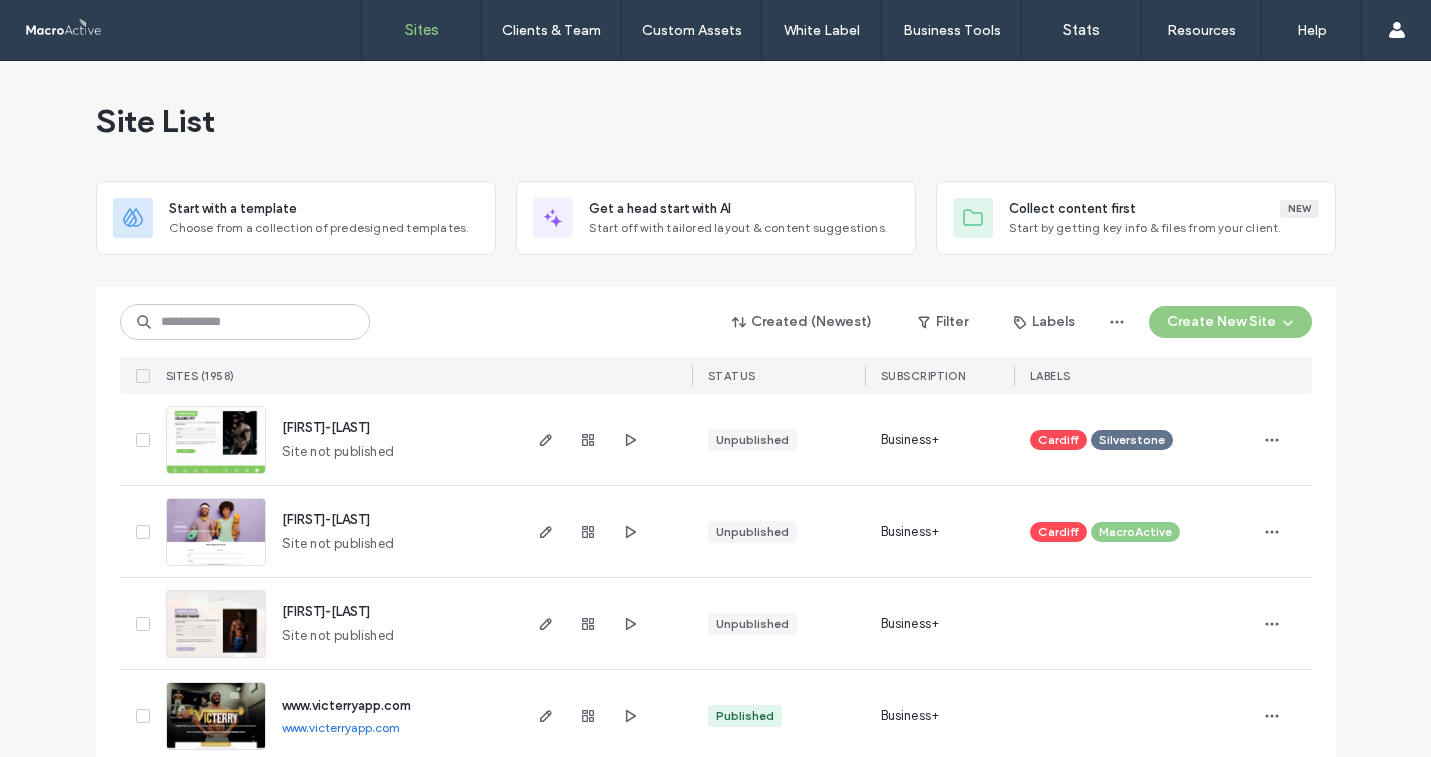 scroll, scrollTop: 0, scrollLeft: 0, axis: both 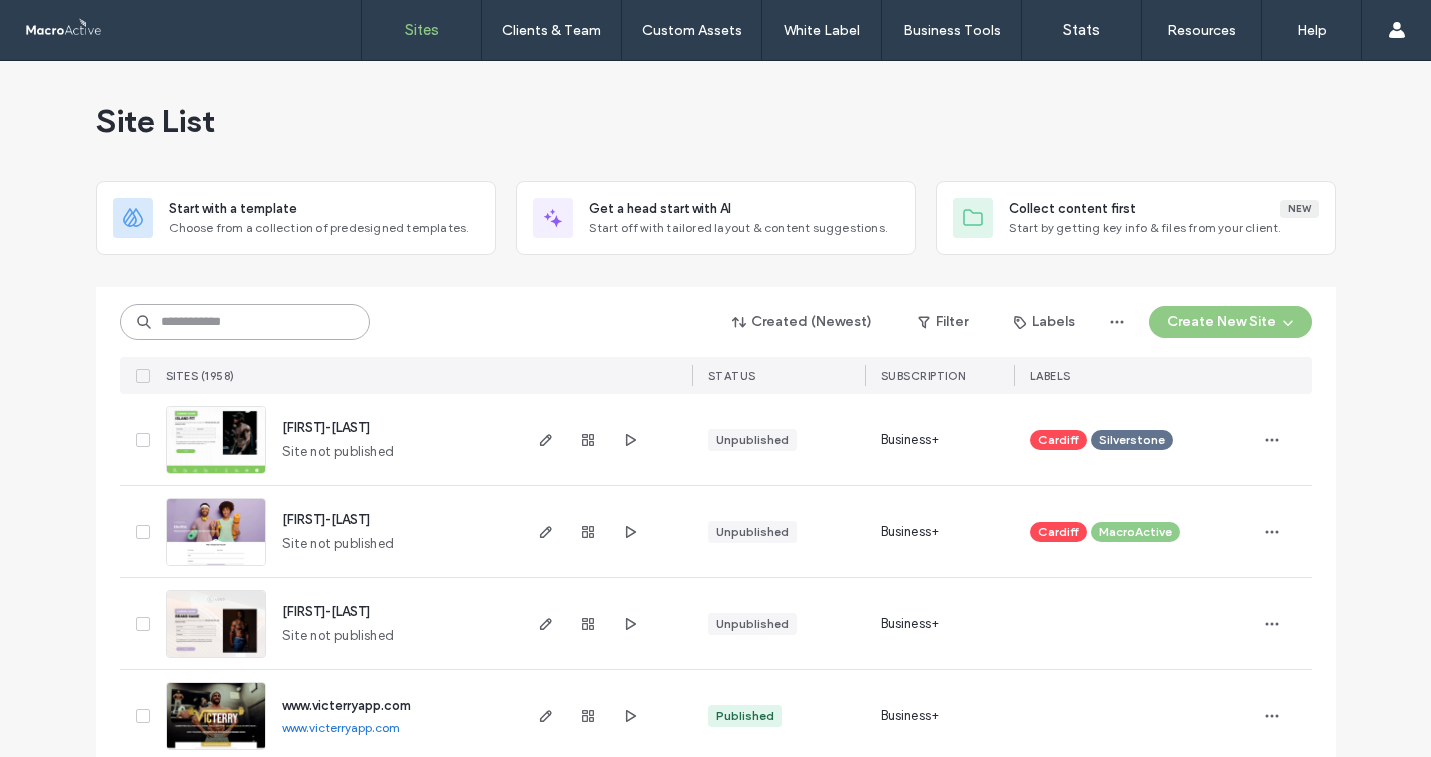 click at bounding box center (245, 322) 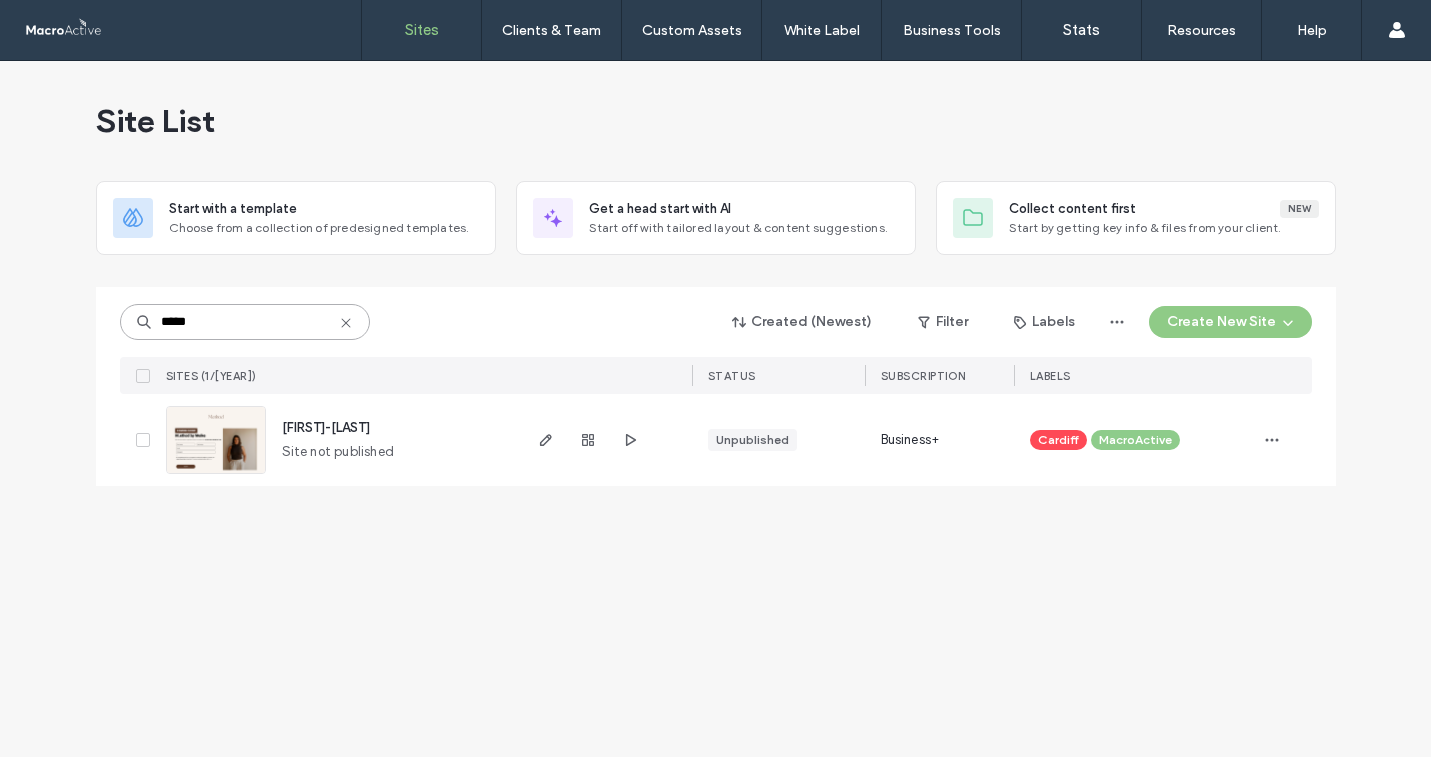 type on "*****" 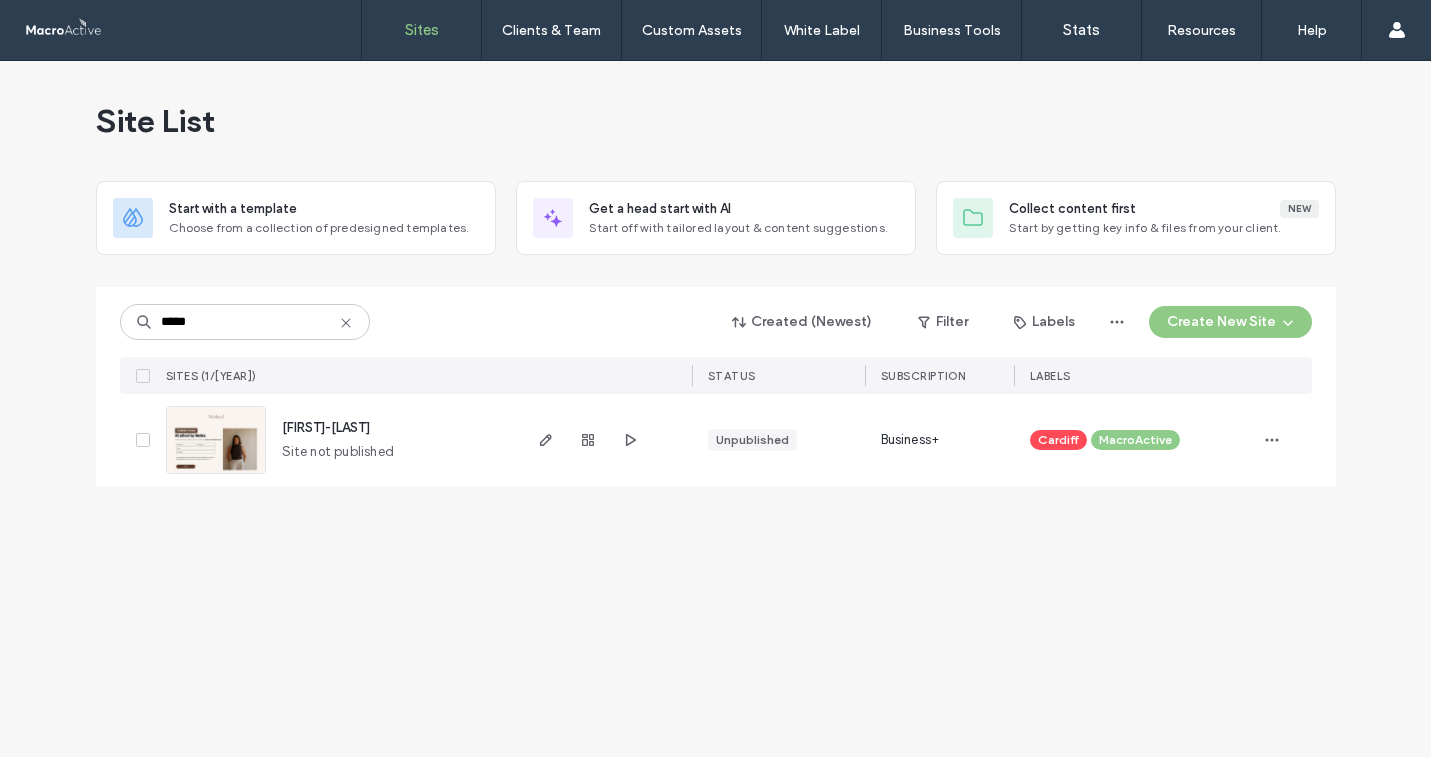 click on "meike-rubow" at bounding box center [326, 427] 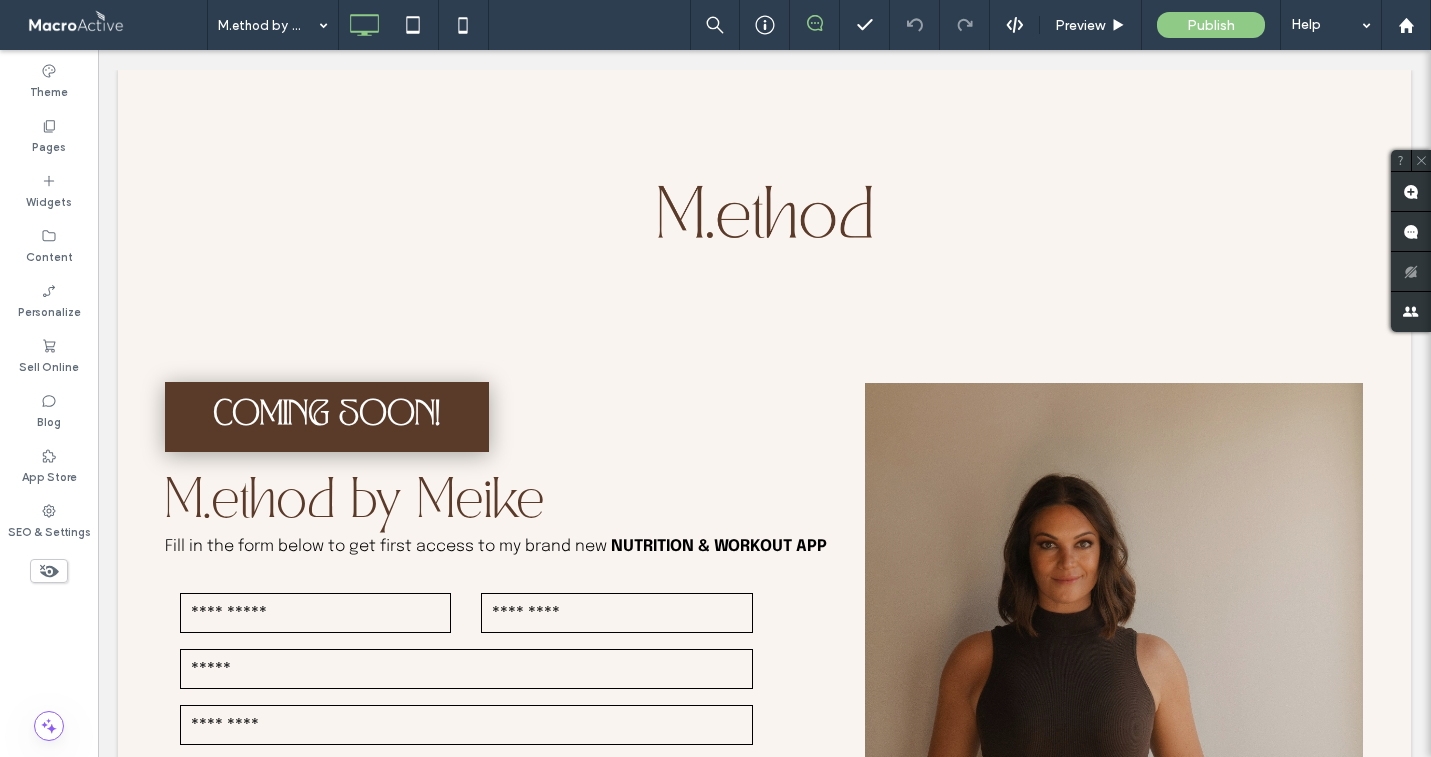 scroll, scrollTop: 0, scrollLeft: 0, axis: both 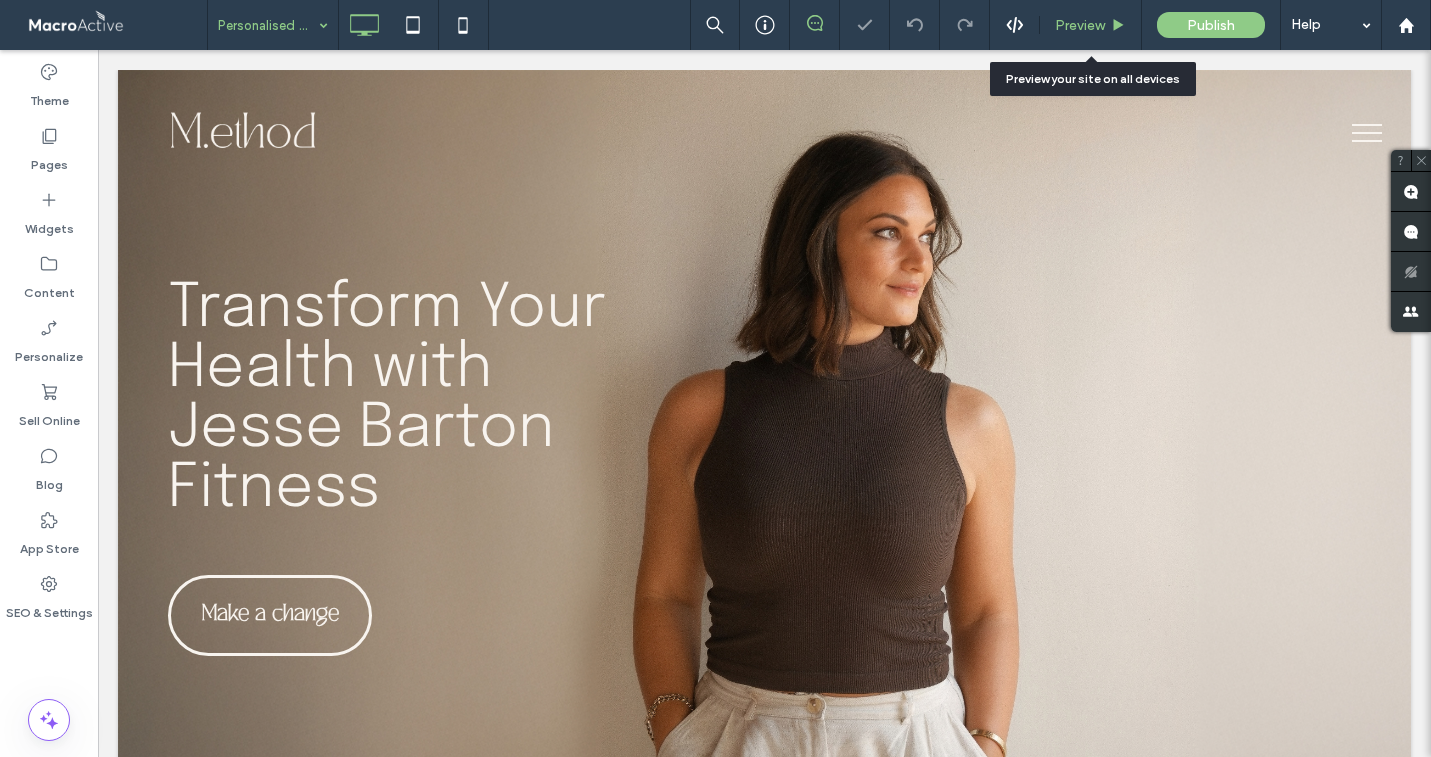 click on "Preview" at bounding box center (1080, 25) 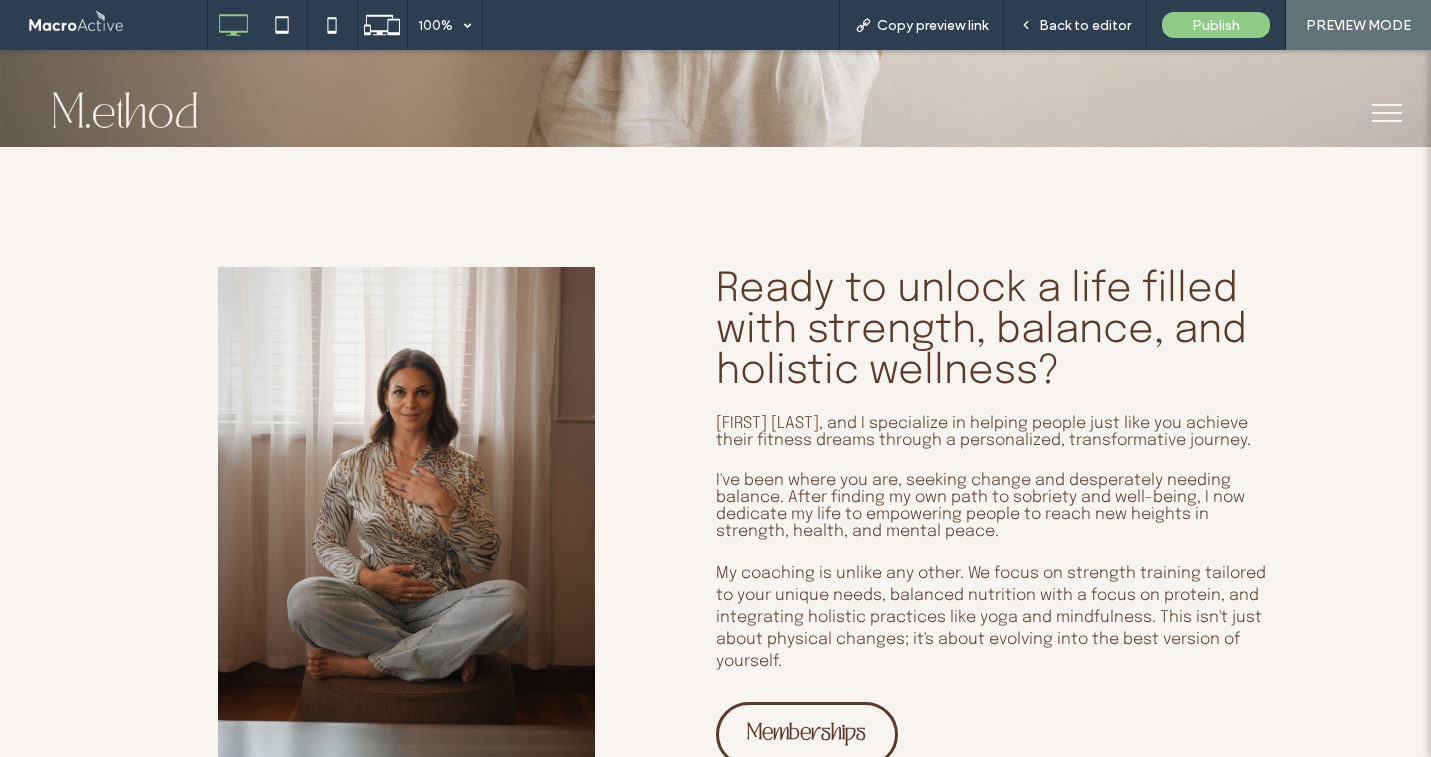 scroll, scrollTop: 473, scrollLeft: 0, axis: vertical 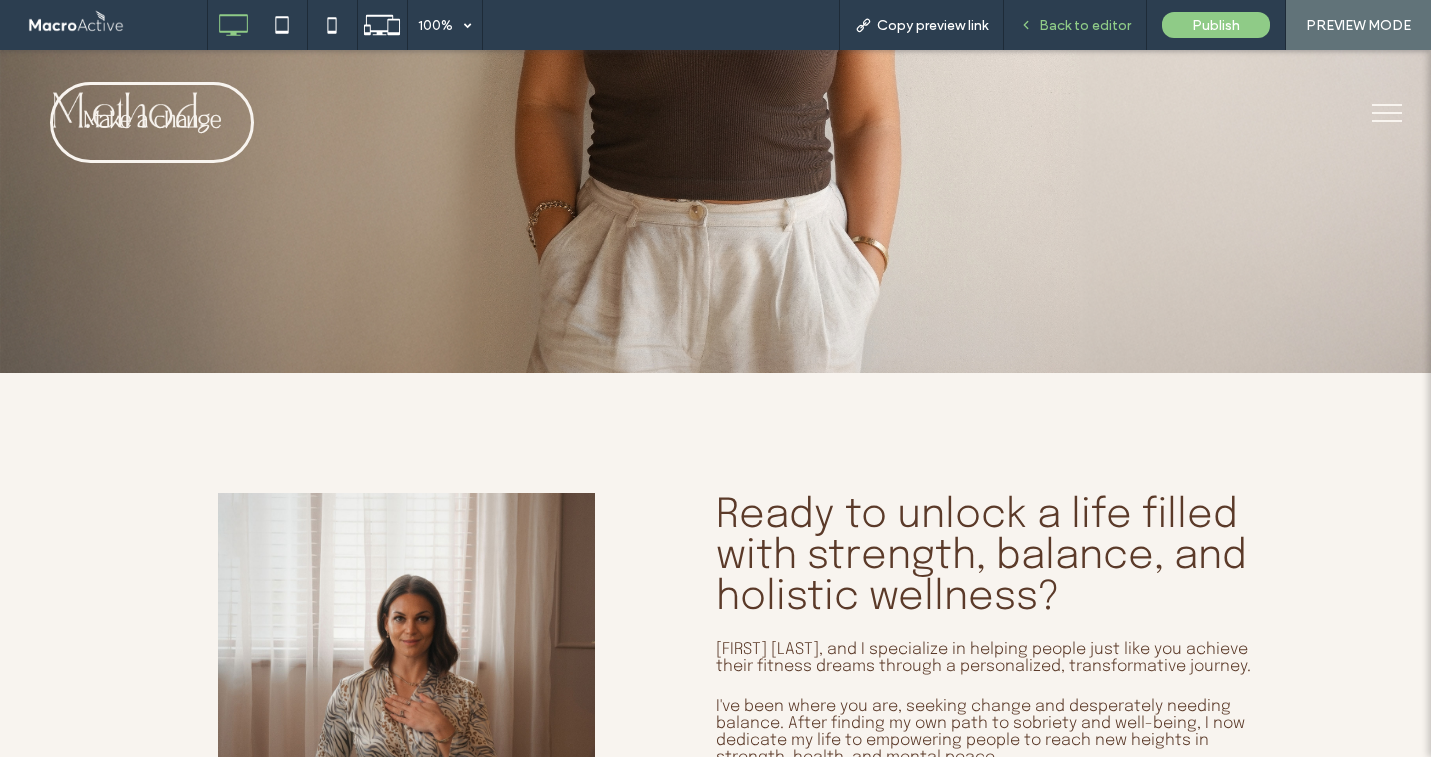 click on "Back to editor" at bounding box center [1085, 25] 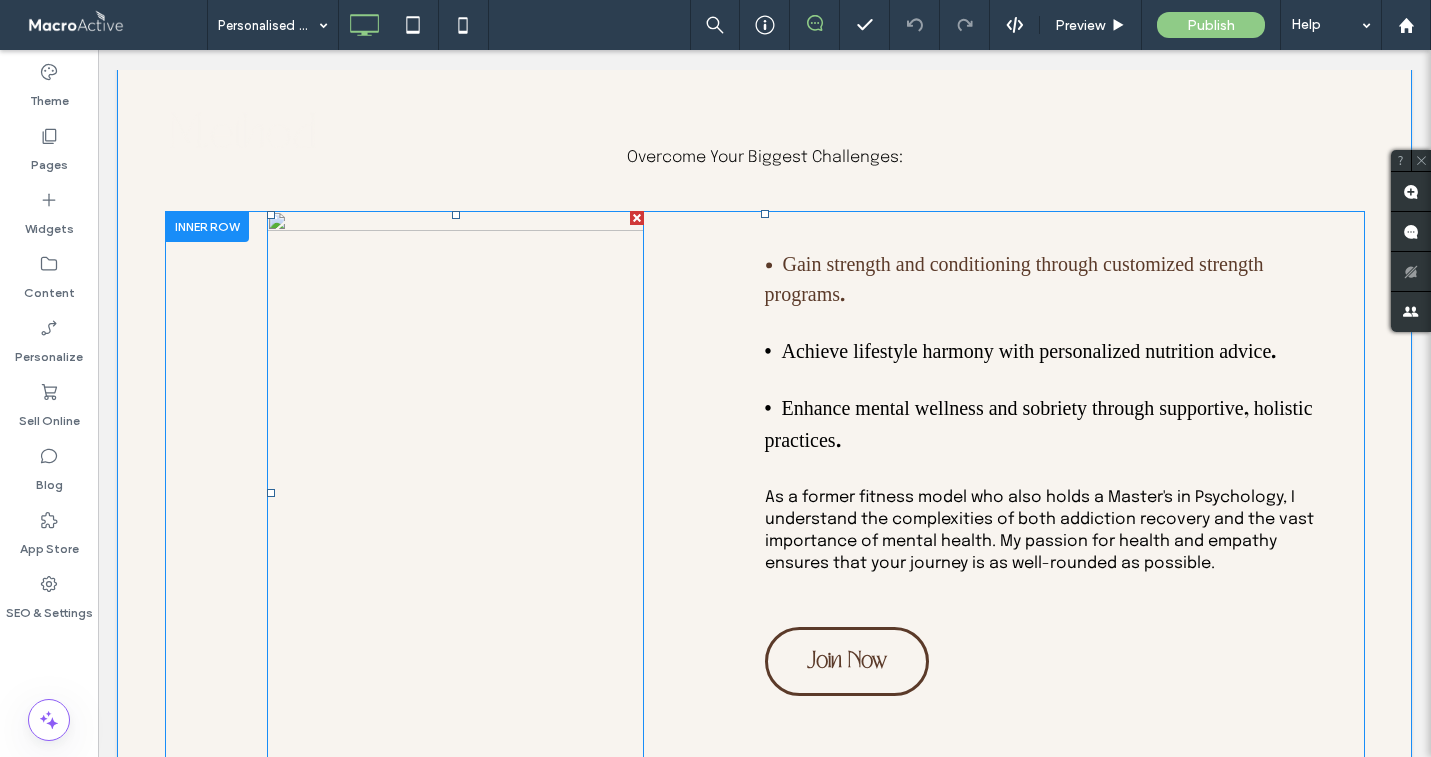 scroll, scrollTop: 3630, scrollLeft: 0, axis: vertical 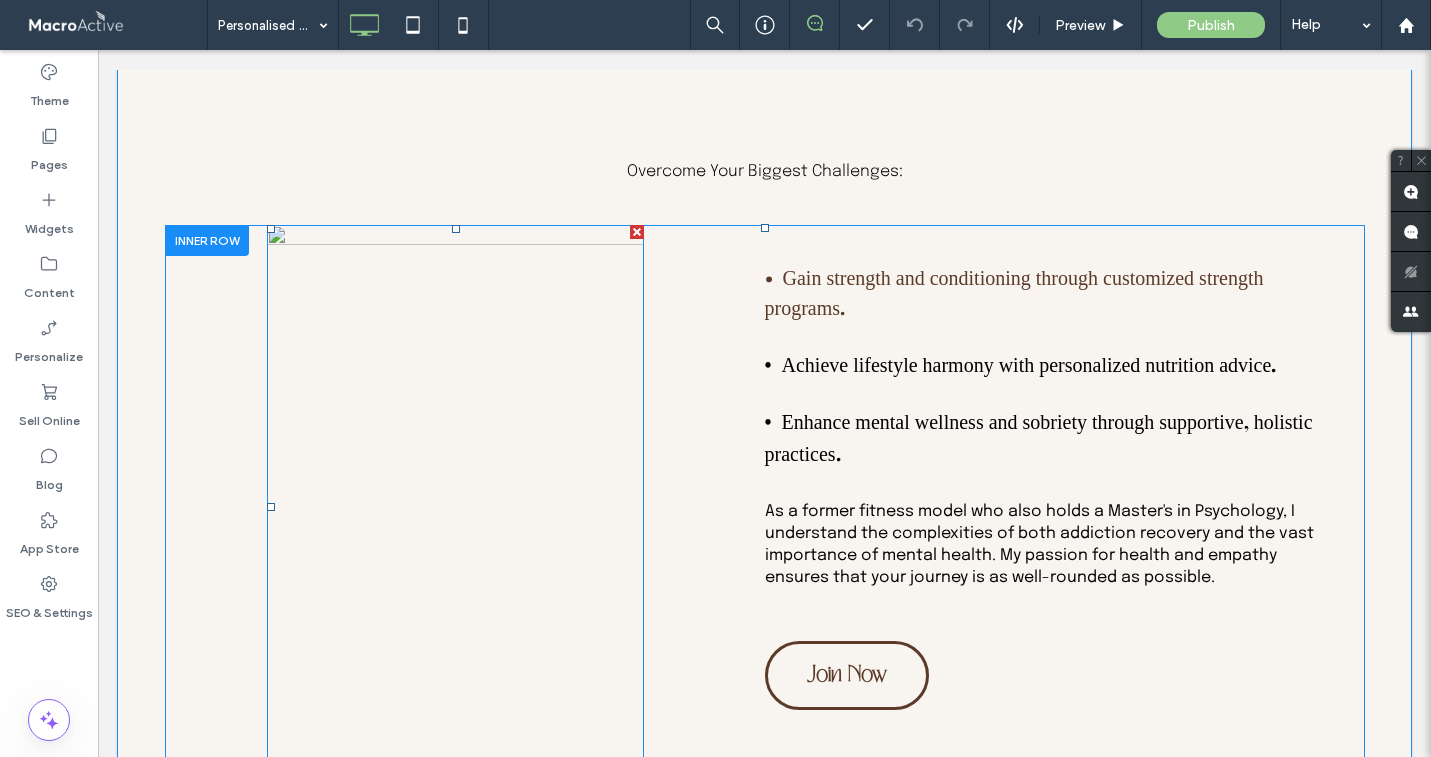 click at bounding box center [455, 507] 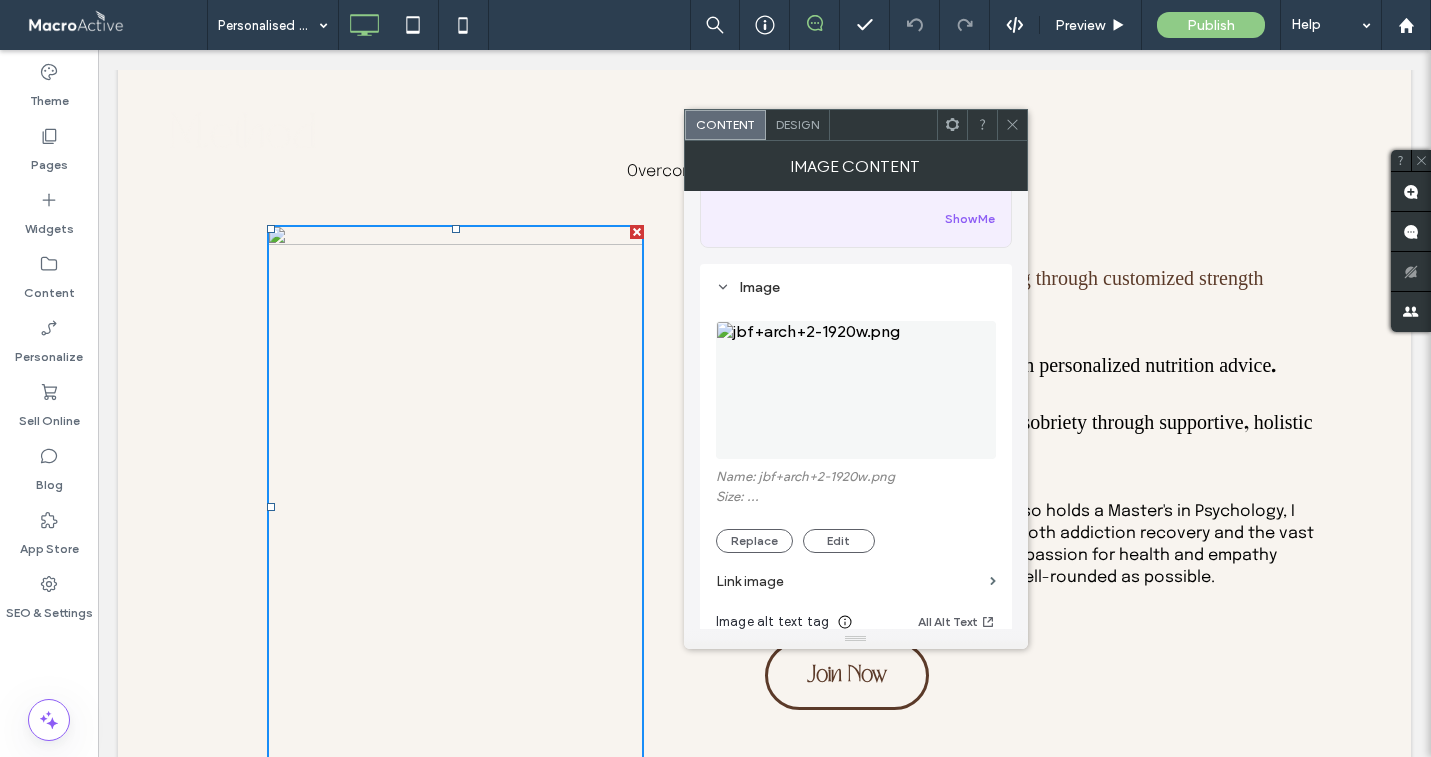 scroll, scrollTop: 124, scrollLeft: 0, axis: vertical 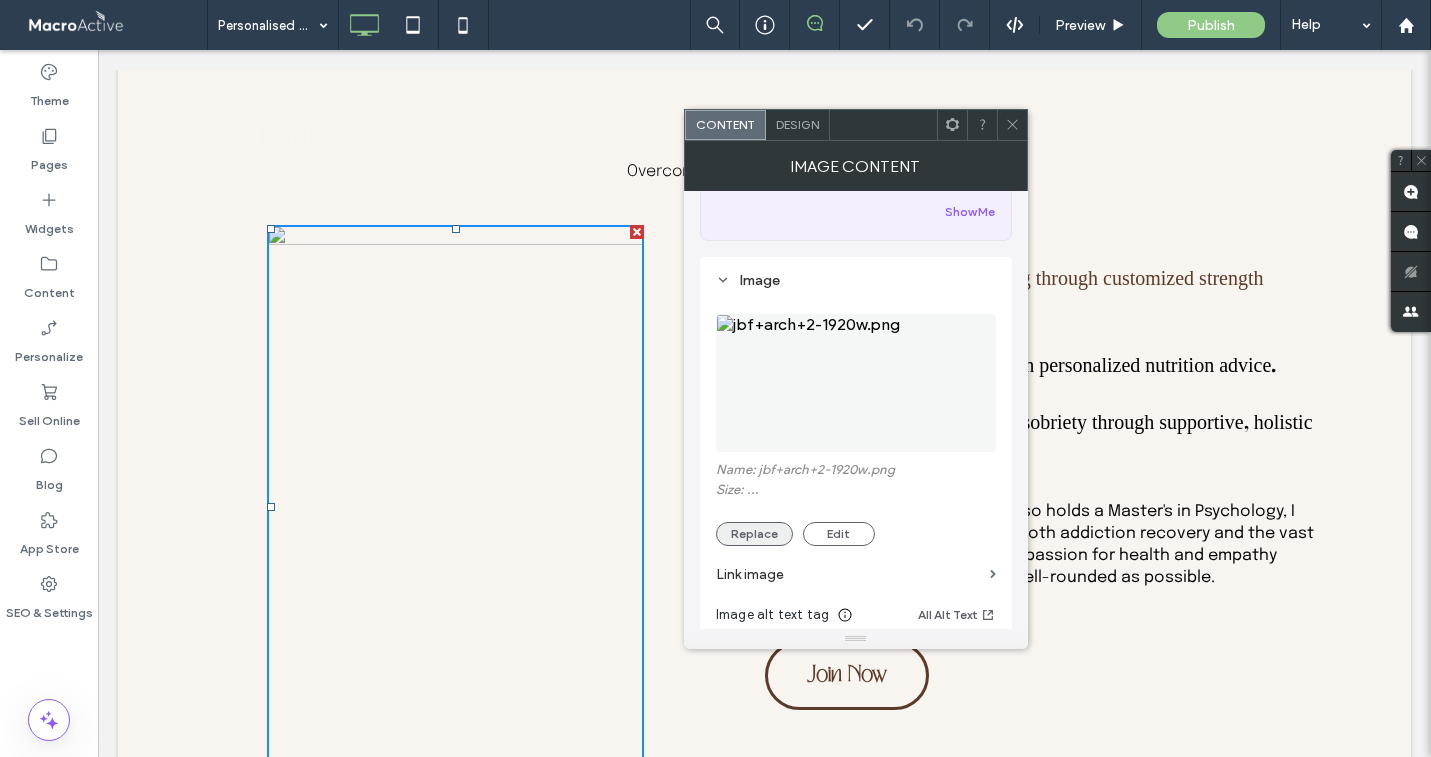 click on "Replace" at bounding box center (754, 534) 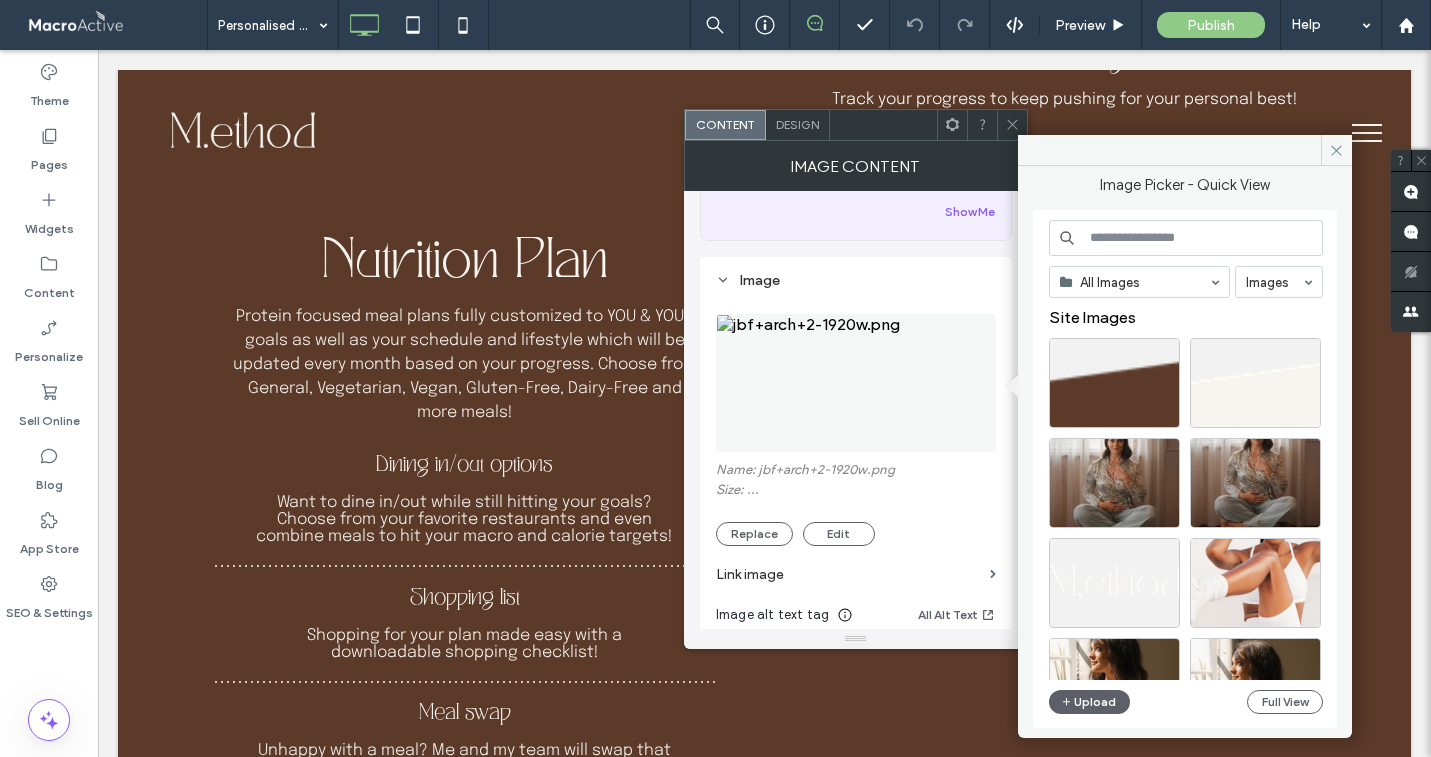 scroll, scrollTop: 2594, scrollLeft: 0, axis: vertical 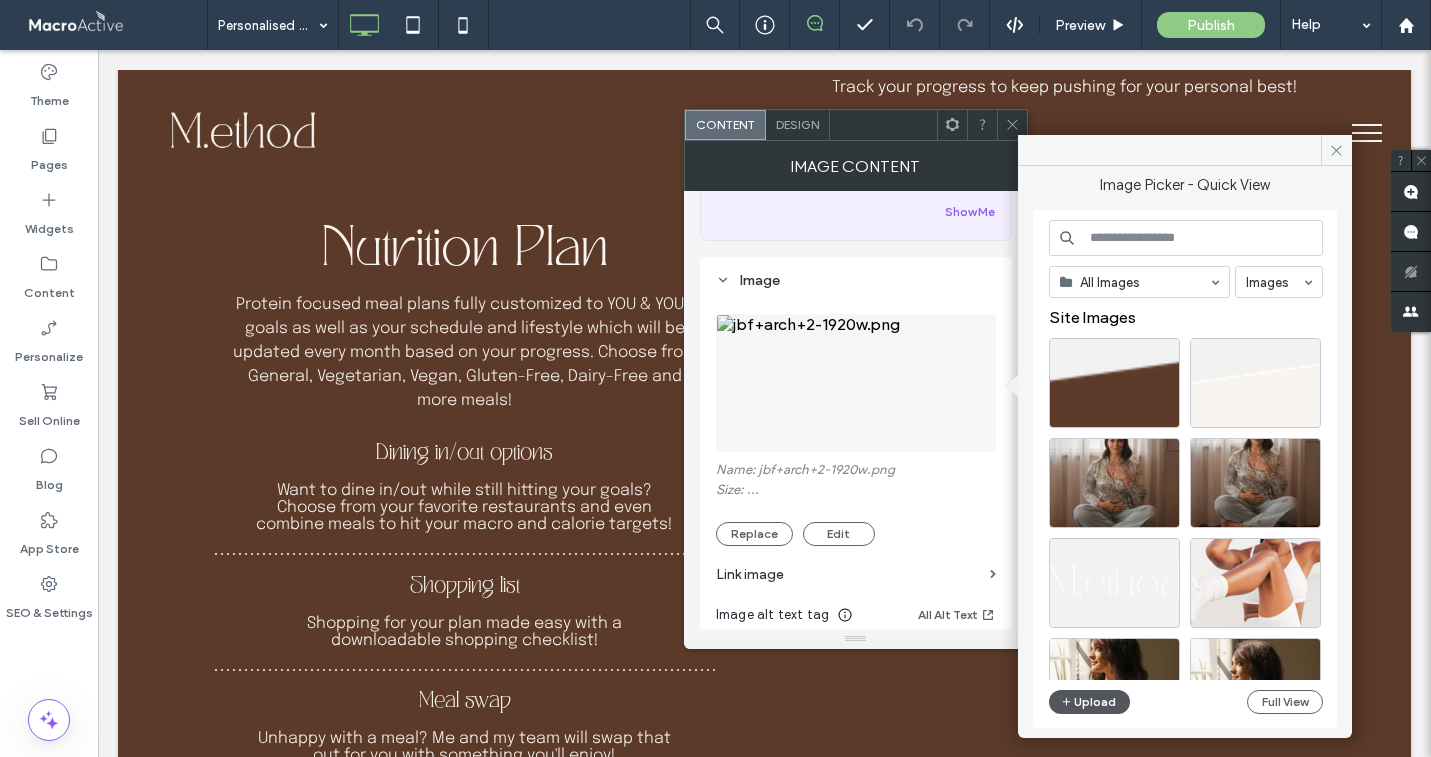 click on "Upload" at bounding box center [1090, 702] 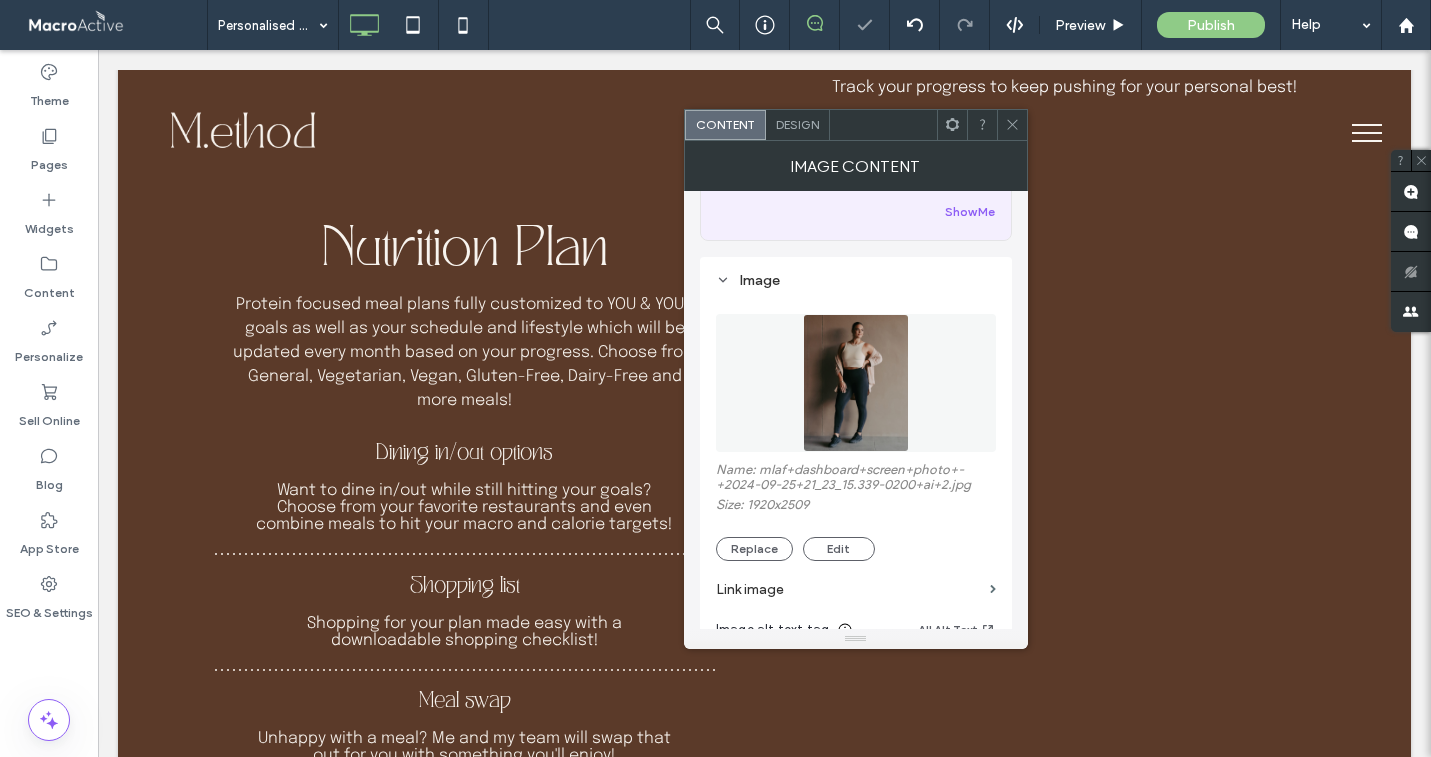 click 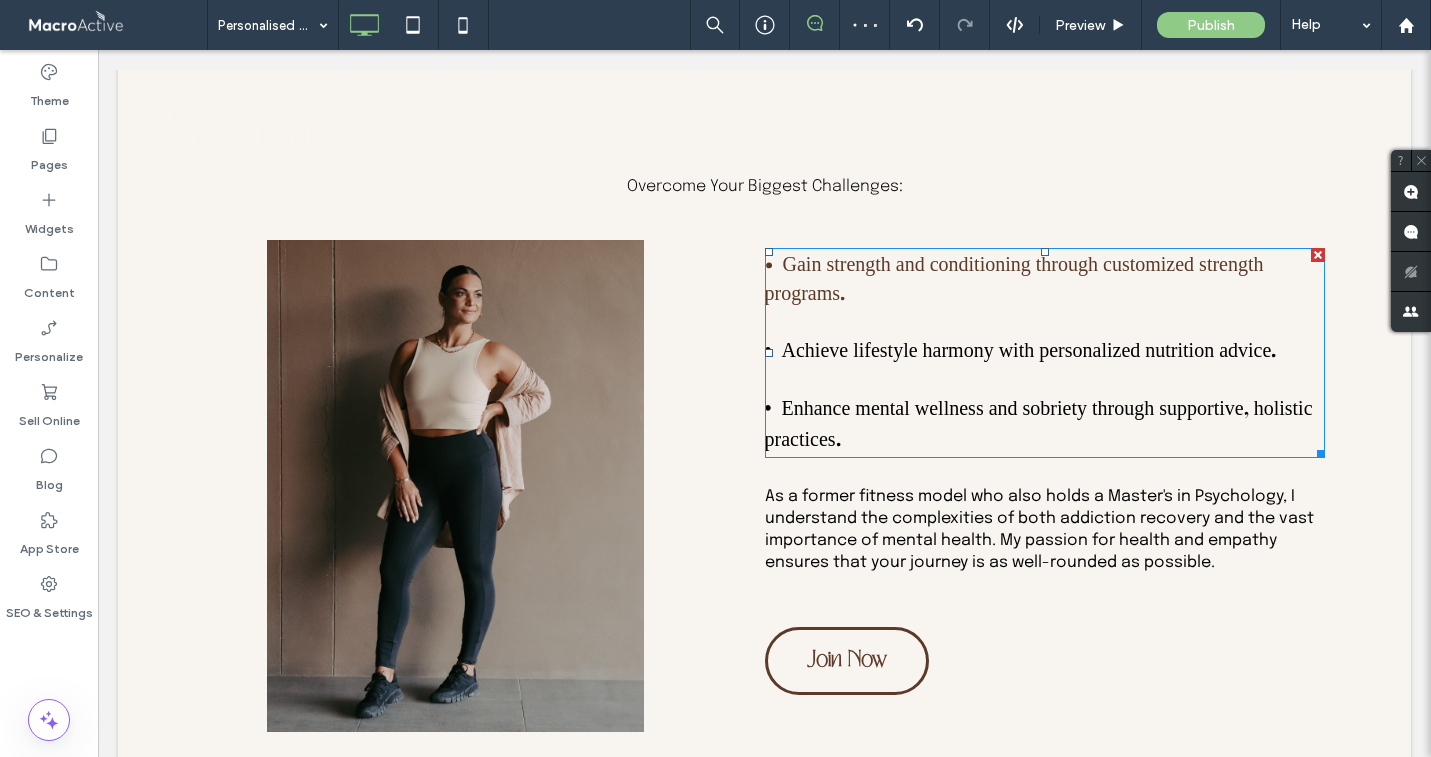 scroll, scrollTop: 3617, scrollLeft: 0, axis: vertical 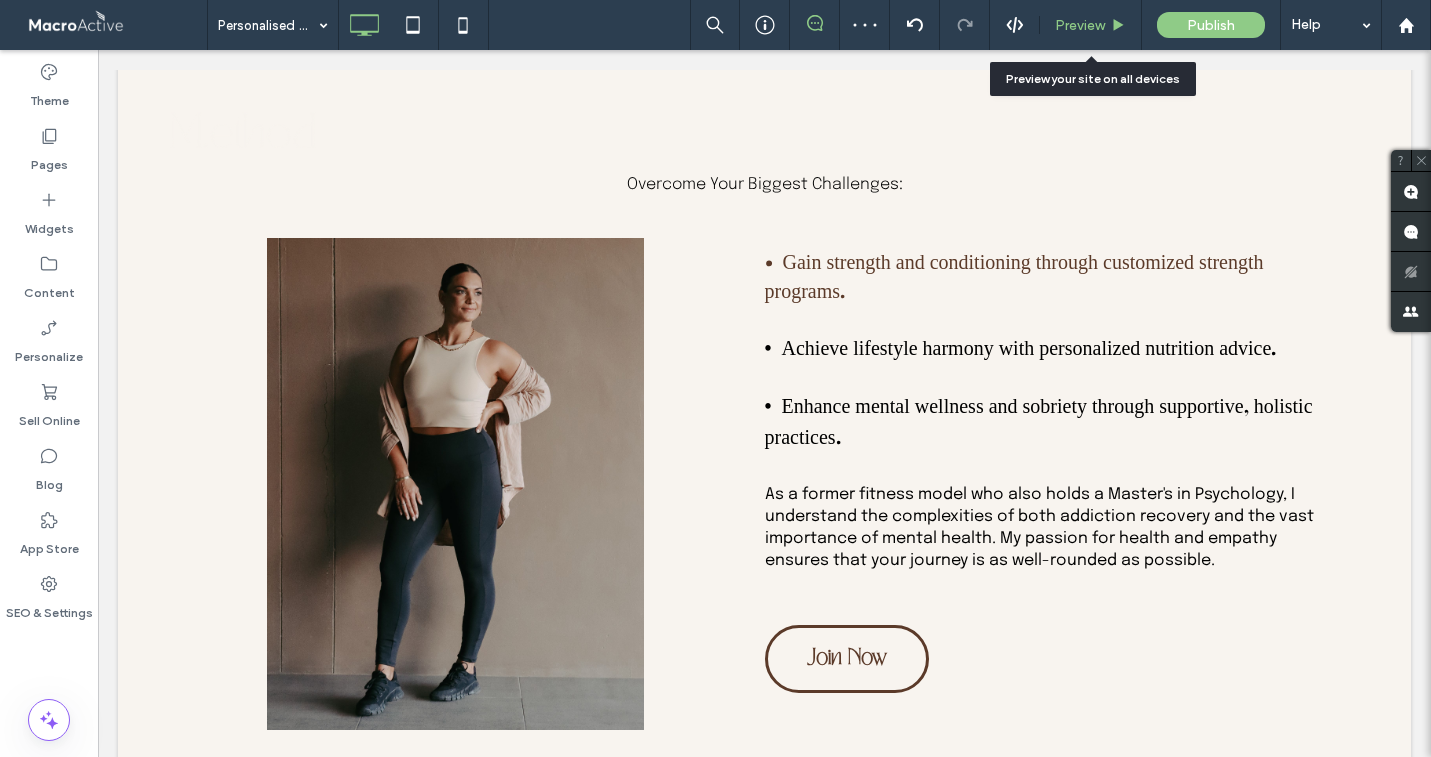 click on "Preview" at bounding box center (1091, 25) 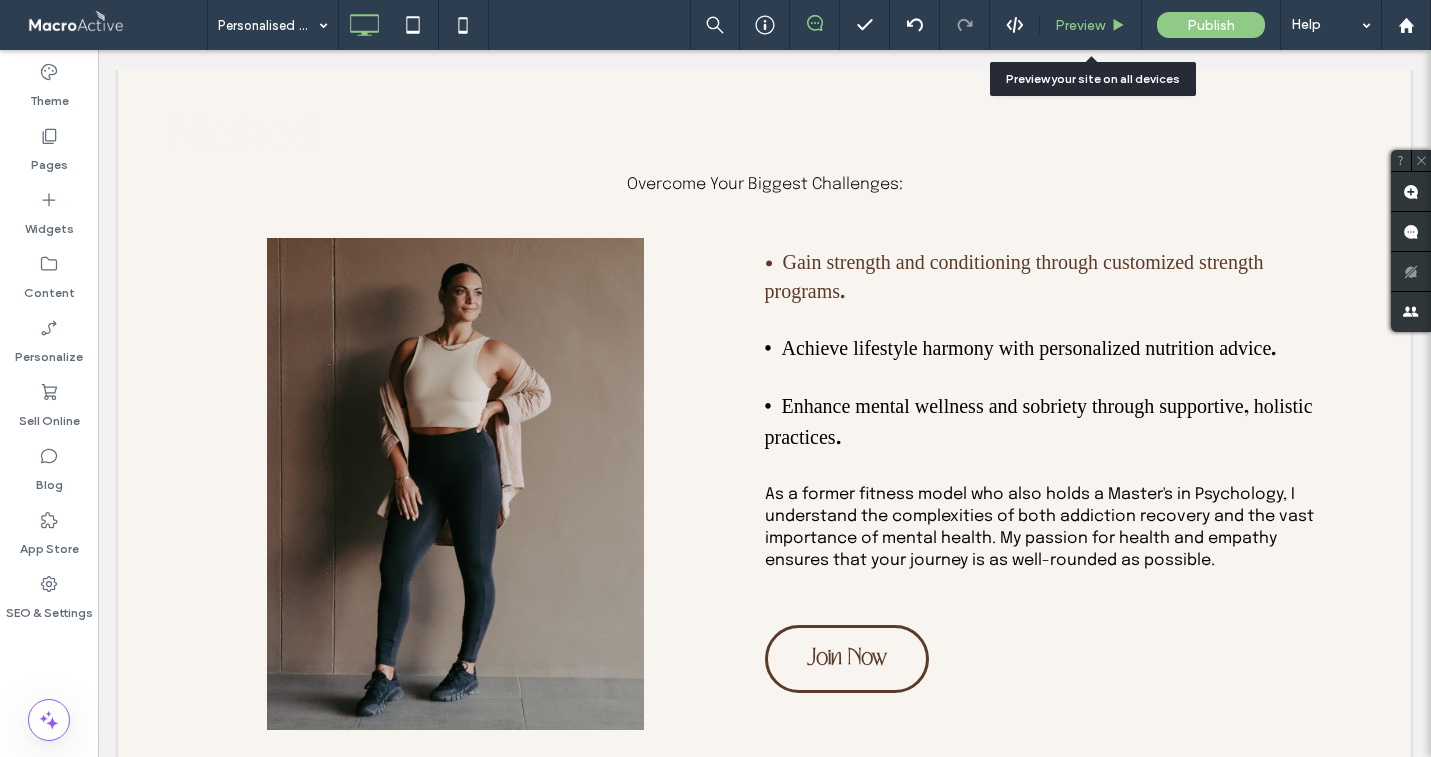 click on "Preview" at bounding box center [1080, 25] 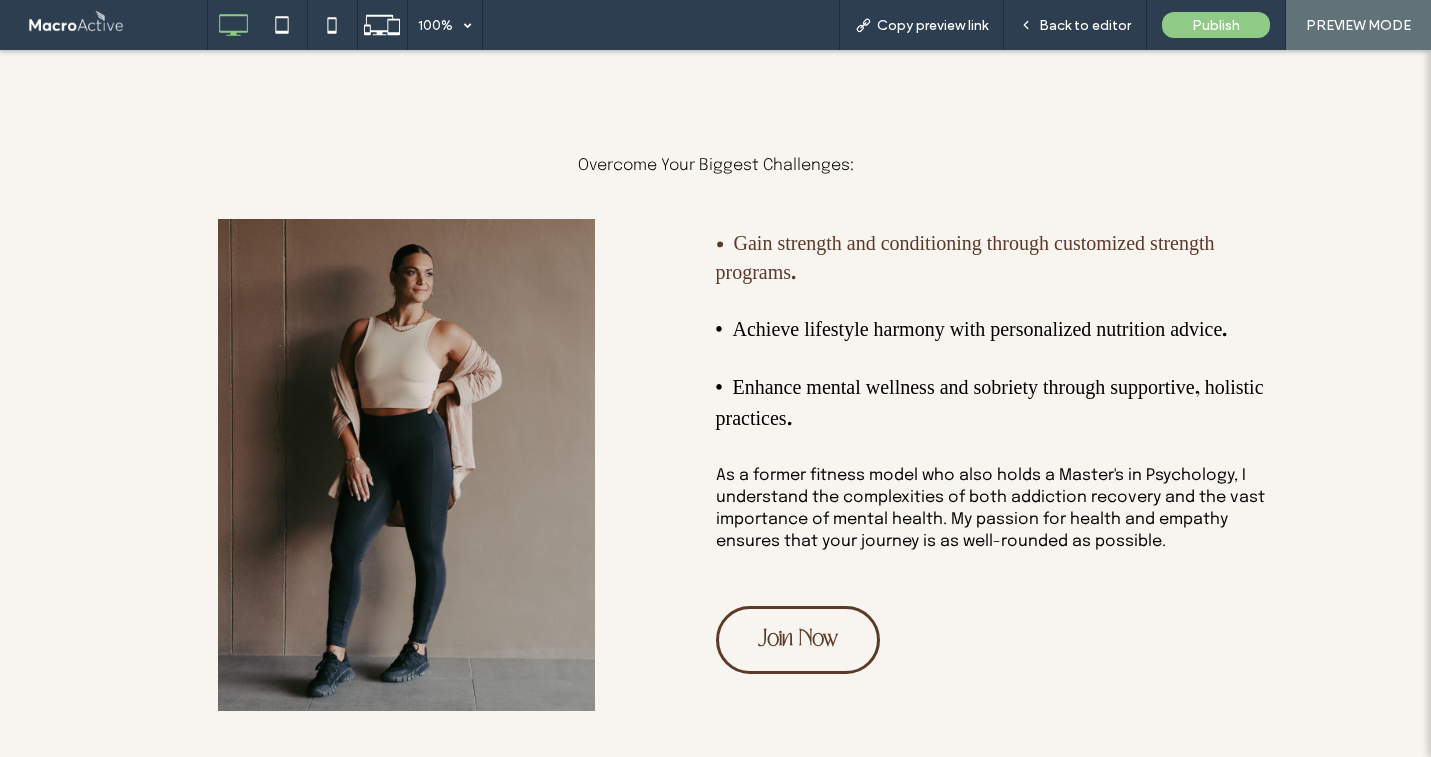 scroll, scrollTop: 3640, scrollLeft: 0, axis: vertical 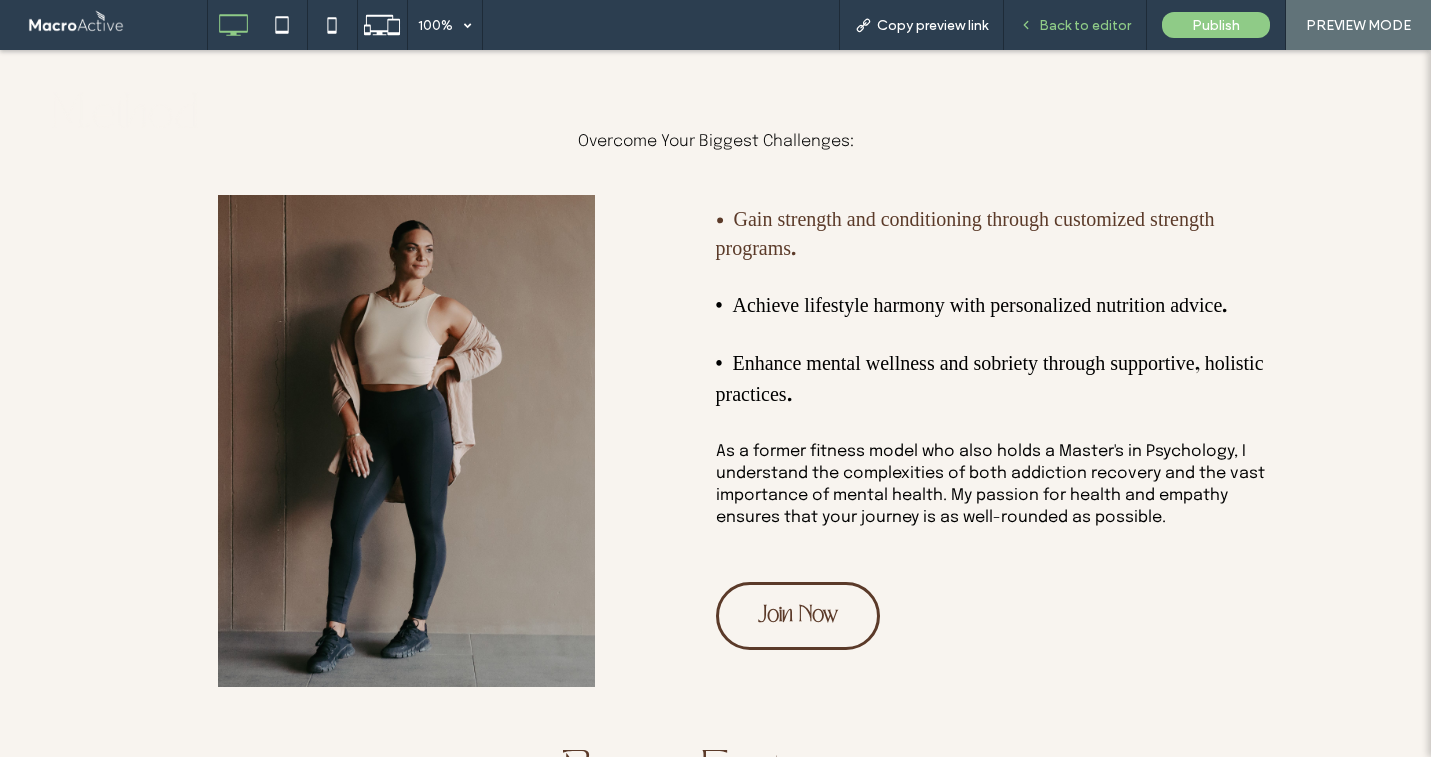 click on "Back to editor" at bounding box center [1085, 25] 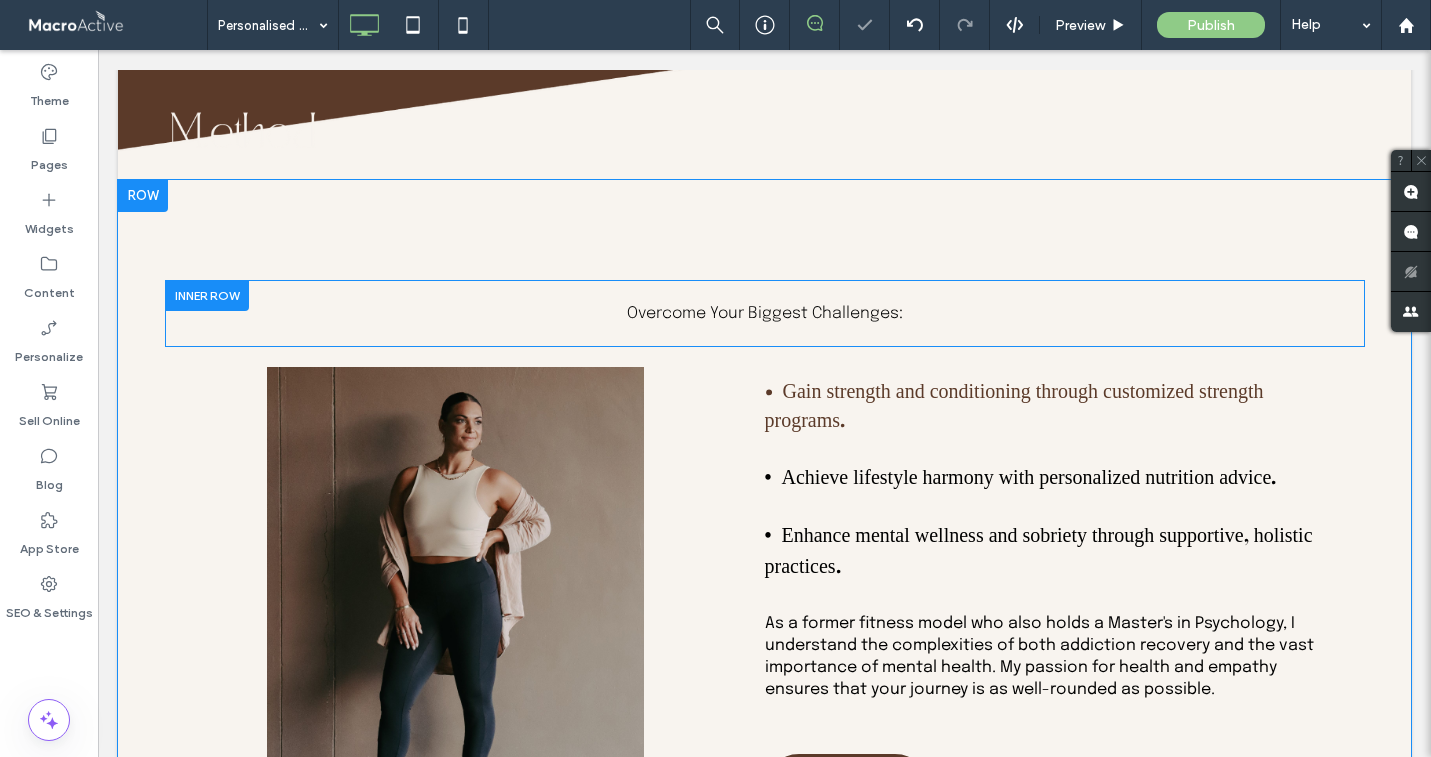 scroll, scrollTop: 3485, scrollLeft: 0, axis: vertical 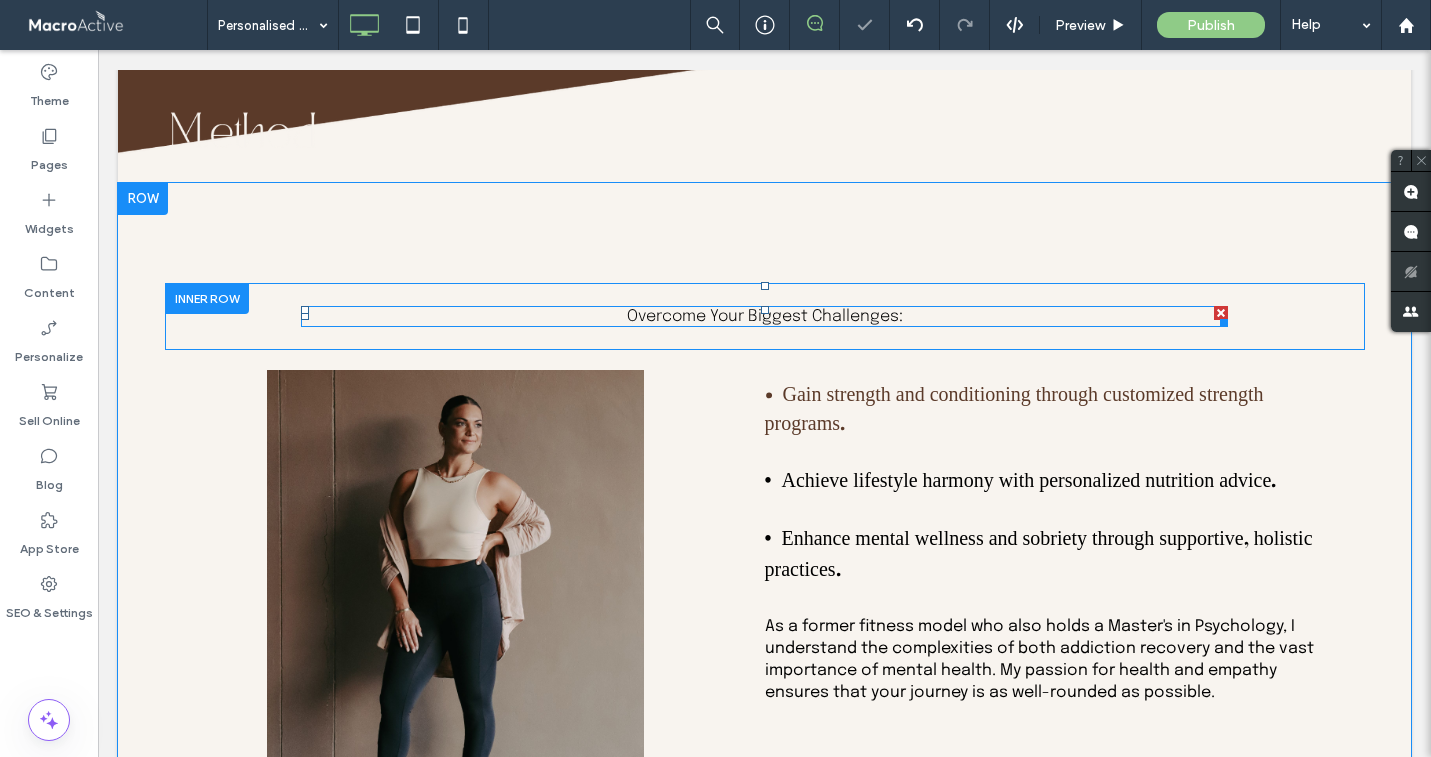 click at bounding box center [765, 310] 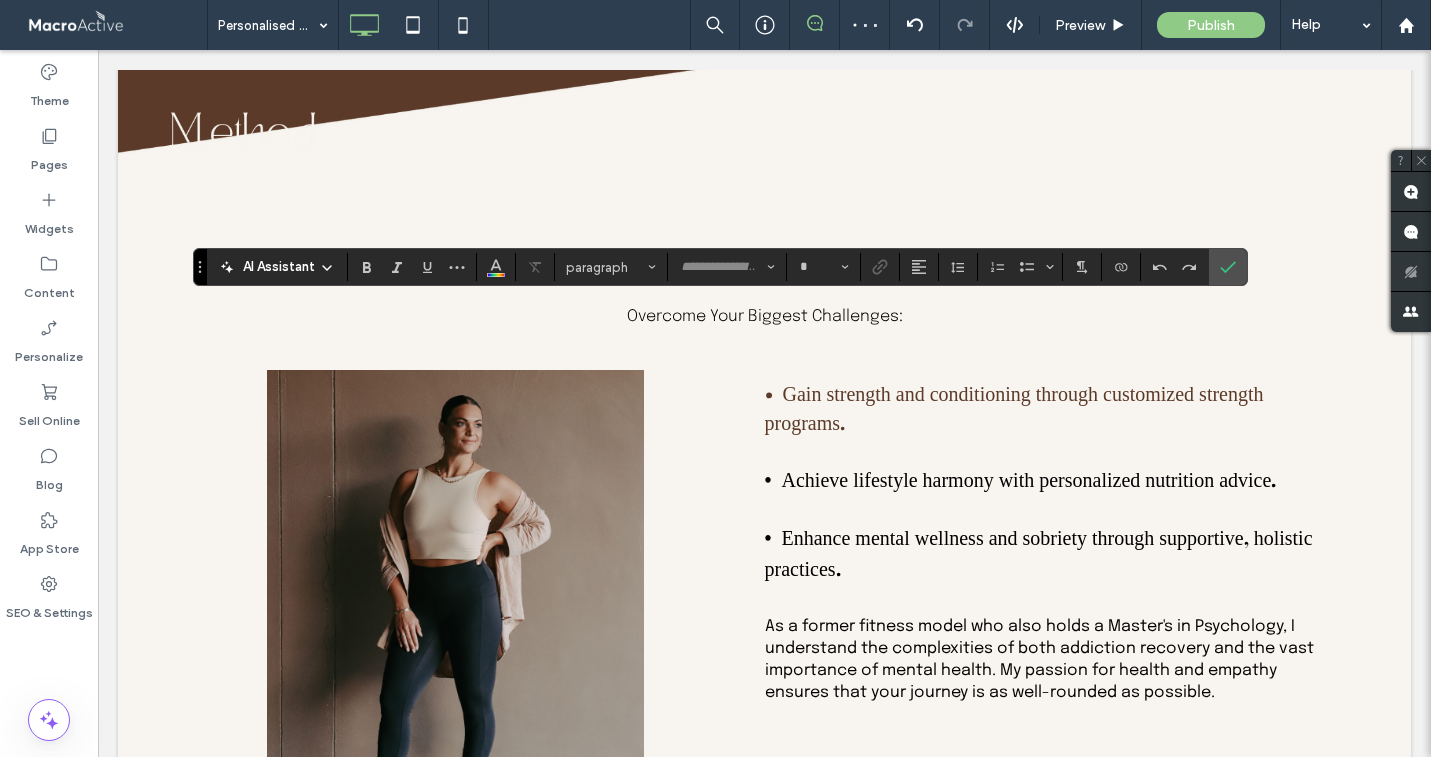type on "********" 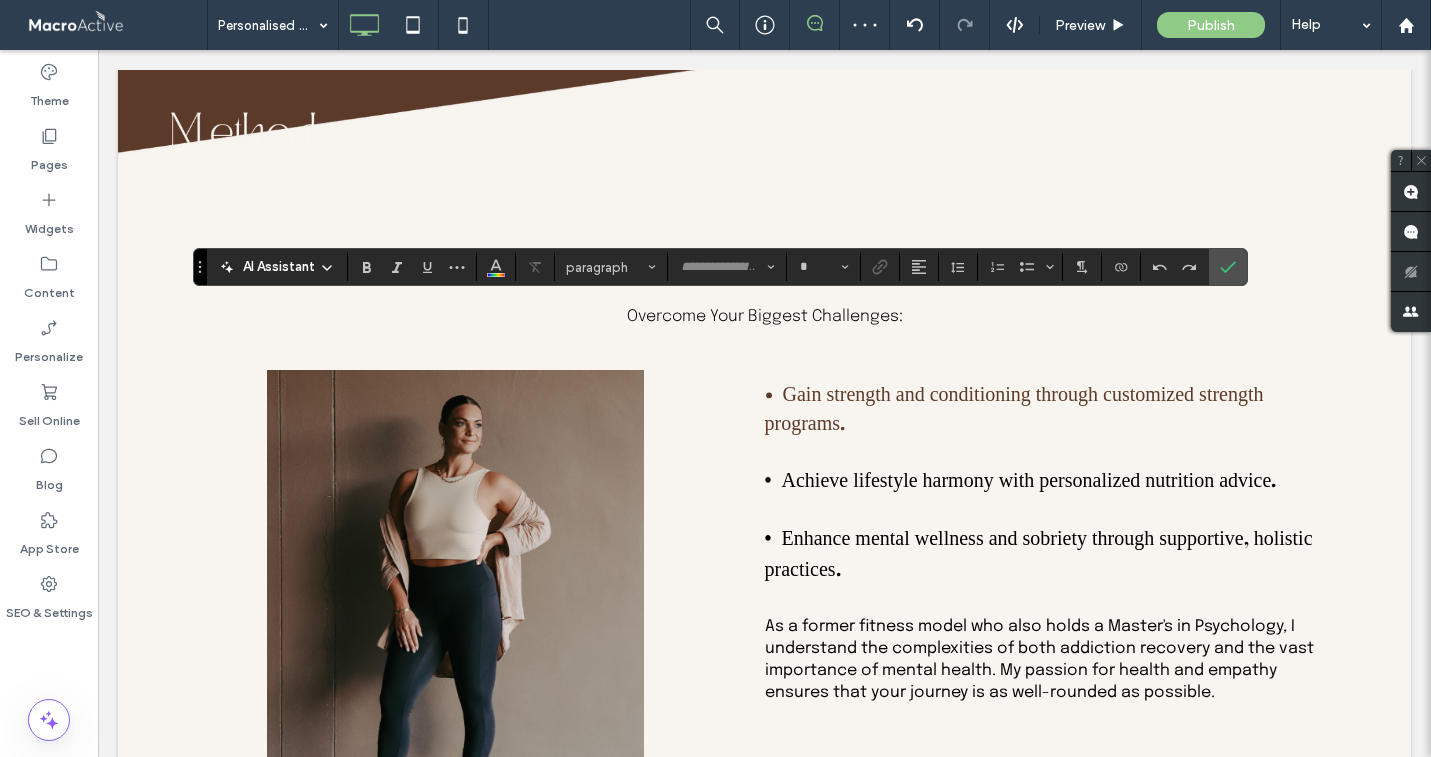type on "**" 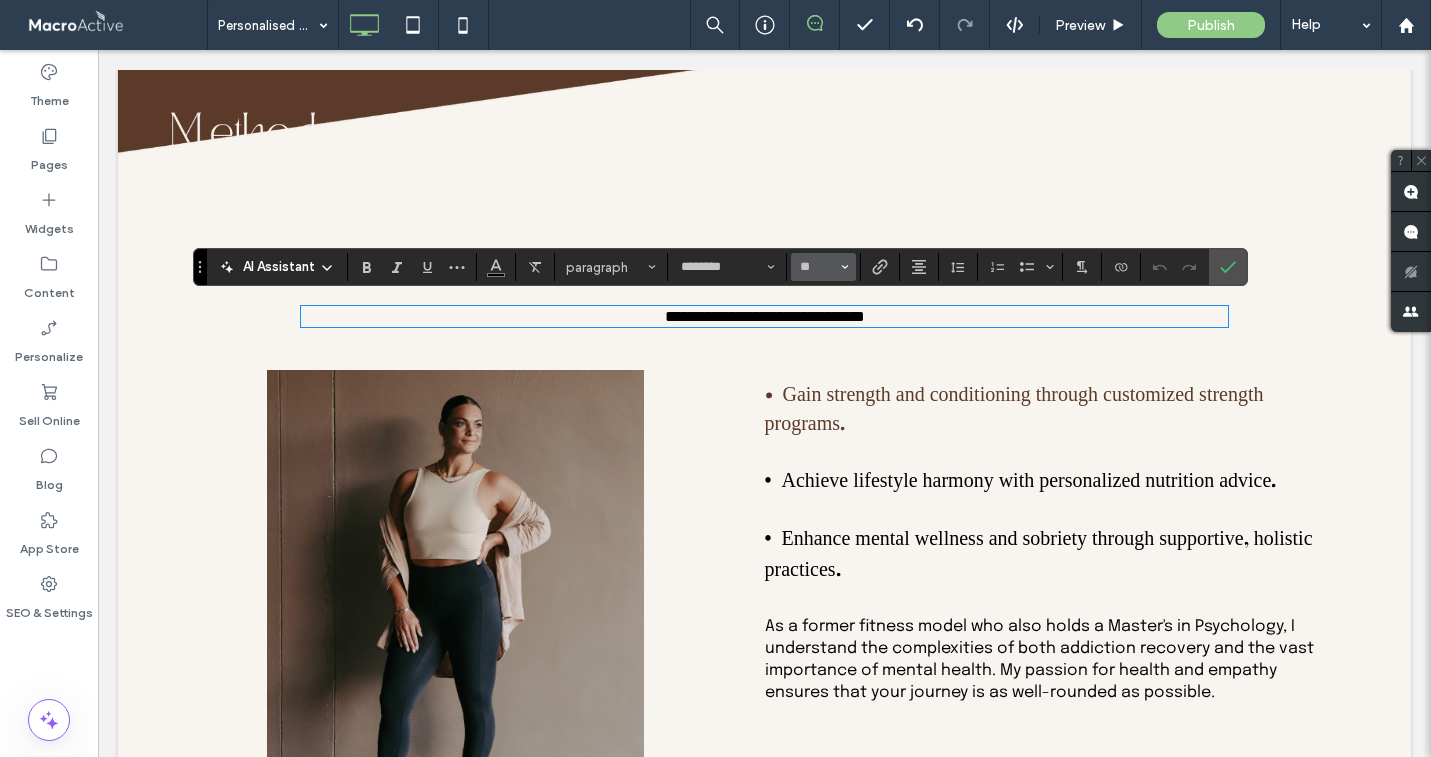 click 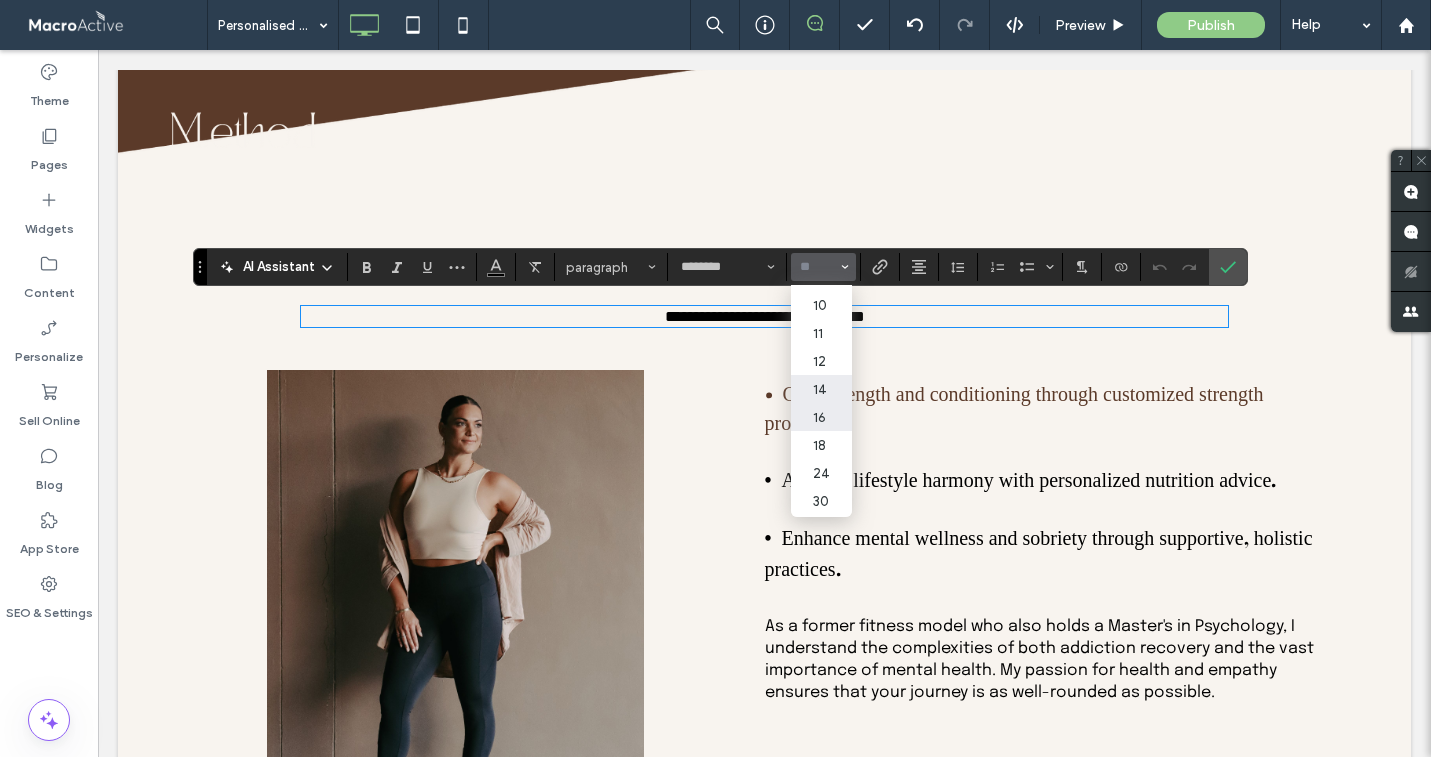 scroll, scrollTop: 56, scrollLeft: 0, axis: vertical 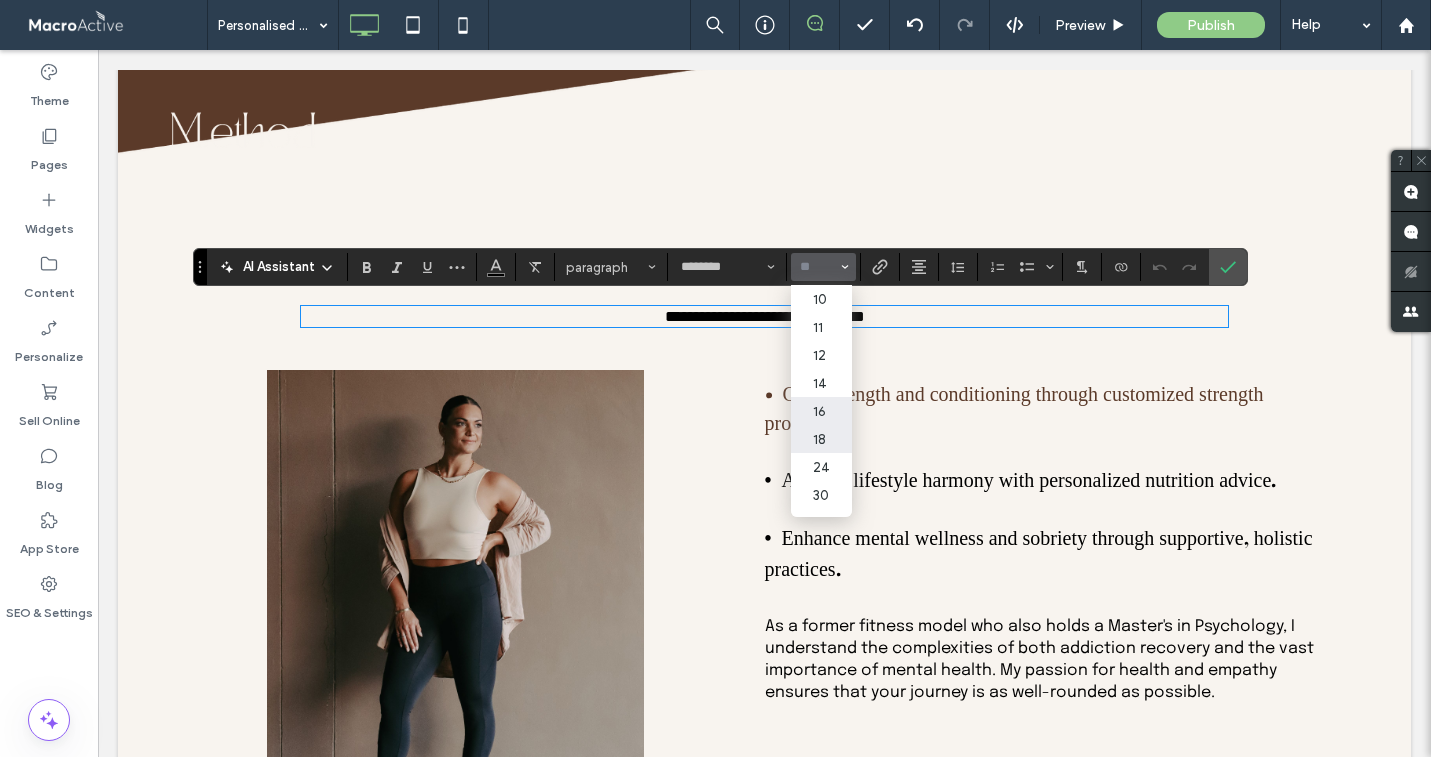 click on "18" at bounding box center [821, 439] 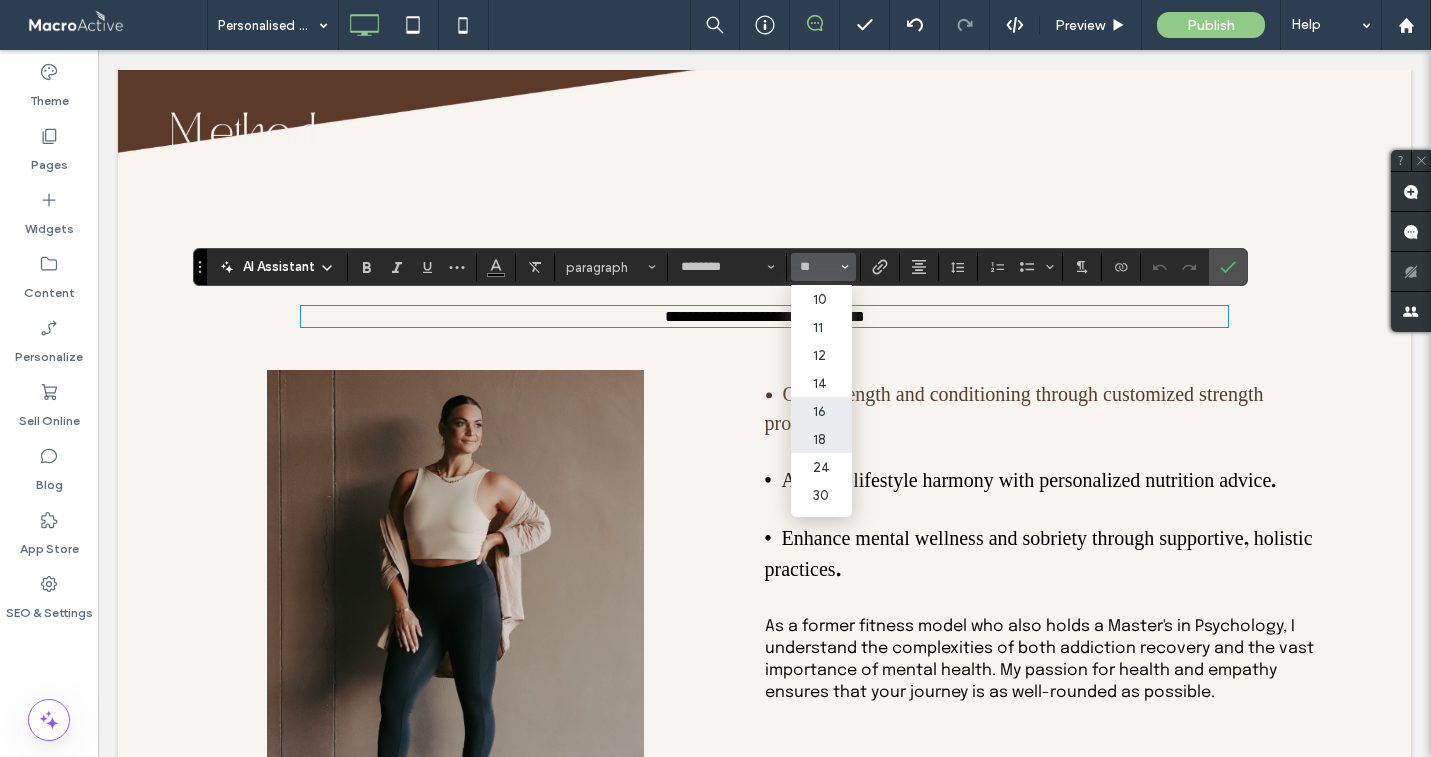 type on "**" 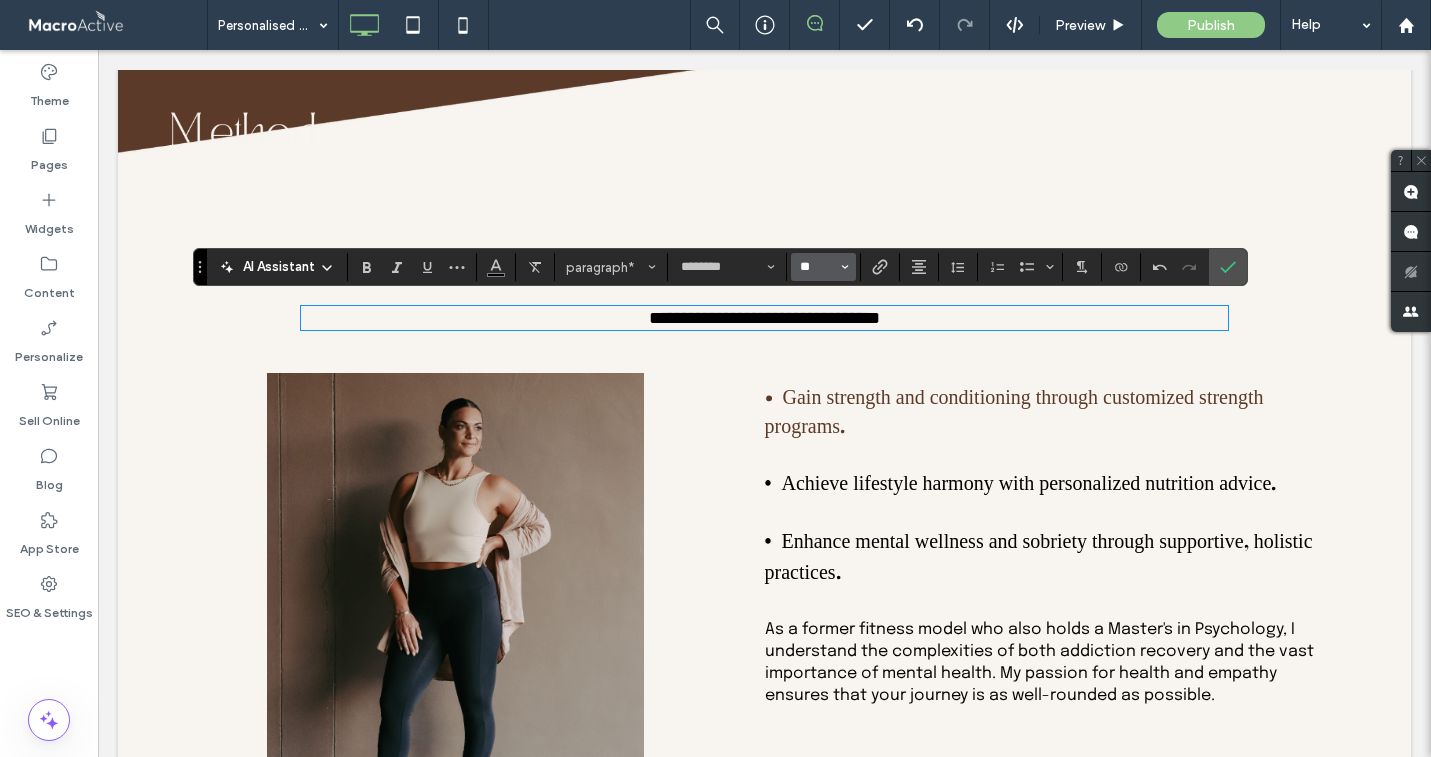 click on "**" at bounding box center (817, 267) 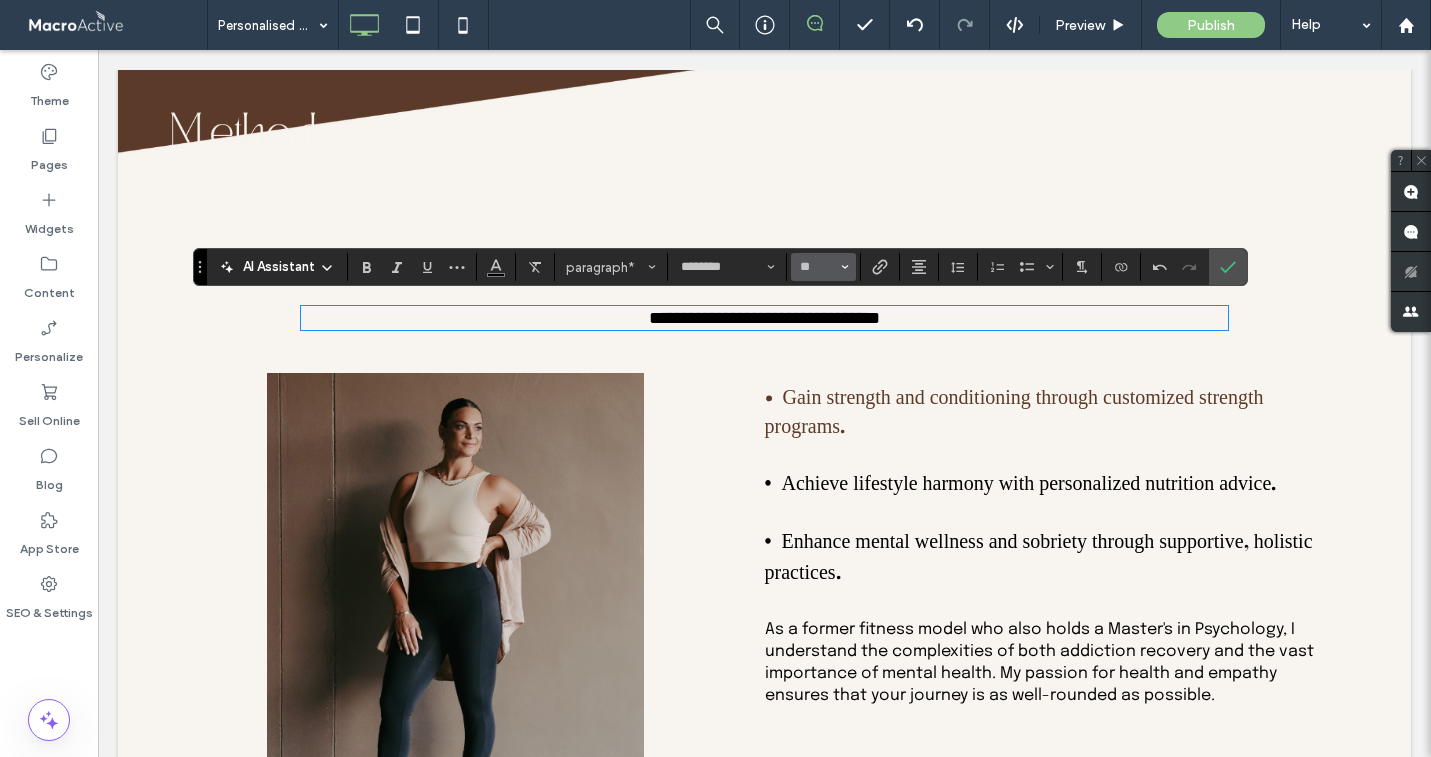 type on "**" 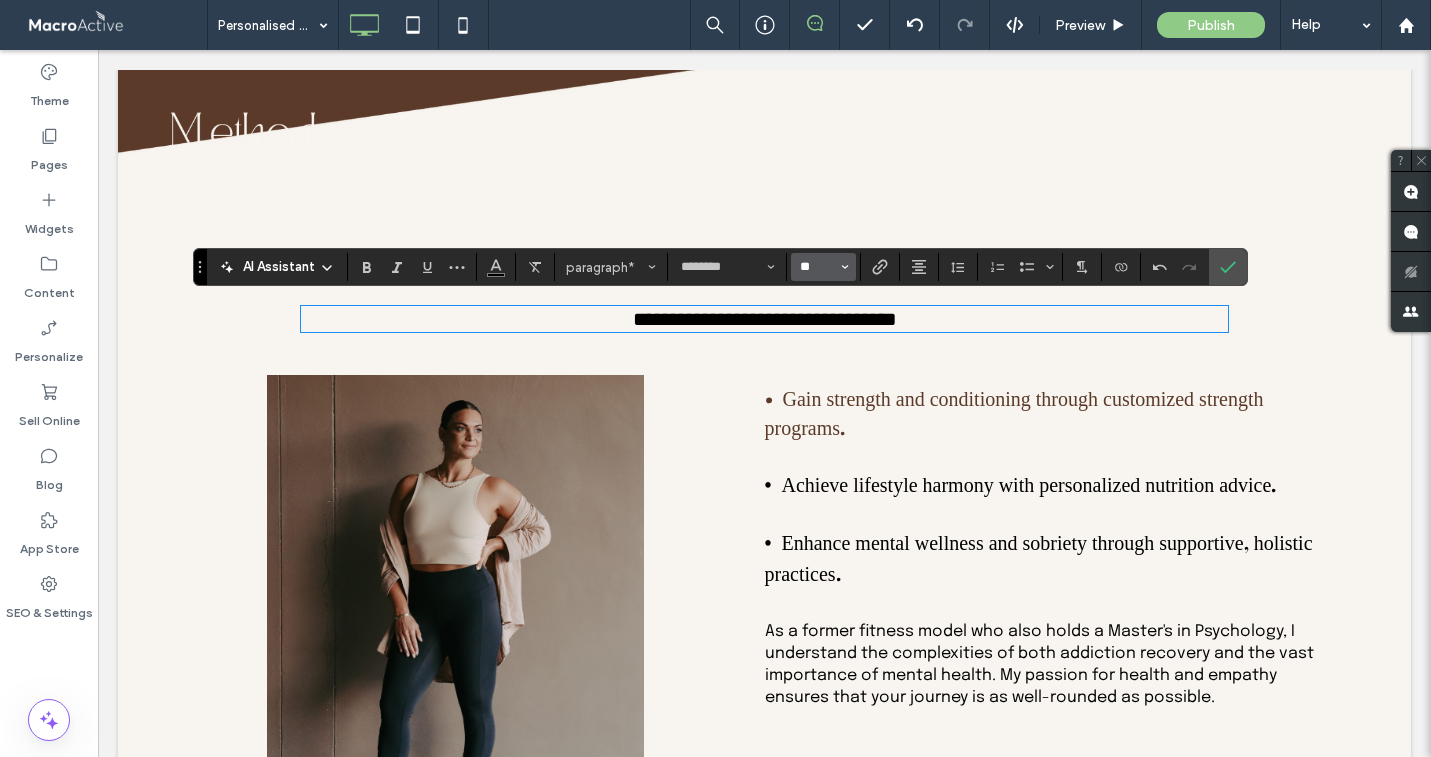 click on "**" at bounding box center [817, 267] 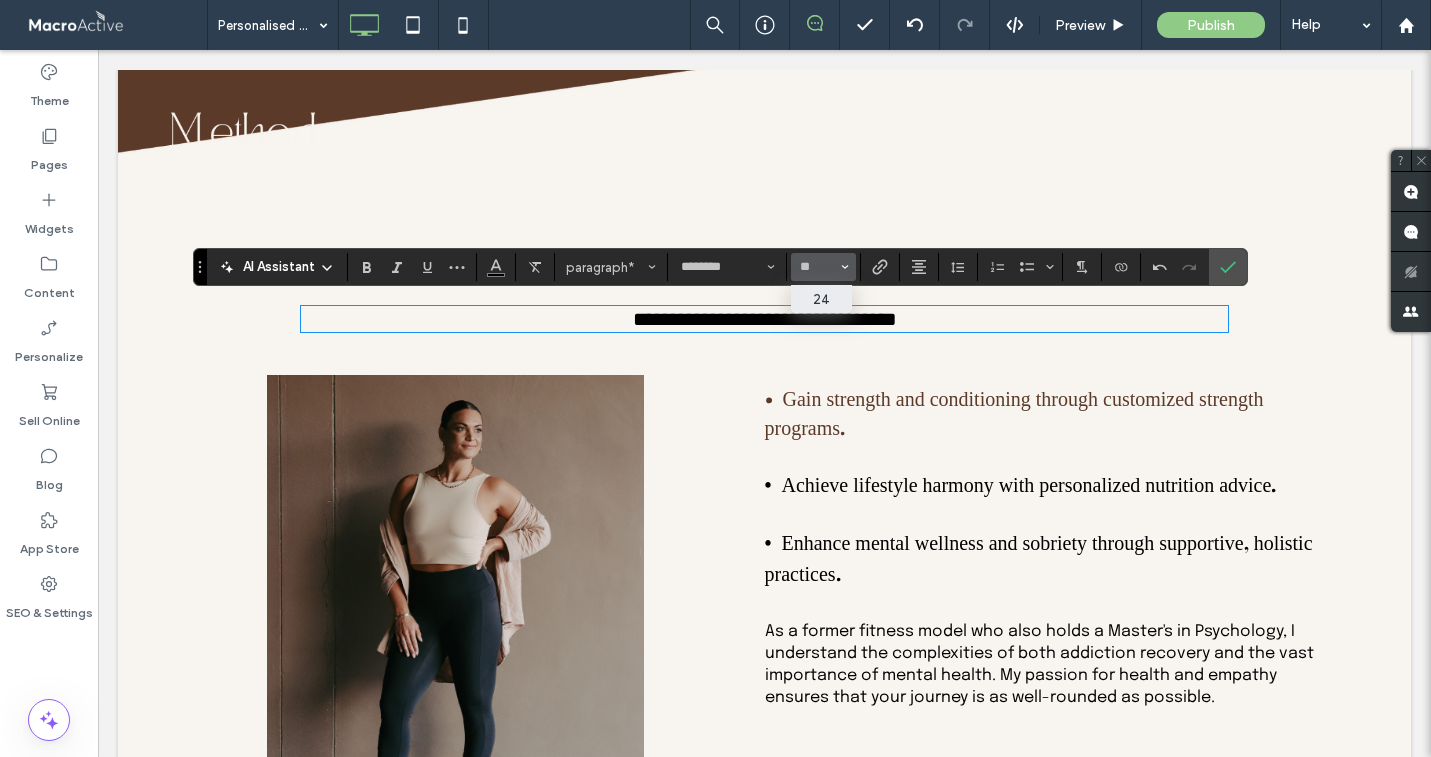 type on "**" 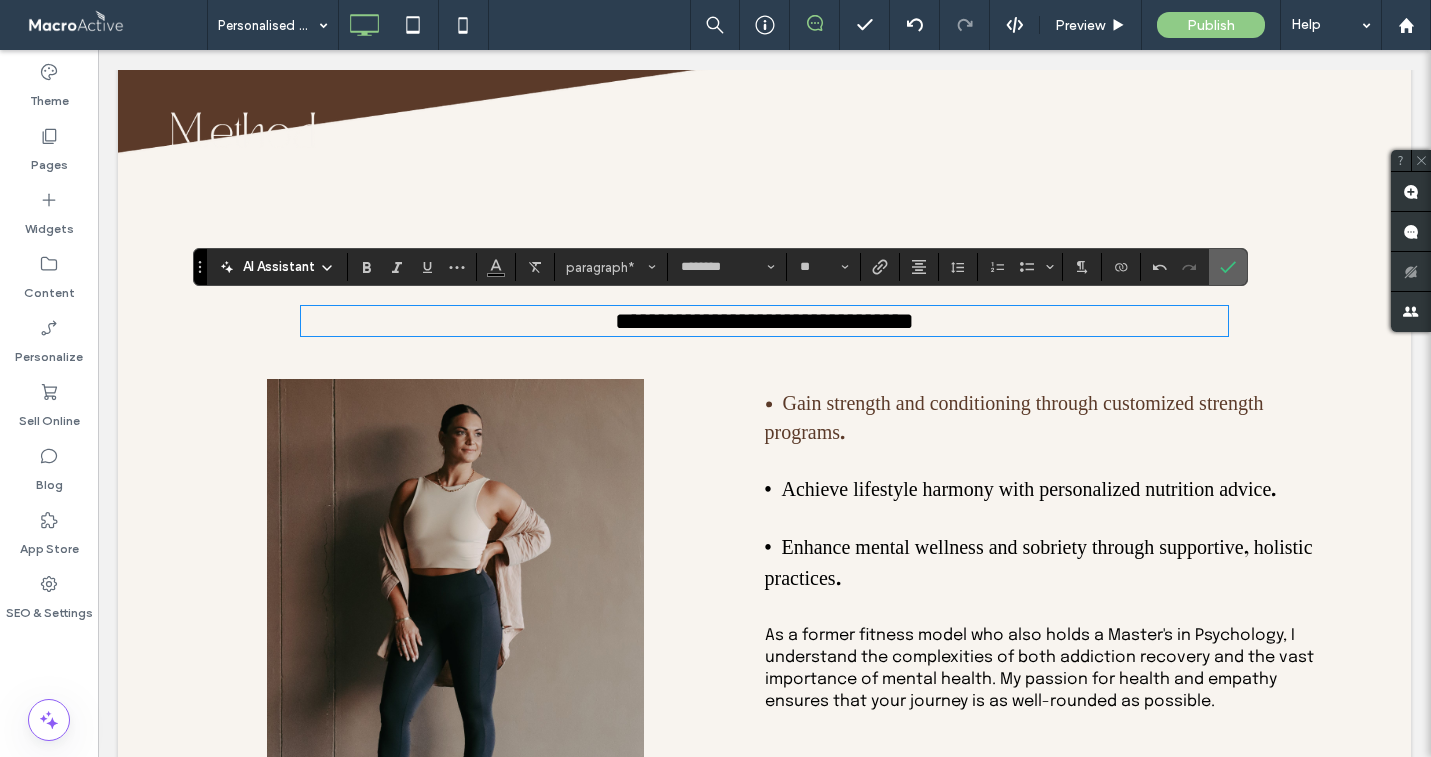 click 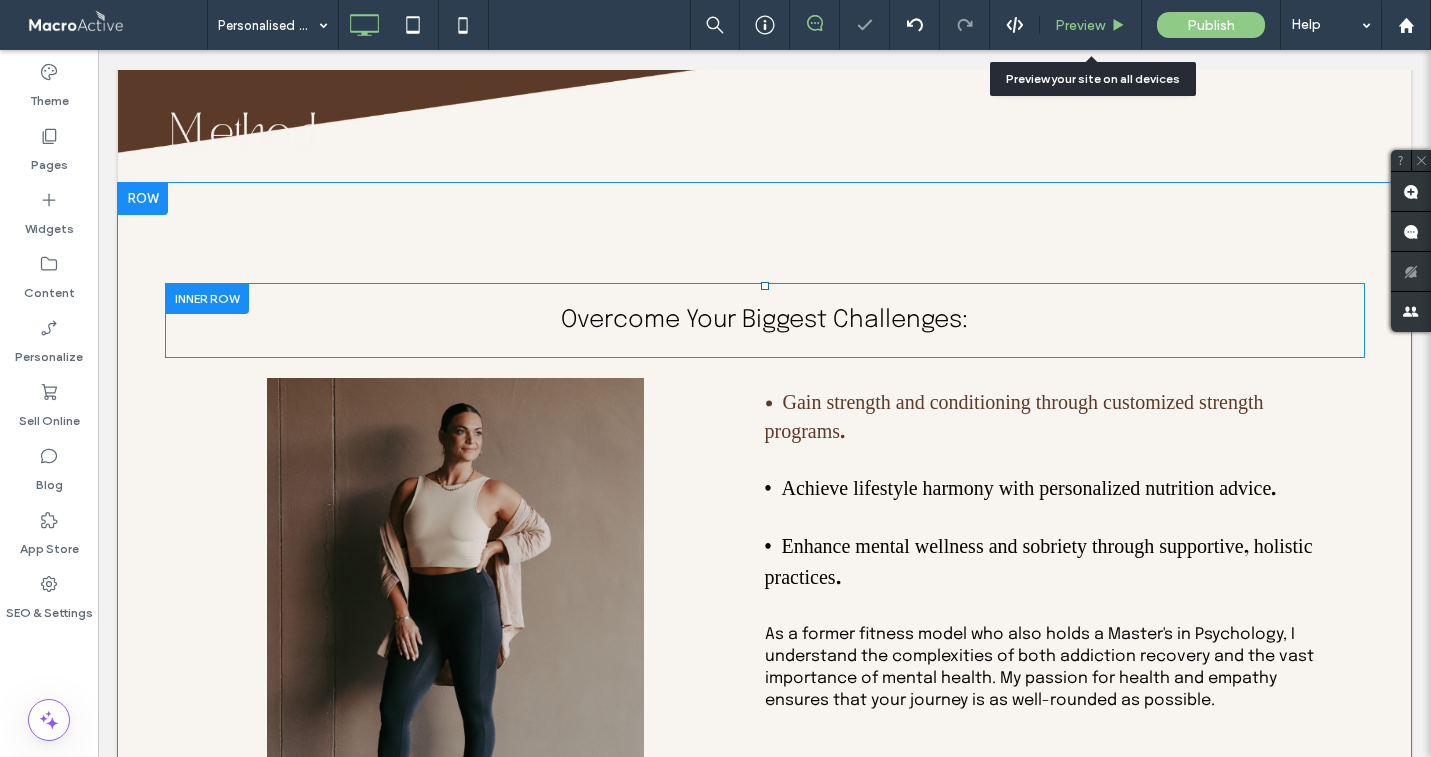 click on "Preview" at bounding box center [1091, 25] 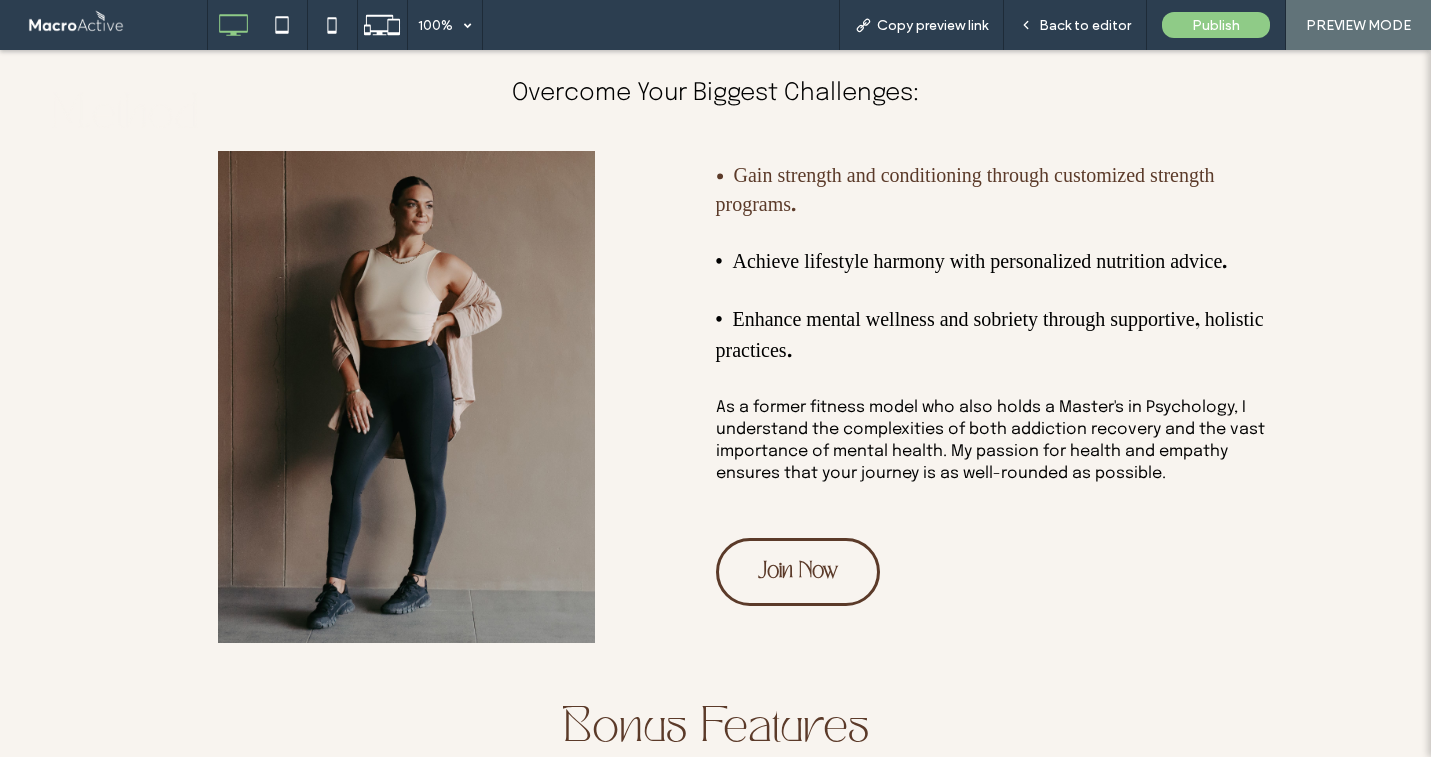 scroll, scrollTop: 3691, scrollLeft: 0, axis: vertical 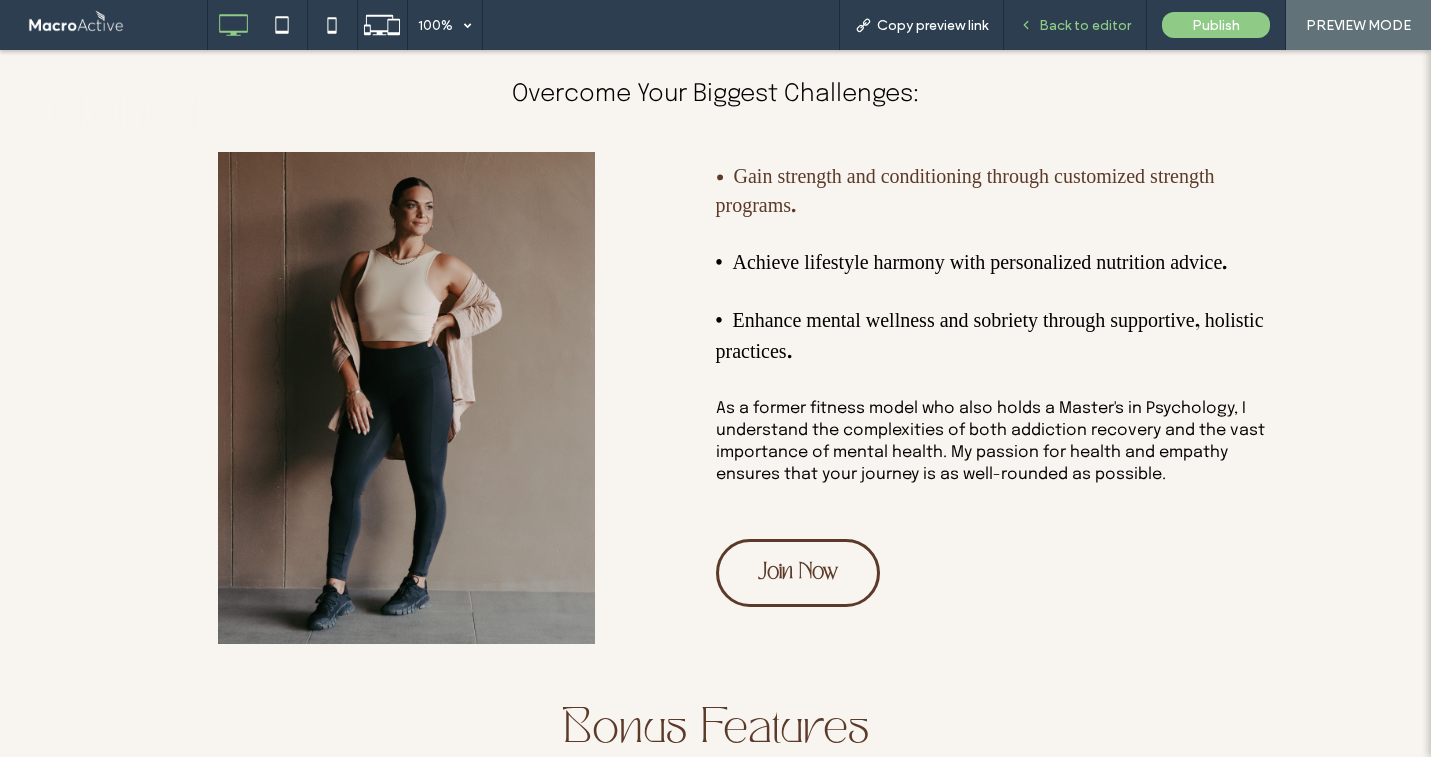 click on "Back to editor" at bounding box center [1085, 25] 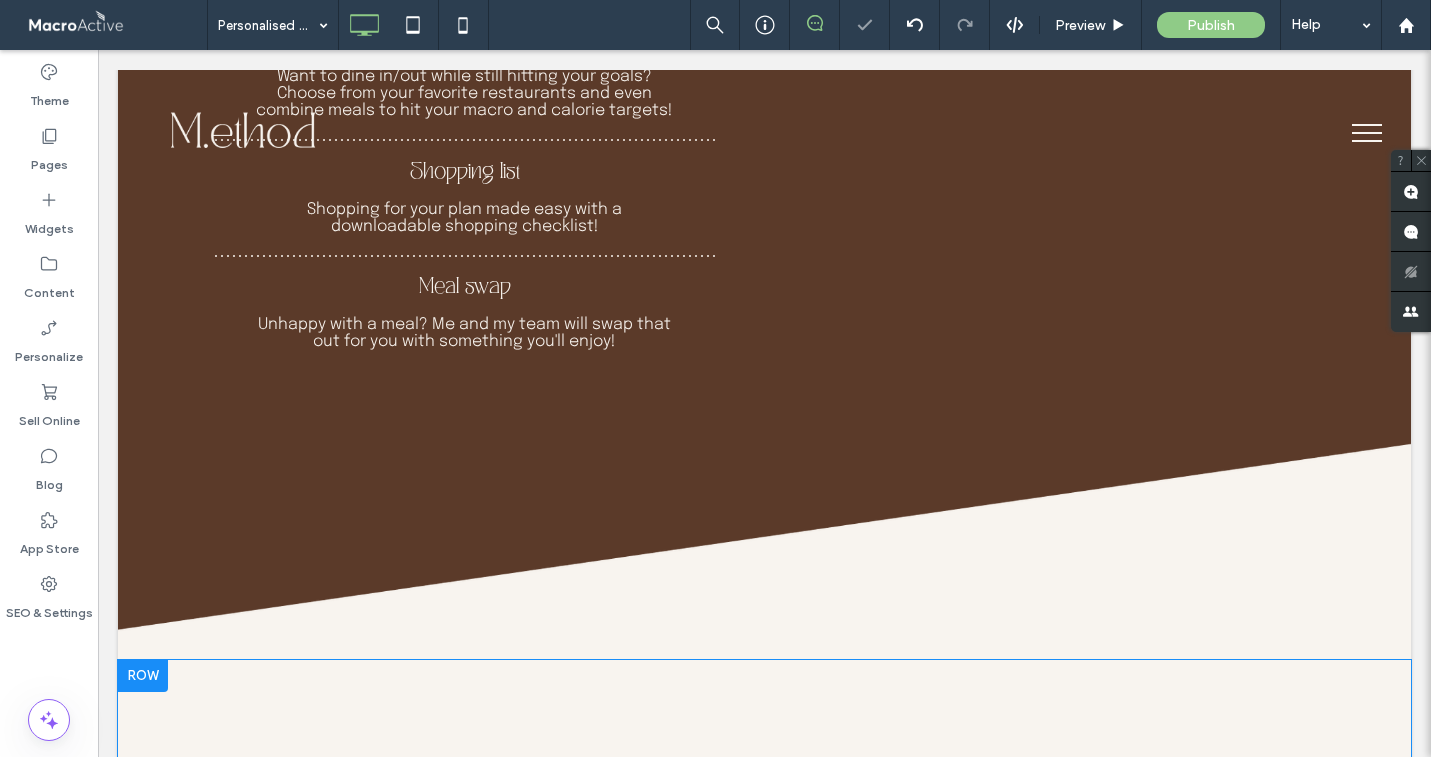 scroll, scrollTop: 2978, scrollLeft: 0, axis: vertical 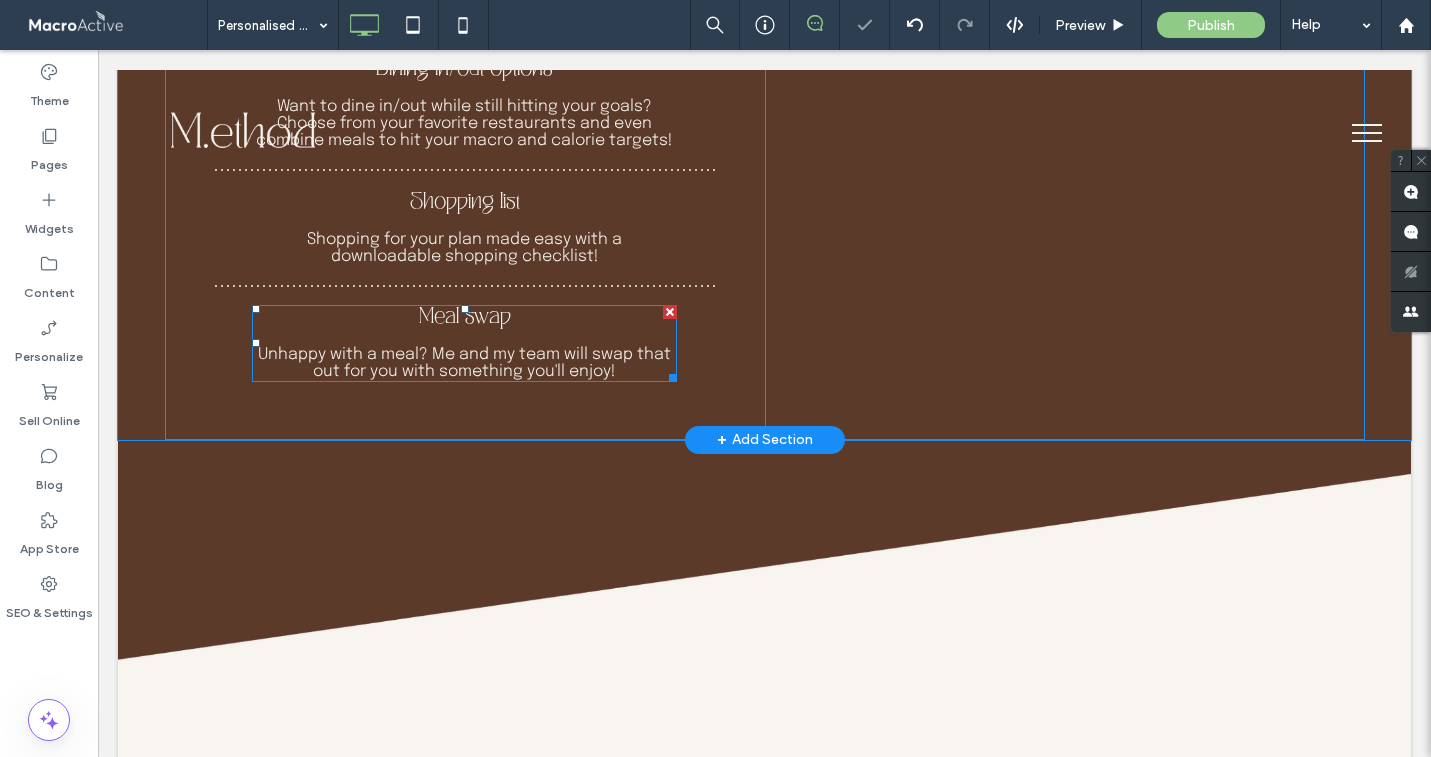 click on "Unhappy with a meal? Me and my team will swap that out for you with something you'll enjoy!" at bounding box center [464, 363] 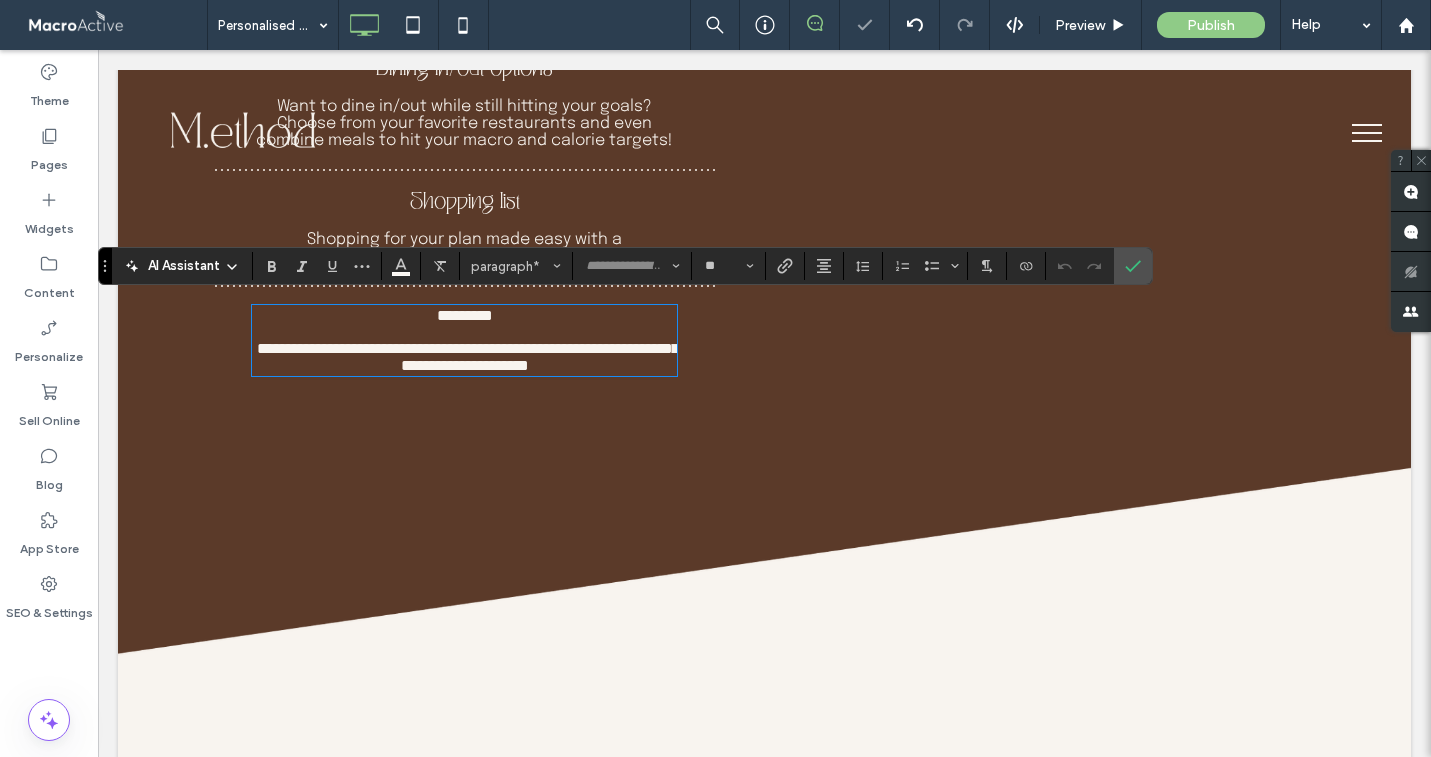 type on "********" 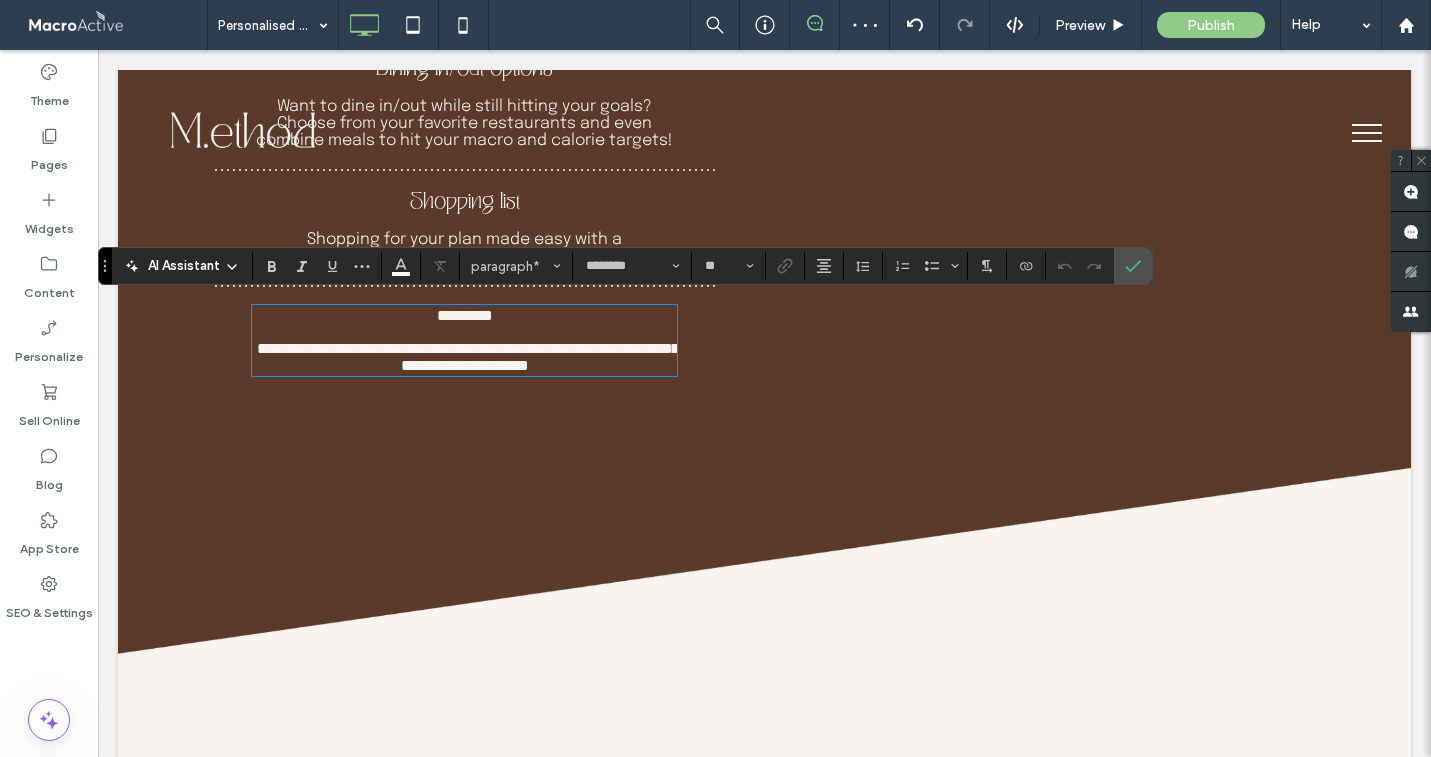 click on "**********" at bounding box center (468, 357) 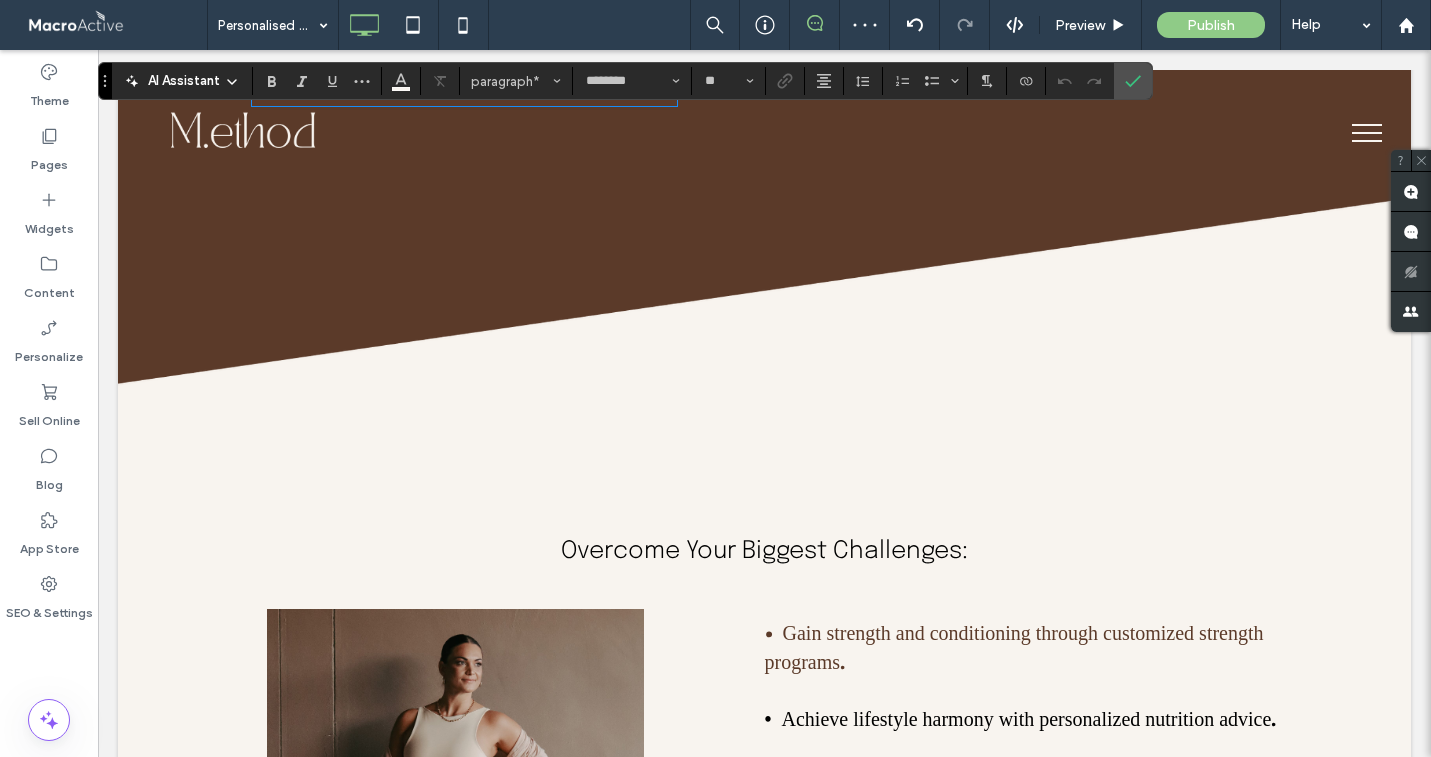scroll, scrollTop: 3553, scrollLeft: 0, axis: vertical 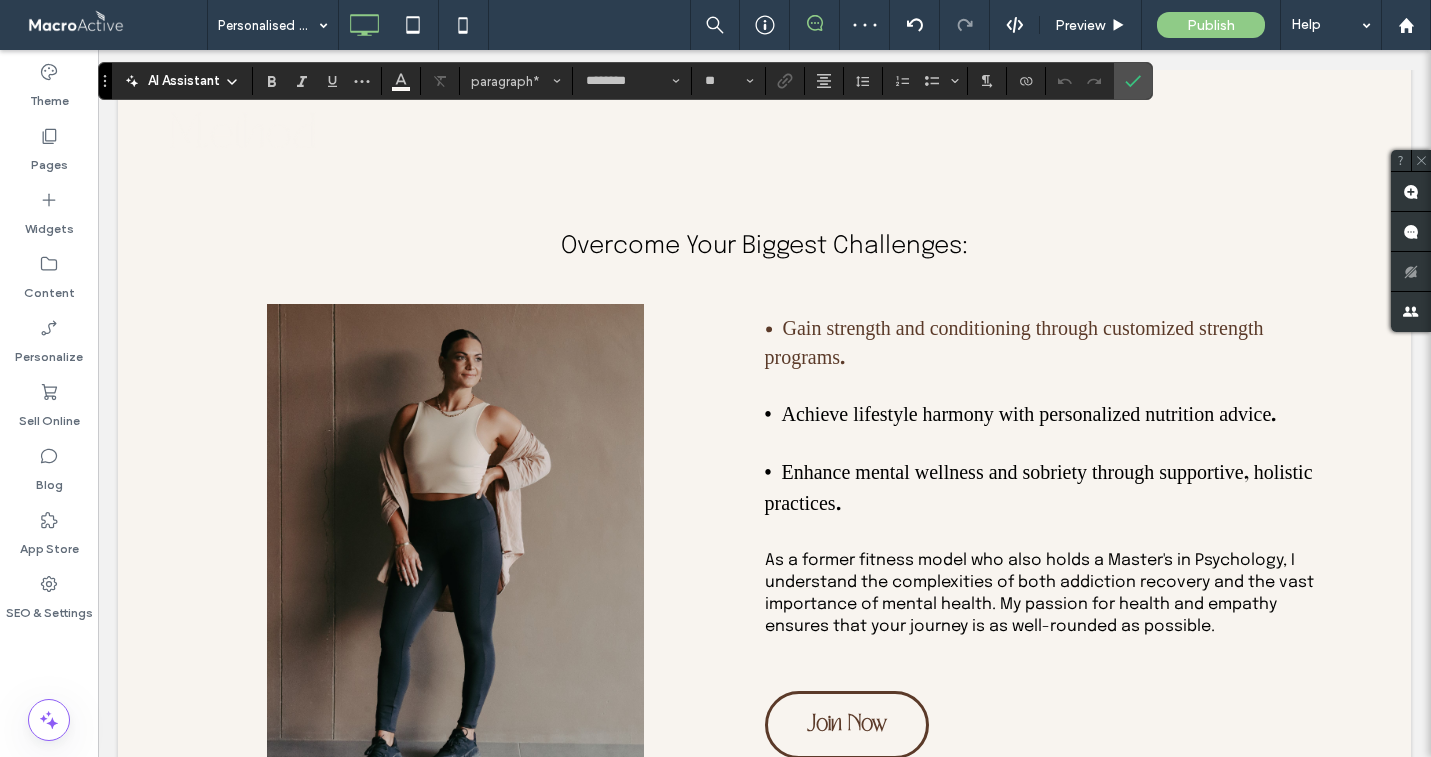 click at bounding box center [1045, 387] 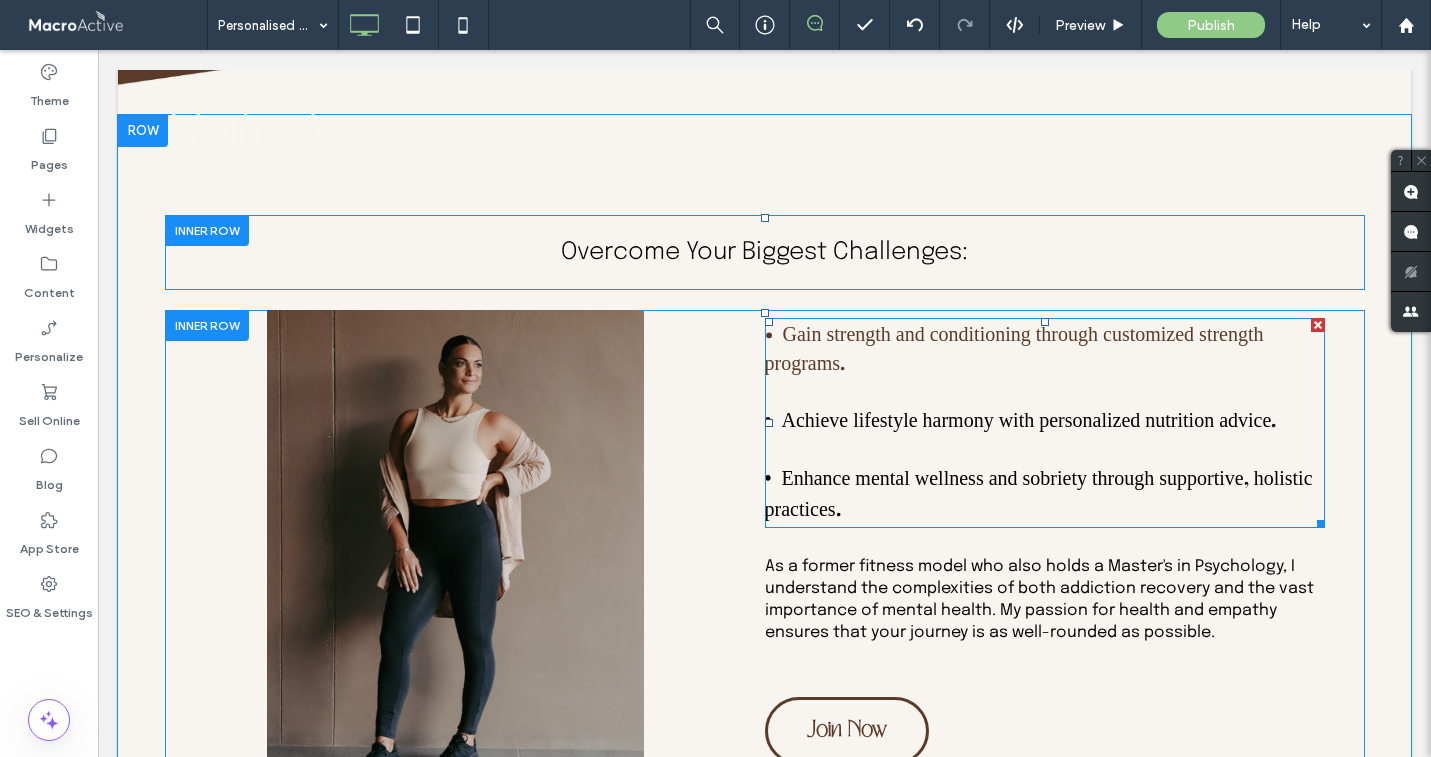click on "Achieve lifestyle harmony with personalized nutrition advice" at bounding box center [1027, 420] 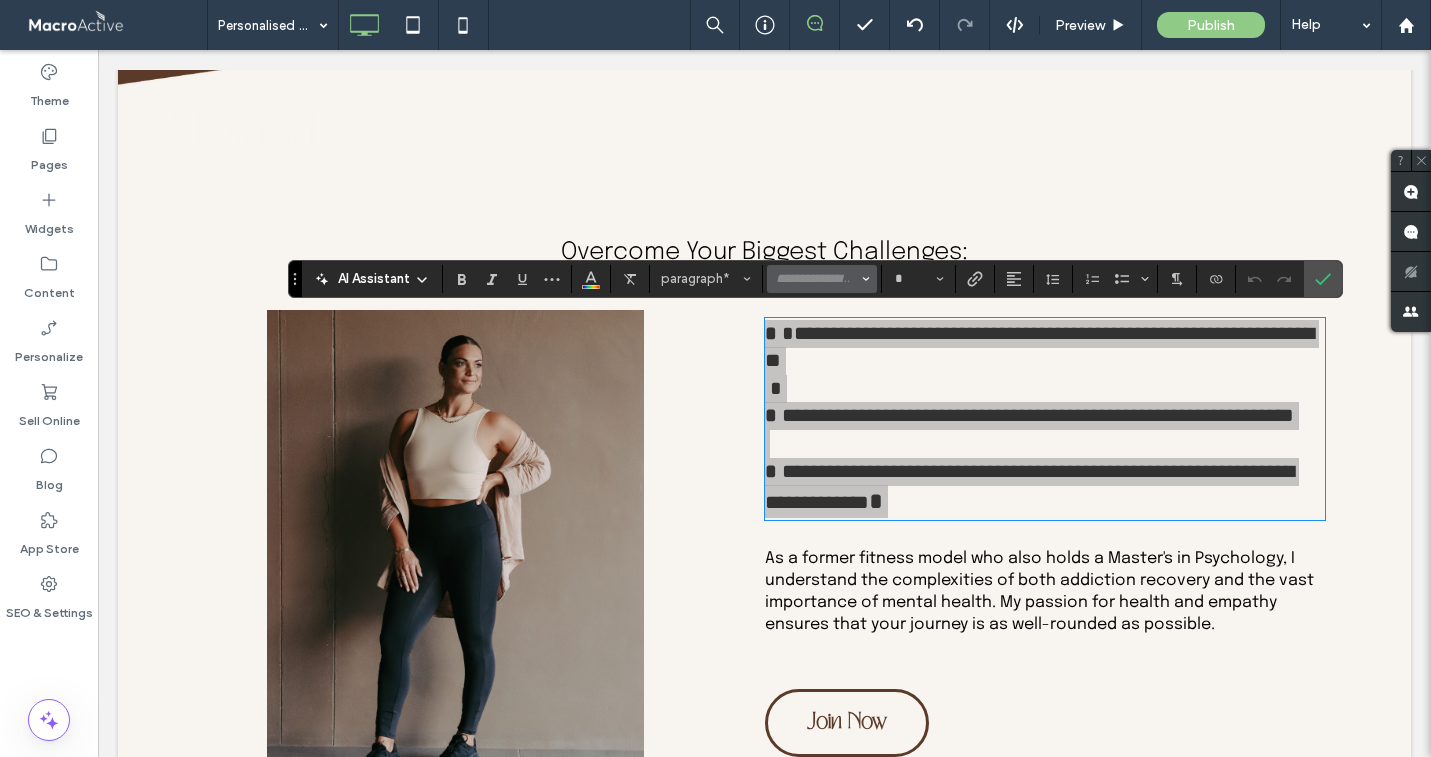 click at bounding box center [816, 279] 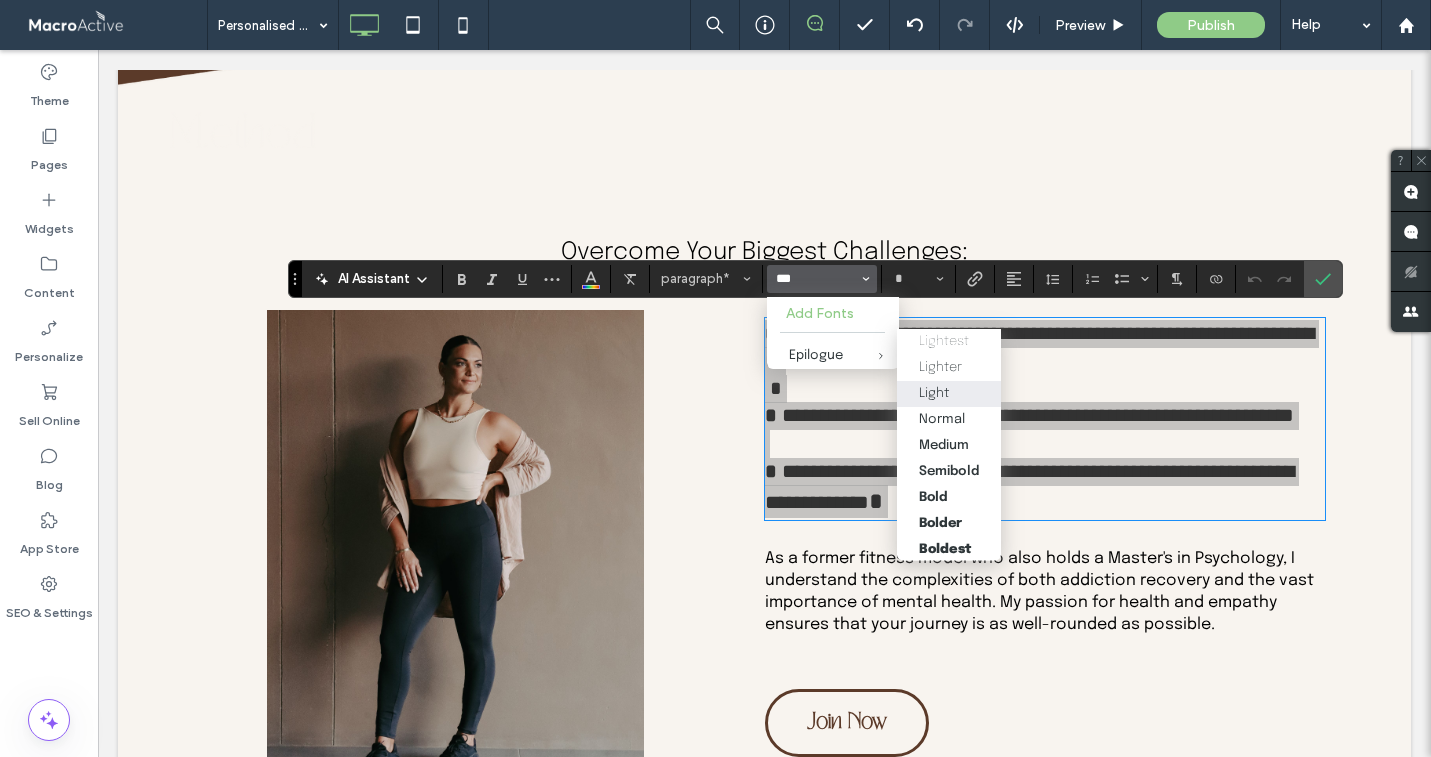 type on "***" 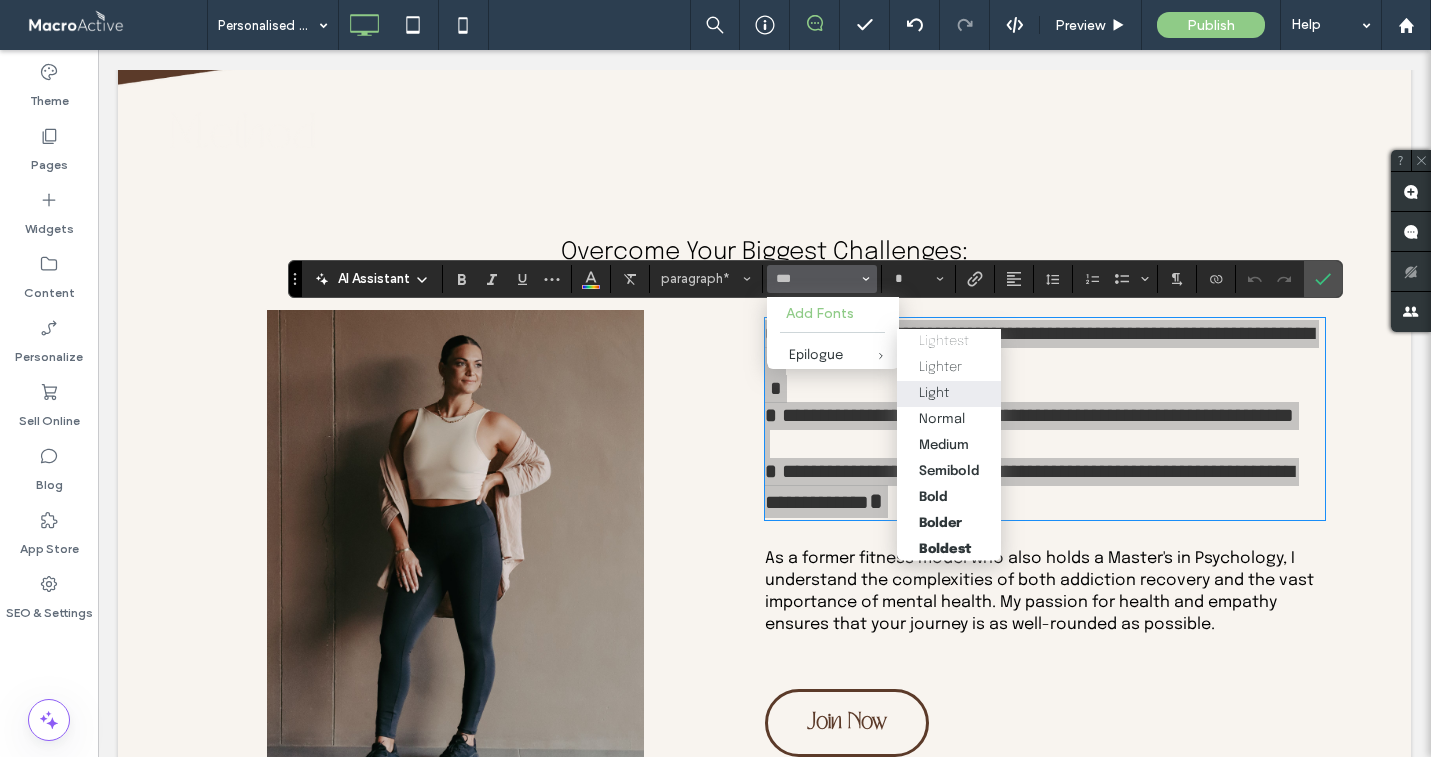click on "Light" at bounding box center [934, 393] 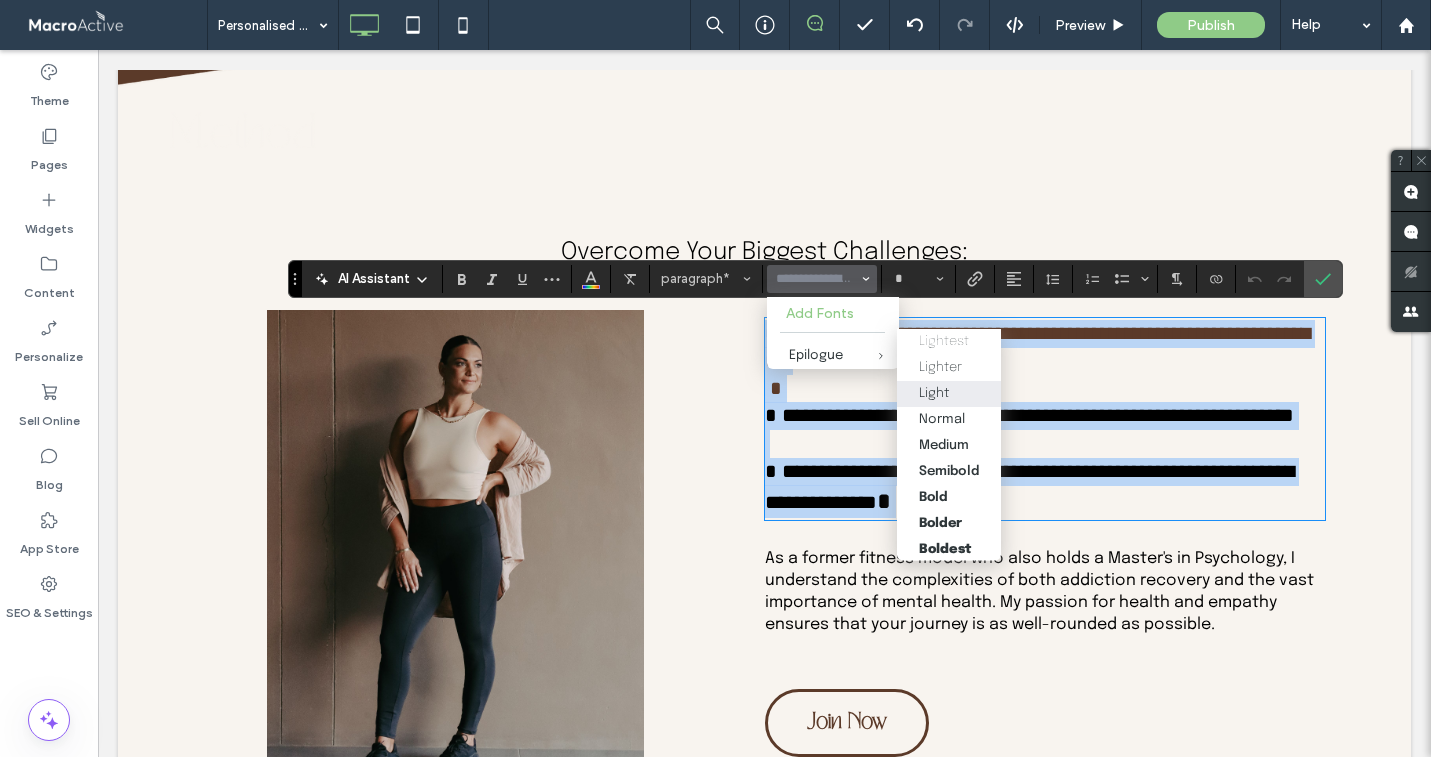 type on "********" 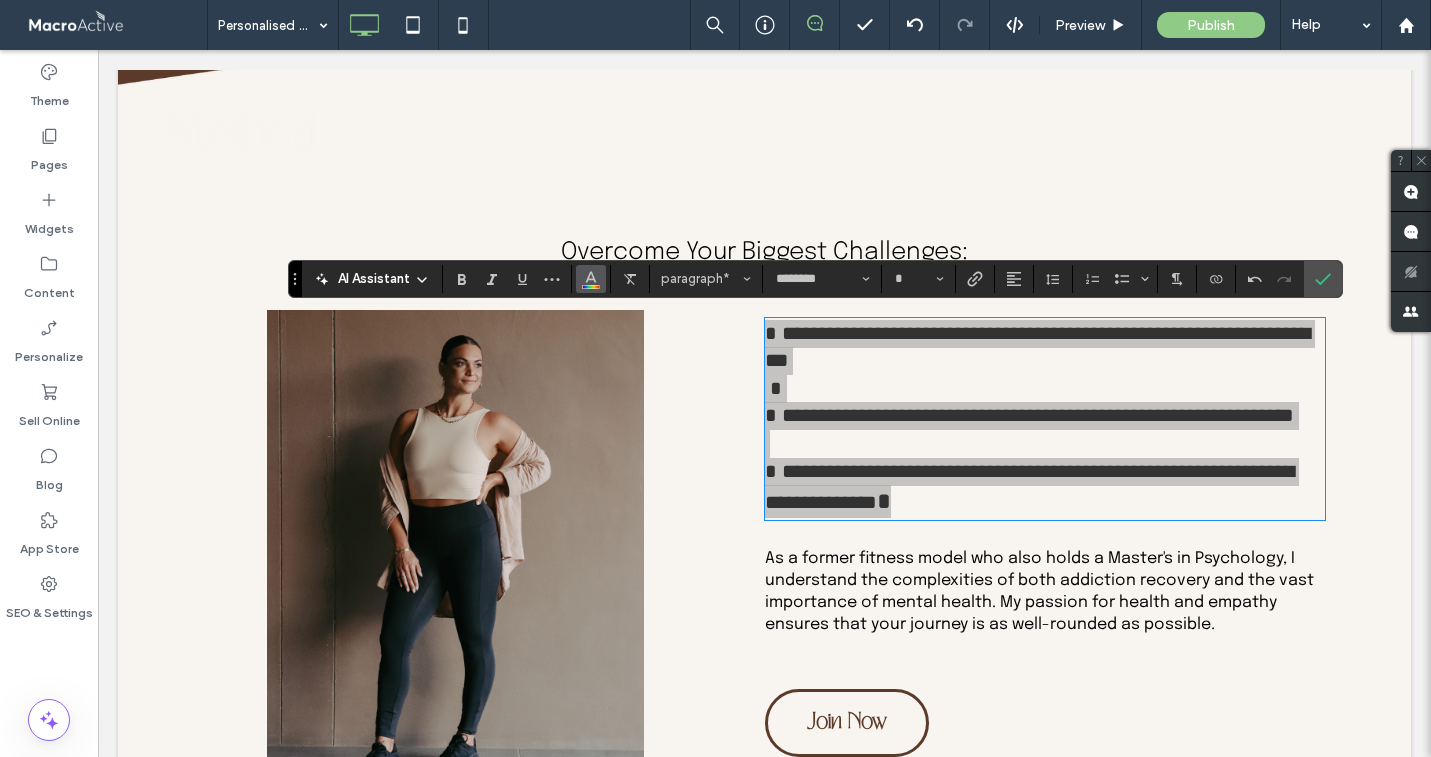 click 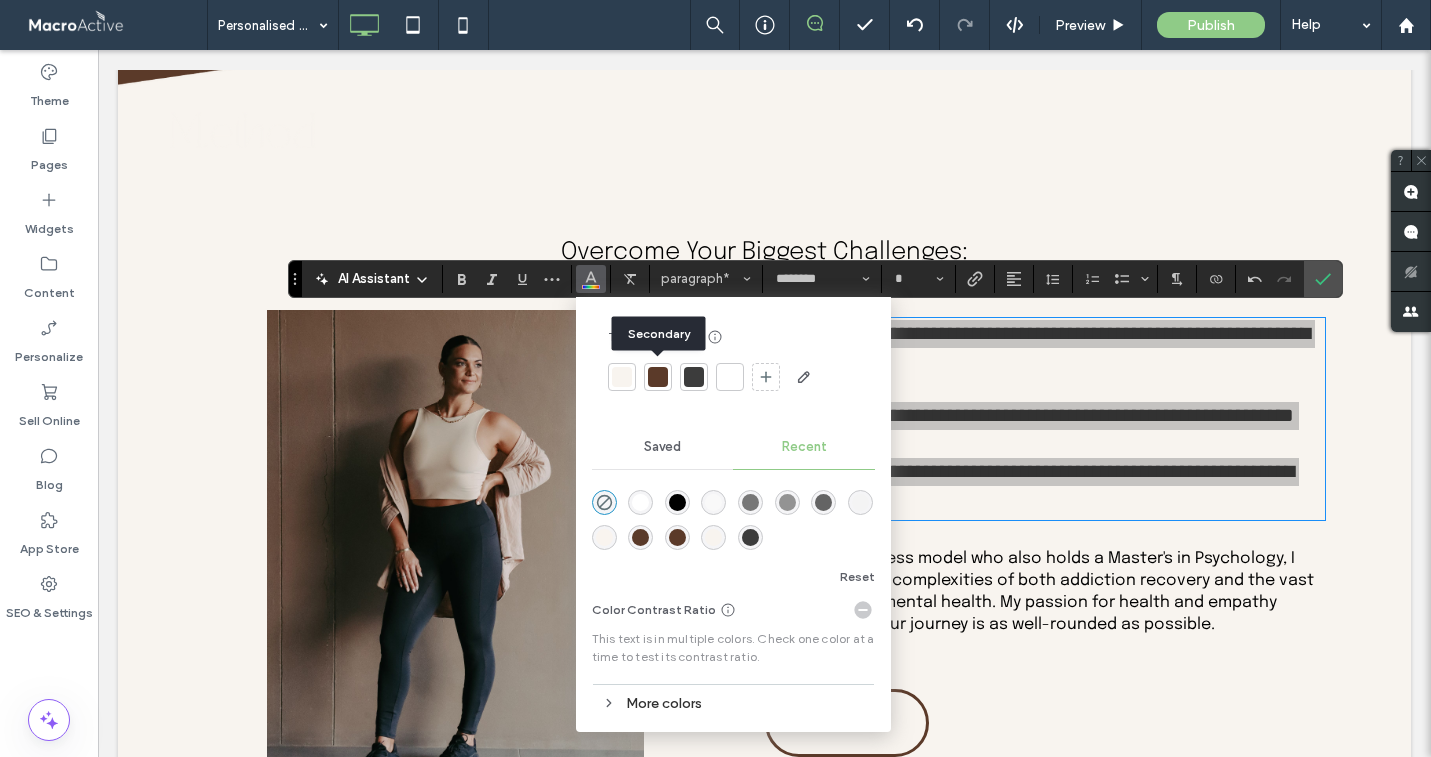 click at bounding box center [658, 377] 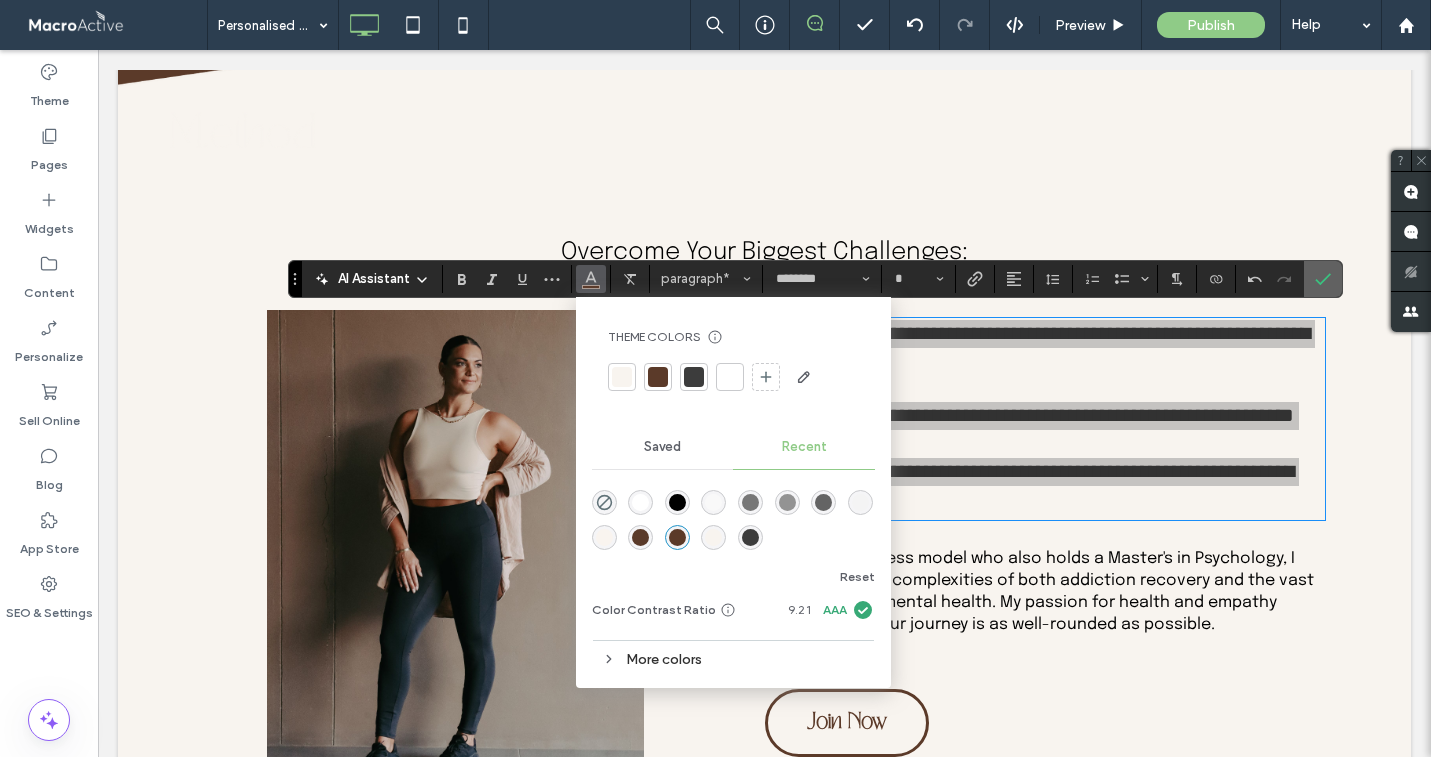 click at bounding box center [1319, 279] 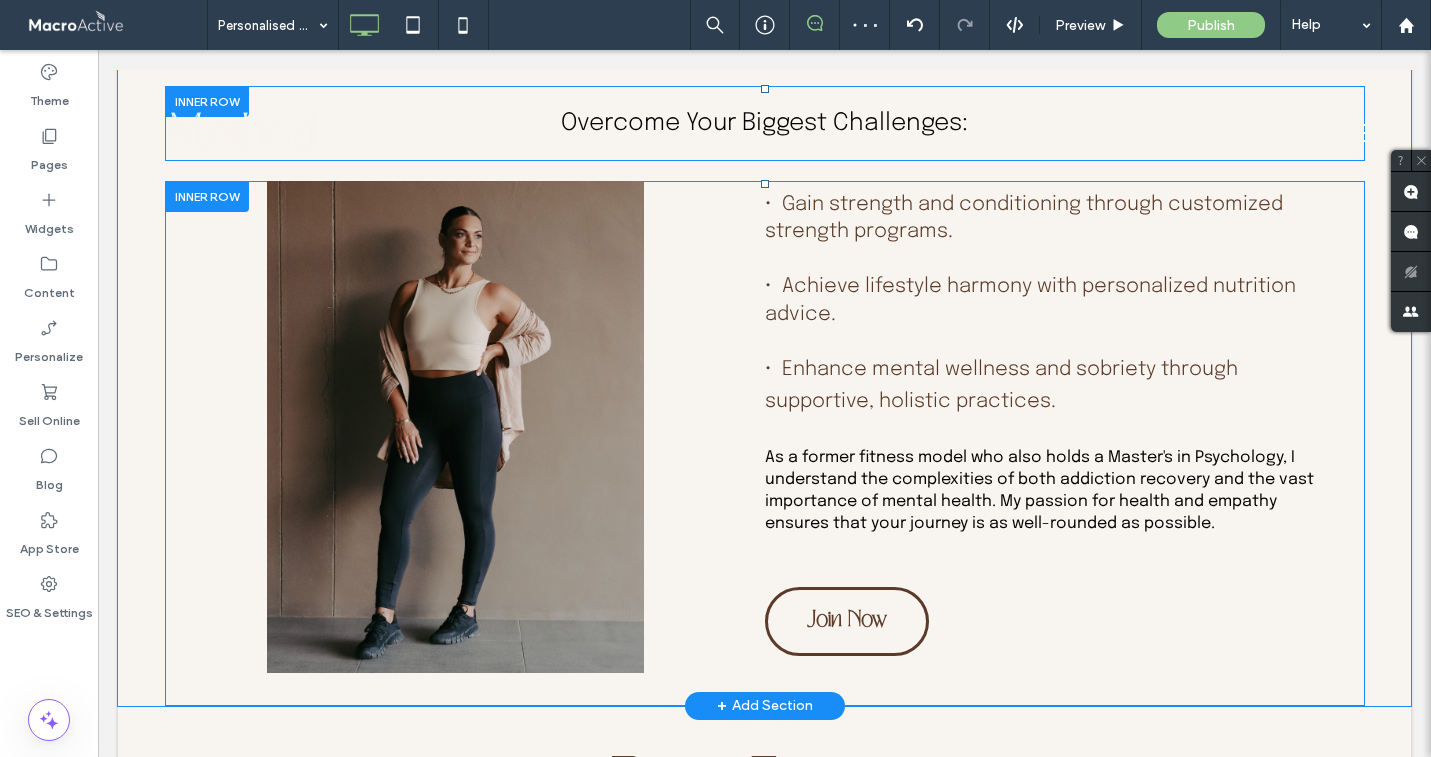 scroll, scrollTop: 3690, scrollLeft: 0, axis: vertical 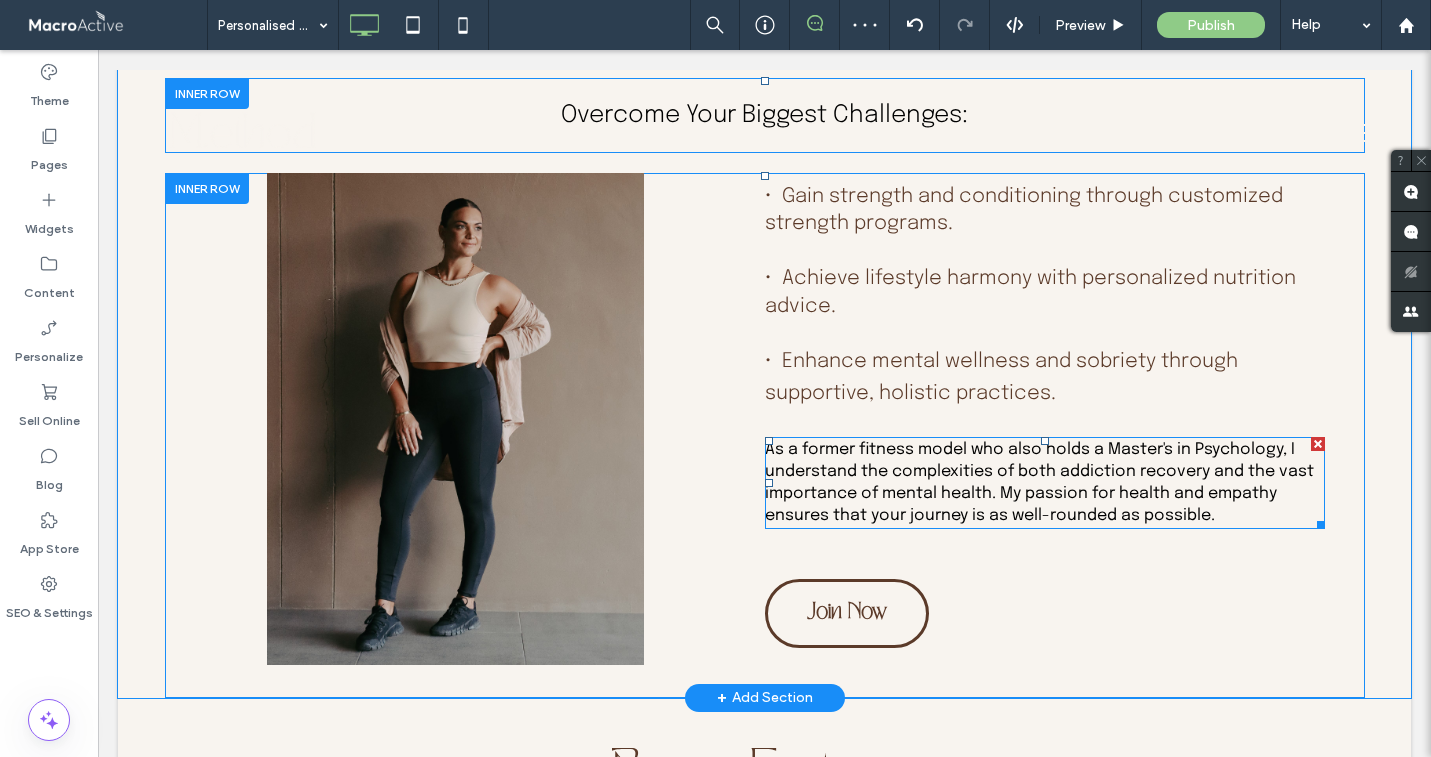 click on "As a former fitness model who also holds a Master's in Psychology, I understand the complexities of both addiction recovery and the vast importance of mental health. My passion for health and empathy ensures that your journey is as well-rounded as possible." at bounding box center (1039, 482) 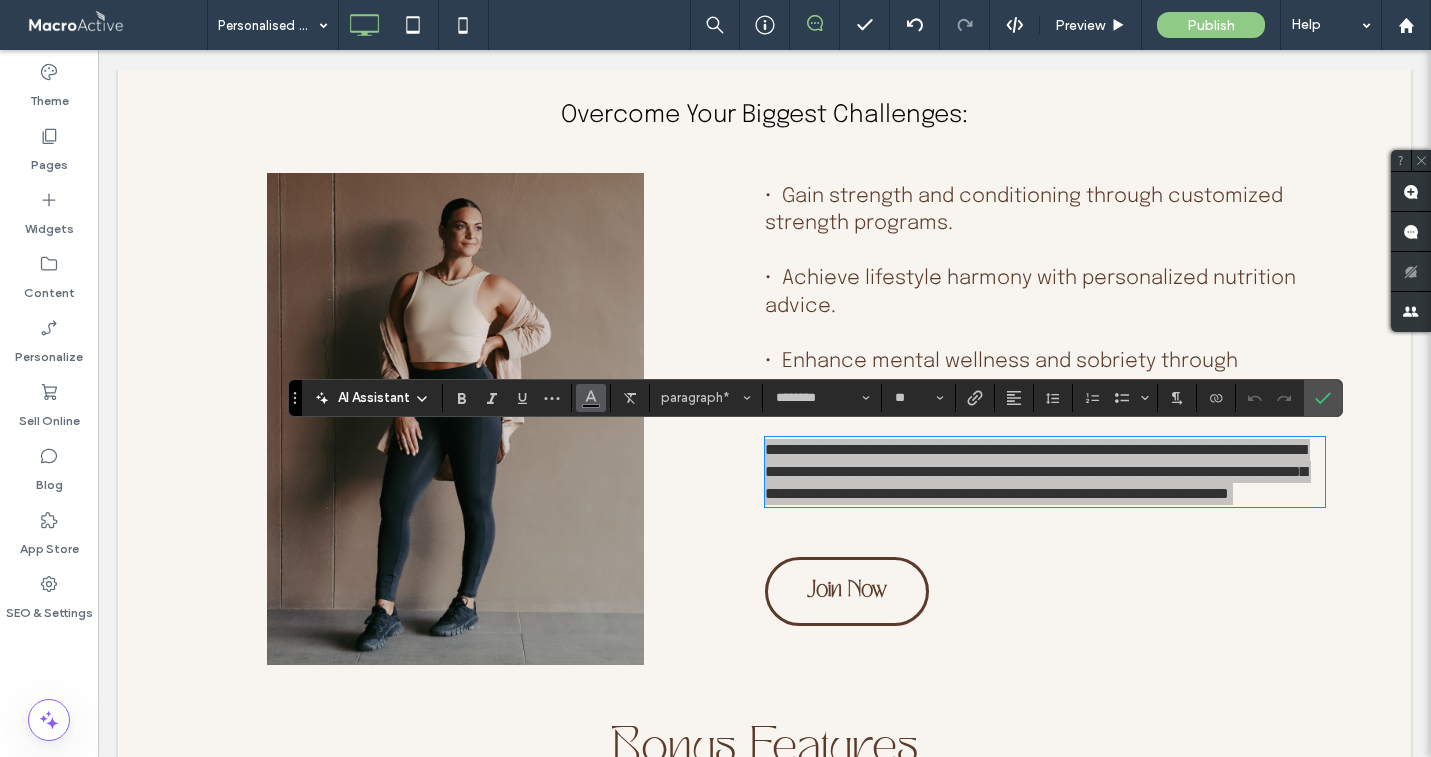 click at bounding box center (591, 398) 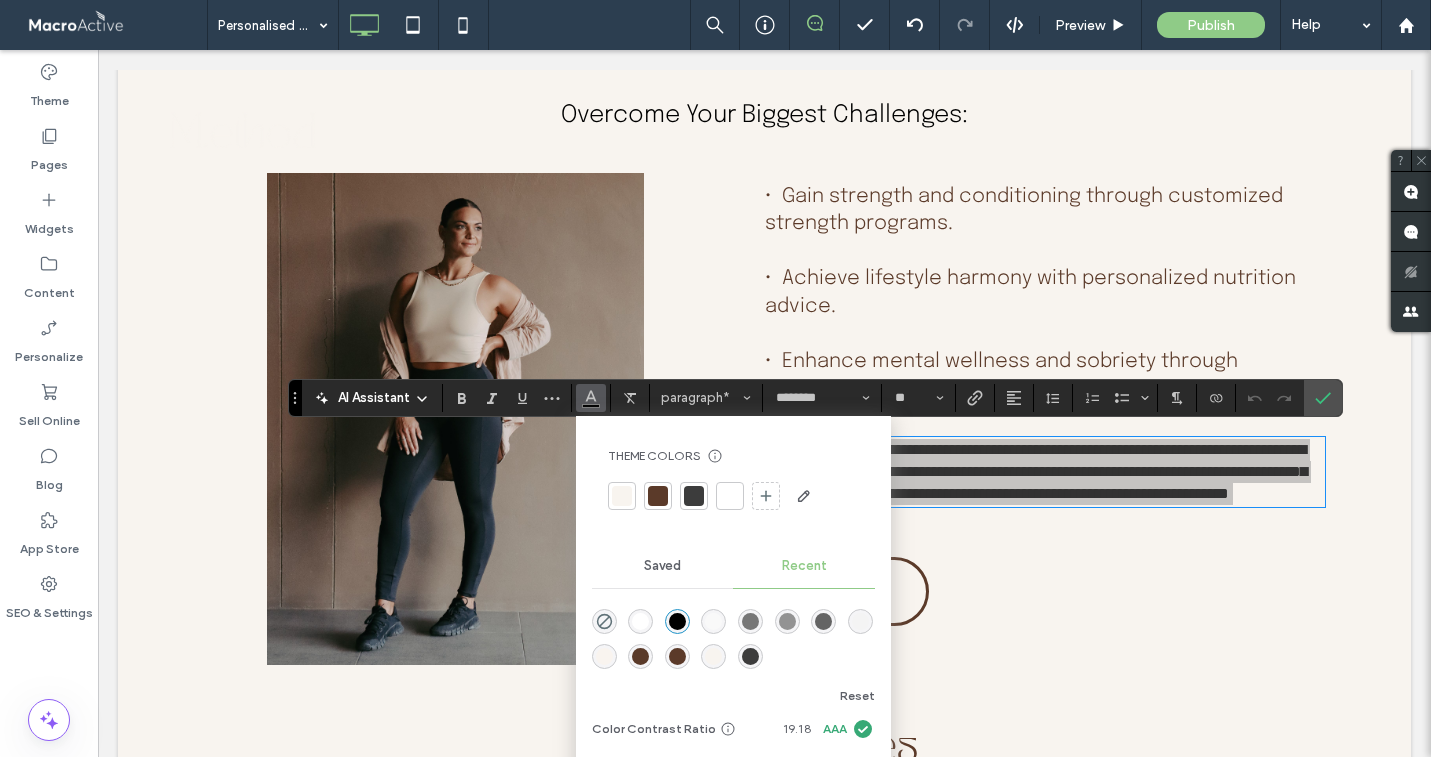 click at bounding box center [658, 496] 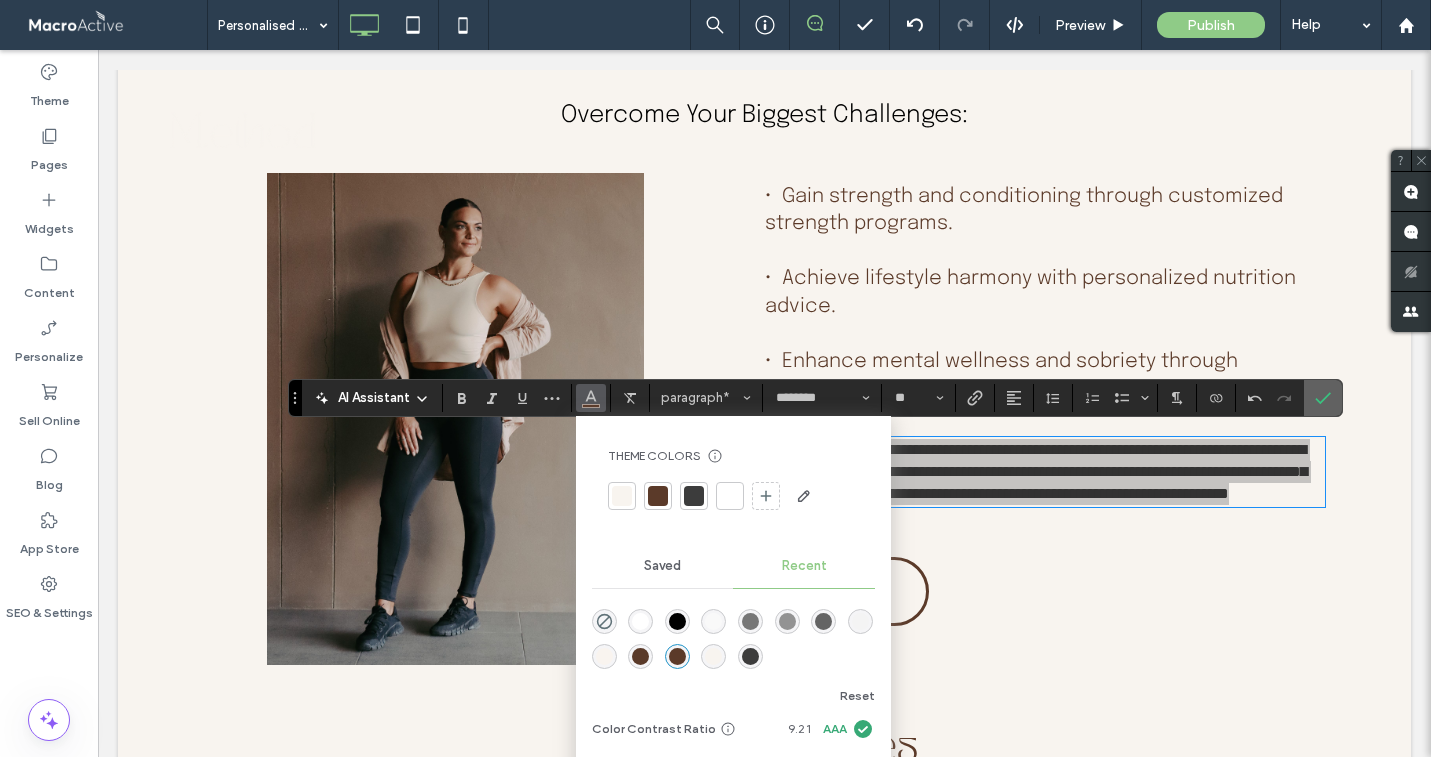 click at bounding box center [1319, 398] 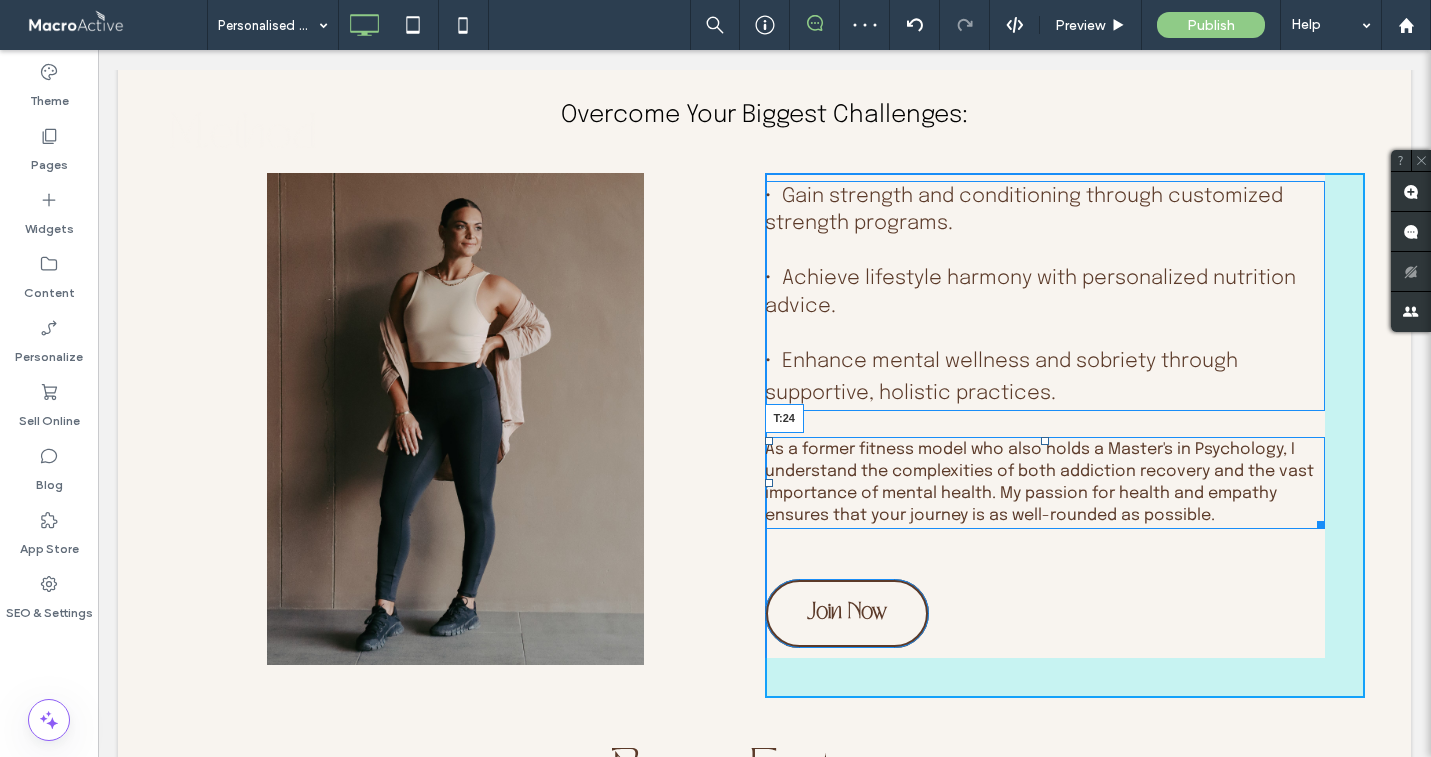 click at bounding box center [1045, 441] 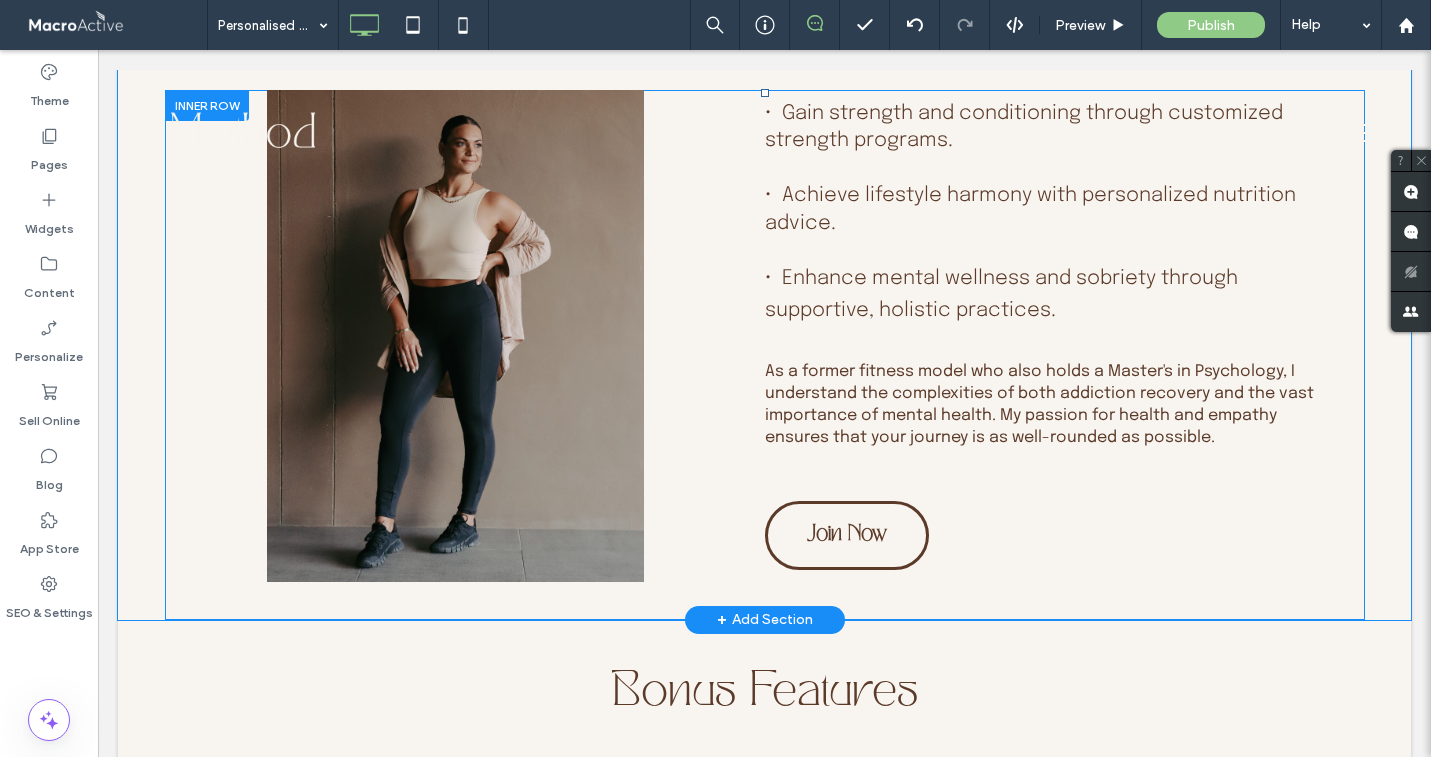 scroll, scrollTop: 3792, scrollLeft: 0, axis: vertical 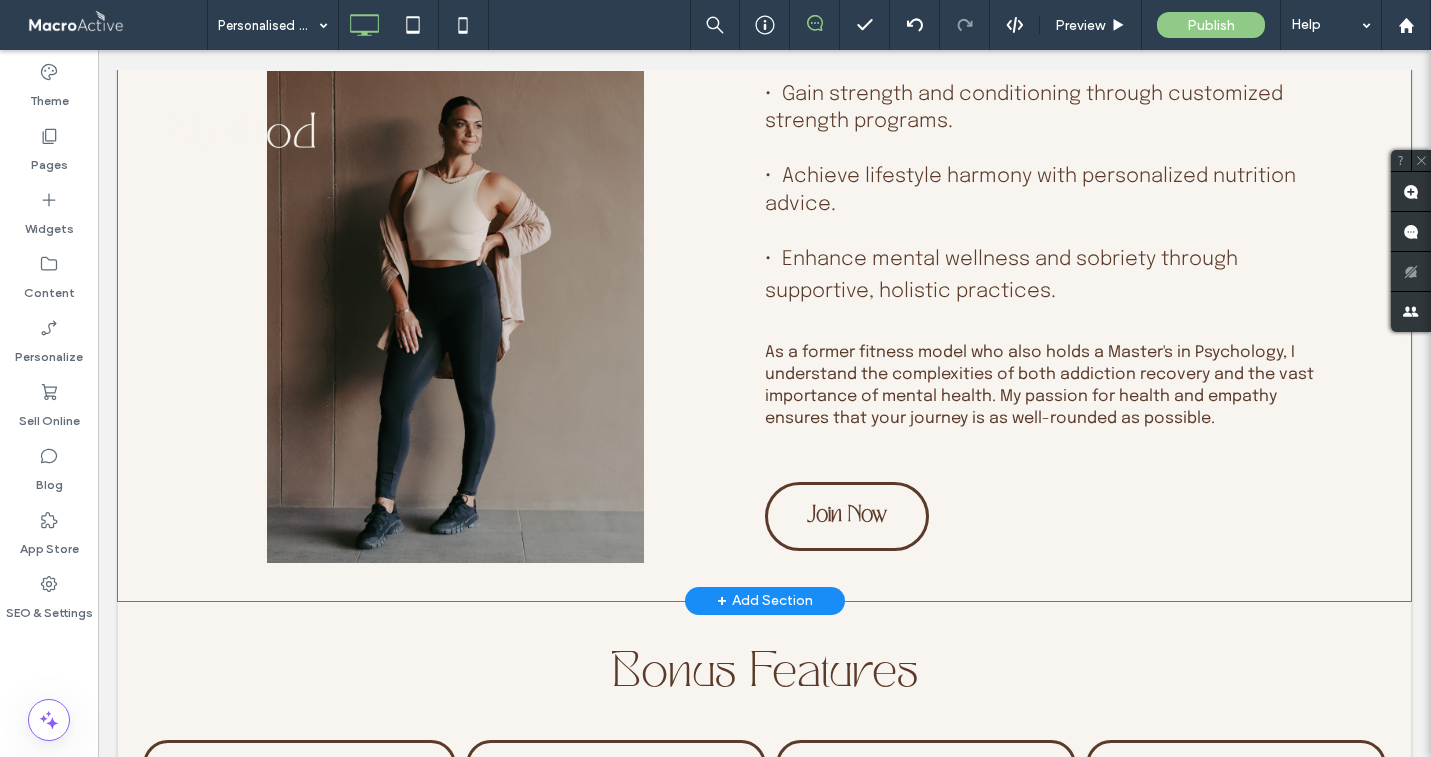 click on "+ Add Section" at bounding box center (765, 601) 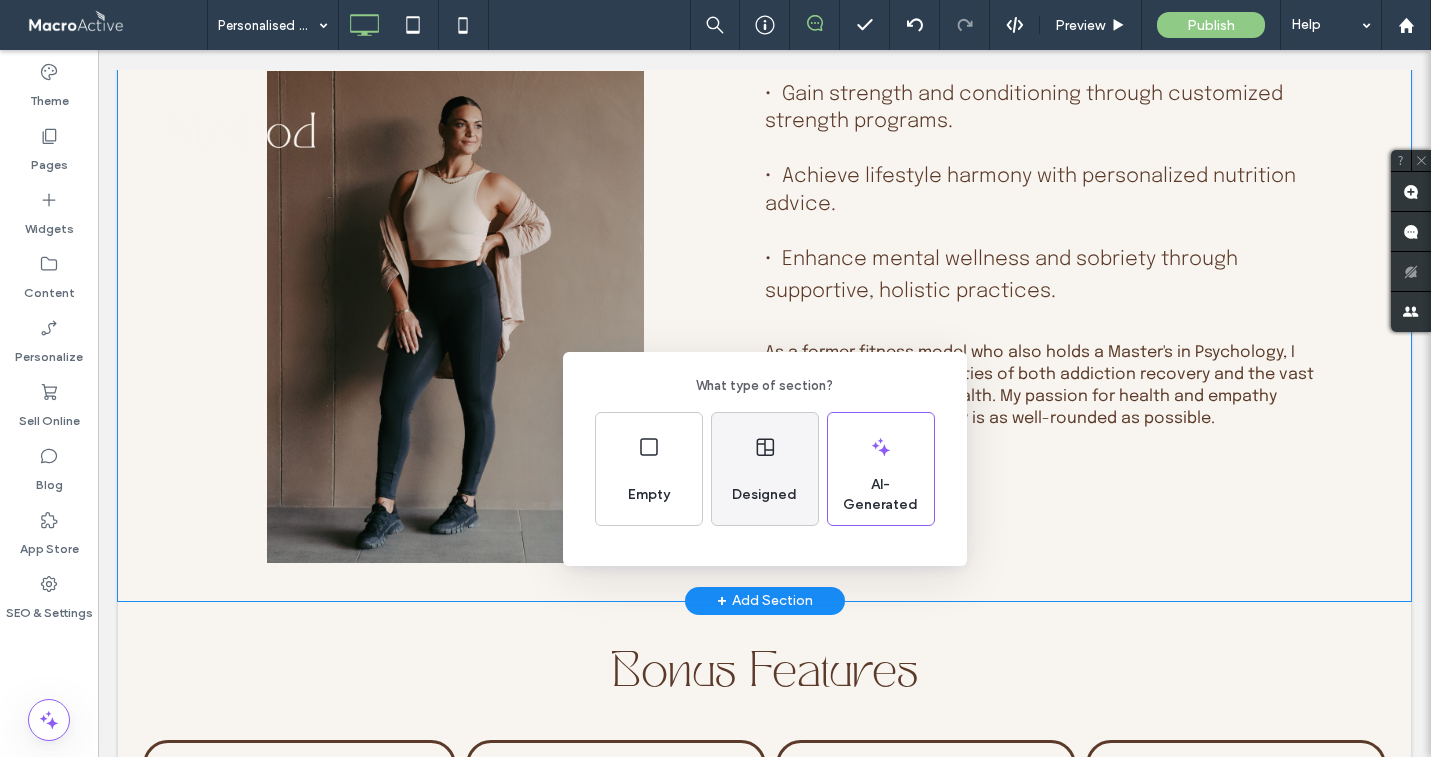 click on "Designed" at bounding box center (765, 469) 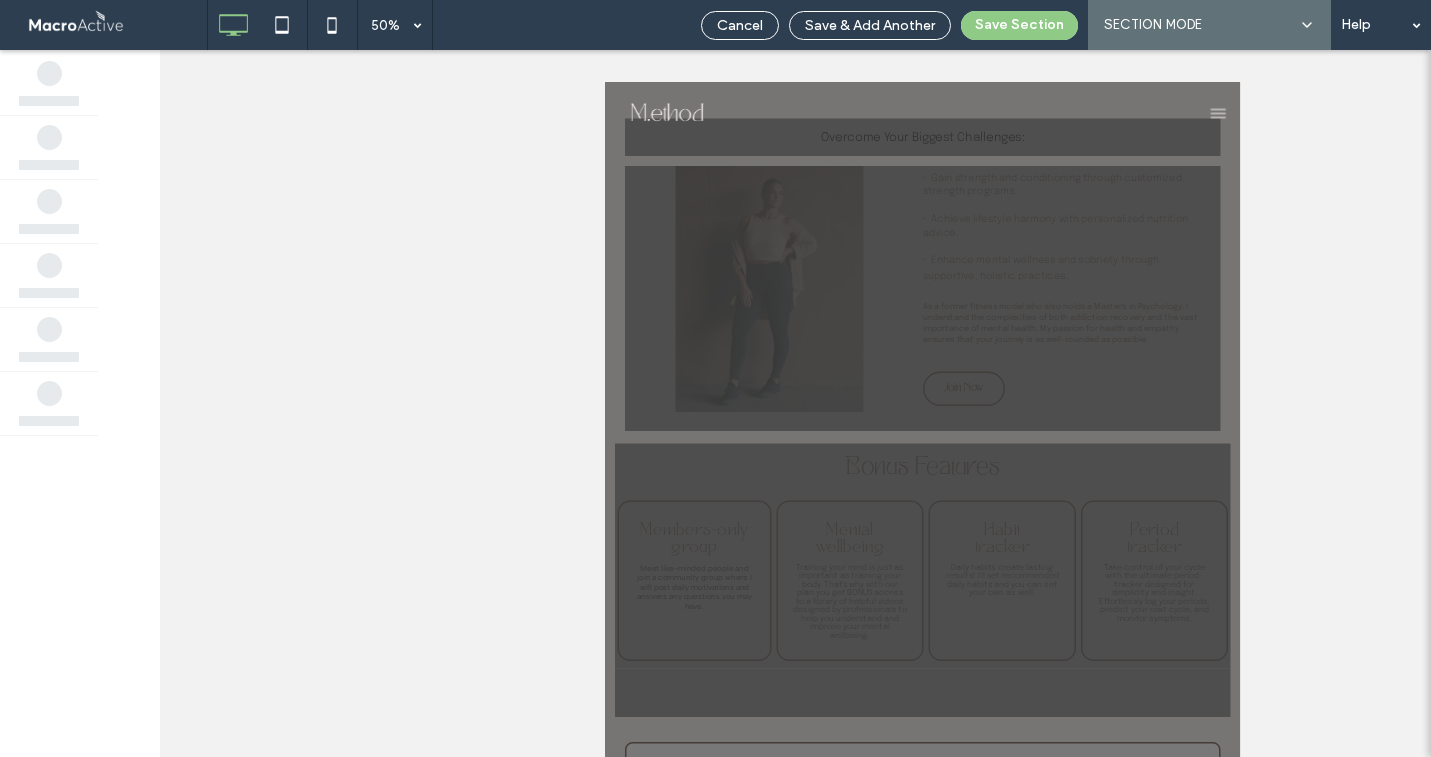 scroll, scrollTop: 3594, scrollLeft: 0, axis: vertical 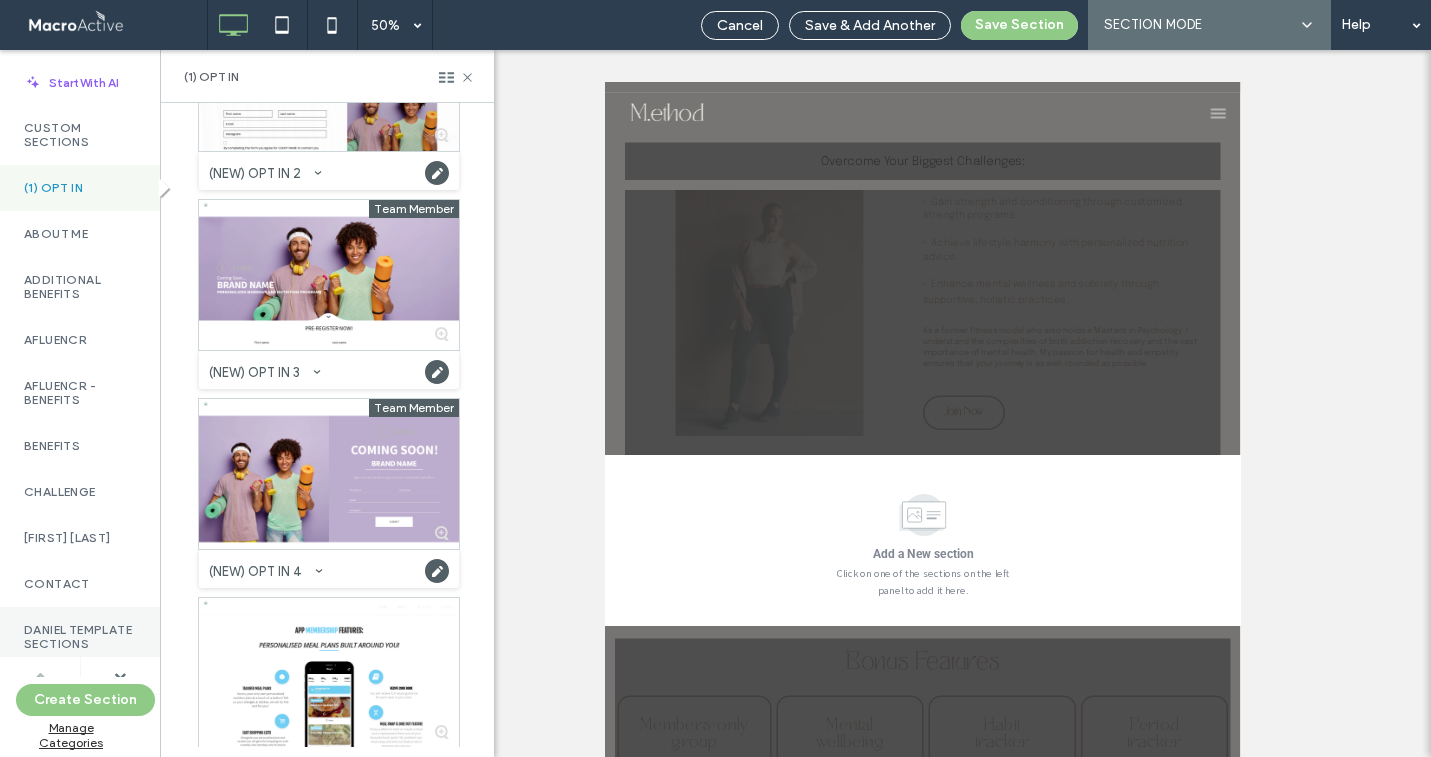 click on "DANIEL TEMPLATE SECTIONS" at bounding box center (80, 637) 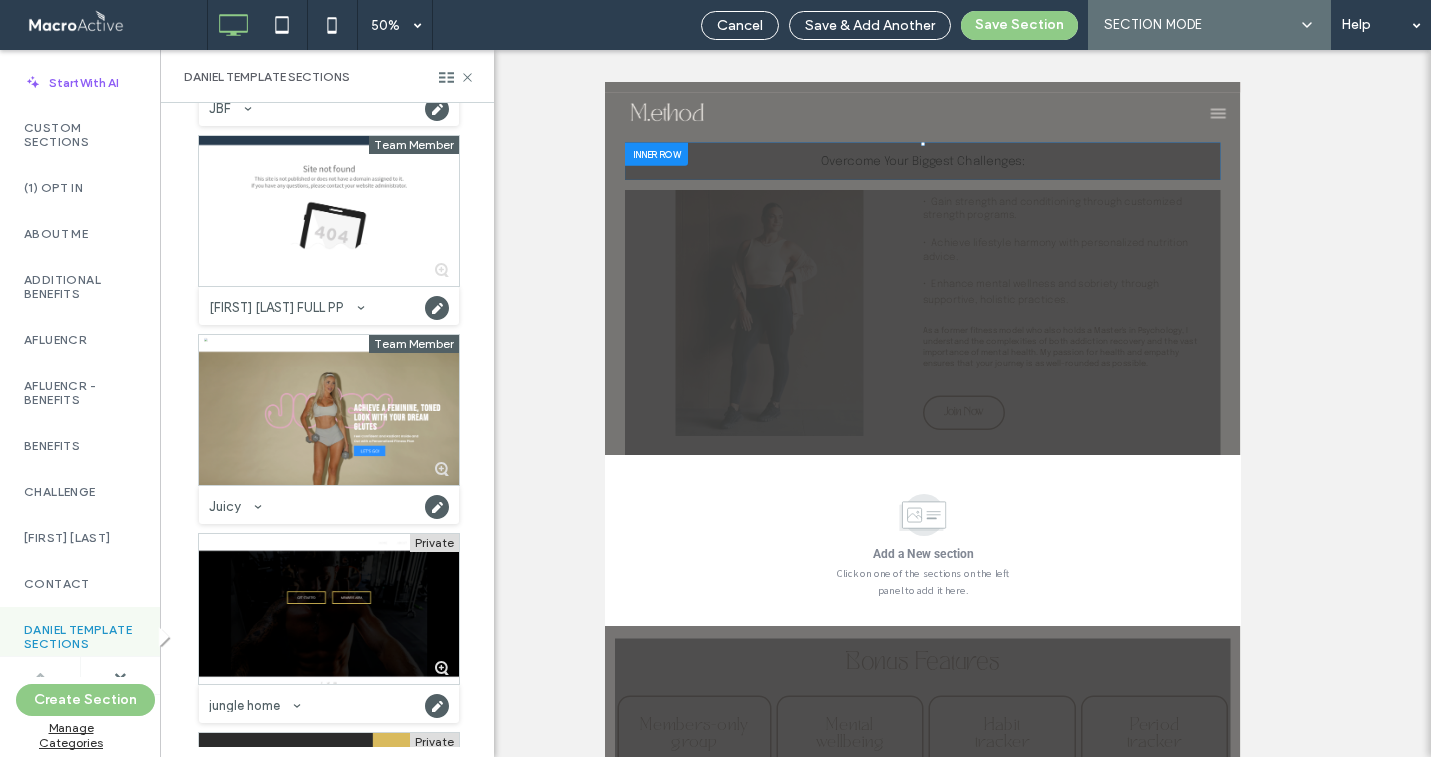 scroll, scrollTop: 6789, scrollLeft: 0, axis: vertical 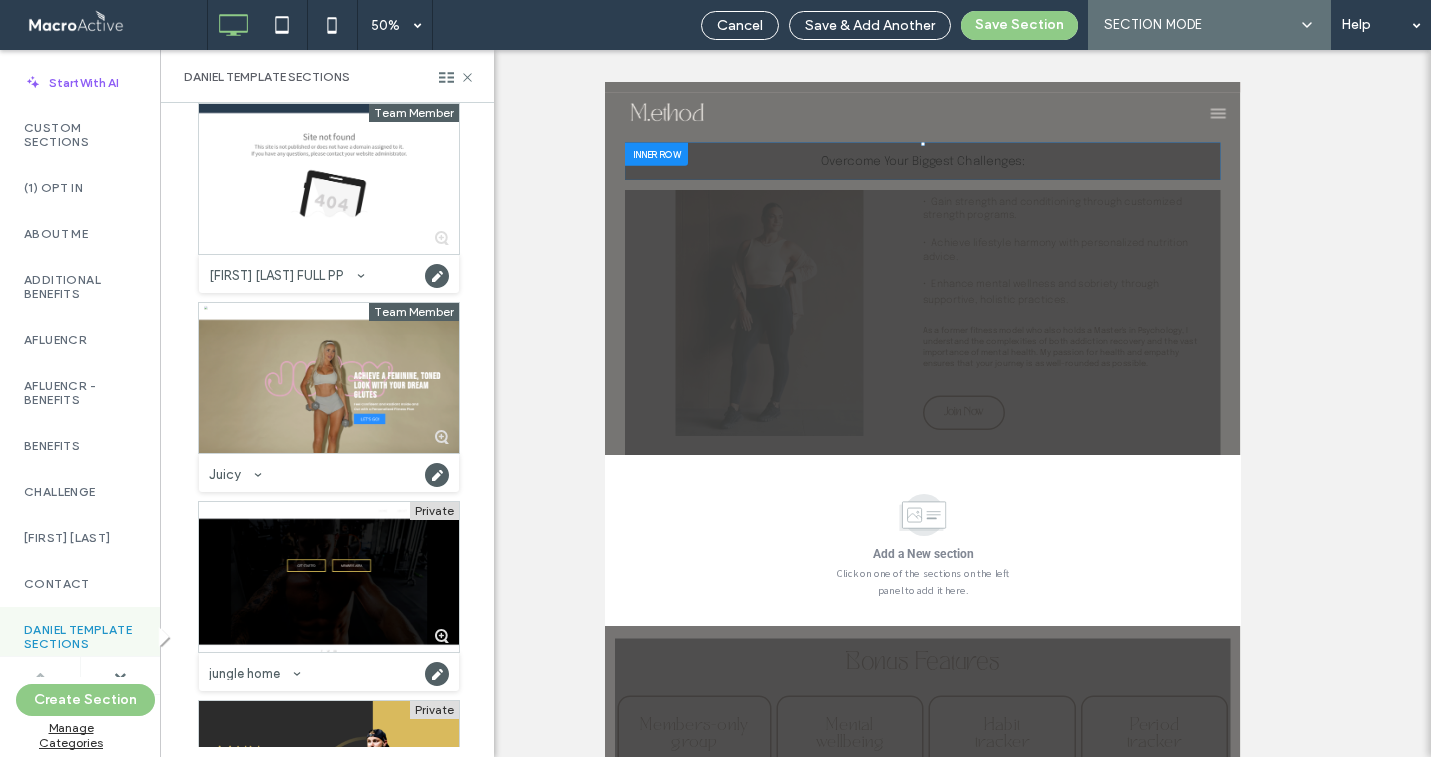 click at bounding box center (329, 378) 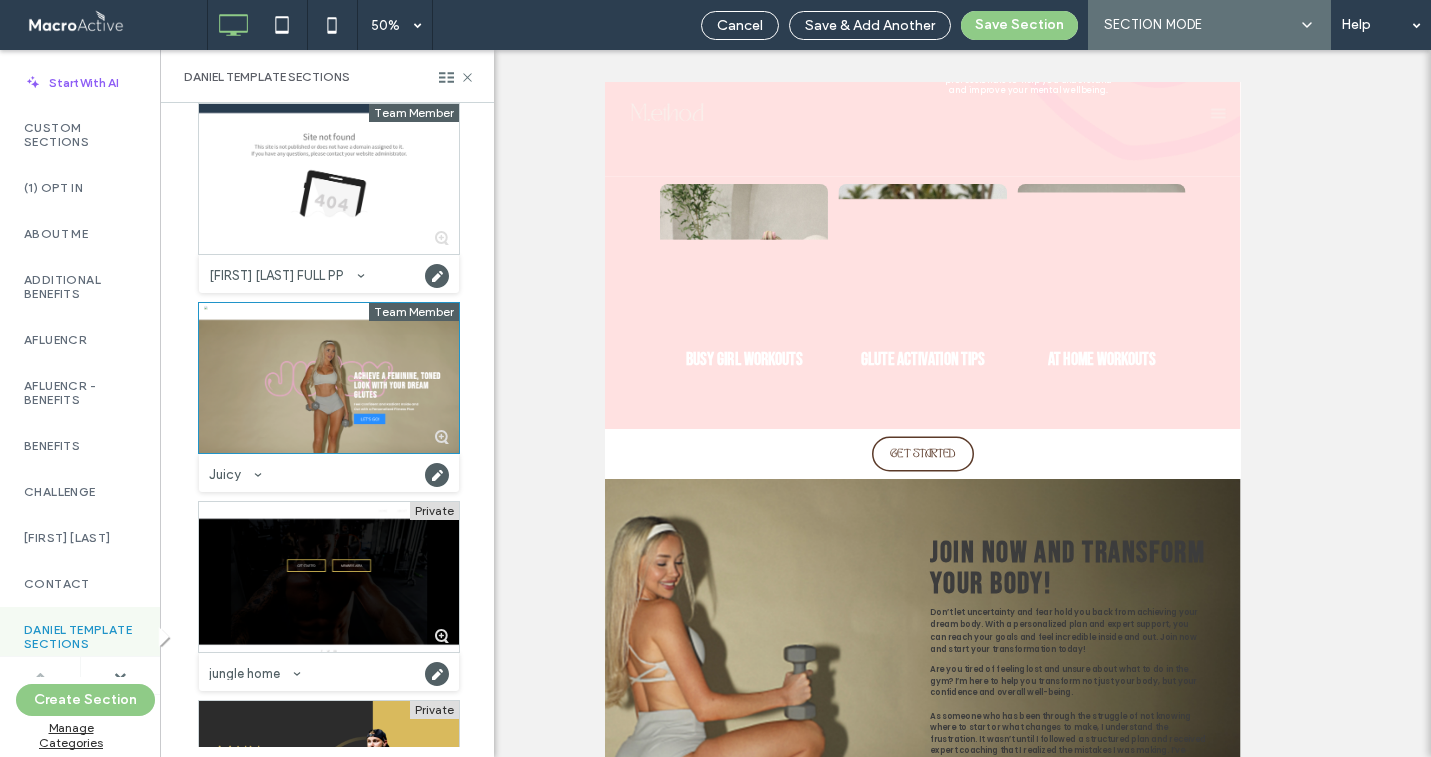 scroll, scrollTop: 8692, scrollLeft: 0, axis: vertical 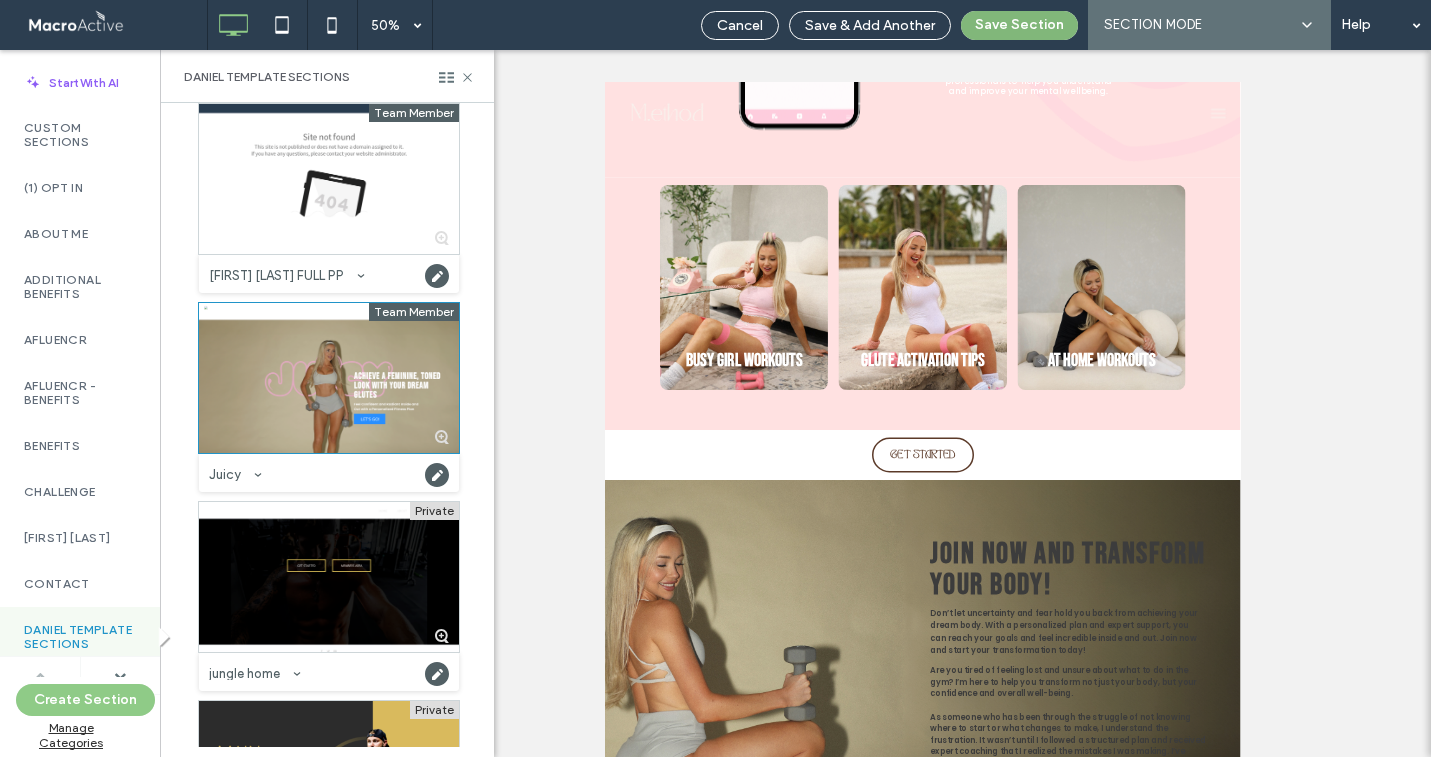 click on "Save Section" at bounding box center [1019, 25] 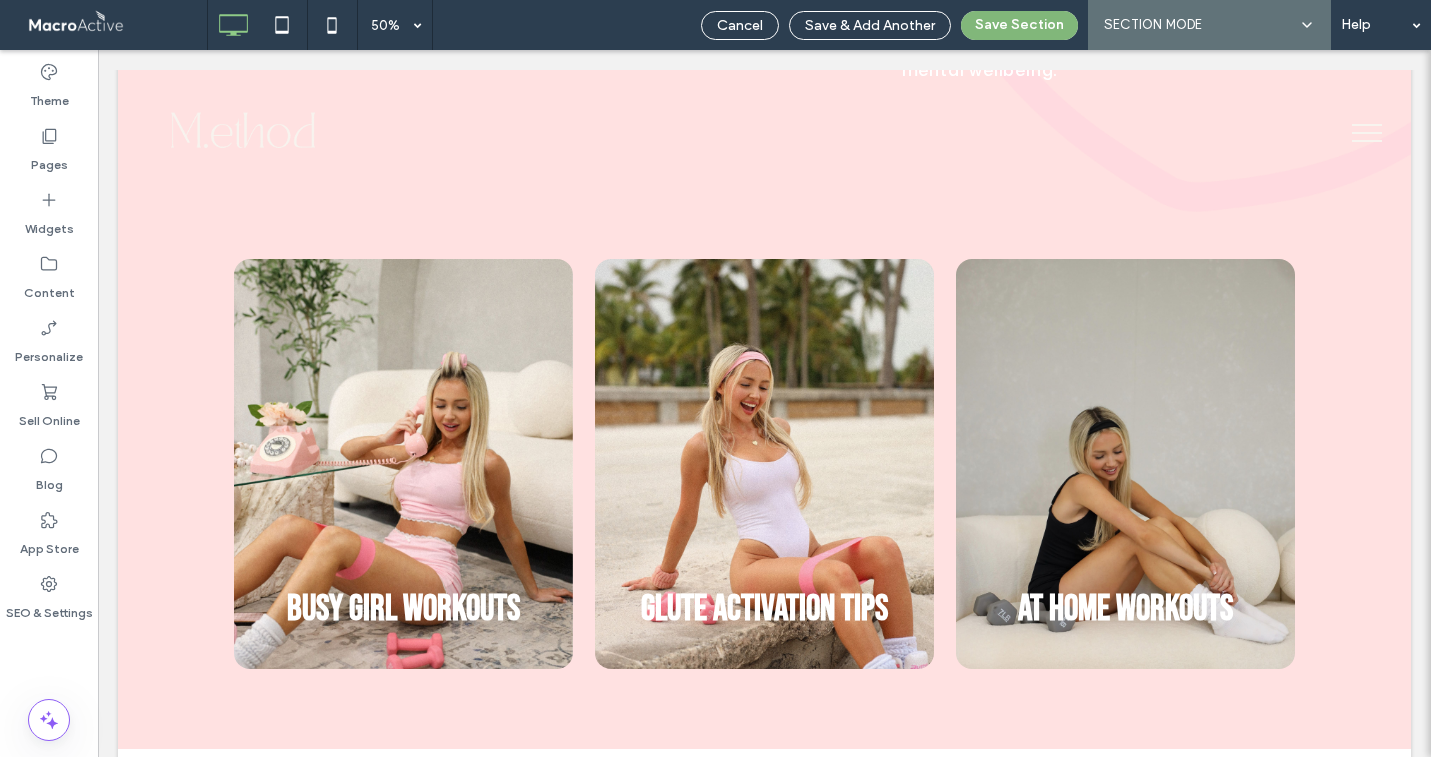 scroll, scrollTop: 8676, scrollLeft: 0, axis: vertical 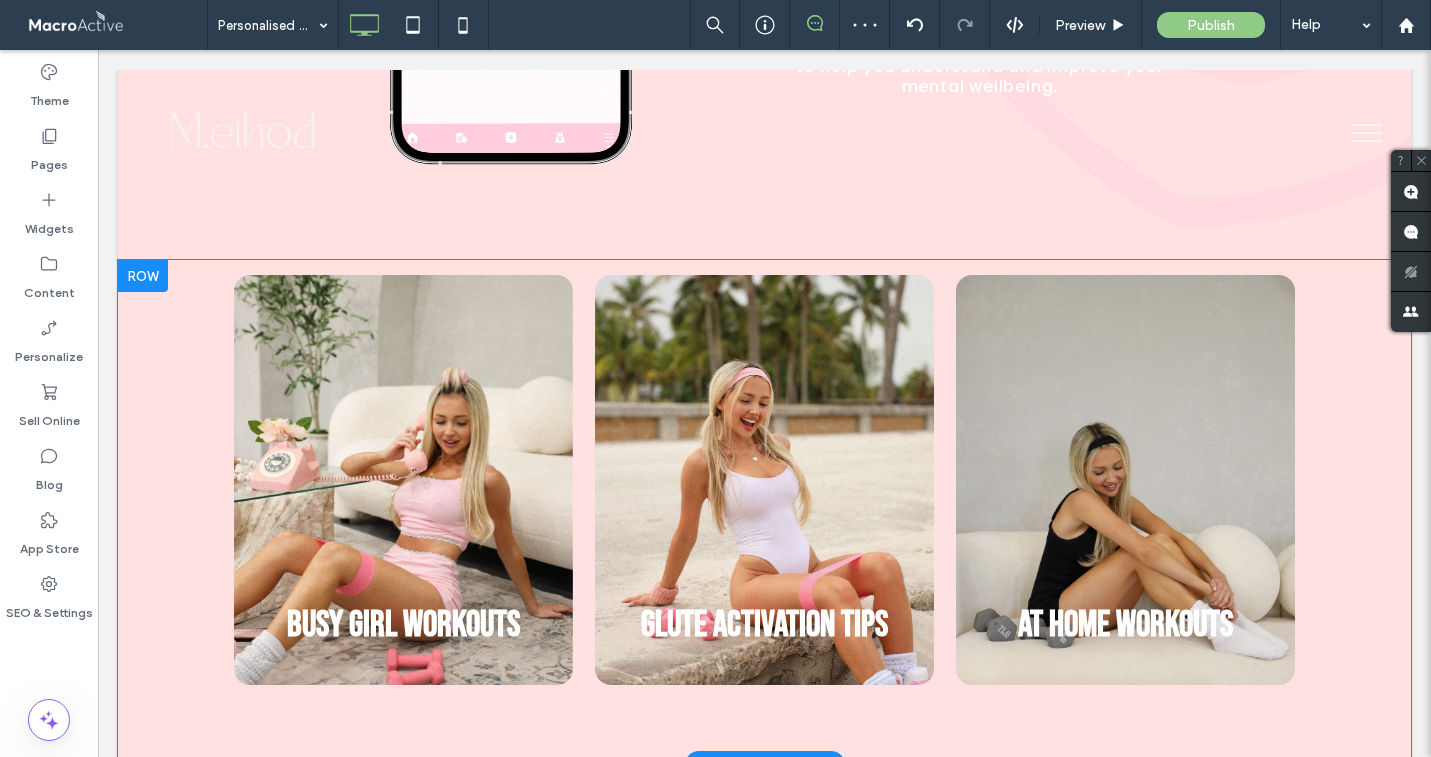 click at bounding box center (143, 276) 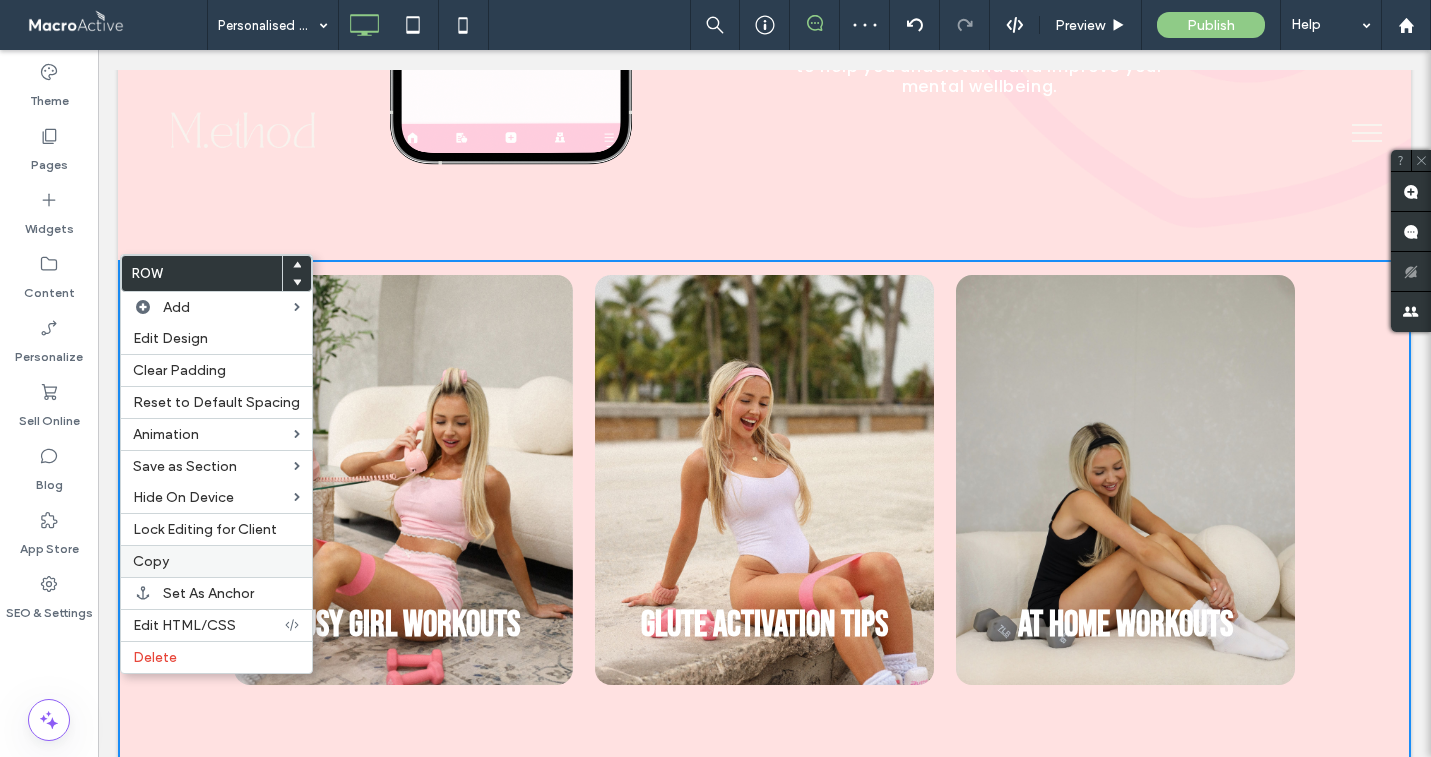 click on "Copy" at bounding box center (151, 561) 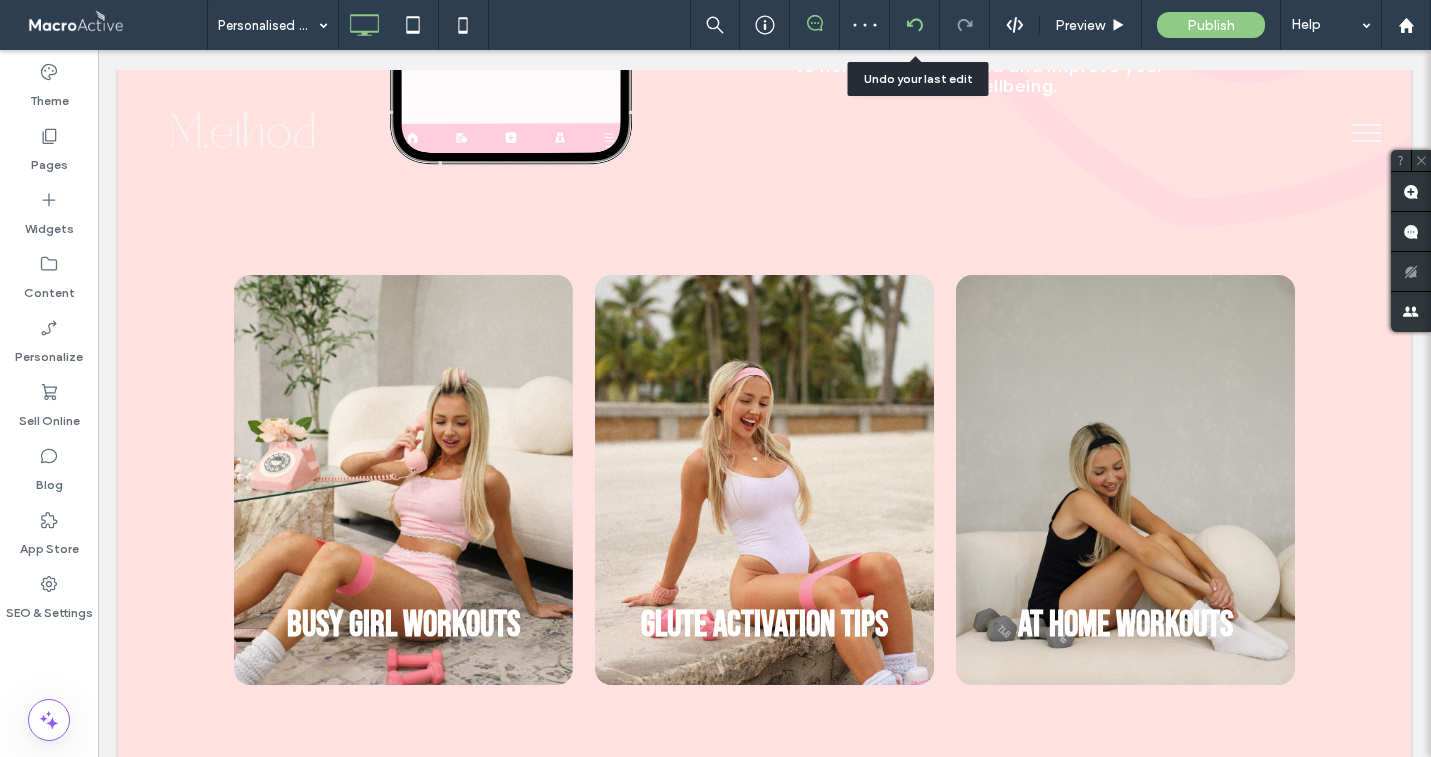 click at bounding box center [915, 25] 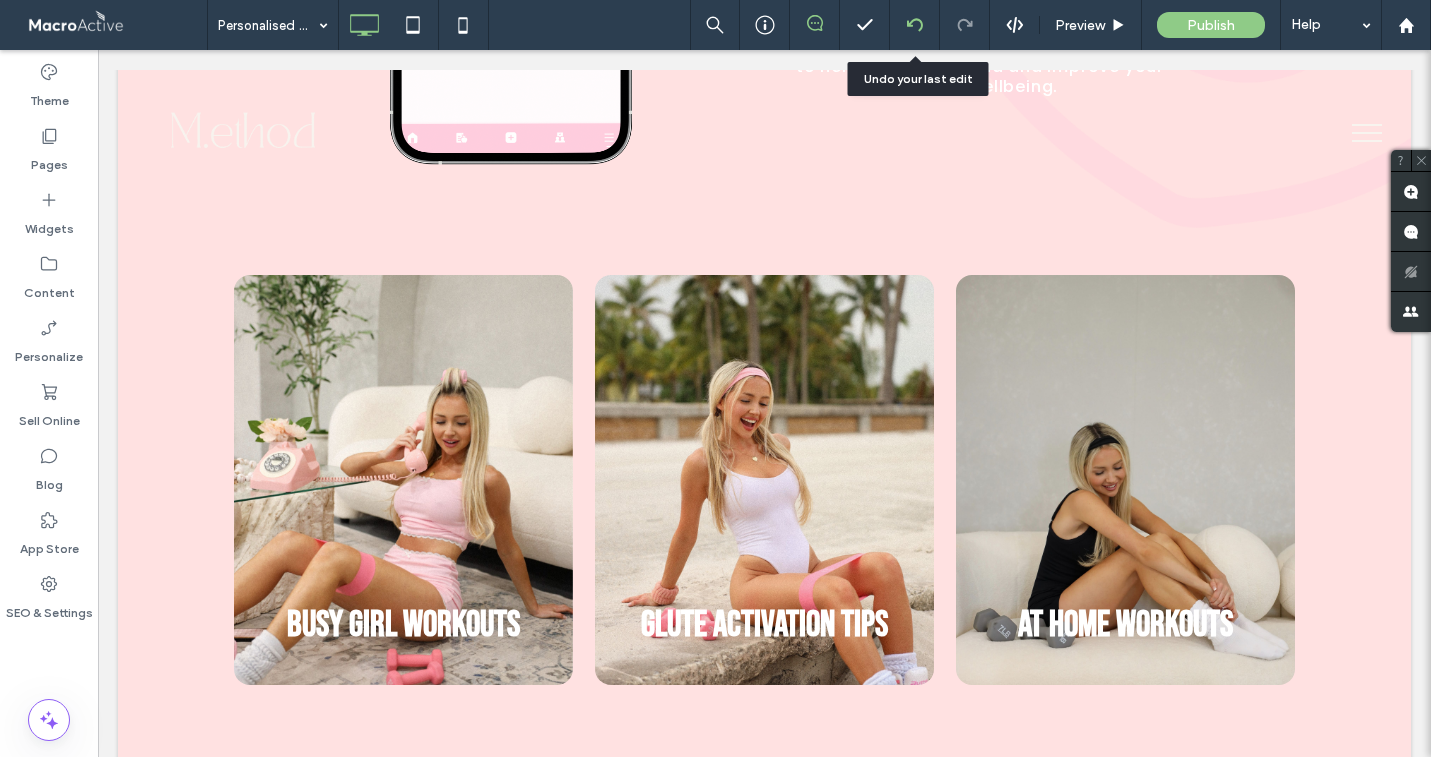 click at bounding box center [914, 25] 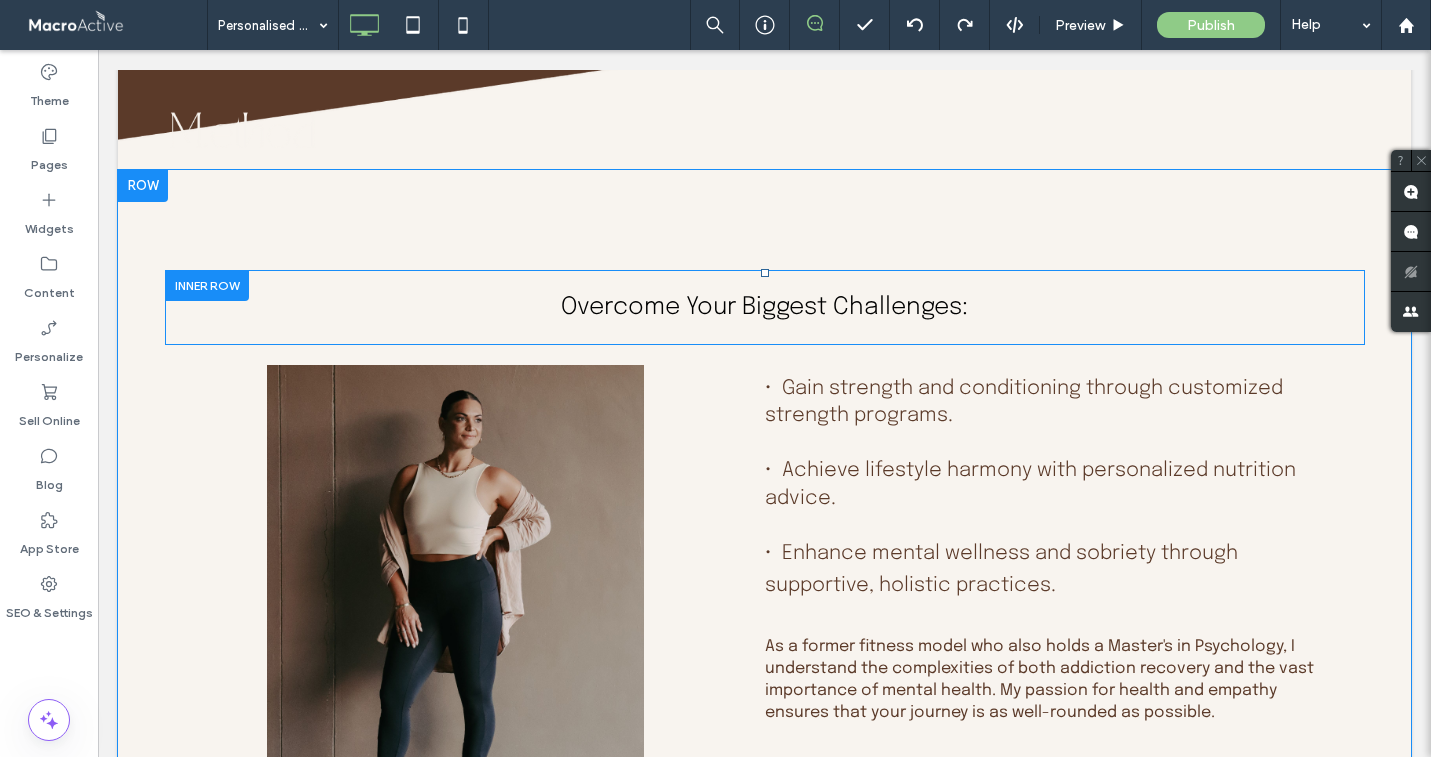 scroll, scrollTop: 3446, scrollLeft: 0, axis: vertical 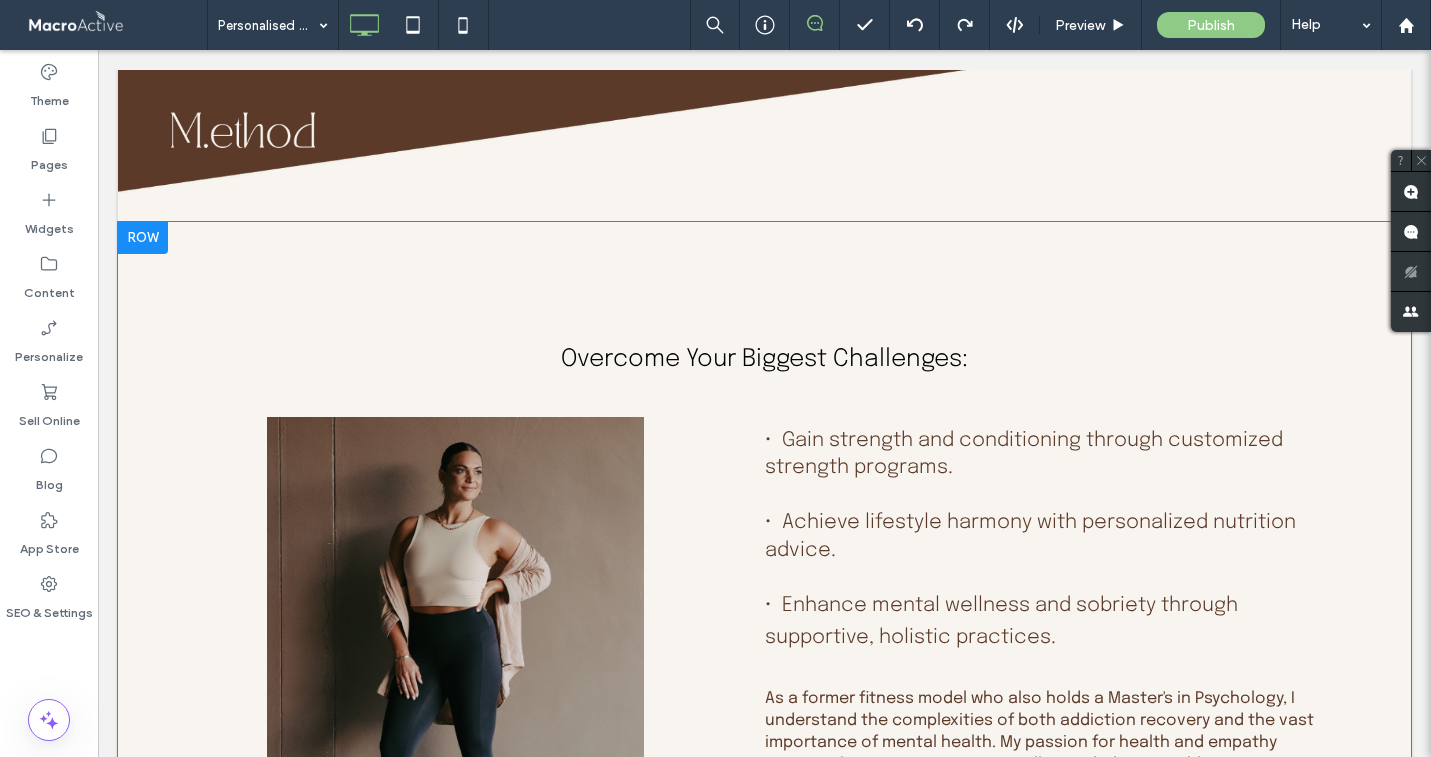 click at bounding box center (143, 238) 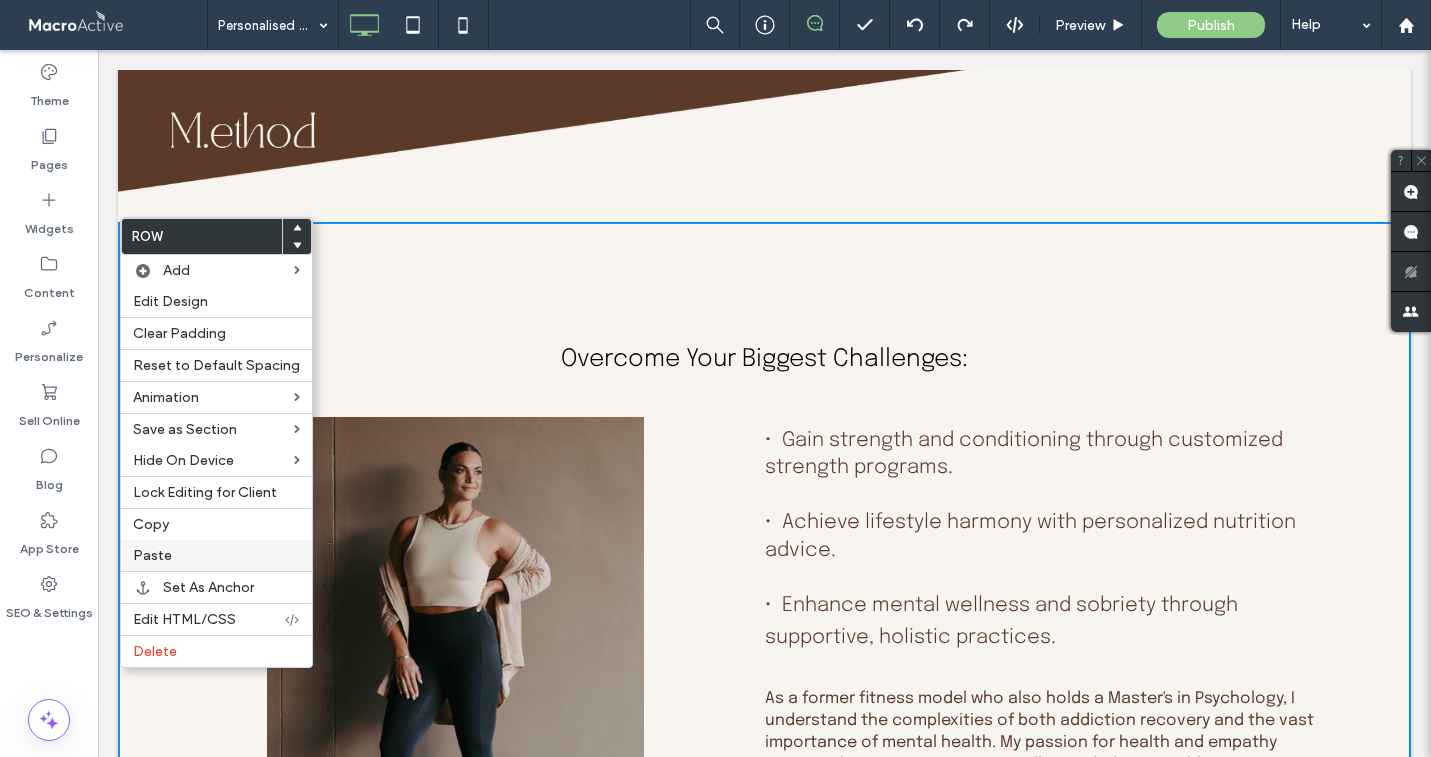 click on "Paste" at bounding box center (216, 555) 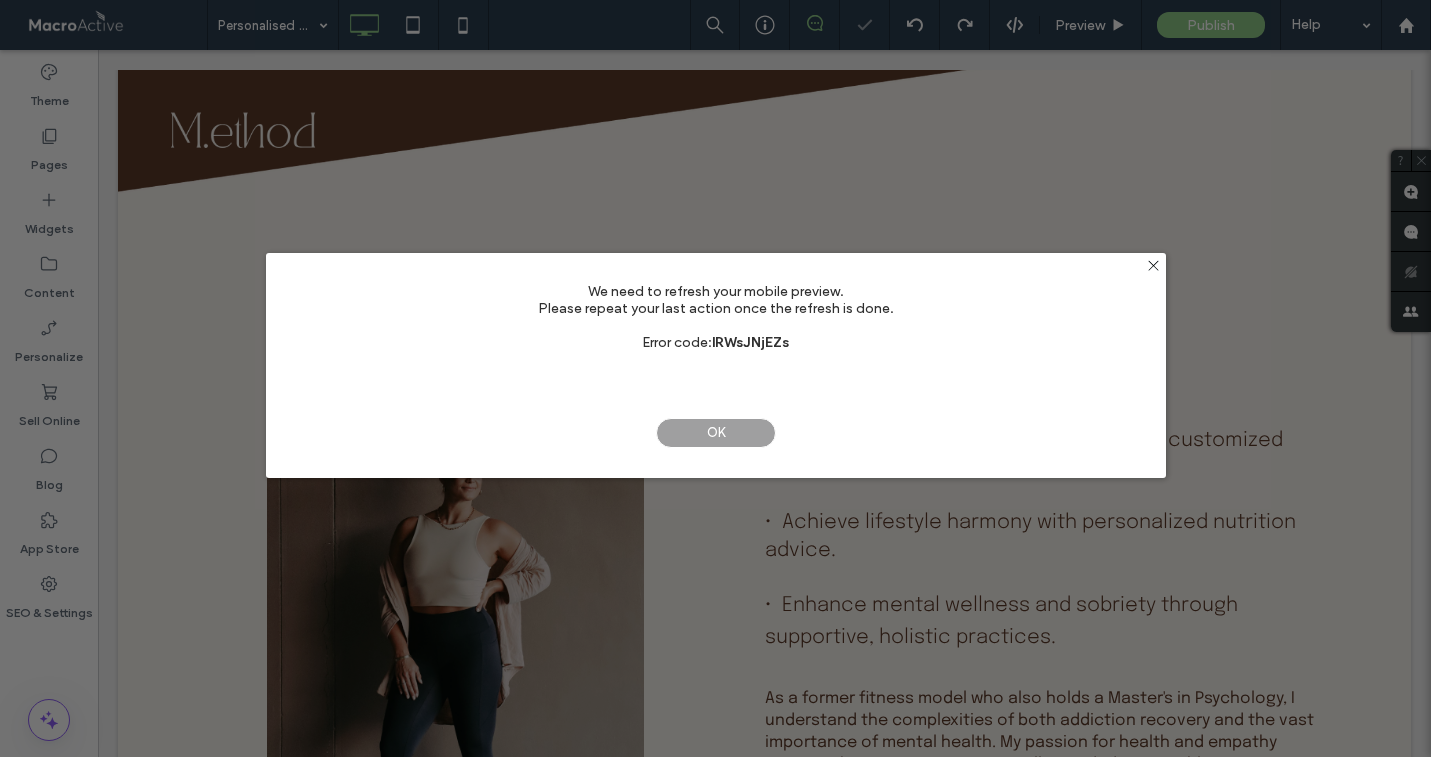 click on "OK" at bounding box center [716, 433] 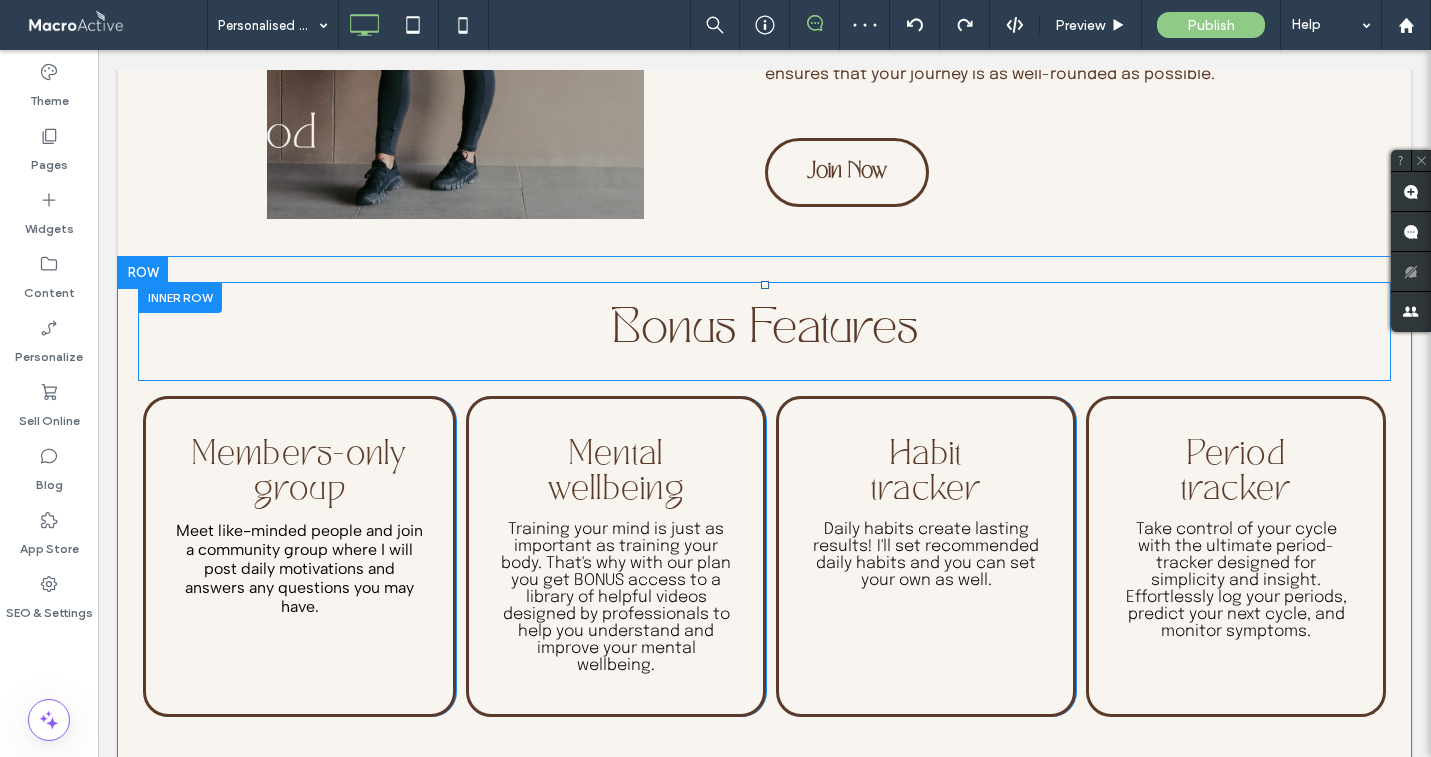 scroll, scrollTop: 4058, scrollLeft: 0, axis: vertical 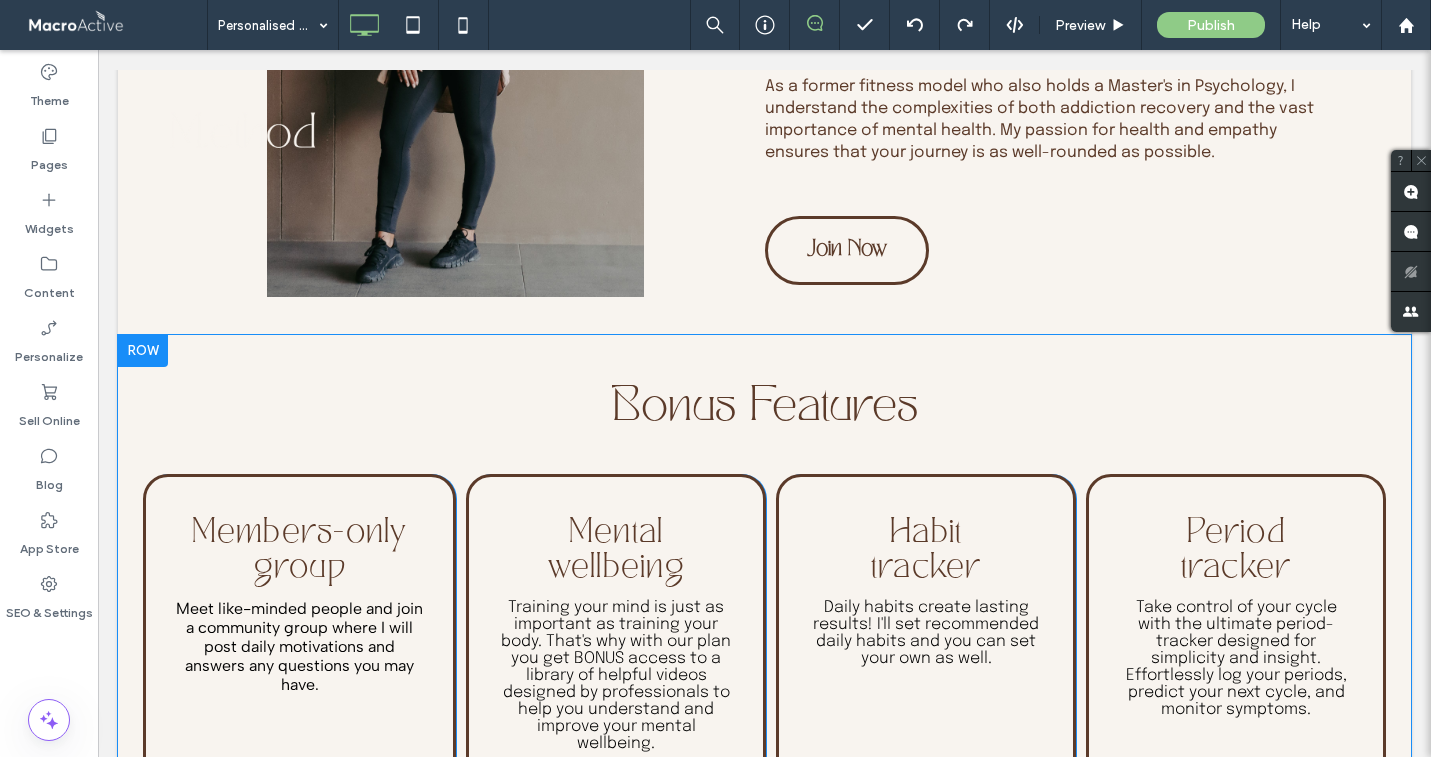 click at bounding box center [143, 351] 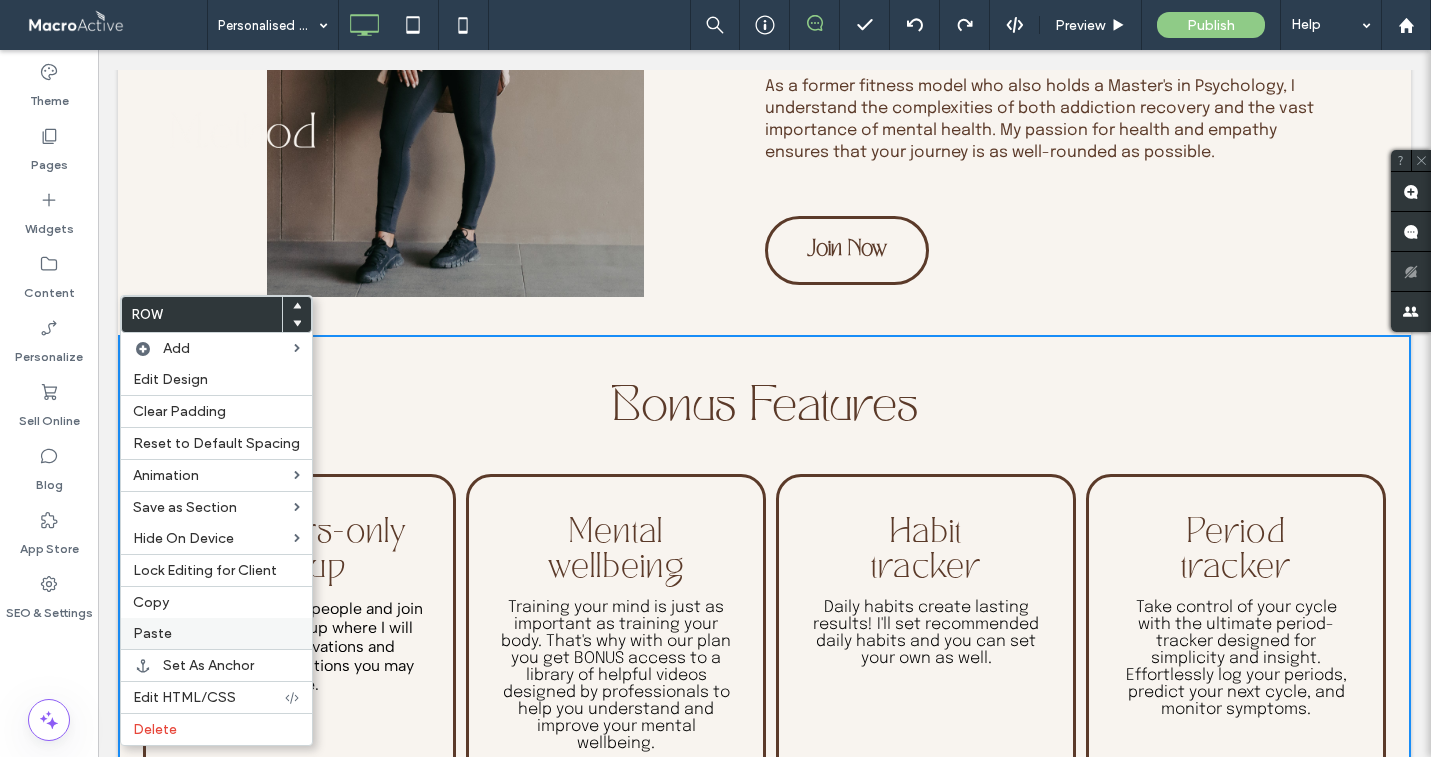 click on "Paste" at bounding box center [216, 633] 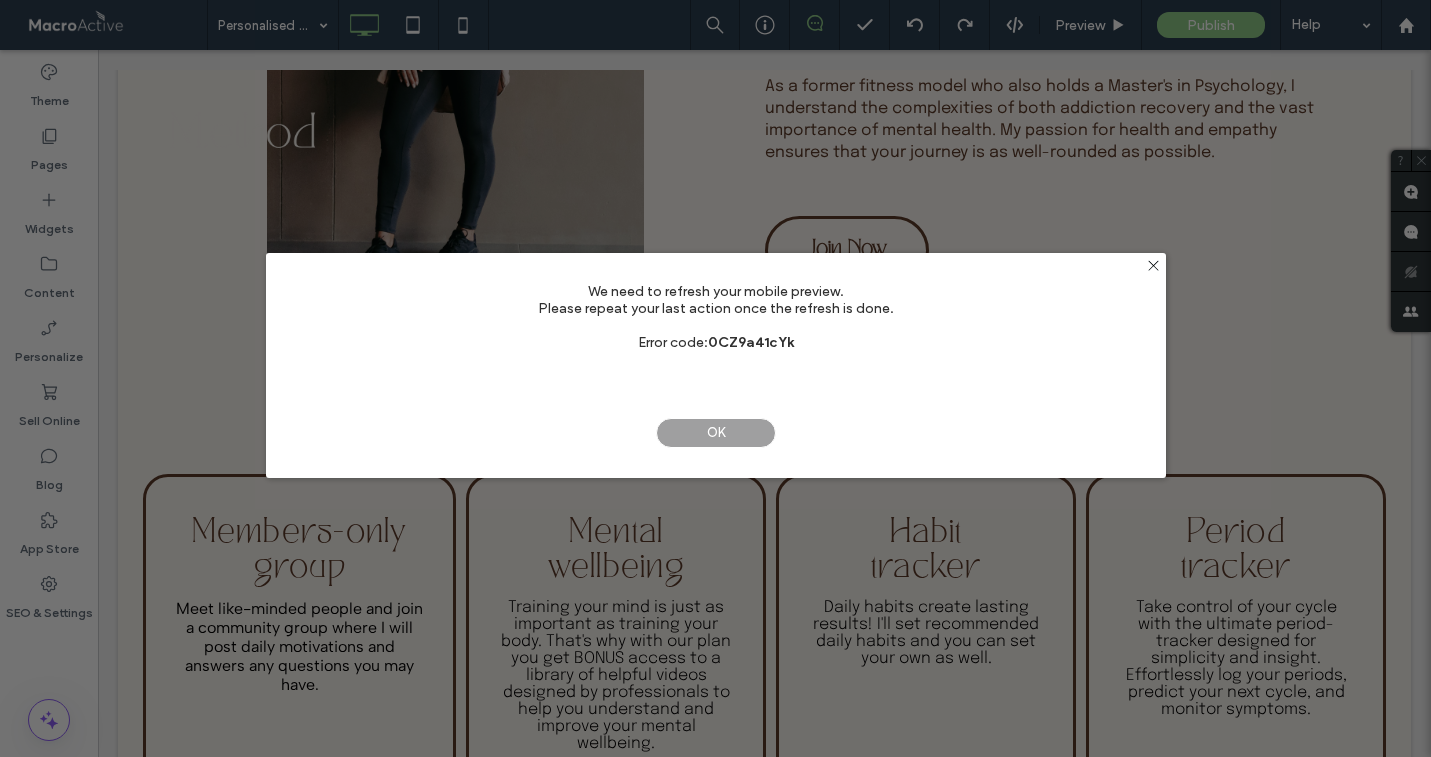 click on "OK" at bounding box center [716, 433] 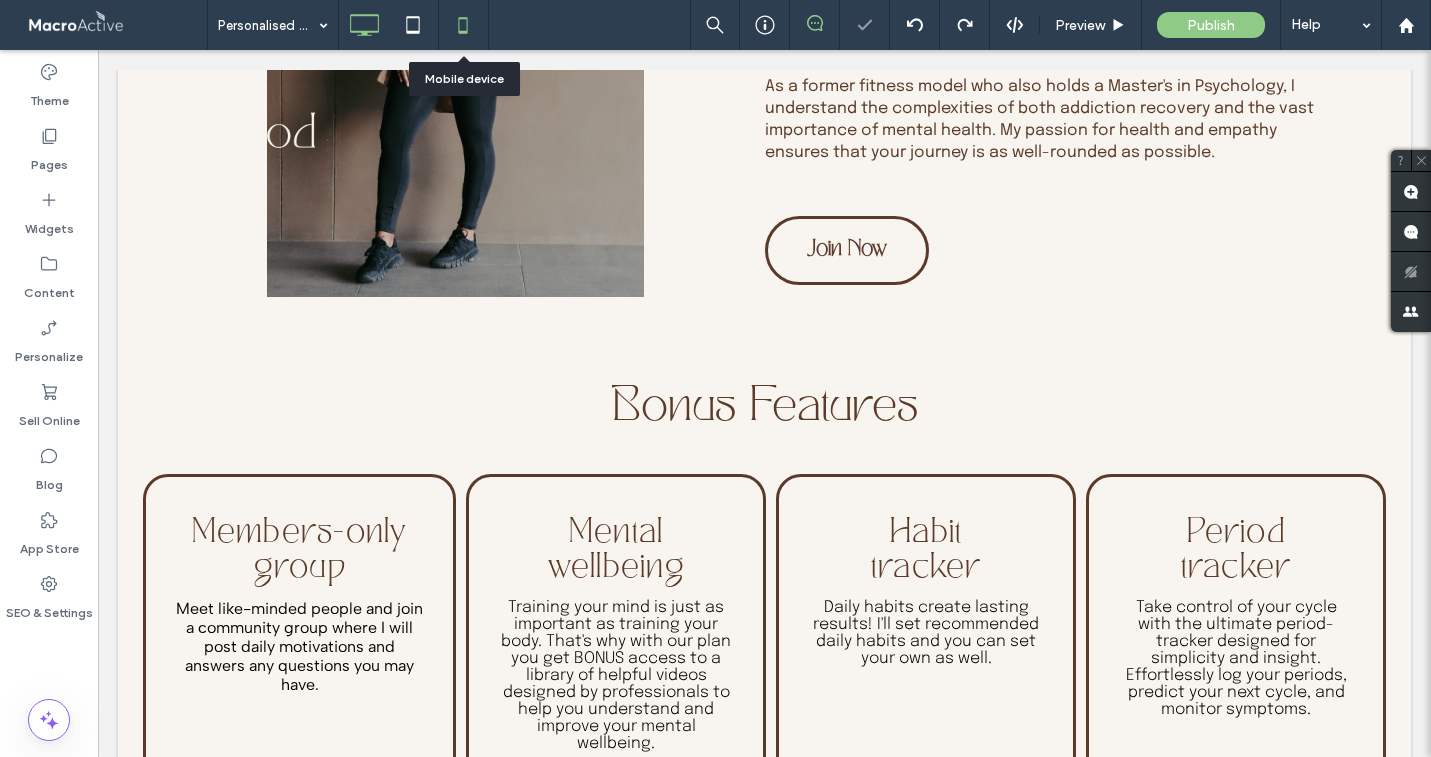 click 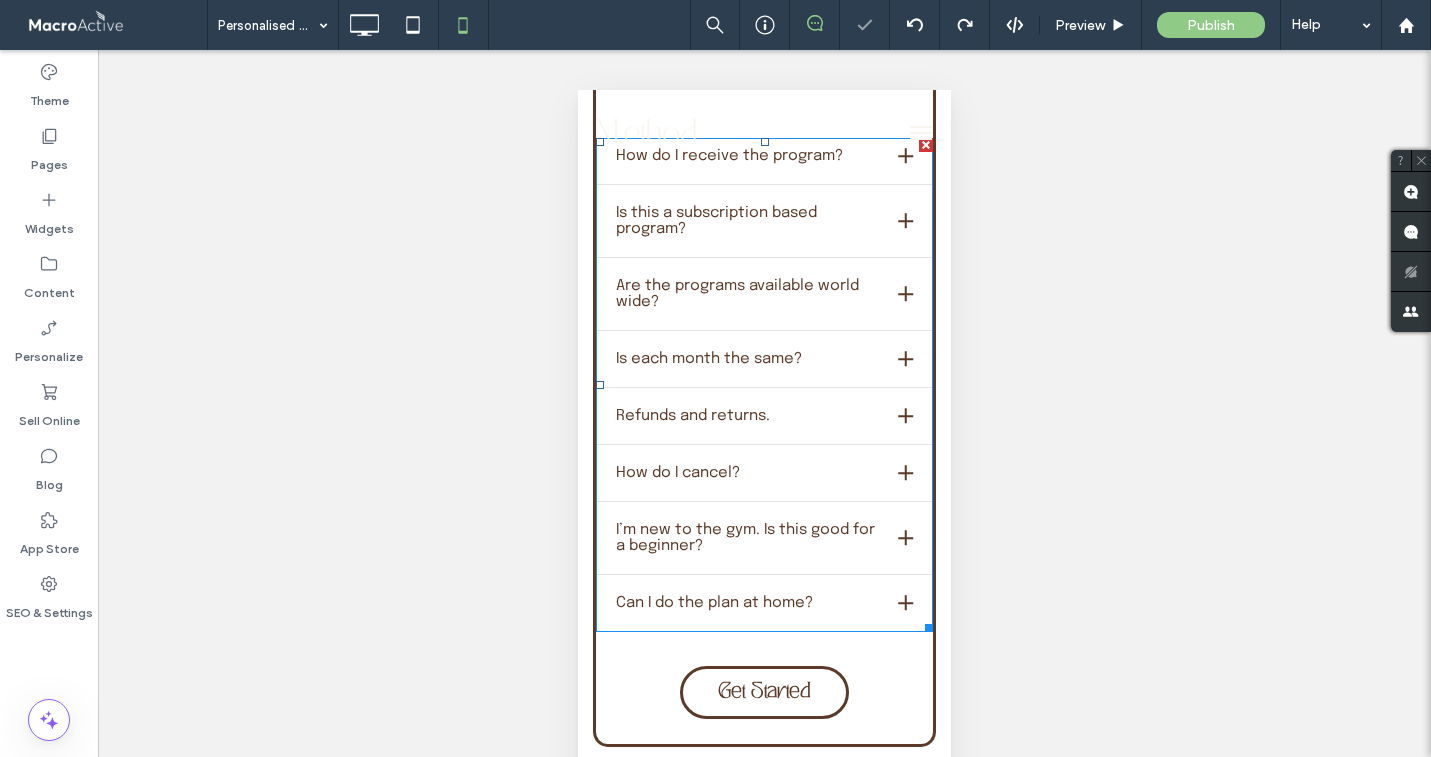 scroll, scrollTop: 6831, scrollLeft: 0, axis: vertical 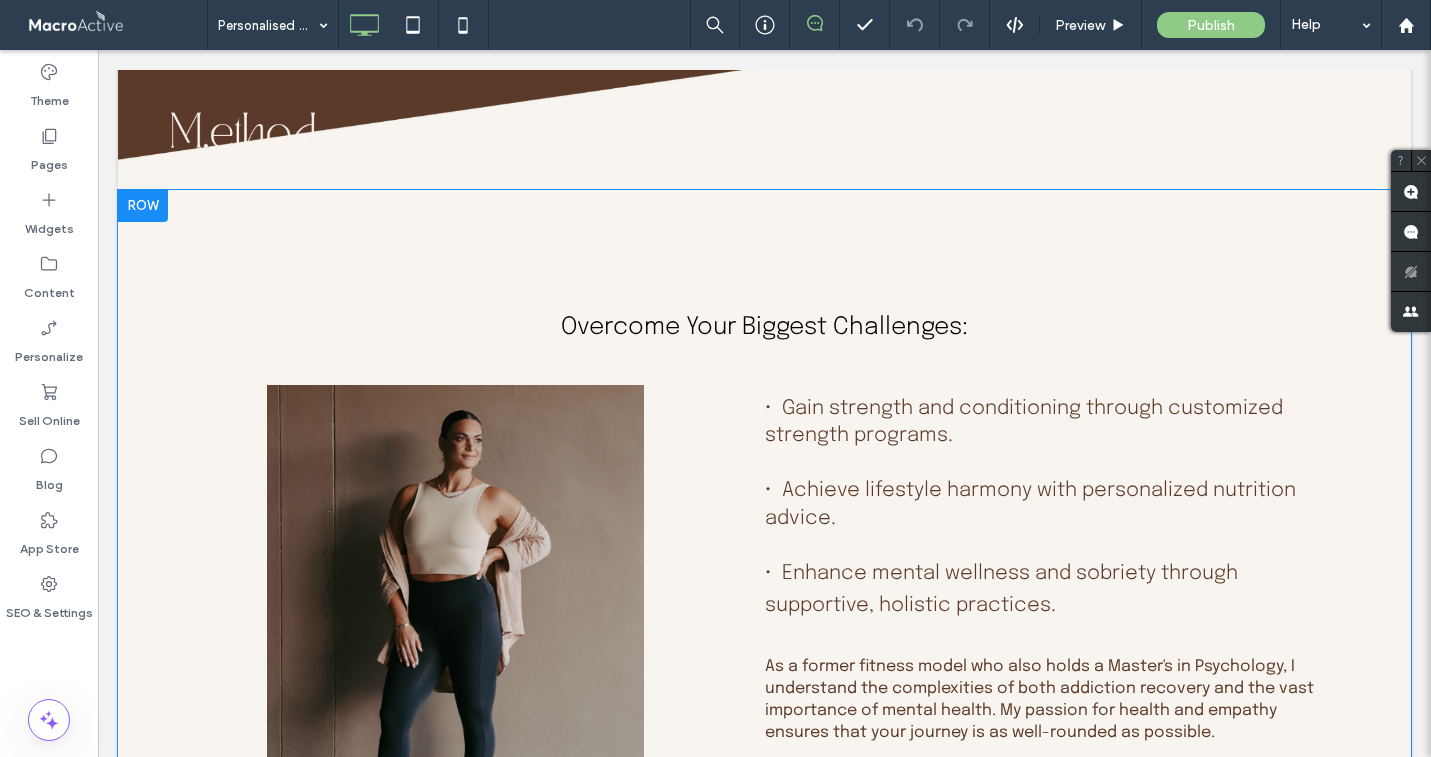 click at bounding box center (143, 206) 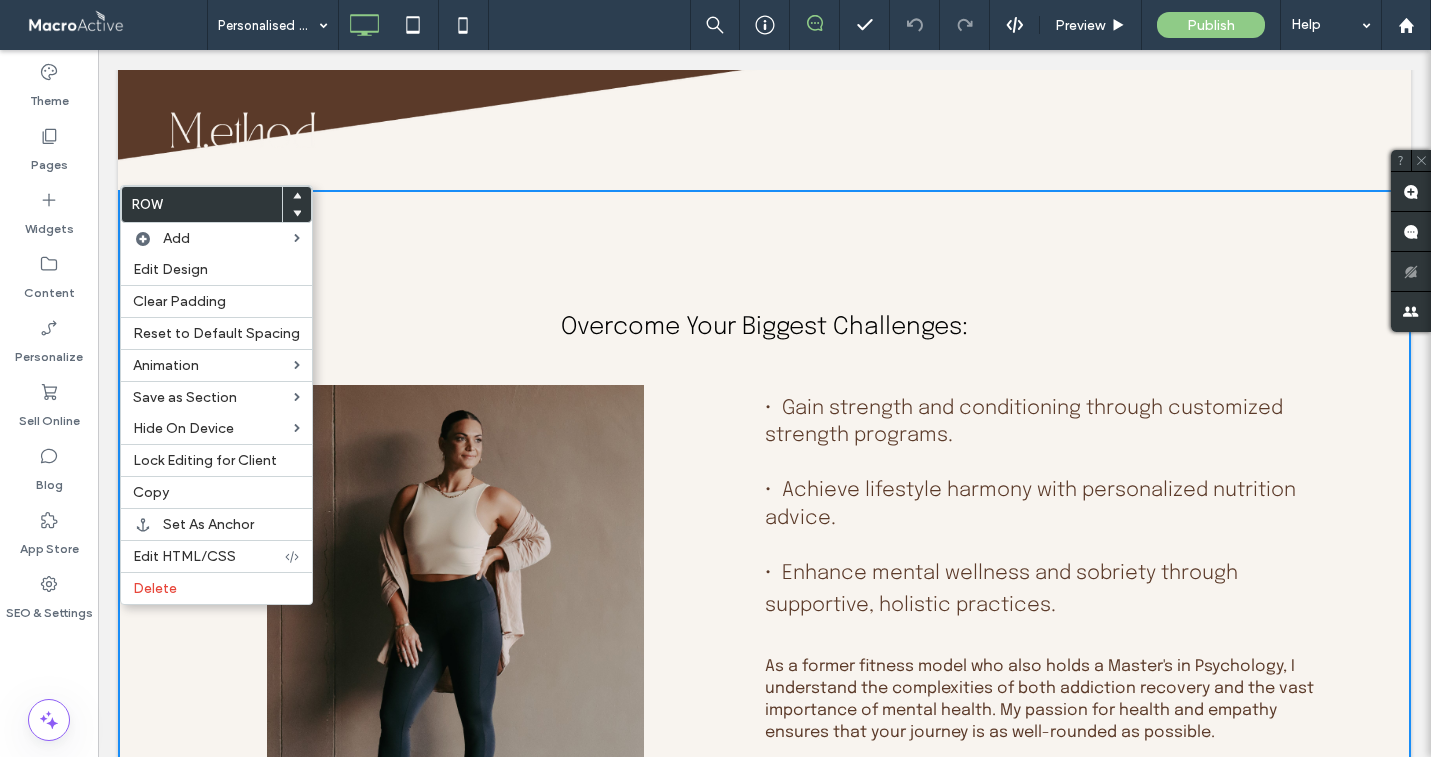 click on "Overcome Your Biggest Challenges:
Click To Paste" at bounding box center [765, 327] 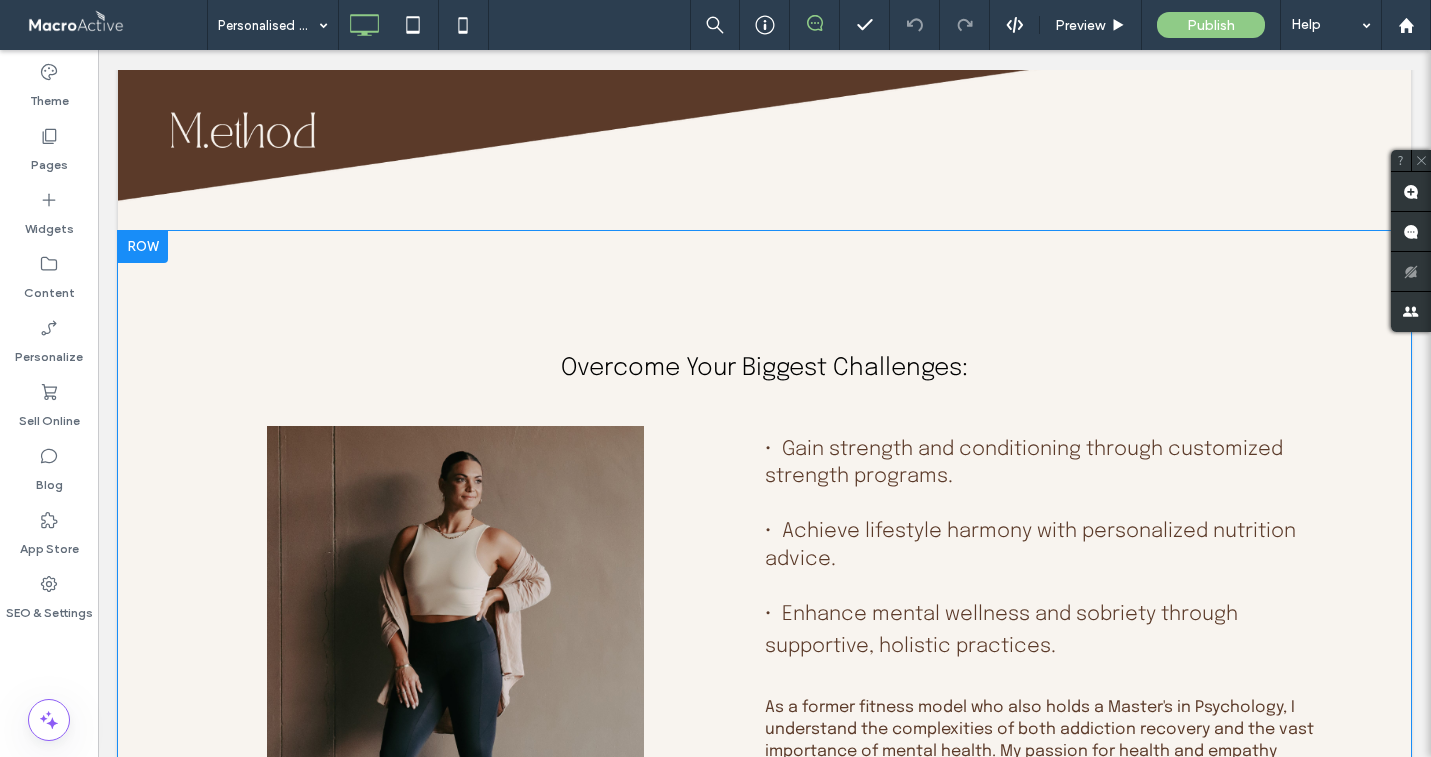 scroll, scrollTop: 3430, scrollLeft: 0, axis: vertical 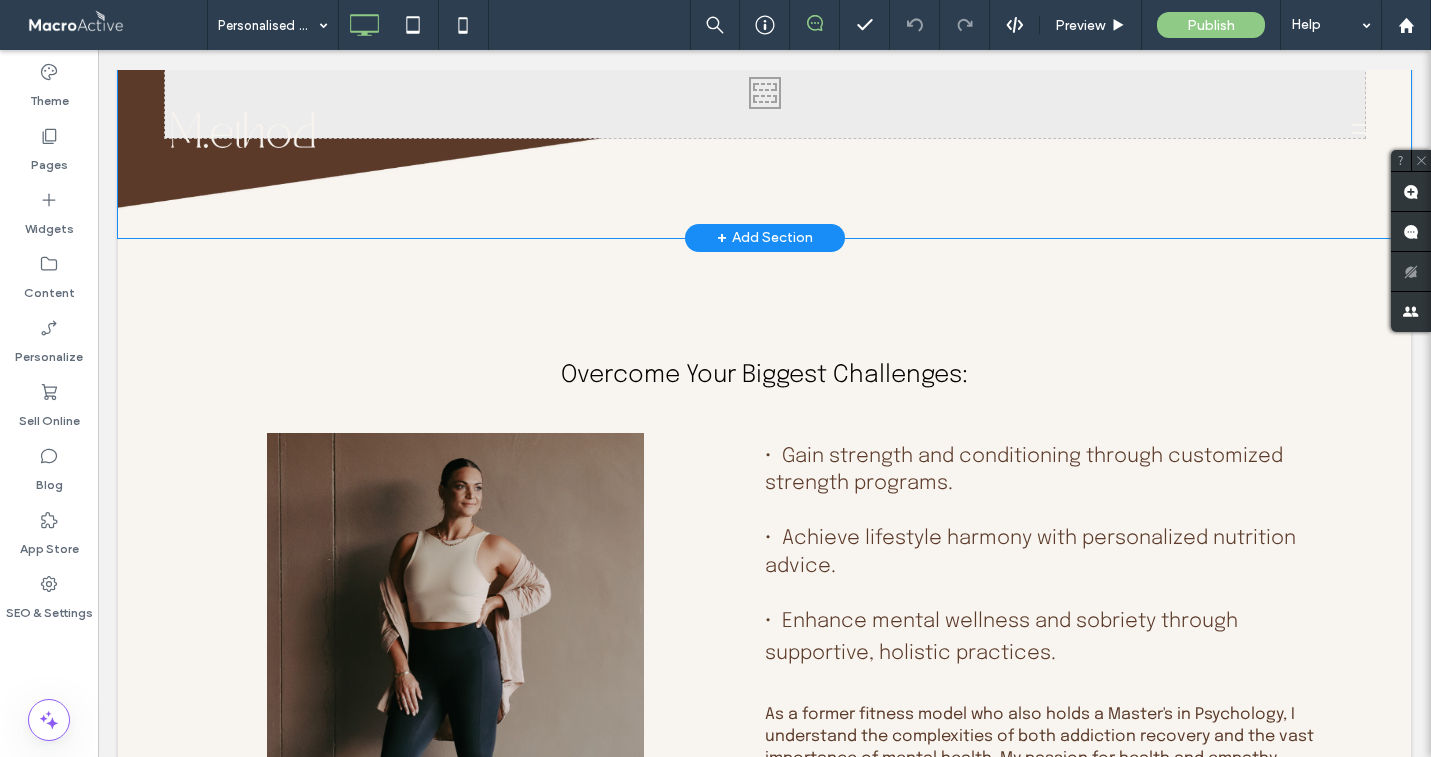 click on "+ Add Section" at bounding box center (765, 238) 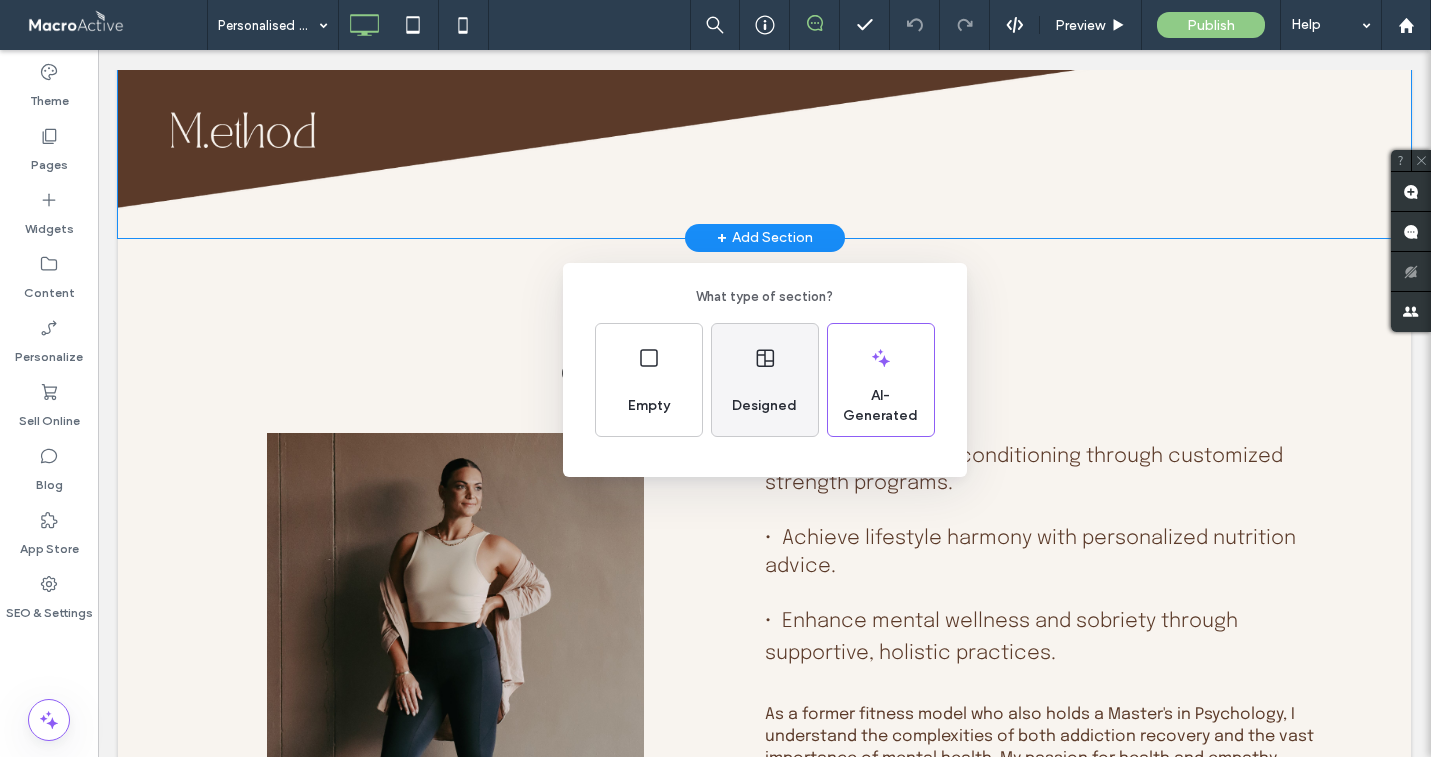 click 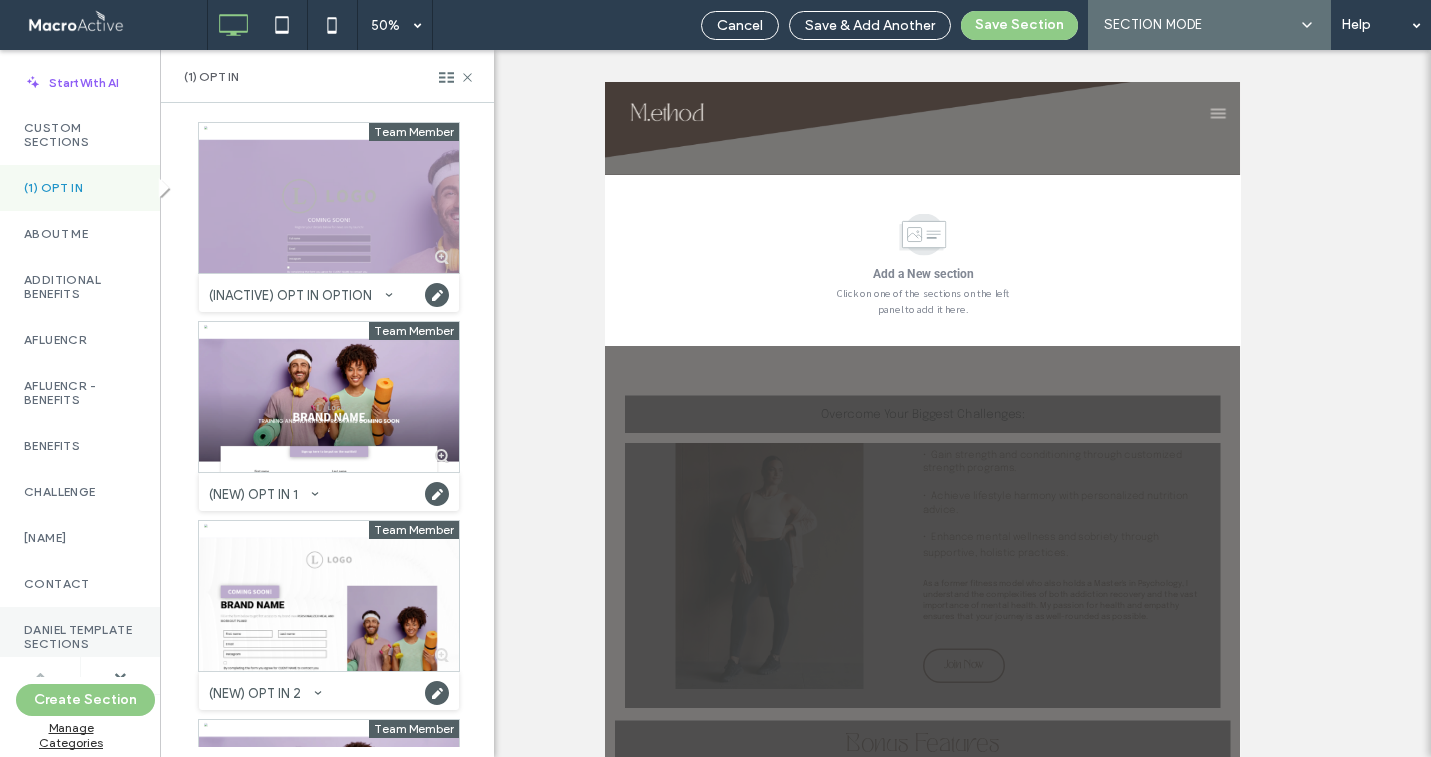 click on "DANIEL TEMPLATE SECTIONS" at bounding box center (80, 637) 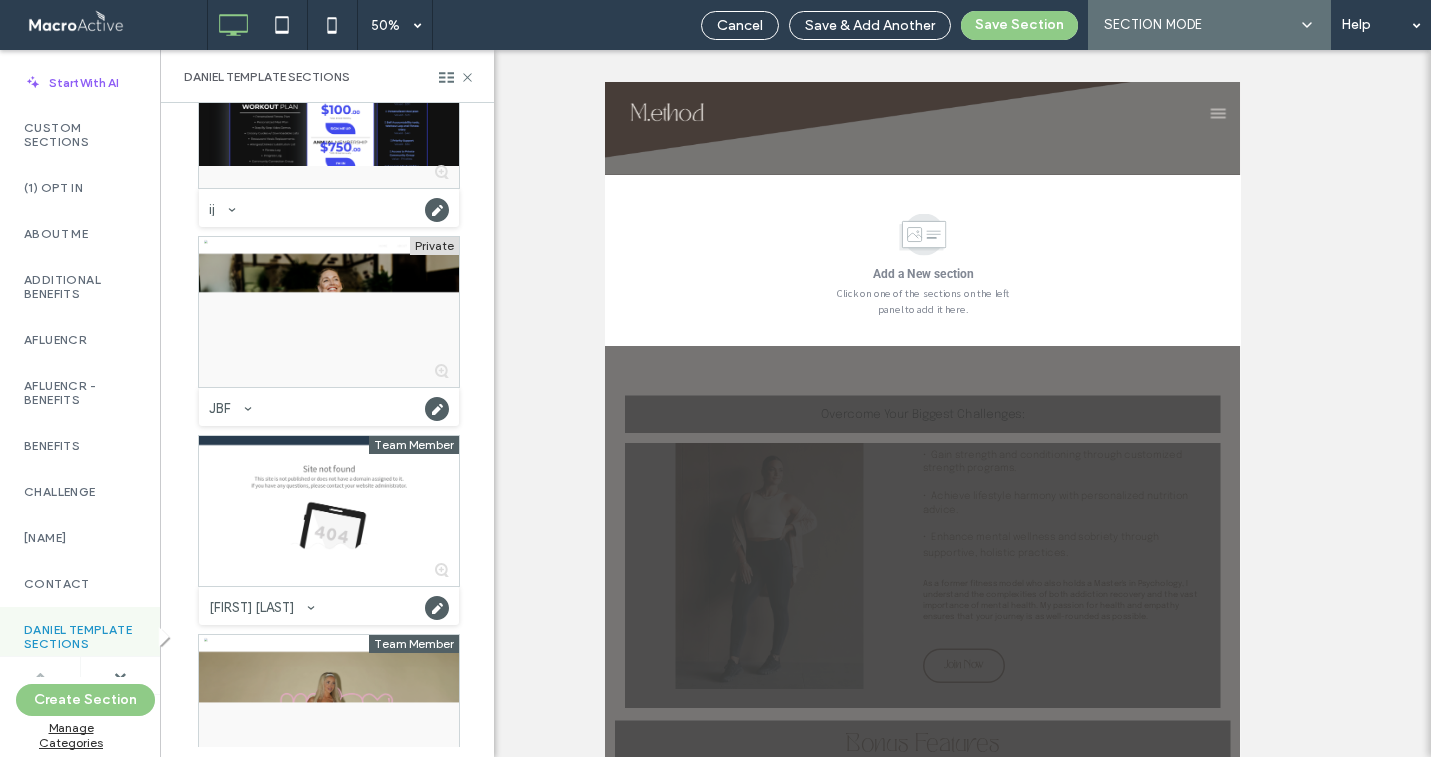 scroll, scrollTop: 6803, scrollLeft: 0, axis: vertical 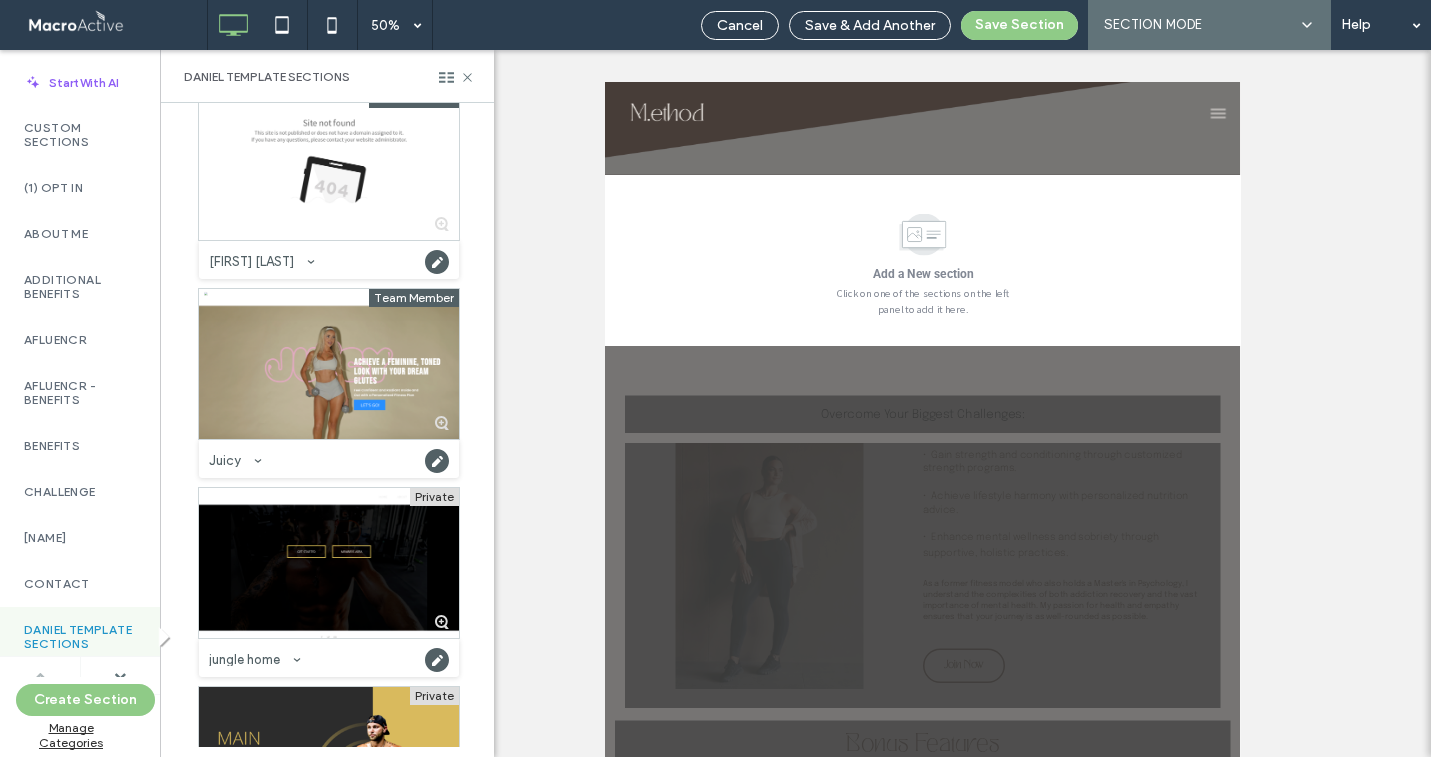 click at bounding box center [329, 364] 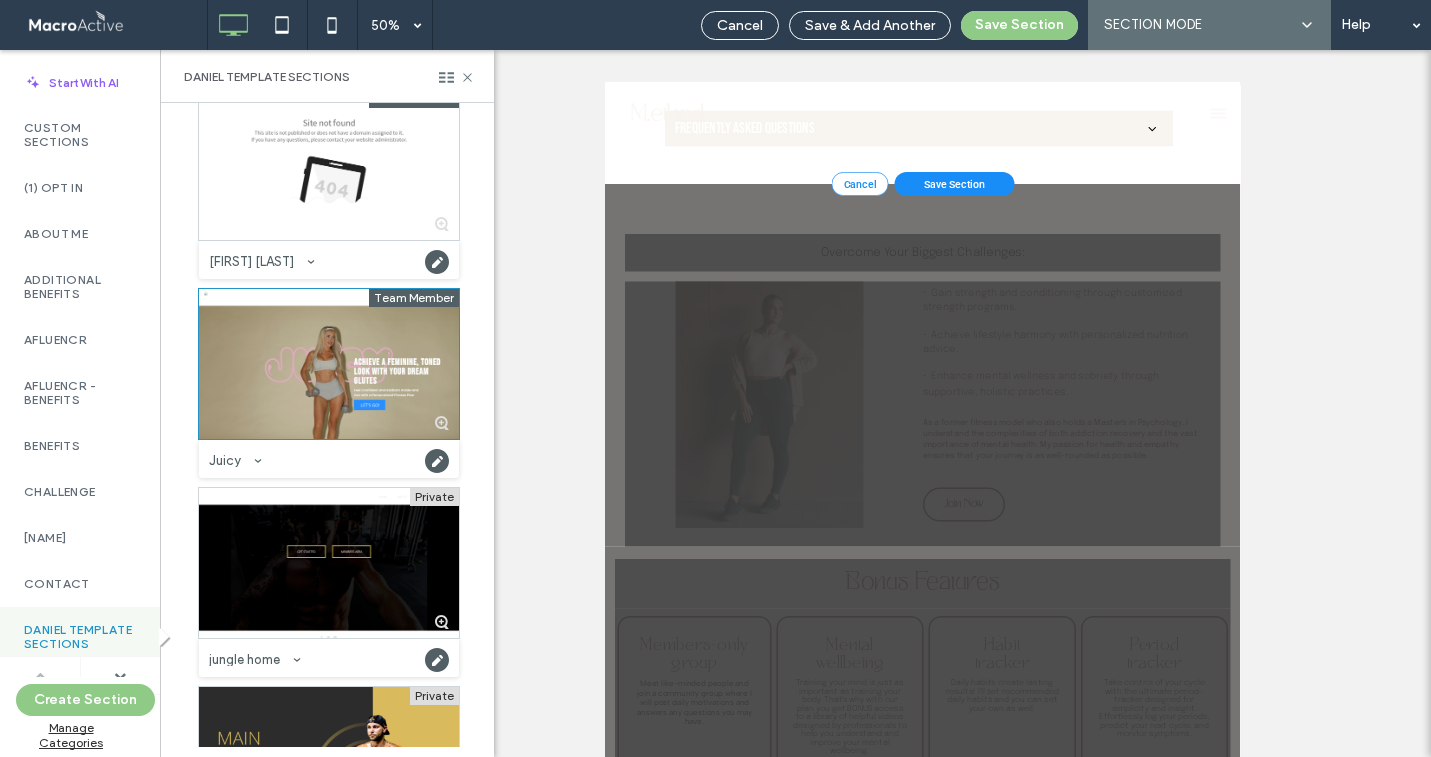 scroll, scrollTop: 9955, scrollLeft: 0, axis: vertical 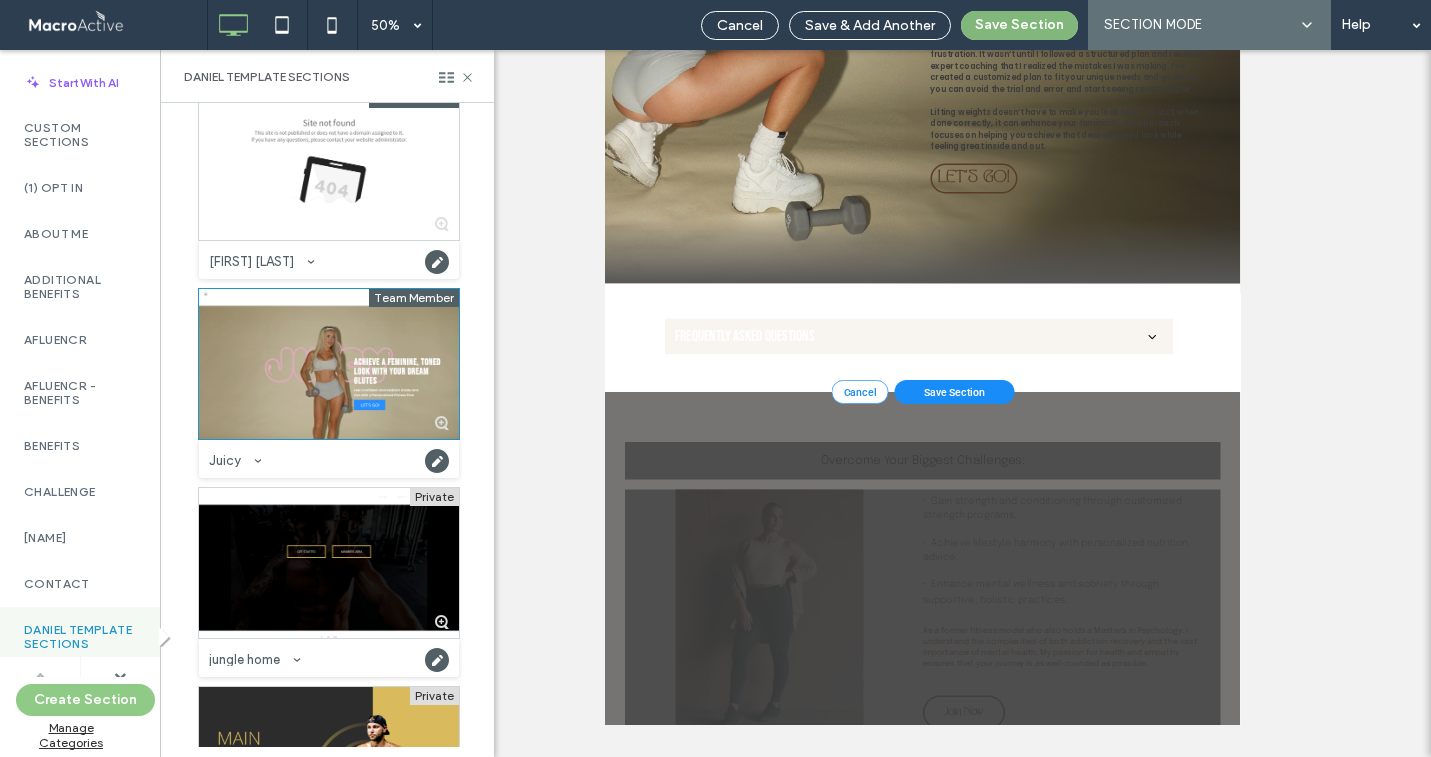 click on "Save Section" at bounding box center [1019, 25] 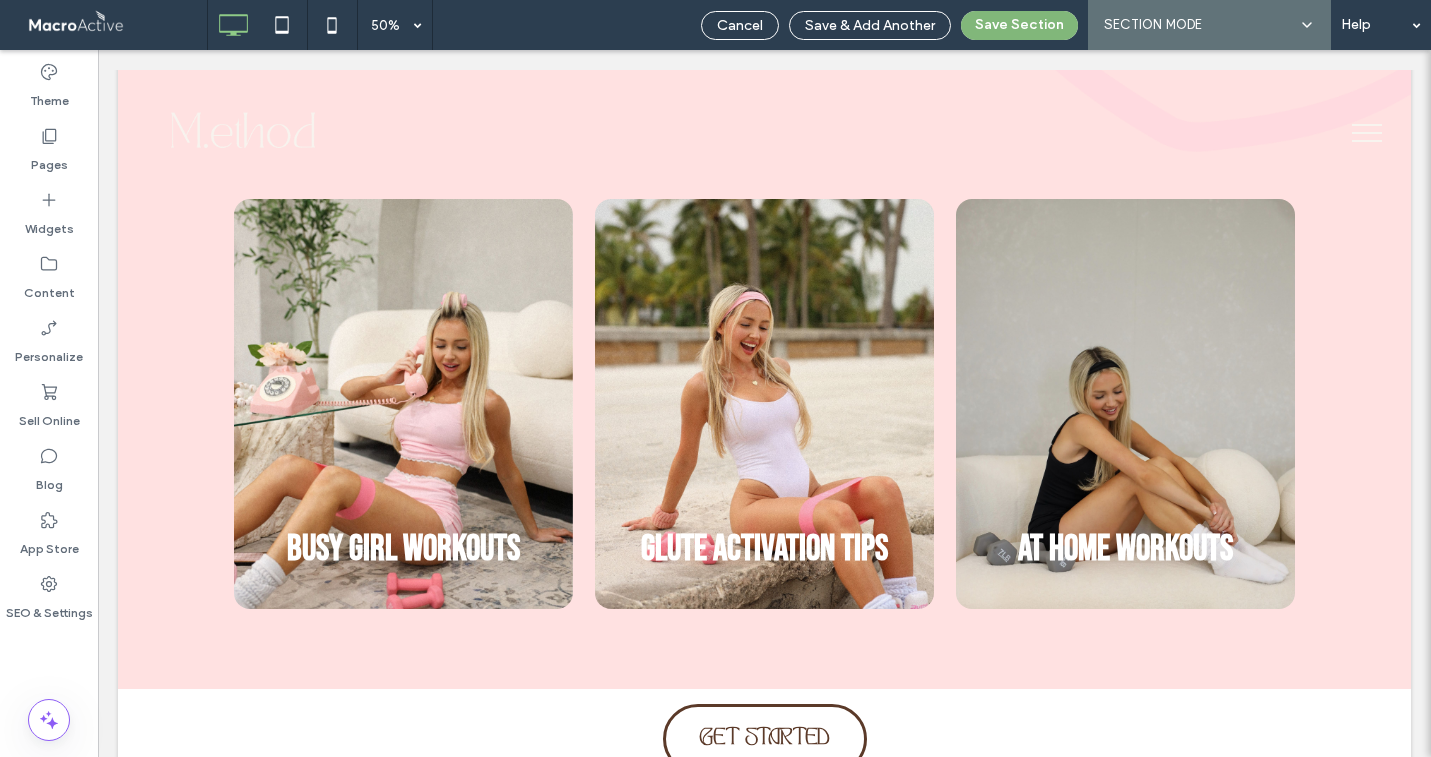 scroll, scrollTop: 8010, scrollLeft: 0, axis: vertical 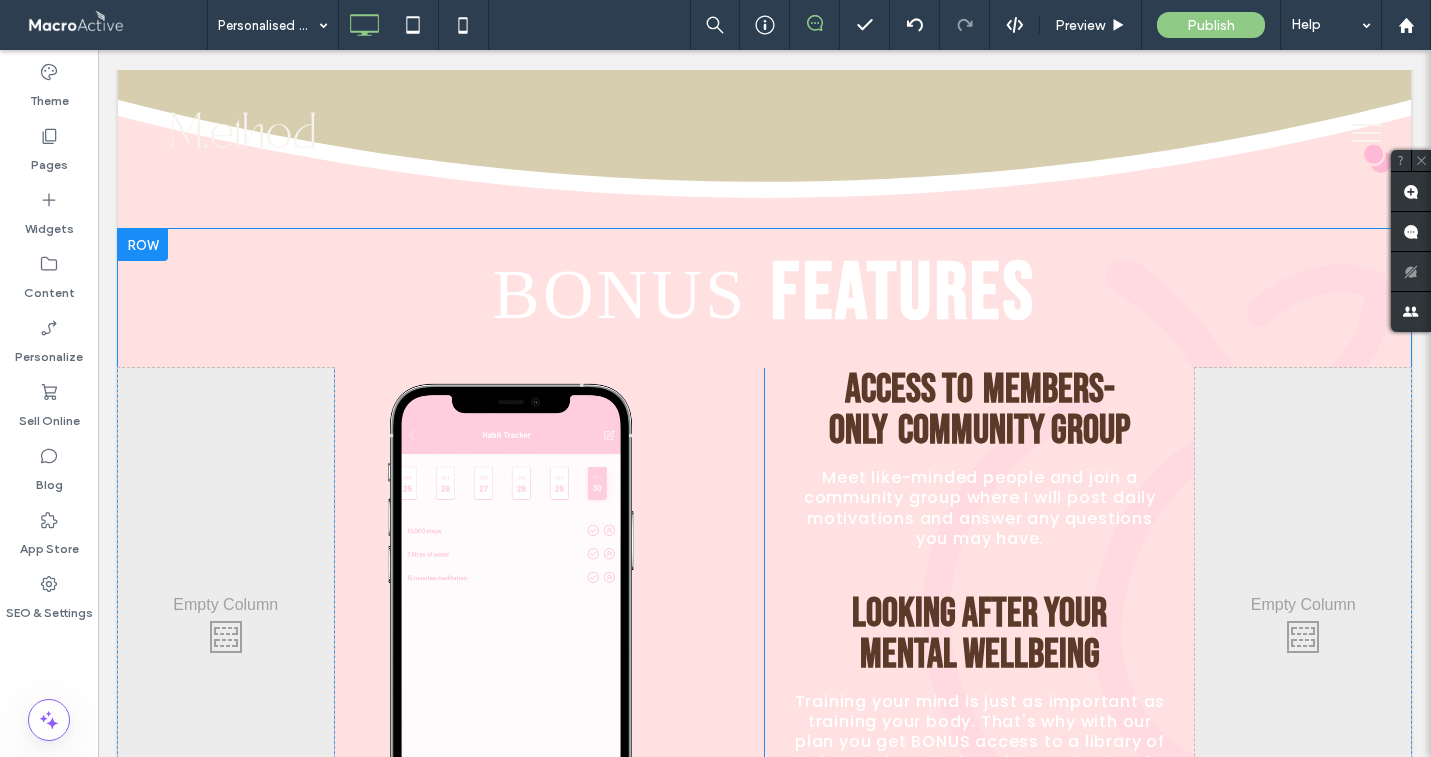 click at bounding box center (143, 245) 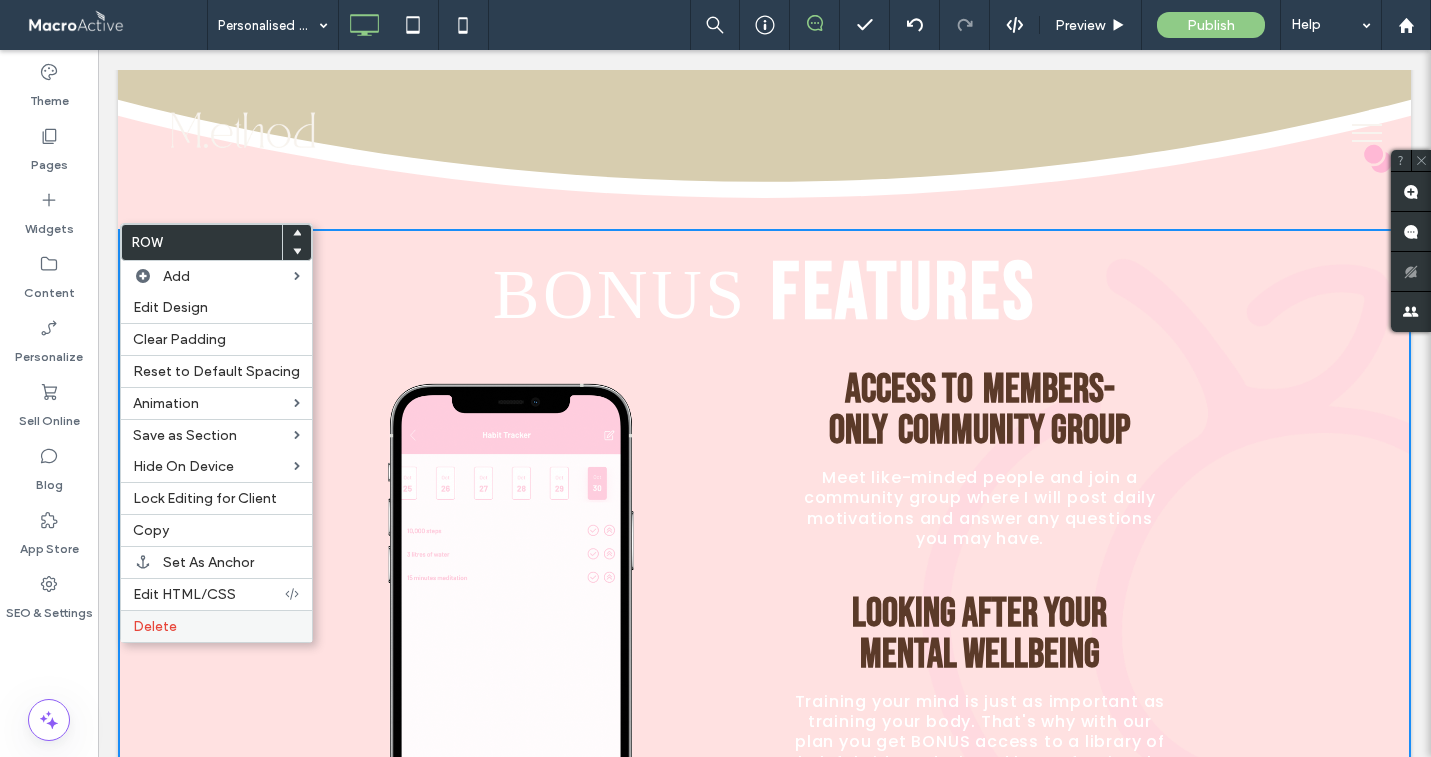 click on "Delete" at bounding box center [216, 626] 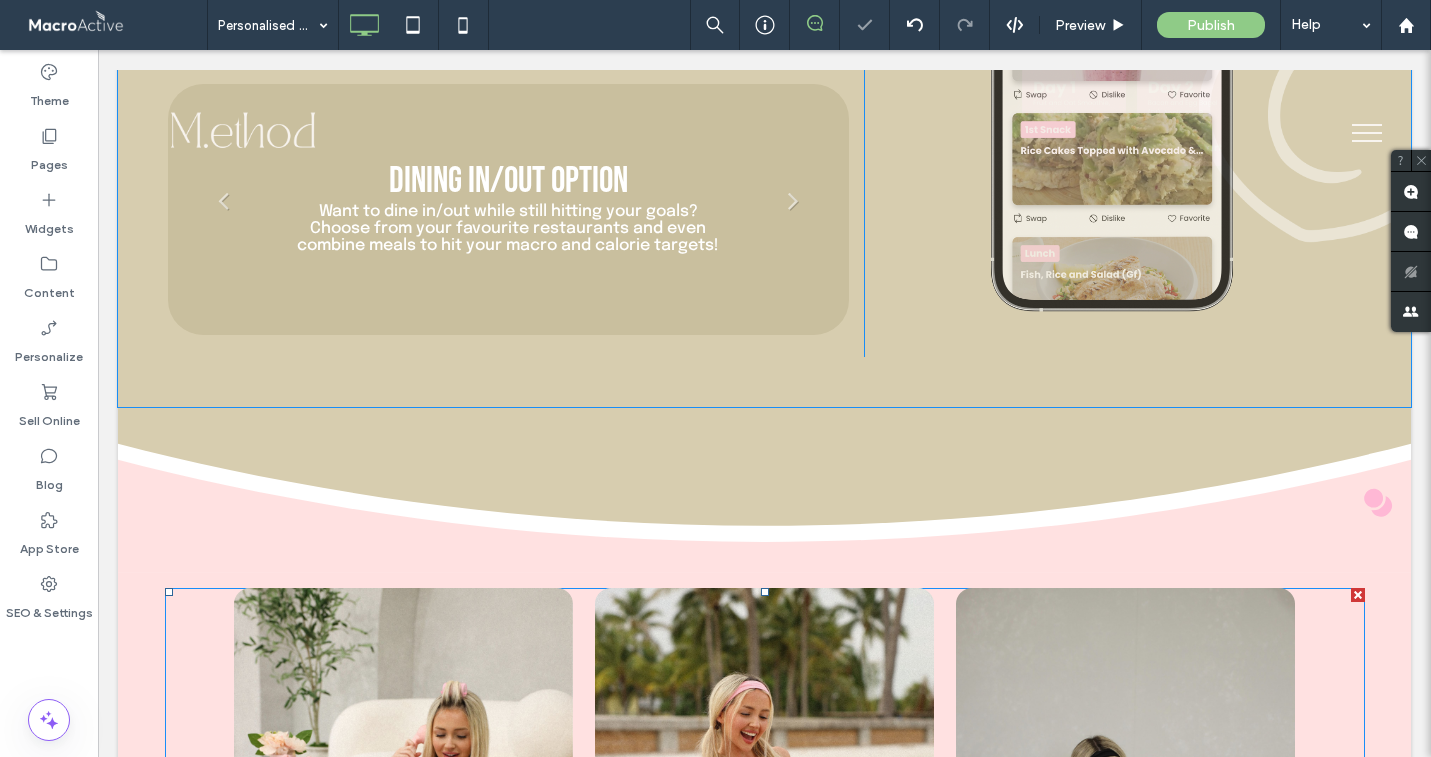 scroll, scrollTop: 6853, scrollLeft: 0, axis: vertical 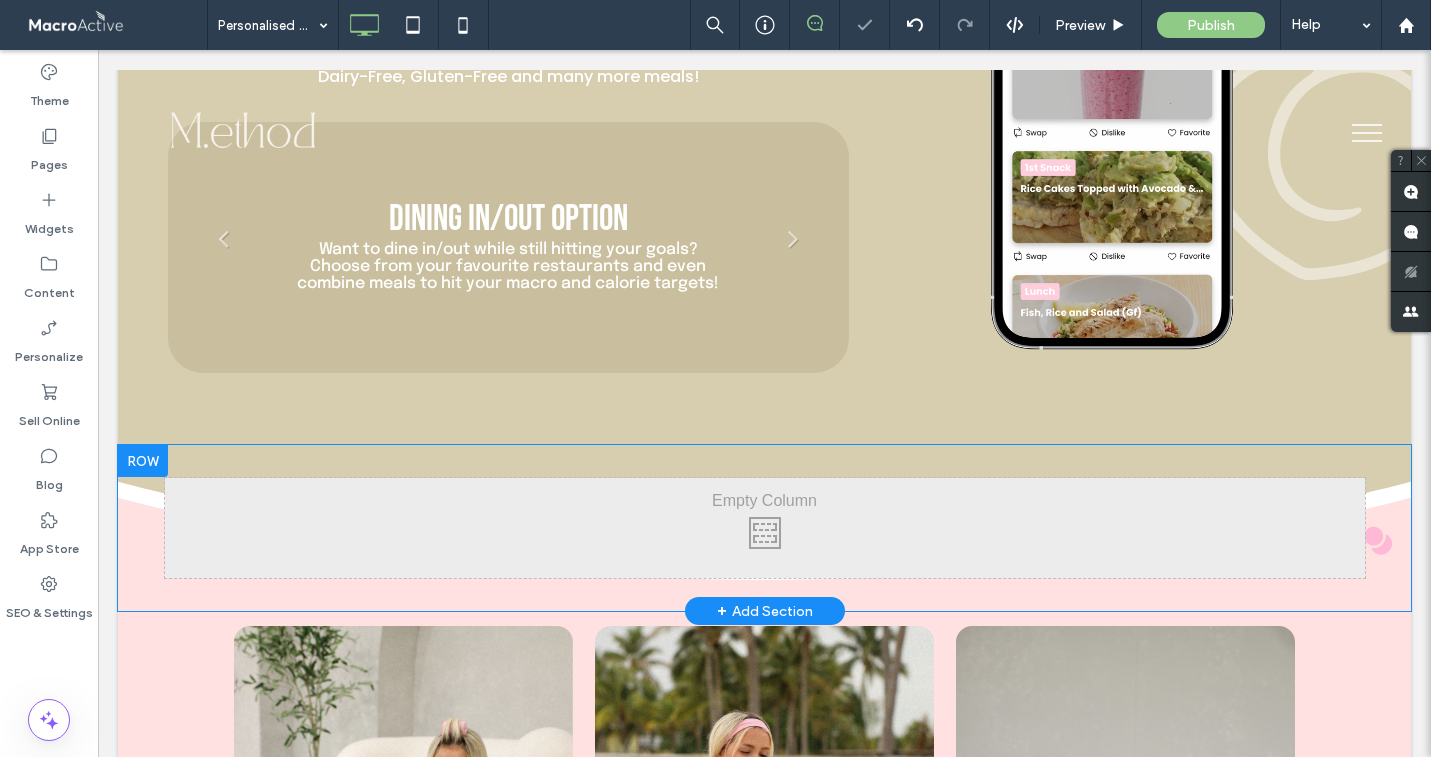 click at bounding box center [143, 461] 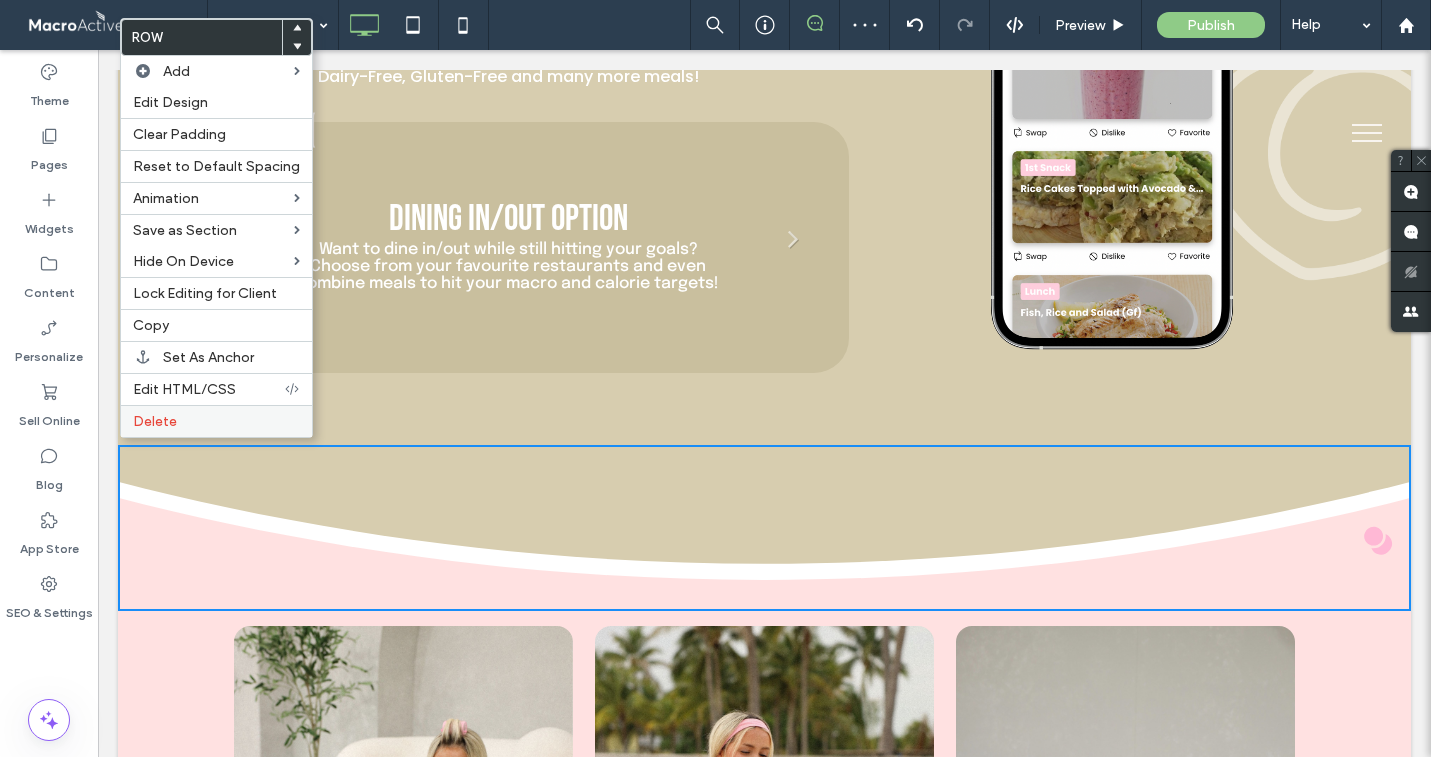 click on "Delete" at bounding box center [155, 421] 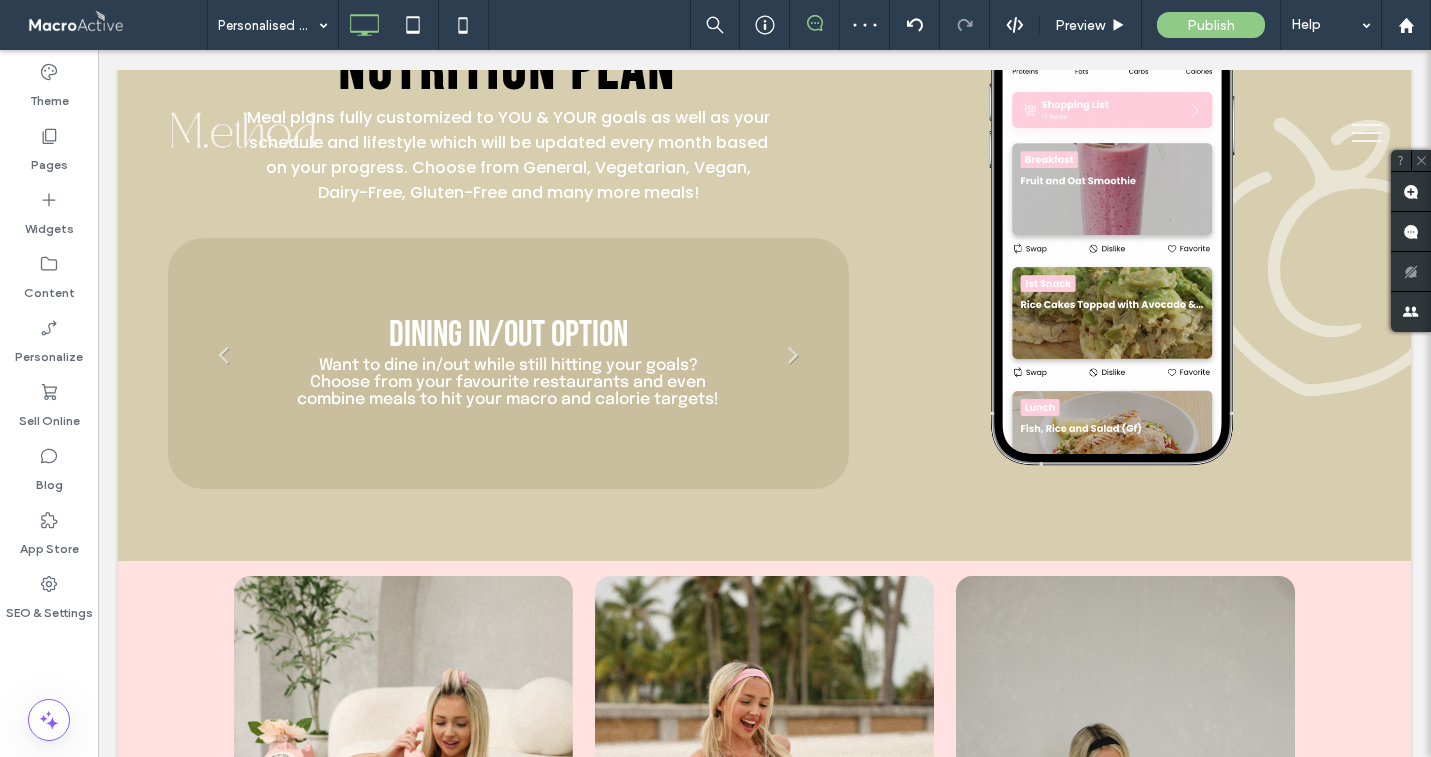 scroll, scrollTop: 6387, scrollLeft: 0, axis: vertical 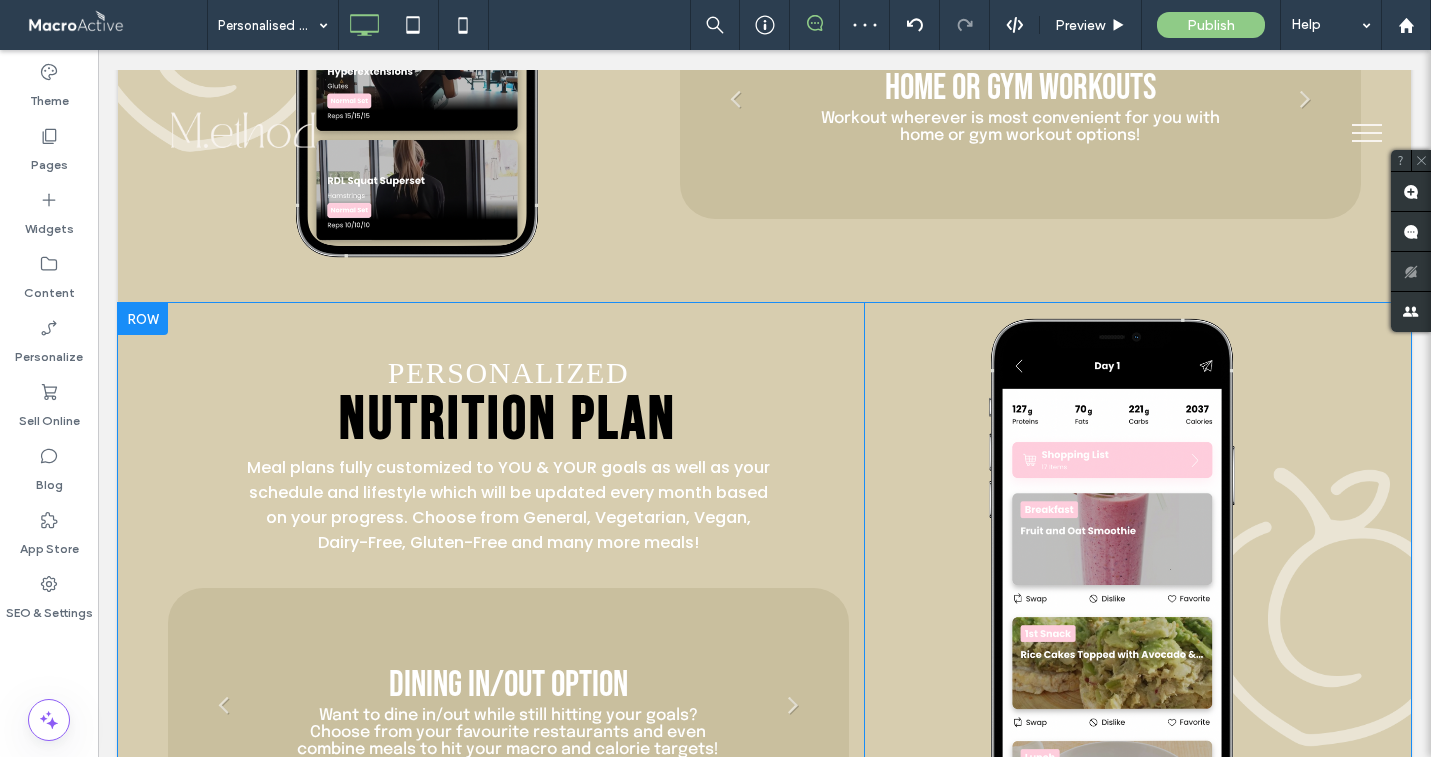 click at bounding box center [143, 319] 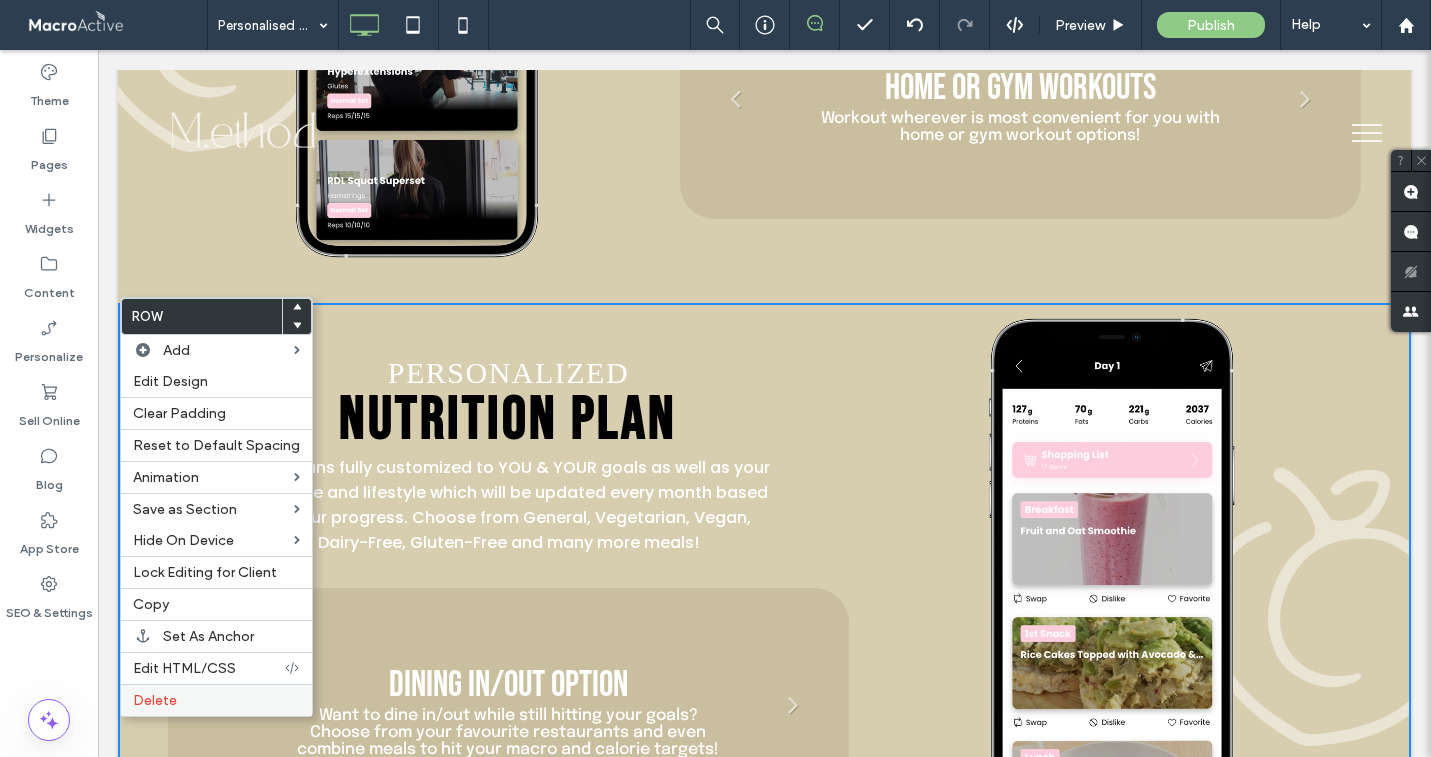 click on "Delete" at bounding box center [216, 700] 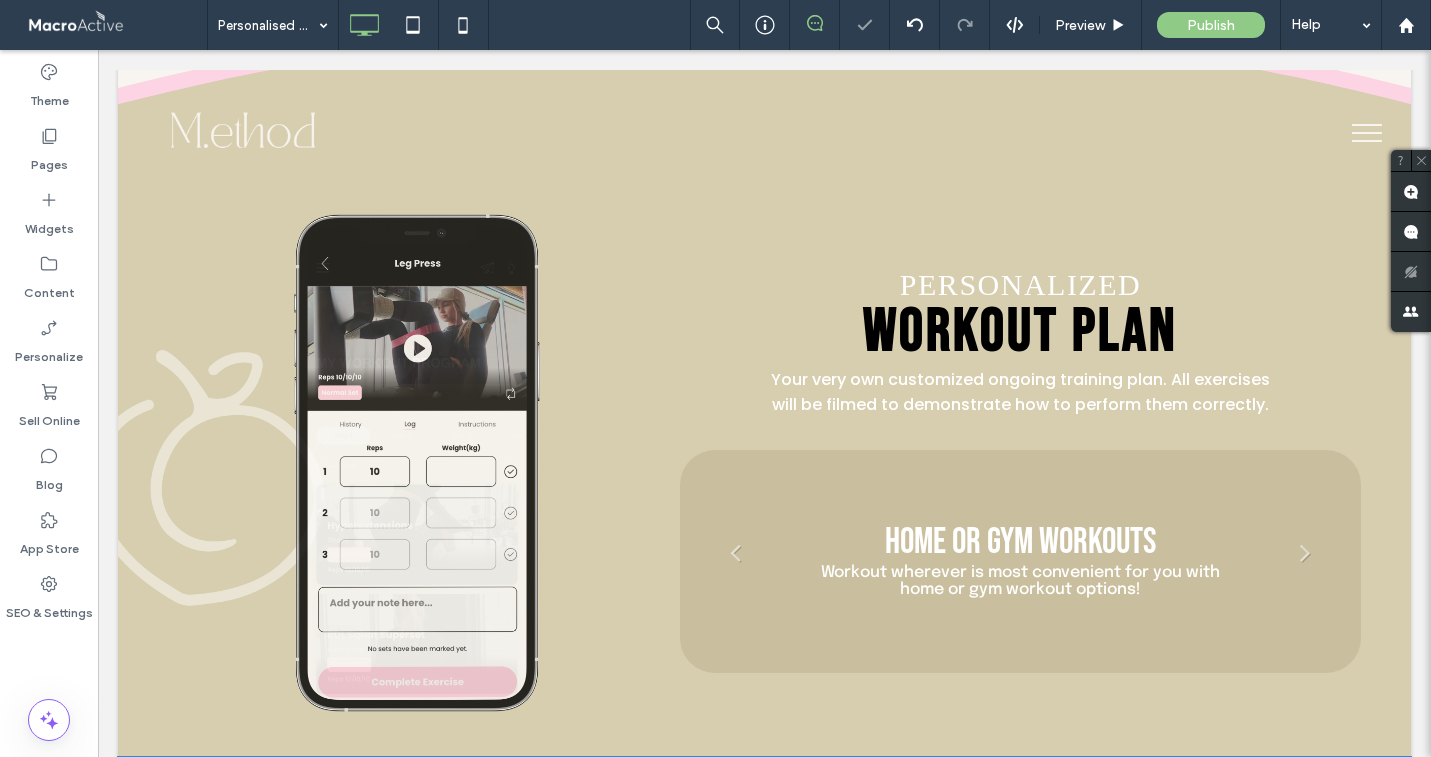 scroll, scrollTop: 5888, scrollLeft: 0, axis: vertical 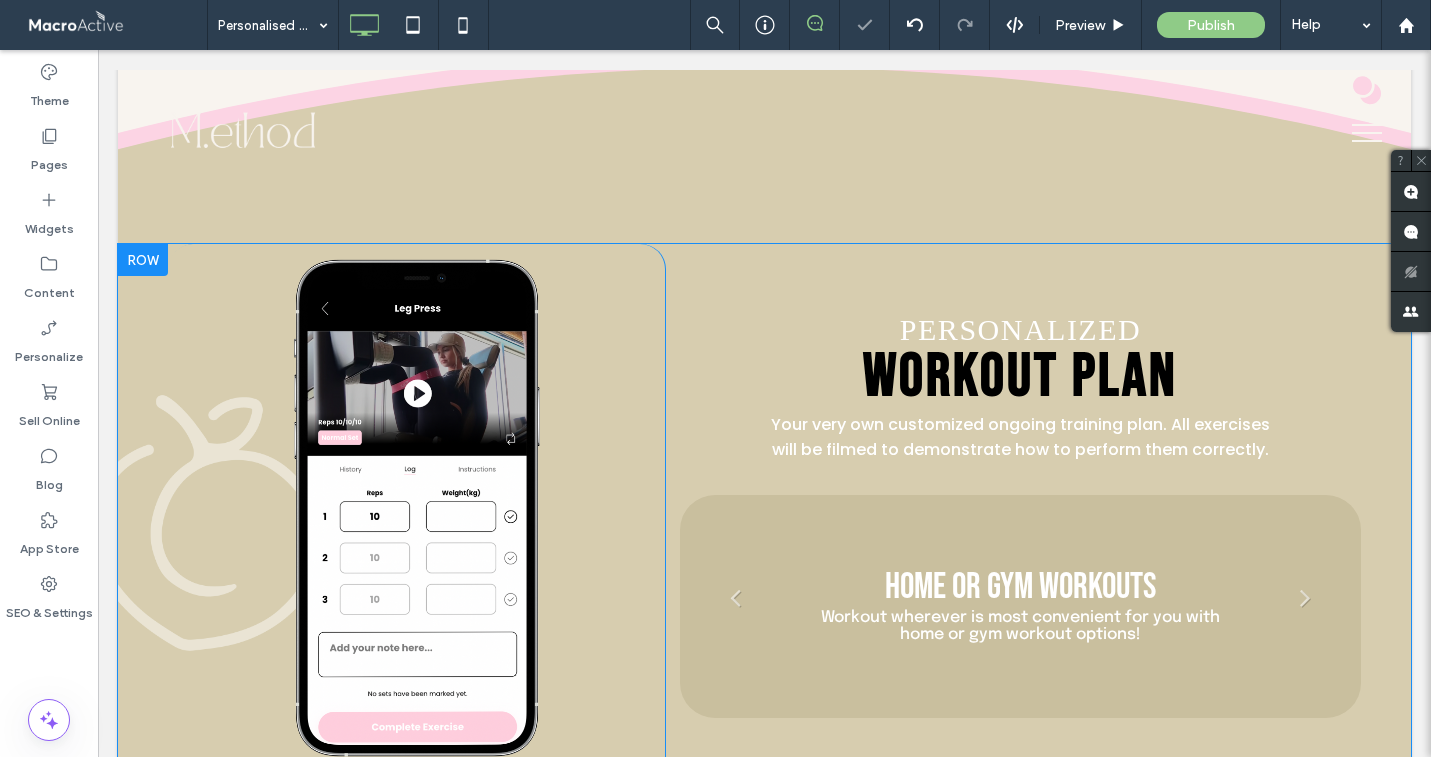 click at bounding box center (143, 260) 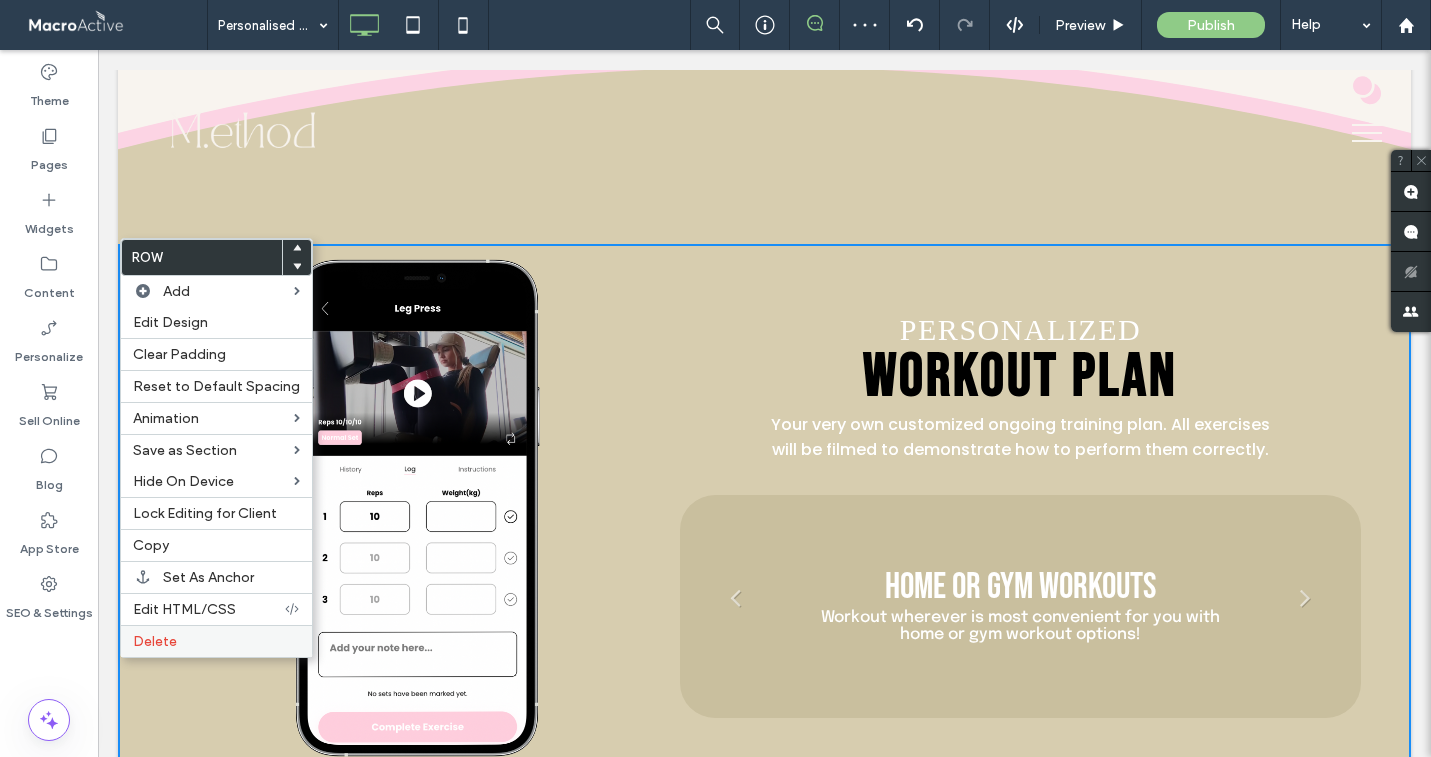 click on "Delete" at bounding box center [216, 641] 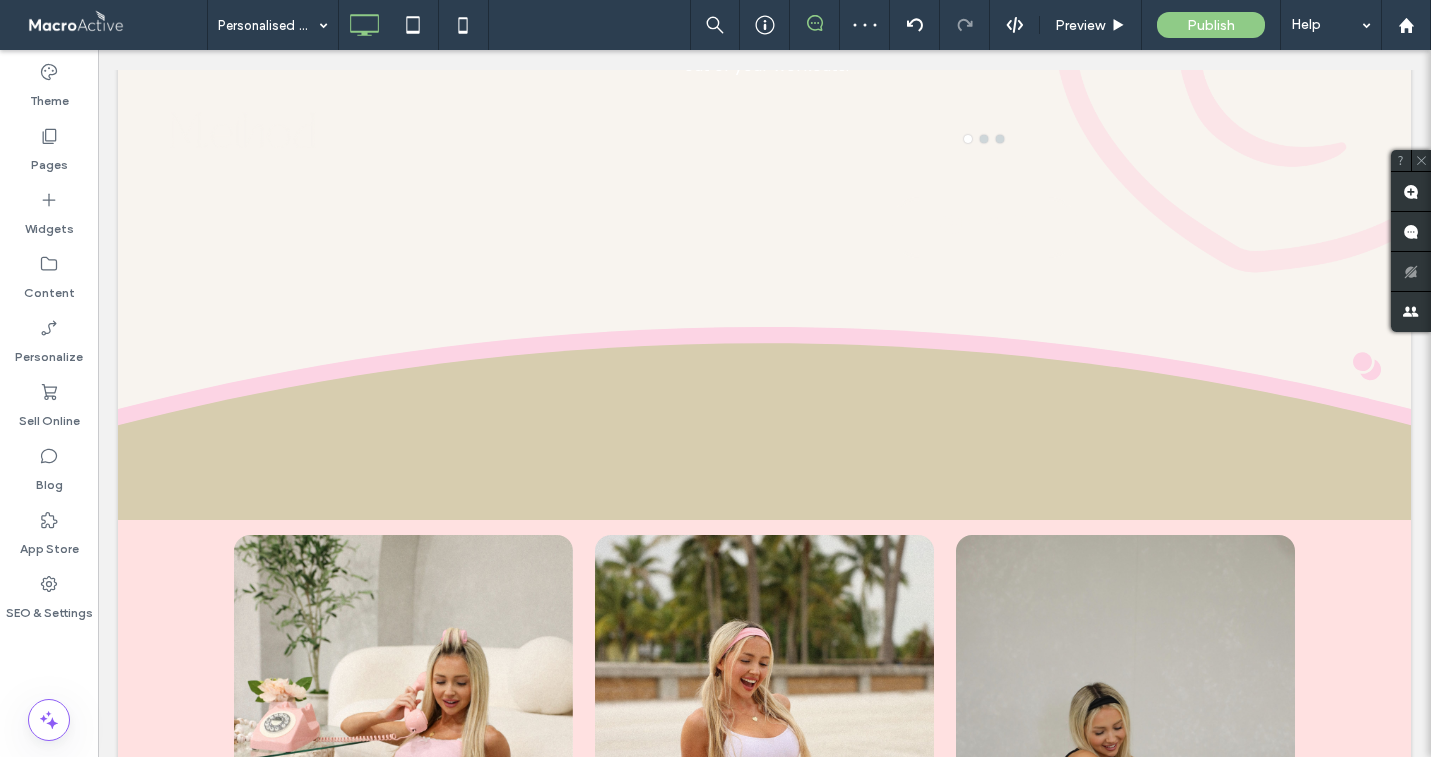 scroll, scrollTop: 5580, scrollLeft: 0, axis: vertical 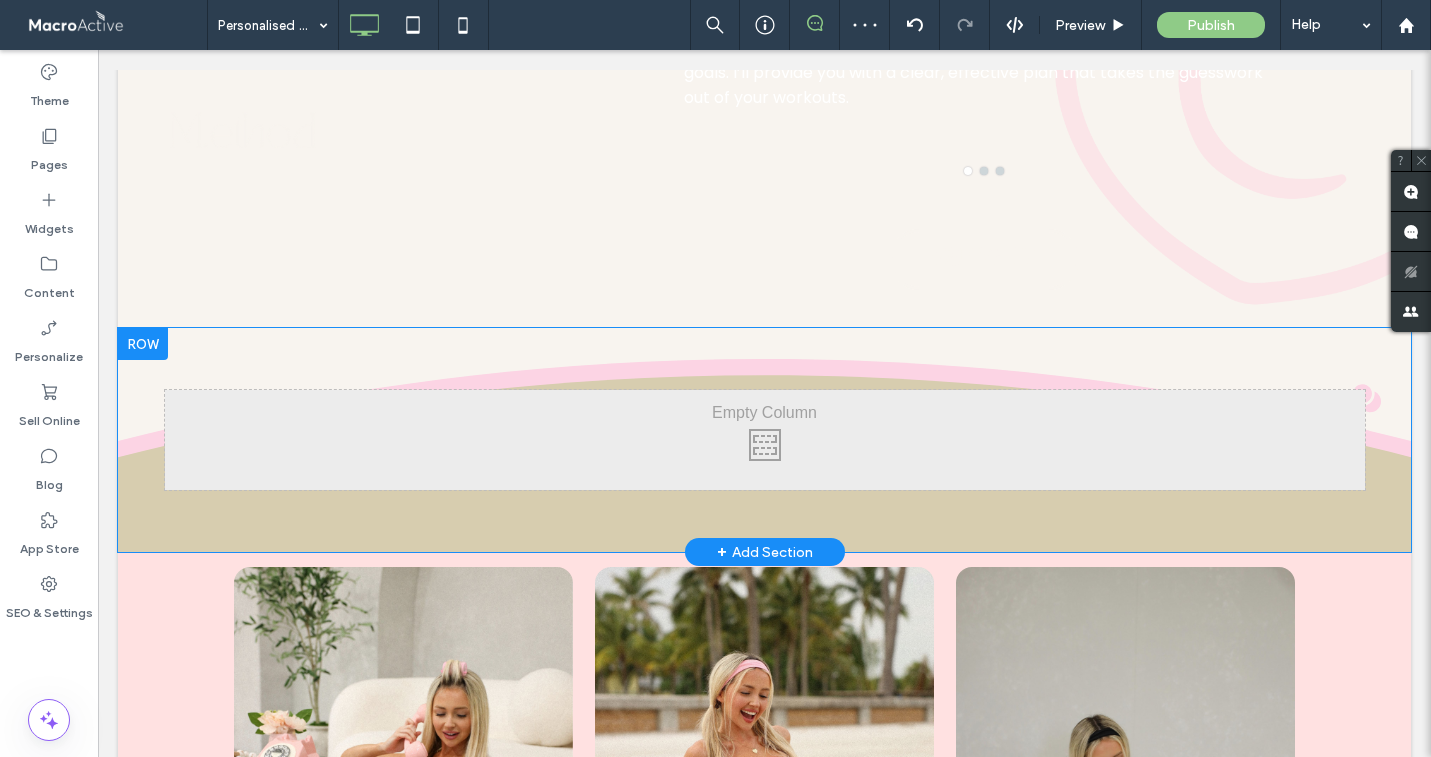 click at bounding box center (143, 344) 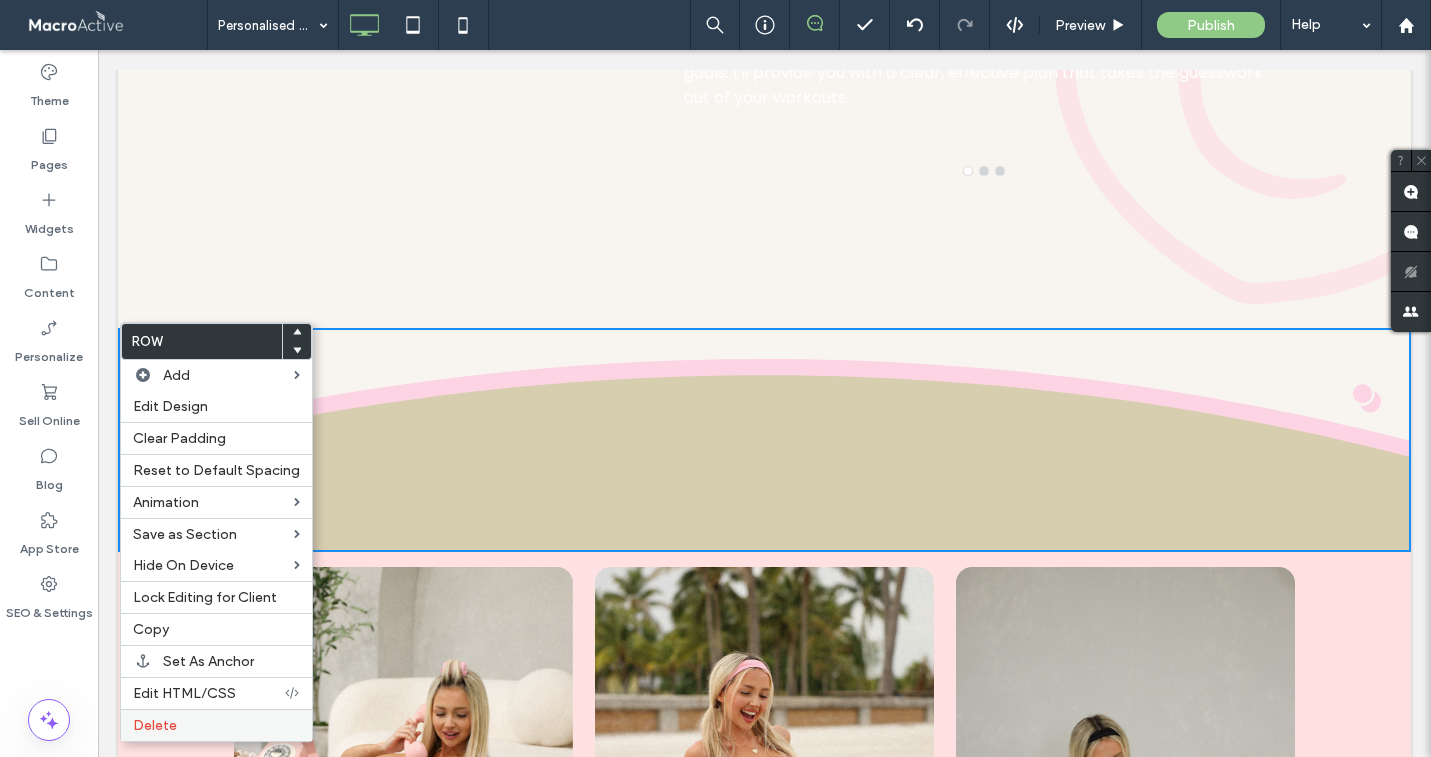 click on "Delete" at bounding box center [216, 725] 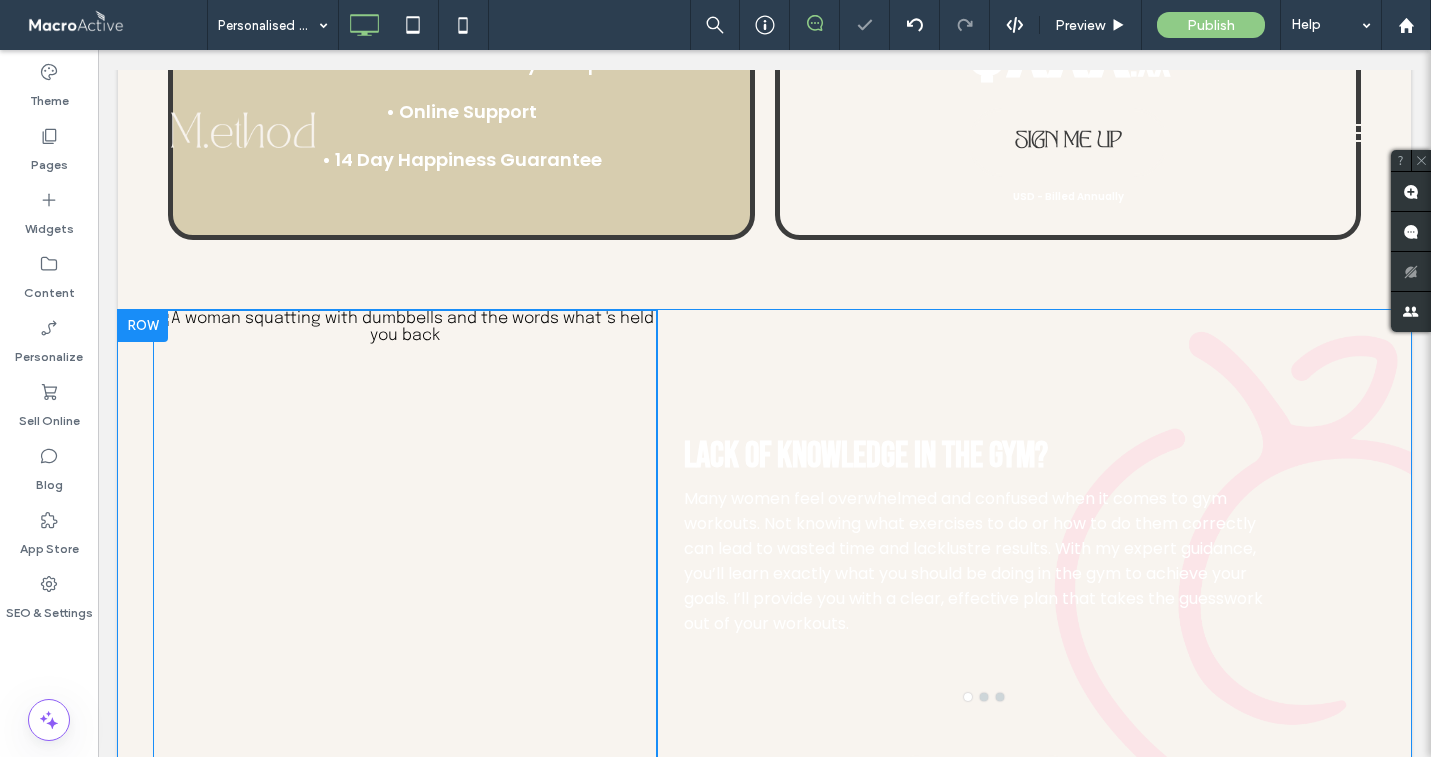 scroll, scrollTop: 5037, scrollLeft: 0, axis: vertical 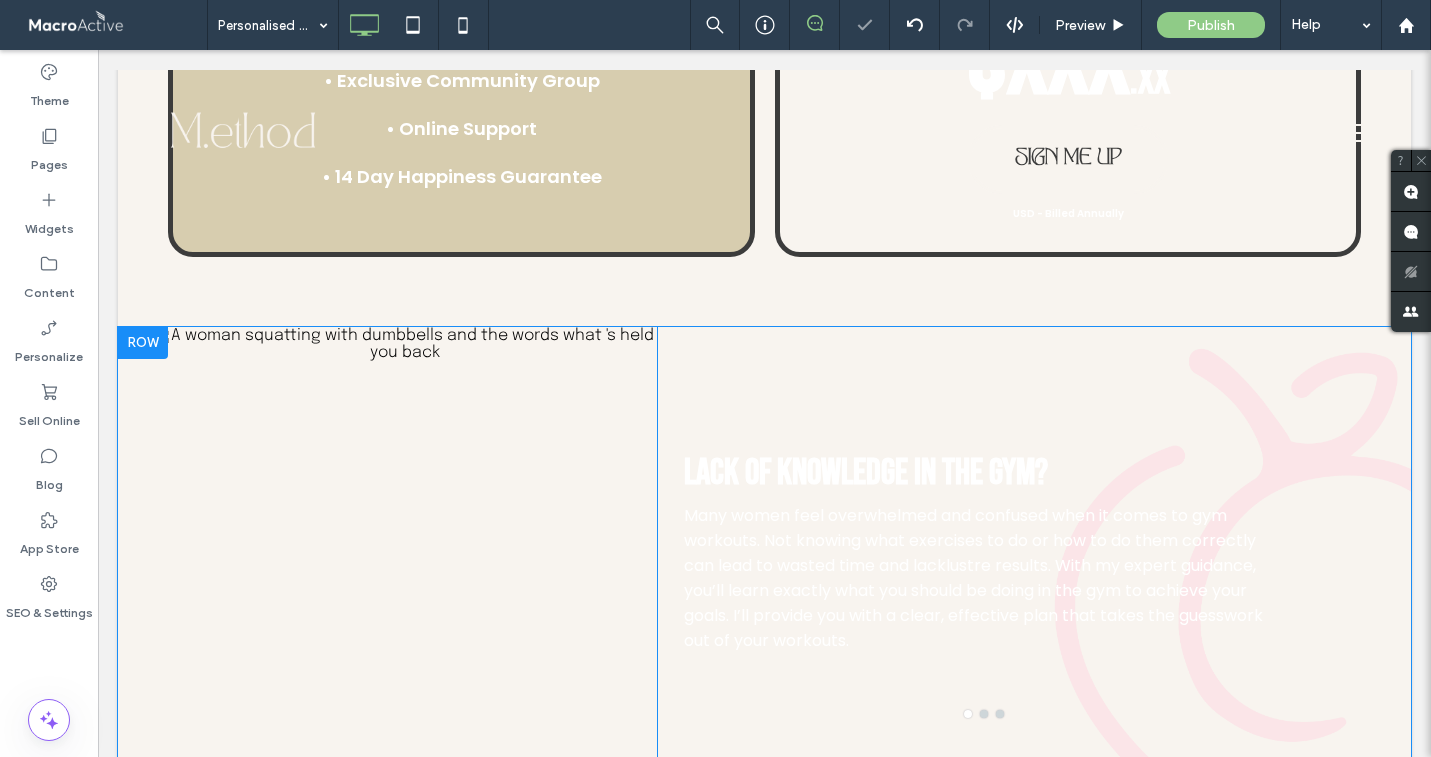 click at bounding box center [143, 343] 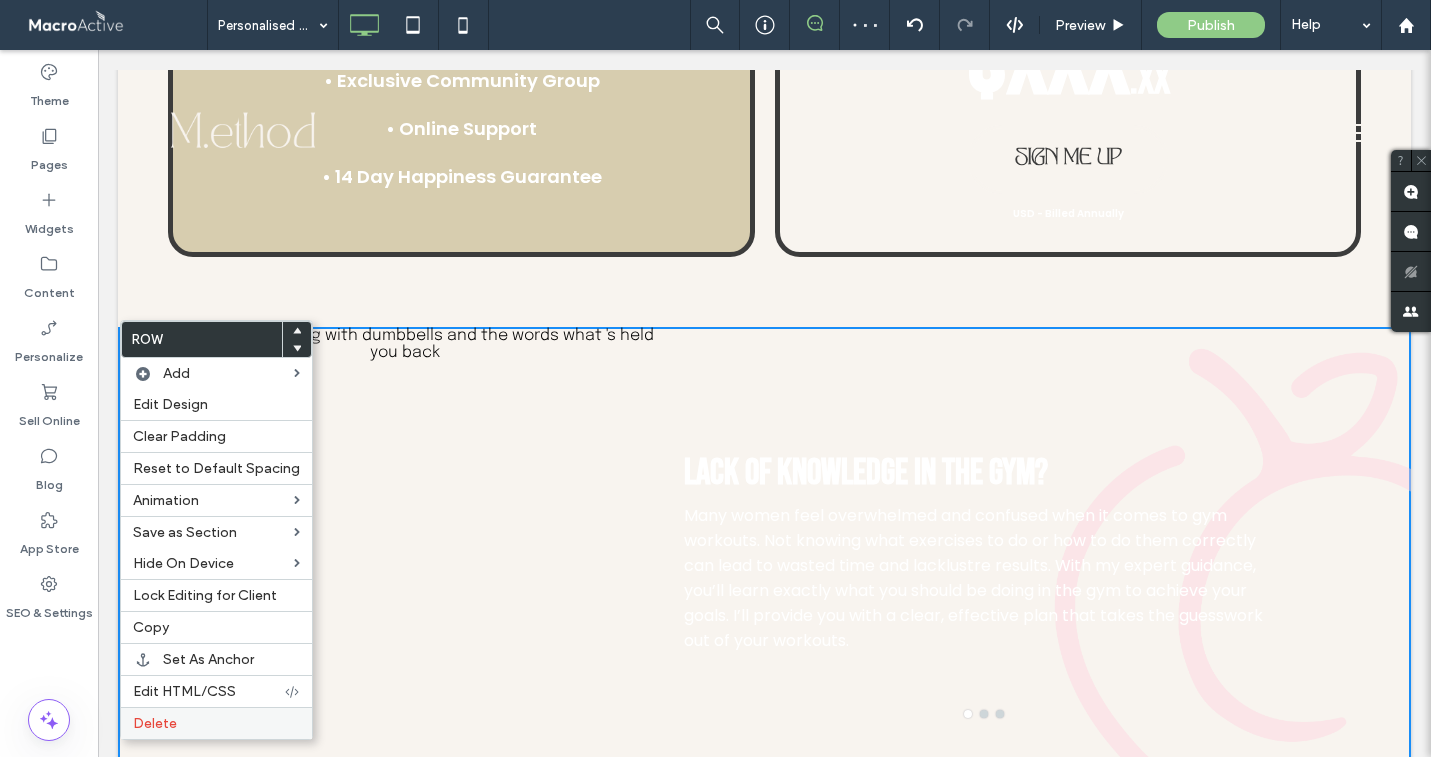 click on "Delete" at bounding box center (216, 723) 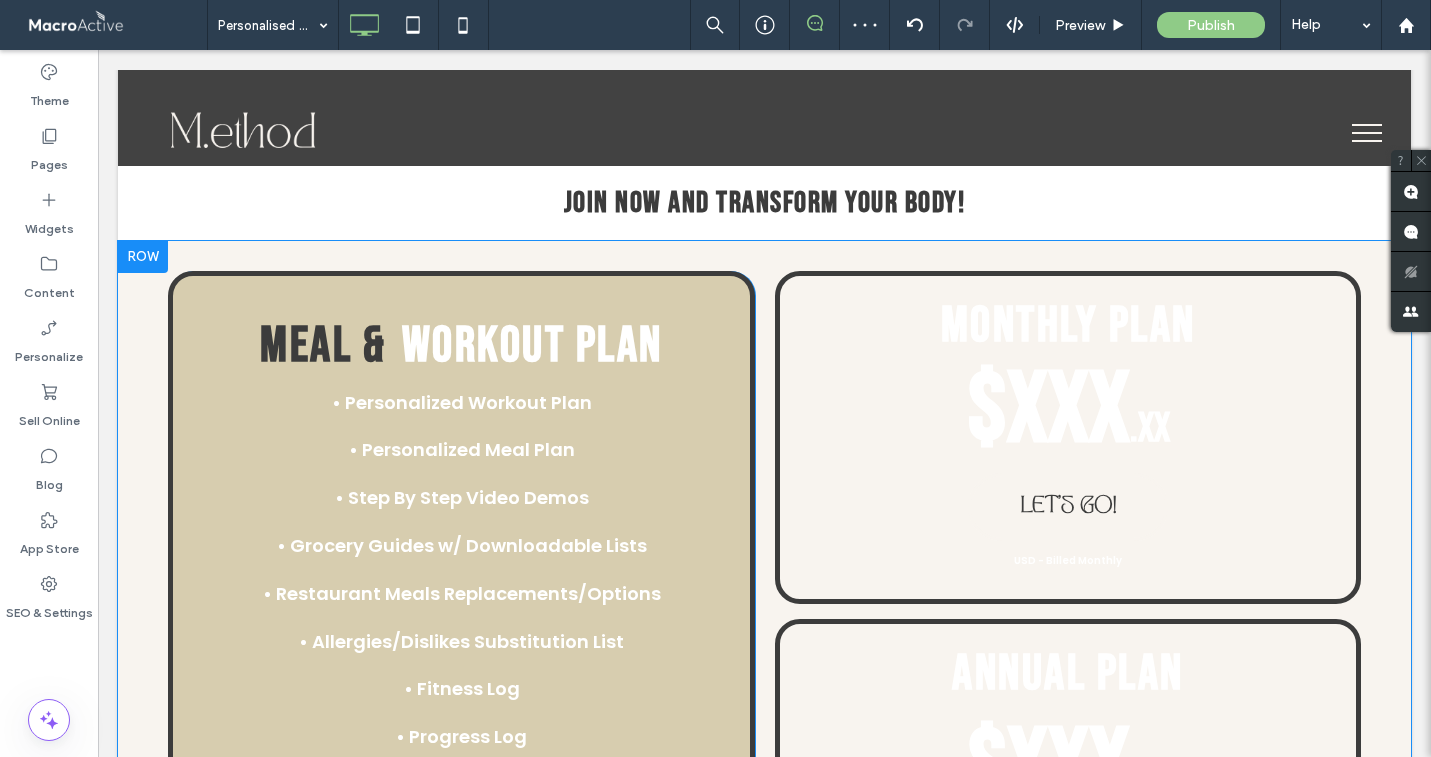 scroll, scrollTop: 4294, scrollLeft: 0, axis: vertical 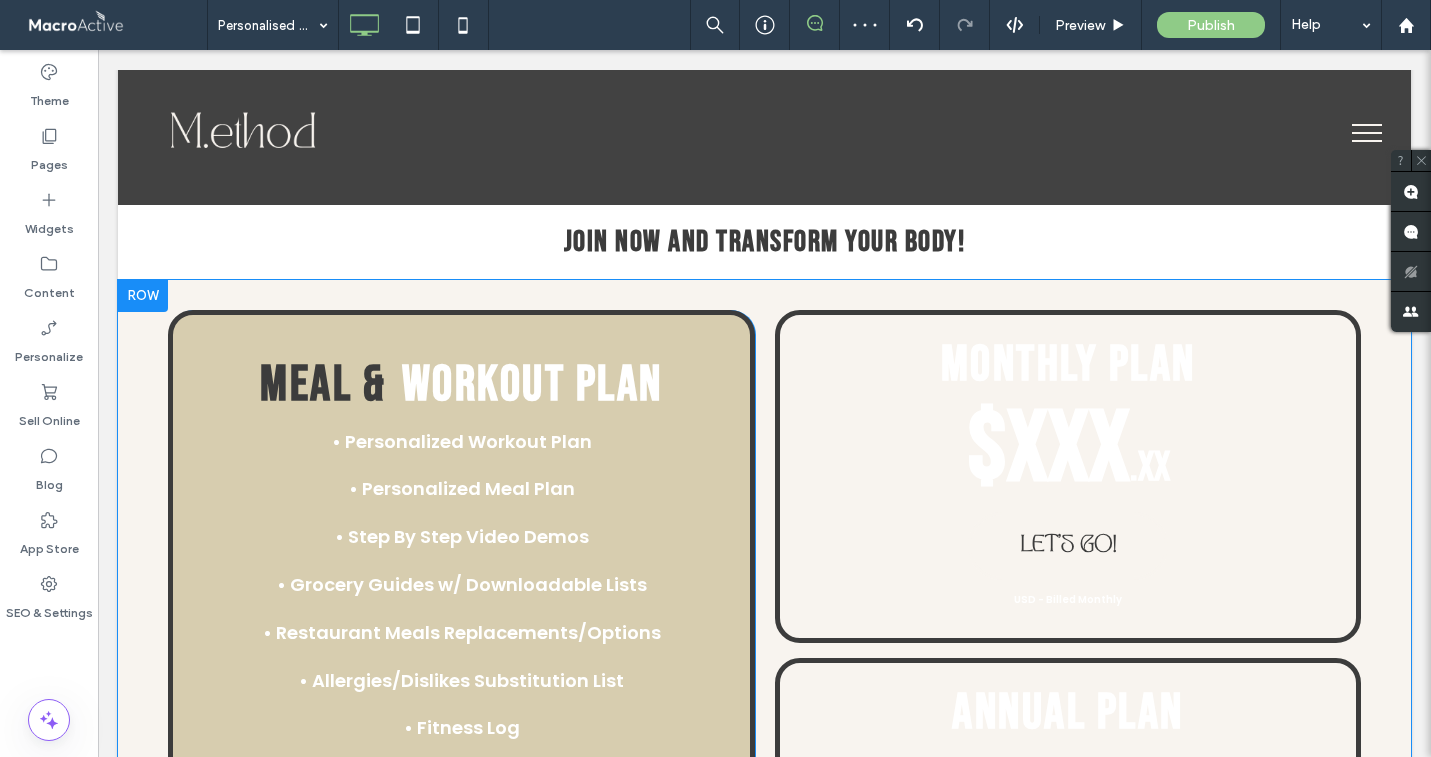 click at bounding box center (143, 296) 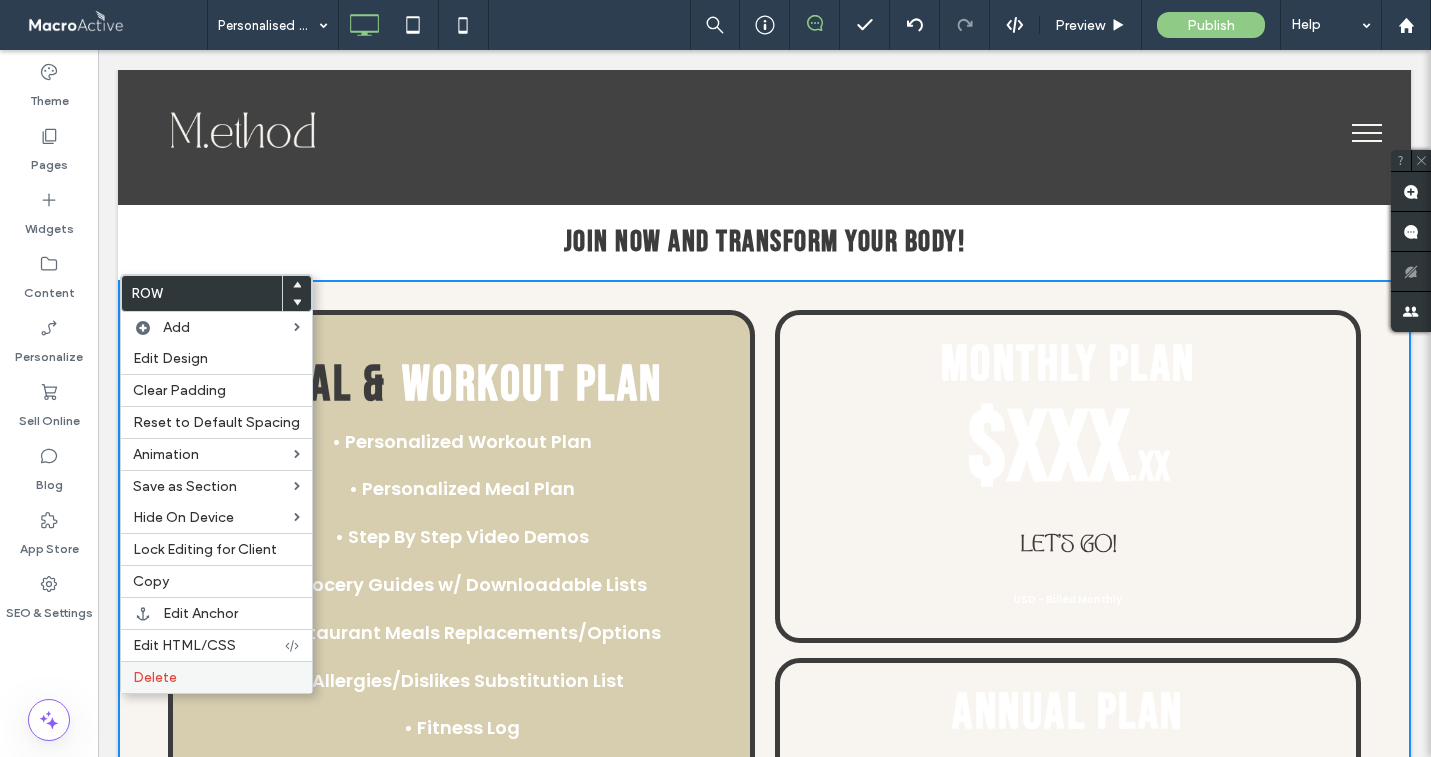 click on "Delete" at bounding box center [216, 677] 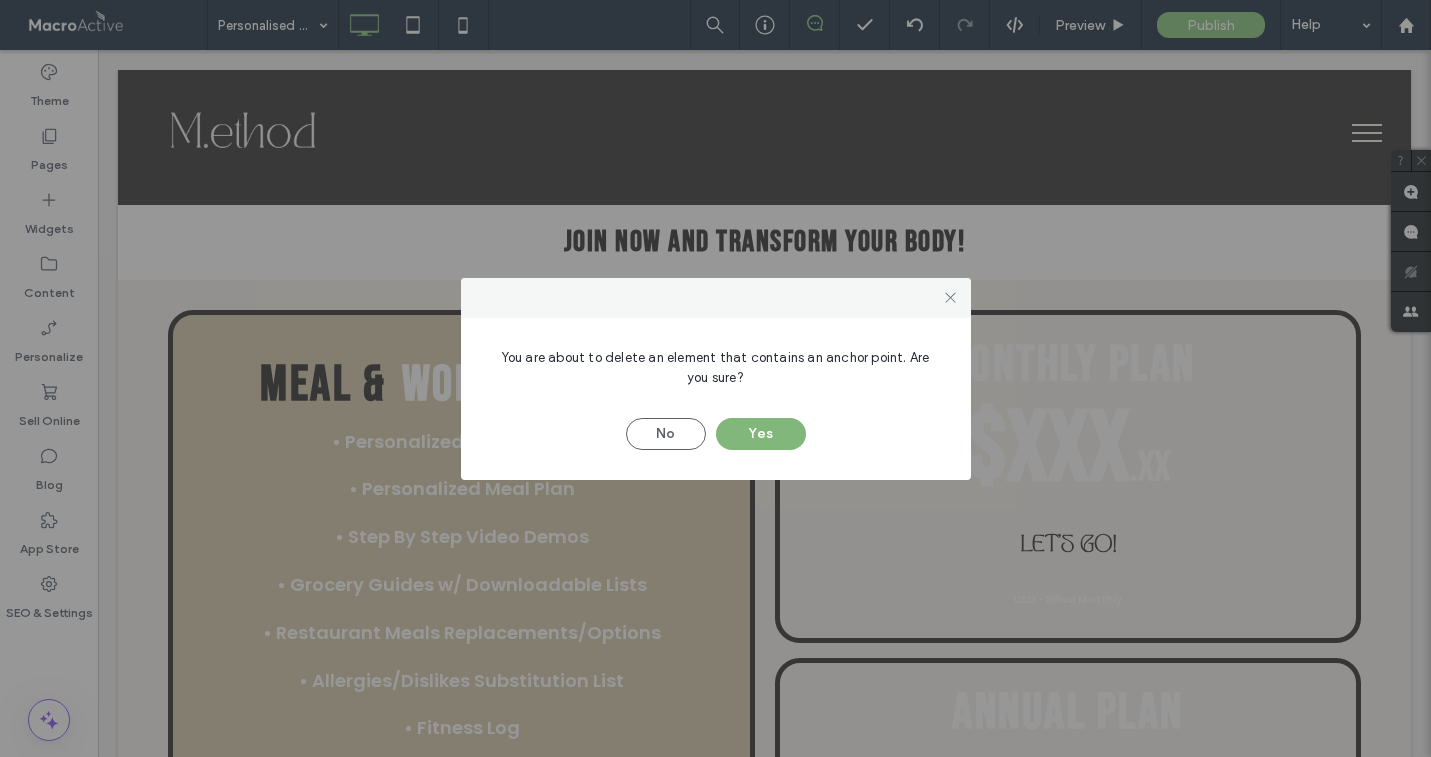 click on "Yes" at bounding box center [761, 434] 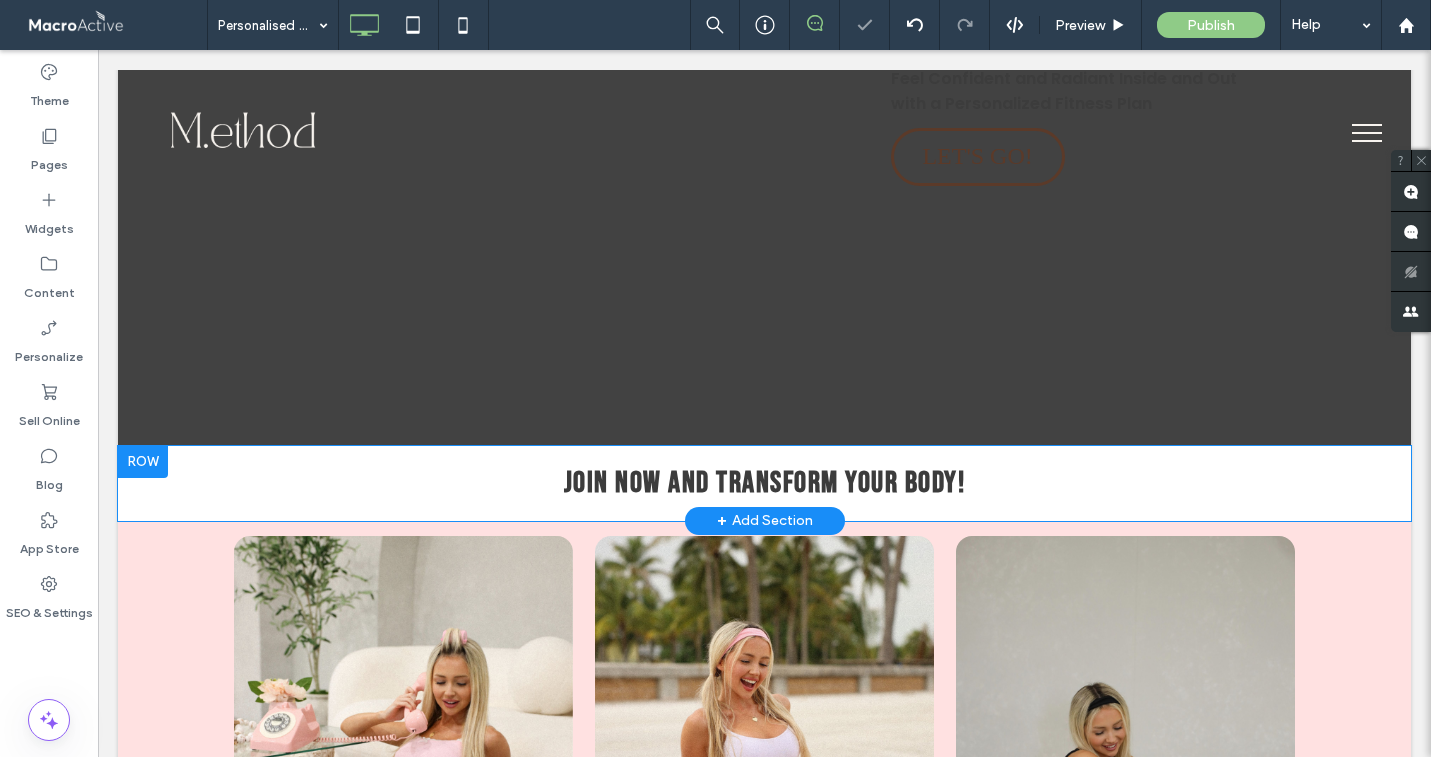 scroll, scrollTop: 4050, scrollLeft: 0, axis: vertical 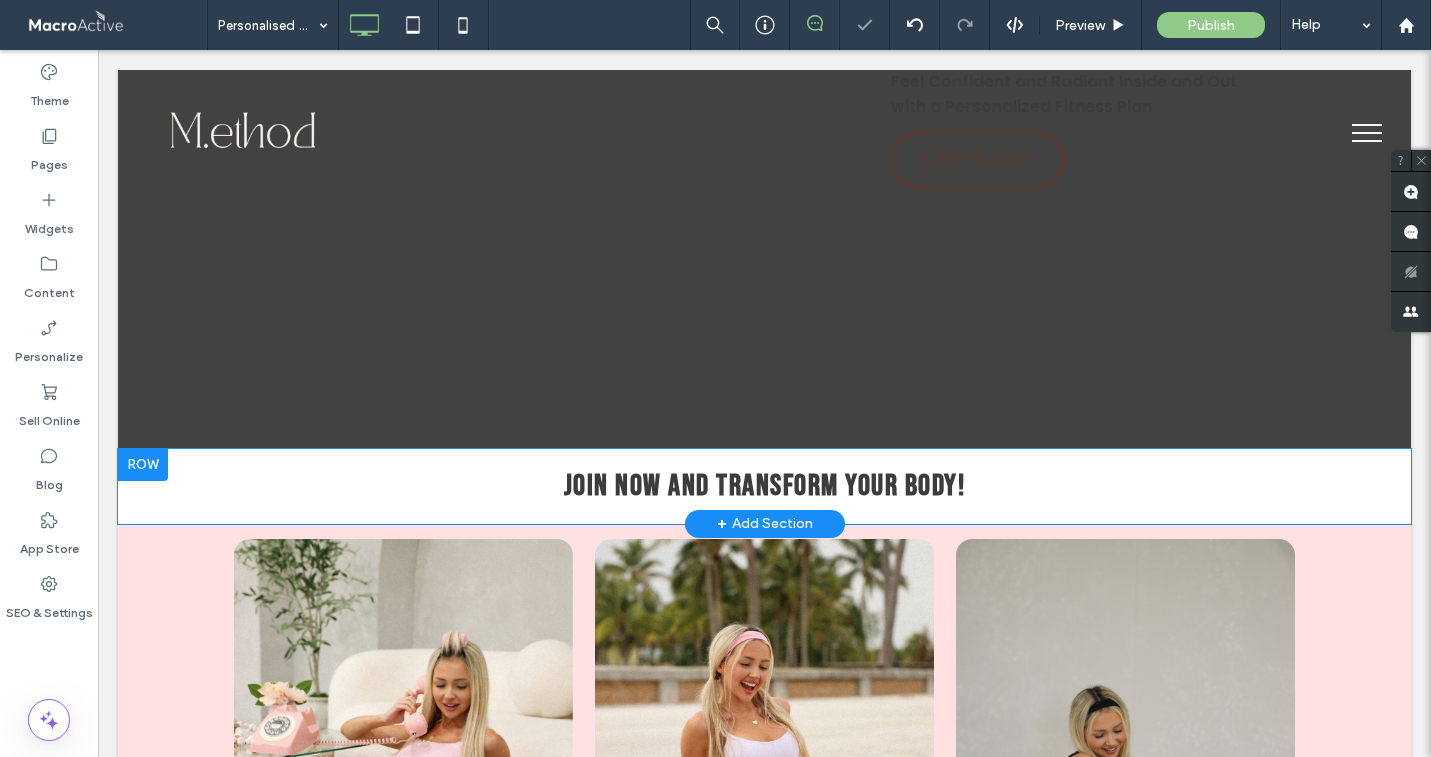 click at bounding box center [143, 465] 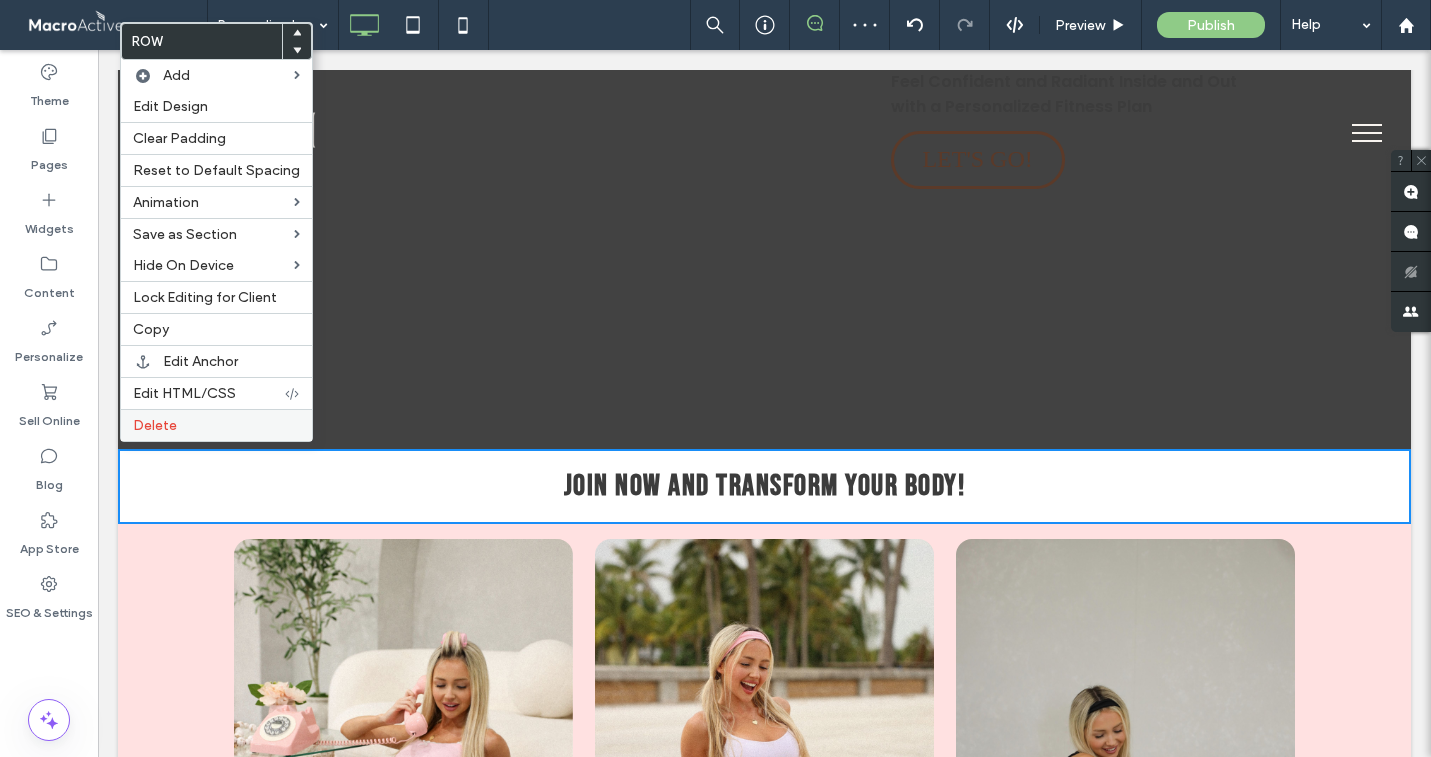 click on "Delete" at bounding box center [216, 425] 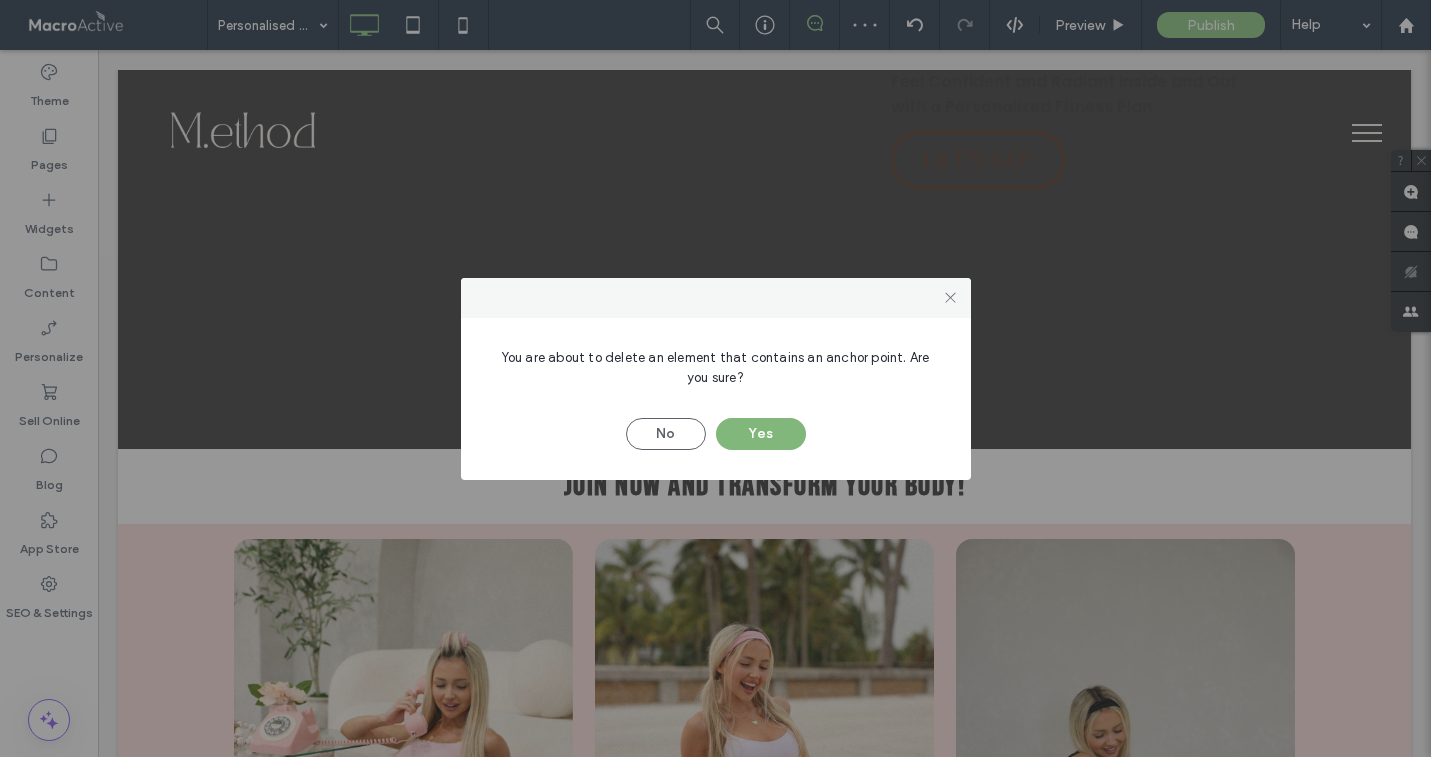 click on "Yes" at bounding box center (761, 434) 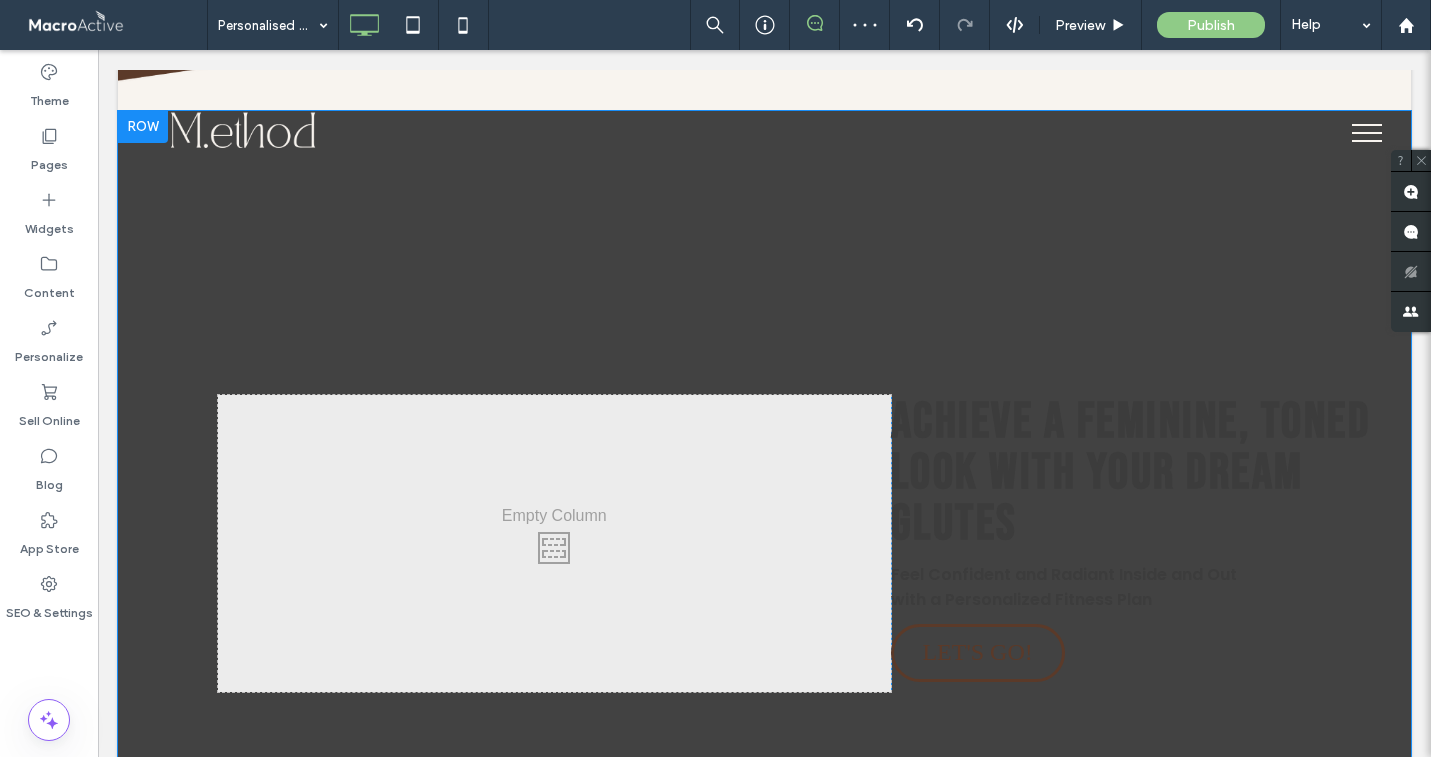 scroll, scrollTop: 3512, scrollLeft: 0, axis: vertical 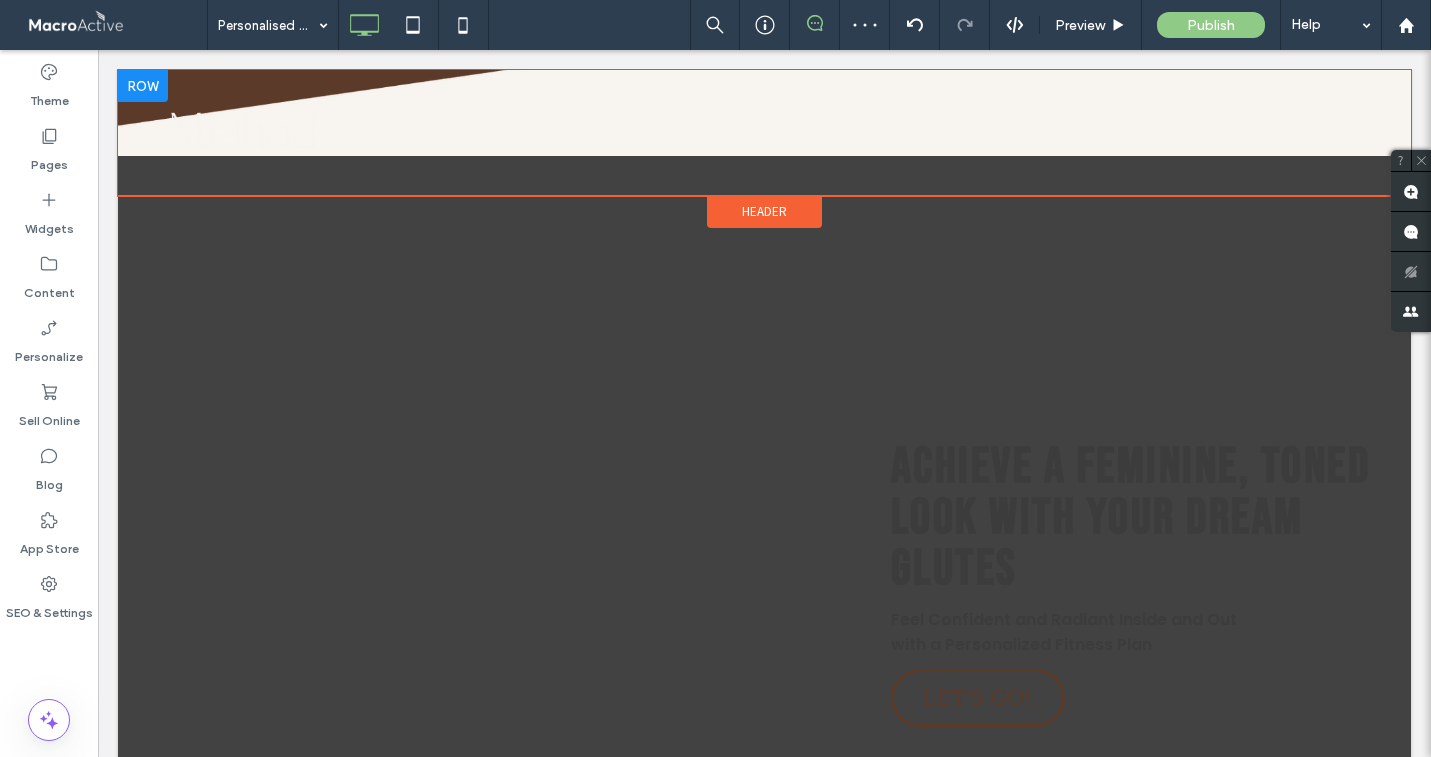 click on "Click To Paste     Click To Paste" at bounding box center (764, 133) 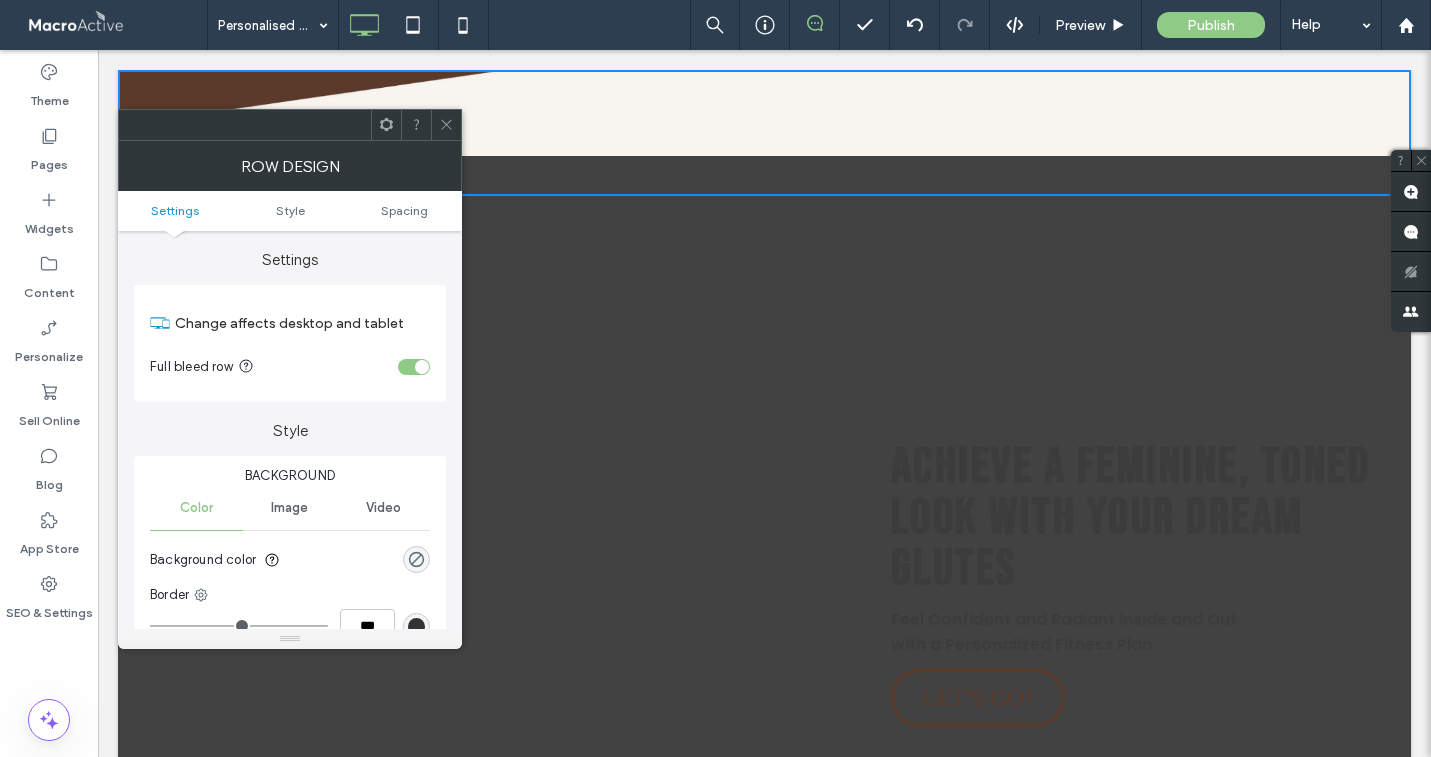 click on "Click To Paste
Achieve a Feminine, Toned Look with Your Dream Glutes
Feel Confident and Radiant Inside and Out with a Personalized Fitness Plan
LET'S GO!
Click To Paste
Click To Paste" at bounding box center [764, 521] 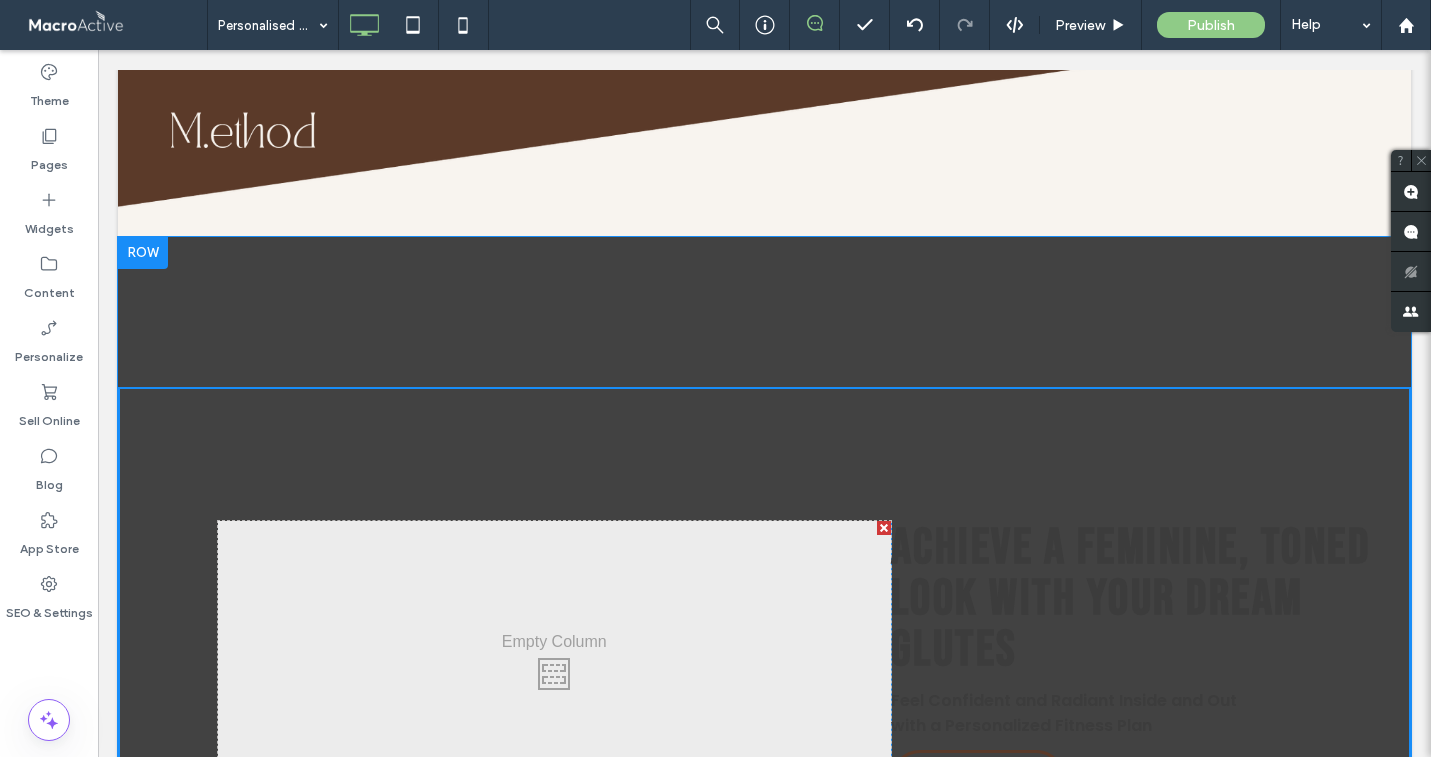 scroll, scrollTop: 3394, scrollLeft: 0, axis: vertical 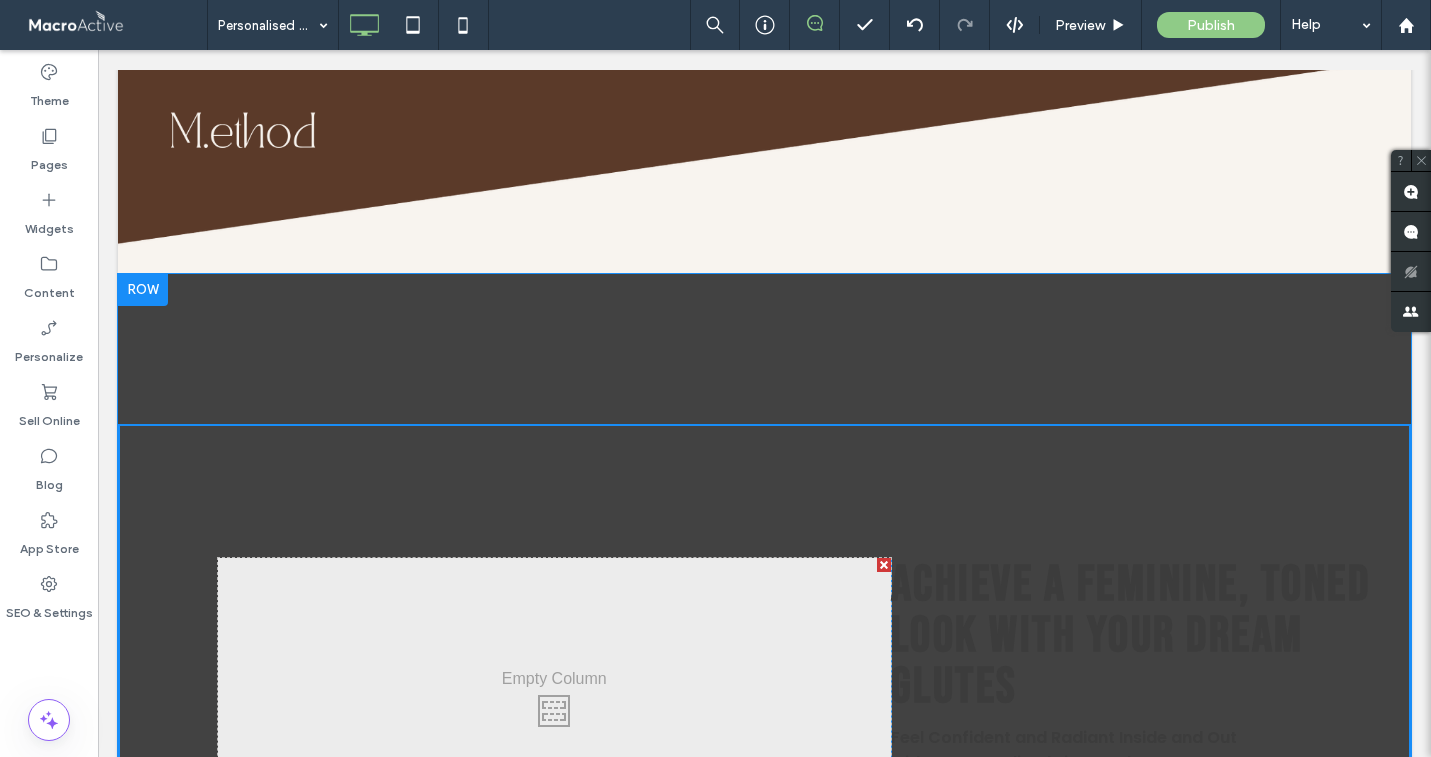 click at bounding box center (143, 290) 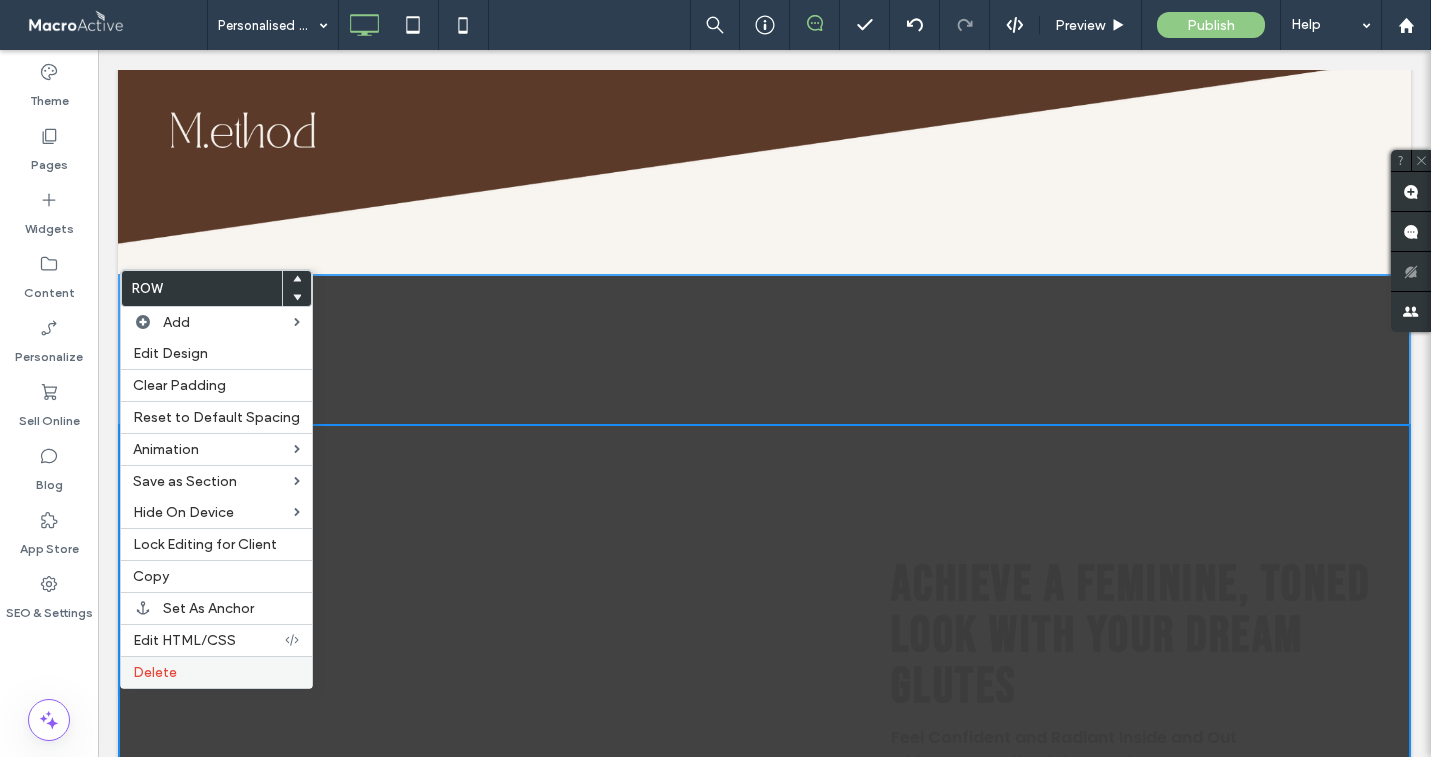 click on "Delete" at bounding box center [216, 672] 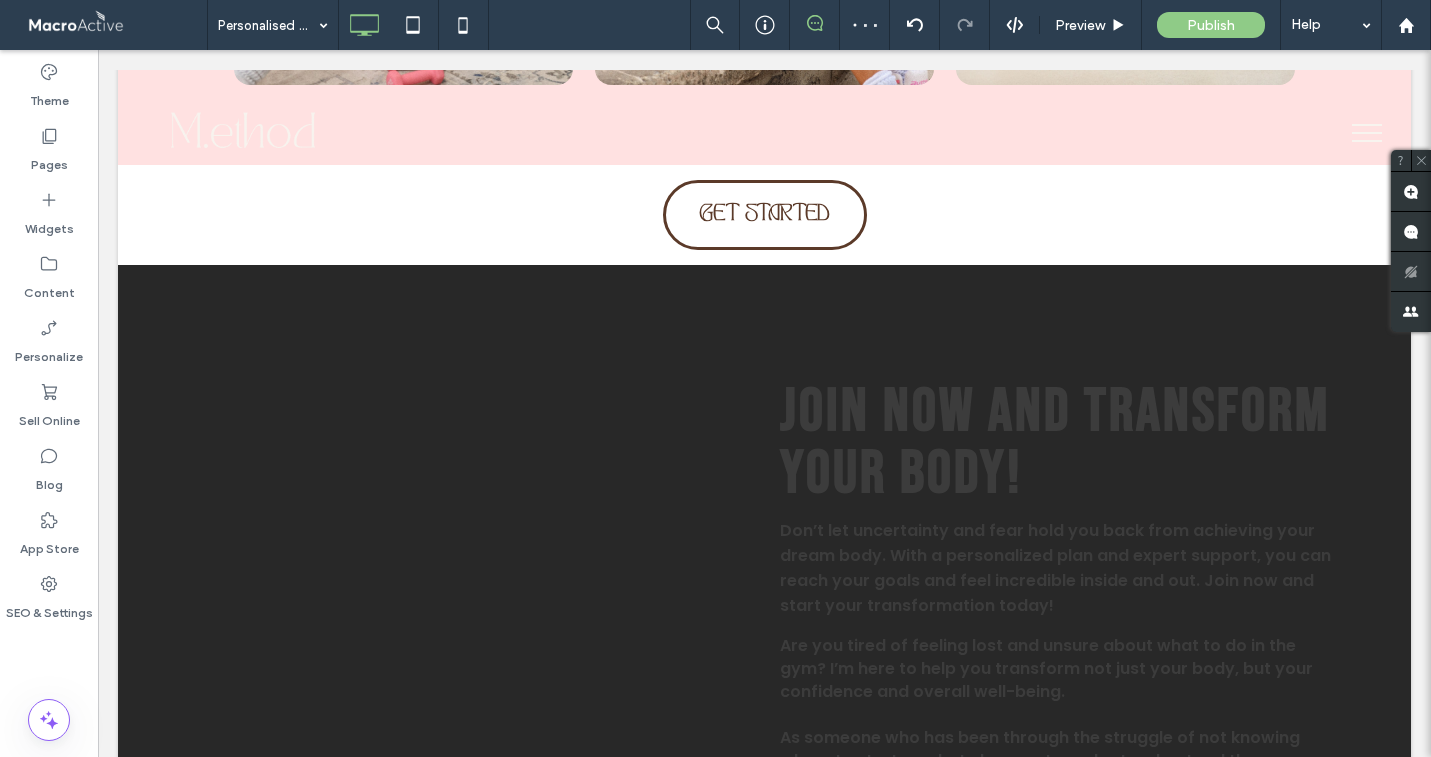 scroll, scrollTop: 3999, scrollLeft: 0, axis: vertical 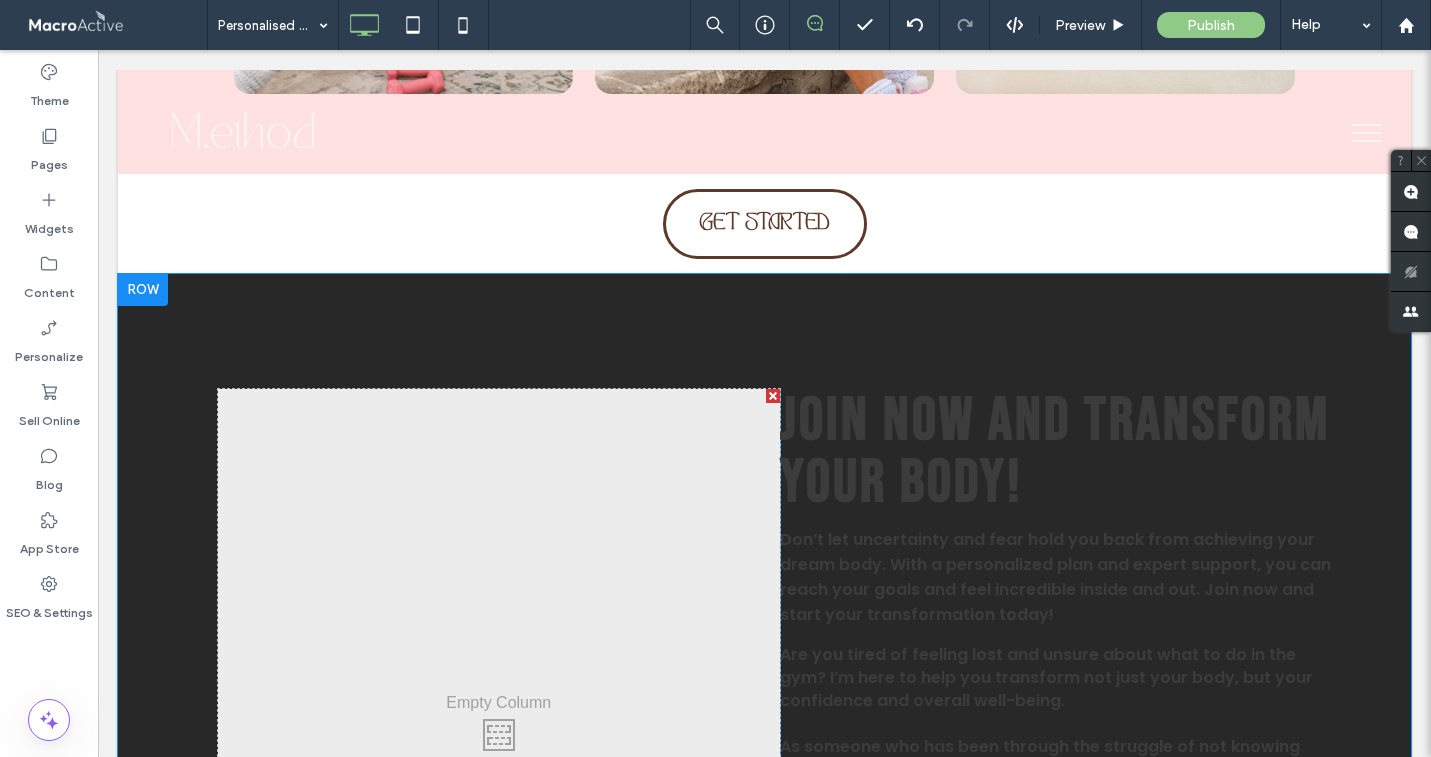 click at bounding box center (143, 290) 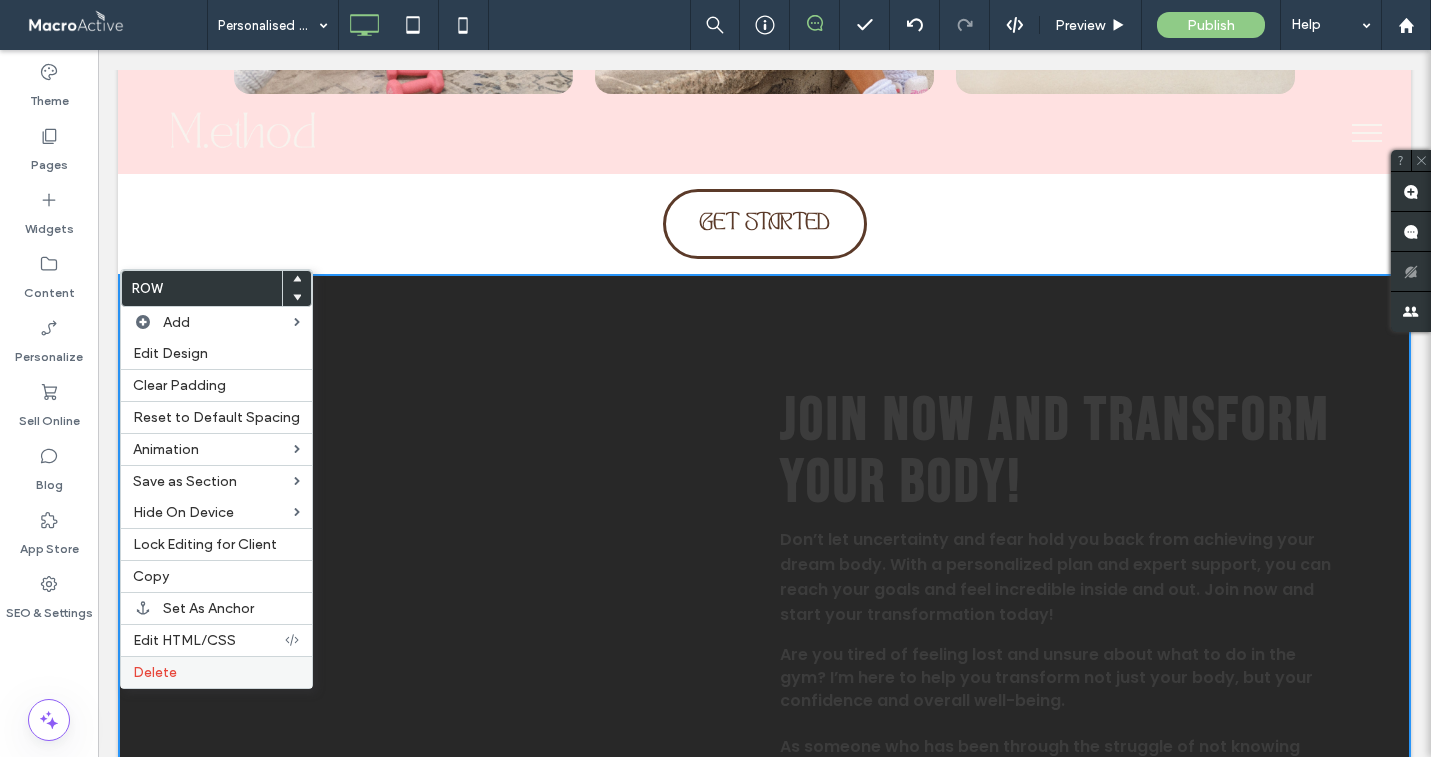 click on "Delete" at bounding box center [216, 672] 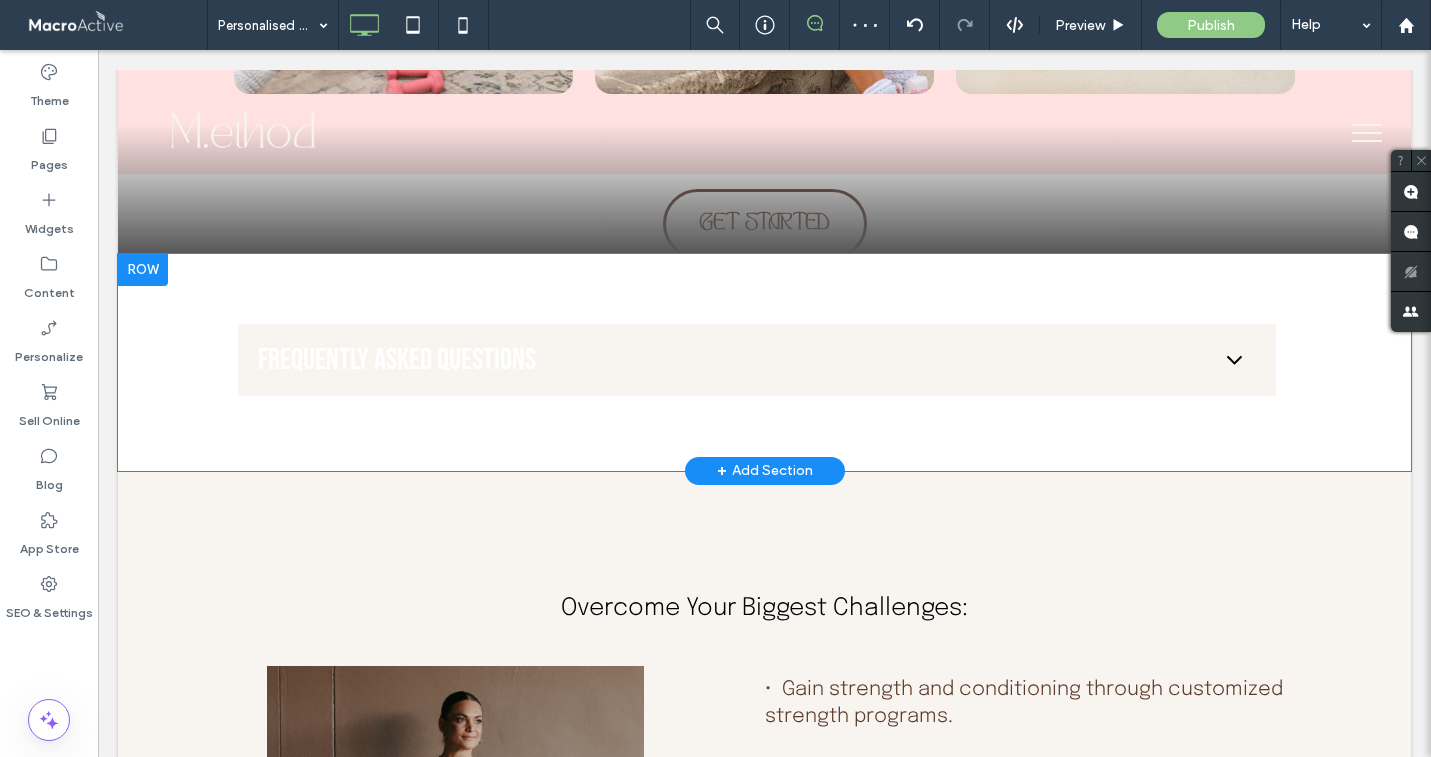 click at bounding box center [143, 270] 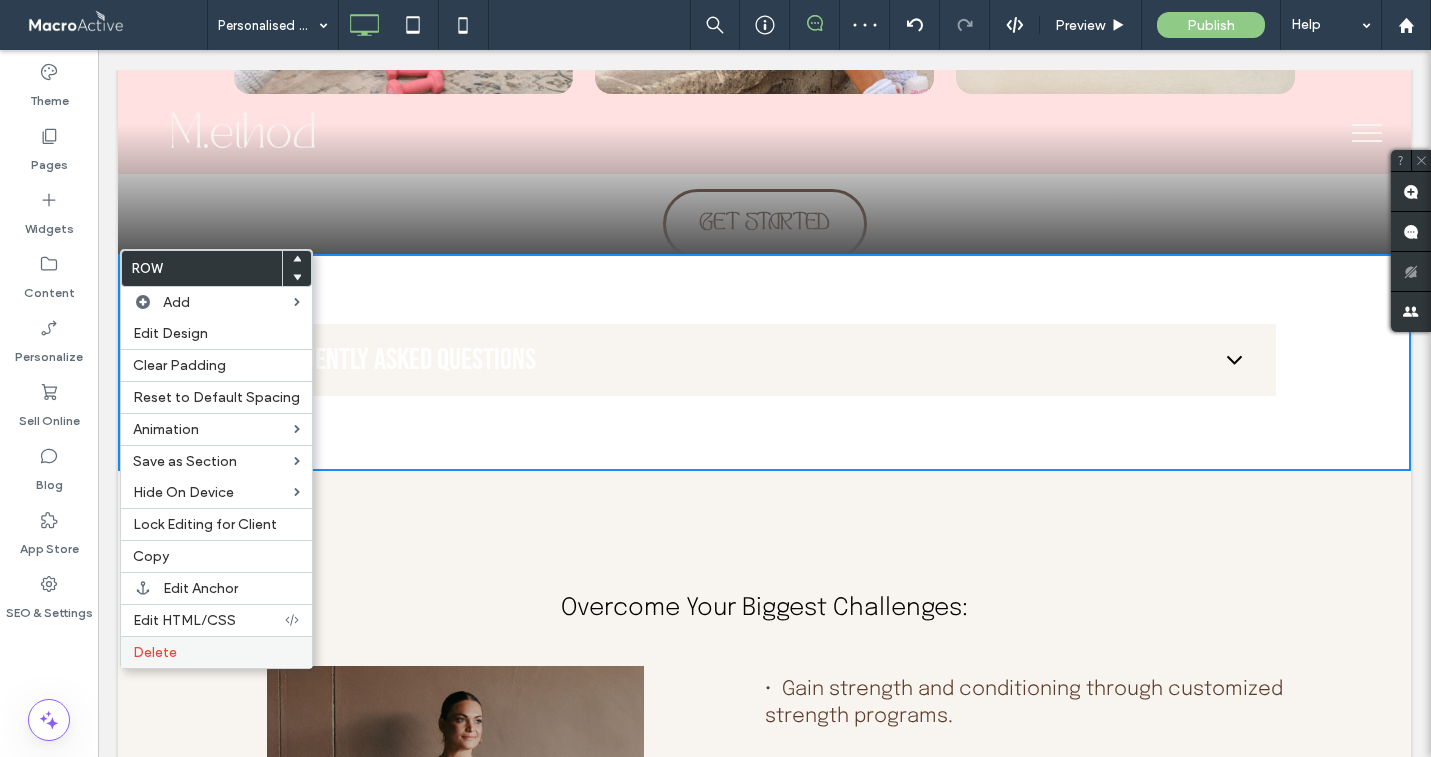 click on "Delete" at bounding box center (216, 652) 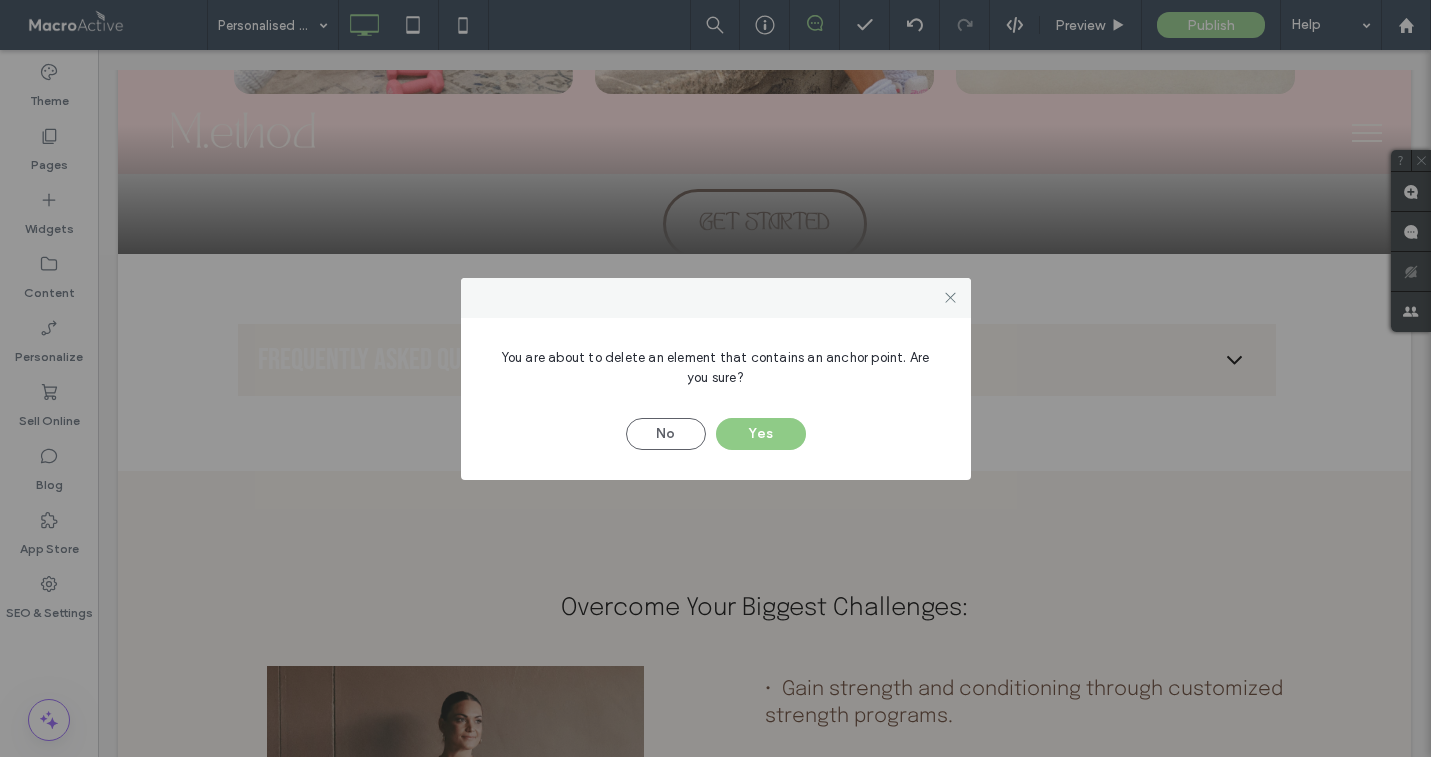 click on "No Yes" at bounding box center [716, 424] 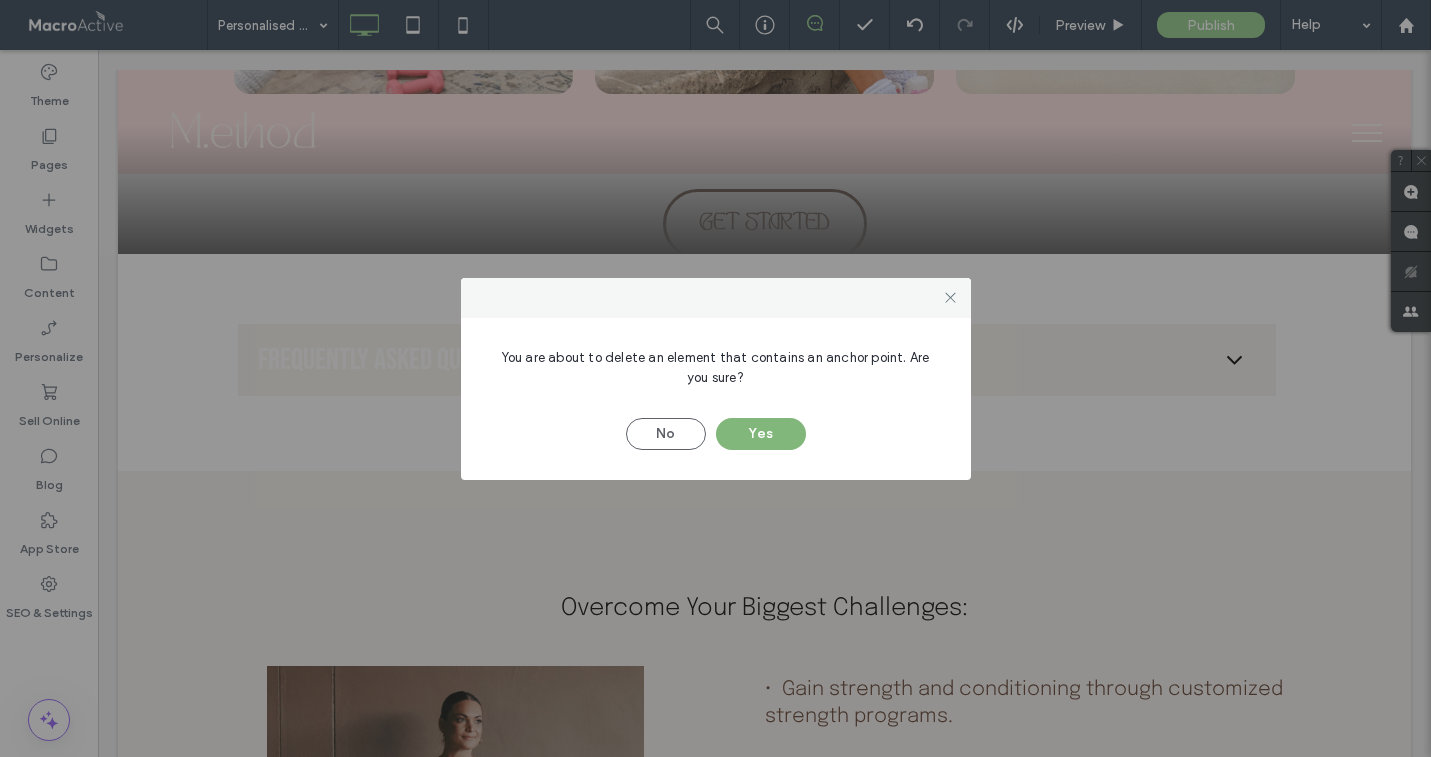 click on "Yes" at bounding box center [761, 434] 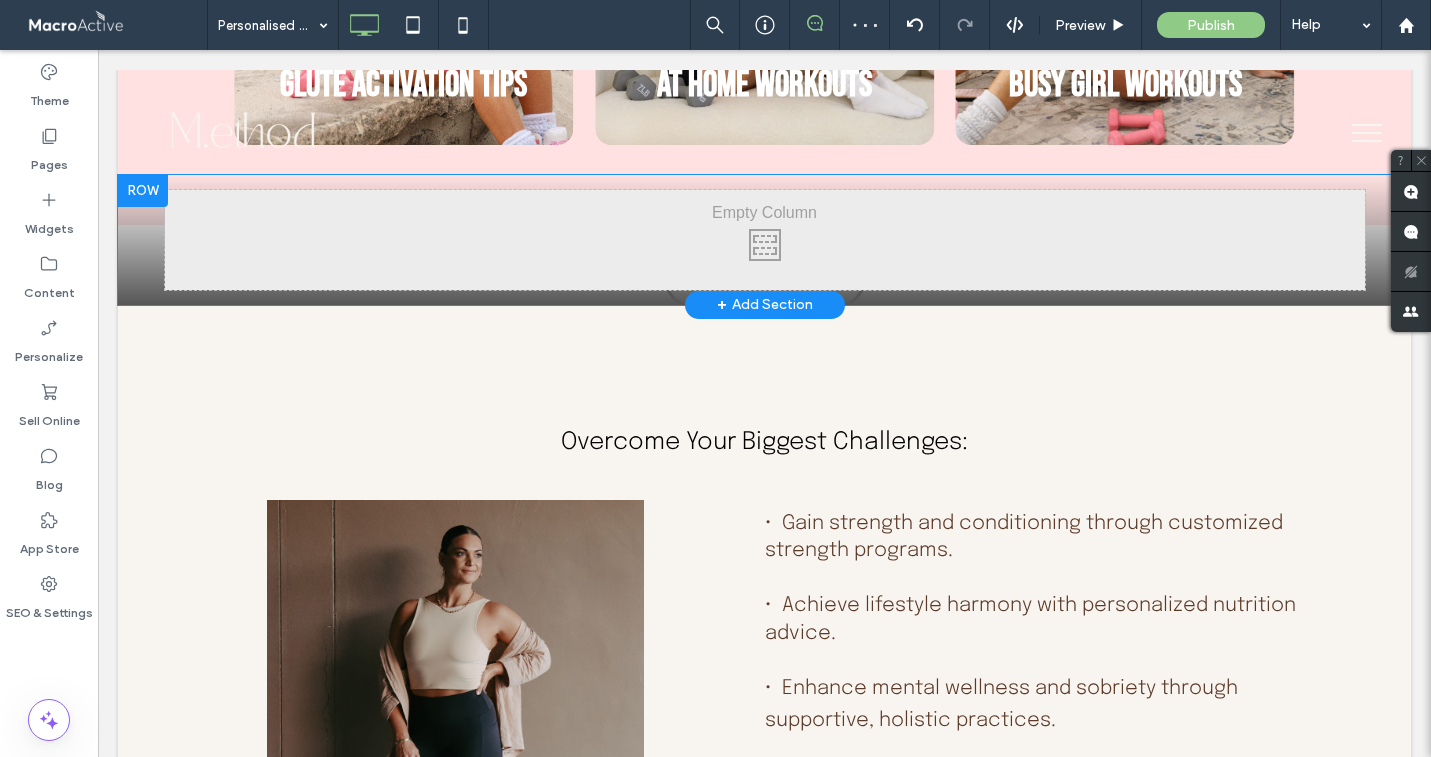 scroll, scrollTop: 3900, scrollLeft: 0, axis: vertical 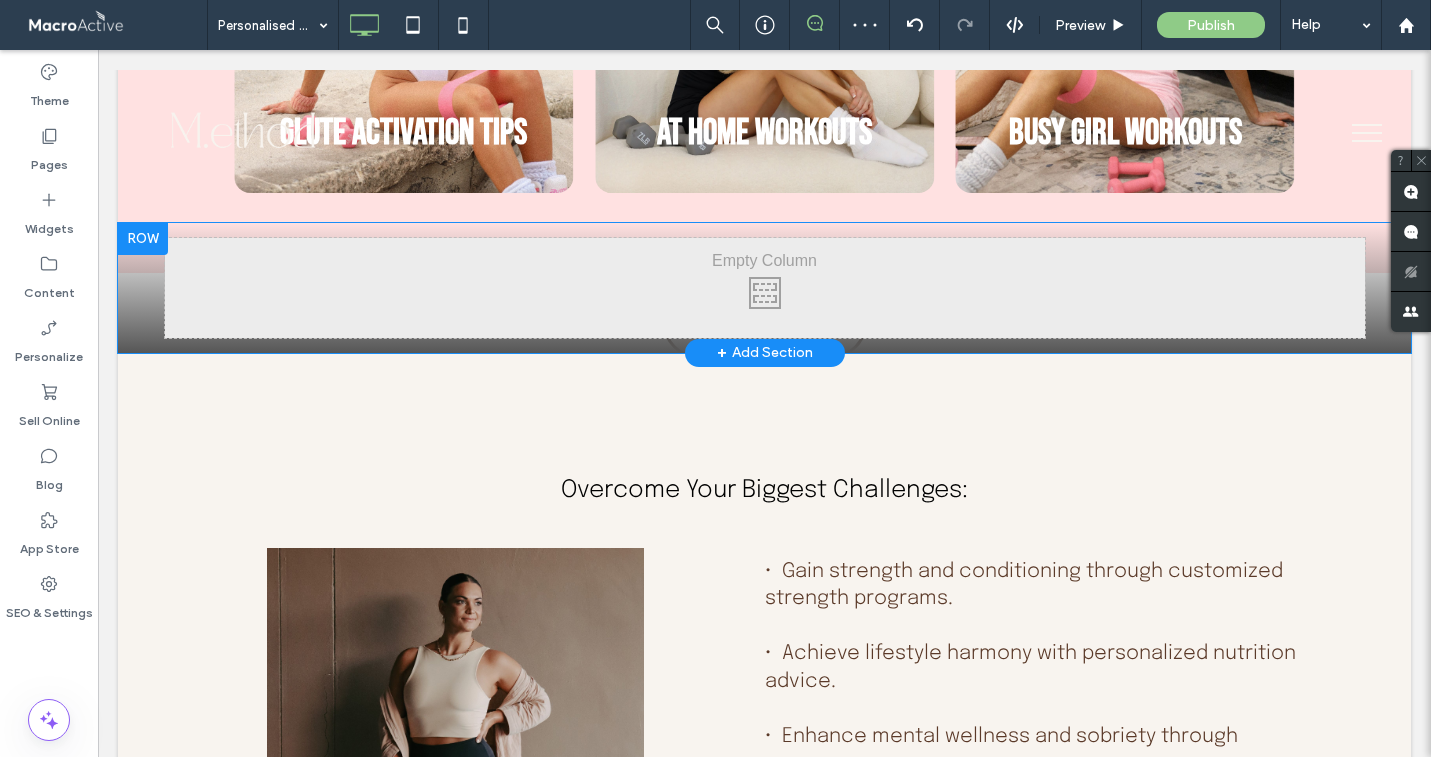 click at bounding box center (143, 239) 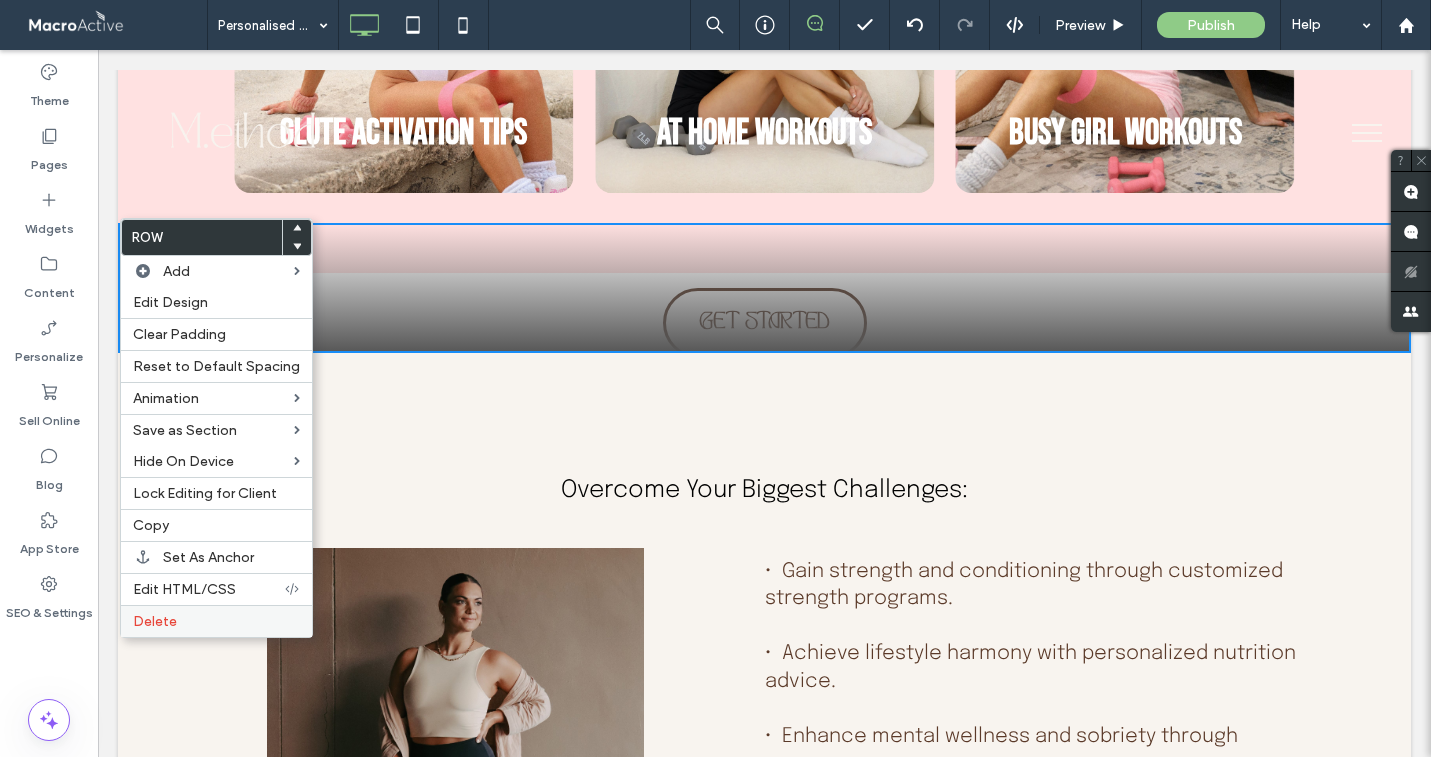 click on "Delete" at bounding box center (216, 621) 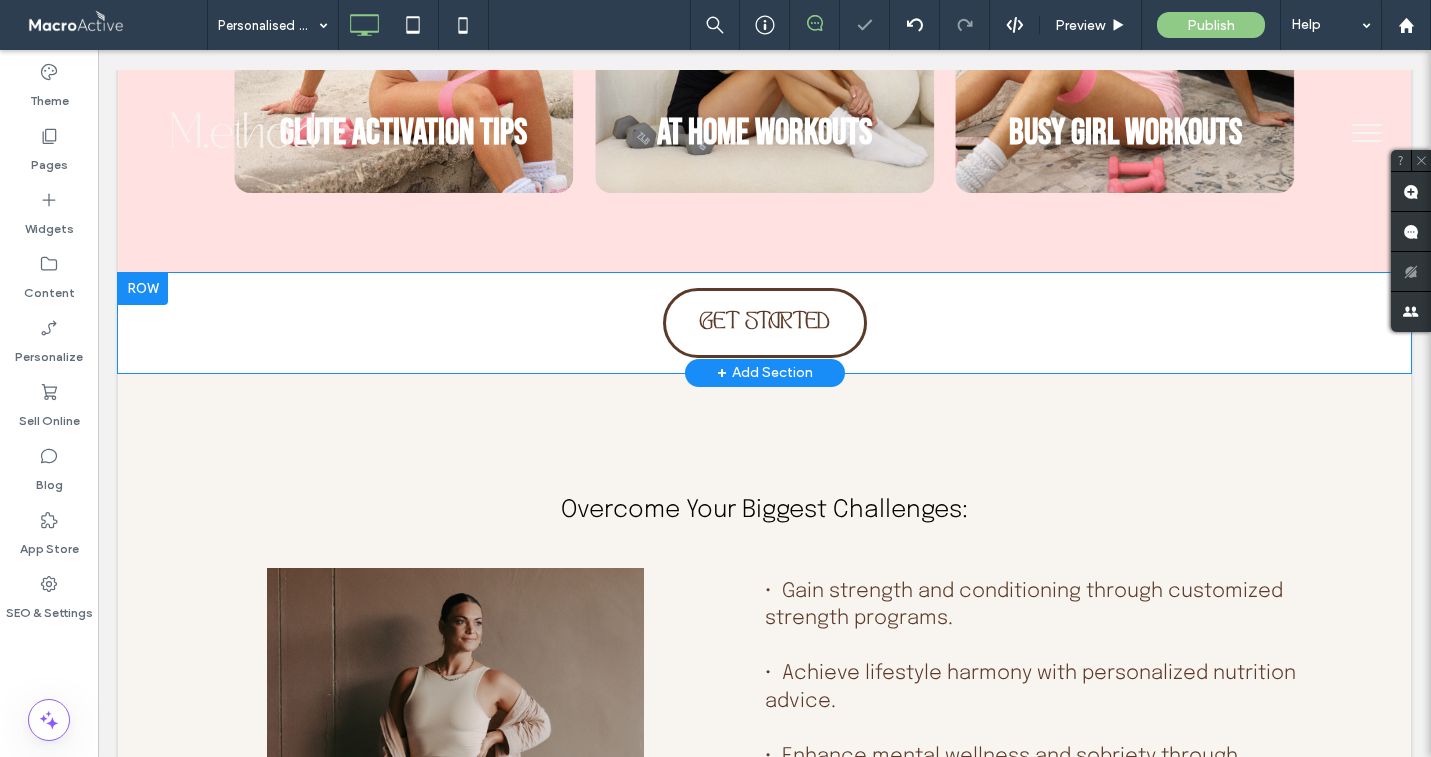 click at bounding box center (143, 289) 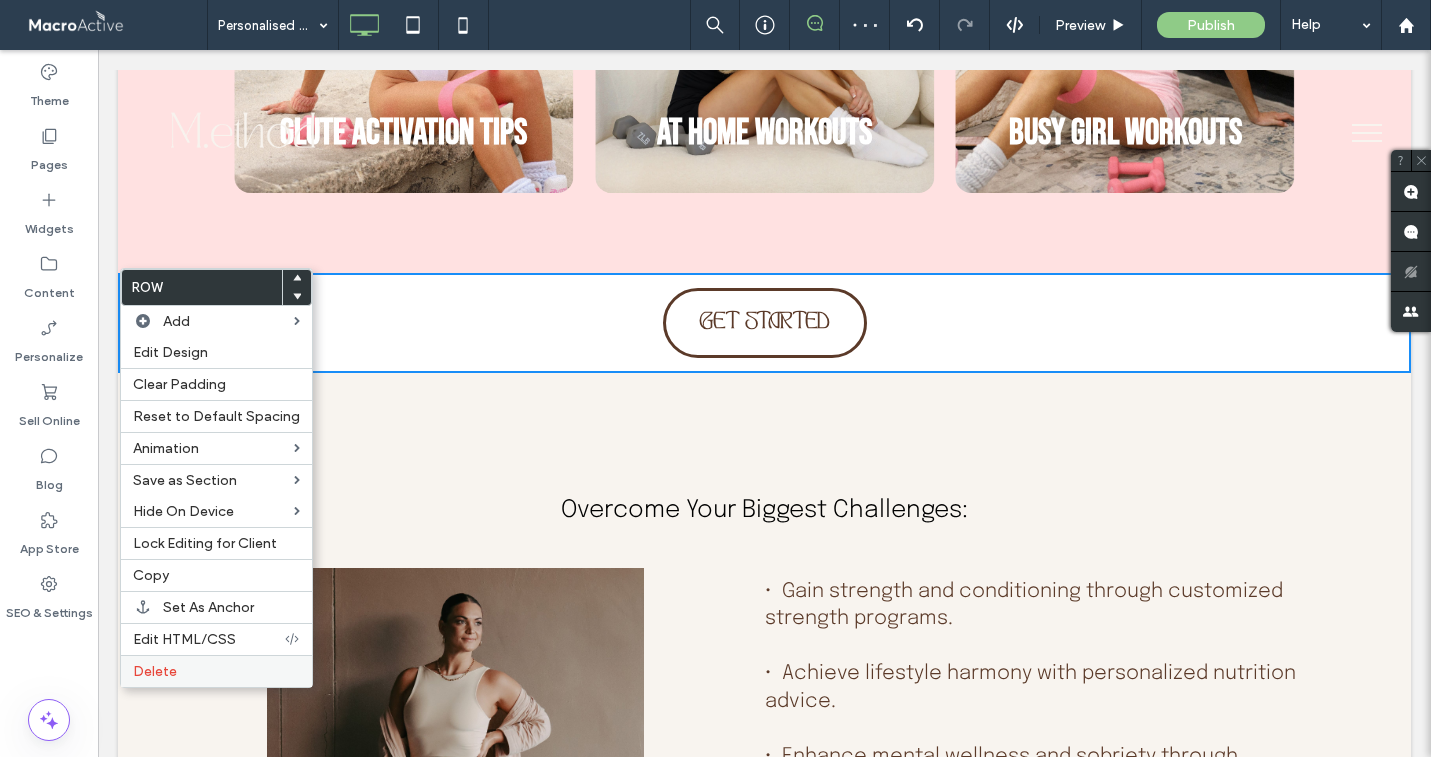 click on "Delete" at bounding box center [216, 671] 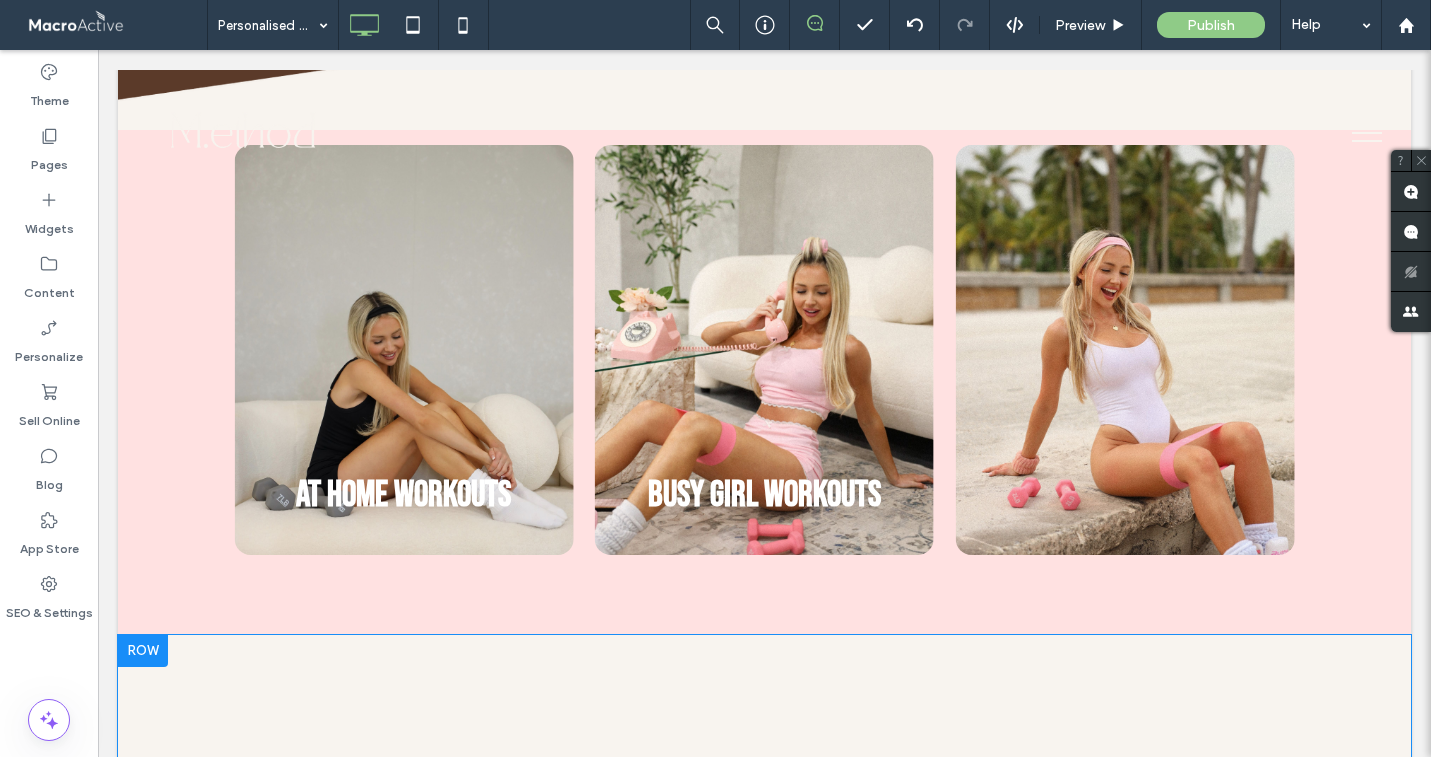 scroll, scrollTop: 3432, scrollLeft: 0, axis: vertical 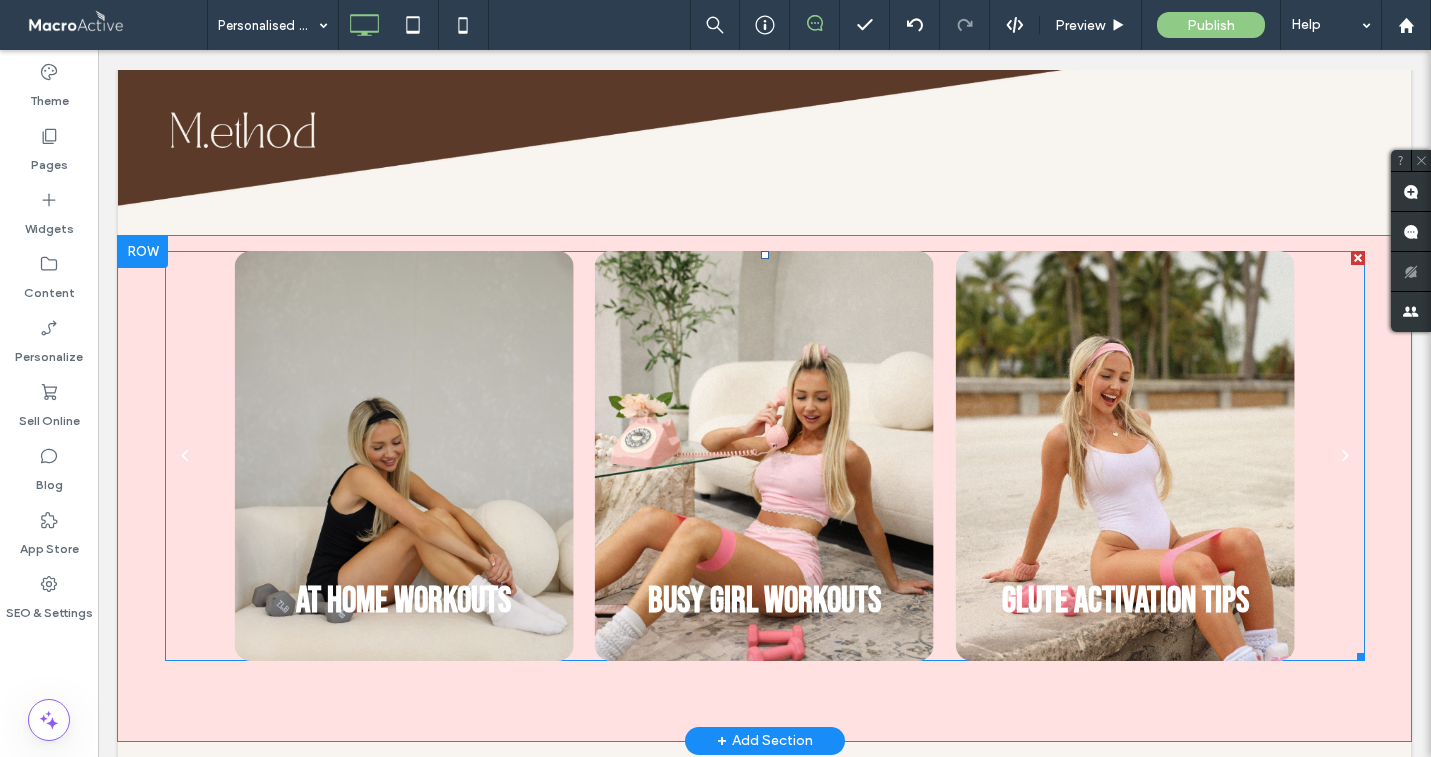 click at bounding box center [403, 456] 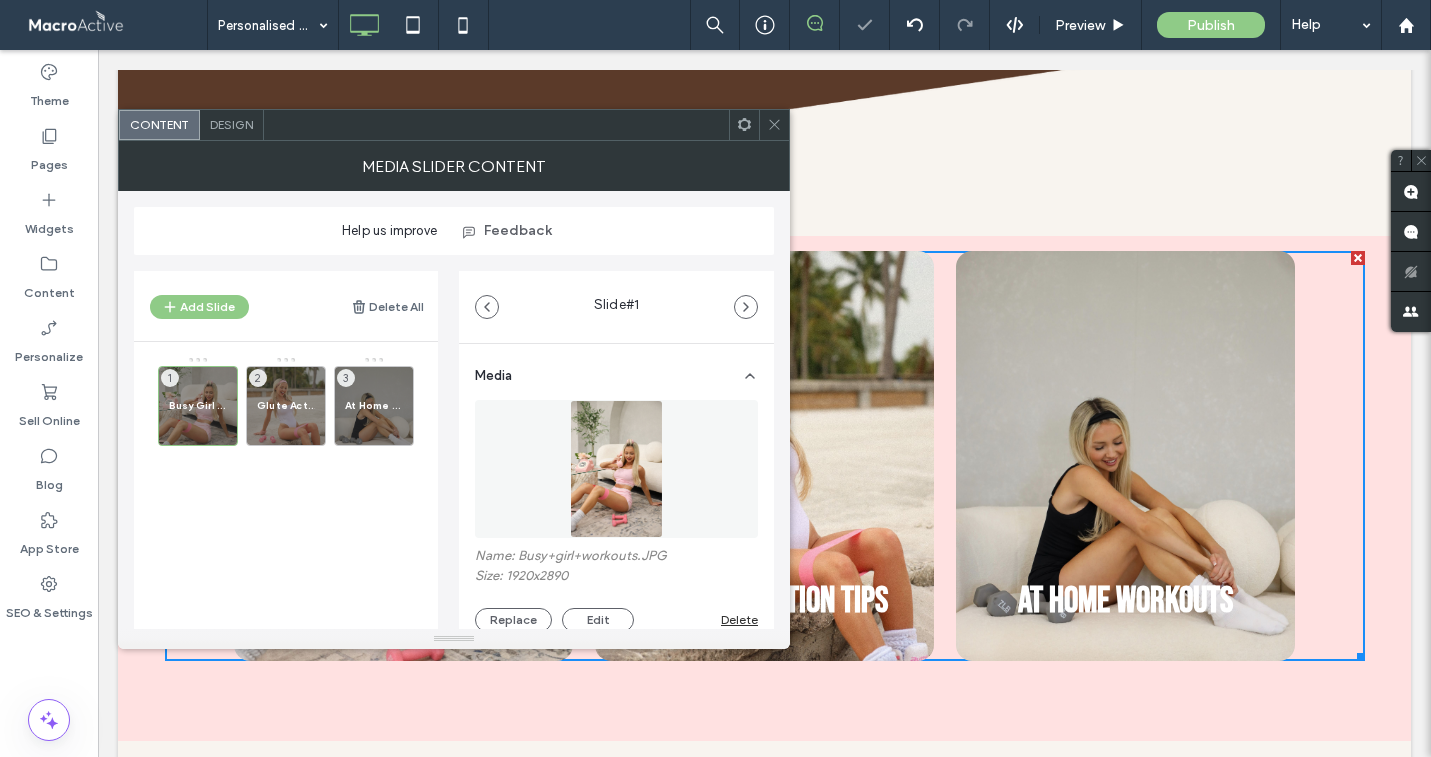 click 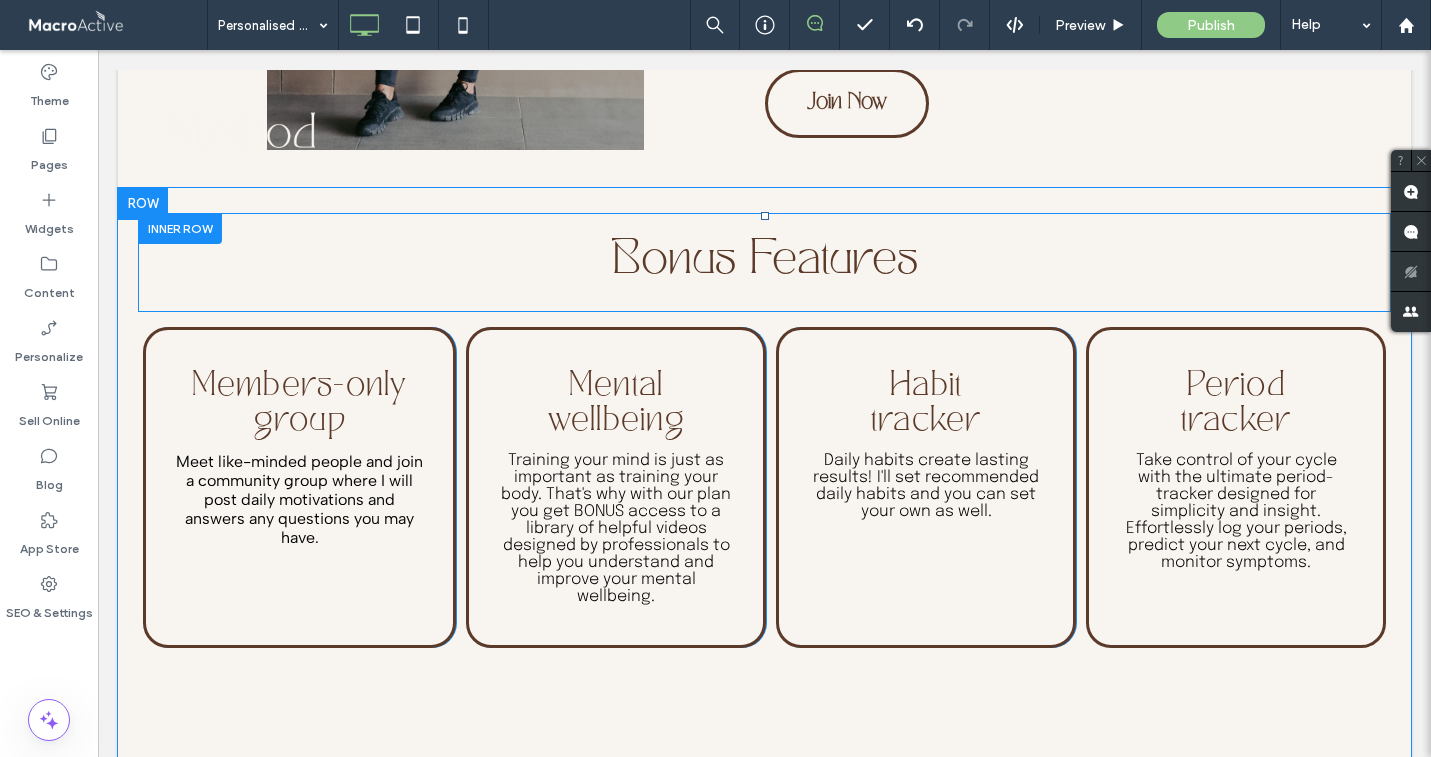 scroll, scrollTop: 4700, scrollLeft: 0, axis: vertical 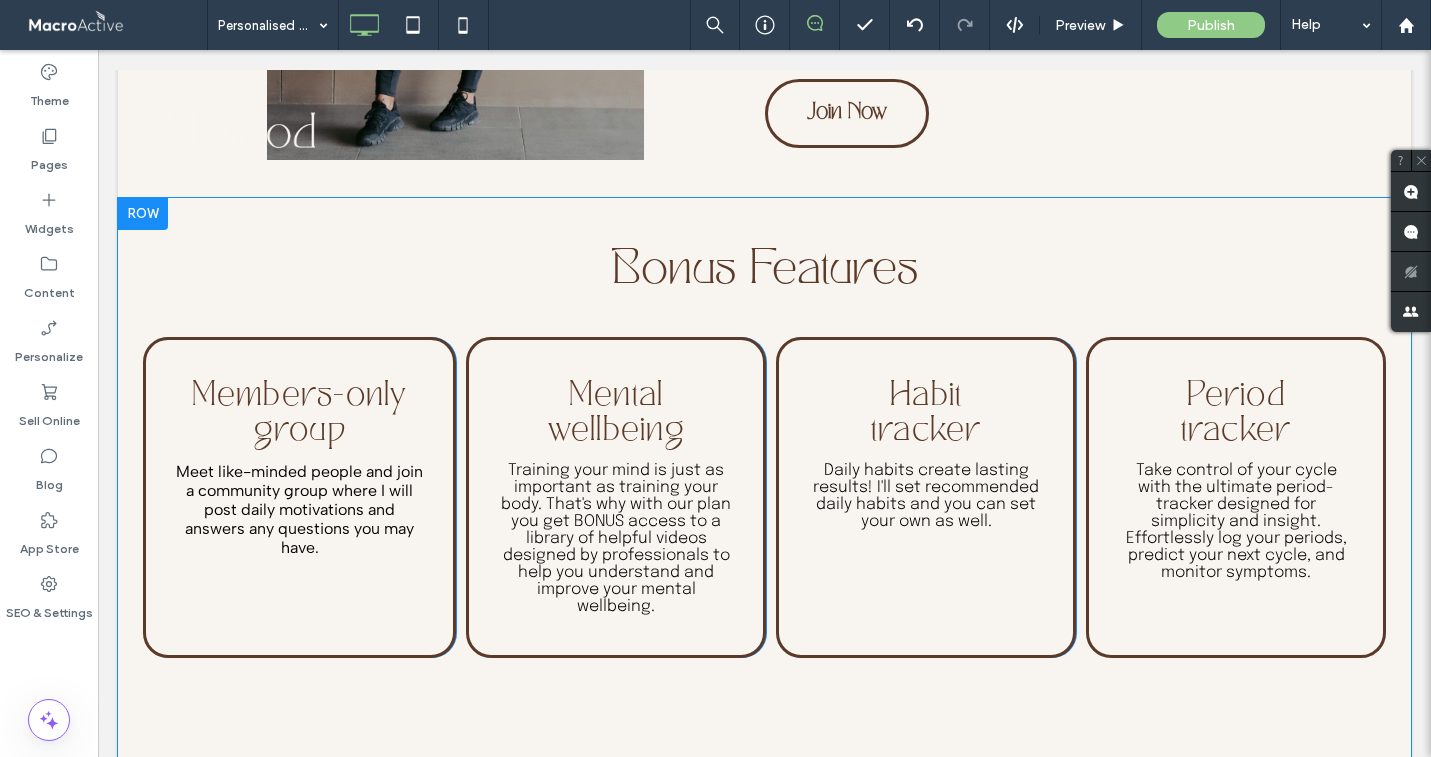 click at bounding box center [143, 214] 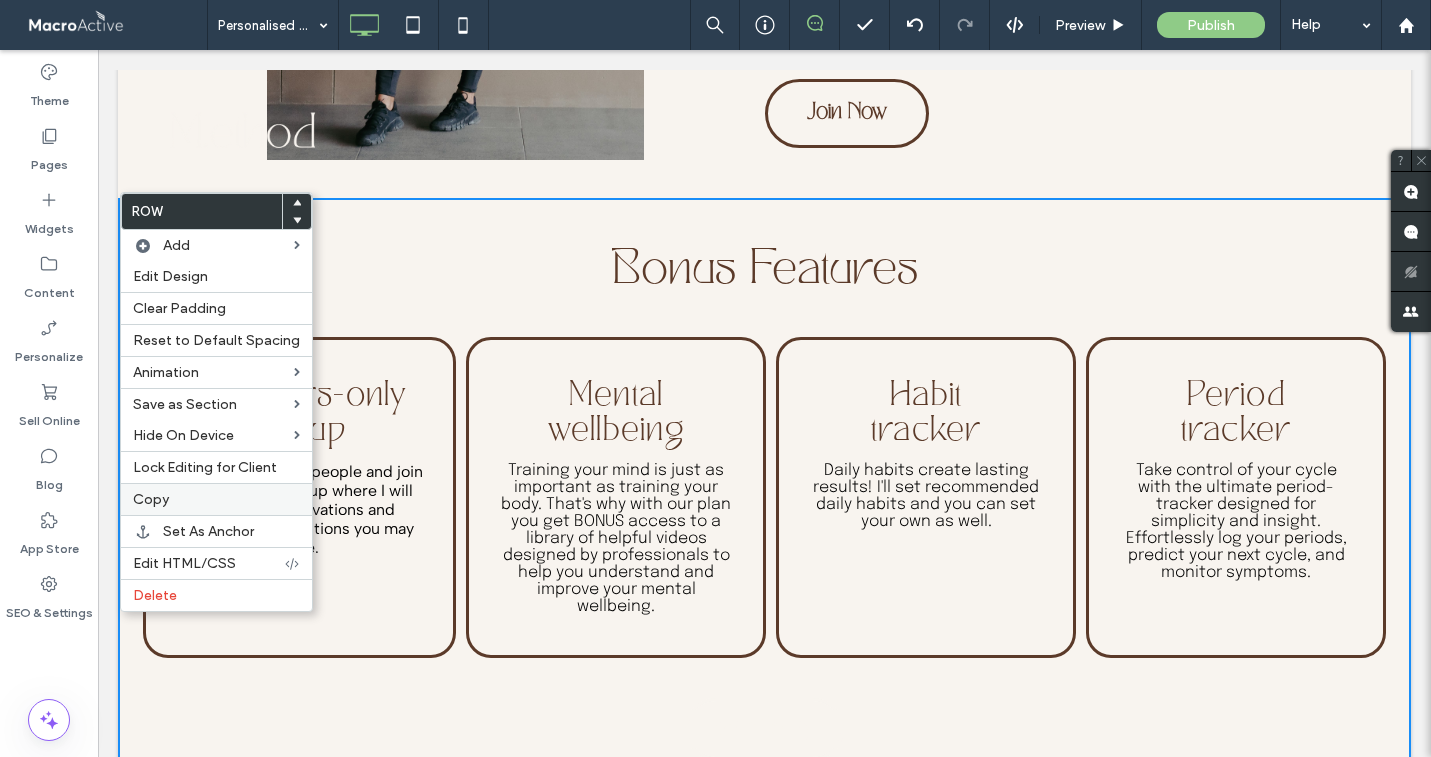 click on "Copy" at bounding box center [216, 499] 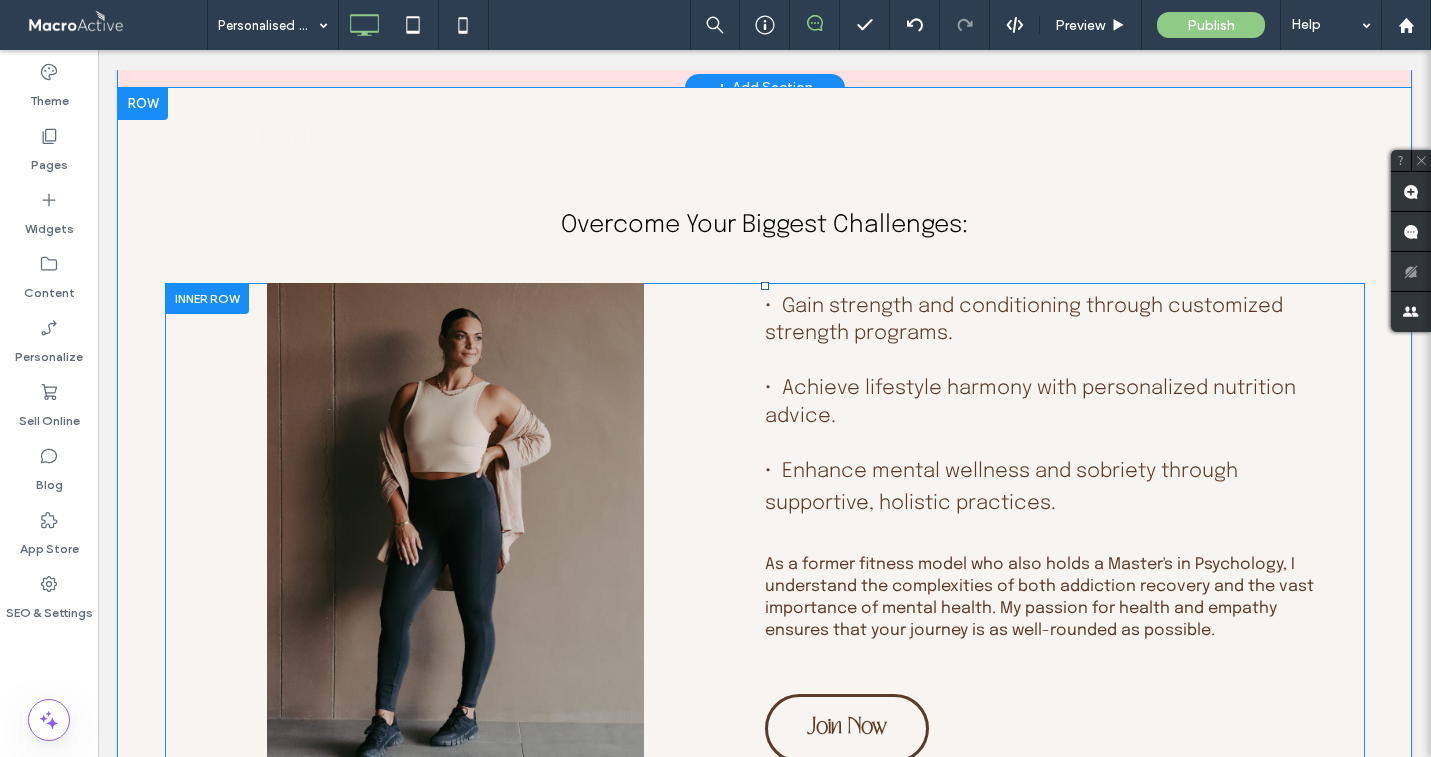 scroll, scrollTop: 3931, scrollLeft: 0, axis: vertical 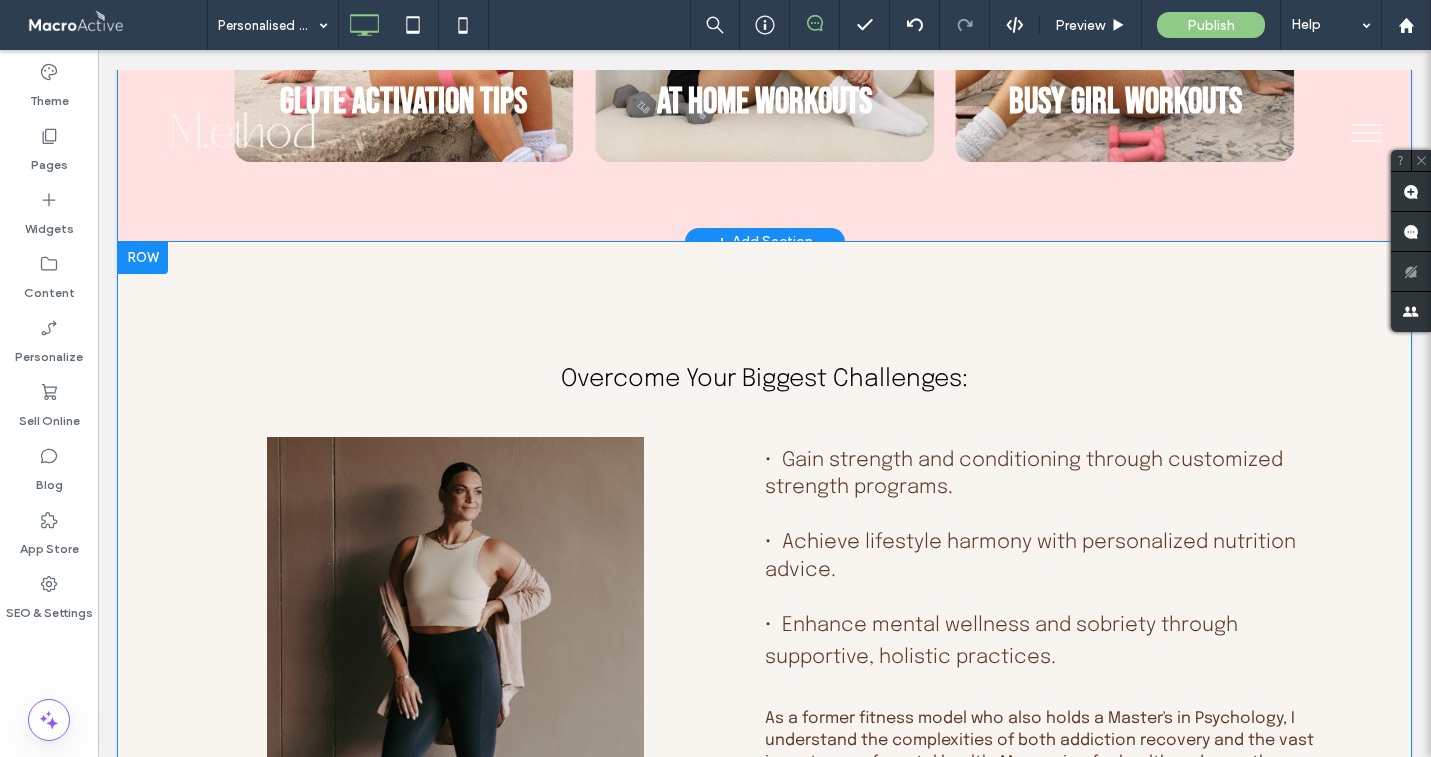 click at bounding box center (143, 258) 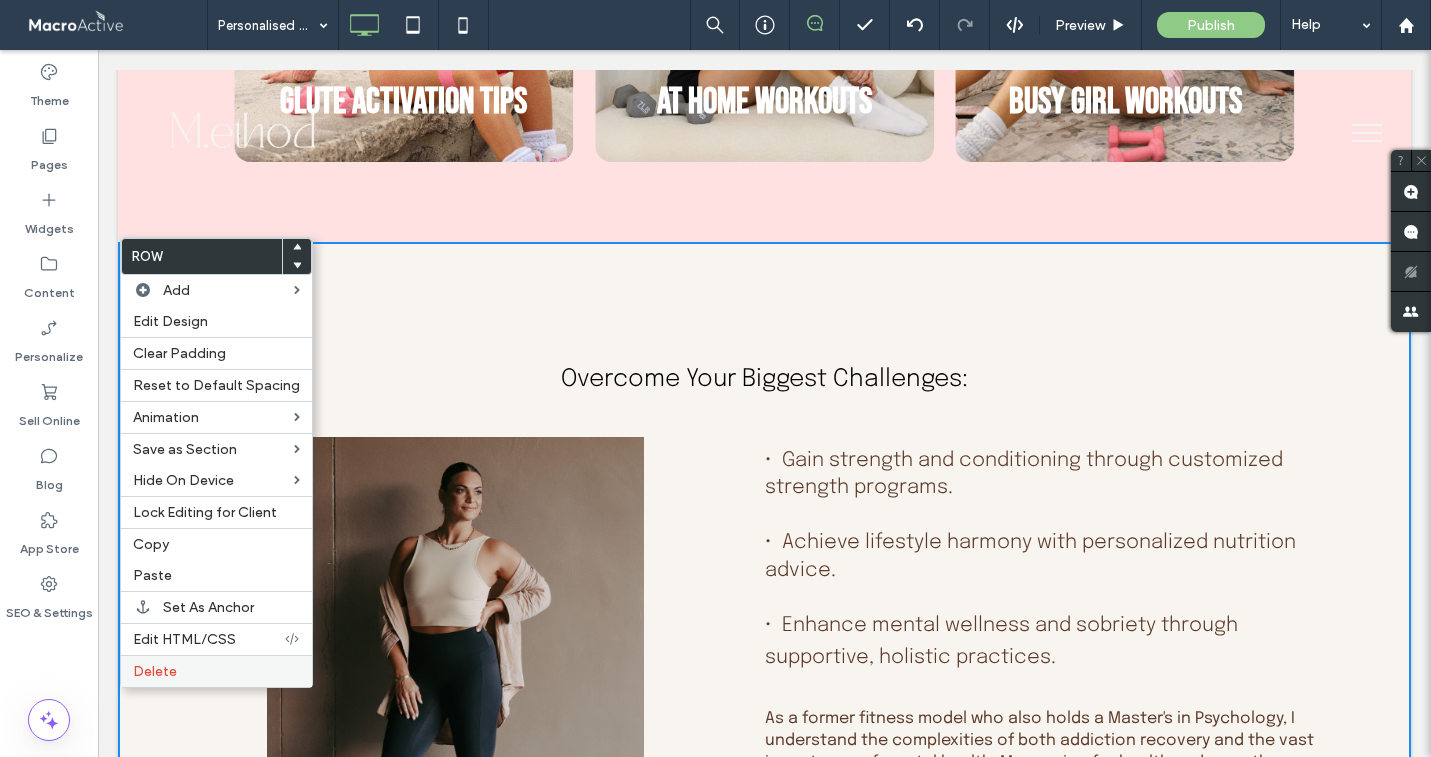 click on "Delete" at bounding box center (216, 671) 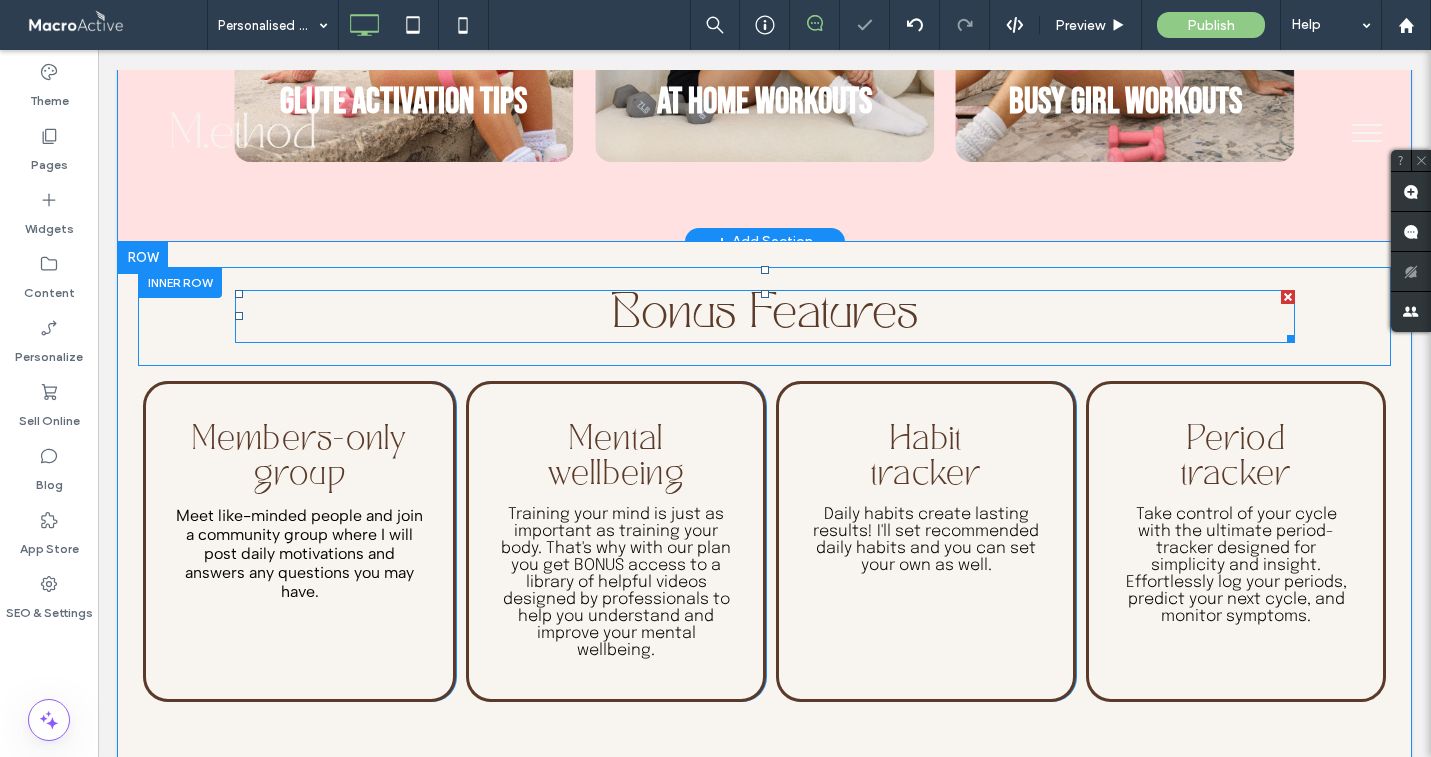click on "Bonus Features" at bounding box center [765, 316] 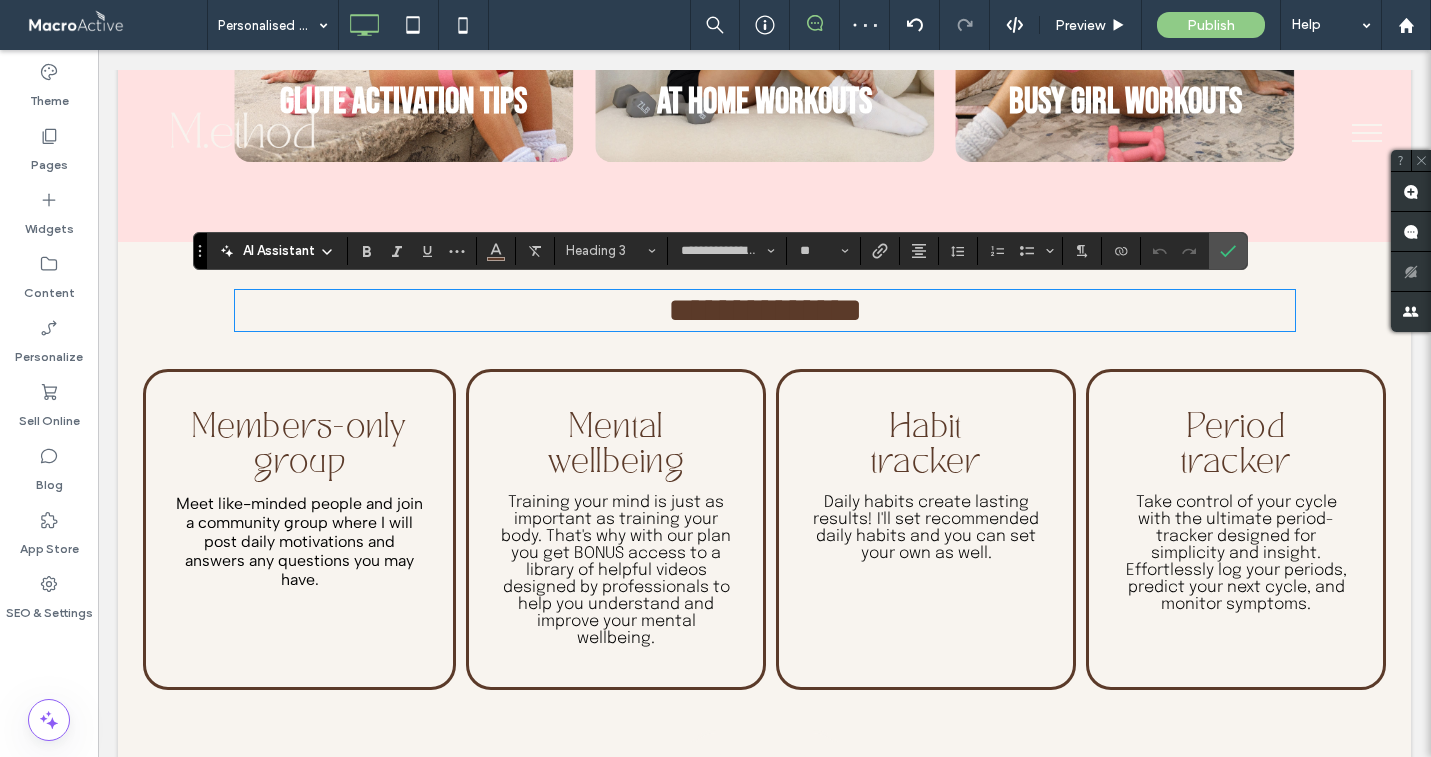 click on "**********" at bounding box center (765, 310) 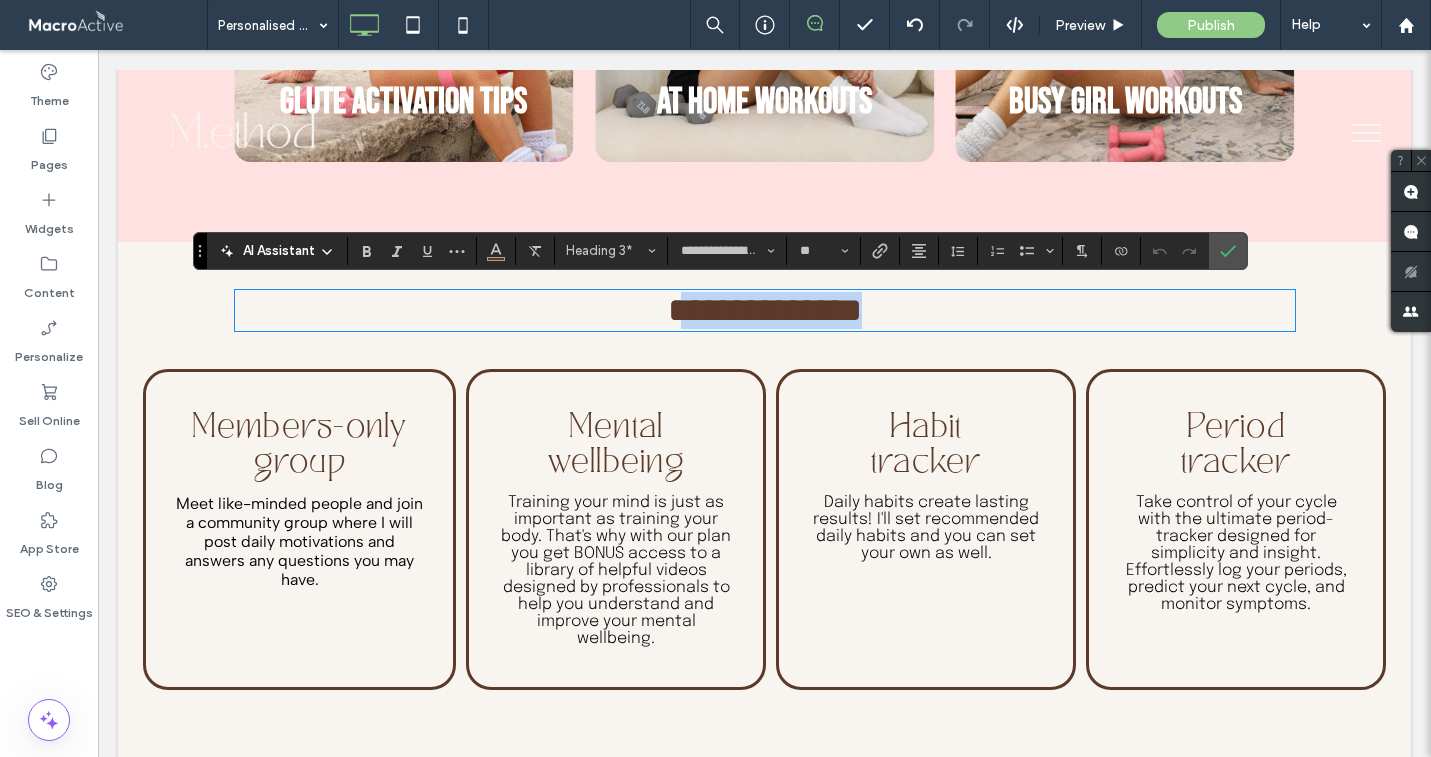 drag, startPoint x: 638, startPoint y: 307, endPoint x: 916, endPoint y: 324, distance: 278.5193 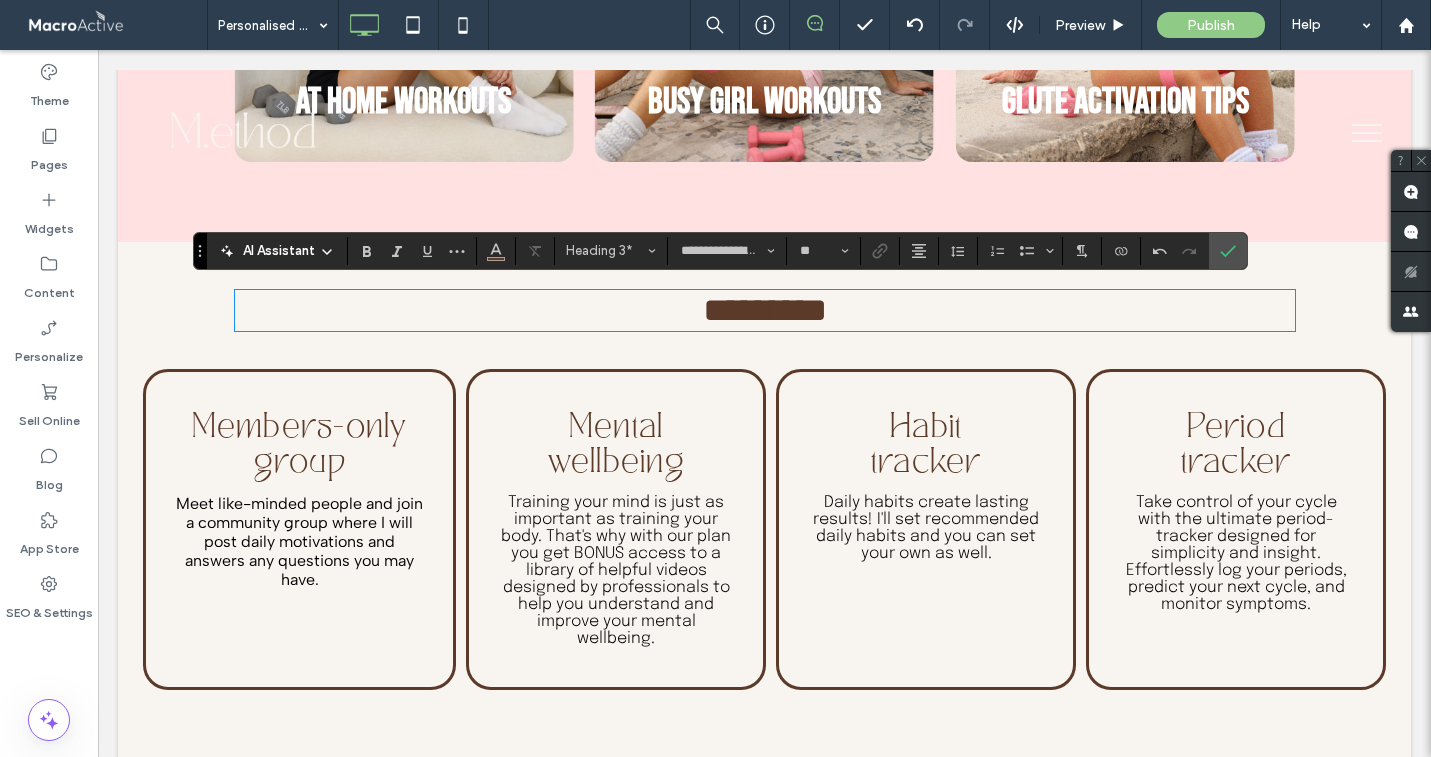 click on "*********" at bounding box center [765, 310] 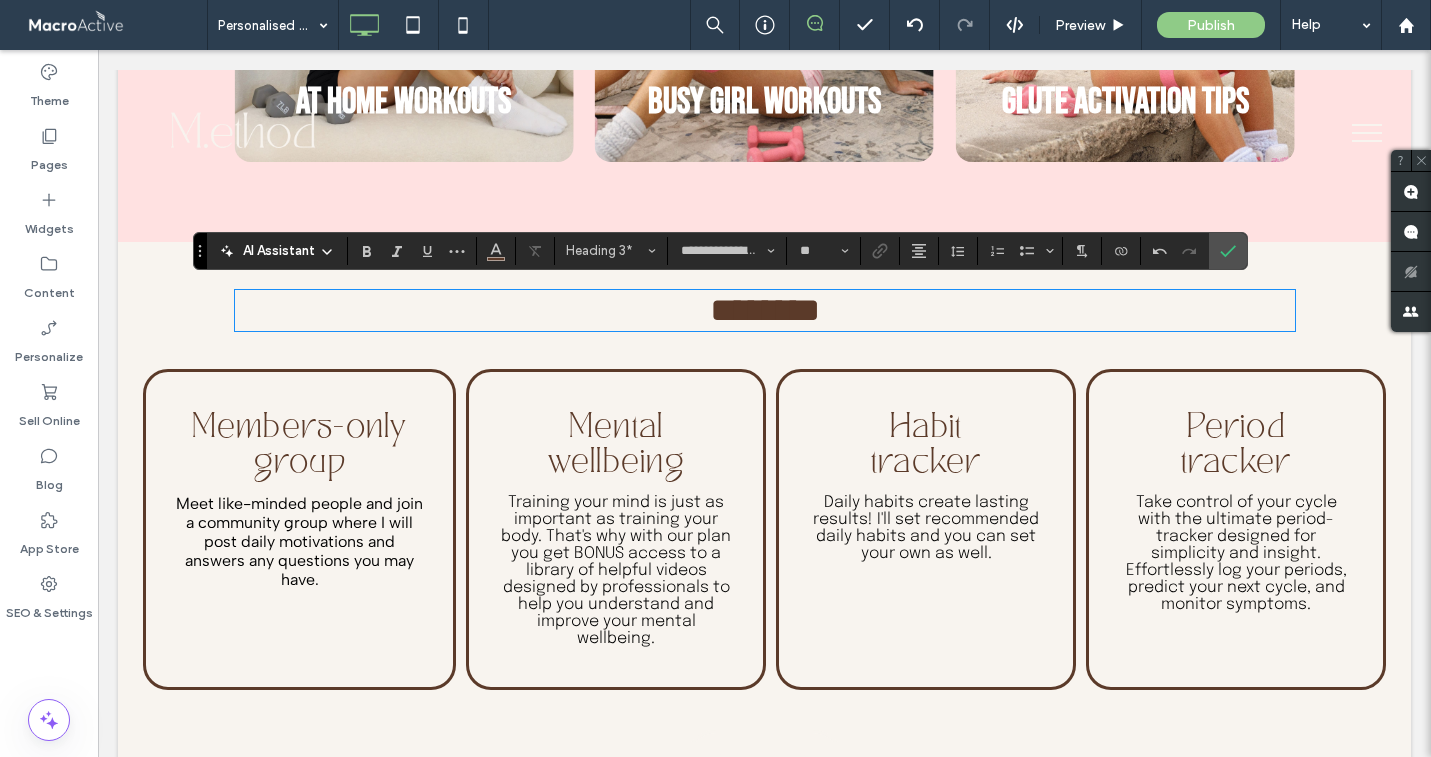 click on "********" at bounding box center [765, 310] 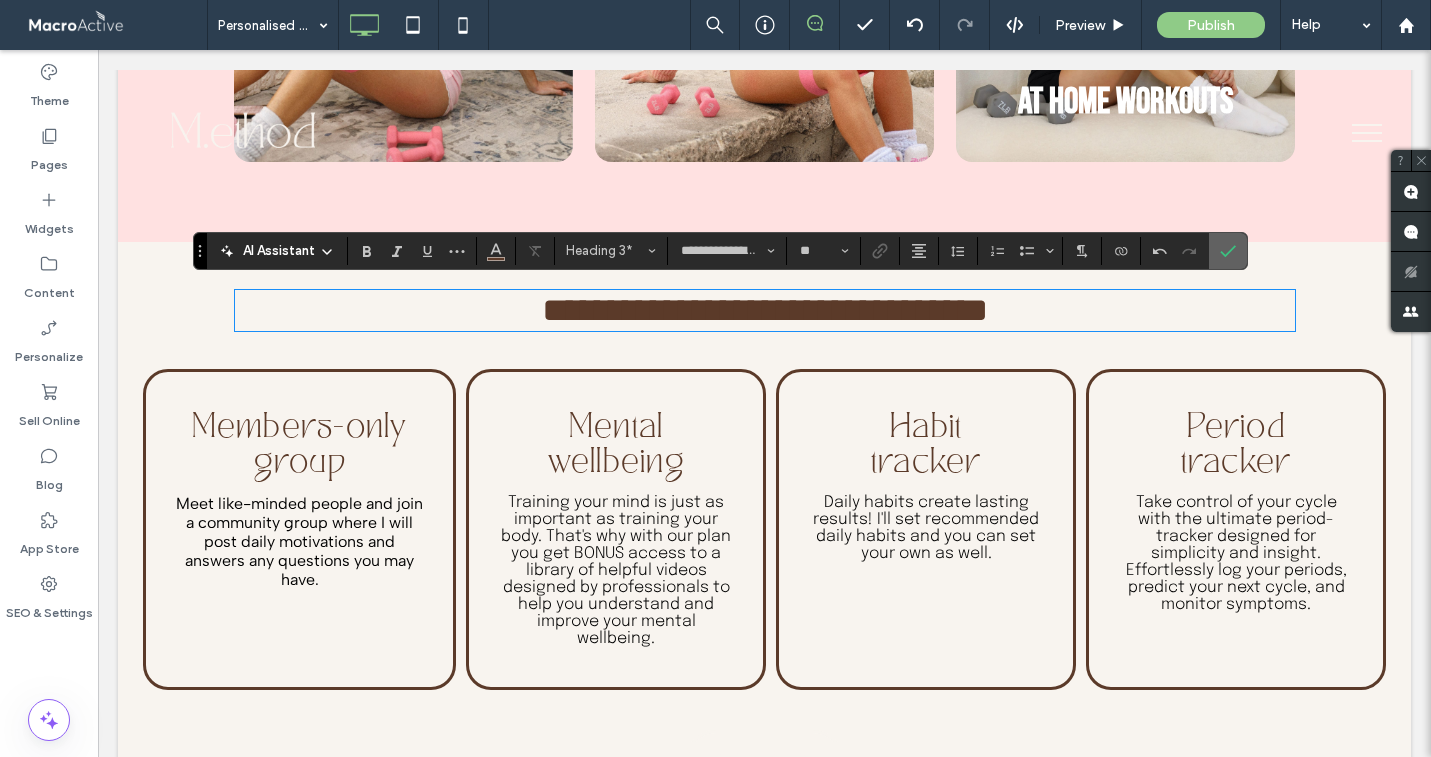 click 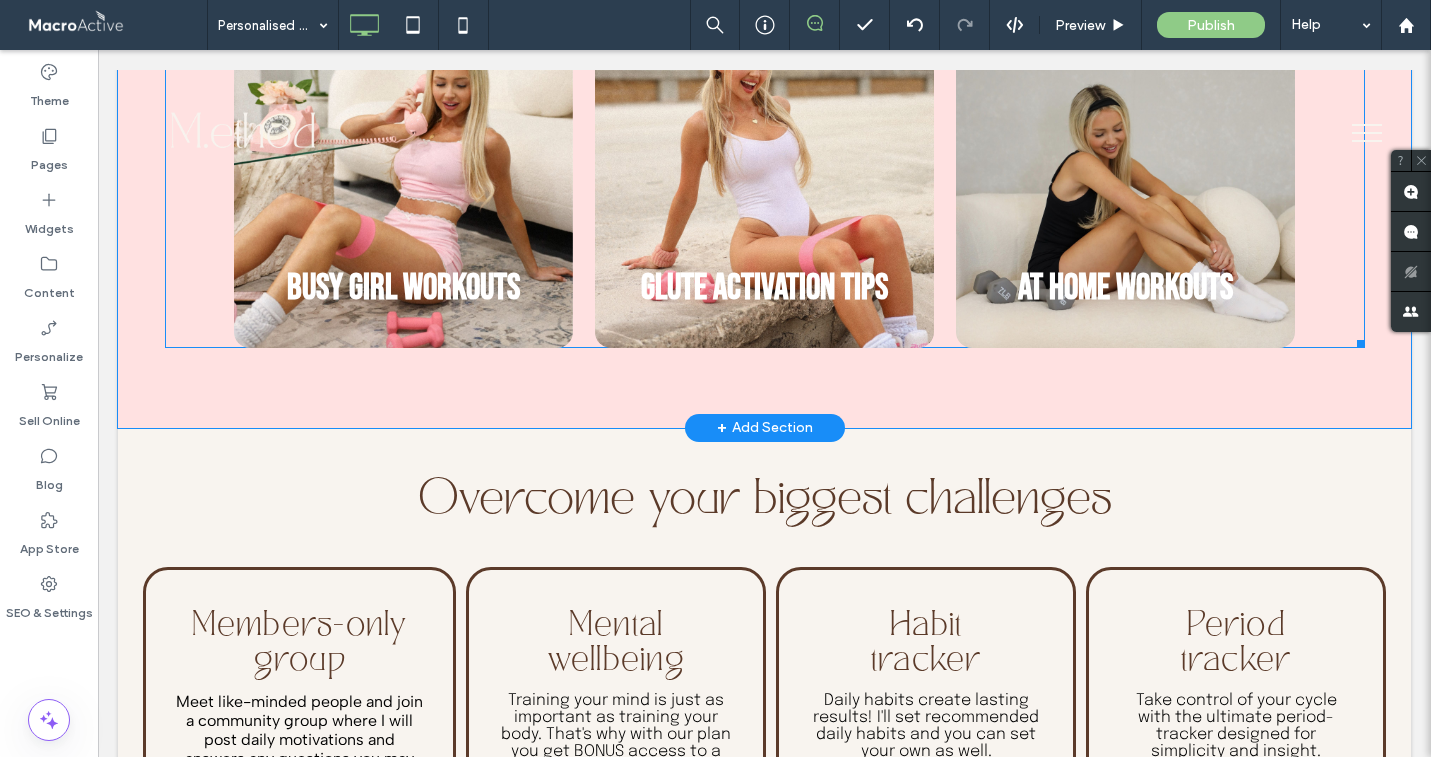 scroll, scrollTop: 3914, scrollLeft: 0, axis: vertical 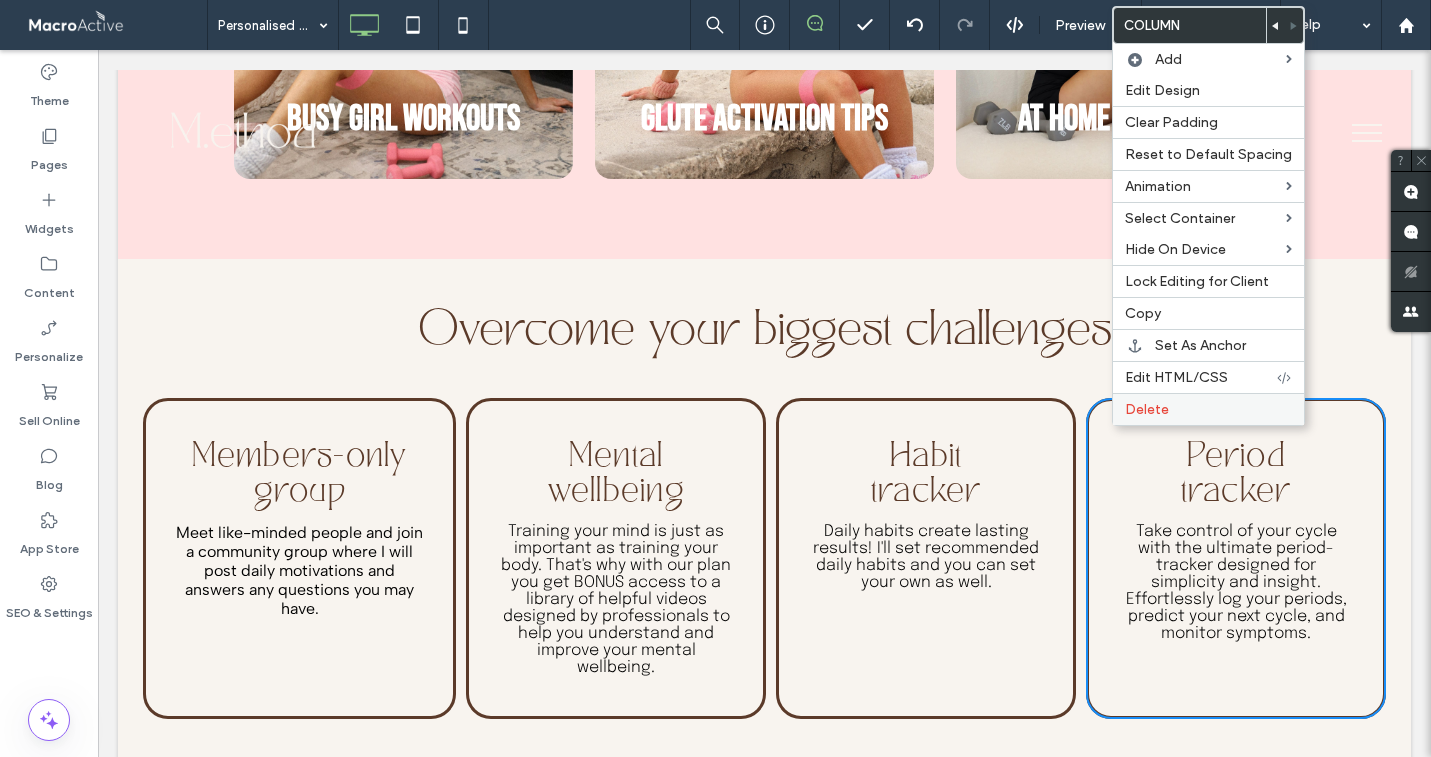 click on "Delete" at bounding box center (1147, 409) 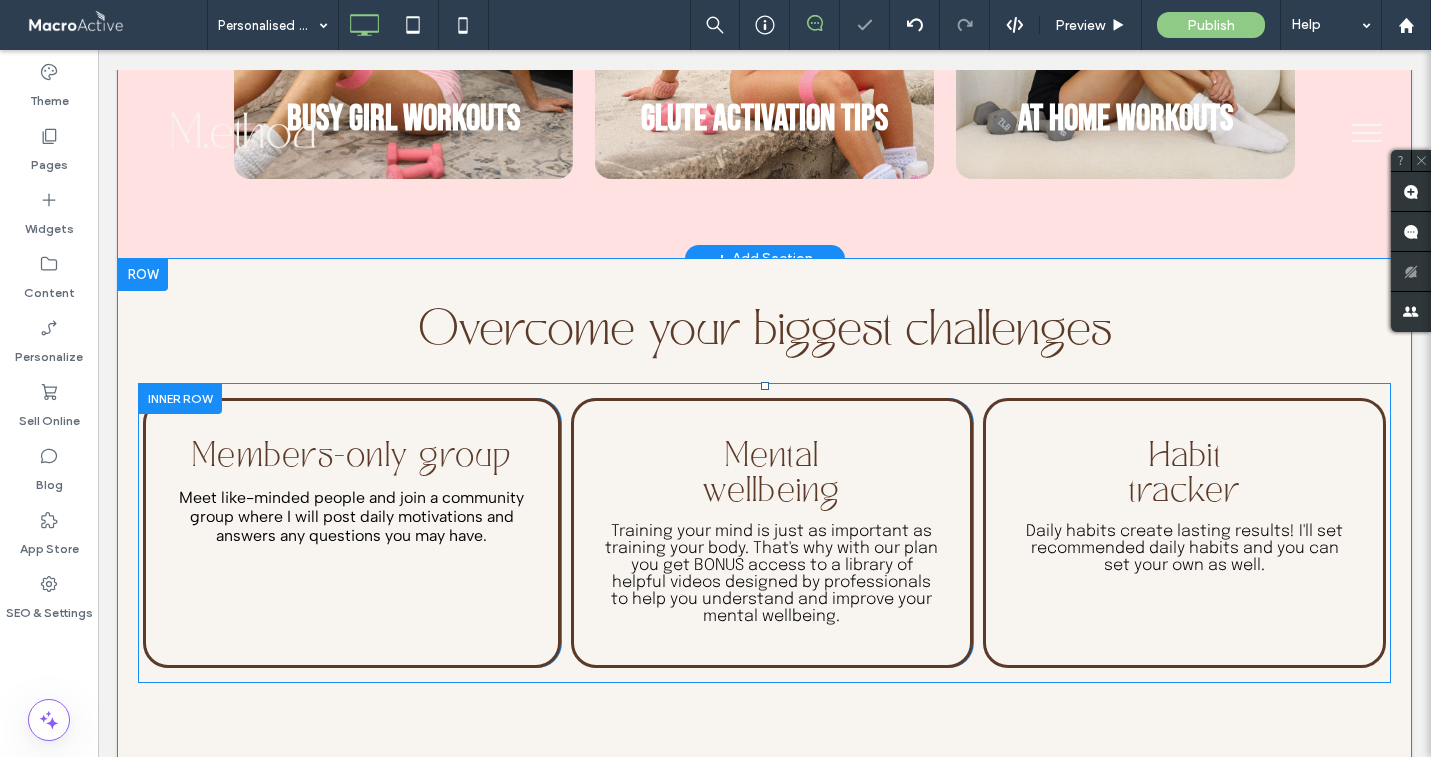 click on "Habit tracker
Daily habits create lasting results! I'll set recommended daily habits and you can set your own as well.
Click To Paste     Click To Paste" at bounding box center (1184, 533) 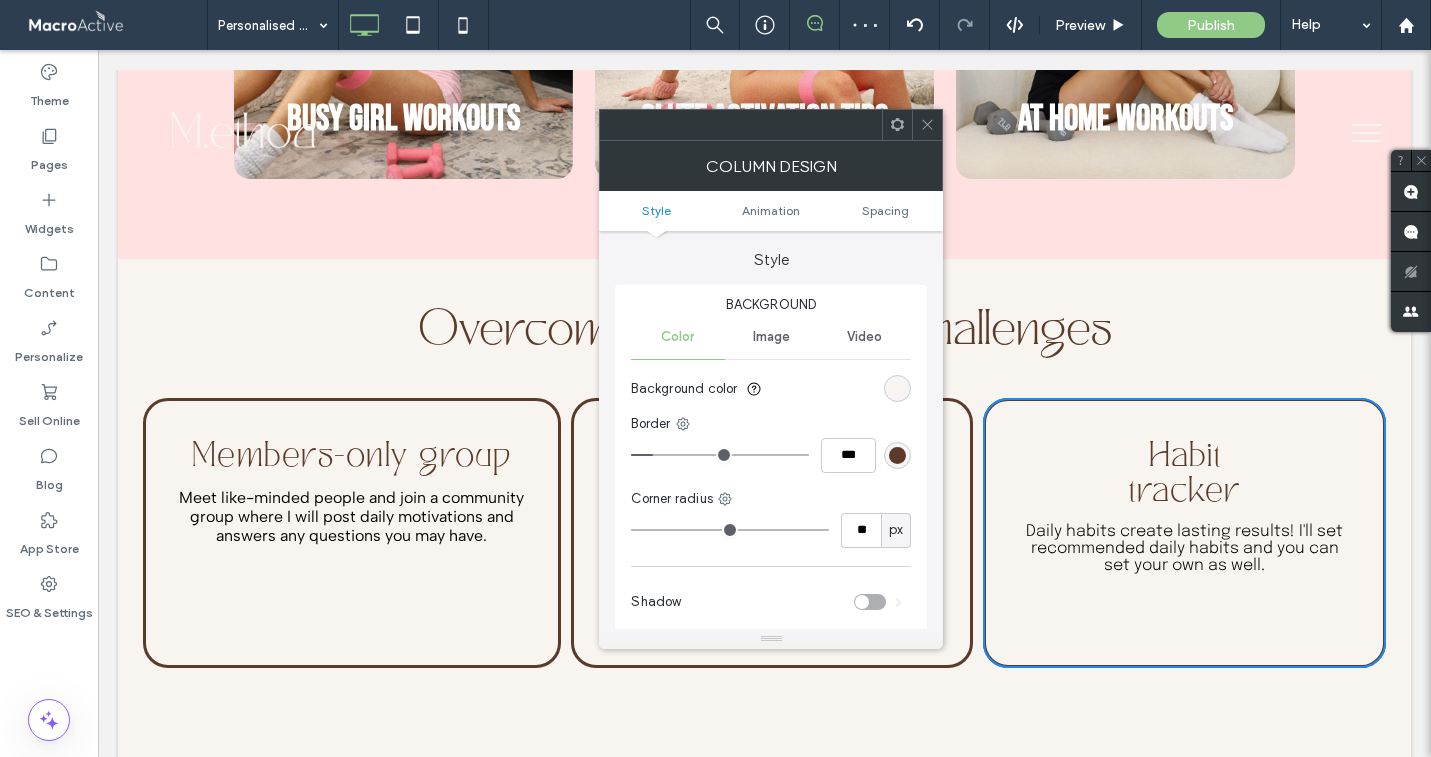 click 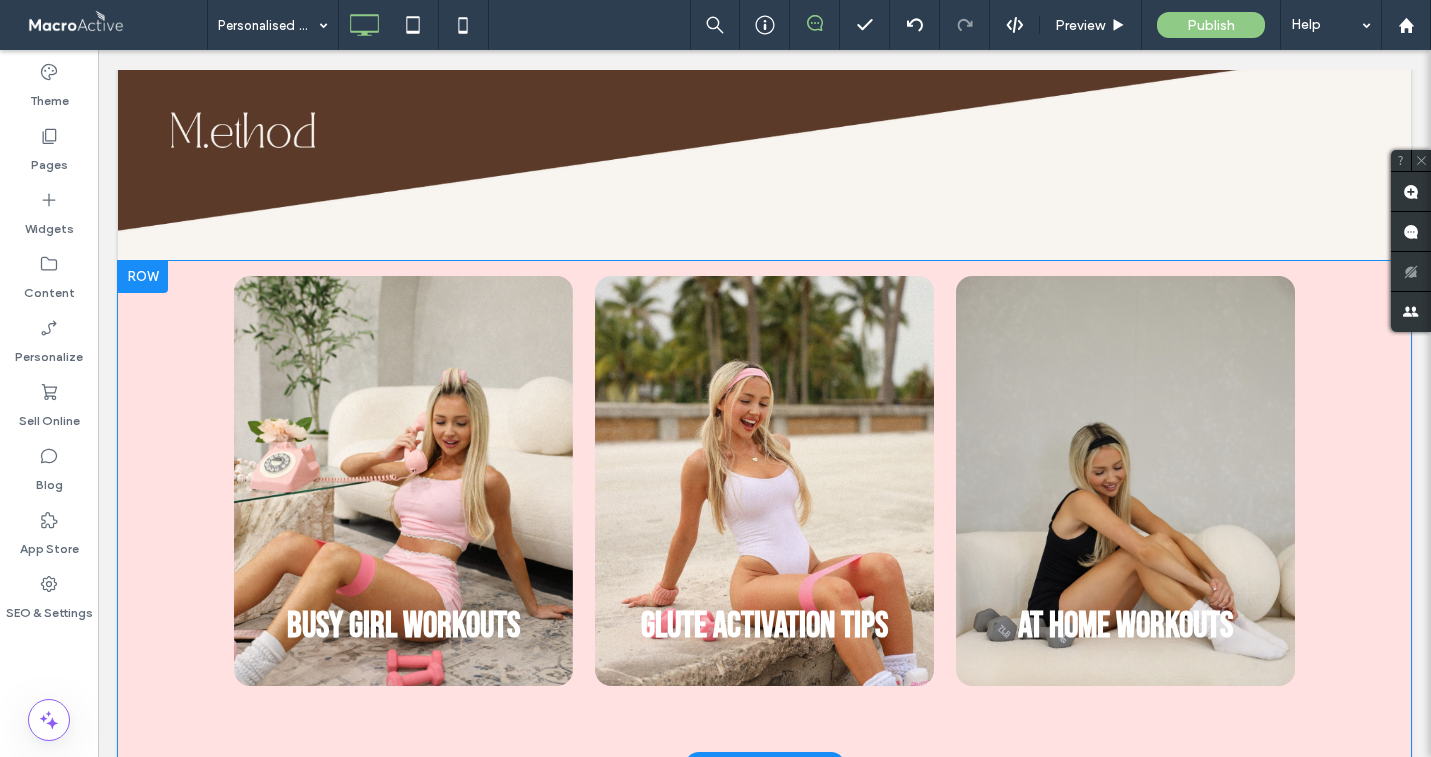 scroll, scrollTop: 3405, scrollLeft: 0, axis: vertical 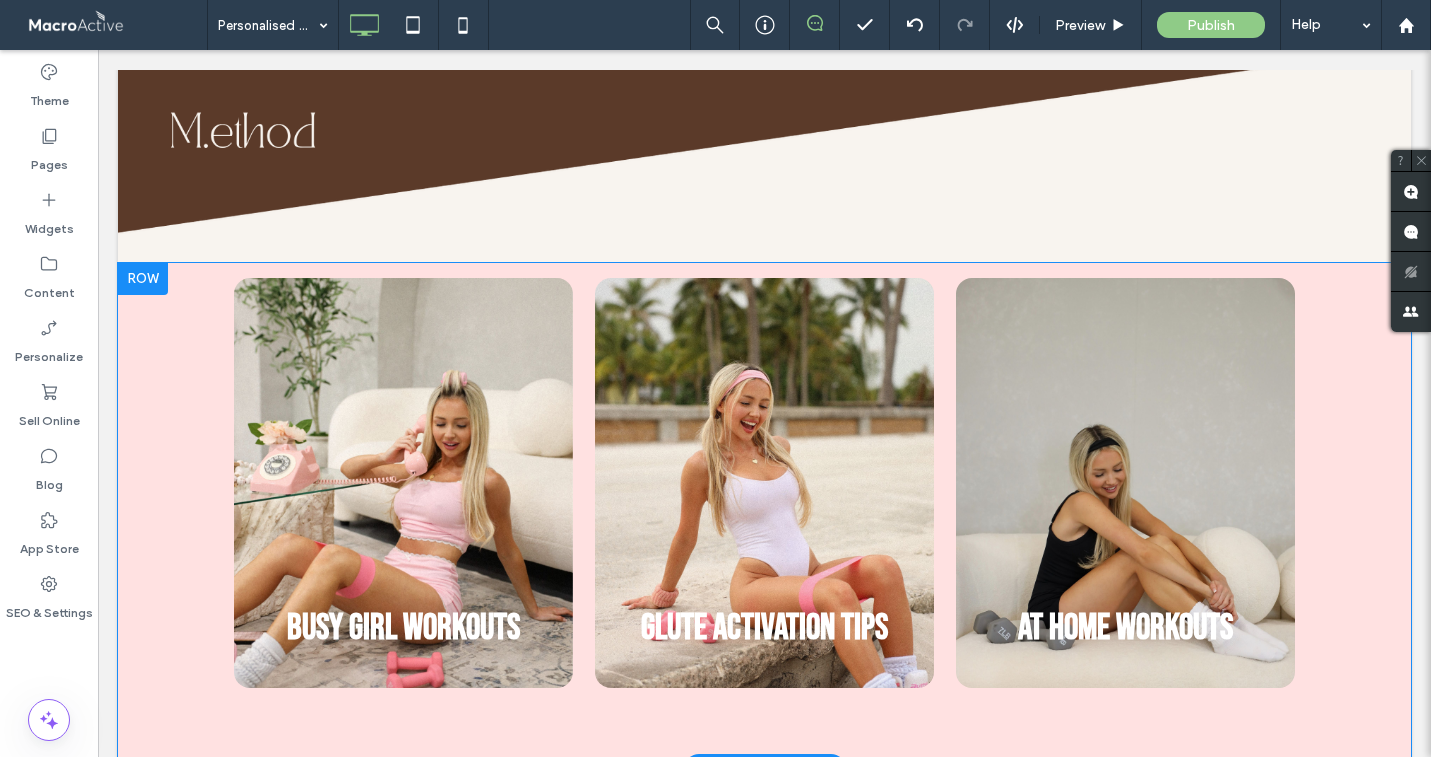 click at bounding box center [143, 279] 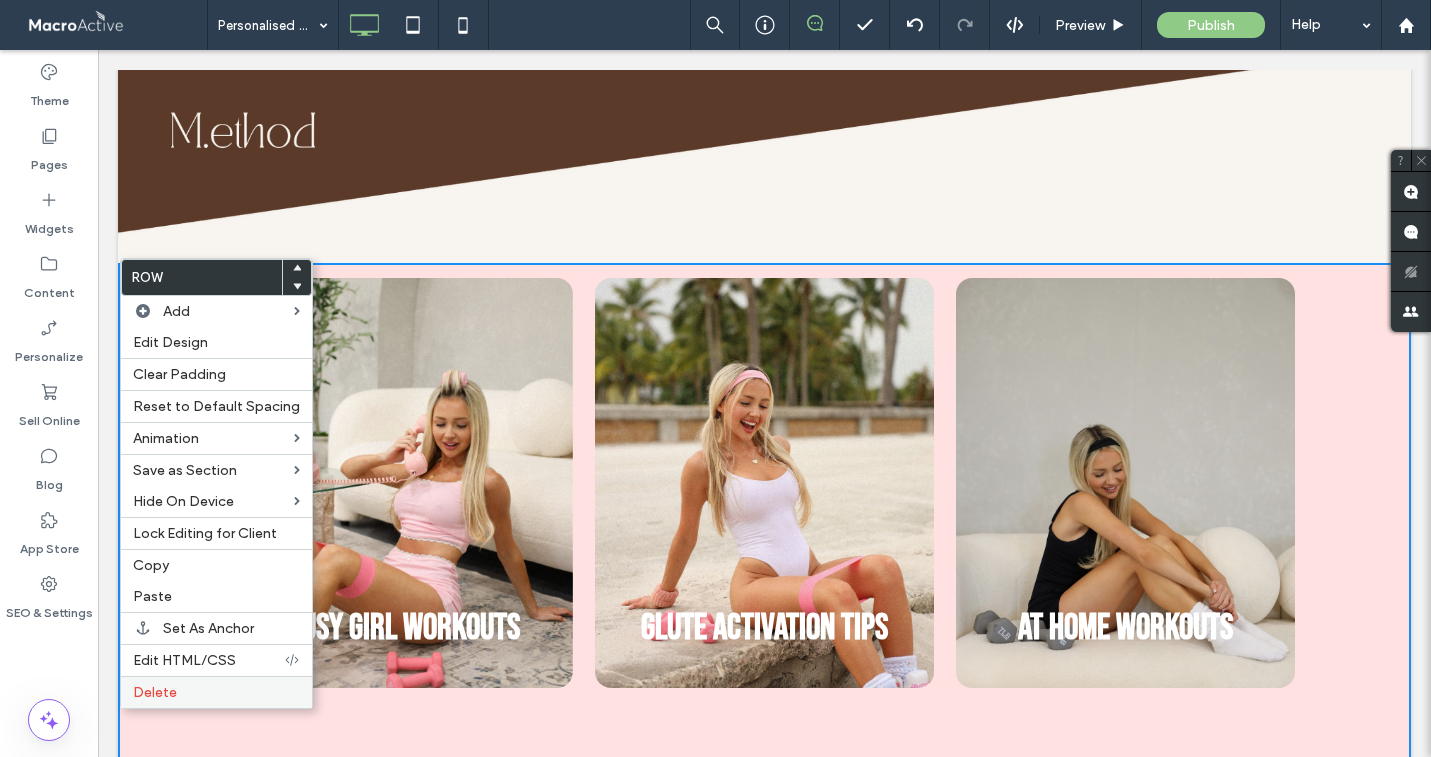 click on "Delete" at bounding box center (216, 692) 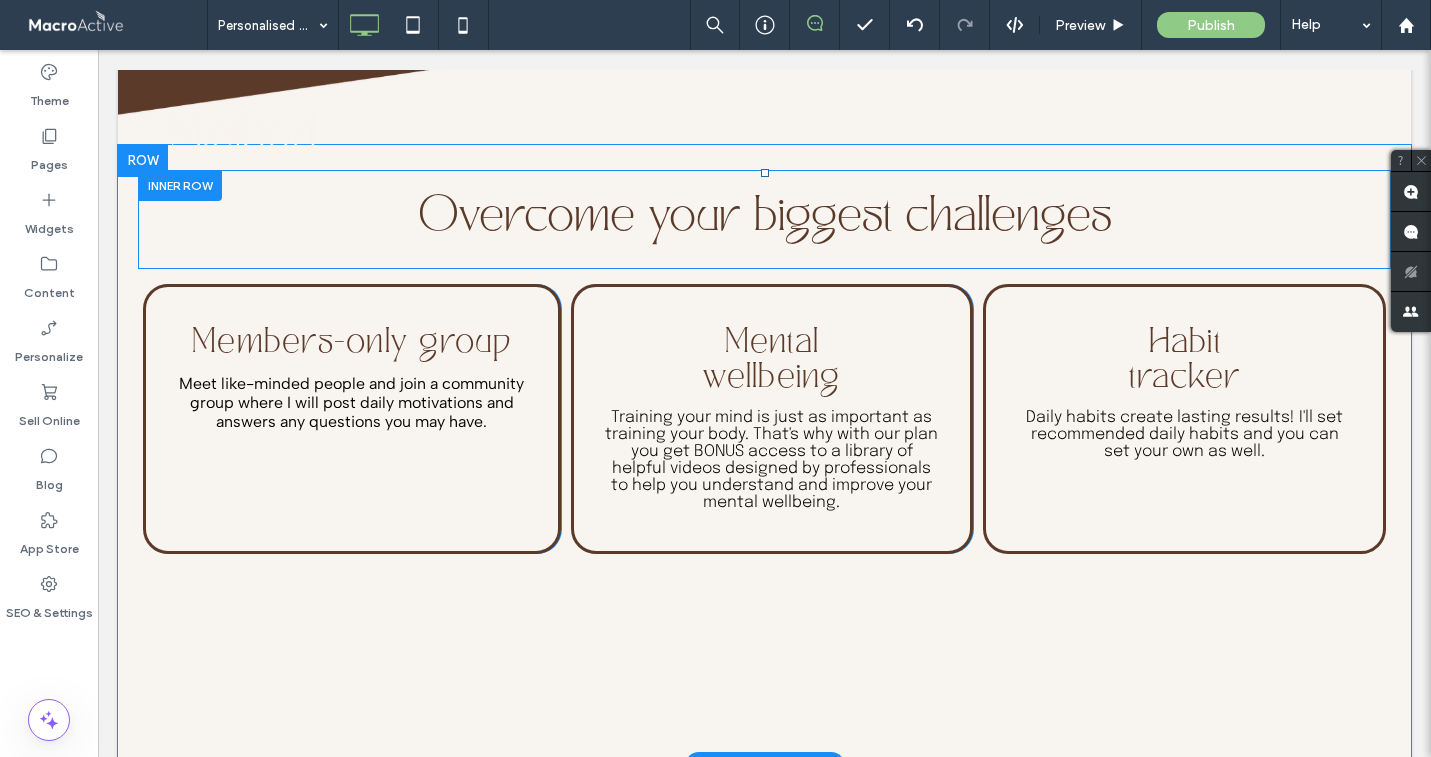 scroll, scrollTop: 3465, scrollLeft: 0, axis: vertical 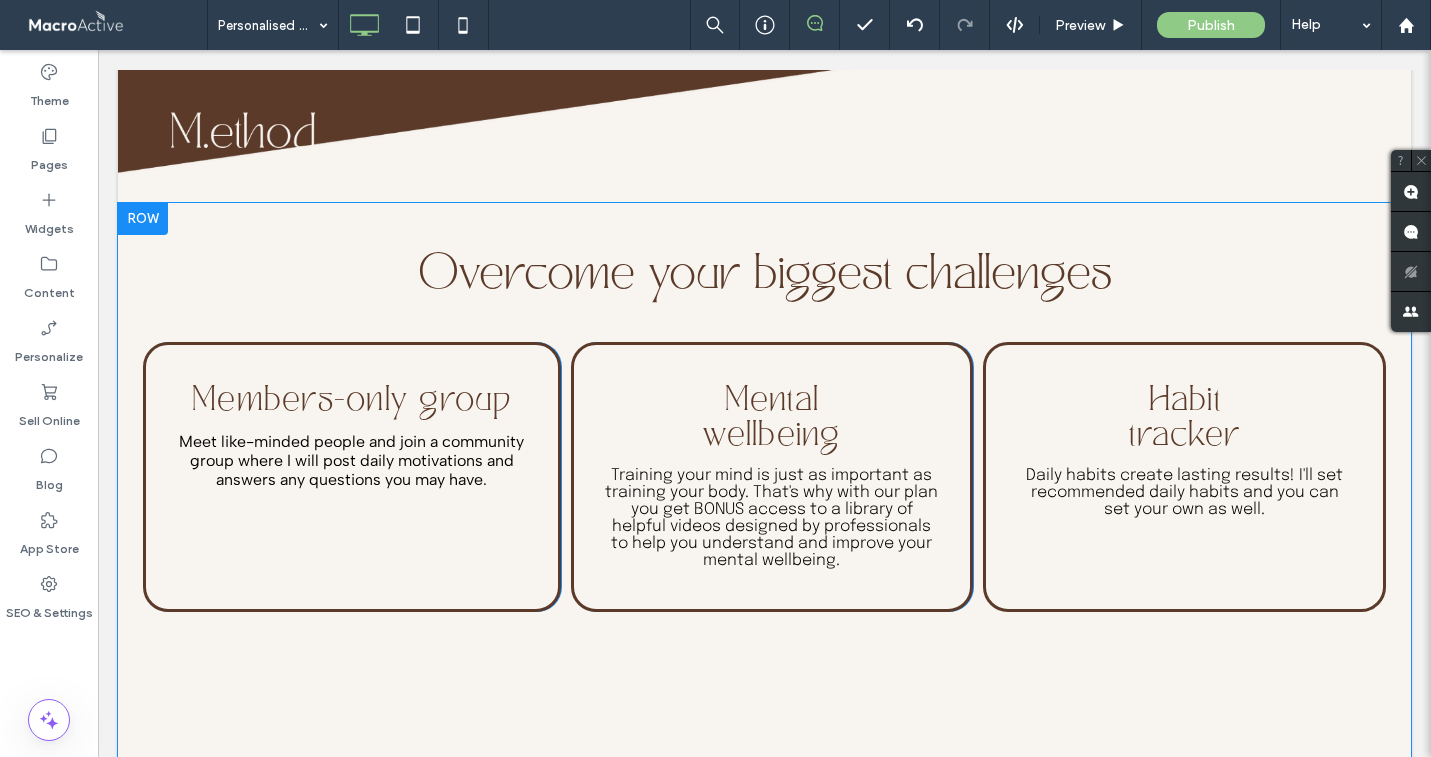 click at bounding box center (143, 219) 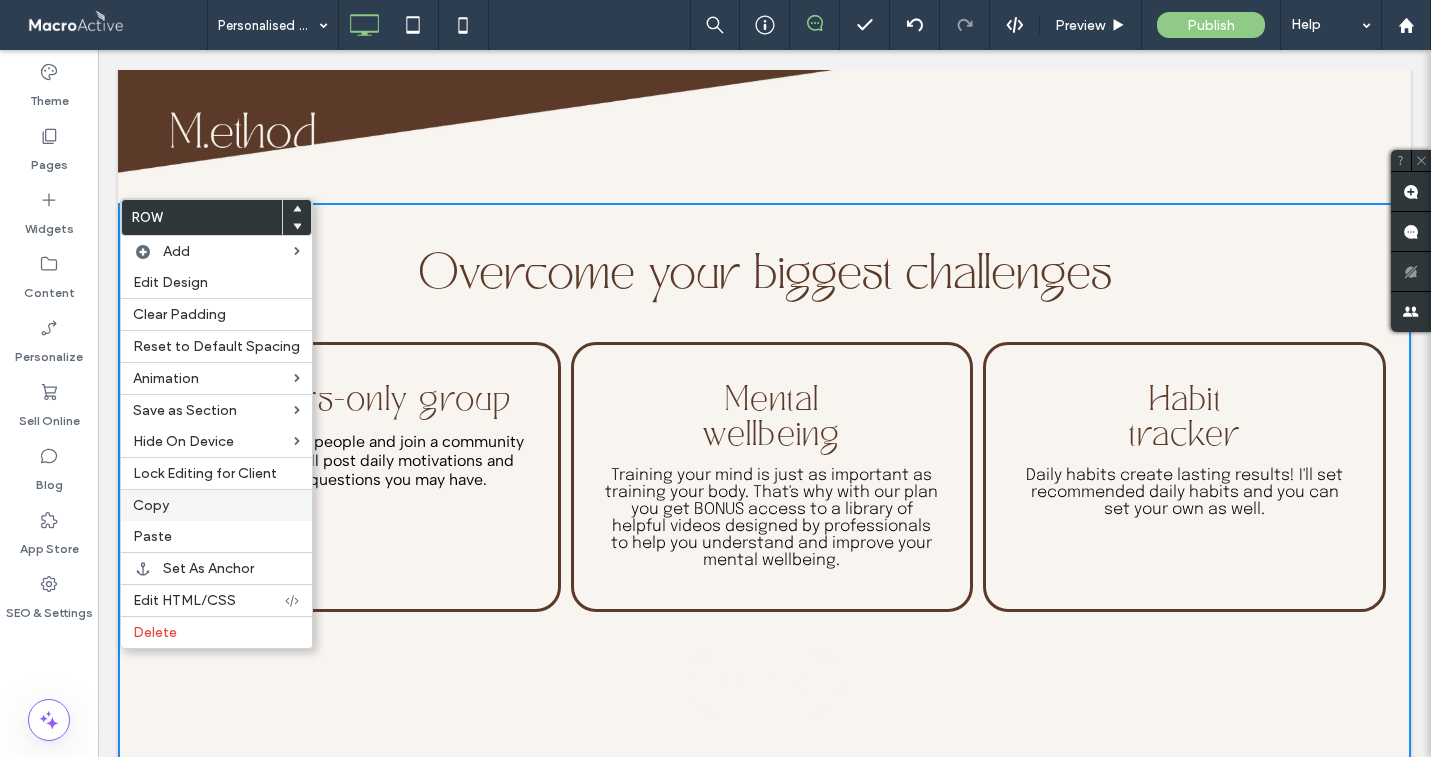 click on "Copy" at bounding box center [216, 505] 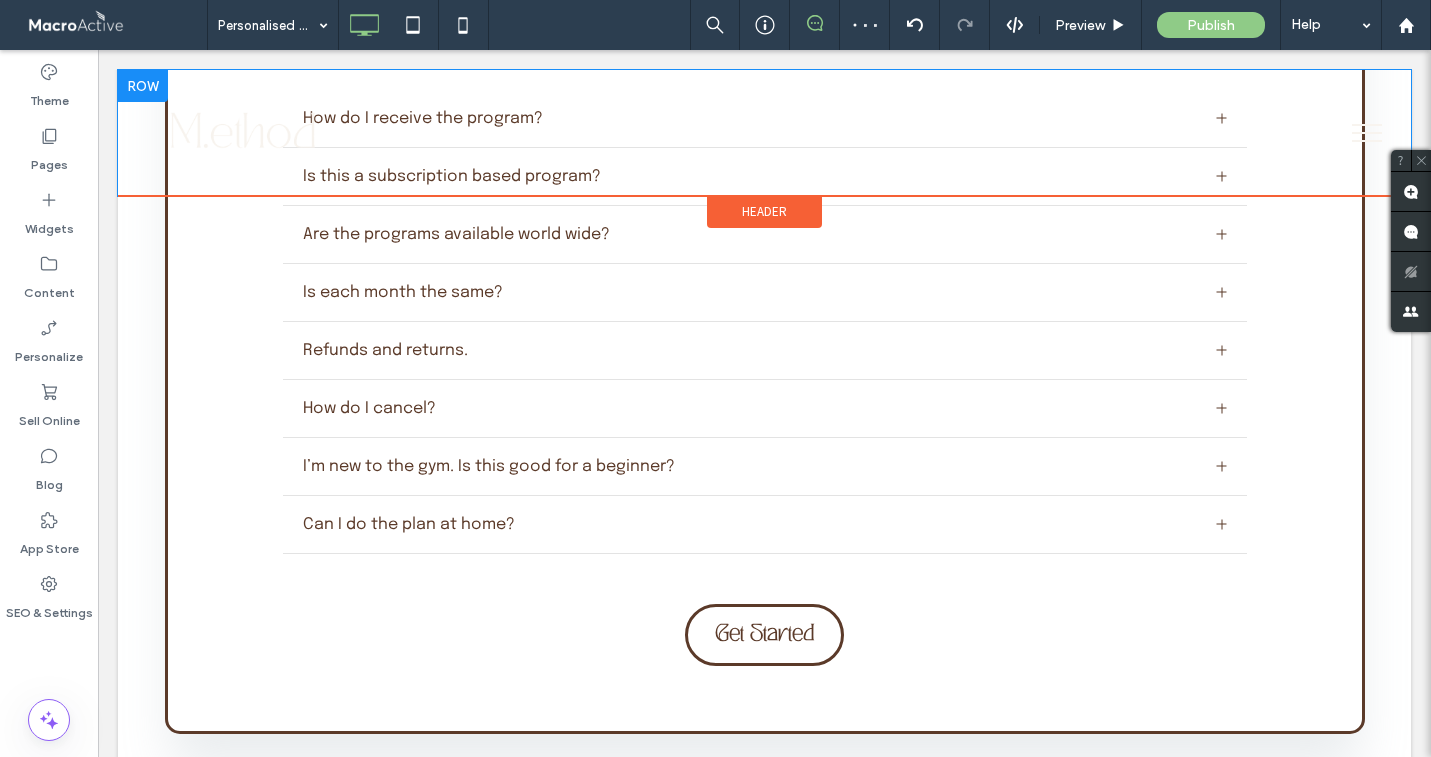 scroll, scrollTop: 3782, scrollLeft: 0, axis: vertical 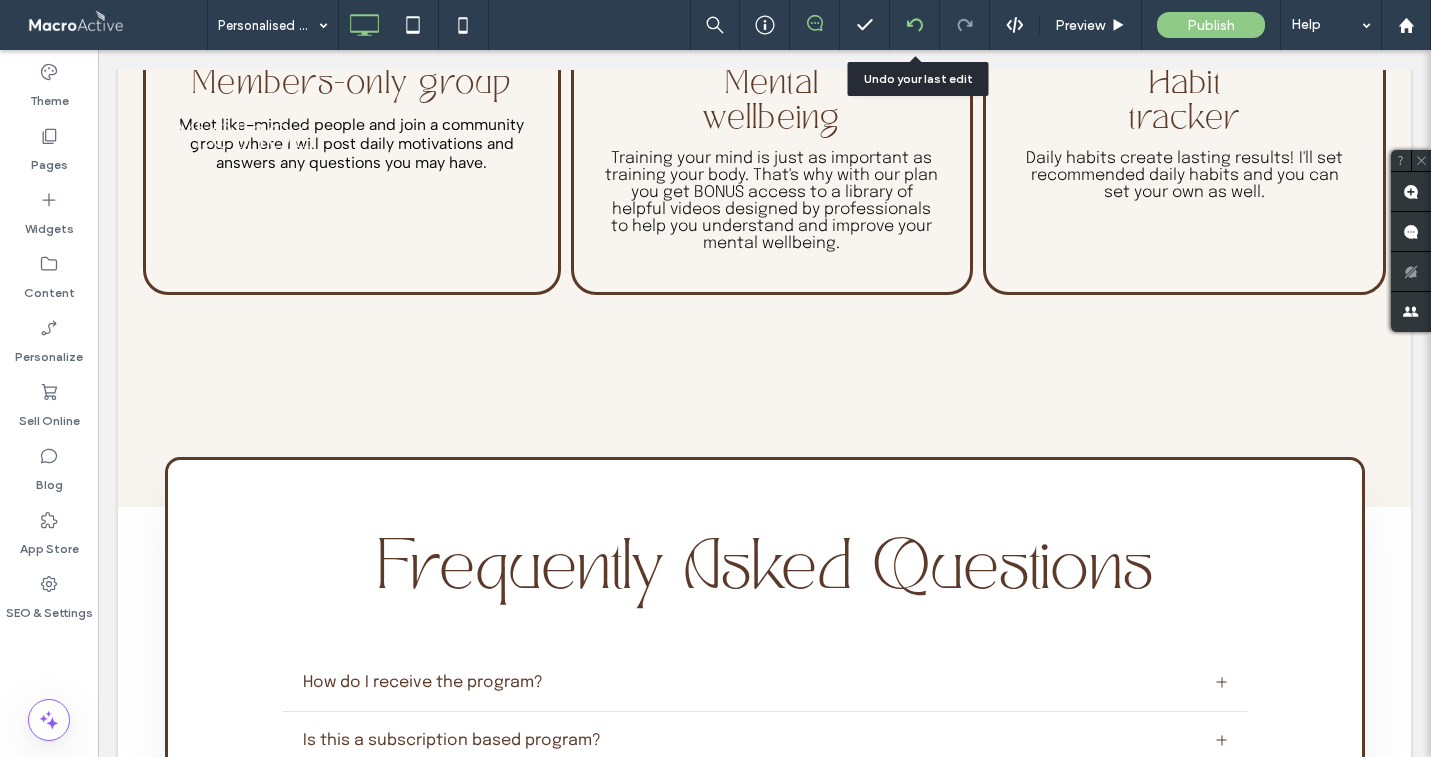 click 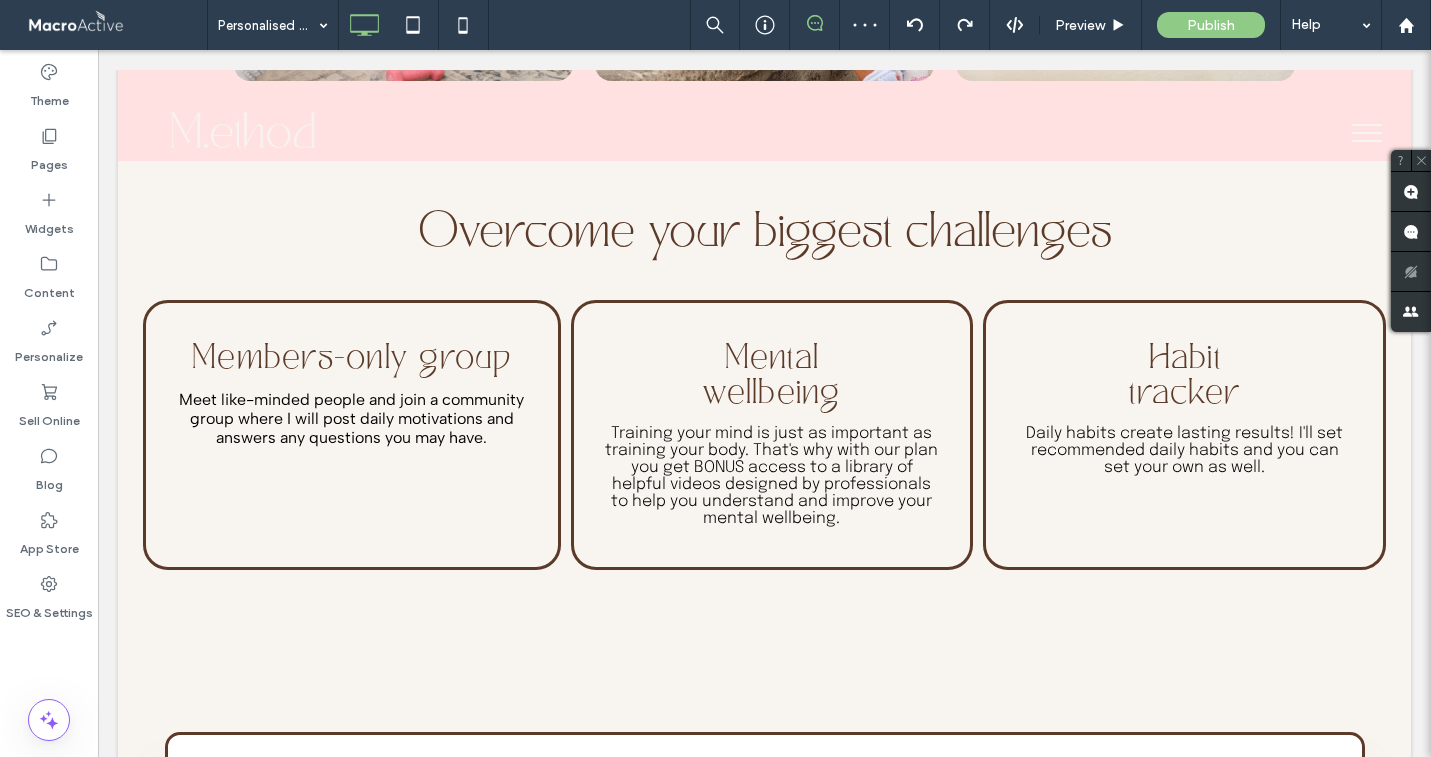scroll, scrollTop: 4022, scrollLeft: 0, axis: vertical 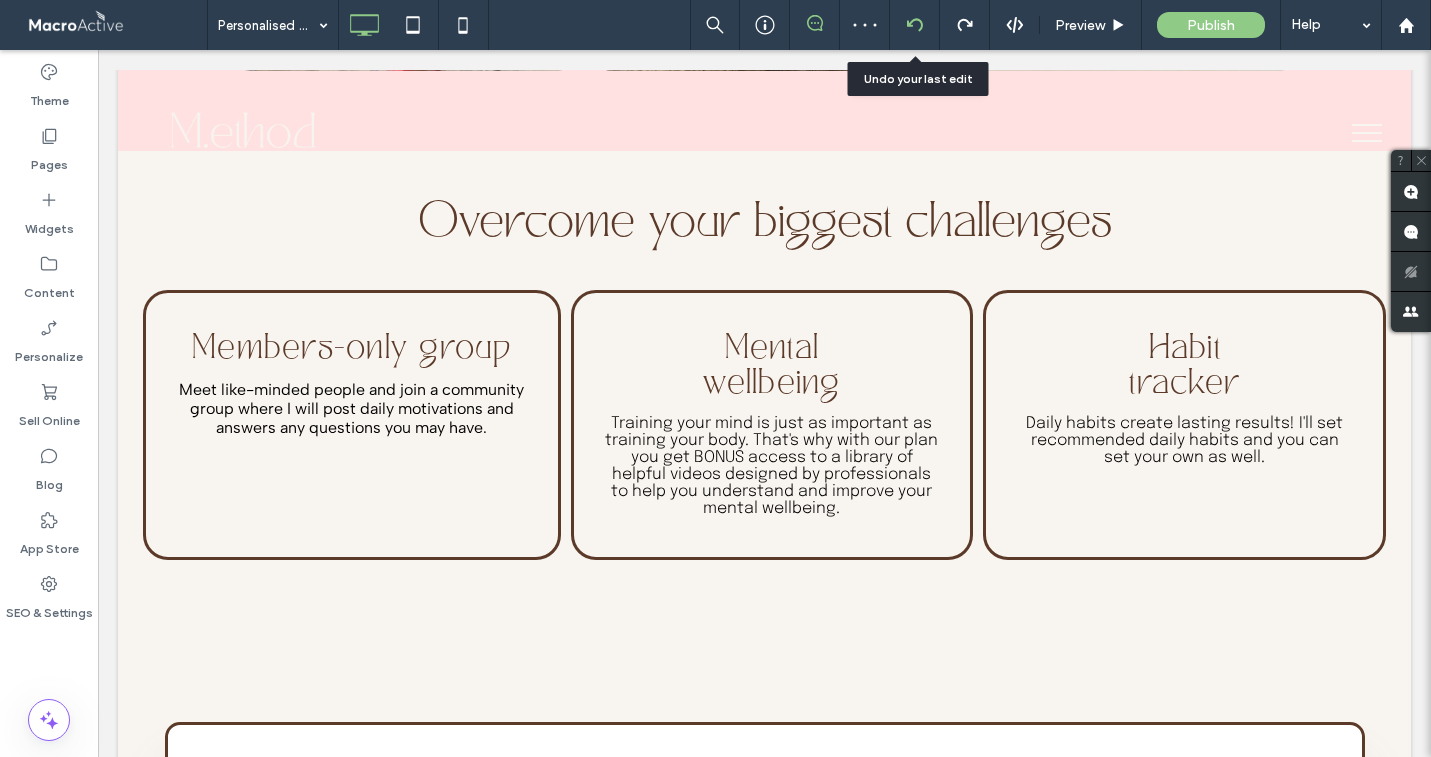 click 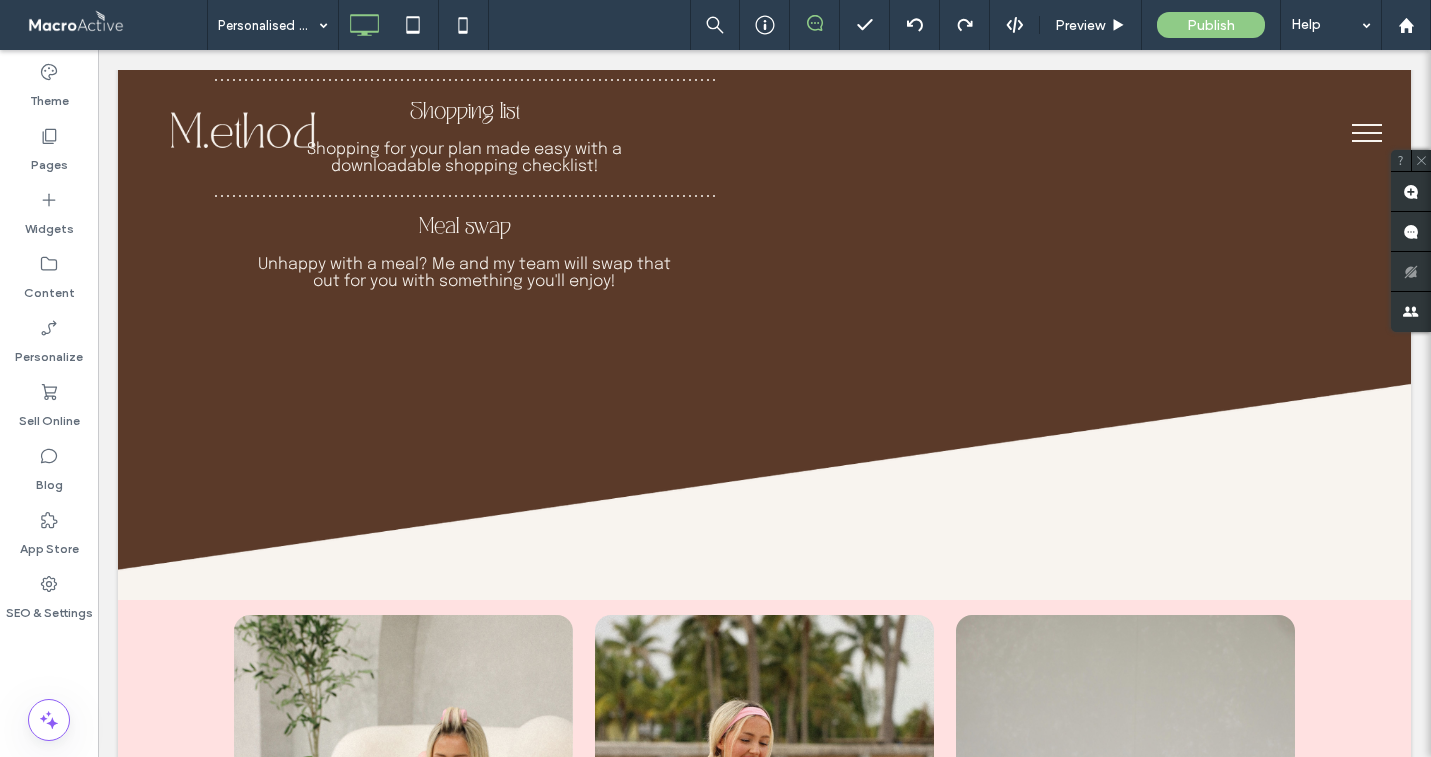 scroll, scrollTop: 3238, scrollLeft: 0, axis: vertical 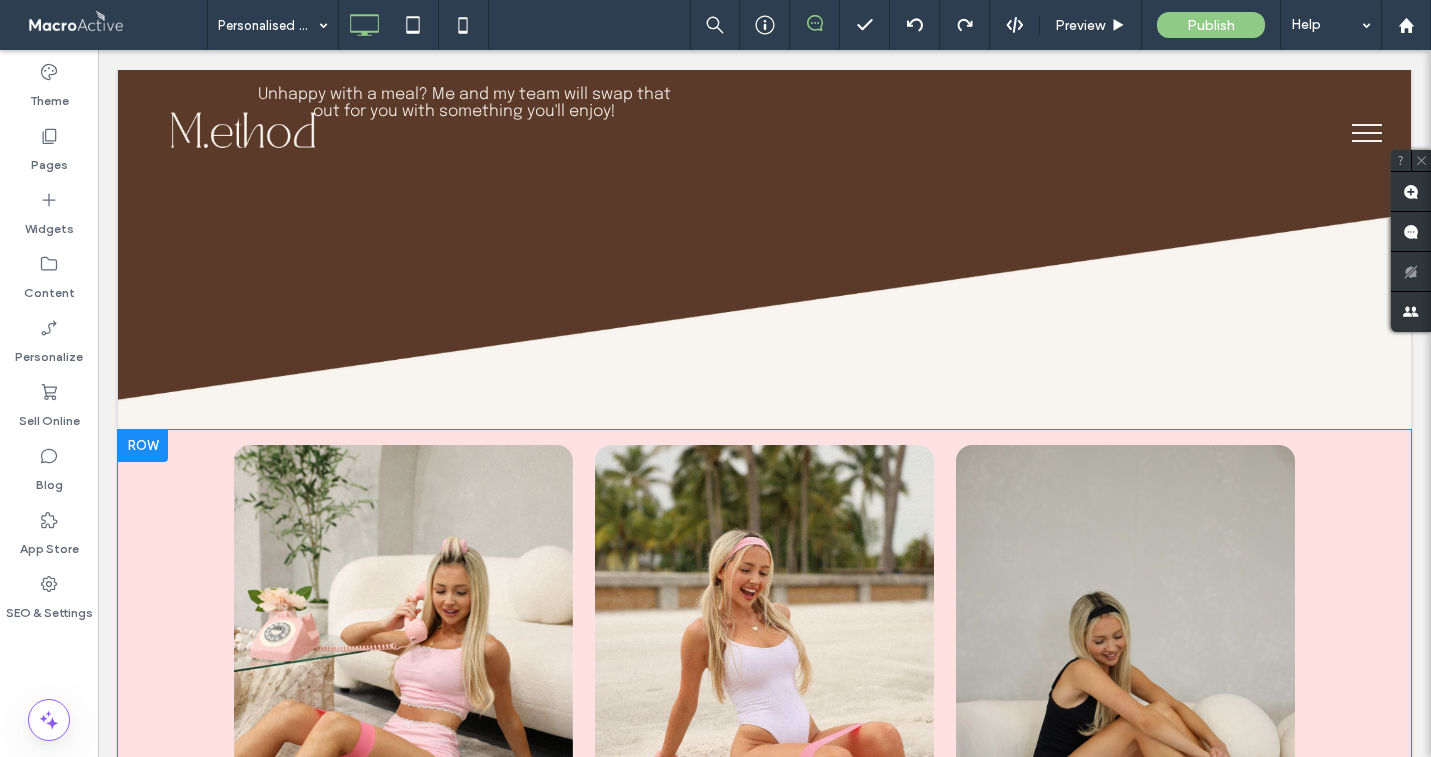 click at bounding box center [143, 446] 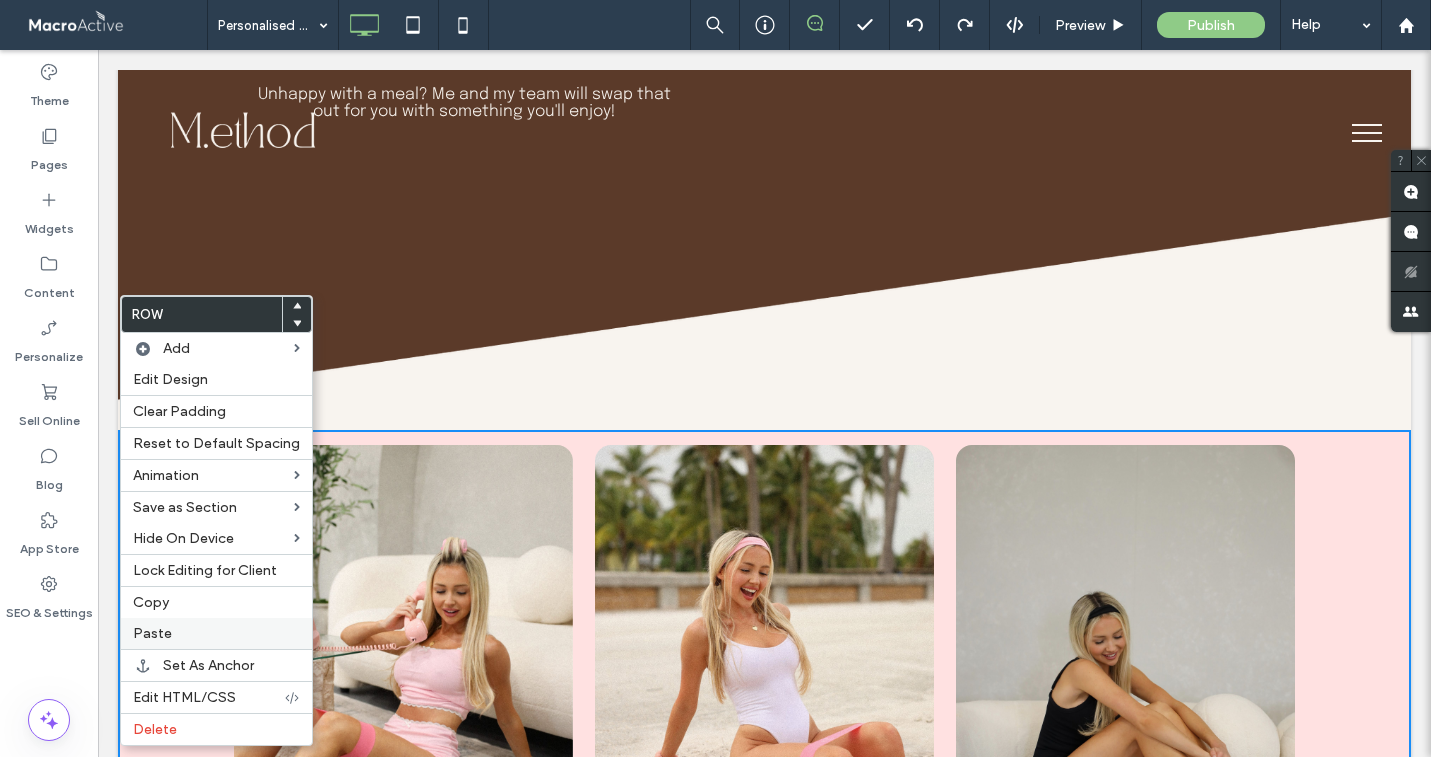 click on "Paste" at bounding box center [216, 633] 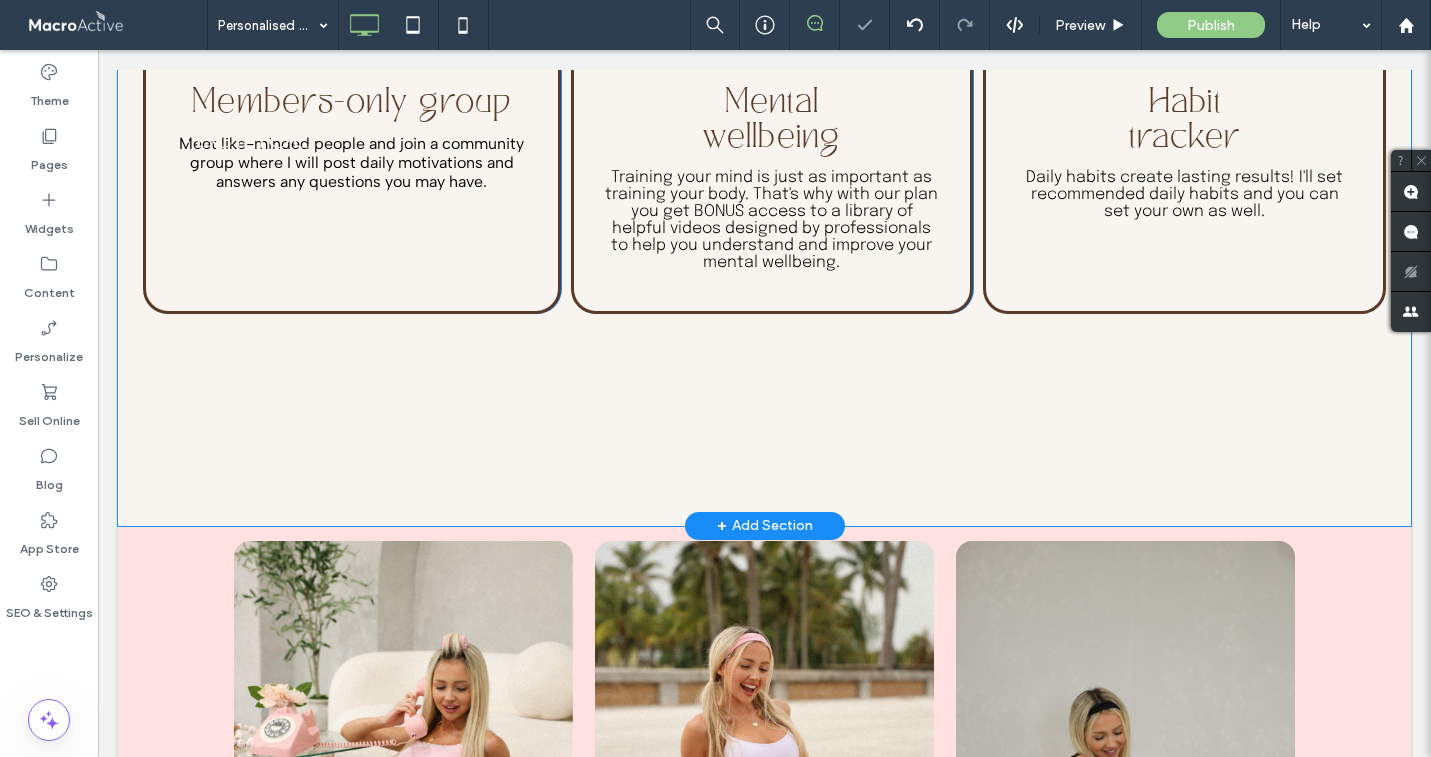 scroll, scrollTop: 3769, scrollLeft: 0, axis: vertical 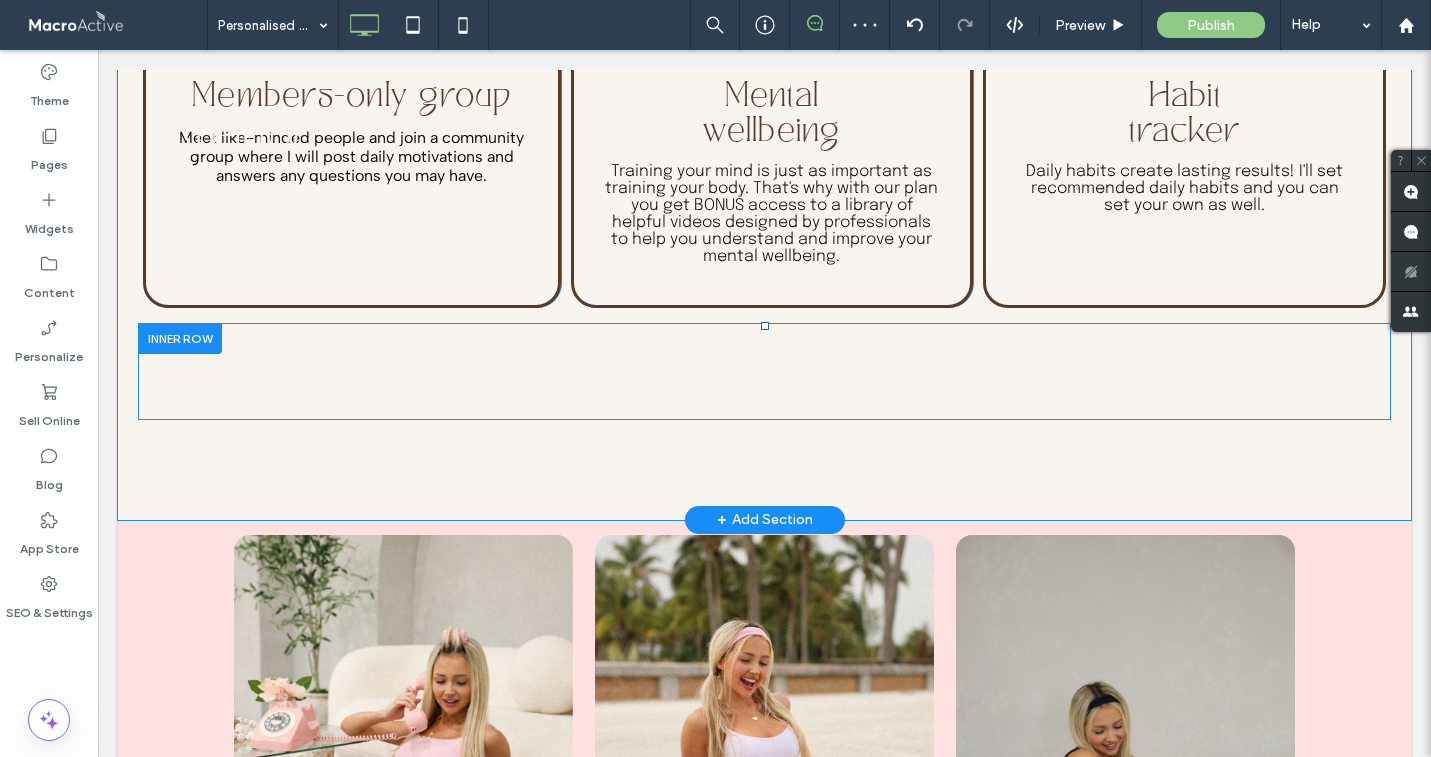 click on "Start Today
Click To Paste     Click To Paste" at bounding box center [764, 379] 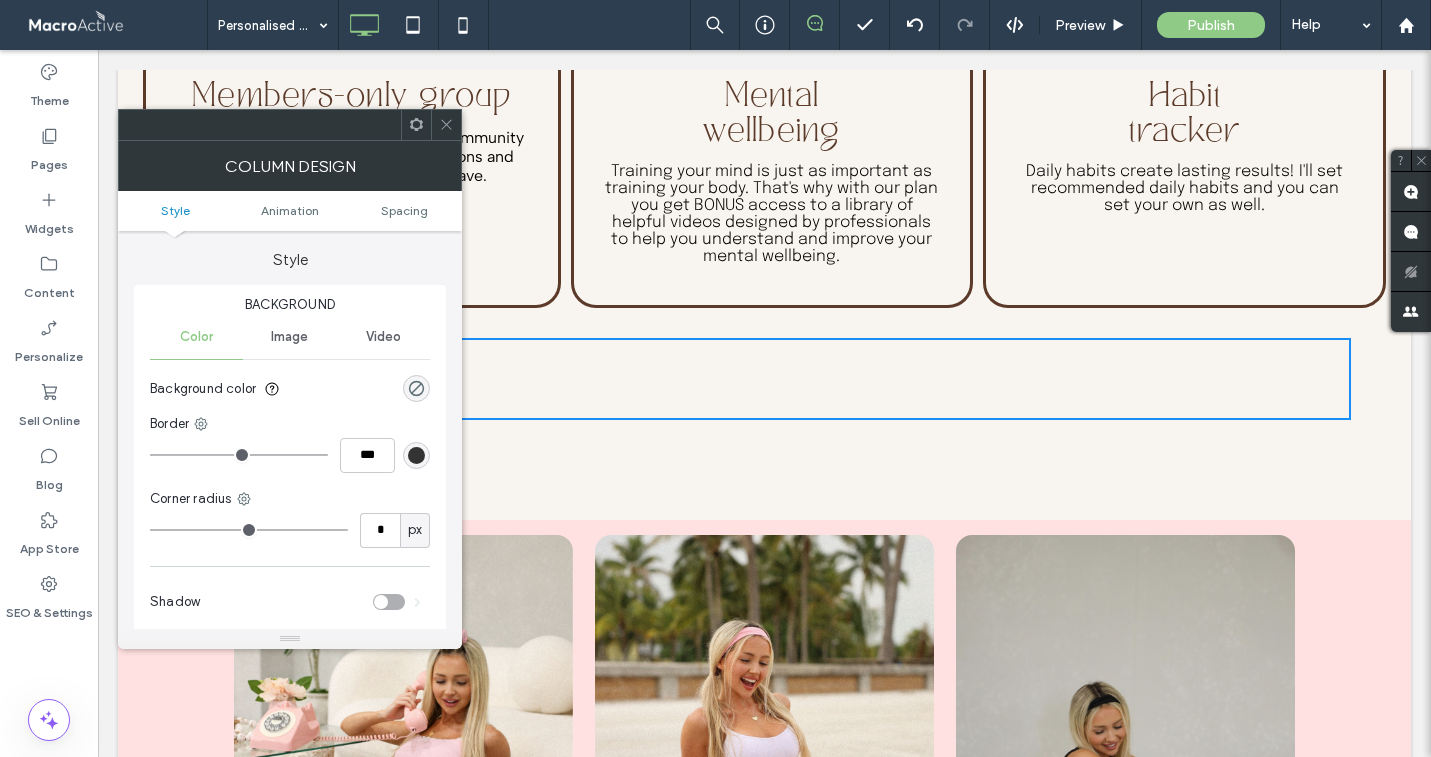 click 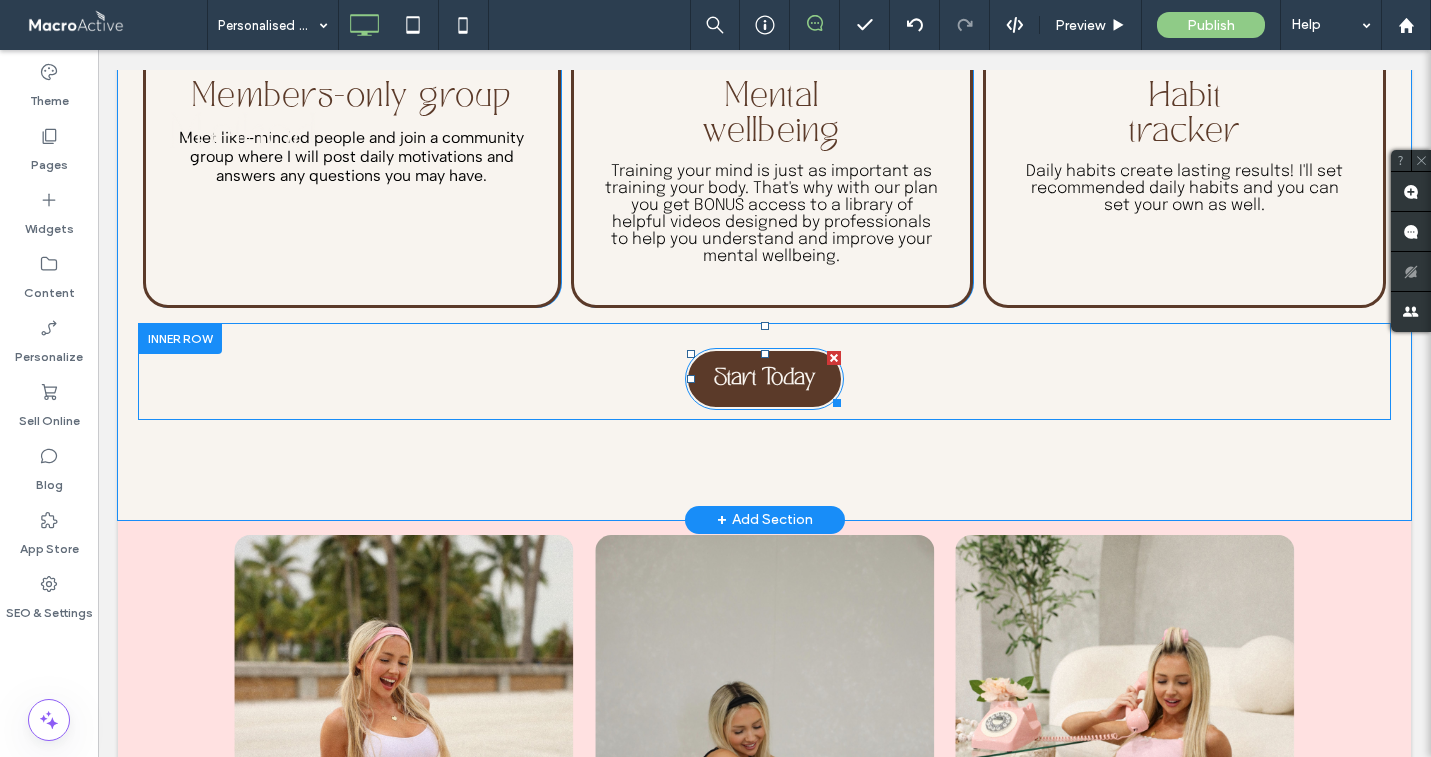 click on "Start Today" at bounding box center [764, 379] 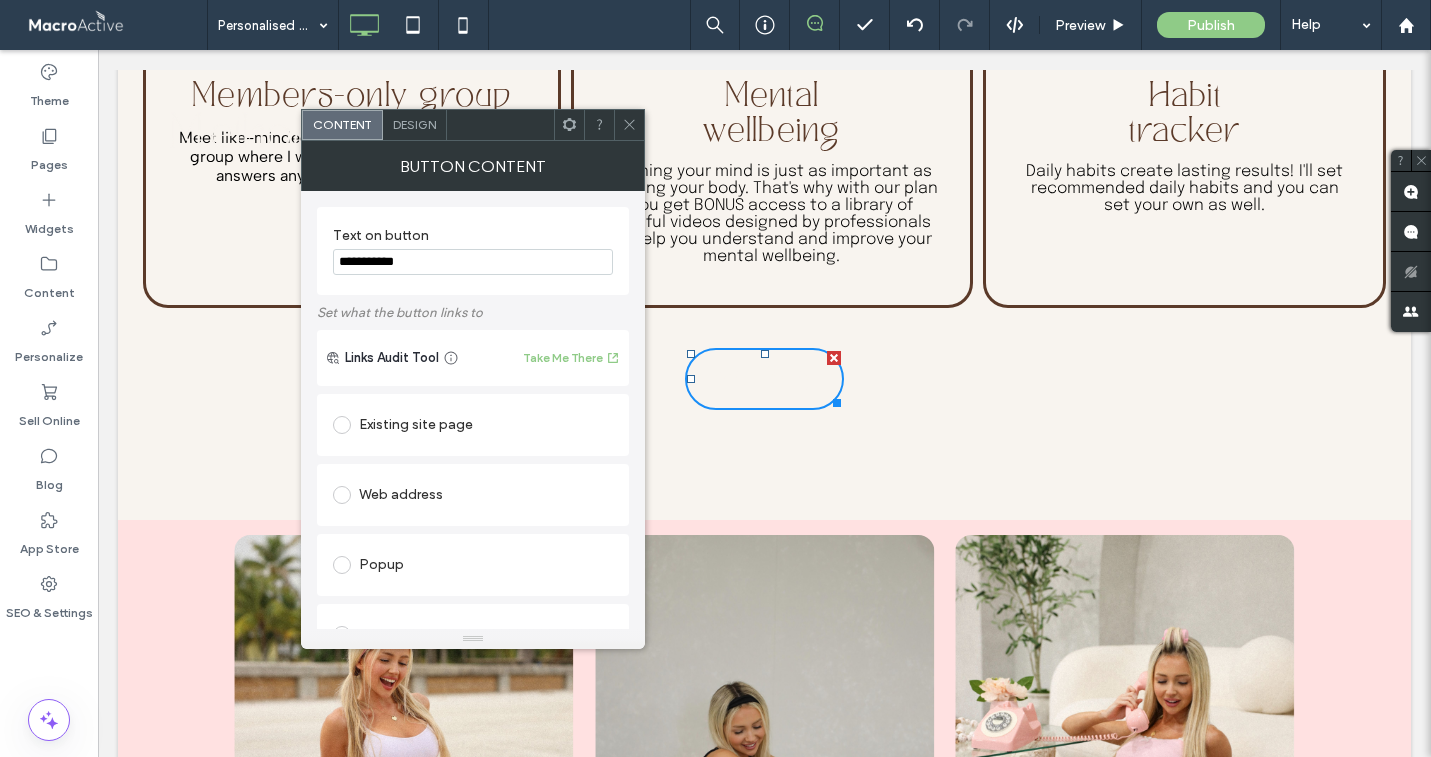click on "Design" at bounding box center (414, 124) 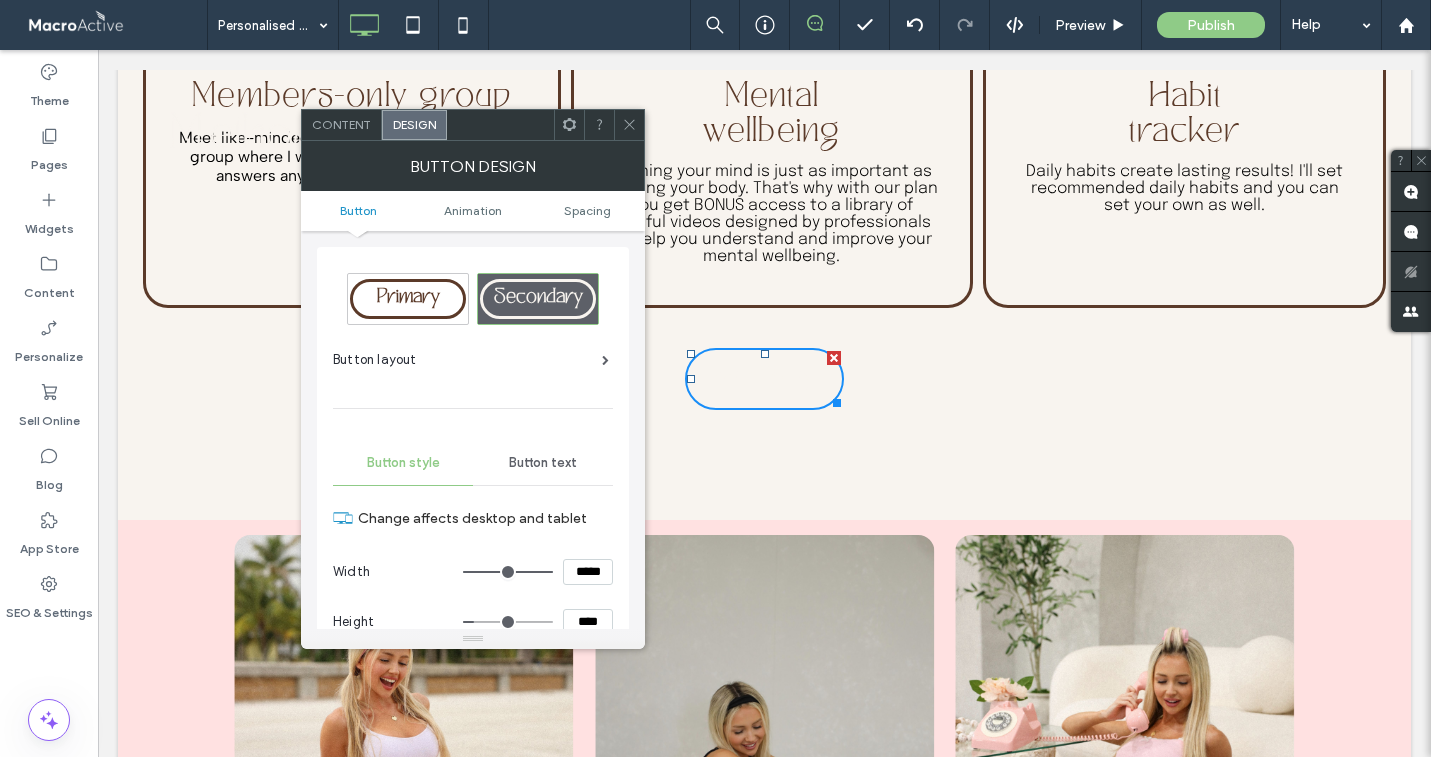 click on "Primary" at bounding box center [408, 298] 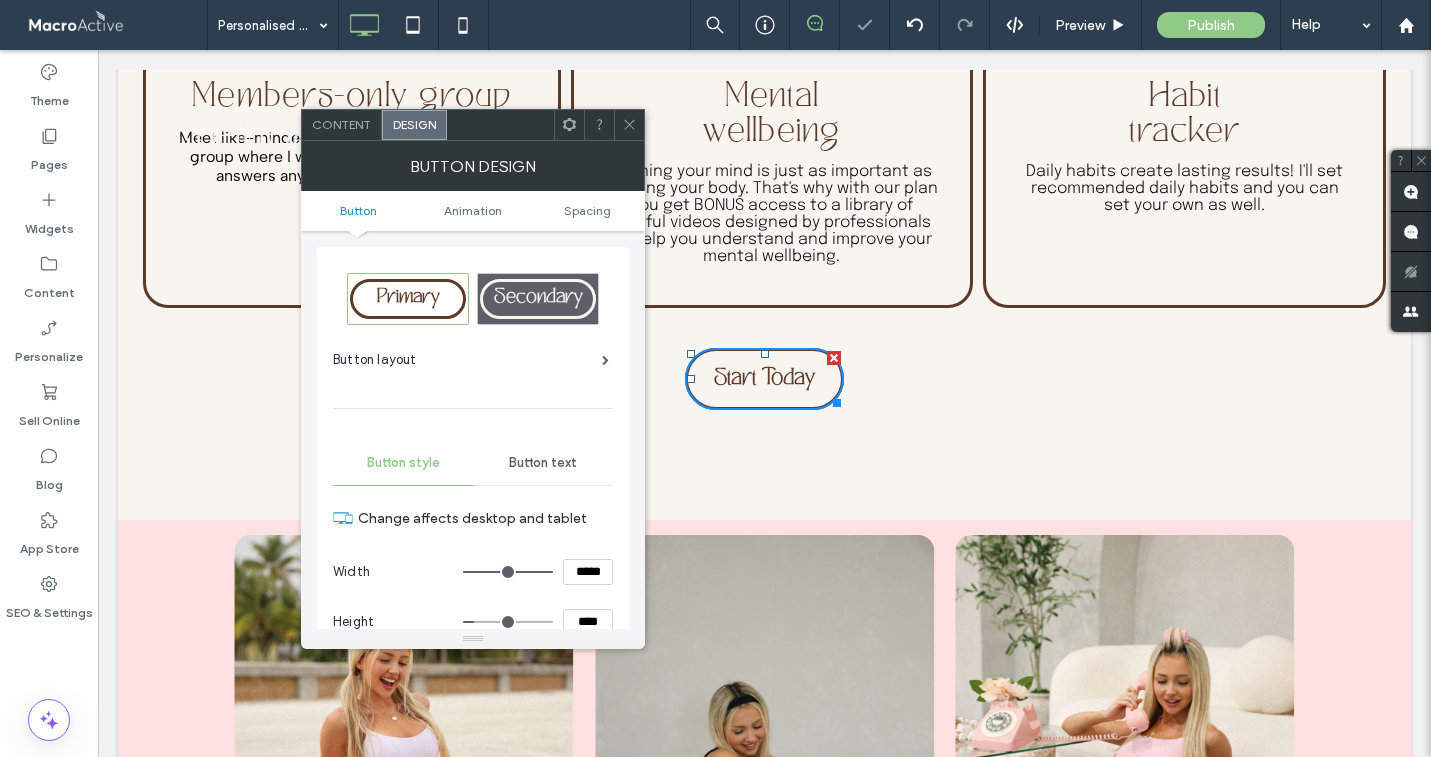 click 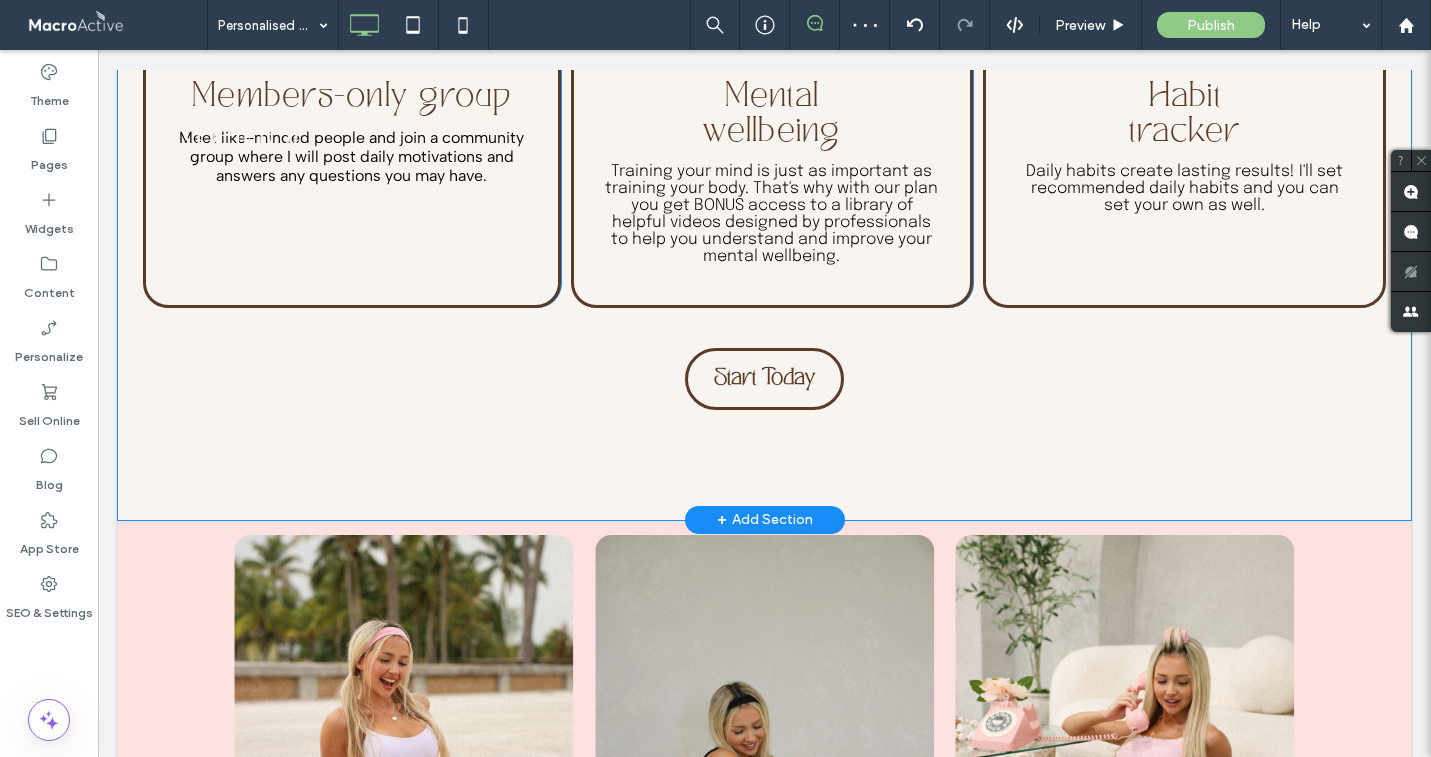 click on "Overcome your biggest challenges
Click To Paste     Click To Paste
Members-only group
Meet like-minded people and join a community group where I will post daily motivations and answers any questions you may have.
Click To Paste     Click To Paste
Mental wellbeing
Training your mind is just as important as training your body. That's why with our plan you get BONUS access to a library of helpful videos designed by professionals to help you understand and improve your mental wellbeing.
Click To Paste     Click To Paste
Habit tracker
Daily habits create lasting results! I'll set recommended daily habits and you can set your own as well.
Click To Paste     Click To Paste
Start Today
Click To Paste     Click To Paste
Click To Paste     Click To Paste" at bounding box center (764, 209) 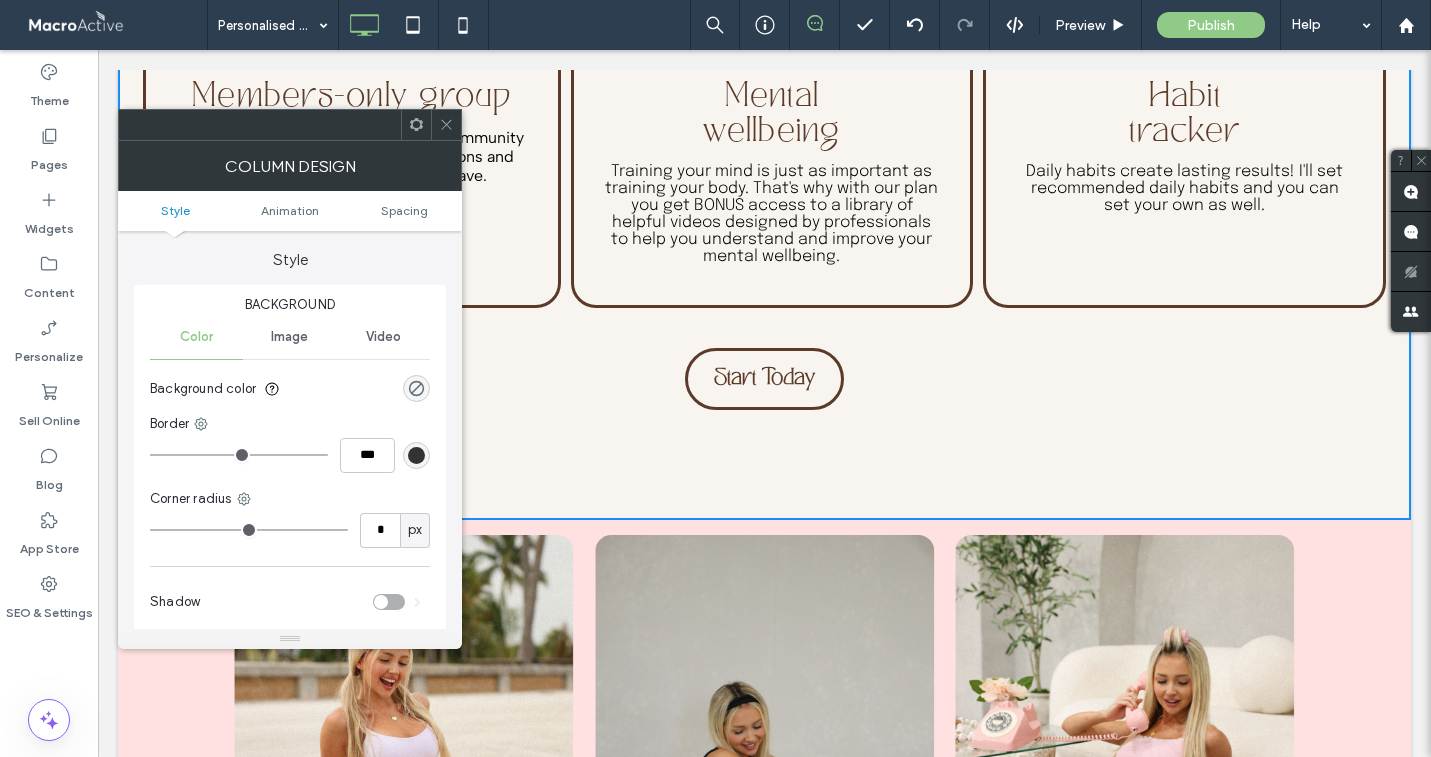 click at bounding box center (446, 125) 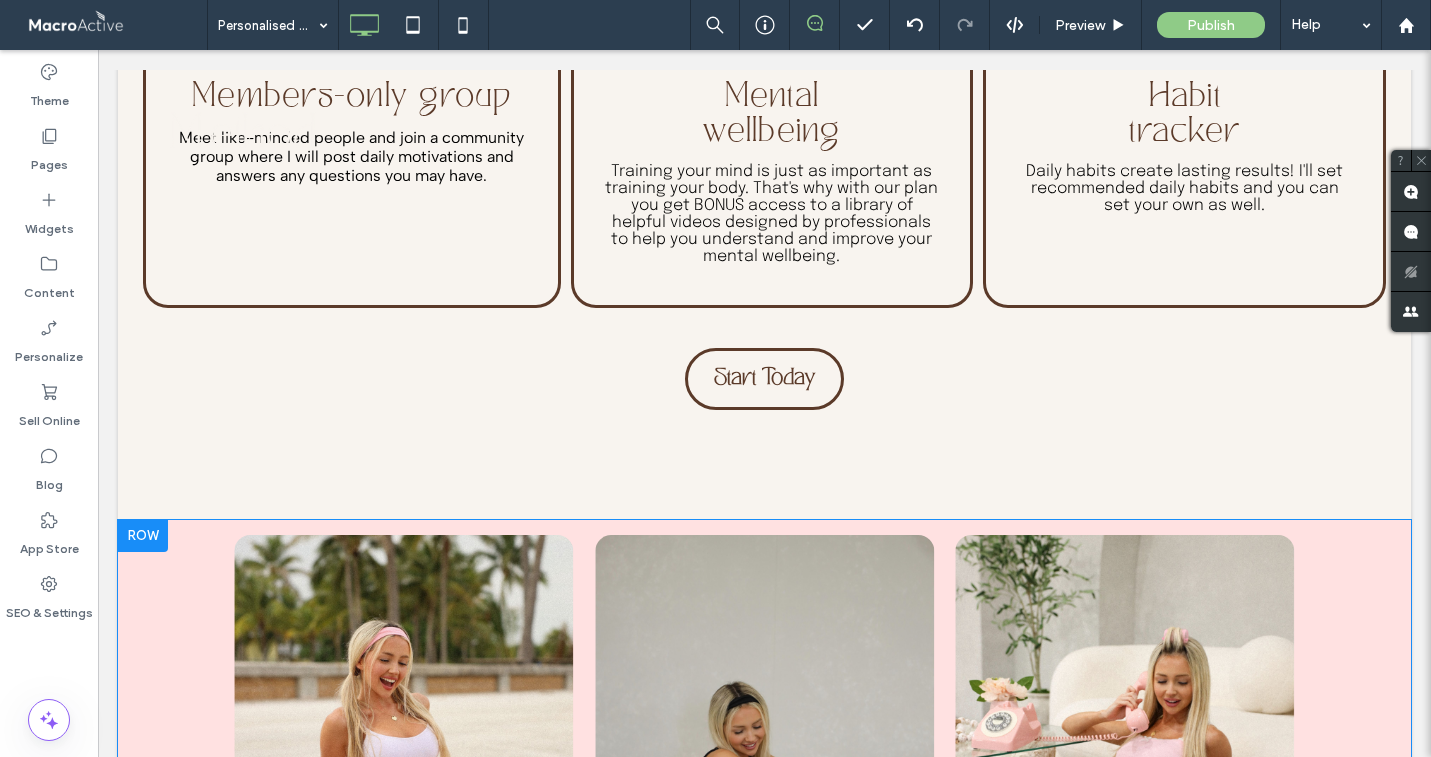 click at bounding box center (143, 536) 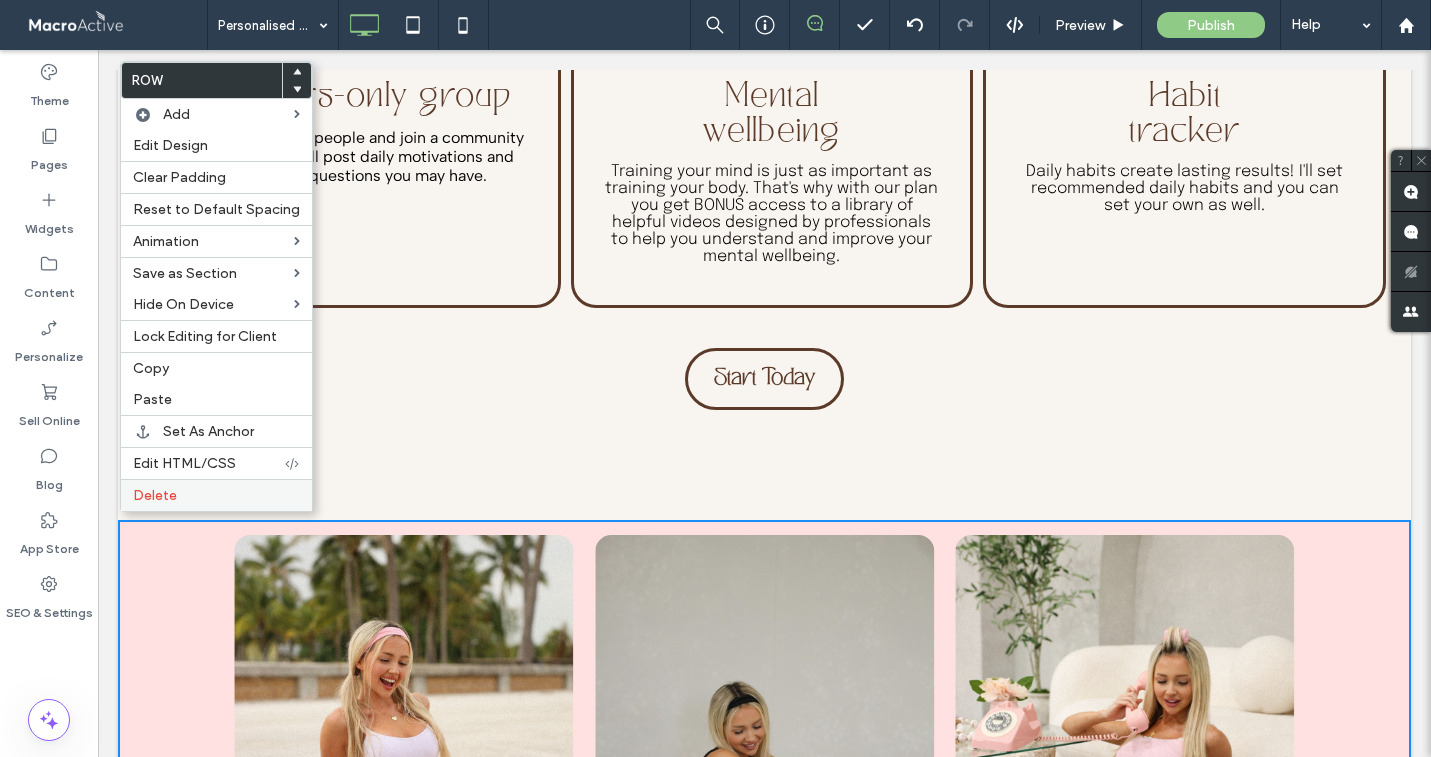 click on "Delete" at bounding box center [155, 495] 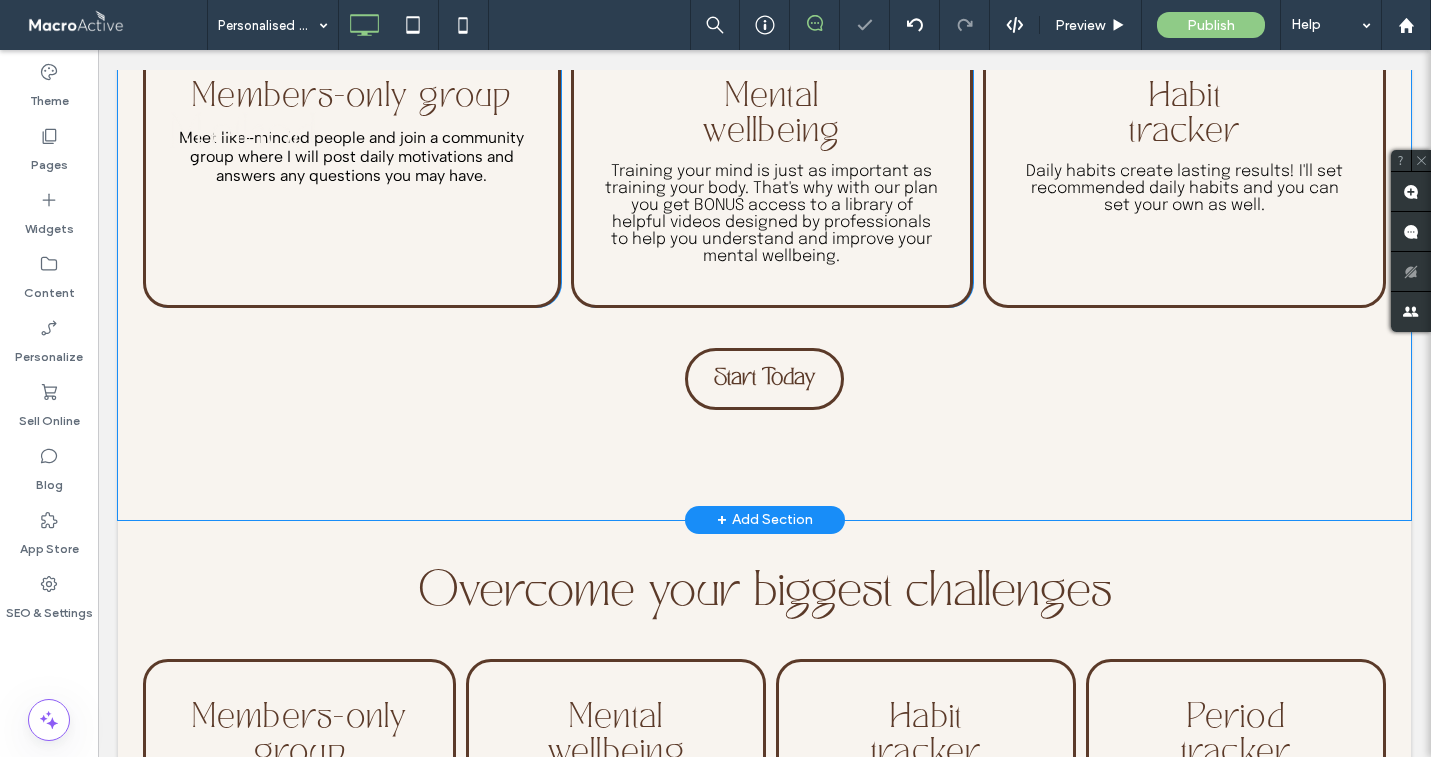 click on "Overcome your biggest challenges
Click To Paste     Click To Paste
Members-only group
Meet like-minded people and join a community group where I will post daily motivations and answers any questions you may have.
Click To Paste     Click To Paste
Mental wellbeing
Training your mind is just as important as training your body. That's why with our plan you get BONUS access to a library of helpful videos designed by professionals to help you understand and improve your mental wellbeing.
Click To Paste     Click To Paste
Habit tracker
Daily habits create lasting results! I'll set recommended daily habits and you can set your own as well.
Click To Paste     Click To Paste
Start Today
Click To Paste     Click To Paste
Click To Paste     Click To Paste" at bounding box center [764, 209] 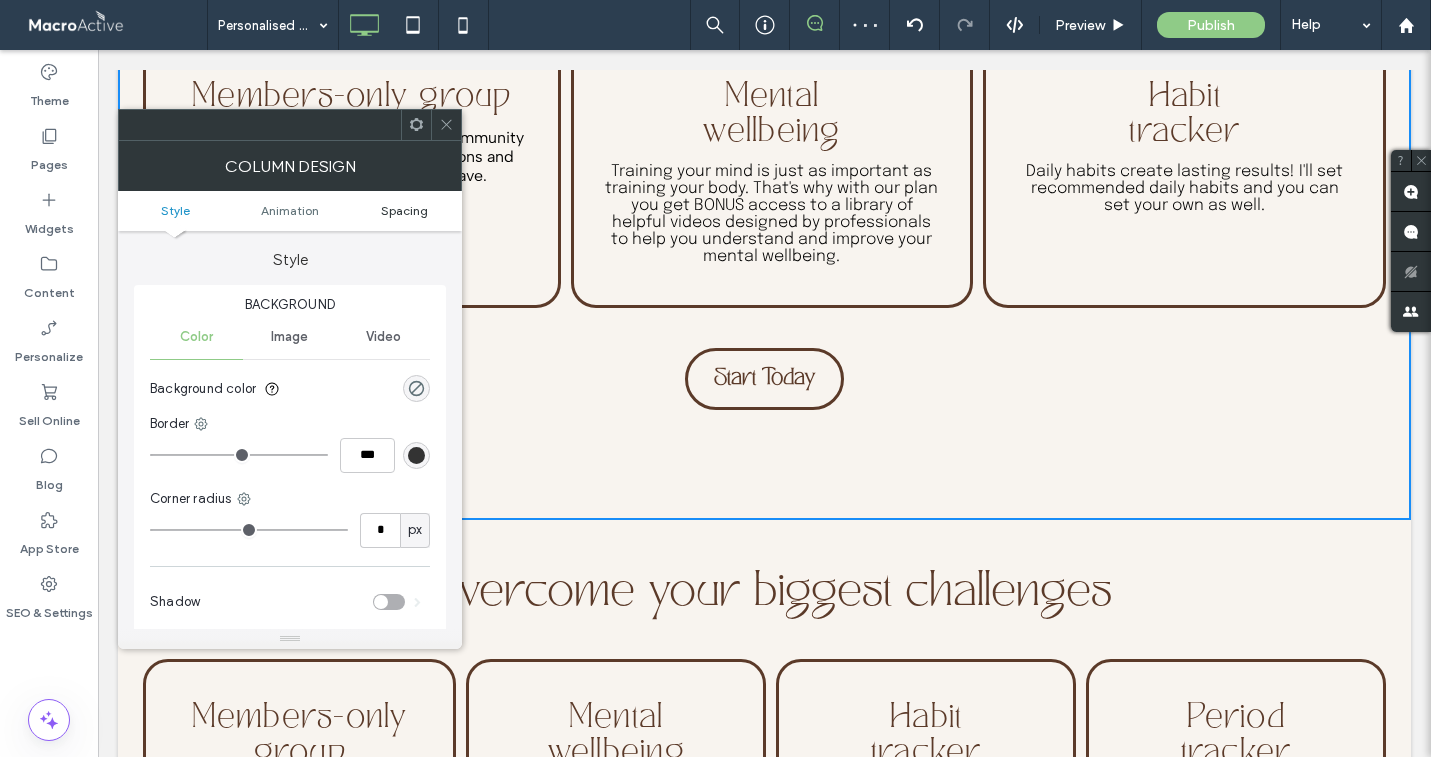 click on "Spacing" at bounding box center [404, 210] 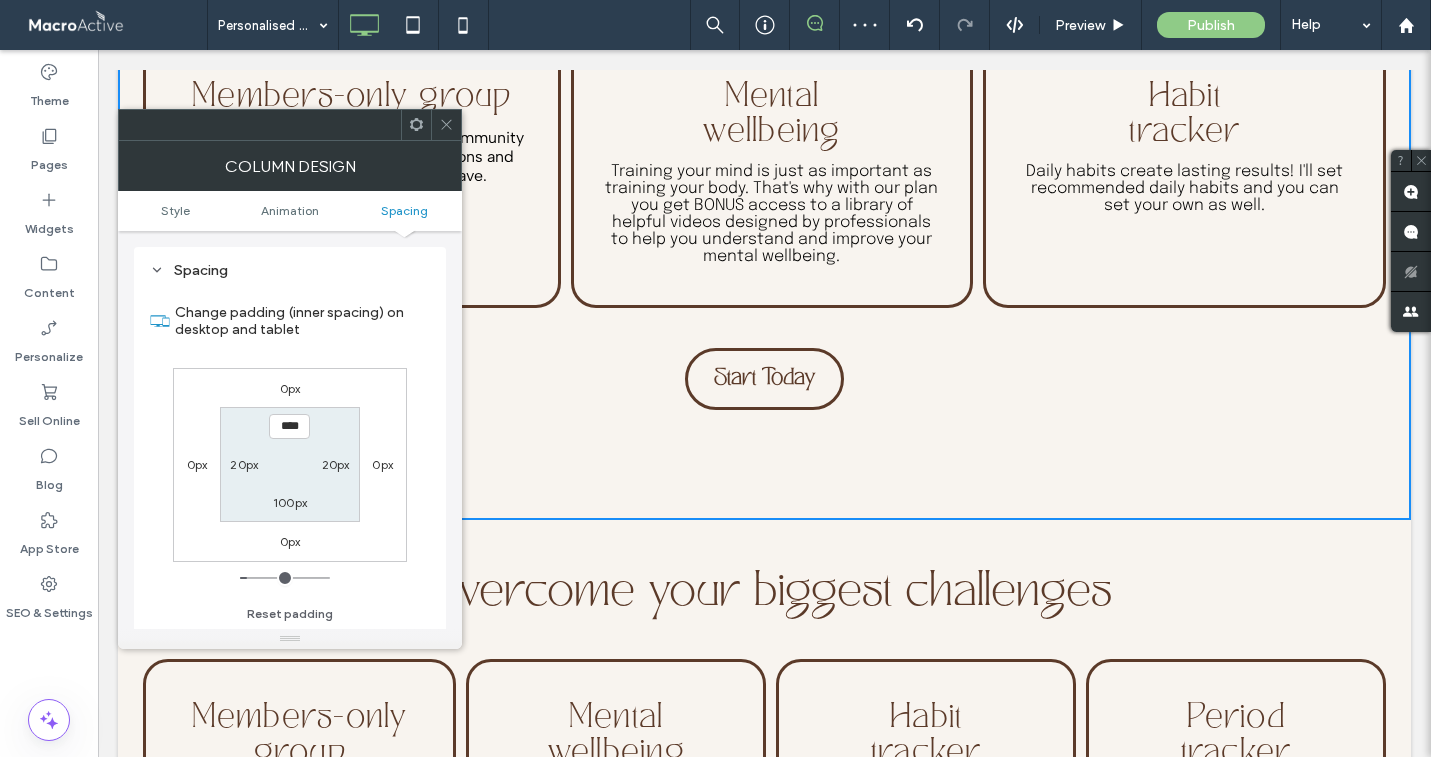 scroll, scrollTop: 470, scrollLeft: 0, axis: vertical 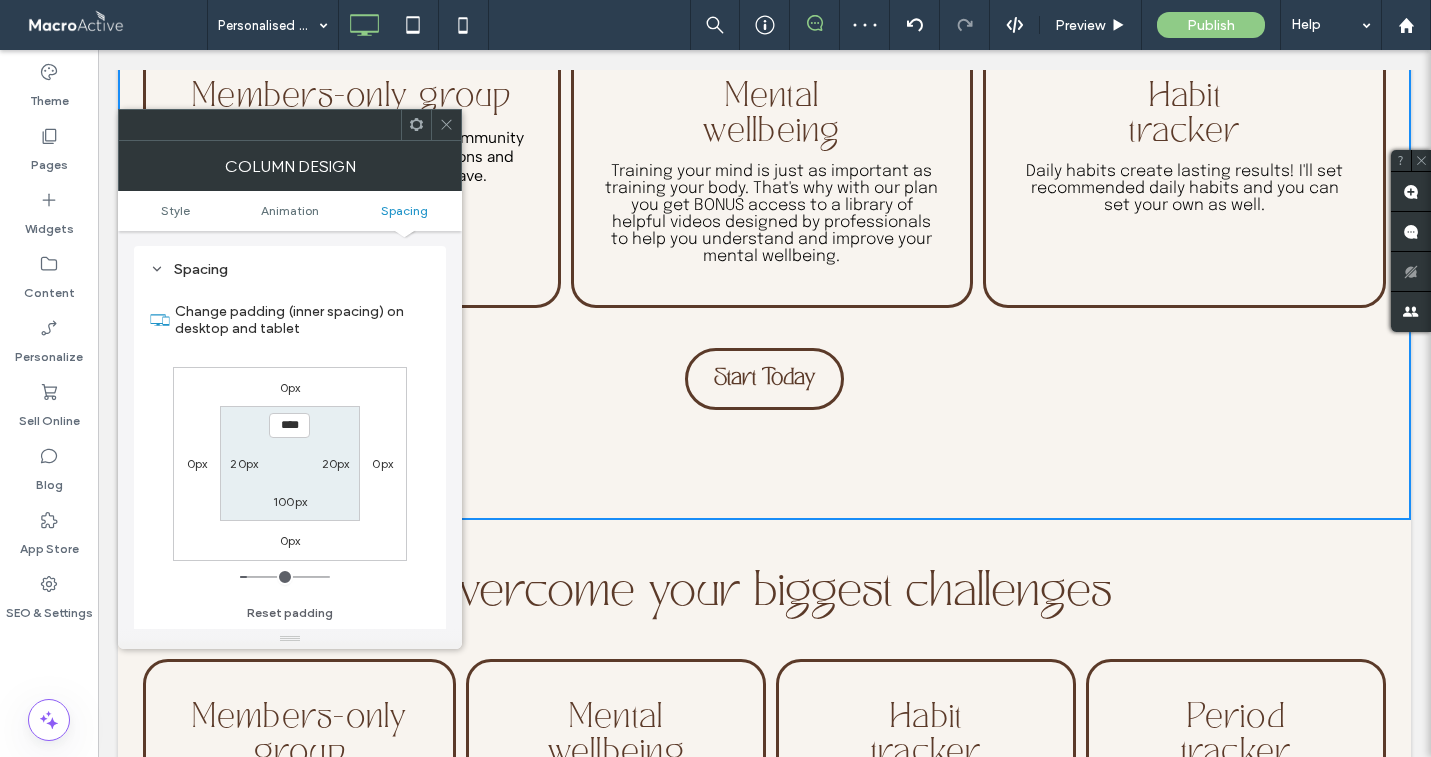 click on "100px" at bounding box center (290, 501) 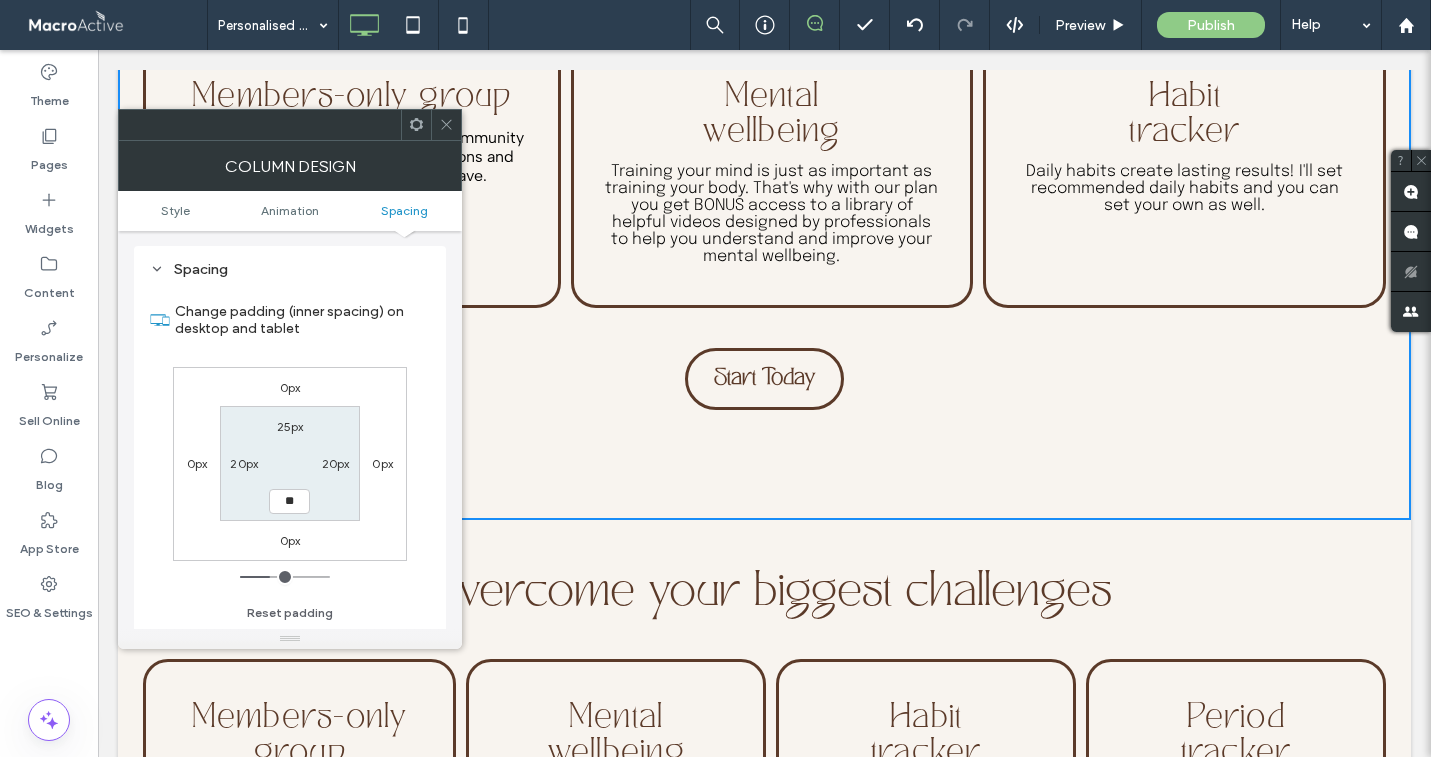 type on "**" 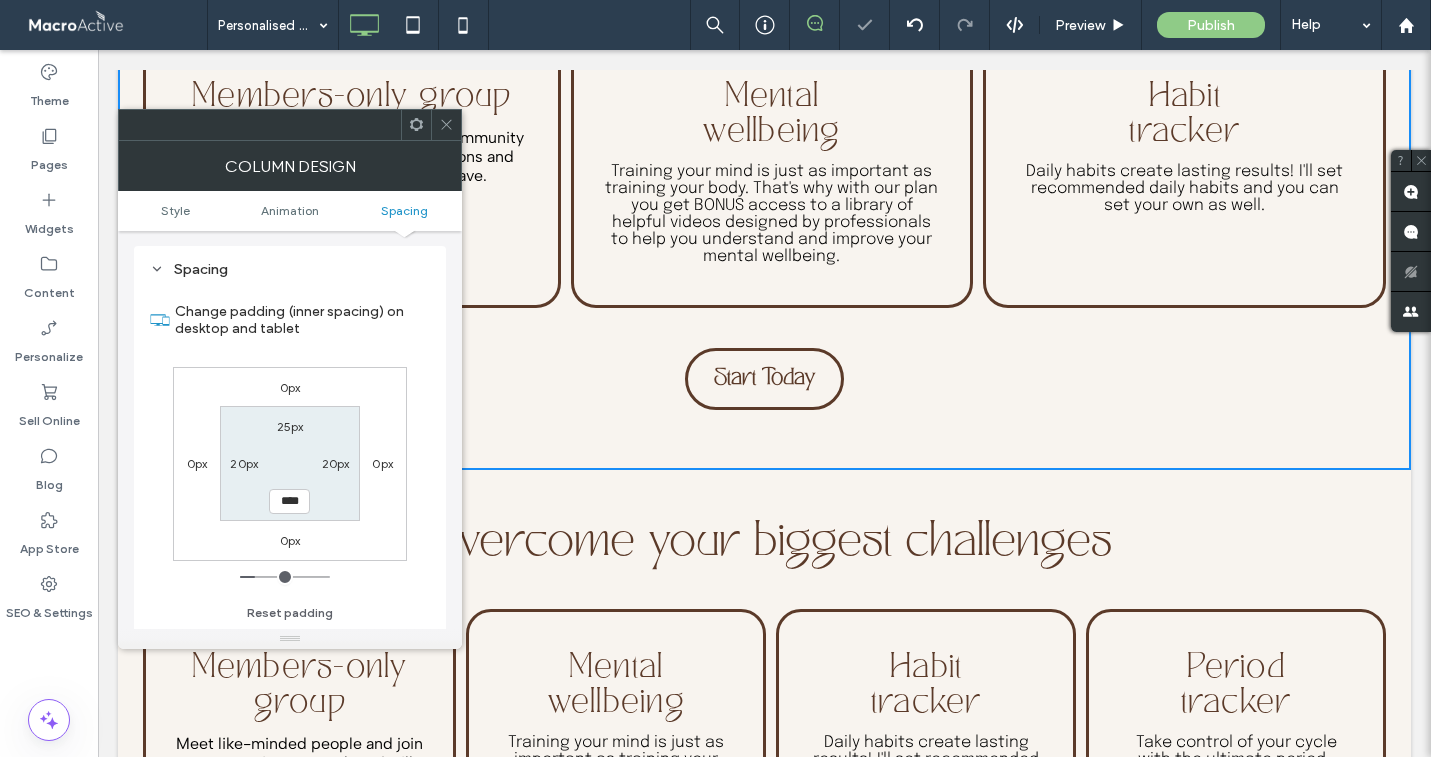 click at bounding box center (446, 125) 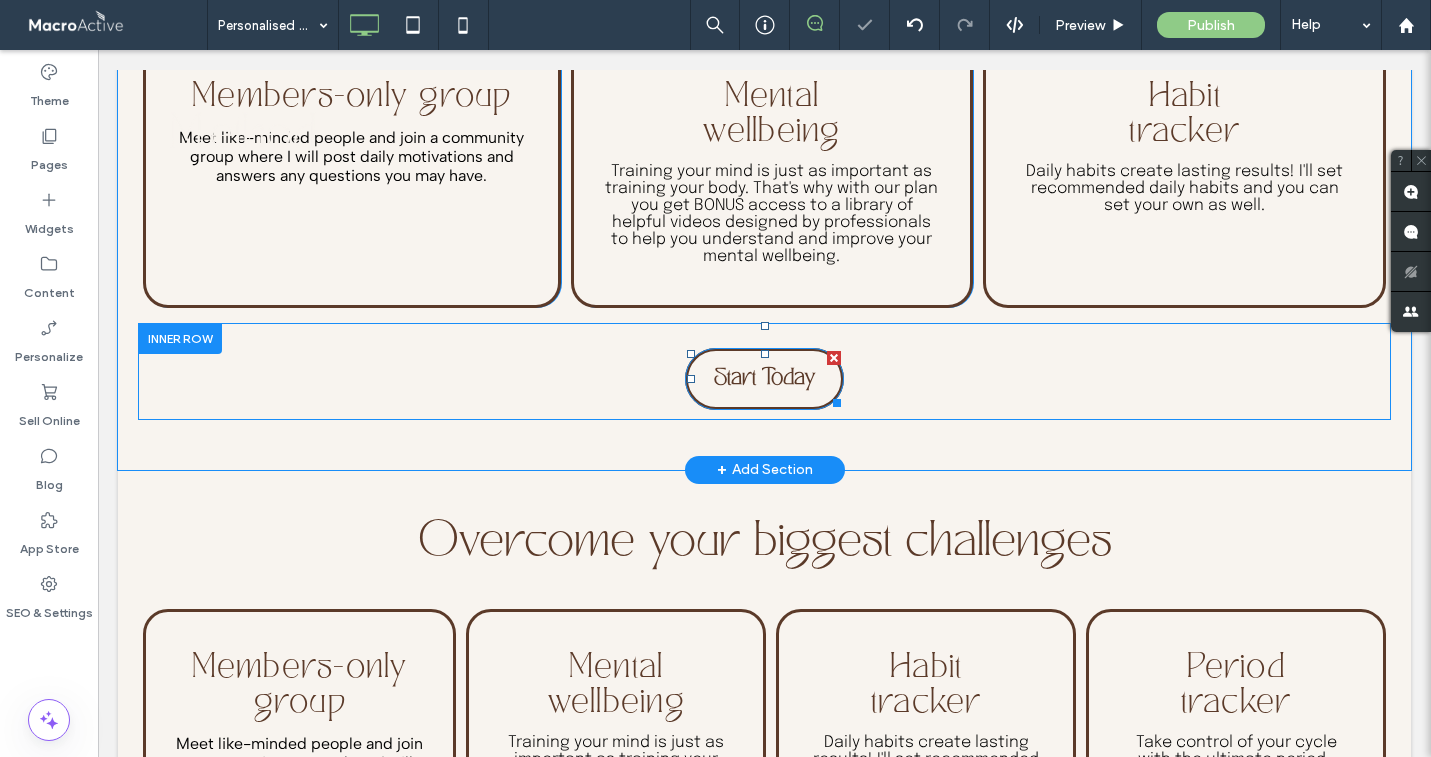 scroll, scrollTop: 3496, scrollLeft: 0, axis: vertical 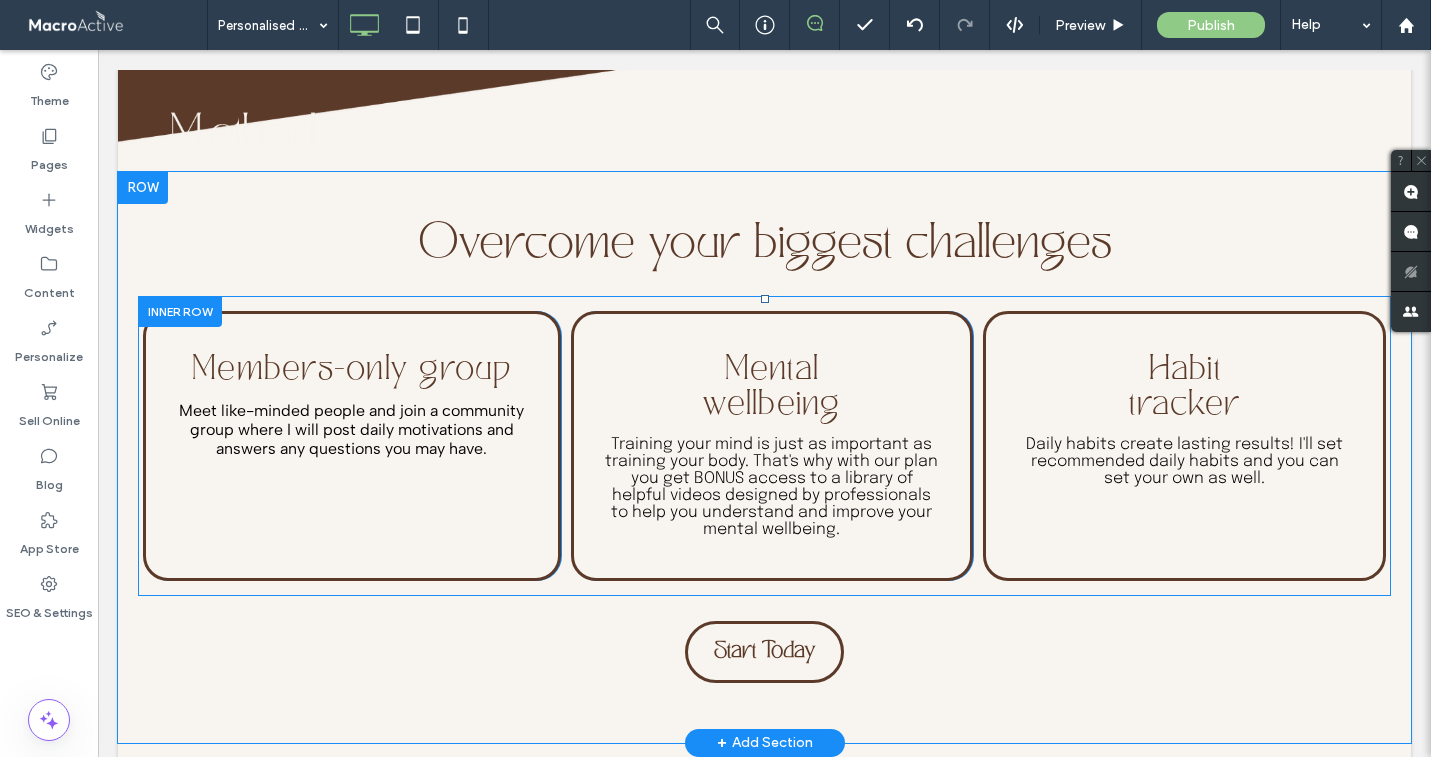 click on "Members-only group
Meet like-minded people and join a community group where I will post daily motivations and answers any questions you may have.
Click To Paste     Click To Paste" at bounding box center [352, 446] 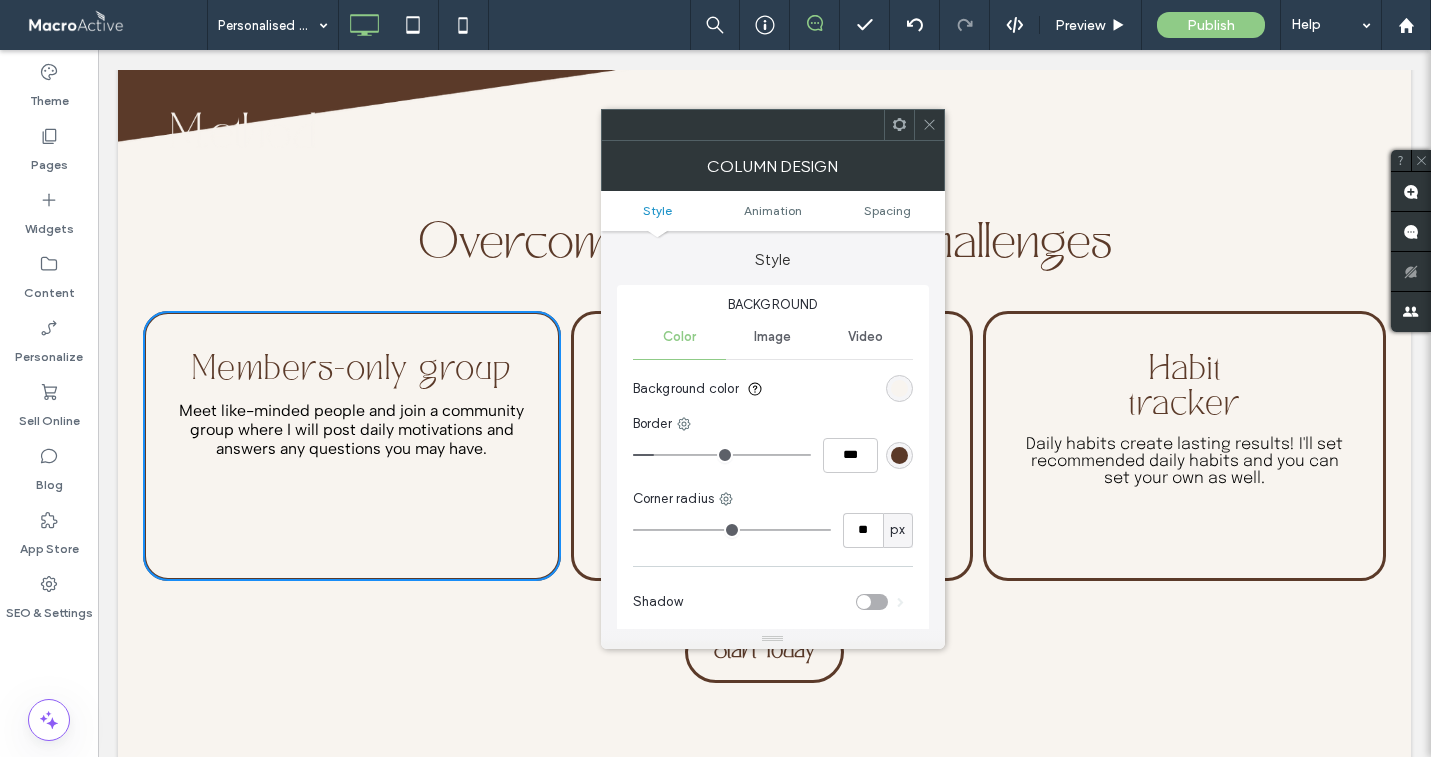 click on "Image" at bounding box center [772, 337] 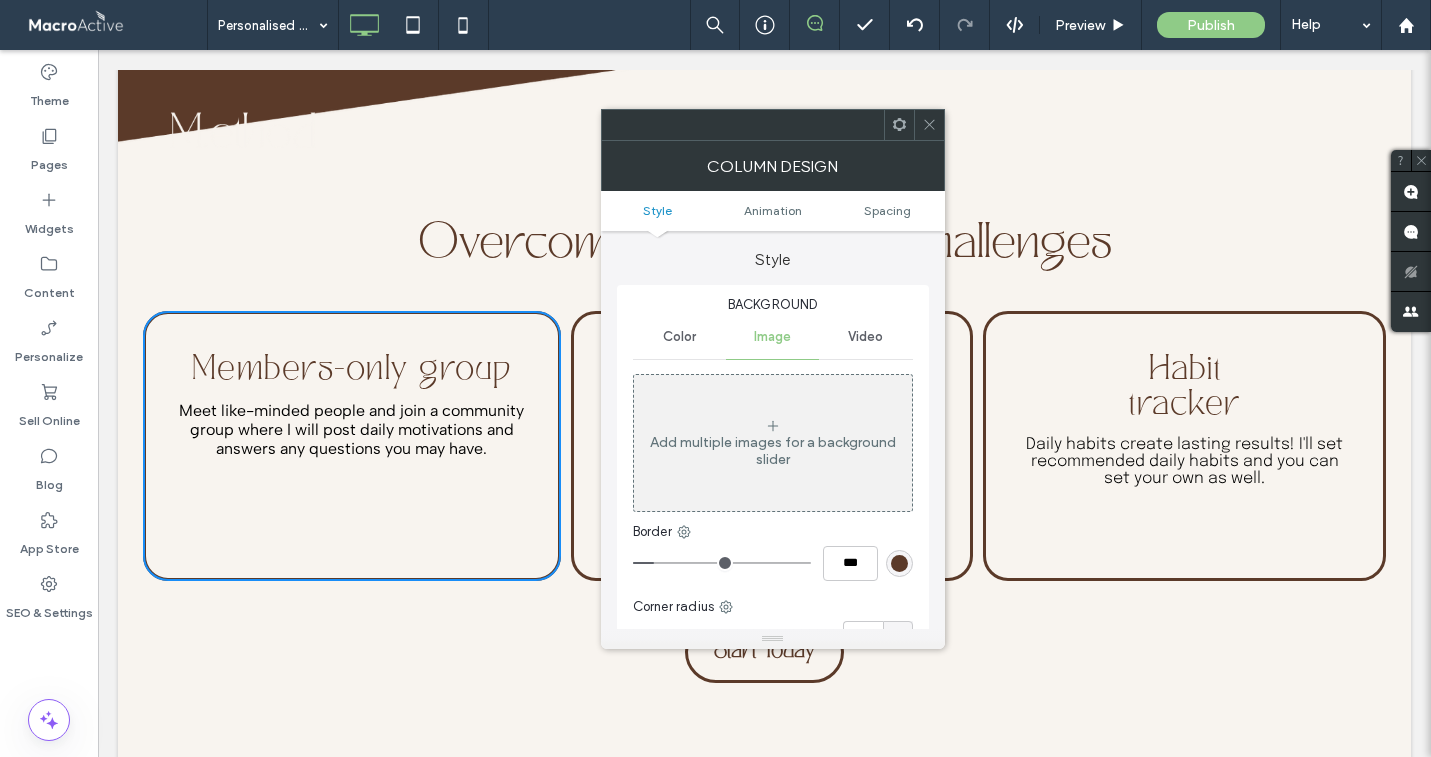 click on "Add multiple images for a background slider" at bounding box center (773, 443) 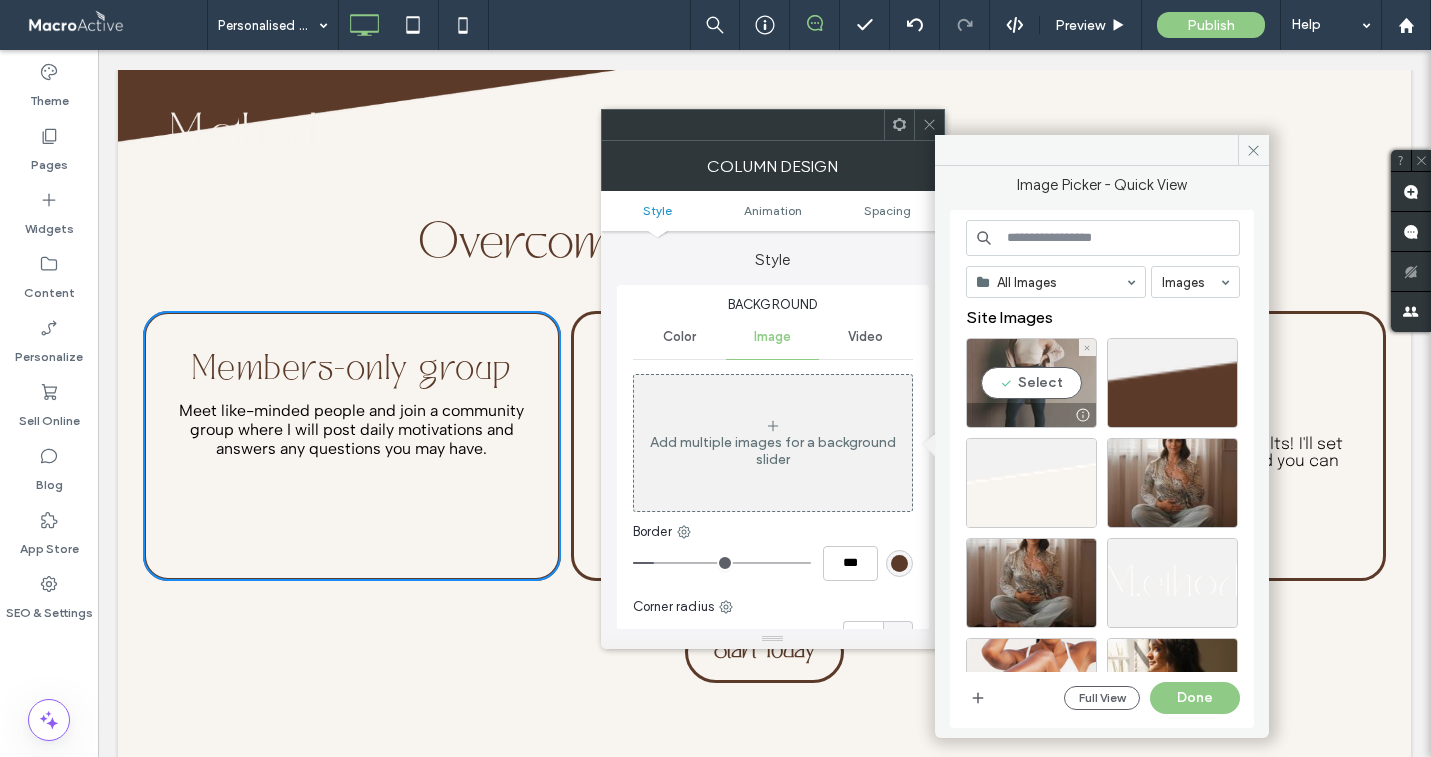 click on "Select" at bounding box center (1031, 383) 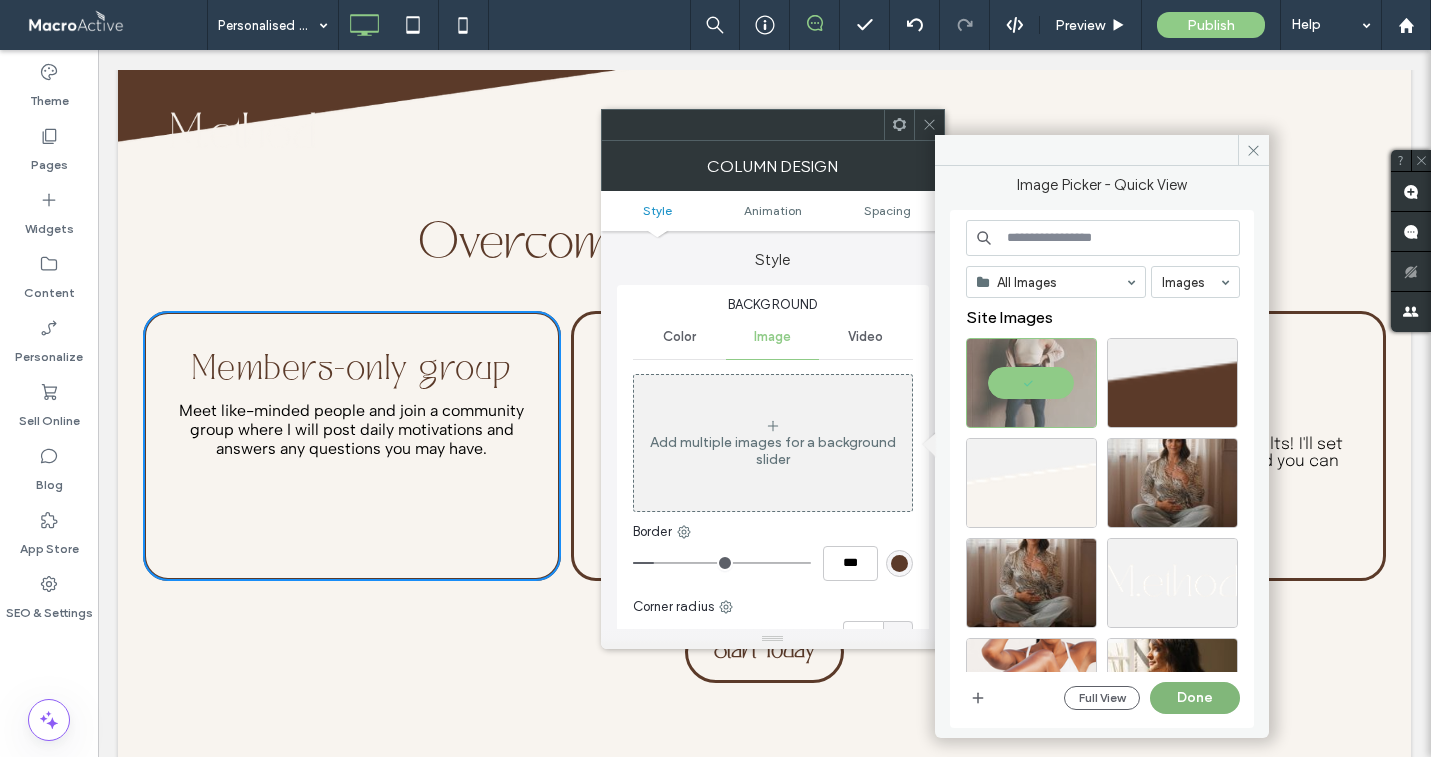 click on "Done" at bounding box center [1195, 698] 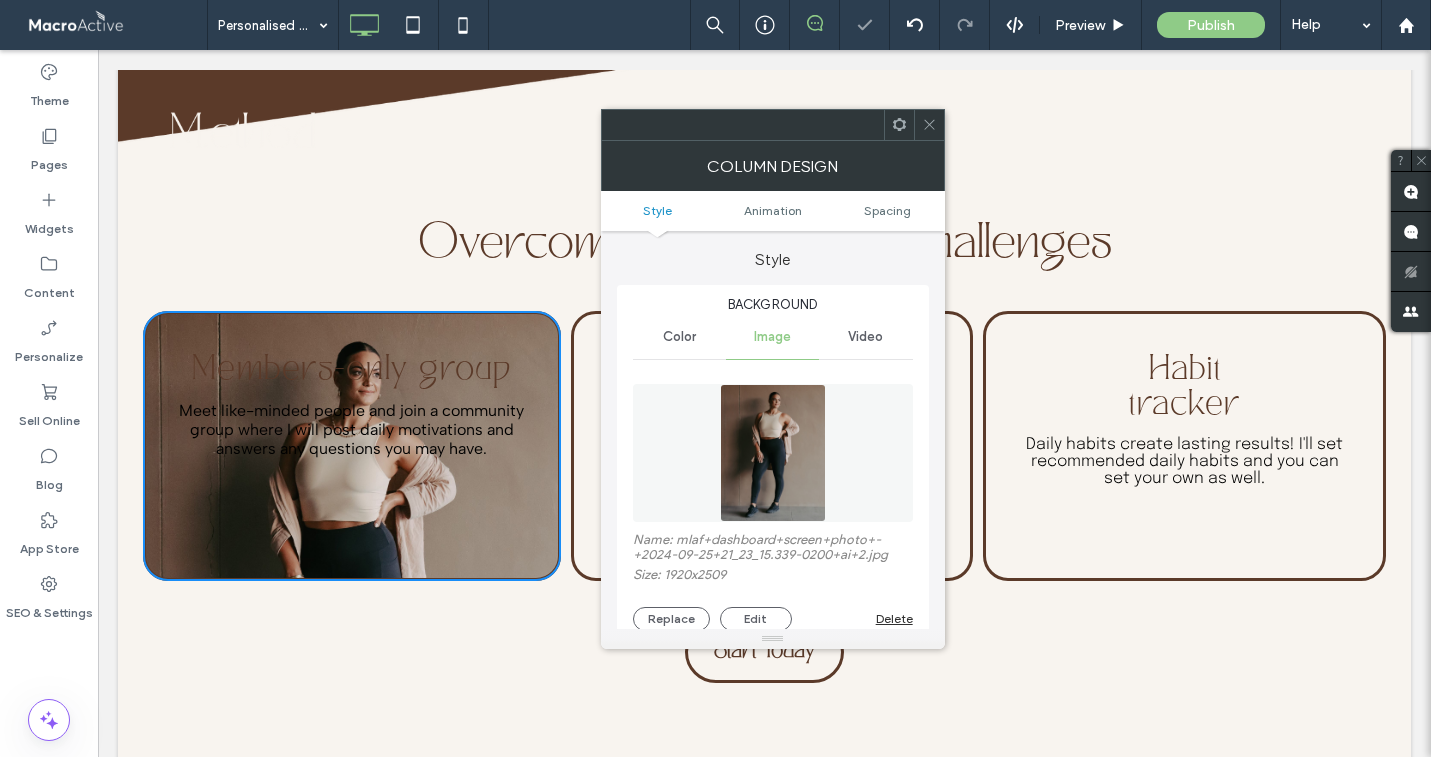 click 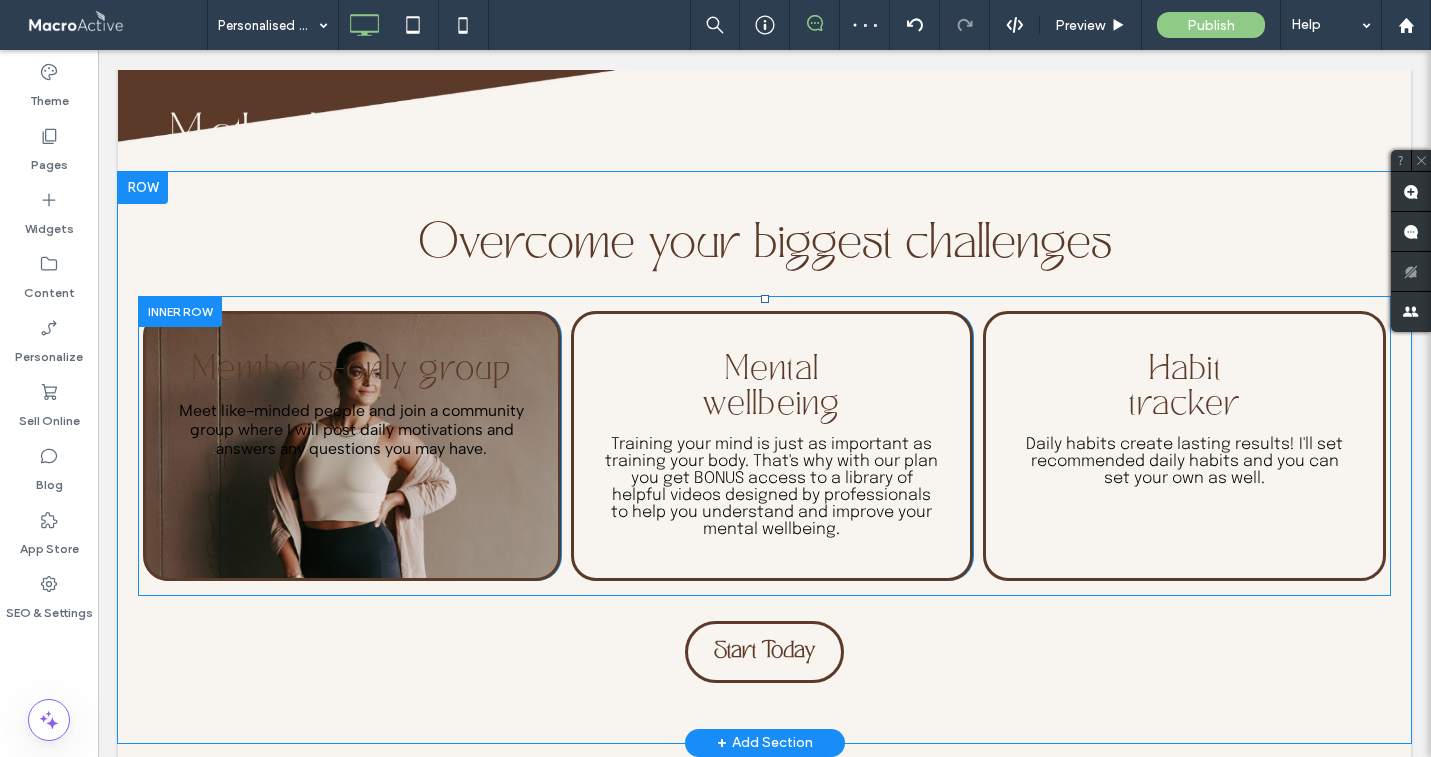 click on "Members-only group
Meet like-minded people and join a community group where I will post daily motivations and answers any questions you may have.
Click To Paste     Click To Paste" at bounding box center [352, 446] 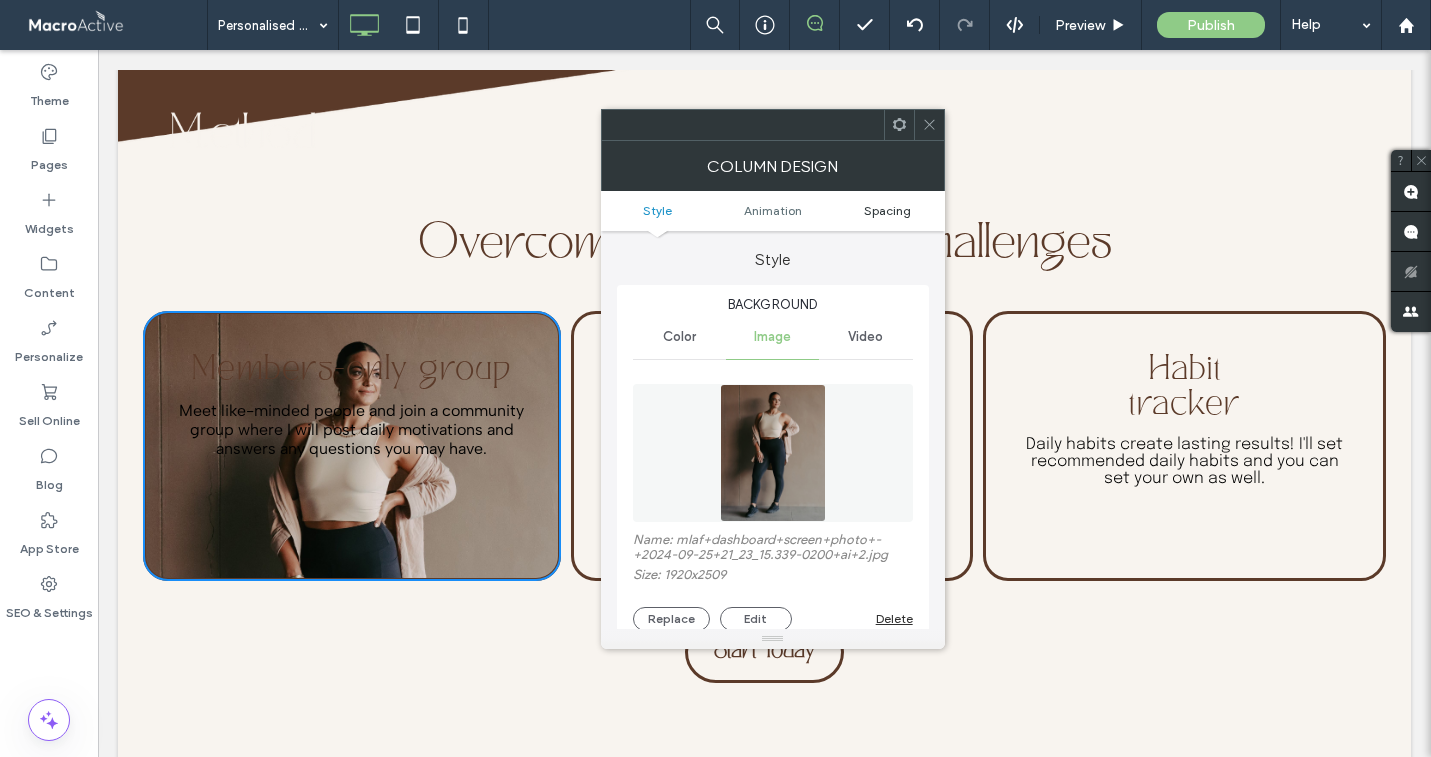 click on "Spacing" at bounding box center [887, 210] 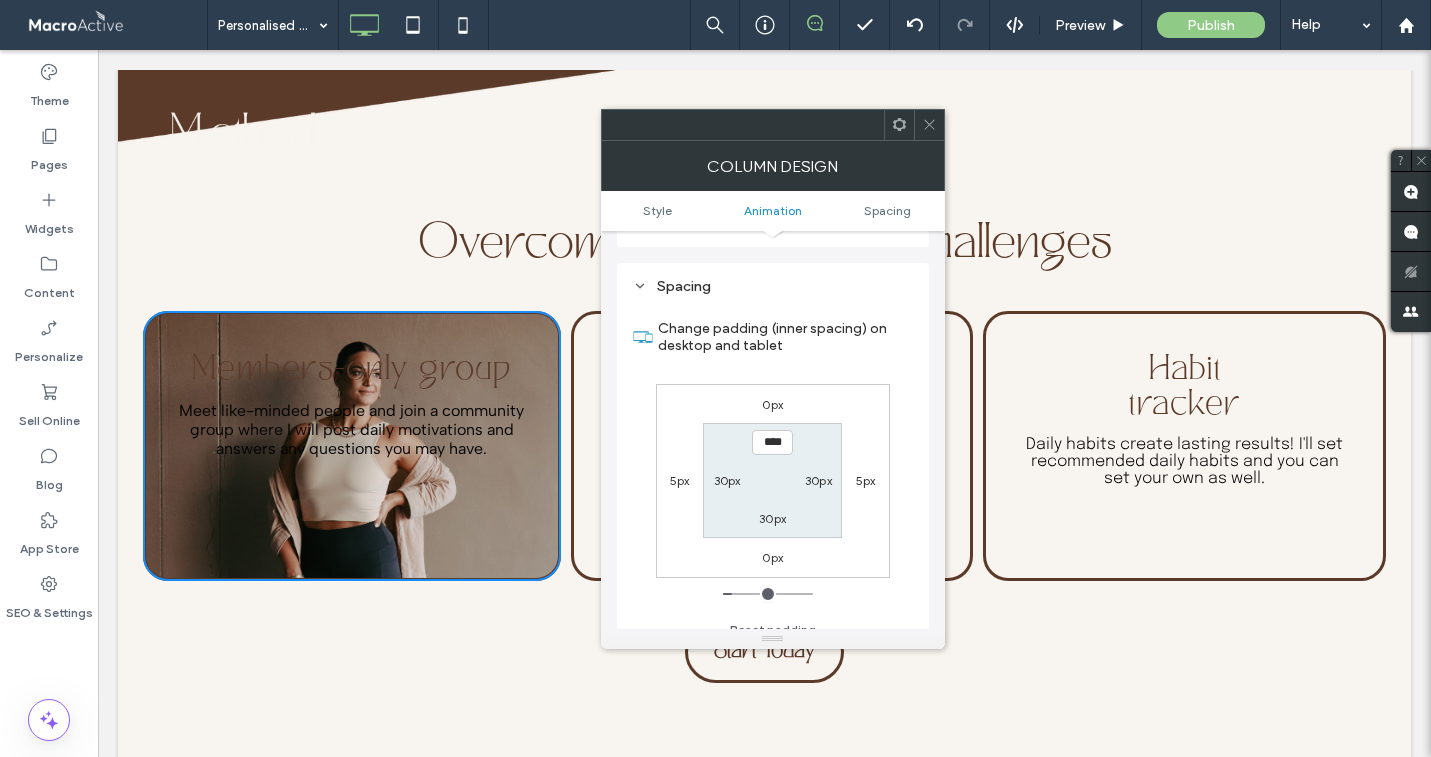 scroll, scrollTop: 1074, scrollLeft: 0, axis: vertical 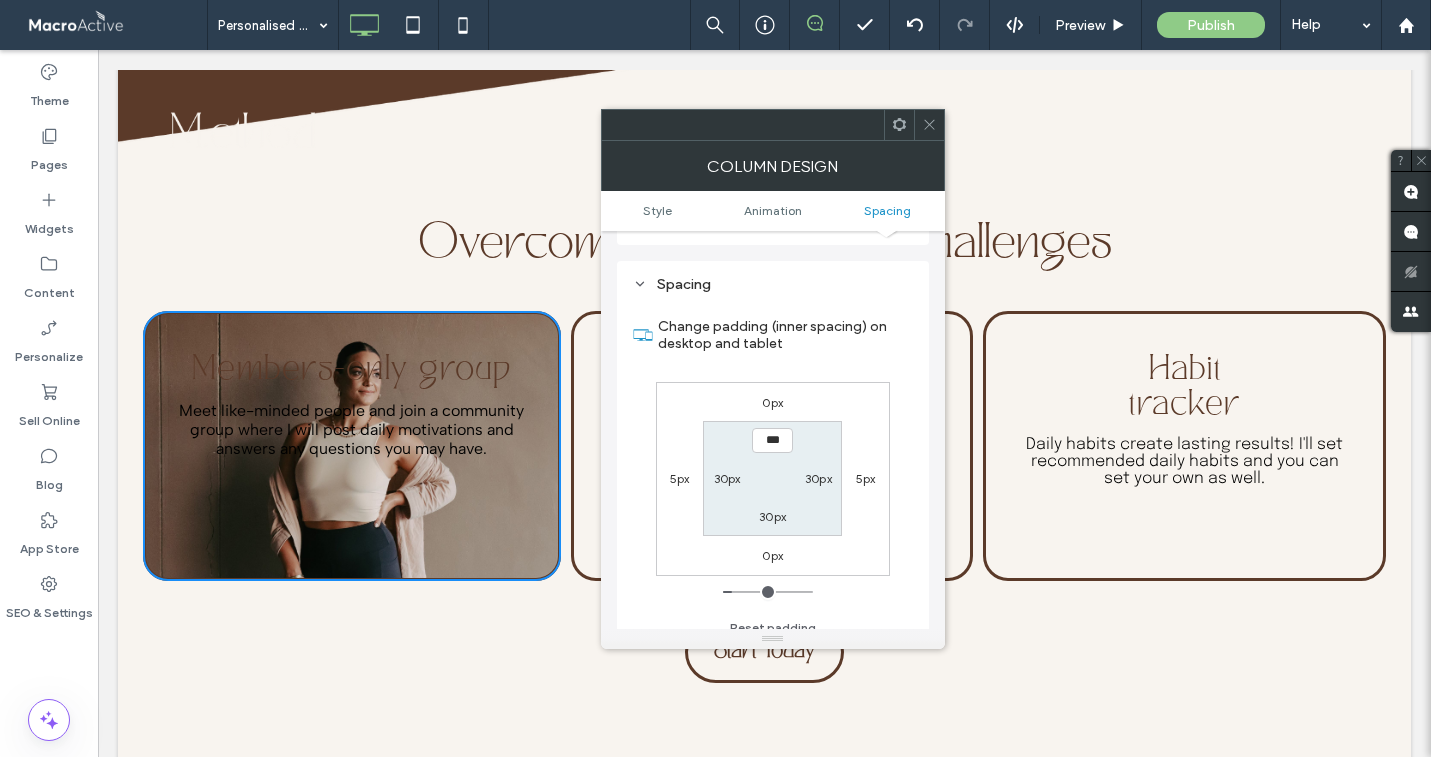 type on "*****" 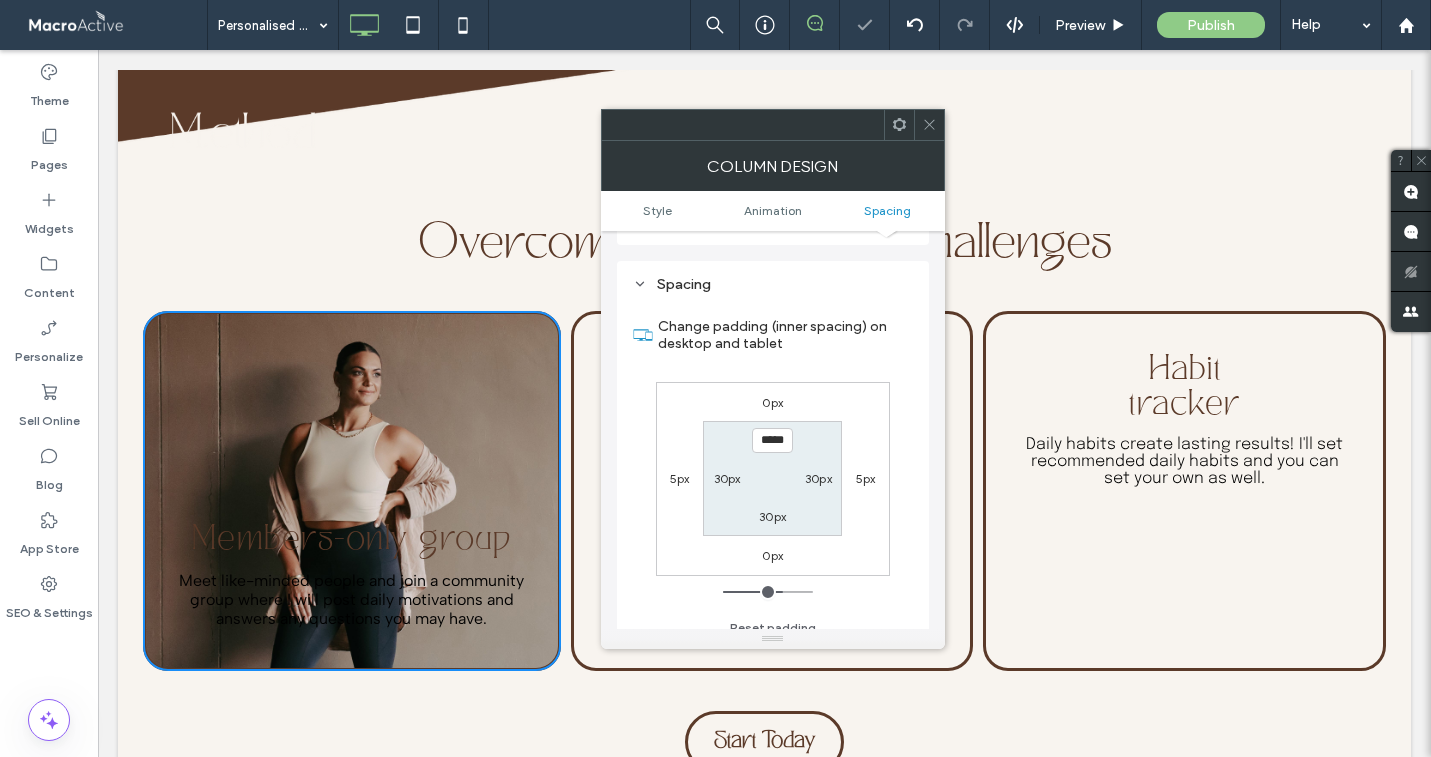 click at bounding box center [929, 125] 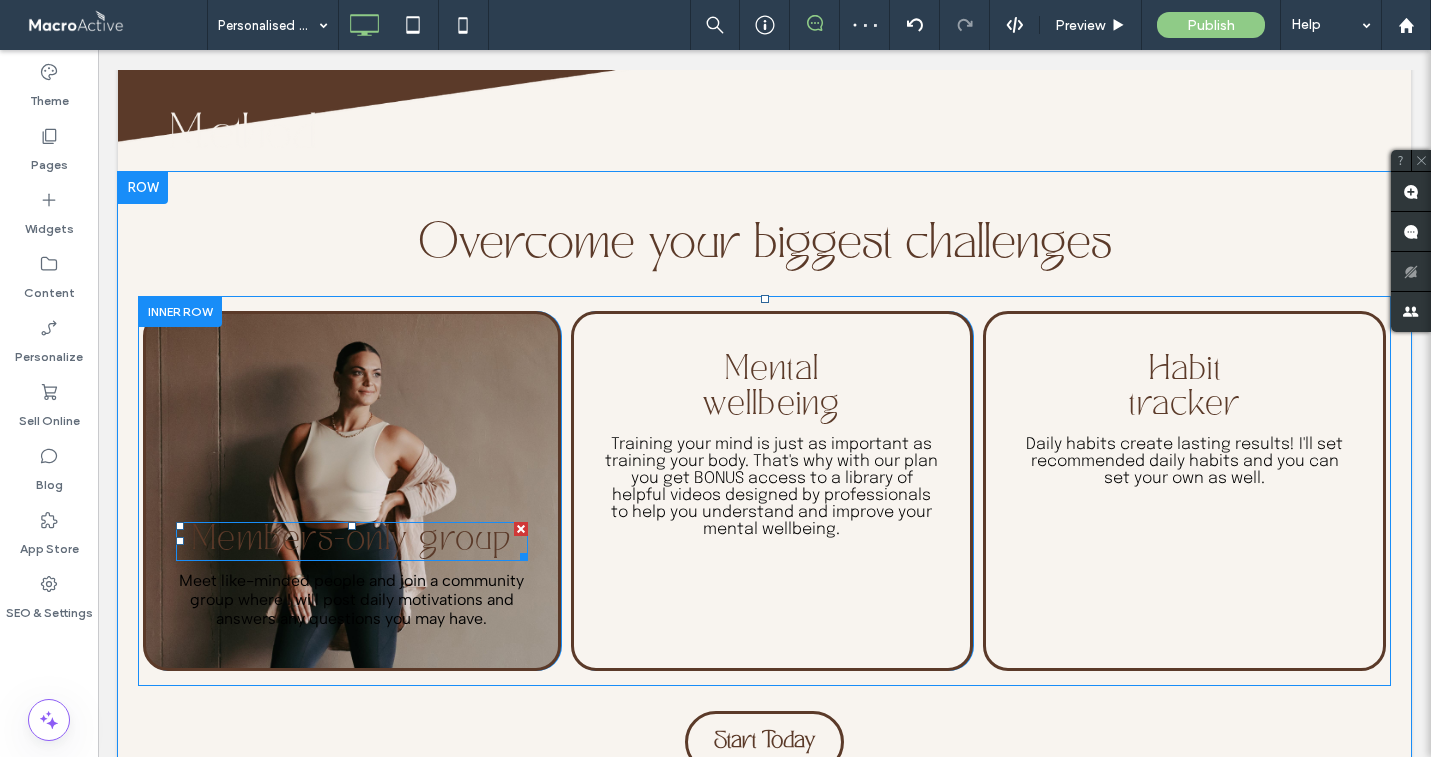 click on "Members-only group" at bounding box center (352, 541) 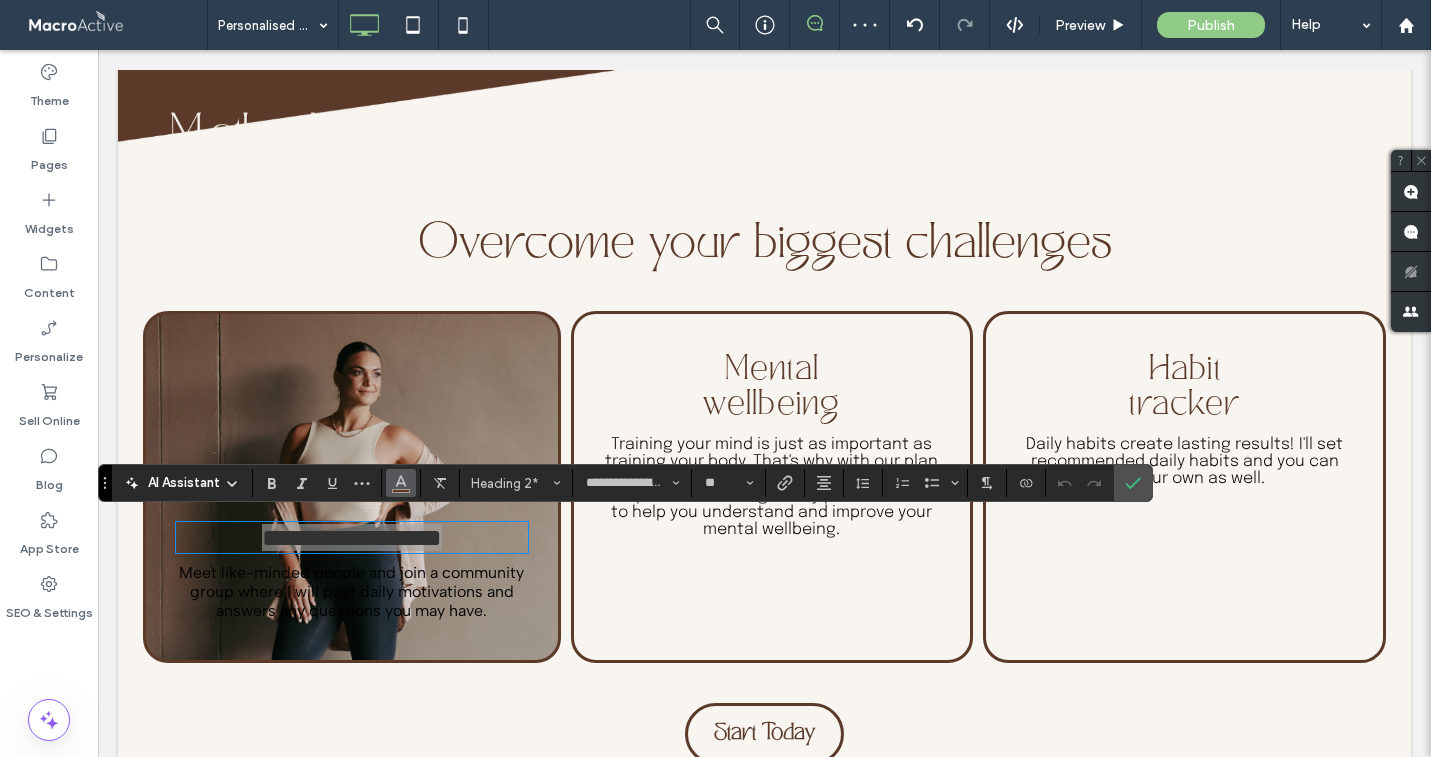 click at bounding box center (401, 483) 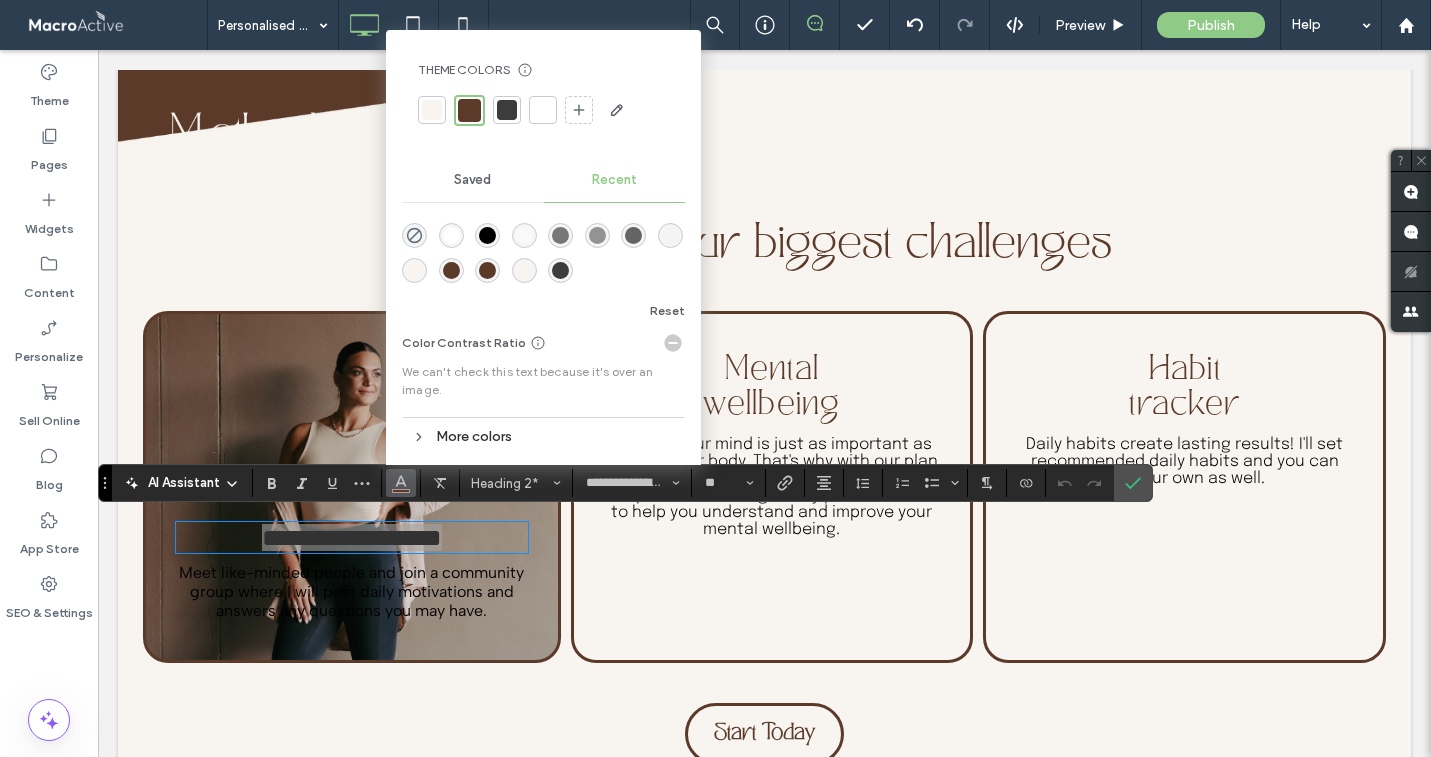 click at bounding box center [432, 110] 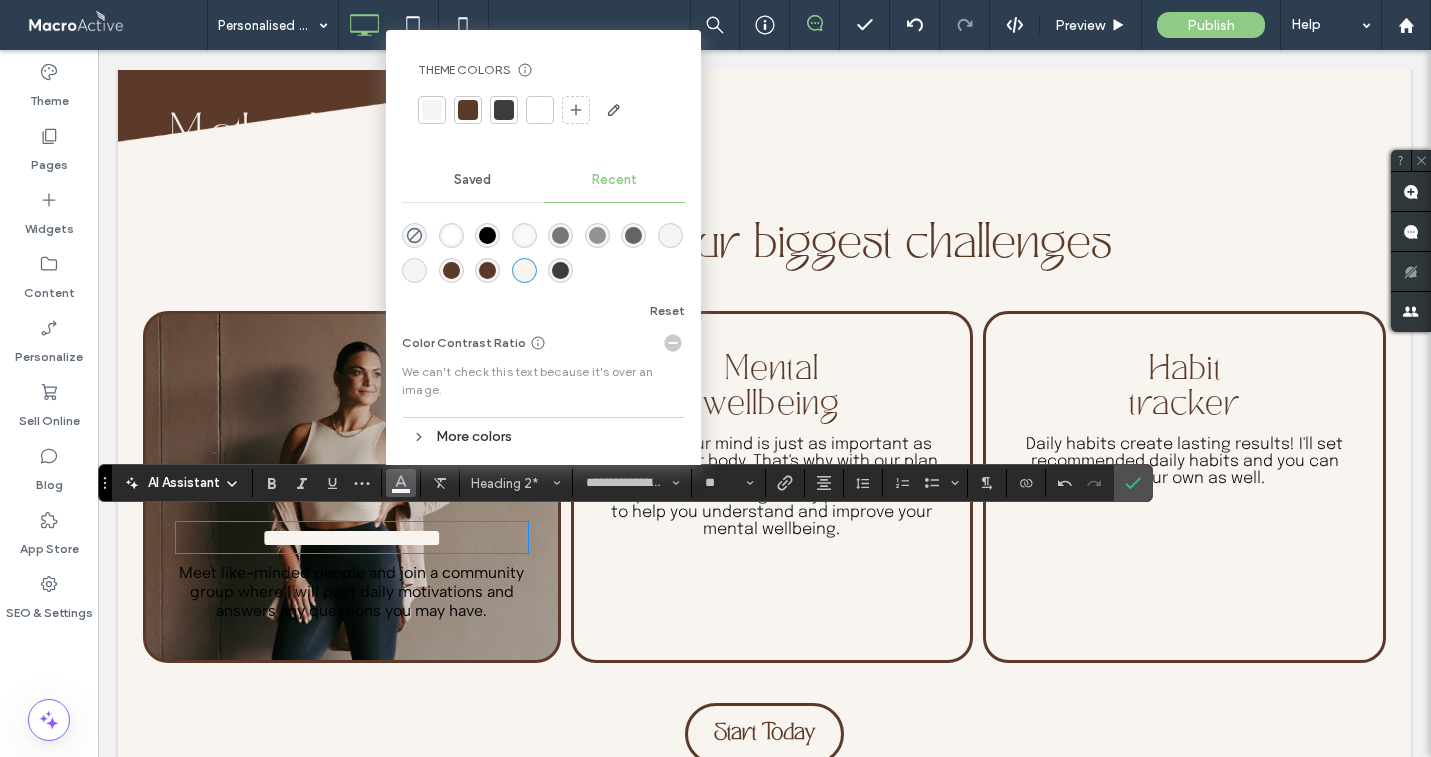 click on "**********" at bounding box center [352, 487] 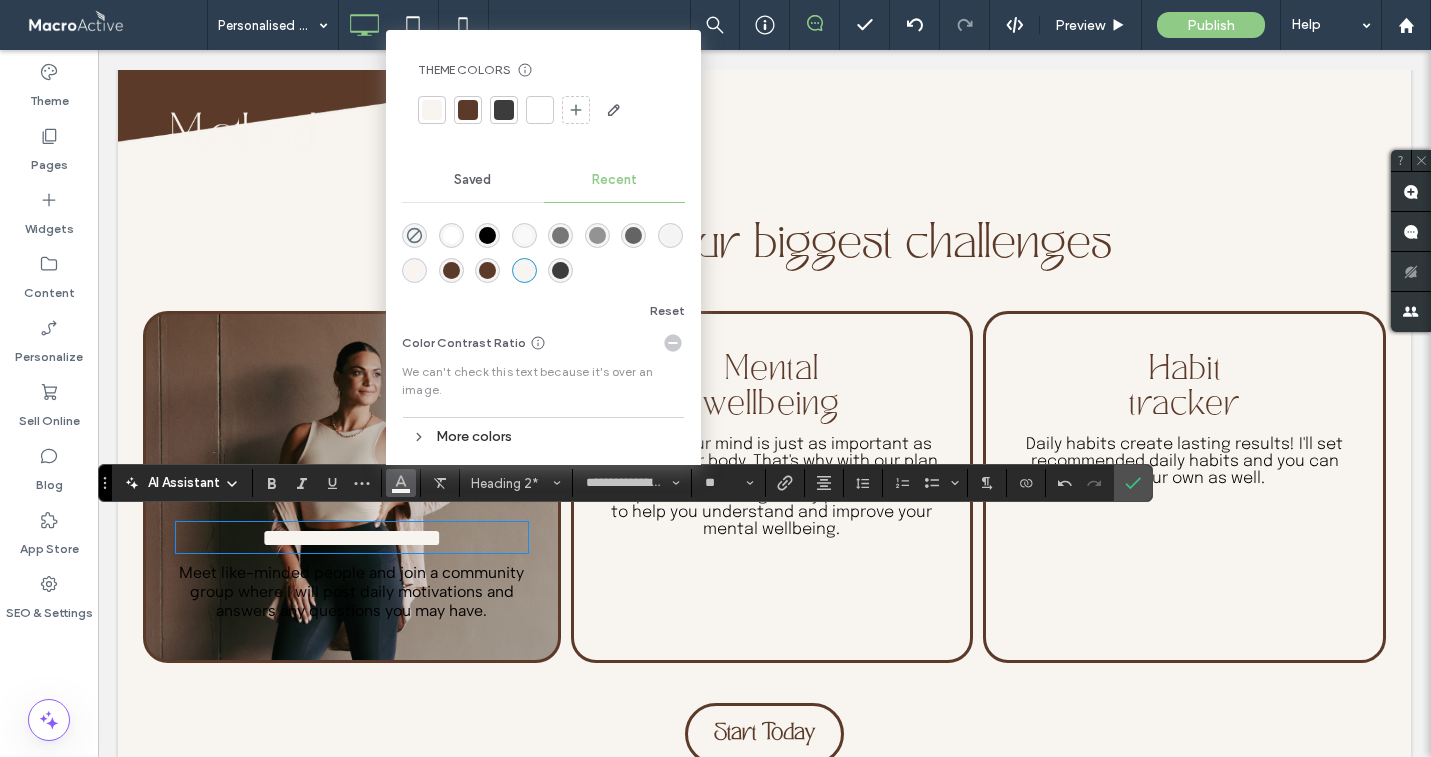 click on "Meet like-minded people and join a community group where I will post daily motivations and answers any questions you may have." at bounding box center (351, 591) 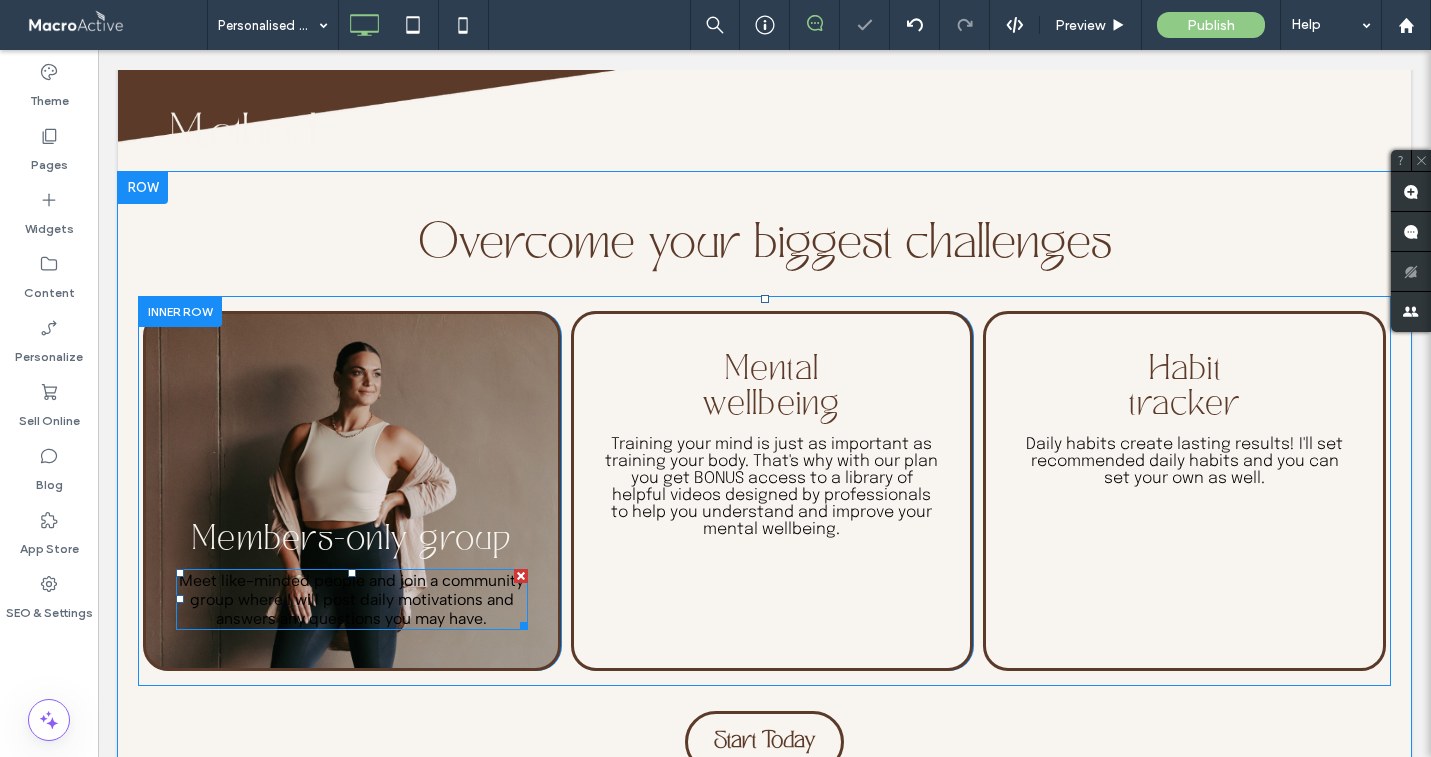 click on "Meet like-minded people and join a community group where I will post daily motivations and answers any questions you may have." at bounding box center (351, 599) 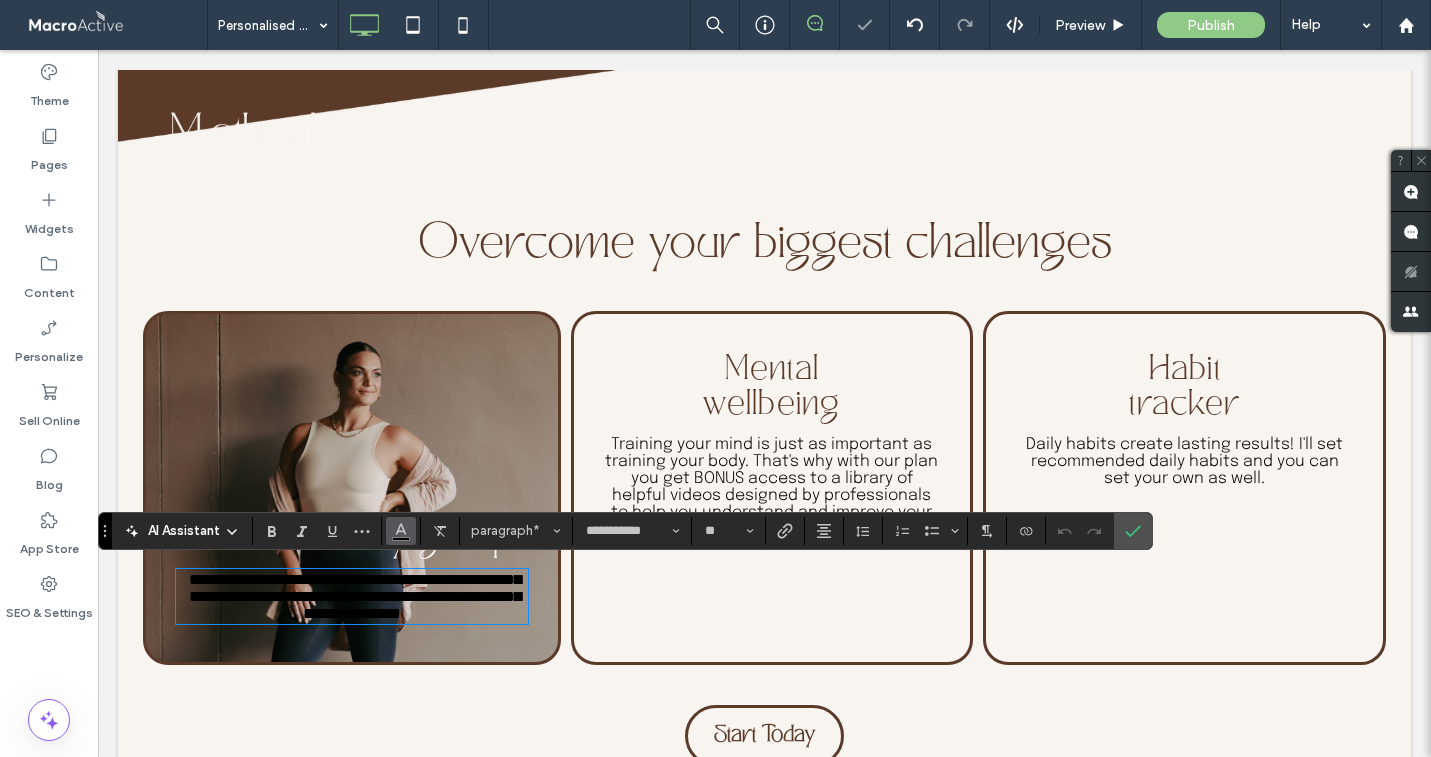 click 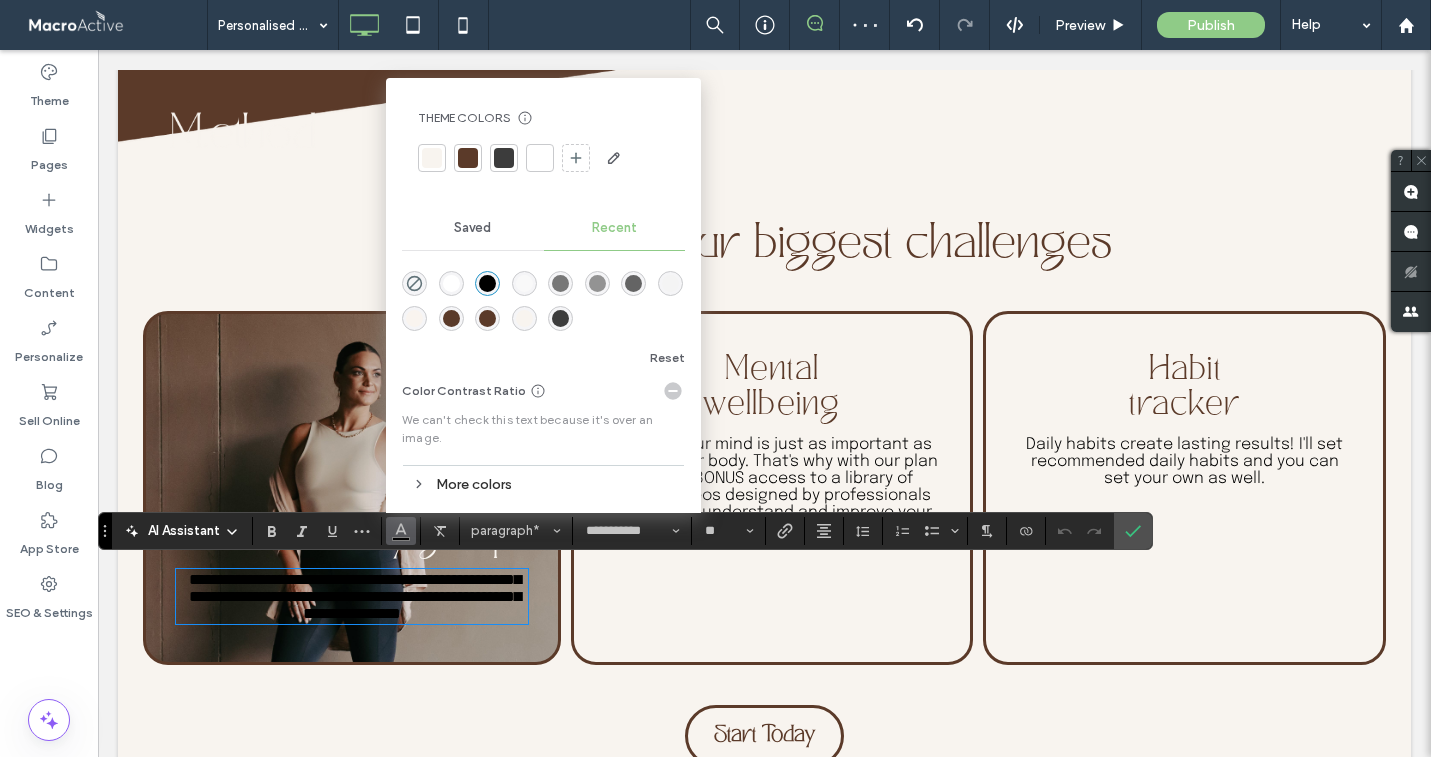 click at bounding box center (432, 158) 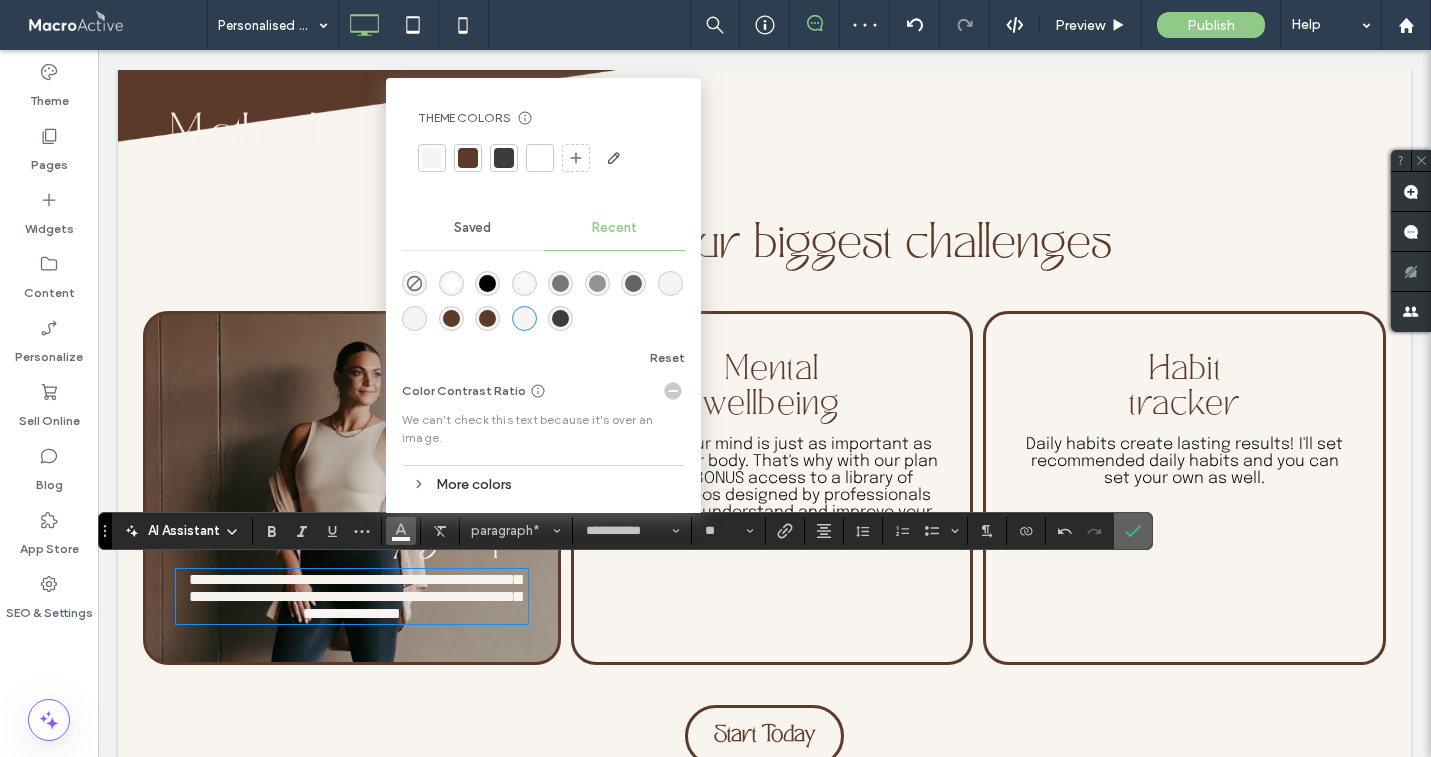 click 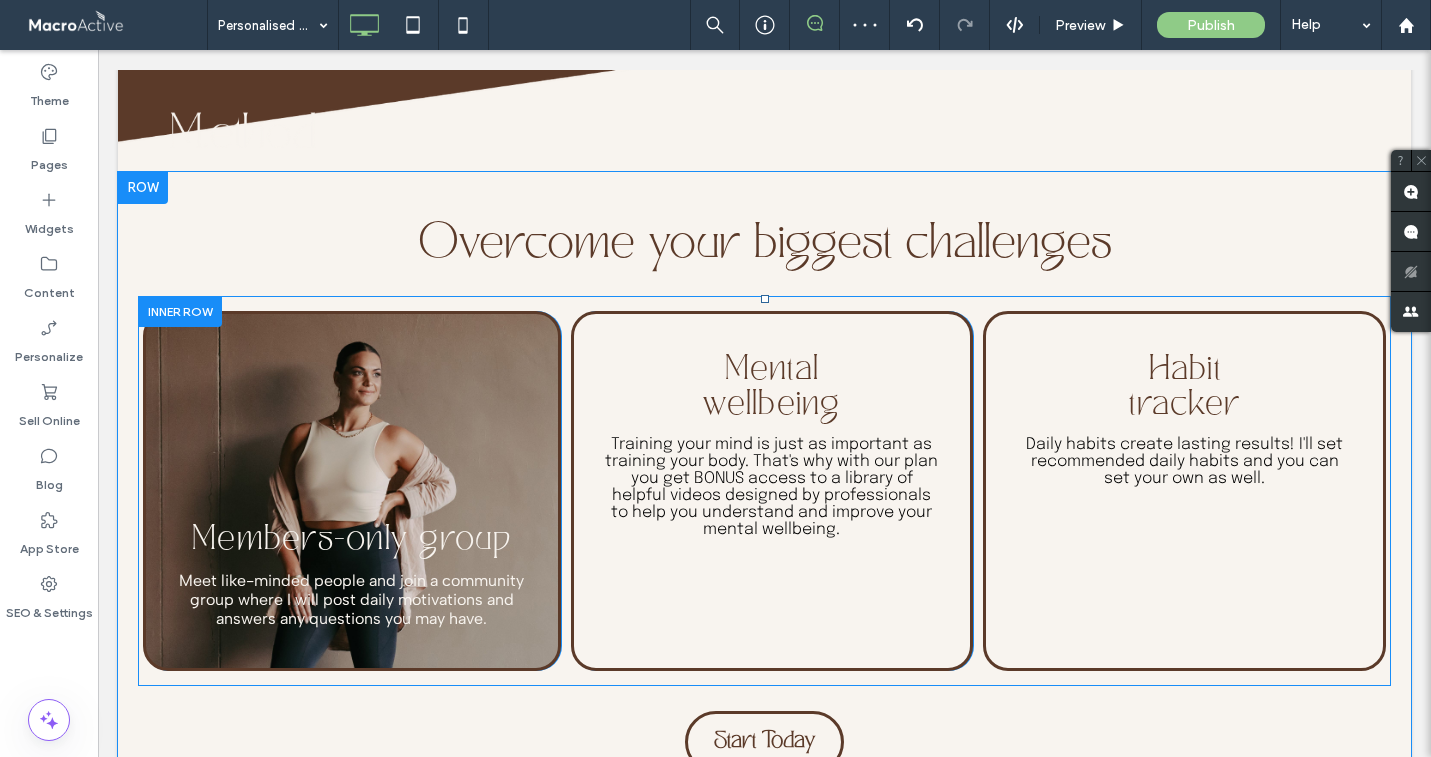 click on "Members-only group
Meet like-minded people and join a community group where I will post daily motivations and answers any questions you may have.
Click To Paste     Click To Paste" at bounding box center (352, 491) 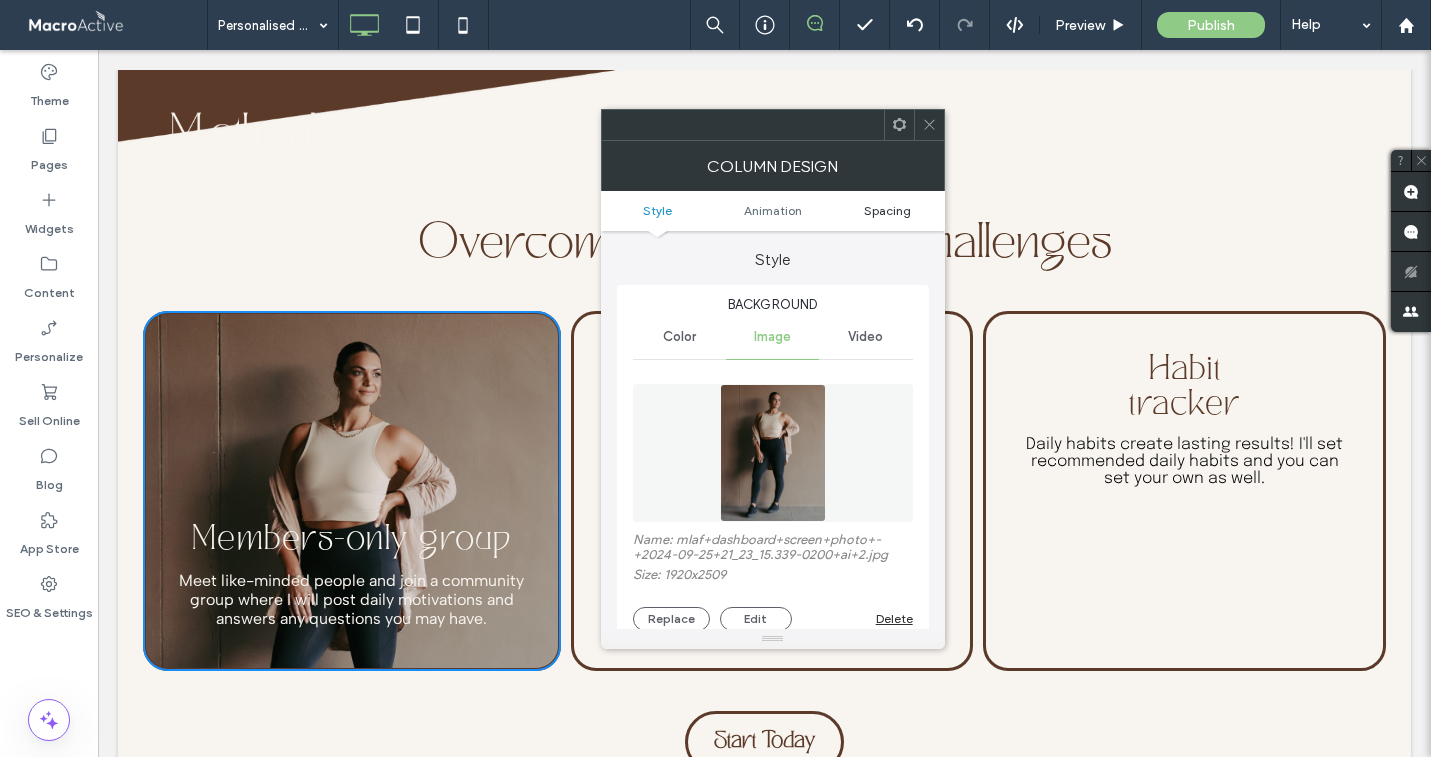 click on "Spacing" at bounding box center (887, 210) 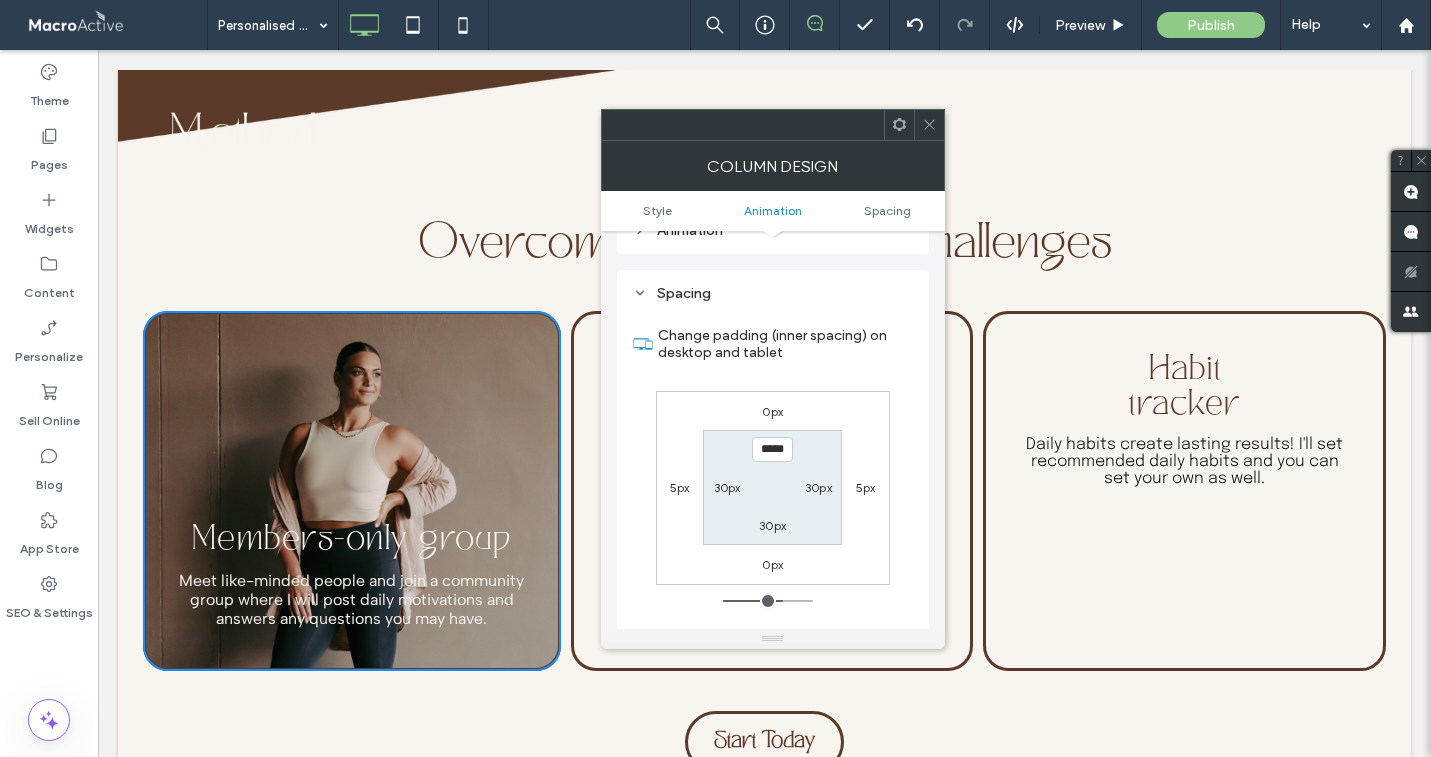 scroll, scrollTop: 1074, scrollLeft: 0, axis: vertical 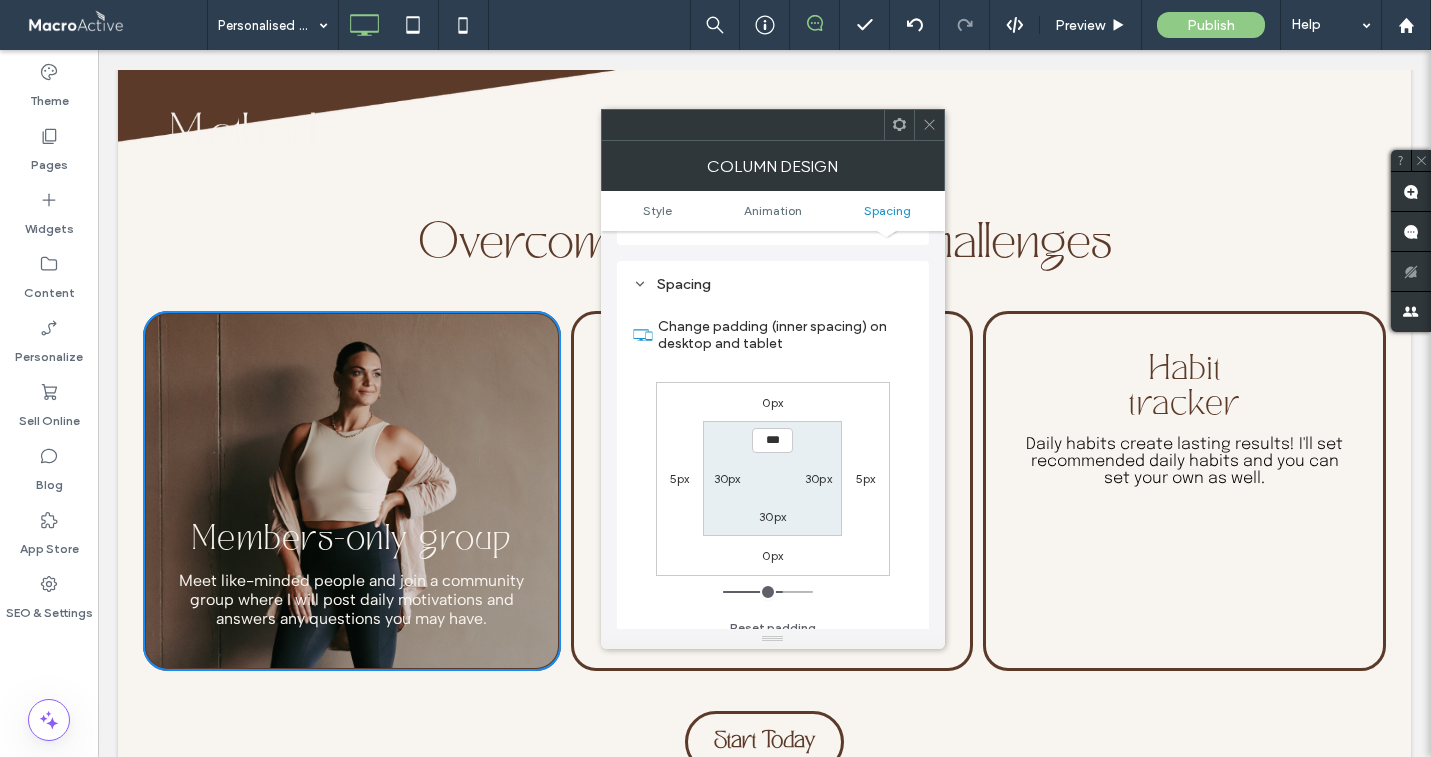 type on "*****" 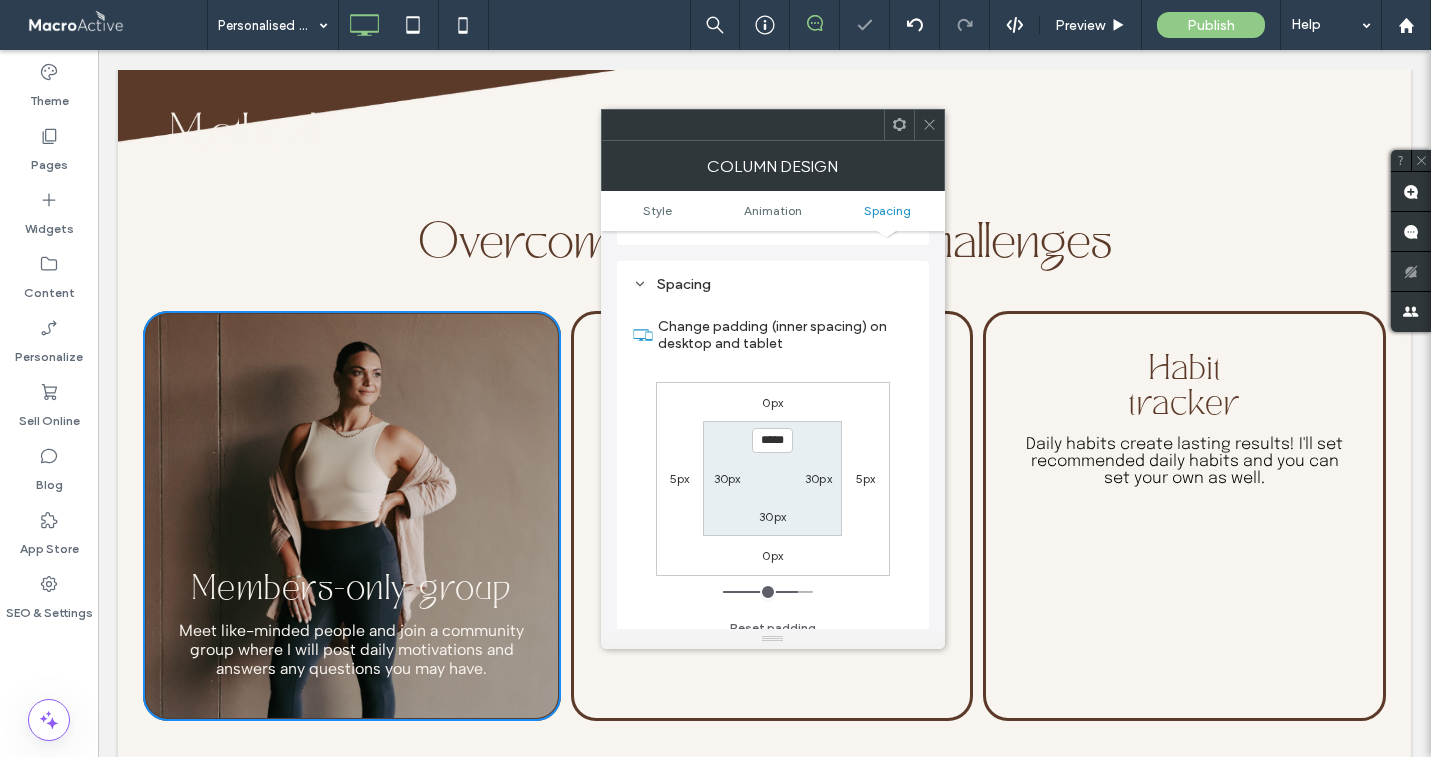 click 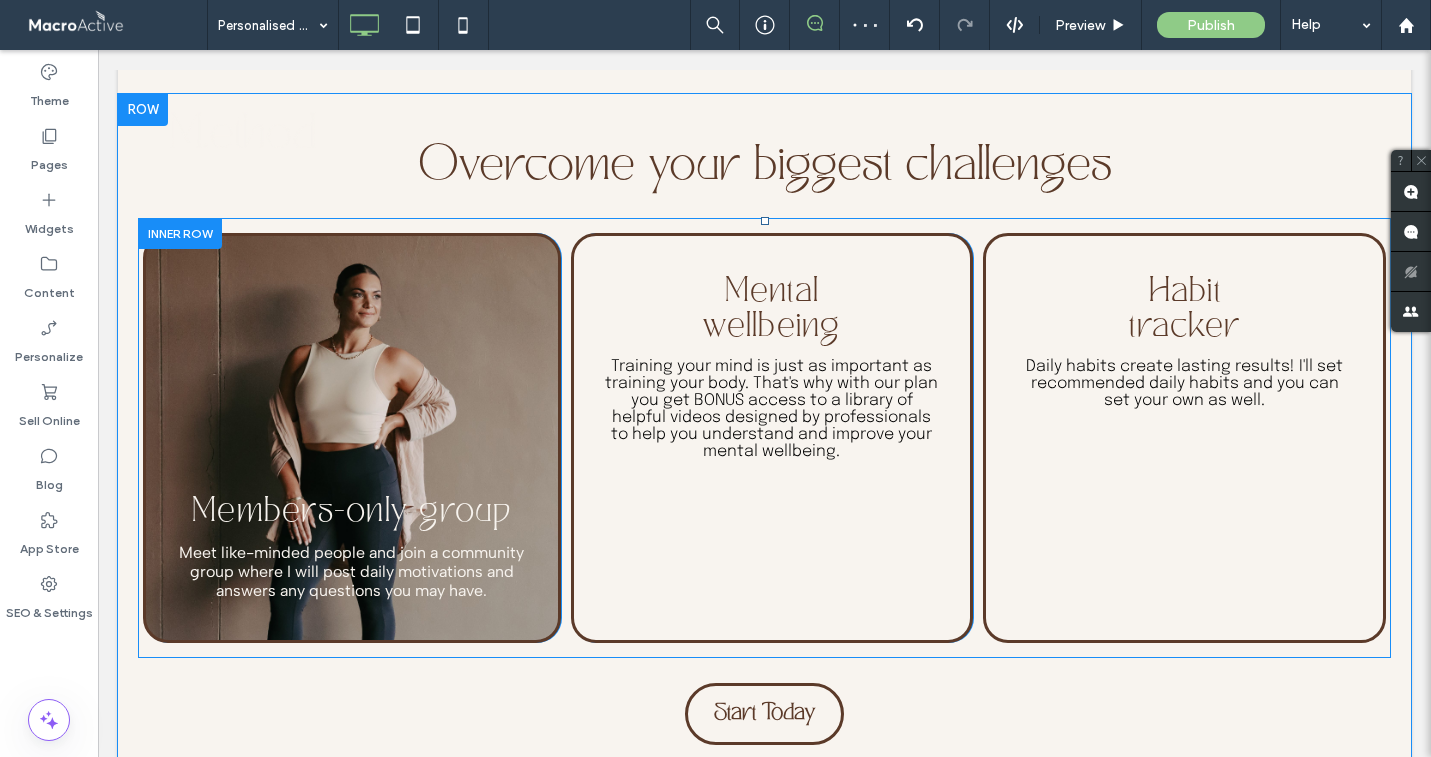 scroll, scrollTop: 3575, scrollLeft: 0, axis: vertical 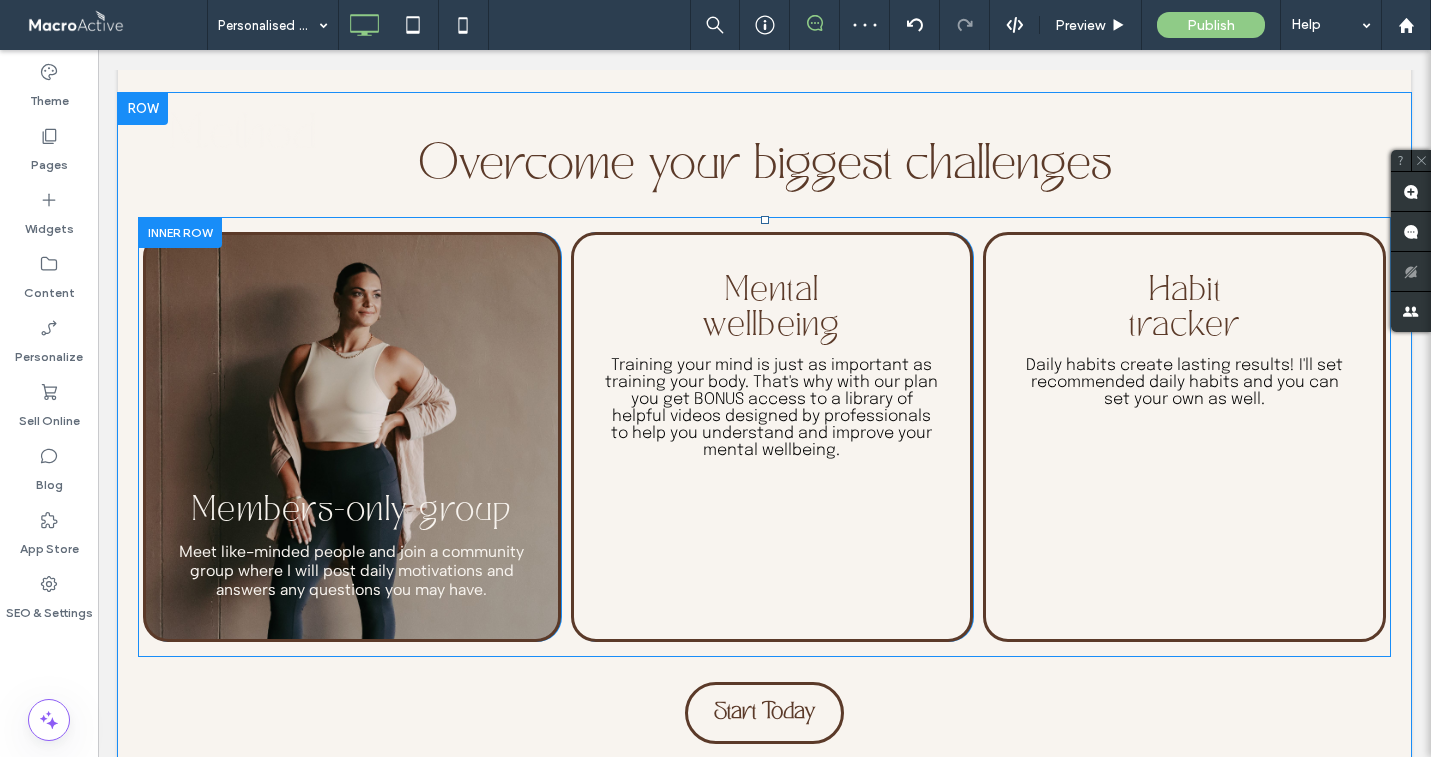 click on "Members-only group
Meet like-minded people and join a community group where I will post daily motivations and answers any questions you may have.
Click To Paste     Click To Paste" at bounding box center (352, 437) 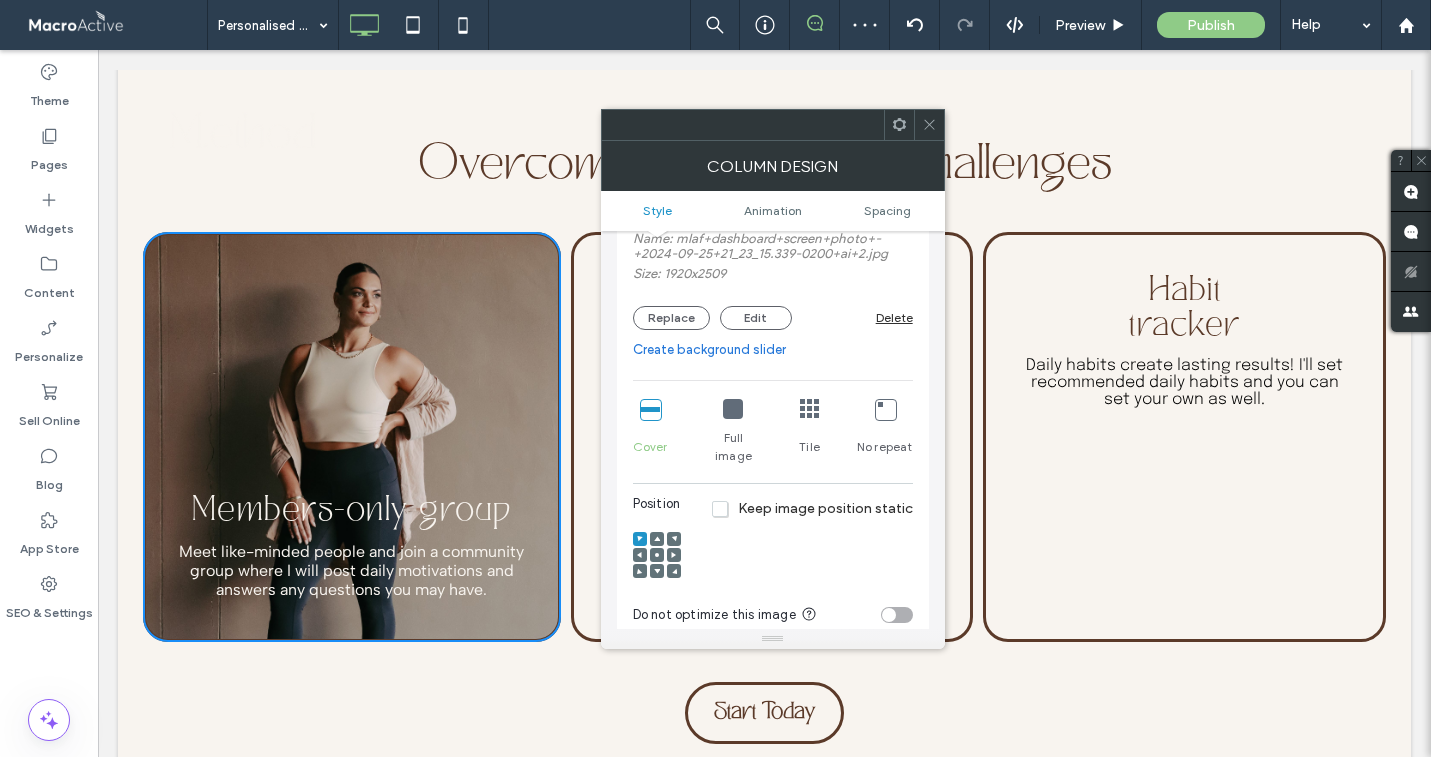 scroll, scrollTop: 432, scrollLeft: 0, axis: vertical 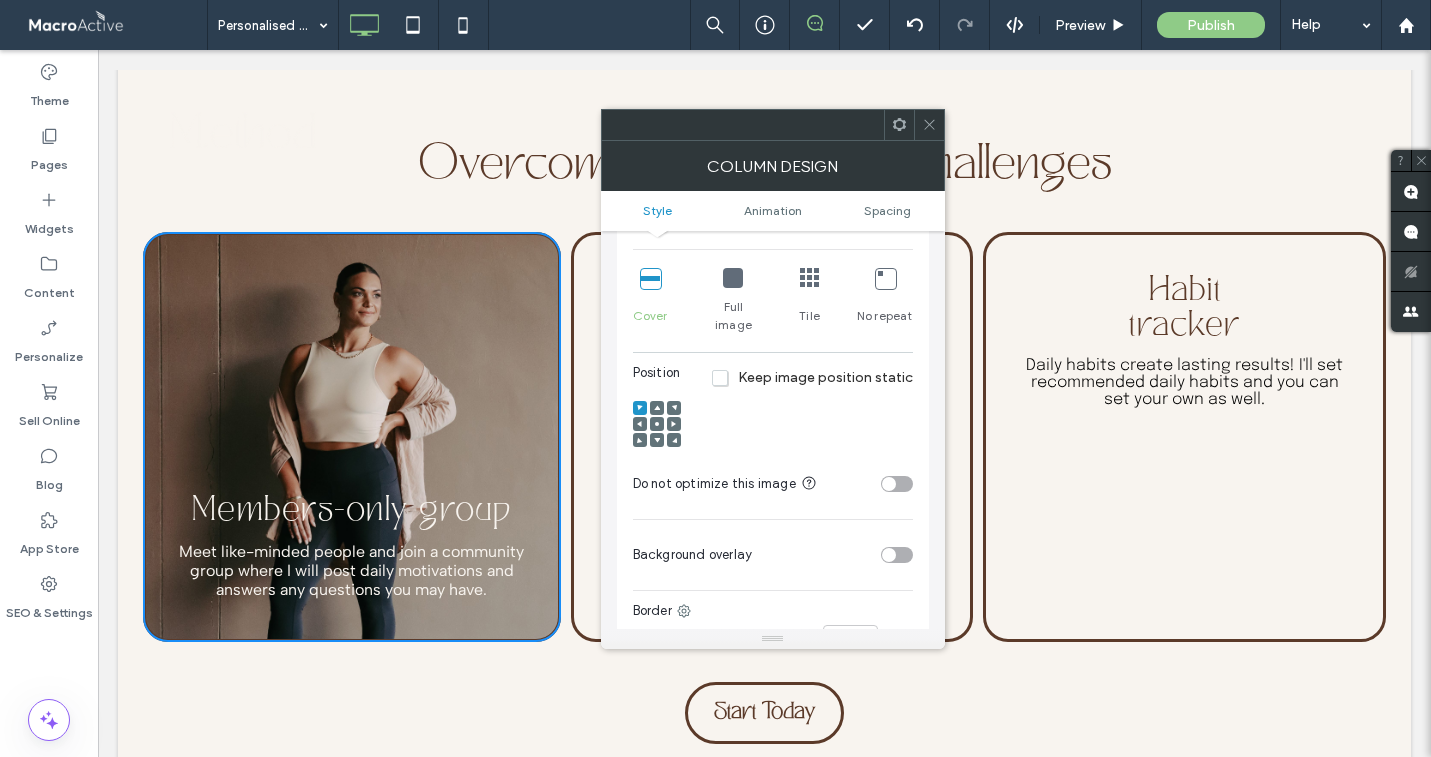 click at bounding box center (897, 555) 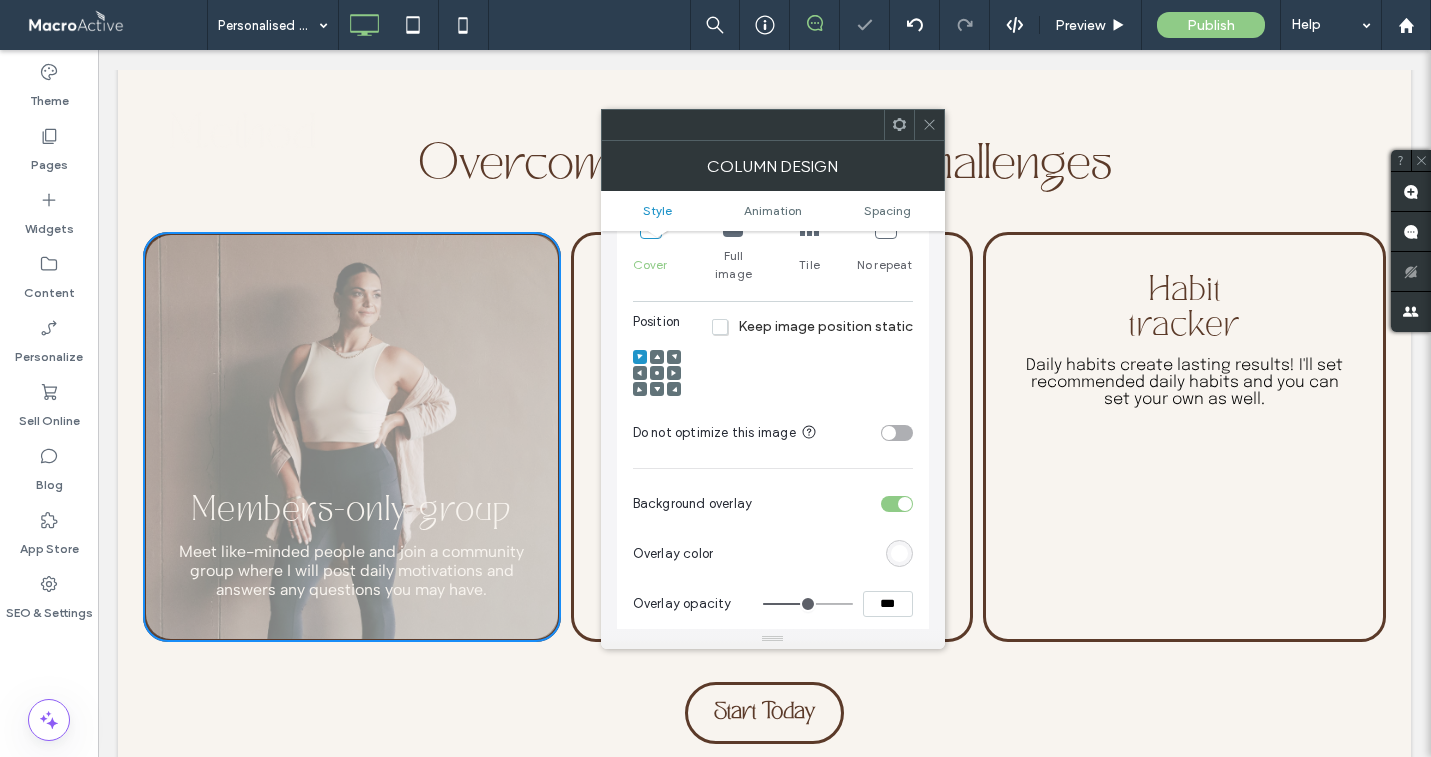 scroll, scrollTop: 504, scrollLeft: 0, axis: vertical 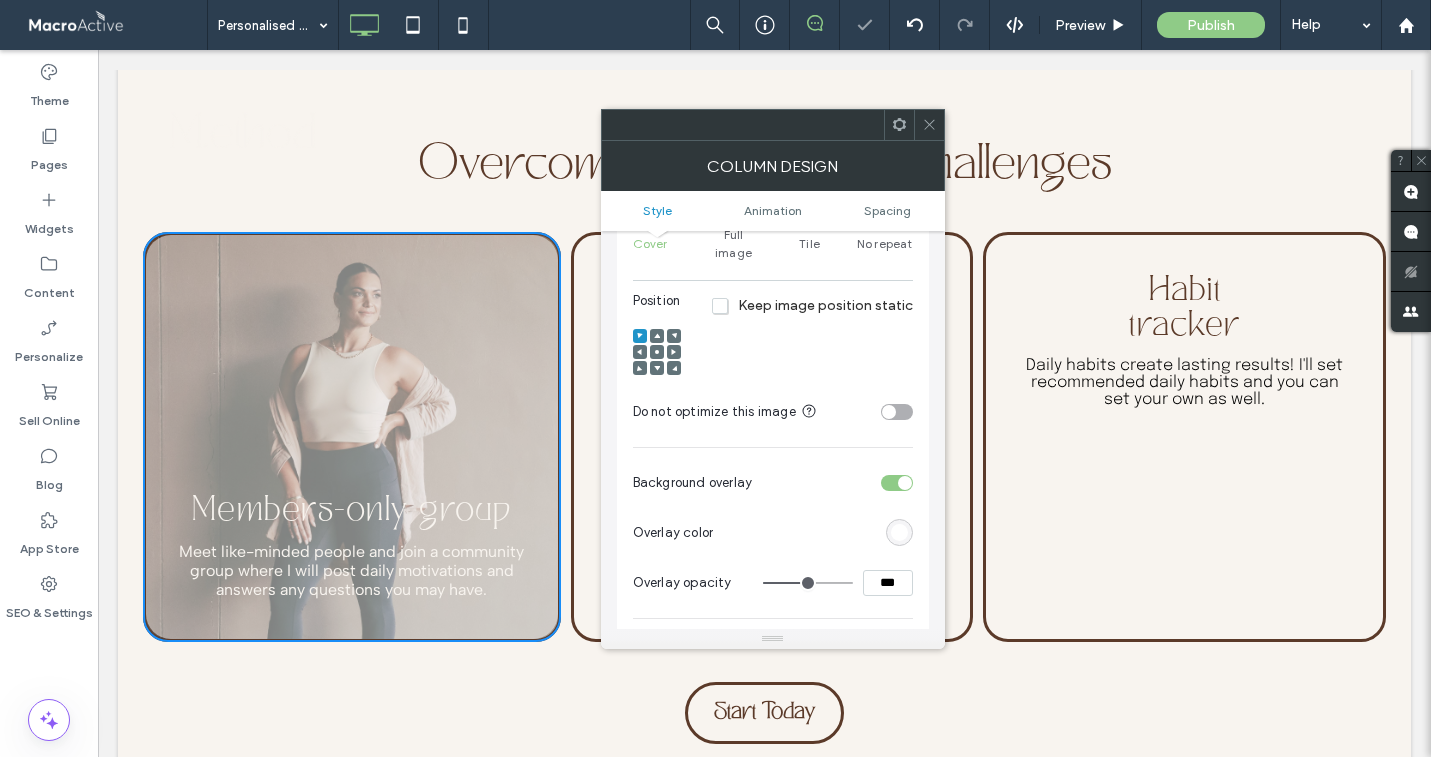 click at bounding box center (899, 532) 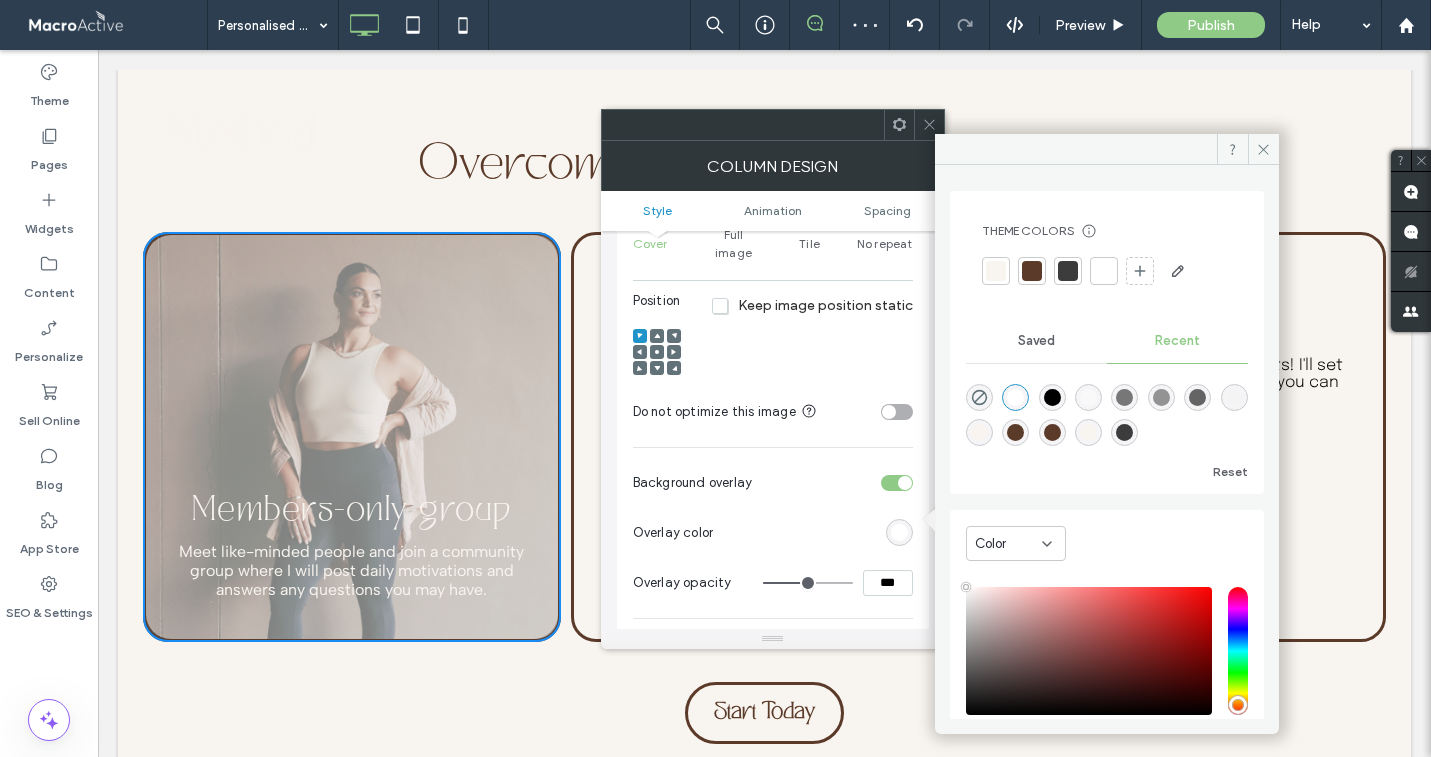 click at bounding box center (1032, 271) 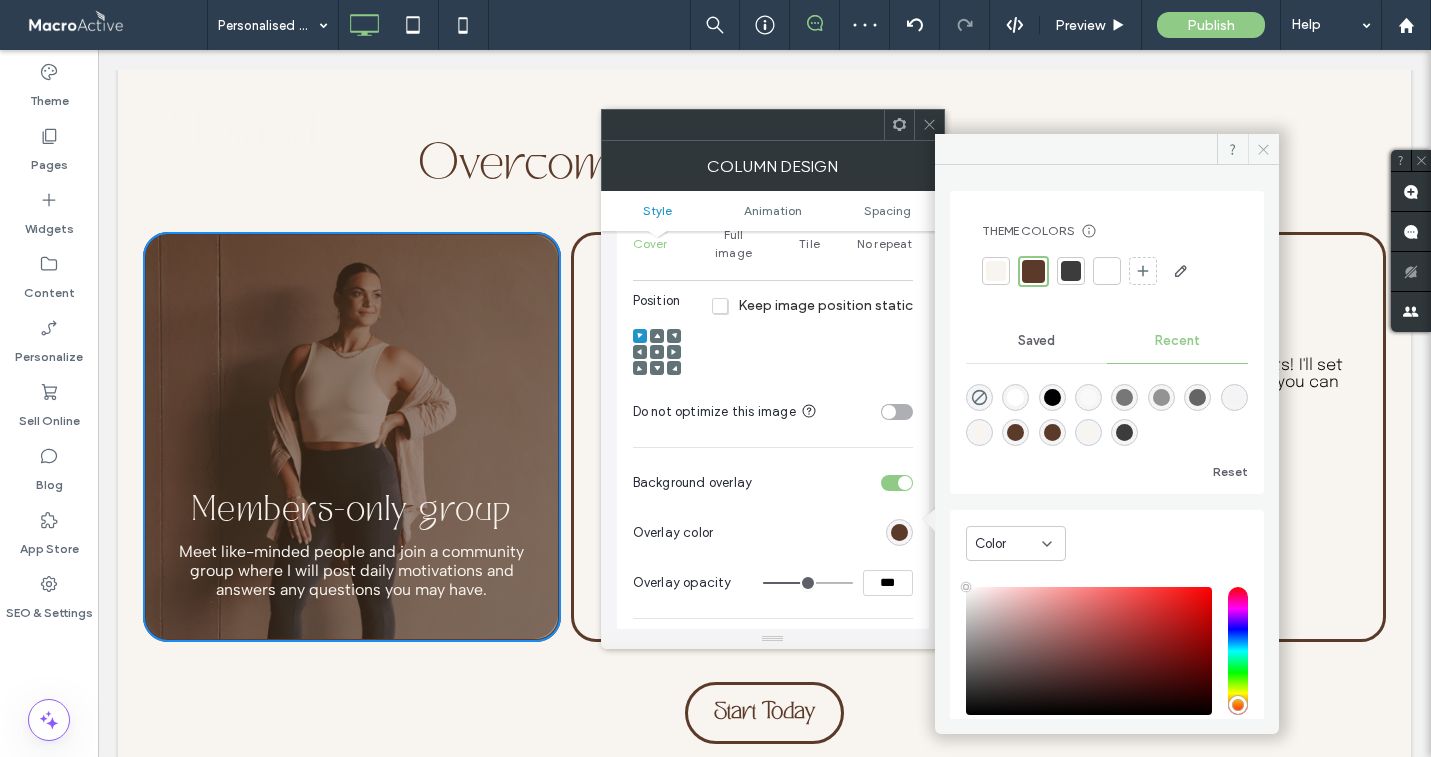 click 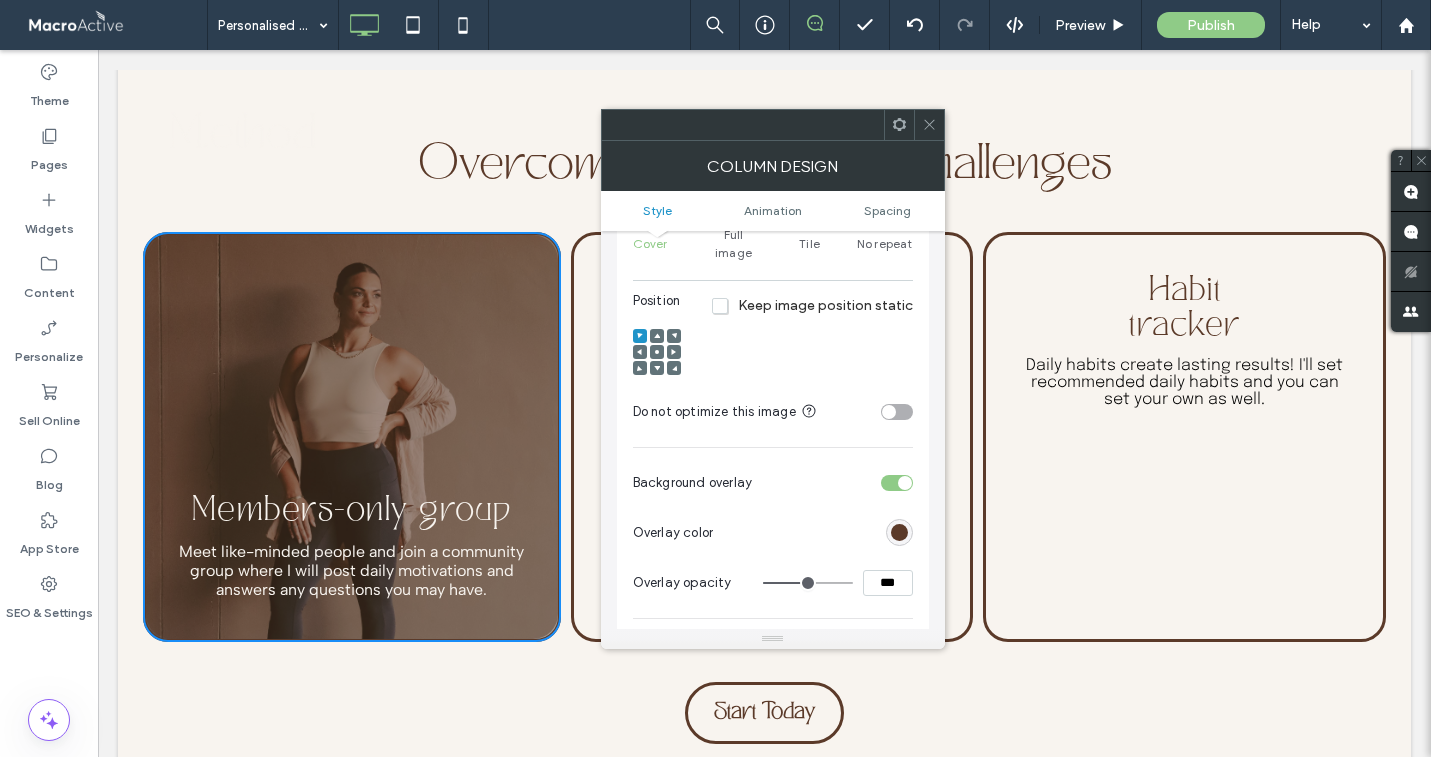 click 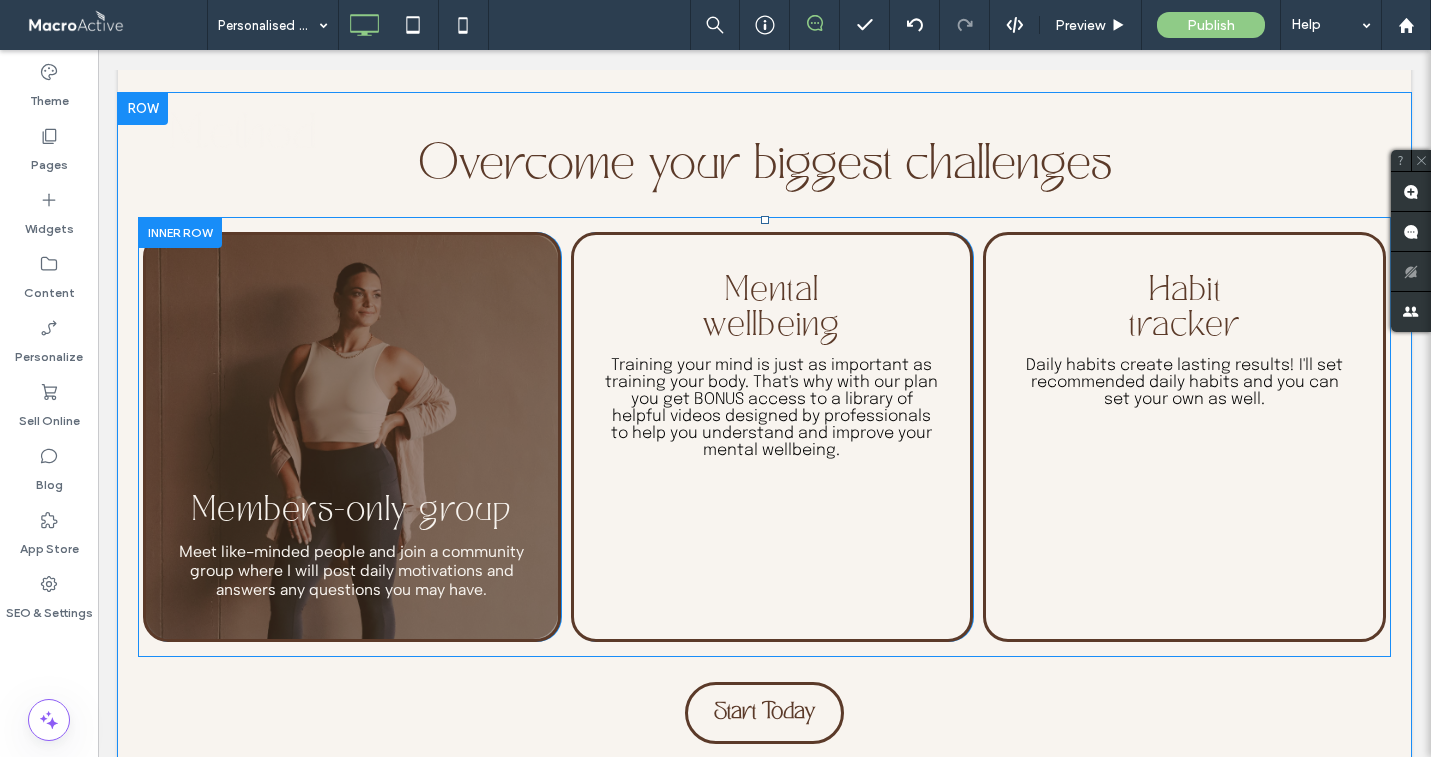 click on "Mental wellbeing
Training your mind is just as important as training your body. That's why with our plan you get BONUS access to a library of helpful videos designed by professionals to help you understand and improve your mental wellbeing.
Click To Paste     Click To Paste" at bounding box center [772, 437] 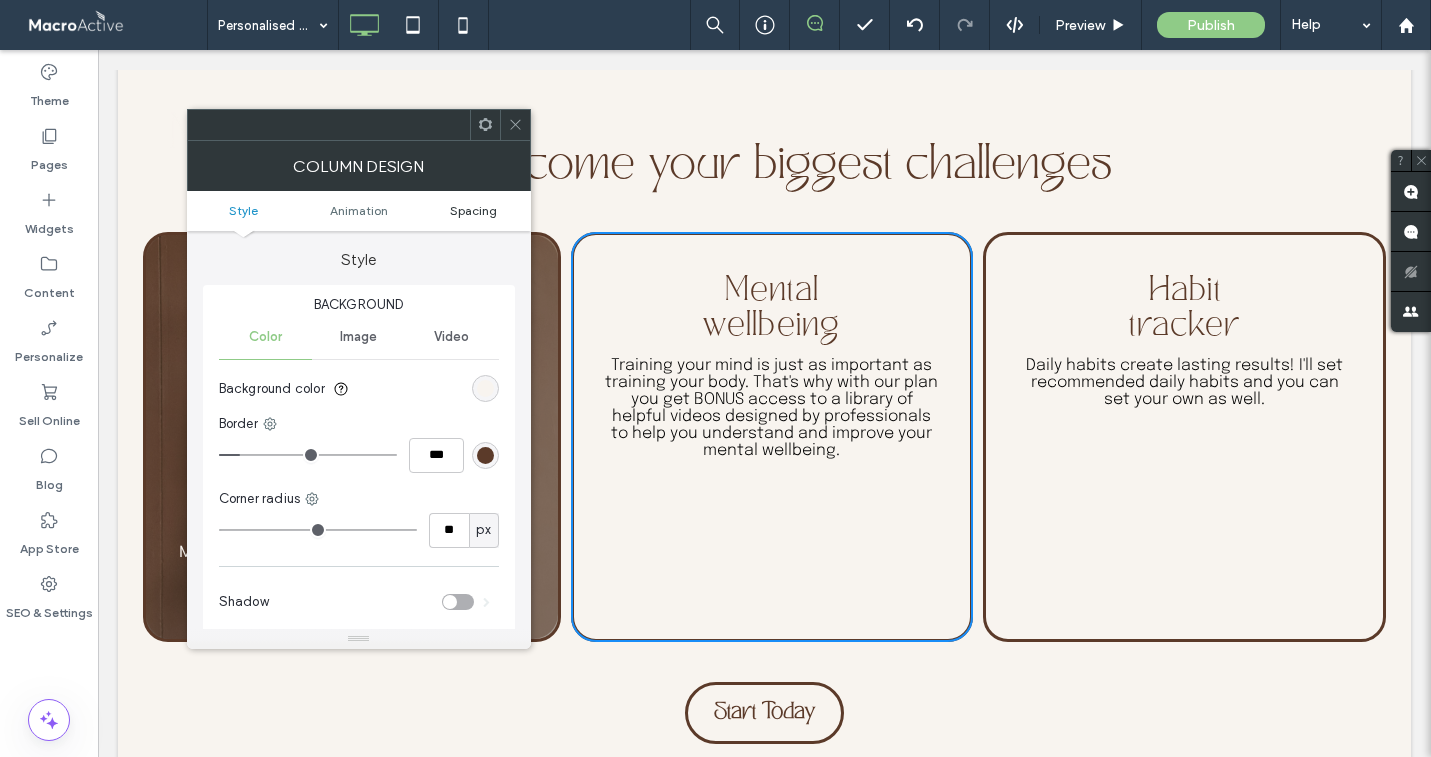 click on "Spacing" at bounding box center [473, 210] 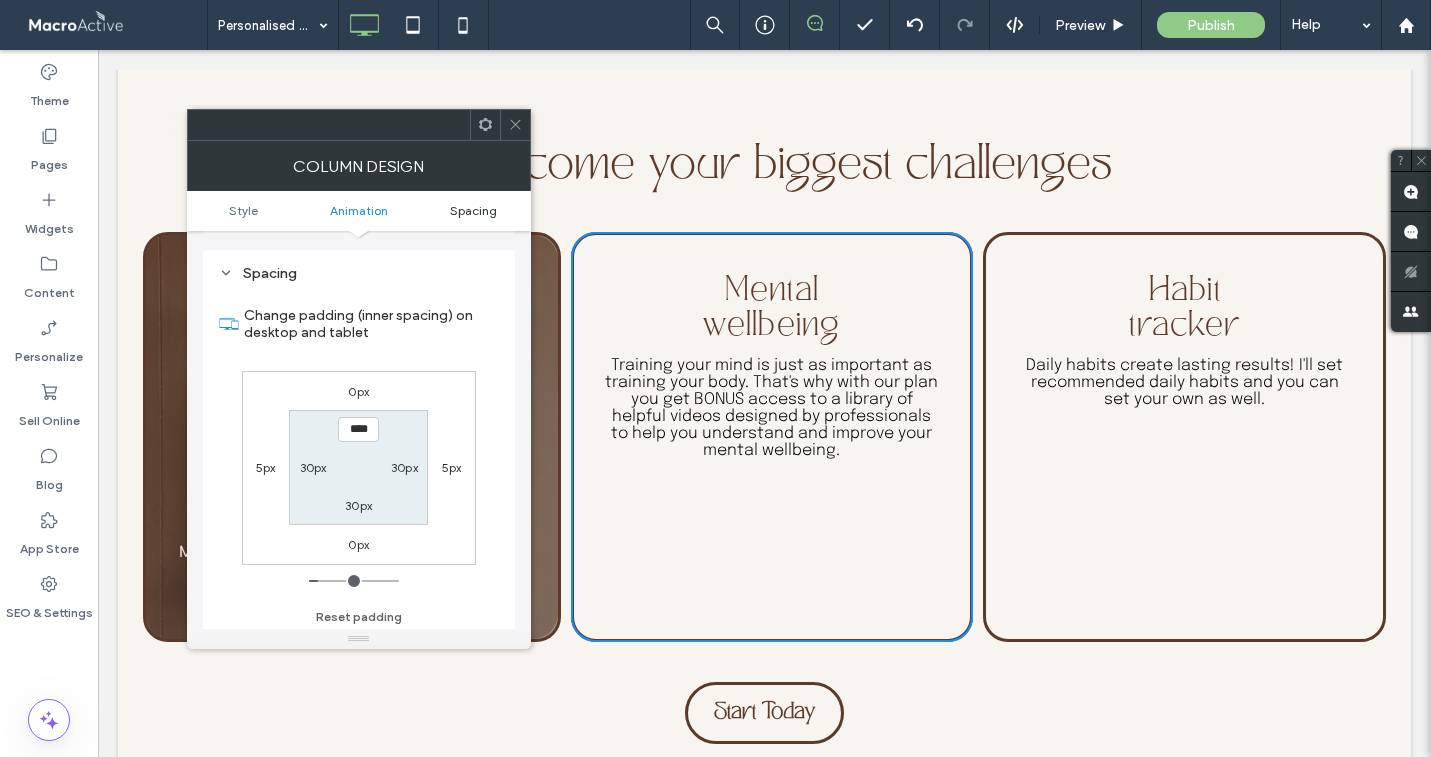 scroll, scrollTop: 470, scrollLeft: 0, axis: vertical 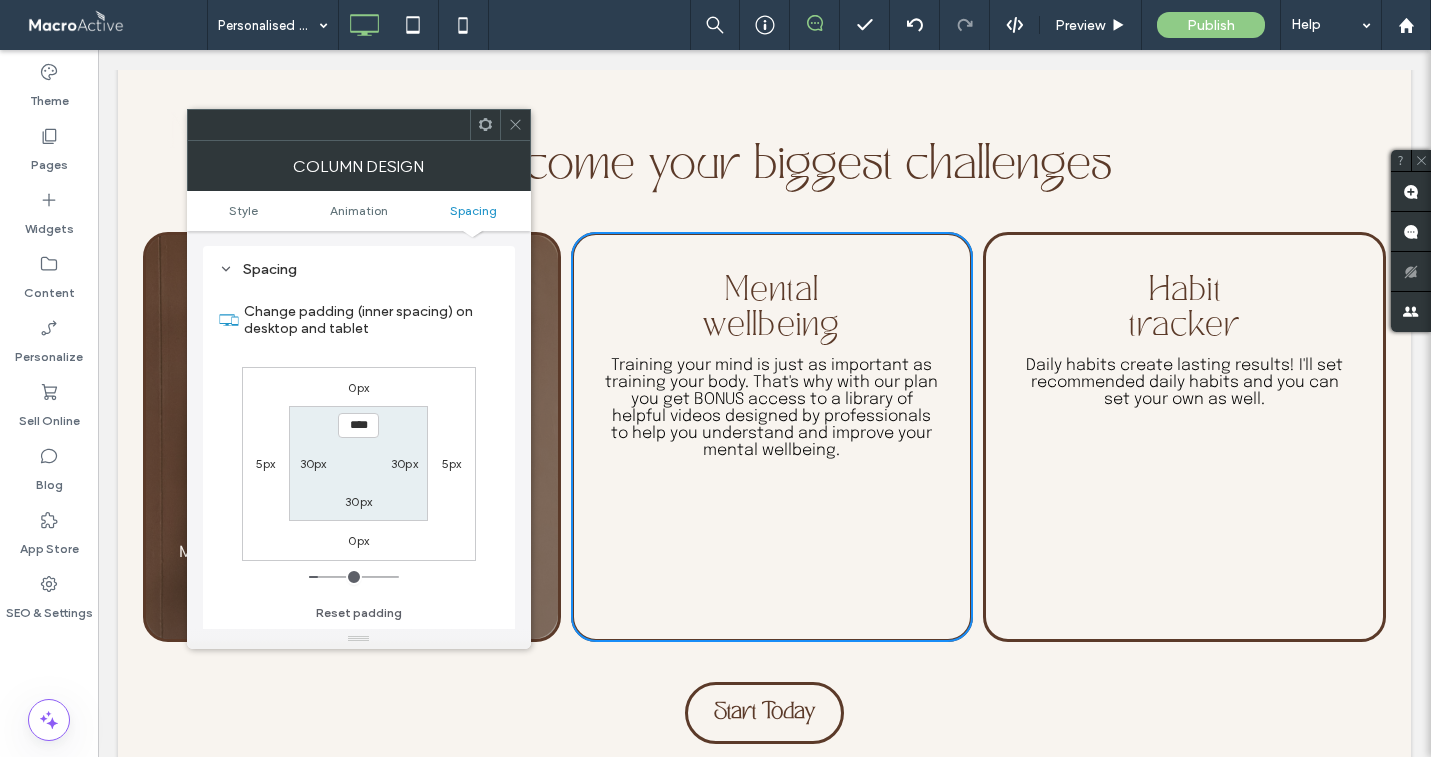 click 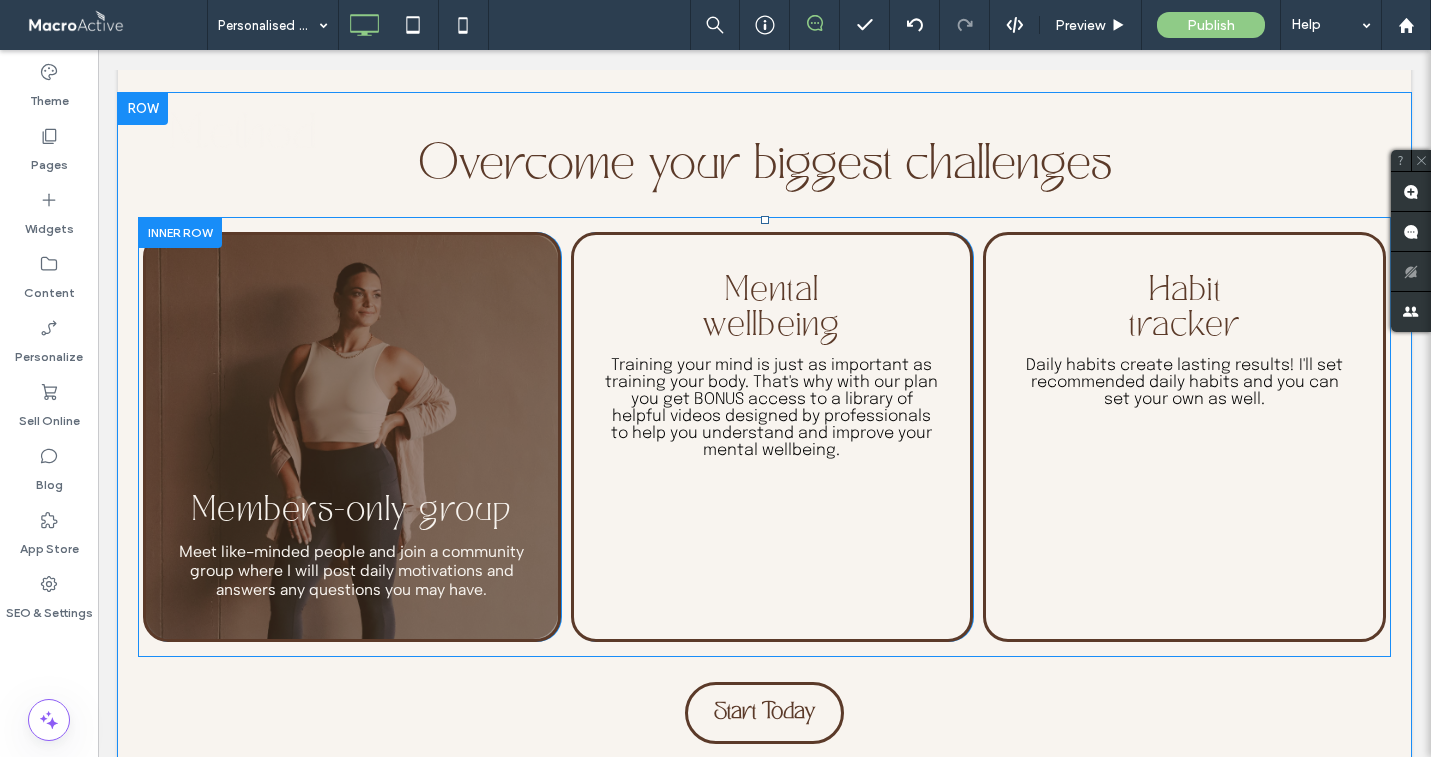 click on "Mental wellbeing
Training your mind is just as important as training your body. That's why with our plan you get BONUS access to a library of helpful videos designed by professionals to help you understand and improve your mental wellbeing.
Click To Paste     Click To Paste" at bounding box center (772, 437) 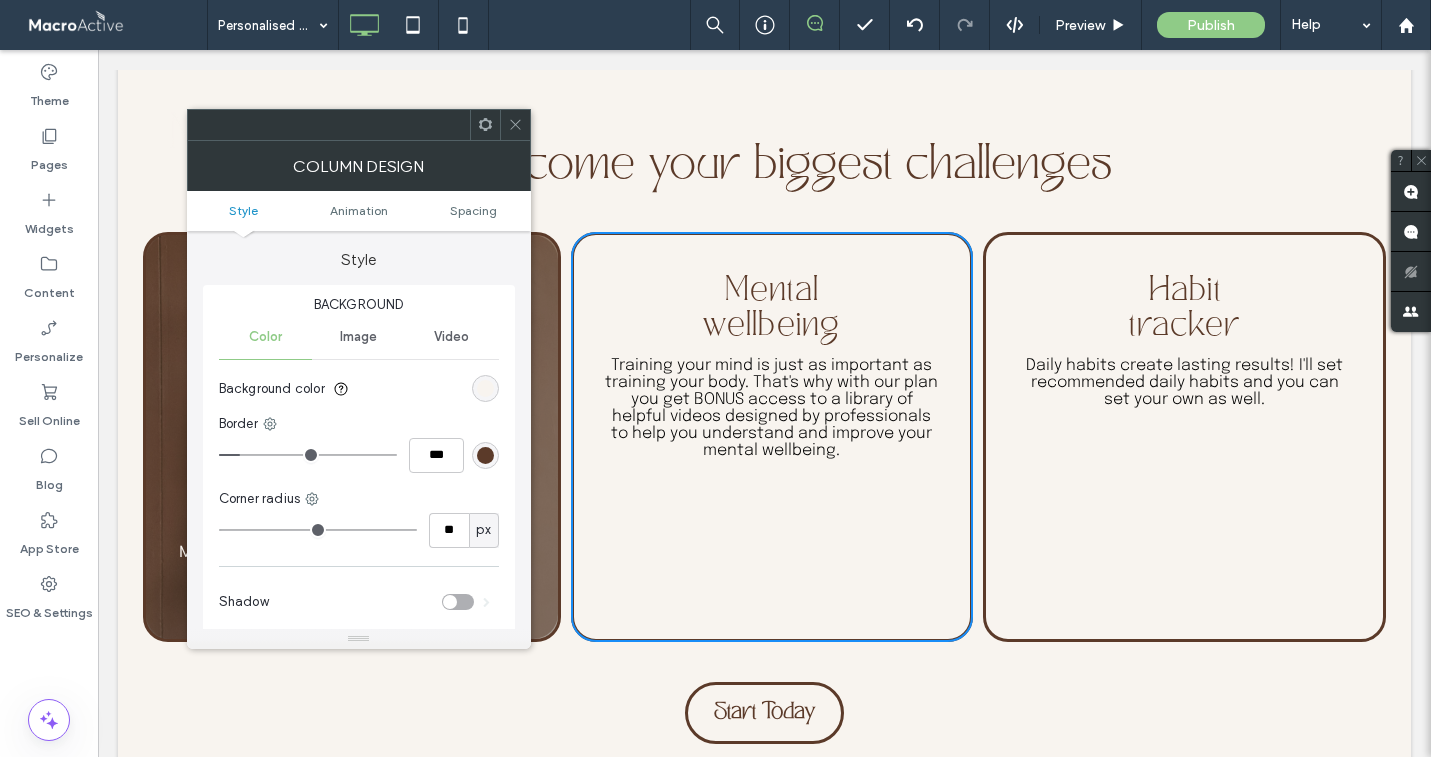 click on "Image" at bounding box center [358, 337] 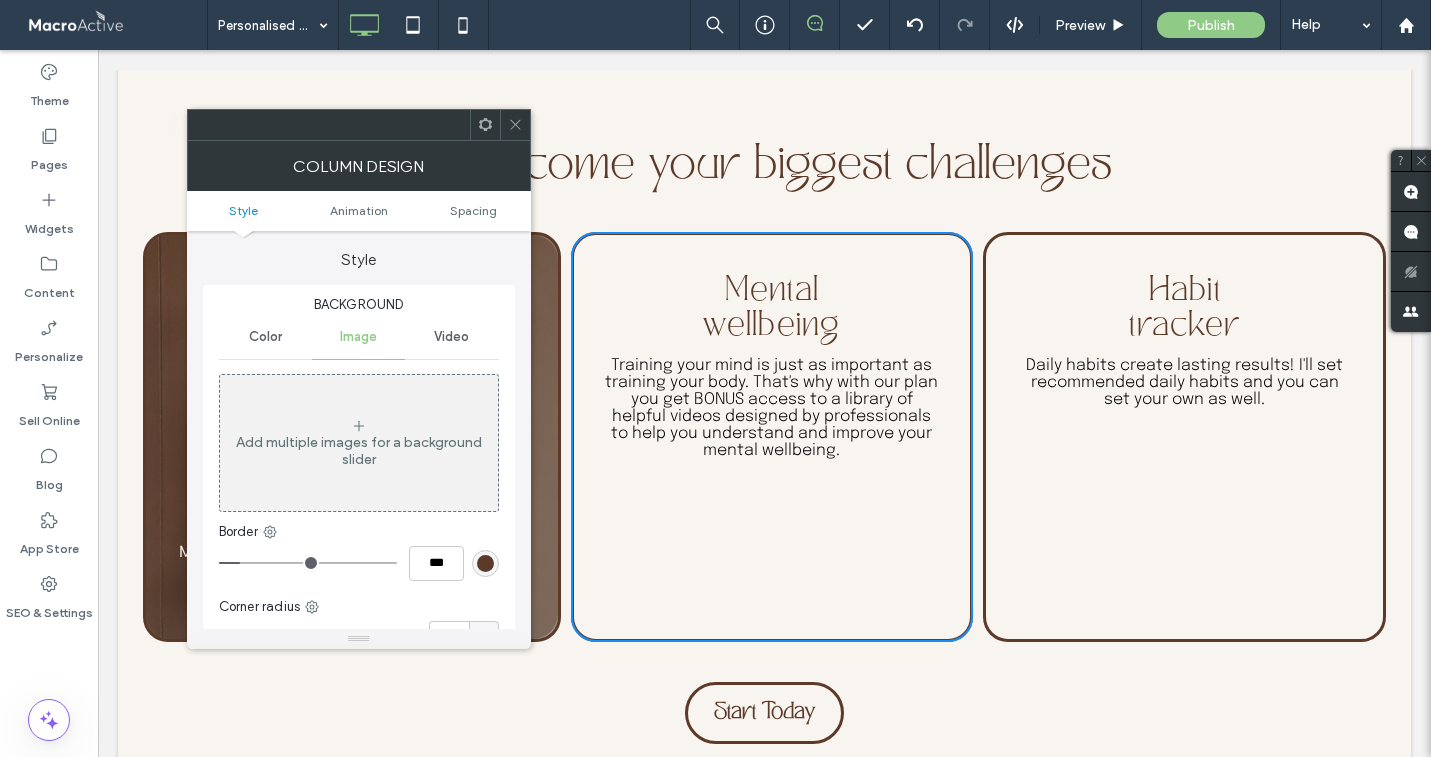 click on "Add multiple images for a background slider" at bounding box center (359, 443) 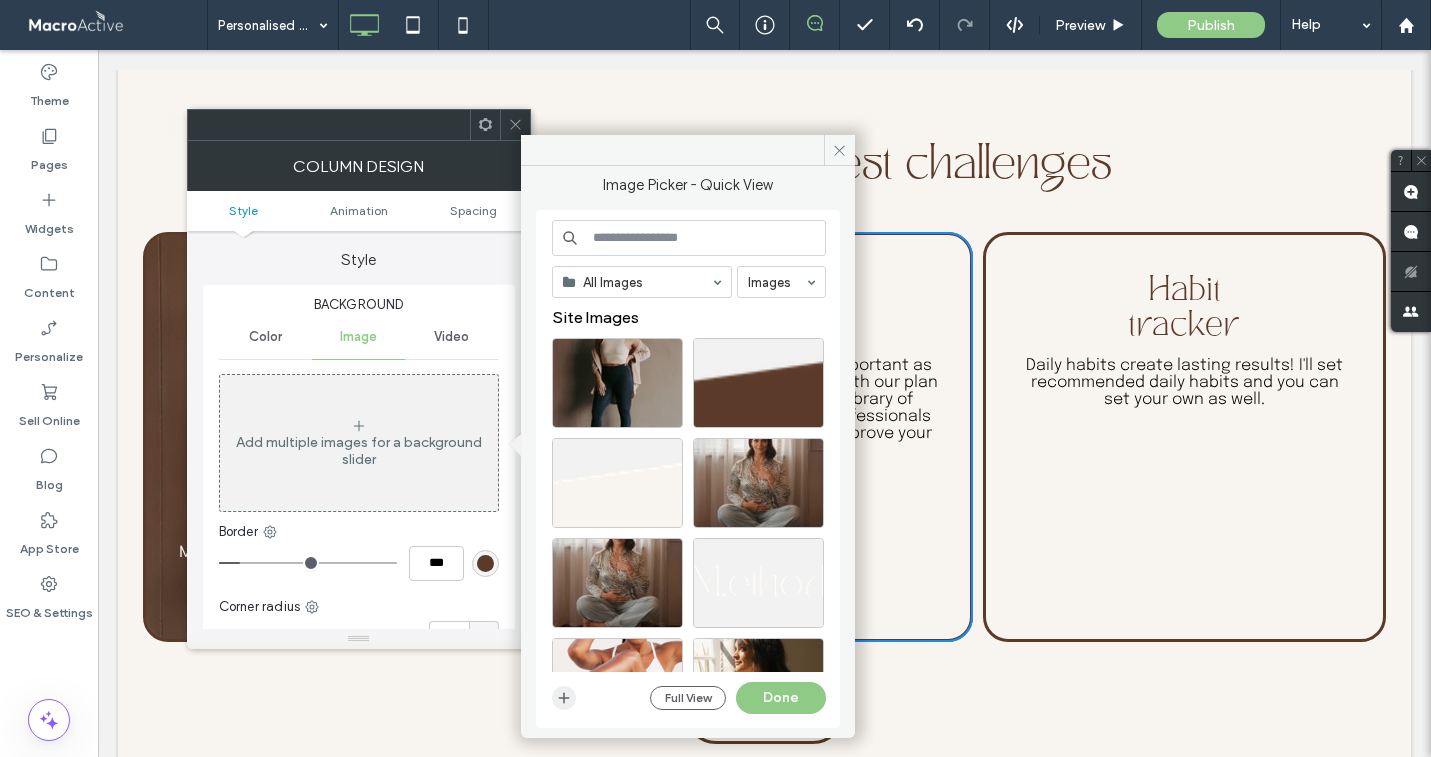 click 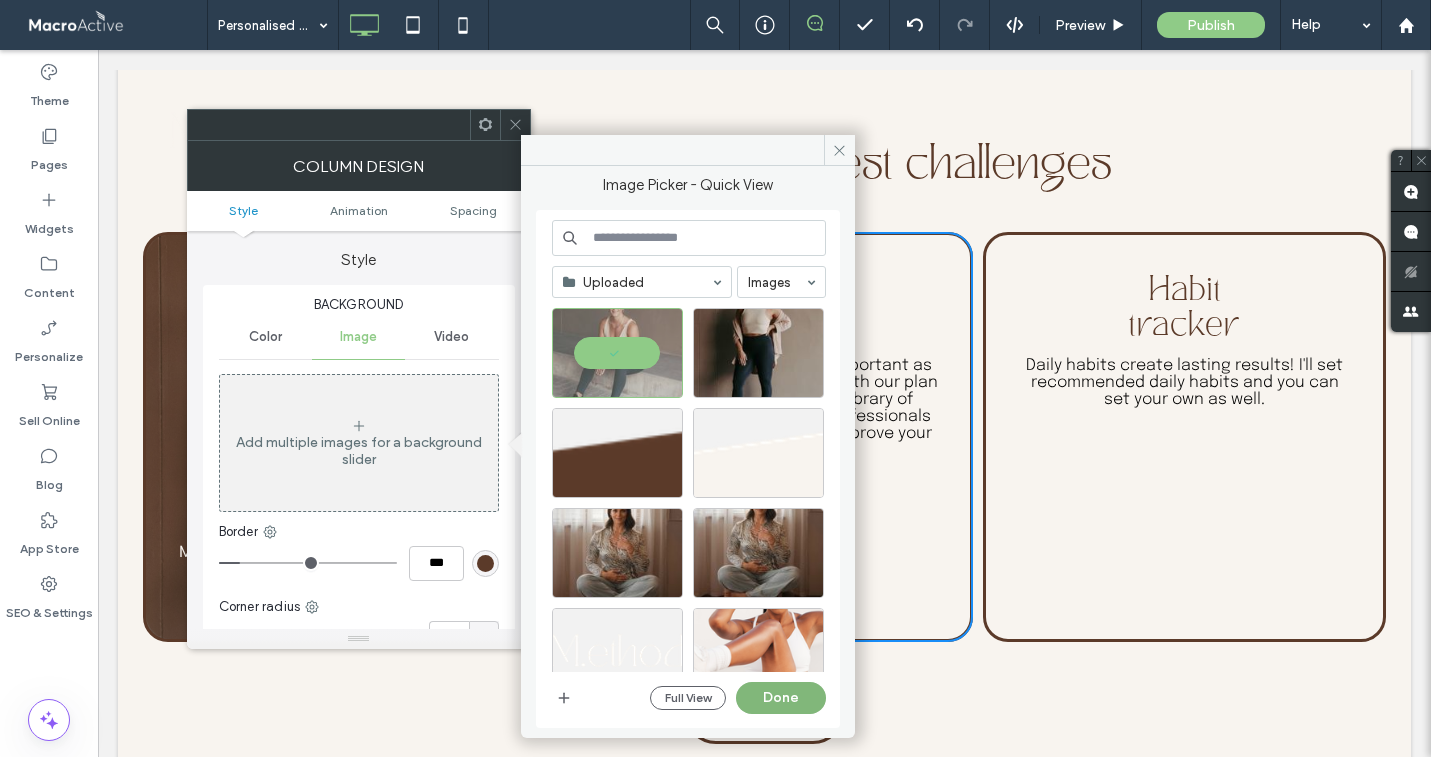 click on "Done" at bounding box center [781, 698] 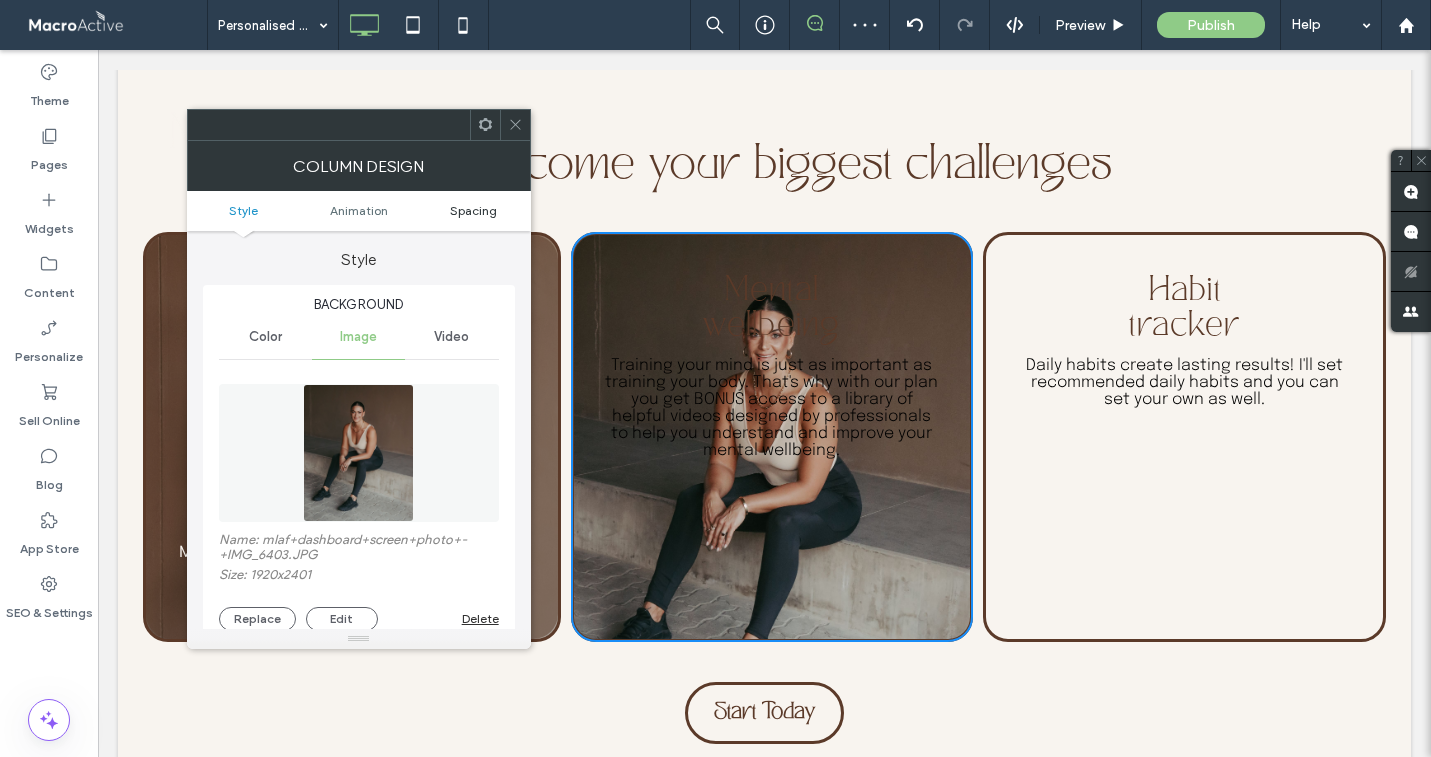 click on "Spacing" at bounding box center (473, 210) 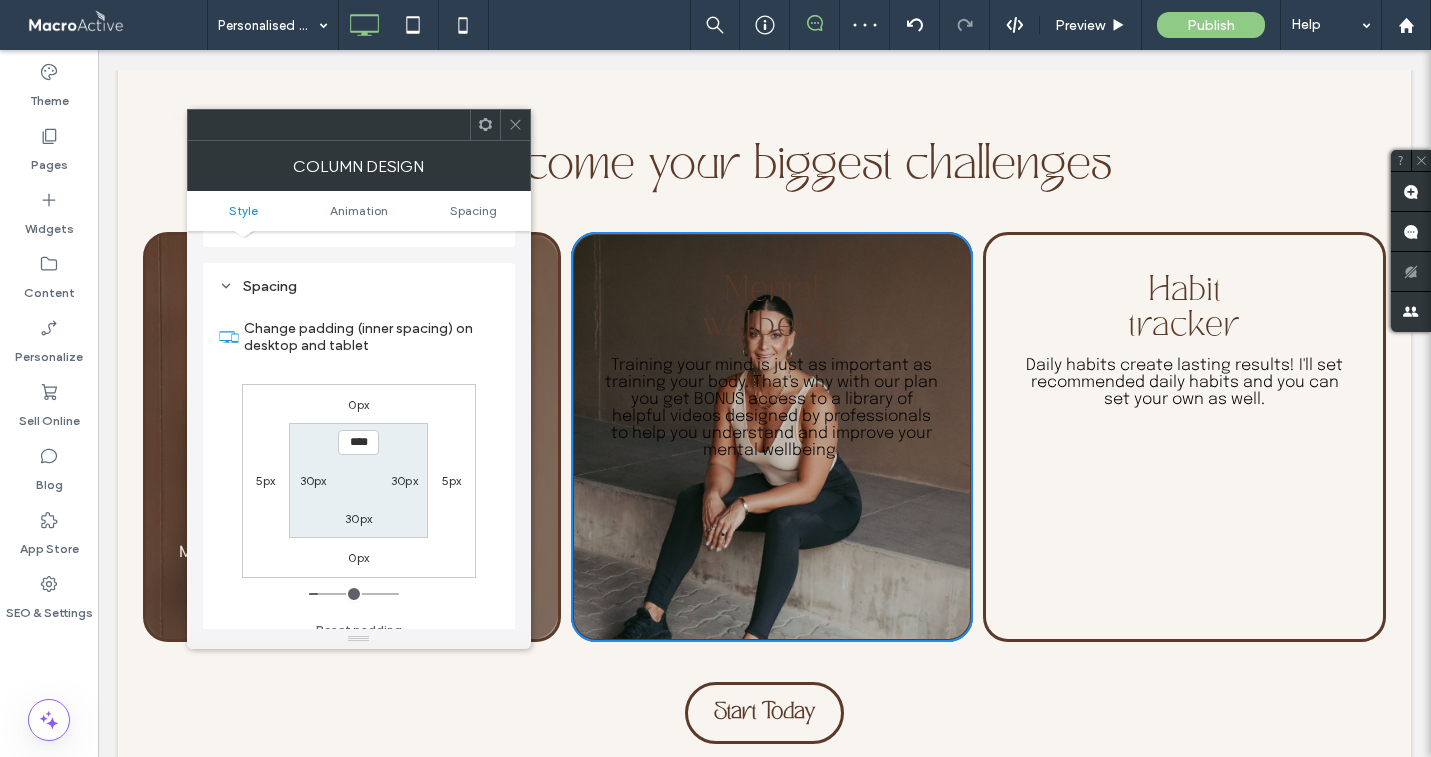 scroll, scrollTop: 1074, scrollLeft: 0, axis: vertical 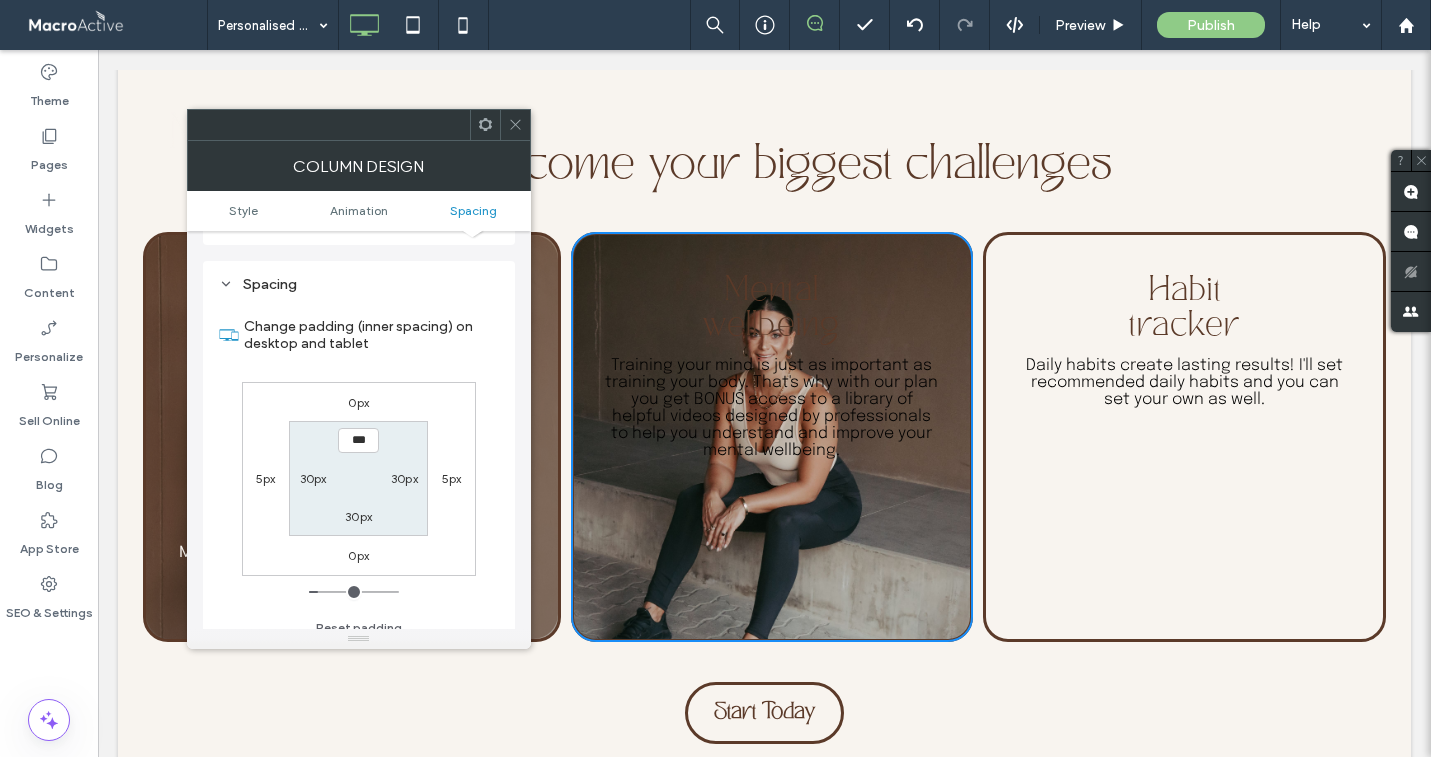 type on "*****" 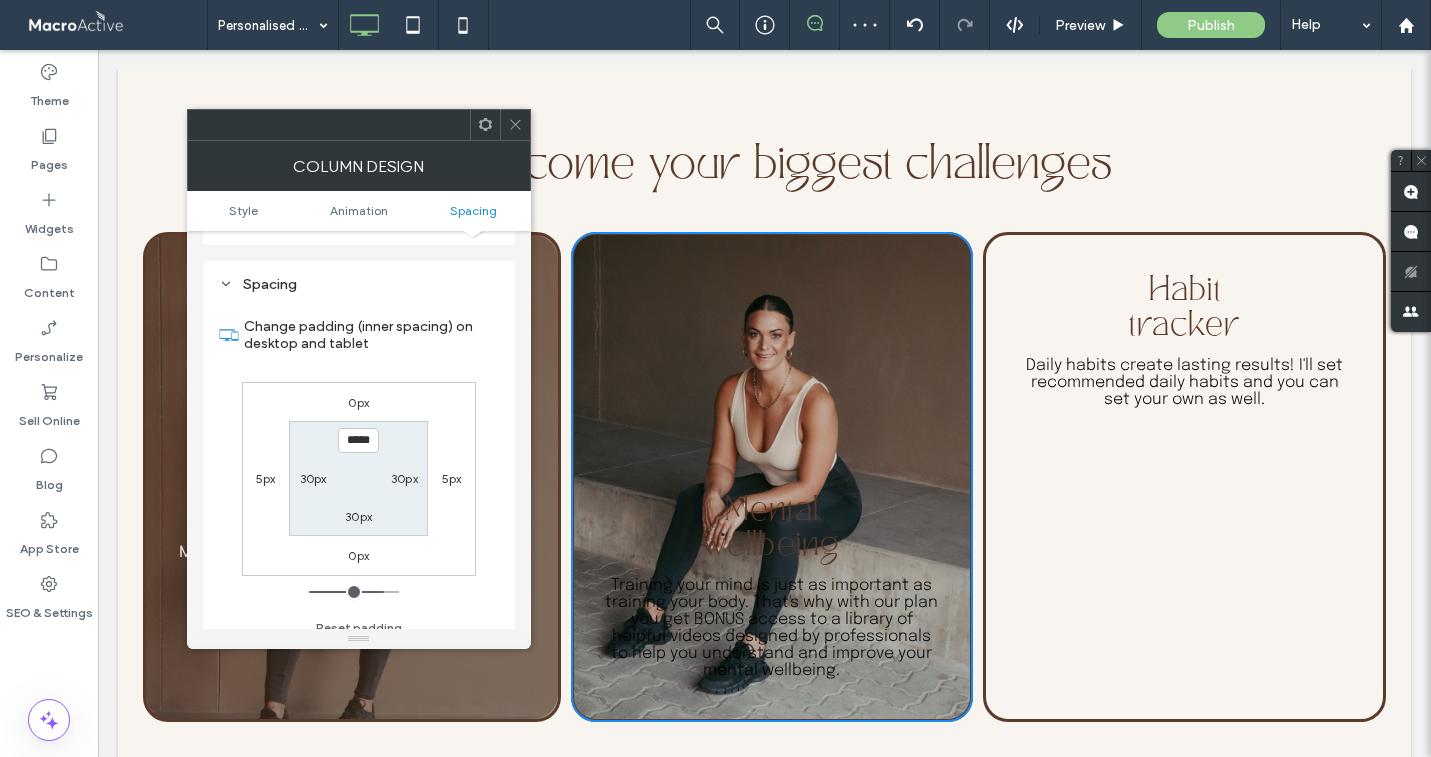 click 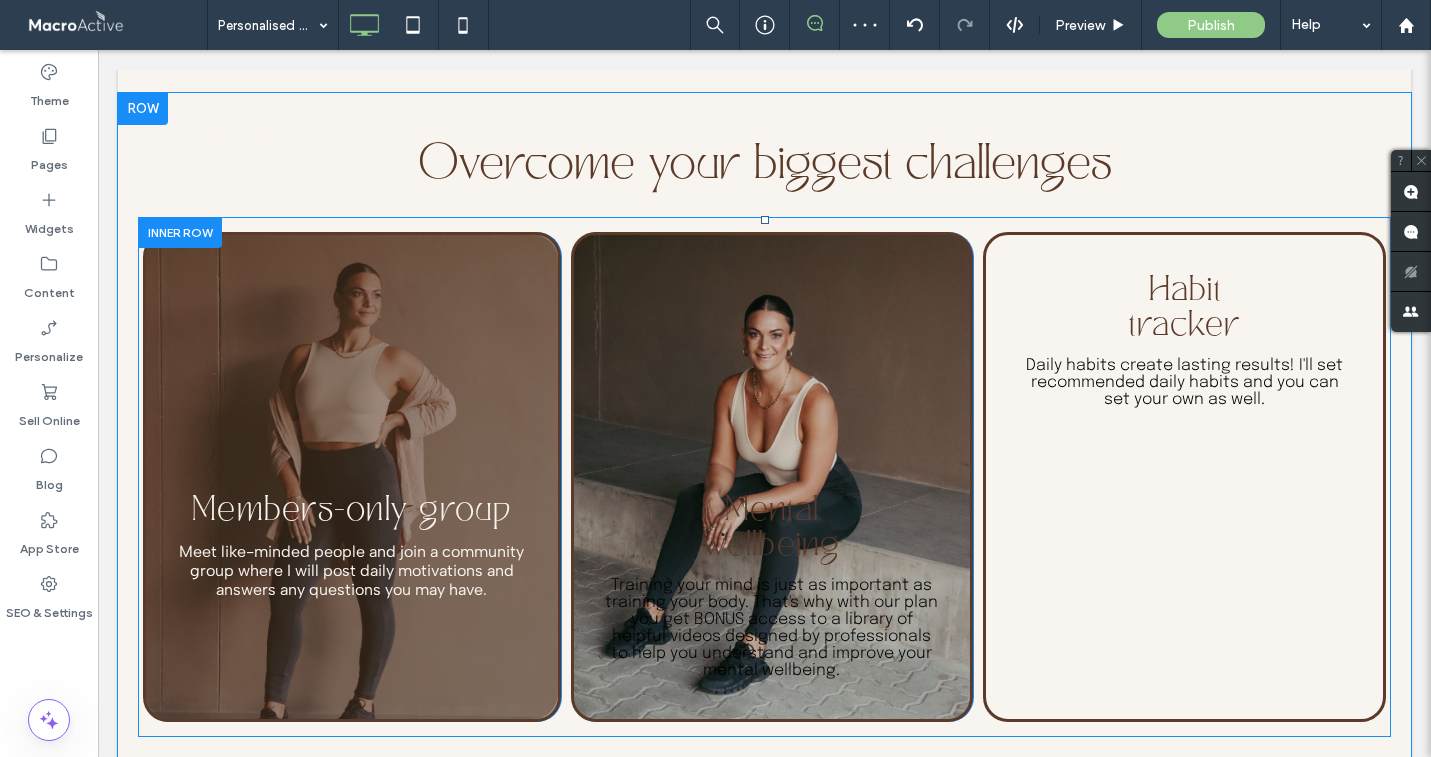 click on "Mental wellbeing
Training your mind is just as important as training your body. That's why with our plan you get BONUS access to a library of helpful videos designed by professionals to help you understand and improve your mental wellbeing.
Click To Paste     Click To Paste" at bounding box center (772, 477) 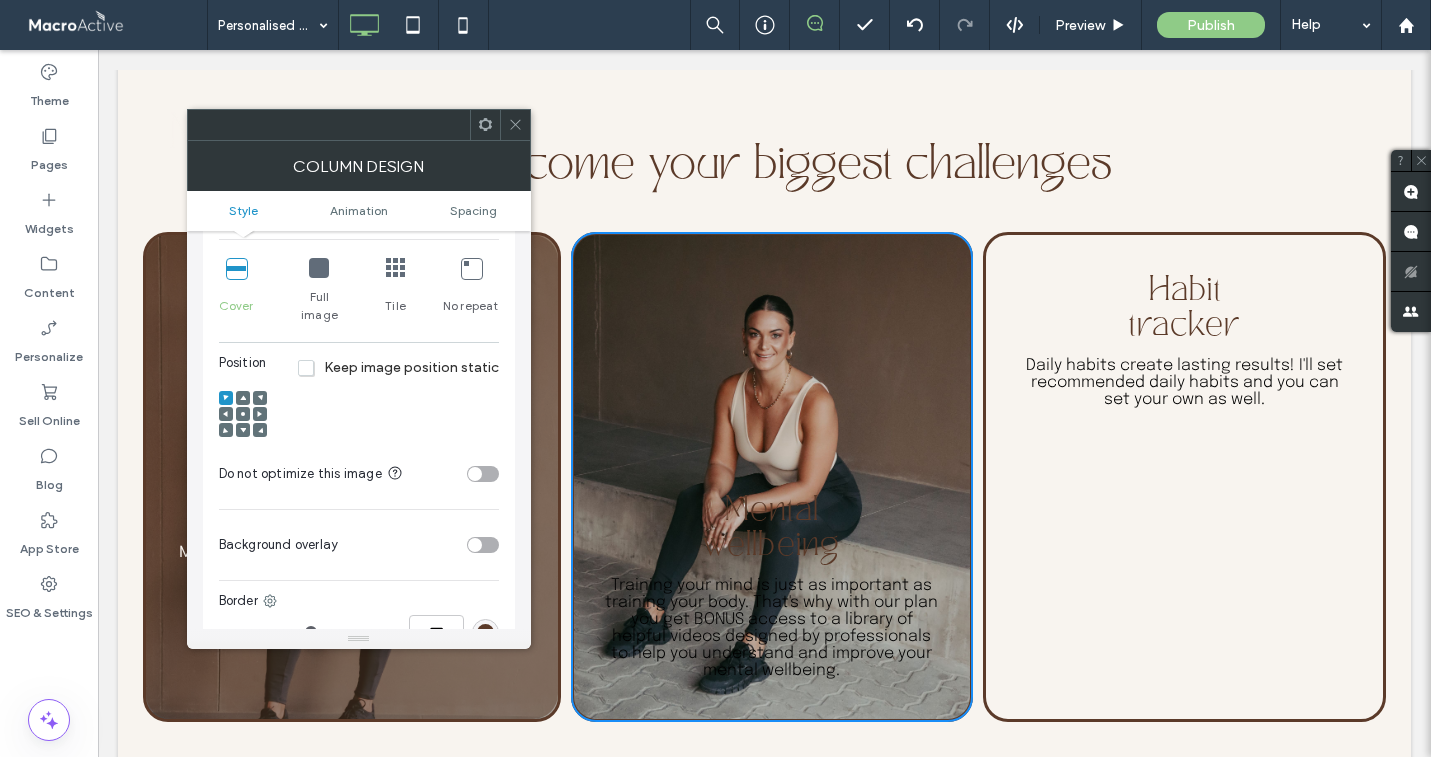 scroll, scrollTop: 520, scrollLeft: 0, axis: vertical 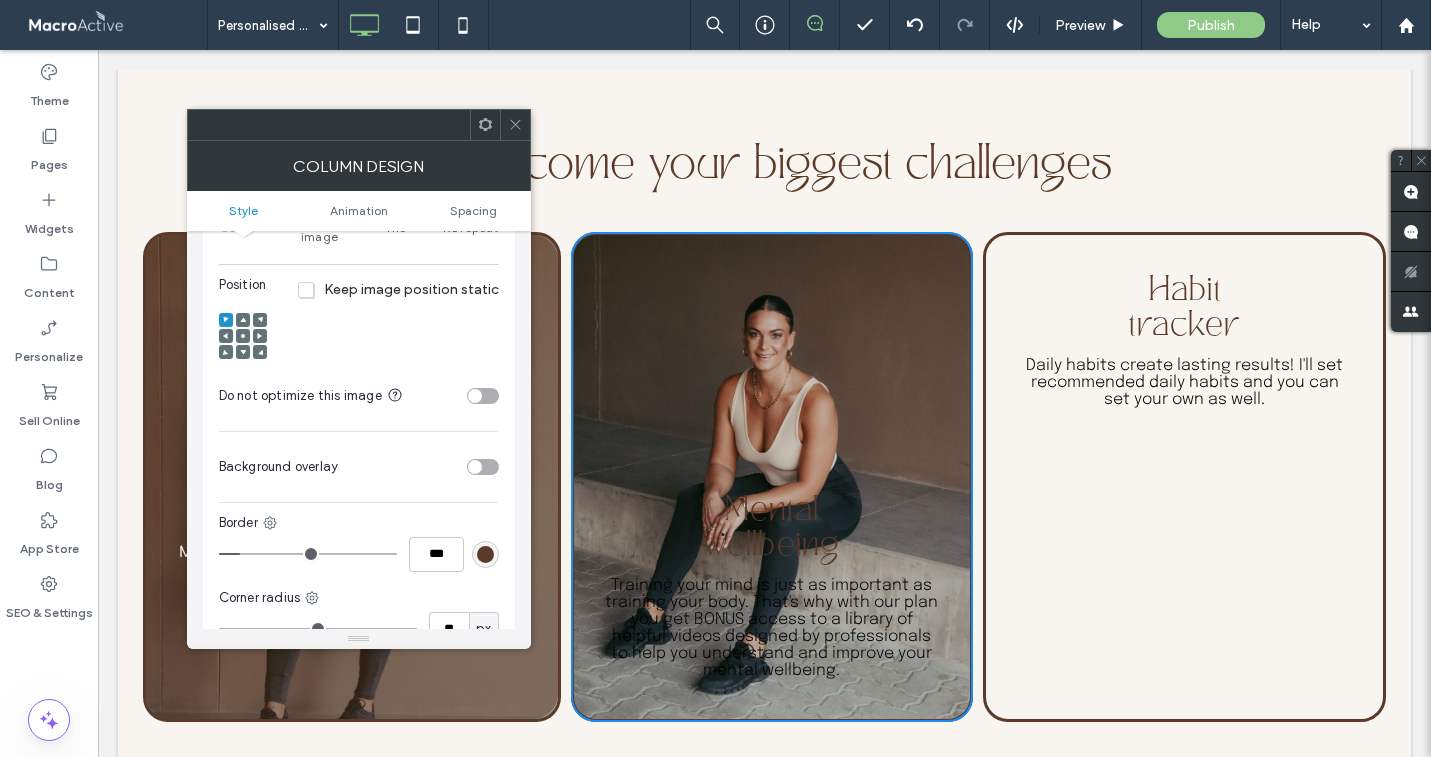 click at bounding box center (475, 467) 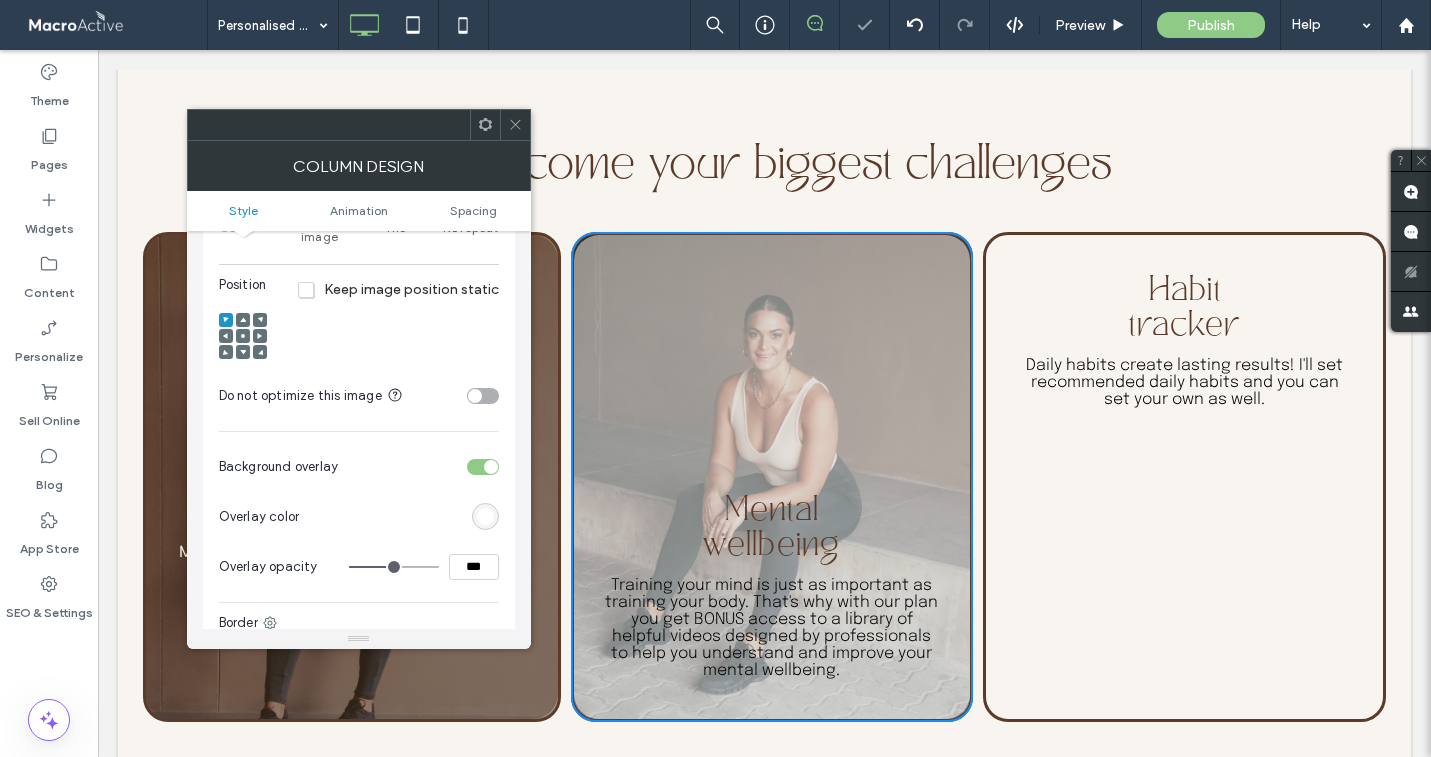 click at bounding box center (485, 516) 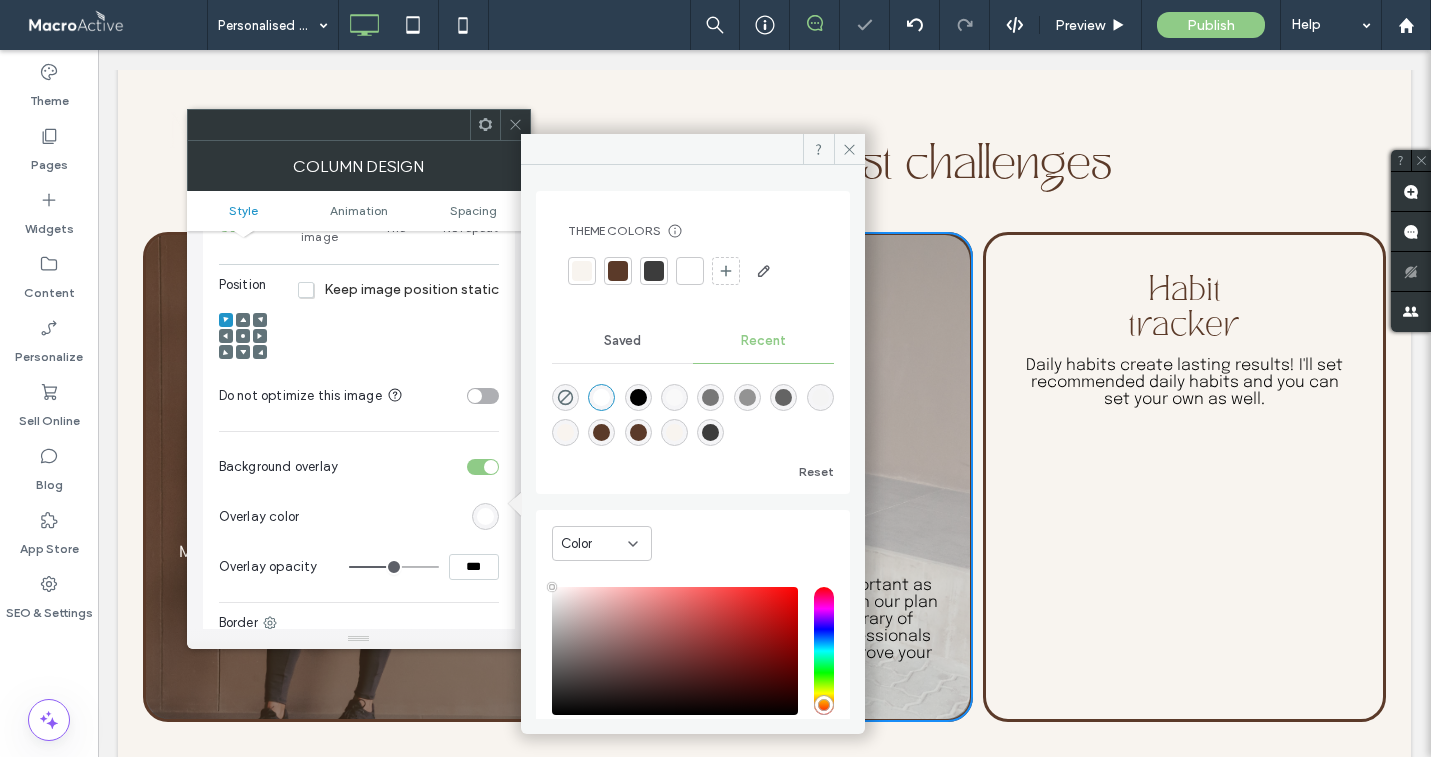 click at bounding box center (618, 271) 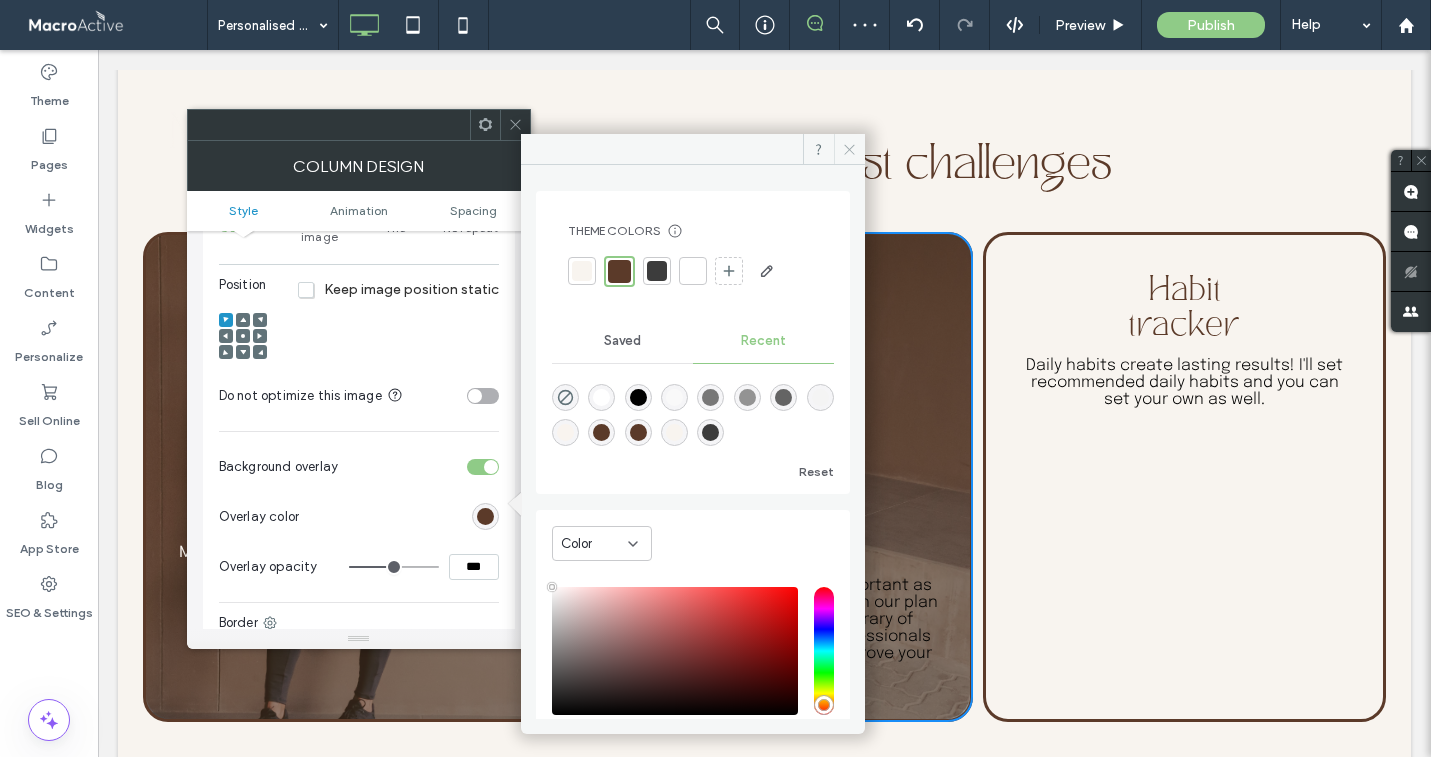 click 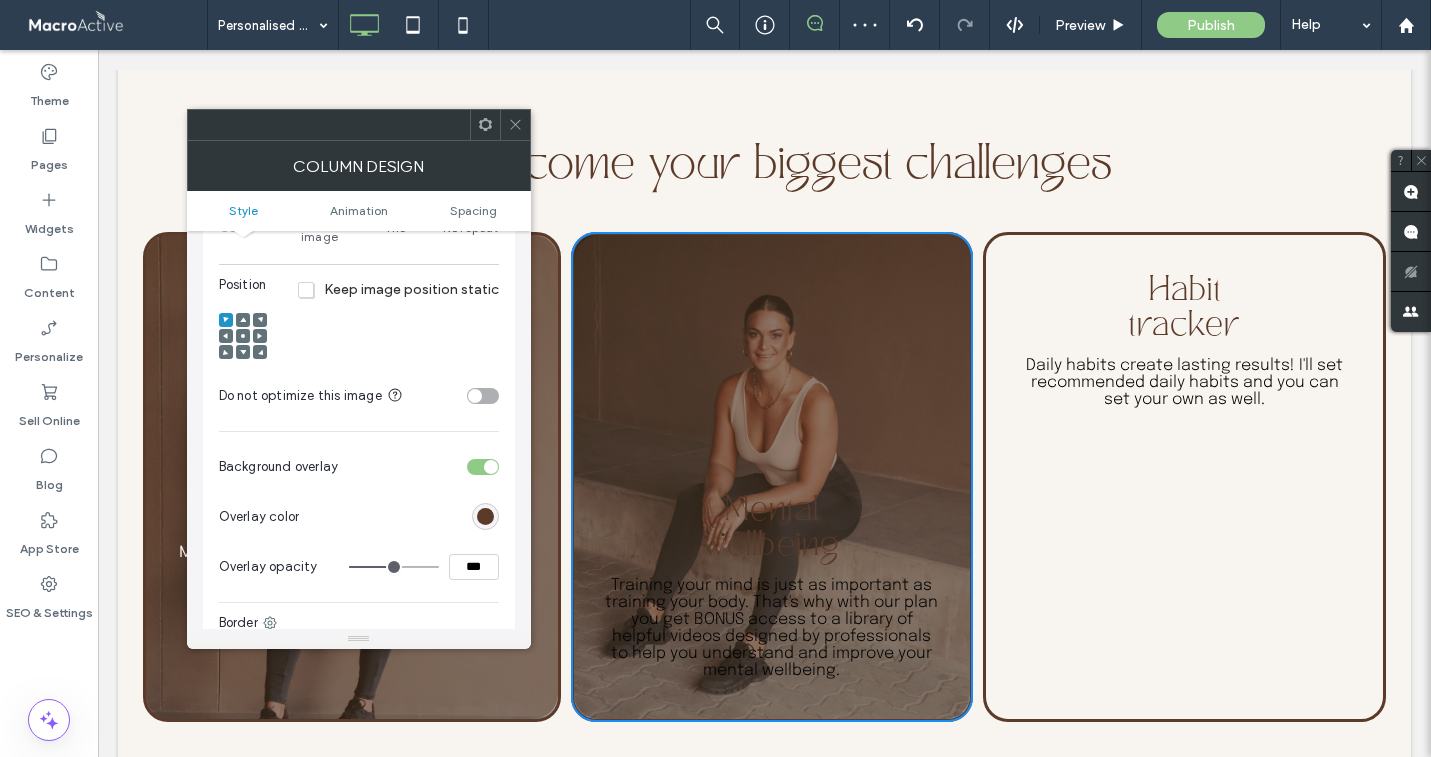 click 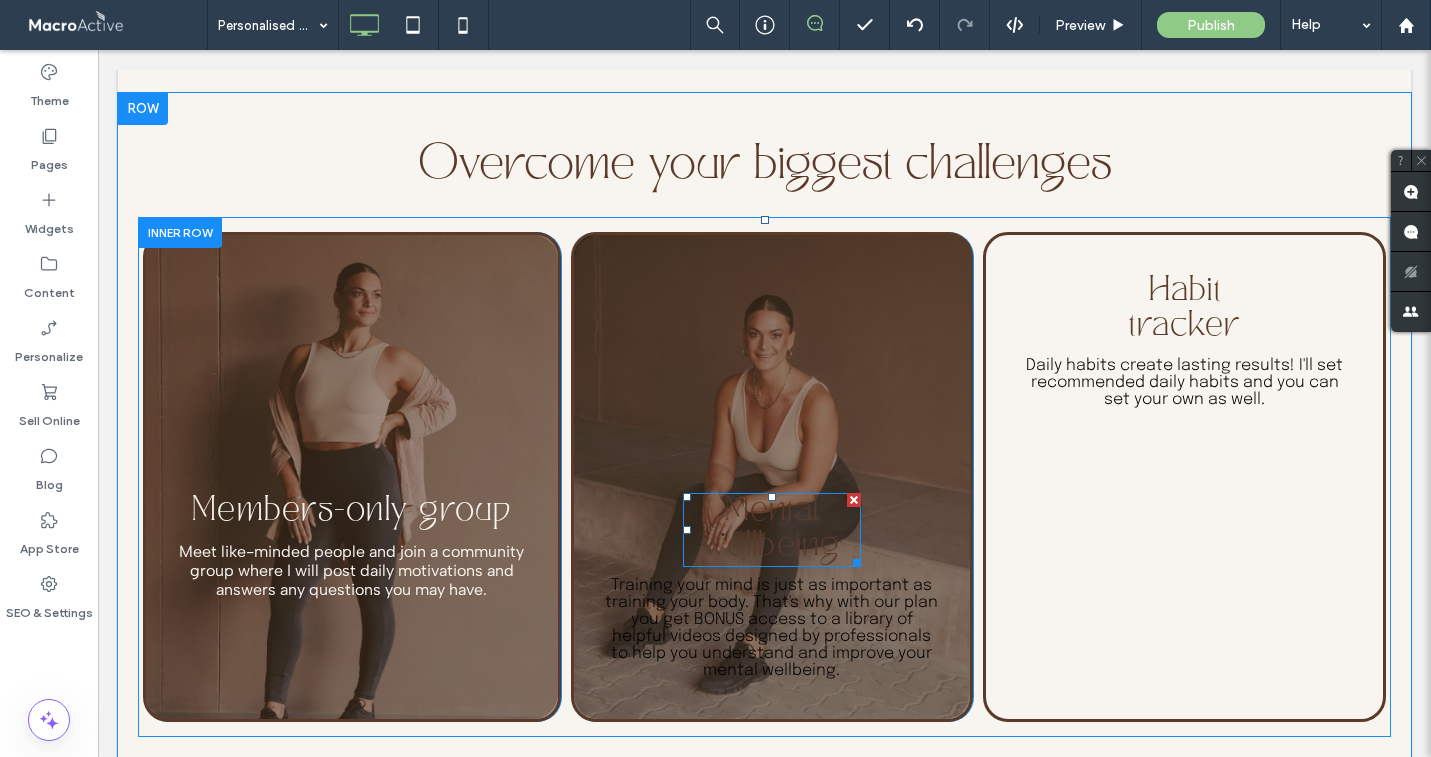 click on "Mental wellbeing" at bounding box center [771, 530] 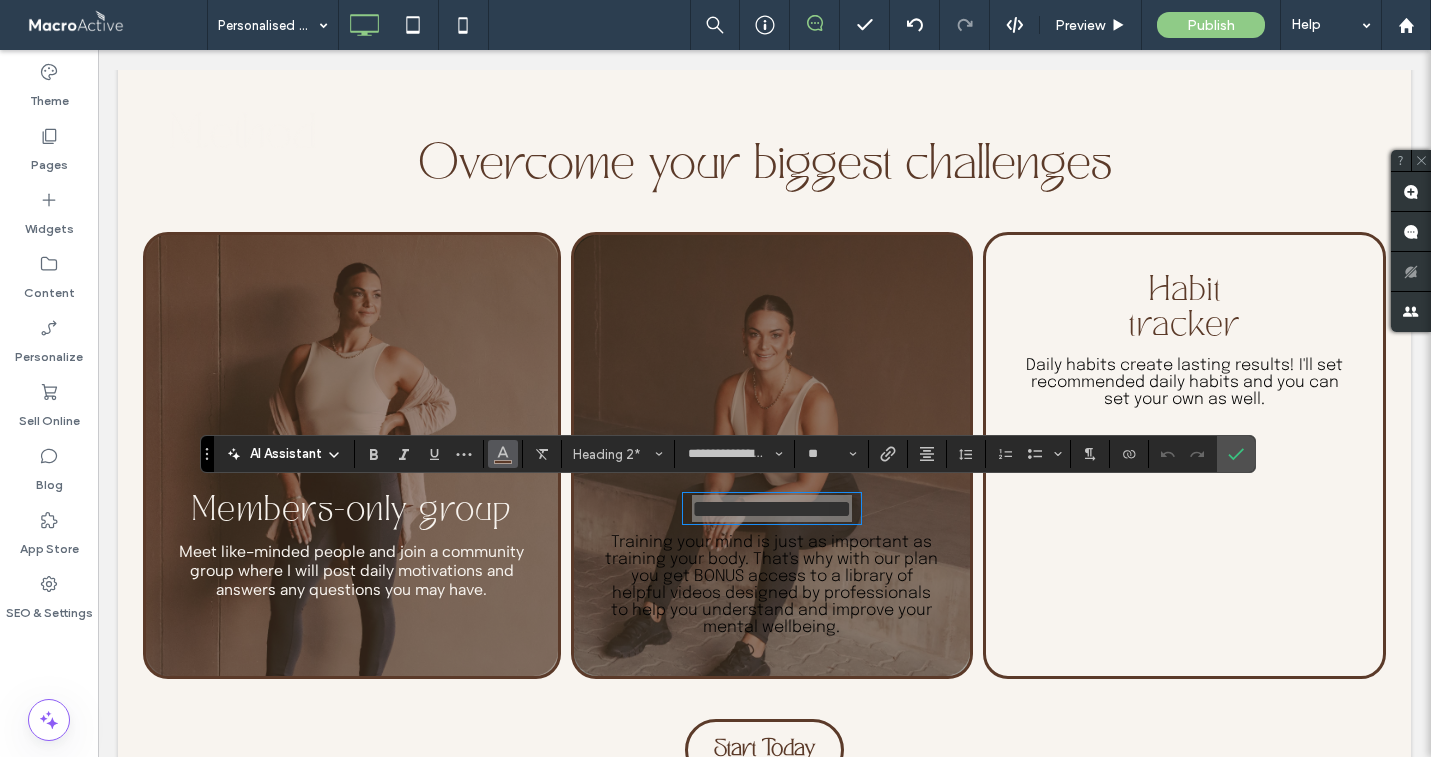 click 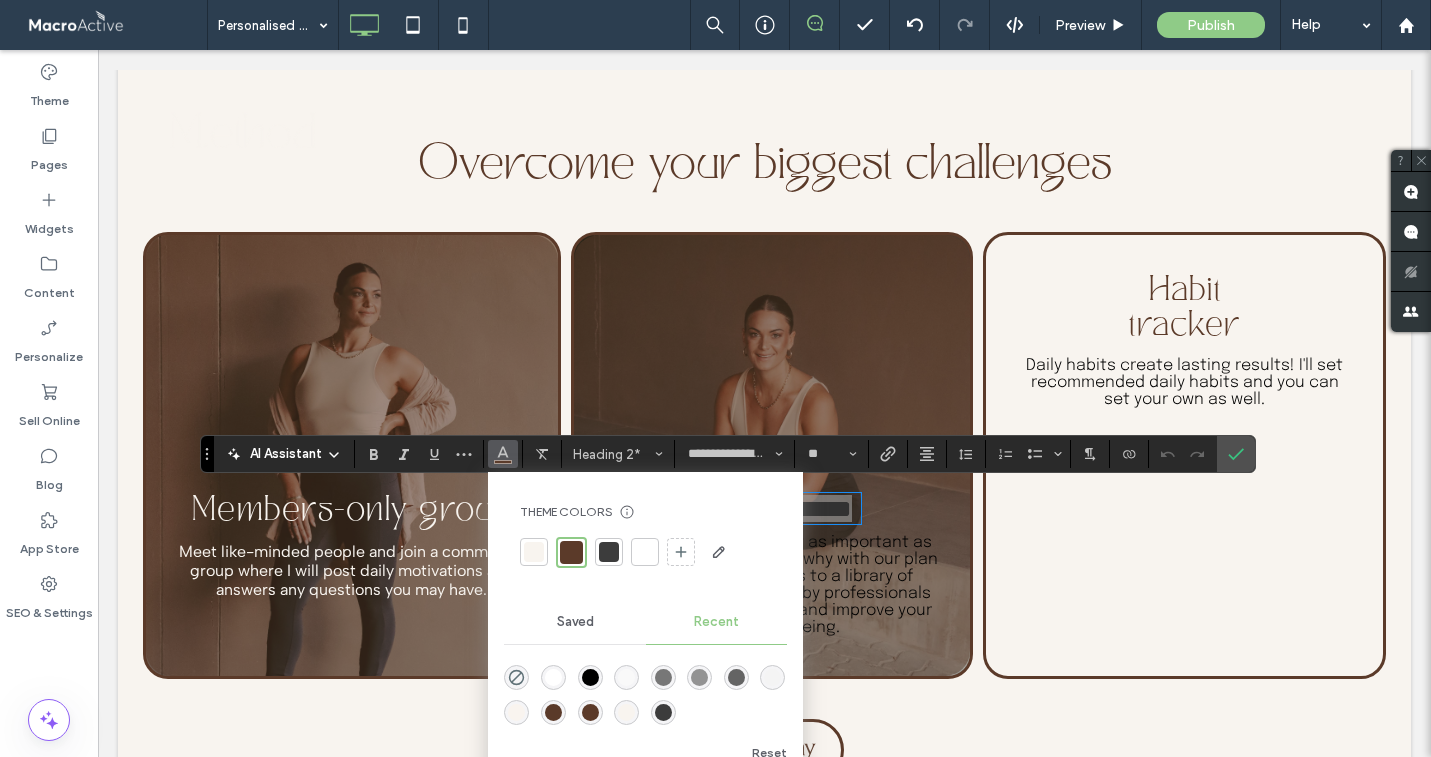 click at bounding box center [534, 552] 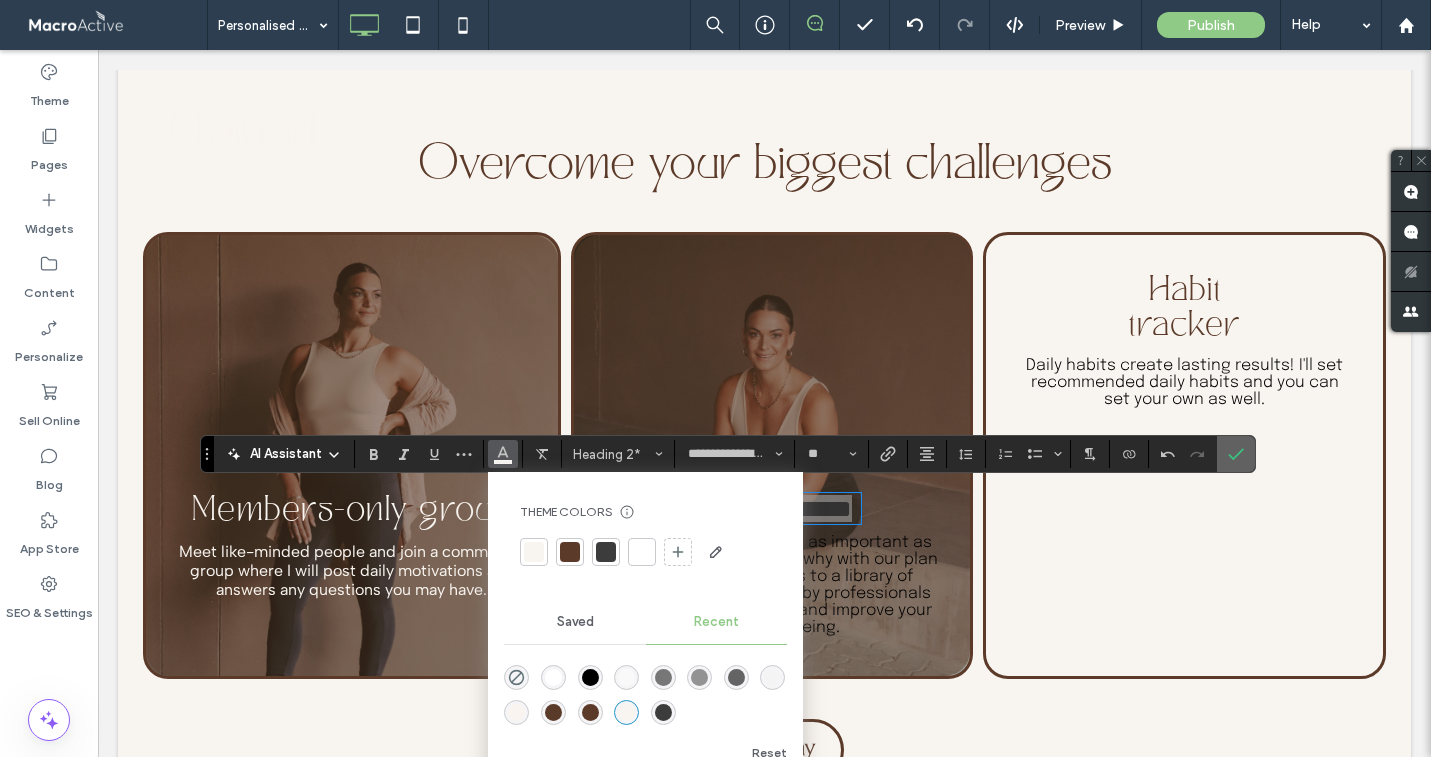 click at bounding box center (1236, 454) 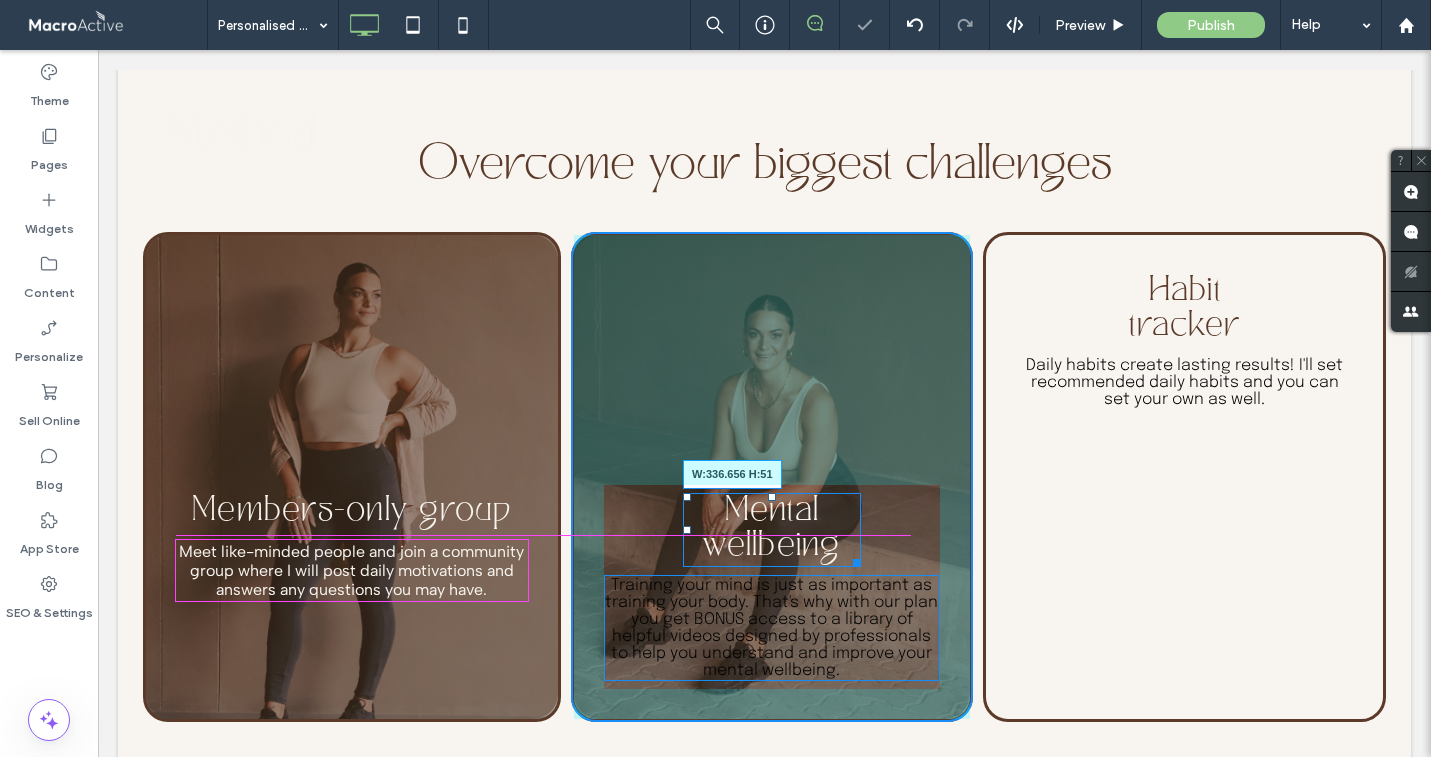 drag, startPoint x: 858, startPoint y: 561, endPoint x: 992, endPoint y: 561, distance: 134 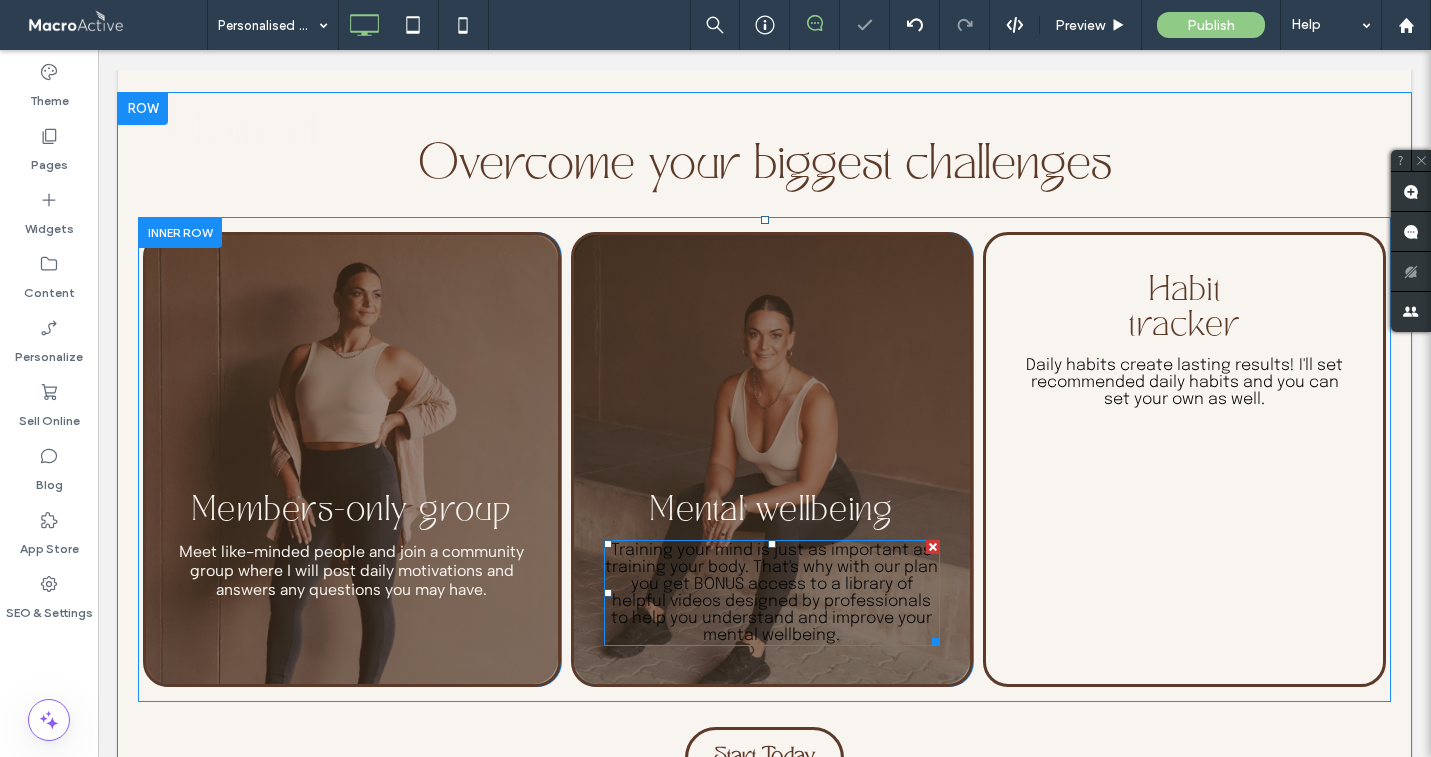 click on "Training your mind is just as important as training your body. That's why with our plan you get BONUS access to a library of helpful videos designed by professionals to help you understand and improve your mental wellbeing." at bounding box center [771, 593] 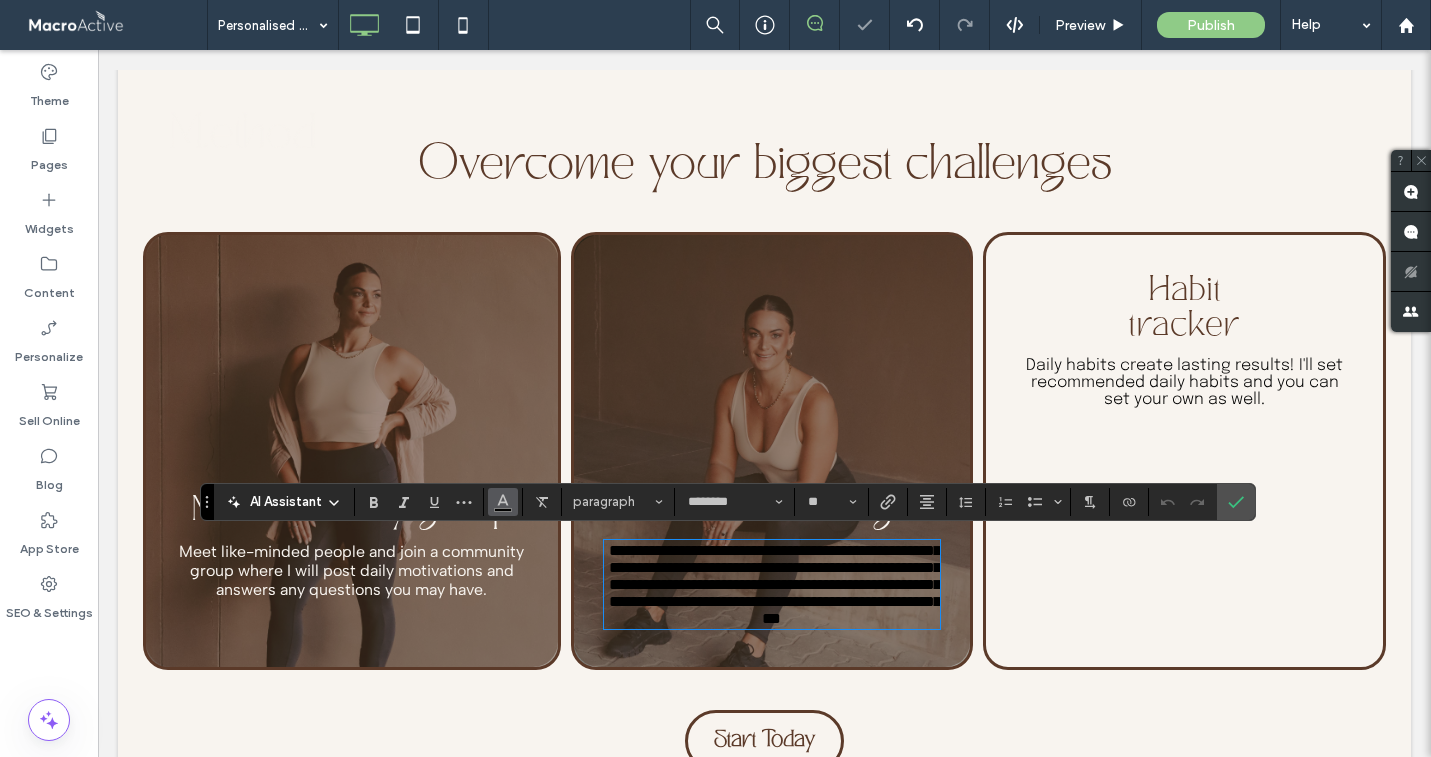 click 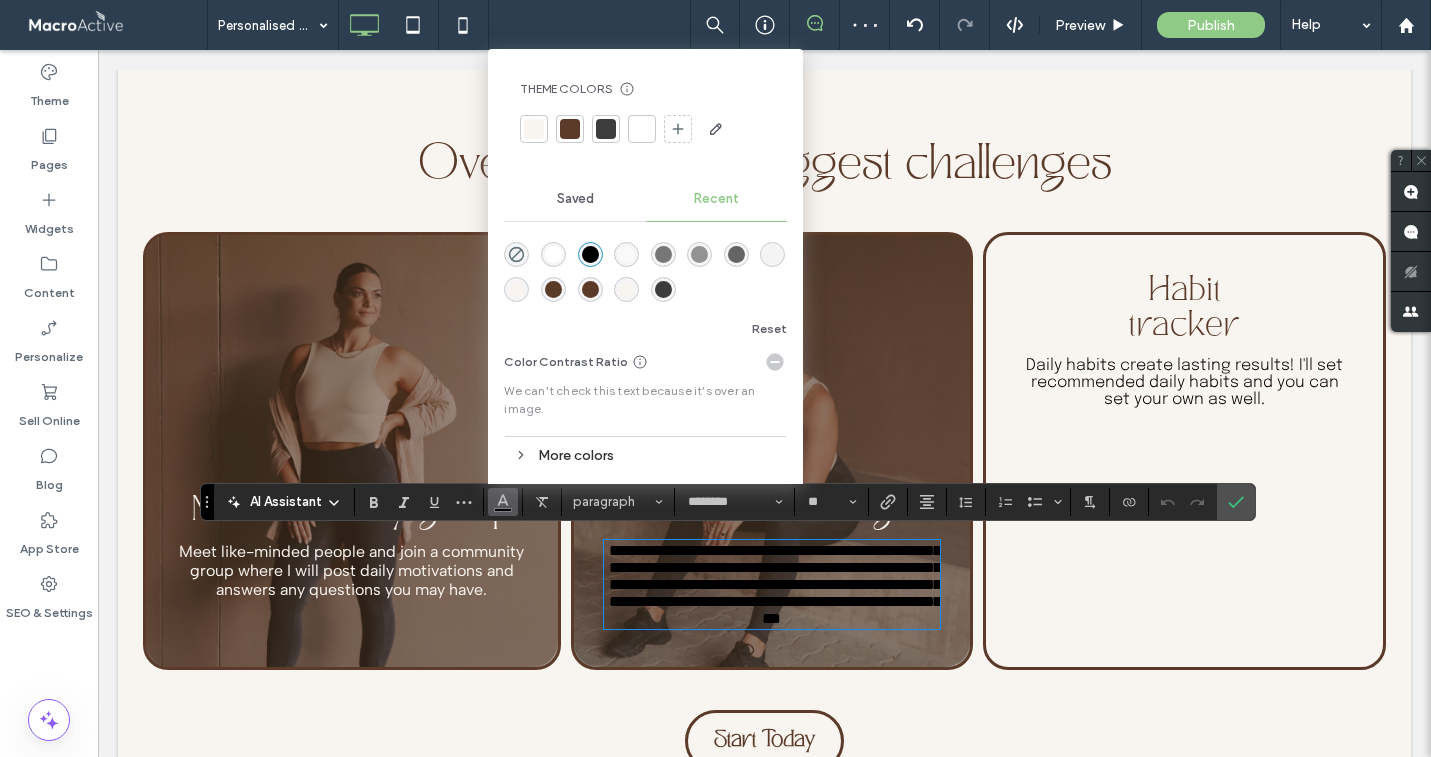 click at bounding box center (534, 129) 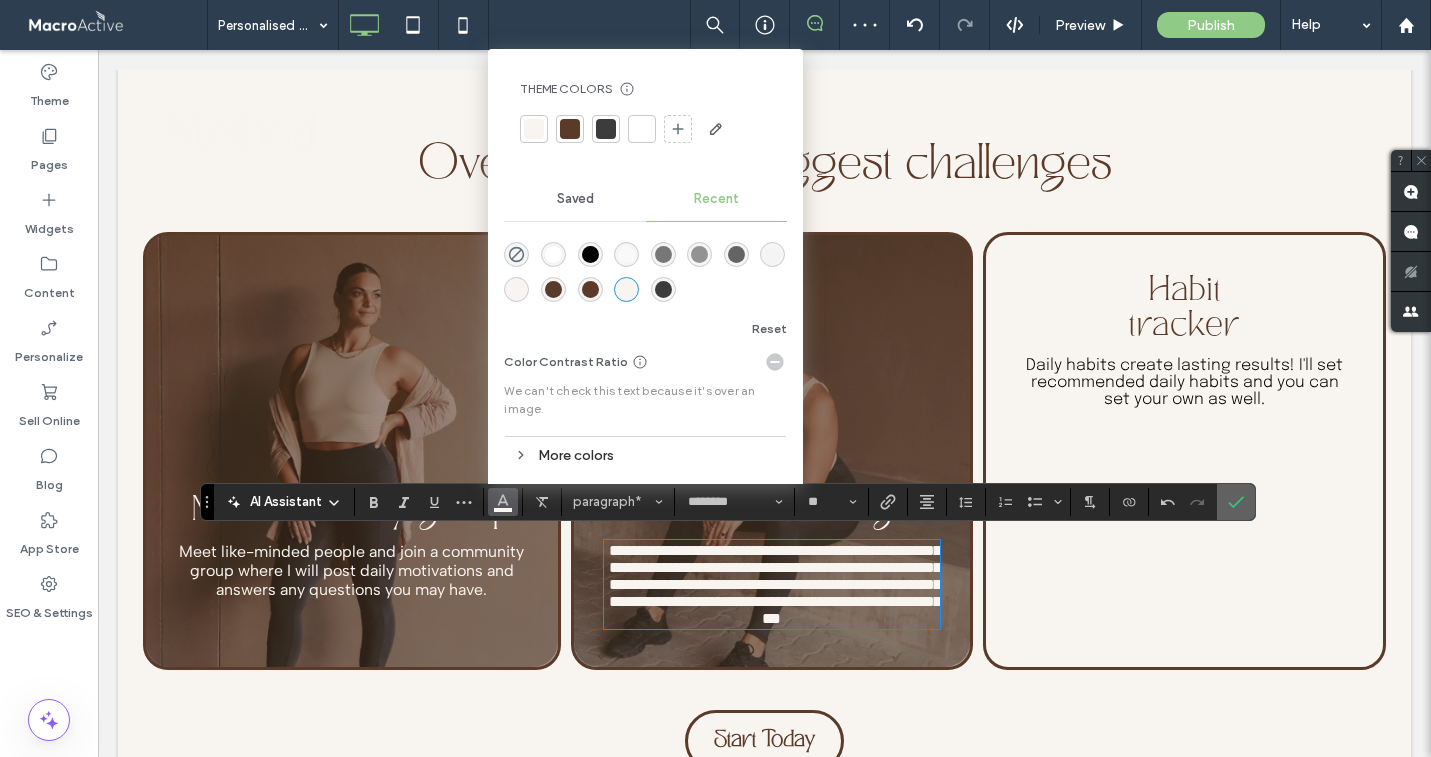 click 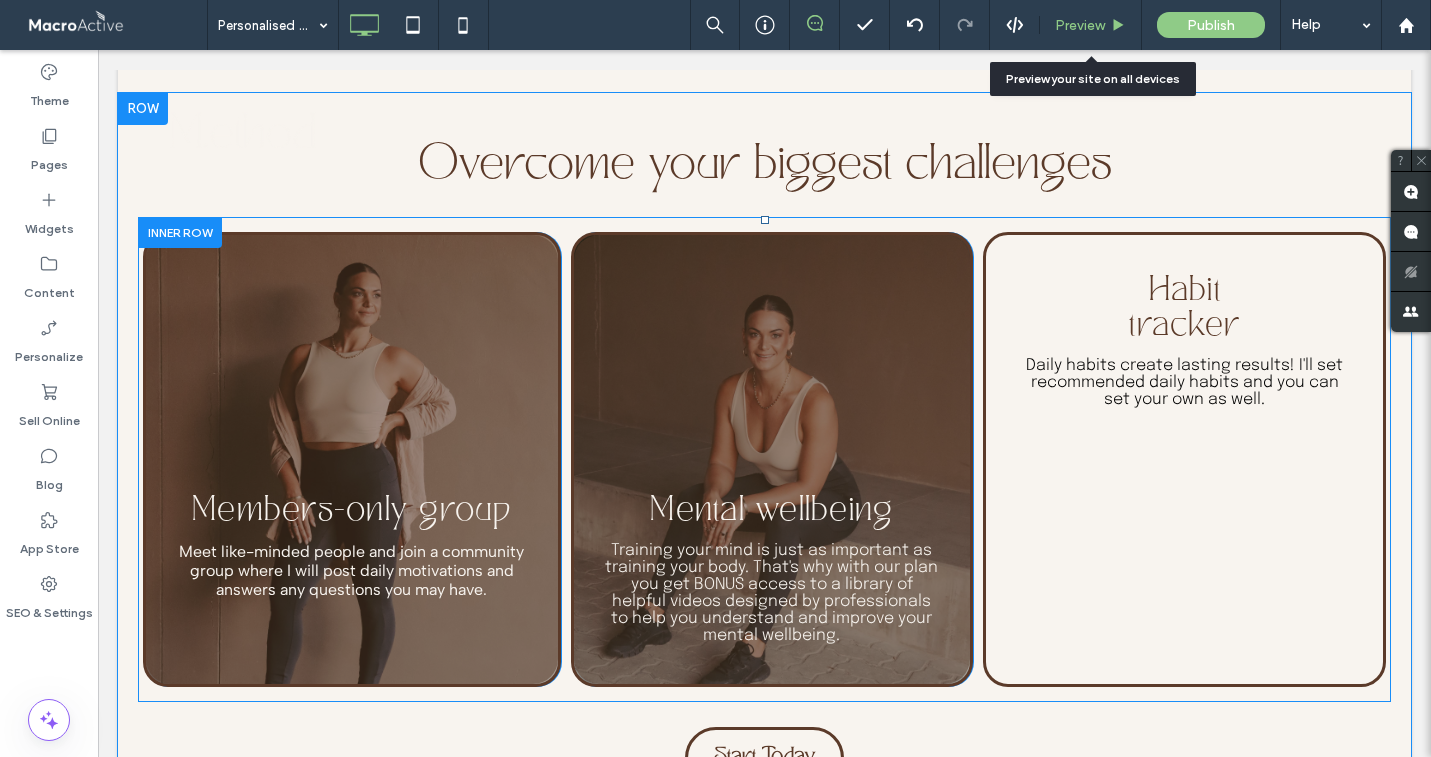 click on "Preview" at bounding box center (1080, 25) 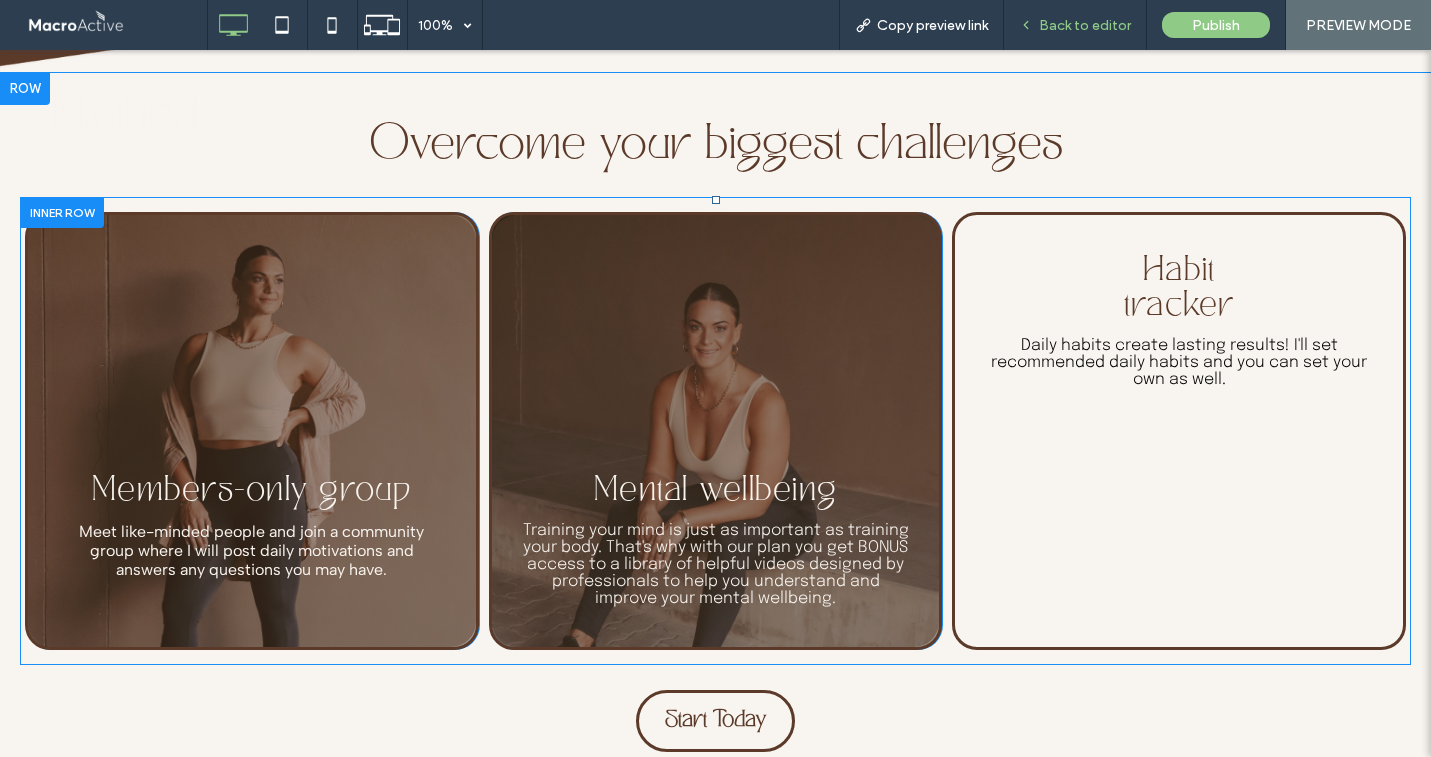 click on "Back to editor" at bounding box center [1085, 25] 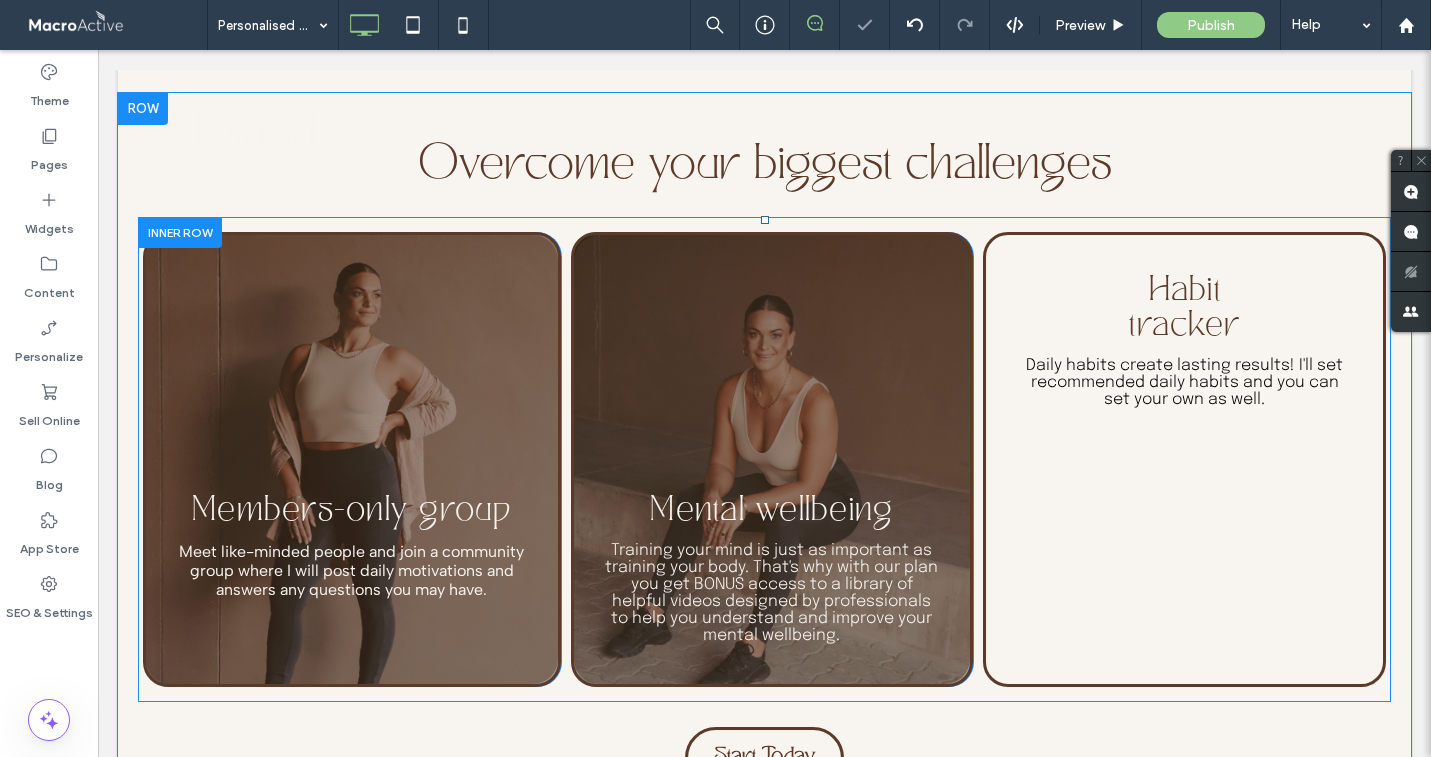 click on "Mental wellbeing
Training your mind is just as important as training your body. That's why with our plan you get BONUS access to a library of helpful videos designed by professionals to help you understand and improve your mental wellbeing.
Click To Paste     Click To Paste" at bounding box center (772, 459) 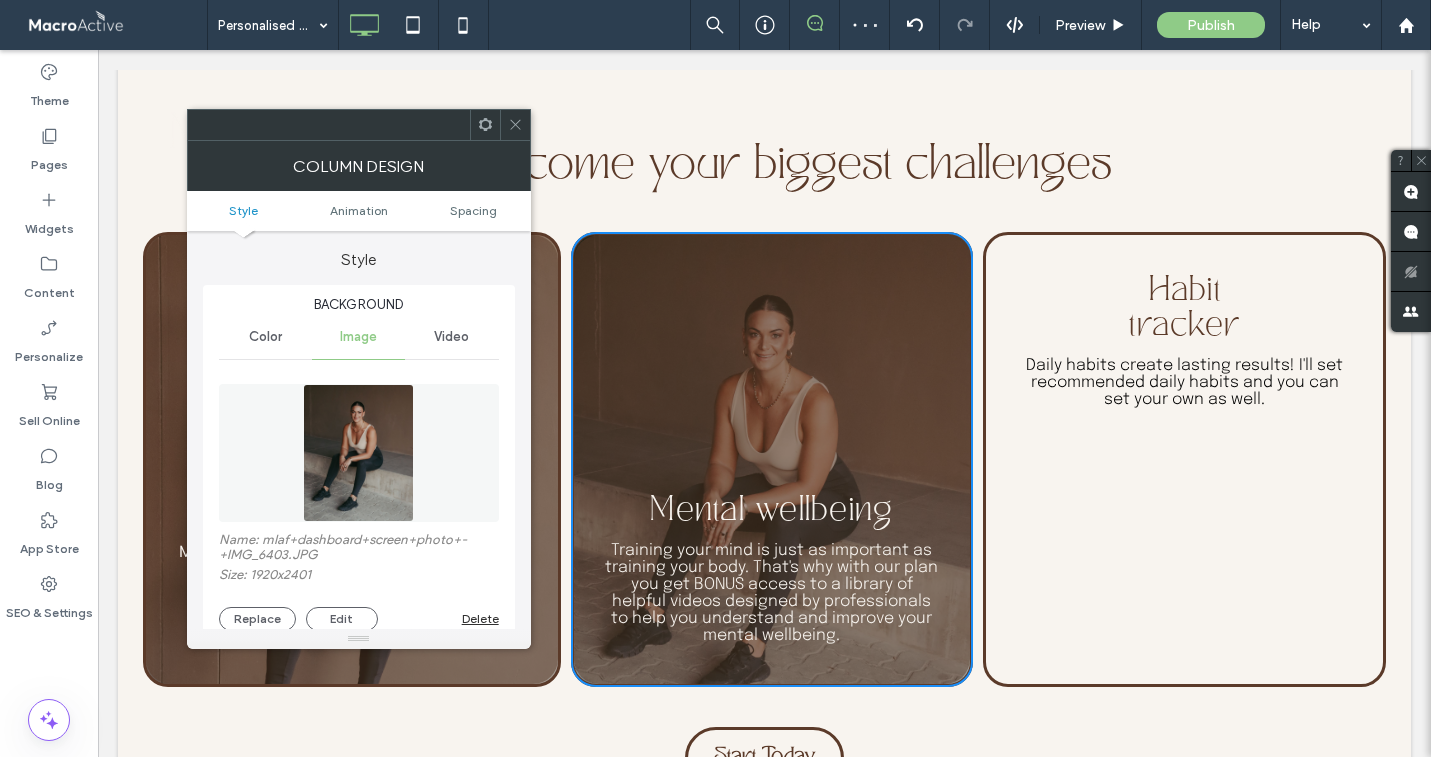 scroll, scrollTop: 105, scrollLeft: 0, axis: vertical 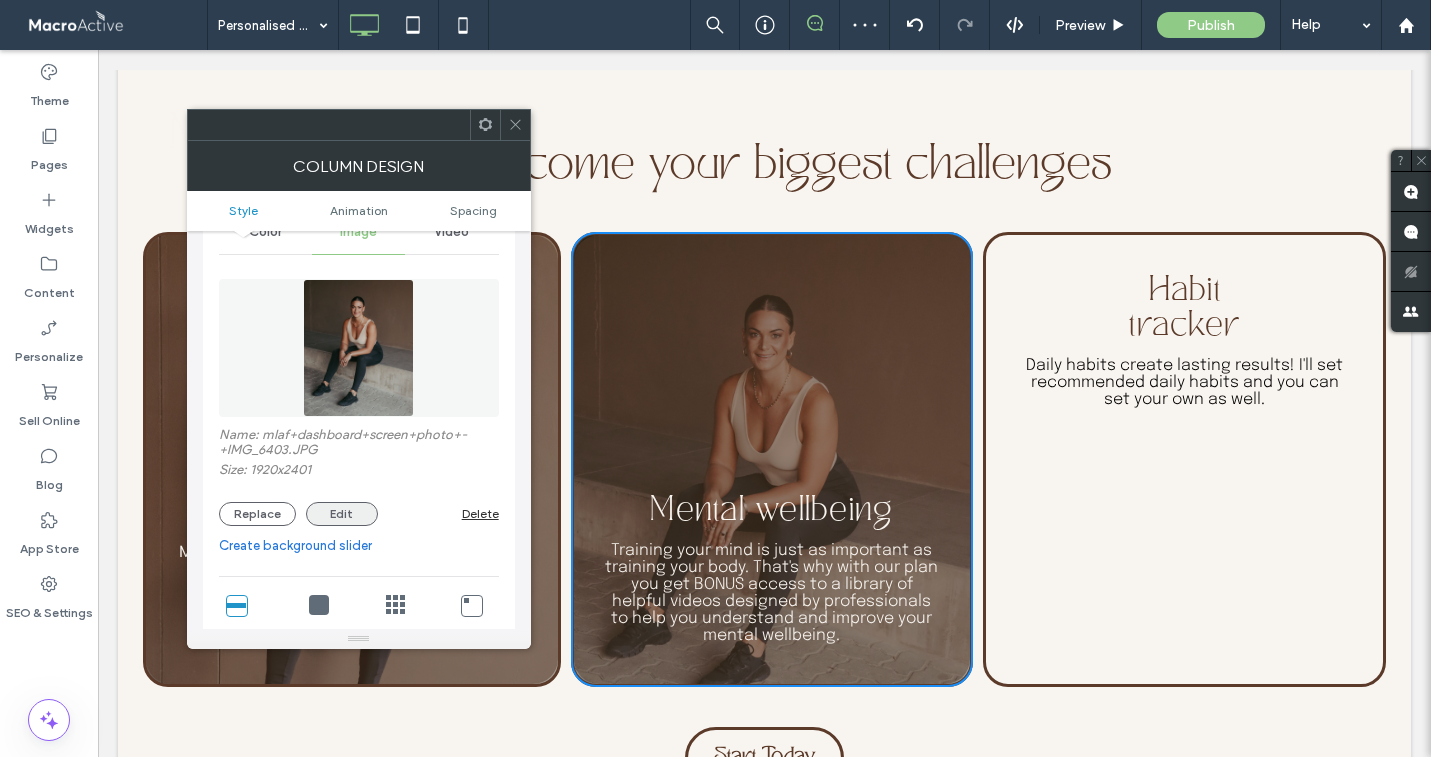 click on "Edit" at bounding box center [342, 514] 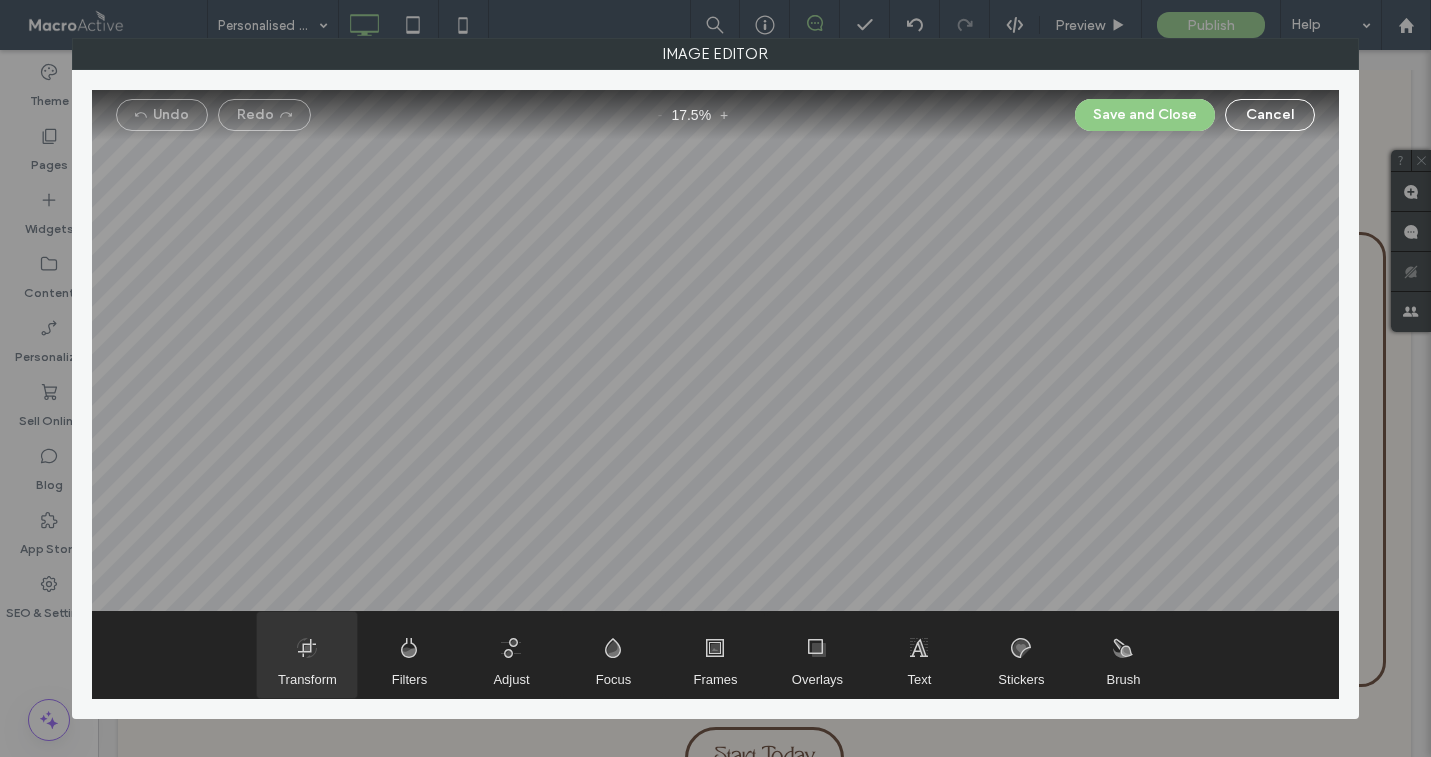 click at bounding box center [307, 655] 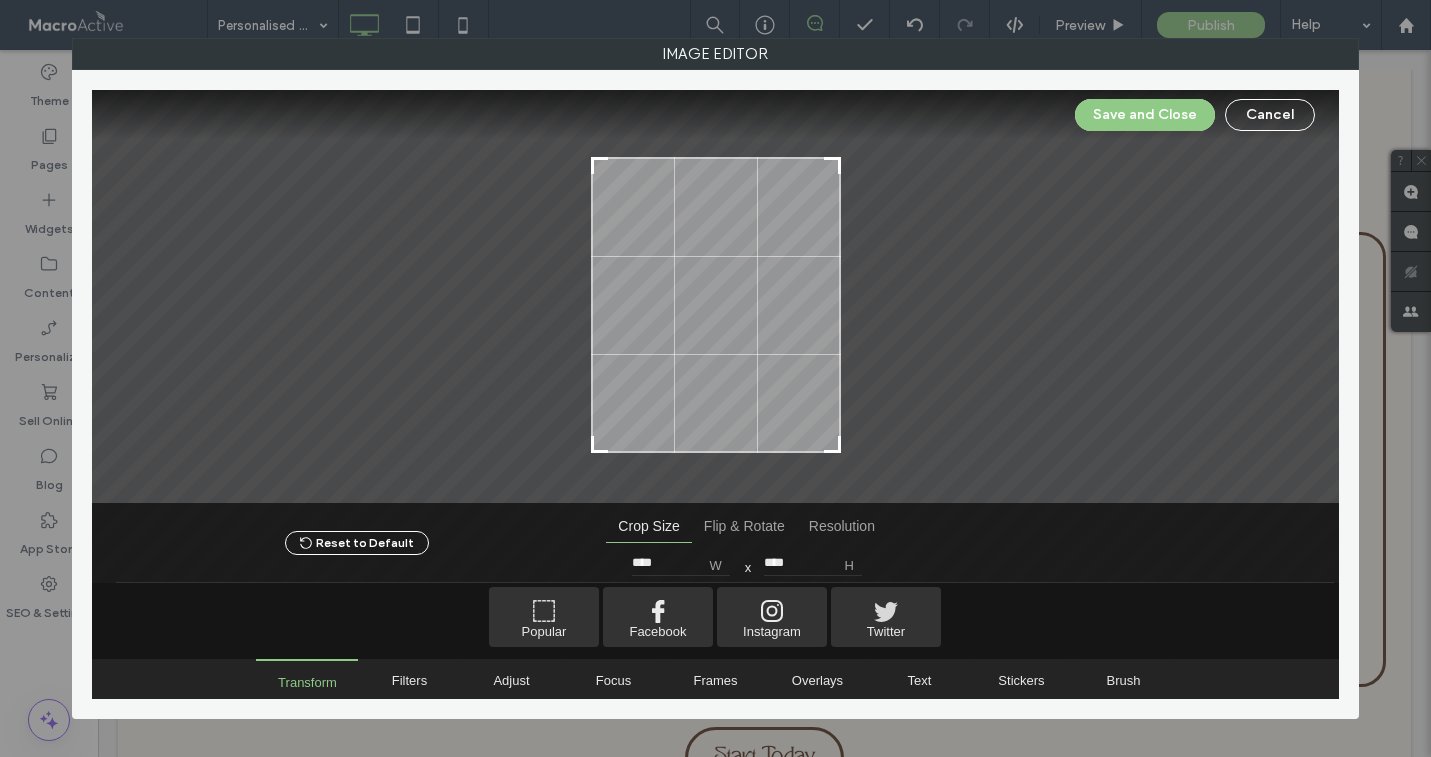 type on "****" 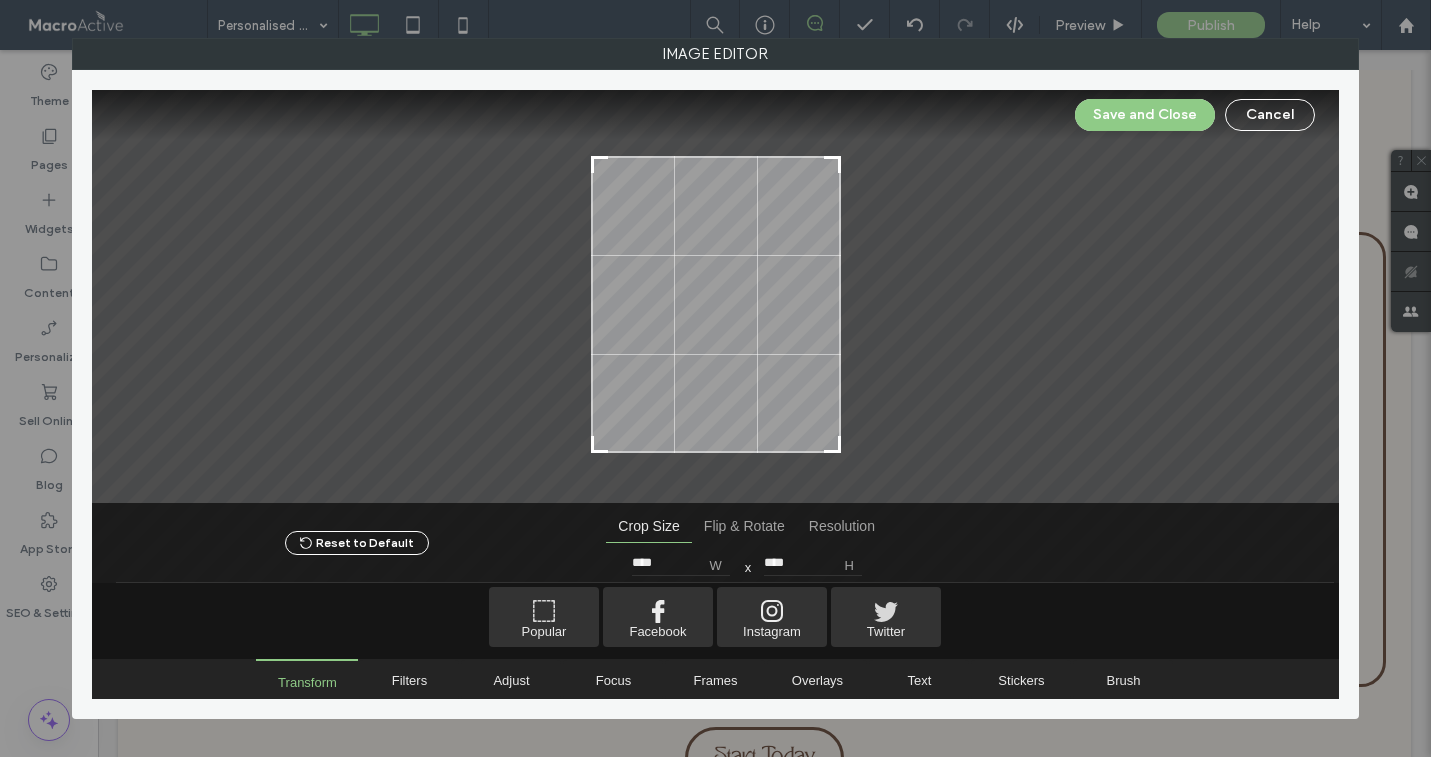 drag, startPoint x: 831, startPoint y: 143, endPoint x: 833, endPoint y: 159, distance: 16.124516 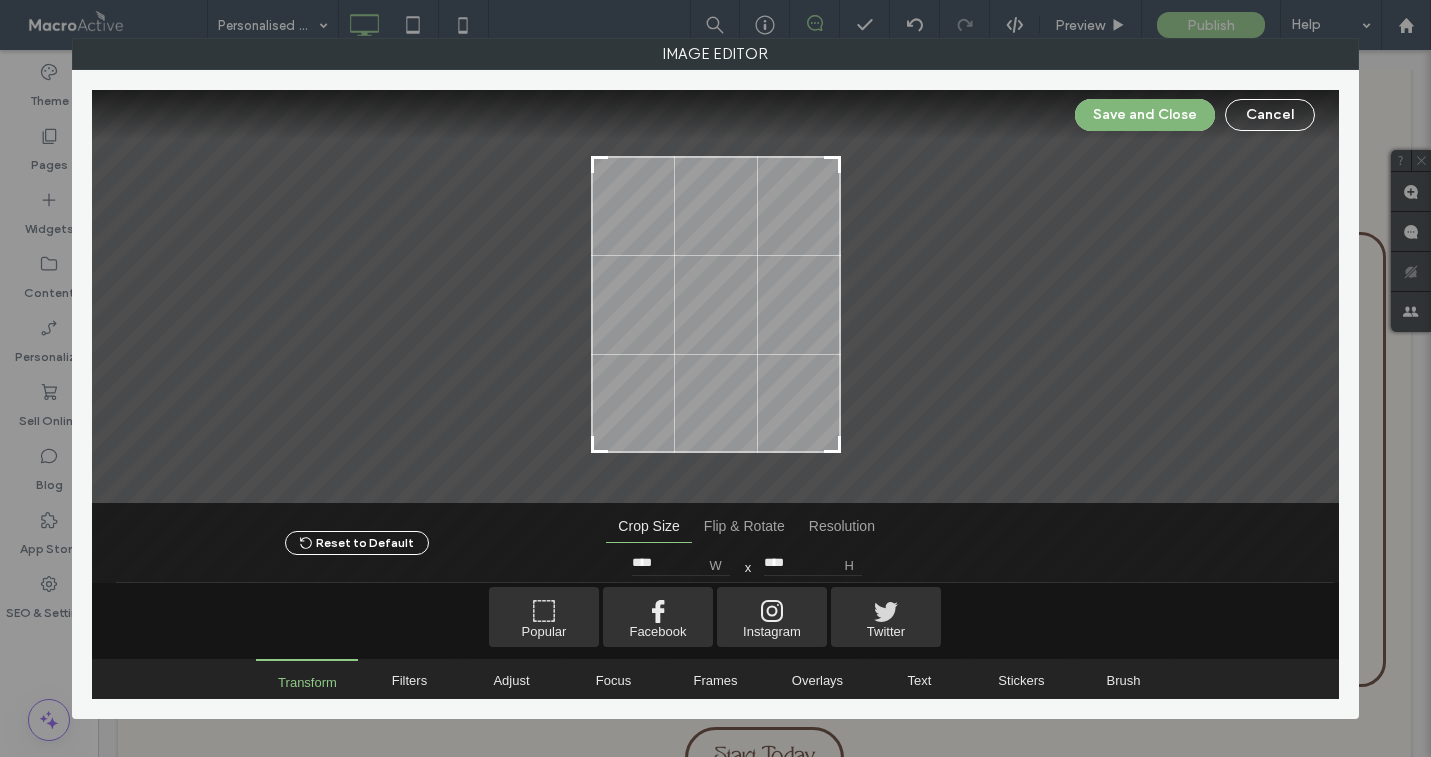 click on "Save and Close" at bounding box center [1145, 115] 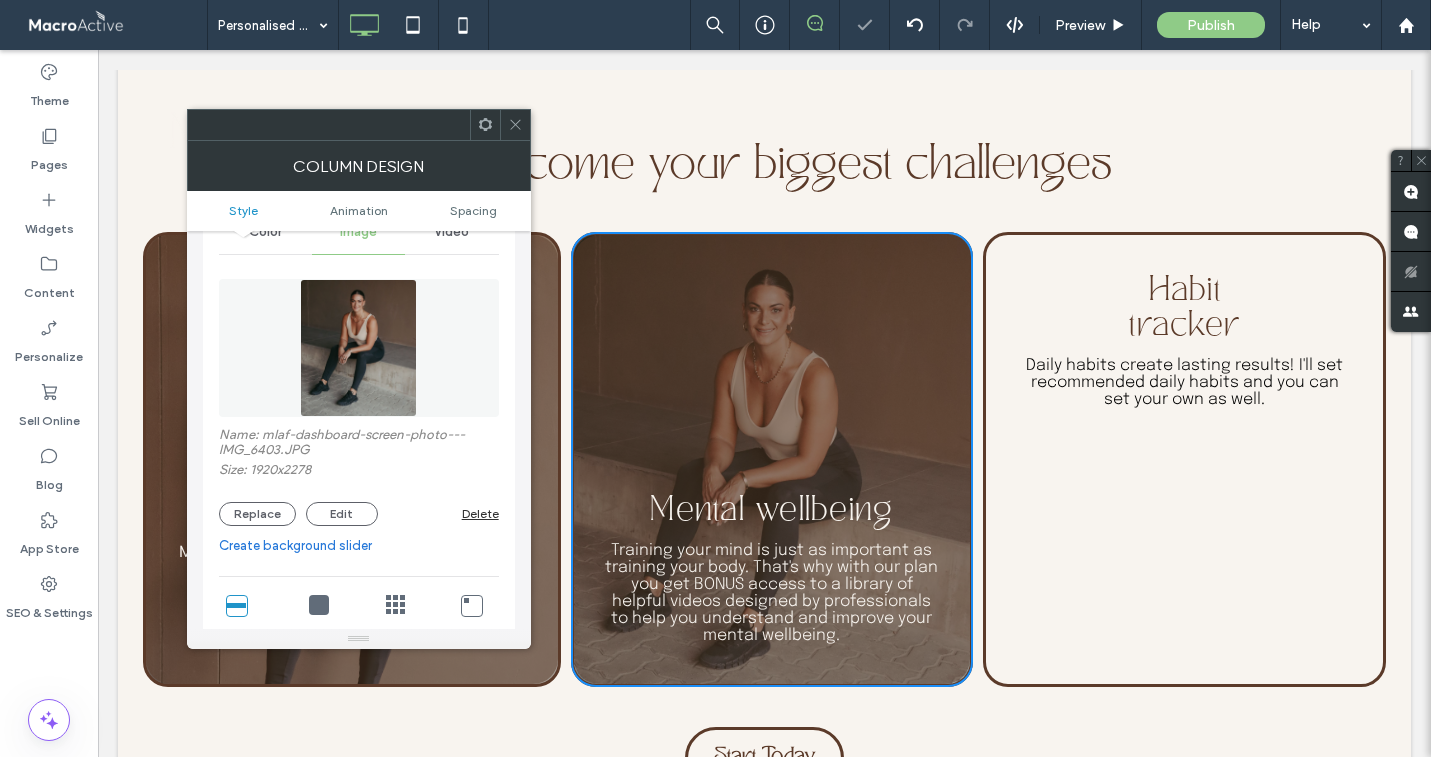 click 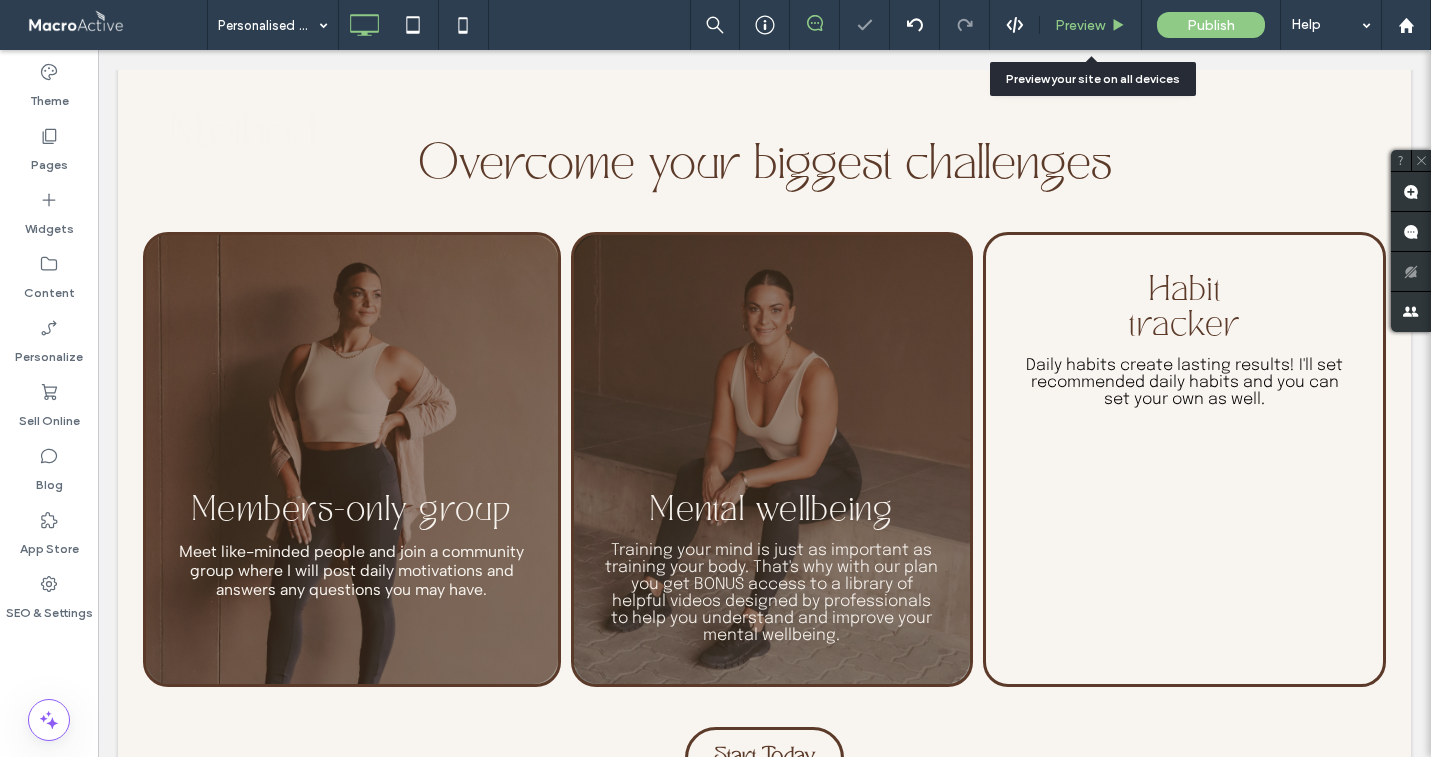 click on "Preview" at bounding box center [1080, 25] 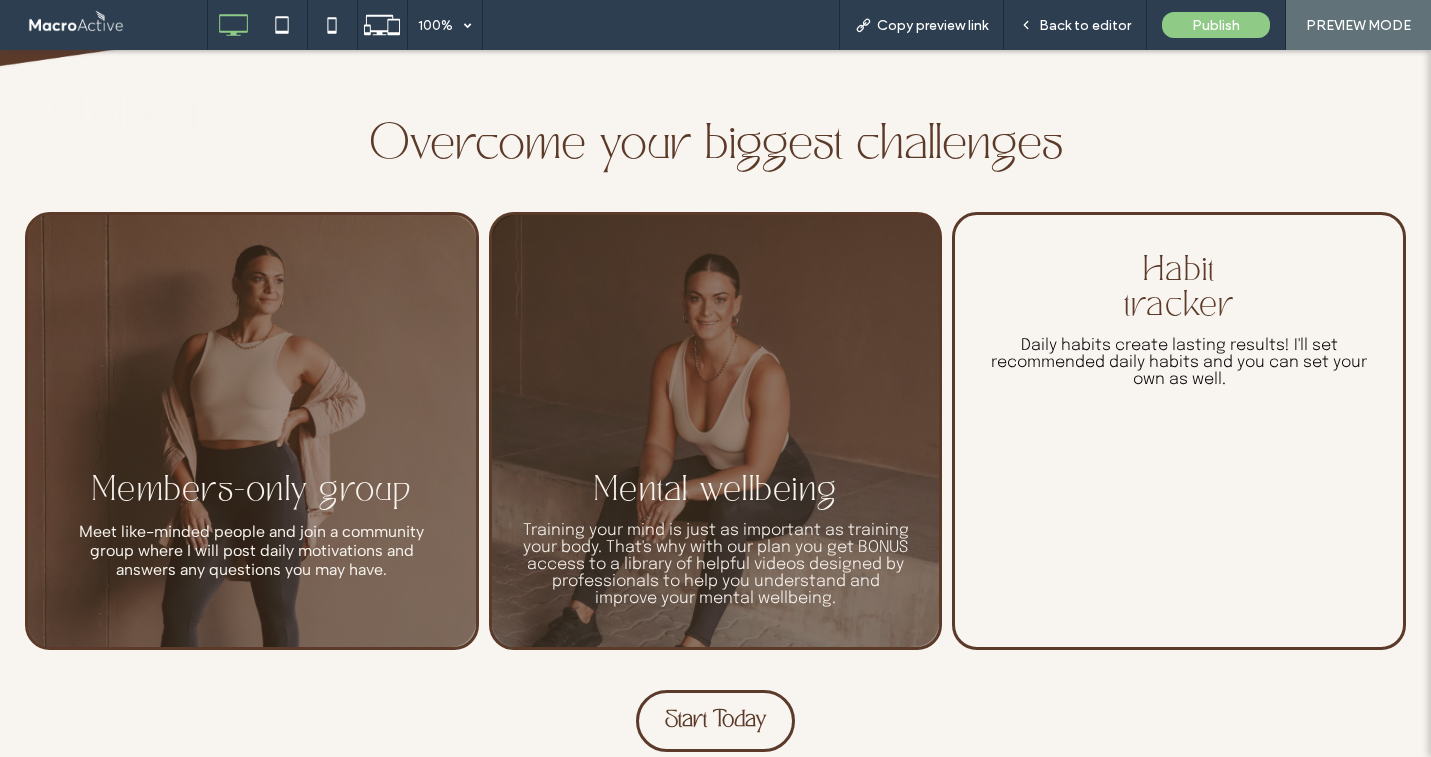 click on "Back to editor" at bounding box center (1085, 25) 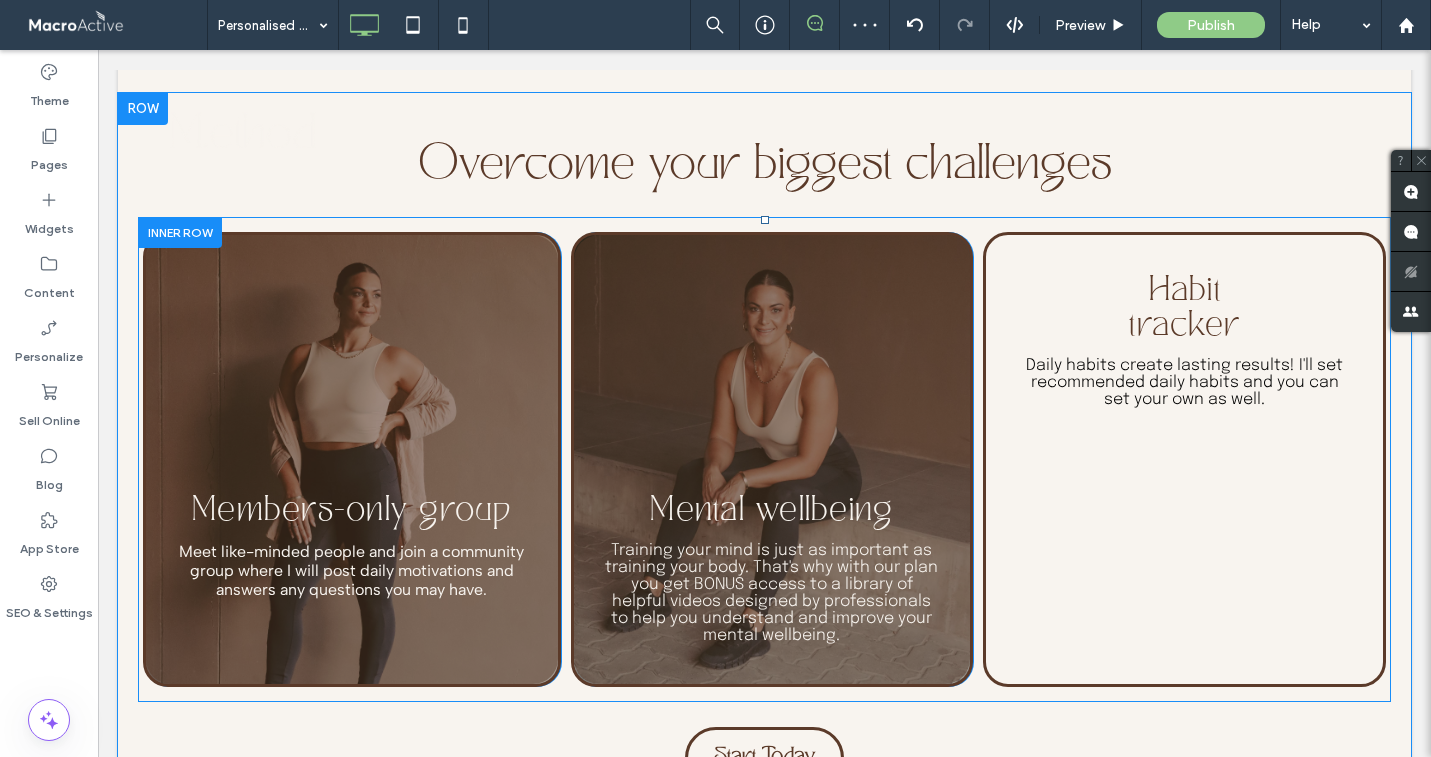 click on "Habit tracker
Daily habits create lasting results! I'll set recommended daily habits and you can set your own as well.
Click To Paste     Click To Paste" at bounding box center [1184, 459] 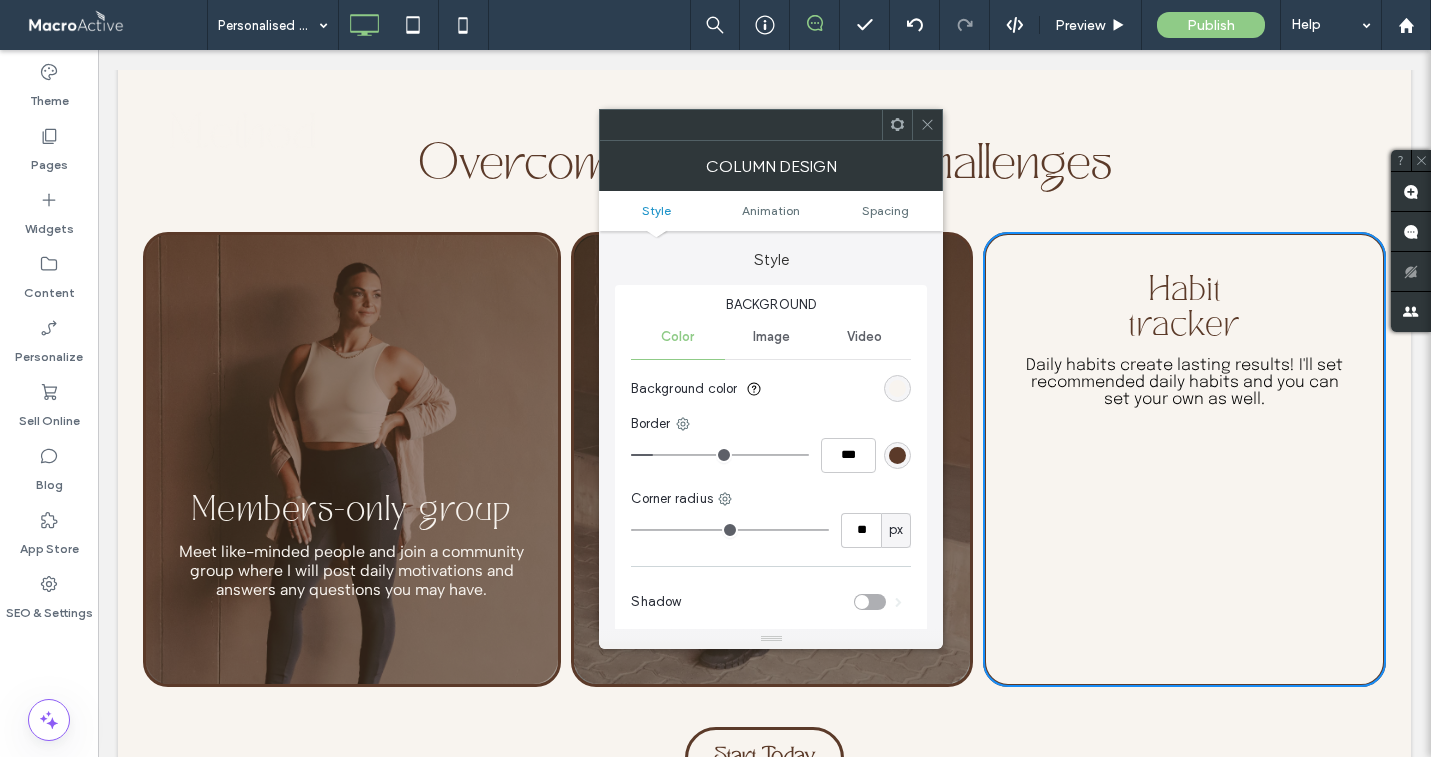 click on "Image" at bounding box center [771, 337] 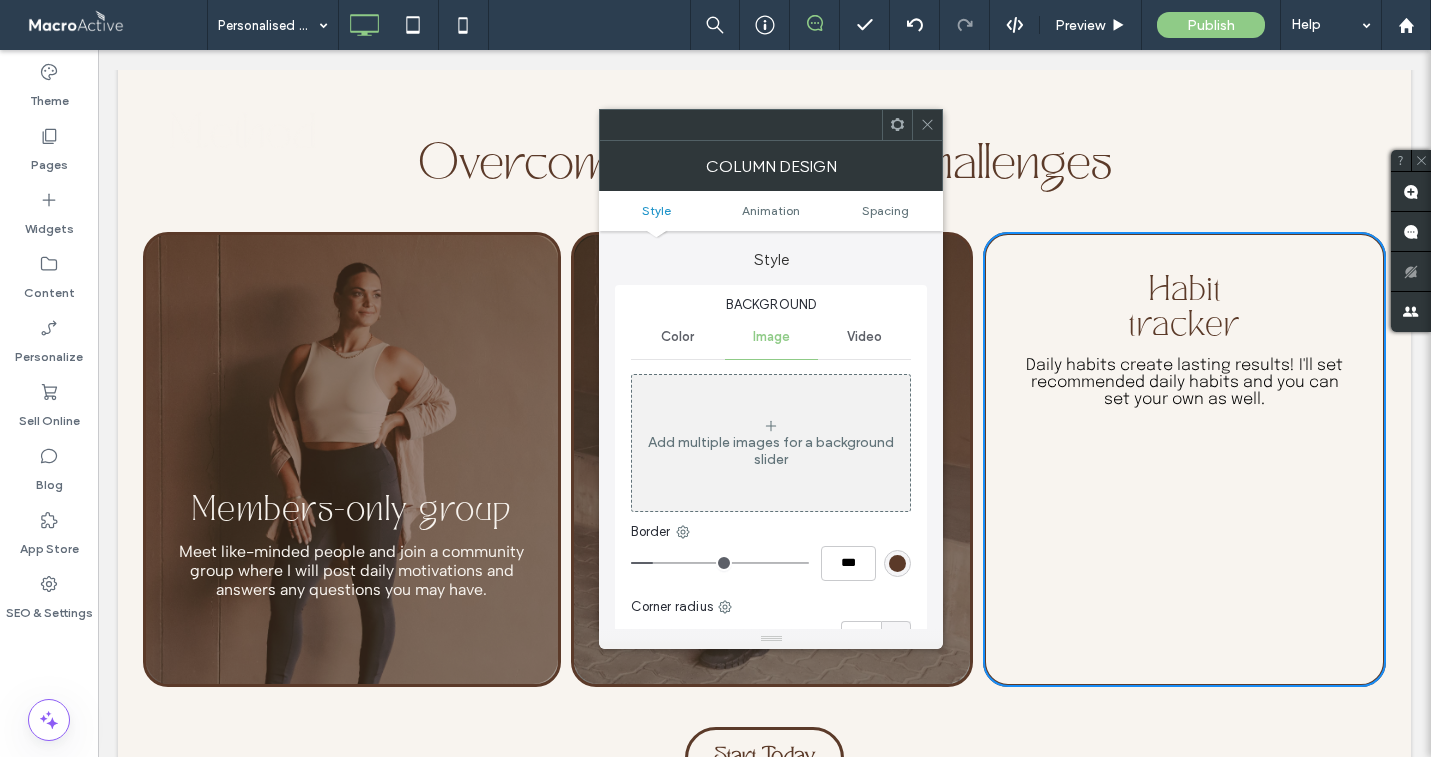 click on "Add multiple images for a background slider" at bounding box center (771, 451) 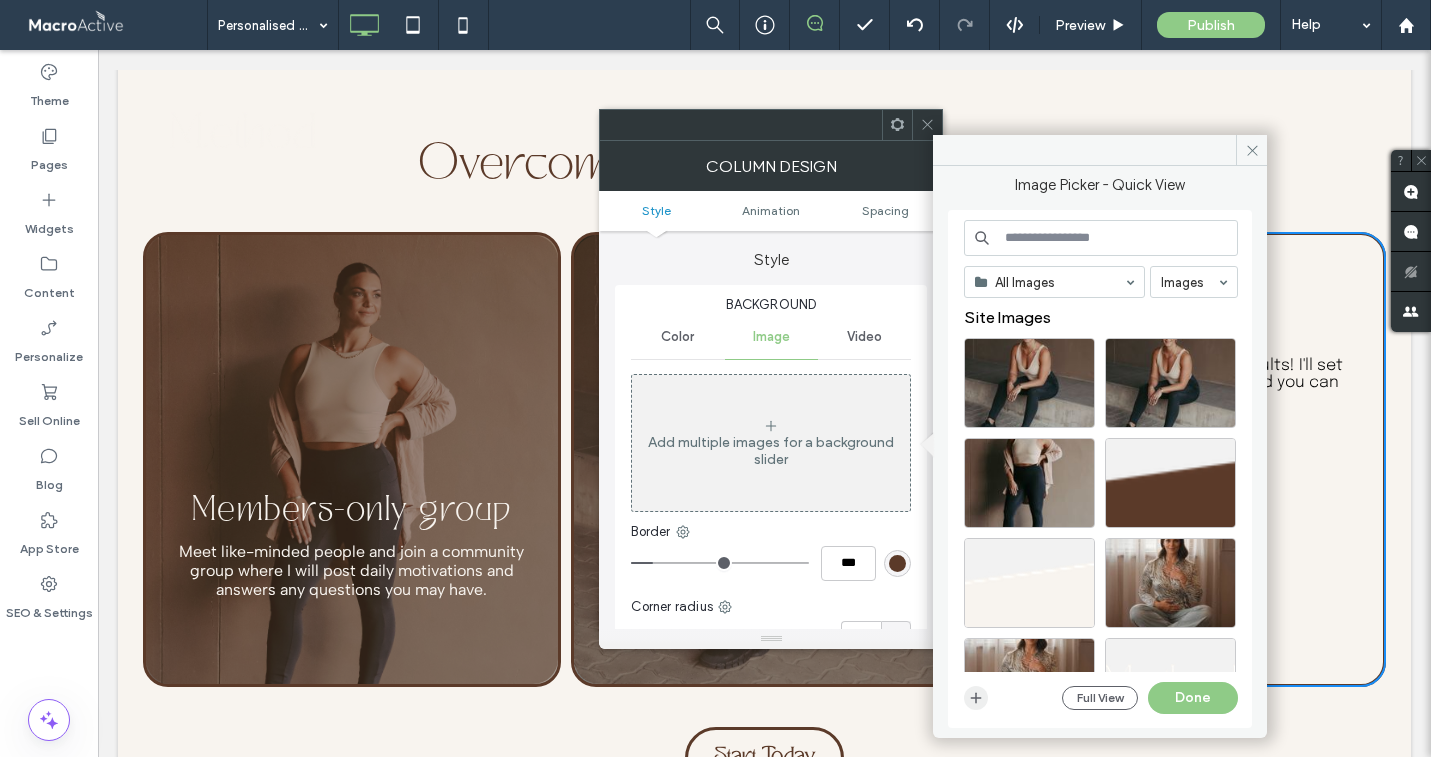 click 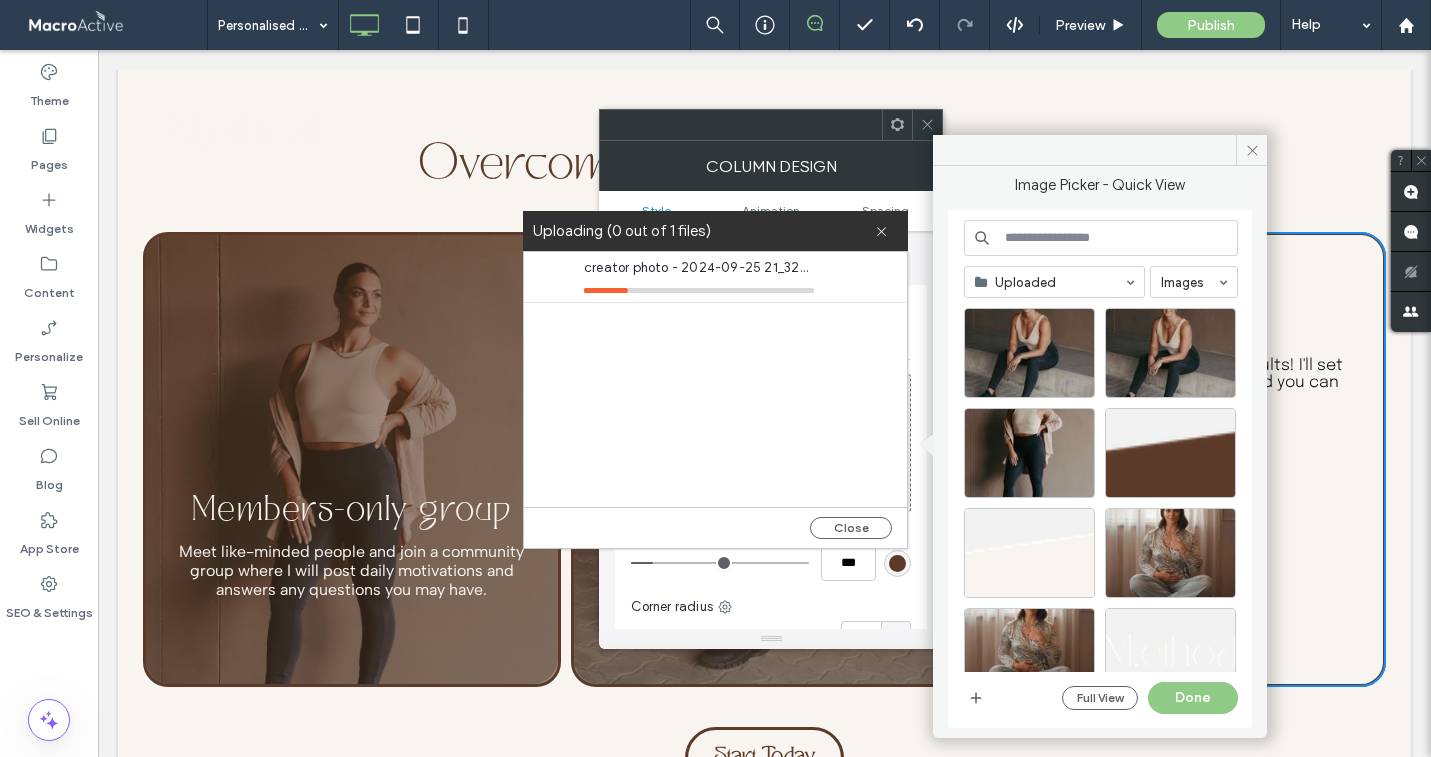 scroll, scrollTop: 3546, scrollLeft: 0, axis: vertical 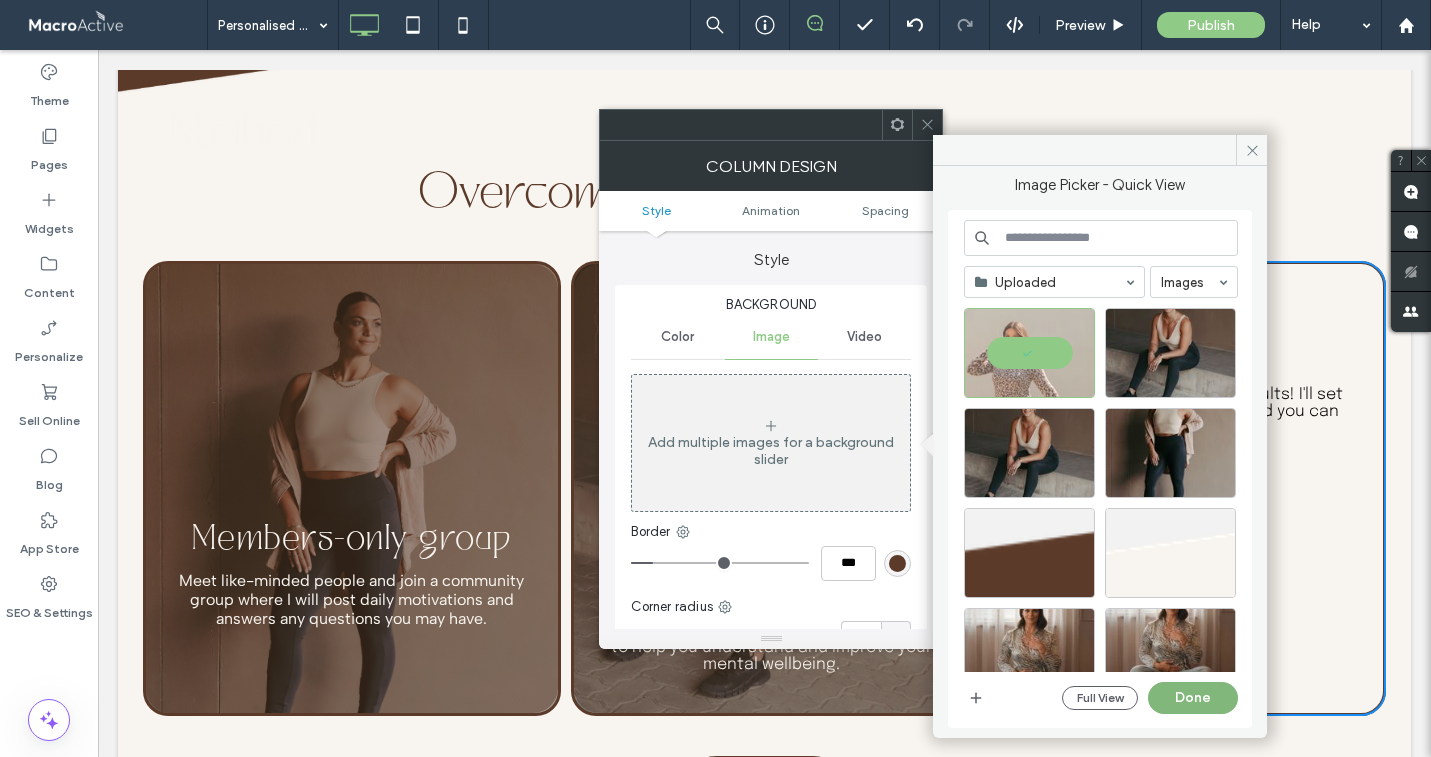 click on "Done" at bounding box center (1193, 698) 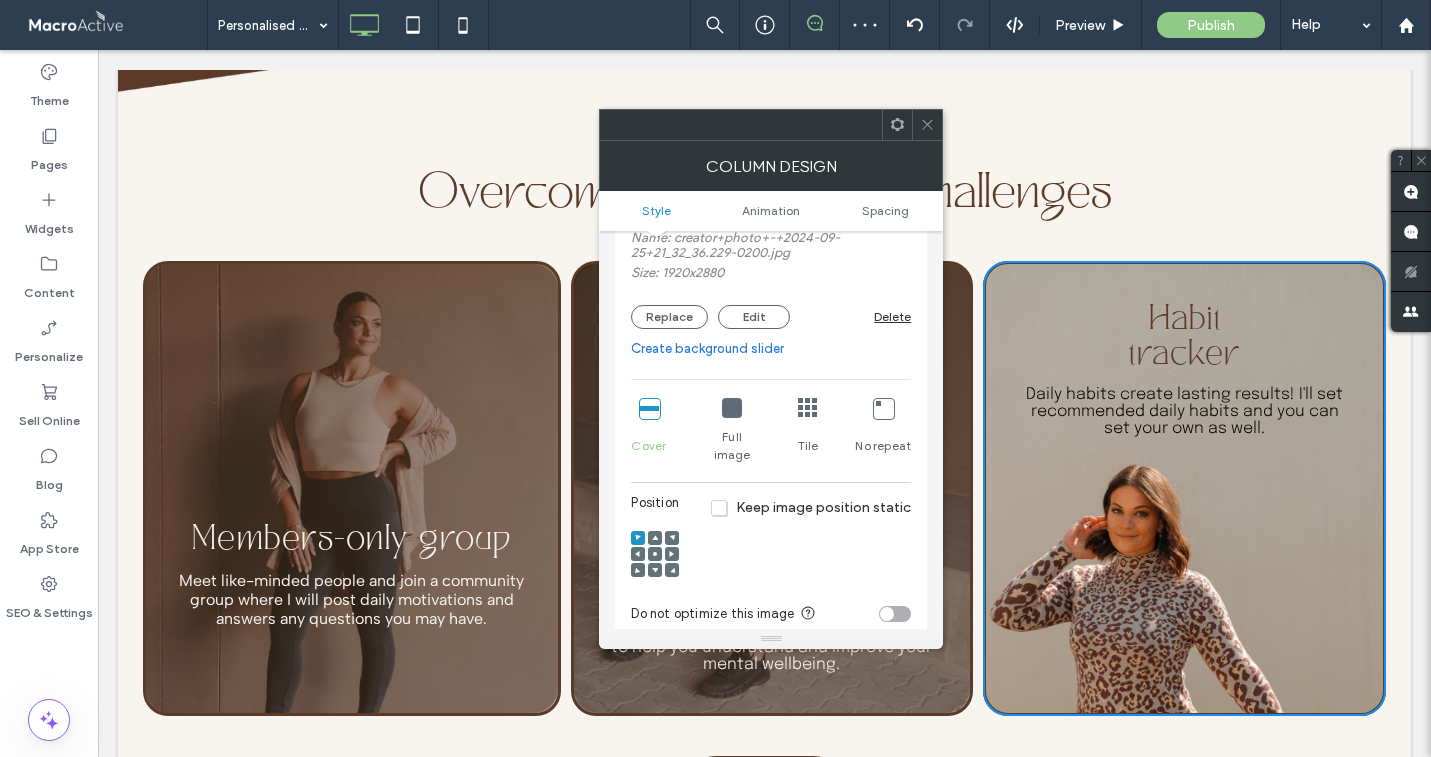 scroll, scrollTop: 305, scrollLeft: 0, axis: vertical 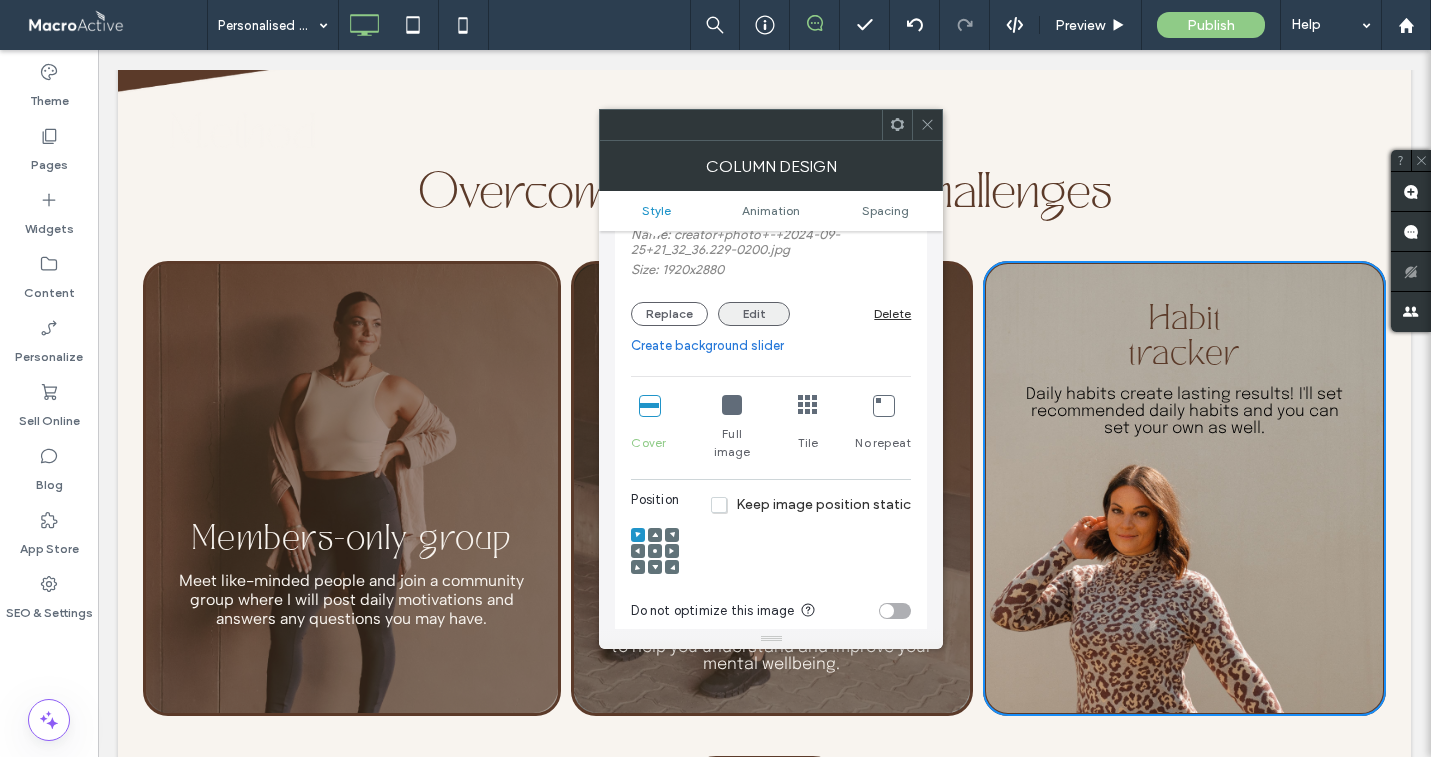 click on "Edit" at bounding box center [754, 314] 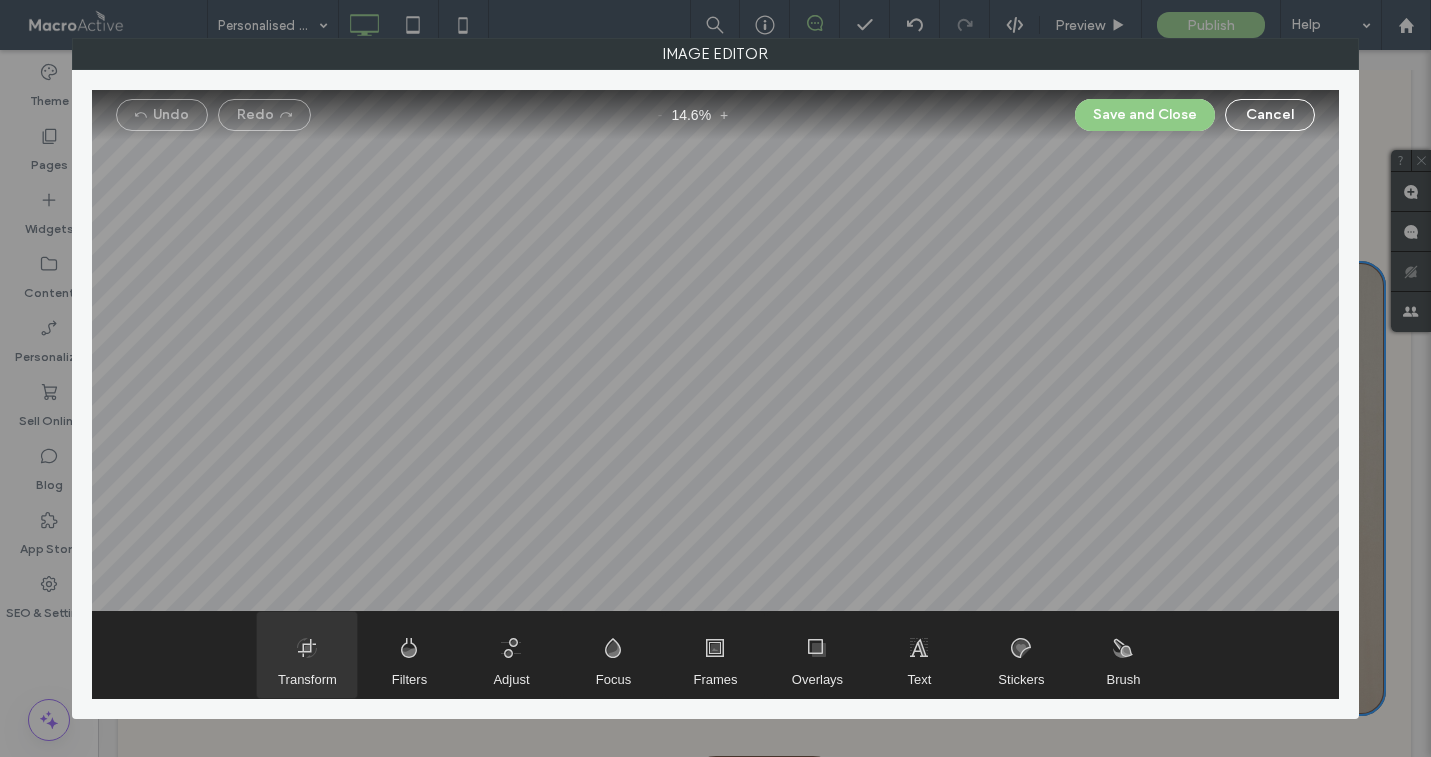 click at bounding box center [307, 655] 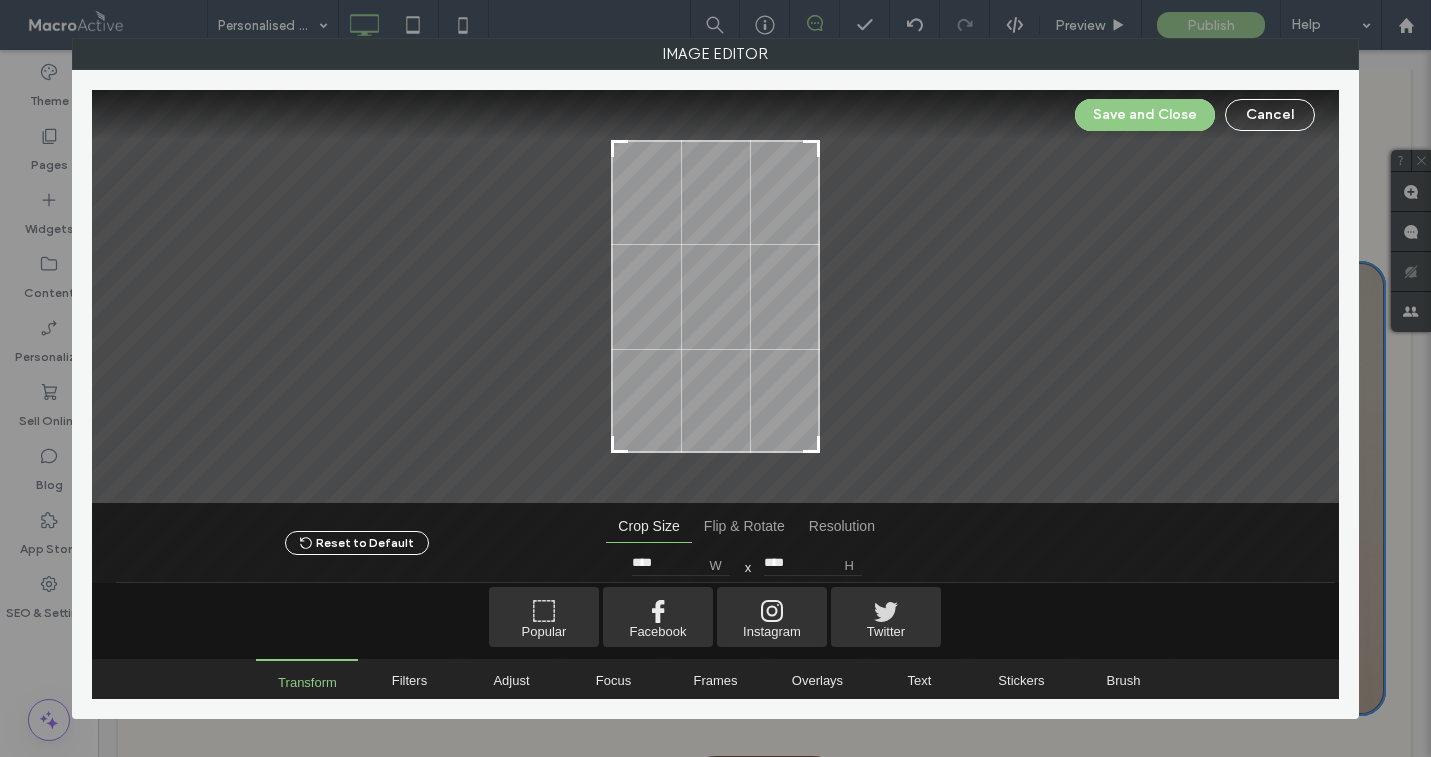 type on "****" 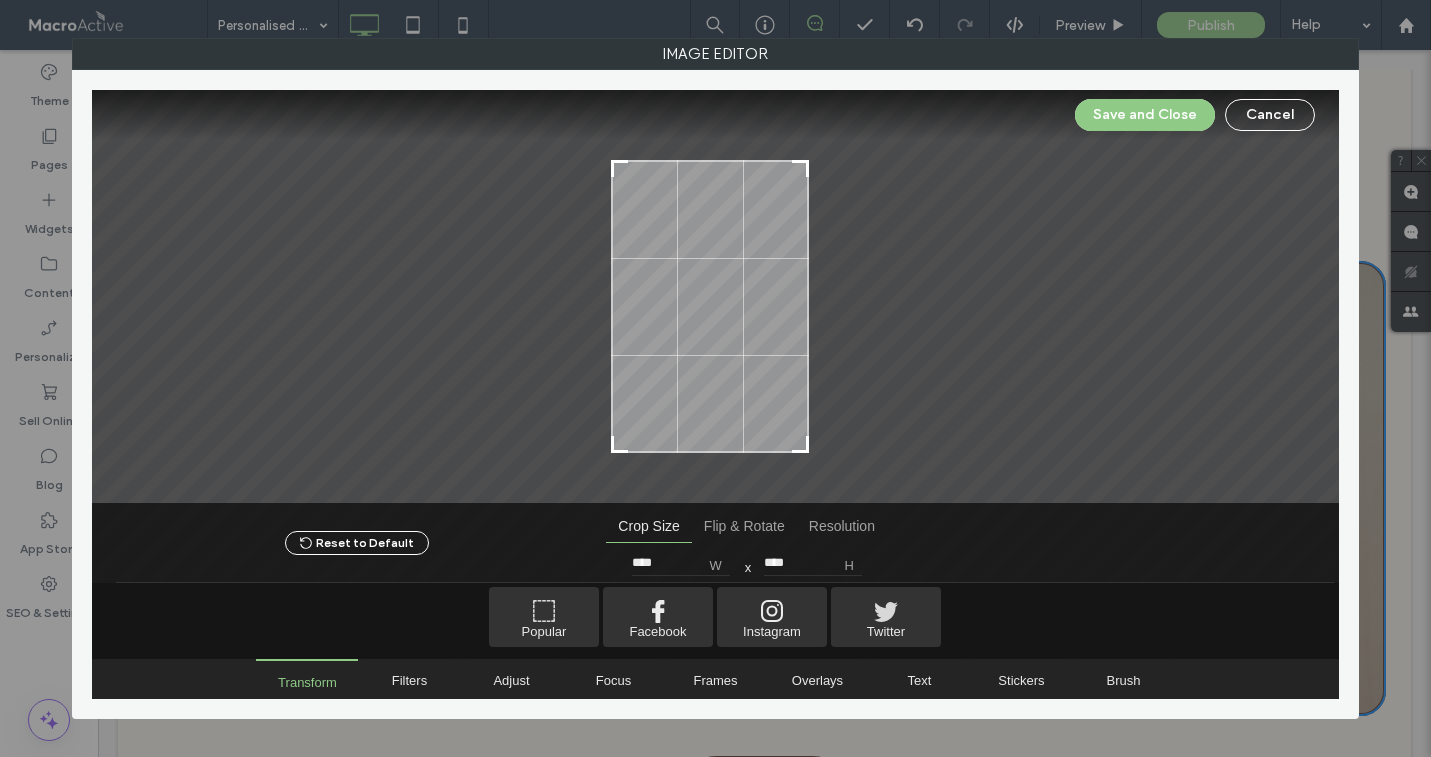 type on "****" 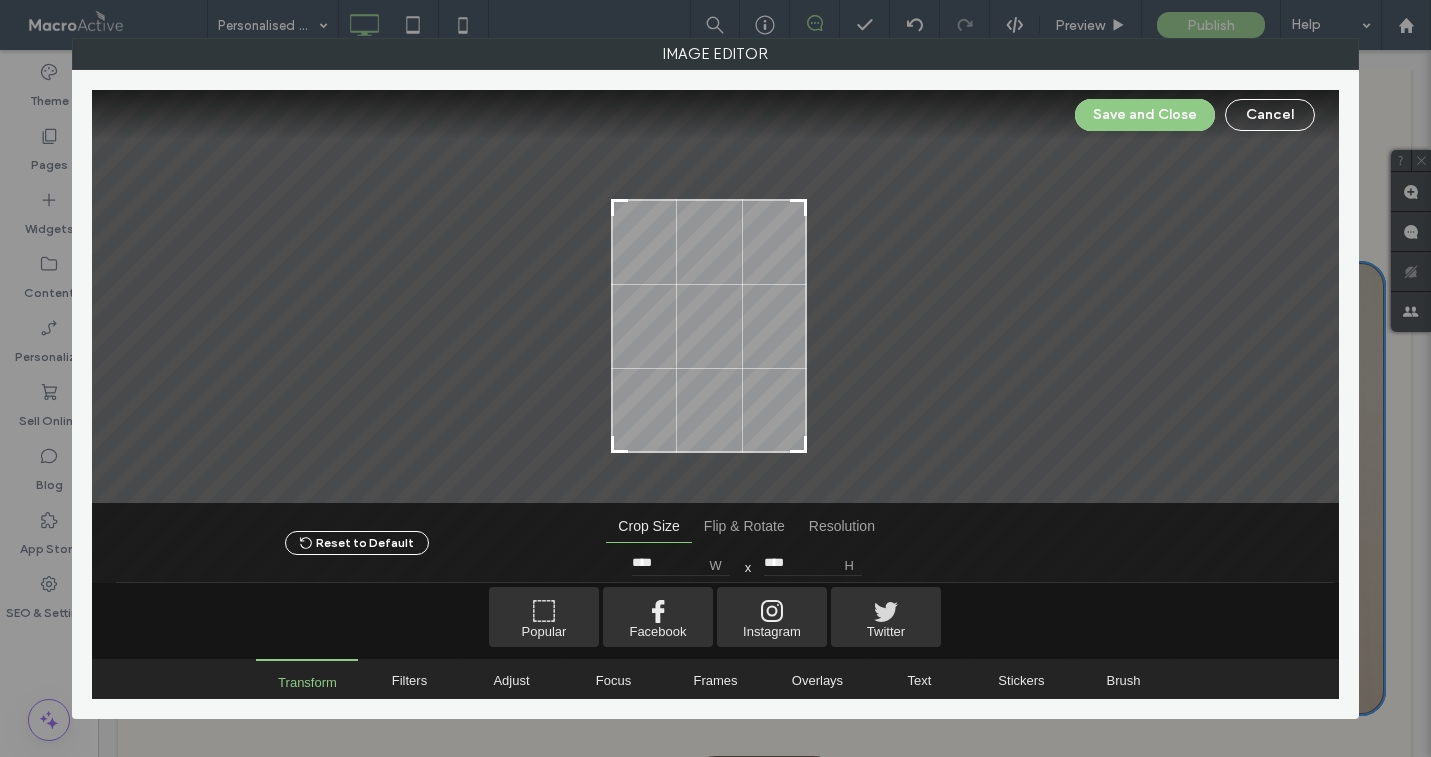 type on "****" 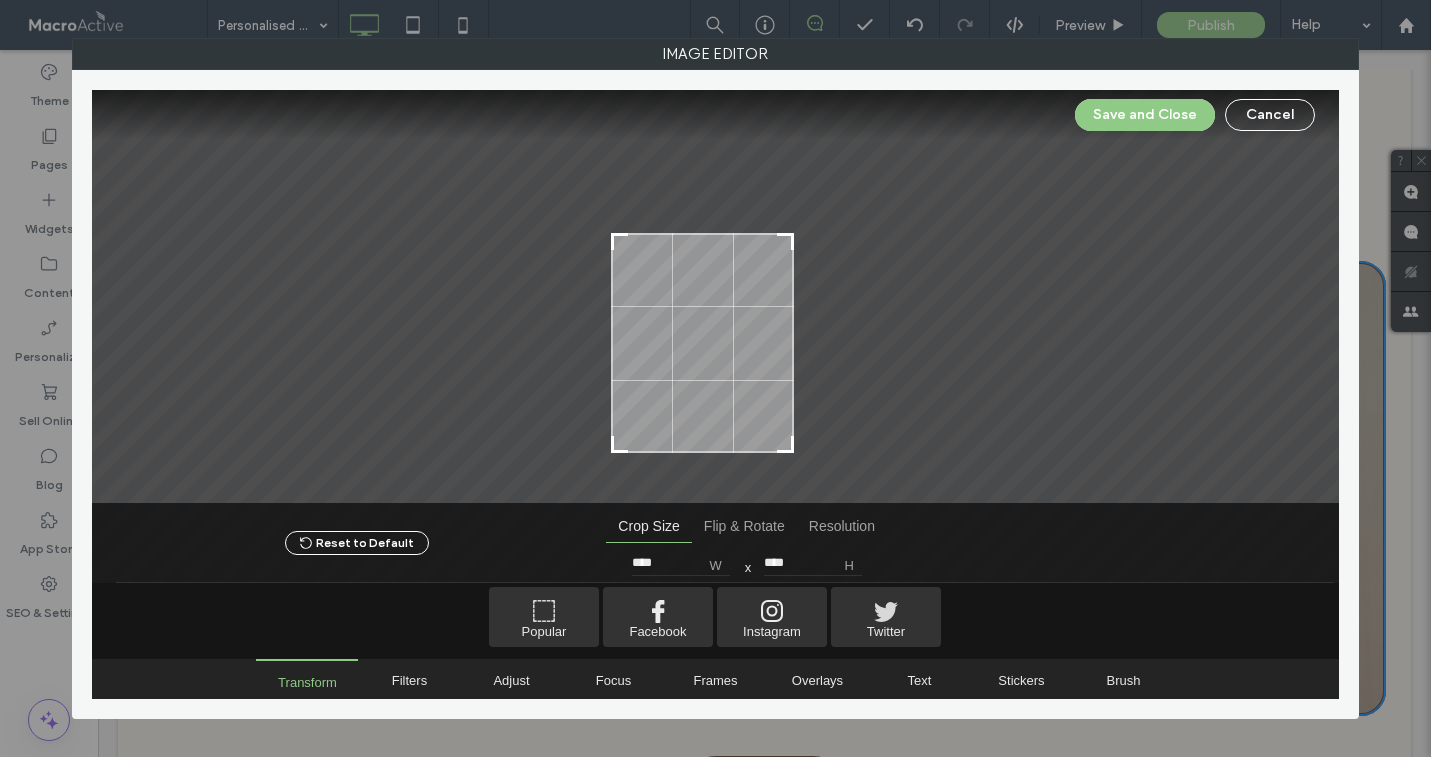 type on "****" 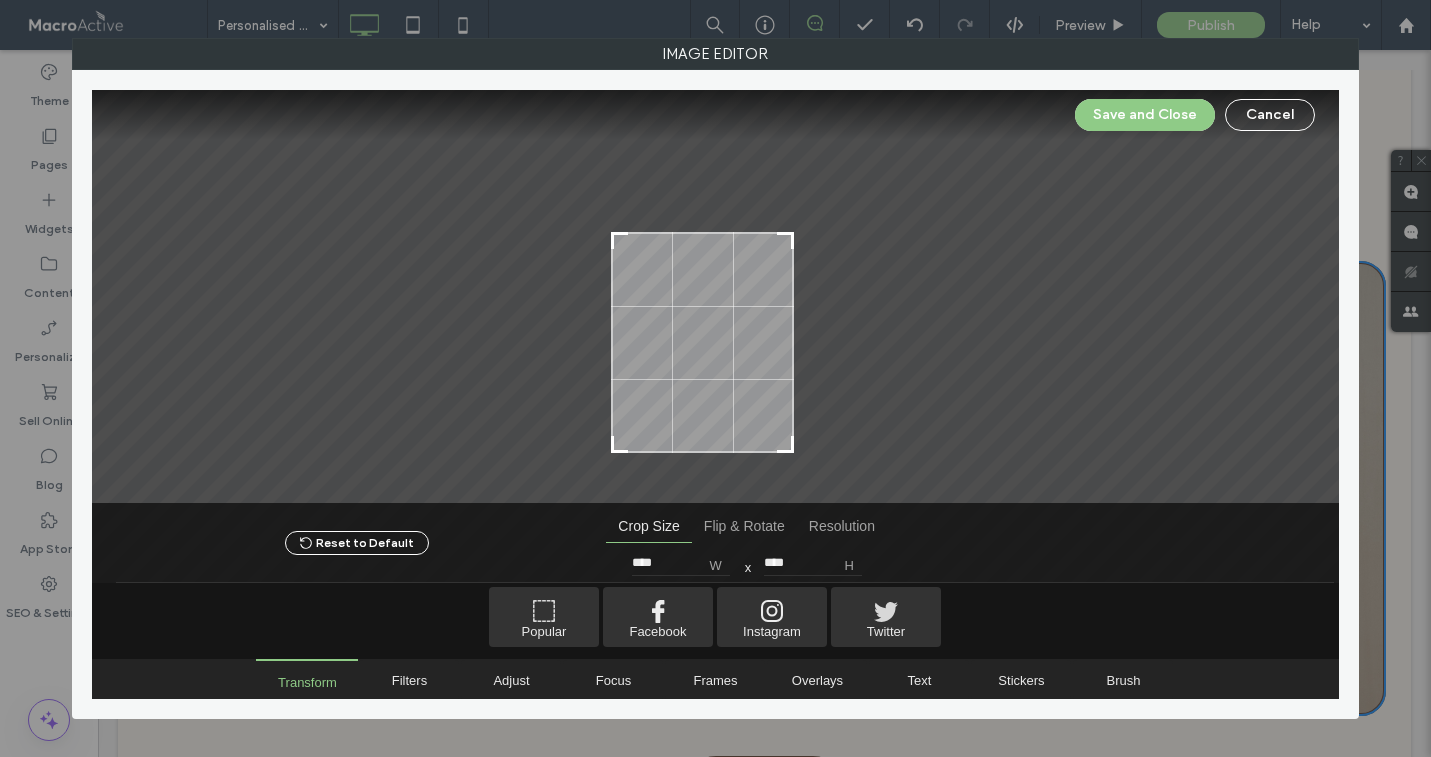 type on "****" 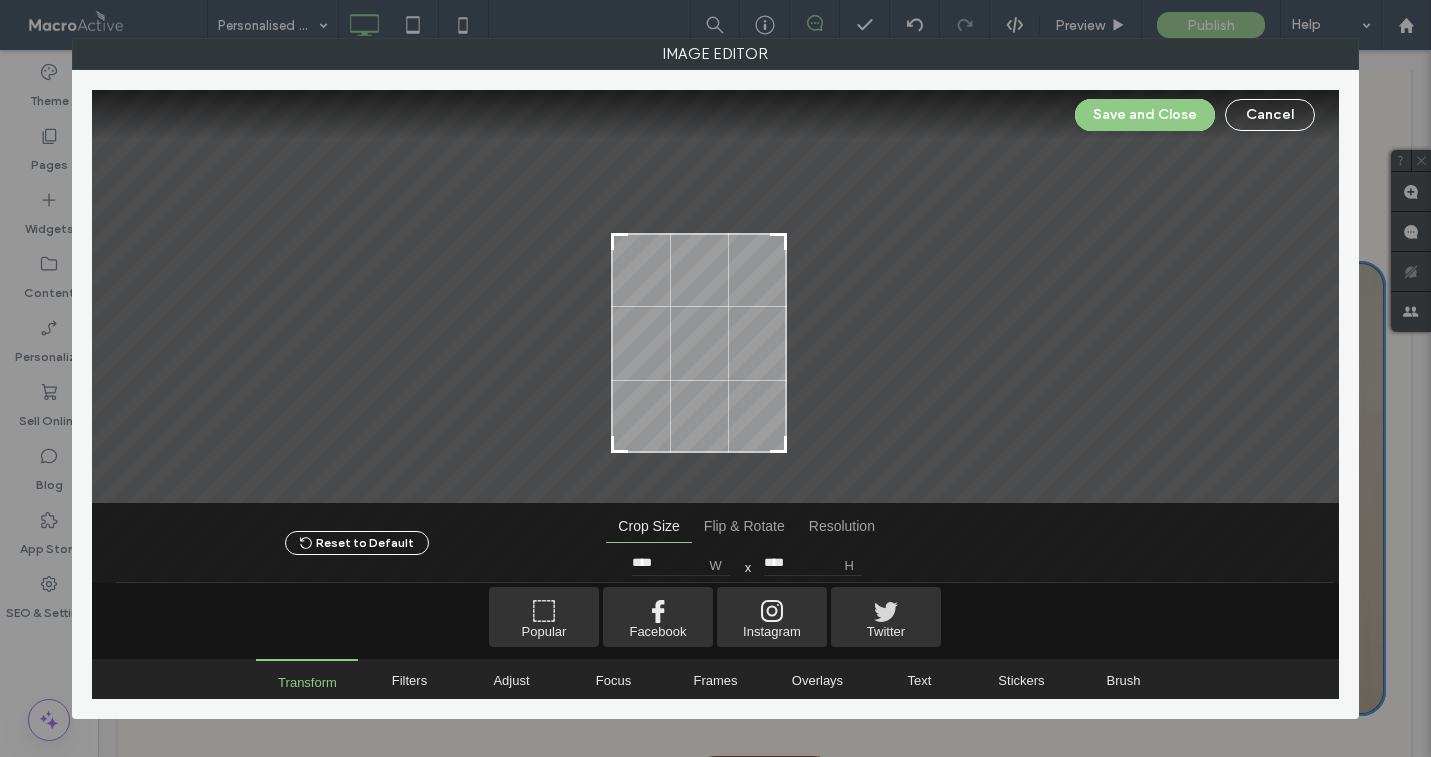 type on "****" 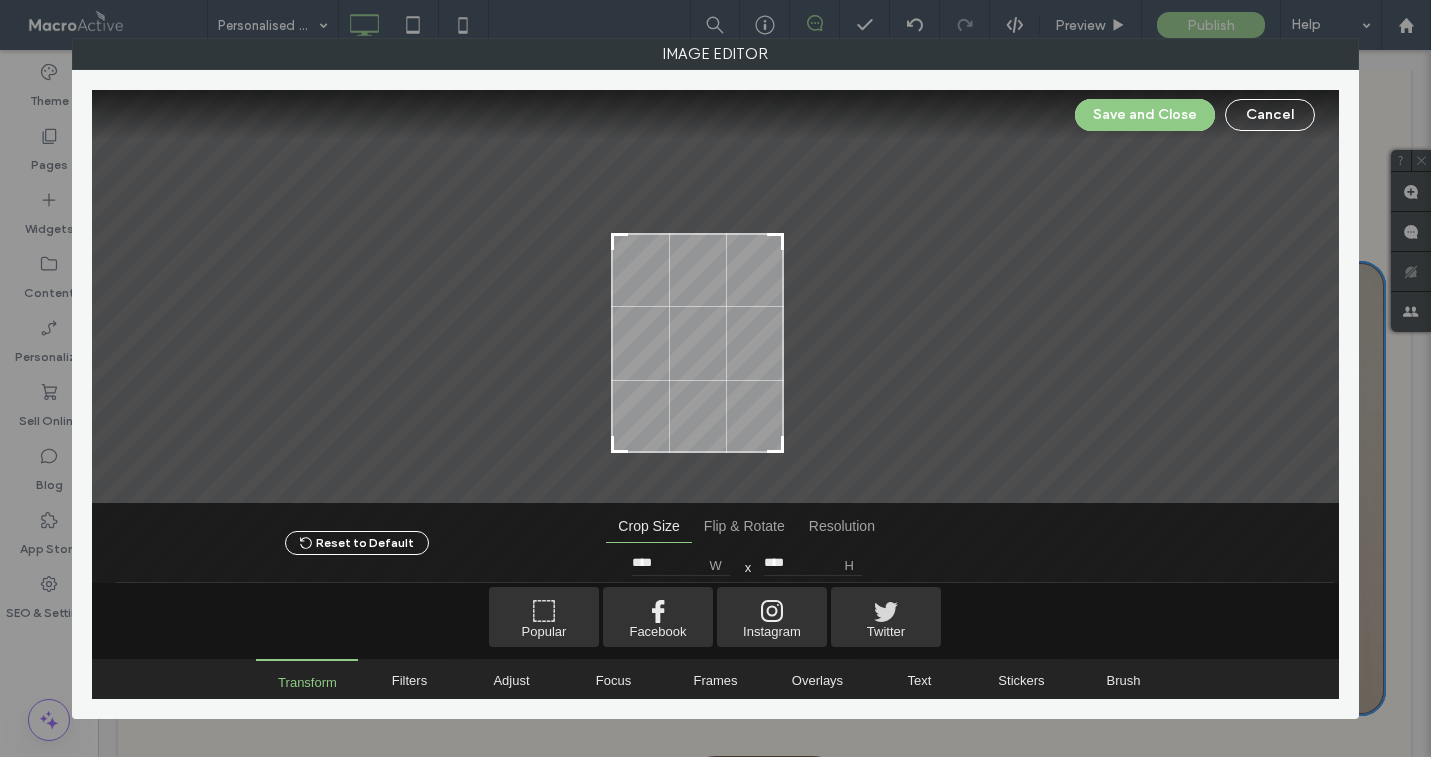 type on "****" 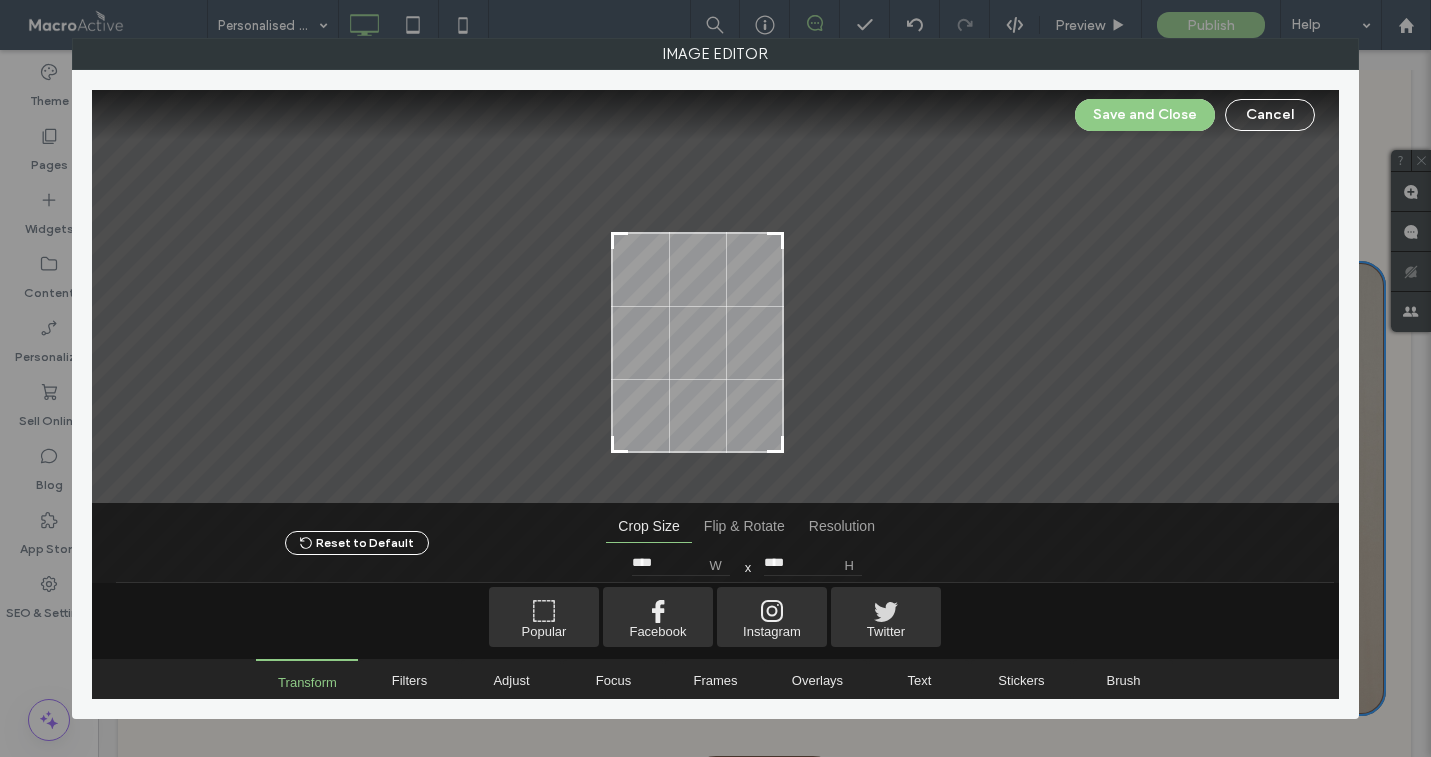 type on "****" 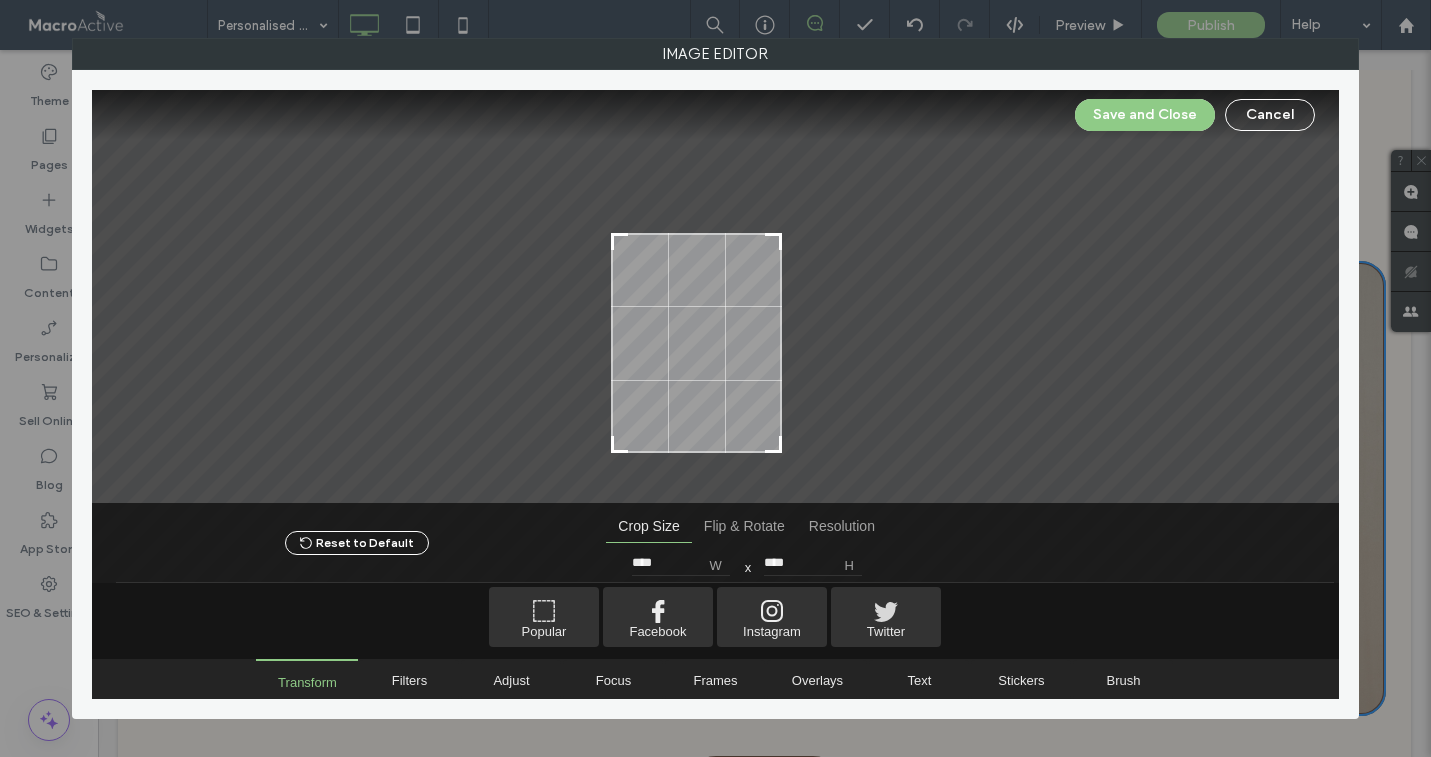 type on "****" 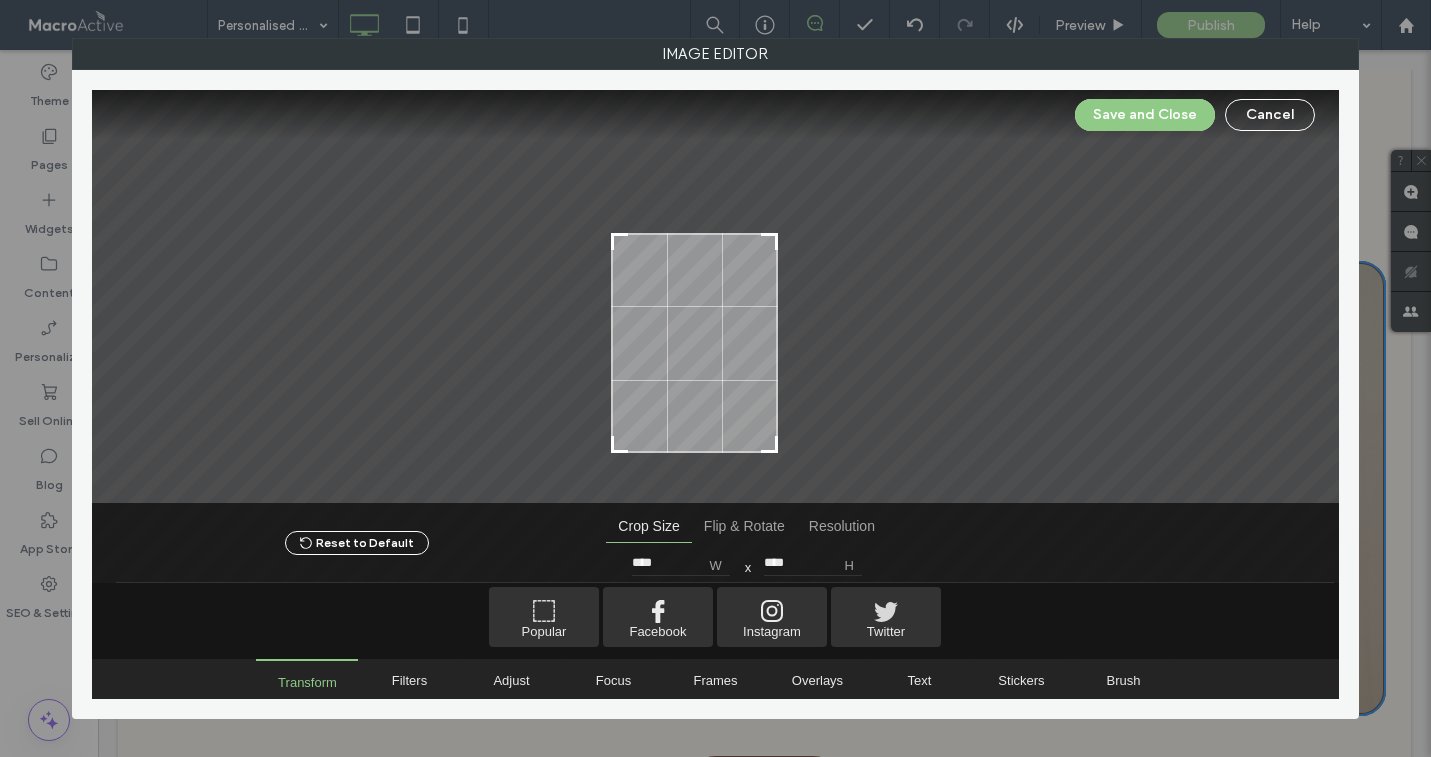 drag, startPoint x: 816, startPoint y: 149, endPoint x: 774, endPoint y: 242, distance: 102.044106 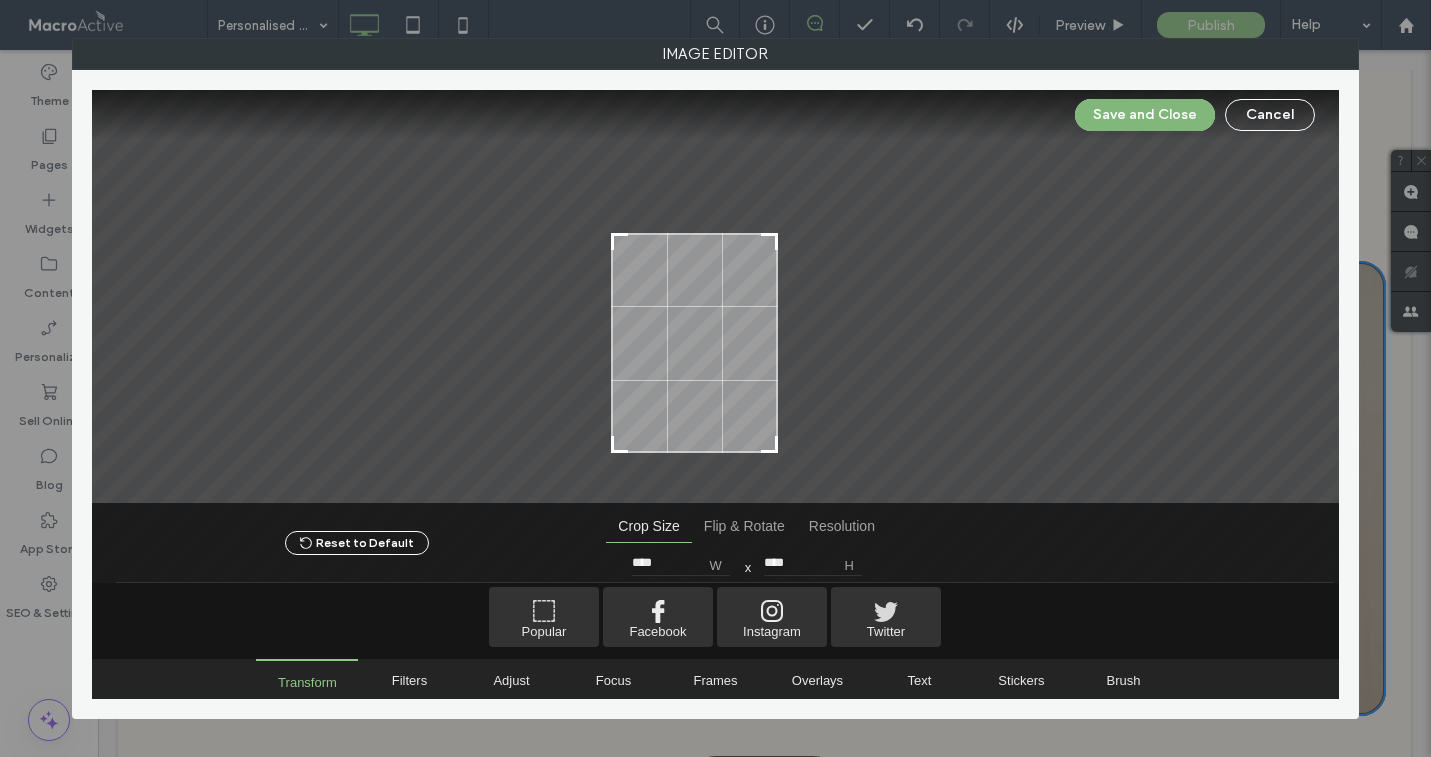 click on "Save and Close" at bounding box center [1145, 115] 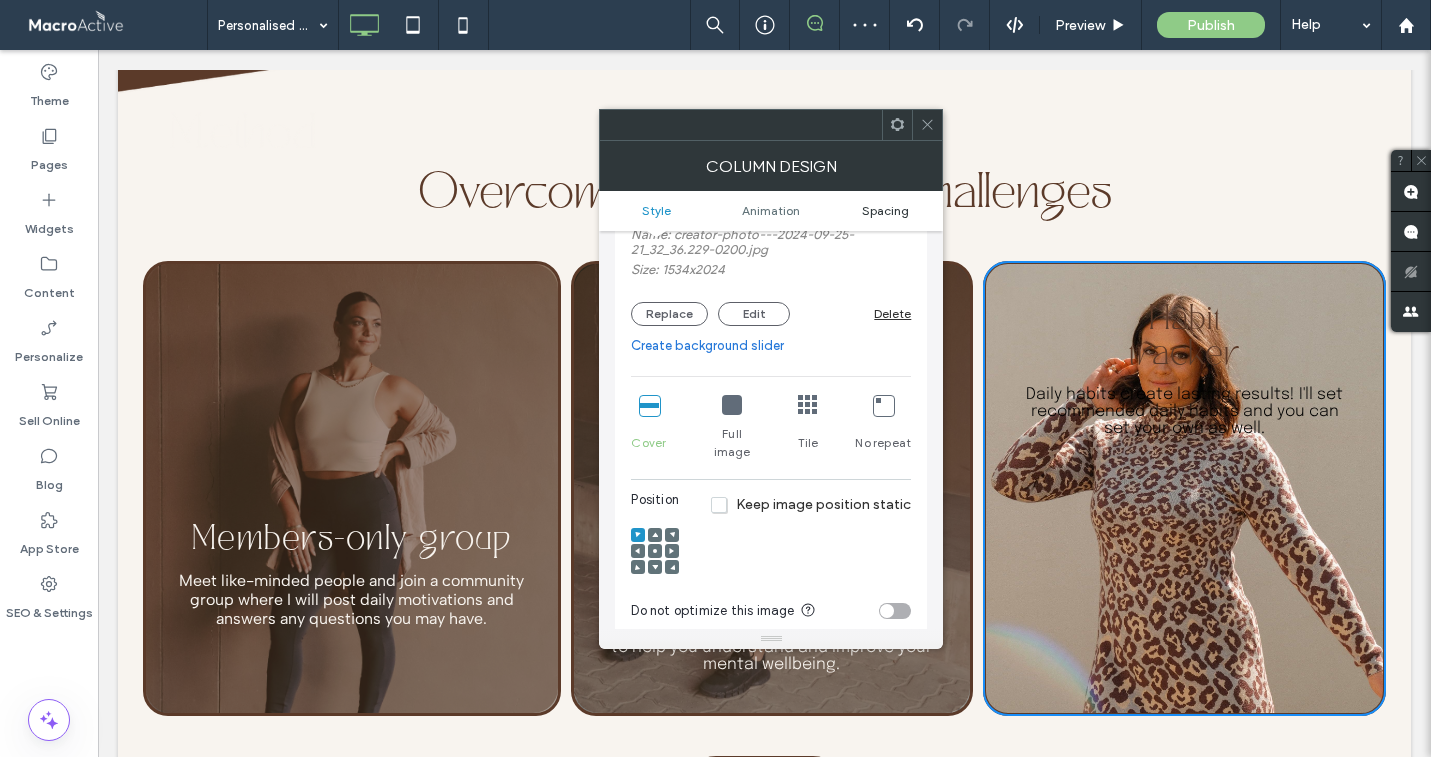 click on "Spacing" at bounding box center (885, 210) 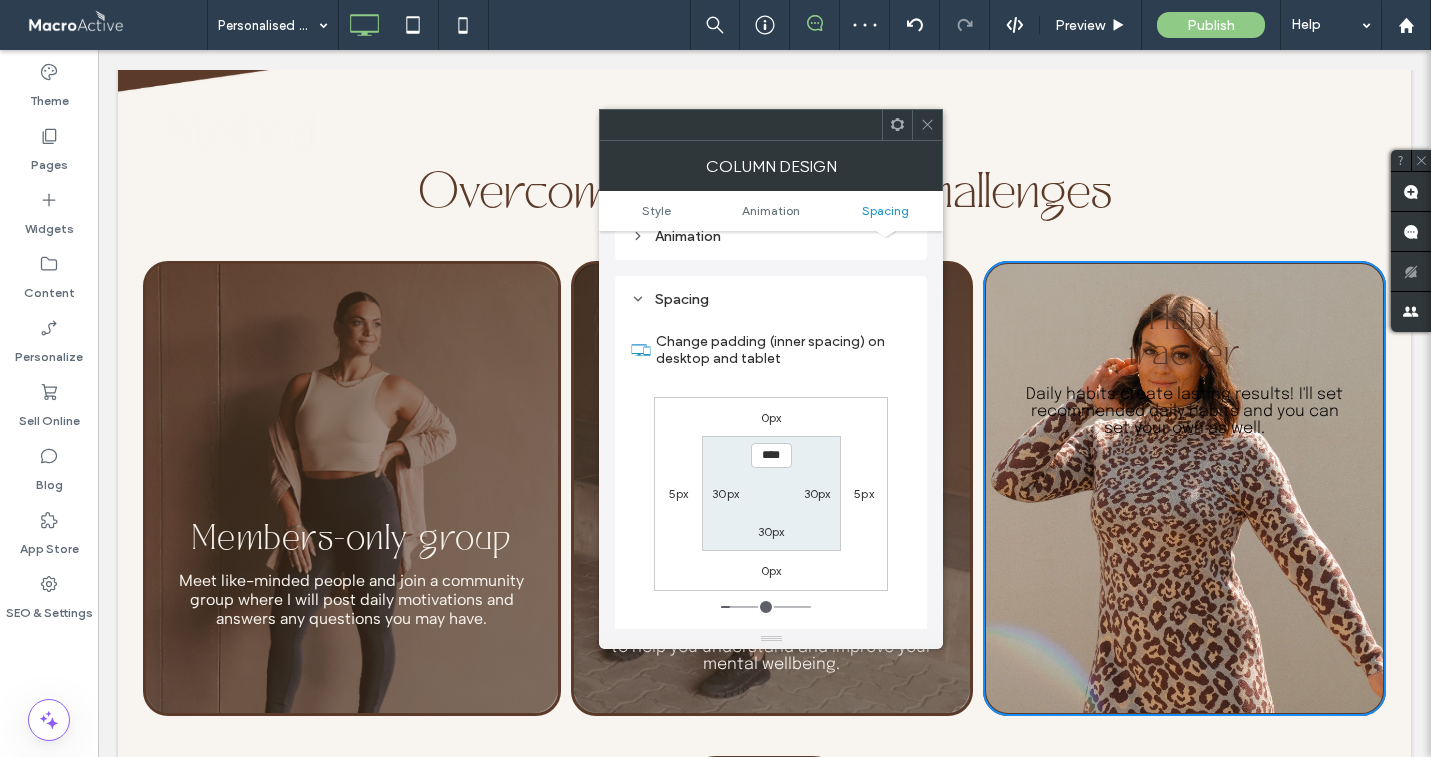 scroll, scrollTop: 1074, scrollLeft: 0, axis: vertical 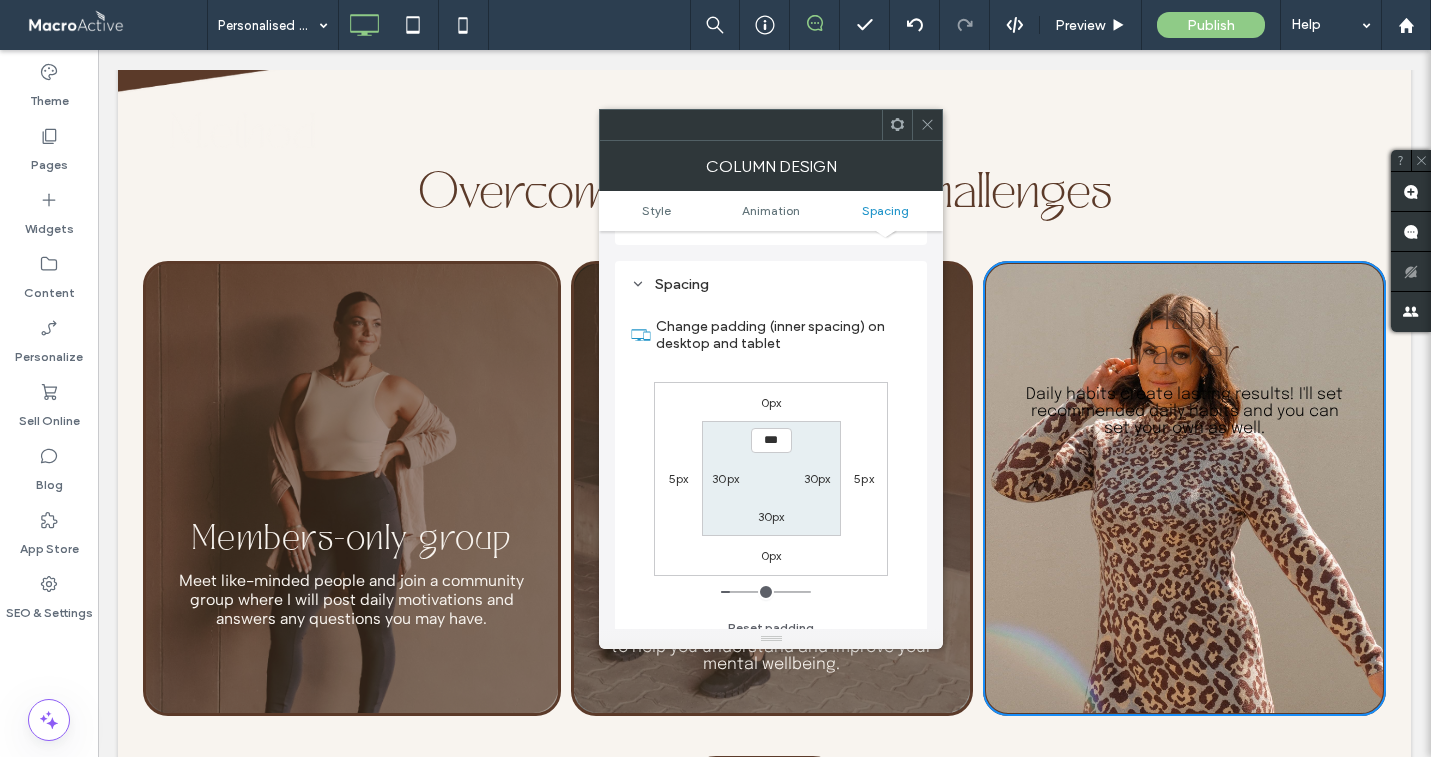 type on "*****" 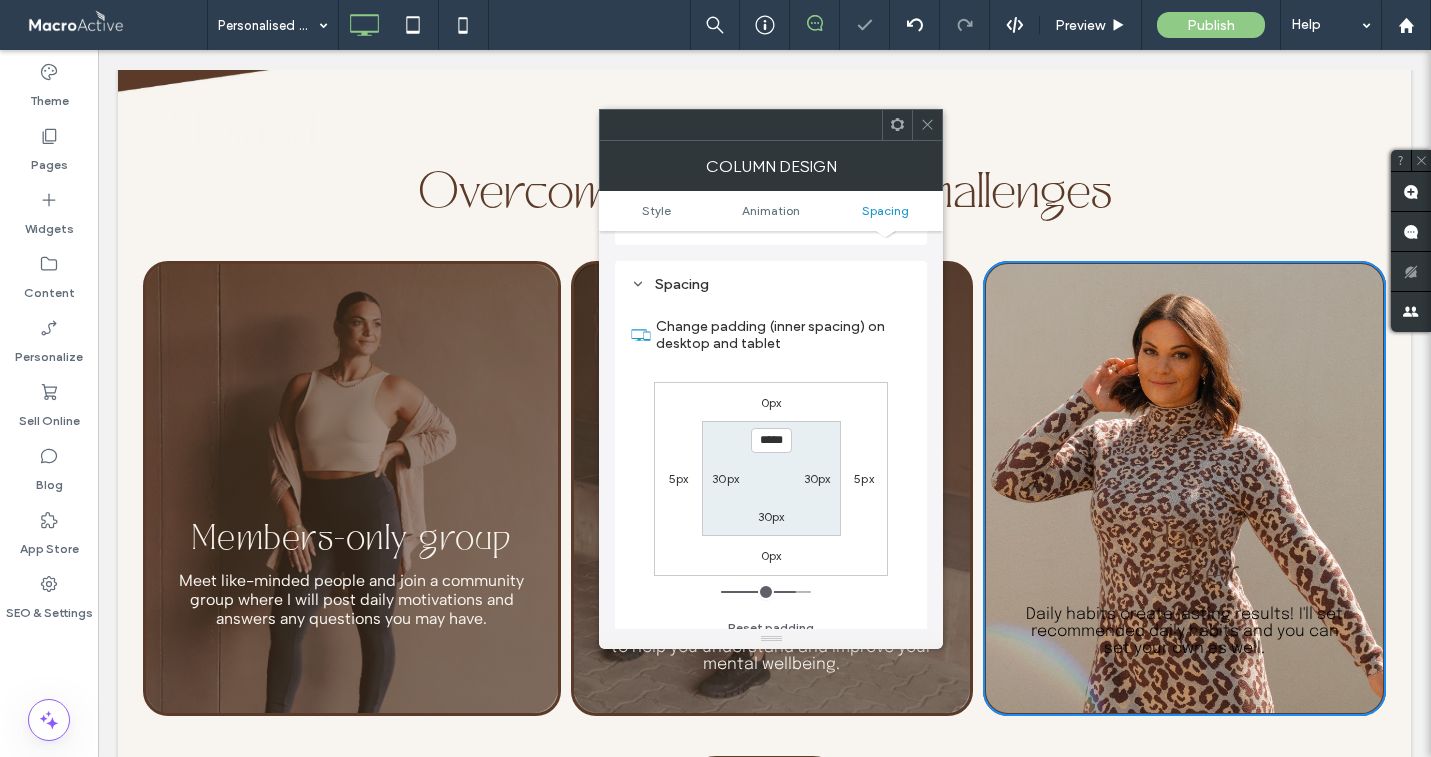 click 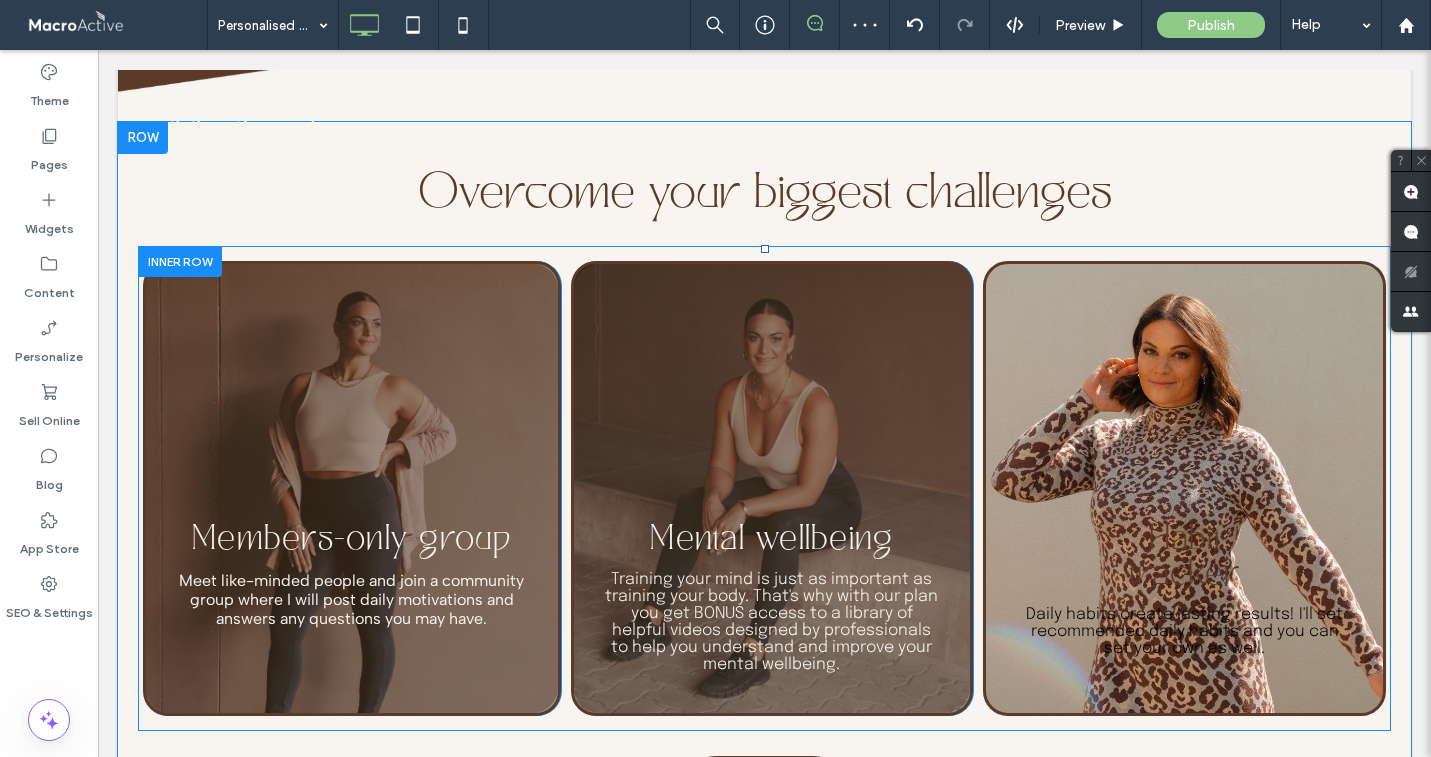 click on "Habit tracker
Daily habits create lasting results! I'll set recommended daily habits and you can set your own as well.
Click To Paste     Click To Paste" at bounding box center (1184, 488) 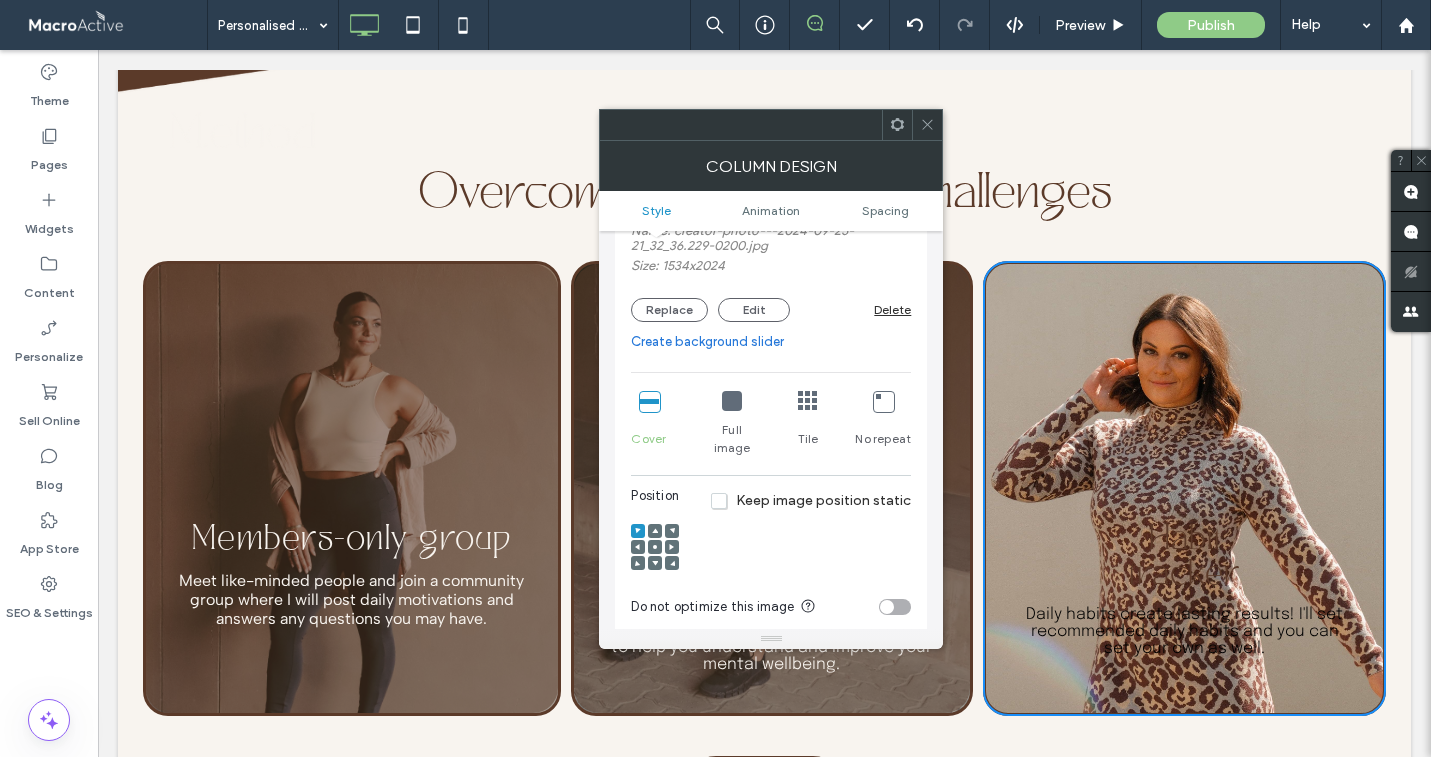 scroll, scrollTop: 584, scrollLeft: 0, axis: vertical 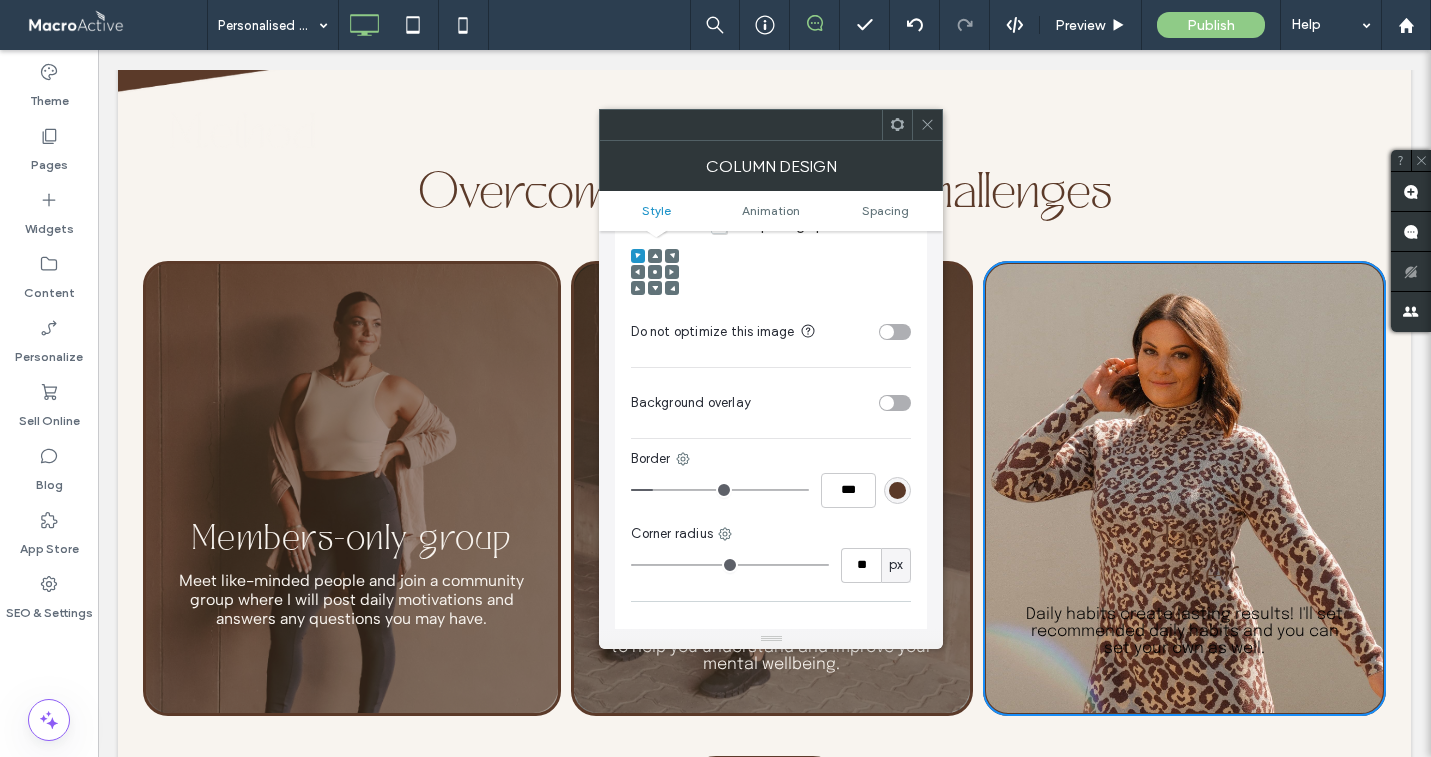 click at bounding box center [895, 403] 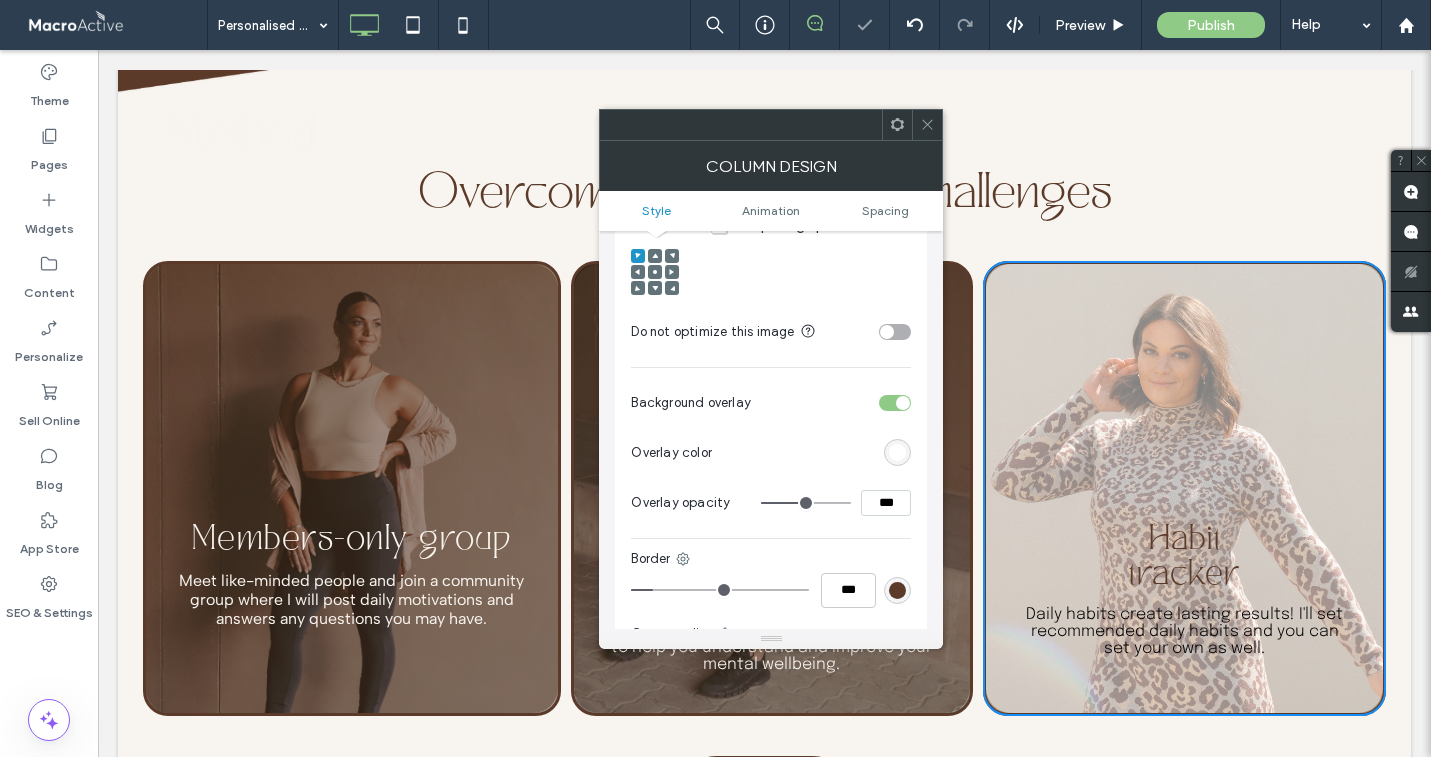 click at bounding box center (897, 452) 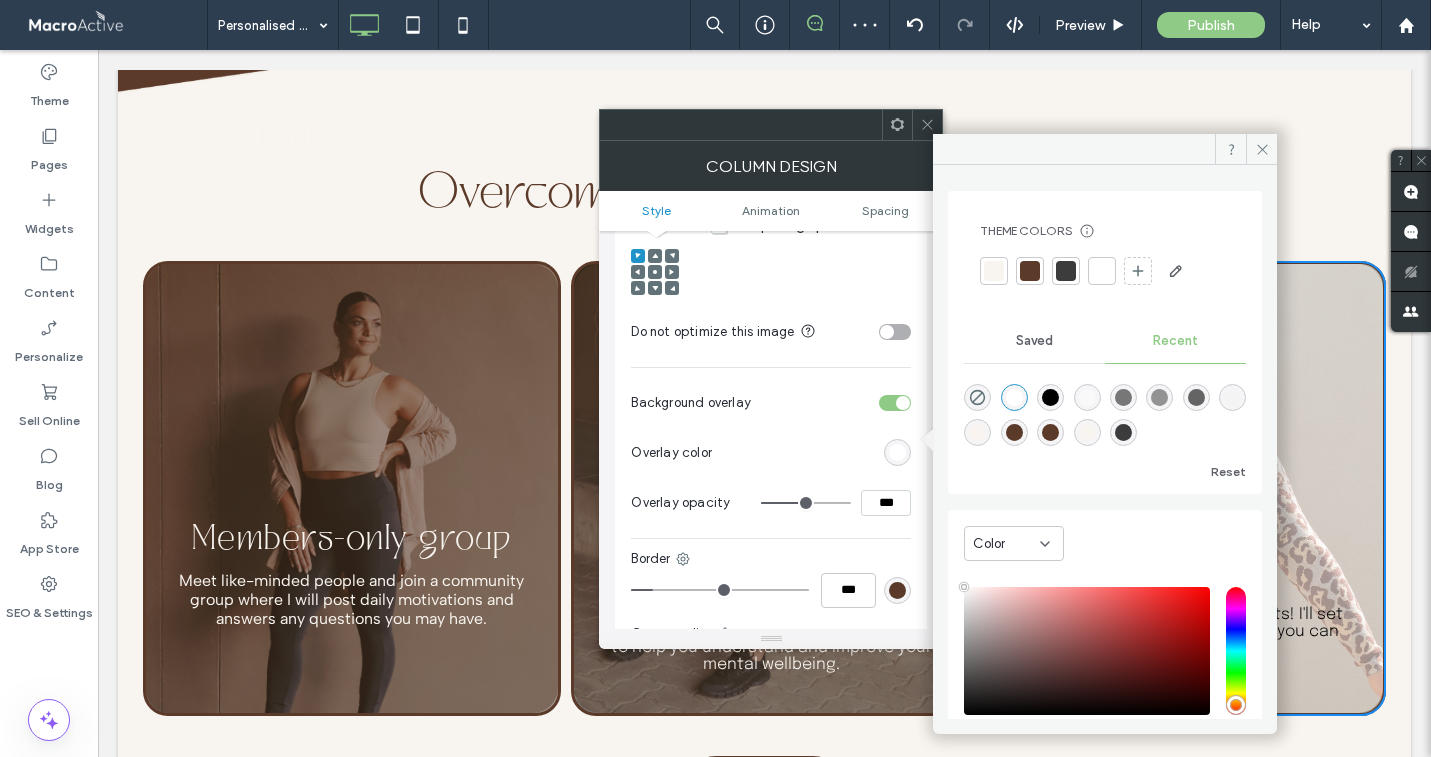 click at bounding box center [1030, 271] 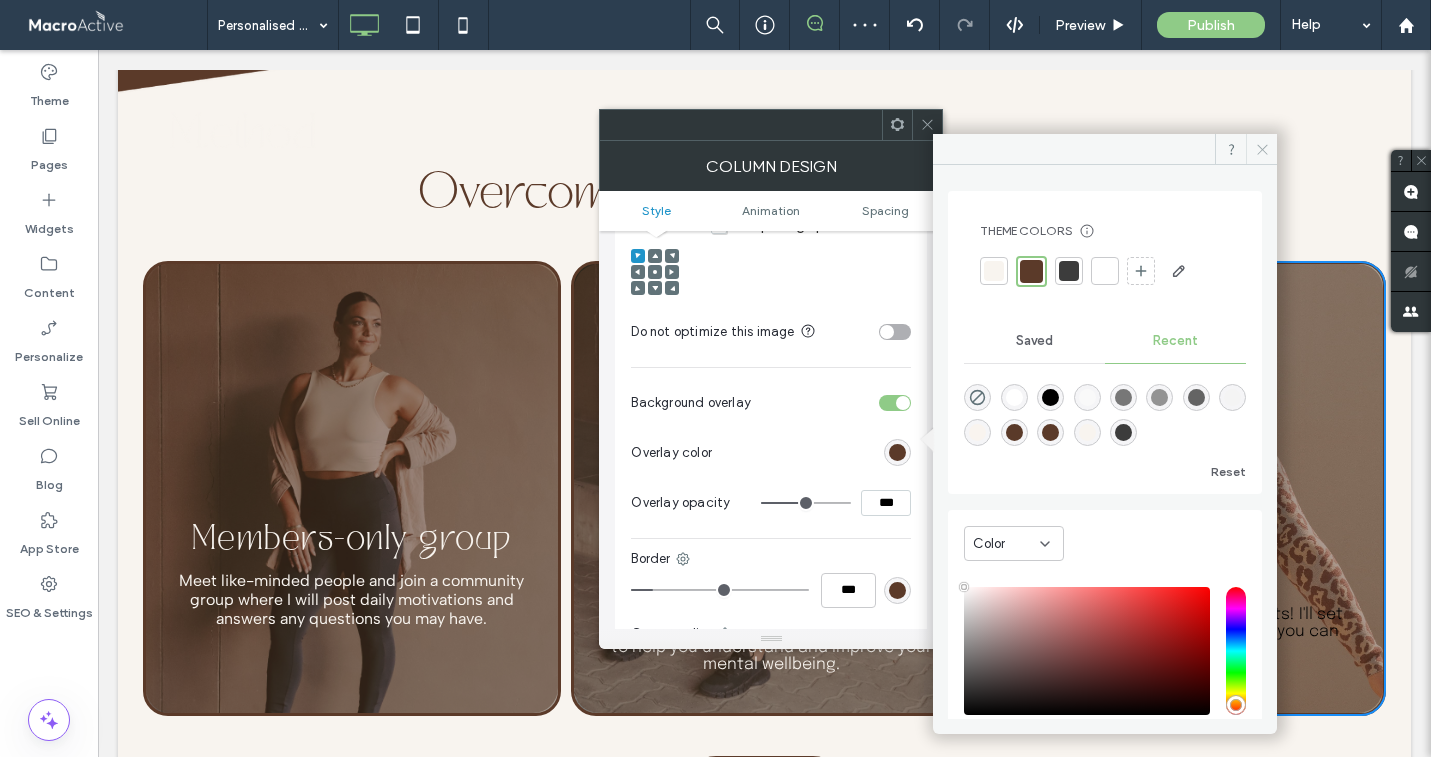 click 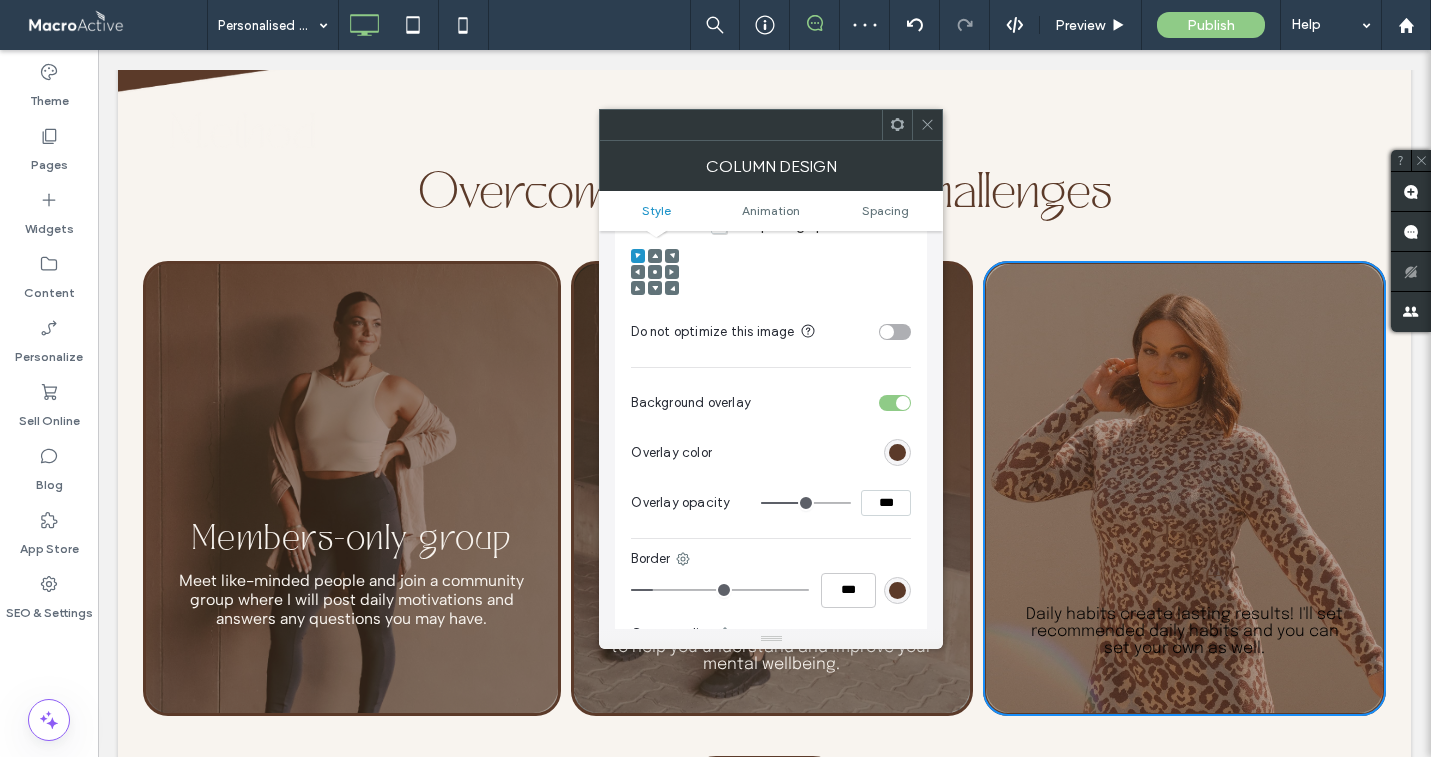 click at bounding box center [927, 125] 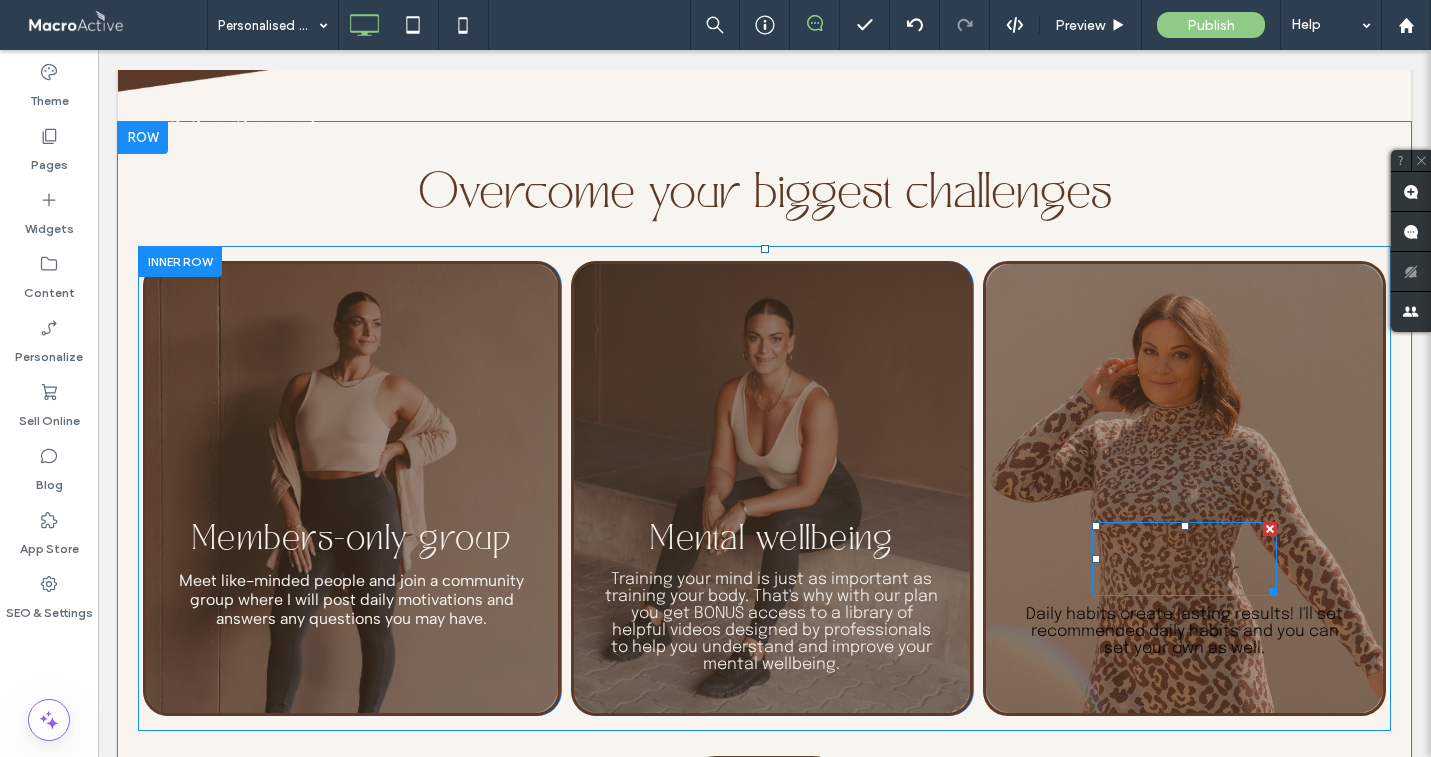click on "Habit tracker" at bounding box center [1184, 559] 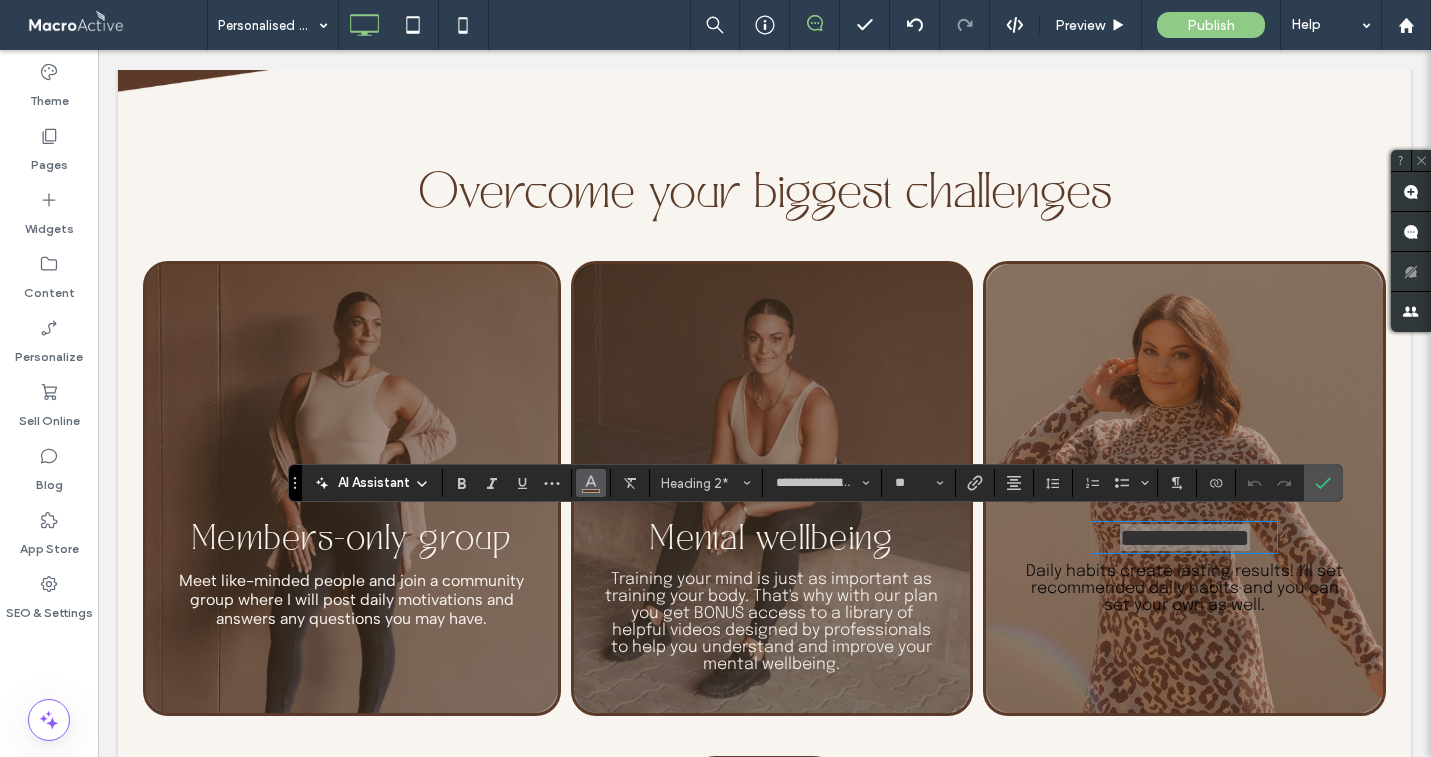 click at bounding box center (591, 483) 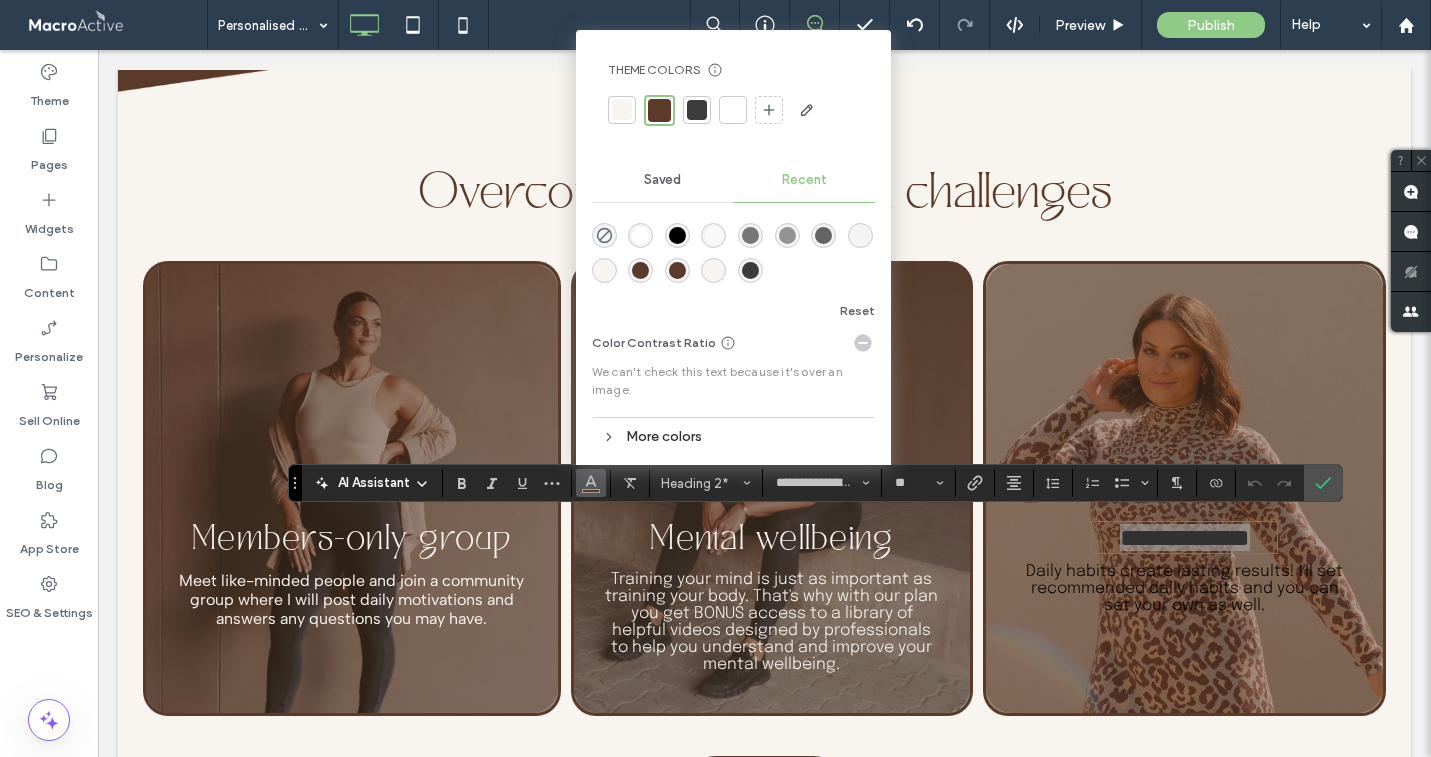 click at bounding box center [733, 110] 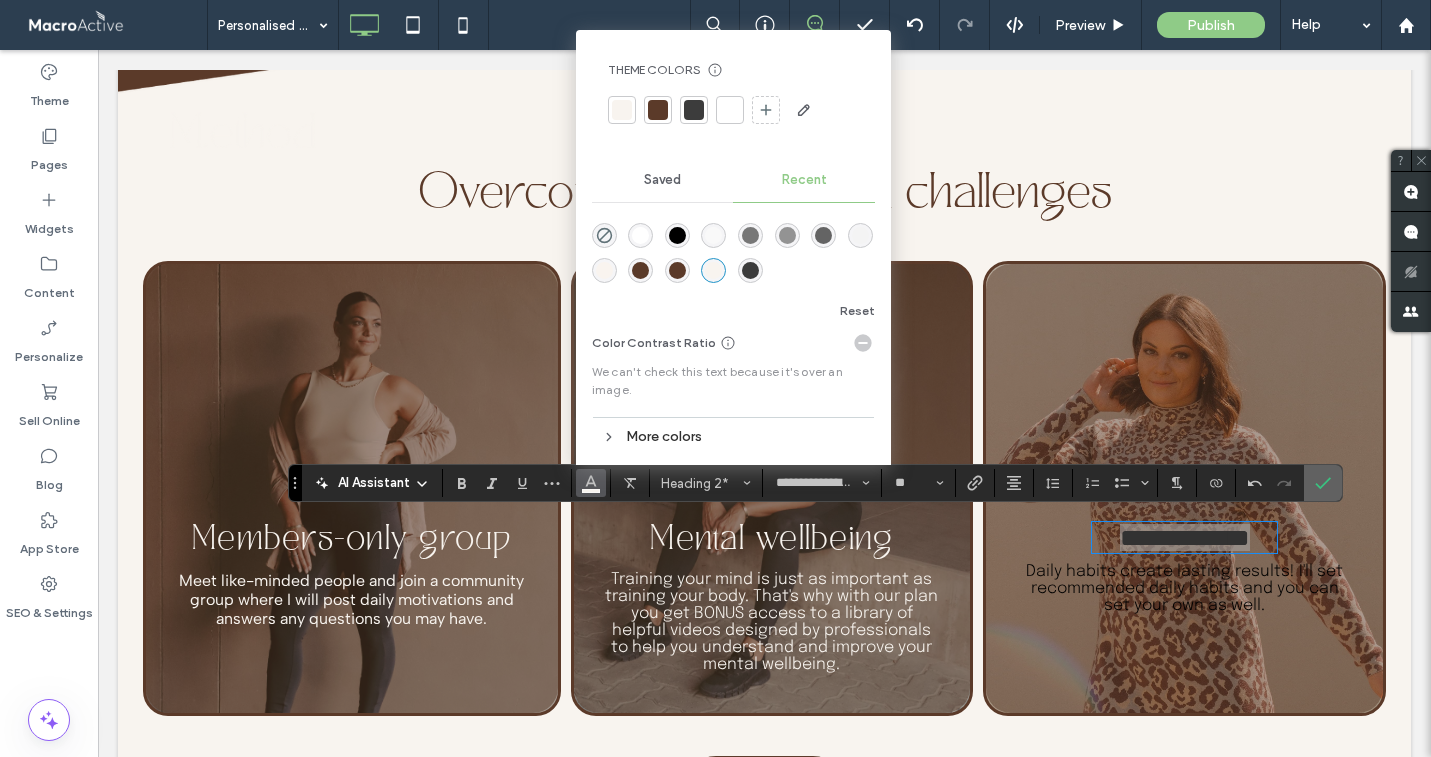 click 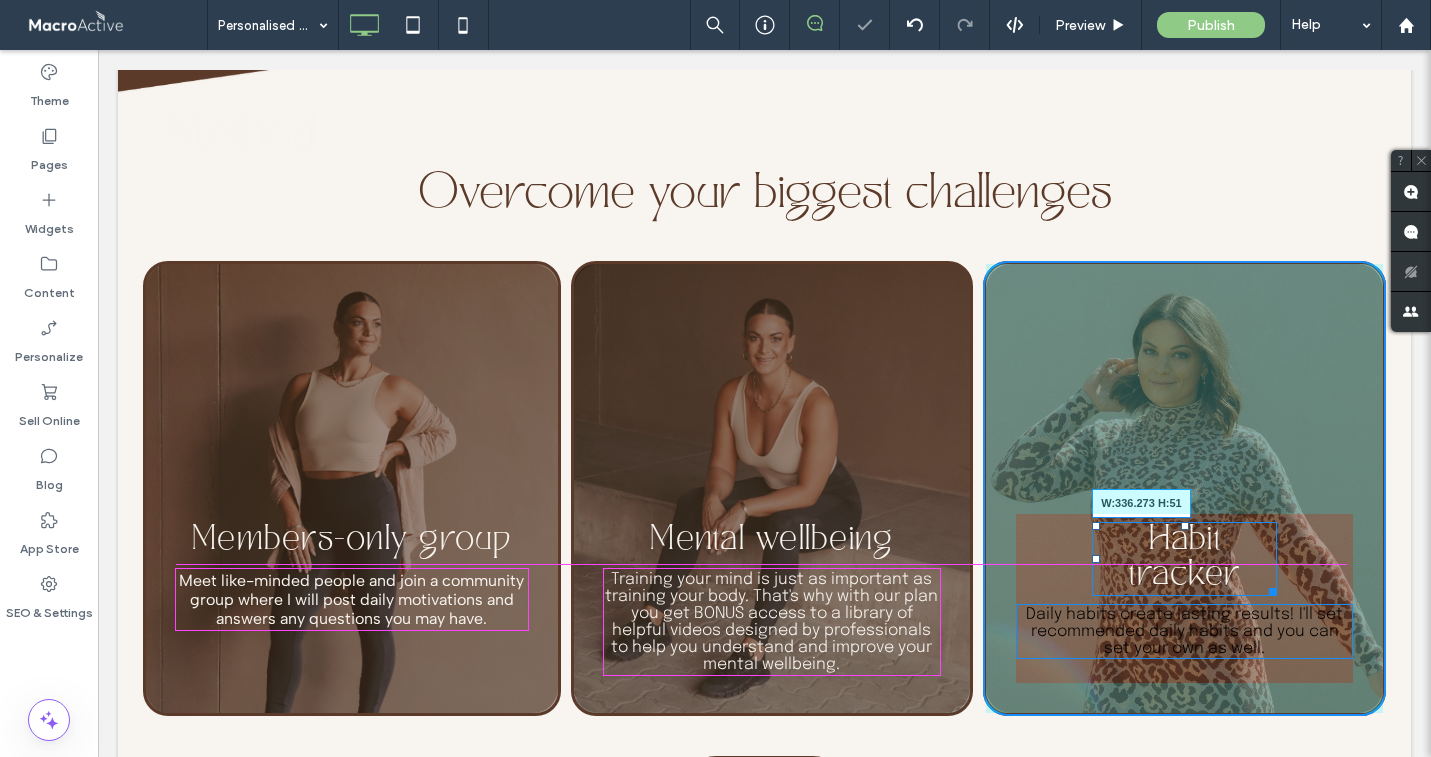 drag, startPoint x: 1273, startPoint y: 590, endPoint x: 1427, endPoint y: 590, distance: 154 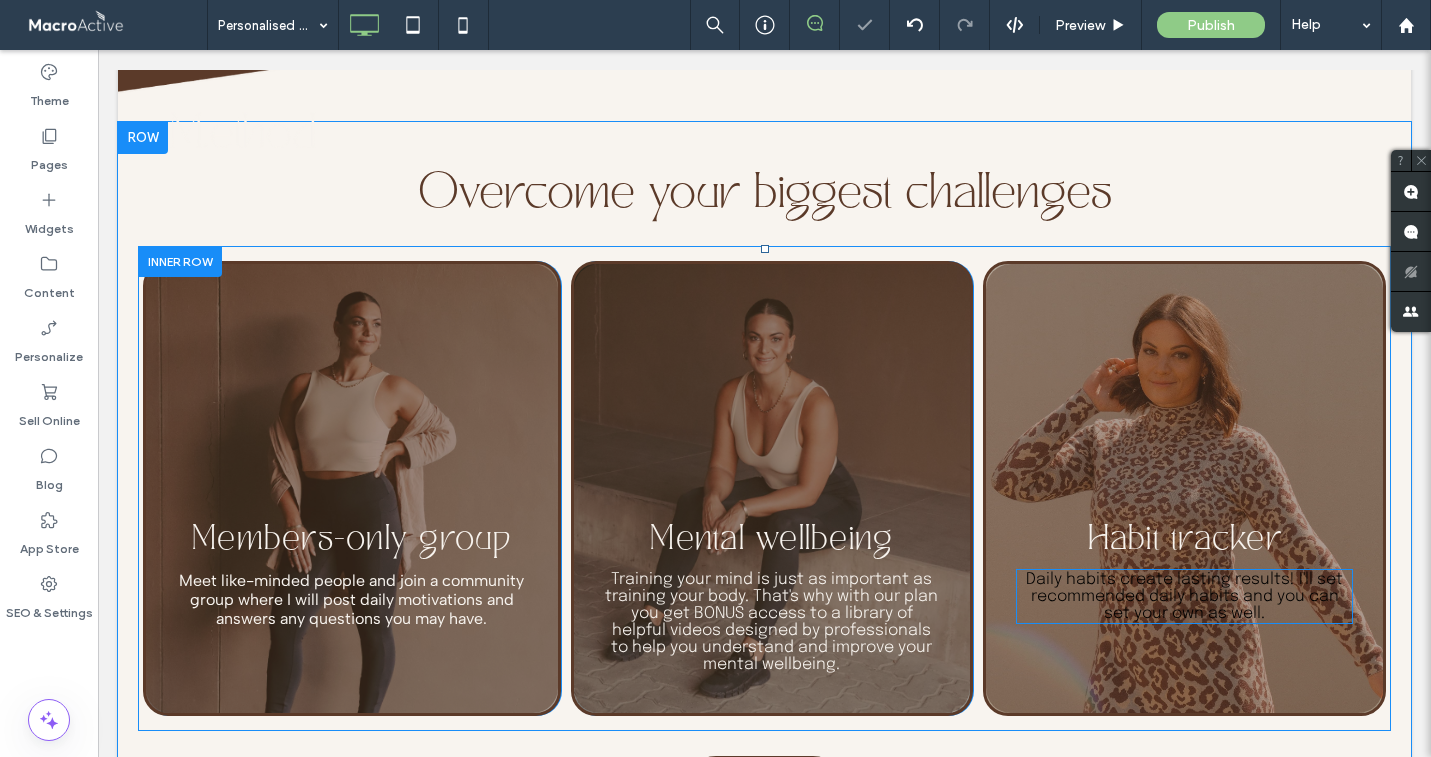 drag, startPoint x: 1328, startPoint y: 640, endPoint x: 1229, endPoint y: 591, distance: 110.46266 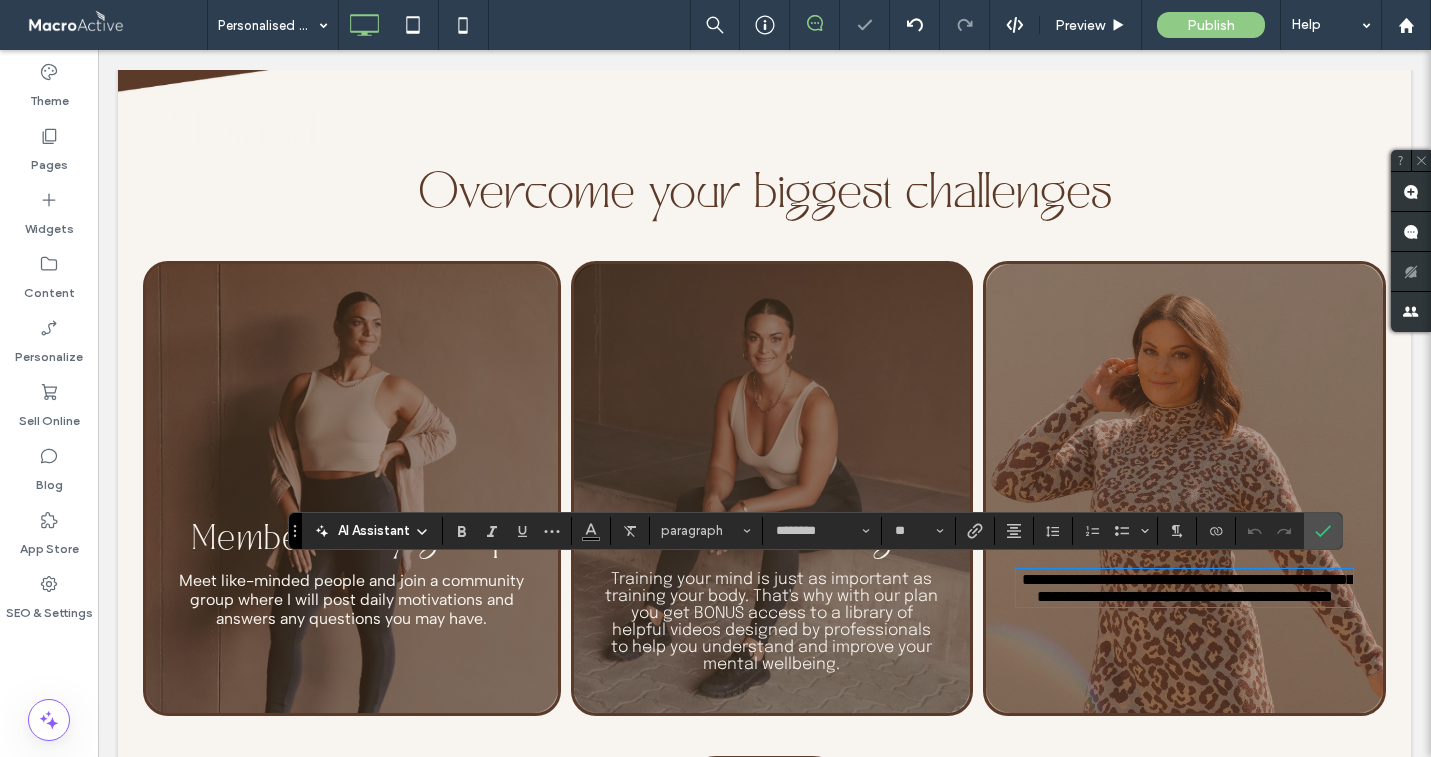 click on "**********" at bounding box center [1188, 588] 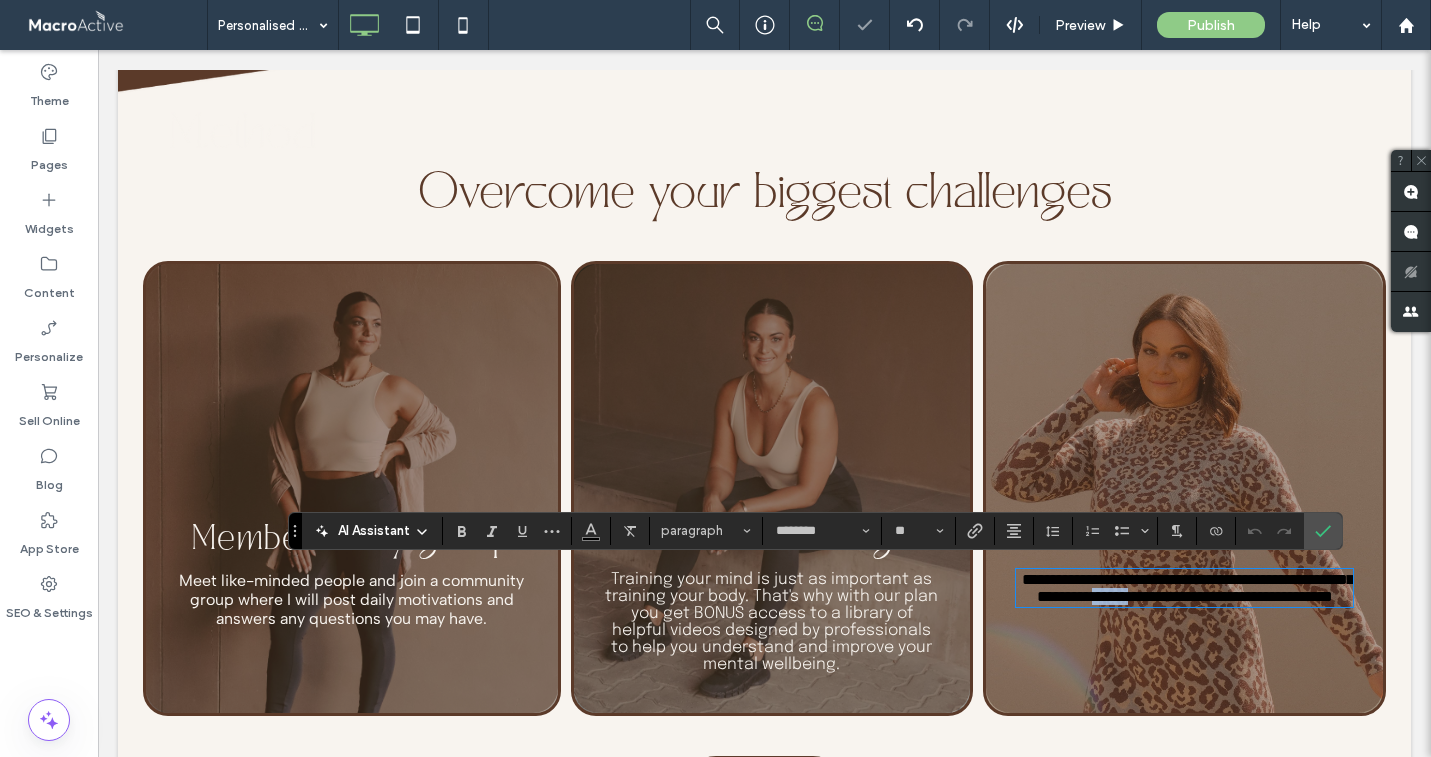 click on "**********" at bounding box center [1188, 588] 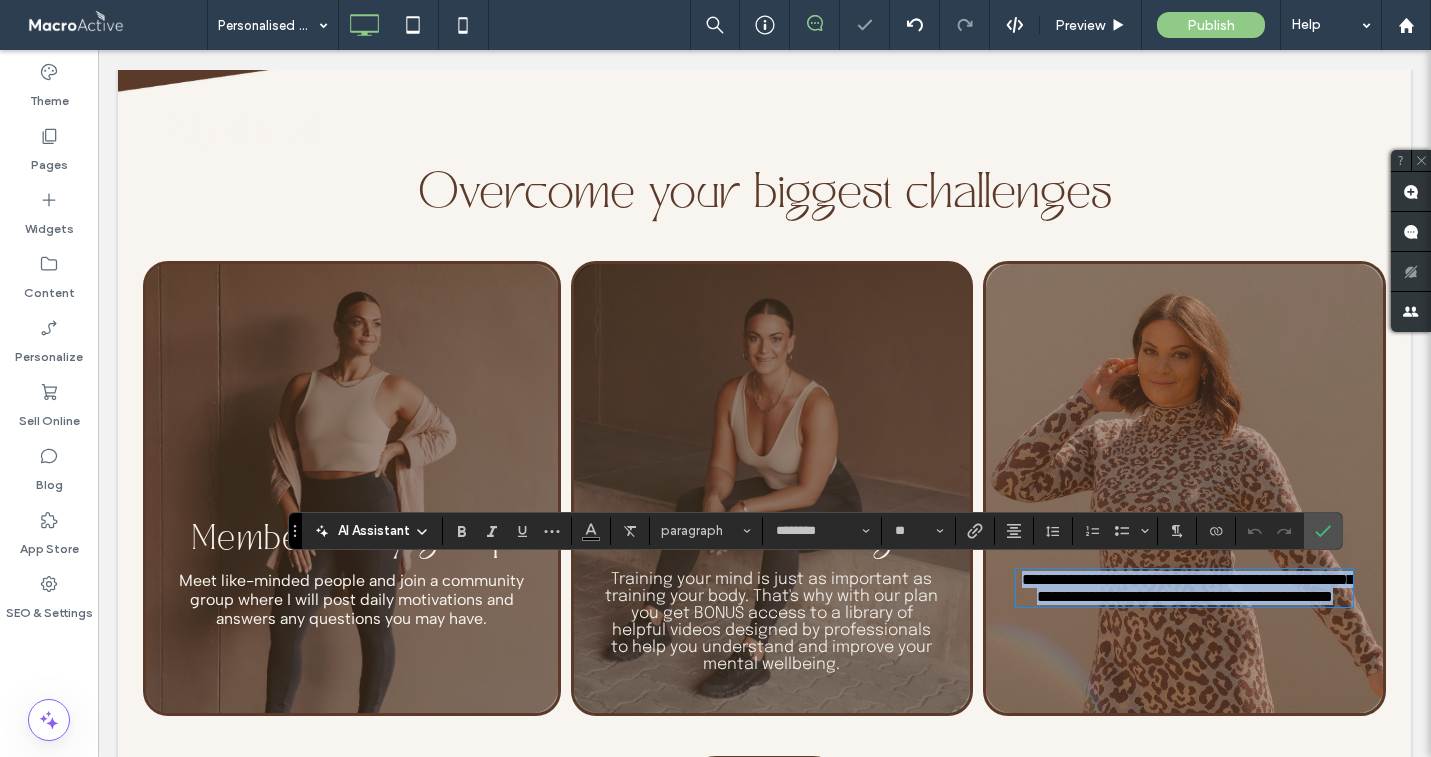 click on "**********" at bounding box center (1188, 588) 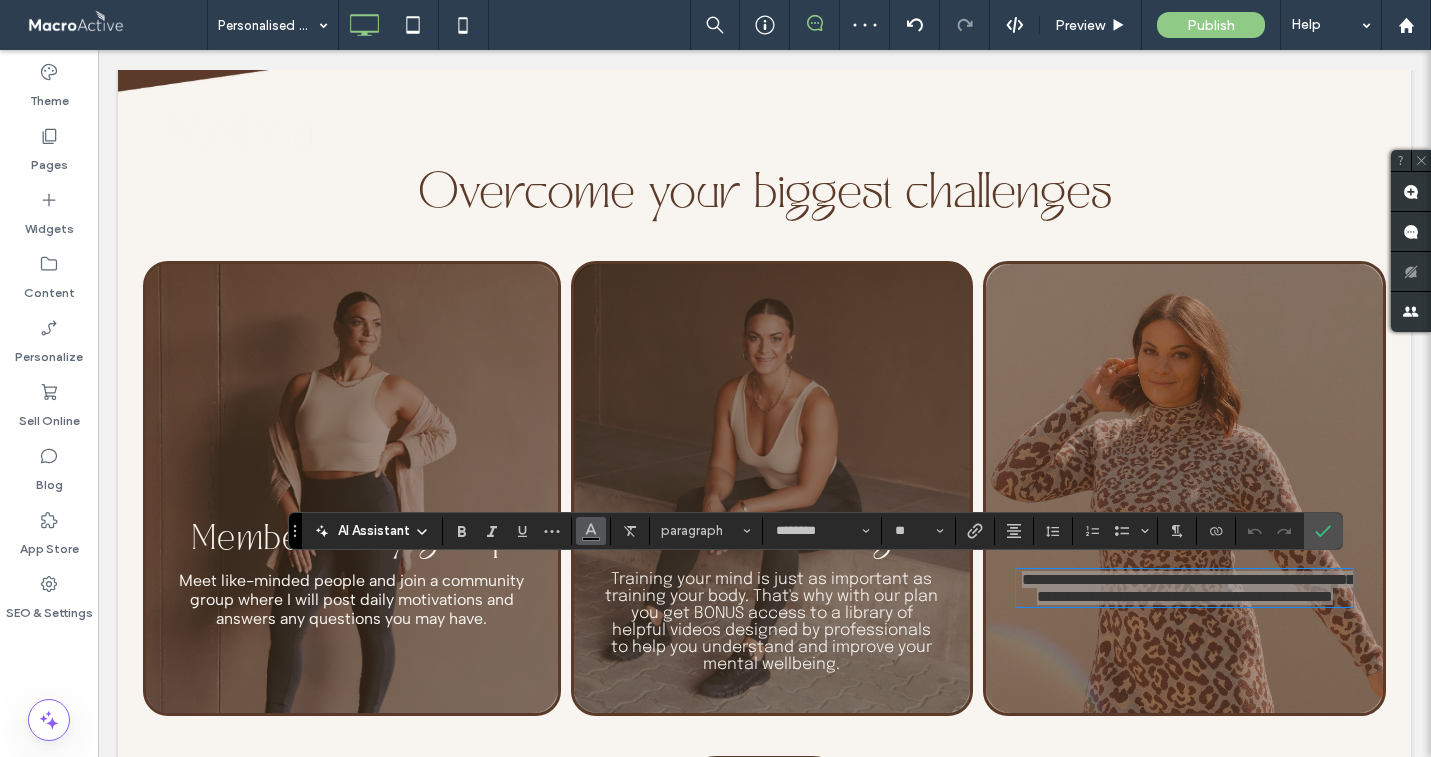 click 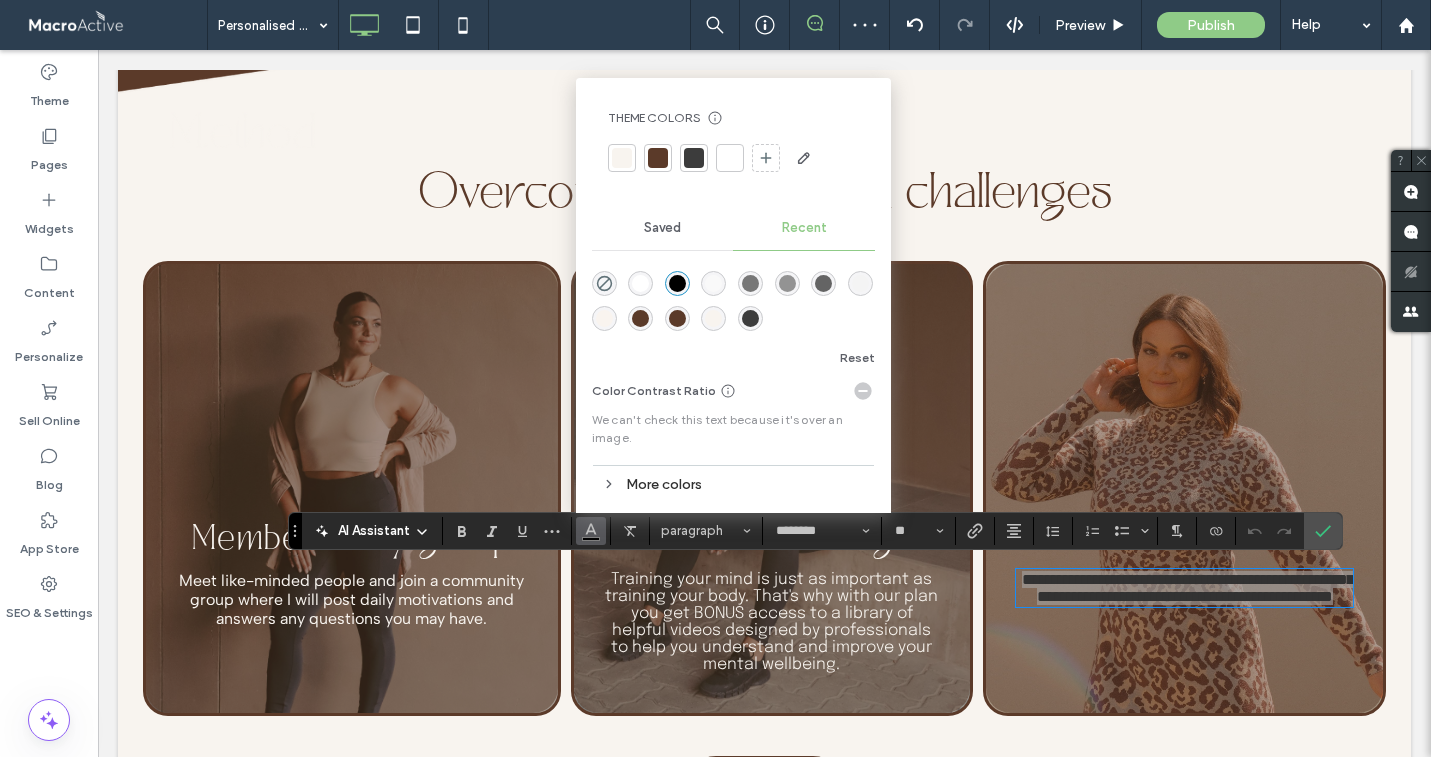 click at bounding box center [622, 158] 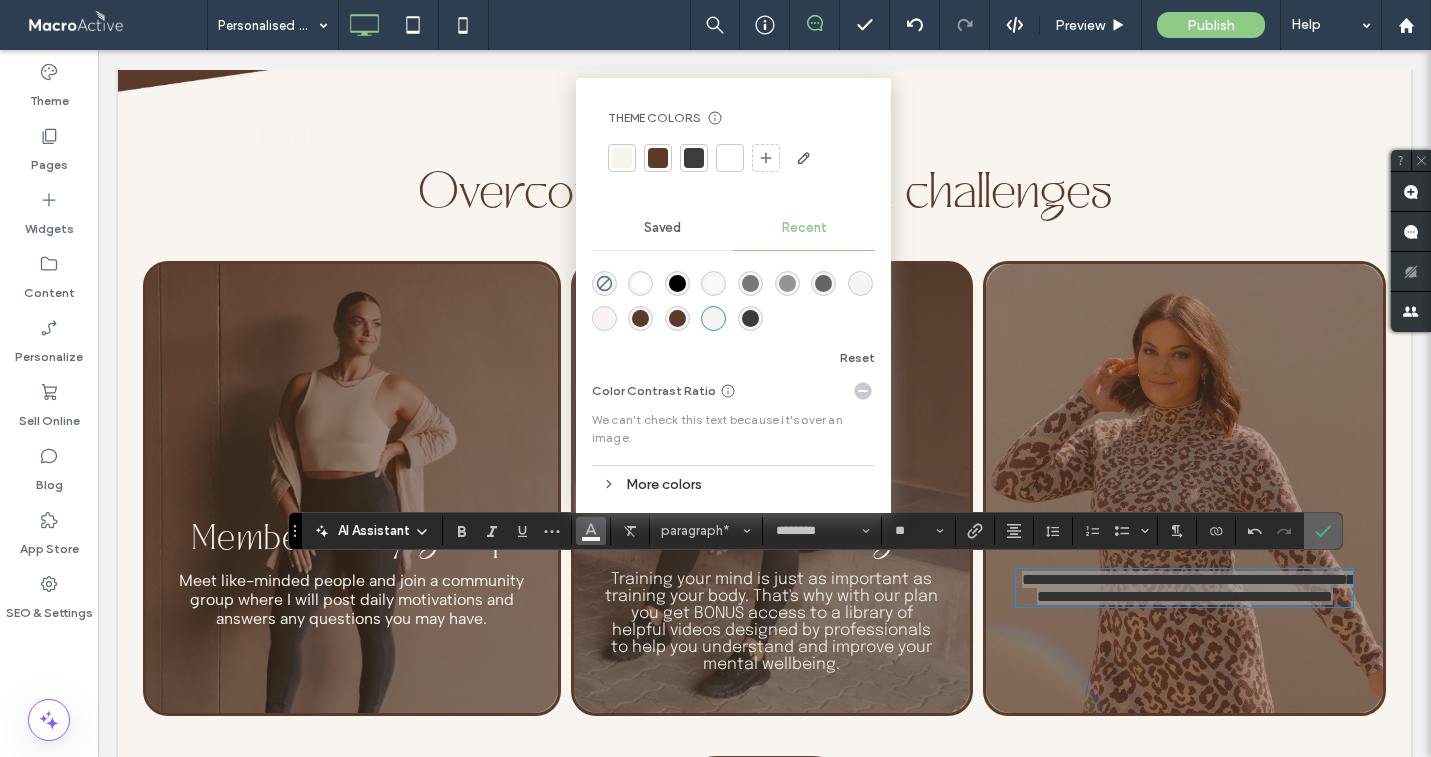 click 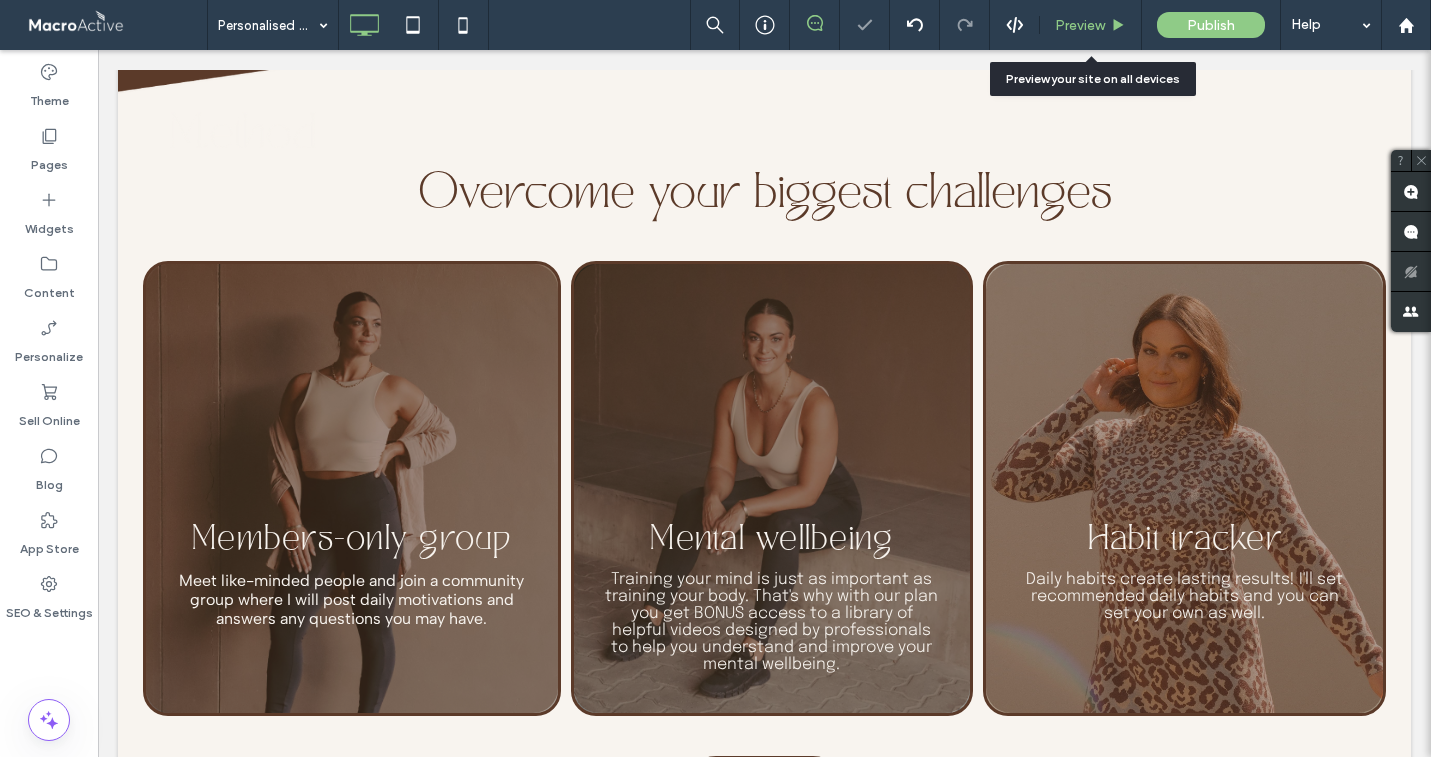 click on "Preview" at bounding box center (1090, 25) 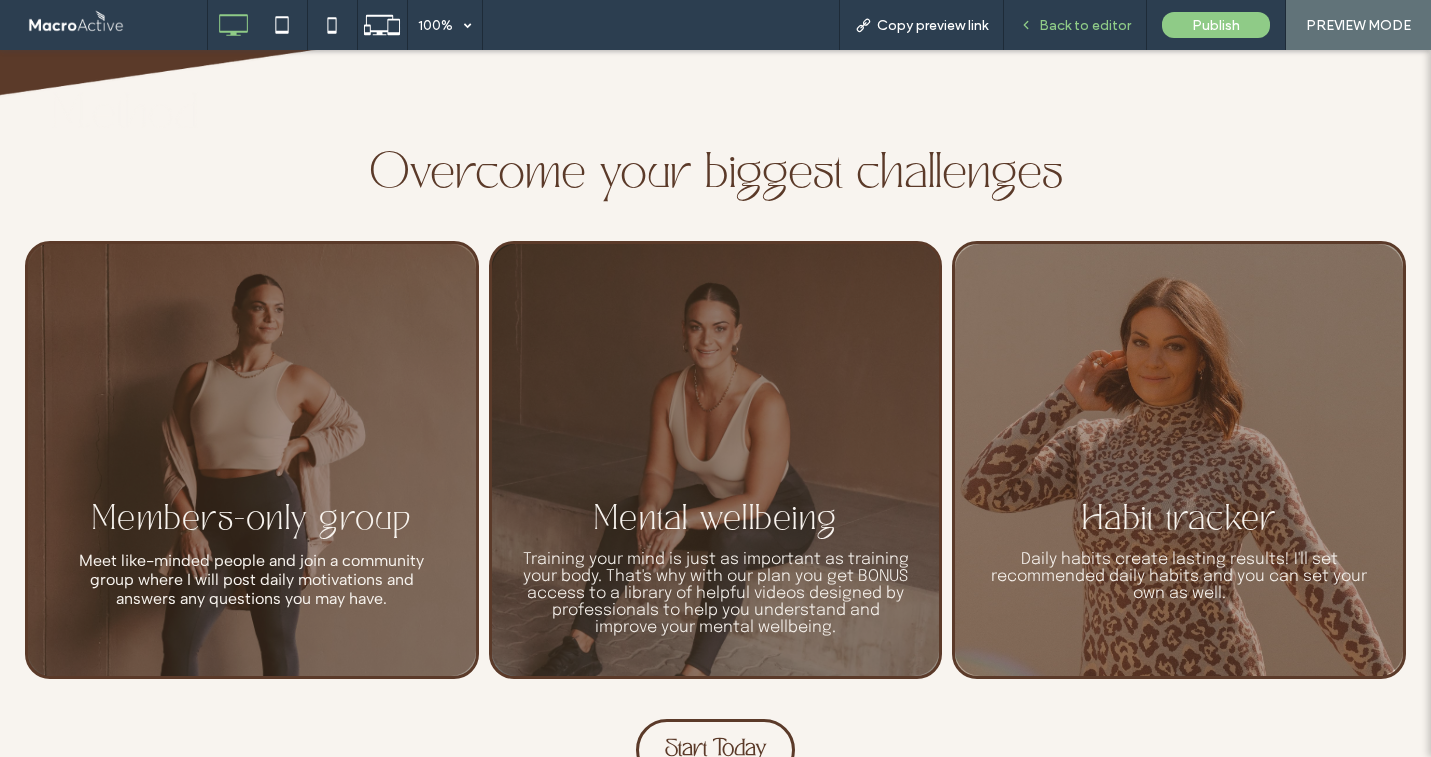 click on "Back to editor" at bounding box center [1085, 25] 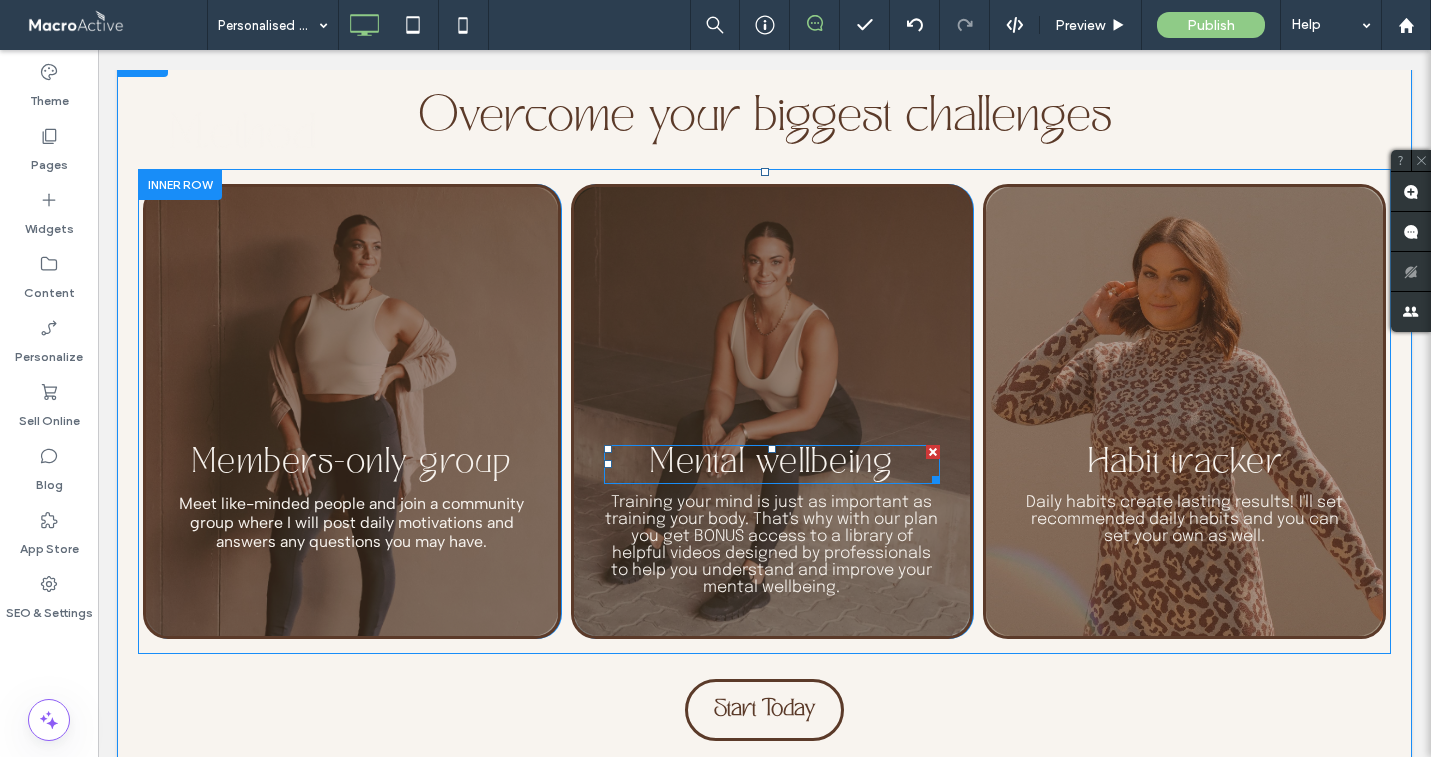 scroll, scrollTop: 3615, scrollLeft: 0, axis: vertical 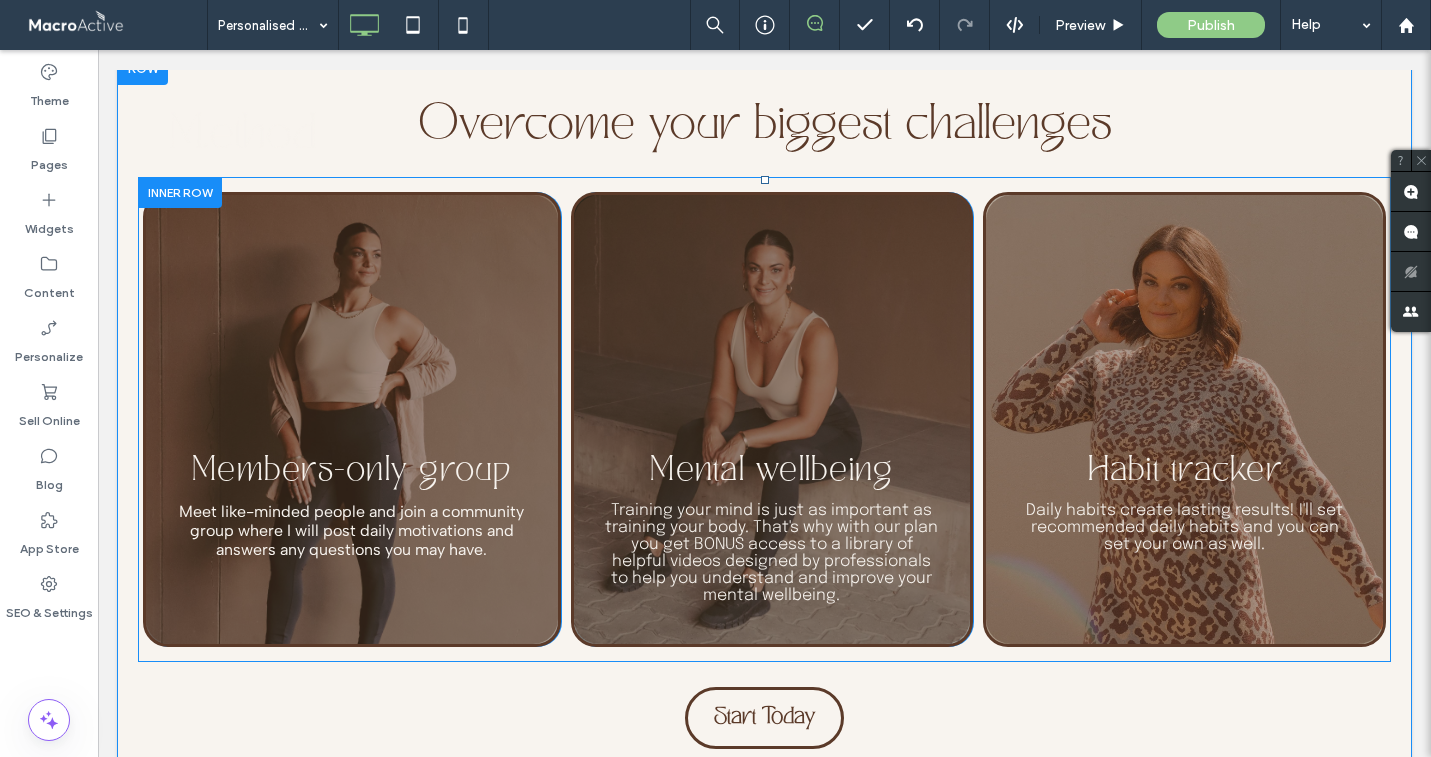 click on "Habit tracker
Daily habits create lasting results! I'll set recommended daily habits and you can set your own as well.
Click To Paste     Click To Paste" at bounding box center (1184, 419) 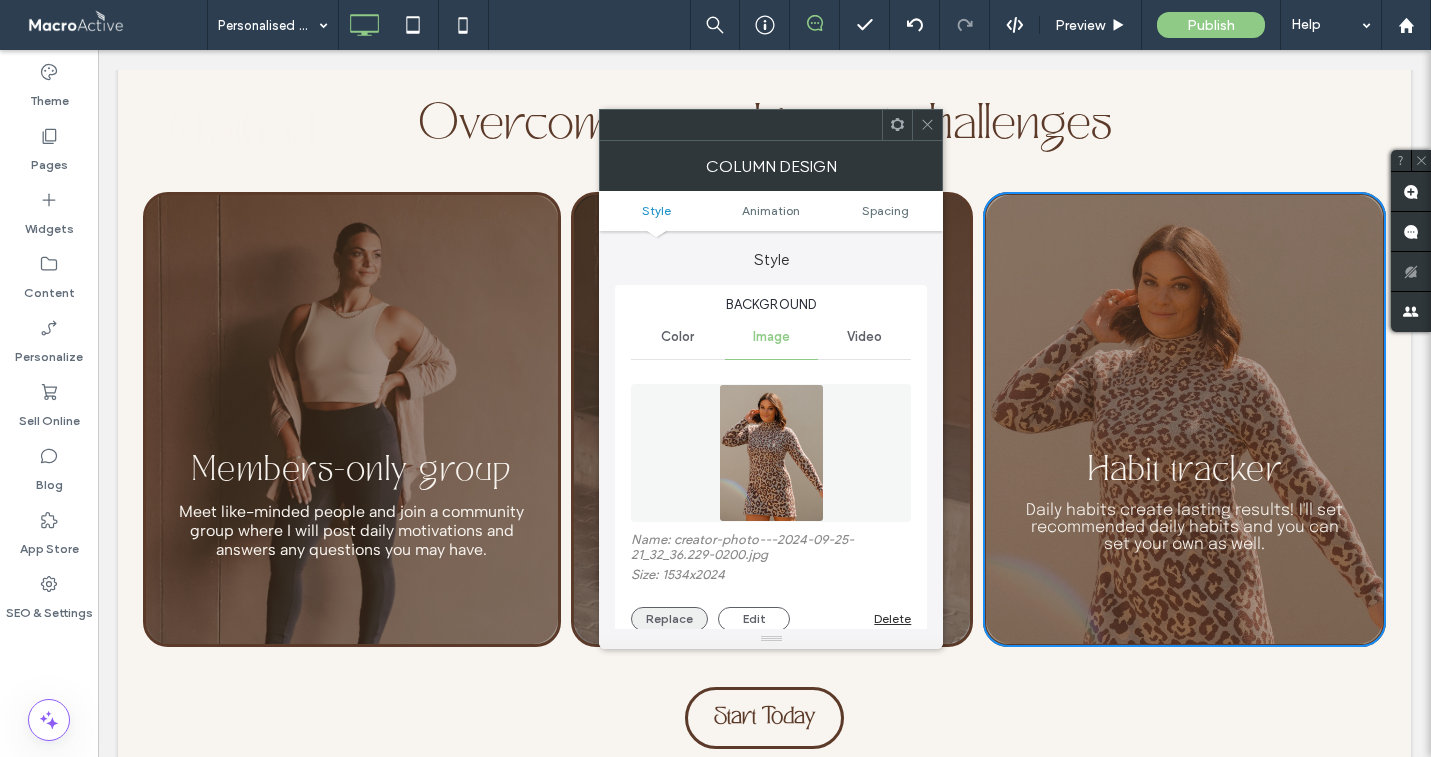 click on "Replace" at bounding box center (669, 619) 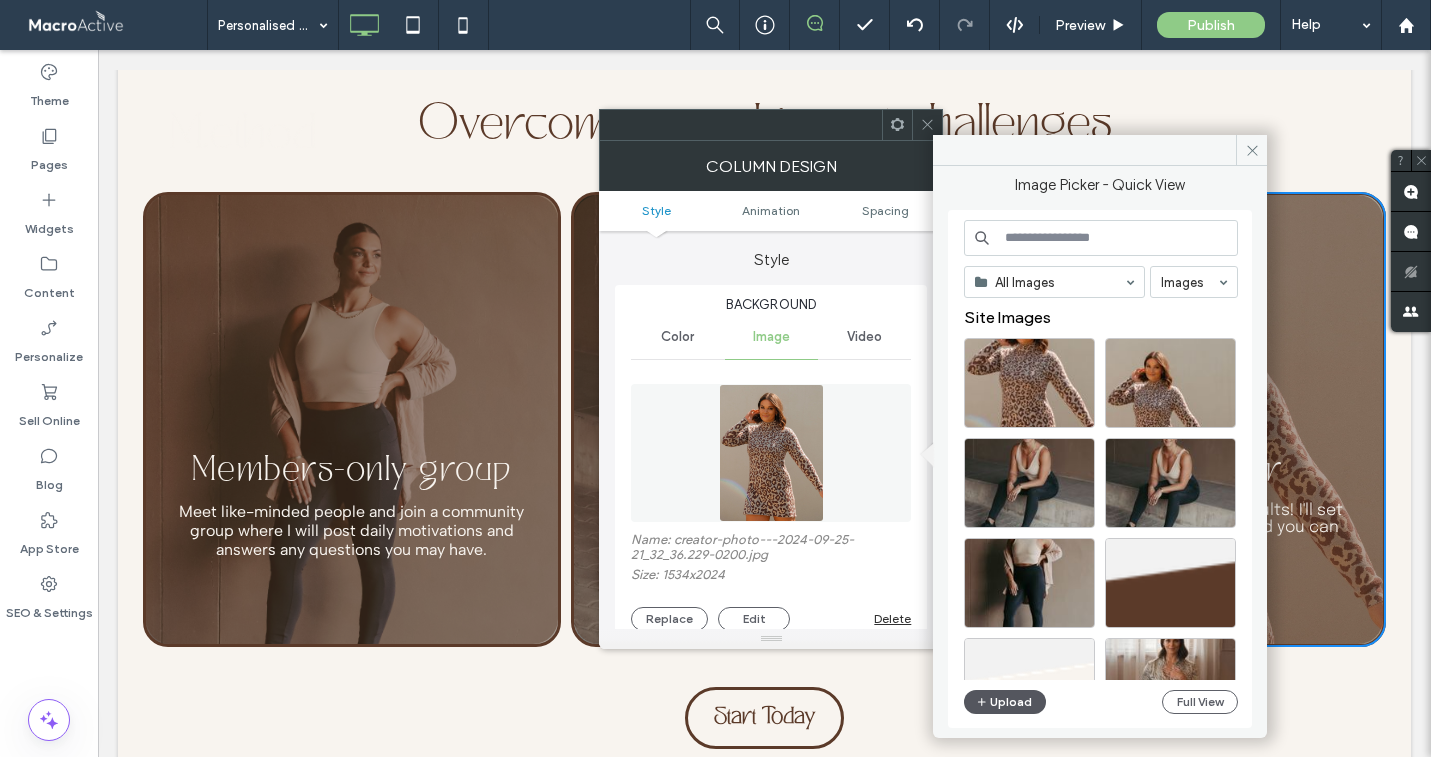 click on "Upload" at bounding box center (1005, 702) 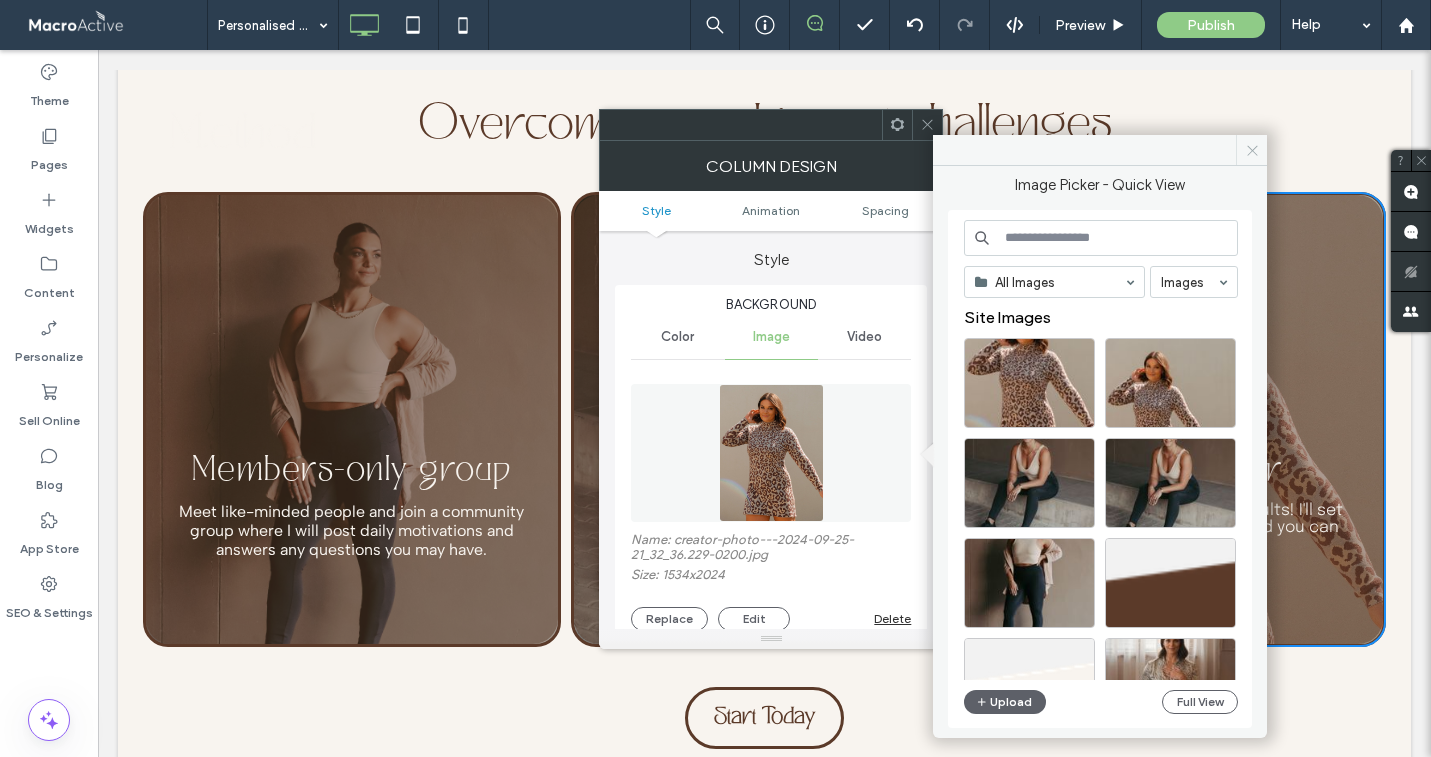 click at bounding box center (1251, 150) 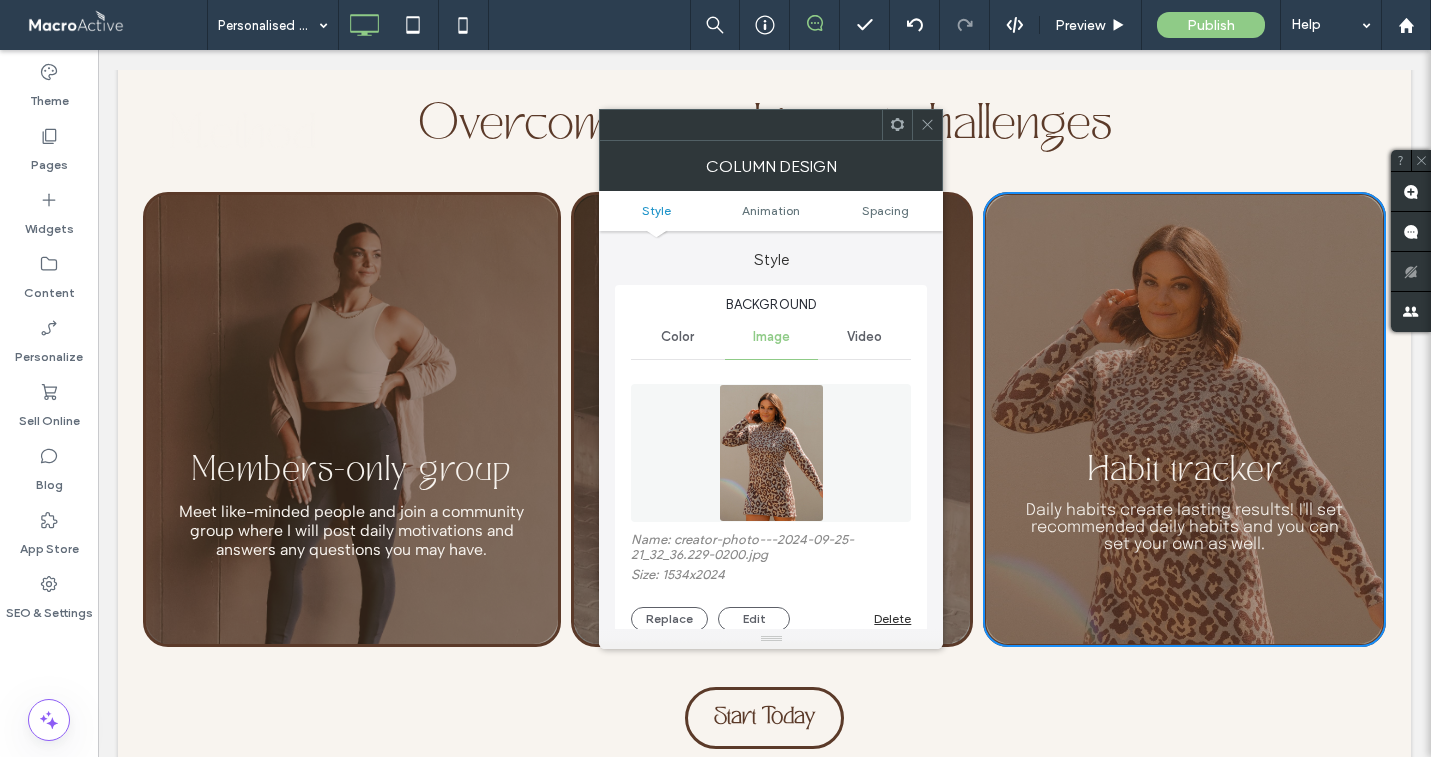 click 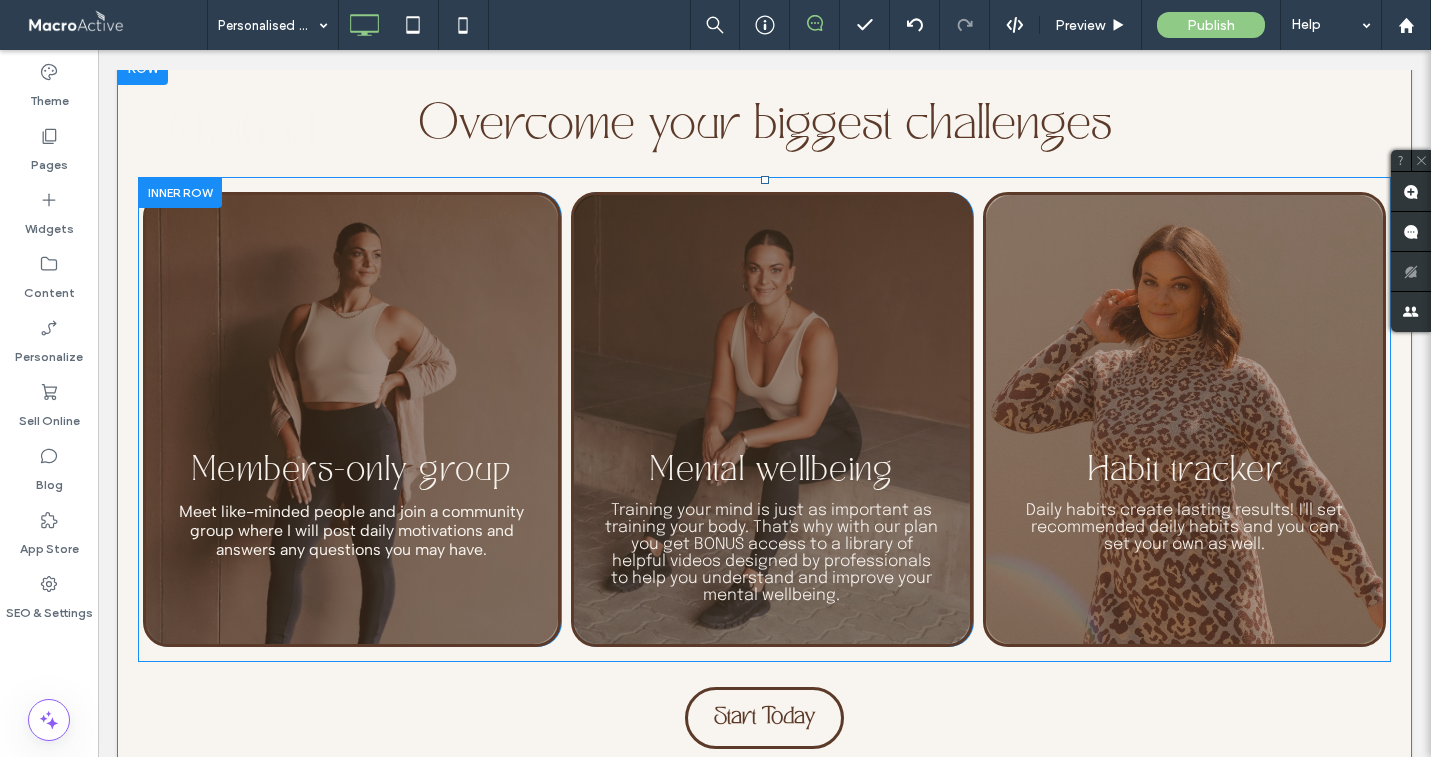 click on "Mental wellbeing
Training your mind is just as important as training your body. That's why with our plan you get BONUS access to a library of helpful videos designed by professionals to help you understand and improve your mental wellbeing.
Click To Paste     Click To Paste" at bounding box center [772, 419] 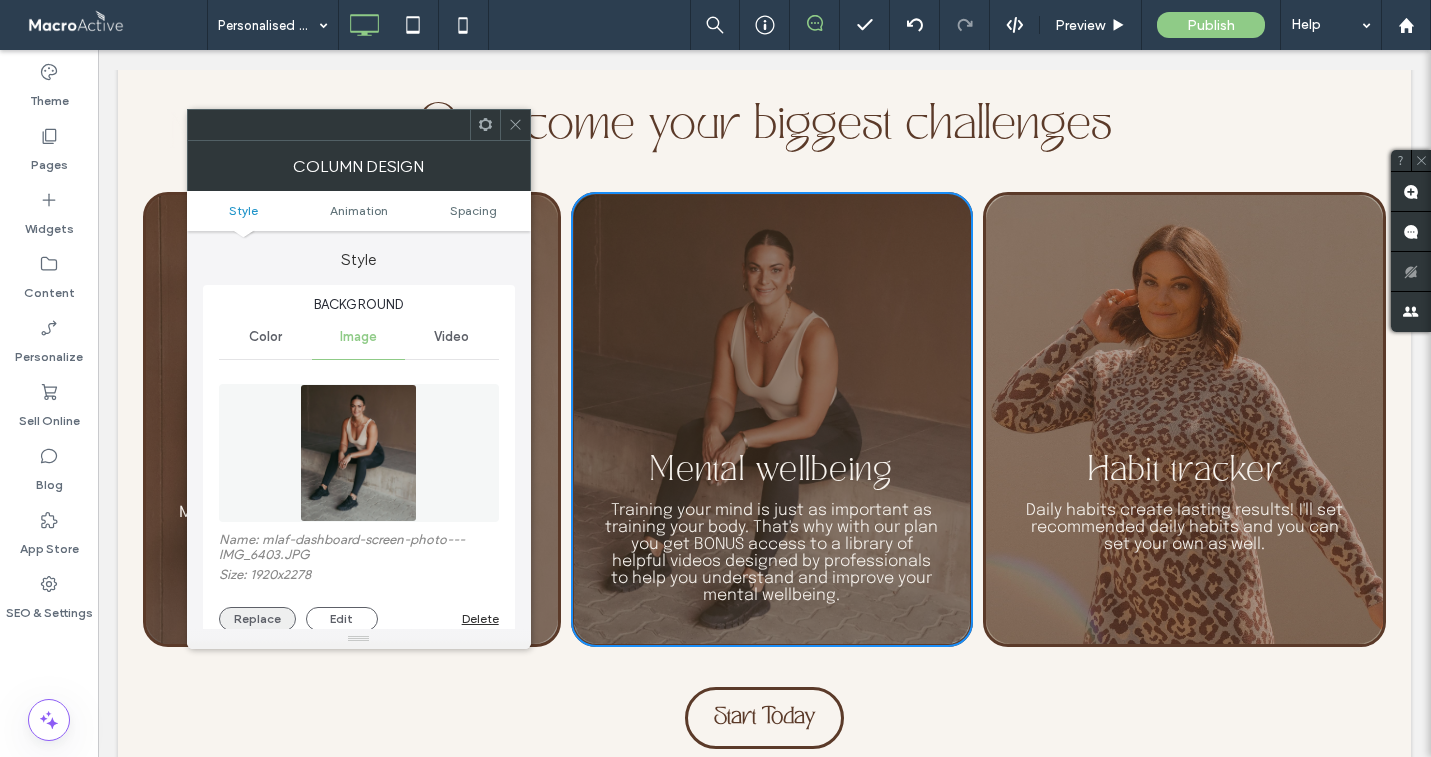 click on "Replace" at bounding box center (257, 619) 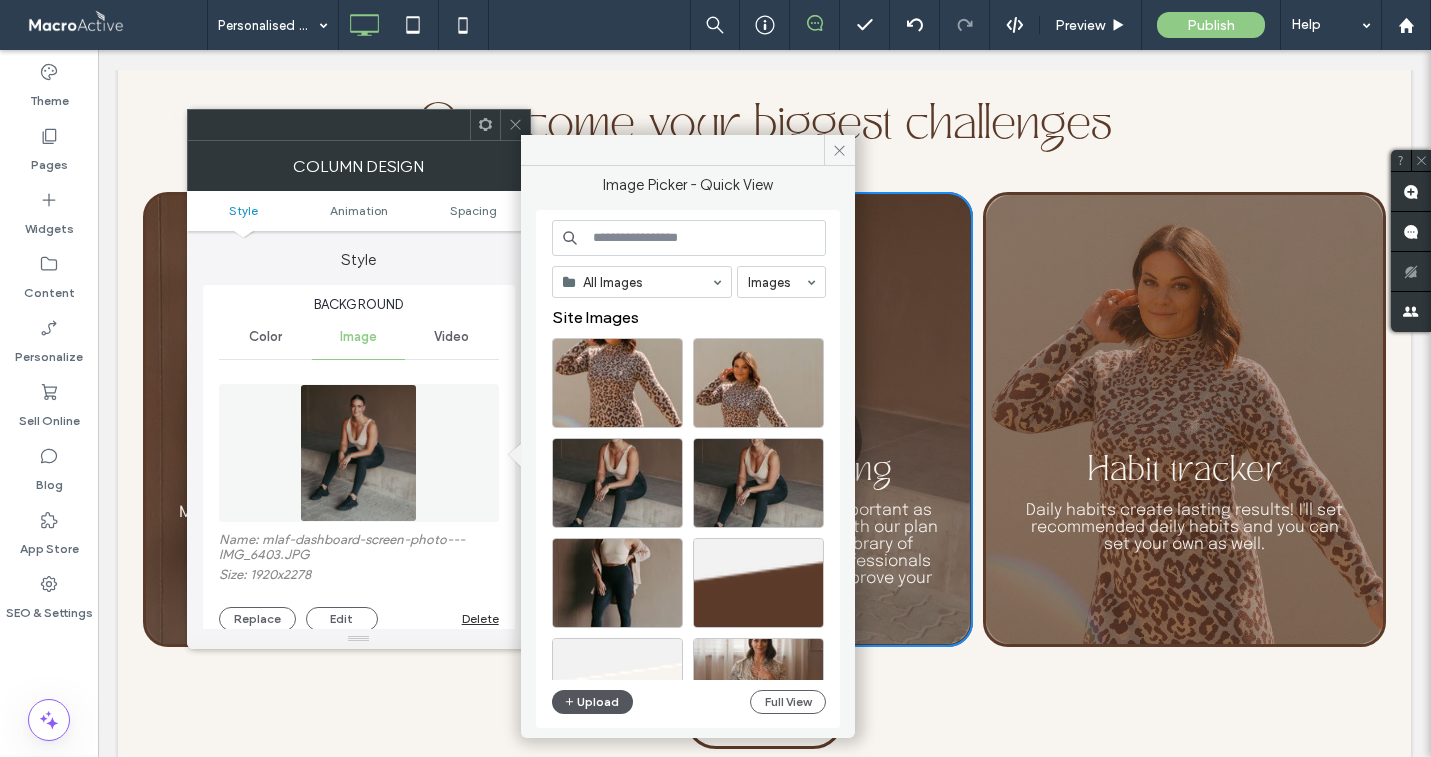 click on "Upload" at bounding box center [593, 702] 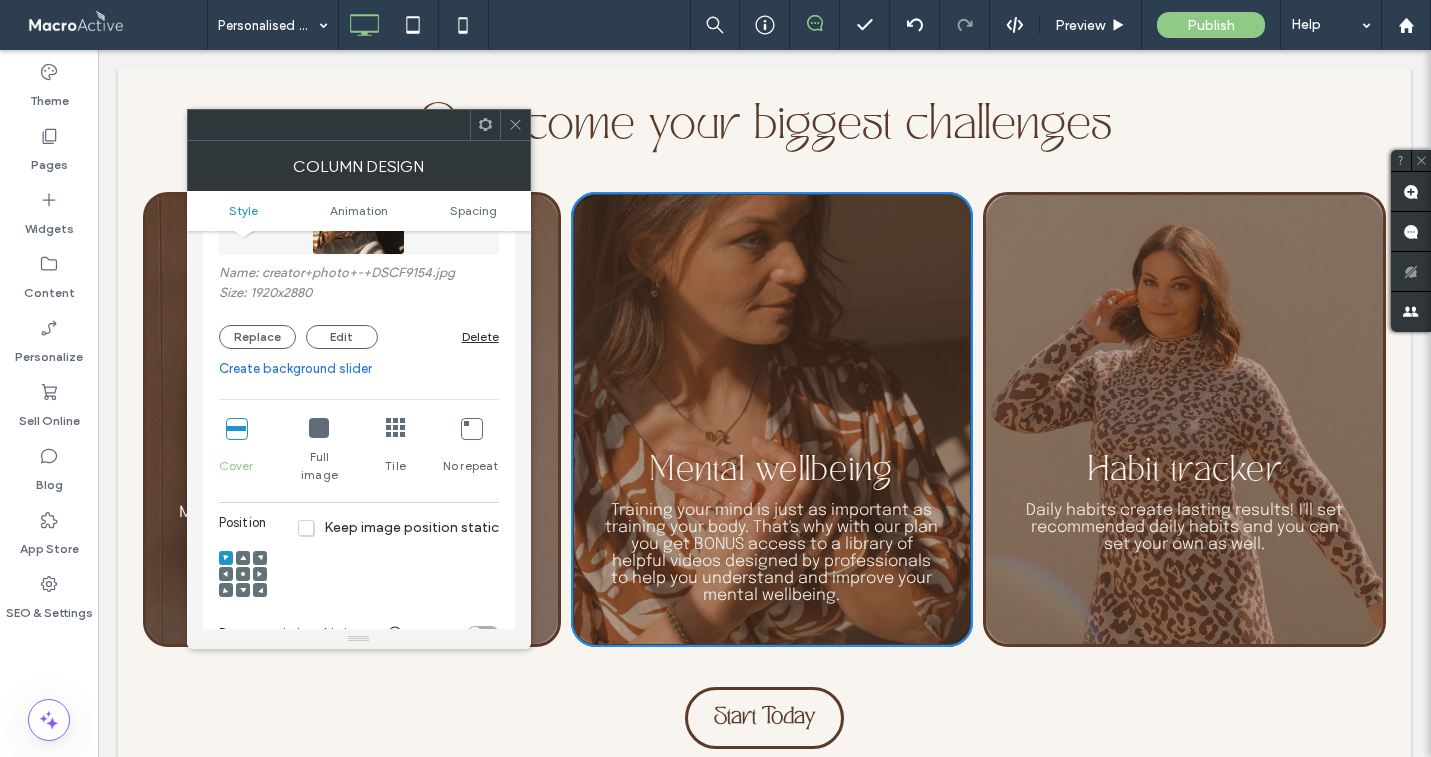 scroll, scrollTop: 325, scrollLeft: 0, axis: vertical 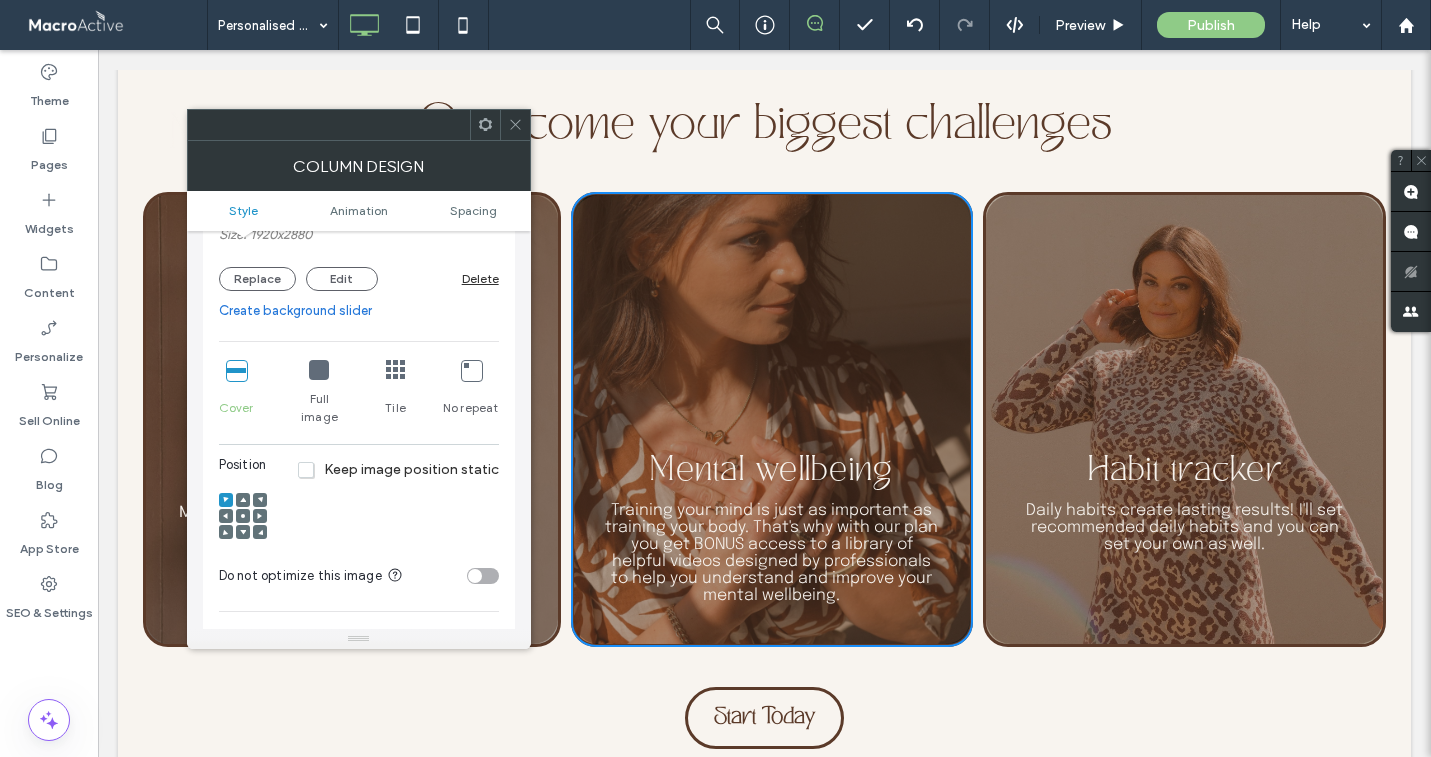 click at bounding box center [243, 500] 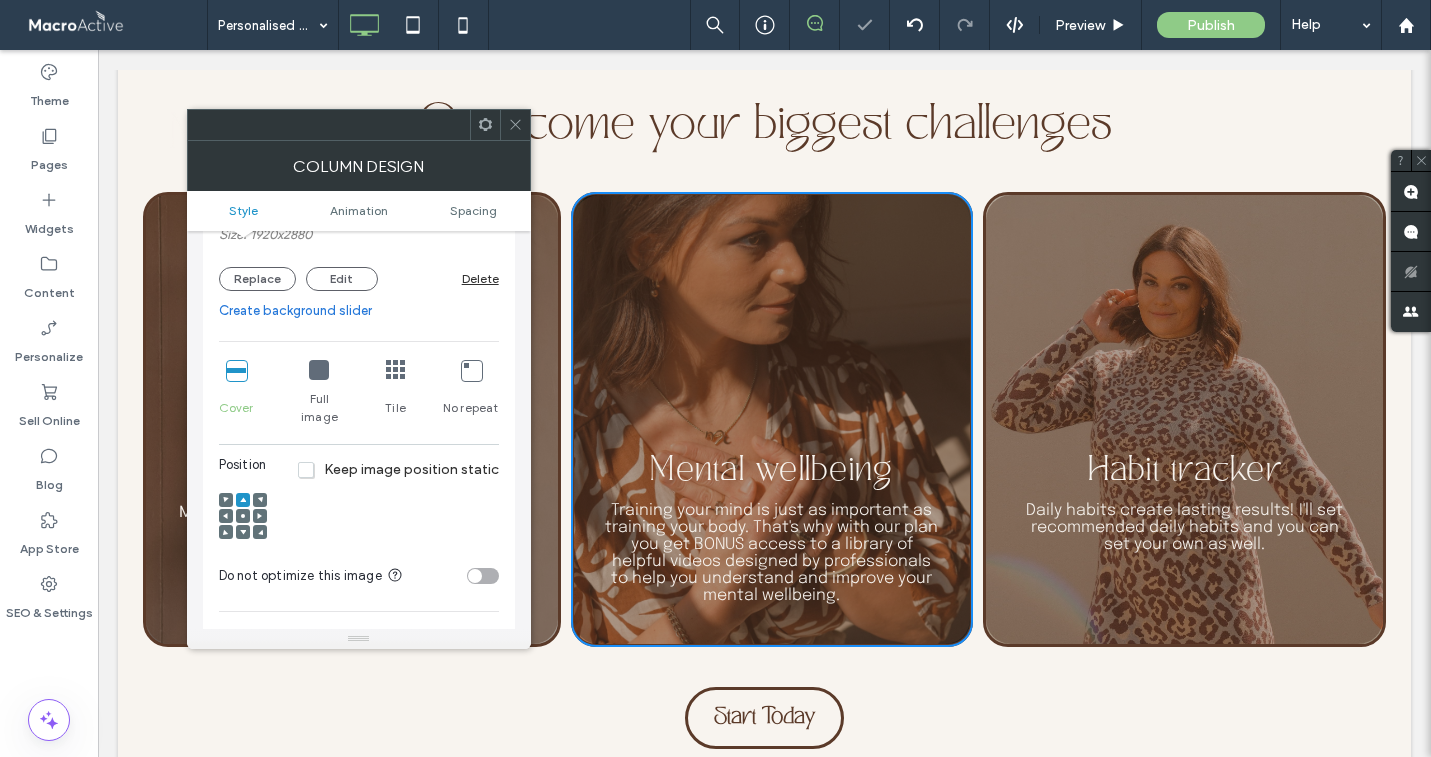 click 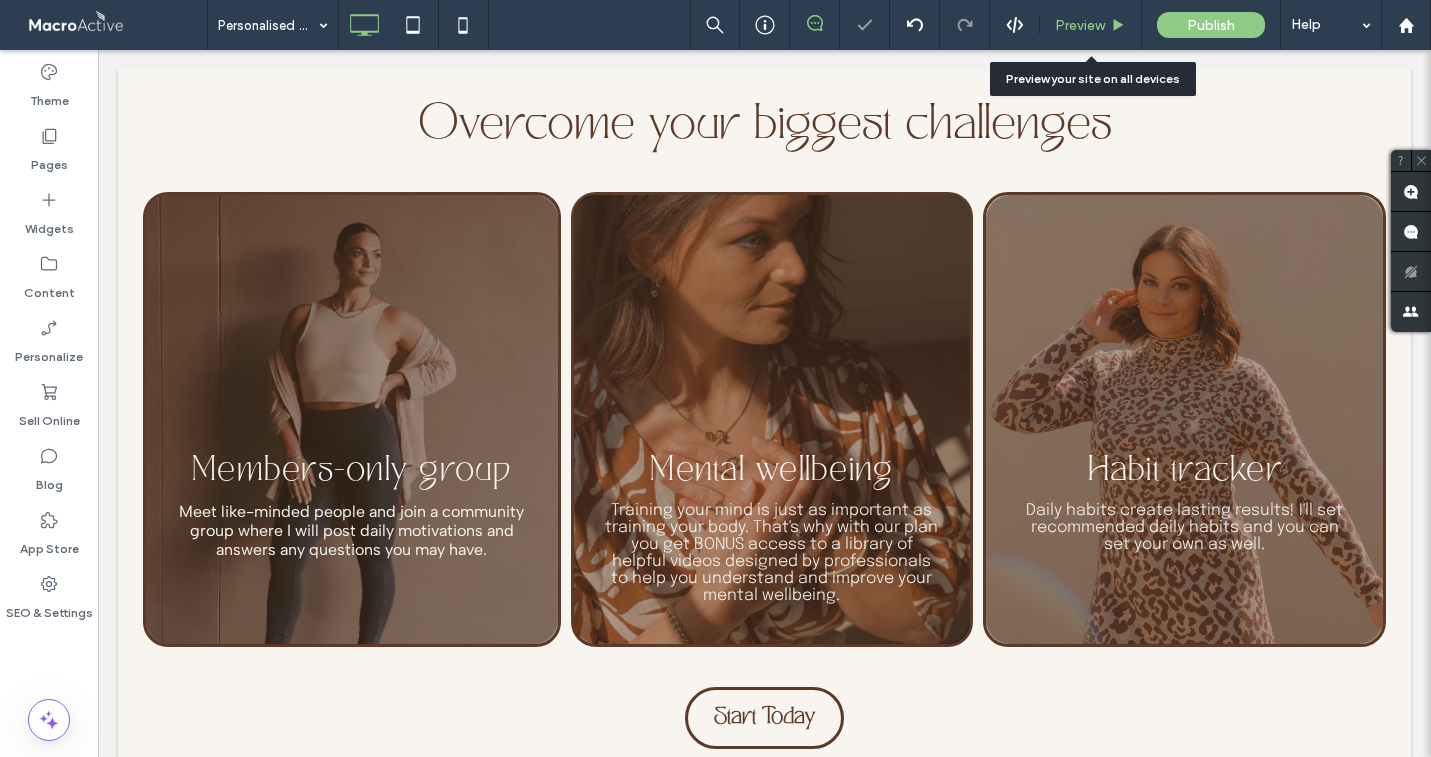 click on "Preview" at bounding box center (1080, 25) 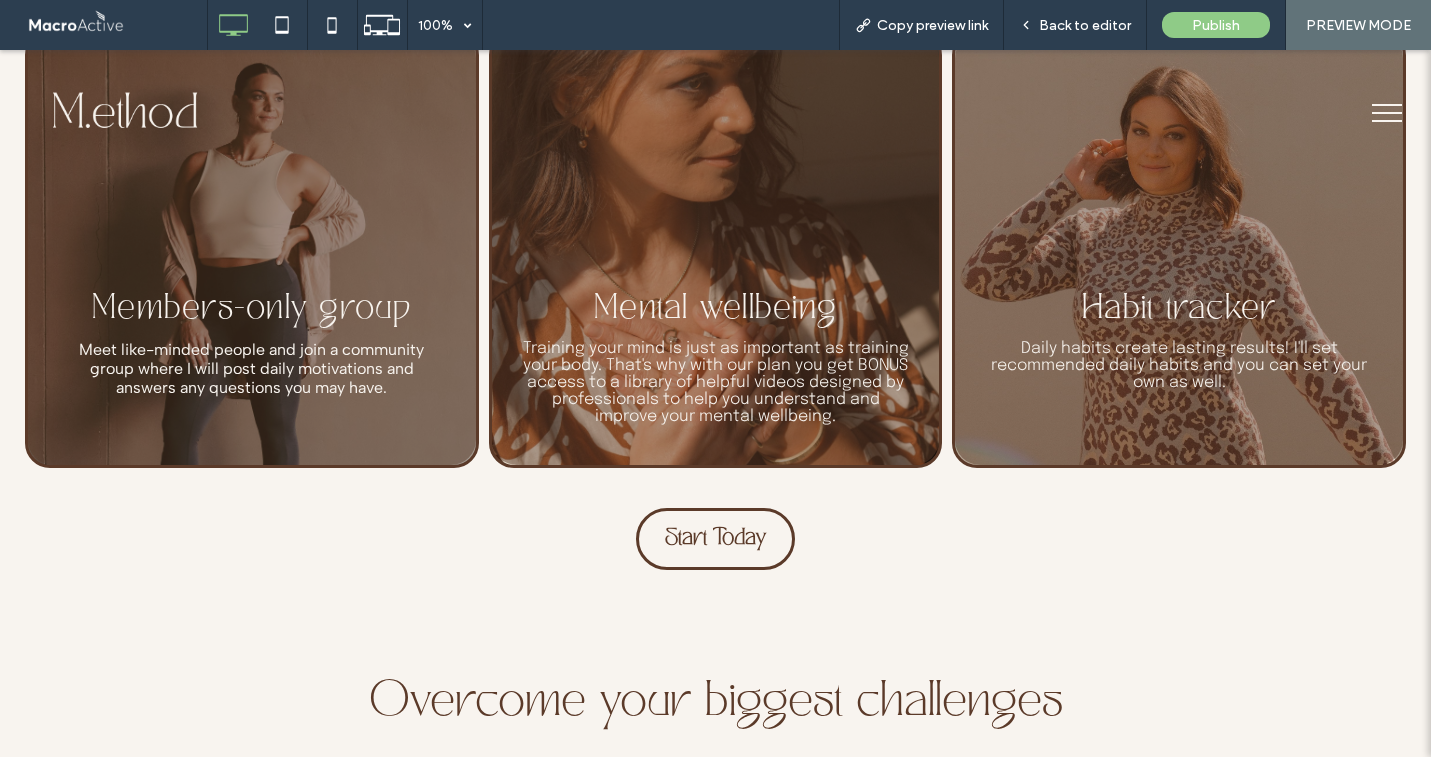 scroll, scrollTop: 3763, scrollLeft: 0, axis: vertical 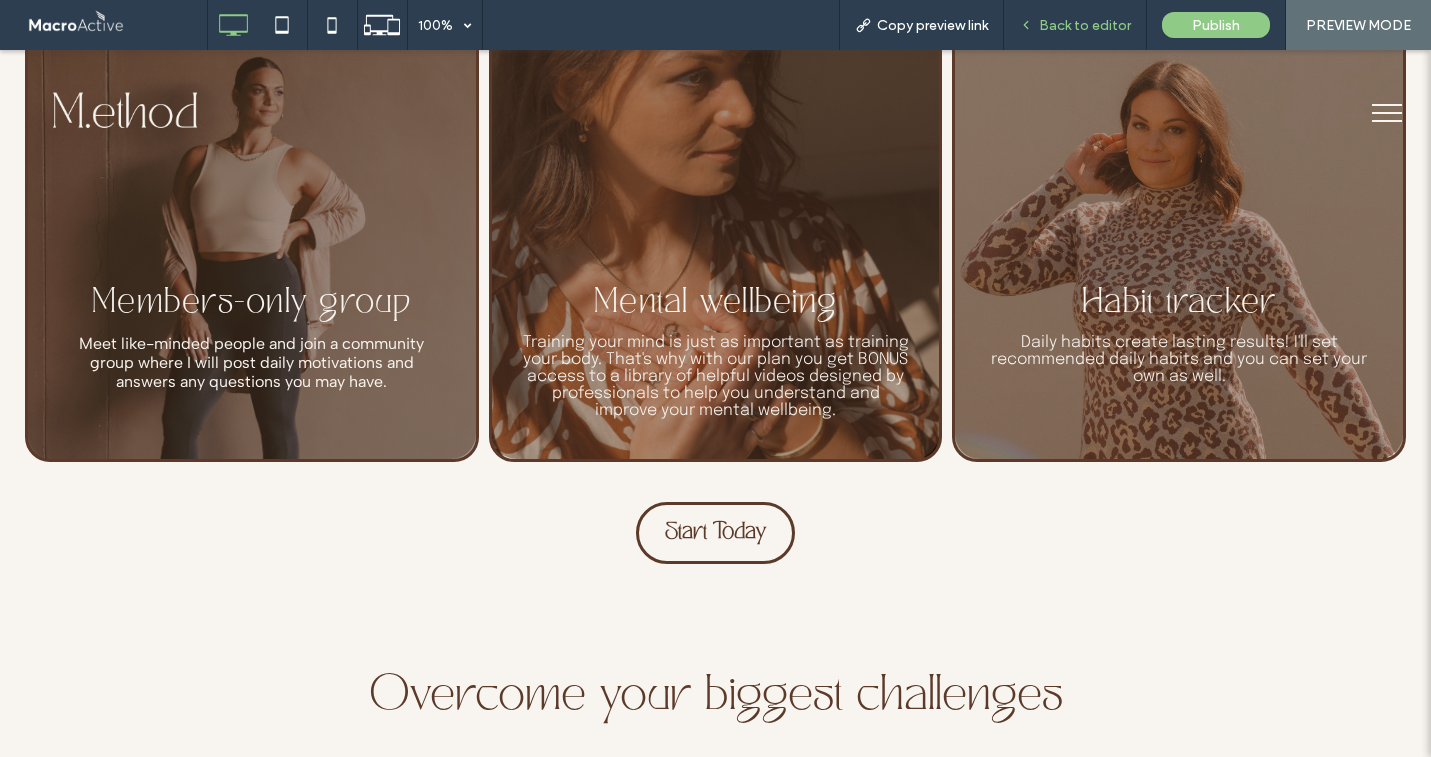 click on "Back to editor" at bounding box center (1085, 25) 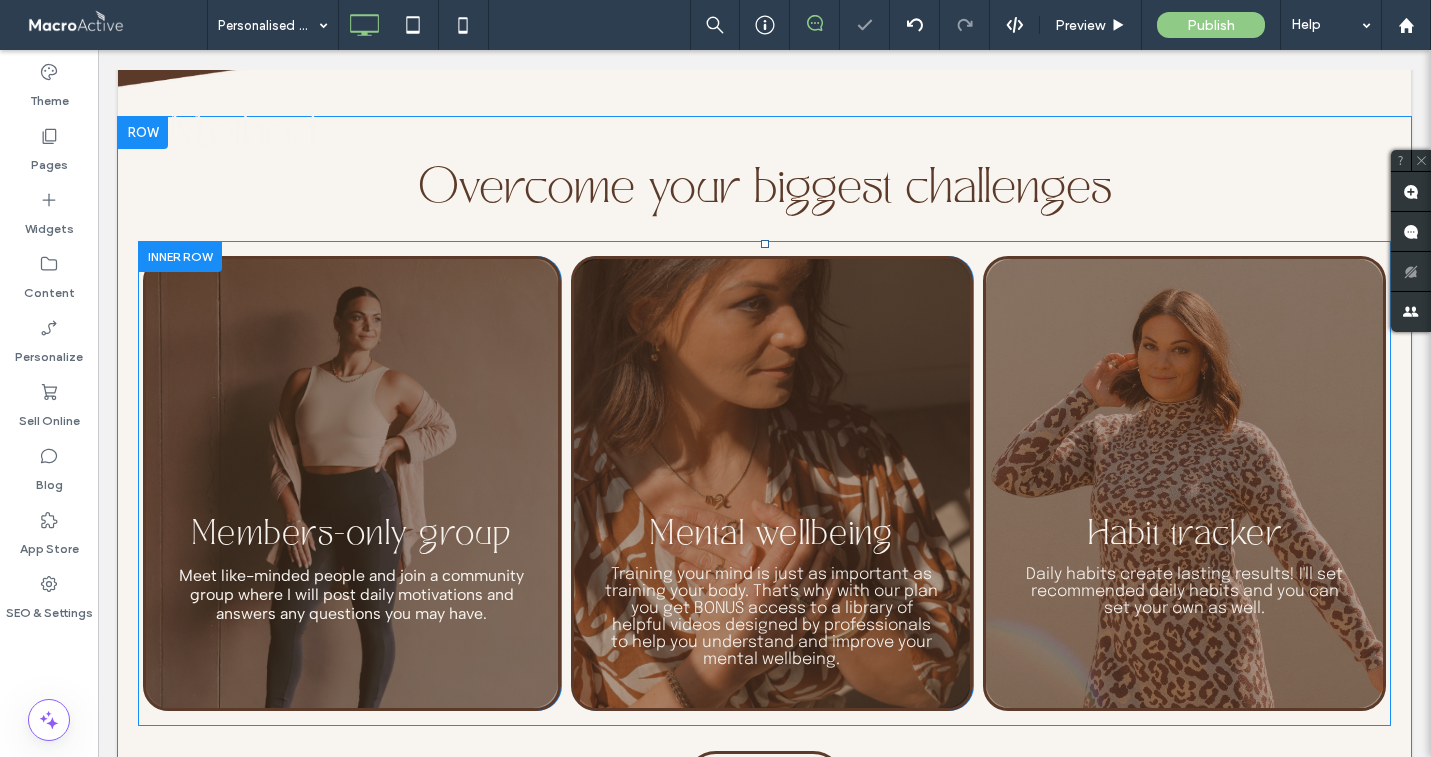 scroll, scrollTop: 3550, scrollLeft: 0, axis: vertical 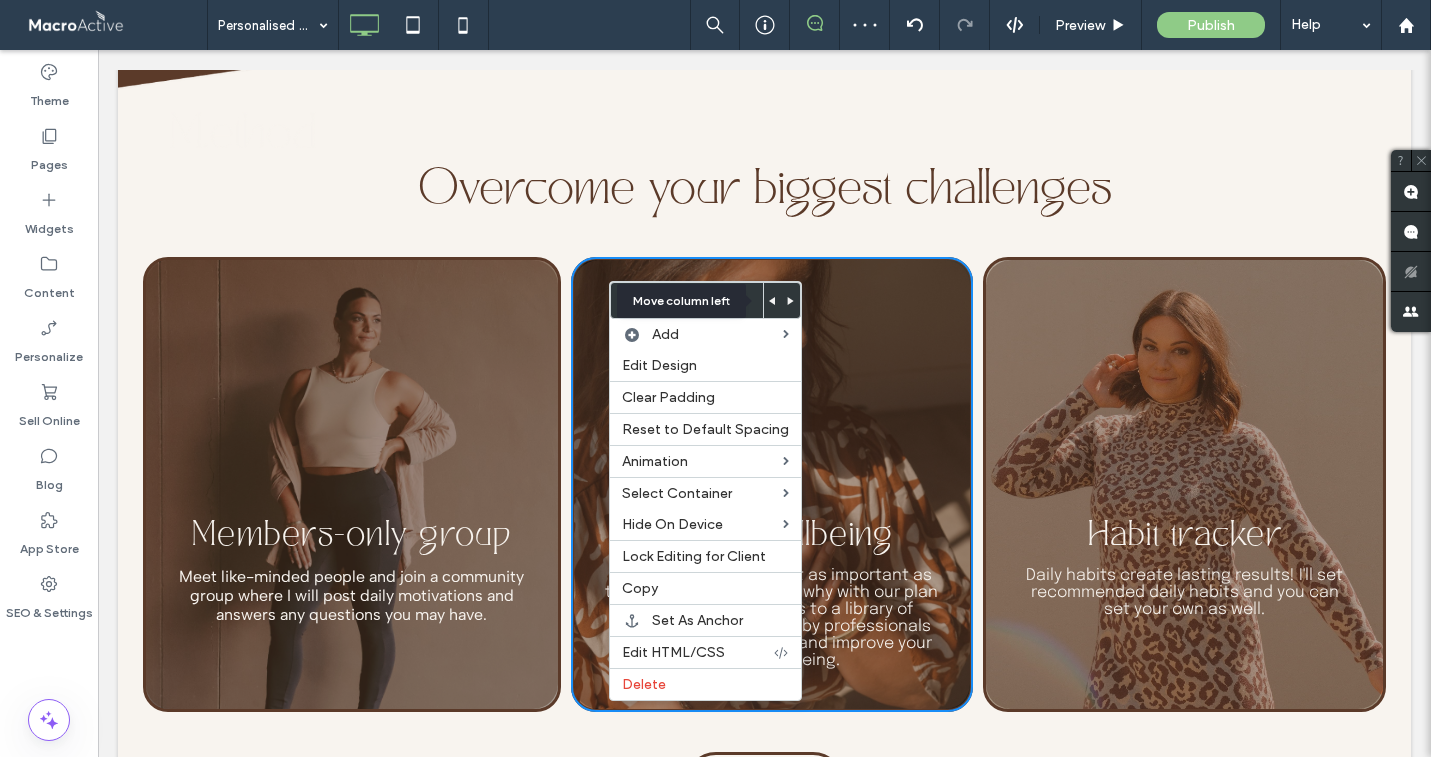click 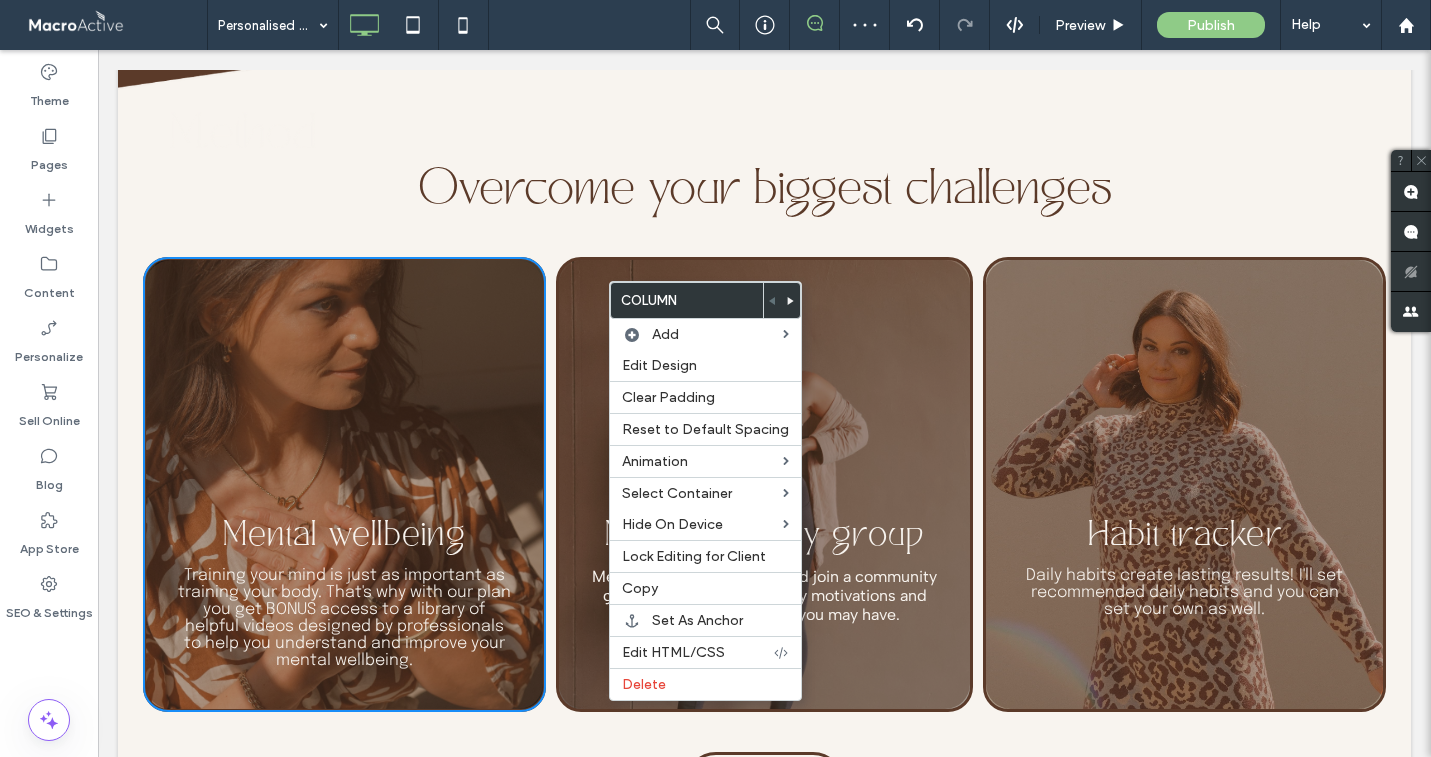 click on "Mental wellbeing
Training your mind is just as important as training your body. That's why with our plan you get BONUS access to a library of helpful videos designed by professionals to help you understand and improve your mental wellbeing.
Click To Paste     Click To Paste" at bounding box center [344, 484] 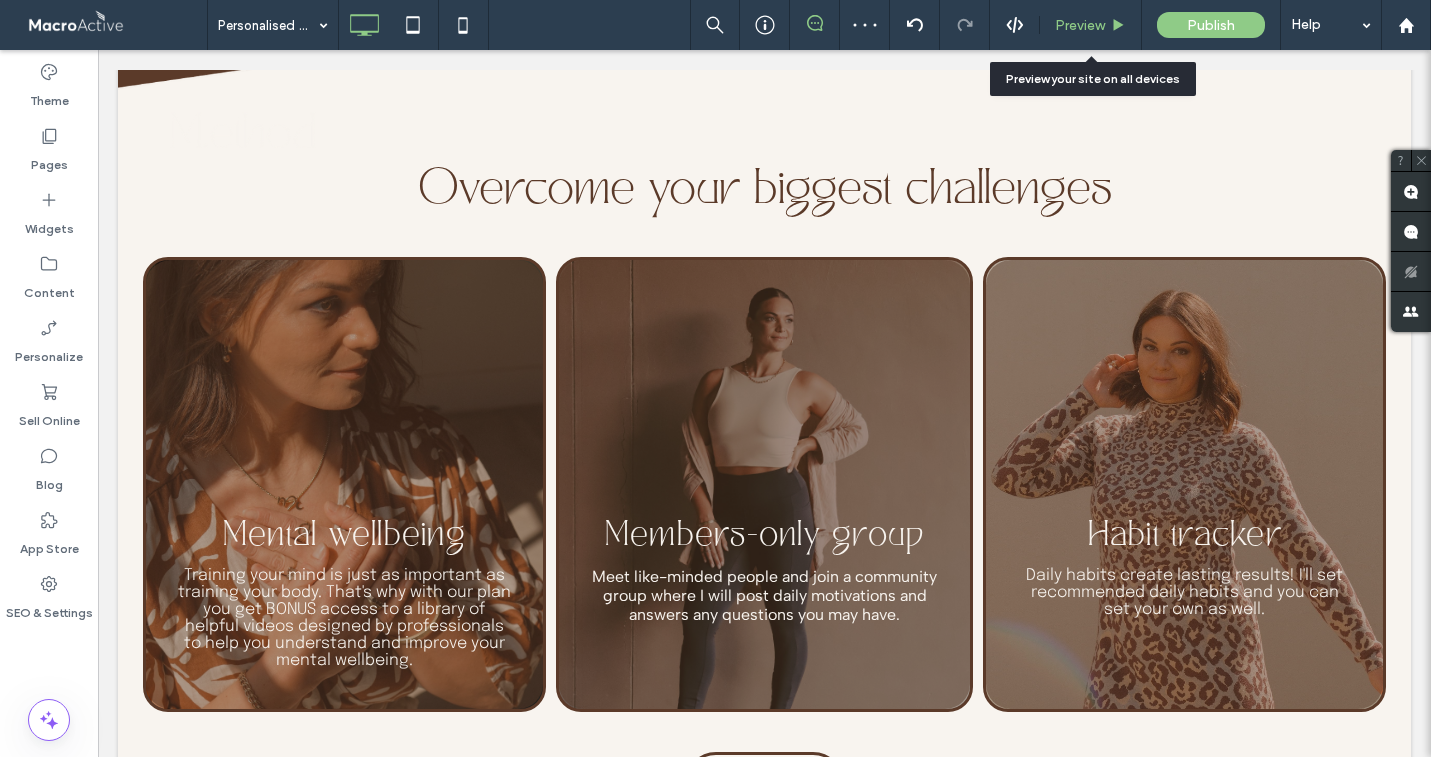 click on "Preview" at bounding box center (1091, 25) 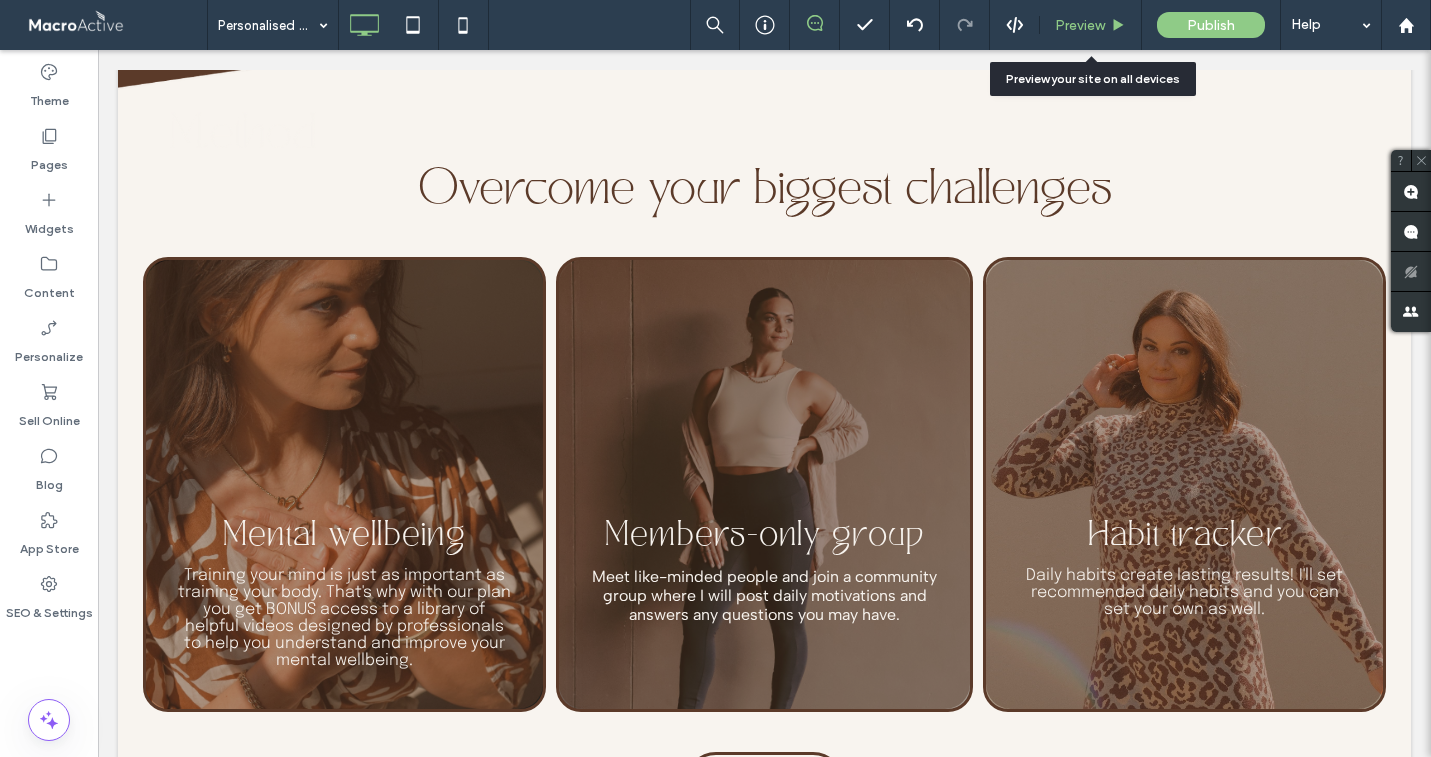 click on "Preview" at bounding box center (1080, 25) 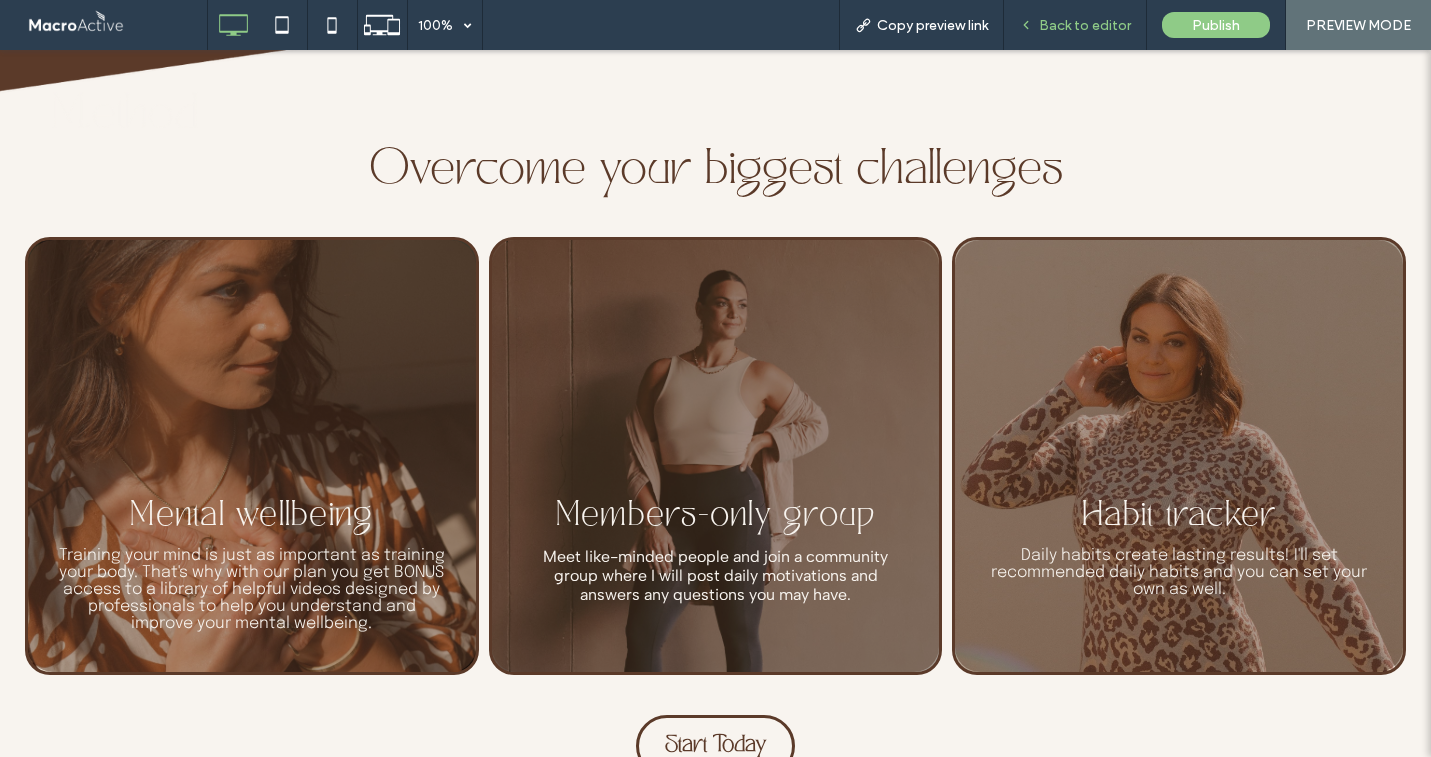 click on "Back to editor" at bounding box center [1085, 25] 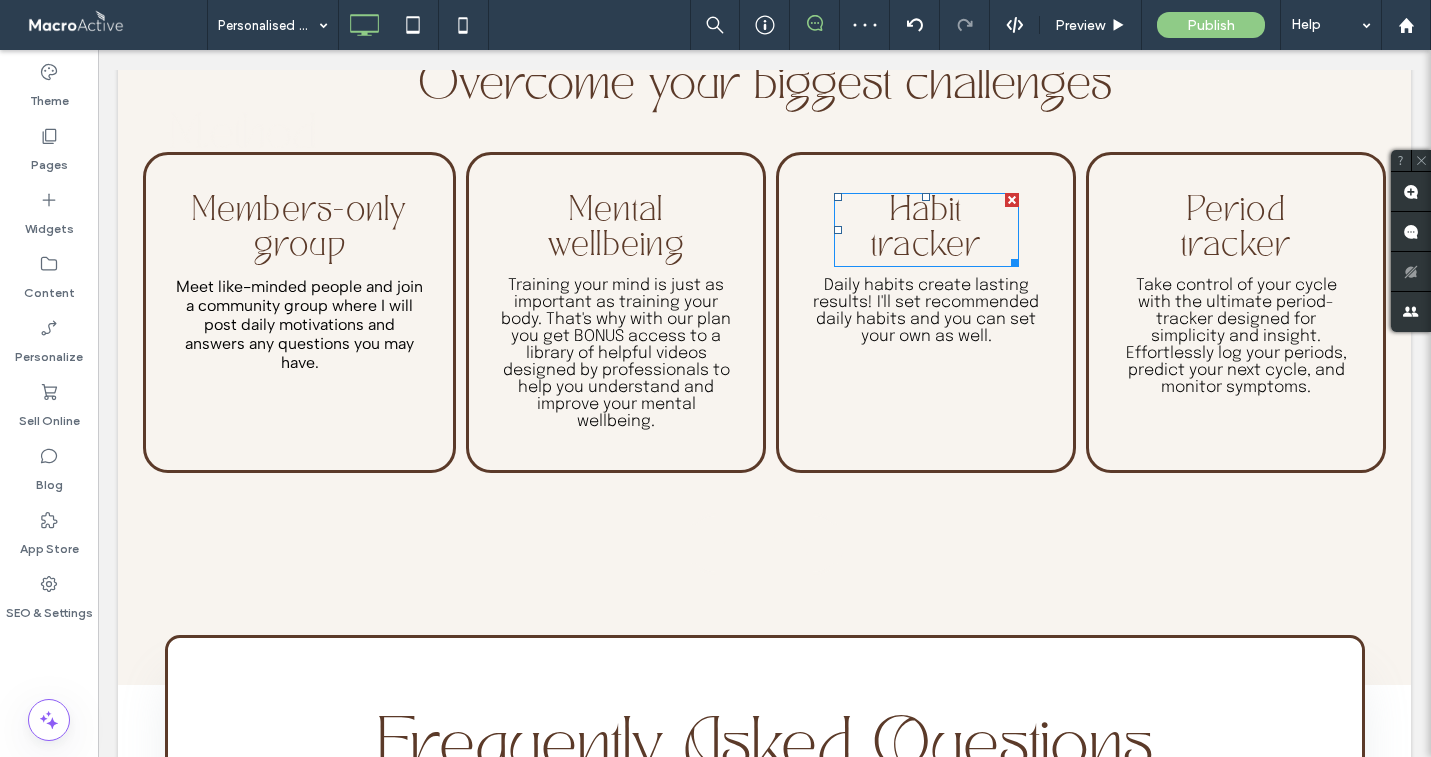 scroll, scrollTop: 4414, scrollLeft: 0, axis: vertical 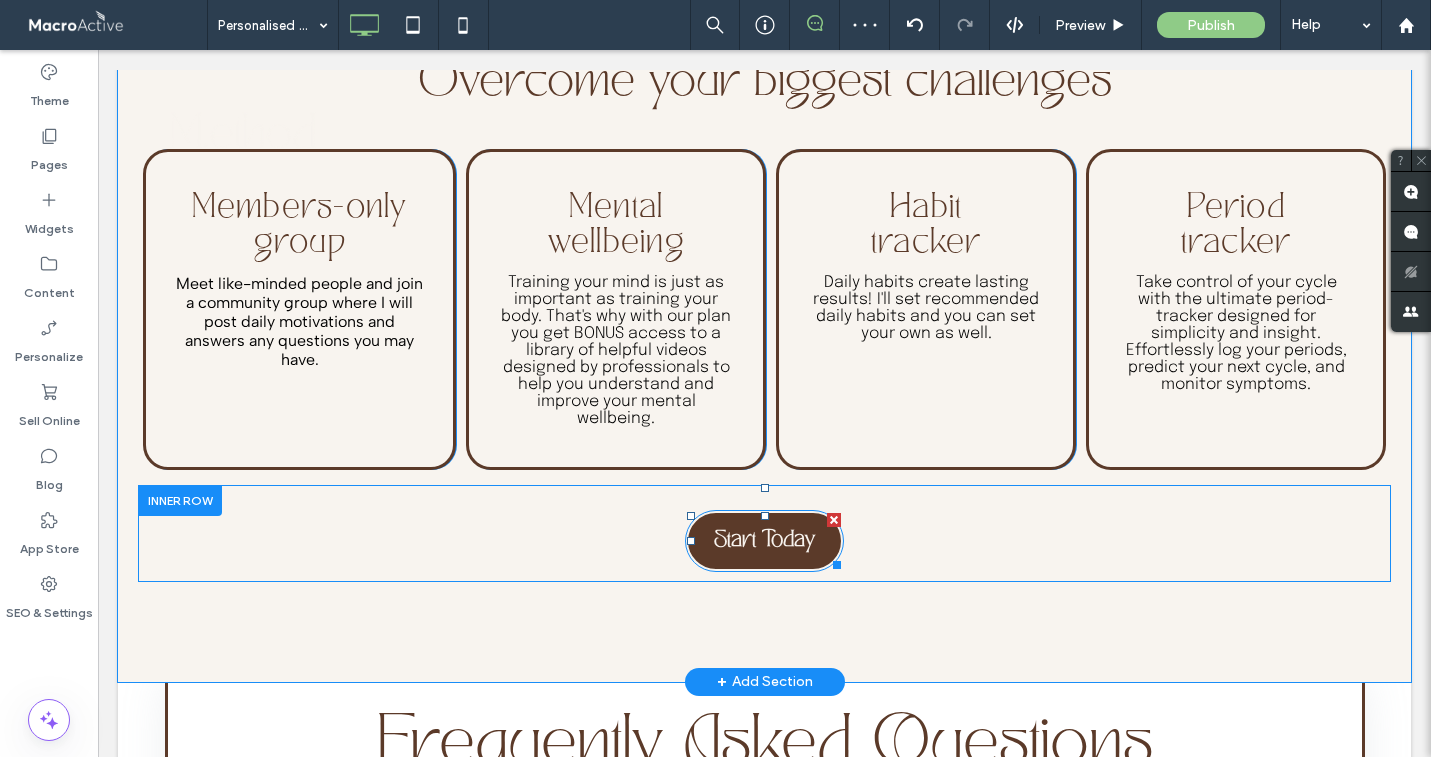 click on "Start Today" at bounding box center [764, 541] 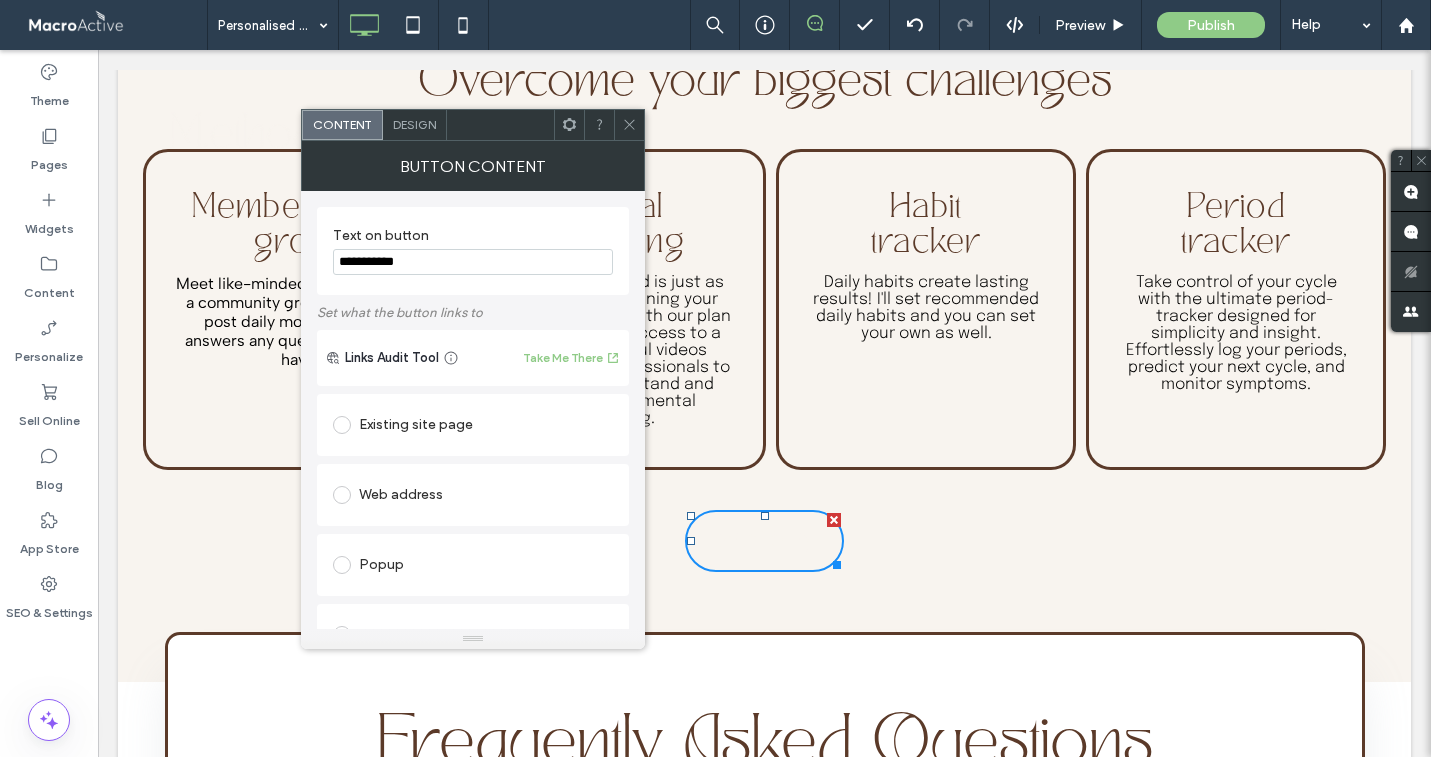 click on "Design" at bounding box center [415, 125] 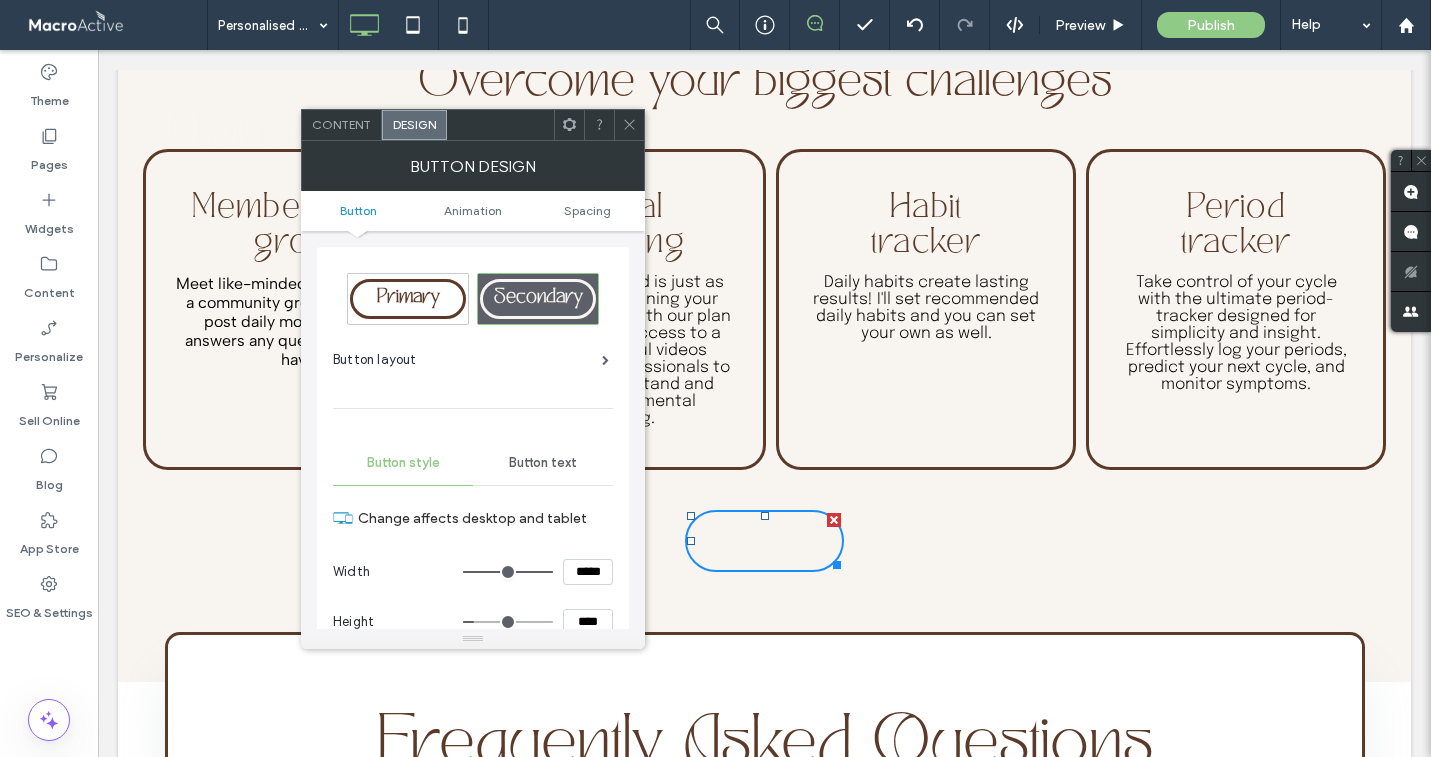 click on "Primary" at bounding box center (408, 299) 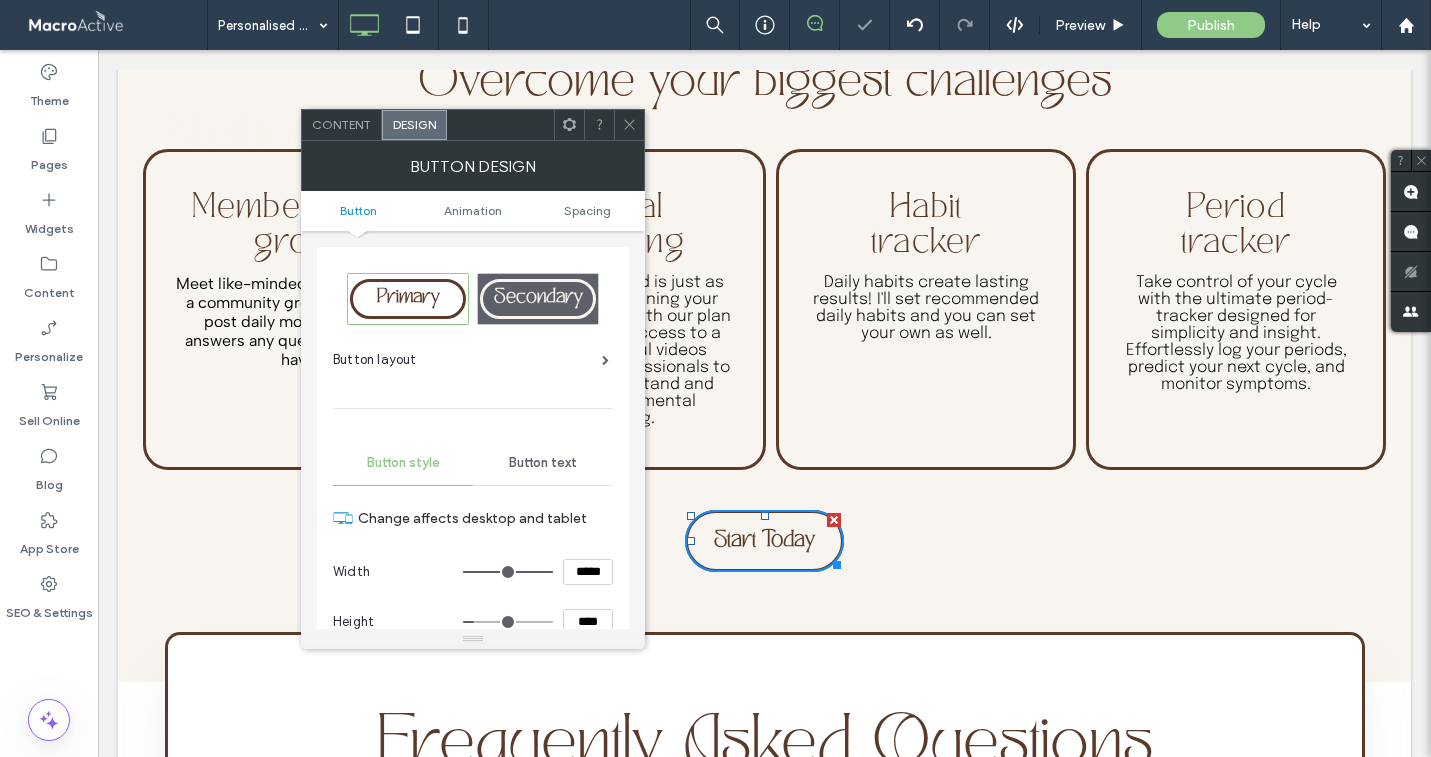 click 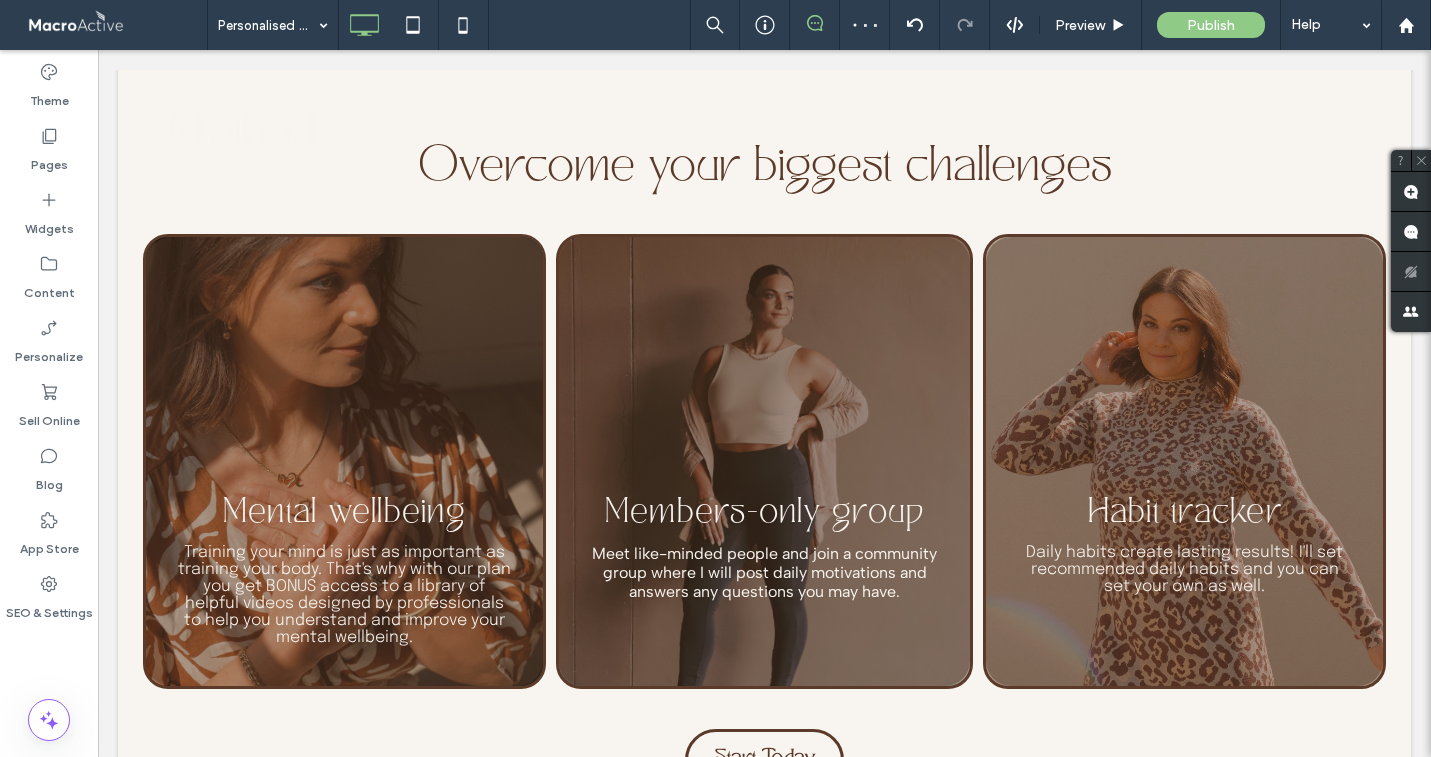 scroll, scrollTop: 3551, scrollLeft: 0, axis: vertical 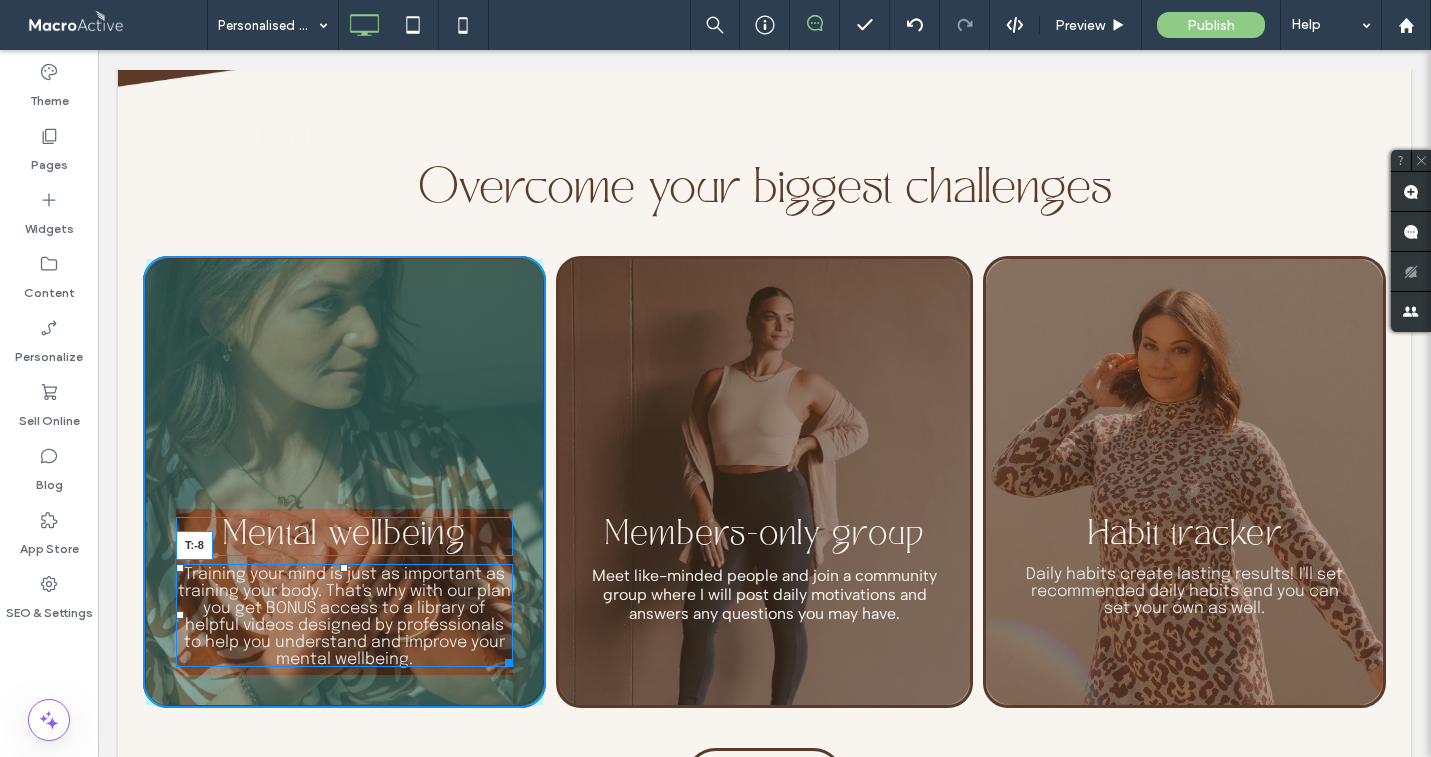 drag, startPoint x: 342, startPoint y: 565, endPoint x: 348, endPoint y: 542, distance: 23.769728 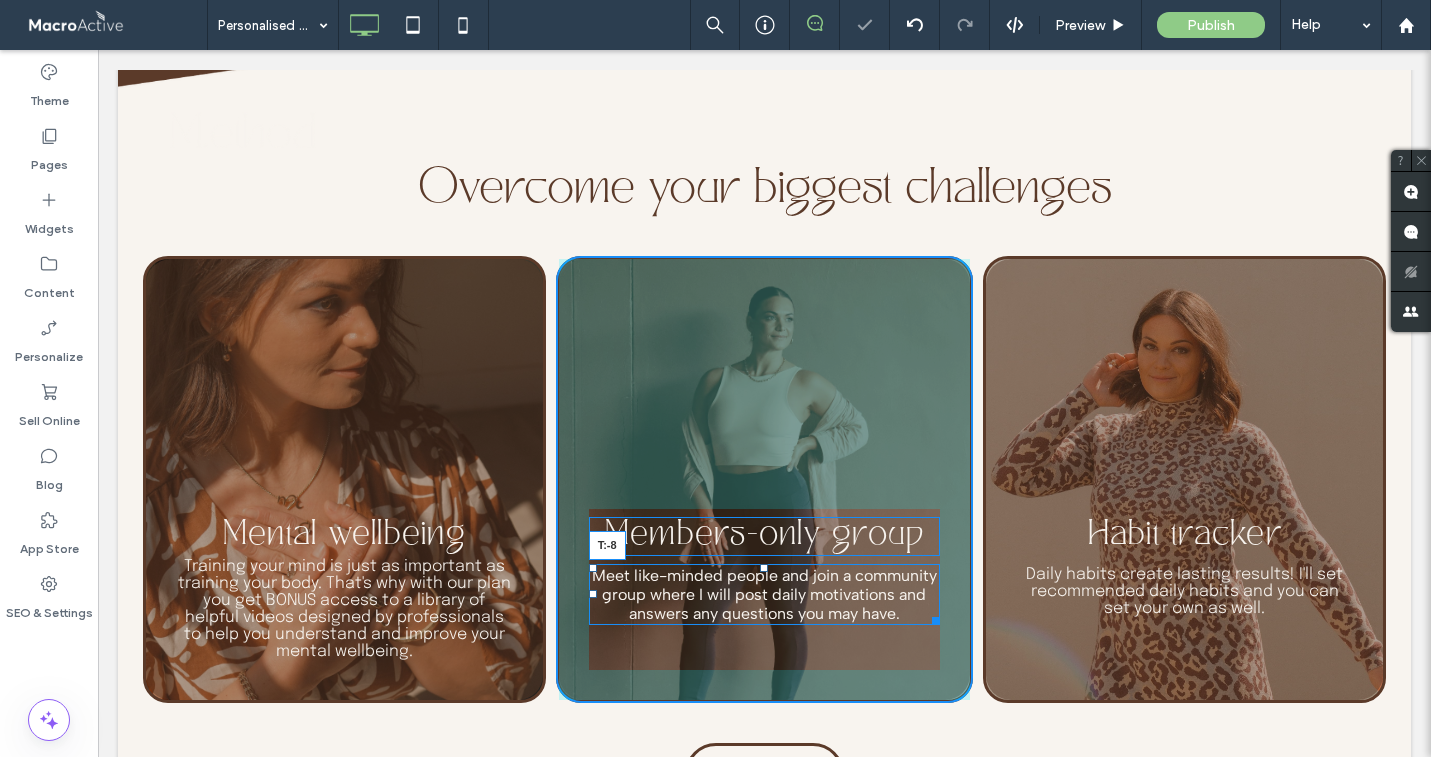 drag, startPoint x: 765, startPoint y: 560, endPoint x: 765, endPoint y: 538, distance: 22 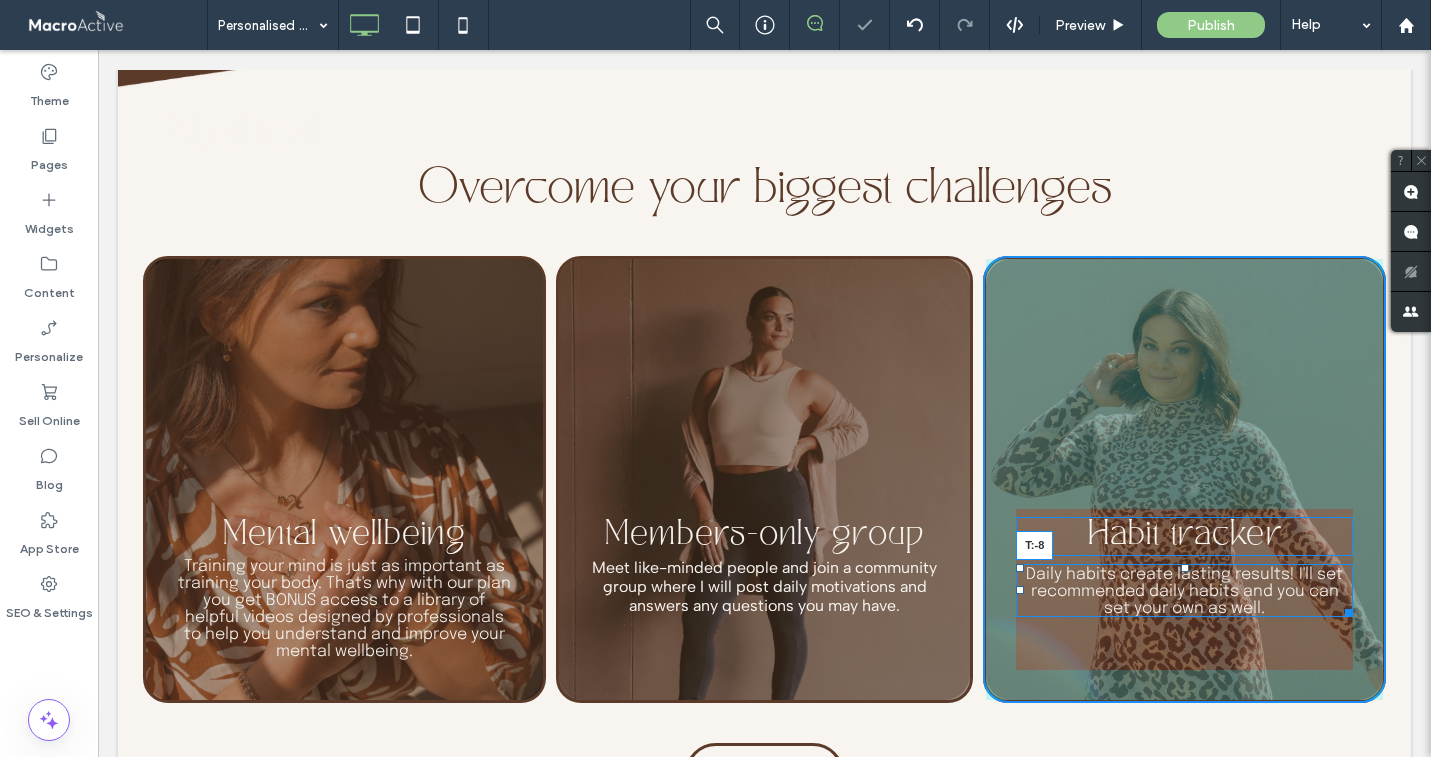 drag, startPoint x: 1184, startPoint y: 562, endPoint x: 1184, endPoint y: 539, distance: 23 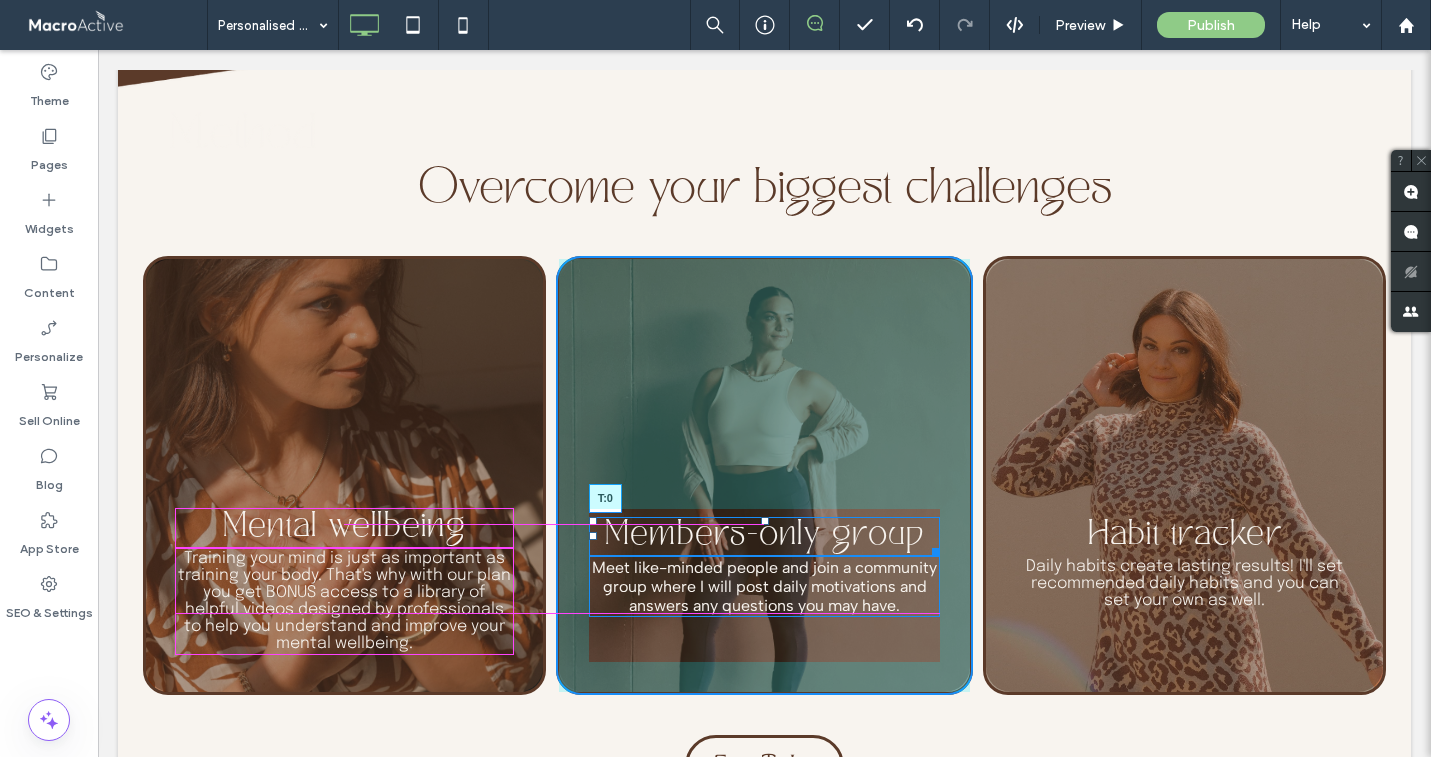 click at bounding box center [765, 521] 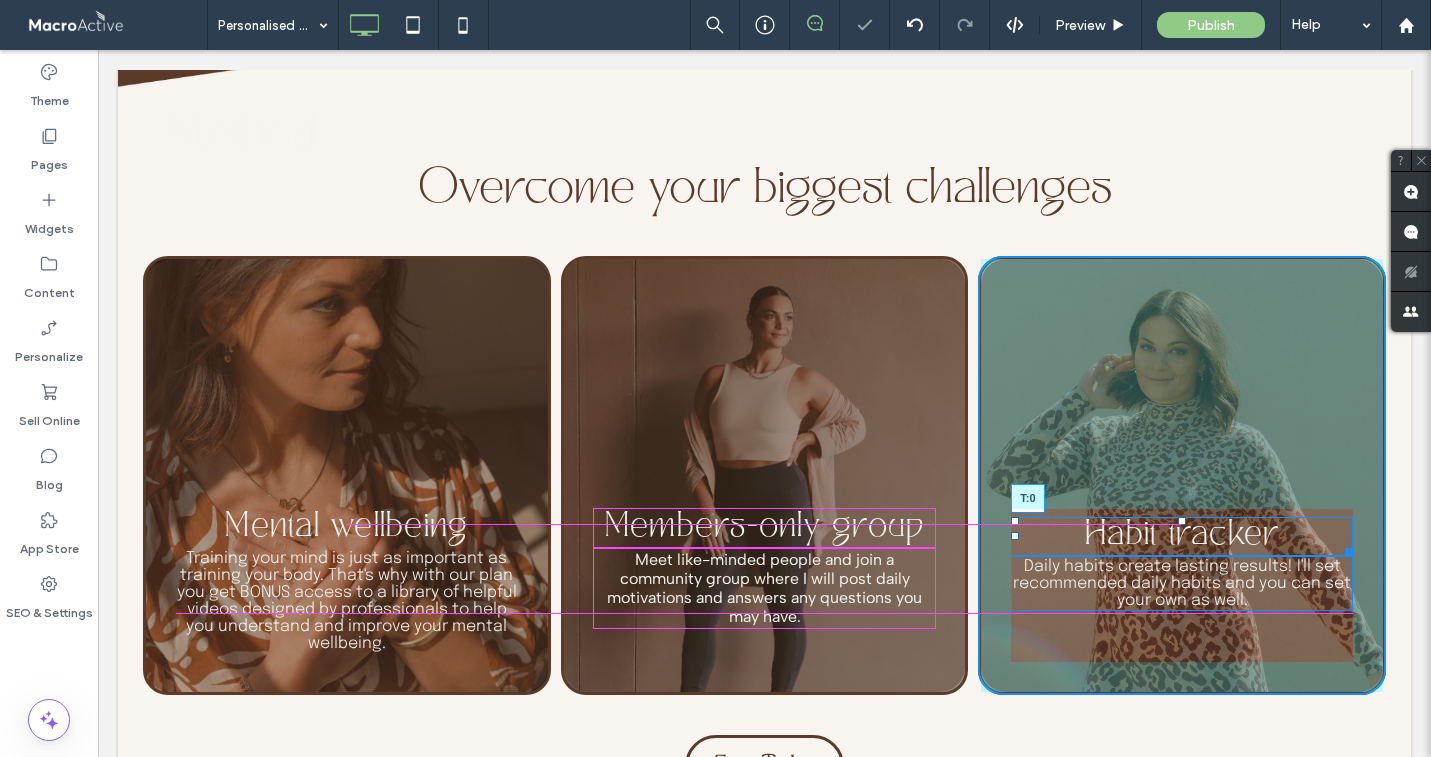 click at bounding box center [1182, 521] 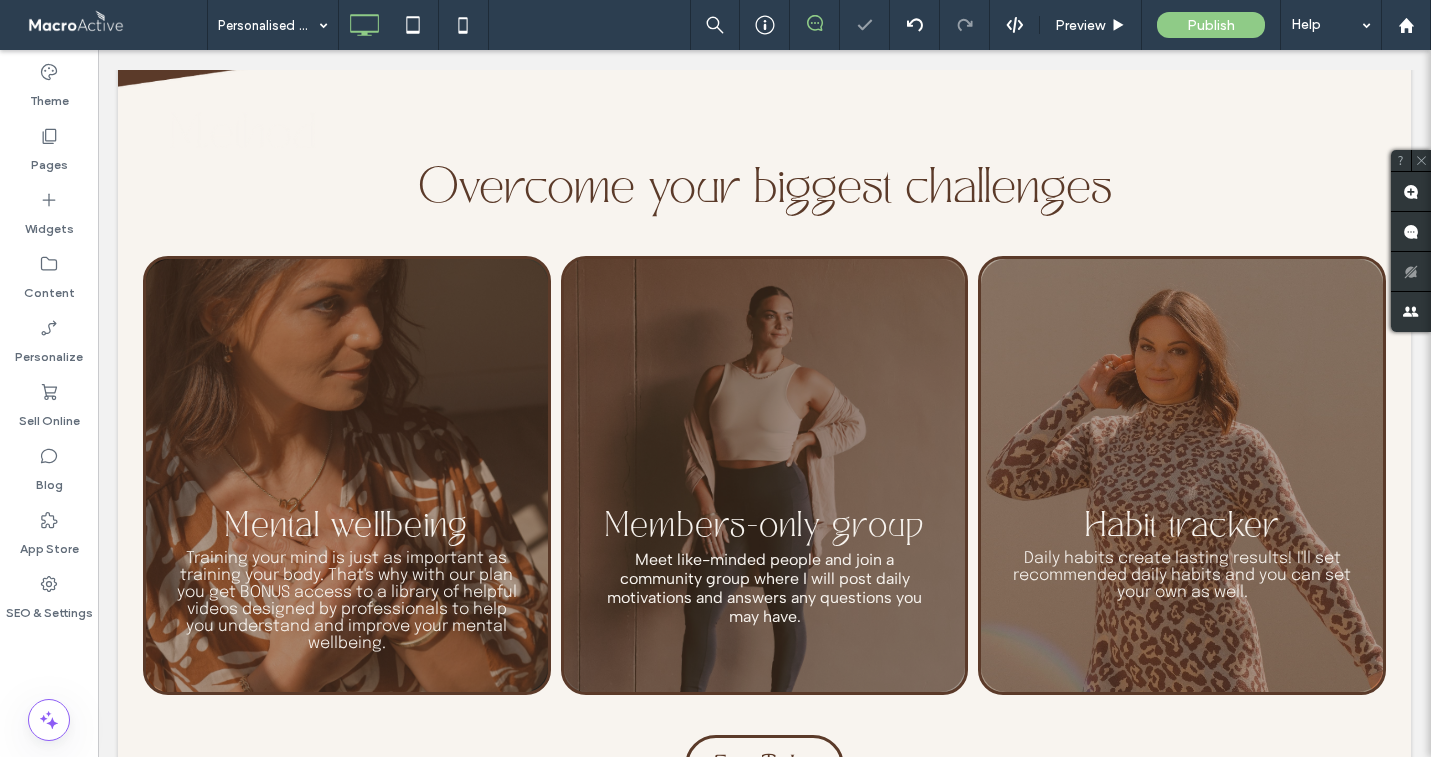 click on "Mental wellbeing
Training your mind is just as important as training your body. That's why with our plan you get BONUS access to a library of helpful videos designed by professionals to help you understand and improve your mental wellbeing.
Click To Paste     Click To Paste" at bounding box center (347, 475) 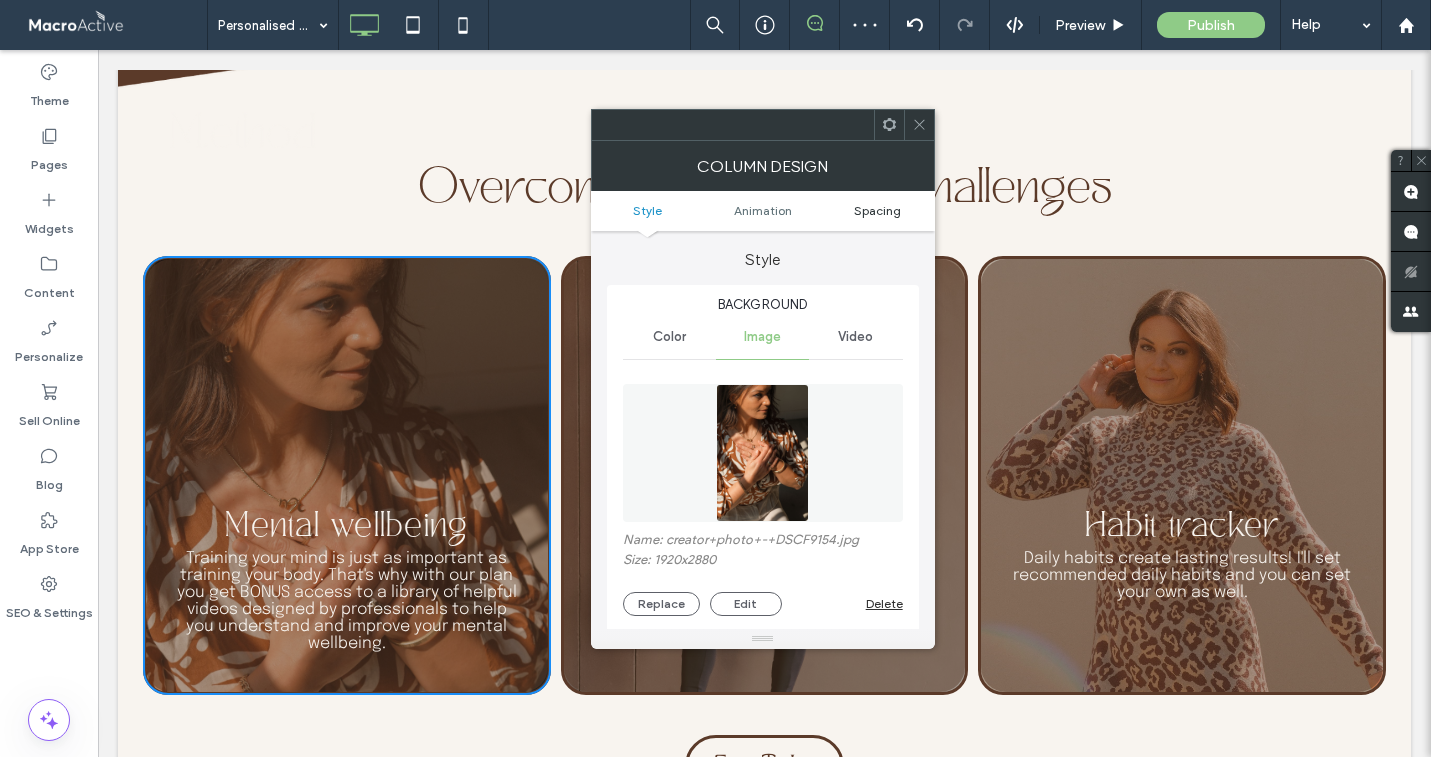 click on "Spacing" at bounding box center [877, 210] 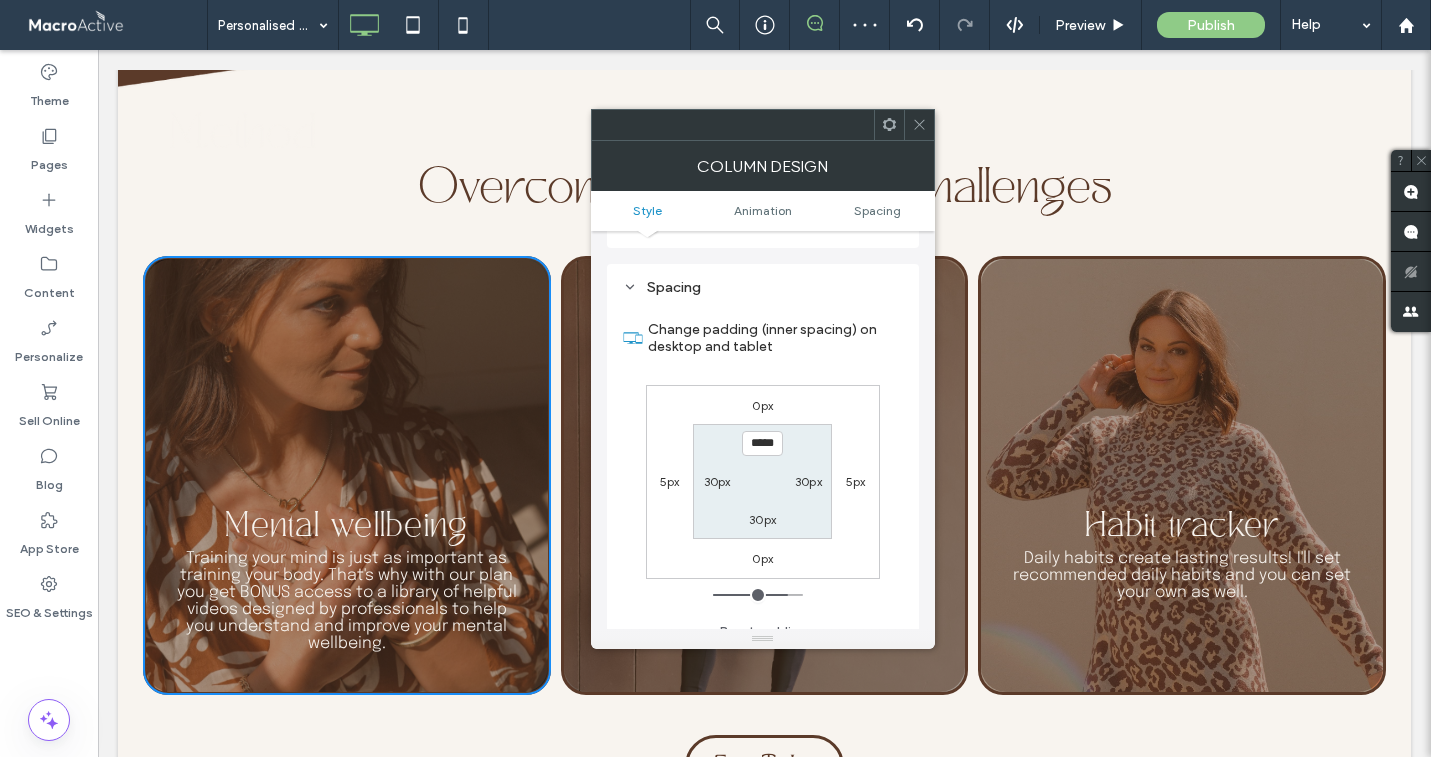 scroll, scrollTop: 1158, scrollLeft: 0, axis: vertical 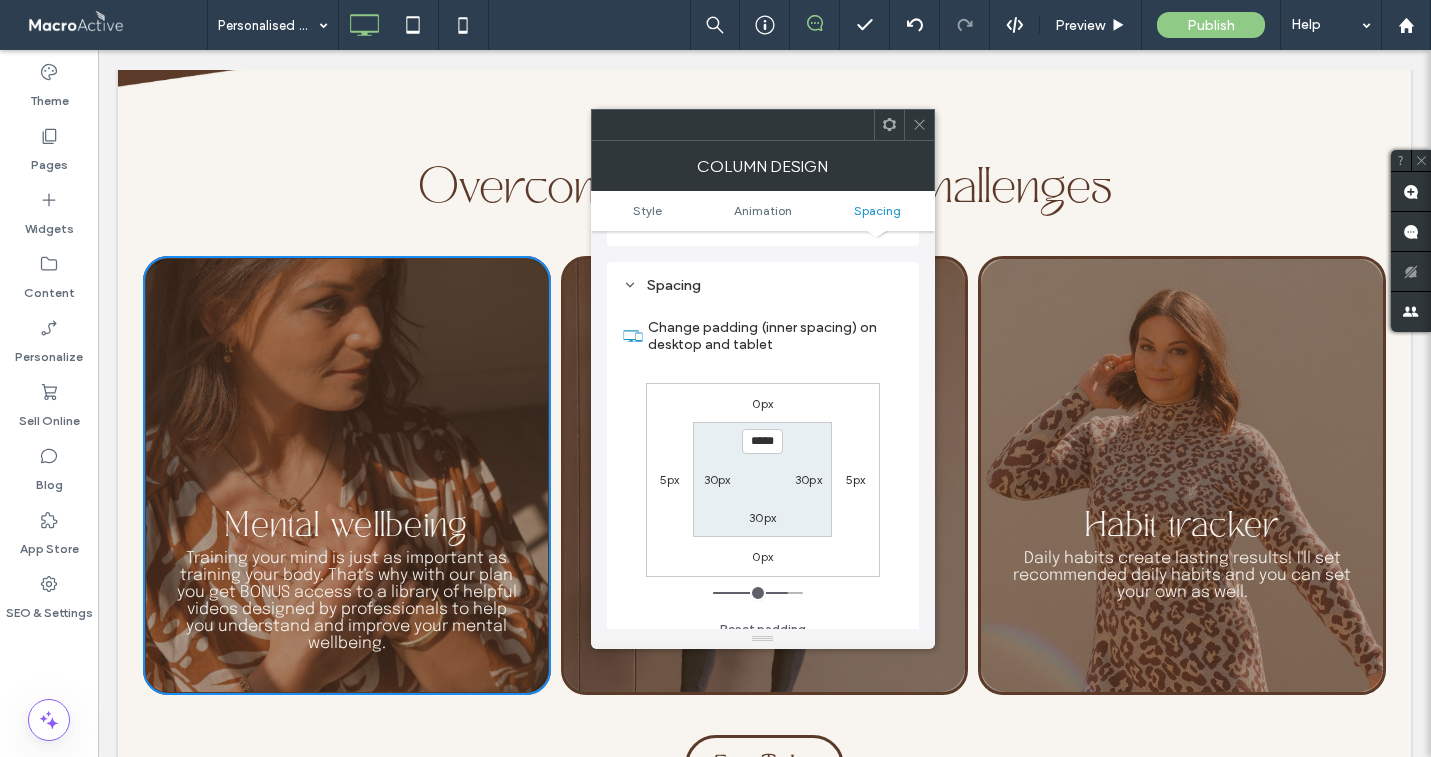 click on "30px" at bounding box center [762, 517] 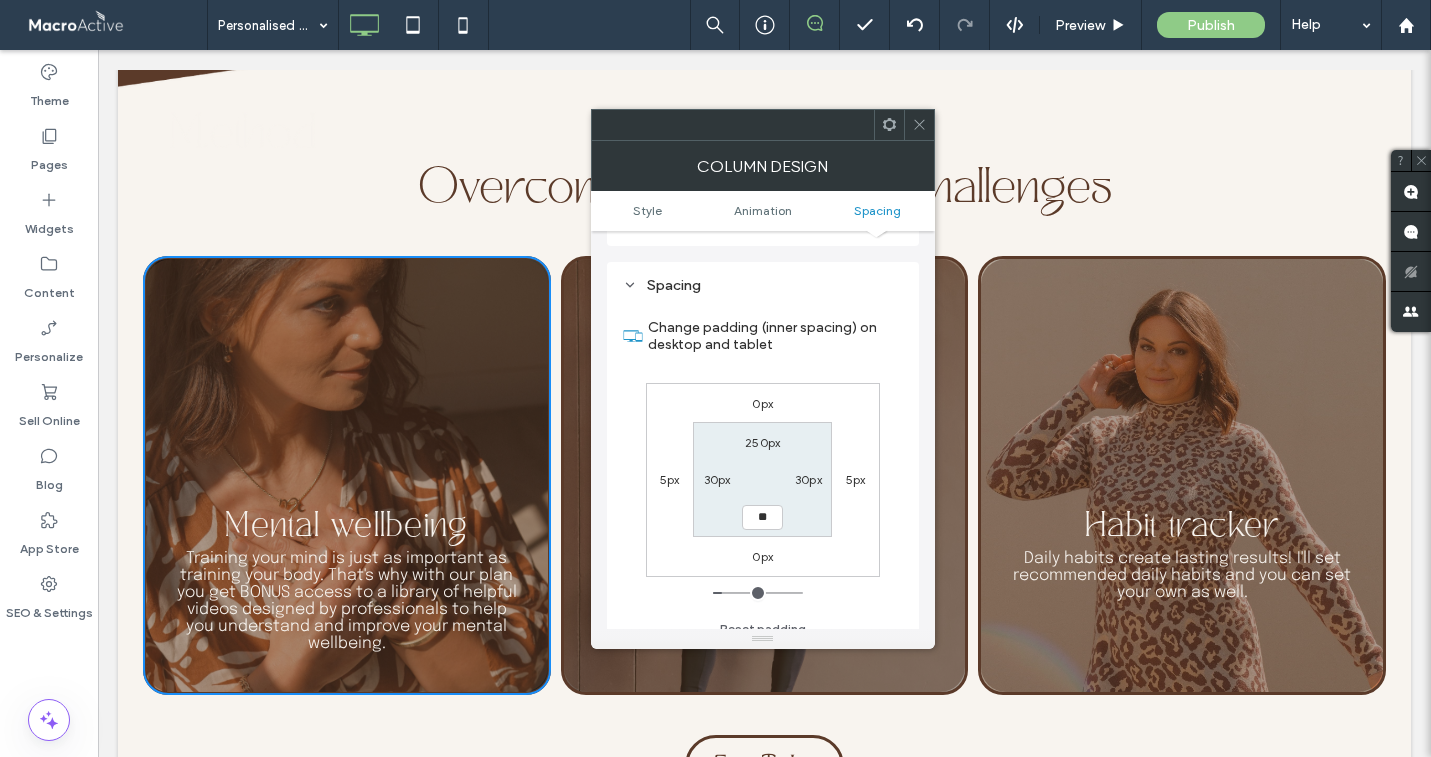 type on "**" 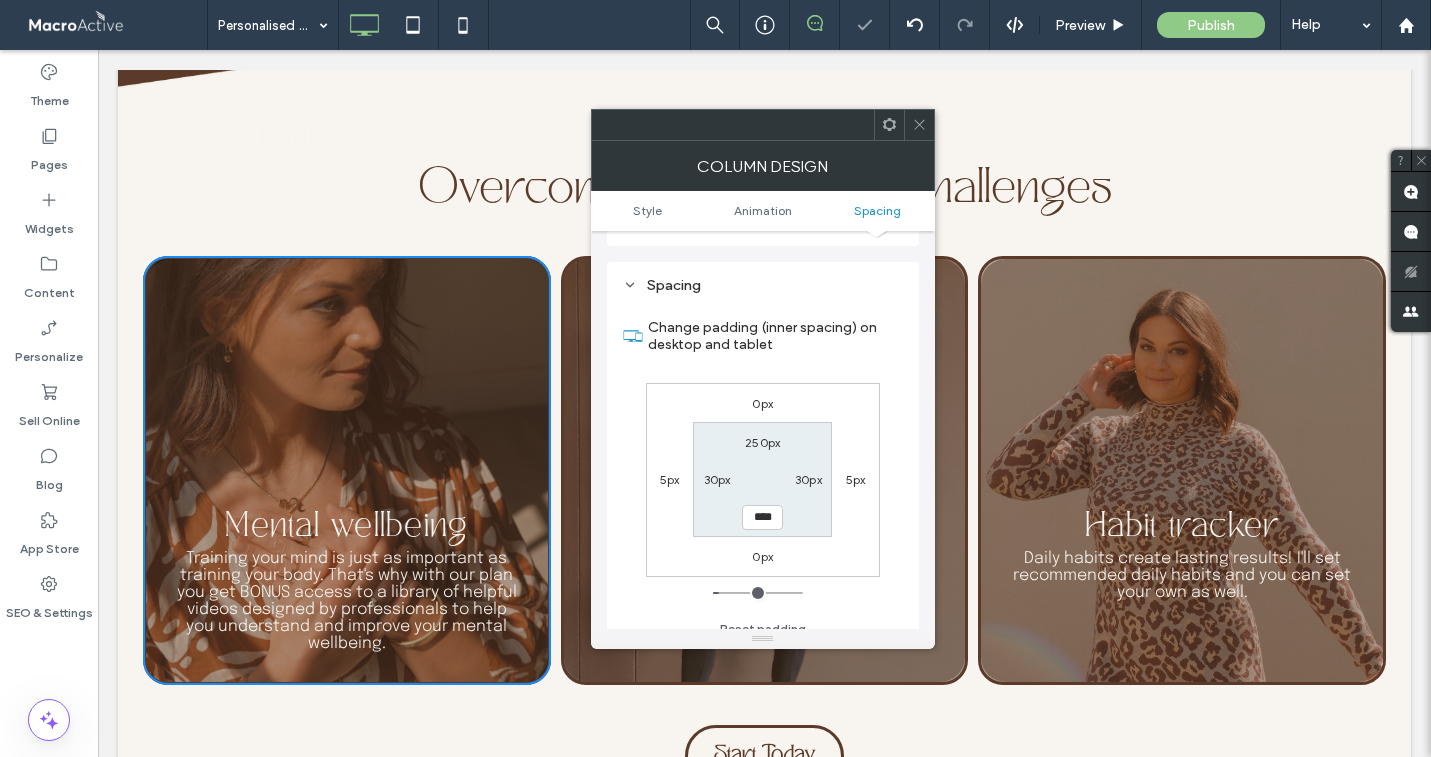 click 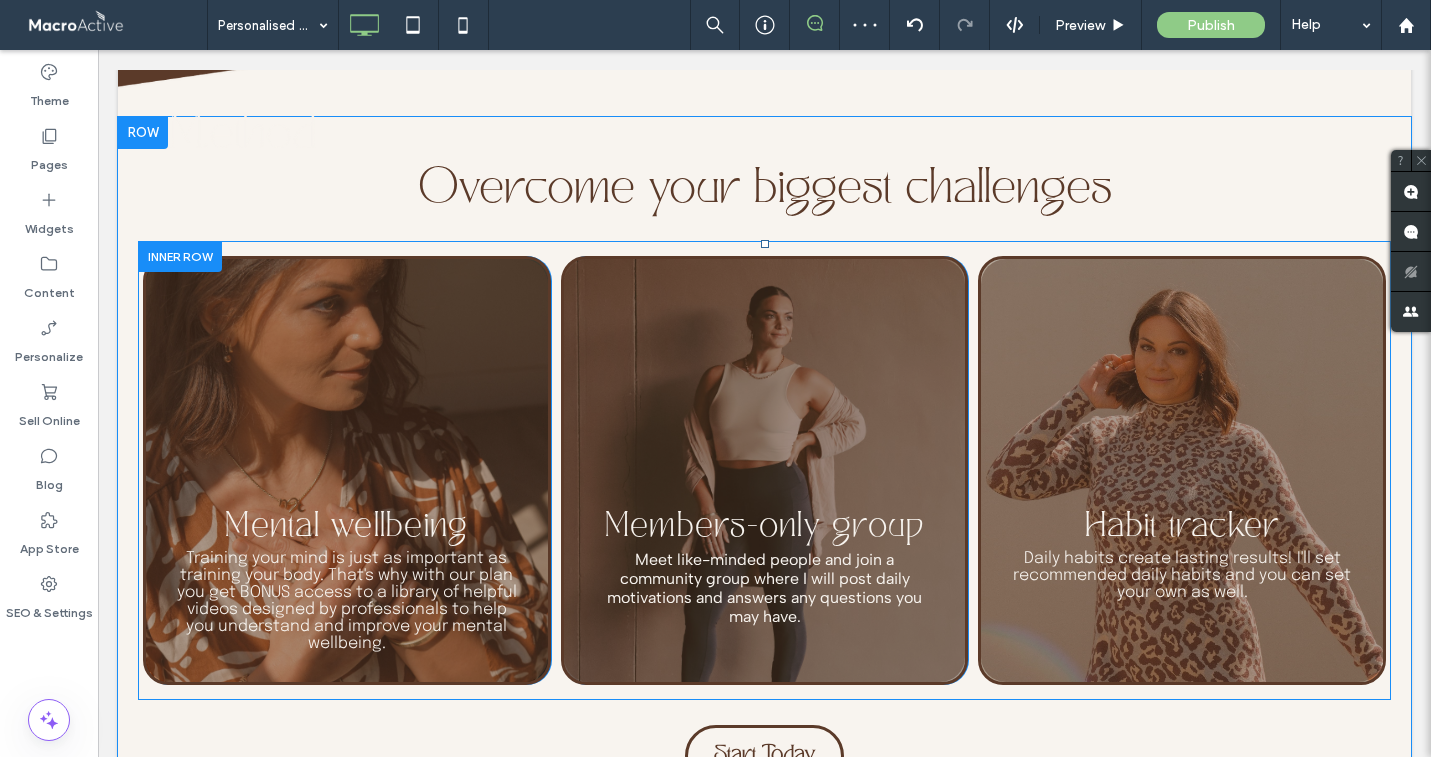click on "Members-only group
Meet like-minded people and join a community group where I will post daily motivations and answers any questions you may have.
Click To Paste     Click To Paste" at bounding box center [765, 470] 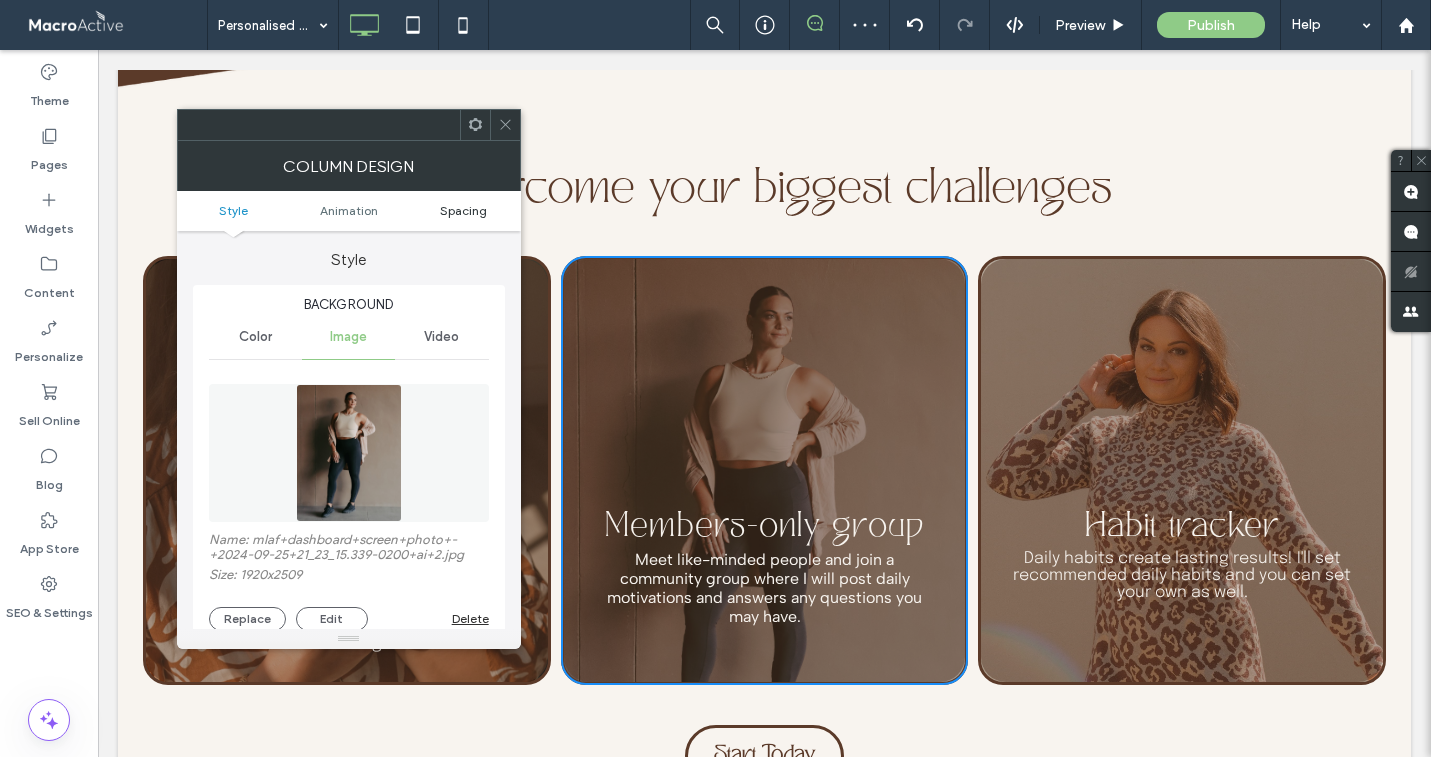 click on "Spacing" at bounding box center [463, 210] 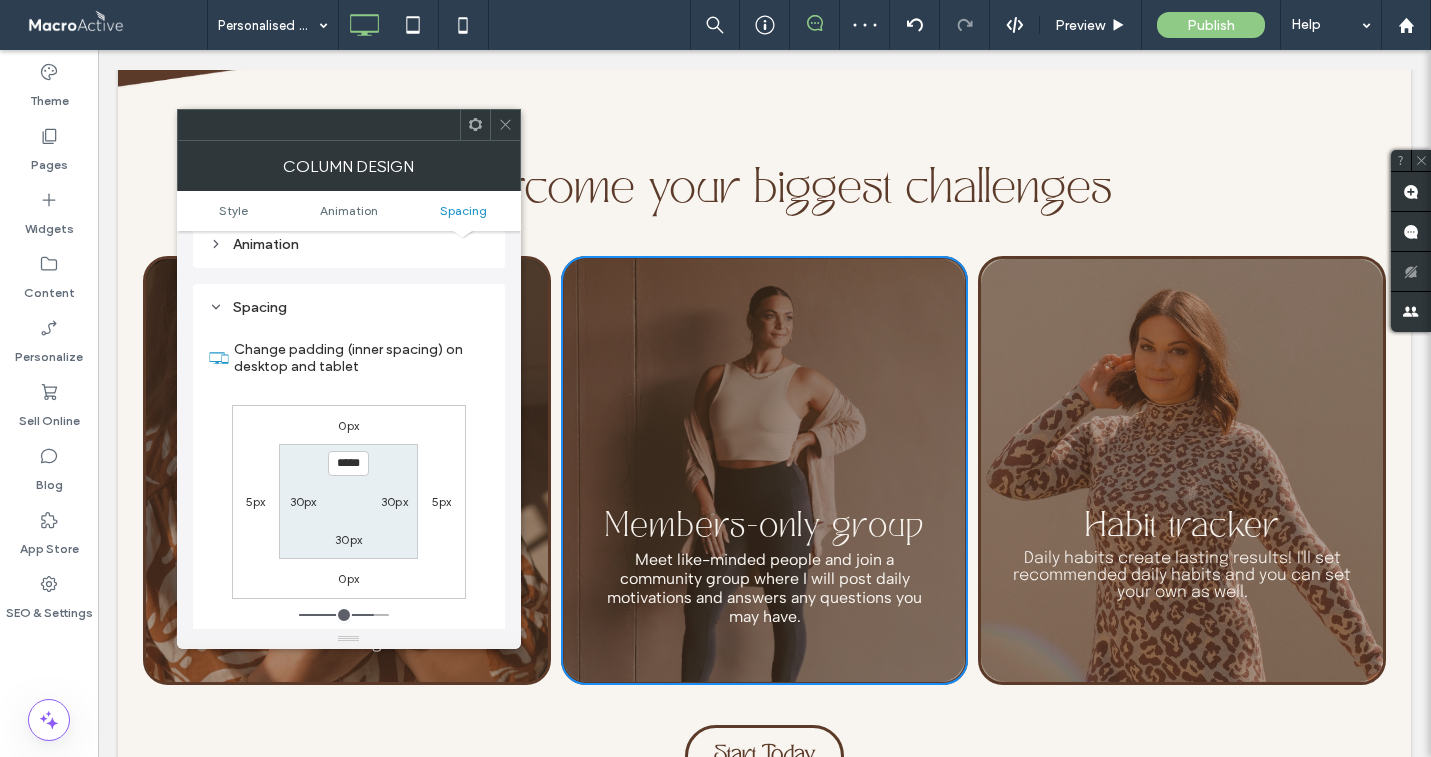 scroll, scrollTop: 1174, scrollLeft: 0, axis: vertical 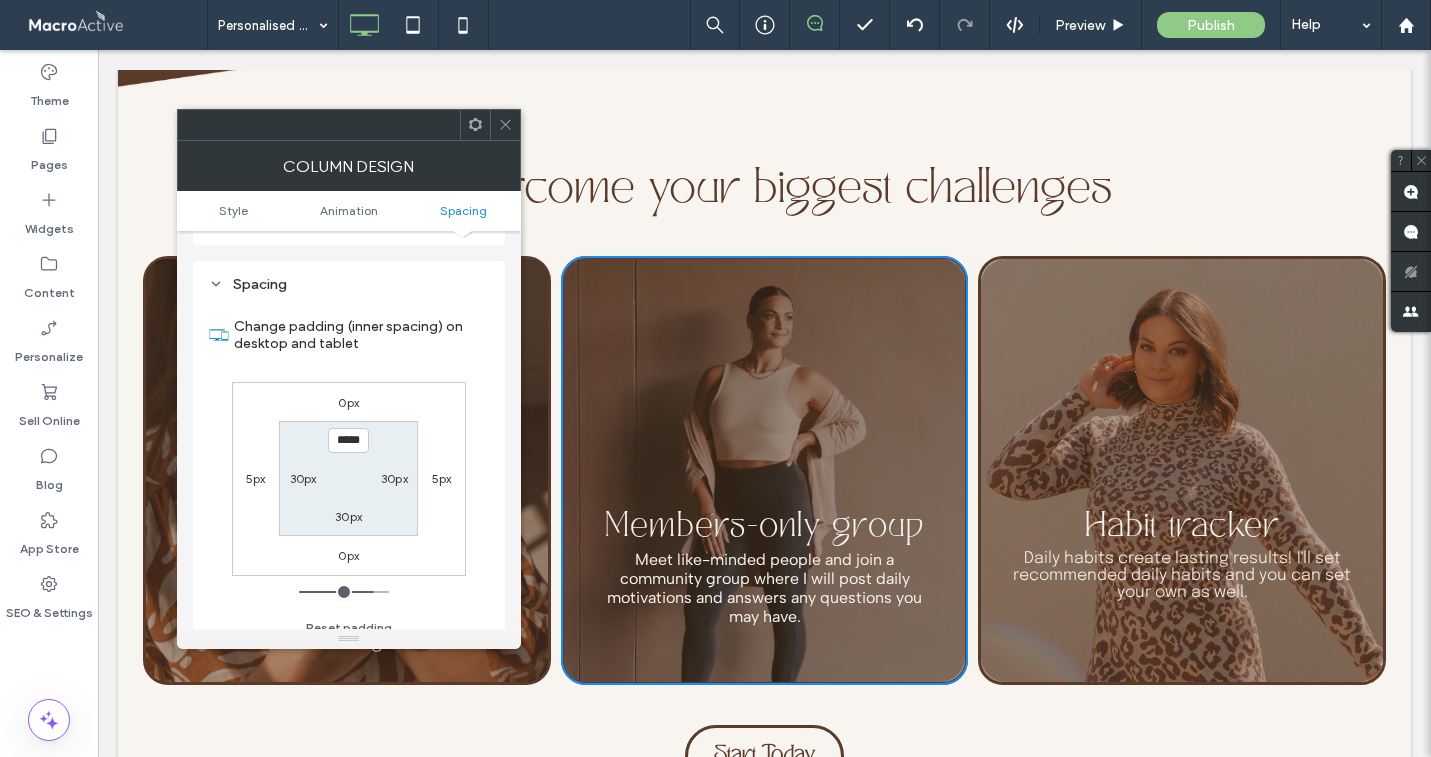 click on "30px" at bounding box center [348, 516] 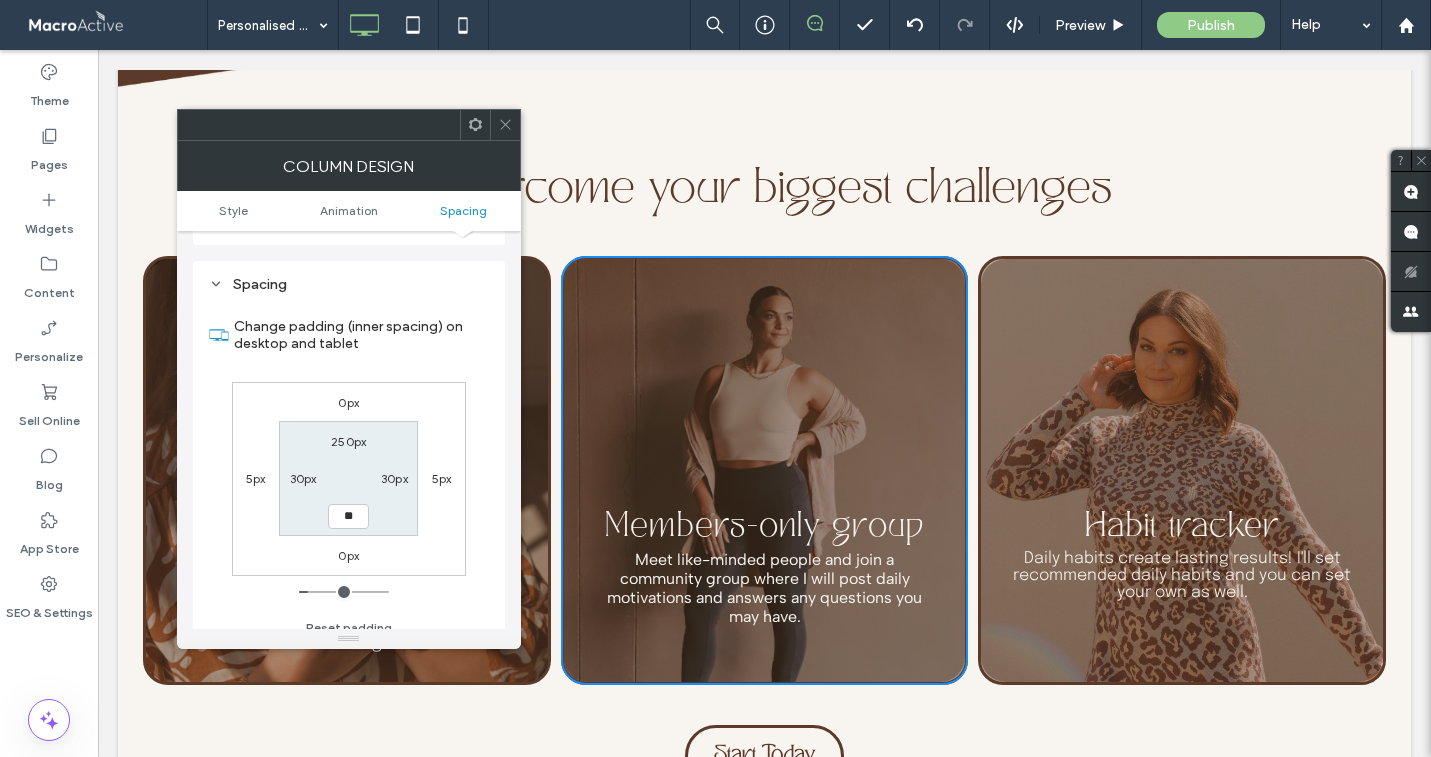 type on "**" 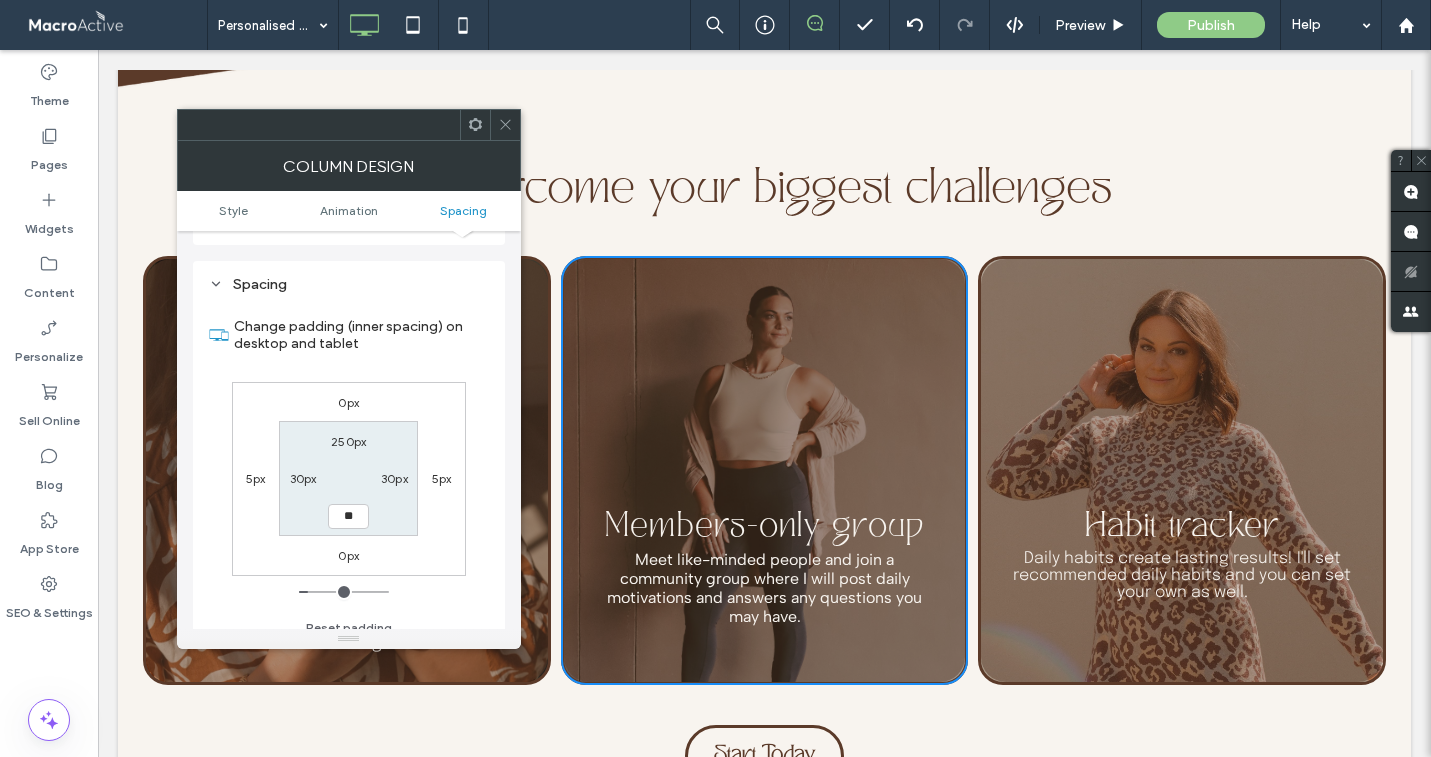 type on "**" 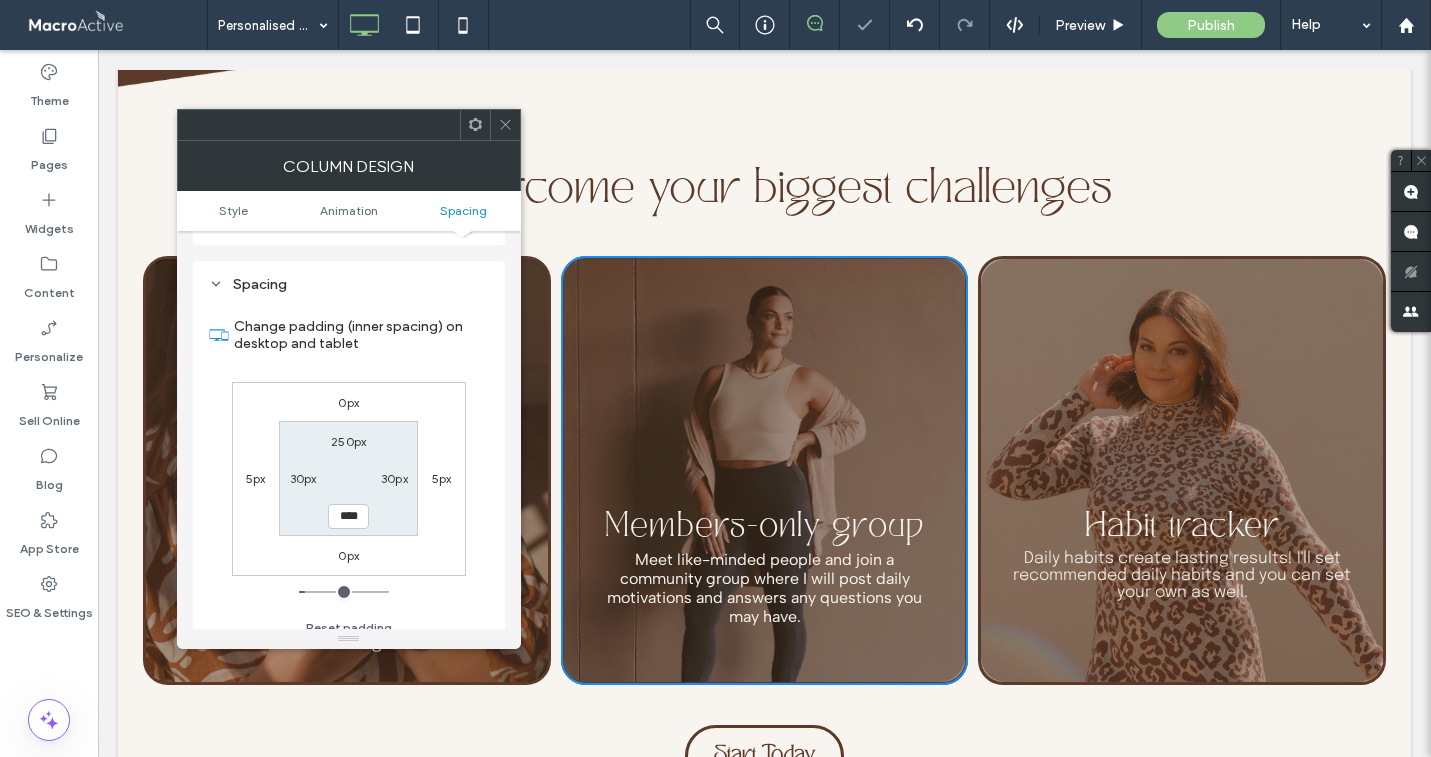 click 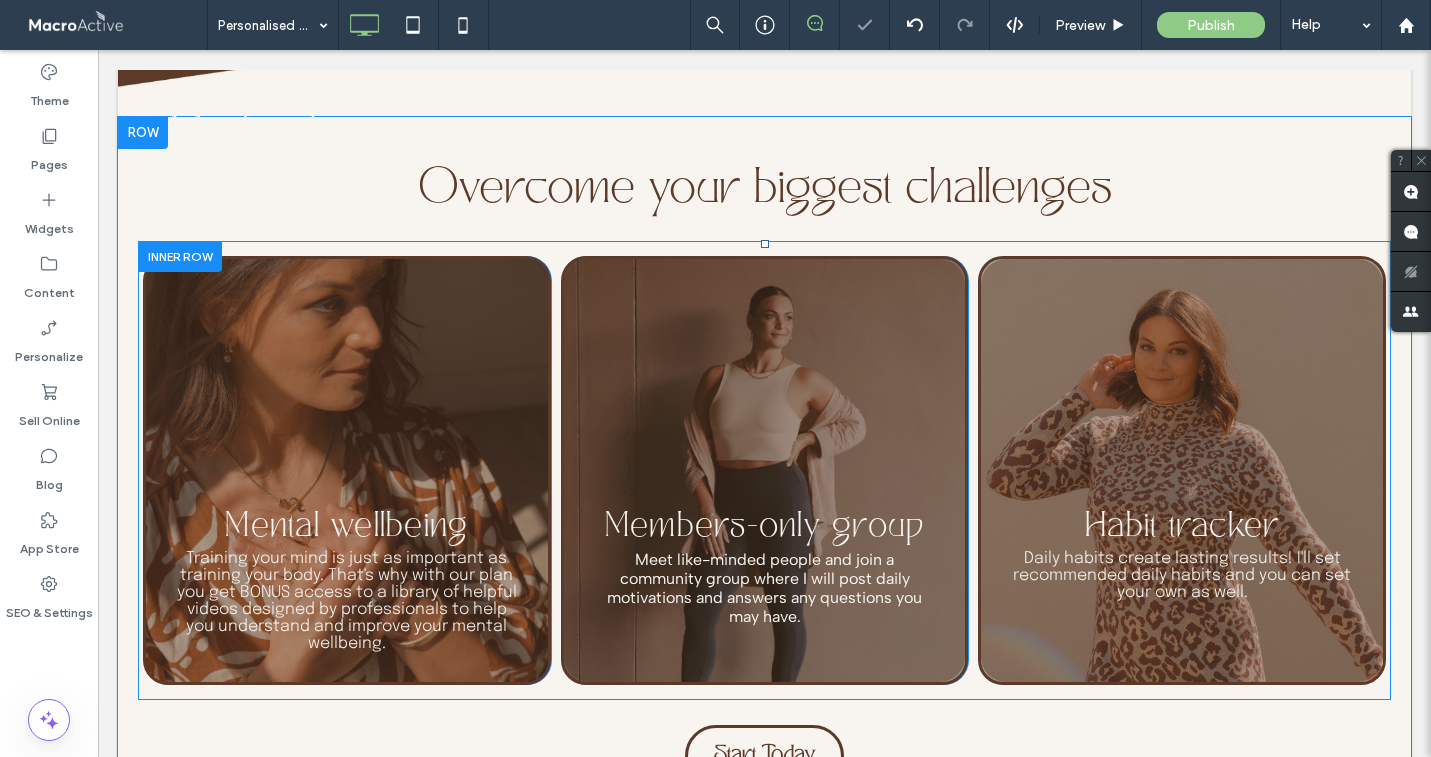 click on "Habit tracker
Daily habits create lasting results! I'll set recommended daily habits and you can set your own as well.
Click To Paste     Click To Paste" at bounding box center (1182, 470) 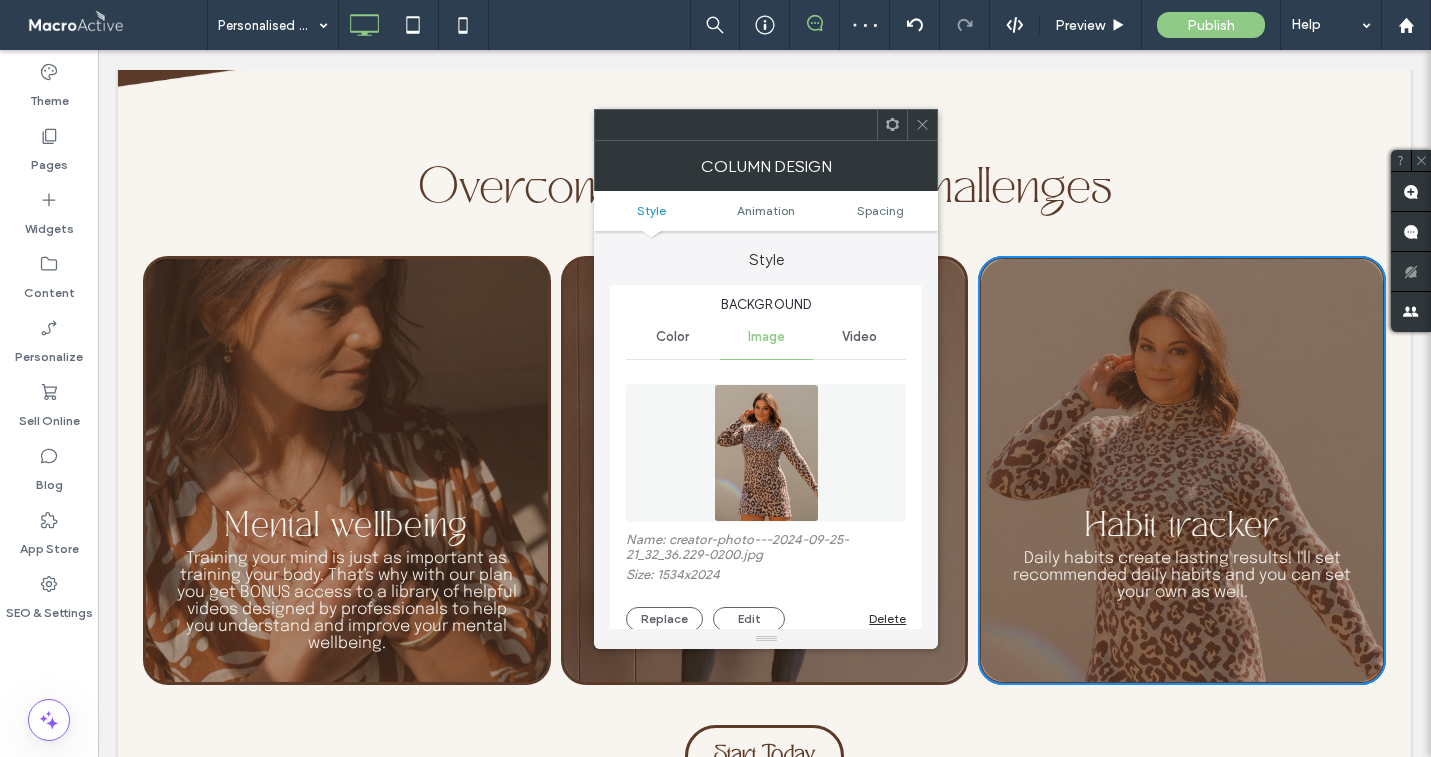 click on "Style Animation Spacing" at bounding box center [766, 211] 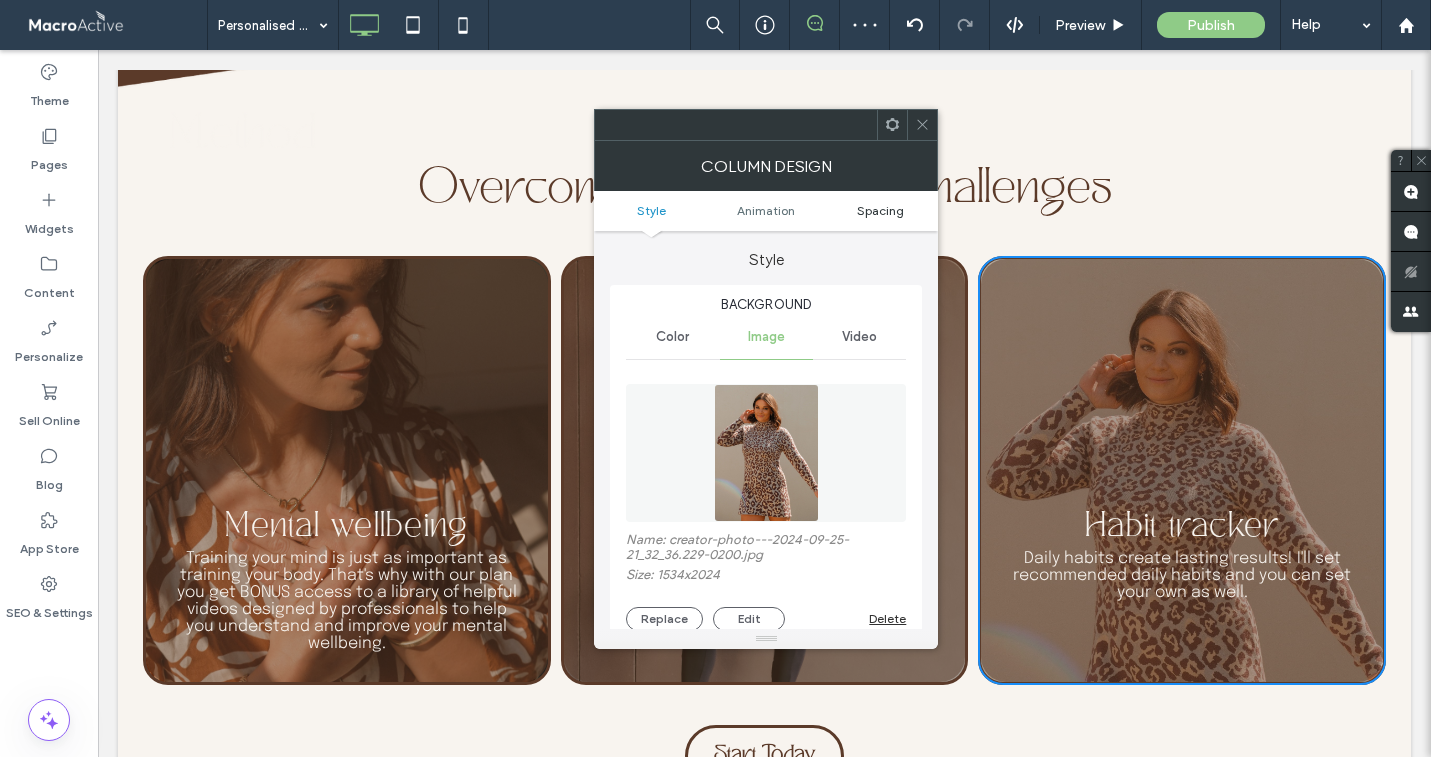 click on "Spacing" at bounding box center [880, 210] 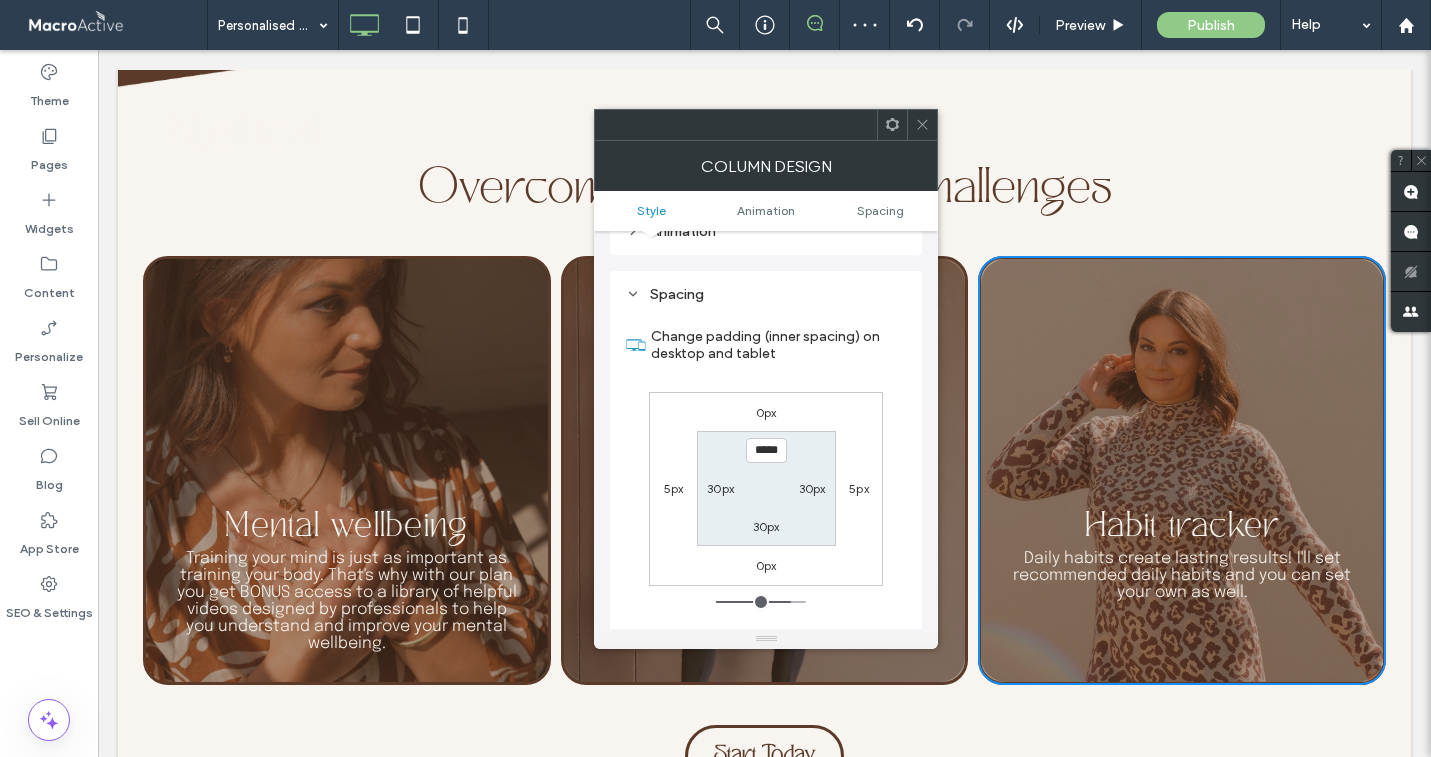 scroll, scrollTop: 1174, scrollLeft: 0, axis: vertical 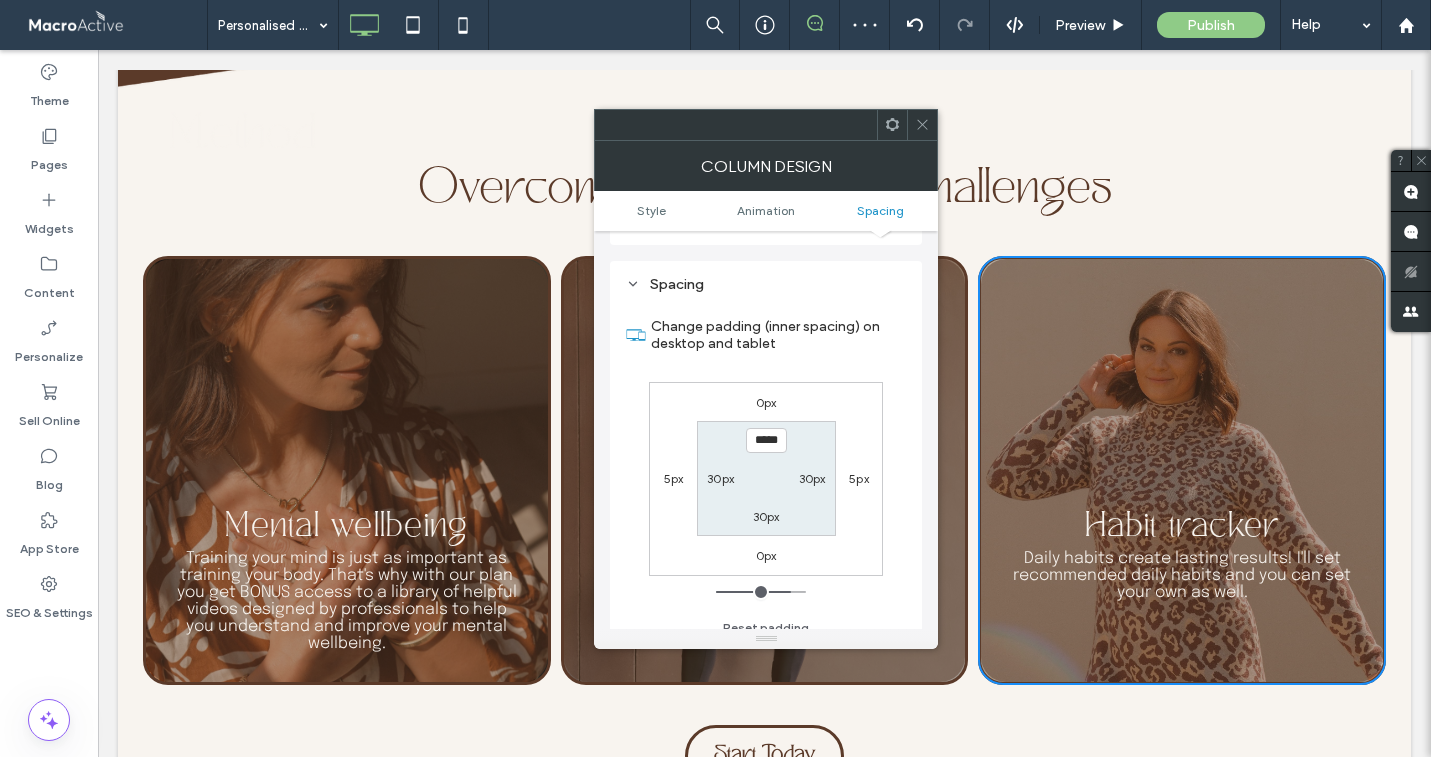 click on "30px" at bounding box center [766, 516] 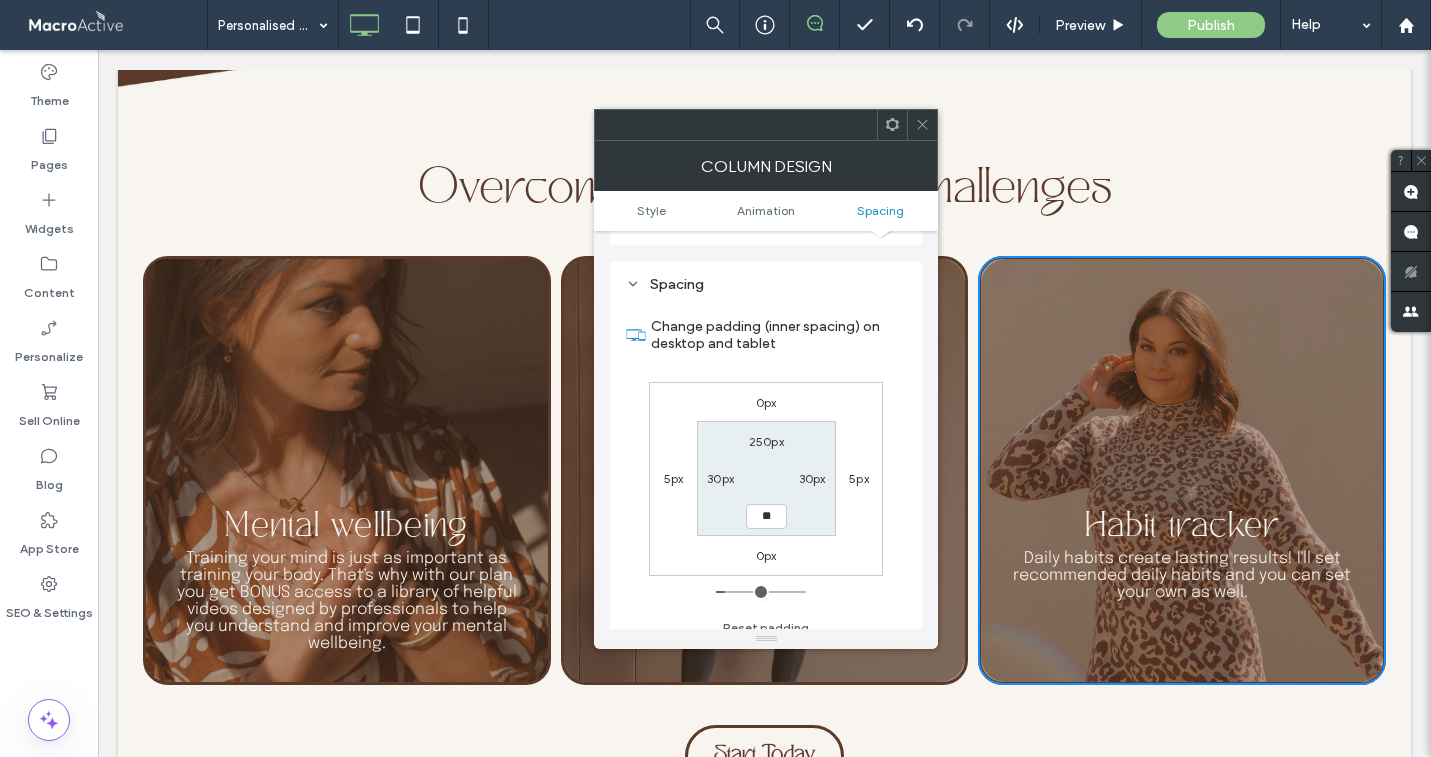 type on "**" 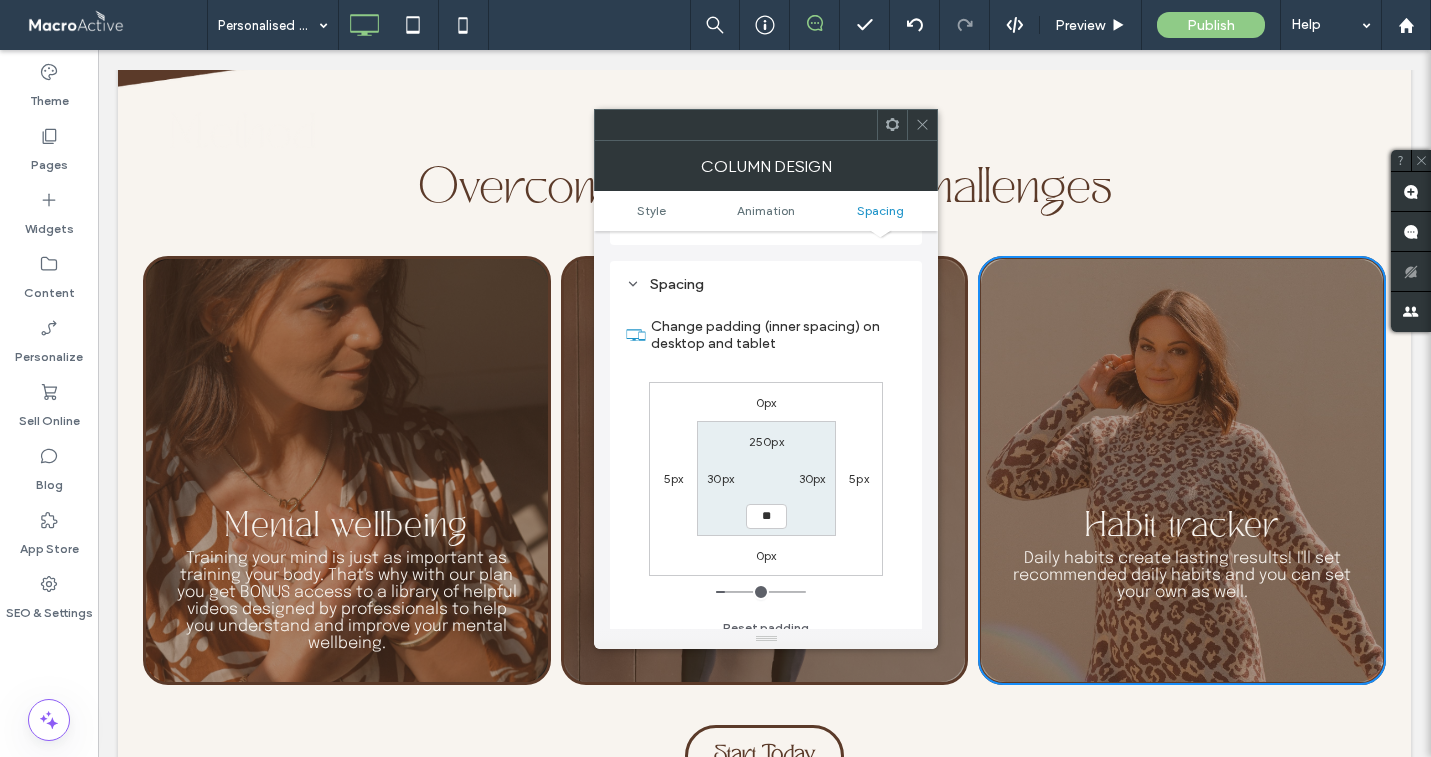 type on "**" 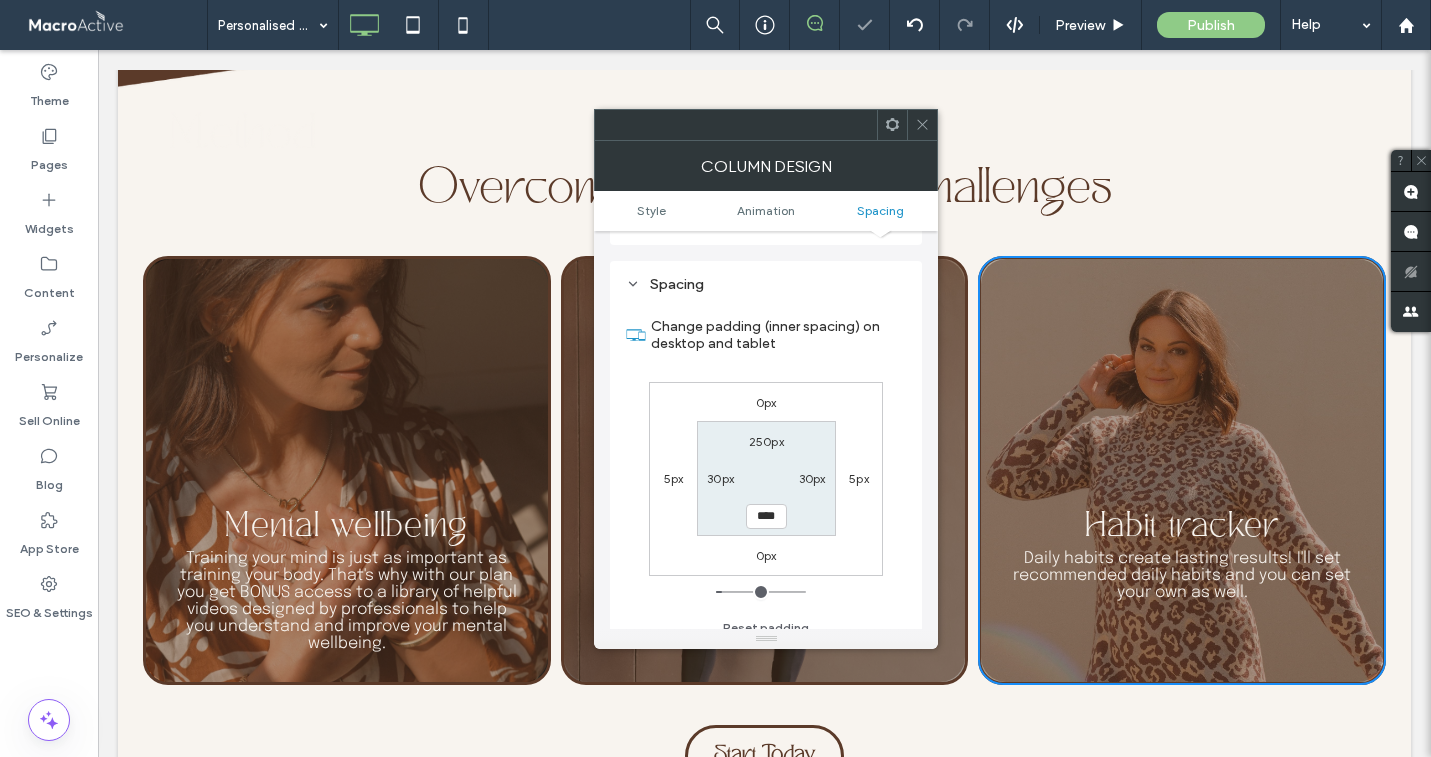 click 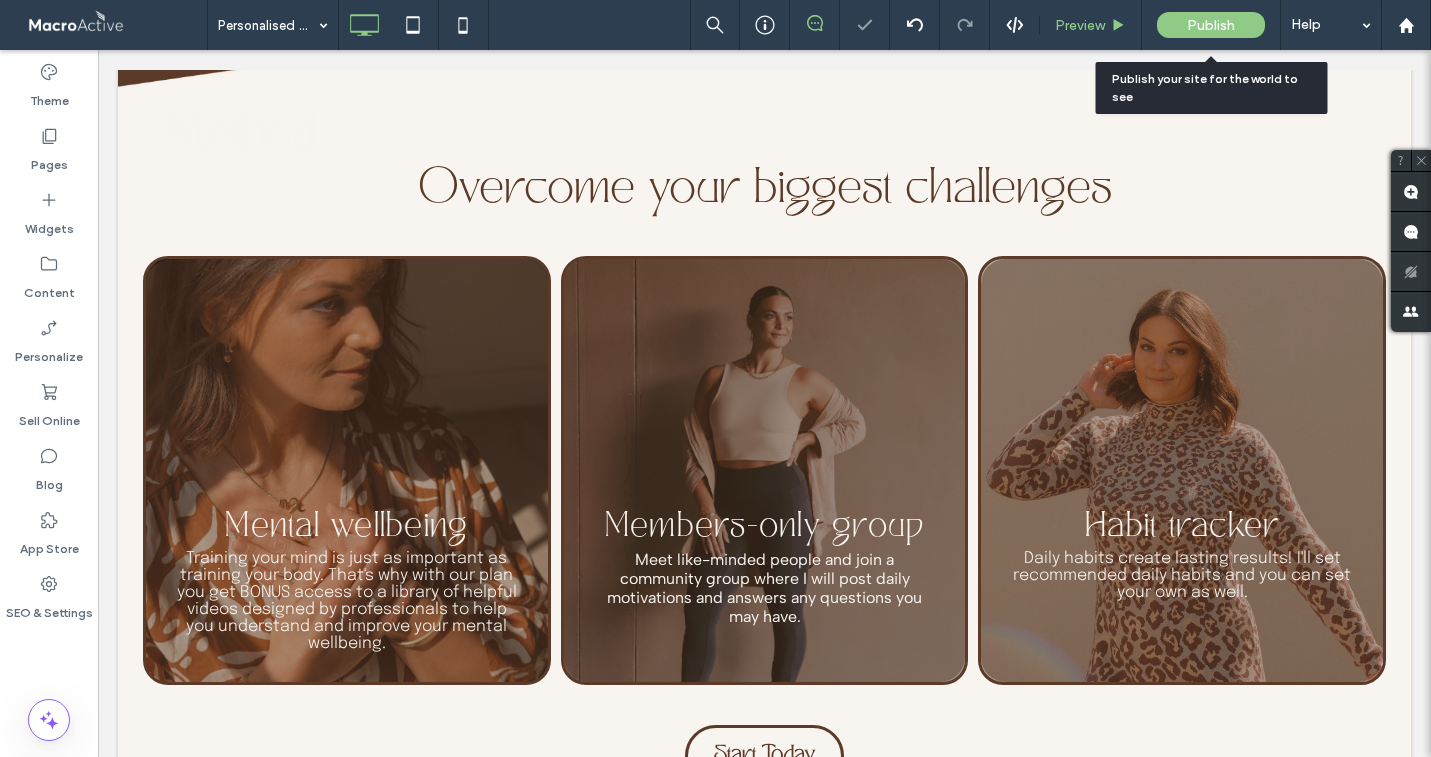 click on "Preview" at bounding box center [1090, 25] 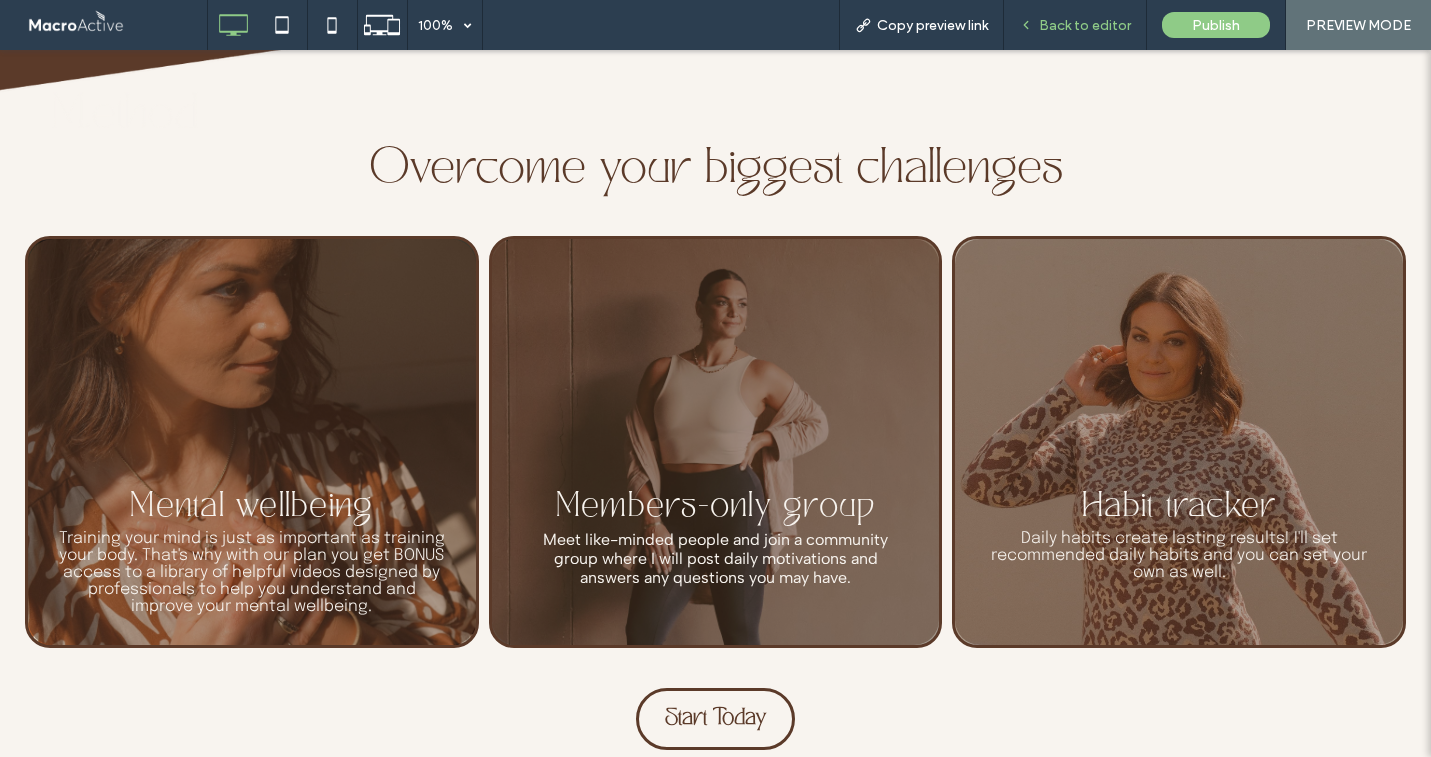 click on "Back to editor" at bounding box center (1085, 25) 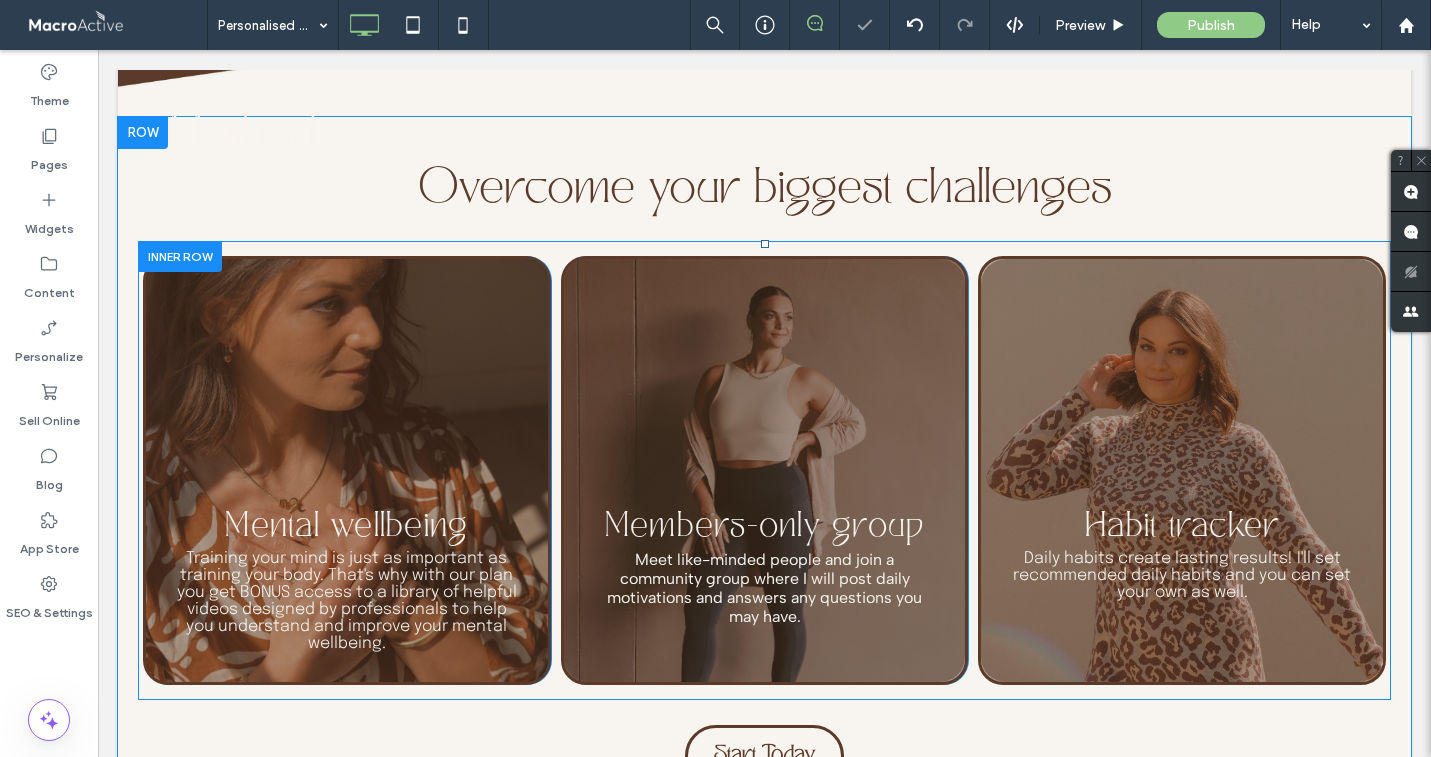 click on "Mental wellbeing
Training your mind is just as important as training your body. That's why with our plan you get BONUS access to a library of helpful videos designed by professionals to help you understand and improve your mental wellbeing.
Click To Paste     Click To Paste" at bounding box center [347, 470] 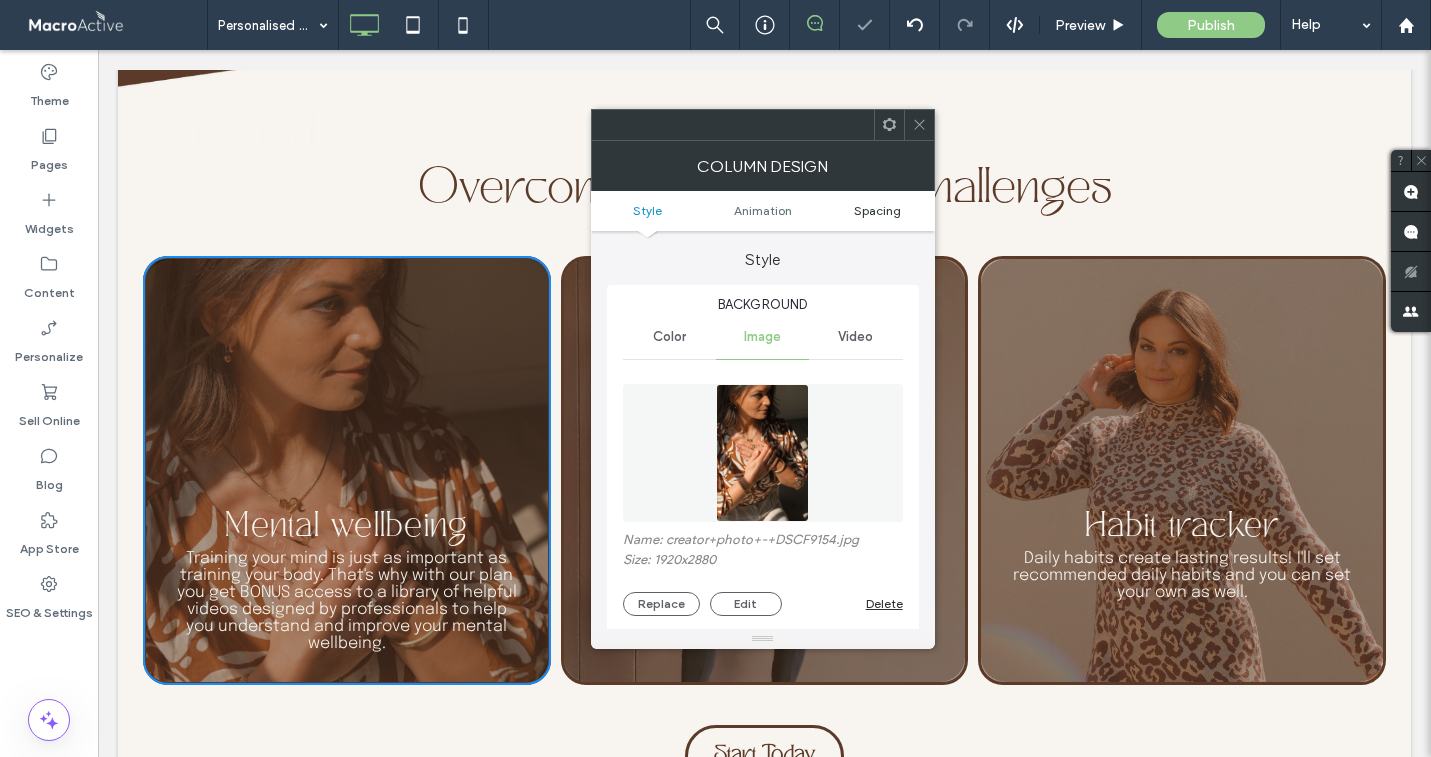 click on "Spacing" at bounding box center [877, 210] 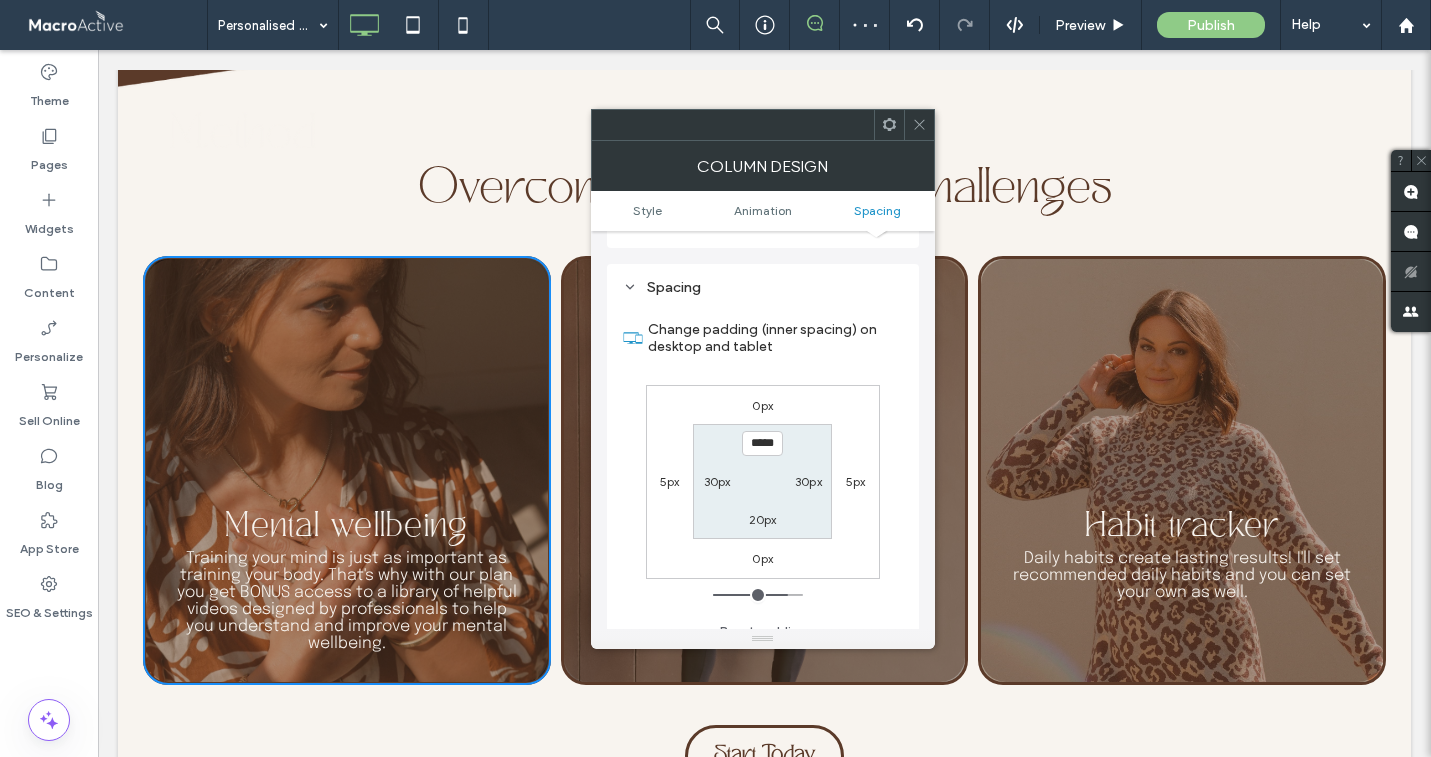 scroll, scrollTop: 1158, scrollLeft: 0, axis: vertical 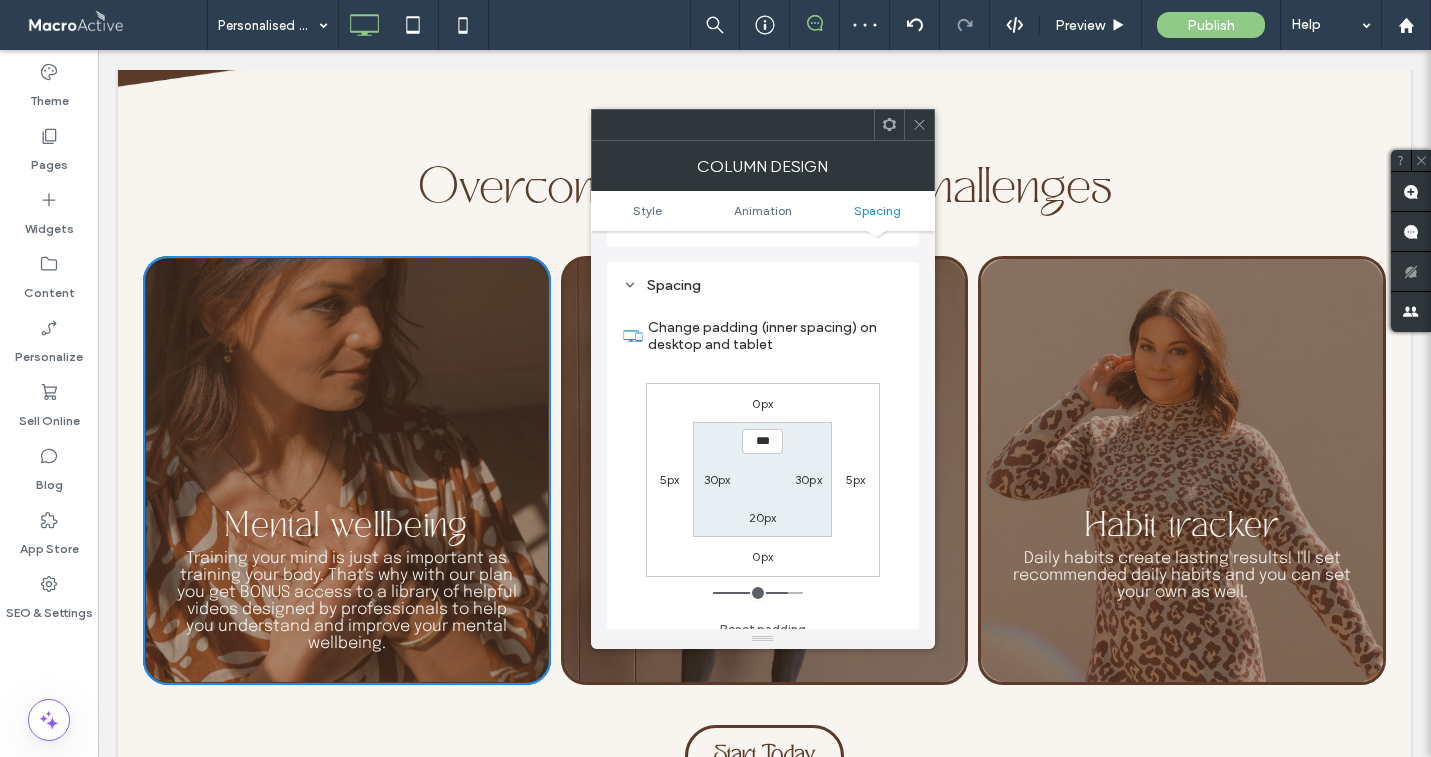 type on "*****" 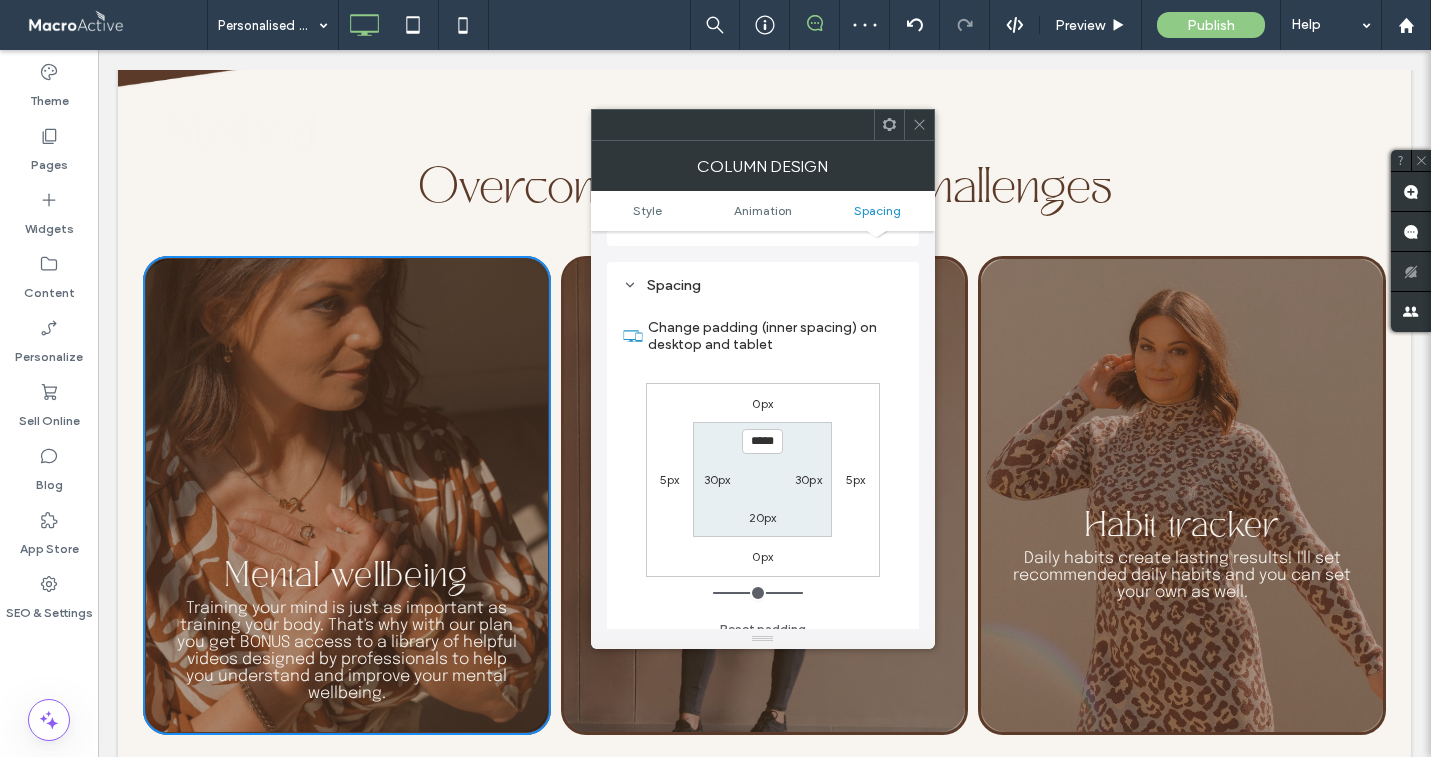 click 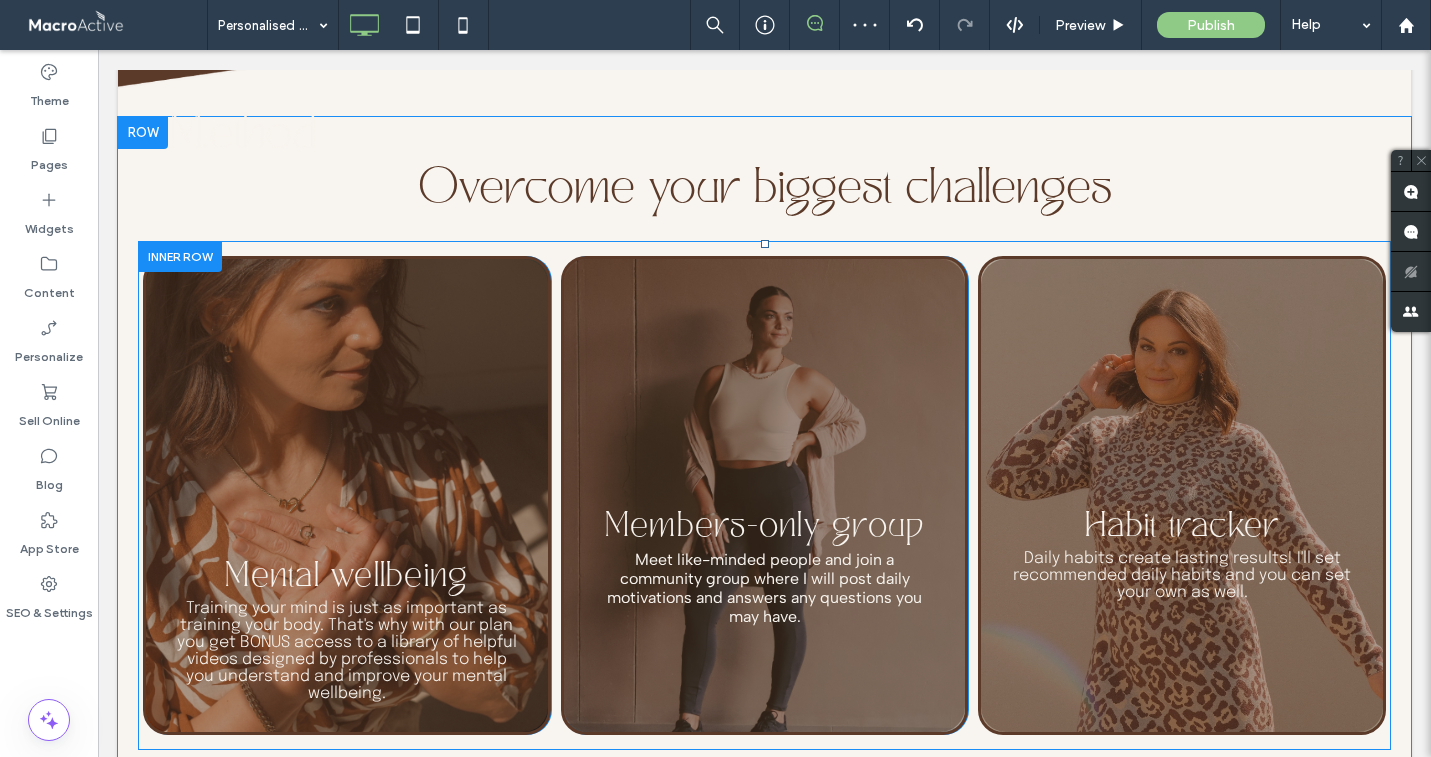 click on "Members-only group
Meet like-minded people and join a community group where I will post daily motivations and answers any questions you may have.
Click To Paste     Click To Paste" at bounding box center [765, 495] 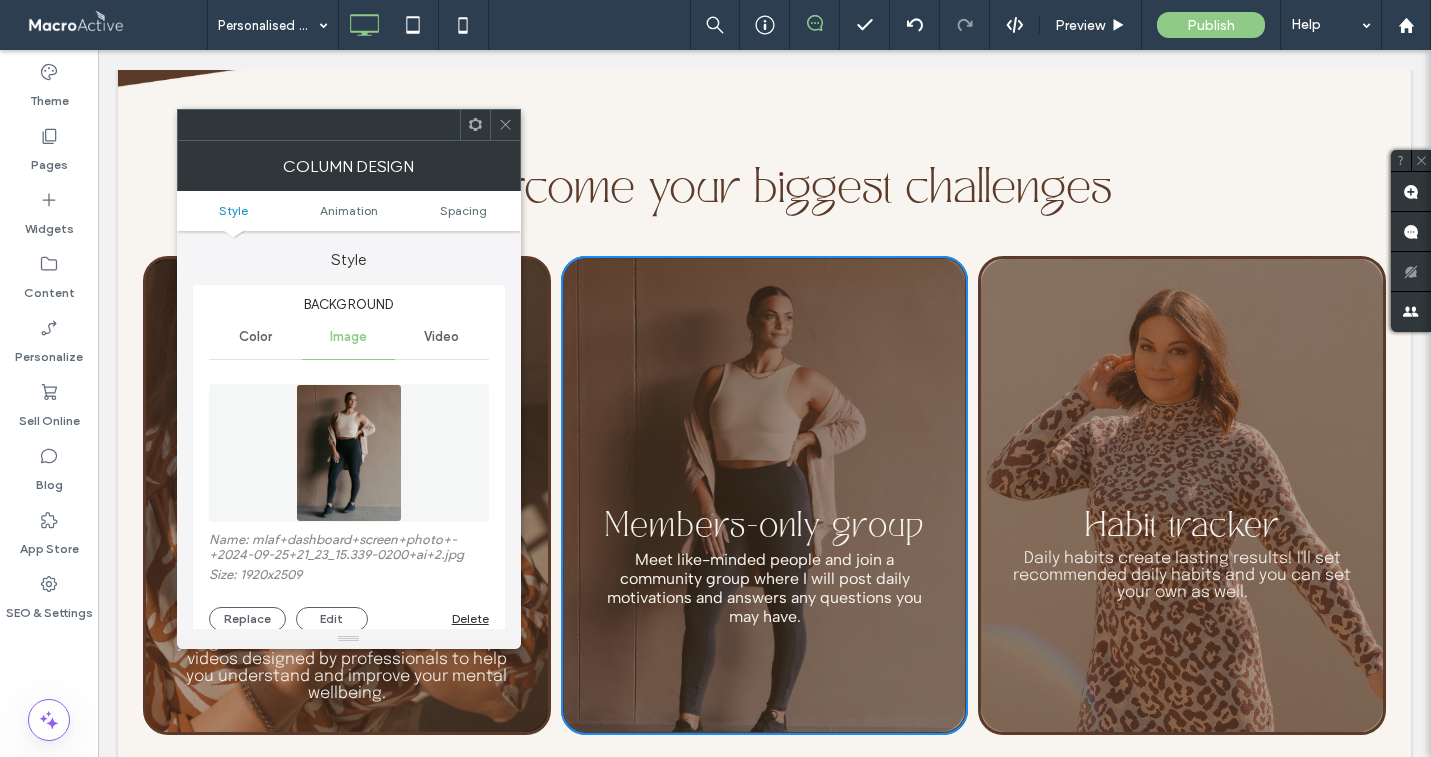 click on "Style Animation Spacing" at bounding box center [349, 211] 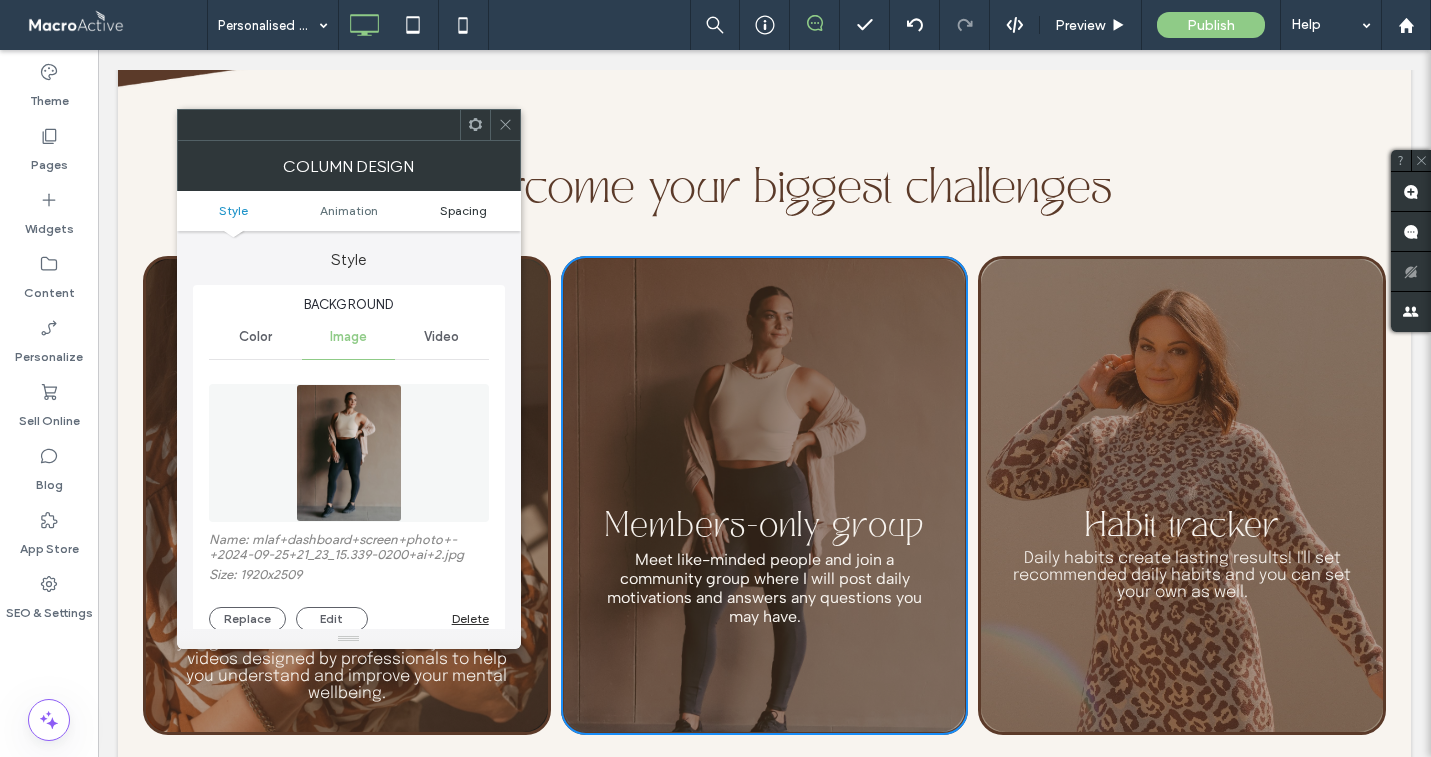 click on "Spacing" at bounding box center (463, 210) 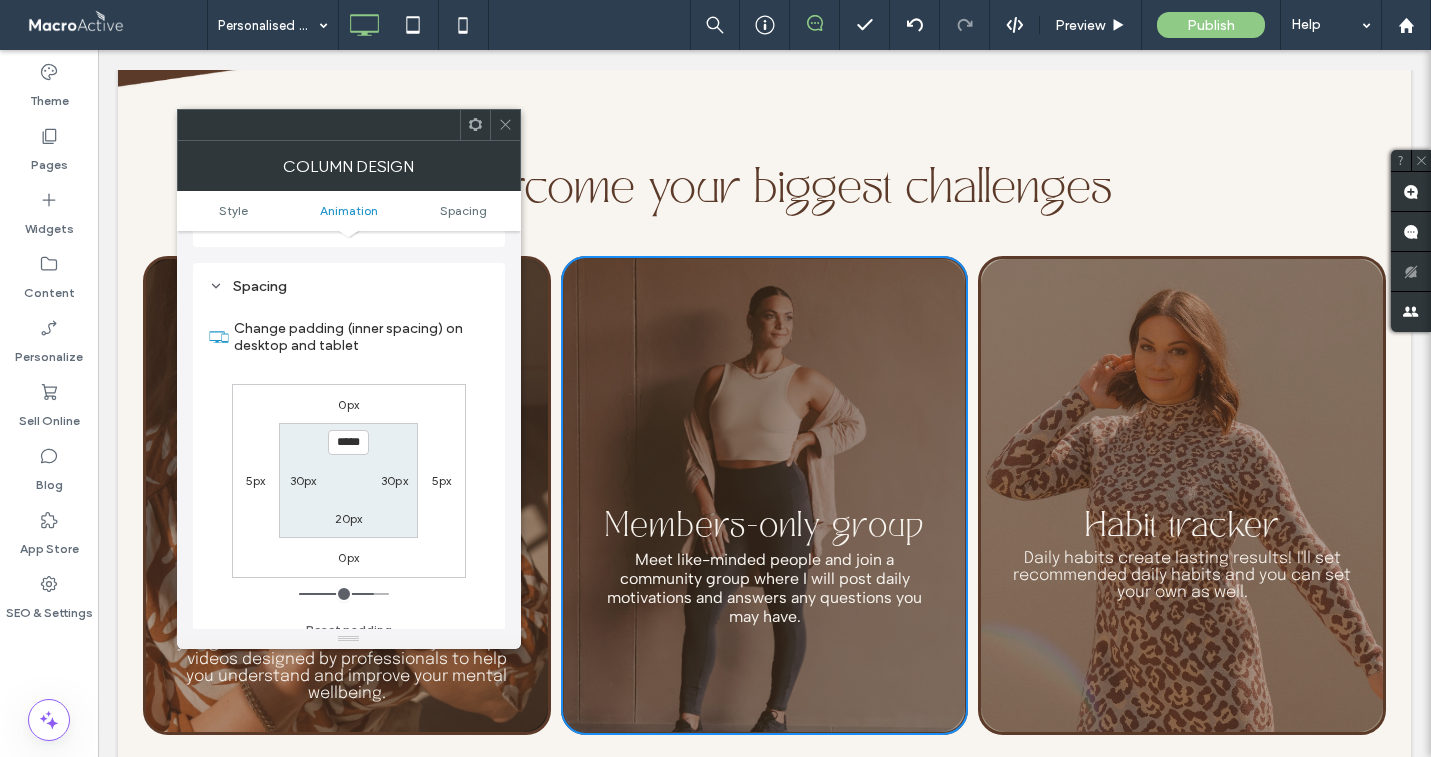 scroll, scrollTop: 1174, scrollLeft: 0, axis: vertical 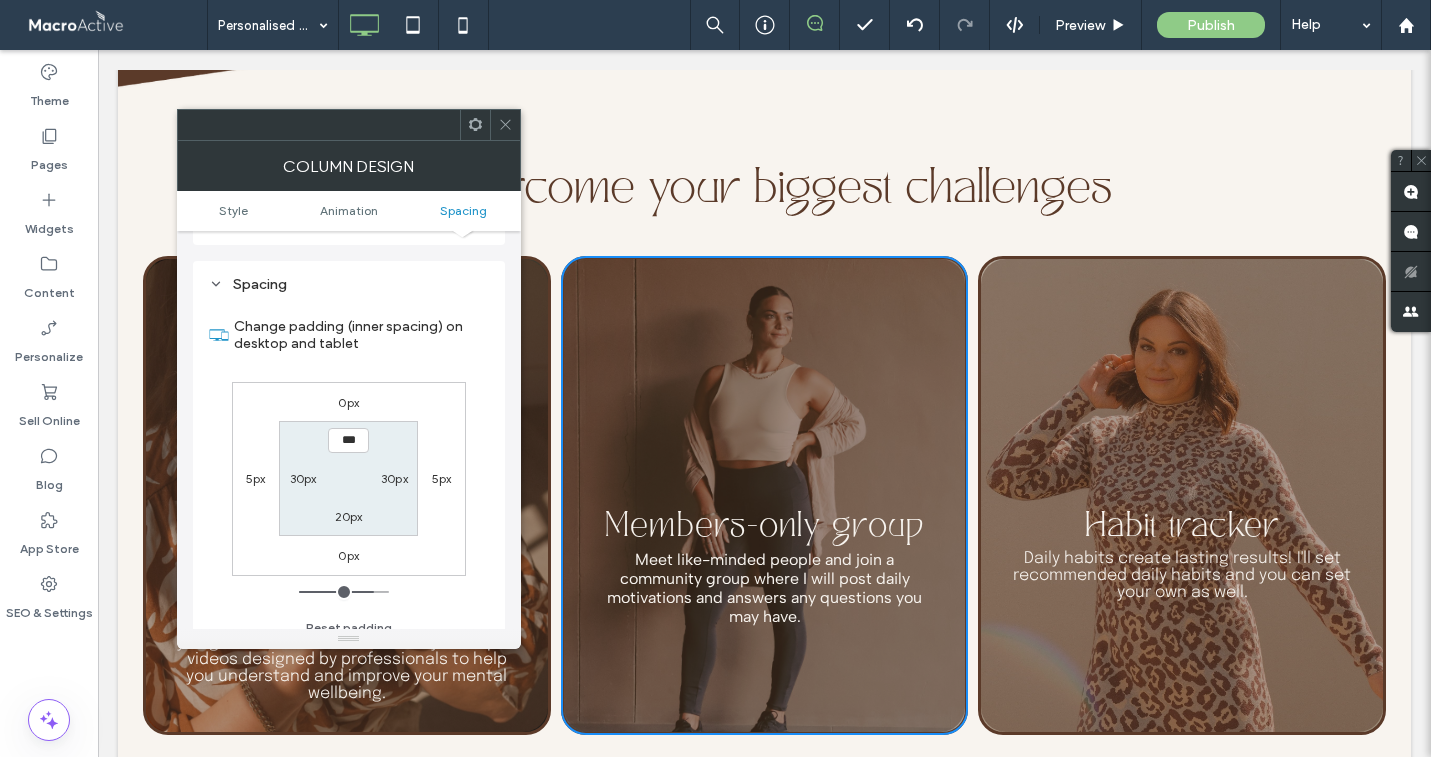 type on "*****" 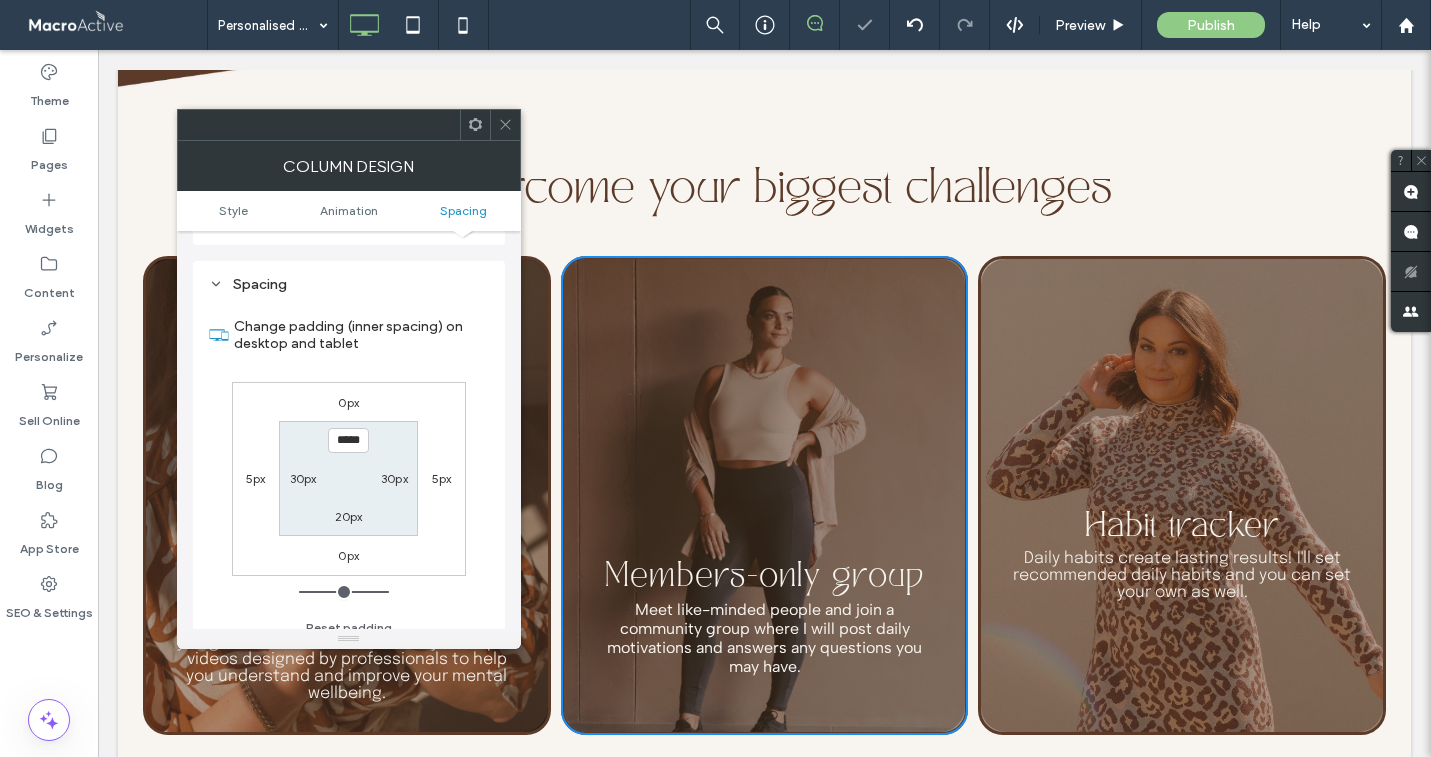click 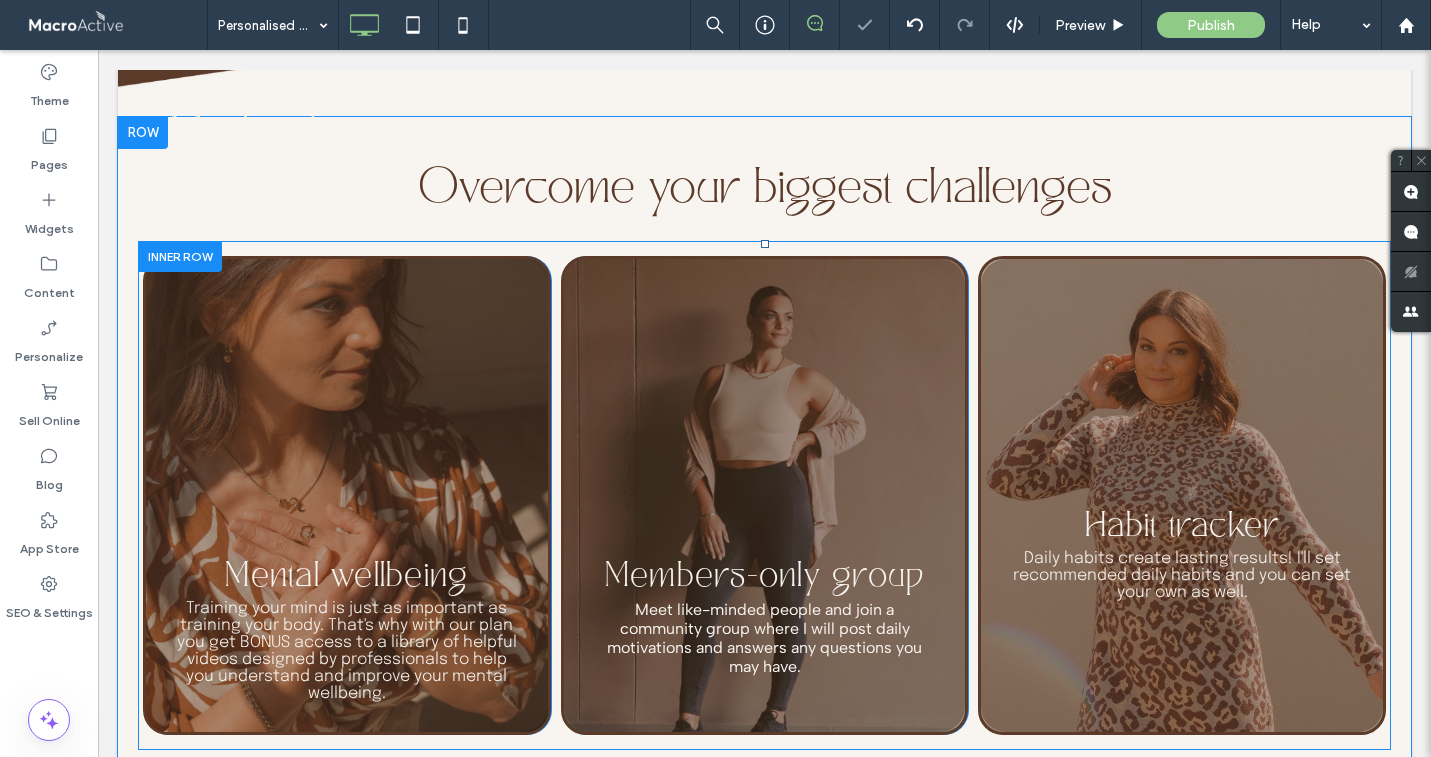 click on "Habit tracker
Daily habits create lasting results! I'll set recommended daily habits and you can set your own as well.
Click To Paste     Click To Paste" at bounding box center (1182, 495) 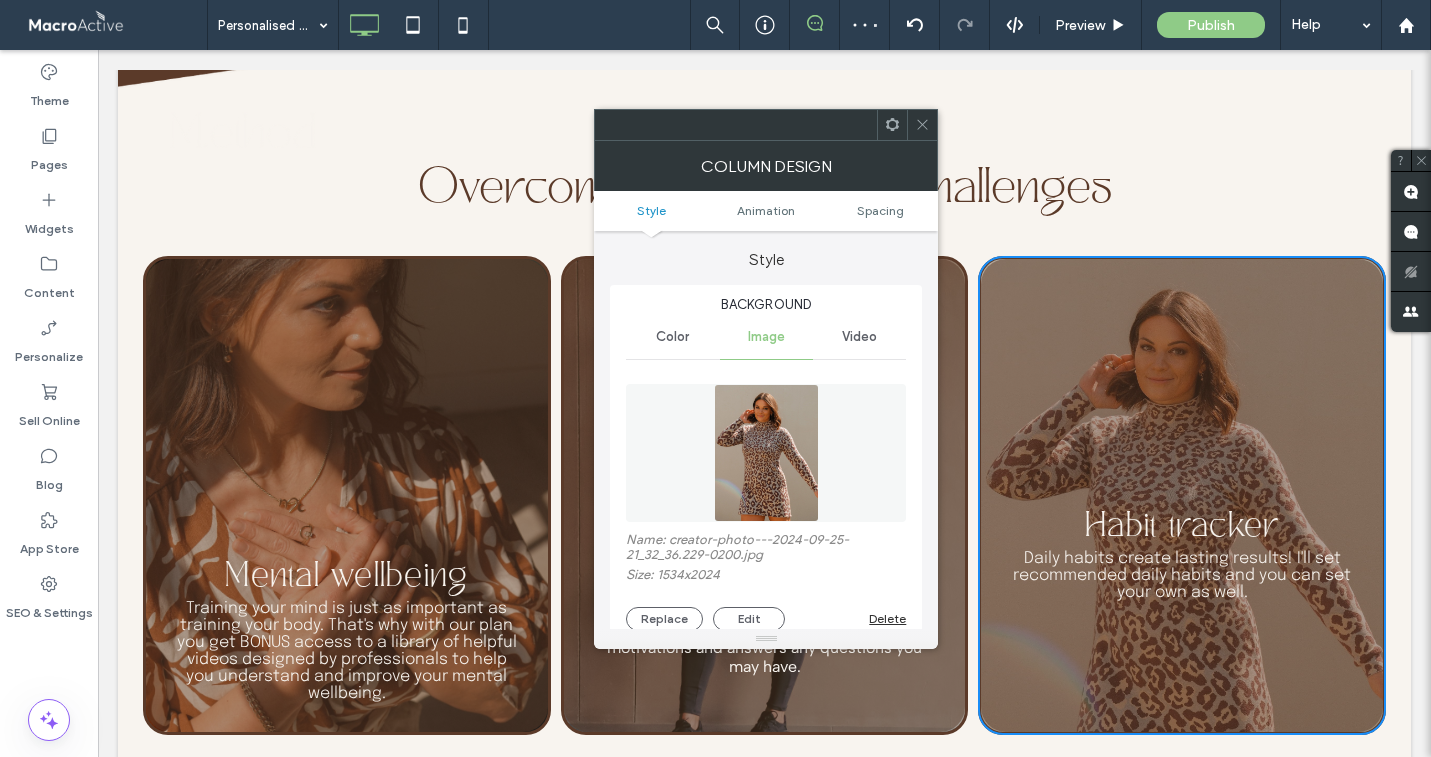 click on "Style Animation Spacing" at bounding box center [766, 211] 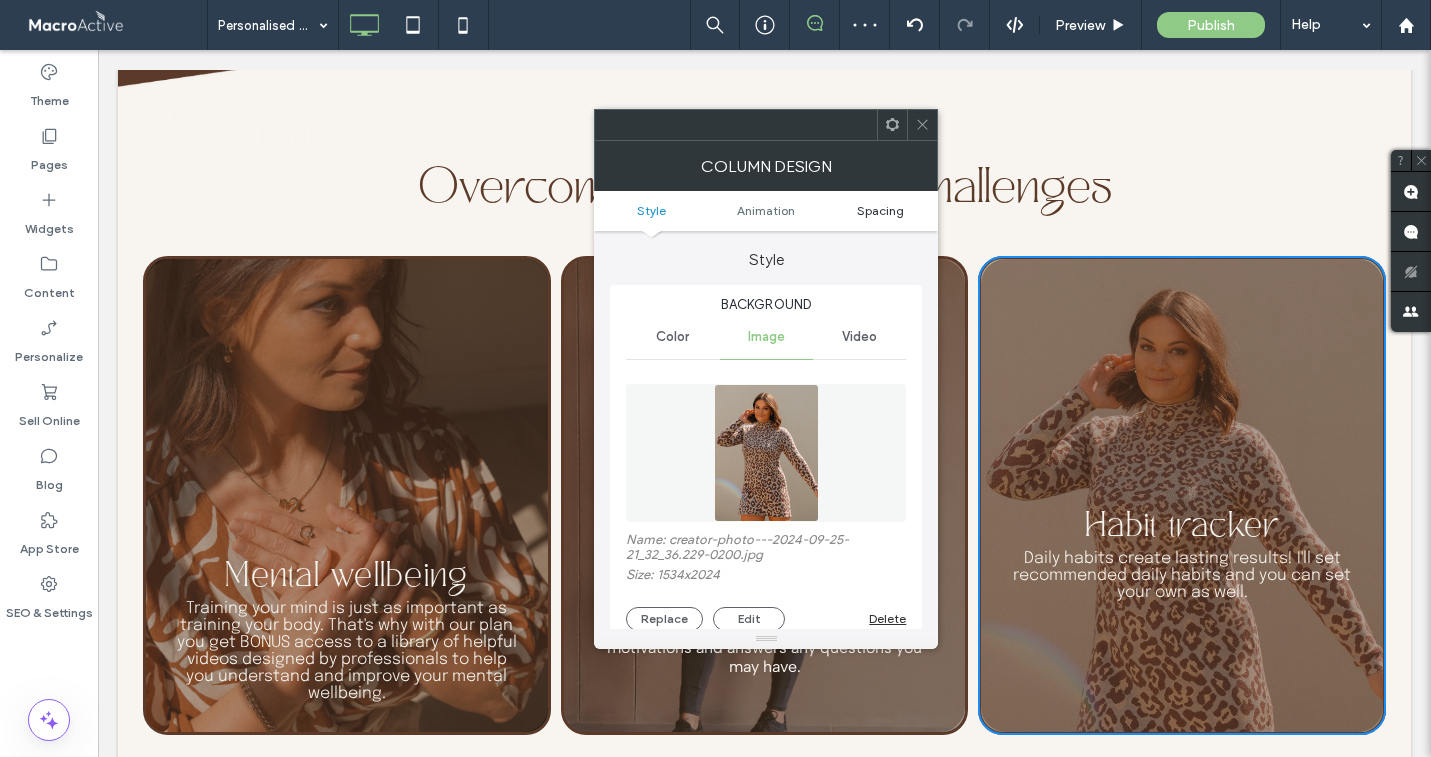 click on "Spacing" at bounding box center (880, 210) 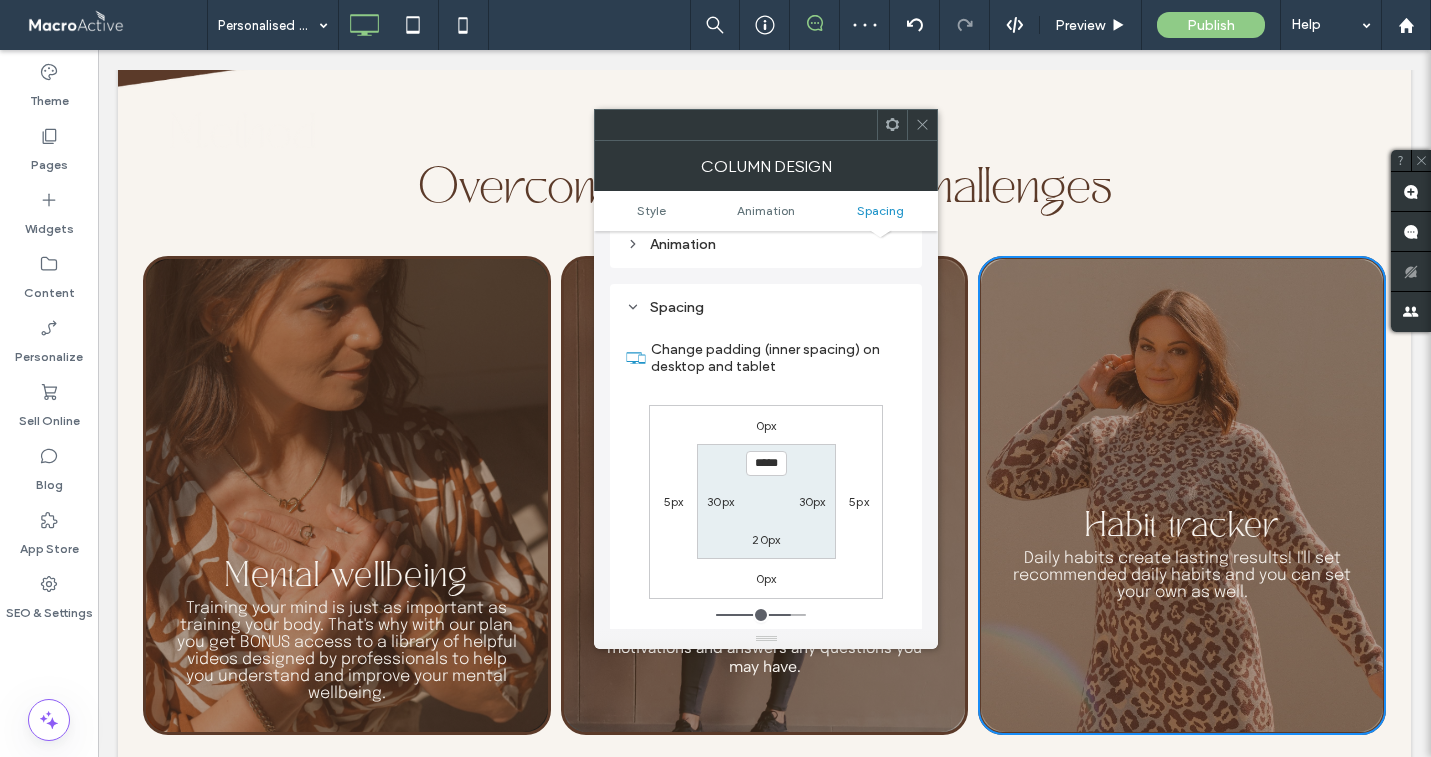 scroll, scrollTop: 1174, scrollLeft: 0, axis: vertical 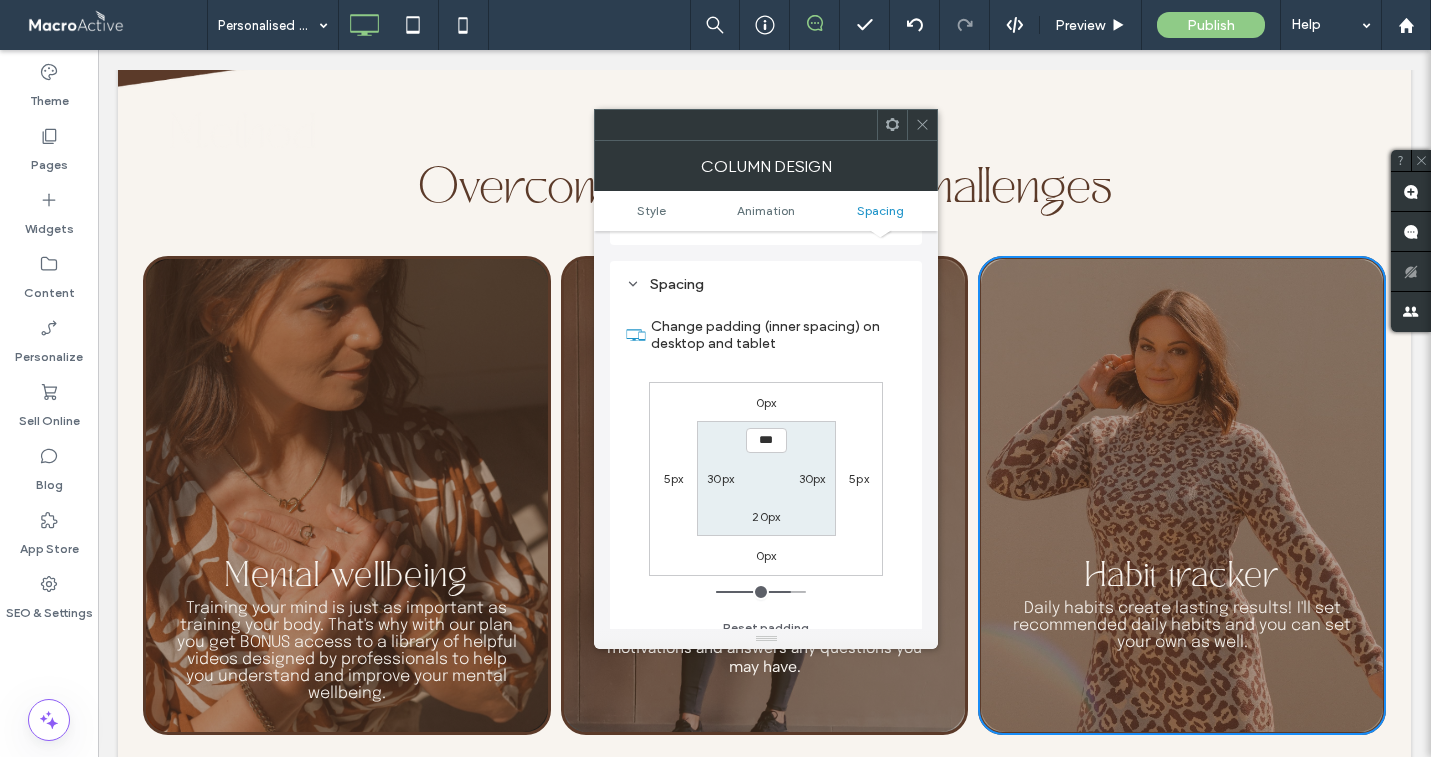 type on "*****" 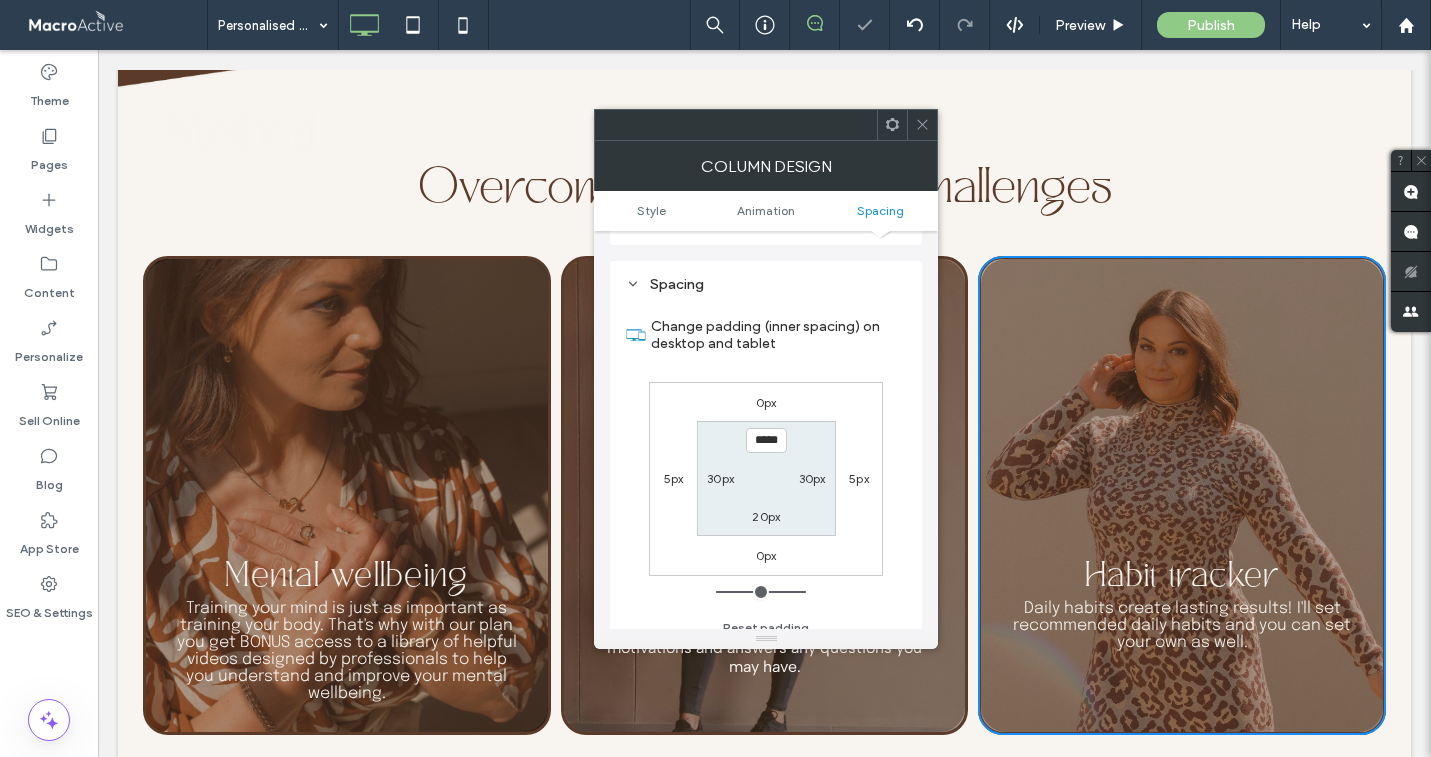 click 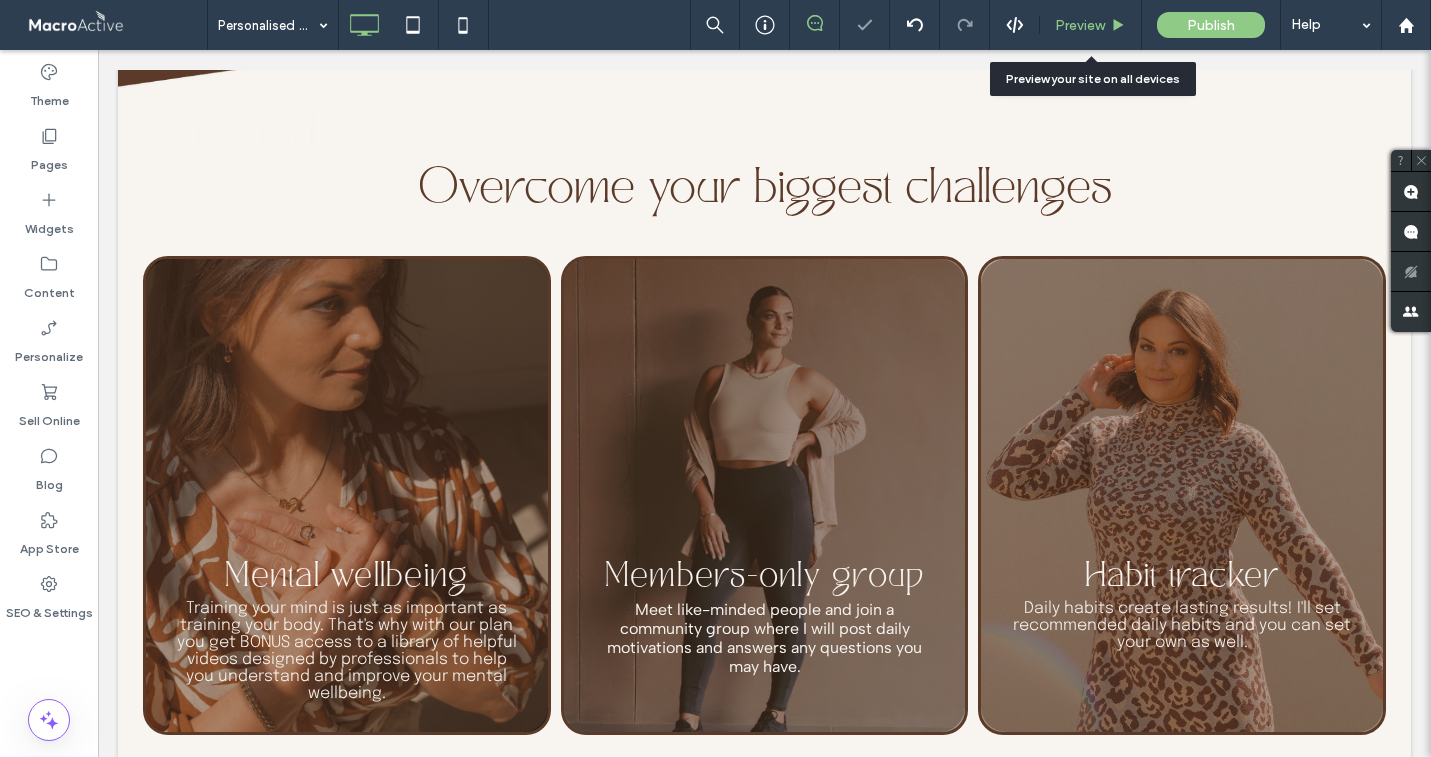 click 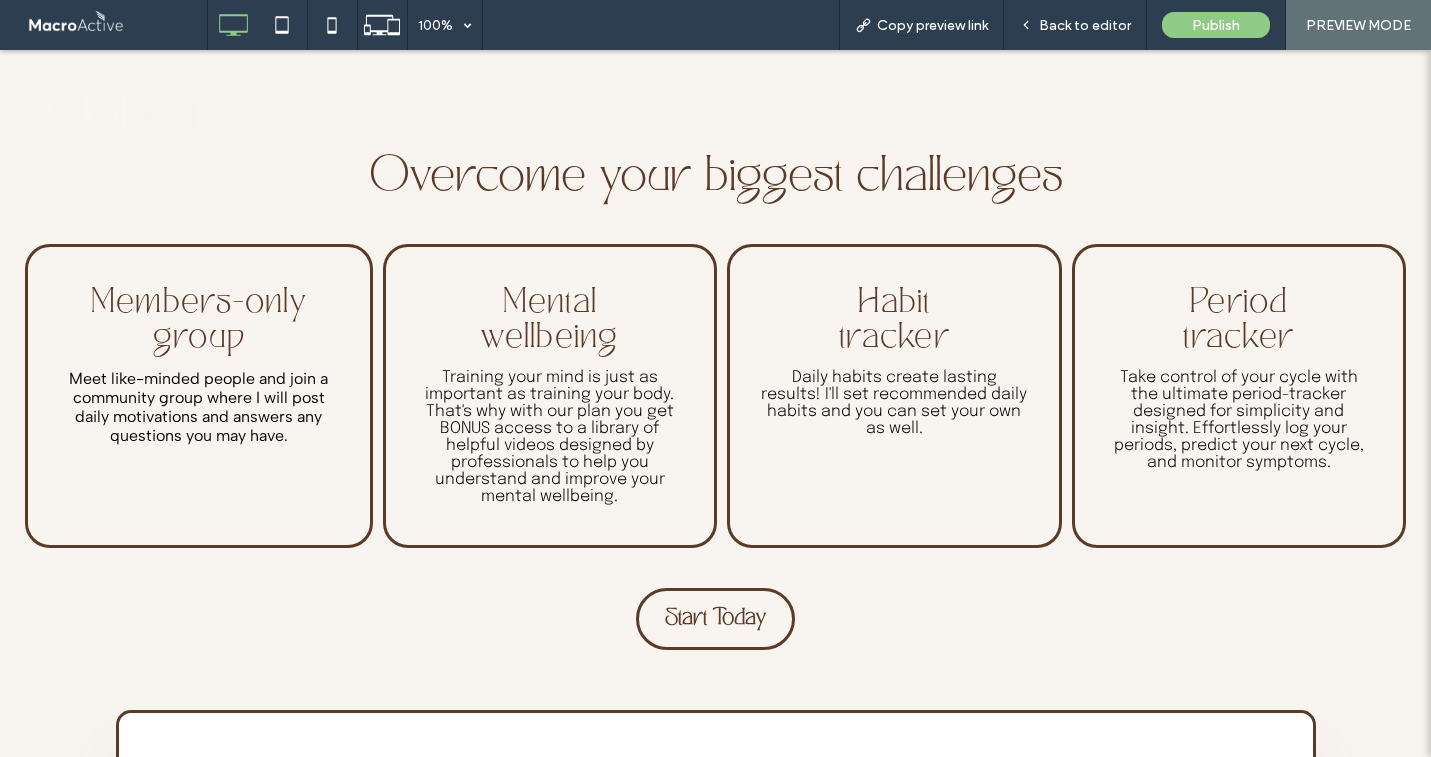 scroll, scrollTop: 4311, scrollLeft: 0, axis: vertical 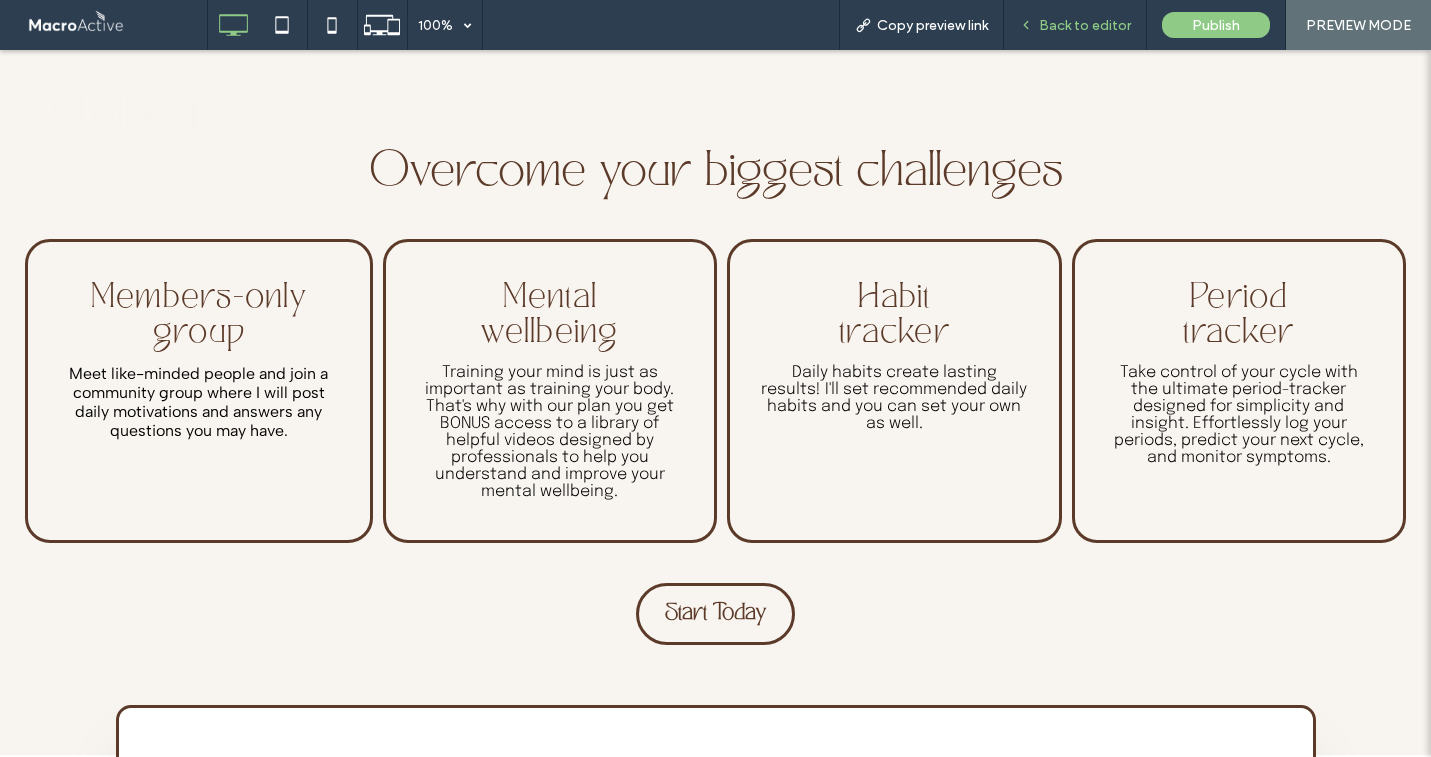 click on "Back to editor" at bounding box center [1085, 25] 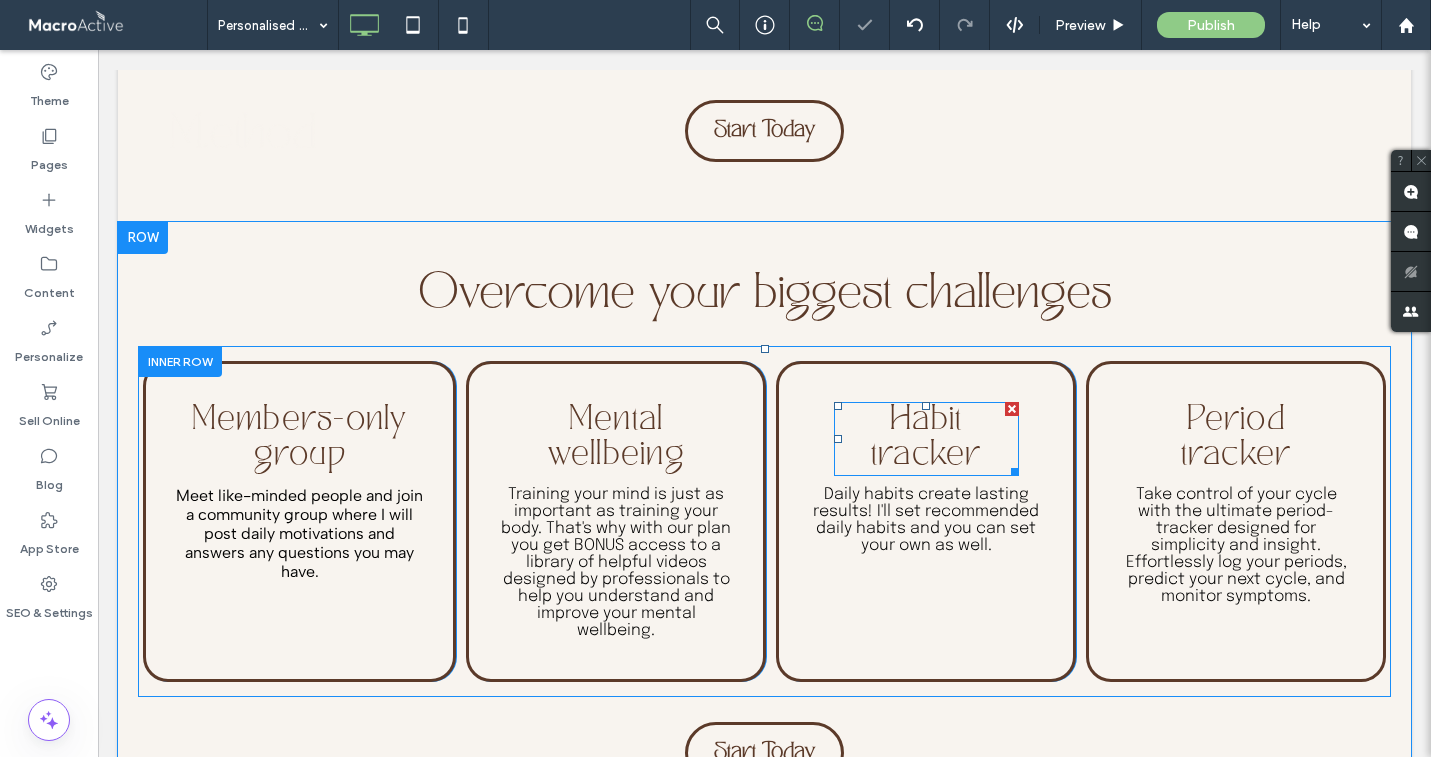 scroll, scrollTop: 4232, scrollLeft: 0, axis: vertical 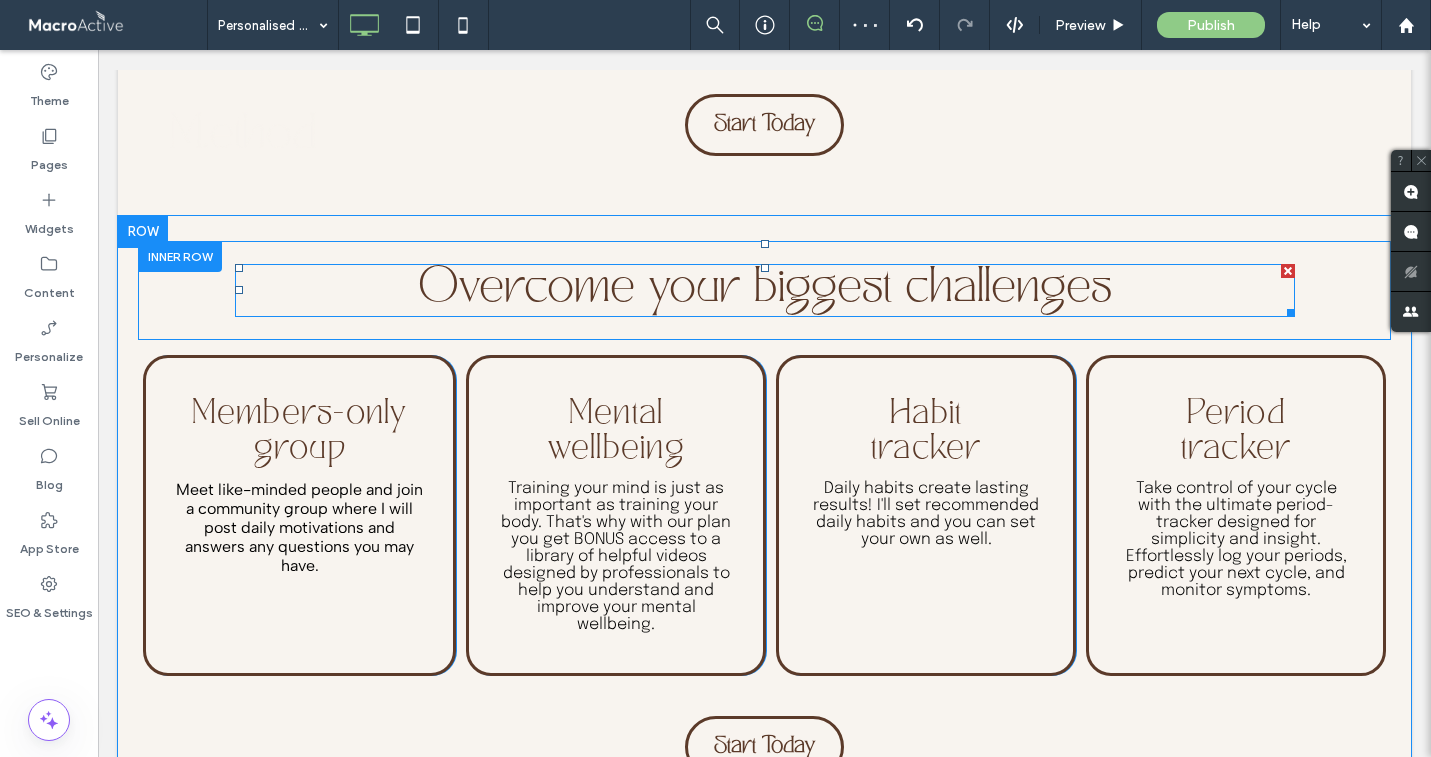click on "Overcome your biggest challenges" at bounding box center [765, 290] 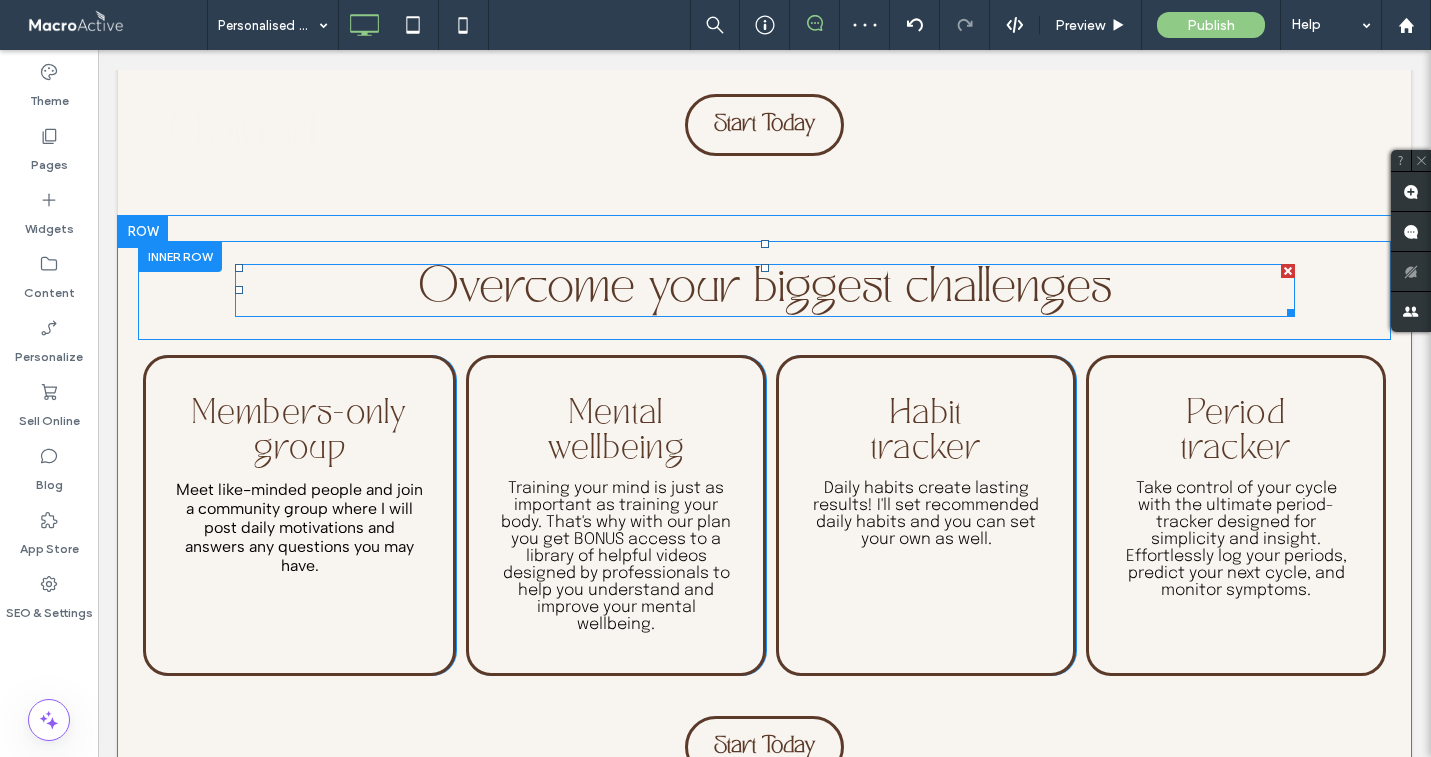 type on "**********" 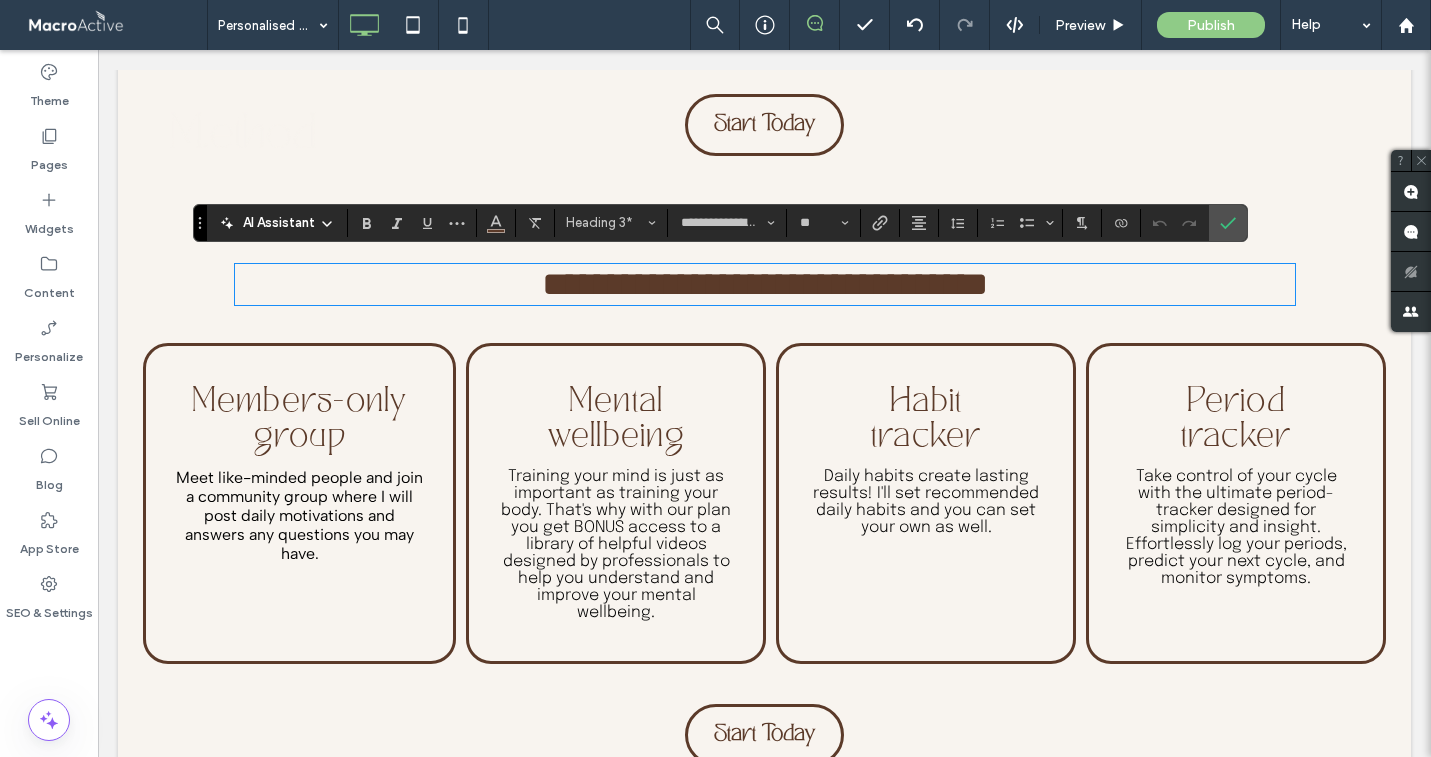 type 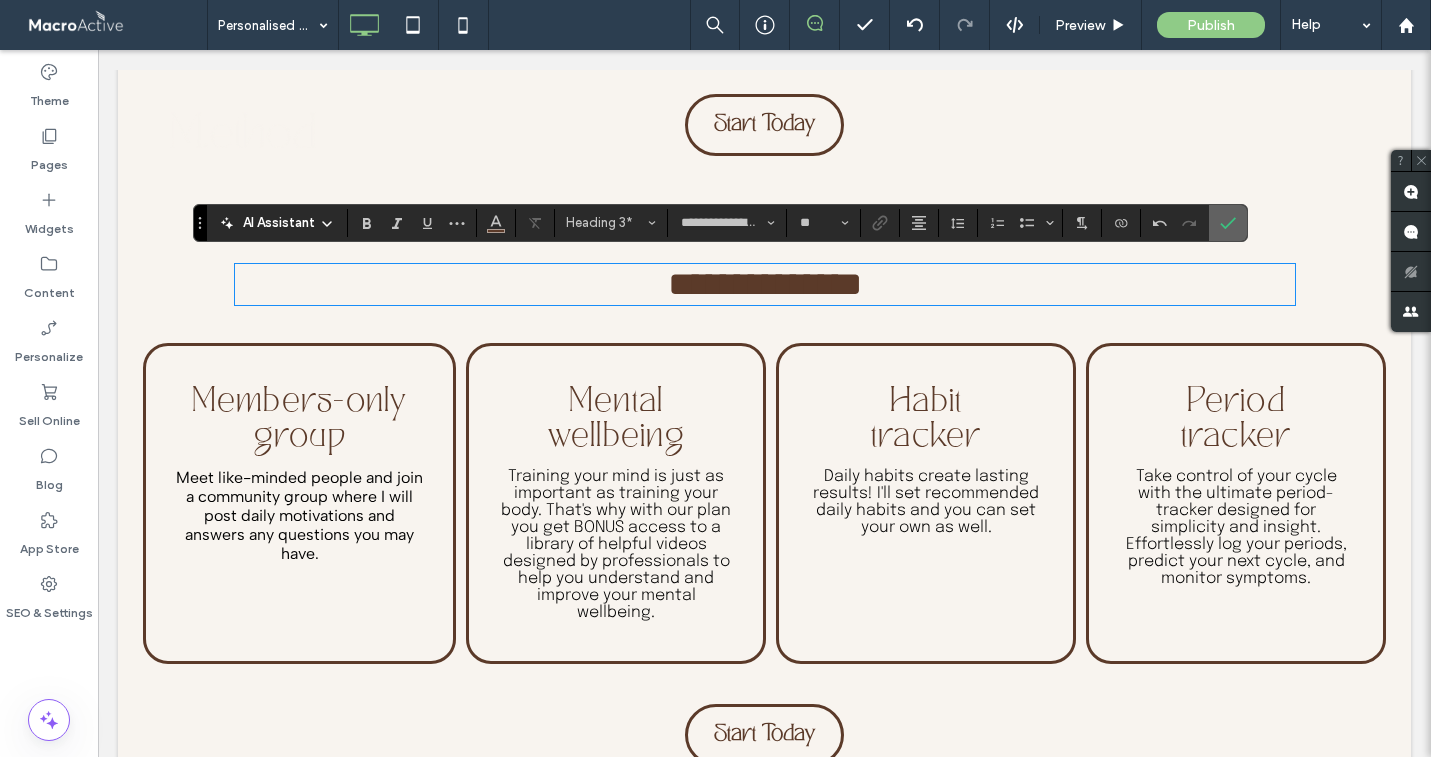 click at bounding box center [1224, 223] 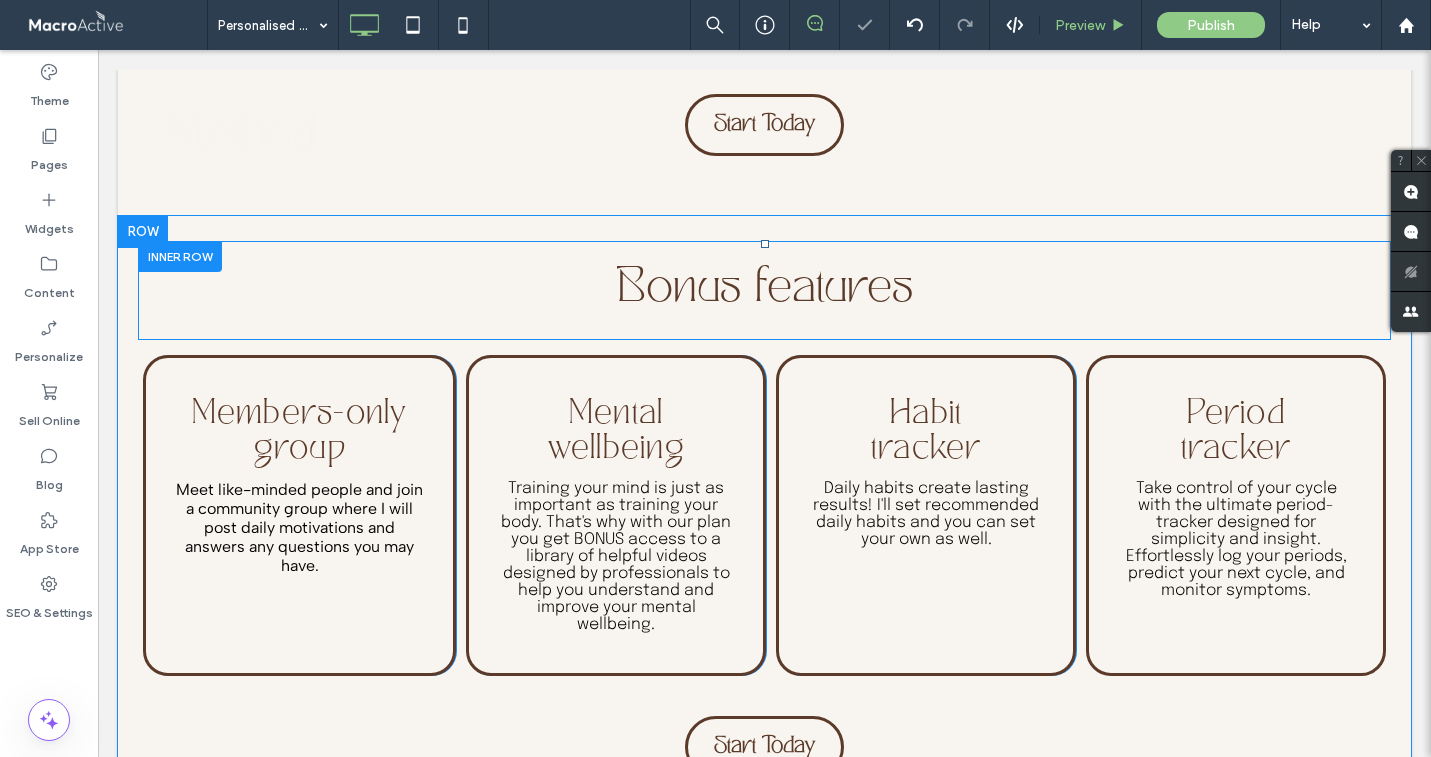 click on "Preview" at bounding box center (1091, 25) 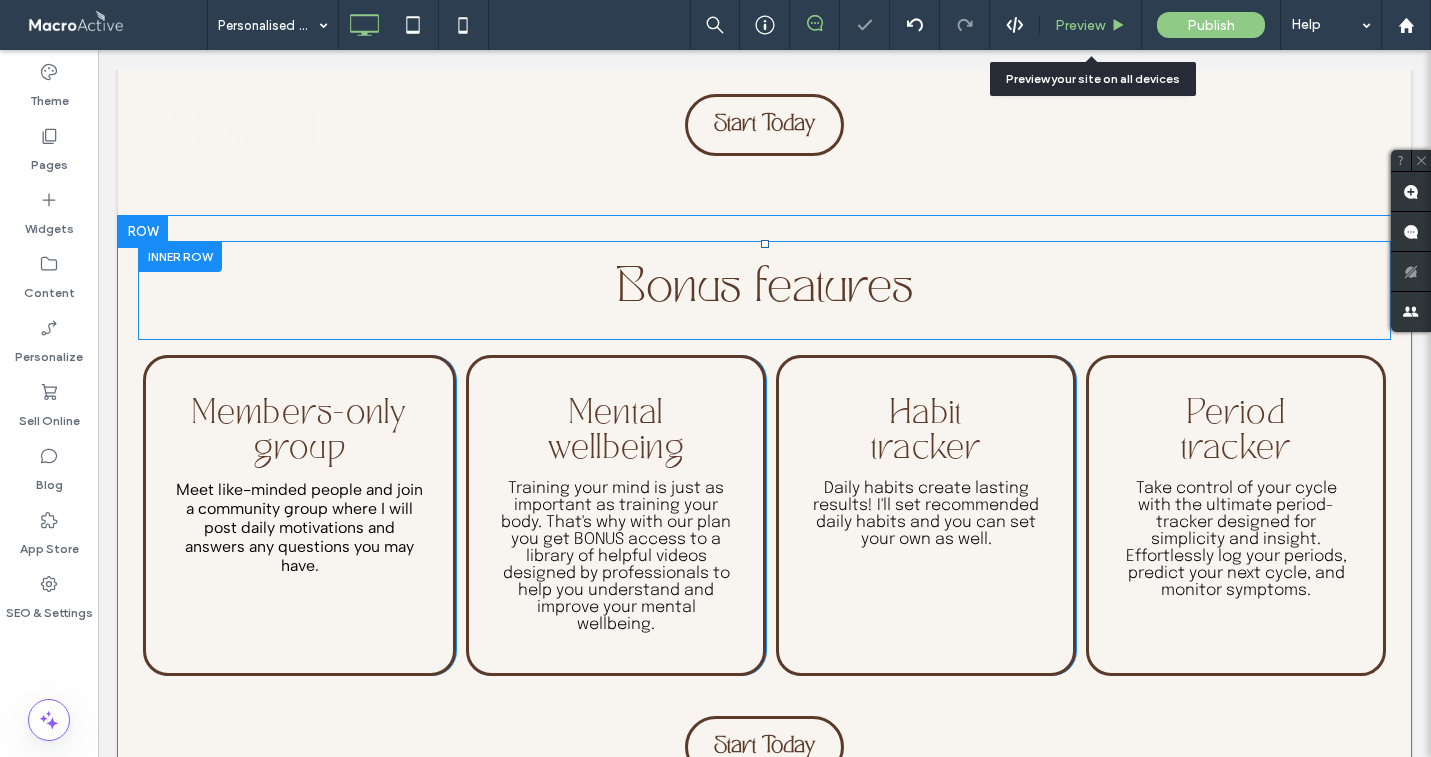 click on "Preview" at bounding box center (1080, 25) 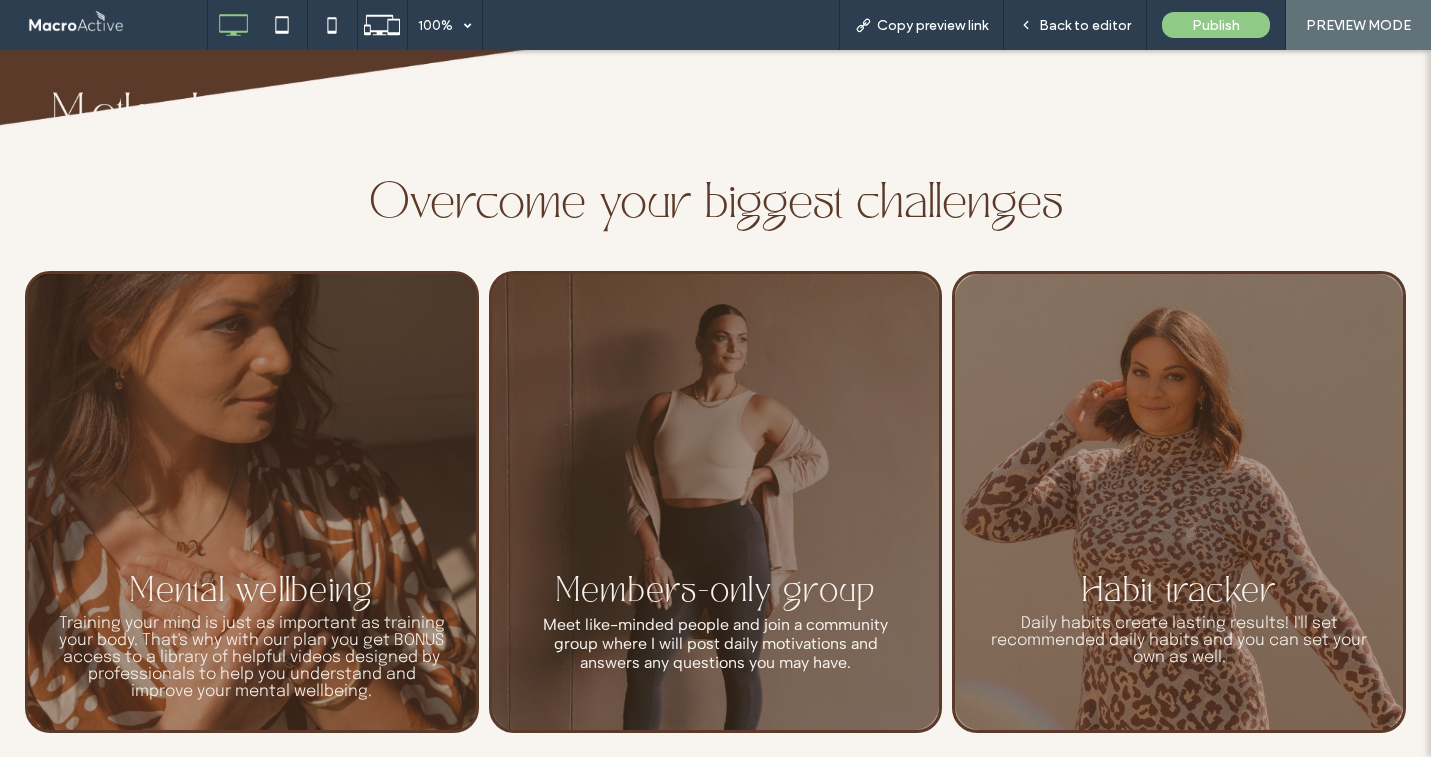 scroll, scrollTop: 3524, scrollLeft: 0, axis: vertical 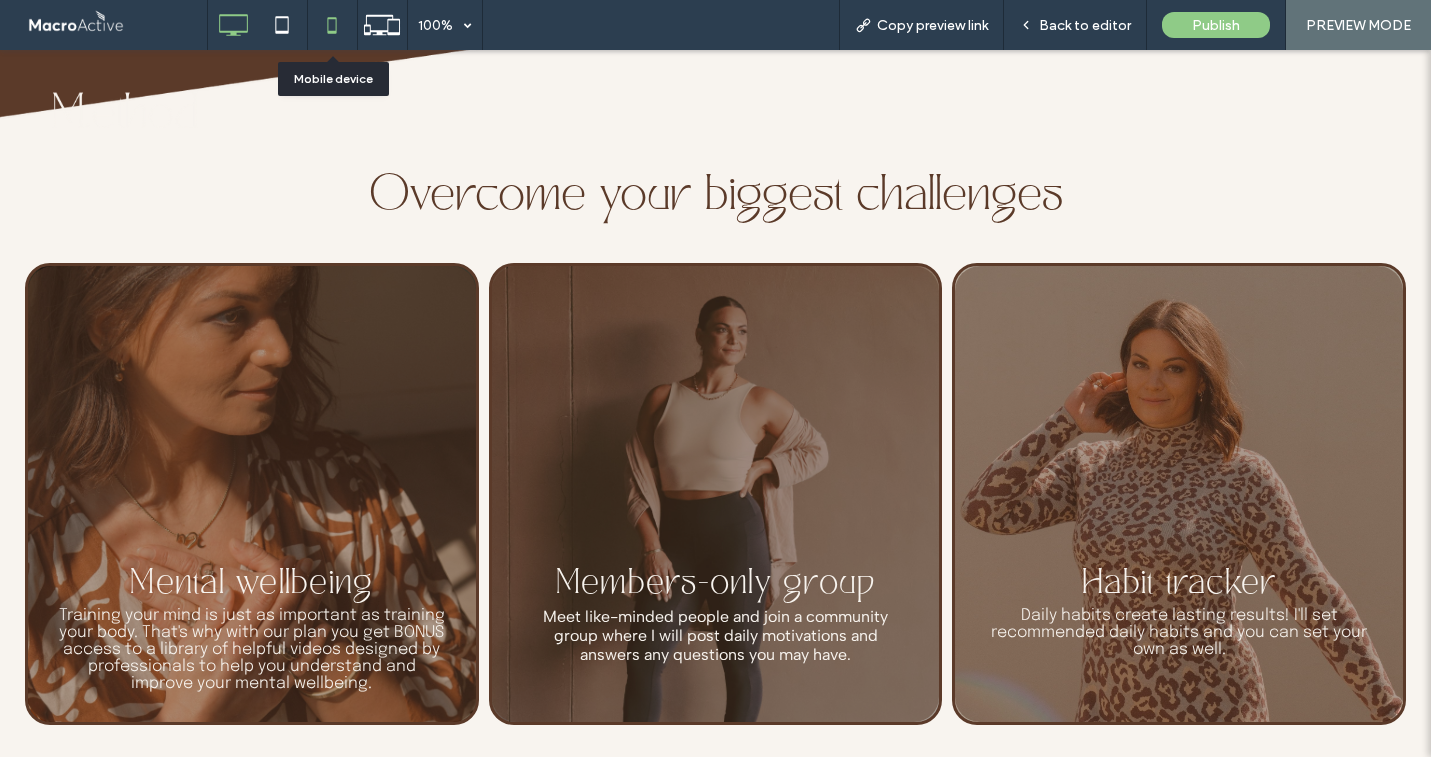 click 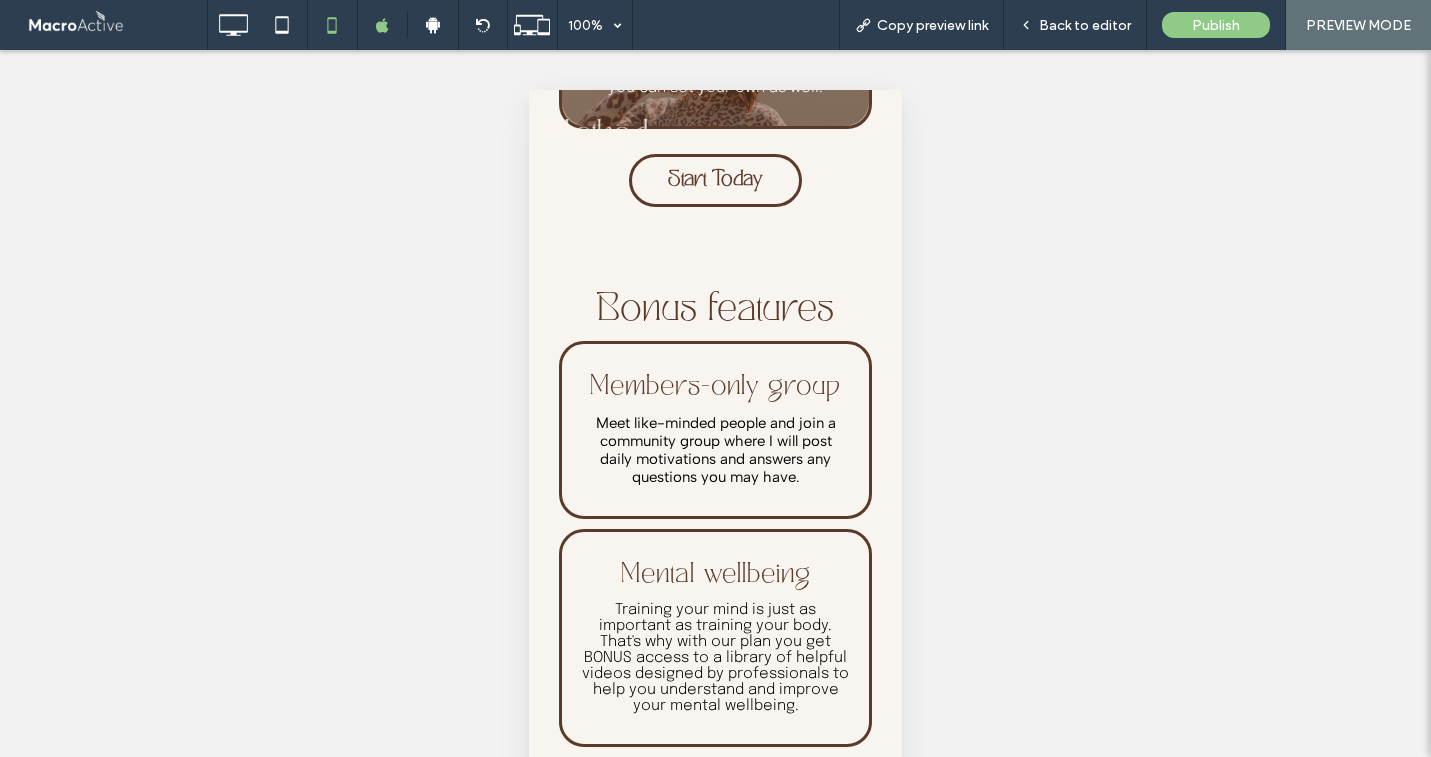 scroll, scrollTop: 4488, scrollLeft: 0, axis: vertical 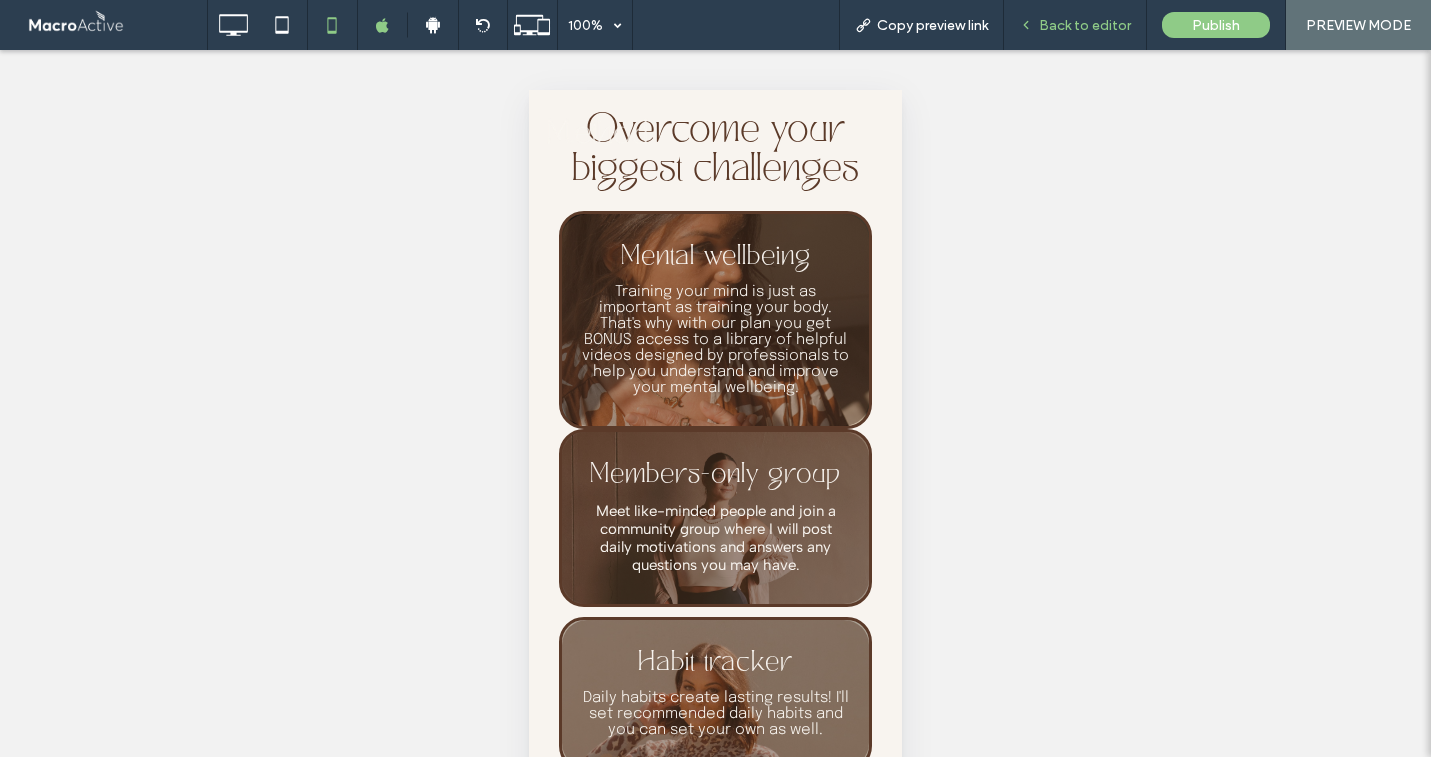click on "Back to editor" at bounding box center [1075, 25] 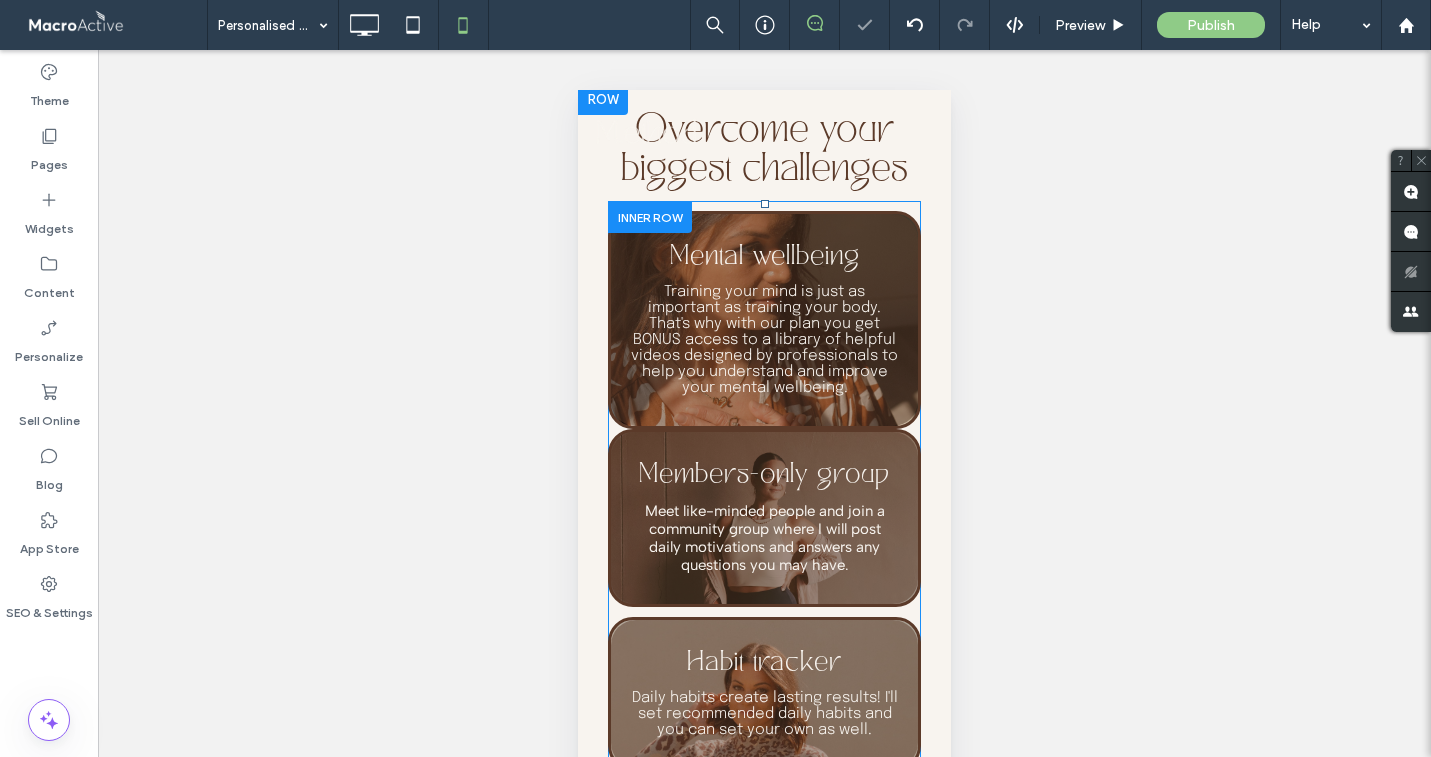 click on "Mental wellbeing
Training your mind is just as important as training your body. That's why with our plan you get BONUS access to a library of helpful videos designed by professionals to help you understand and improve your mental wellbeing.
Click To Paste" at bounding box center (764, 320) 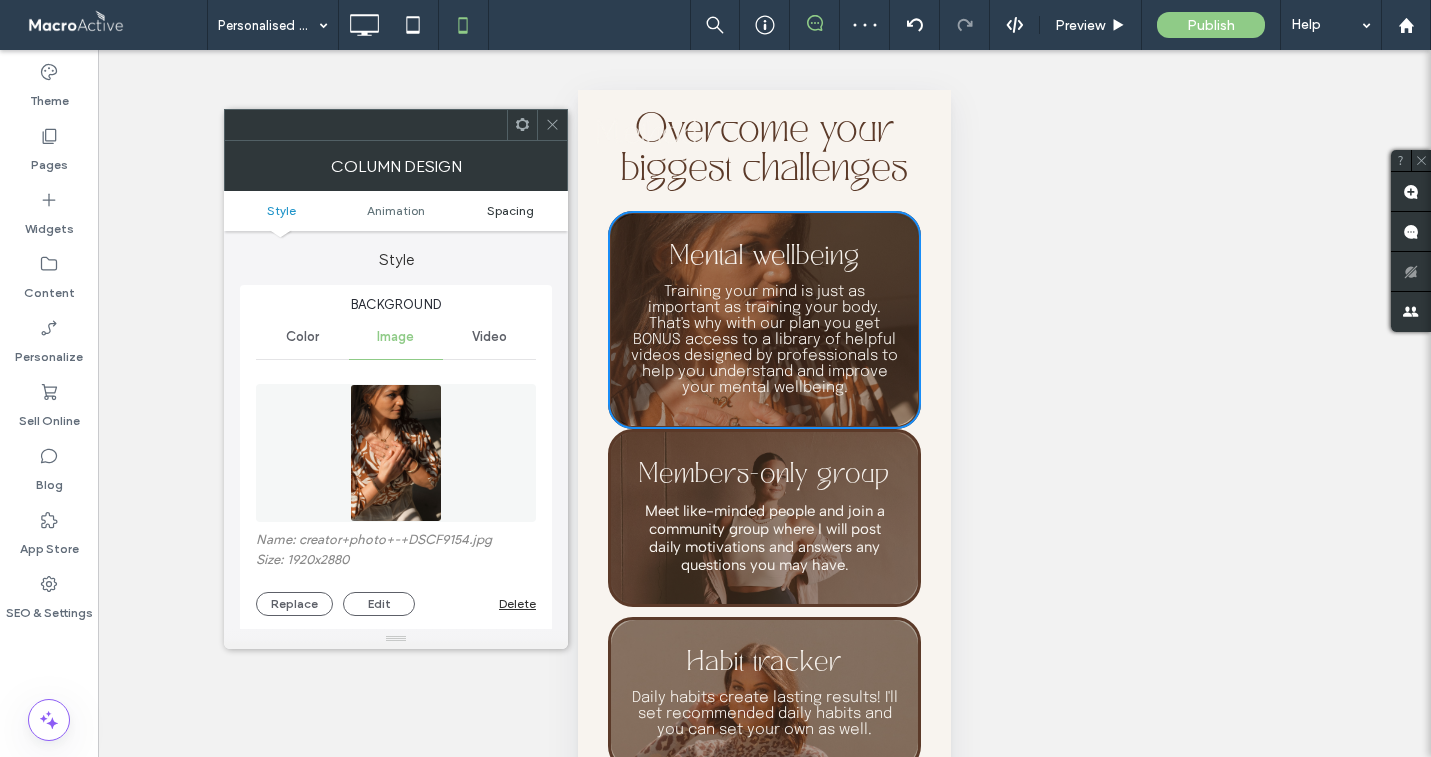 click on "Spacing" at bounding box center (510, 210) 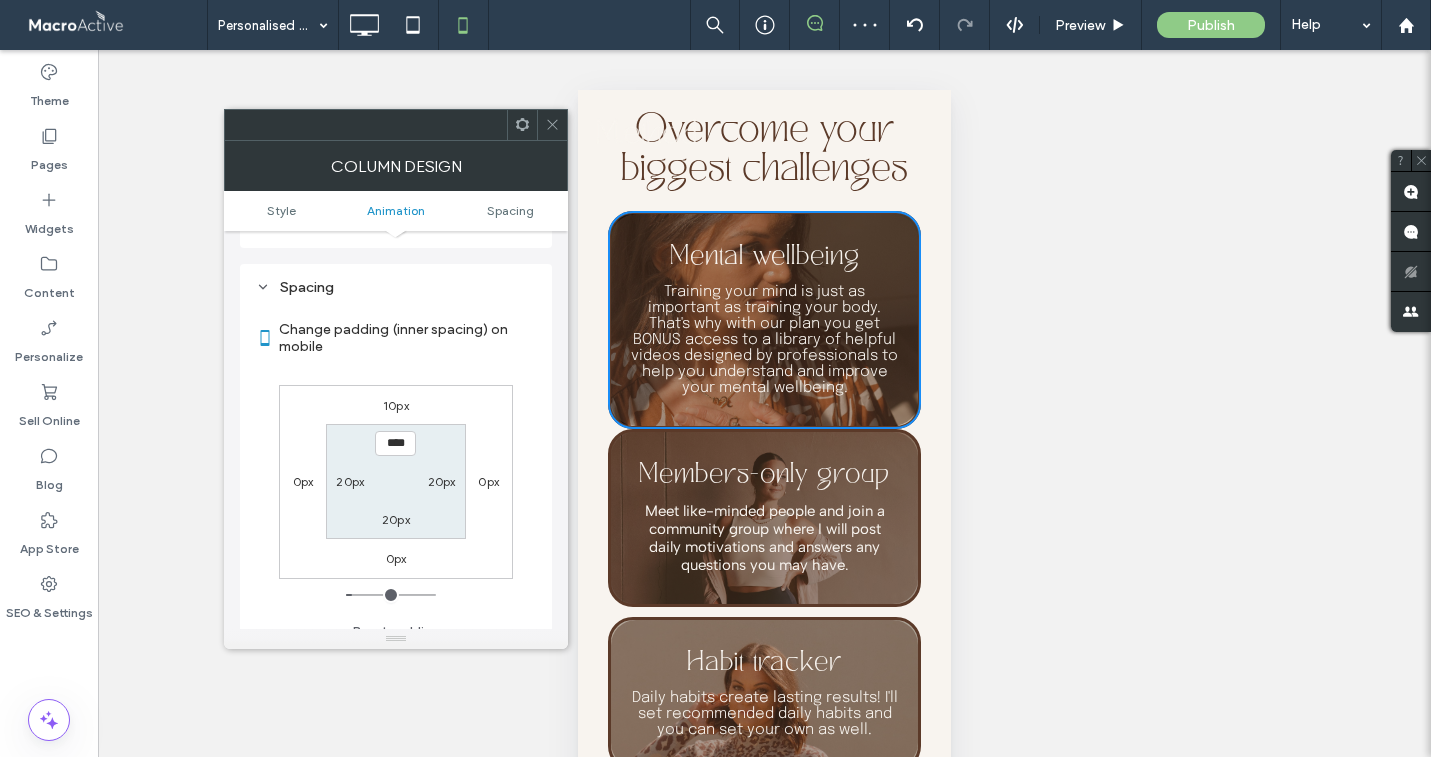 scroll, scrollTop: 1130, scrollLeft: 0, axis: vertical 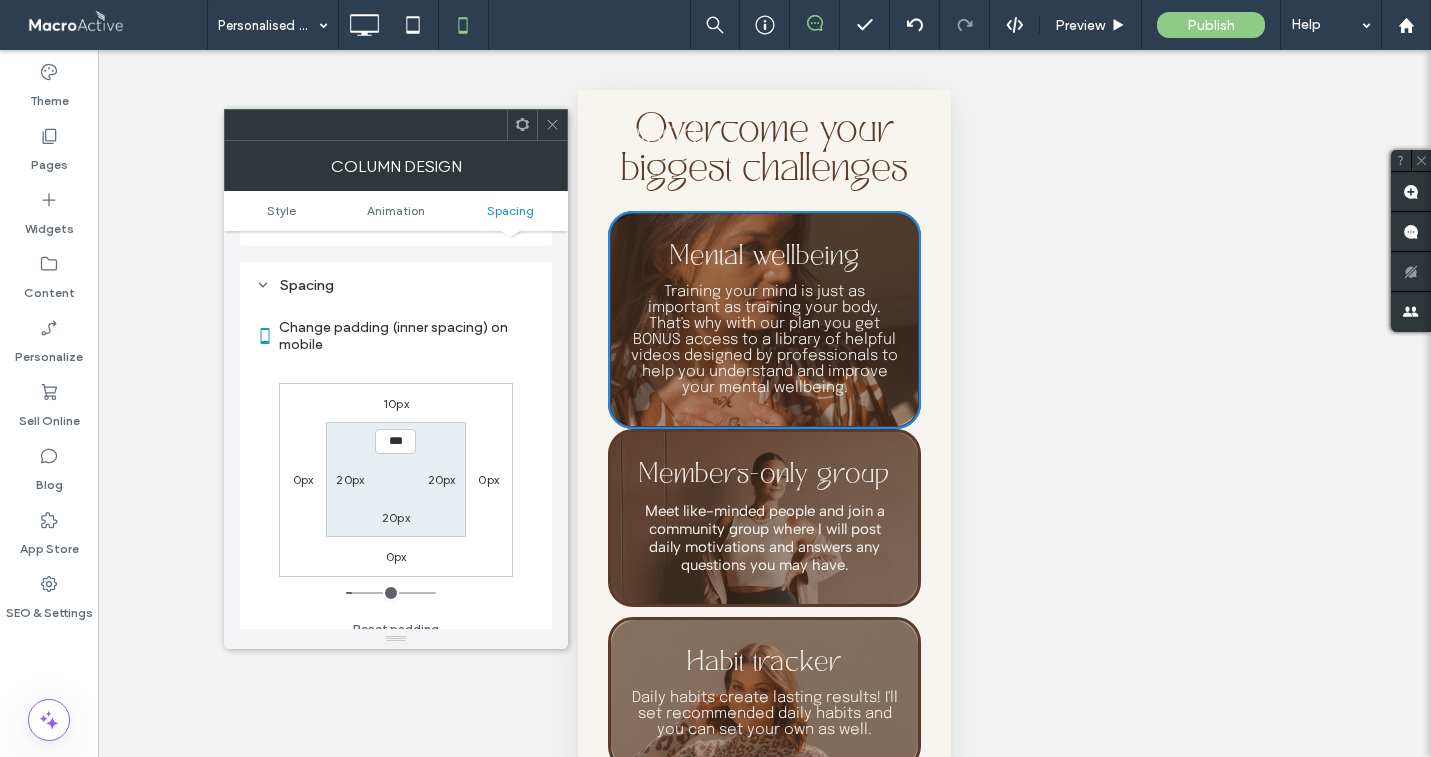 type on "*****" 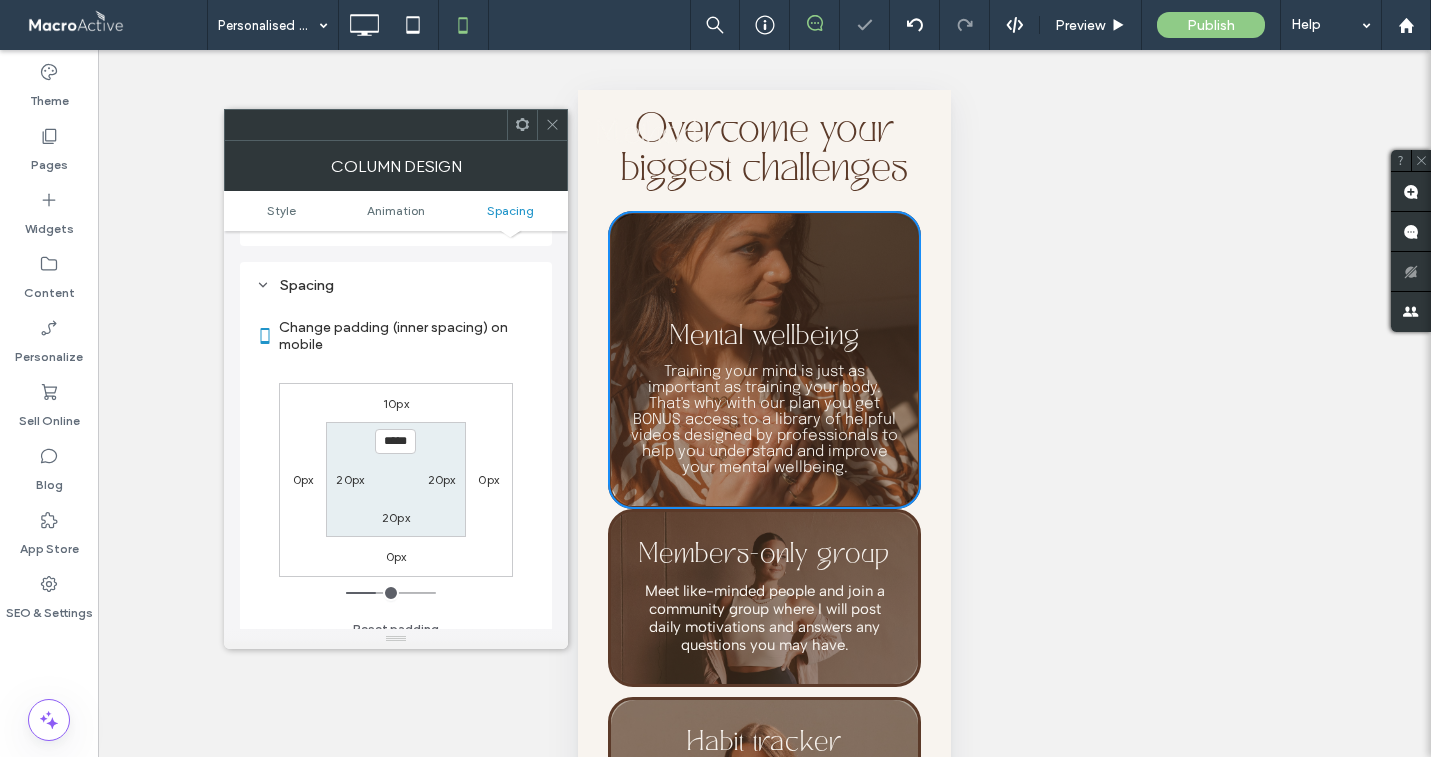 click on "*****" at bounding box center (395, 441) 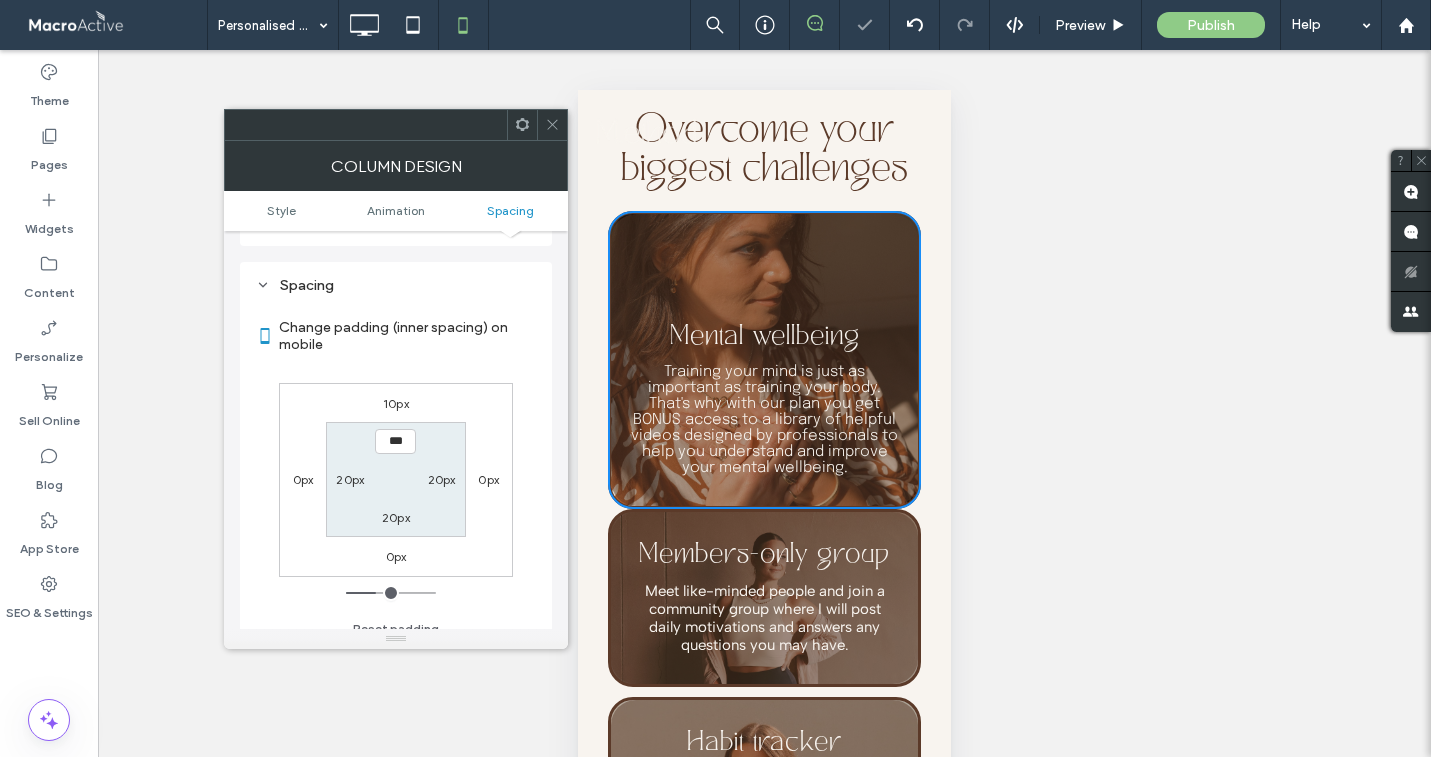 type on "*****" 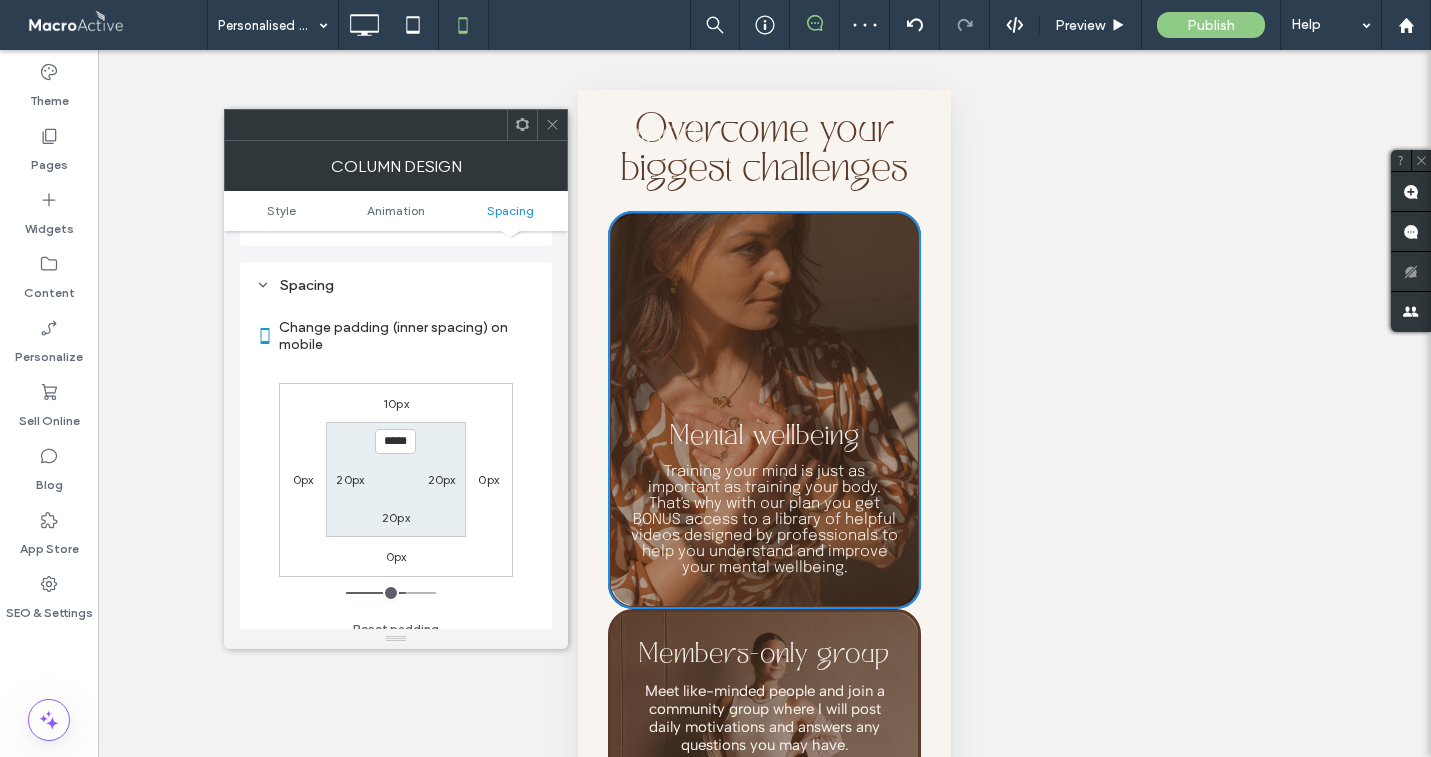 click 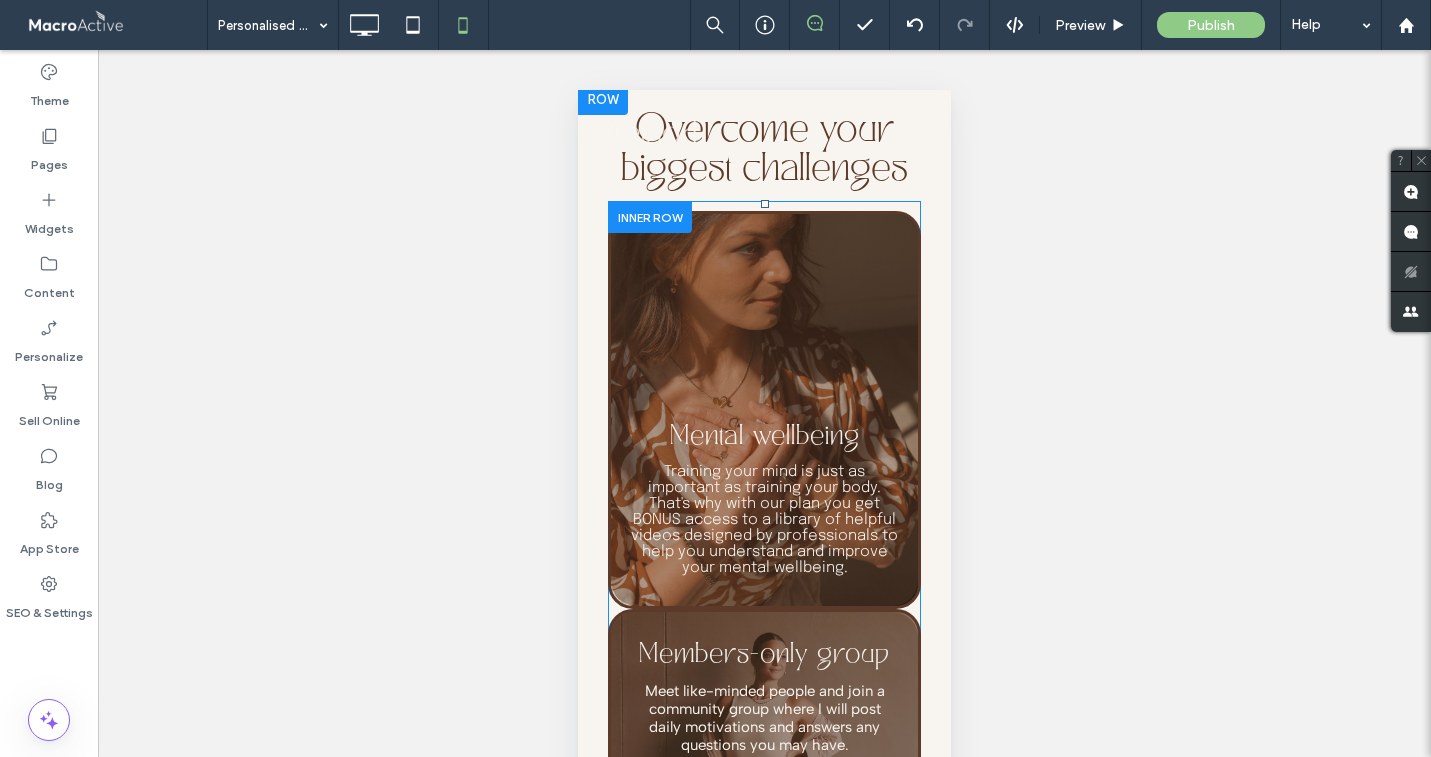 click on "Members-only group
Meet like-minded people and join a community group where I will post daily motivations and answers any questions you may have.
Click To Paste" at bounding box center (764, 698) 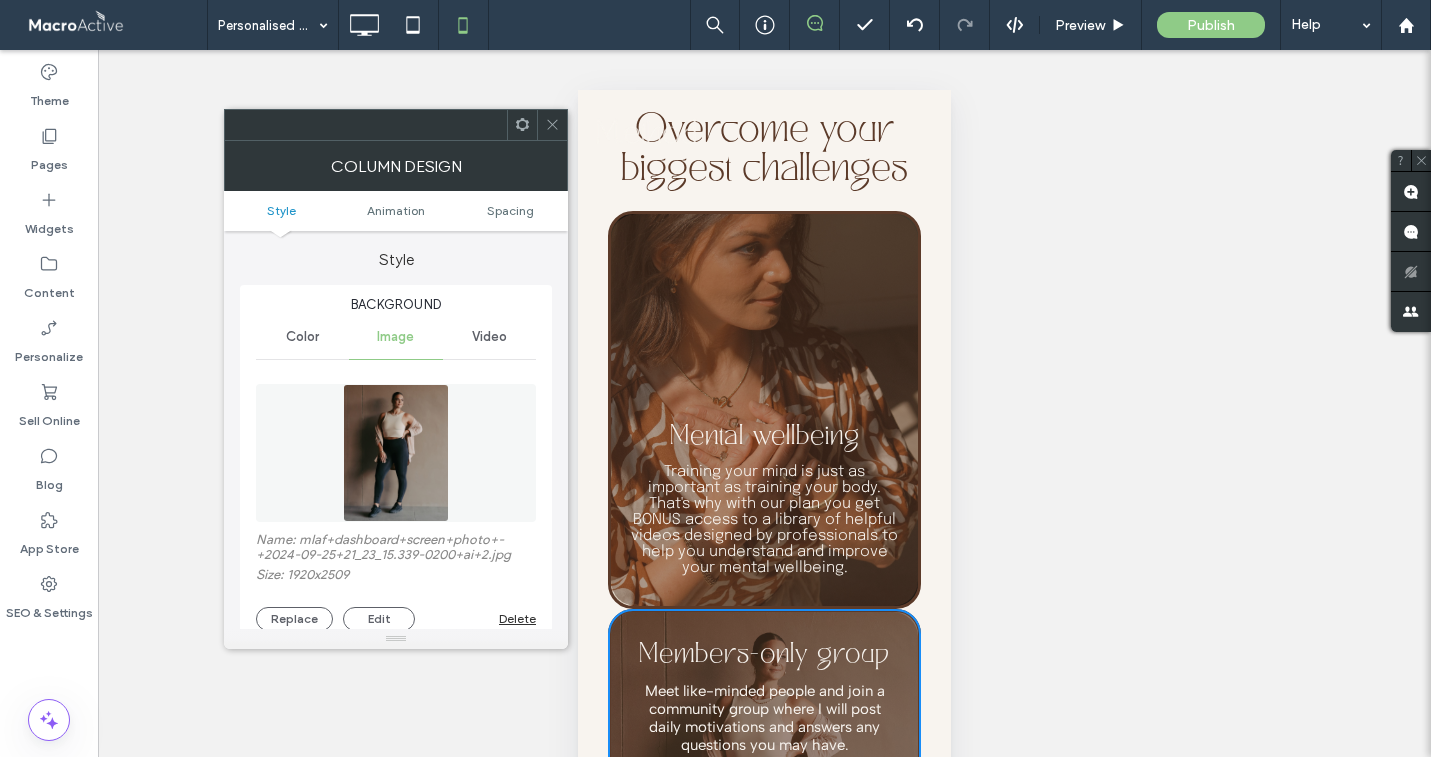 click on "Style Animation Spacing" at bounding box center (396, 211) 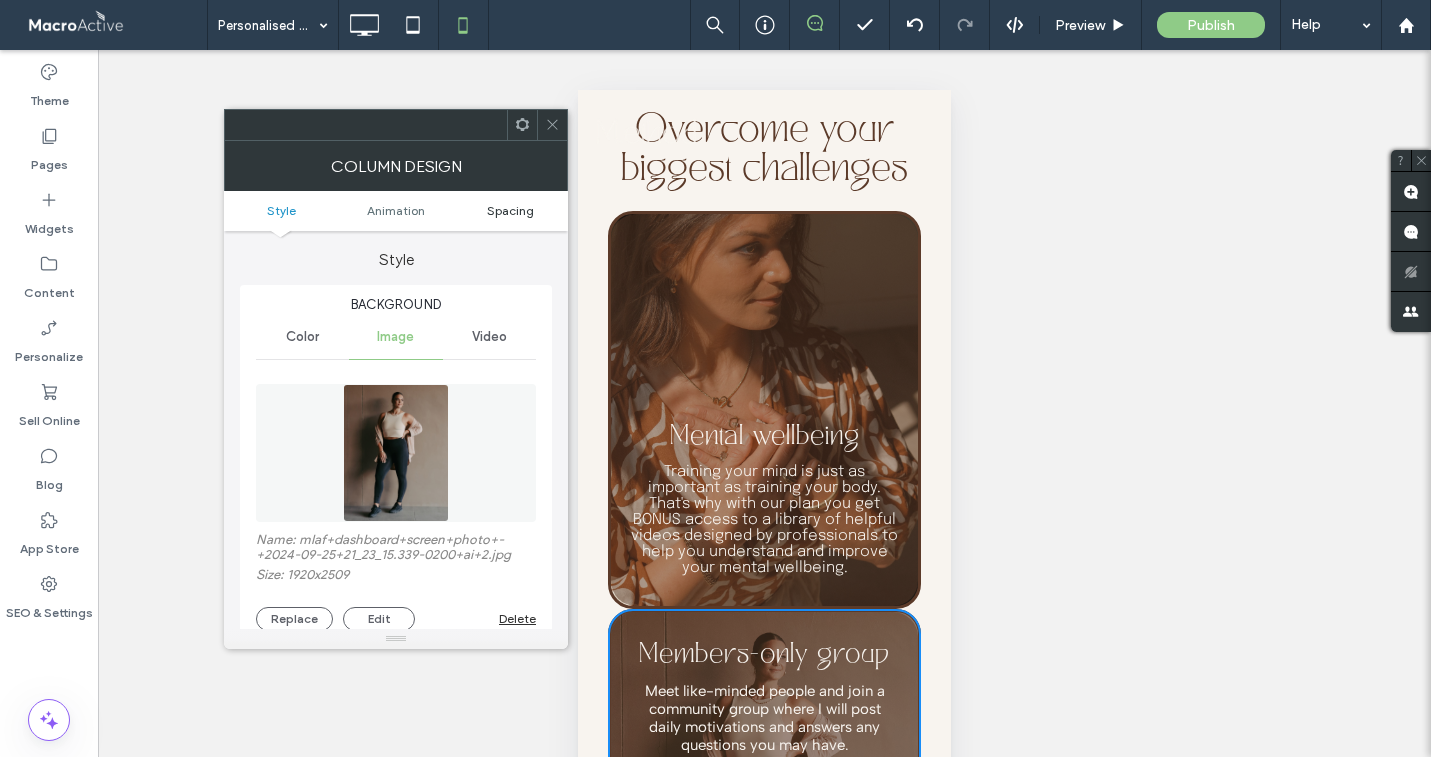 click on "Spacing" at bounding box center [510, 210] 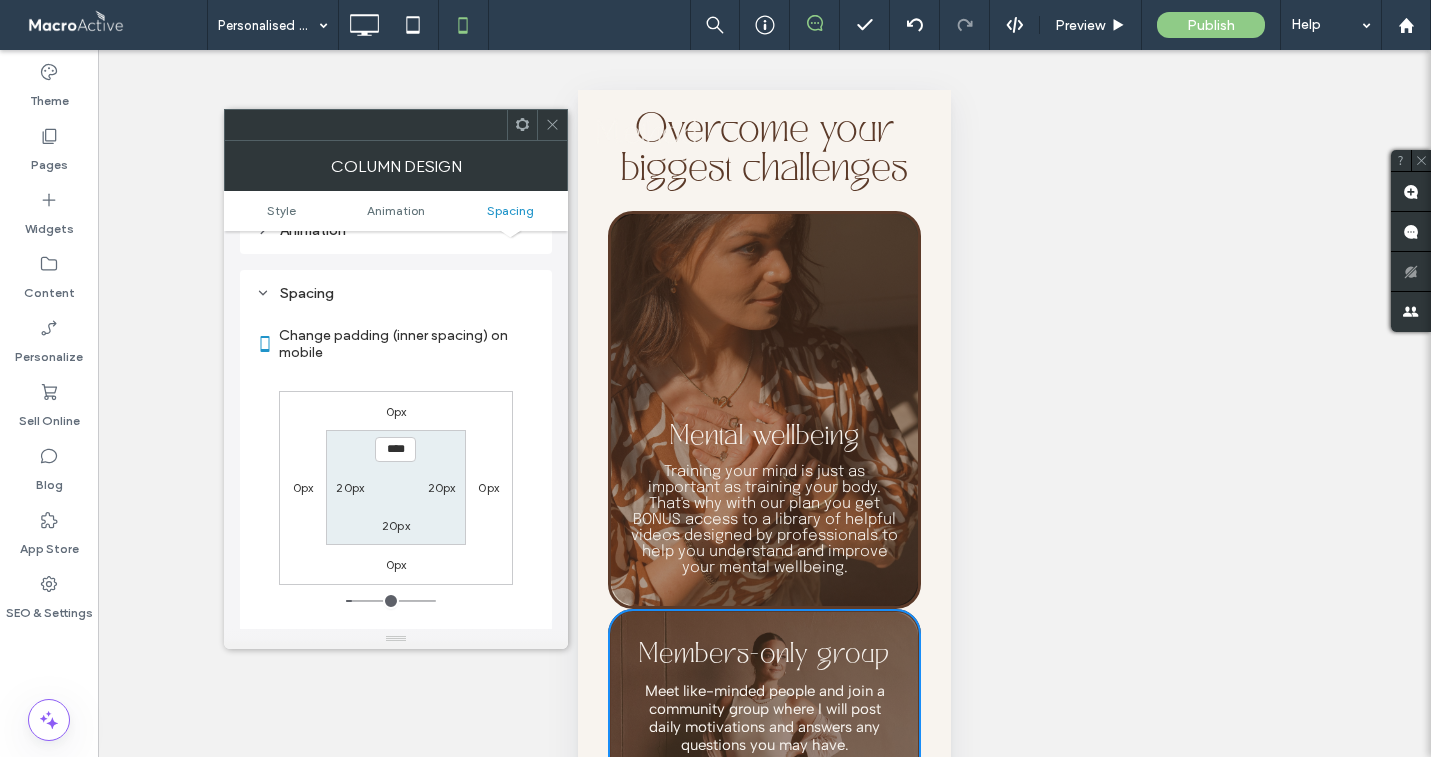 scroll, scrollTop: 1146, scrollLeft: 0, axis: vertical 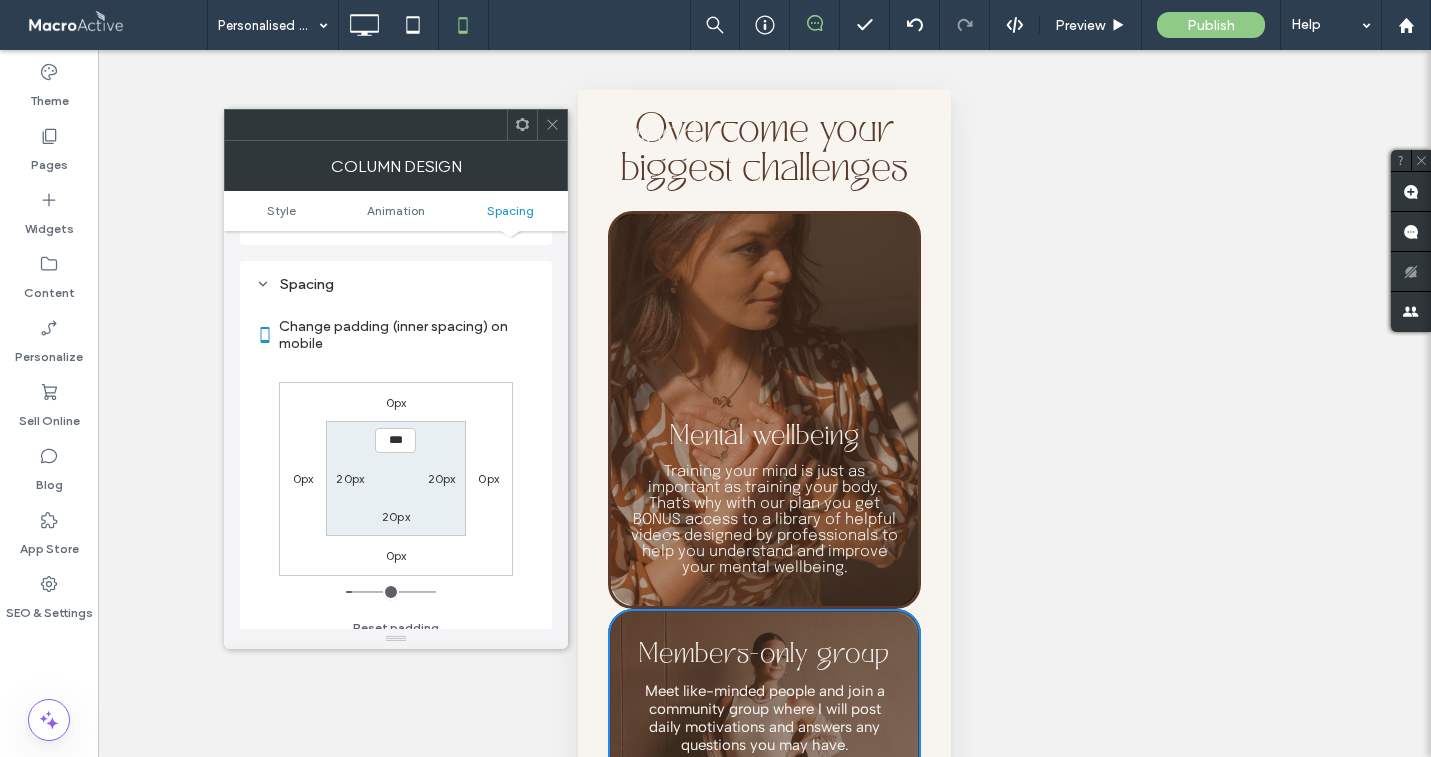 type on "*****" 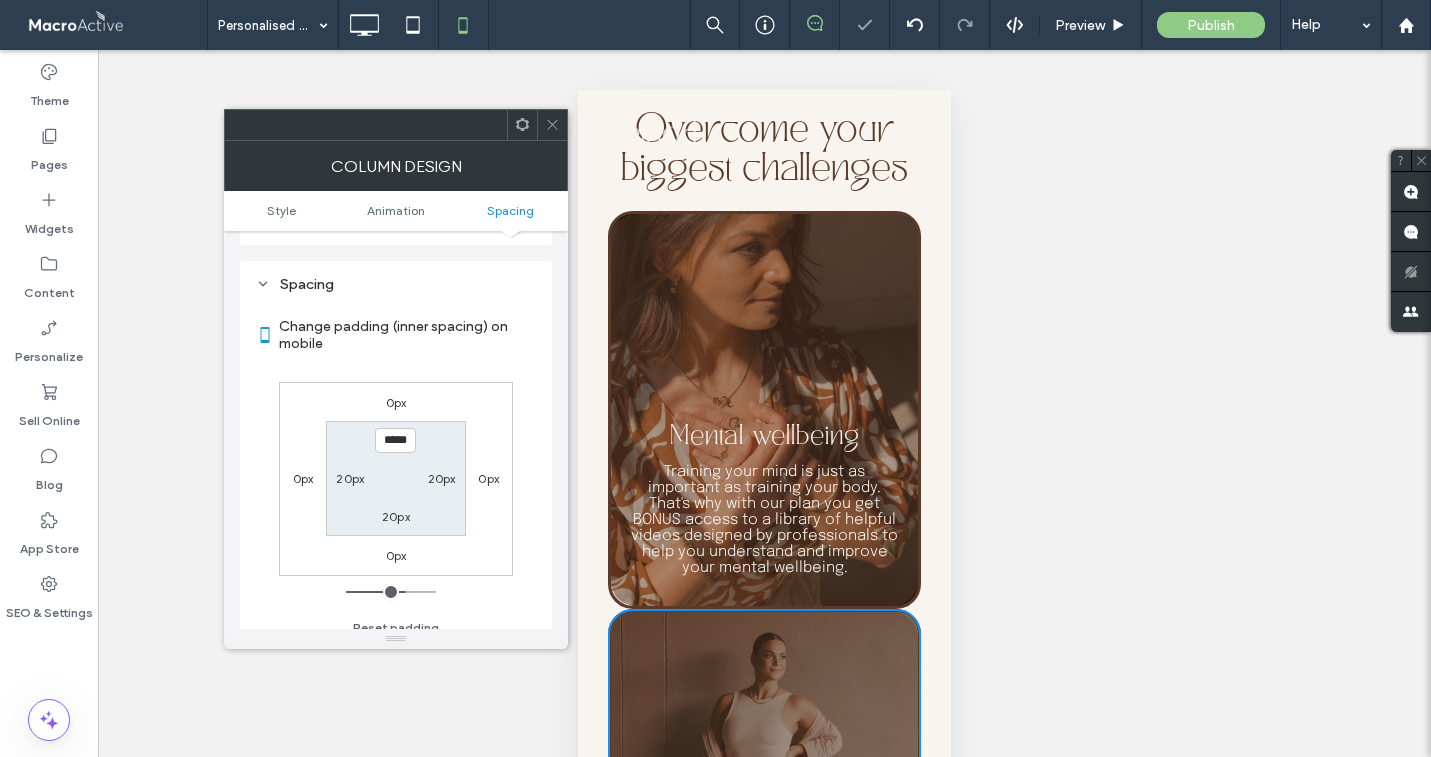 click on "0px" at bounding box center (396, 402) 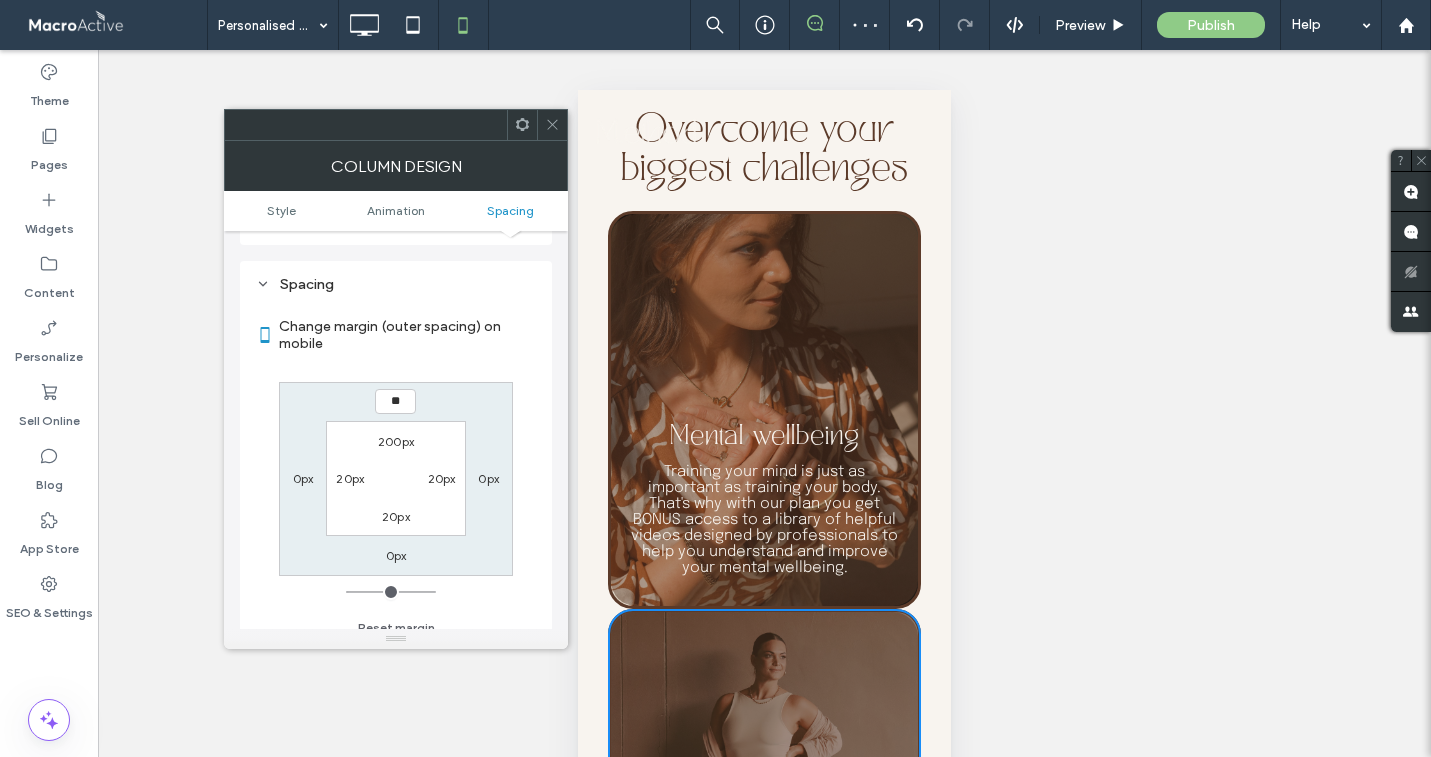type on "**" 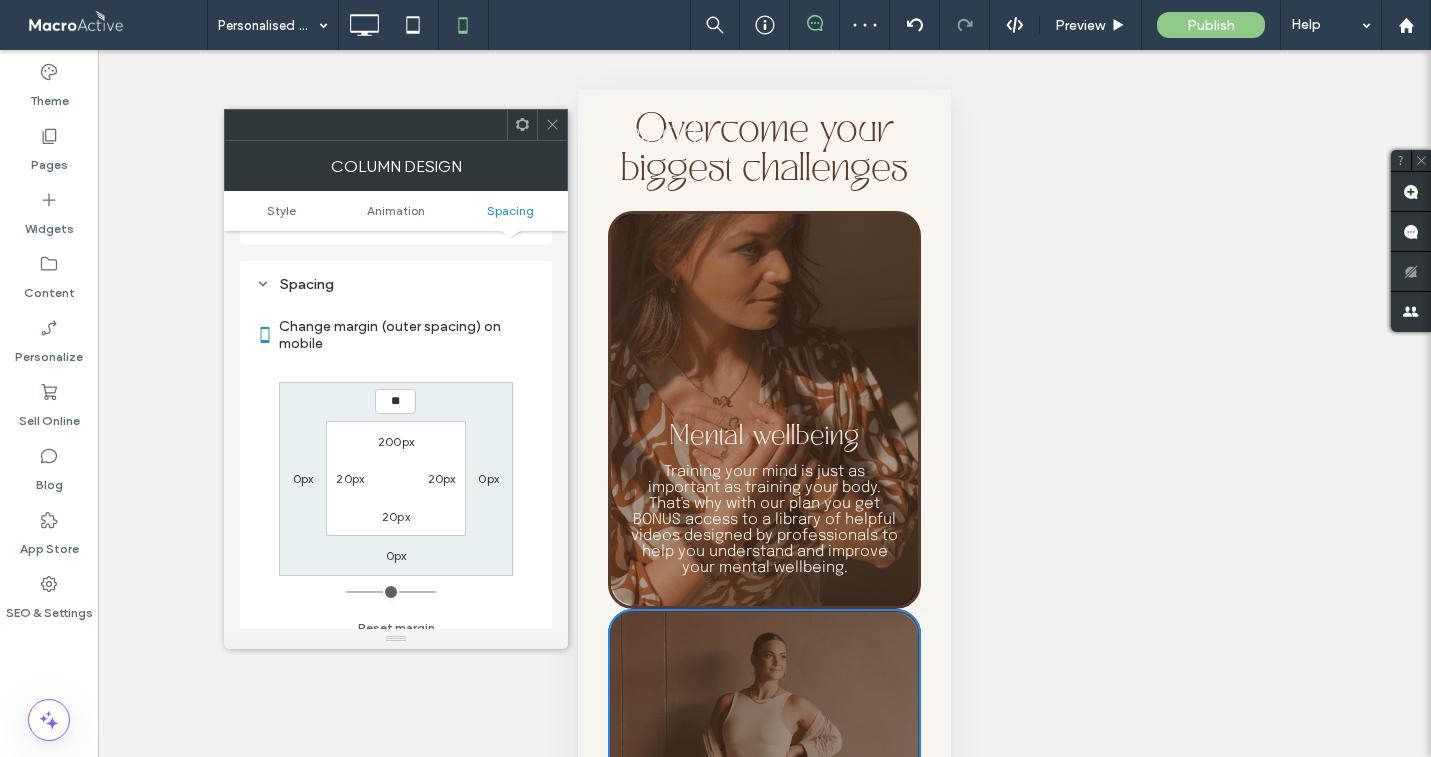 type on "**" 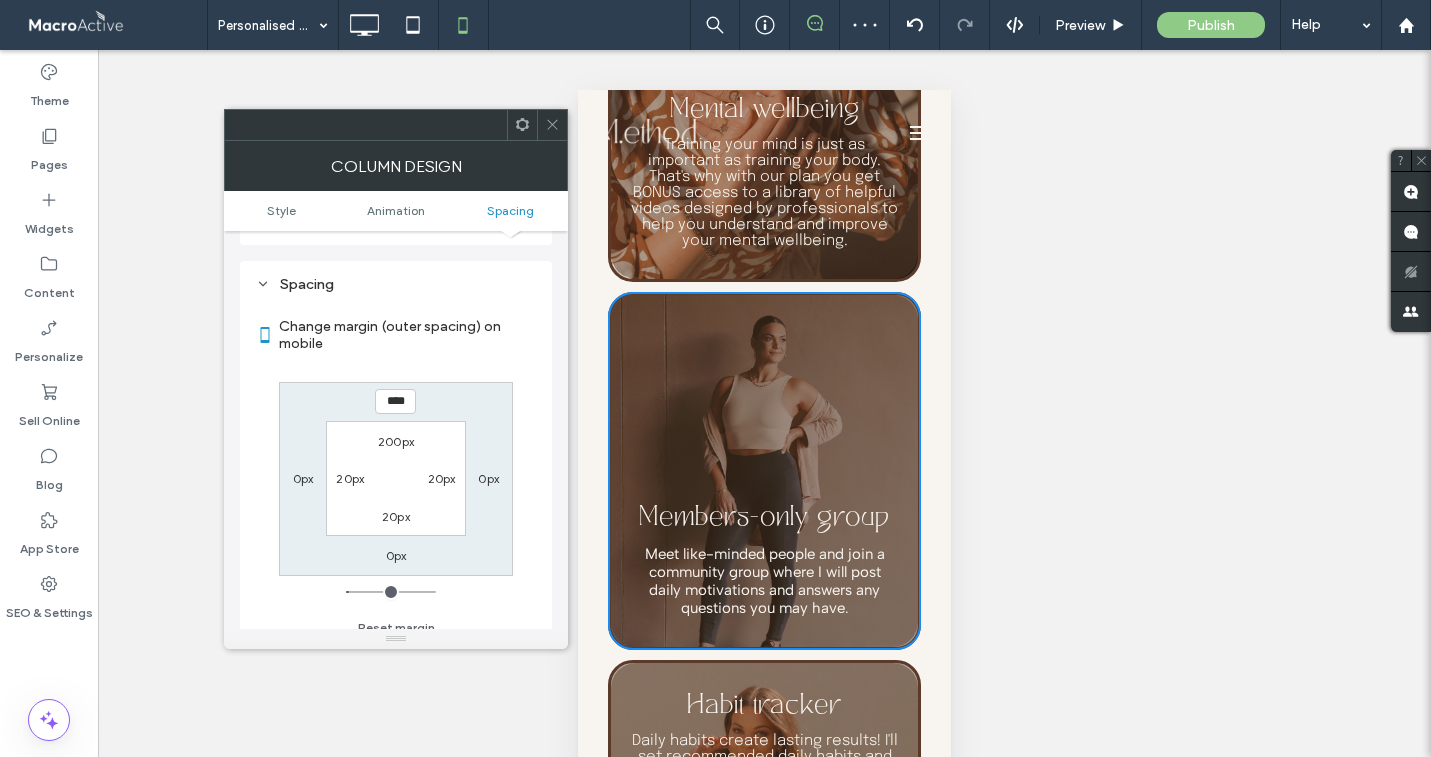 scroll, scrollTop: 4926, scrollLeft: 0, axis: vertical 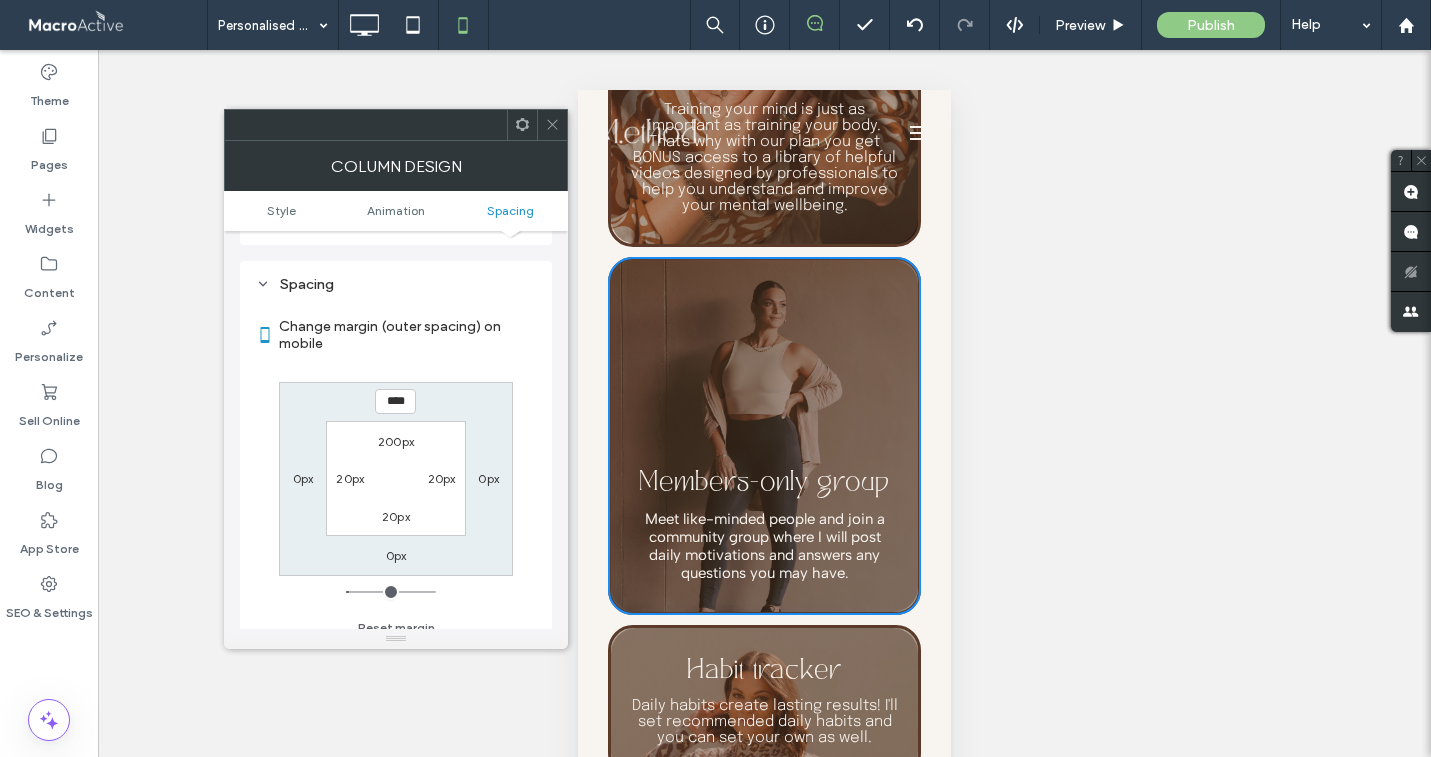 click 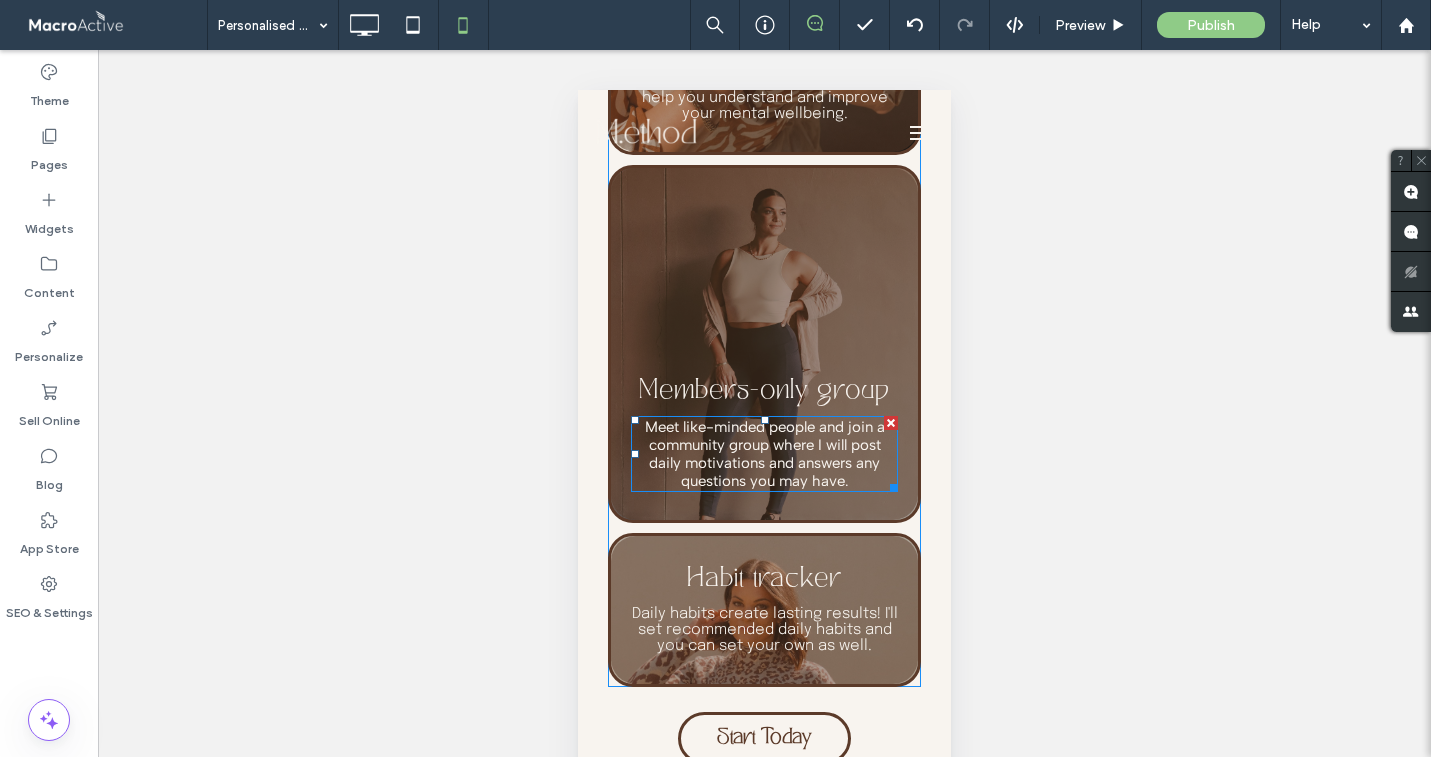 scroll, scrollTop: 5044, scrollLeft: 0, axis: vertical 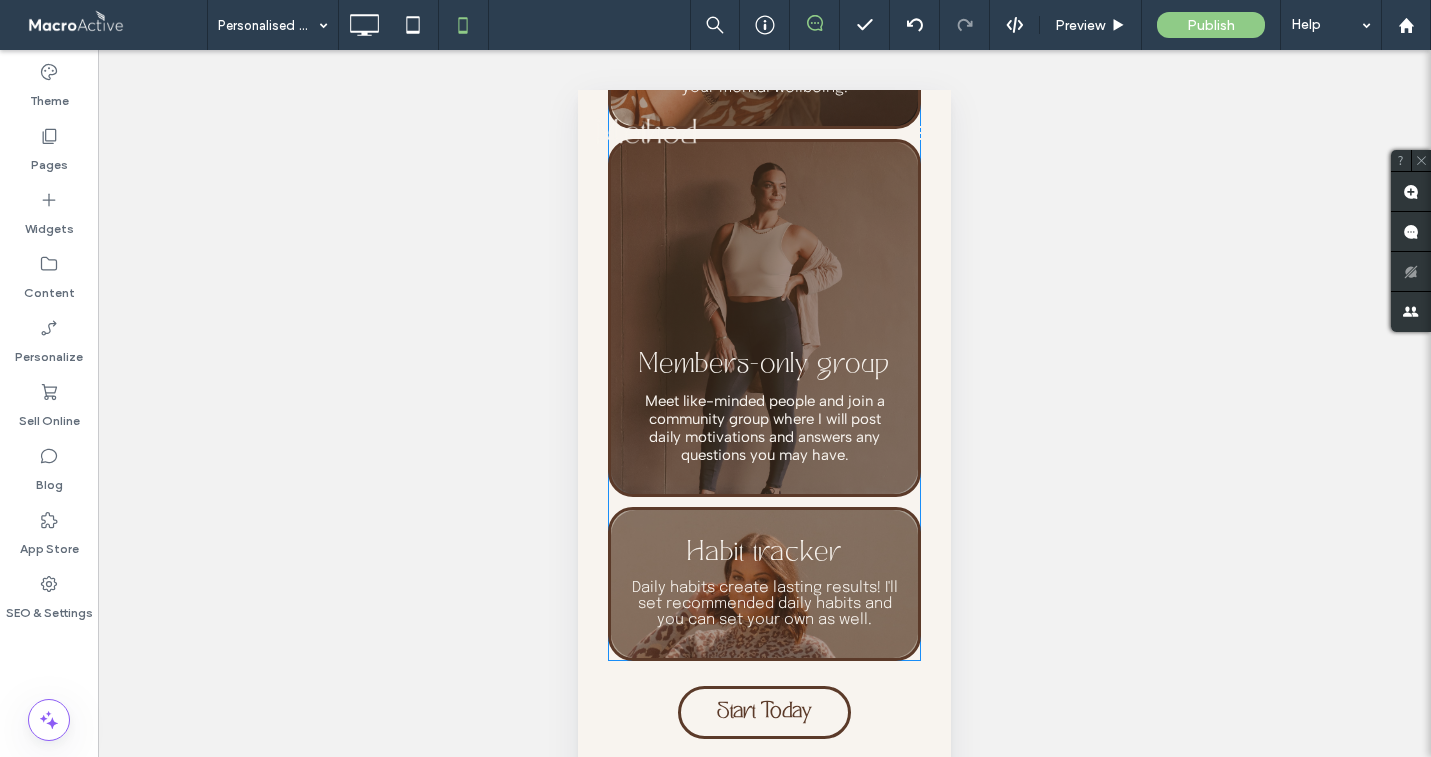 click on "Habit tracker
Daily habits create lasting results! I'll set recommended daily habits and you can set your own as well.
Click To Paste" at bounding box center (764, 584) 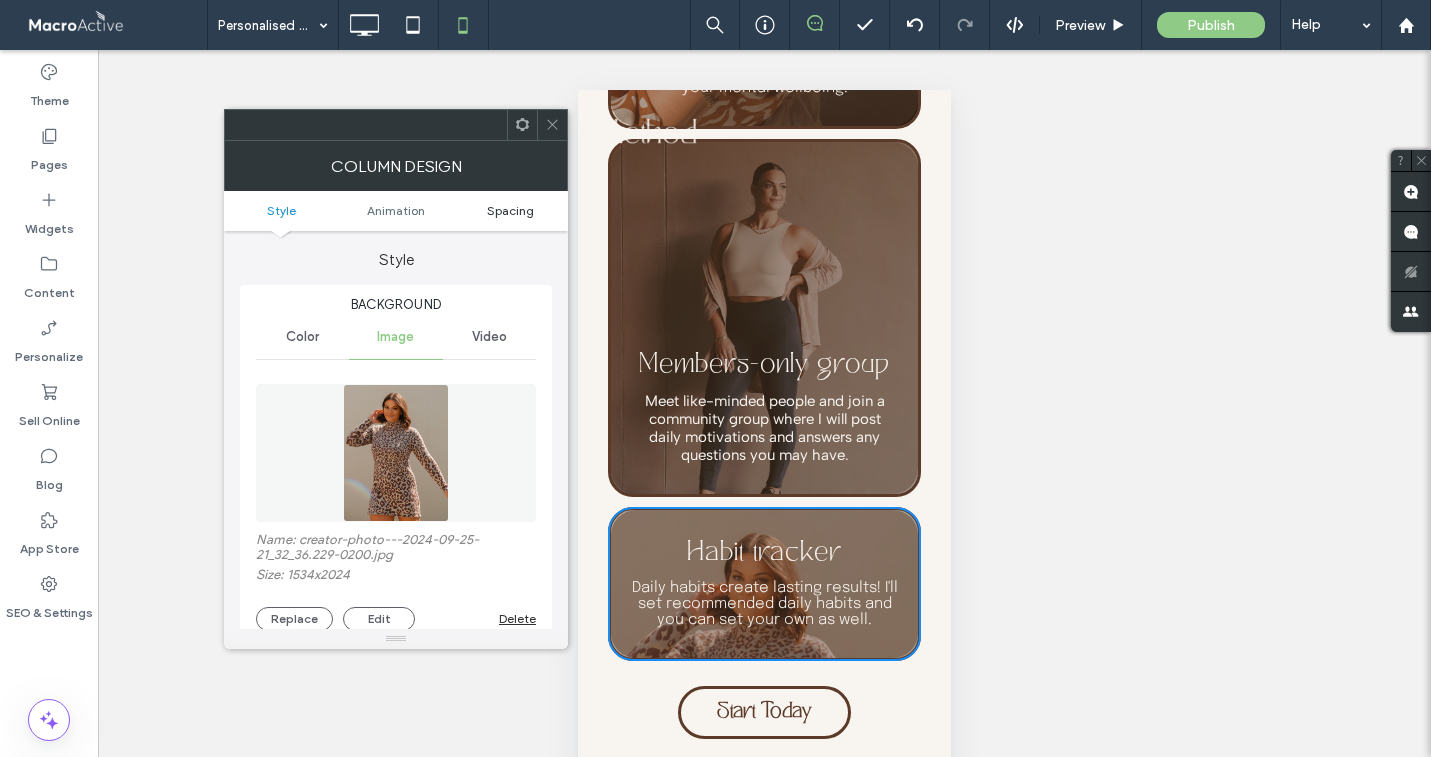 click on "Spacing" at bounding box center [510, 210] 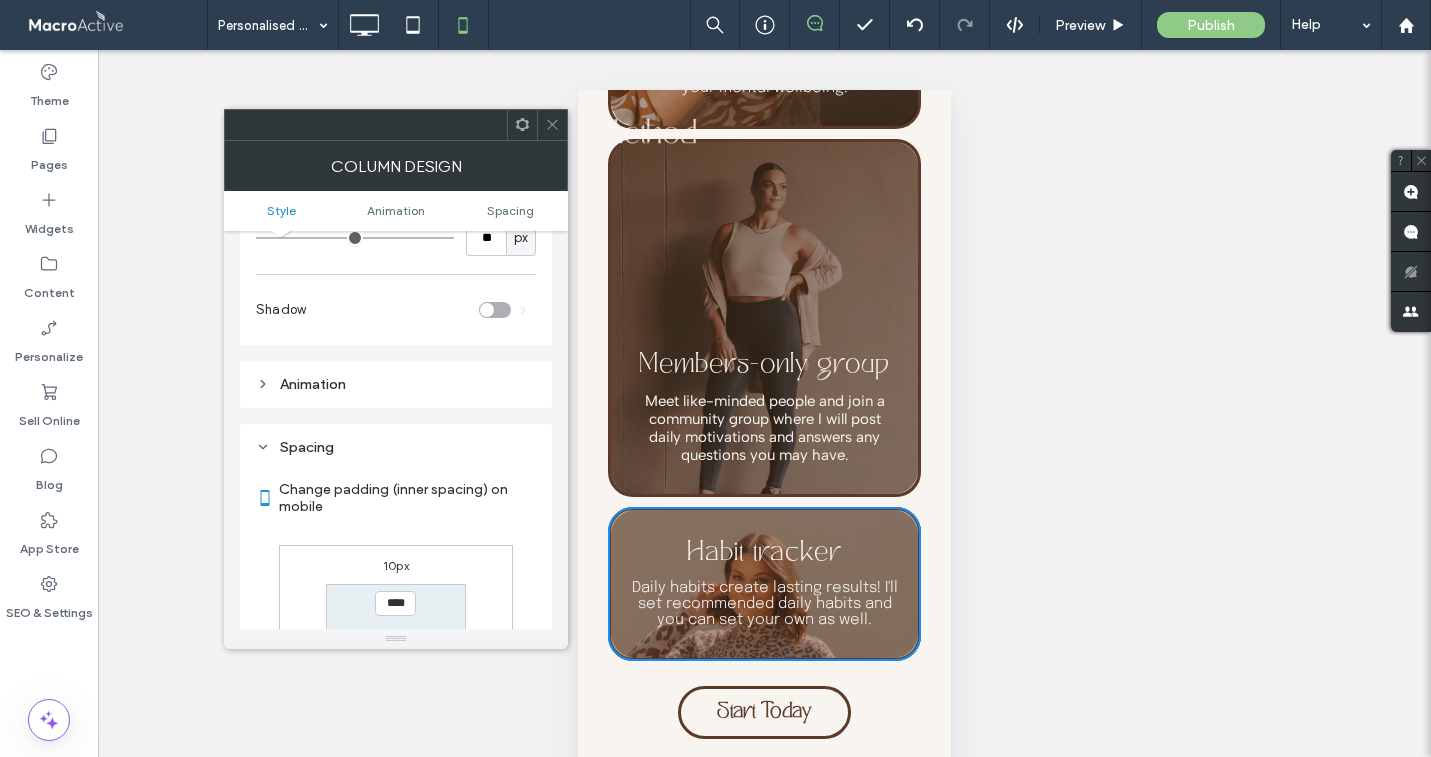 scroll, scrollTop: 1146, scrollLeft: 0, axis: vertical 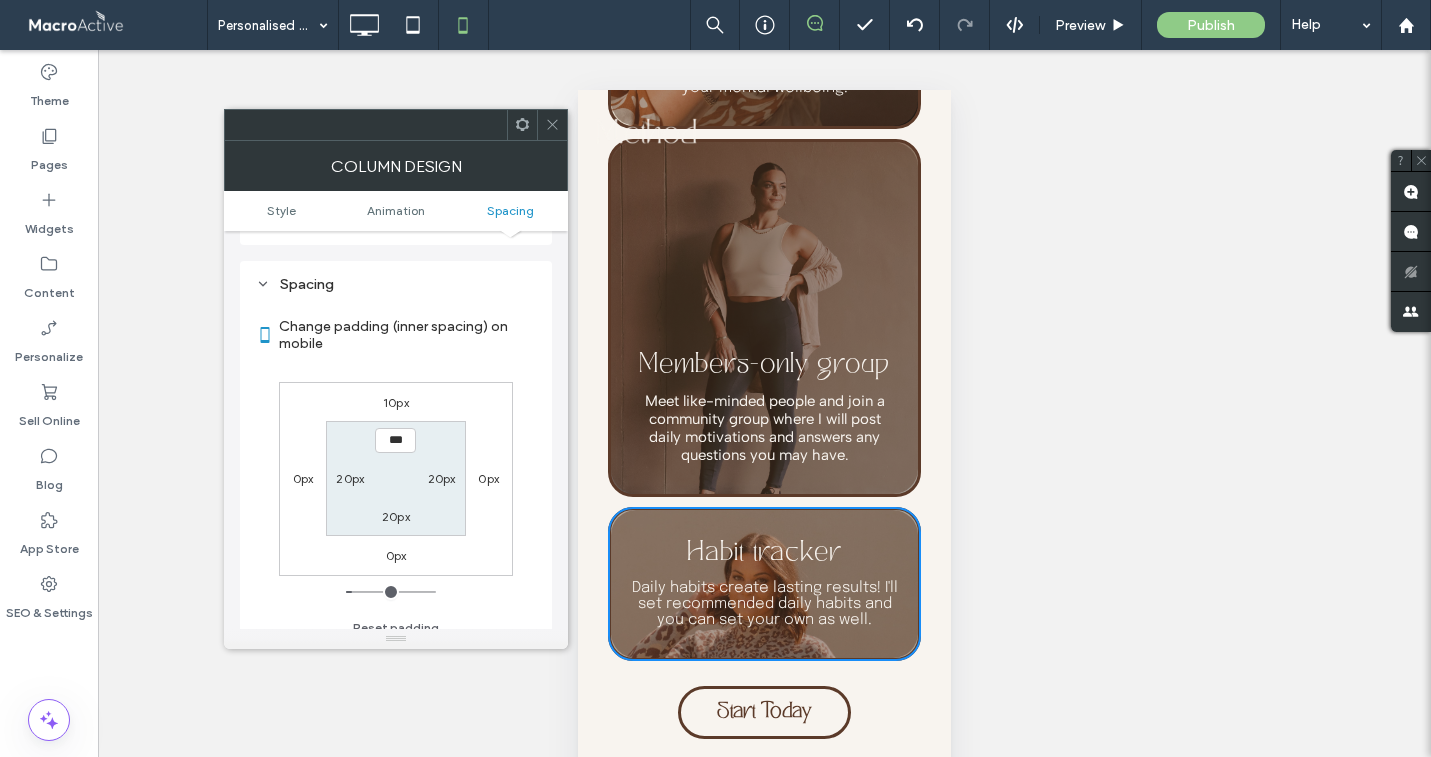 type on "*****" 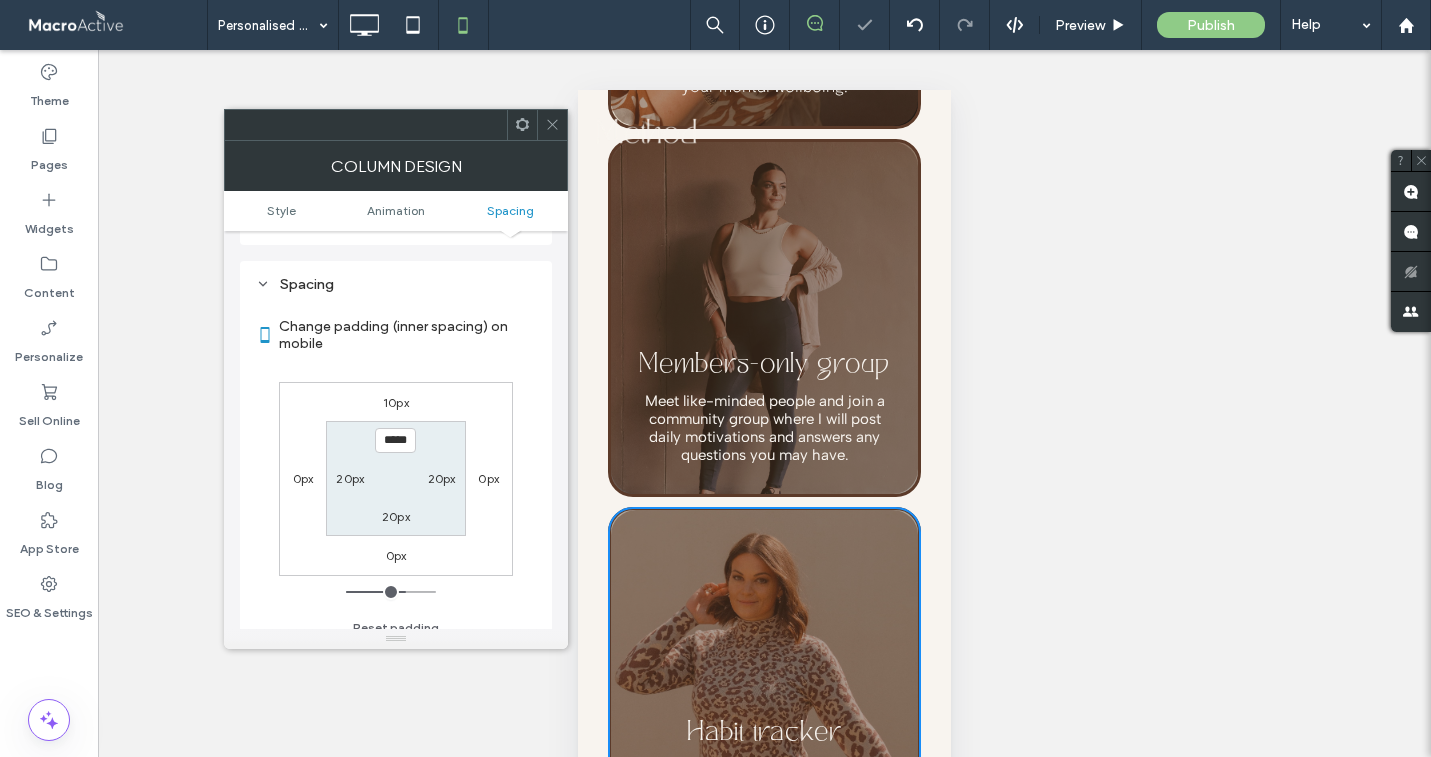click at bounding box center [552, 125] 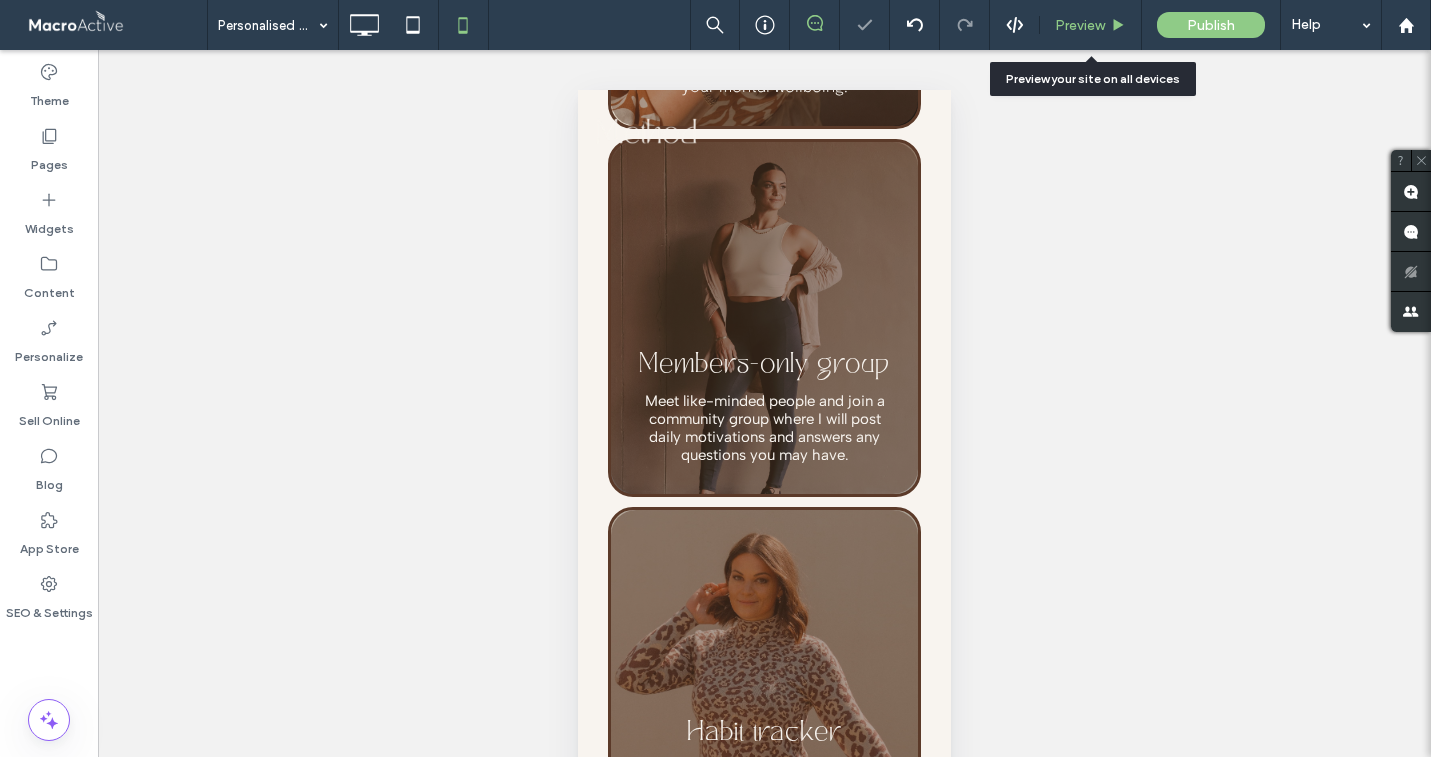 click on "Preview" at bounding box center (1080, 25) 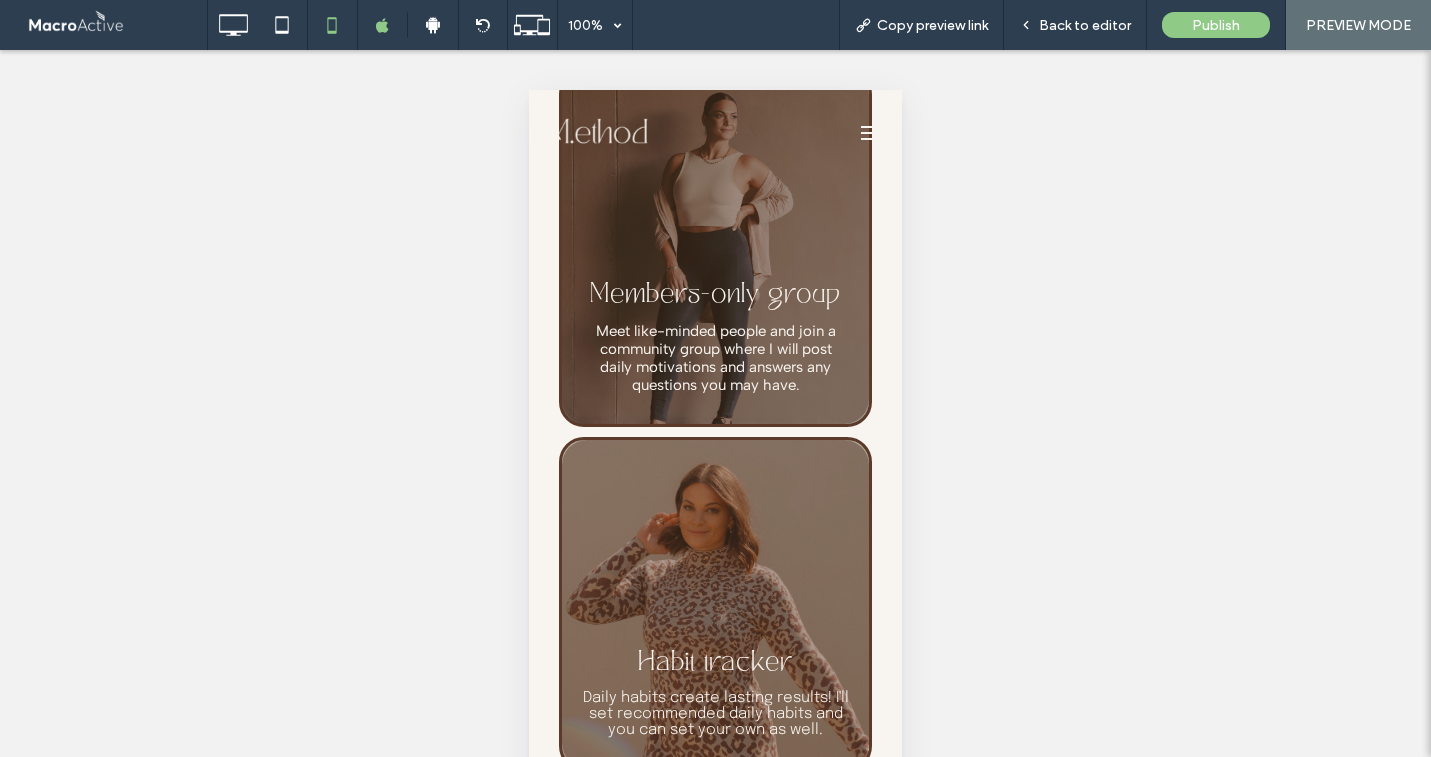 scroll, scrollTop: 5099, scrollLeft: 0, axis: vertical 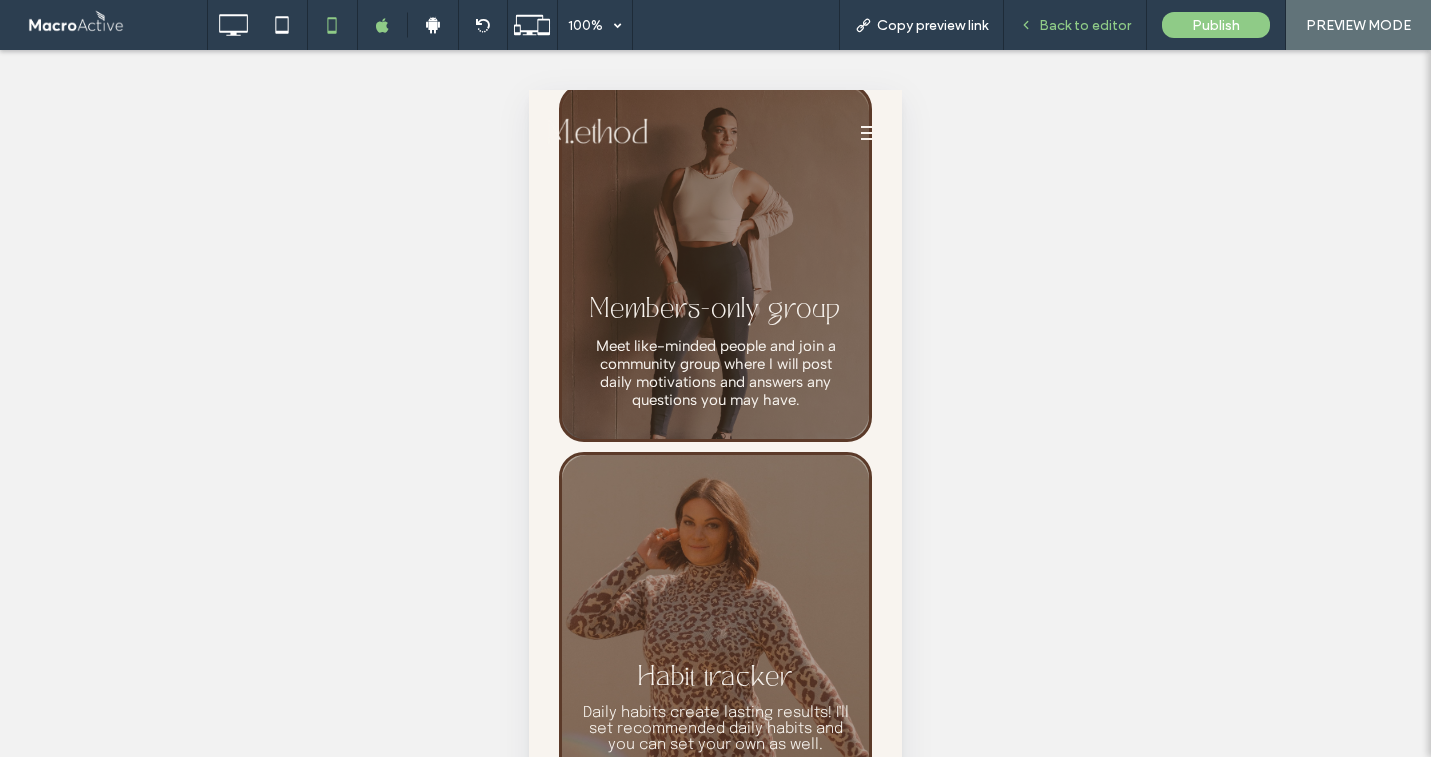 click on "Back to editor" at bounding box center (1075, 25) 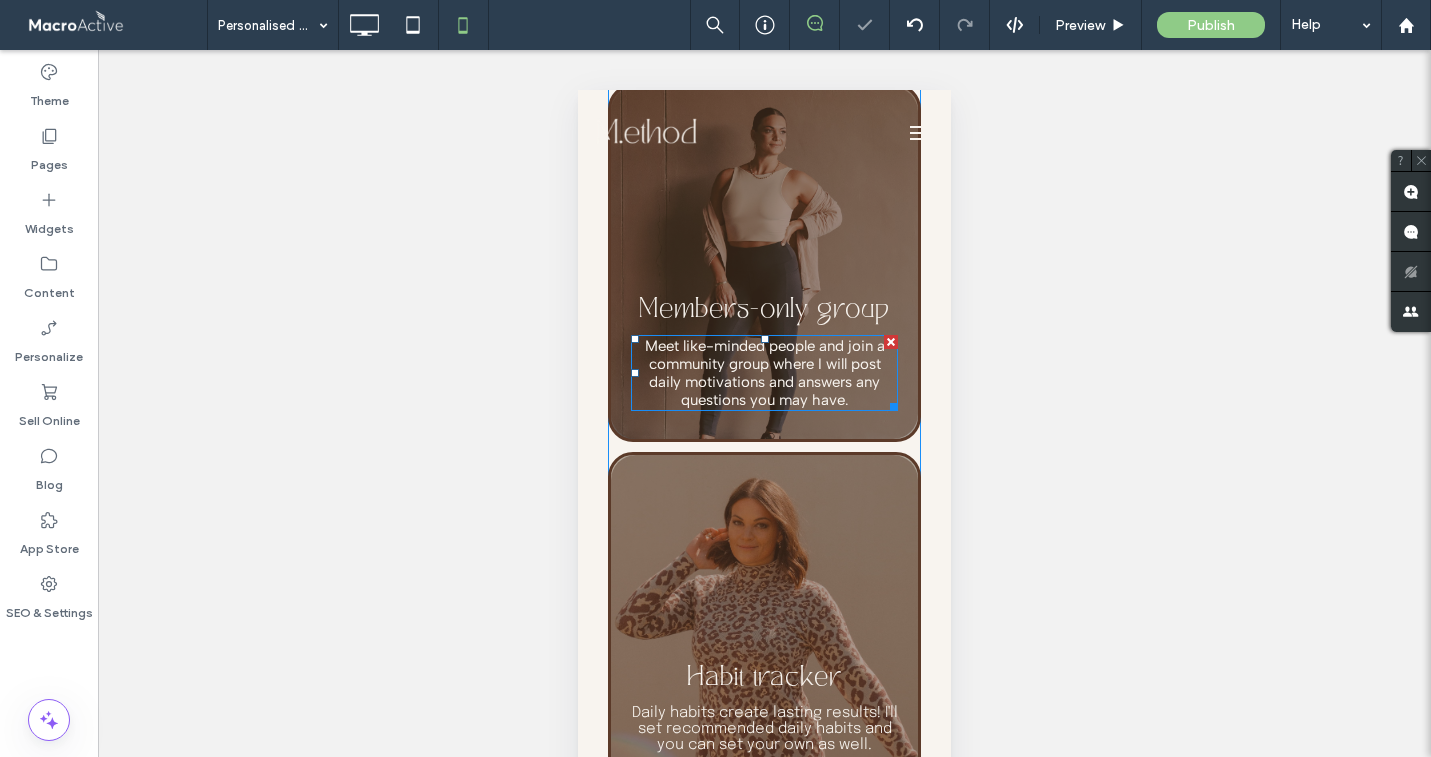 click on "Meet like-minded people and join a community group where I will post daily motivations and answers any questions you may have." at bounding box center [765, 373] 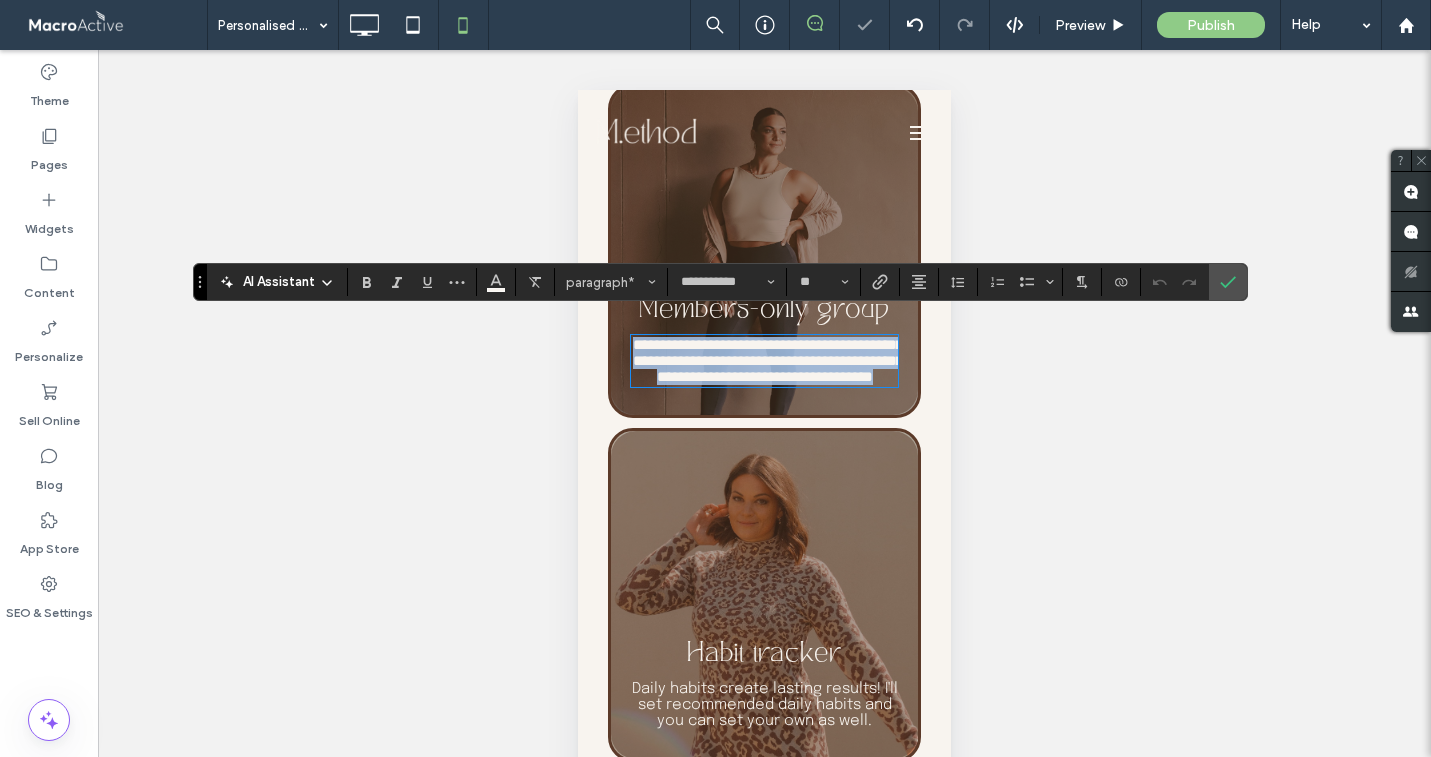 click on "**********" at bounding box center (768, 360) 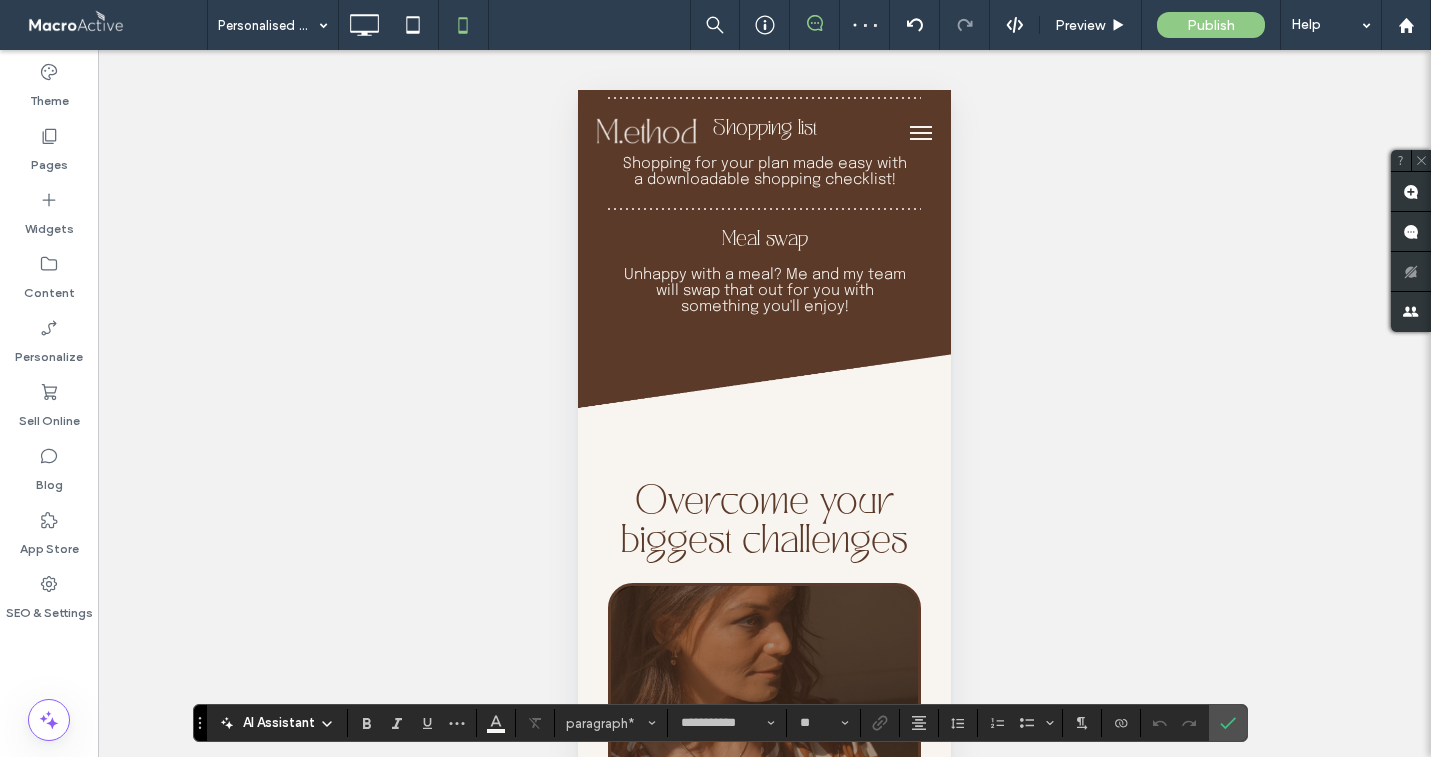 scroll, scrollTop: 3247, scrollLeft: 0, axis: vertical 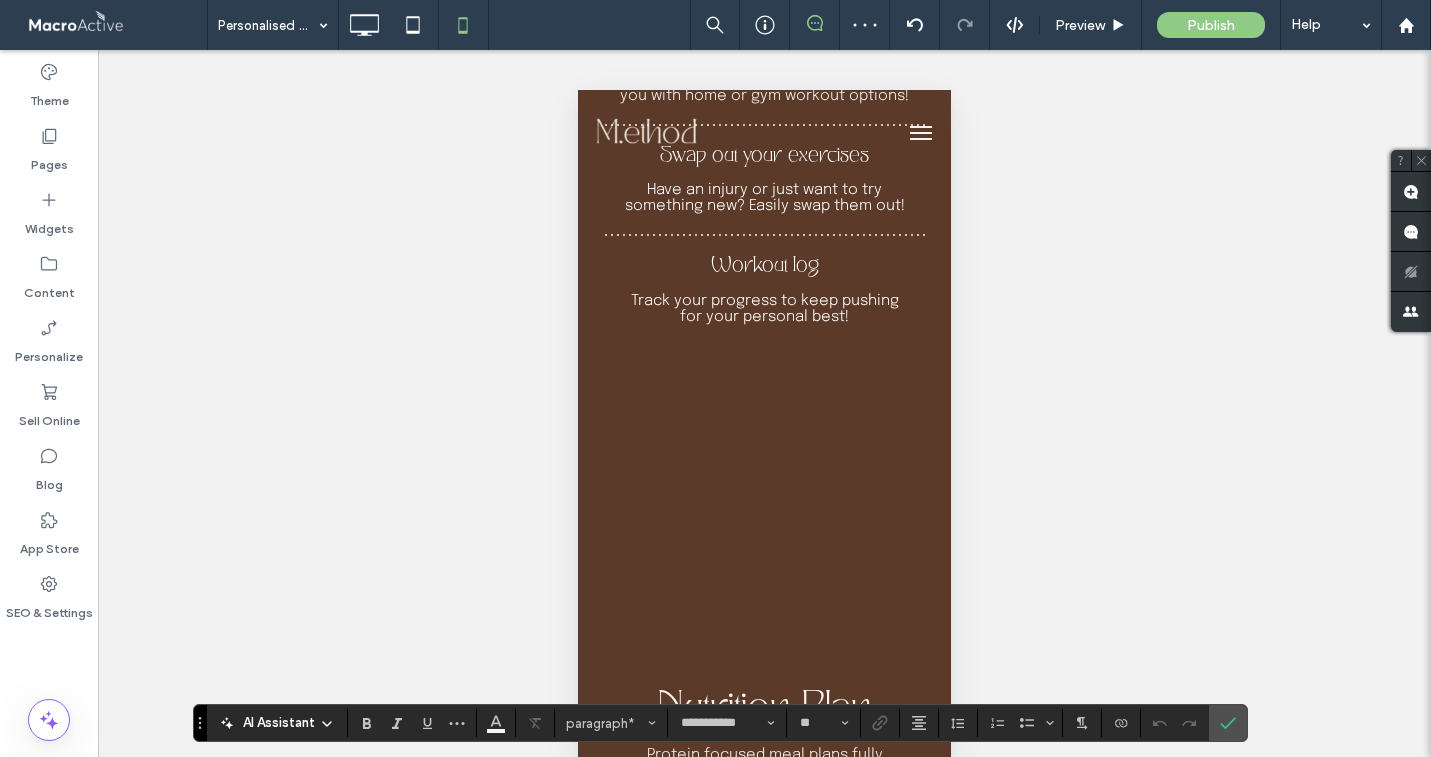 click on "Track your progress to keep pushing for your personal best!" at bounding box center (765, 309) 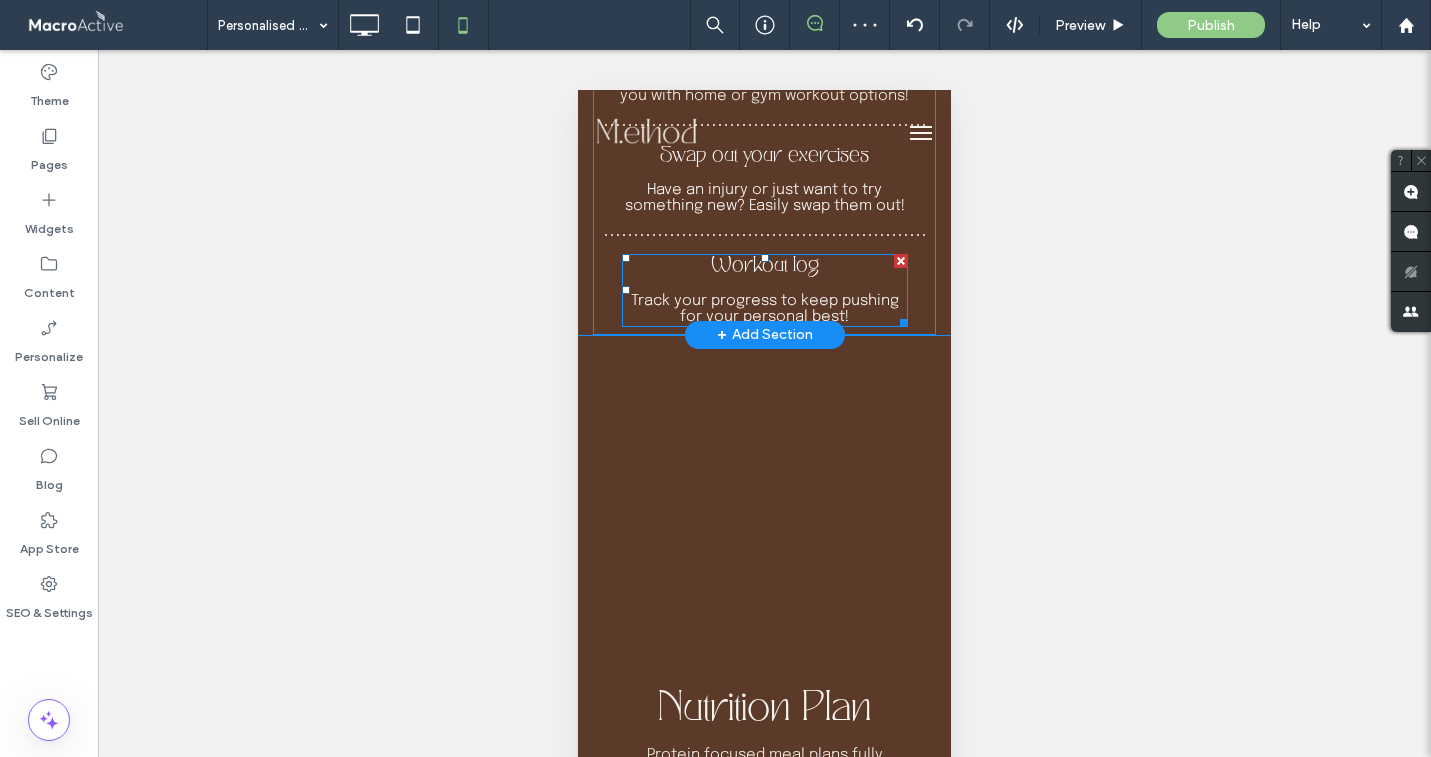 click on "Track your progress to keep pushing for your personal best!" at bounding box center [765, 309] 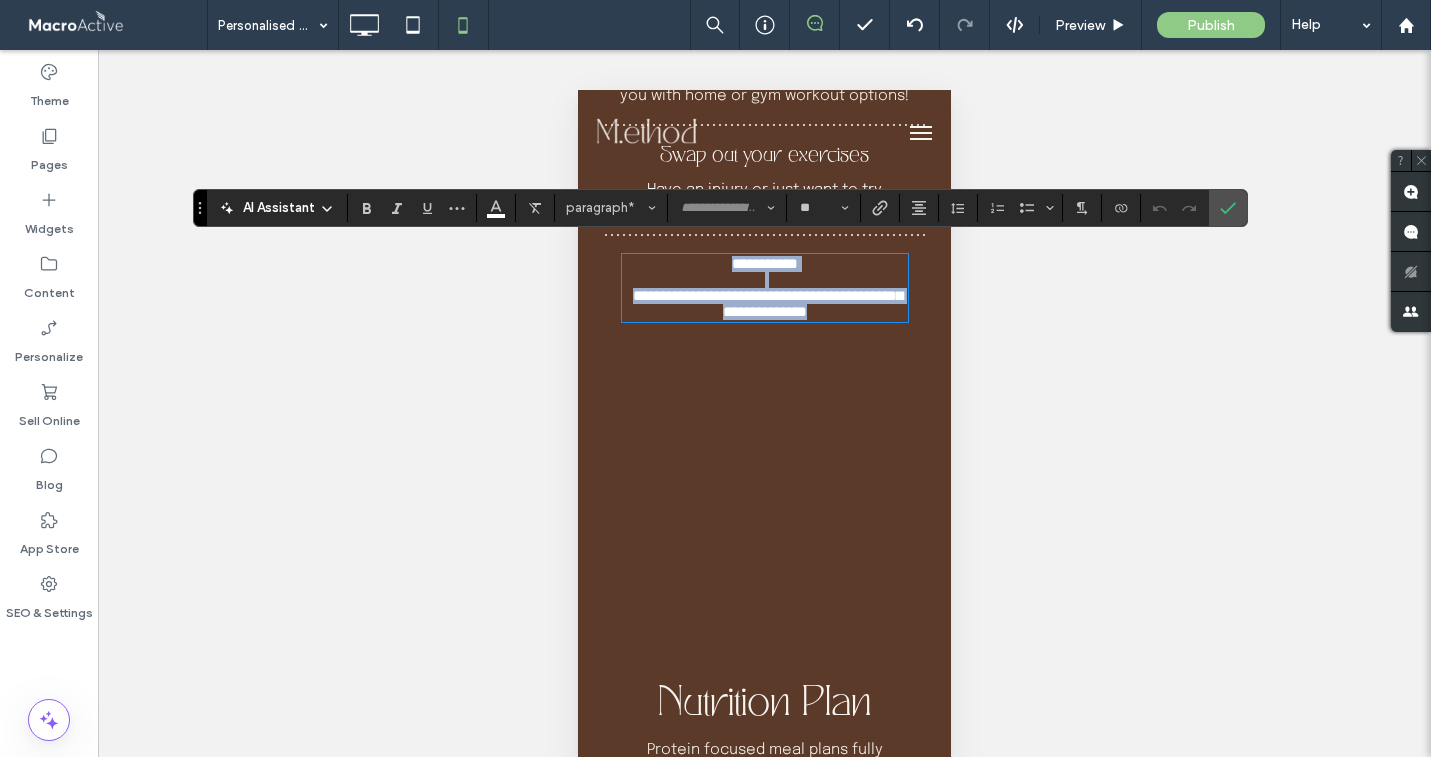 click on "**********" at bounding box center (768, 303) 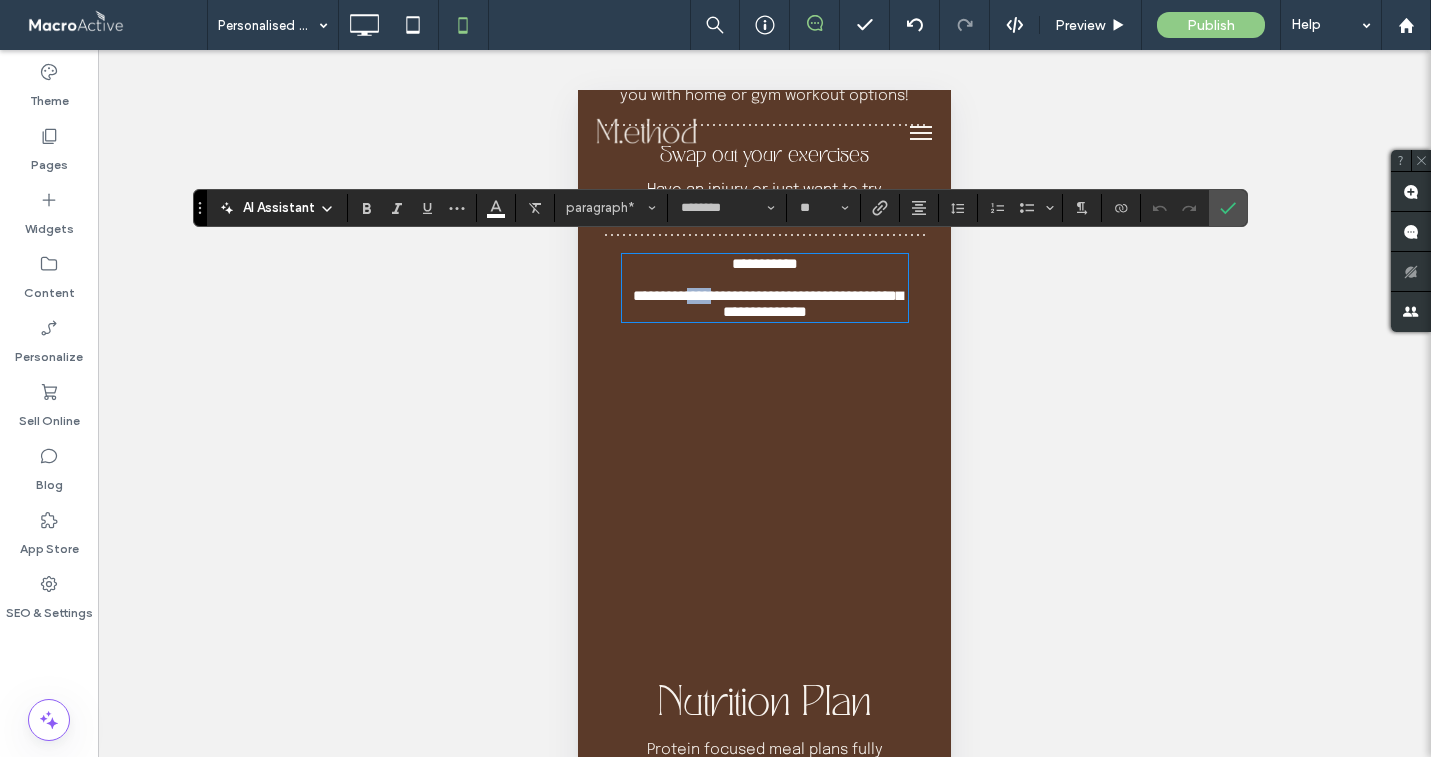 drag, startPoint x: 702, startPoint y: 291, endPoint x: 727, endPoint y: 291, distance: 25 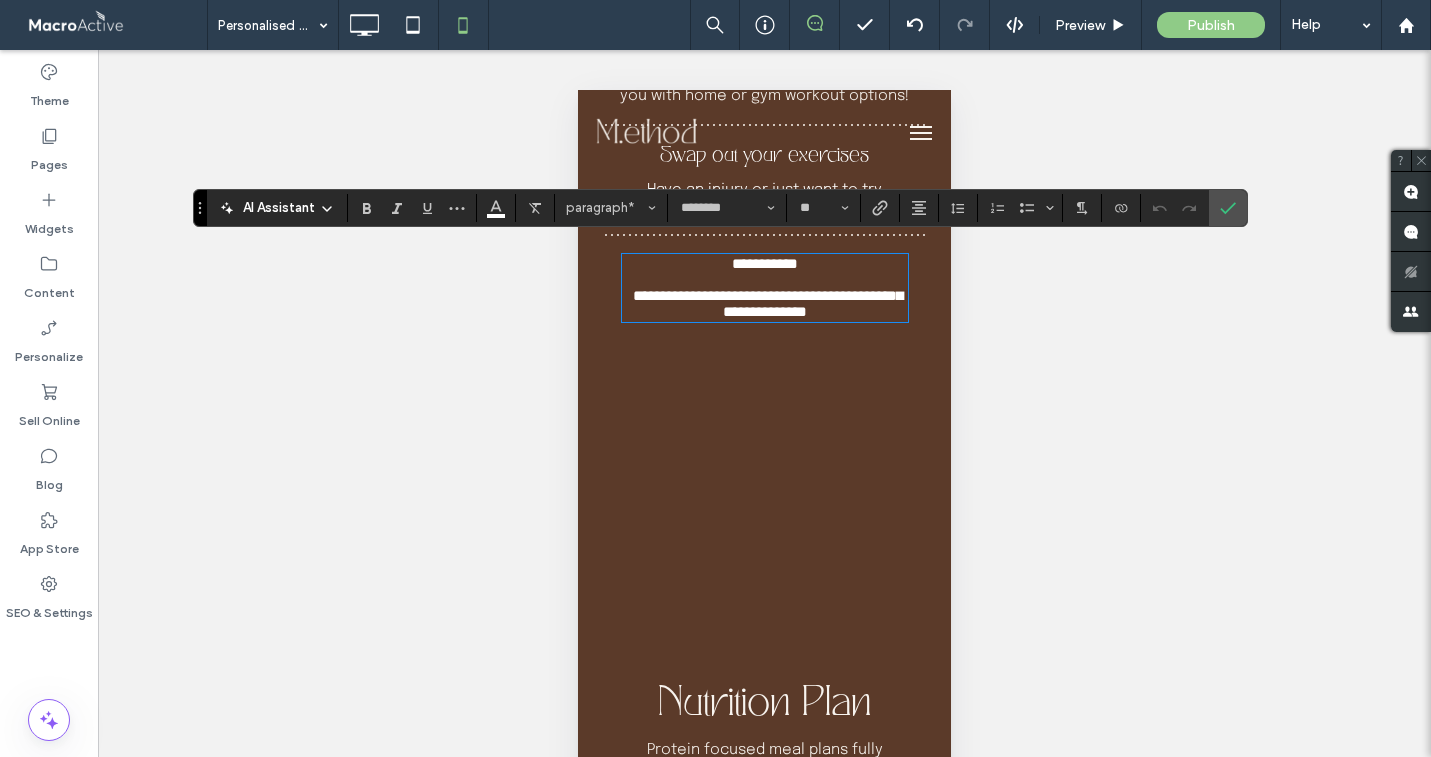 click on "**********" at bounding box center [768, 303] 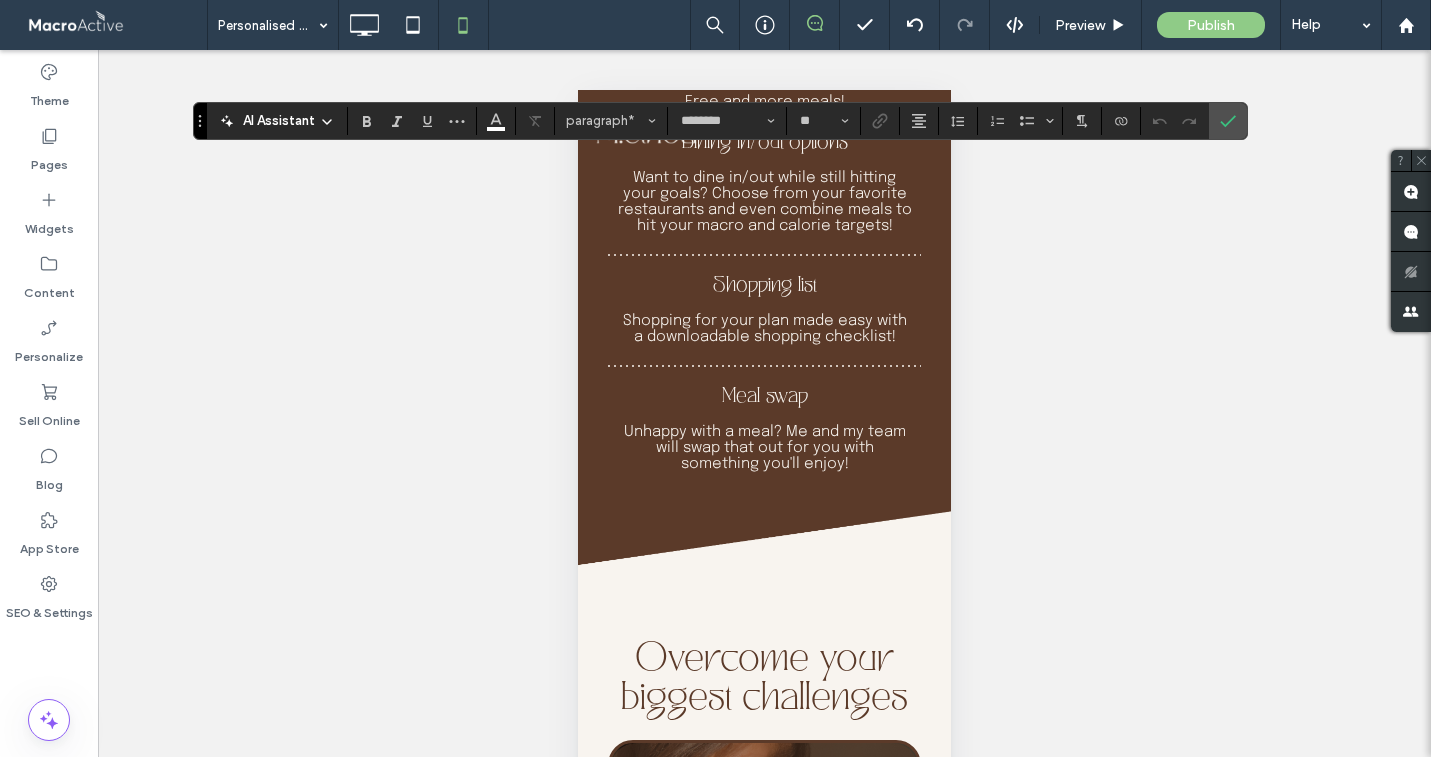 scroll, scrollTop: 4621, scrollLeft: 0, axis: vertical 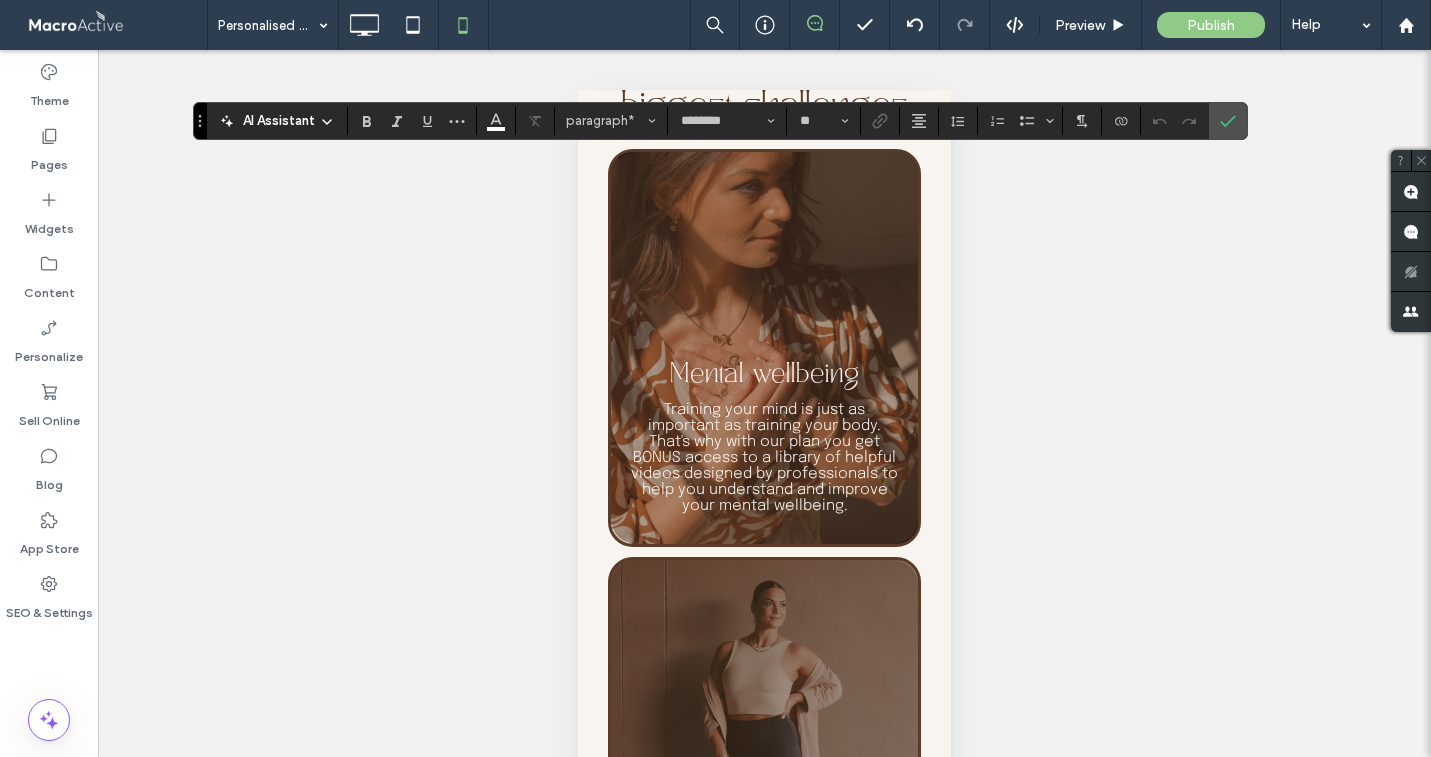 click on "Training your mind is just as important as training your body. That's why with our plan you get BONUS access to a library of helpful videos designed by professionals to help you understand and improve your mental wellbeing." at bounding box center [764, 458] 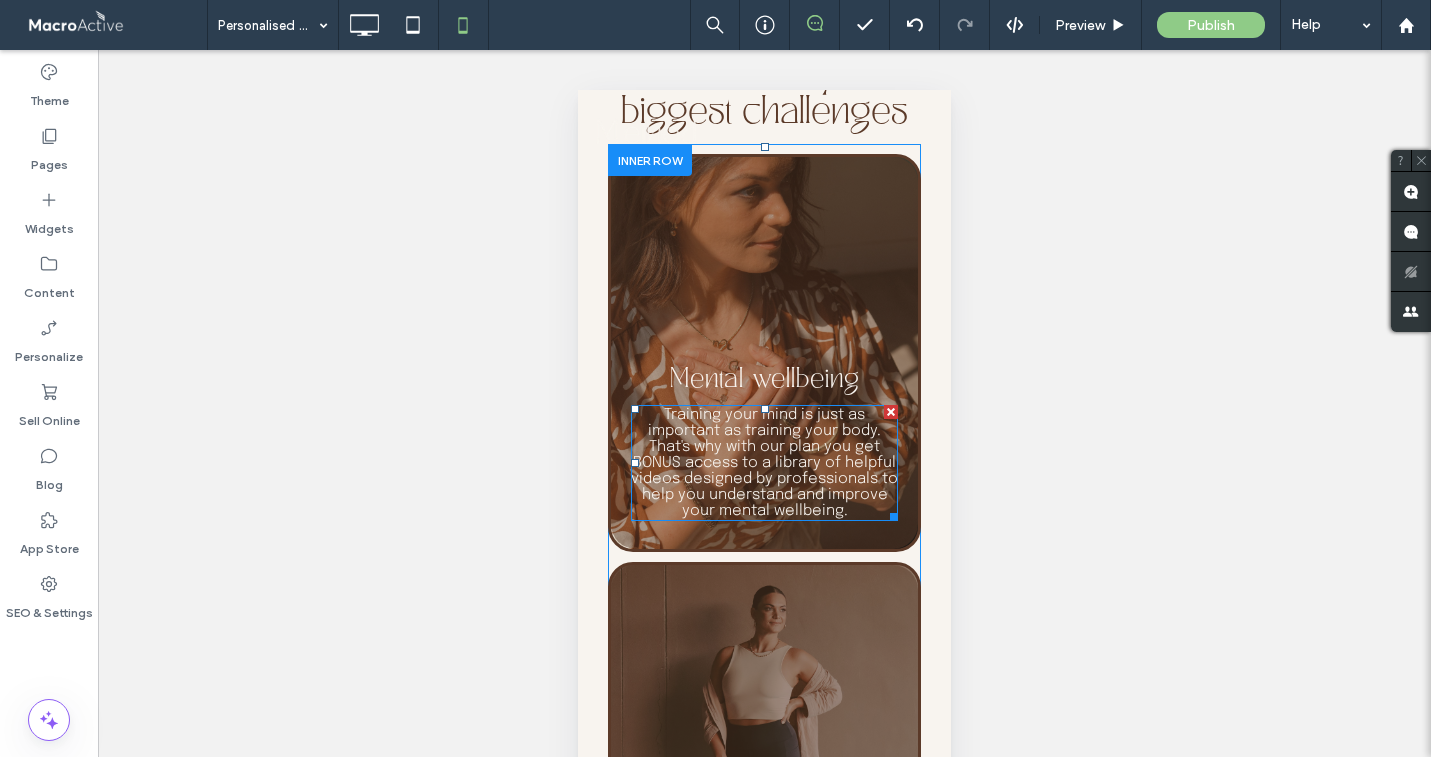 click on "Training your mind is just as important as training your body. That's why with our plan you get BONUS access to a library of helpful videos designed by professionals to help you understand and improve your mental wellbeing." at bounding box center [764, 463] 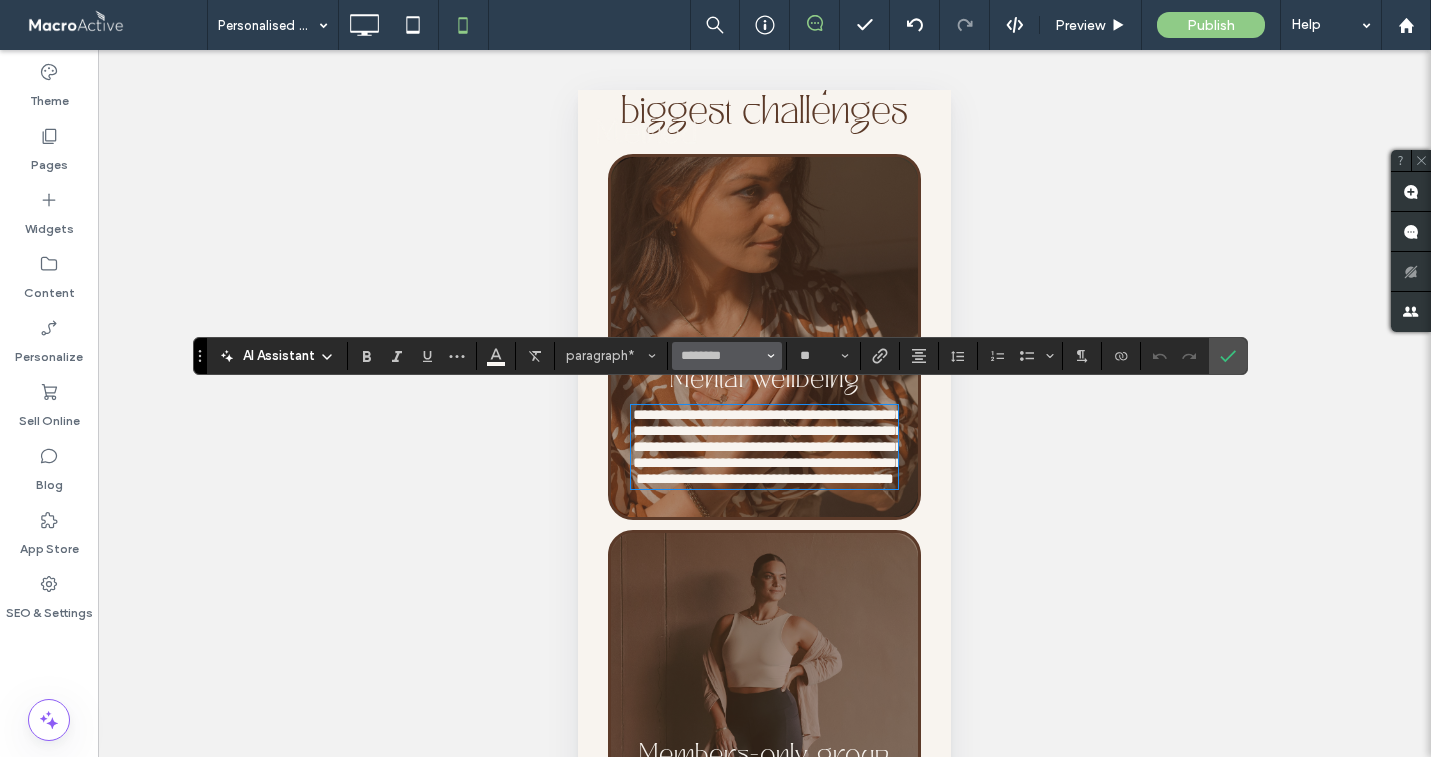 click 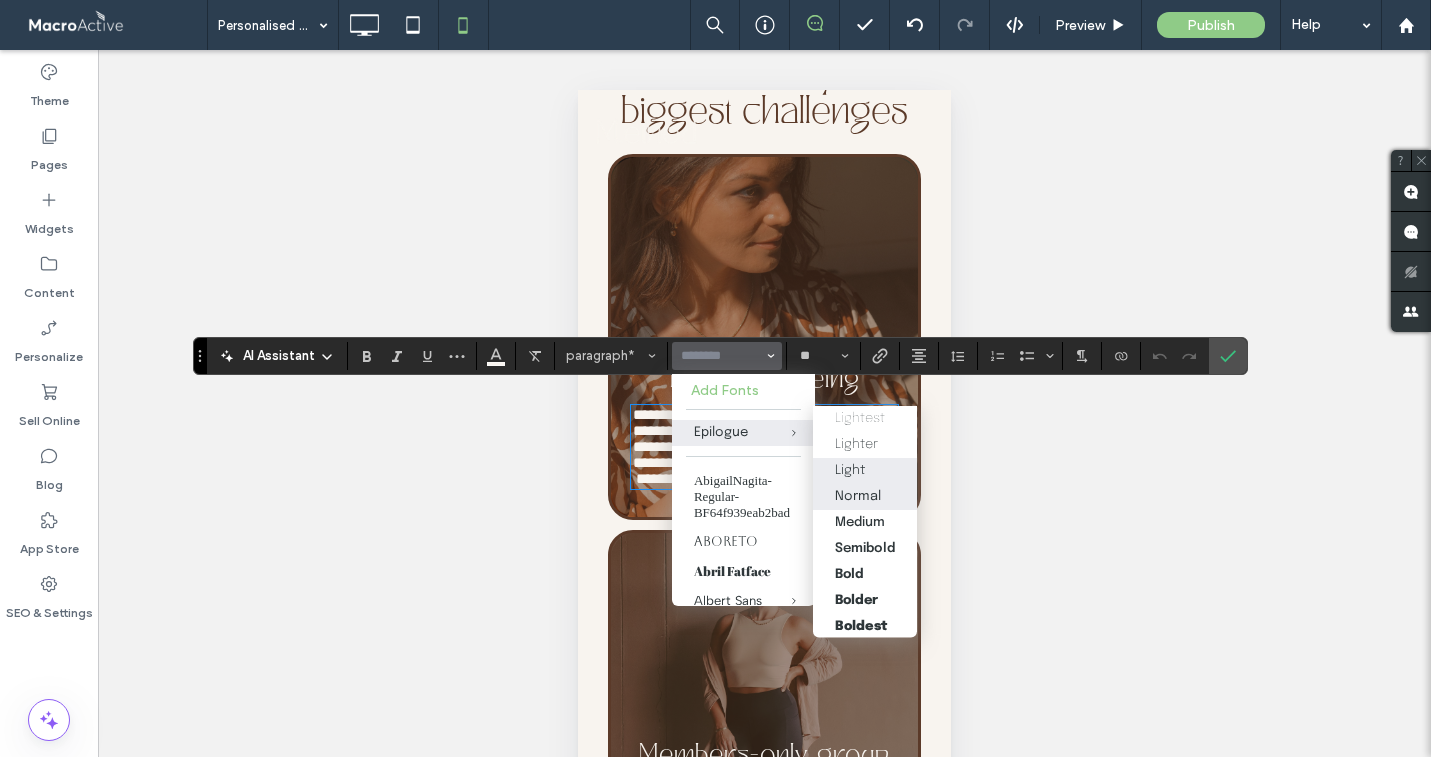 click on "Normal" at bounding box center [858, 496] 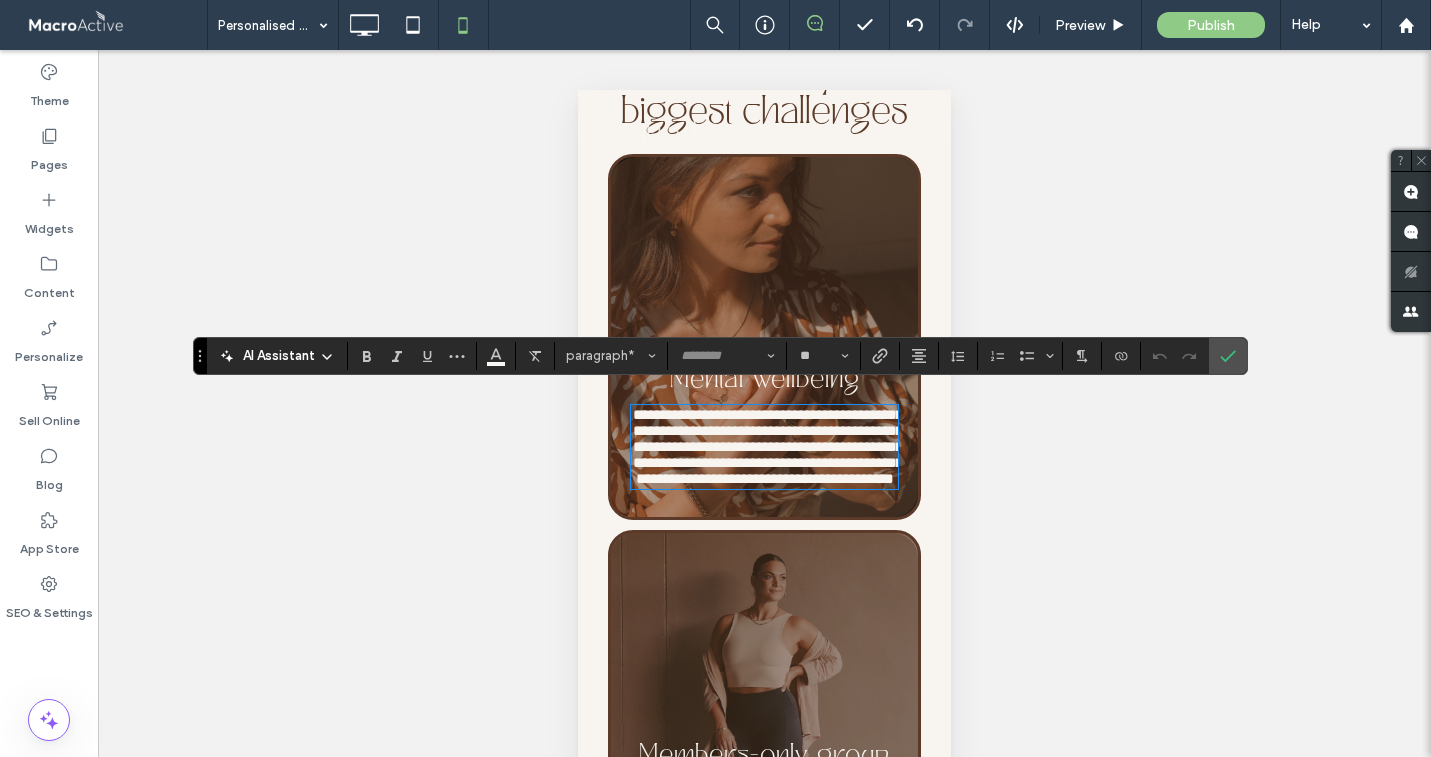 type on "********" 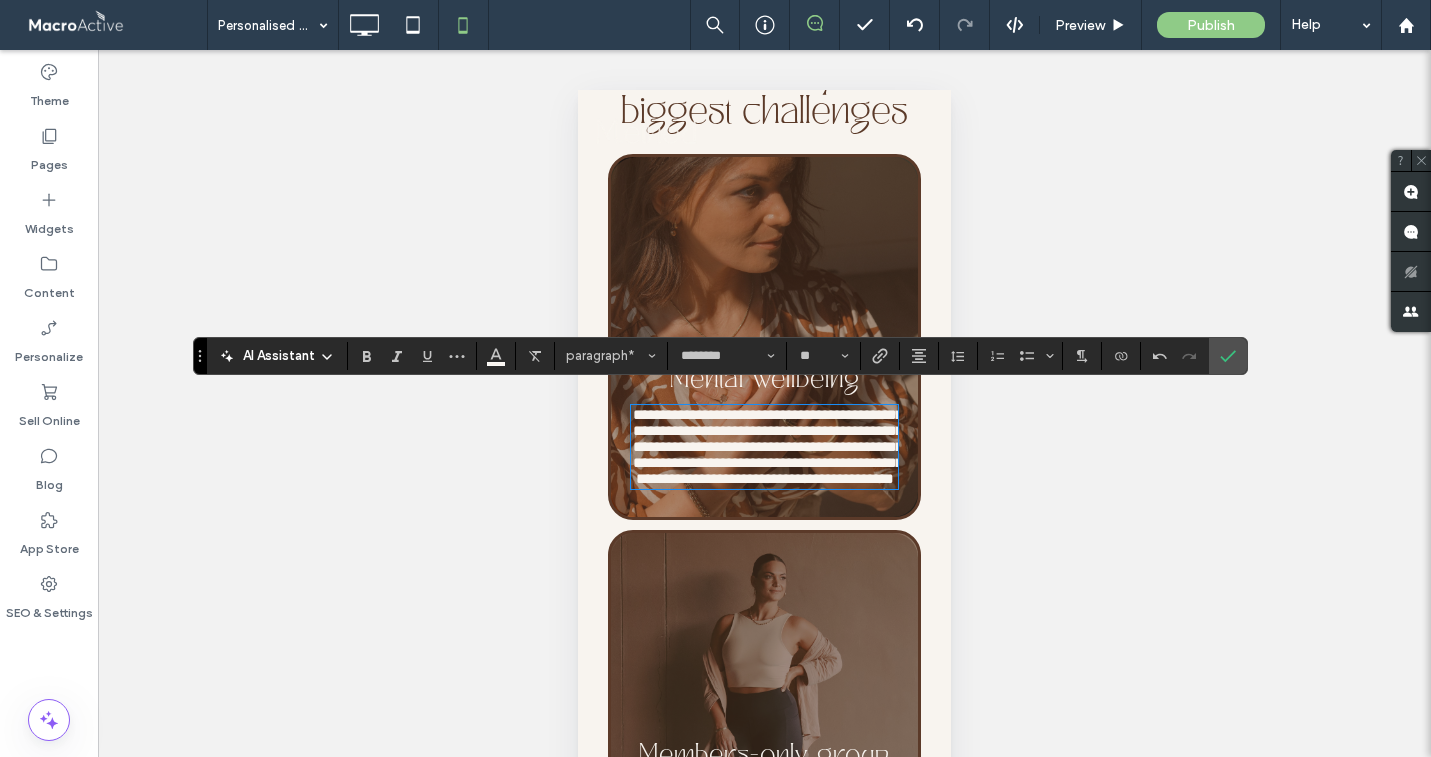 click on "**********" at bounding box center [768, 446] 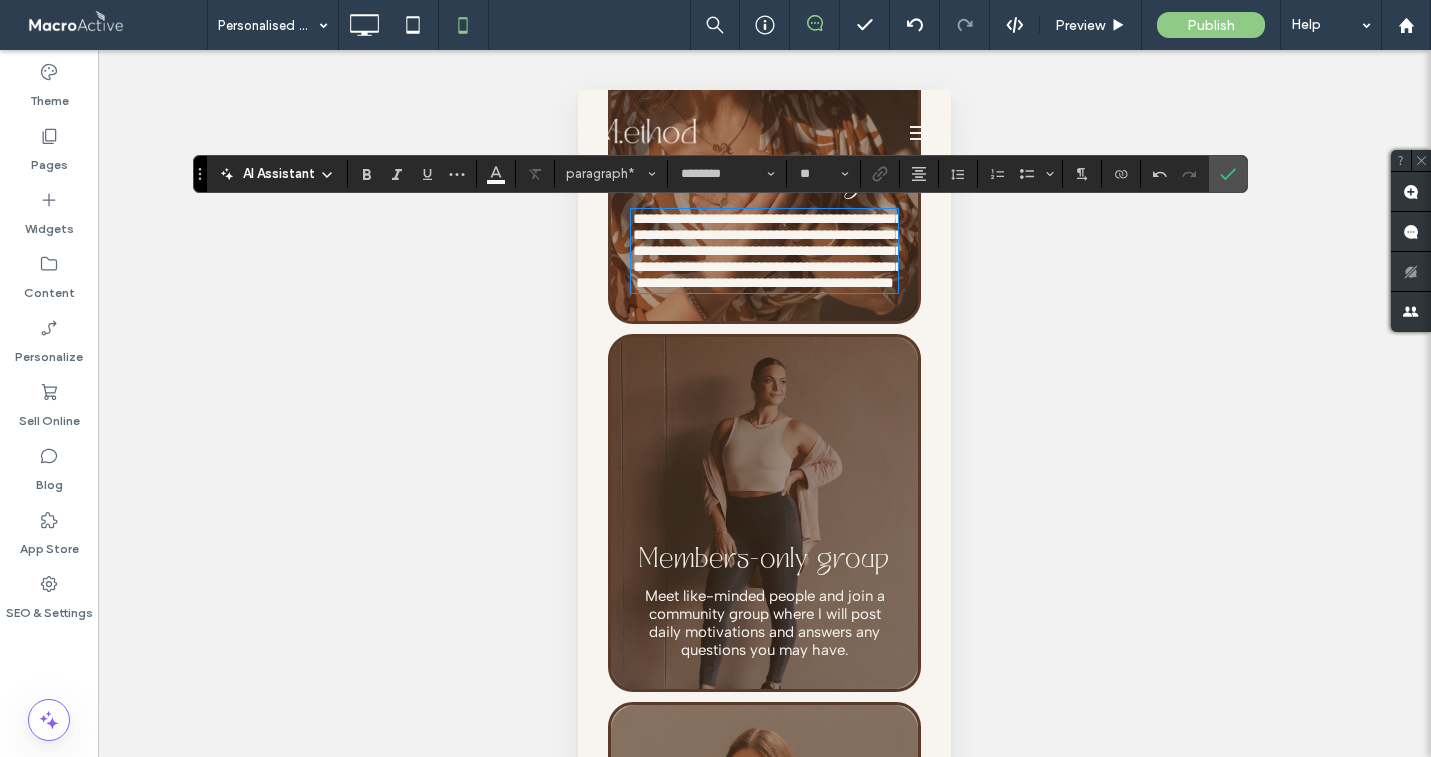 scroll, scrollTop: 4819, scrollLeft: 0, axis: vertical 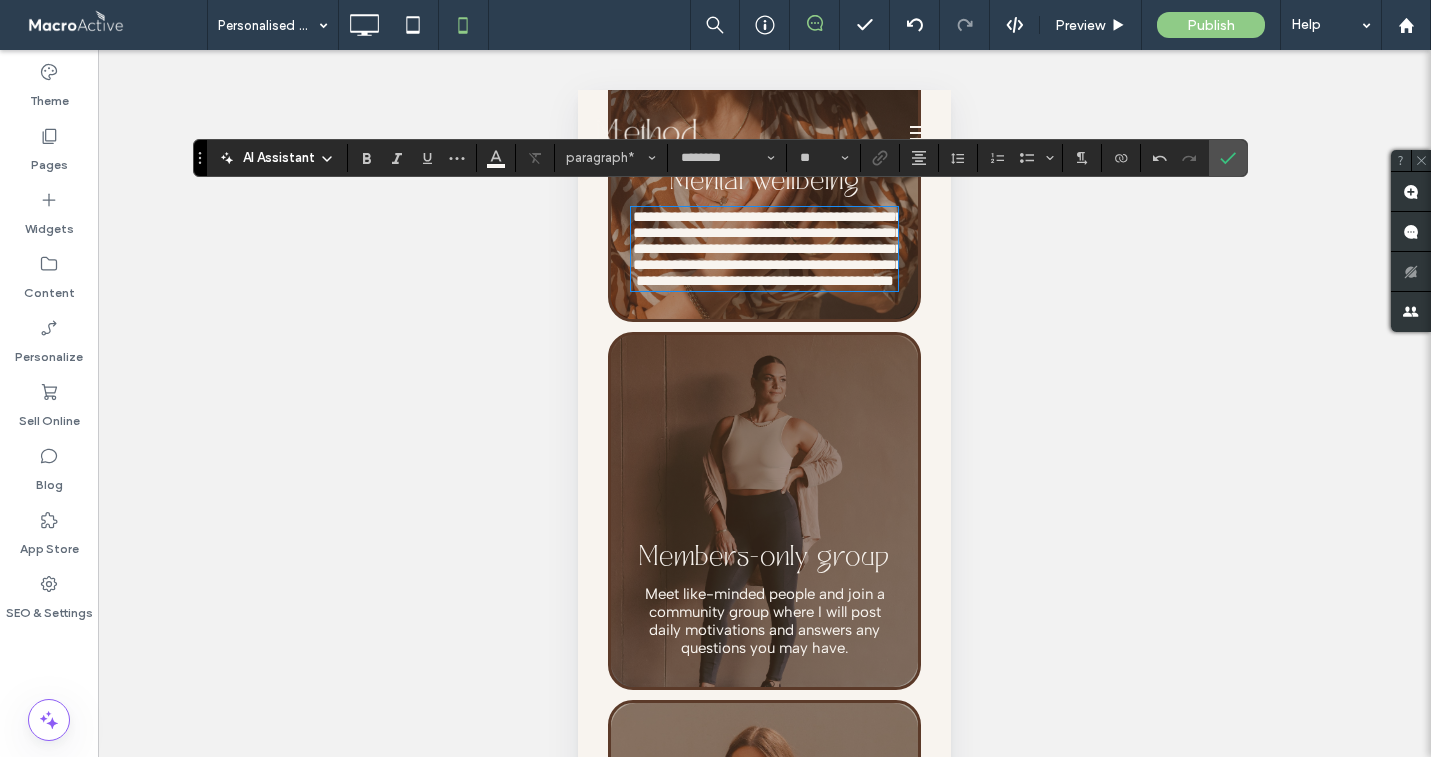 click on "Meet like-minded people and join a community group where I will post daily motivations and answers any questions you may have." at bounding box center [765, 621] 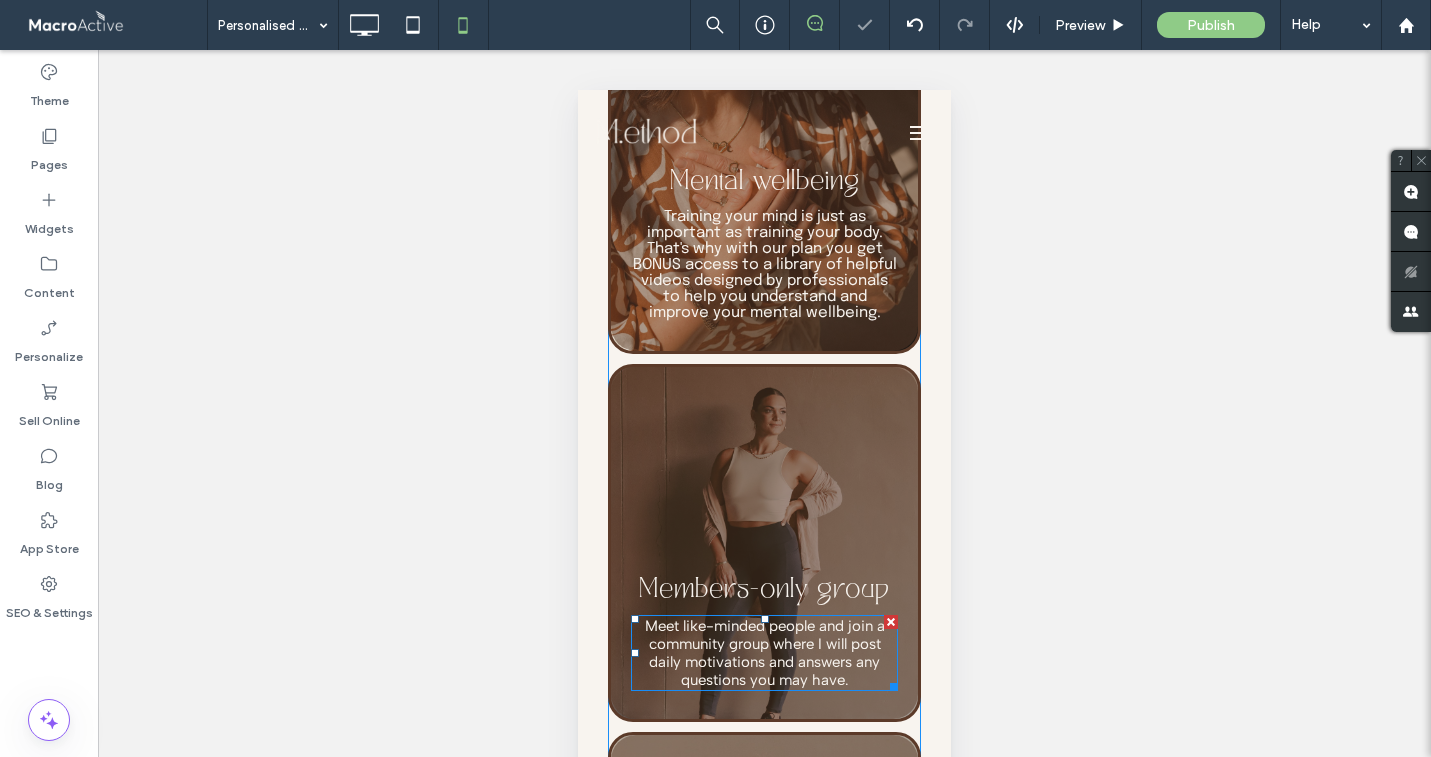 click on "Meet like-minded people and join a community group where I will post daily motivations and answers any questions you may have." at bounding box center [765, 653] 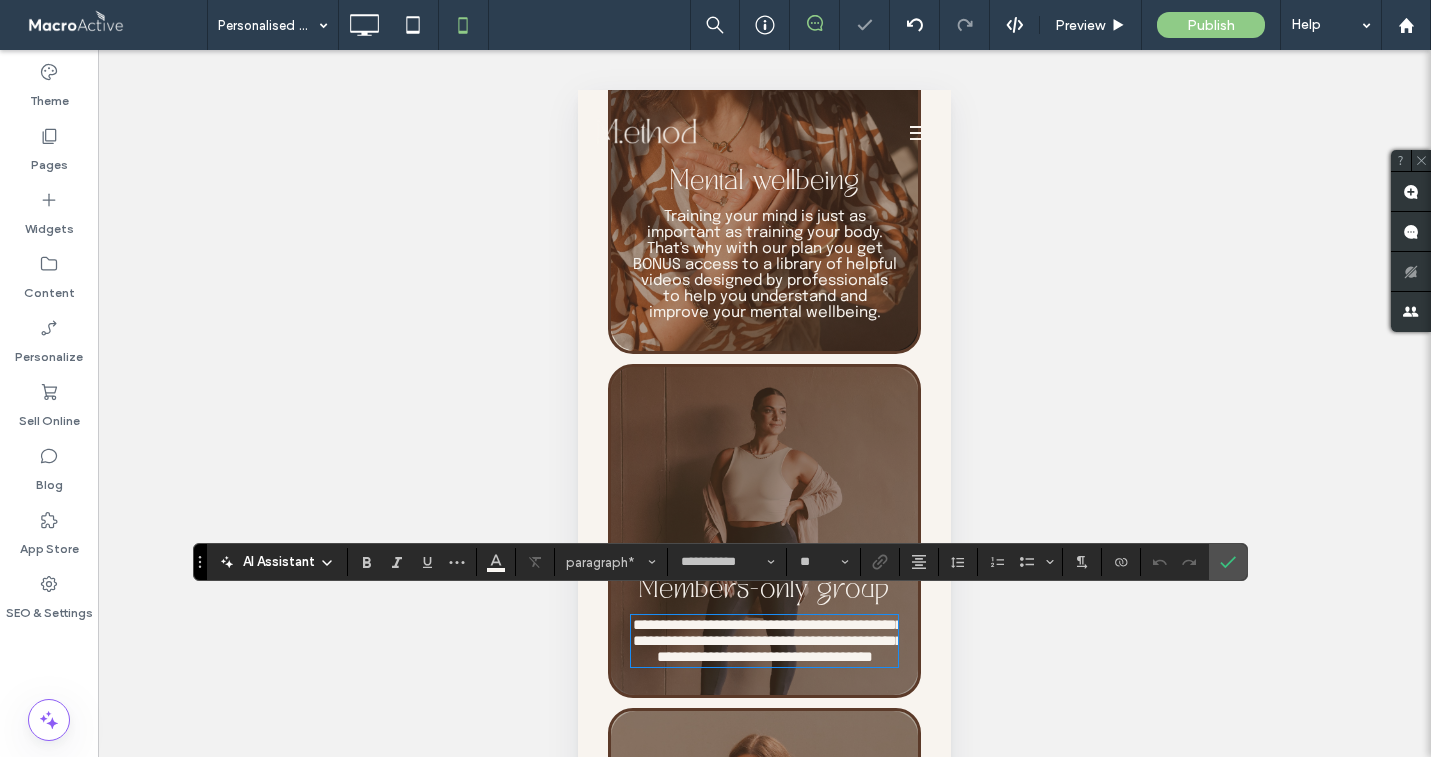 click on "**********" at bounding box center [768, 640] 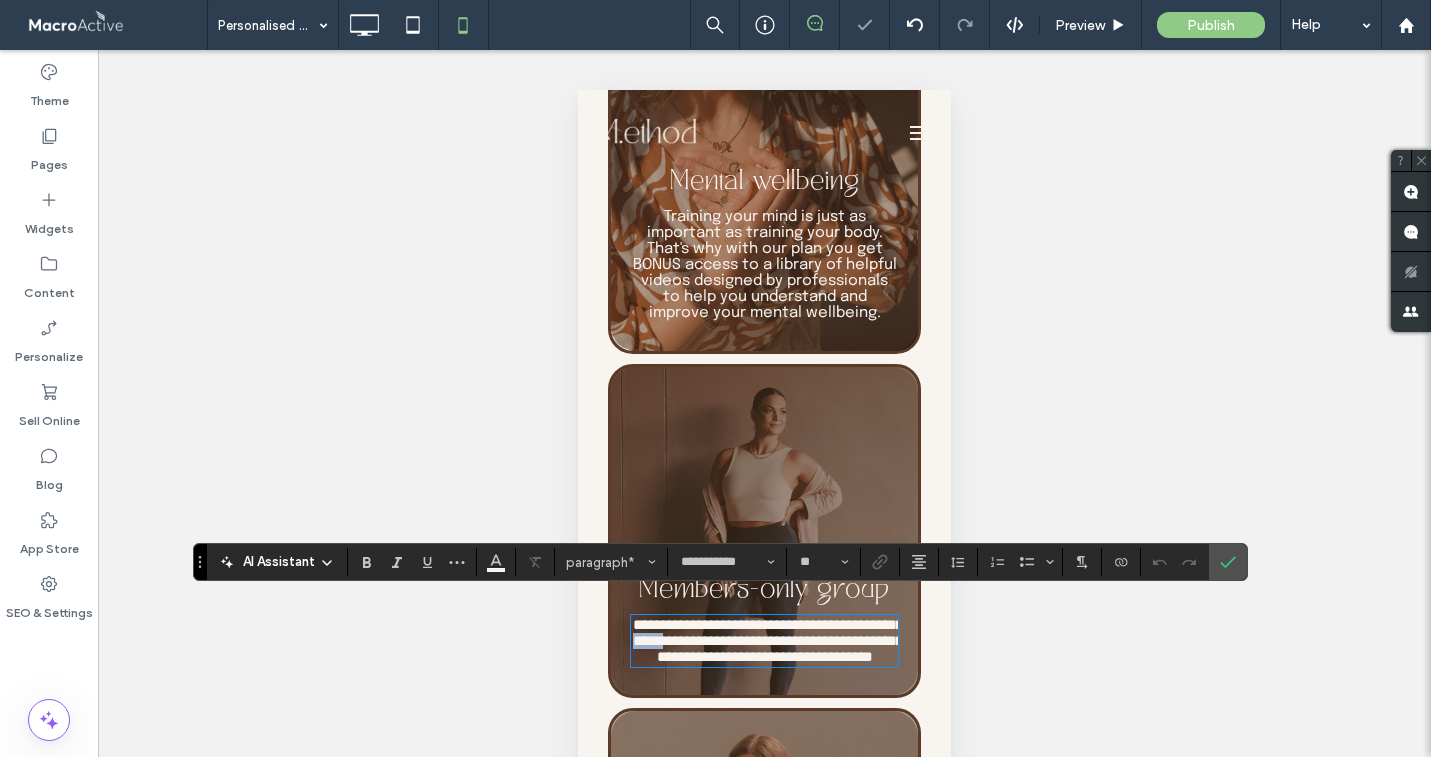 click on "**********" at bounding box center [768, 640] 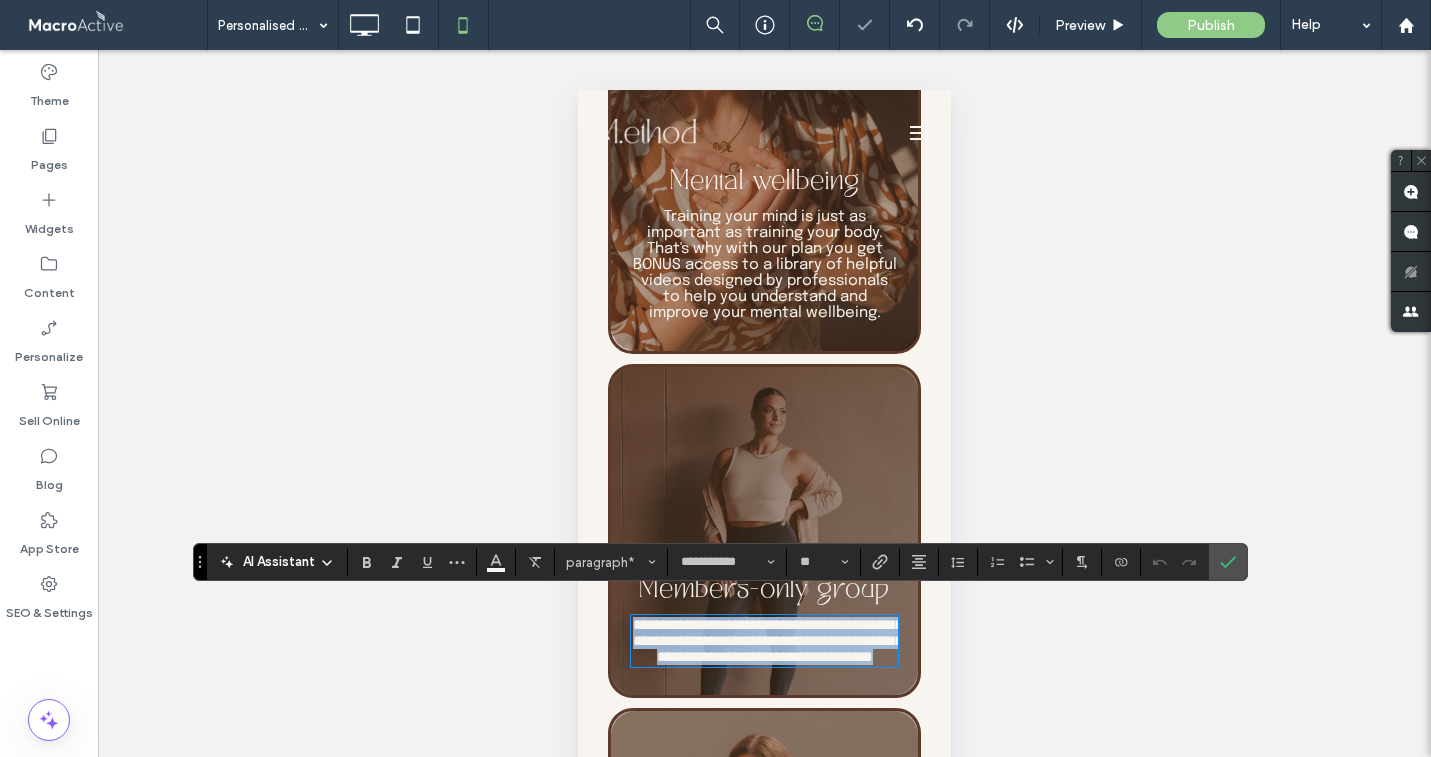 click on "**********" at bounding box center [768, 640] 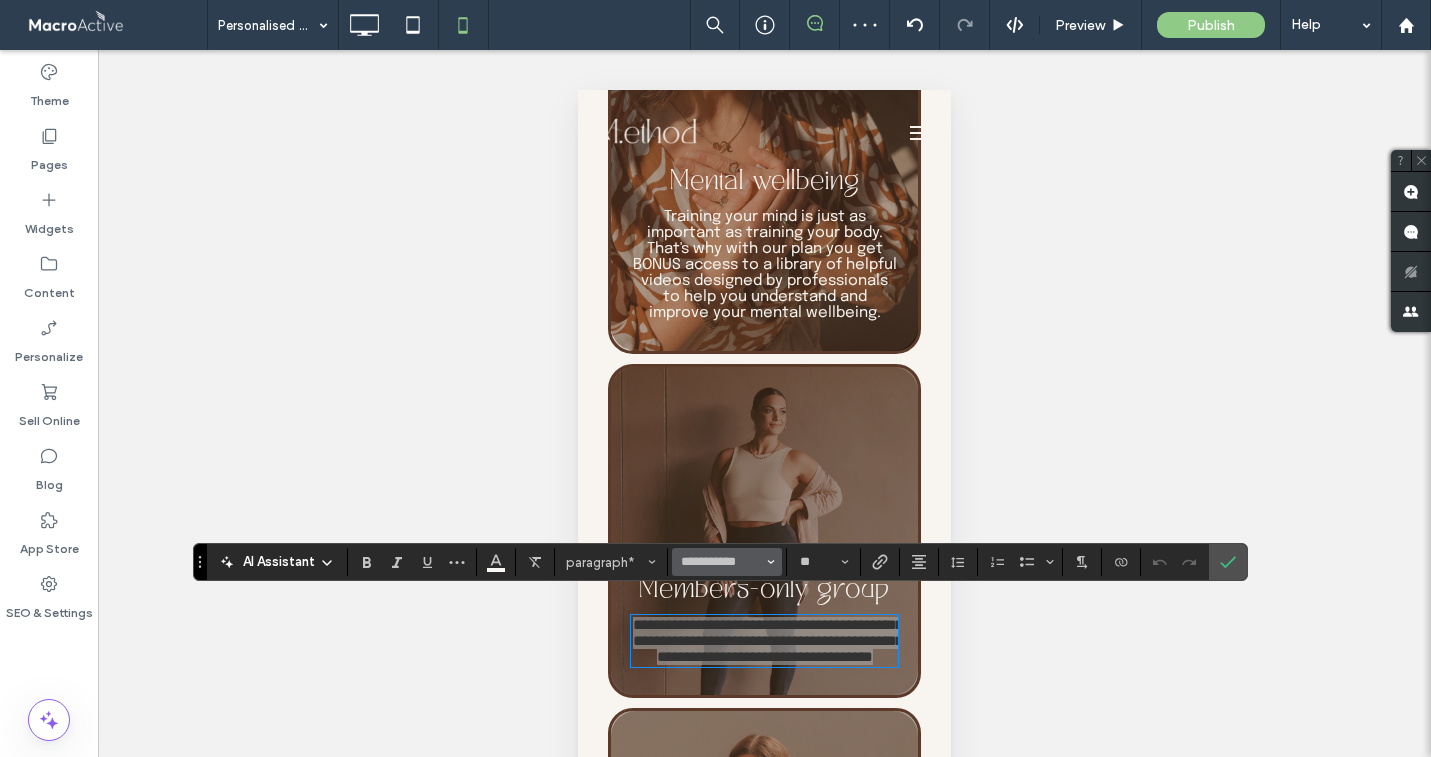 click 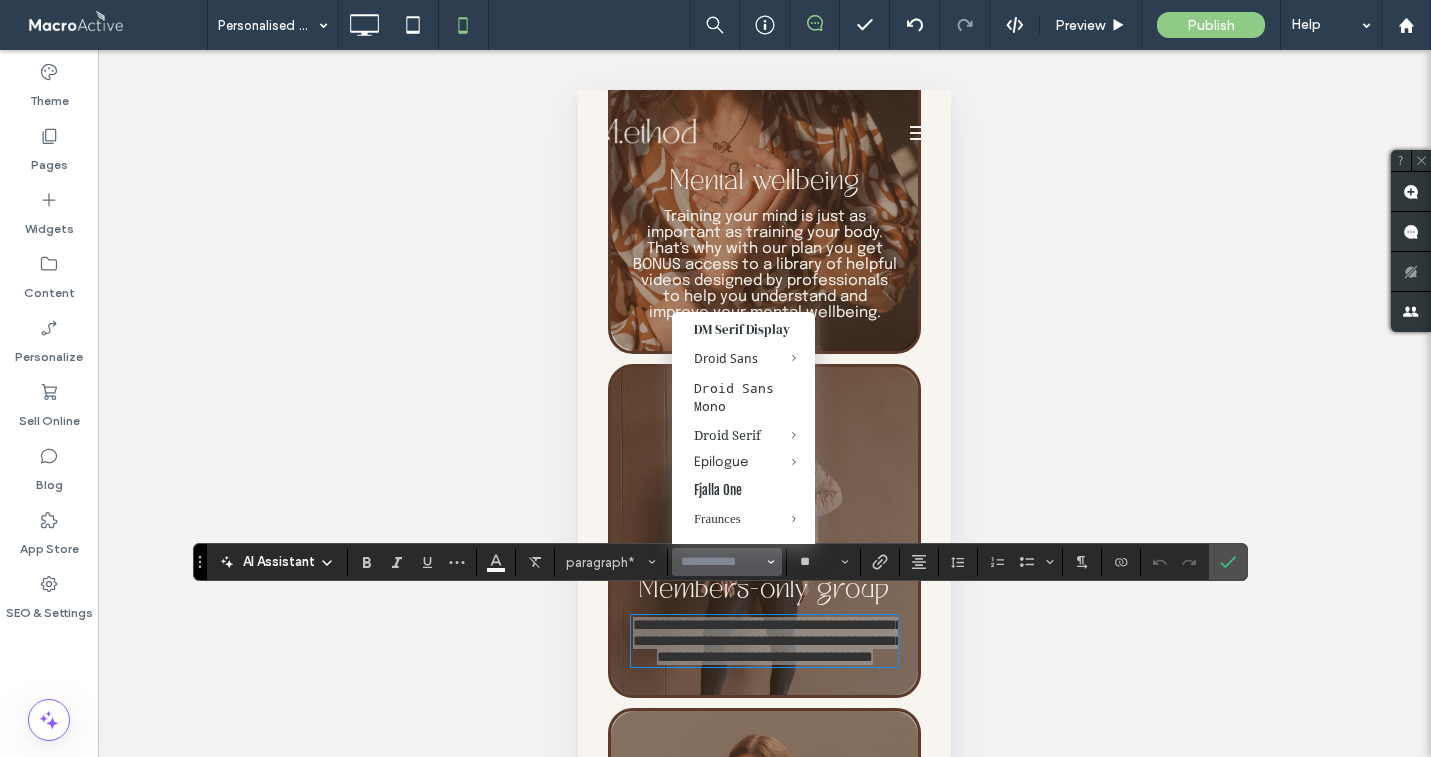 scroll, scrollTop: 582, scrollLeft: 0, axis: vertical 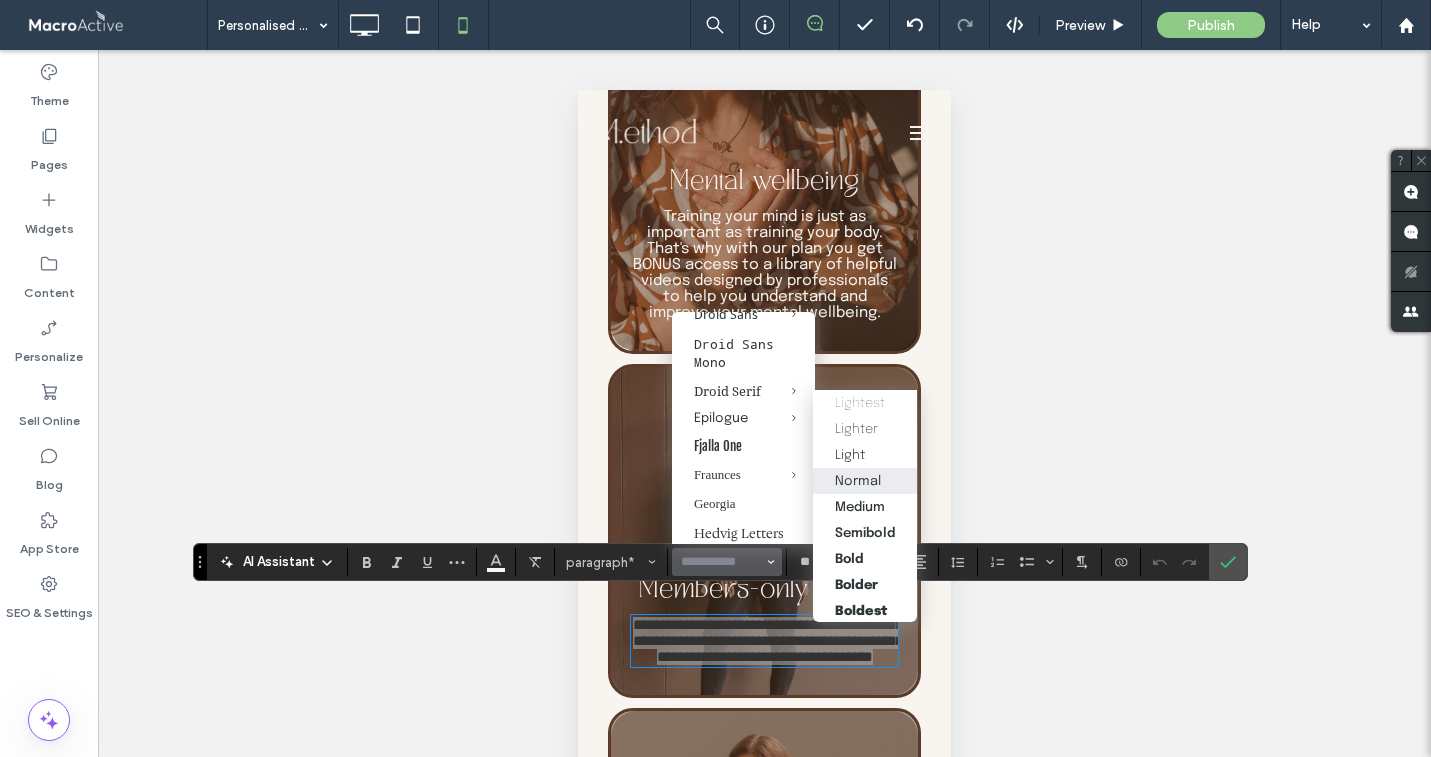 click on "Normal" at bounding box center (865, 481) 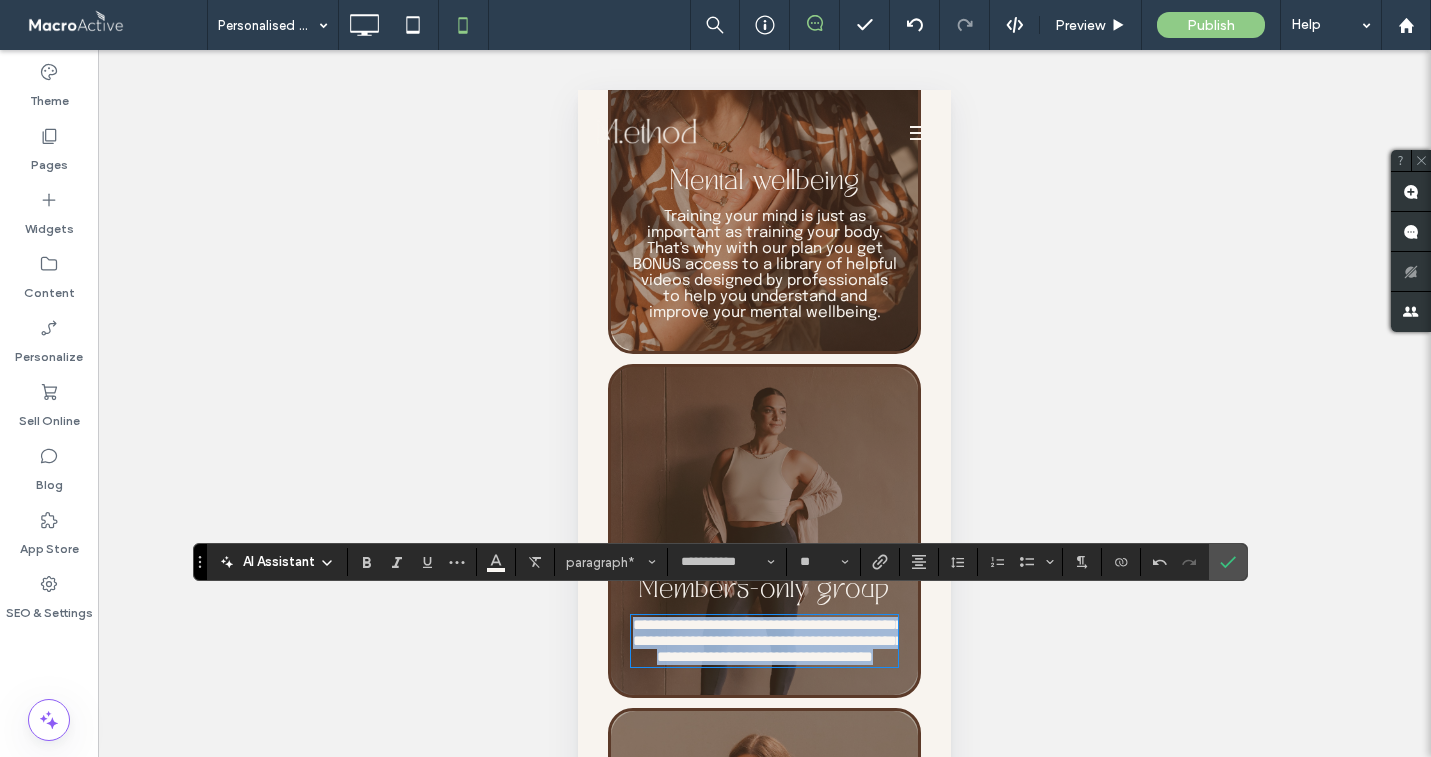 type on "********" 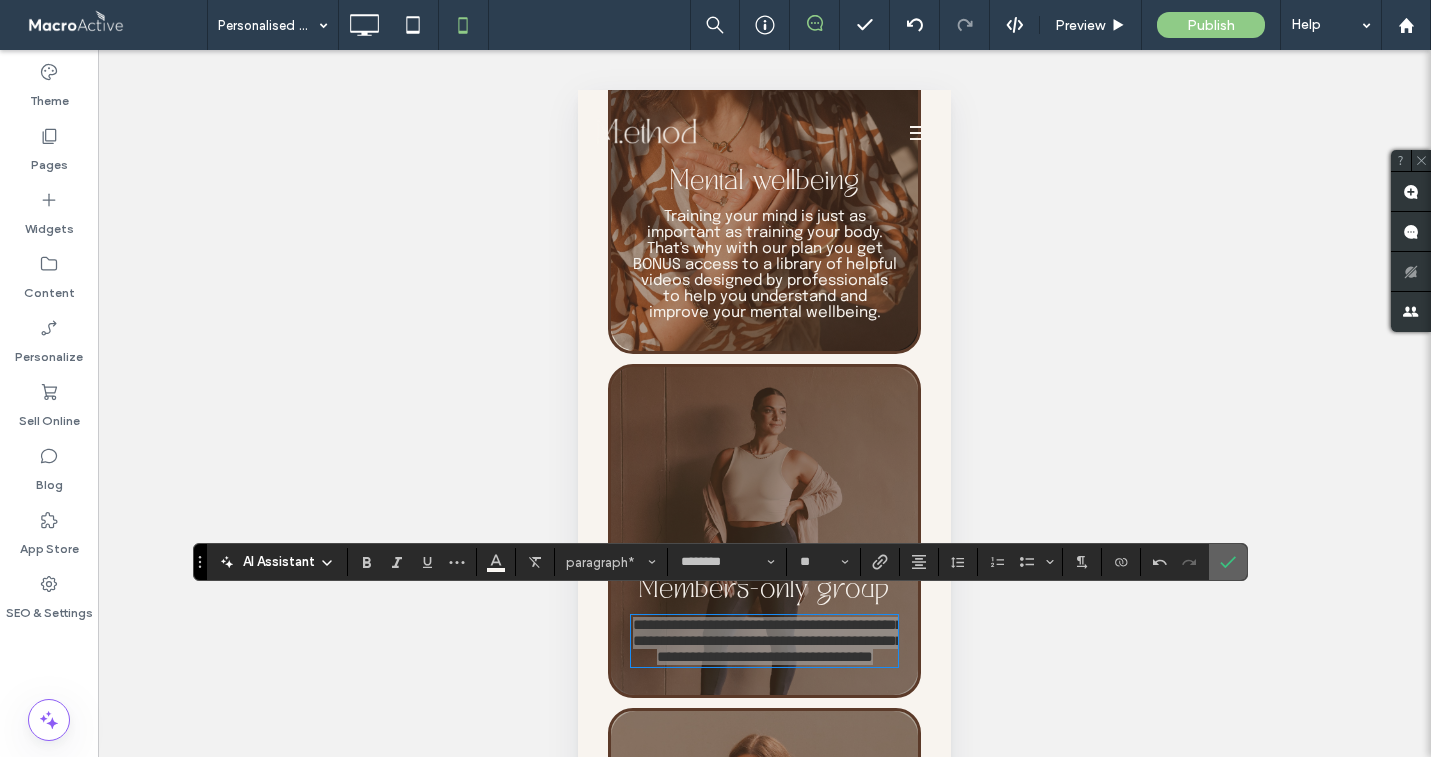 click 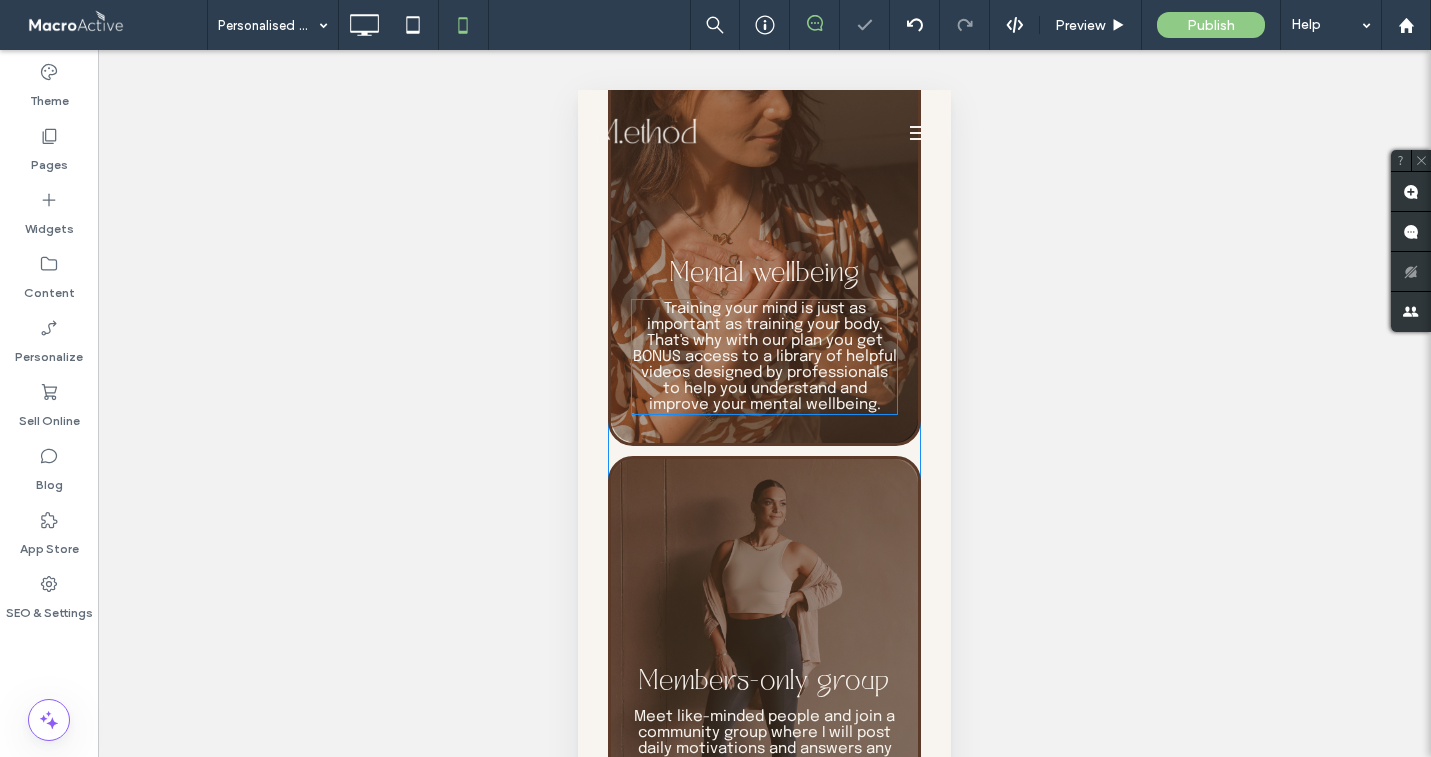 scroll, scrollTop: 4718, scrollLeft: 0, axis: vertical 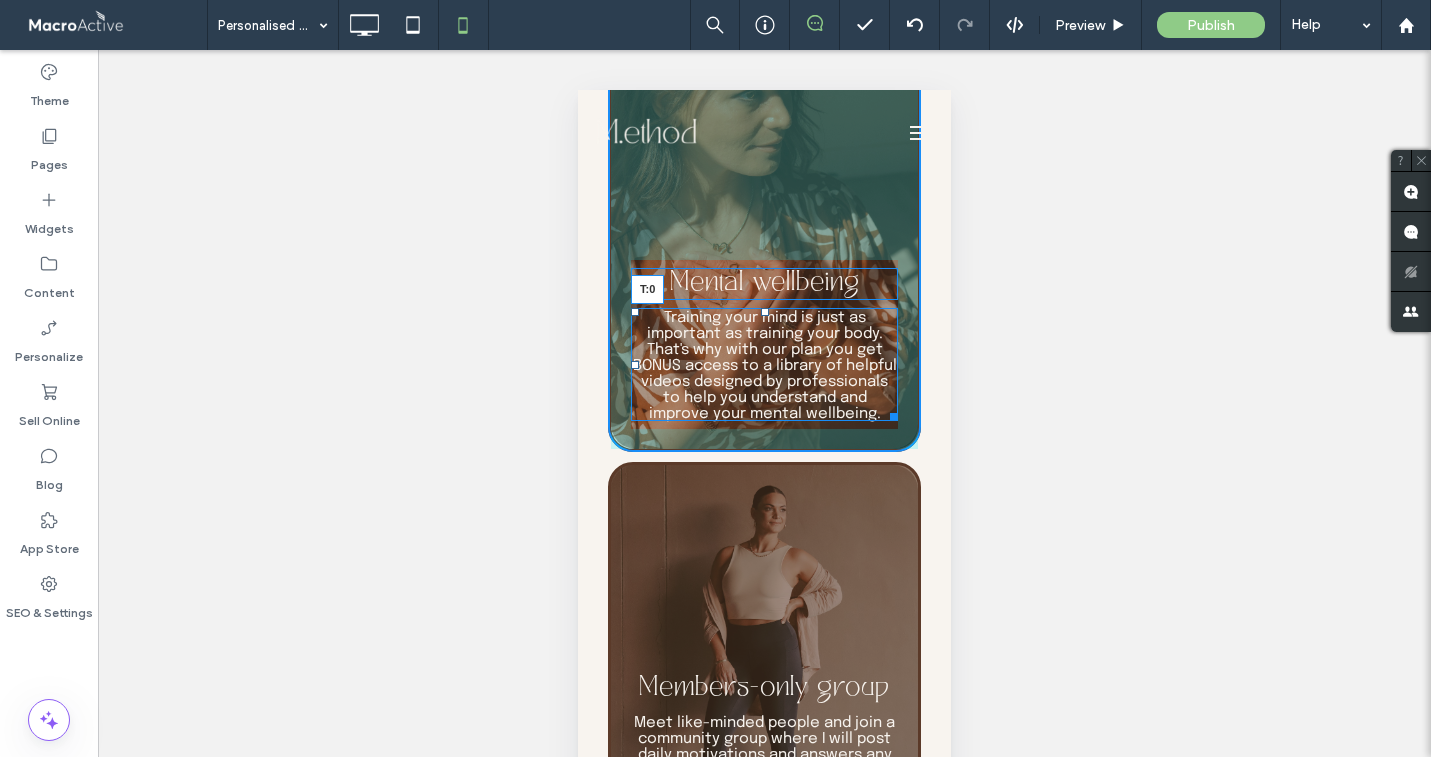 drag, startPoint x: 766, startPoint y: 295, endPoint x: 769, endPoint y: 283, distance: 12.369317 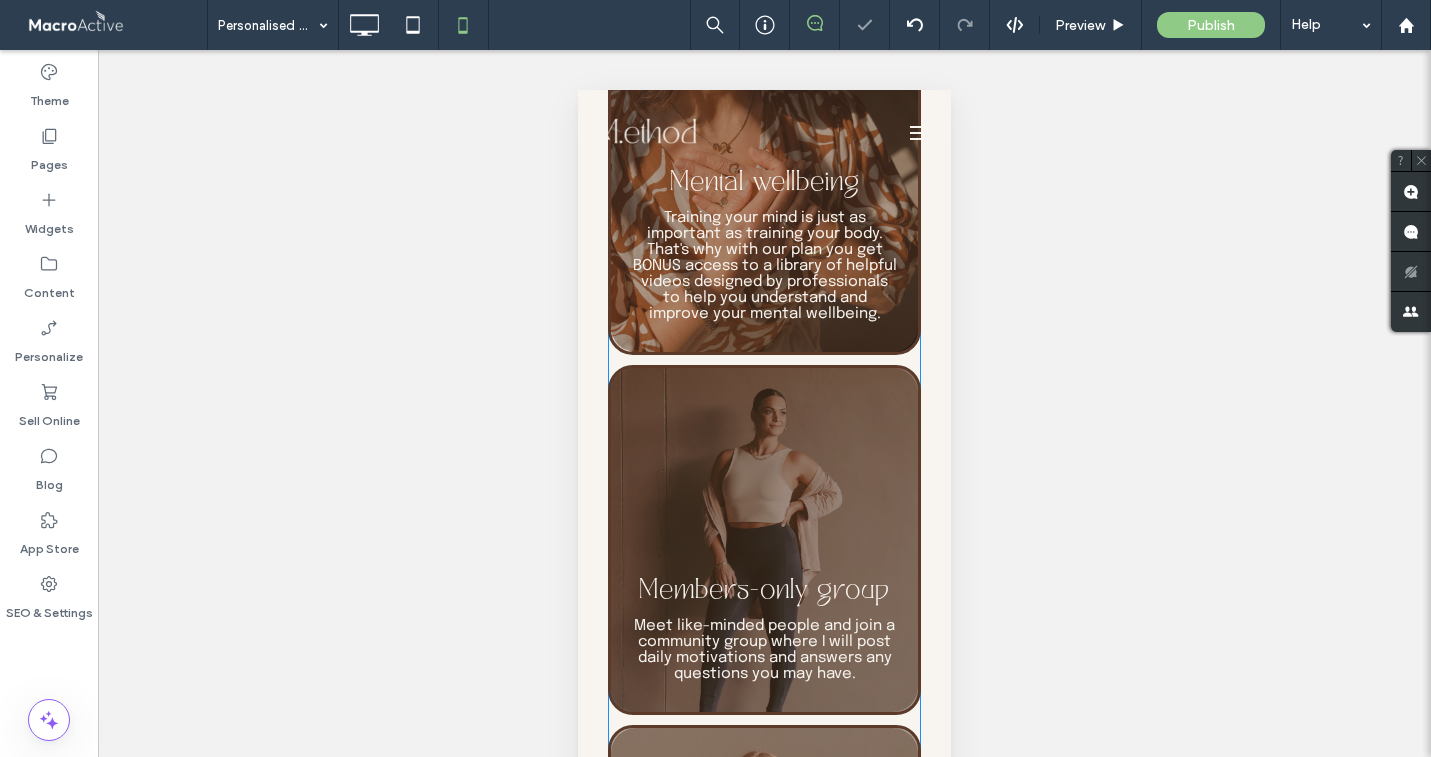 scroll, scrollTop: 4867, scrollLeft: 0, axis: vertical 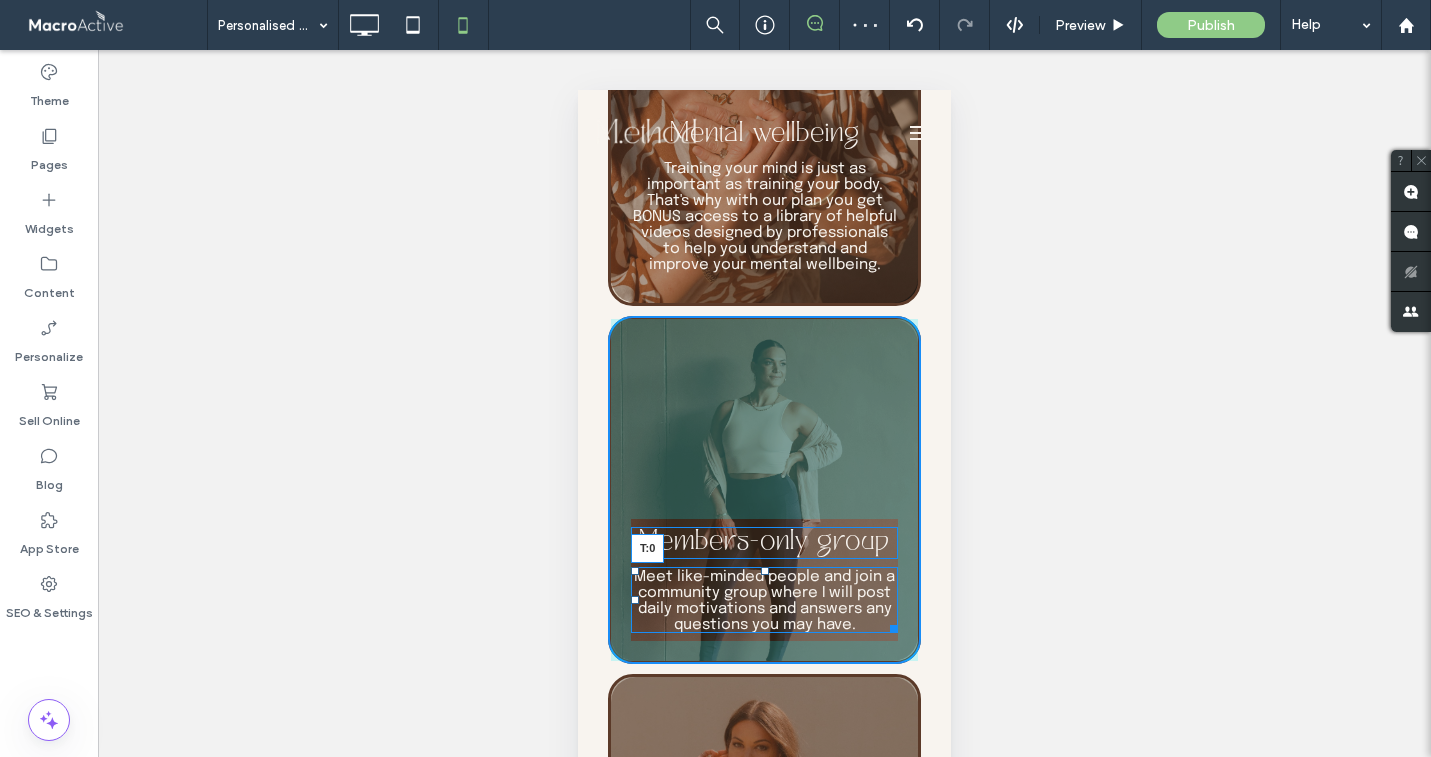 click at bounding box center [765, 571] 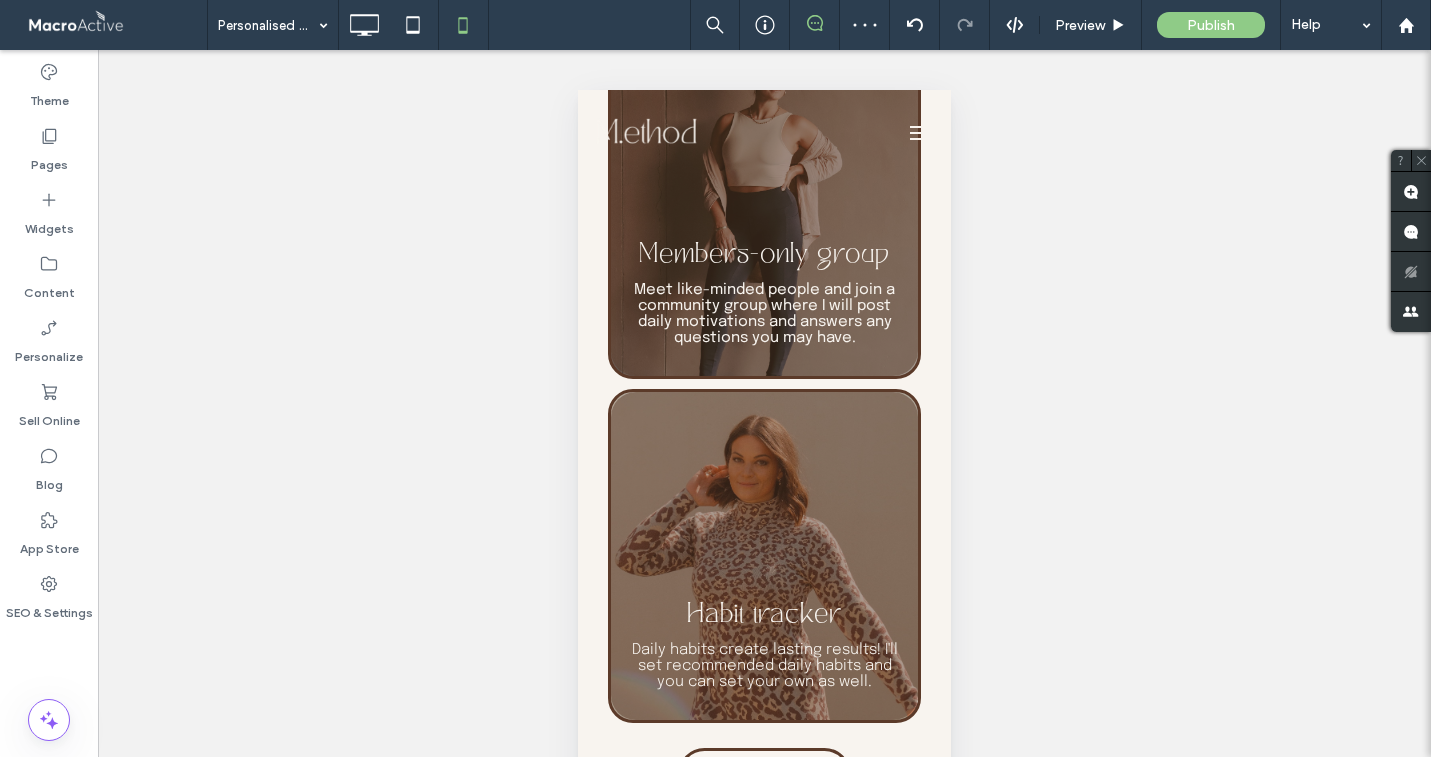 scroll, scrollTop: 5167, scrollLeft: 0, axis: vertical 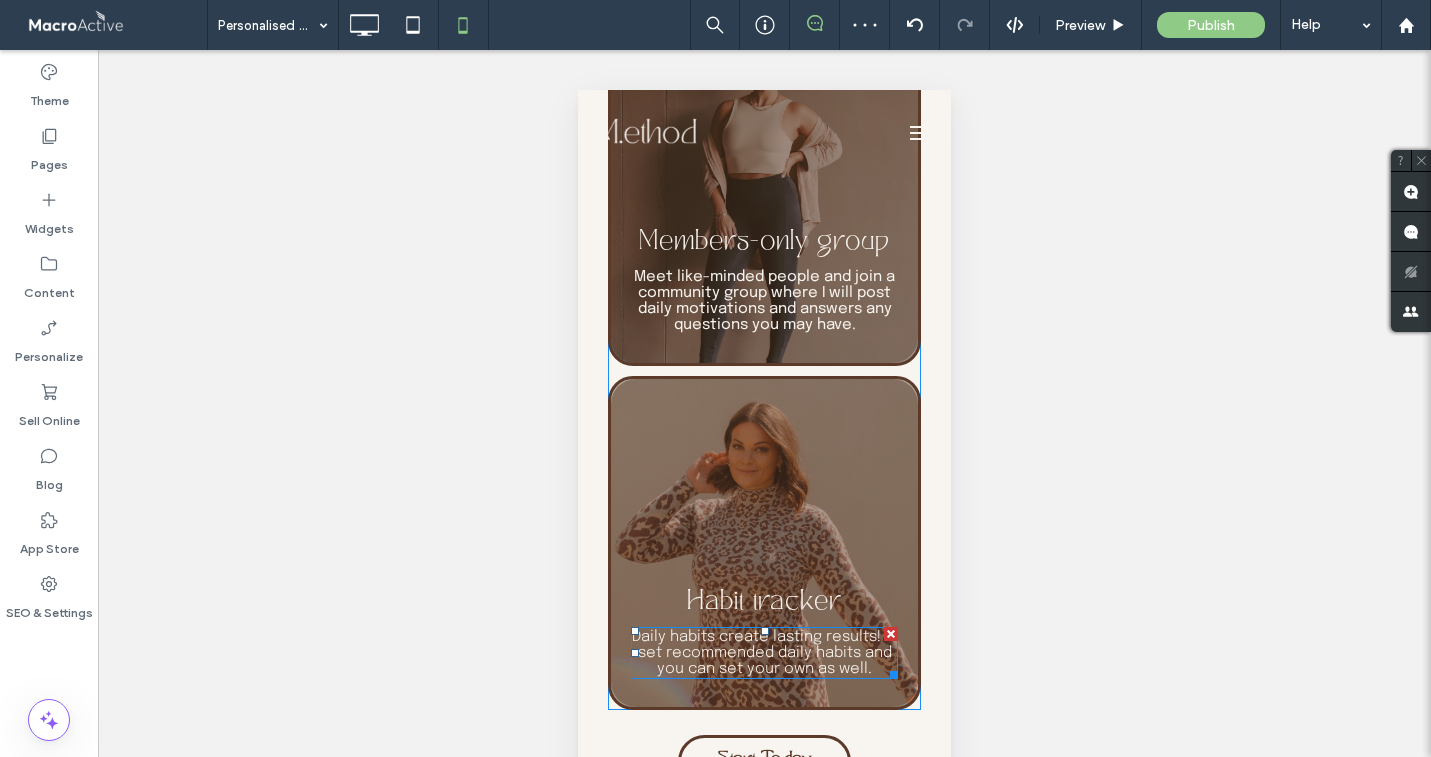click on "Daily habits create lasting results! I'll set recommended daily habits and you can set your own as well." at bounding box center [765, 653] 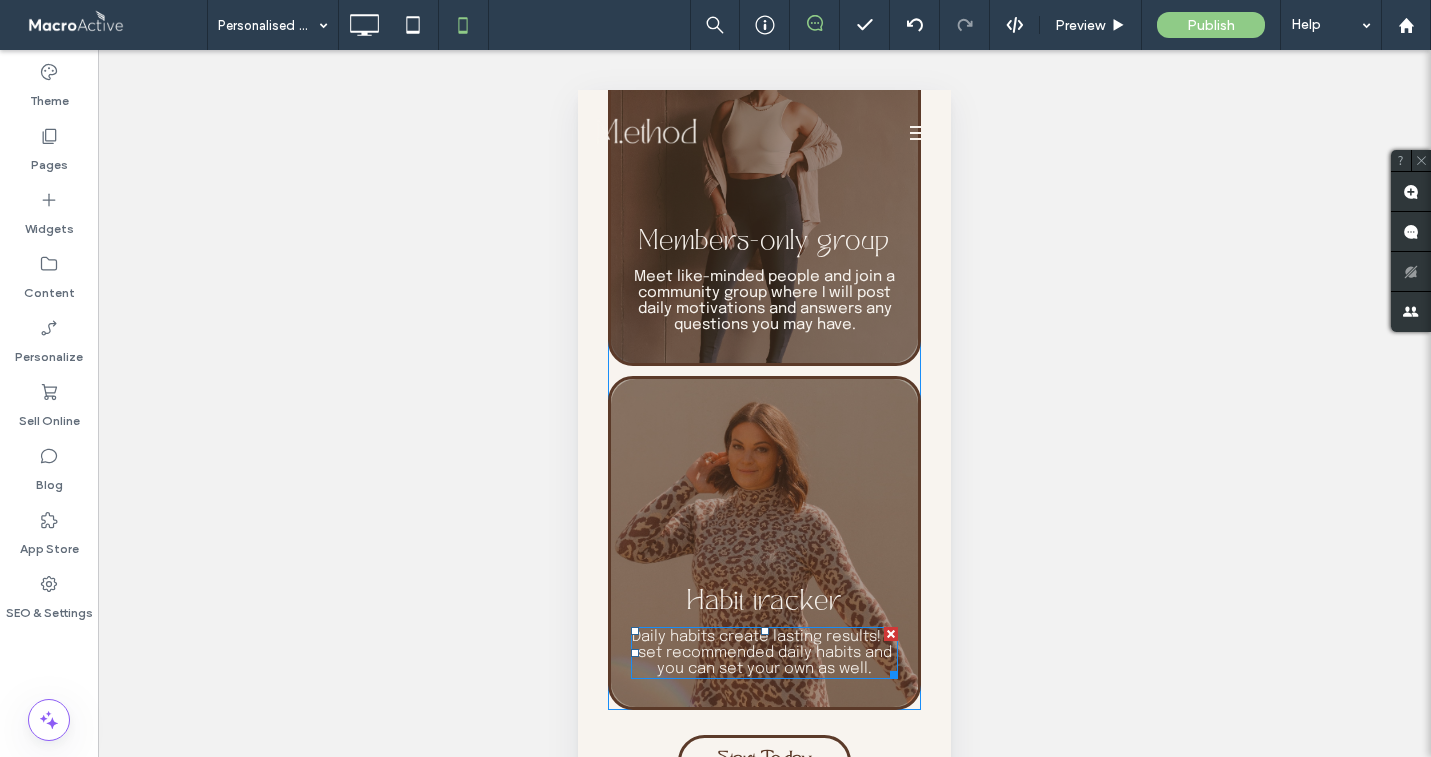 type on "********" 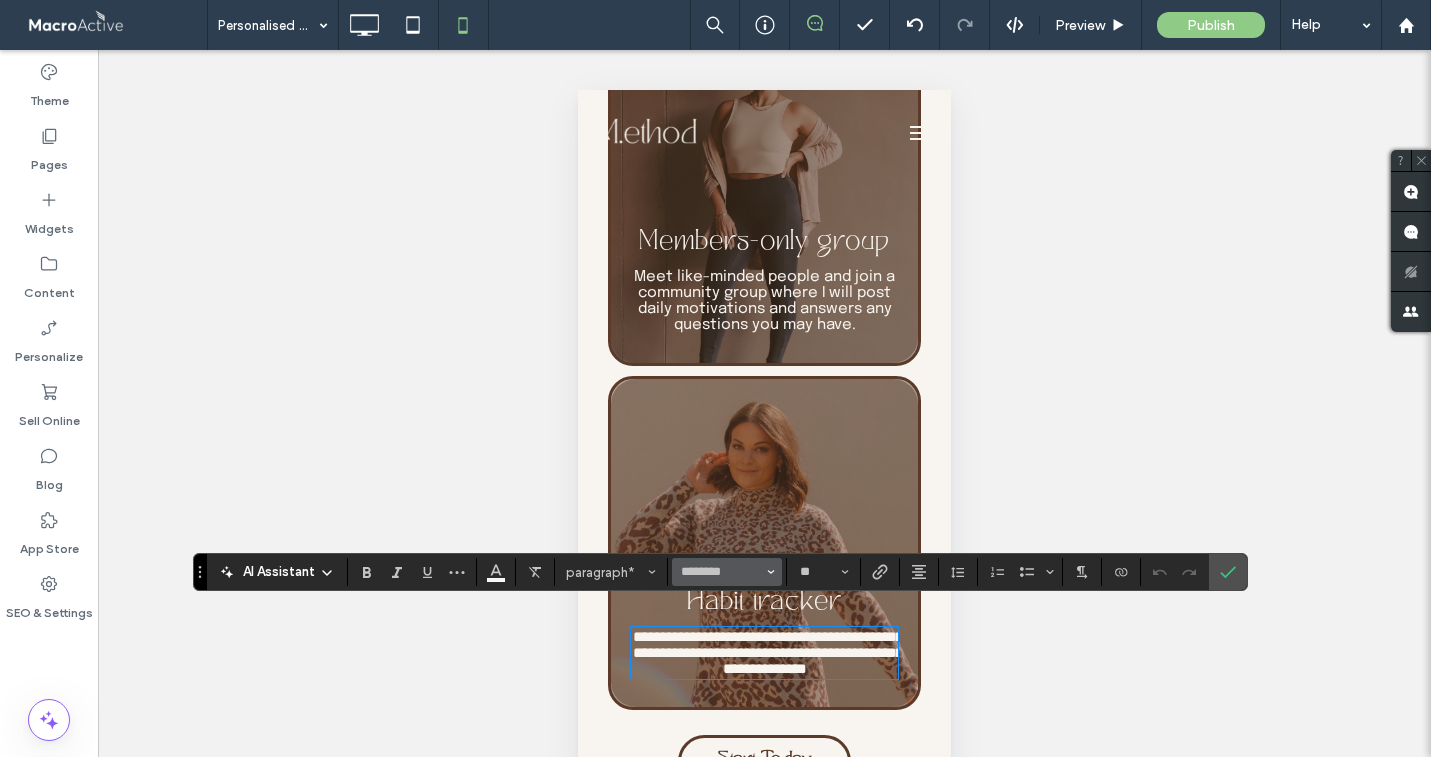click at bounding box center (771, 572) 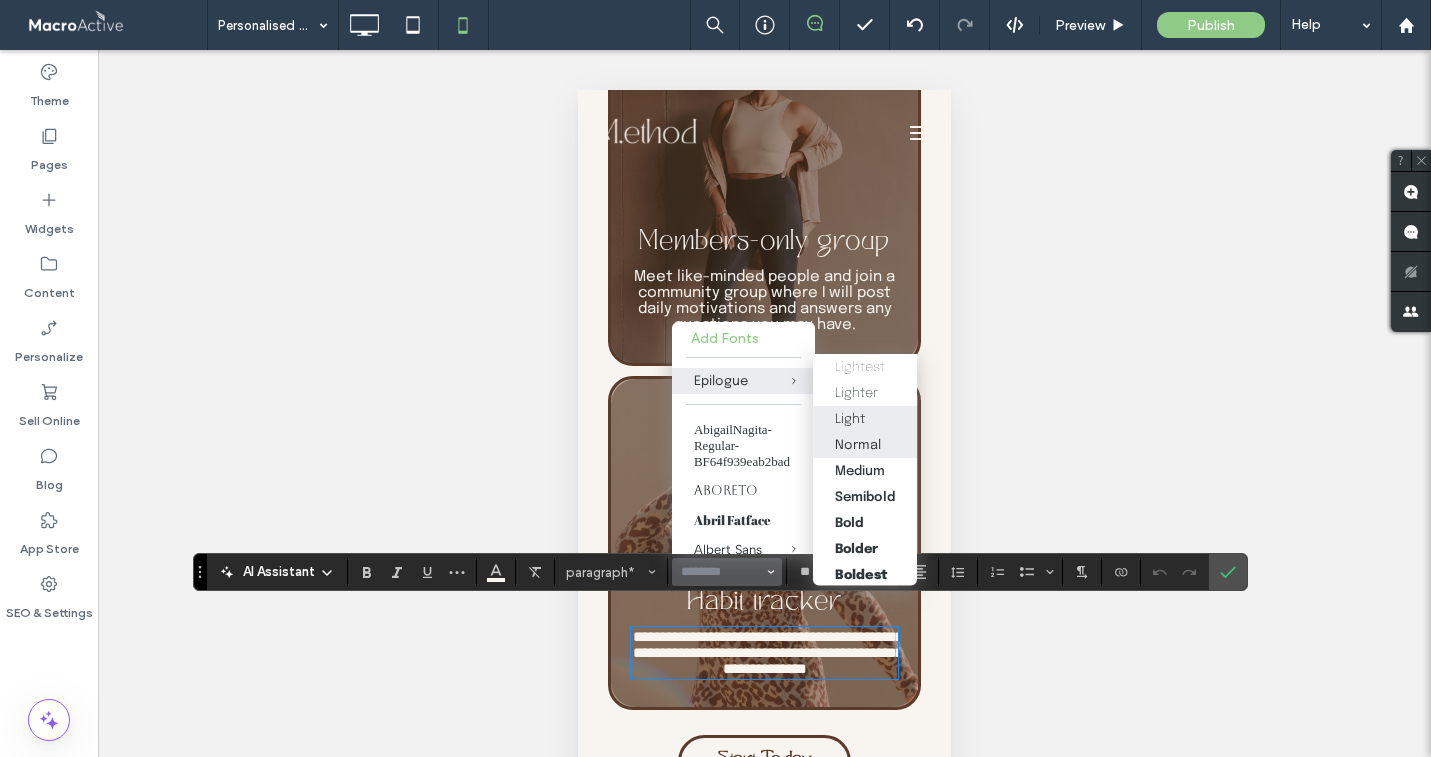 click on "Normal" at bounding box center (865, 445) 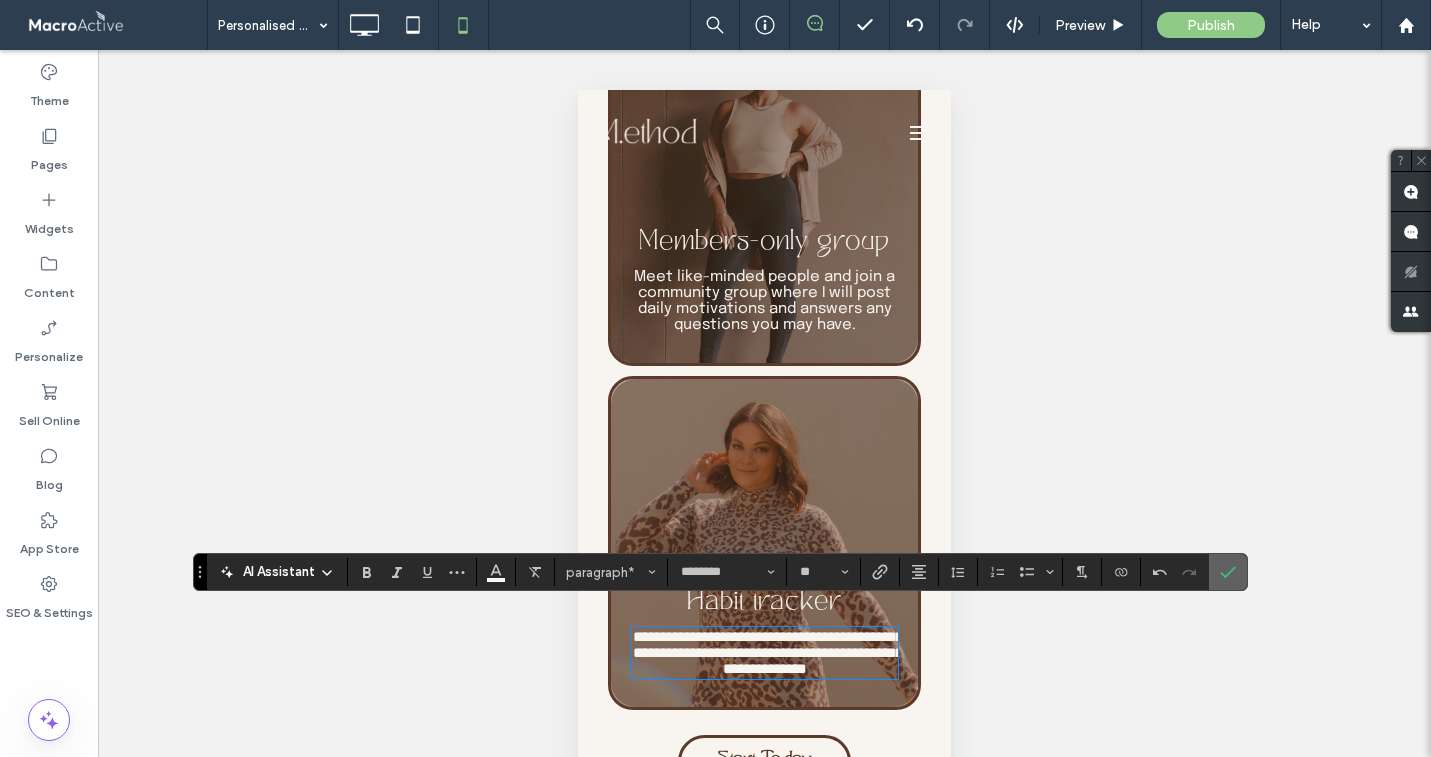 click 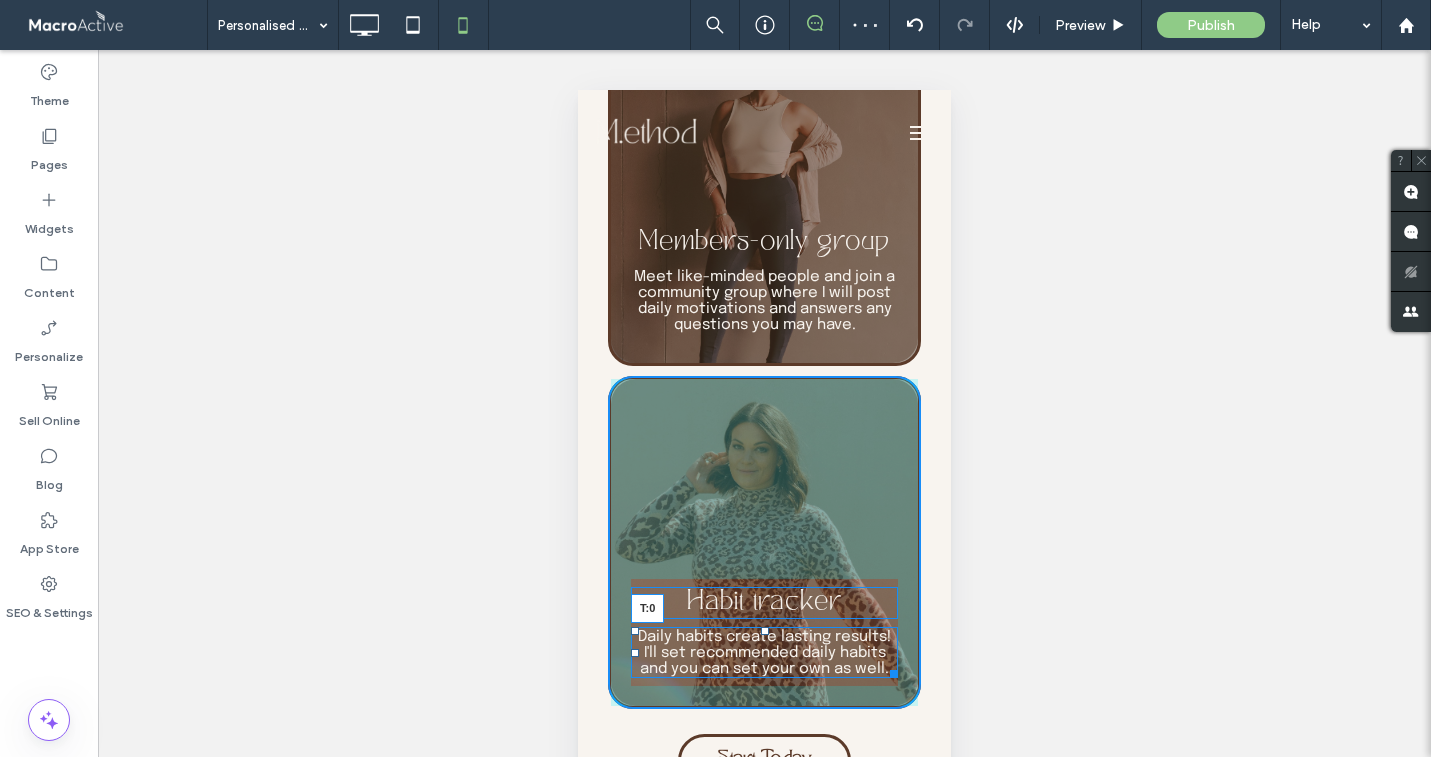 click on "Habit tracker
Daily habits create lasting results! I'll set recommended daily habits and you can set your own as well. T:0
Click To Paste" at bounding box center (764, 542) 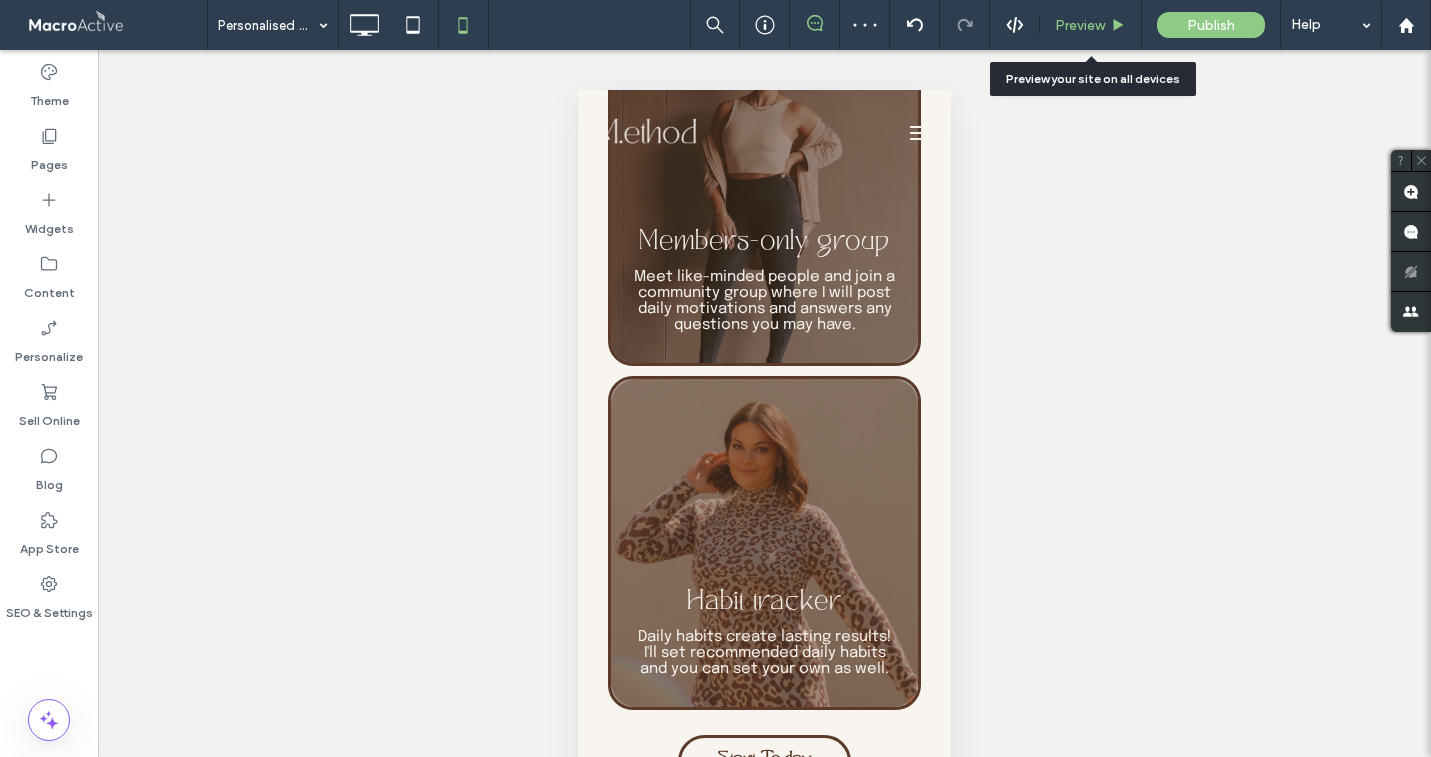 click on "Preview" at bounding box center (1080, 25) 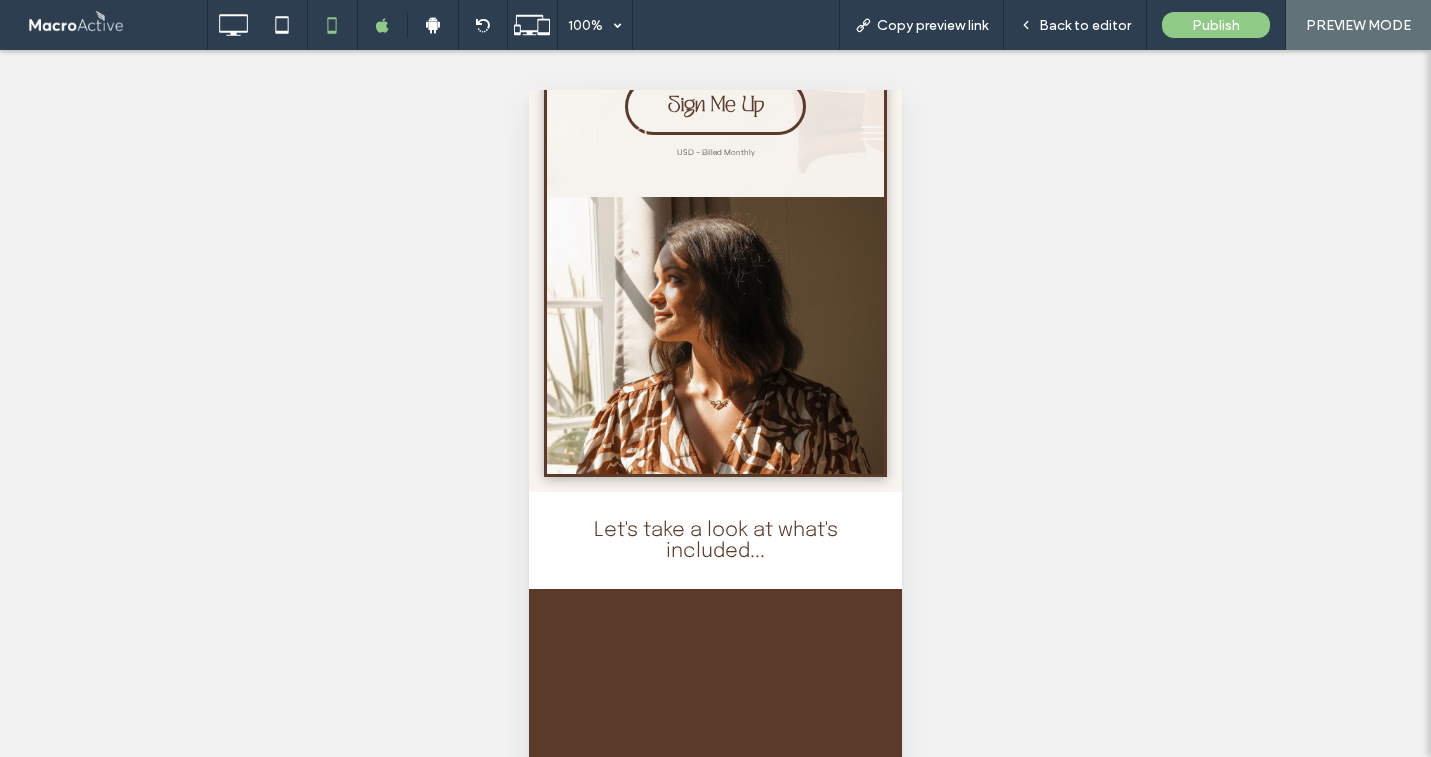 scroll, scrollTop: 2135, scrollLeft: 0, axis: vertical 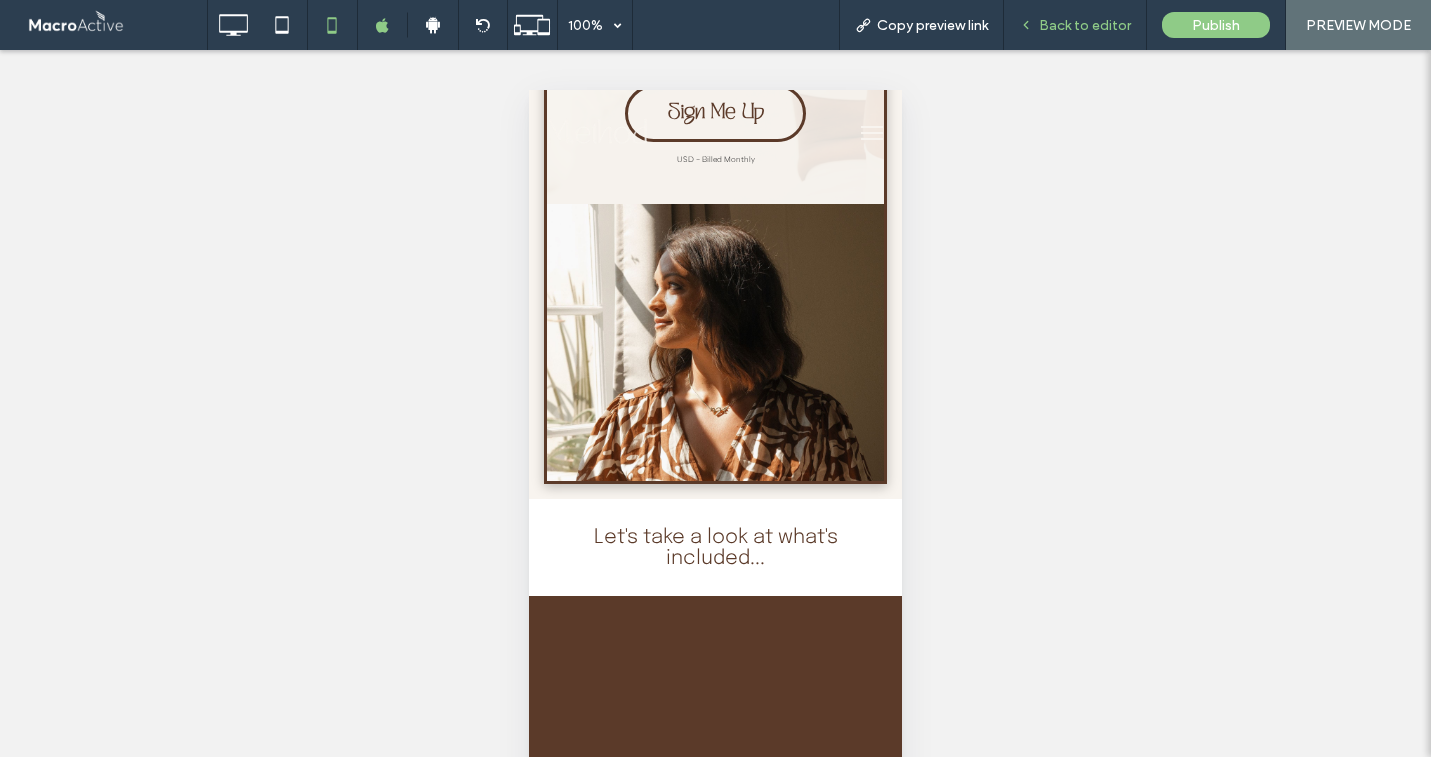 click on "Back to editor" at bounding box center (1085, 25) 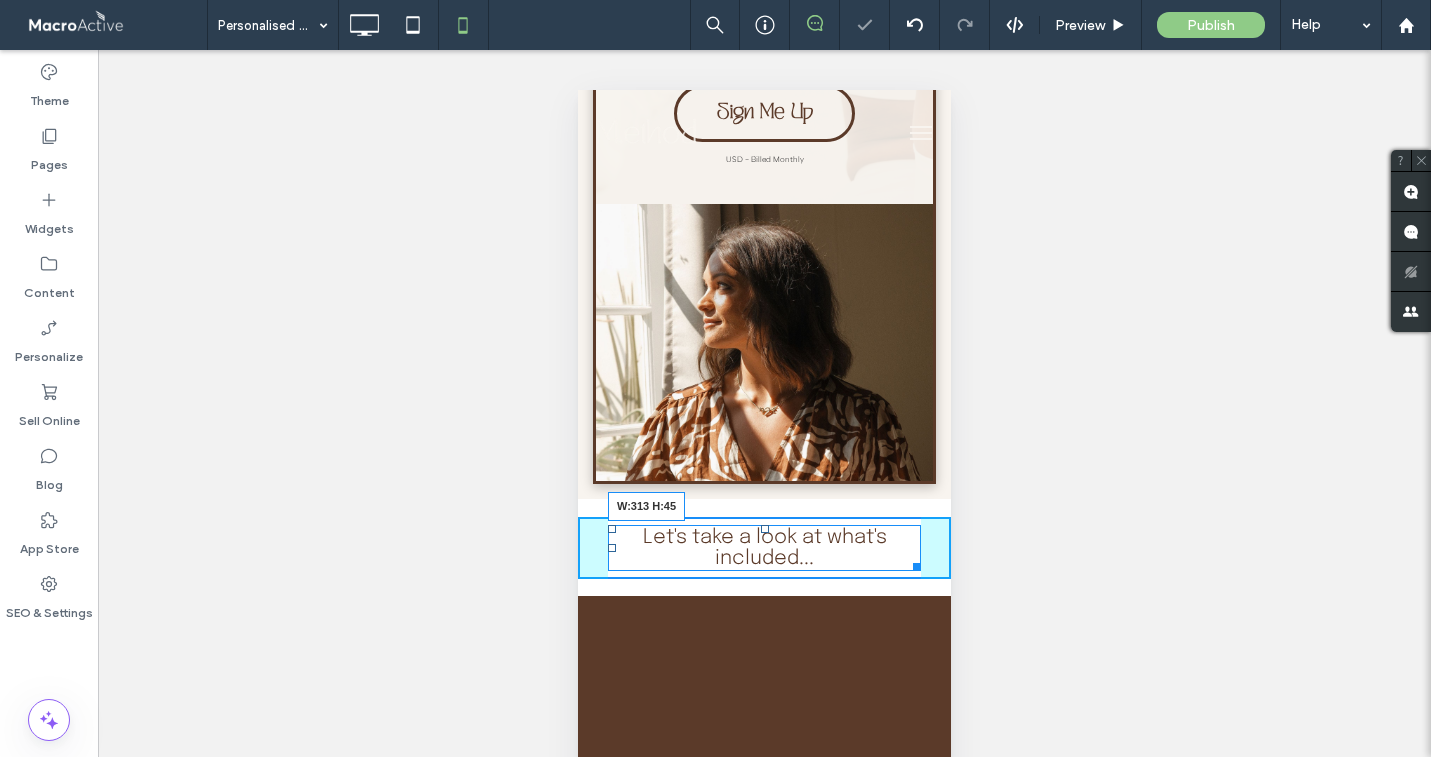 drag, startPoint x: 910, startPoint y: 551, endPoint x: 928, endPoint y: 552, distance: 18.027756 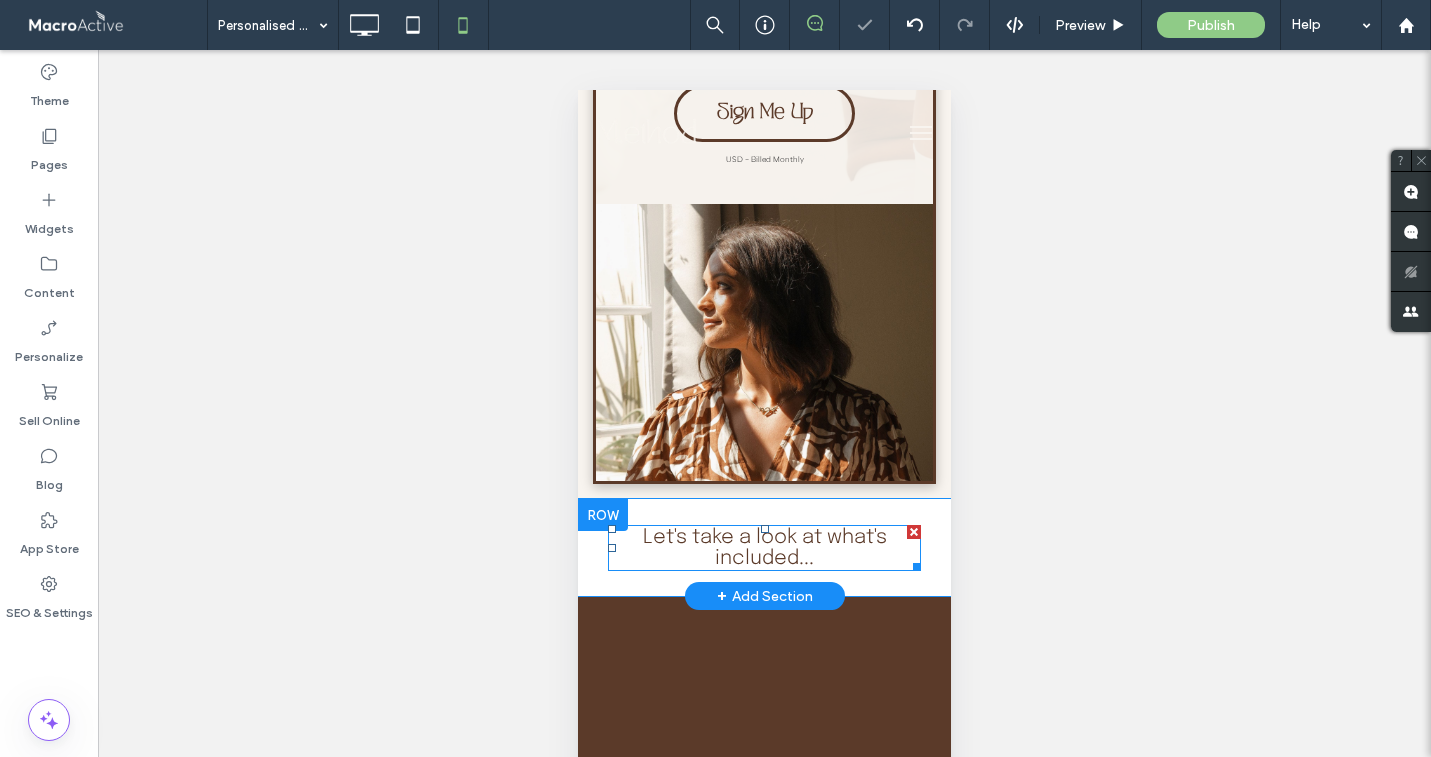 click on "Let's take a look at what's included..." at bounding box center [764, 548] 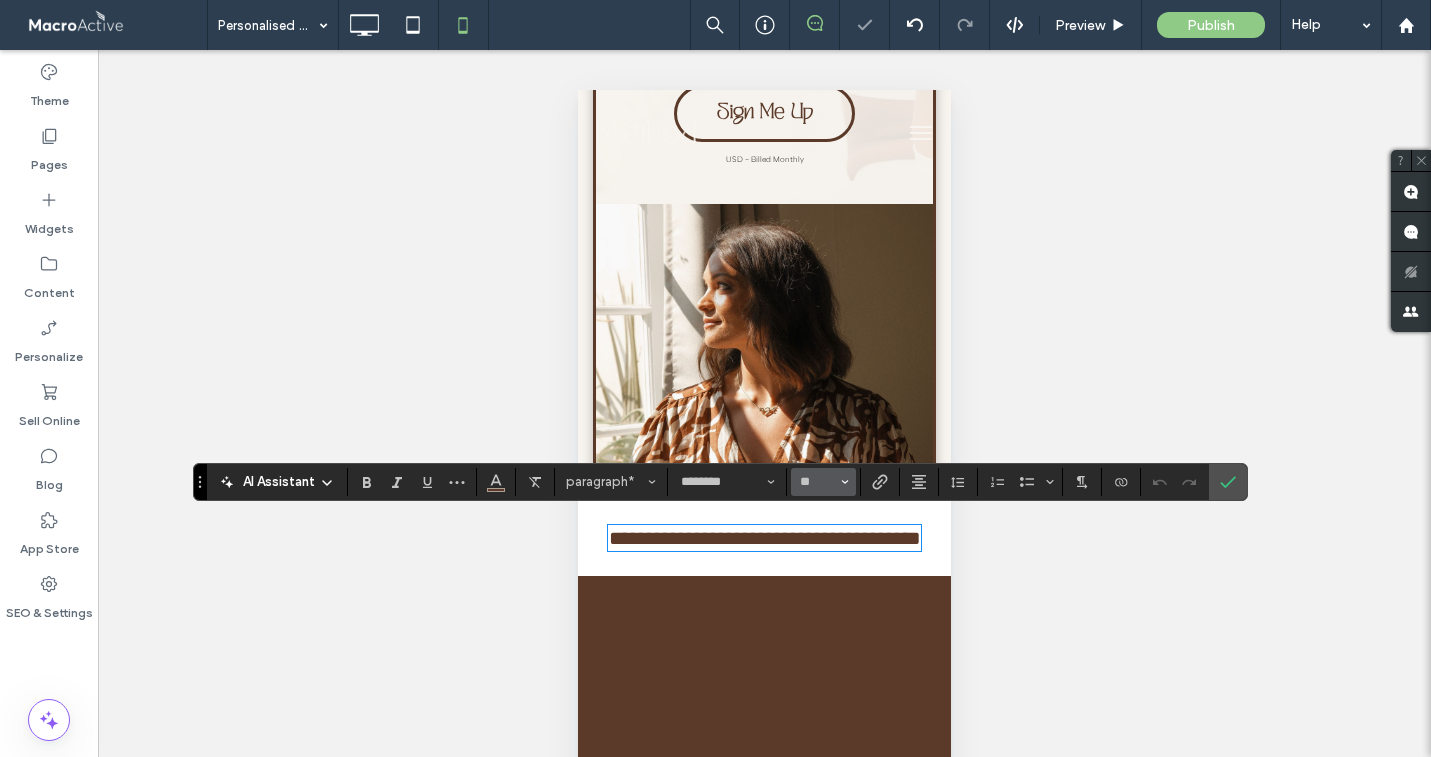 click on "**" at bounding box center (823, 482) 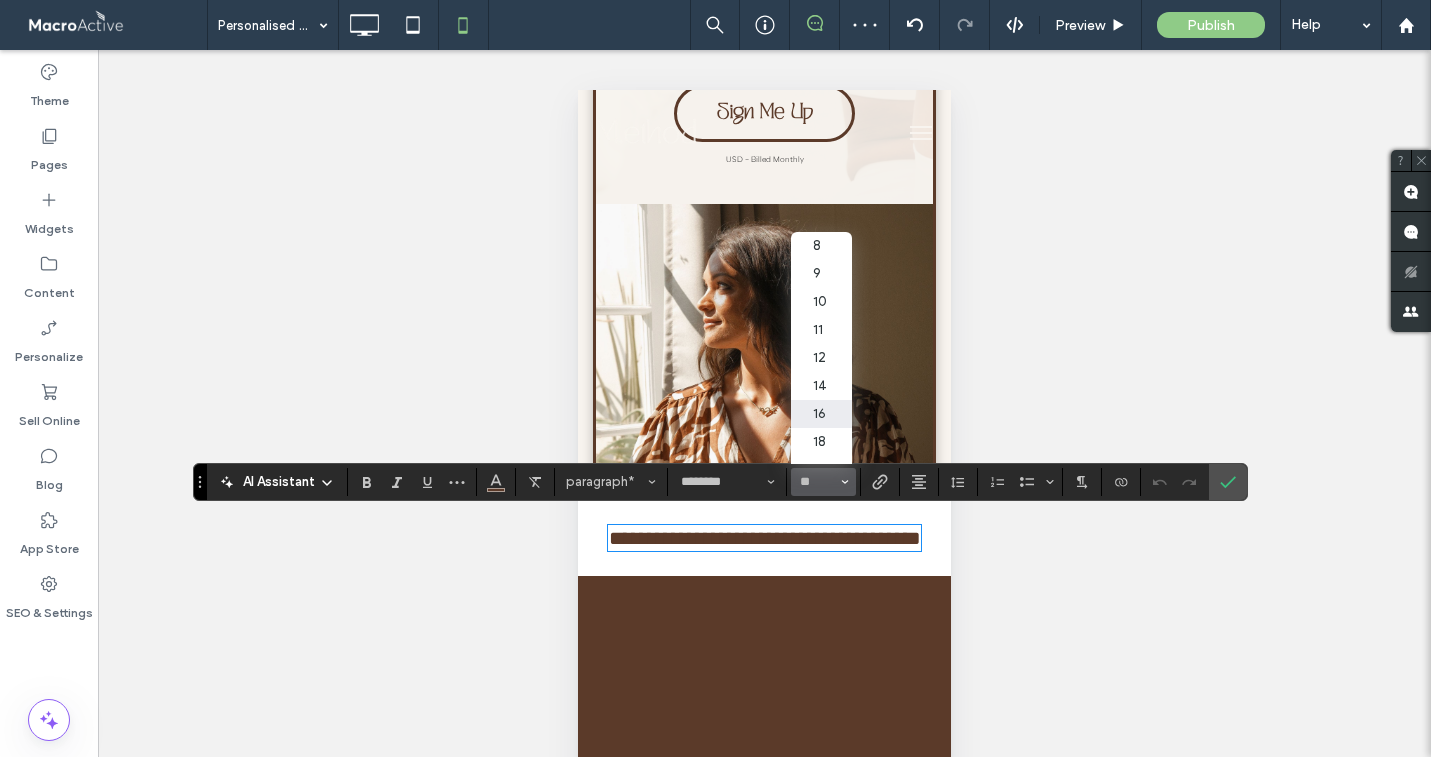 click on "16" at bounding box center [821, 414] 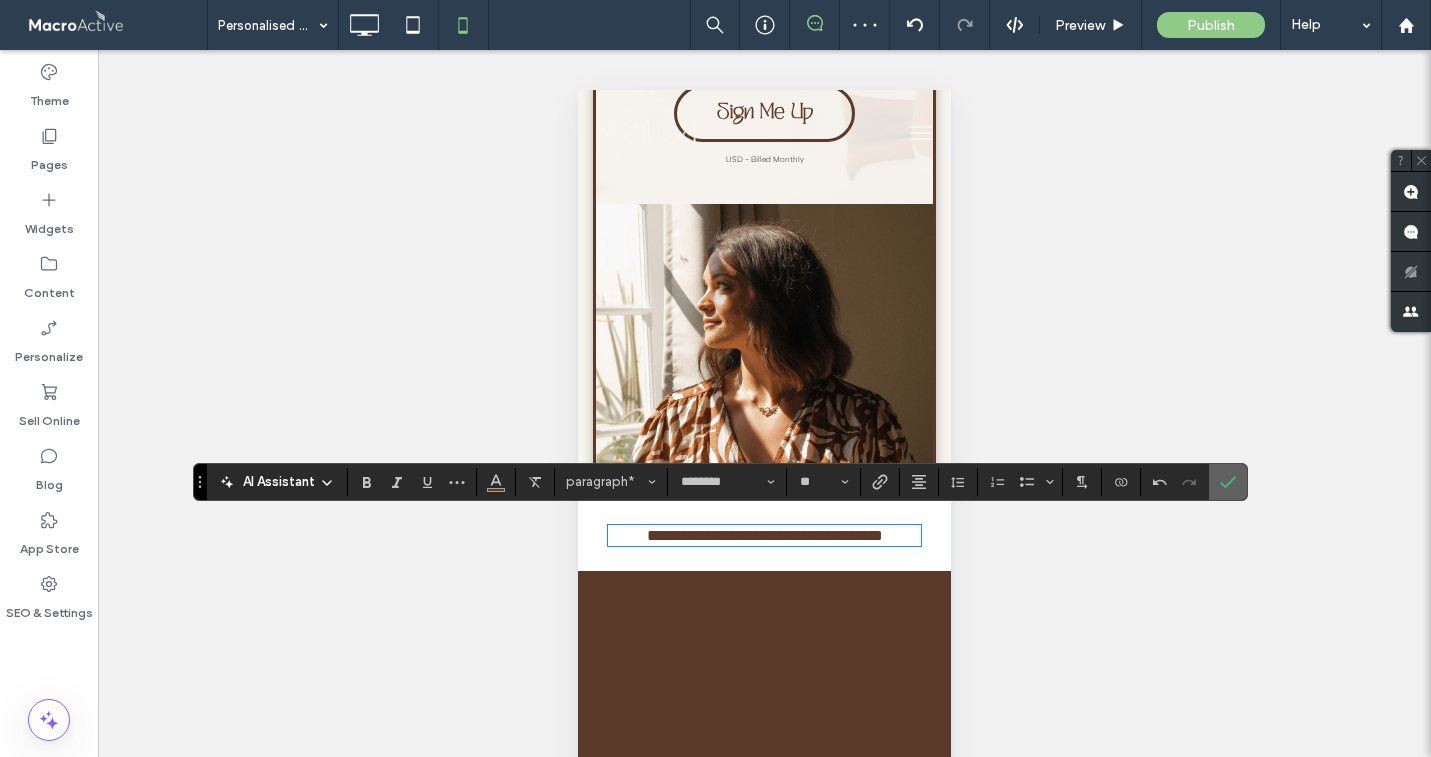click 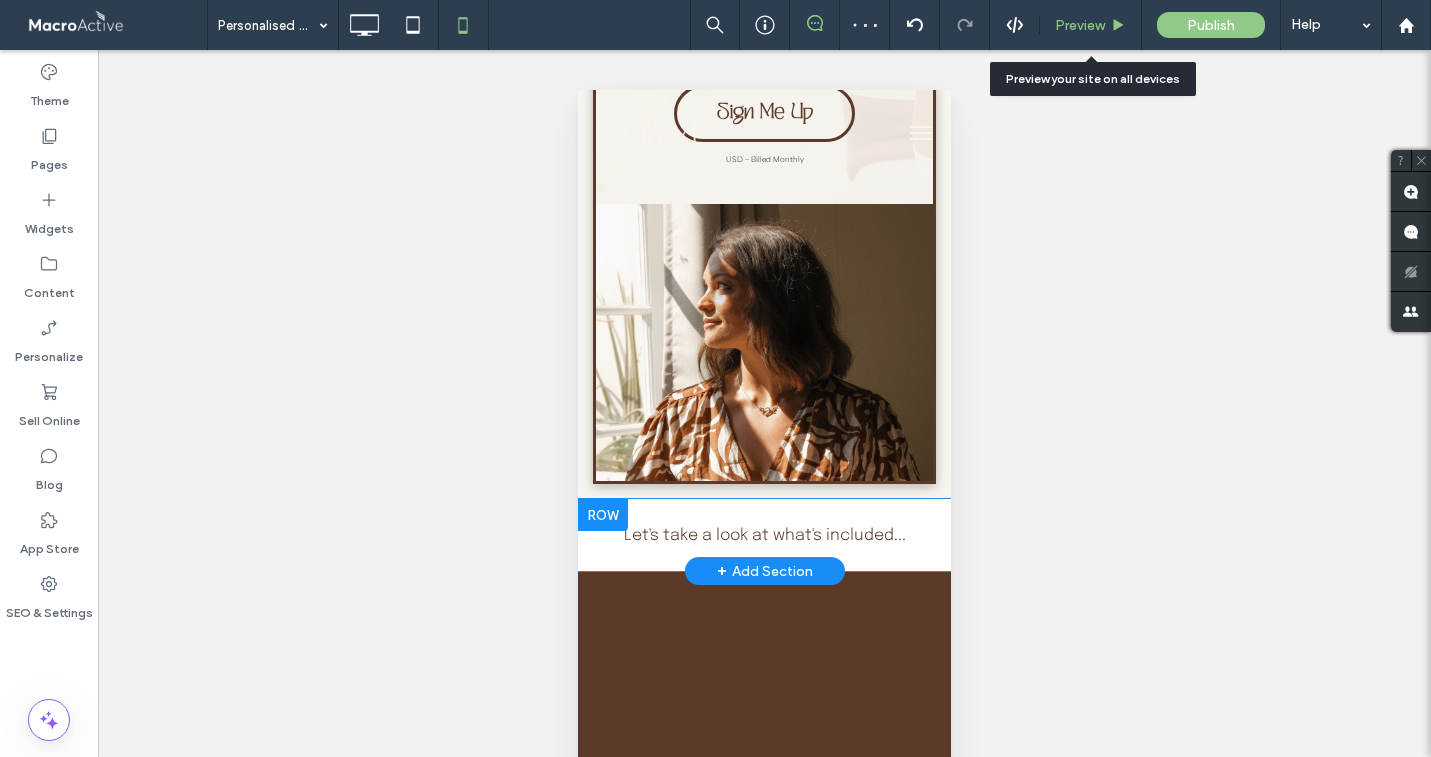 click on "Preview" at bounding box center [1080, 25] 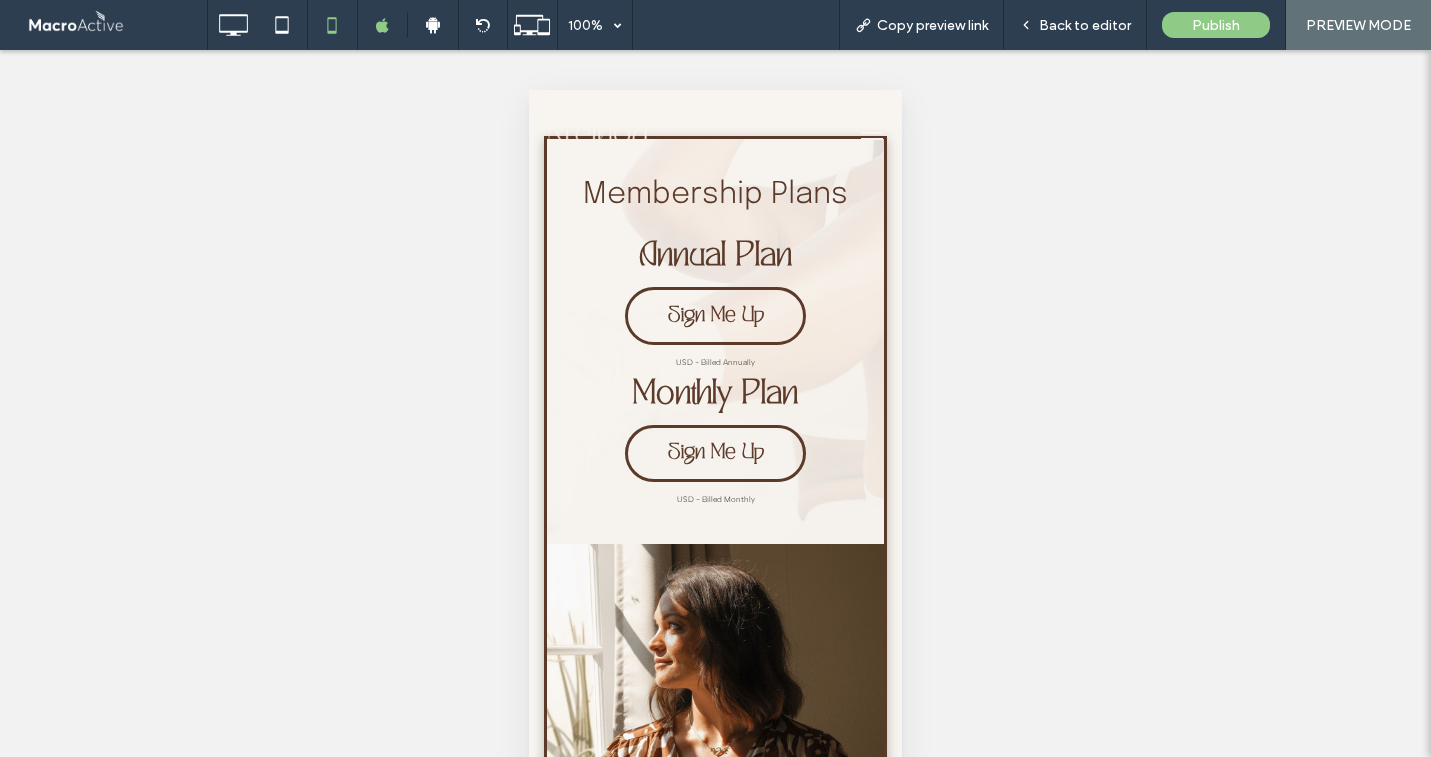 scroll, scrollTop: 1656, scrollLeft: 0, axis: vertical 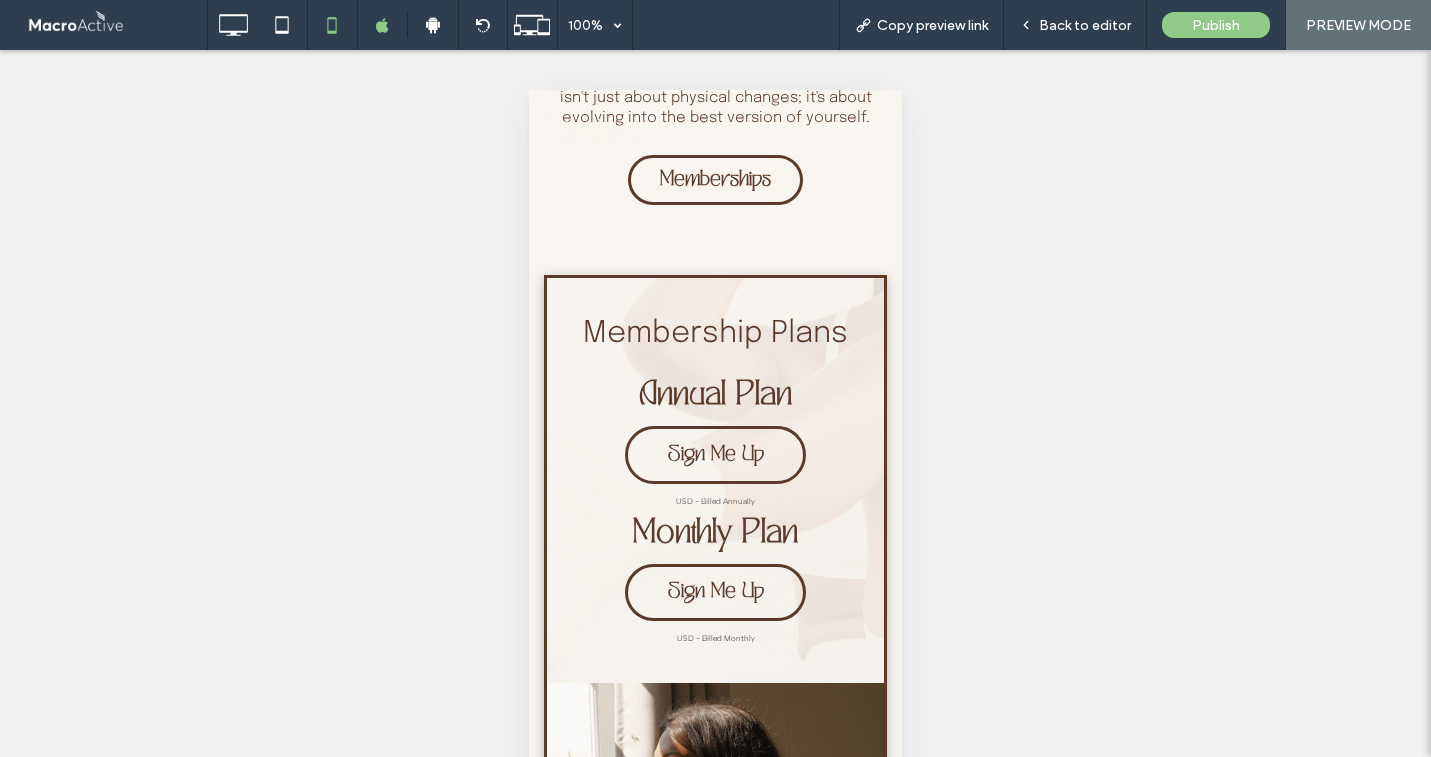 click on "Unhide?
Yes" at bounding box center [715, 428] 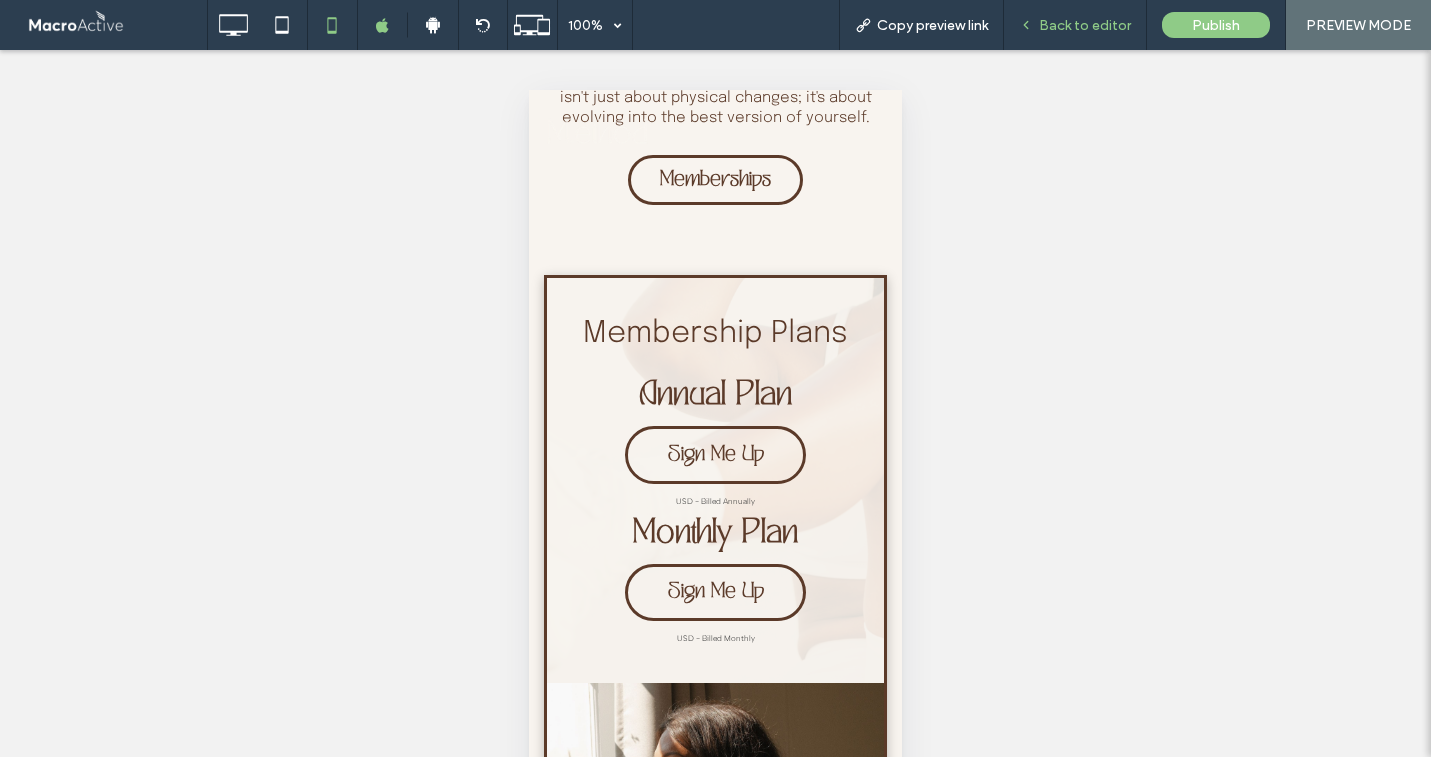click on "Back to editor" at bounding box center [1085, 25] 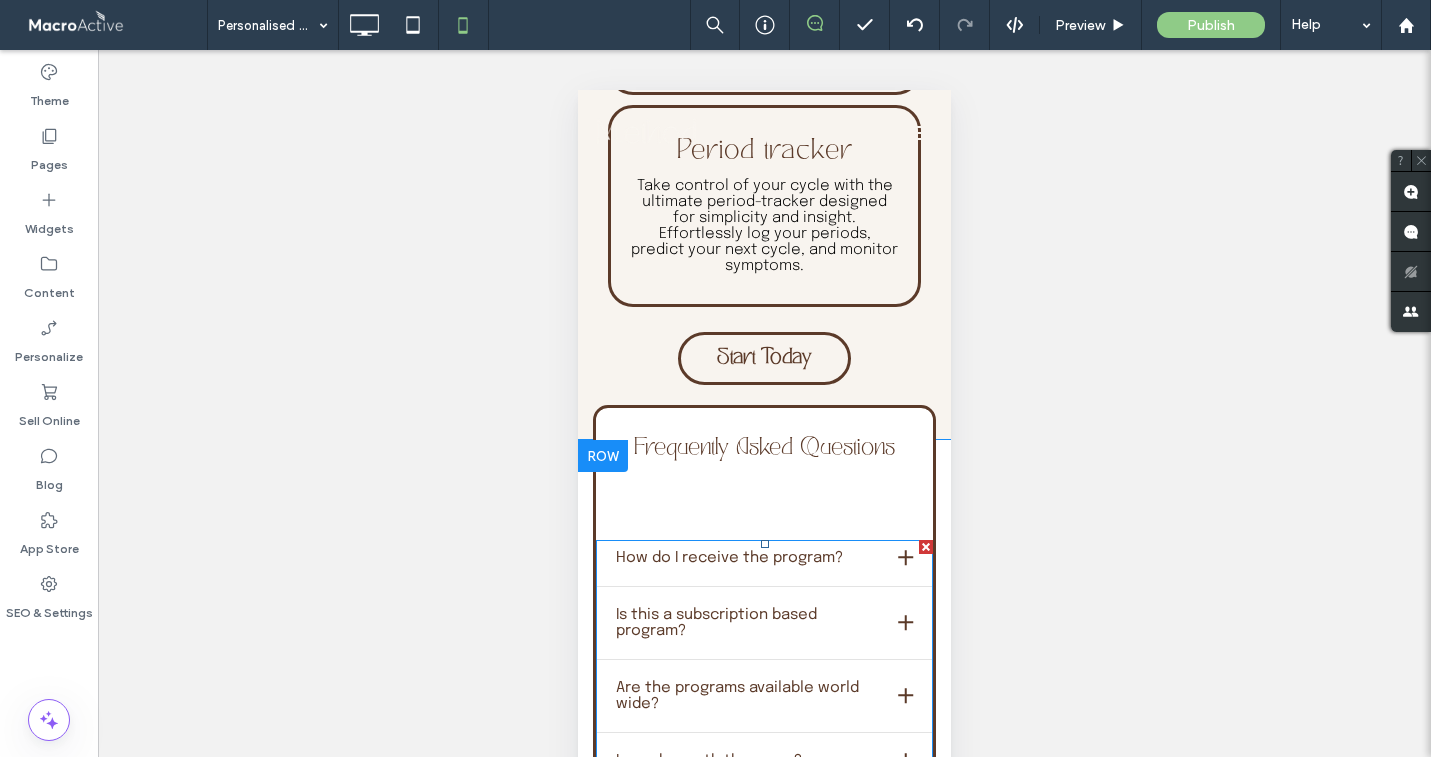 scroll, scrollTop: 6540, scrollLeft: 0, axis: vertical 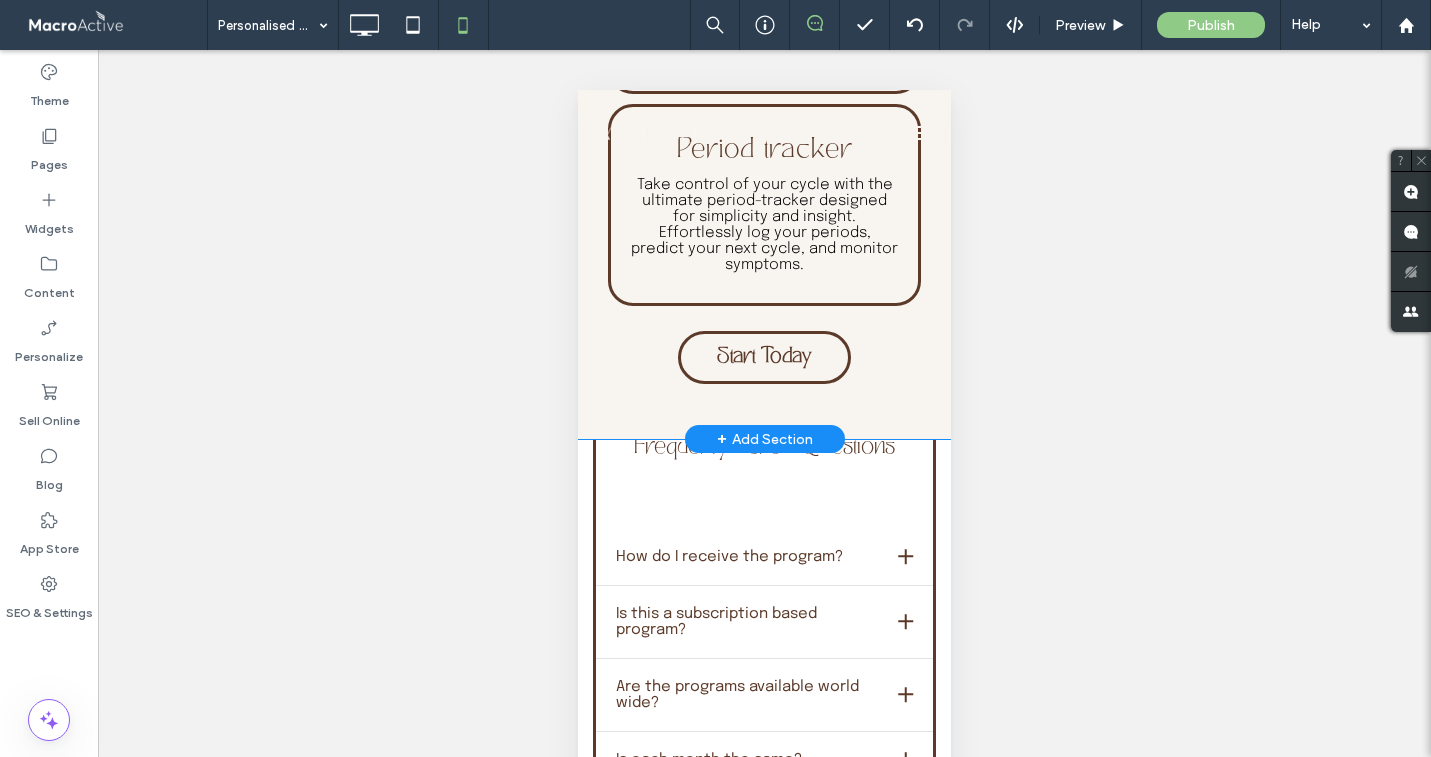 click on "Bonus features
Click To Paste
Members-only group
Meet like-minded people and join a community group where I will post daily motivations and answers any questions you may have.
Click To Paste
Mental wellbeing
Training your mind is just as important as training your body. That's why with our plan you get BONUS access to a library of helpful videos designed by professionals to help you understand and improve your mental wellbeing.
Click To Paste
Habit tracker
Daily habits create lasting results! I'll set recommended daily habits and you can set your own as well.
Click To Paste
Period tracker
Take control of your cycle with the ultimate period-tracker designed for simplicity and insight. Effortlessly log your periods, predict your next cycle, and monitor symptoms.
Click To Paste
Start Today
Click To Paste
Click To Paste" at bounding box center [764, -58] 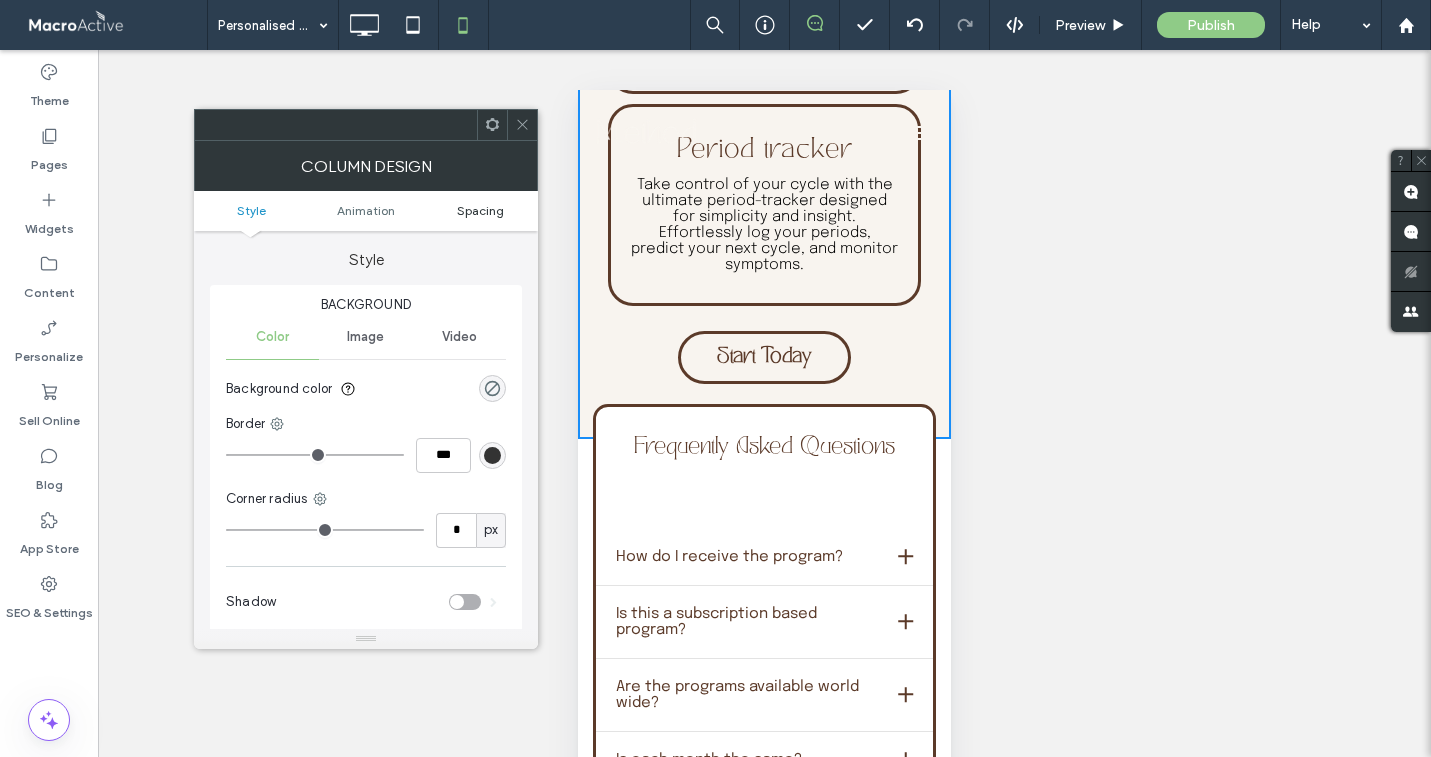 click on "Spacing" at bounding box center [480, 210] 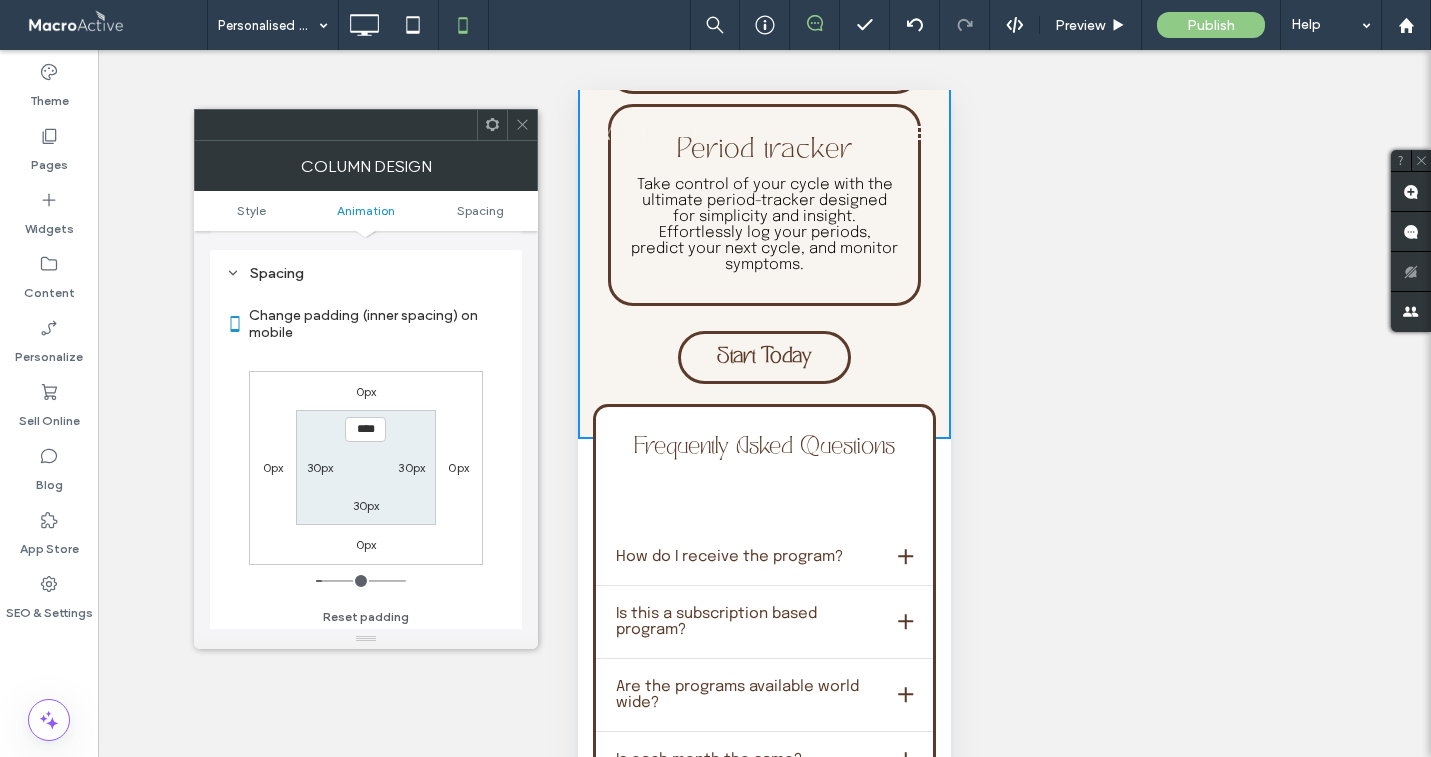 scroll, scrollTop: 470, scrollLeft: 0, axis: vertical 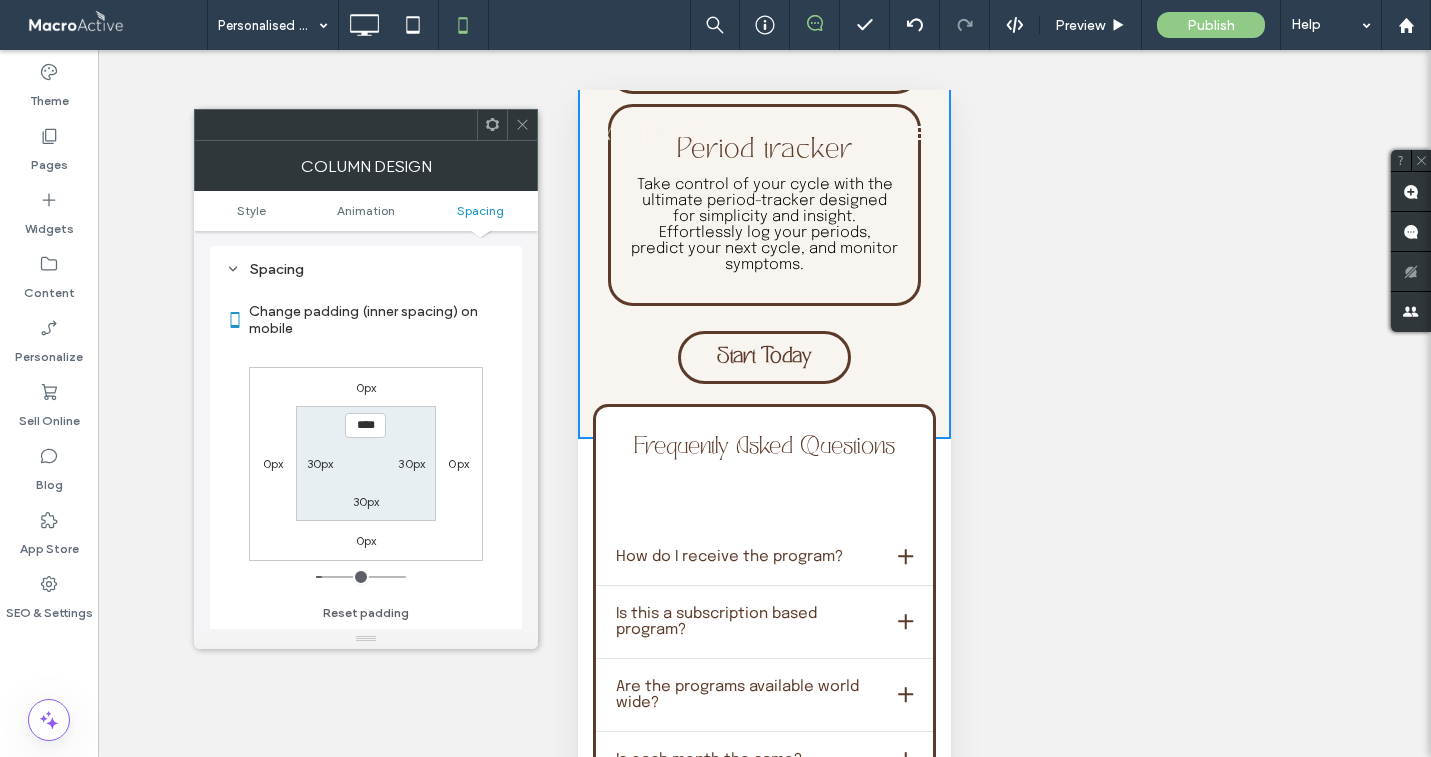 click on "30px" at bounding box center (366, 501) 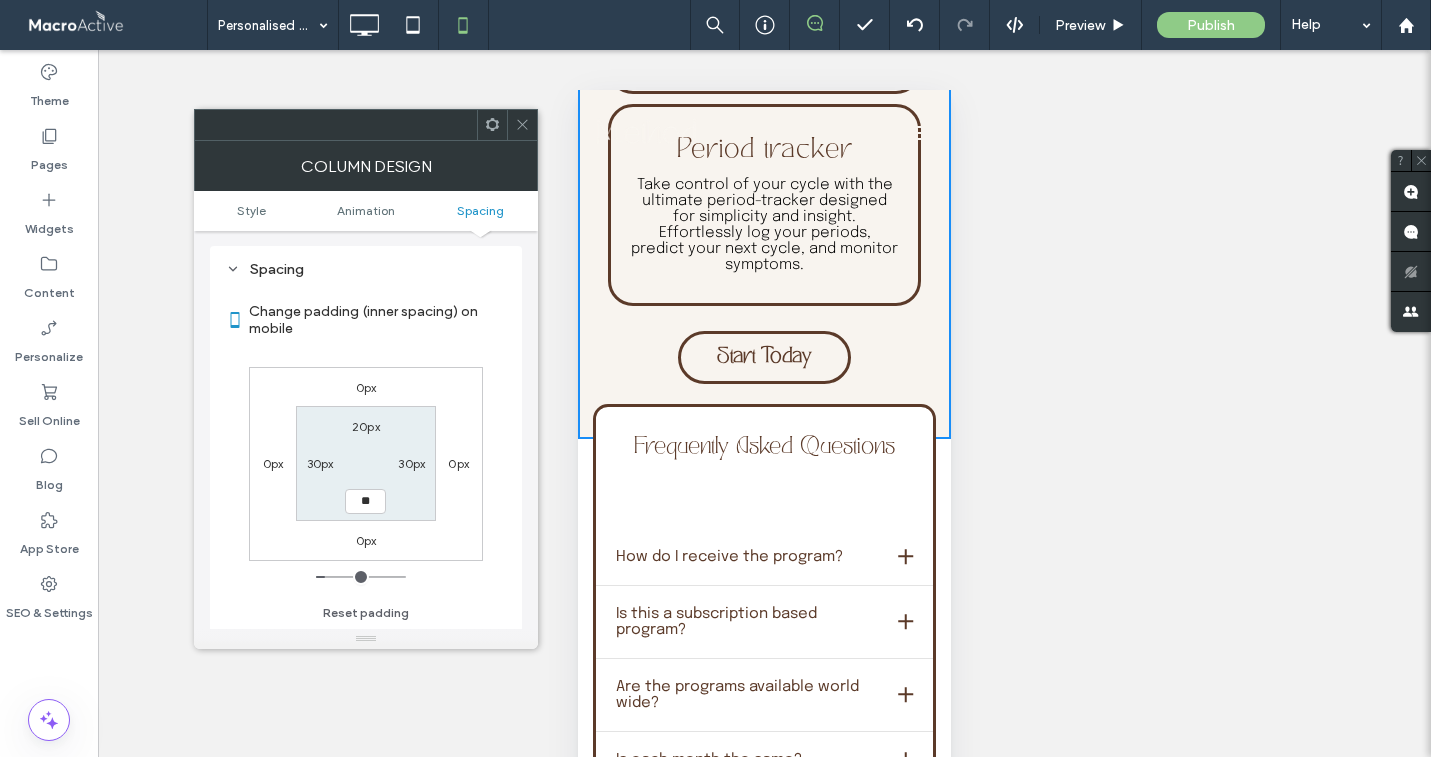 type on "**" 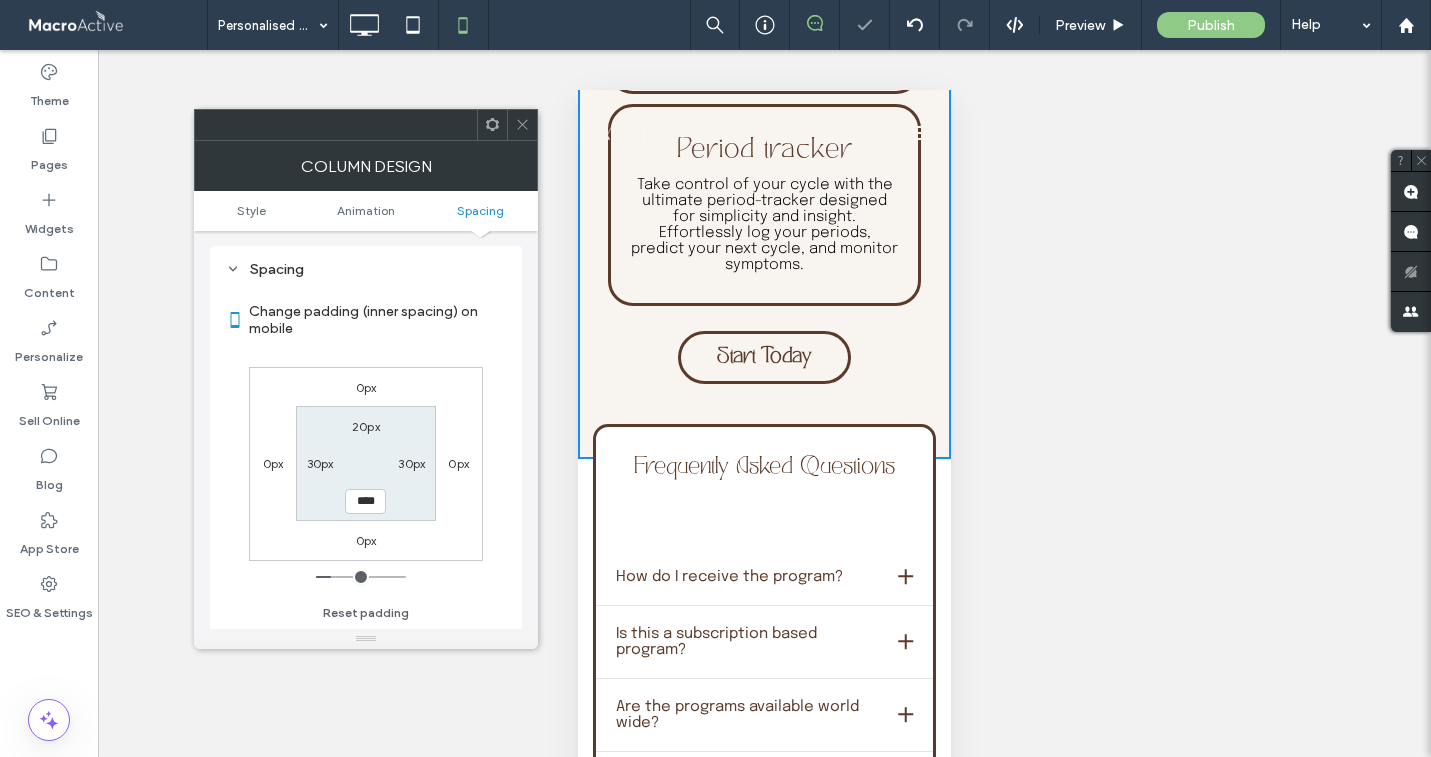 click 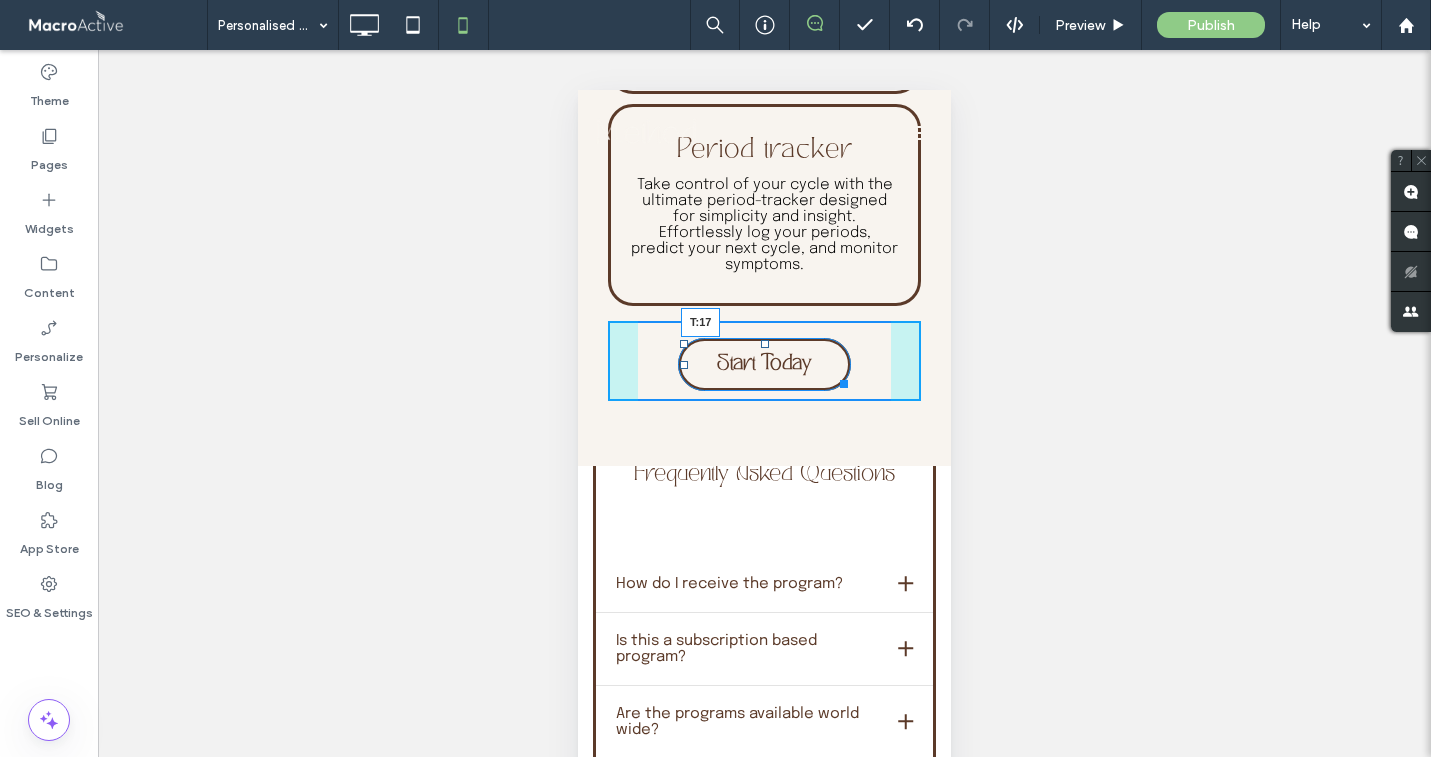 click at bounding box center (765, 344) 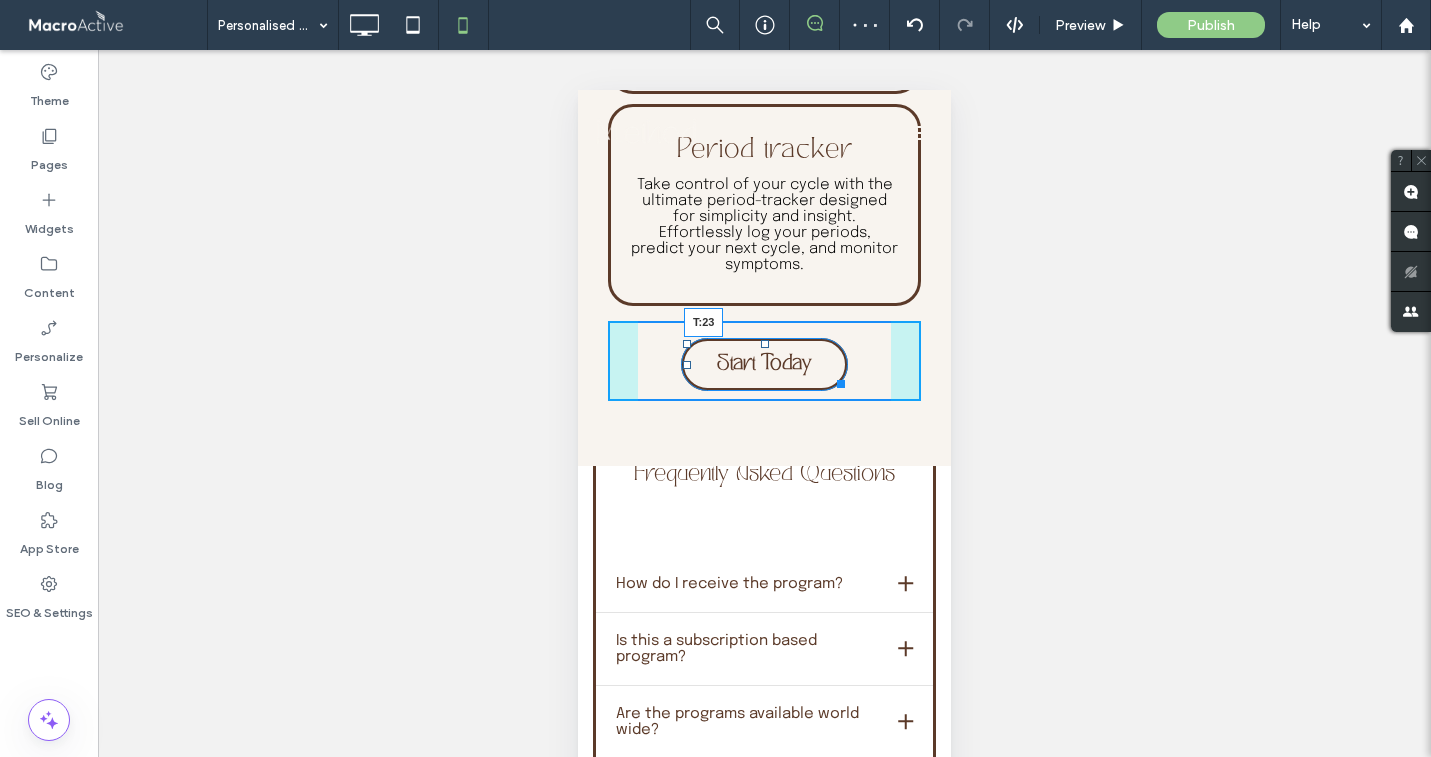 click at bounding box center (765, 344) 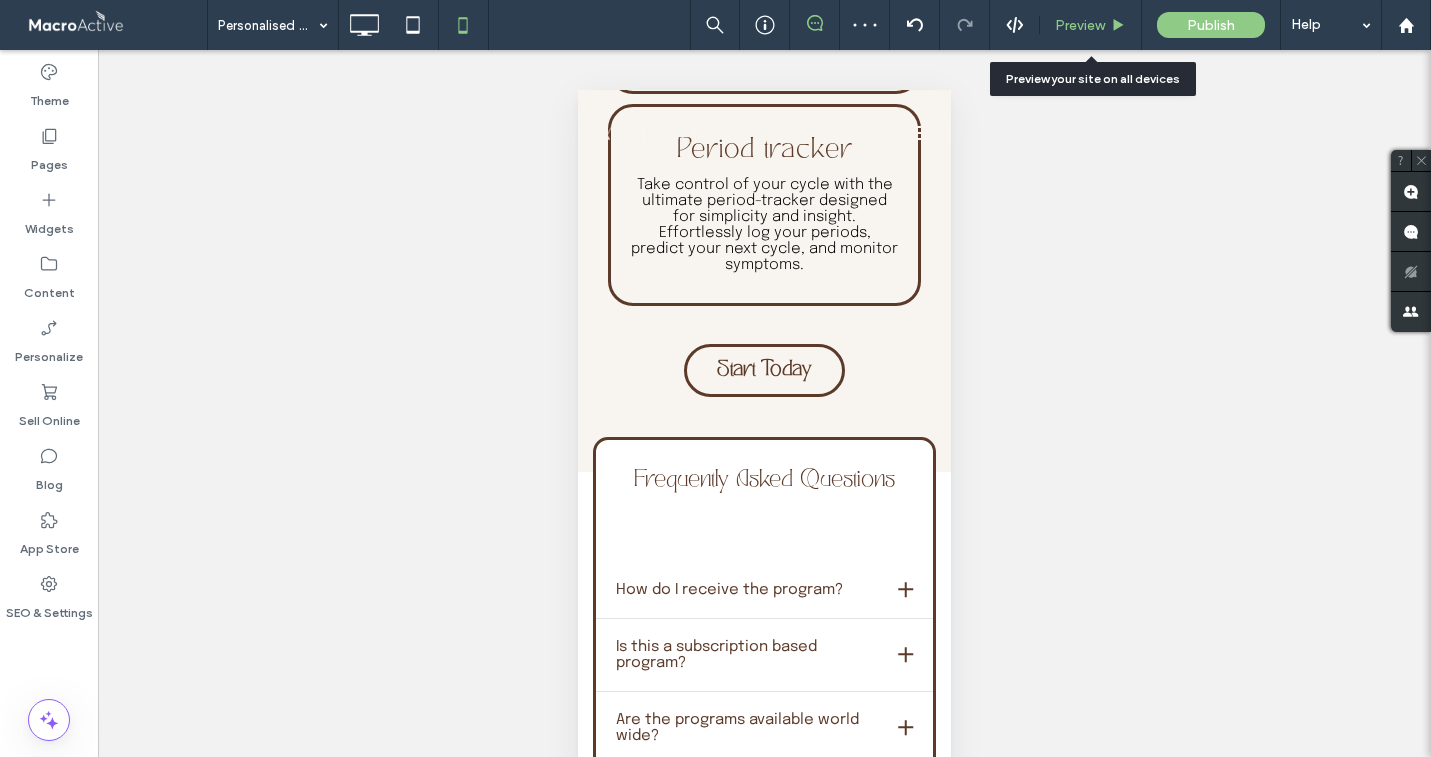 click on "Preview" at bounding box center [1080, 25] 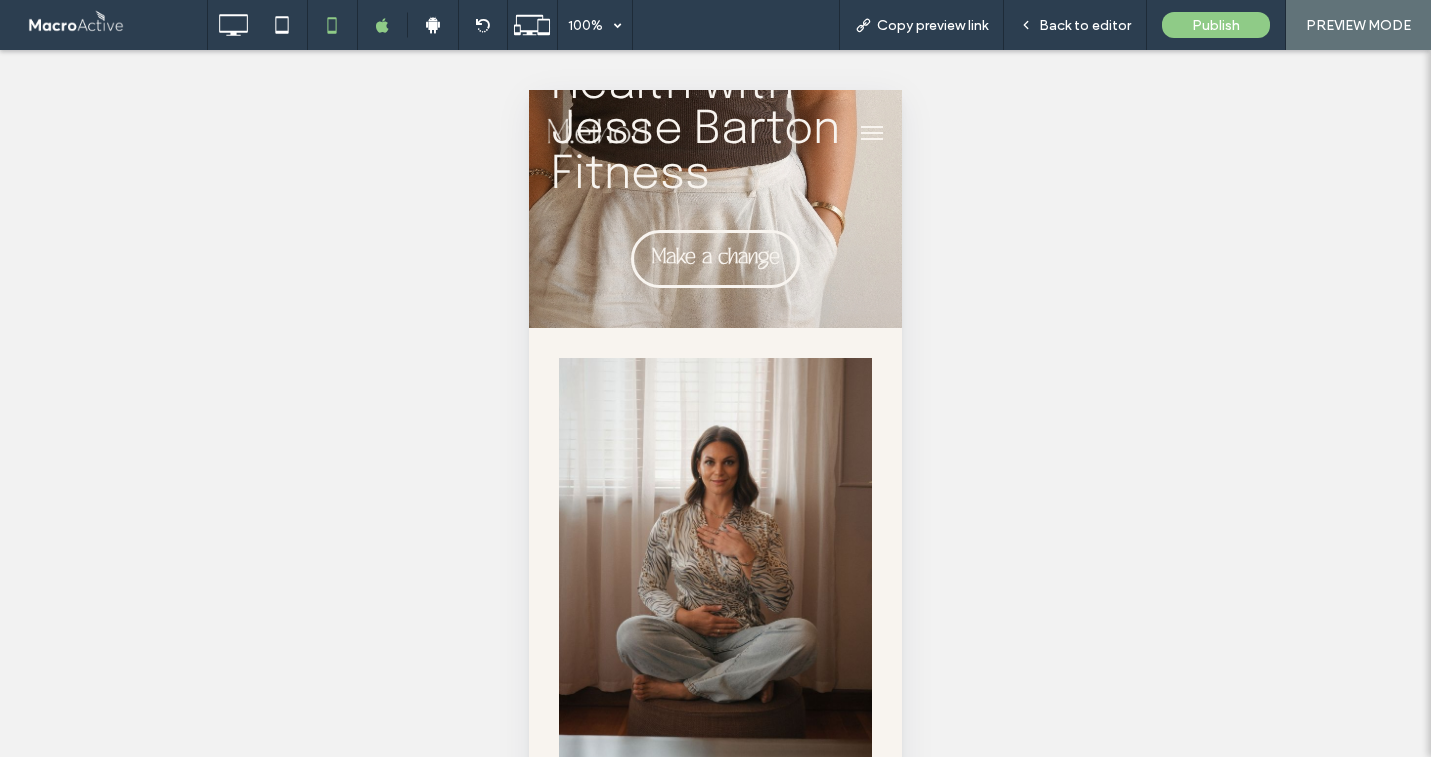scroll, scrollTop: 0, scrollLeft: 0, axis: both 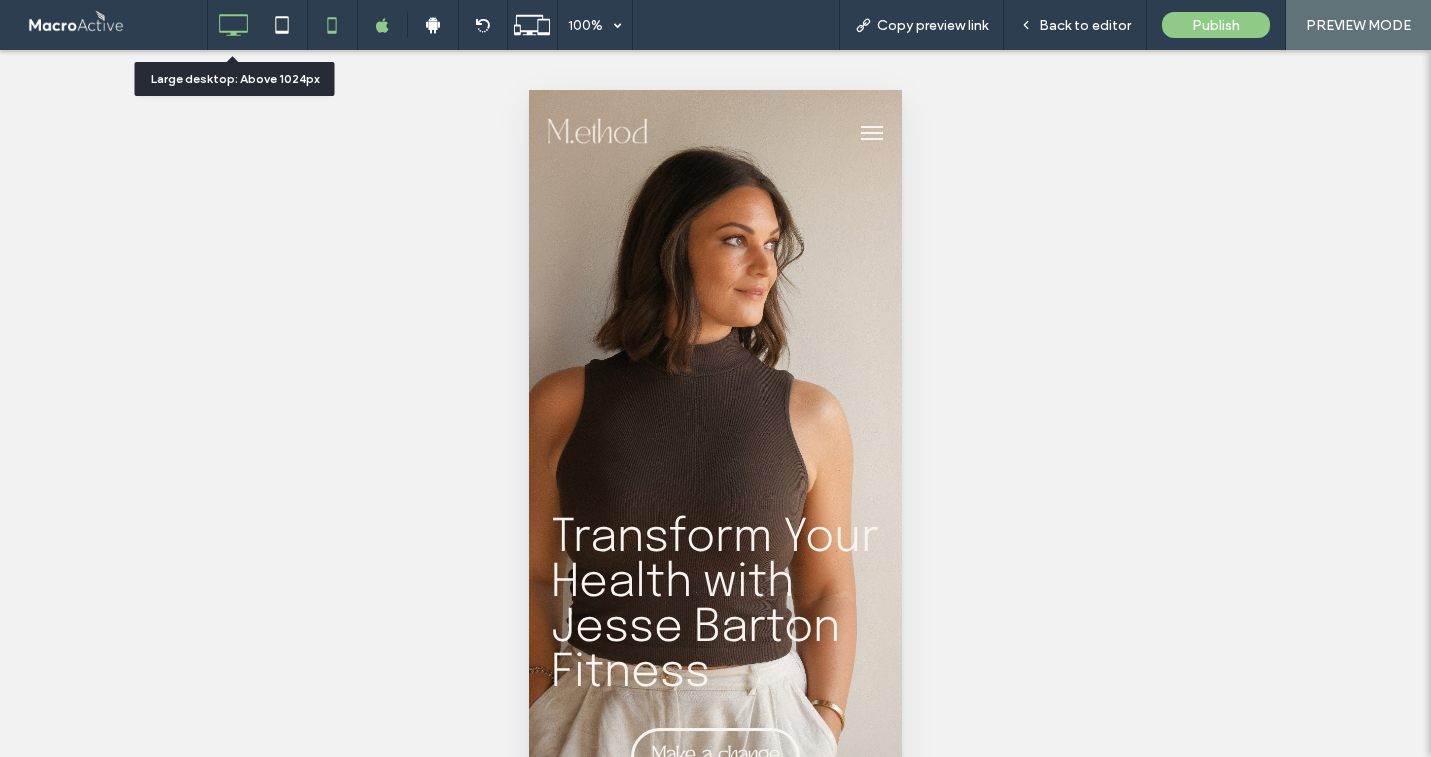 click 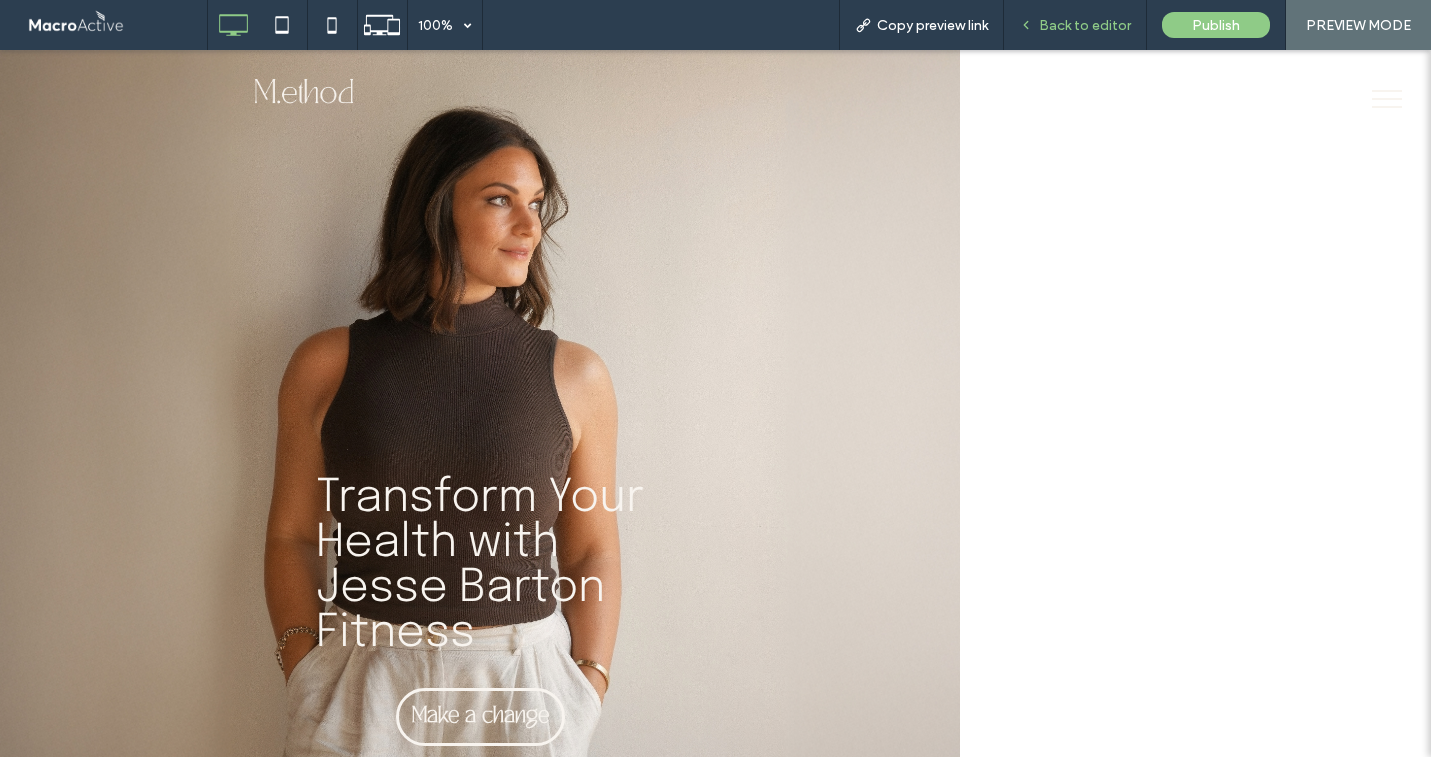 click on "Back to editor" at bounding box center (1085, 25) 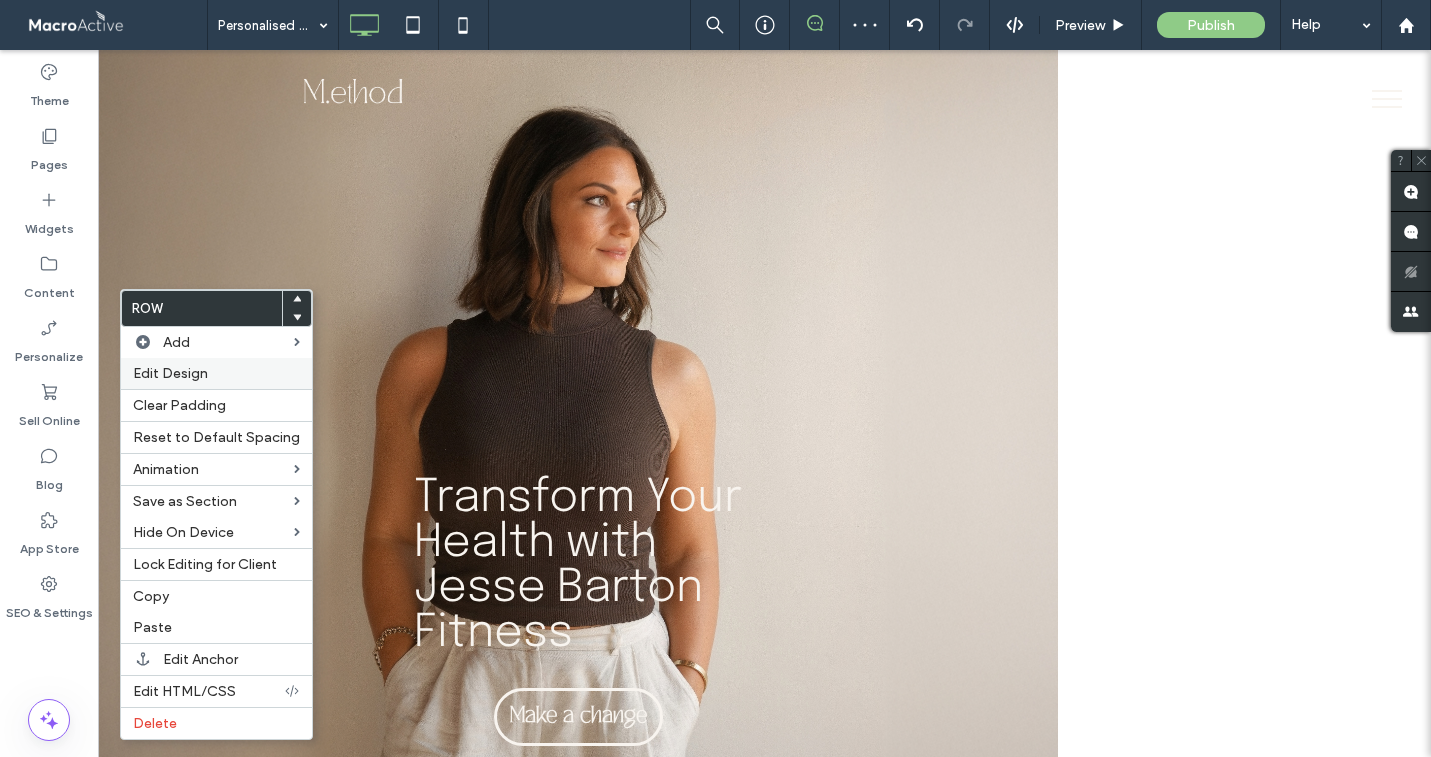 click on "Edit Design" at bounding box center (170, 373) 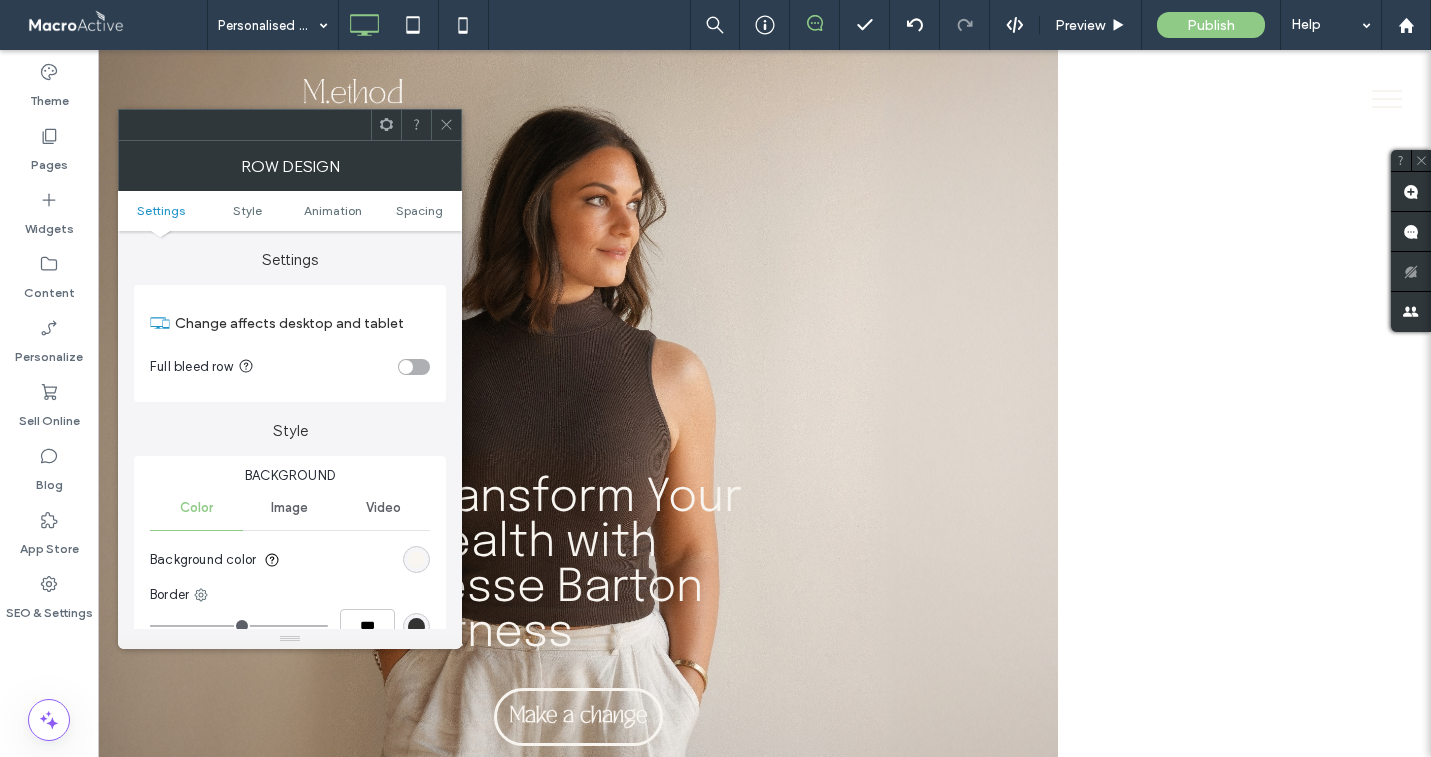 click at bounding box center (416, 559) 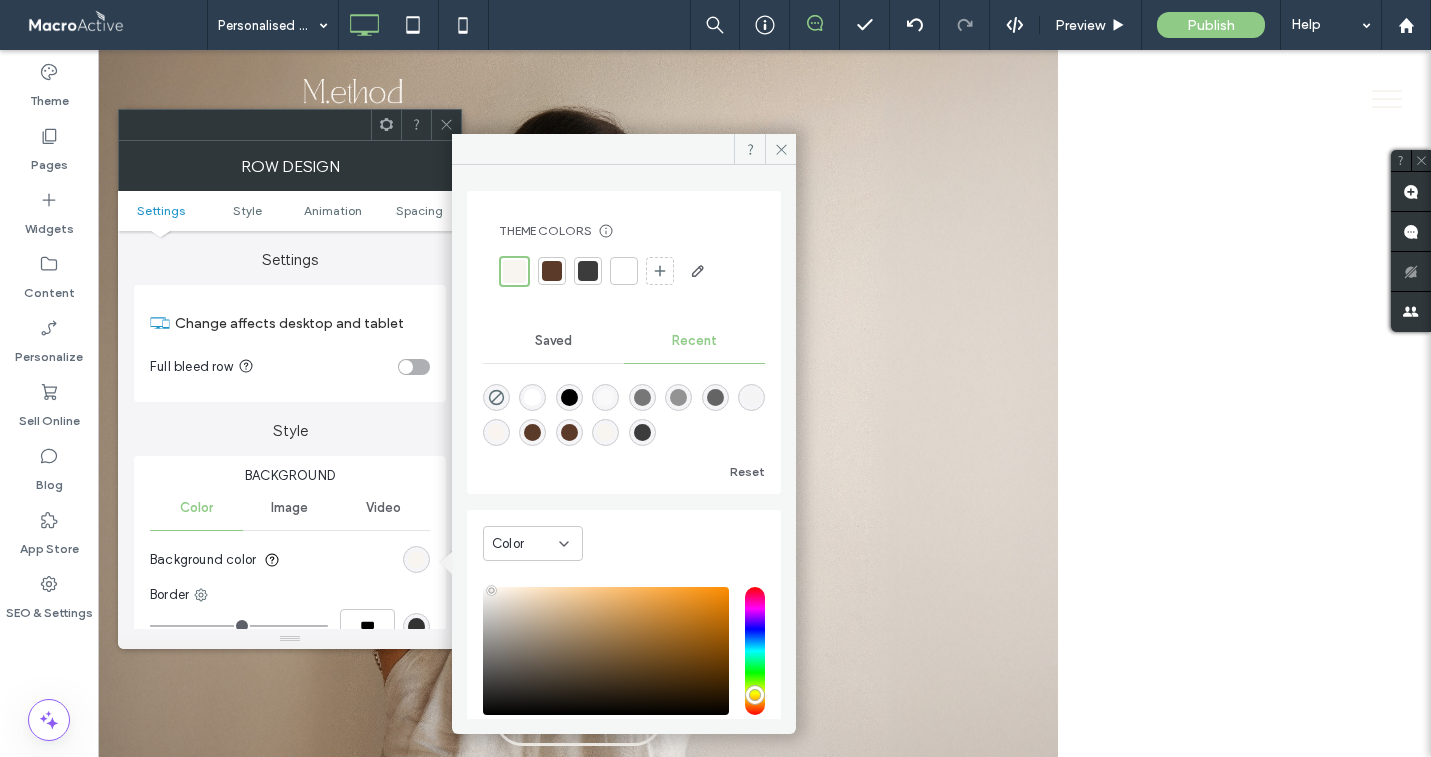 scroll, scrollTop: 123, scrollLeft: 0, axis: vertical 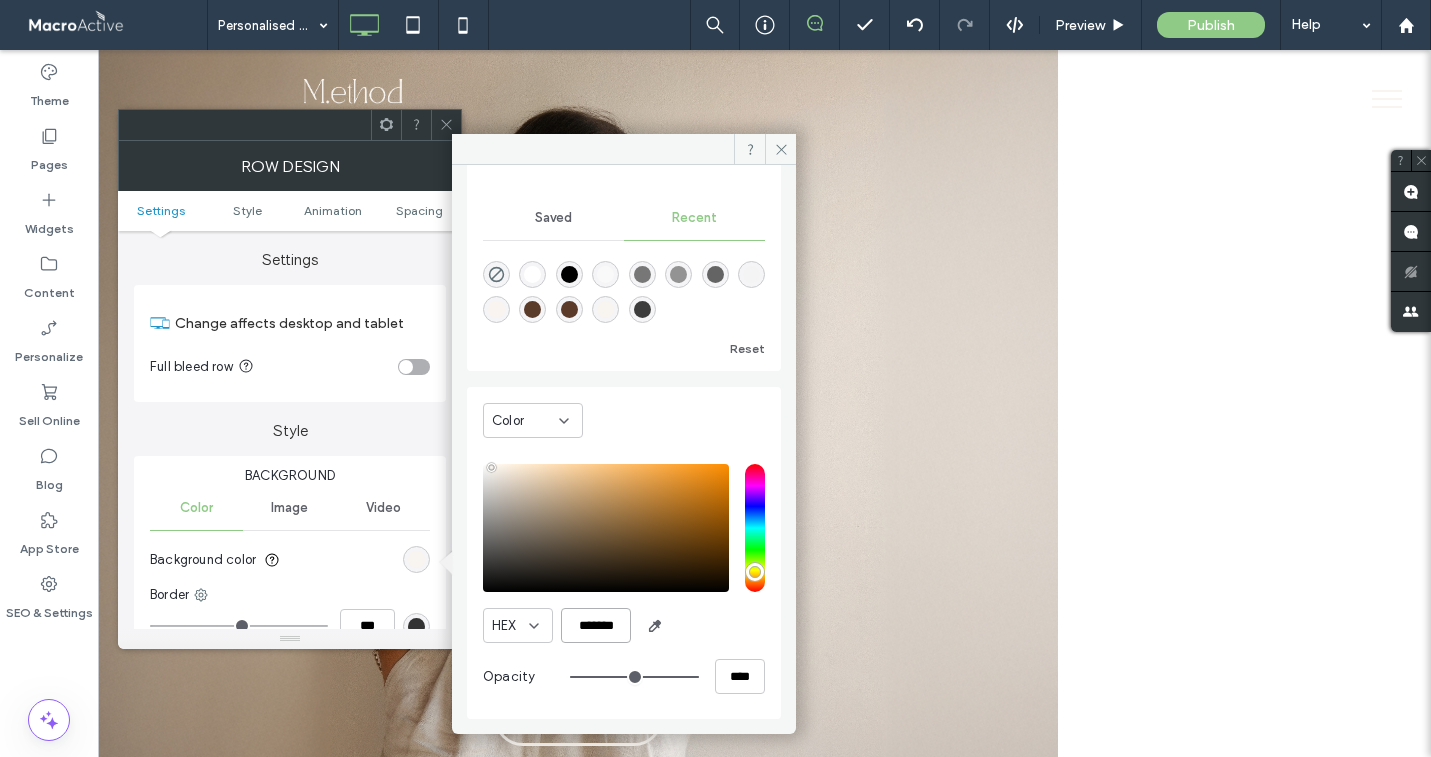 click on "*******" at bounding box center (596, 625) 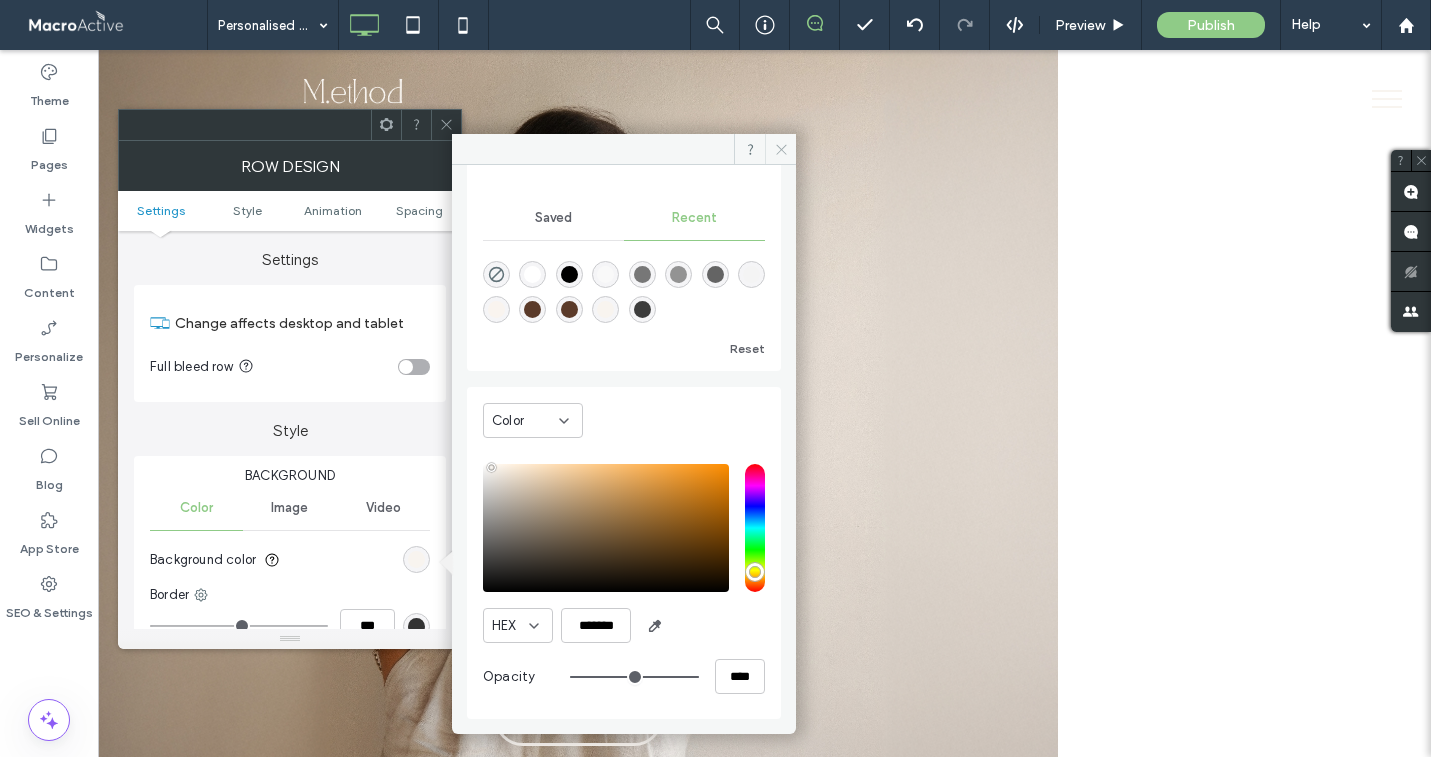 click 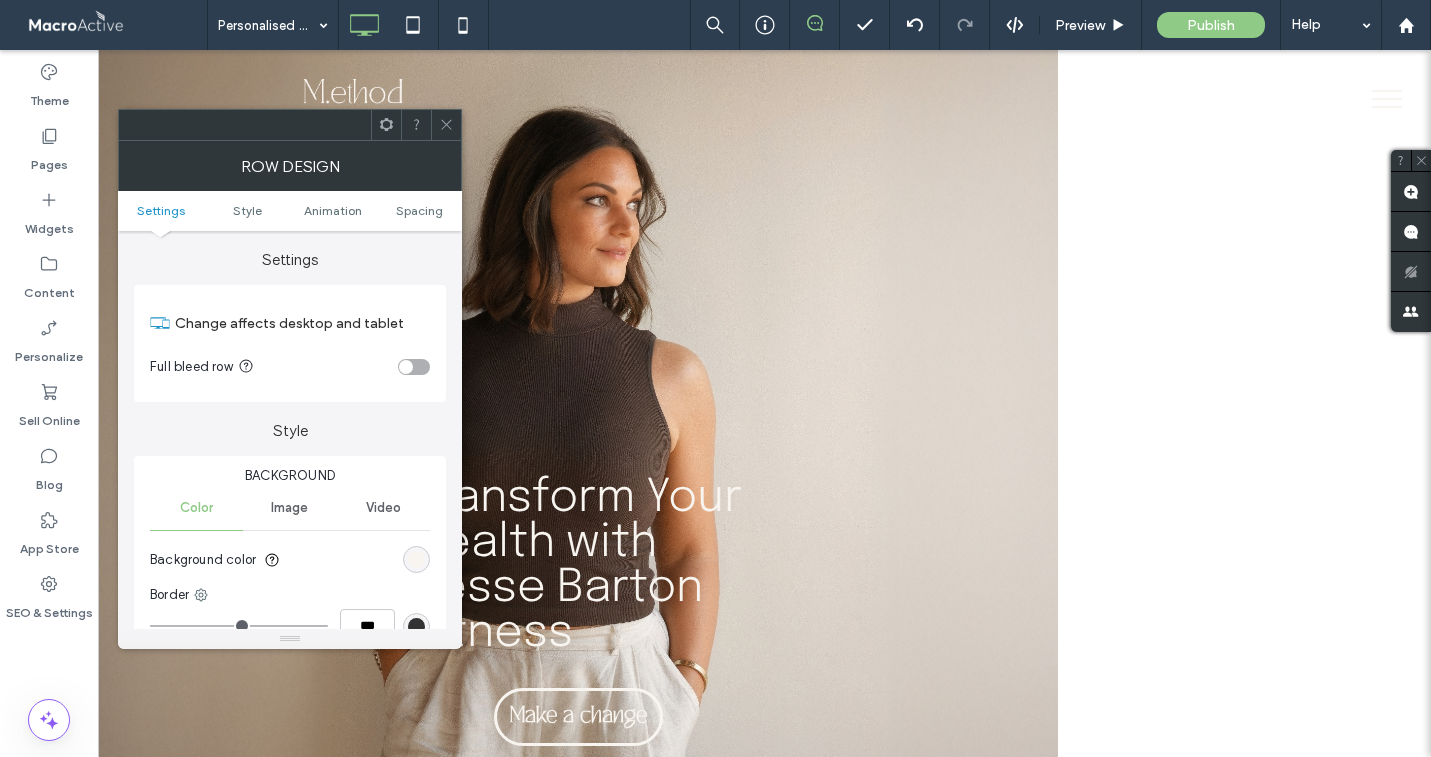 click 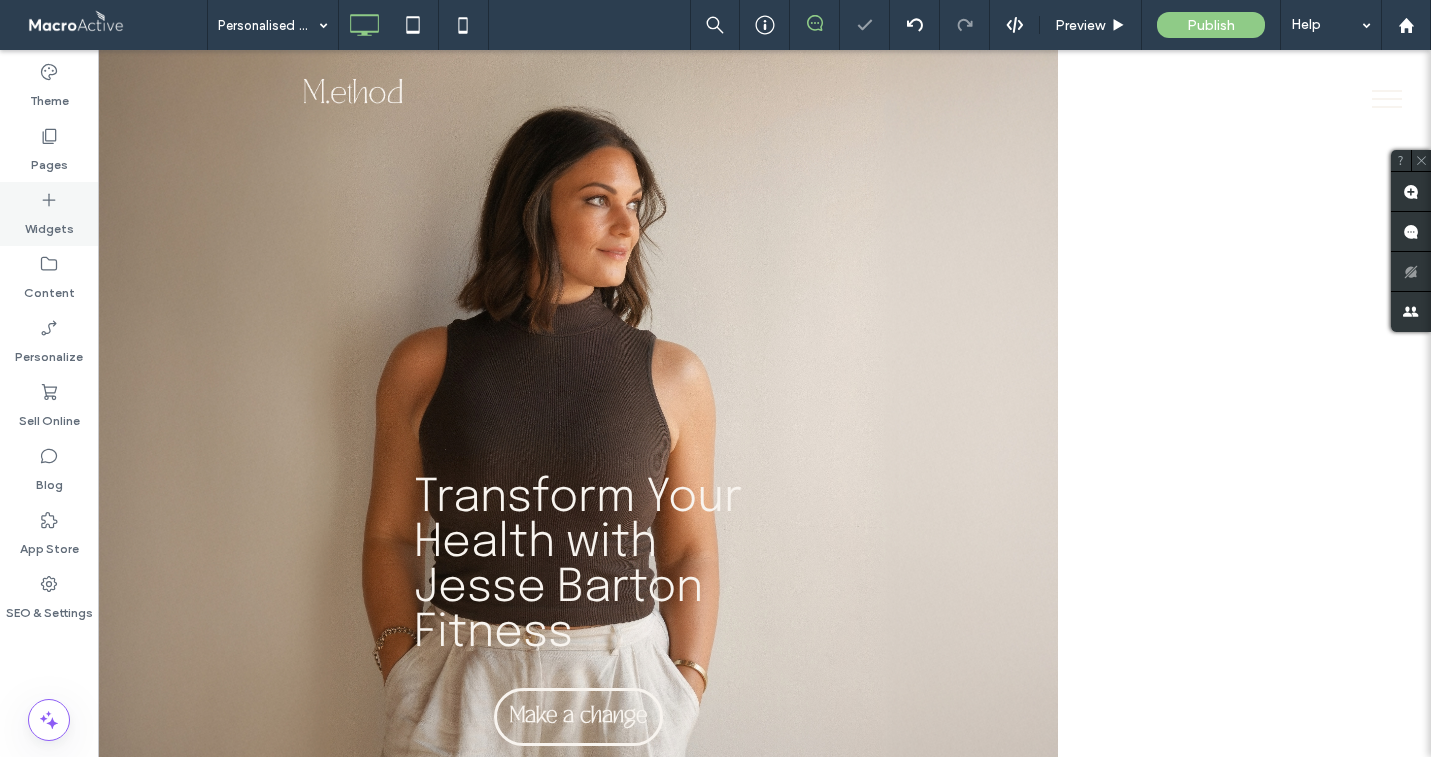 click 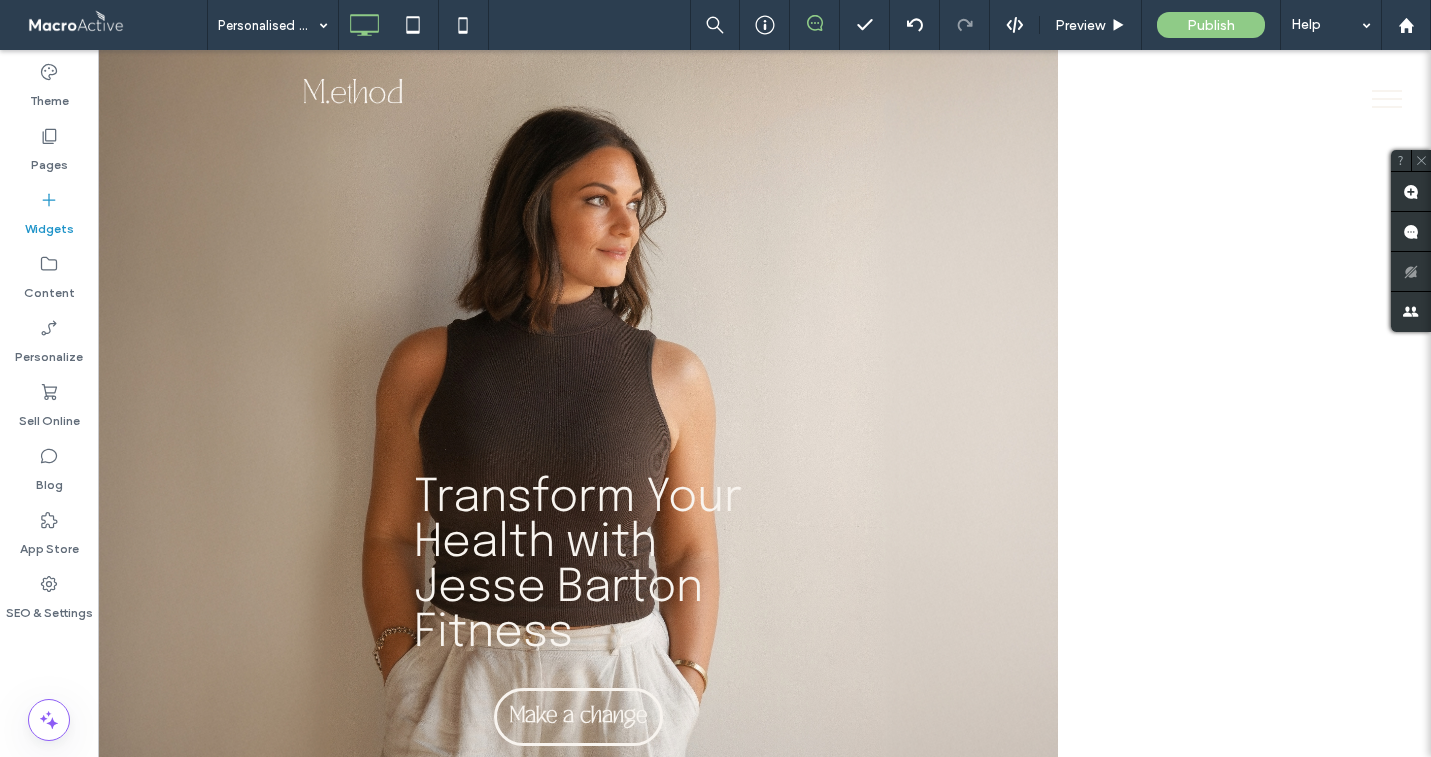 click on "Widgets" at bounding box center (49, 224) 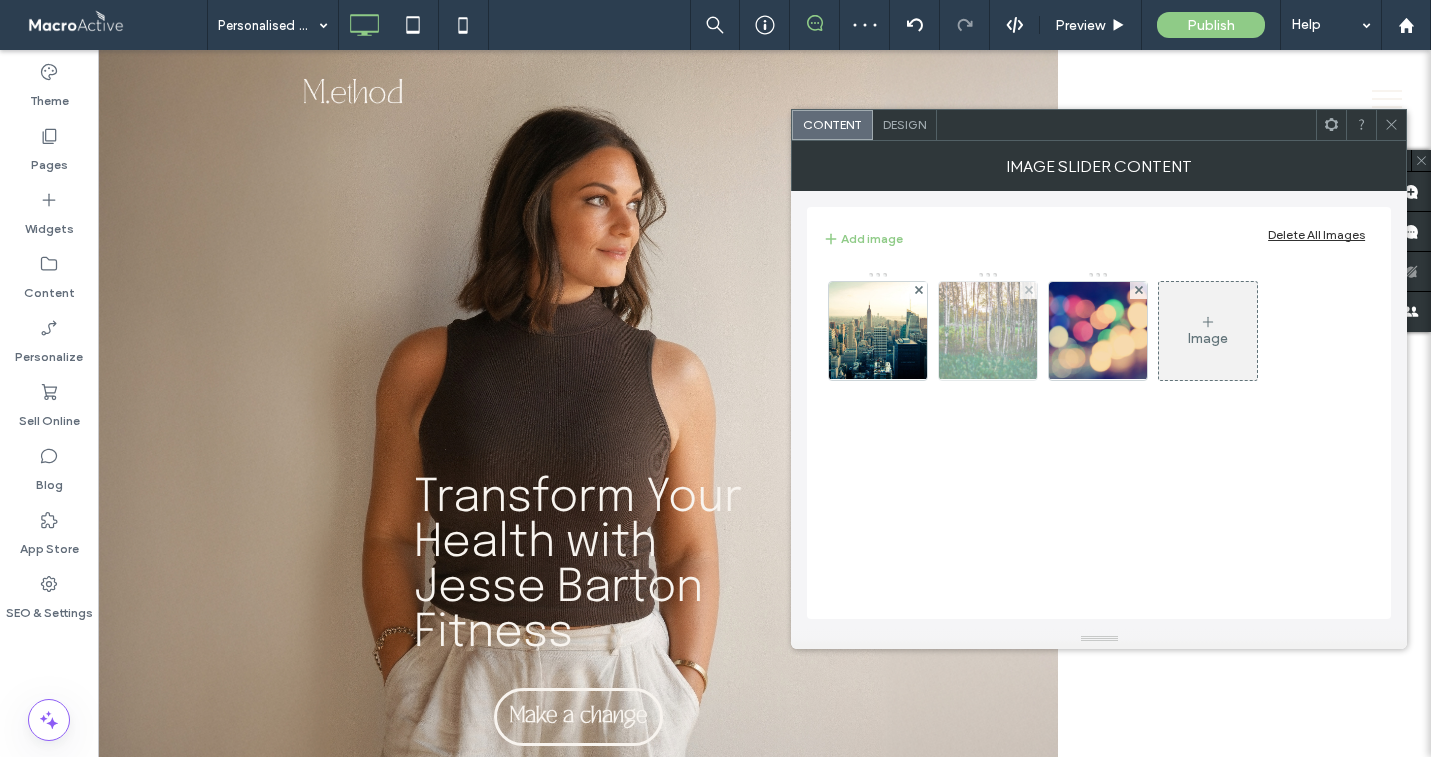 click at bounding box center [1028, 290] 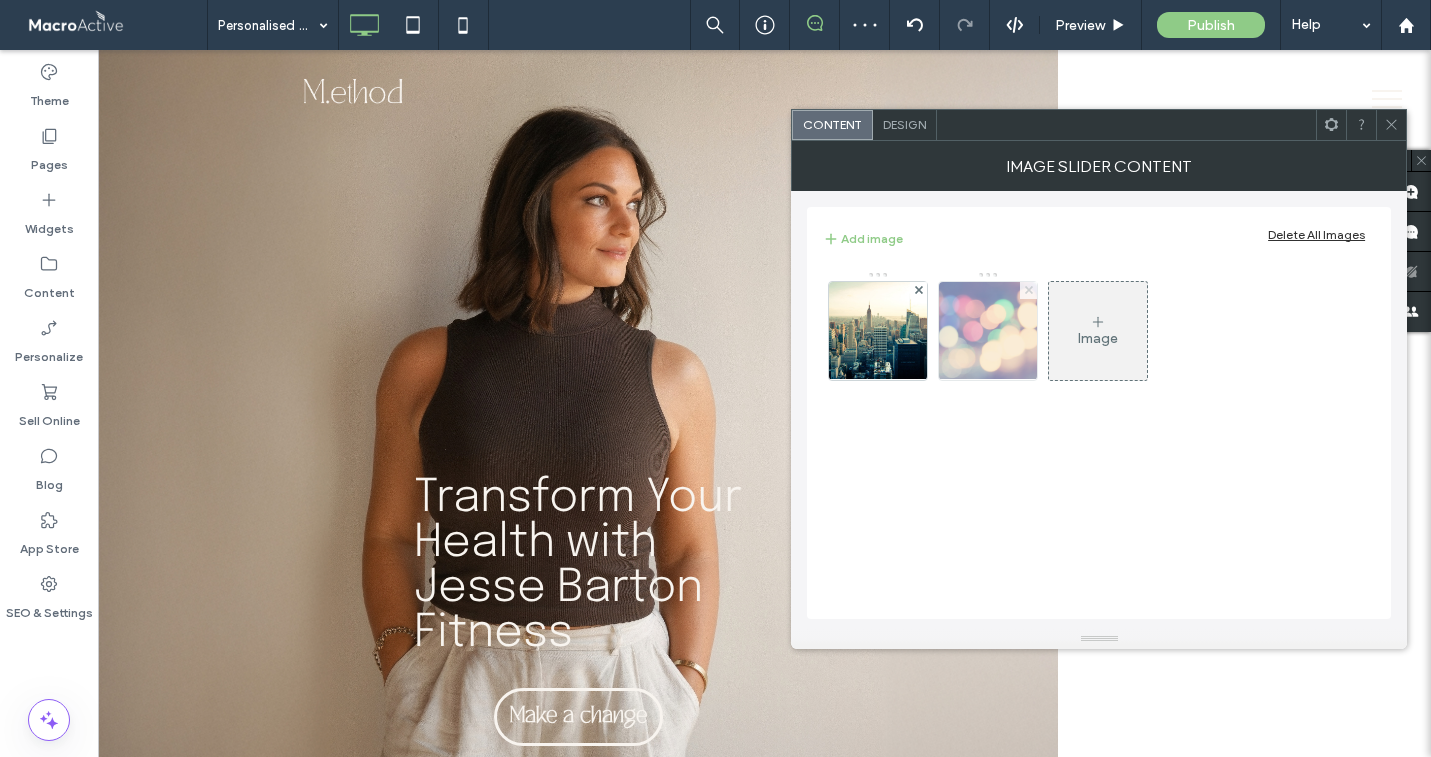 click 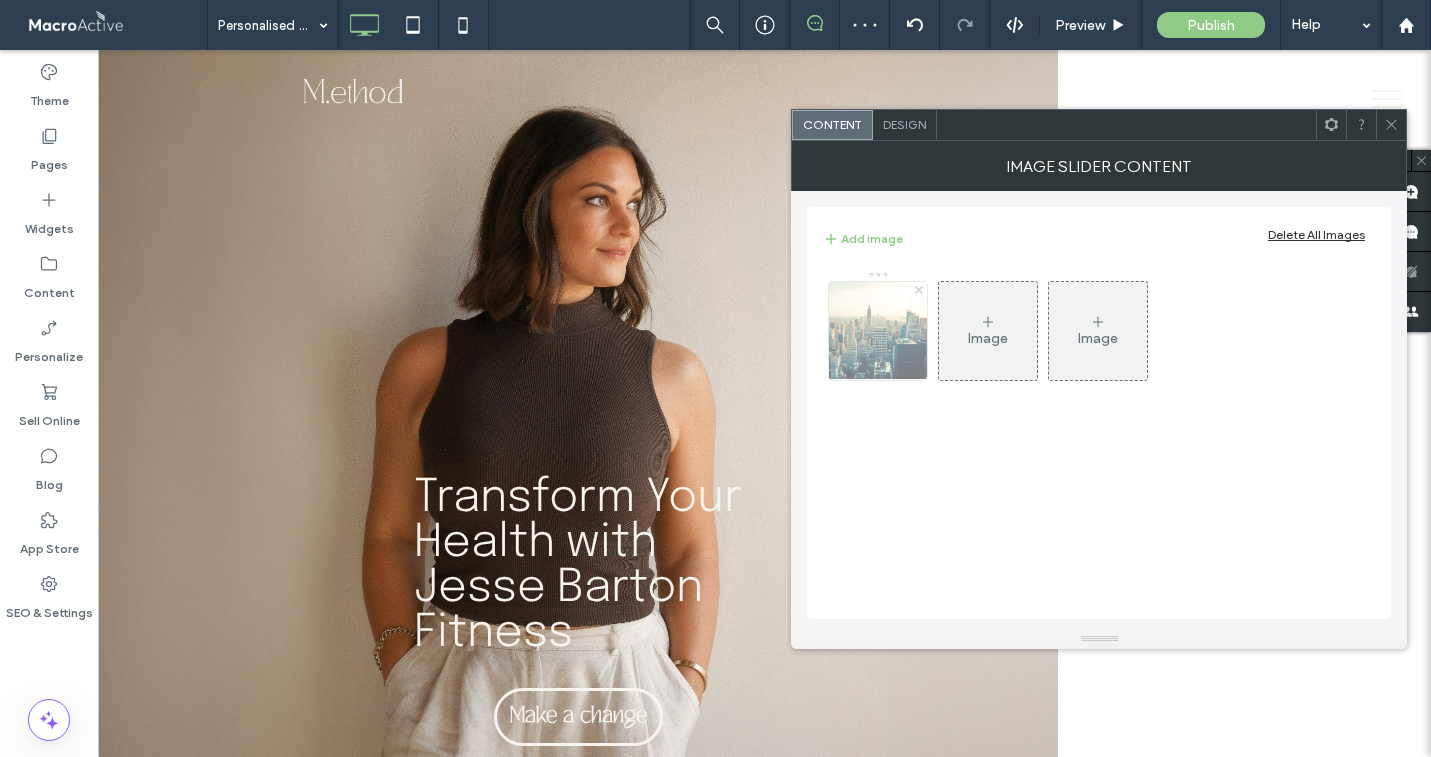 click 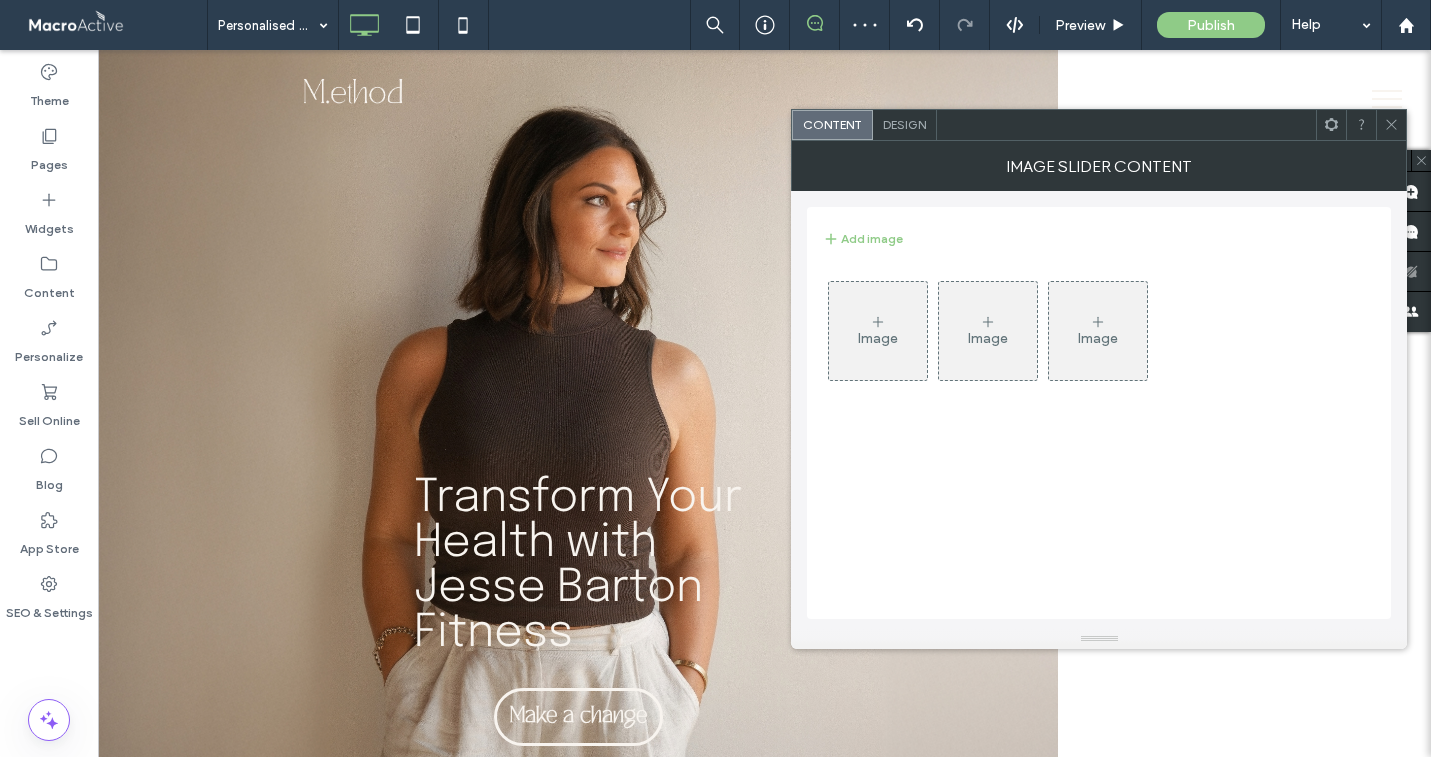 click 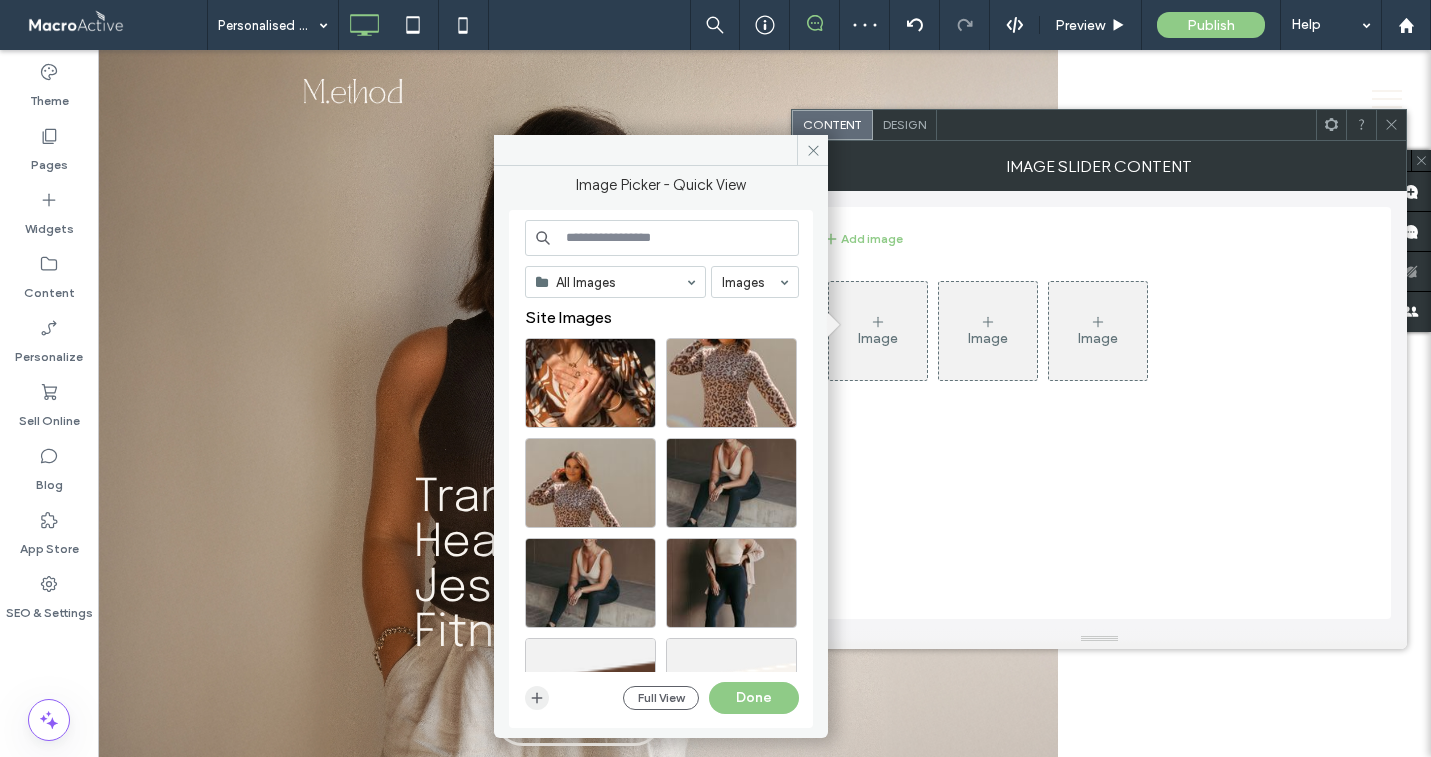 click 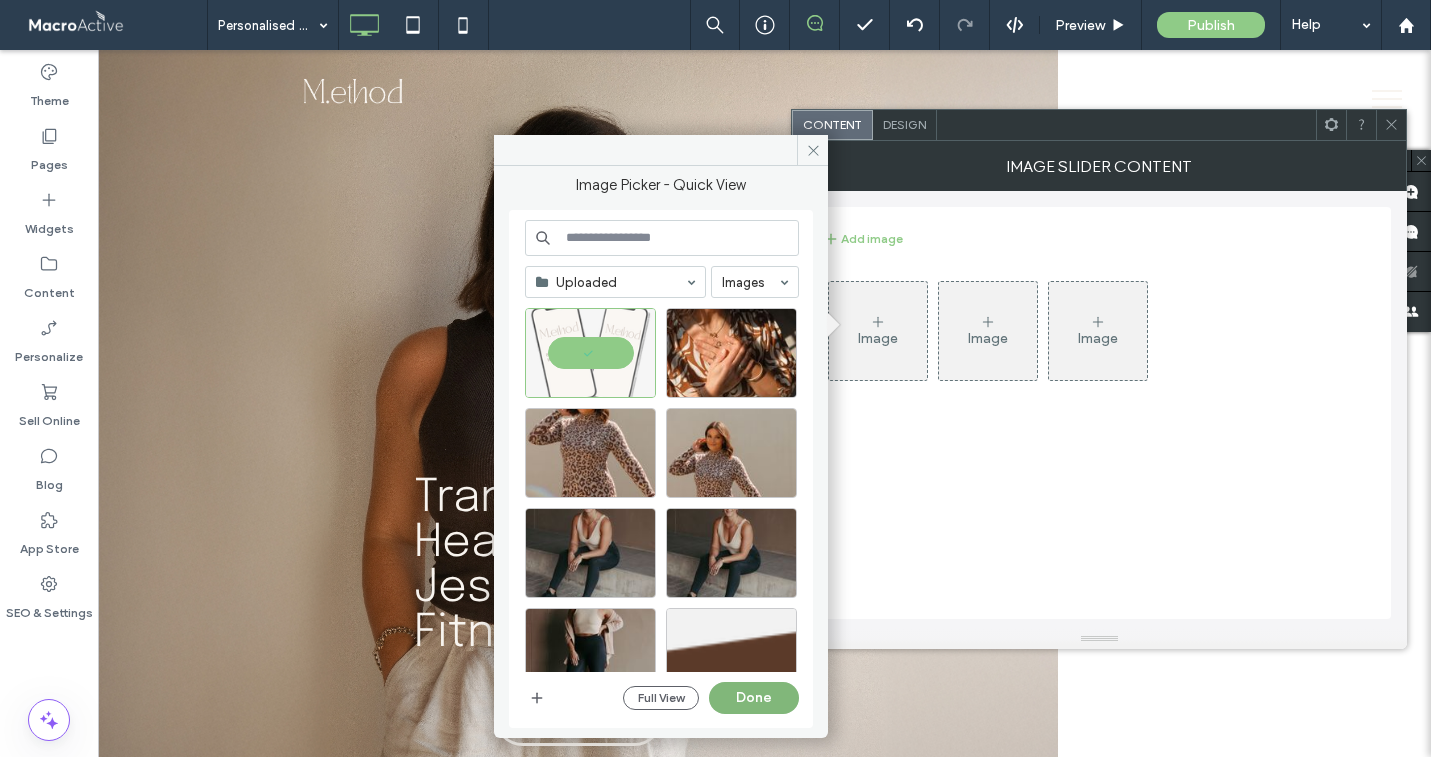 click on "Done" at bounding box center [754, 698] 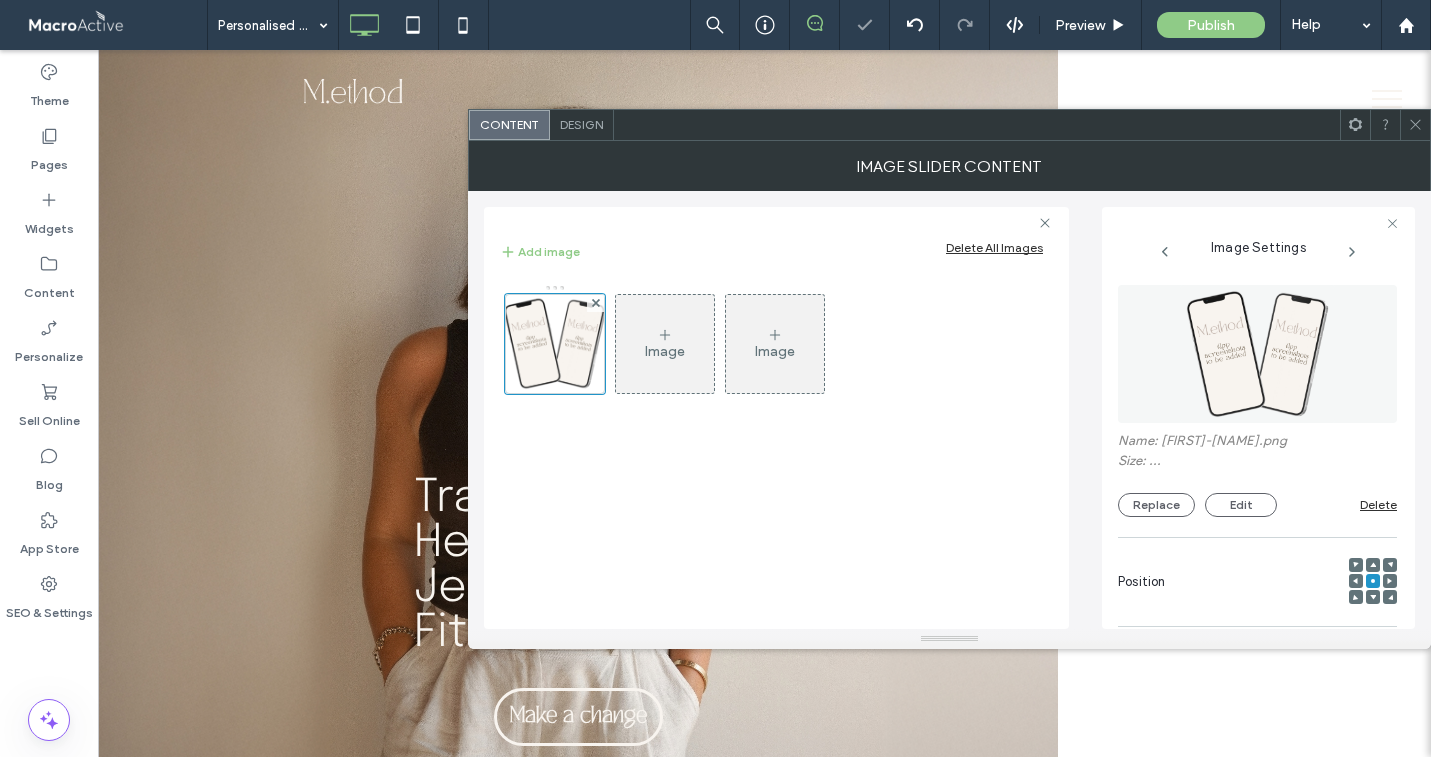 scroll, scrollTop: 0, scrollLeft: 26, axis: horizontal 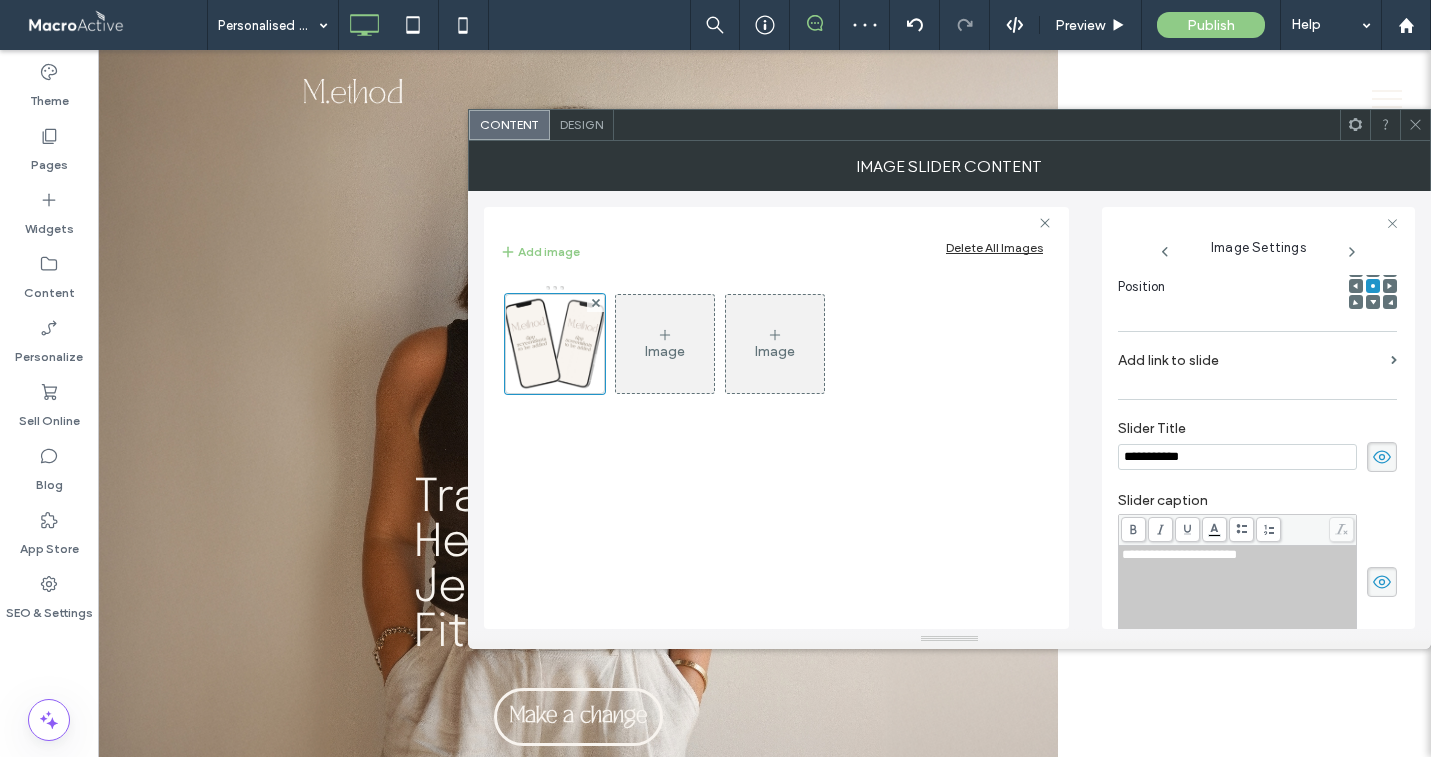 click 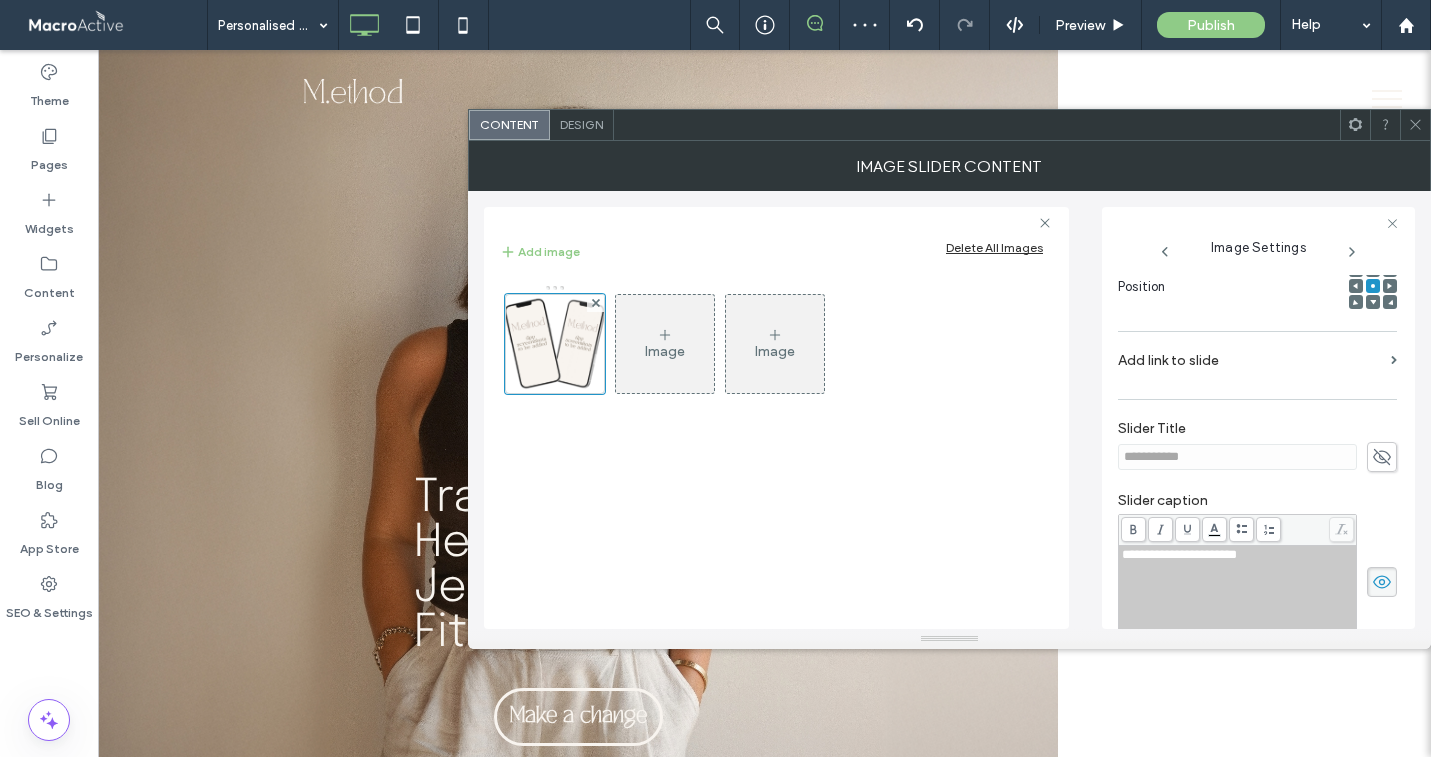 click 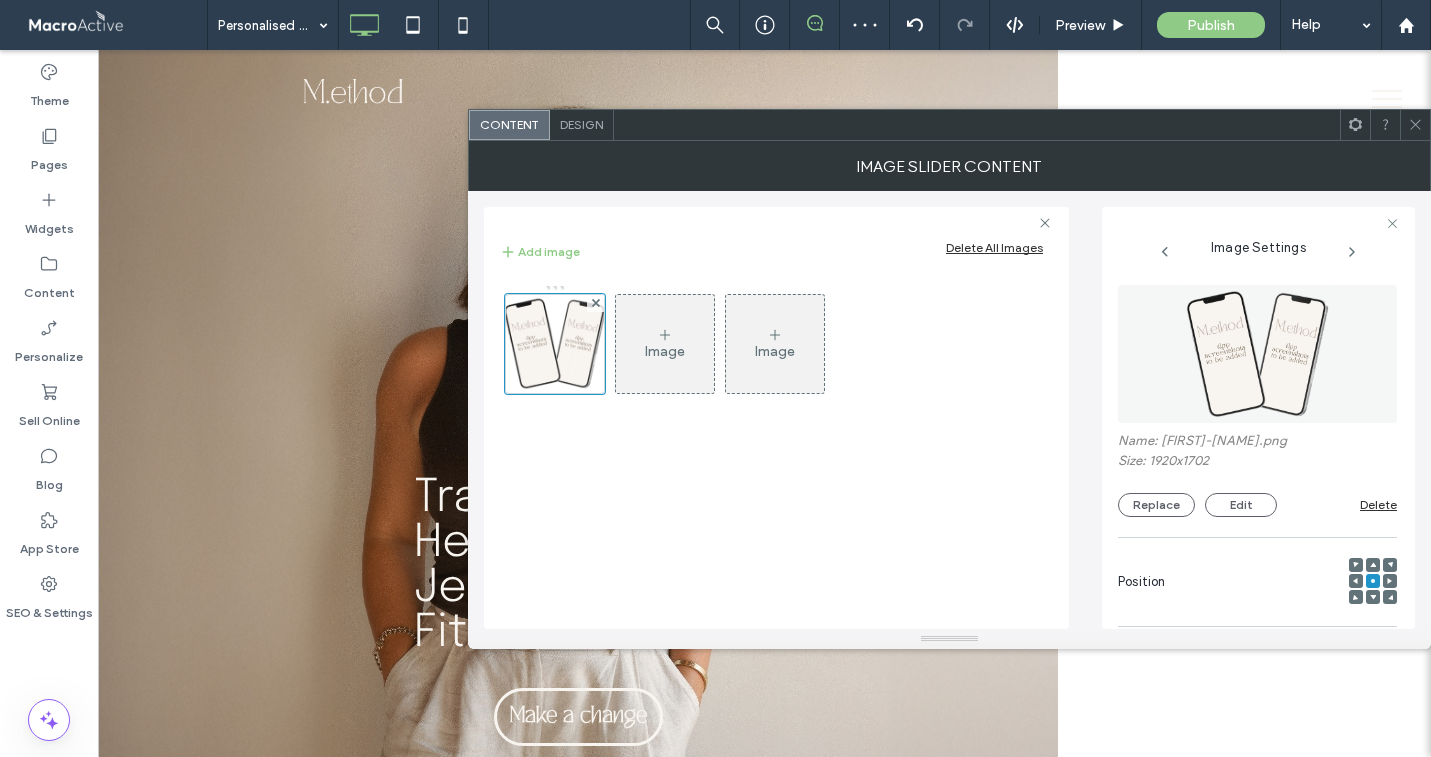 scroll, scrollTop: 573, scrollLeft: 0, axis: vertical 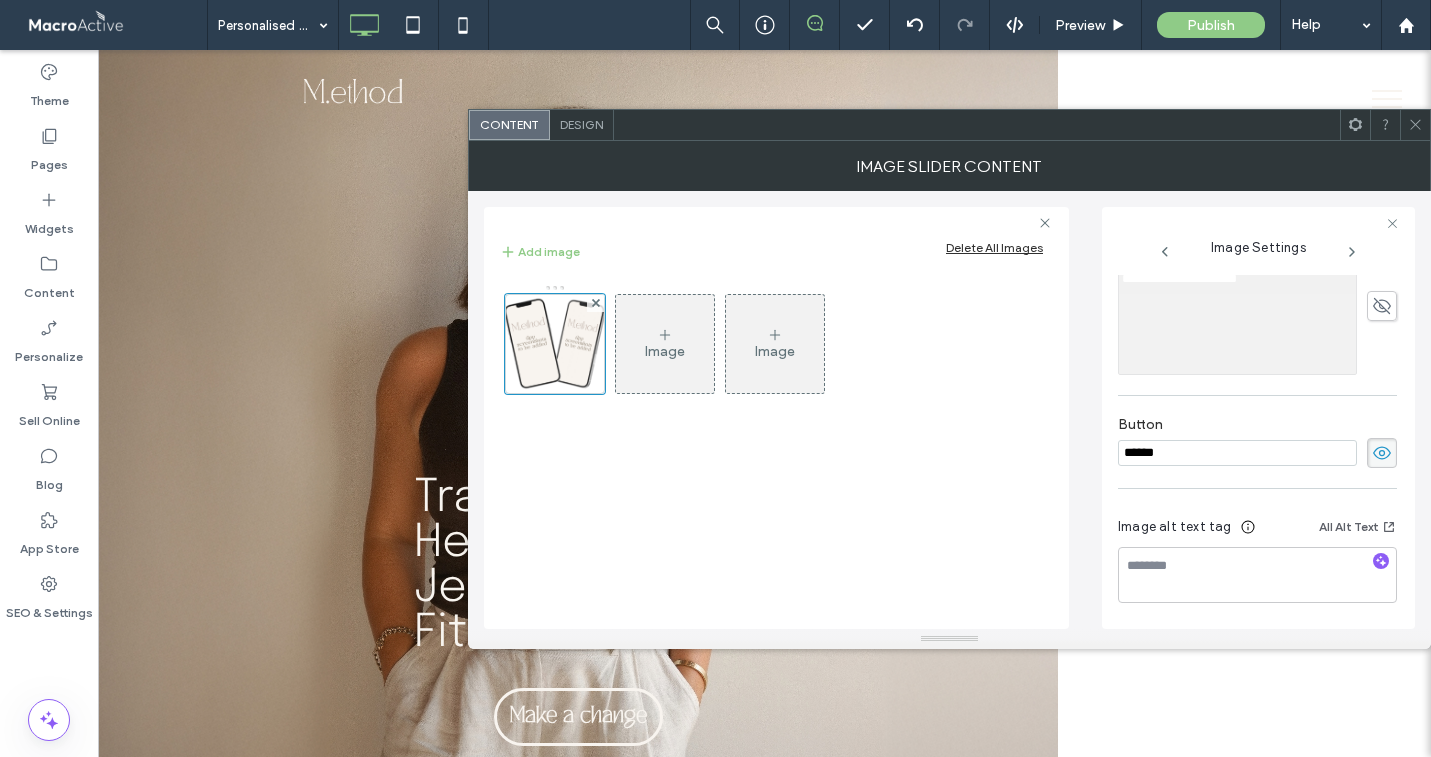click 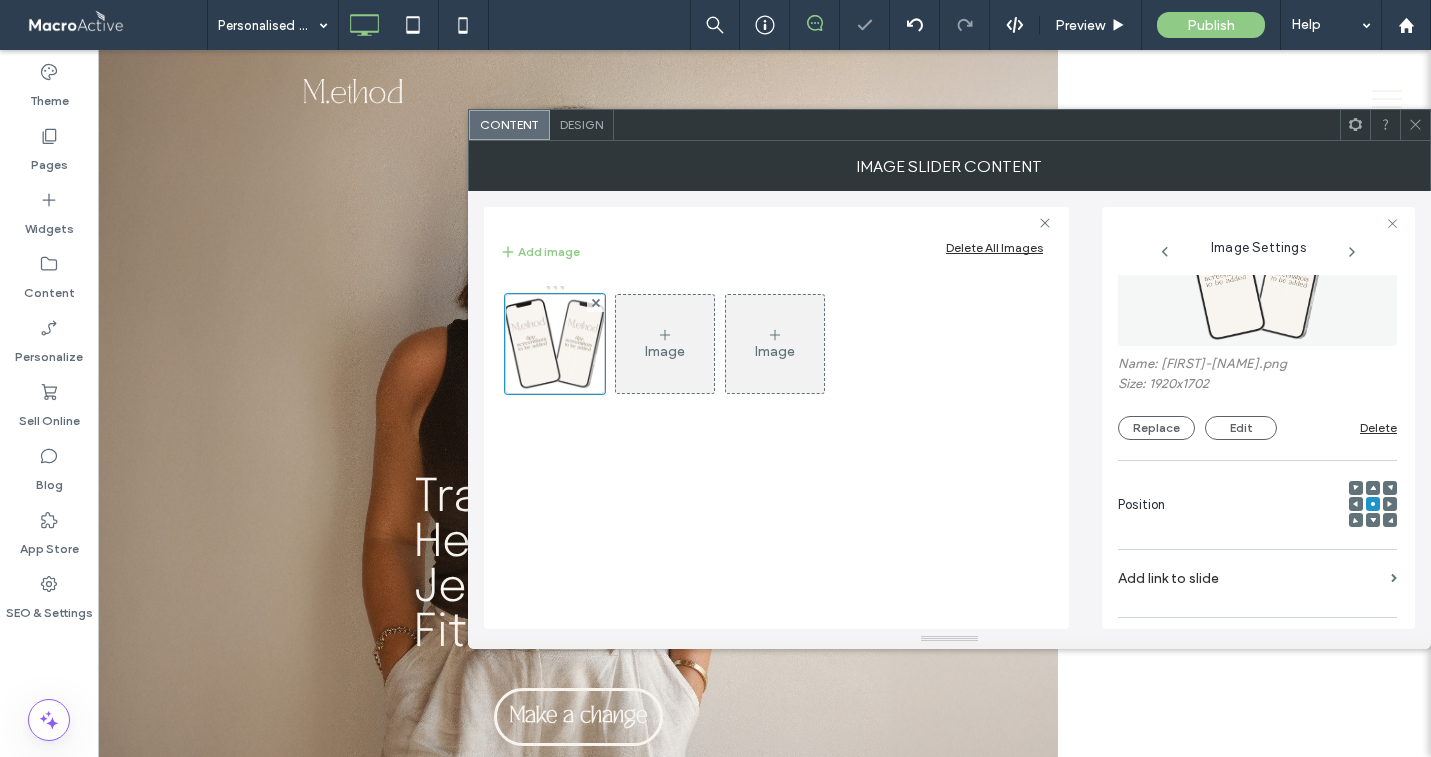 scroll, scrollTop: 0, scrollLeft: 0, axis: both 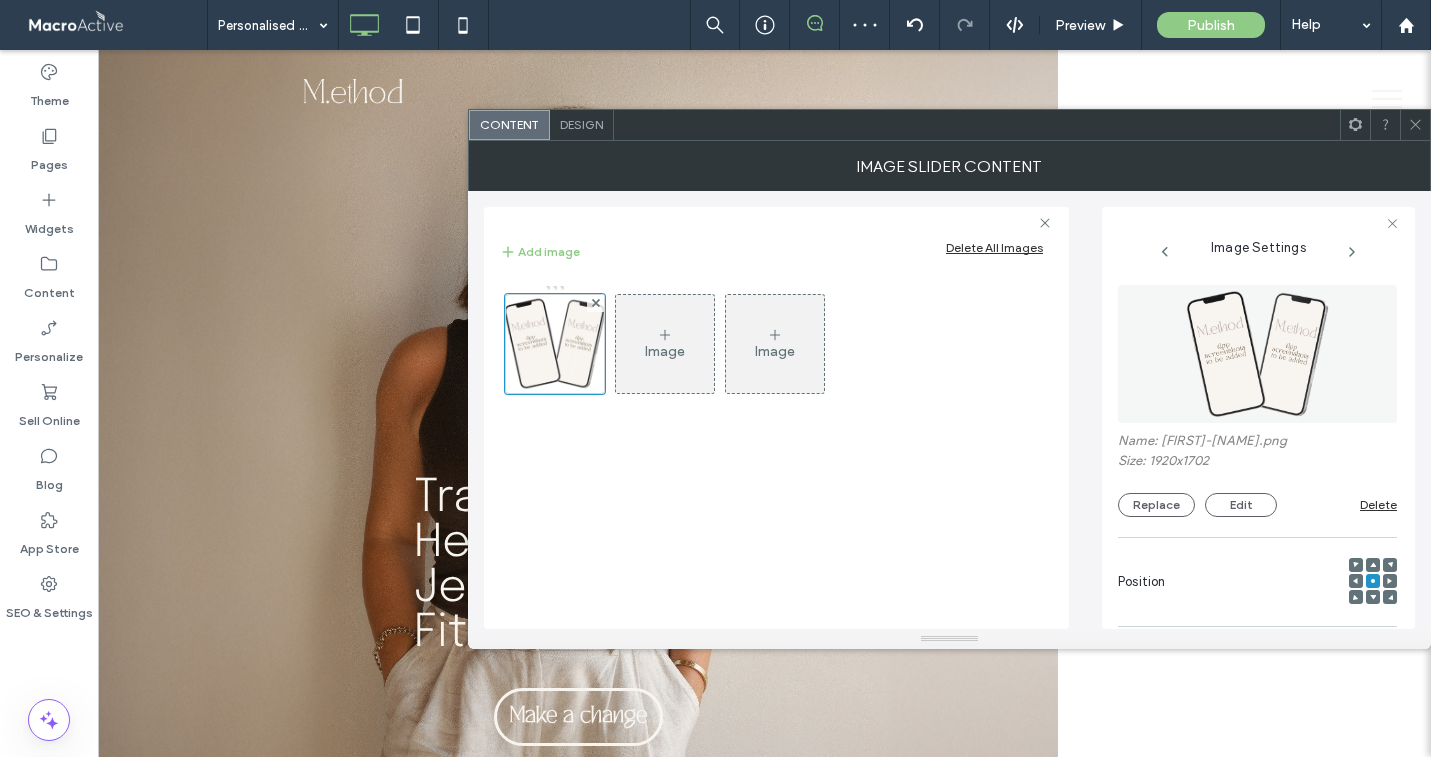 click on "Design" at bounding box center (581, 124) 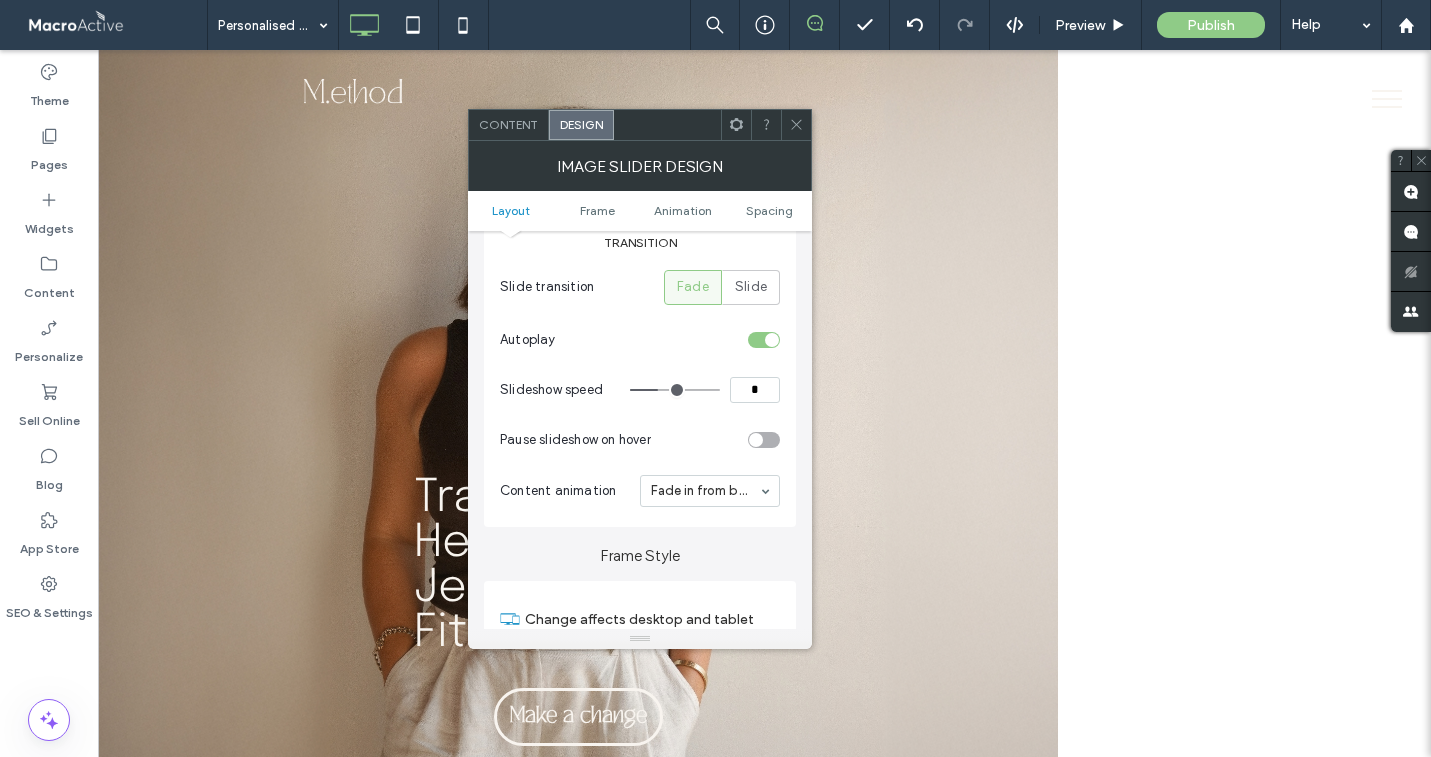scroll, scrollTop: 382, scrollLeft: 0, axis: vertical 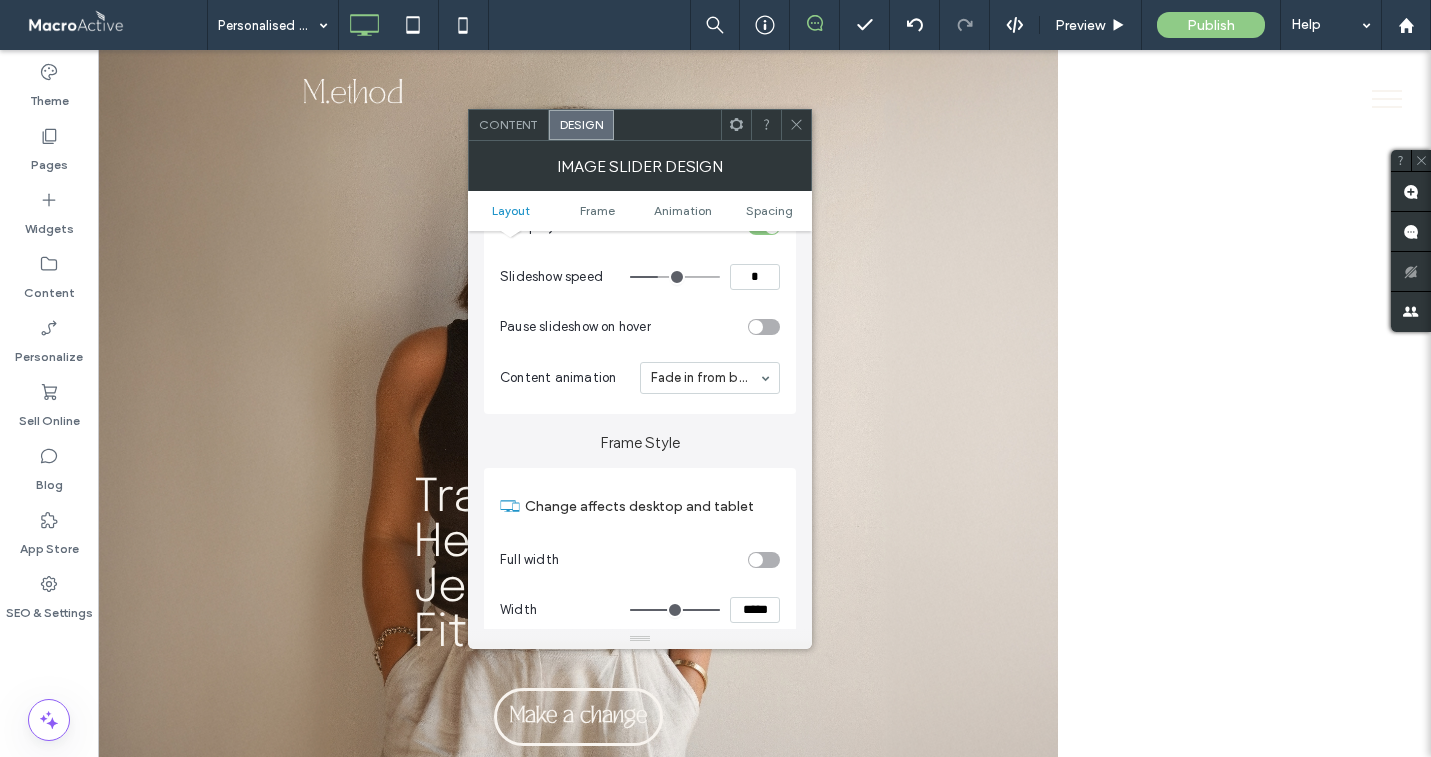 type on "*" 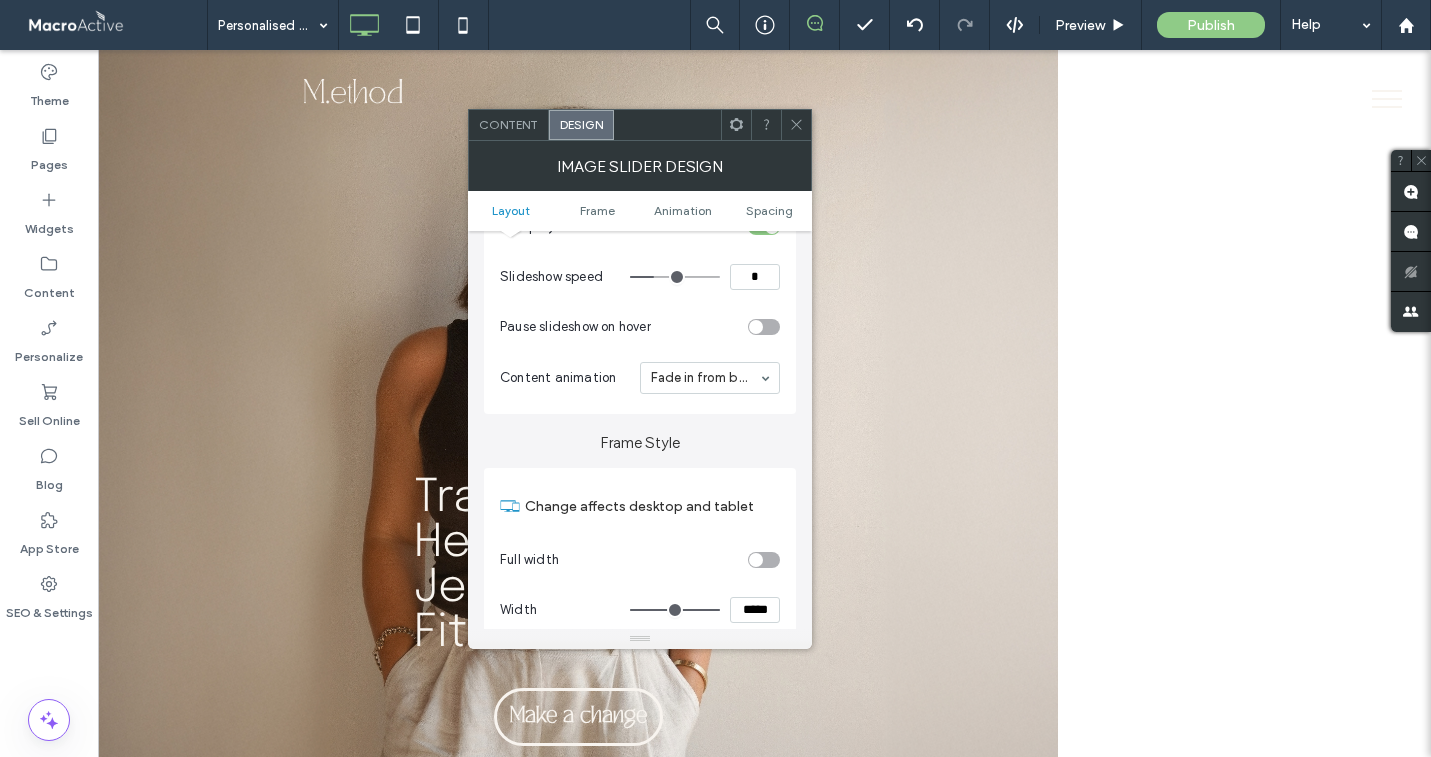 type on "*" 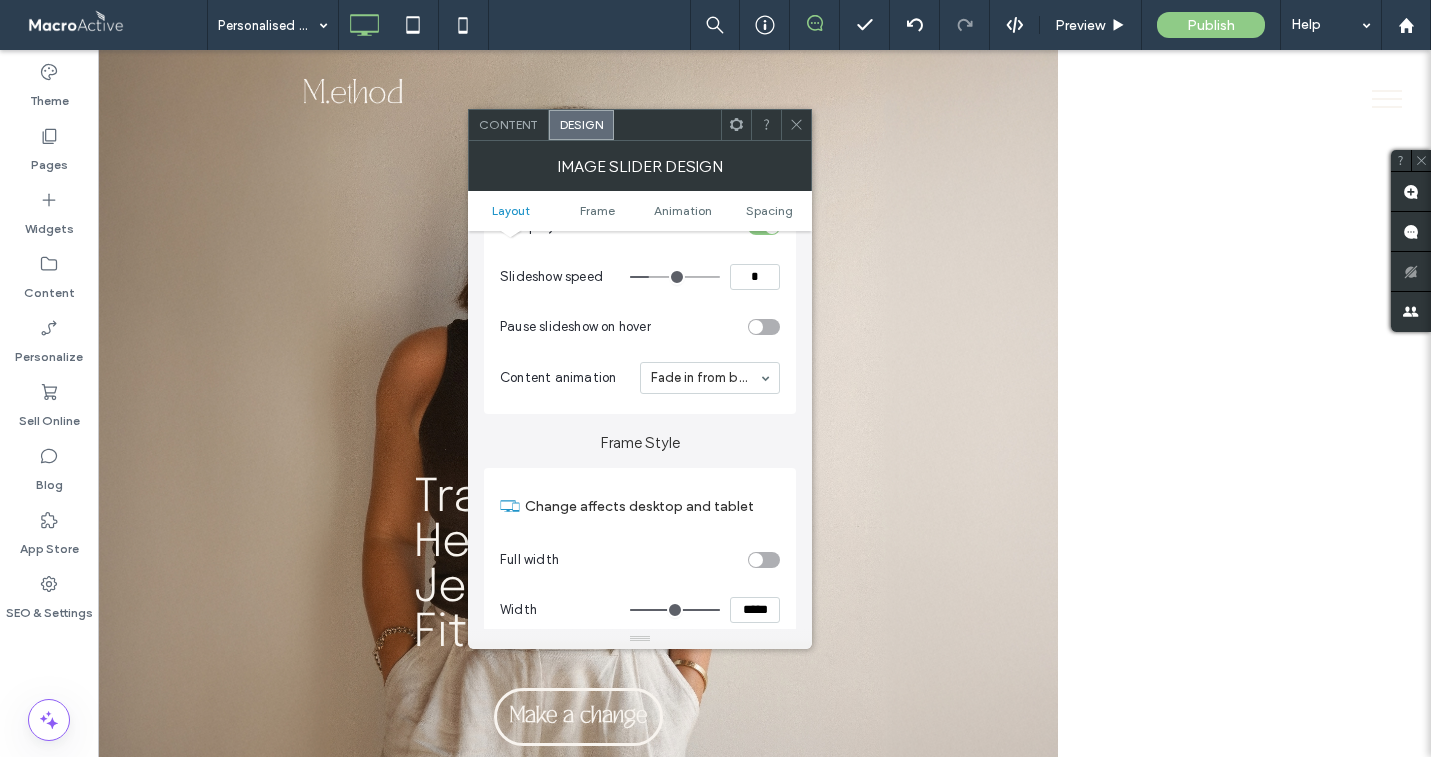 type on "*" 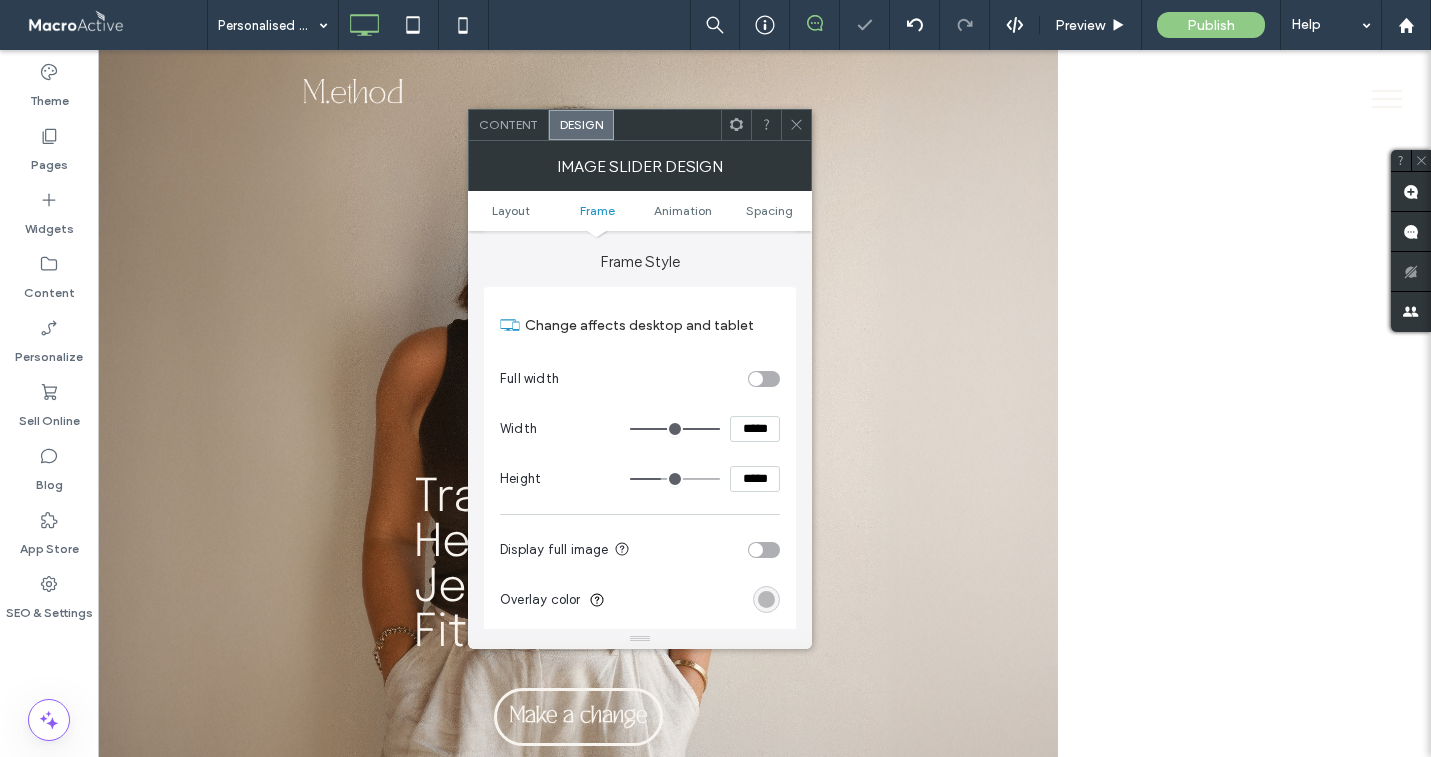 scroll, scrollTop: 576, scrollLeft: 0, axis: vertical 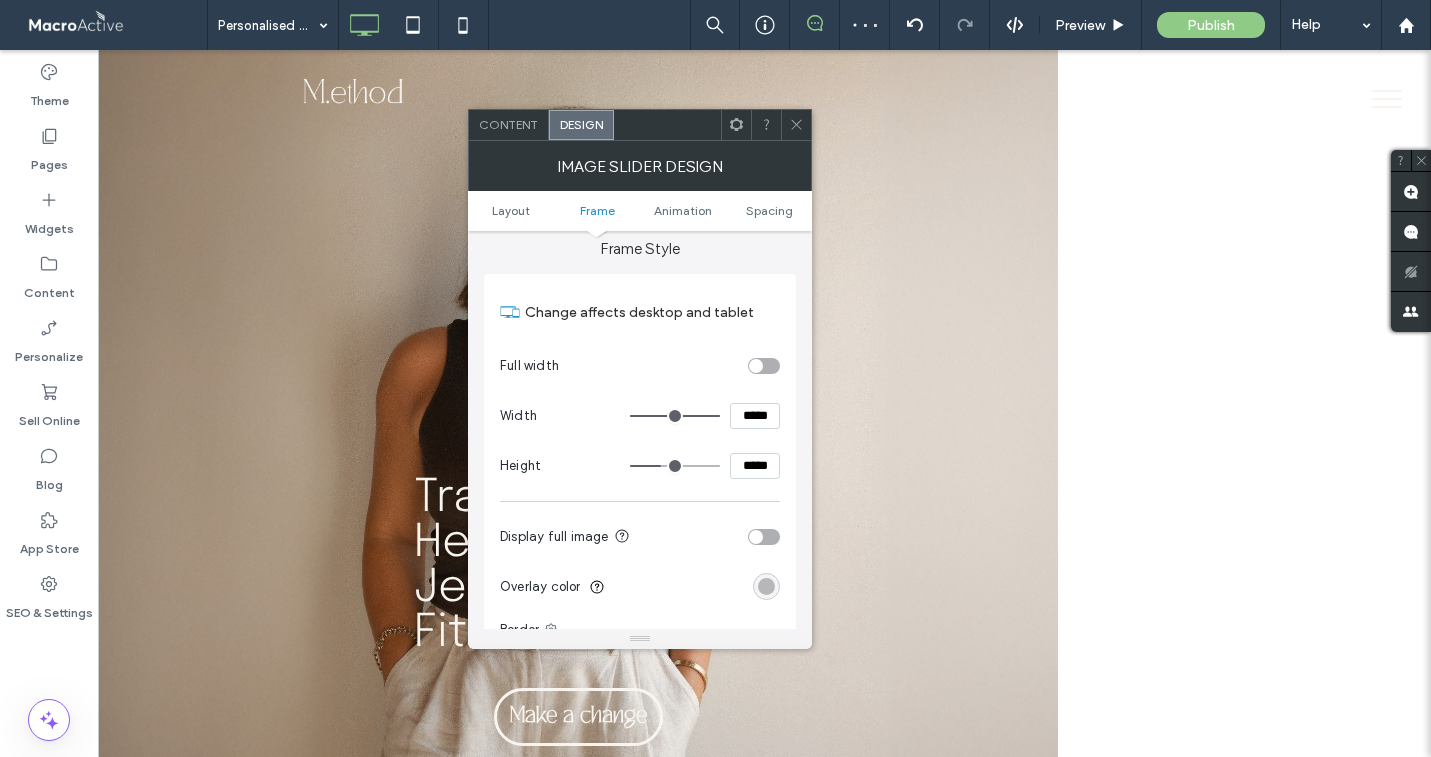 click at bounding box center [756, 537] 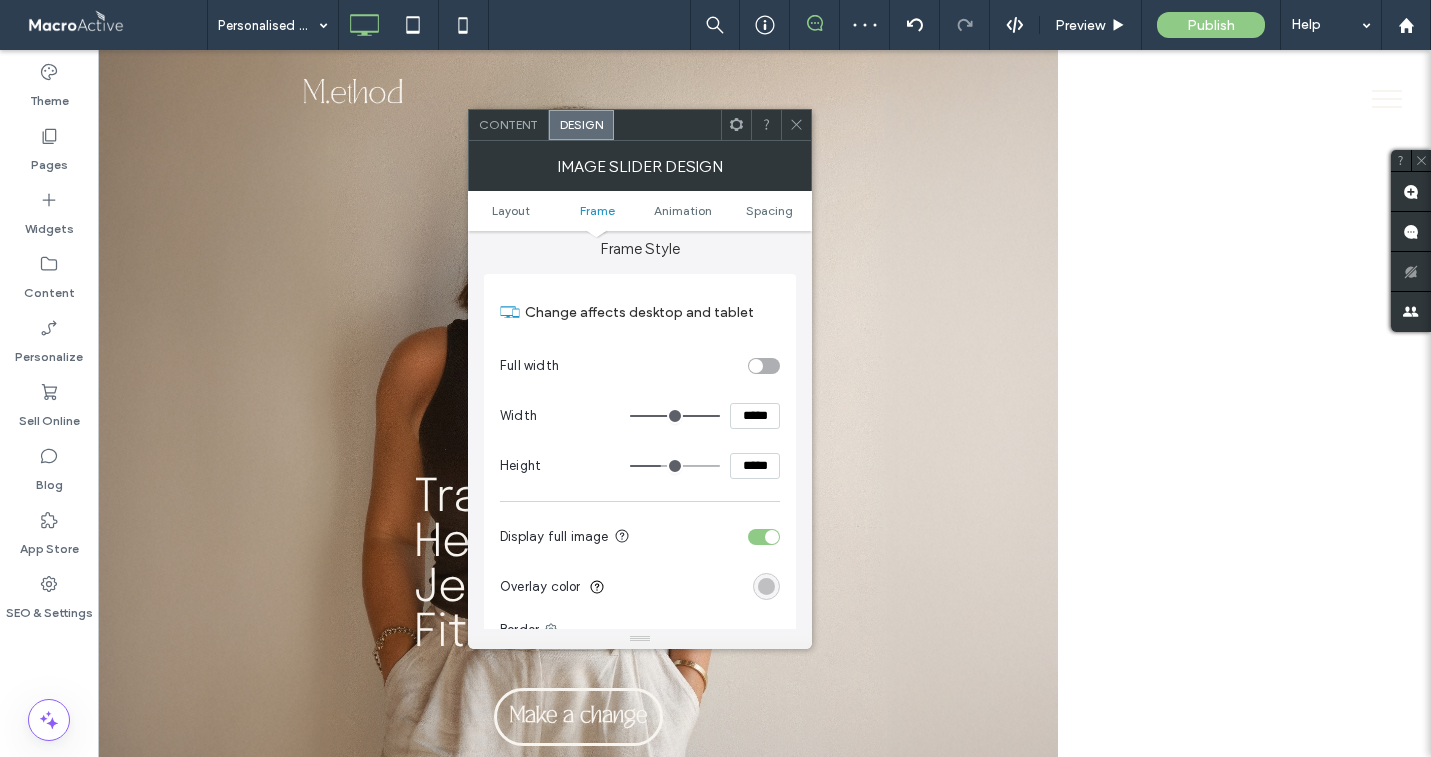 click at bounding box center (766, 586) 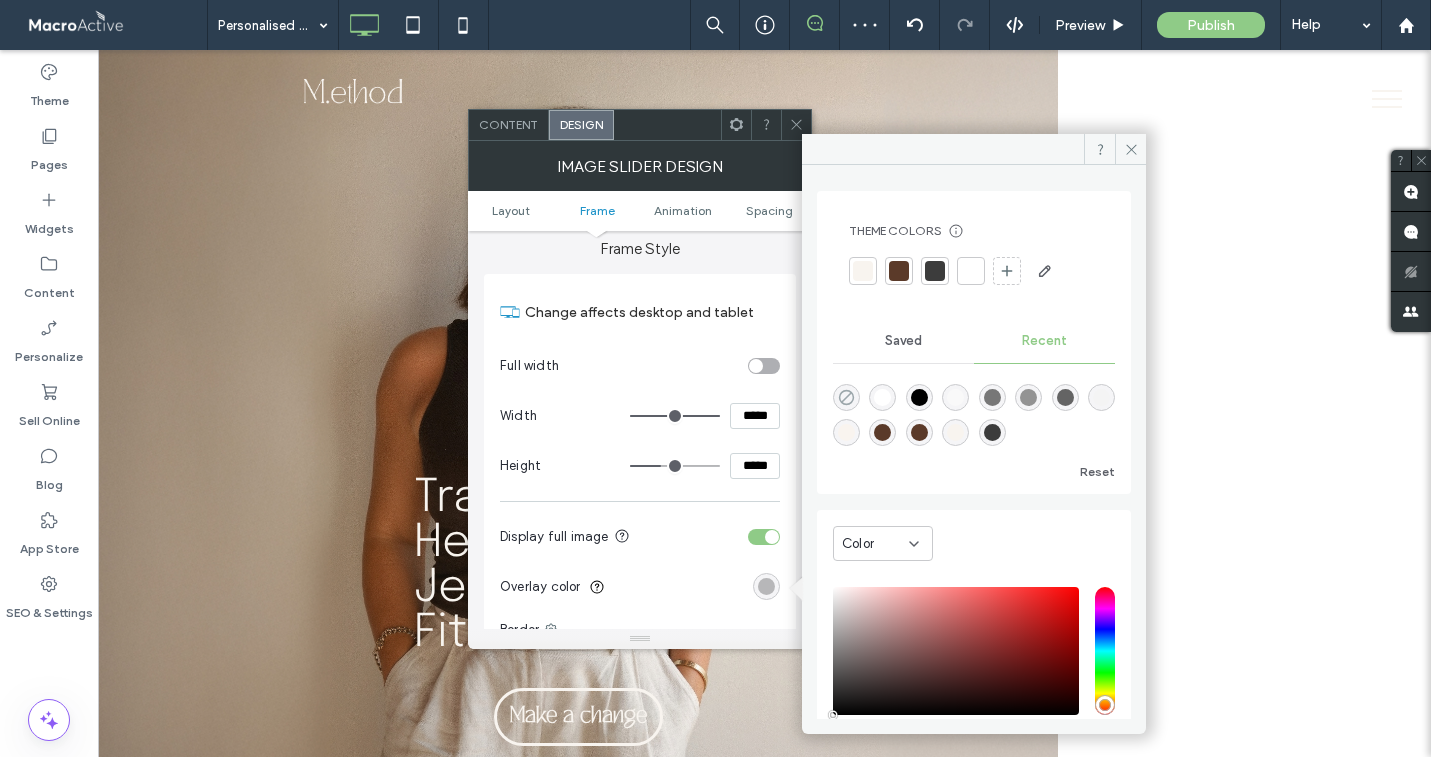 click 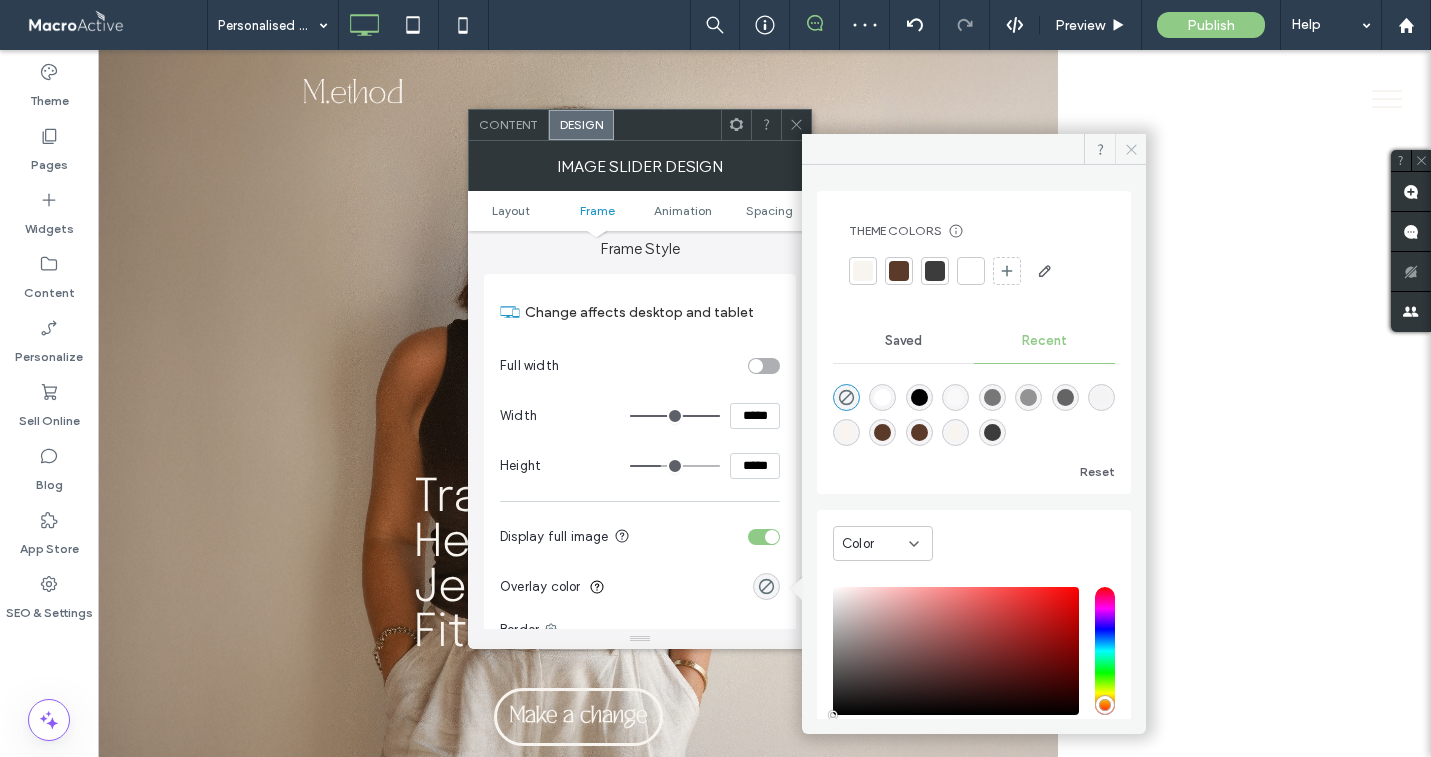 click 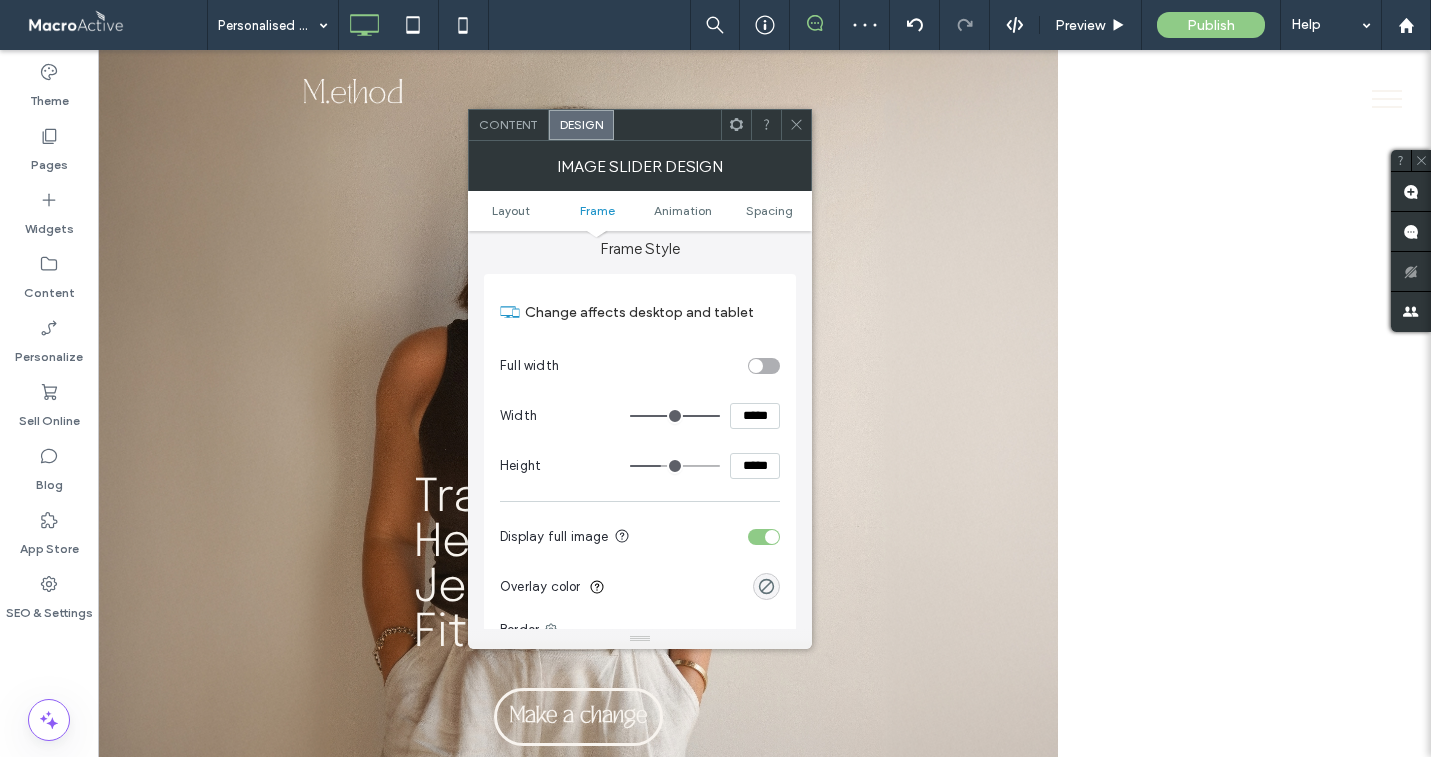 click 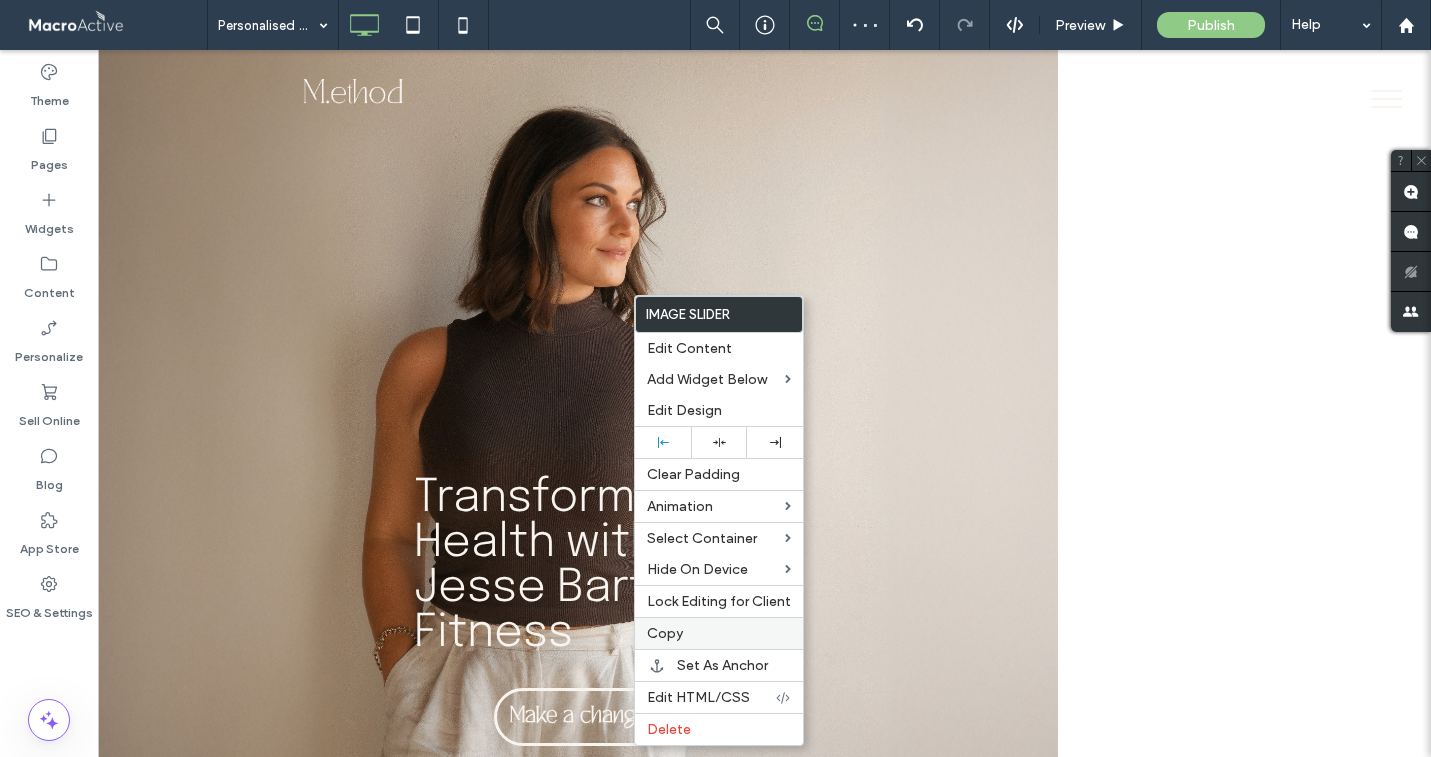 click on "Copy" at bounding box center (719, 633) 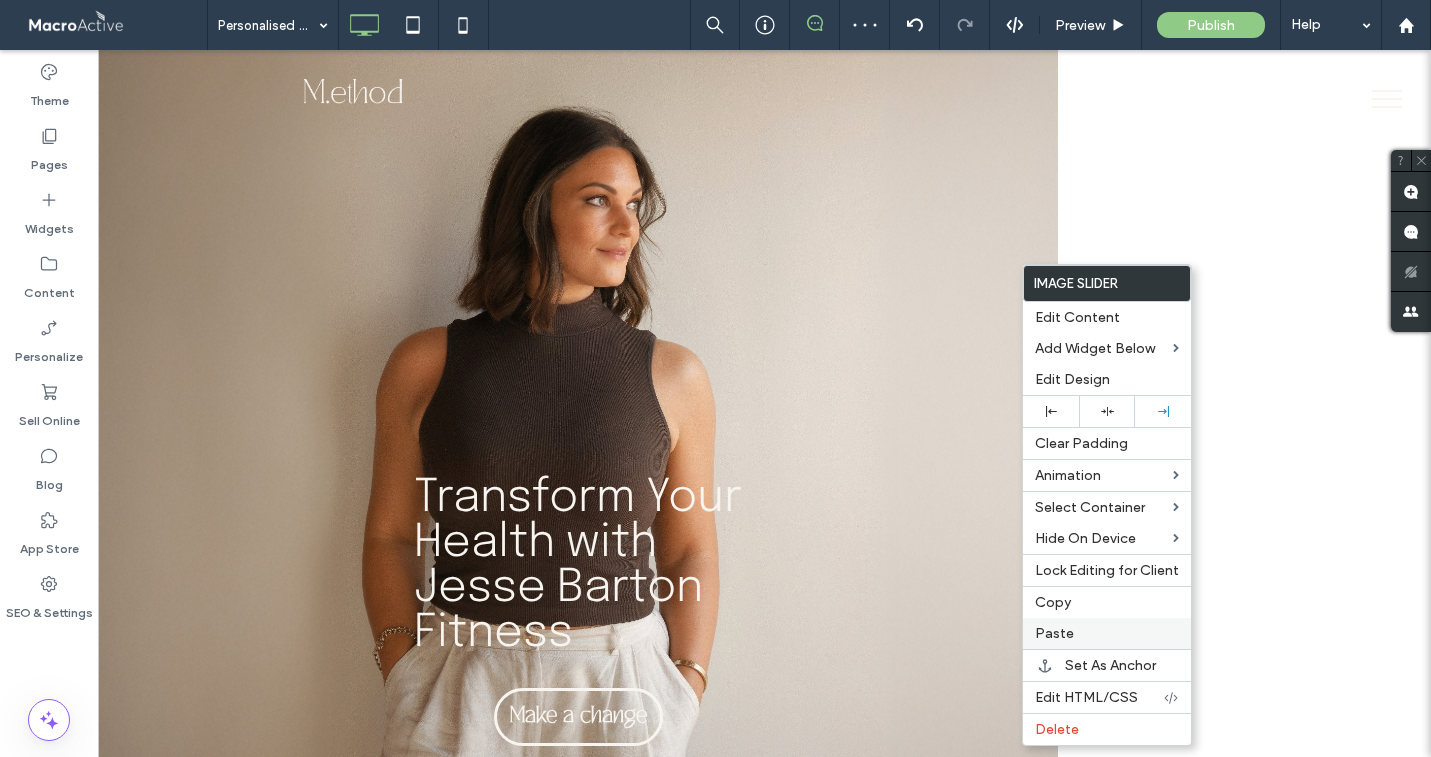 click on "Paste" at bounding box center (1107, 633) 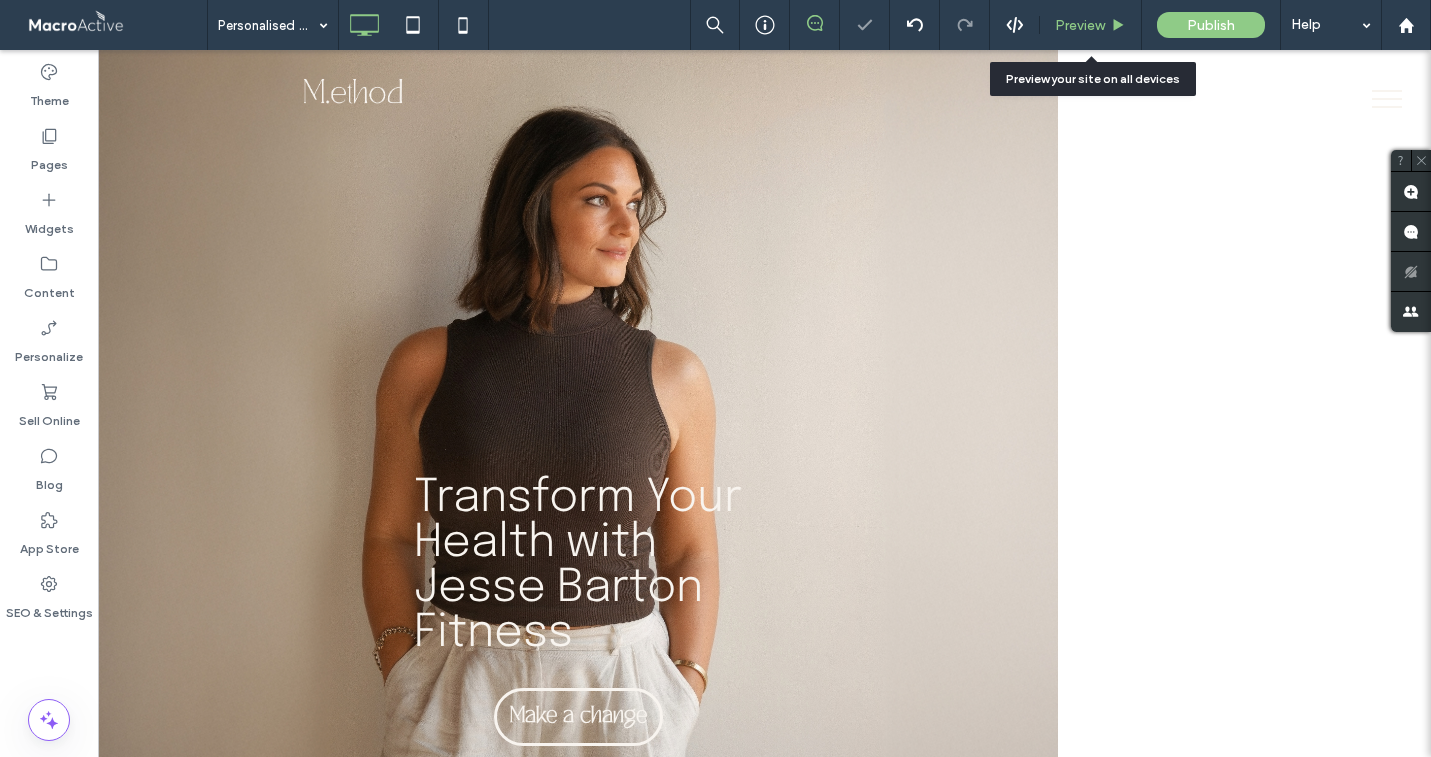click on "Preview" at bounding box center (1080, 25) 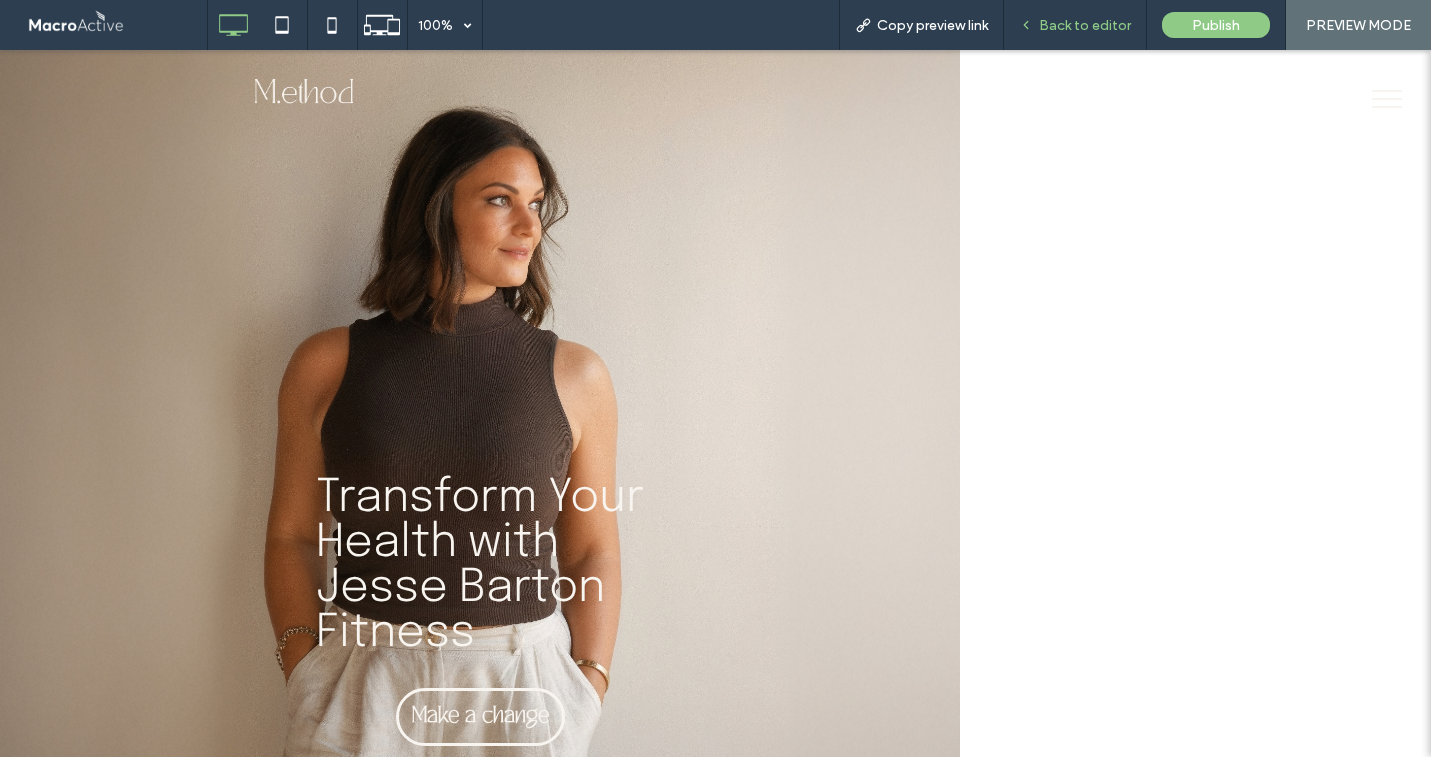 click on "Back to editor" at bounding box center [1085, 25] 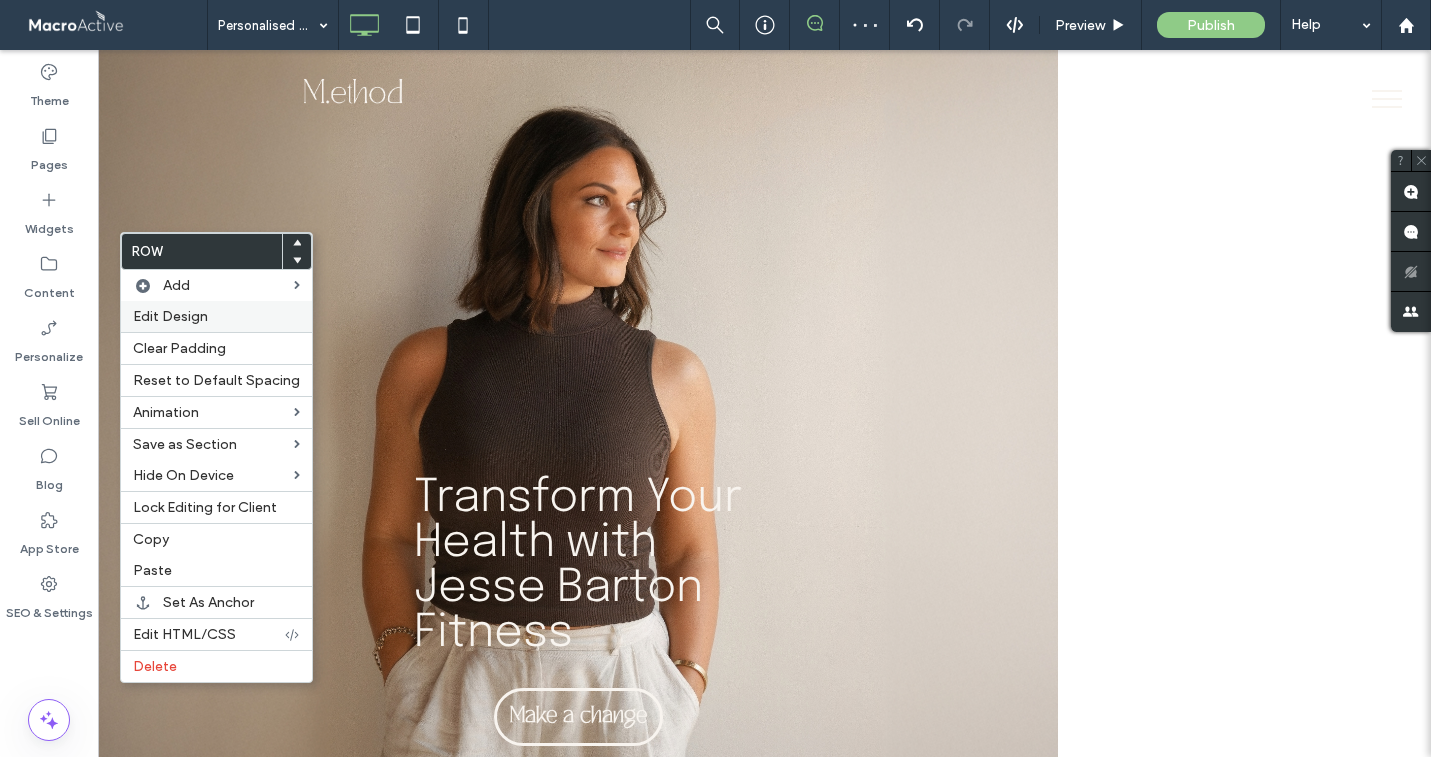 click on "Edit Design" at bounding box center [170, 316] 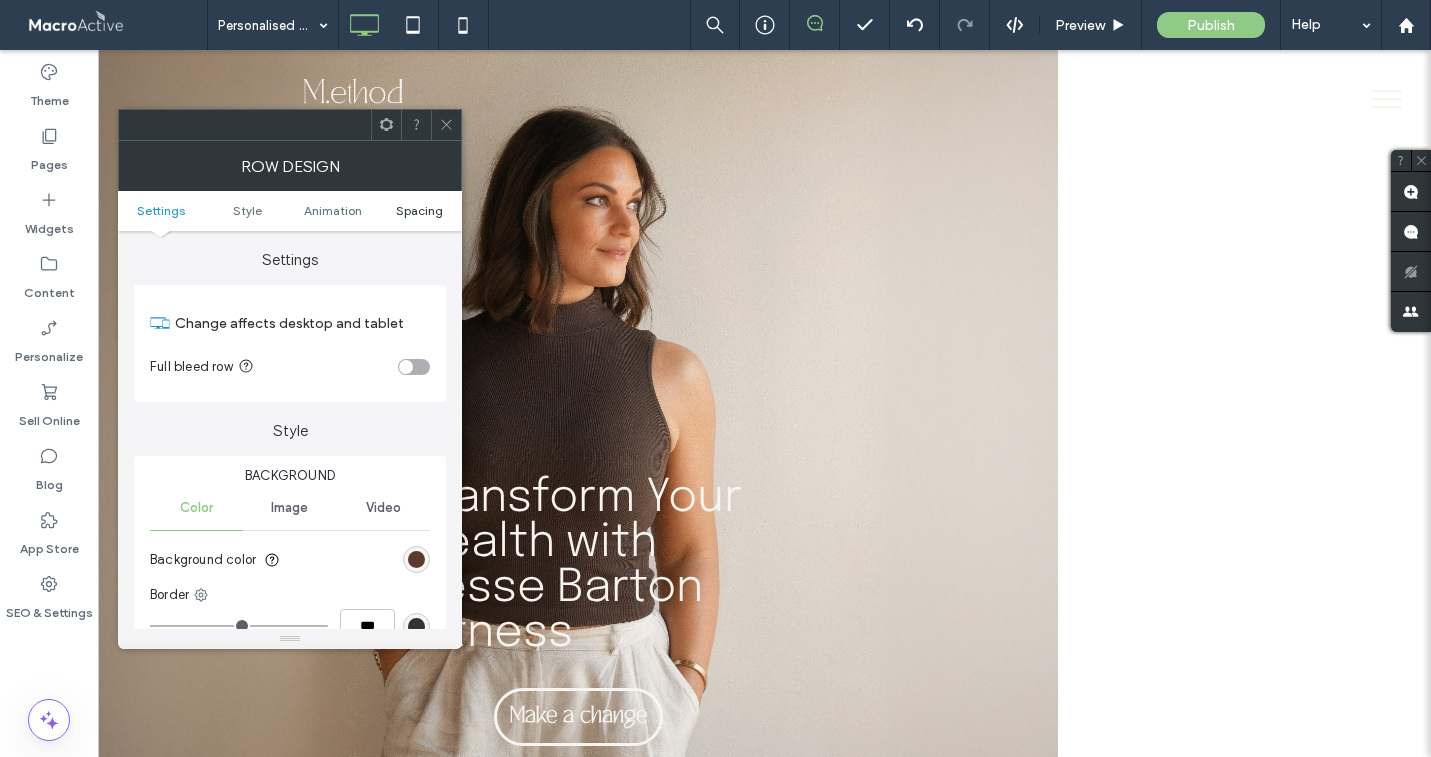 click on "Spacing" at bounding box center (419, 210) 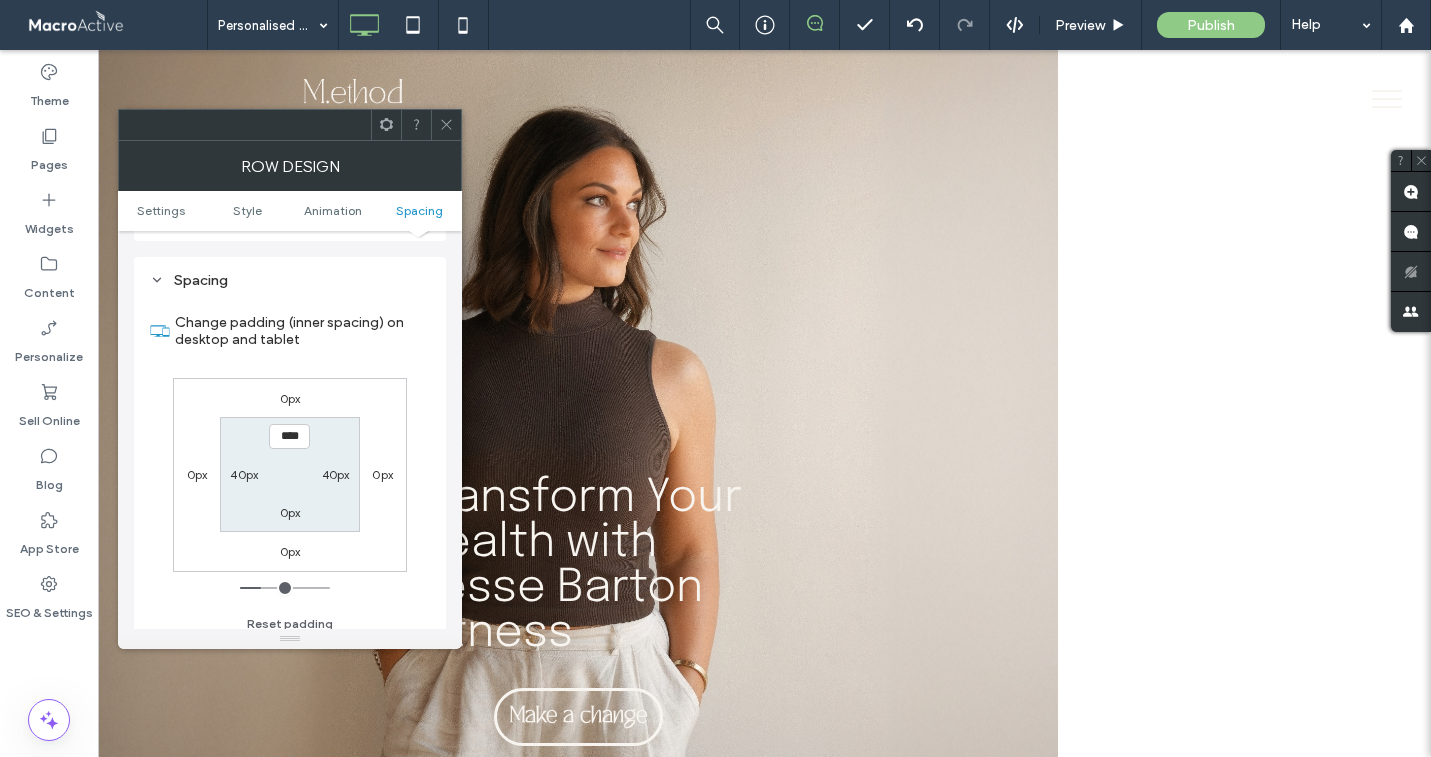 scroll, scrollTop: 566, scrollLeft: 0, axis: vertical 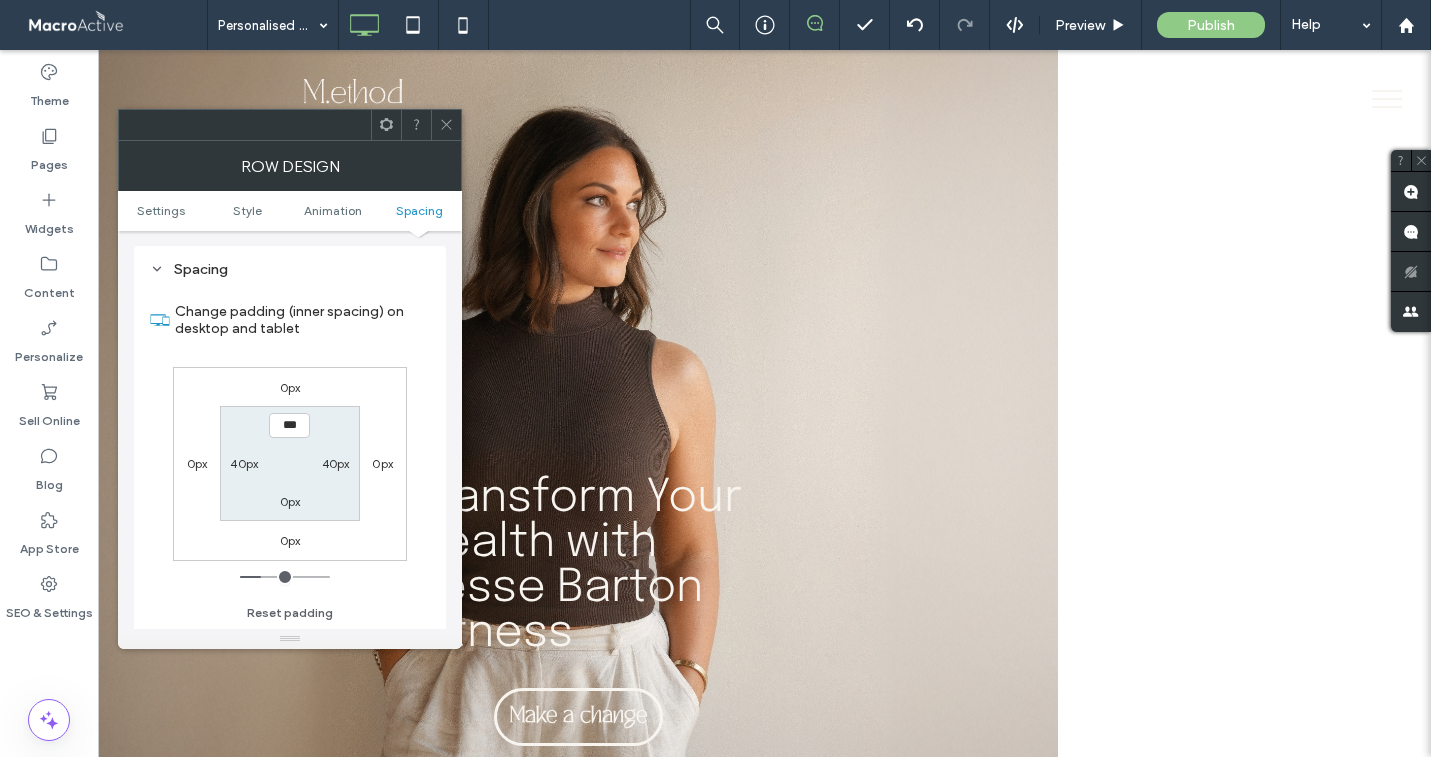 type on "*****" 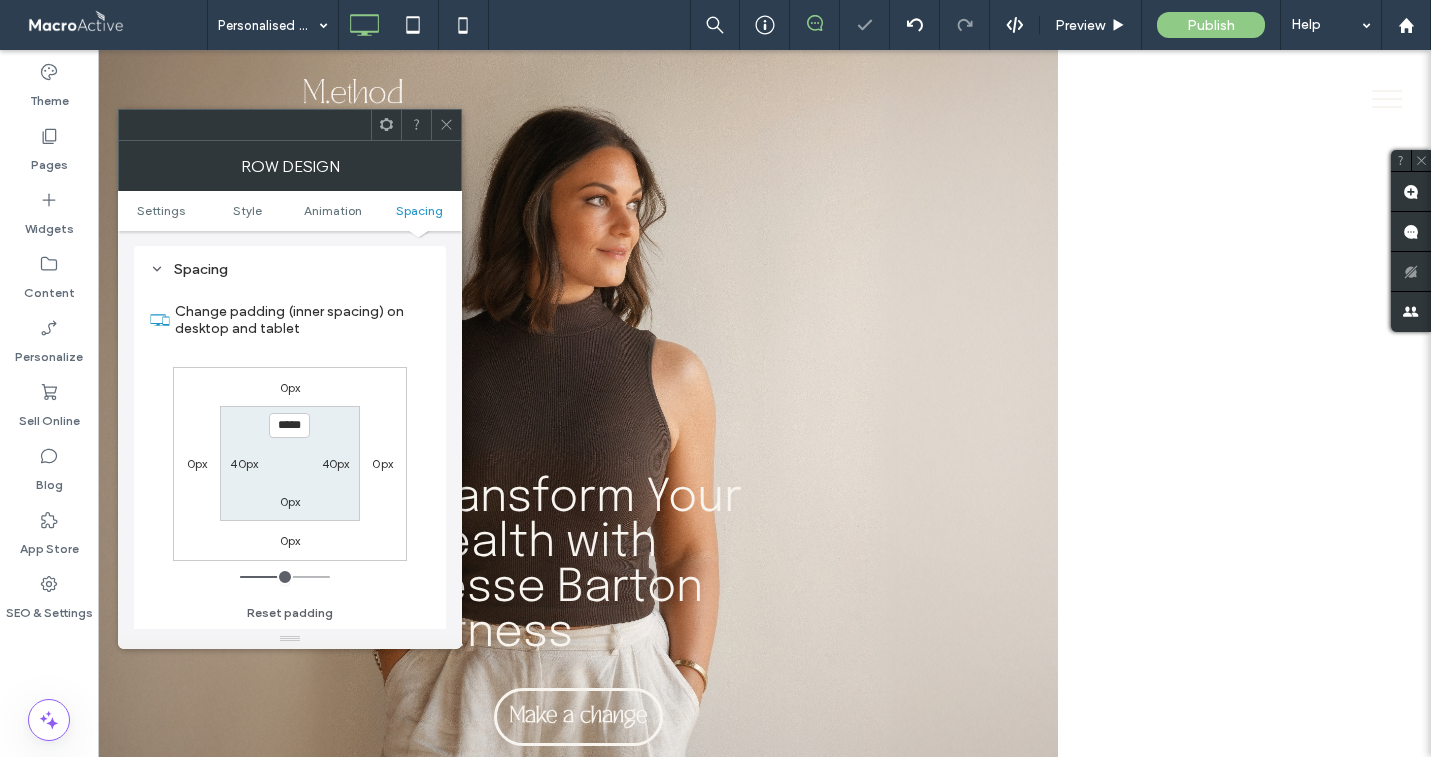 click on "***** 40px 0px 40px" at bounding box center [289, 463] 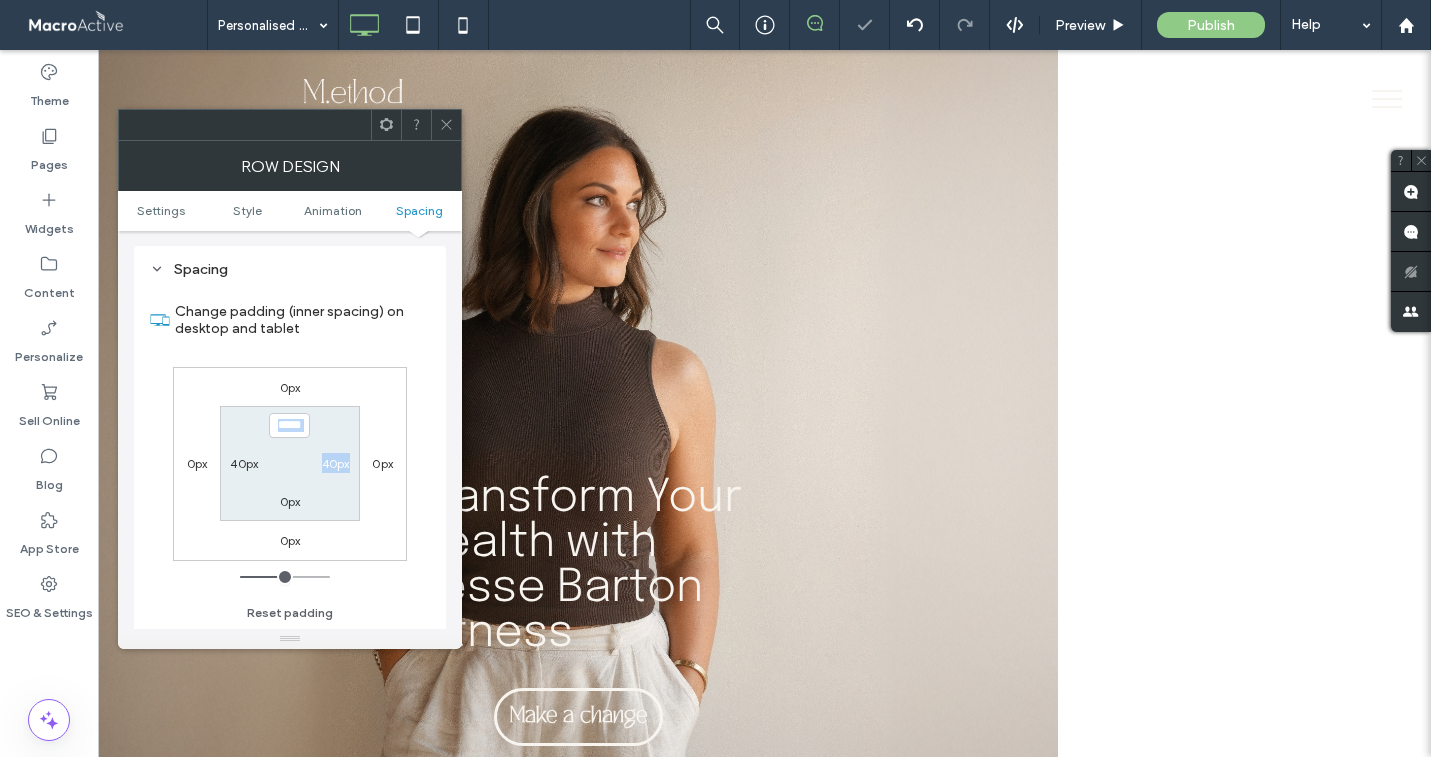 click on "***** 40px 0px 40px" at bounding box center [289, 463] 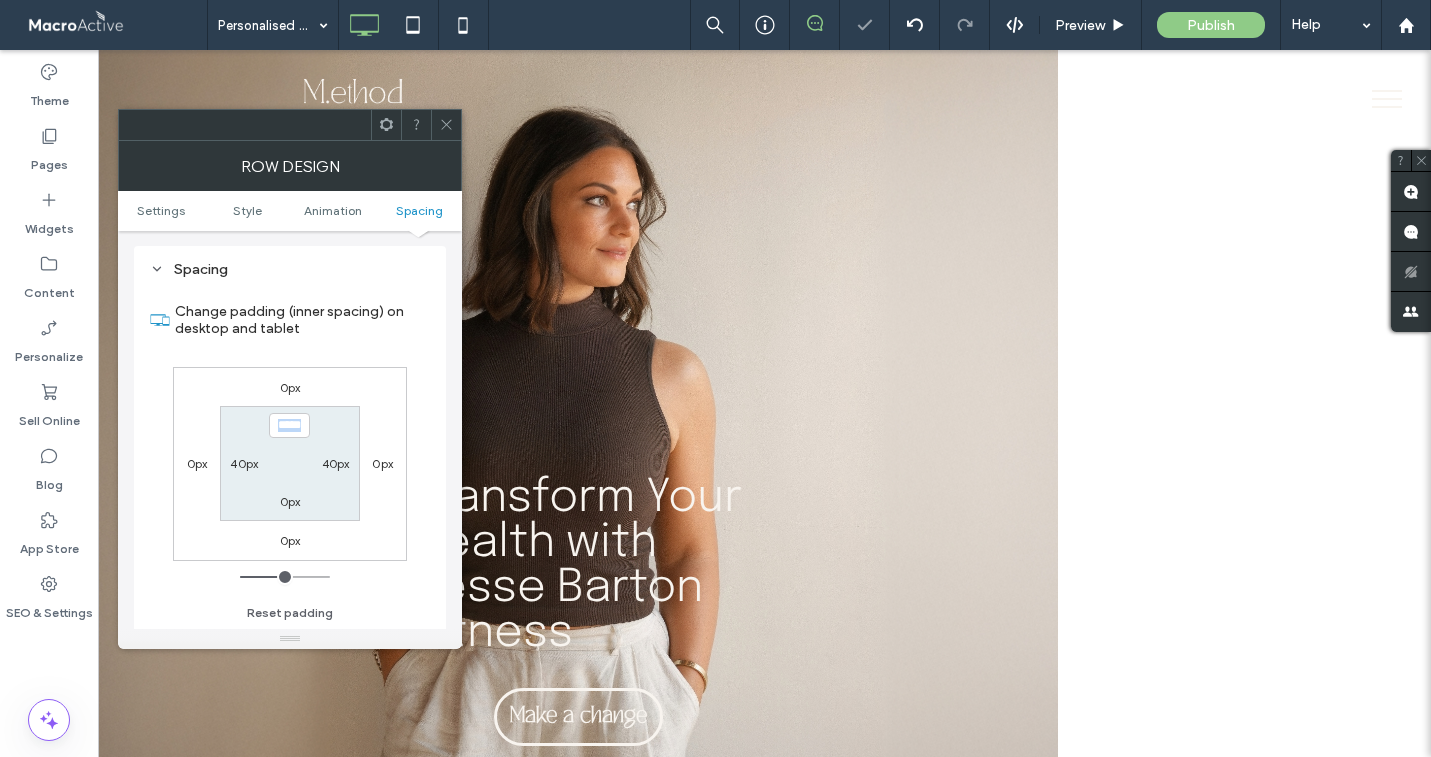 click on "***** 40px 0px 40px" at bounding box center [289, 463] 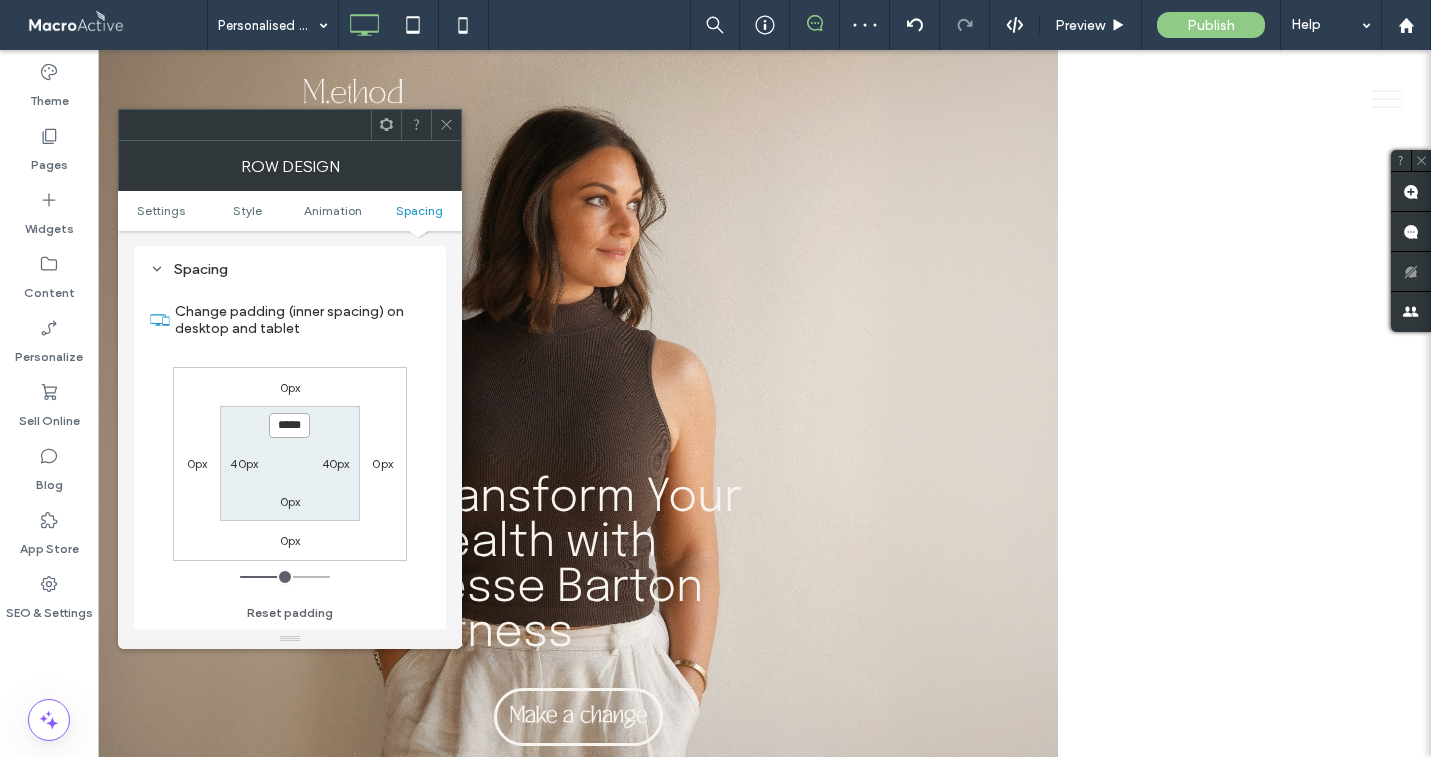 click on "*****" at bounding box center [289, 425] 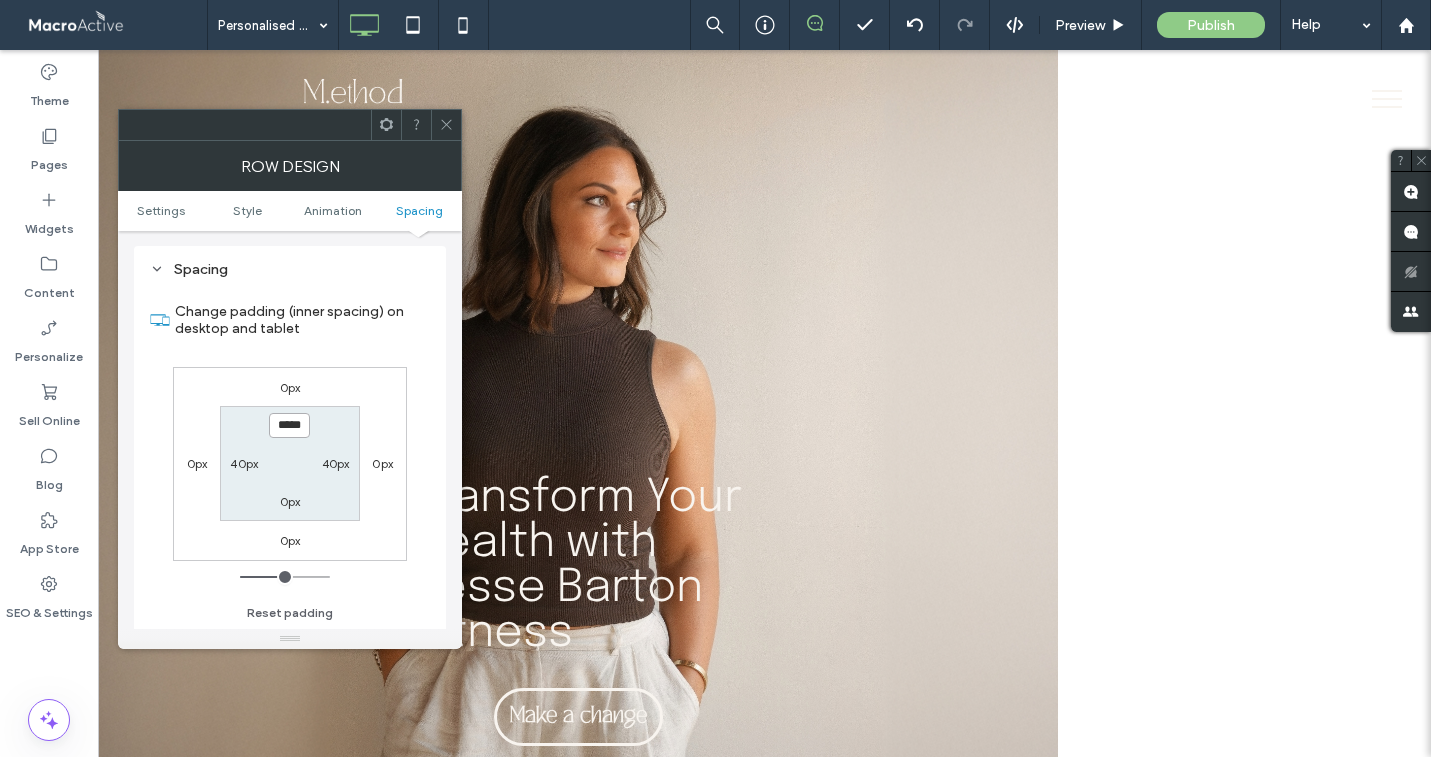 click on "*****" at bounding box center [289, 425] 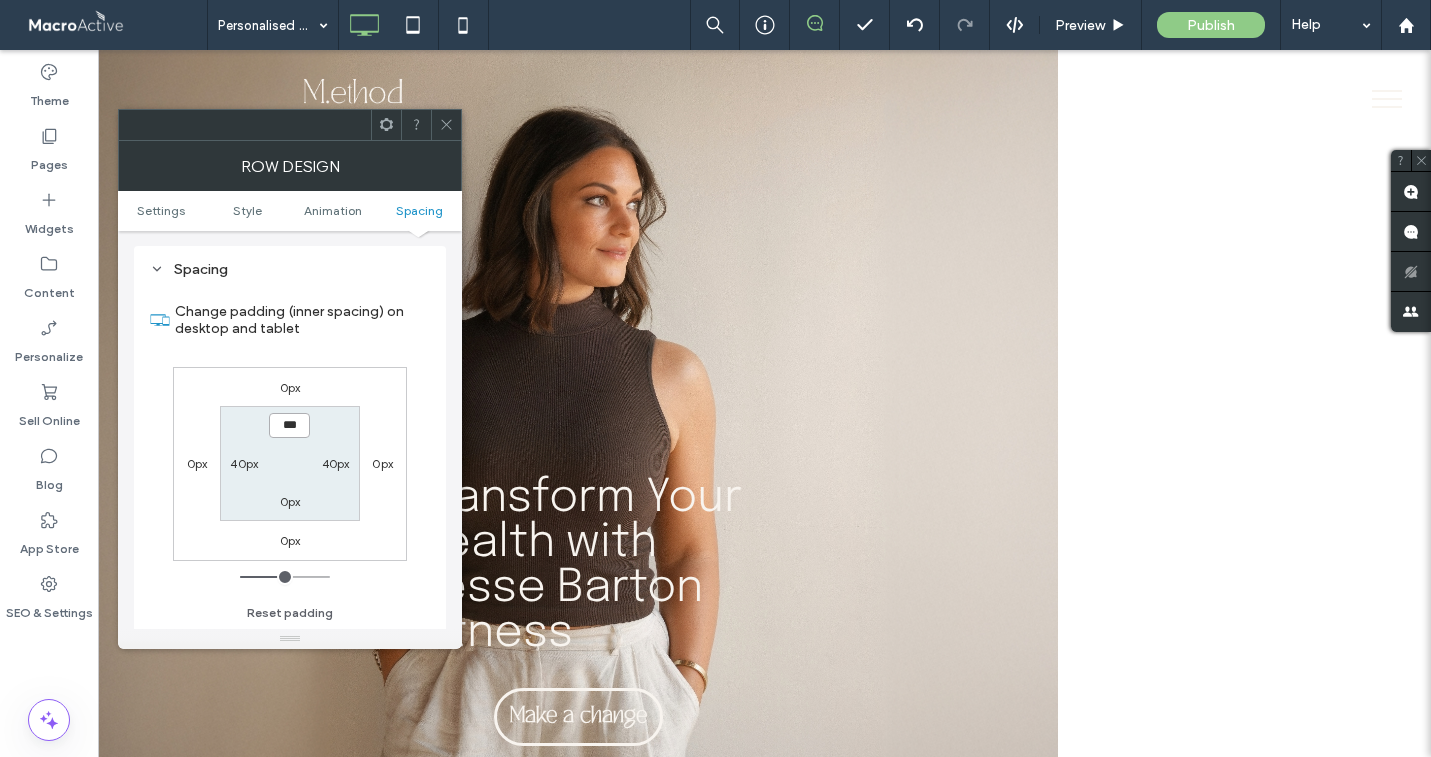 type on "*****" 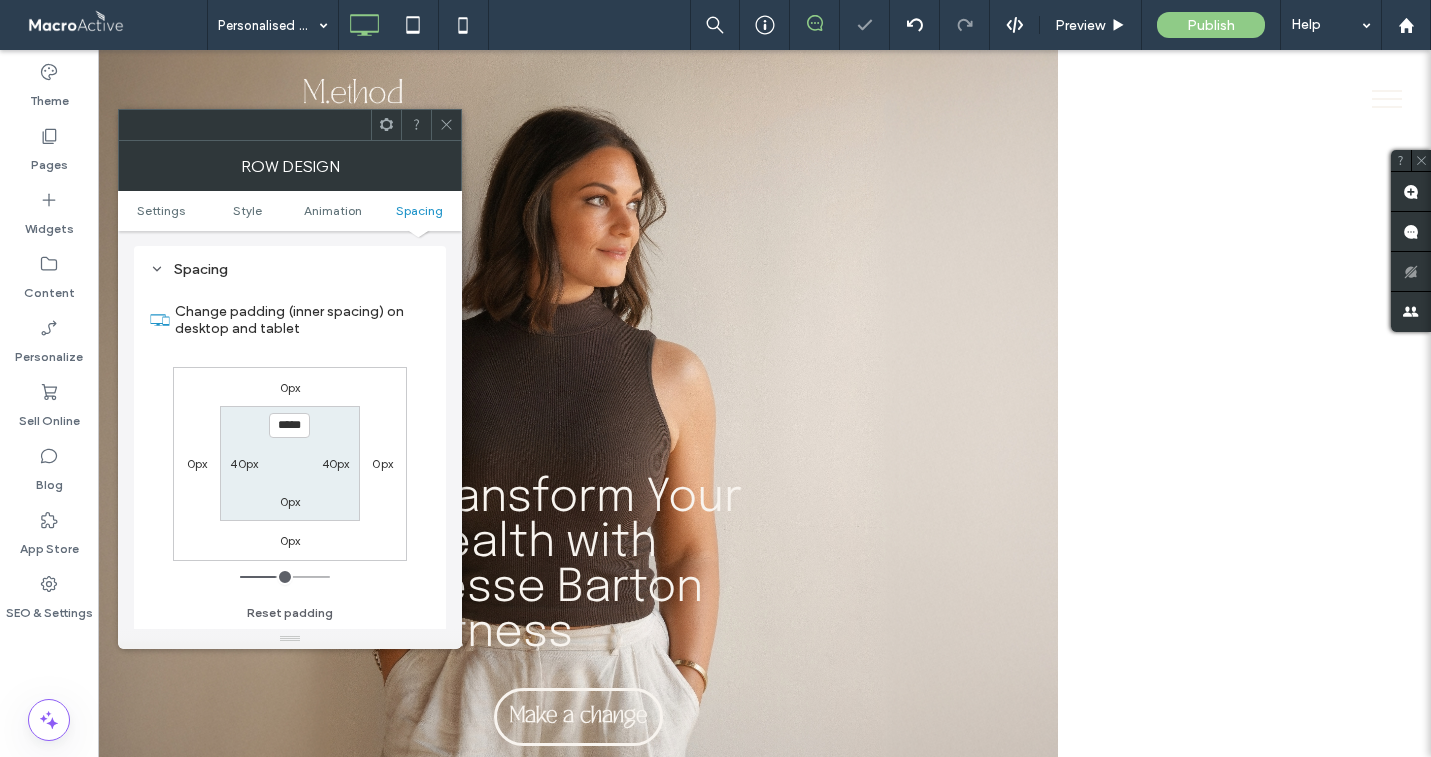 click 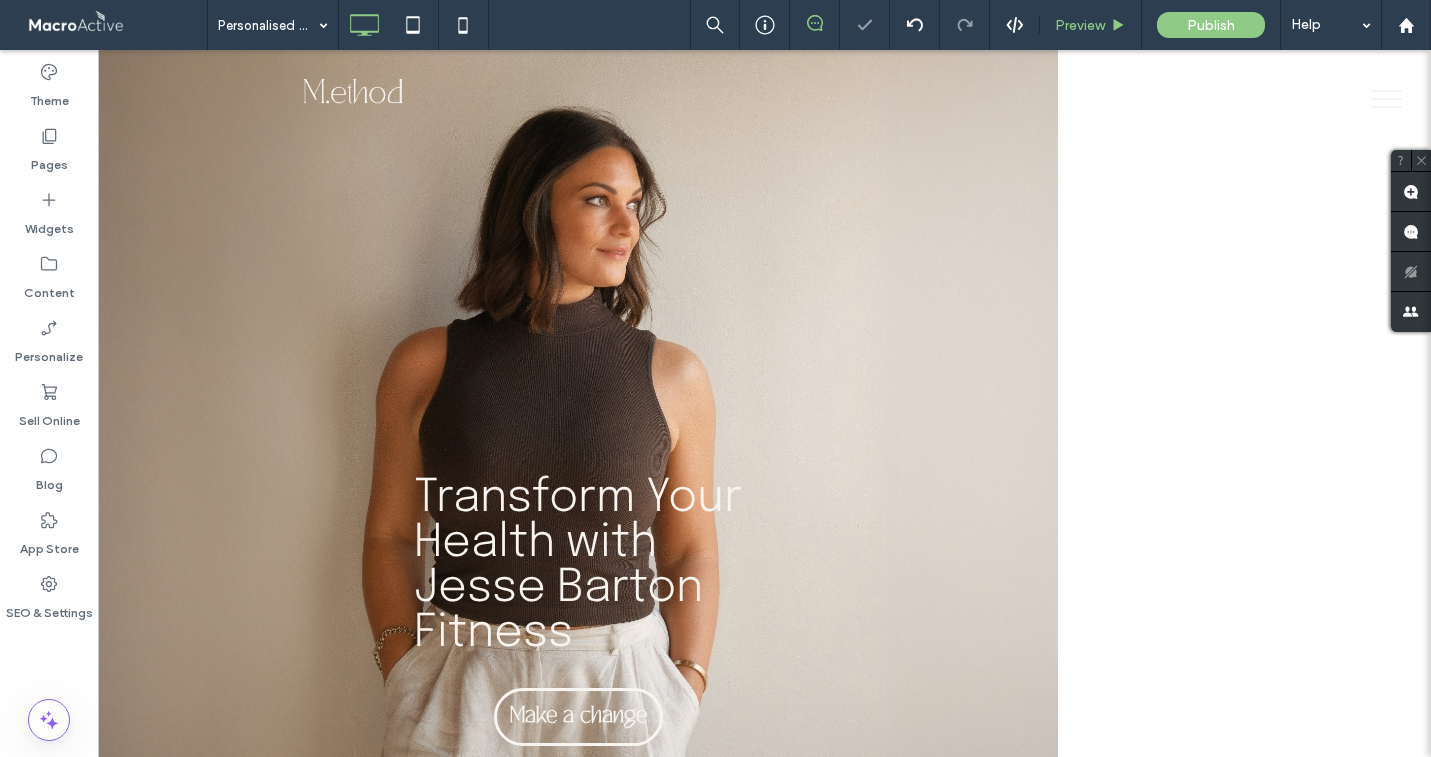 click on "Preview" at bounding box center (1091, 25) 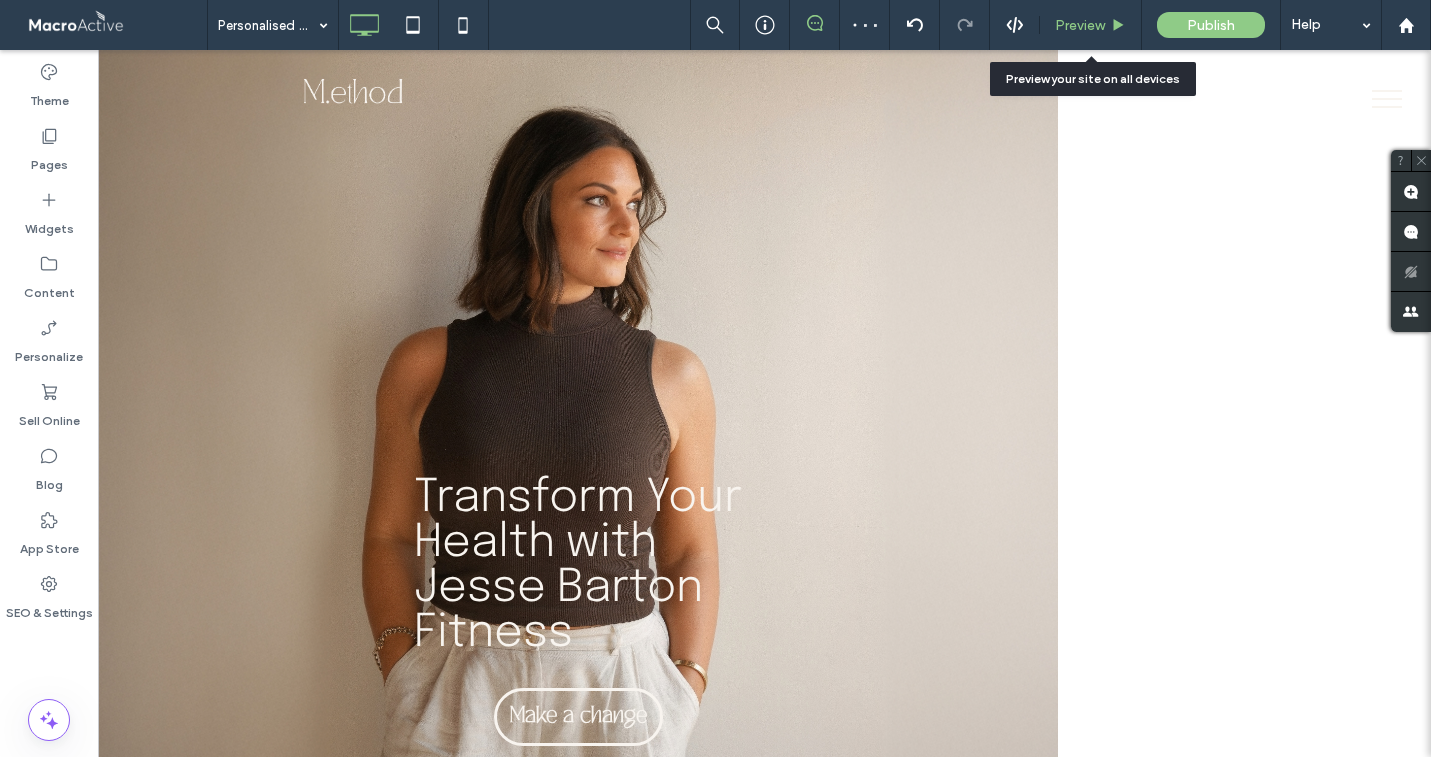 click on "Preview" at bounding box center [1080, 25] 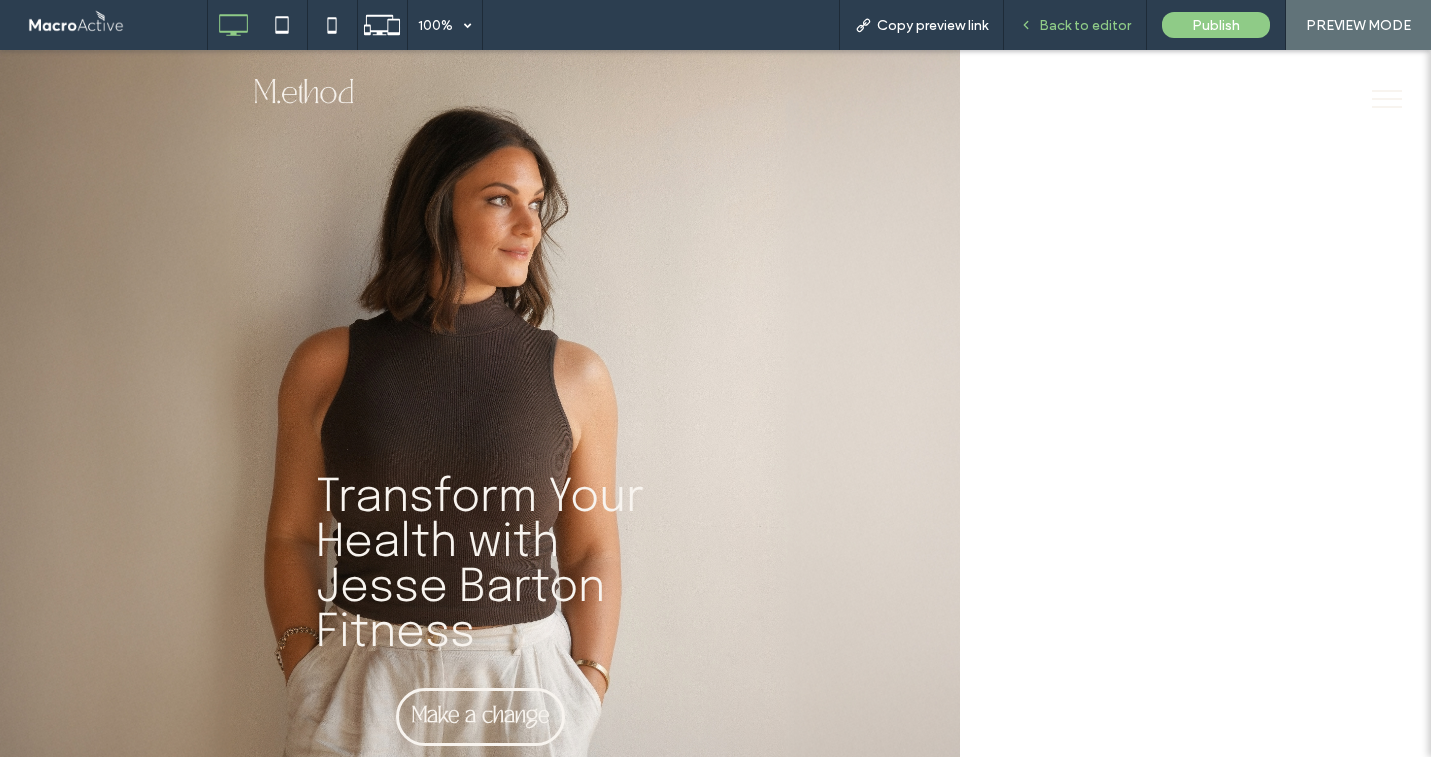 click on "Back to editor" at bounding box center (1085, 25) 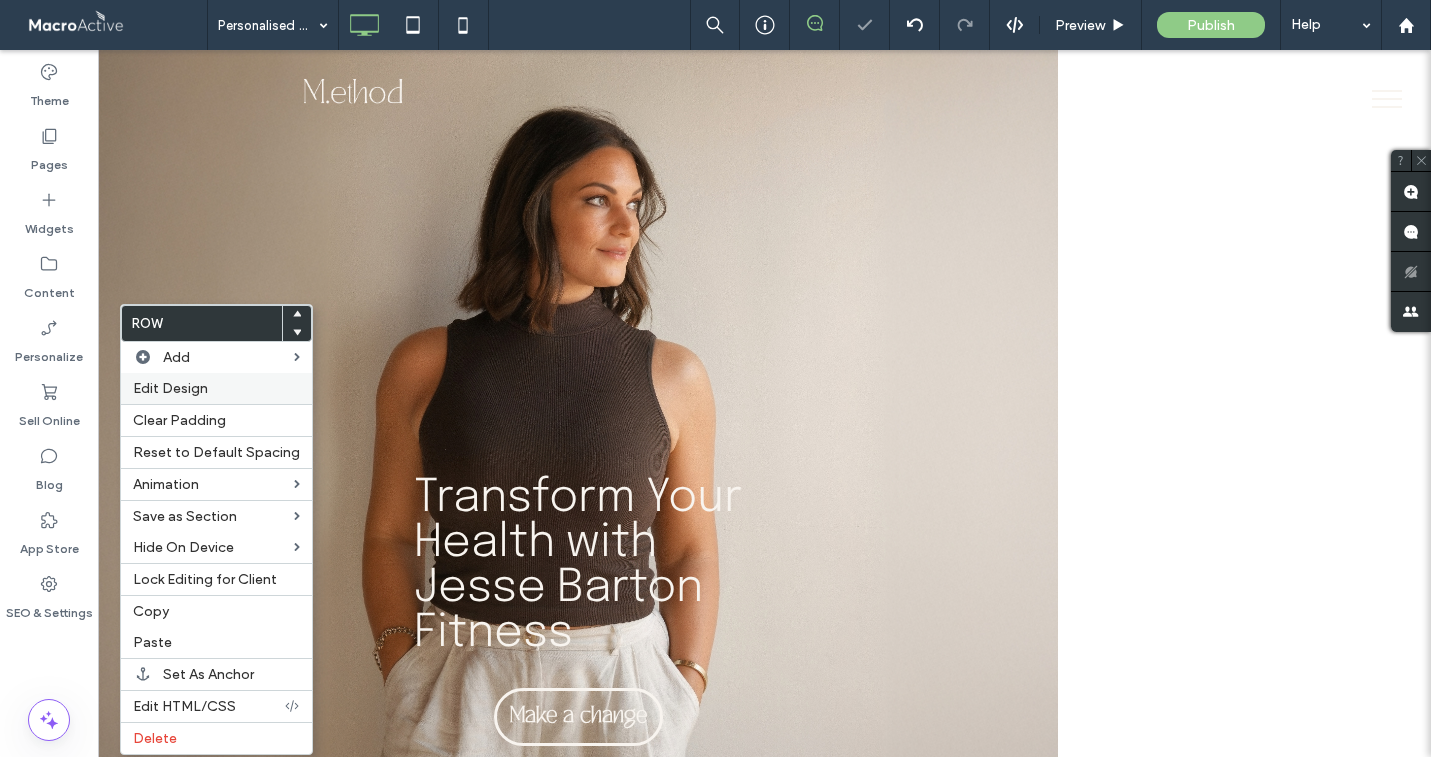 click on "Edit Design" at bounding box center [170, 388] 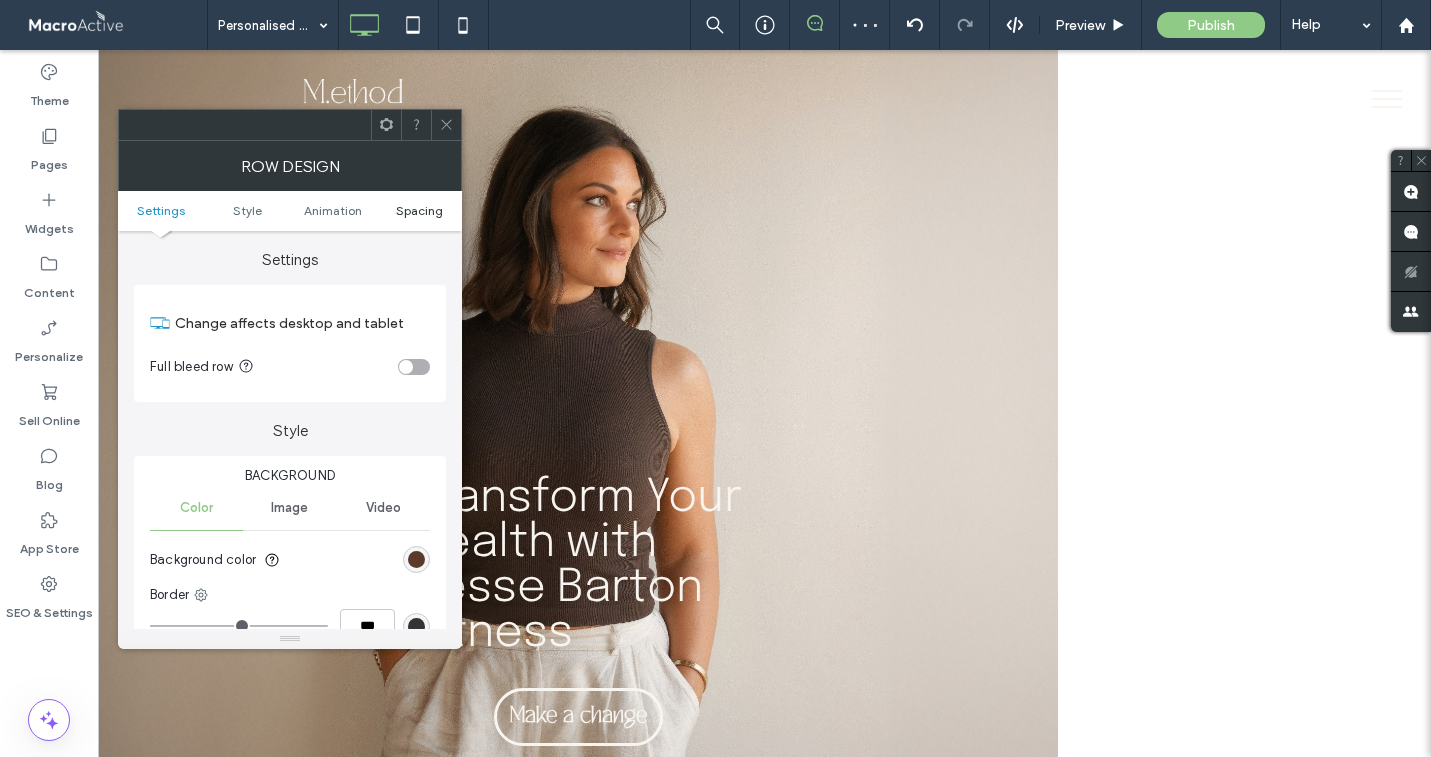 click on "Spacing" at bounding box center (419, 210) 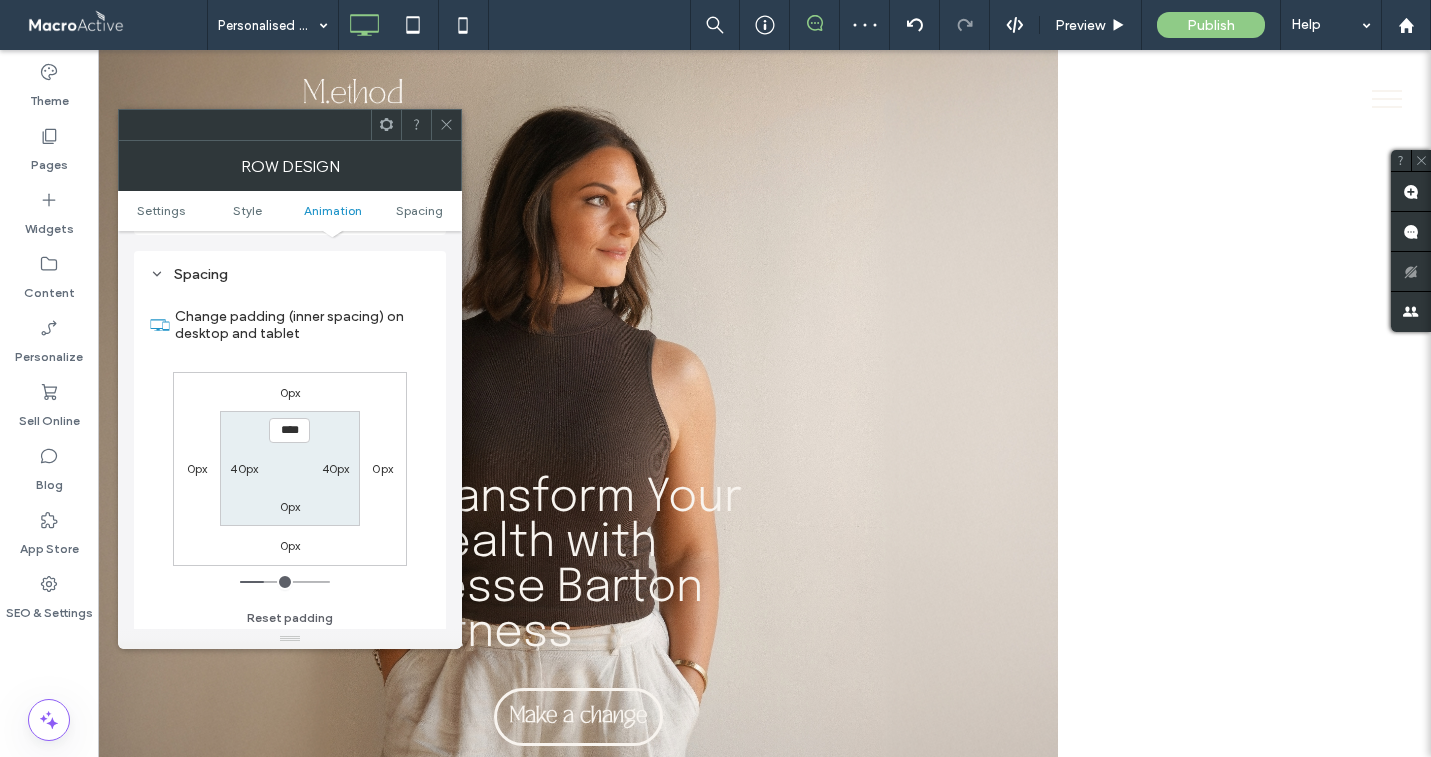 scroll, scrollTop: 566, scrollLeft: 0, axis: vertical 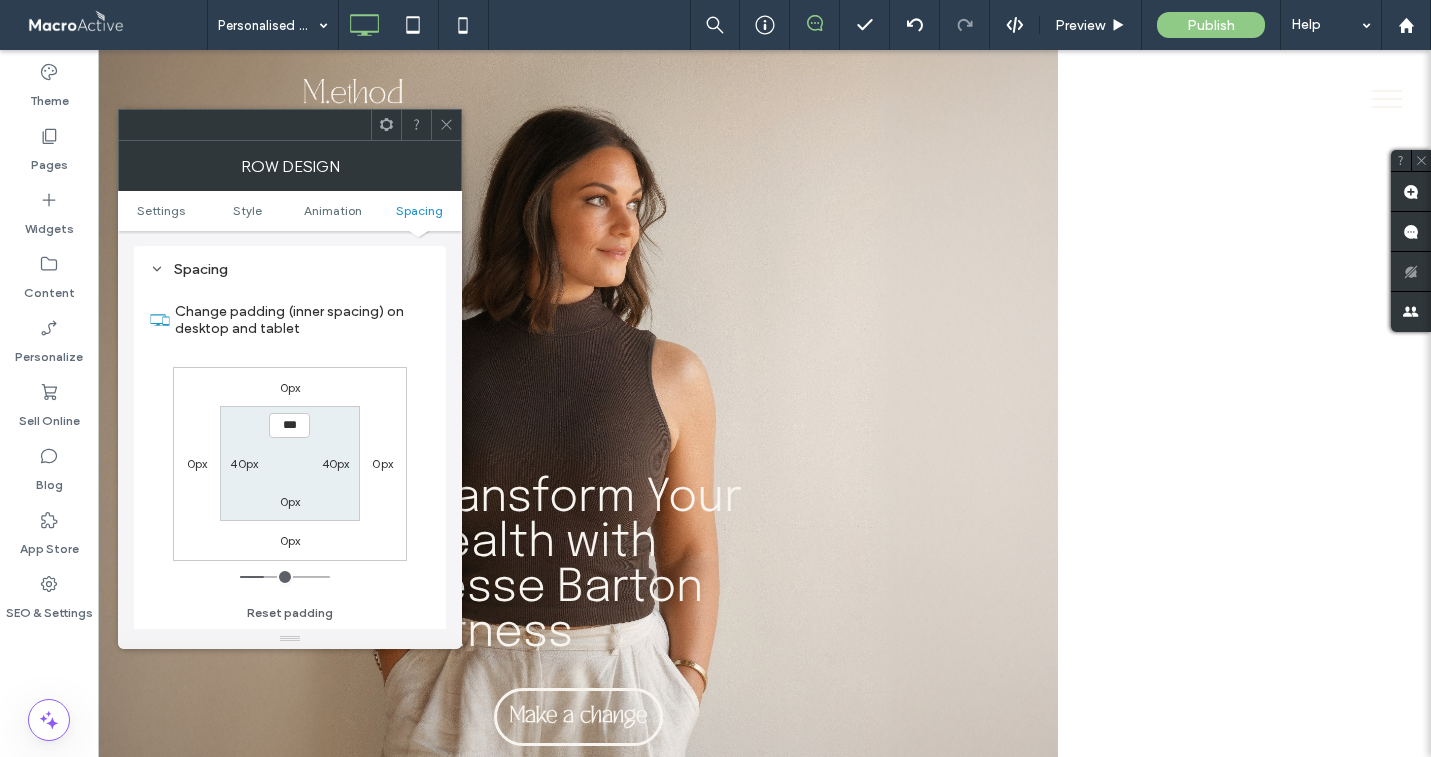 type on "*****" 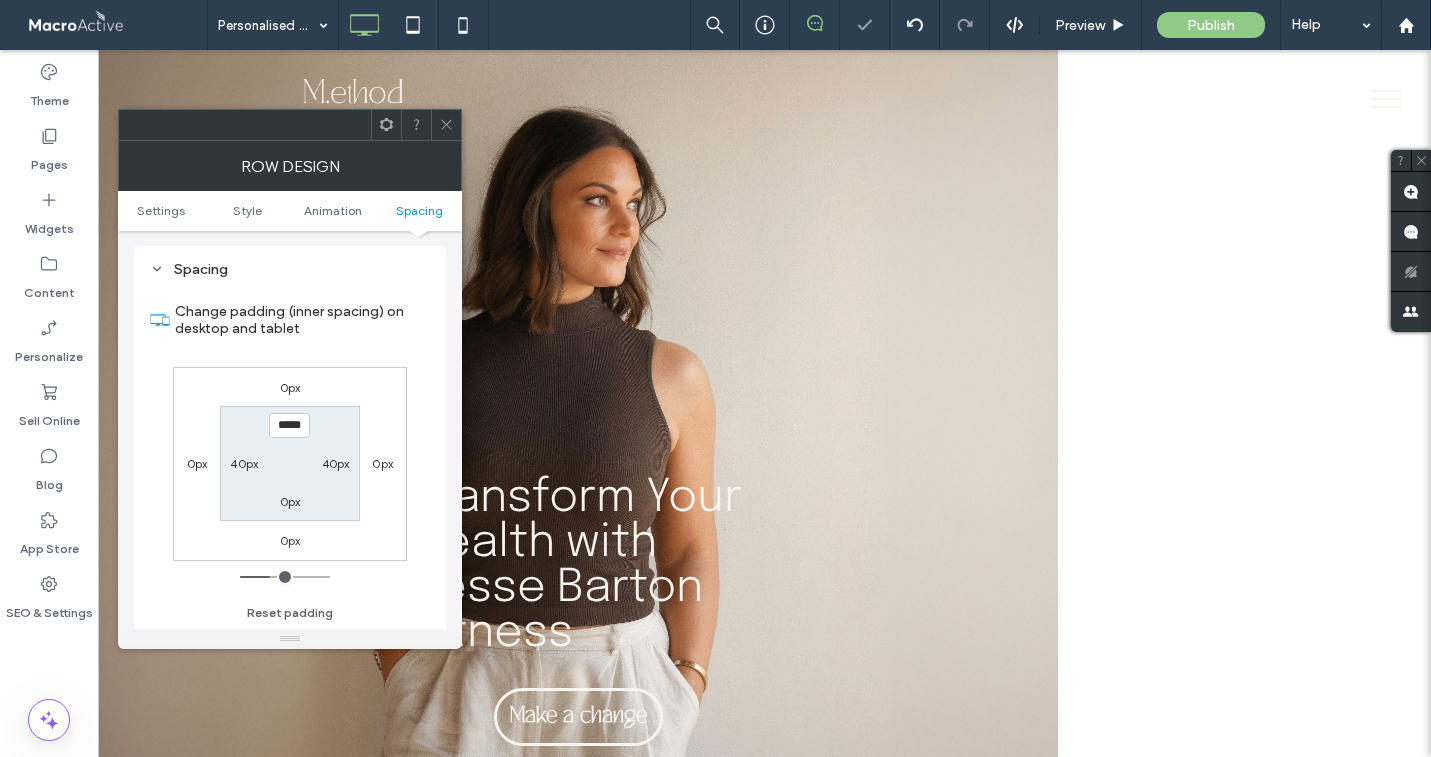 click at bounding box center [446, 125] 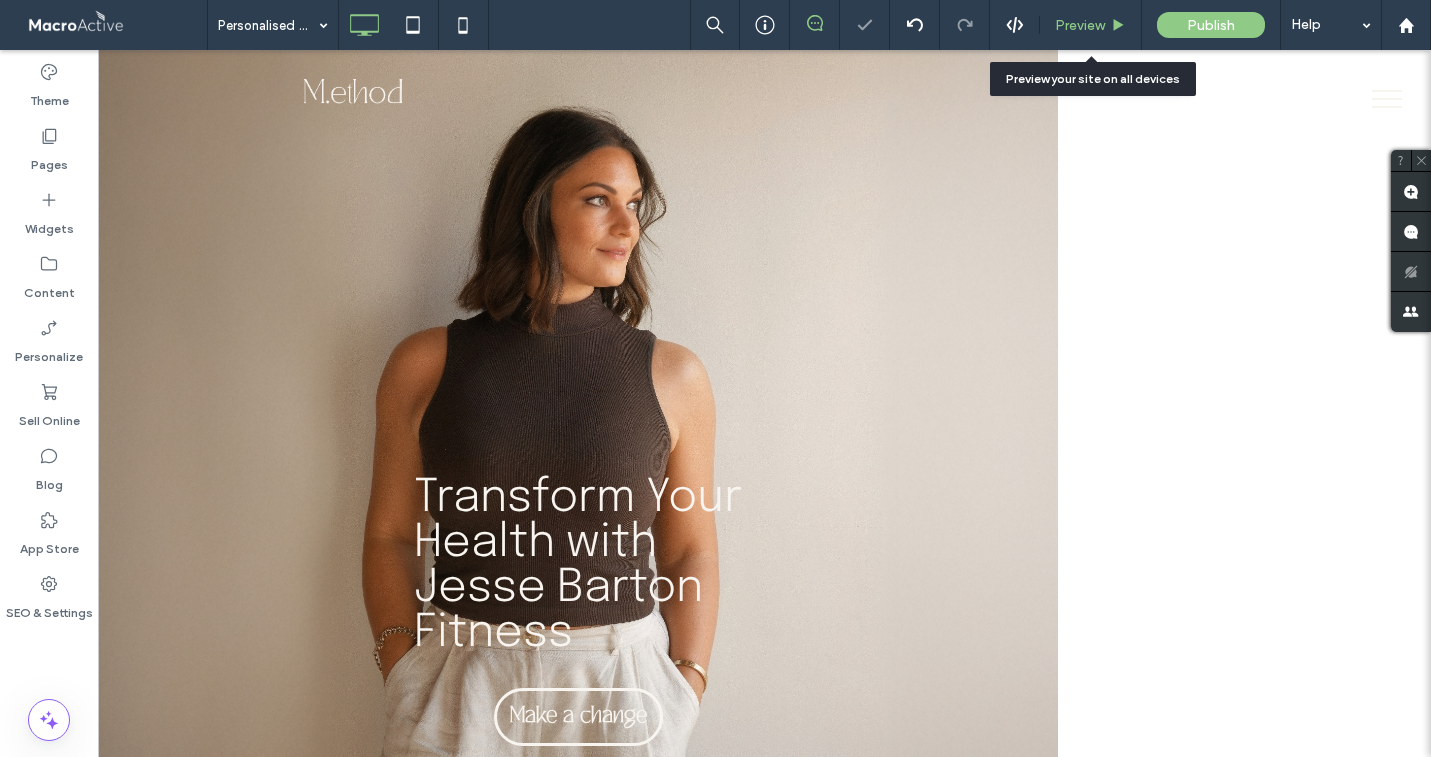 click on "Preview" at bounding box center (1080, 25) 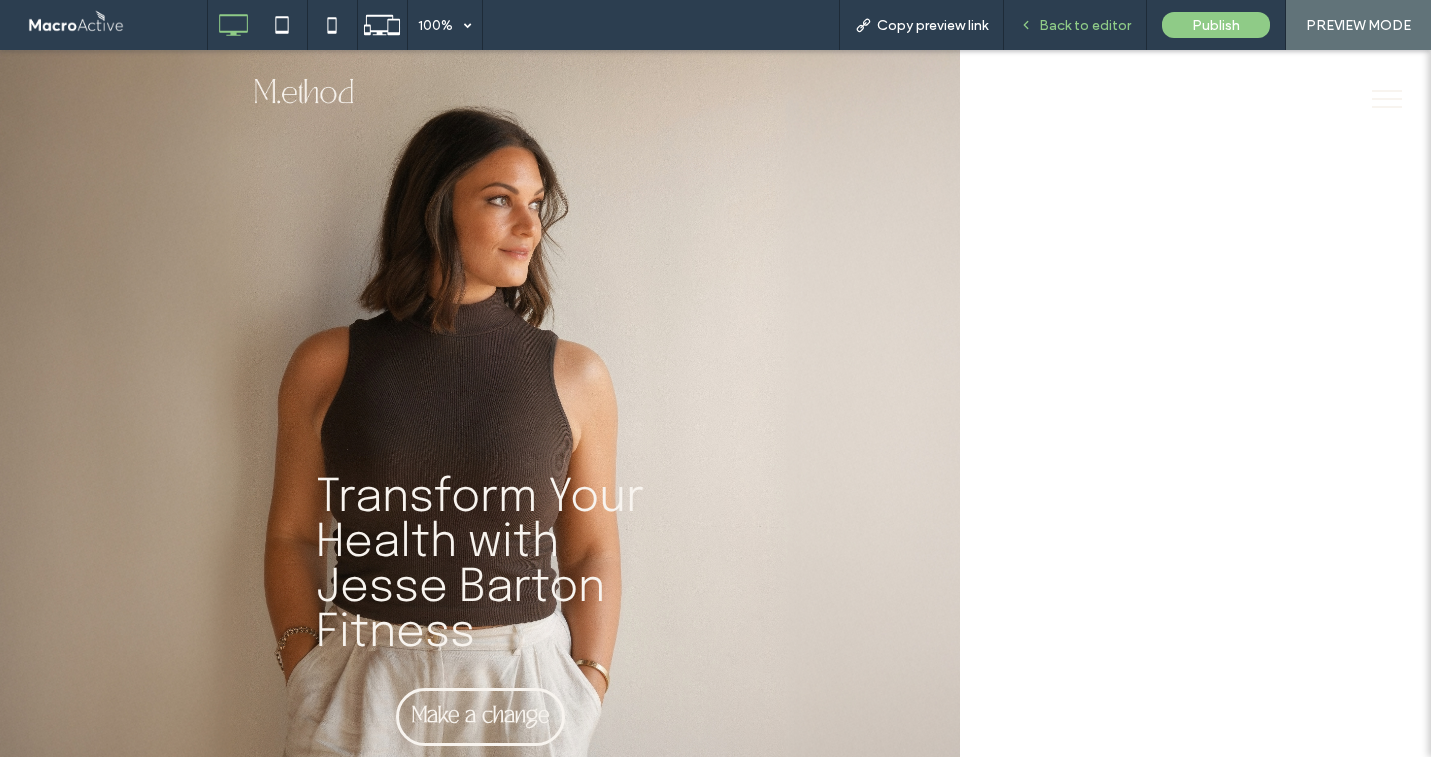 click on "Back to editor" at bounding box center [1085, 25] 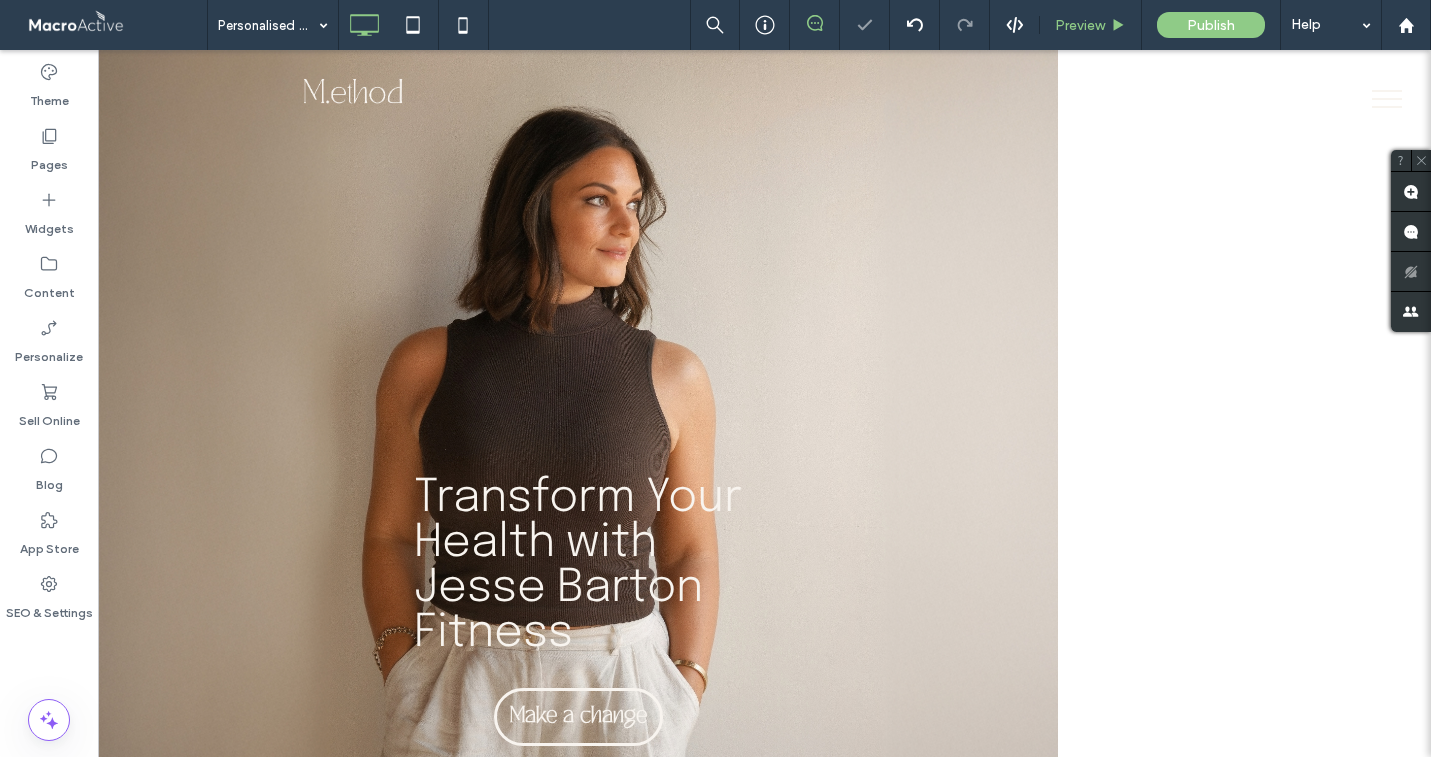 click on "Preview" at bounding box center (1091, 25) 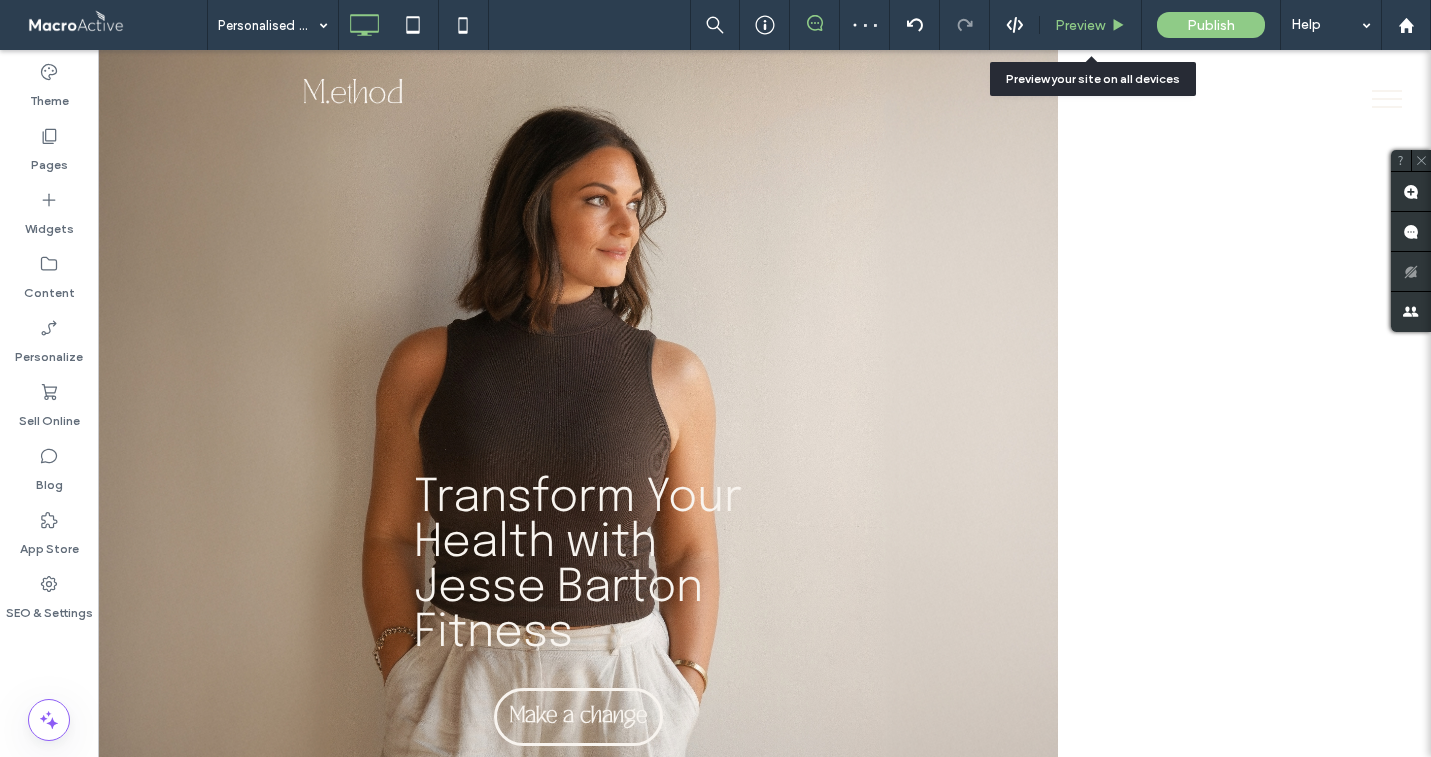 click on "Preview" at bounding box center (1080, 25) 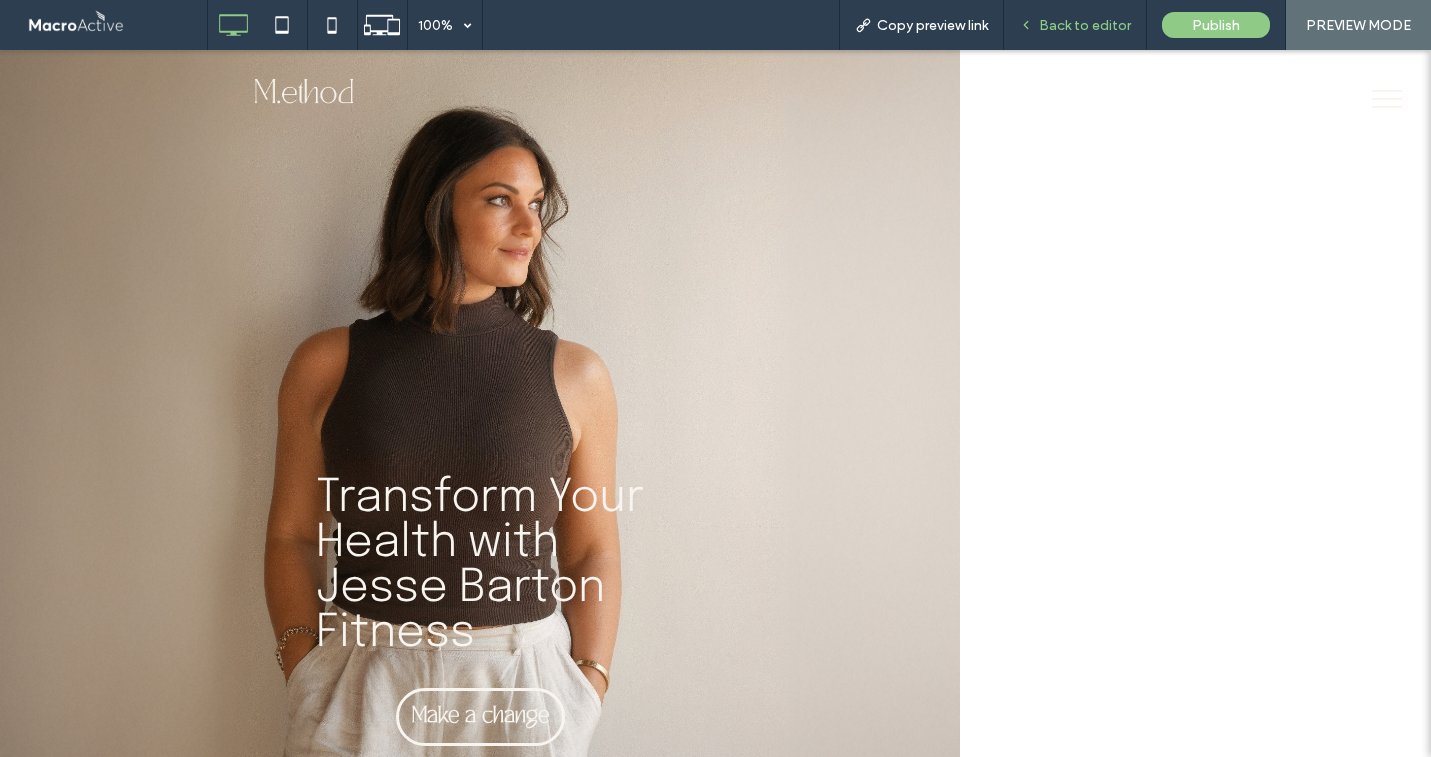click on "Back to editor" at bounding box center (1085, 25) 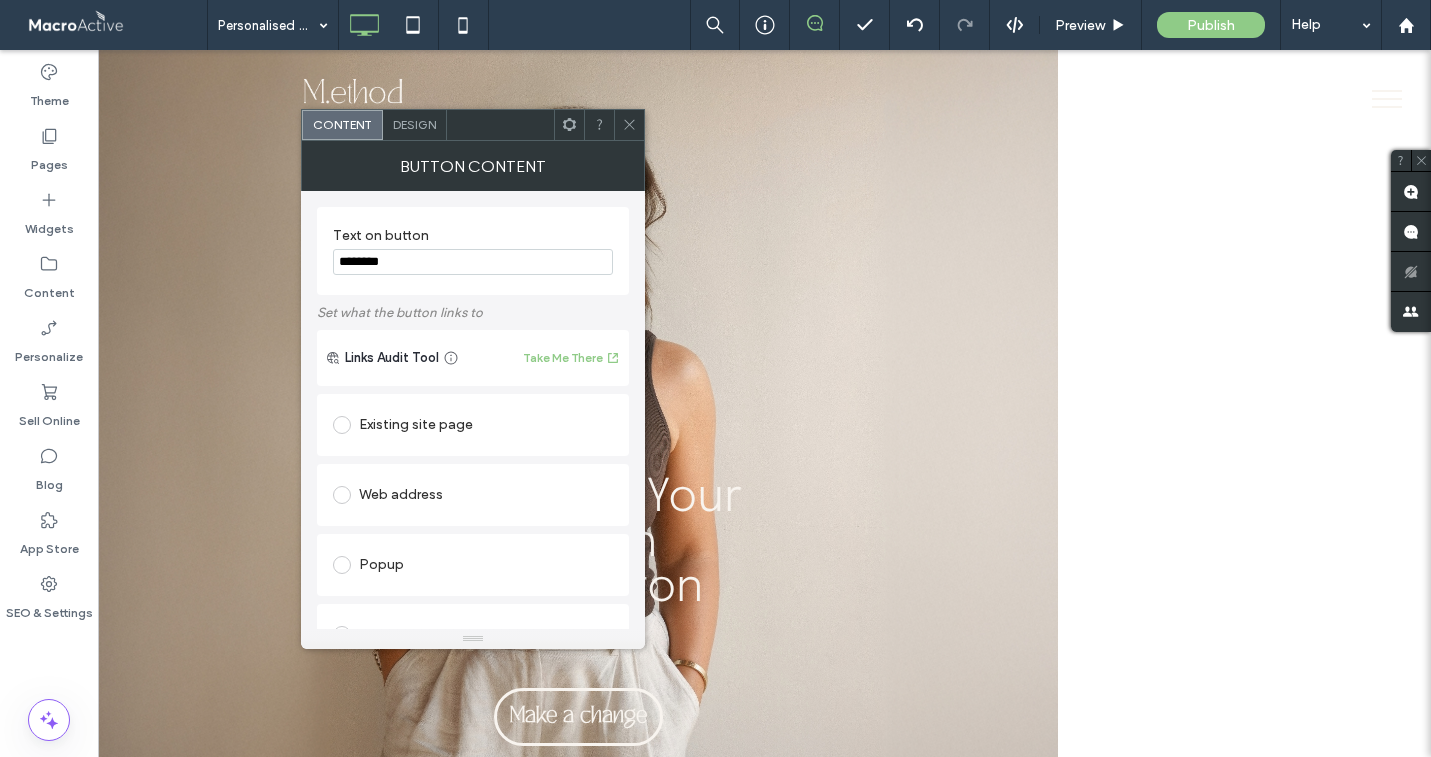type on "********" 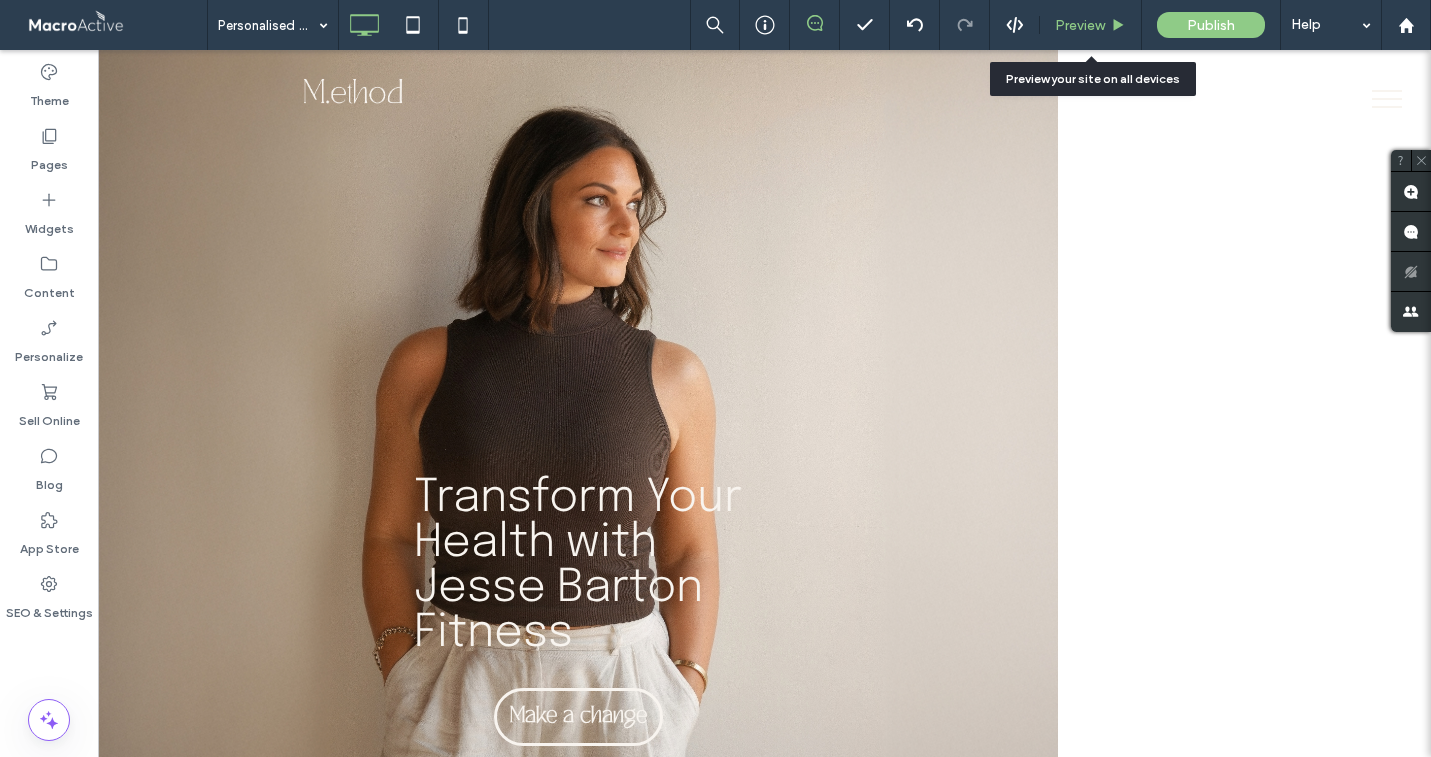 click on "Preview" at bounding box center [1080, 25] 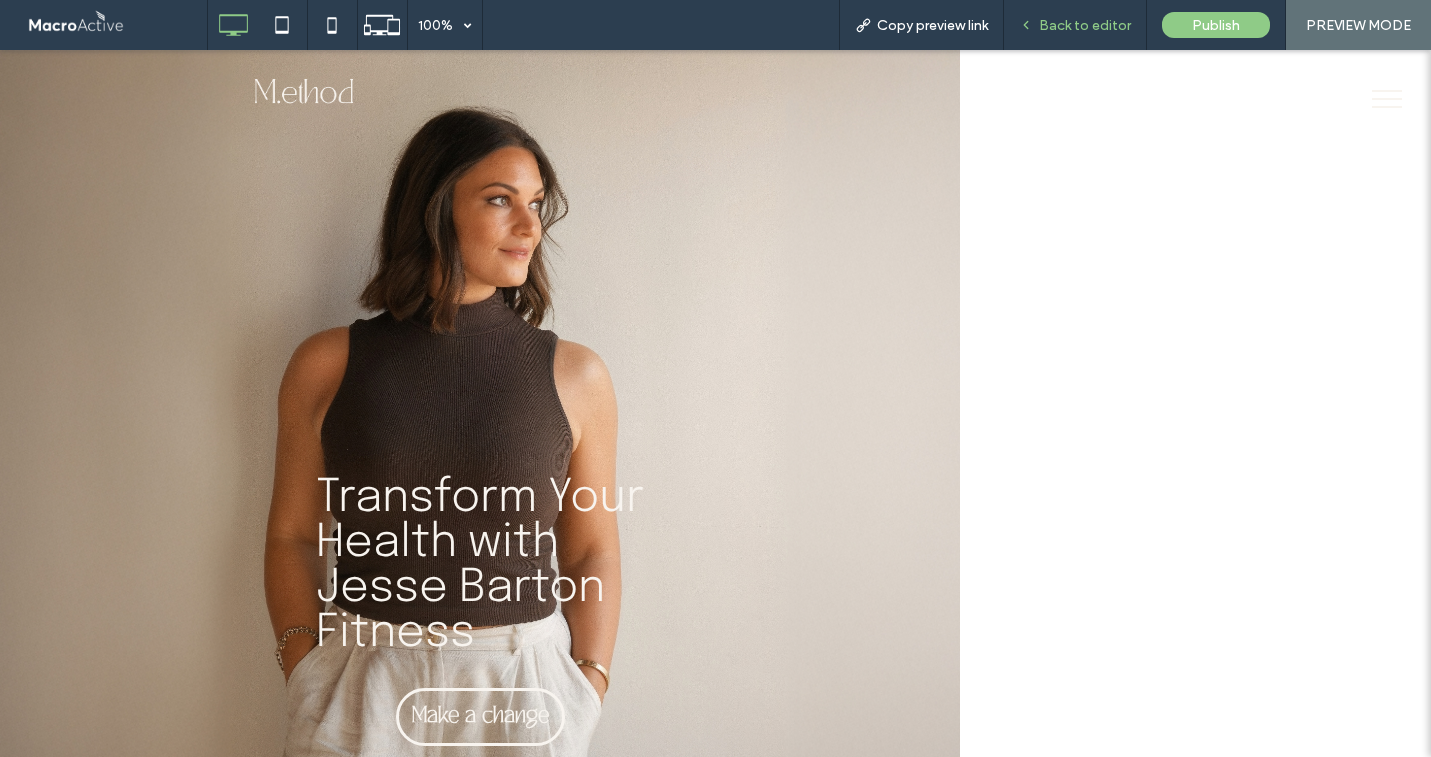 click on "Back to editor" at bounding box center (1085, 25) 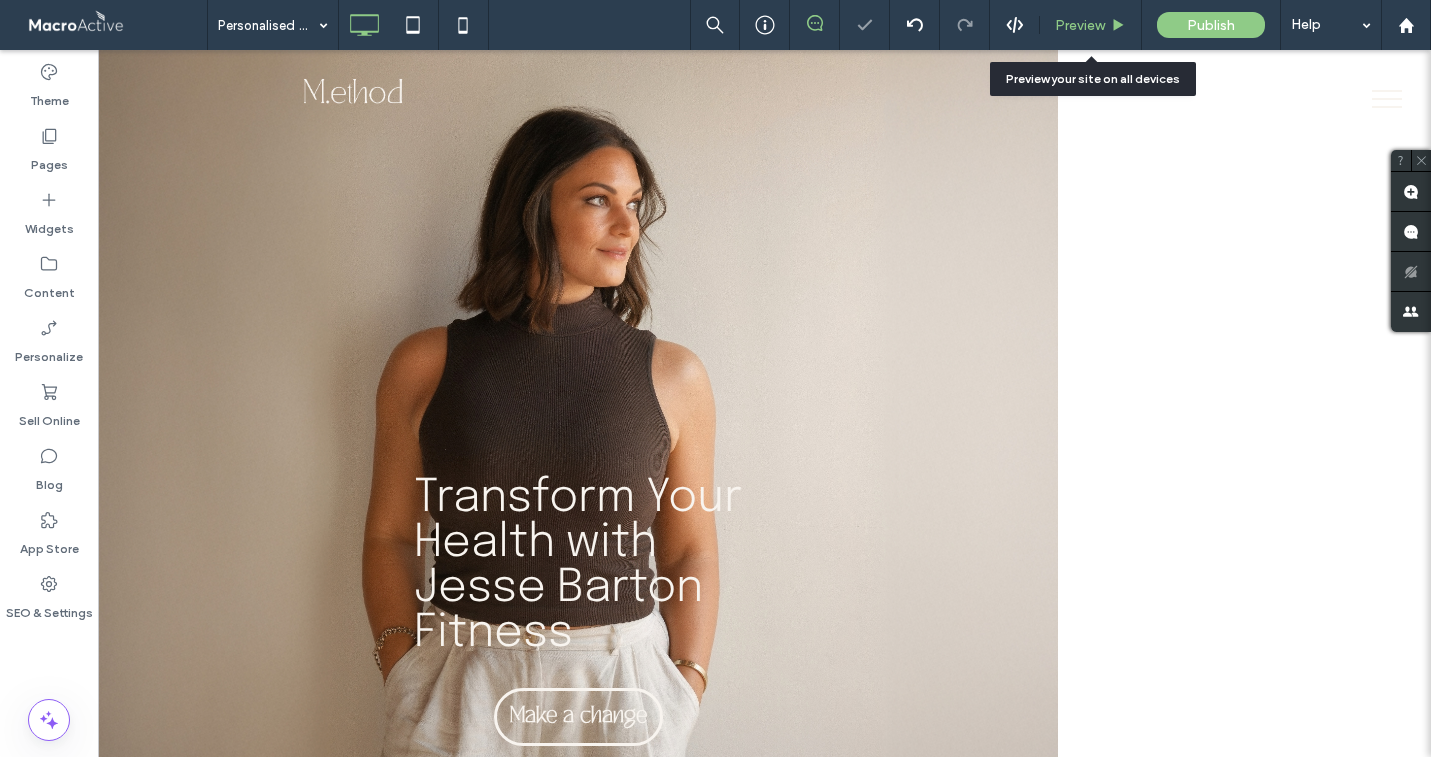 click on "Preview" at bounding box center (1080, 25) 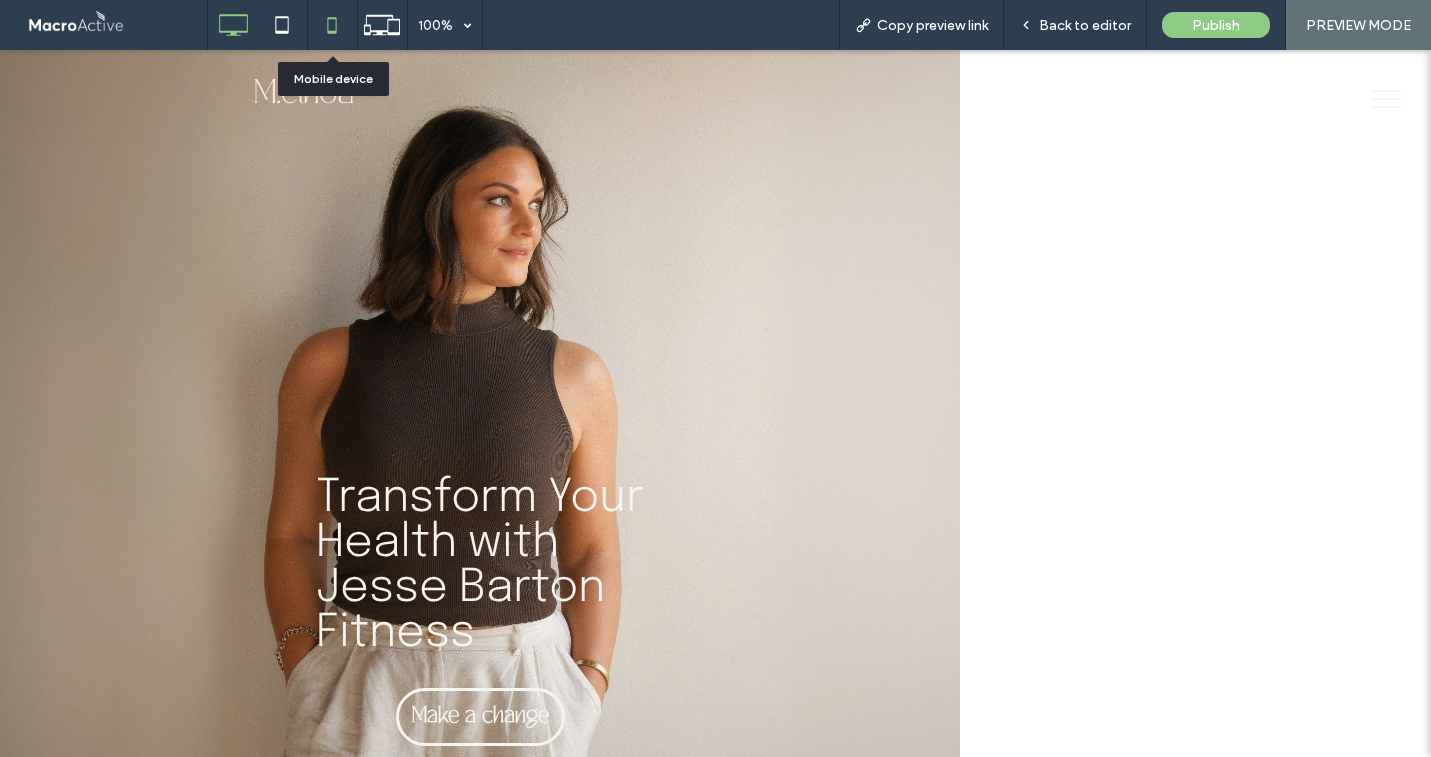 click 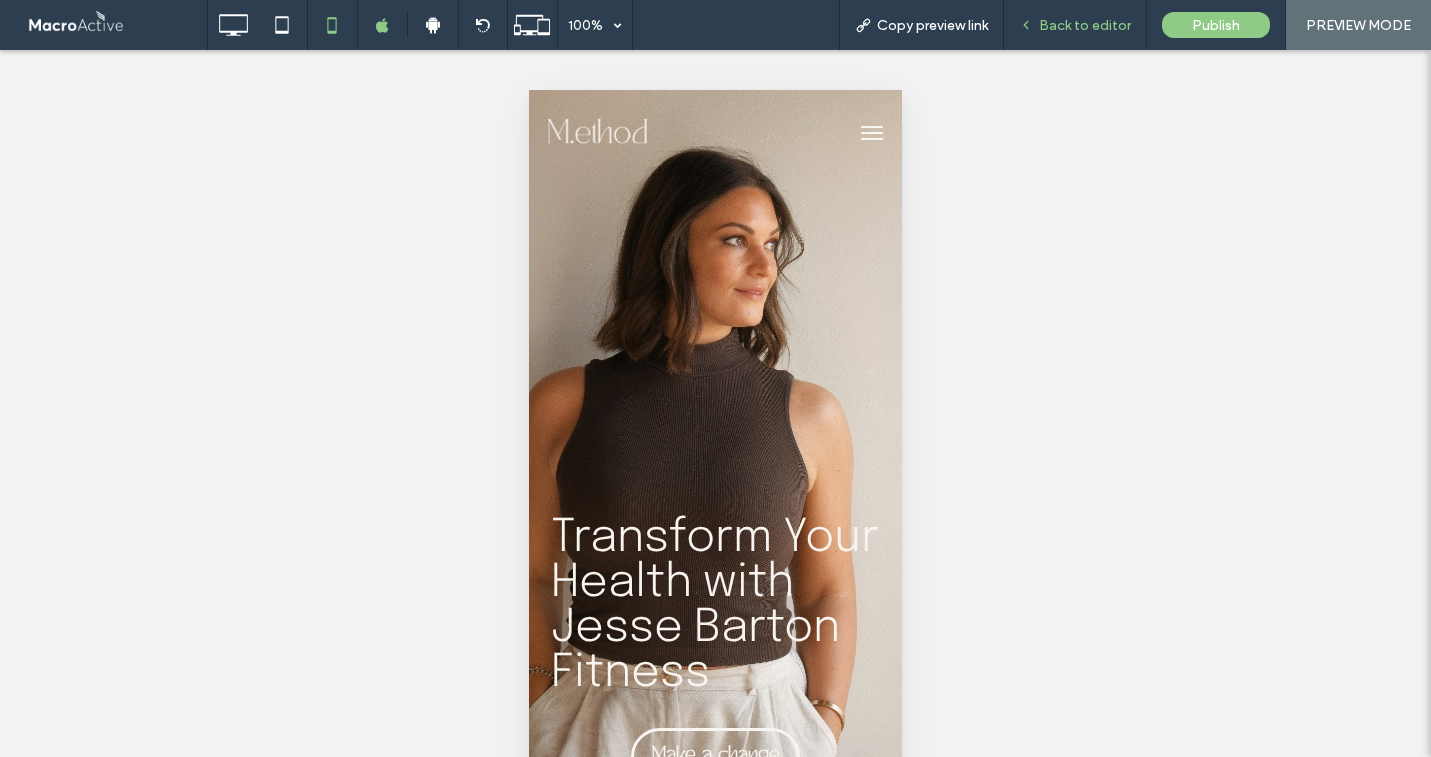 click on "Back to editor" at bounding box center (1085, 25) 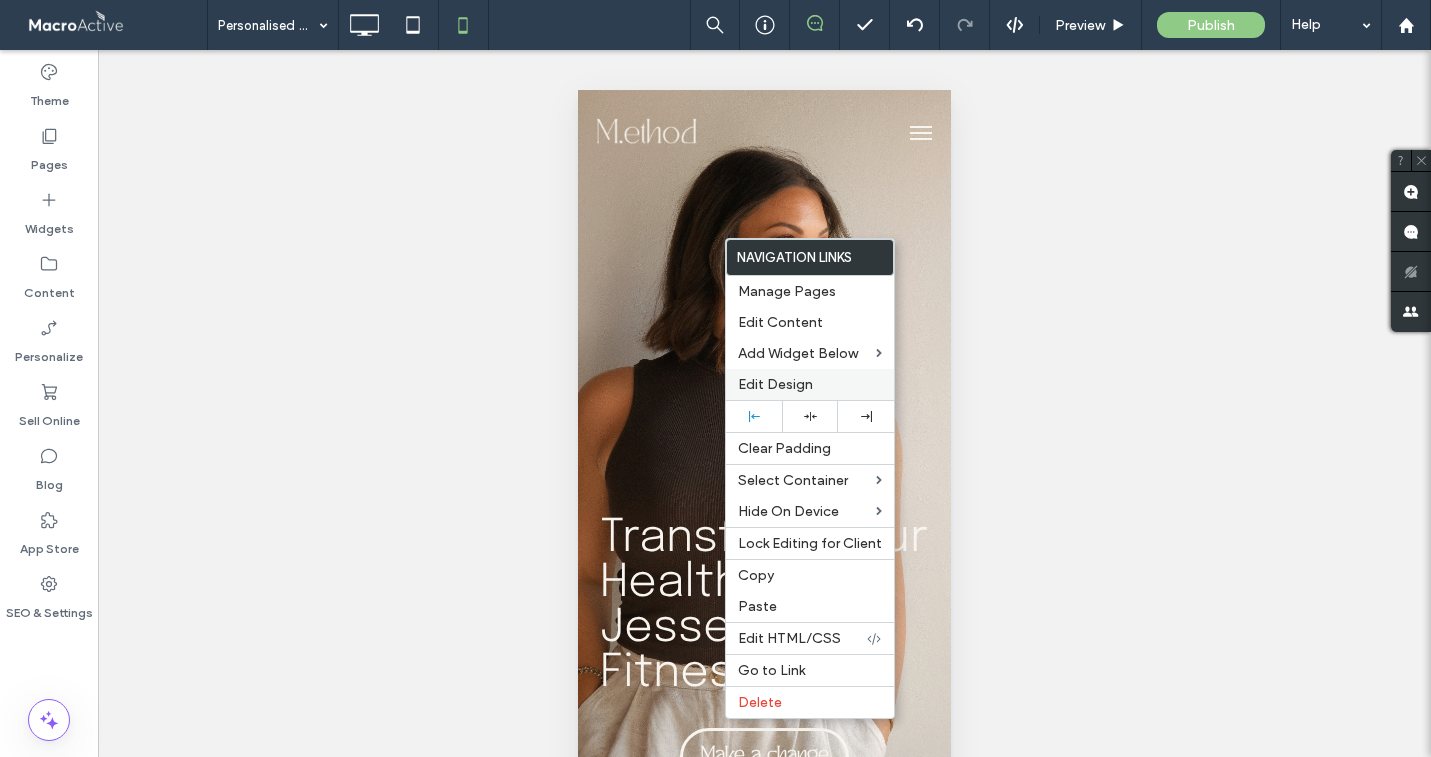 click on "Edit Design" at bounding box center [775, 384] 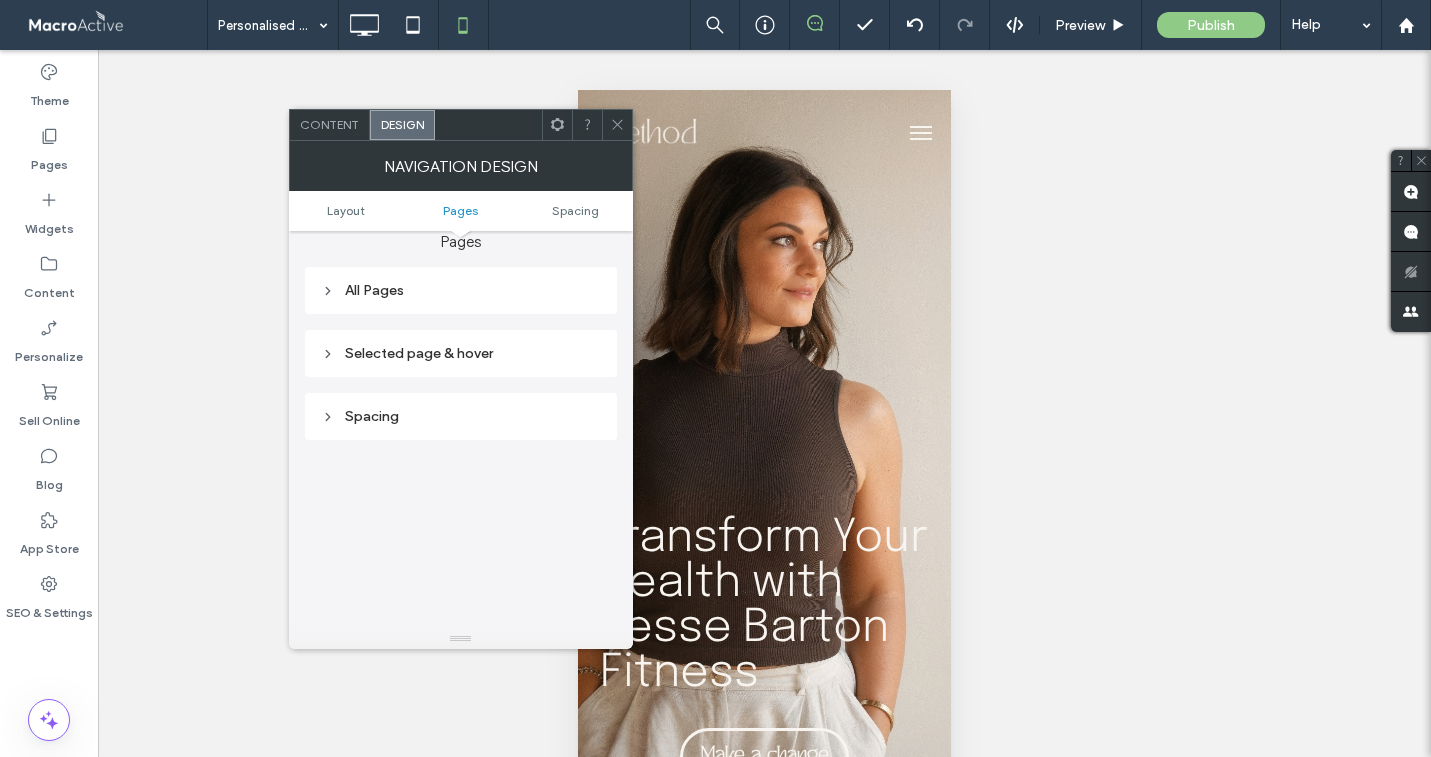 scroll, scrollTop: 415, scrollLeft: 0, axis: vertical 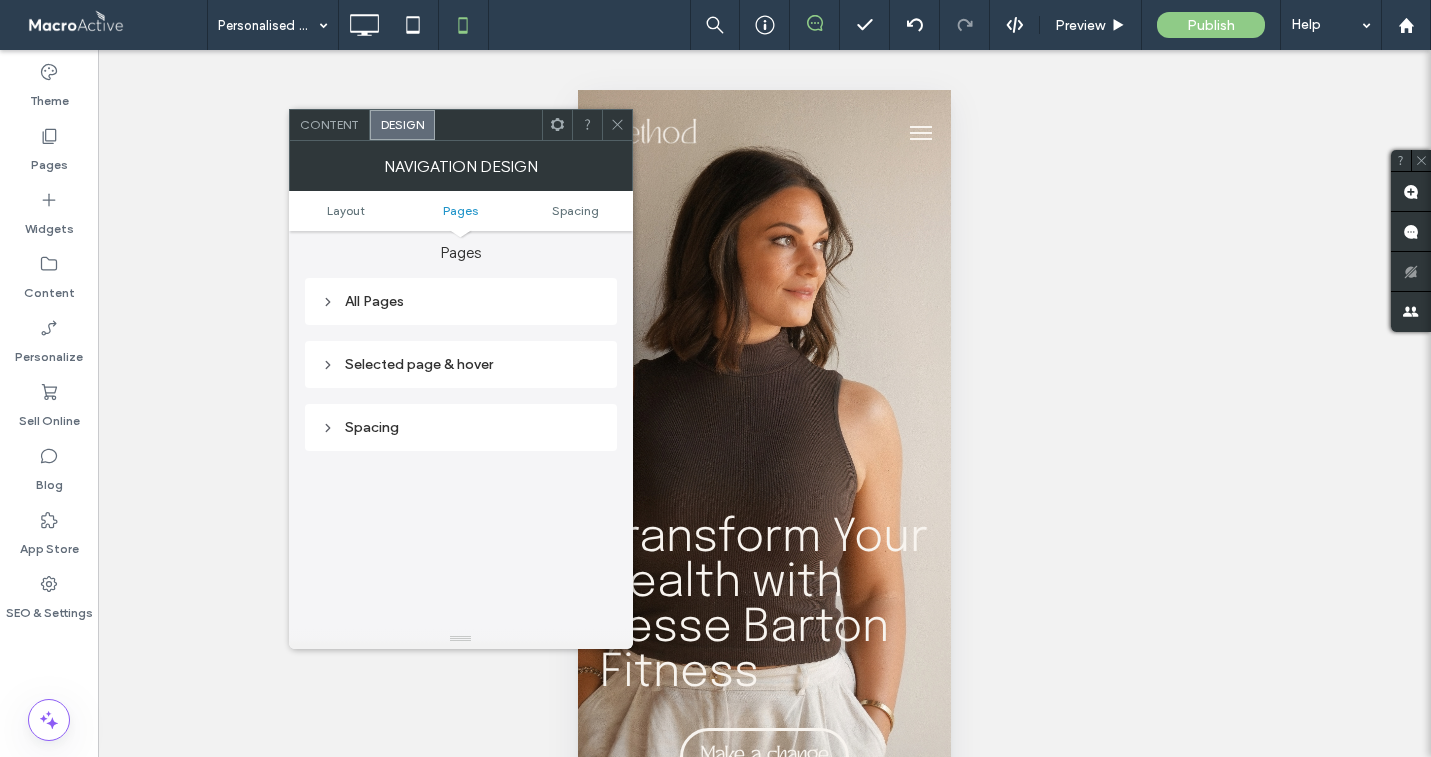 click on "All Pages" at bounding box center [461, 301] 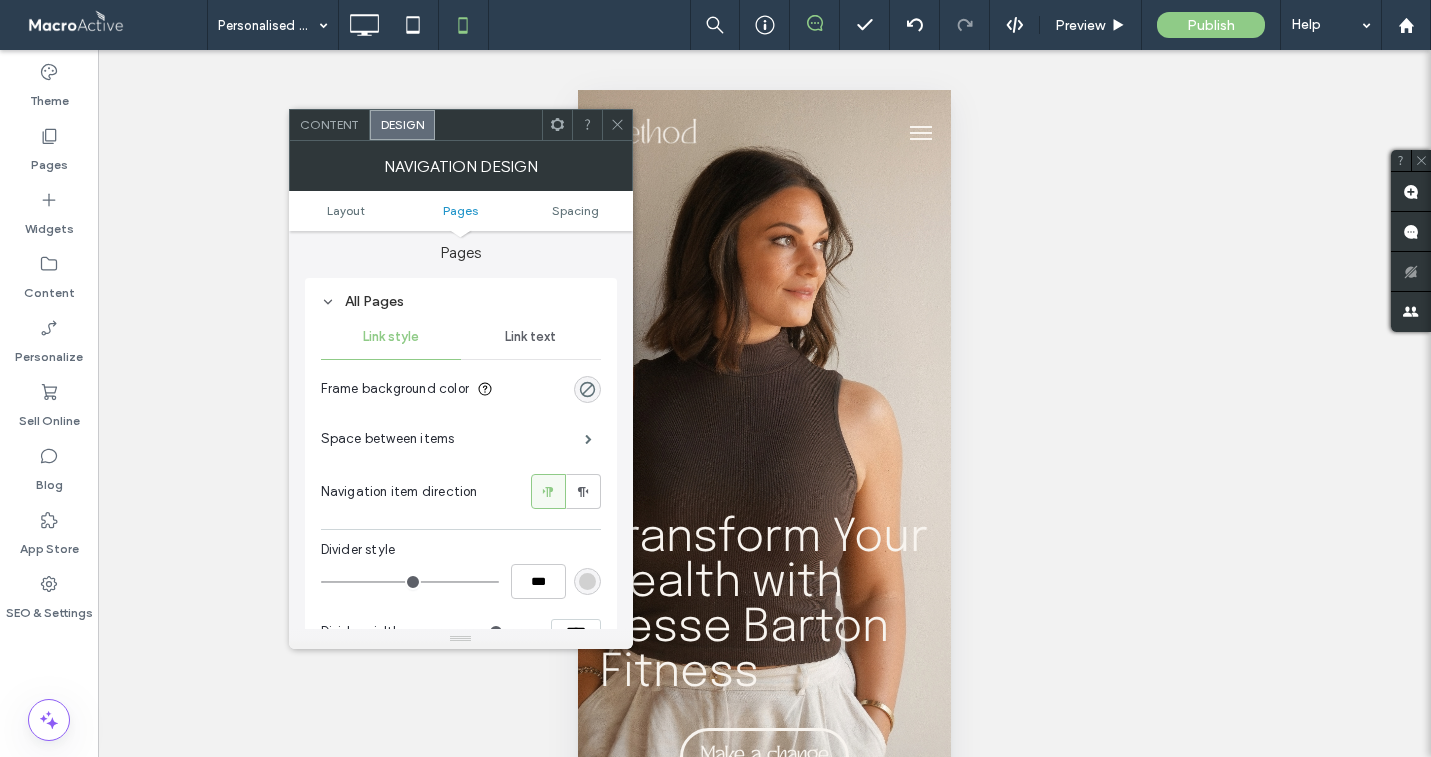 click on "Link text" at bounding box center [531, 337] 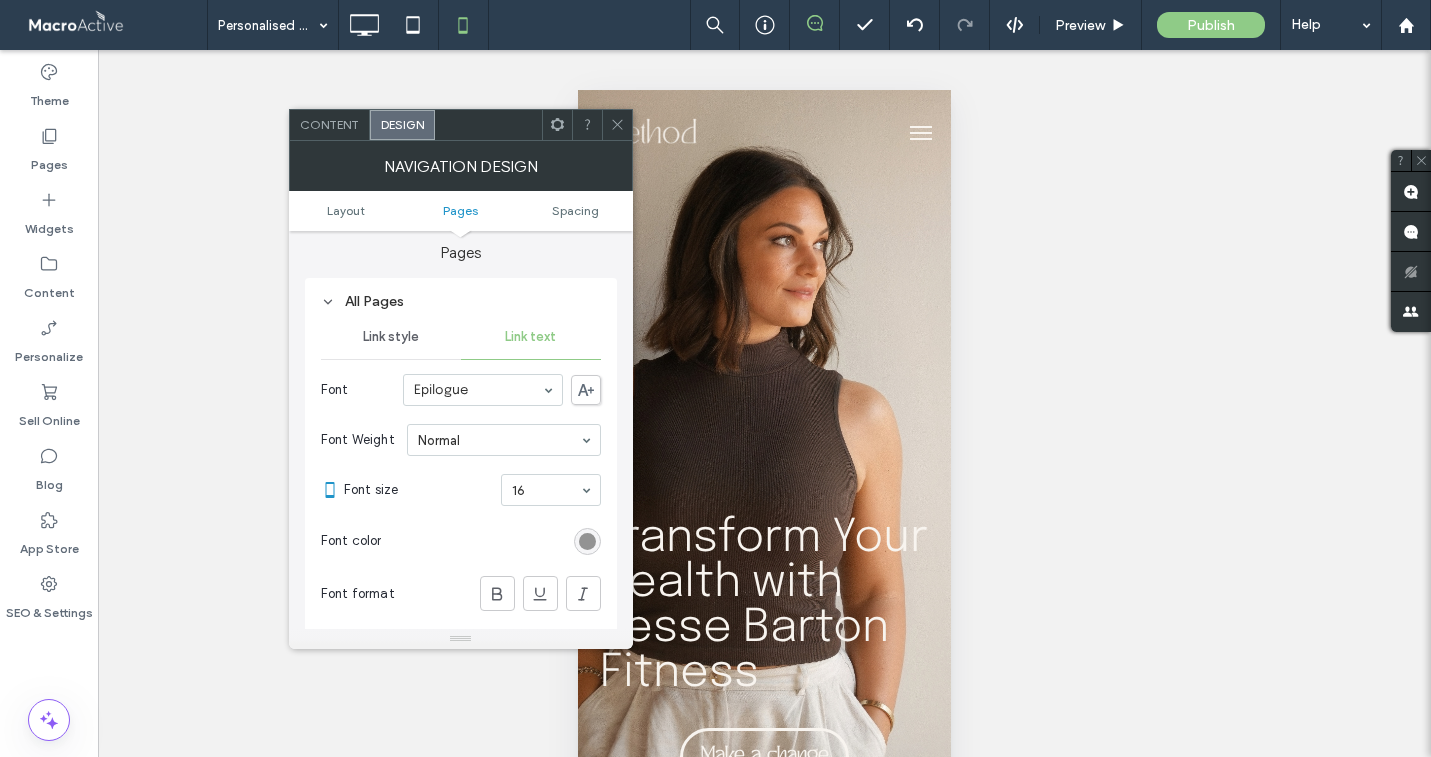 click 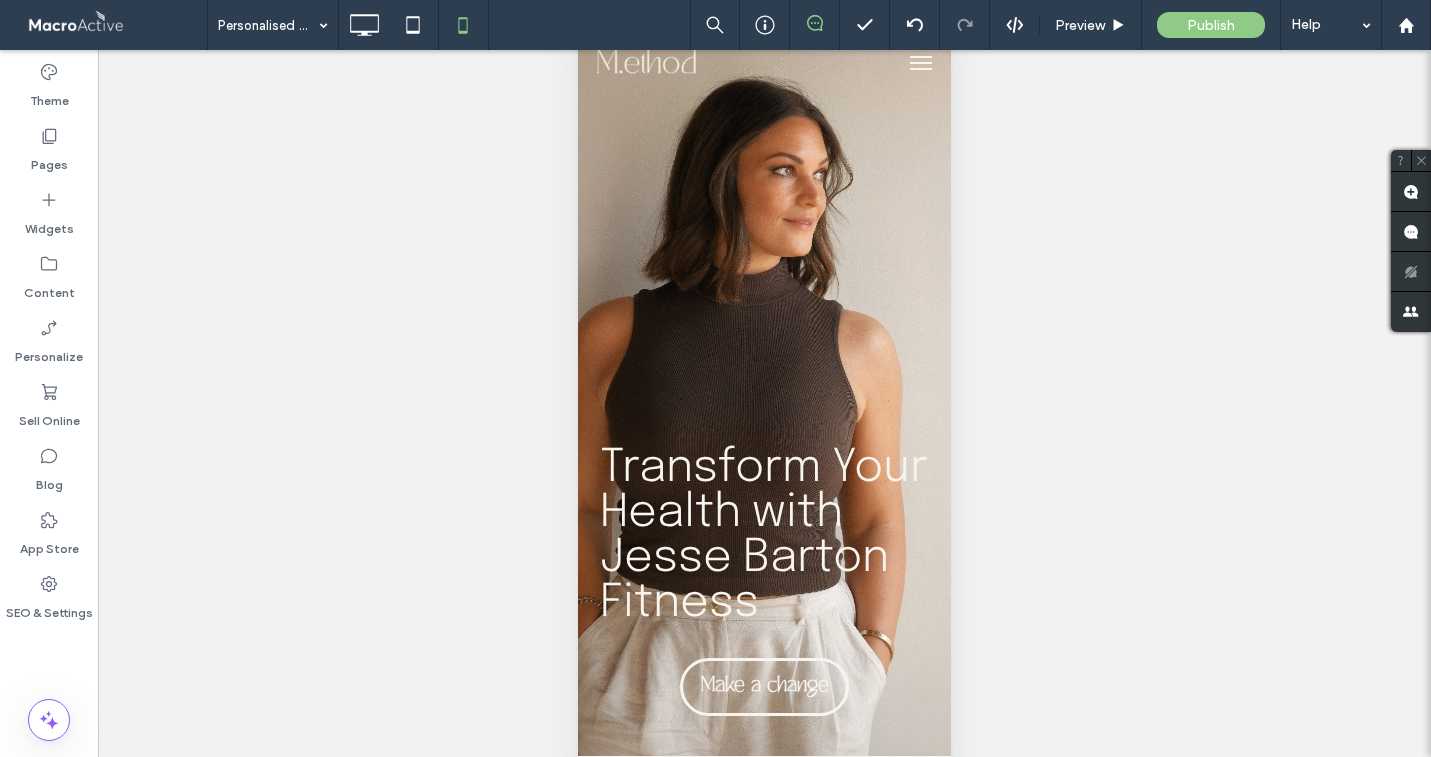 scroll, scrollTop: 0, scrollLeft: 0, axis: both 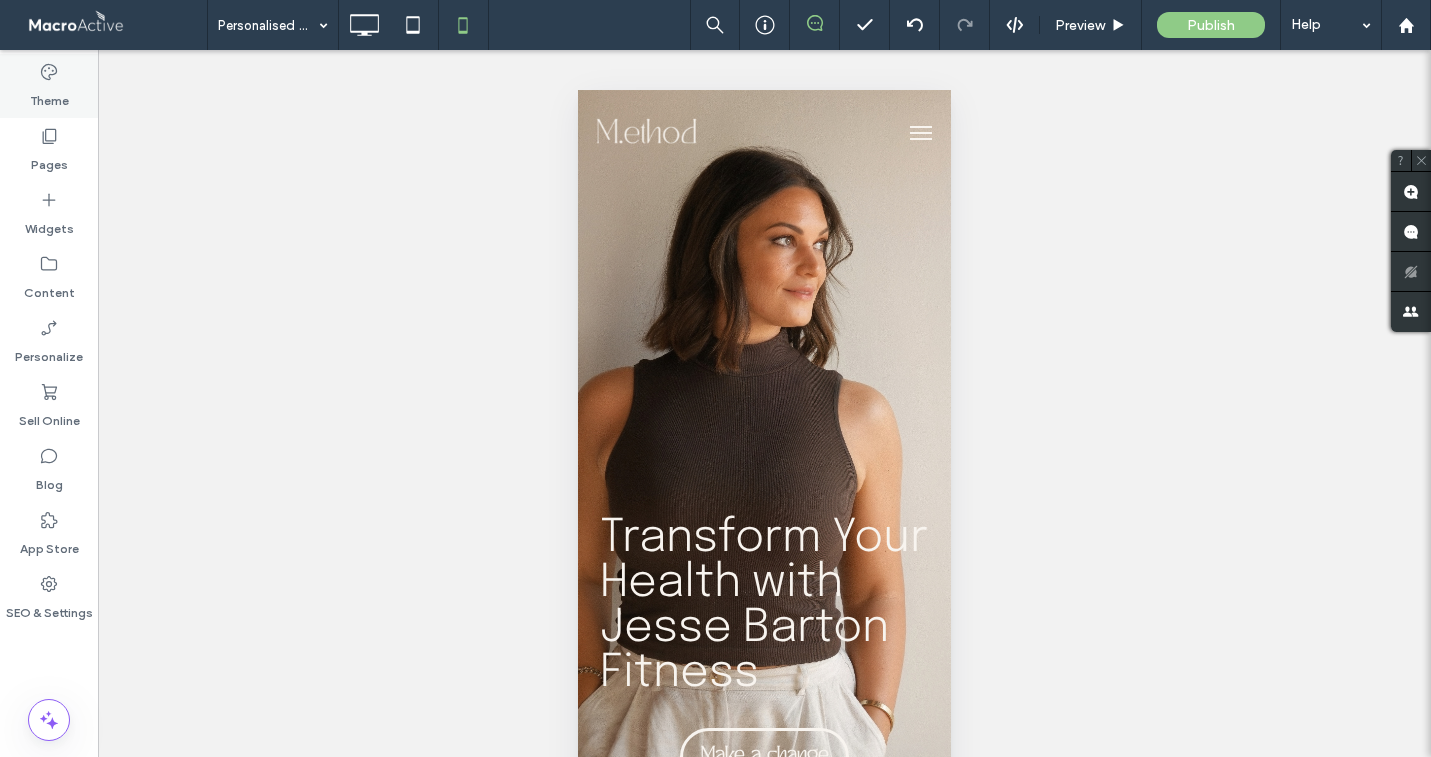click on "Theme" at bounding box center [49, 86] 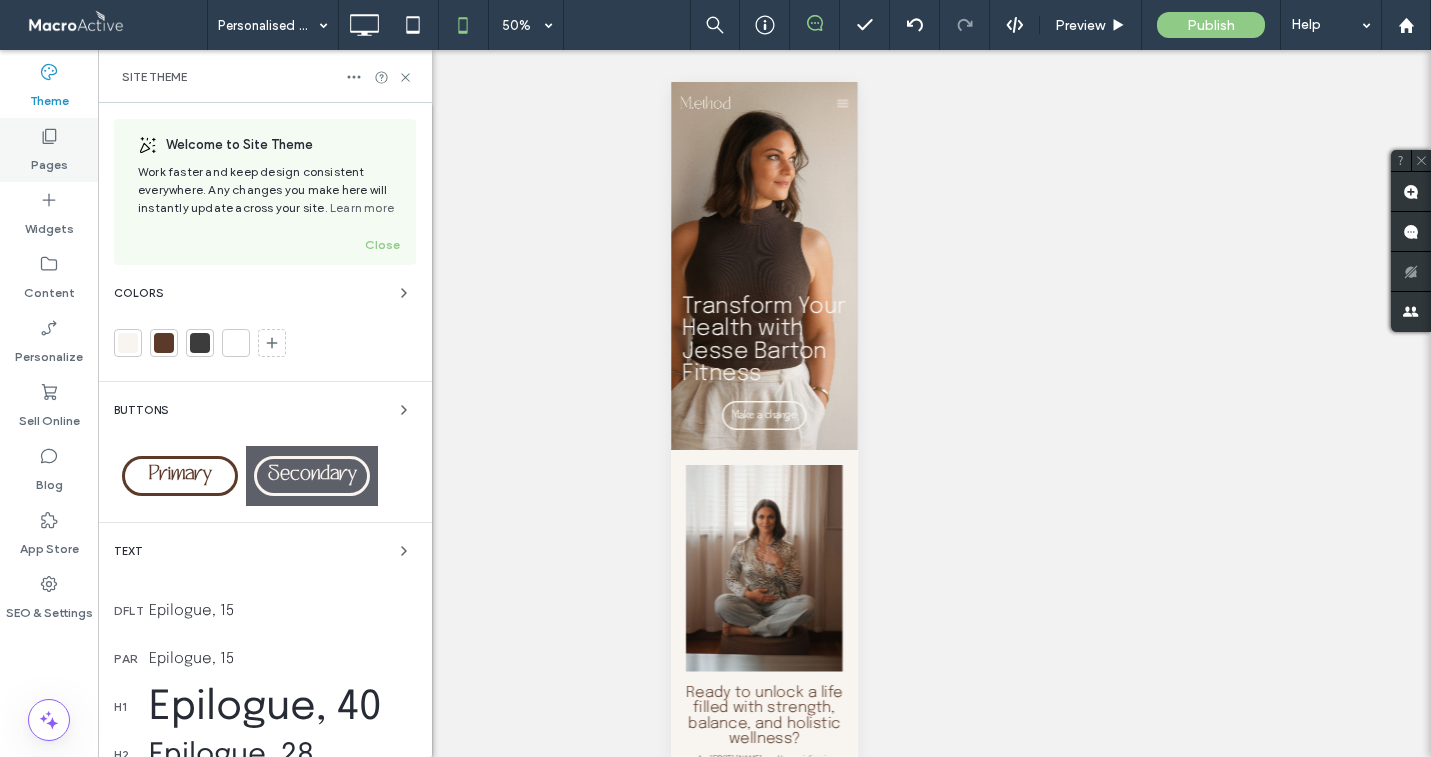 click on "Pages" at bounding box center [49, 160] 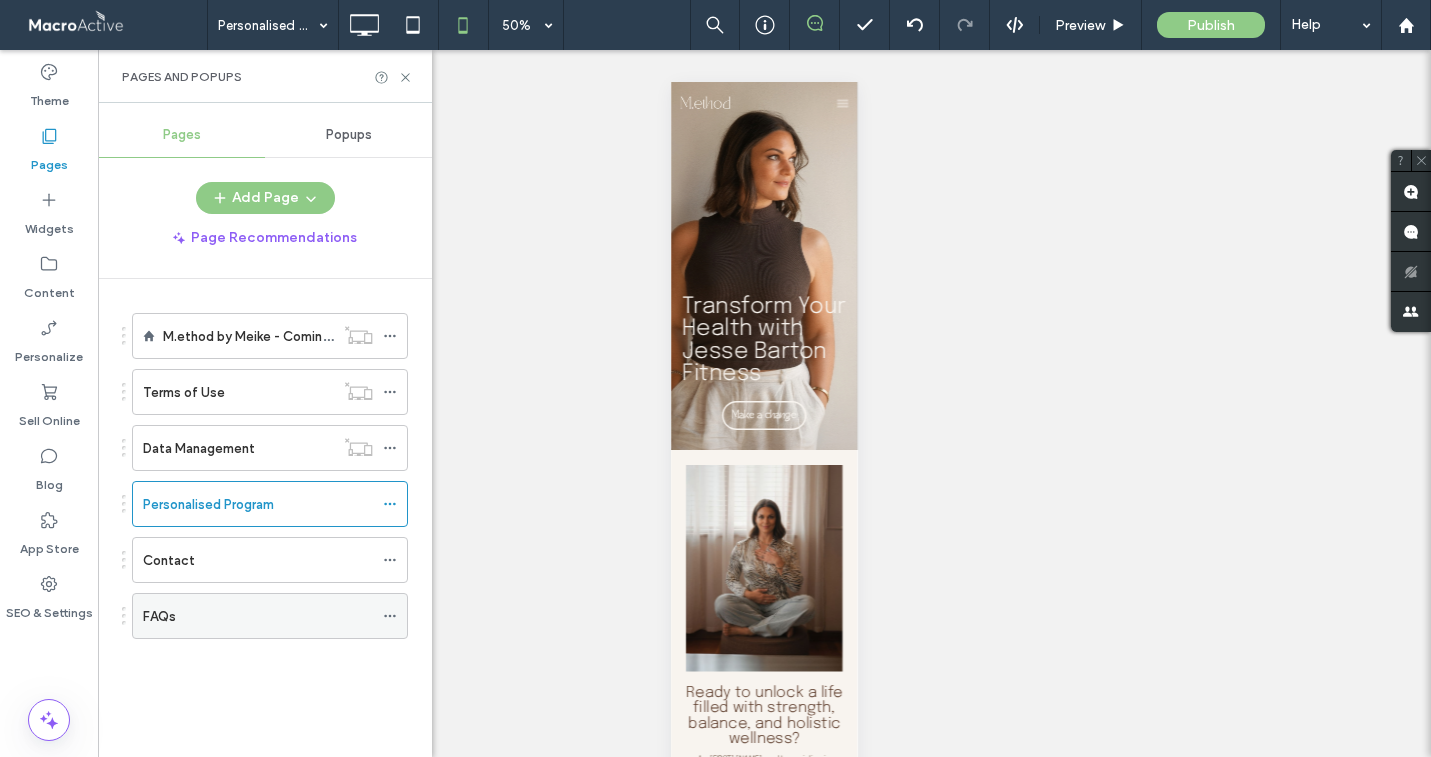 click 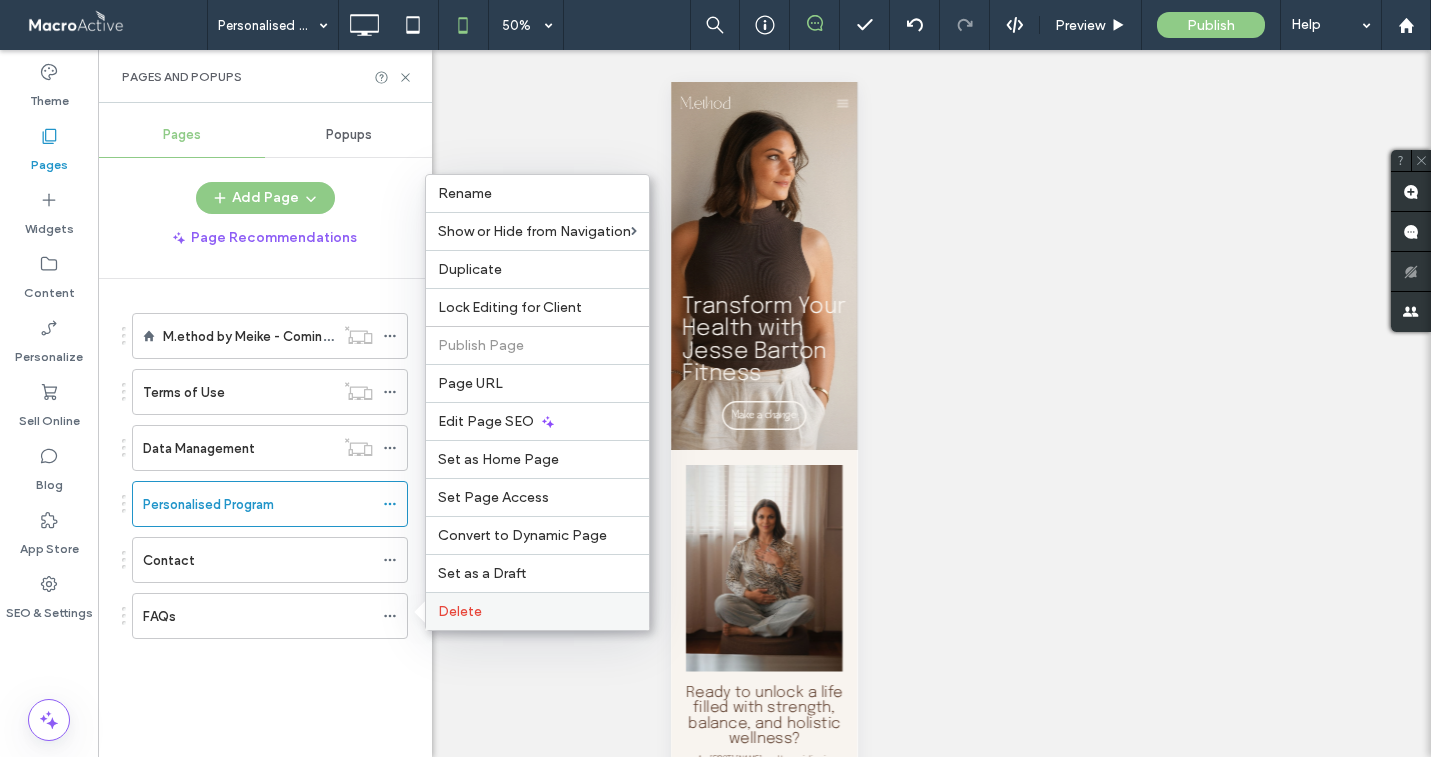click on "Delete" at bounding box center (460, 611) 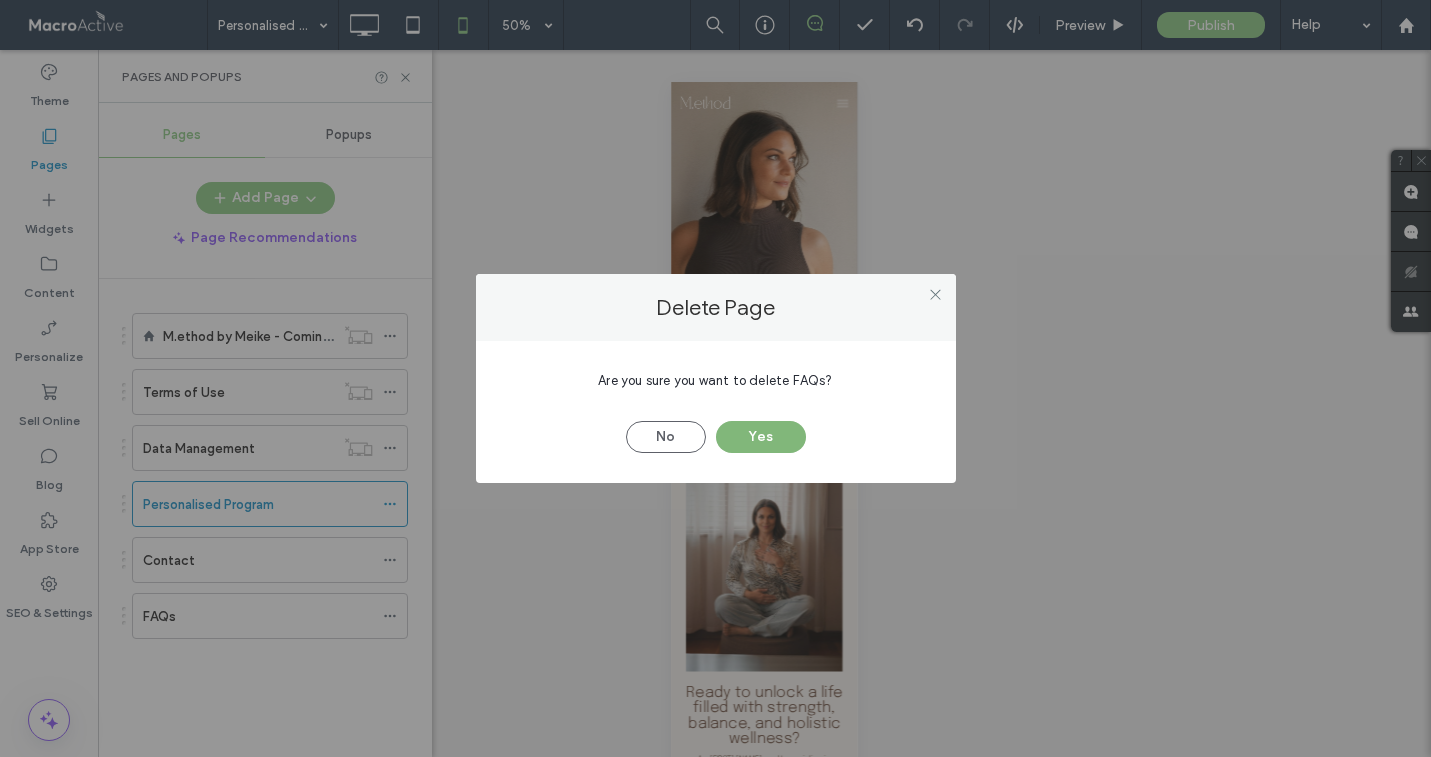 click on "Yes" at bounding box center [761, 437] 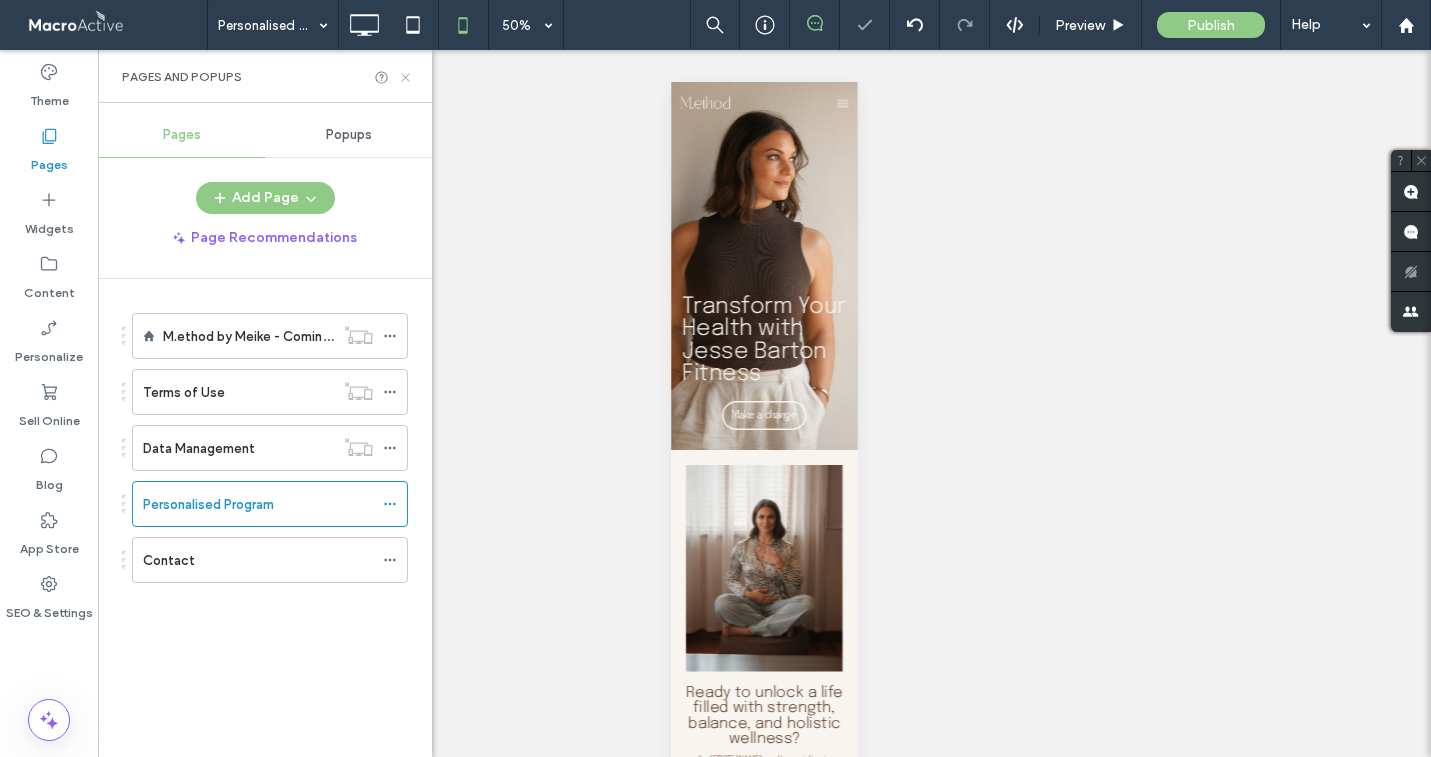 click 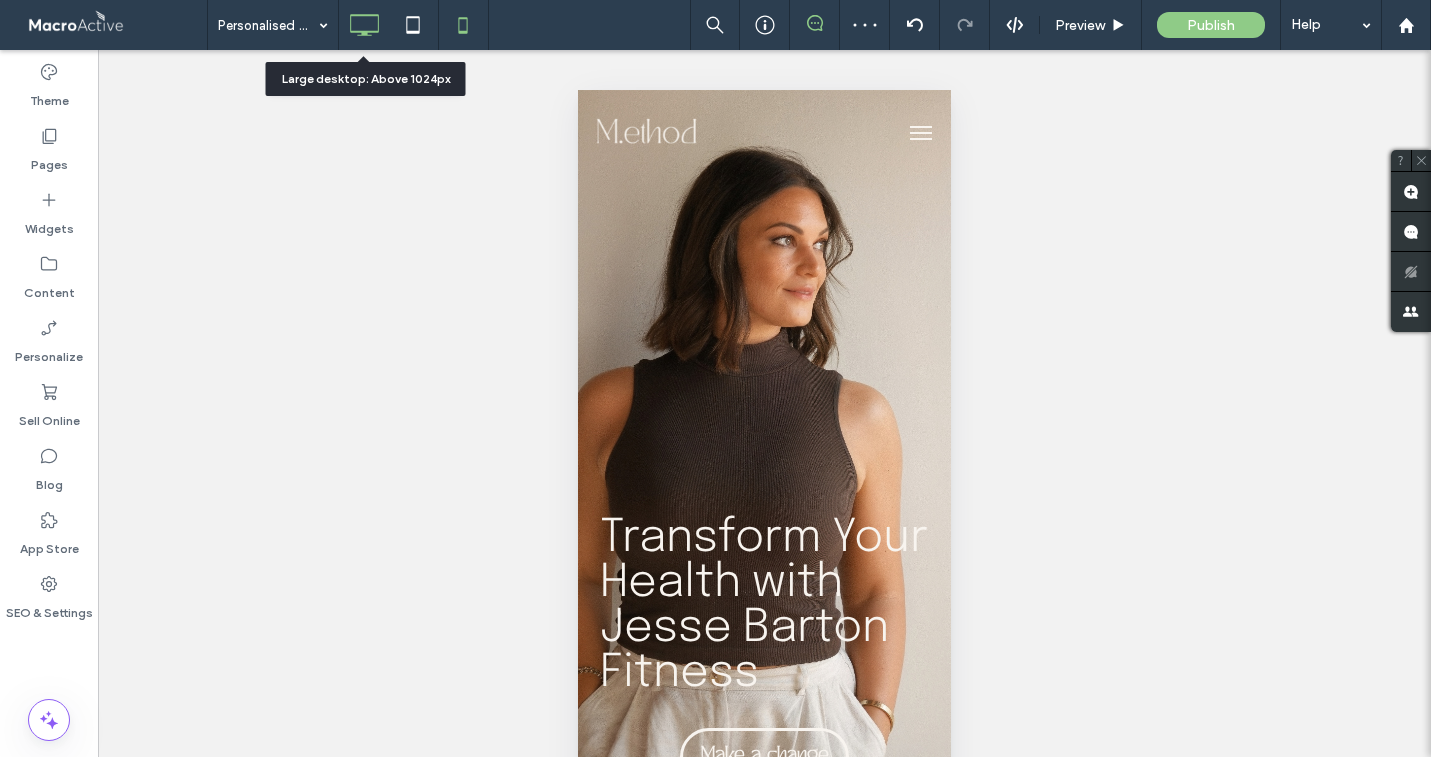 click 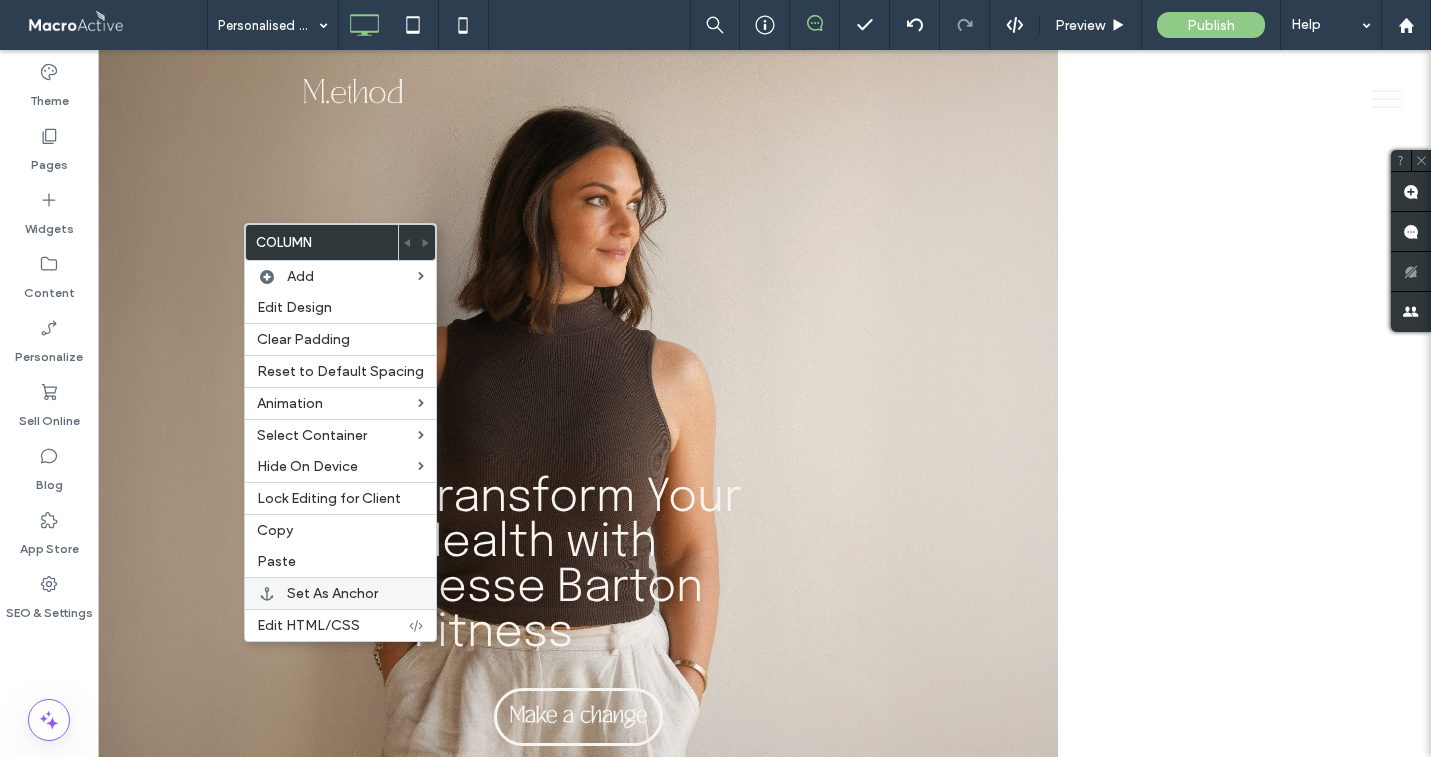 click on "Set As Anchor" at bounding box center [332, 593] 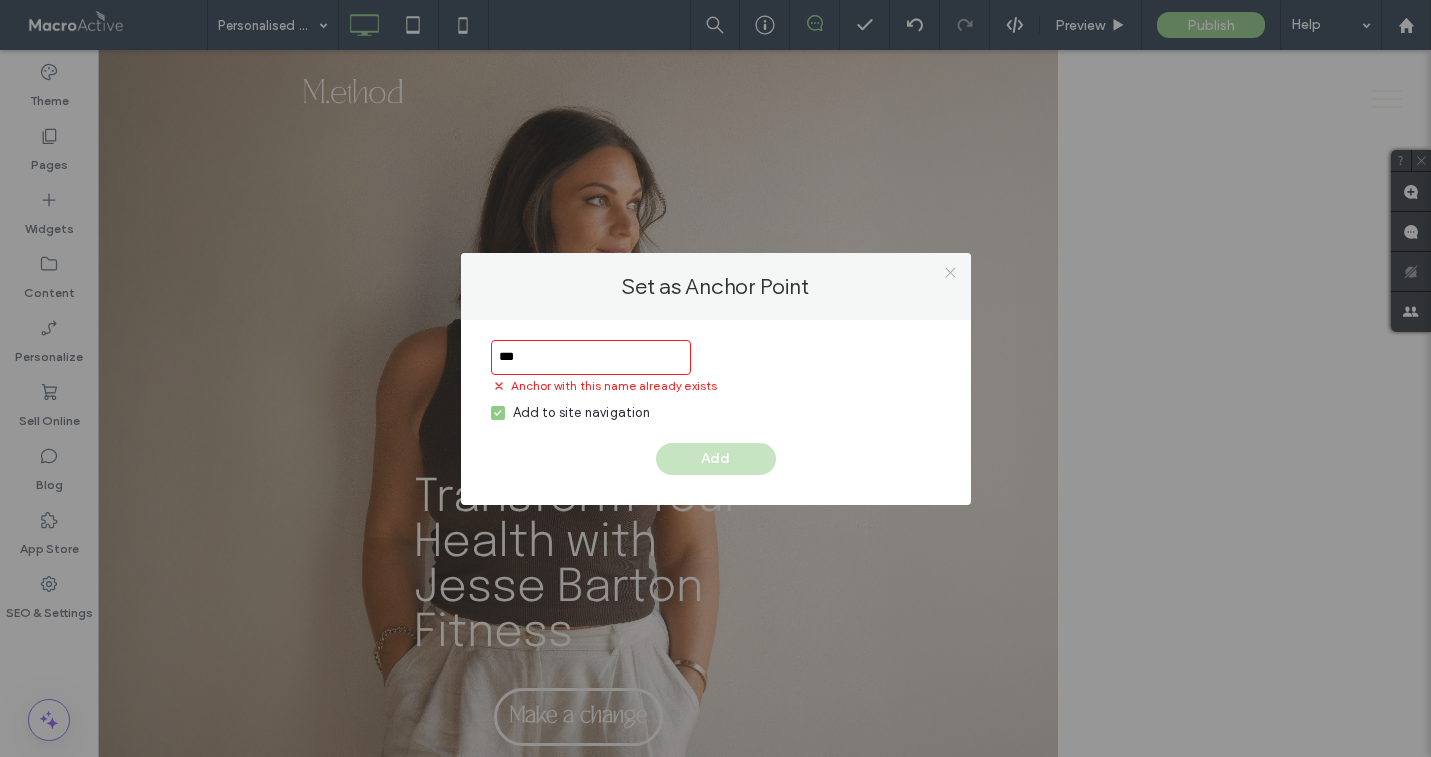 type on "***" 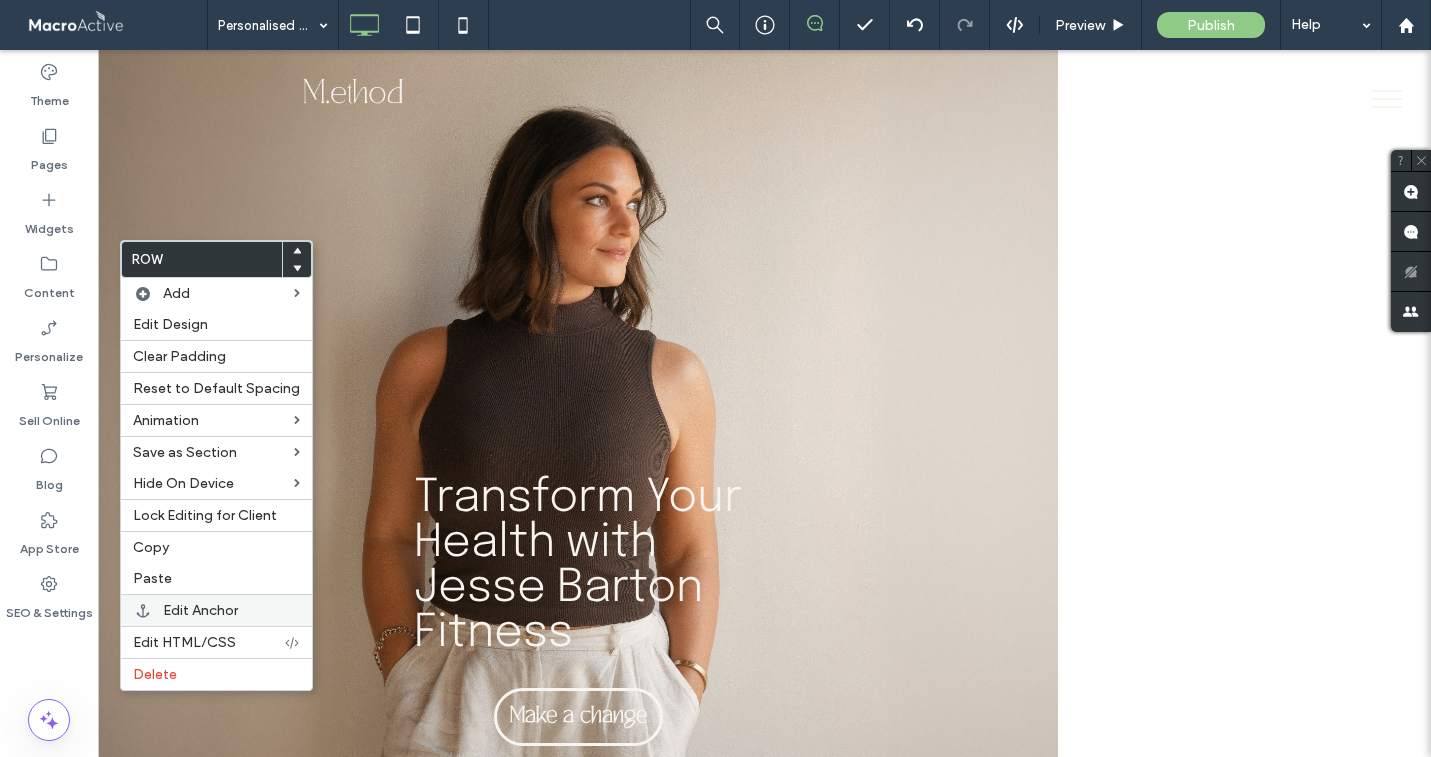 click on "Edit Anchor" at bounding box center (231, 610) 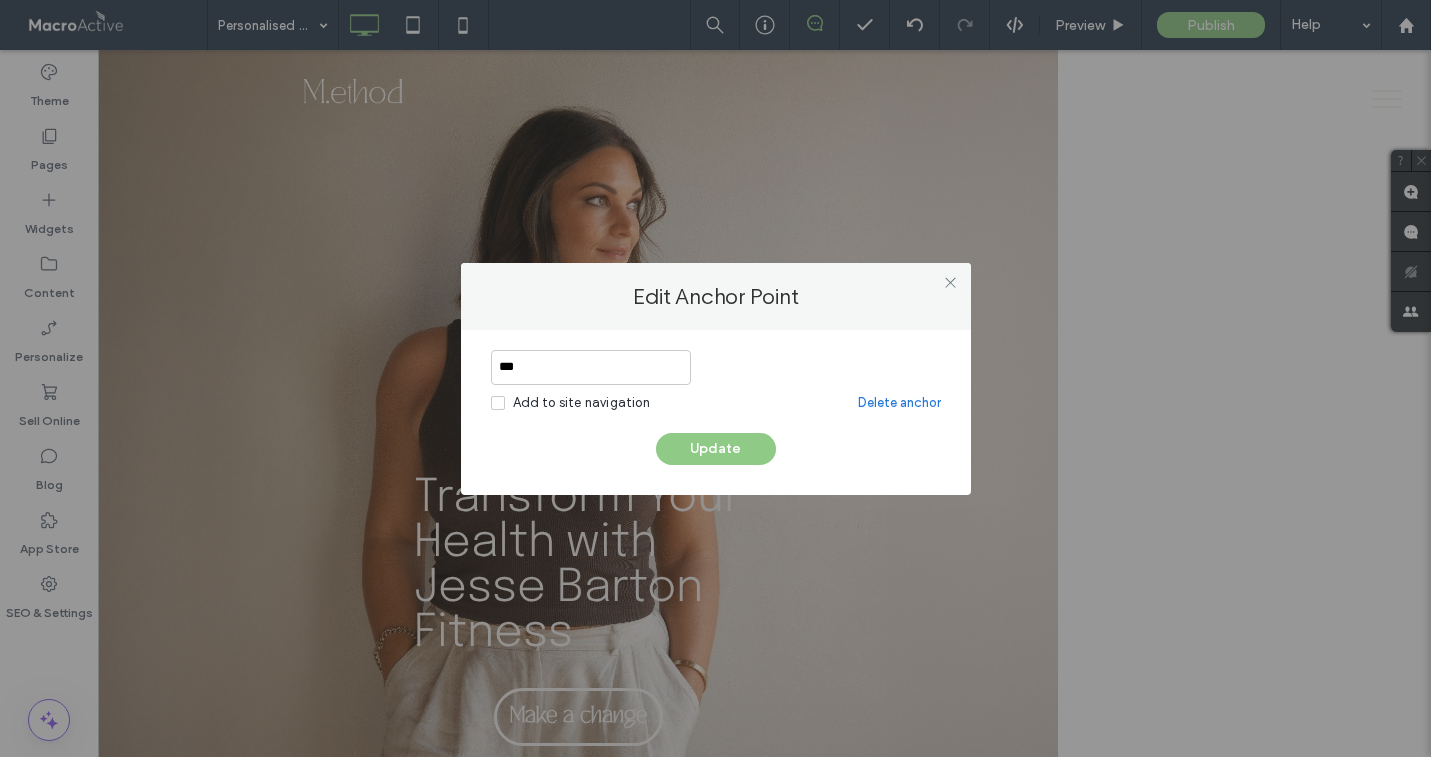 click at bounding box center [498, 403] 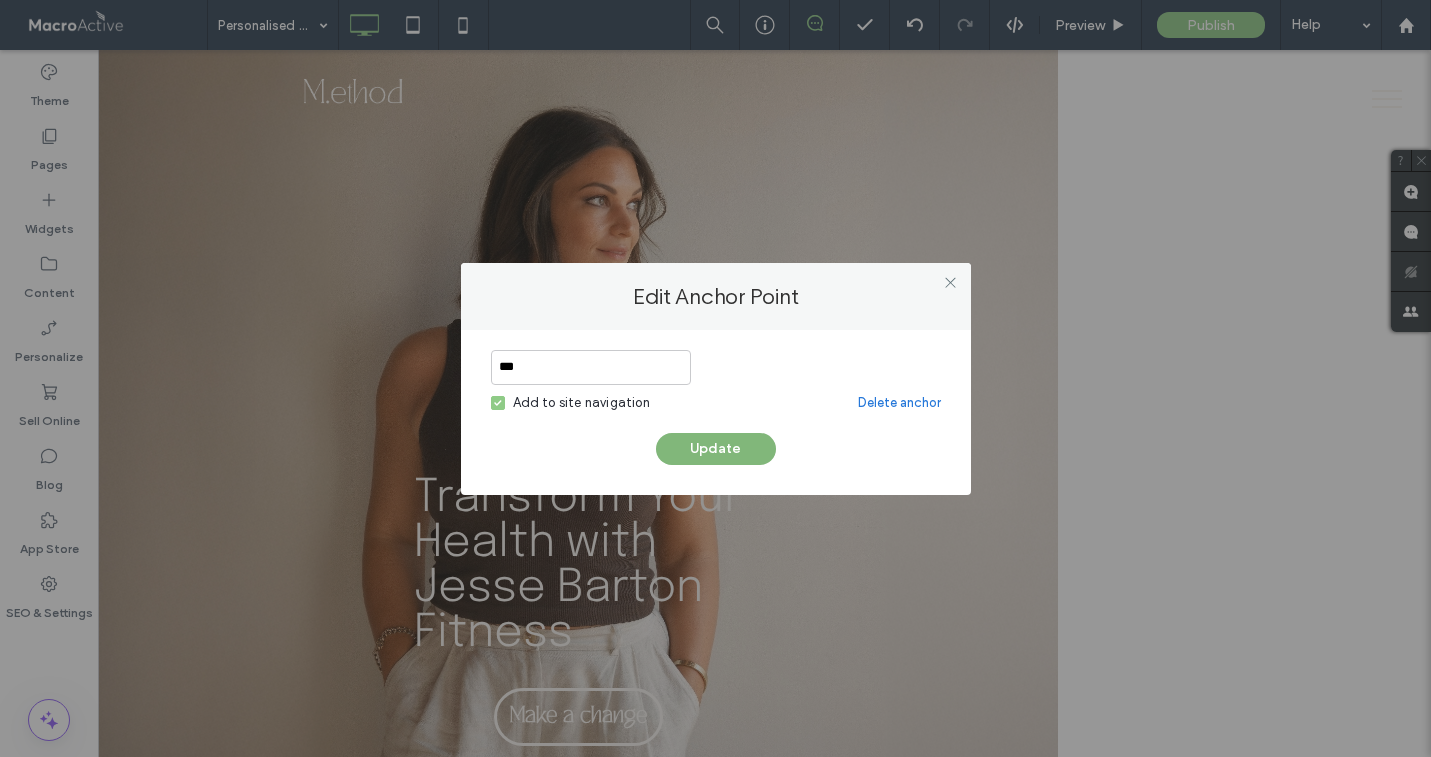 click on "Update" at bounding box center (716, 449) 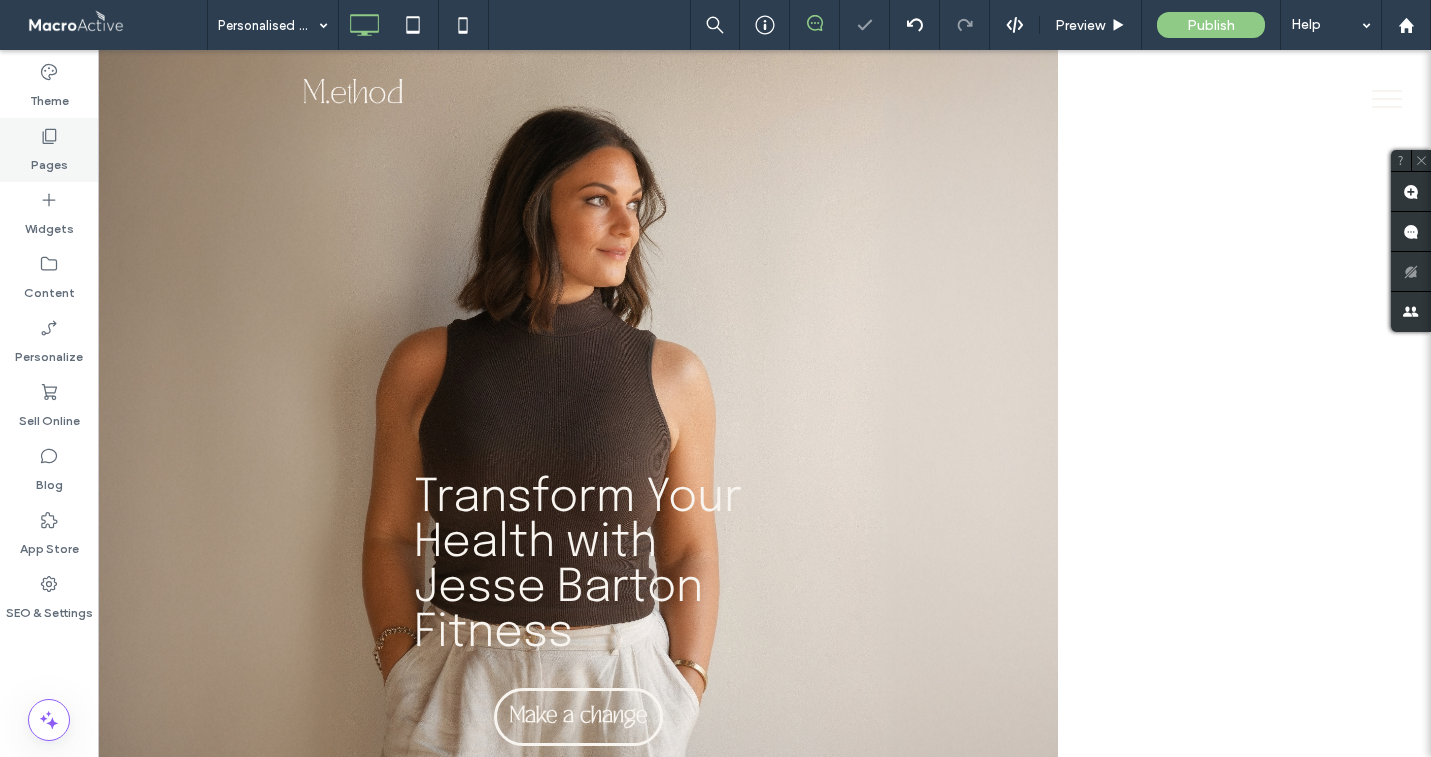 click on "Pages" at bounding box center [49, 160] 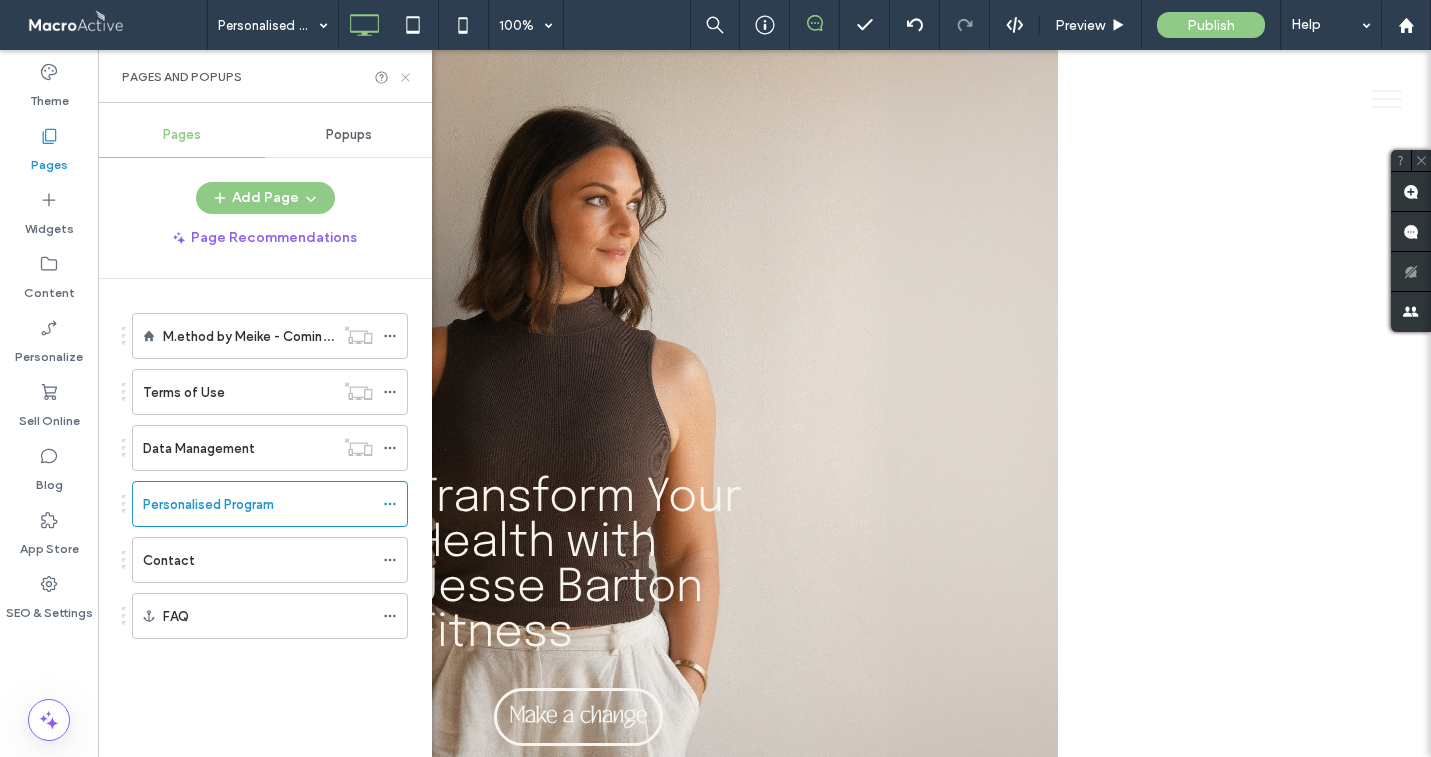 click 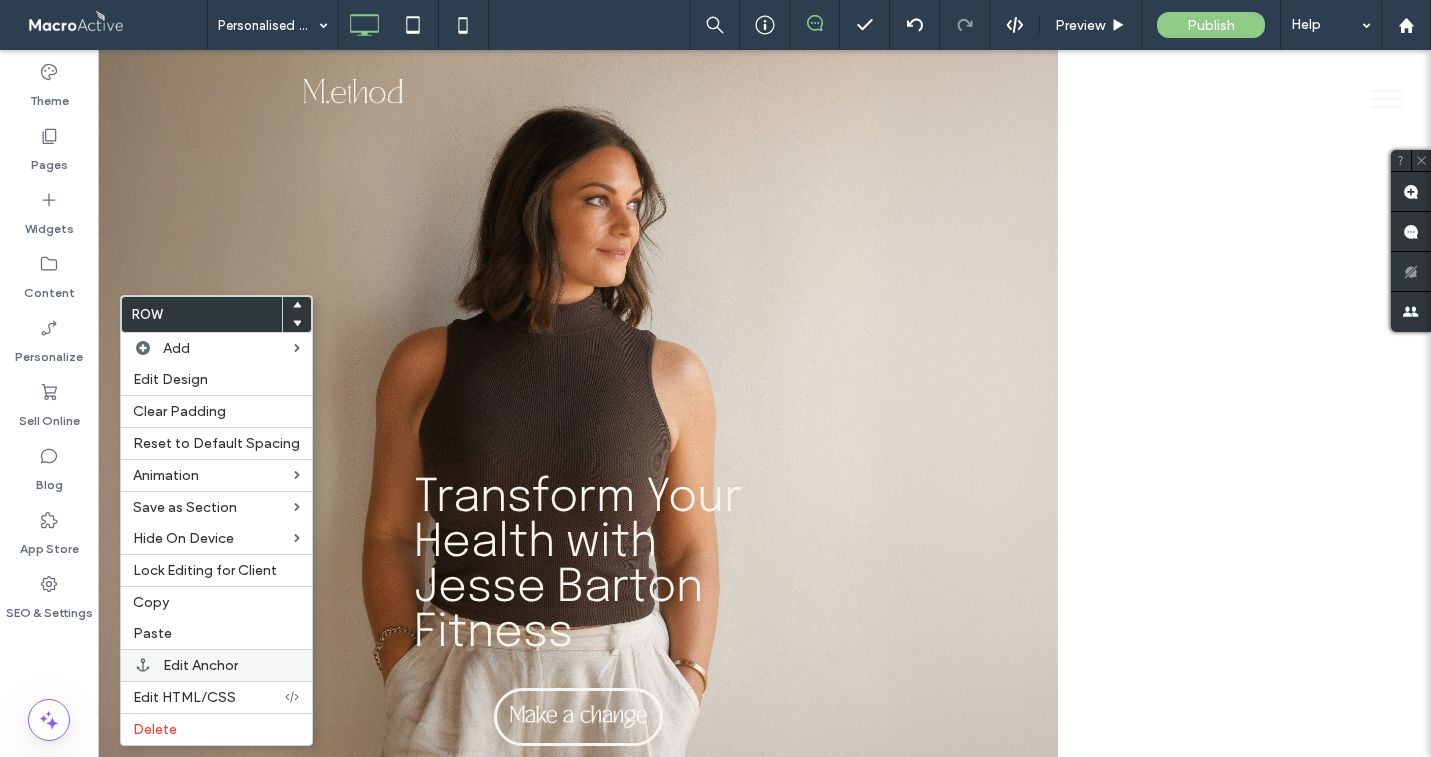 click on "Edit Anchor" at bounding box center [231, 665] 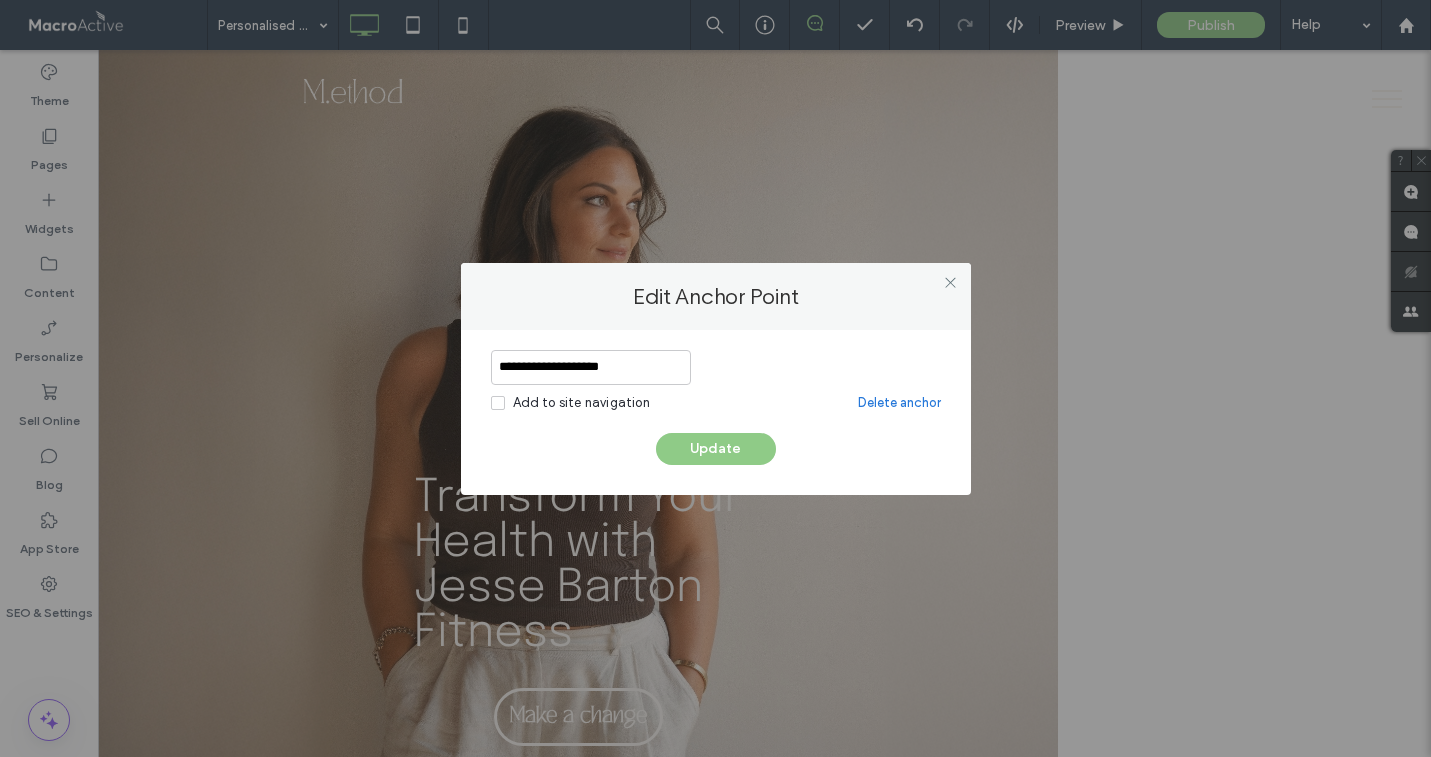 drag, startPoint x: 670, startPoint y: 361, endPoint x: 350, endPoint y: 360, distance: 320.00156 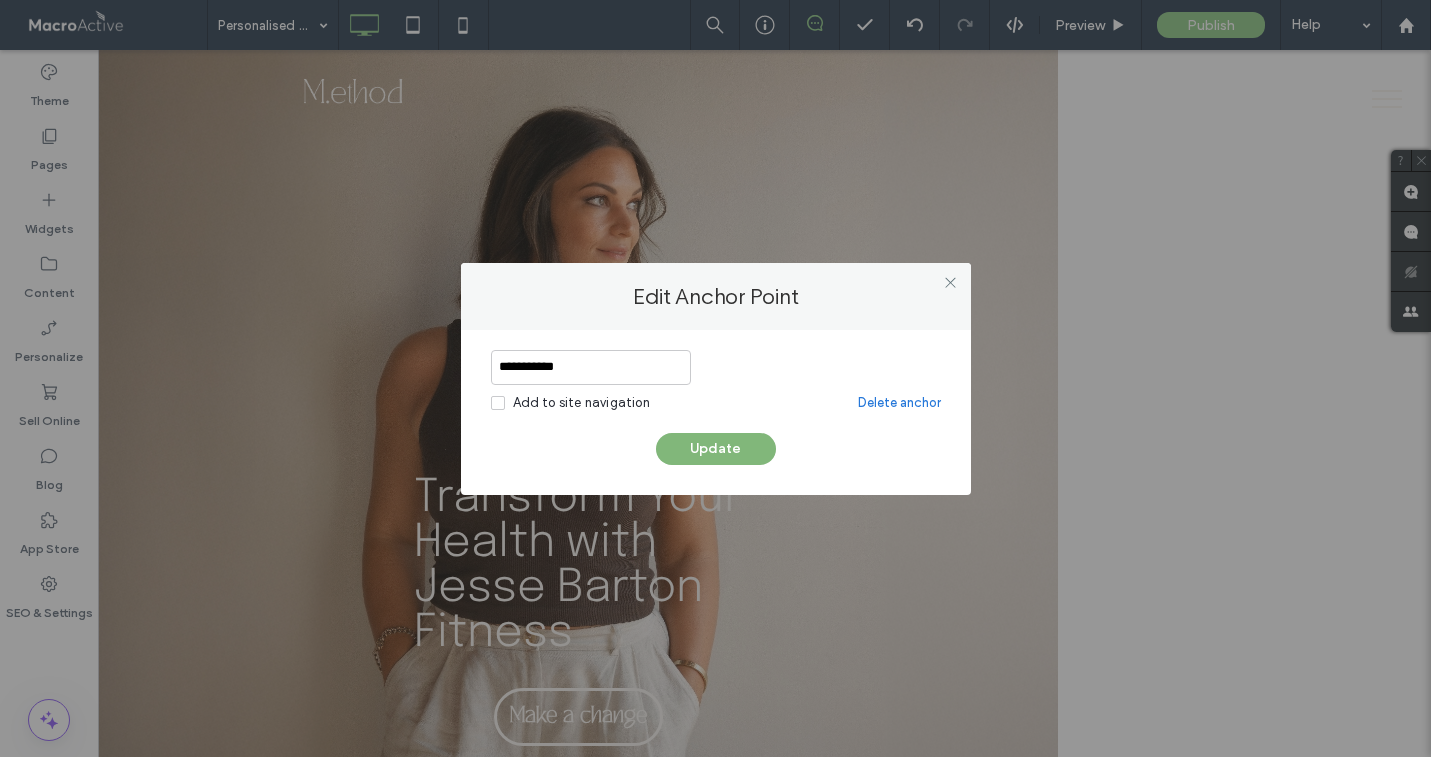type on "**********" 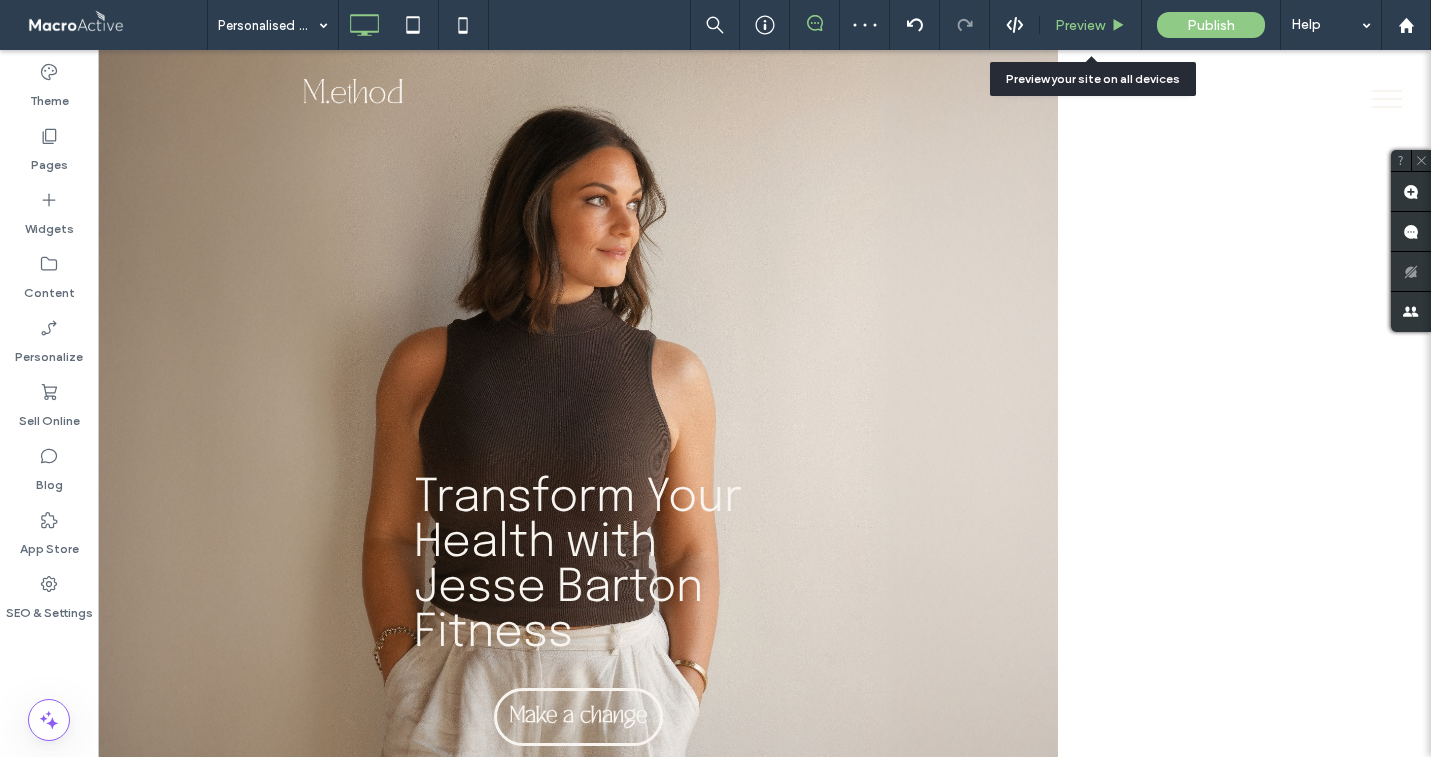click on "Preview" at bounding box center (1080, 25) 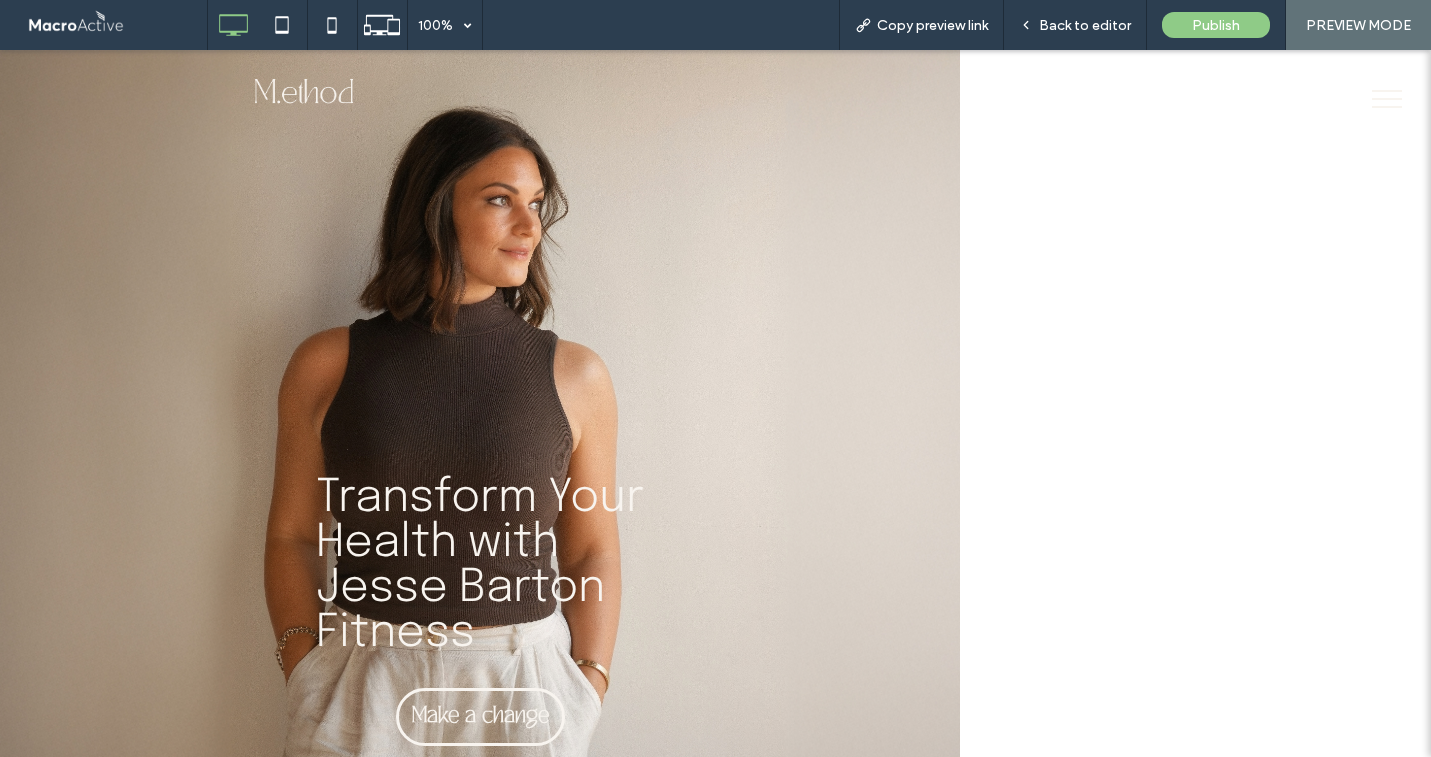 click on "Back to editor" at bounding box center [1085, 25] 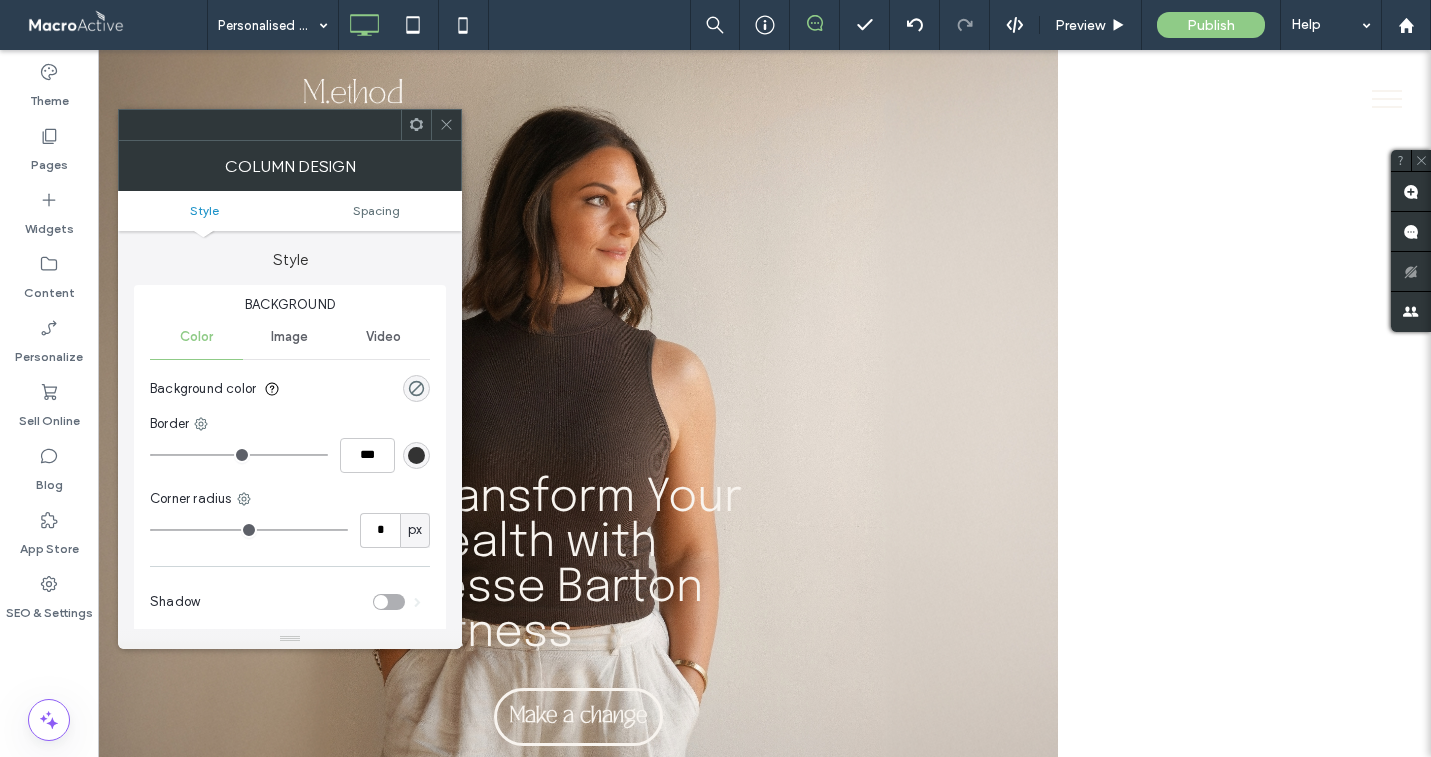 click 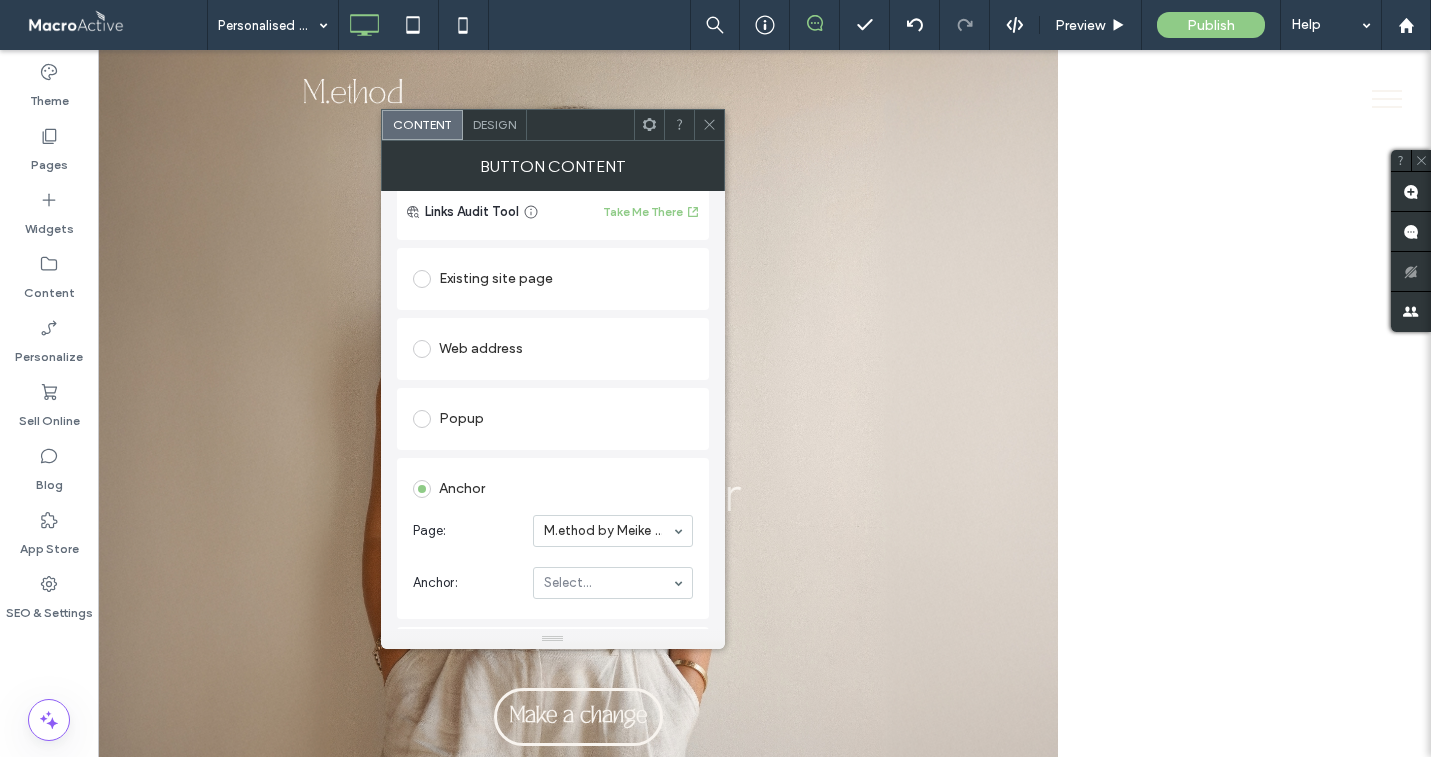 scroll, scrollTop: 228, scrollLeft: 0, axis: vertical 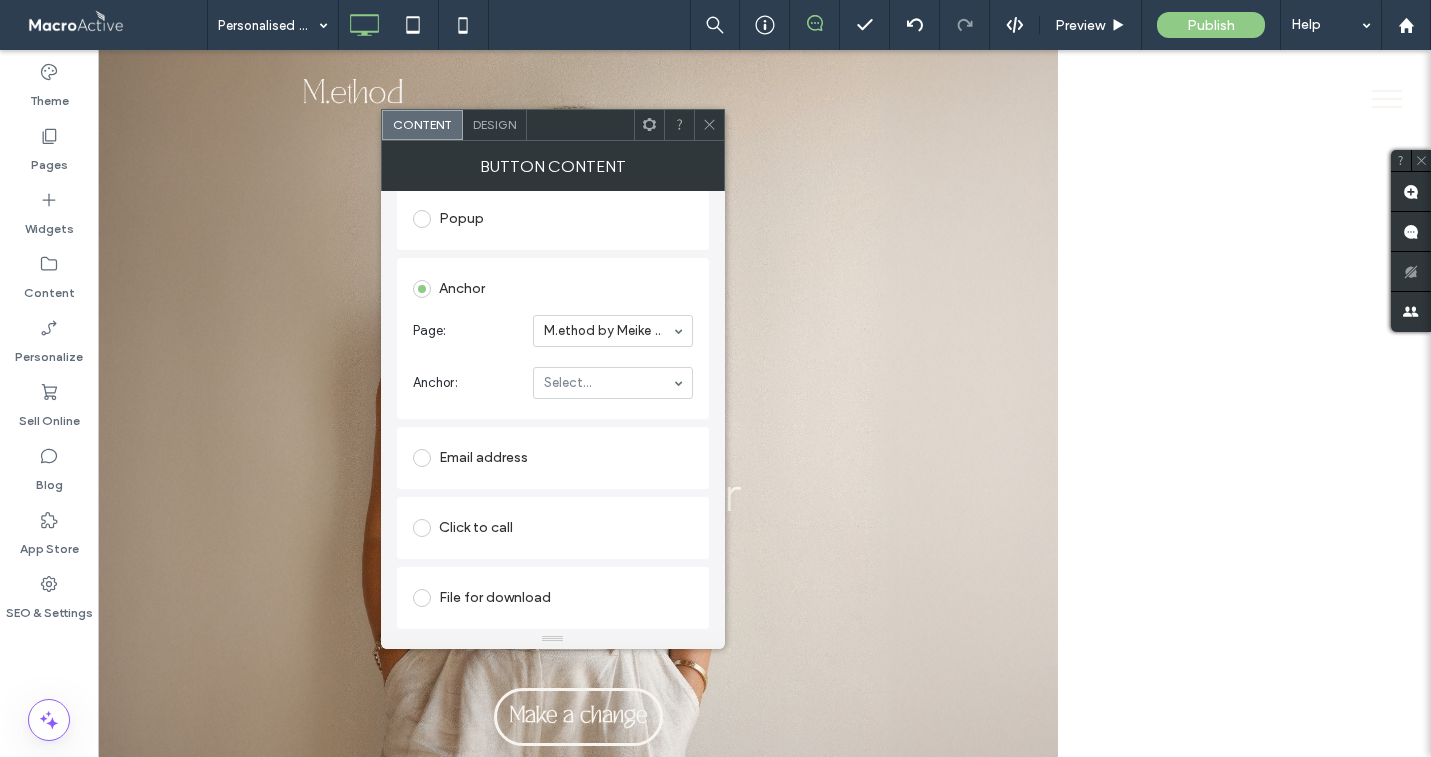 click on "Page: M.ethod by Meike - Coming Soon!" at bounding box center [553, 331] 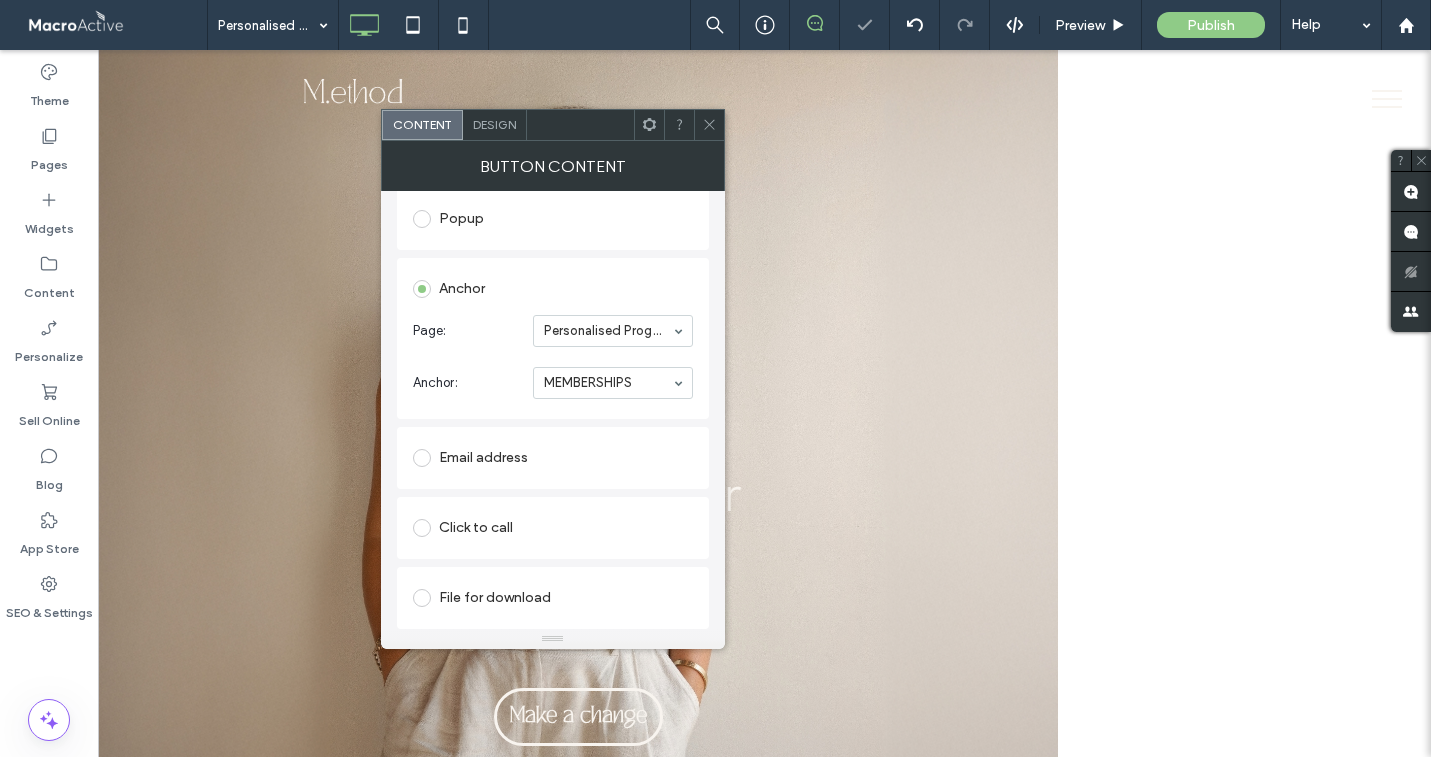 click at bounding box center [709, 125] 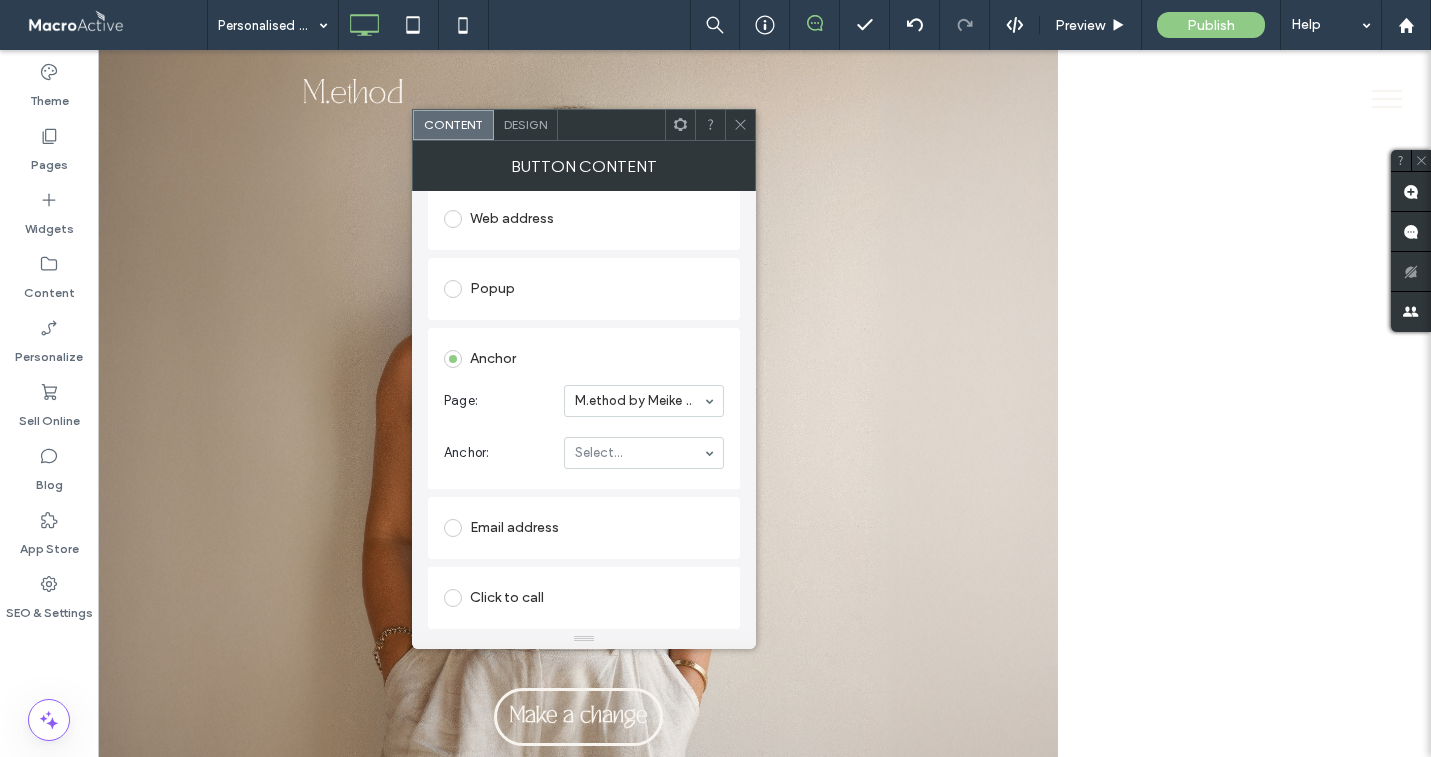 scroll, scrollTop: 283, scrollLeft: 0, axis: vertical 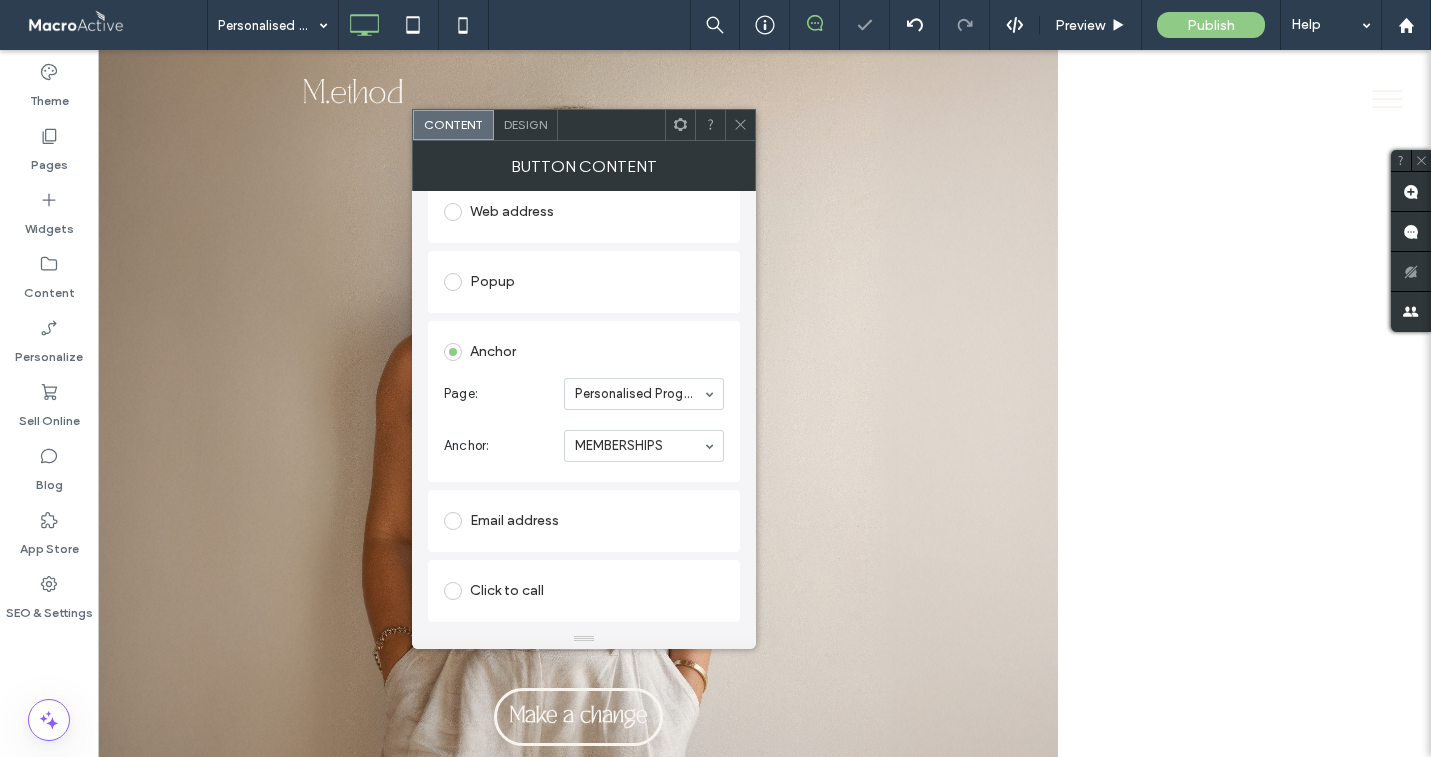 click 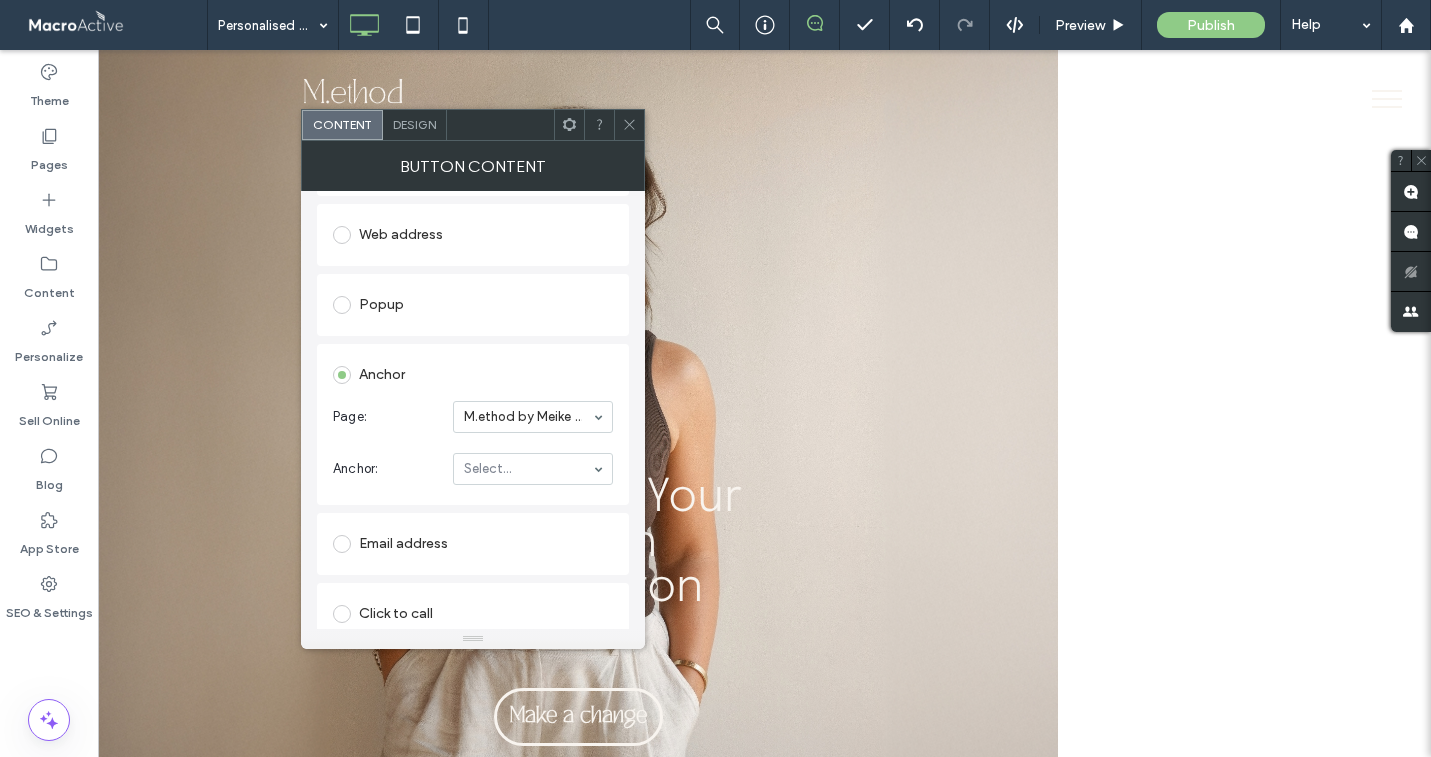 scroll, scrollTop: 262, scrollLeft: 0, axis: vertical 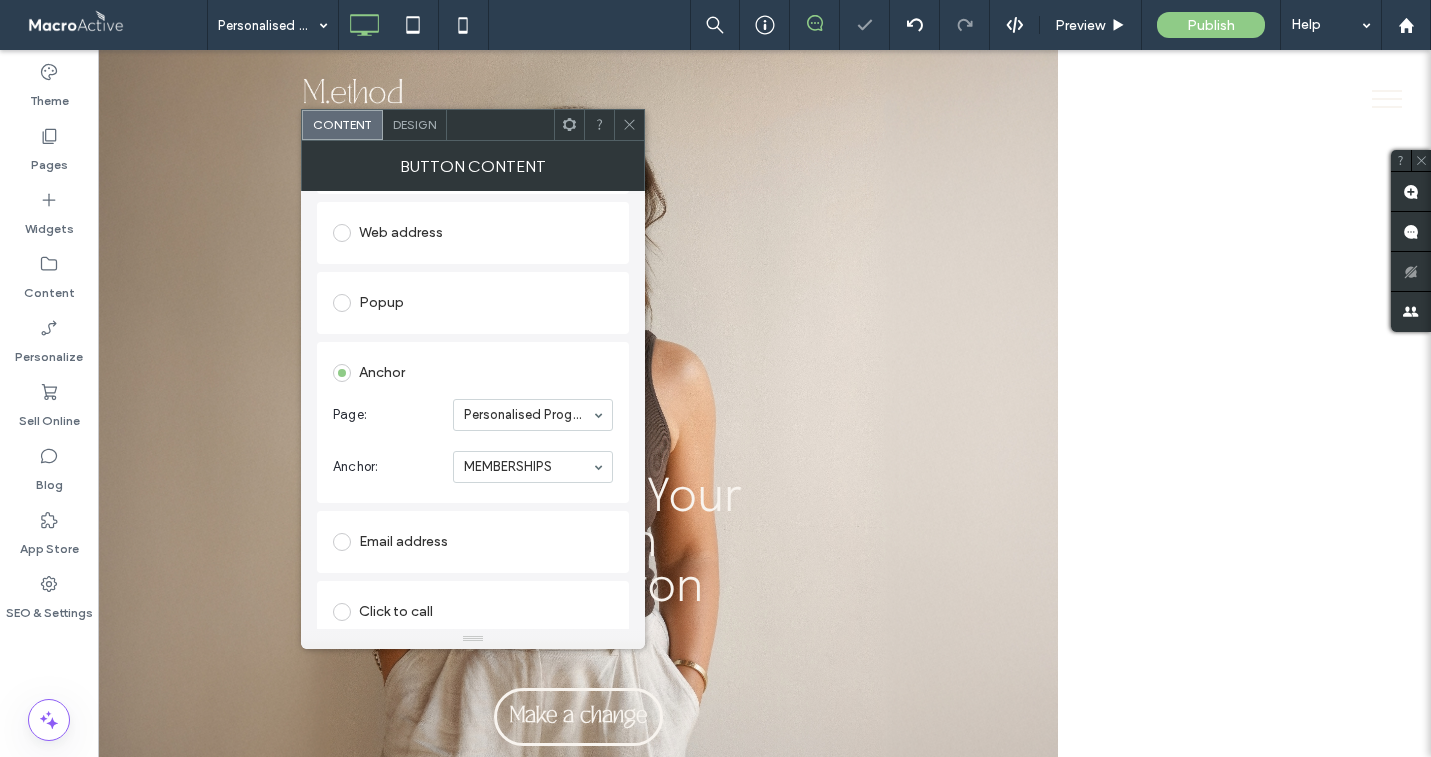 click 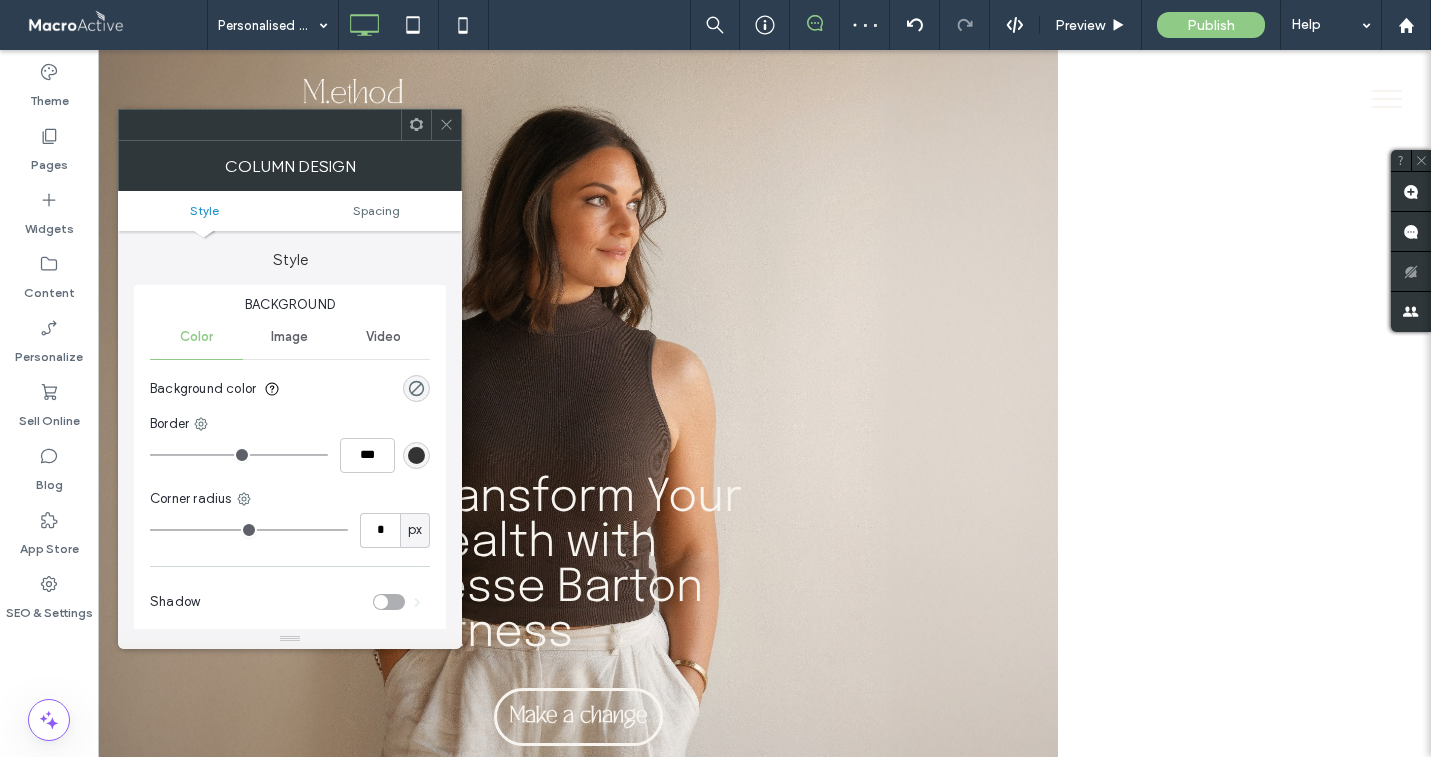 click 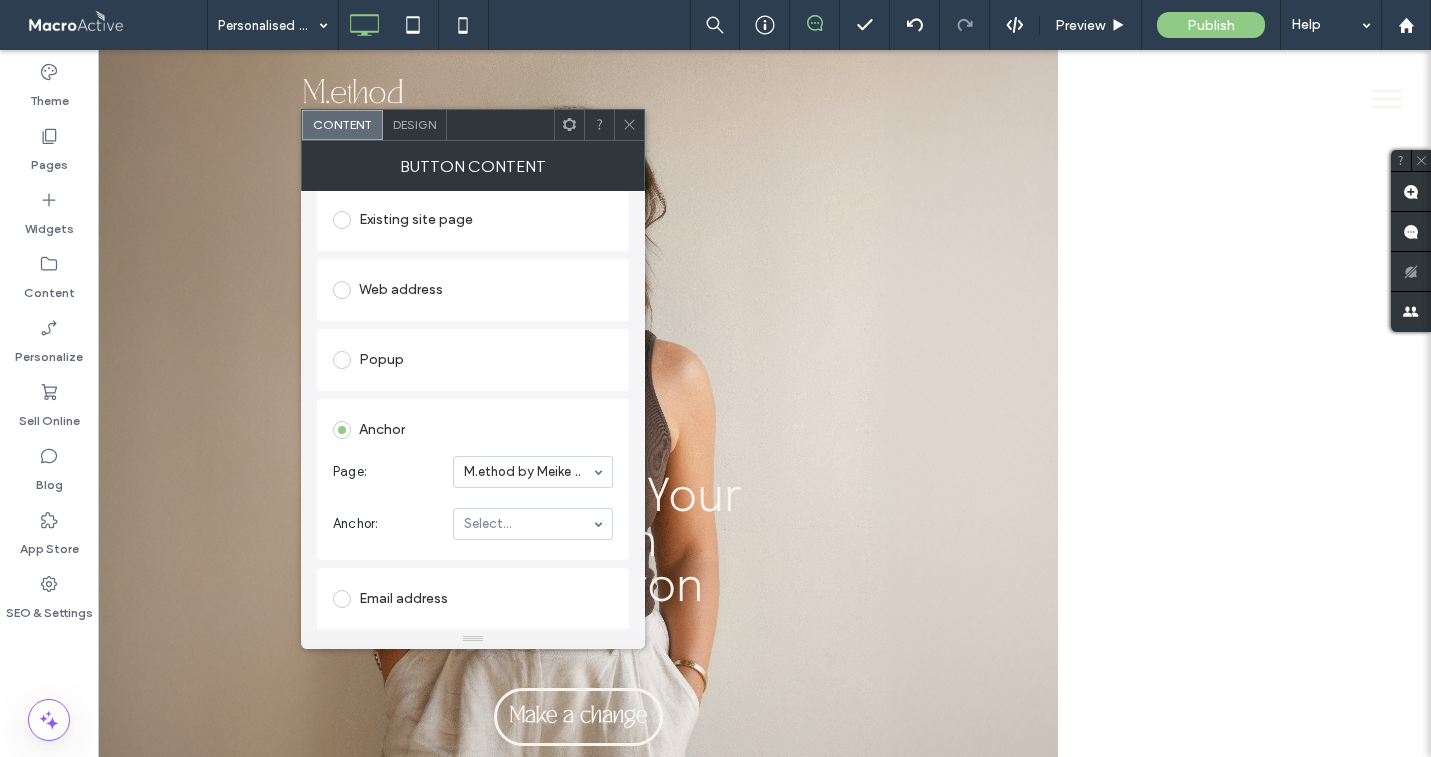 scroll, scrollTop: 226, scrollLeft: 0, axis: vertical 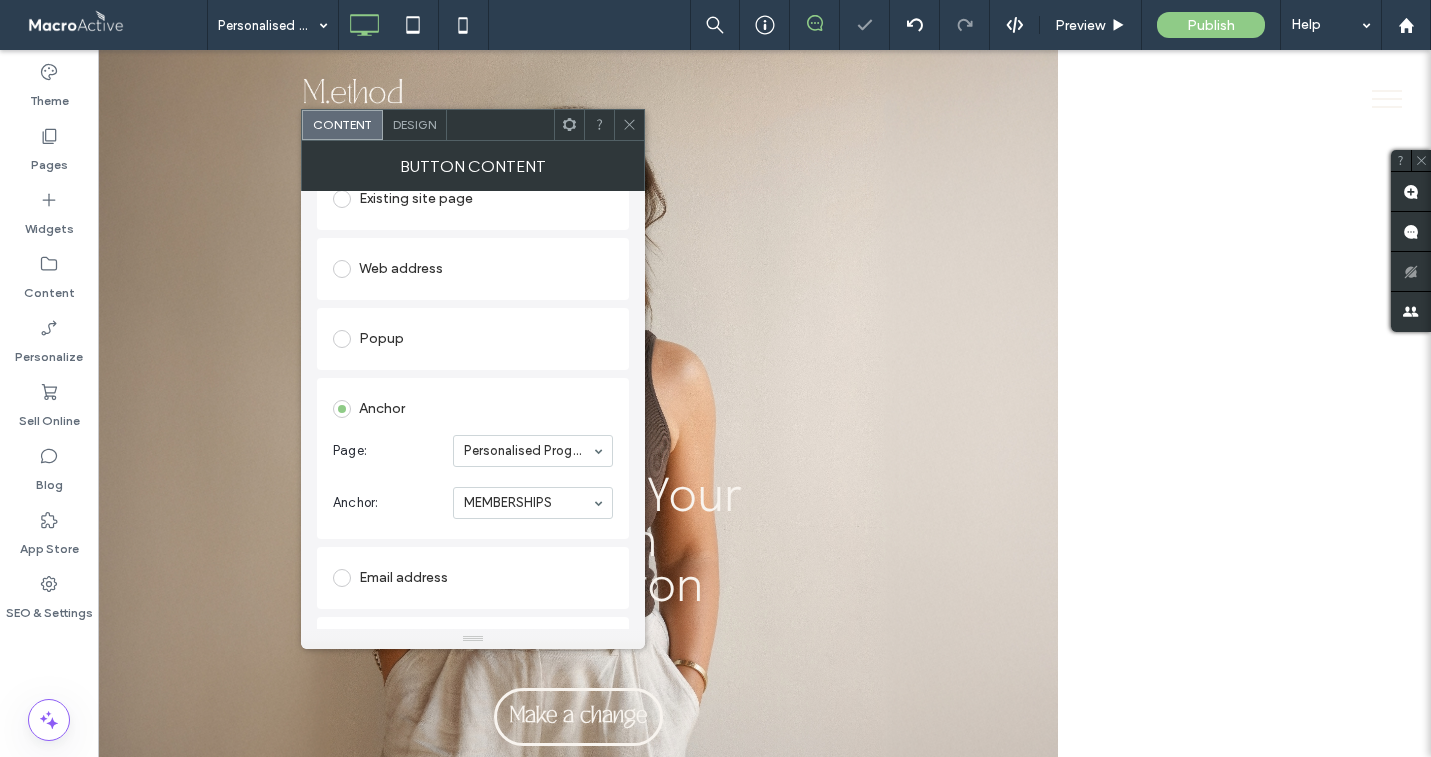 click at bounding box center [629, 125] 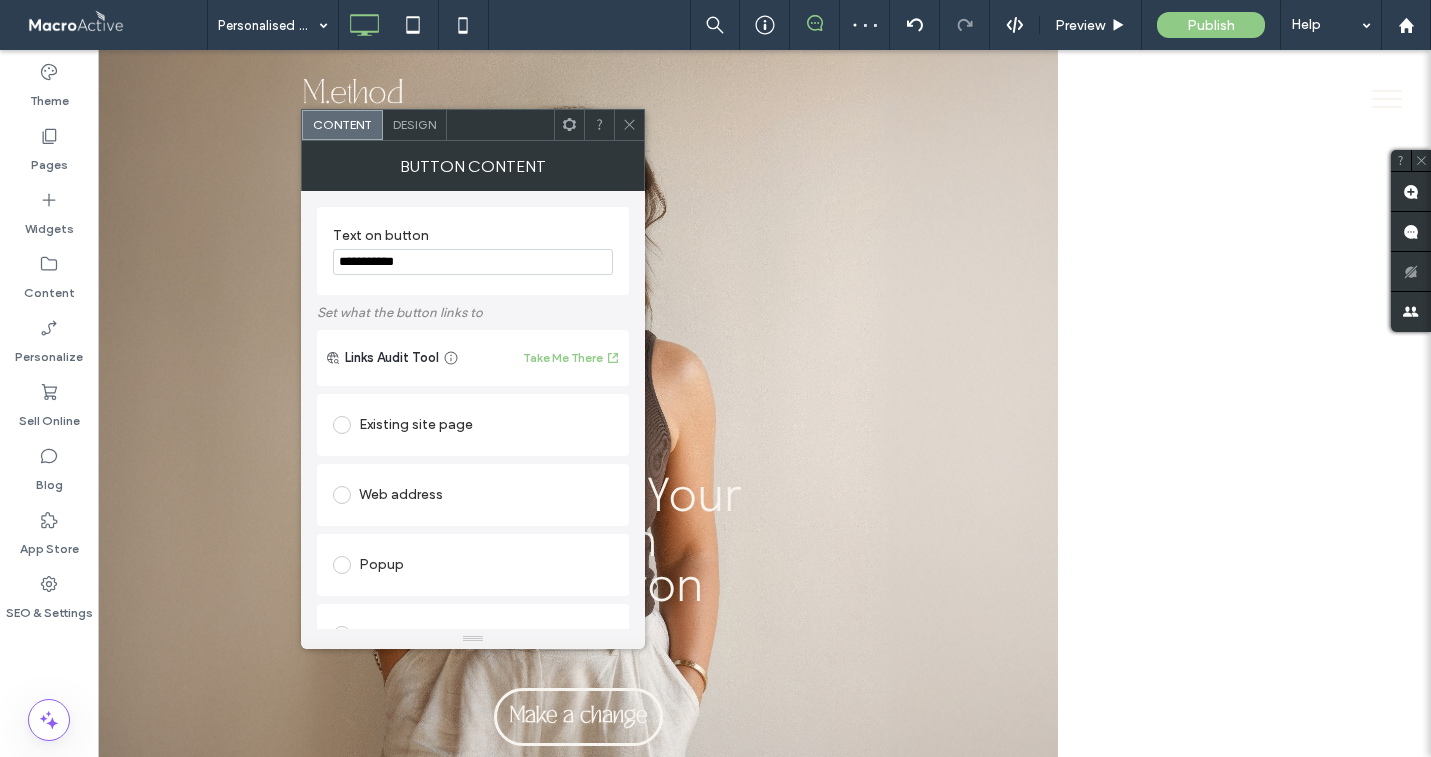 scroll, scrollTop: 349, scrollLeft: 0, axis: vertical 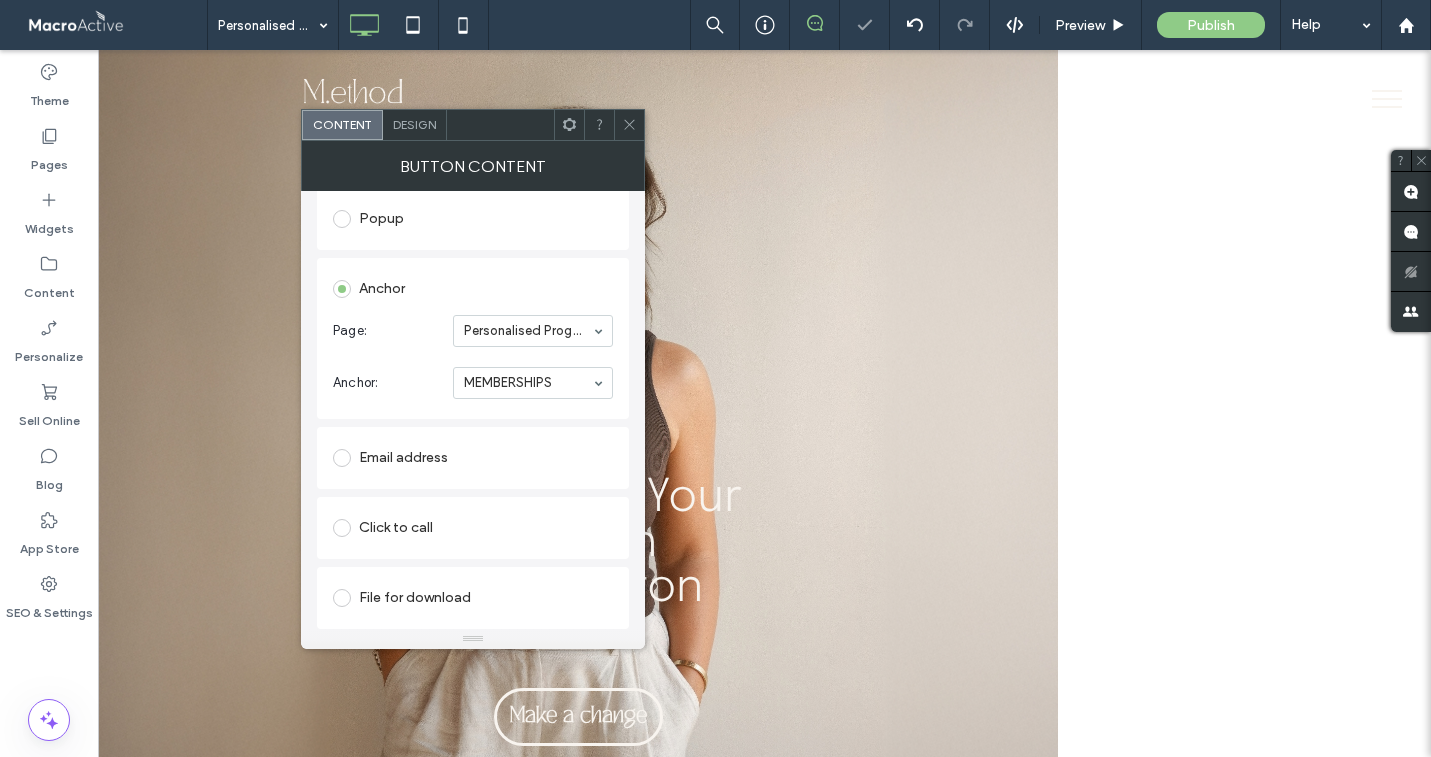 click 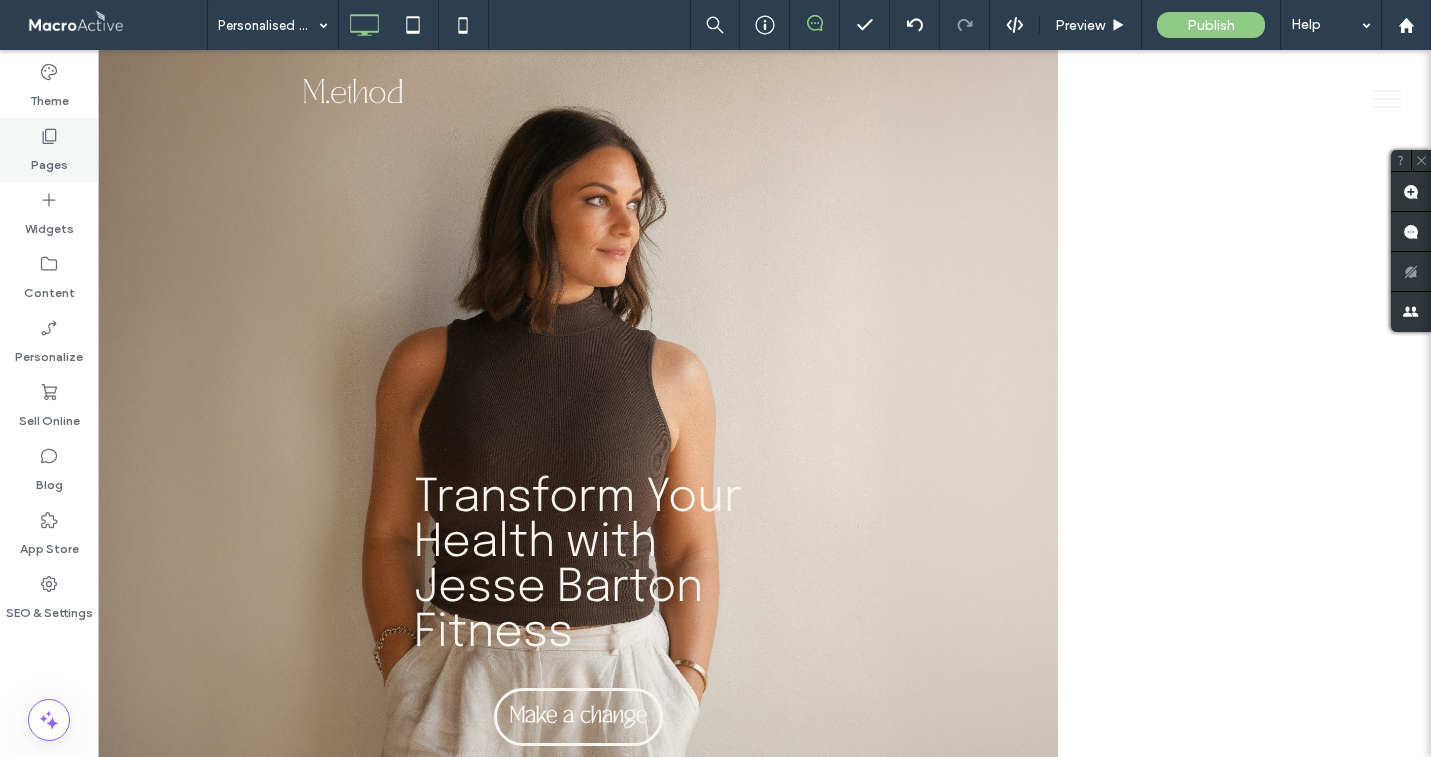 click on "Pages" at bounding box center (49, 160) 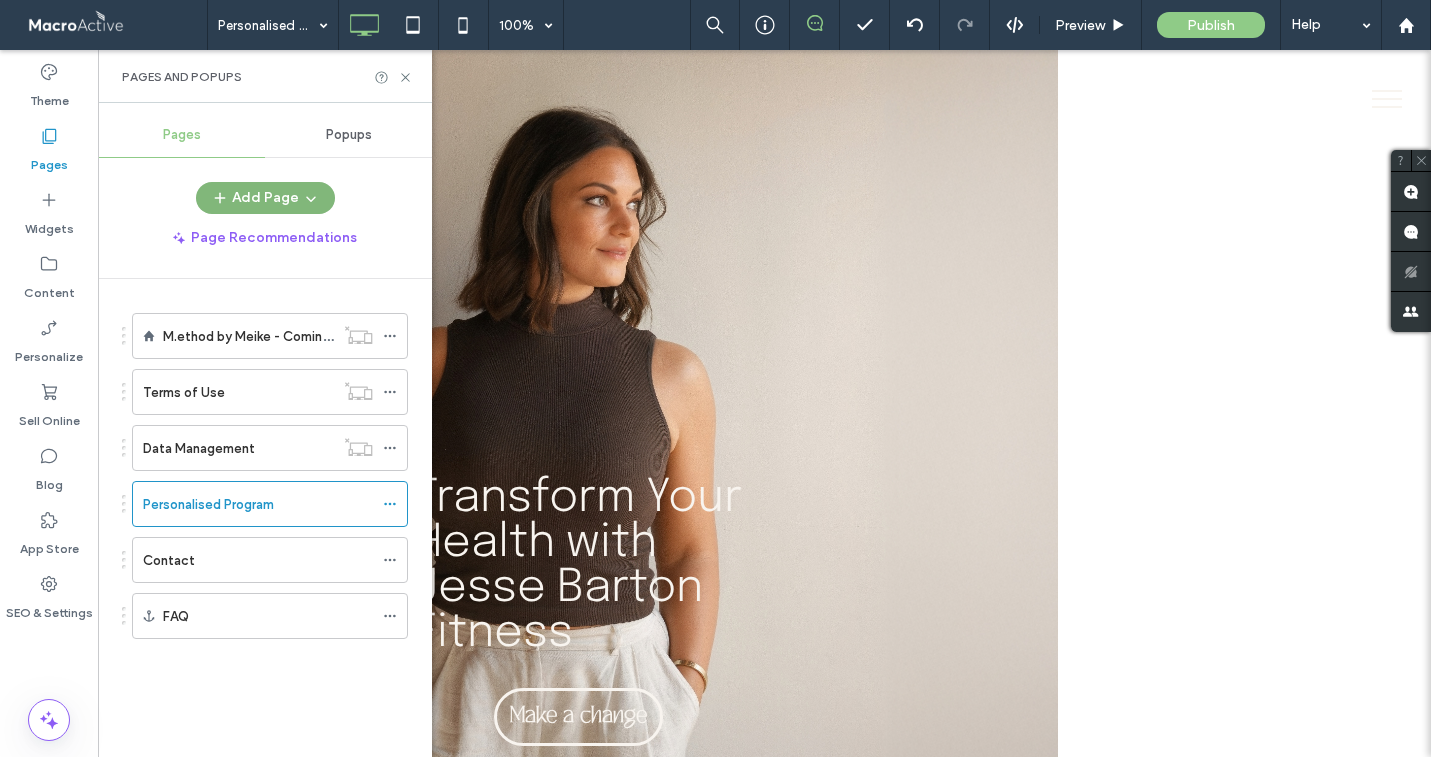 click on "Add Page" at bounding box center [265, 198] 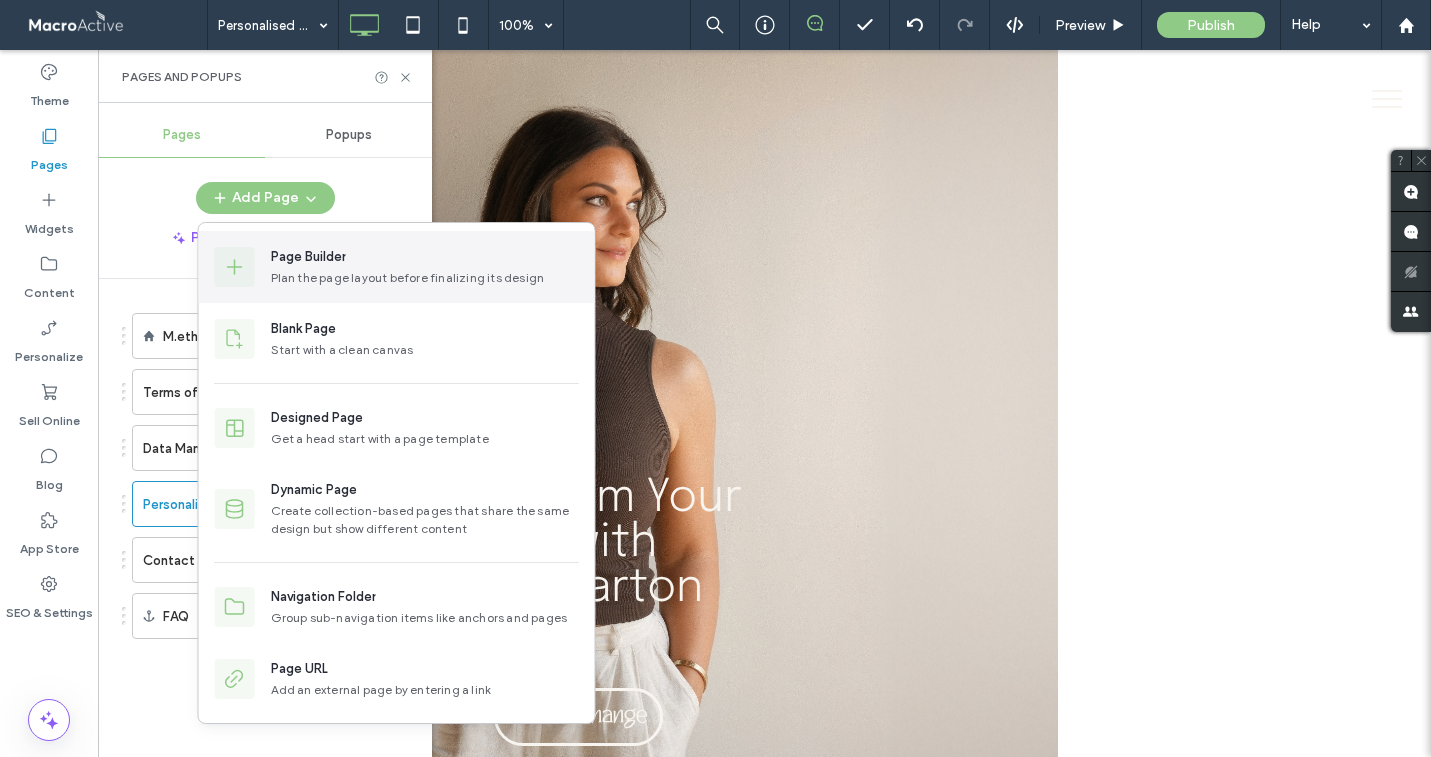 click on "Plan the page layout before finalizing its design" at bounding box center [425, 278] 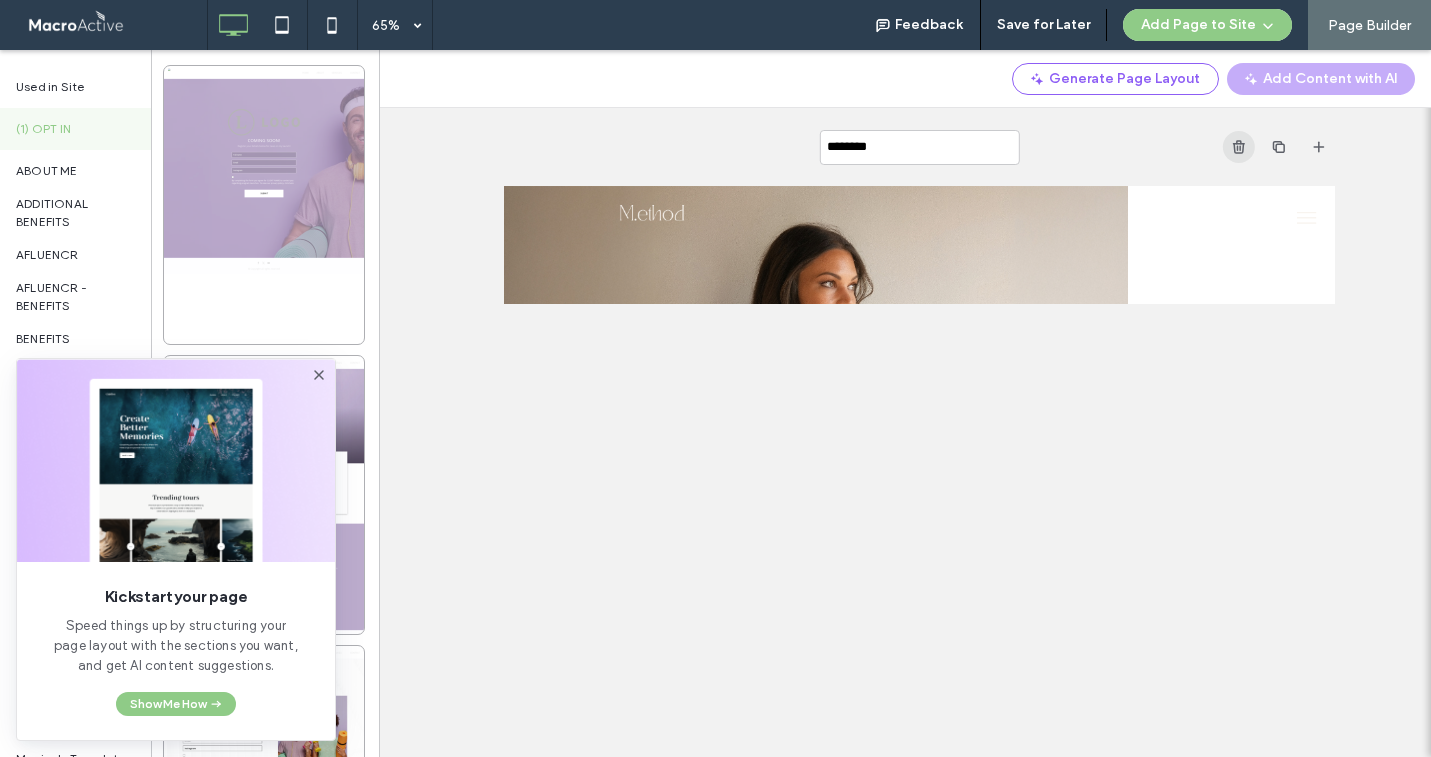 click at bounding box center [1239, 147] 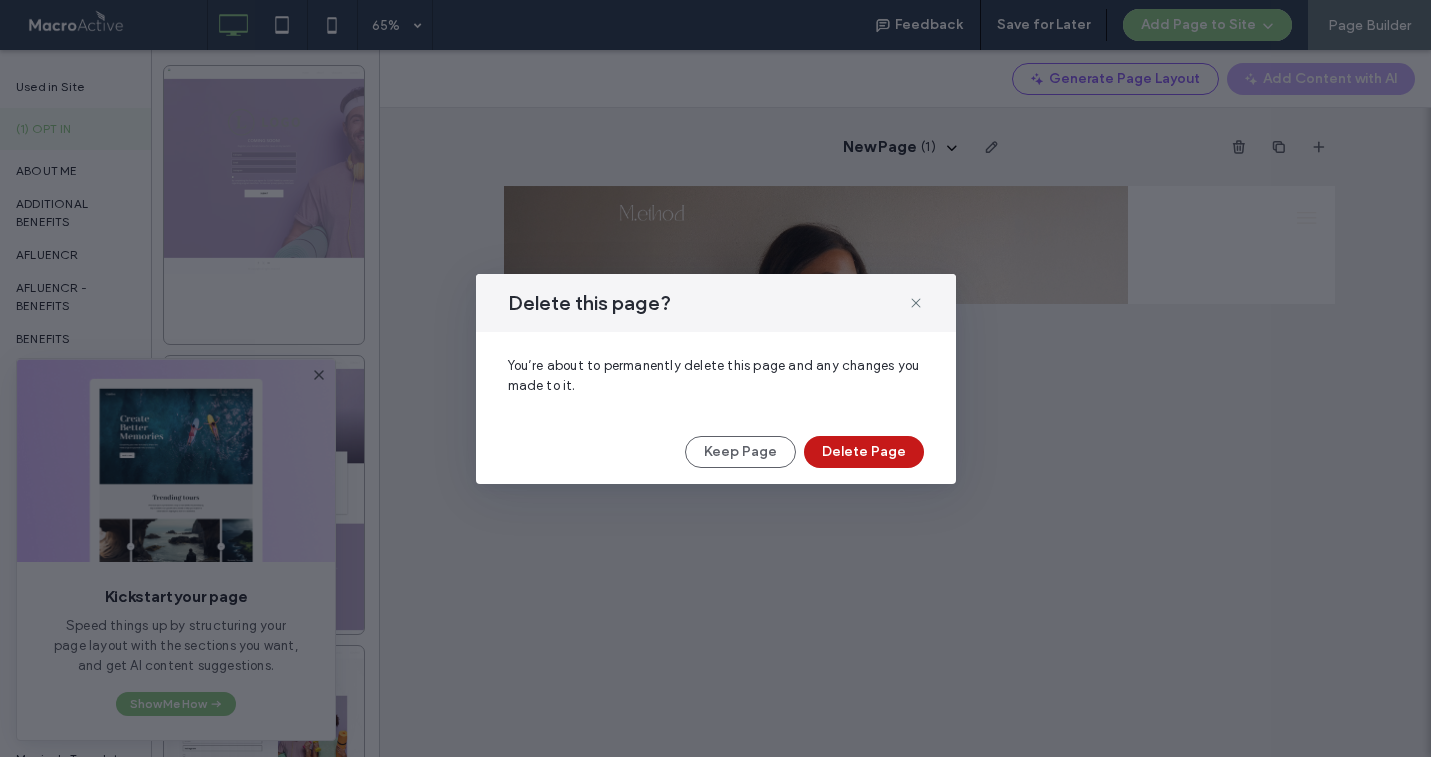click on "Delete Page" at bounding box center [864, 452] 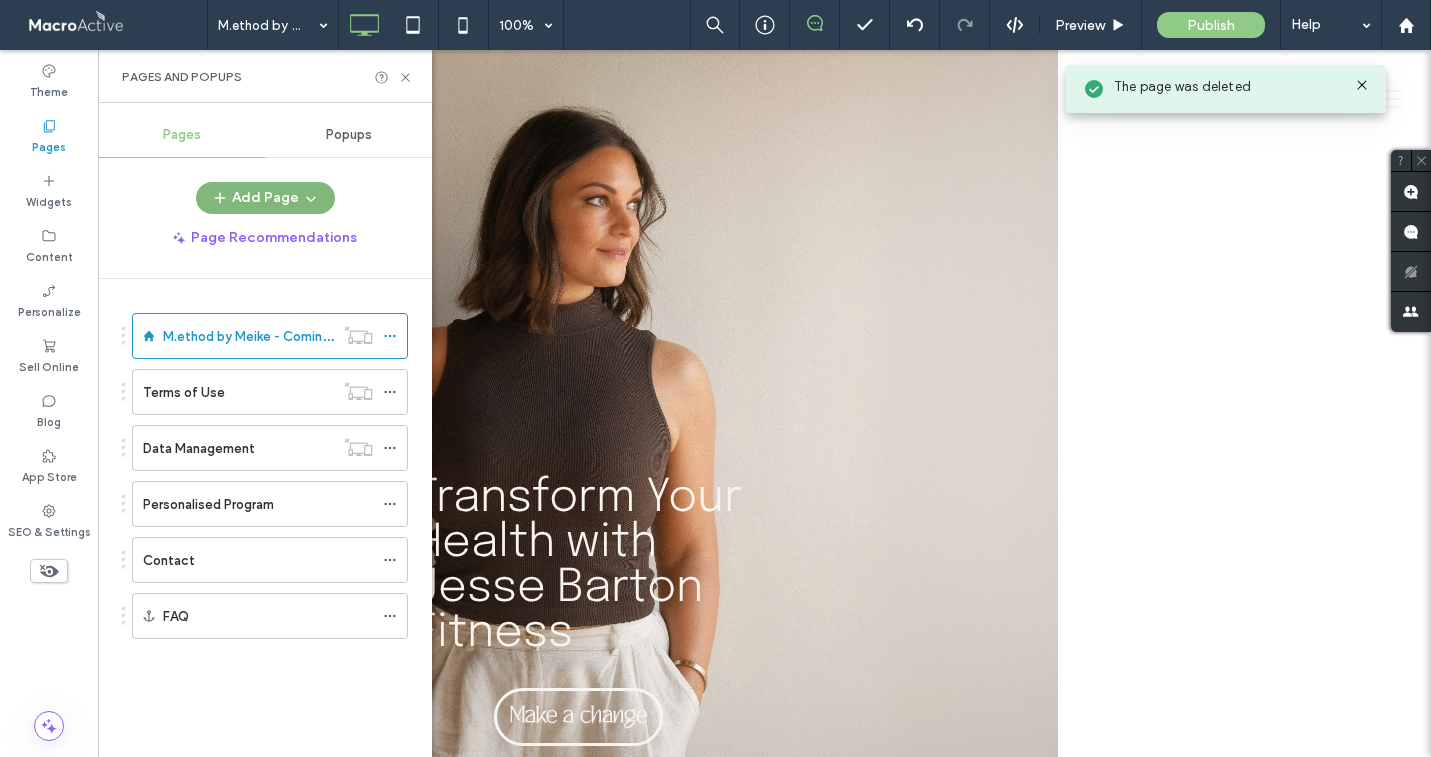click on "Add Page" at bounding box center (265, 198) 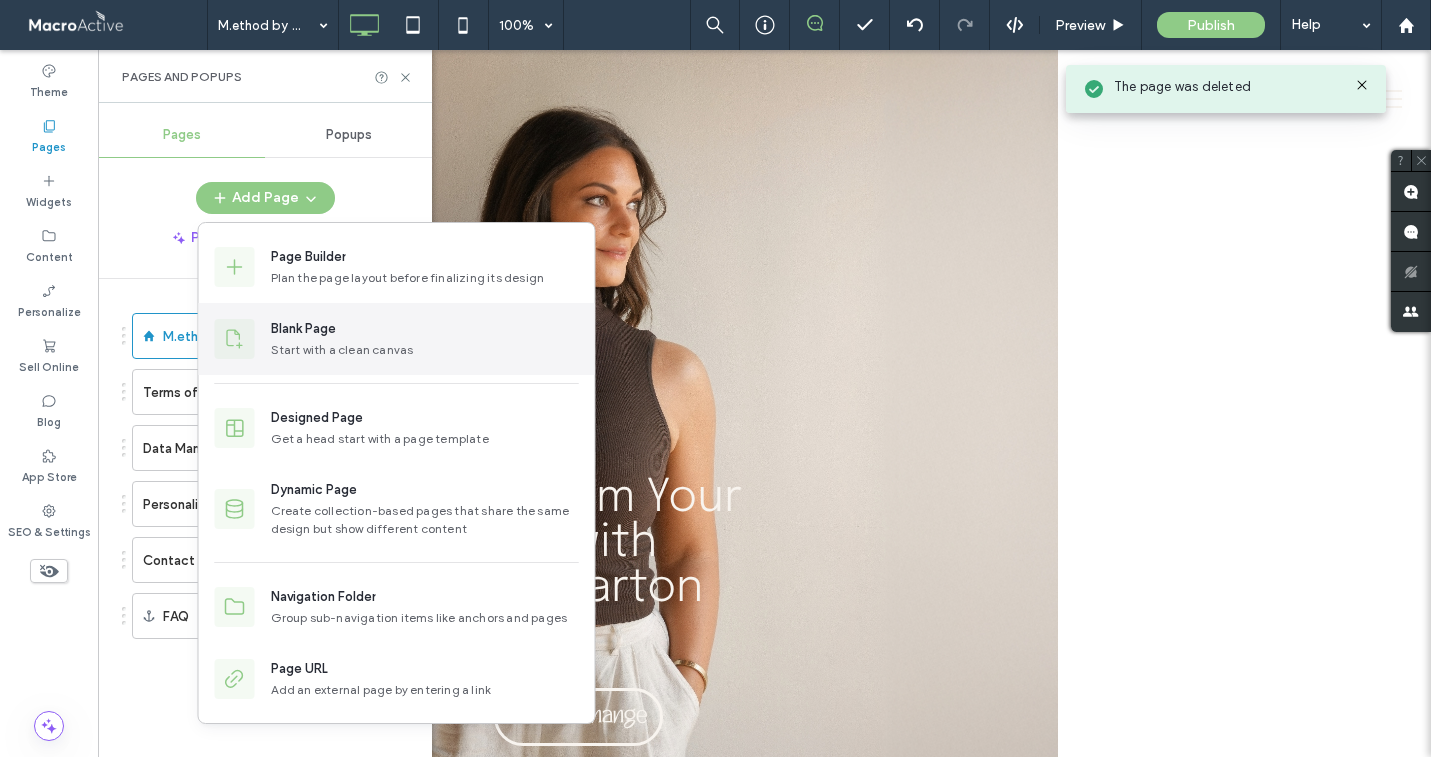 click on "Blank Page" at bounding box center [425, 329] 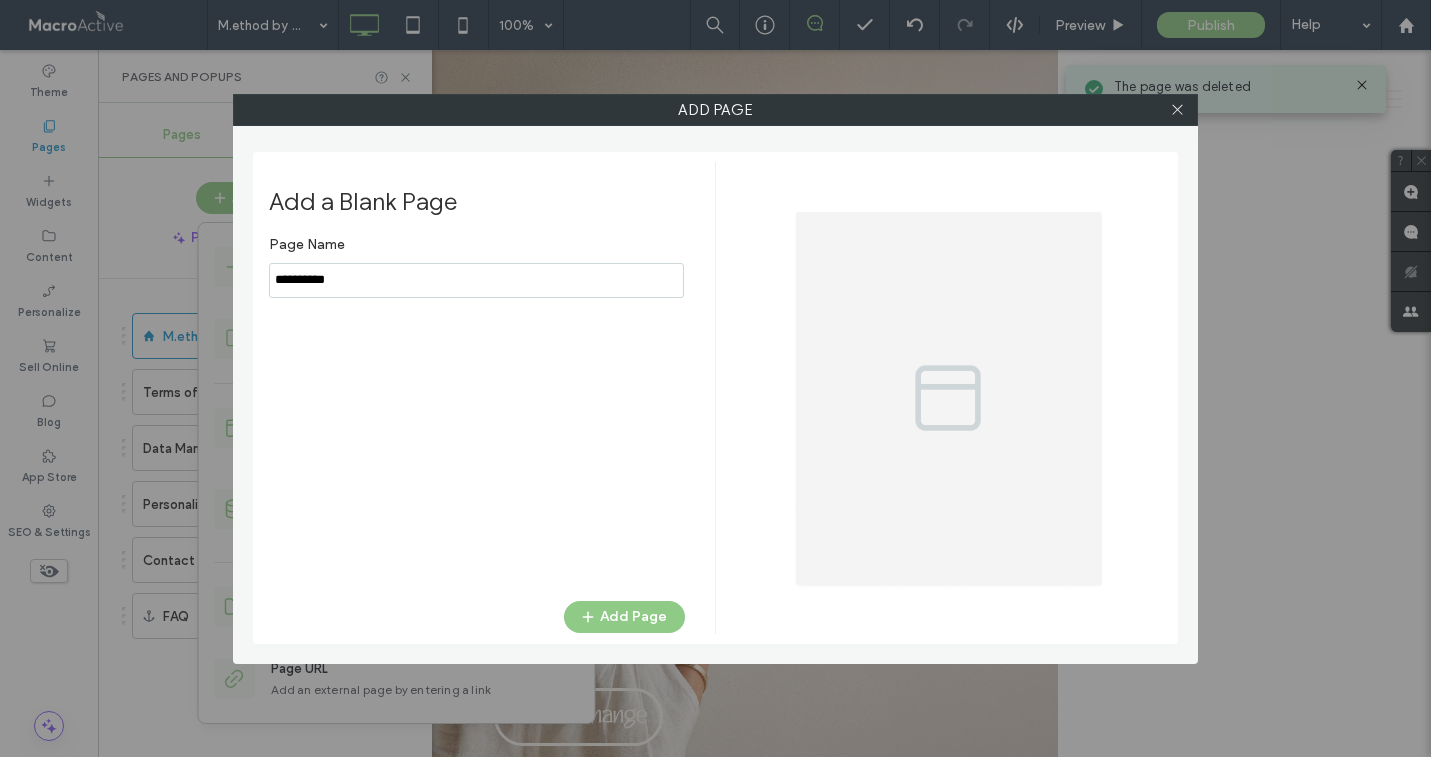 click at bounding box center [476, 280] 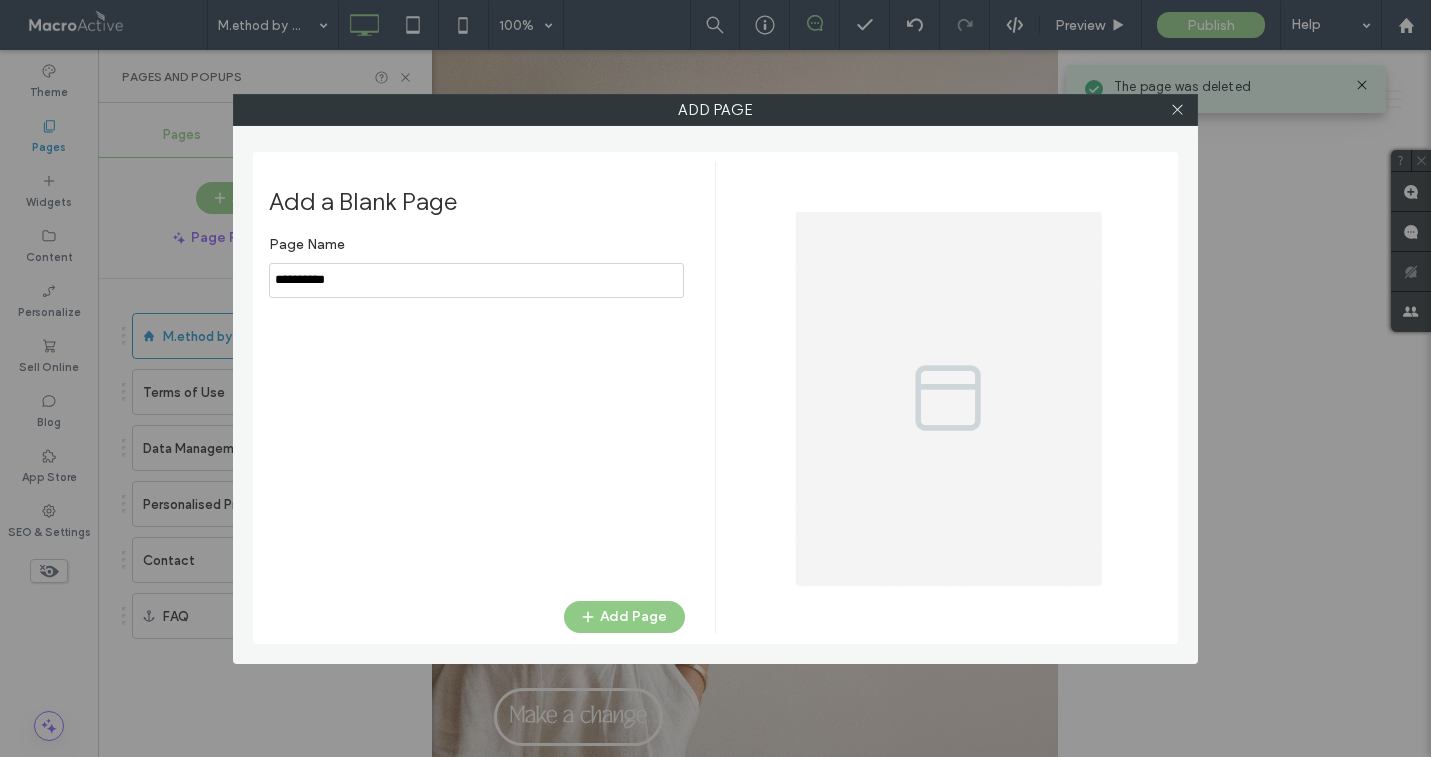 click at bounding box center (476, 280) 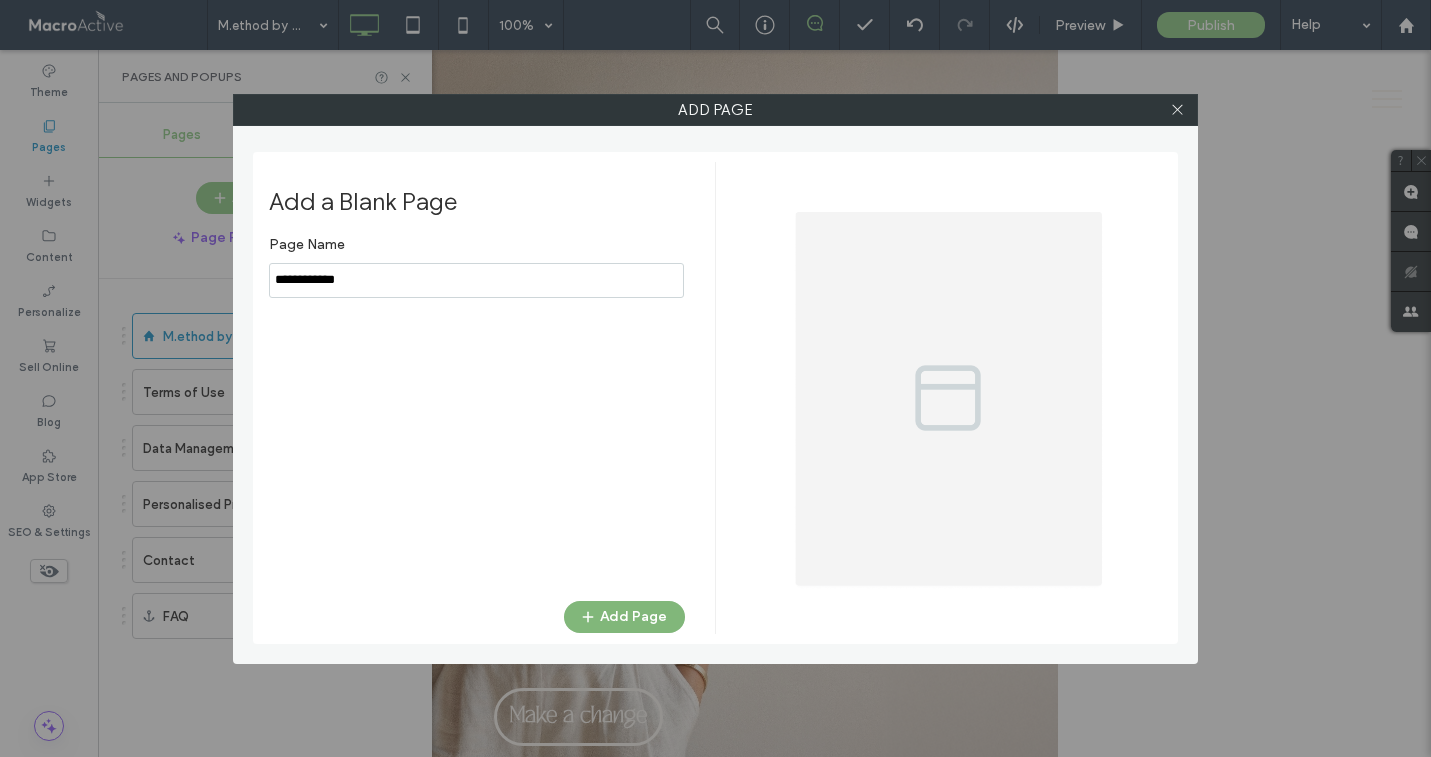 type on "**********" 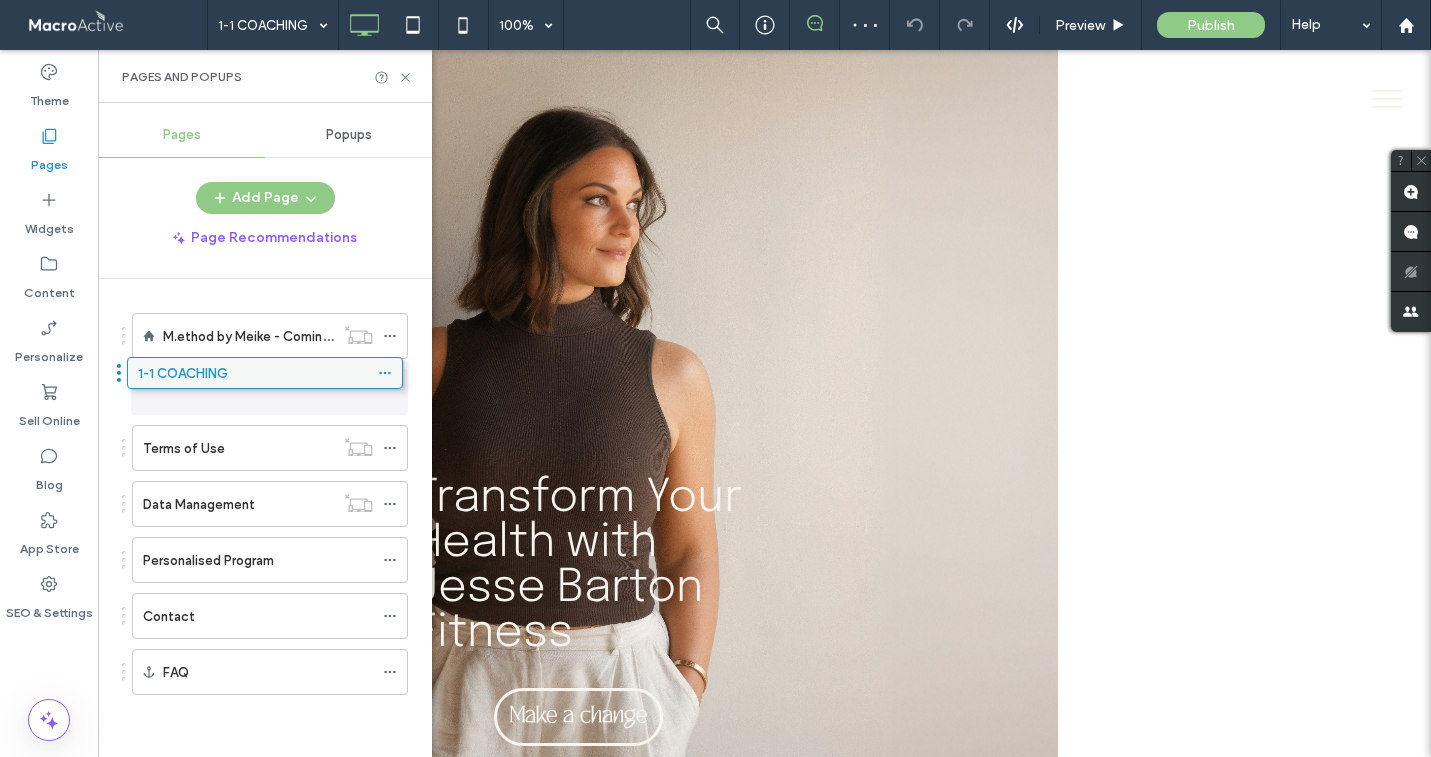 drag, startPoint x: 263, startPoint y: 672, endPoint x: 259, endPoint y: 380, distance: 292.0274 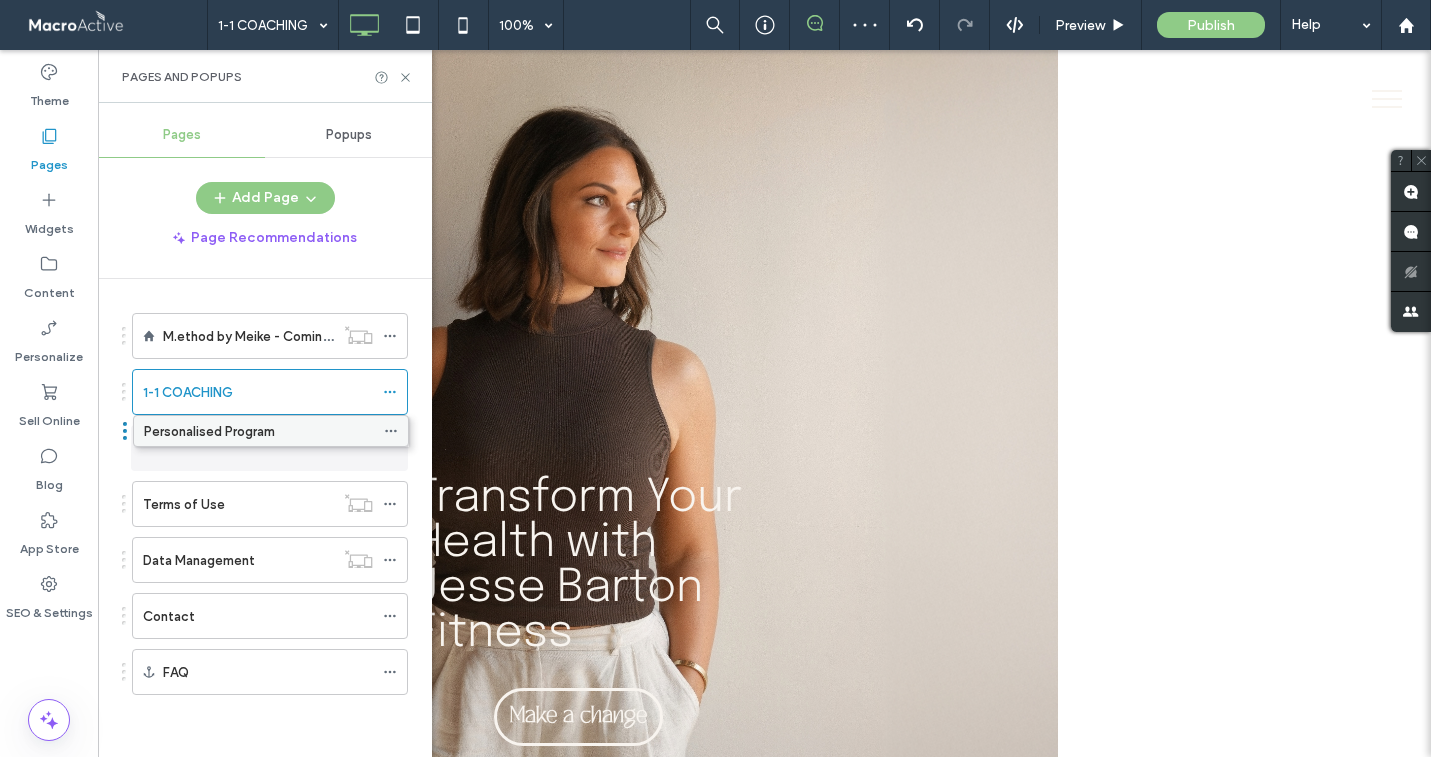 drag, startPoint x: 265, startPoint y: 543, endPoint x: 266, endPoint y: 427, distance: 116.00431 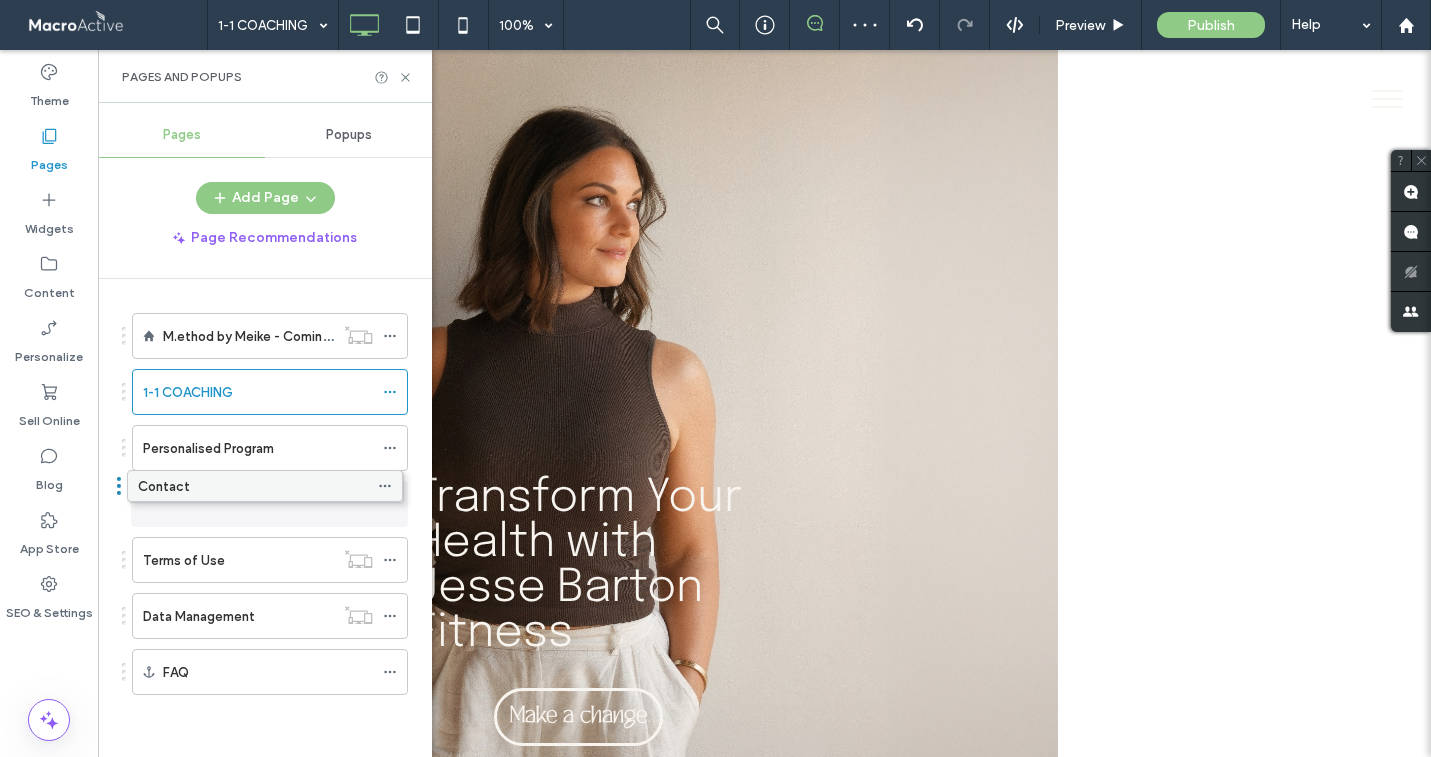 drag, startPoint x: 271, startPoint y: 621, endPoint x: 266, endPoint y: 498, distance: 123.101585 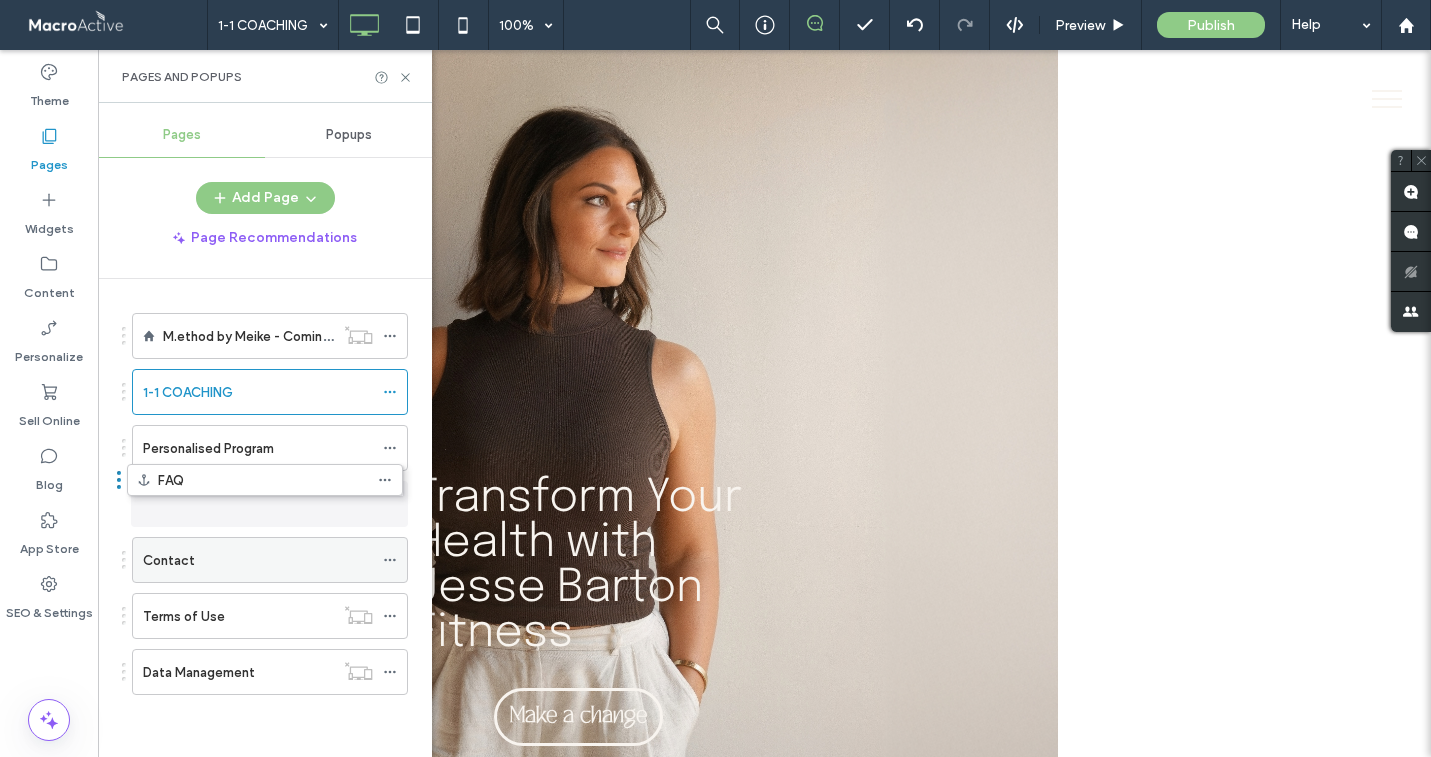drag, startPoint x: 276, startPoint y: 683, endPoint x: 271, endPoint y: 501, distance: 182.06866 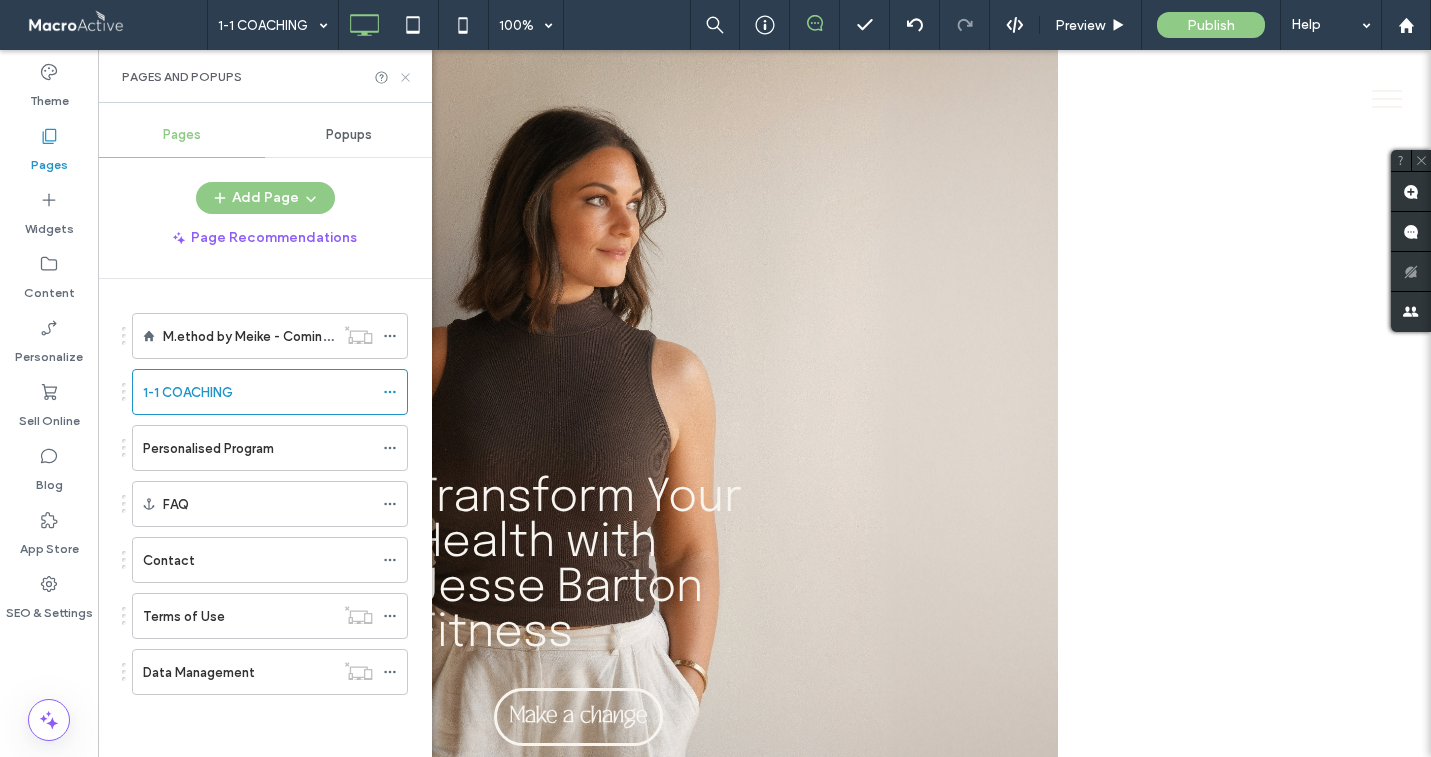 click 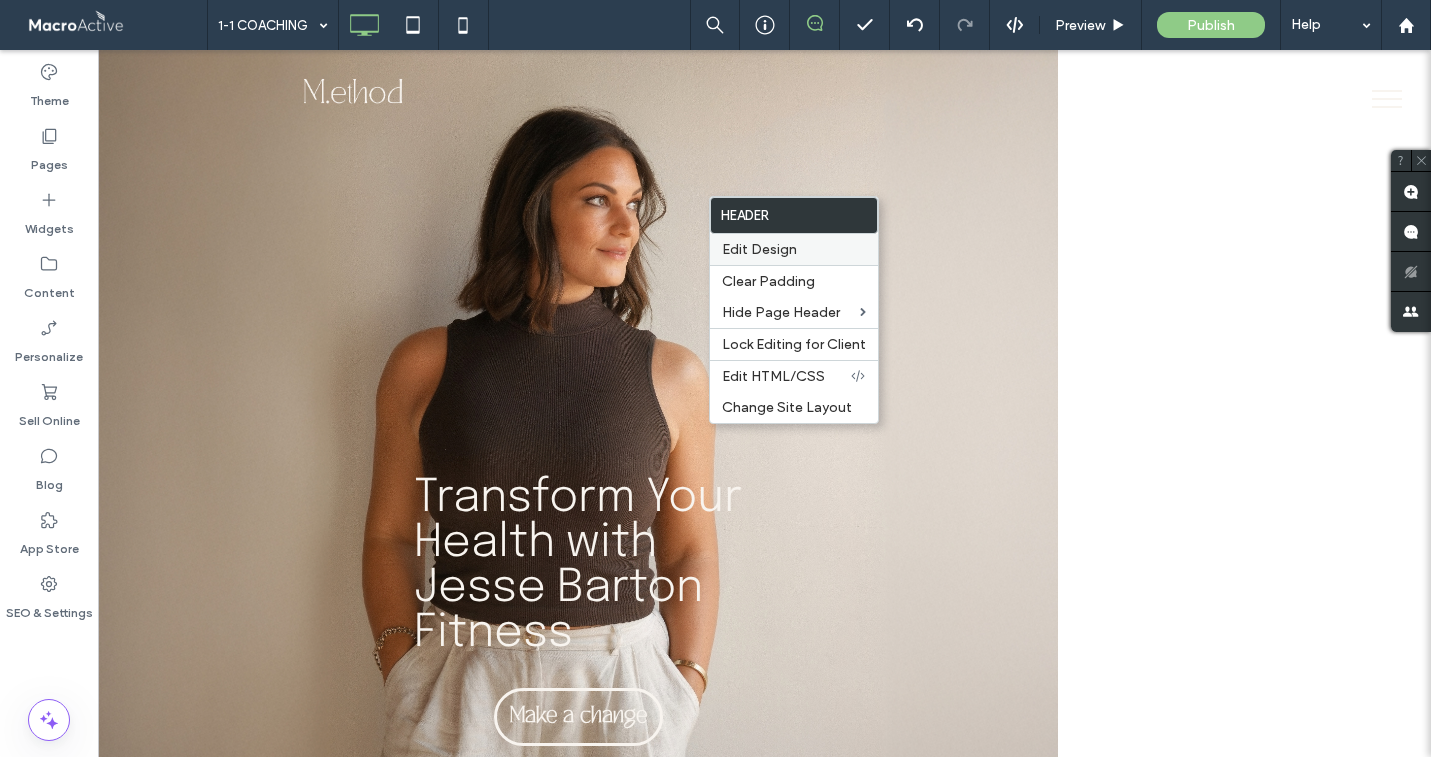click on "Edit Design" at bounding box center [759, 249] 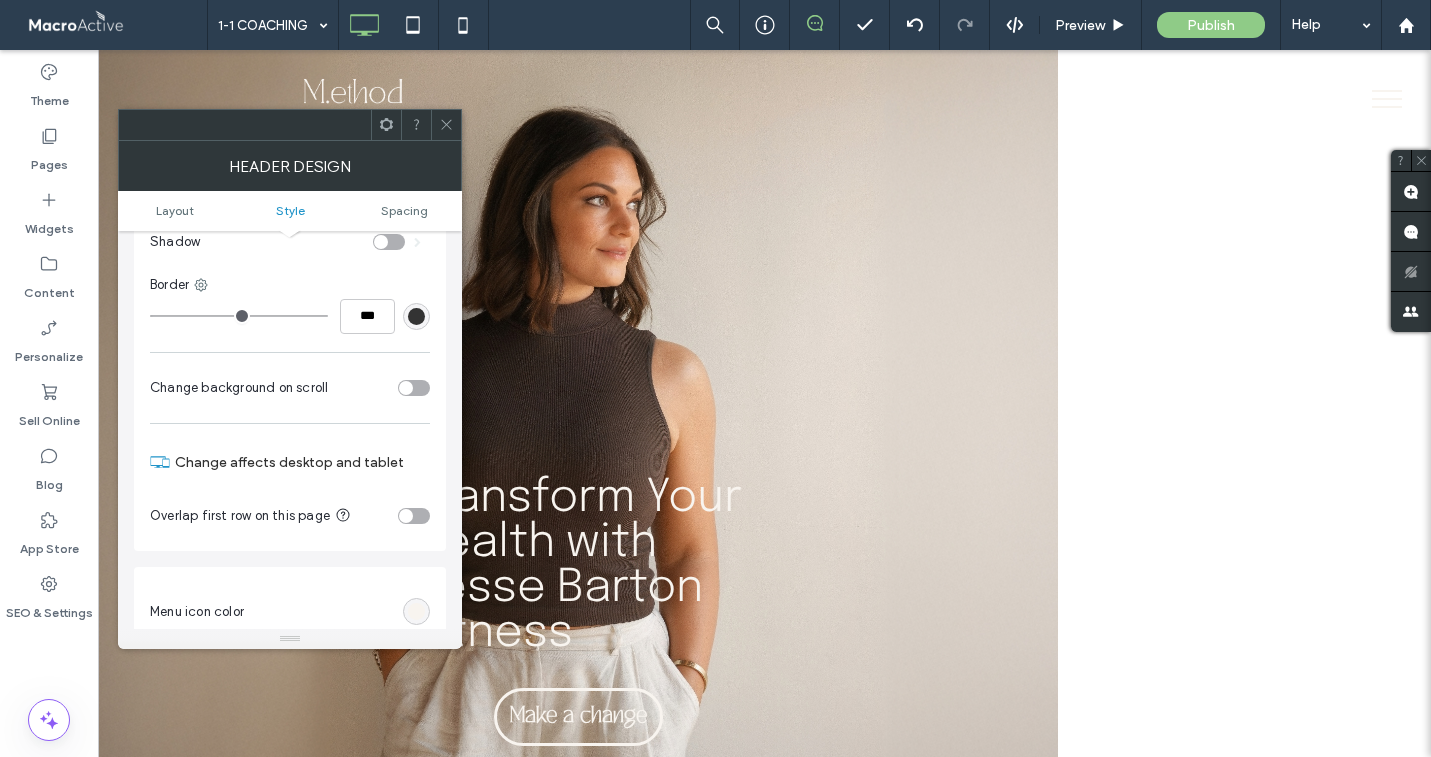scroll, scrollTop: 342, scrollLeft: 0, axis: vertical 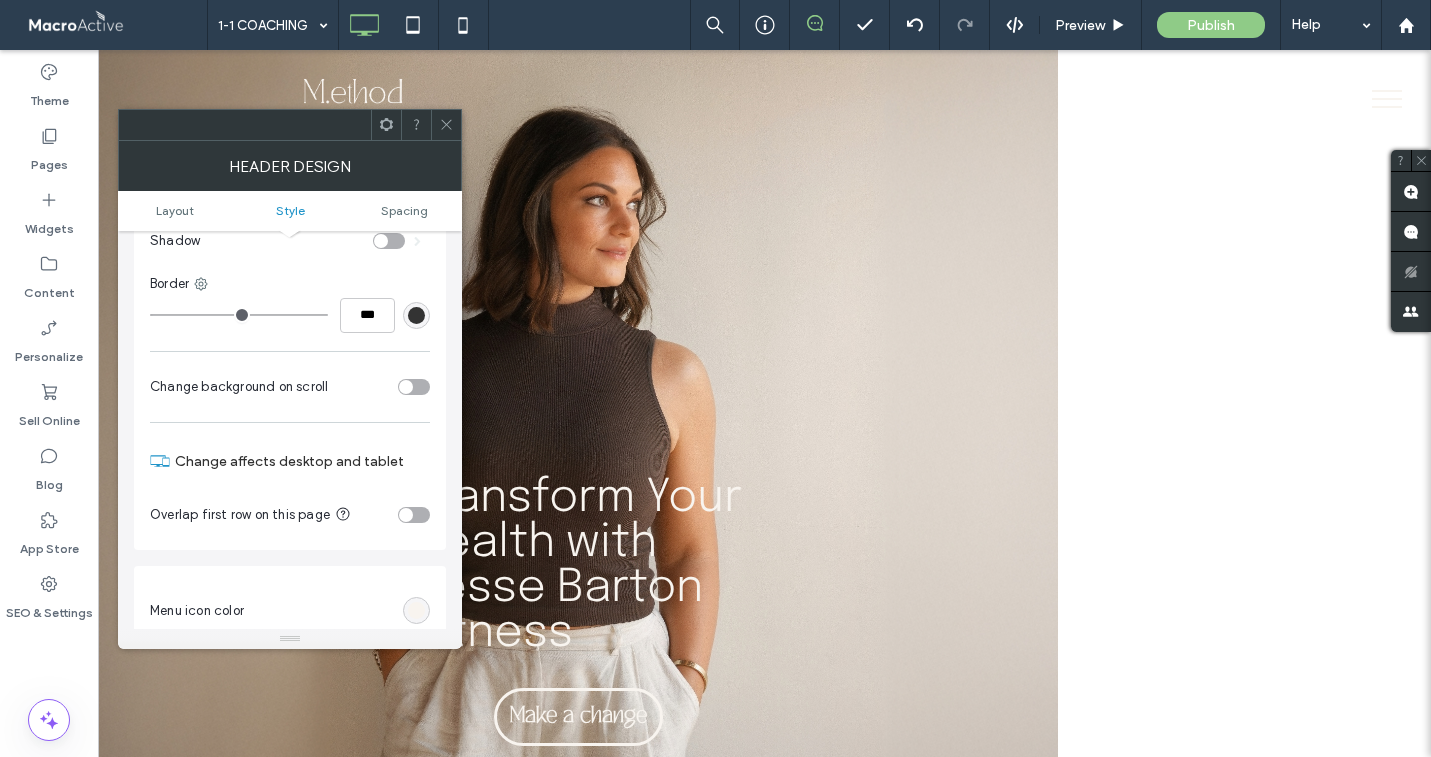 click on "Overlap first row on this page" at bounding box center [290, 515] 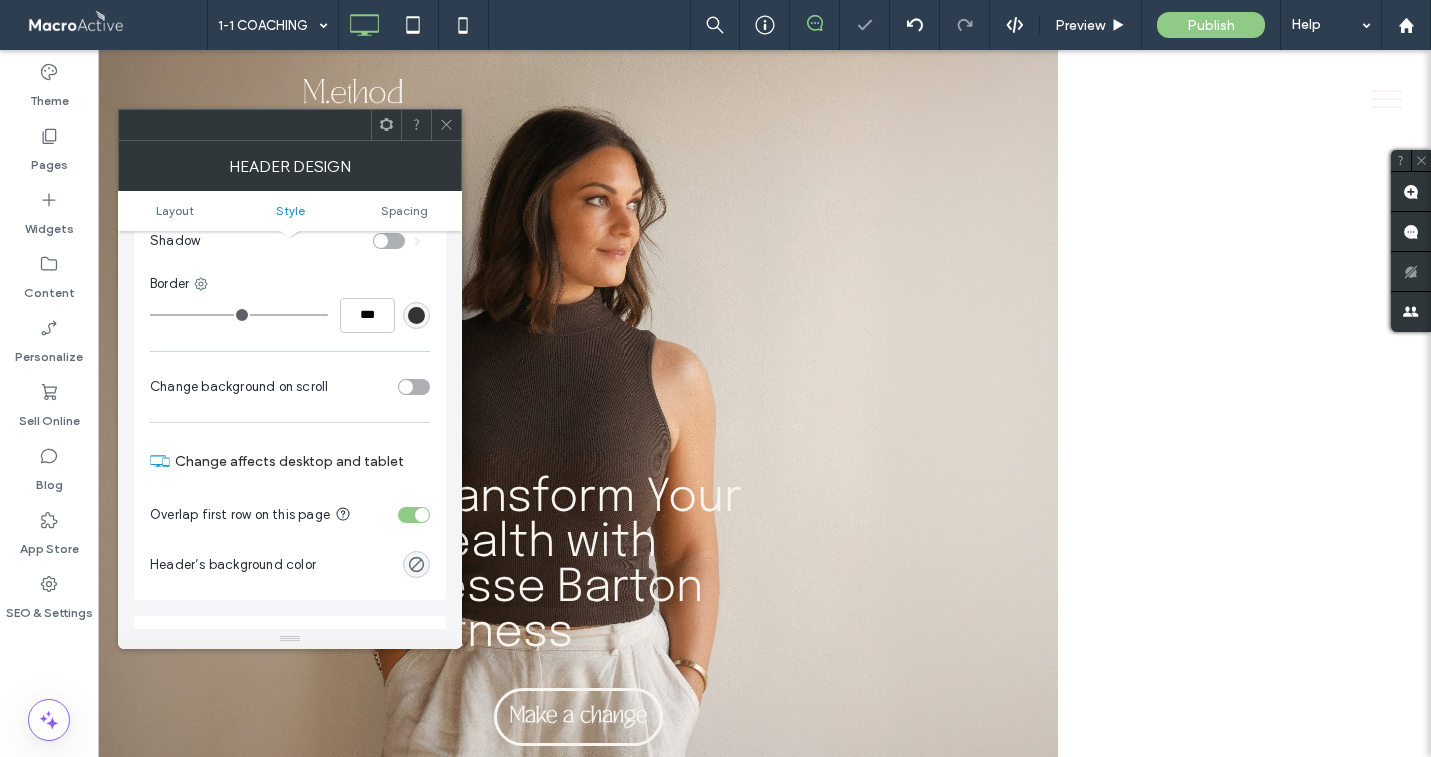 click 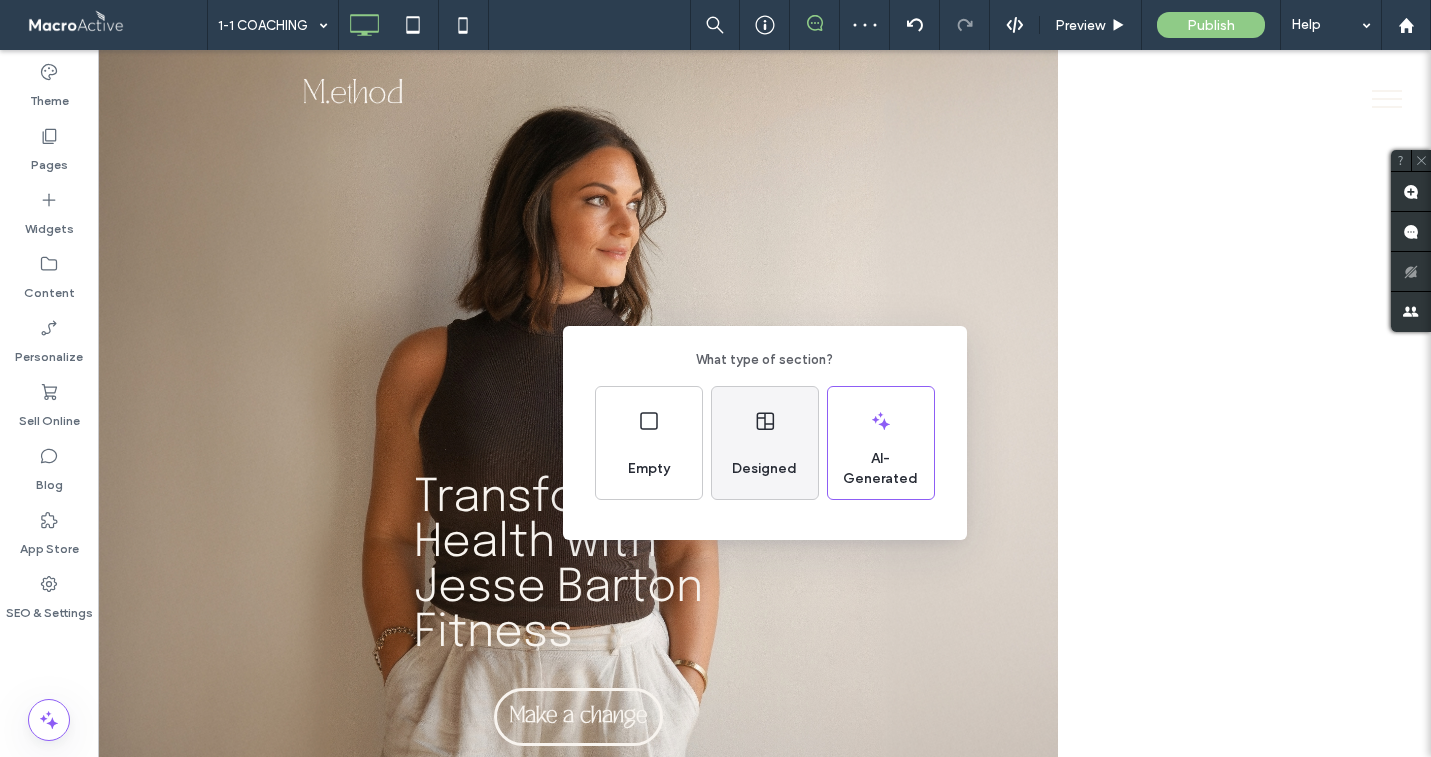 click on "Designed" at bounding box center (765, 443) 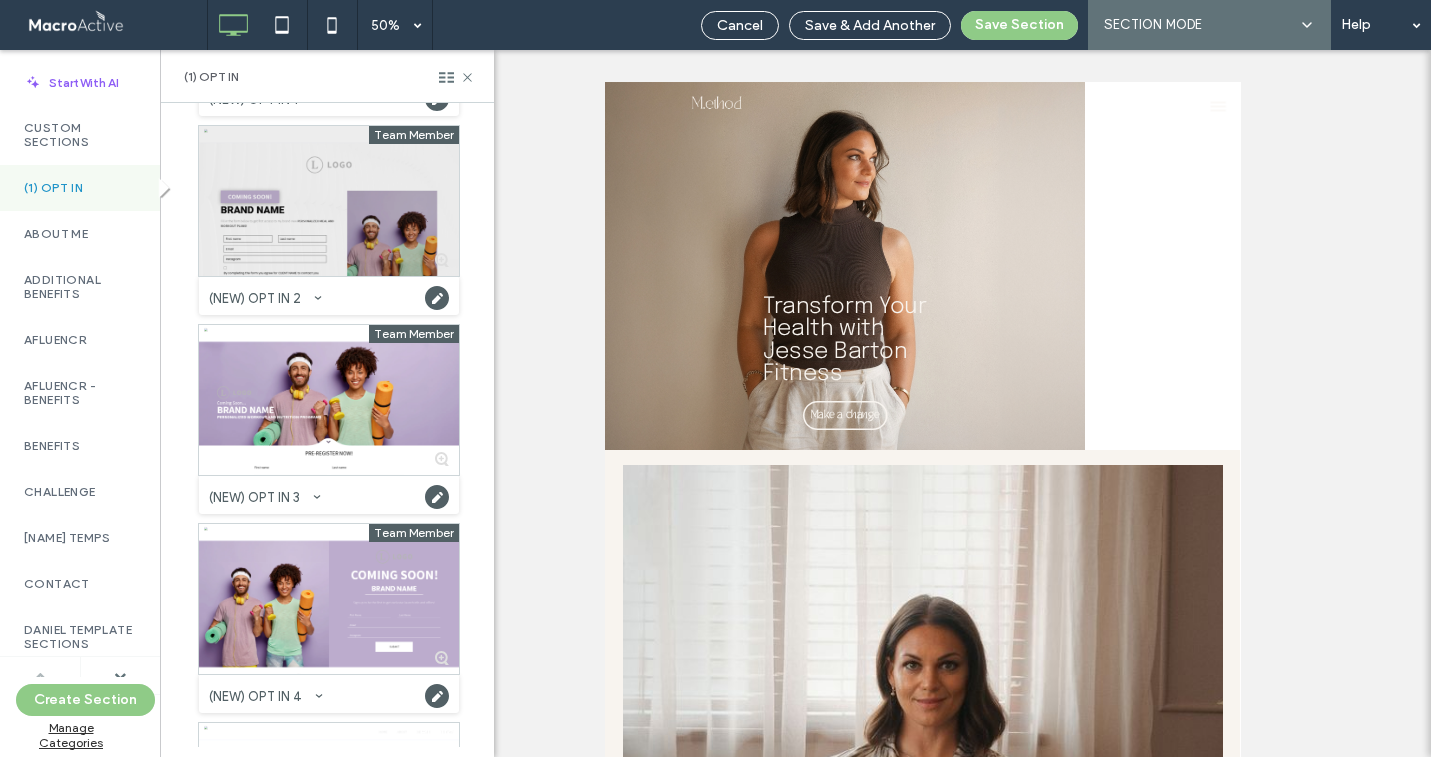scroll, scrollTop: 416, scrollLeft: 0, axis: vertical 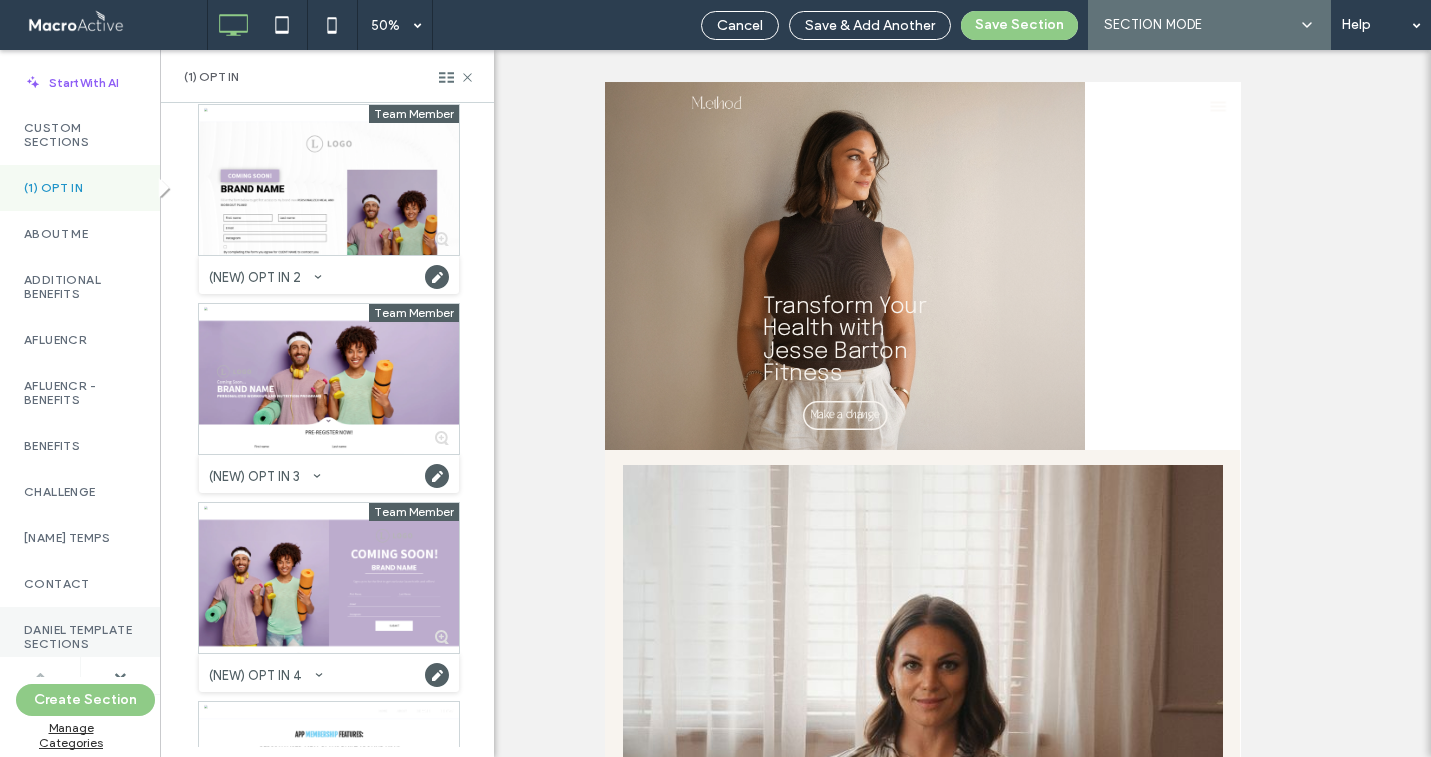 click on "DANIEL TEMPLATE SECTIONS" at bounding box center (80, 637) 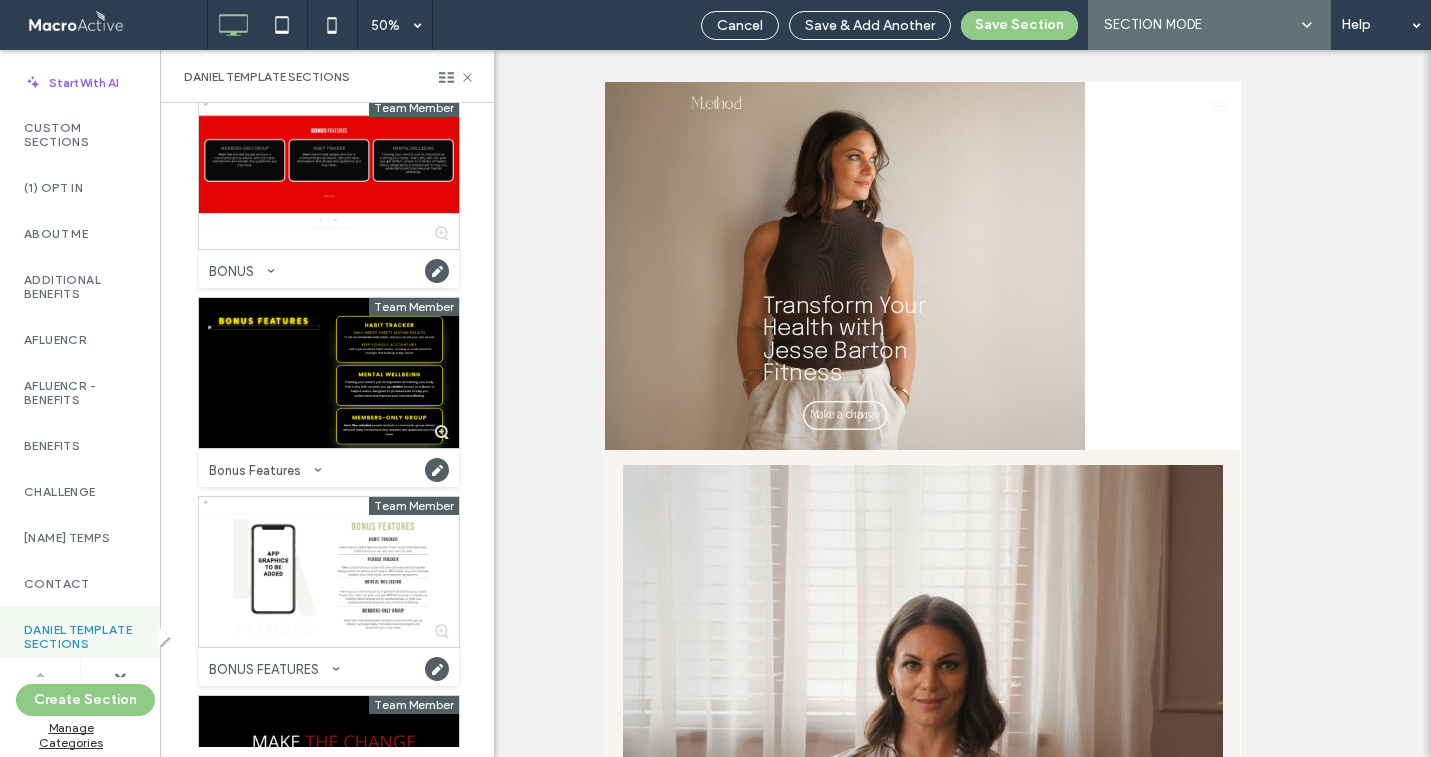 scroll, scrollTop: 0, scrollLeft: 0, axis: both 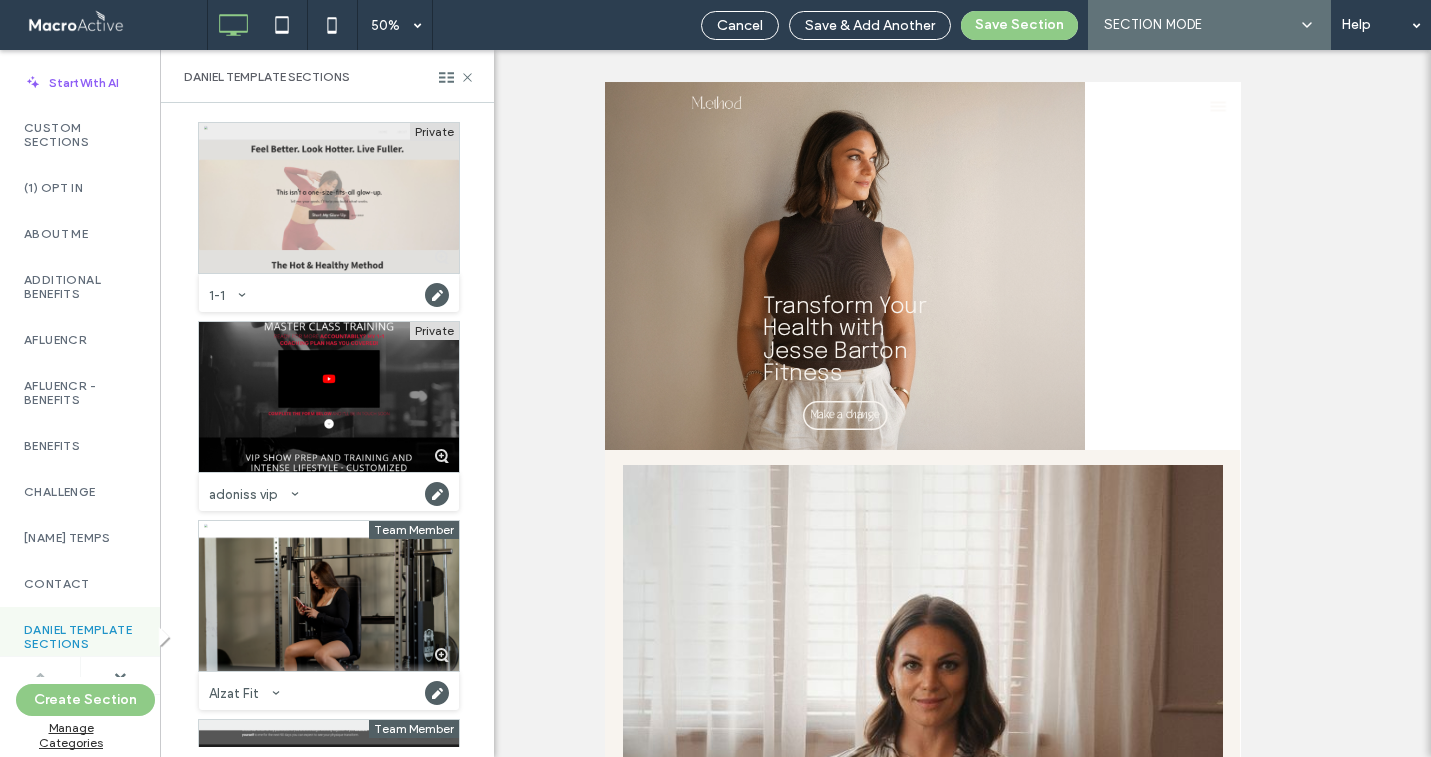click at bounding box center [329, 198] 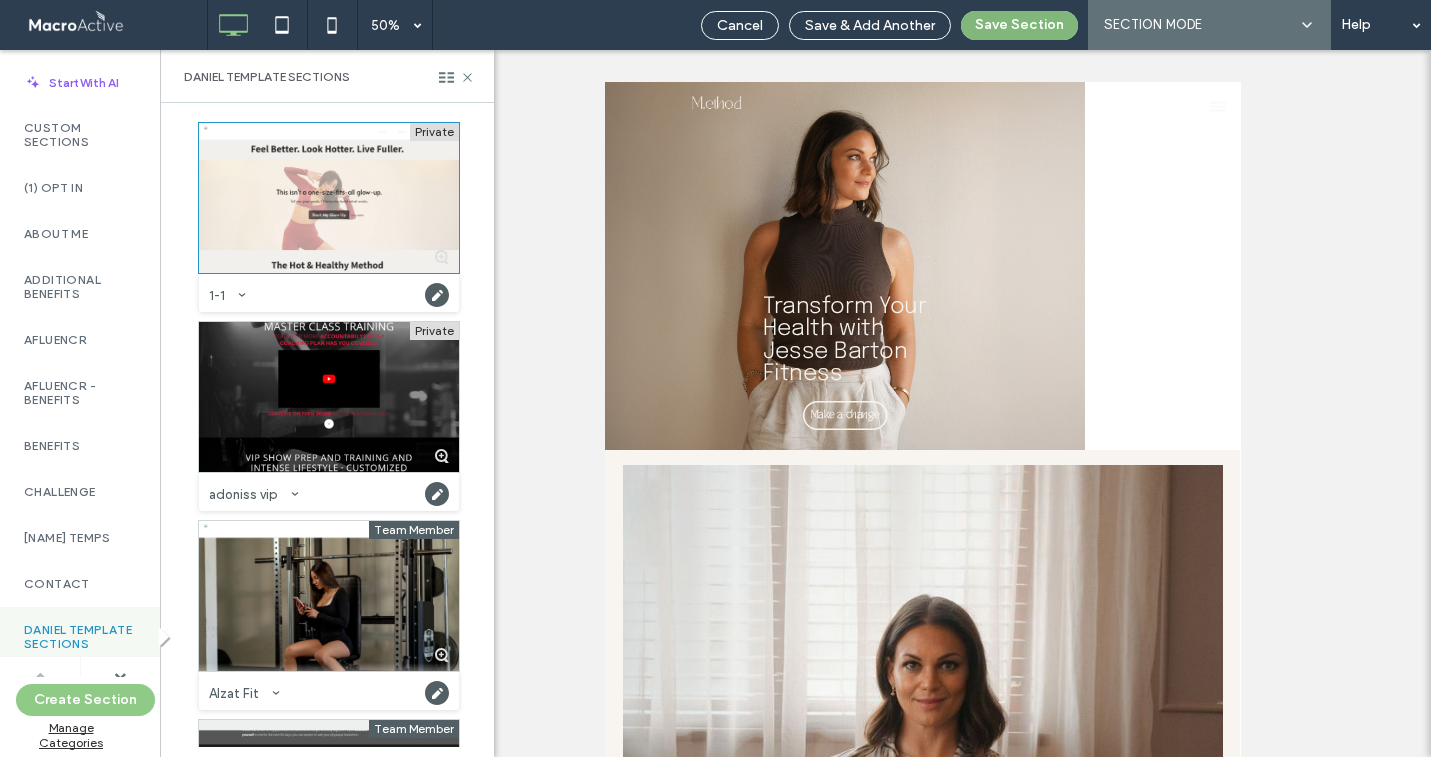 click on "Save Section" at bounding box center [1019, 25] 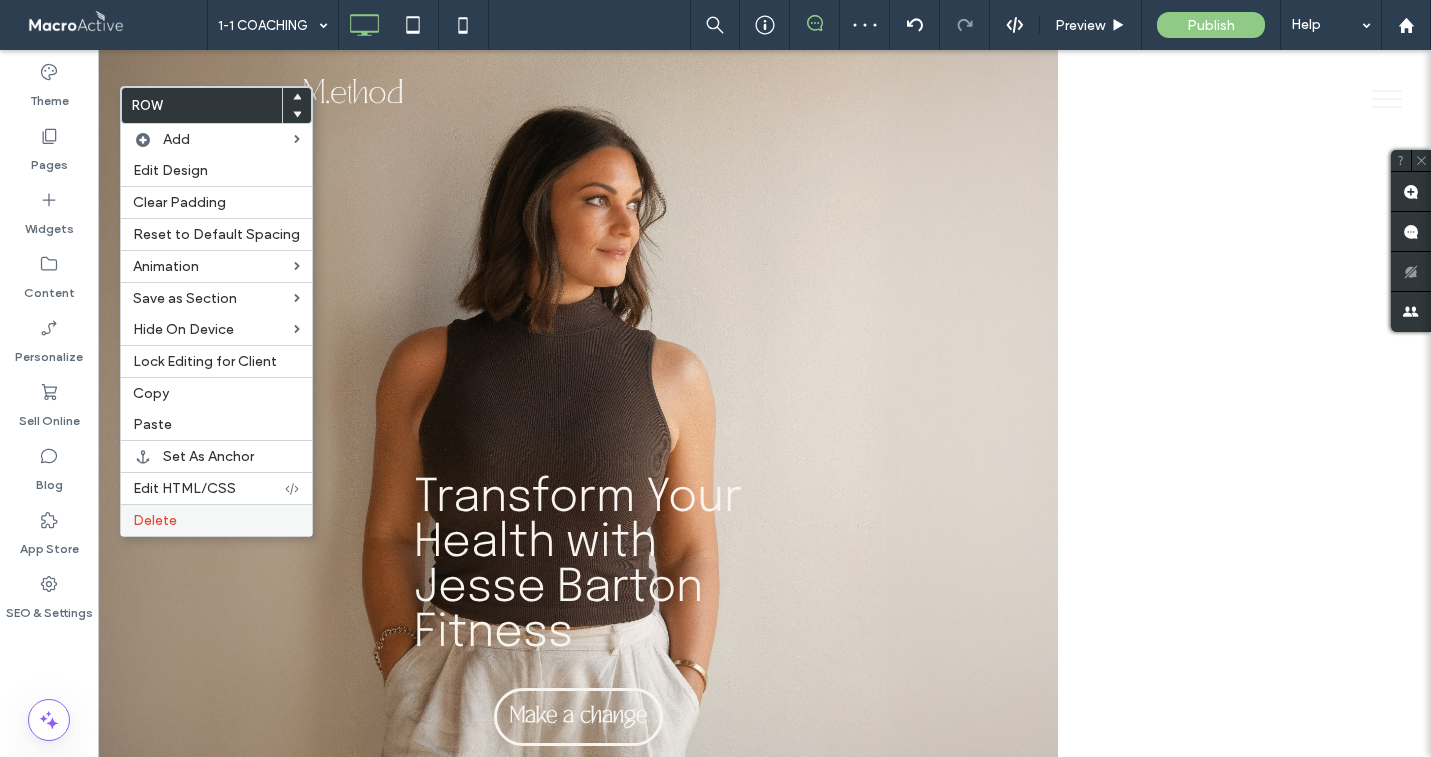 click on "Delete" at bounding box center (216, 520) 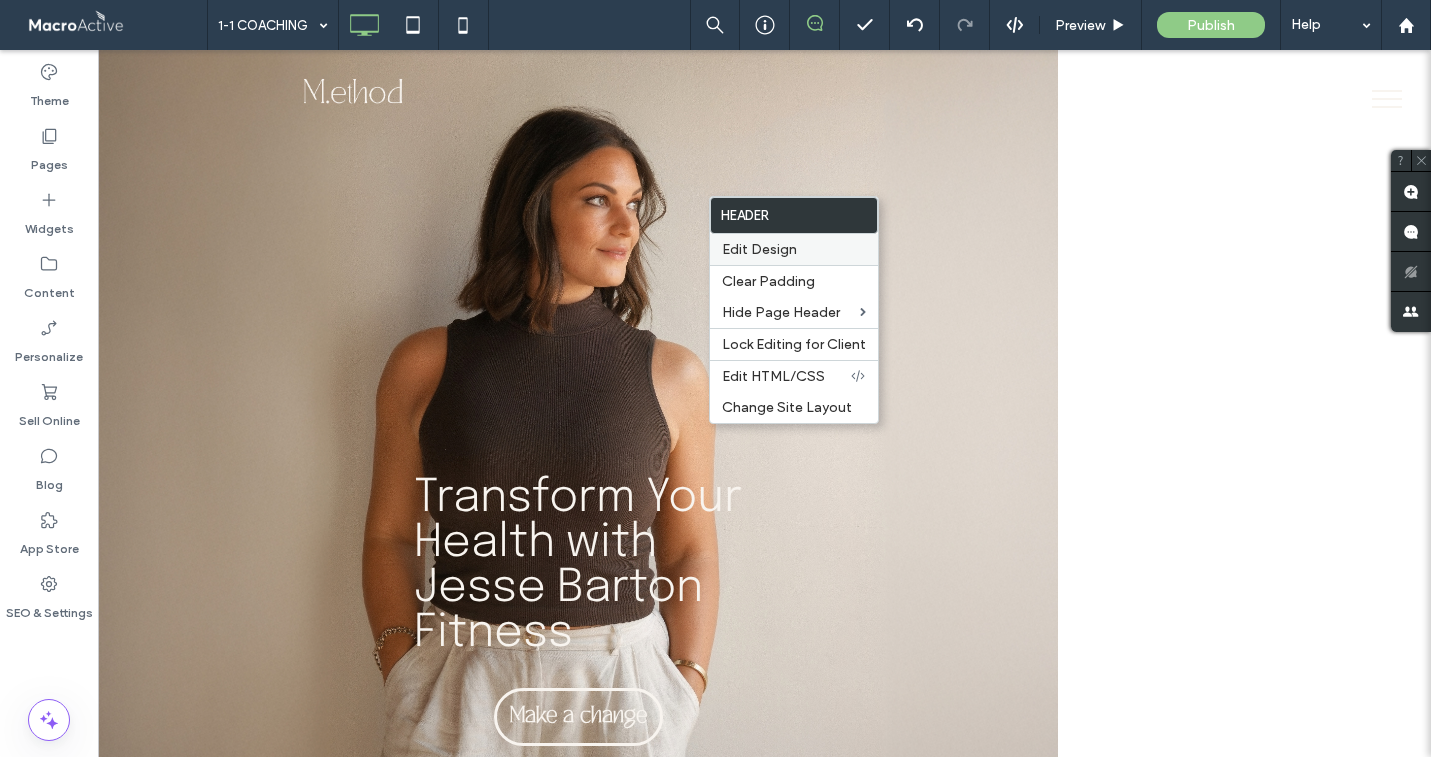 click on "Edit Design" at bounding box center (794, 249) 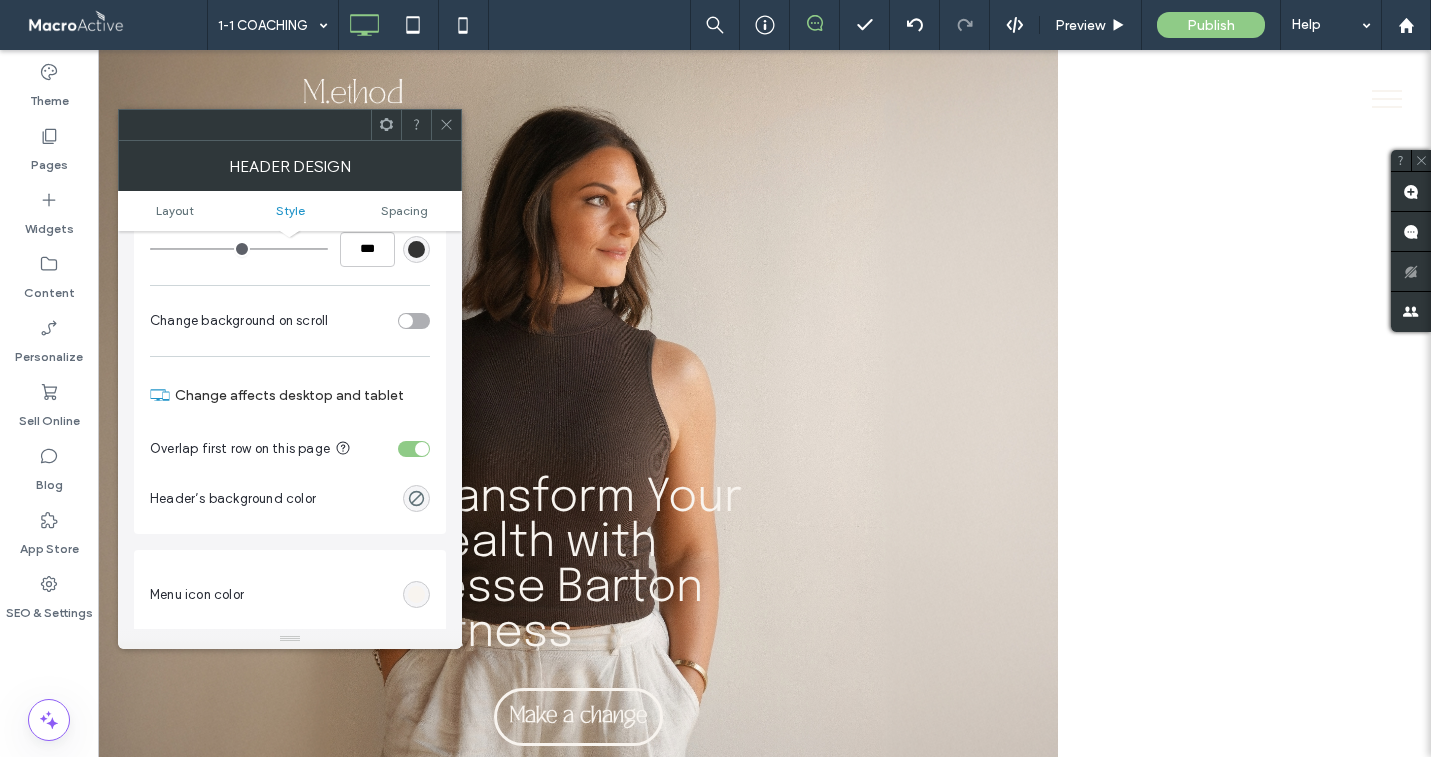 scroll, scrollTop: 411, scrollLeft: 0, axis: vertical 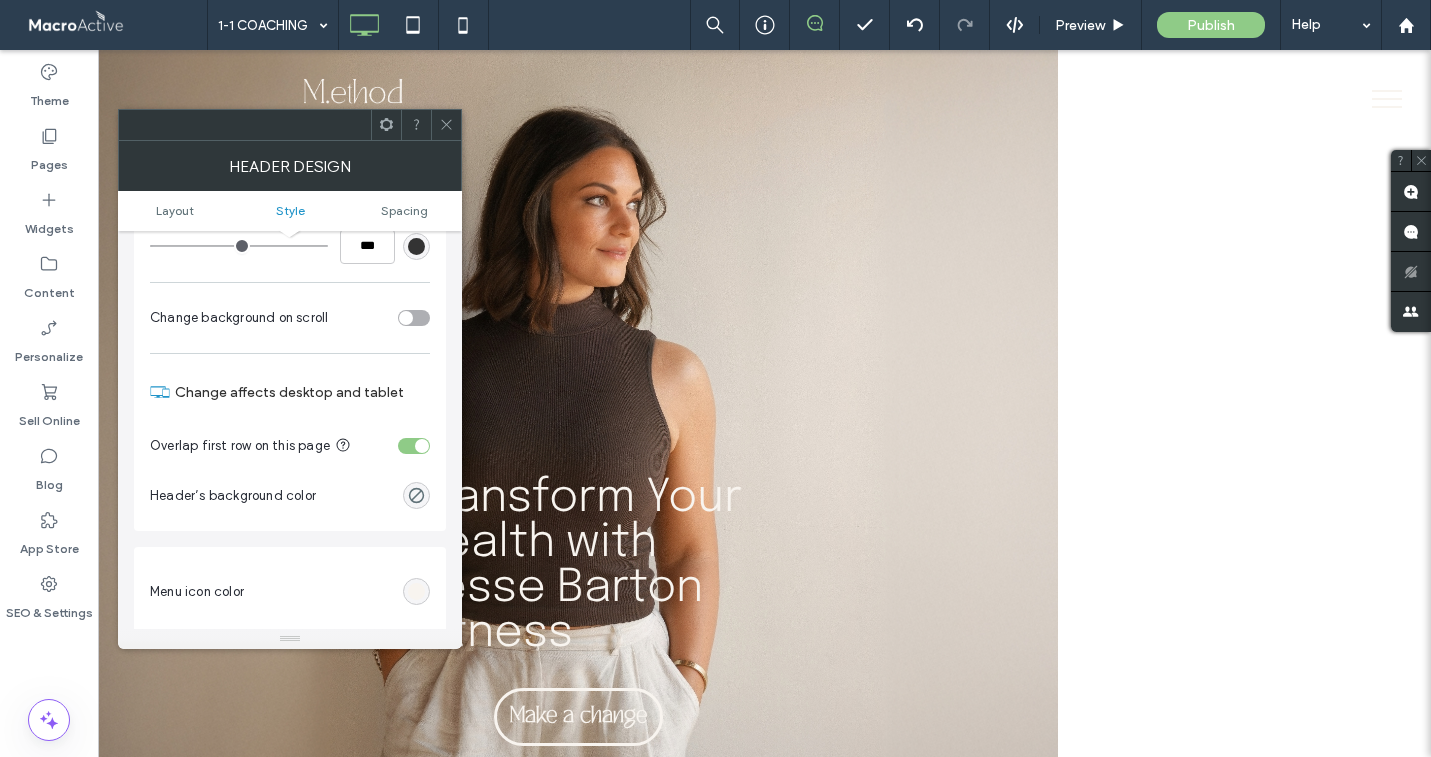 click at bounding box center [422, 446] 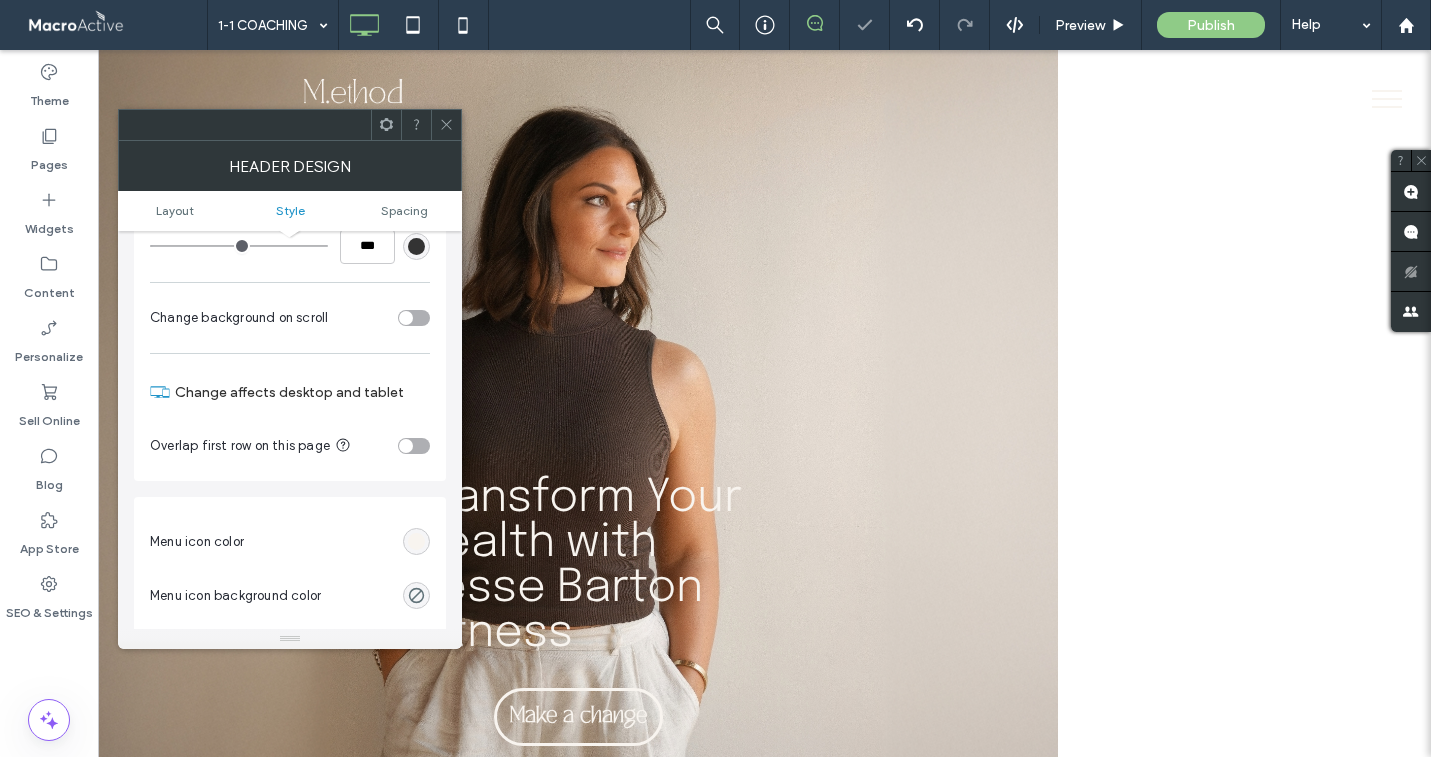 click at bounding box center [446, 125] 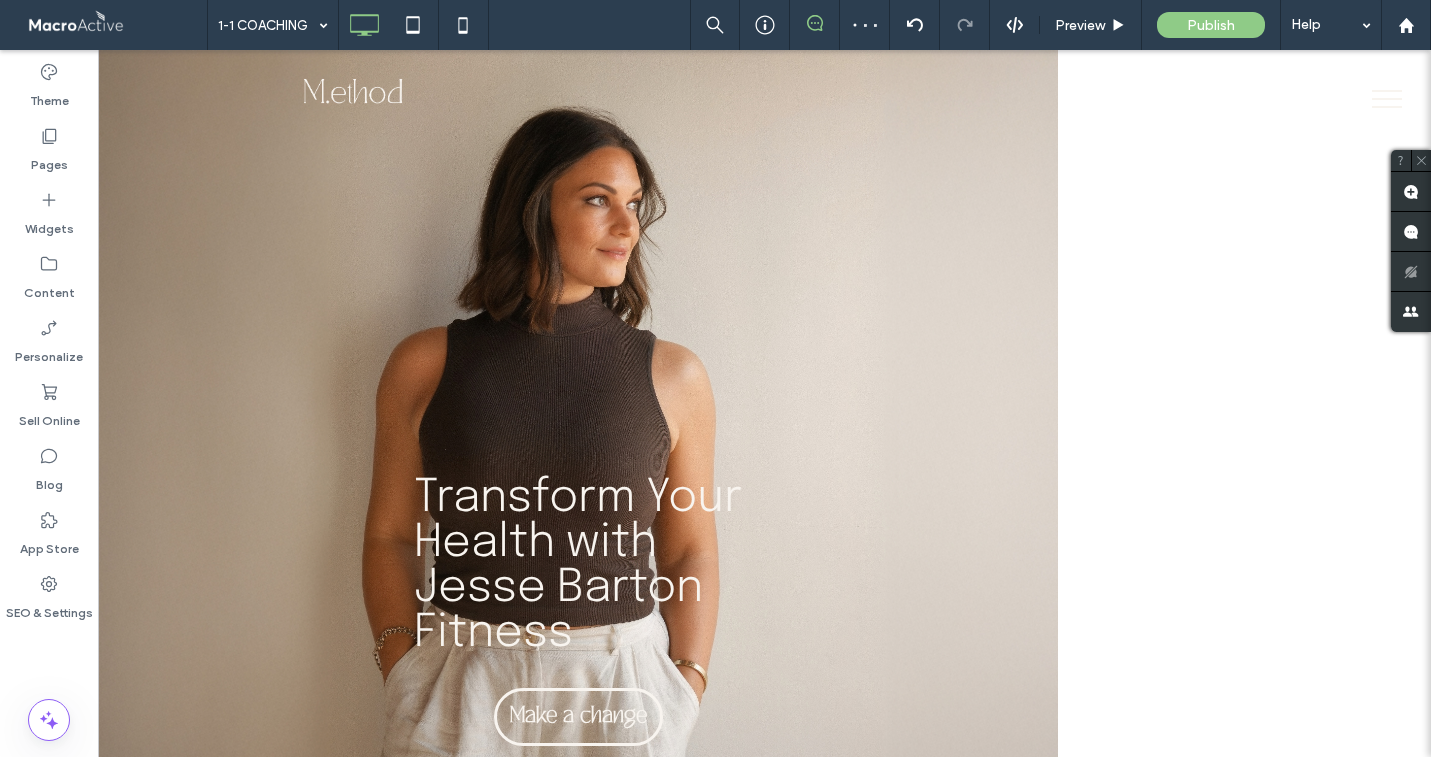 type on "********" 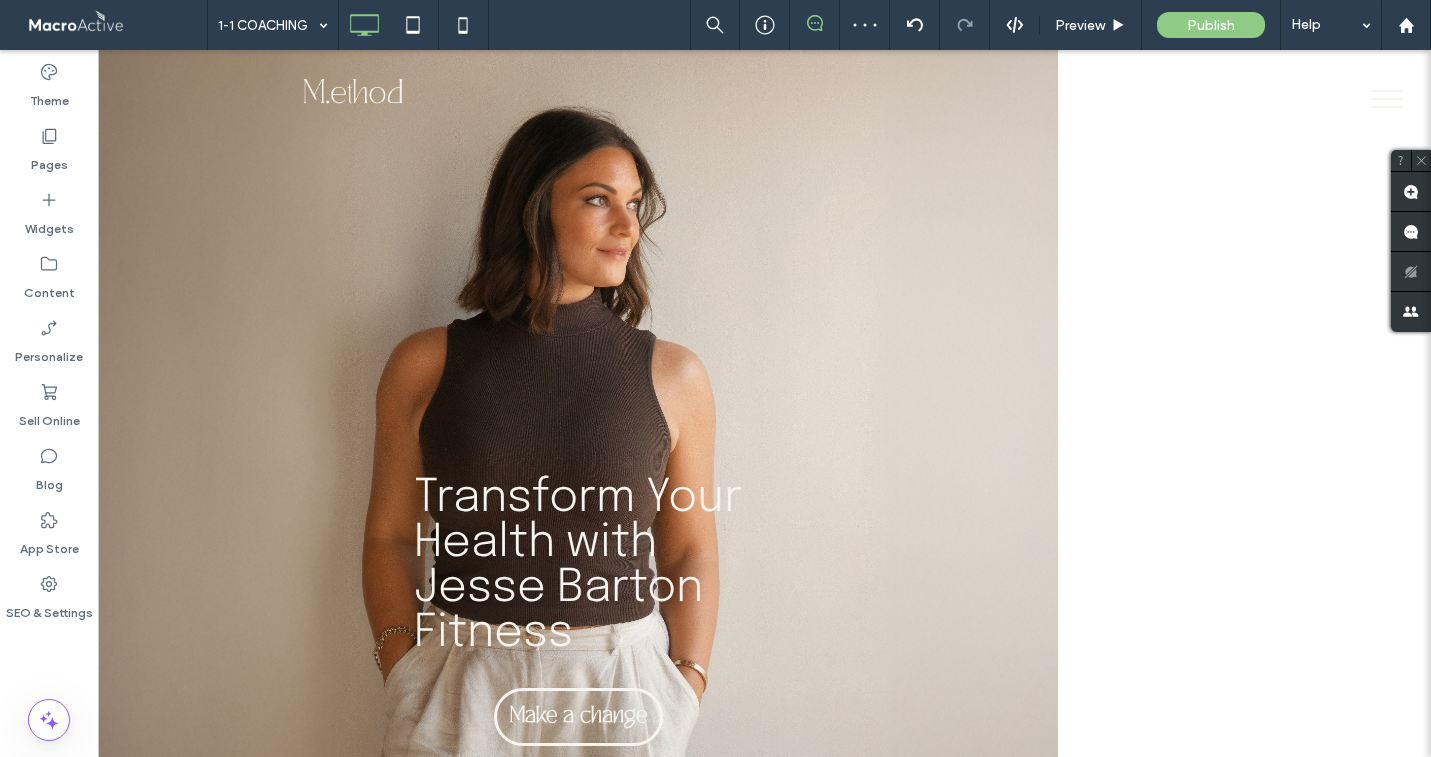 type on "**" 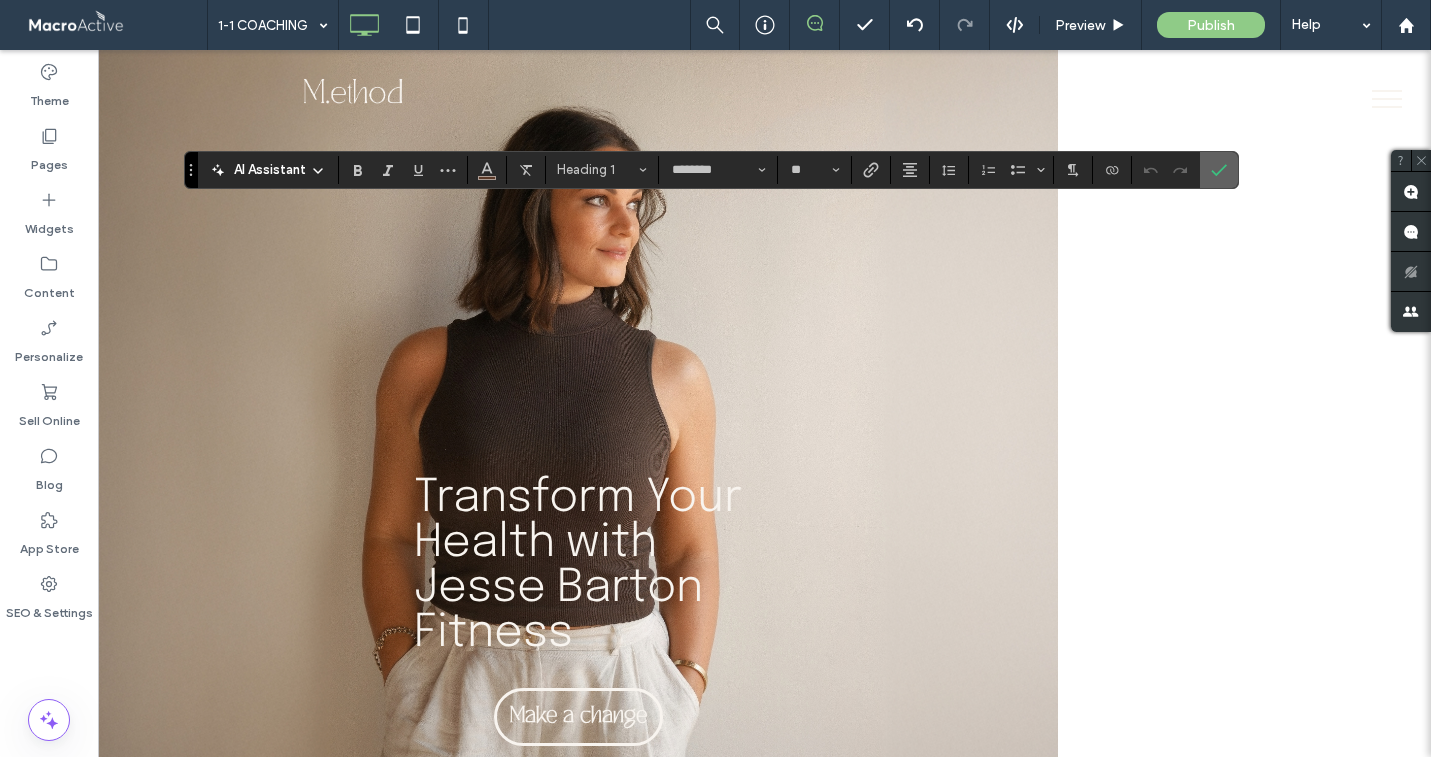click 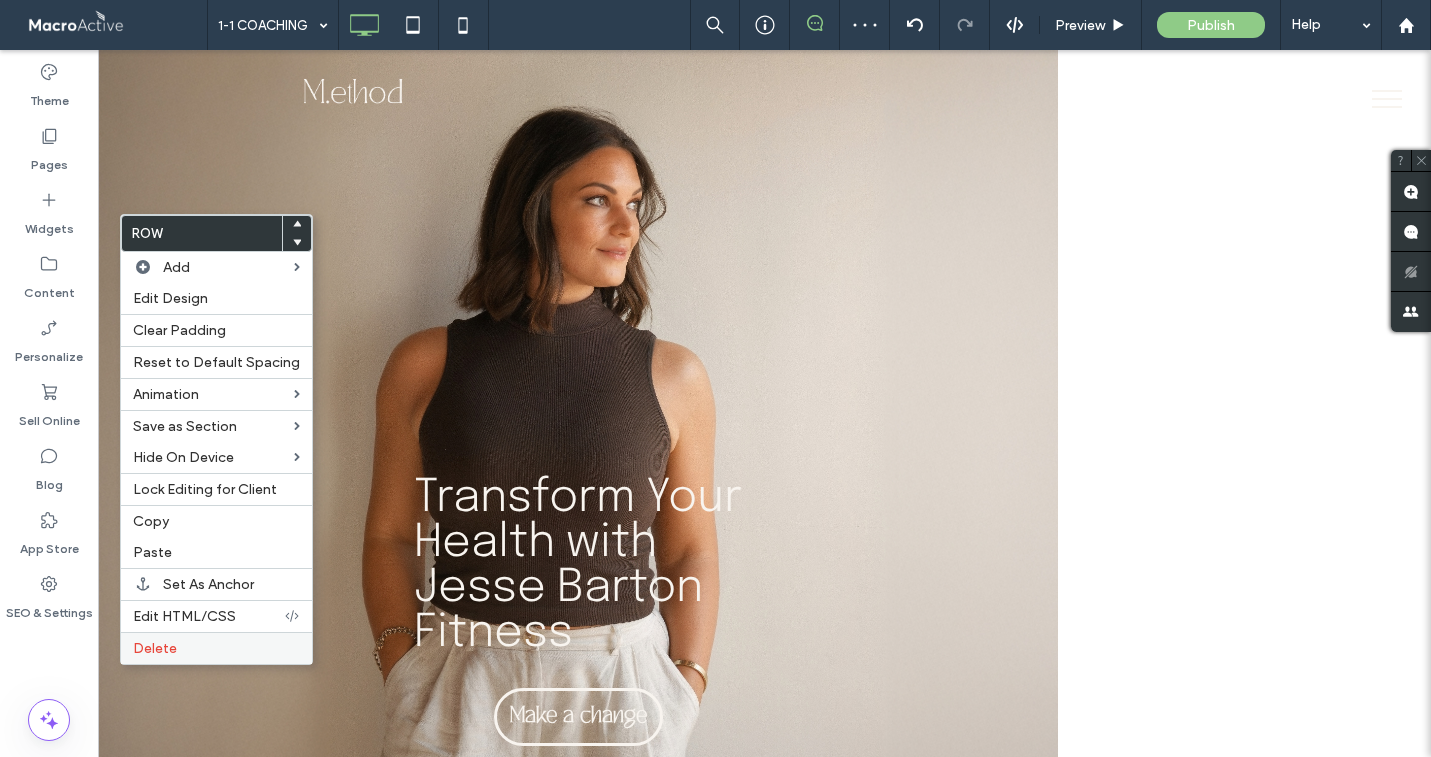 click on "Delete" at bounding box center [216, 648] 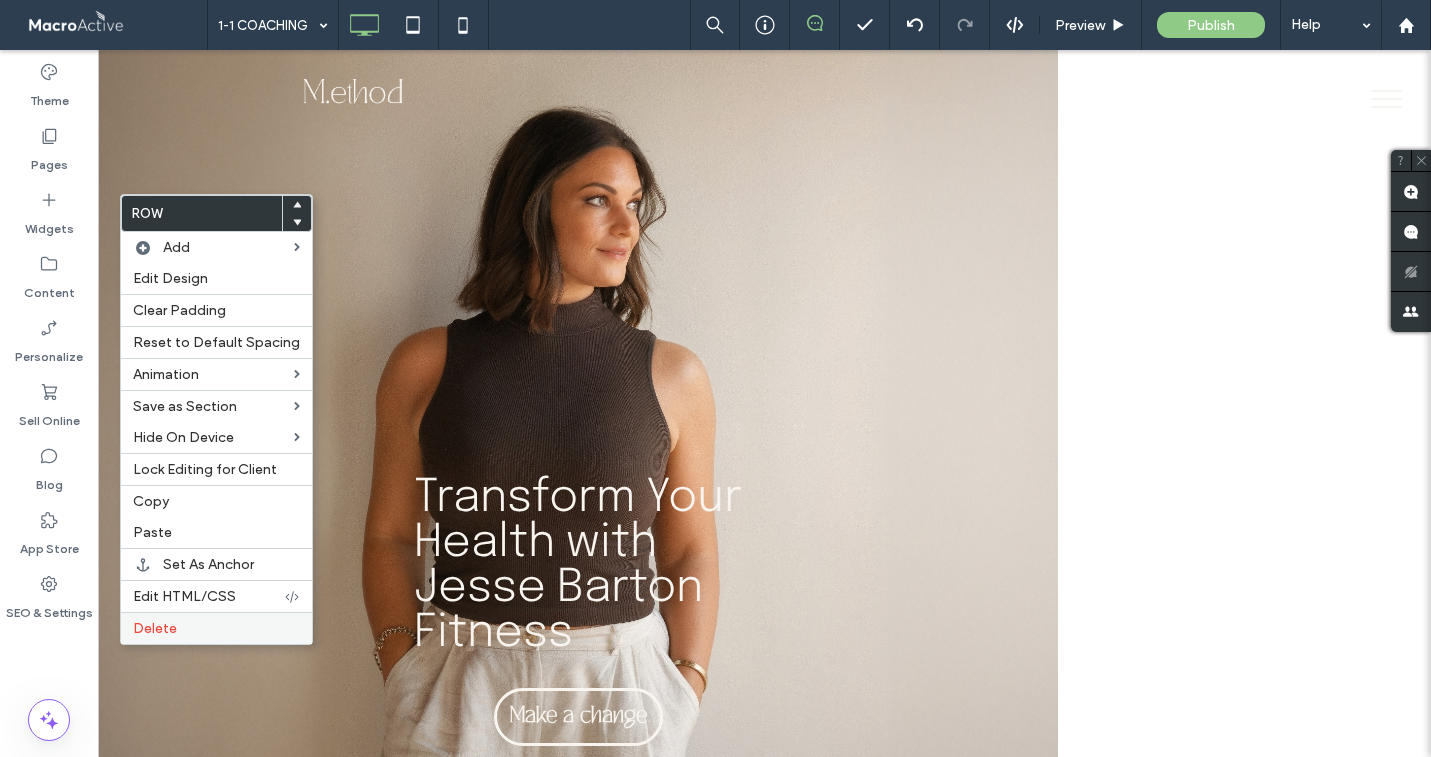 click on "Delete" at bounding box center [216, 628] 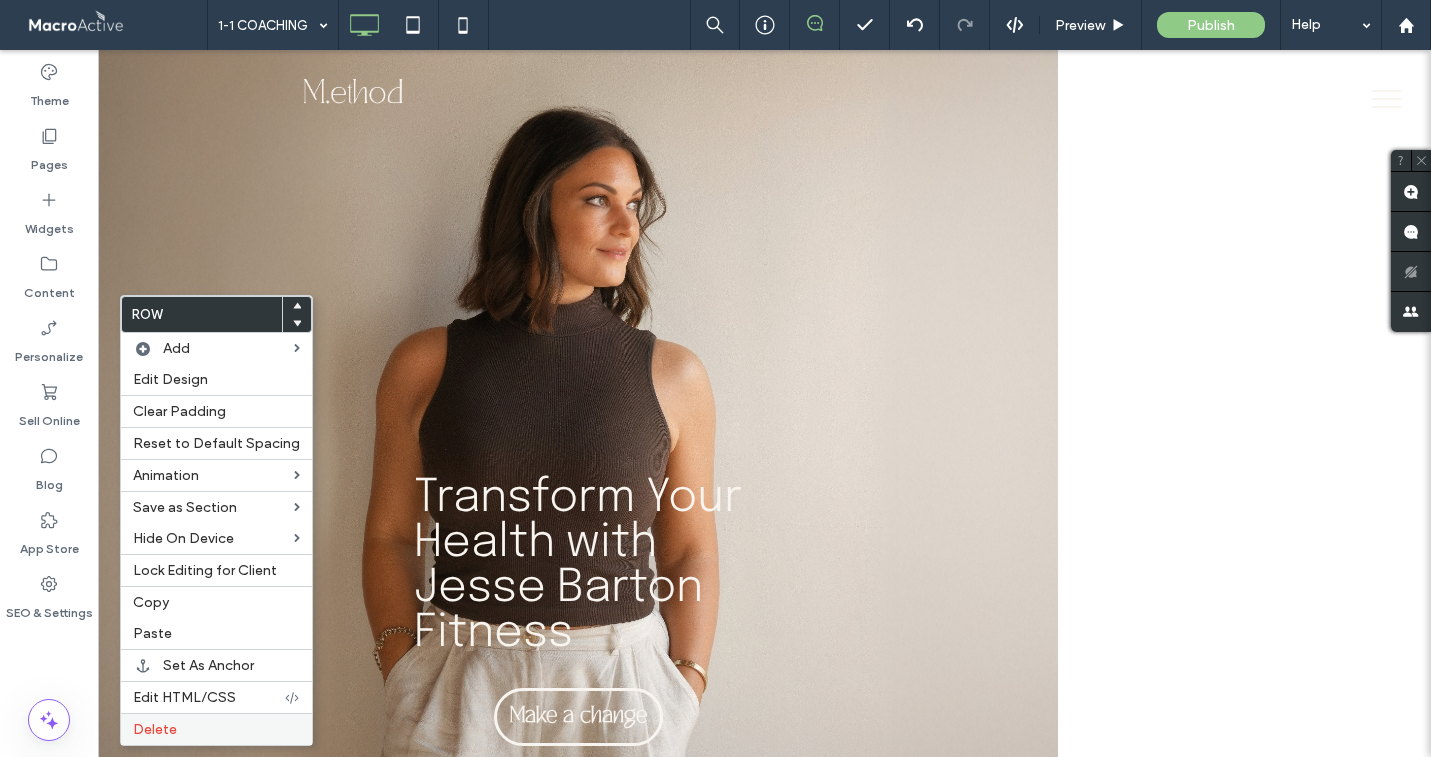 click on "Delete" at bounding box center [216, 729] 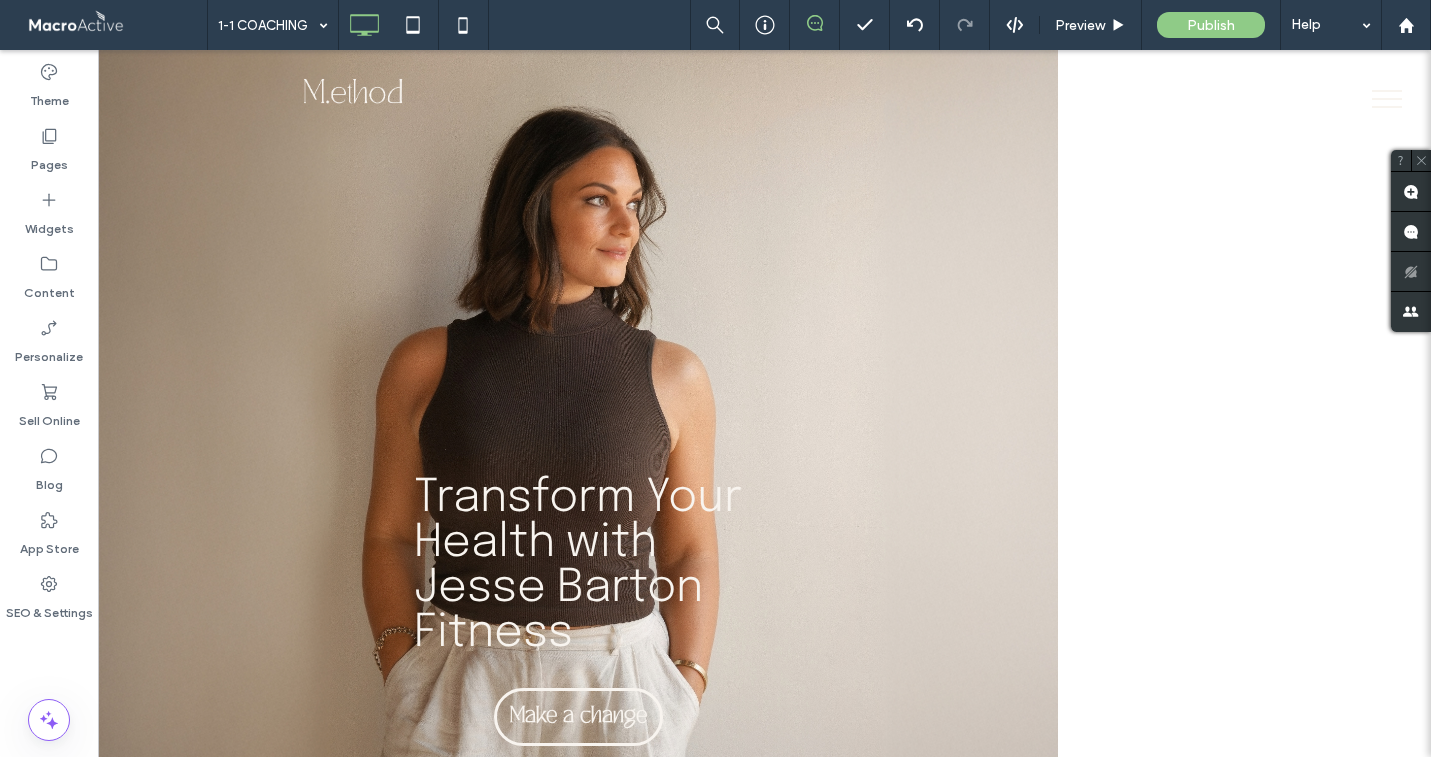 type on "********" 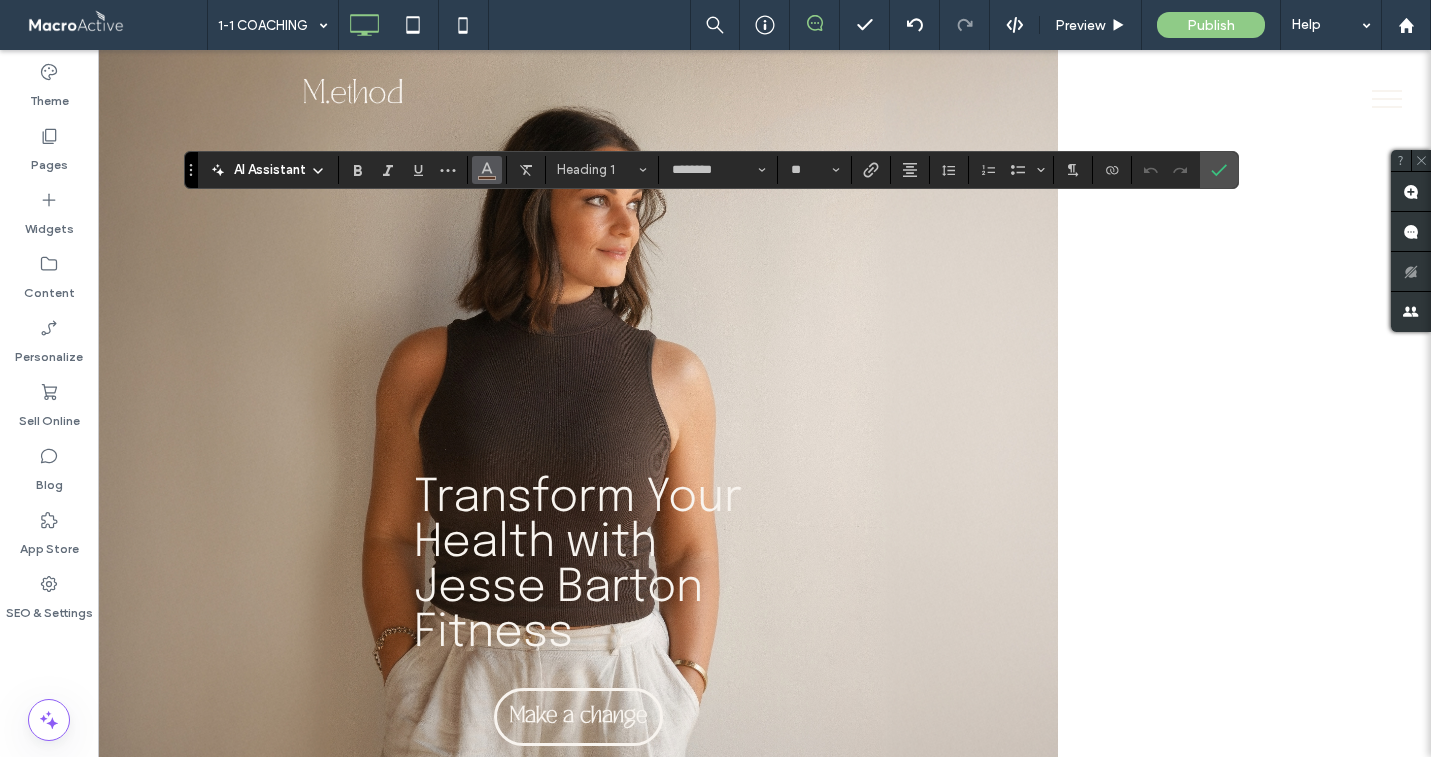 click 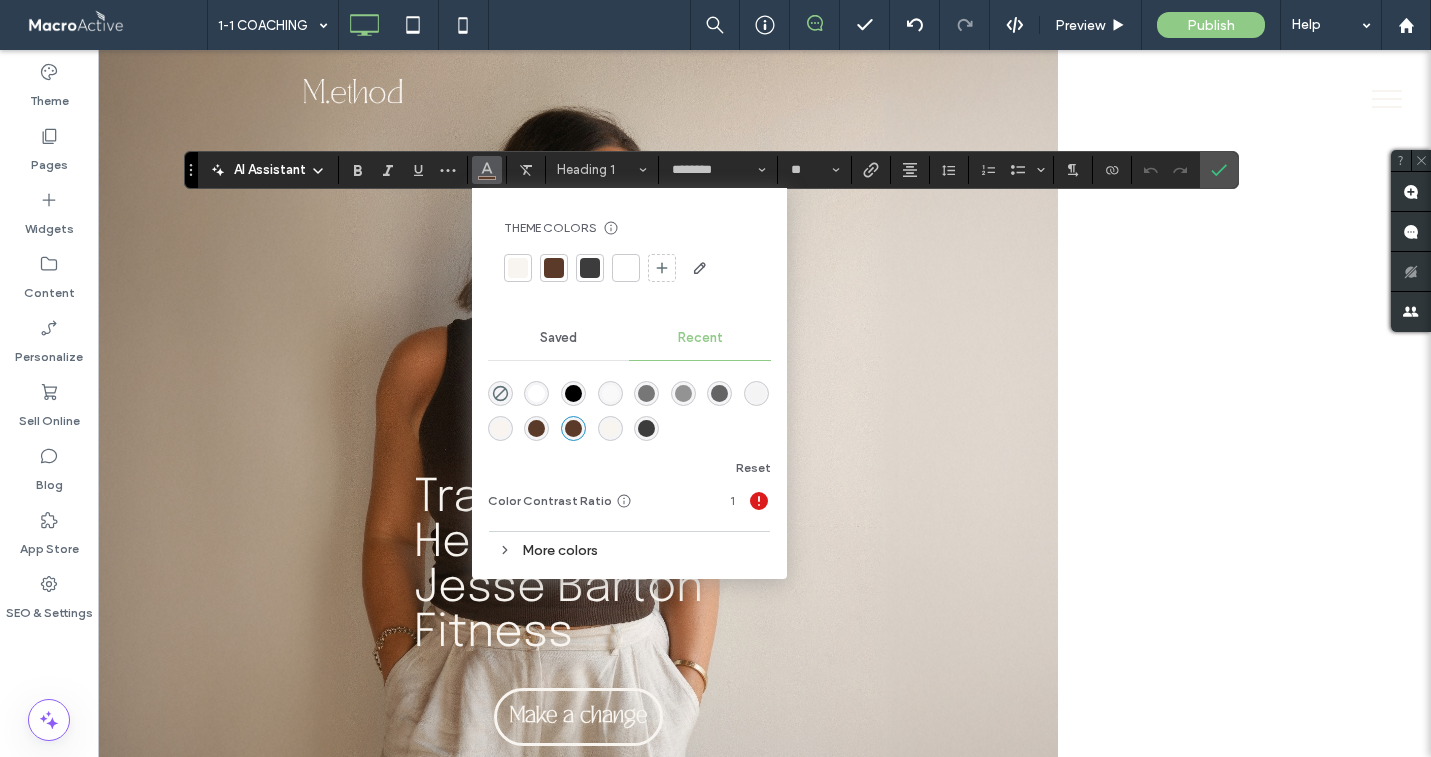 click at bounding box center (518, 268) 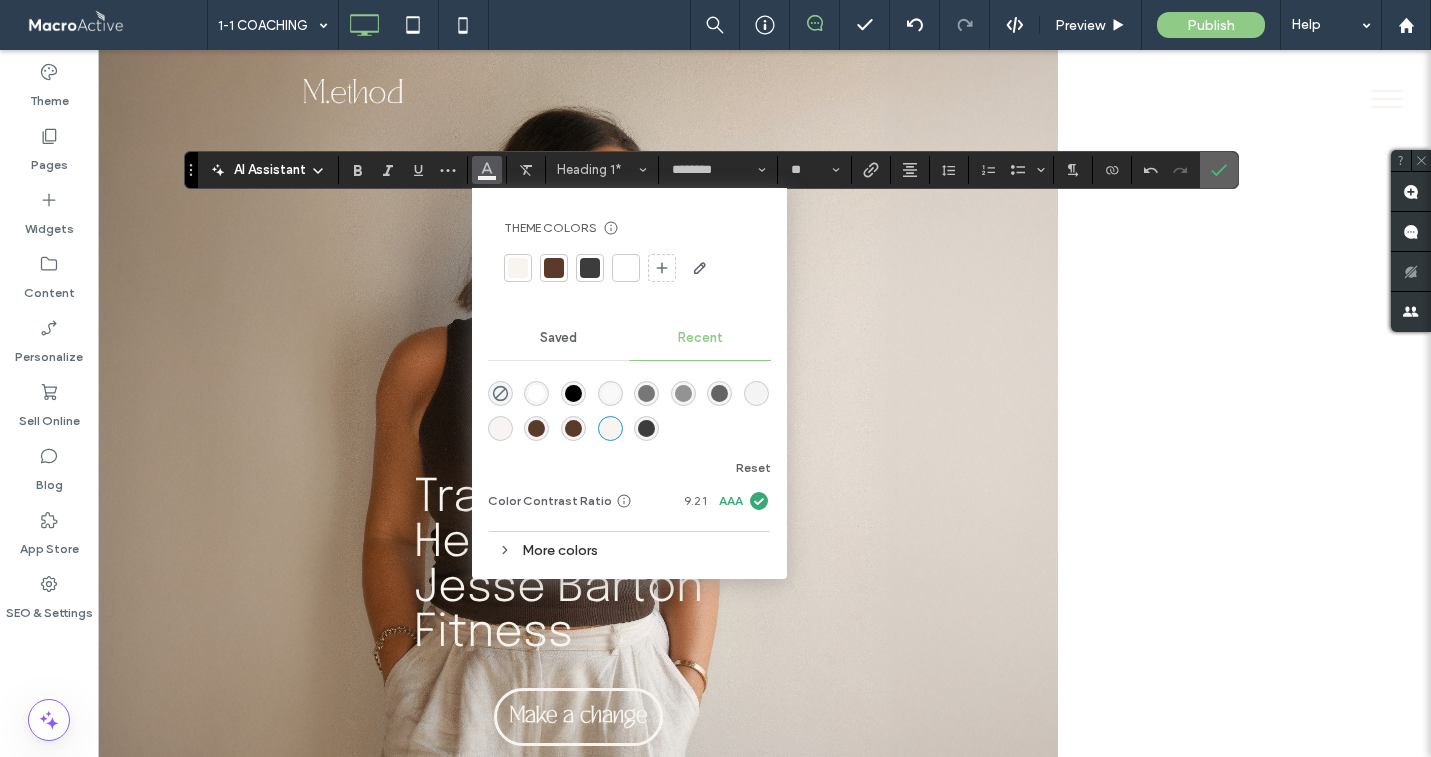 click 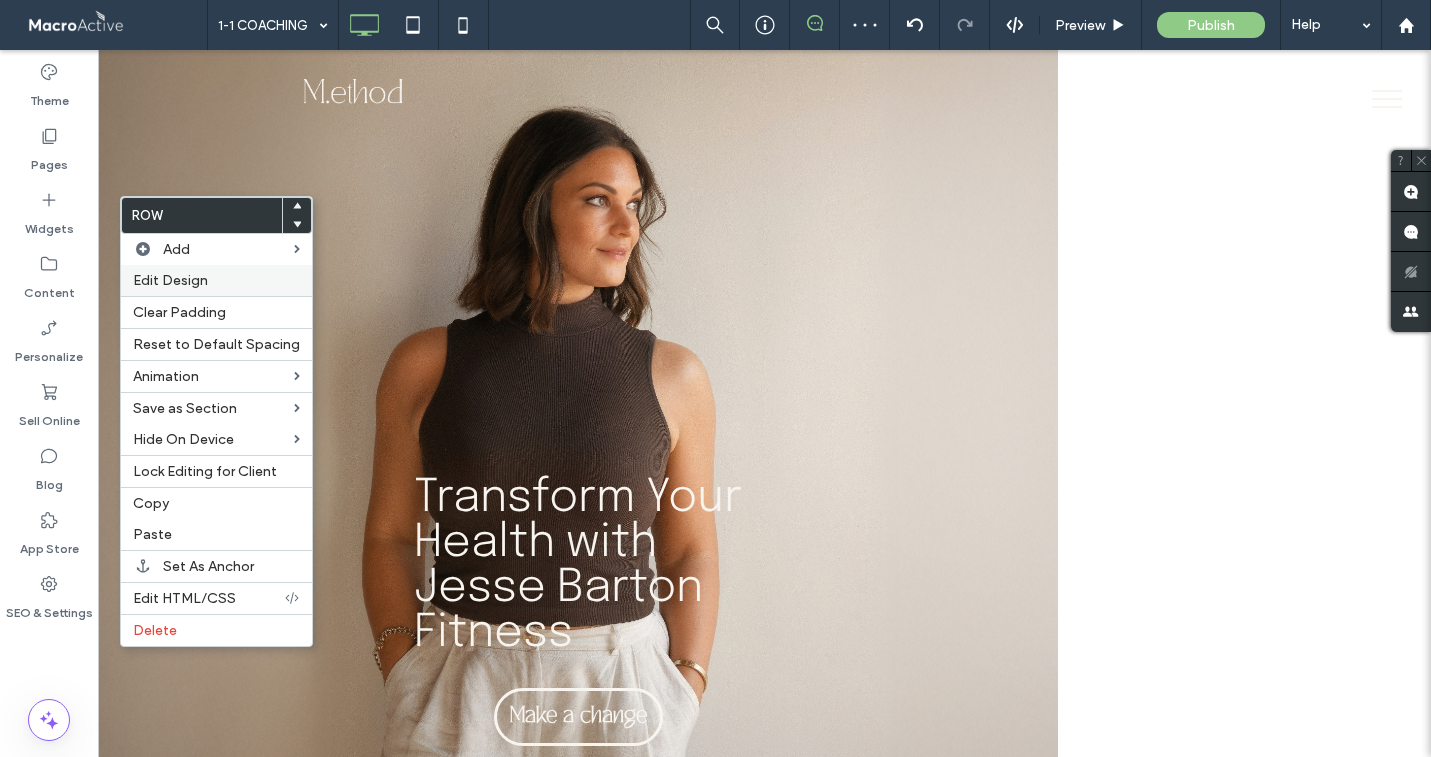 click on "Edit Design" at bounding box center (170, 280) 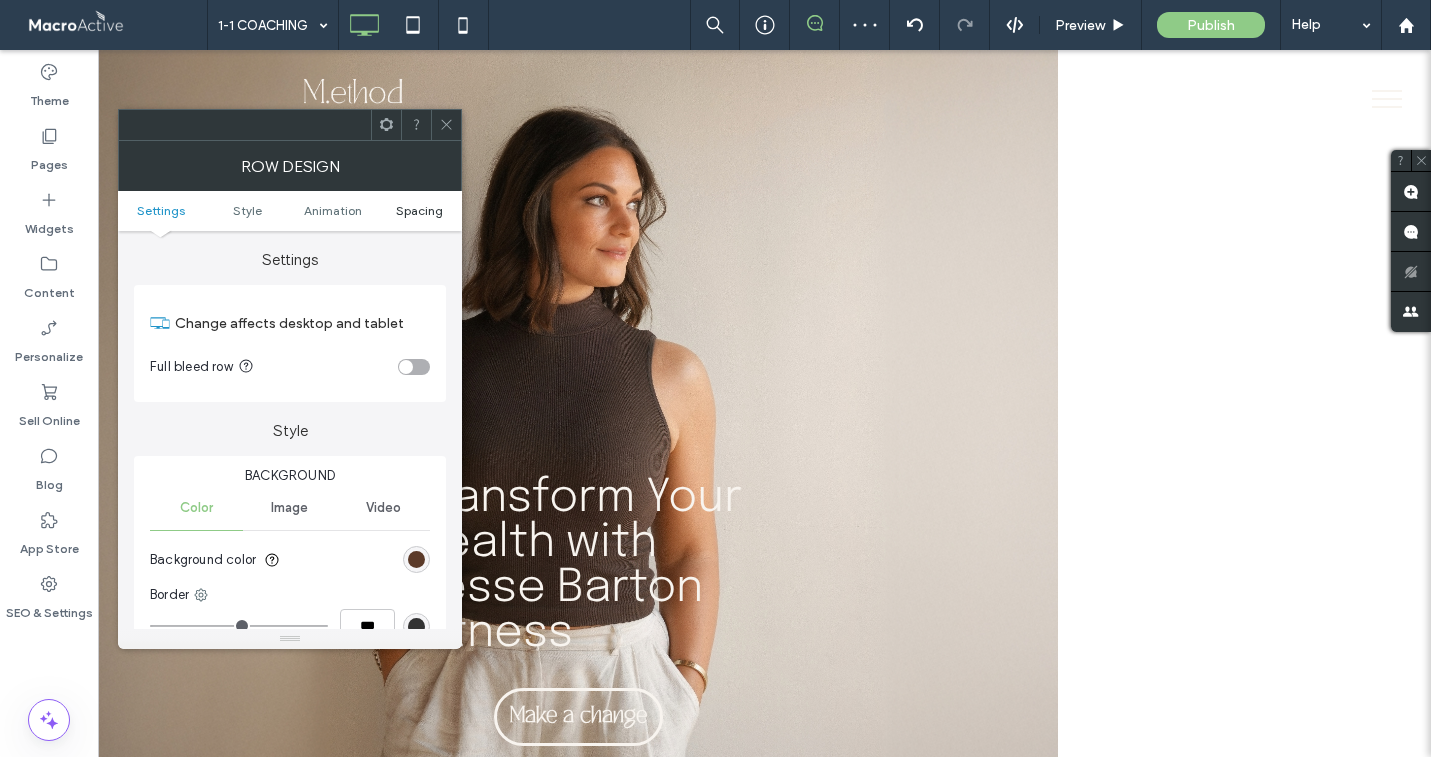 click on "Spacing" at bounding box center [419, 210] 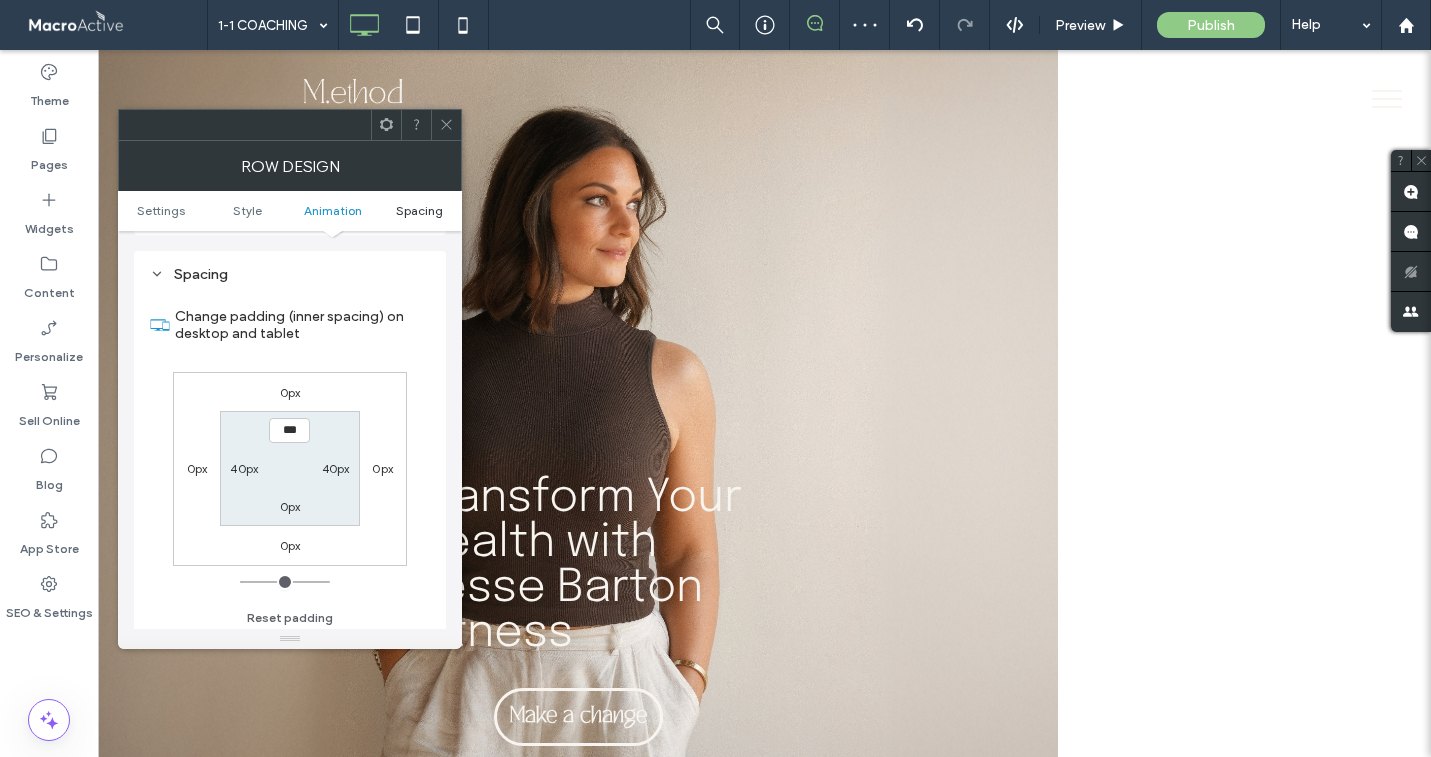 scroll, scrollTop: 566, scrollLeft: 0, axis: vertical 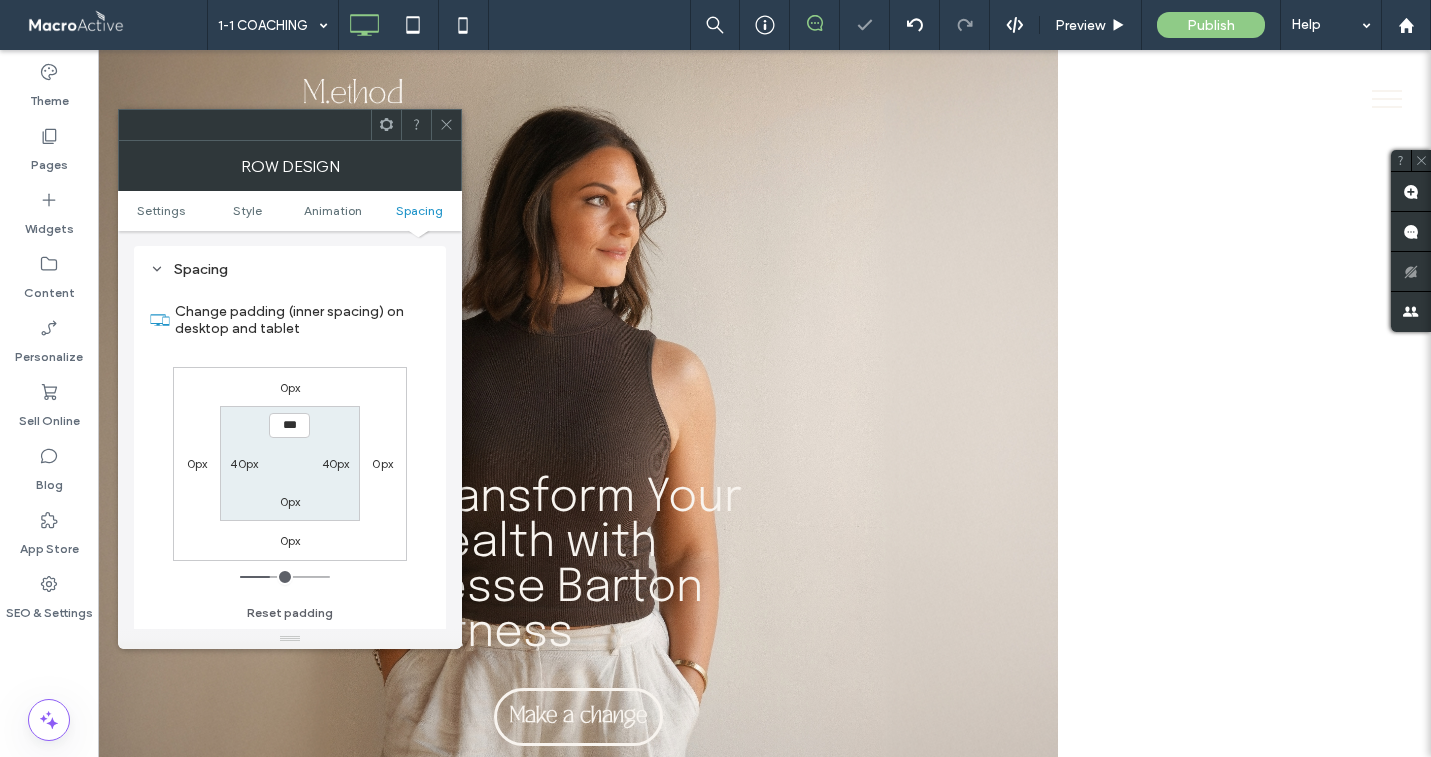 type on "*****" 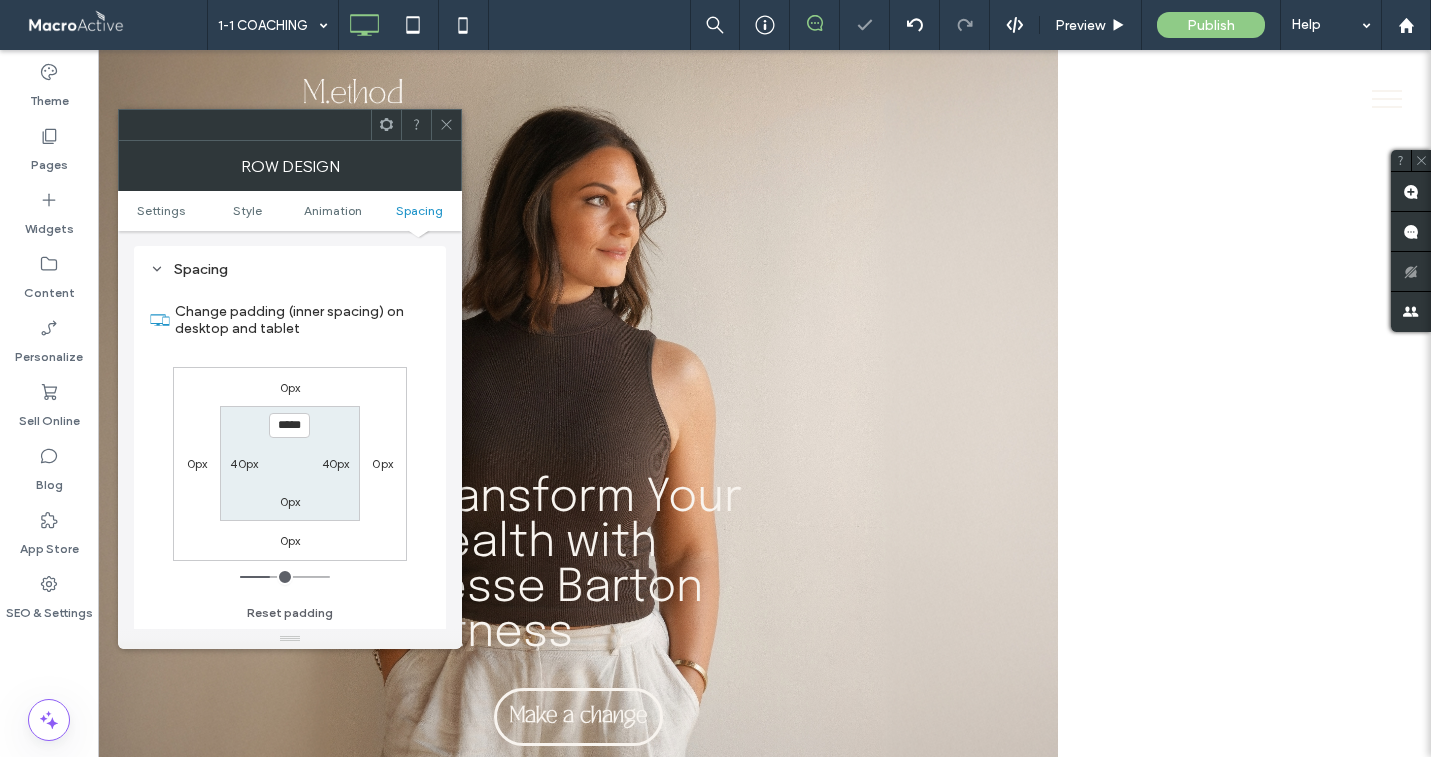 click on "*****" at bounding box center [289, 425] 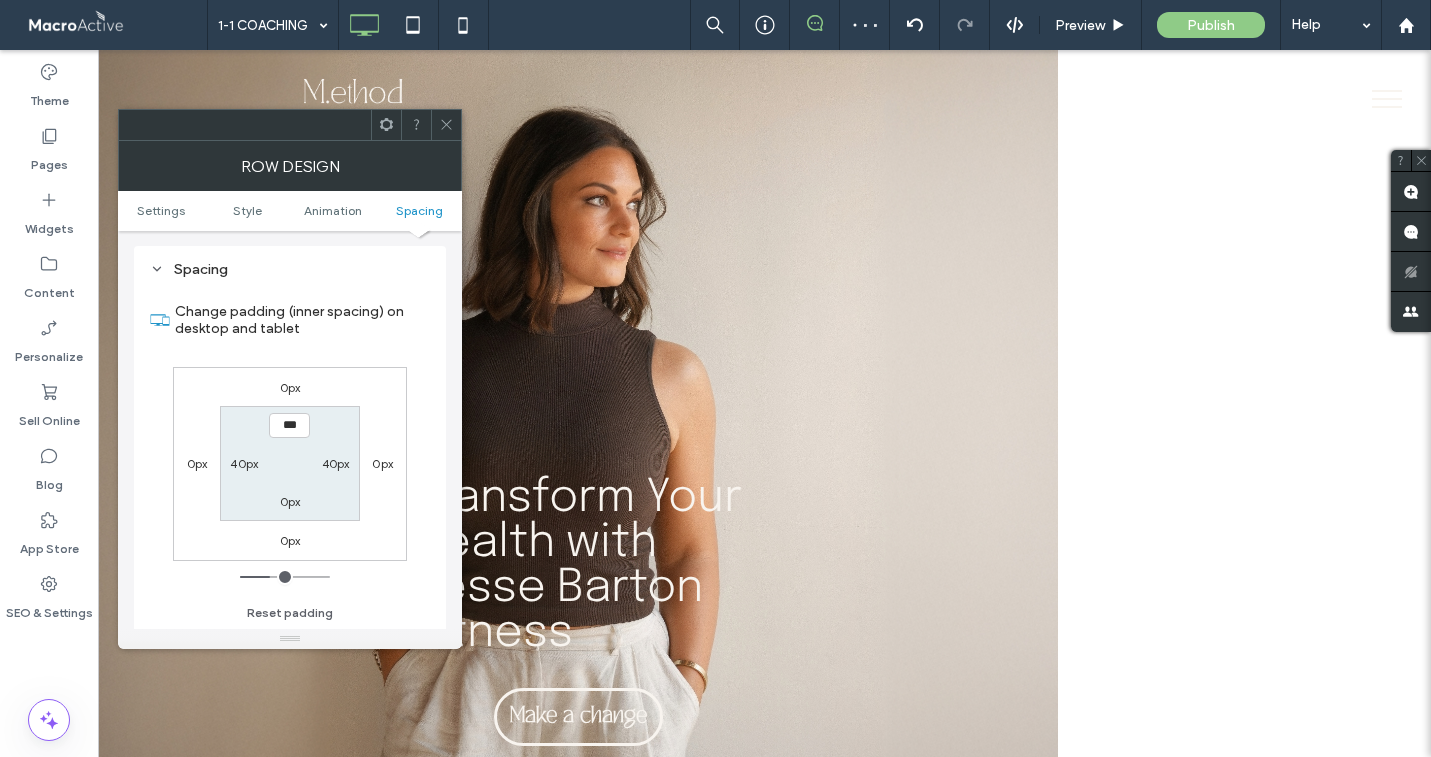 type on "*****" 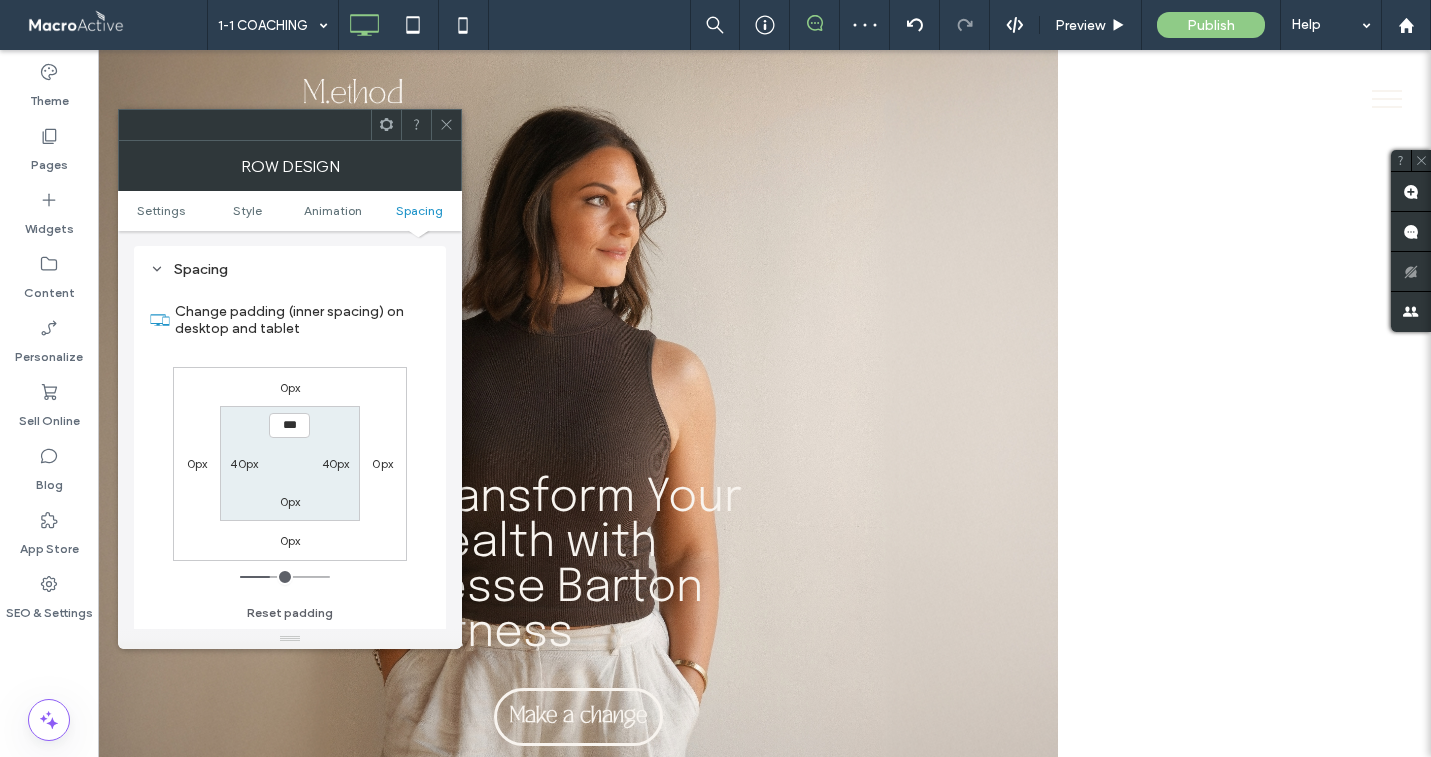 type on "***" 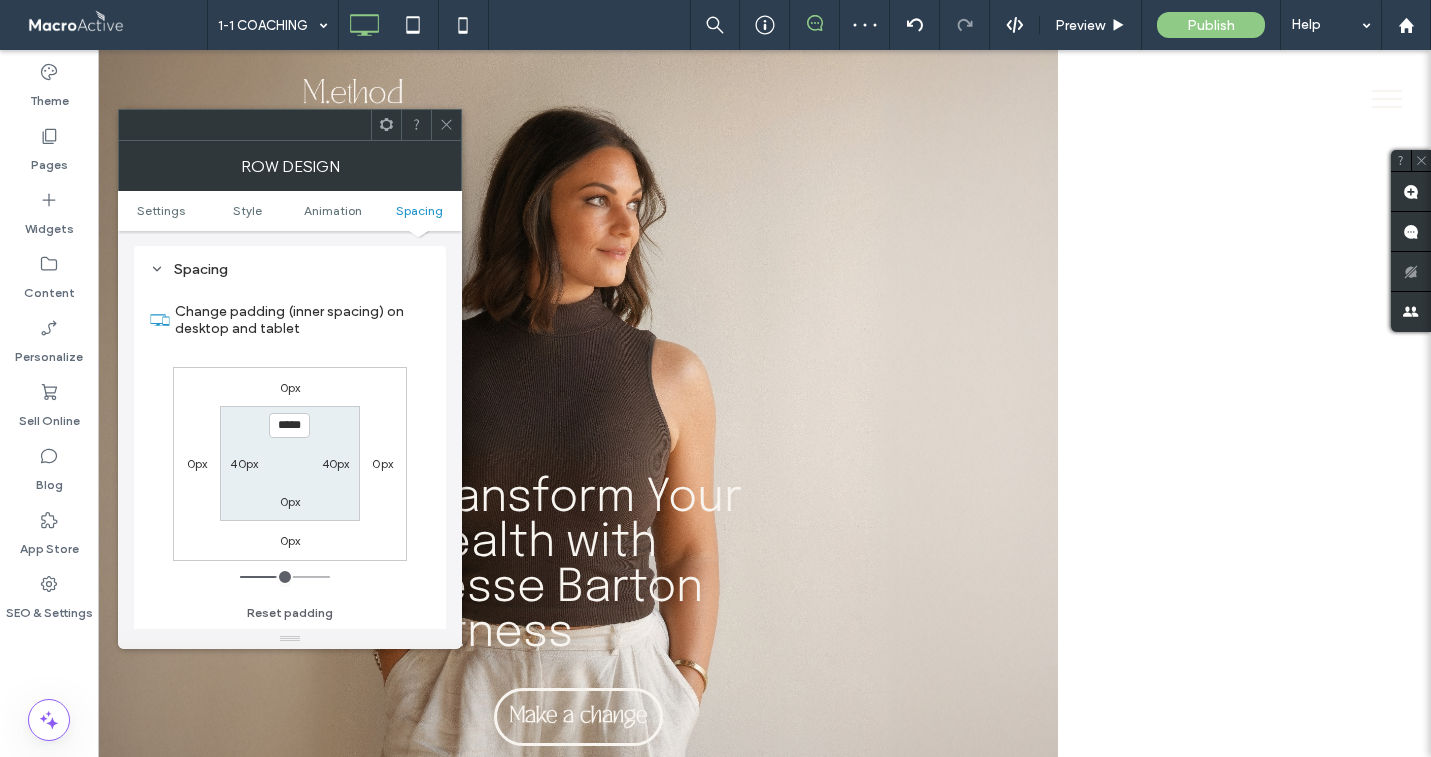 click 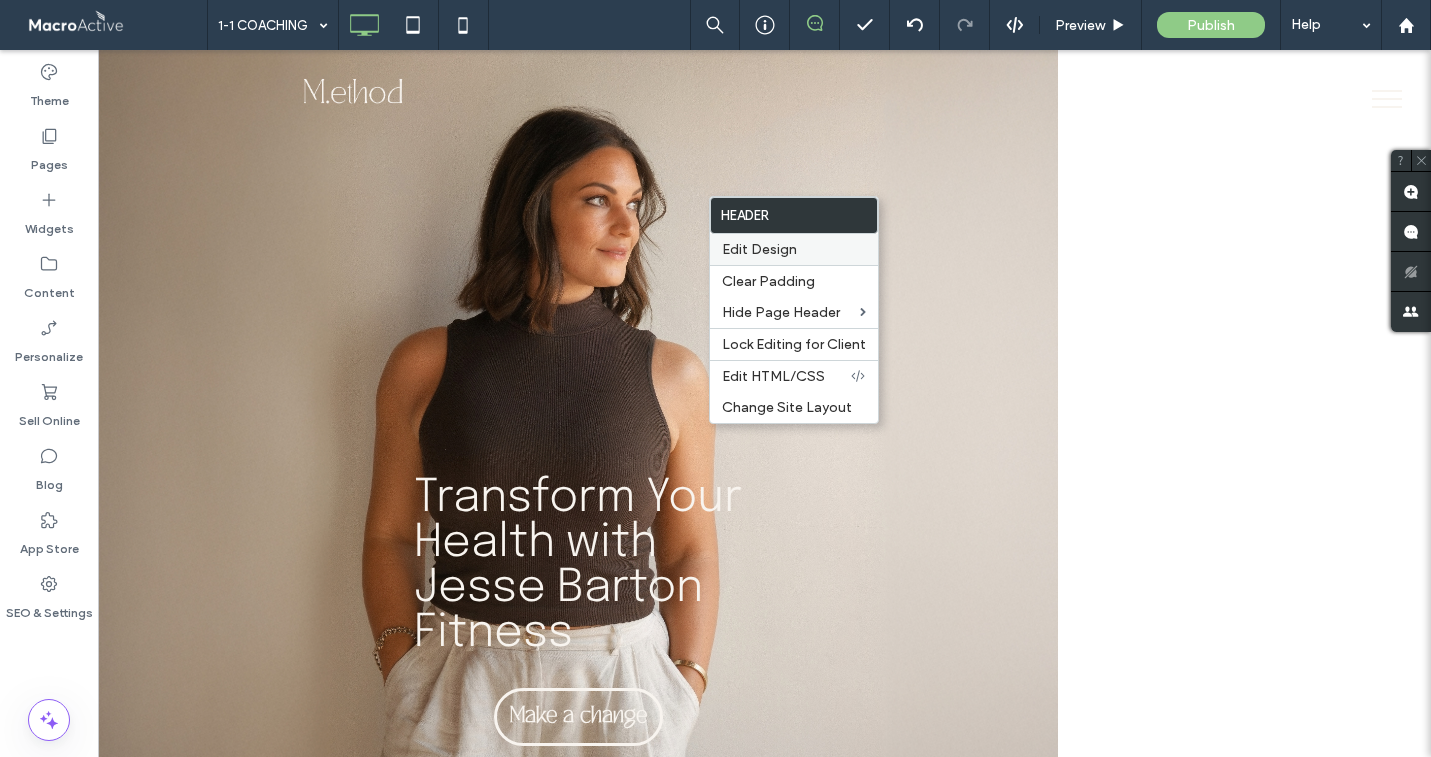 click on "Edit Design" at bounding box center [794, 249] 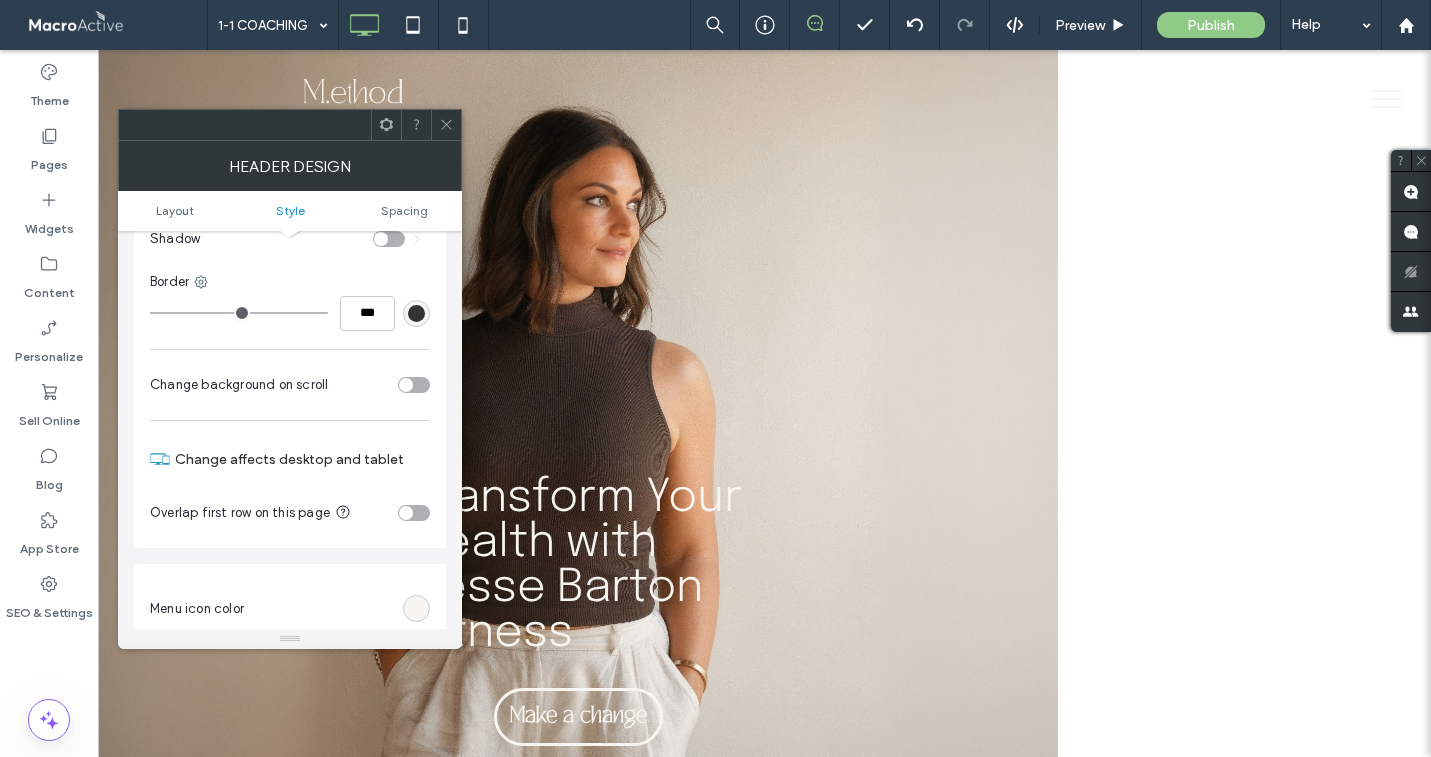 scroll, scrollTop: 410, scrollLeft: 0, axis: vertical 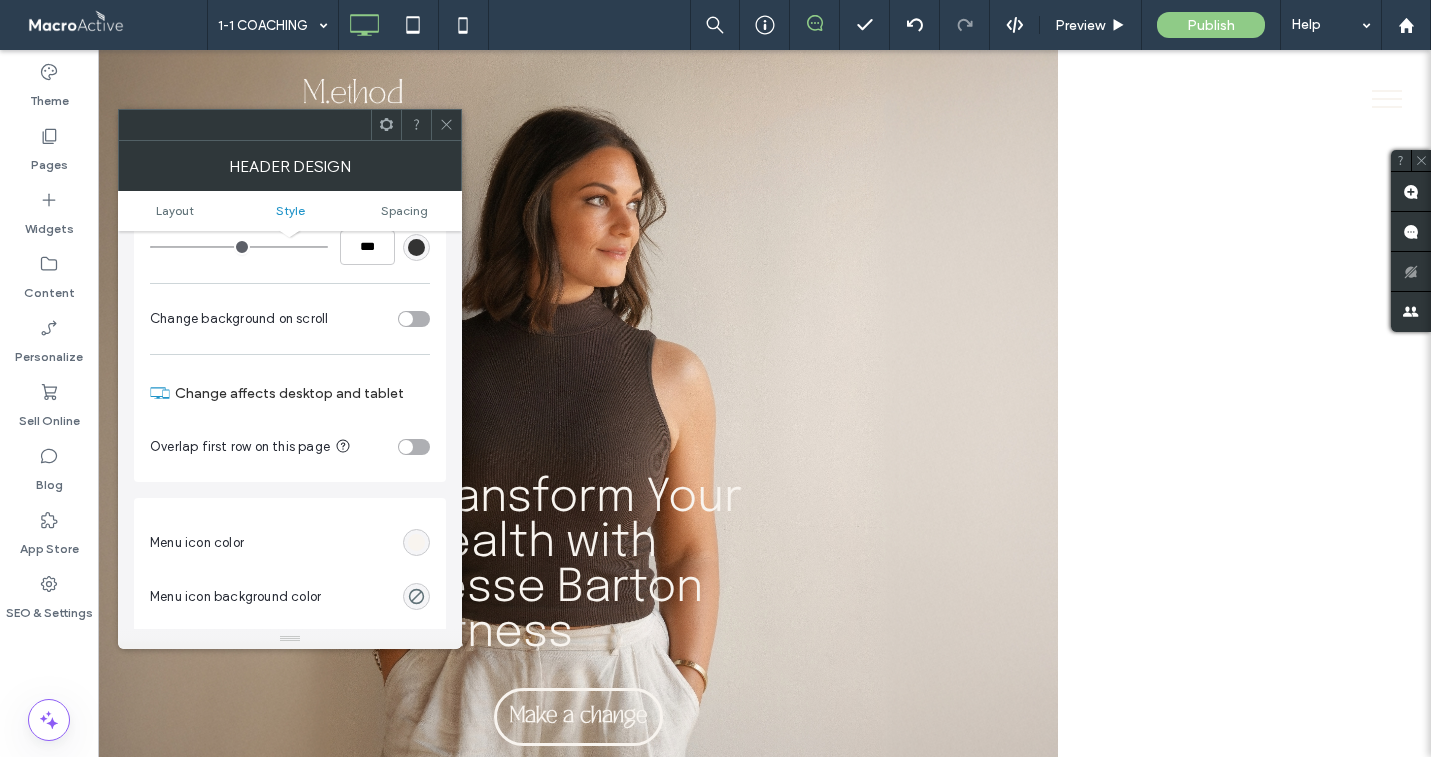 click at bounding box center (406, 447) 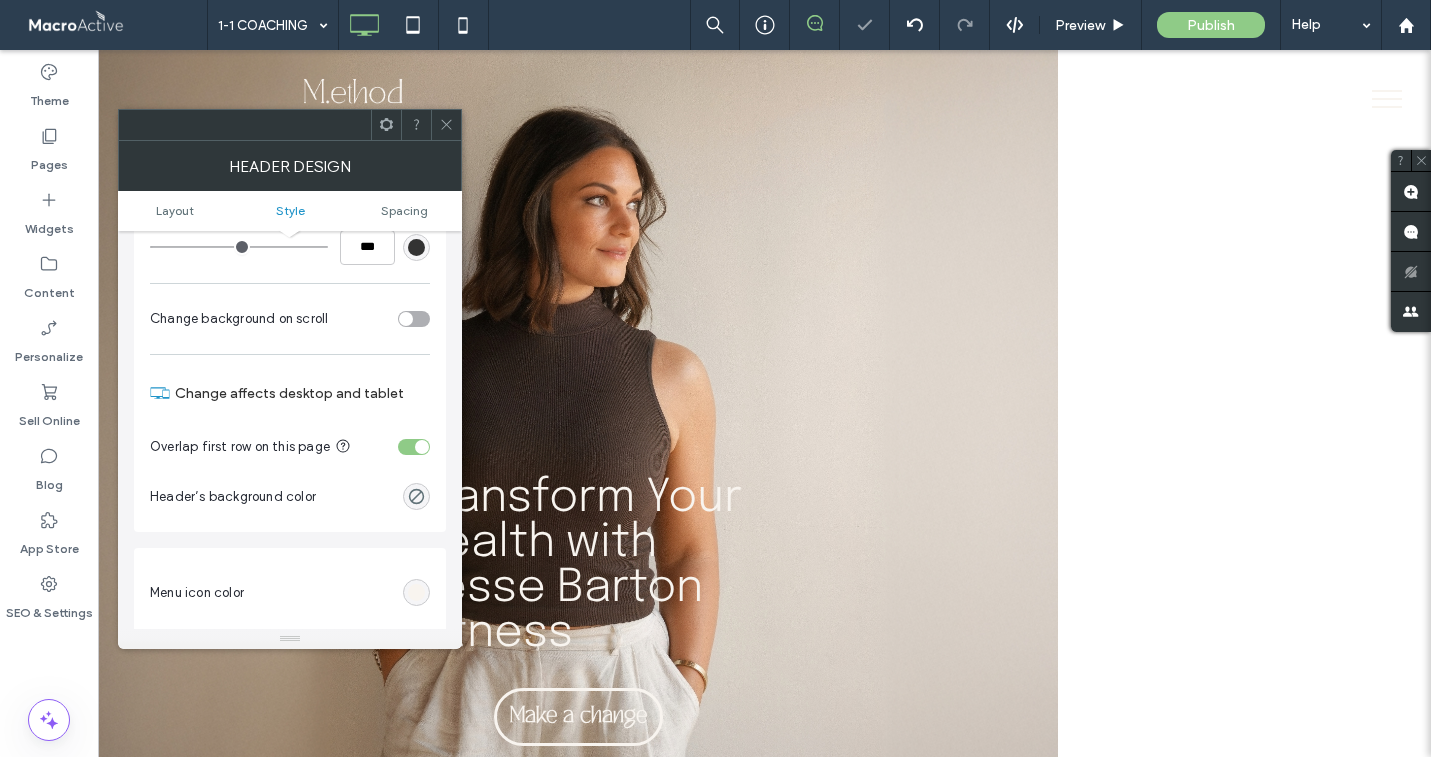 click 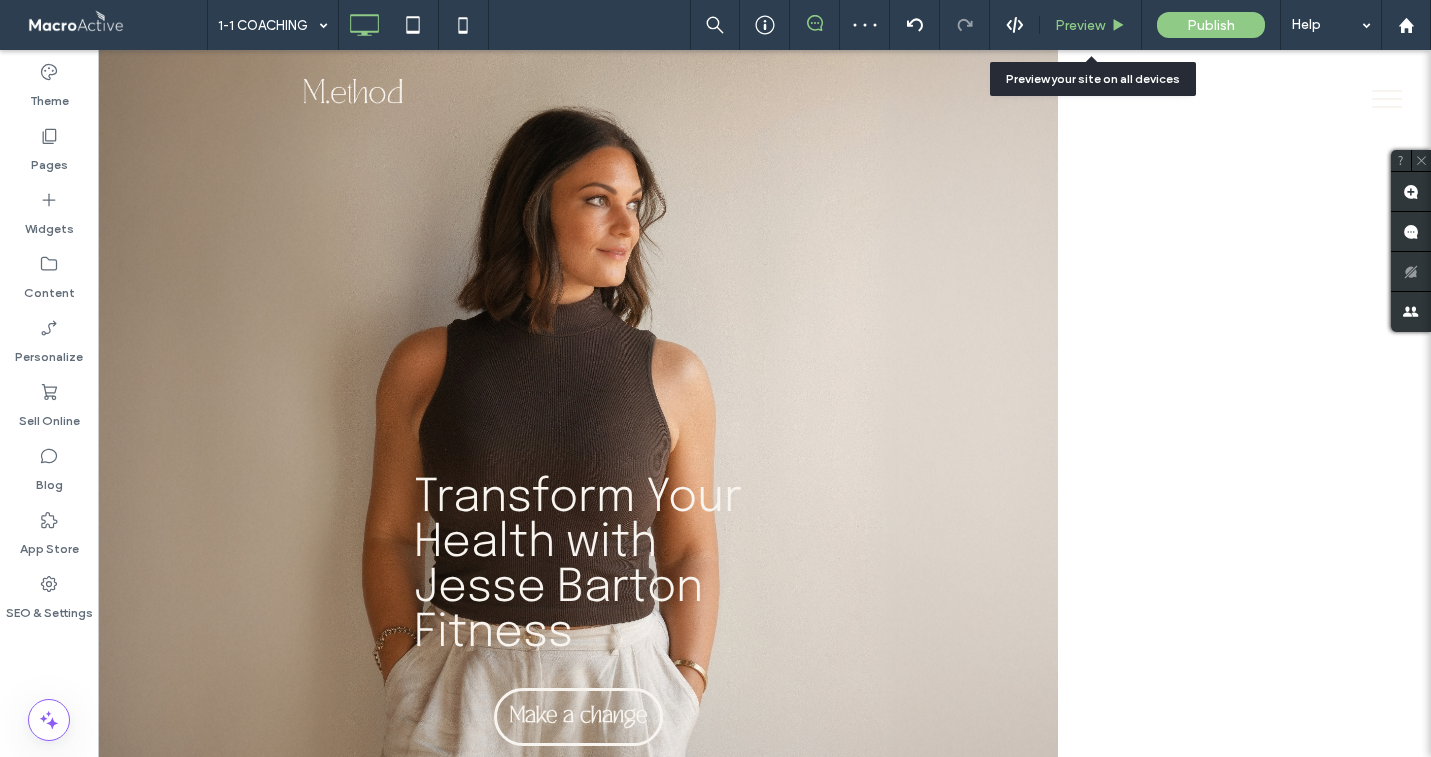 click on "Preview" at bounding box center (1080, 25) 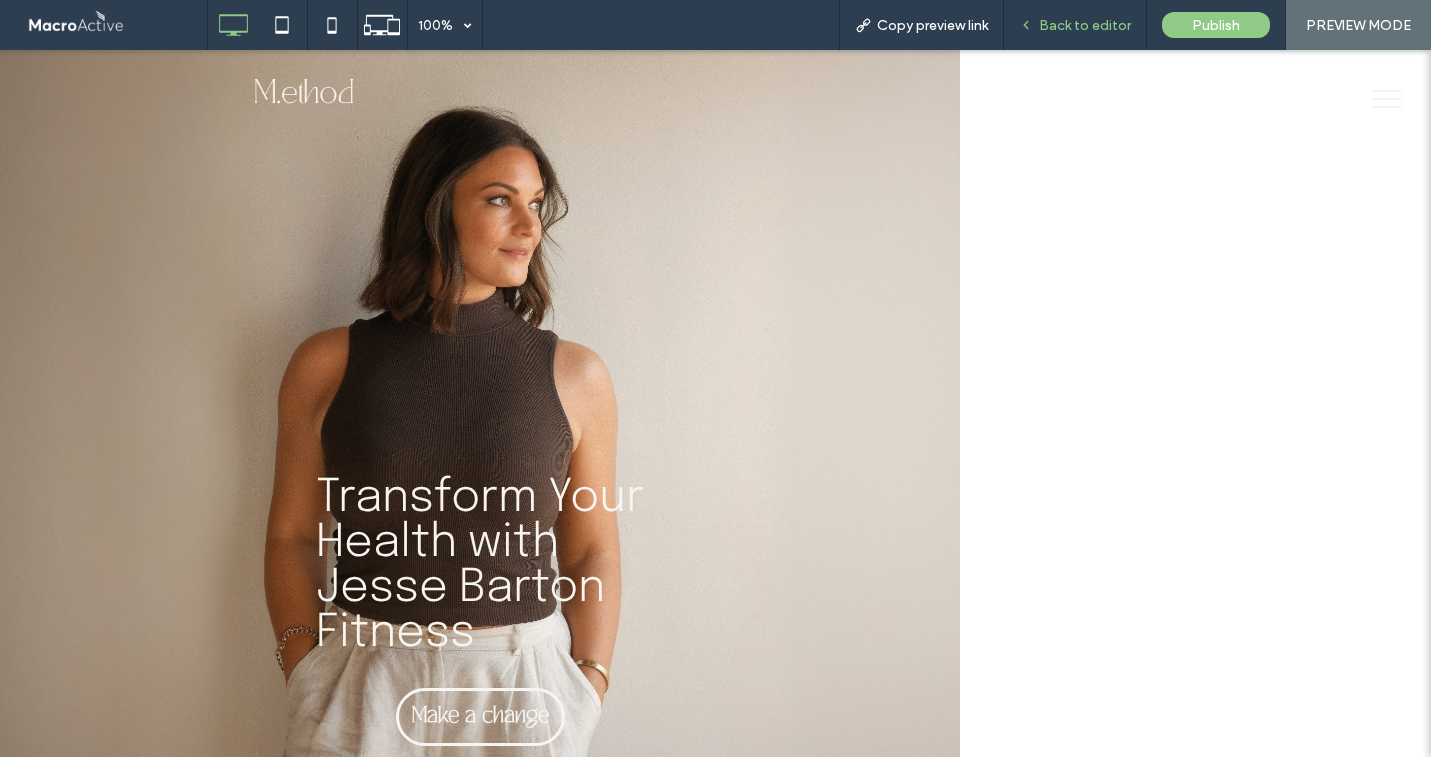 click on "Back to editor" at bounding box center [1085, 25] 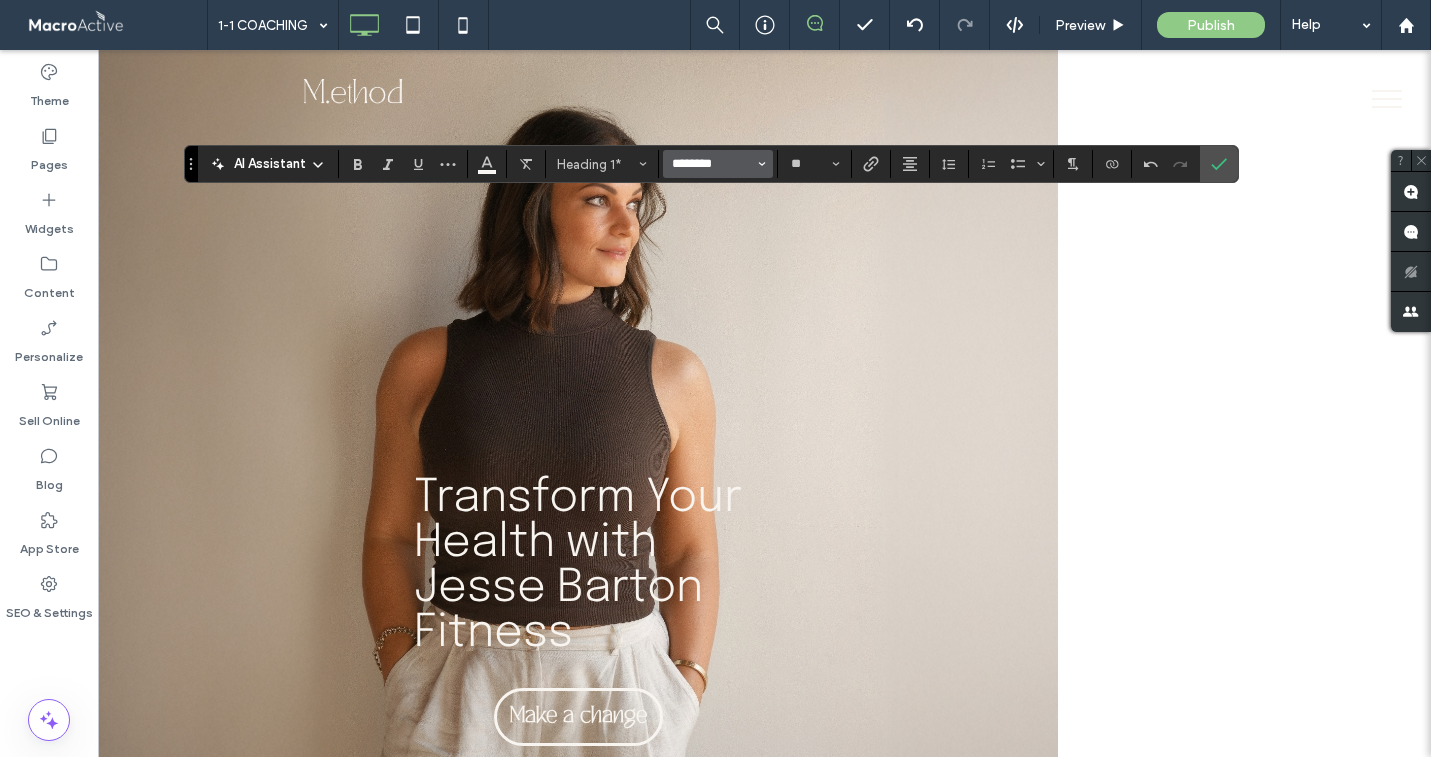 click on "********" at bounding box center [712, 164] 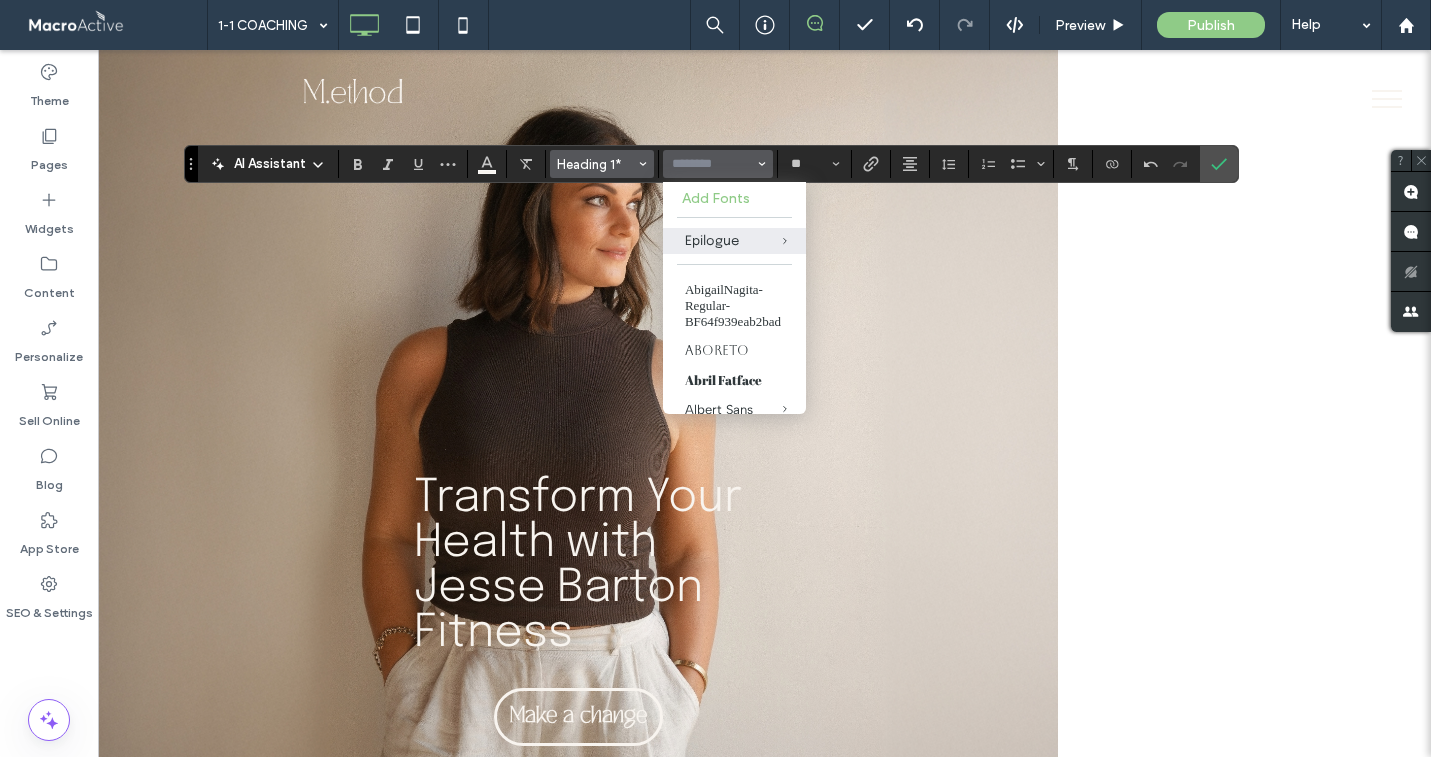 click on "Heading 1*" at bounding box center (596, 164) 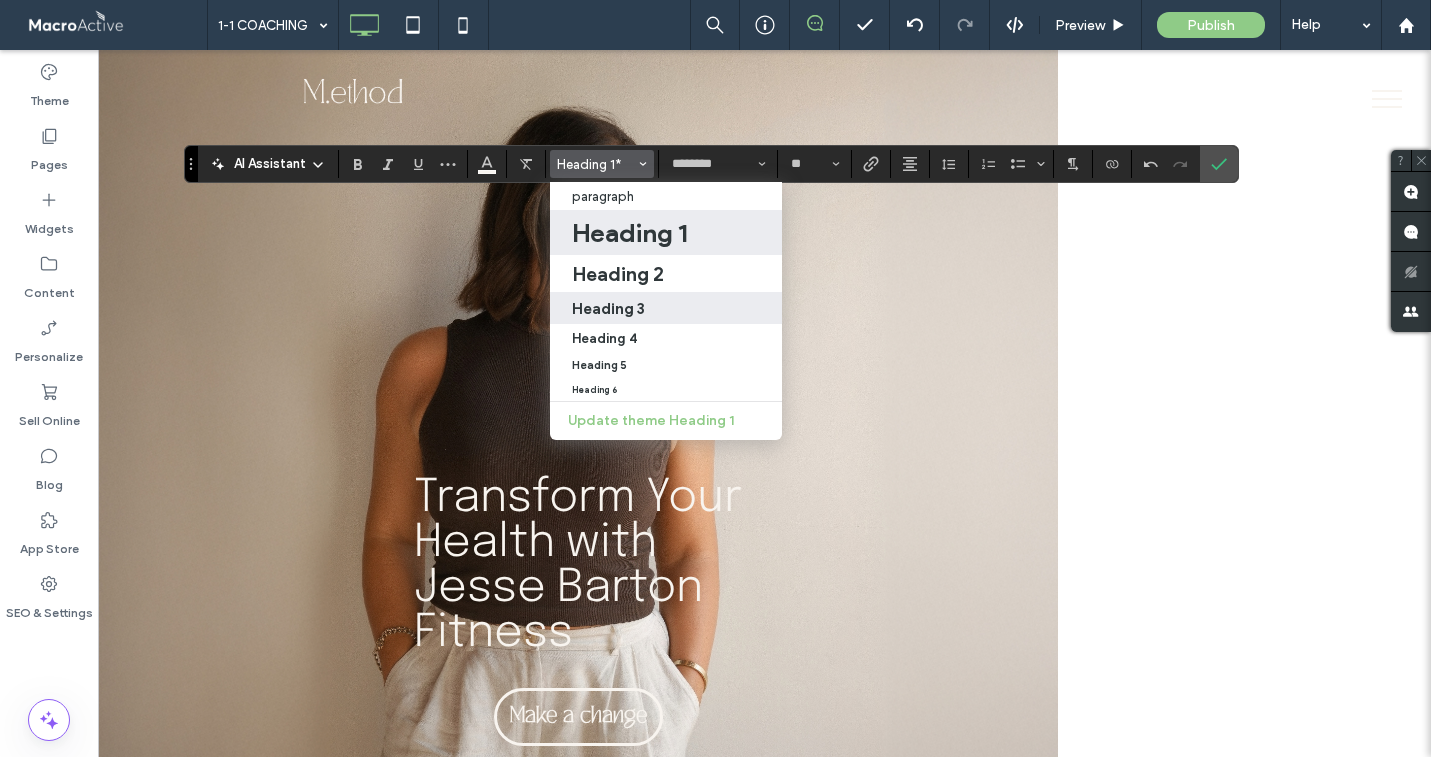 click on "Heading 3" at bounding box center (608, 308) 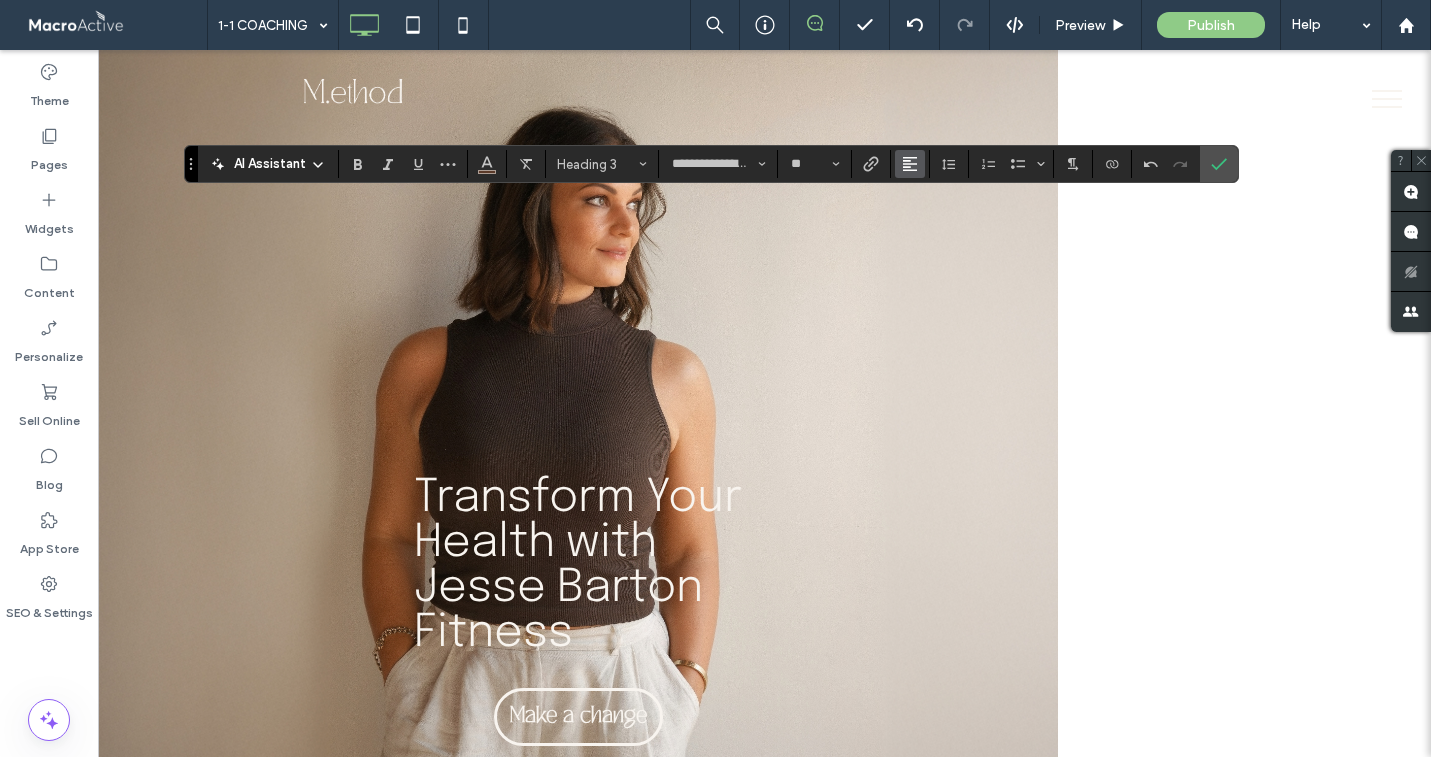 click at bounding box center (910, 164) 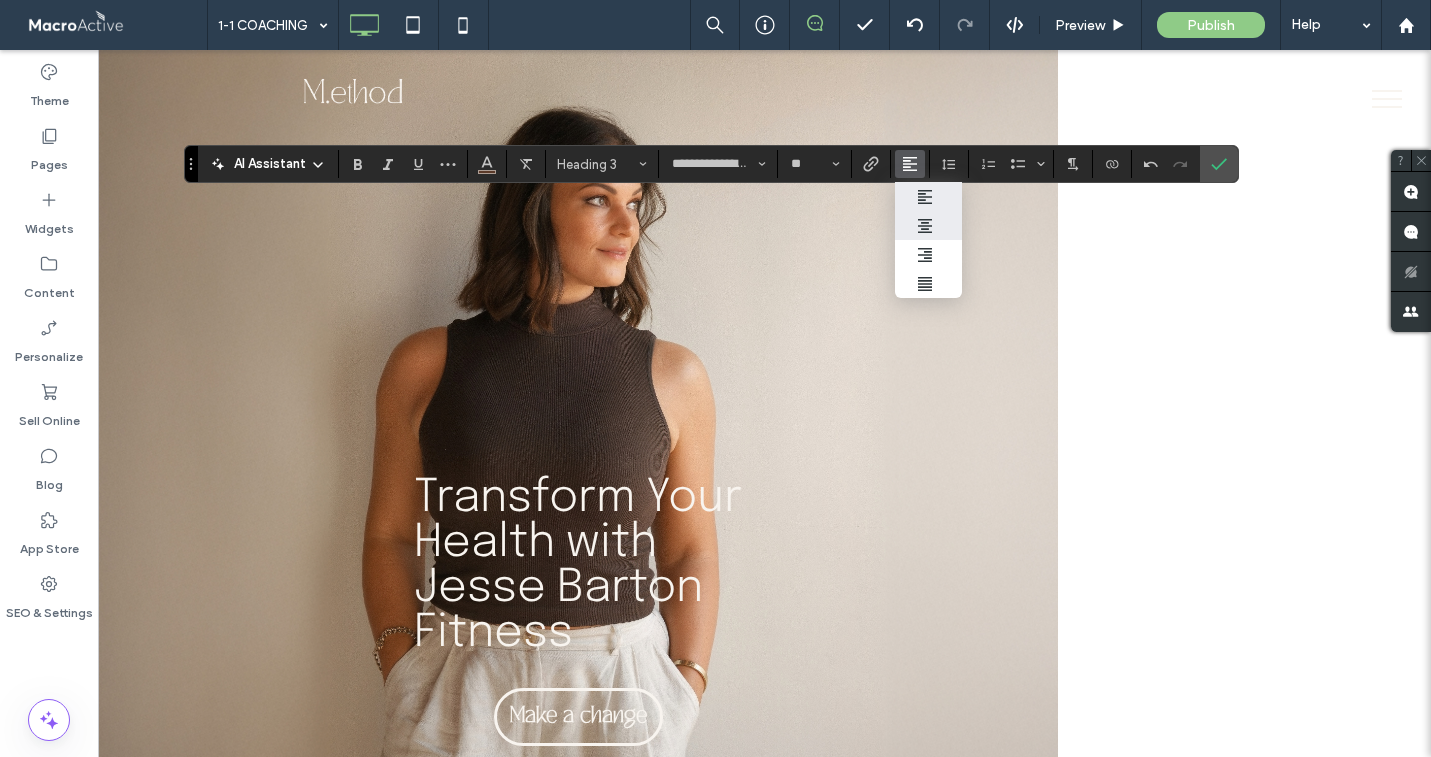 click at bounding box center (928, 225) 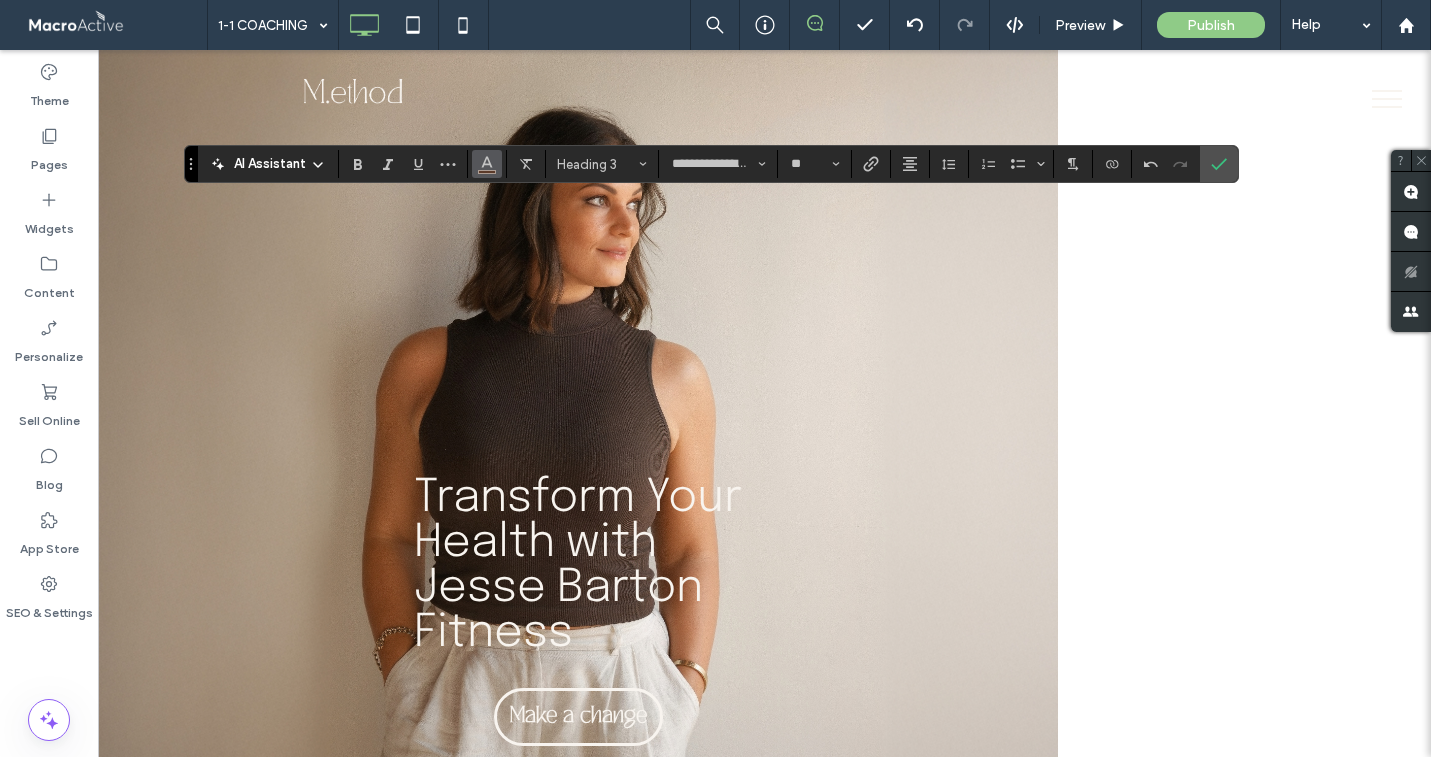 click 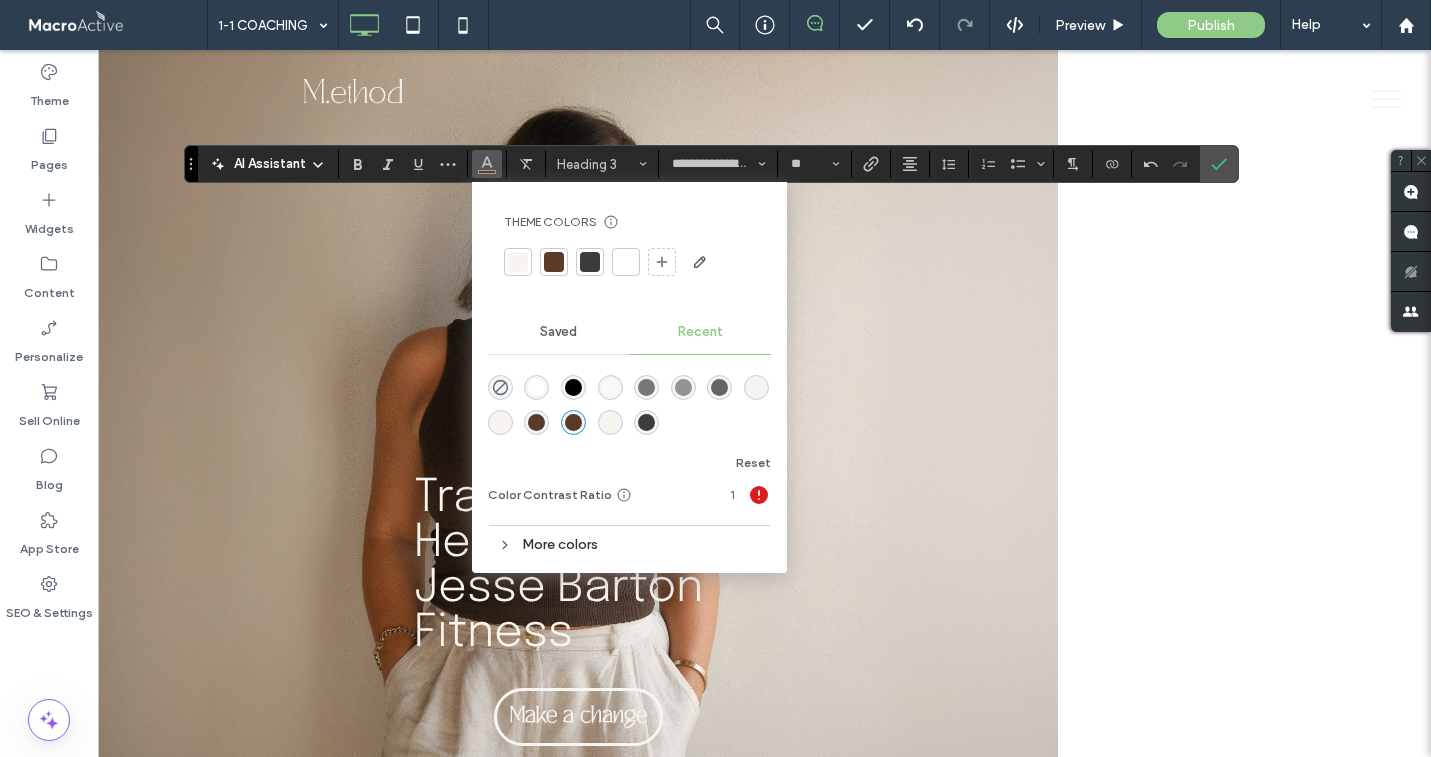 click at bounding box center [518, 262] 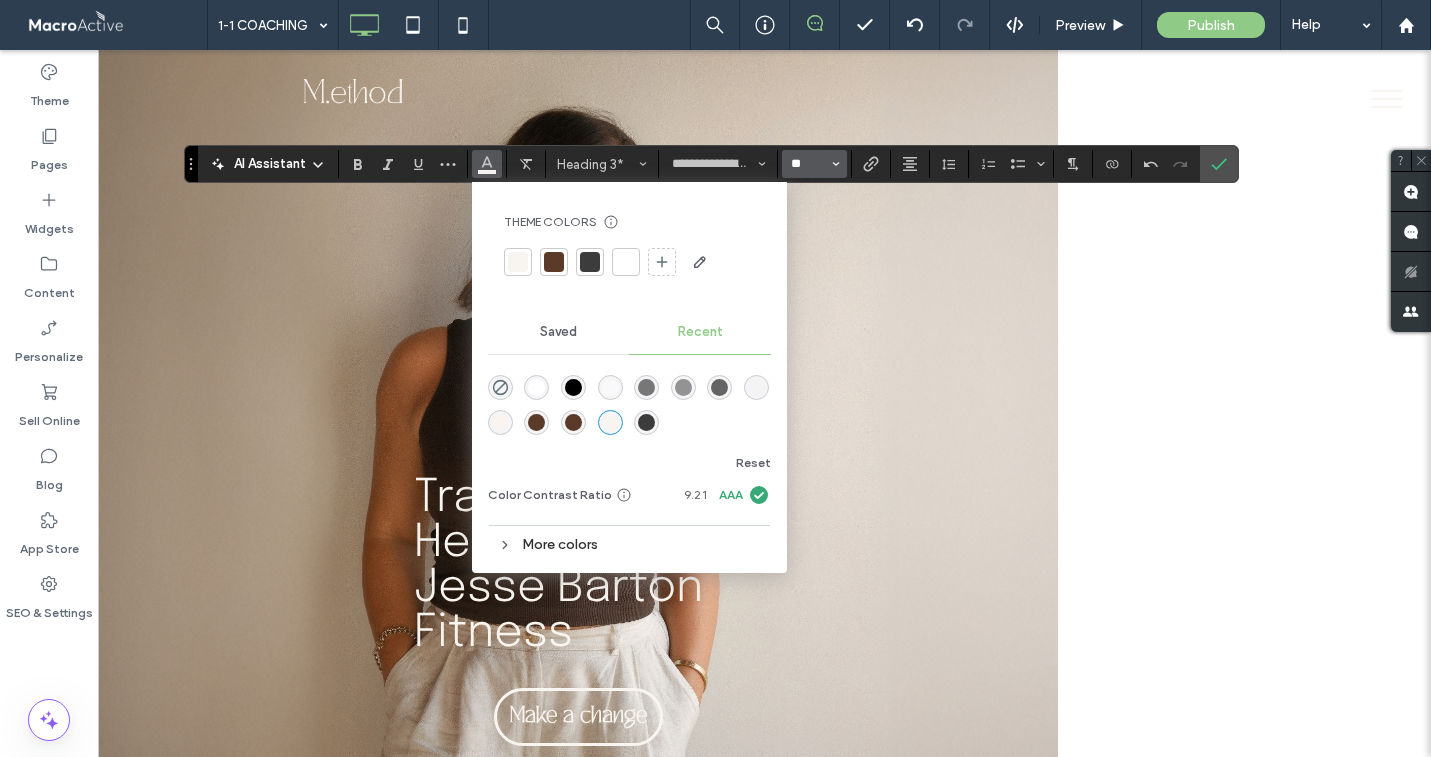 click on "**" at bounding box center [808, 164] 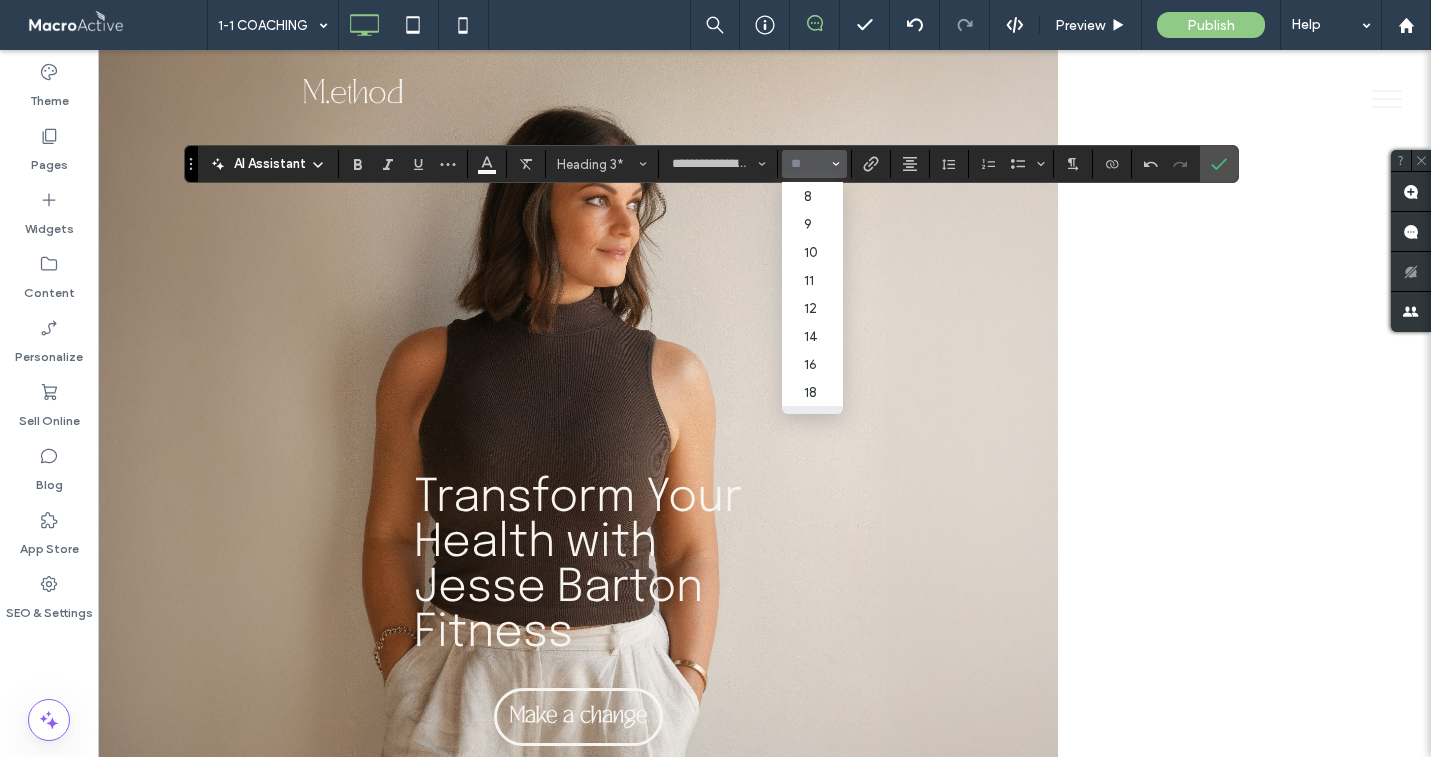 click at bounding box center (808, 164) 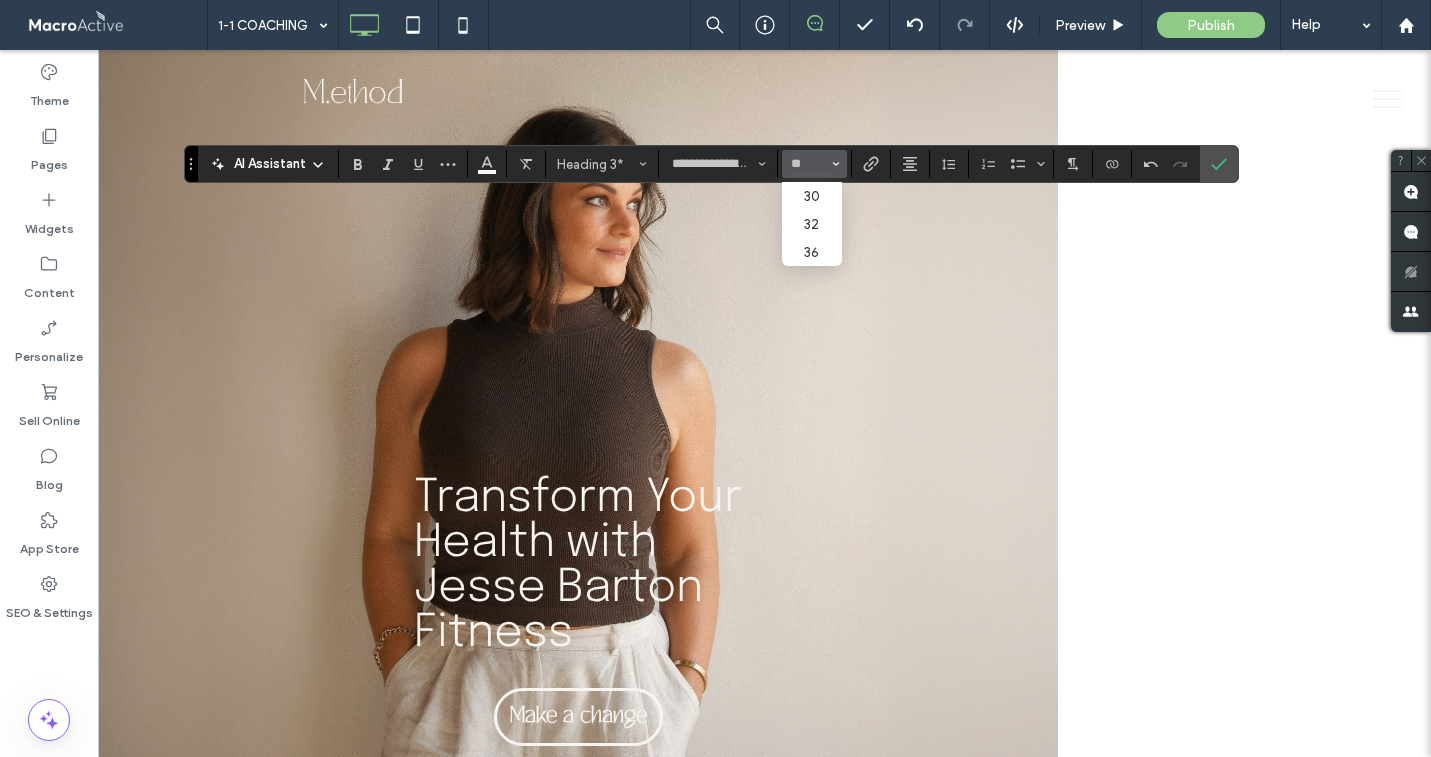 type on "**" 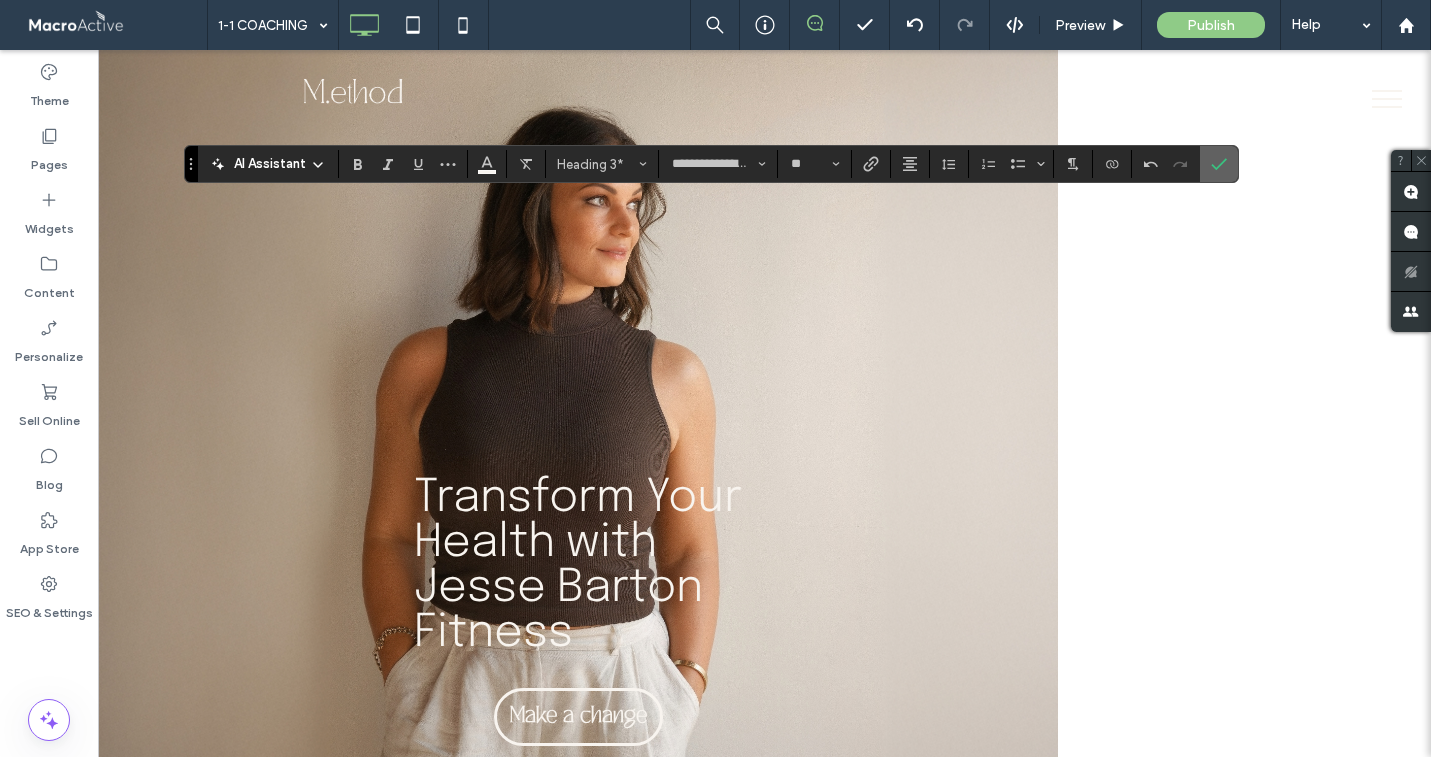 click 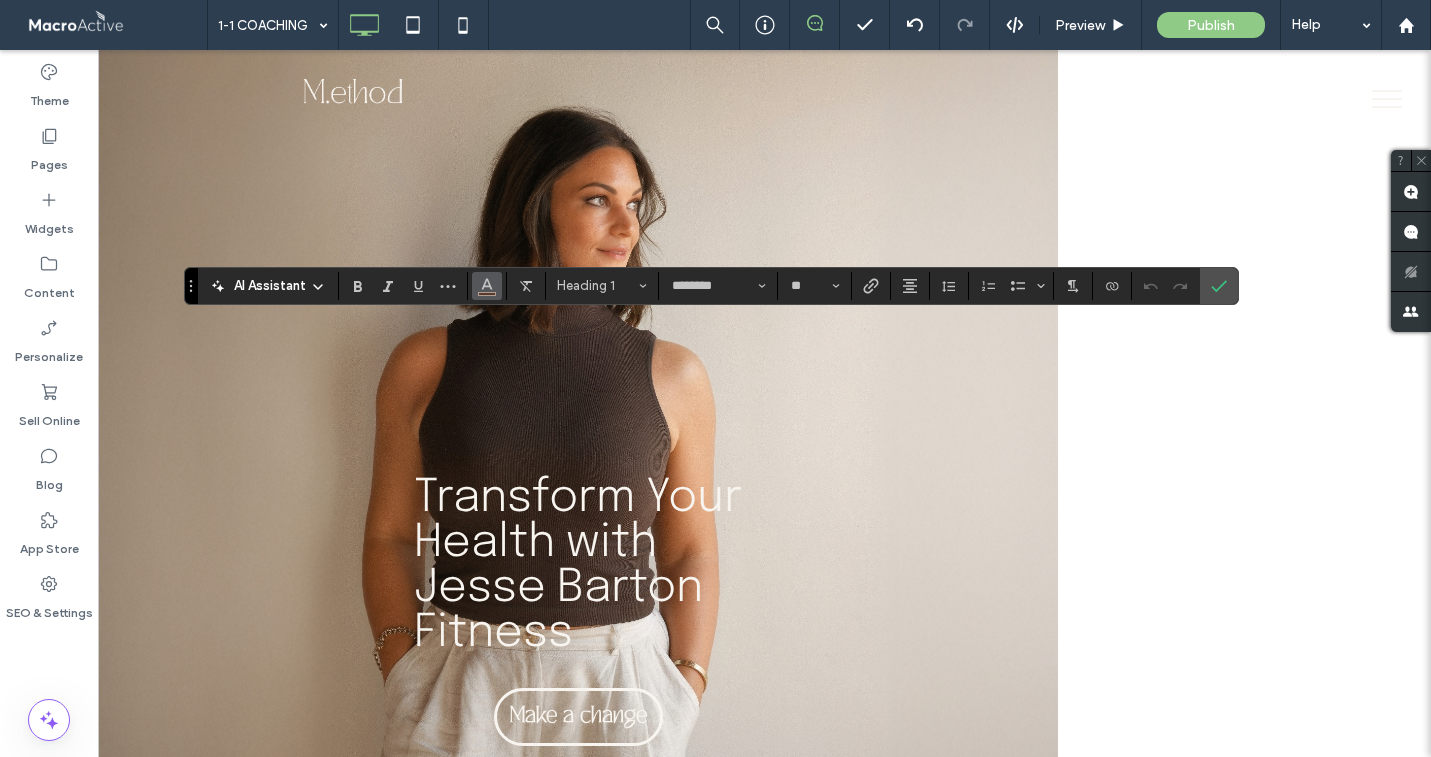 click 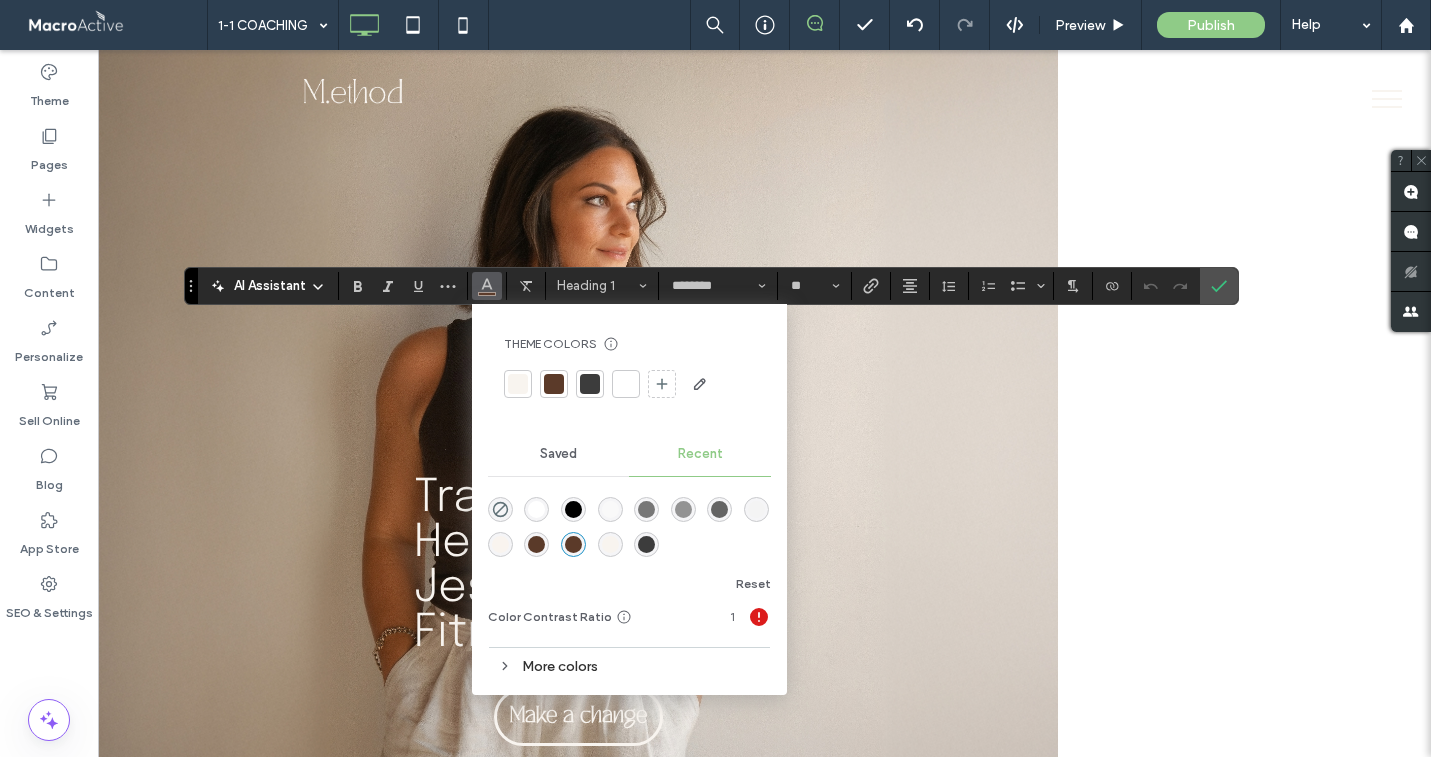 click at bounding box center [518, 384] 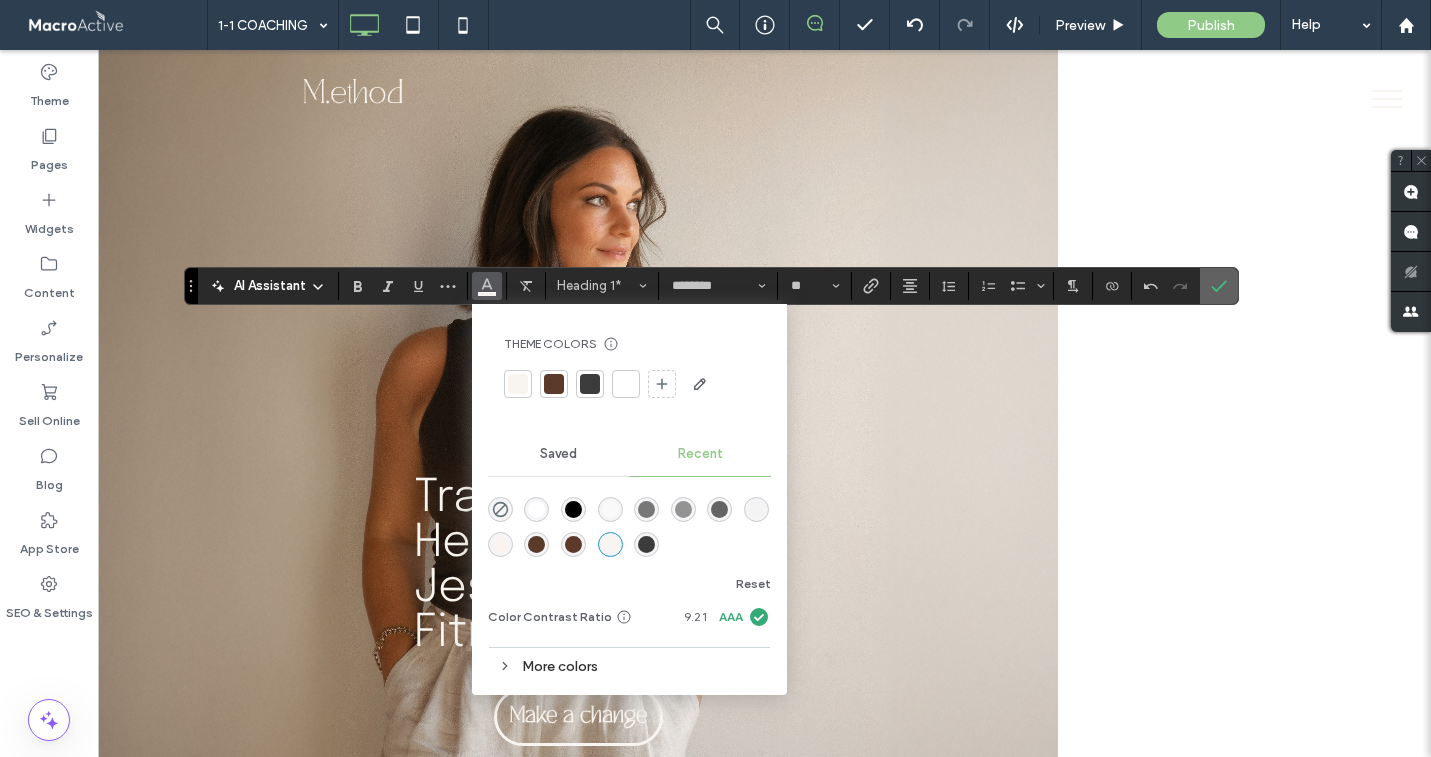 click 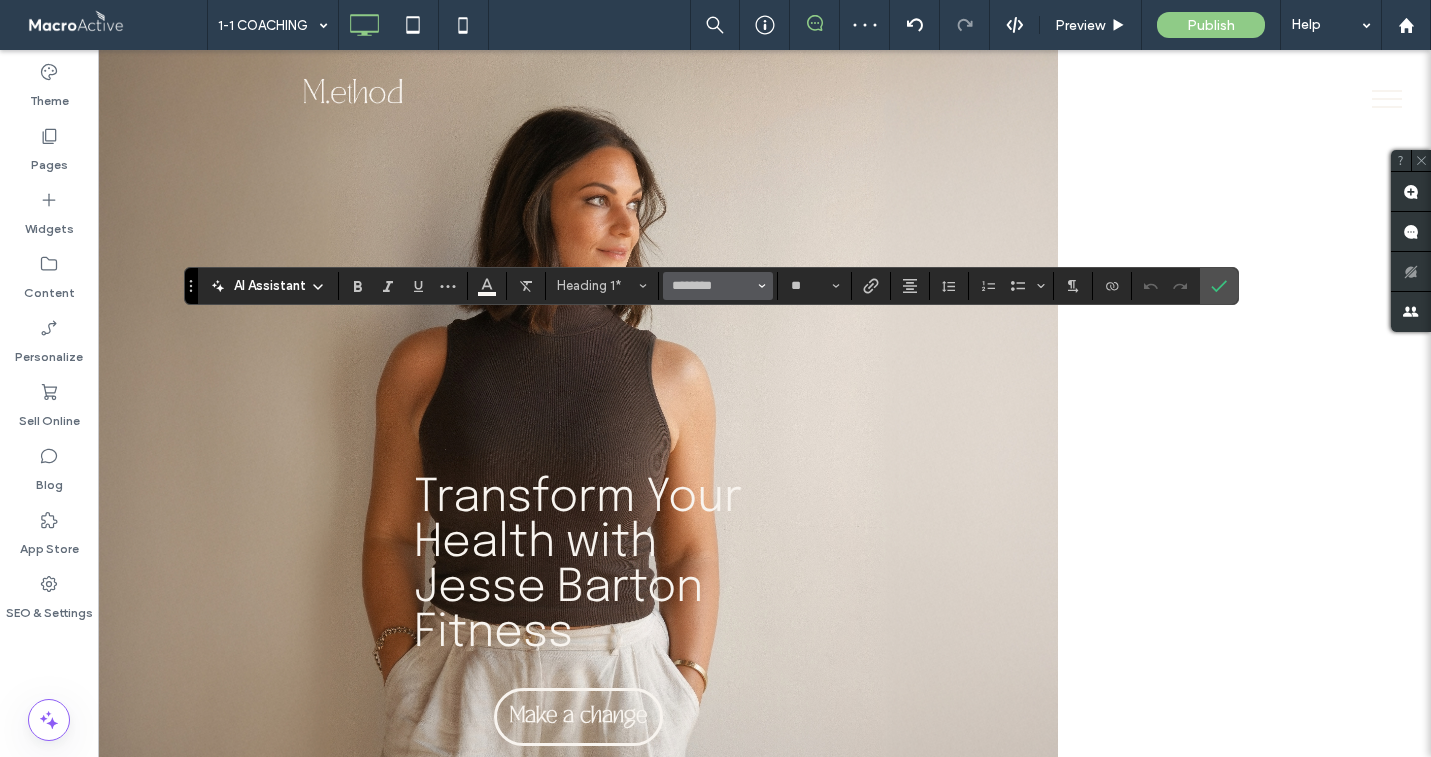 click at bounding box center (762, 286) 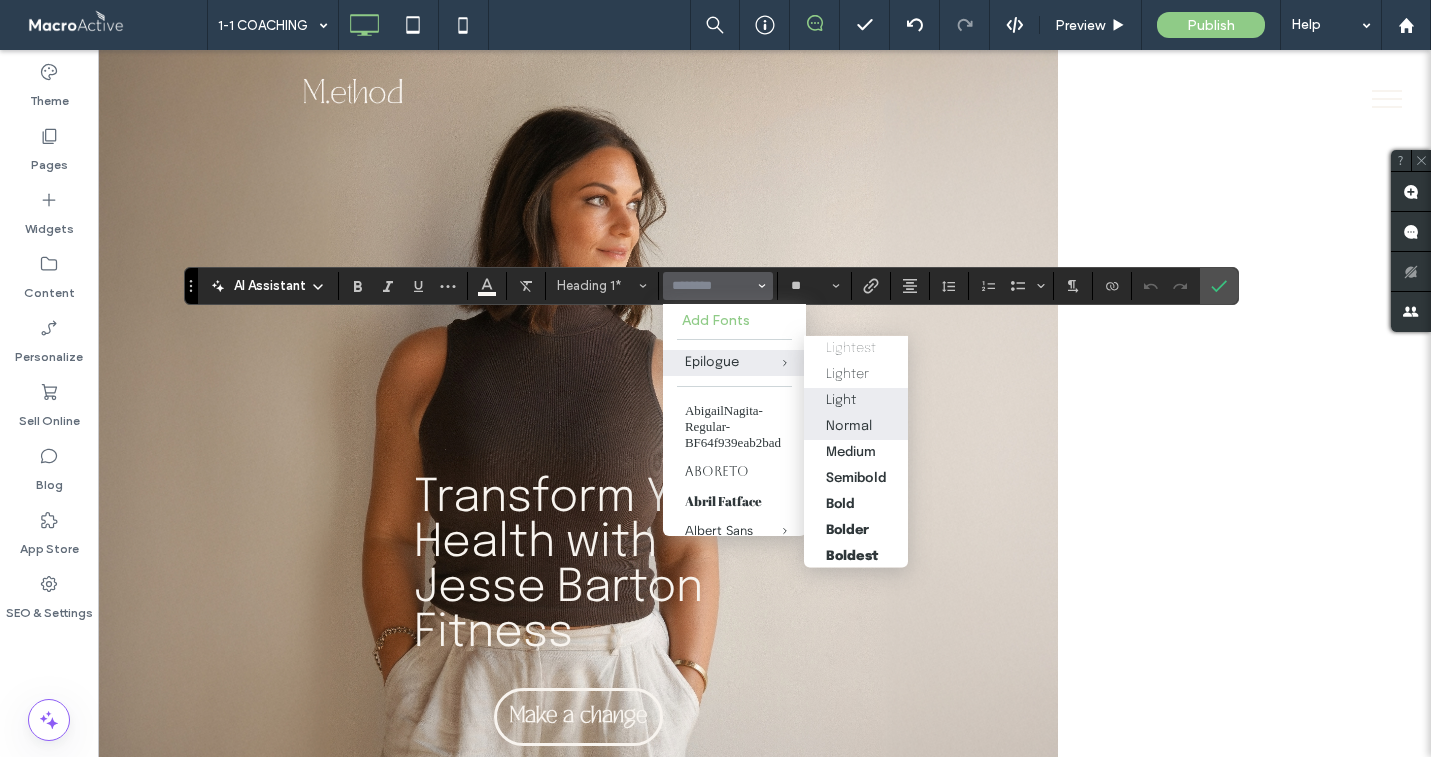 click on "Light" at bounding box center (841, 400) 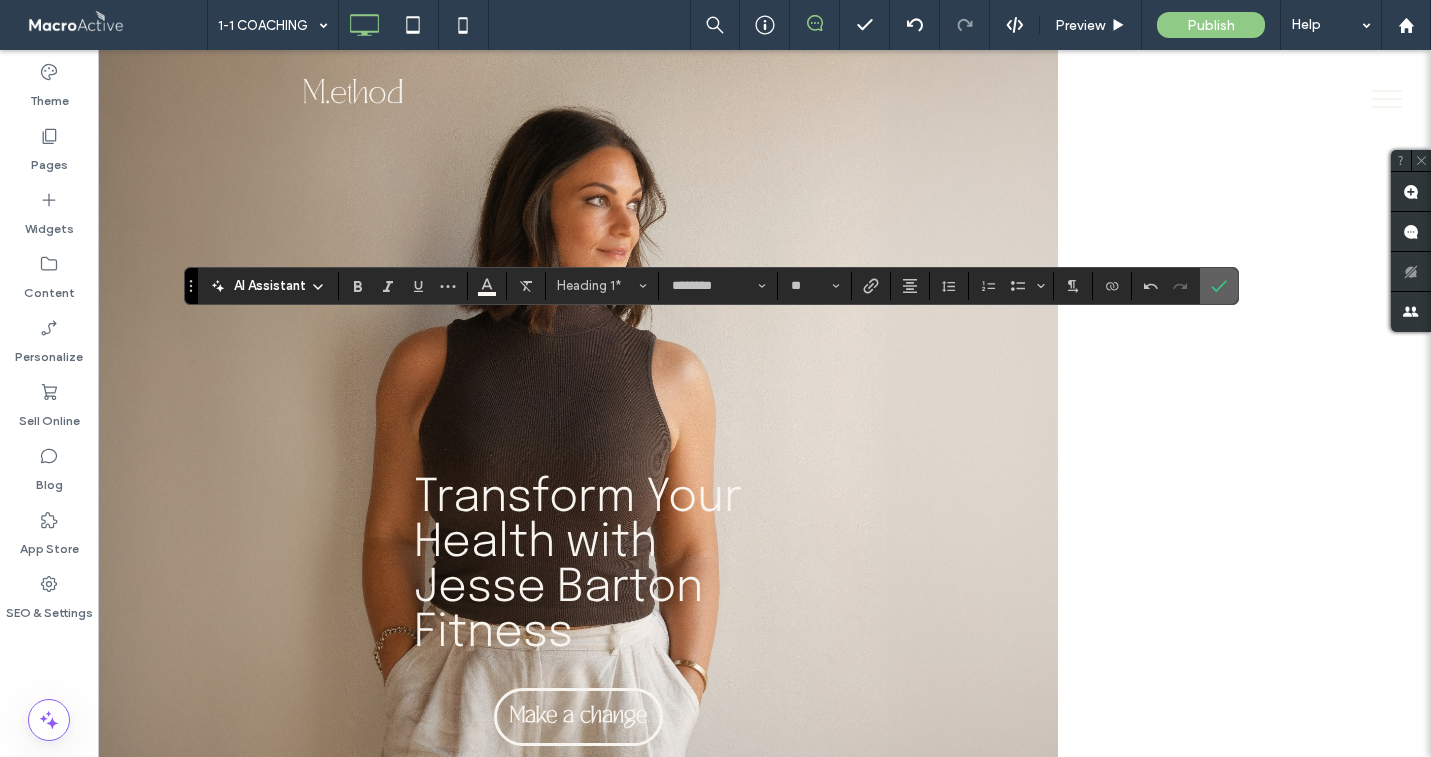 click 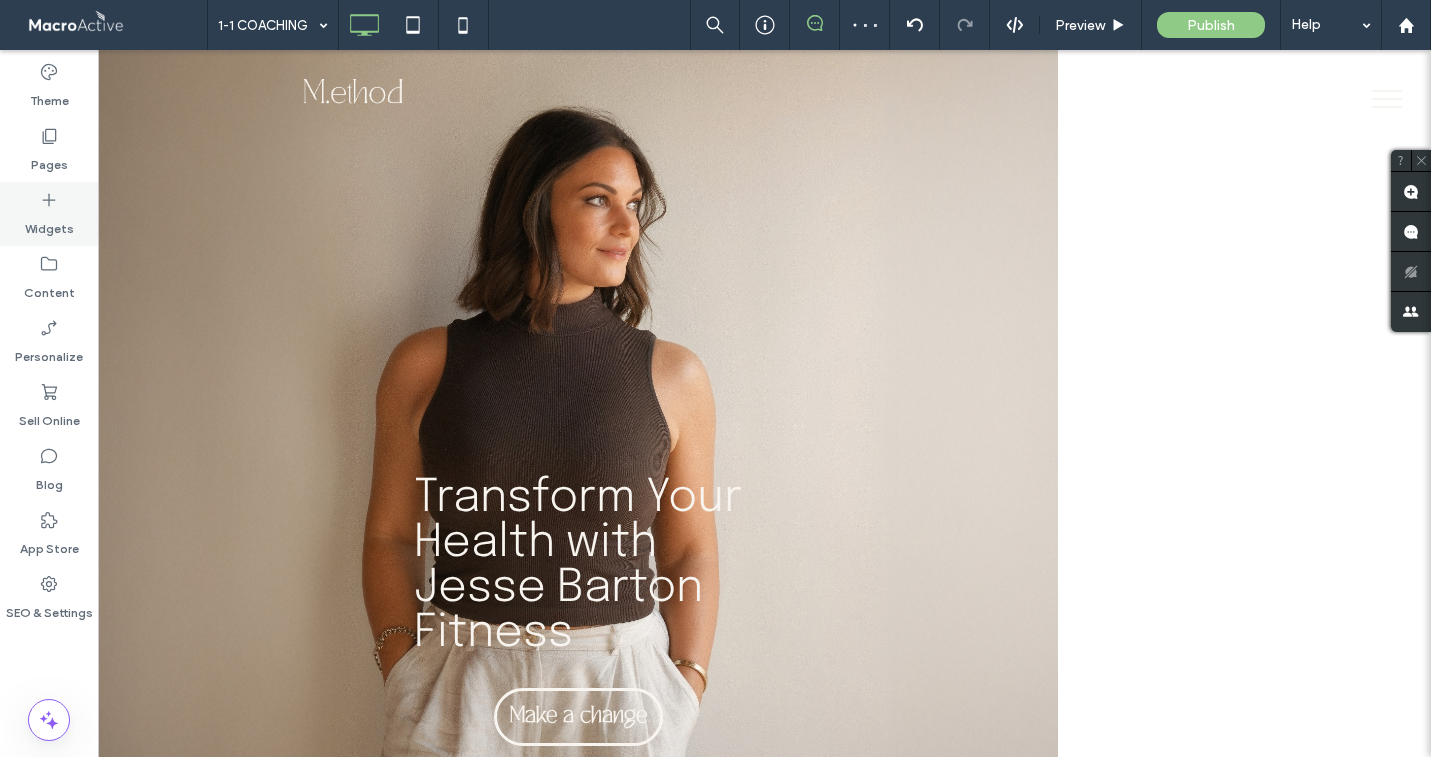 click on "Widgets" at bounding box center (49, 224) 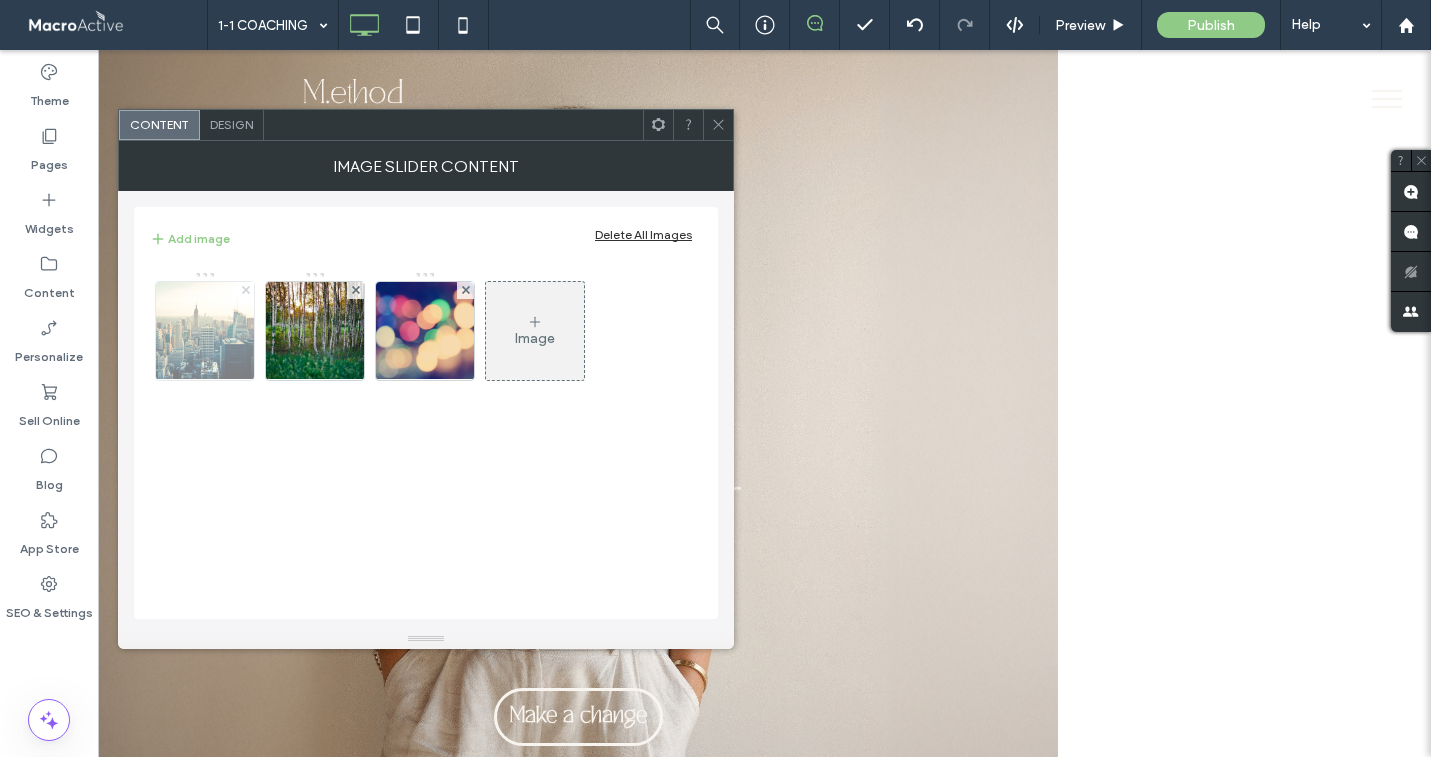 click 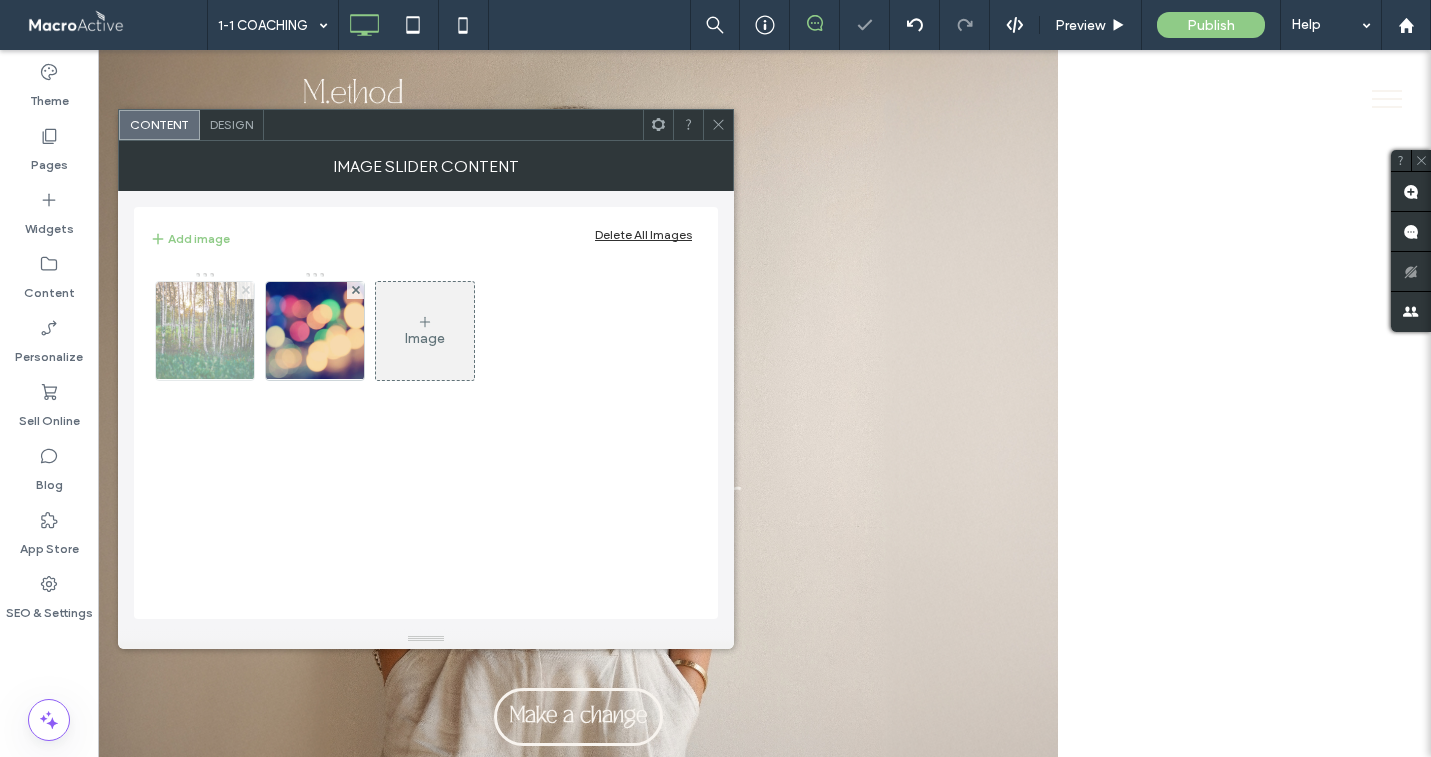 click 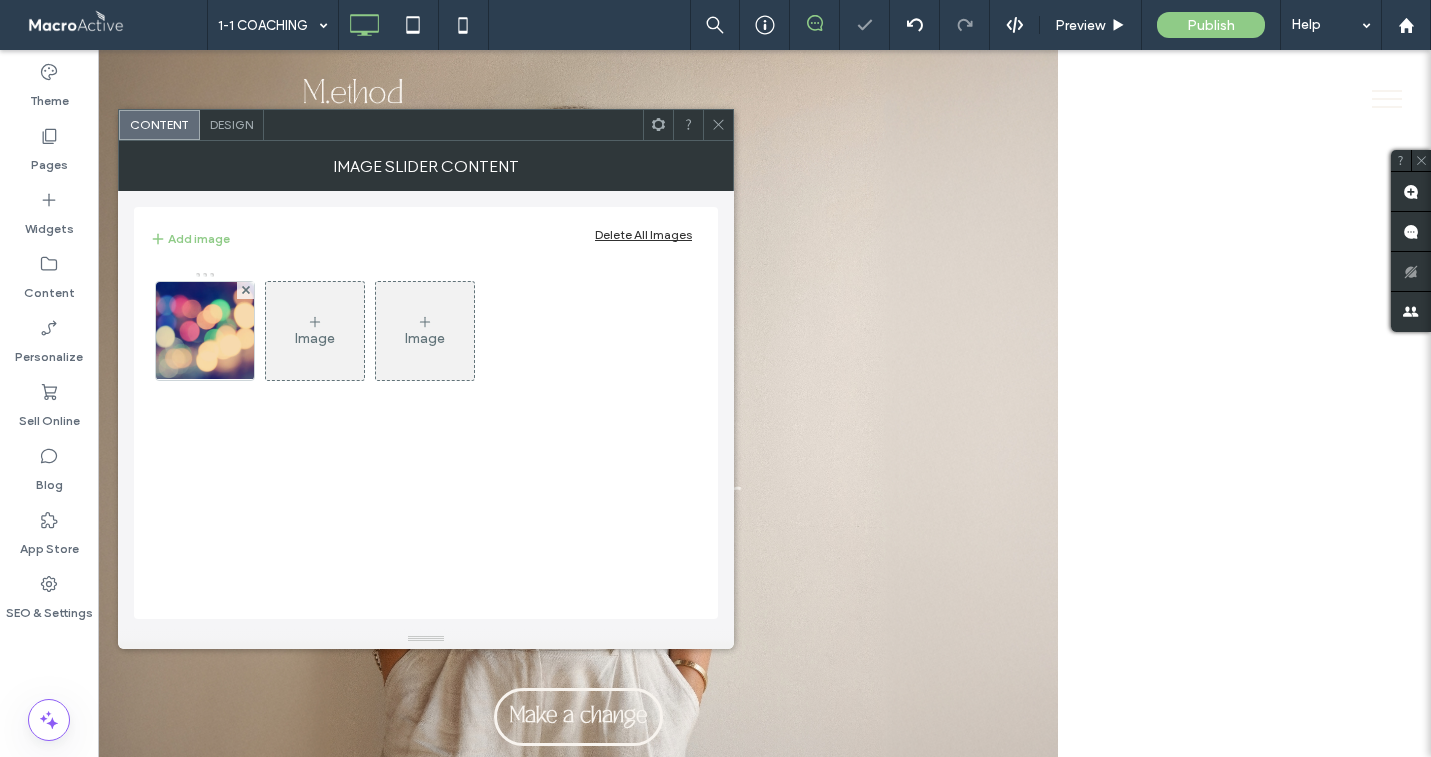 click 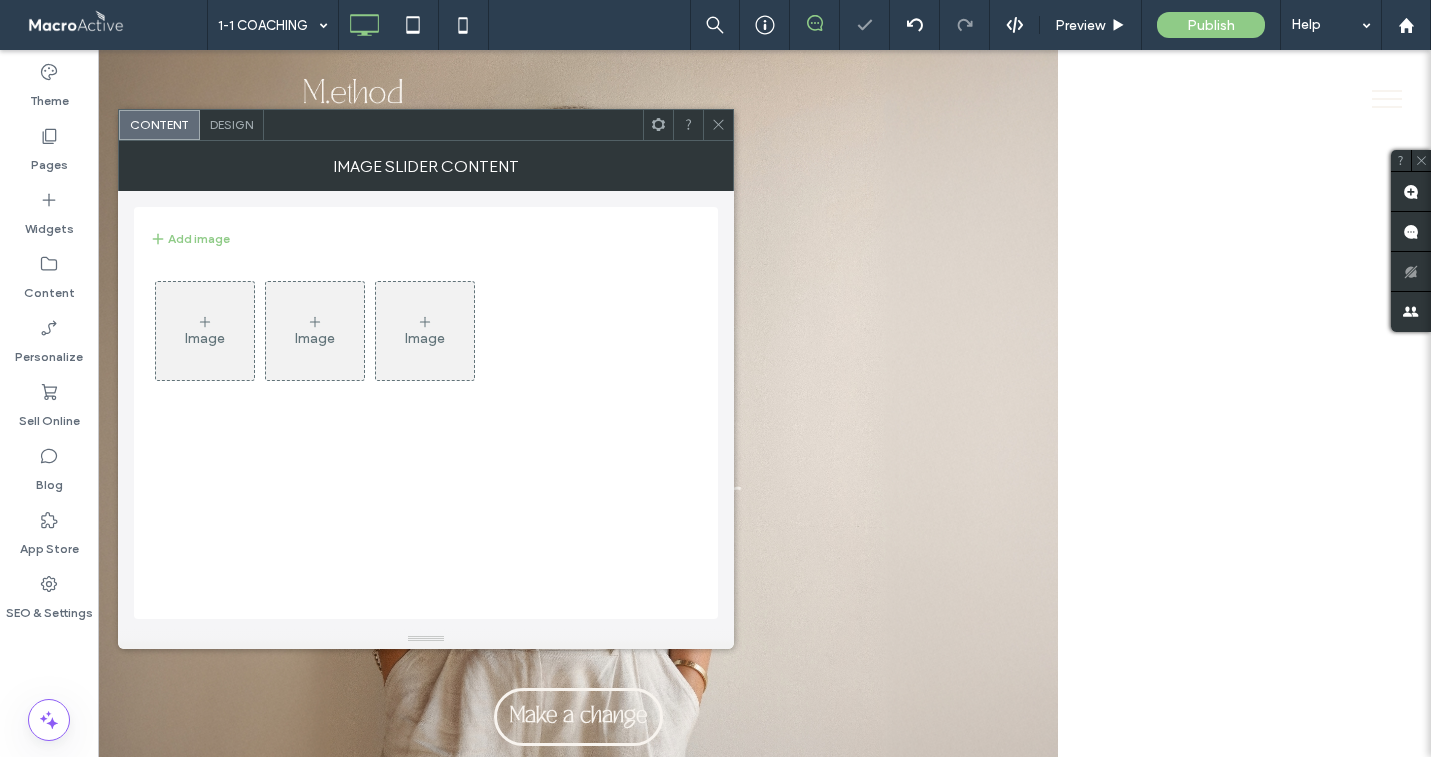 click on "Image" at bounding box center [205, 331] 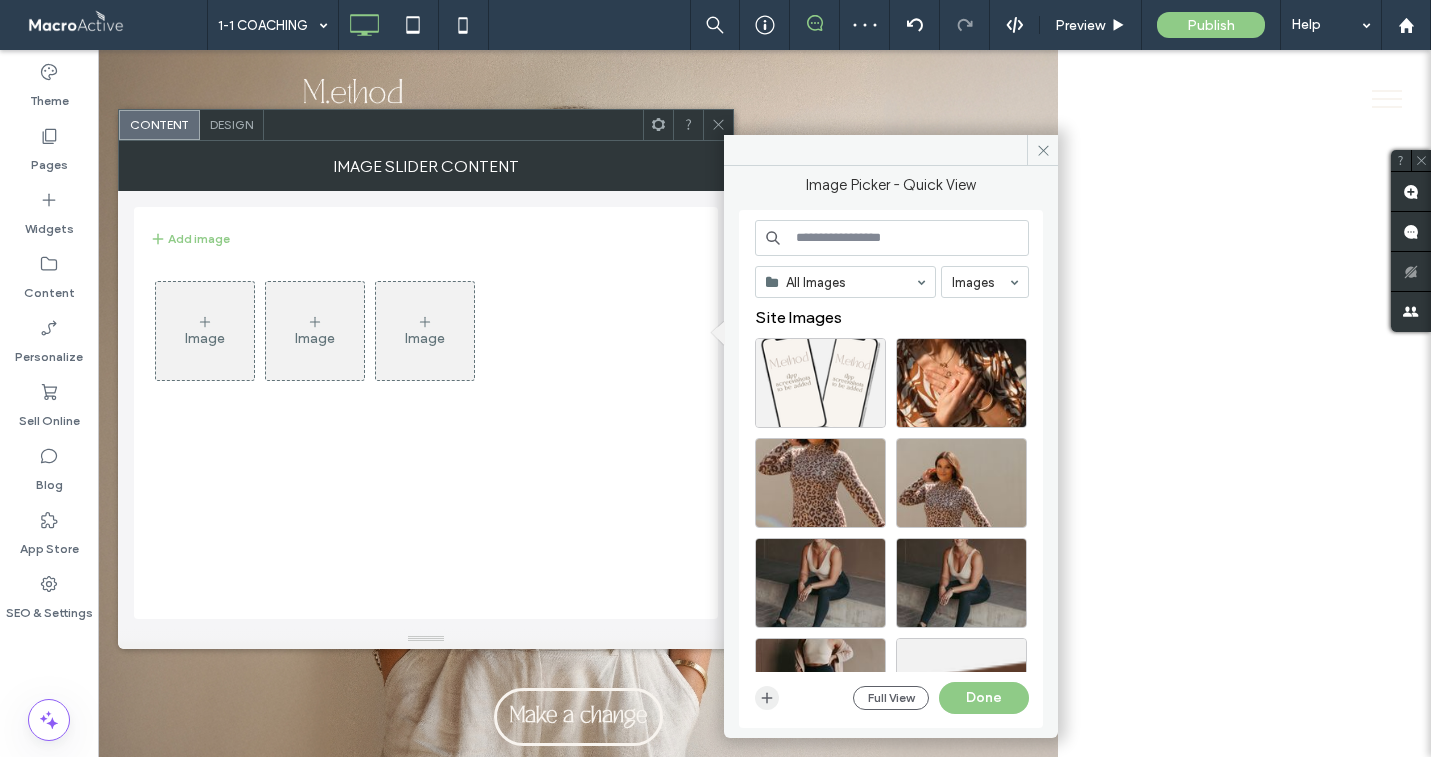 click 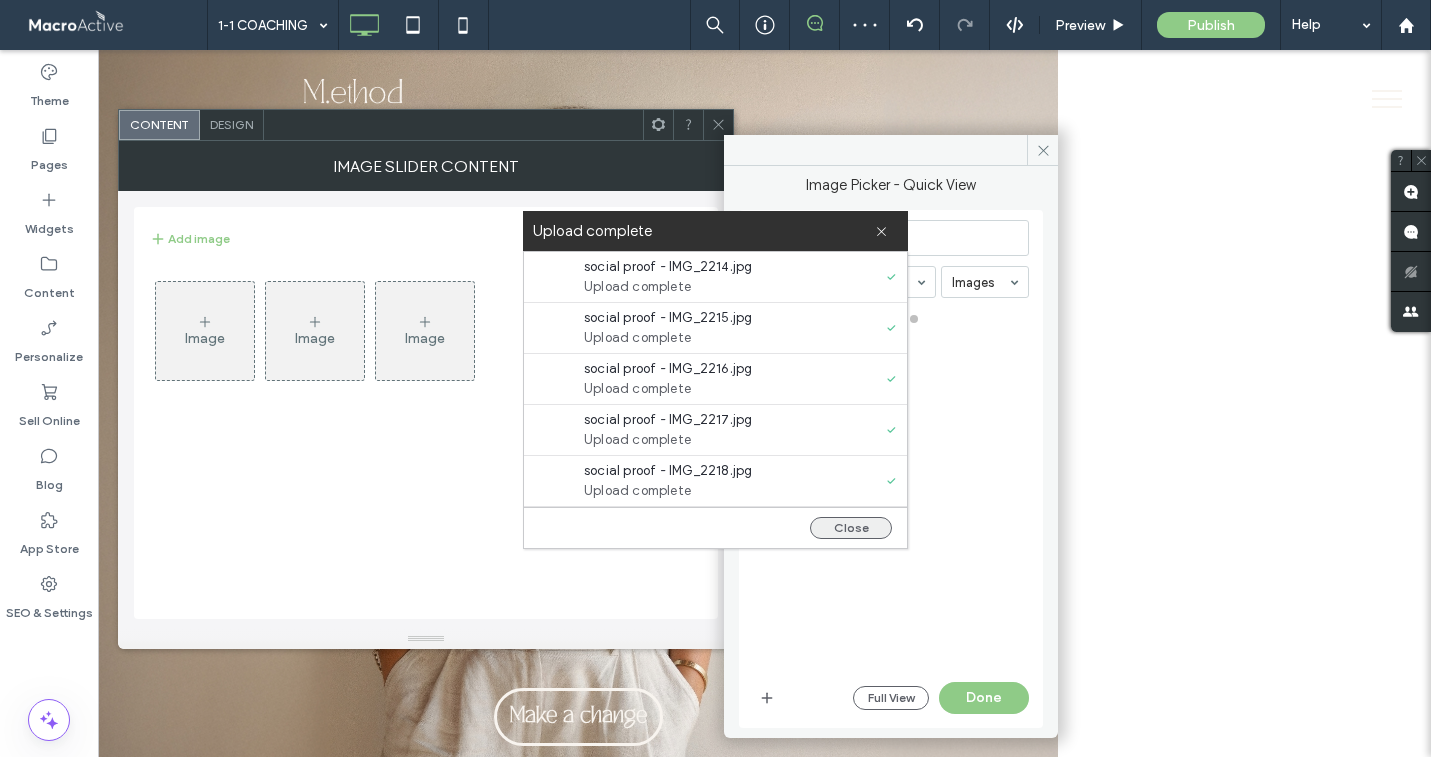 click on "Close" at bounding box center (851, 528) 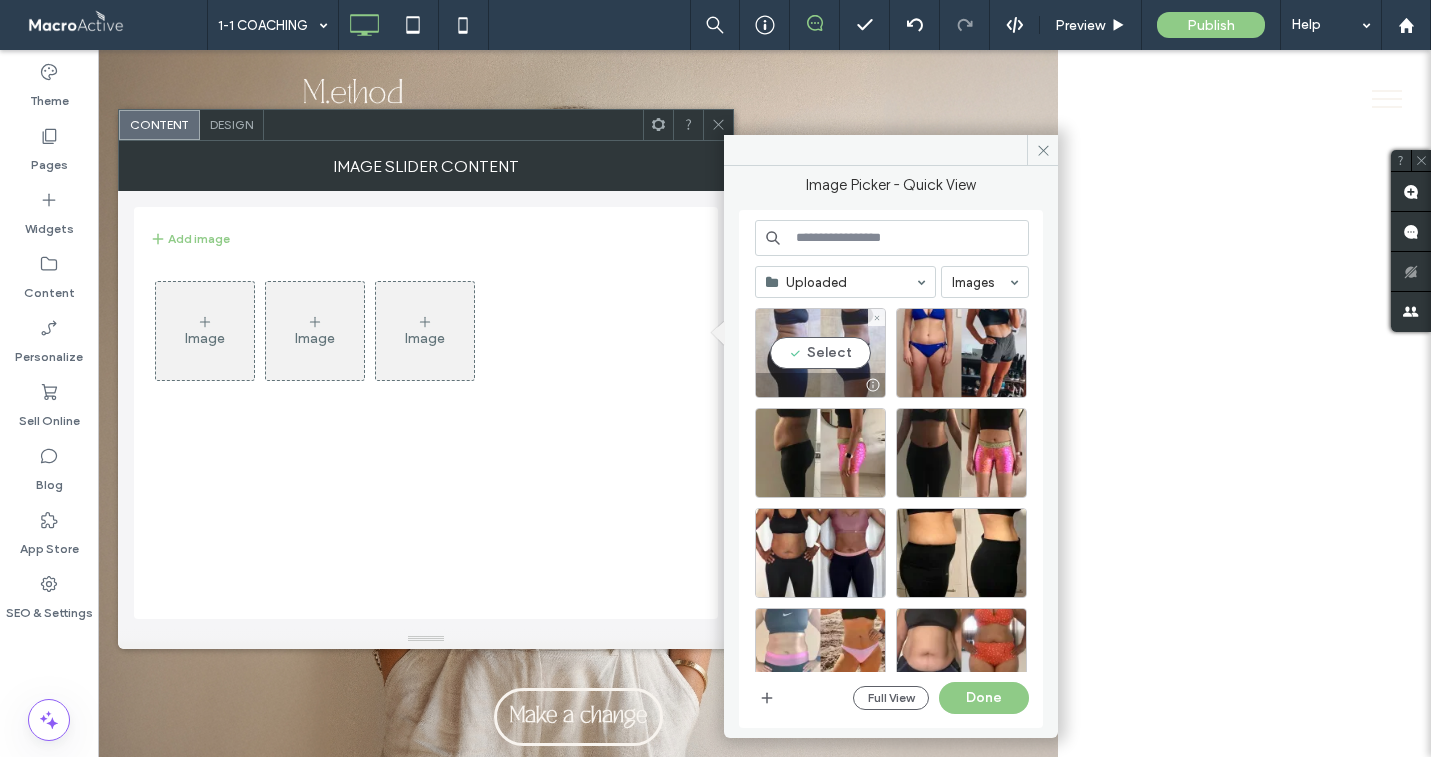 click on "Select" at bounding box center [820, 353] 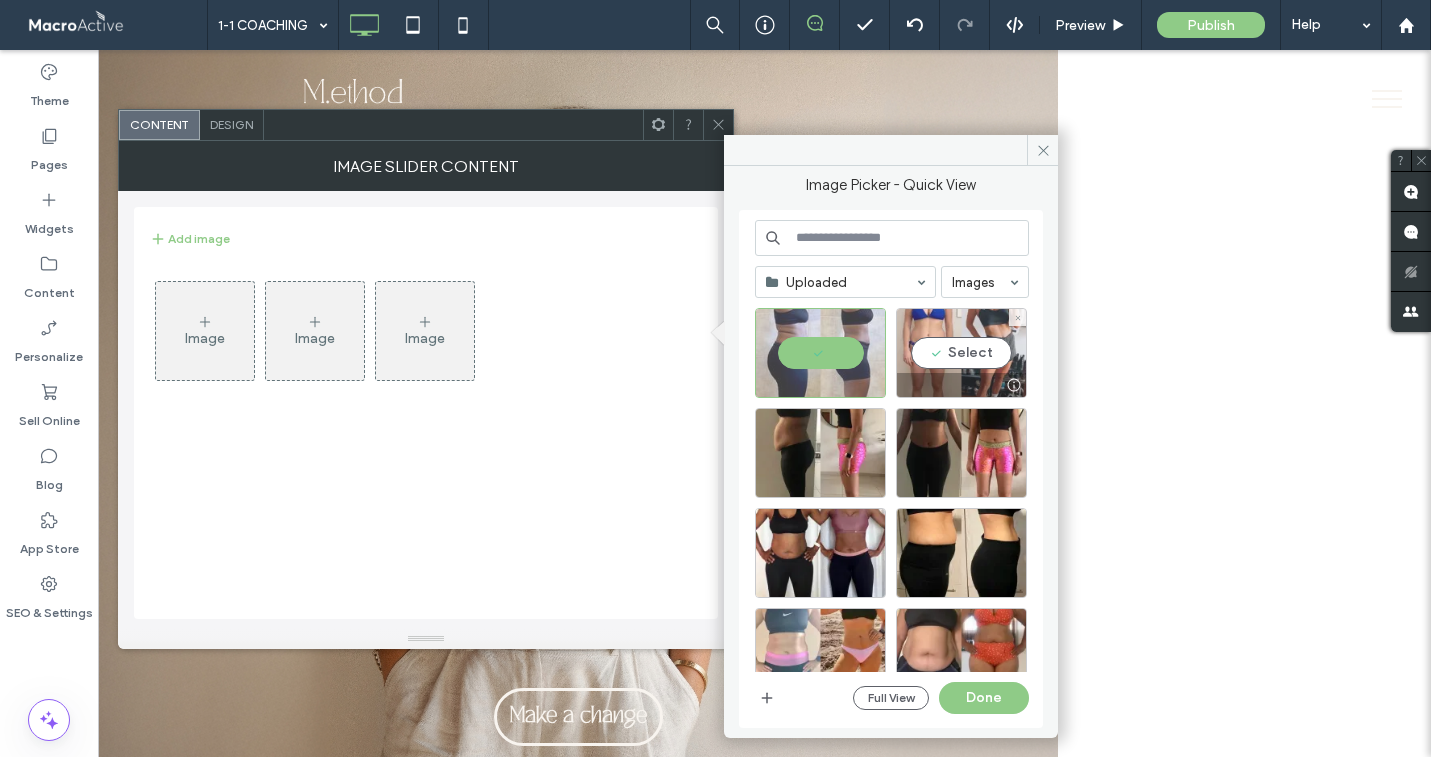 click on "Select" at bounding box center (961, 353) 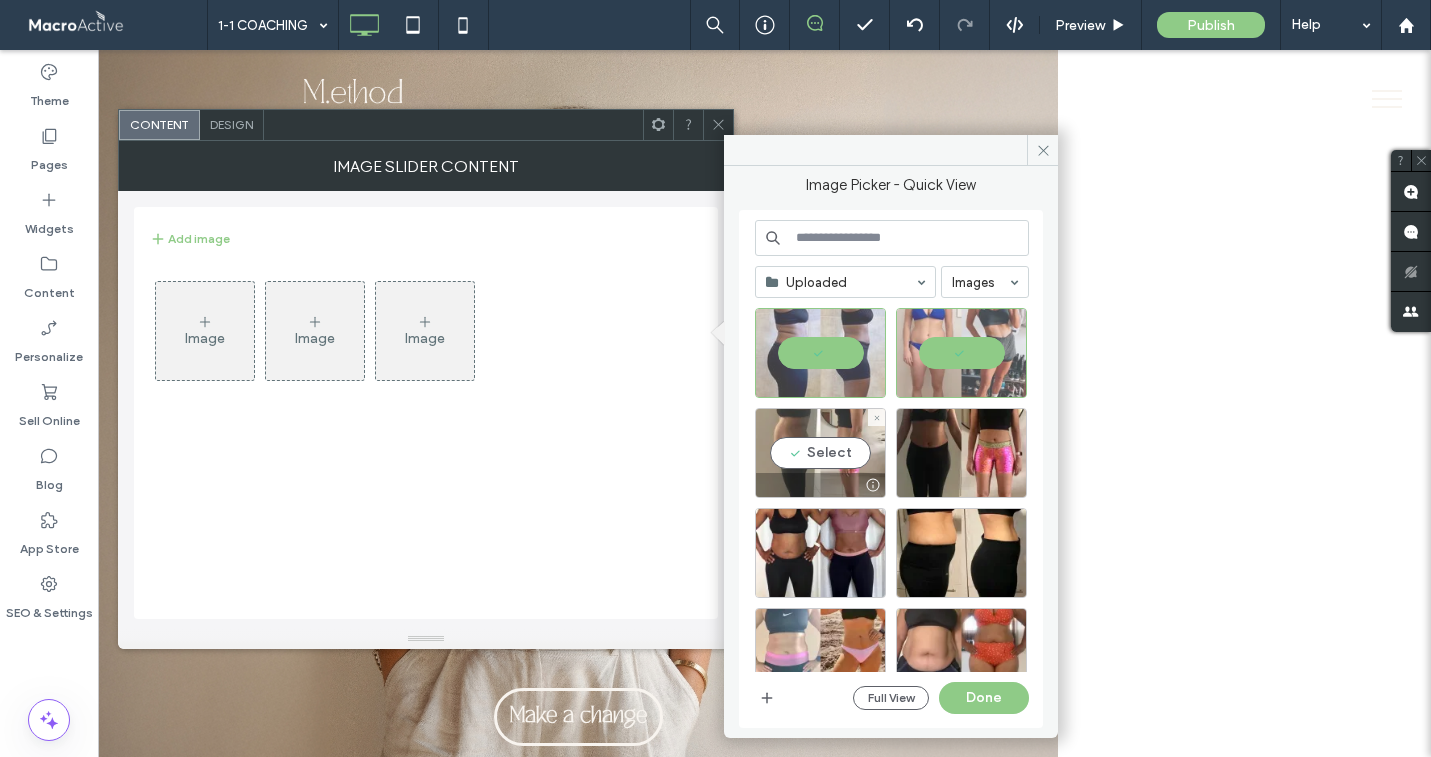click on "Select" at bounding box center (820, 453) 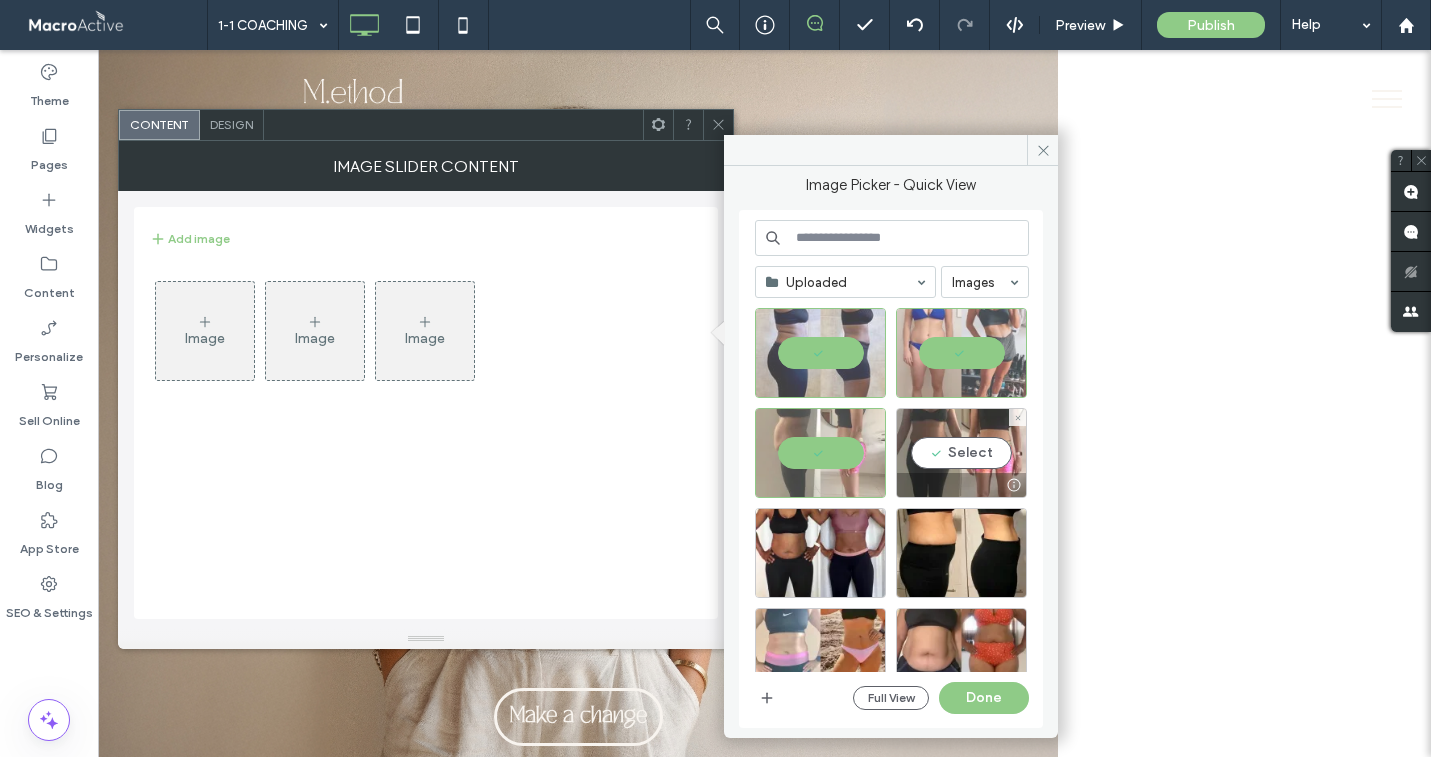 click on "Select" at bounding box center [961, 453] 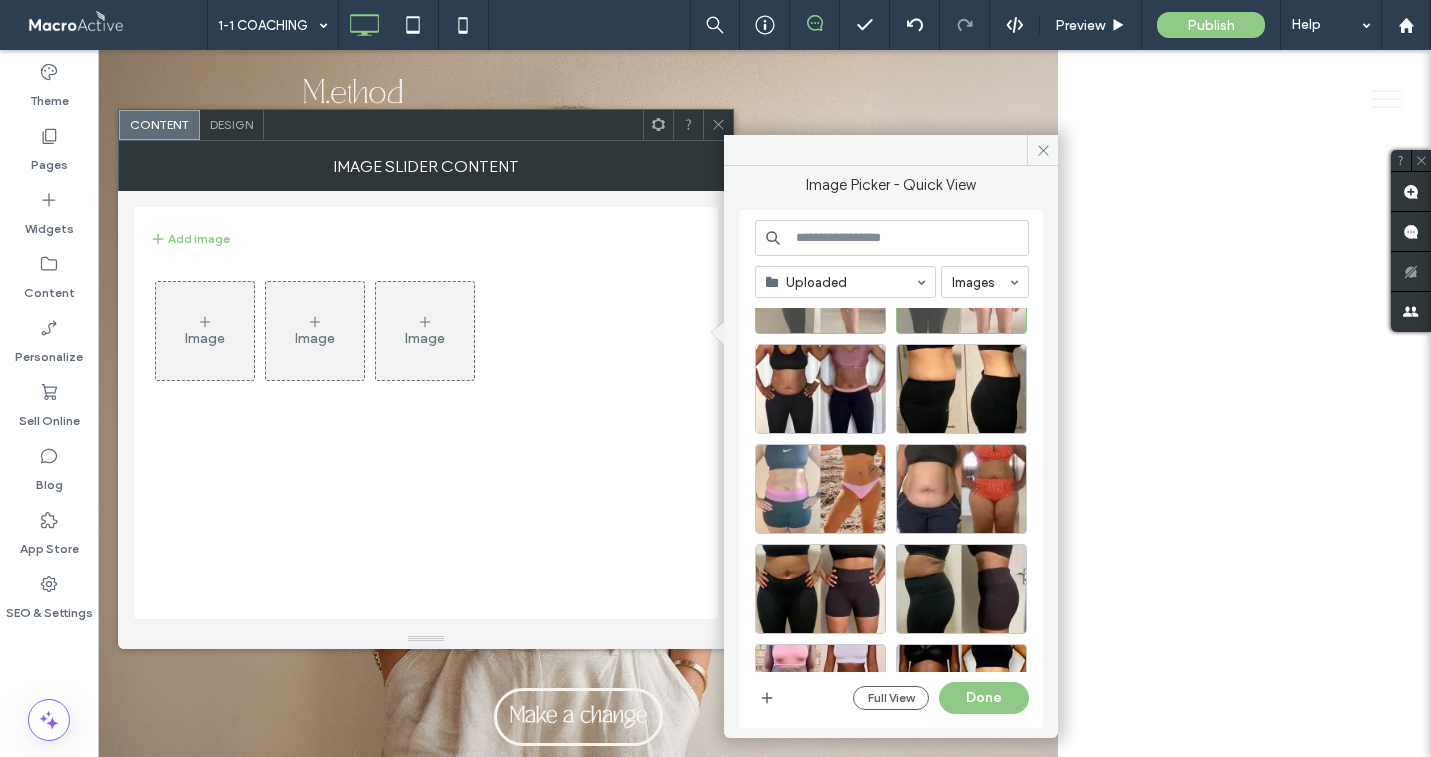 scroll, scrollTop: 178, scrollLeft: 0, axis: vertical 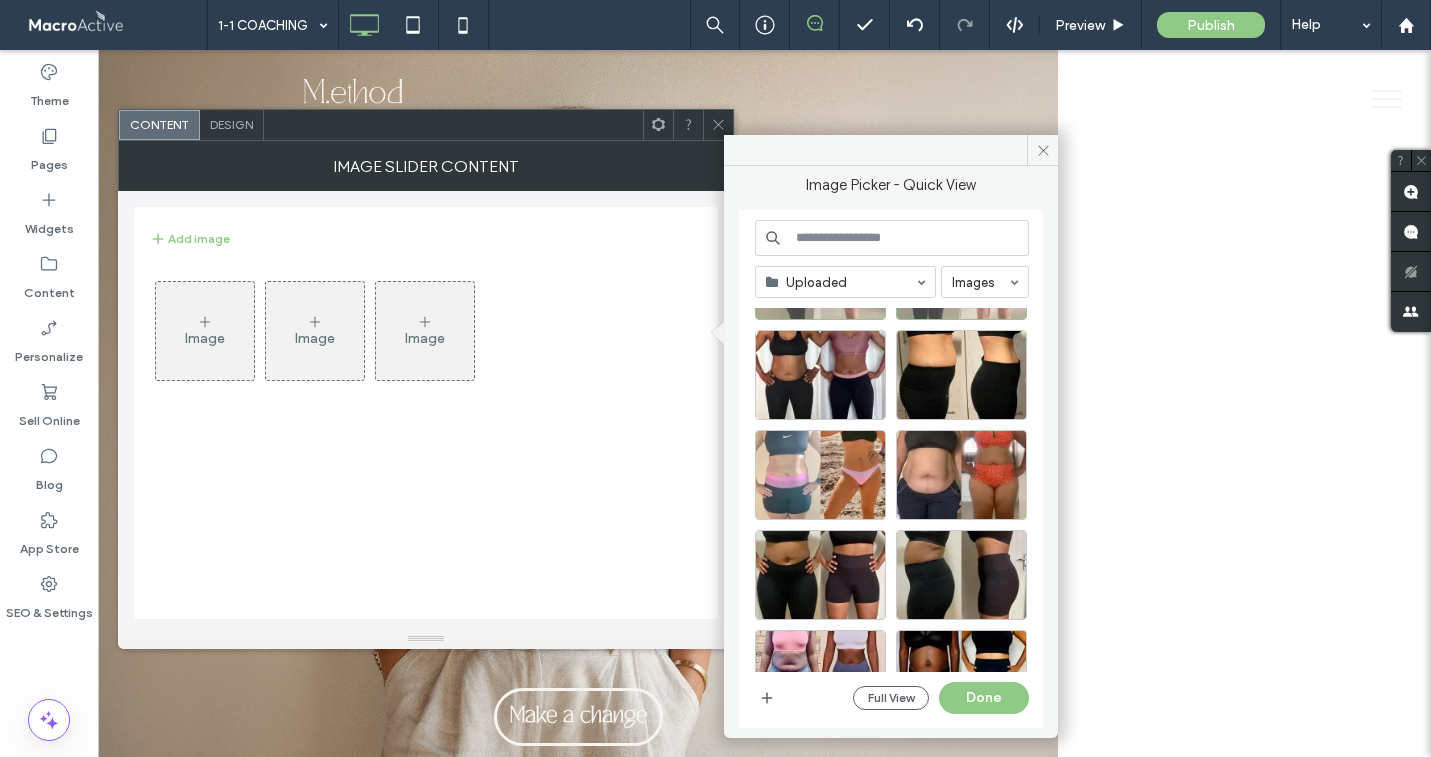 click at bounding box center (820, 375) 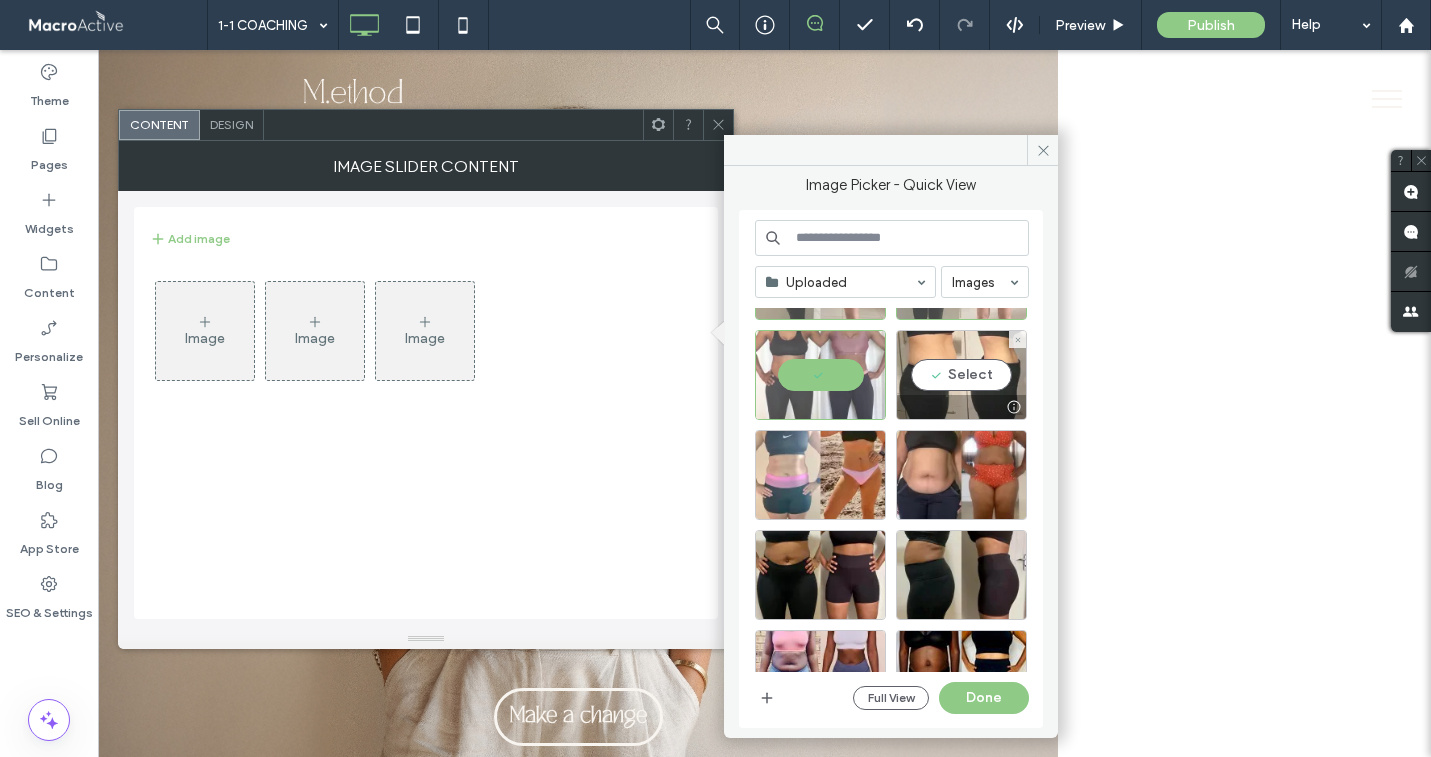 click on "Select" at bounding box center [961, 375] 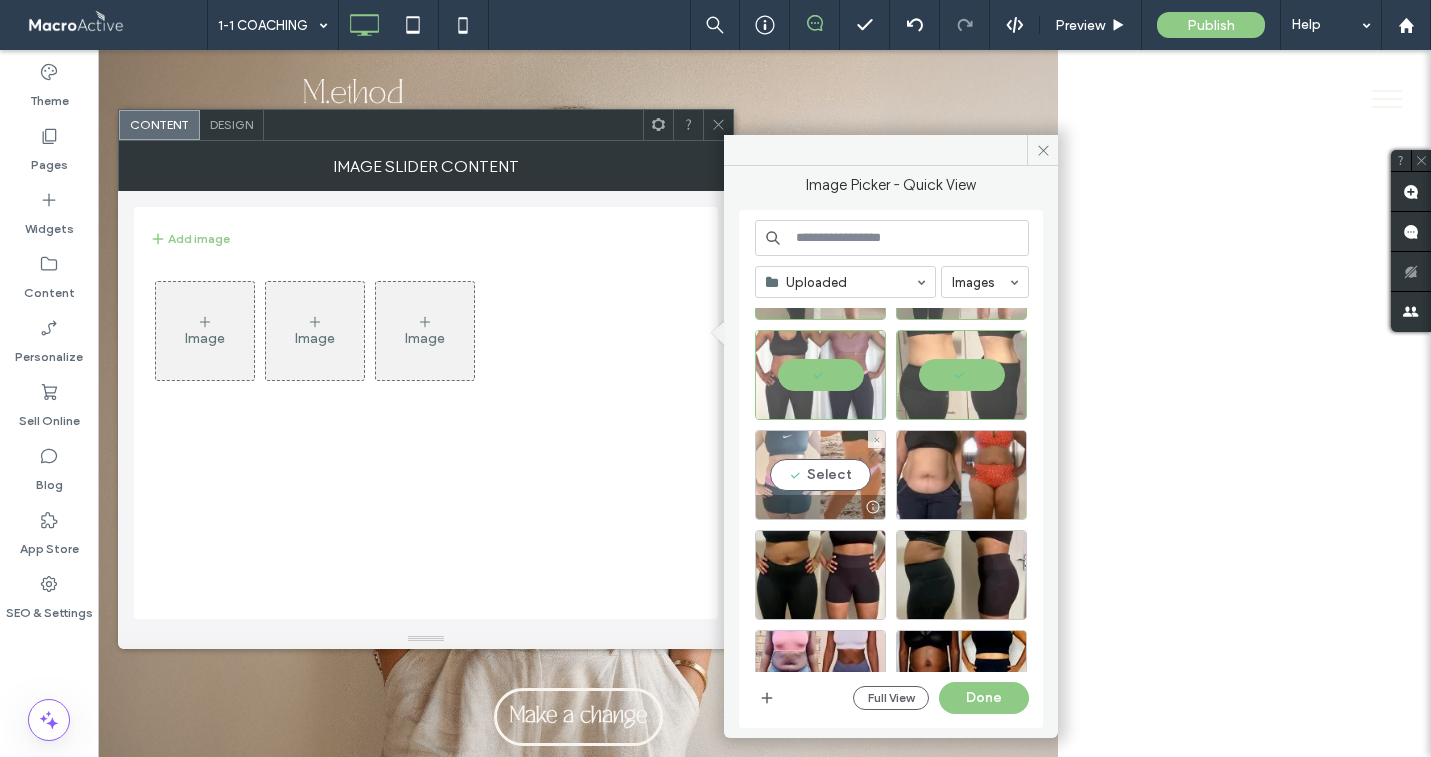 click on "Select" at bounding box center [820, 475] 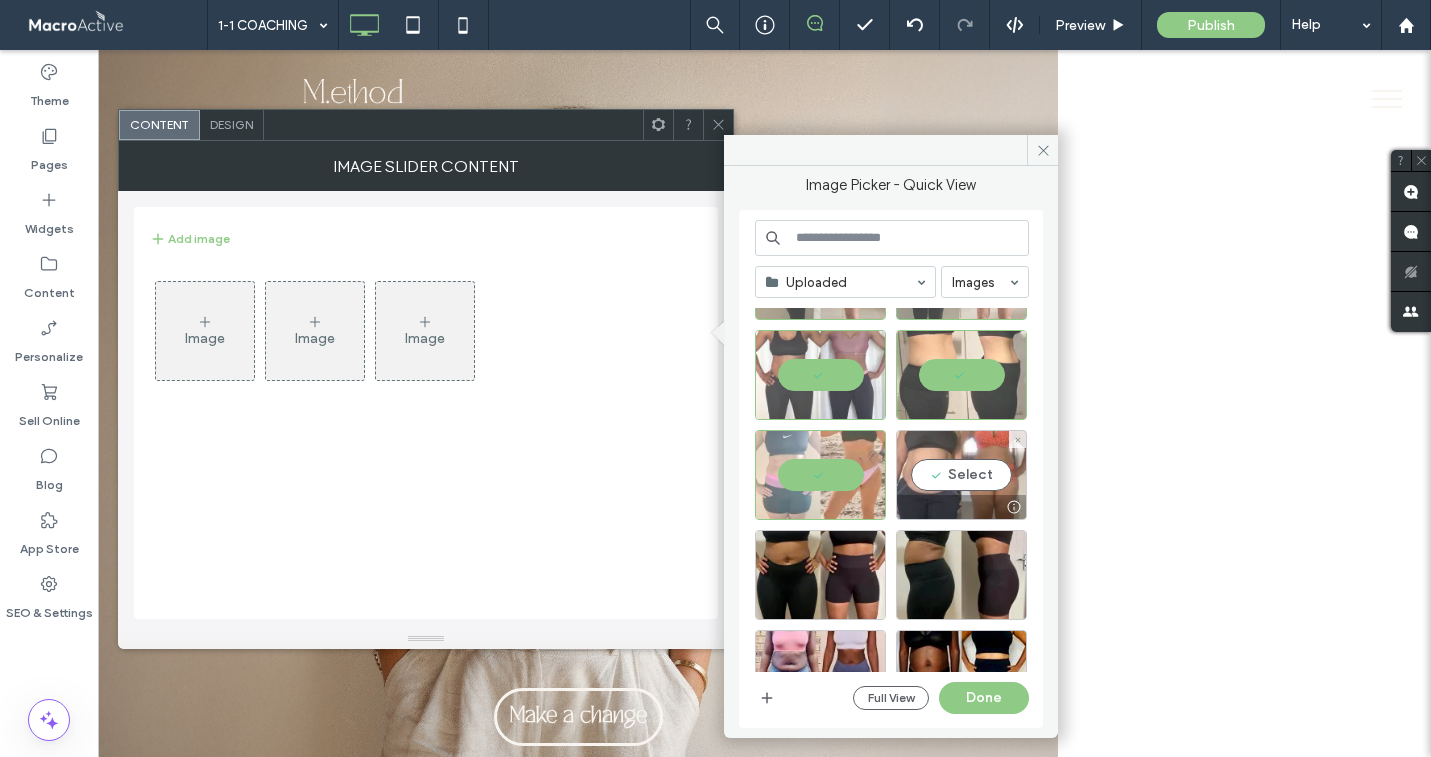click on "Select" at bounding box center (961, 475) 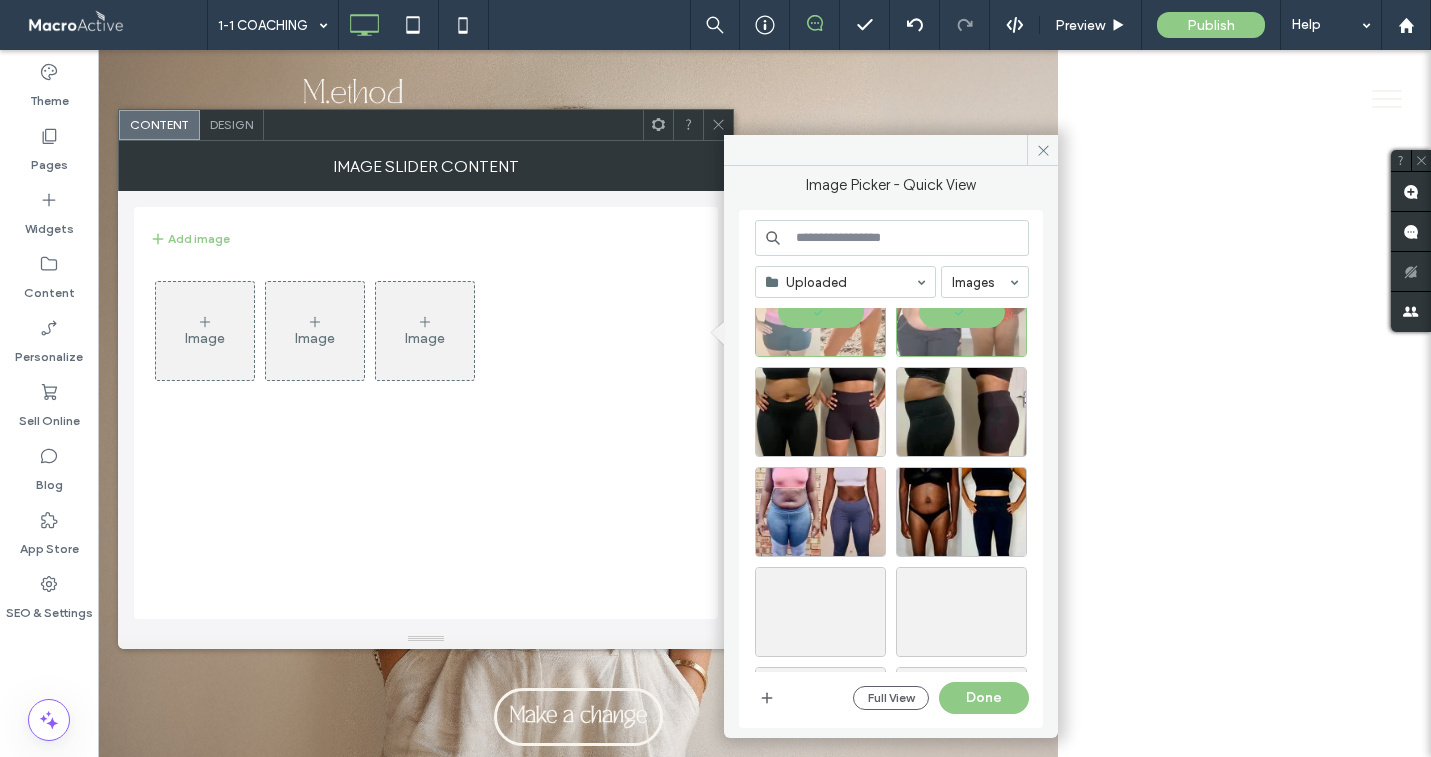 scroll, scrollTop: 343, scrollLeft: 0, axis: vertical 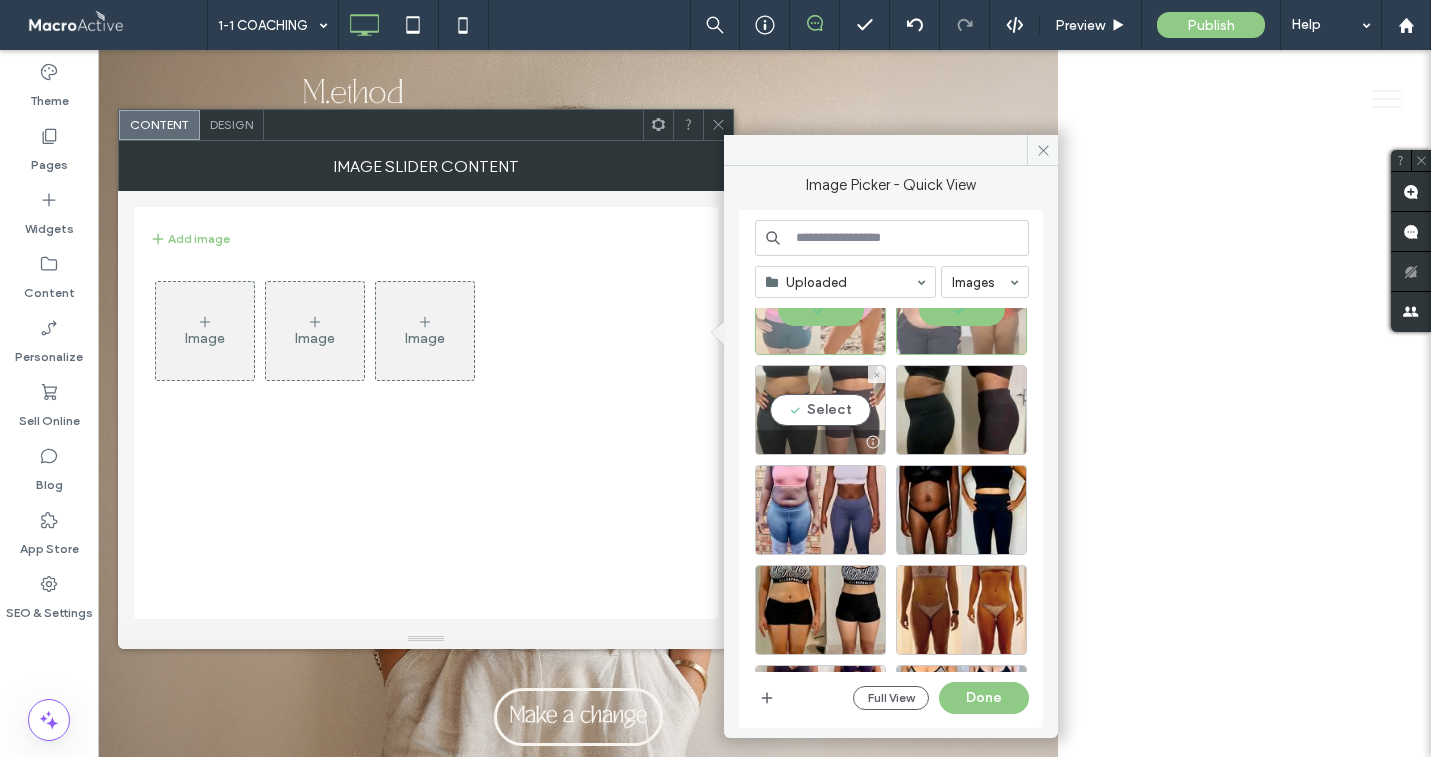 click on "Select" at bounding box center (820, 410) 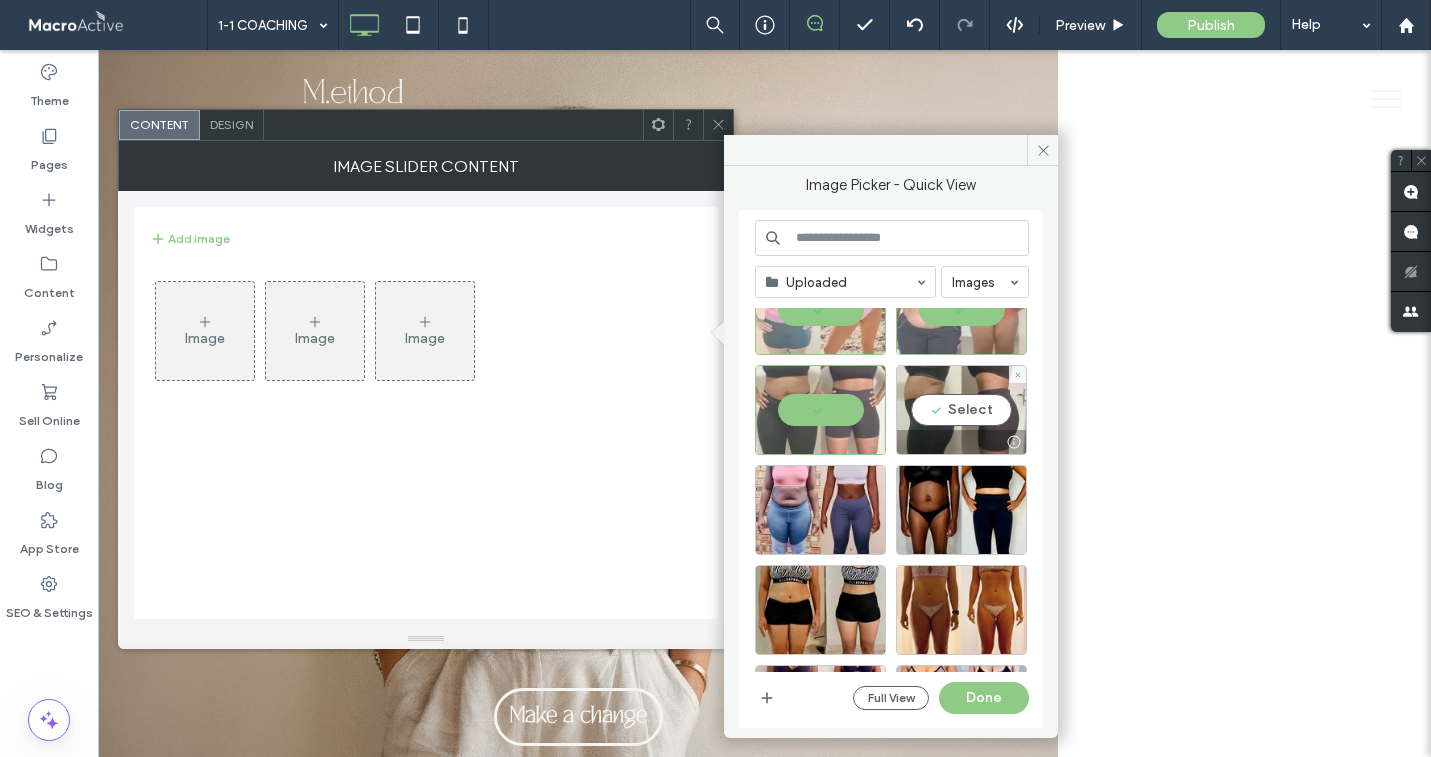 click on "Select" at bounding box center [961, 410] 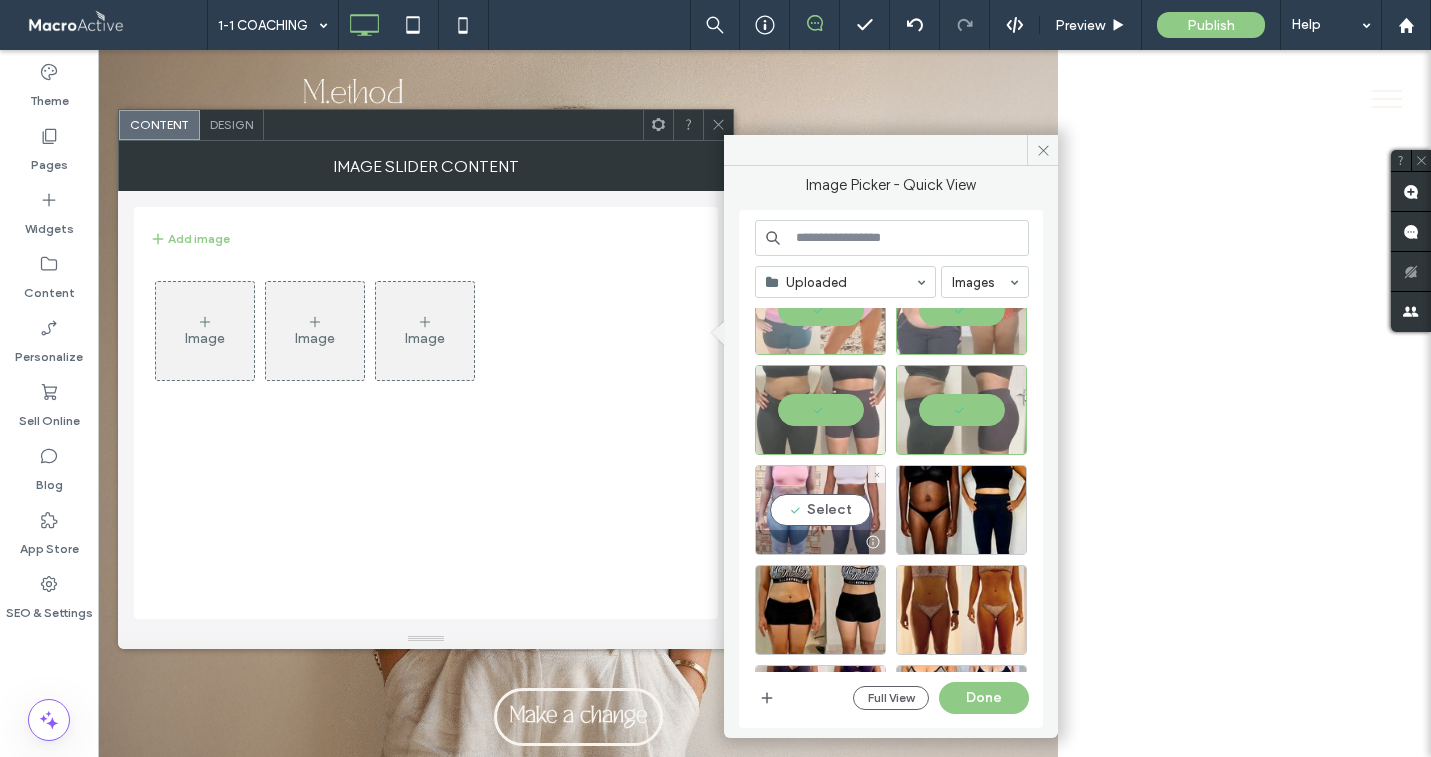 click on "Select" at bounding box center [820, 510] 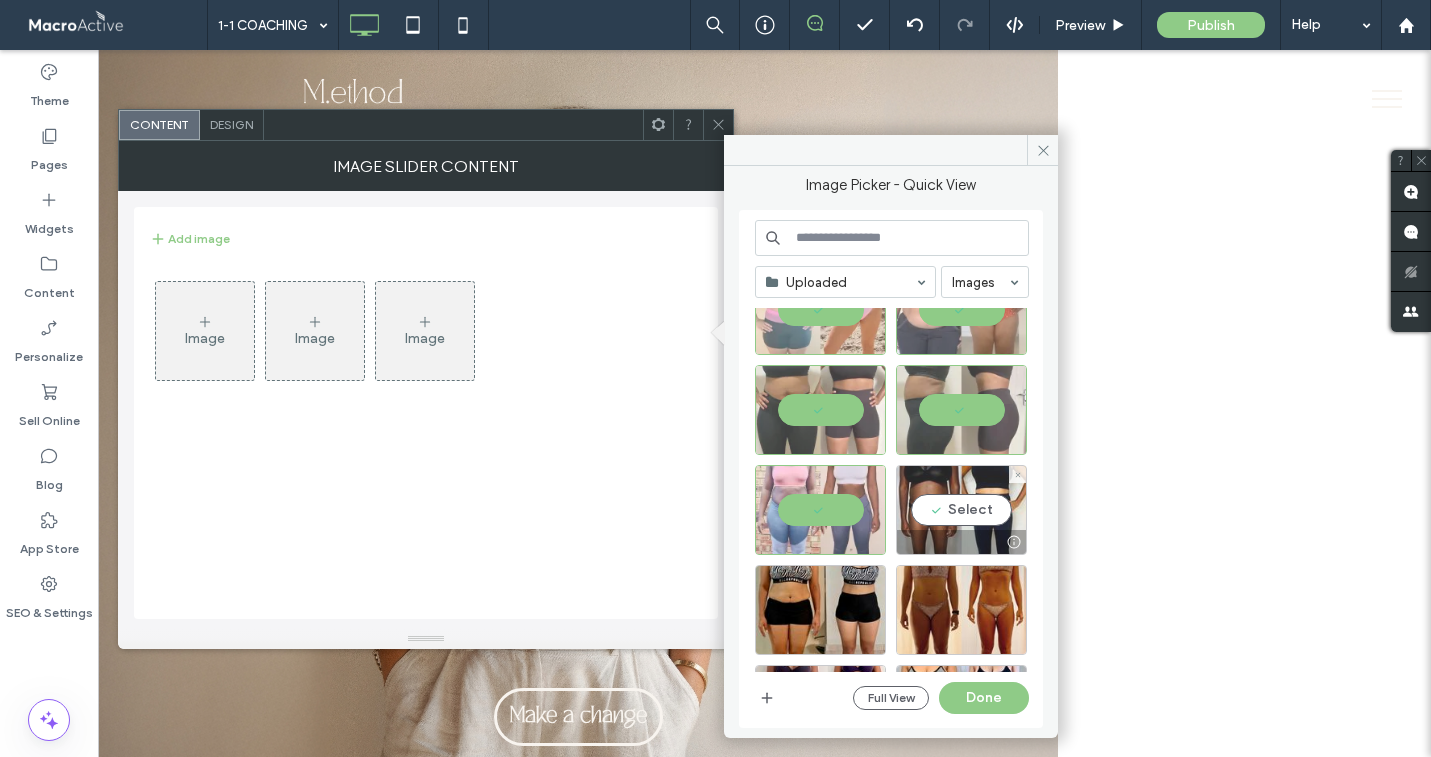 click on "Select" at bounding box center (961, 510) 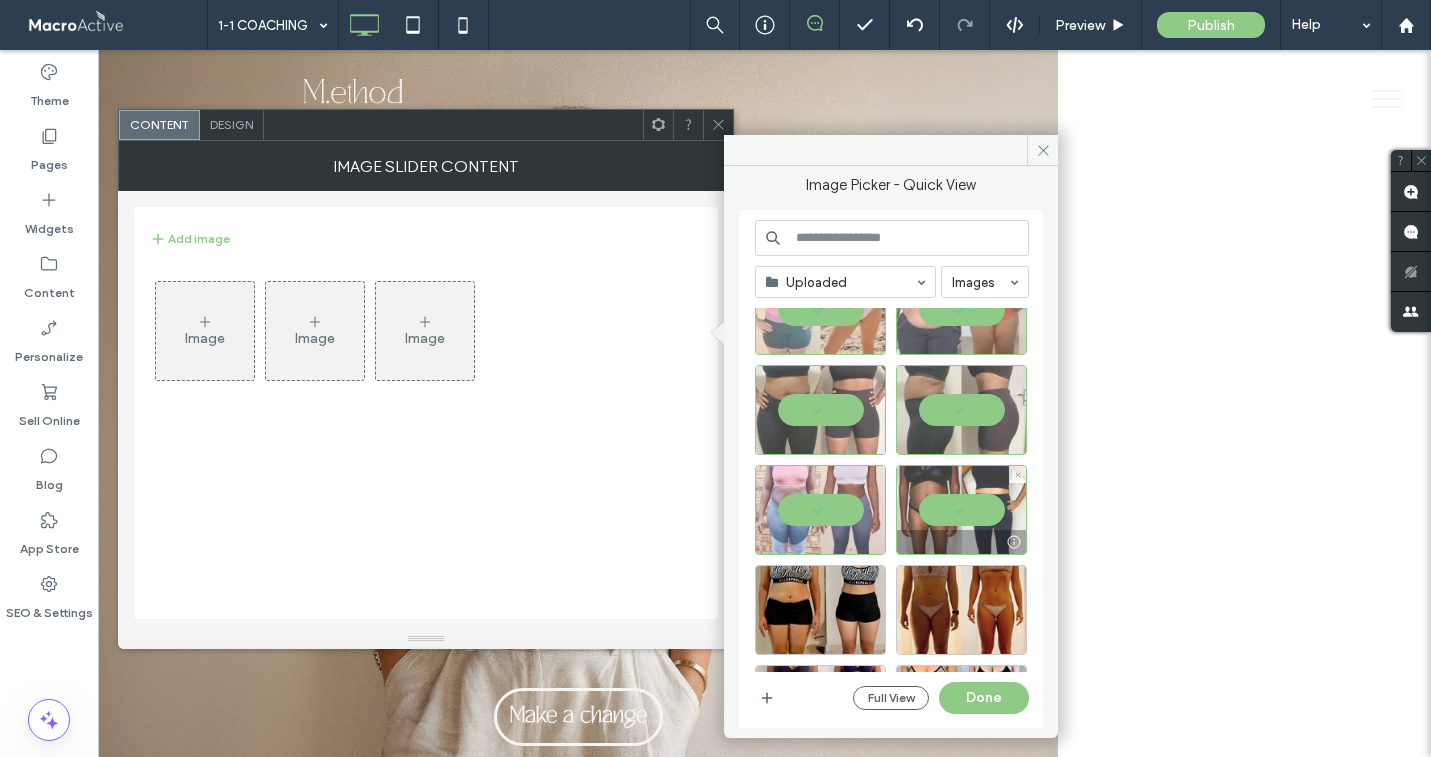 scroll, scrollTop: 423, scrollLeft: 0, axis: vertical 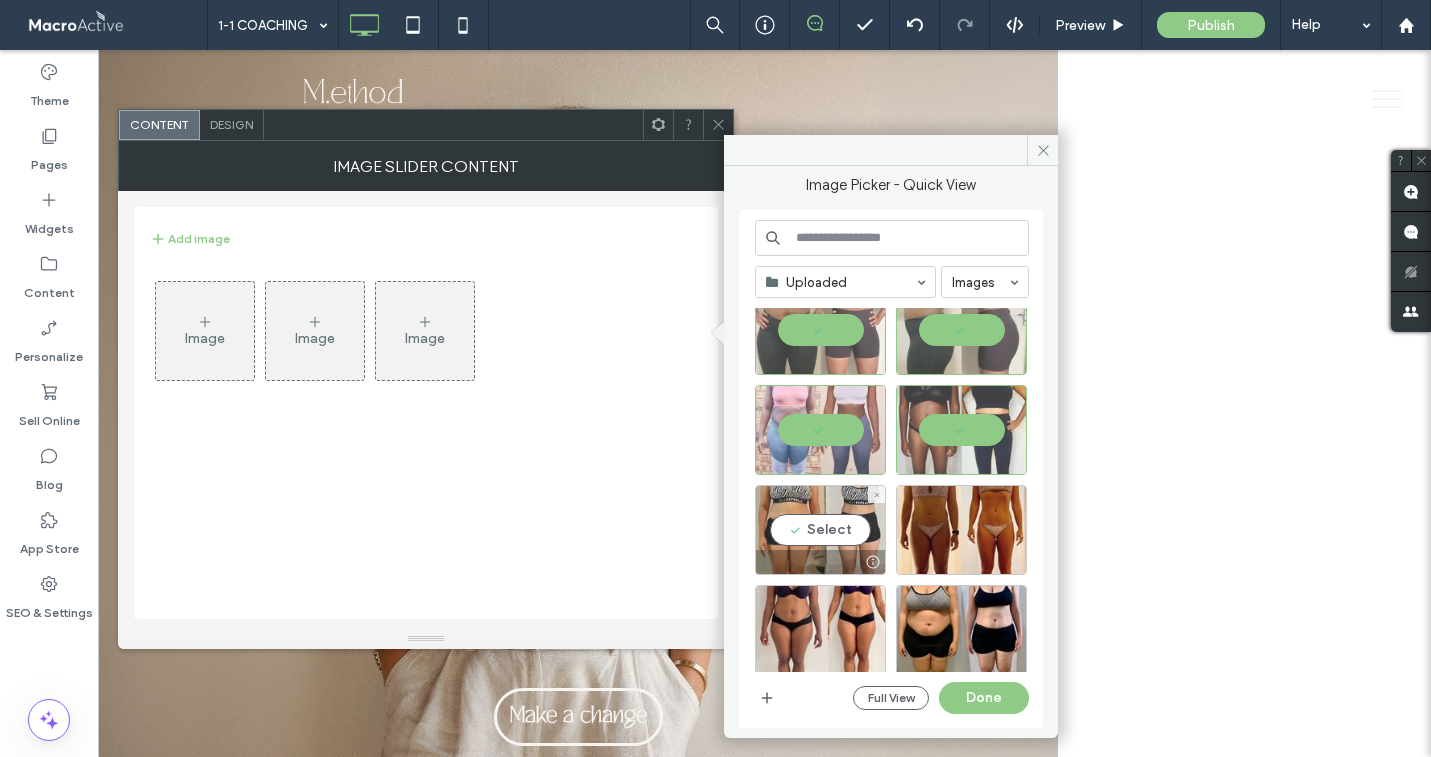 click on "Select" at bounding box center (820, 530) 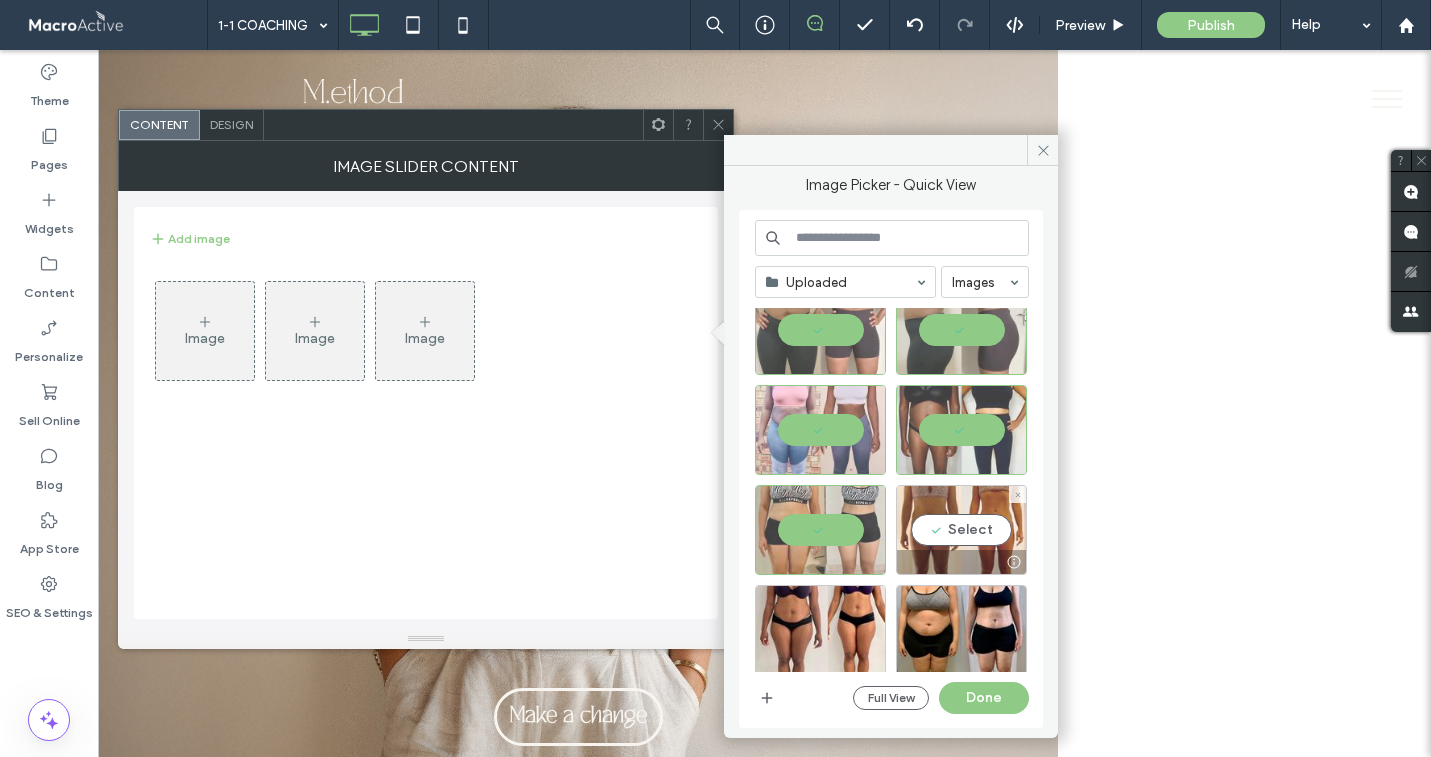 click on "Select" at bounding box center [961, 530] 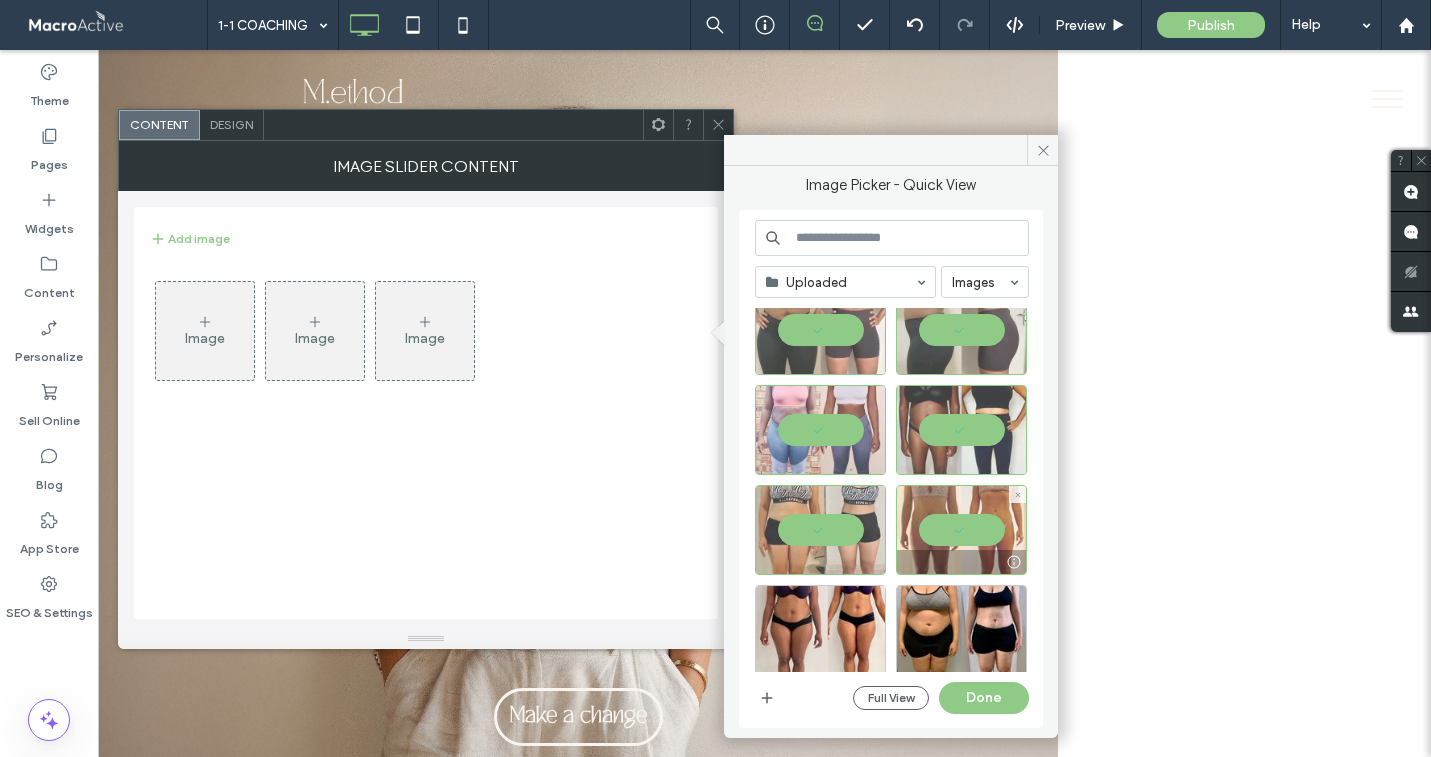 scroll, scrollTop: 551, scrollLeft: 0, axis: vertical 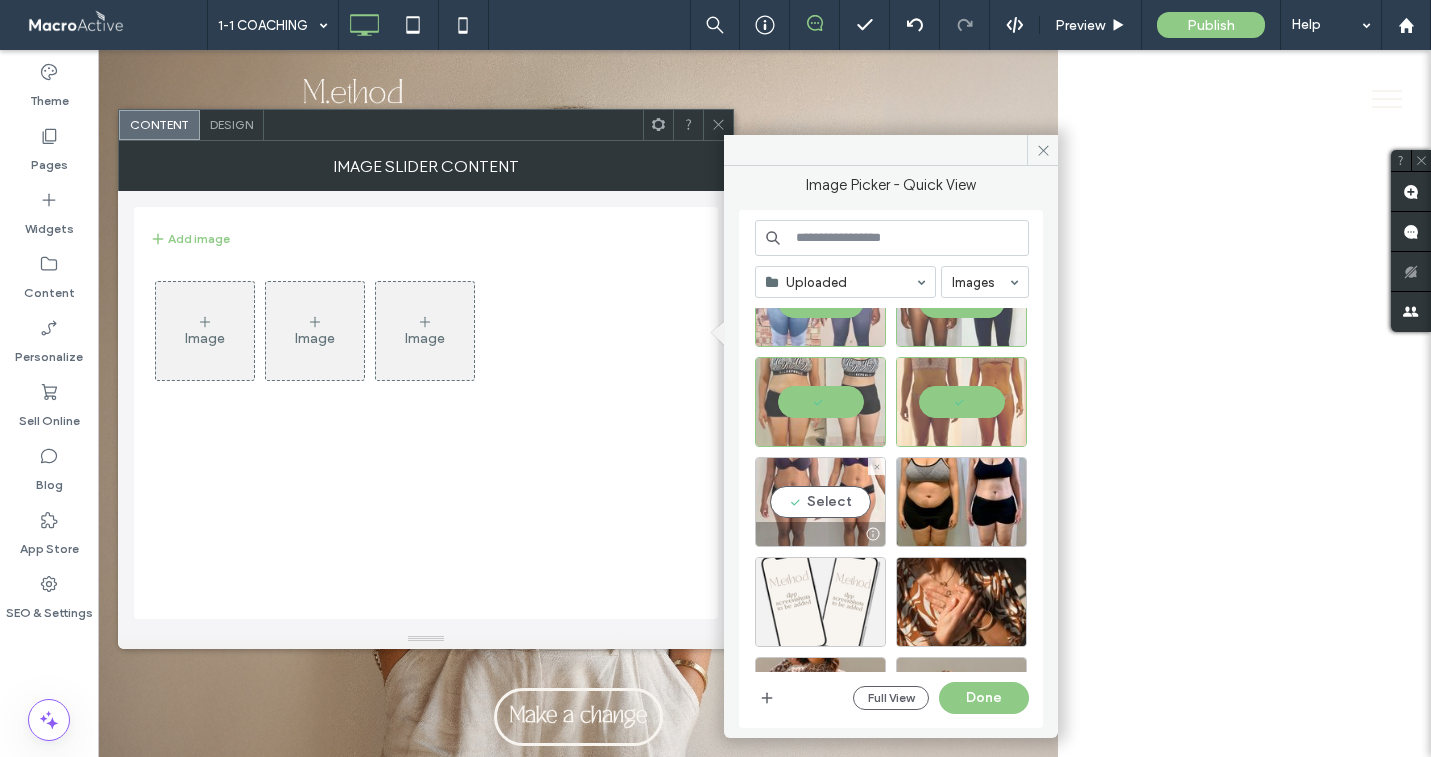 click on "Select" at bounding box center [820, 502] 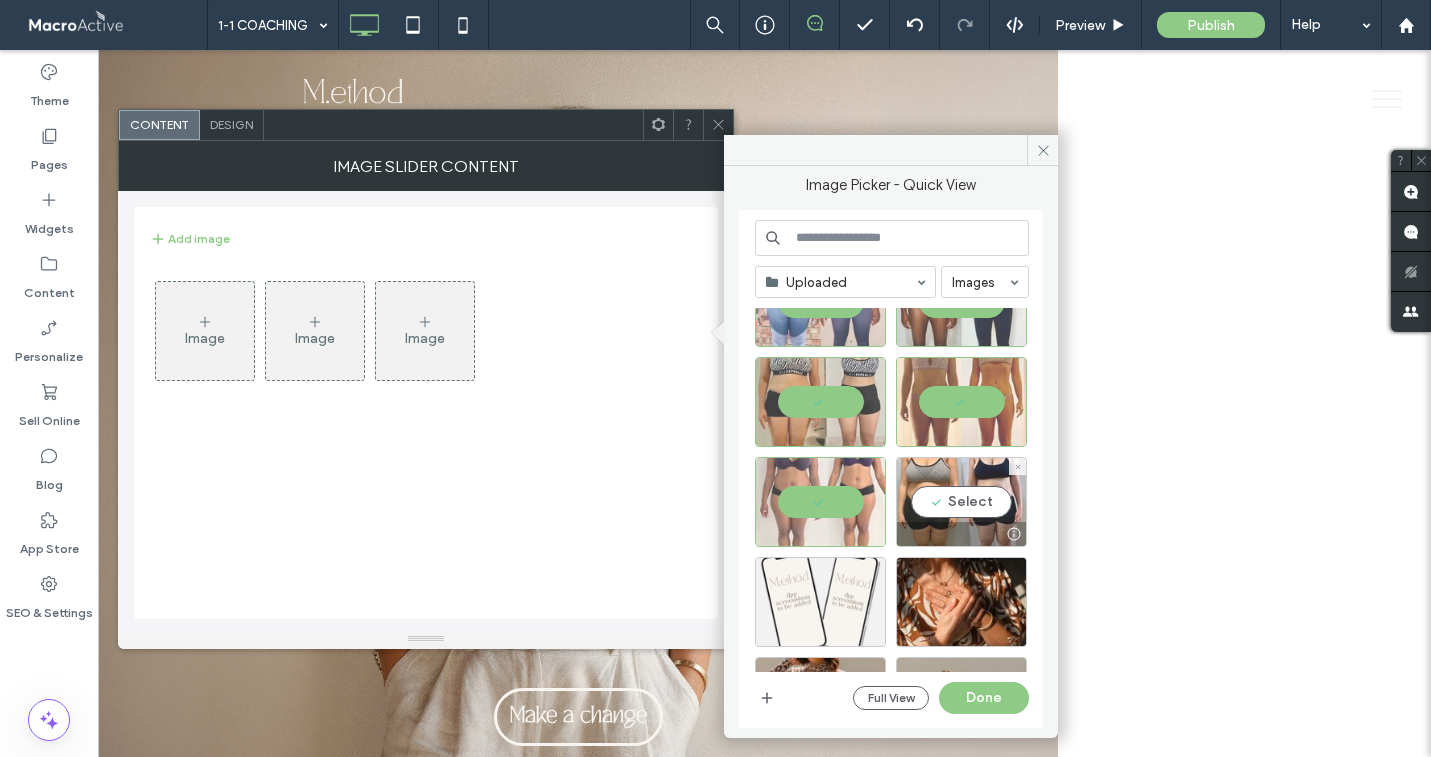 click on "Select" at bounding box center (961, 502) 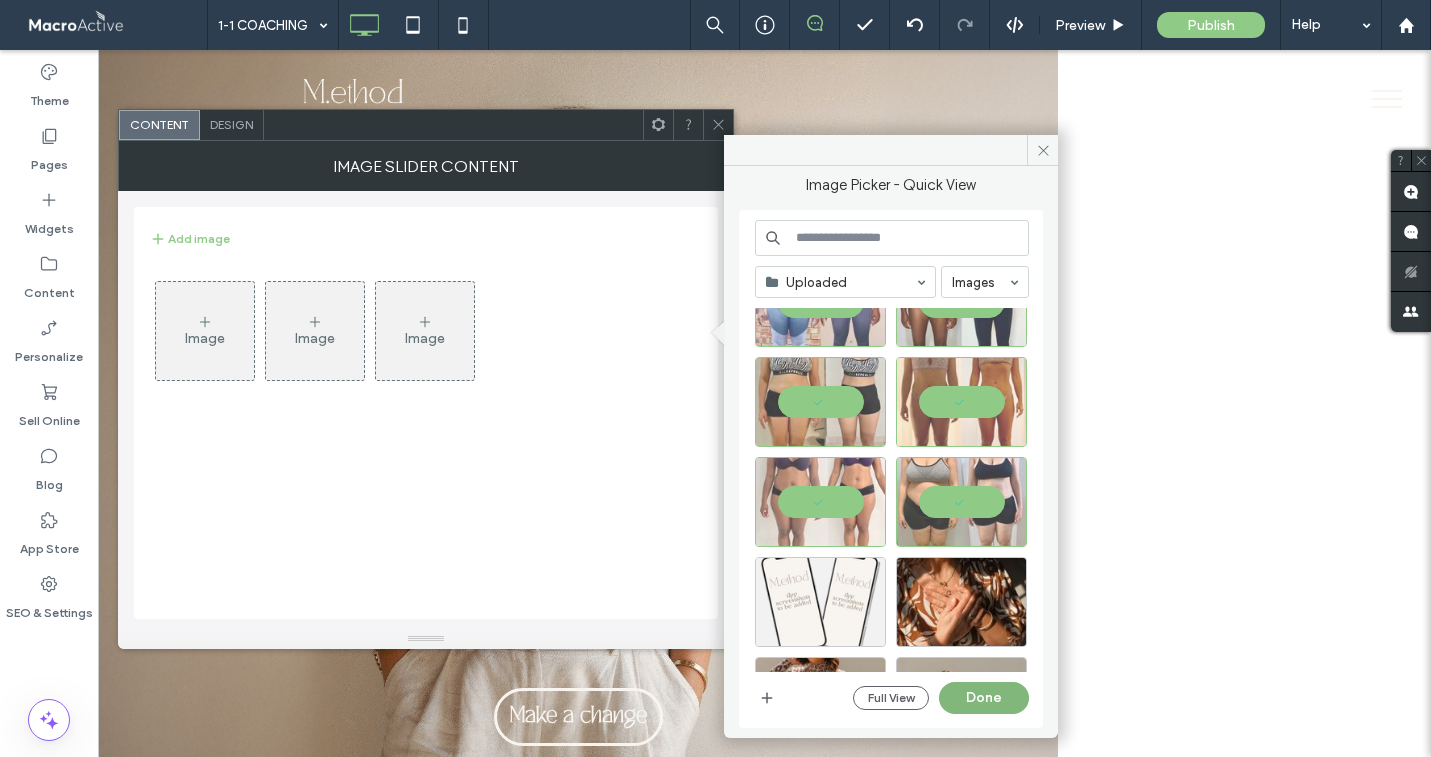 click on "Done" at bounding box center (984, 698) 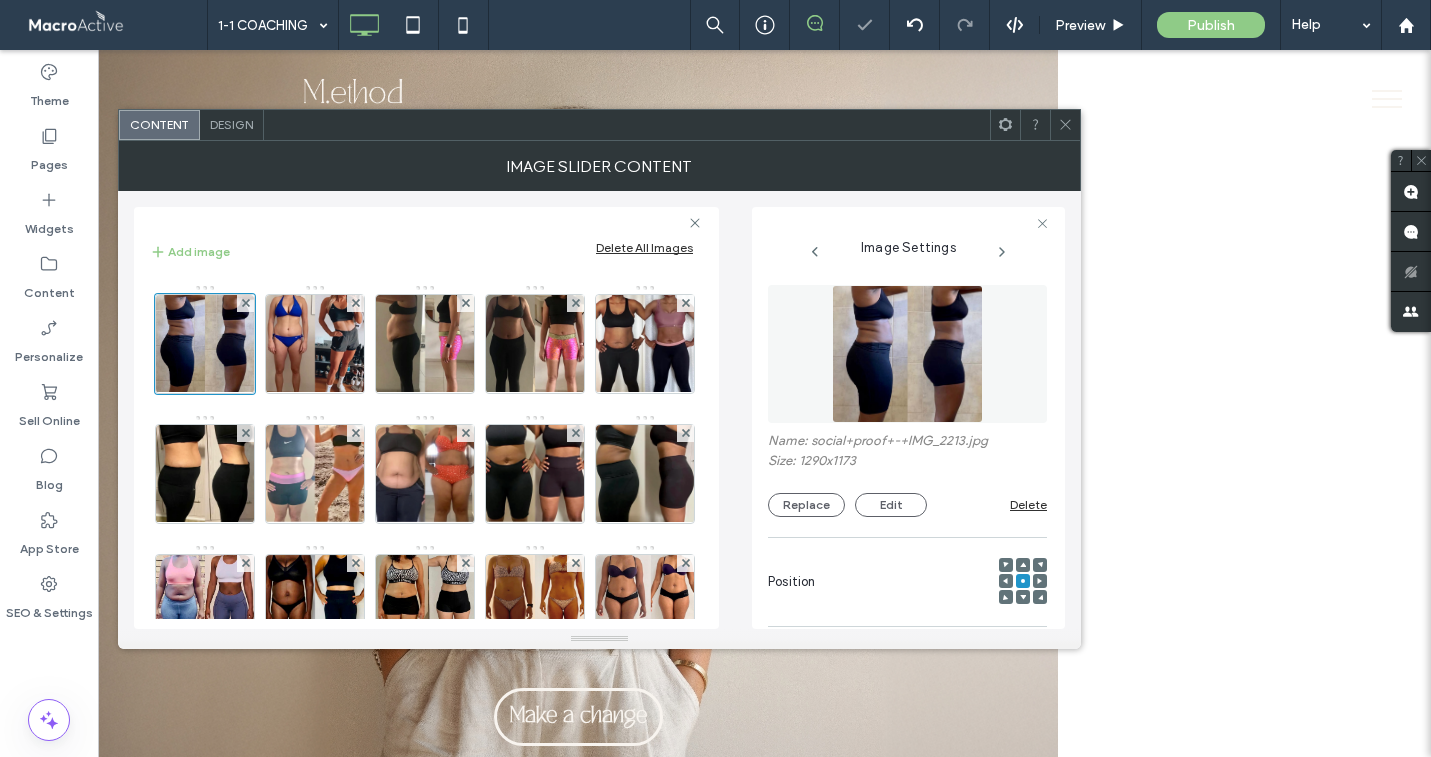 scroll, scrollTop: 0, scrollLeft: 114, axis: horizontal 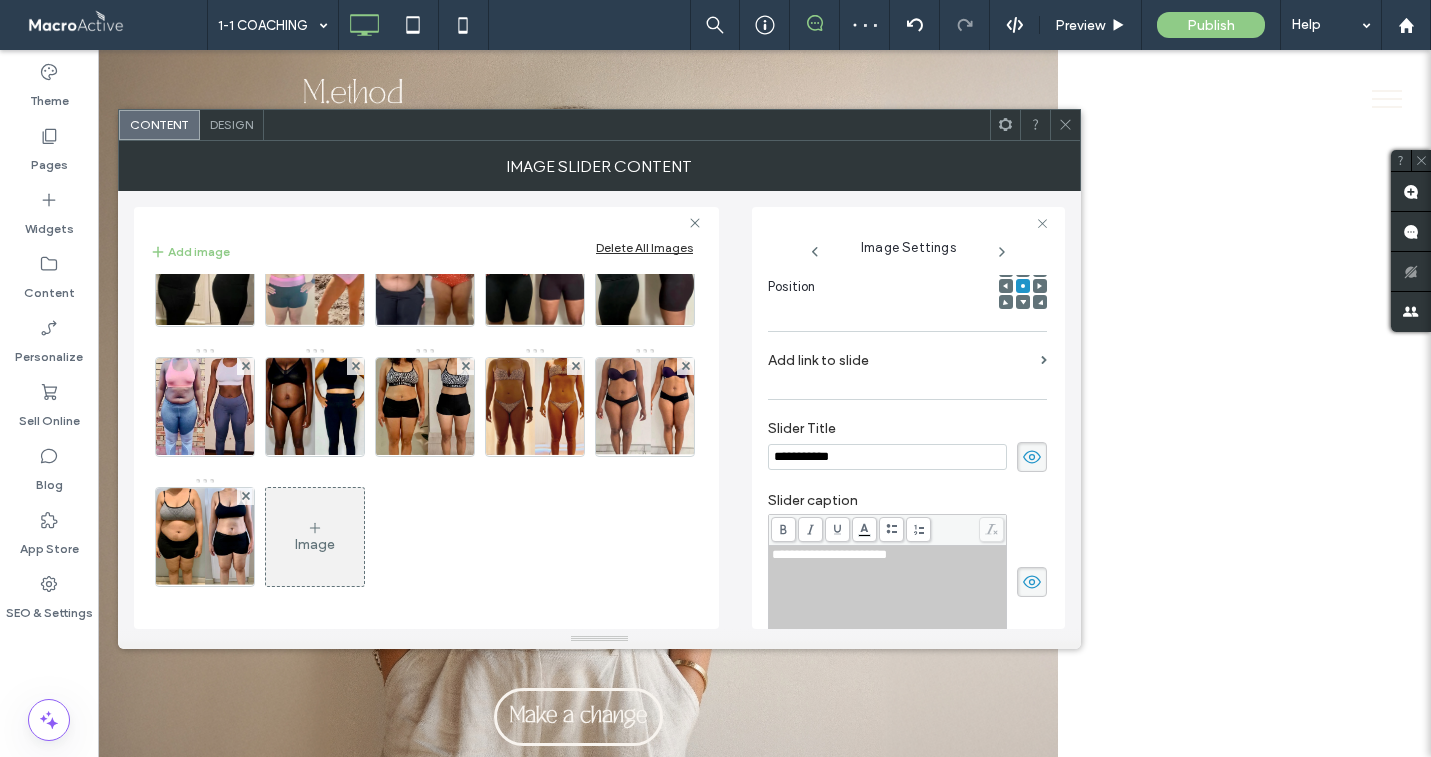 click at bounding box center (1032, 457) 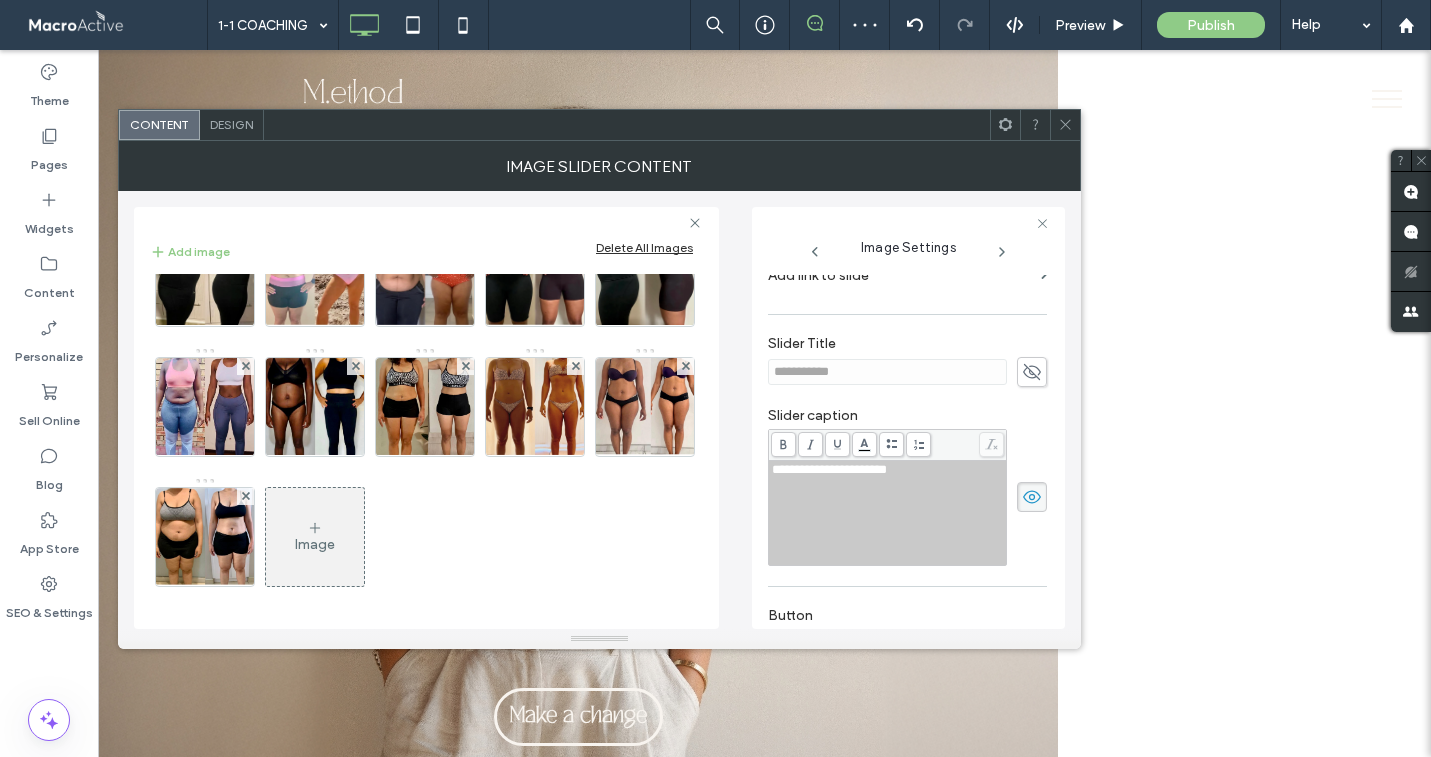 click 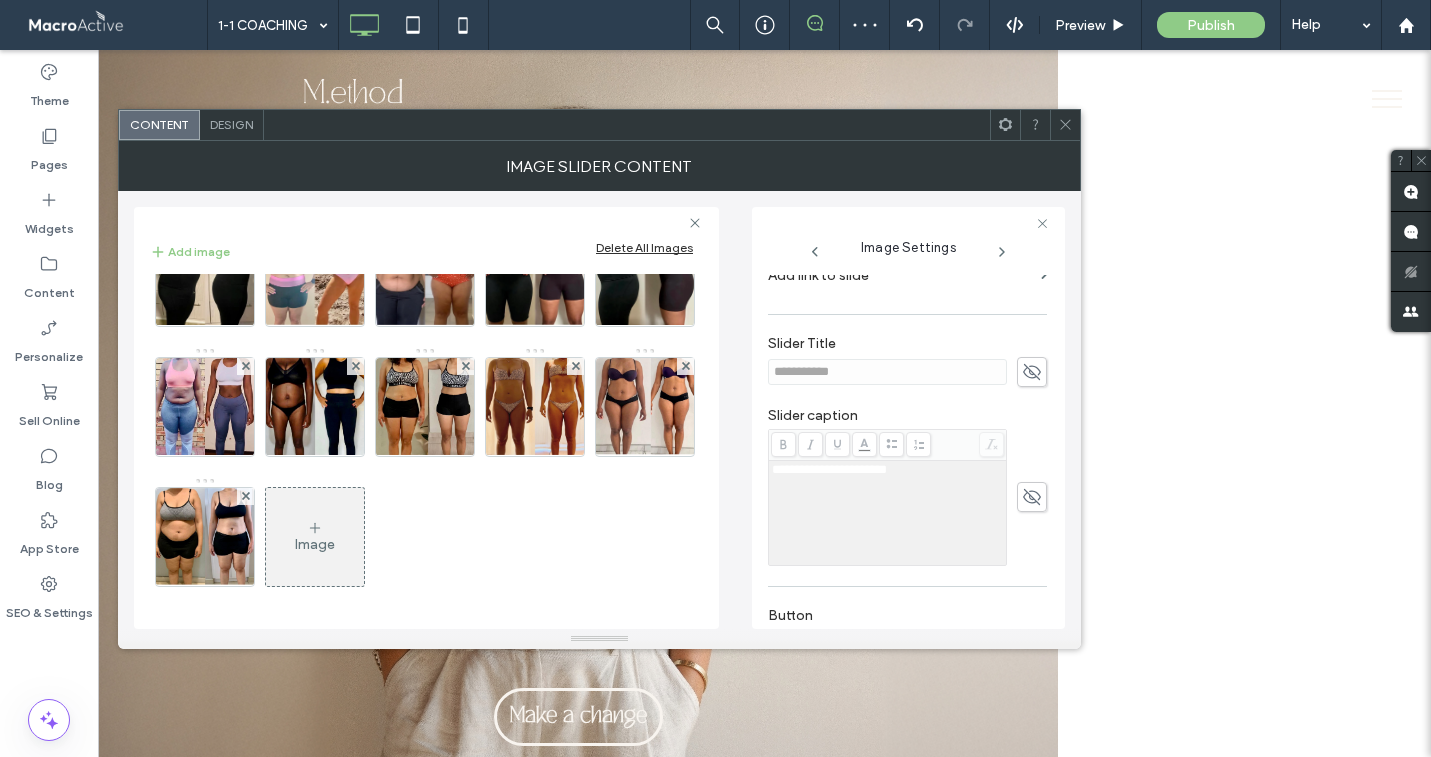 scroll, scrollTop: 502, scrollLeft: 0, axis: vertical 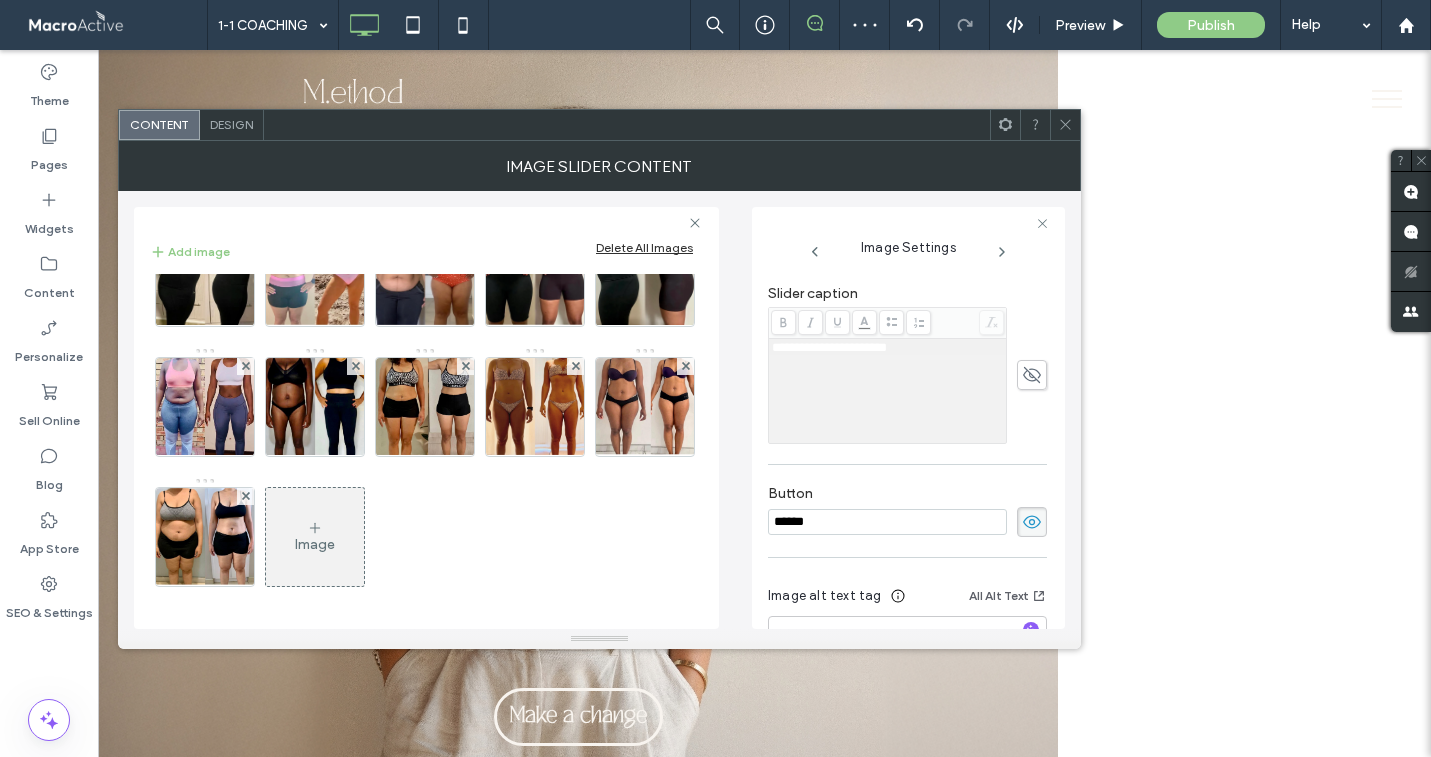 click 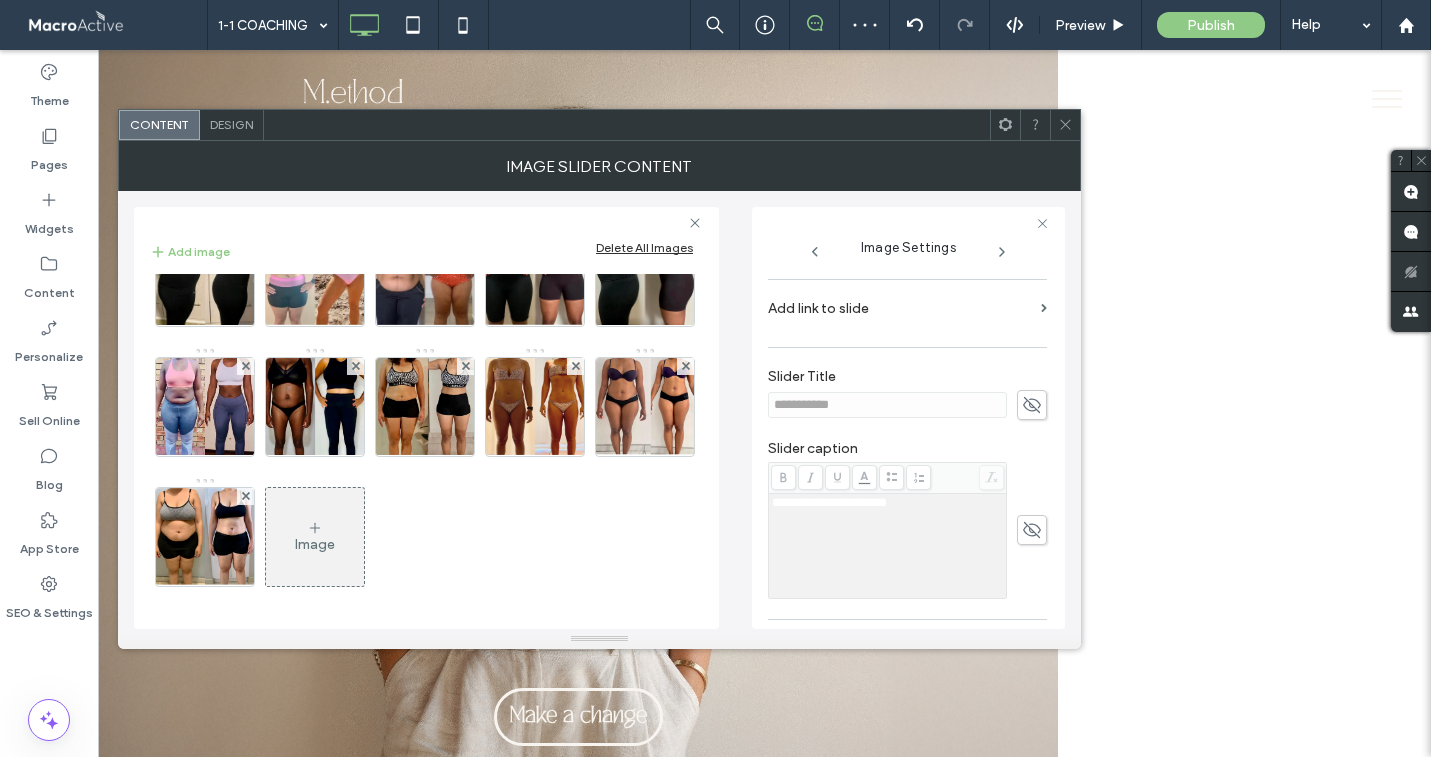scroll, scrollTop: 0, scrollLeft: 0, axis: both 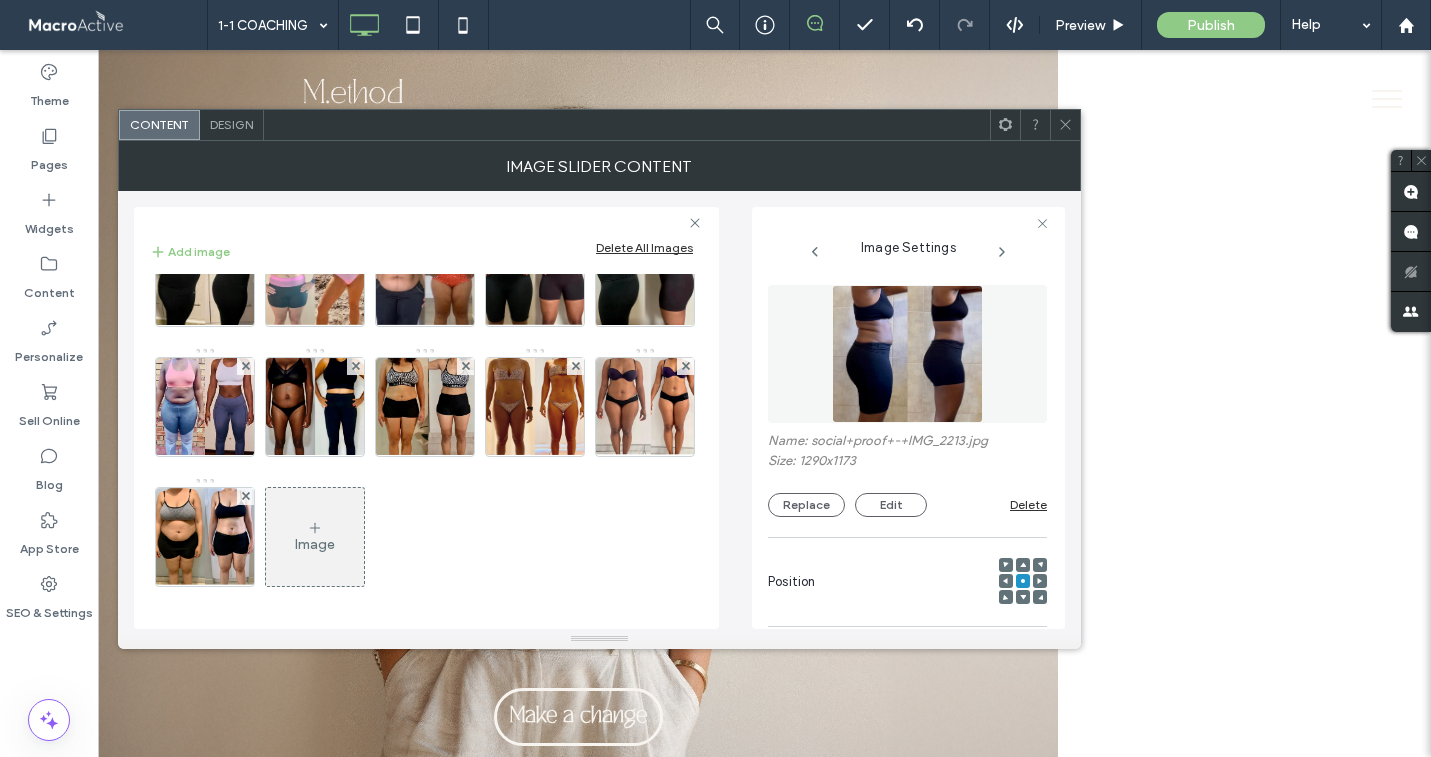 click 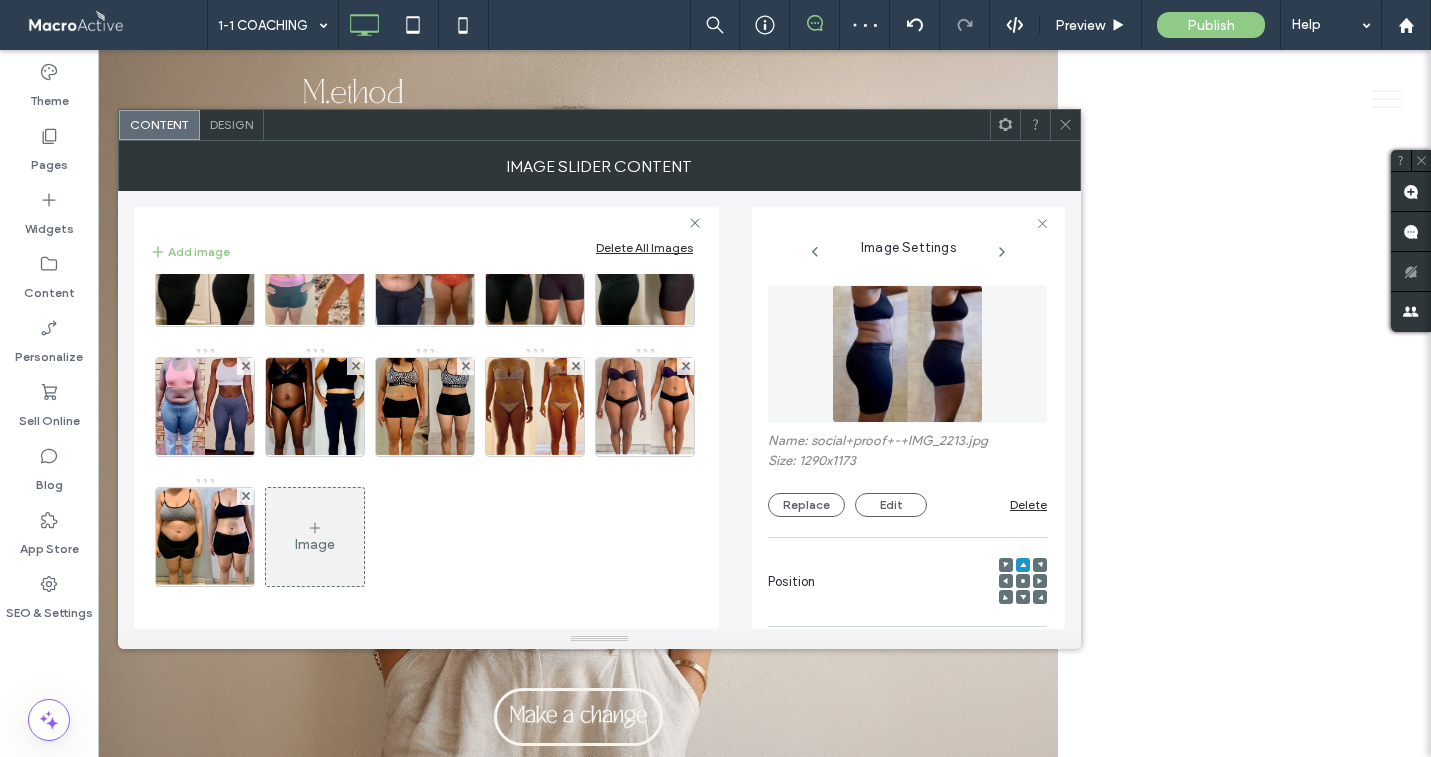 click on "Design" at bounding box center (231, 124) 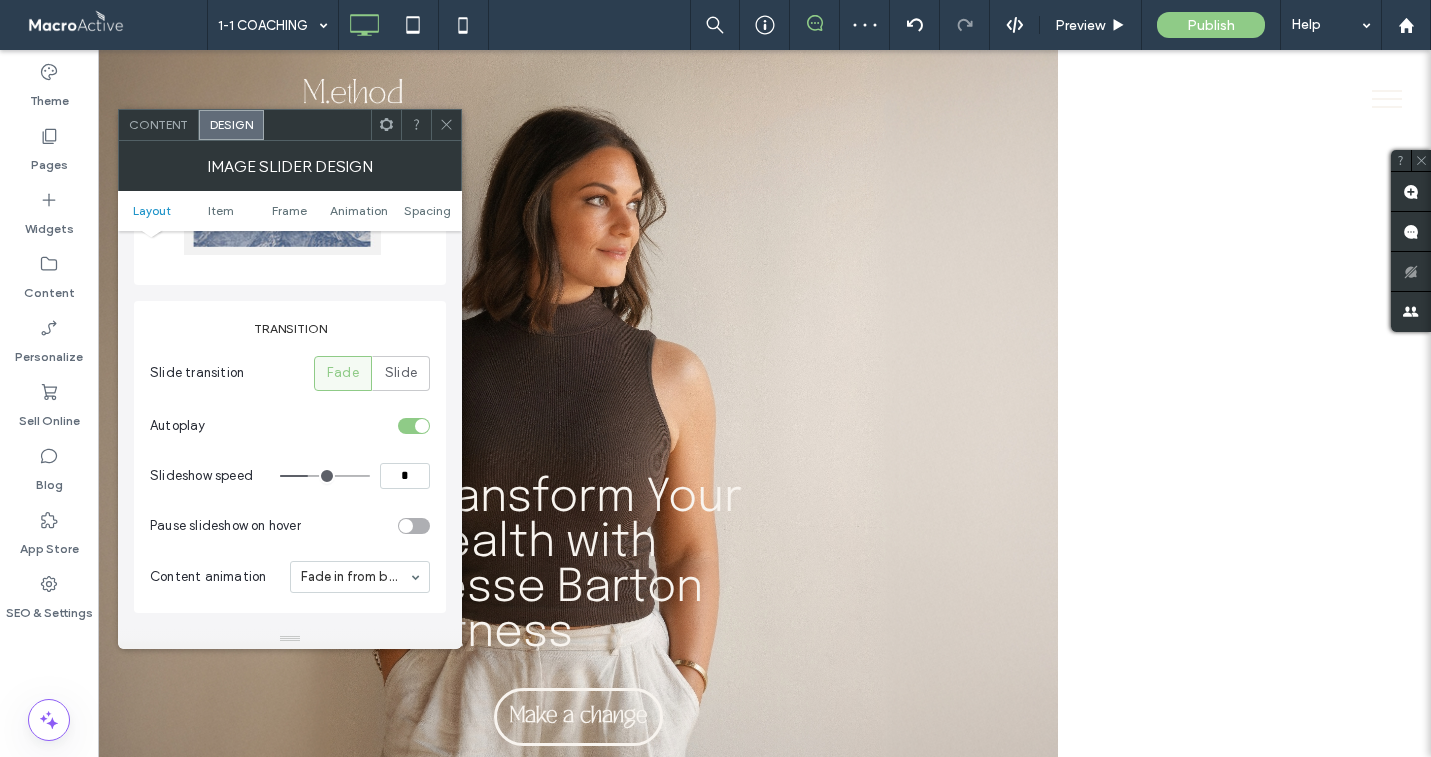 scroll, scrollTop: 185, scrollLeft: 0, axis: vertical 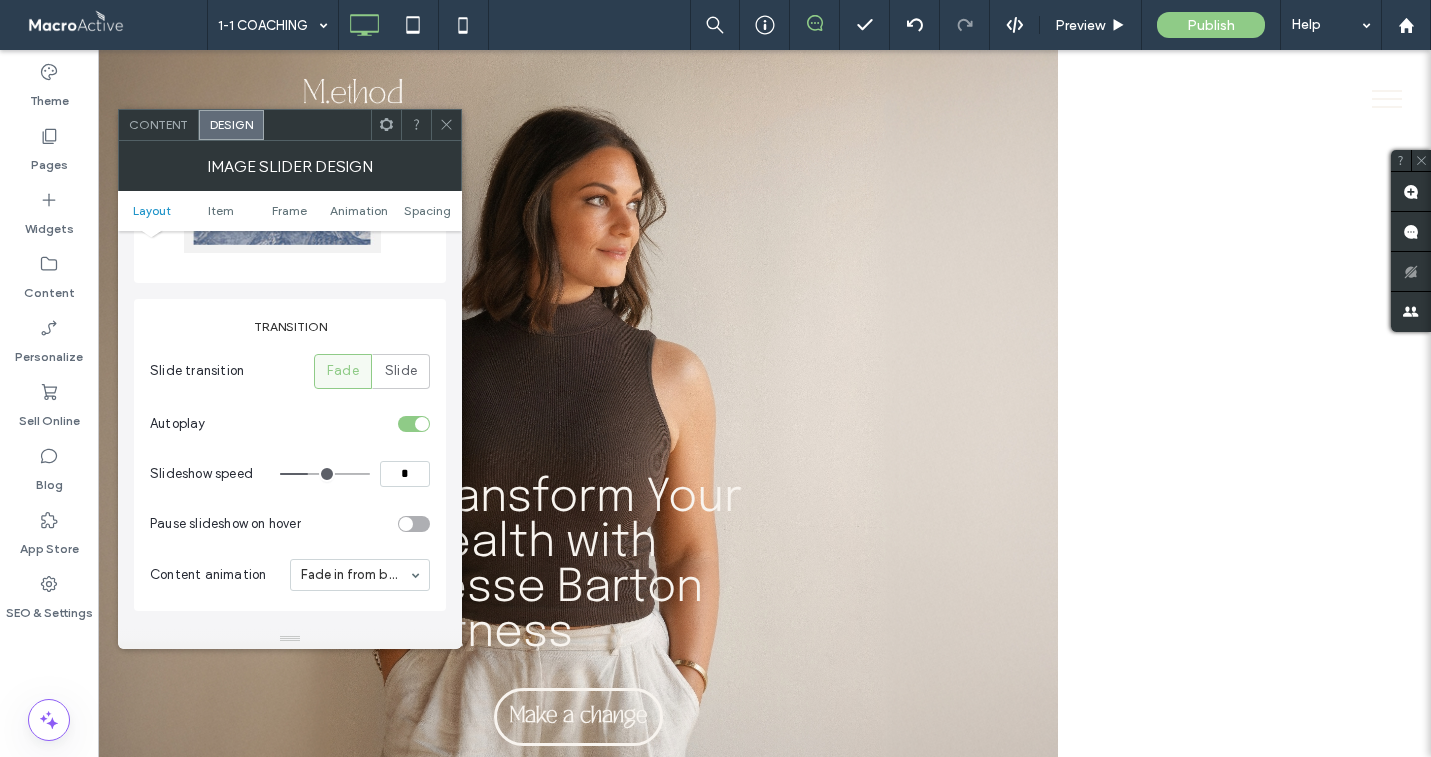 type on "*" 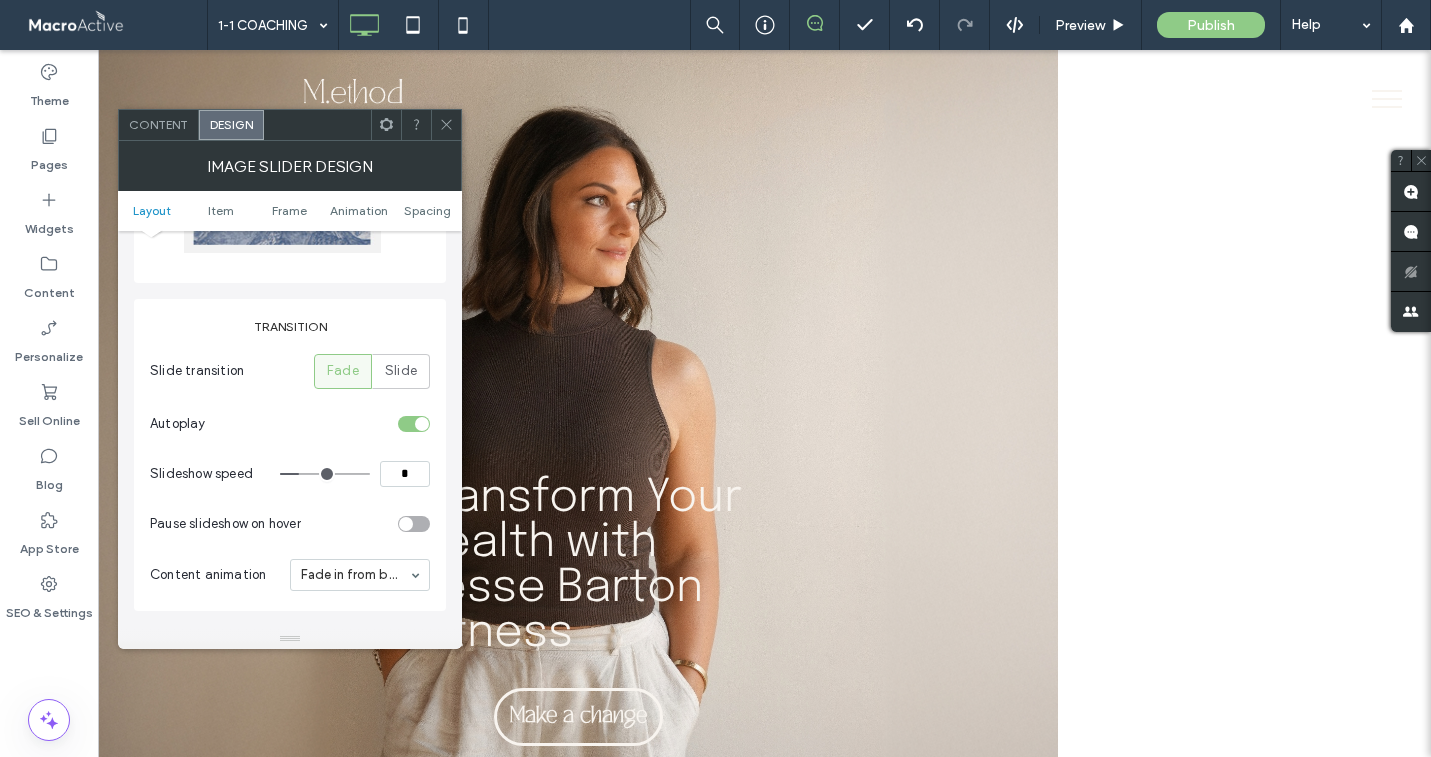 type on "*" 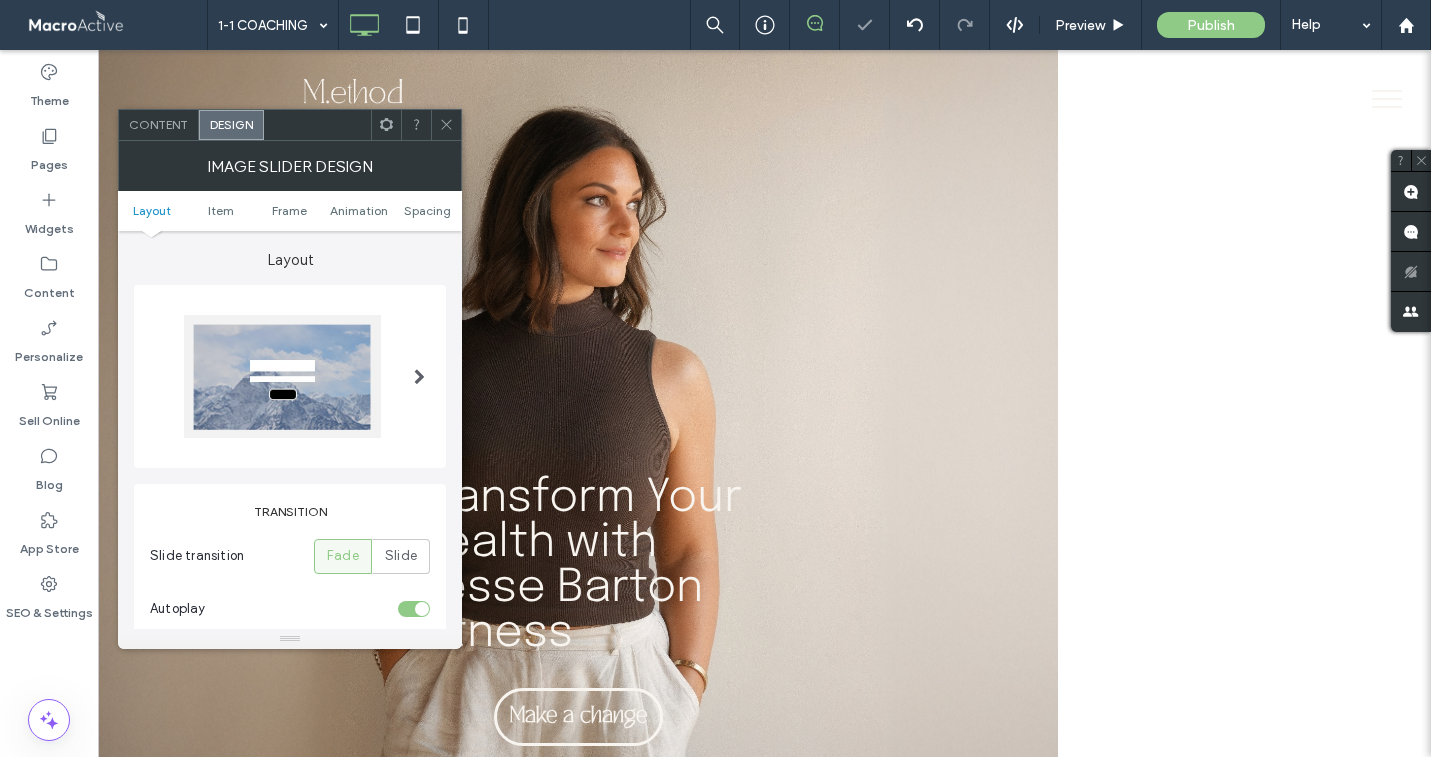 scroll, scrollTop: 5, scrollLeft: 0, axis: vertical 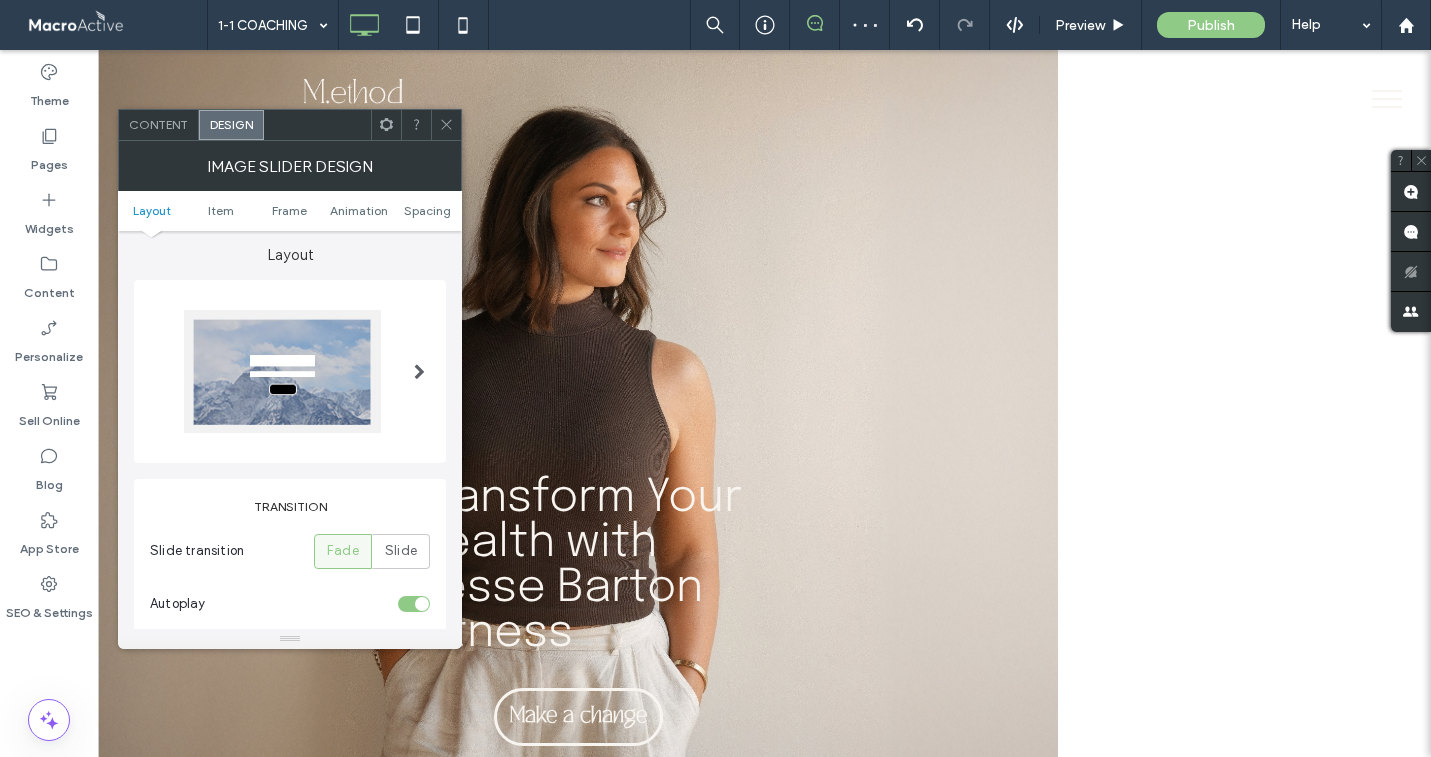 click at bounding box center (282, 371) 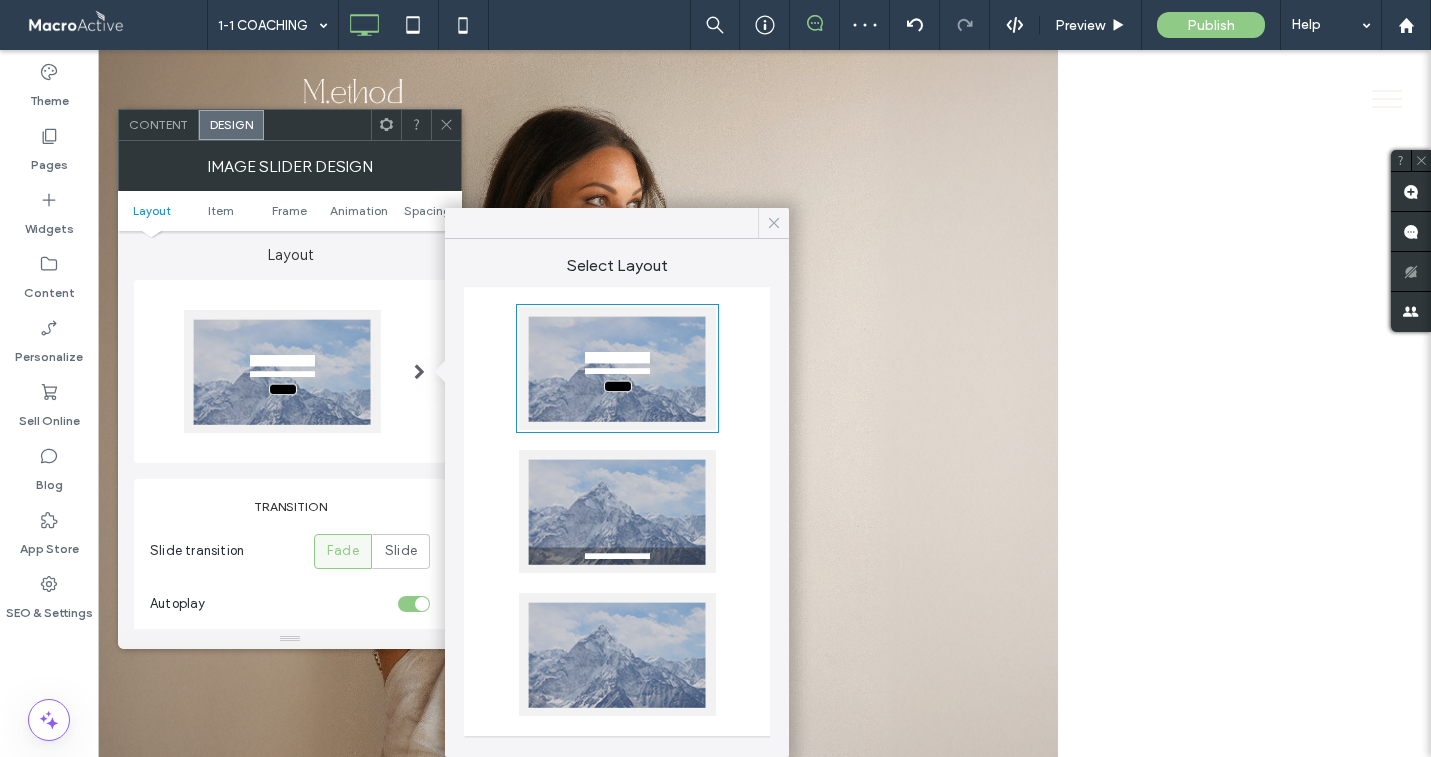 click 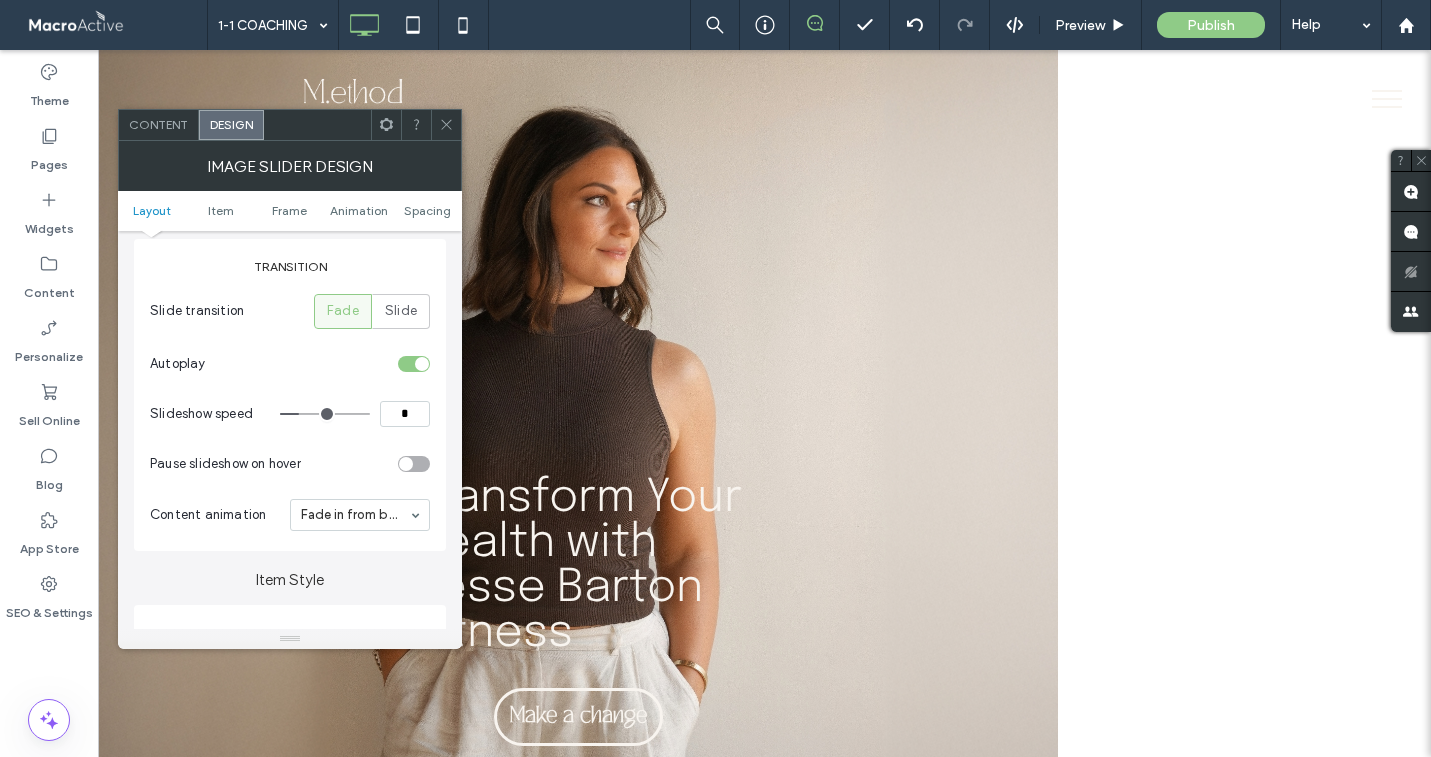scroll, scrollTop: 432, scrollLeft: 0, axis: vertical 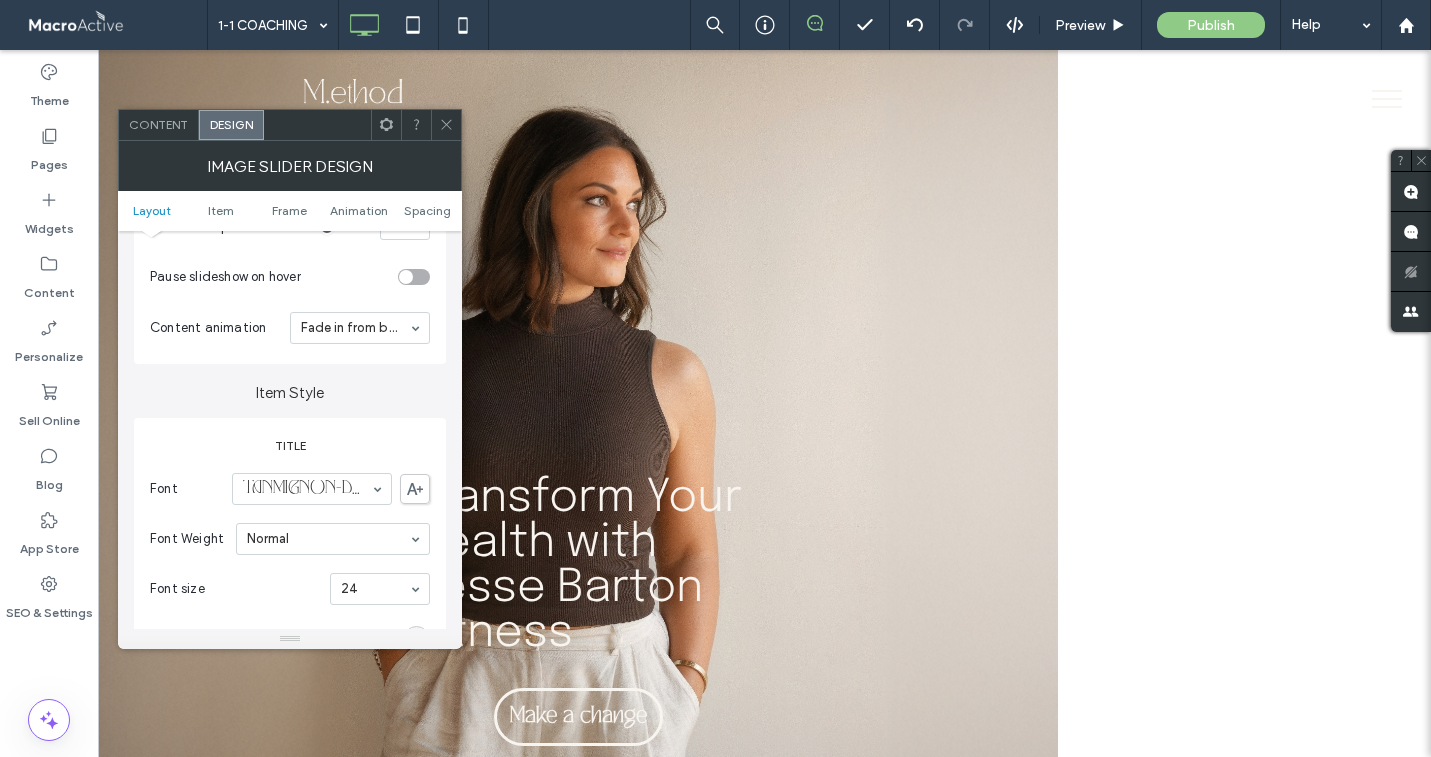 click 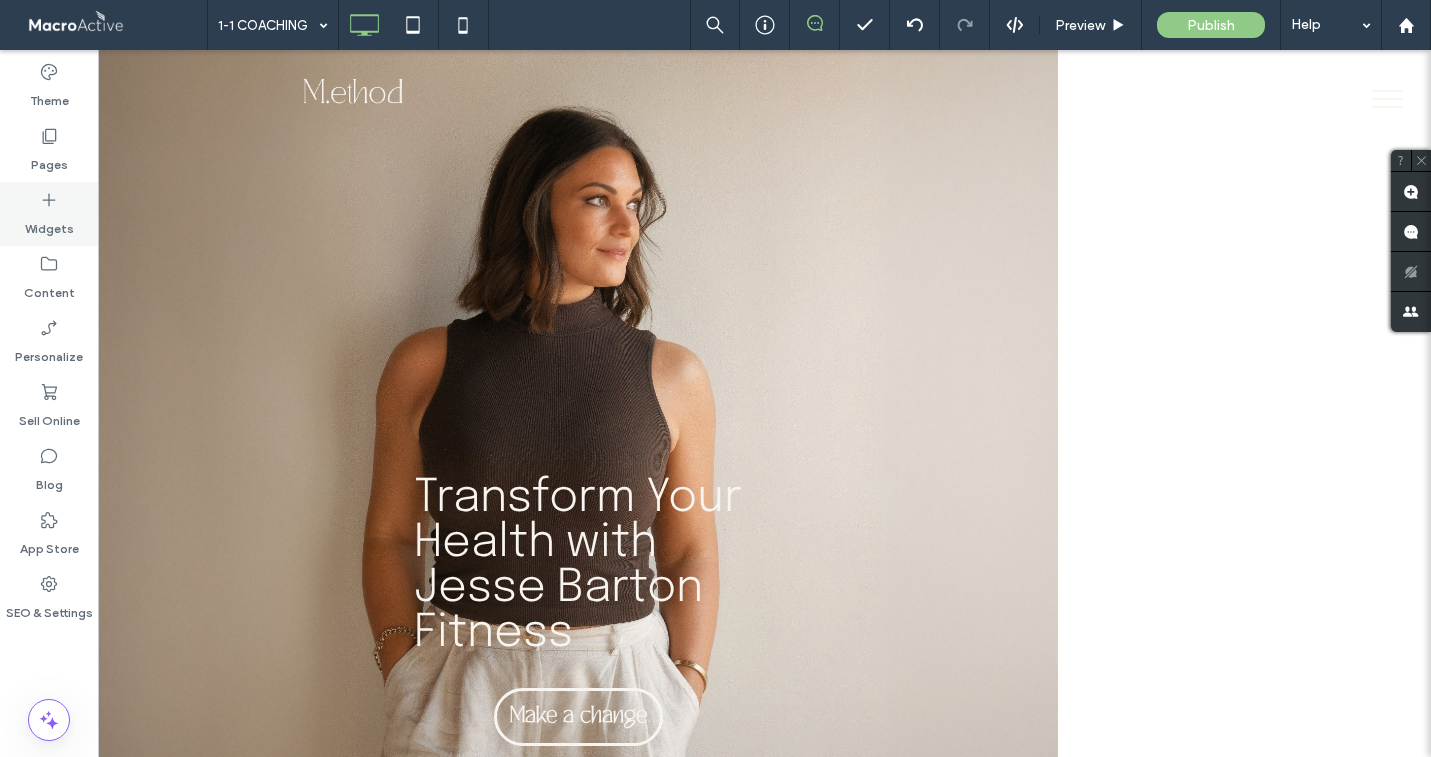 click on "Widgets" at bounding box center (49, 214) 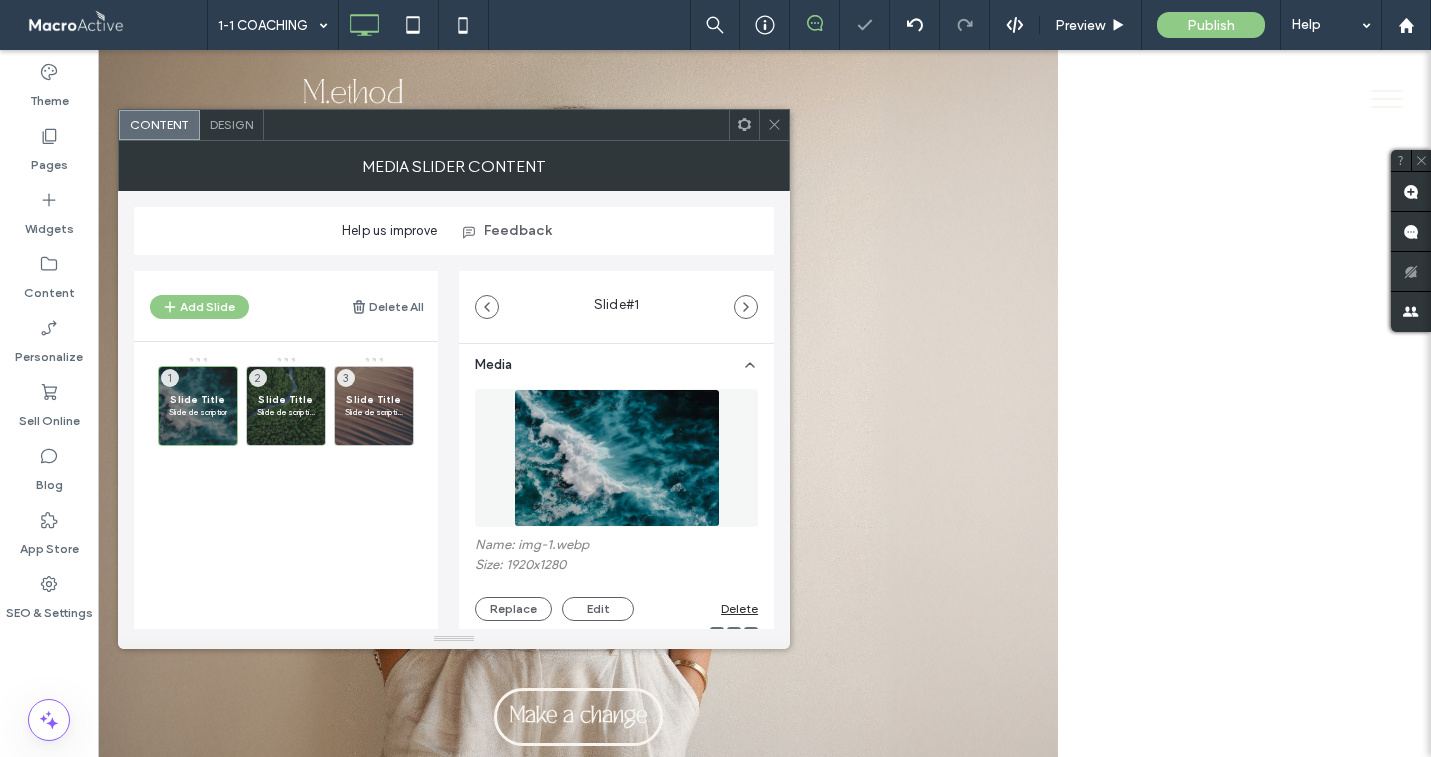 scroll, scrollTop: 0, scrollLeft: 0, axis: both 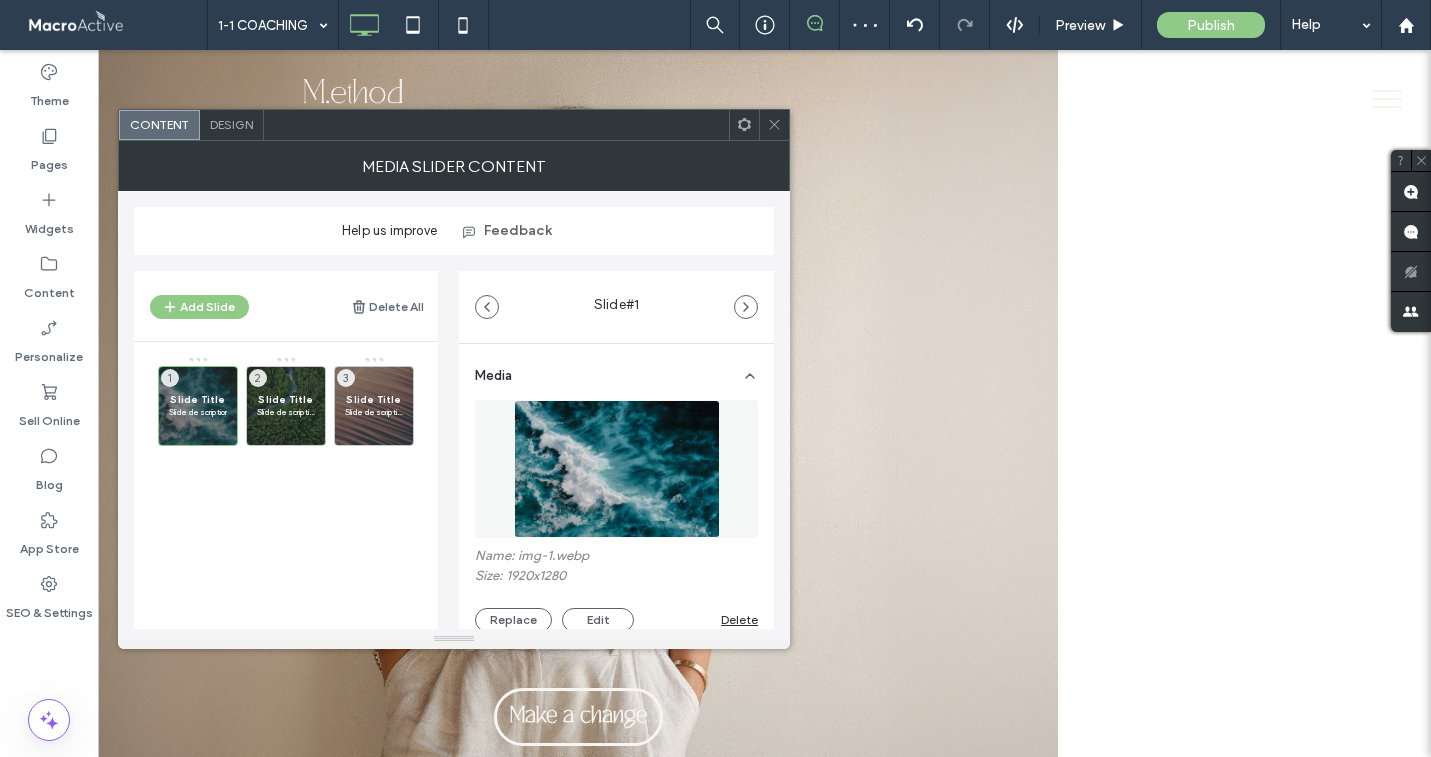 click at bounding box center (774, 125) 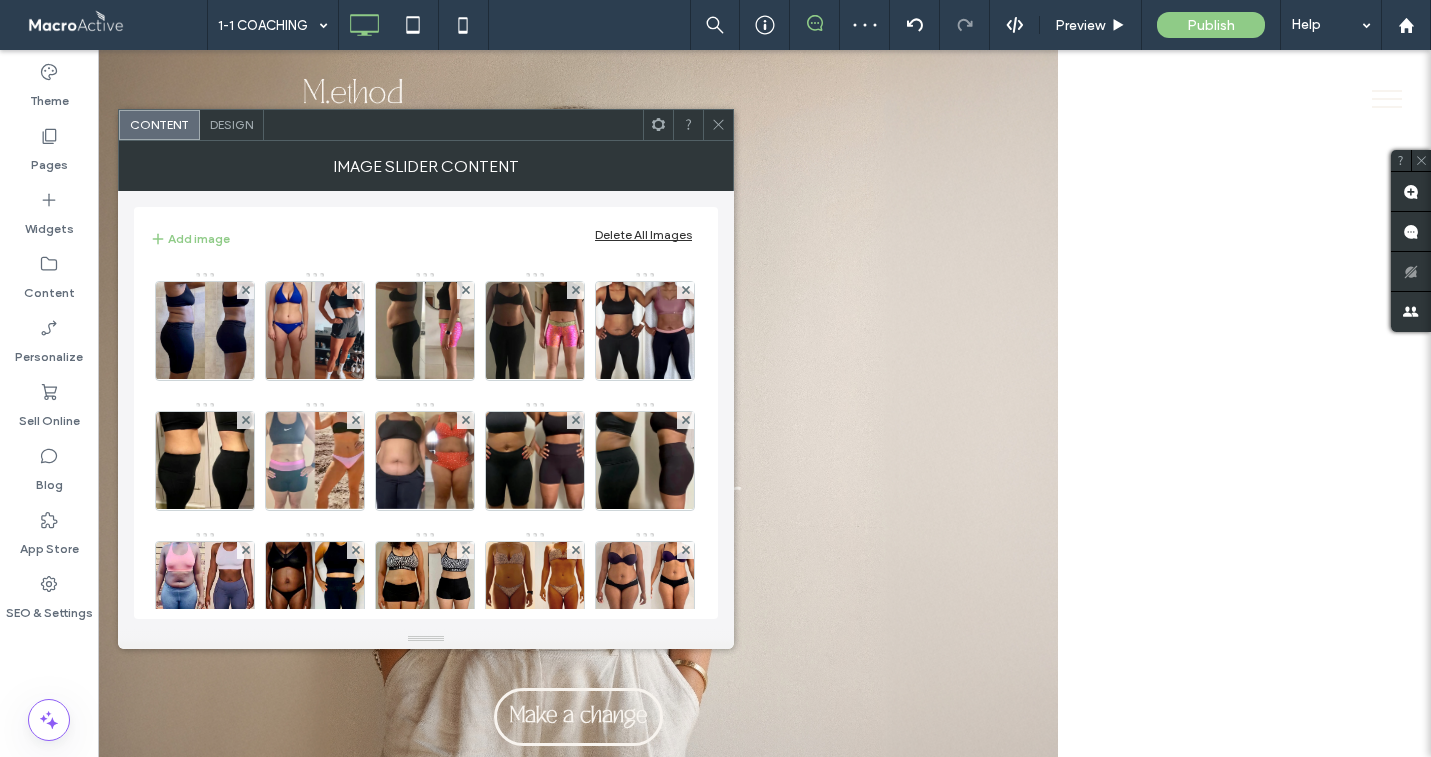click on "Design" at bounding box center [232, 125] 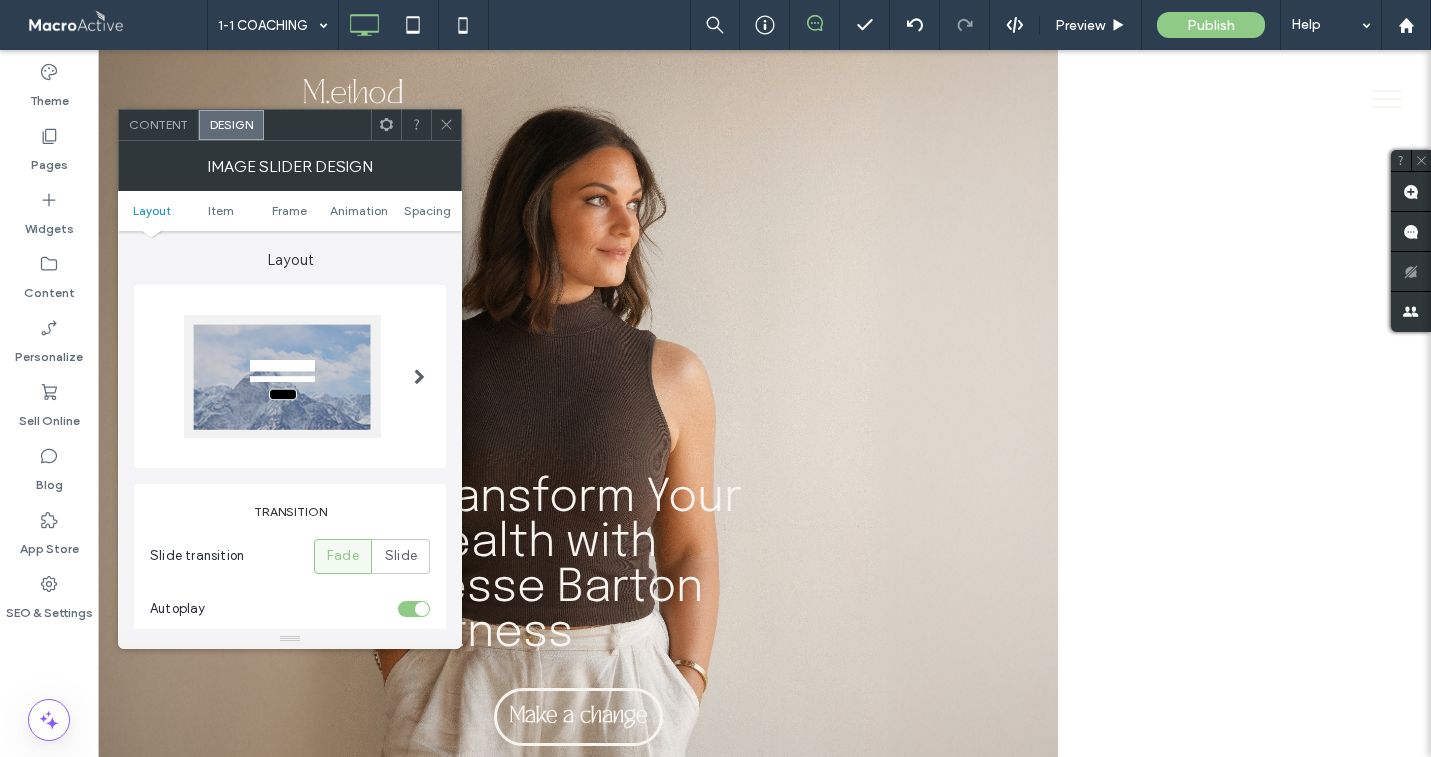 click at bounding box center [282, 376] 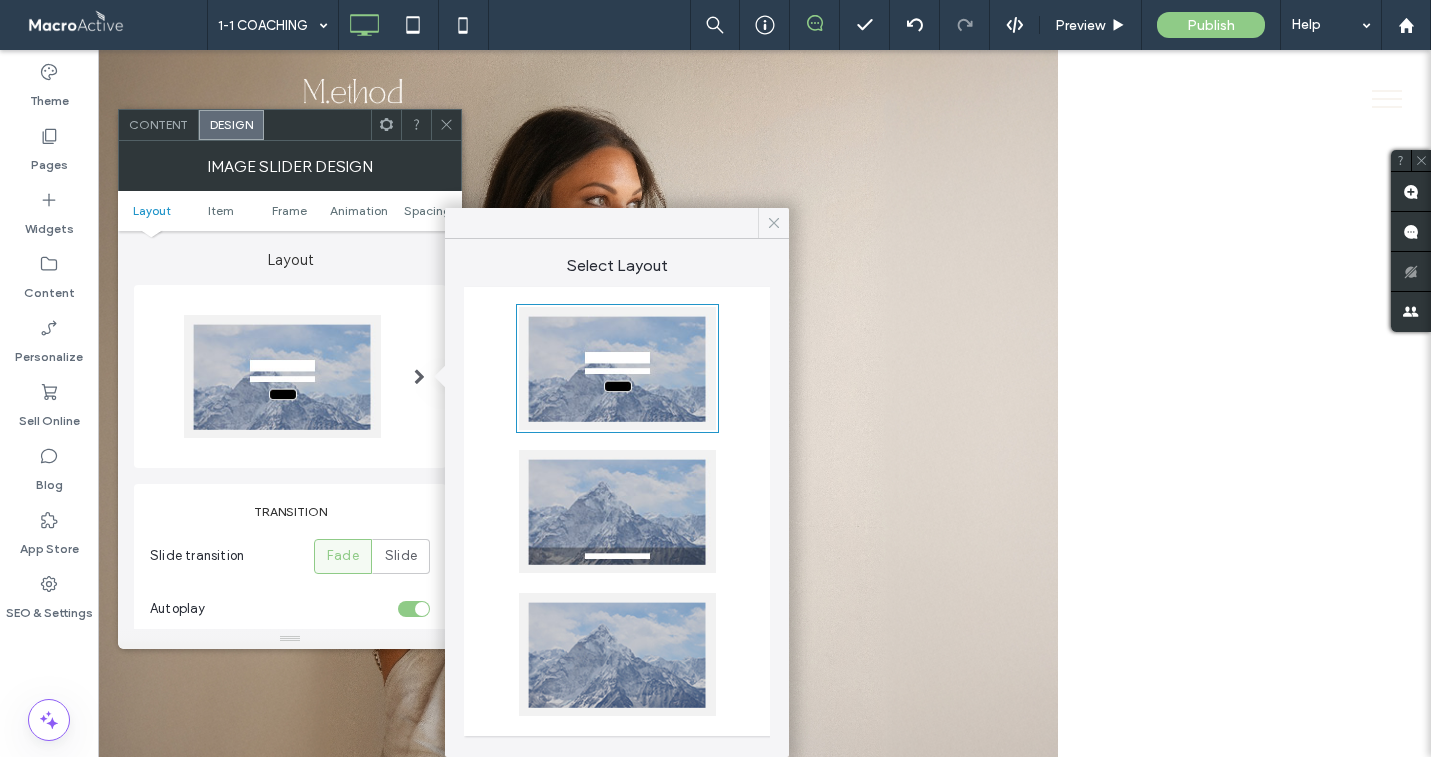click 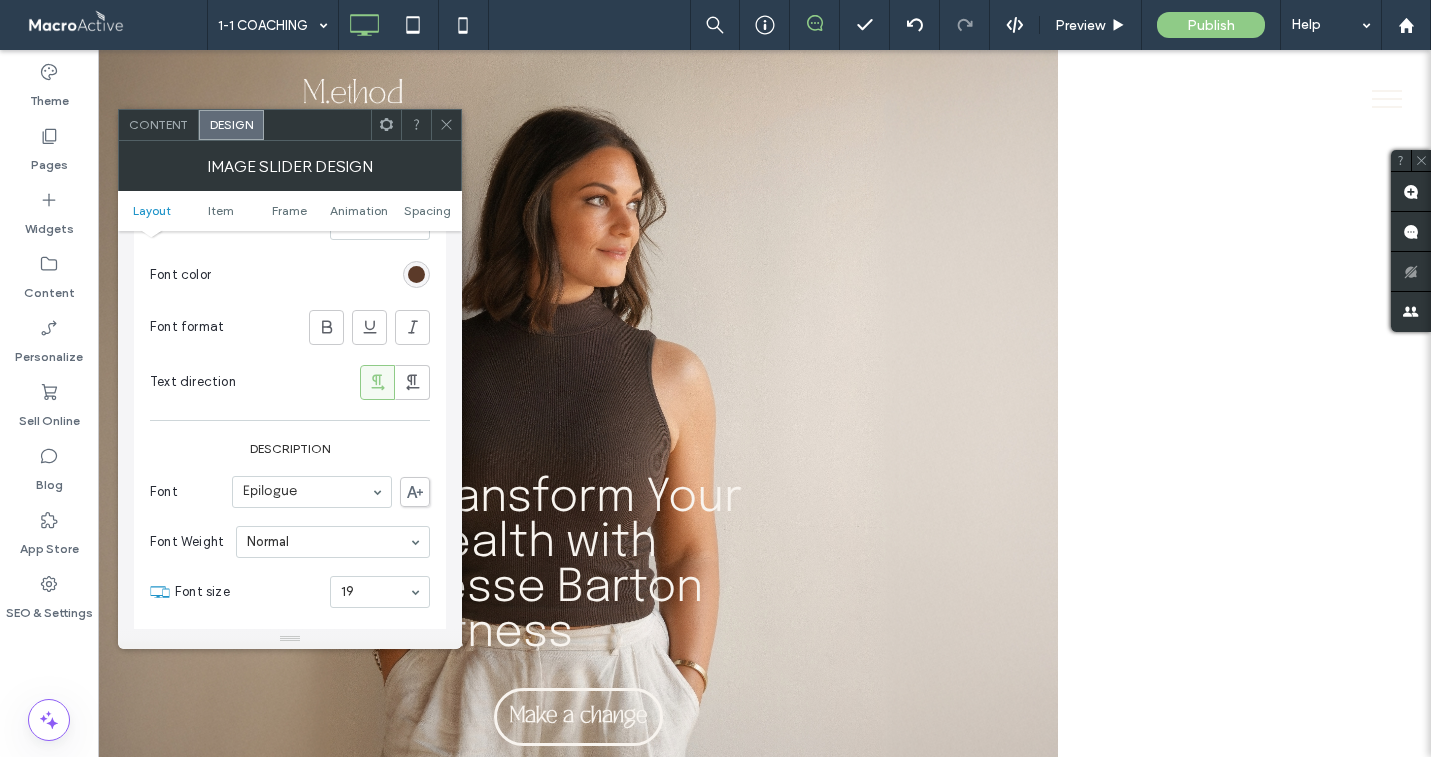 scroll, scrollTop: 0, scrollLeft: 0, axis: both 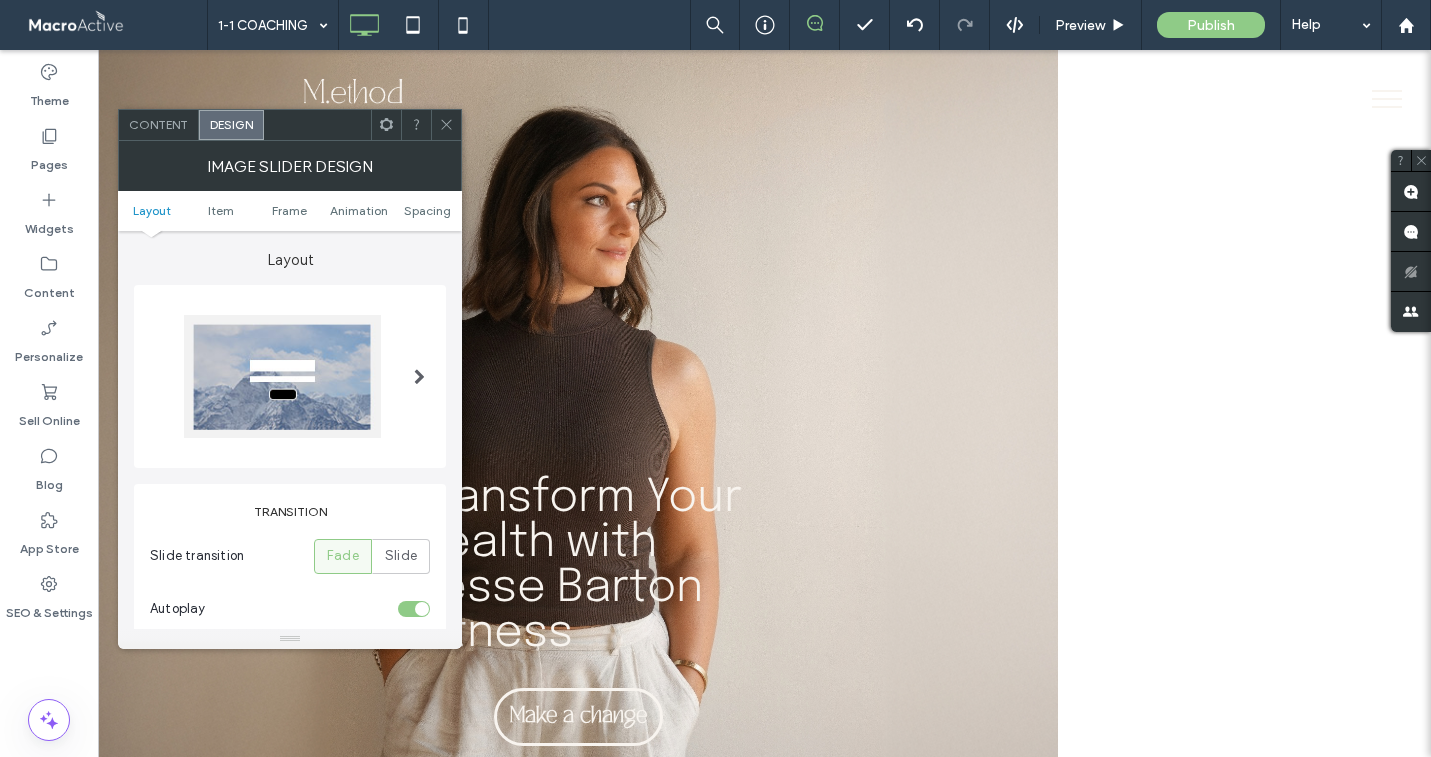 click on "Content" at bounding box center (158, 124) 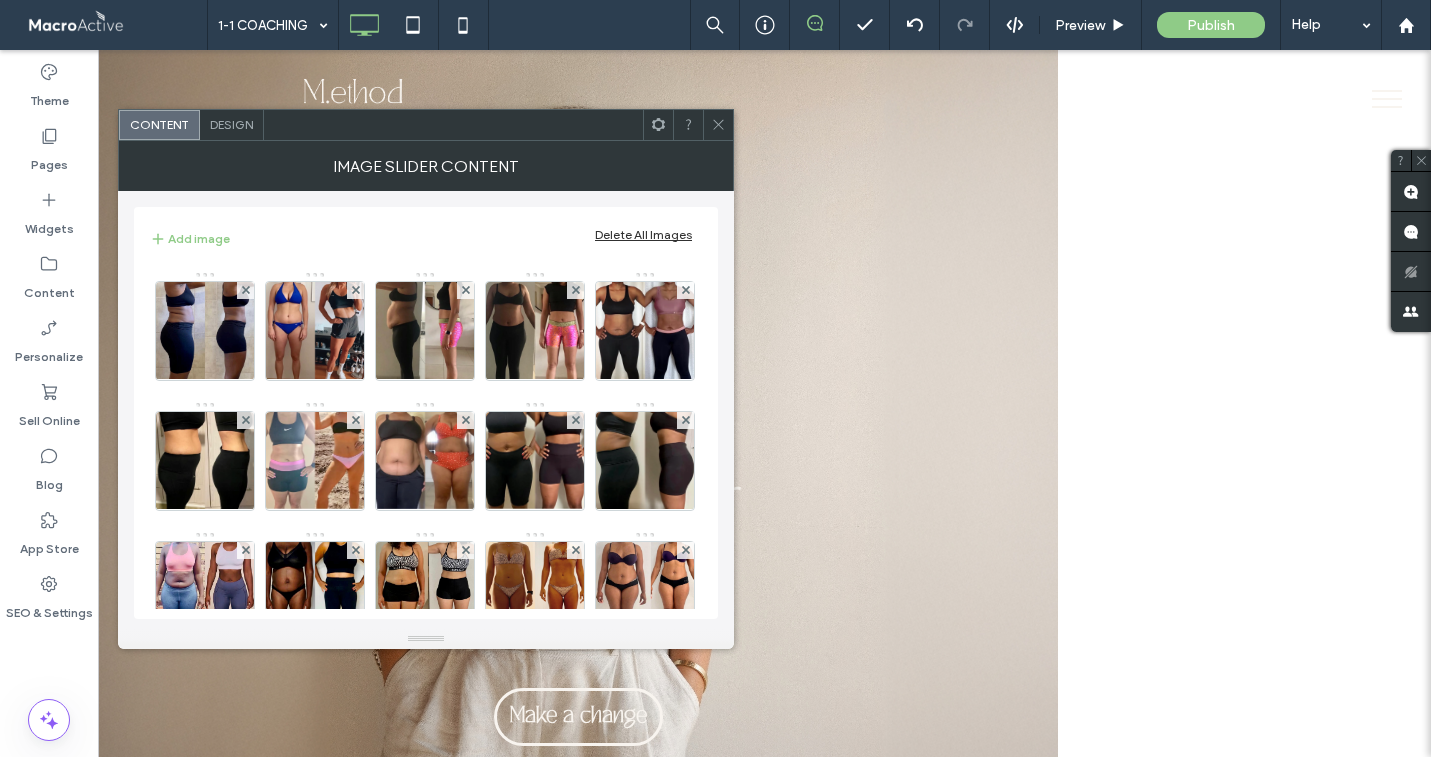 click 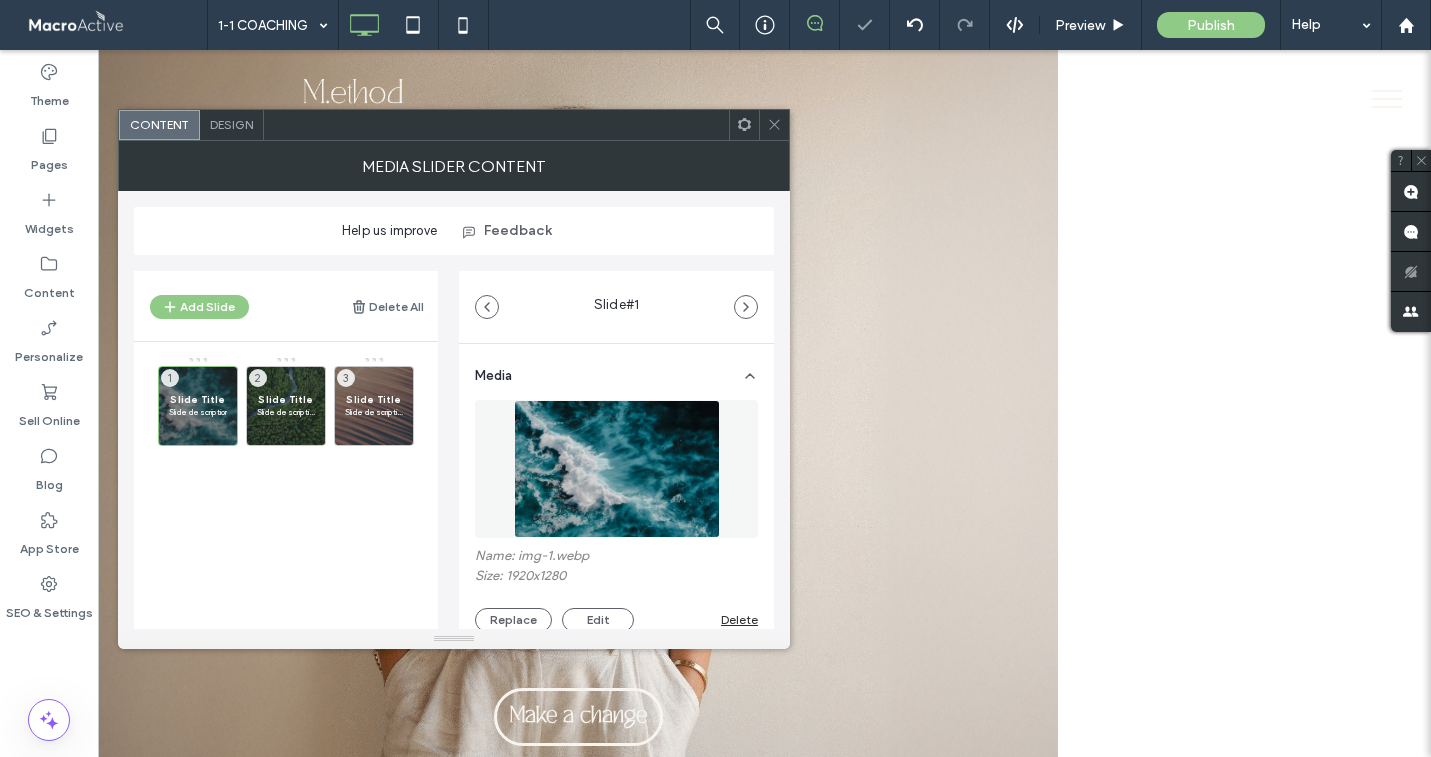 click on "Design" at bounding box center [231, 124] 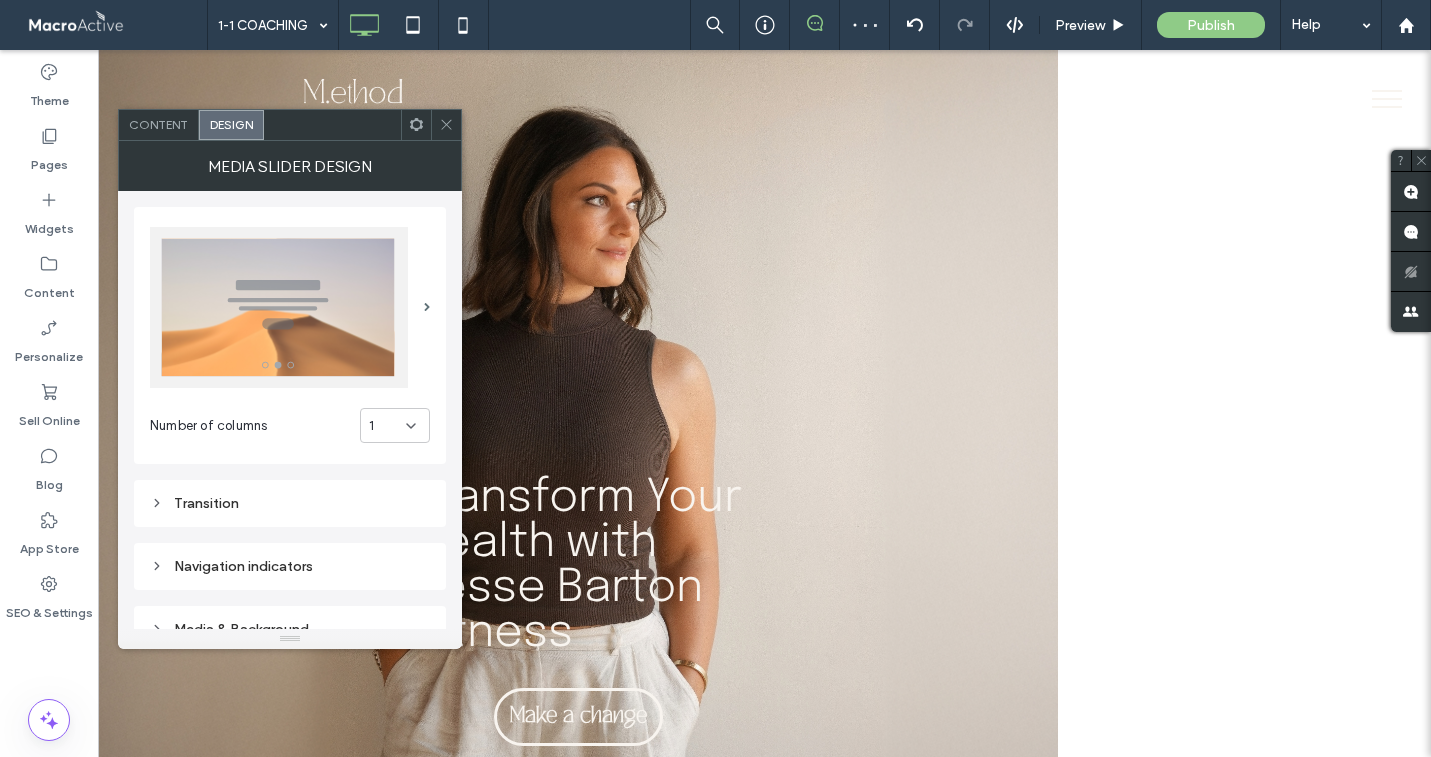 click on "1" at bounding box center (395, 425) 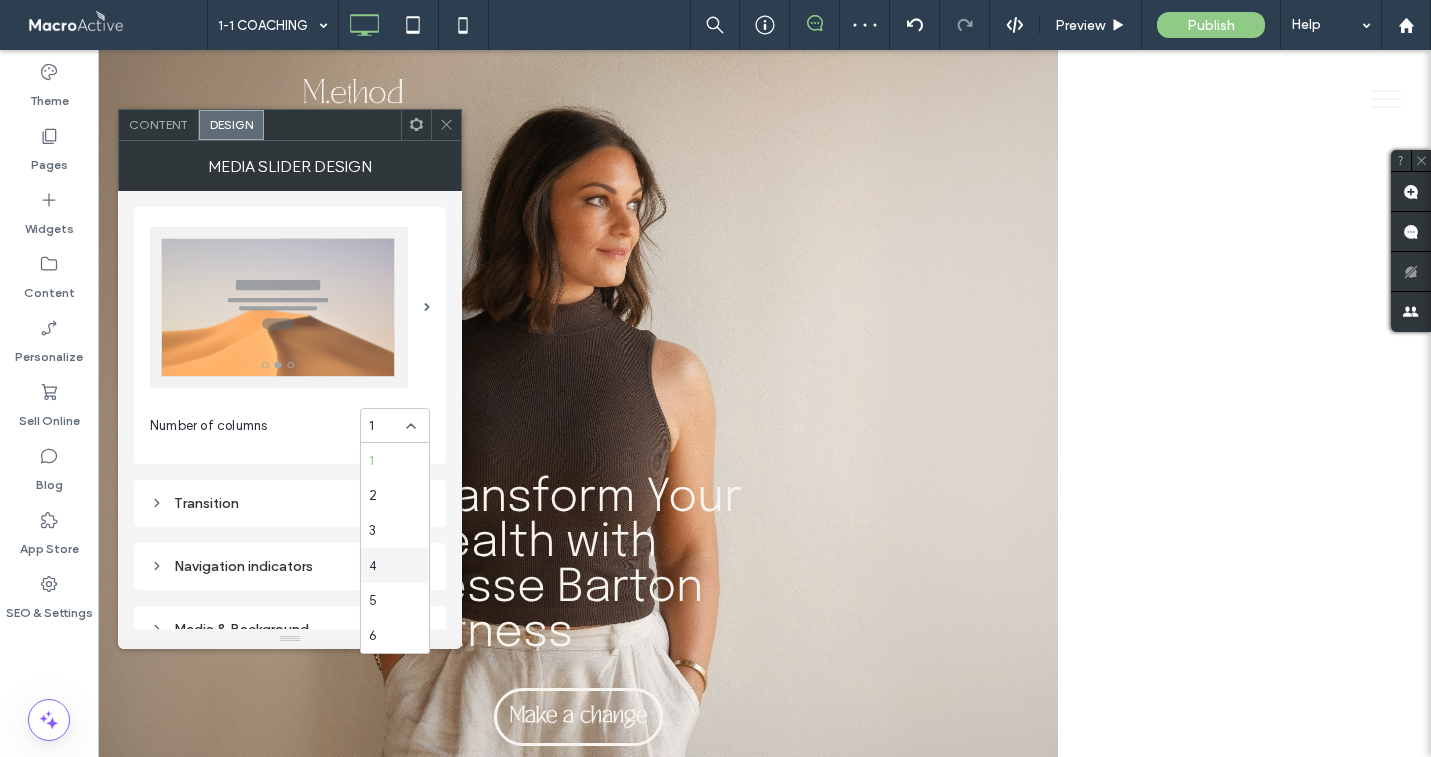 click on "4" at bounding box center [395, 565] 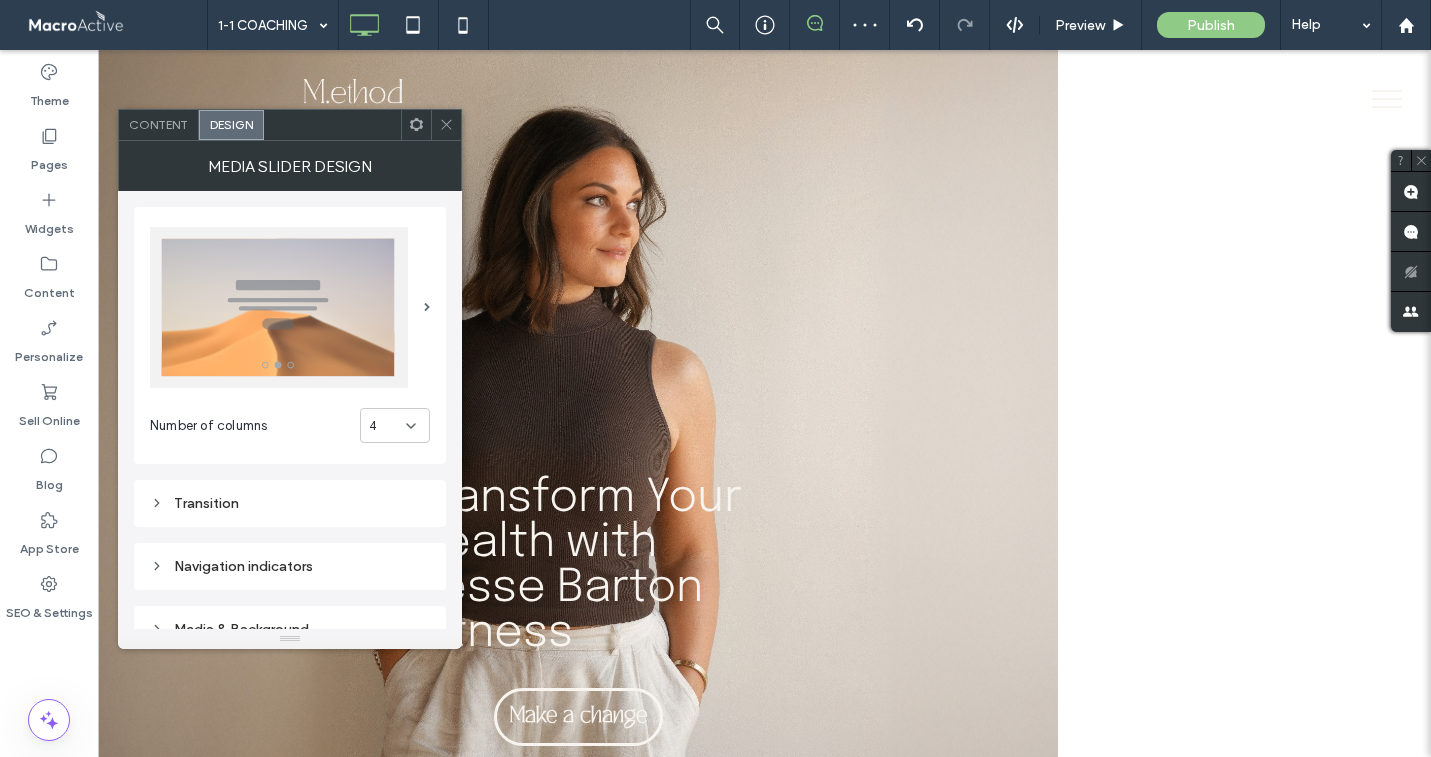 click on "4" at bounding box center (395, 425) 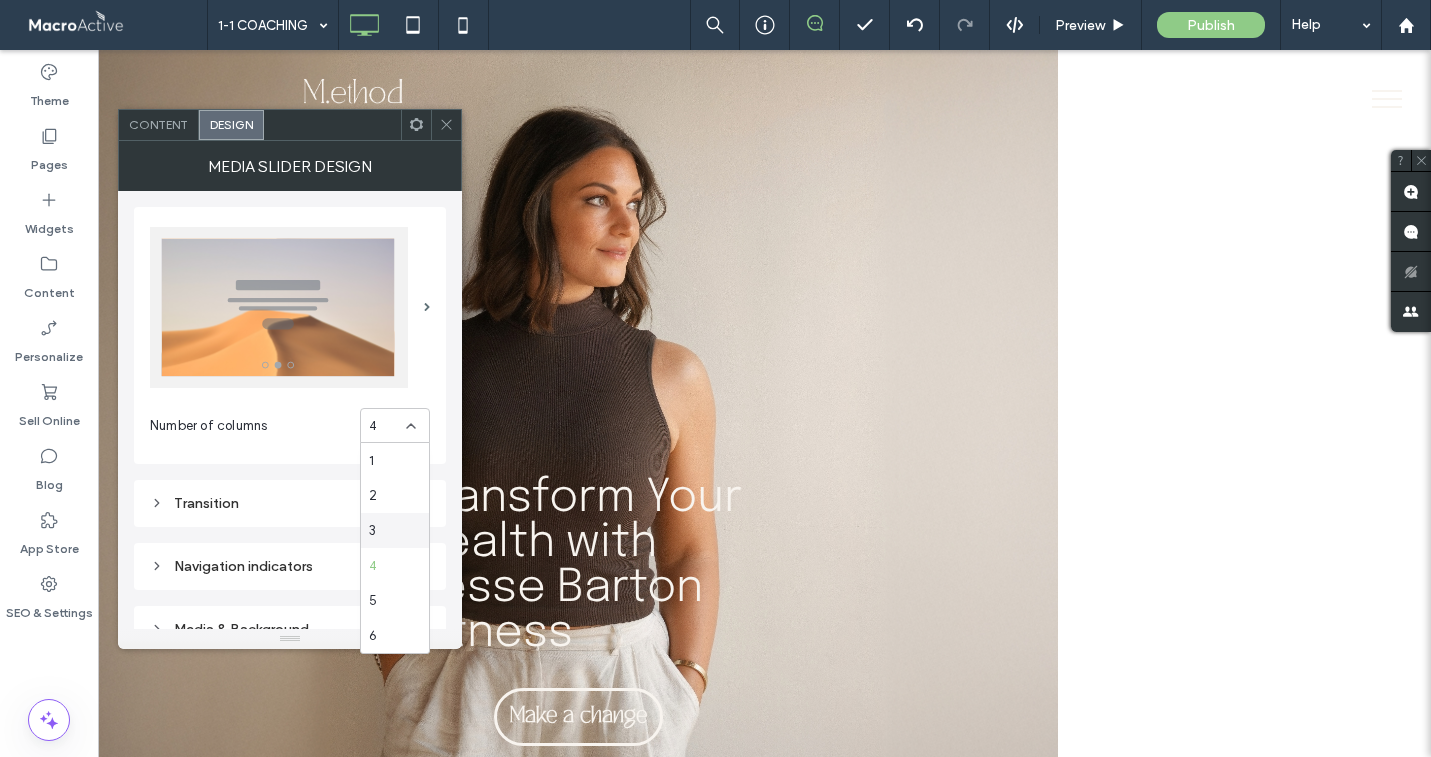 click on "3" at bounding box center [395, 530] 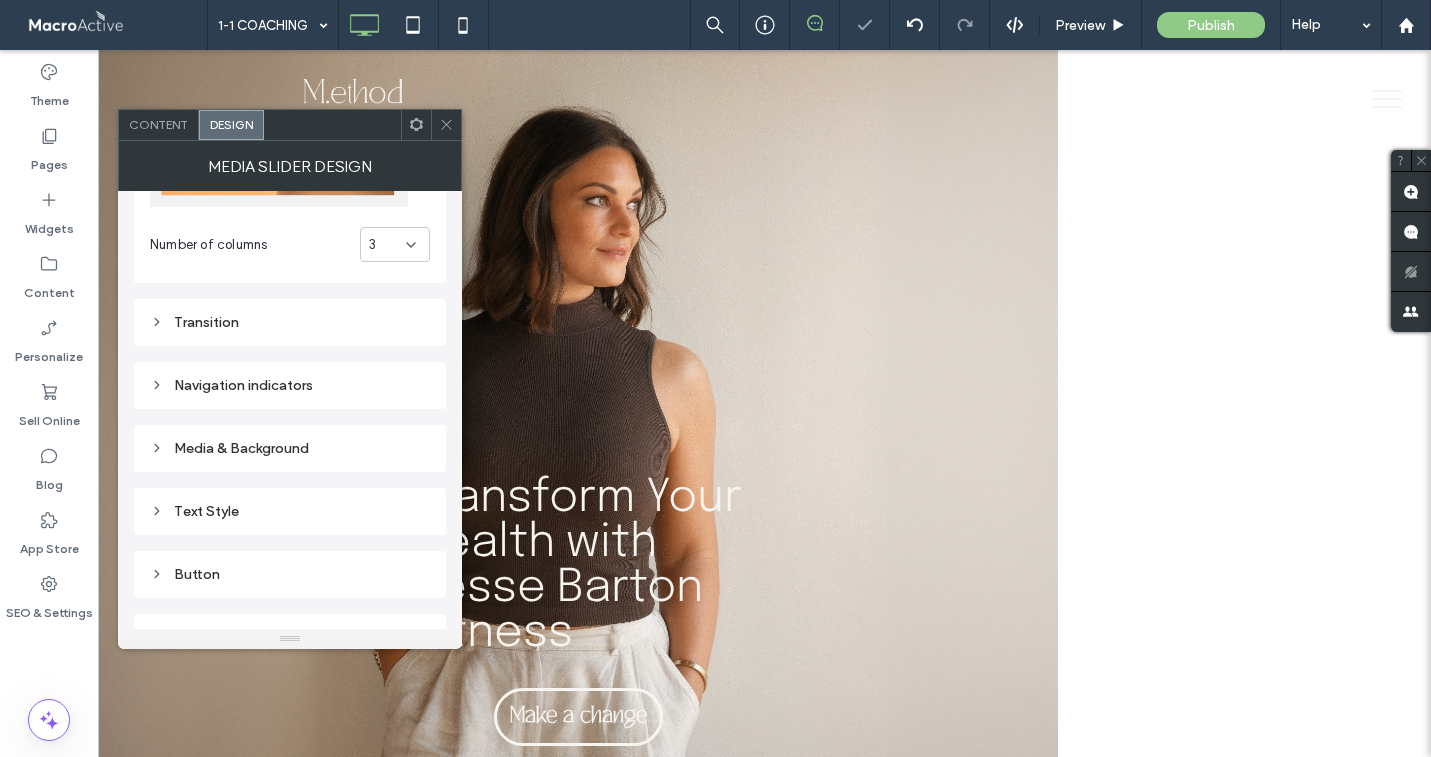 scroll, scrollTop: 192, scrollLeft: 0, axis: vertical 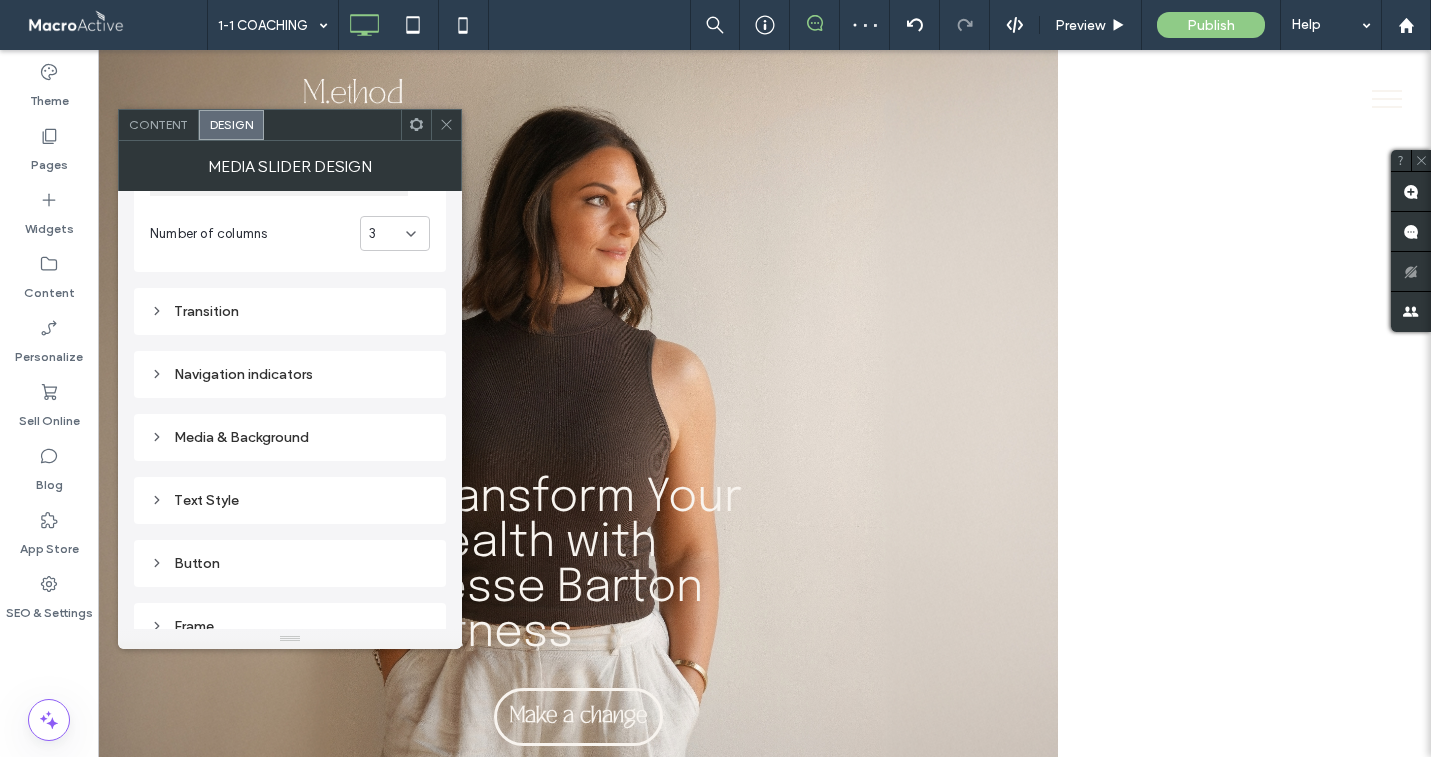 click on "Text Style" at bounding box center (290, 500) 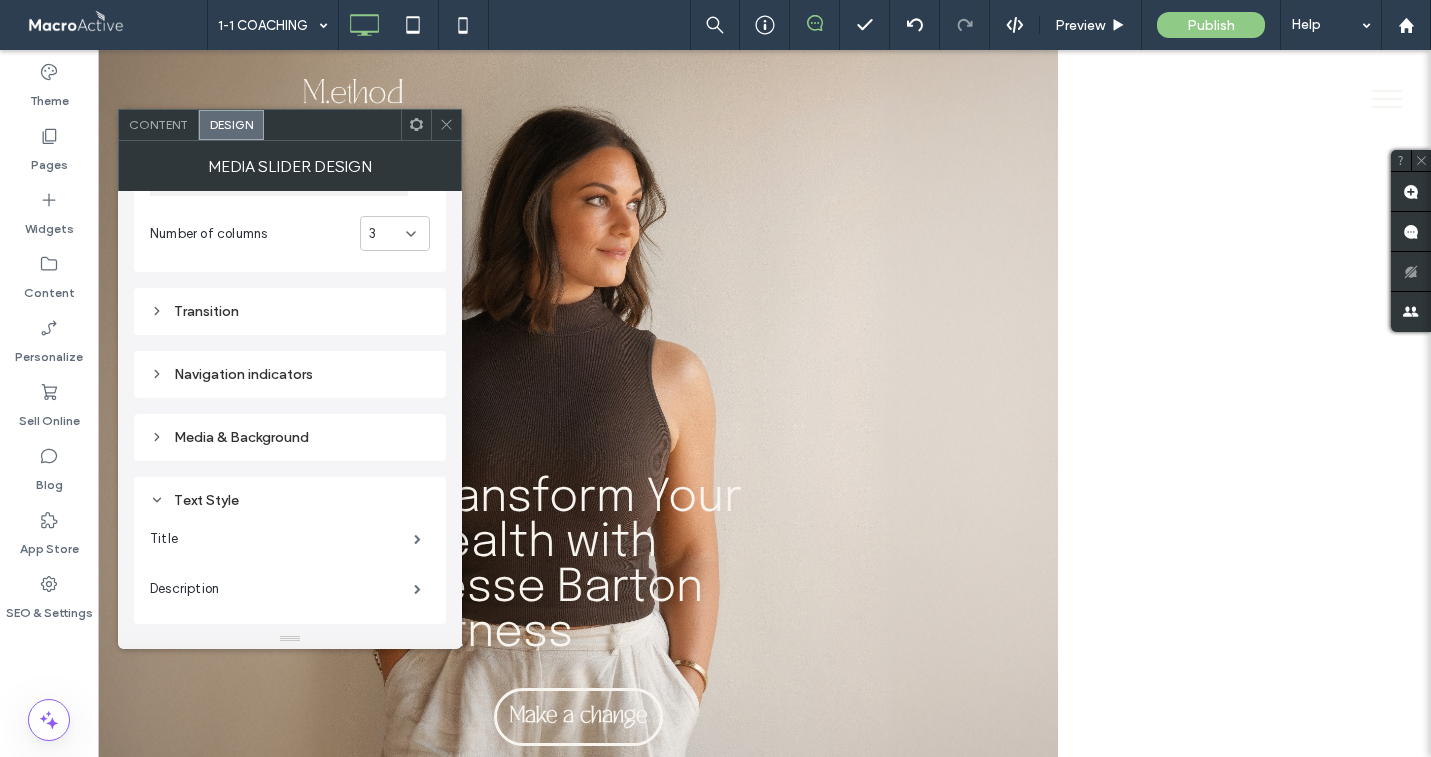 scroll, scrollTop: 340, scrollLeft: 0, axis: vertical 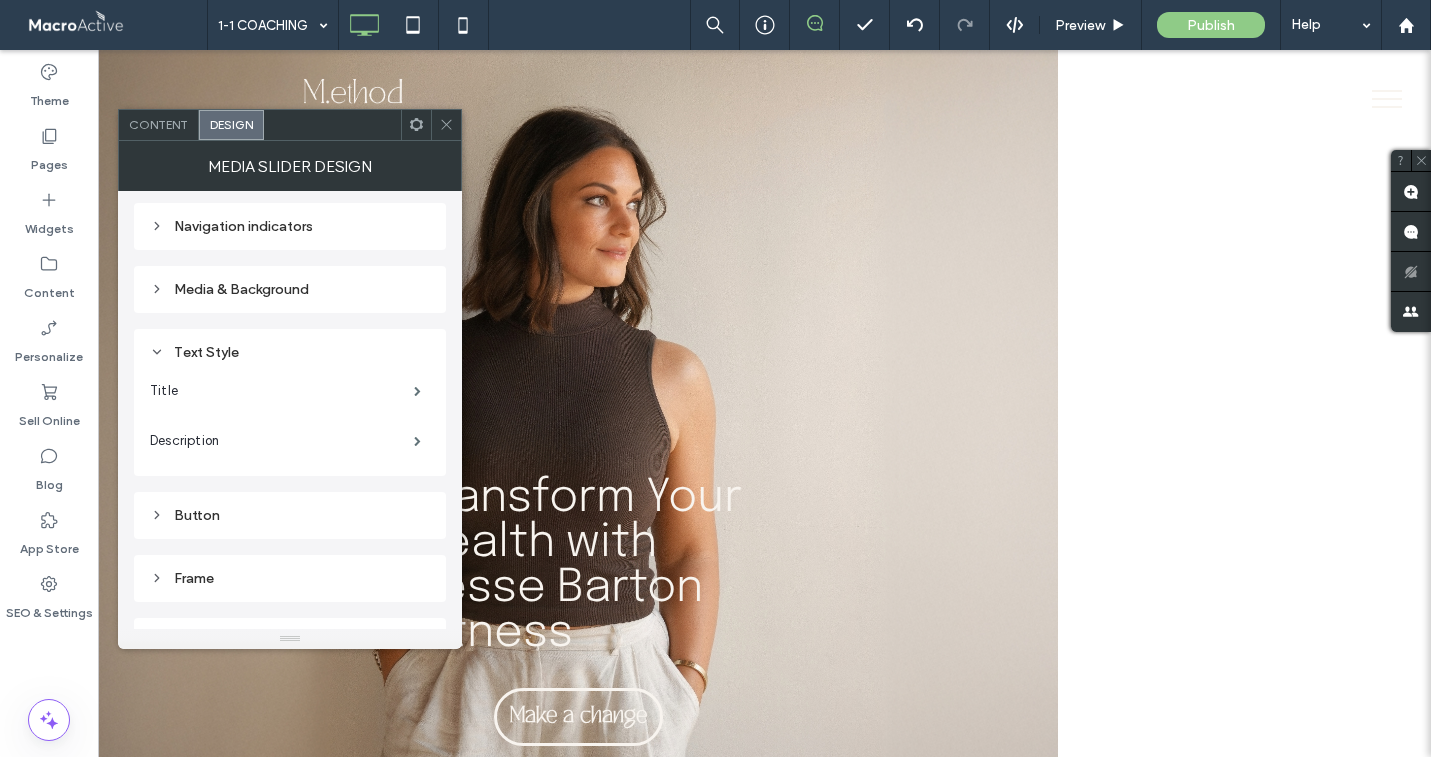 click on "Media & Background" at bounding box center (290, 289) 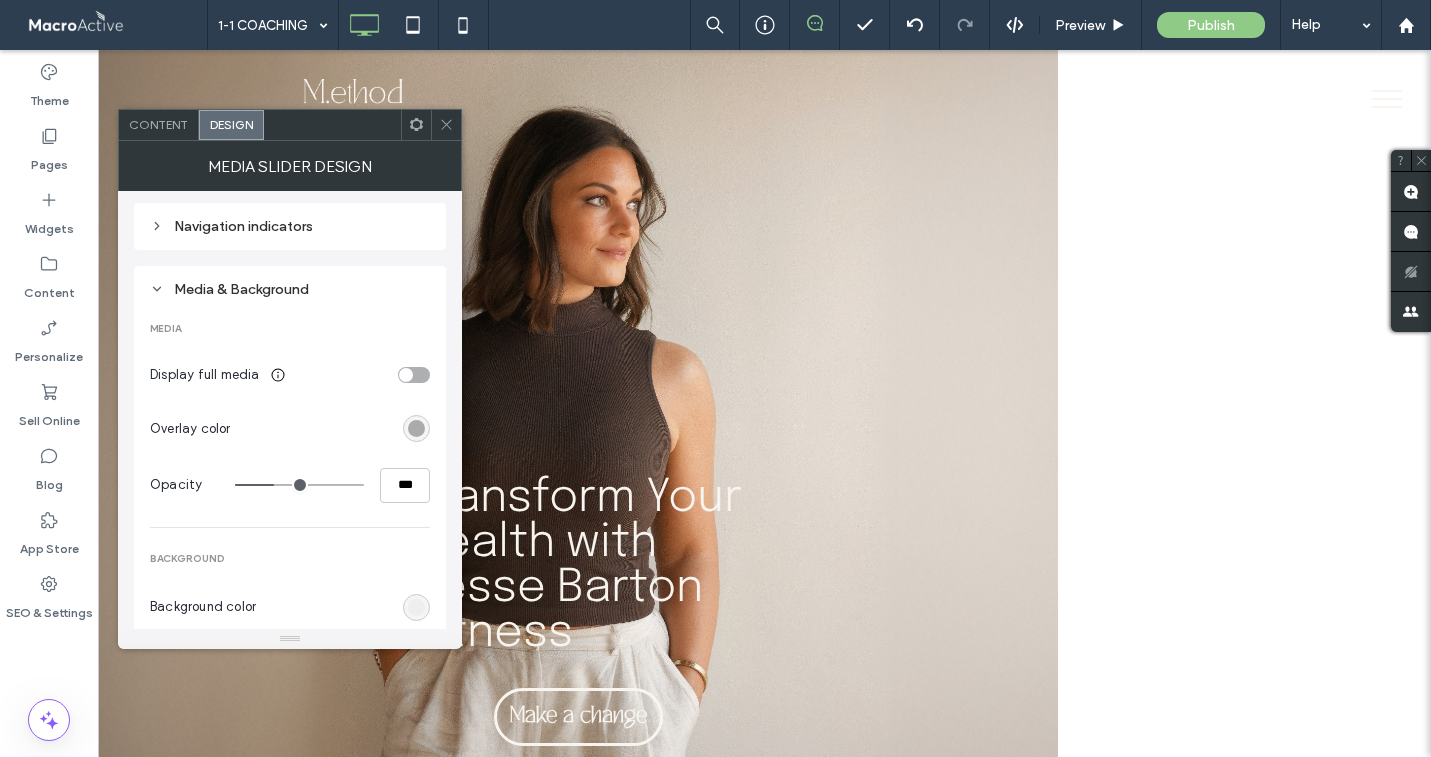 scroll, scrollTop: 0, scrollLeft: 0, axis: both 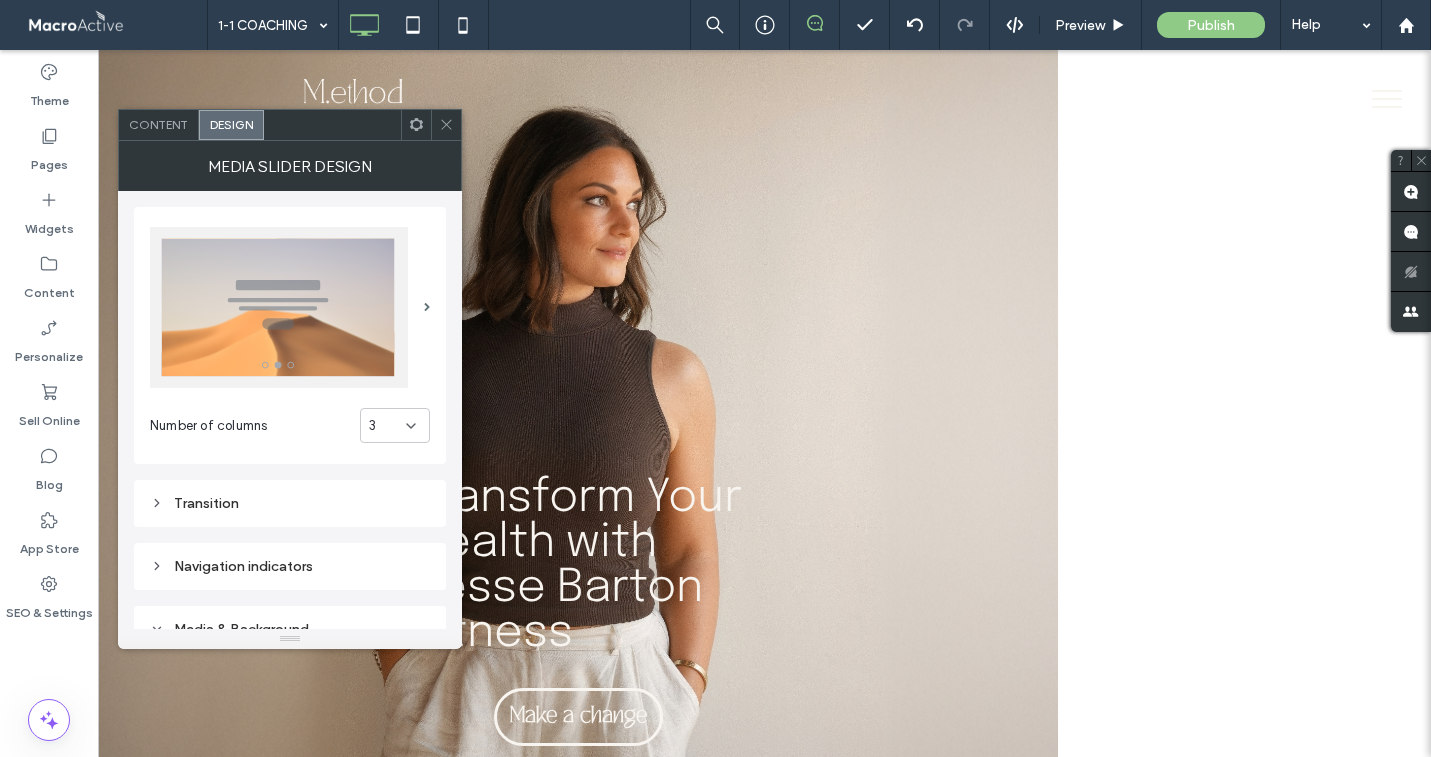 click at bounding box center (279, 307) 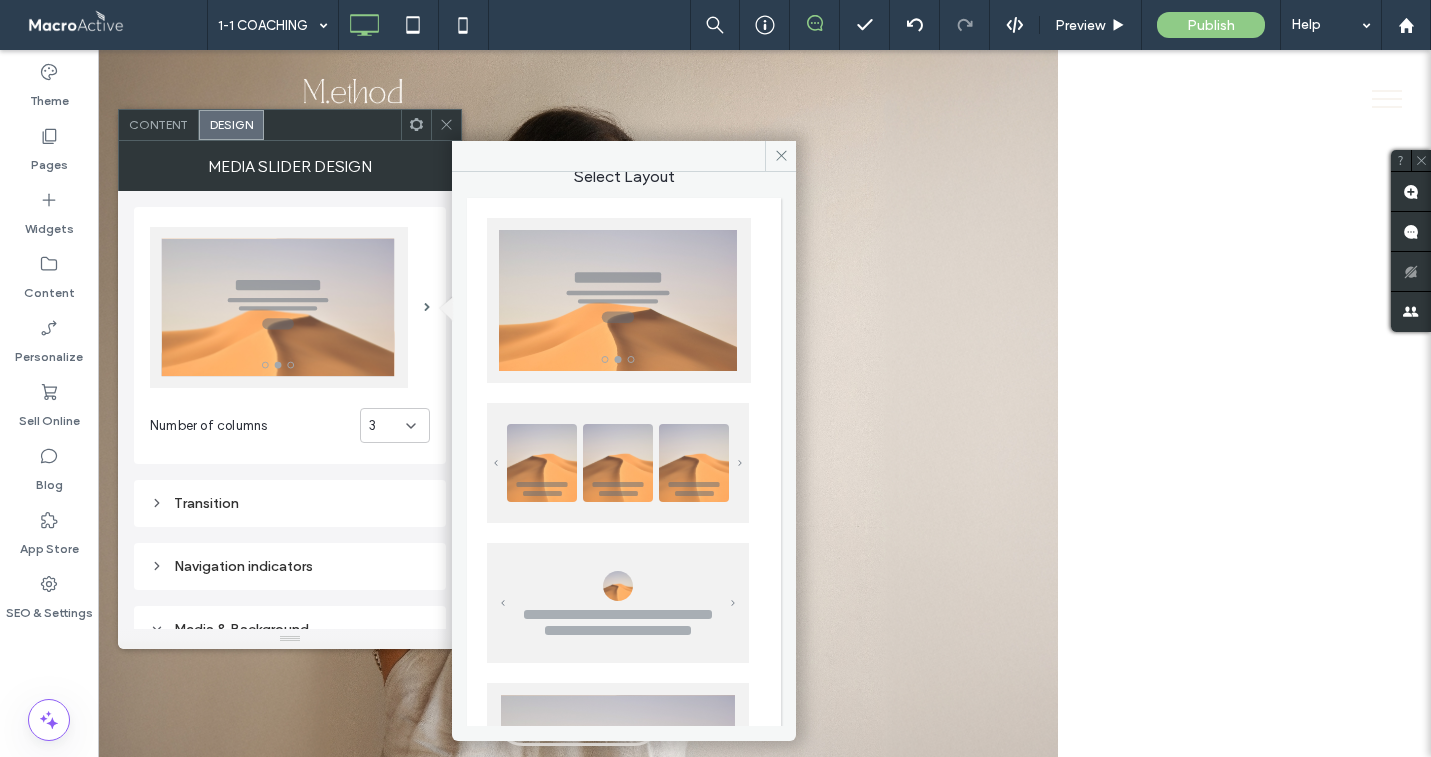 scroll, scrollTop: 0, scrollLeft: 0, axis: both 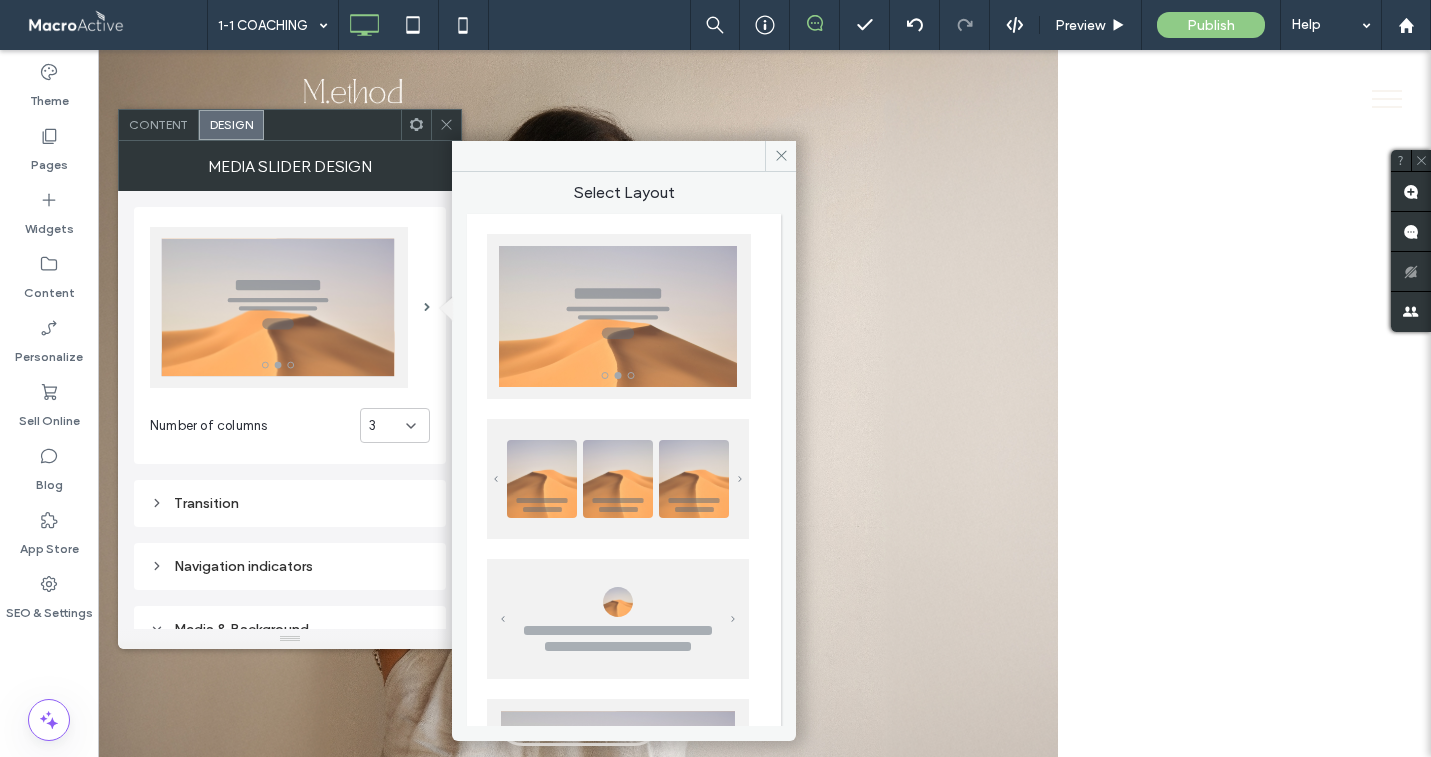 click at bounding box center [618, 479] 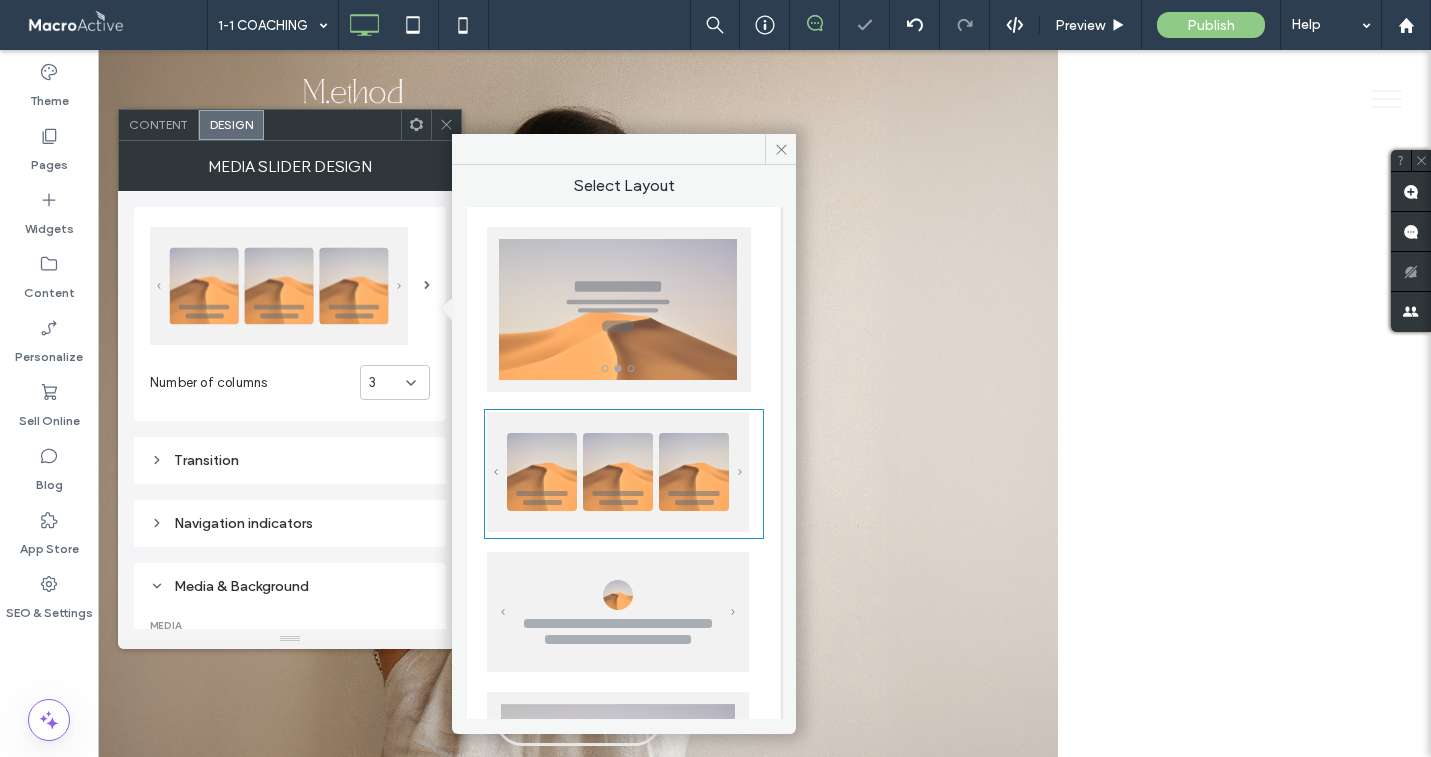 type on "**" 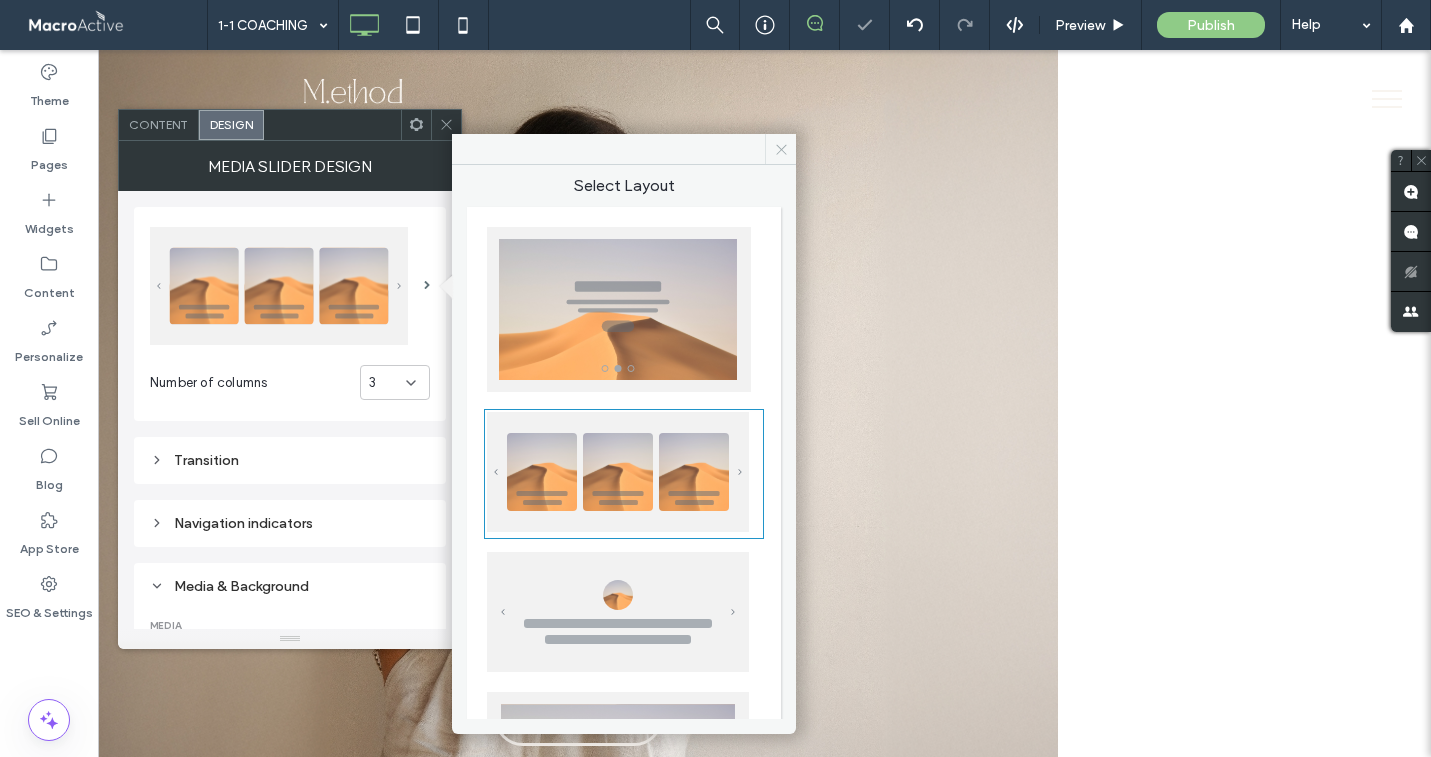 click 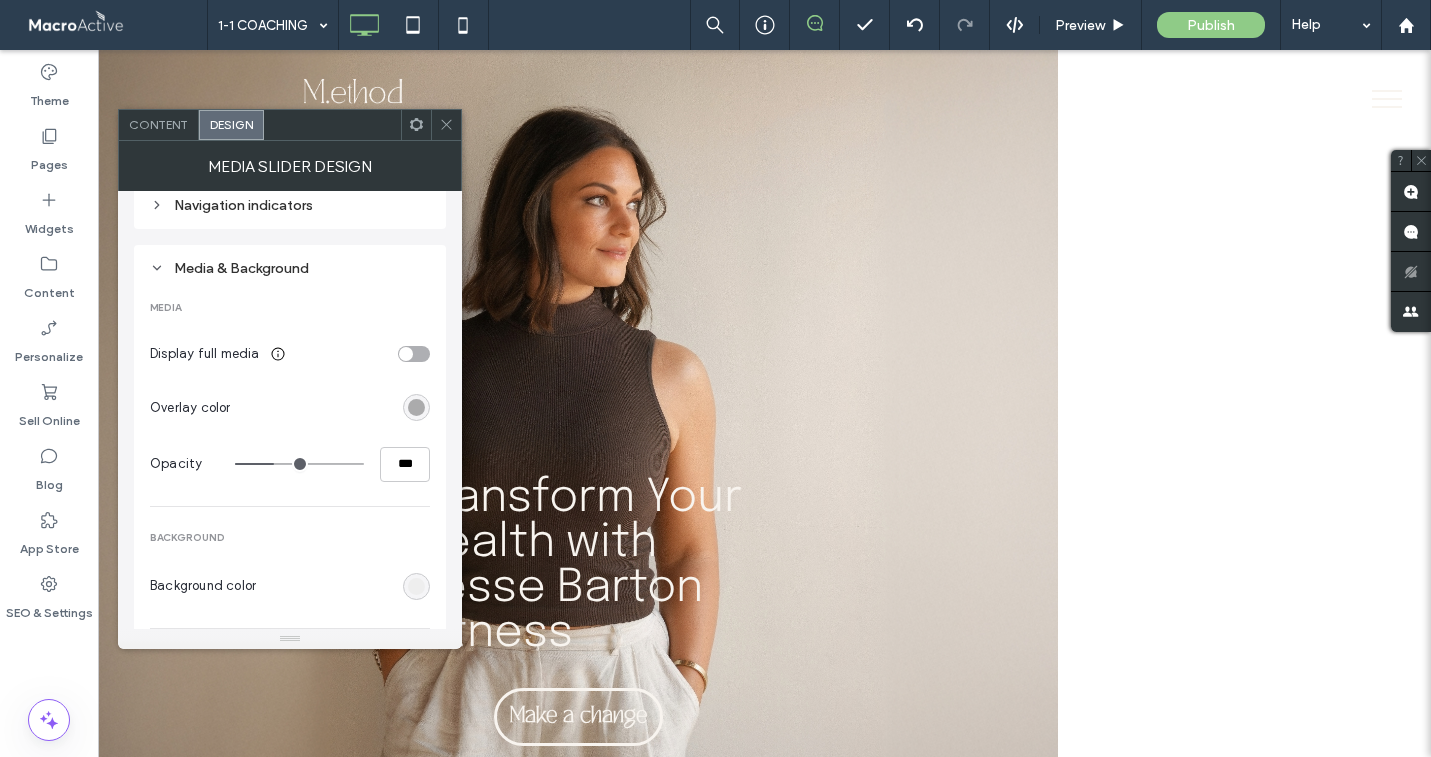 scroll, scrollTop: 324, scrollLeft: 0, axis: vertical 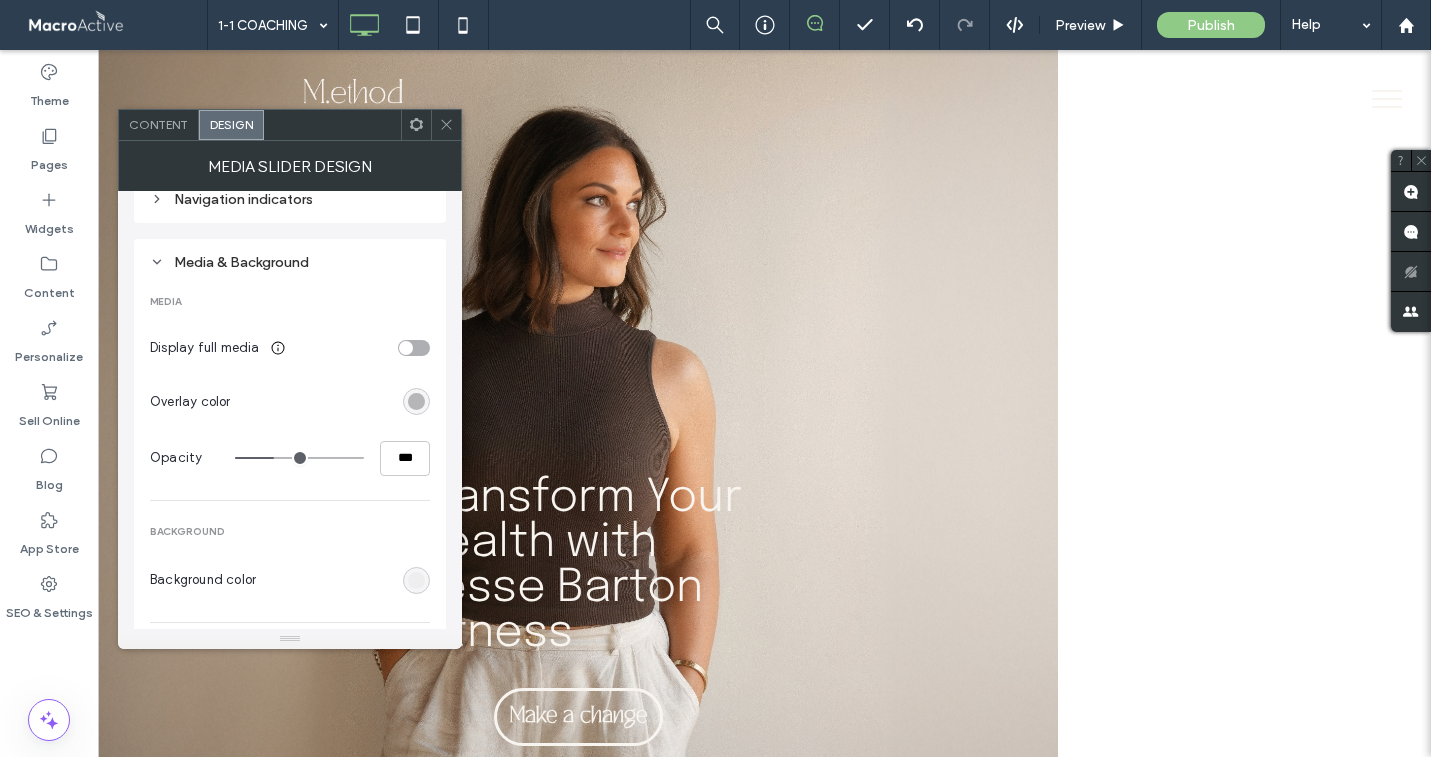 click at bounding box center [416, 401] 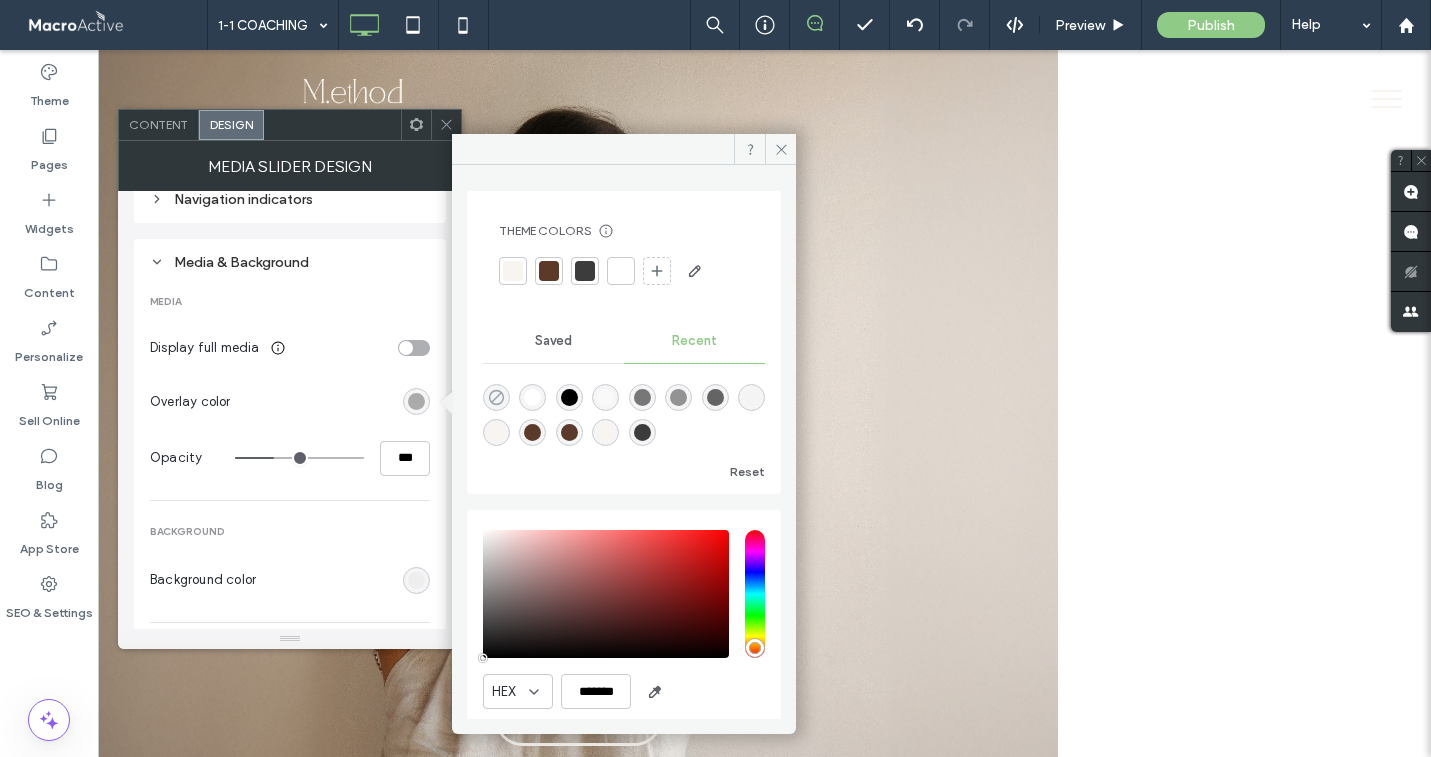 click 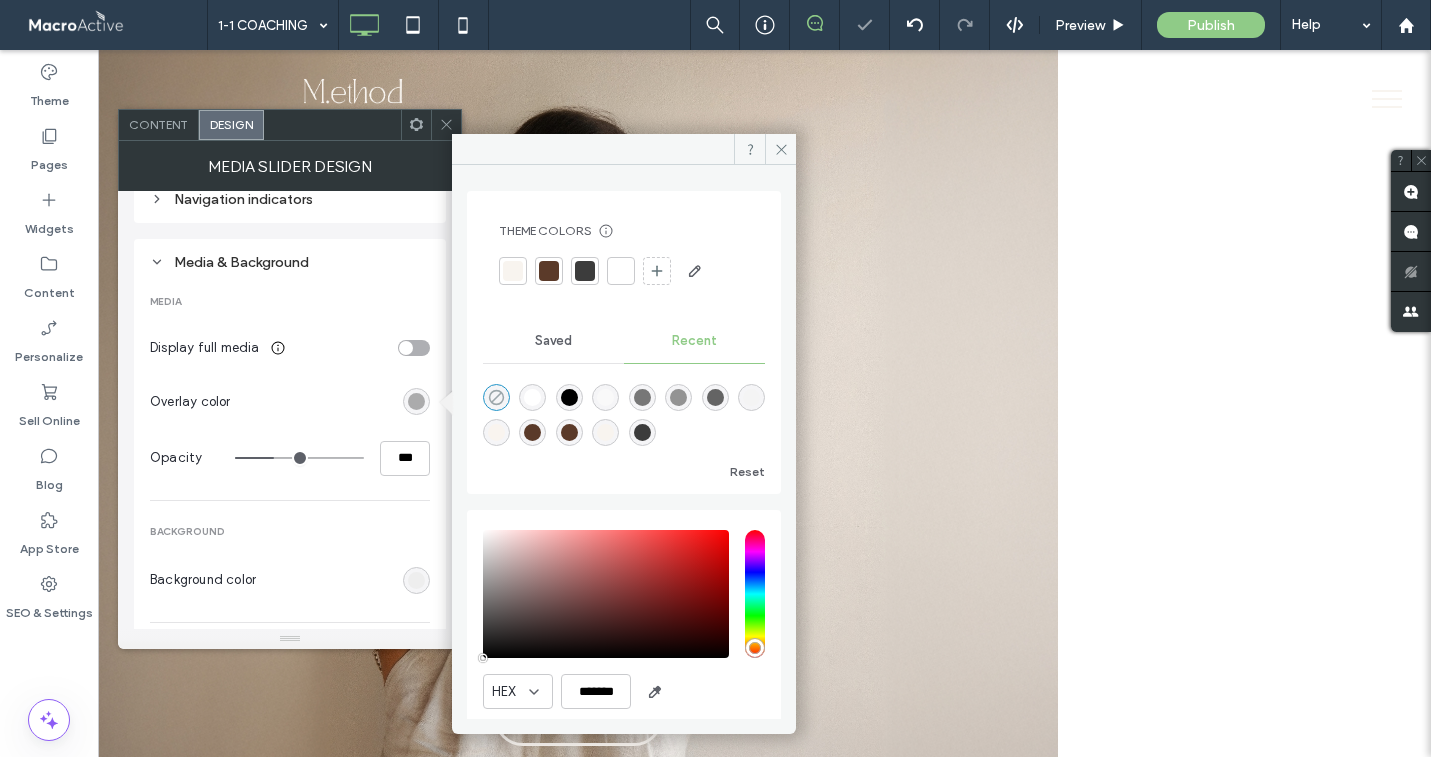 type on "*" 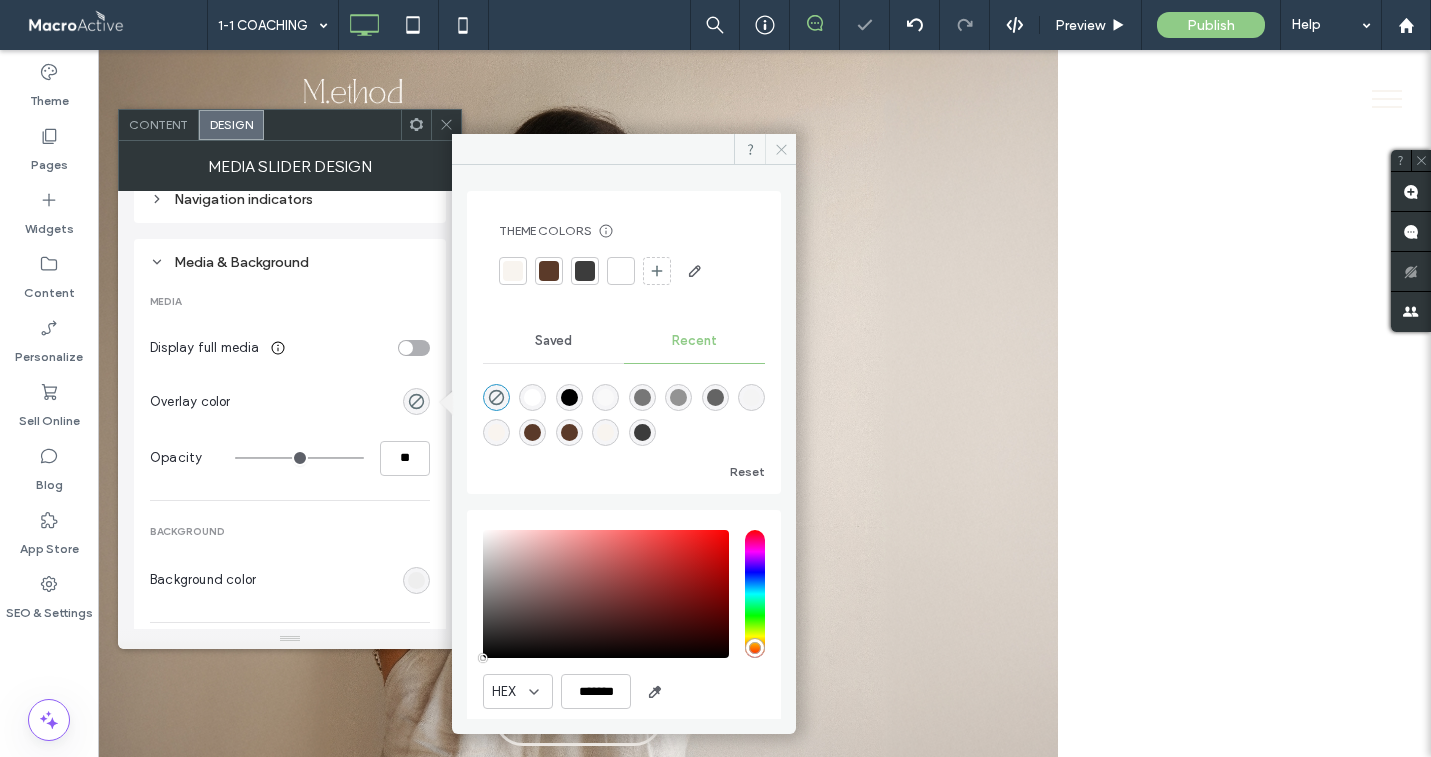 click 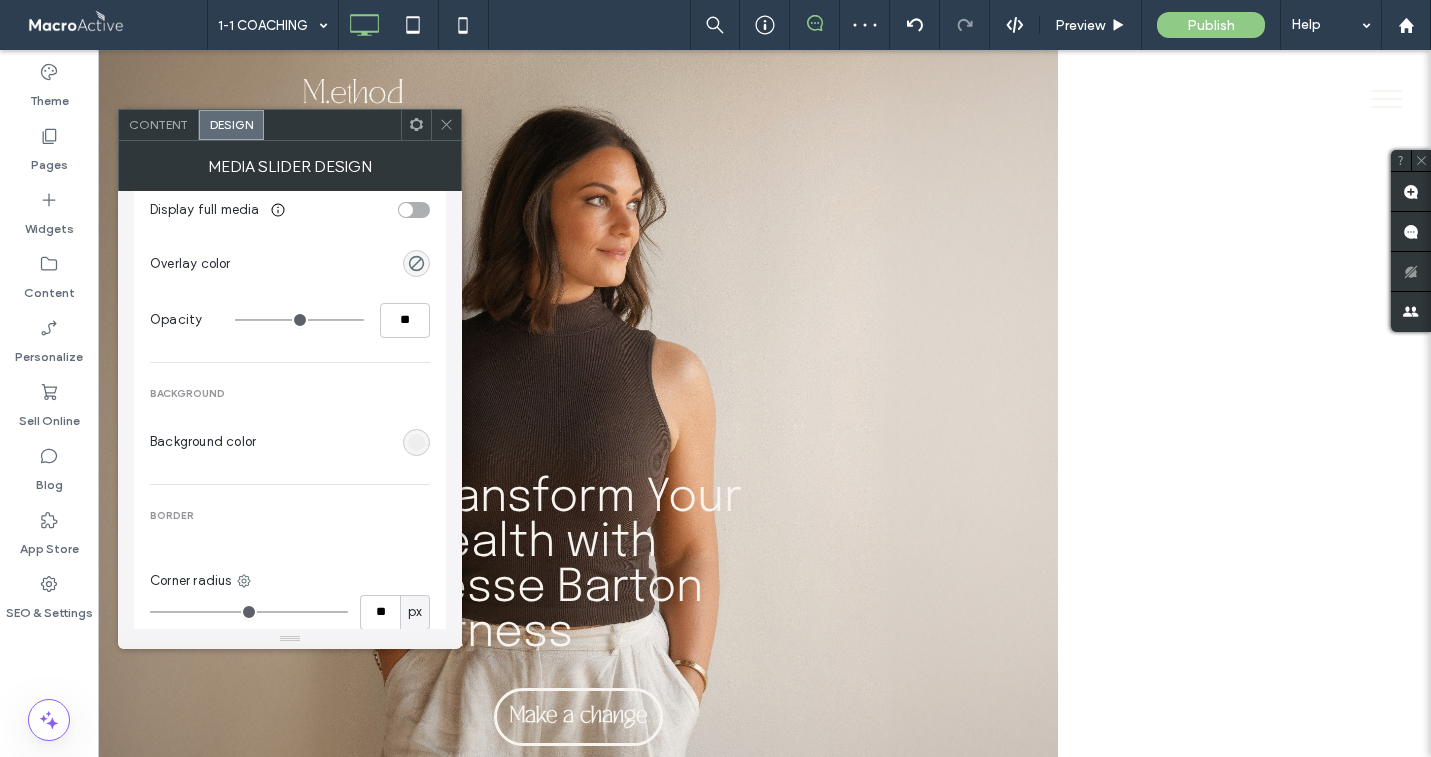 scroll, scrollTop: 611, scrollLeft: 0, axis: vertical 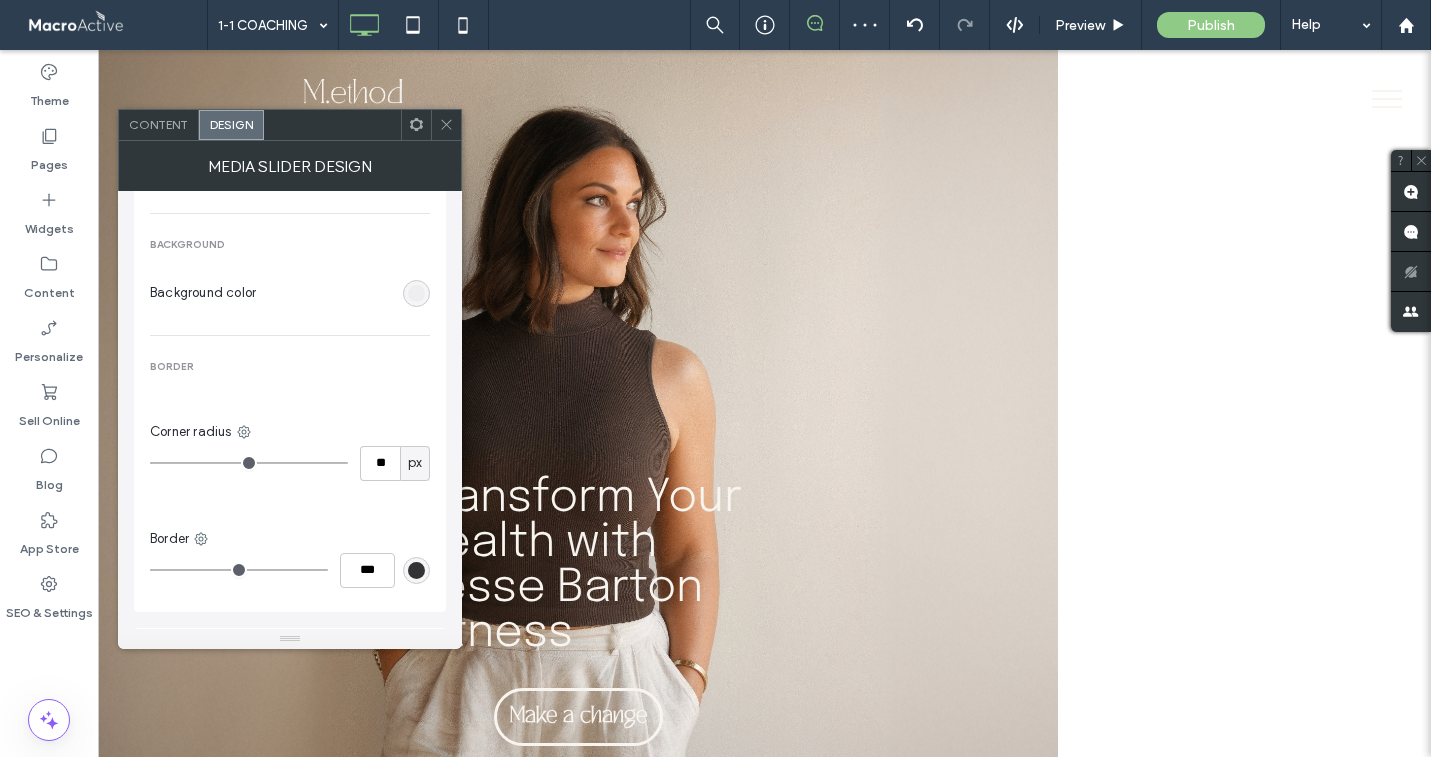 click at bounding box center [416, 293] 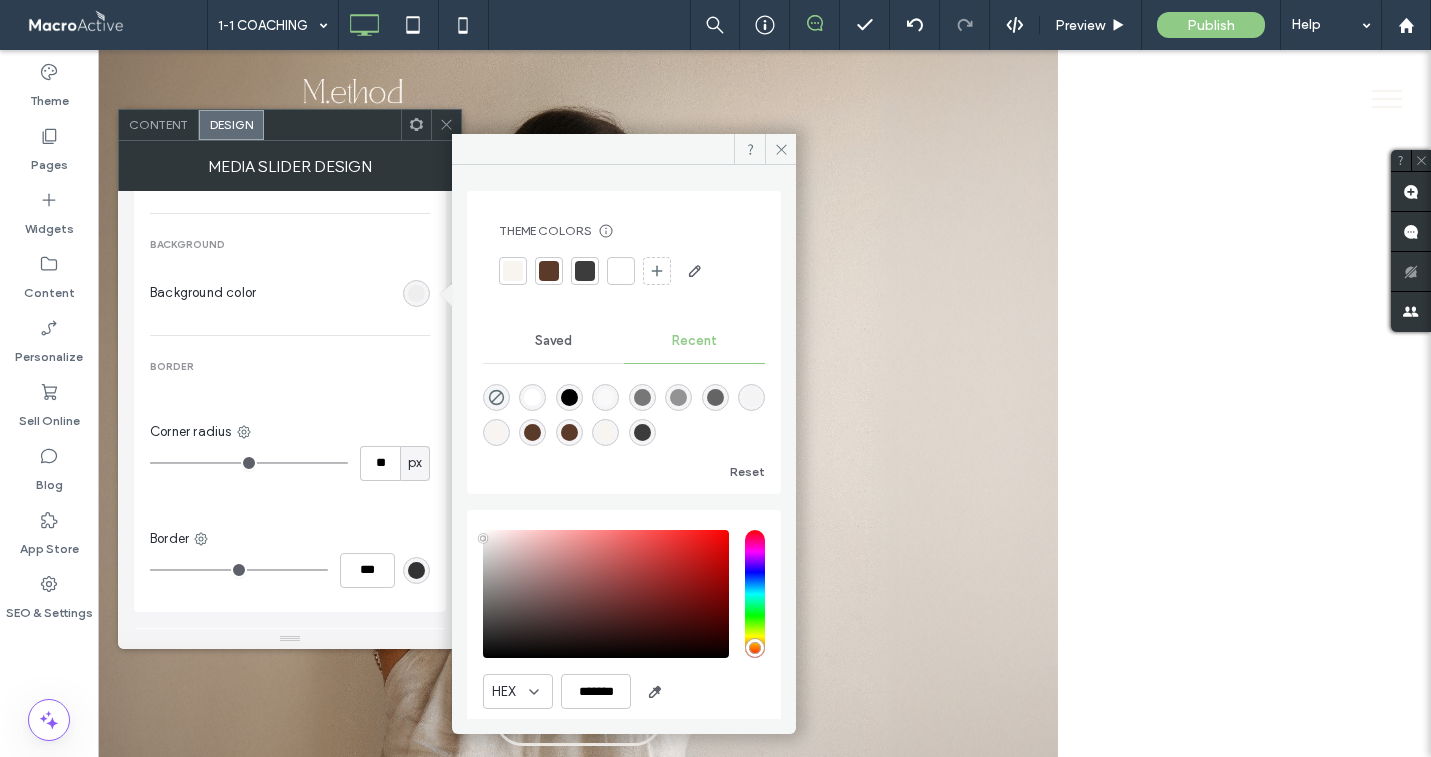 click at bounding box center [496, 397] 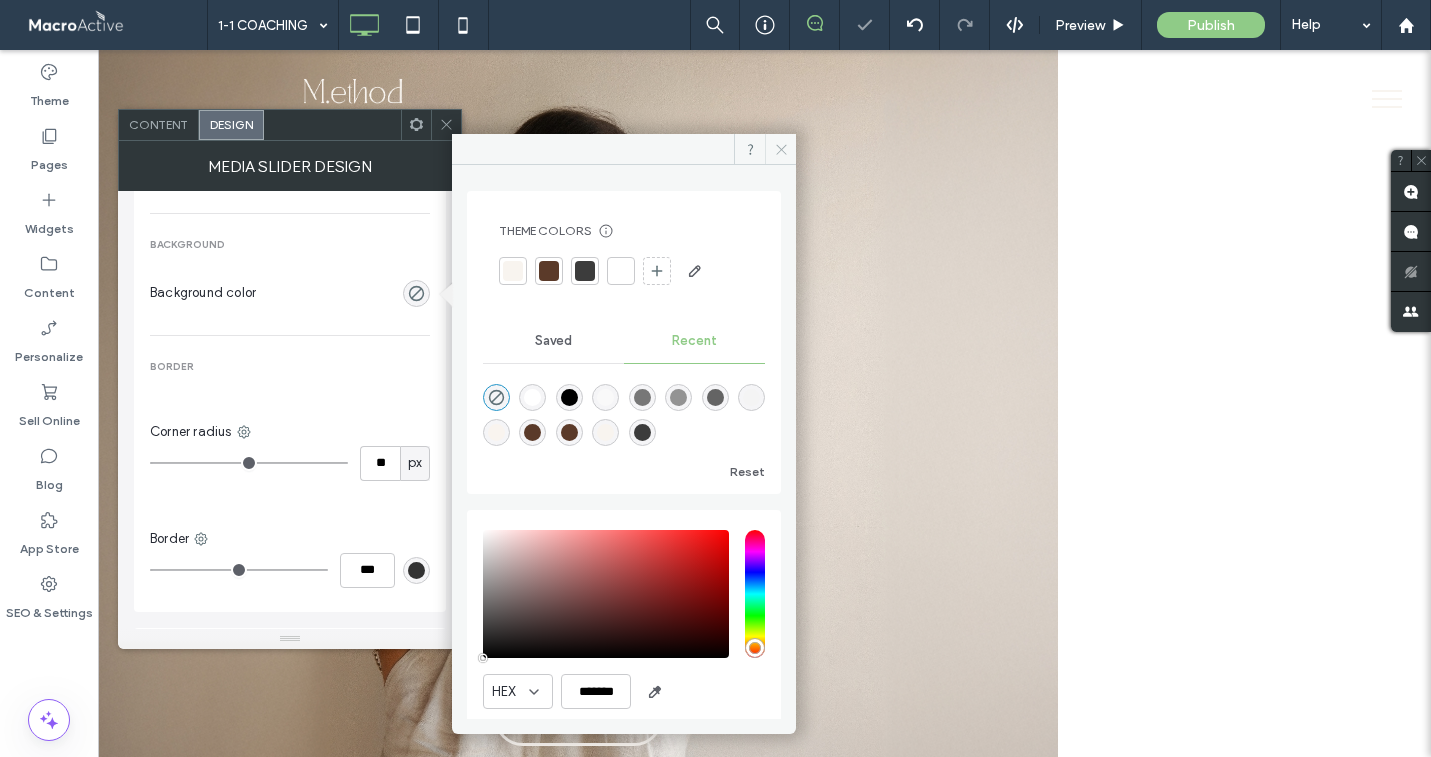 click 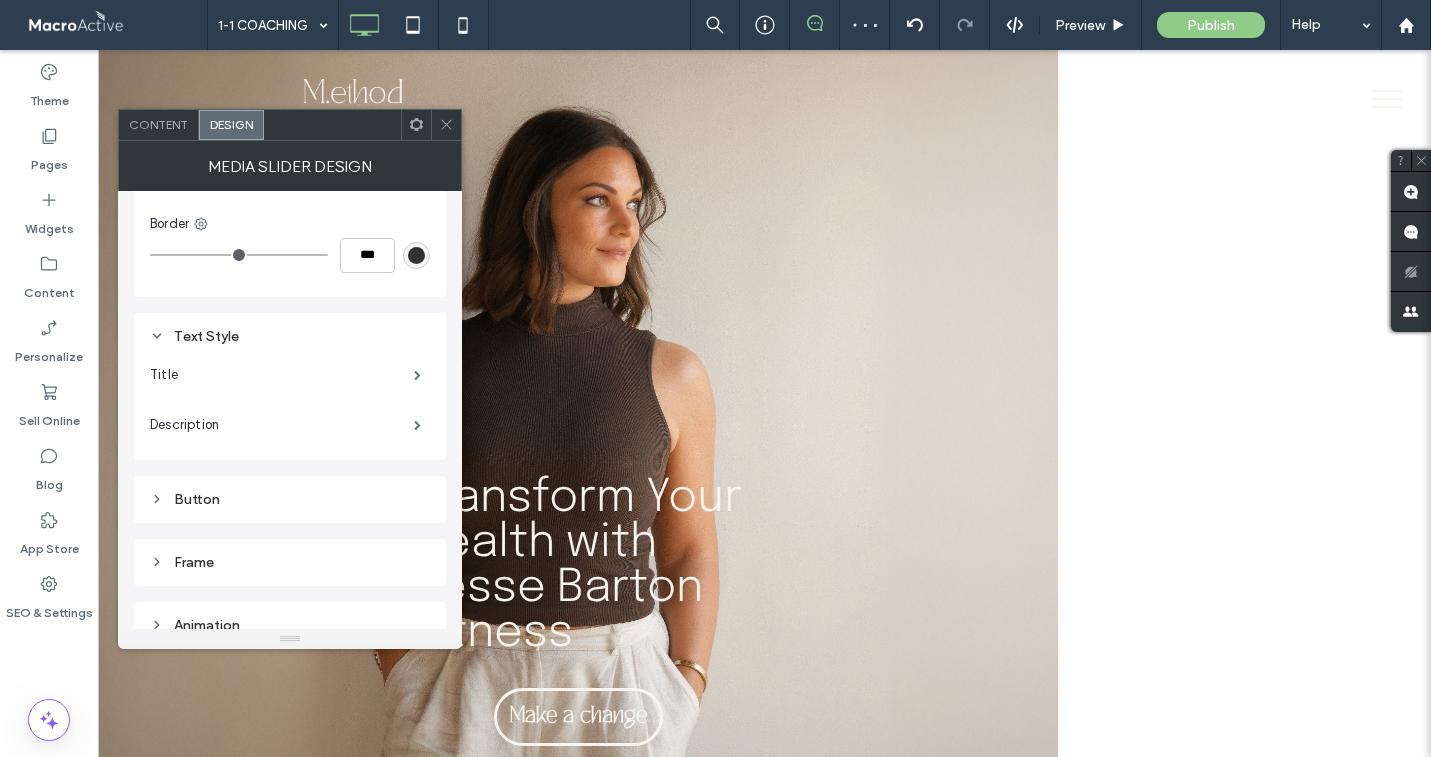 scroll, scrollTop: 939, scrollLeft: 0, axis: vertical 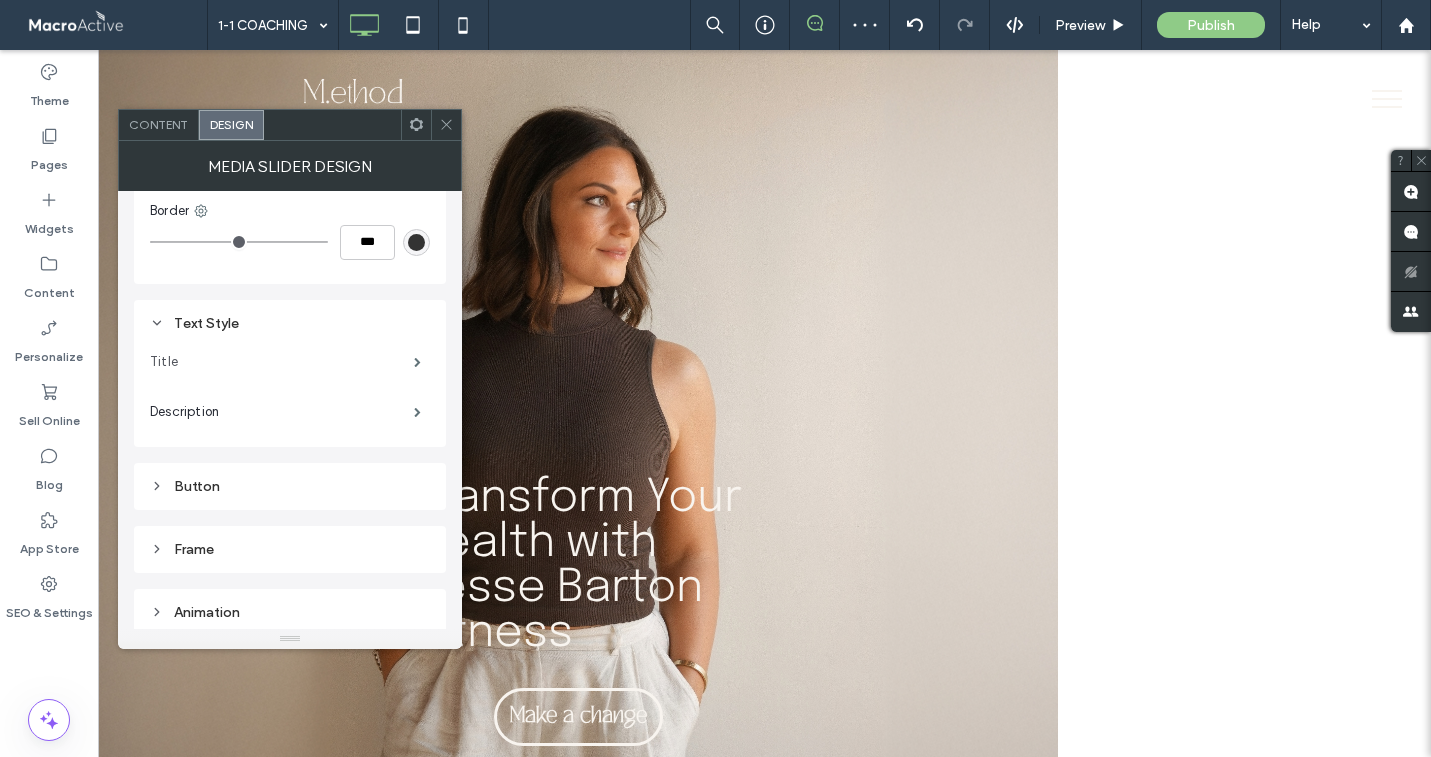 click on "Title" at bounding box center (282, 362) 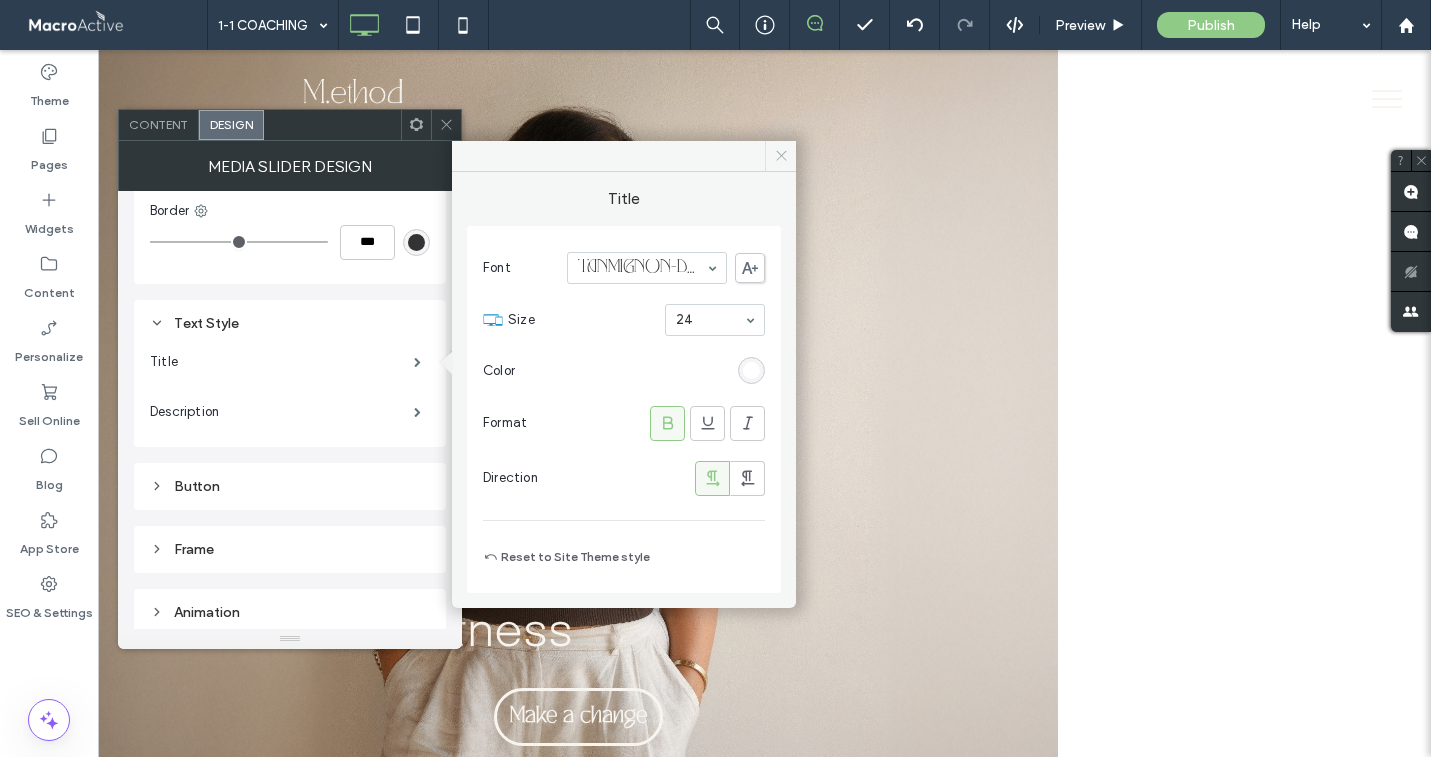click 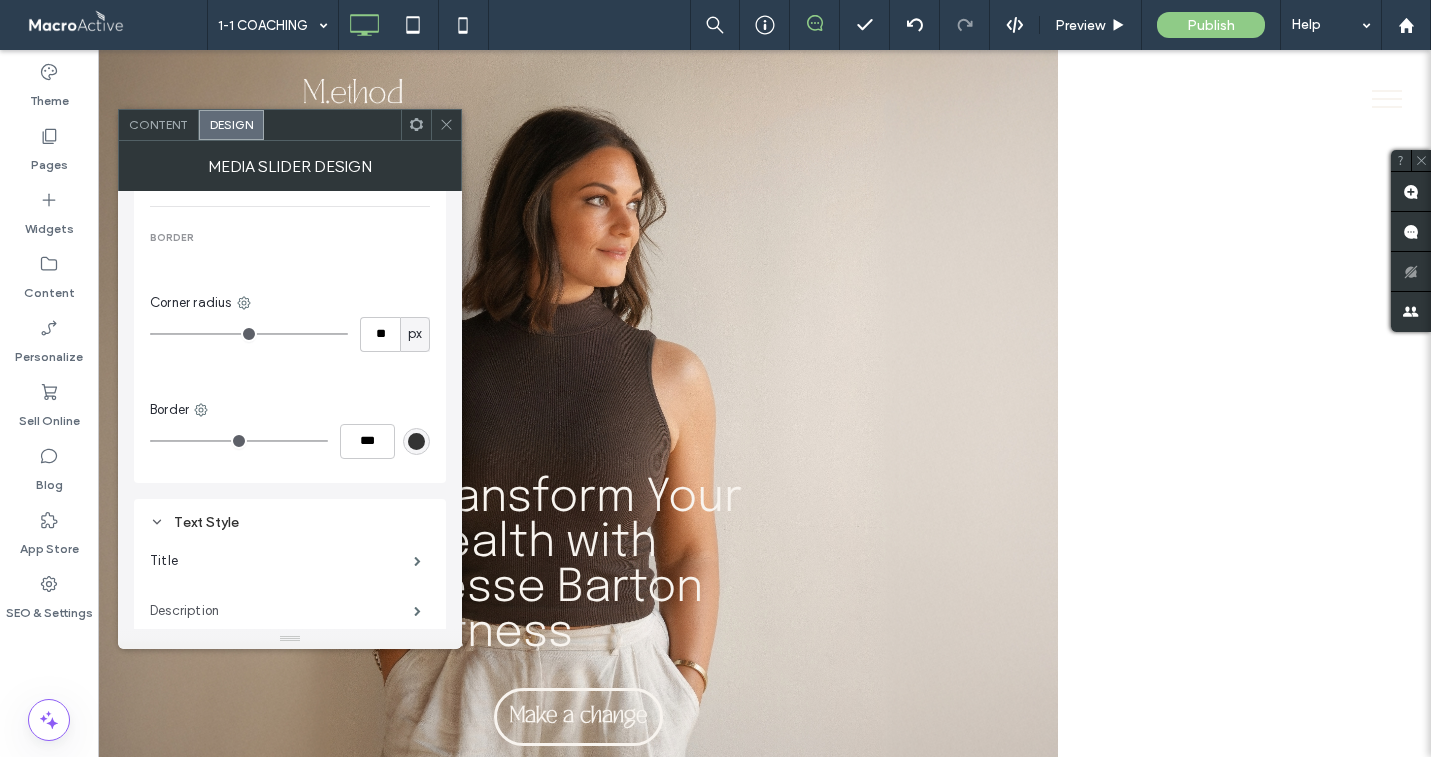 scroll, scrollTop: 738, scrollLeft: 0, axis: vertical 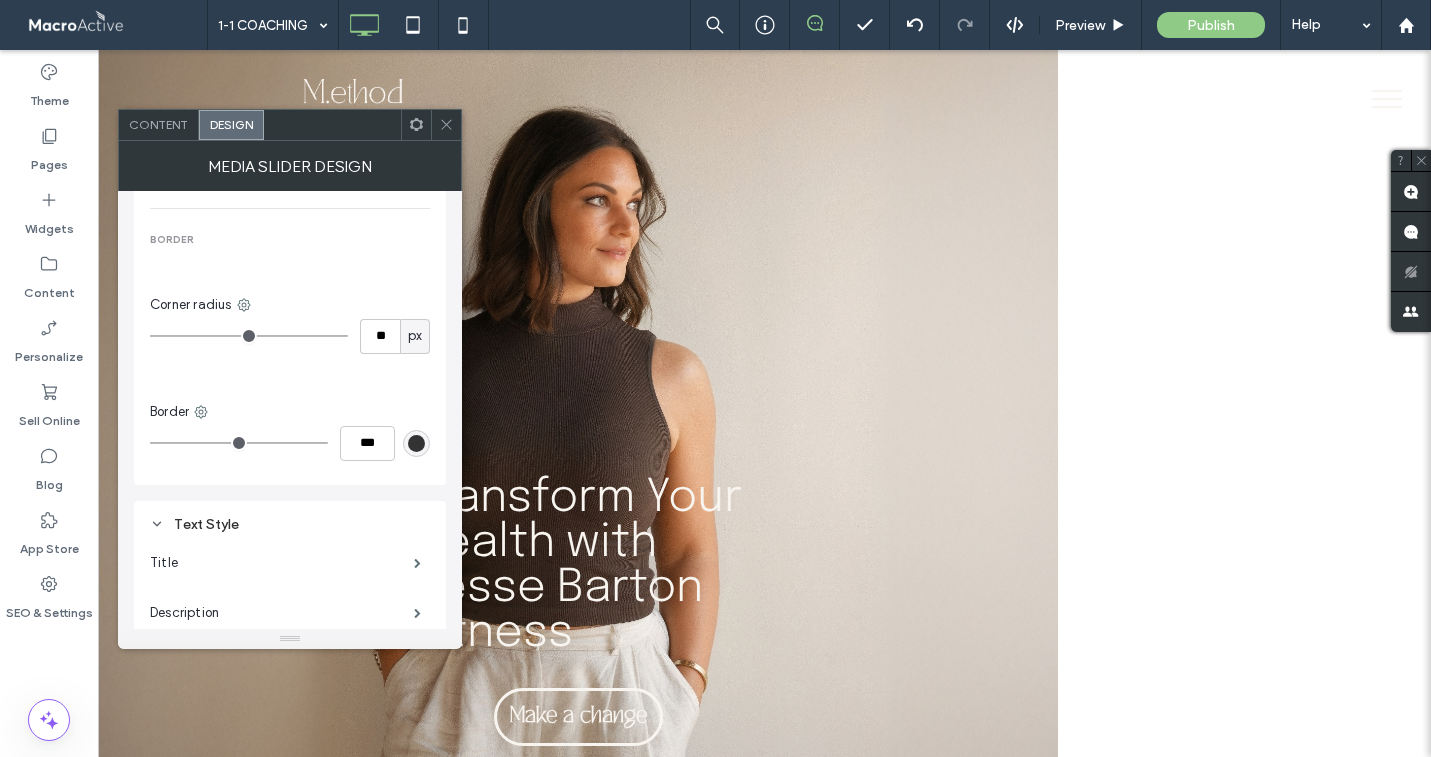 click 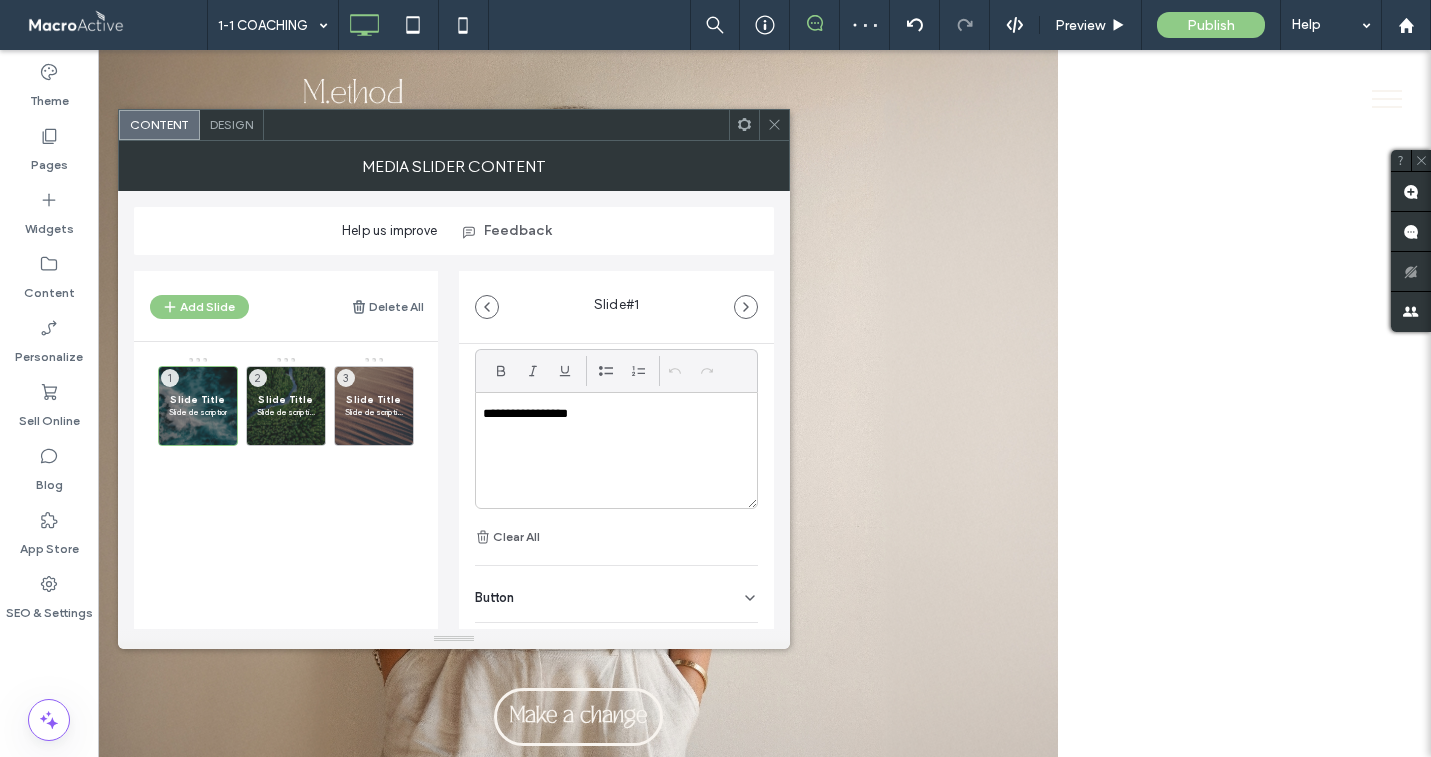 scroll, scrollTop: 616, scrollLeft: 0, axis: vertical 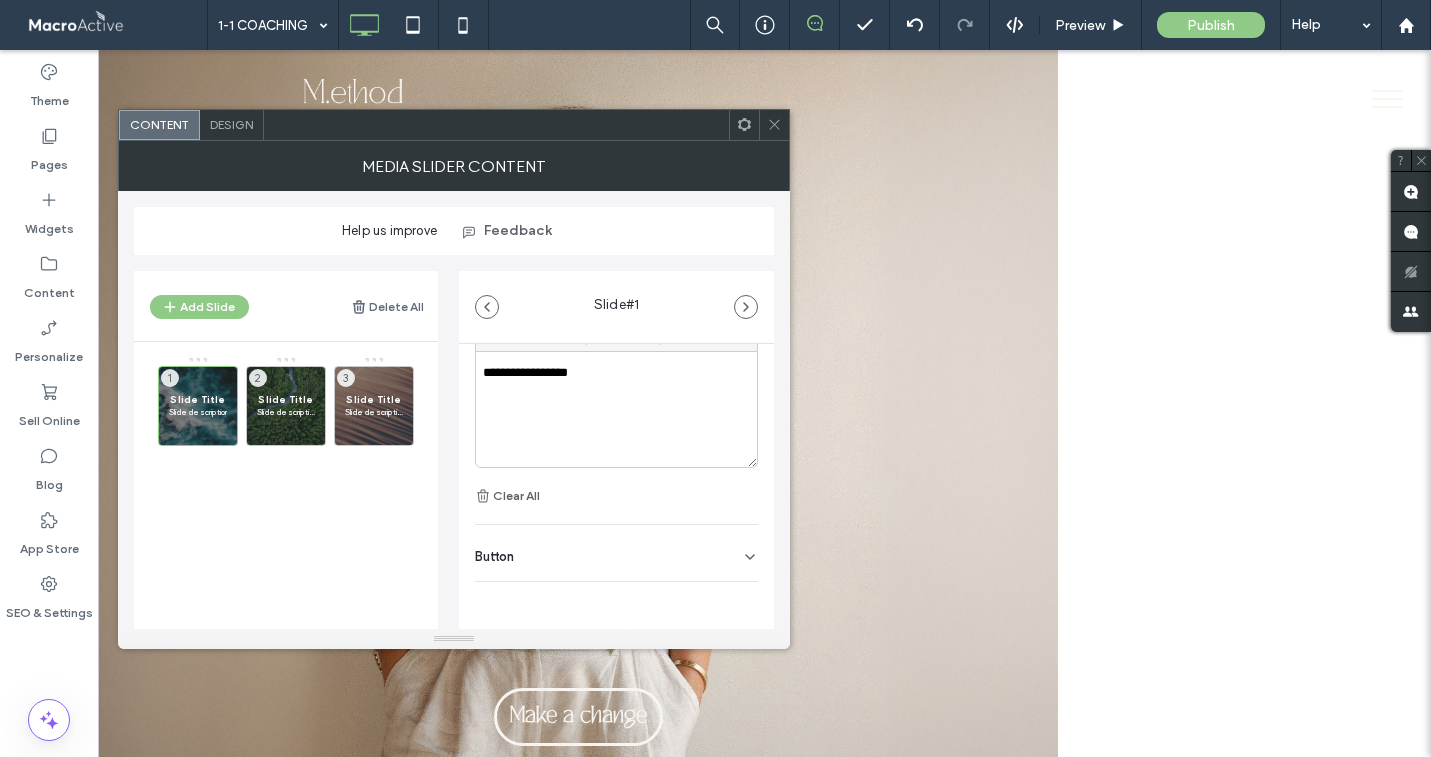 click on "Button" at bounding box center (616, 553) 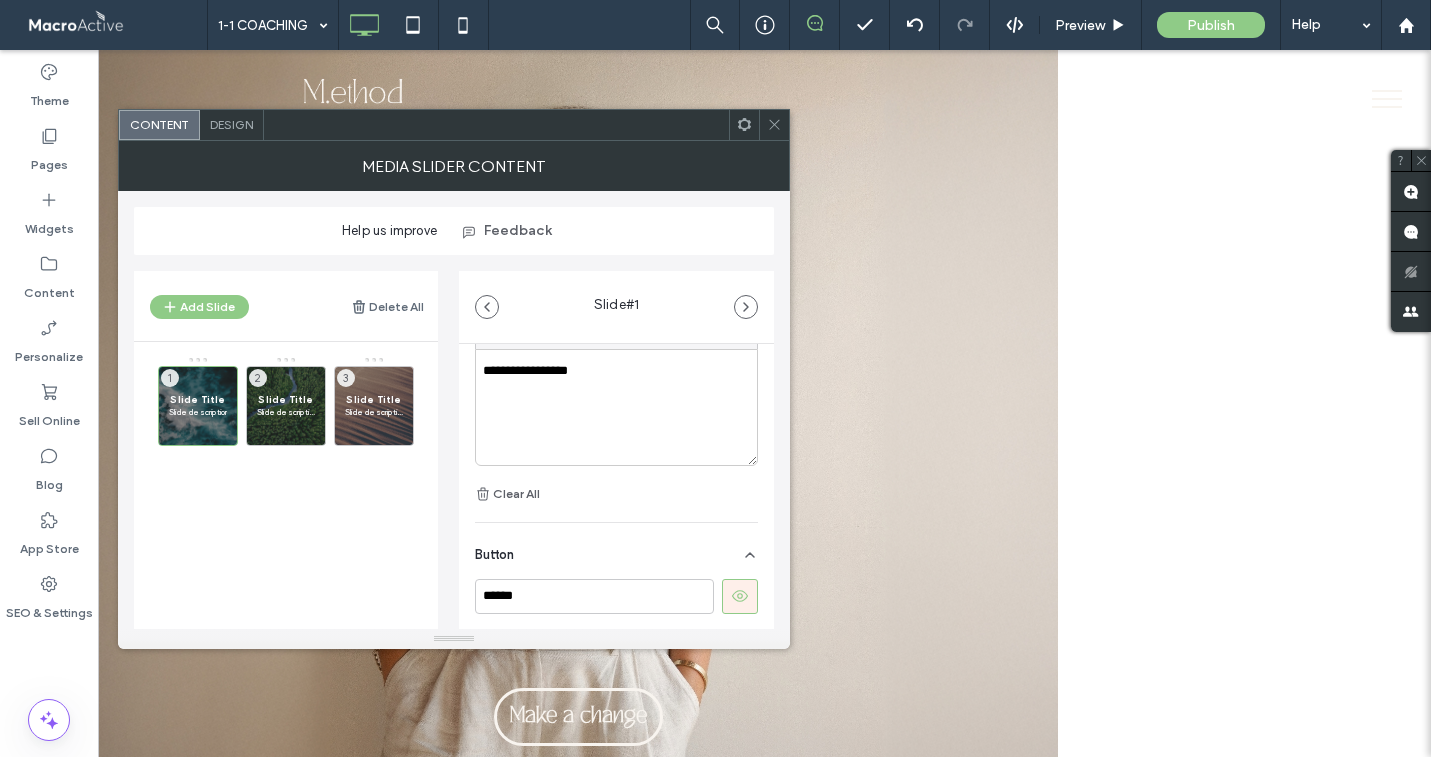 scroll, scrollTop: 711, scrollLeft: 0, axis: vertical 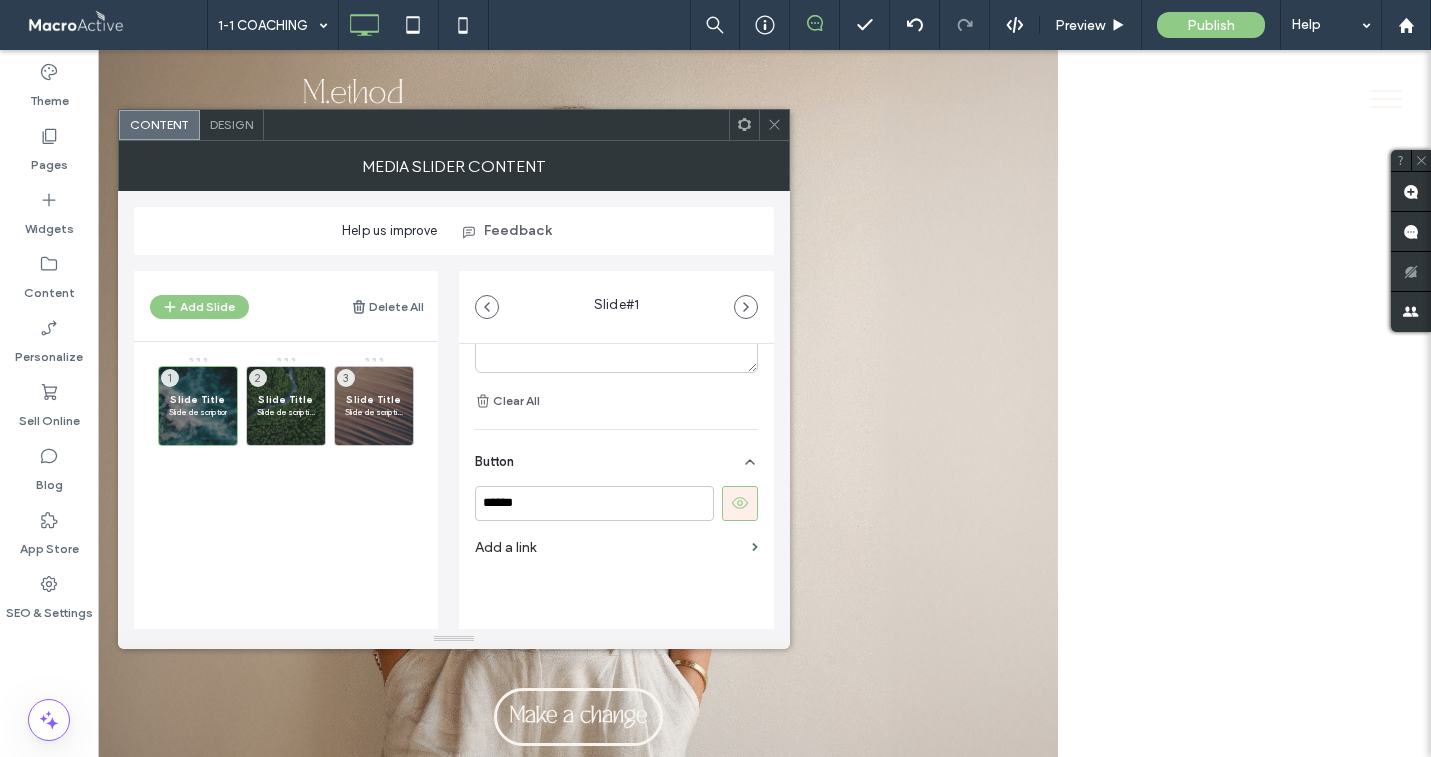 click 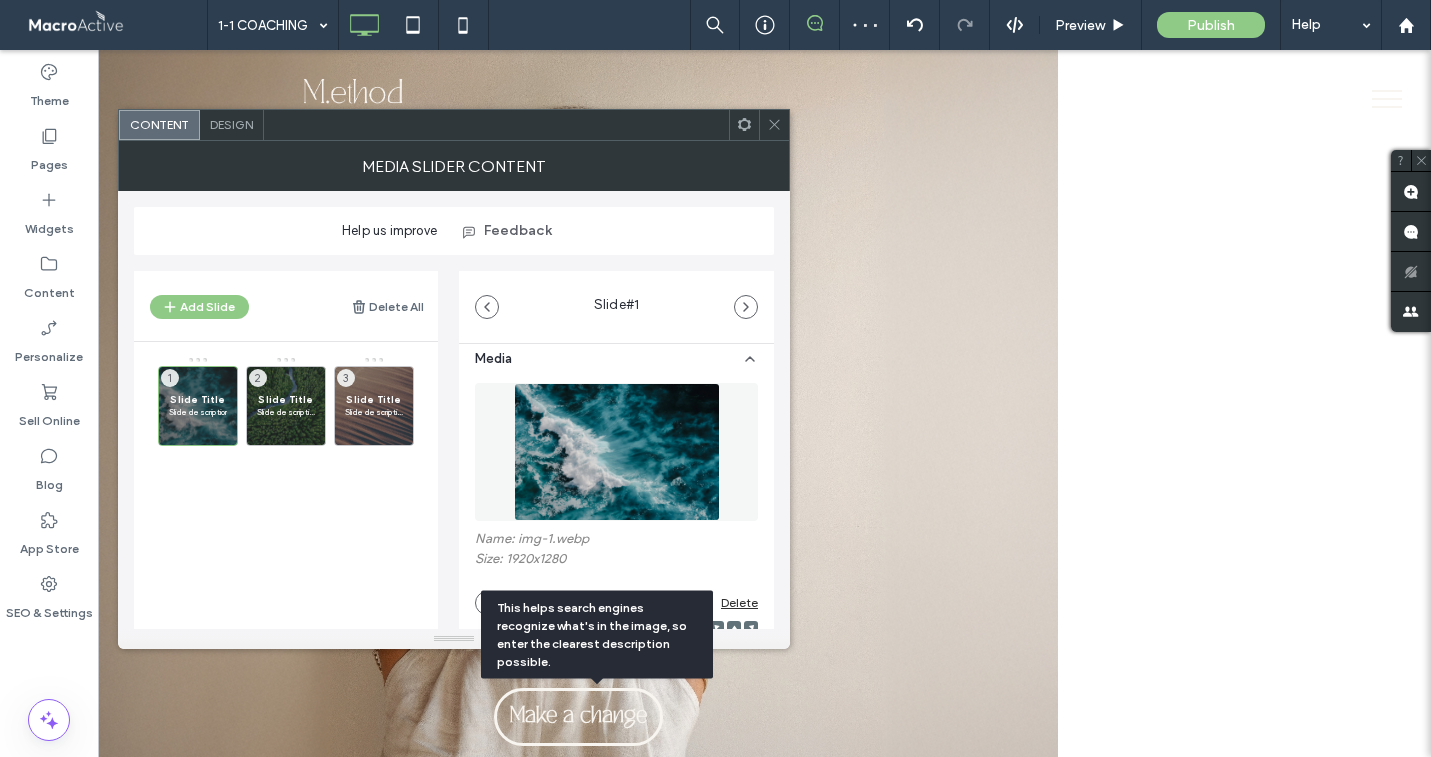 scroll, scrollTop: 0, scrollLeft: 0, axis: both 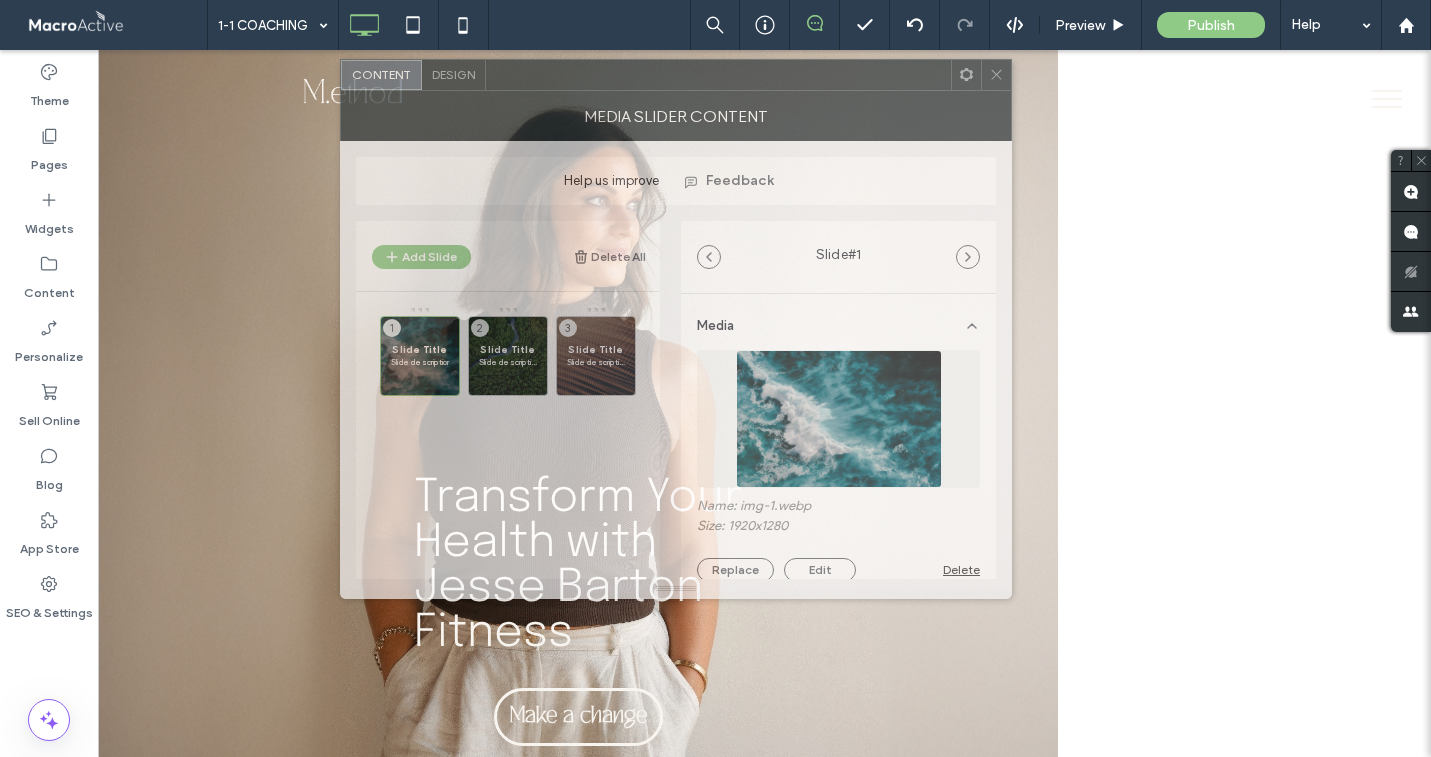 drag, startPoint x: 640, startPoint y: 181, endPoint x: 732, endPoint y: 94, distance: 126.62148 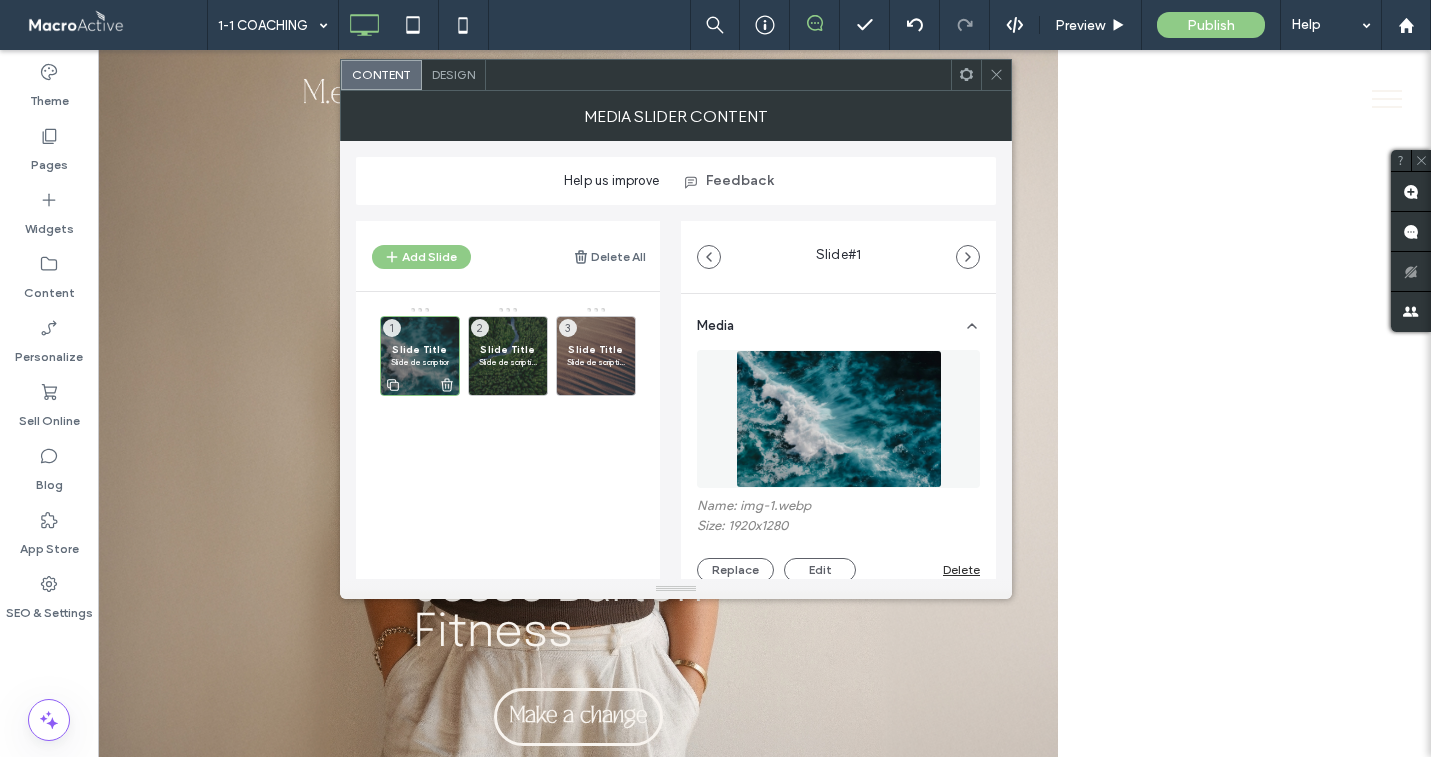 click on "Slide Title" at bounding box center [420, 349] 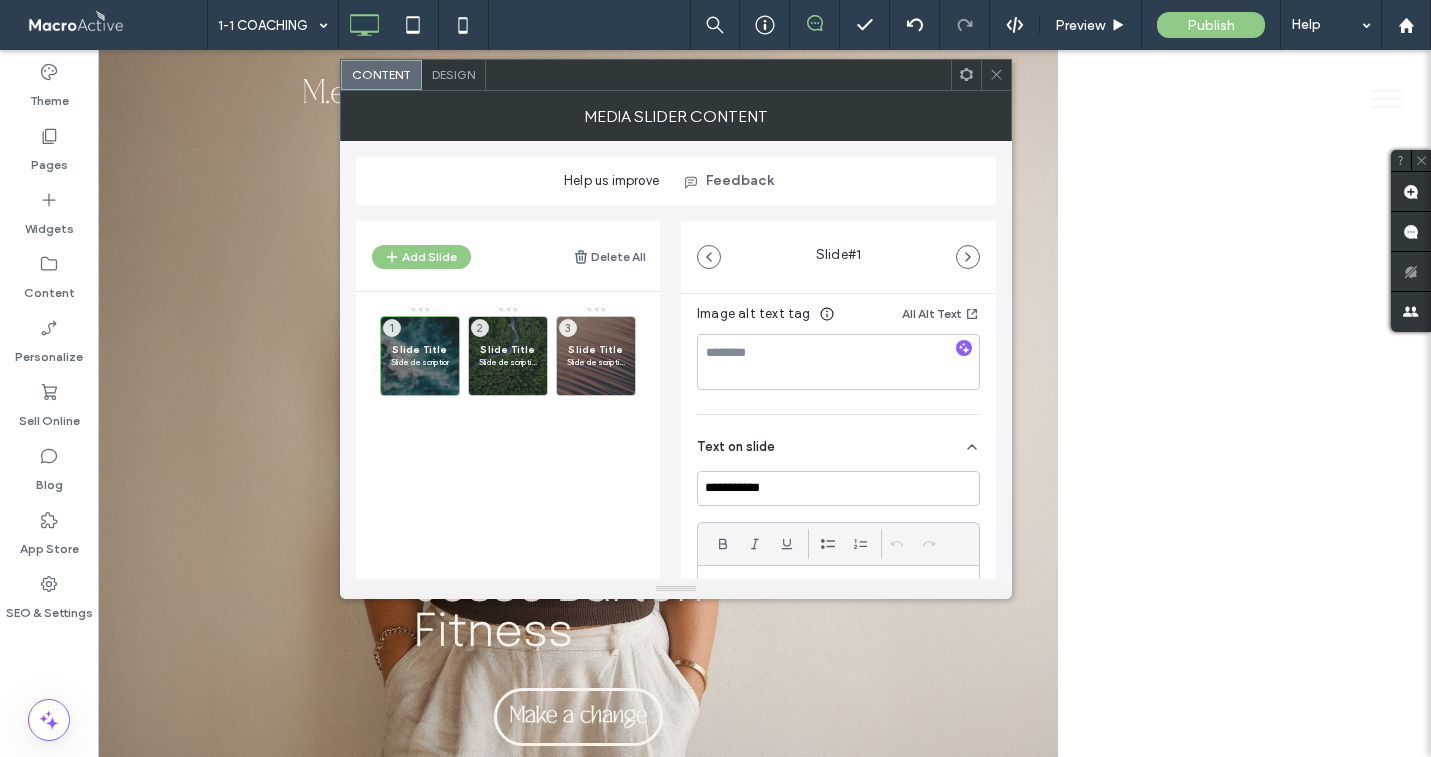 scroll, scrollTop: 351, scrollLeft: 0, axis: vertical 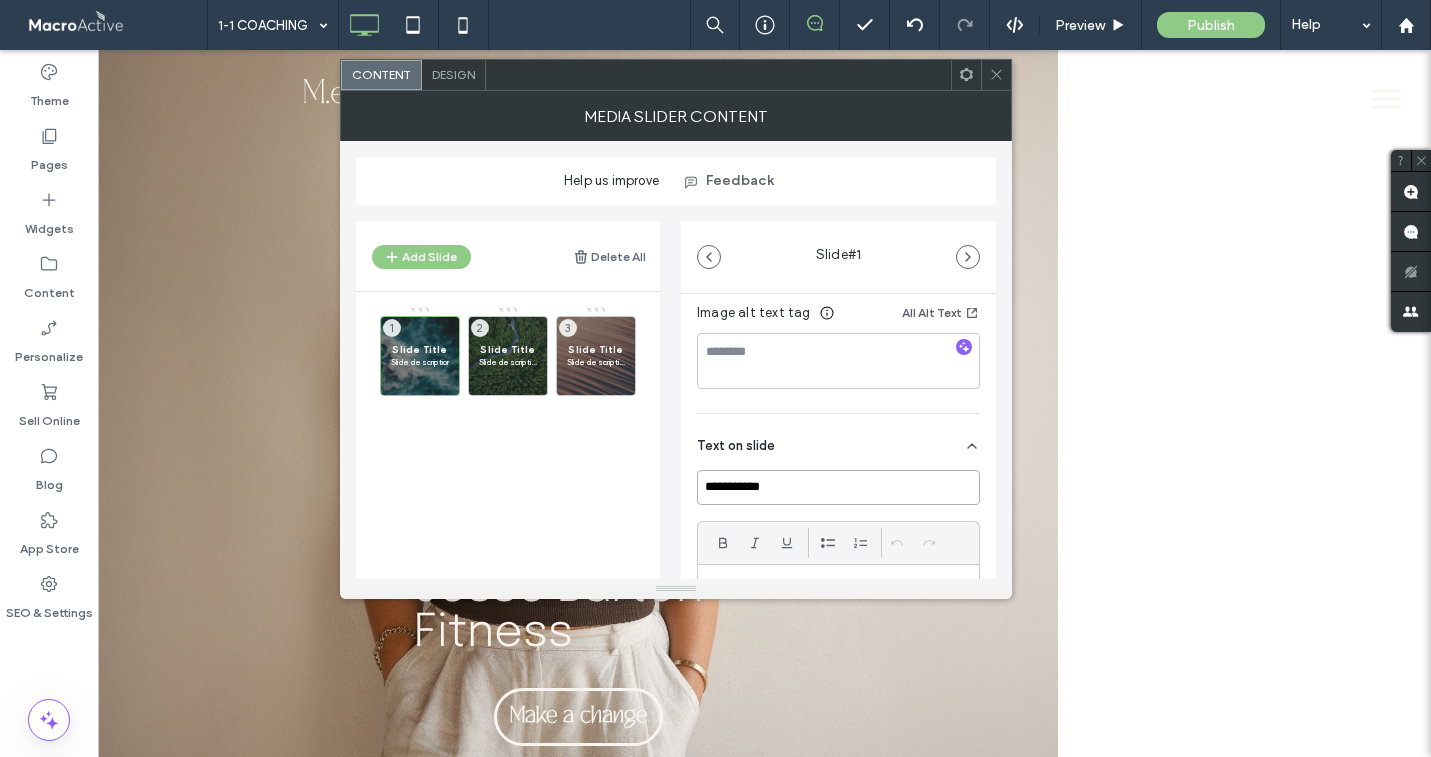 click on "**********" at bounding box center (838, 487) 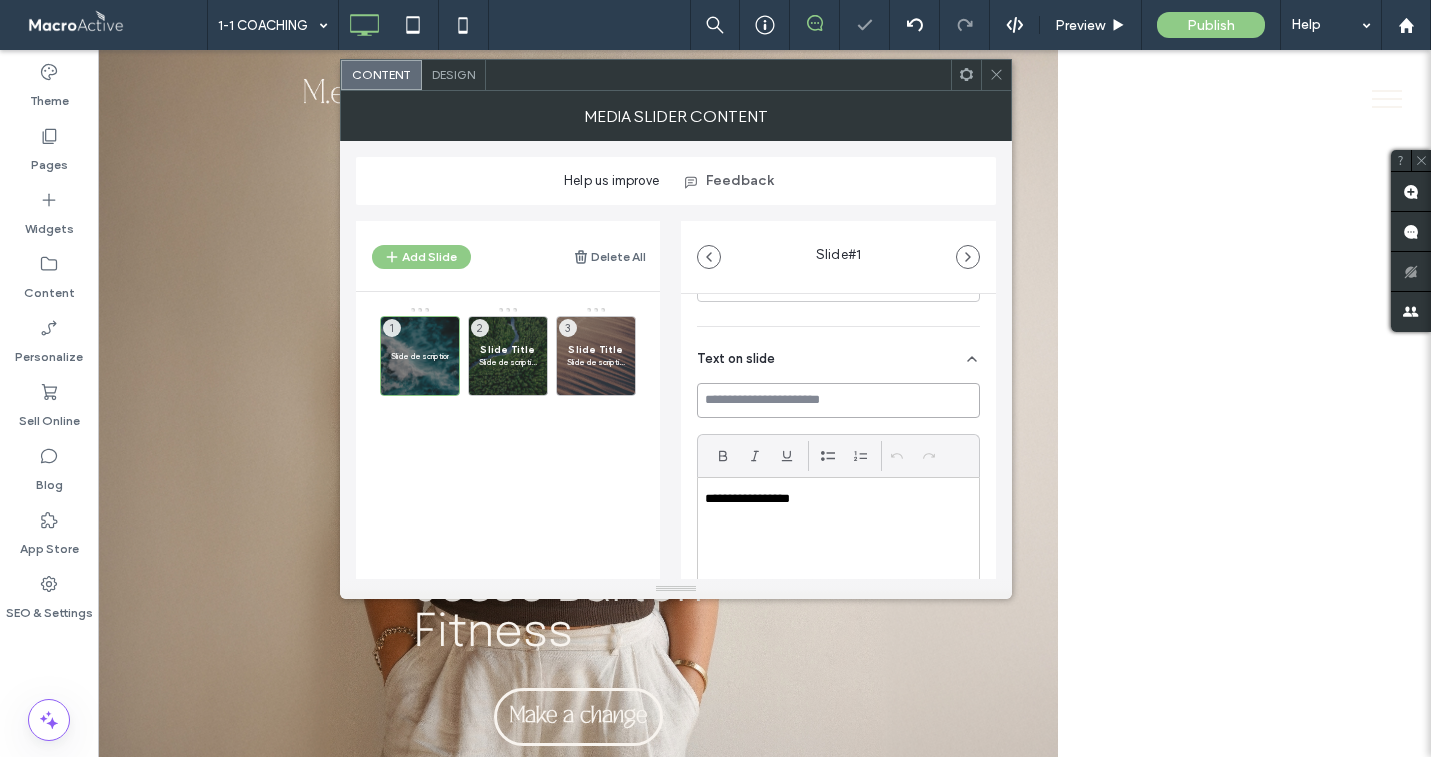 scroll, scrollTop: 459, scrollLeft: 0, axis: vertical 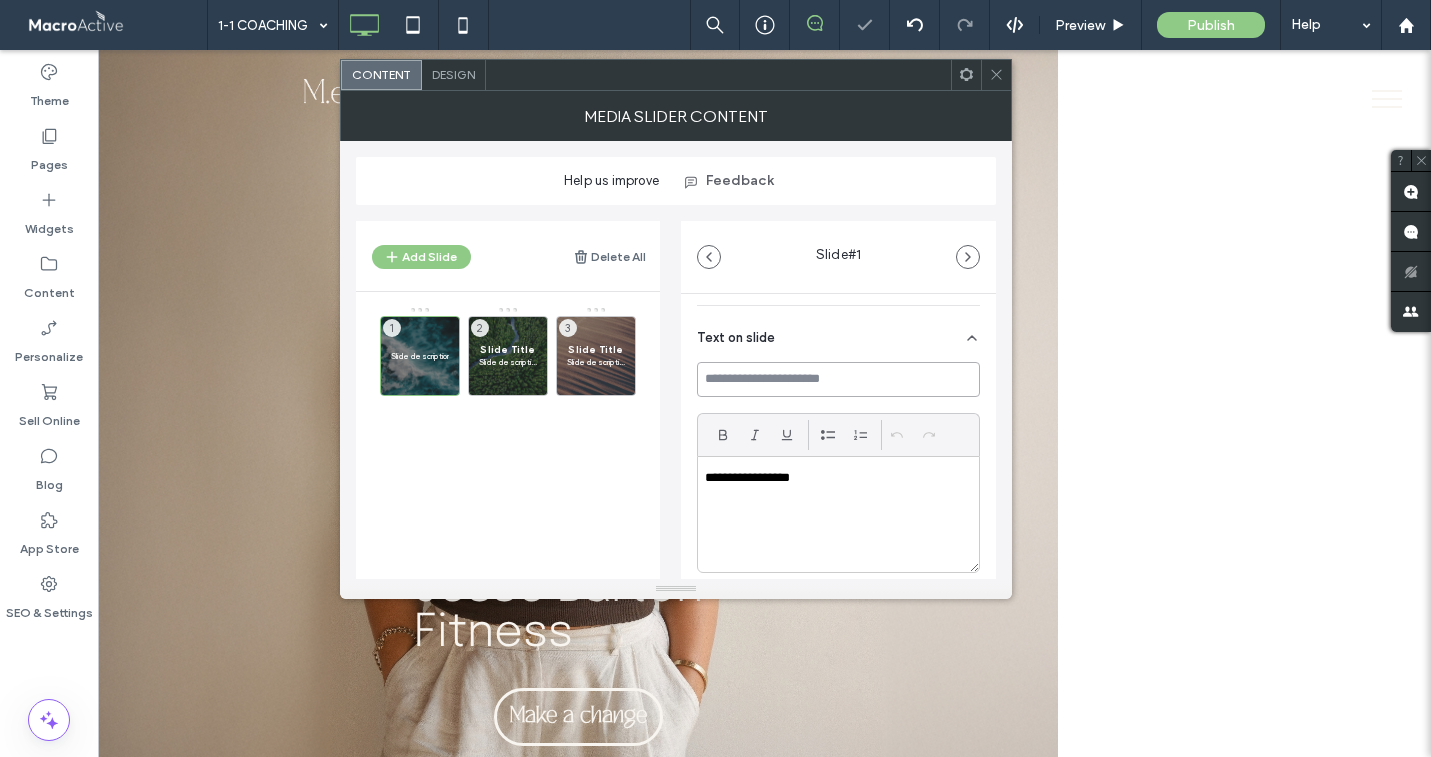 type 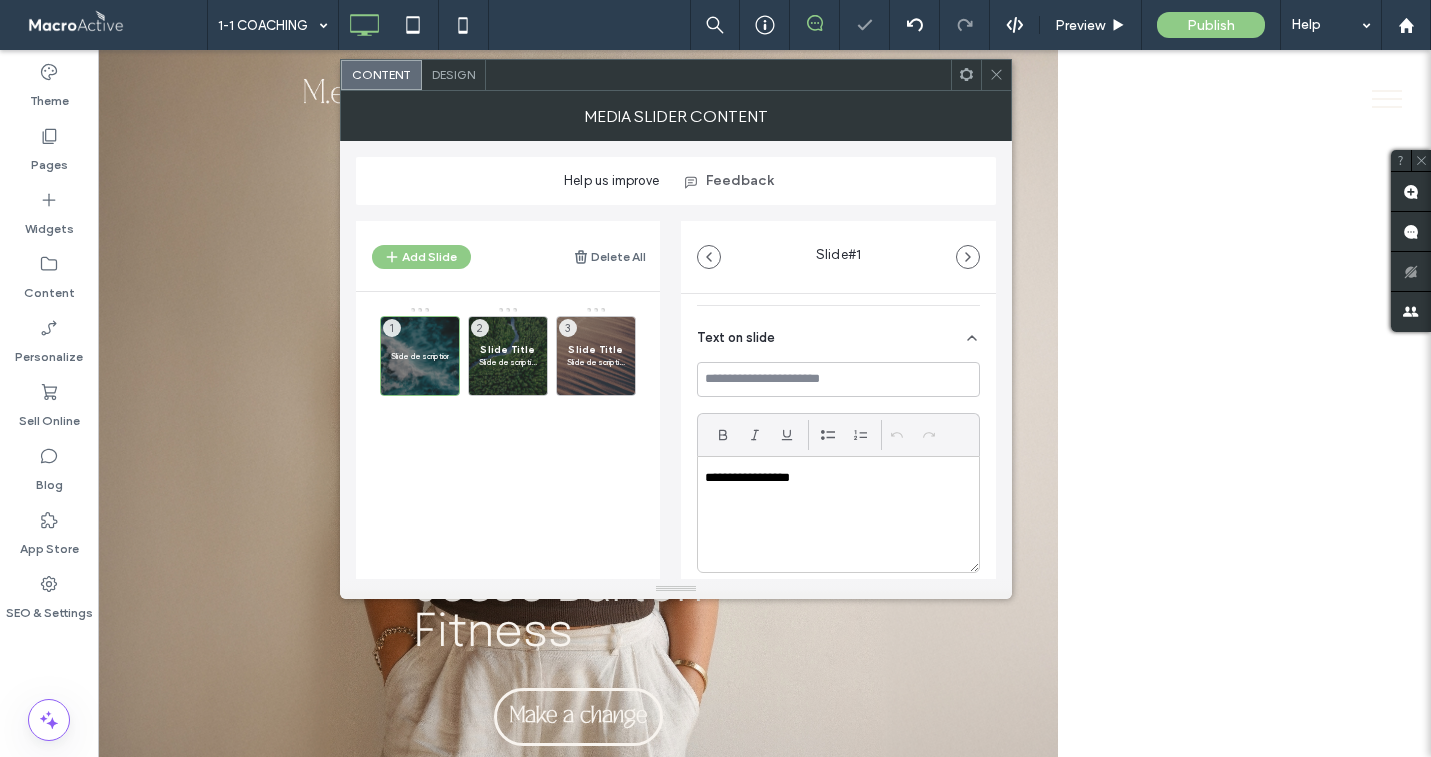 click on "**********" at bounding box center [838, 514] 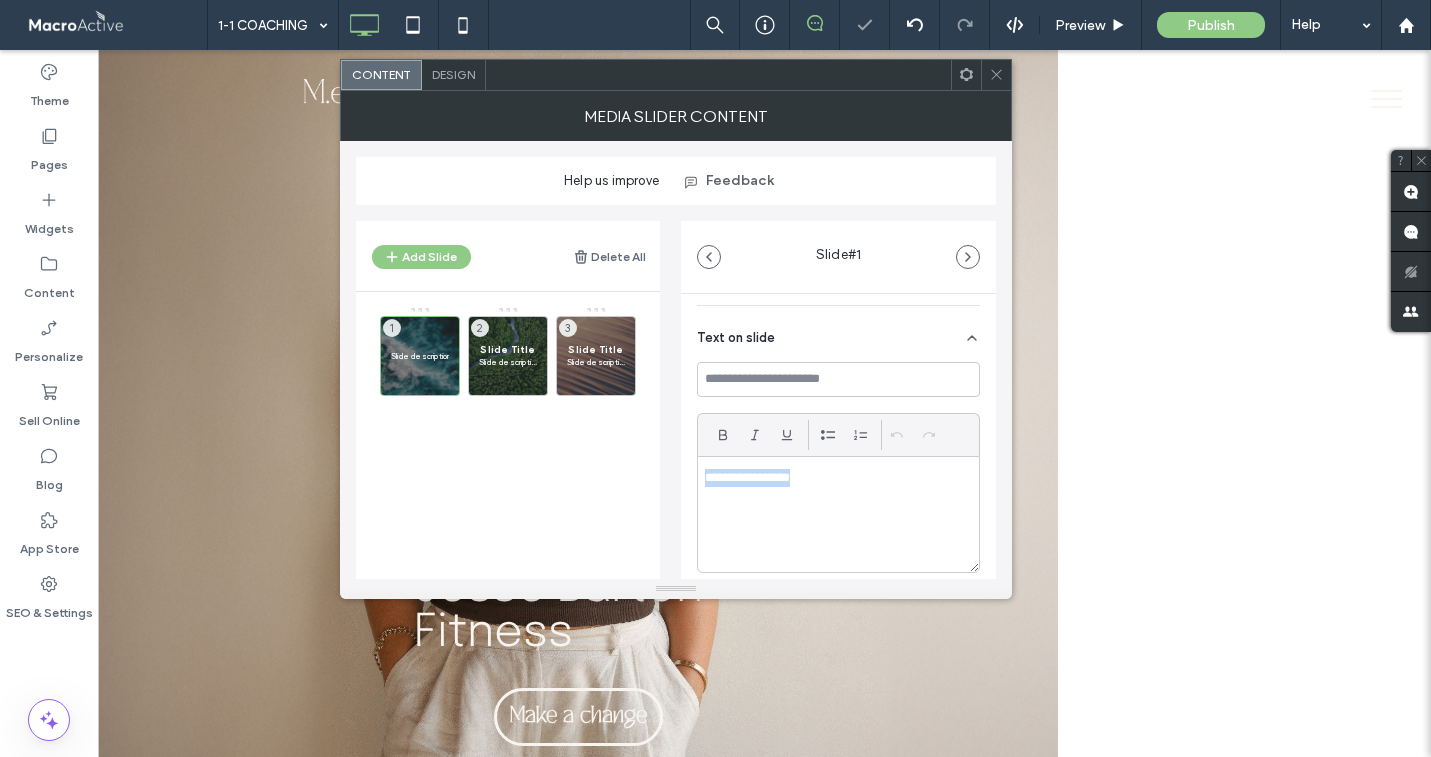 click on "**********" at bounding box center [838, 514] 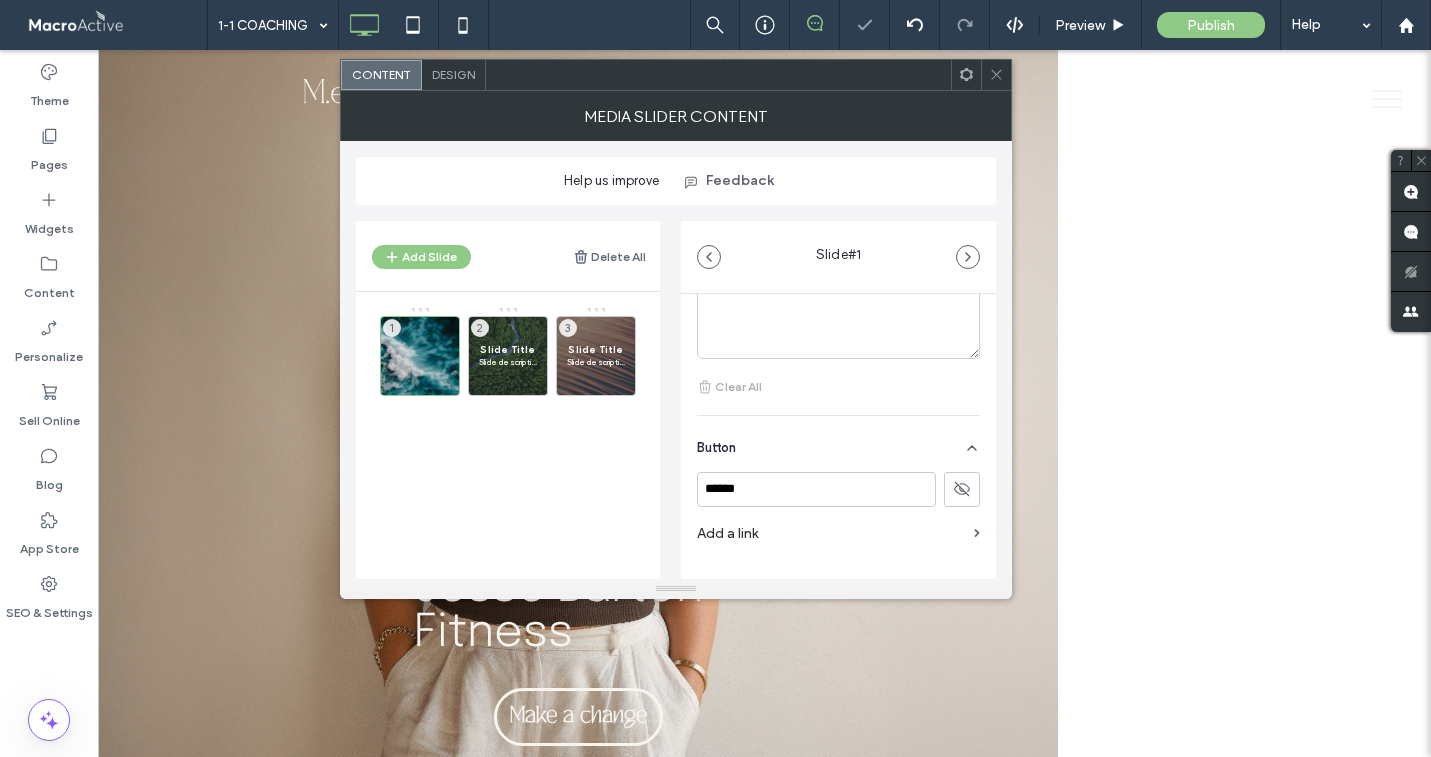 scroll, scrollTop: 674, scrollLeft: 0, axis: vertical 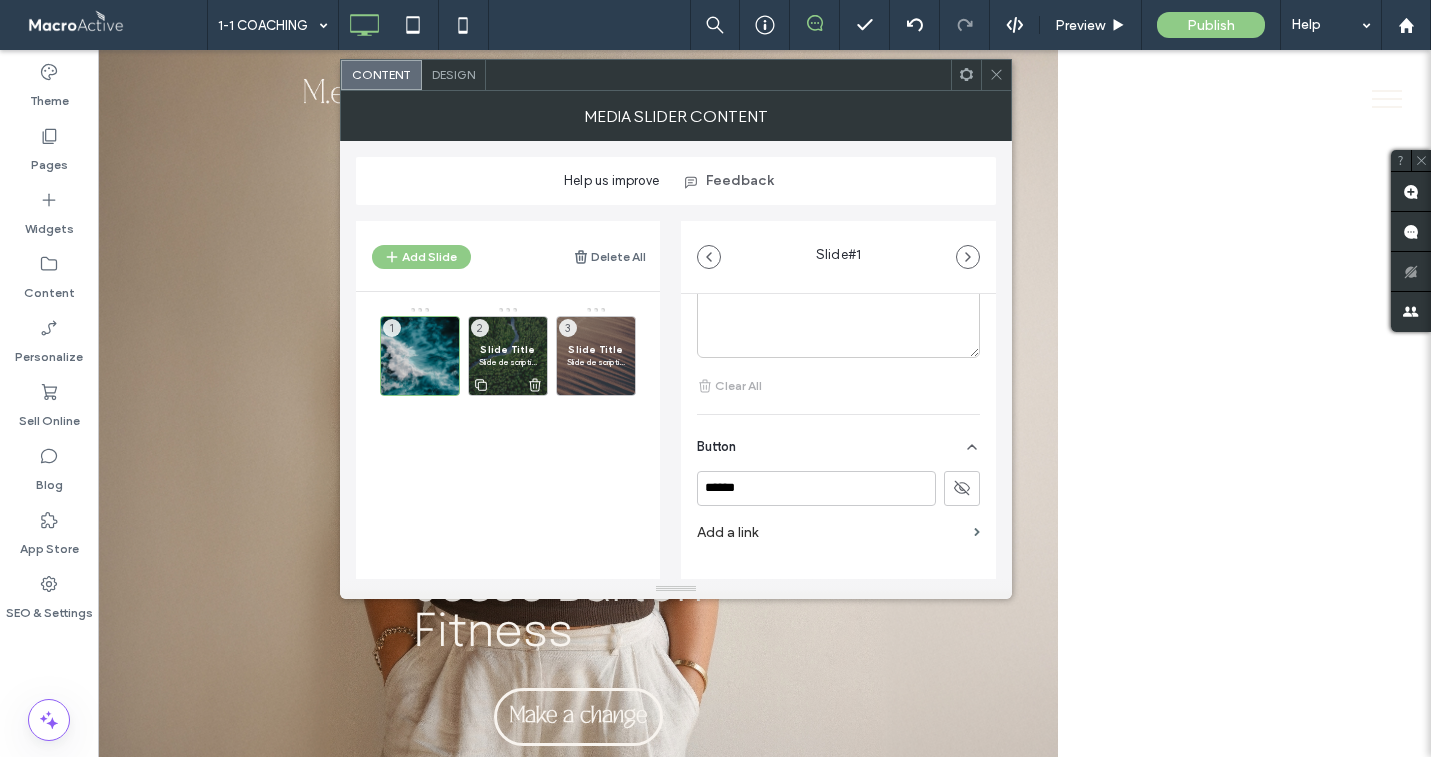 click 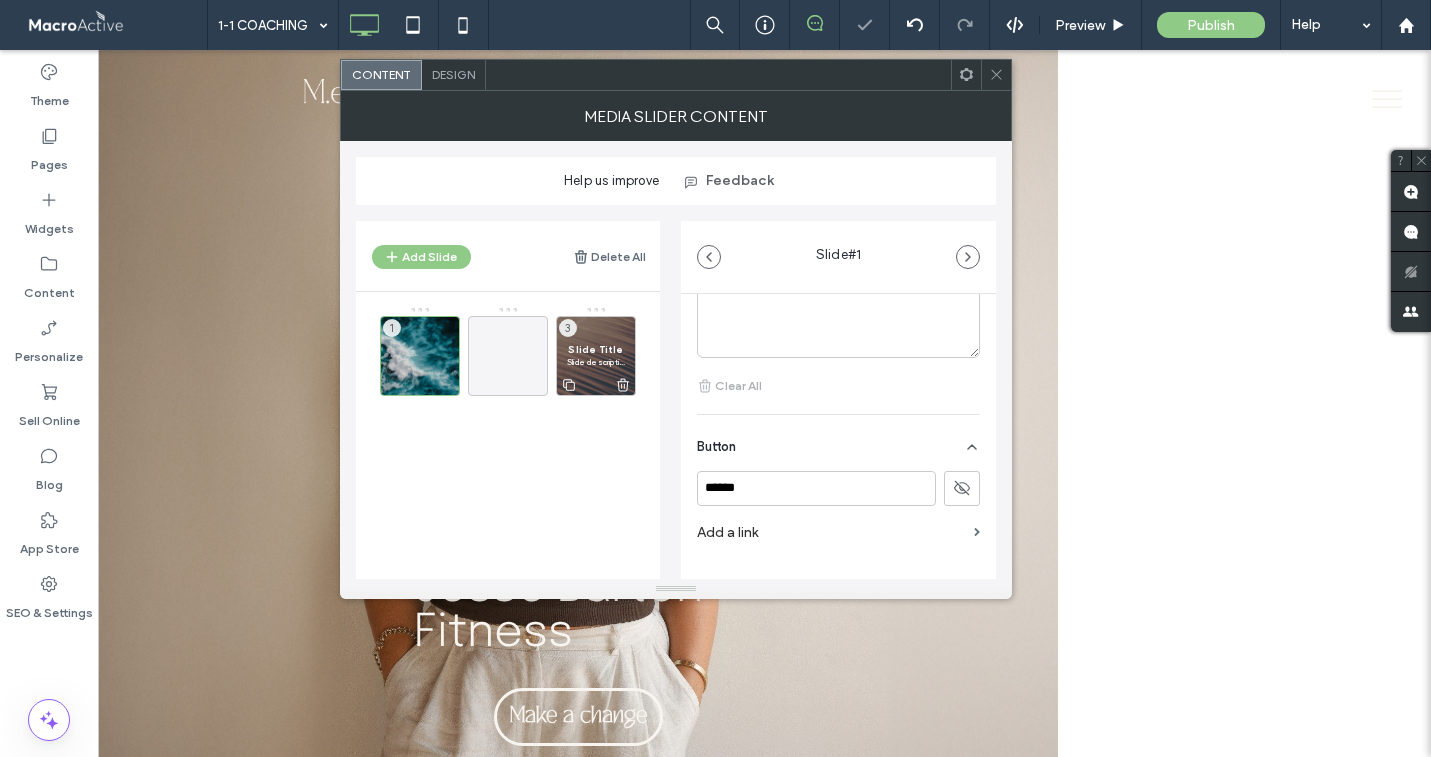 click 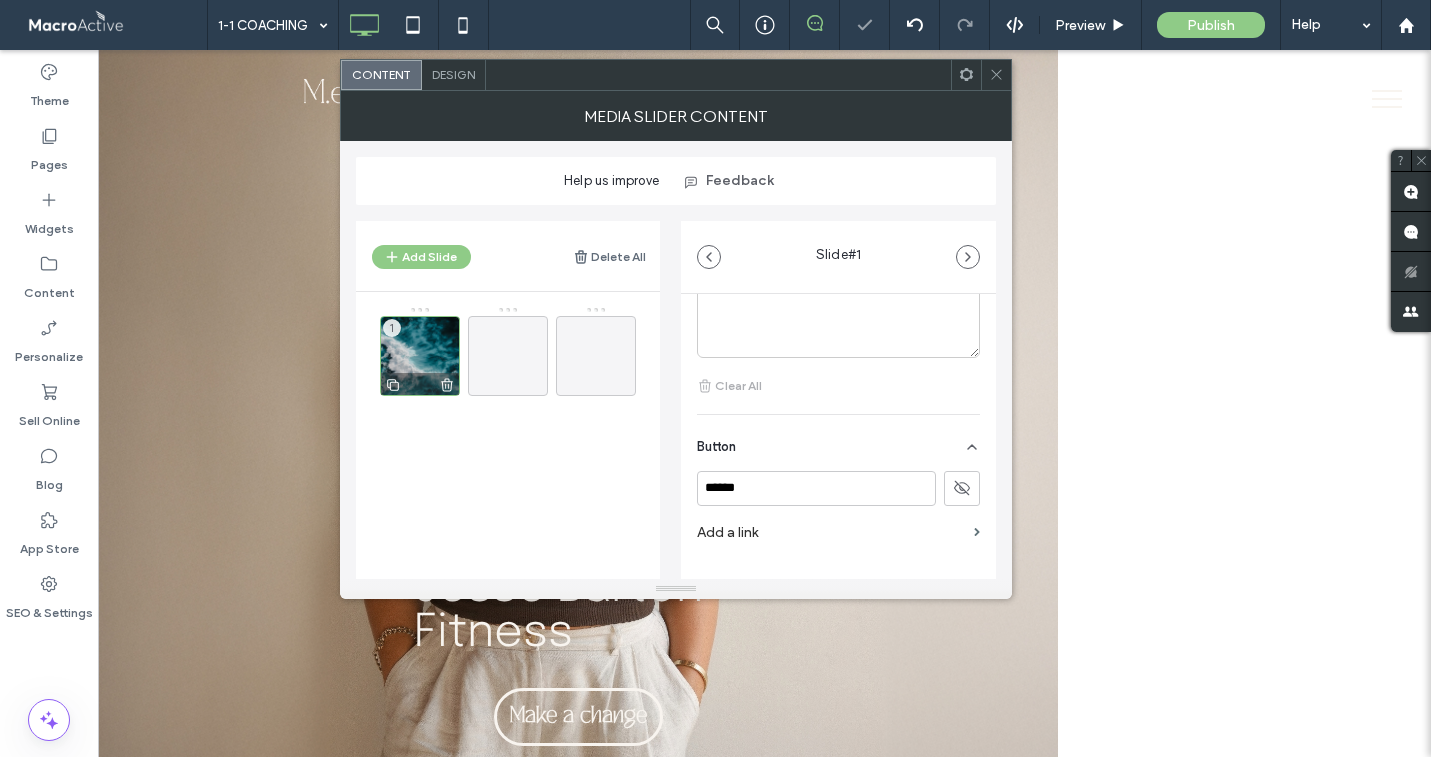 click 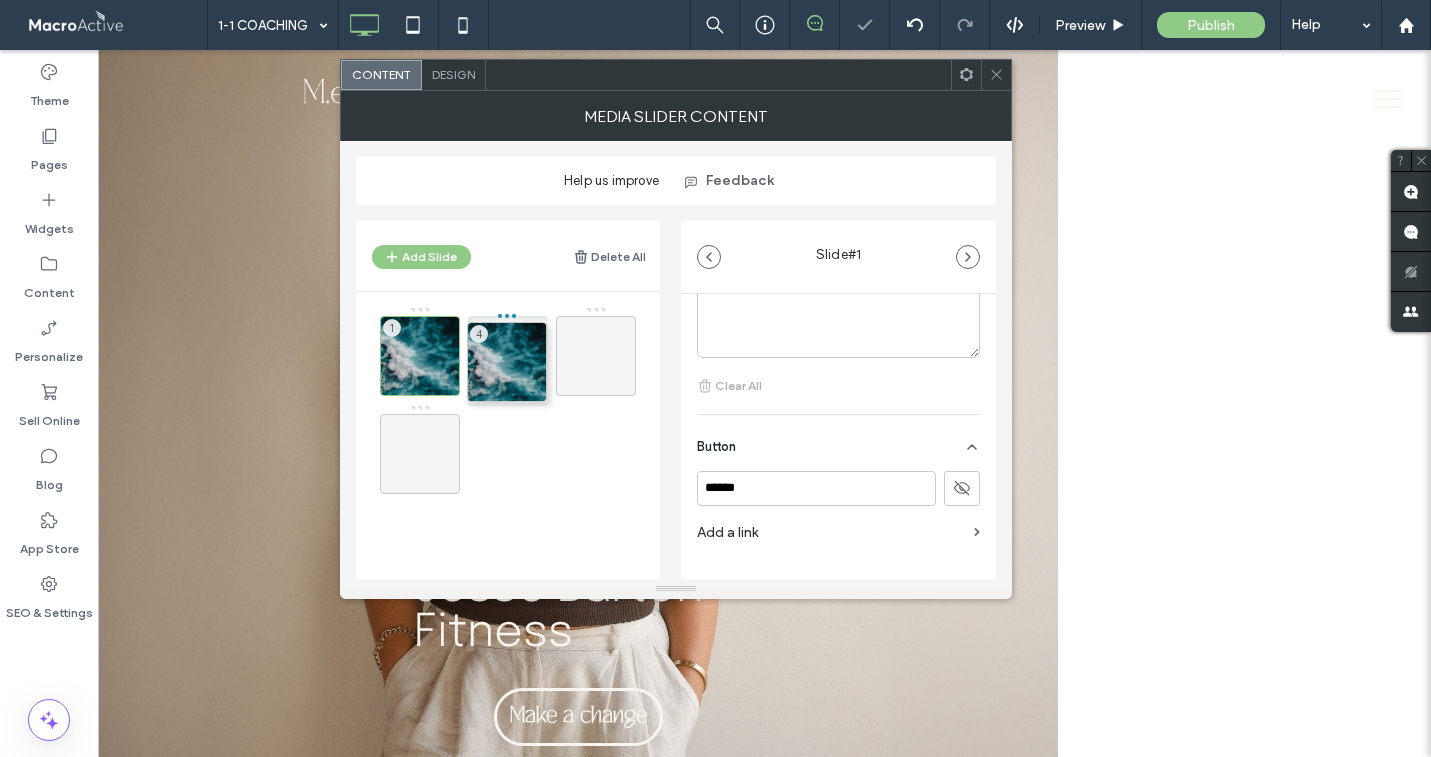 drag, startPoint x: 420, startPoint y: 437, endPoint x: 505, endPoint y: 347, distance: 123.79418 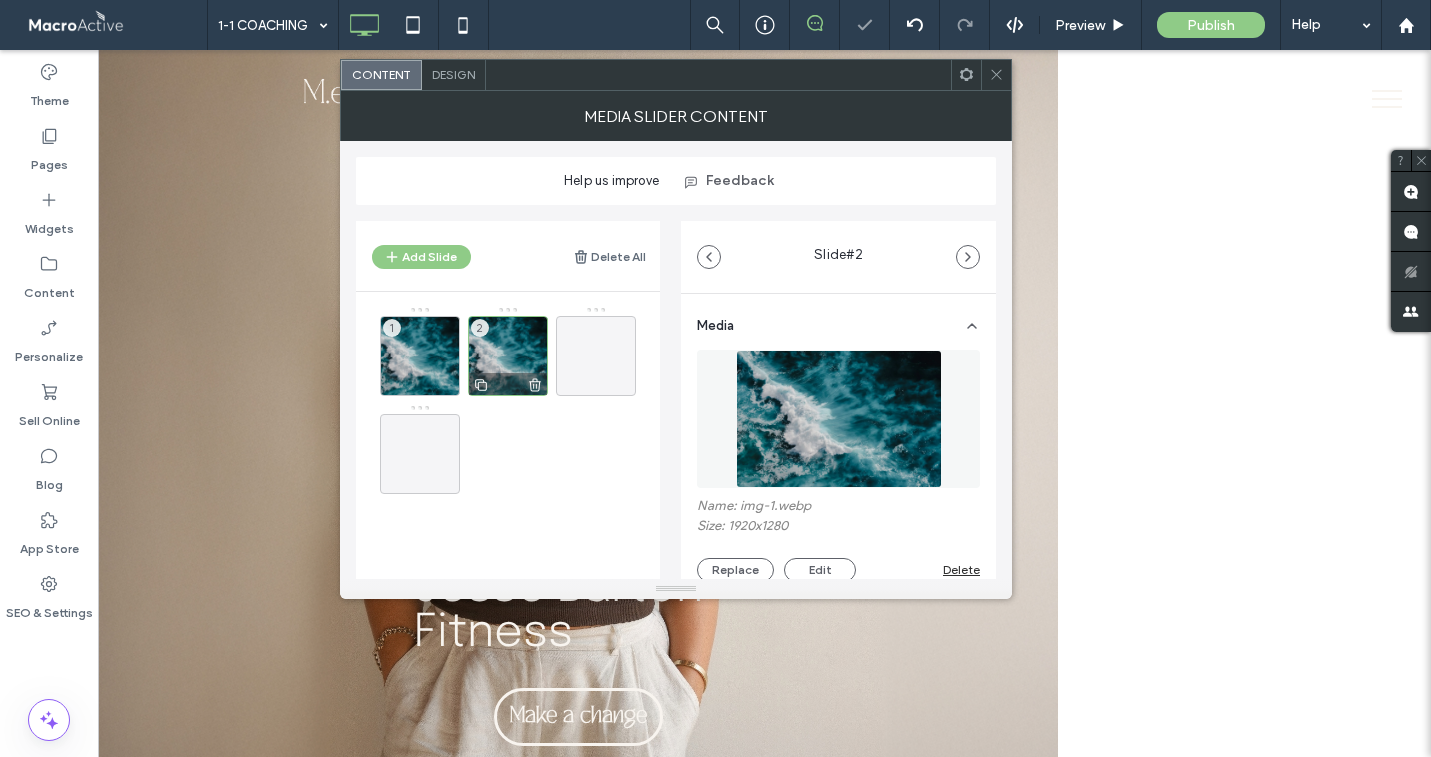 click 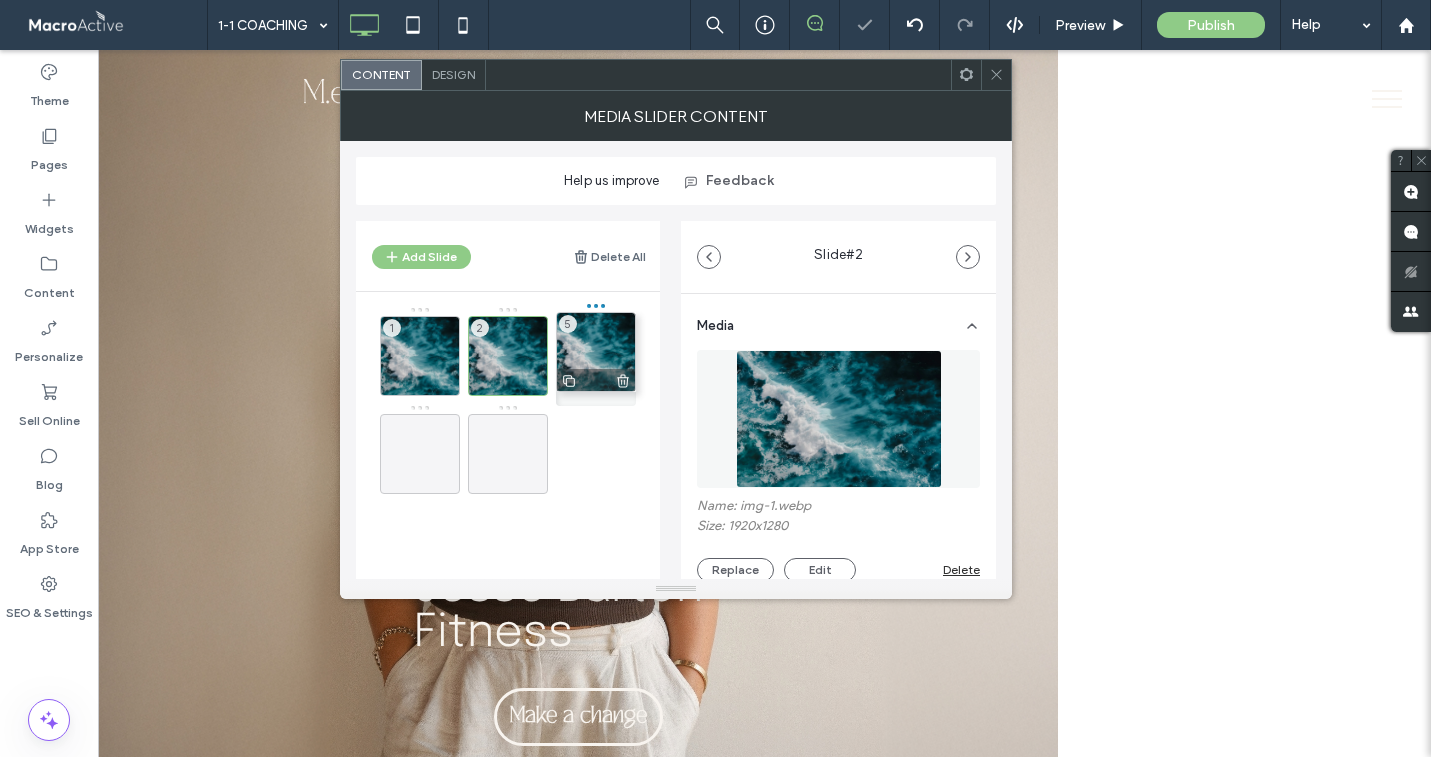 drag, startPoint x: 501, startPoint y: 430, endPoint x: 591, endPoint y: 327, distance: 136.78085 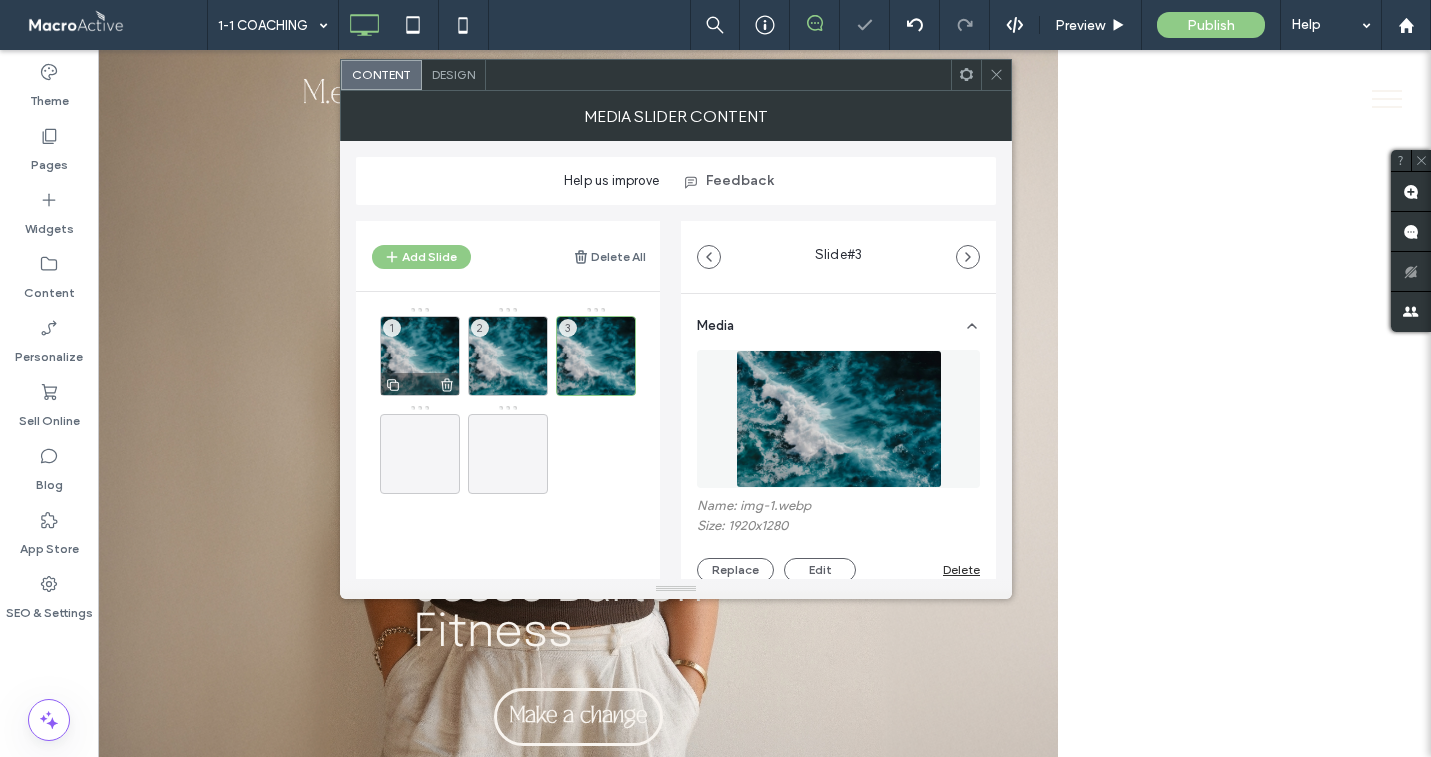 click on "1" at bounding box center [420, 356] 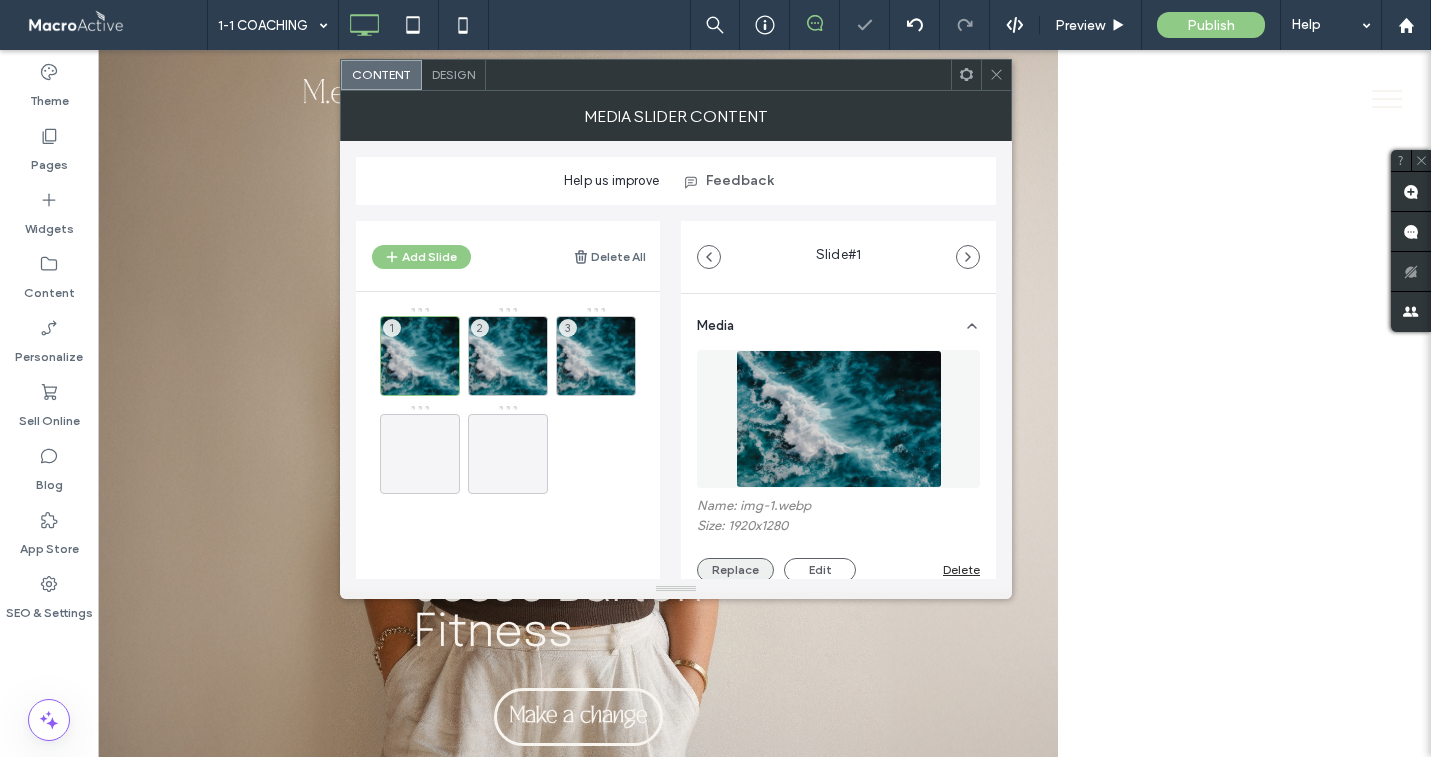 click on "Replace" at bounding box center (735, 570) 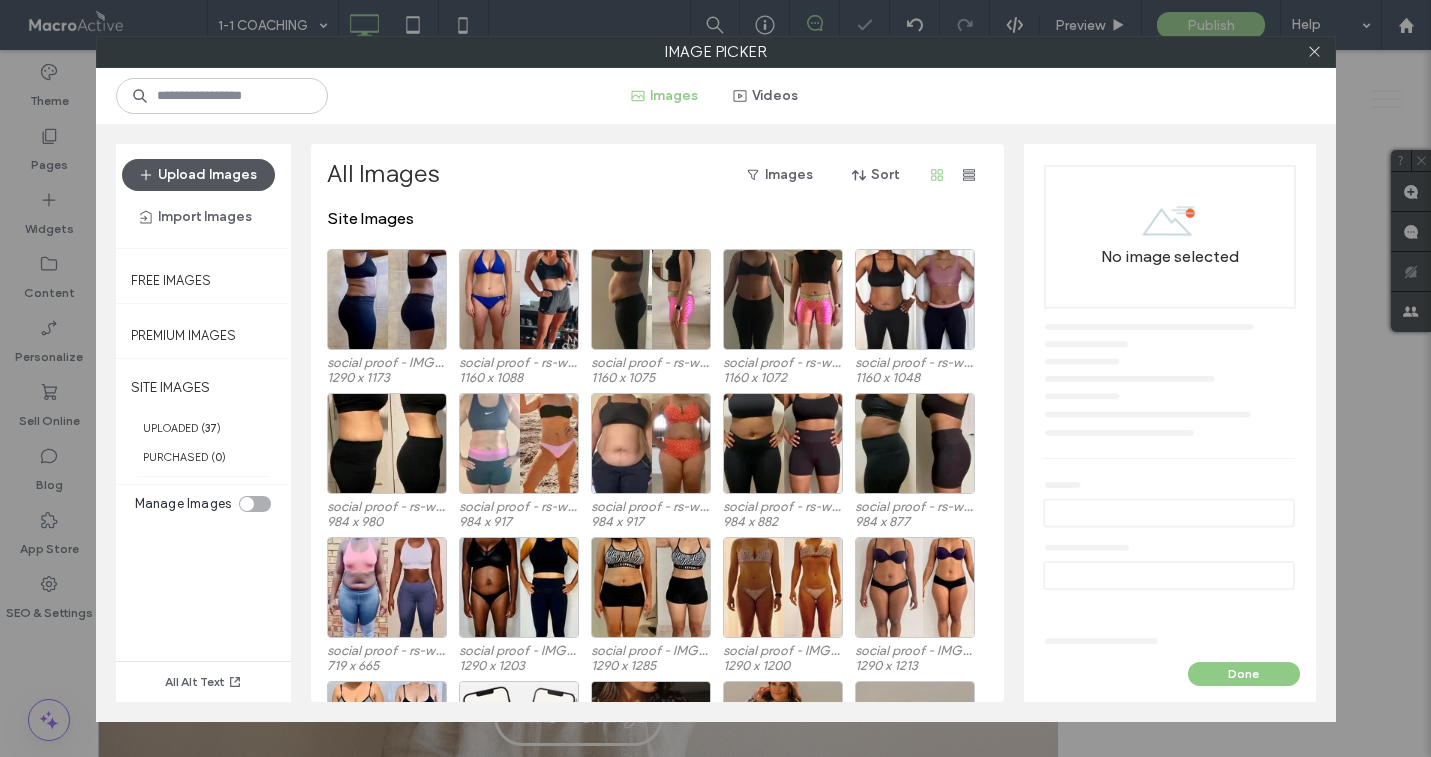 click on "Upload Images" at bounding box center (198, 175) 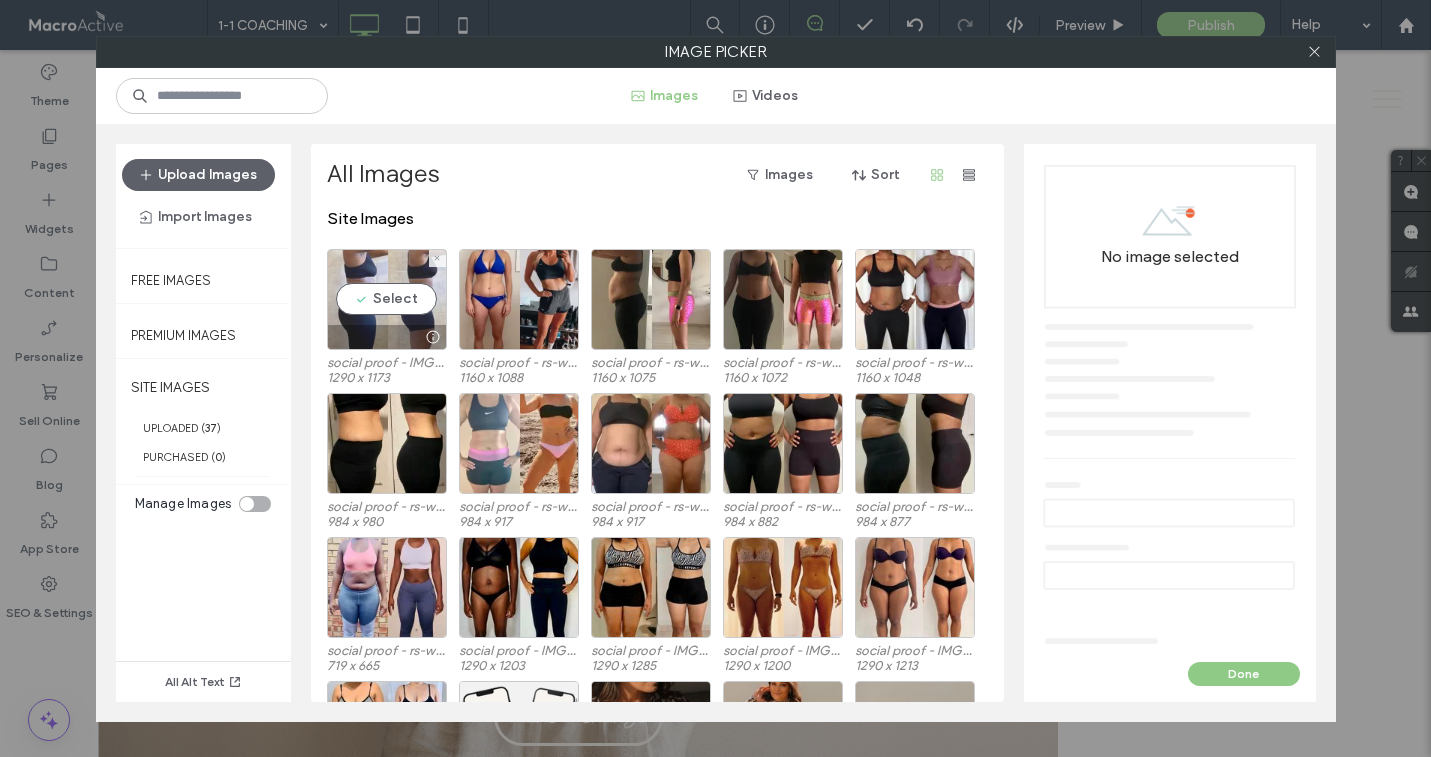 click on "Select" at bounding box center [387, 299] 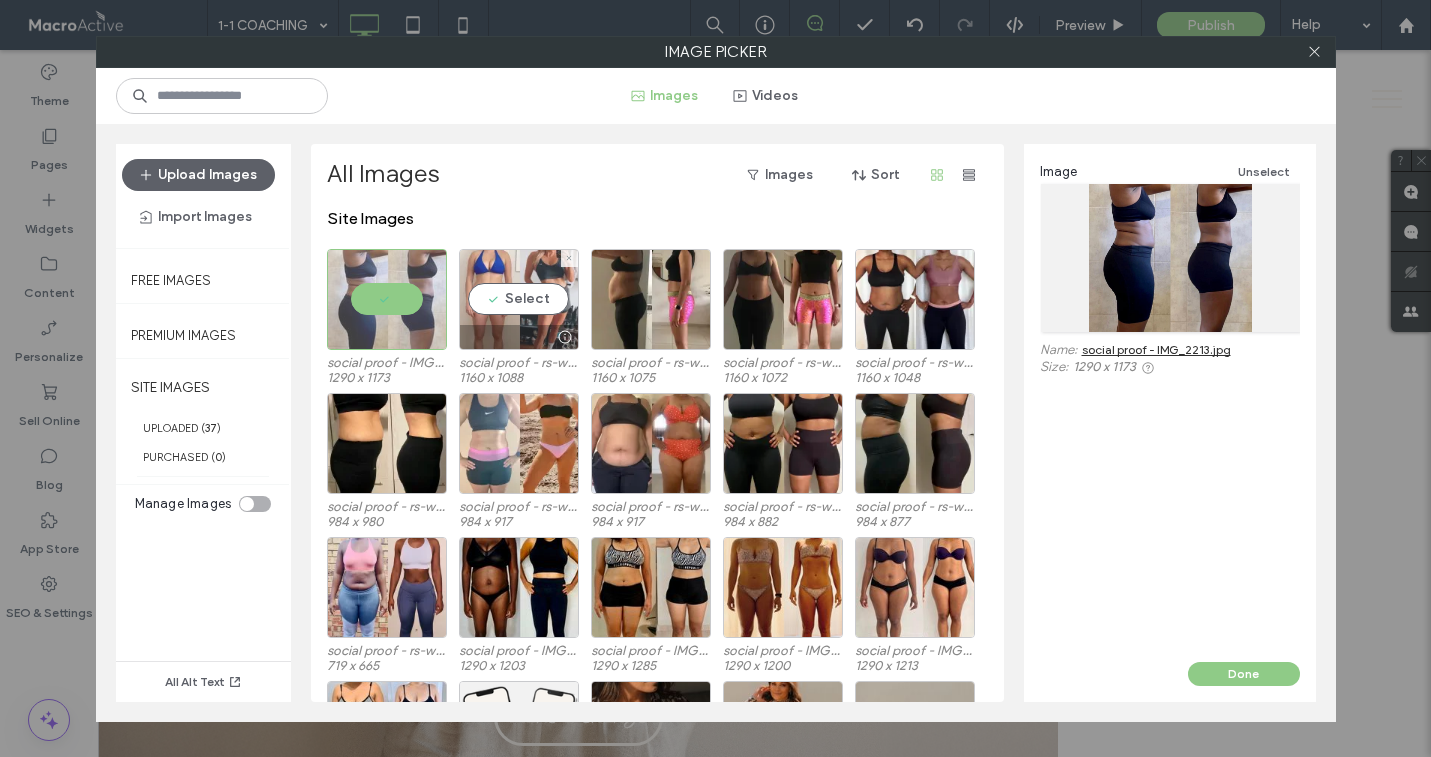 click on "Select" at bounding box center (519, 299) 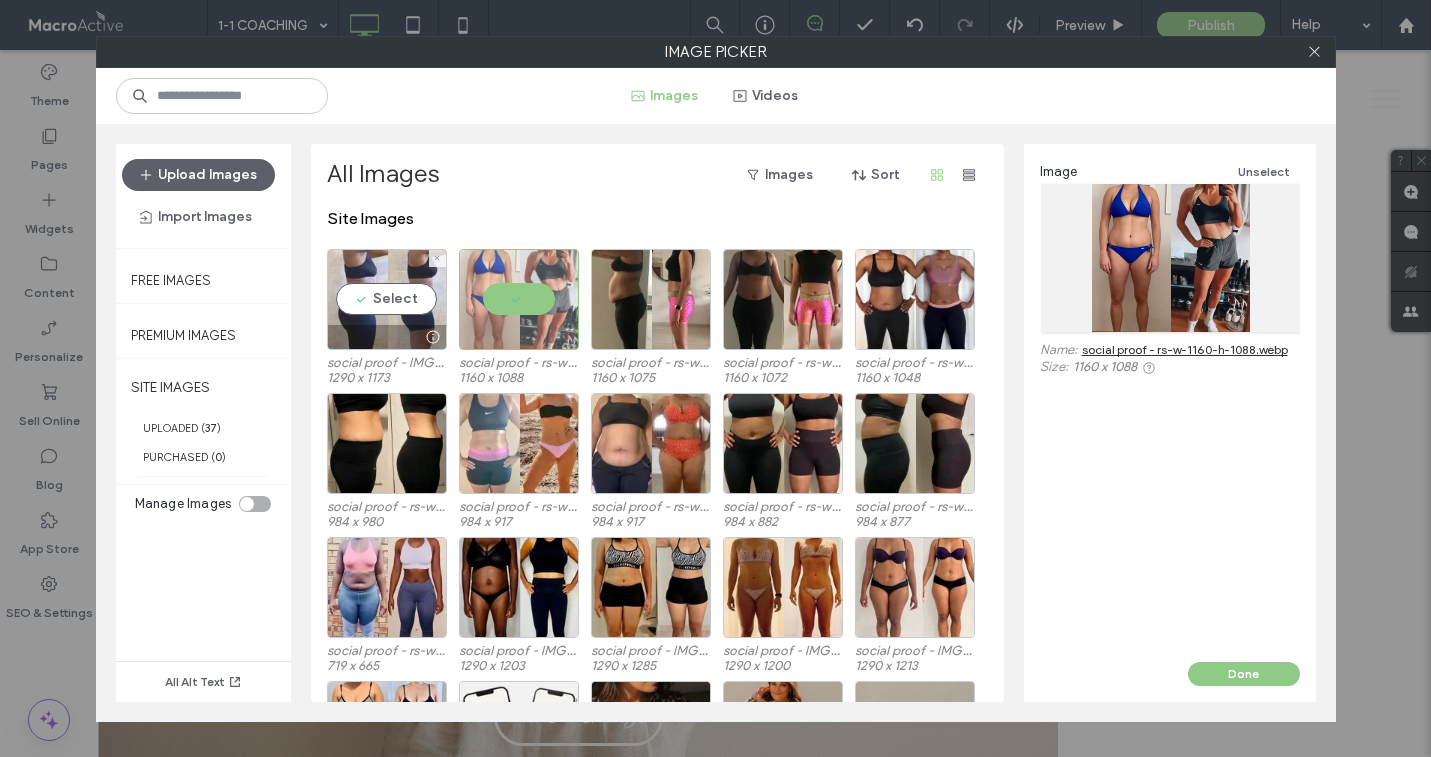 click on "Select" at bounding box center (387, 299) 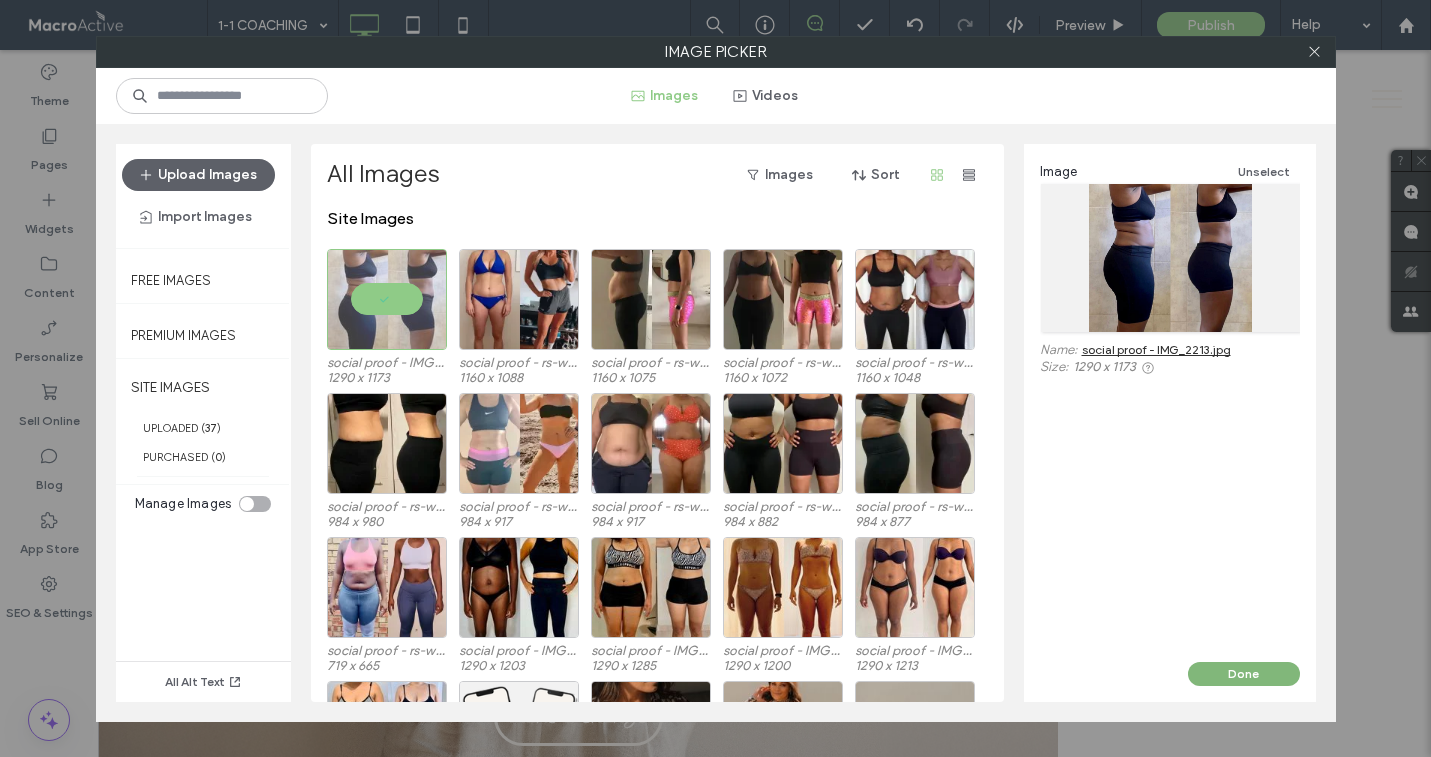 click on "Done" at bounding box center (1244, 674) 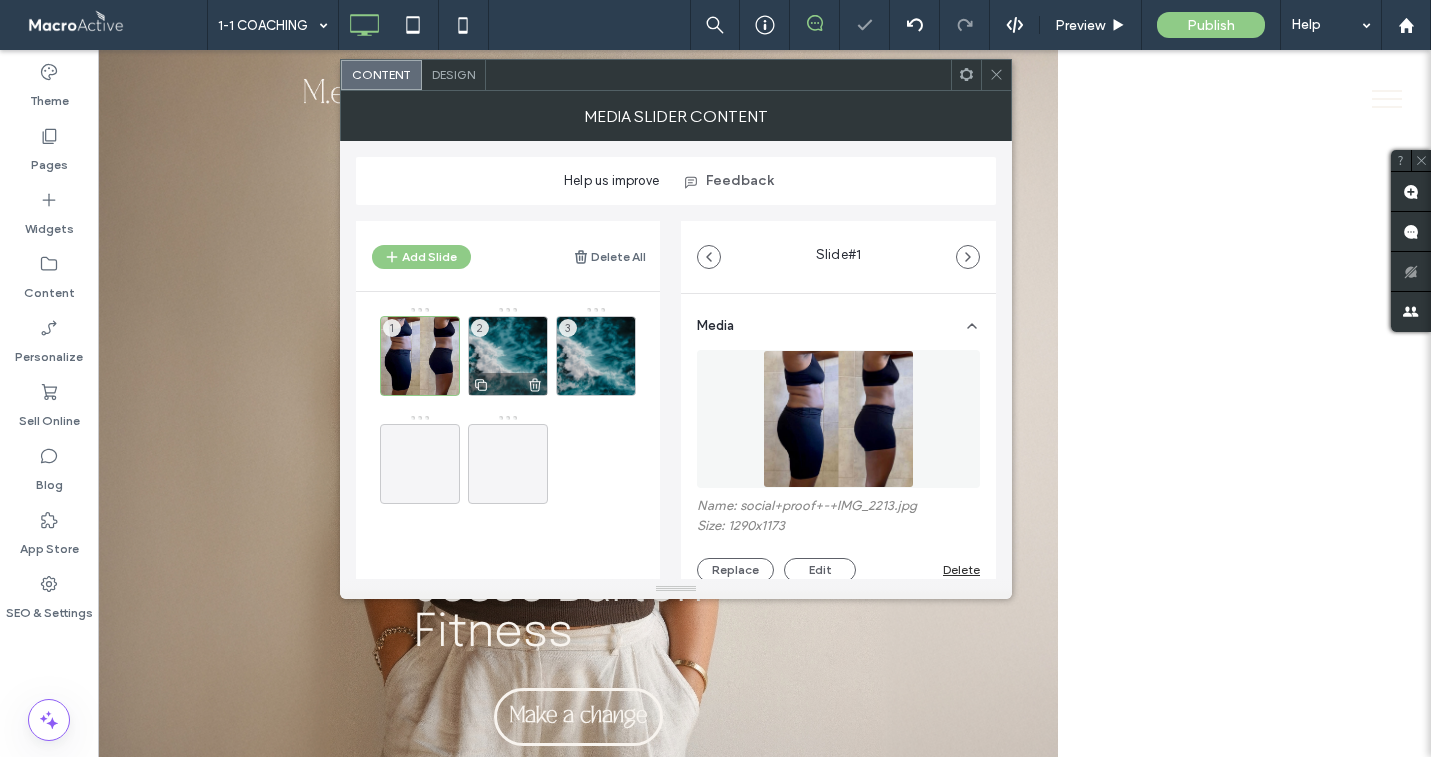 click on "2" at bounding box center (508, 356) 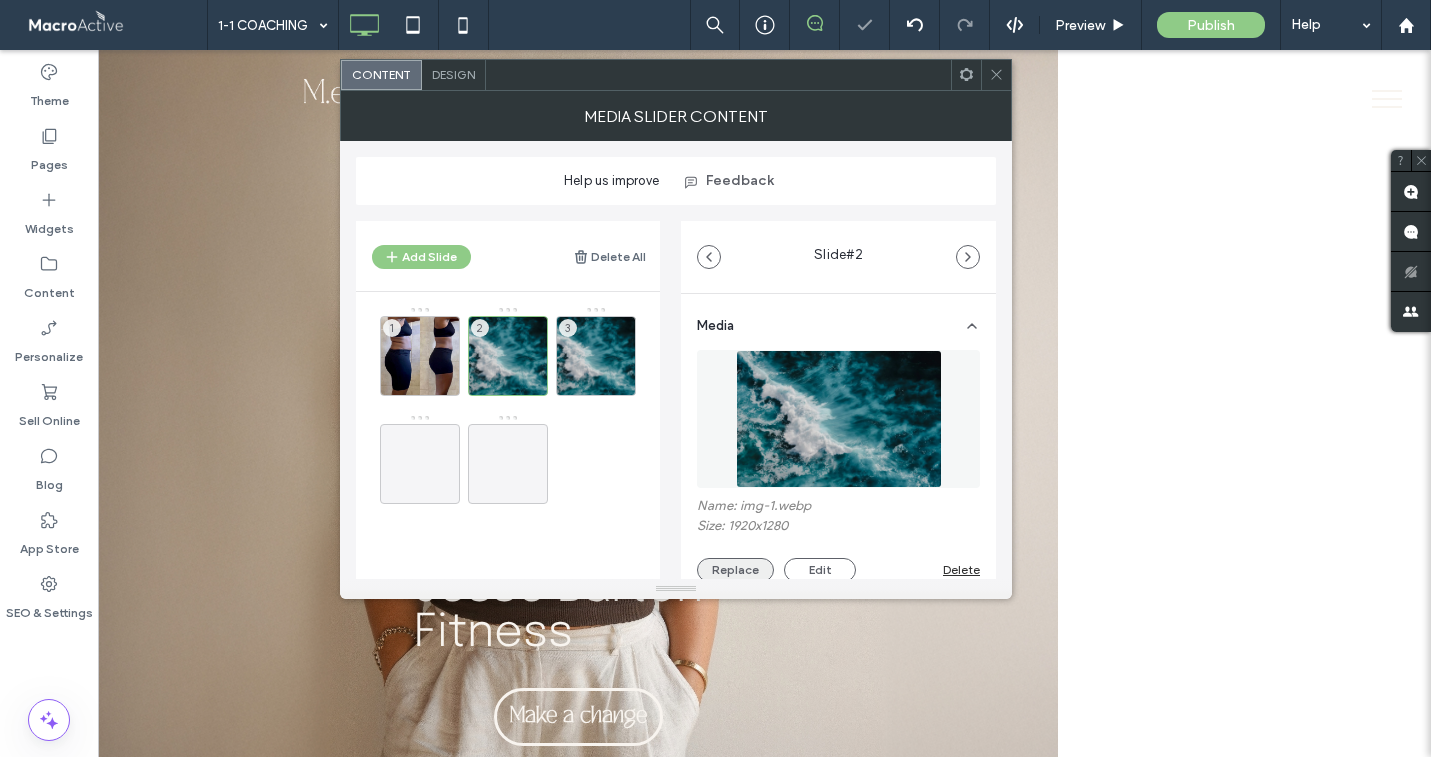 click on "Replace" at bounding box center (735, 570) 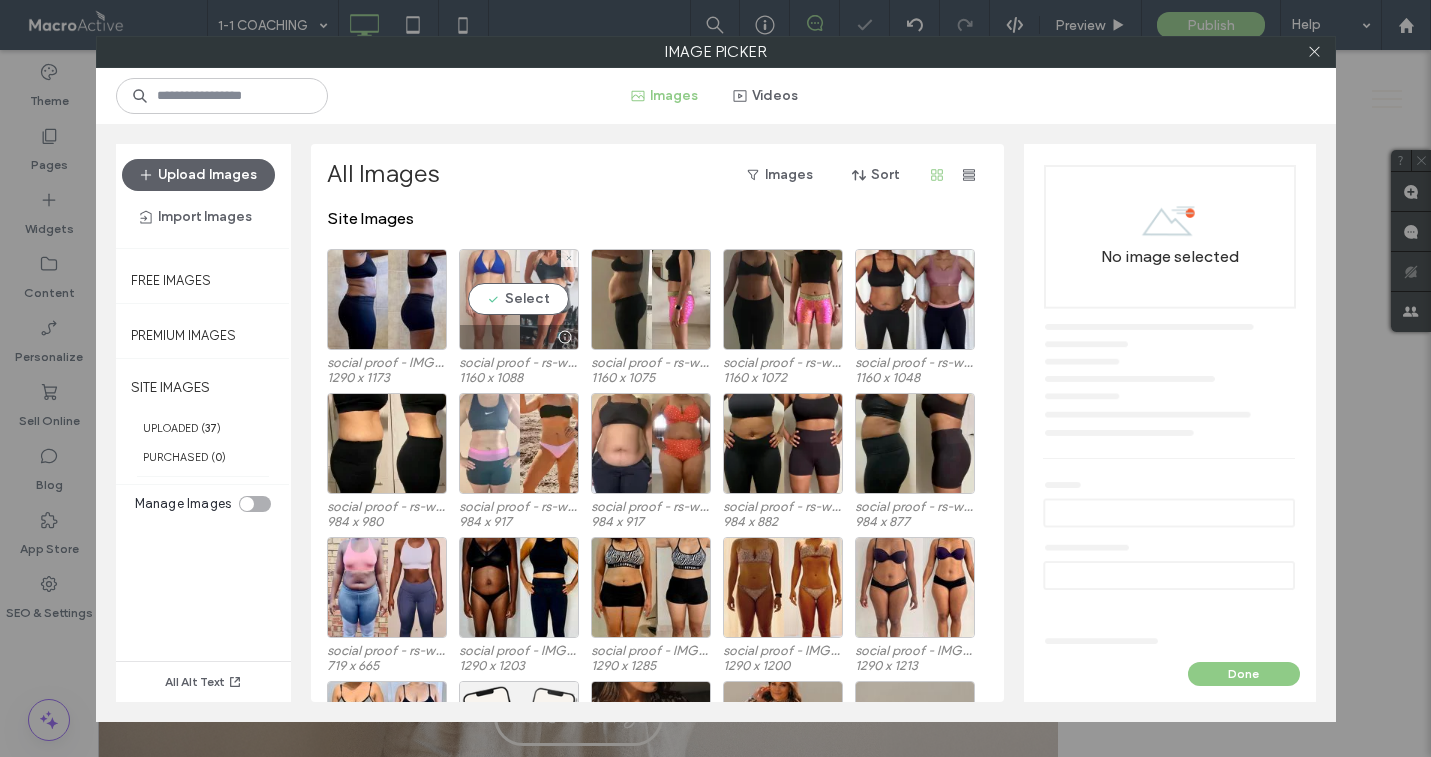 click on "Select" at bounding box center (519, 299) 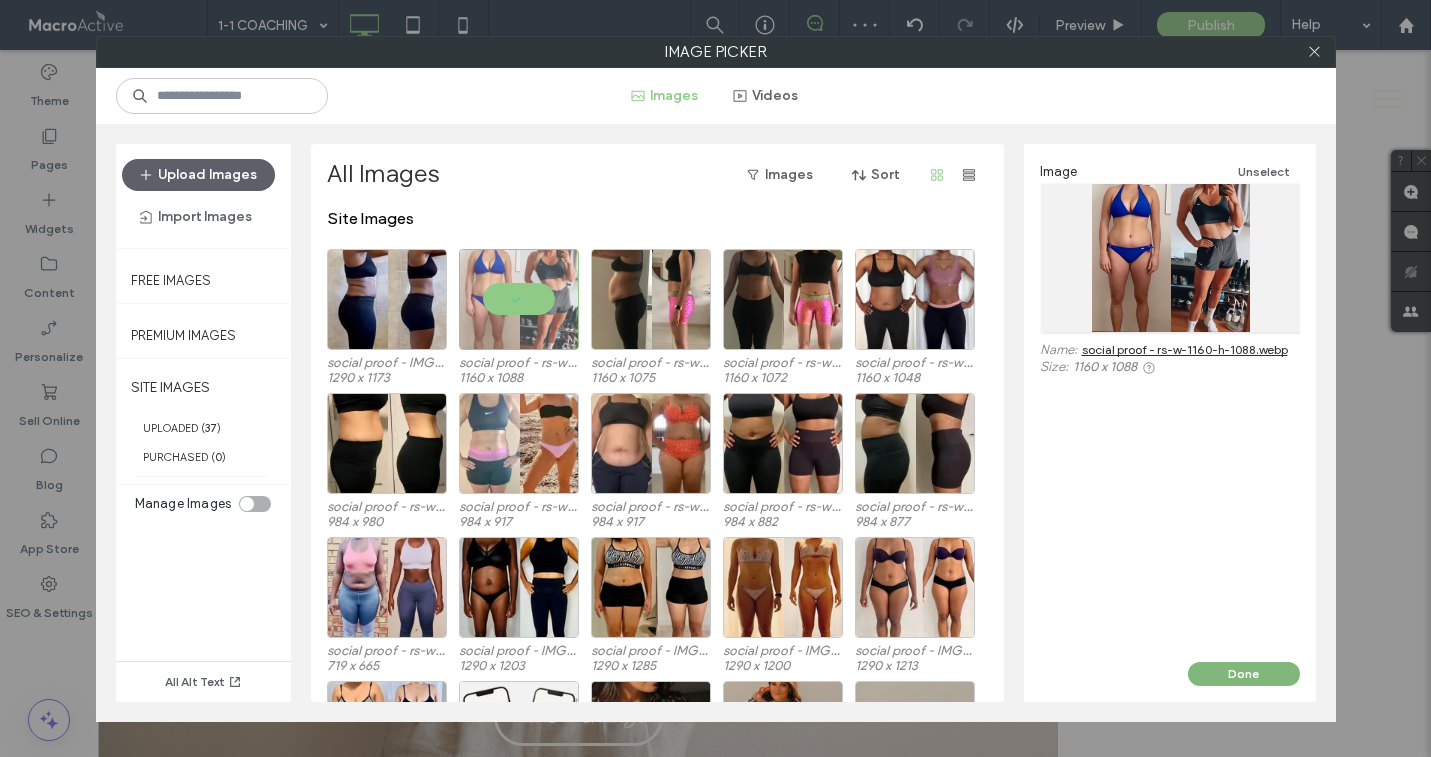 click on "Done" at bounding box center [1244, 674] 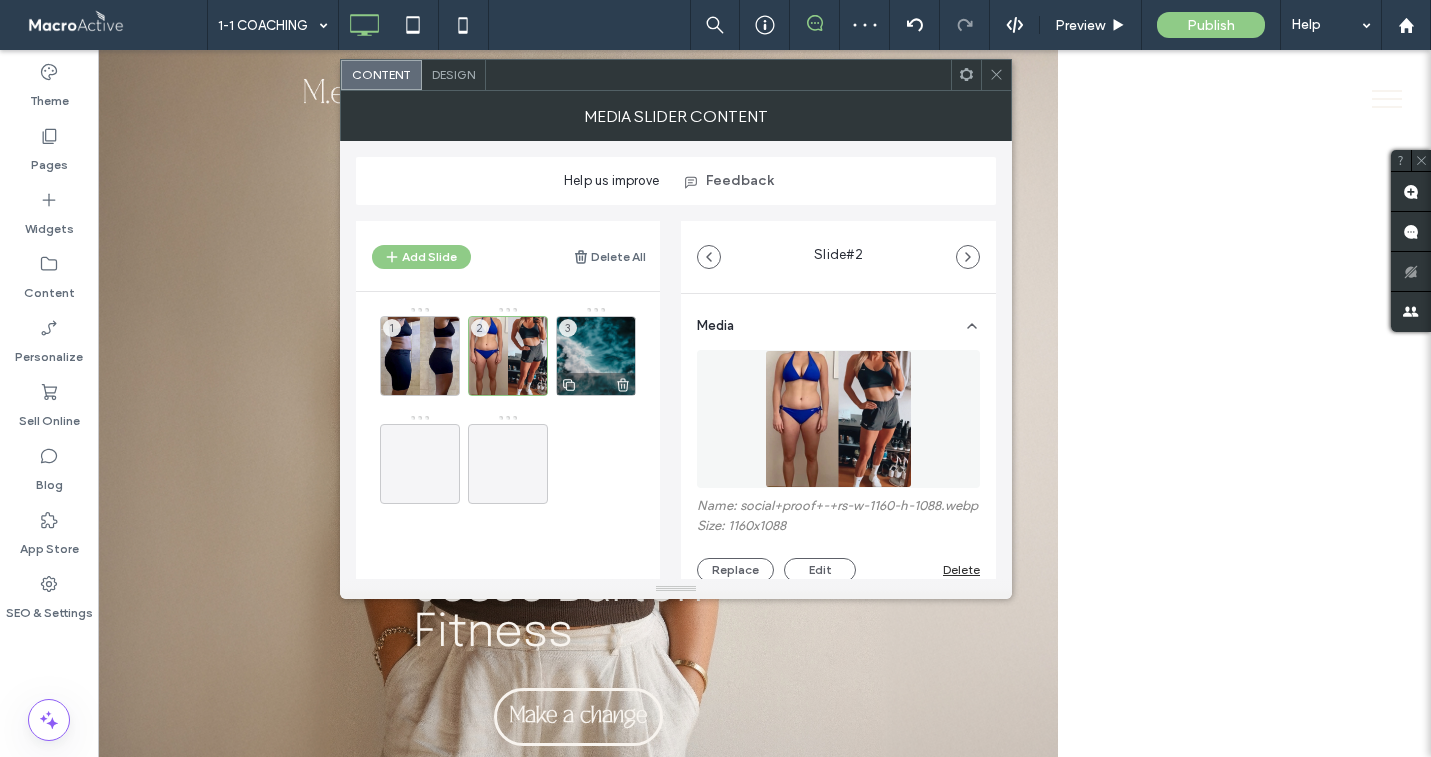 click on "3" at bounding box center (596, 356) 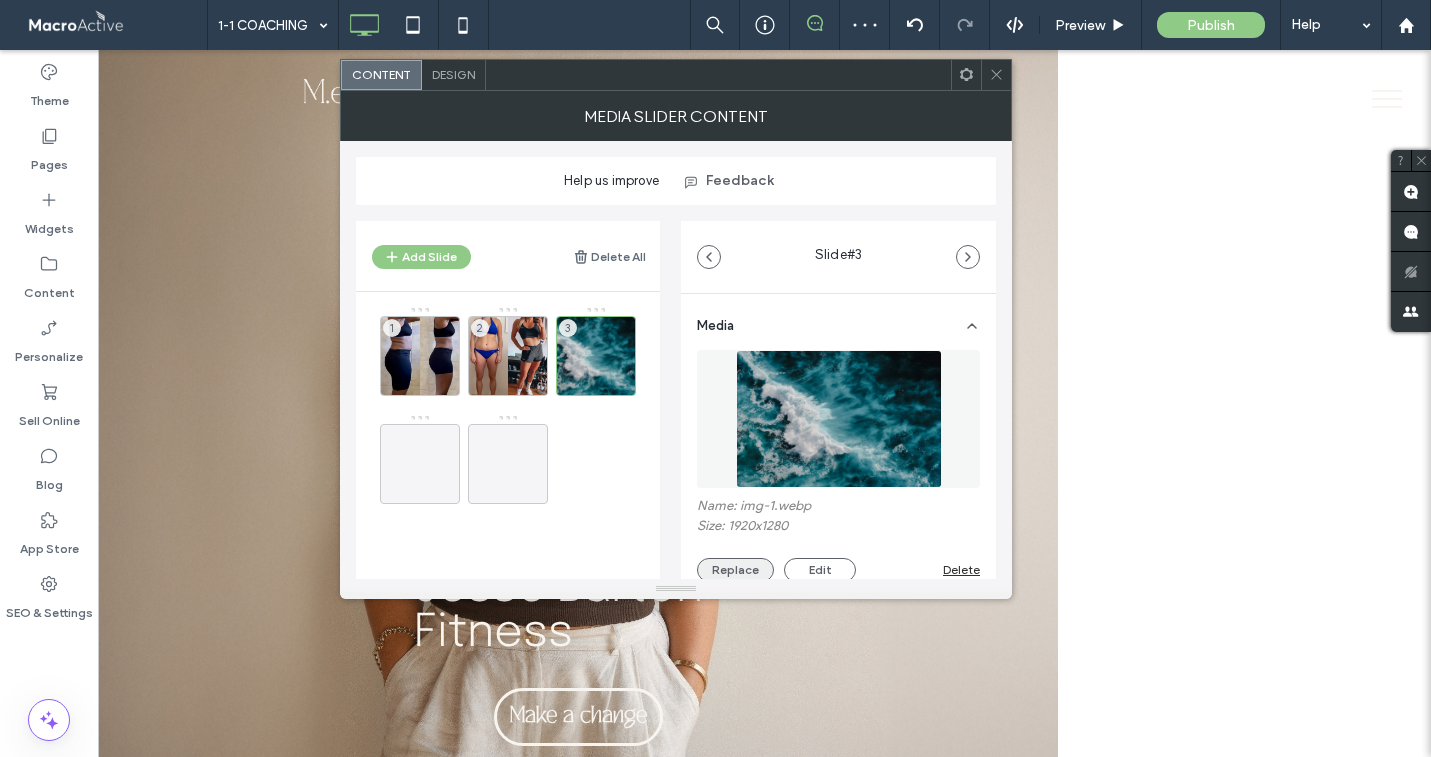 click on "Replace" at bounding box center (735, 570) 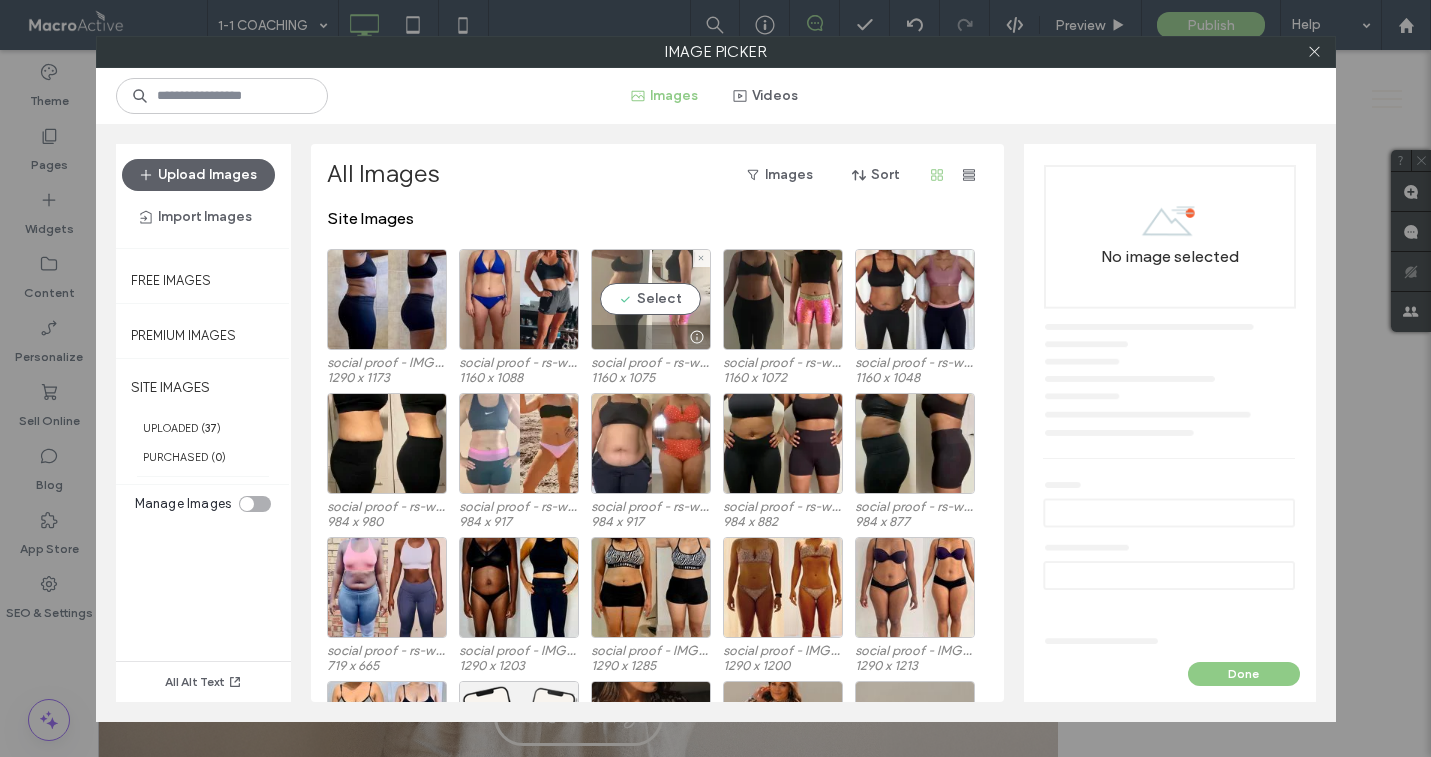 click on "Select" at bounding box center [651, 299] 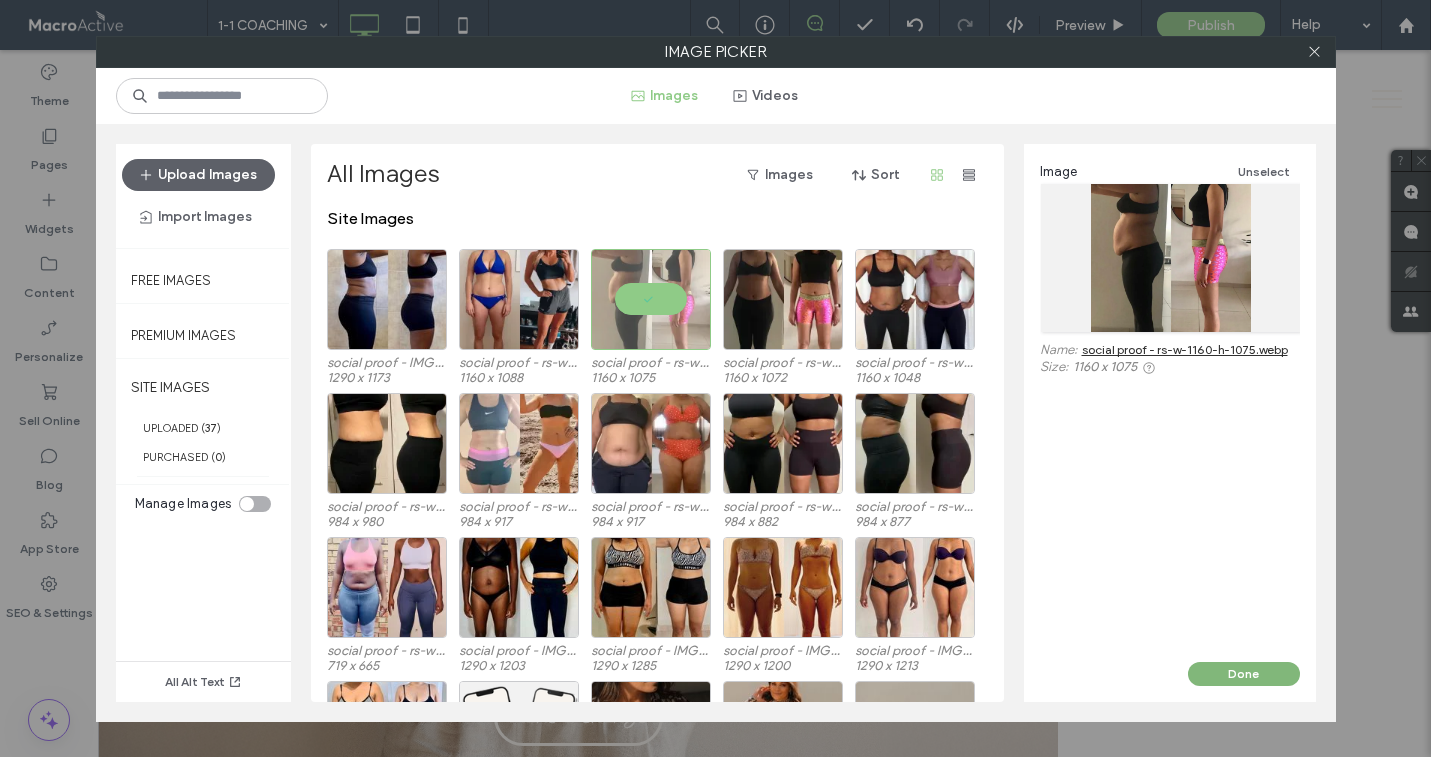 click on "Done" at bounding box center (1244, 674) 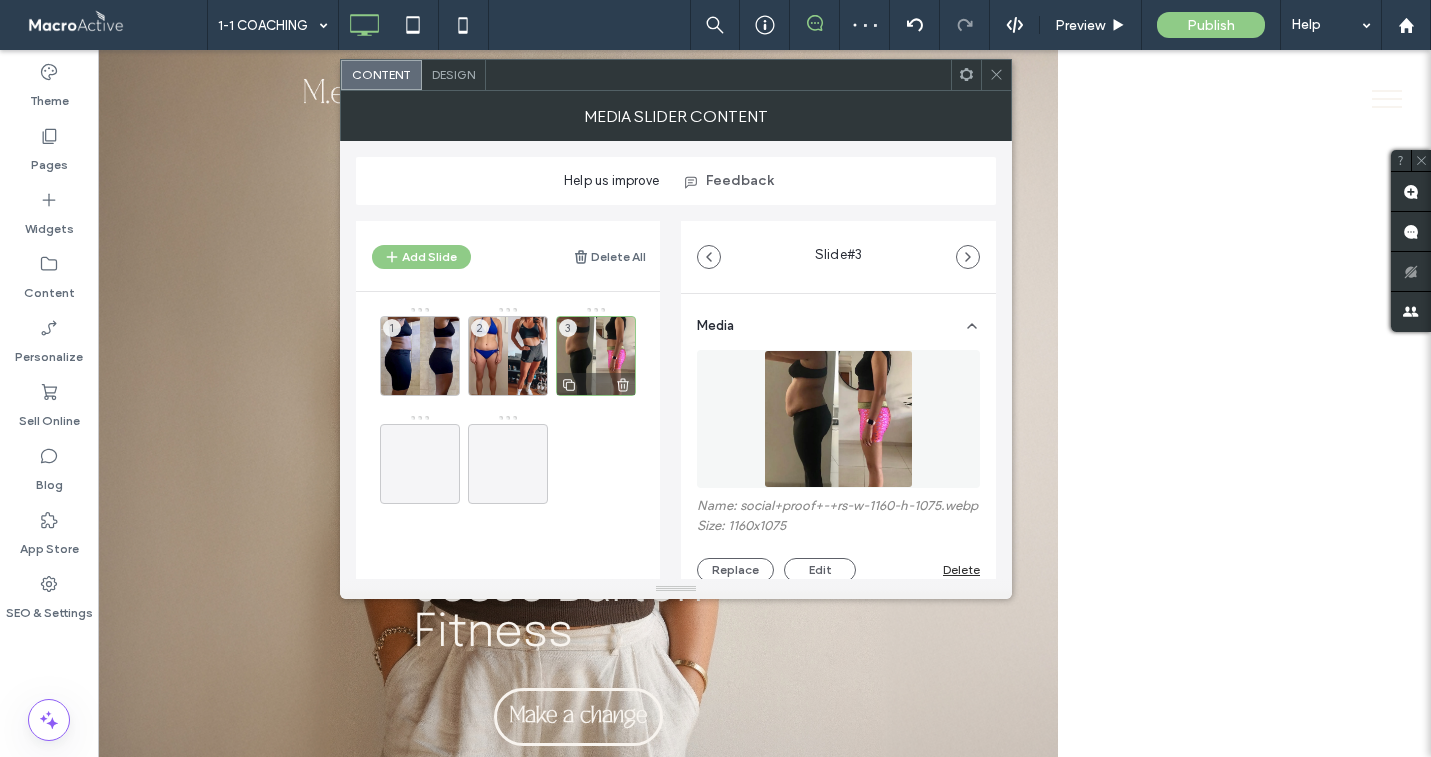 click 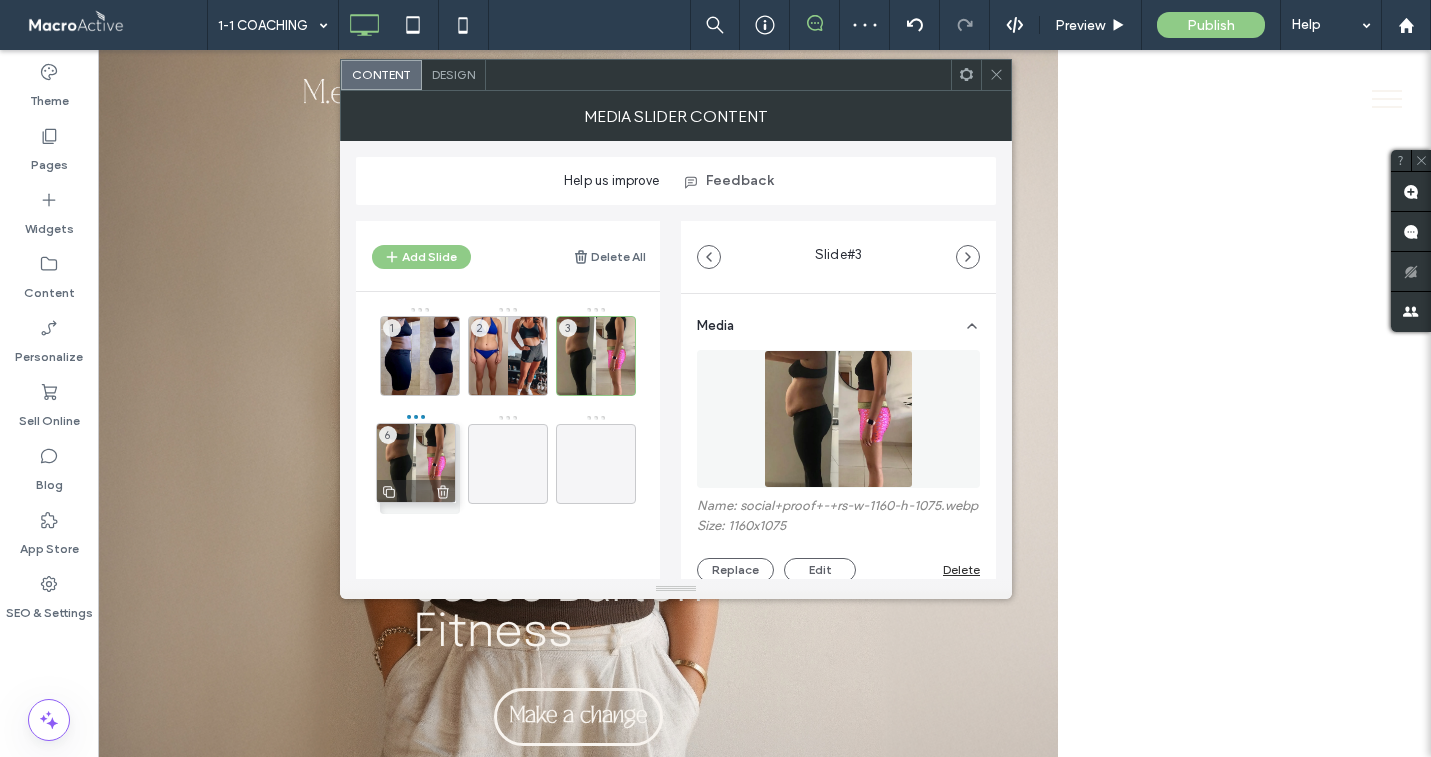 drag, startPoint x: 604, startPoint y: 449, endPoint x: 423, endPoint y: 448, distance: 181.00276 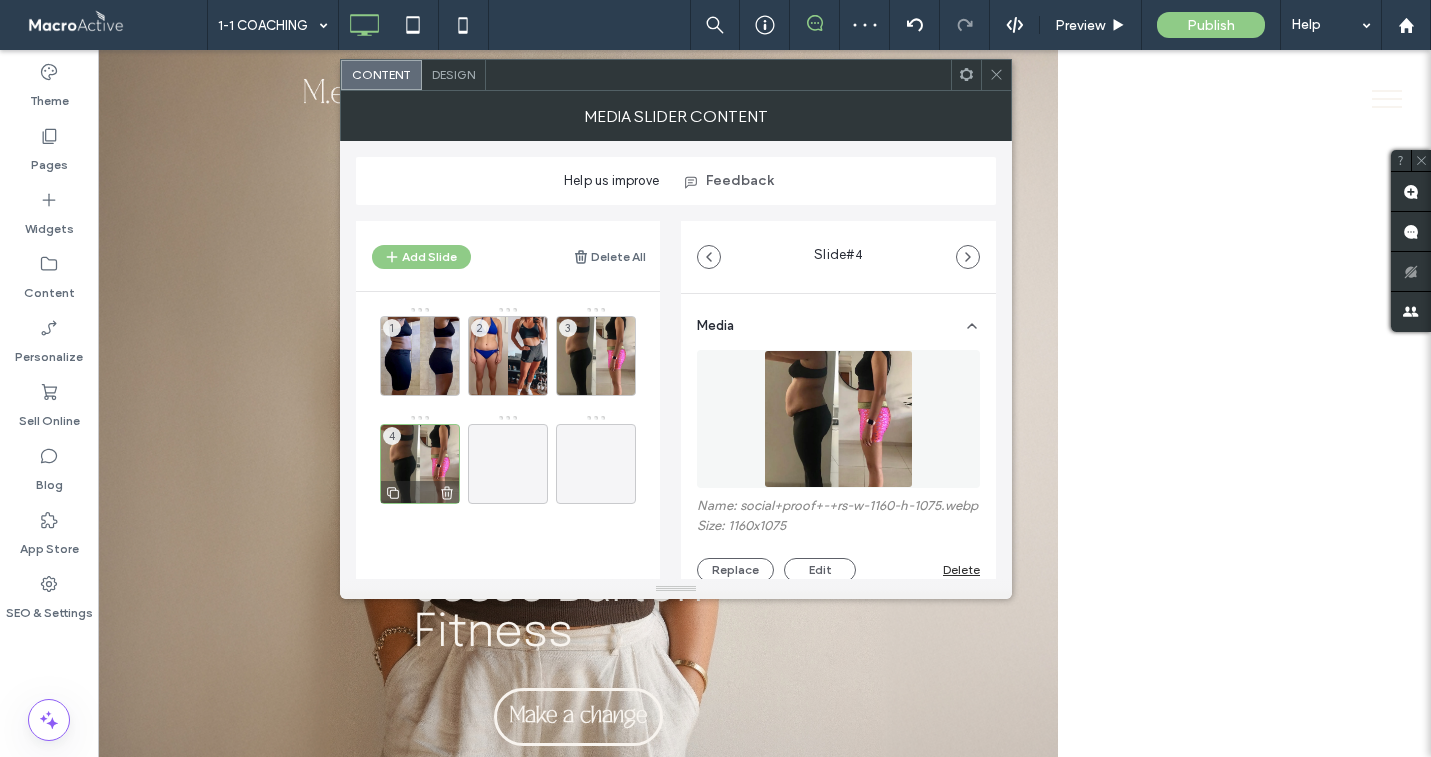 click on "4" at bounding box center (420, 464) 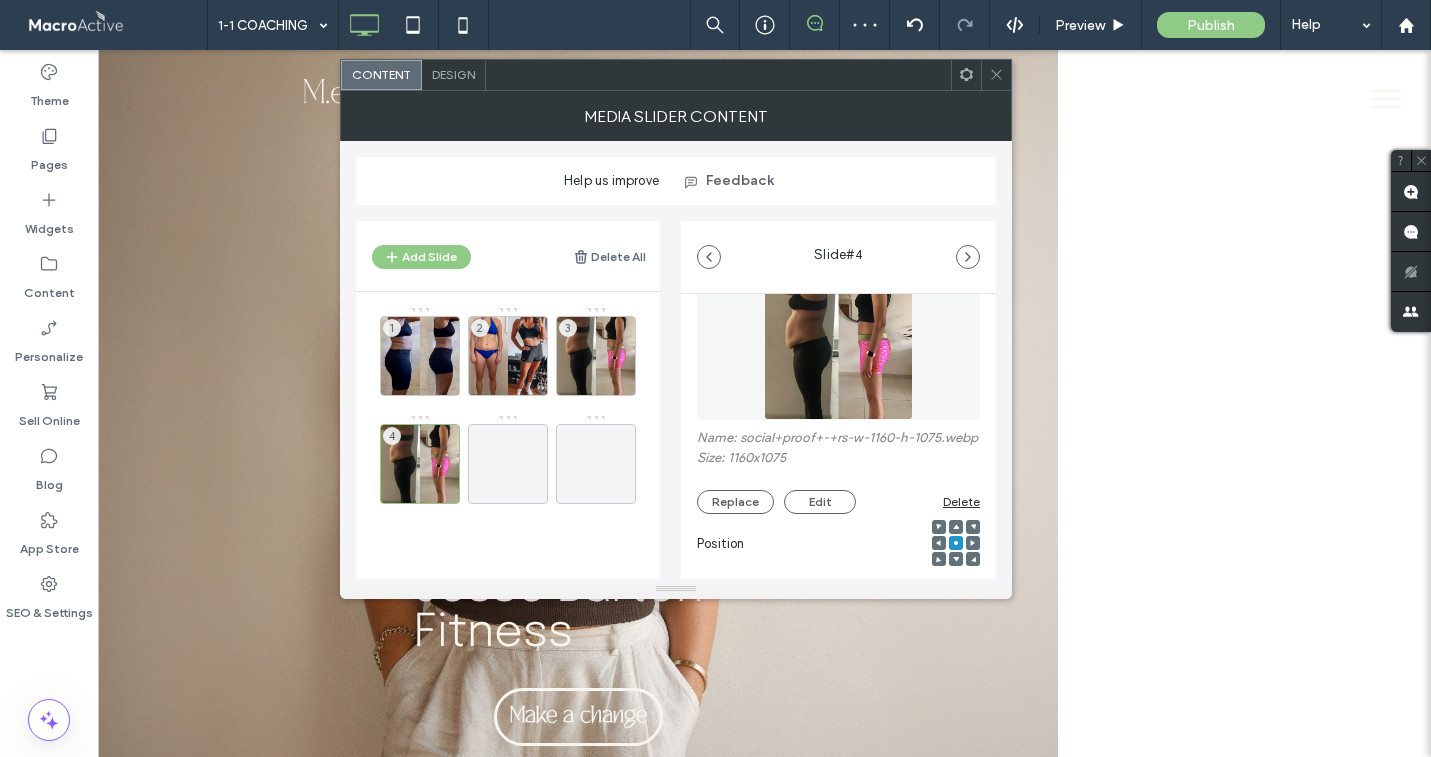 scroll, scrollTop: 73, scrollLeft: 0, axis: vertical 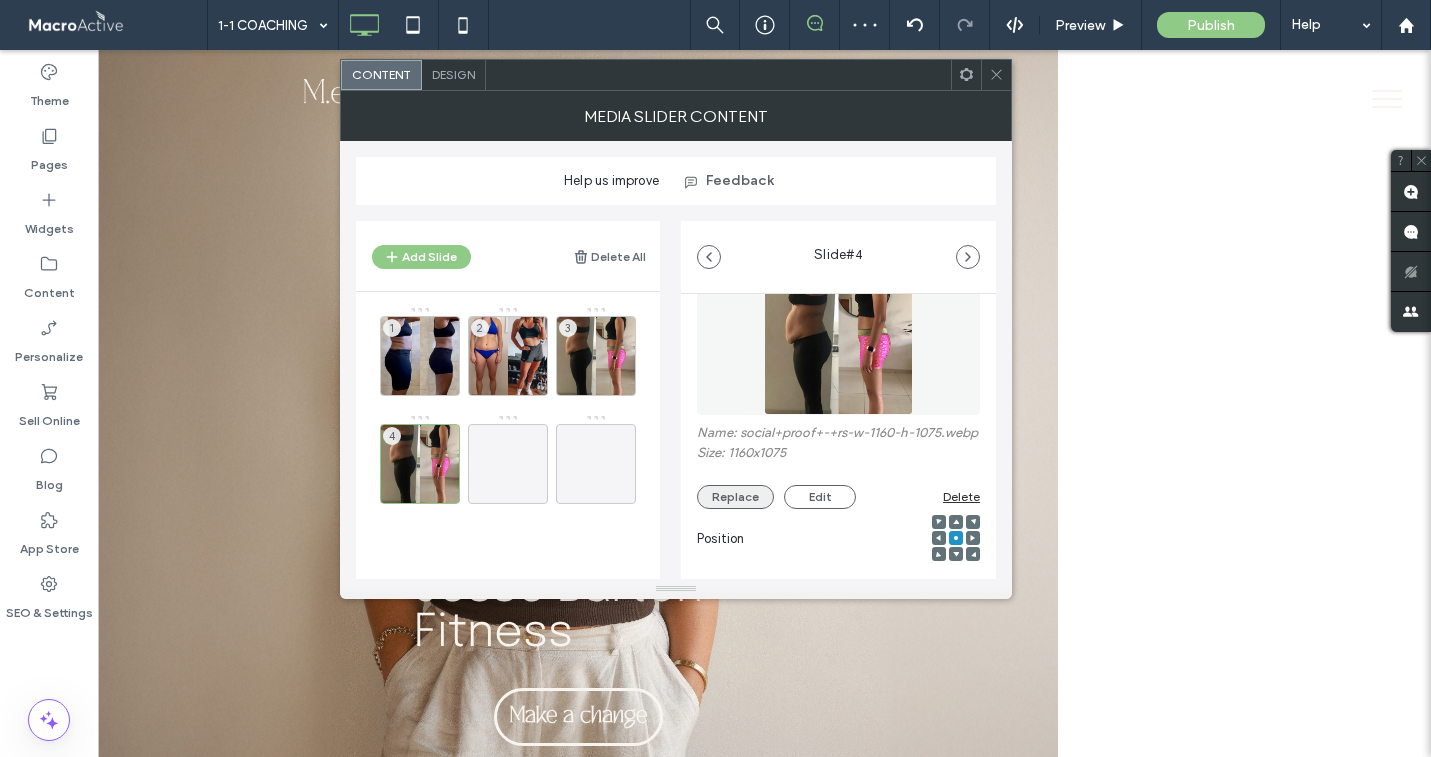 click on "Replace" at bounding box center [735, 497] 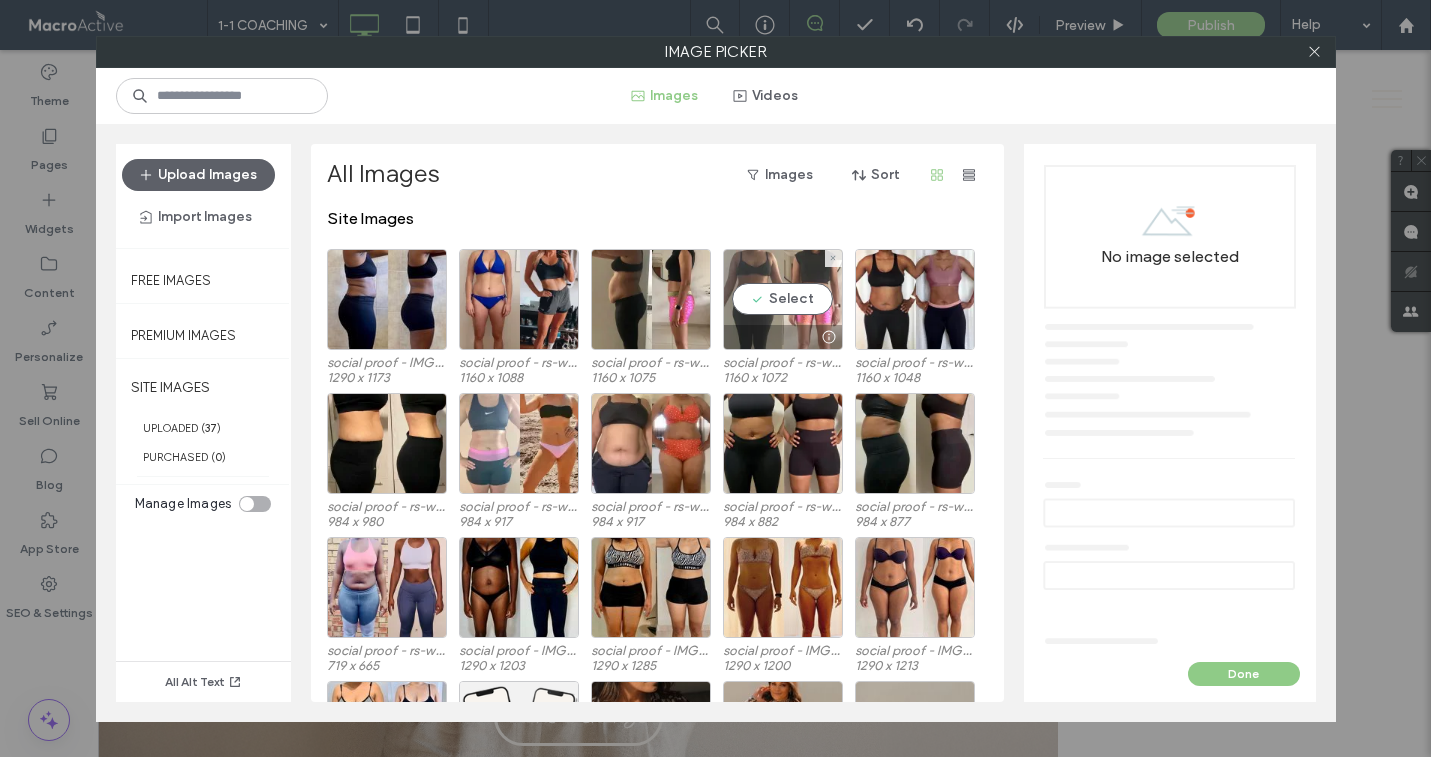 click on "Select" at bounding box center [783, 299] 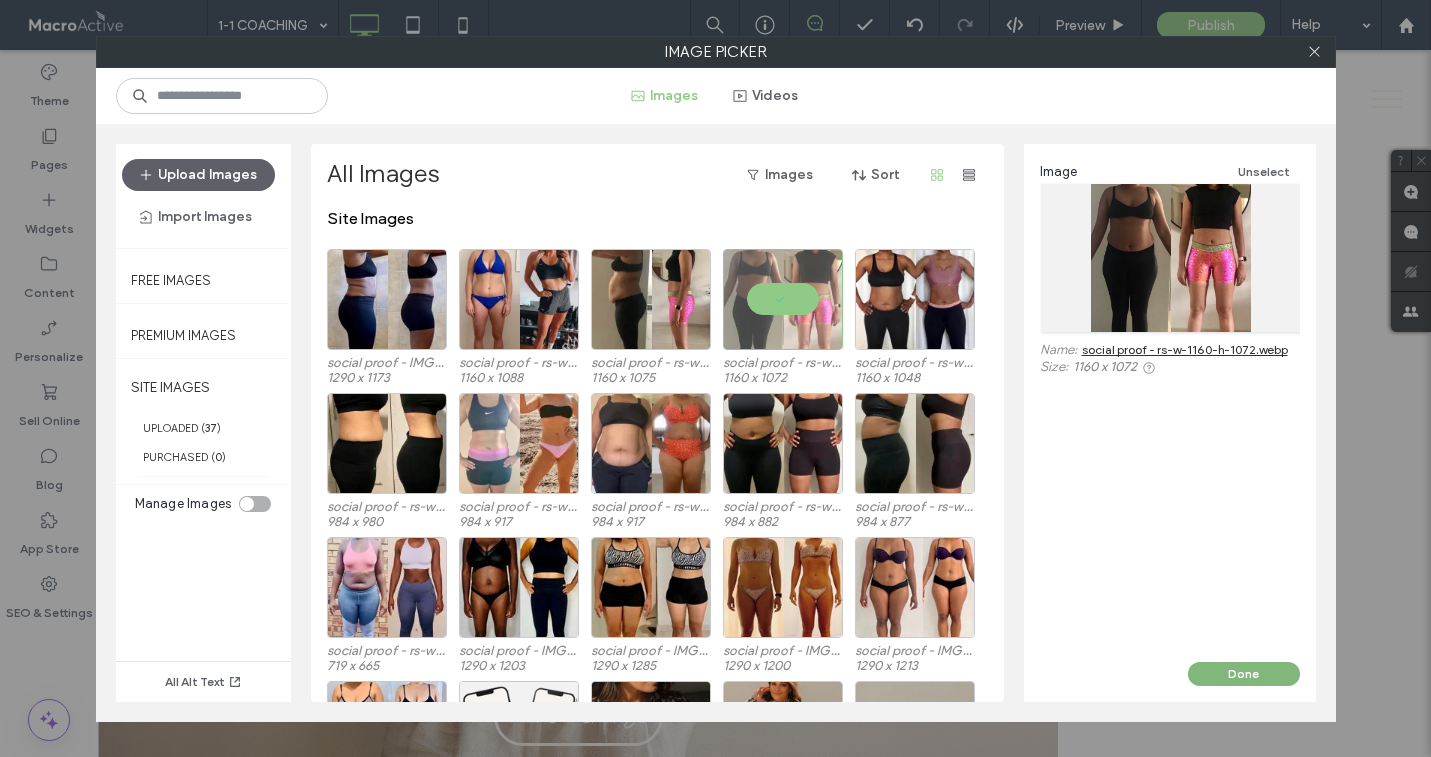 click on "Done" at bounding box center (1244, 674) 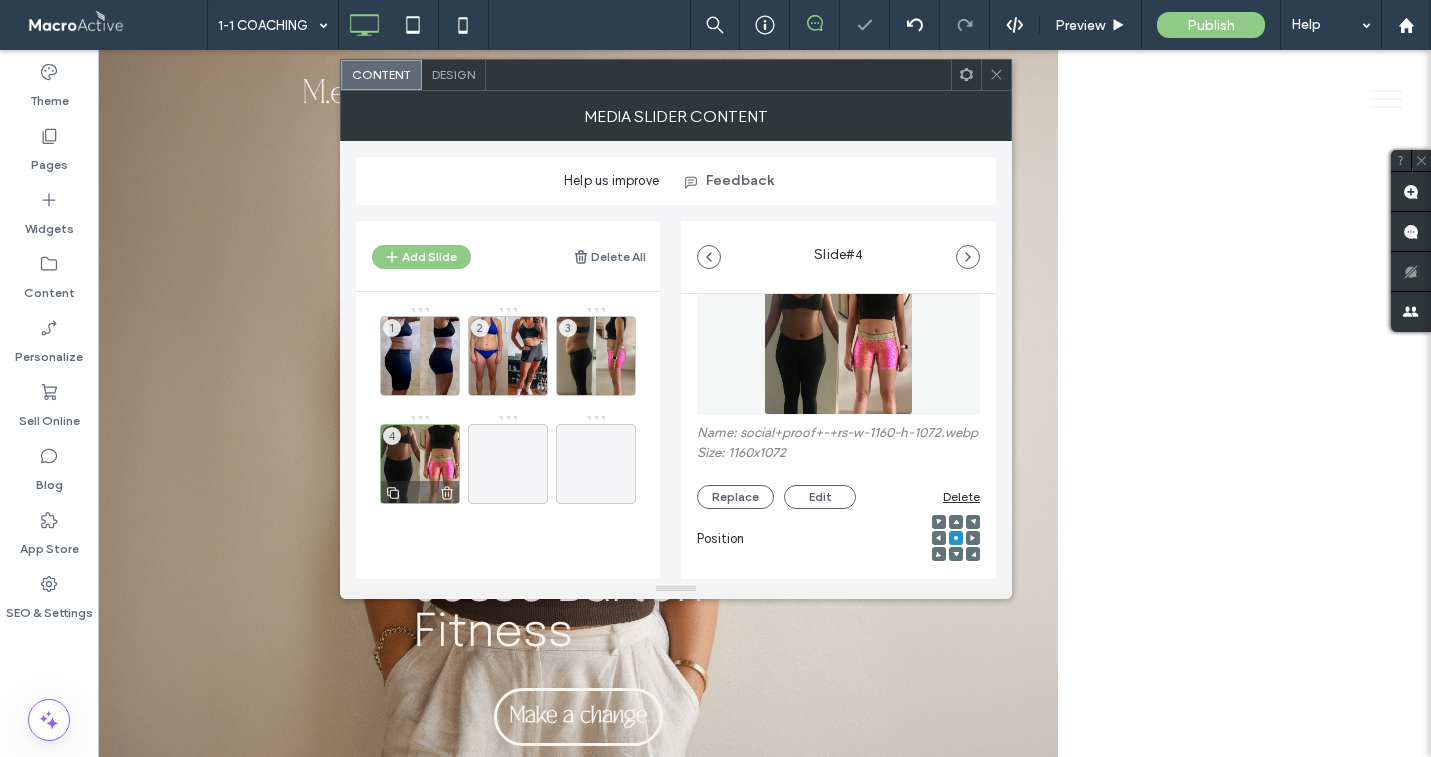 click 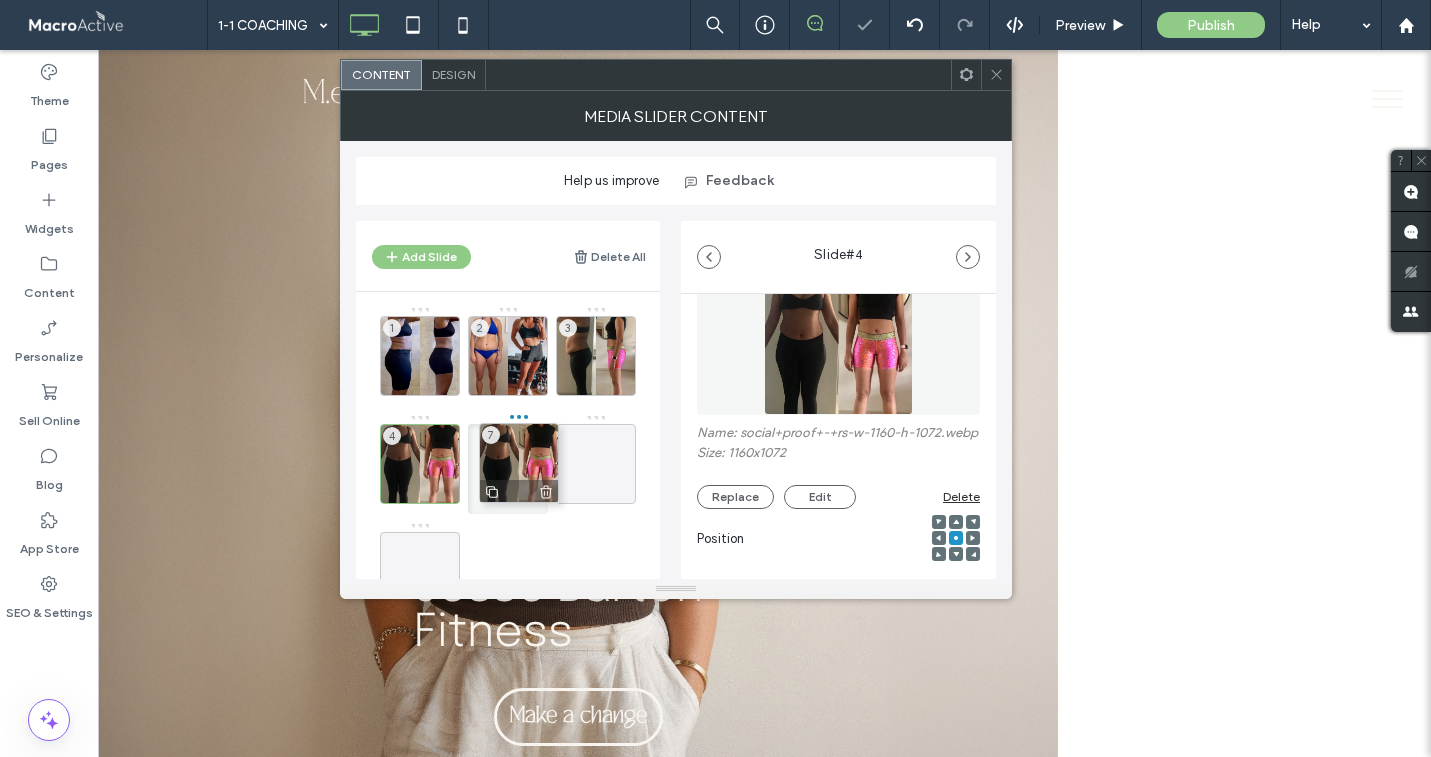 drag, startPoint x: 432, startPoint y: 547, endPoint x: 521, endPoint y: 438, distance: 140.71957 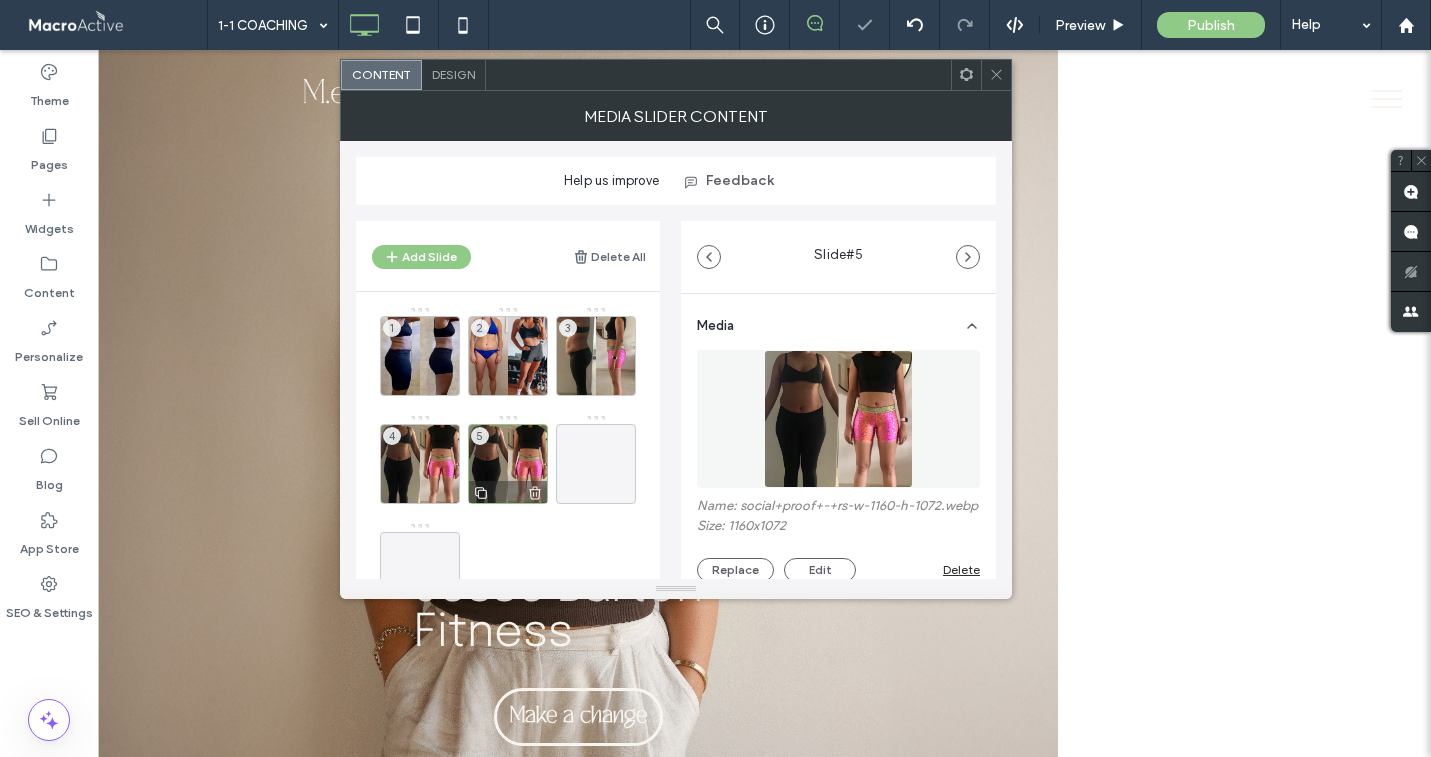 click on "5" at bounding box center [508, 464] 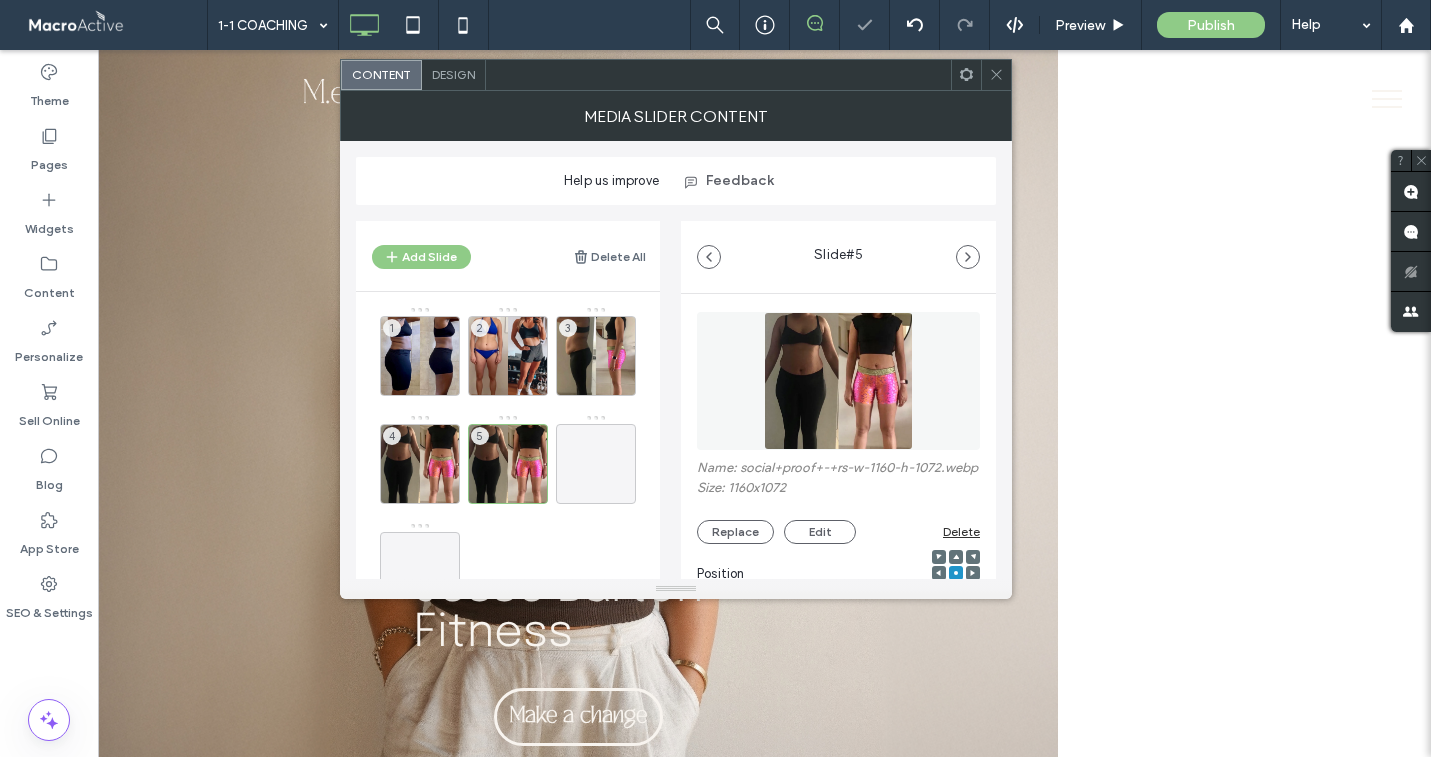 scroll, scrollTop: 38, scrollLeft: 0, axis: vertical 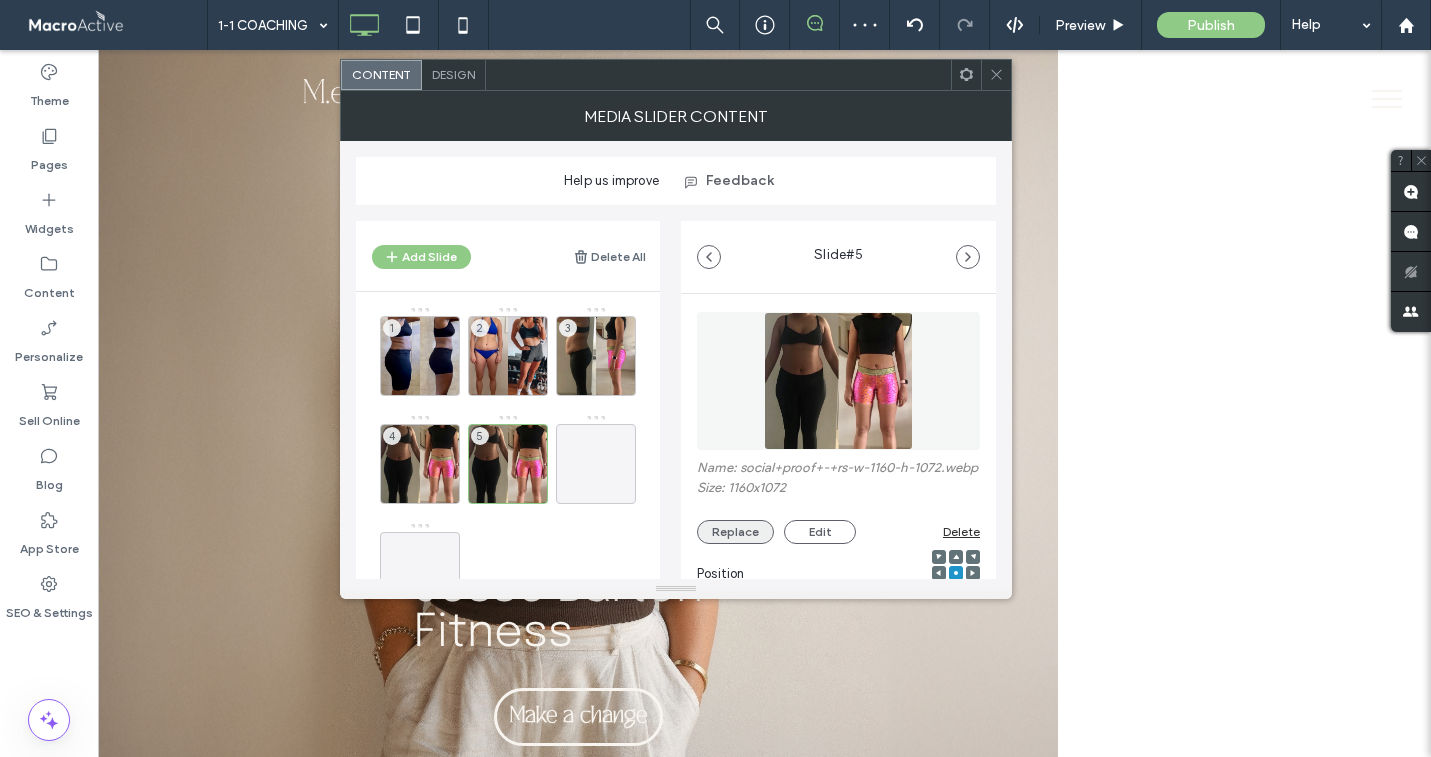 click on "Replace" at bounding box center [735, 532] 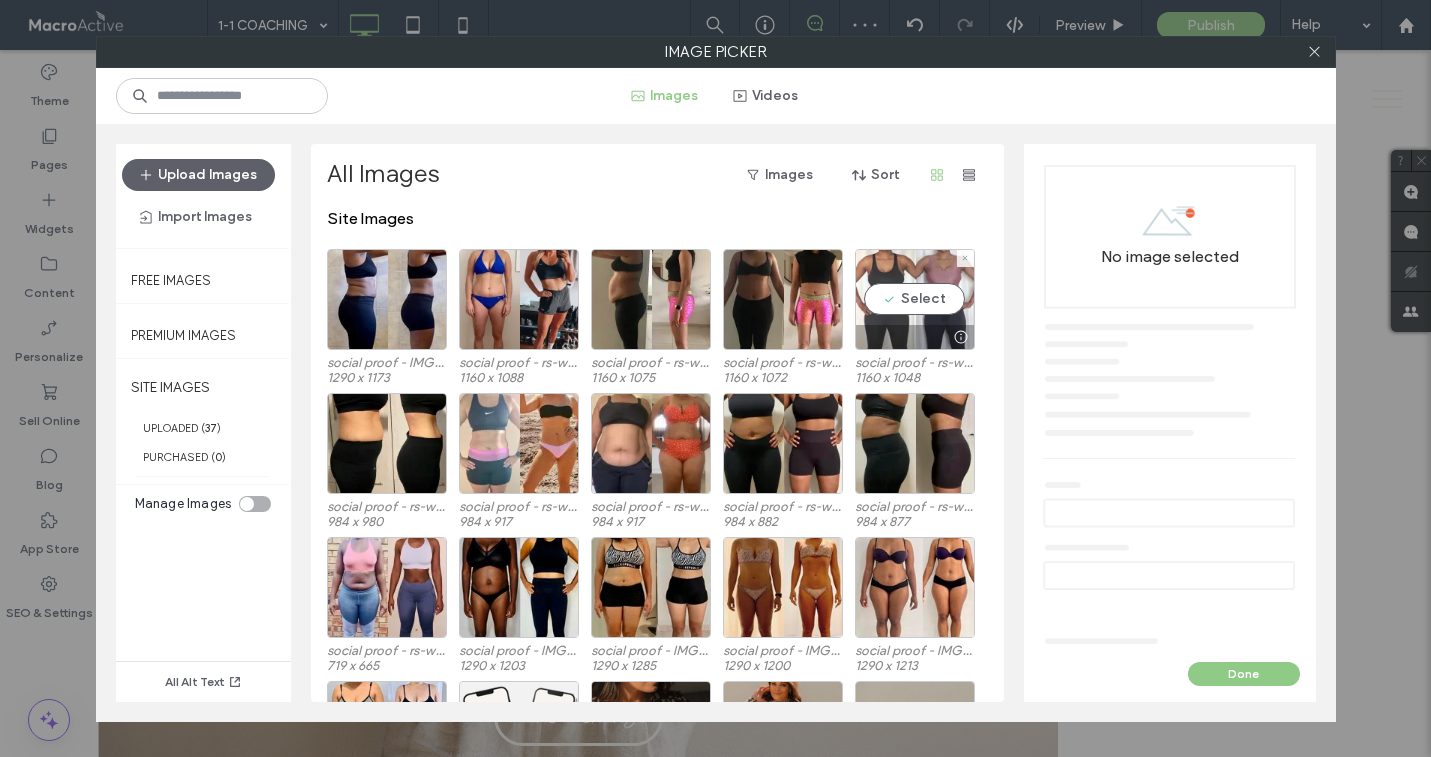 click on "Select" at bounding box center [915, 299] 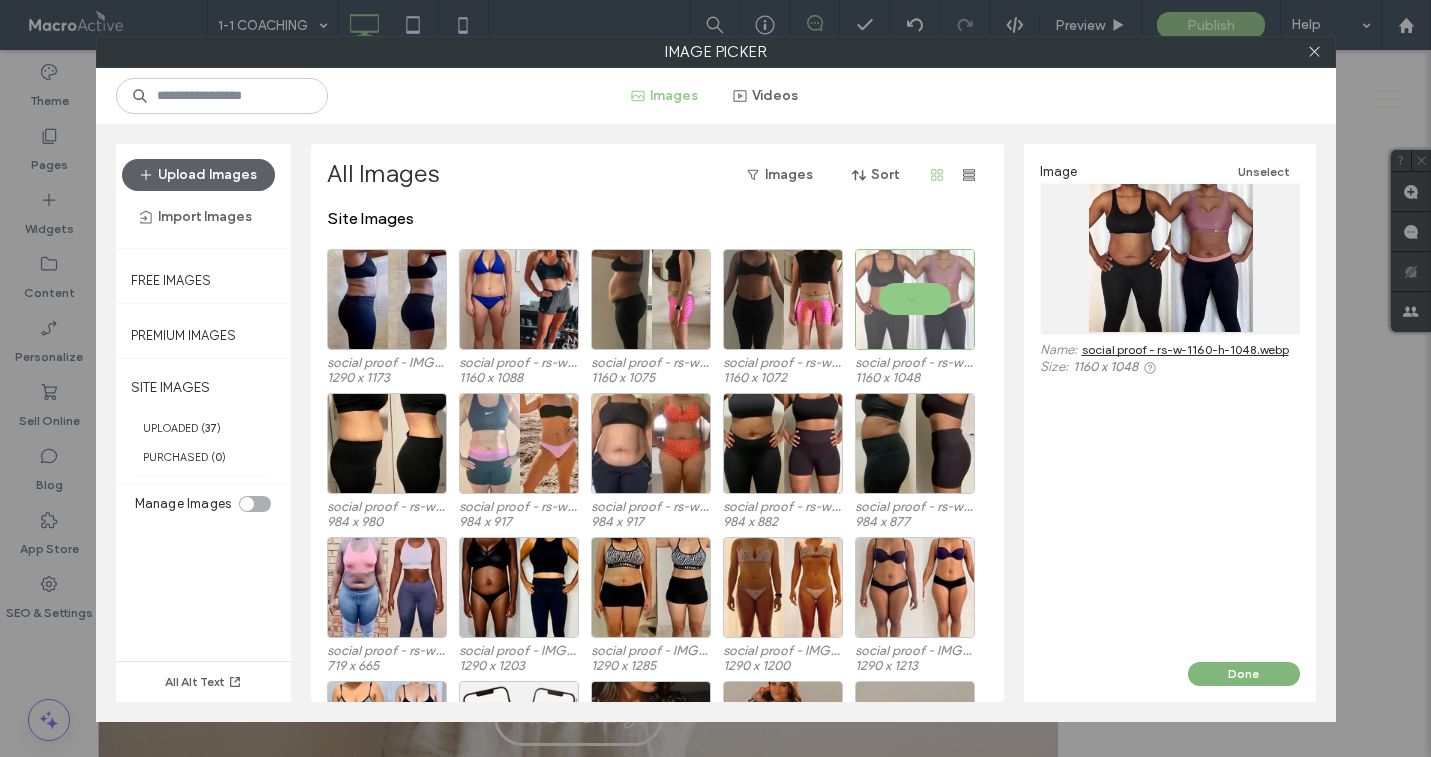 click on "Done" at bounding box center (1244, 674) 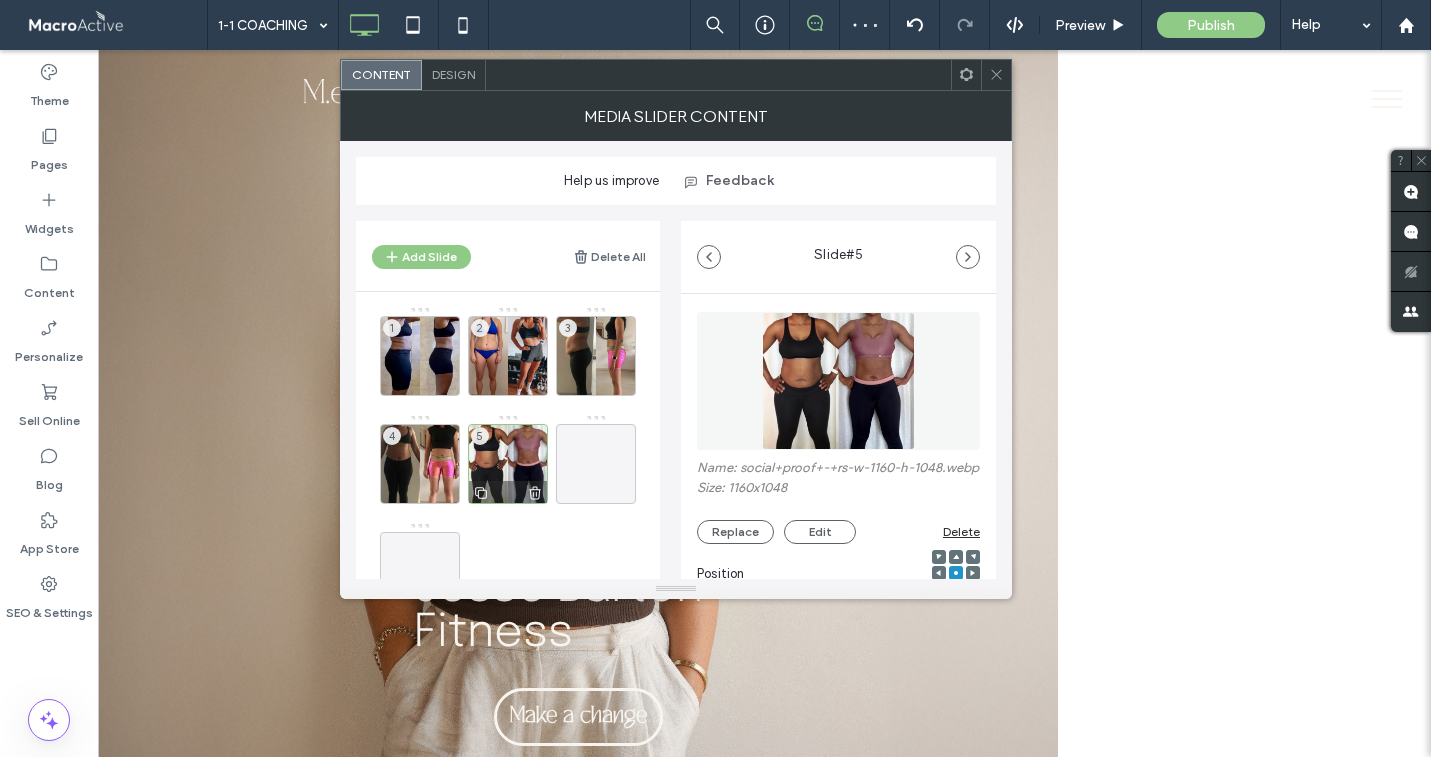 click 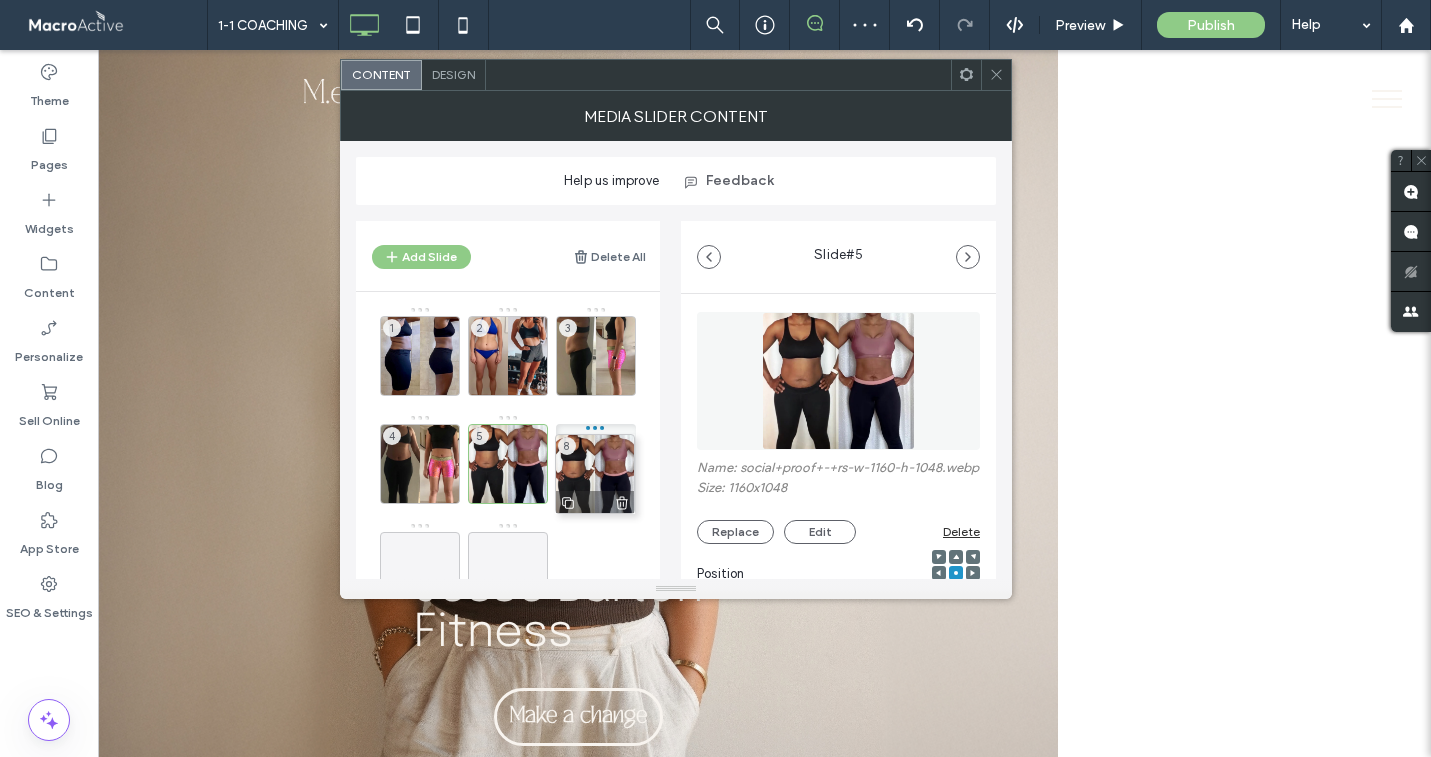 drag, startPoint x: 517, startPoint y: 542, endPoint x: 604, endPoint y: 444, distance: 131.04579 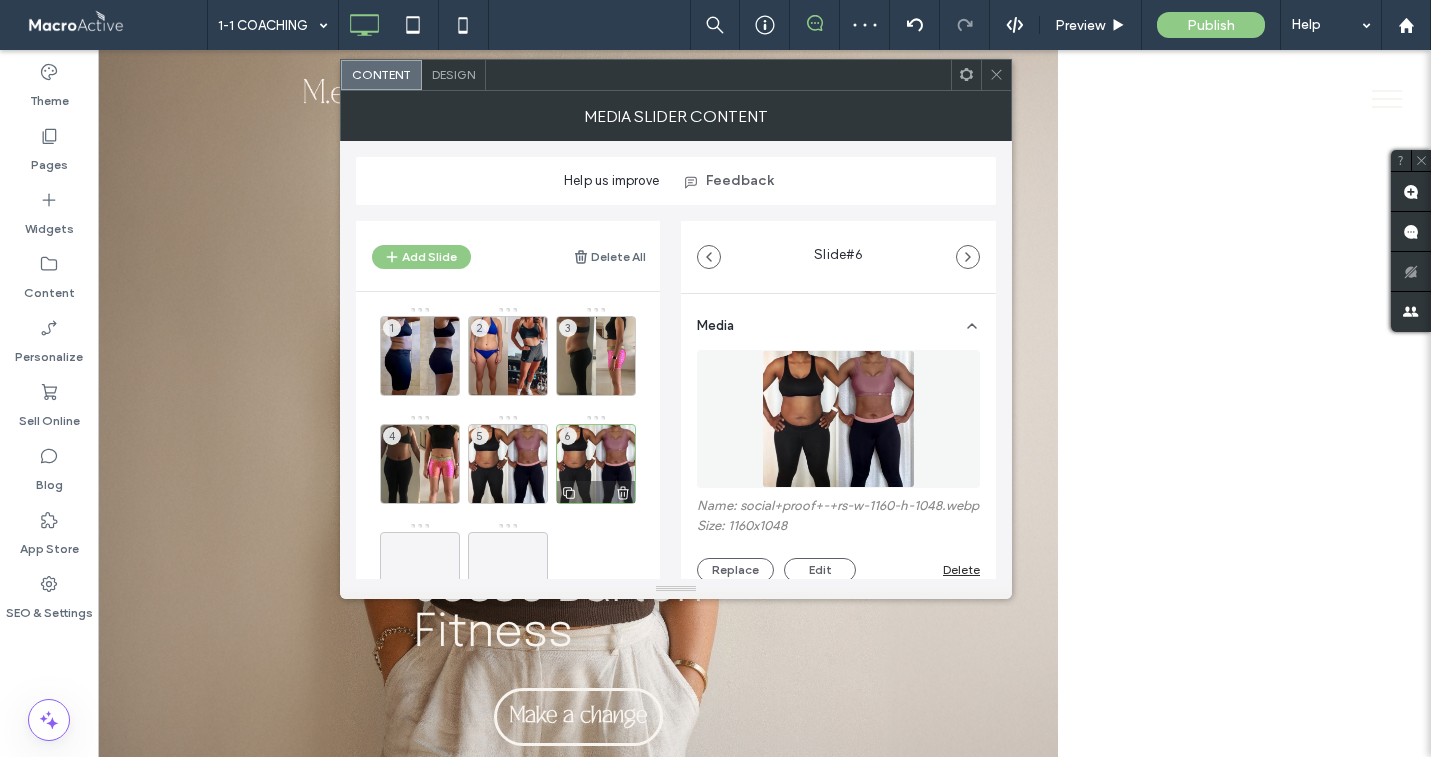 click on "6" at bounding box center [596, 464] 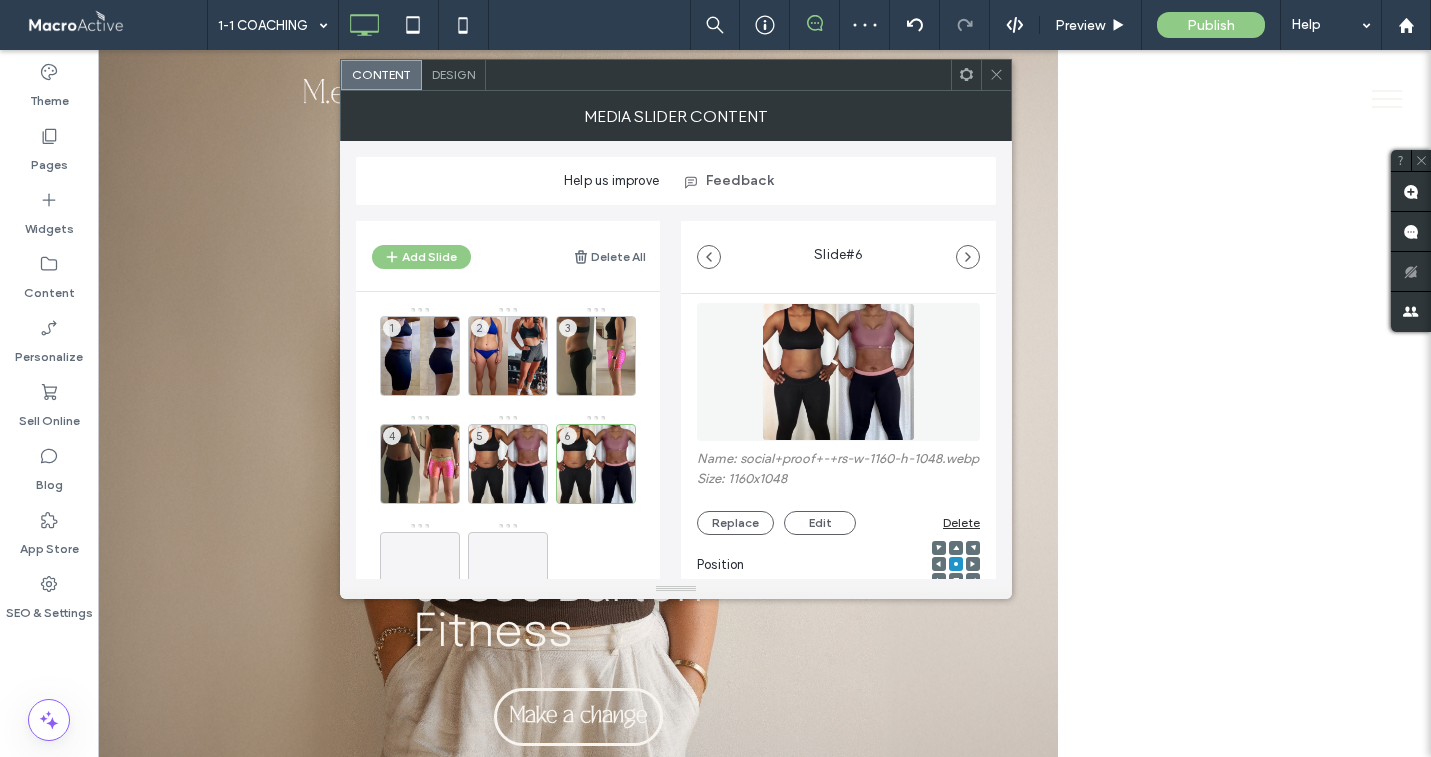 scroll, scrollTop: 46, scrollLeft: 0, axis: vertical 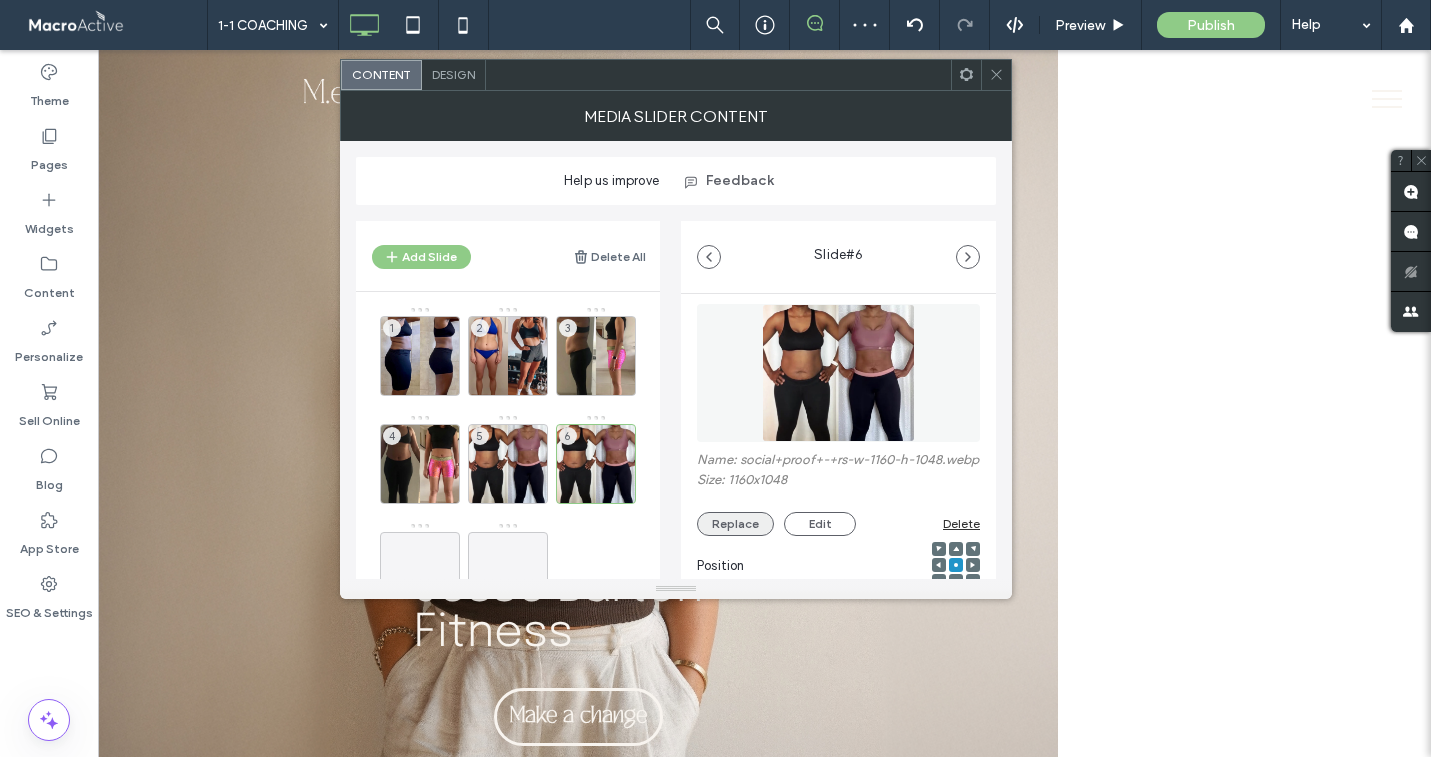 click on "Replace" at bounding box center [735, 524] 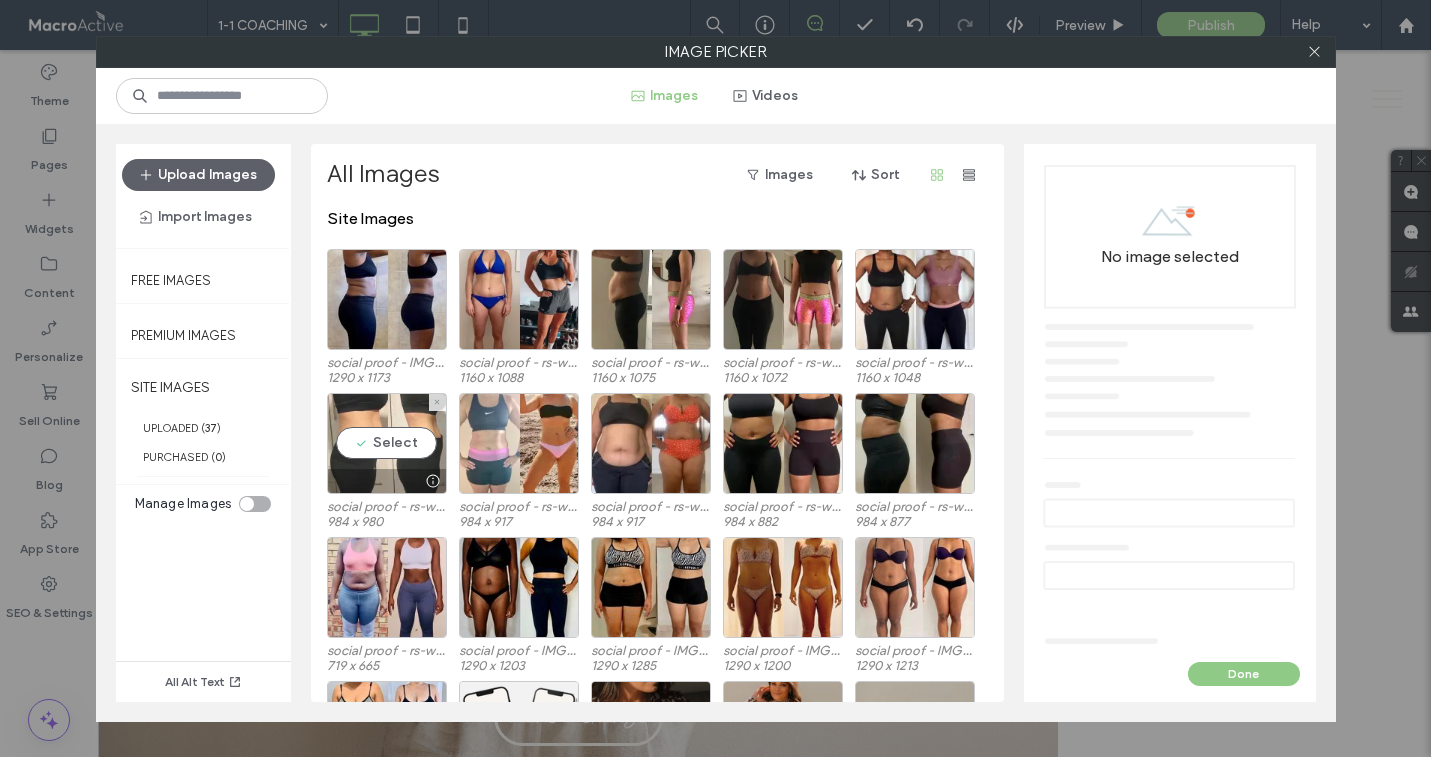 click on "Select" at bounding box center [387, 443] 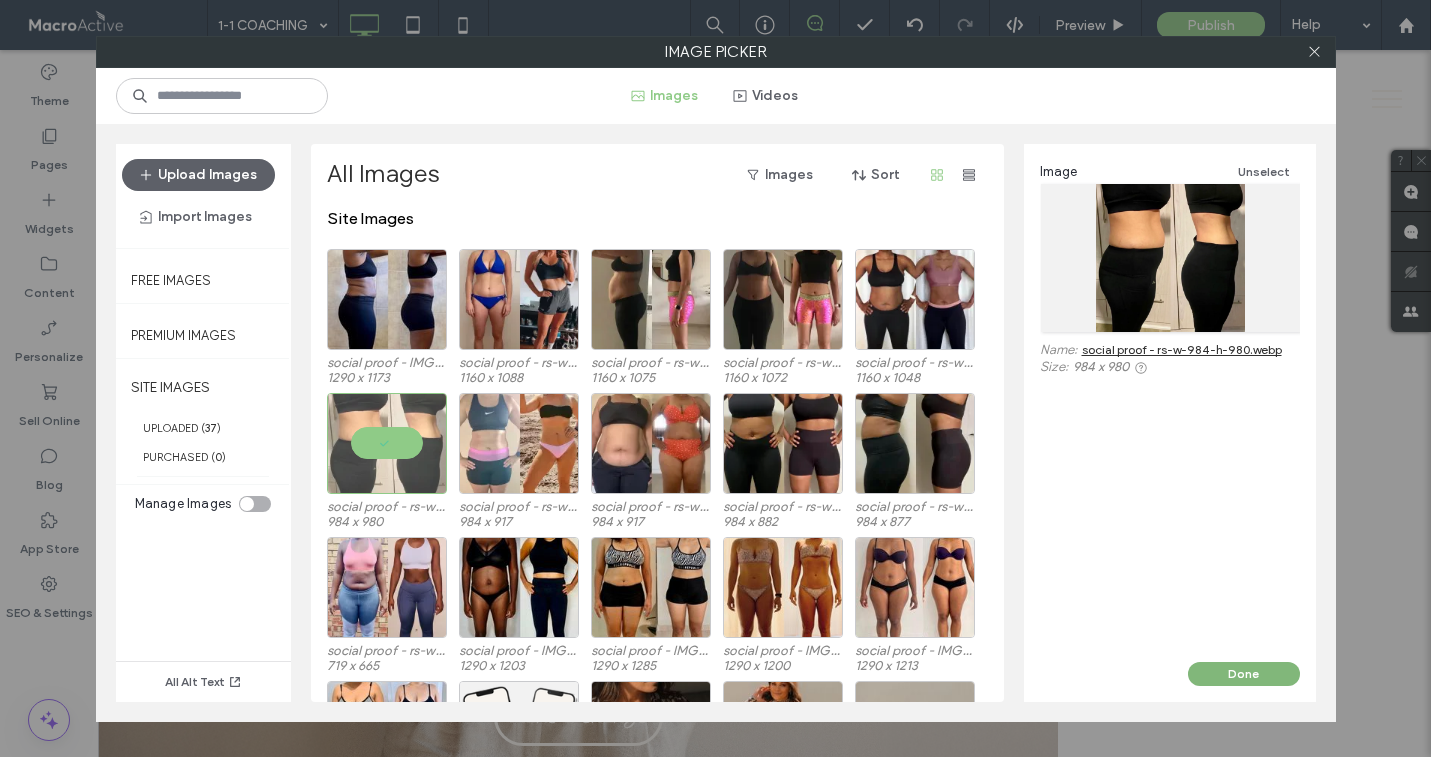 click on "Done" at bounding box center (1244, 674) 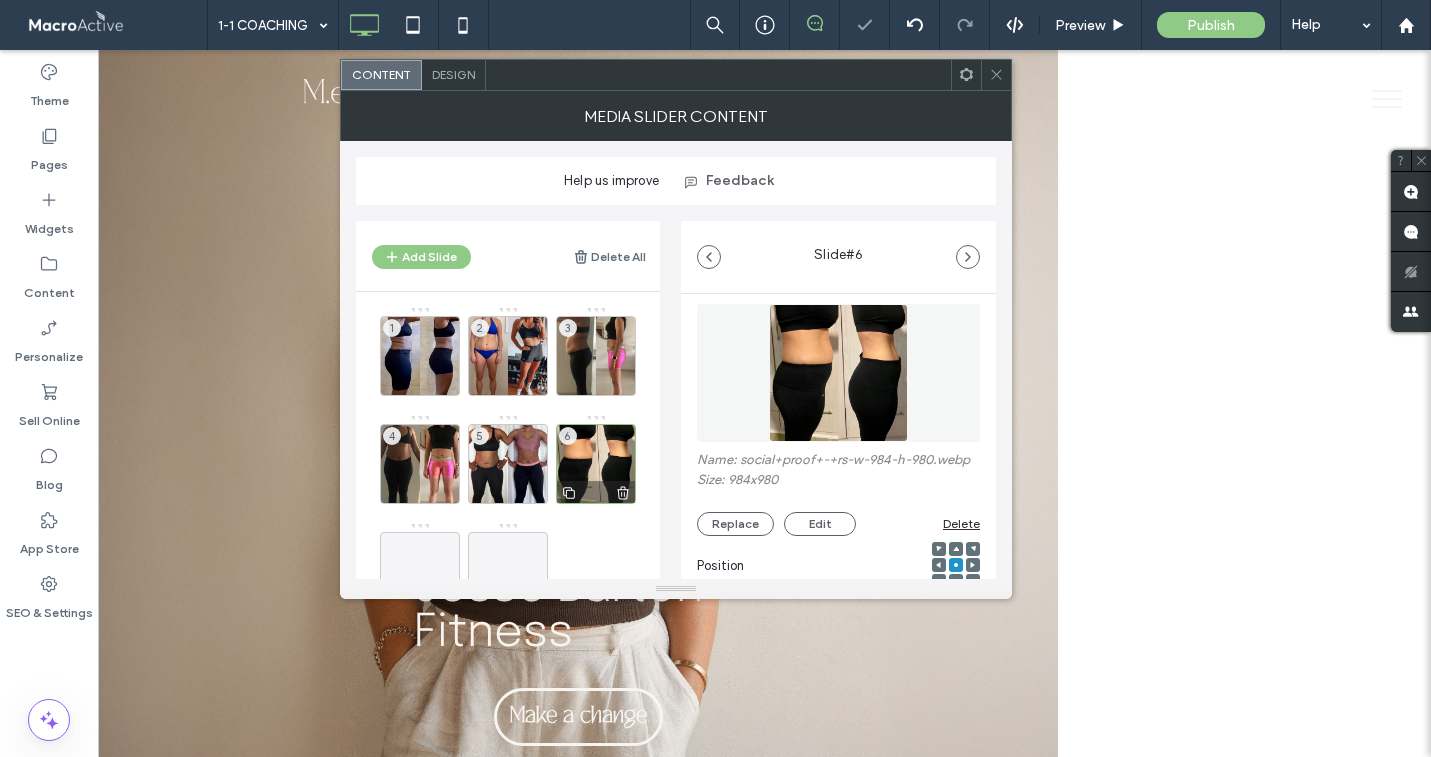 scroll, scrollTop: 78, scrollLeft: 0, axis: vertical 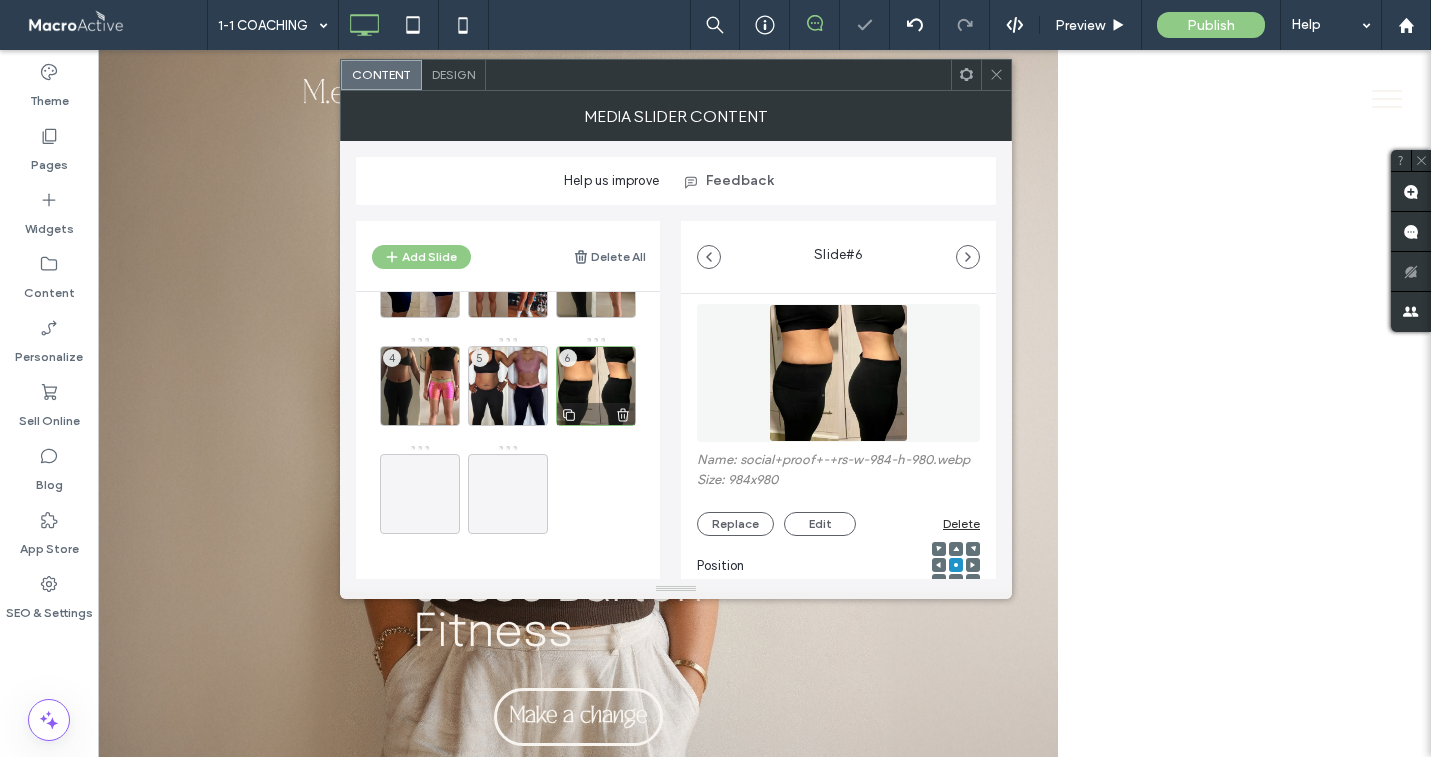 click 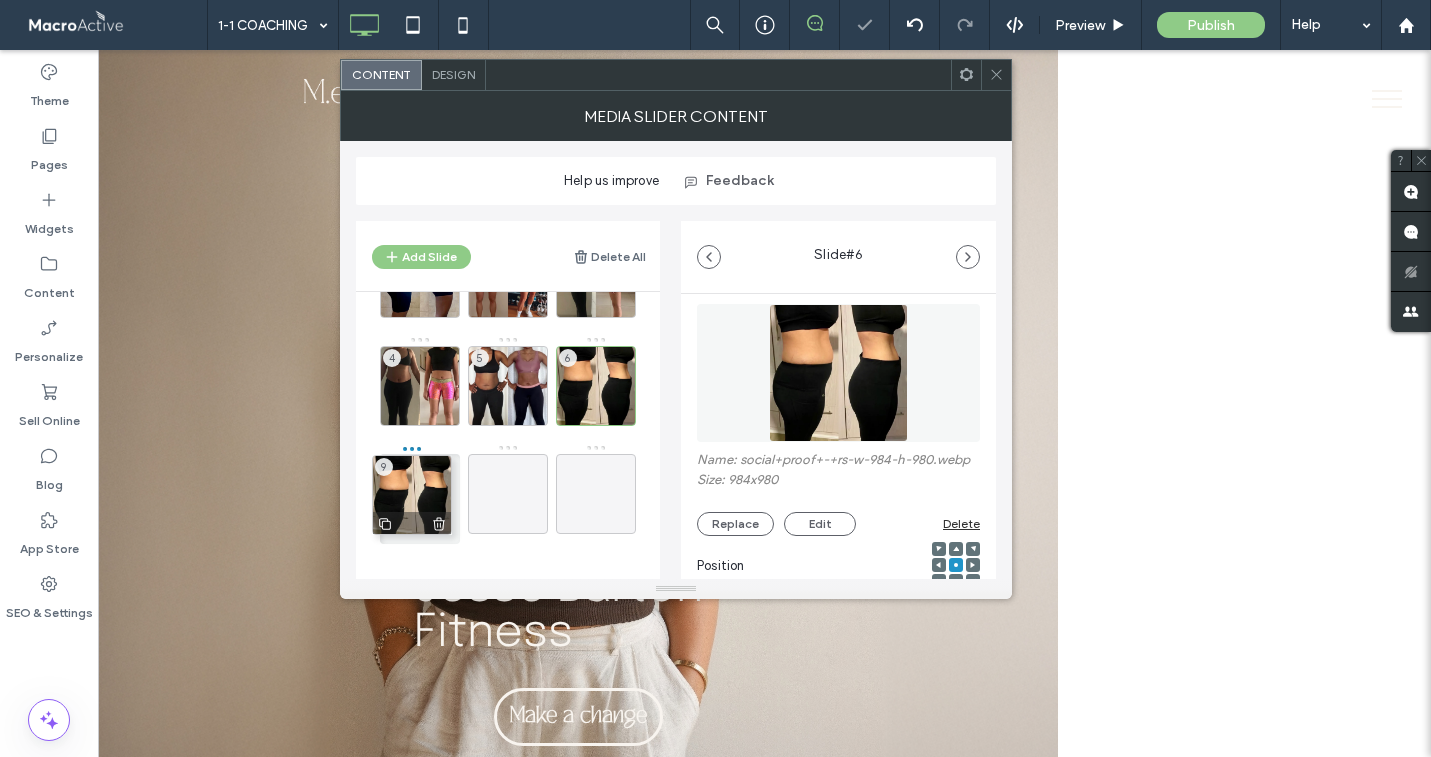 drag, startPoint x: 602, startPoint y: 493, endPoint x: 419, endPoint y: 494, distance: 183.00273 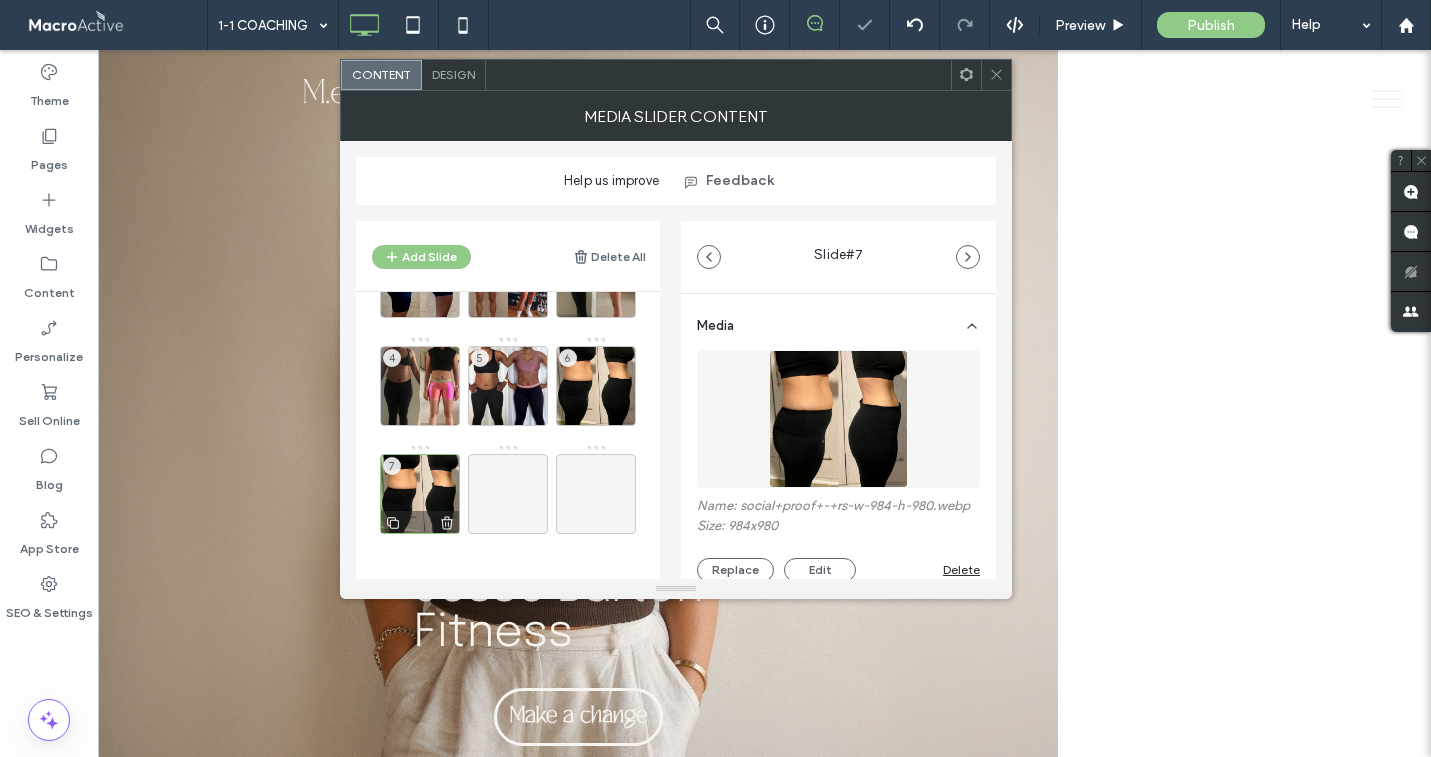 click on "7" at bounding box center (420, 494) 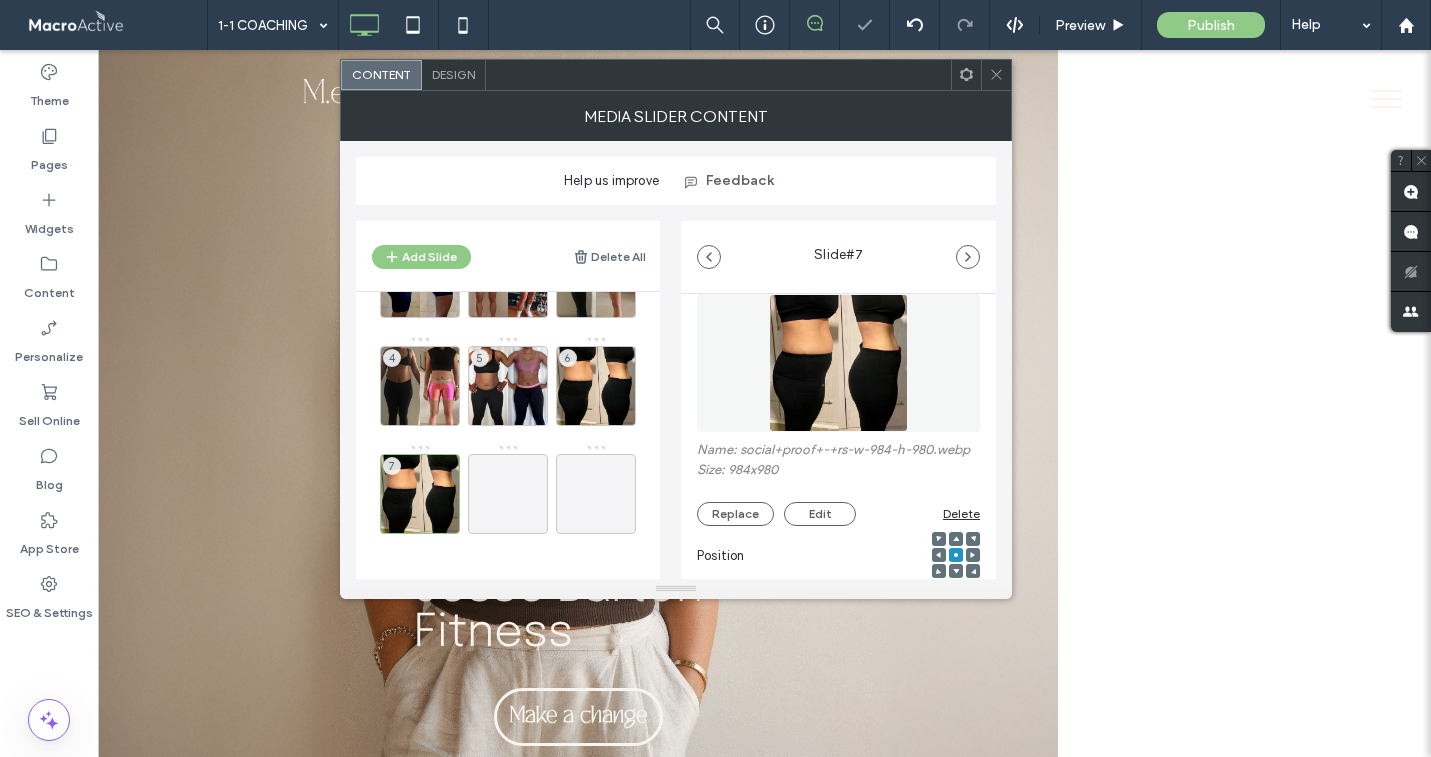 scroll, scrollTop: 60, scrollLeft: 0, axis: vertical 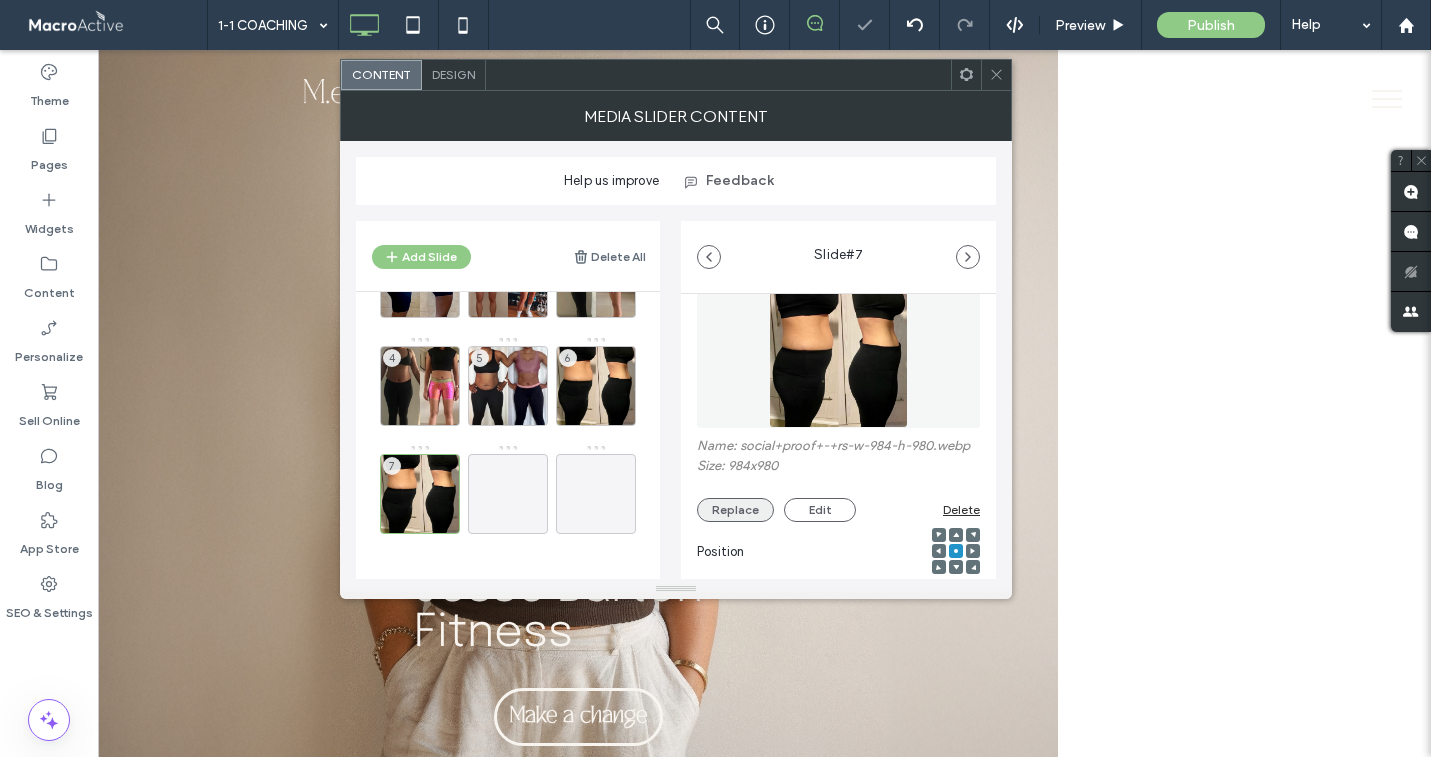 click on "Replace" at bounding box center (735, 510) 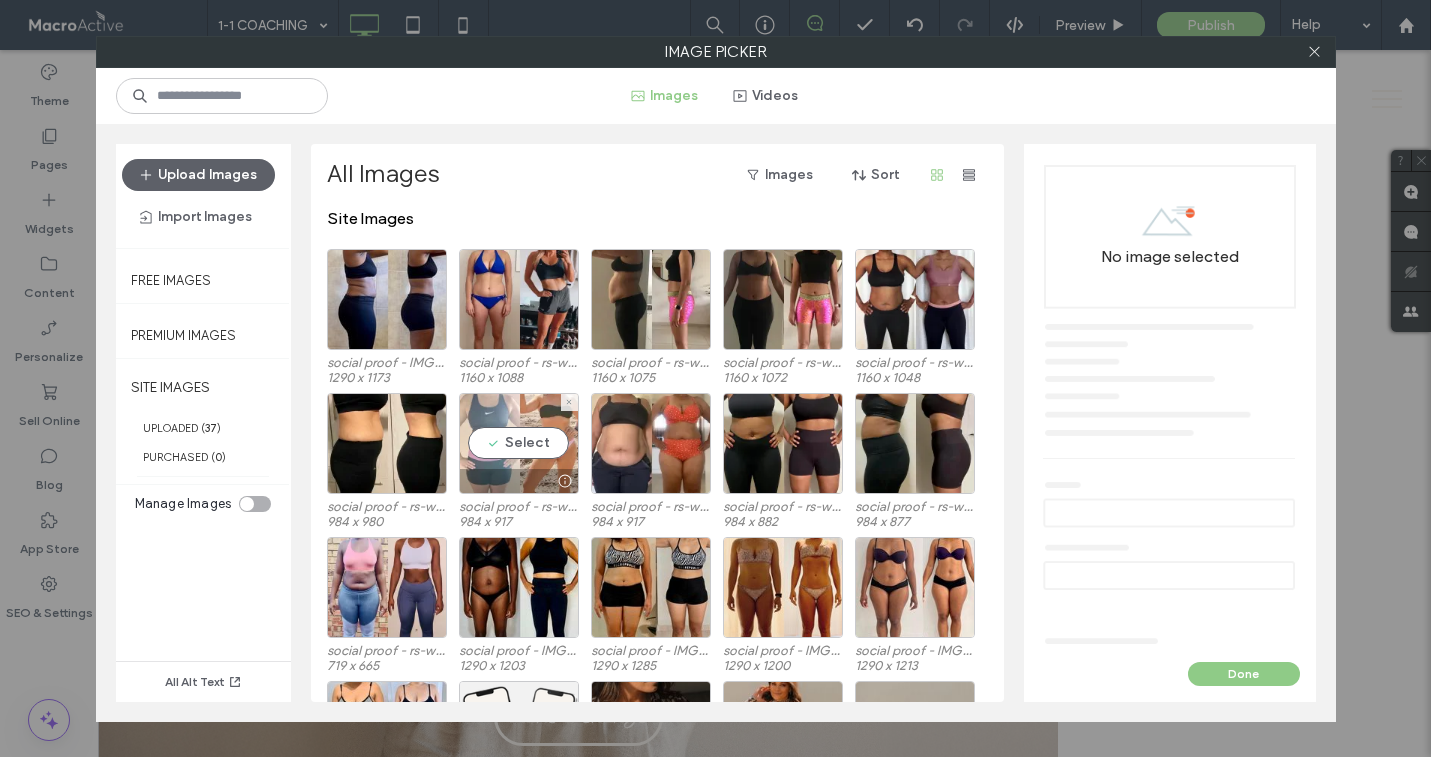 click on "Select" at bounding box center (519, 443) 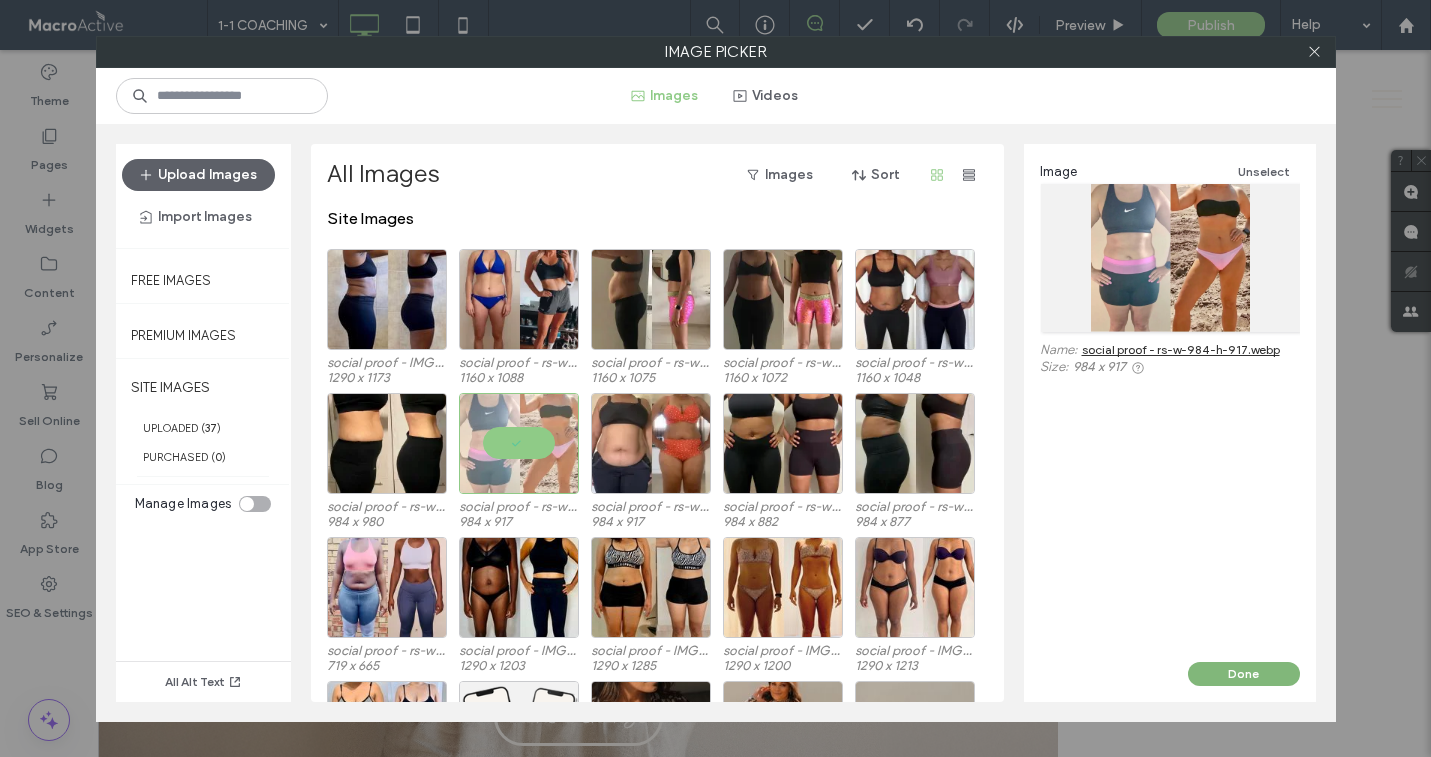 click on "Done" at bounding box center (1244, 674) 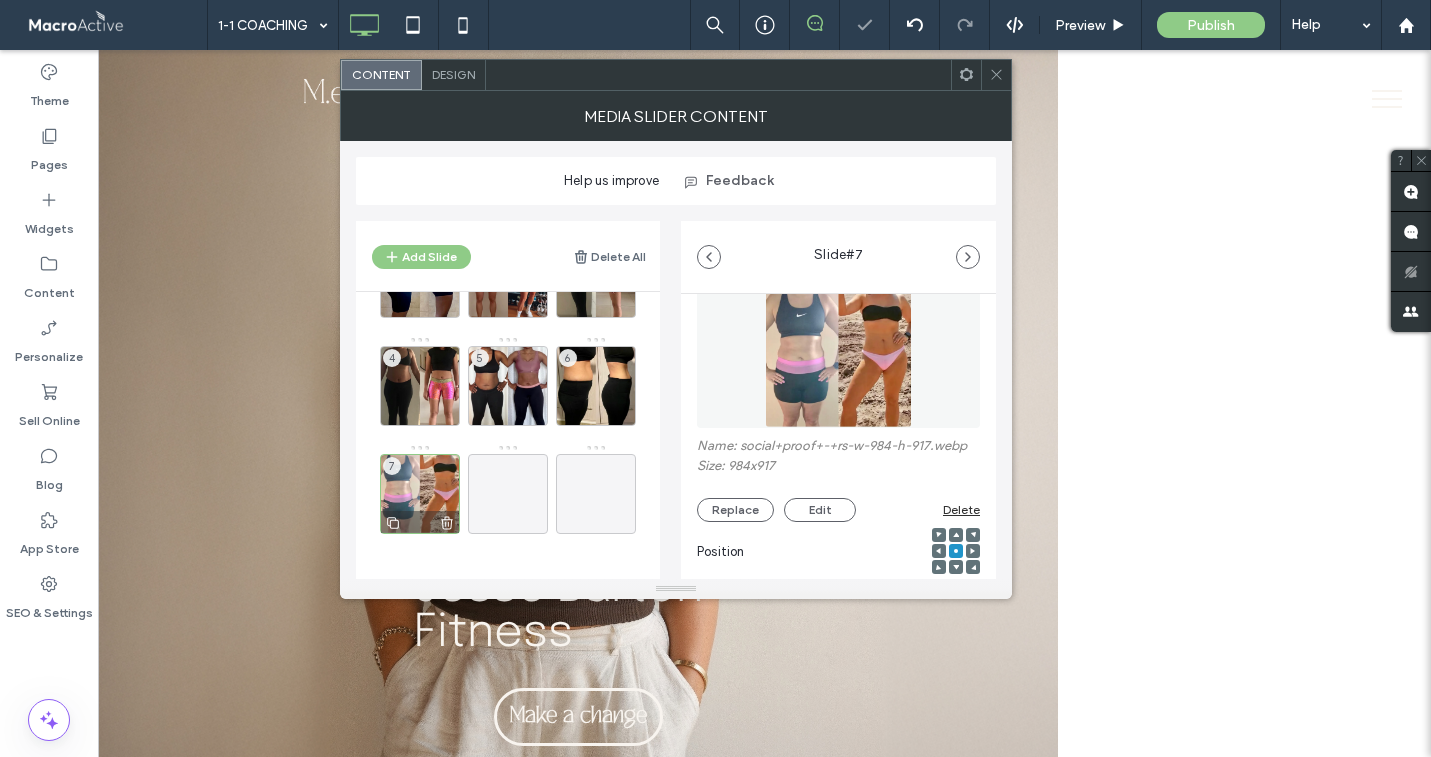 click 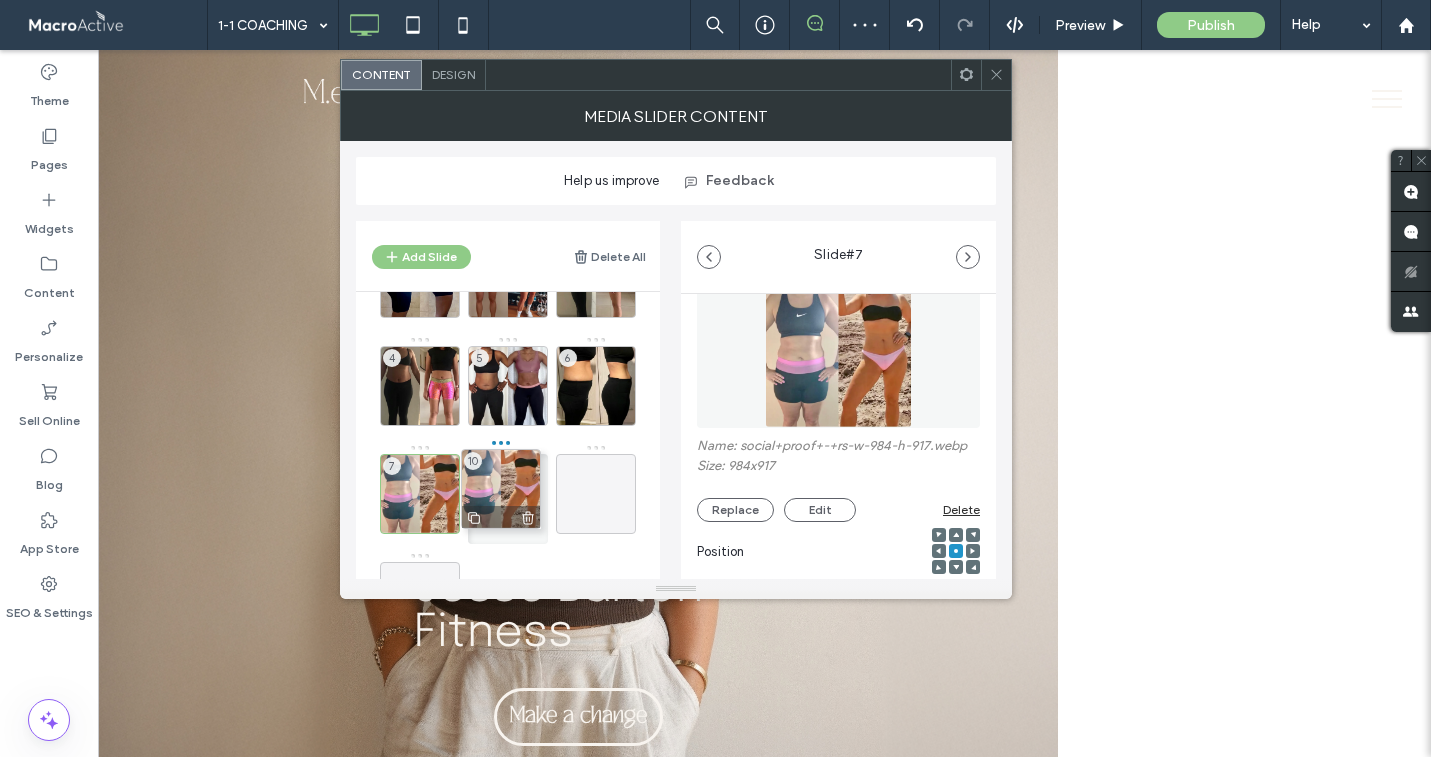 drag, startPoint x: 424, startPoint y: 566, endPoint x: 505, endPoint y: 454, distance: 138.22084 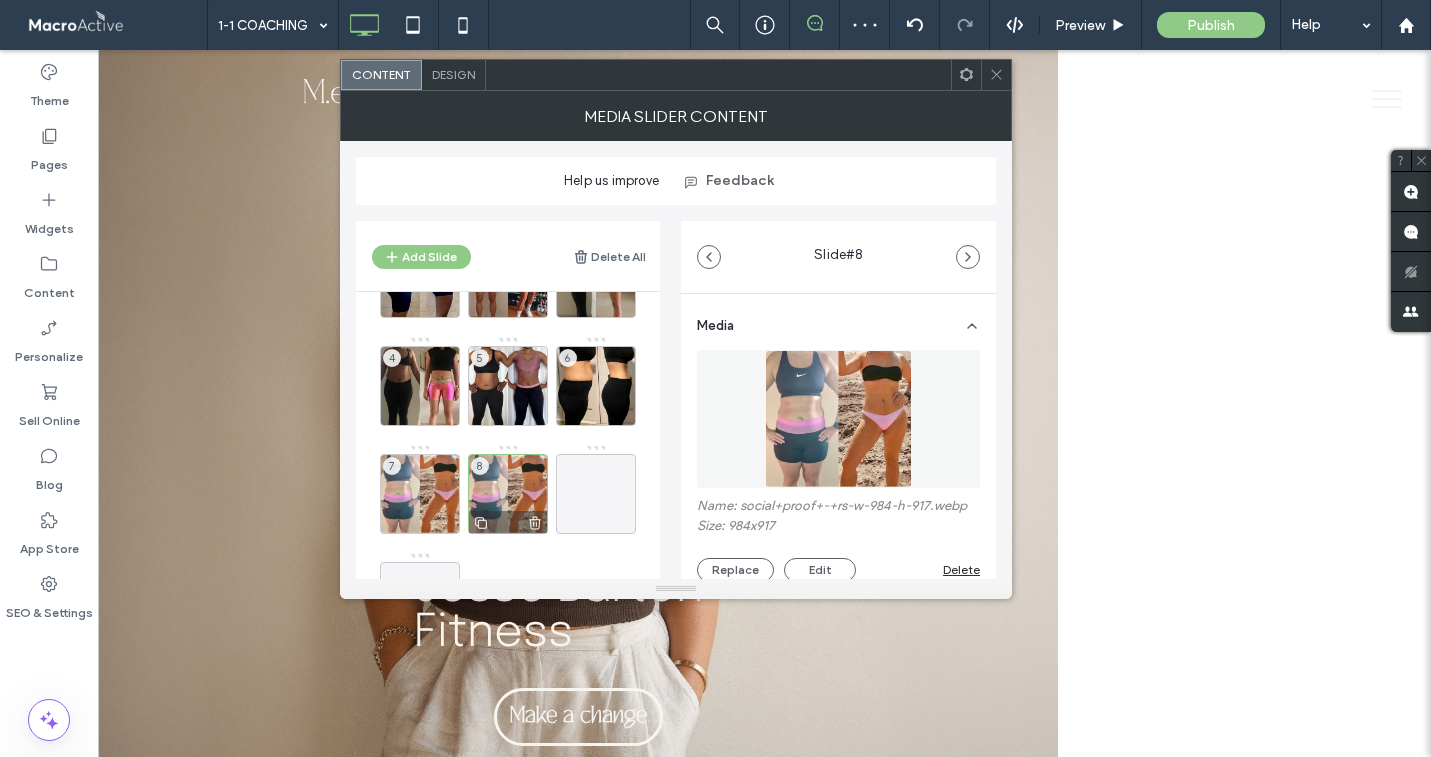 click on "8" at bounding box center [508, 494] 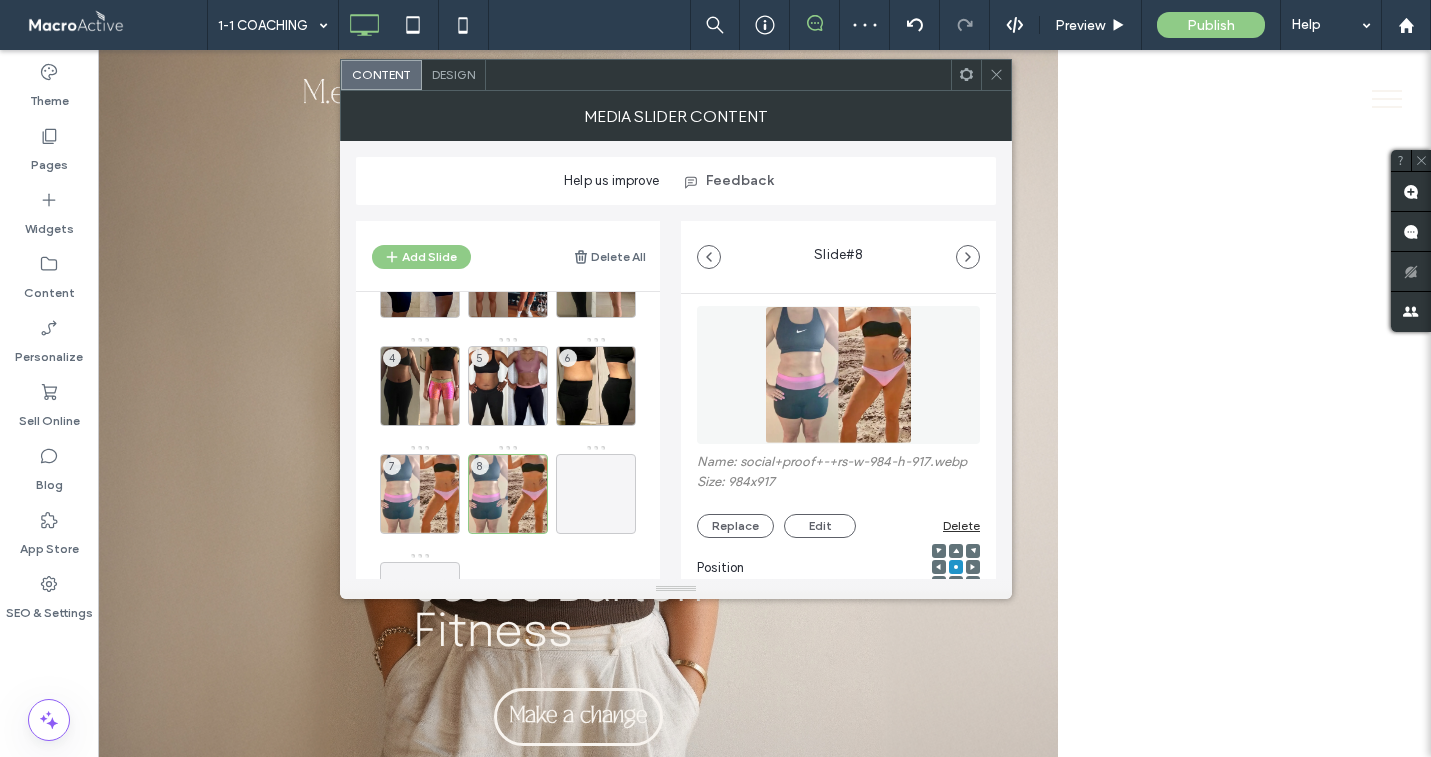 scroll, scrollTop: 48, scrollLeft: 0, axis: vertical 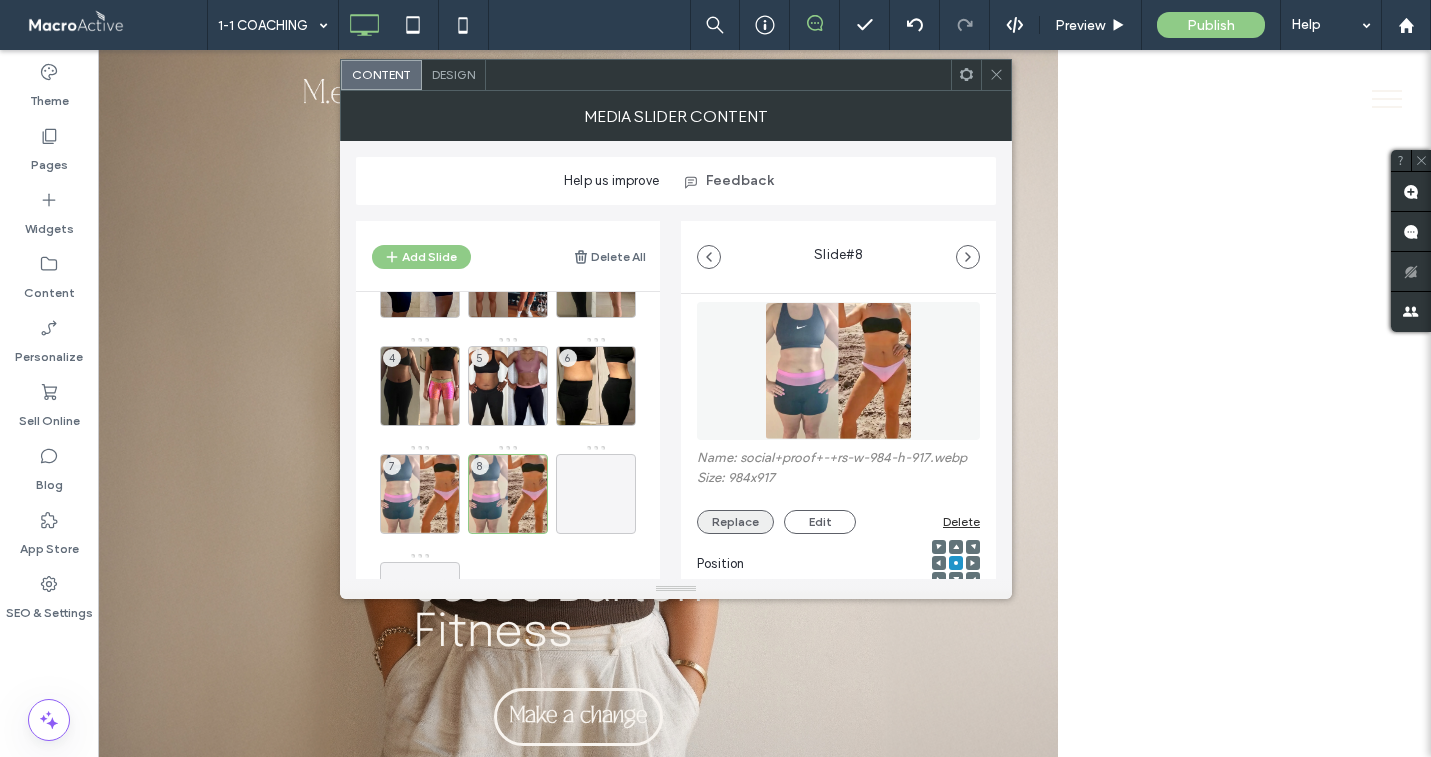 click on "Replace" at bounding box center [735, 522] 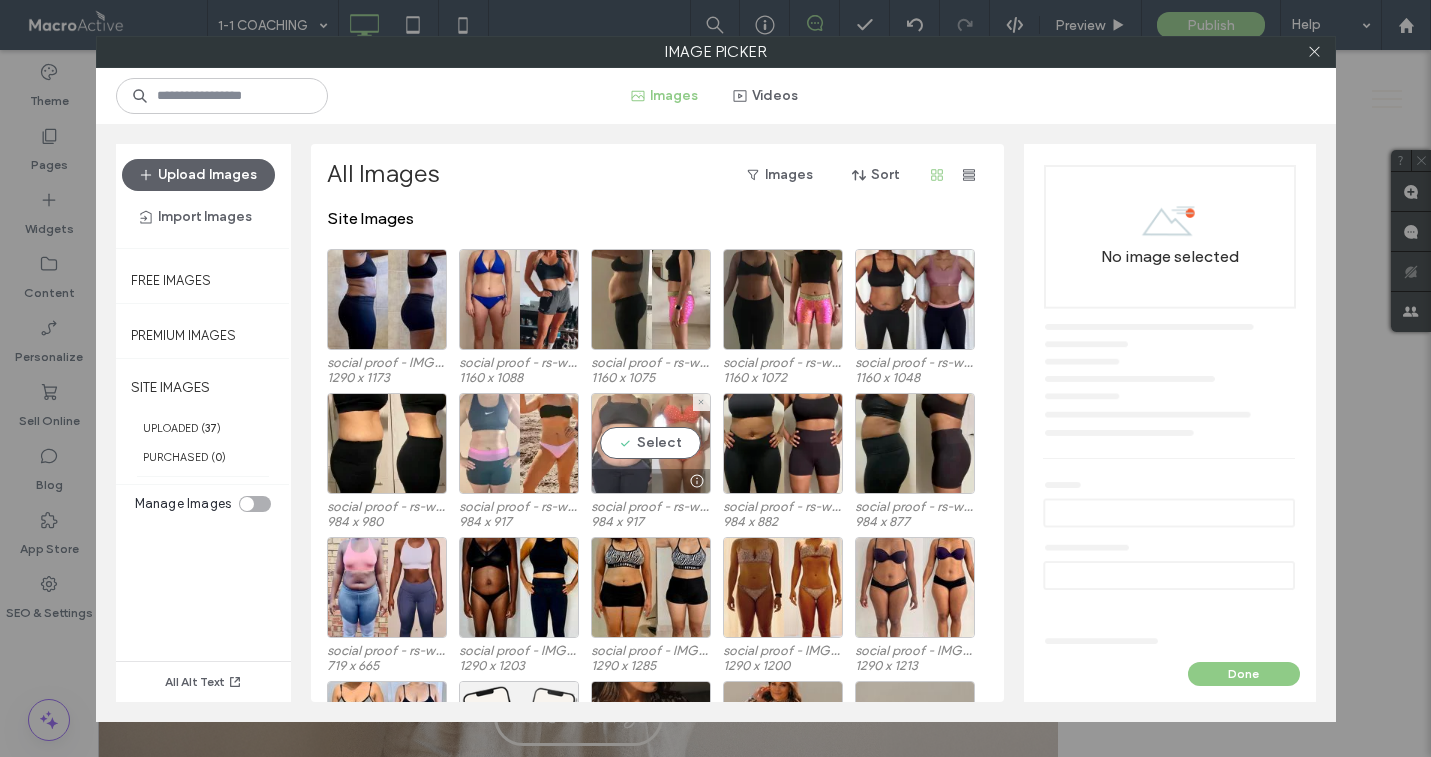 click on "Select" at bounding box center (651, 443) 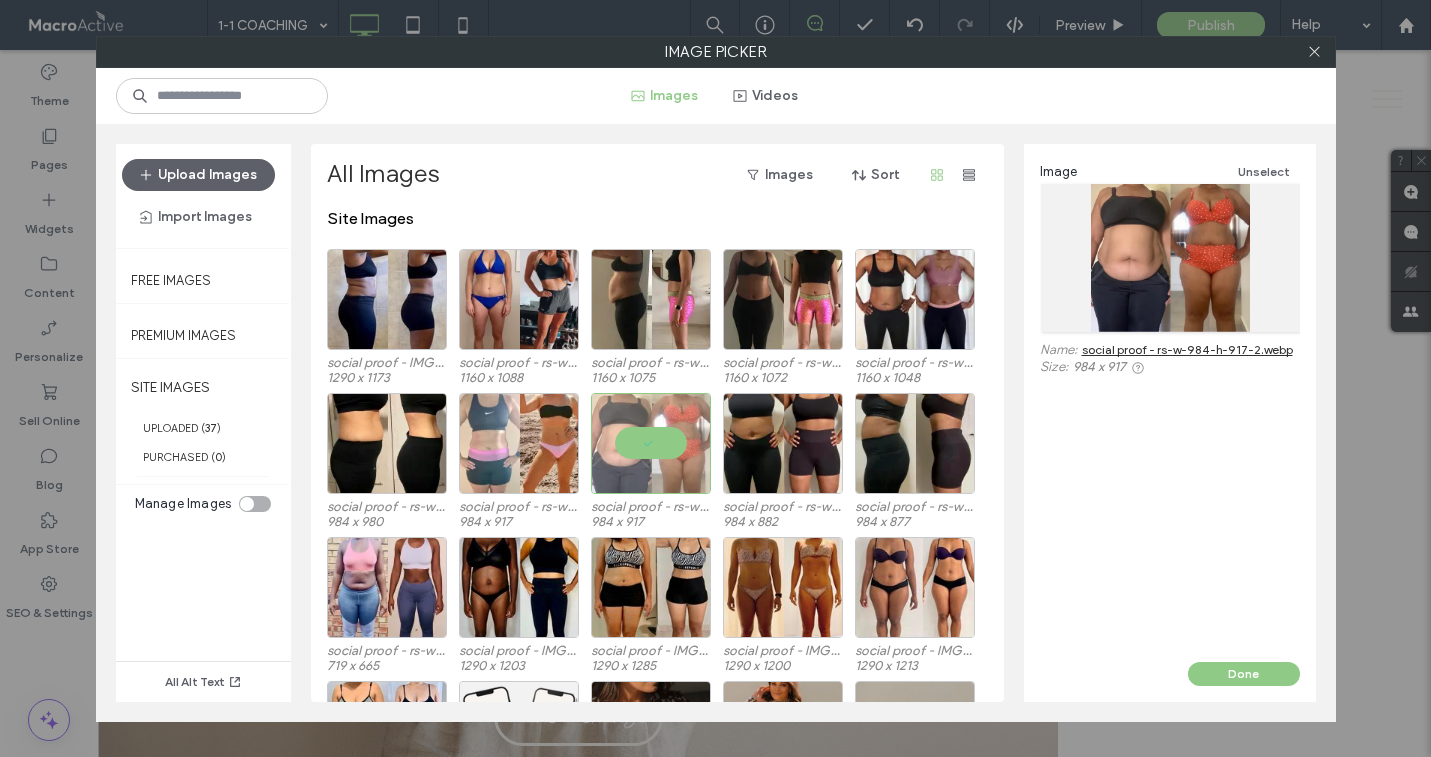click on "Image Unselect Name: social proof - rs-w-984-h-917-2.webp Size: 984 x 917" at bounding box center (1170, 403) 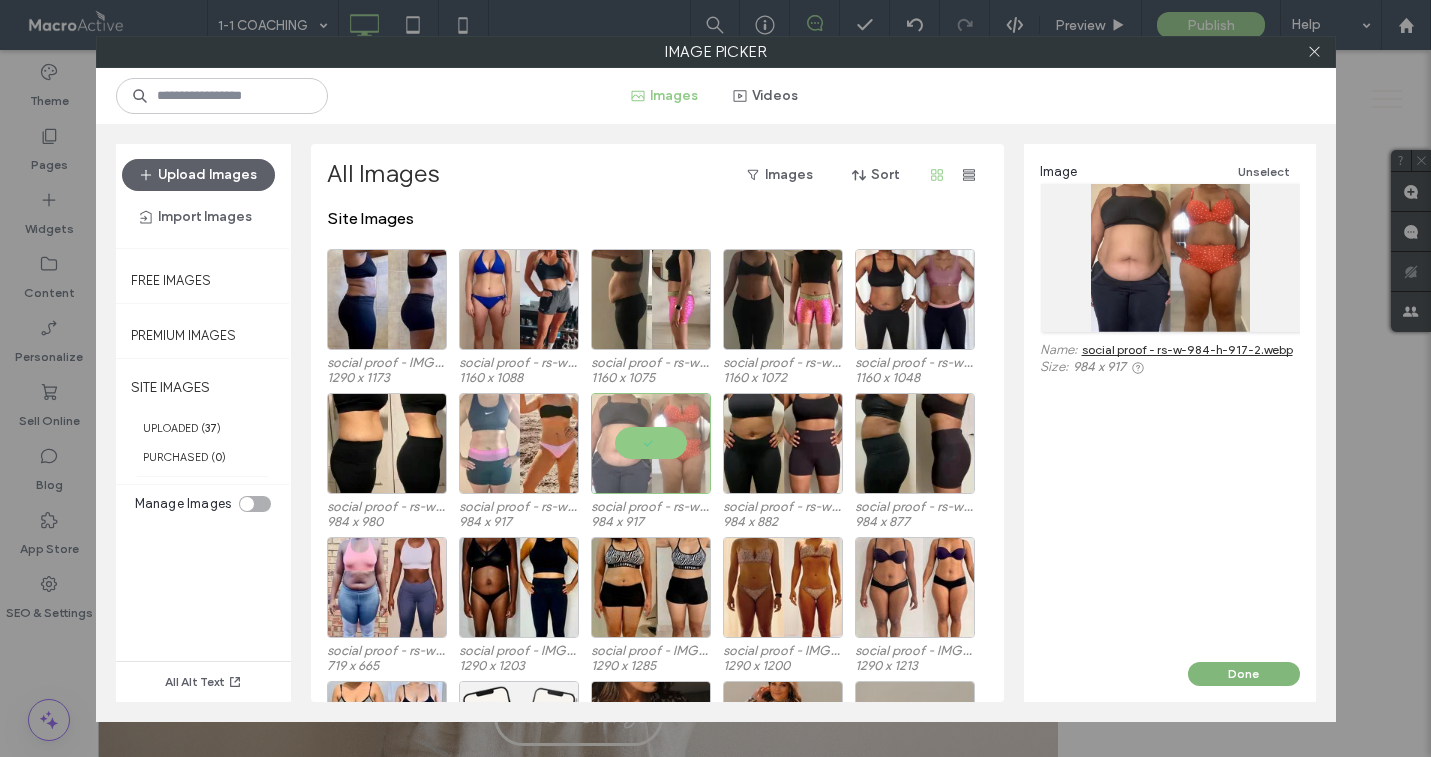 click on "Done" at bounding box center (1244, 674) 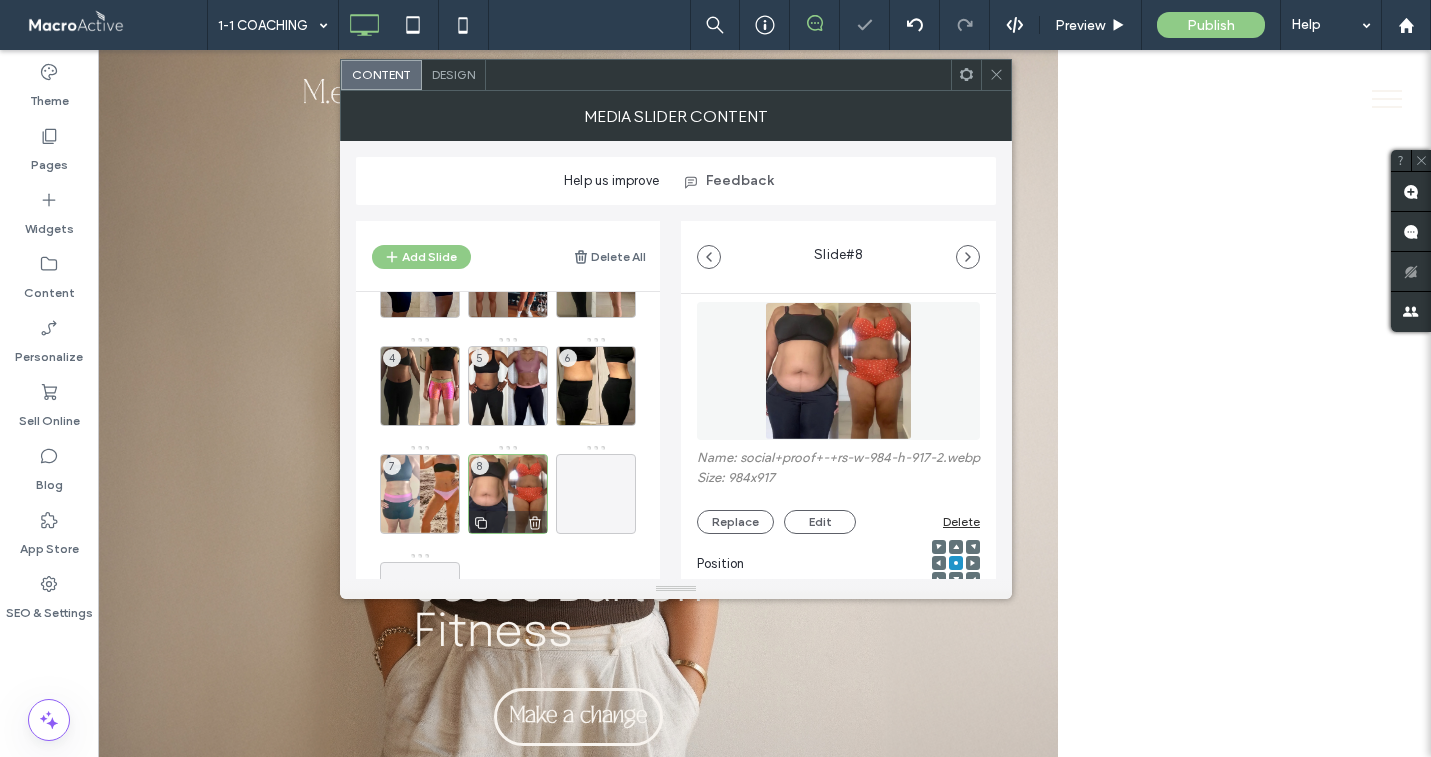 click 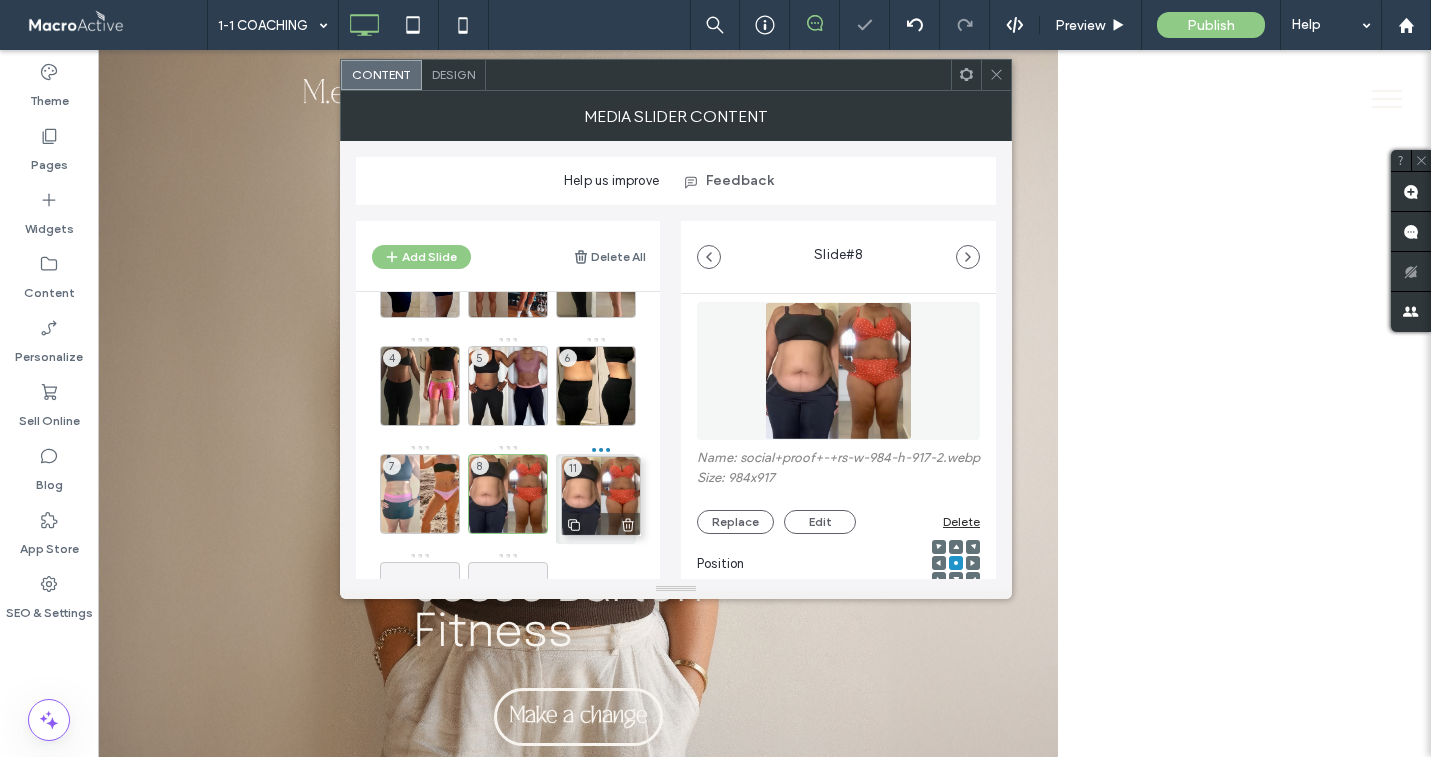 drag, startPoint x: 512, startPoint y: 568, endPoint x: 605, endPoint y: 462, distance: 141.01419 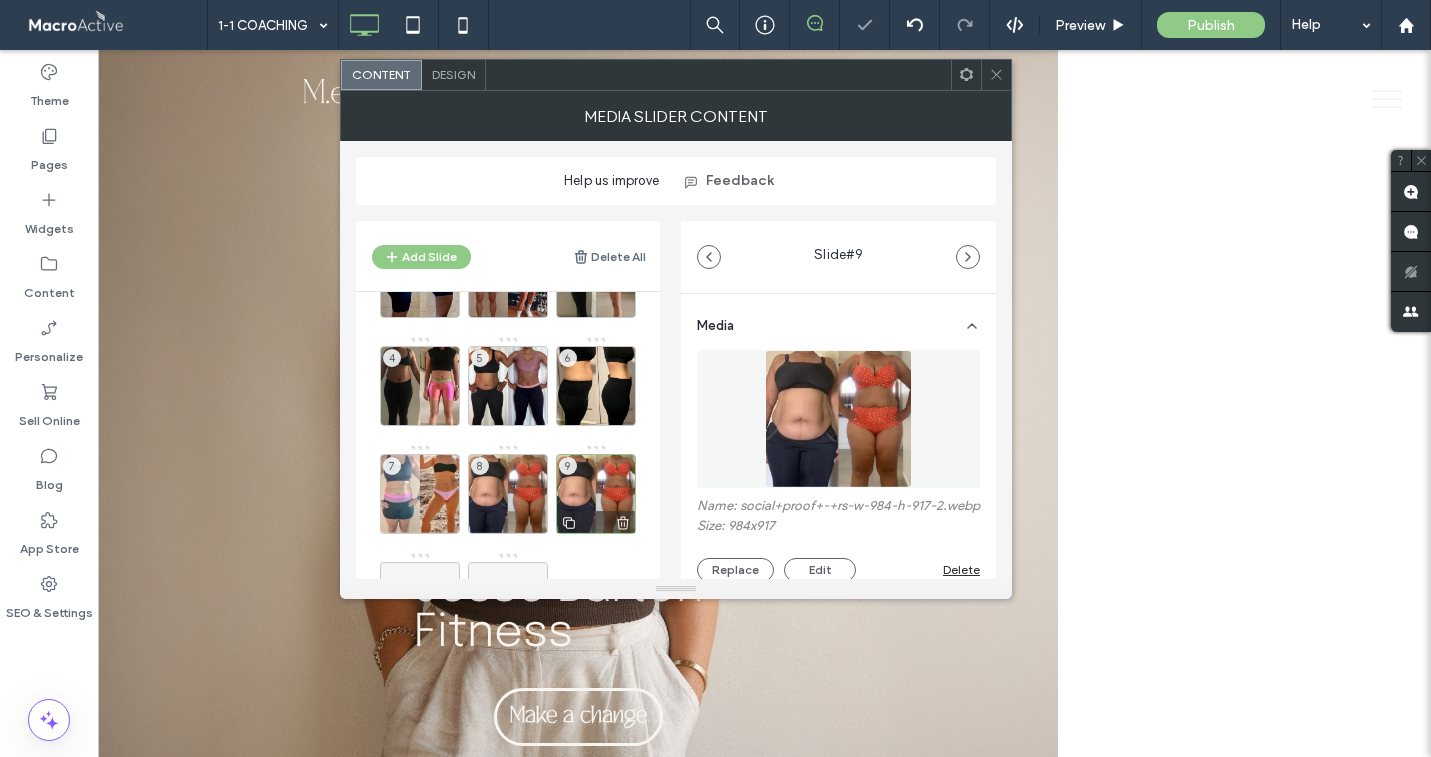 click on "9" at bounding box center (596, 494) 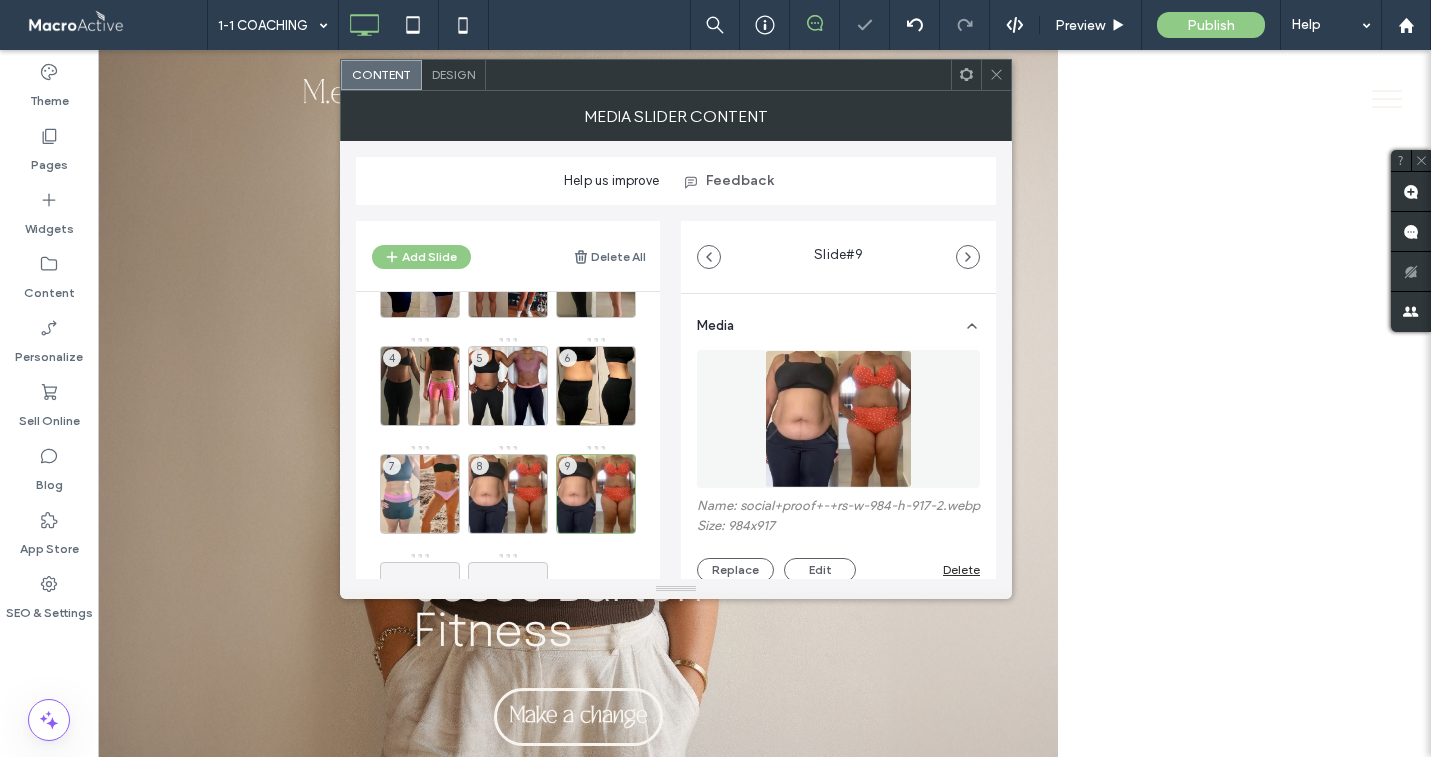 scroll, scrollTop: 31, scrollLeft: 0, axis: vertical 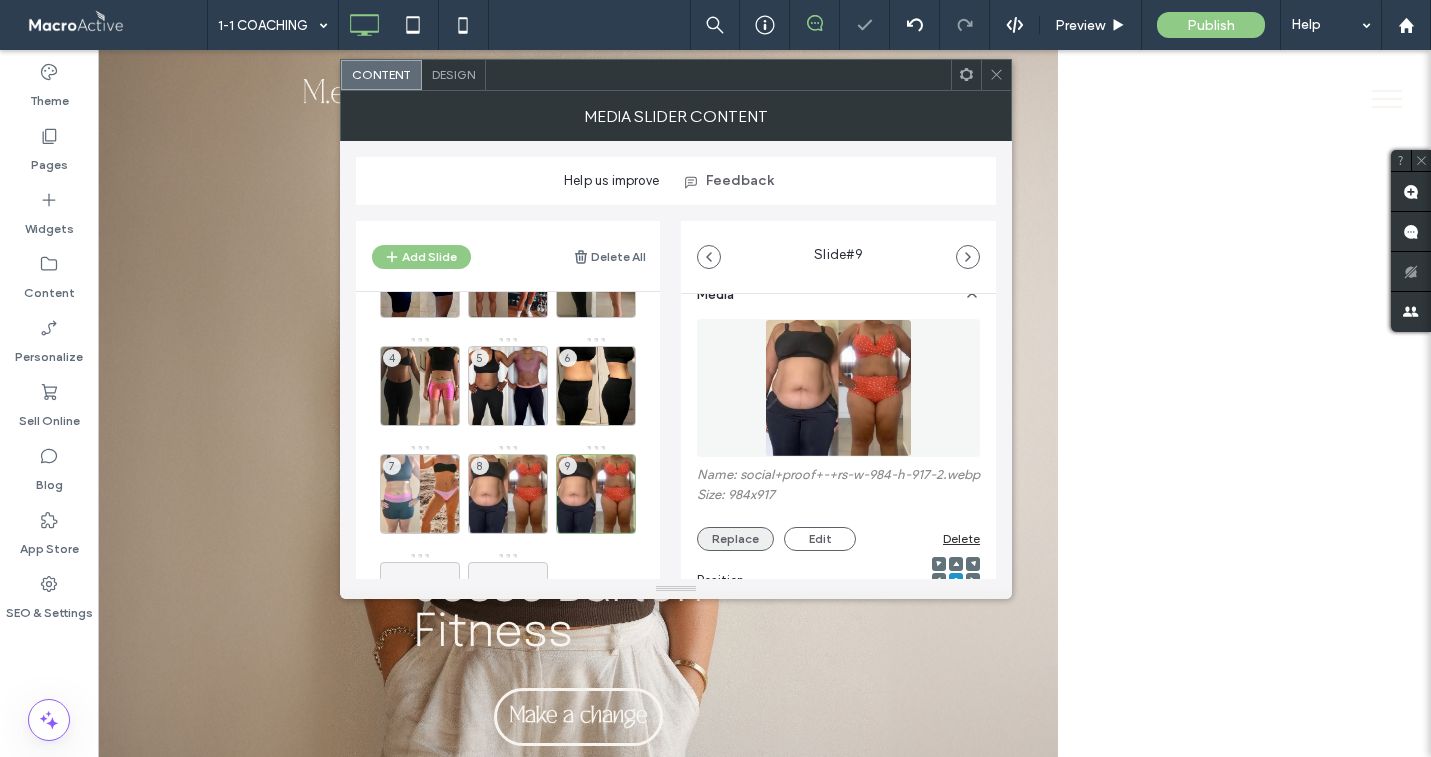 click on "Replace" at bounding box center [735, 539] 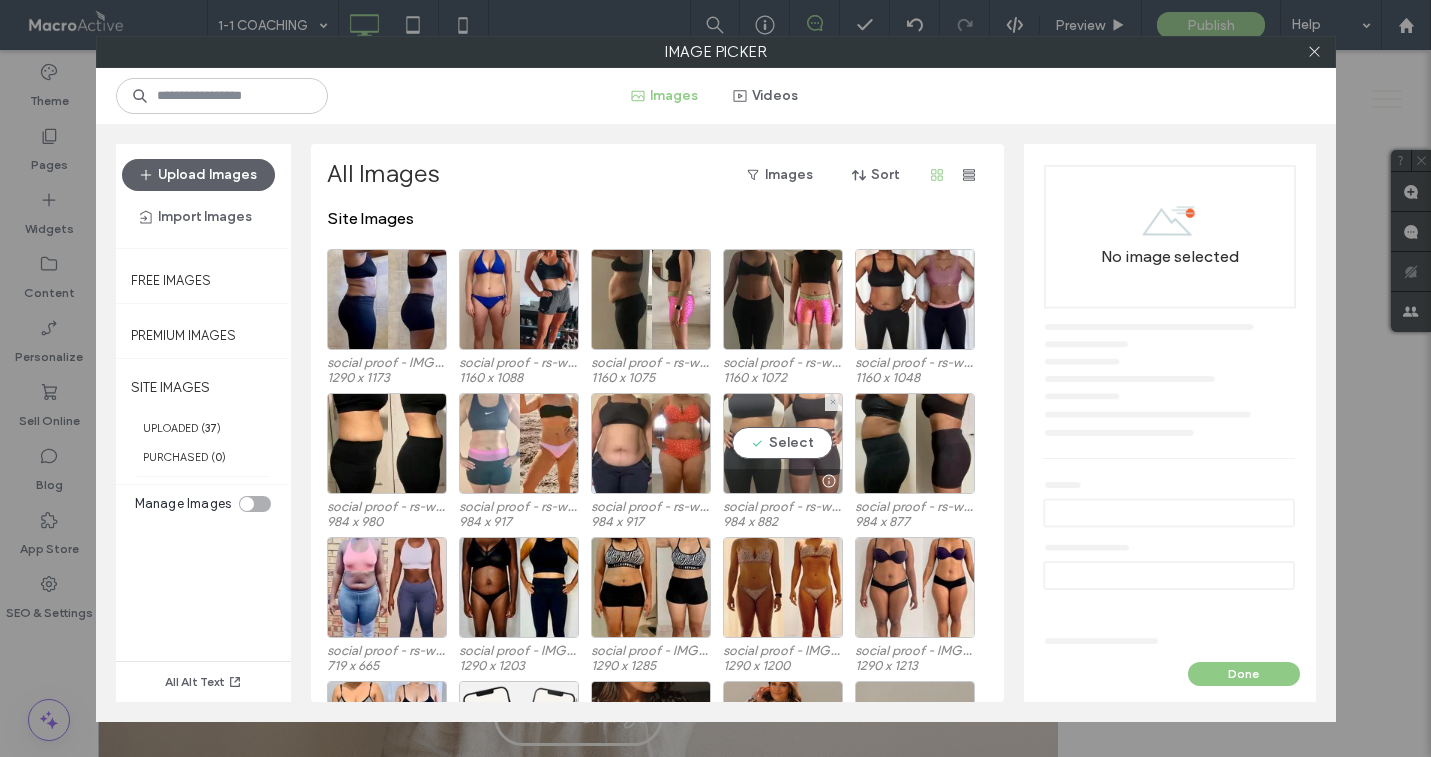 click on "Select" at bounding box center [783, 443] 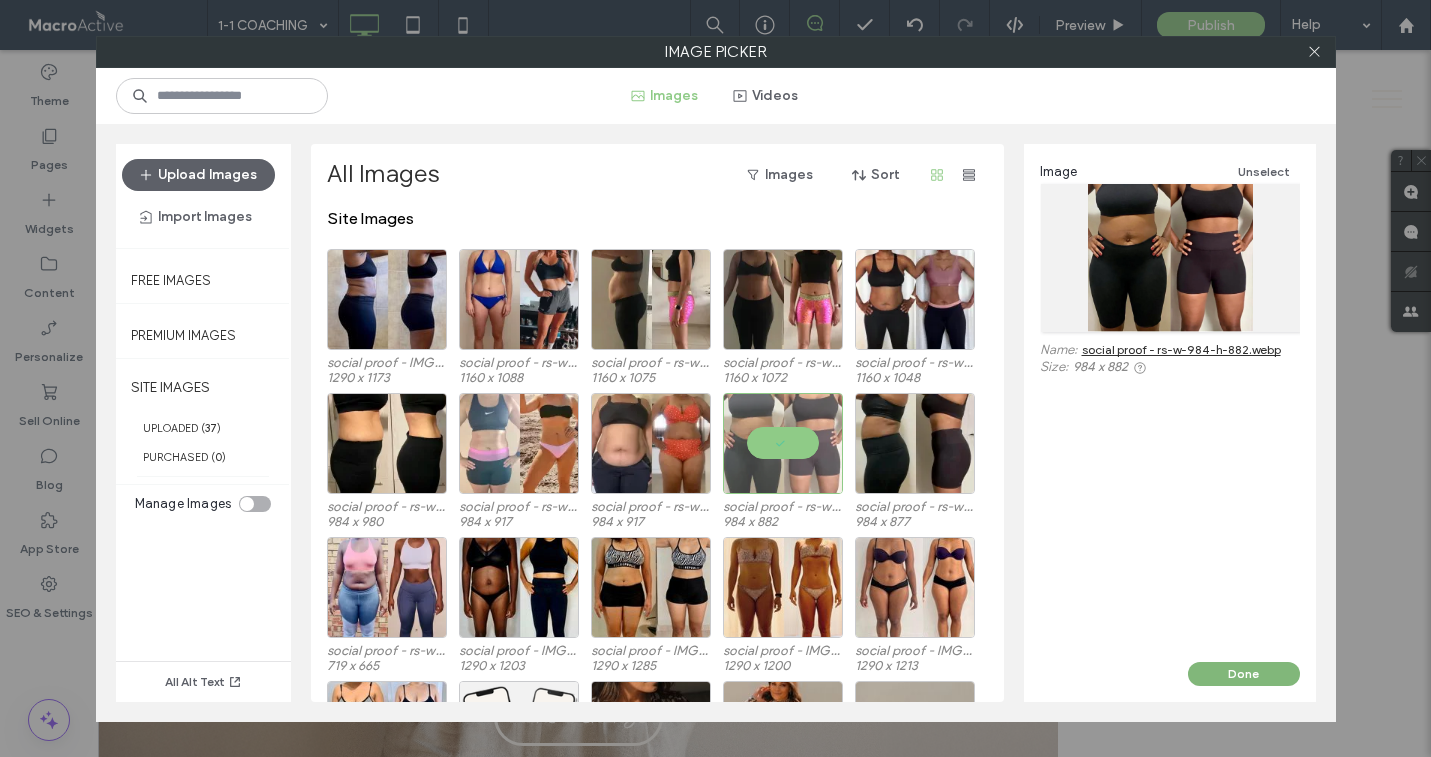 click on "Done" at bounding box center (1244, 674) 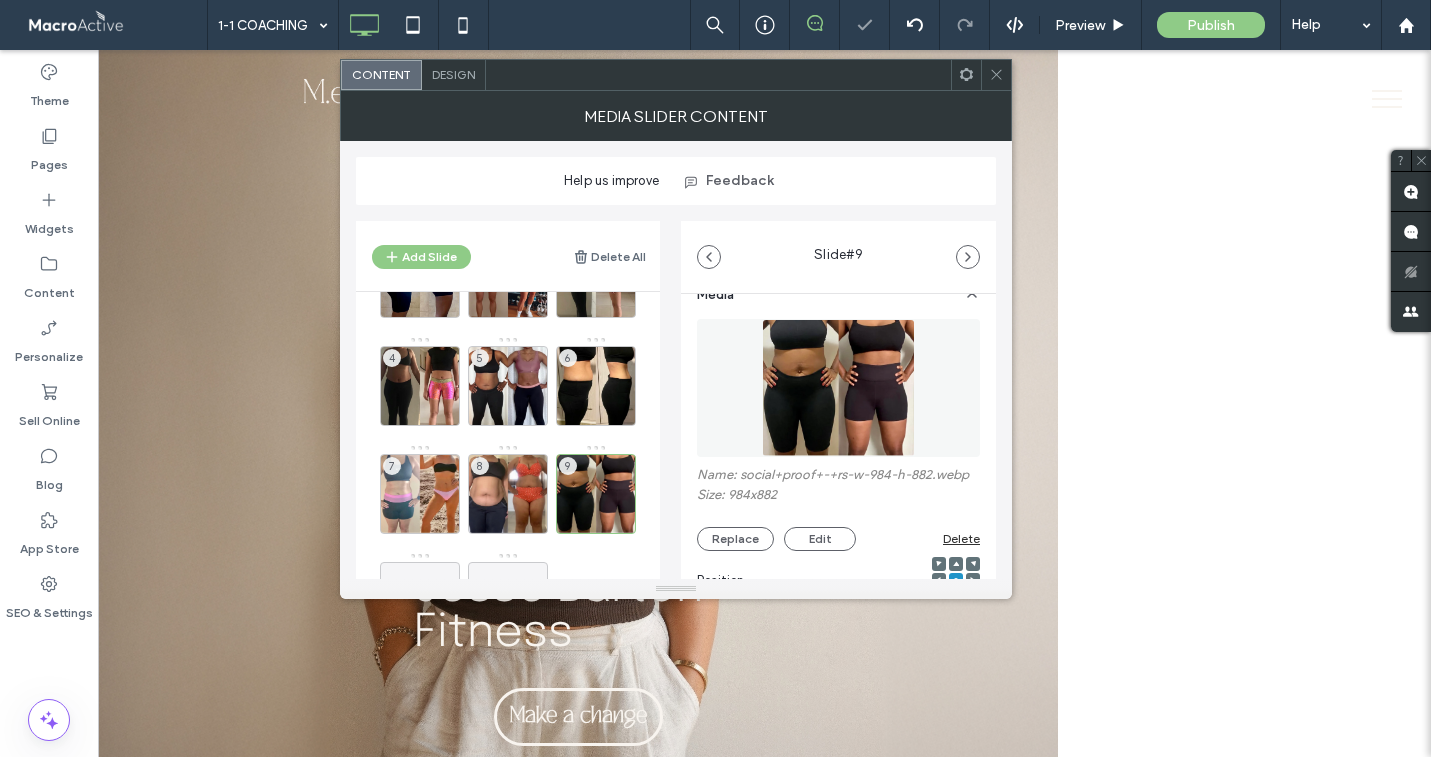 scroll, scrollTop: 170, scrollLeft: 0, axis: vertical 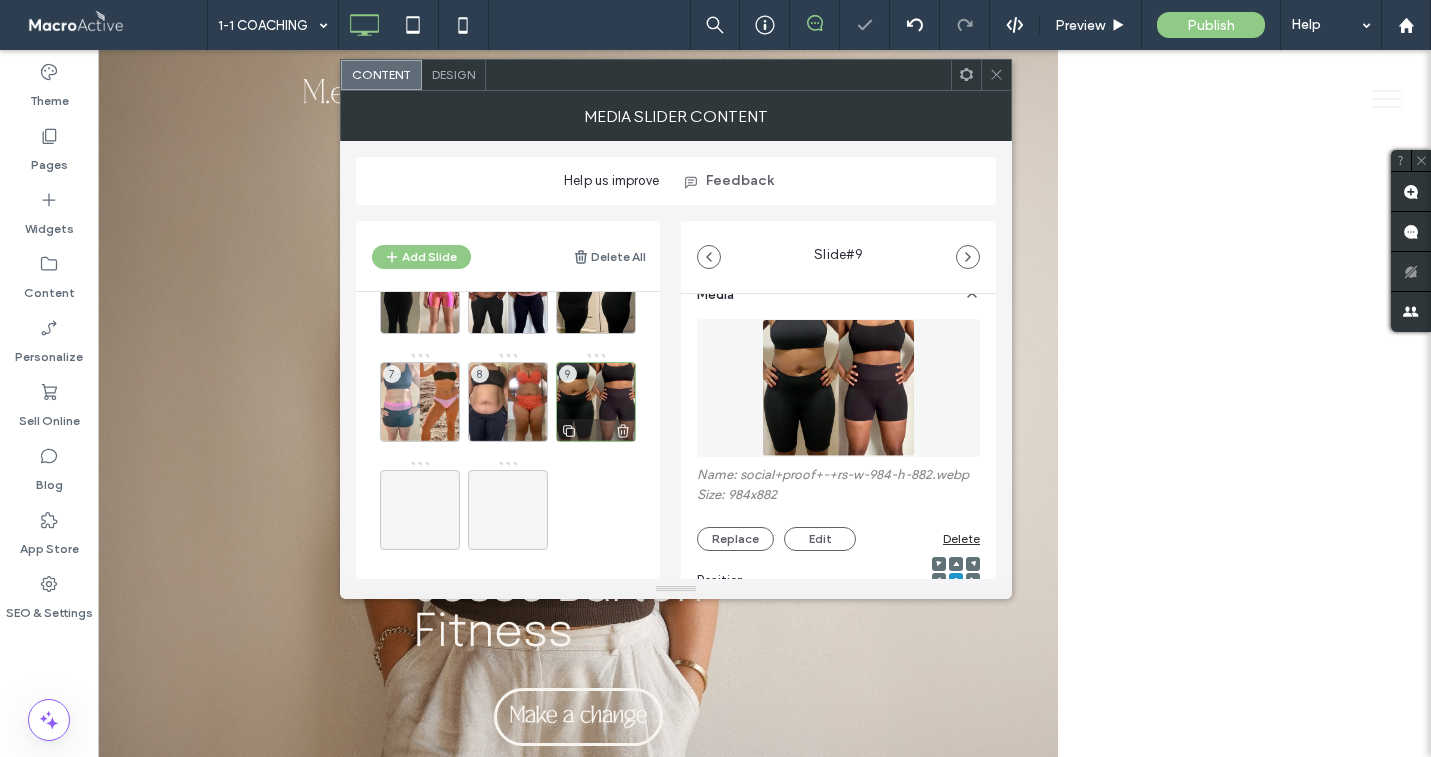 click 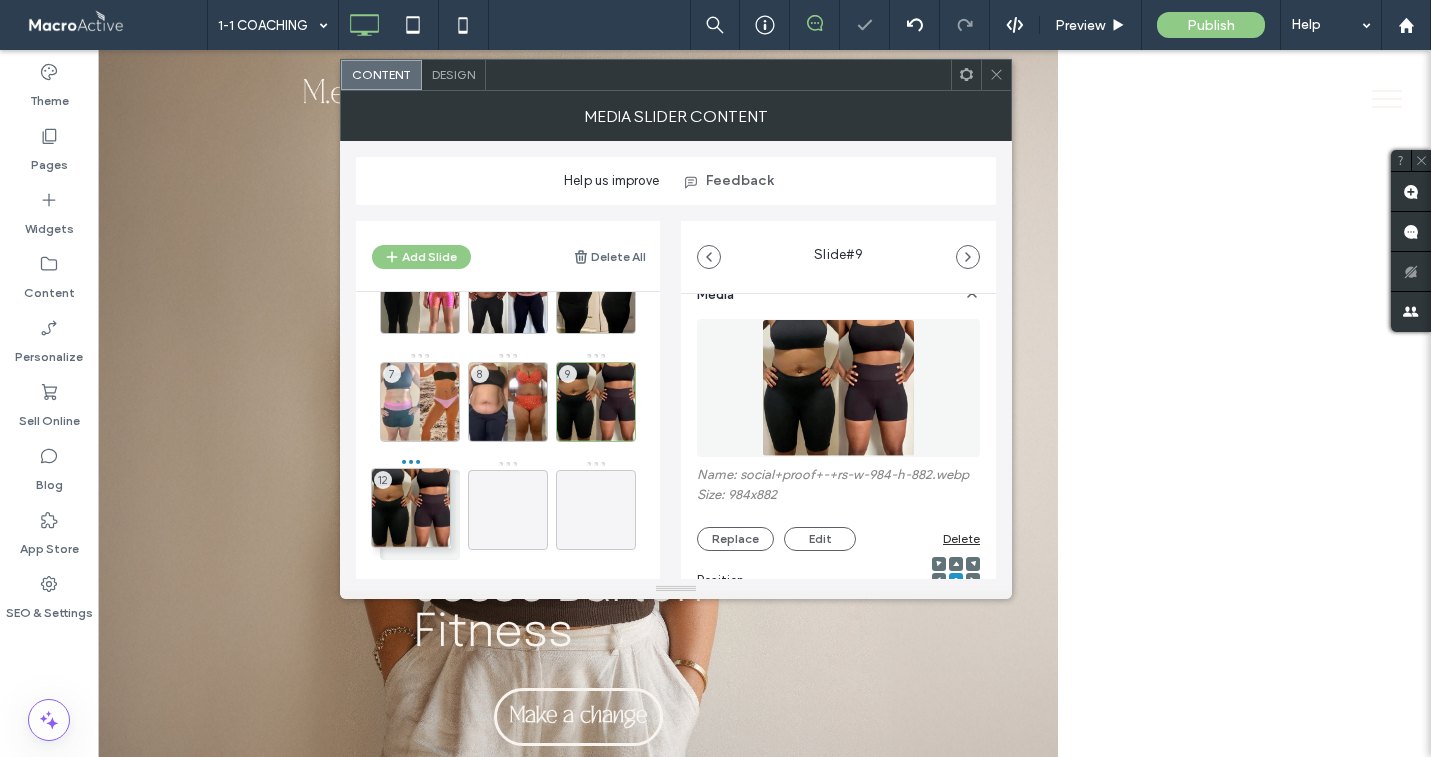 drag, startPoint x: 599, startPoint y: 494, endPoint x: 421, endPoint y: 493, distance: 178.0028 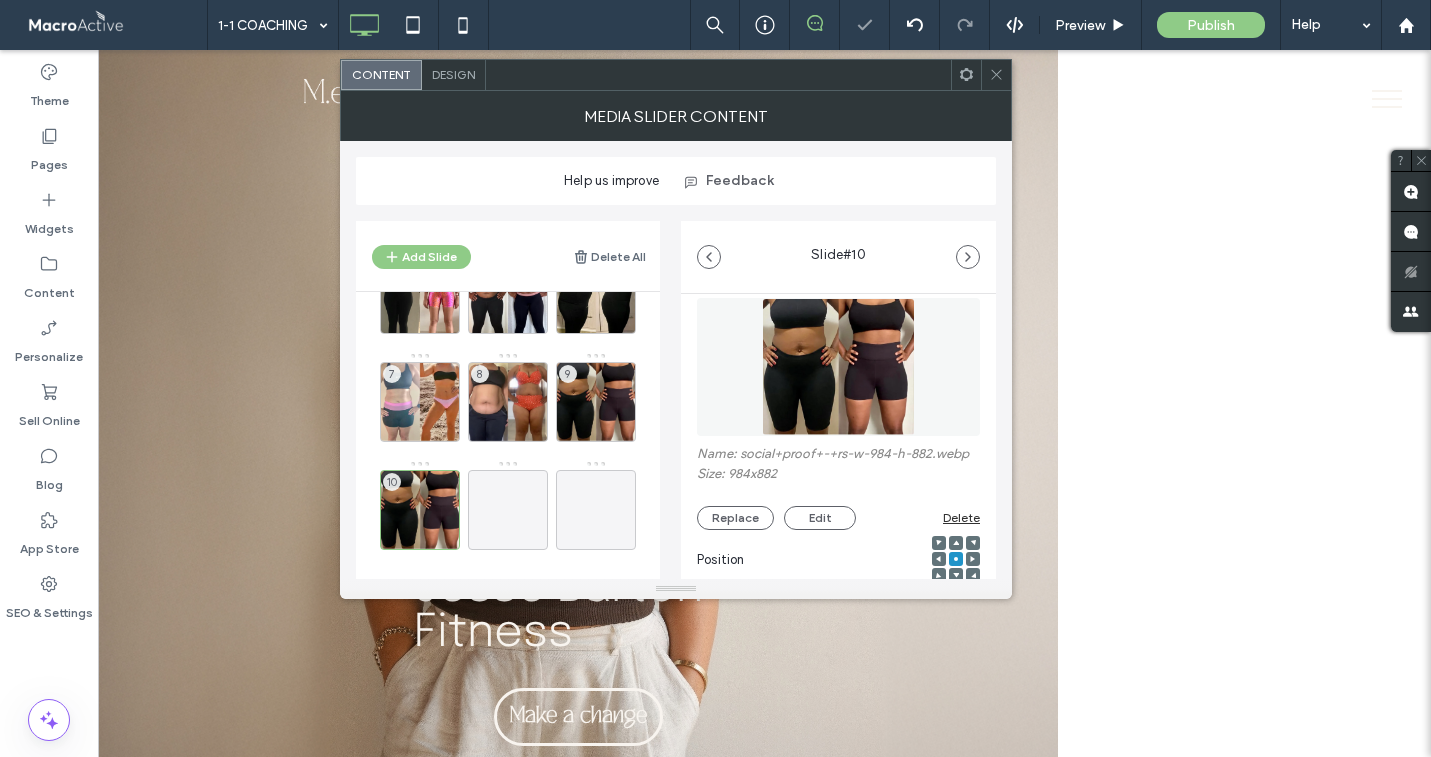 scroll, scrollTop: 57, scrollLeft: 0, axis: vertical 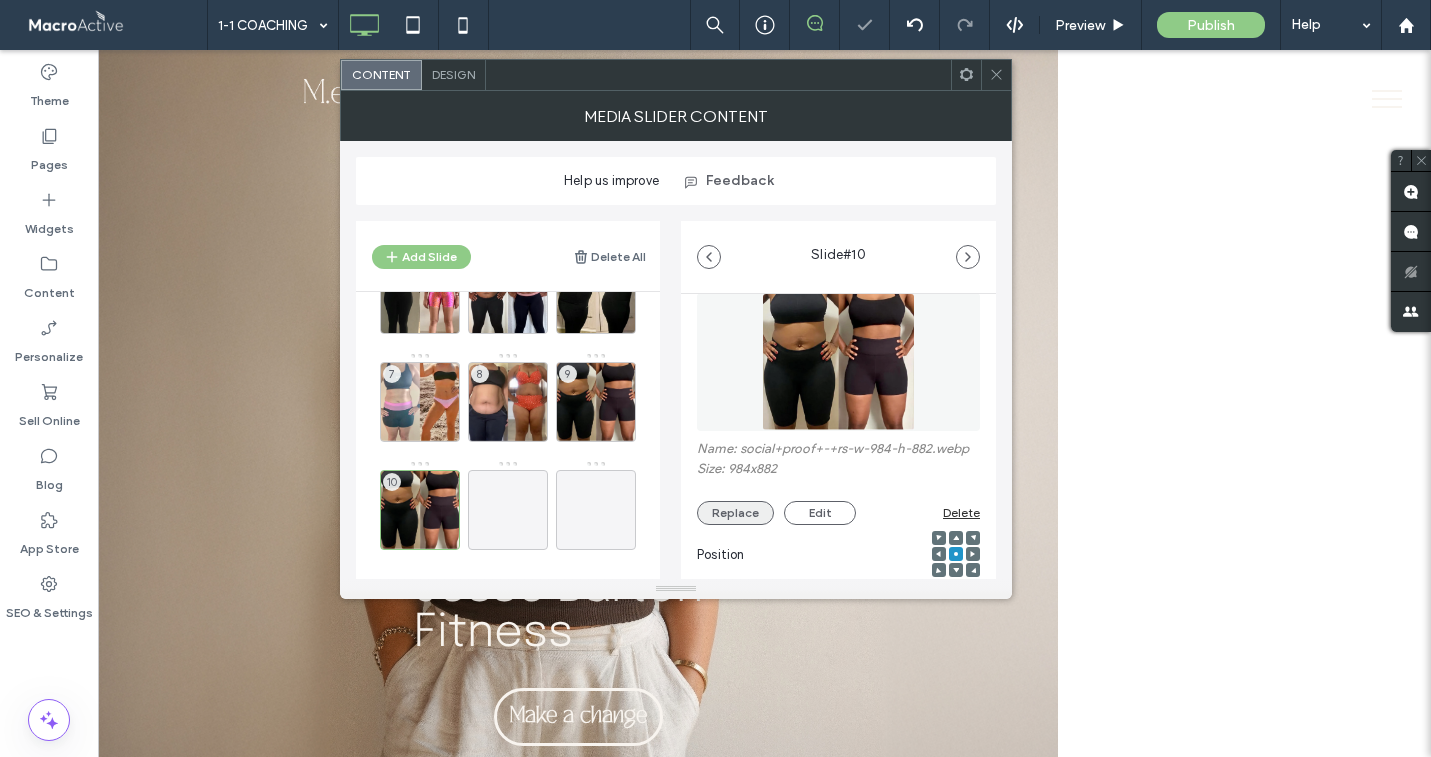 click on "Replace" at bounding box center [735, 513] 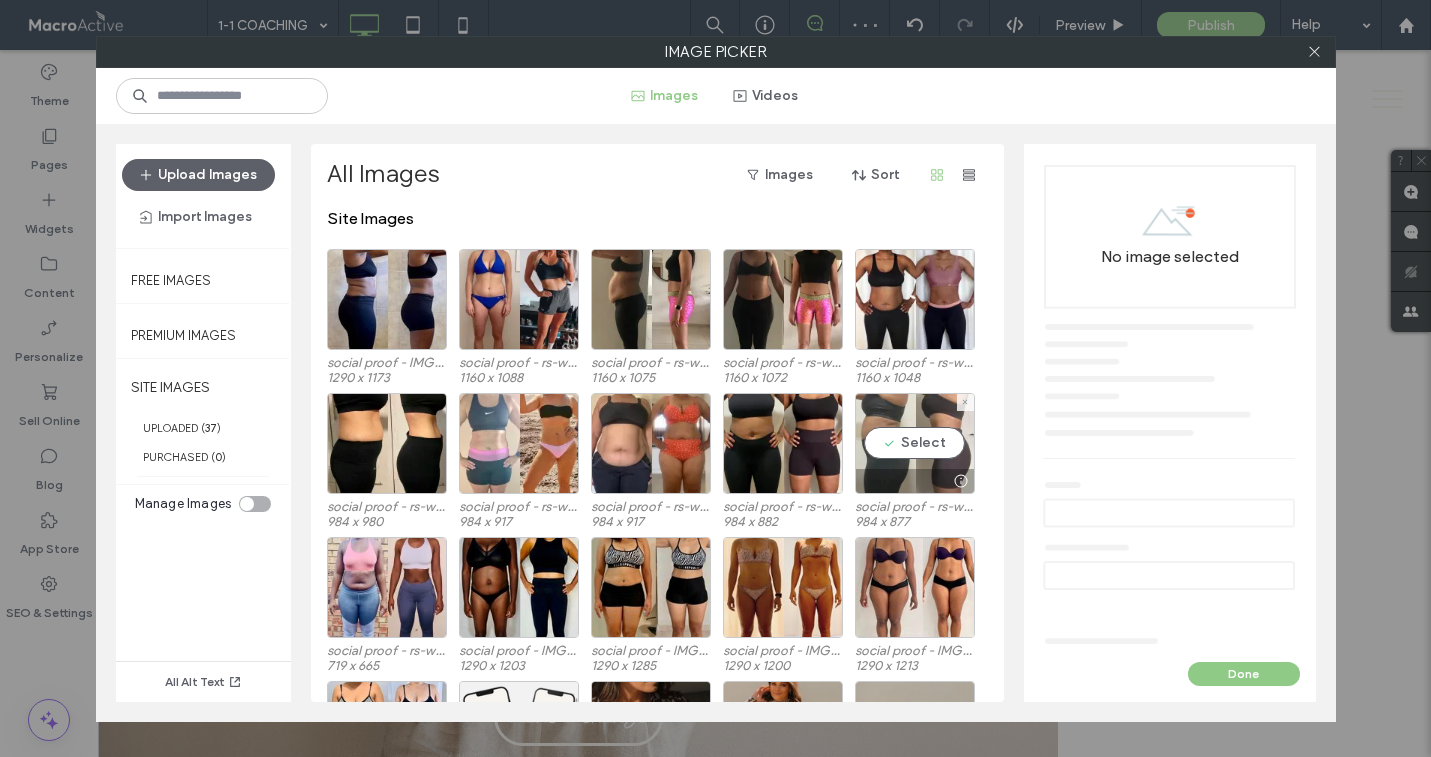 click on "Select" at bounding box center (915, 443) 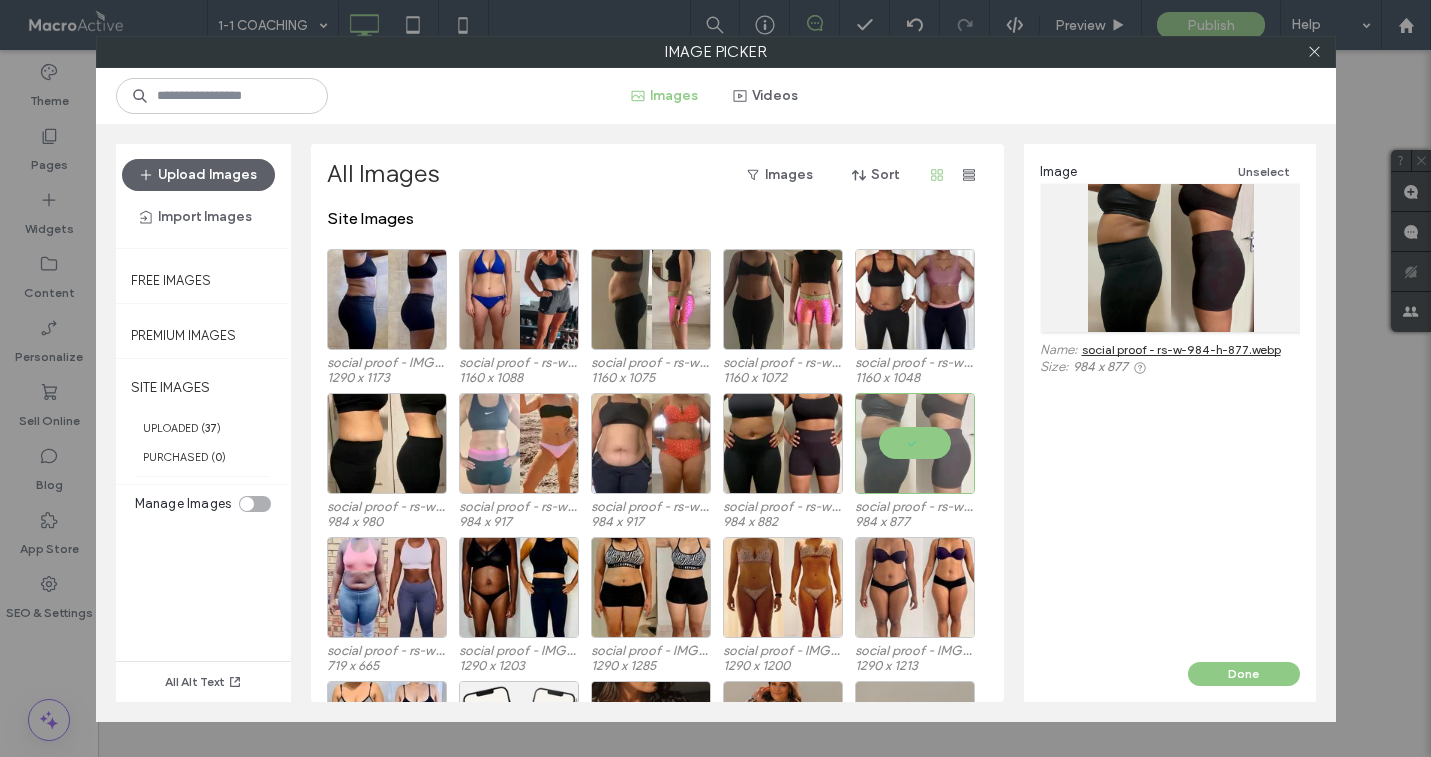 click on "Done" at bounding box center [1244, 674] 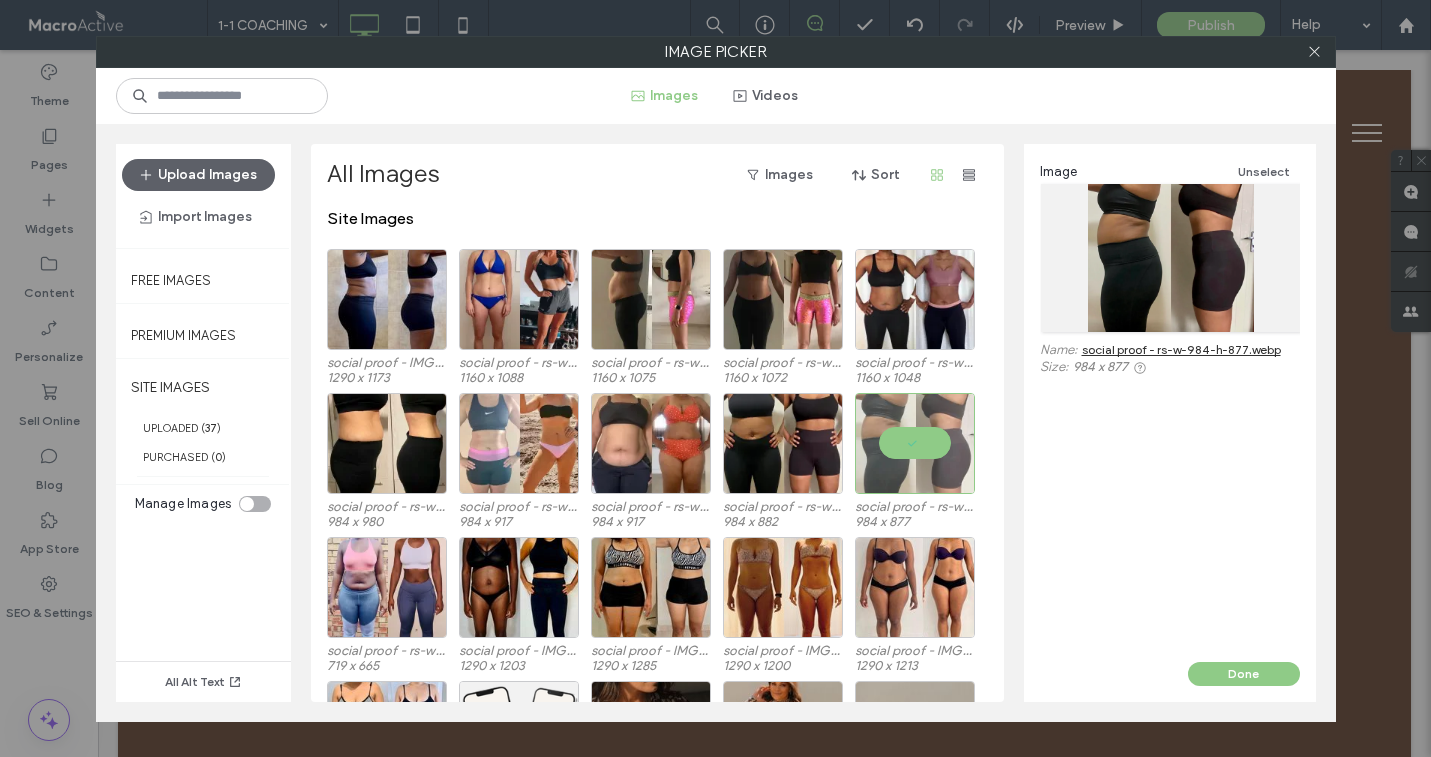 scroll, scrollTop: 666, scrollLeft: 0, axis: vertical 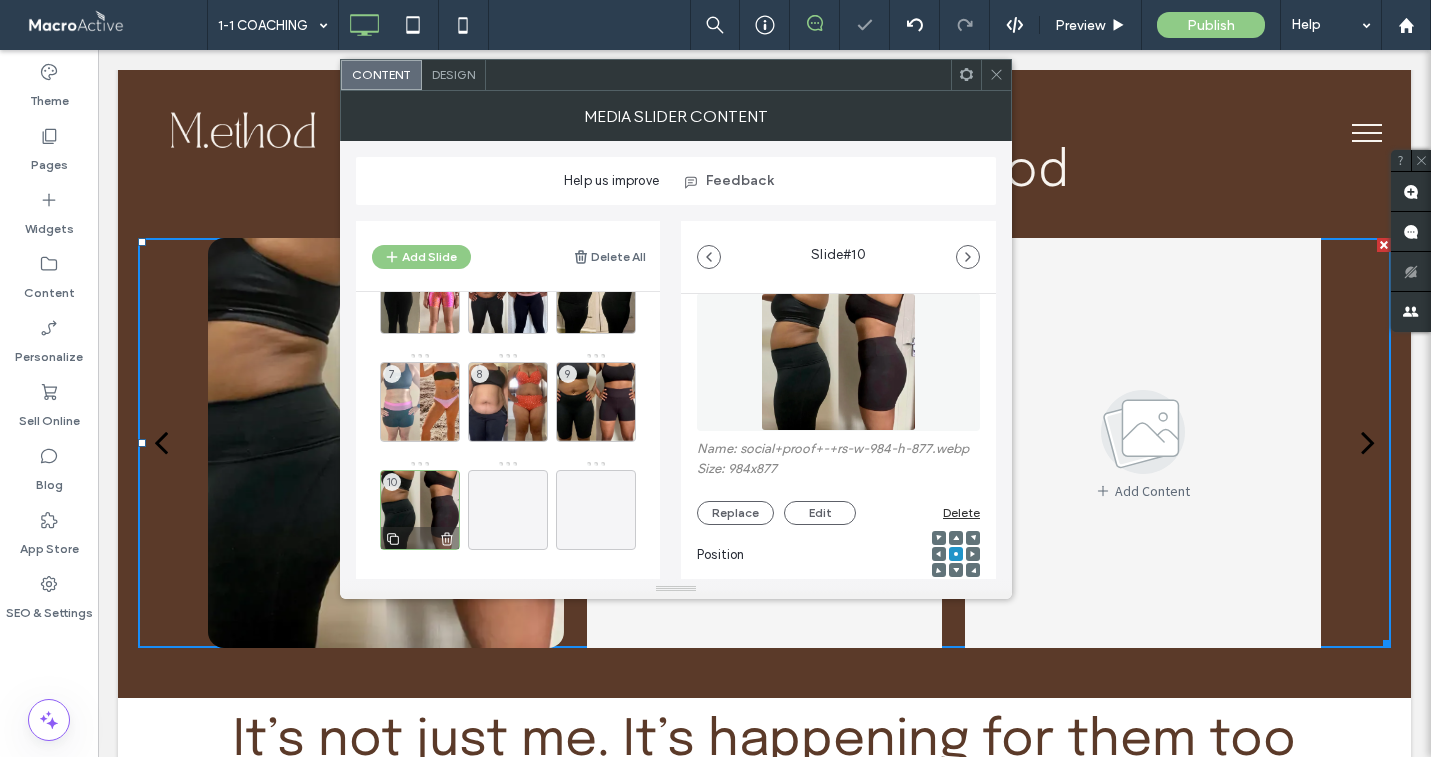 click 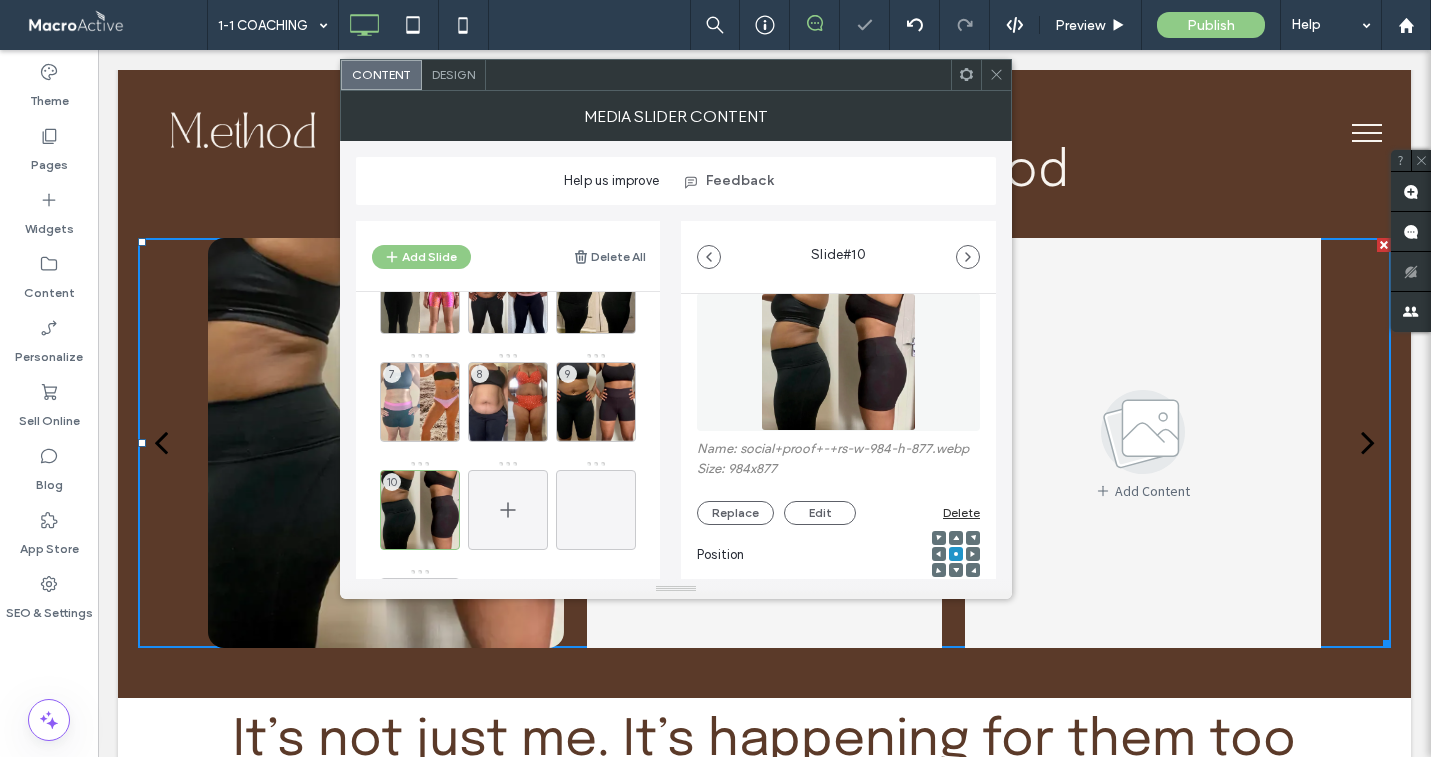 scroll, scrollTop: 250, scrollLeft: 0, axis: vertical 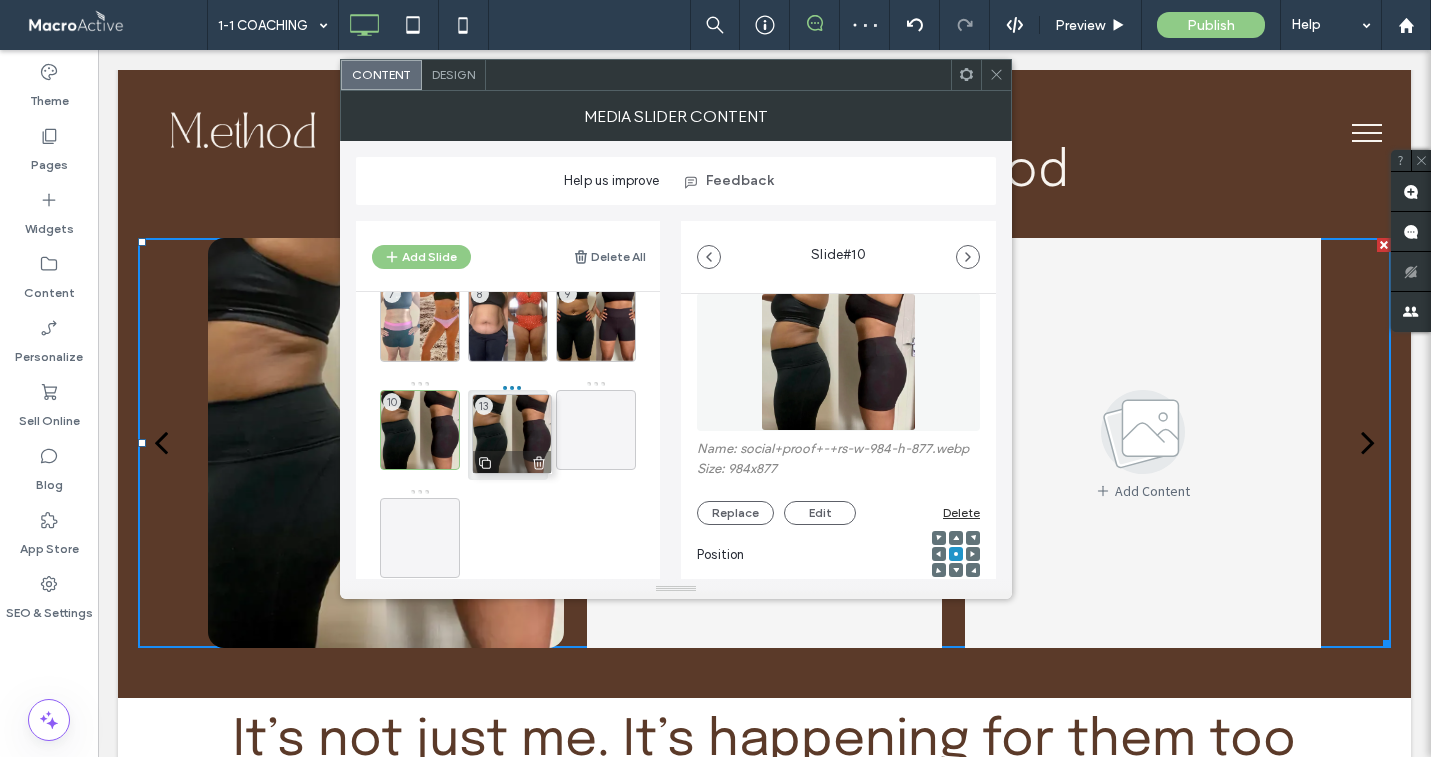 drag, startPoint x: 410, startPoint y: 523, endPoint x: 501, endPoint y: 420, distance: 137.4409 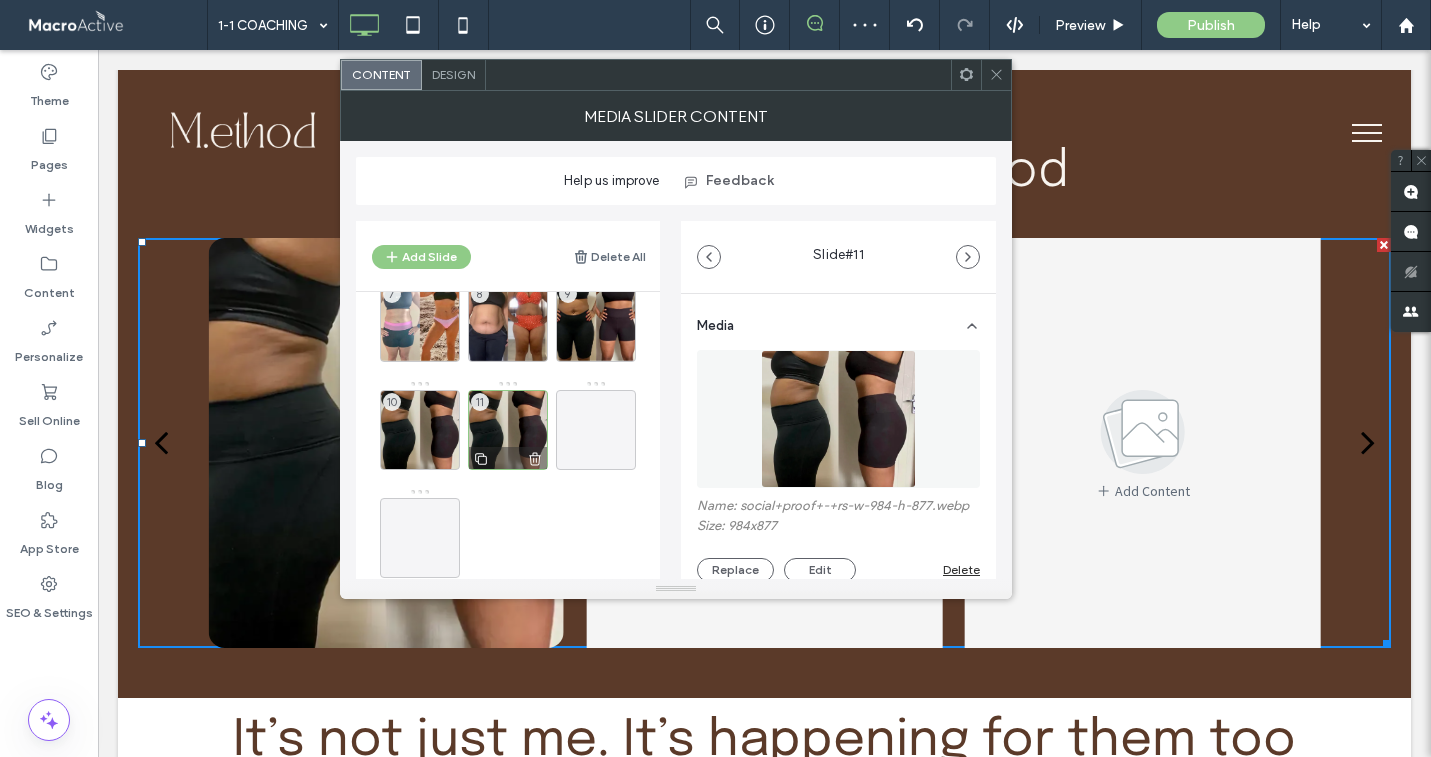 click on "11" at bounding box center [508, 430] 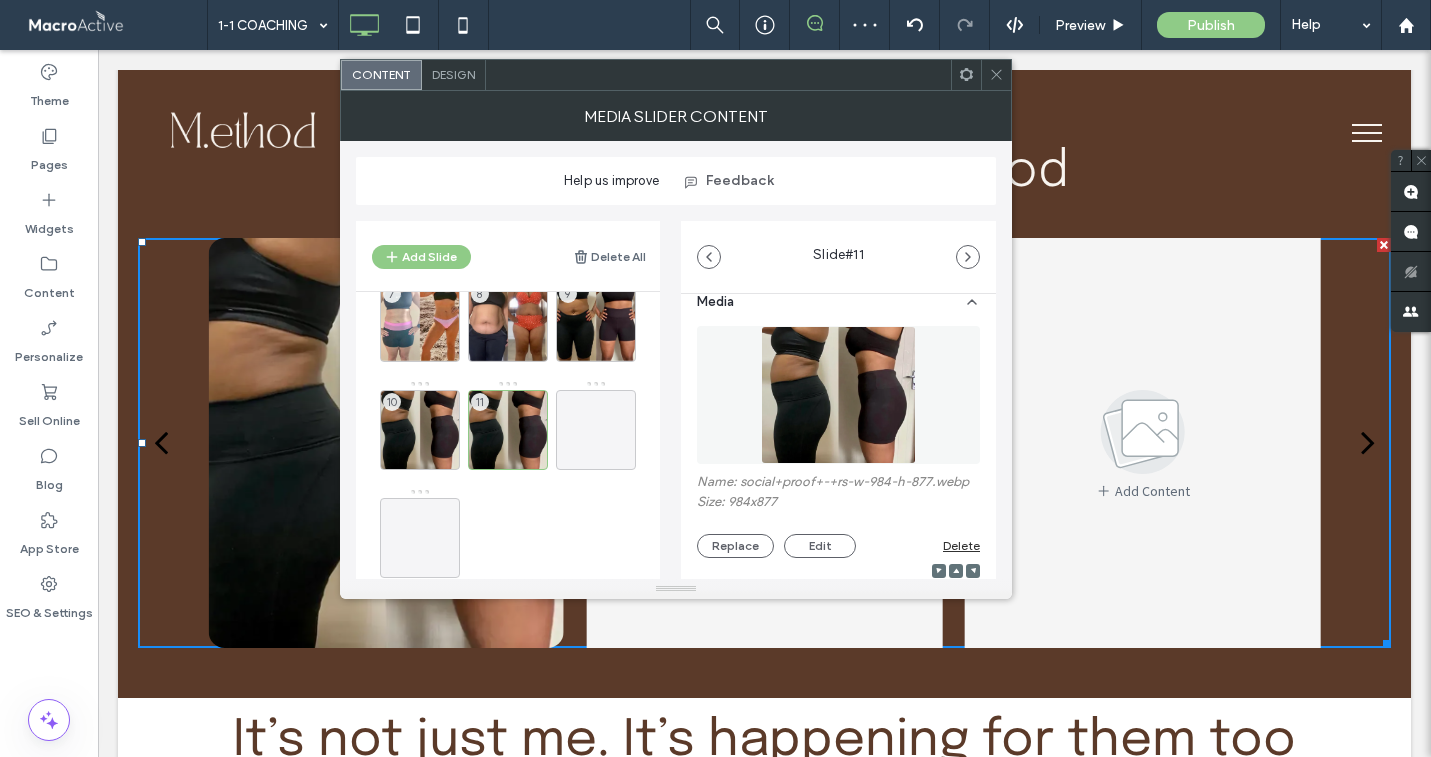 scroll, scrollTop: 20, scrollLeft: 0, axis: vertical 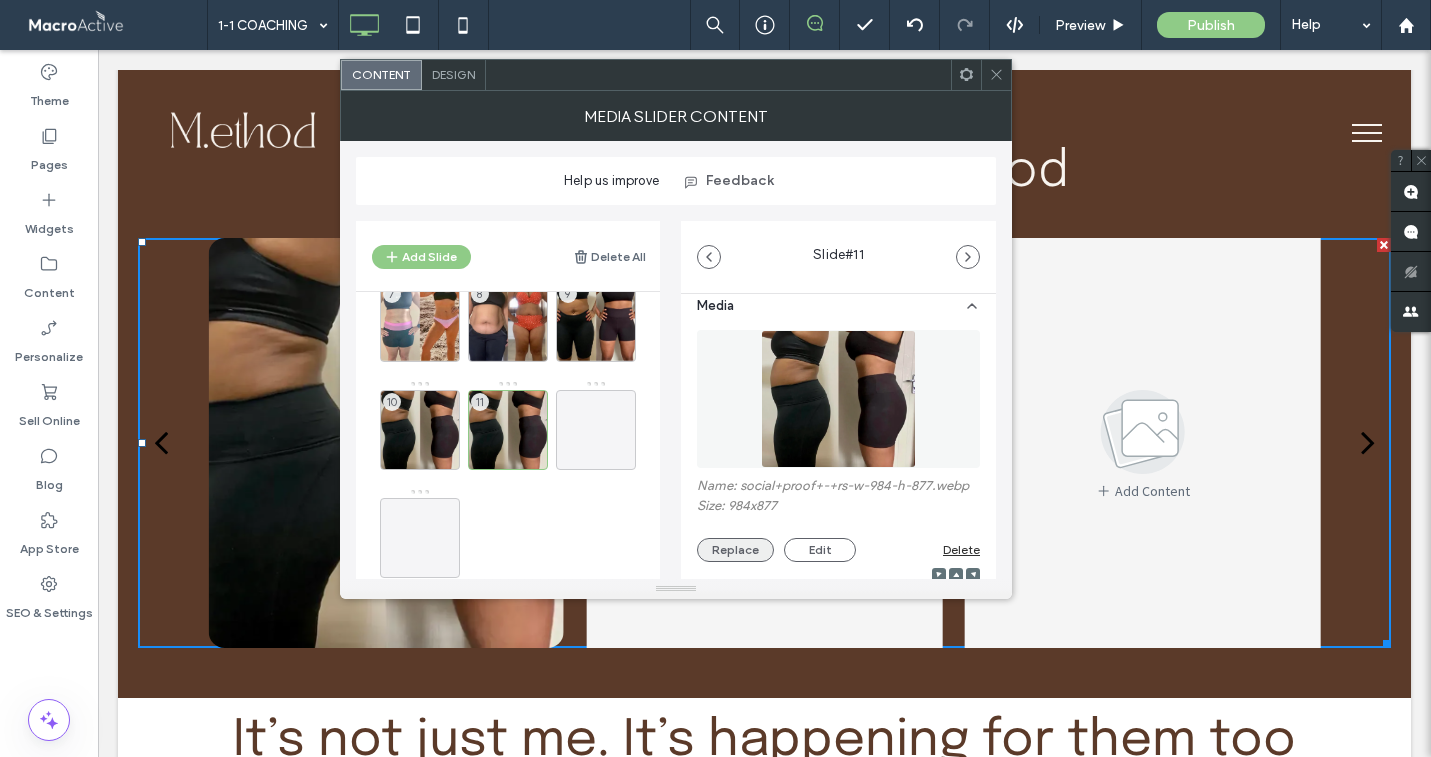 click on "Replace" at bounding box center (735, 550) 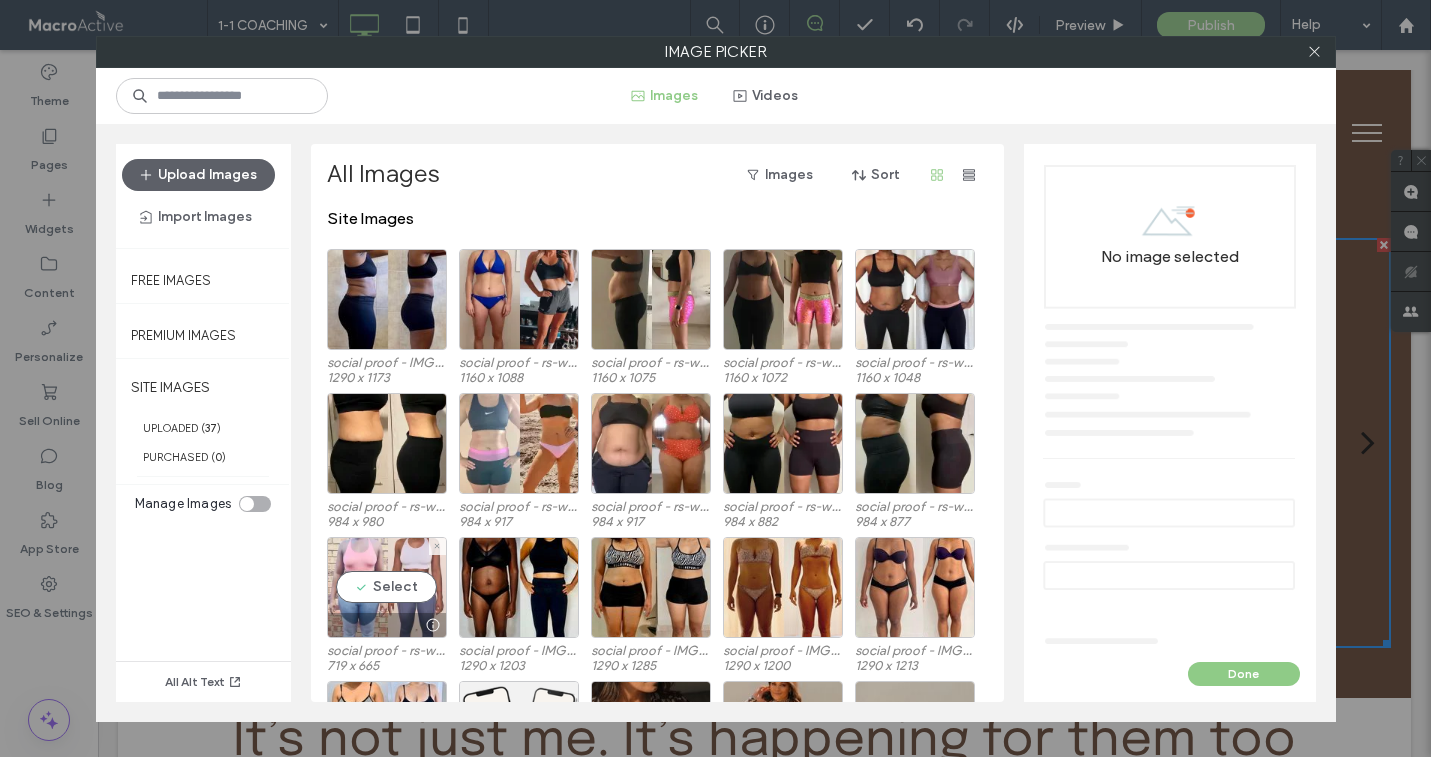 click on "Select" at bounding box center (387, 587) 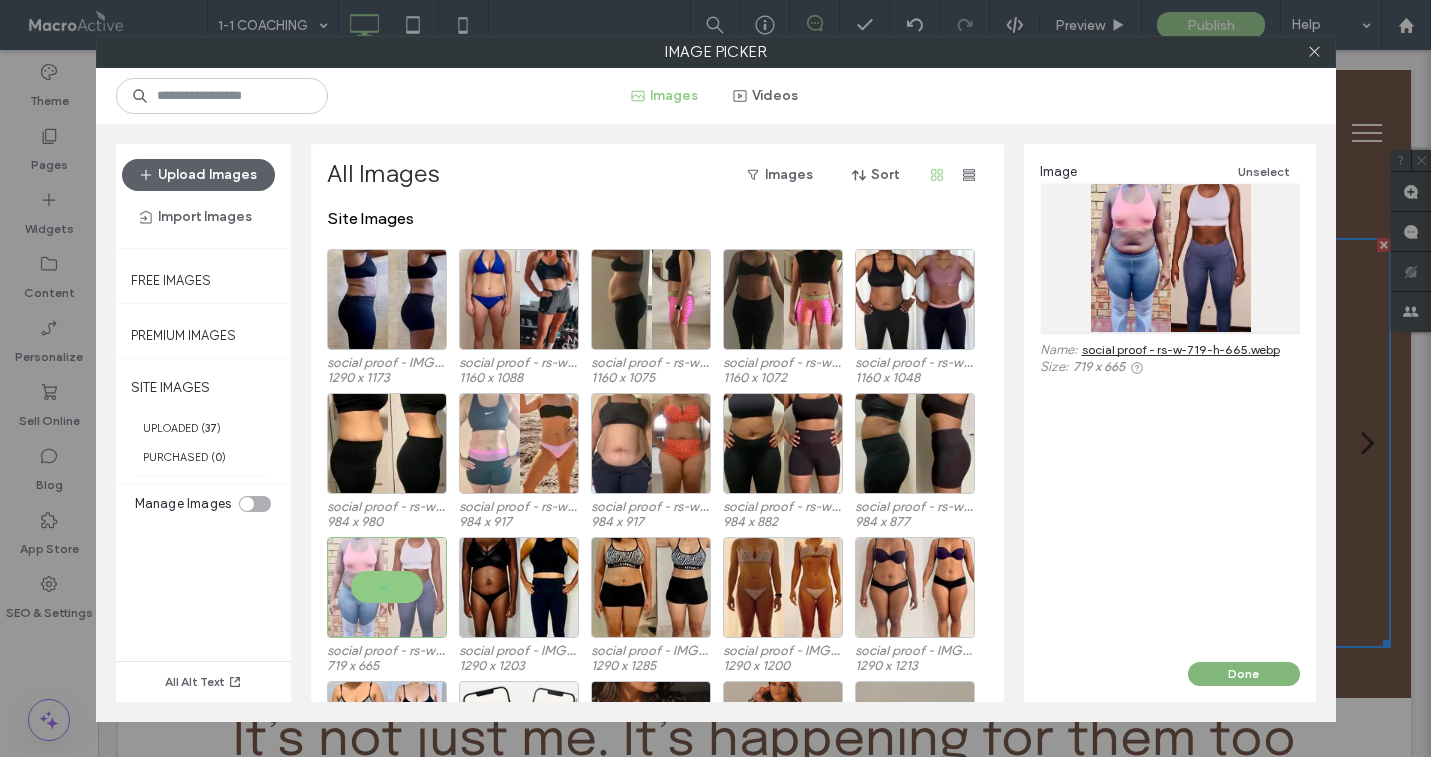 click on "Done" at bounding box center [1244, 674] 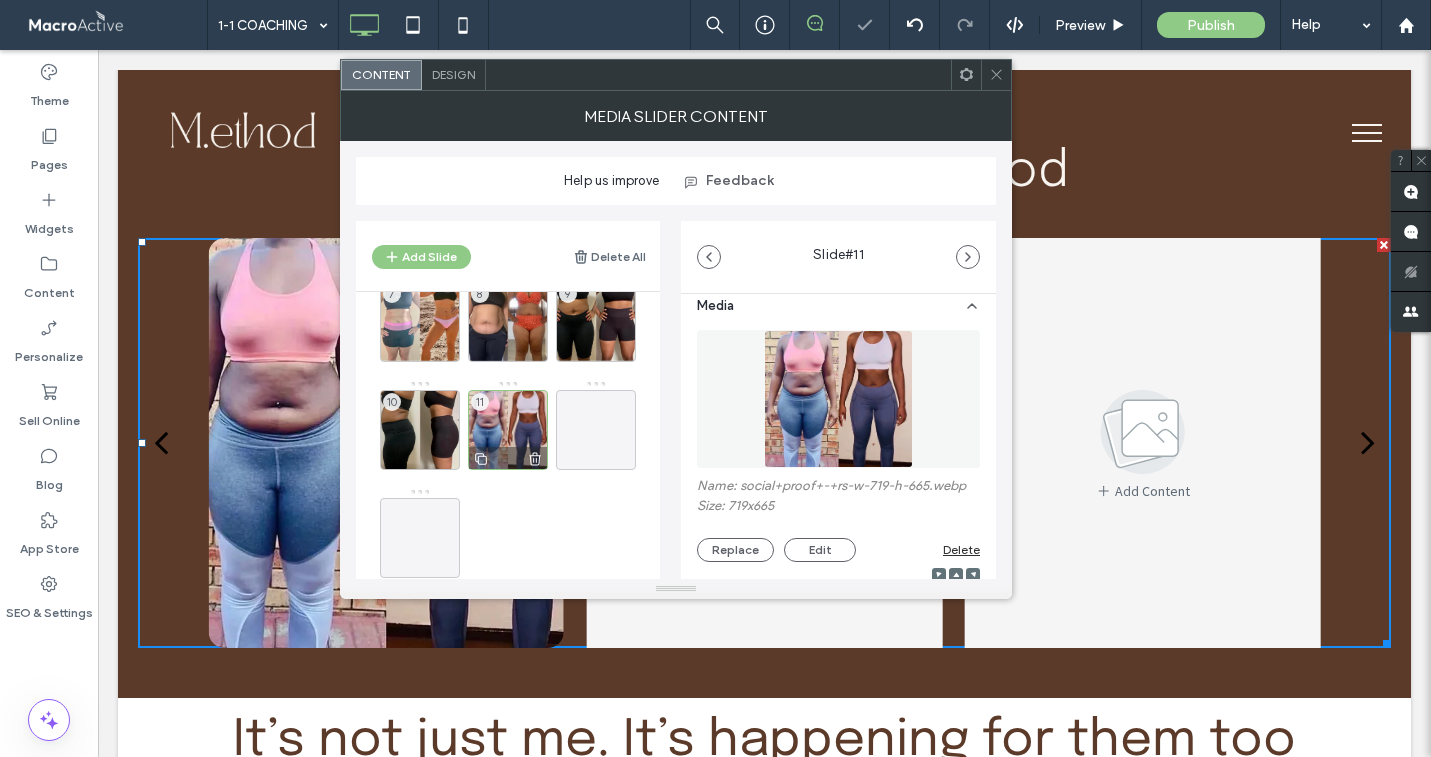 click 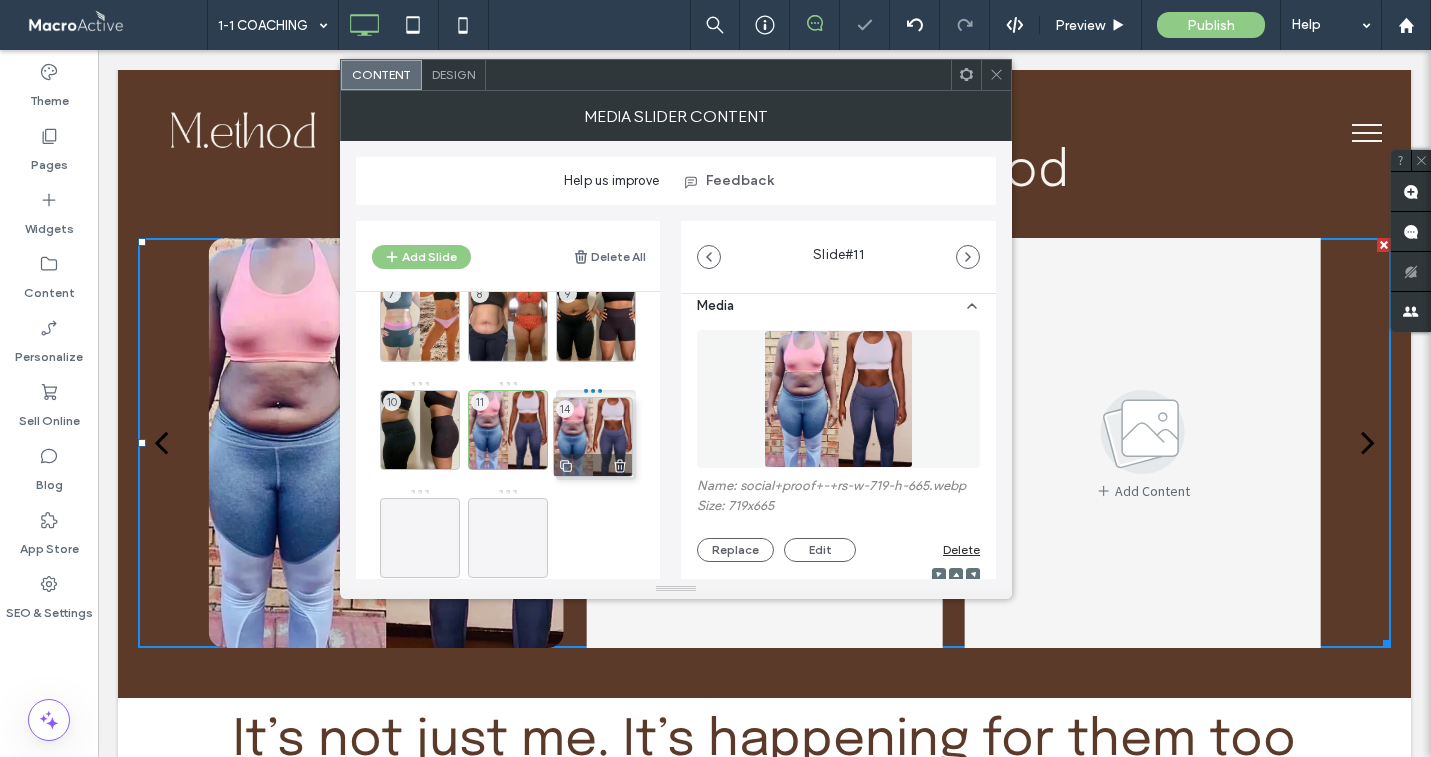 drag, startPoint x: 519, startPoint y: 518, endPoint x: 605, endPoint y: 416, distance: 133.41664 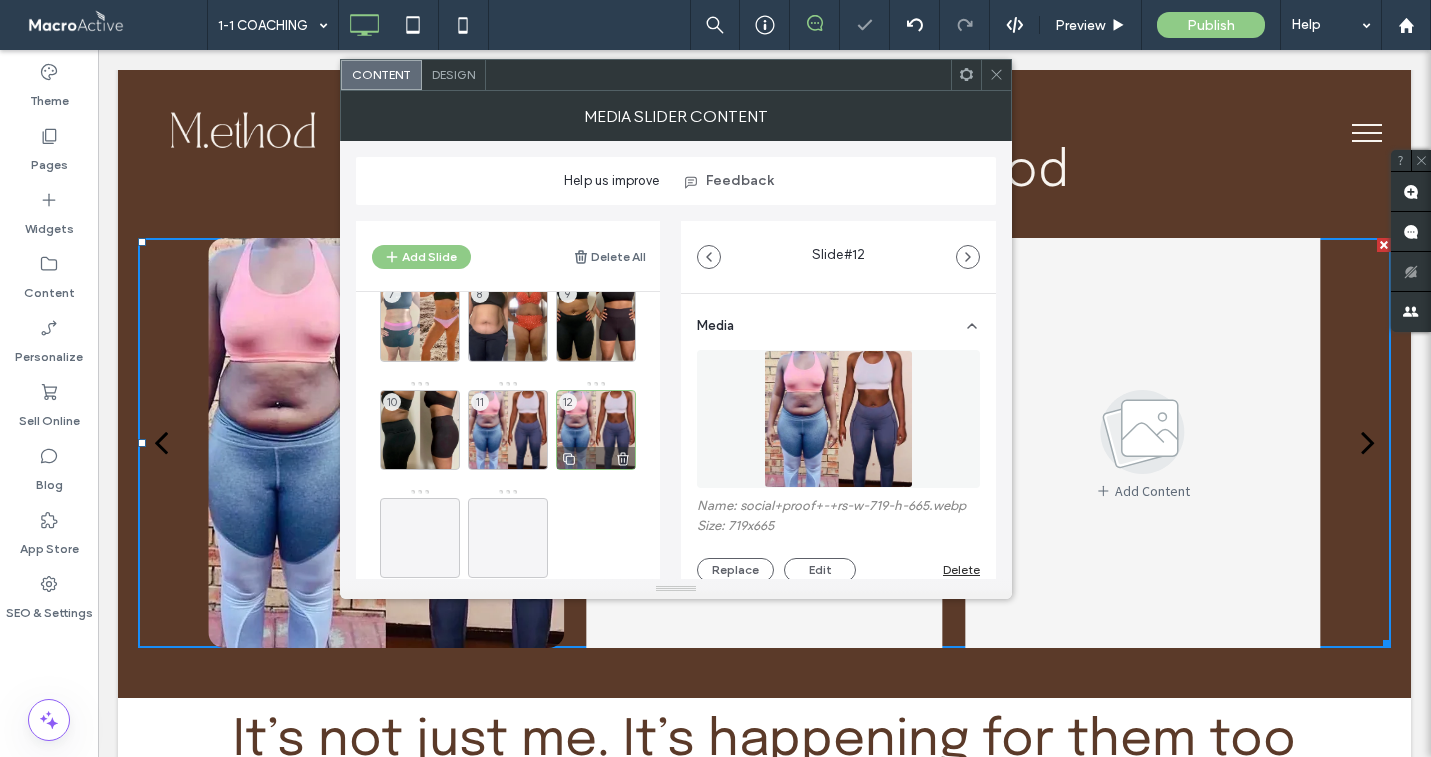 click on "12" at bounding box center [596, 430] 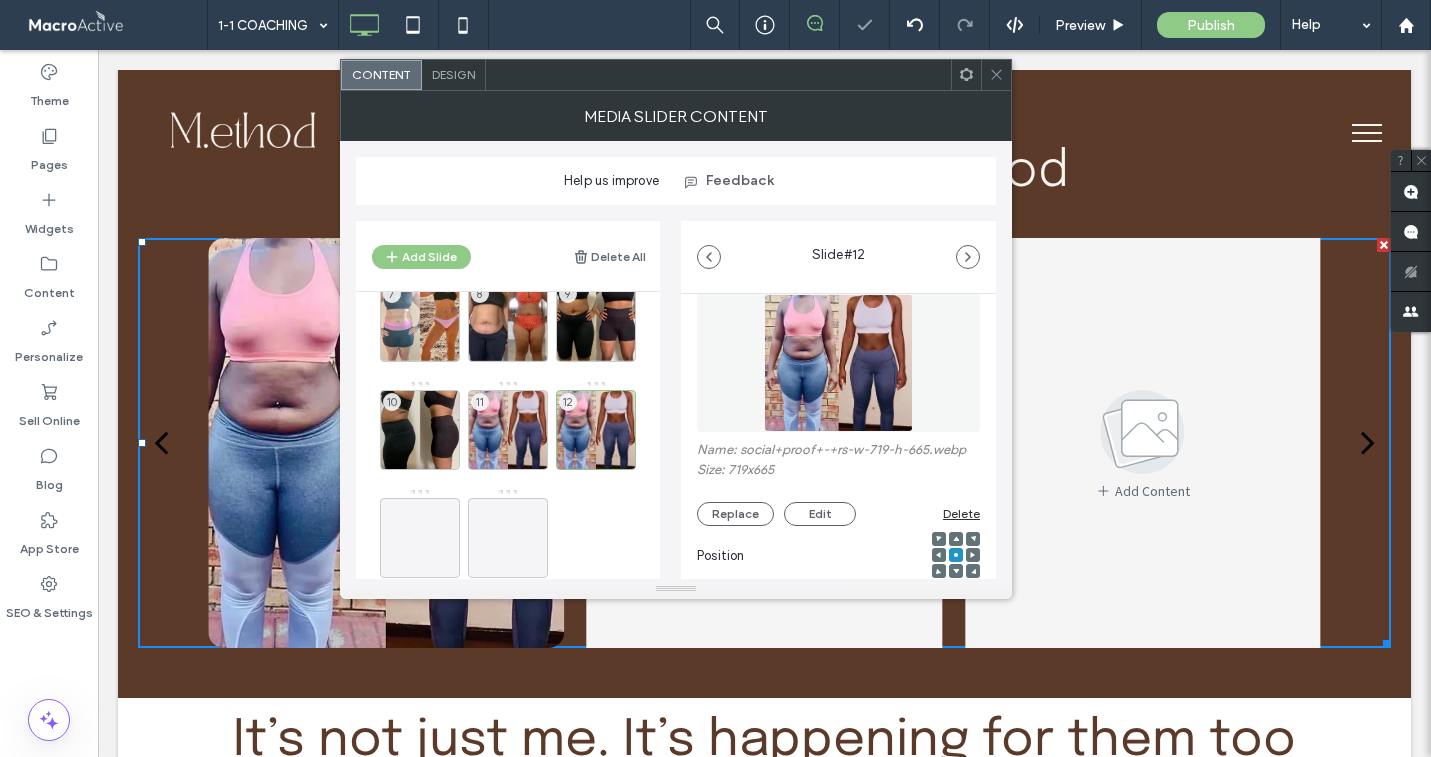 scroll, scrollTop: 61, scrollLeft: 0, axis: vertical 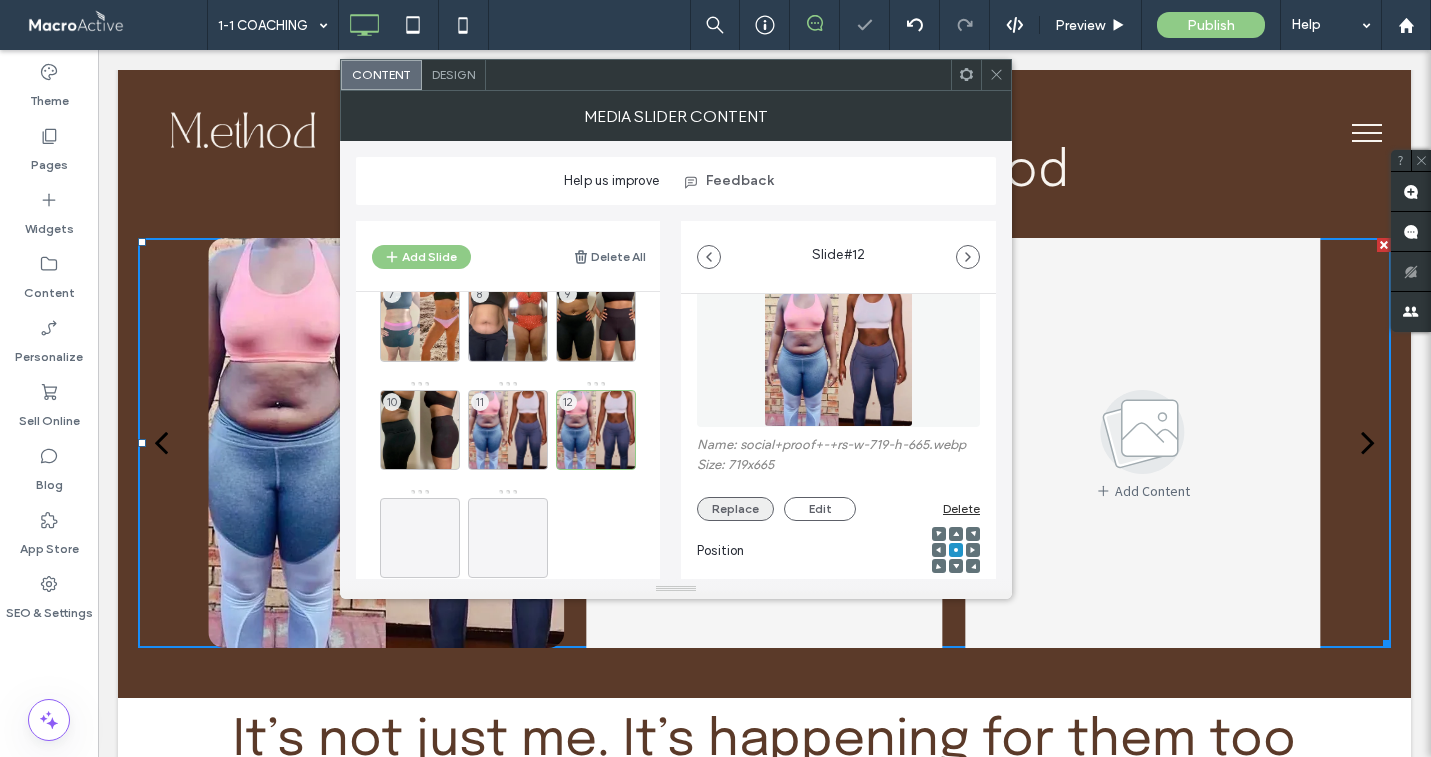 click on "Replace" at bounding box center (735, 509) 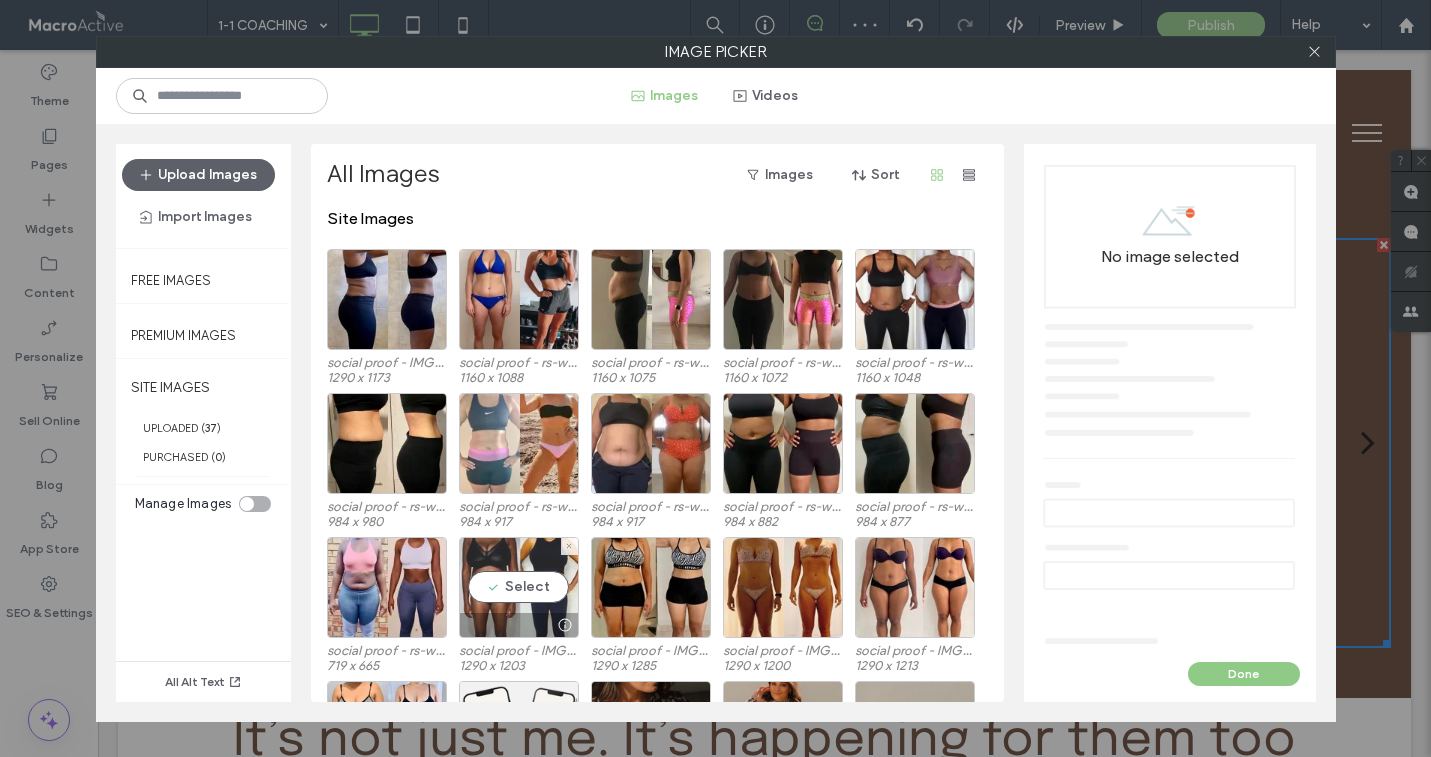 click on "Select" at bounding box center (519, 587) 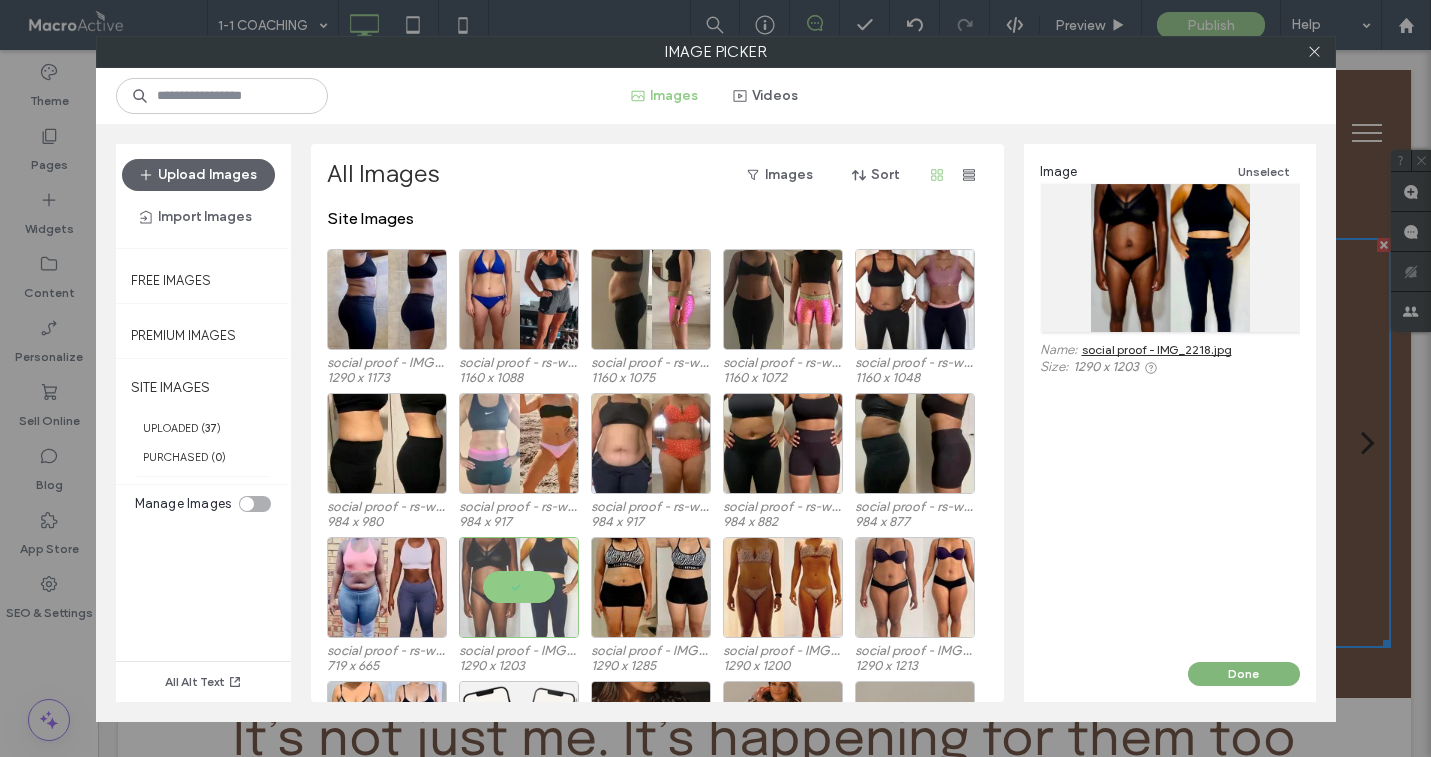 click on "Done" at bounding box center [1244, 674] 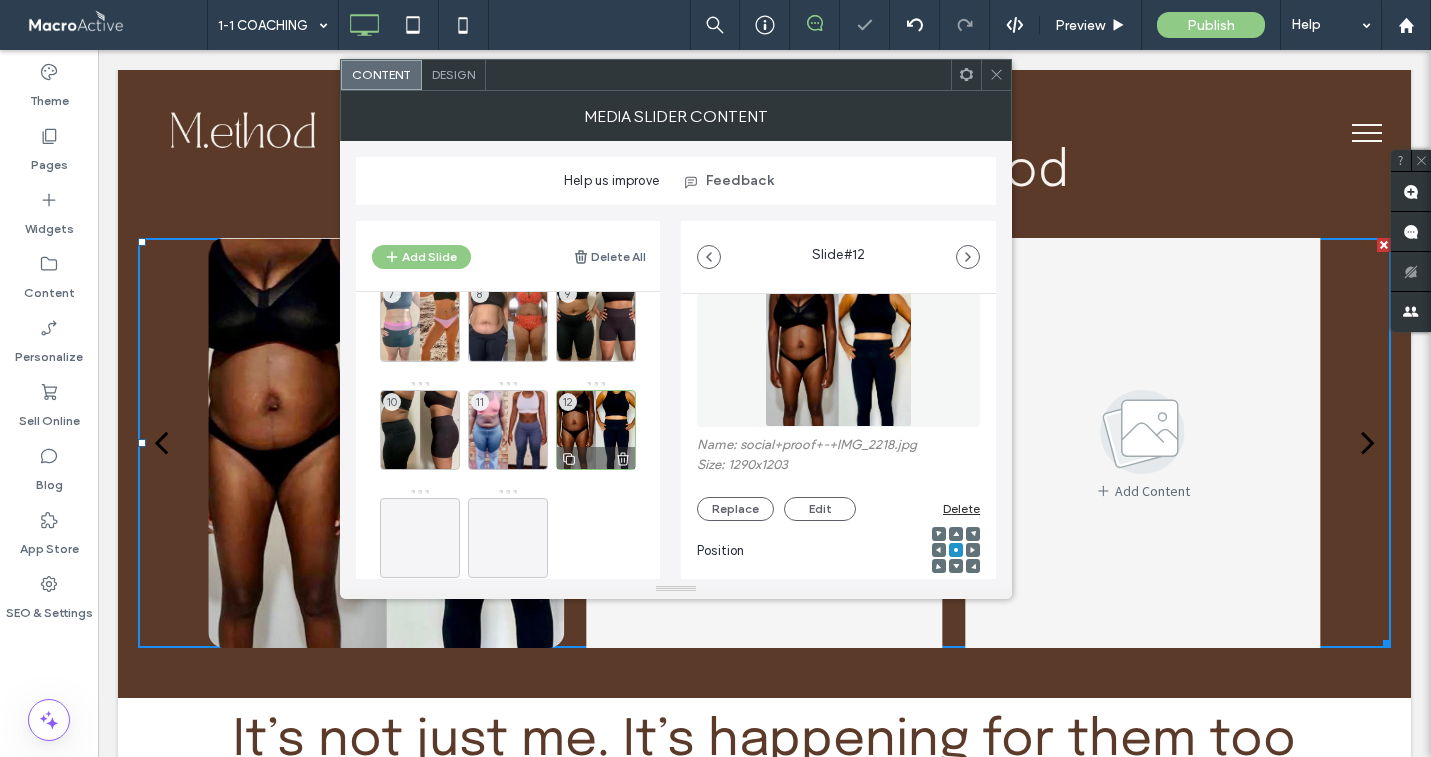 click 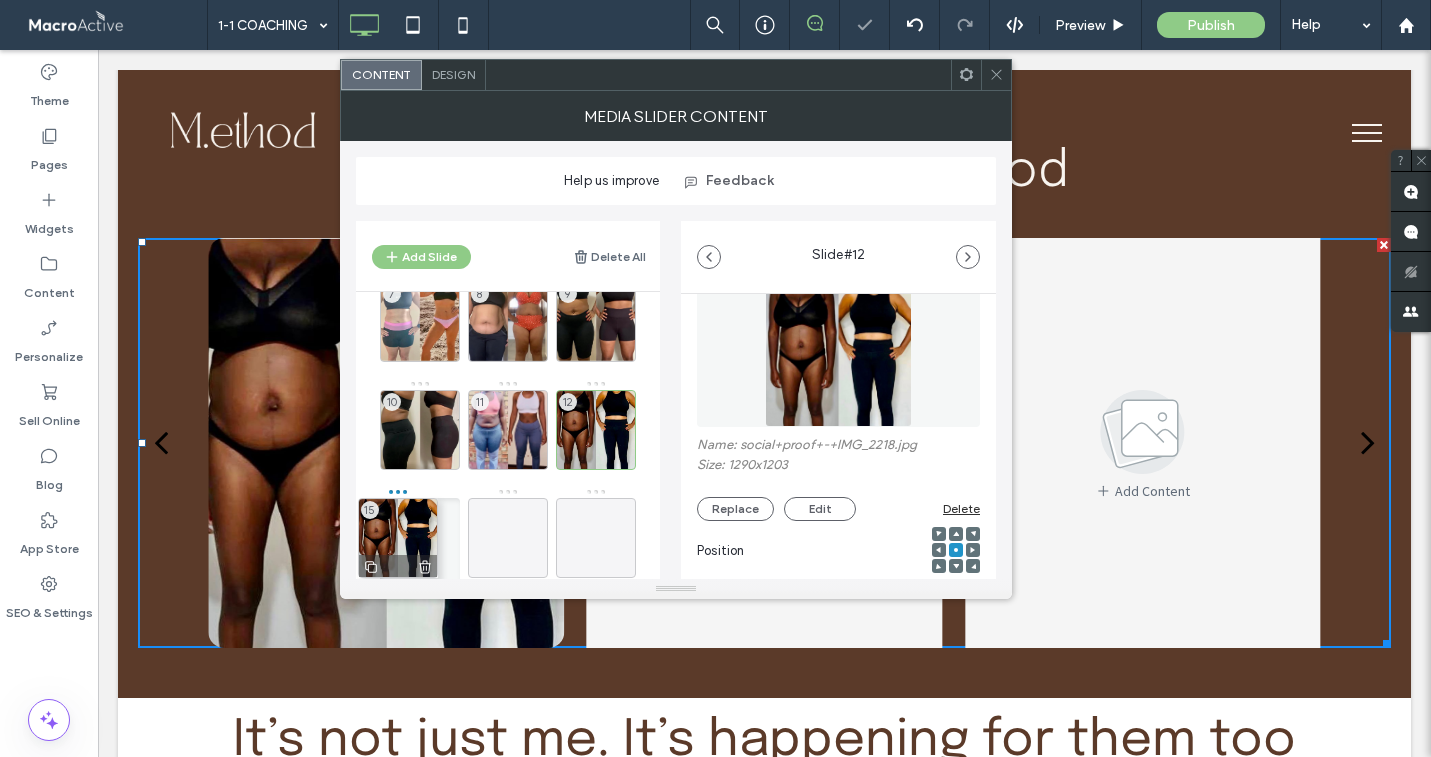 drag, startPoint x: 597, startPoint y: 519, endPoint x: 411, endPoint y: 523, distance: 186.043 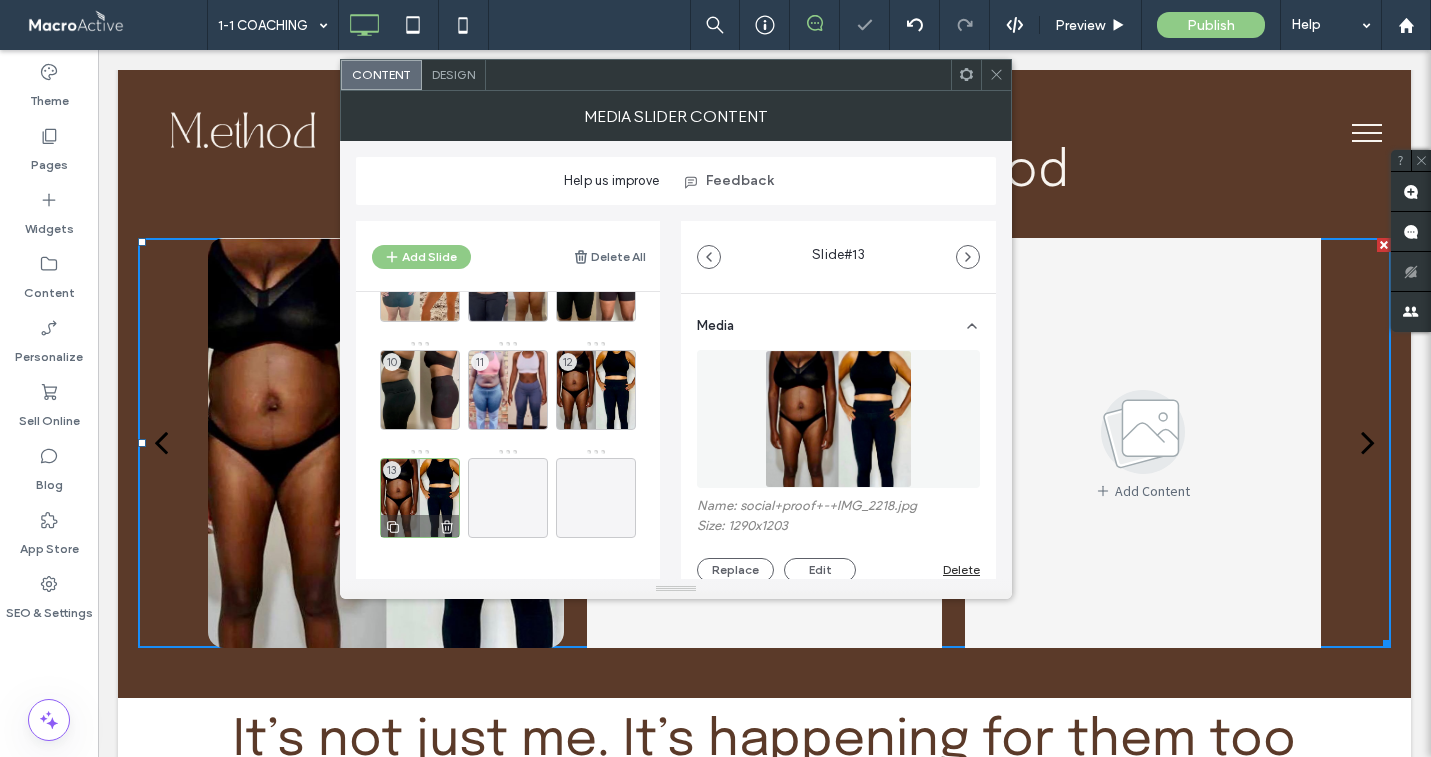 scroll, scrollTop: 294, scrollLeft: 0, axis: vertical 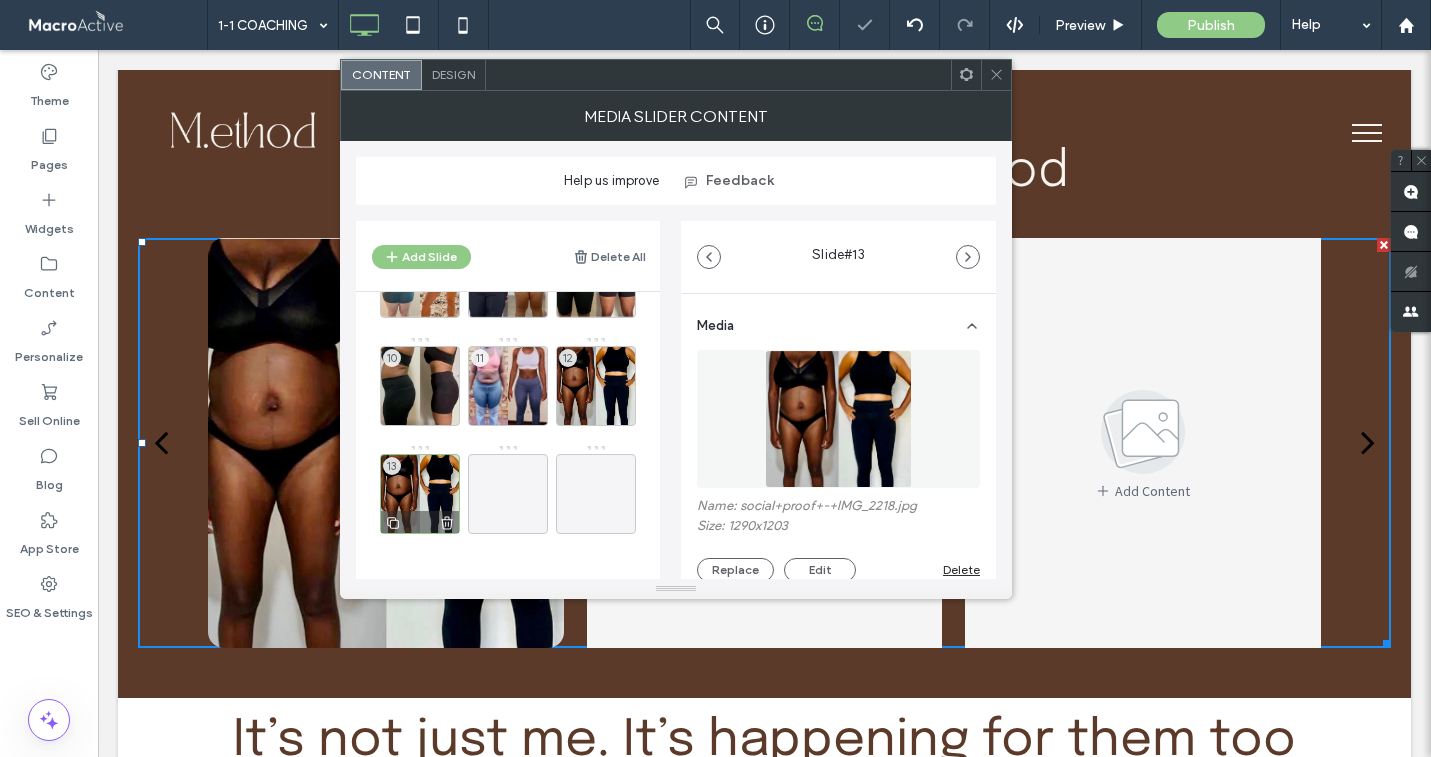 click on "13" at bounding box center [420, 494] 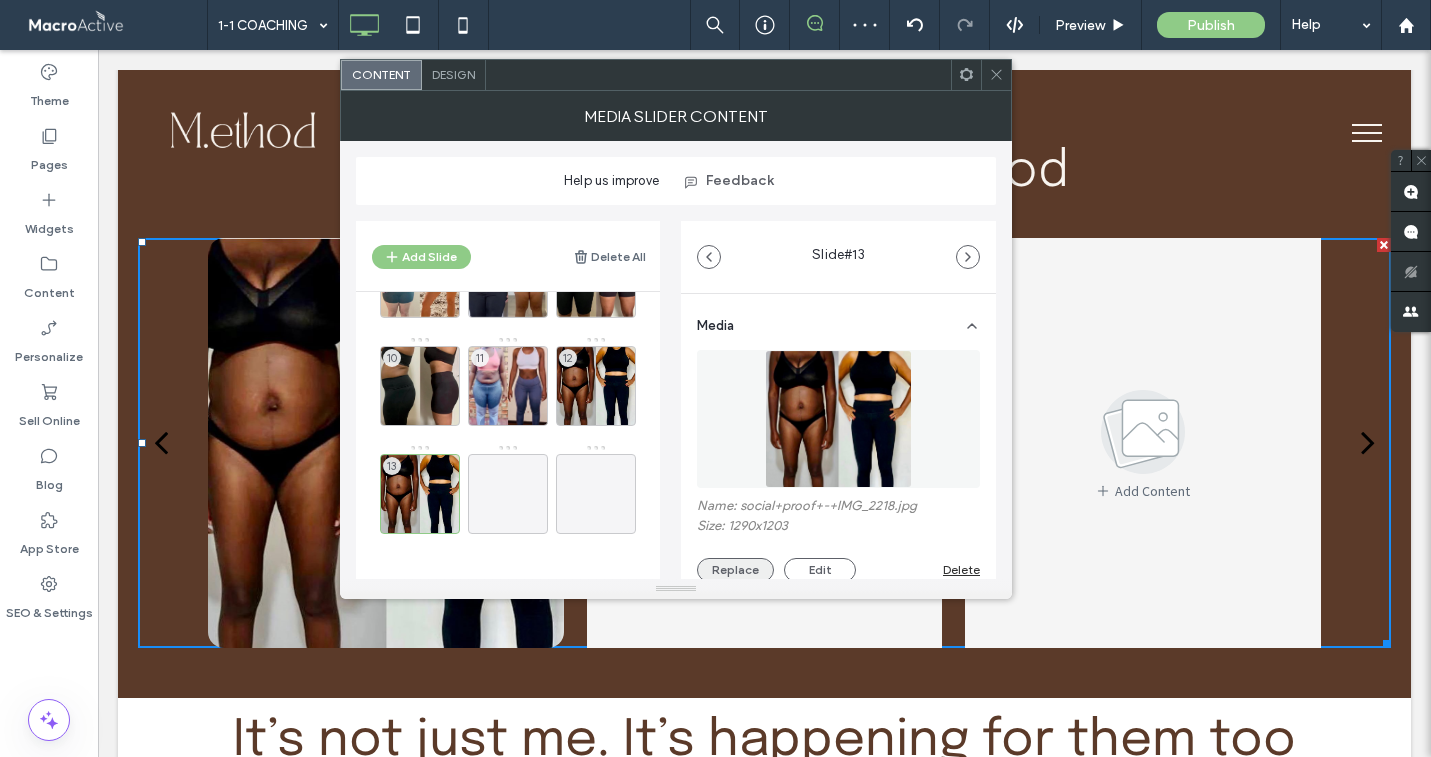 click on "Replace" at bounding box center (735, 570) 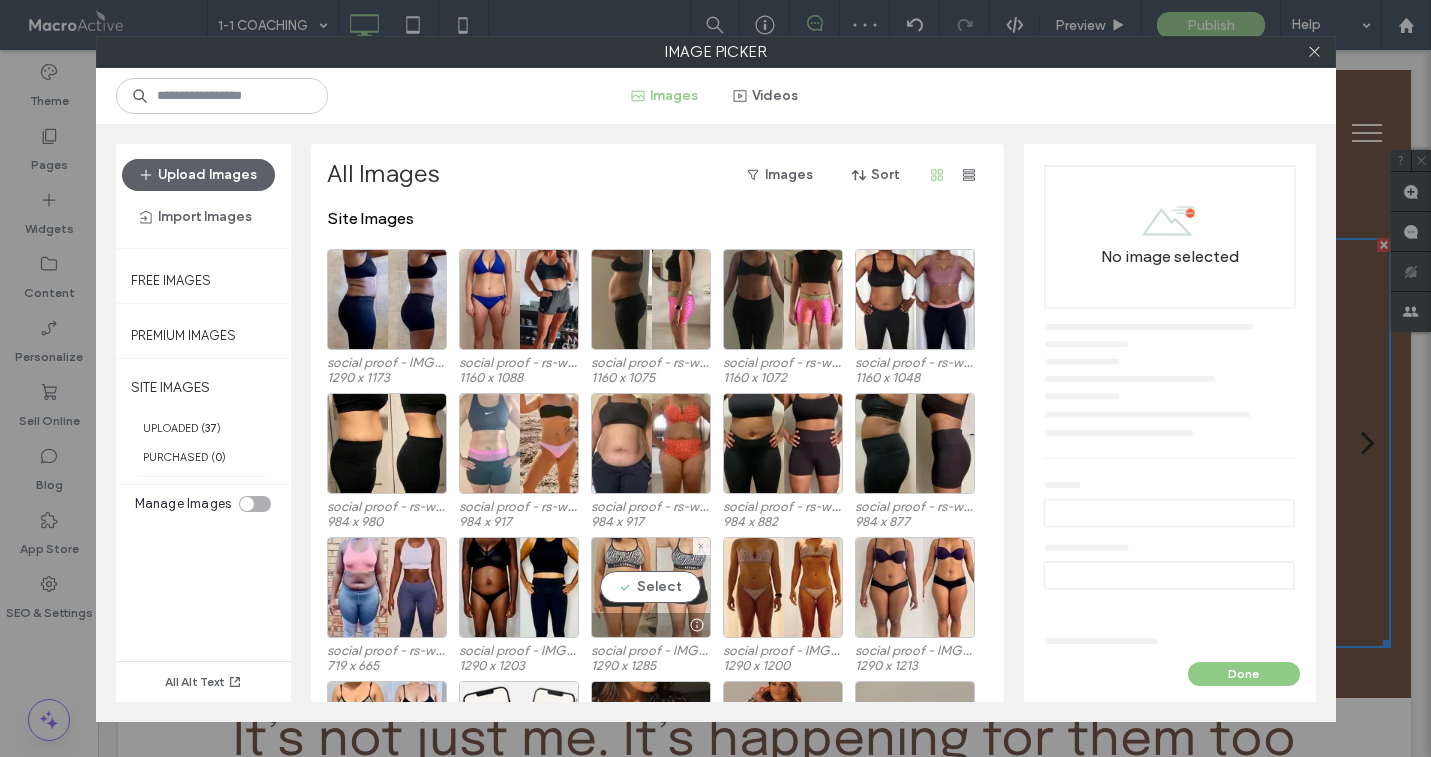 click on "Select" at bounding box center [651, 587] 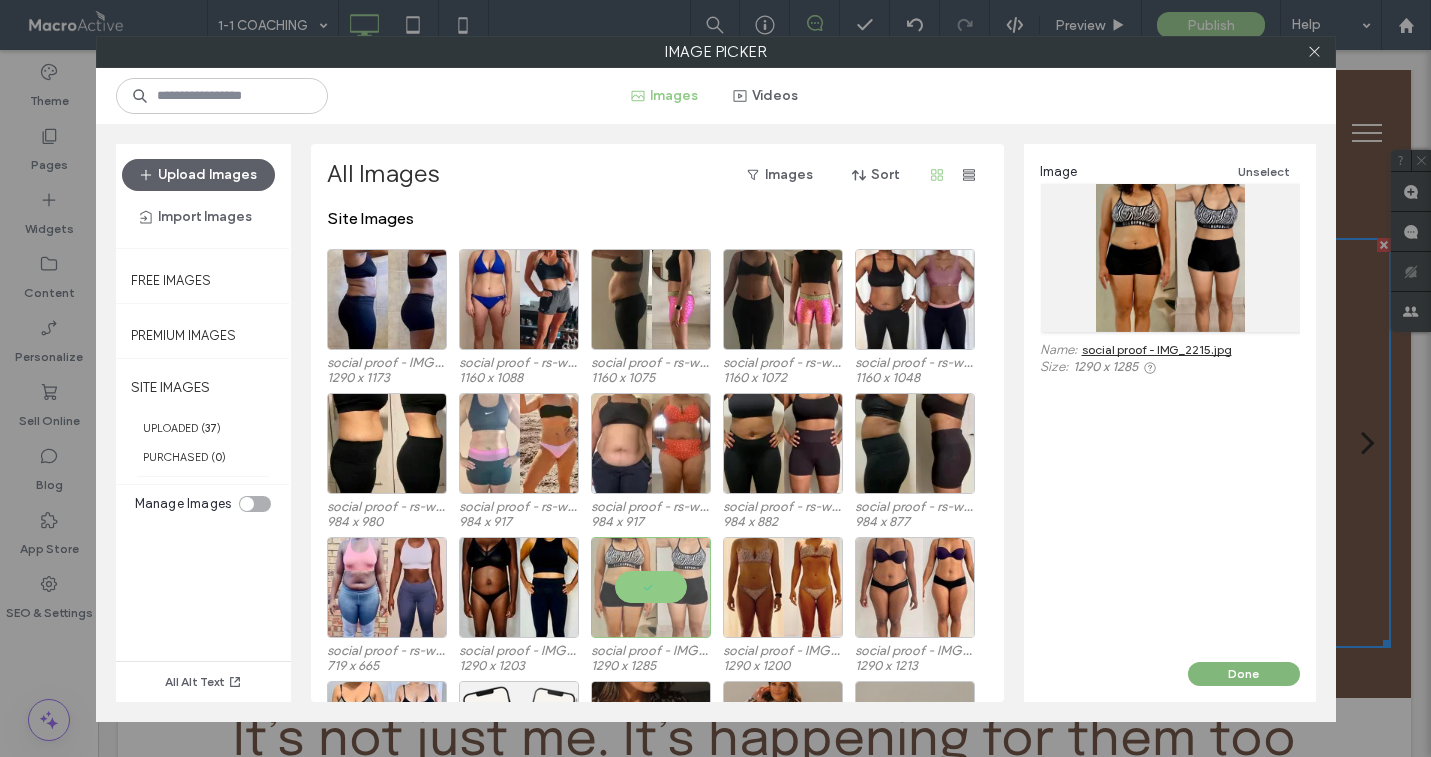 click on "Done" at bounding box center [1244, 674] 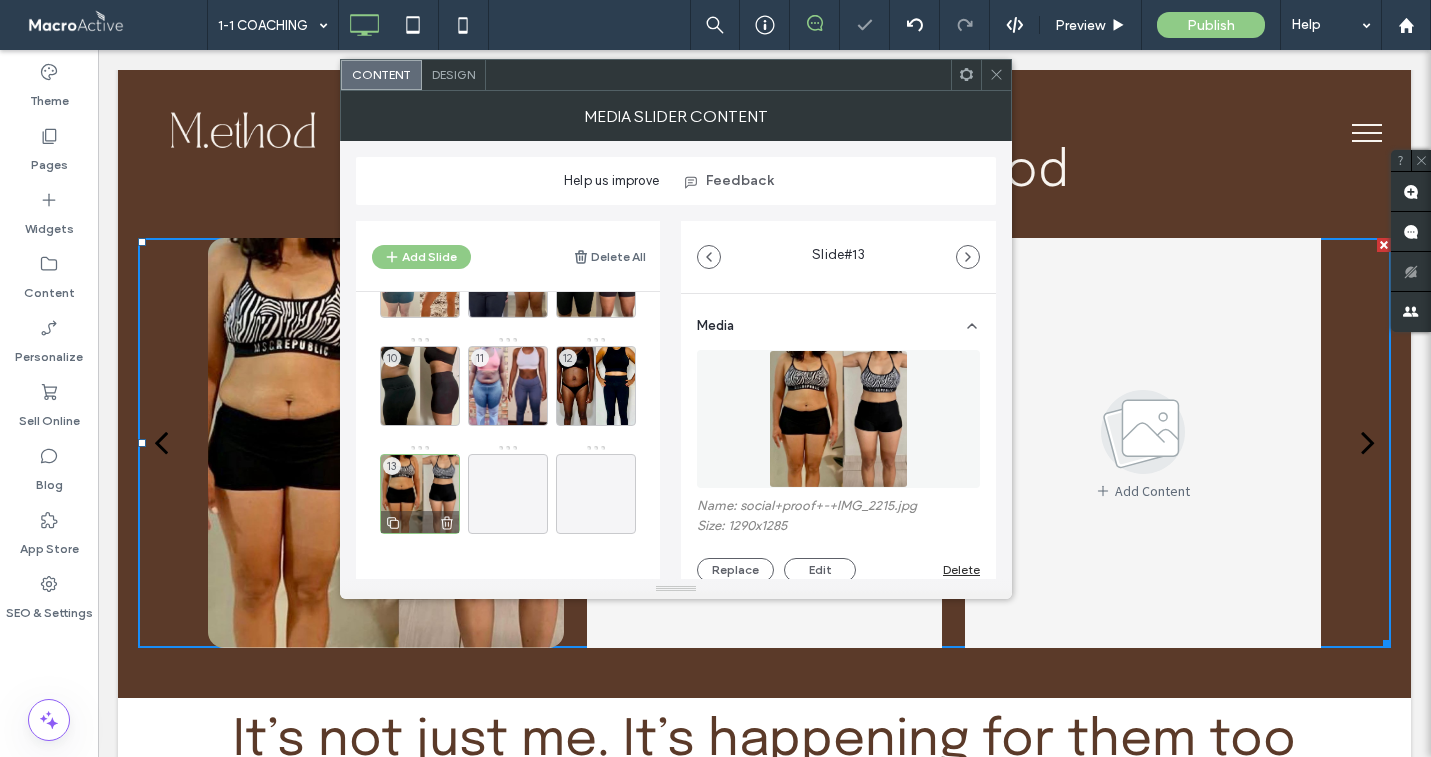 click 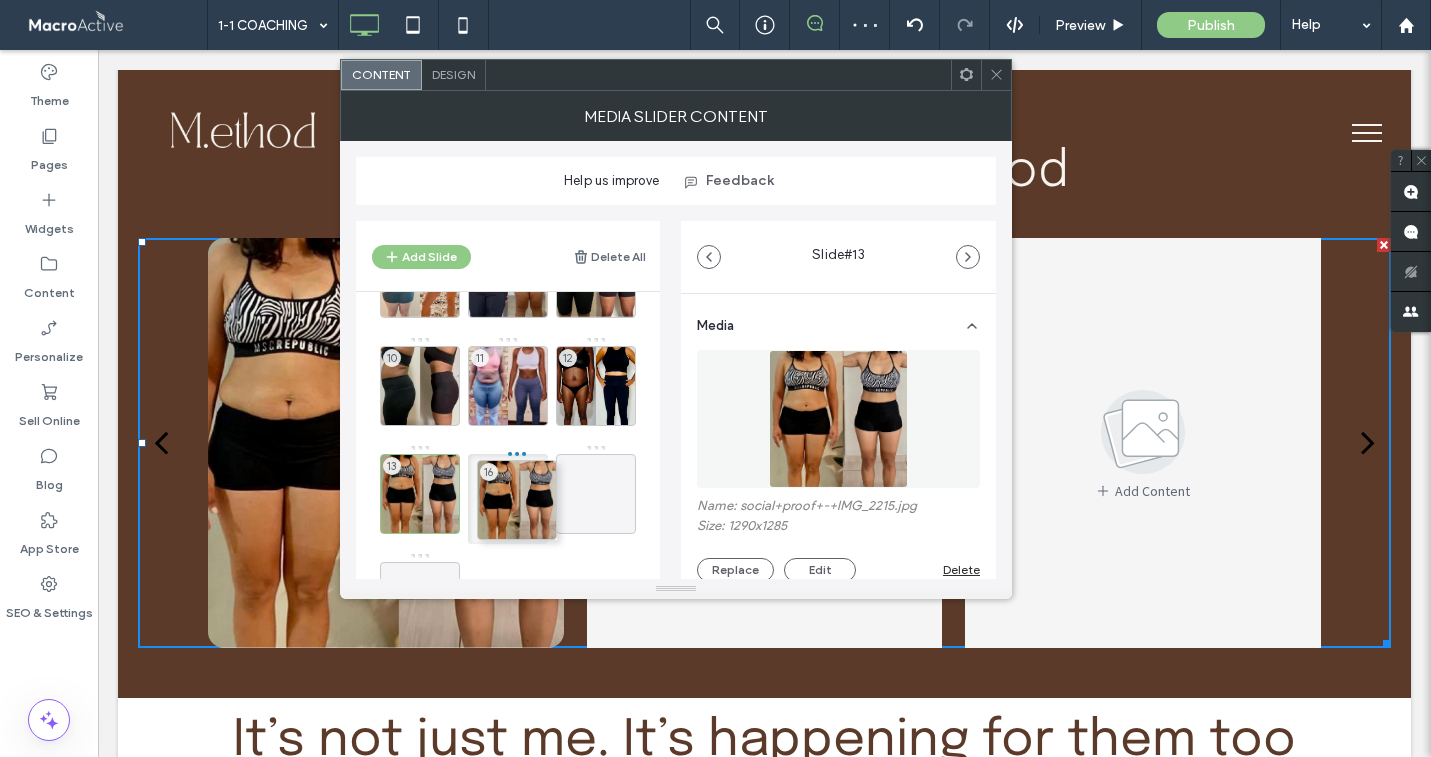 drag, startPoint x: 424, startPoint y: 565, endPoint x: 509, endPoint y: 463, distance: 132.77425 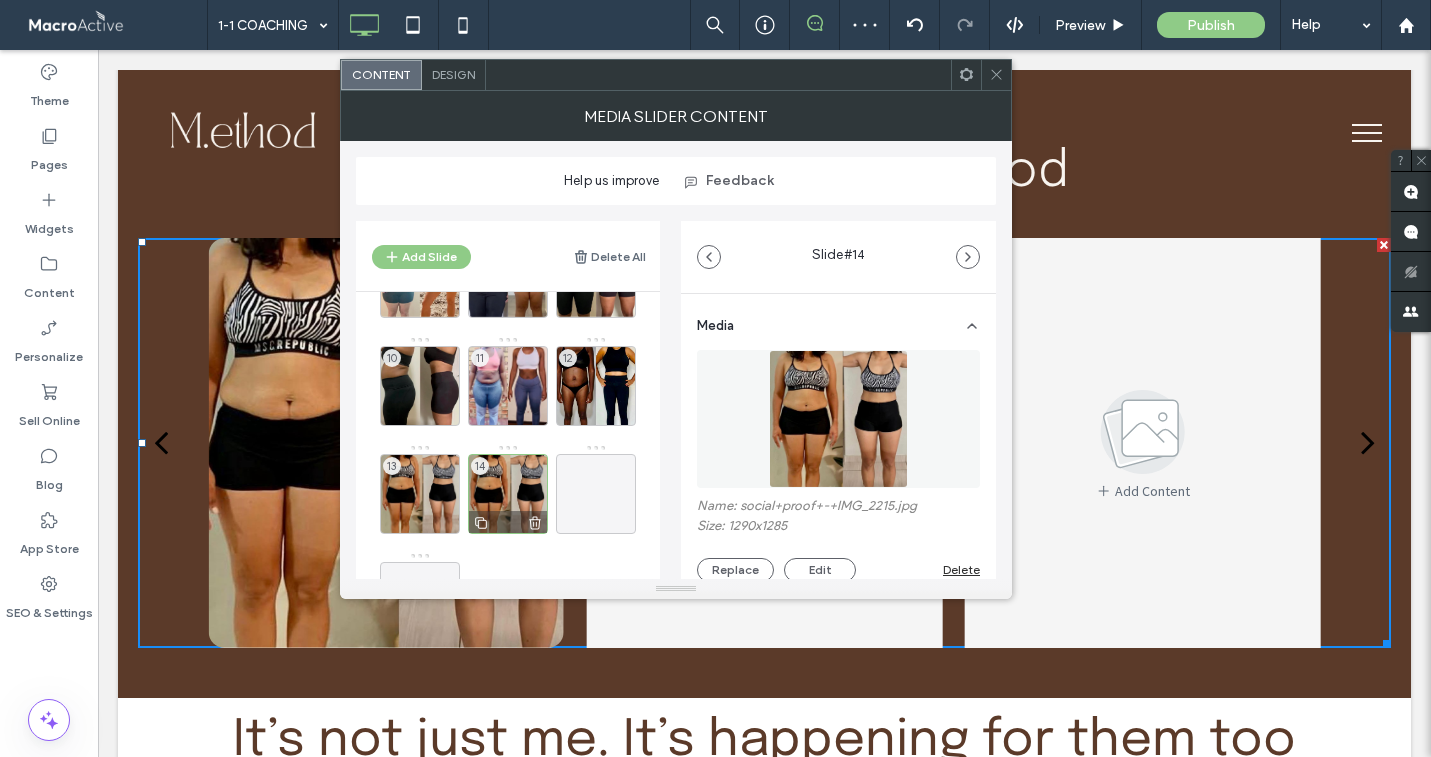 click on "14" at bounding box center (508, 494) 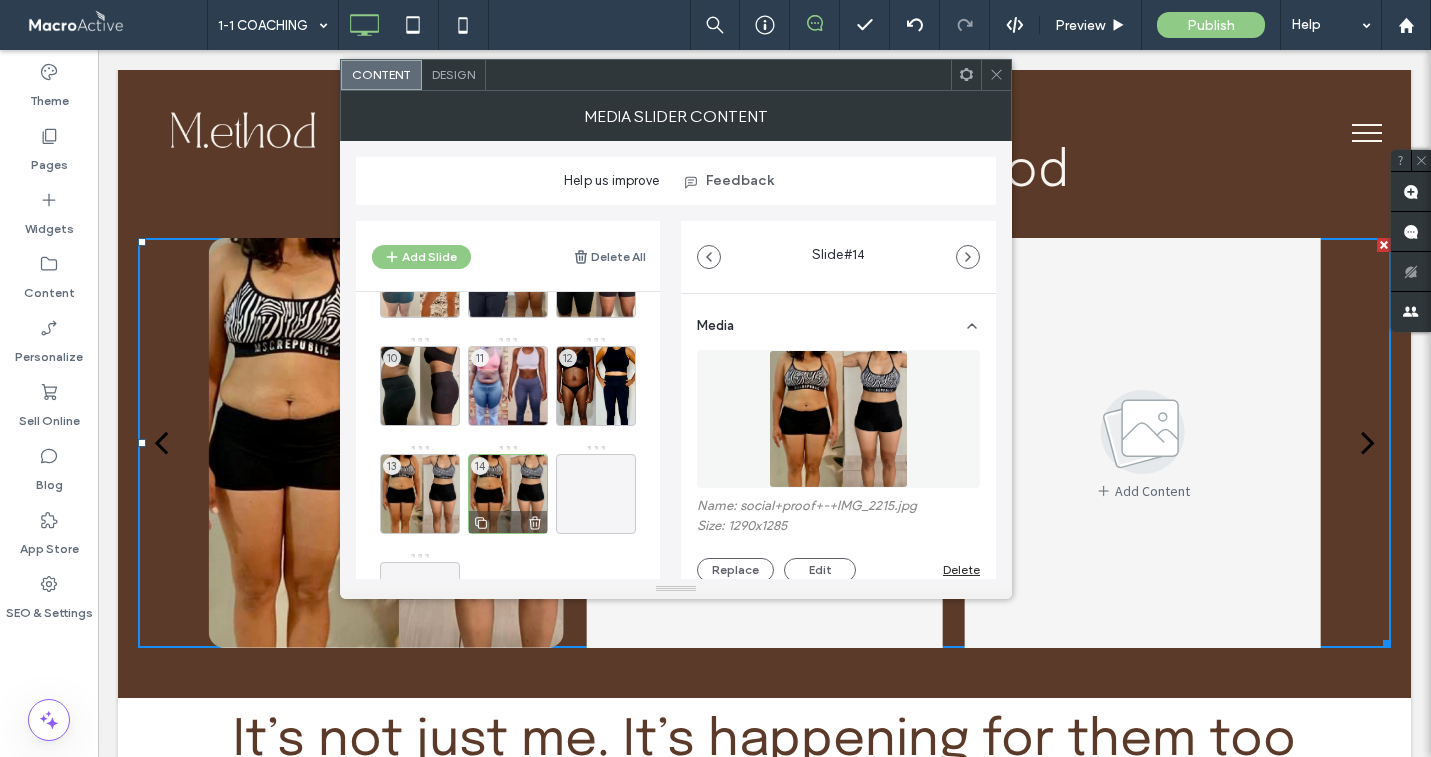 click 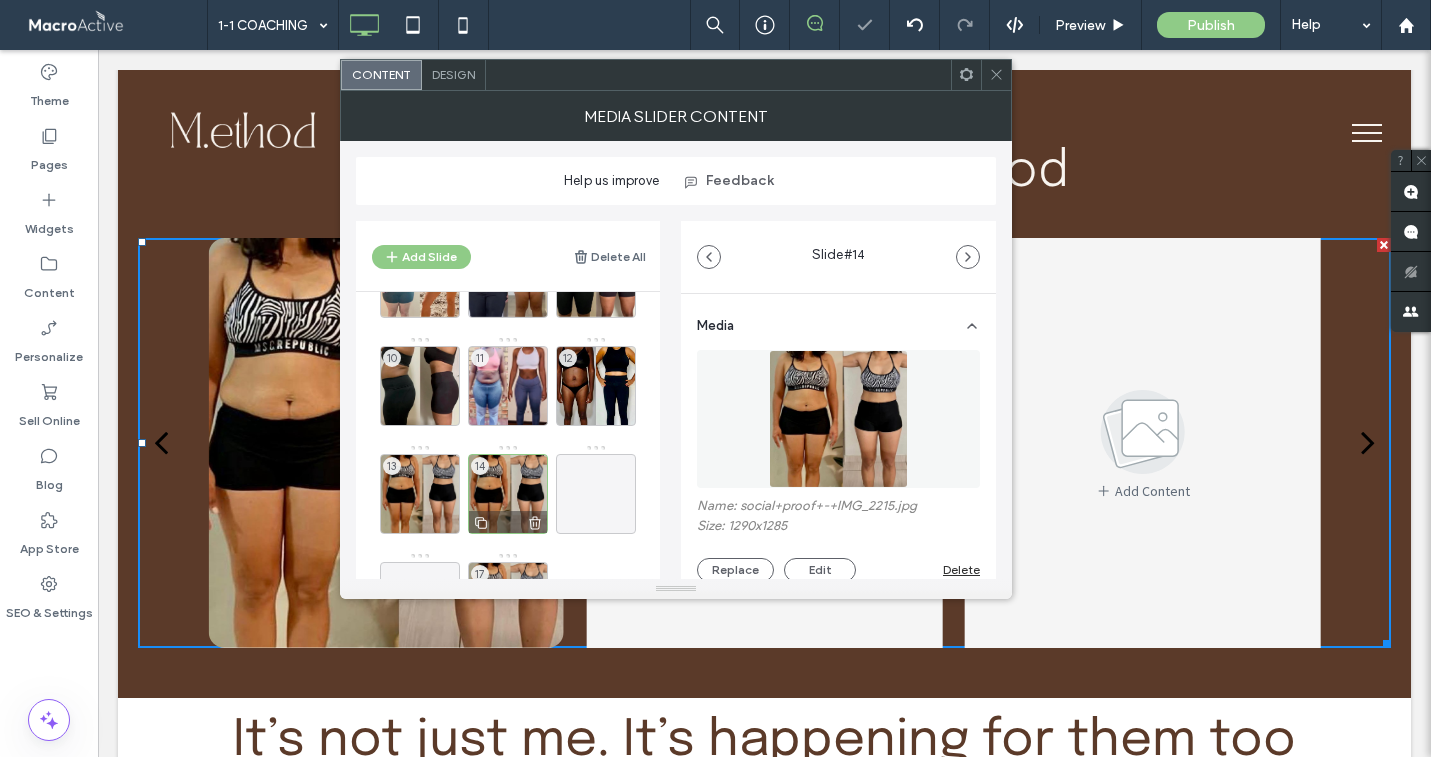 click on "14" at bounding box center (508, 494) 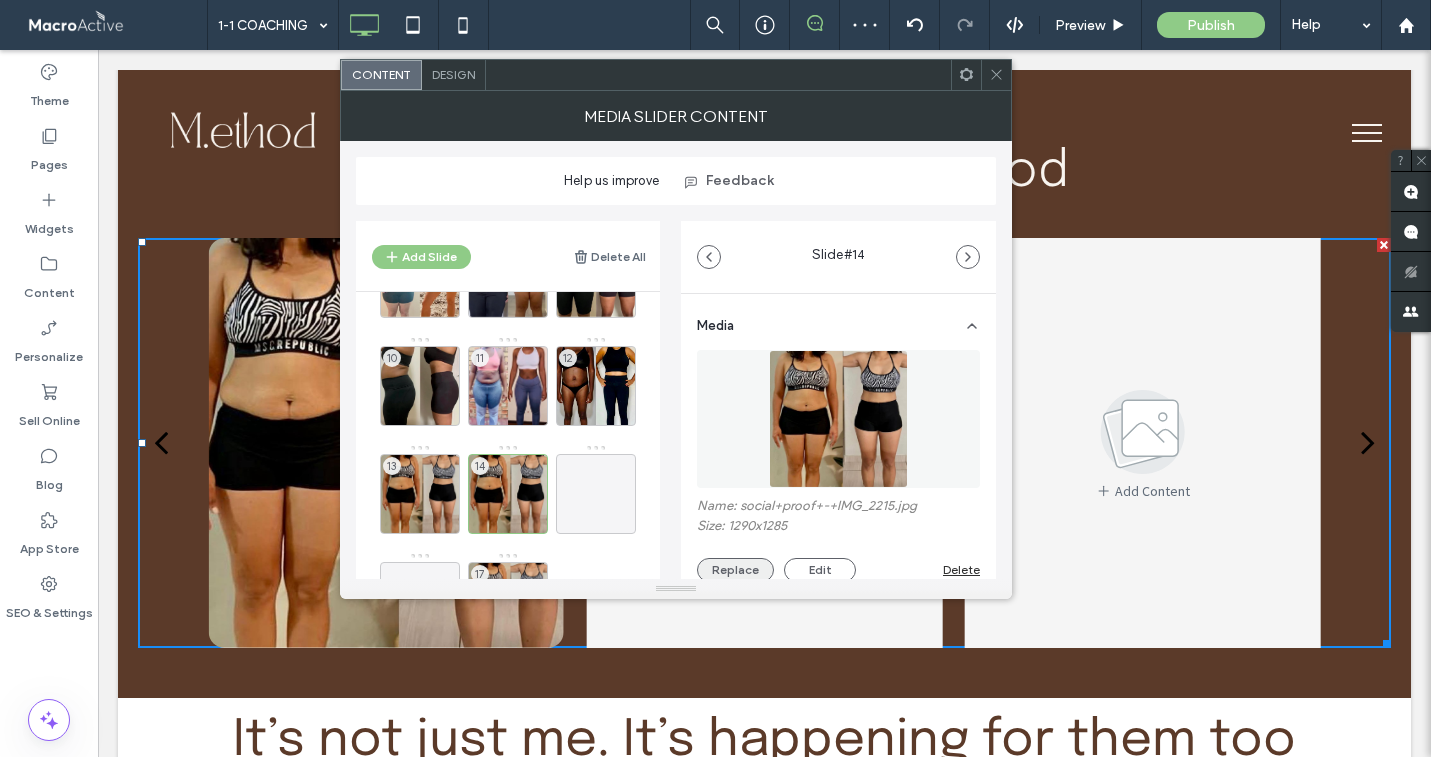 click on "Replace" at bounding box center (735, 570) 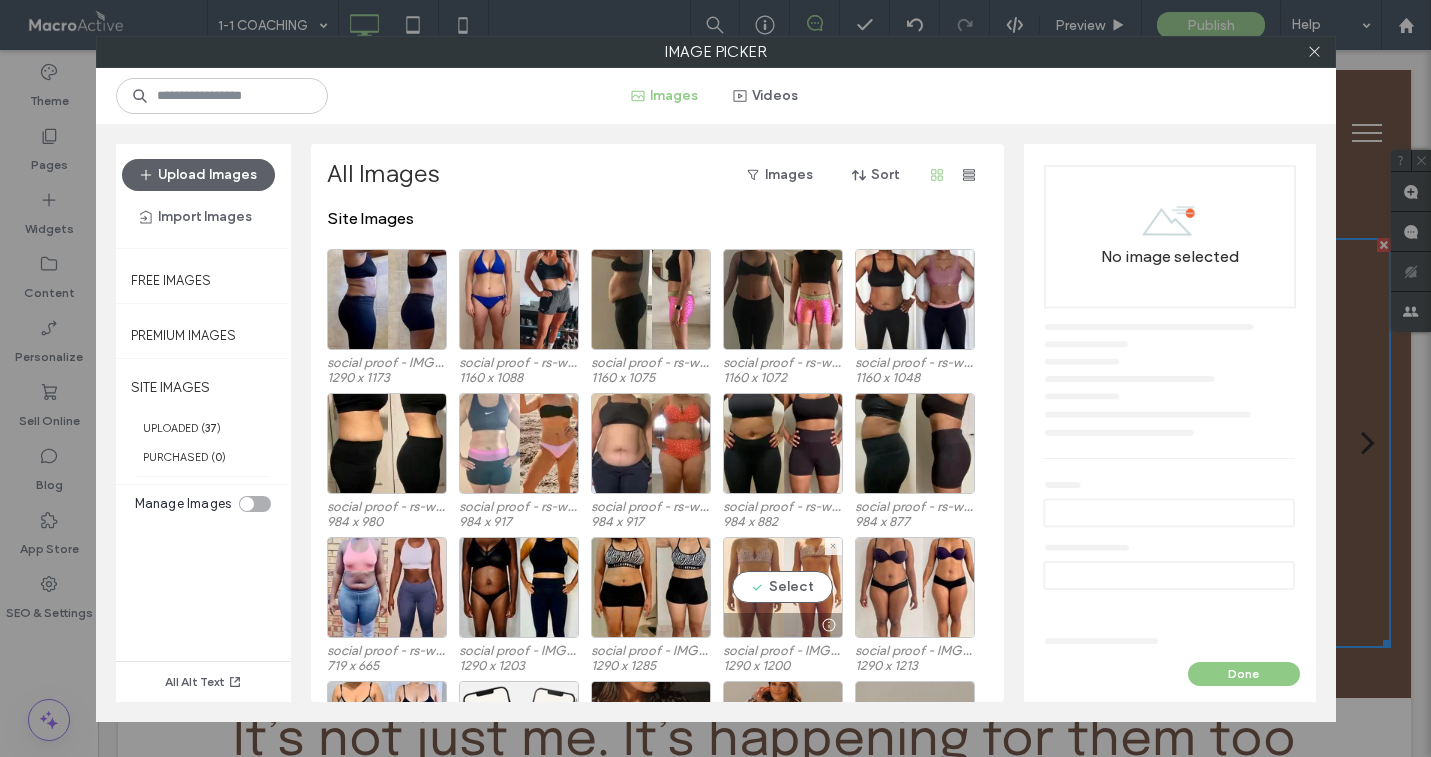 click on "Select" at bounding box center [783, 587] 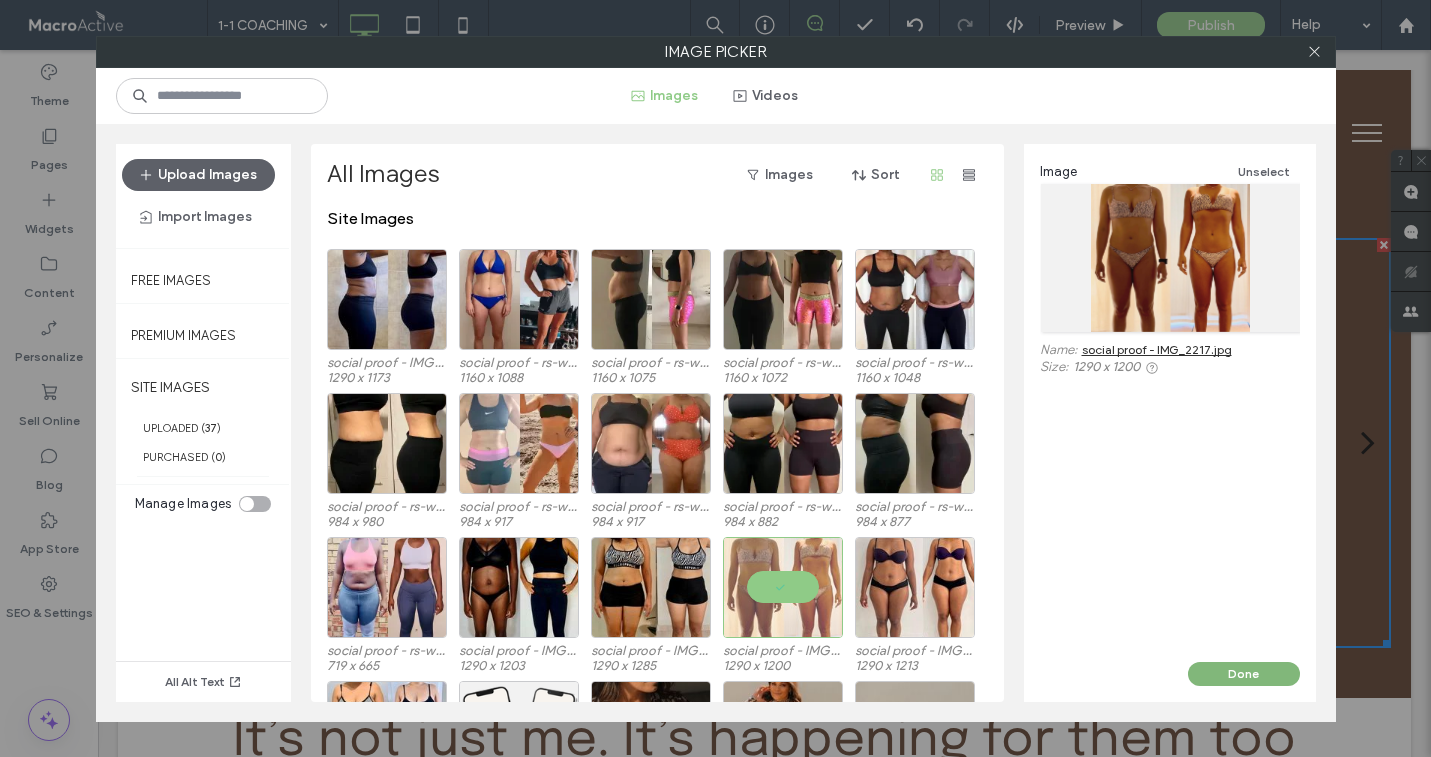 click on "Done" at bounding box center [1244, 674] 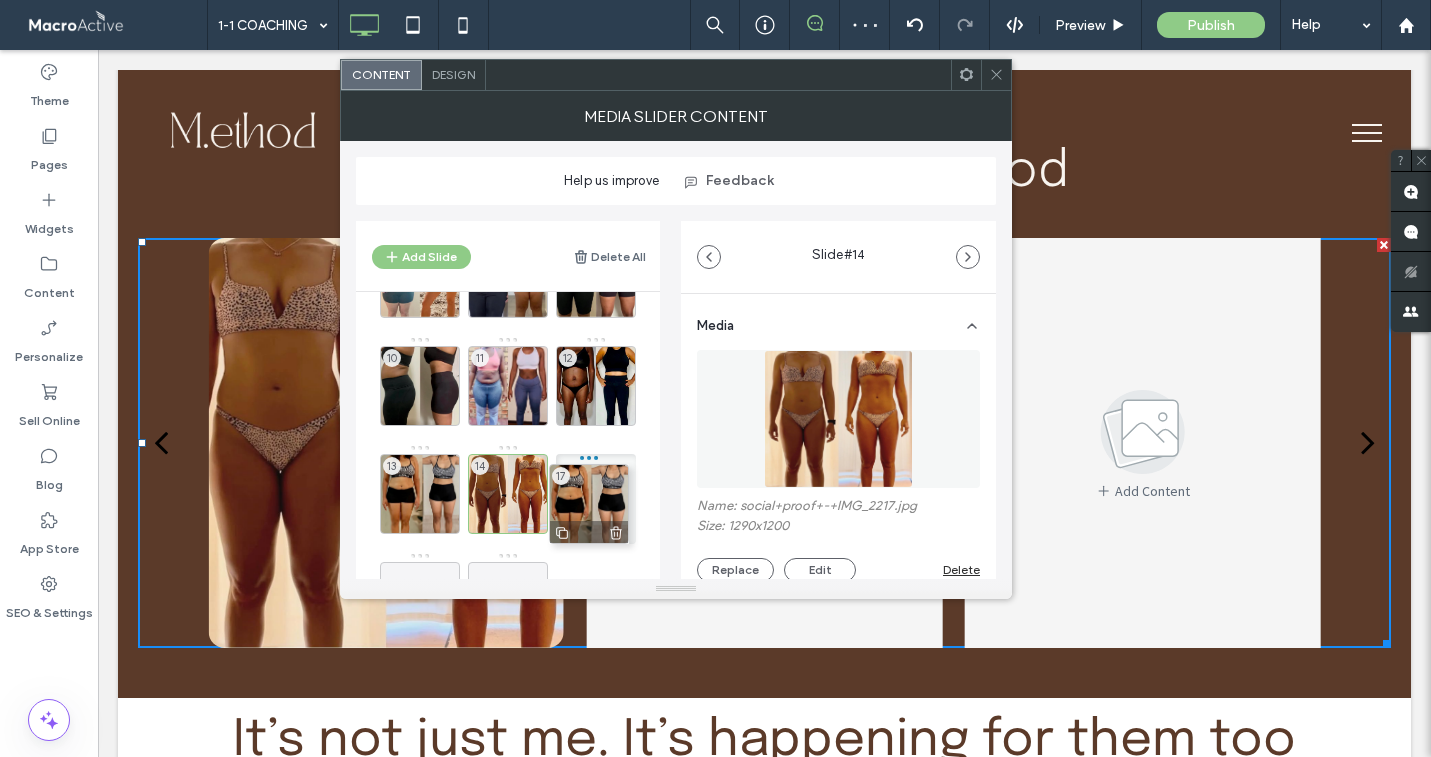 drag, startPoint x: 508, startPoint y: 563, endPoint x: 589, endPoint y: 465, distance: 127.141655 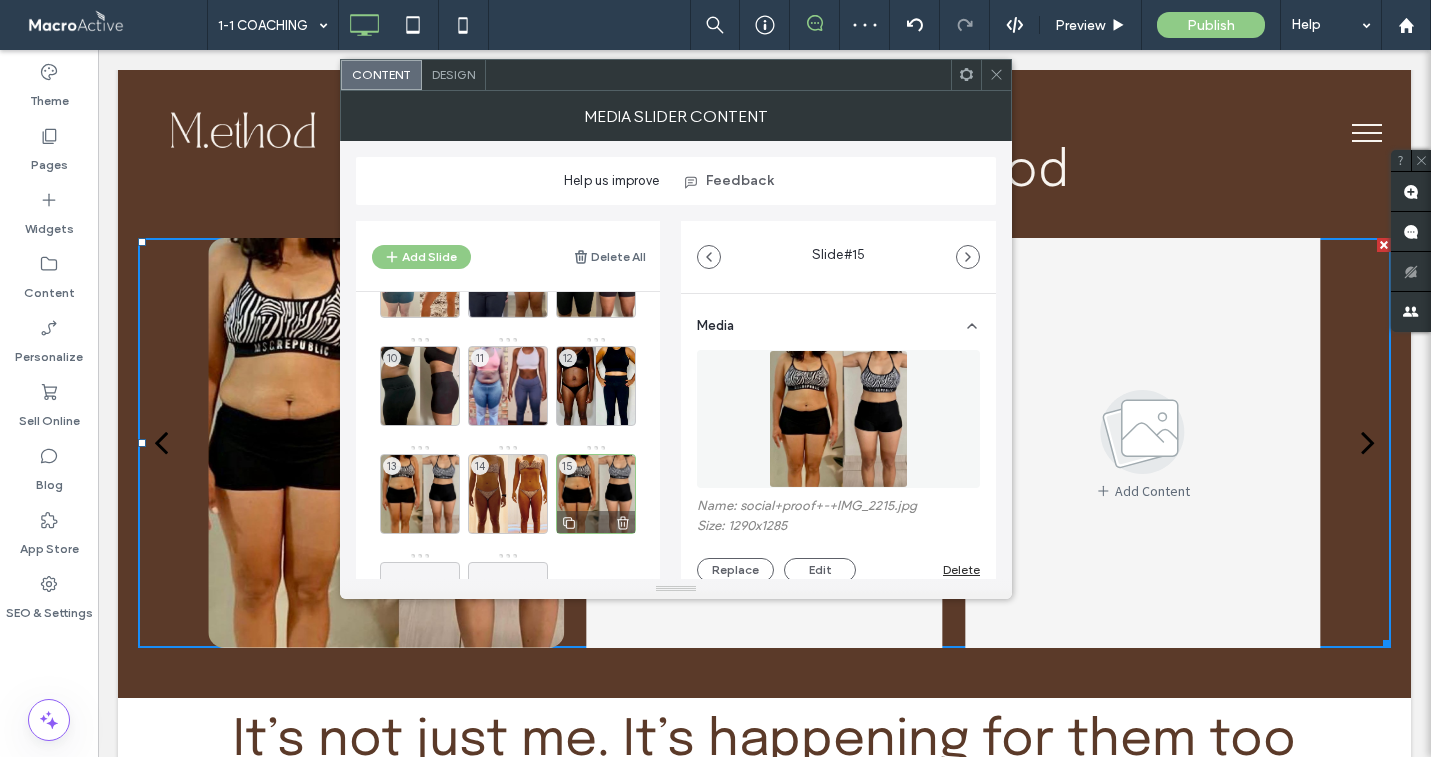 click on "15" at bounding box center [596, 494] 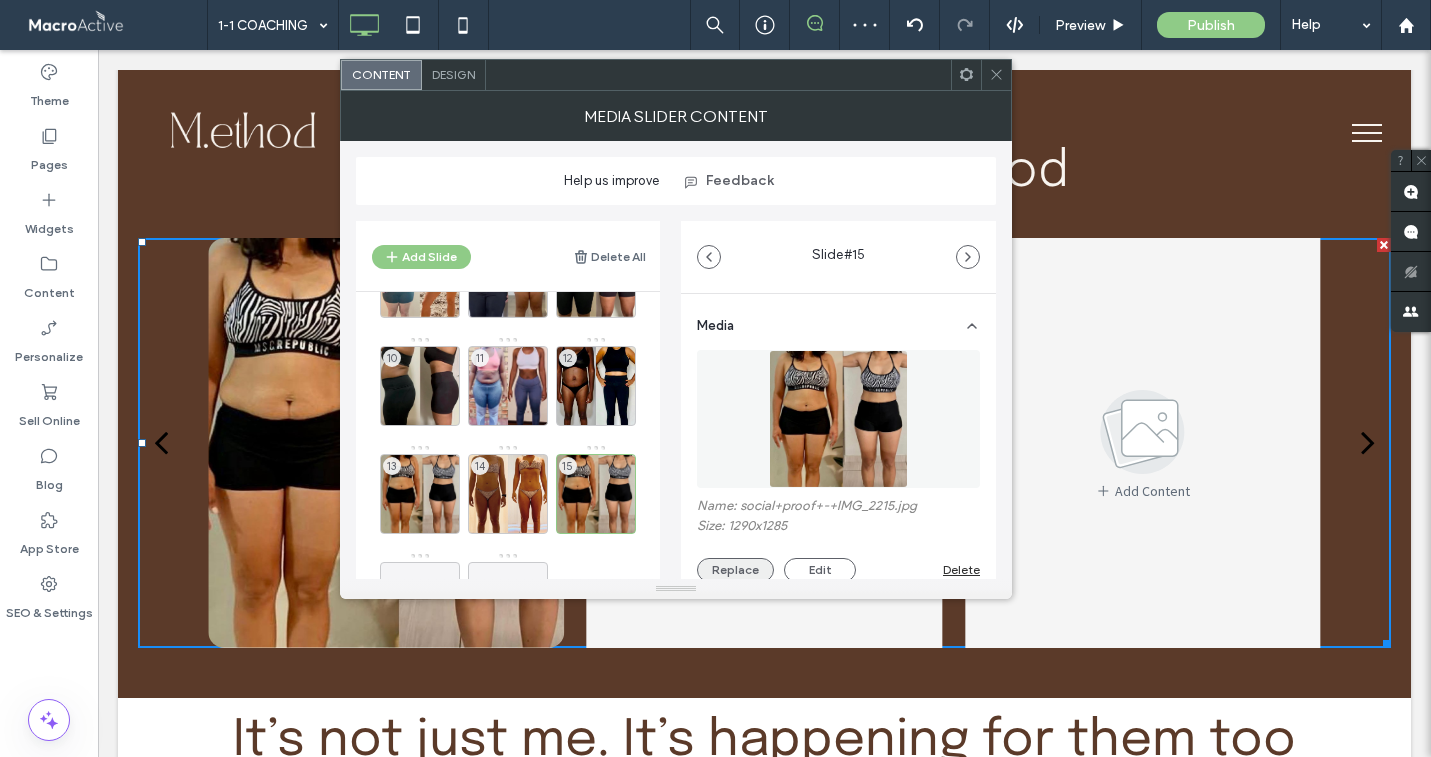click on "Replace" at bounding box center (735, 570) 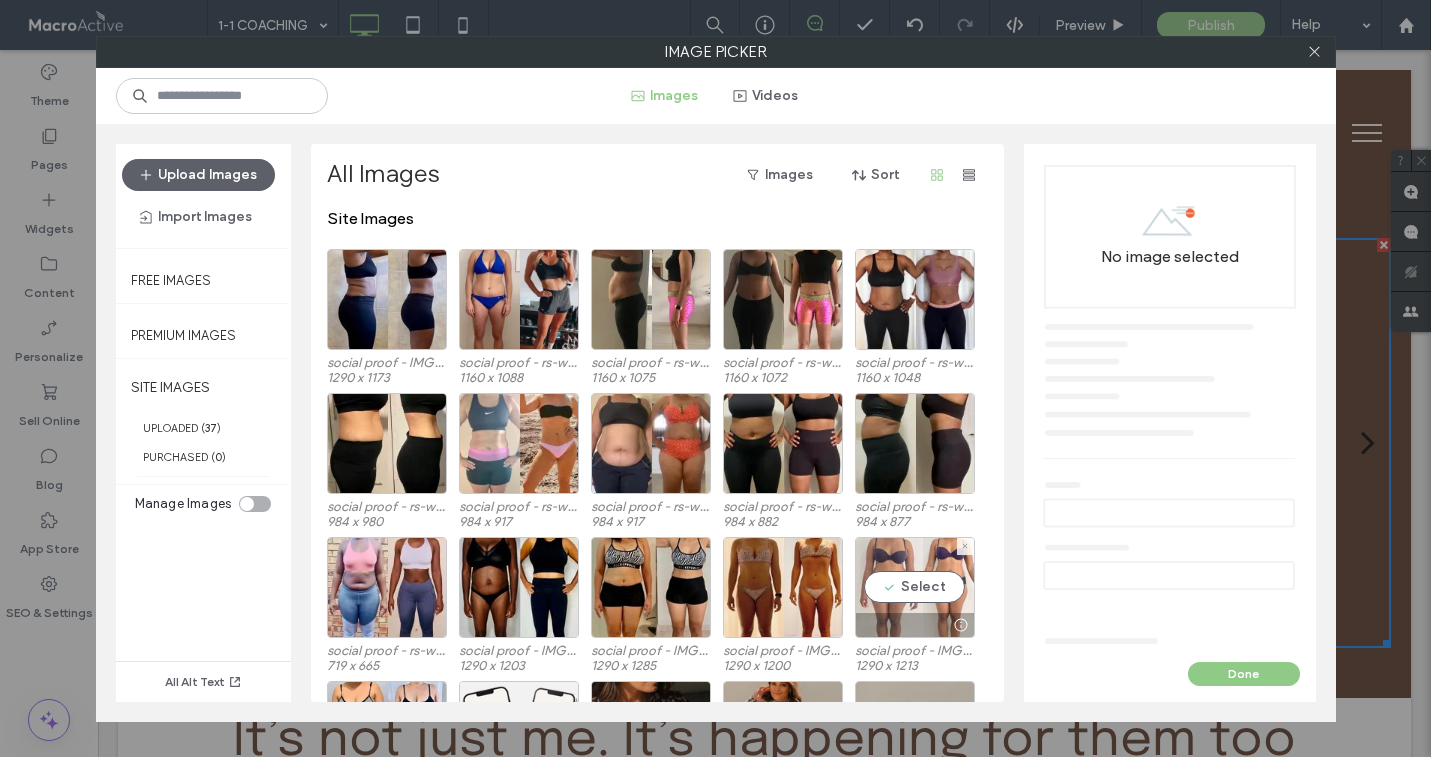 click on "Select" at bounding box center (915, 587) 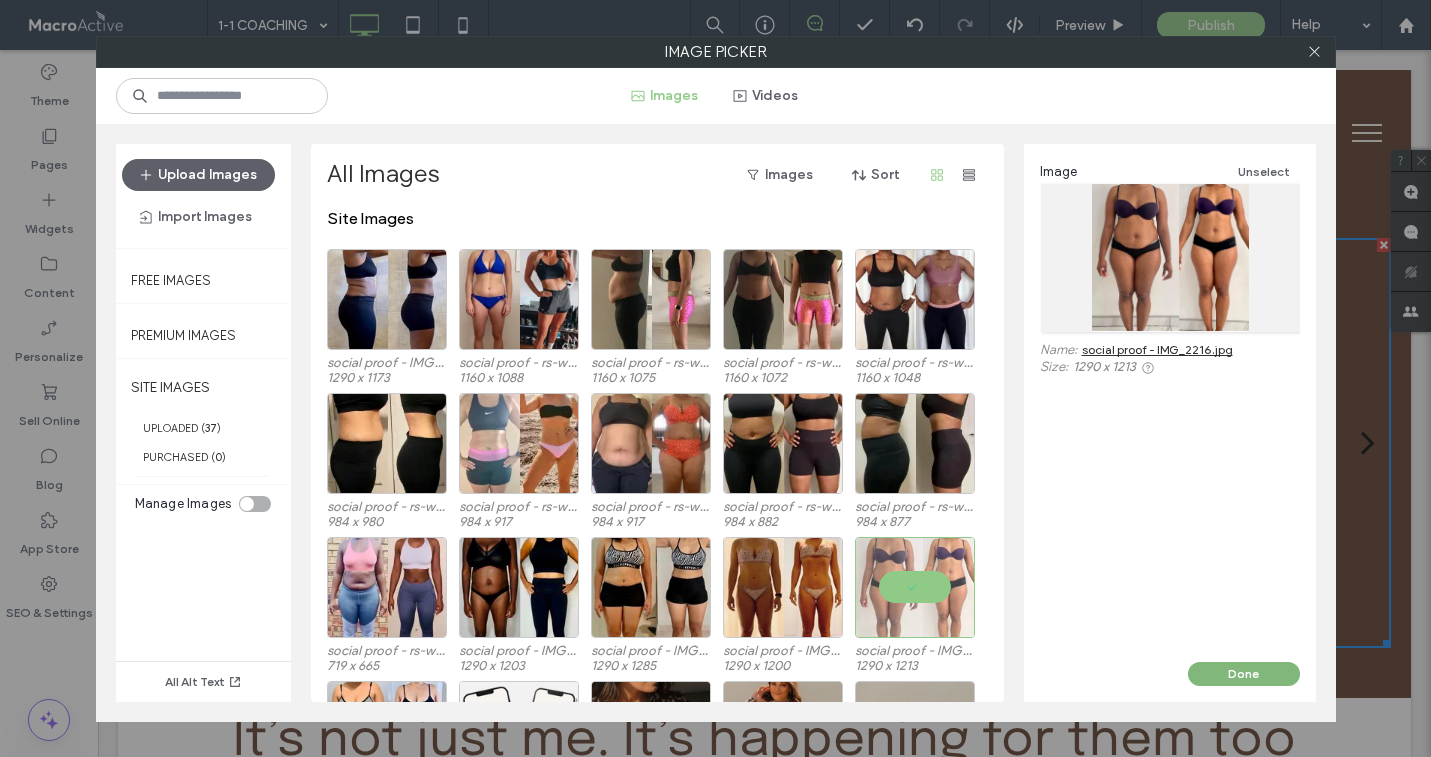 click on "Done" at bounding box center (1244, 674) 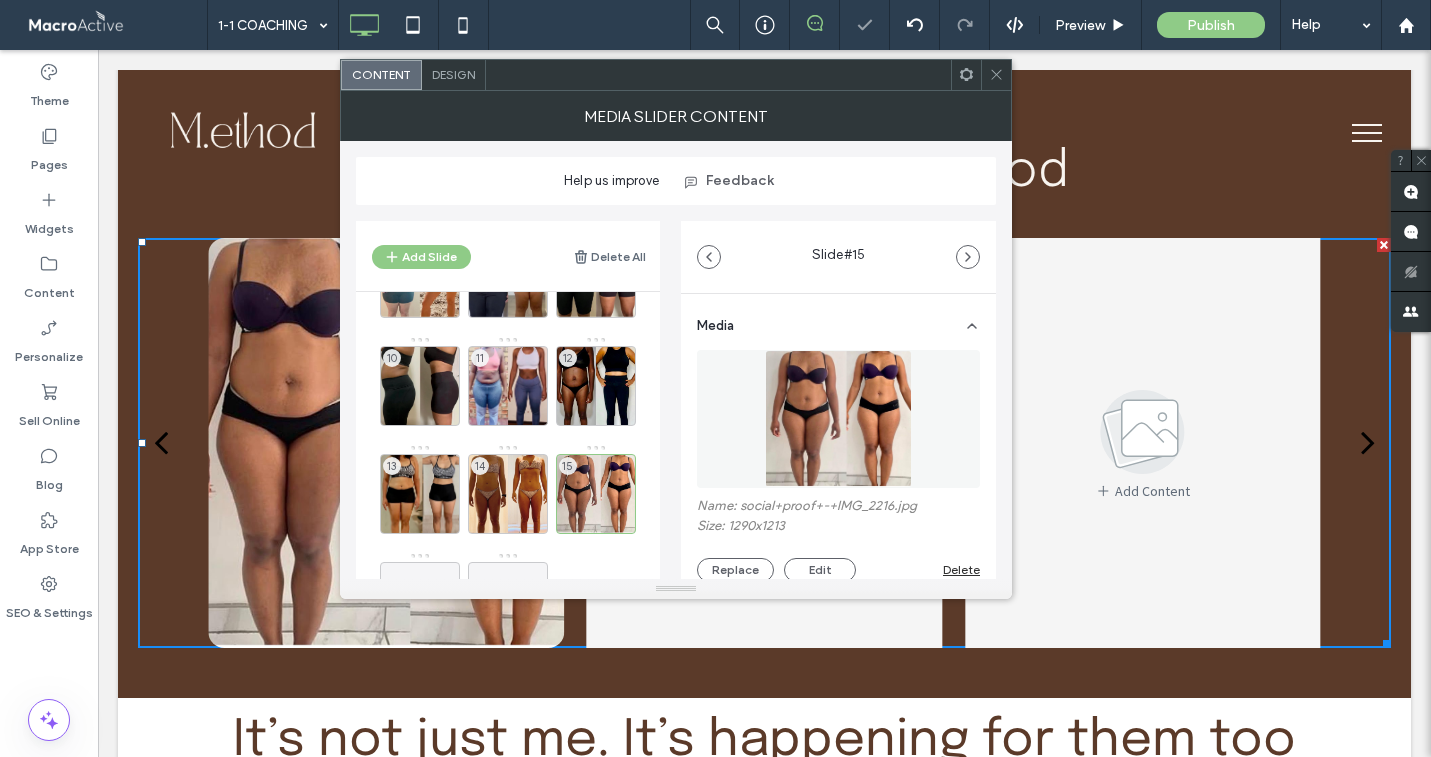 scroll, scrollTop: 399, scrollLeft: 0, axis: vertical 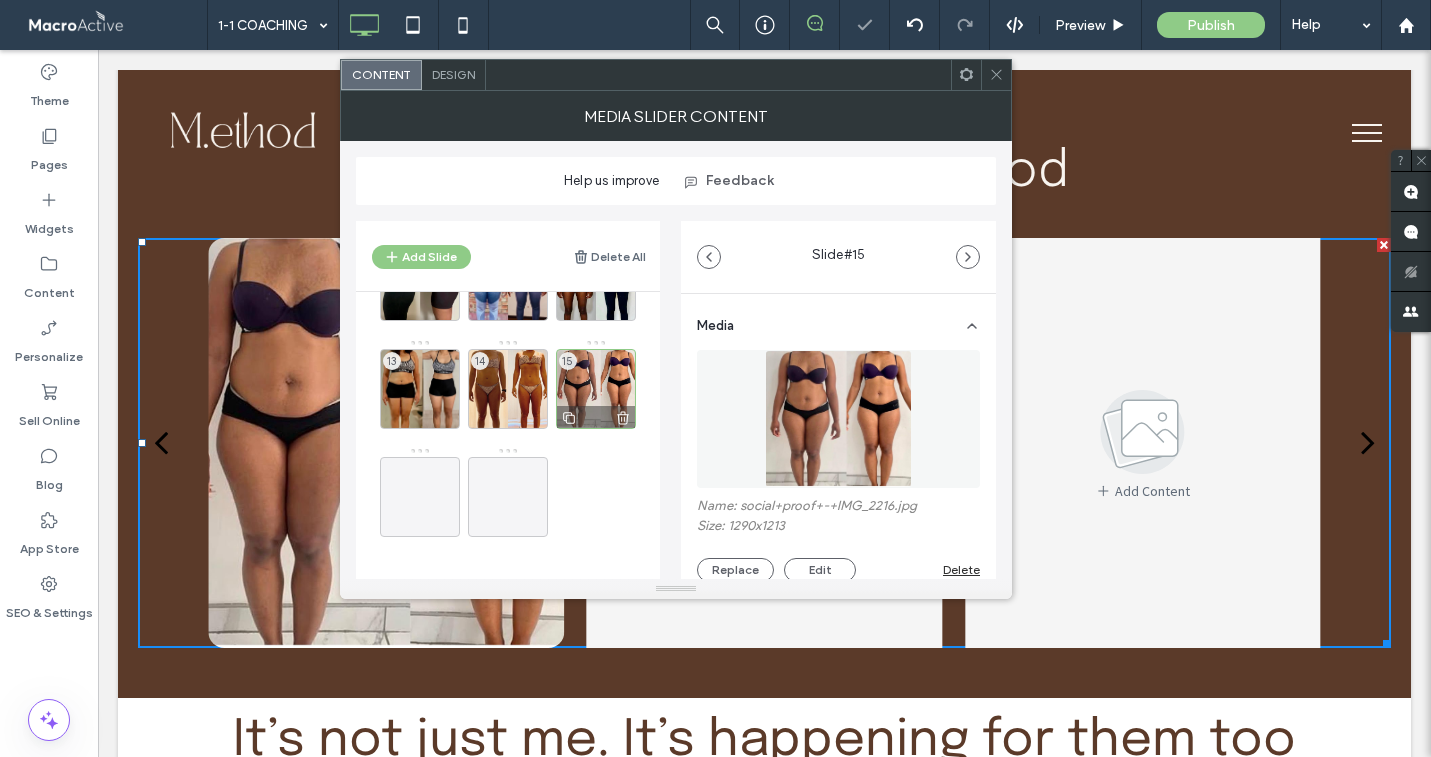 click 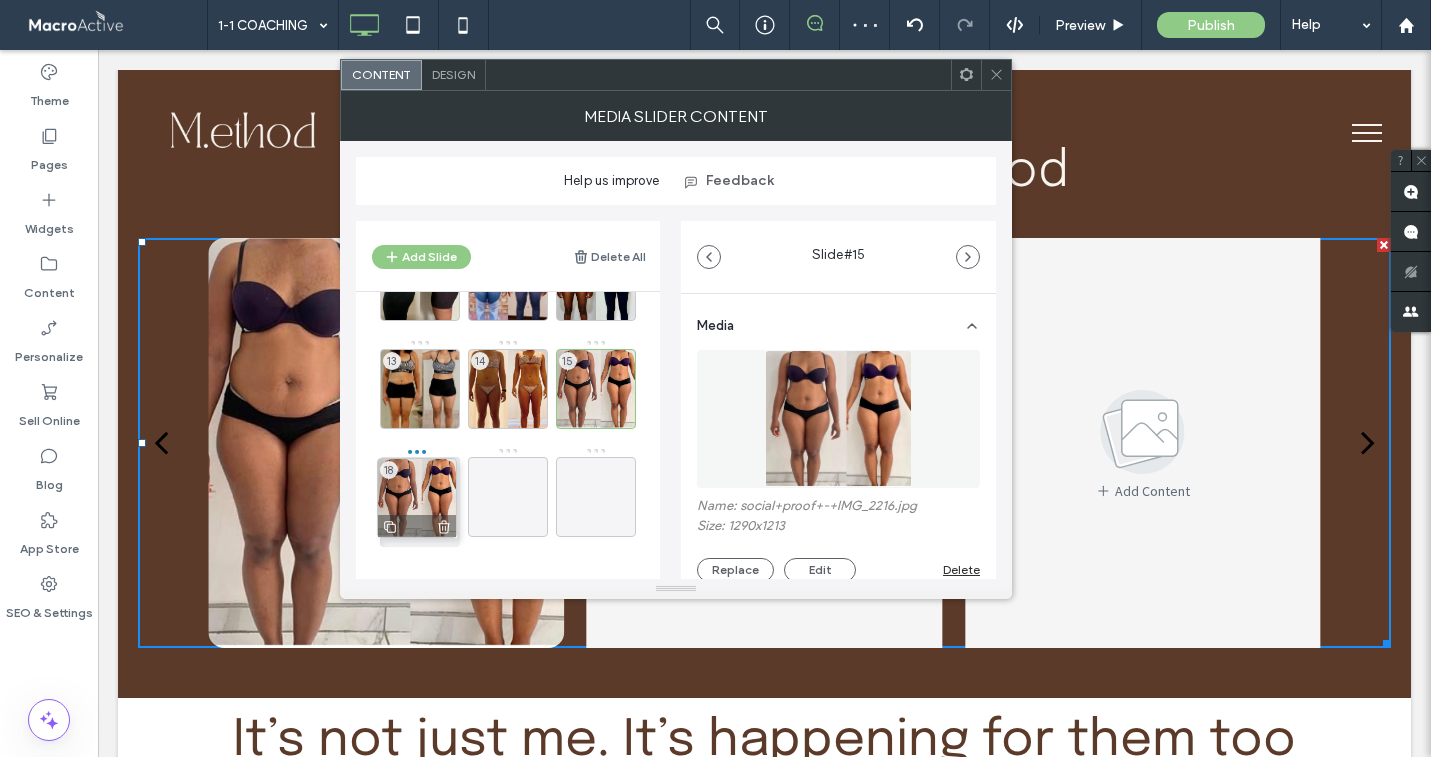 drag, startPoint x: 587, startPoint y: 476, endPoint x: 408, endPoint y: 477, distance: 179.00279 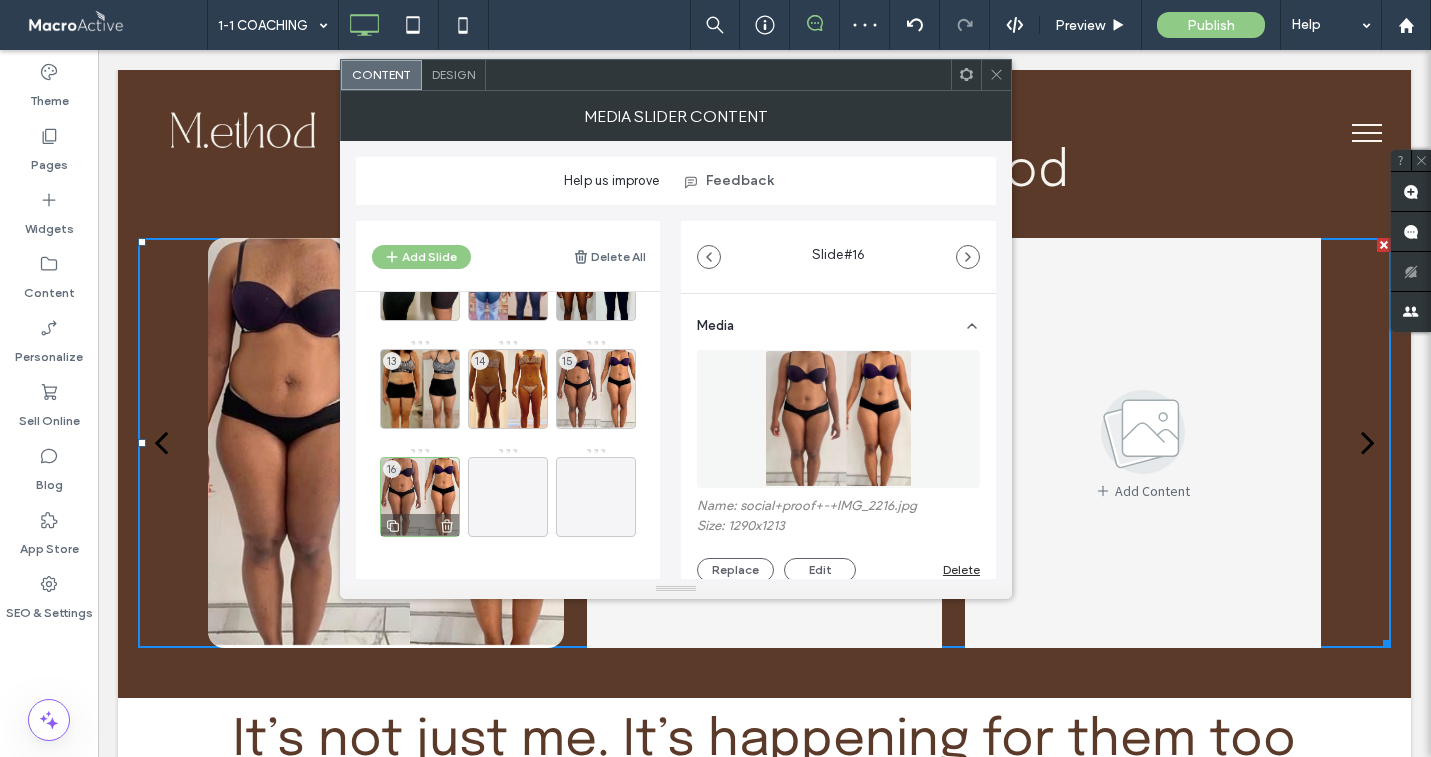 click on "16" at bounding box center [420, 497] 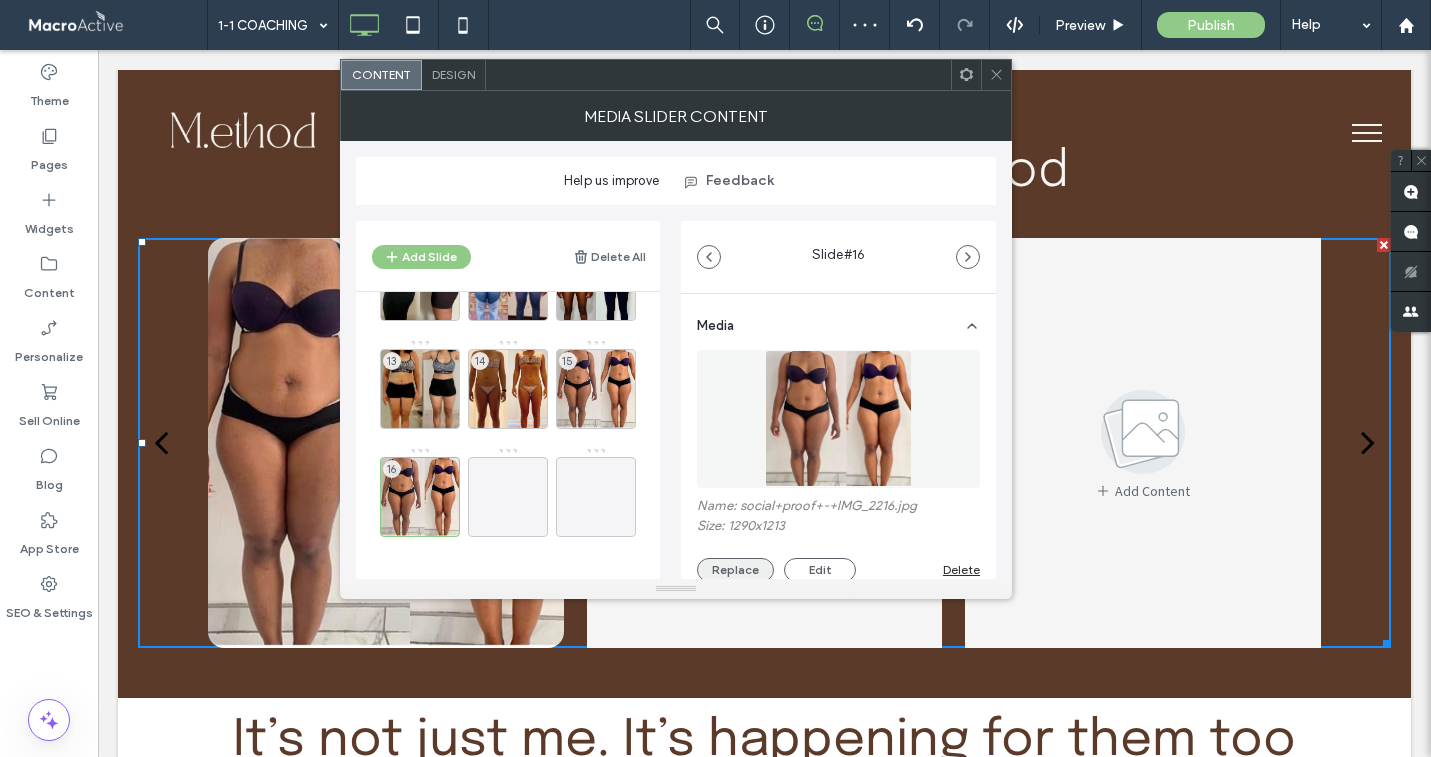 click on "Replace" at bounding box center [735, 570] 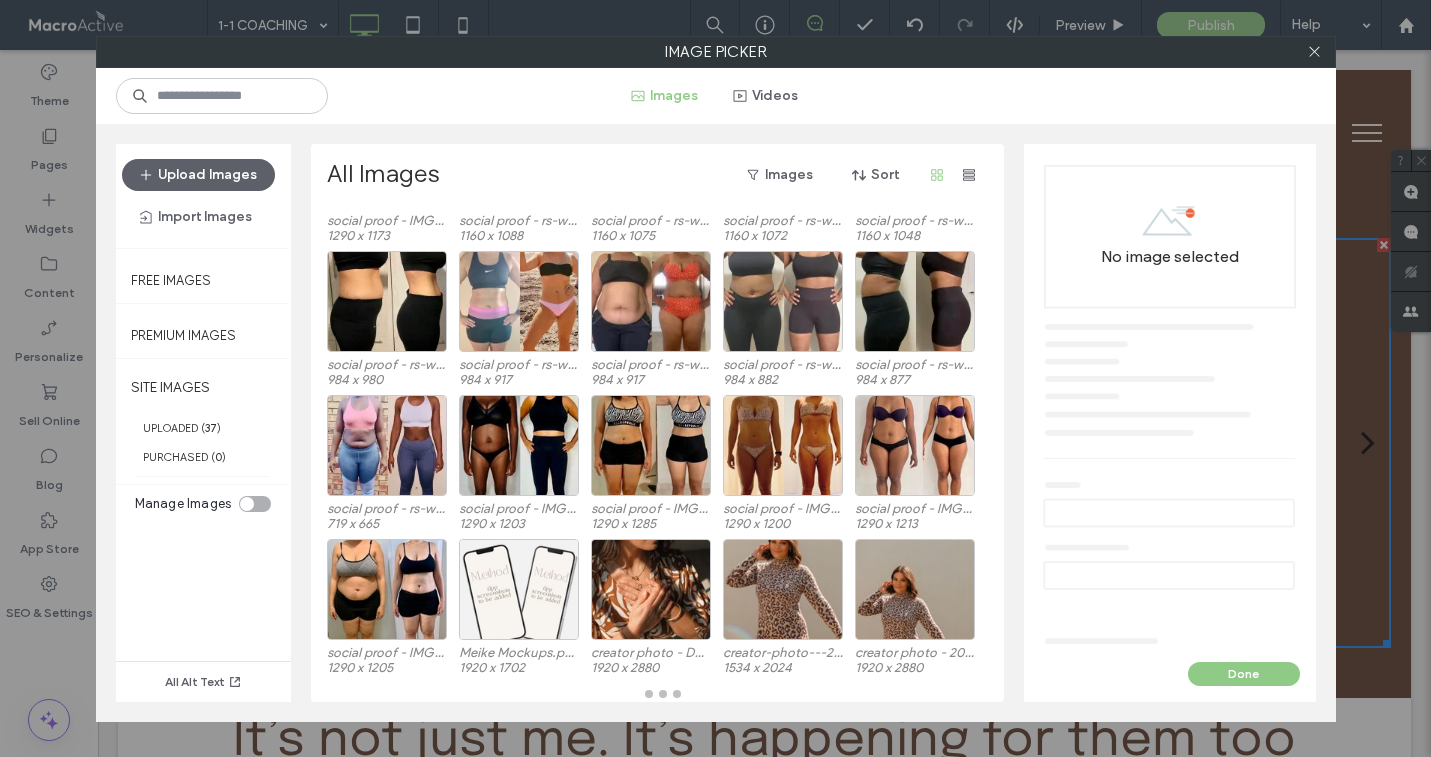 scroll, scrollTop: 142, scrollLeft: 0, axis: vertical 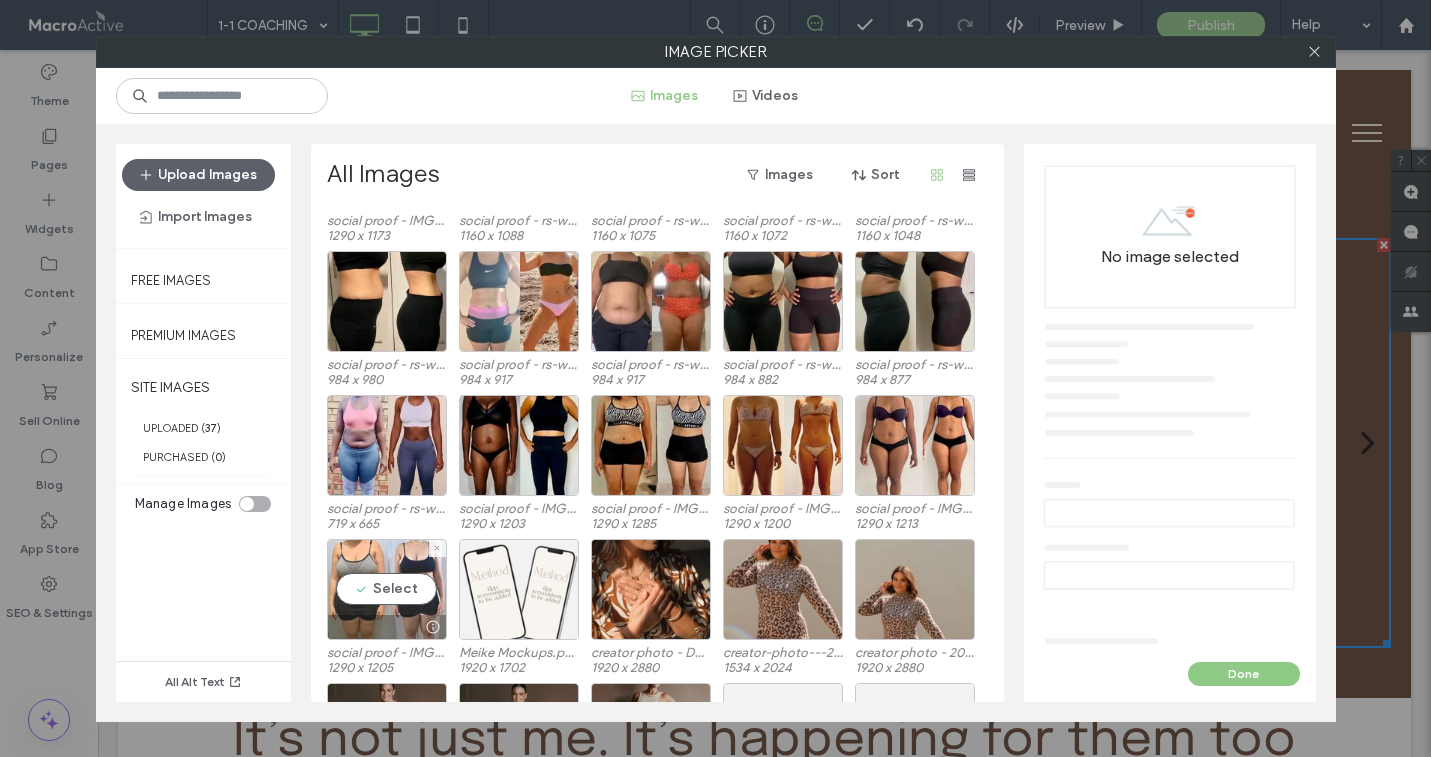 click on "Select" at bounding box center [387, 589] 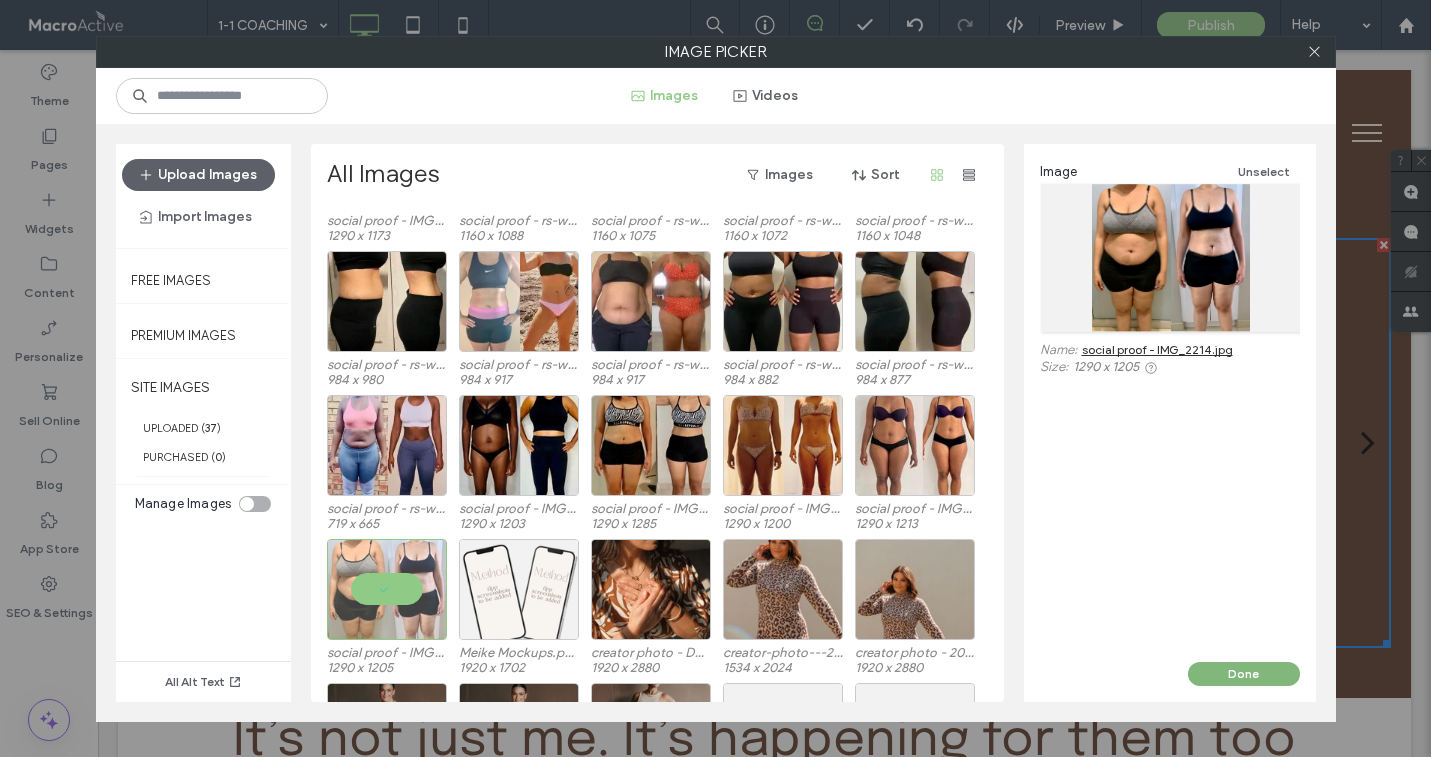 click on "Done" at bounding box center [1244, 674] 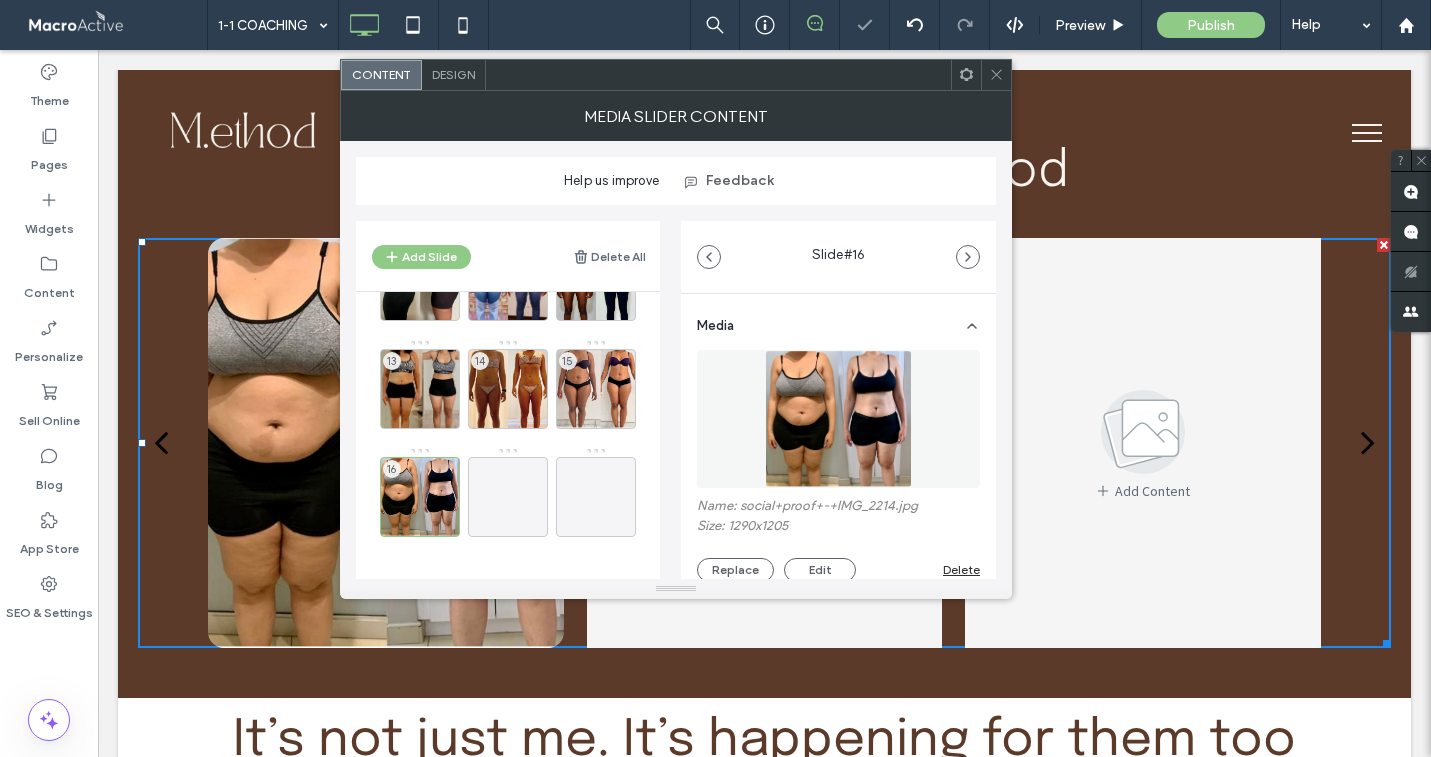 click 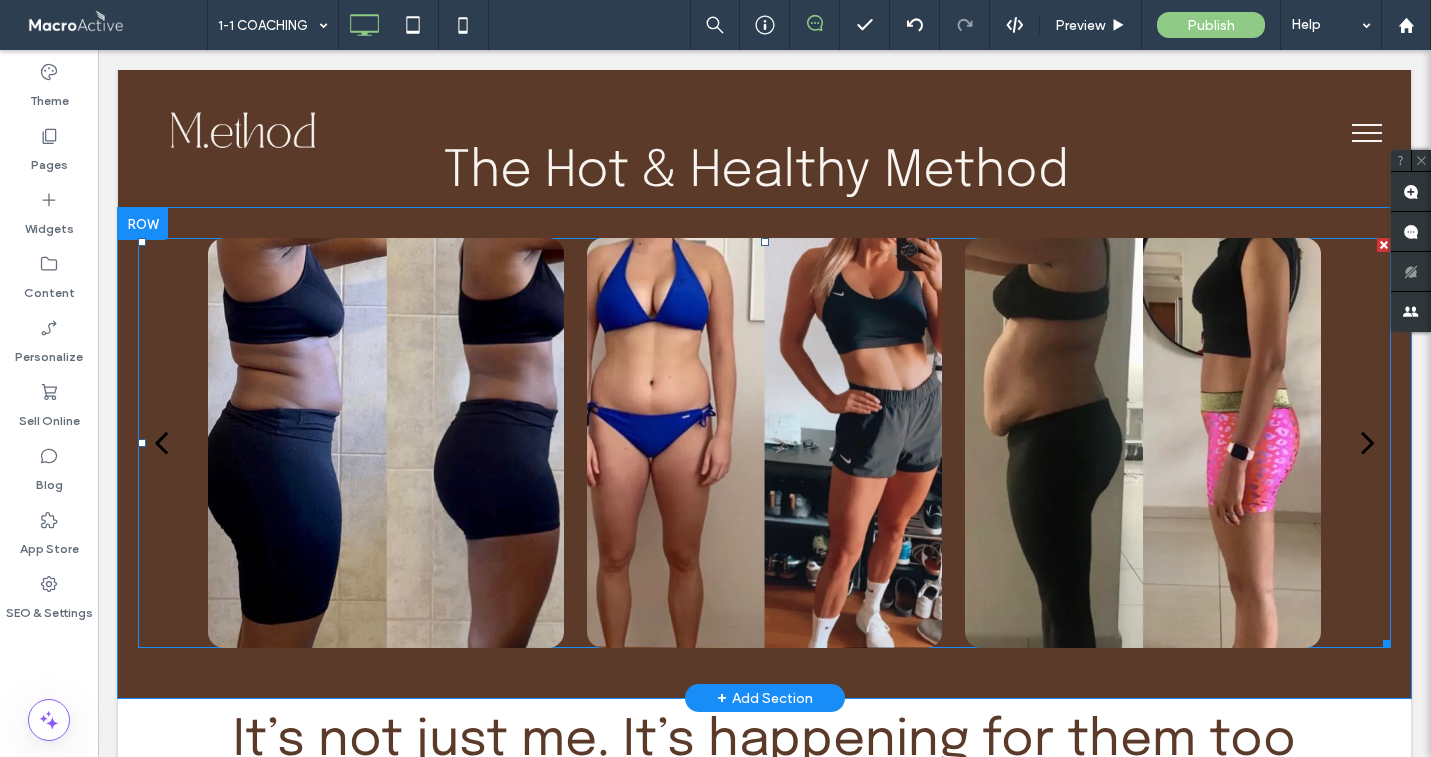 click at bounding box center (765, 443) 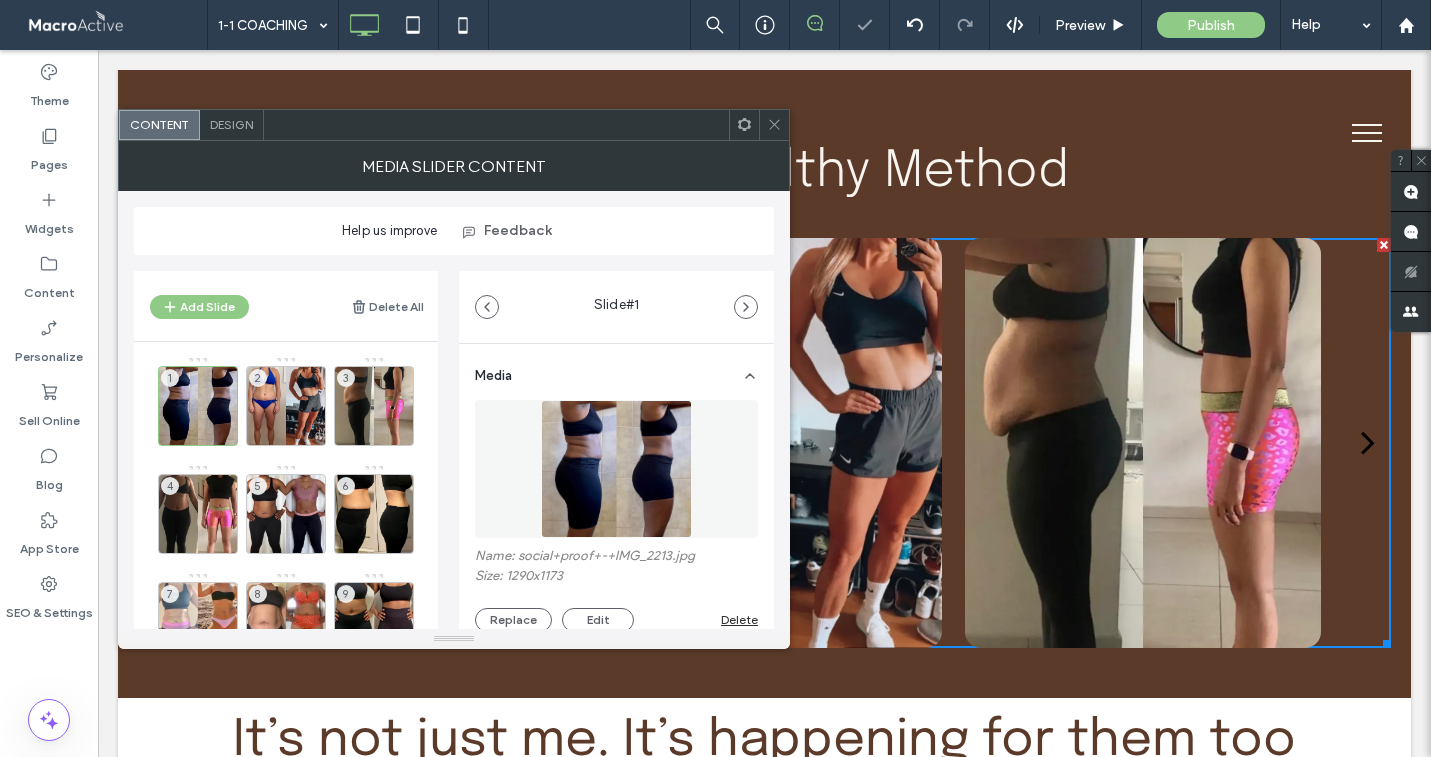 click at bounding box center (774, 125) 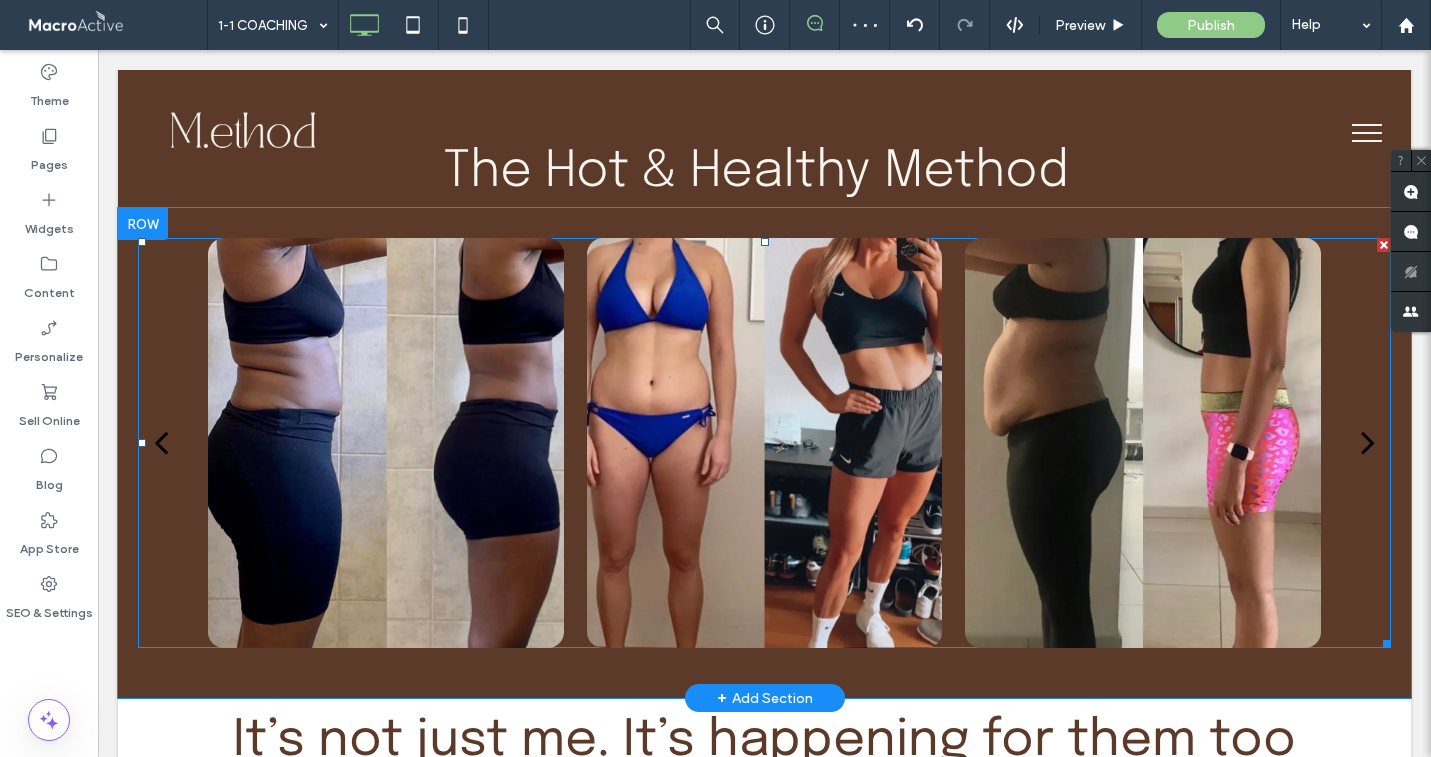 click at bounding box center (1143, 443) 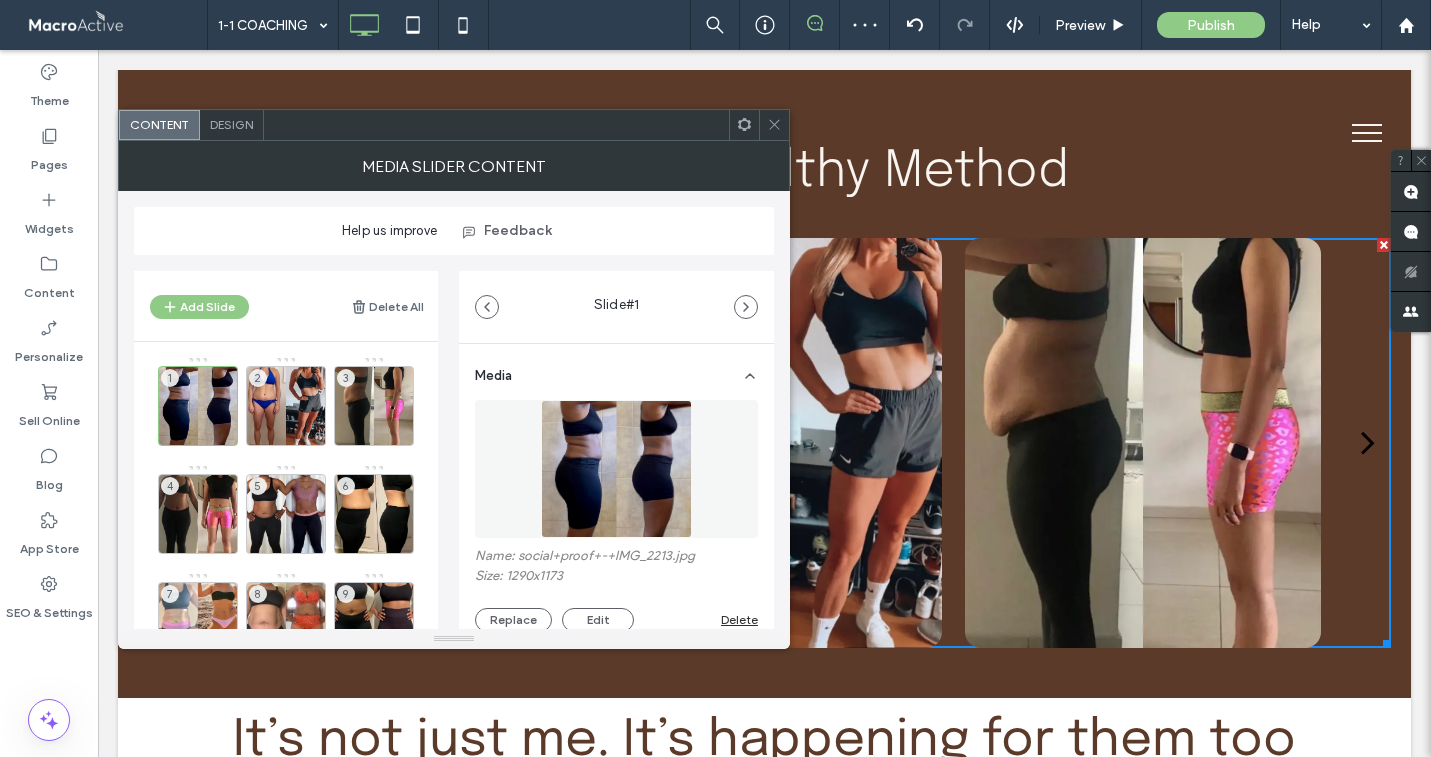 click on "Design" at bounding box center [232, 125] 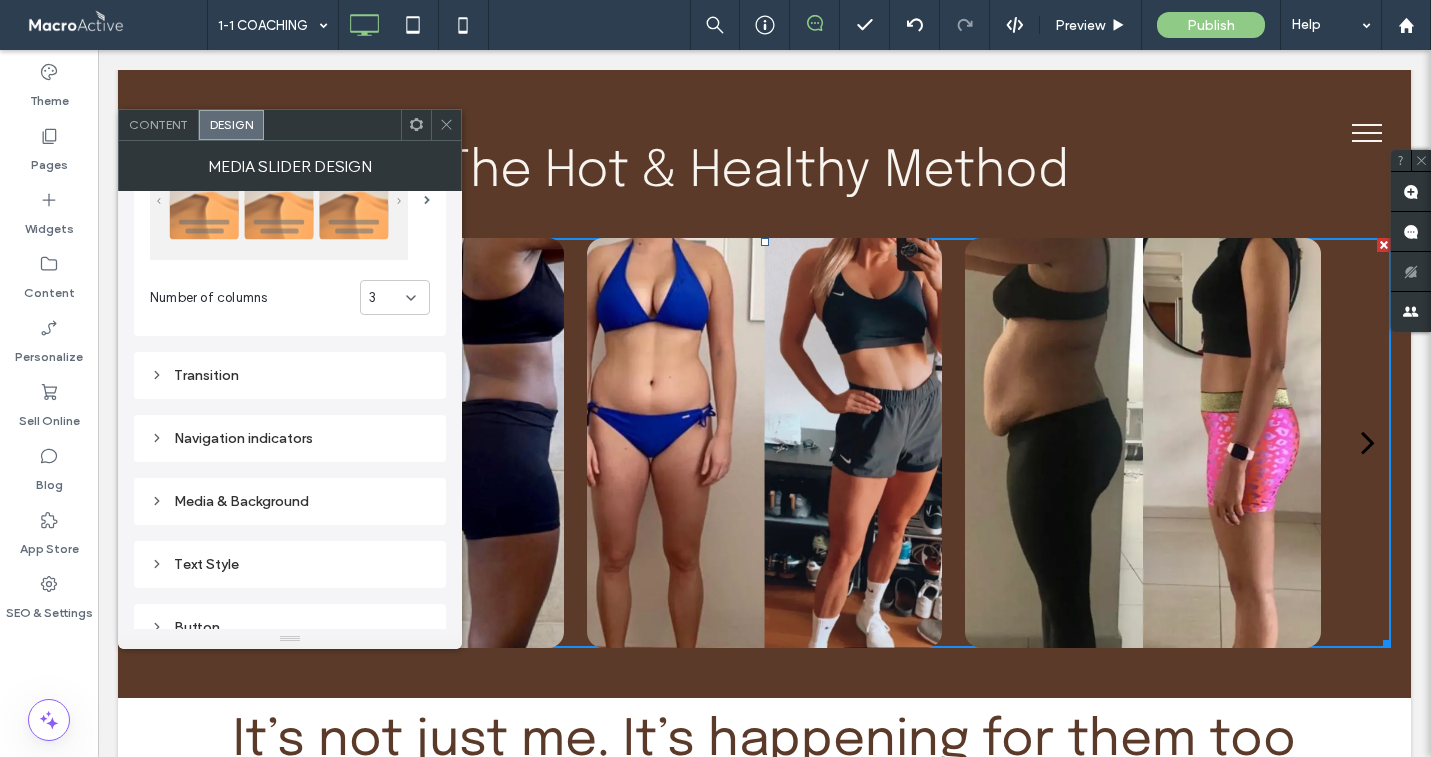 scroll, scrollTop: 68, scrollLeft: 0, axis: vertical 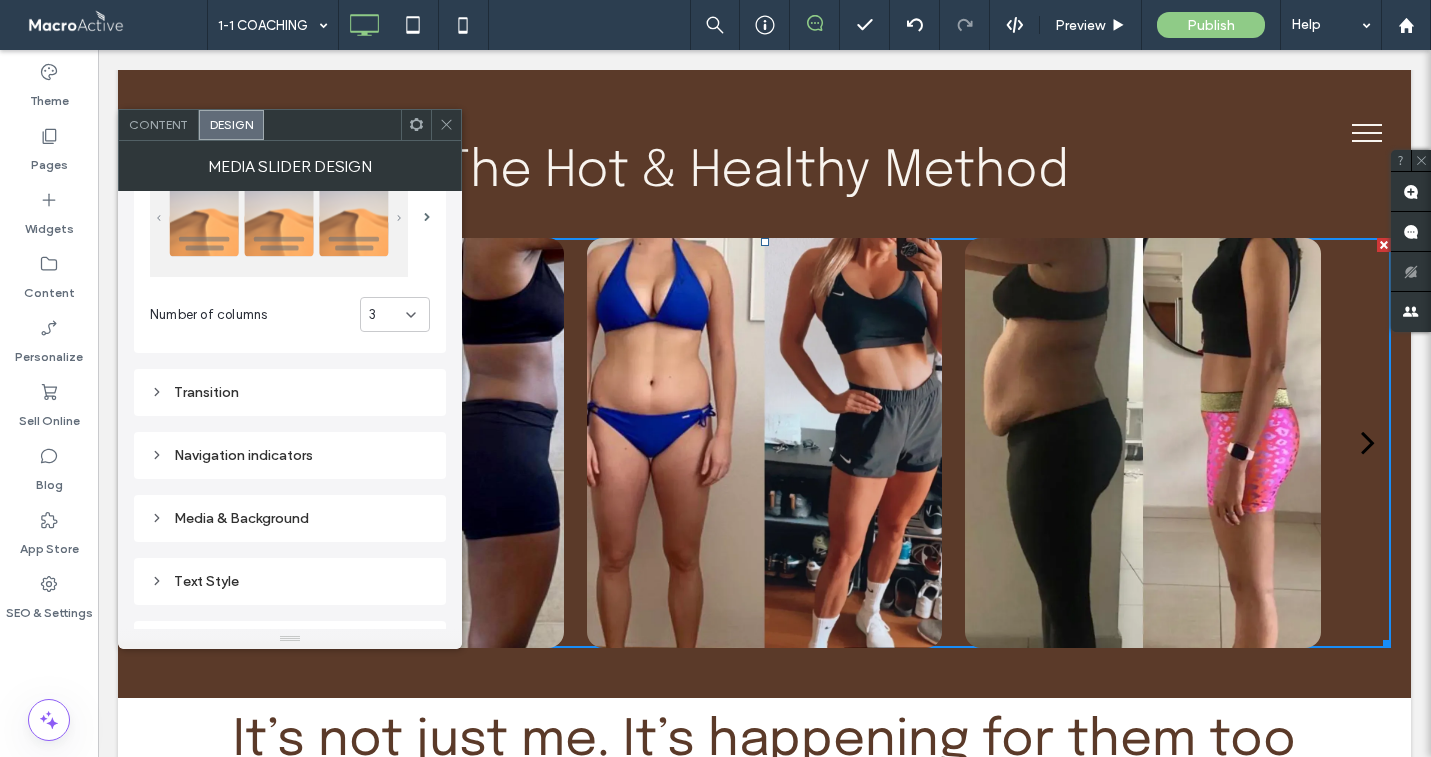 click on "Transition" at bounding box center (290, 392) 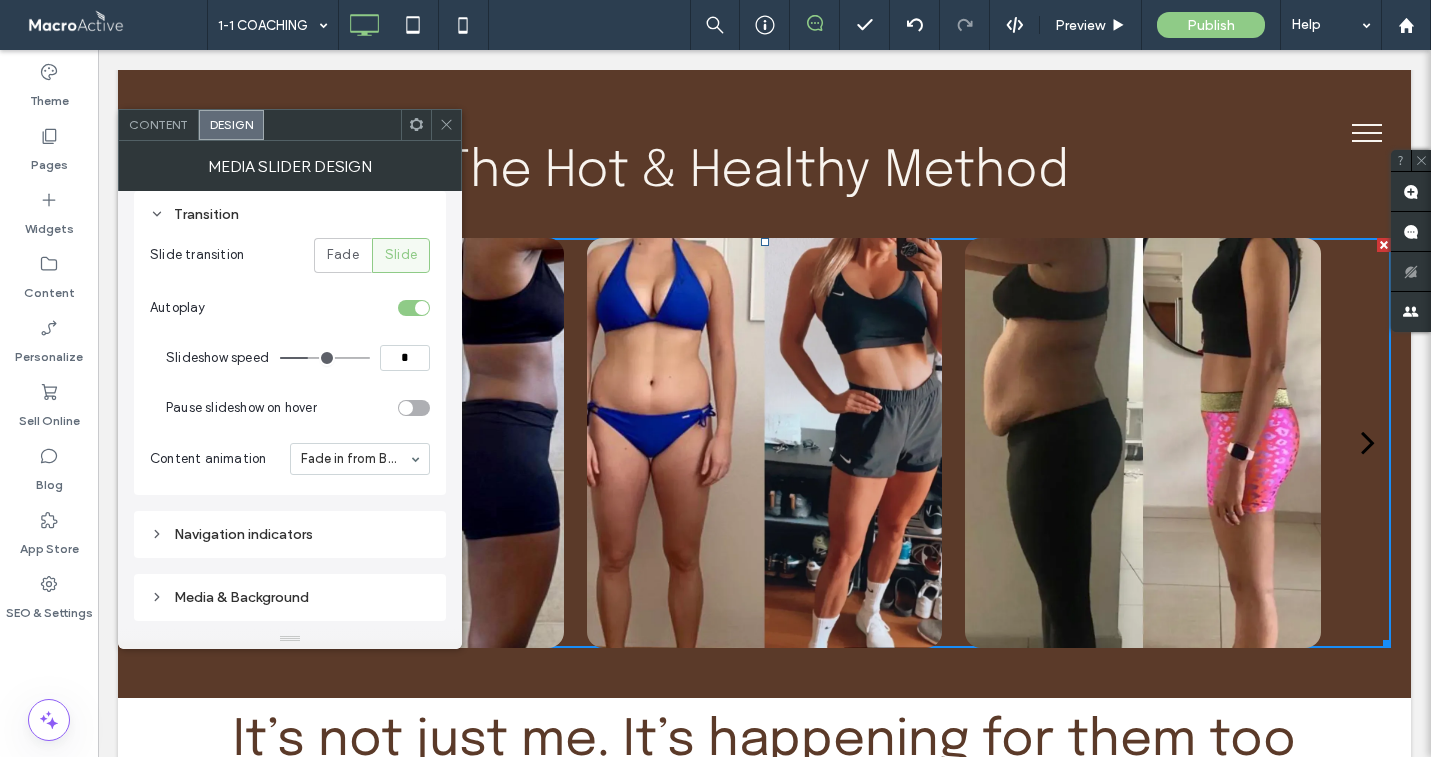 scroll, scrollTop: 268, scrollLeft: 0, axis: vertical 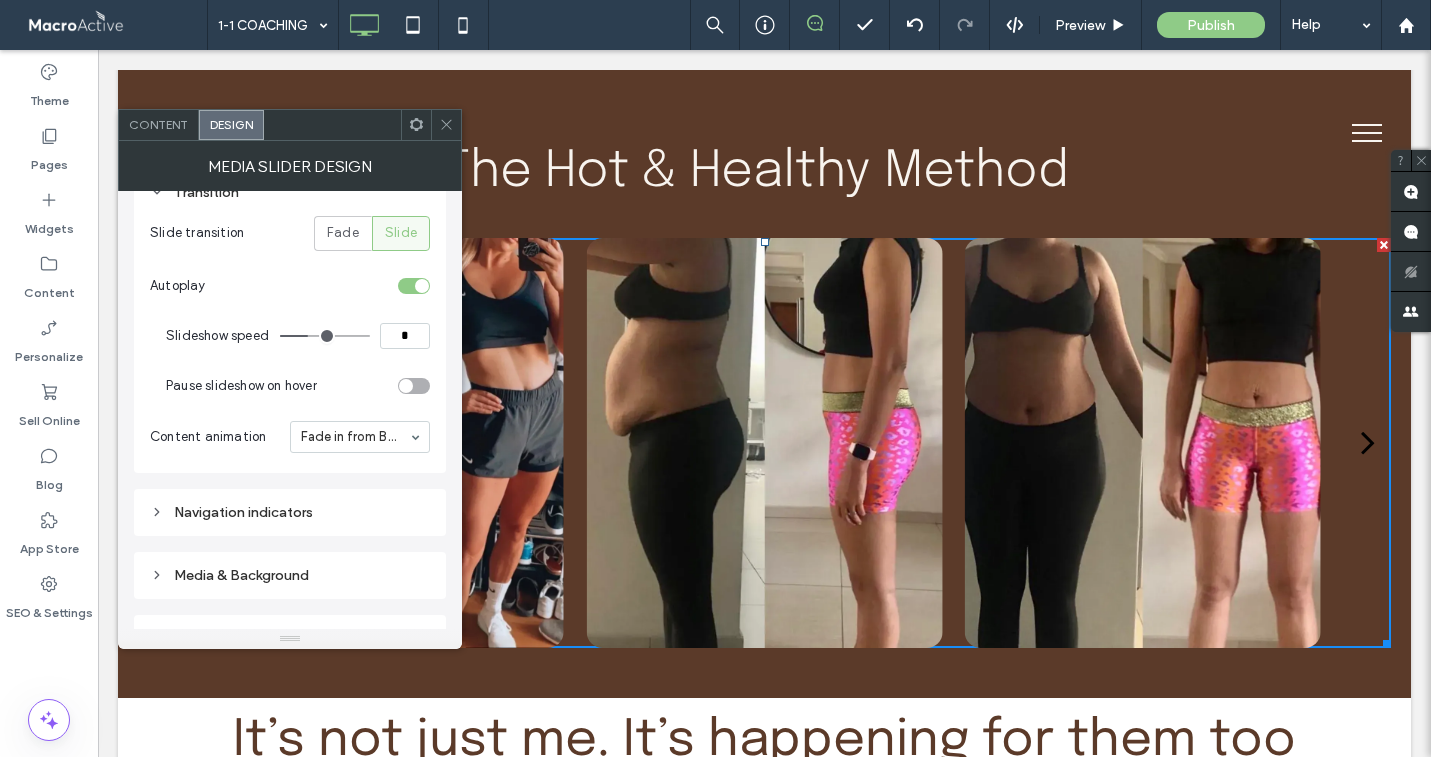 type on "*" 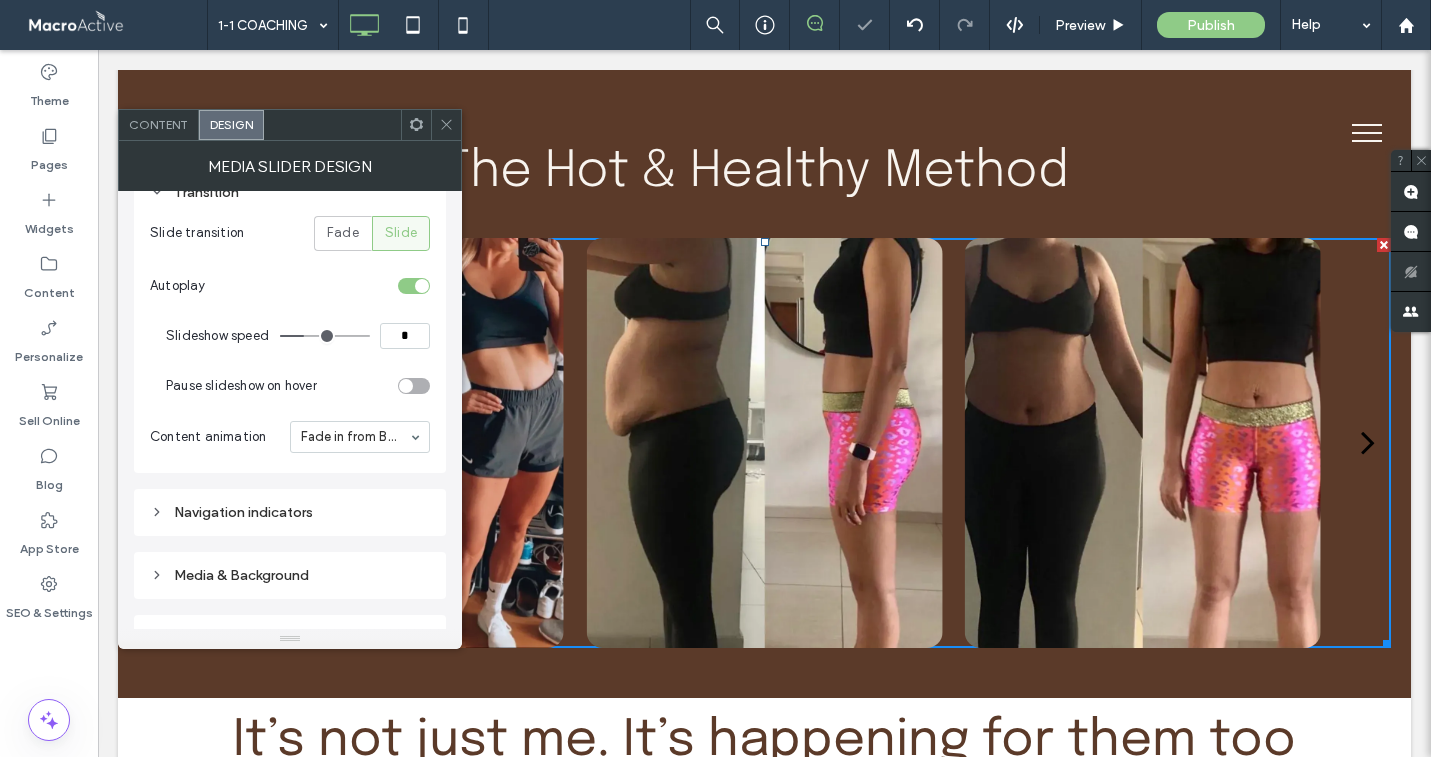 type on "*" 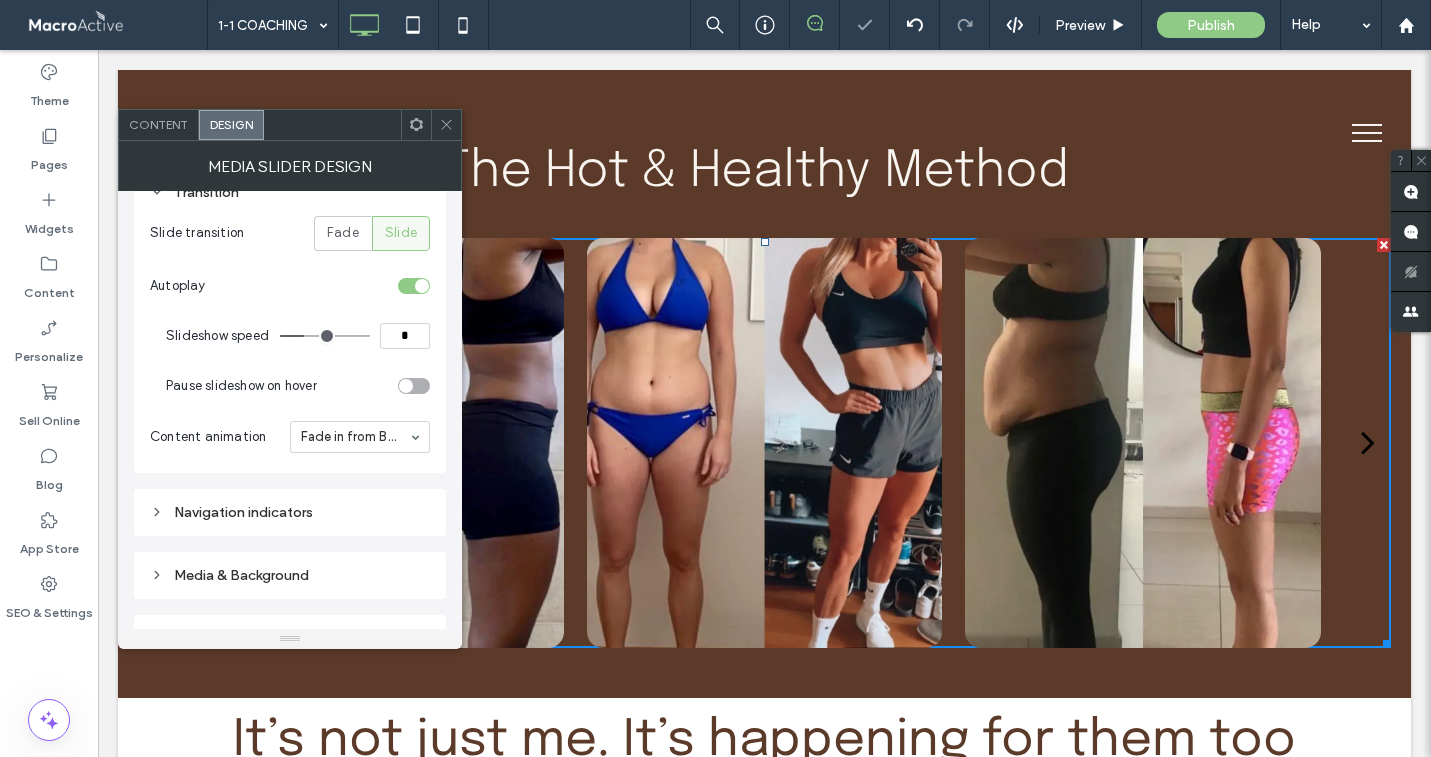 click on "Navigation indicators" at bounding box center (290, 512) 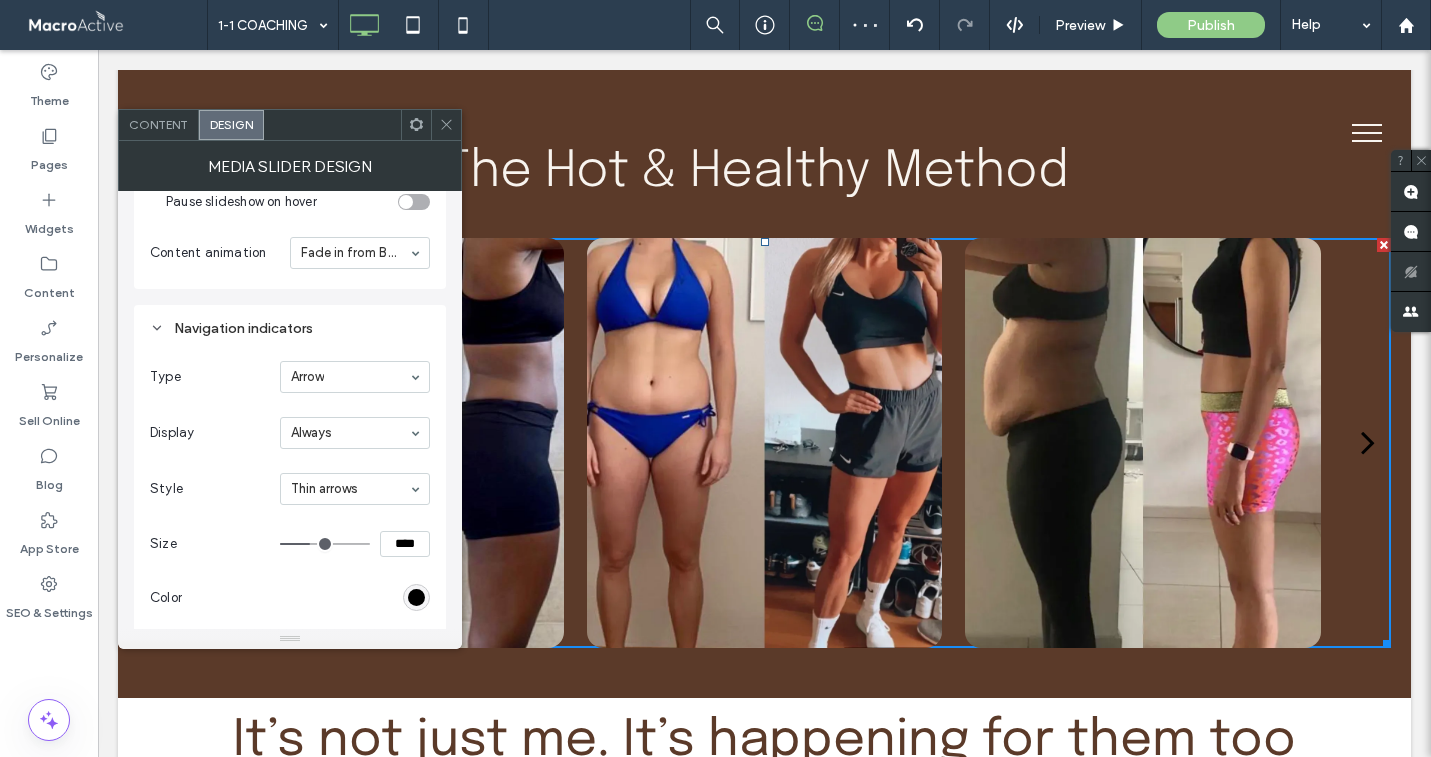 scroll, scrollTop: 522, scrollLeft: 0, axis: vertical 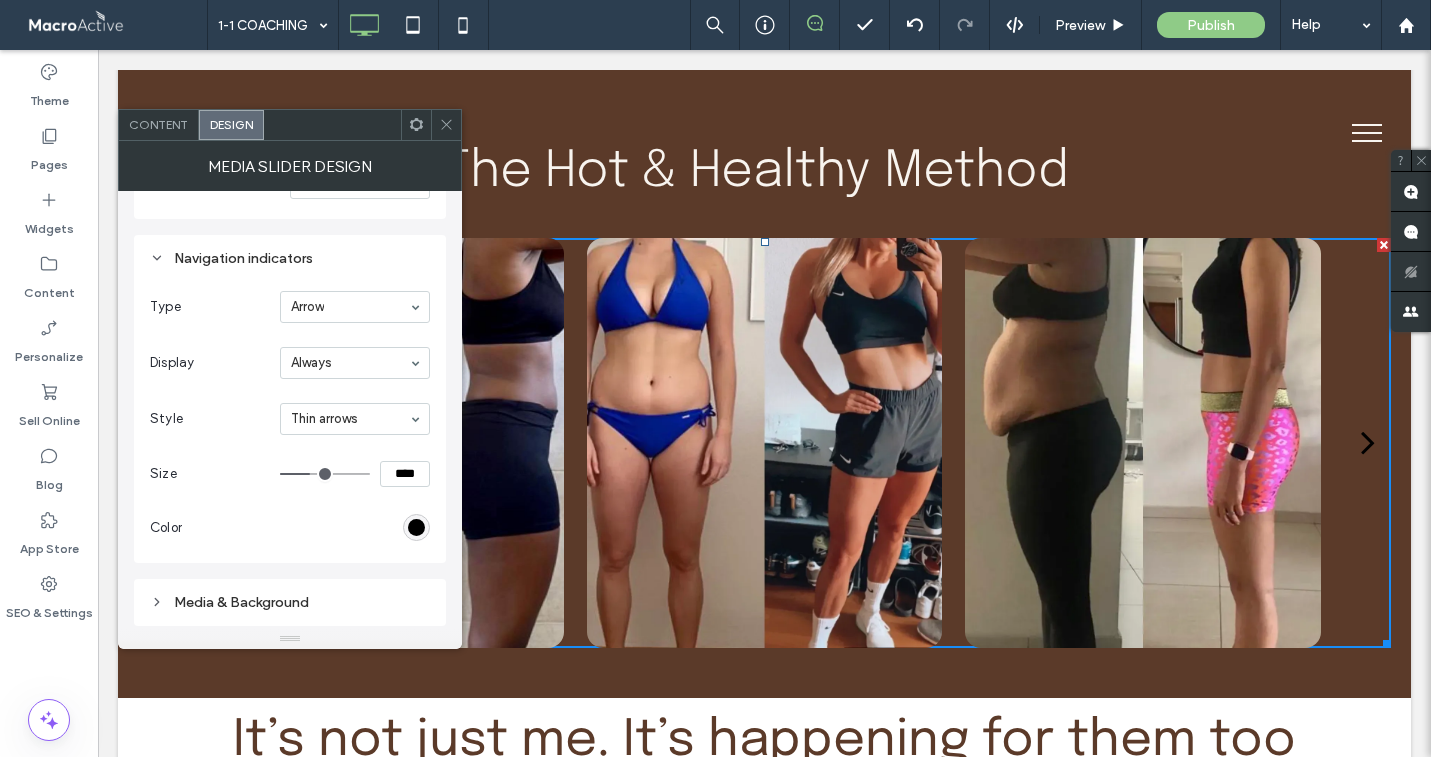 type on "**" 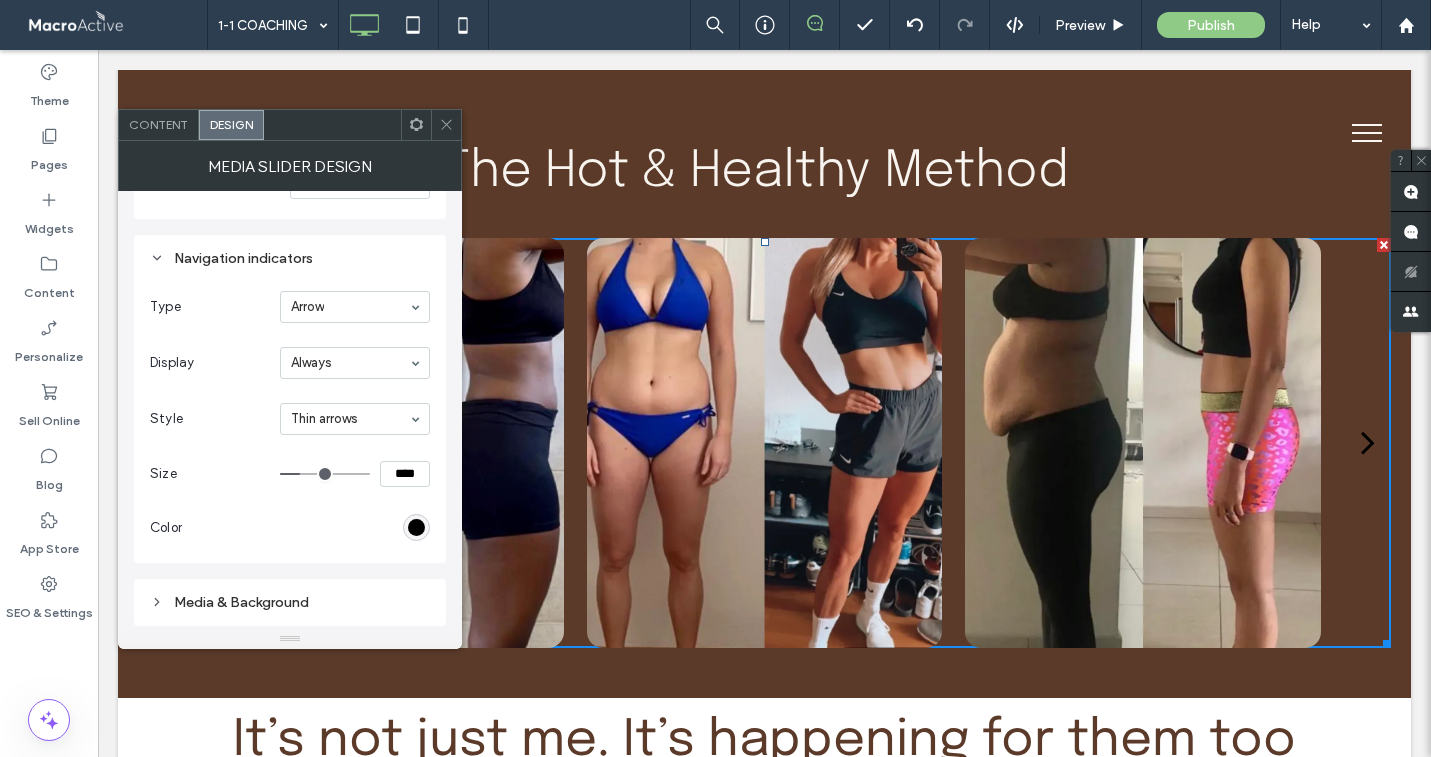 type on "**" 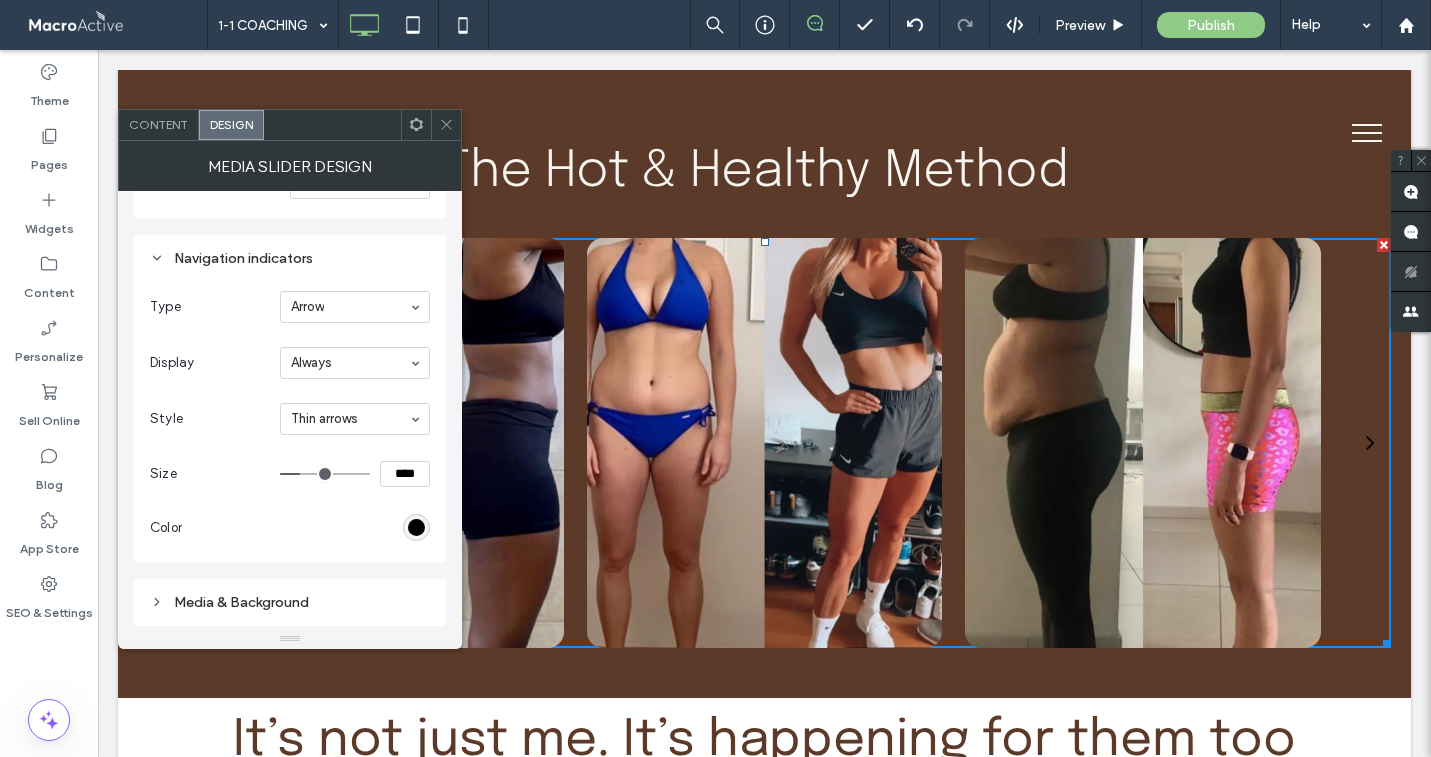 type on "**" 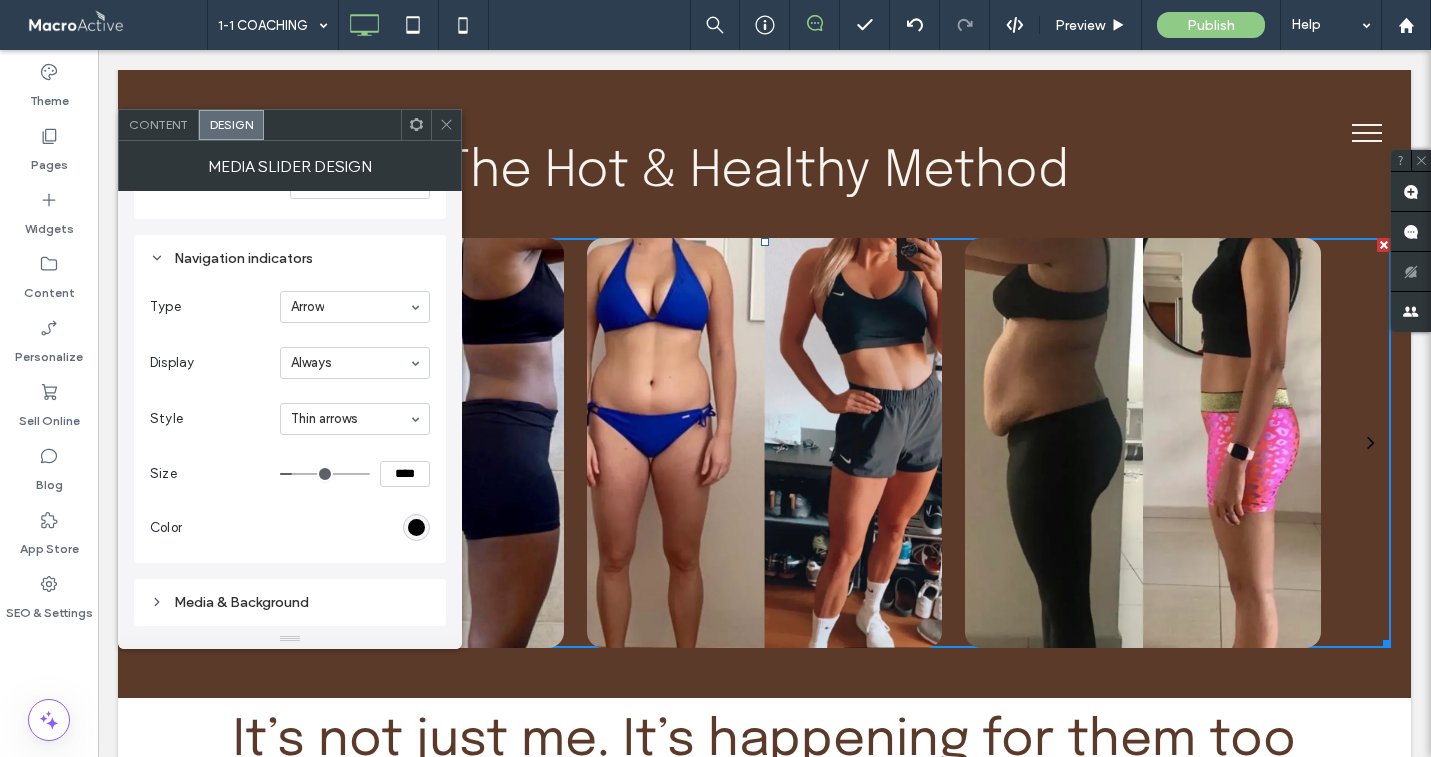 drag, startPoint x: 310, startPoint y: 476, endPoint x: 297, endPoint y: 474, distance: 13.152946 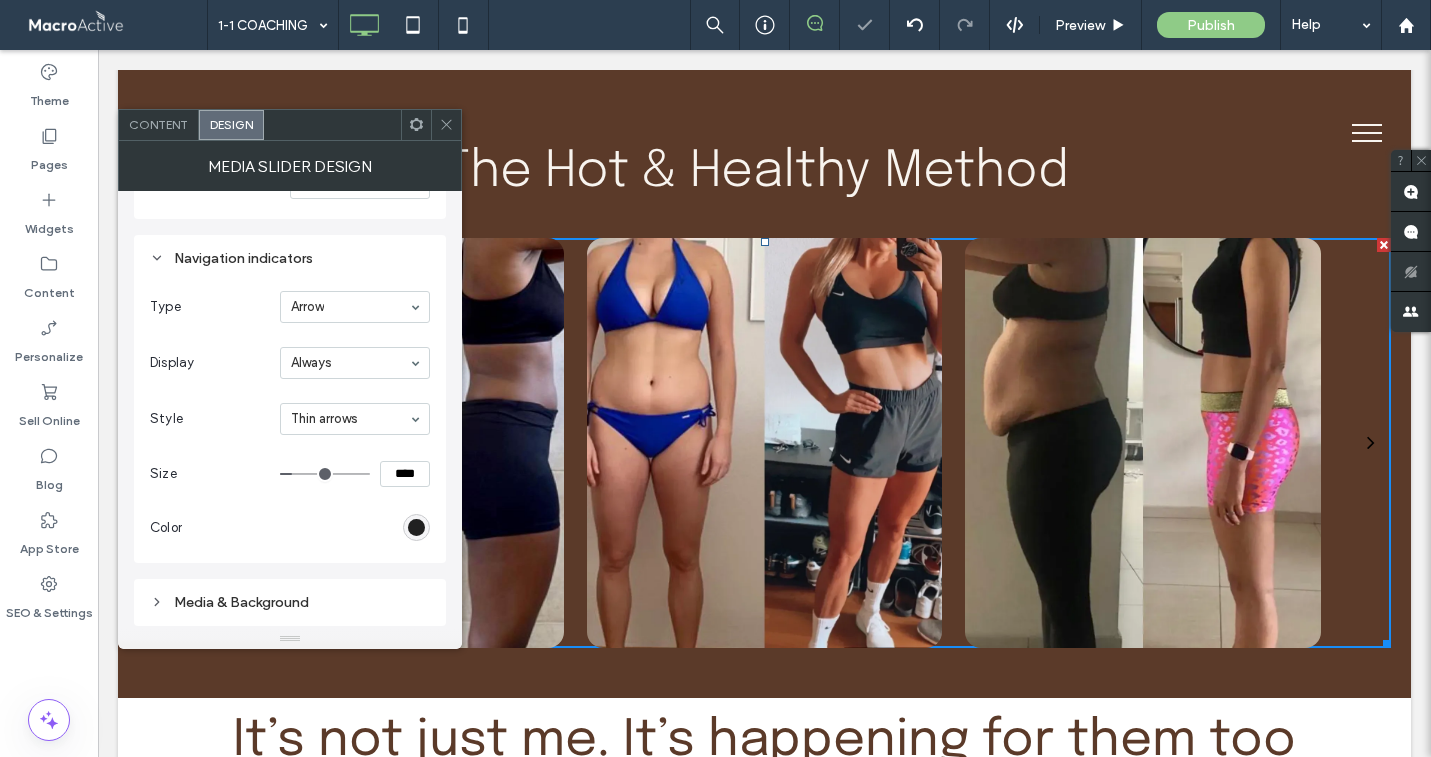 click at bounding box center (416, 527) 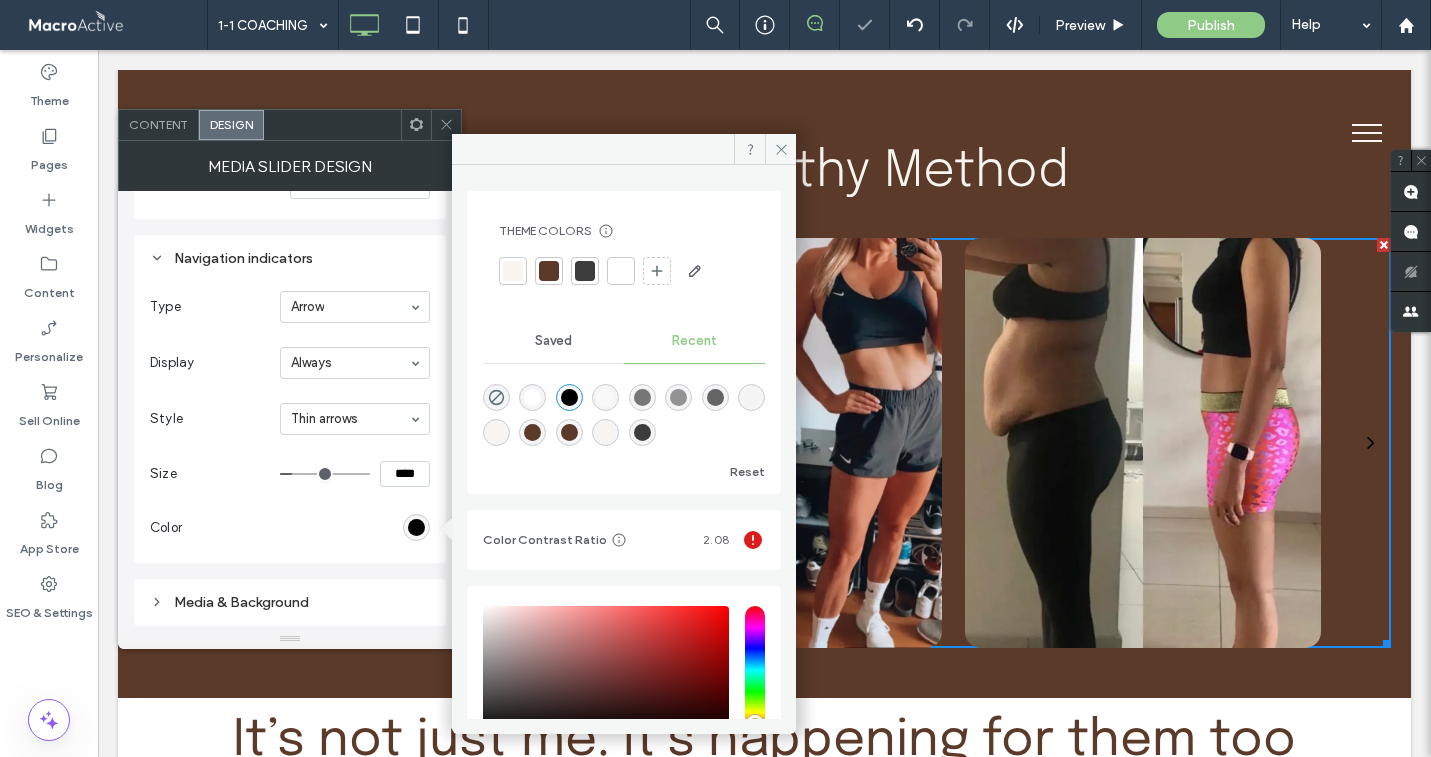 click at bounding box center (513, 271) 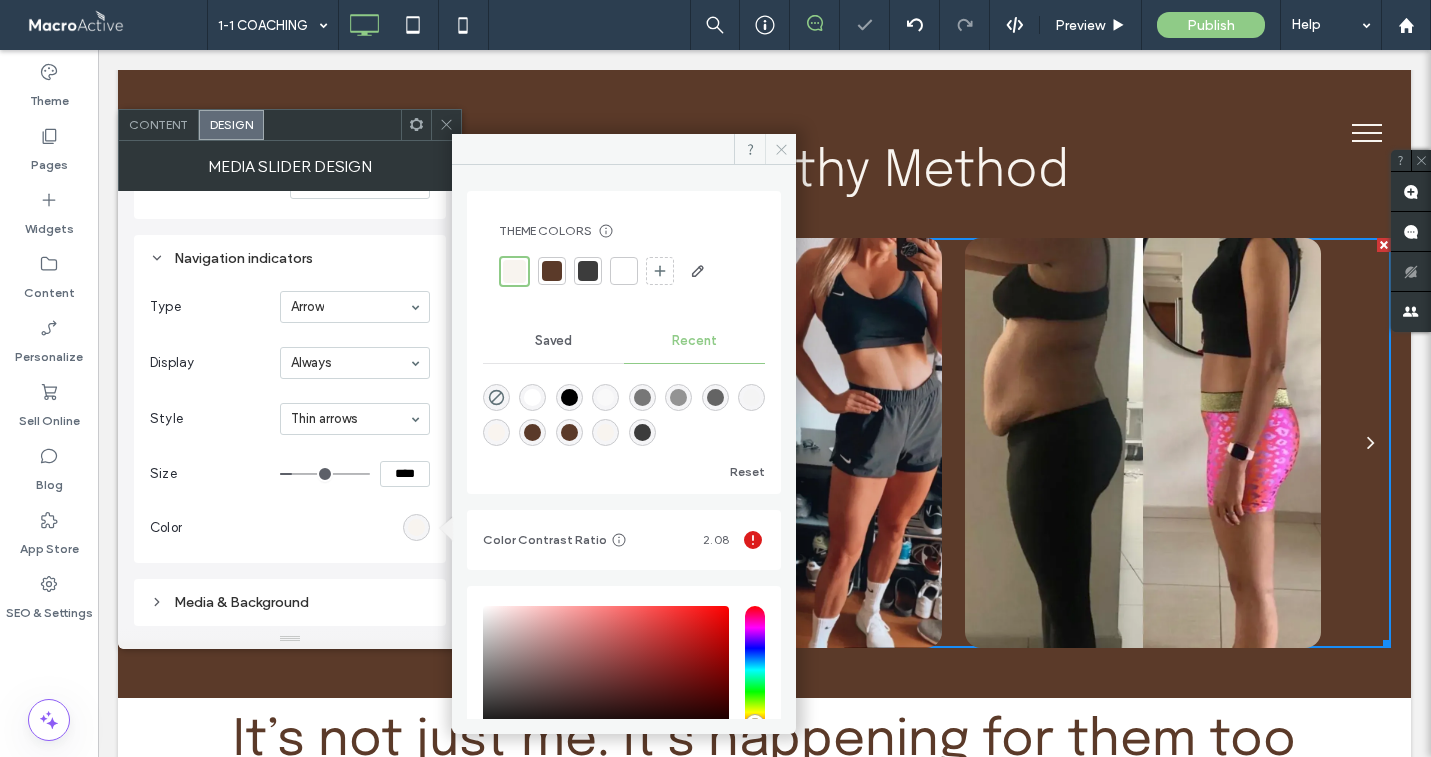 click 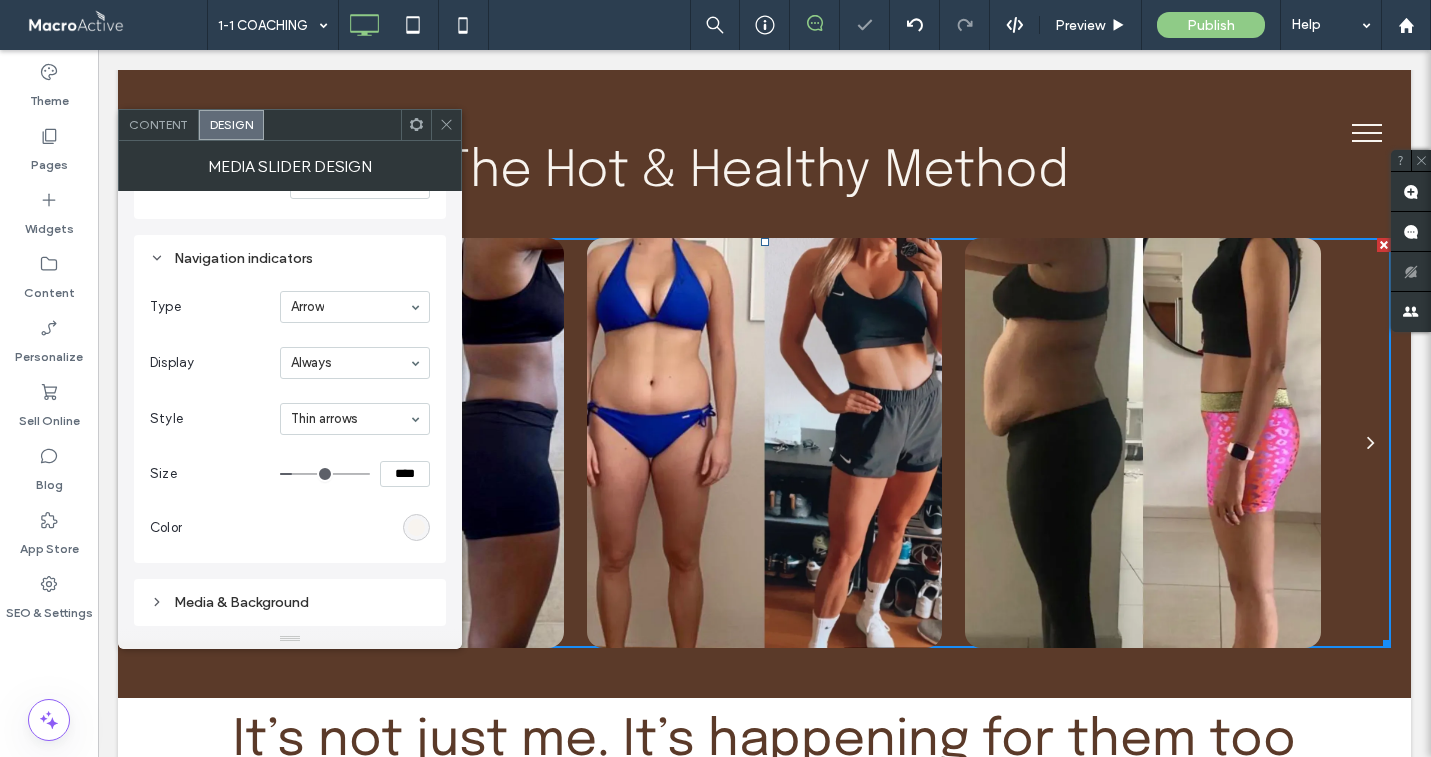 click 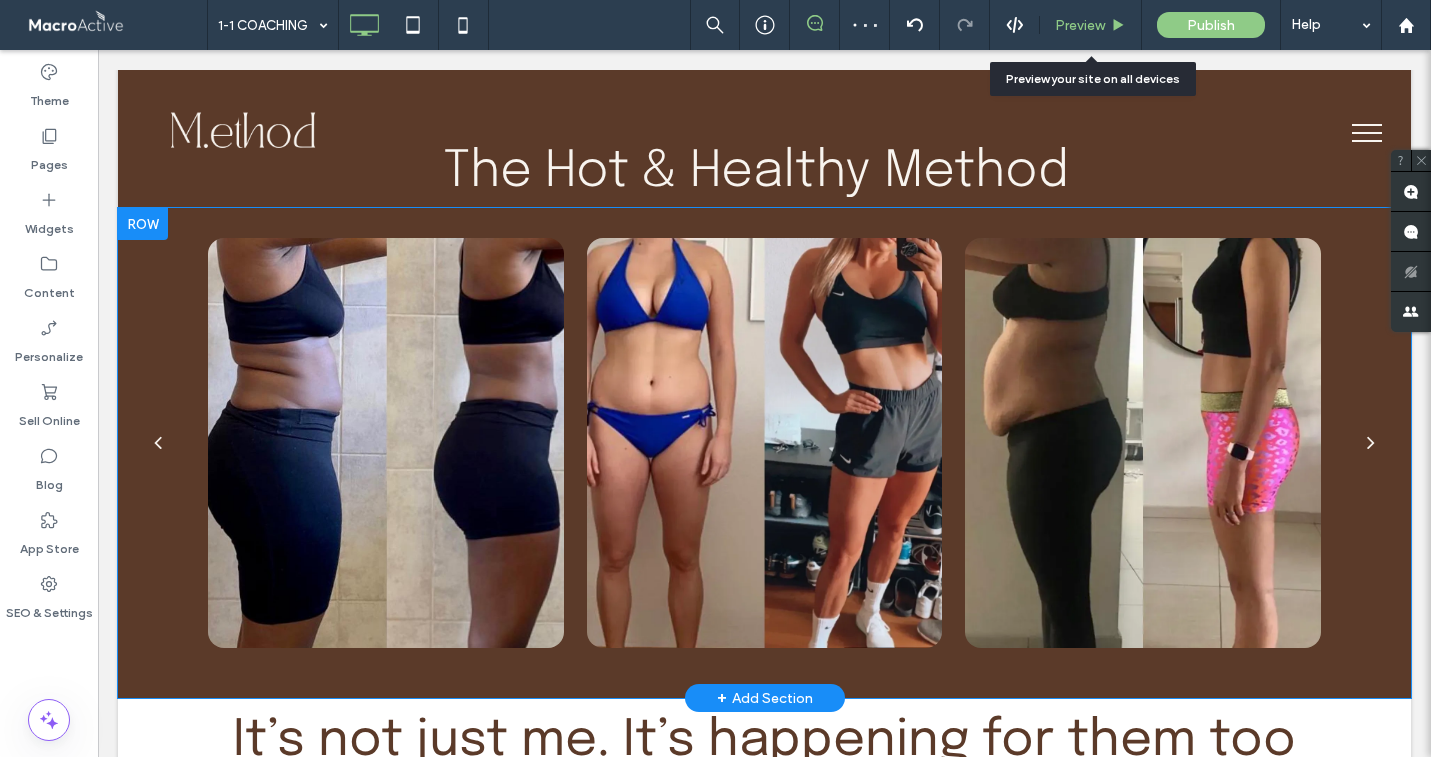click on "Preview" at bounding box center (1080, 25) 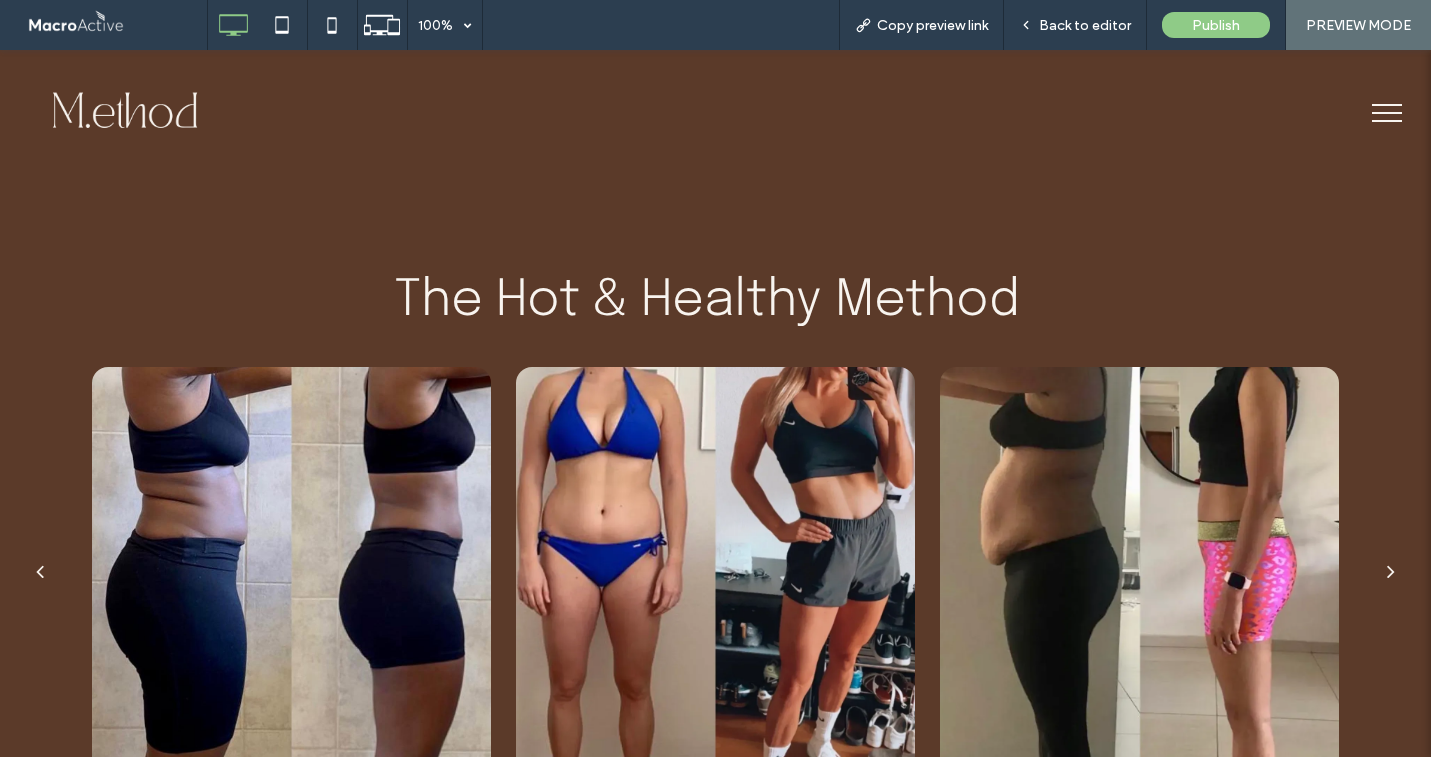 scroll, scrollTop: 521, scrollLeft: 0, axis: vertical 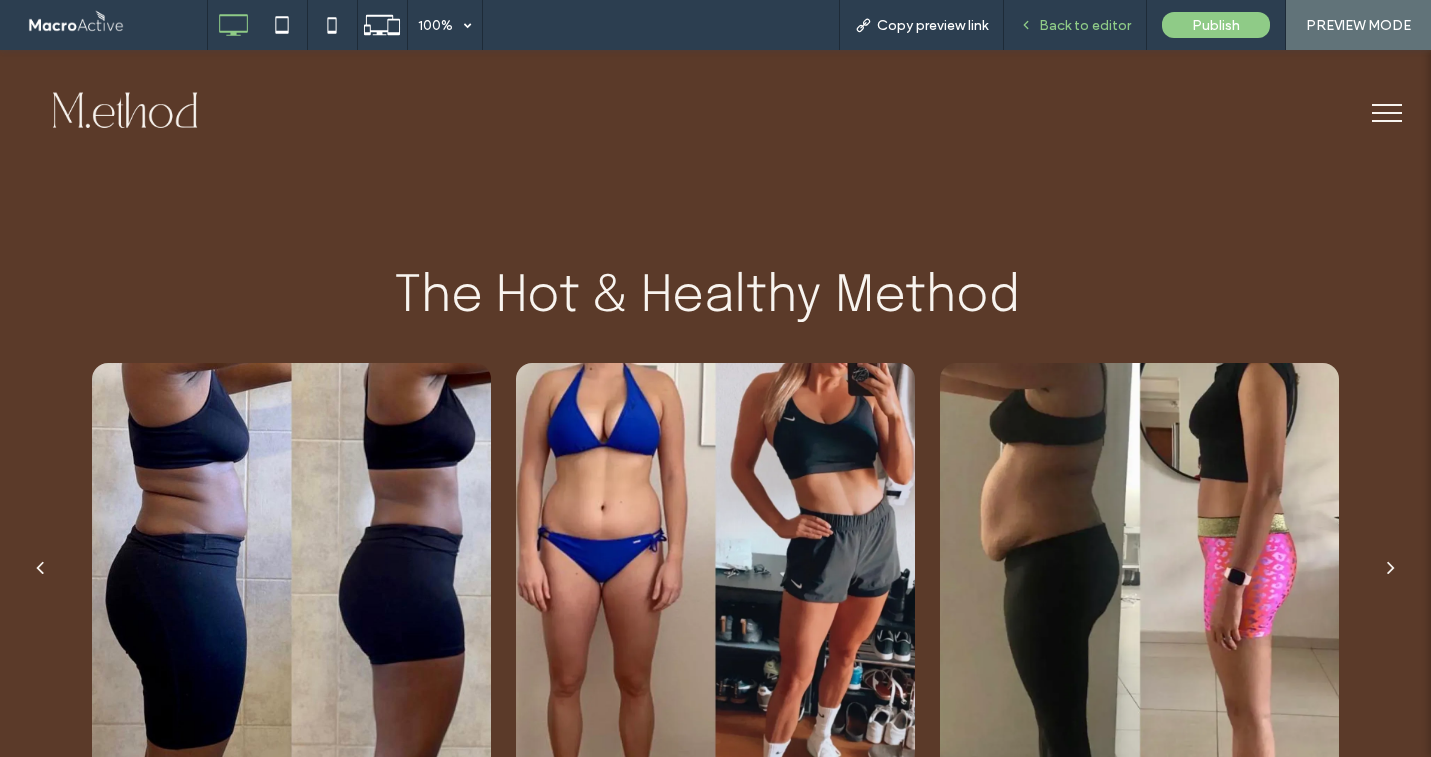 click on "Back to editor" at bounding box center [1085, 25] 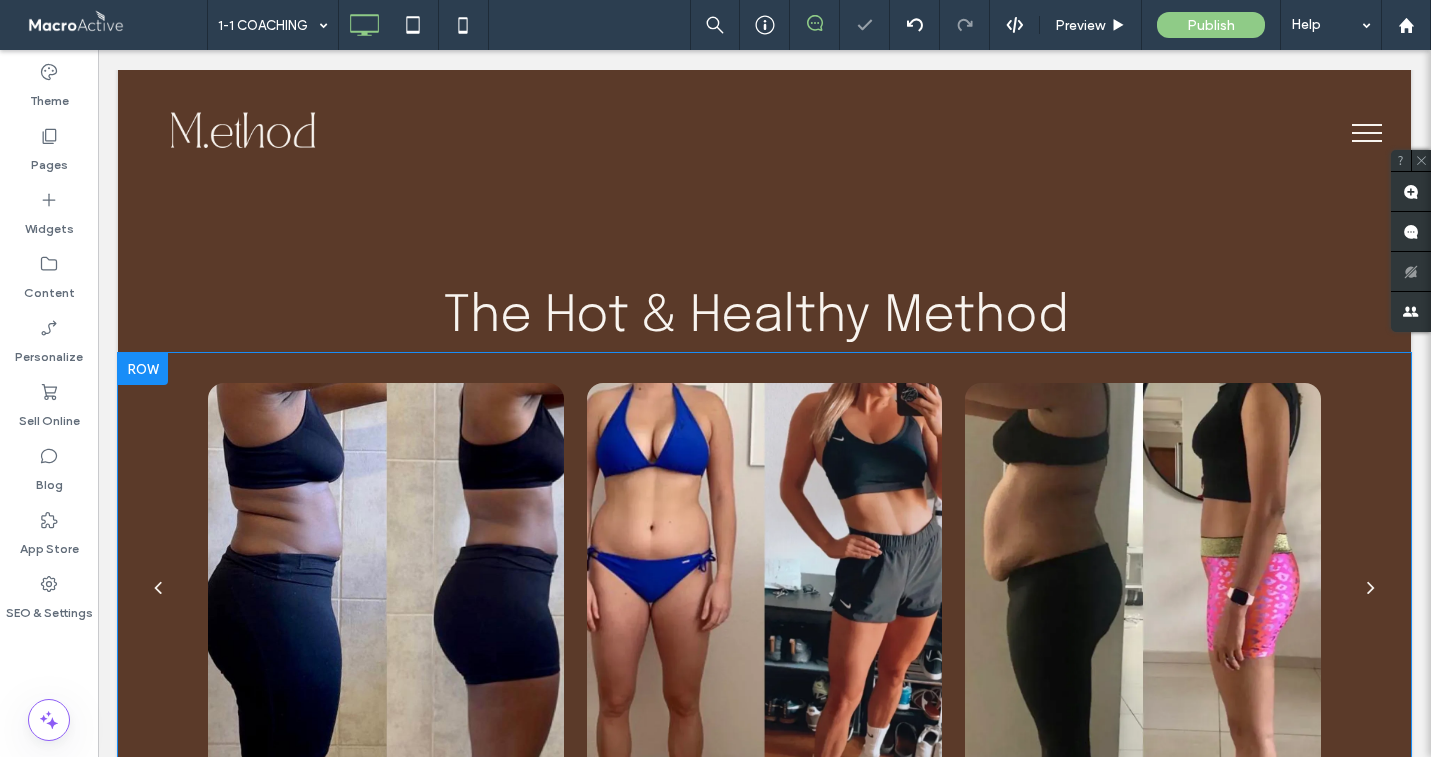 click on "Click To Paste     a a a a
Row + Add Section" at bounding box center (764, 598) 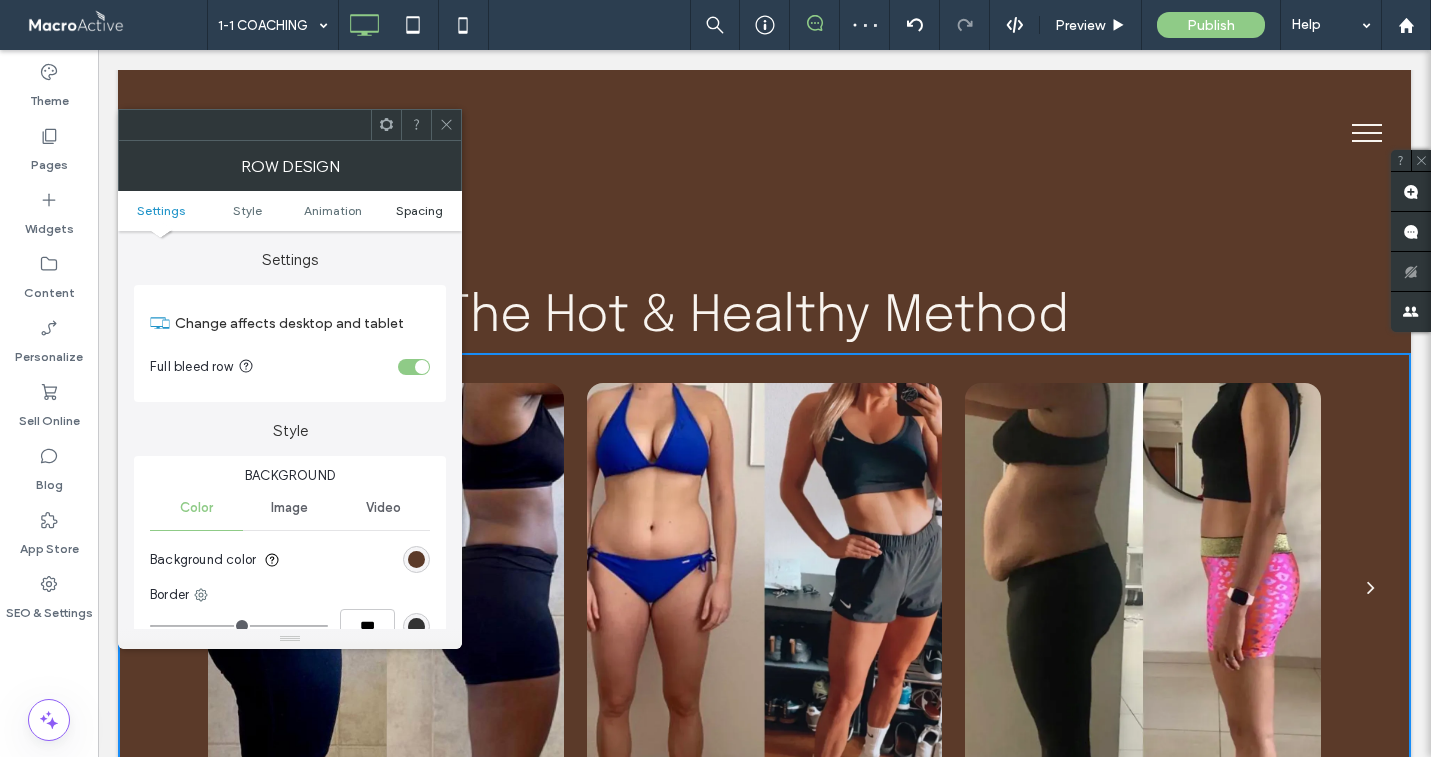click on "Spacing" at bounding box center [419, 210] 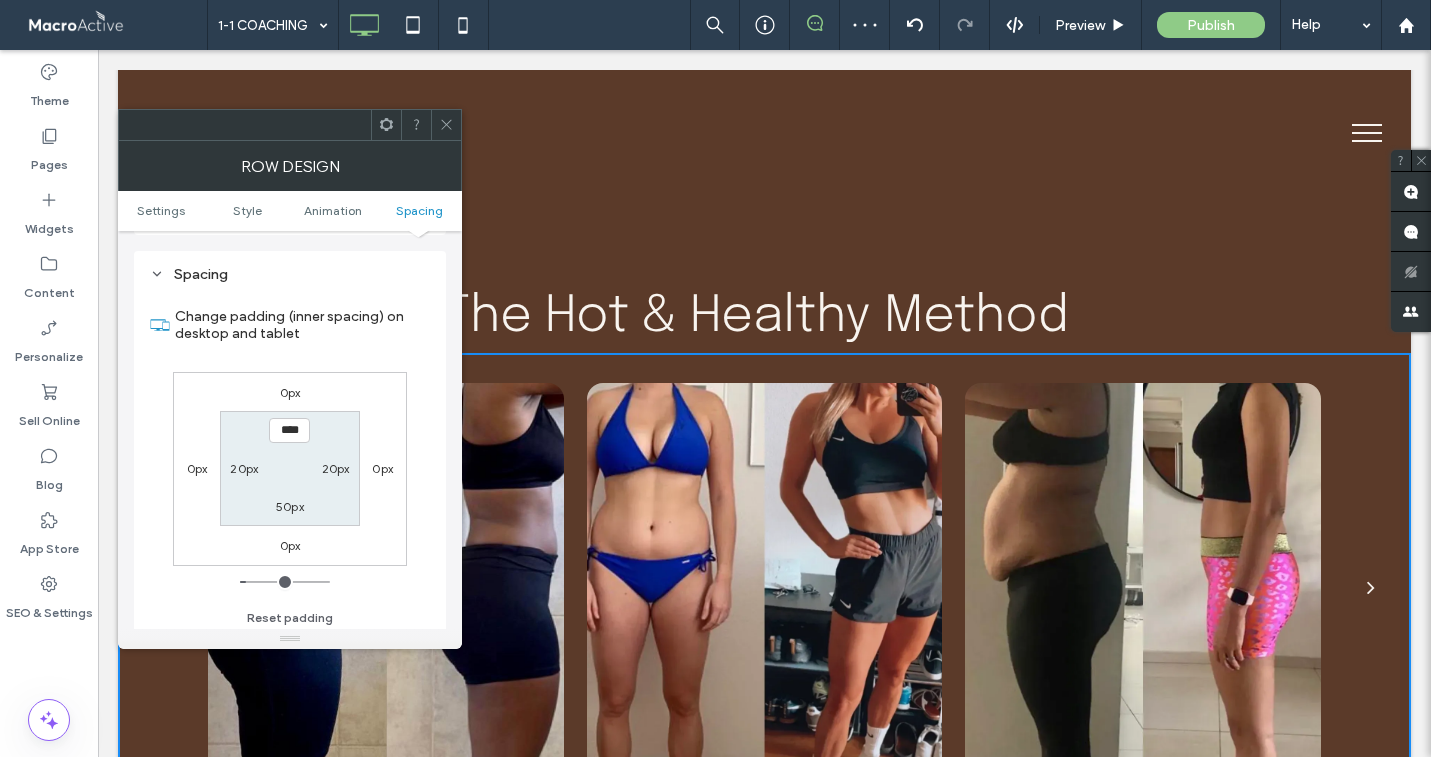 scroll, scrollTop: 566, scrollLeft: 0, axis: vertical 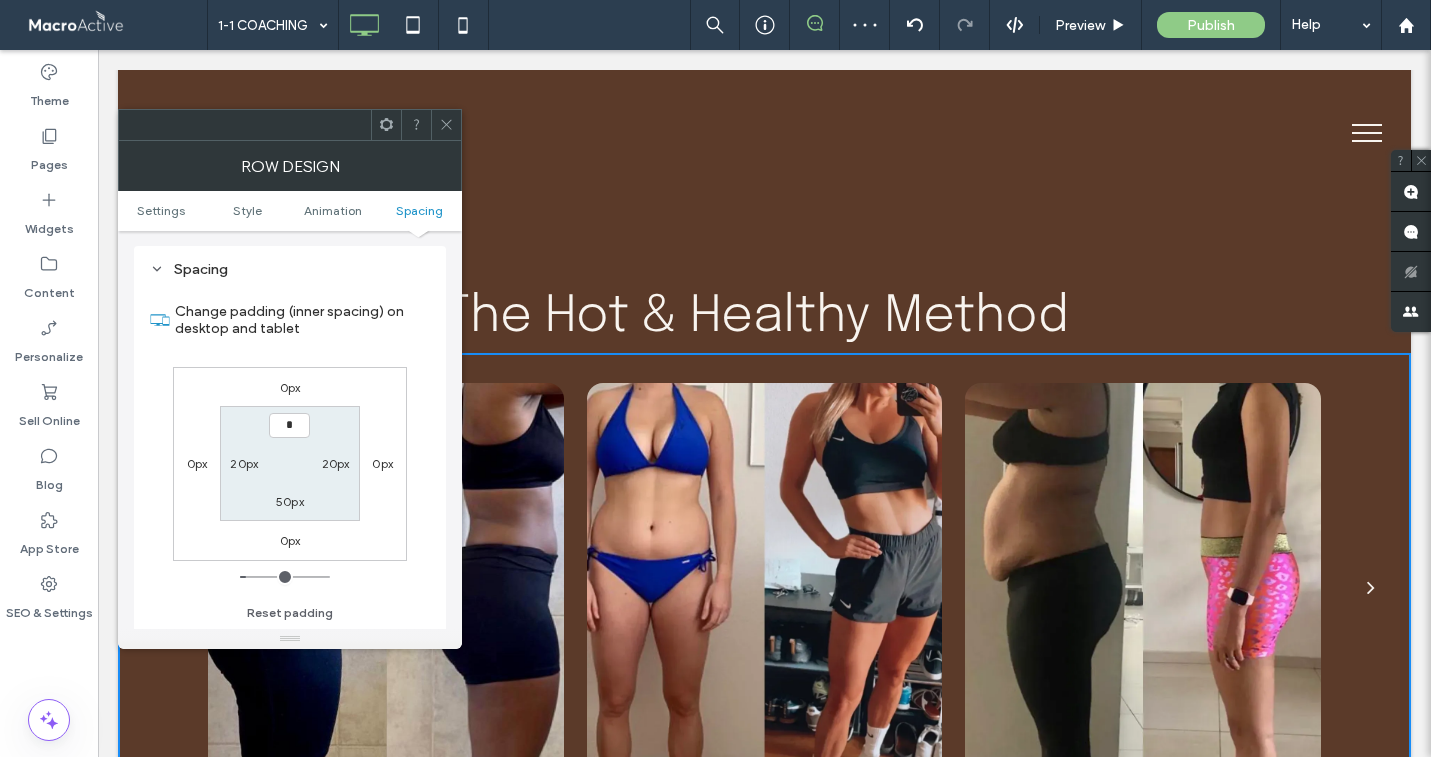 type on "***" 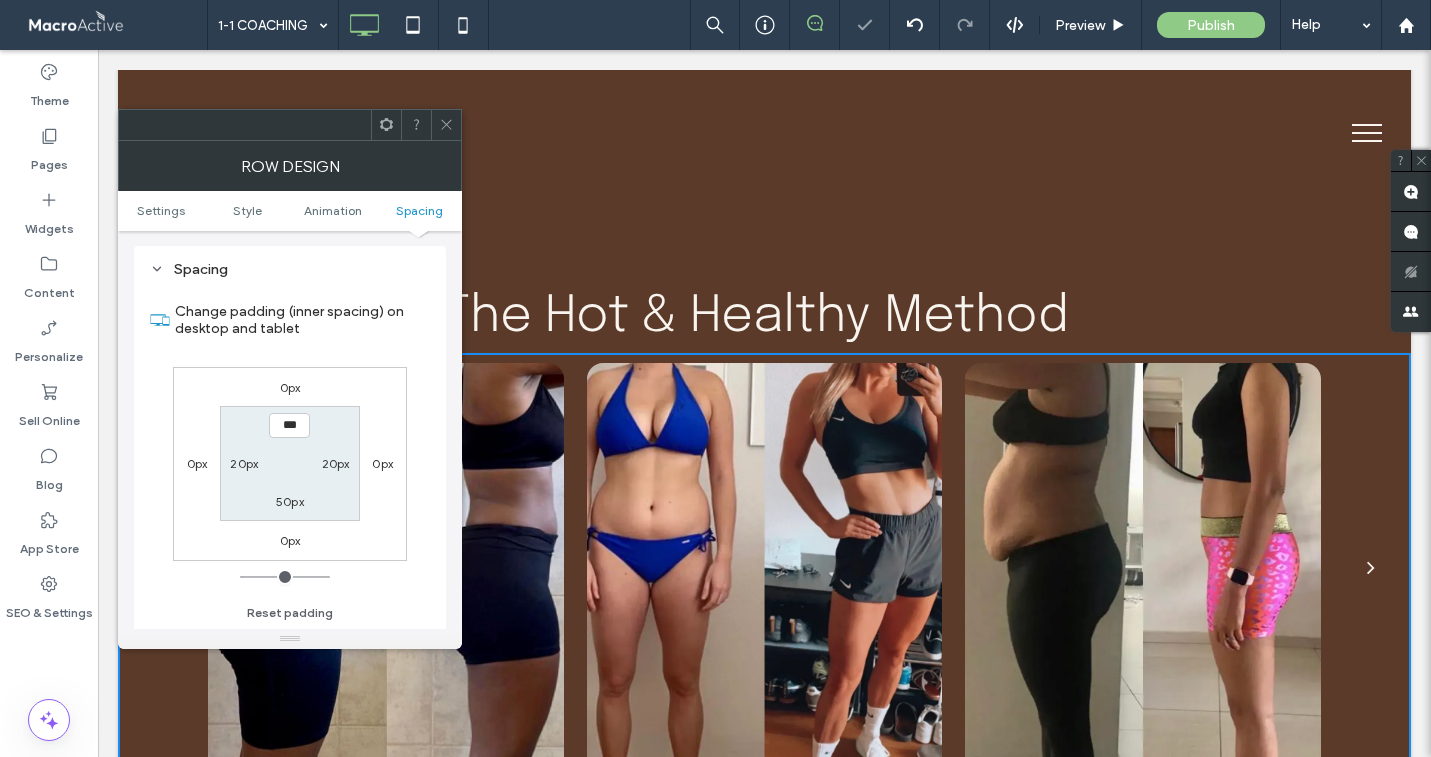 click at bounding box center [446, 125] 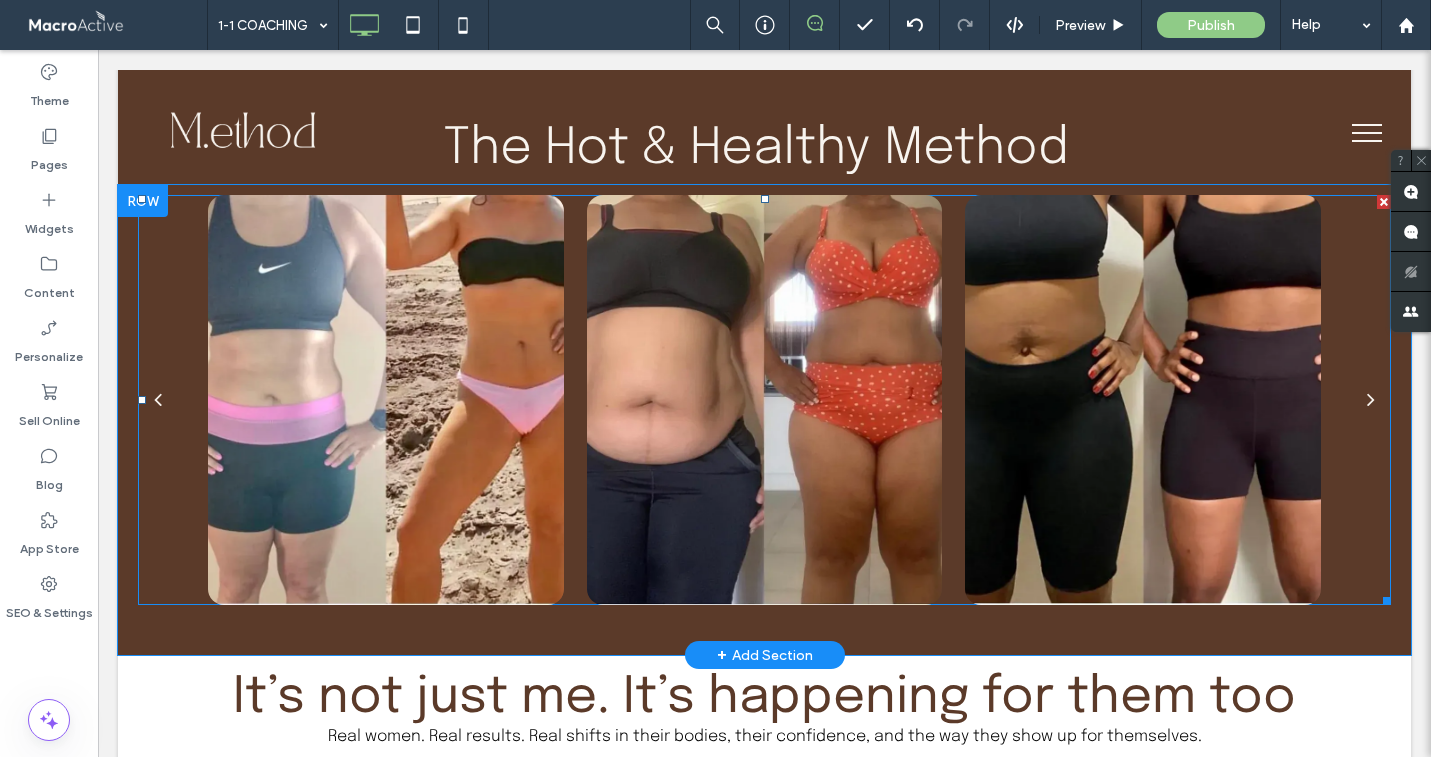 scroll, scrollTop: 651, scrollLeft: 0, axis: vertical 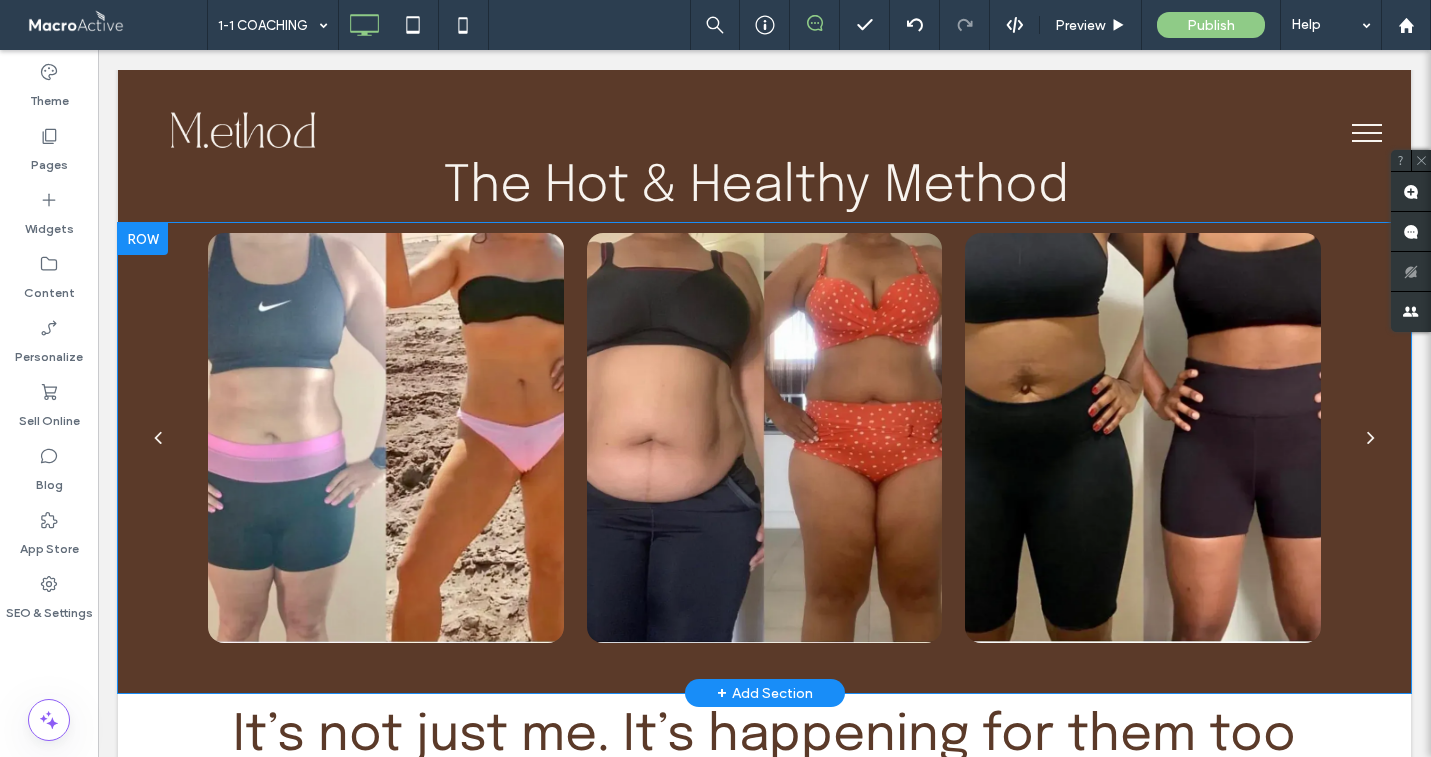 click on "Click To Paste     a a a a
Row + Add Section" at bounding box center (764, 458) 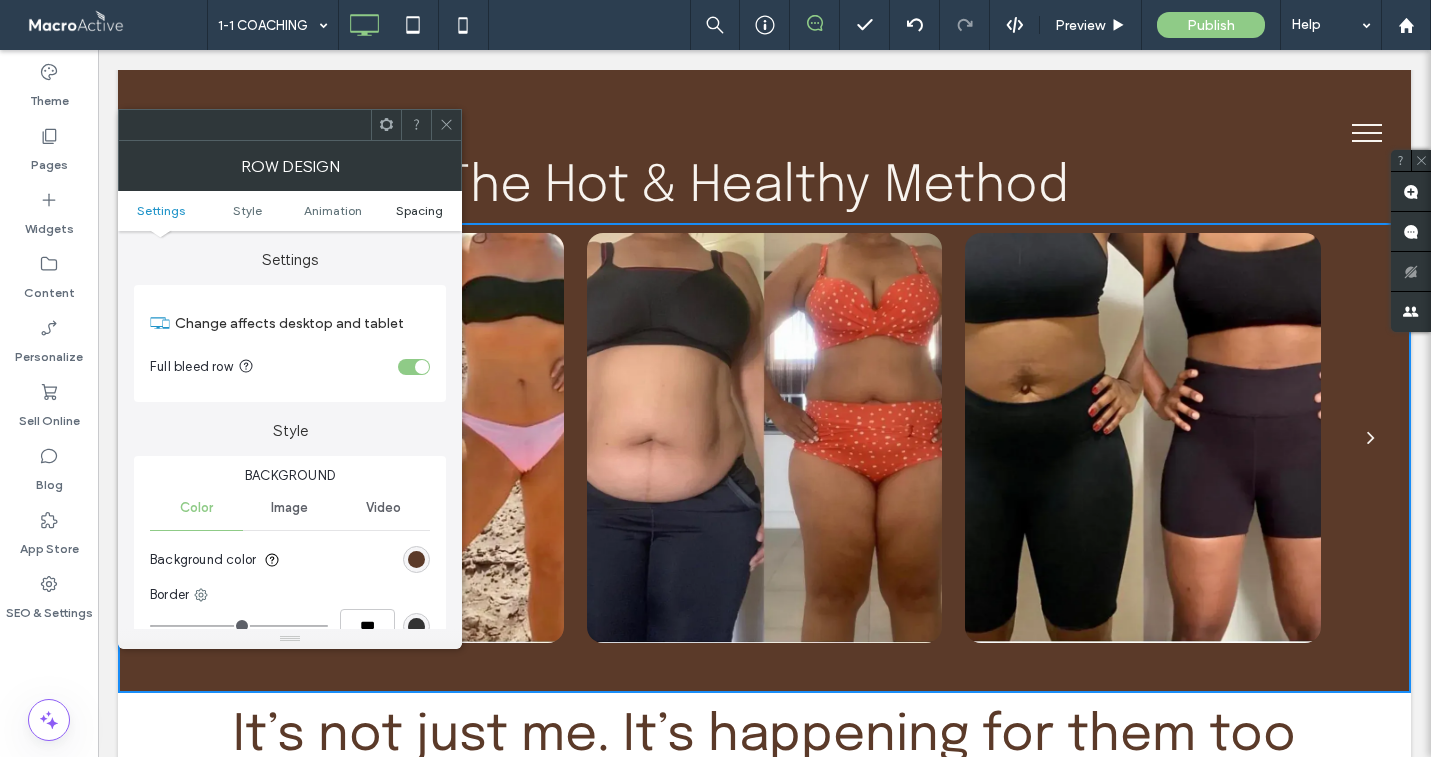 click on "Spacing" at bounding box center (419, 210) 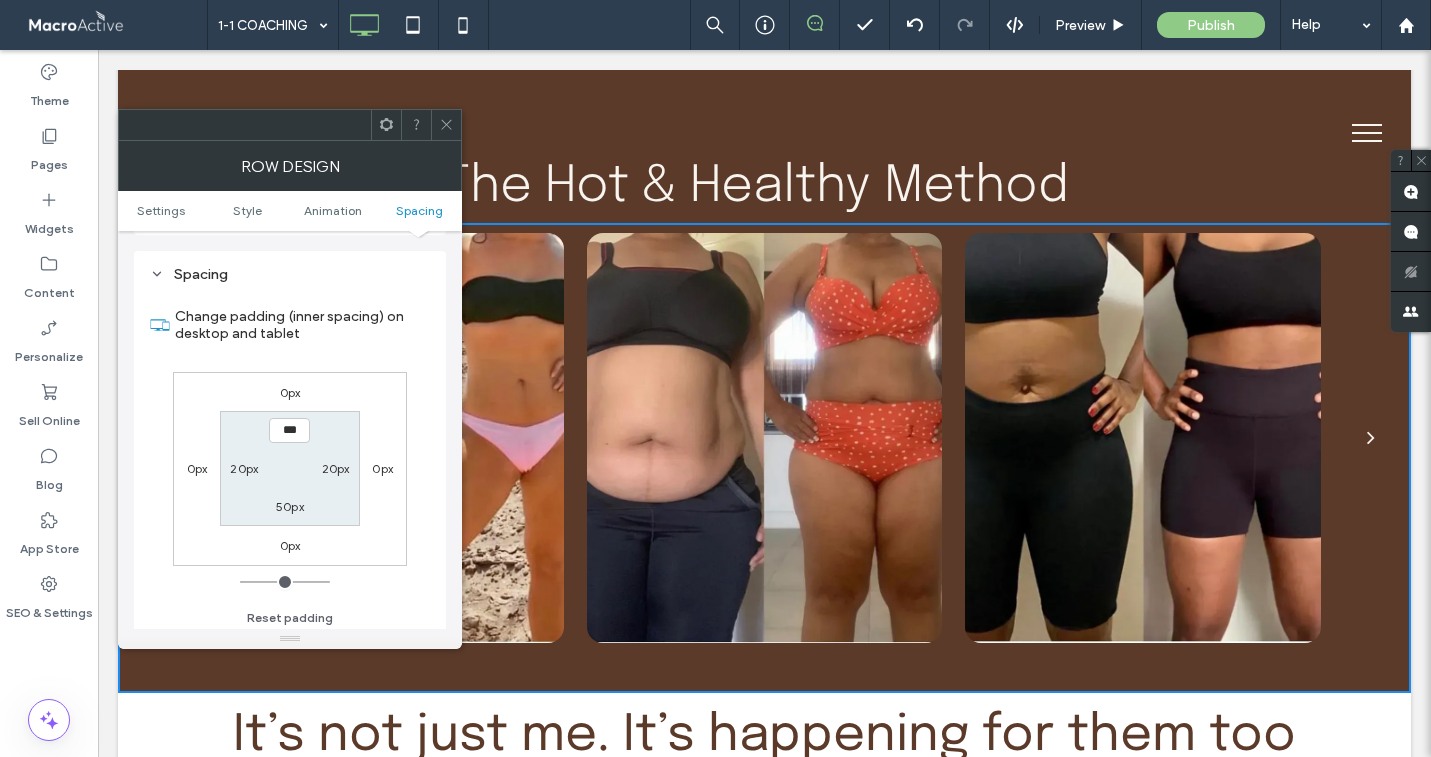scroll, scrollTop: 566, scrollLeft: 0, axis: vertical 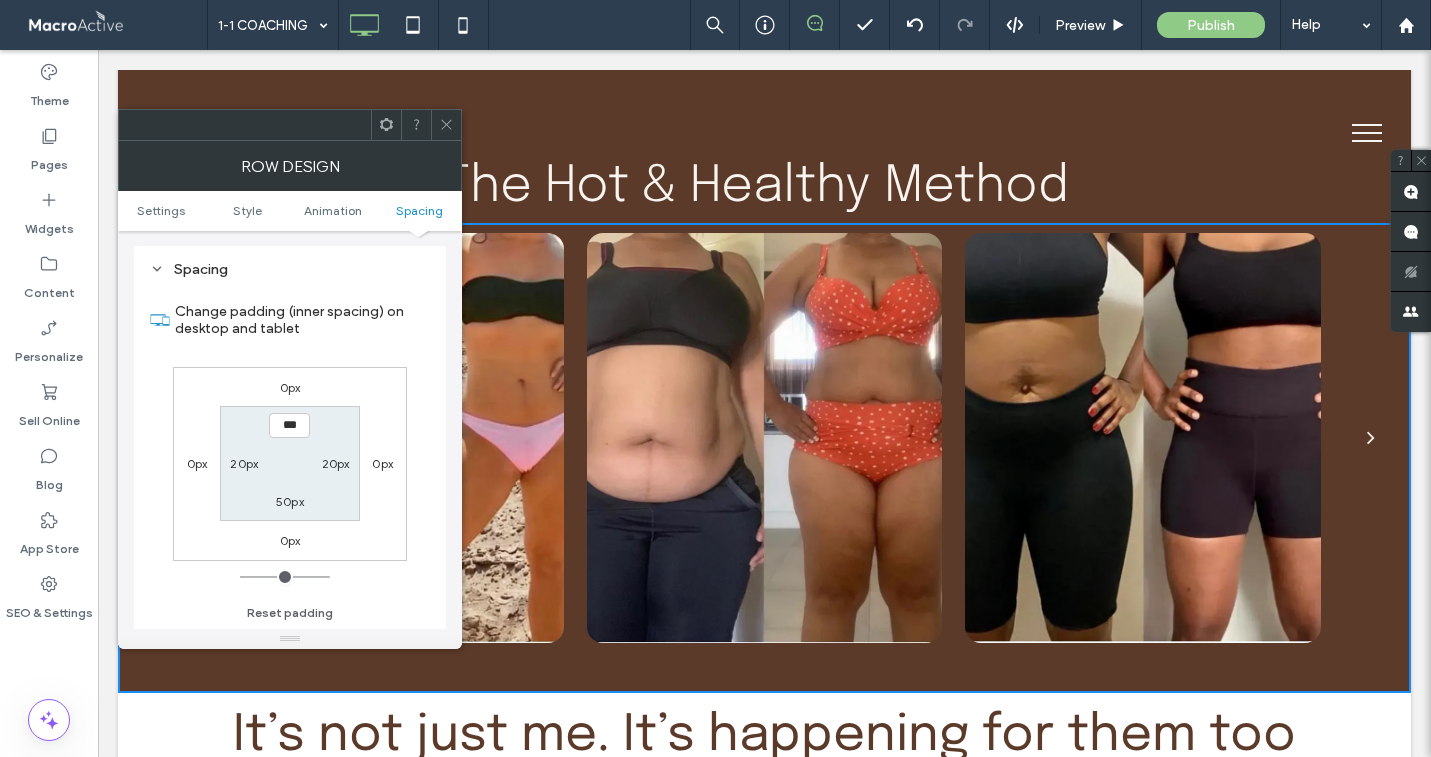 click 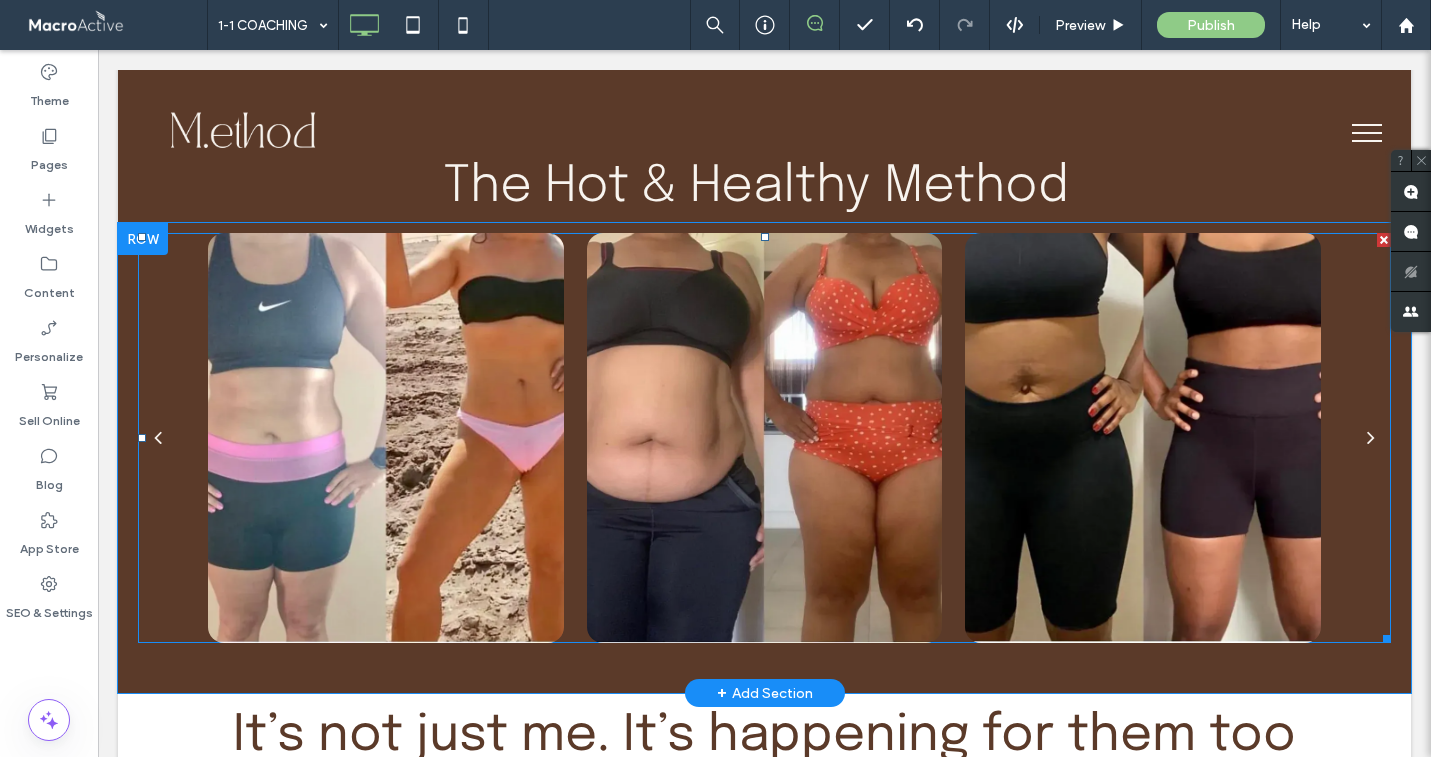click at bounding box center [764, 438] 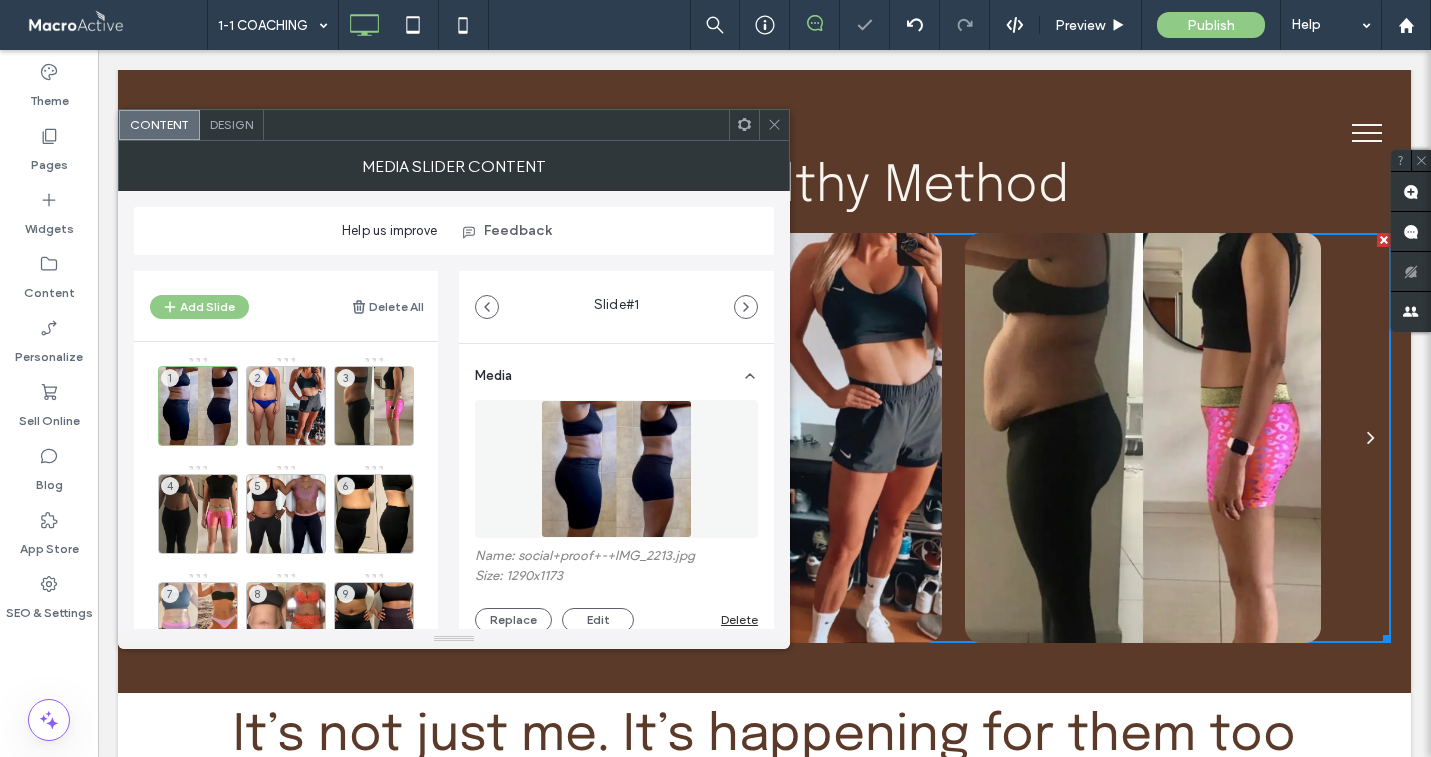 click on "Design" at bounding box center [232, 125] 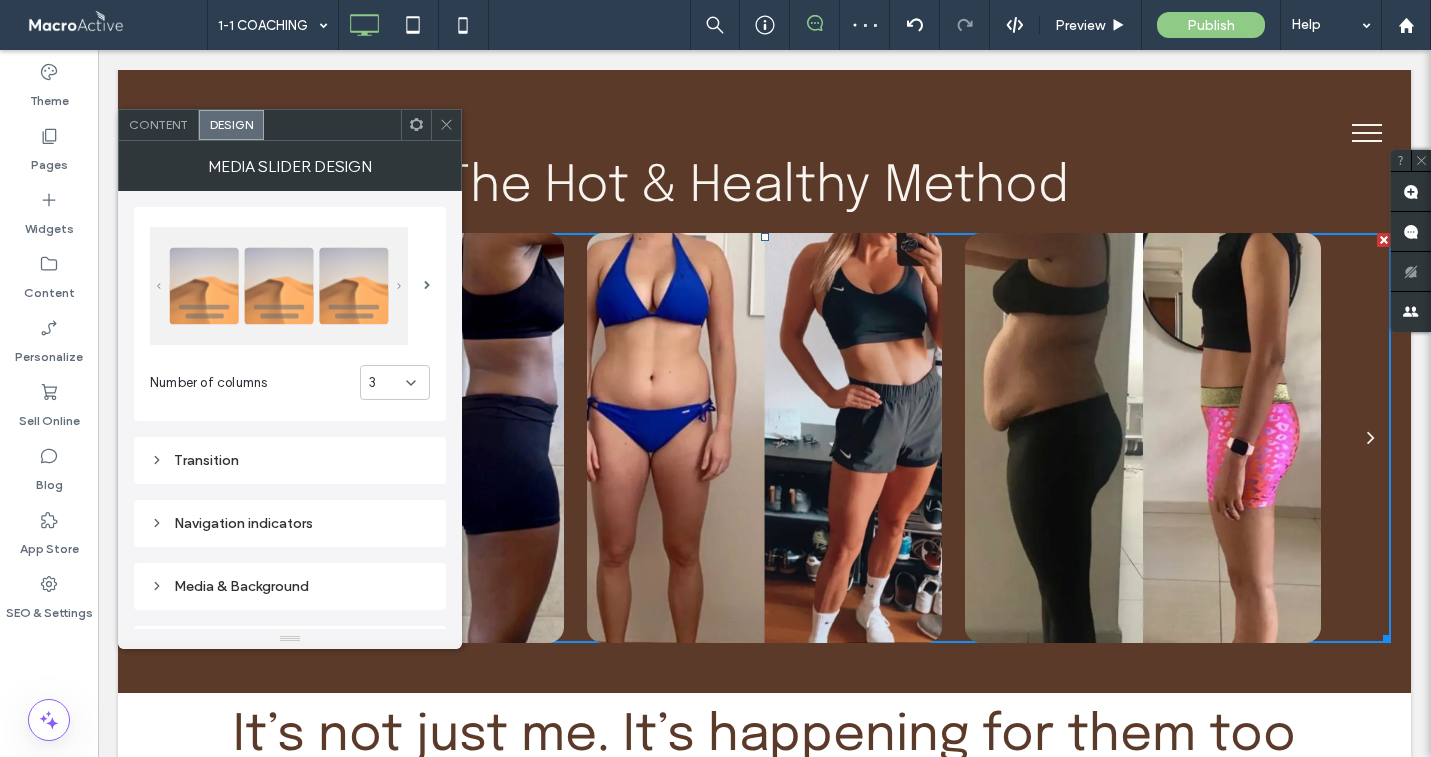 scroll, scrollTop: 296, scrollLeft: 0, axis: vertical 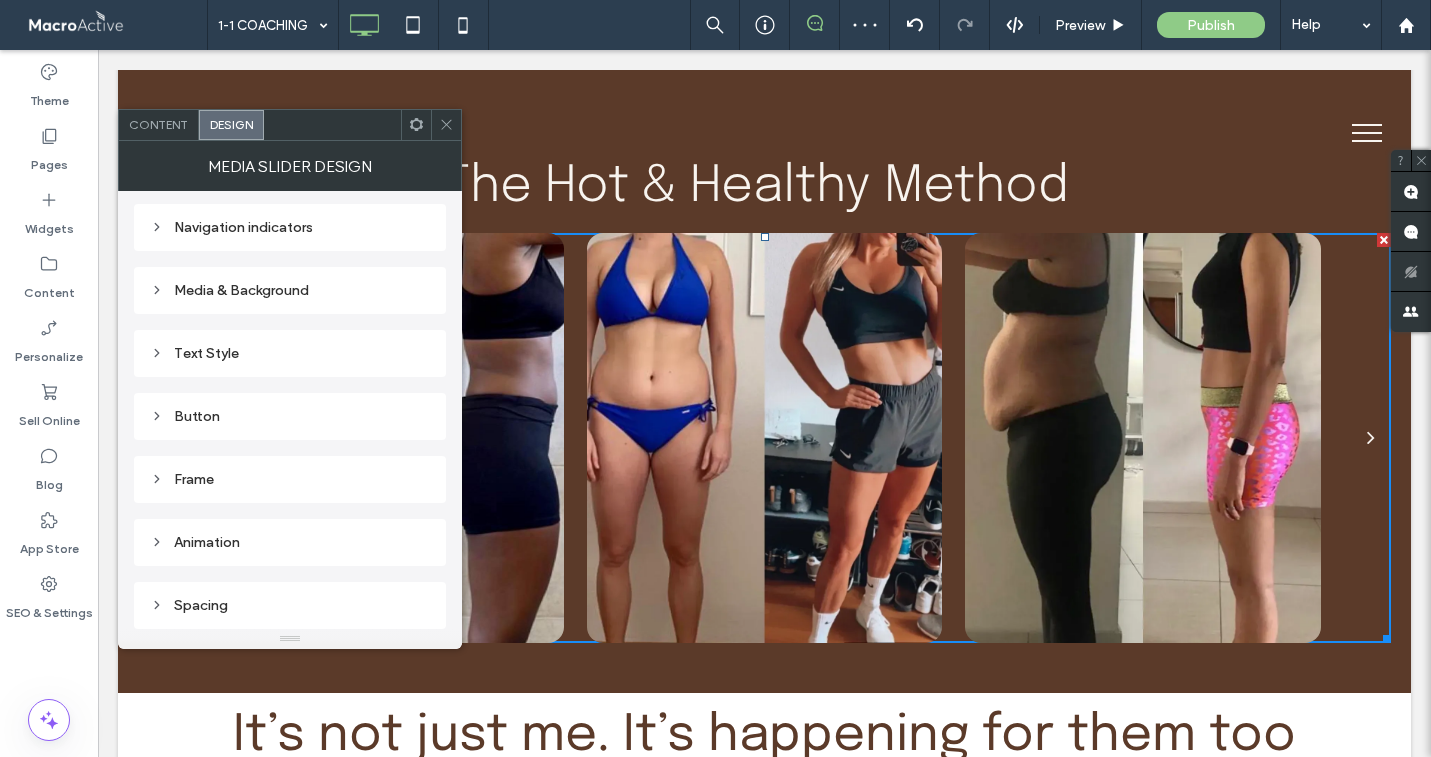 click at bounding box center [446, 125] 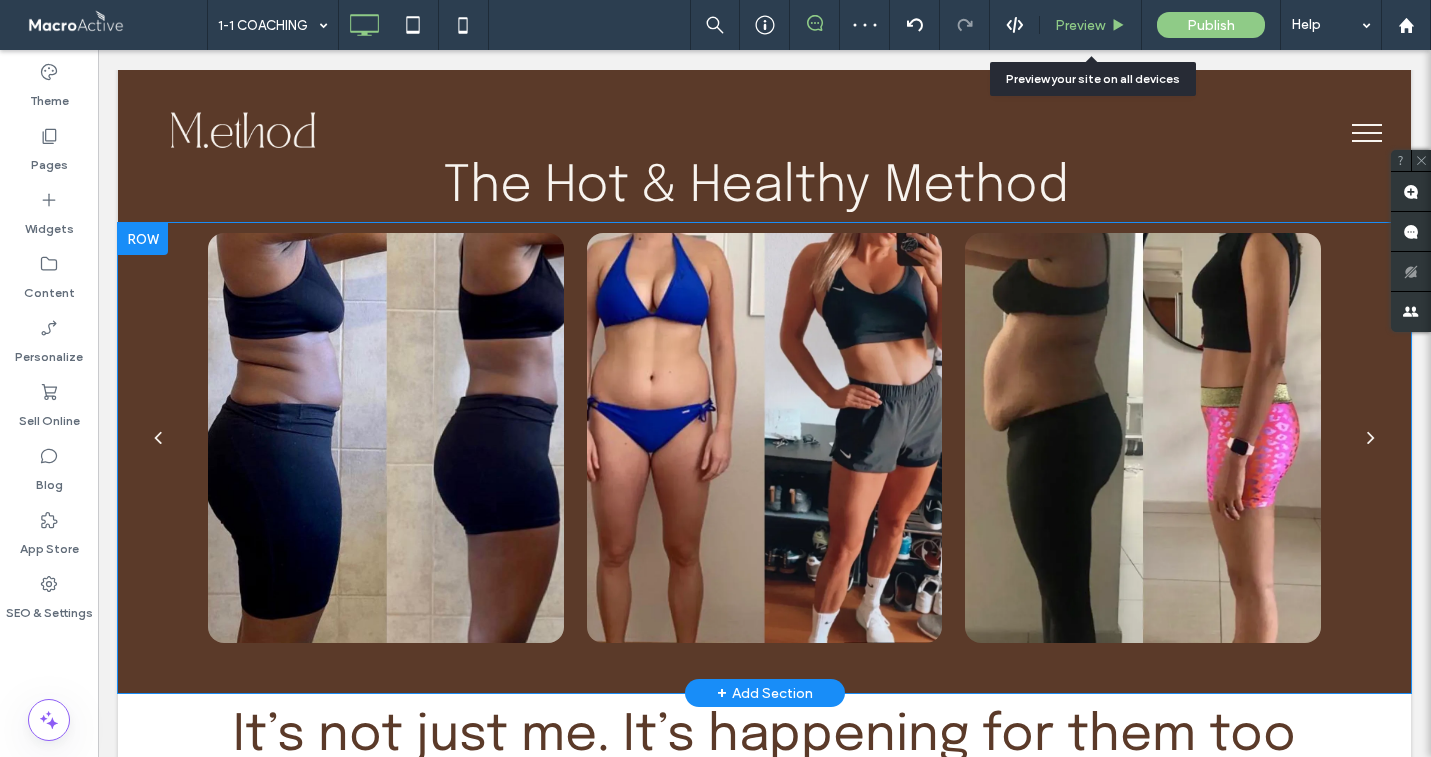 click on "Preview" at bounding box center (1091, 25) 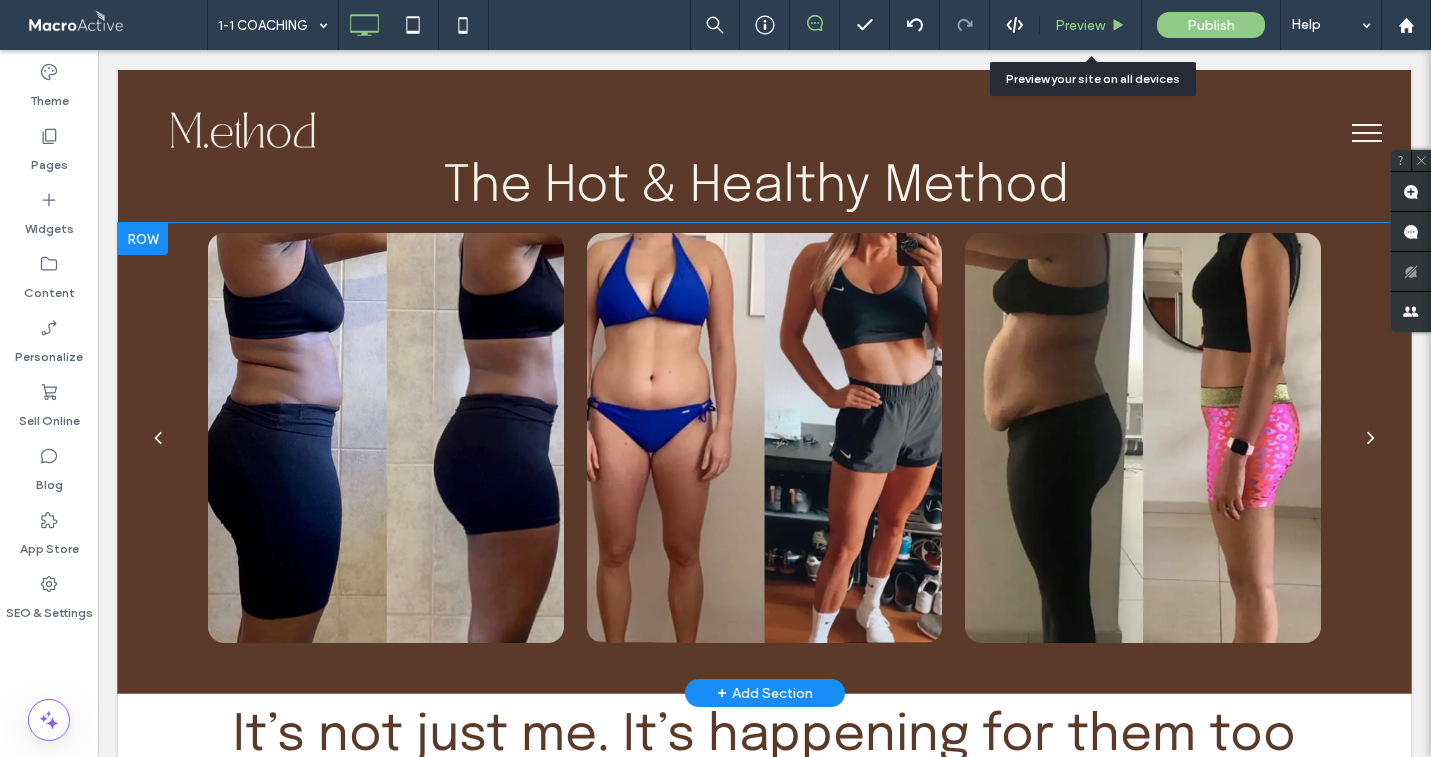 click on "Preview" at bounding box center [1080, 25] 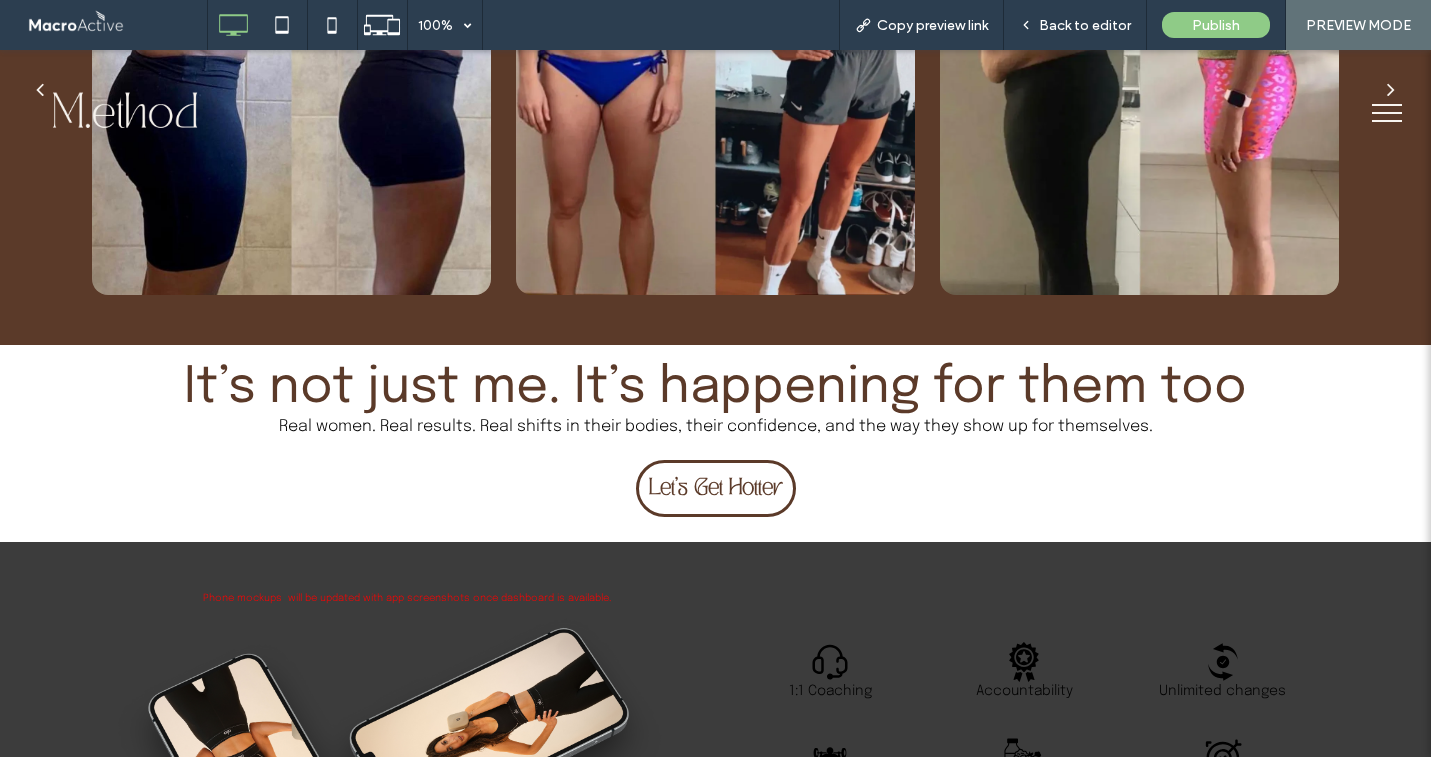 scroll, scrollTop: 988, scrollLeft: 0, axis: vertical 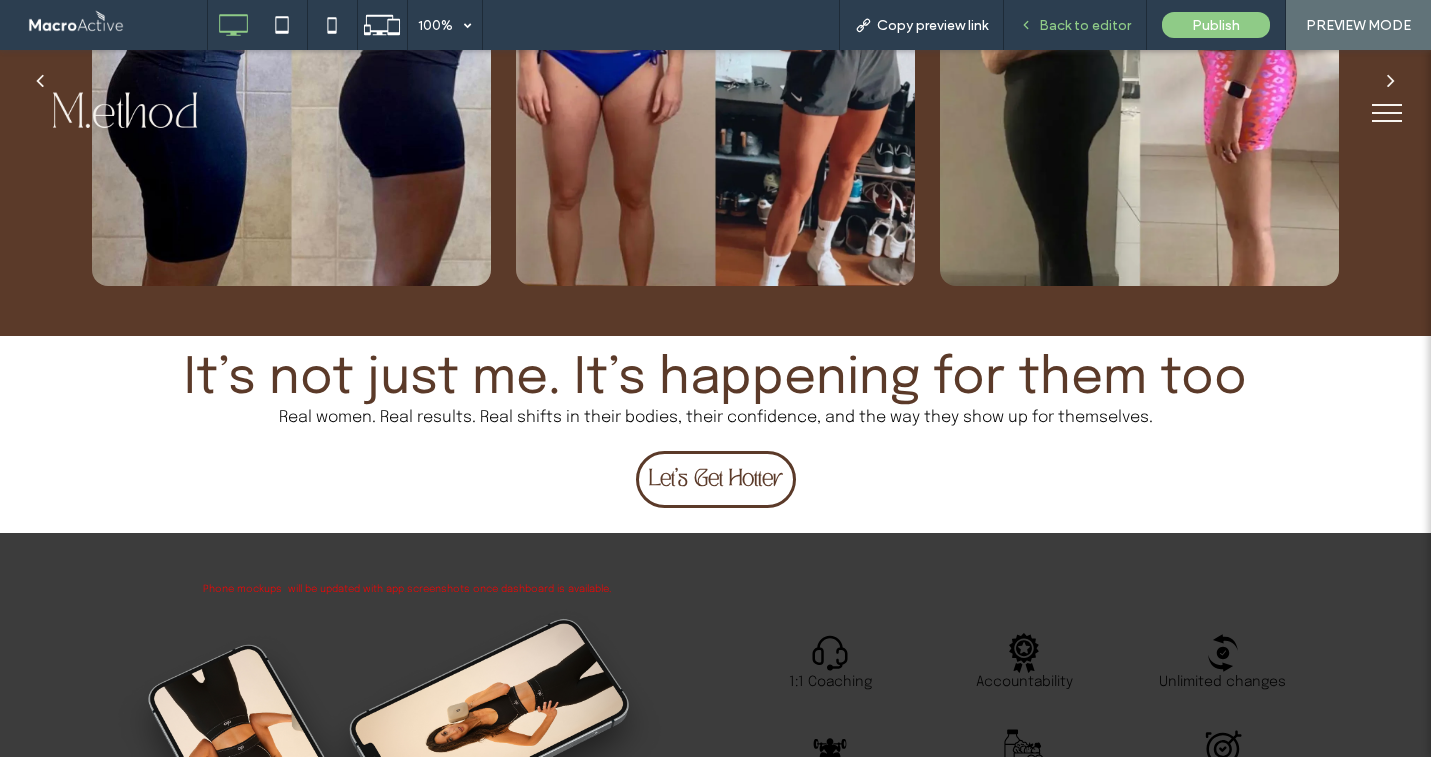 click on "Back to editor" at bounding box center (1085, 25) 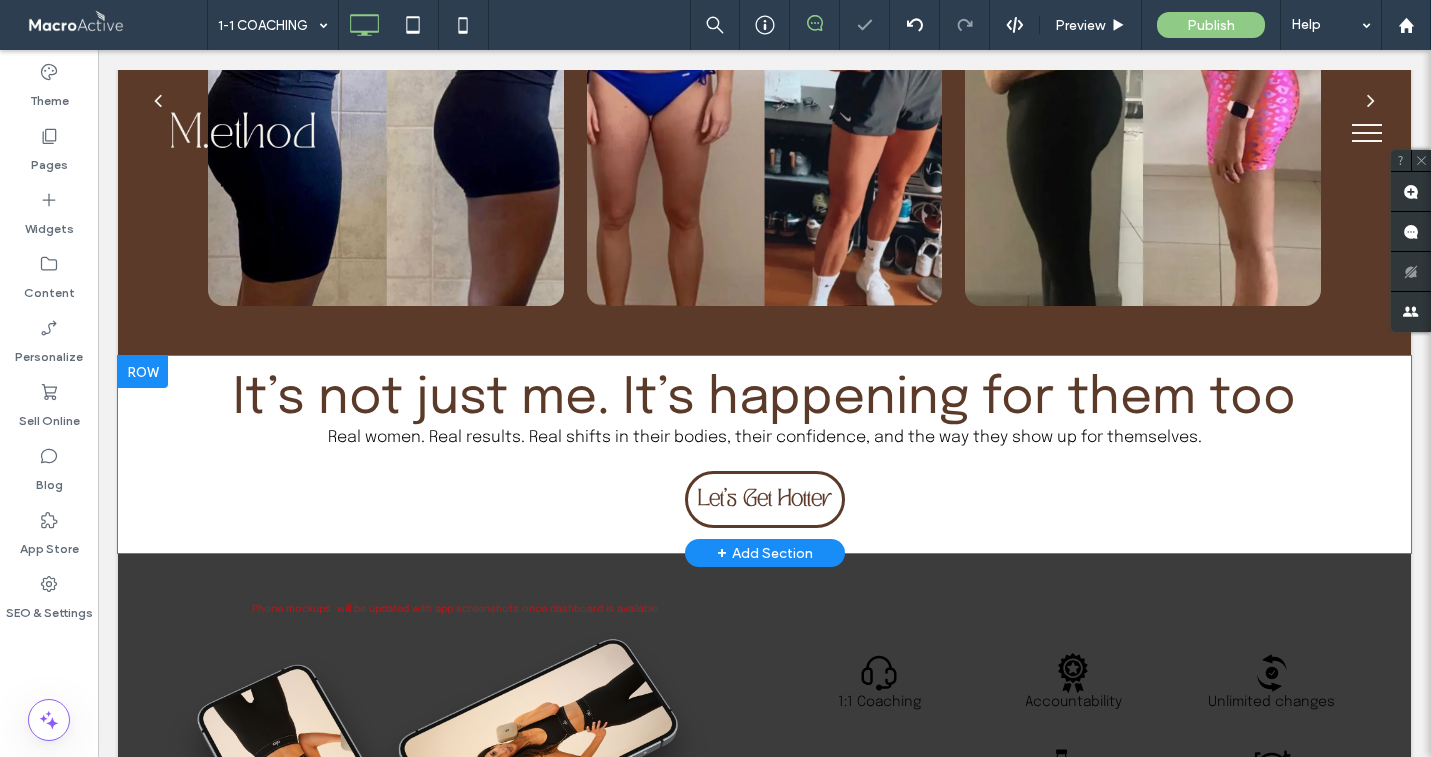 click at bounding box center (143, 372) 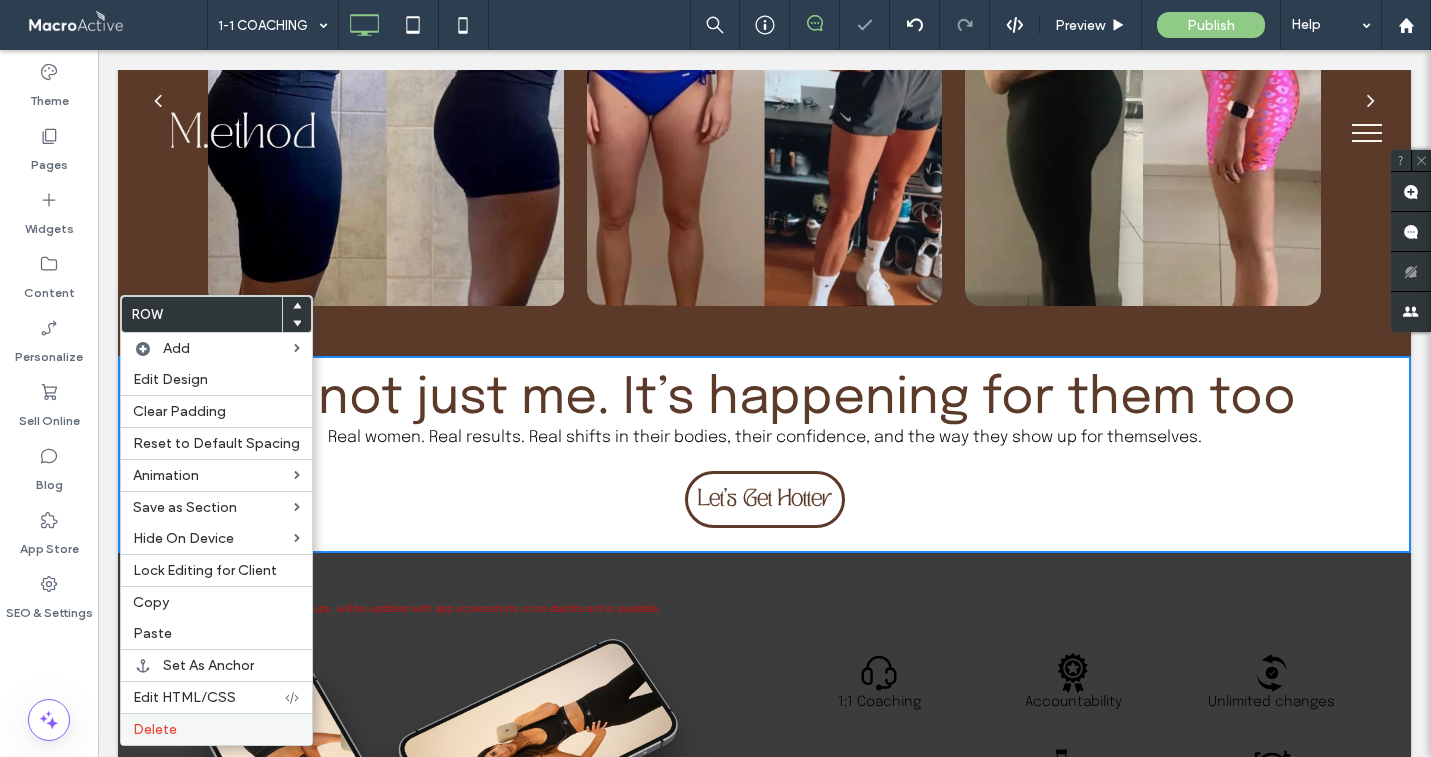 click on "Delete" at bounding box center [216, 729] 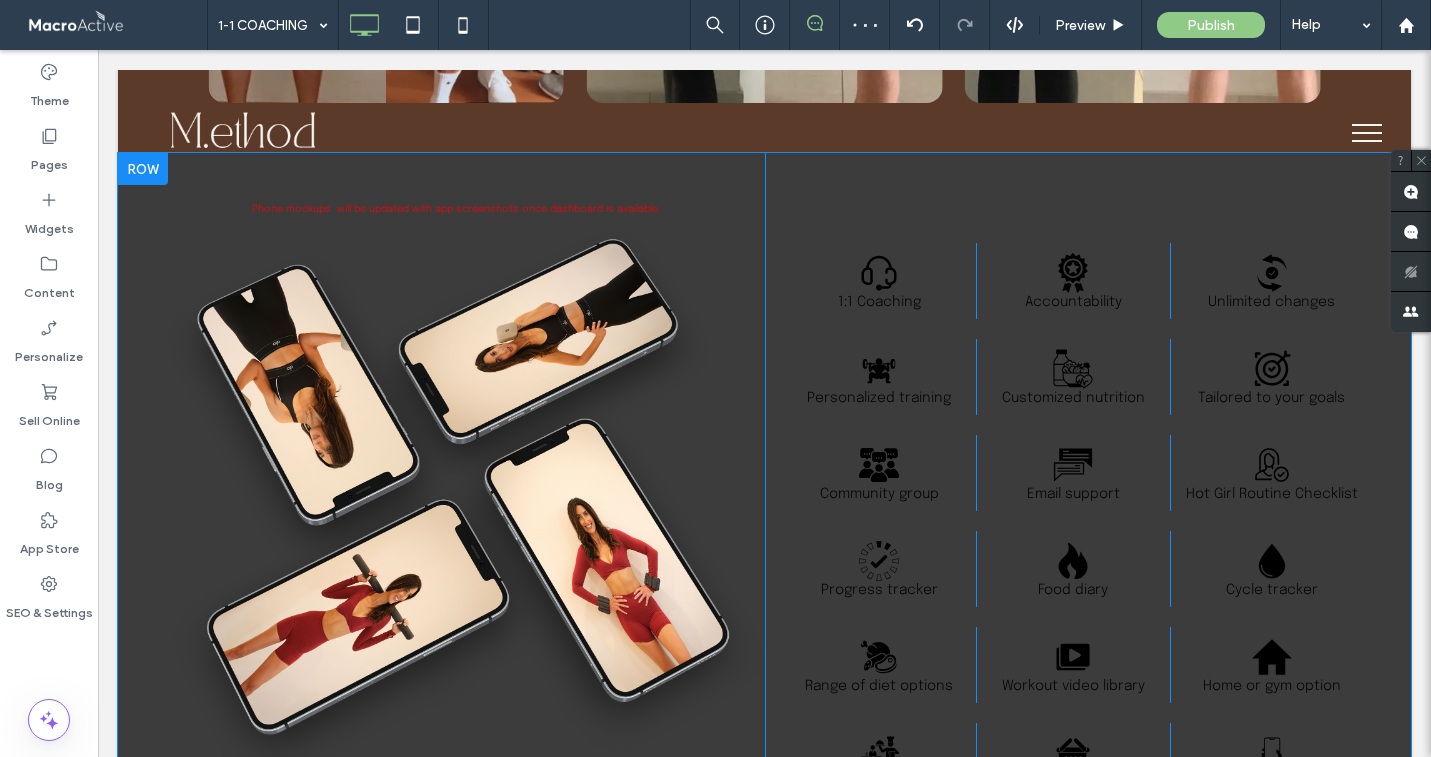 scroll, scrollTop: 1153, scrollLeft: 0, axis: vertical 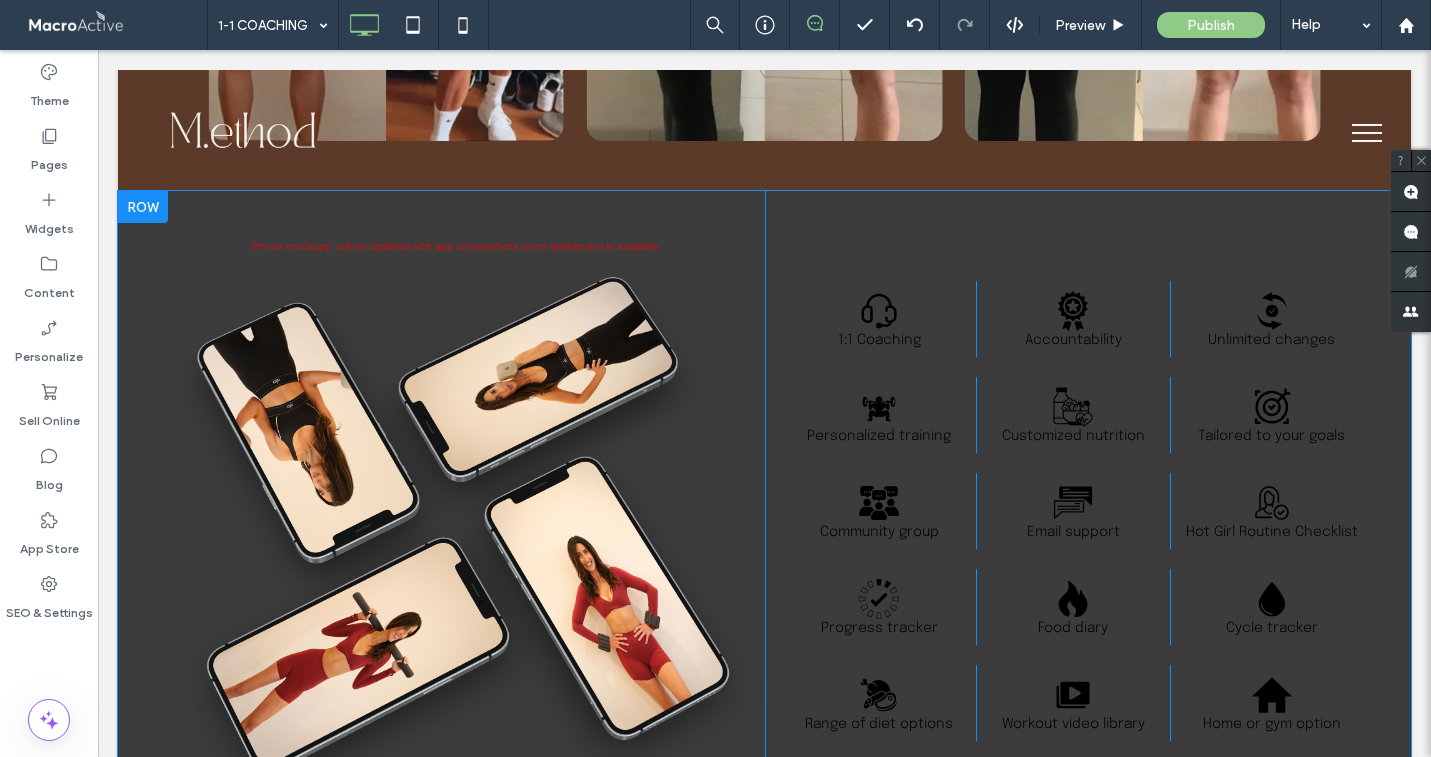 click at bounding box center (143, 207) 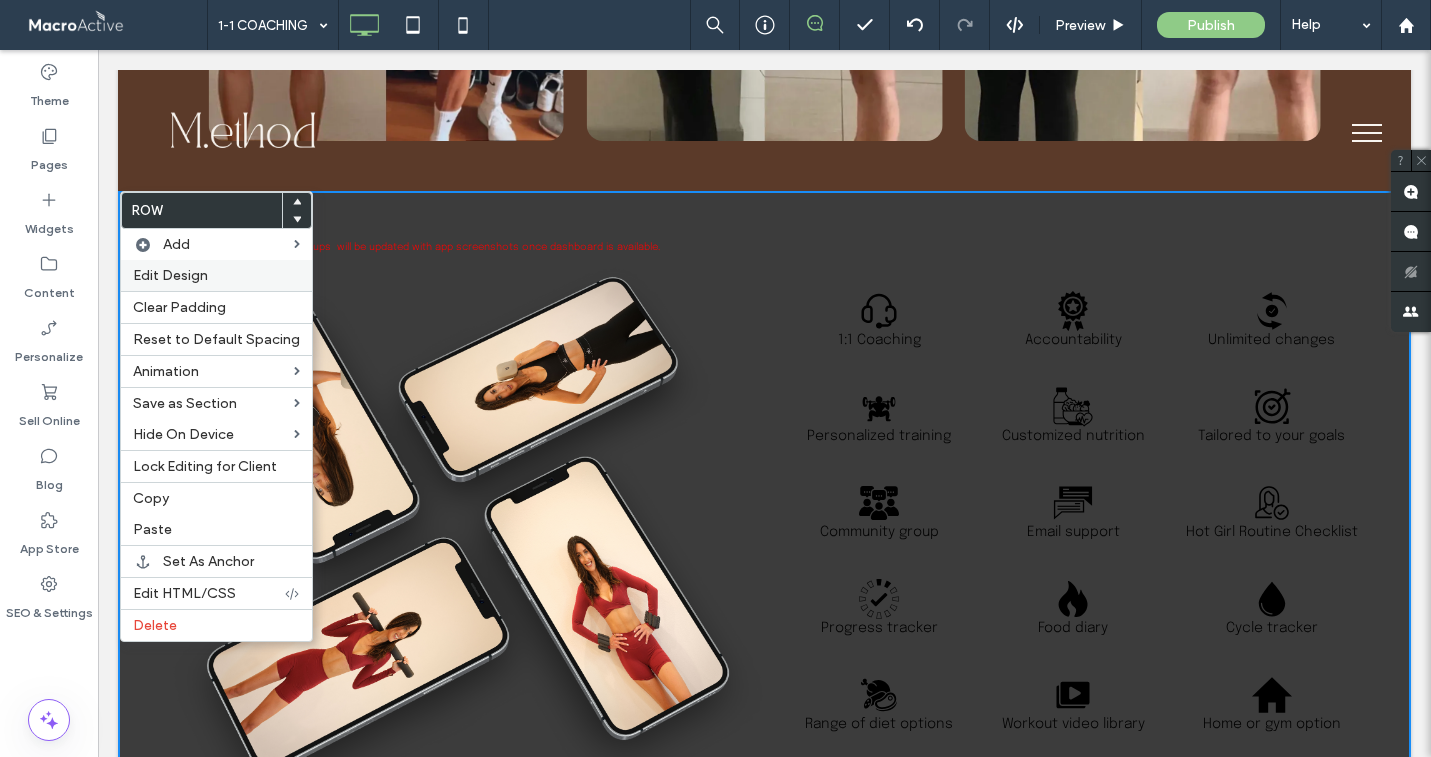 click on "Edit Design" at bounding box center (216, 275) 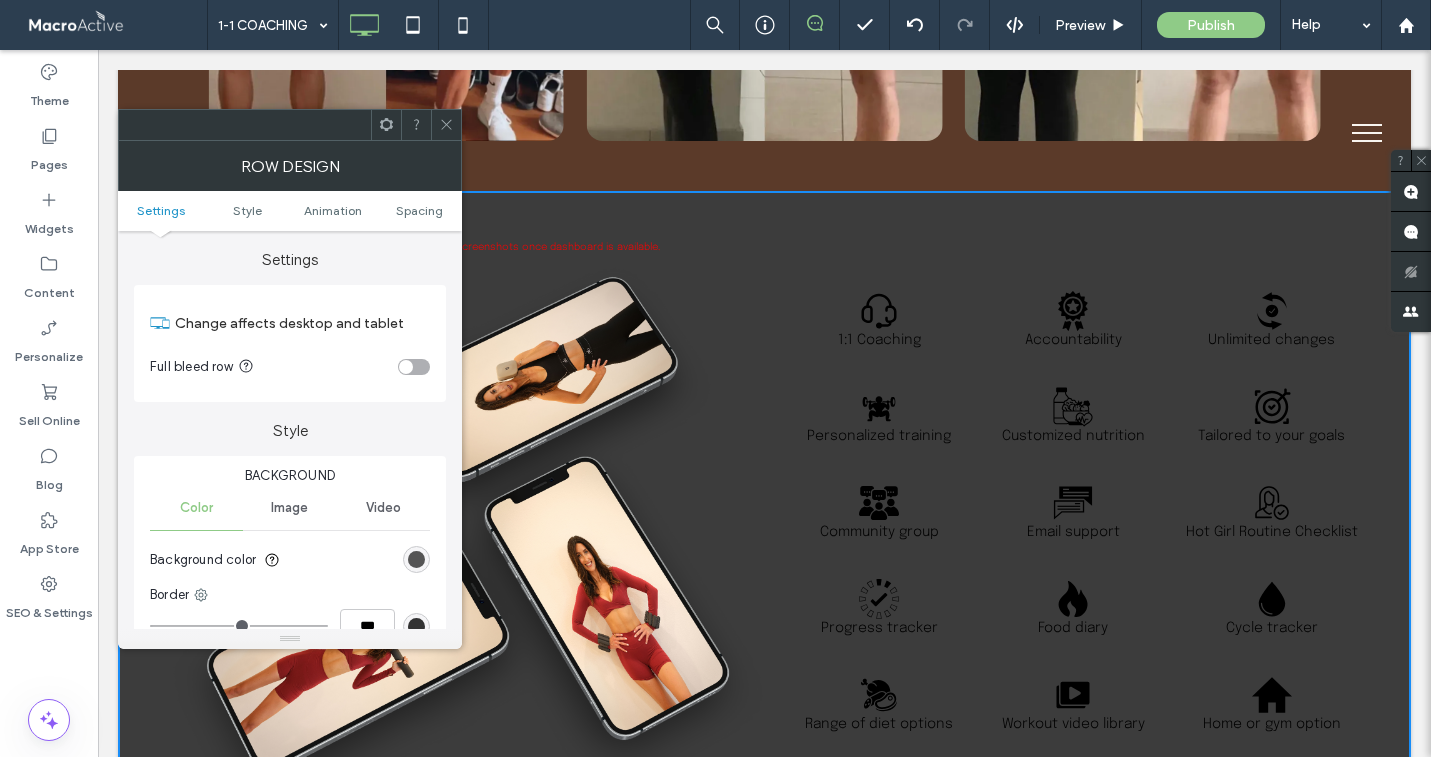 click at bounding box center [416, 559] 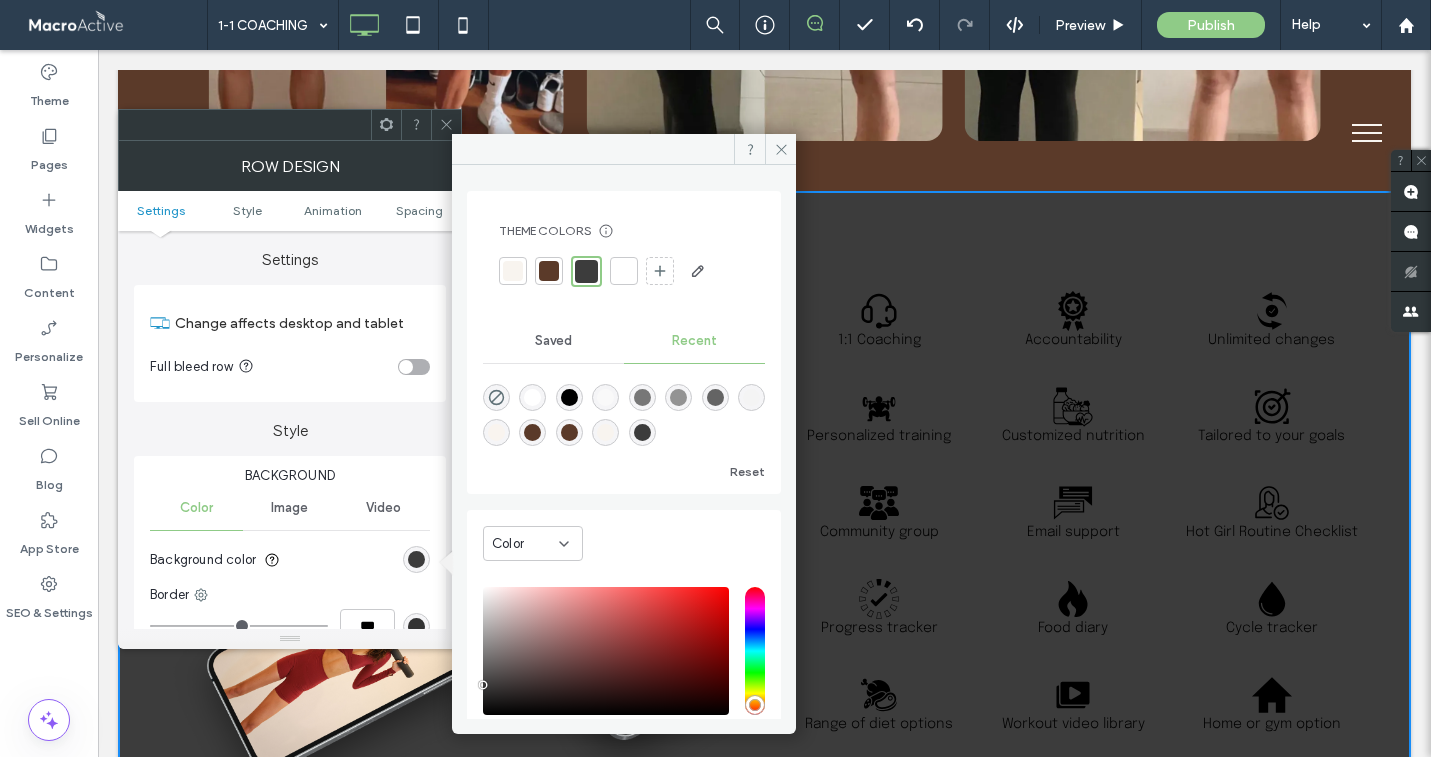 click at bounding box center [549, 271] 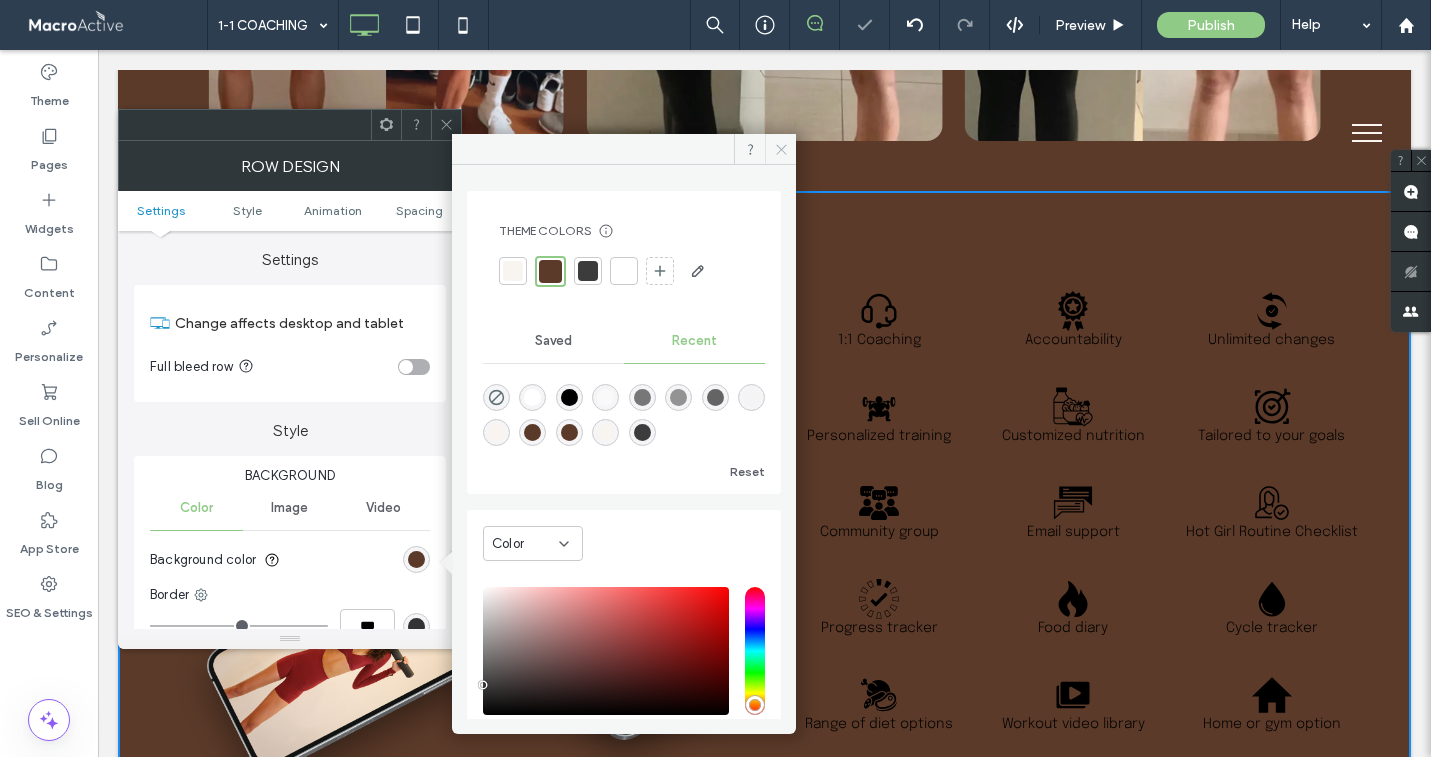 click 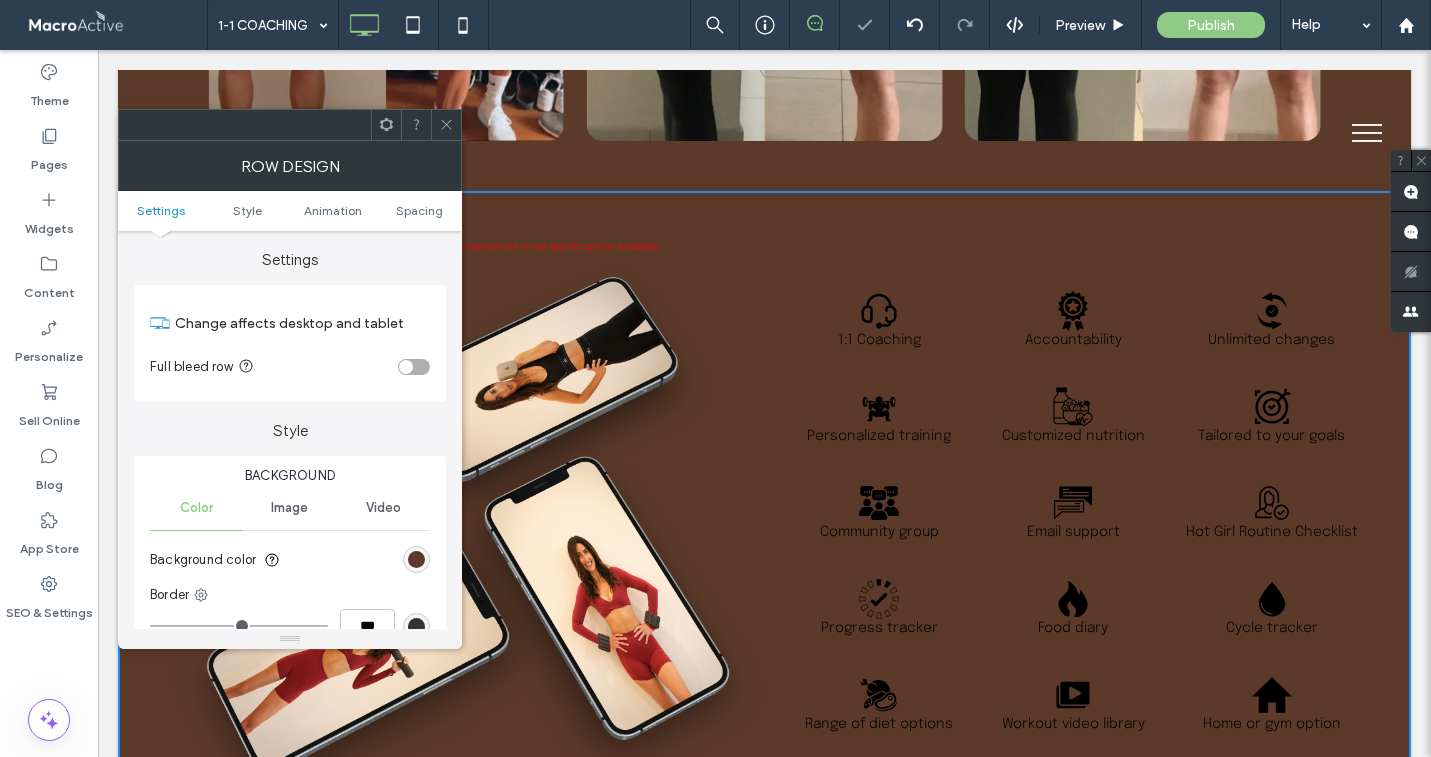 click 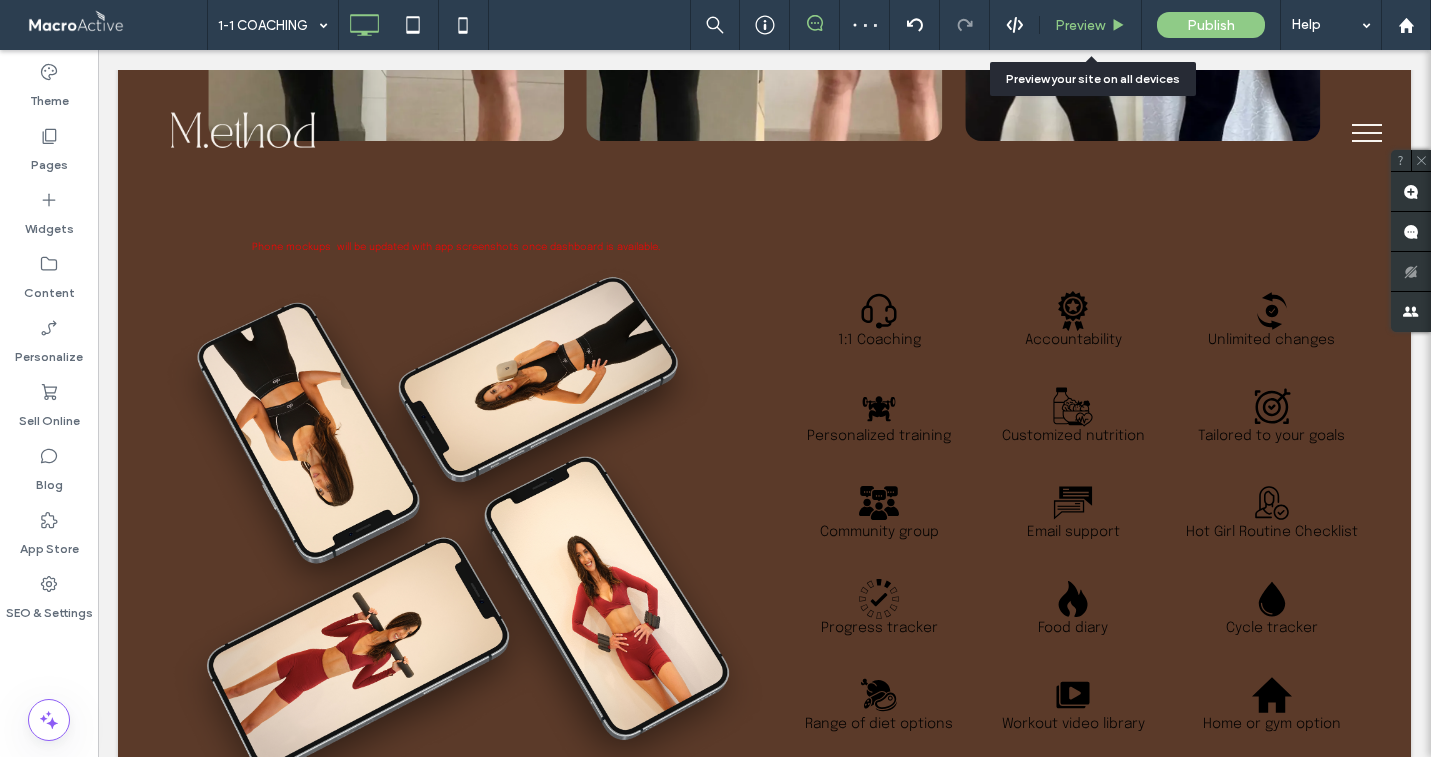 click on "Preview" at bounding box center [1080, 25] 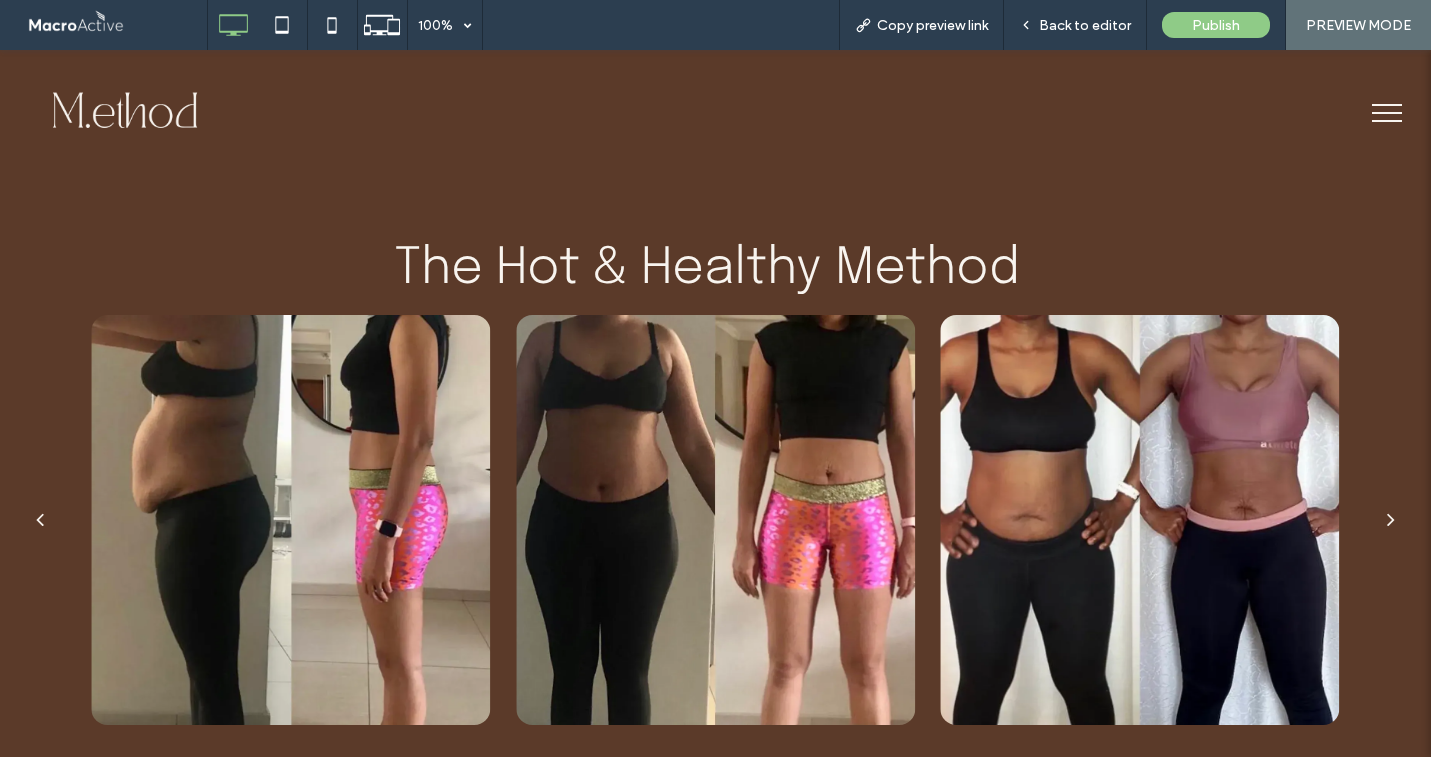 scroll, scrollTop: 739, scrollLeft: 0, axis: vertical 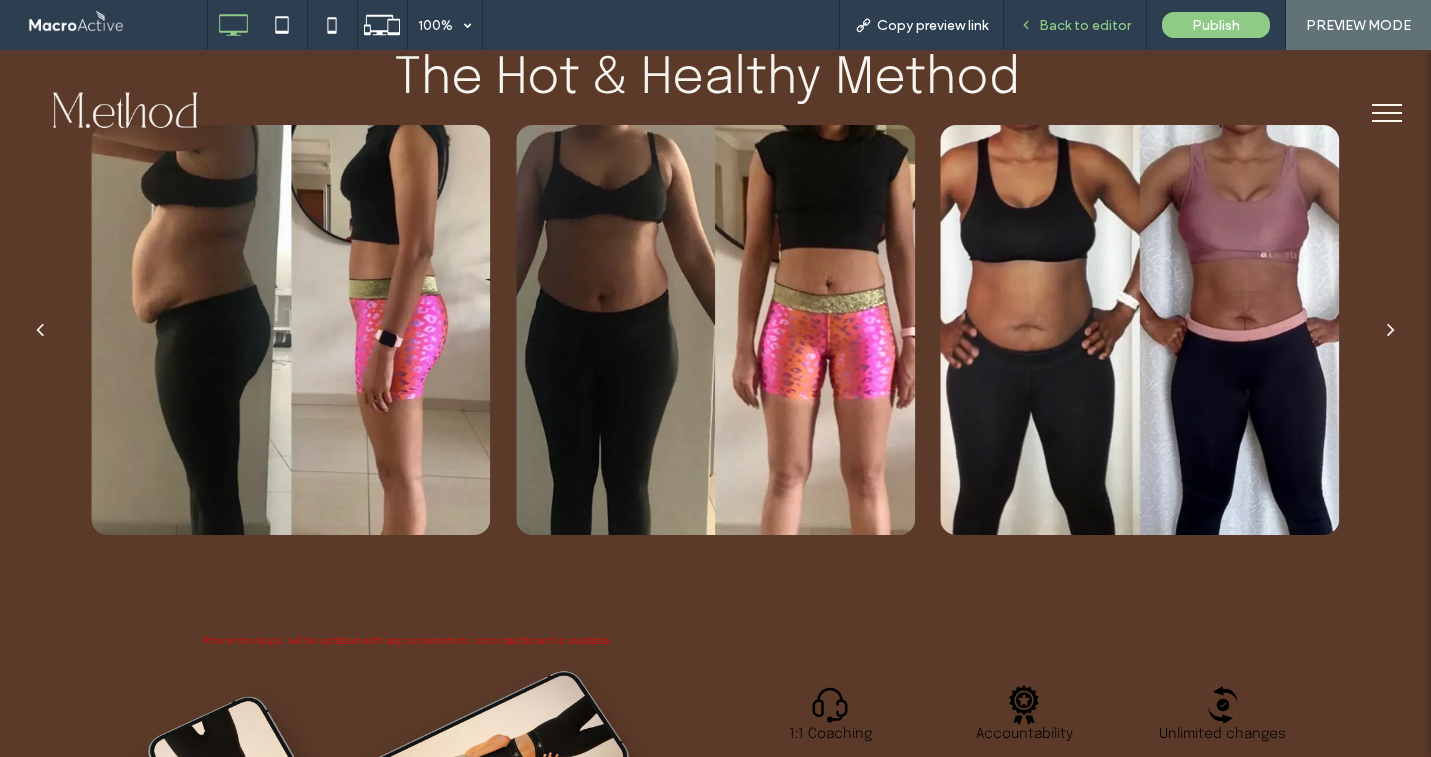 click on "Back to editor" at bounding box center [1085, 25] 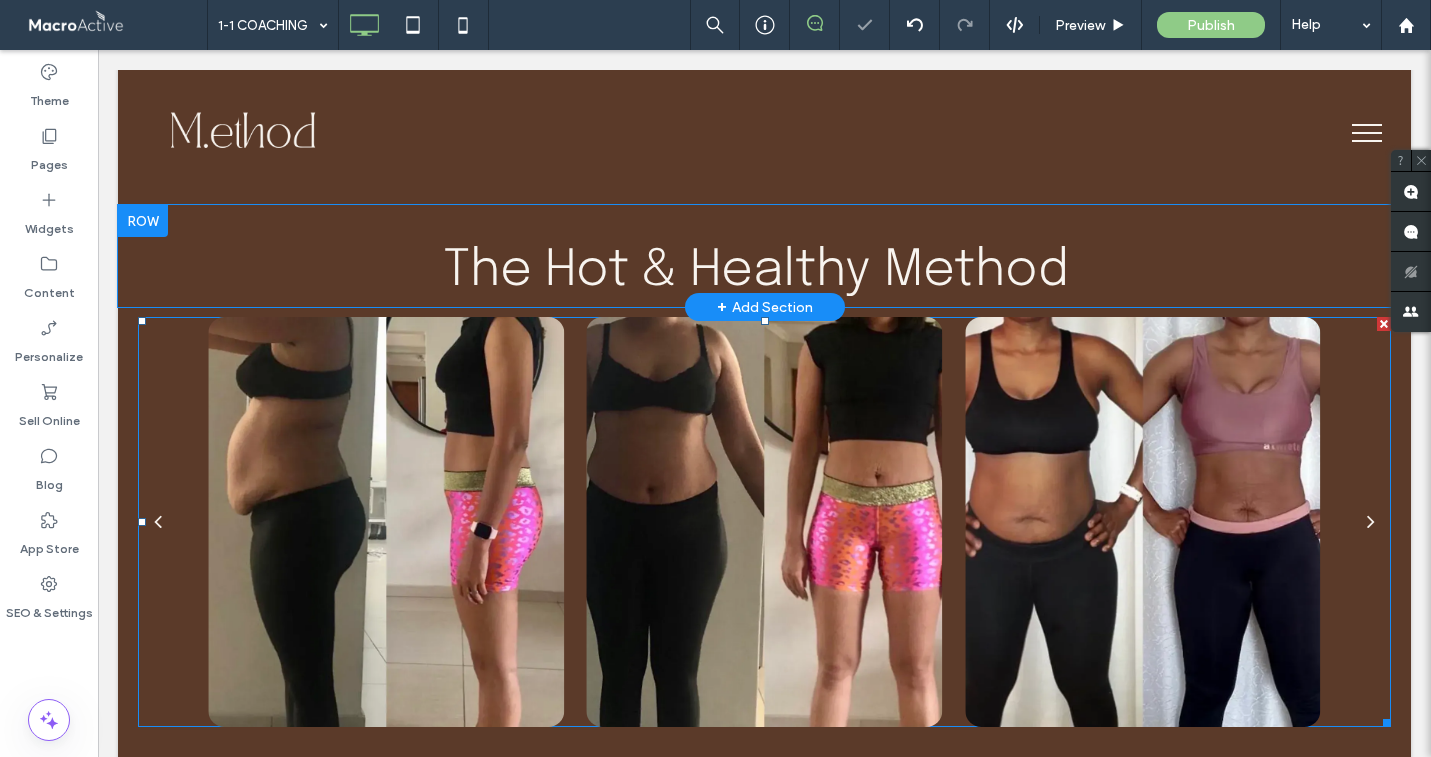 scroll, scrollTop: 566, scrollLeft: 0, axis: vertical 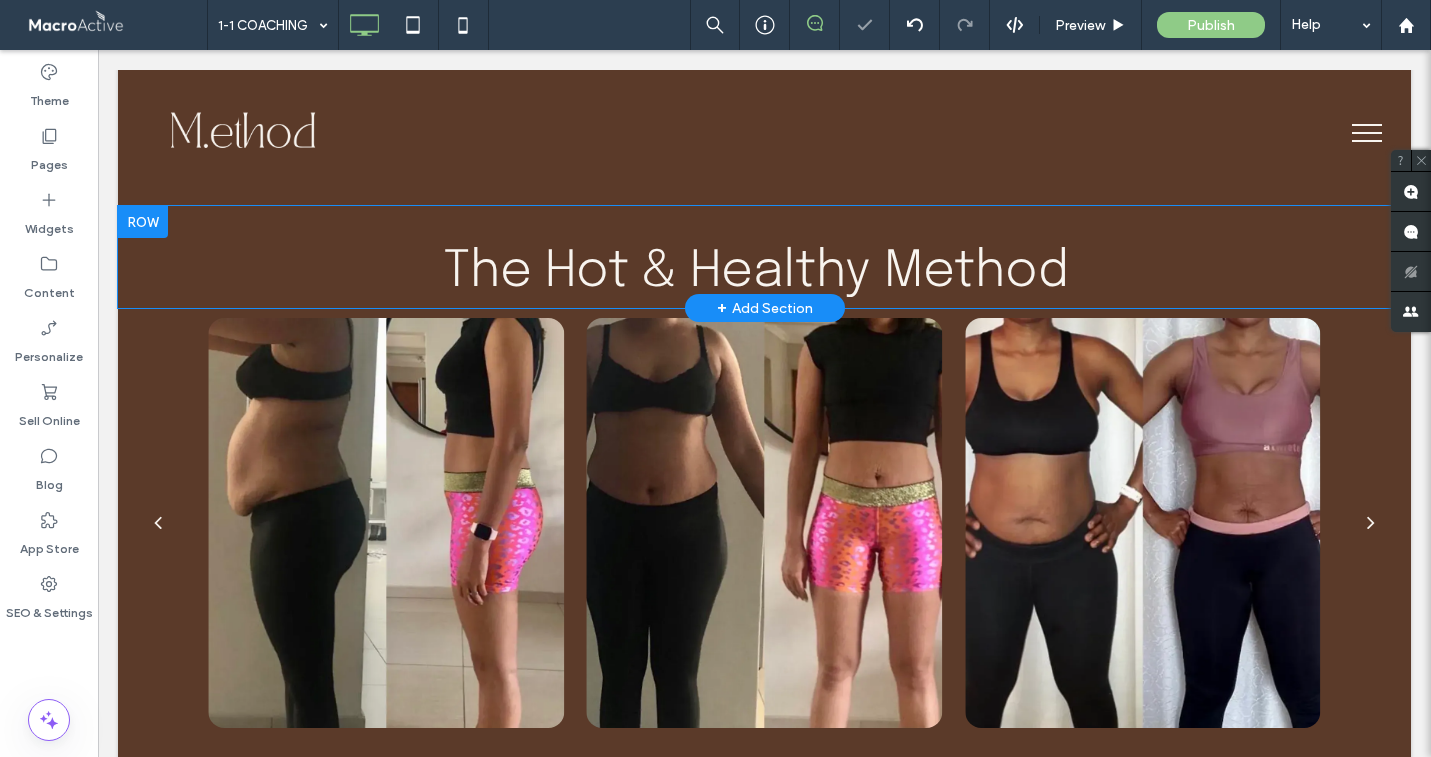 click at bounding box center (143, 222) 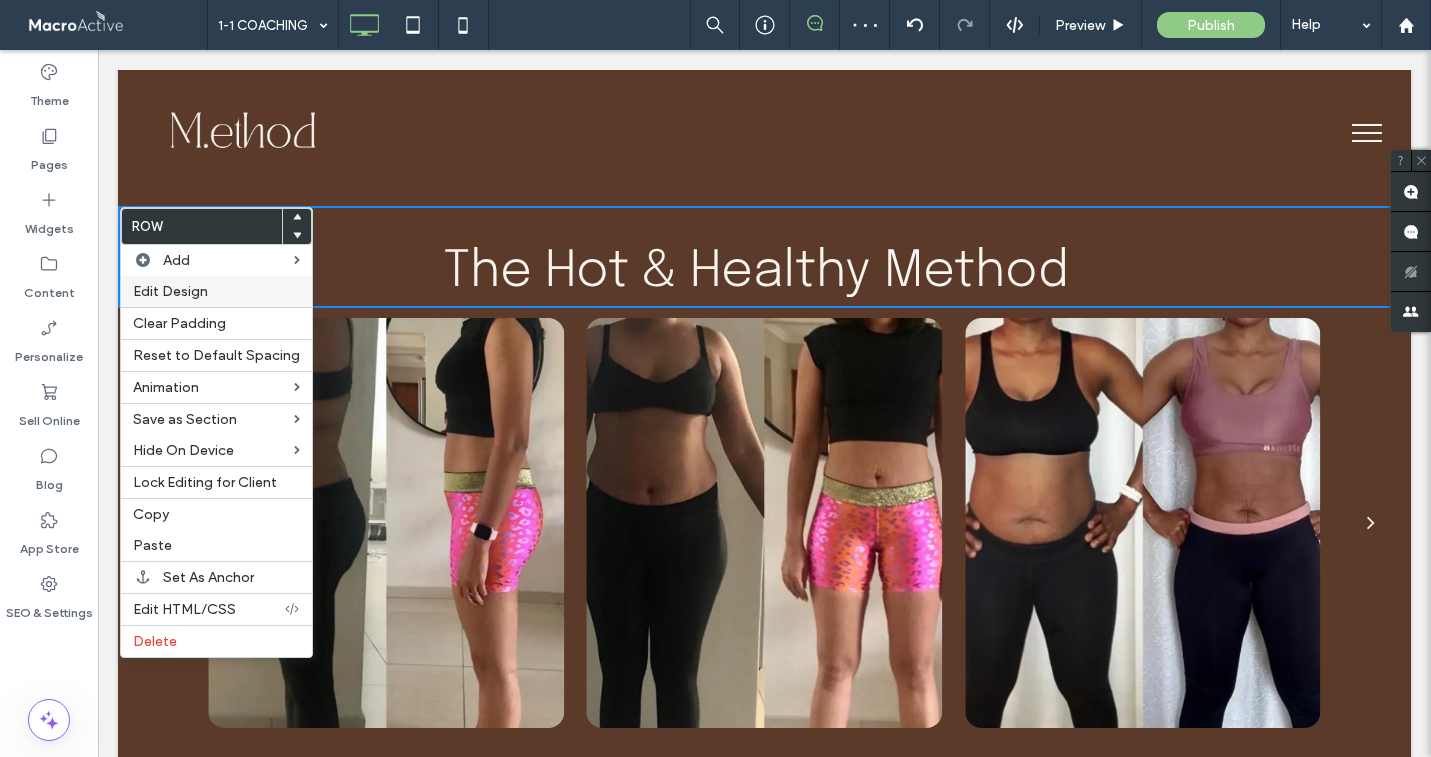 click on "Edit Design" at bounding box center [170, 291] 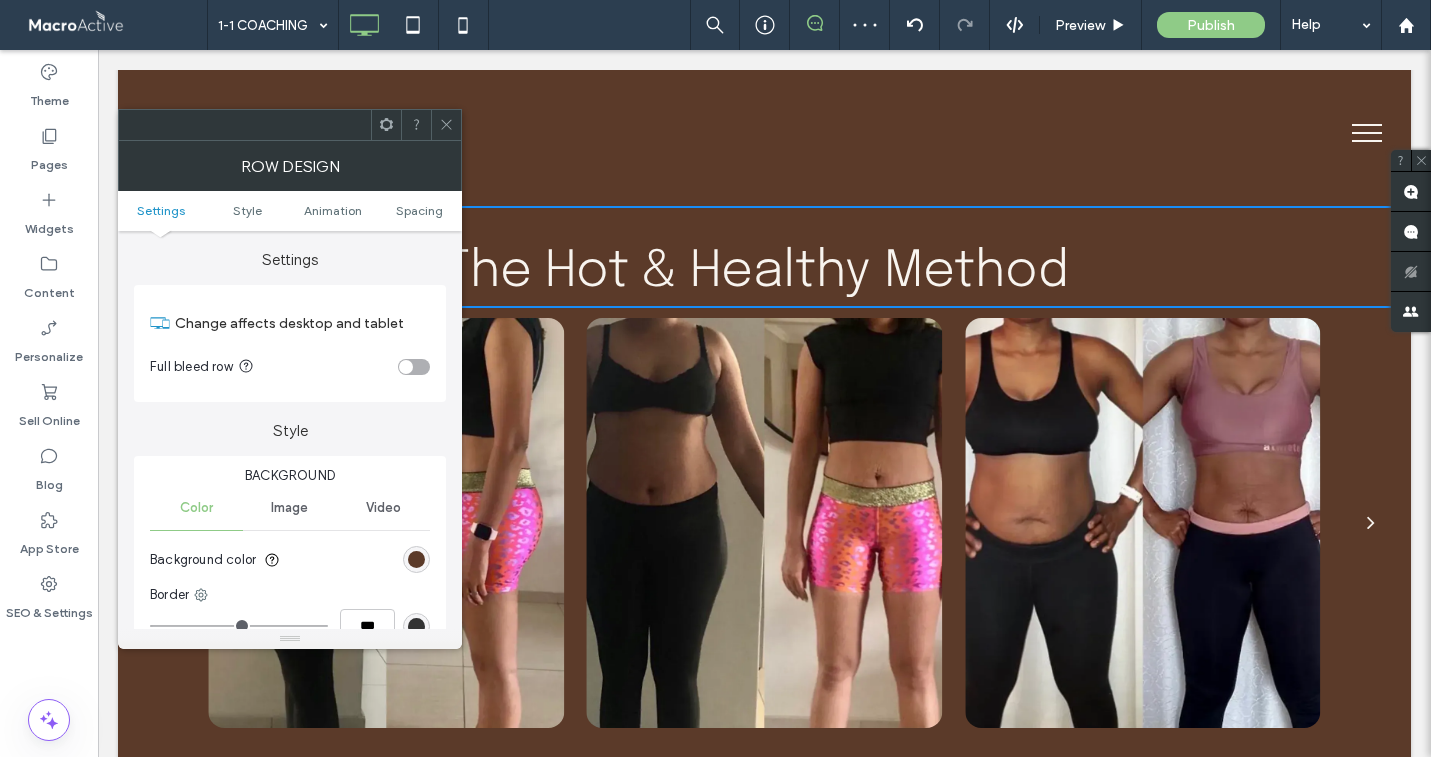 click at bounding box center [416, 559] 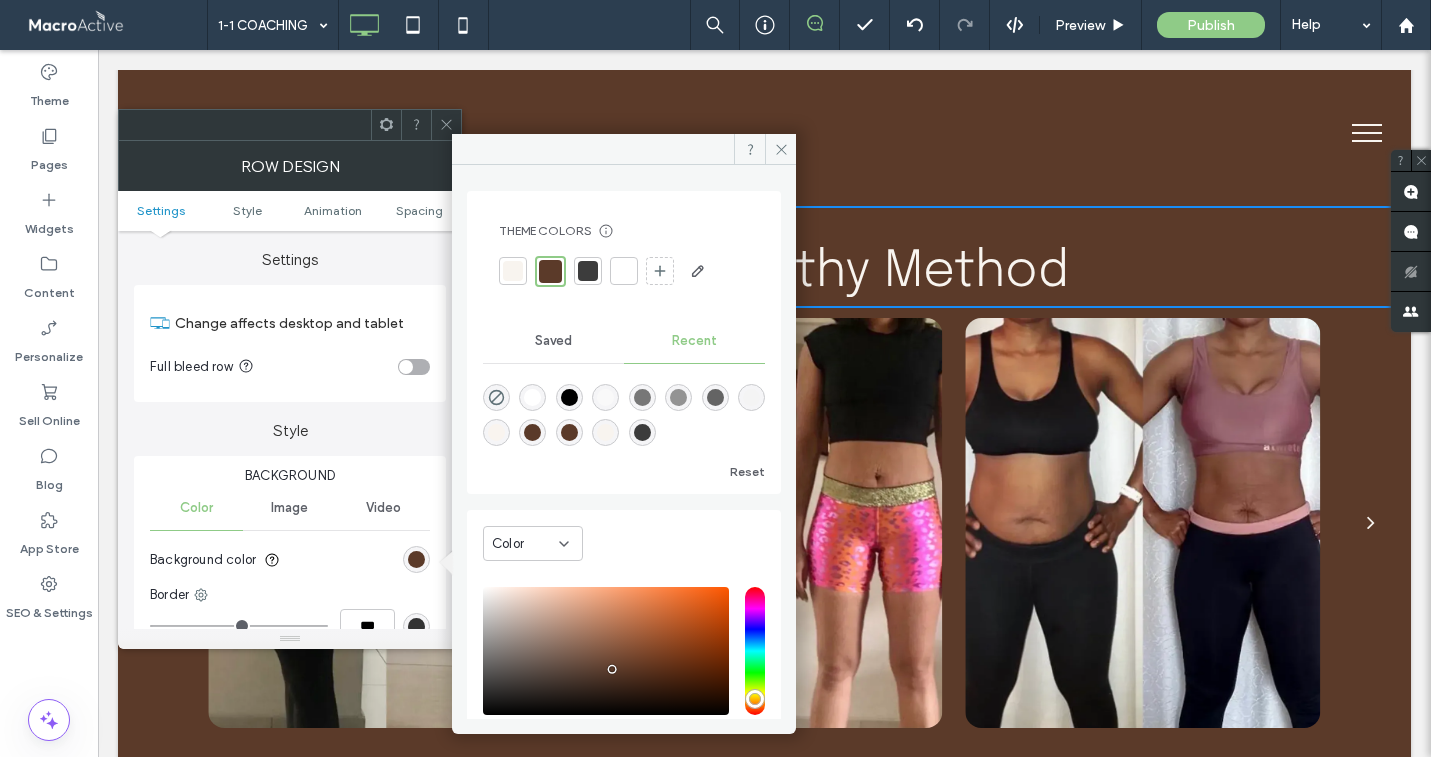 click at bounding box center [513, 271] 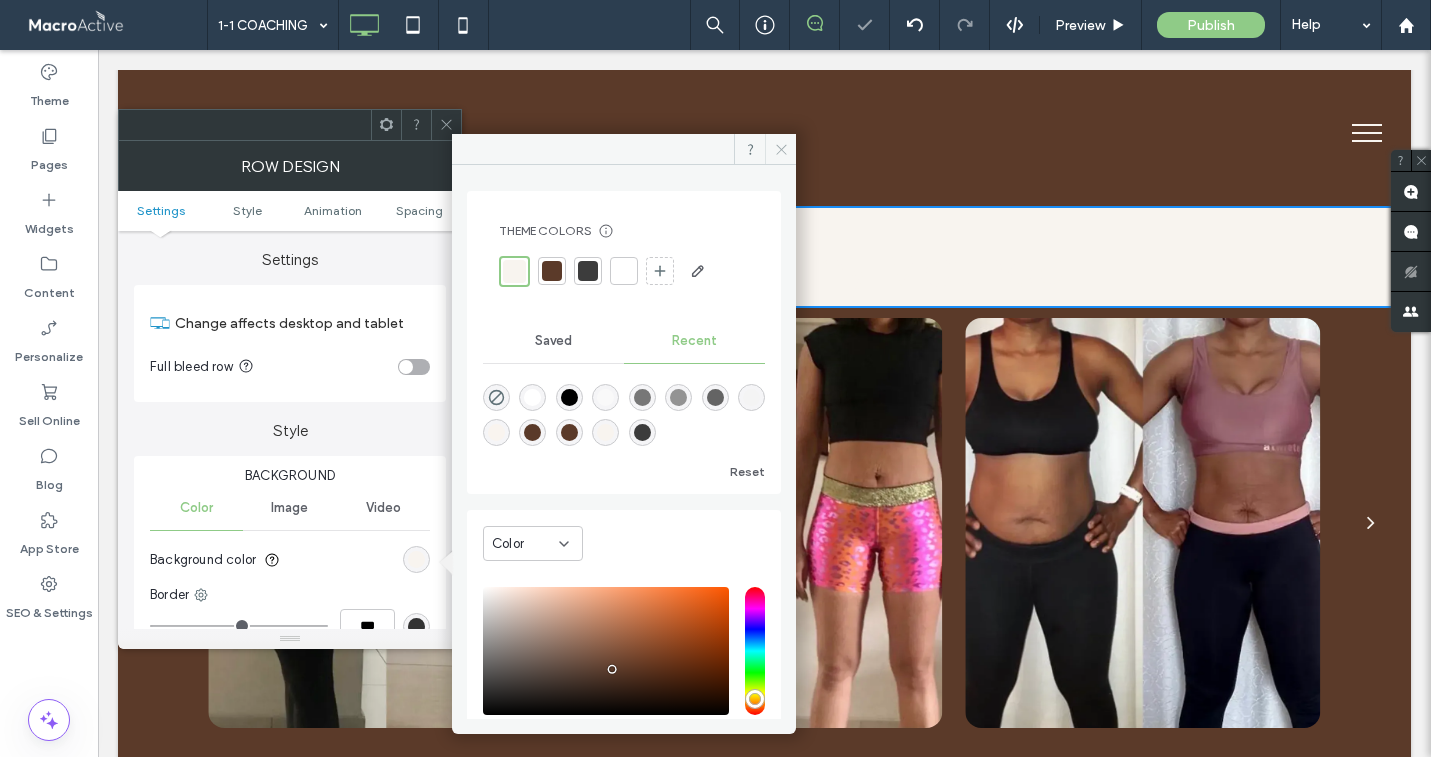 click 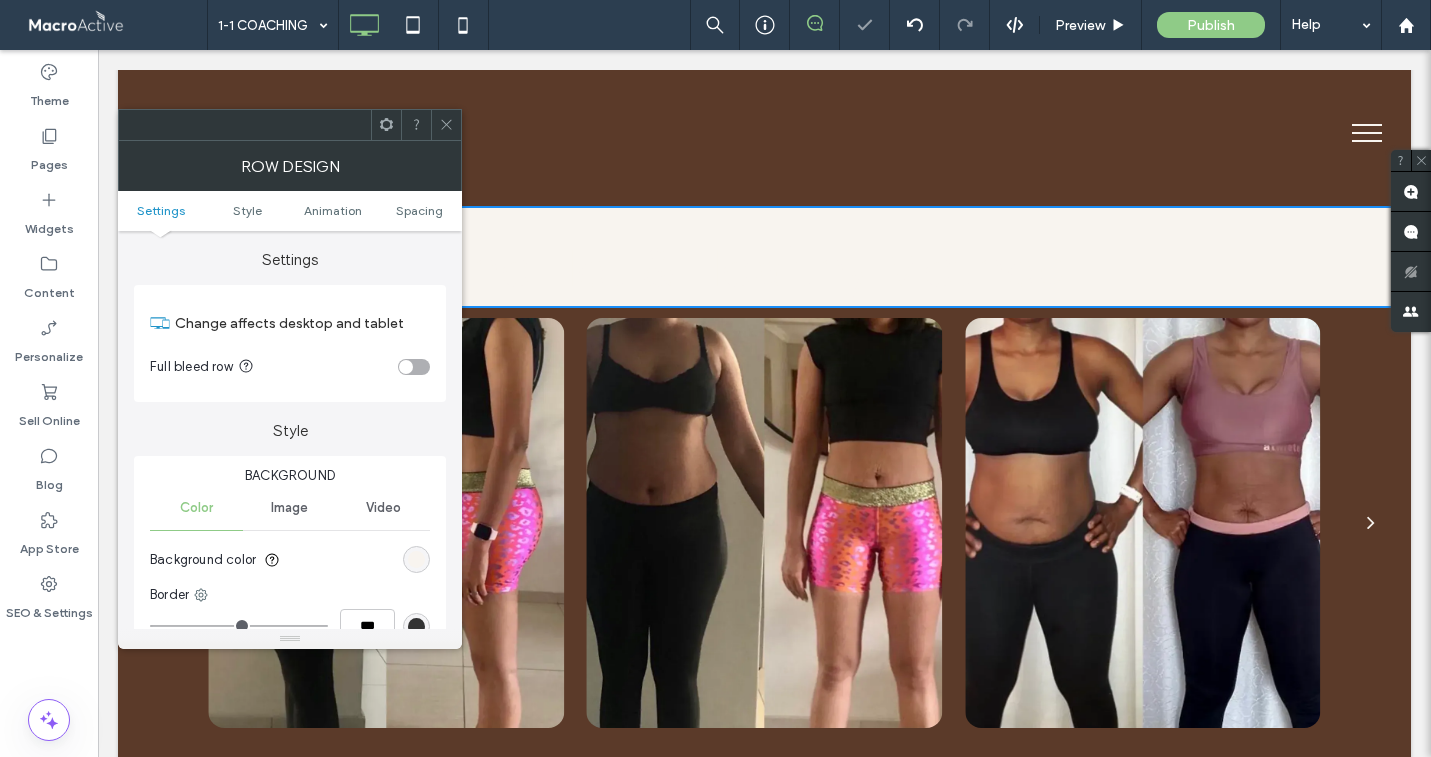 click at bounding box center [446, 125] 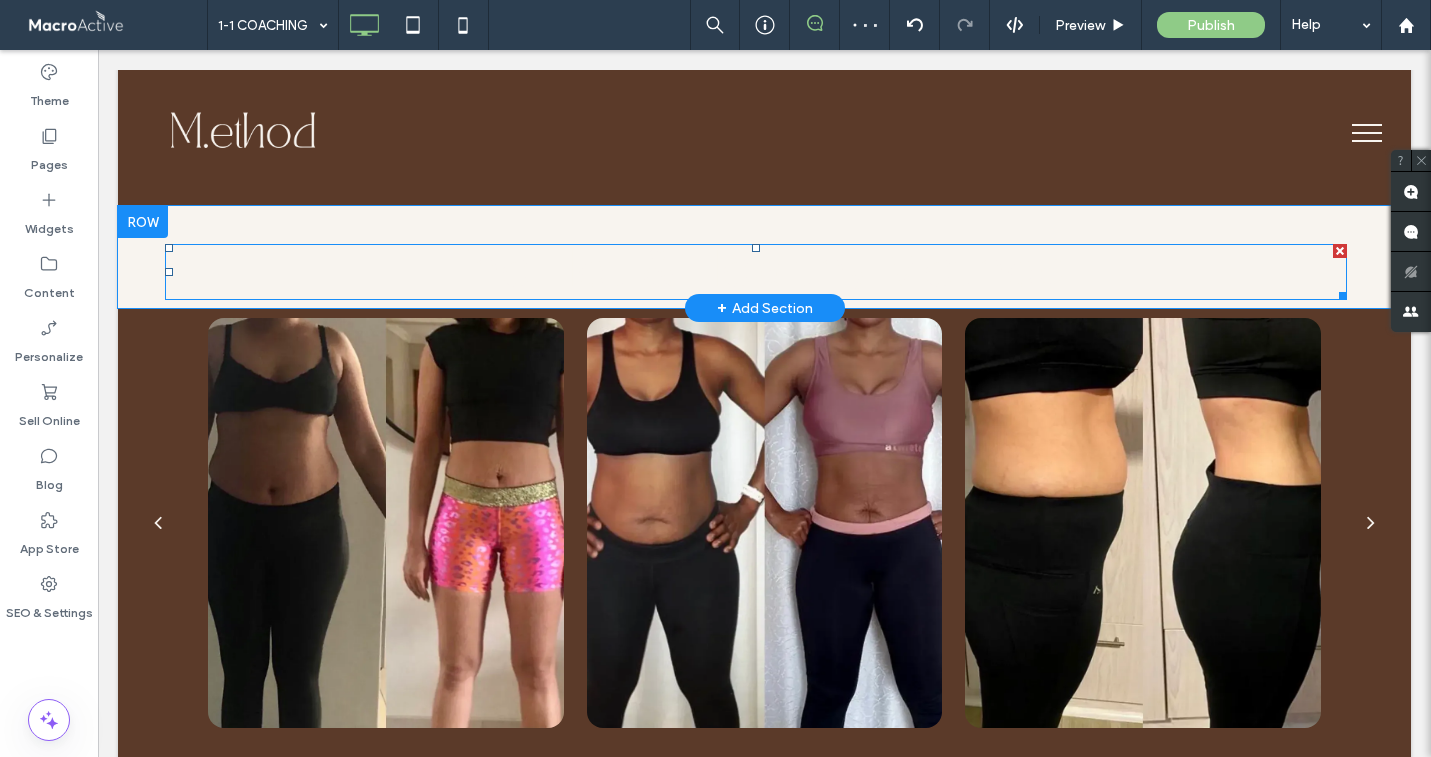 click on "The Hot & Healthy Method" at bounding box center (756, 272) 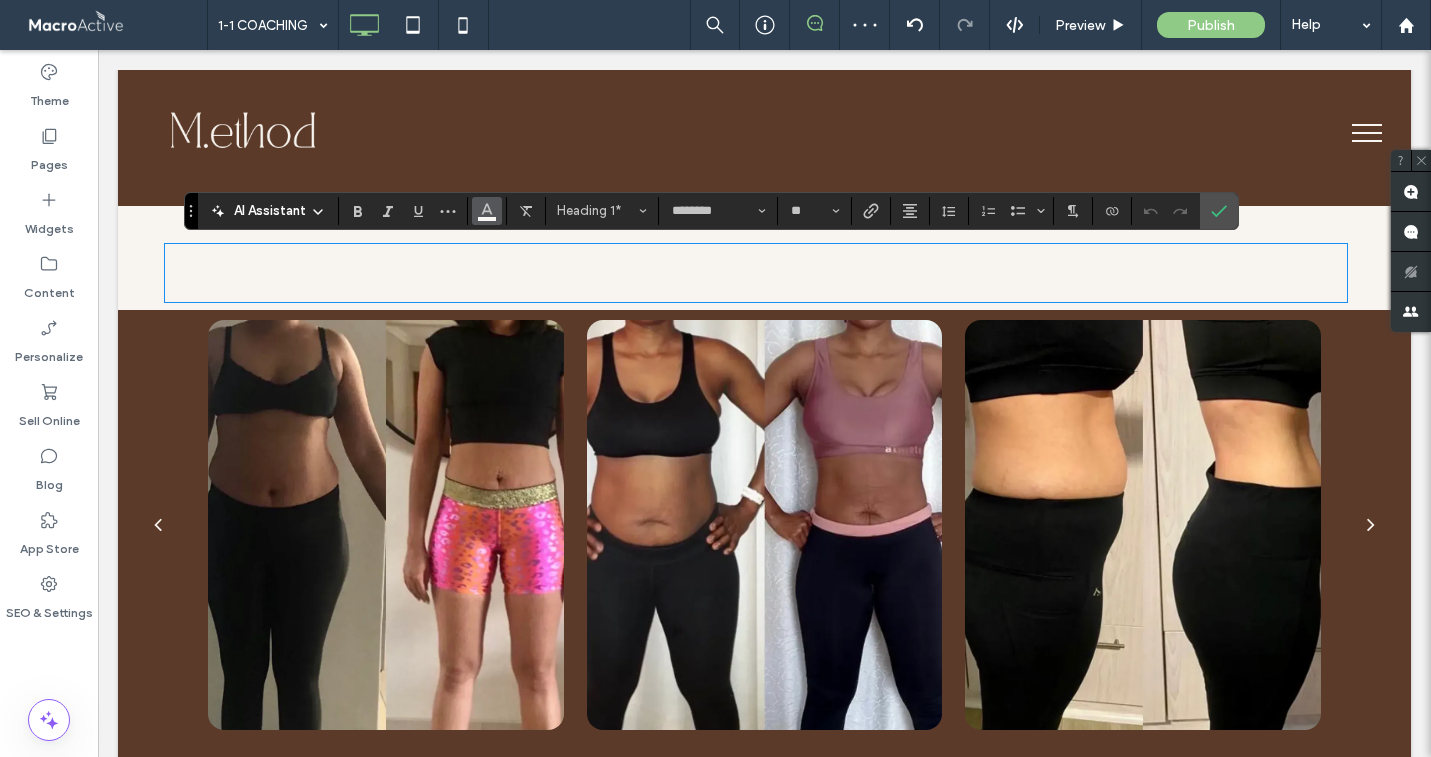 click 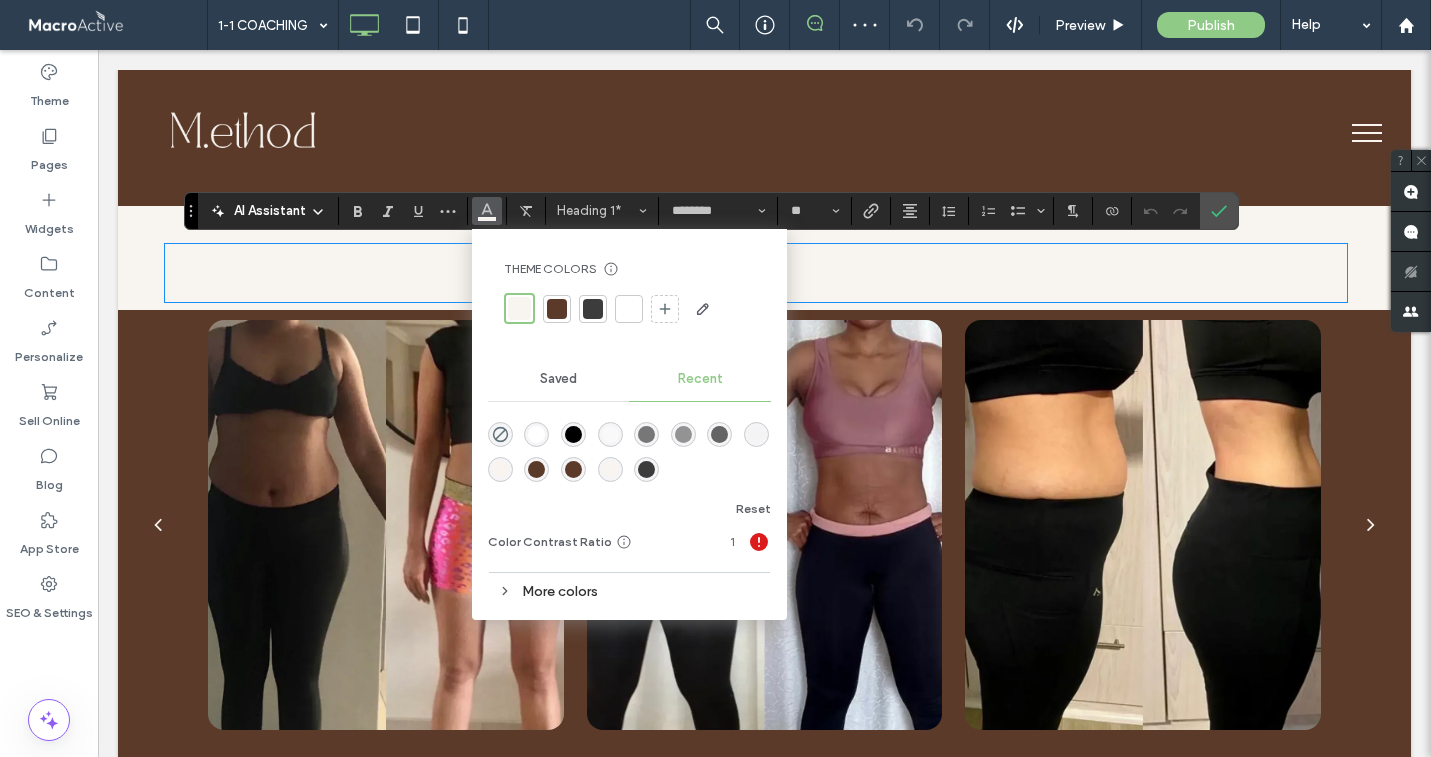 click at bounding box center (557, 309) 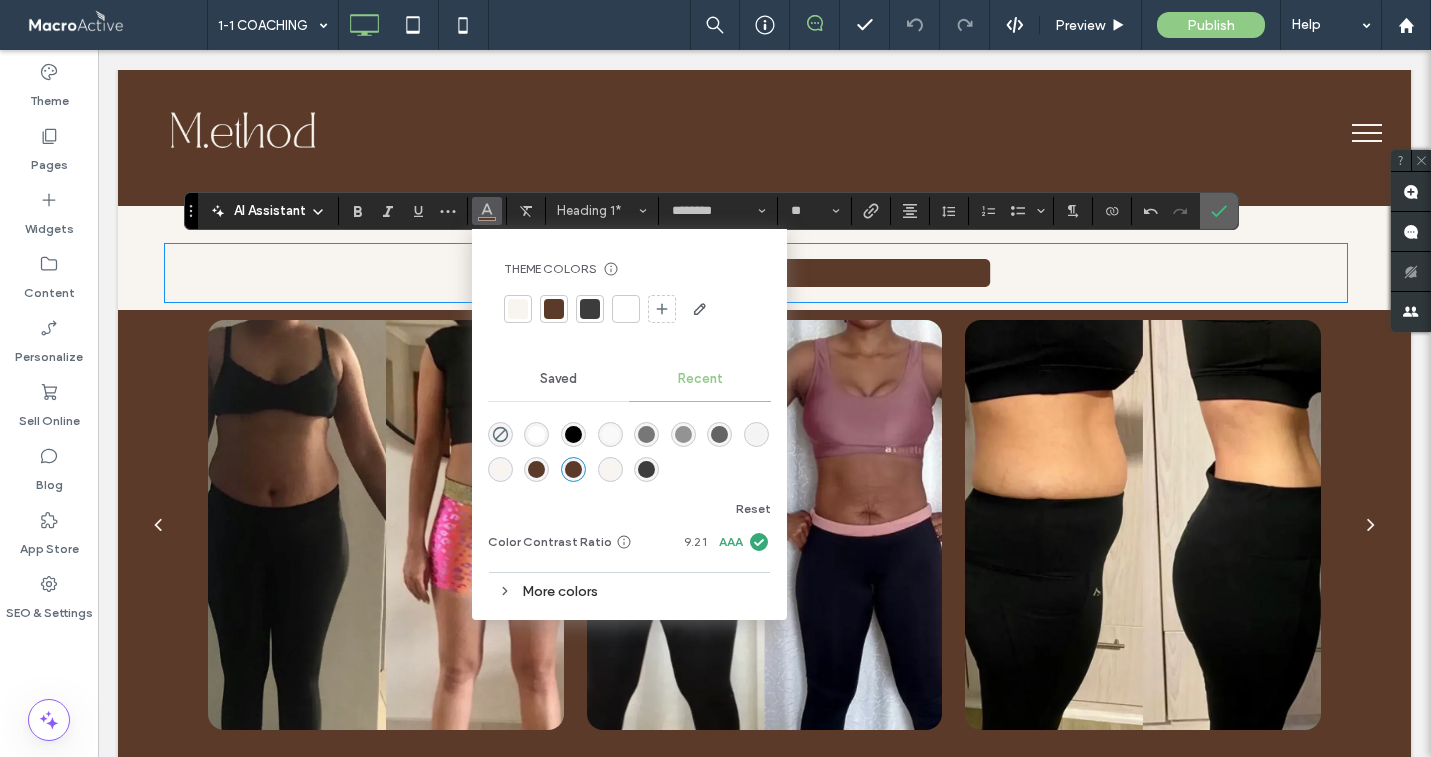click 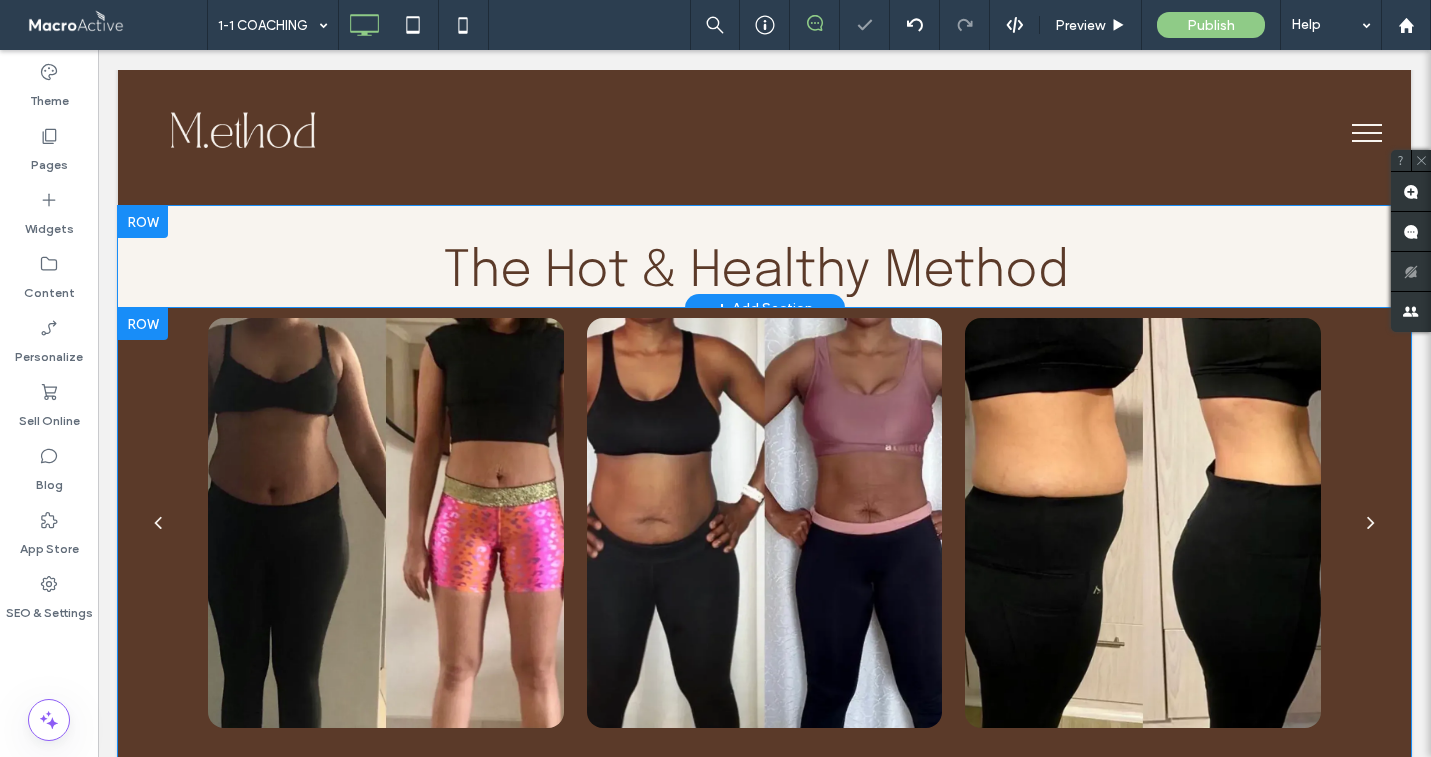click at bounding box center [143, 324] 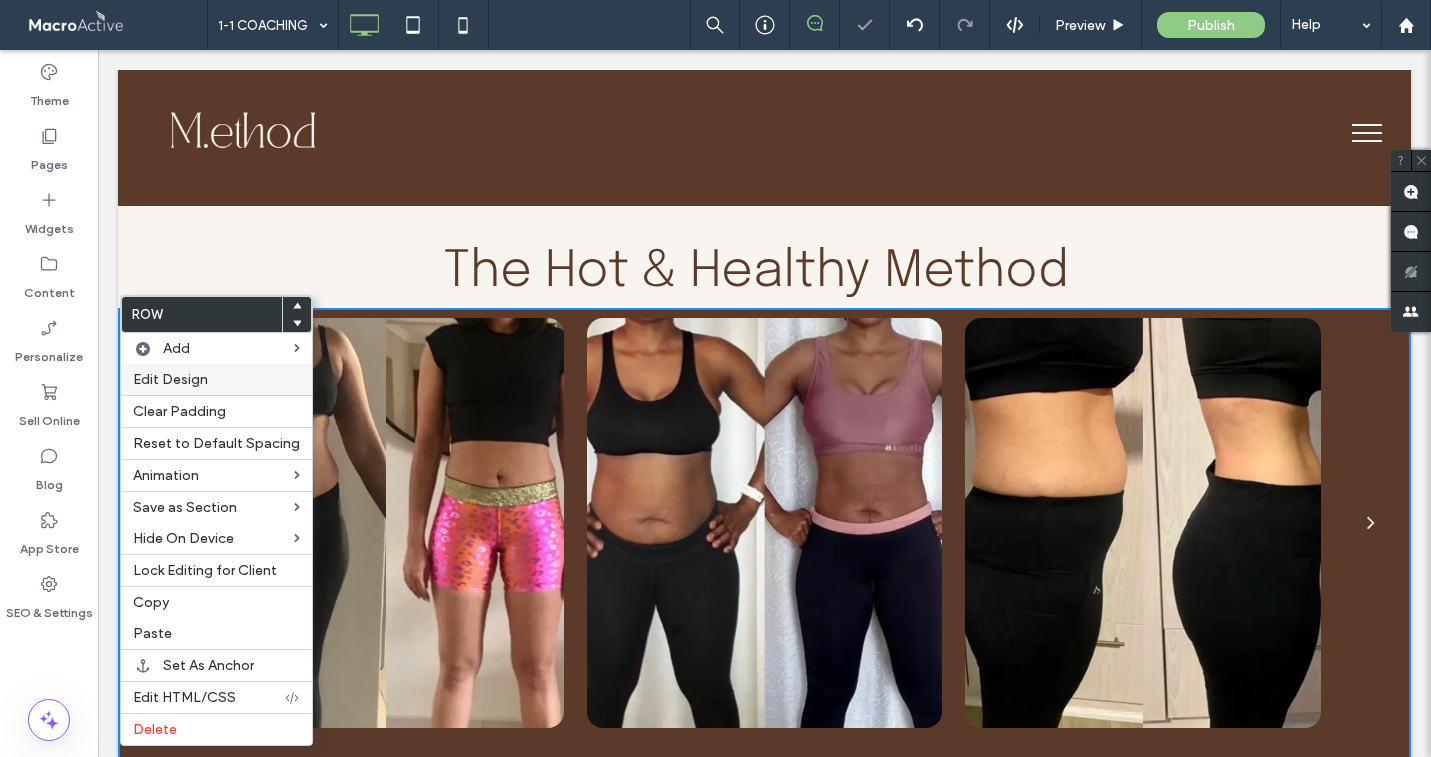 click on "Edit Design" at bounding box center (216, 379) 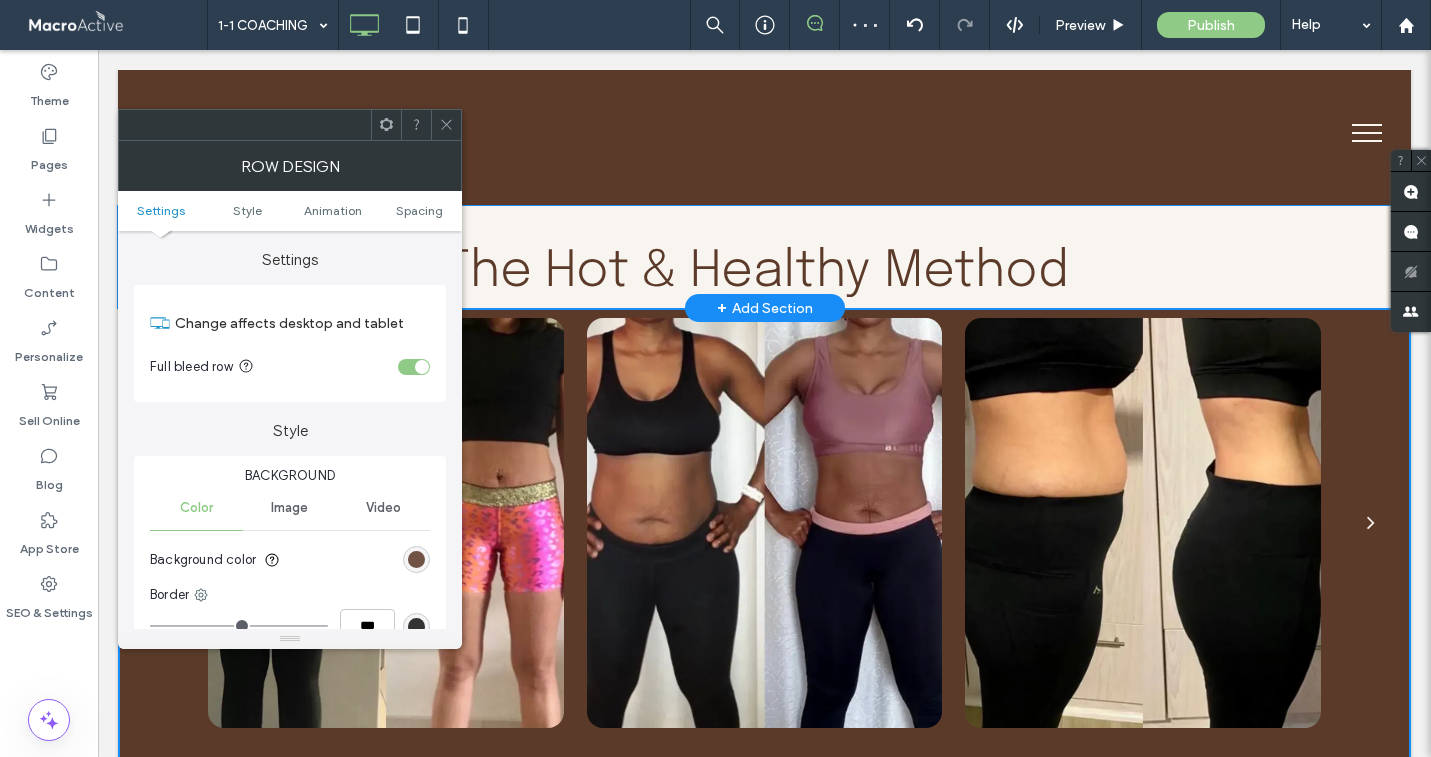 click at bounding box center (416, 559) 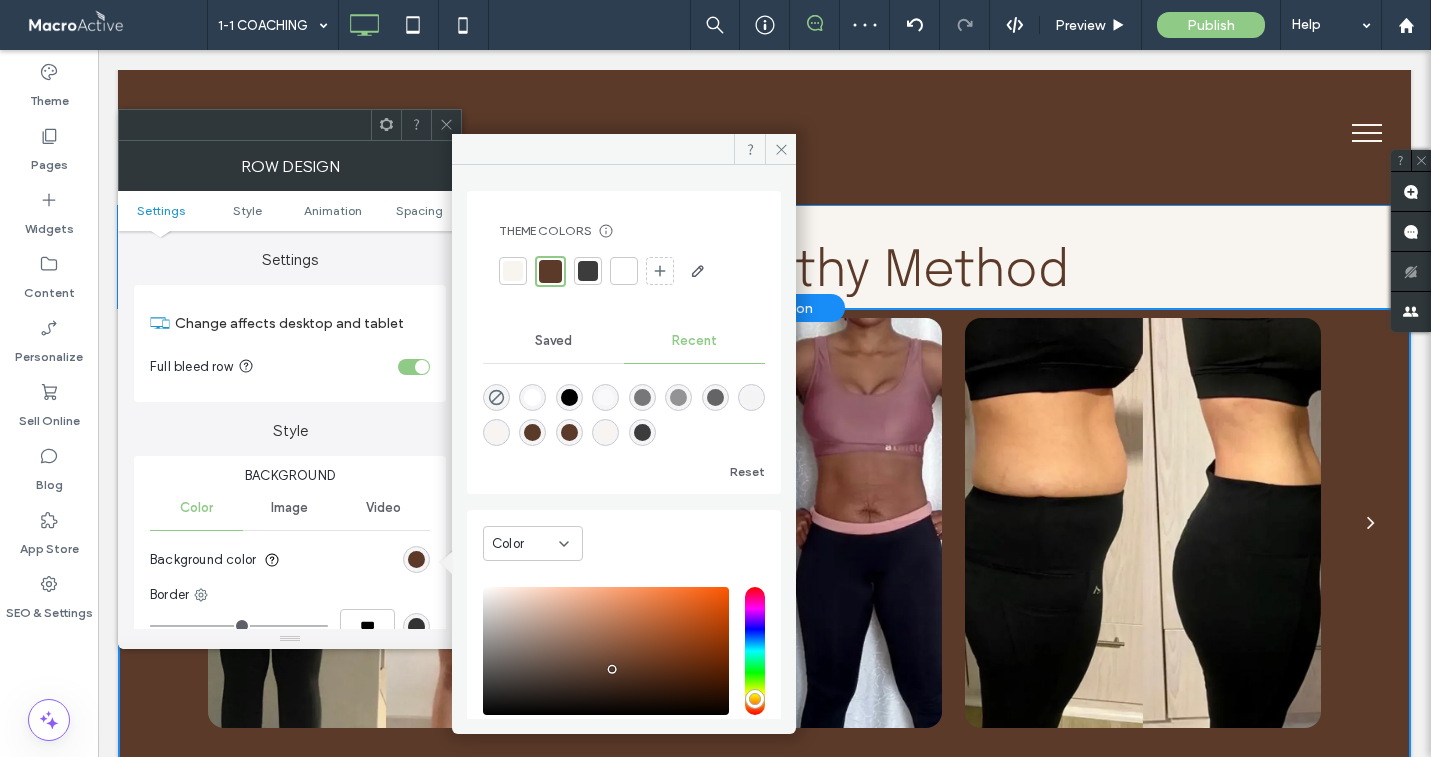 click at bounding box center [513, 271] 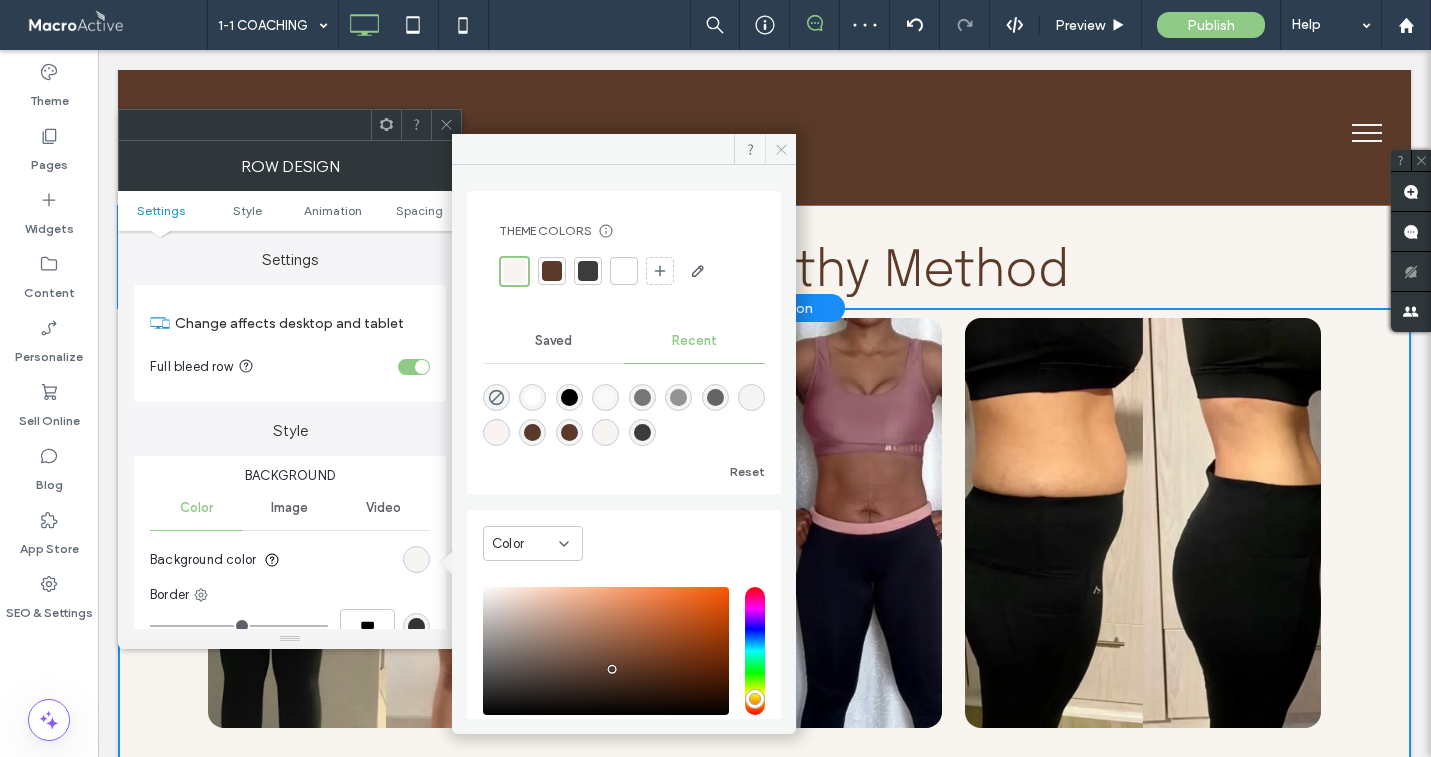 click 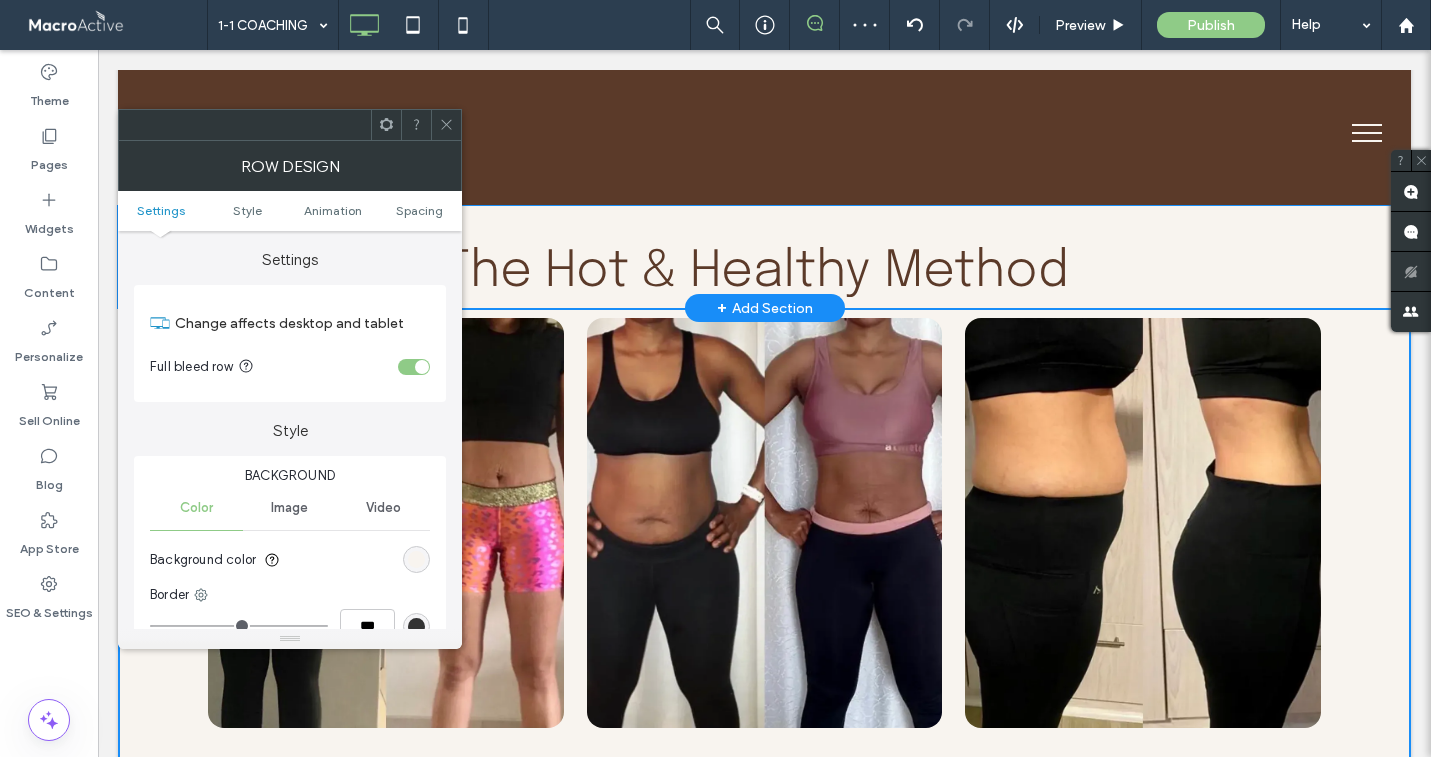 click 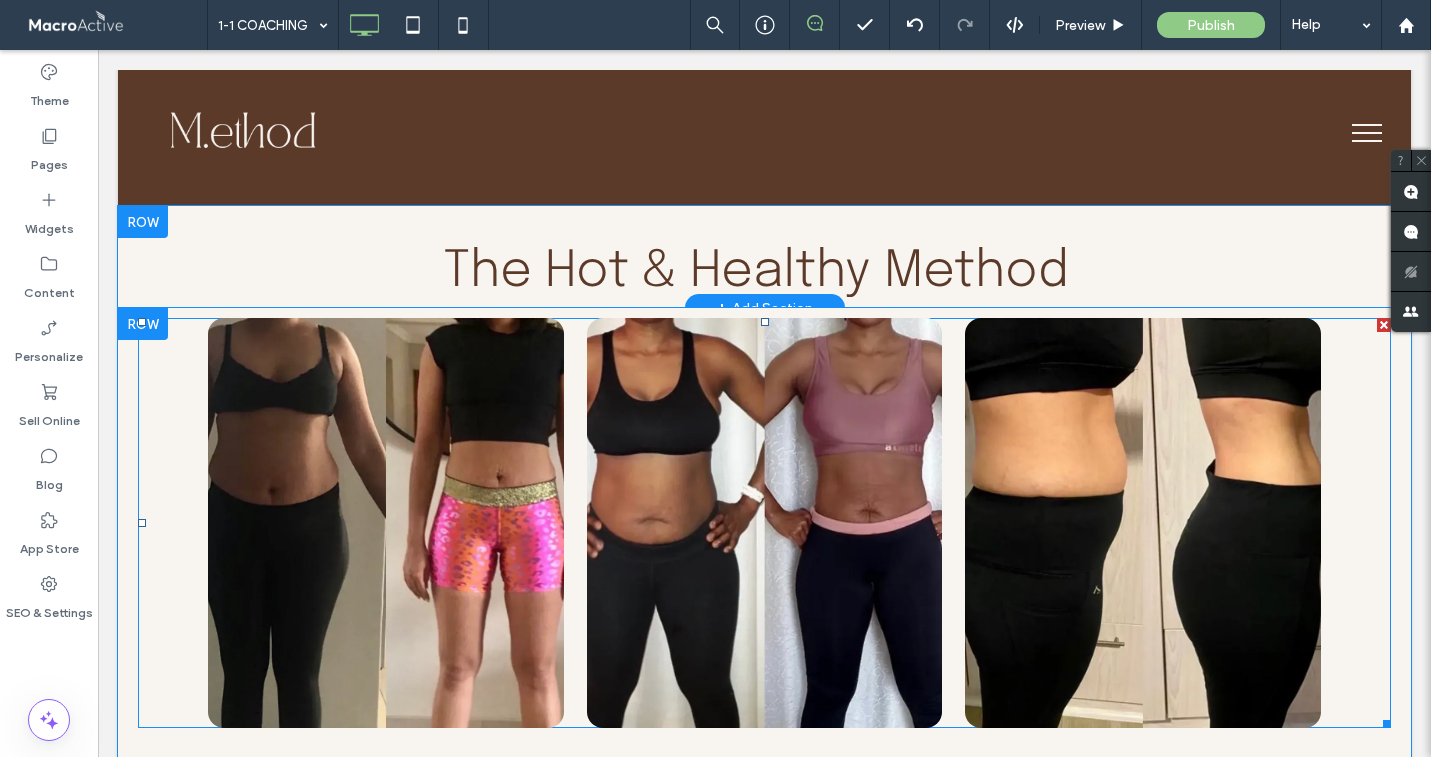 click at bounding box center (764, 523) 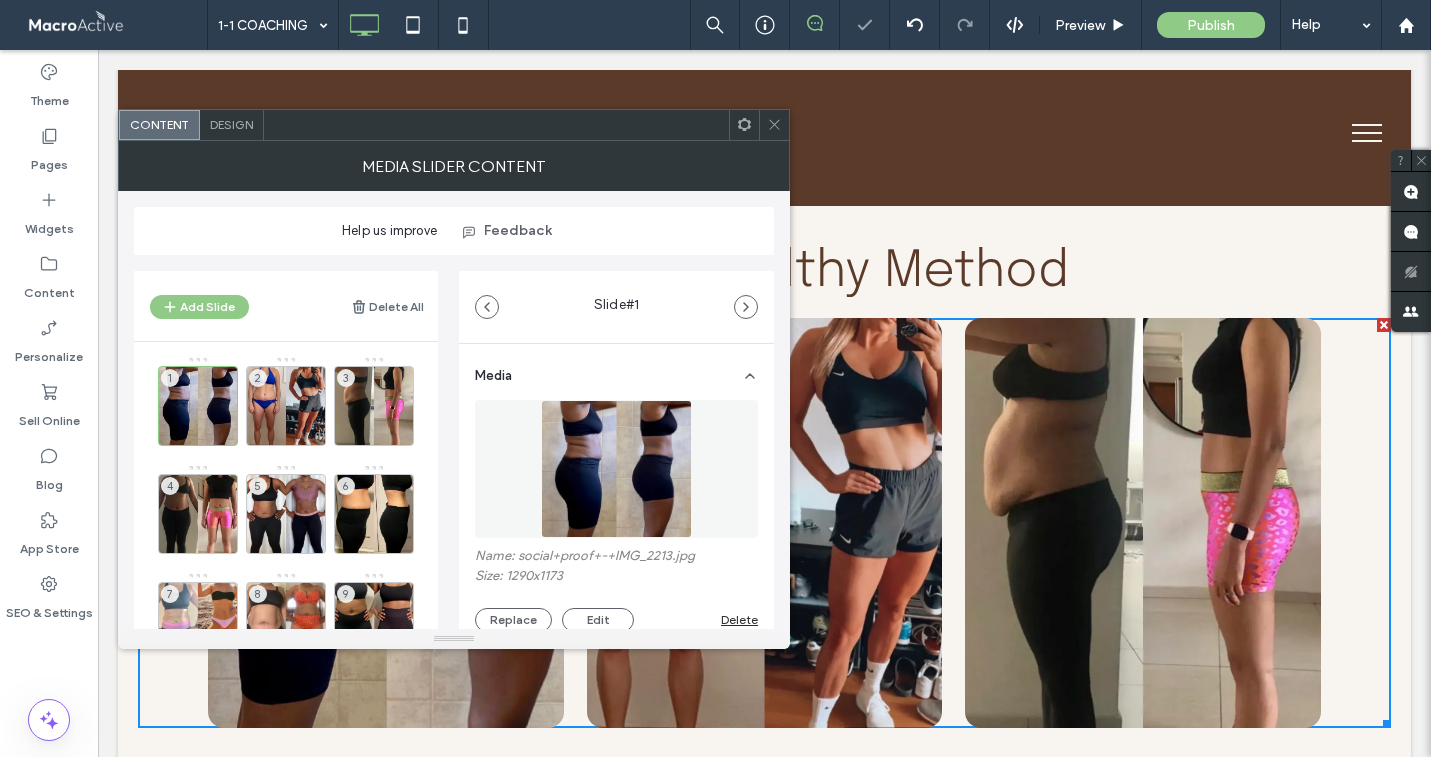 click on "Design" at bounding box center (231, 124) 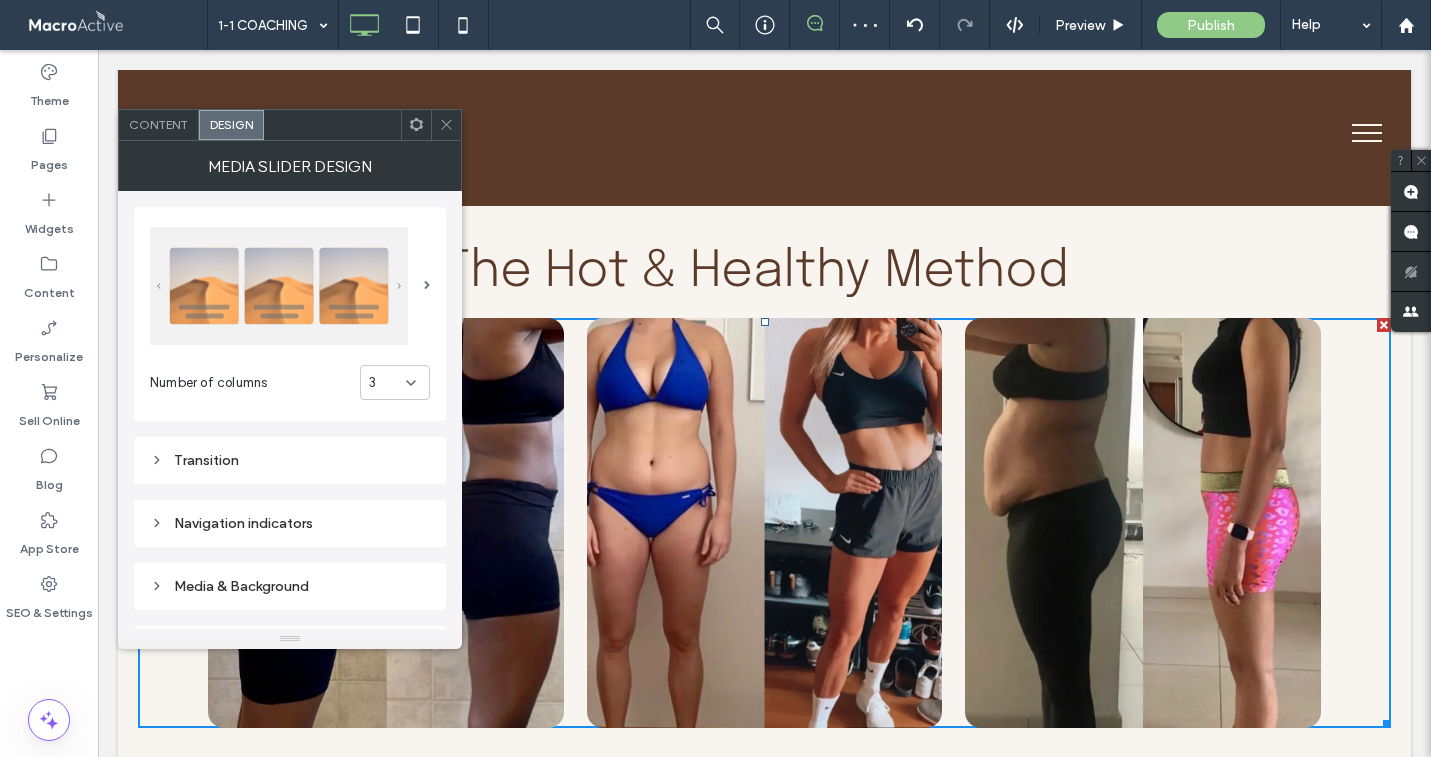 scroll, scrollTop: 173, scrollLeft: 0, axis: vertical 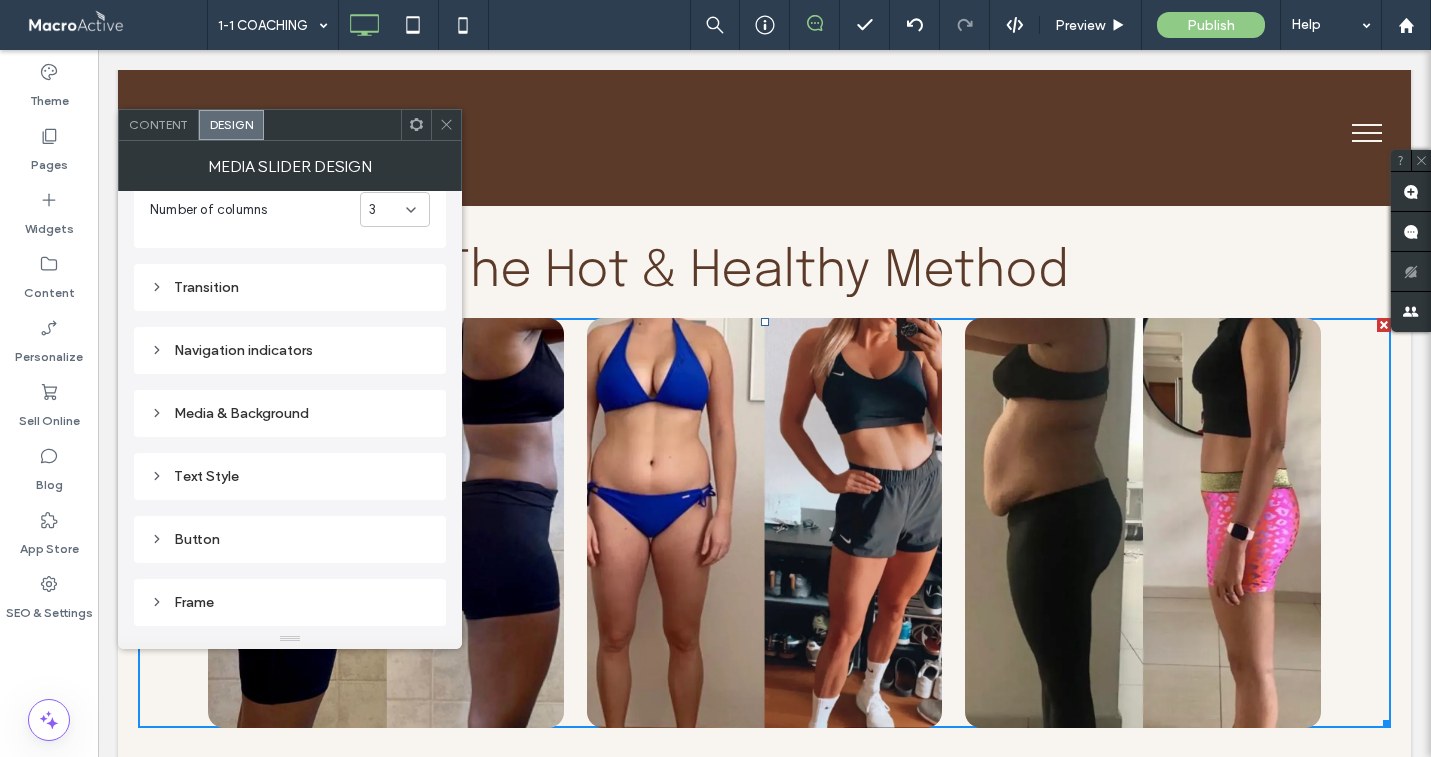 click on "Navigation indicators" at bounding box center (290, 350) 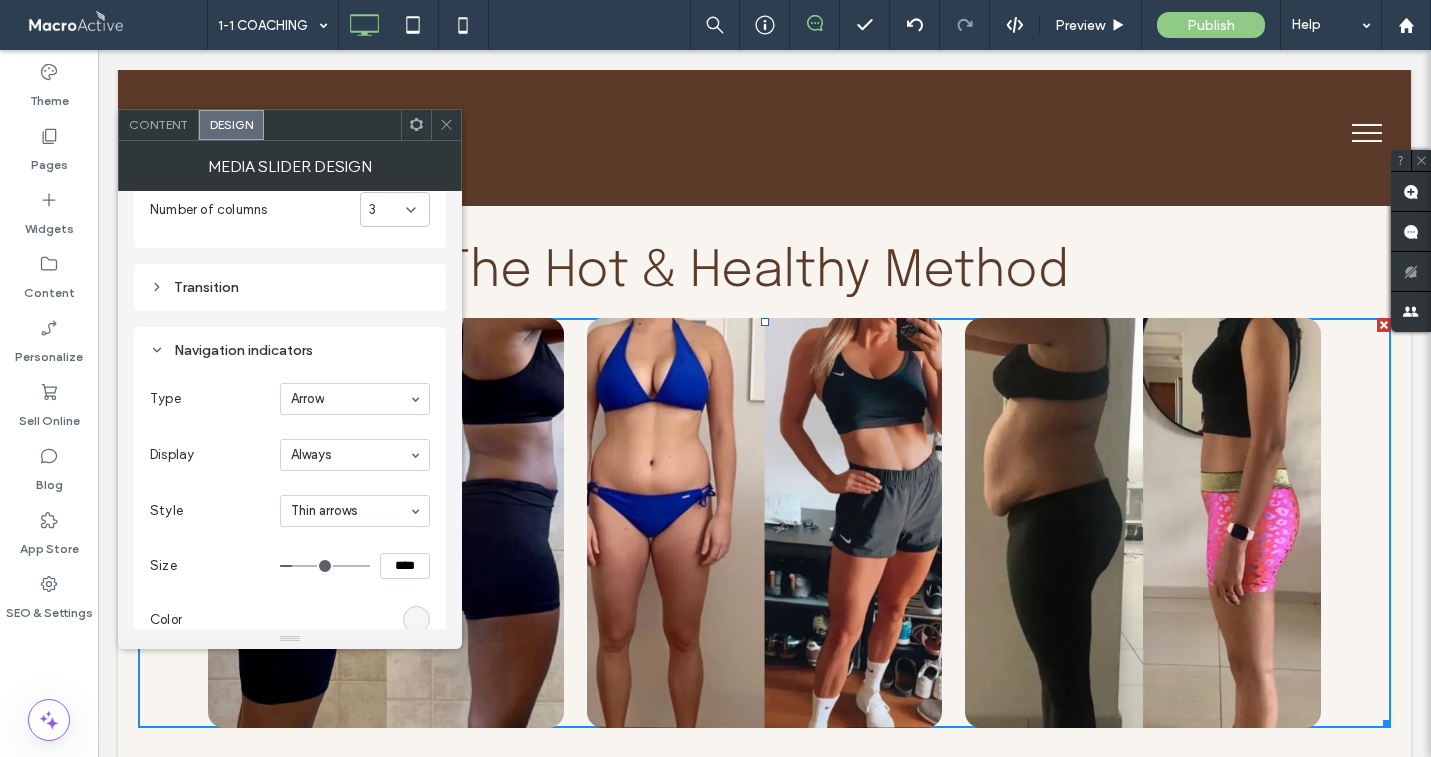 click at bounding box center (416, 619) 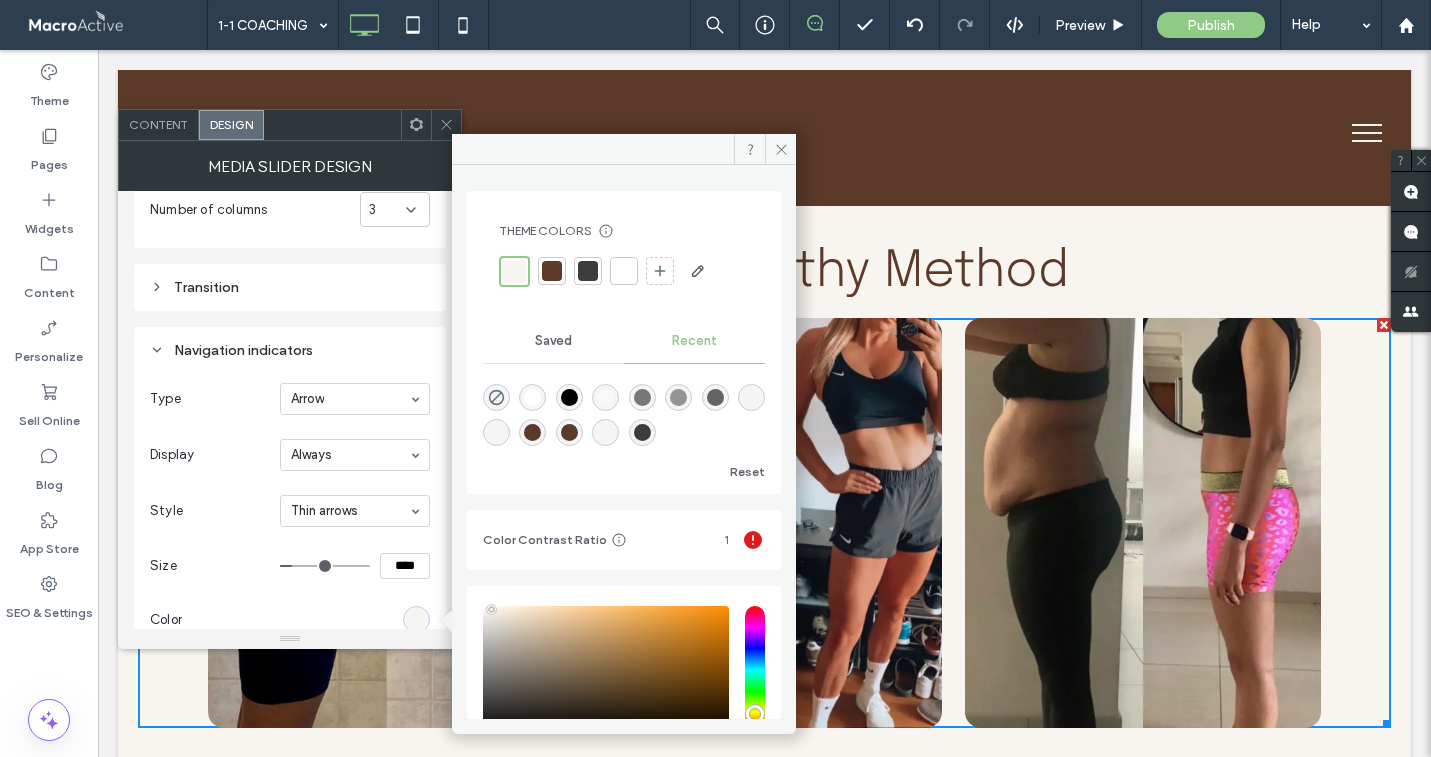 click at bounding box center [552, 271] 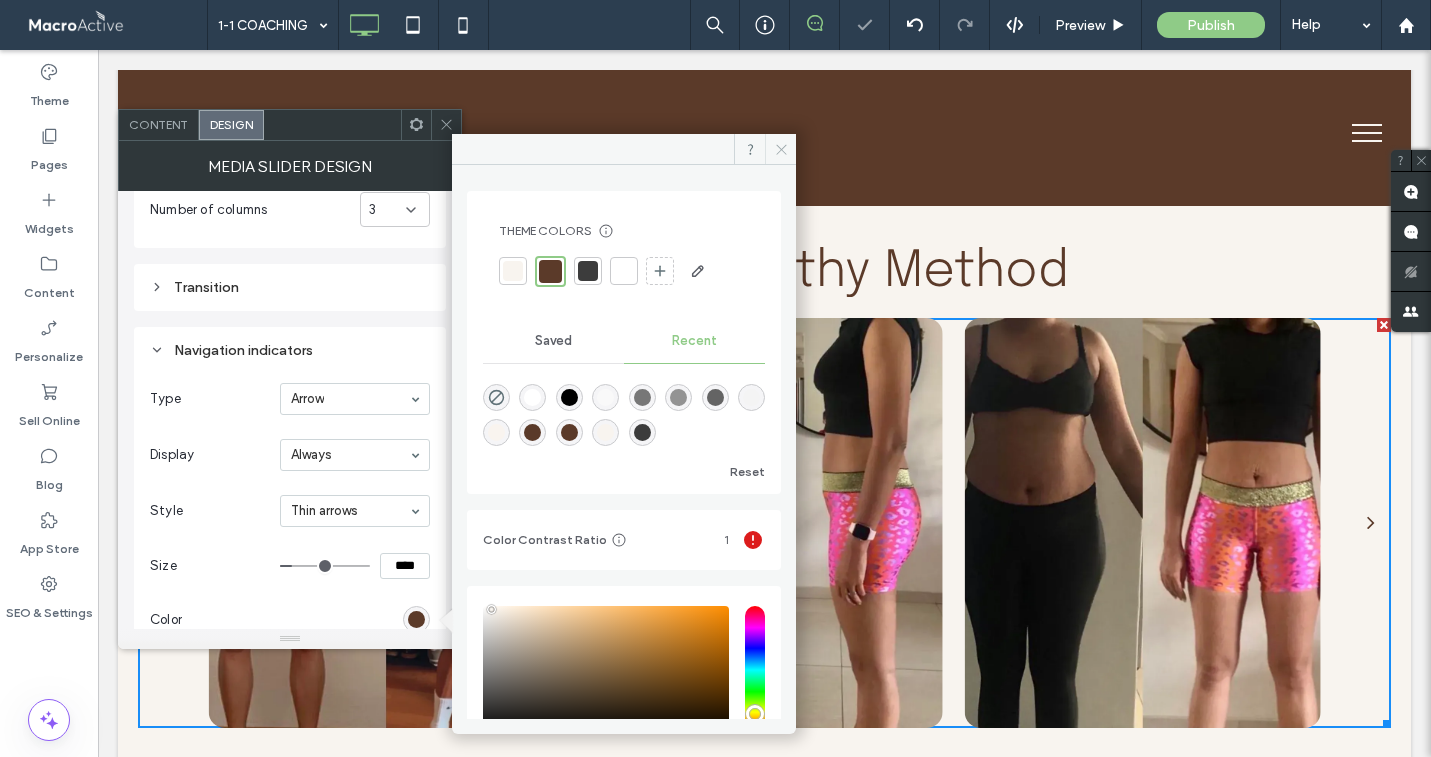 click 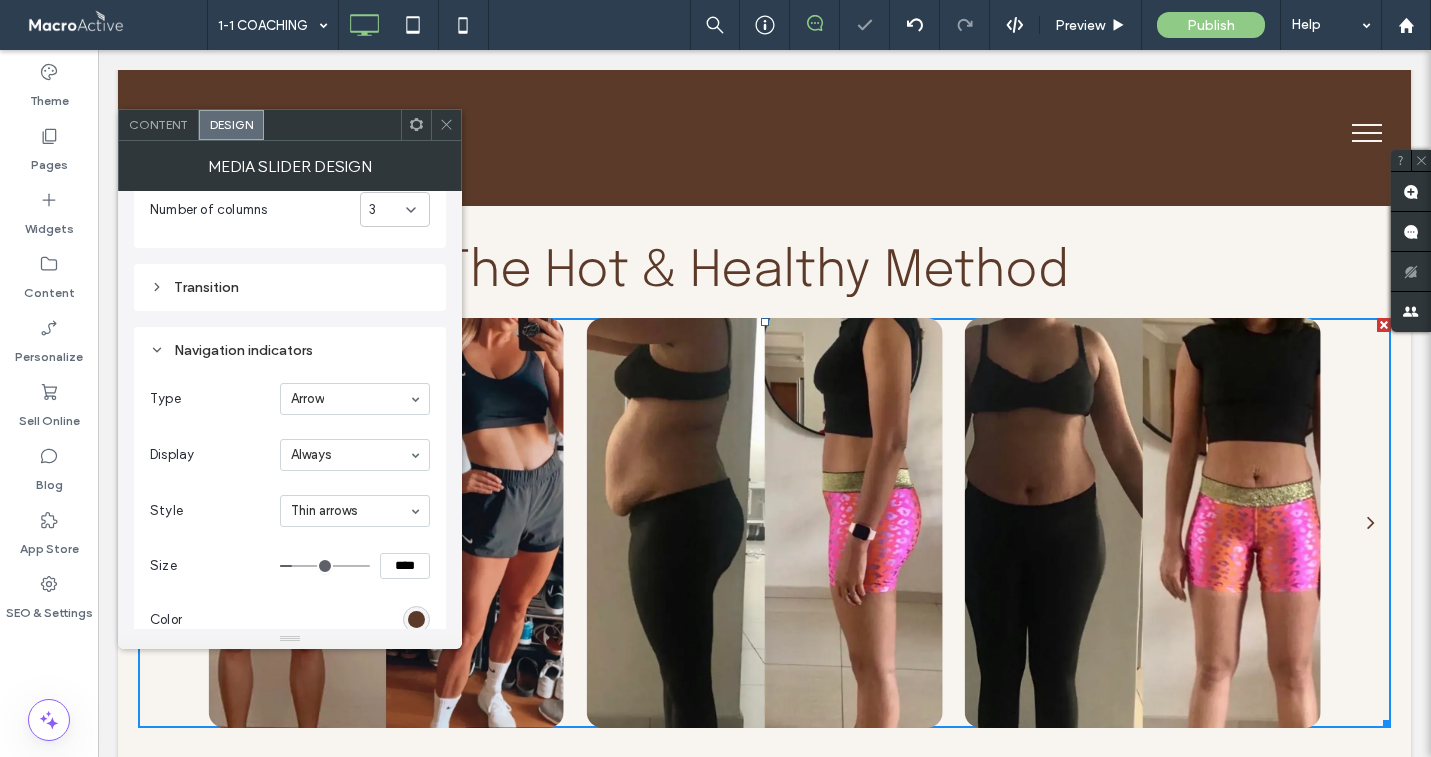click 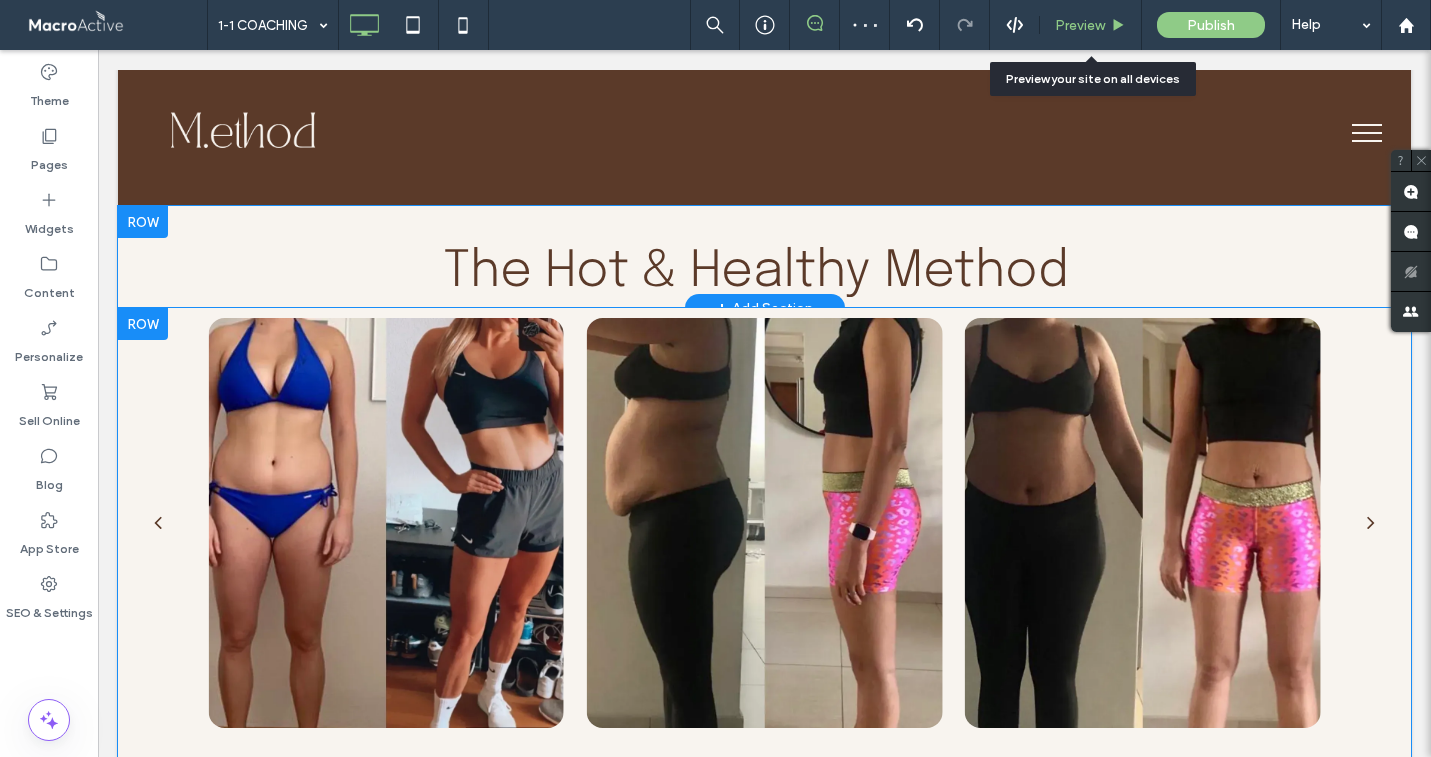 click on "Preview" at bounding box center [1091, 25] 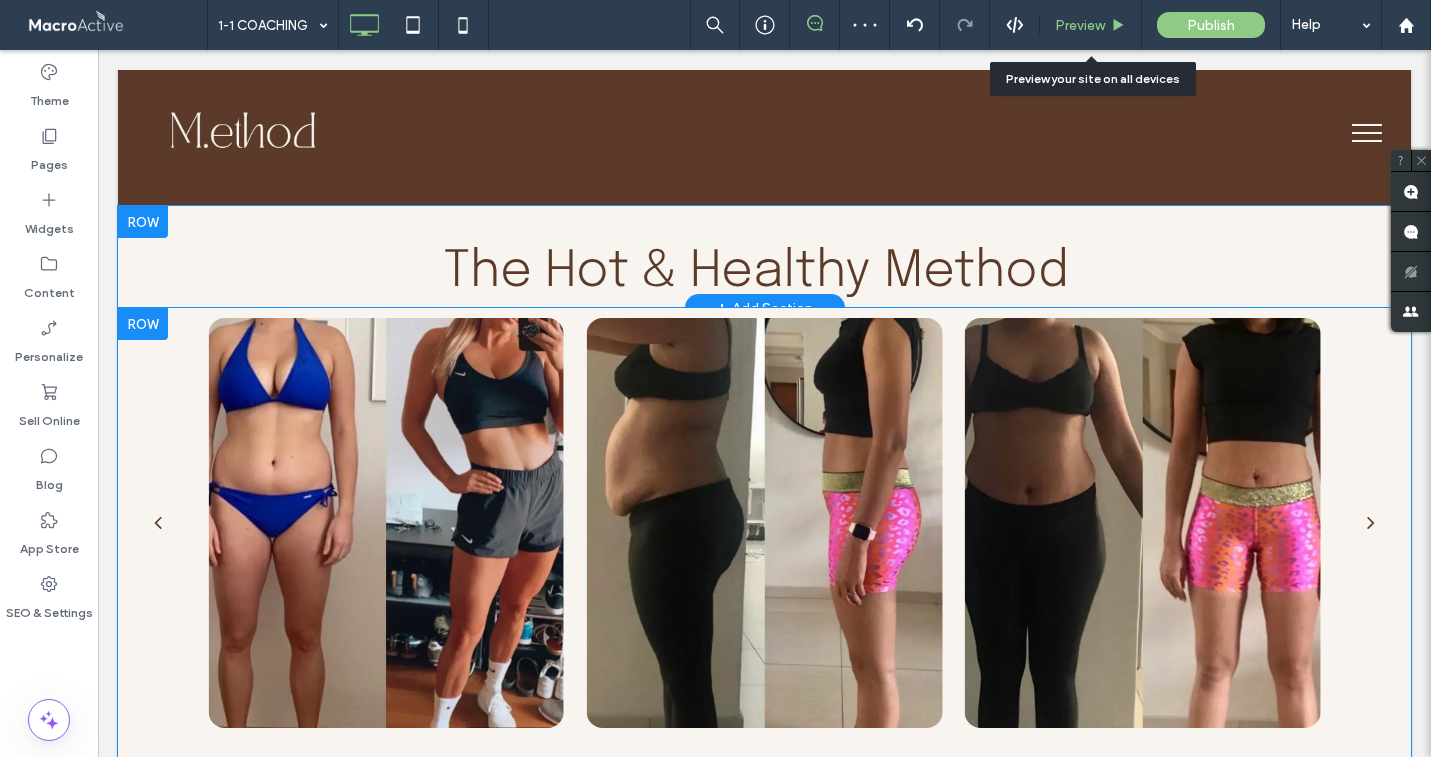 click on "Preview" at bounding box center [1080, 25] 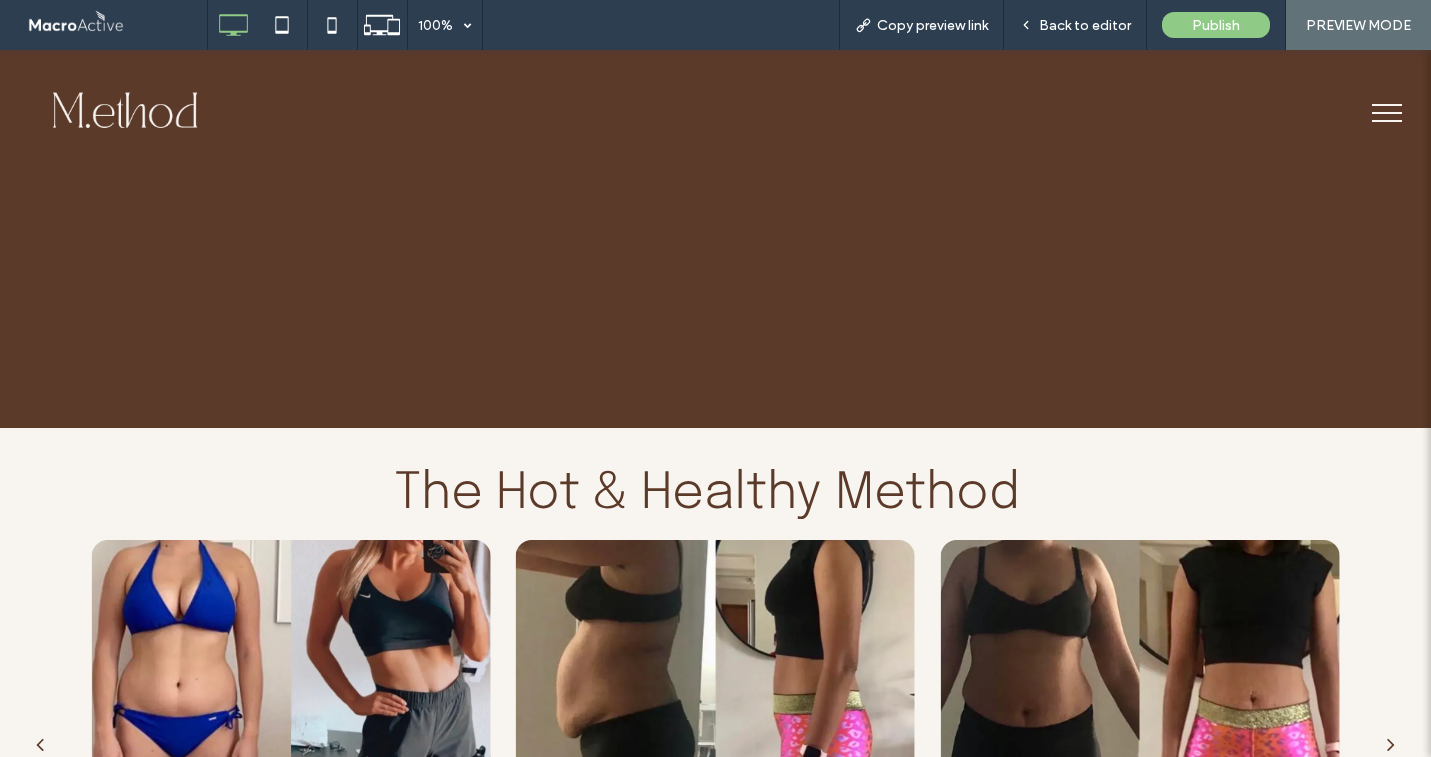 scroll, scrollTop: 335, scrollLeft: 0, axis: vertical 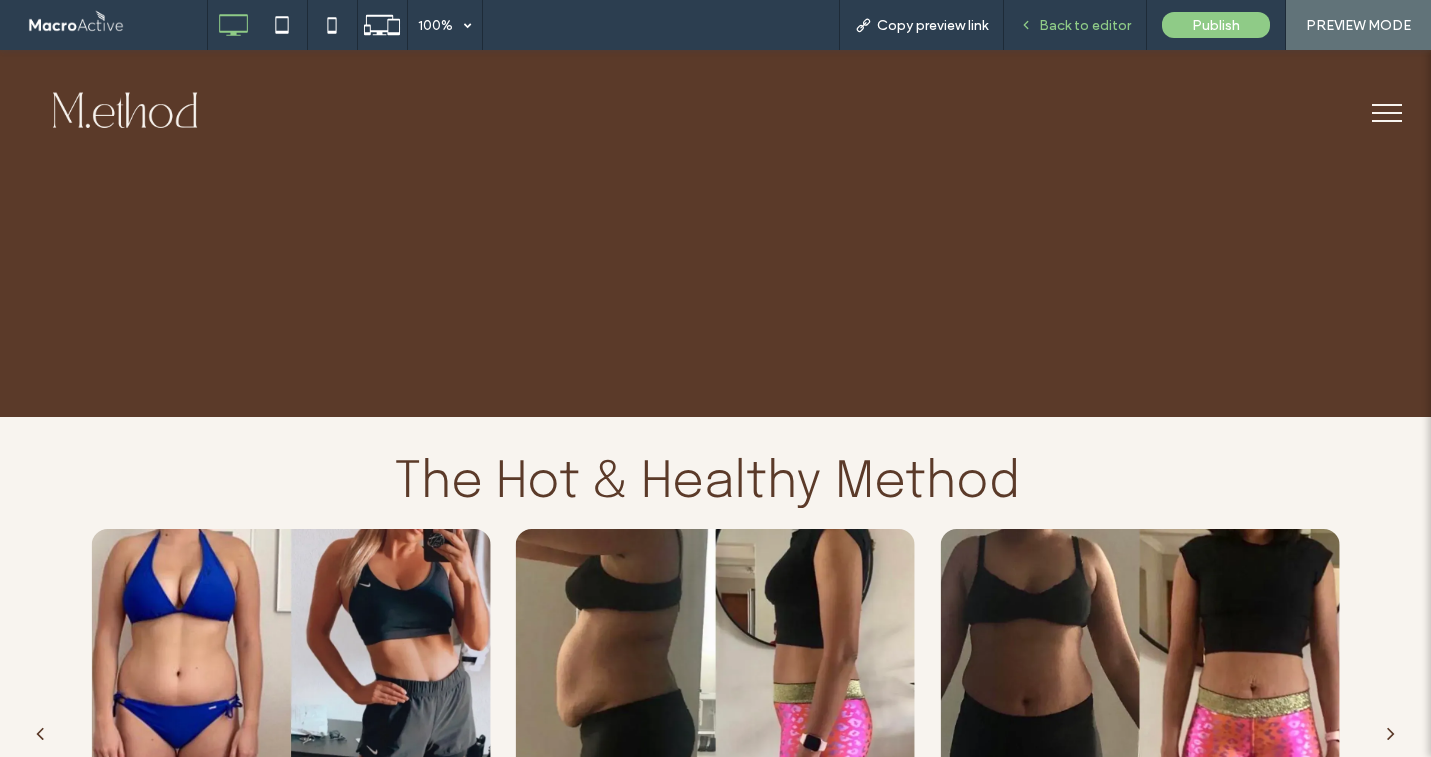 click on "Back to editor" at bounding box center (1075, 25) 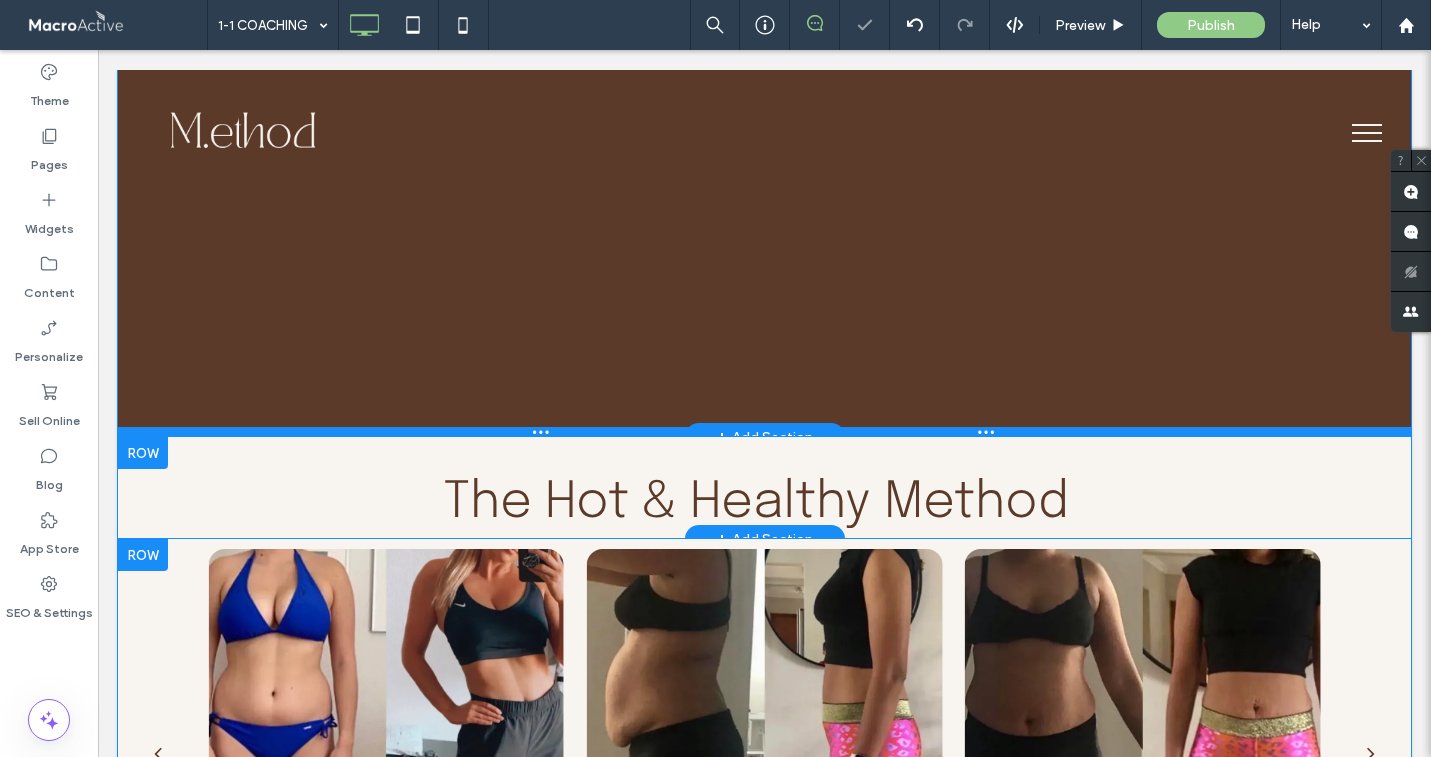 click at bounding box center [764, 432] 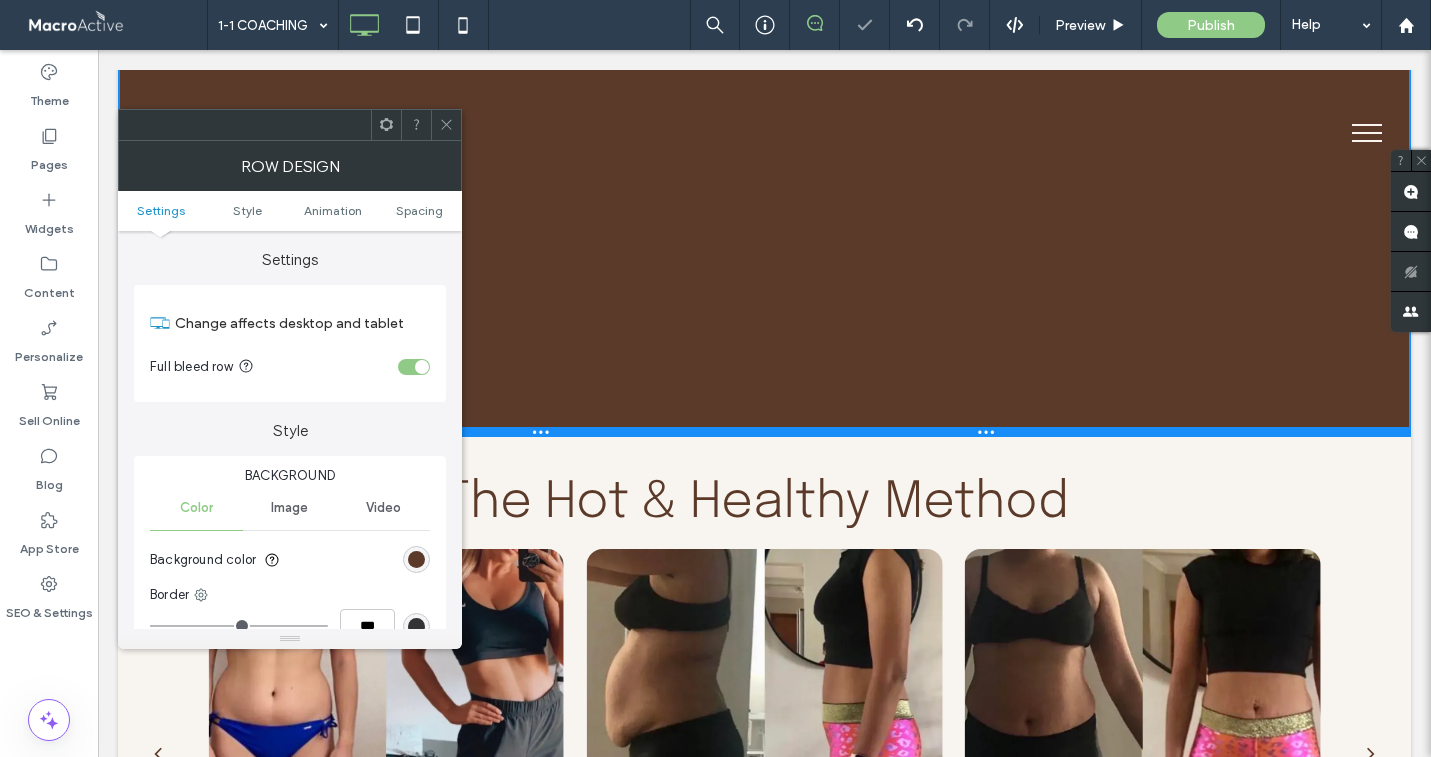 scroll, scrollTop: 0, scrollLeft: 0, axis: both 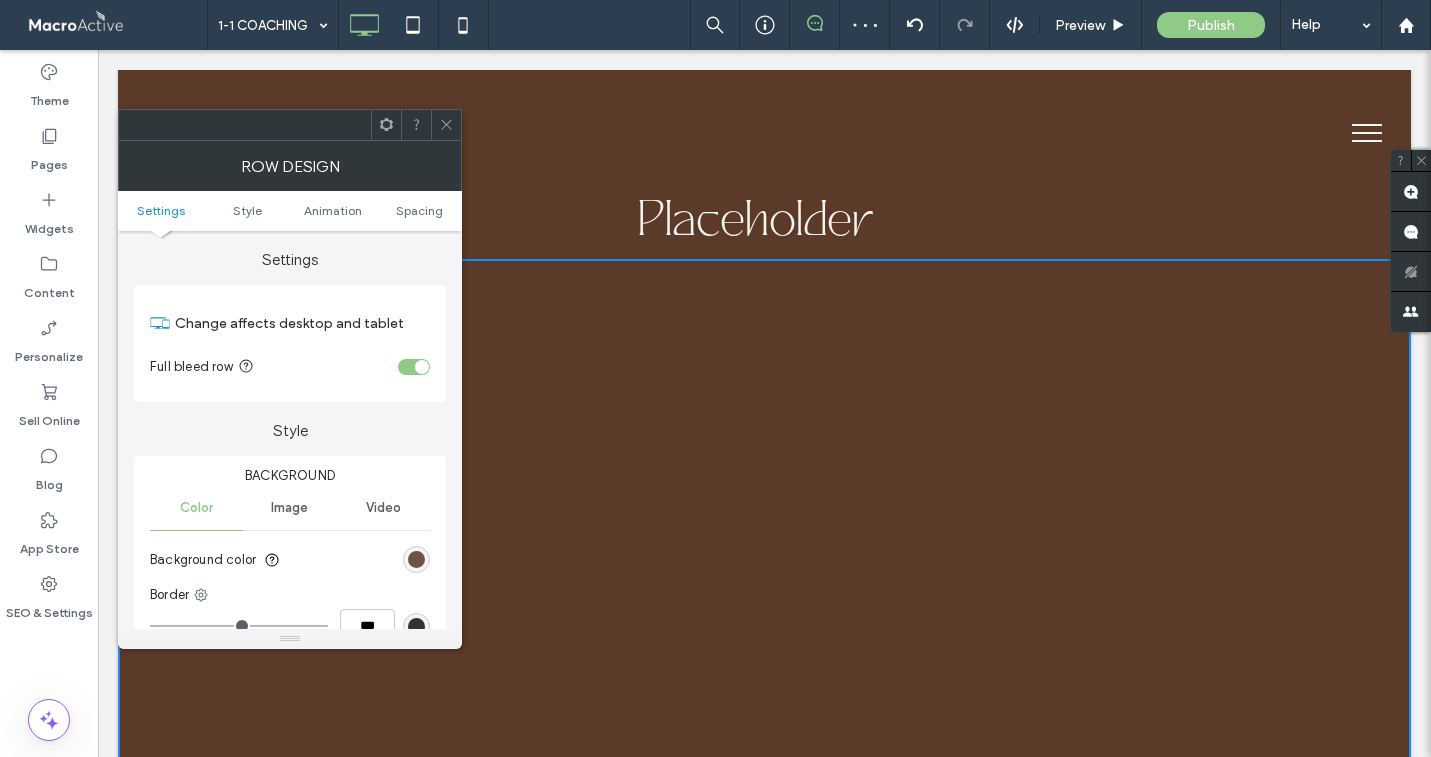 click at bounding box center (416, 559) 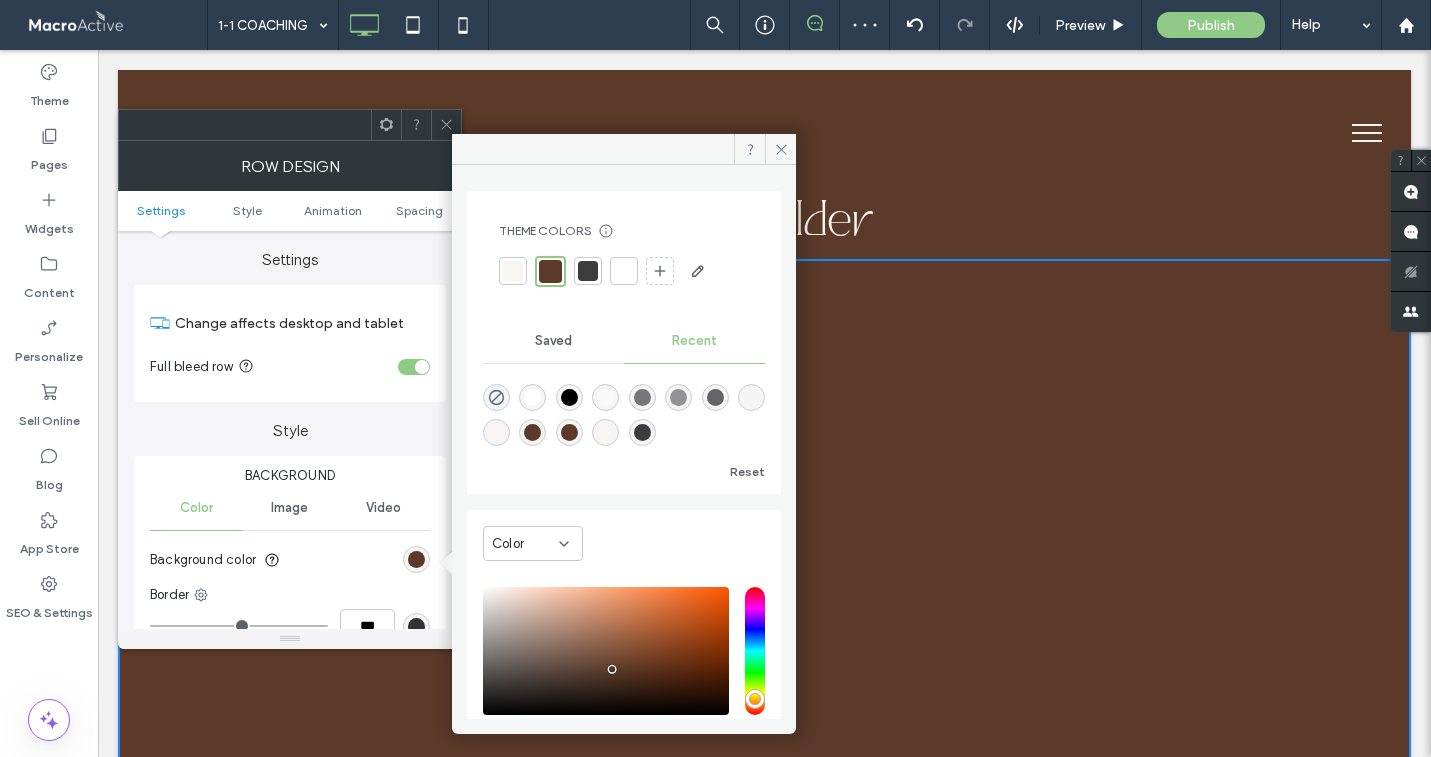 click at bounding box center (513, 271) 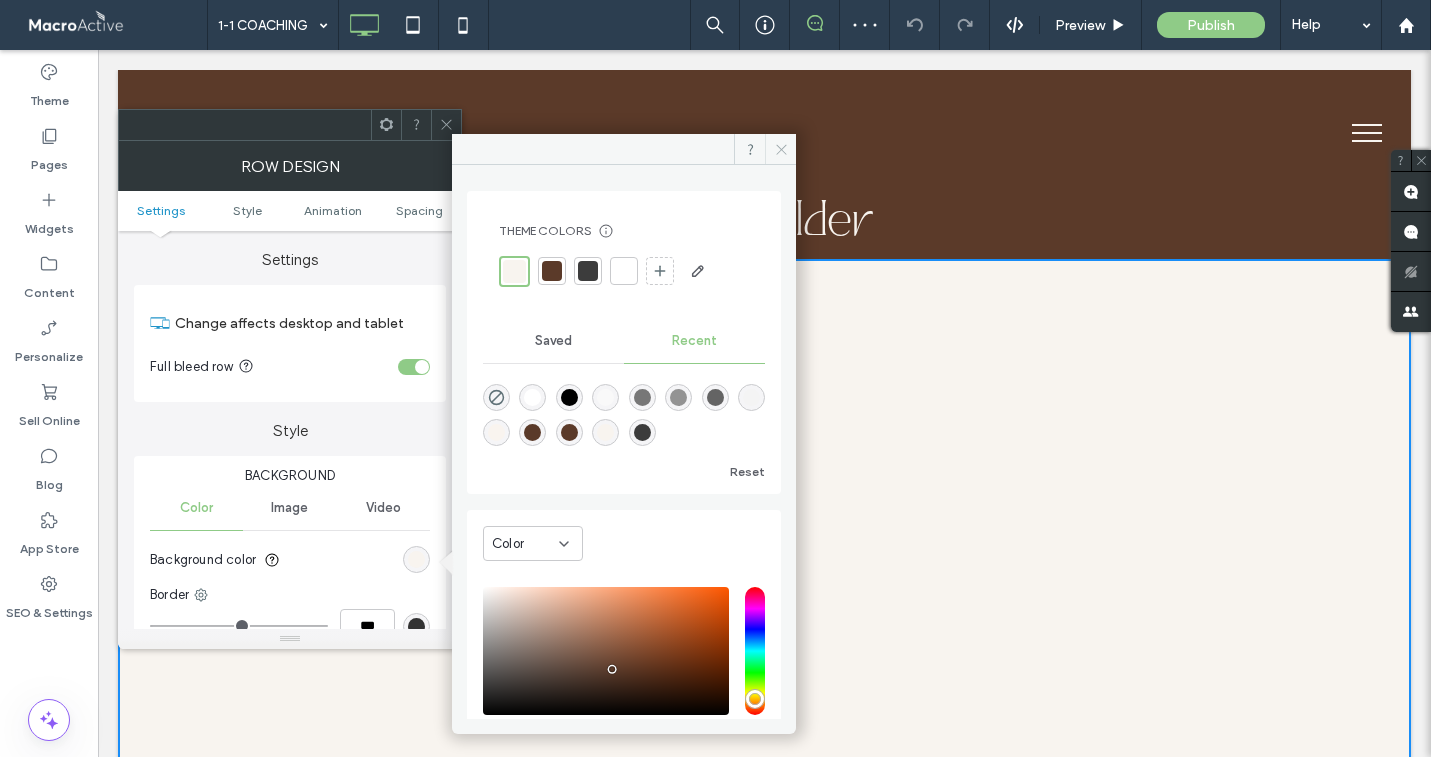click 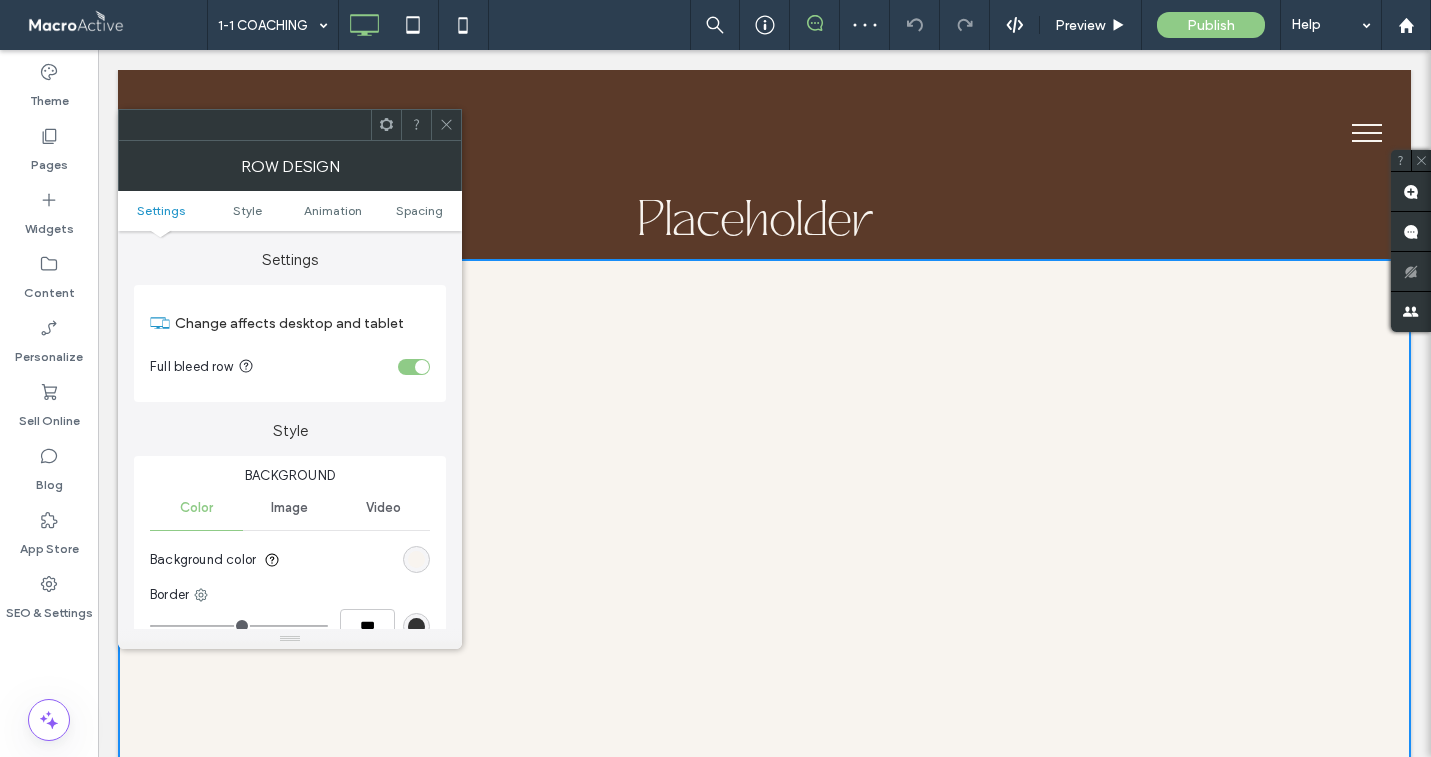 click at bounding box center [446, 125] 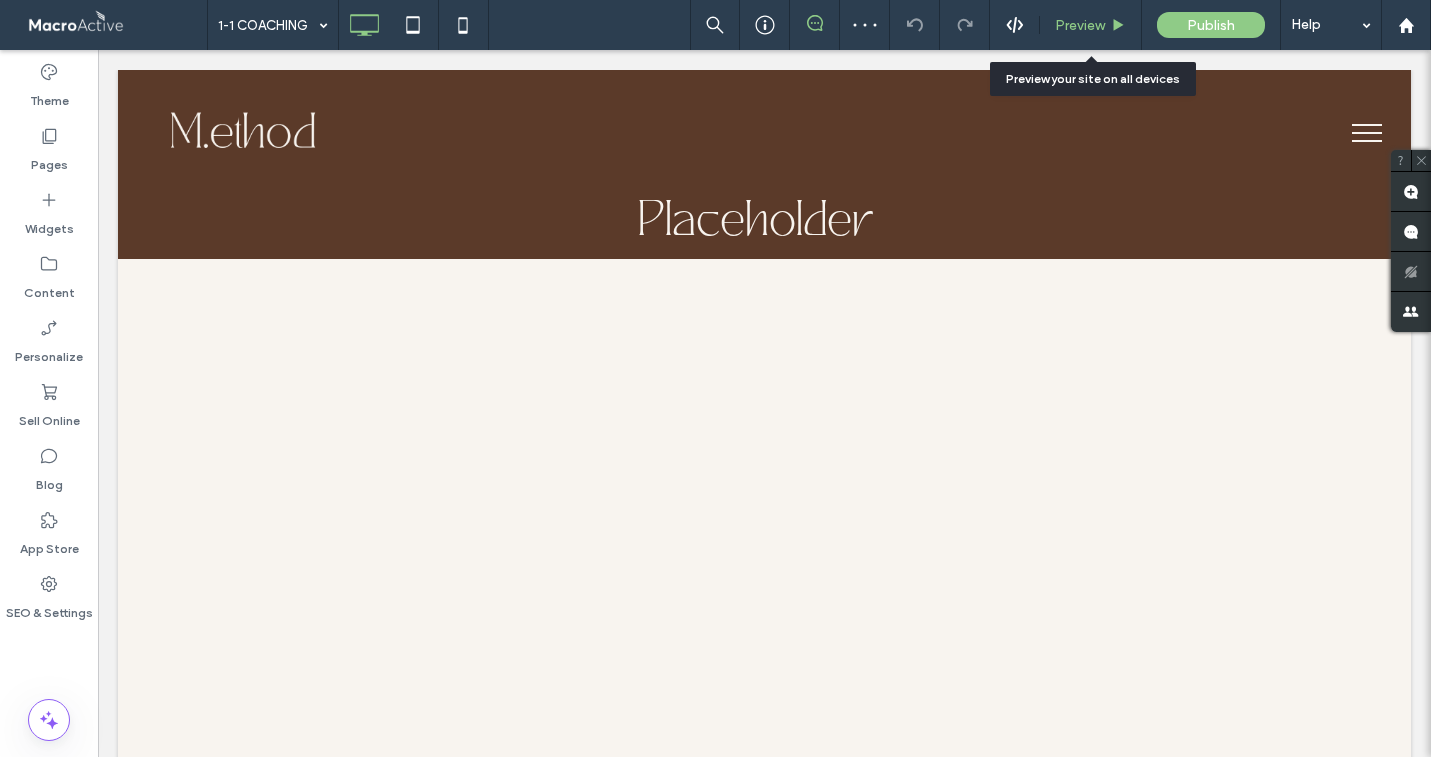 click on "Preview" at bounding box center [1091, 25] 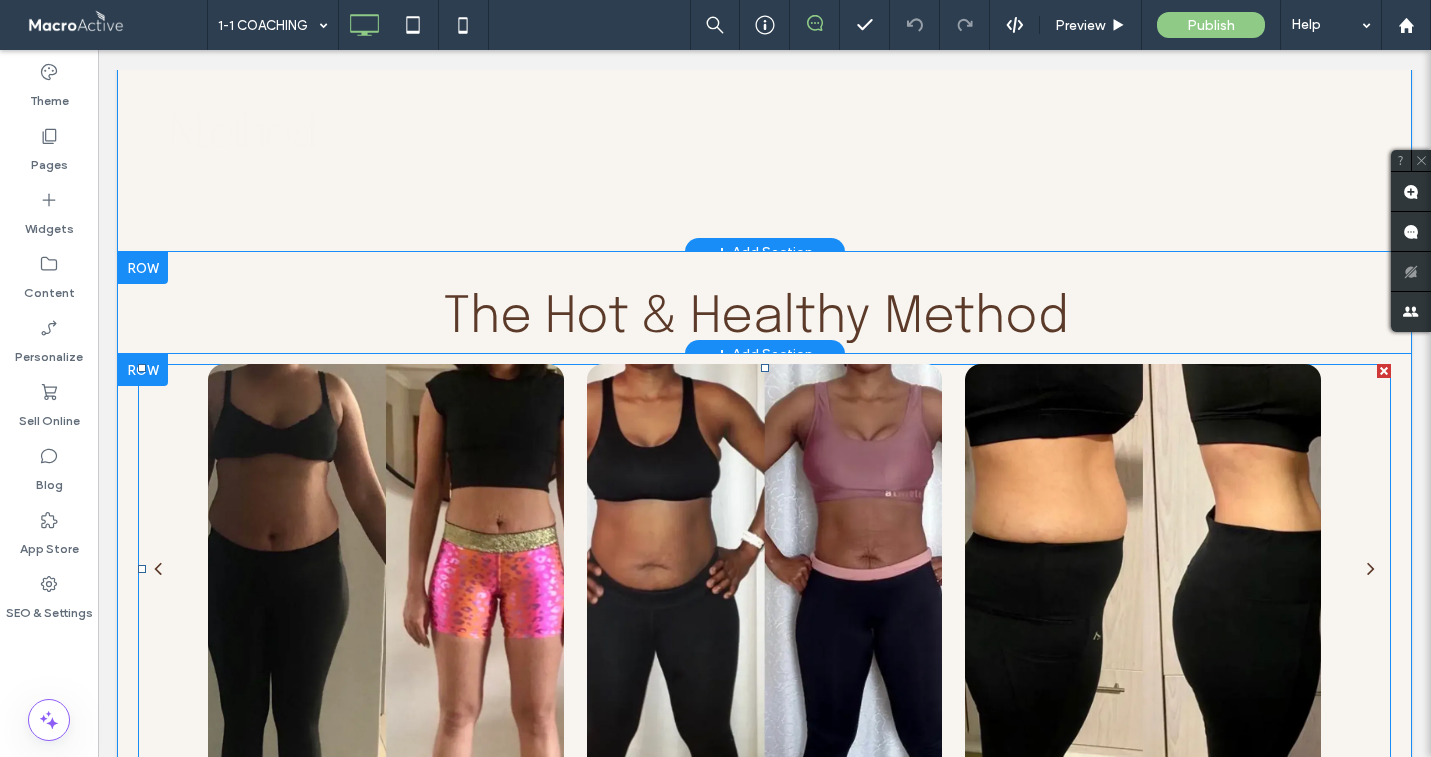scroll, scrollTop: 408, scrollLeft: 0, axis: vertical 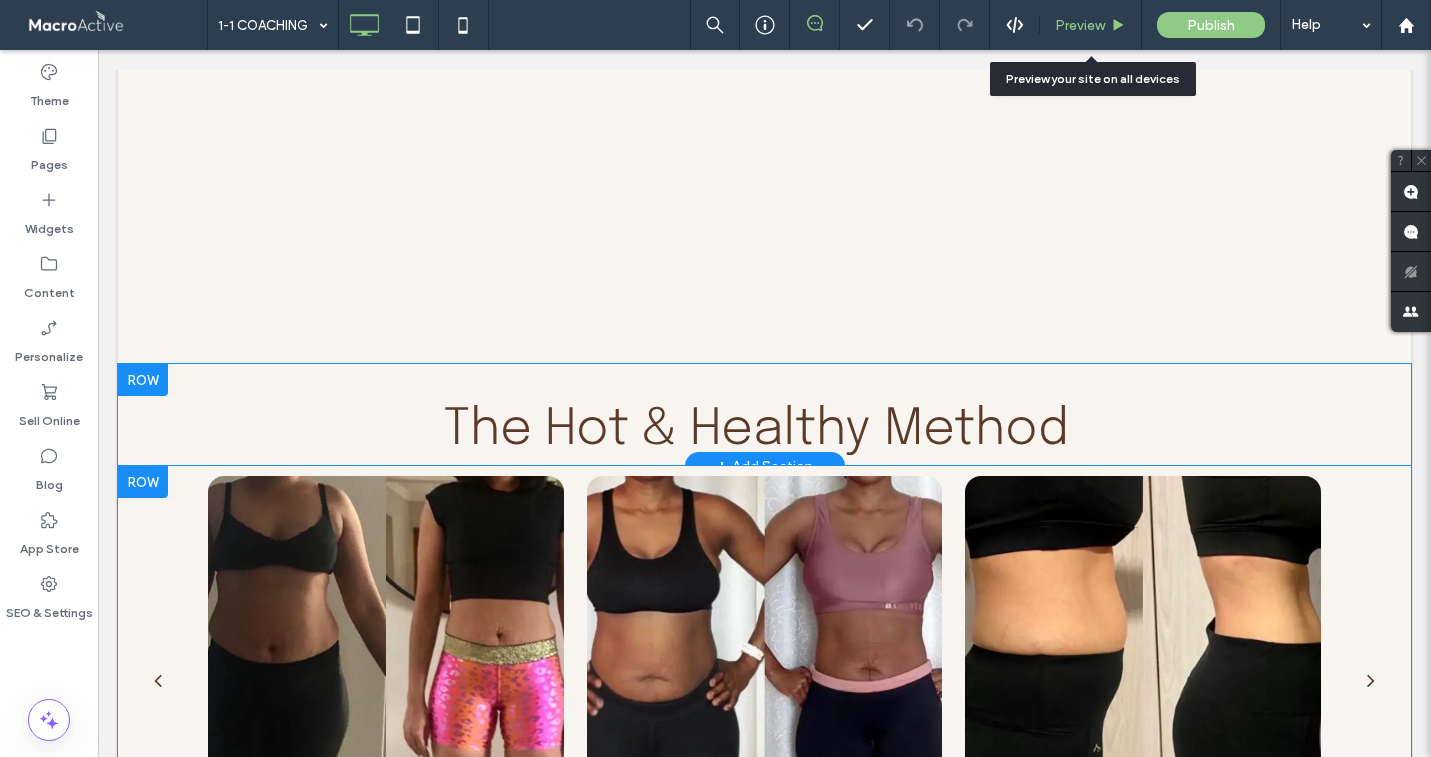 click on "Preview" at bounding box center (1080, 25) 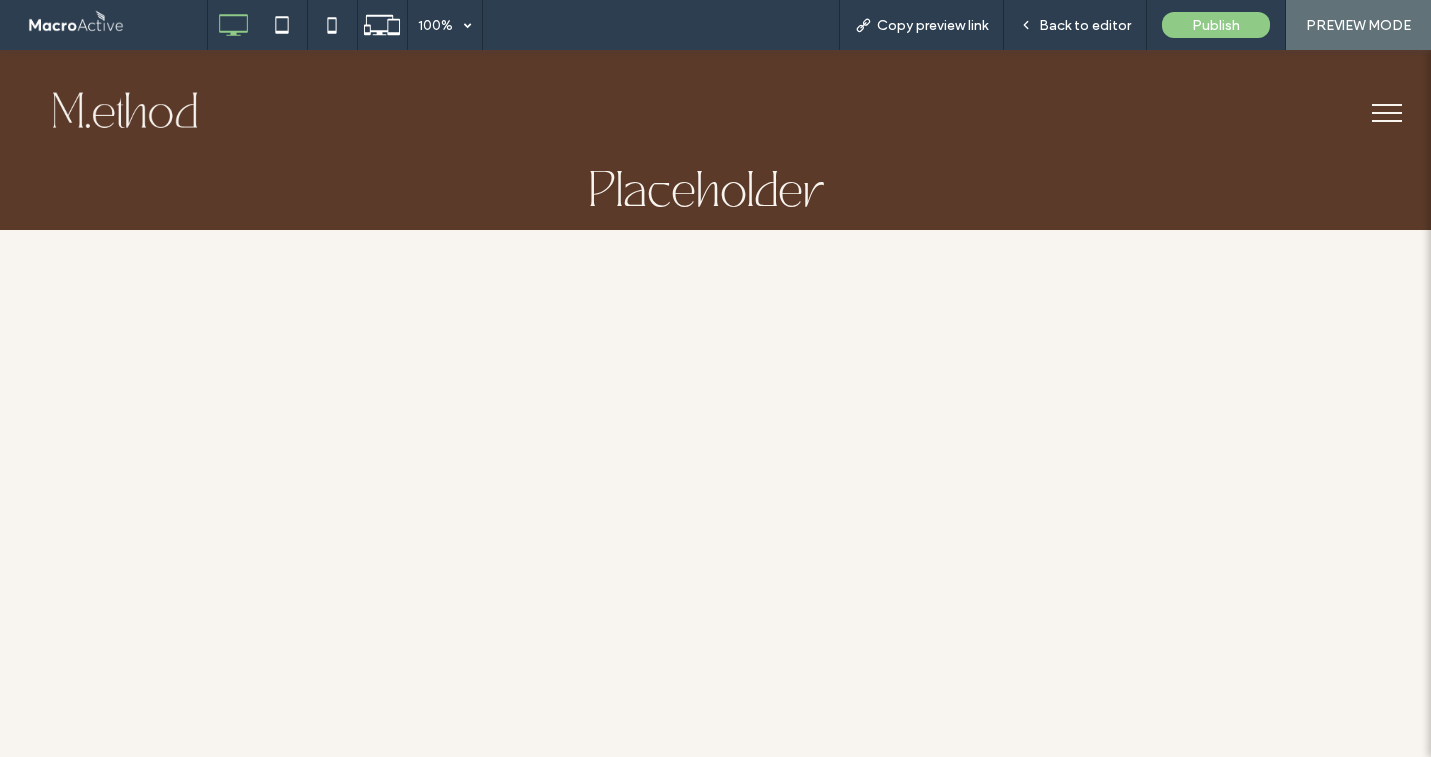 scroll, scrollTop: 0, scrollLeft: 0, axis: both 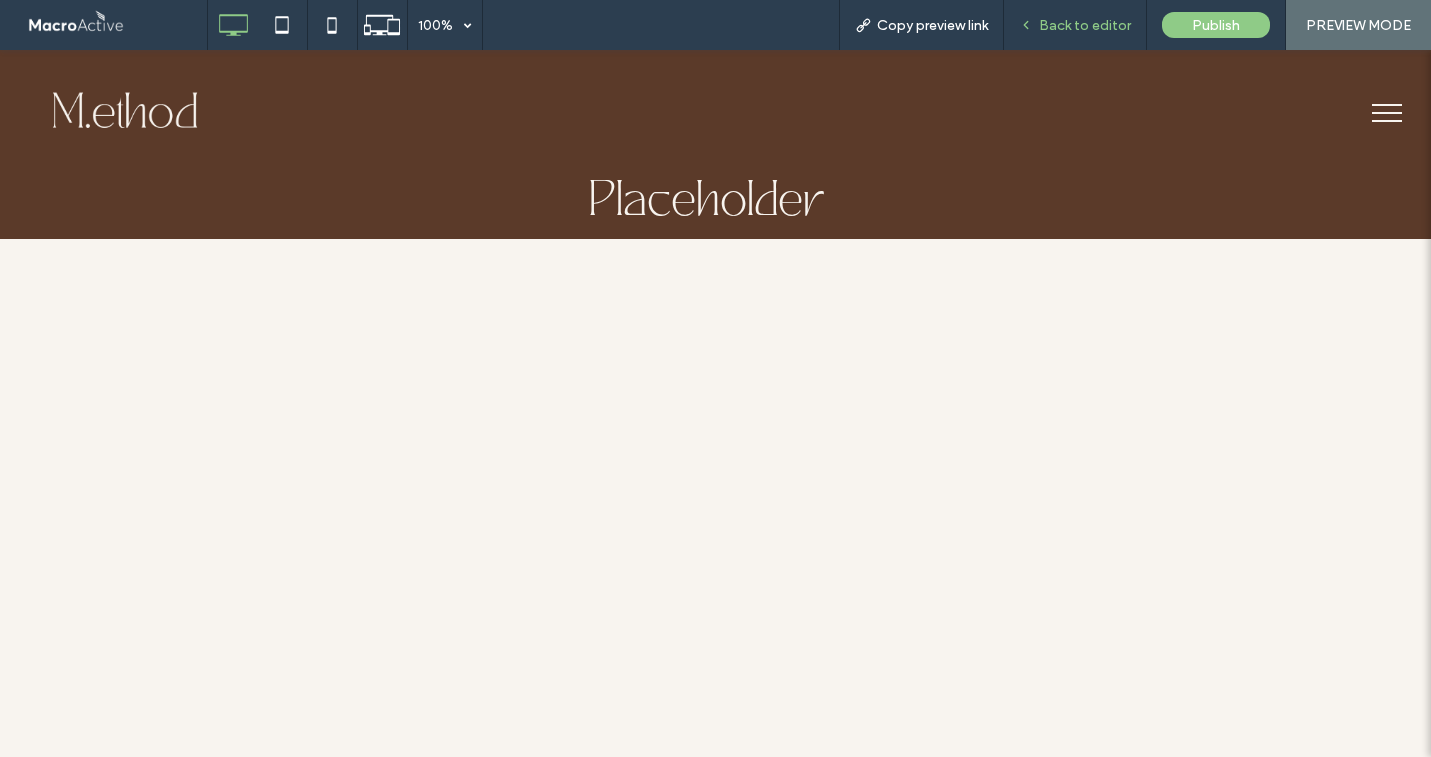 click on "Back to editor" at bounding box center (1075, 25) 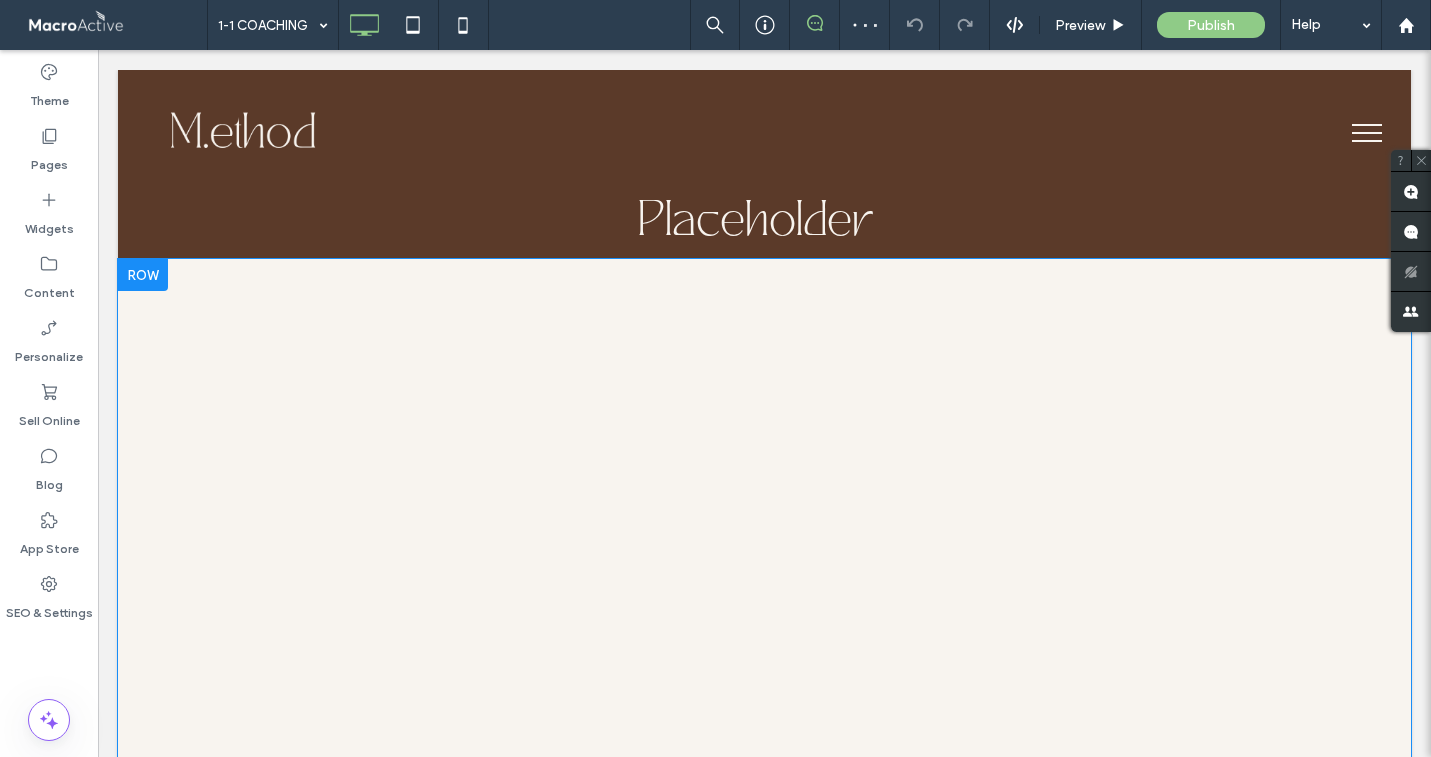 click on "Click To Paste" at bounding box center [764, 515] 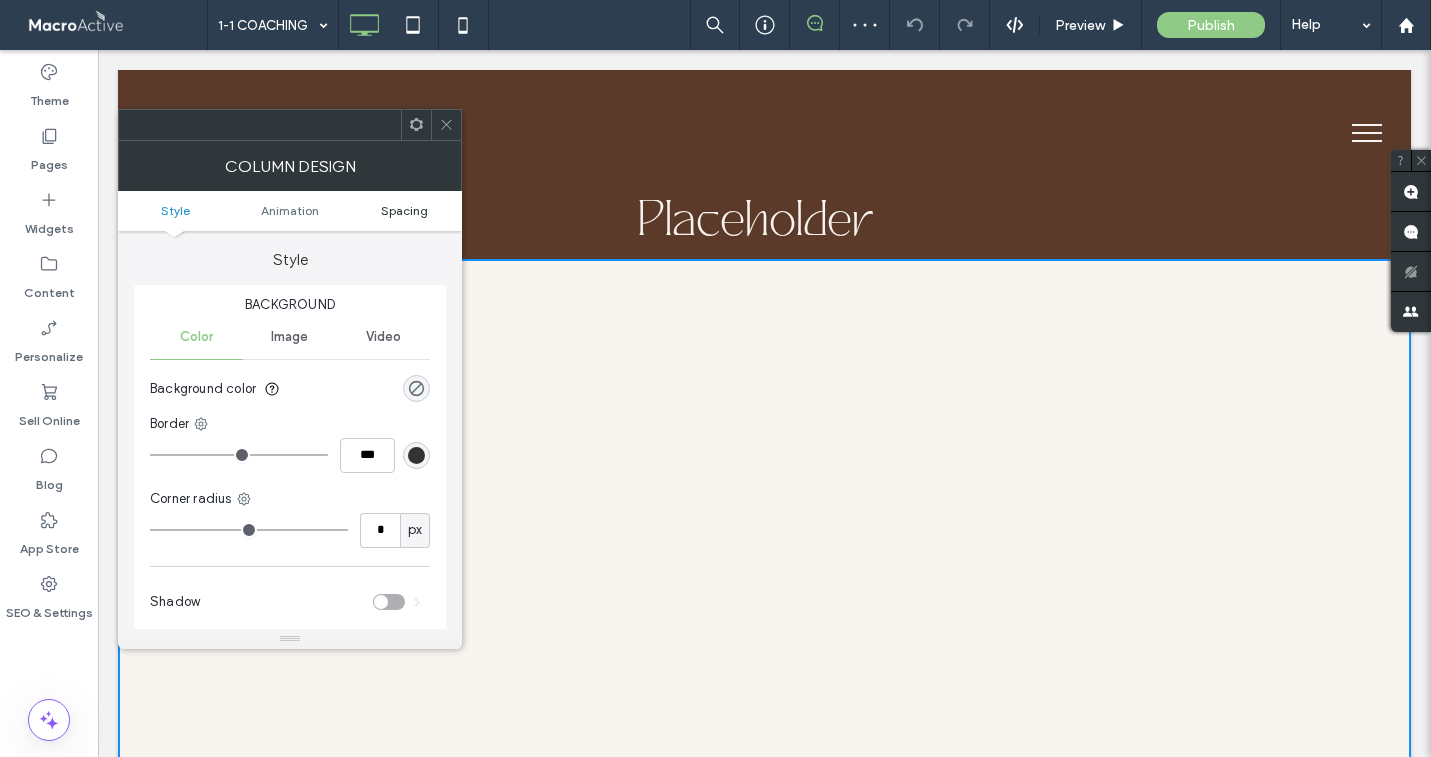 click on "Spacing" at bounding box center (404, 210) 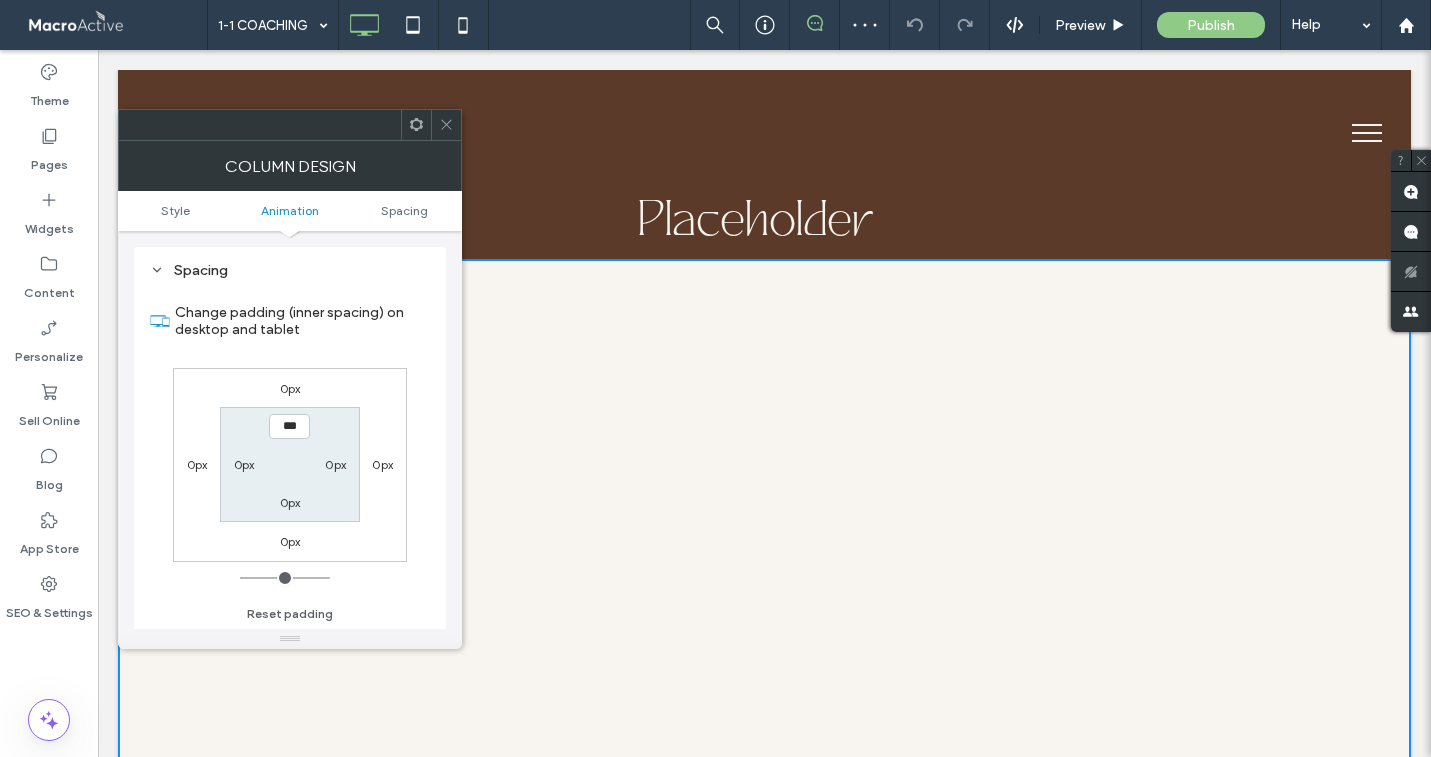 scroll, scrollTop: 470, scrollLeft: 0, axis: vertical 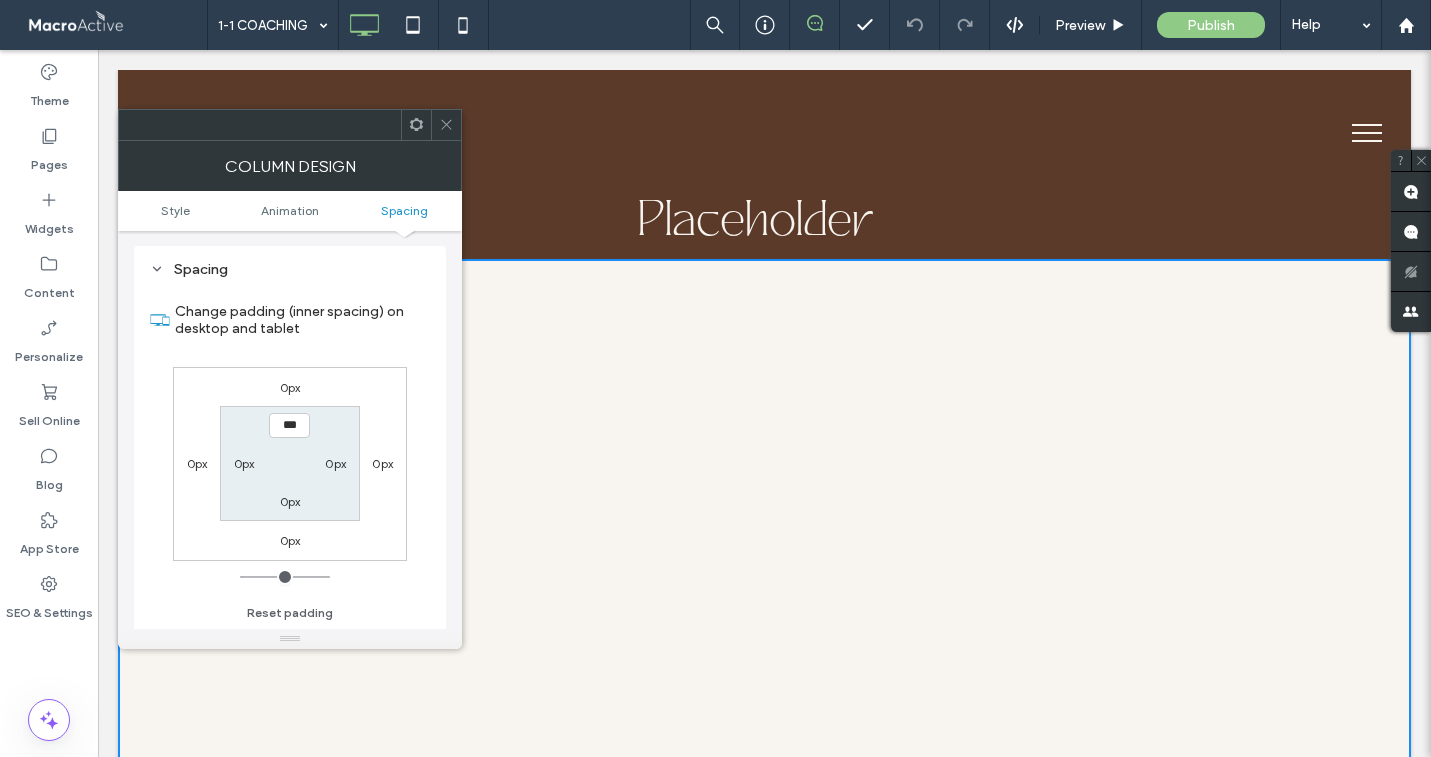 click 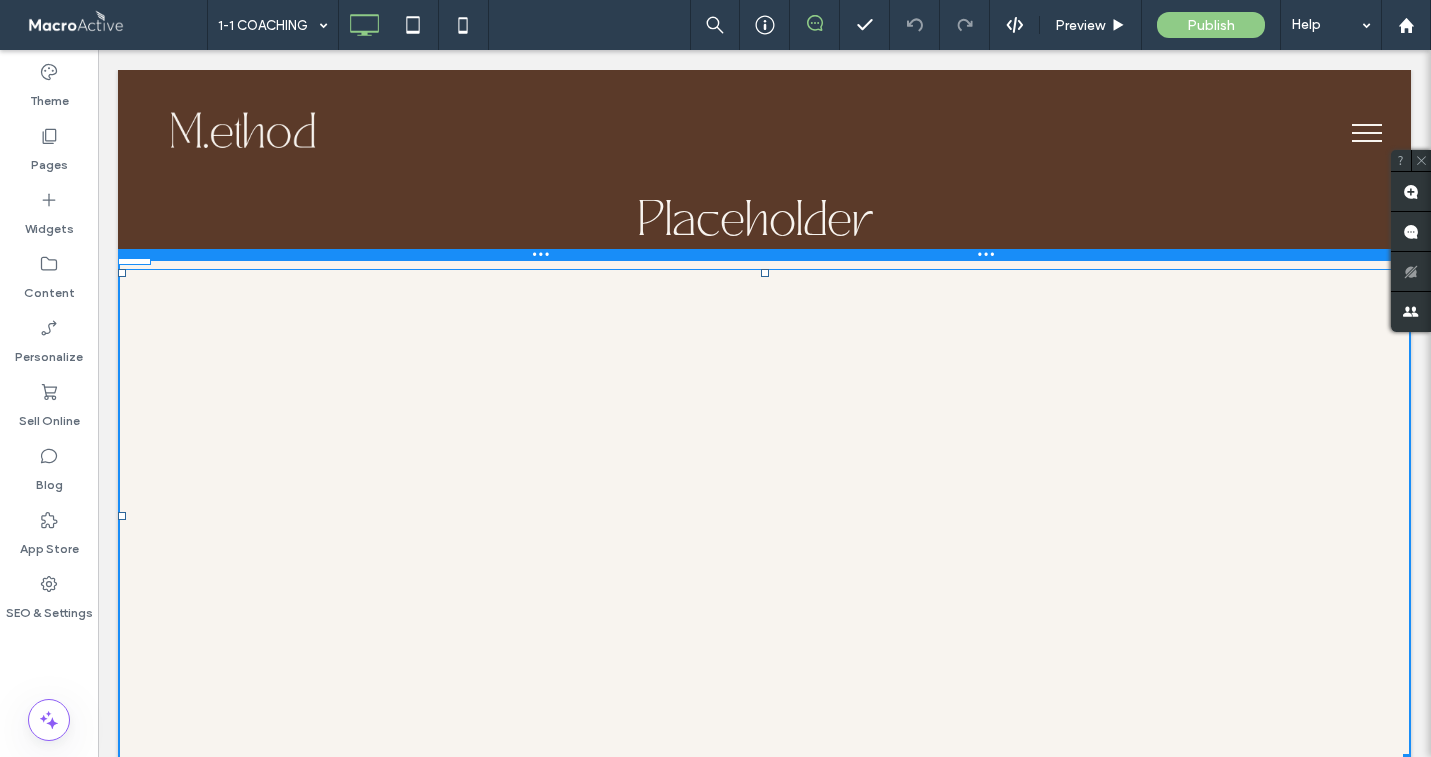drag, startPoint x: 764, startPoint y: 272, endPoint x: 767, endPoint y: 257, distance: 15.297058 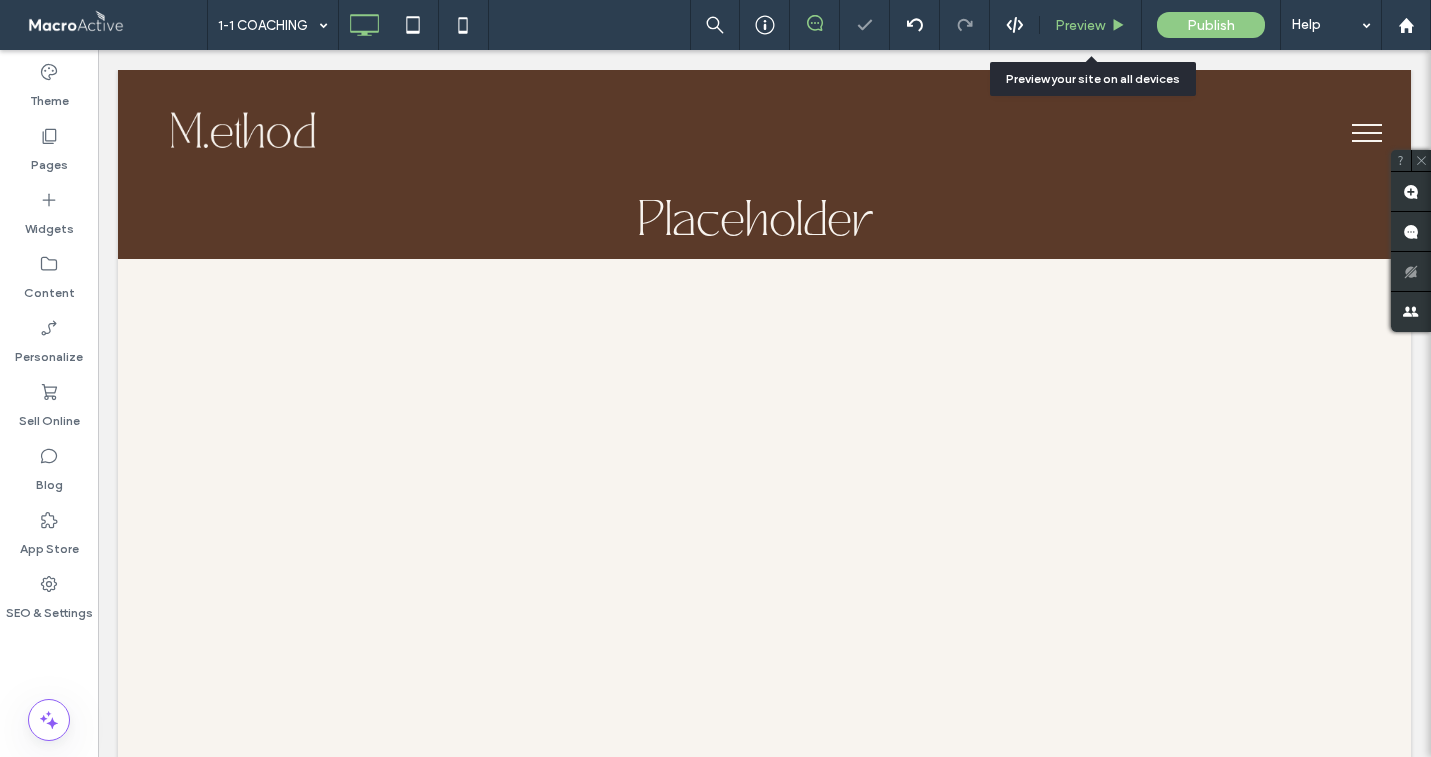 click on "Preview" at bounding box center (1080, 25) 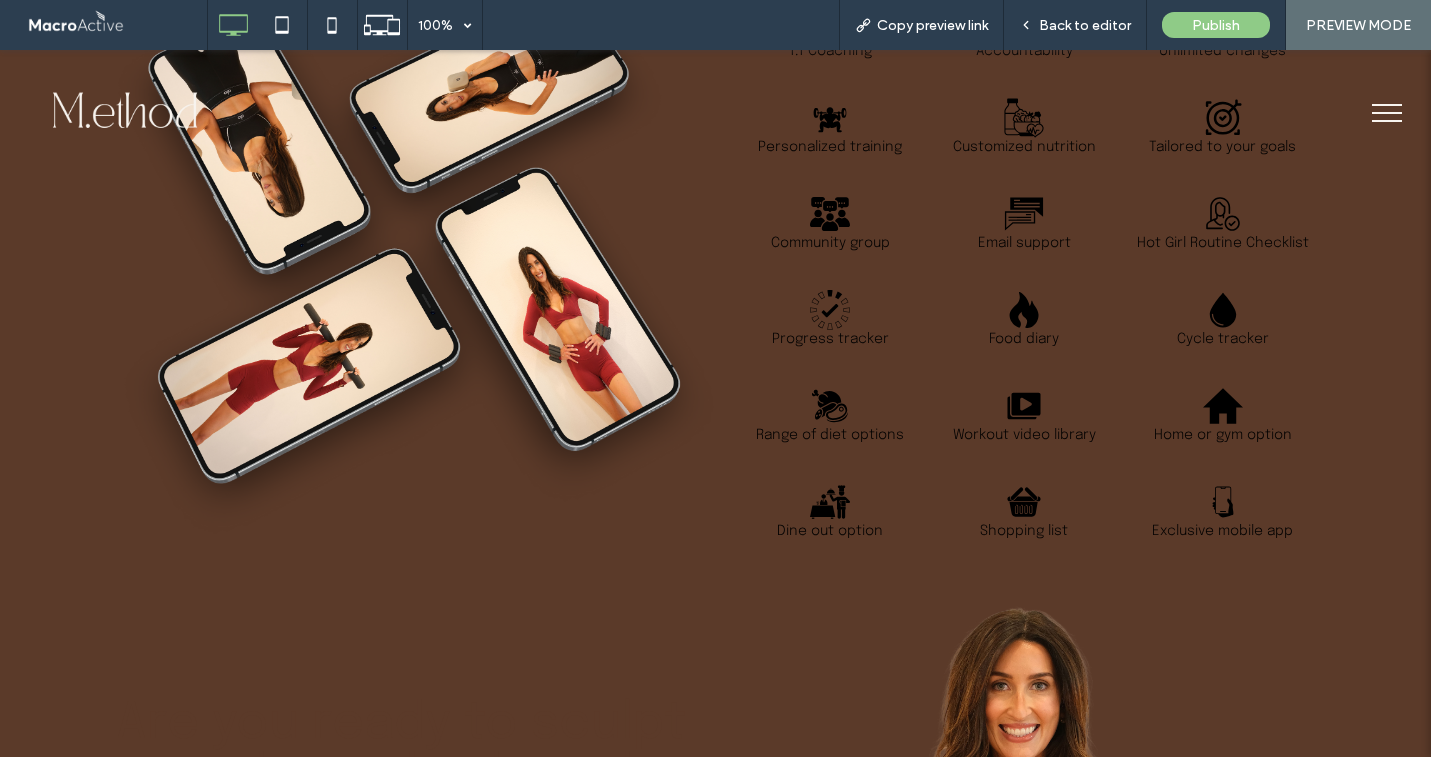 scroll, scrollTop: 1051, scrollLeft: 0, axis: vertical 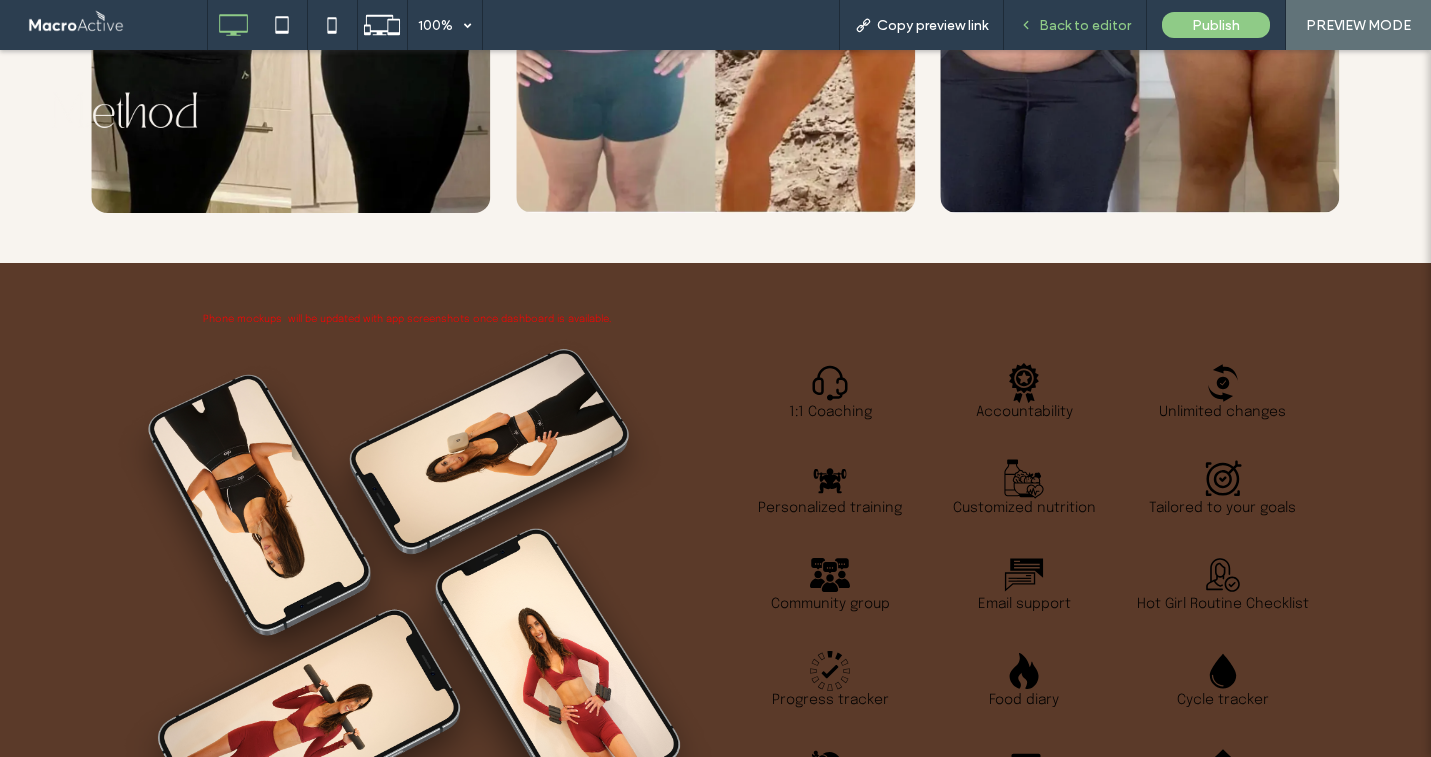 click on "Back to editor" at bounding box center (1085, 25) 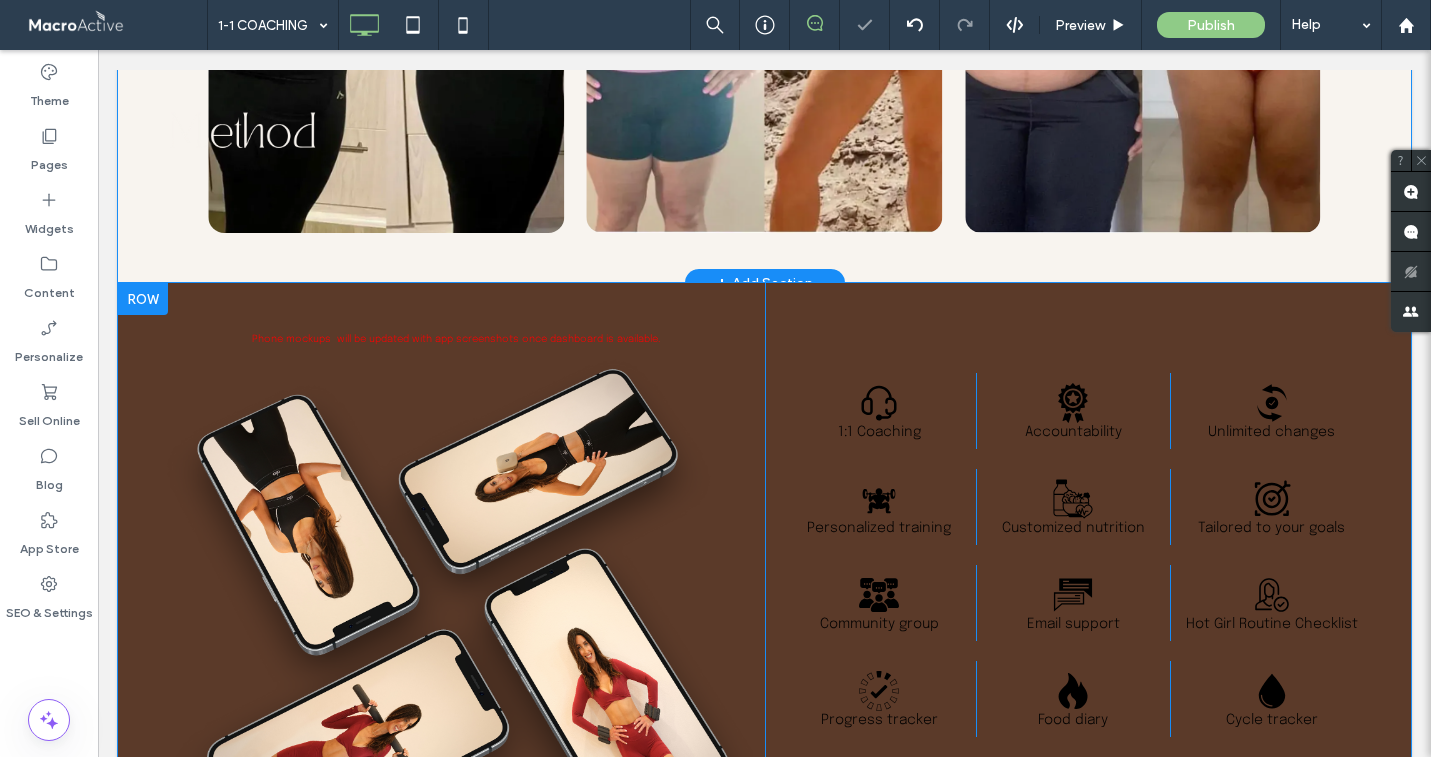 click at bounding box center (143, 299) 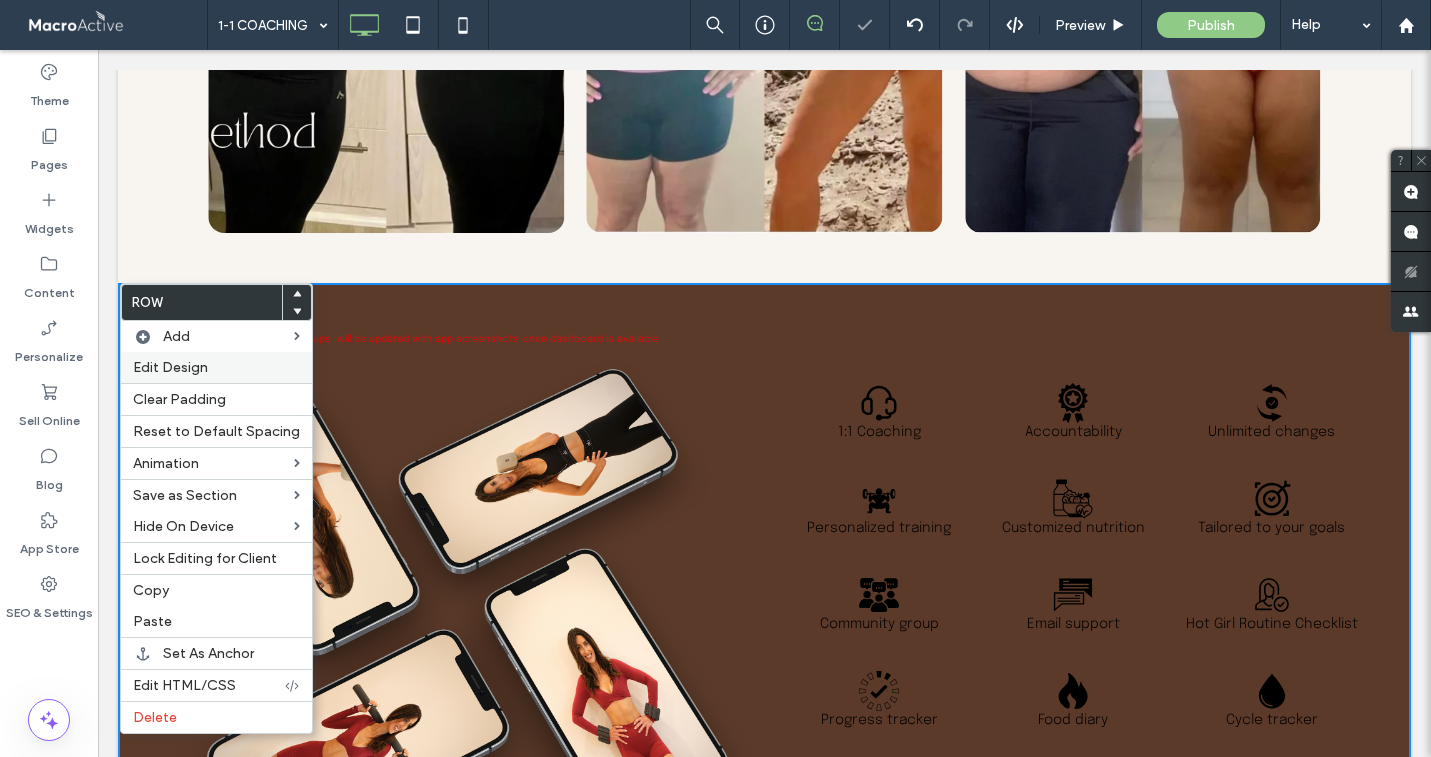 click on "Edit Design" at bounding box center (170, 367) 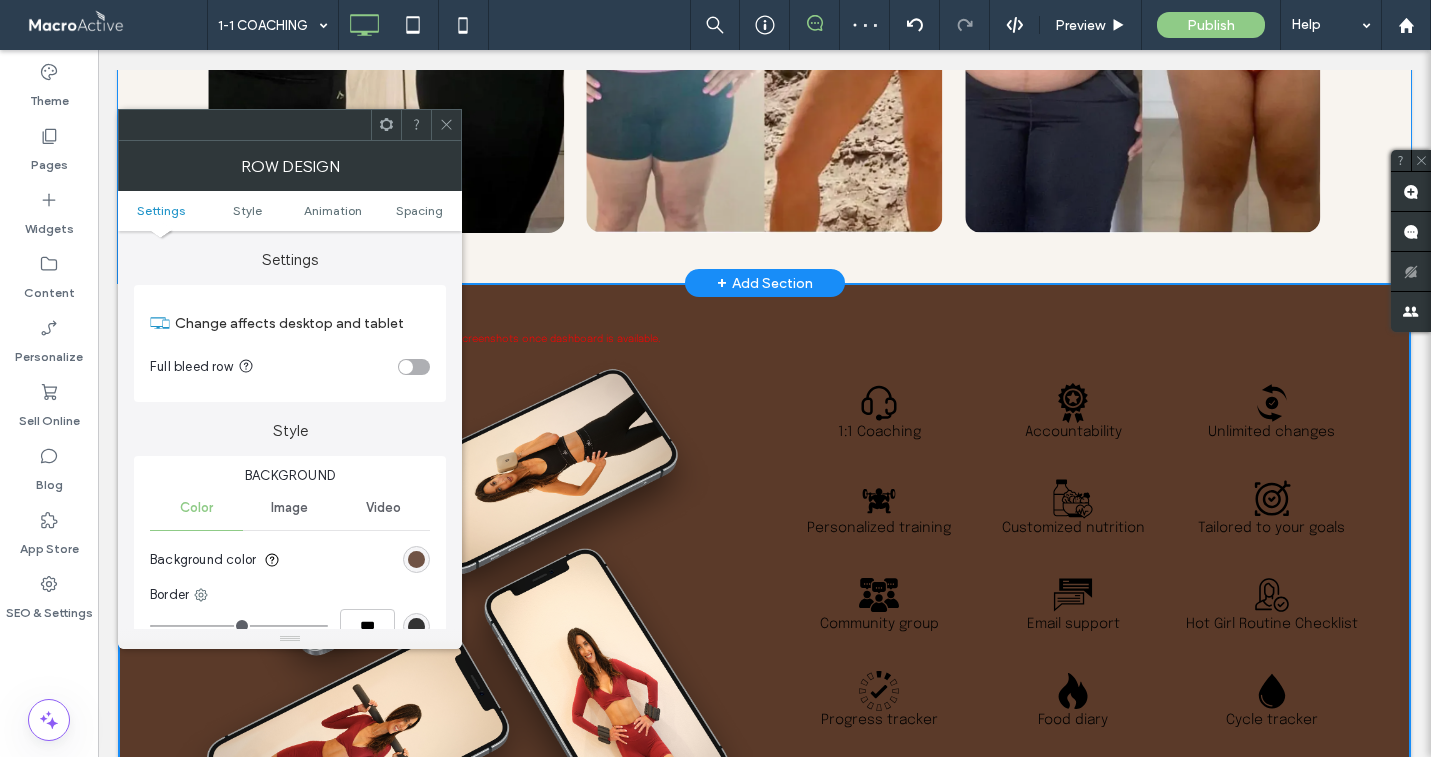 click at bounding box center (416, 559) 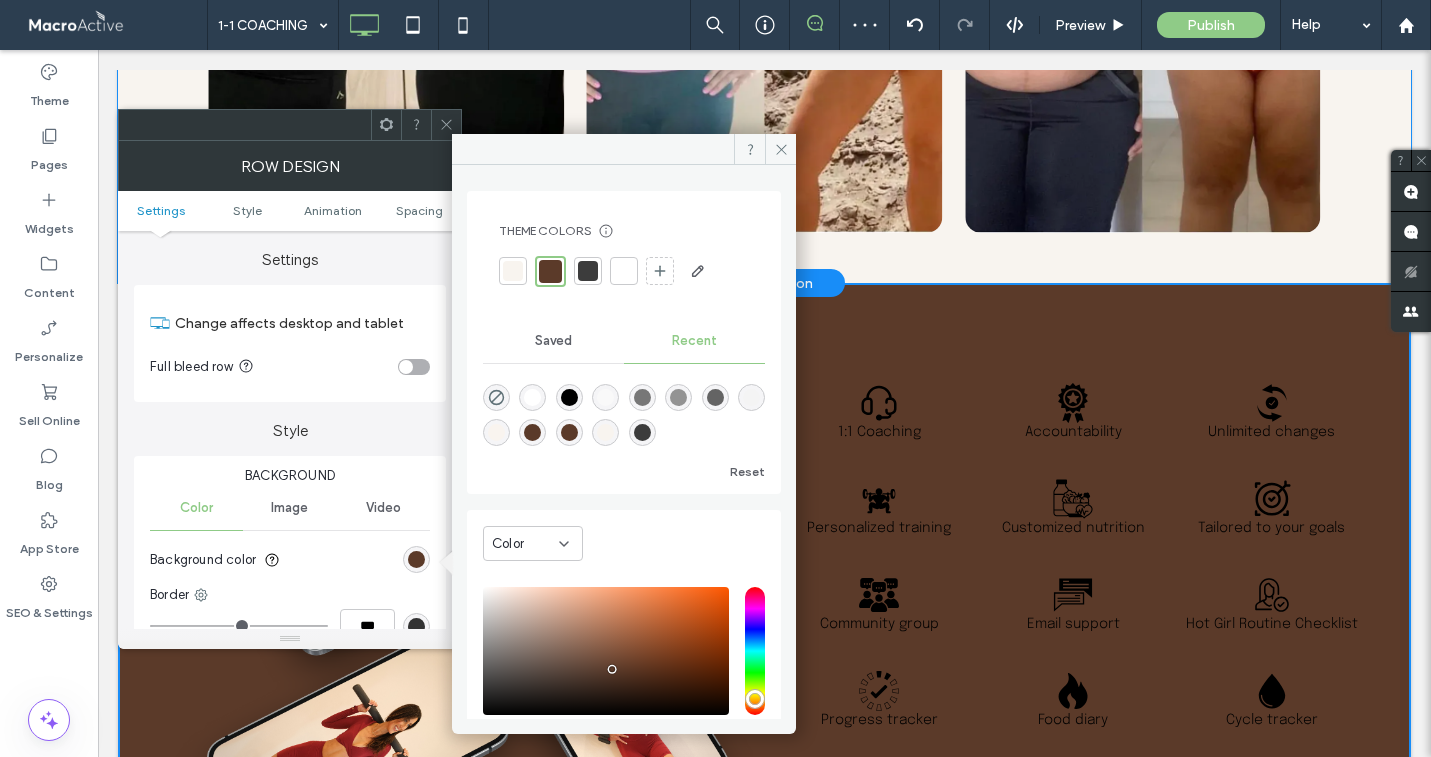 click at bounding box center (513, 271) 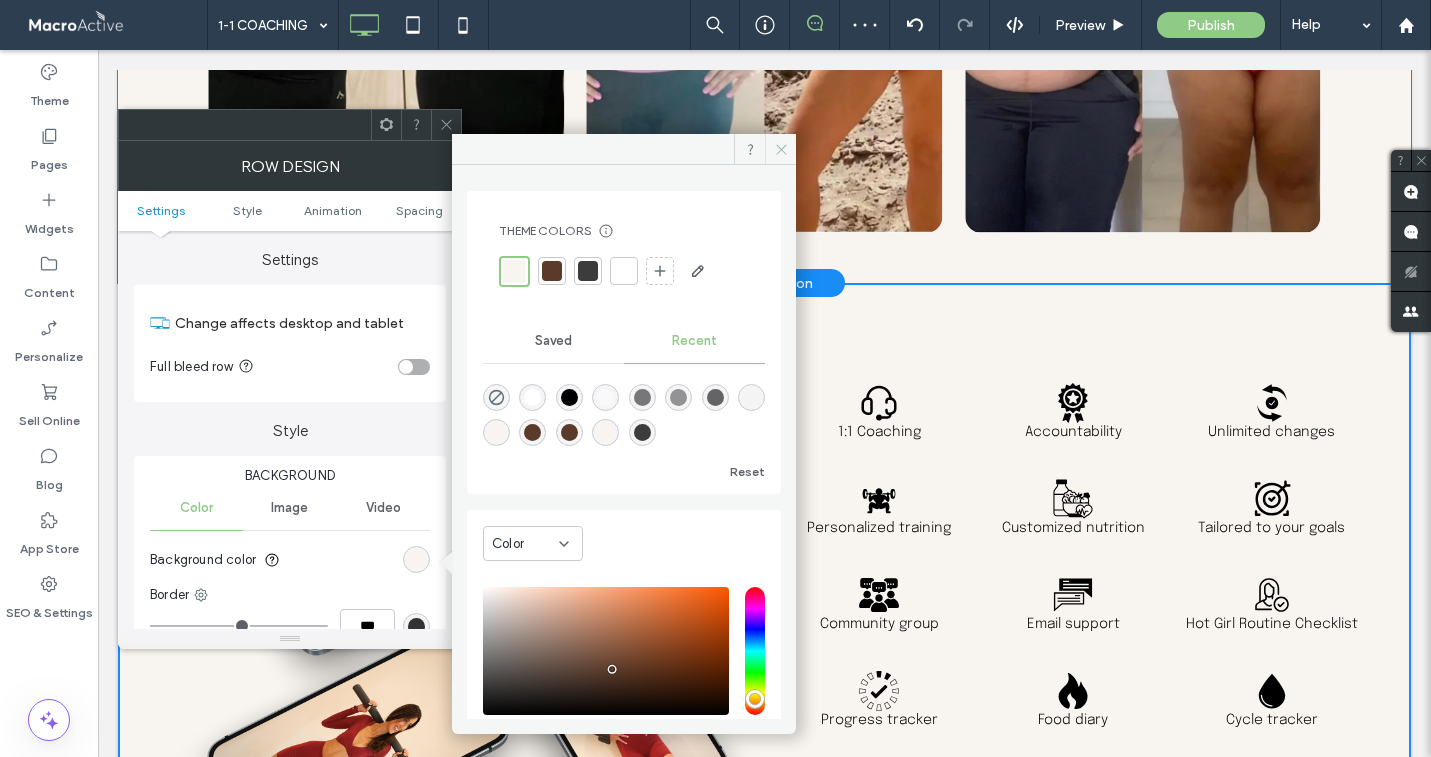click 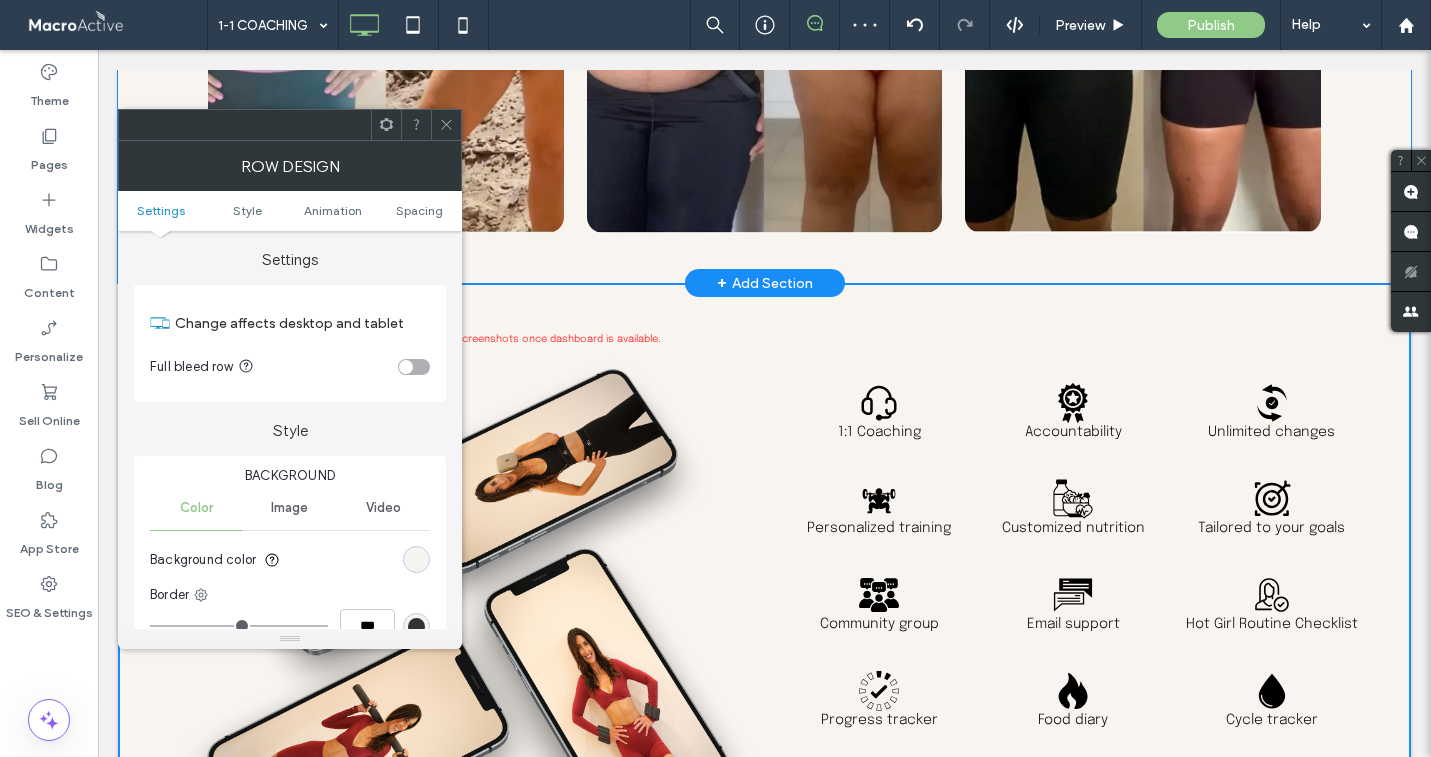 click 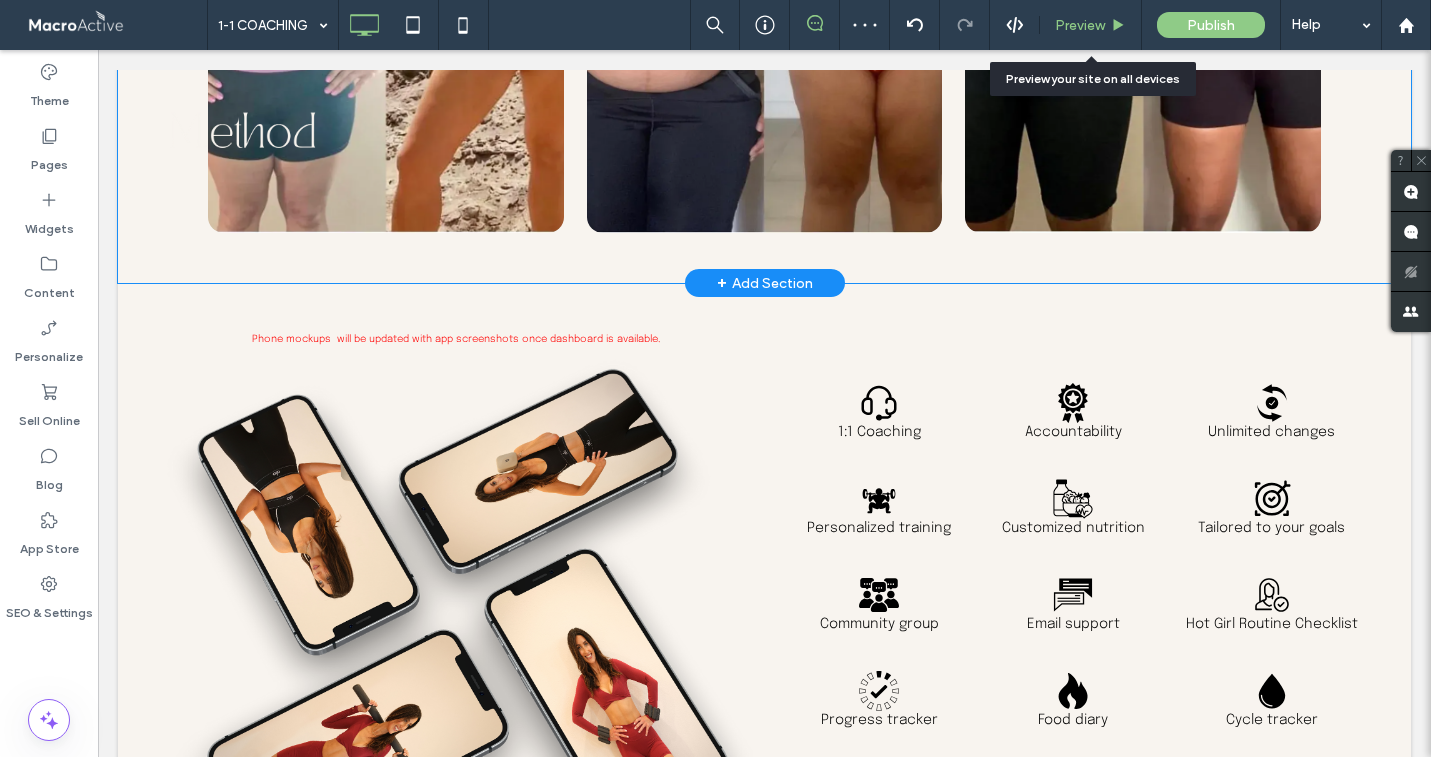 click on "Preview" at bounding box center (1091, 25) 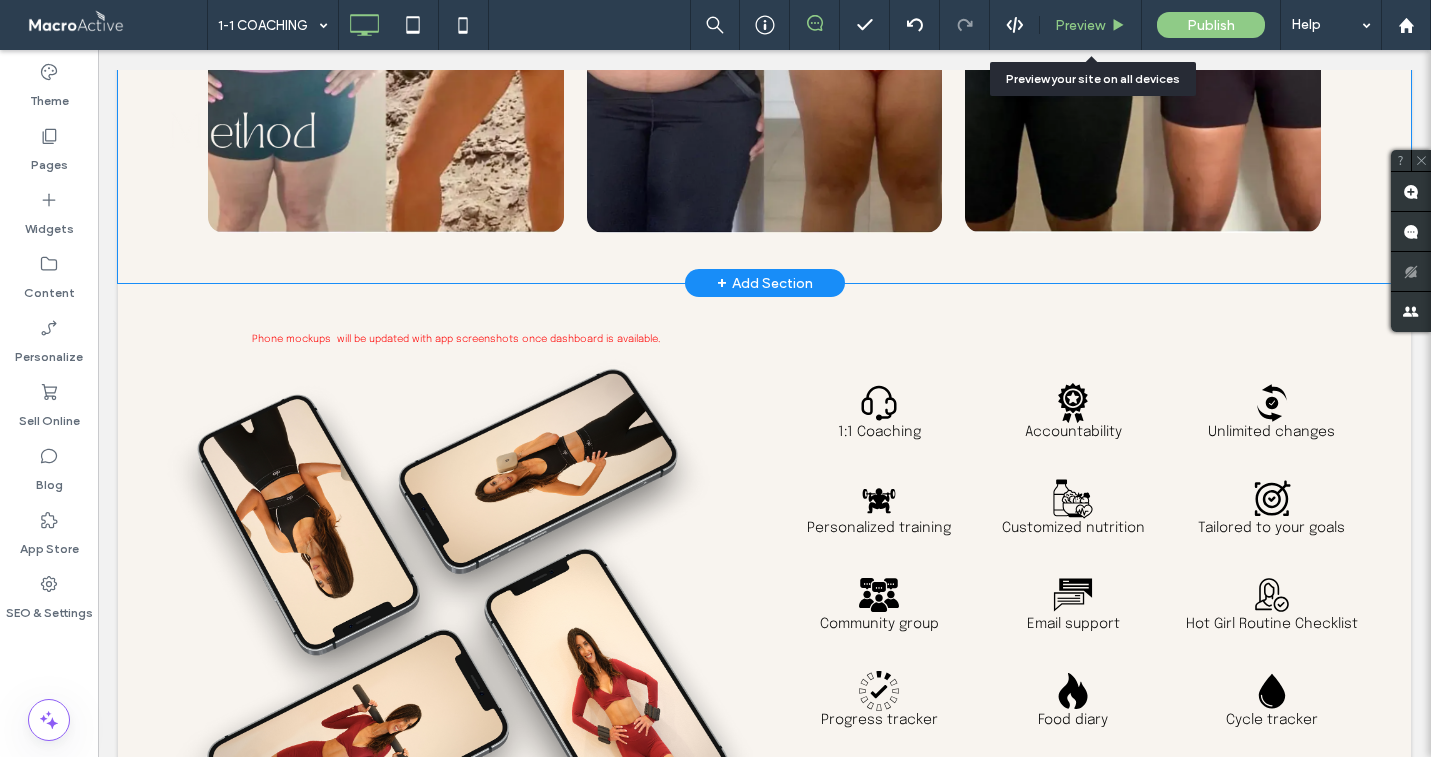 click on "Preview" at bounding box center [1080, 25] 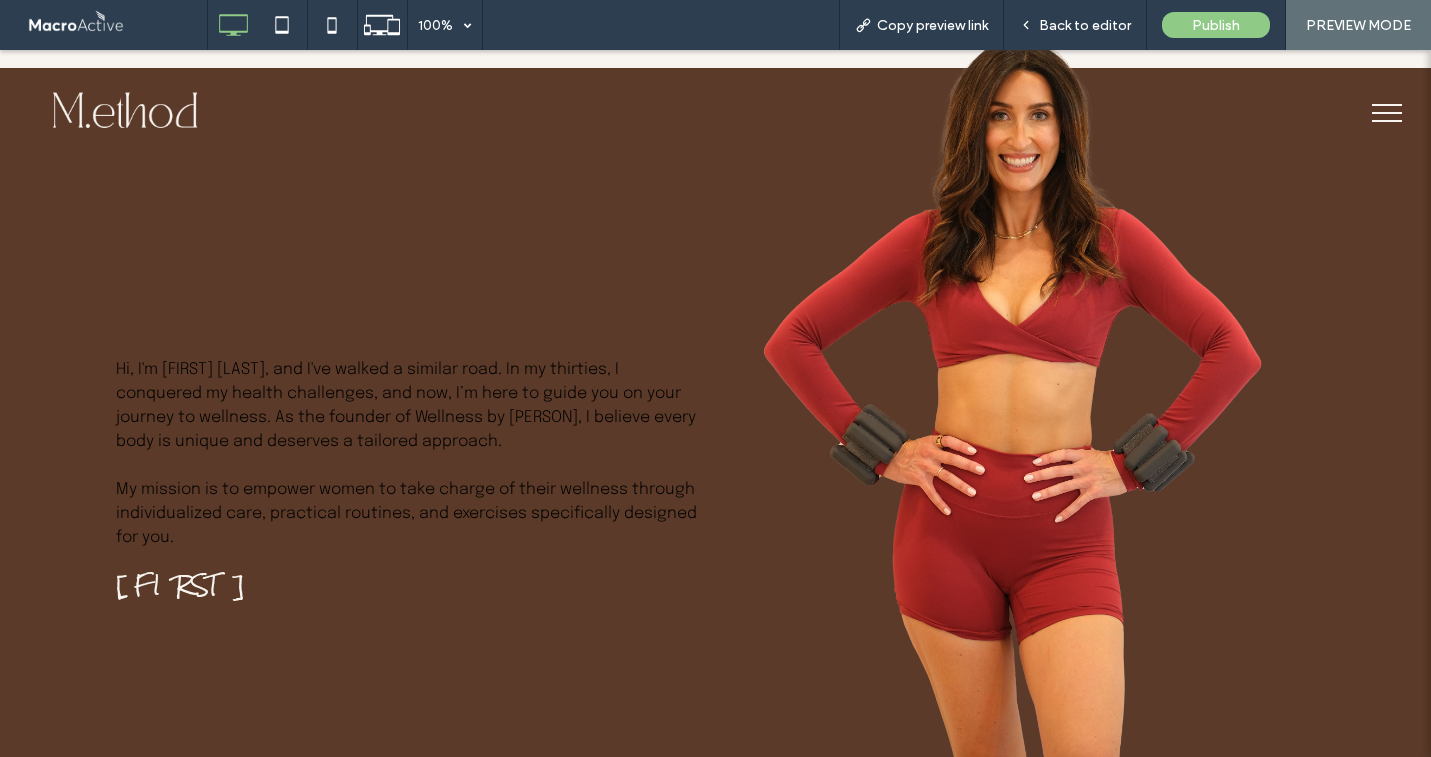 scroll, scrollTop: 2092, scrollLeft: 0, axis: vertical 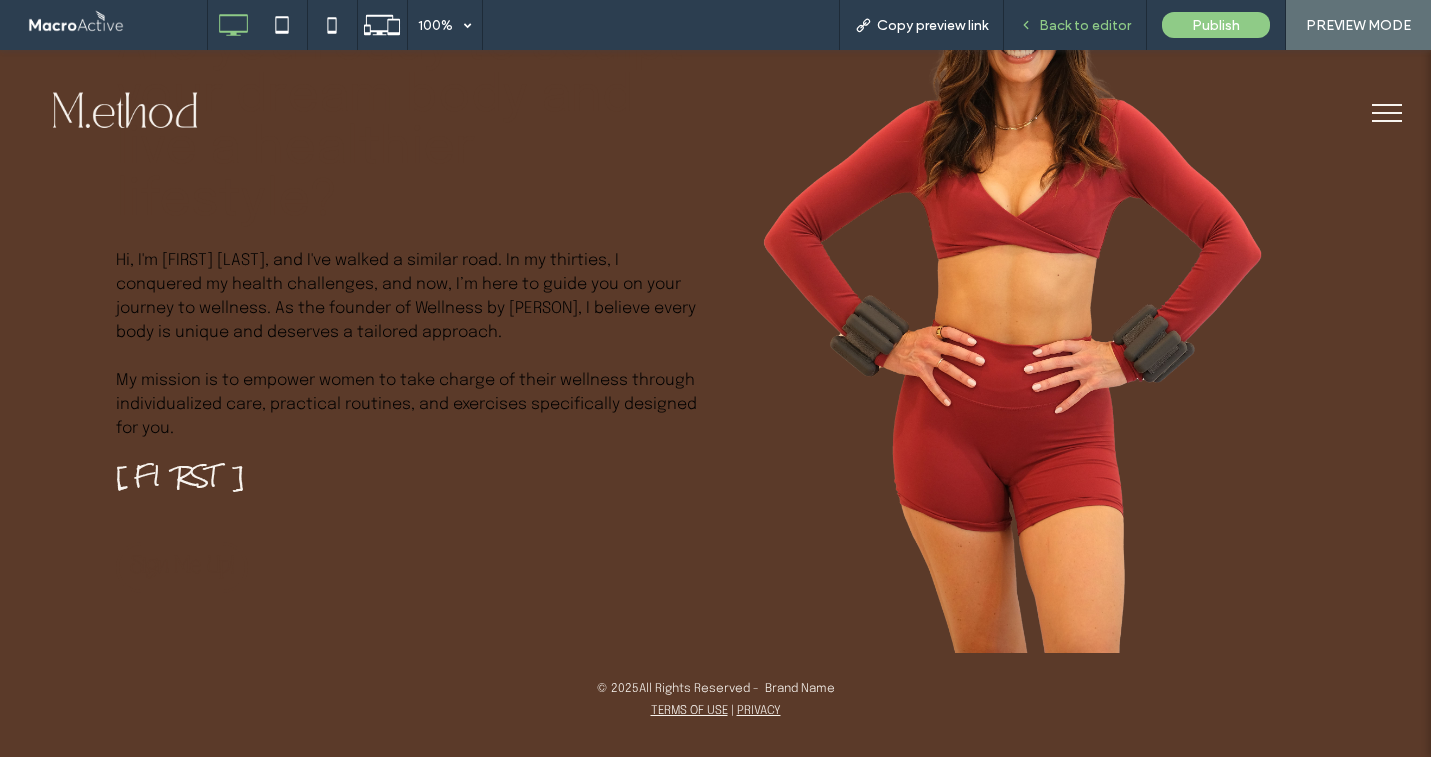 click on "Back to editor" at bounding box center [1085, 25] 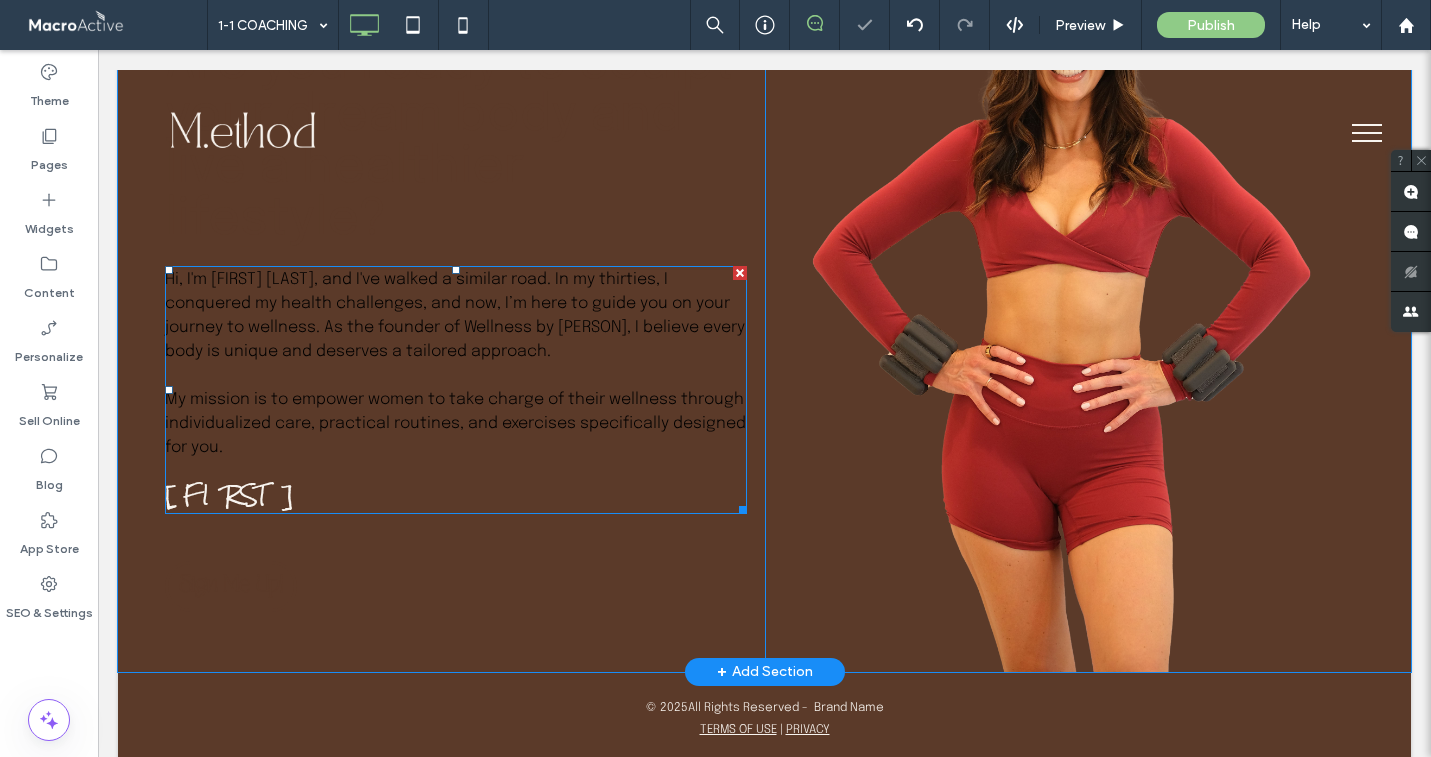 click on "Hi, I'm [FIRST] [LAST], and I've walked a similar road. In my thirties, I conquered my health challenges, and now, I’m here to guide you on your journey to wellness. As the founder of Wellness by [PERSON], I believe every body is unique and deserves a tailored approach." at bounding box center [455, 315] 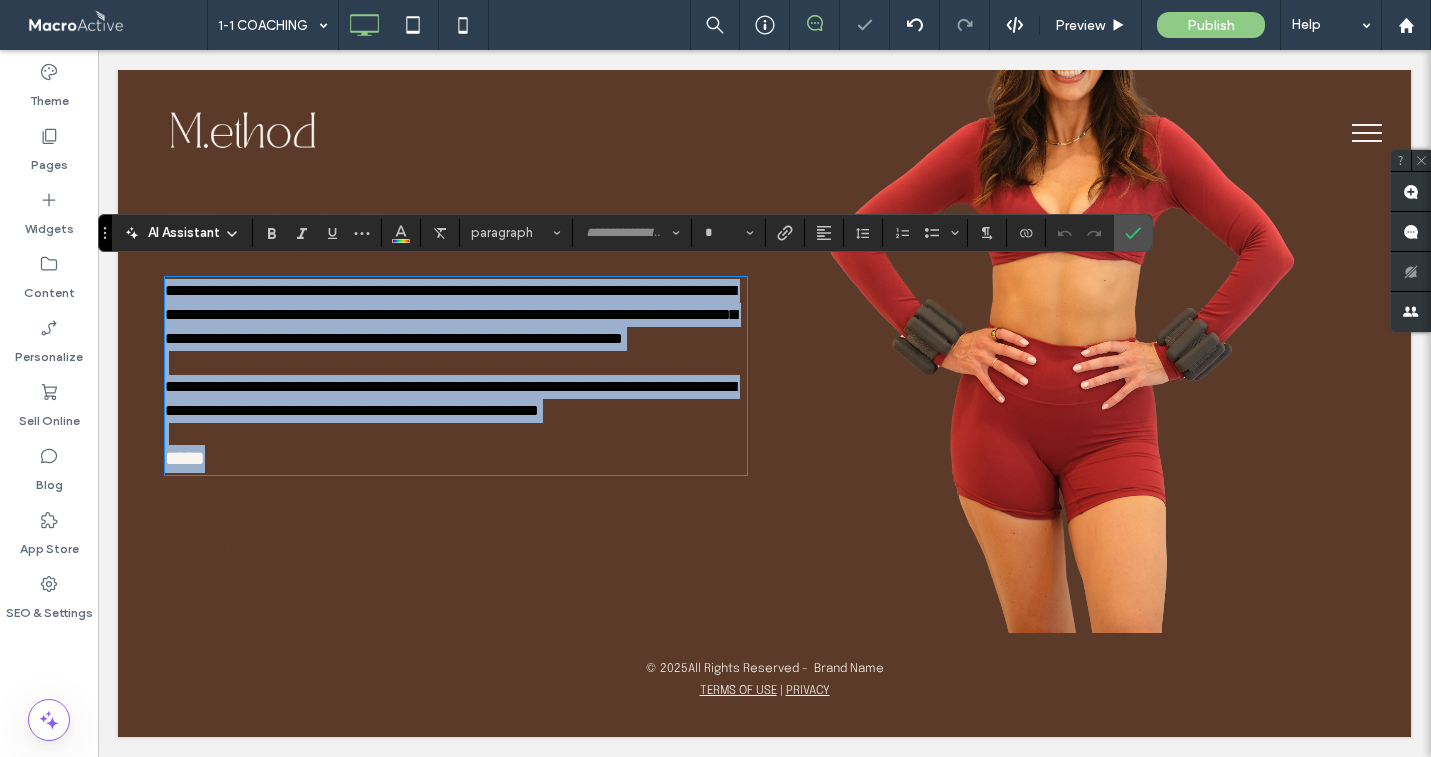 scroll, scrollTop: 3, scrollLeft: 0, axis: vertical 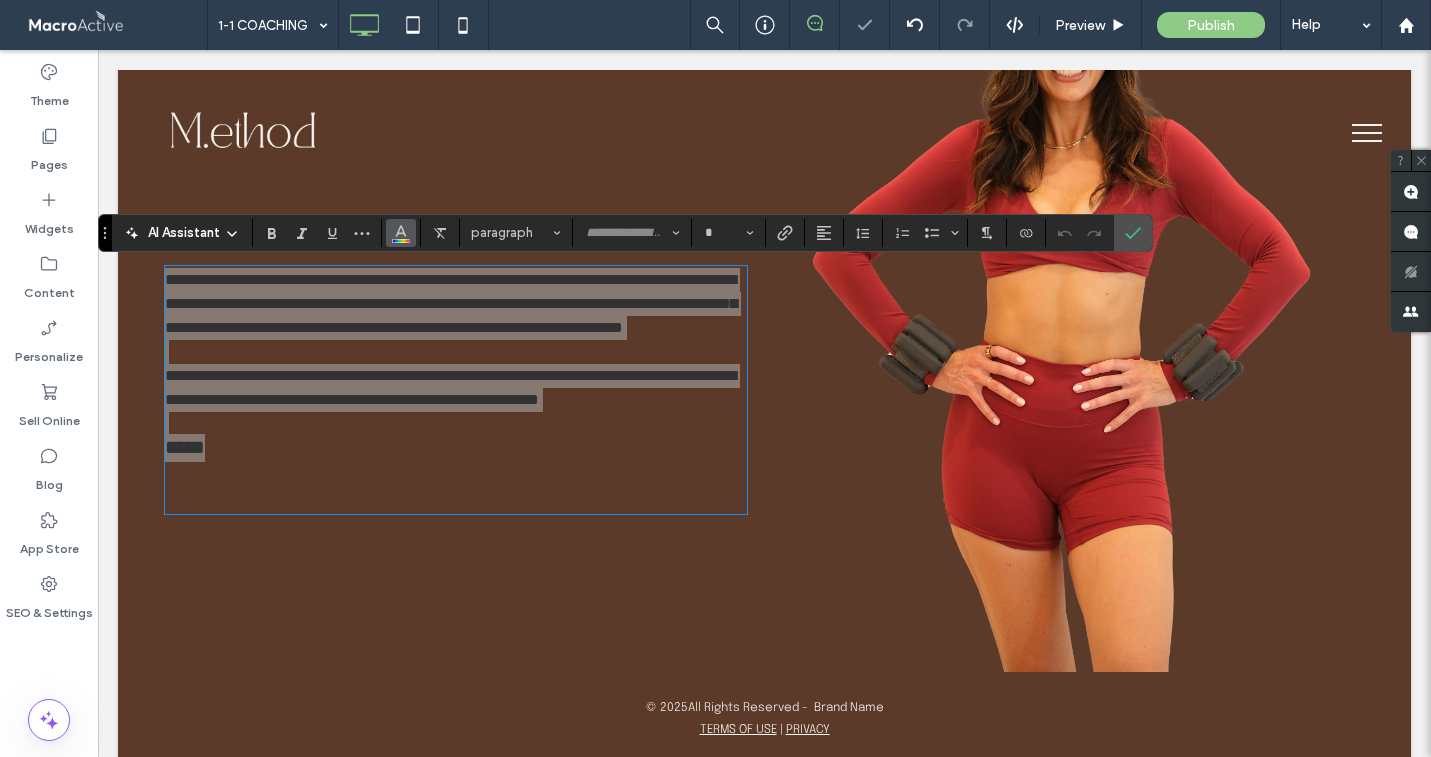 click at bounding box center [401, 231] 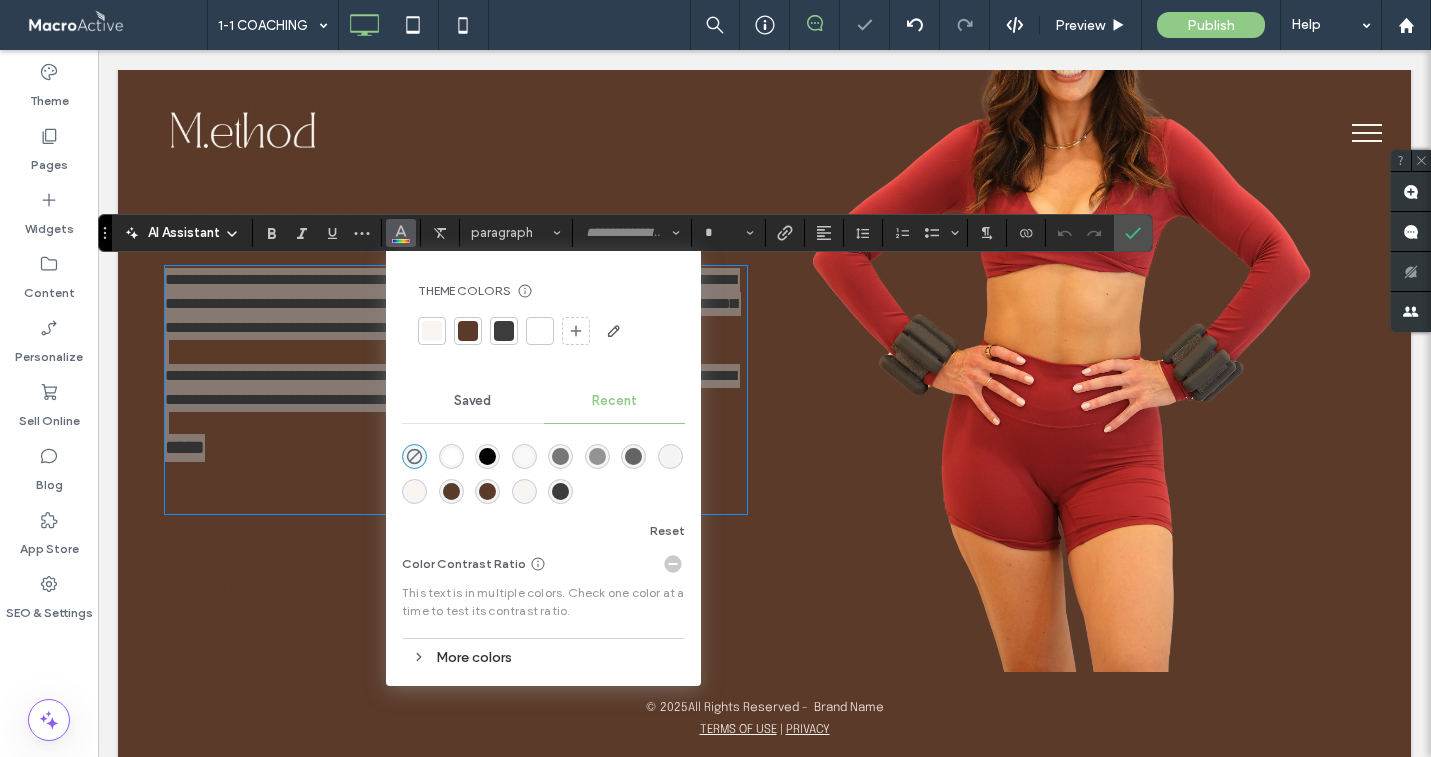 click at bounding box center [432, 331] 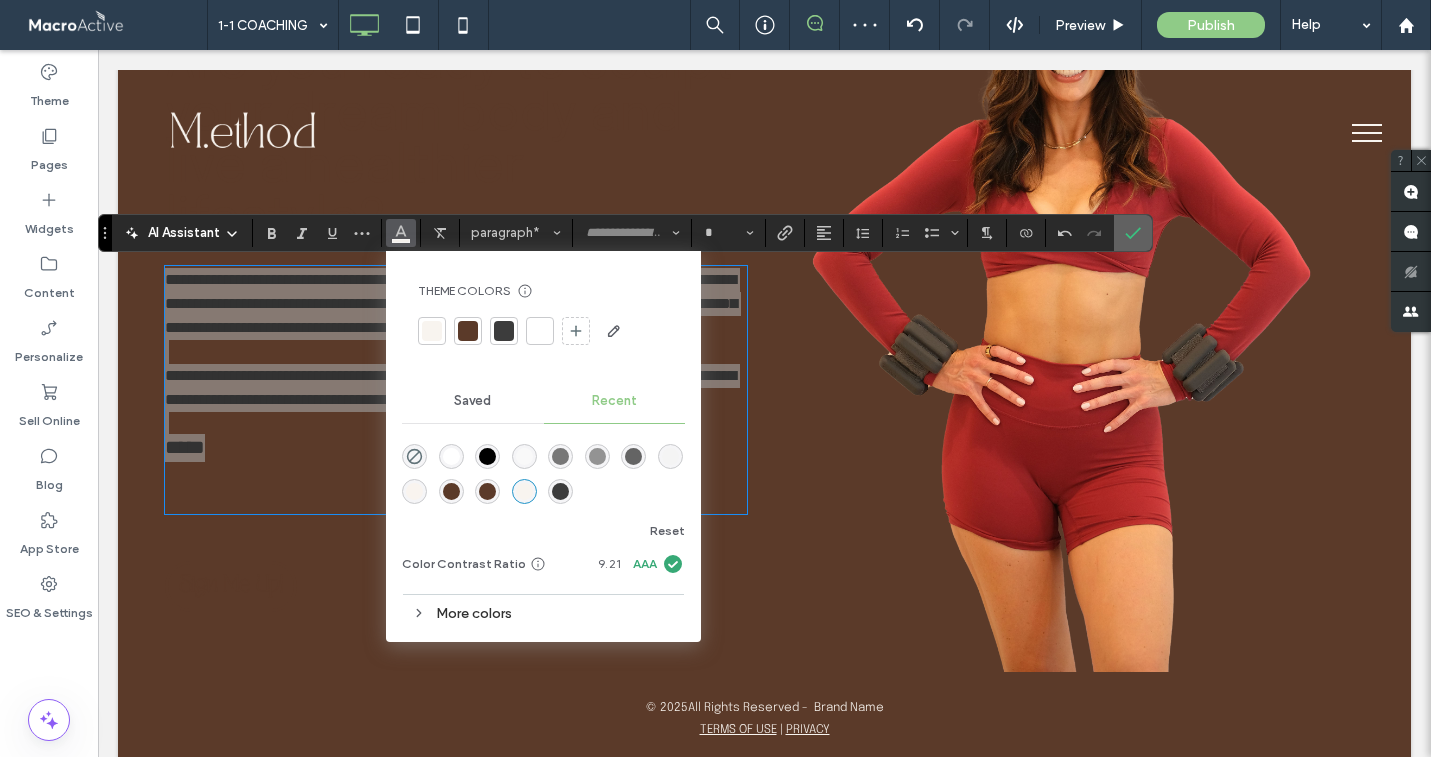 click 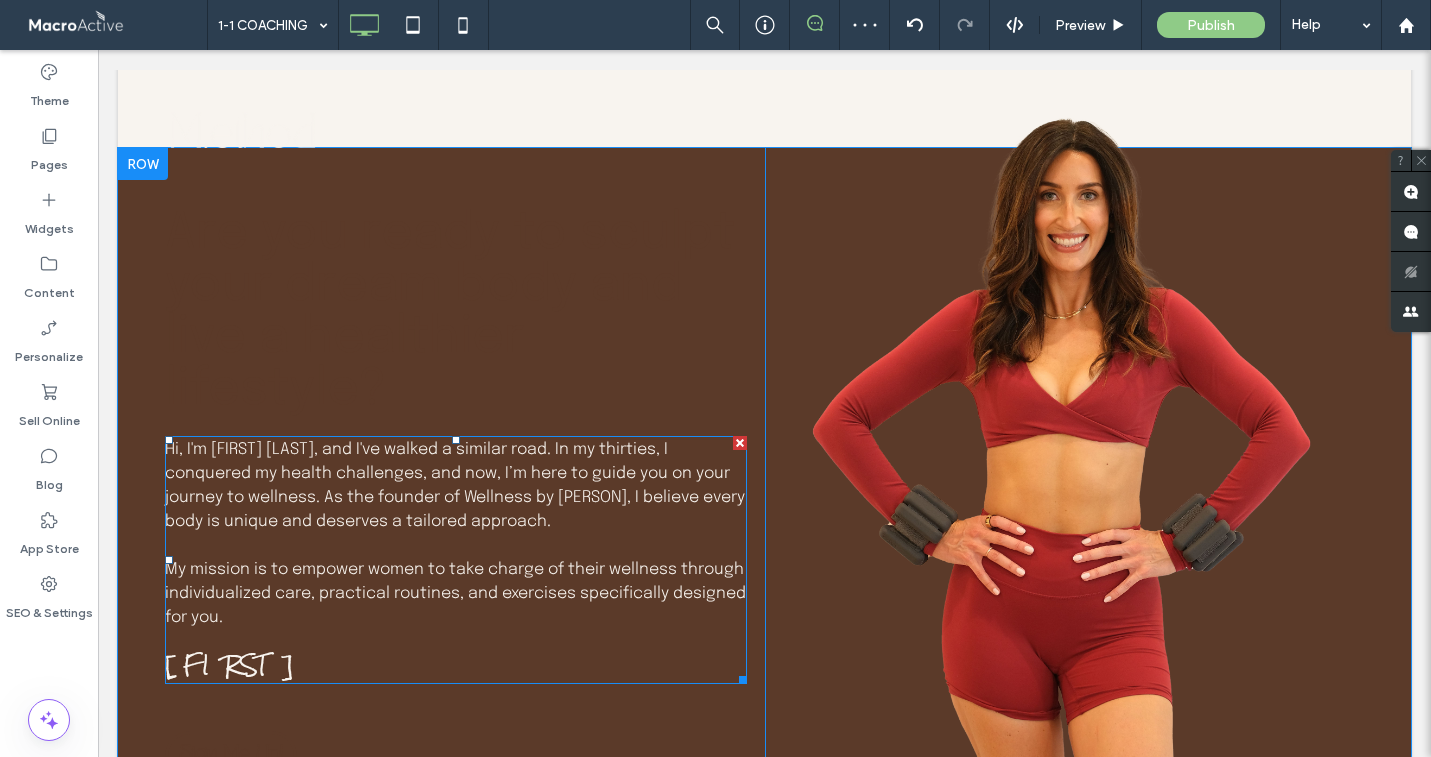 scroll, scrollTop: 1923, scrollLeft: 0, axis: vertical 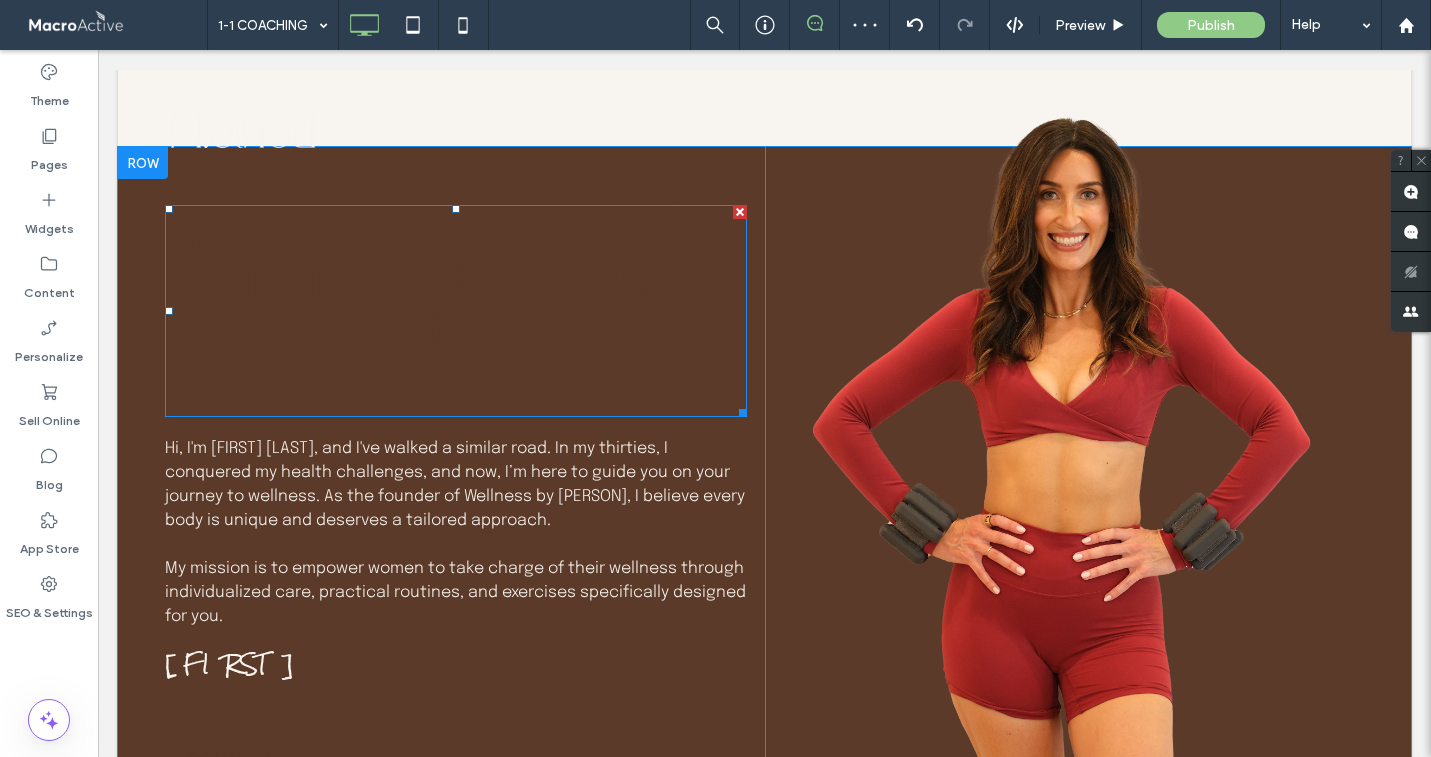 click on "Are you ready to sculpt your dream body and live a healthier lifestyle?" at bounding box center (450, 311) 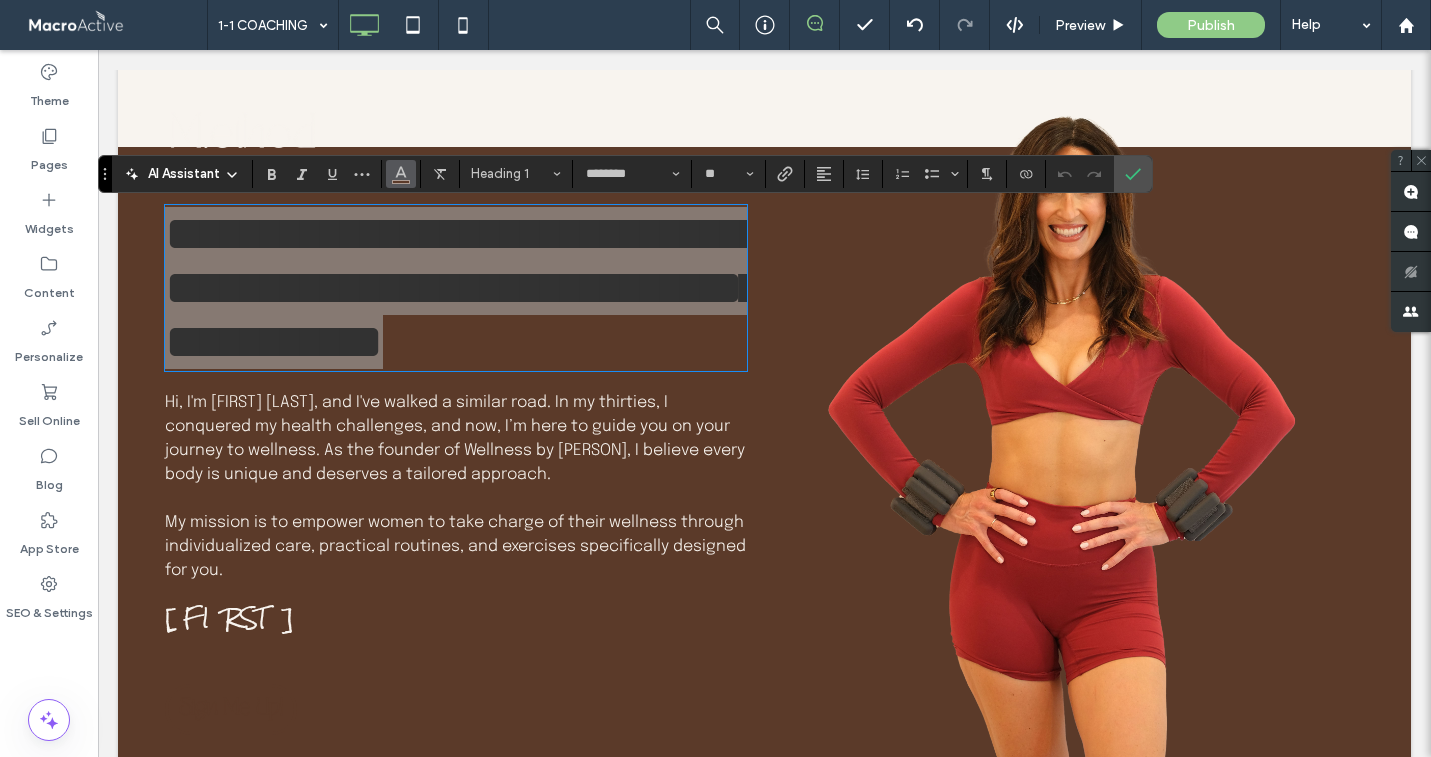 click at bounding box center [401, 172] 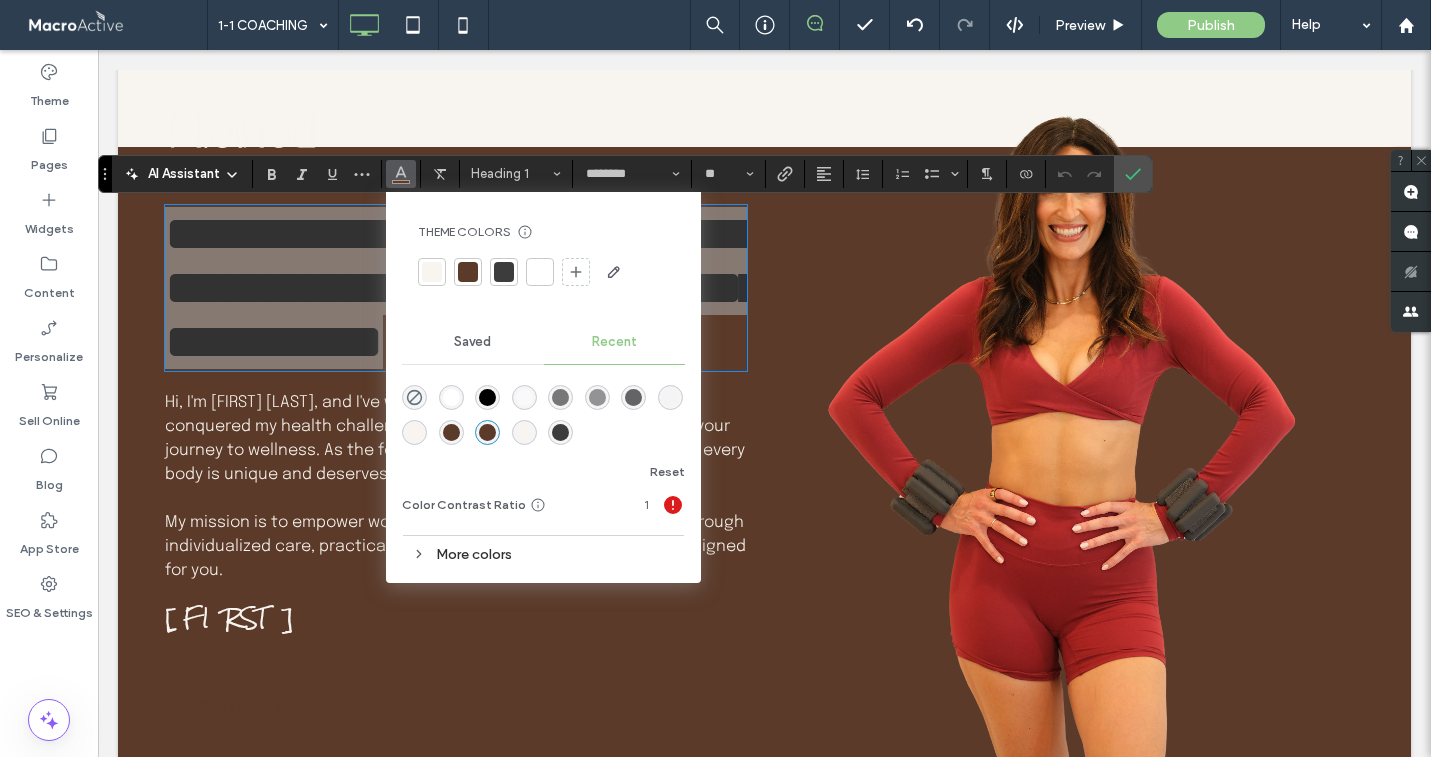 click at bounding box center (432, 272) 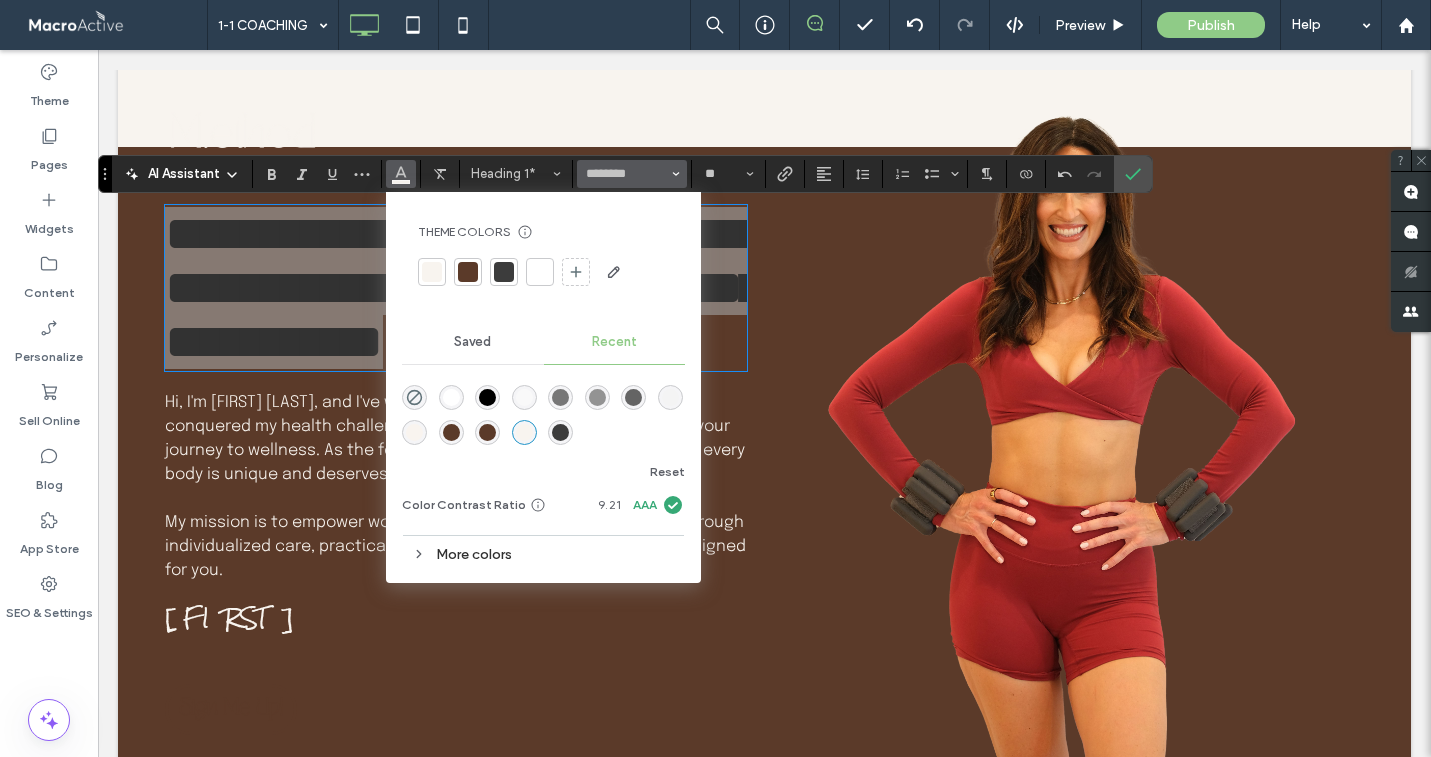 click 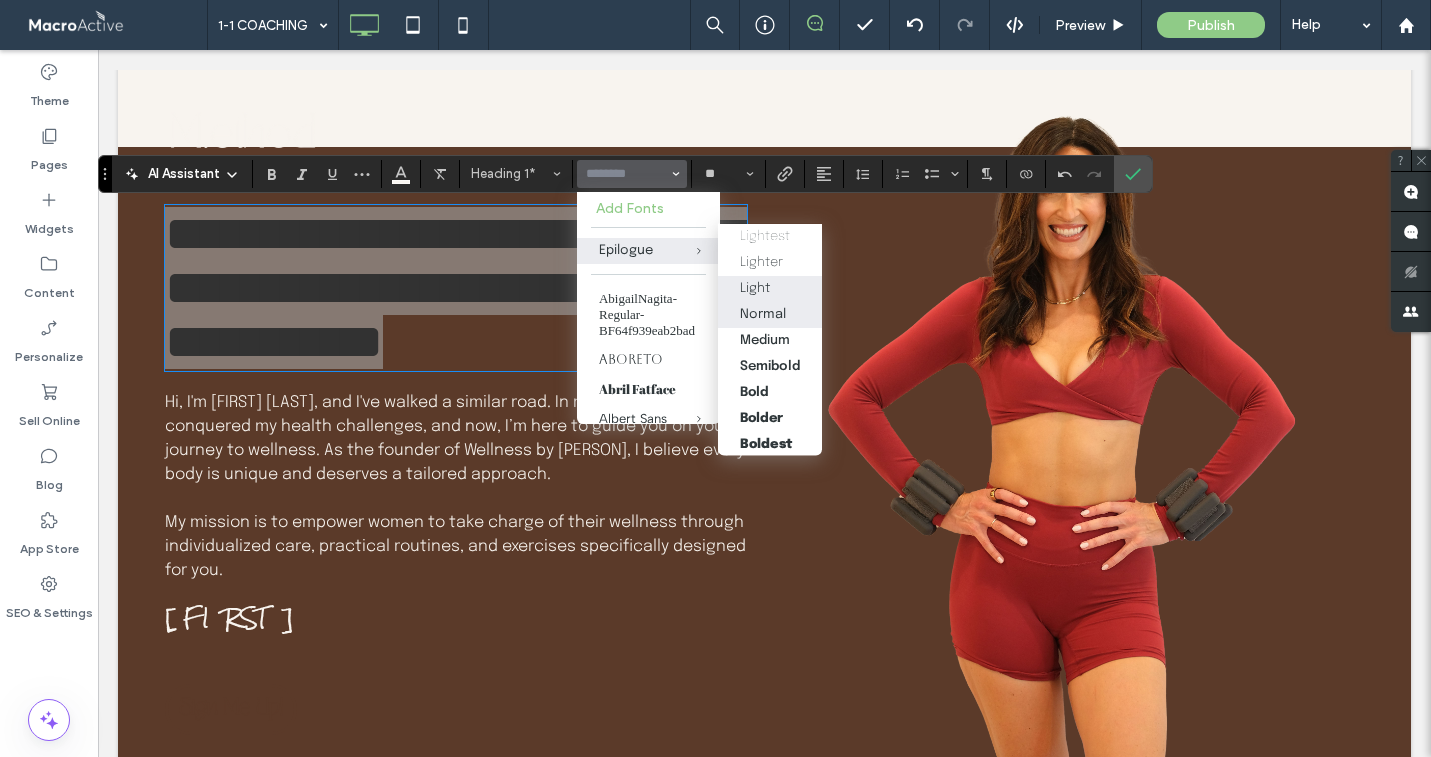 click on "Light" at bounding box center (755, 288) 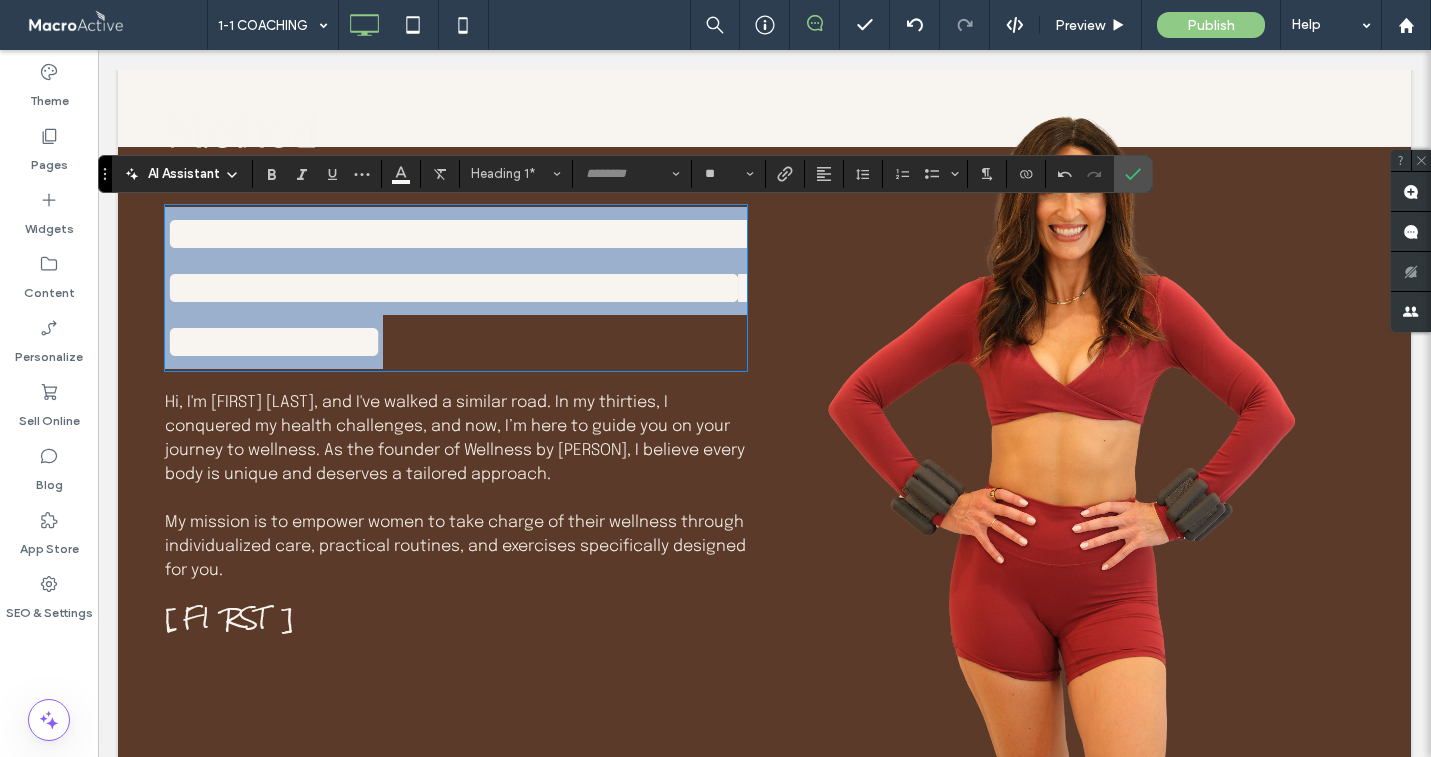 type on "********" 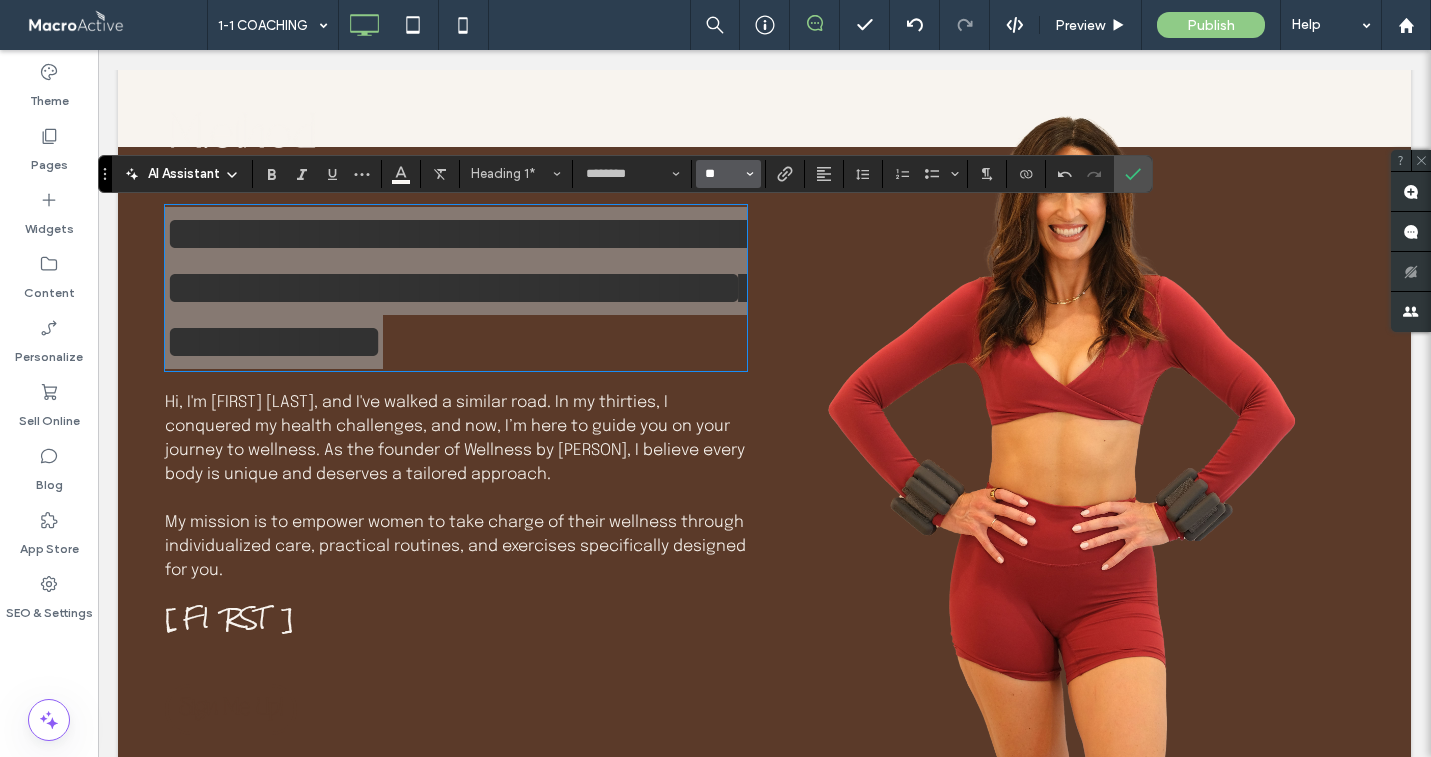 click on "**" at bounding box center [722, 174] 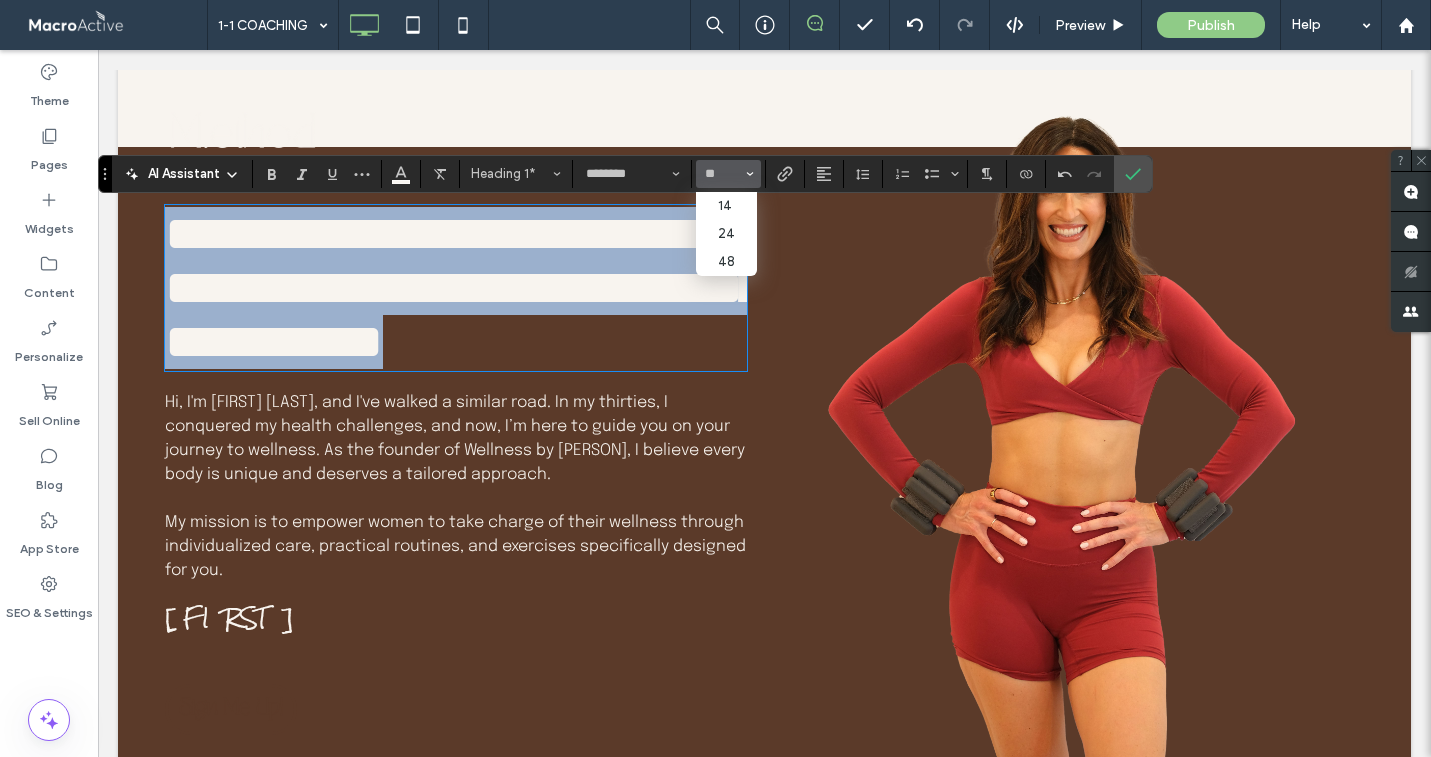 type on "**" 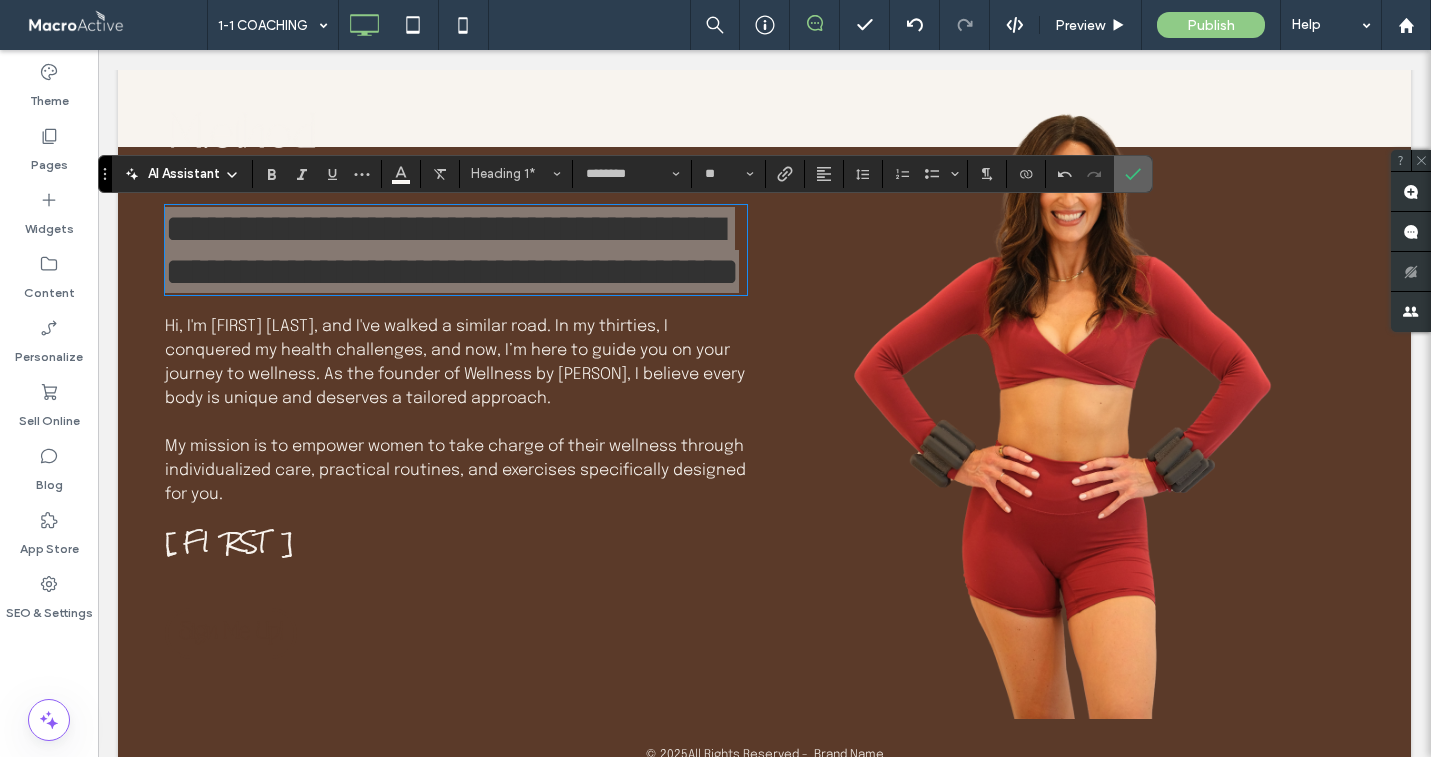 click 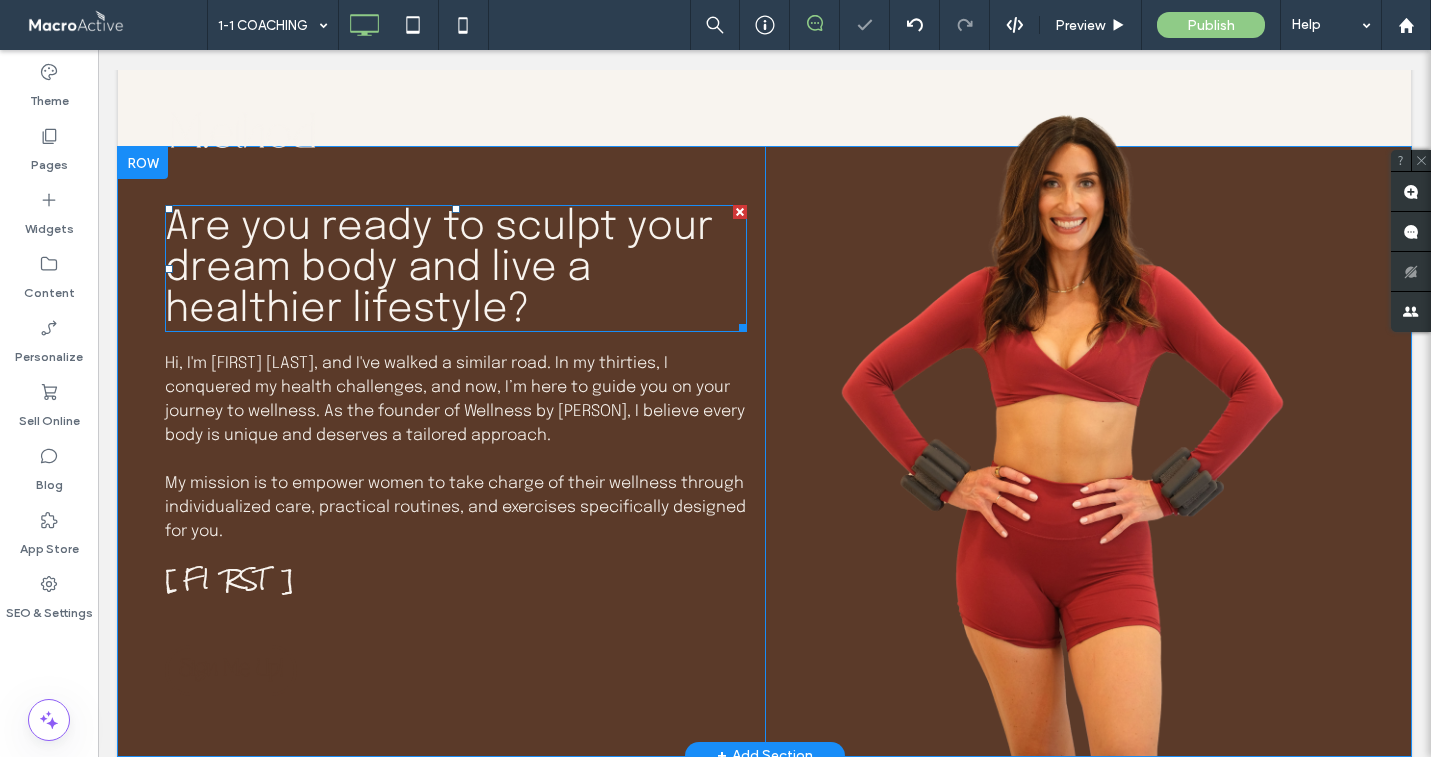 click on "Are you ready to sculpt your dream body and live a healthier lifestyle?" at bounding box center [439, 268] 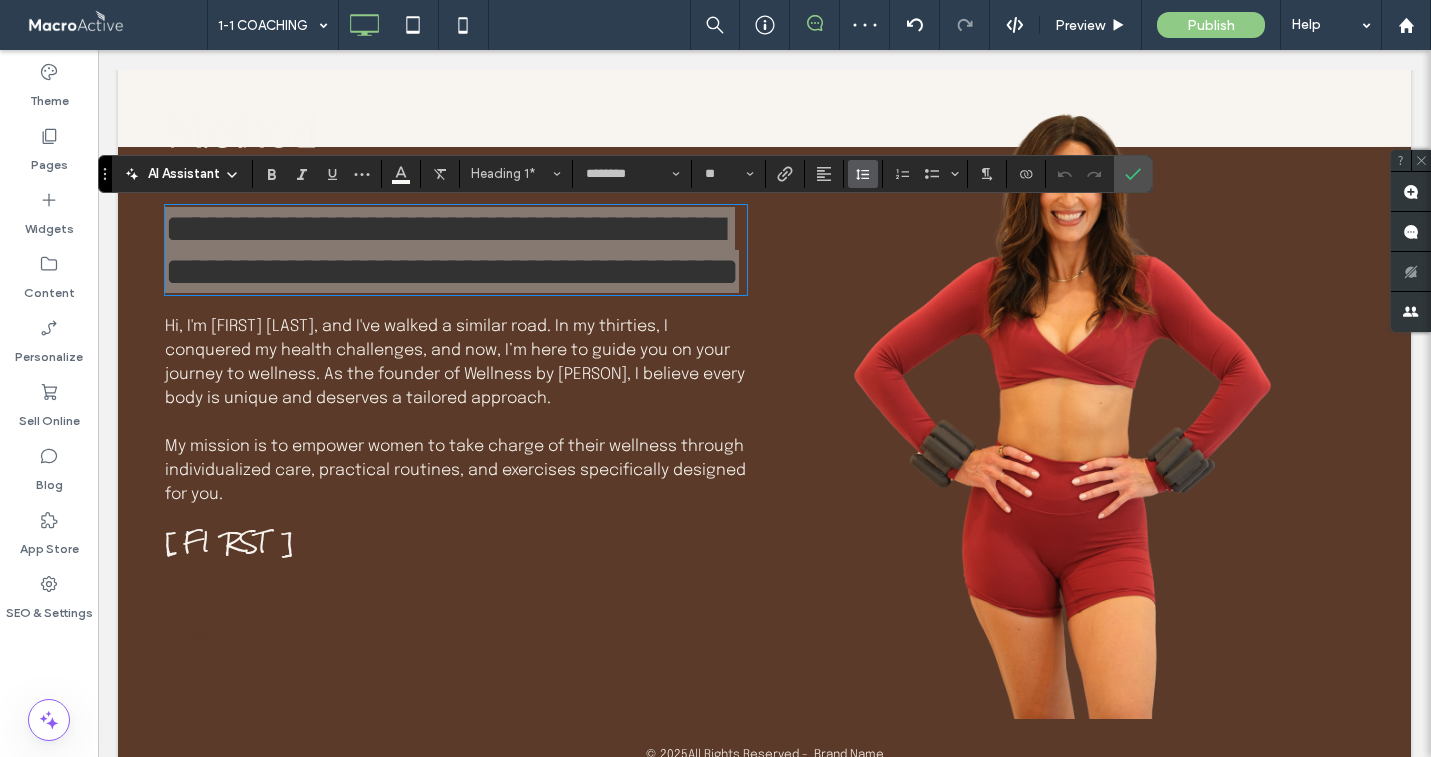 click 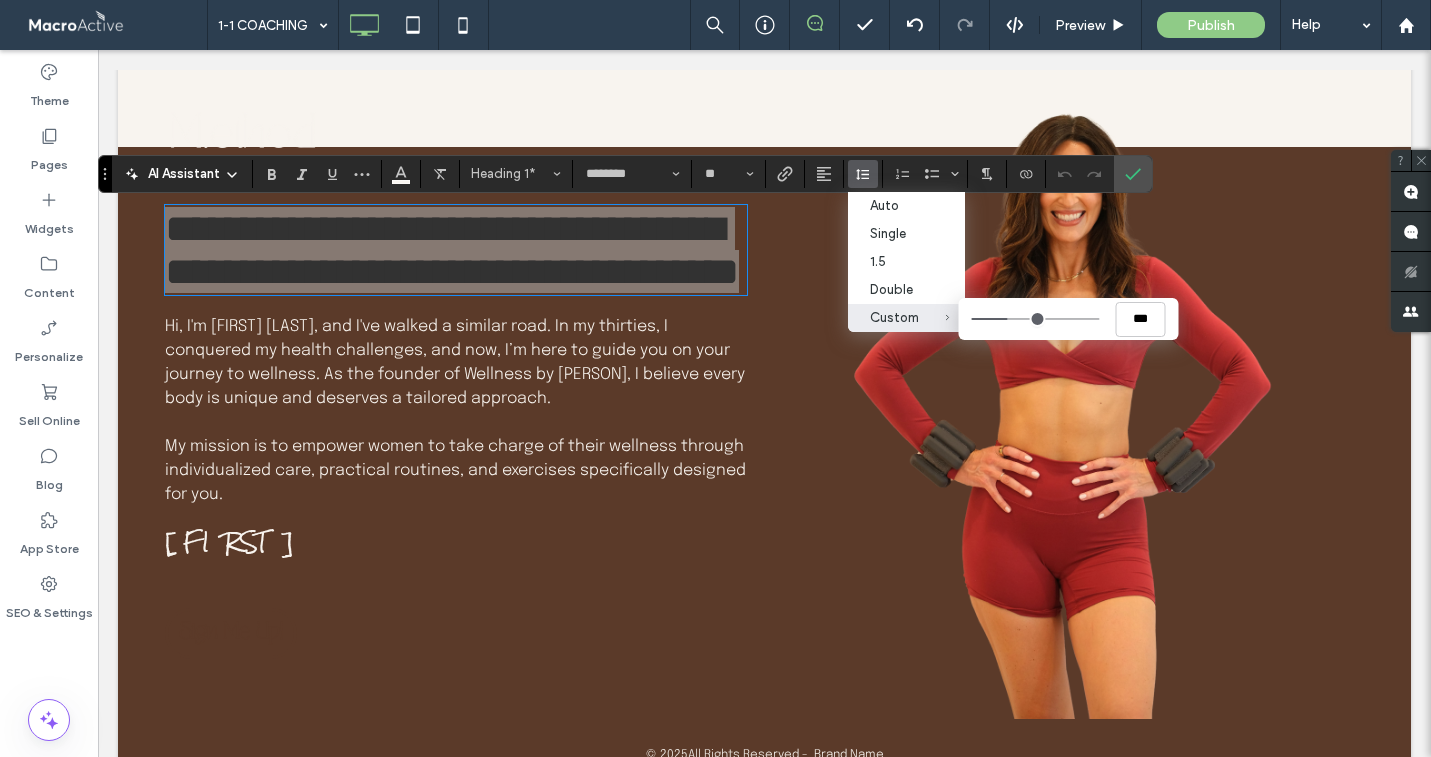 type on "***" 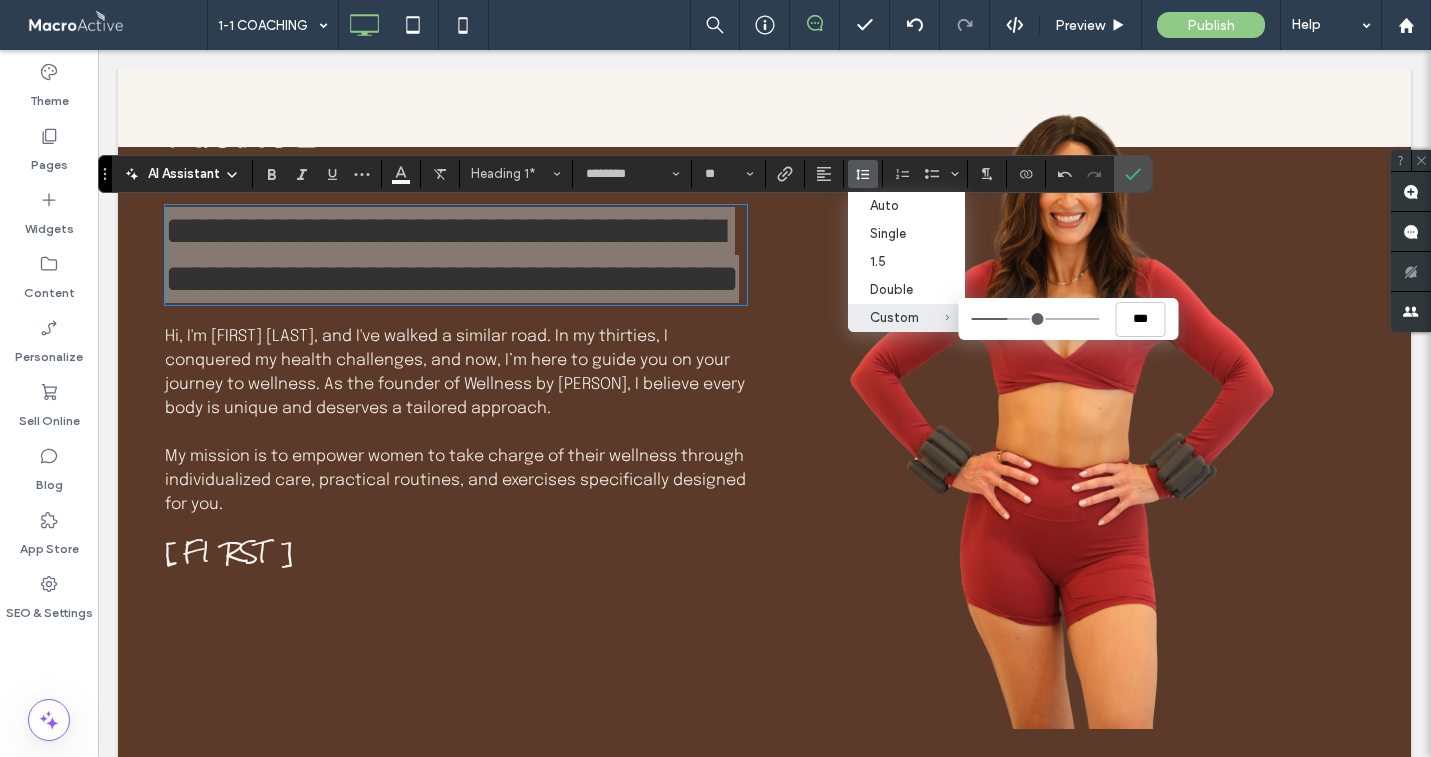 click on "Custom ***" at bounding box center [1035, 319] 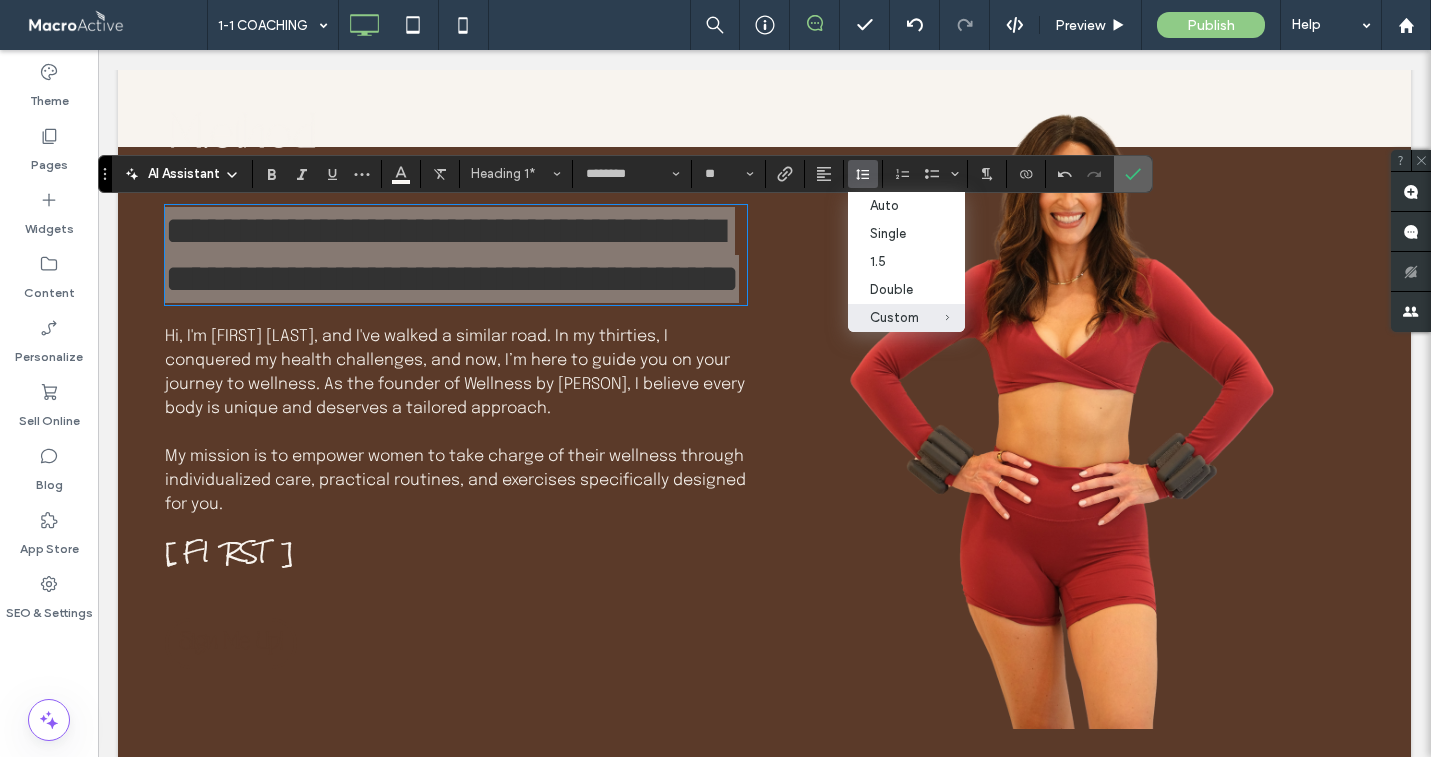 click at bounding box center (1133, 174) 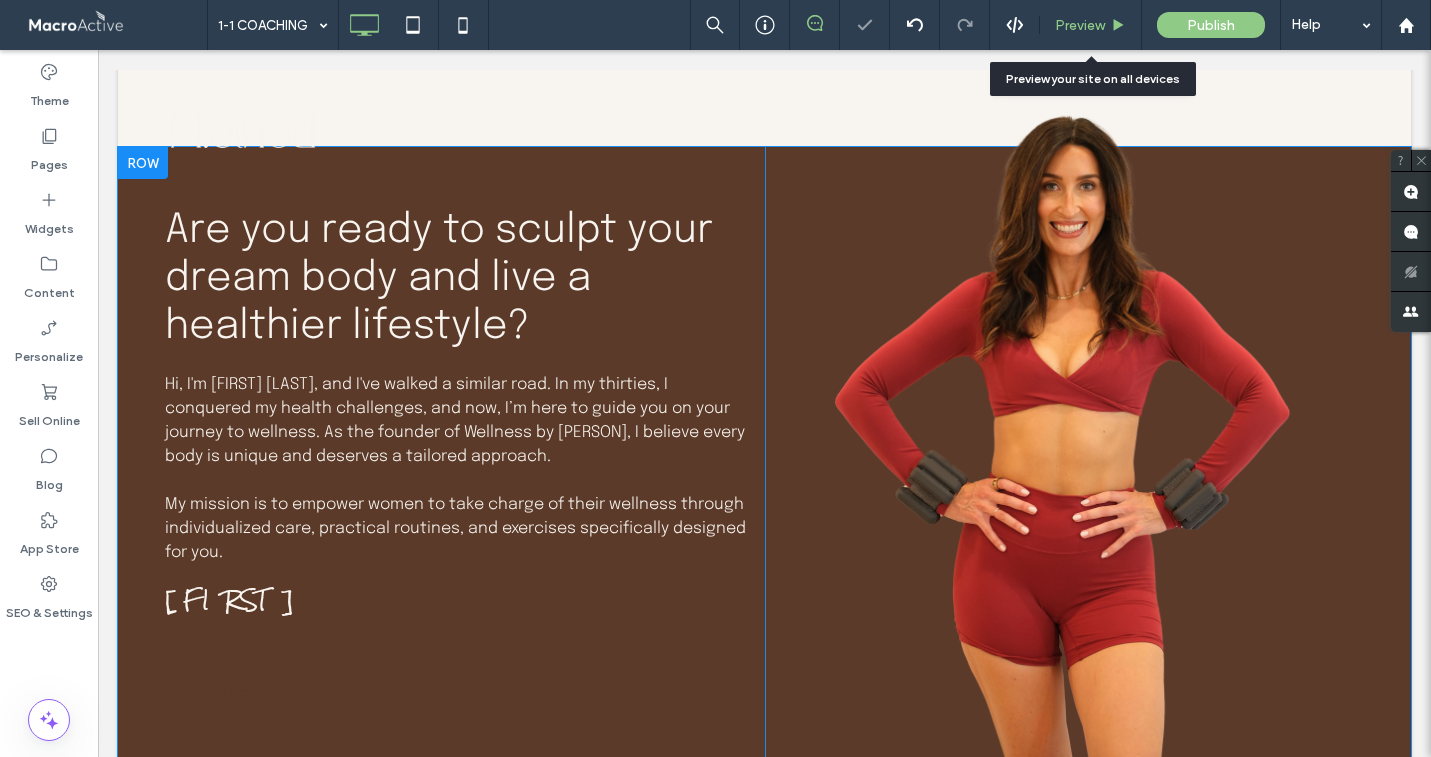 click on "Preview" at bounding box center [1091, 25] 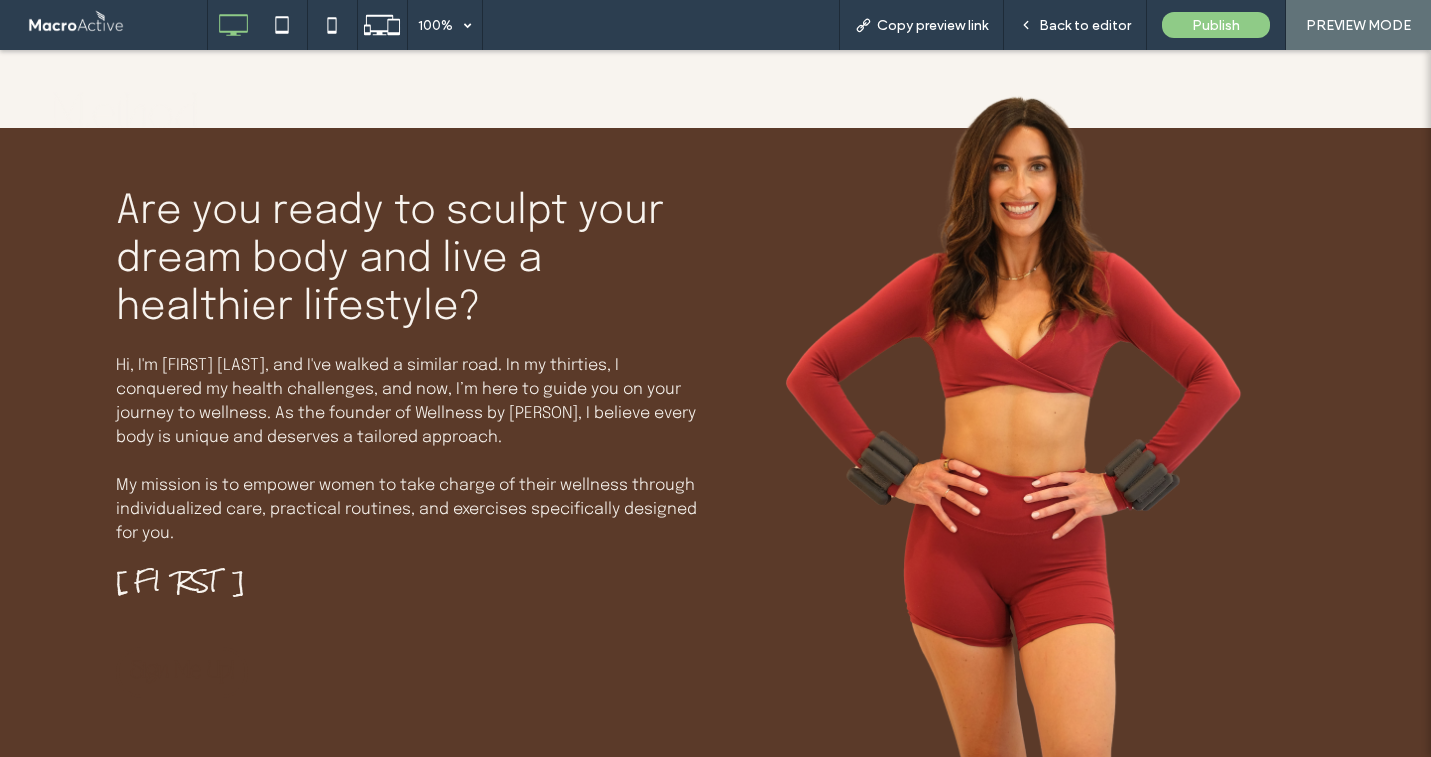 scroll, scrollTop: 1906, scrollLeft: 0, axis: vertical 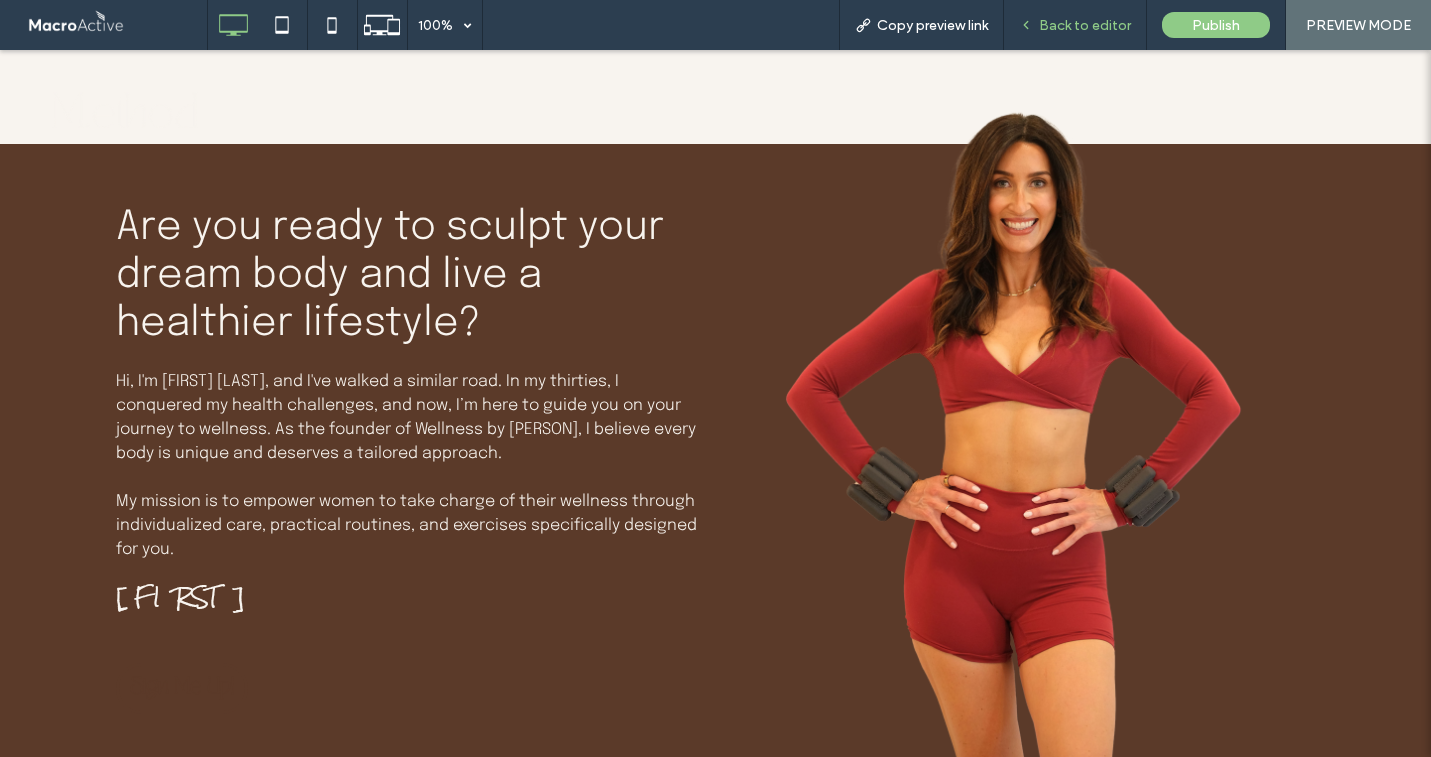 click on "Back to editor" at bounding box center [1075, 25] 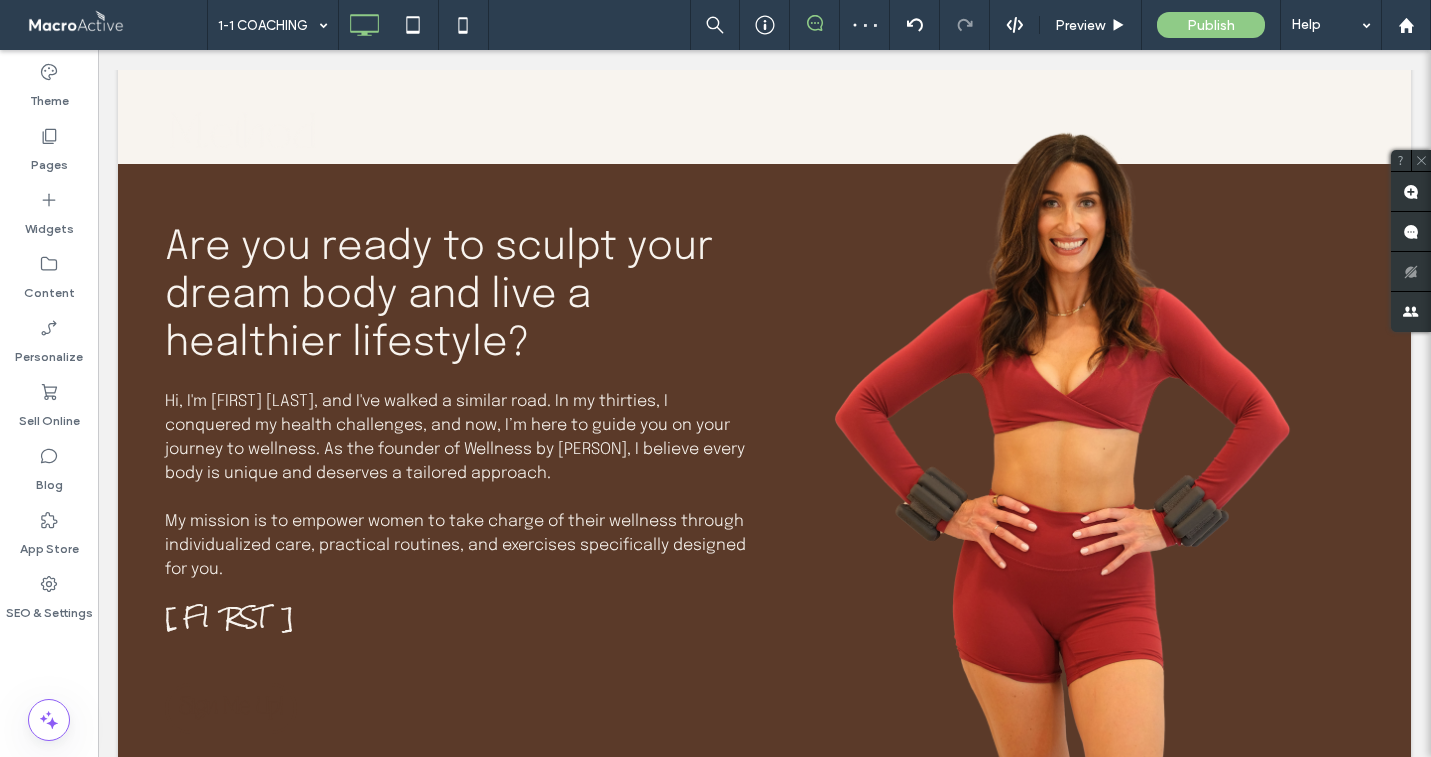 click on "Are you ready to sculpt your dream body and live a healthier lifestyle?   Hi, I'm [FIRST] [LAST], and I've walked a similar road. In my thirties, I conquered my health challenges, and now, I’m here to guide you on your journey to wellness. As the founder of Wellness by [PERSON], I believe every body is unique and deserves a tailored approach. My mission is to empower women to take charge of their wellness through individualized care, practical routines, and exercises specifically designed for you. [PERSON]
Sign Me Up!
Click To Paste" at bounding box center (465, 479) 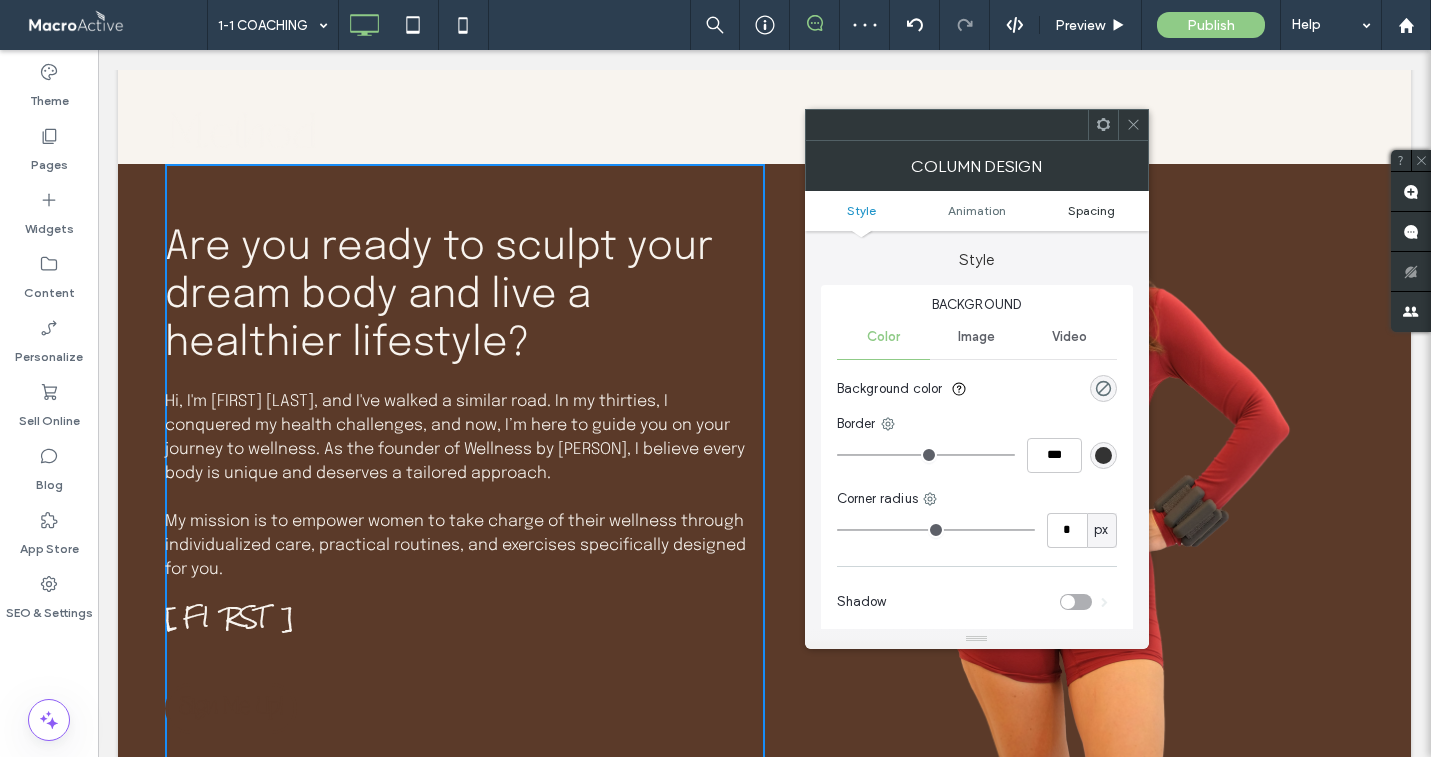 click on "Spacing" at bounding box center [1091, 210] 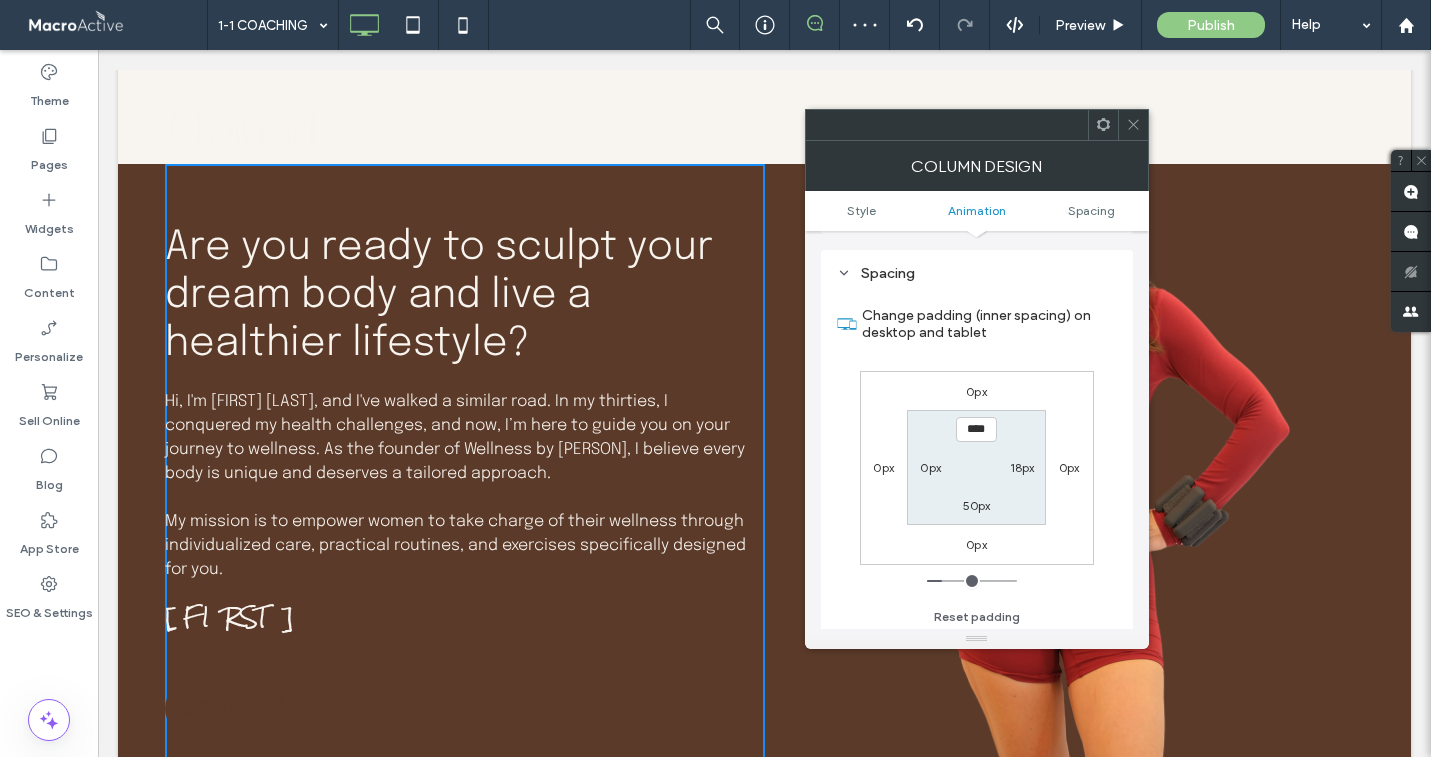 scroll, scrollTop: 470, scrollLeft: 0, axis: vertical 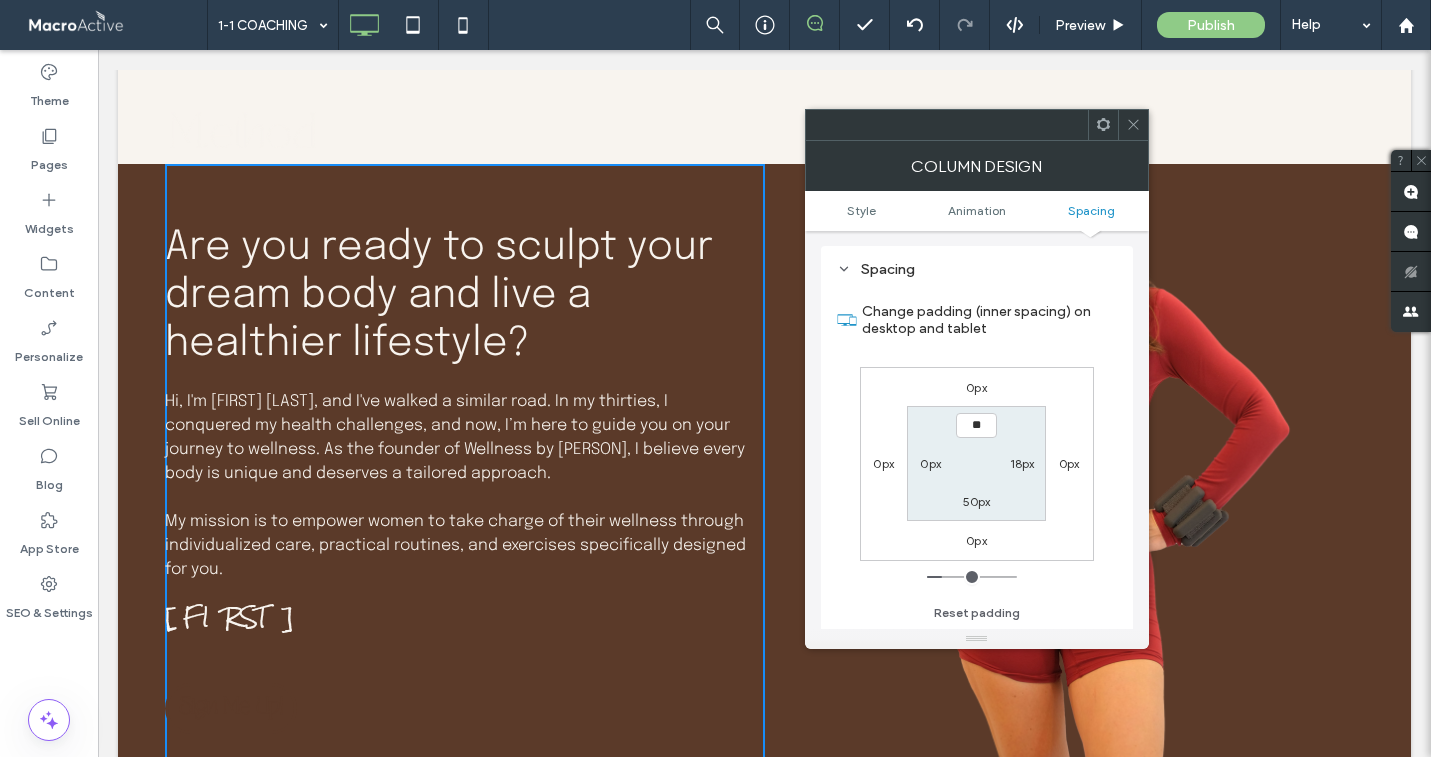 type on "****" 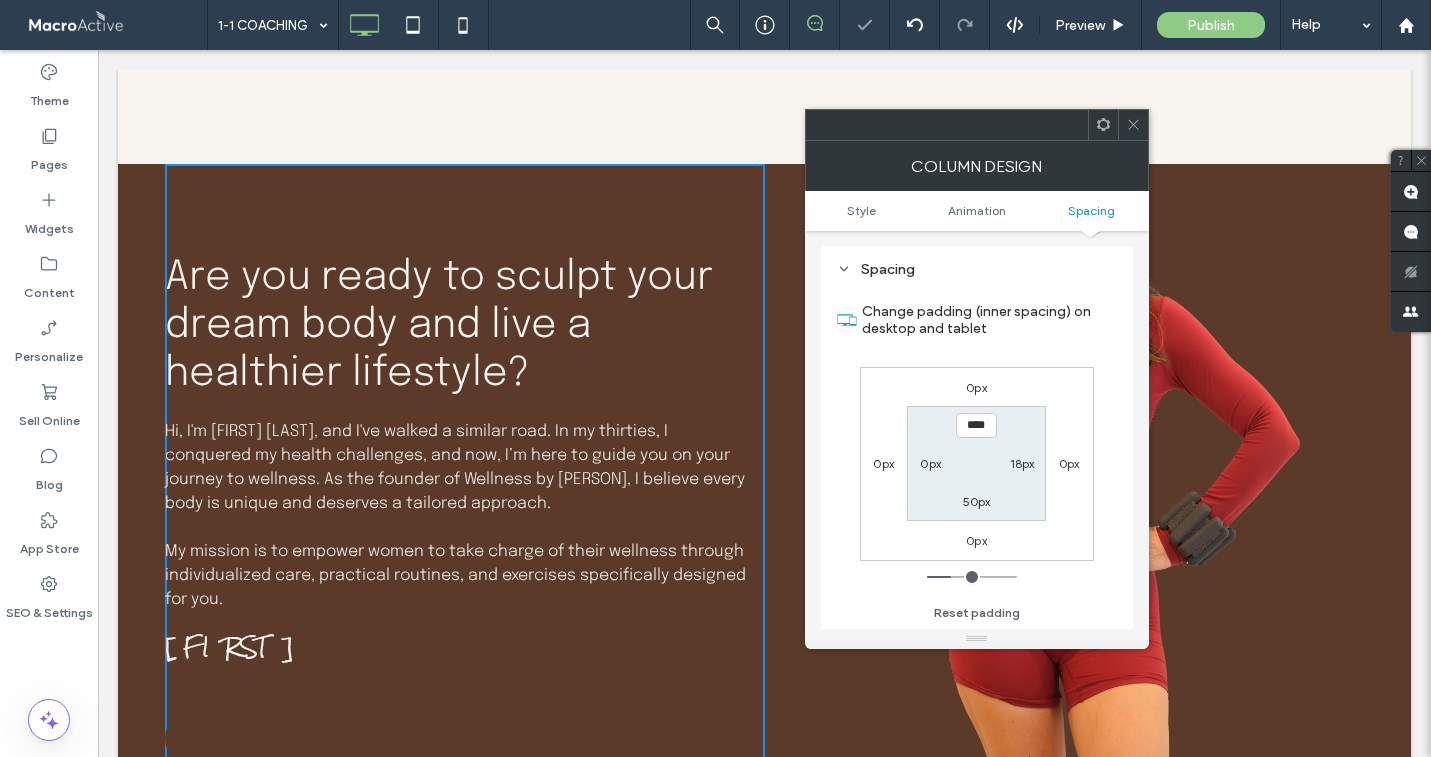 click 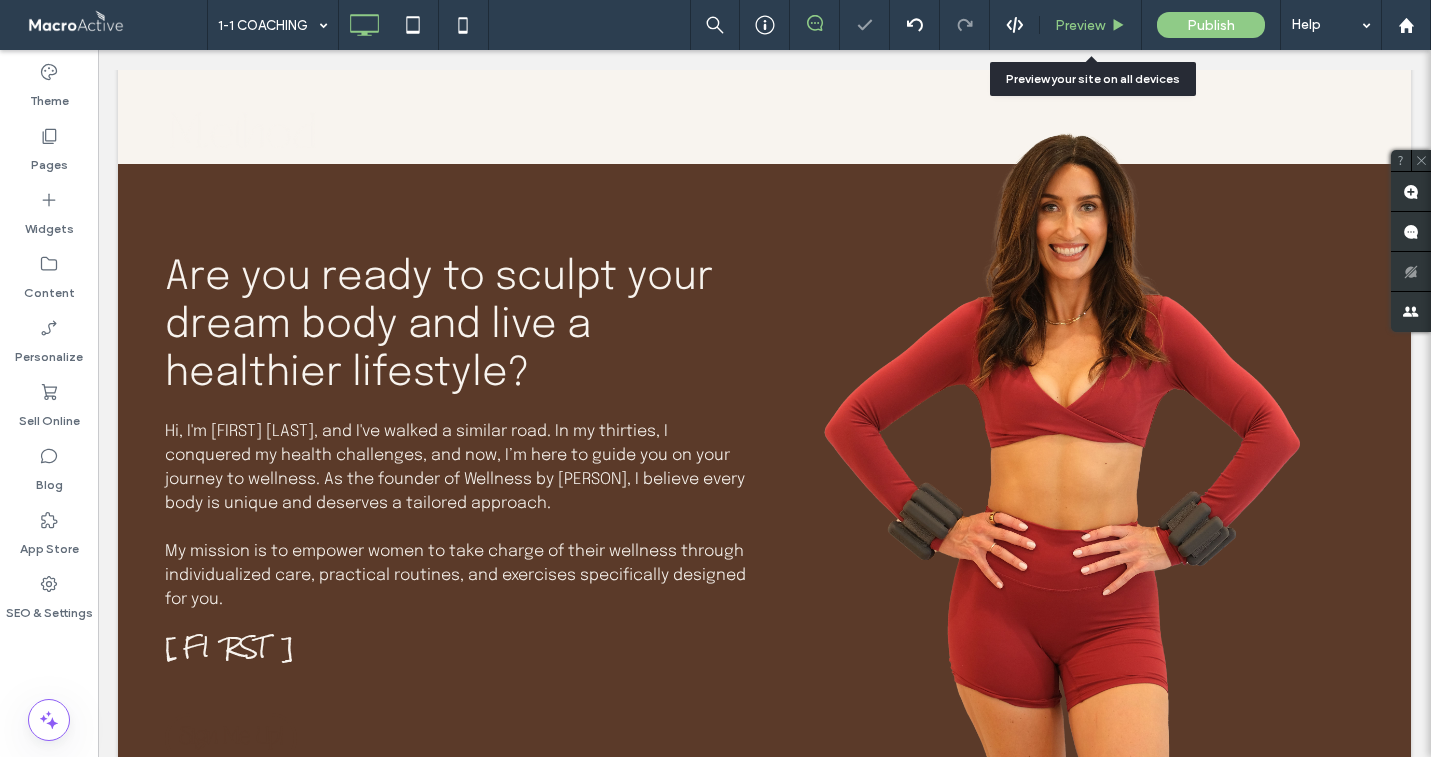 click on "Preview" at bounding box center [1091, 25] 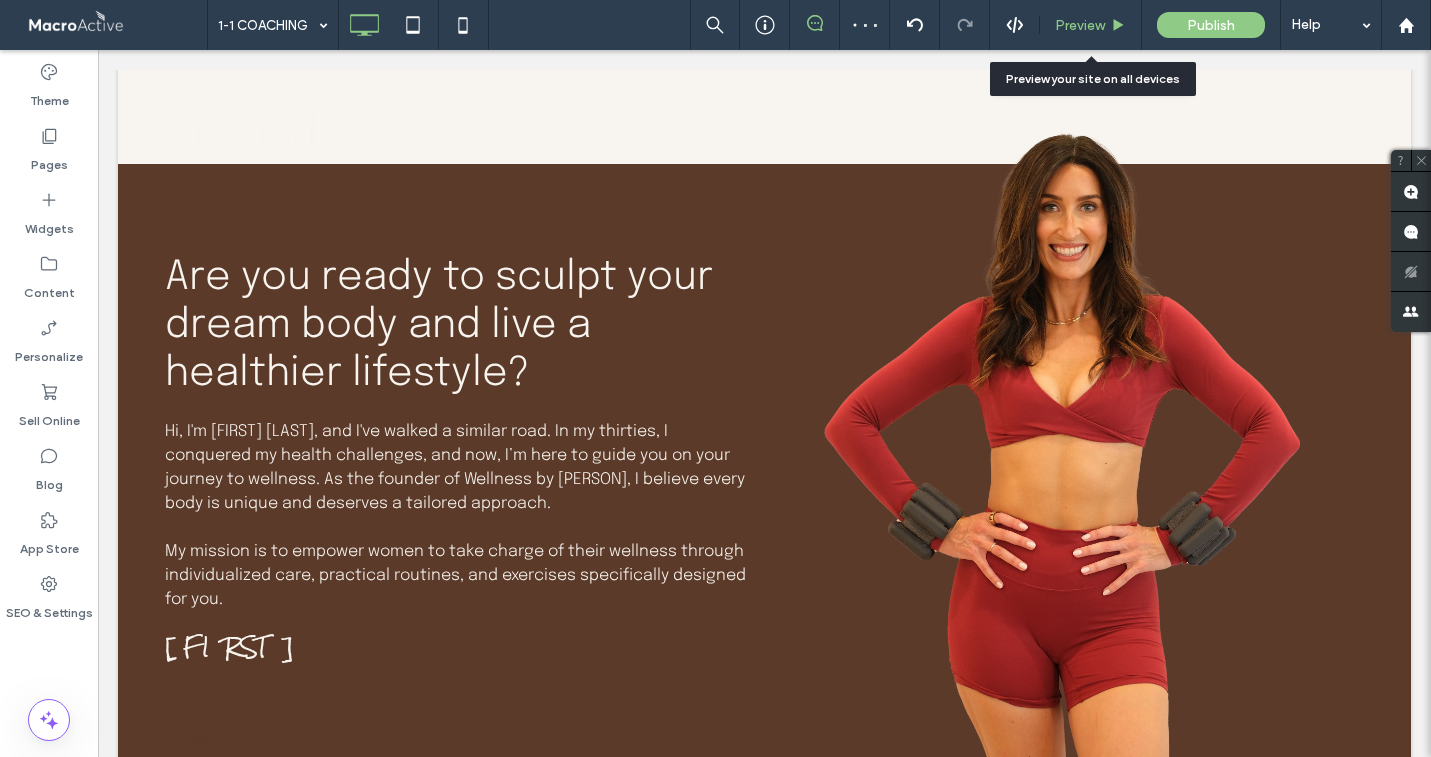 click on "Preview" at bounding box center (1080, 25) 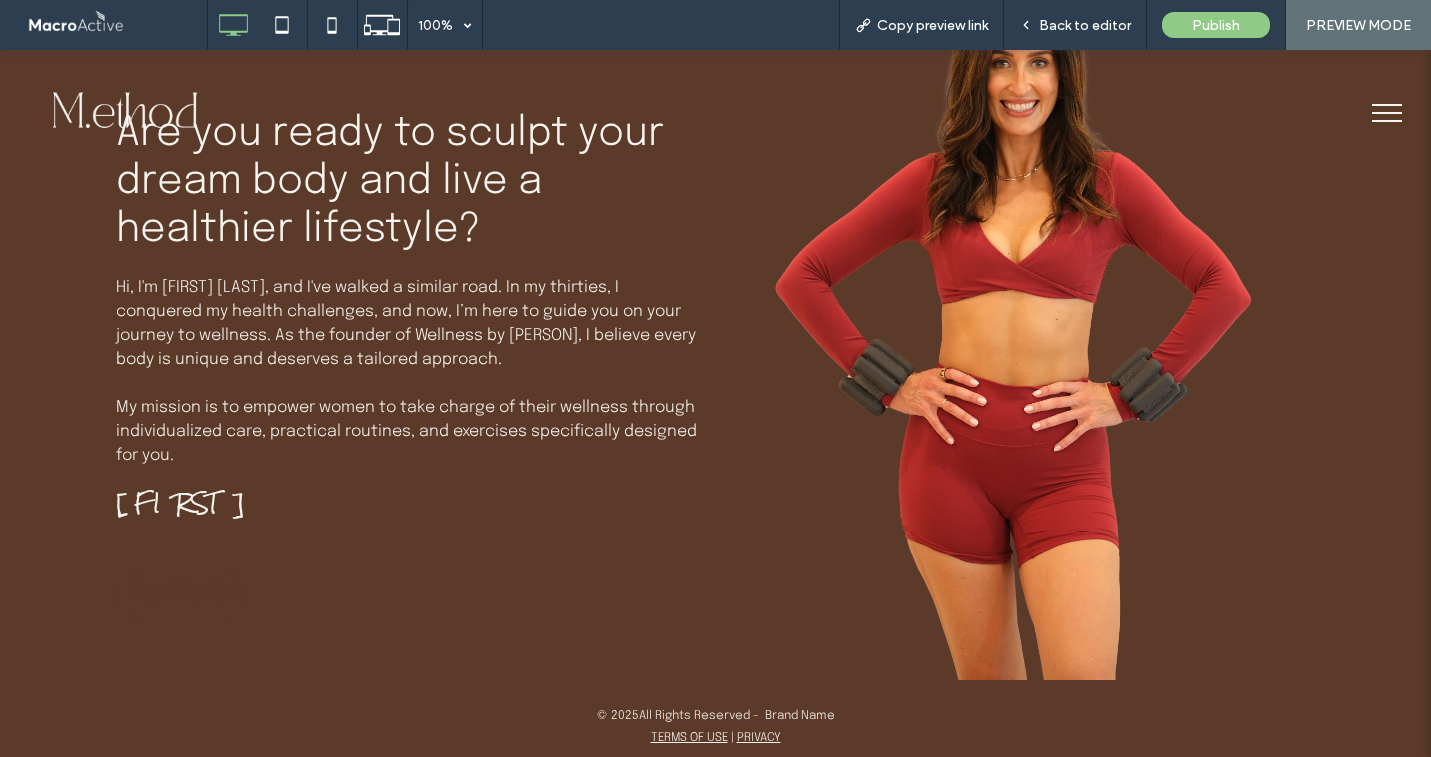 scroll, scrollTop: 2060, scrollLeft: 0, axis: vertical 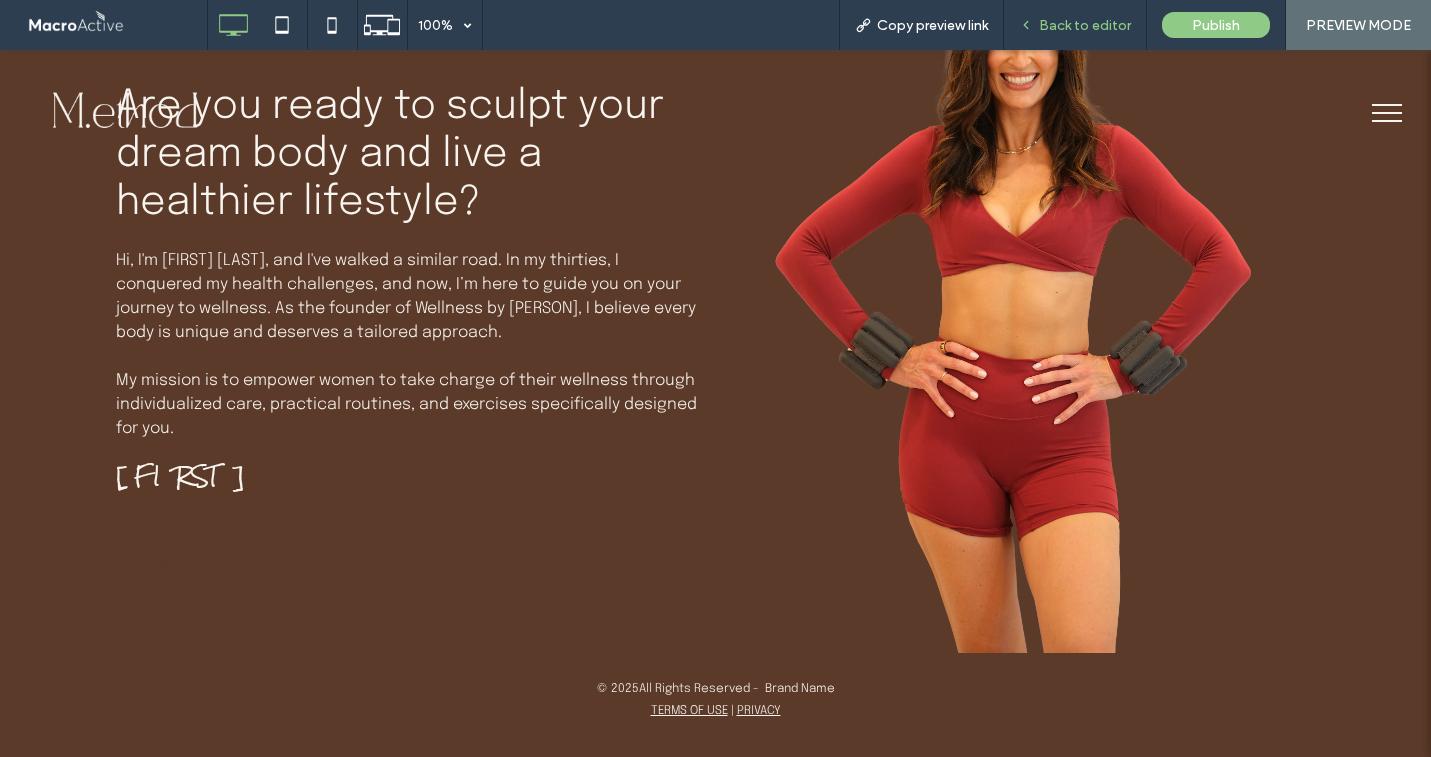 click on "Back to editor" at bounding box center (1085, 25) 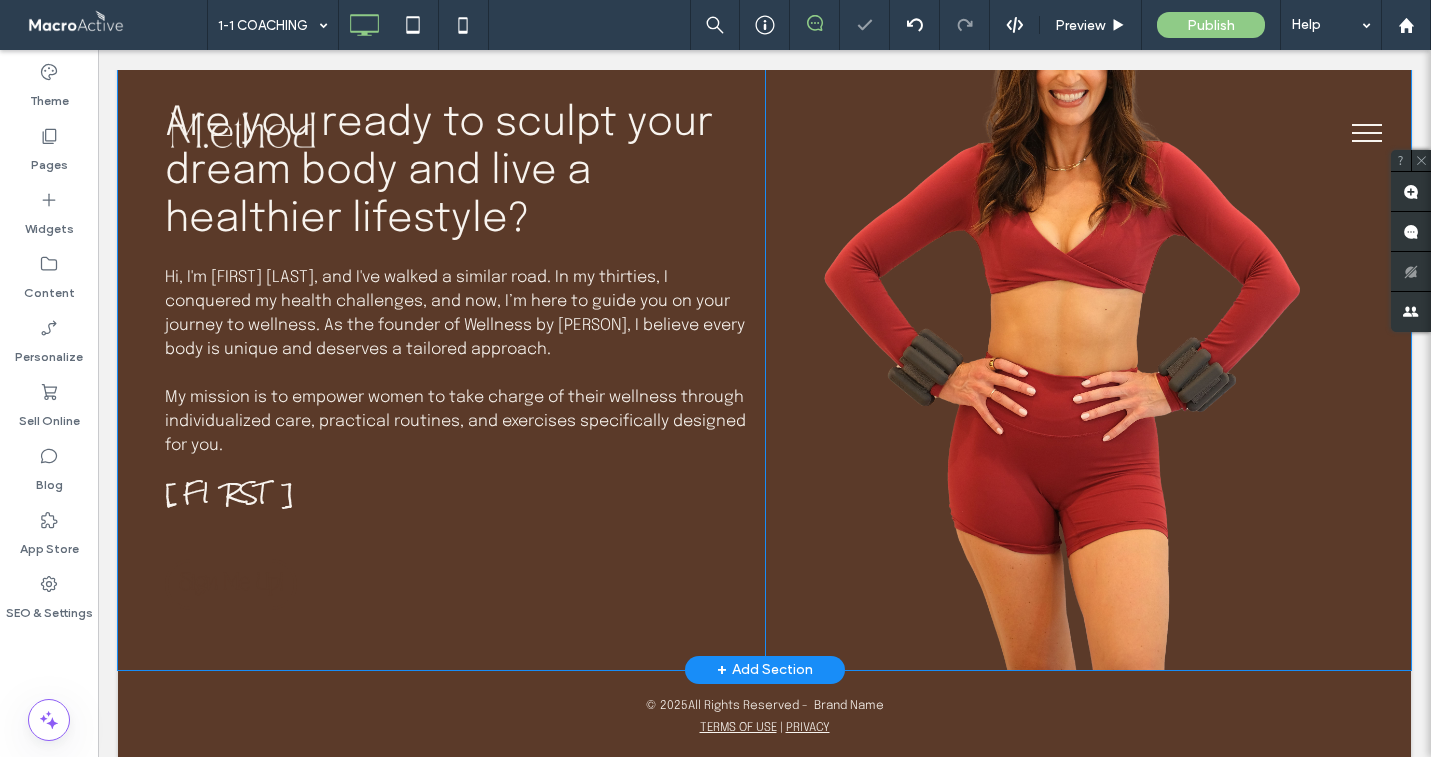 click on "Are you ready to sculpt your dream body and live a healthier lifestyle?   Hi, I'm [FIRST] [LAST], and I've walked a similar road. In my thirties, I conquered my health challenges, and now, I’m here to guide you on your journey to wellness. As the founder of Wellness by [PERSON], I believe every body is unique and deserves a tailored approach. My mission is to empower women to take charge of their wellness through individualized care, practical routines, and exercises specifically designed for you. [PERSON]
Sign Me Up!
Click To Paste" at bounding box center (465, 340) 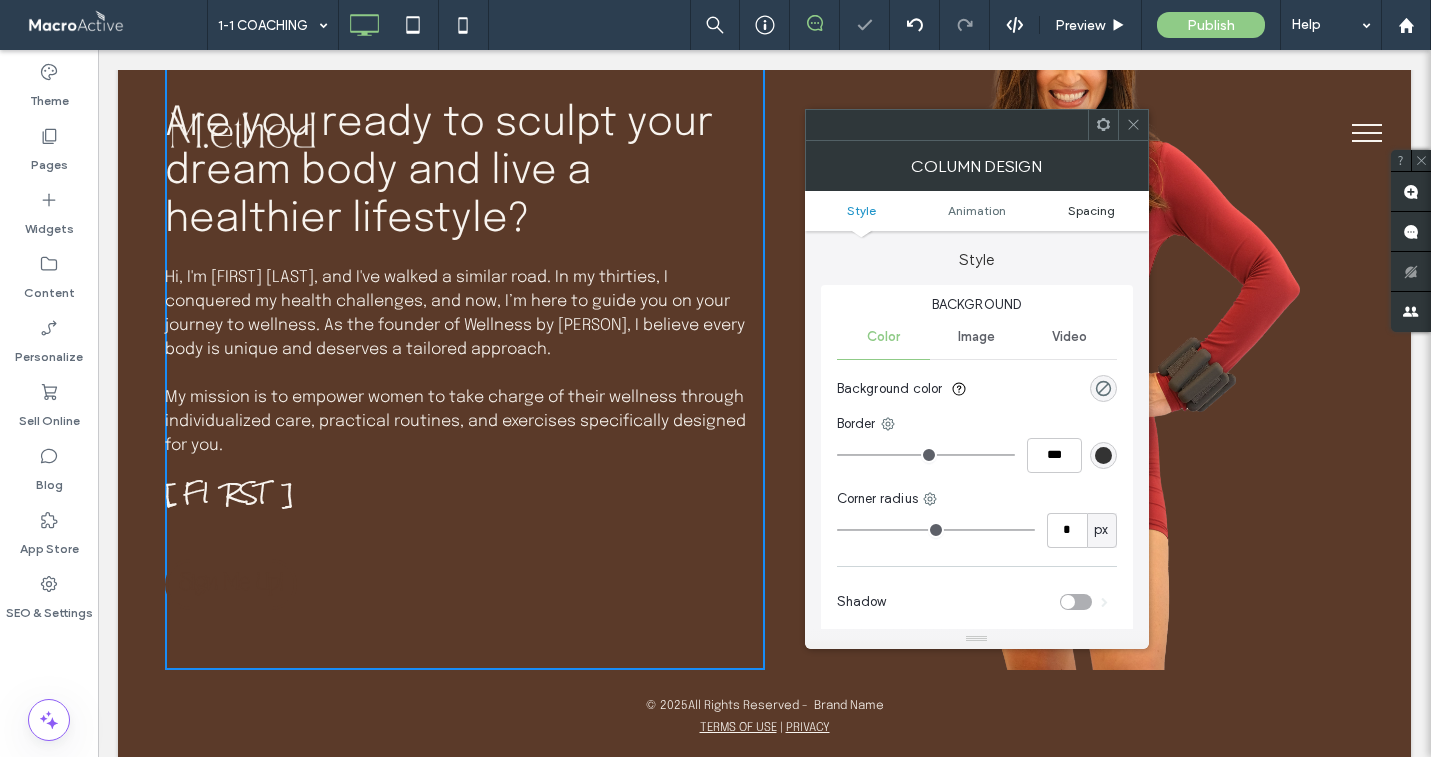 click on "Spacing" at bounding box center (1091, 210) 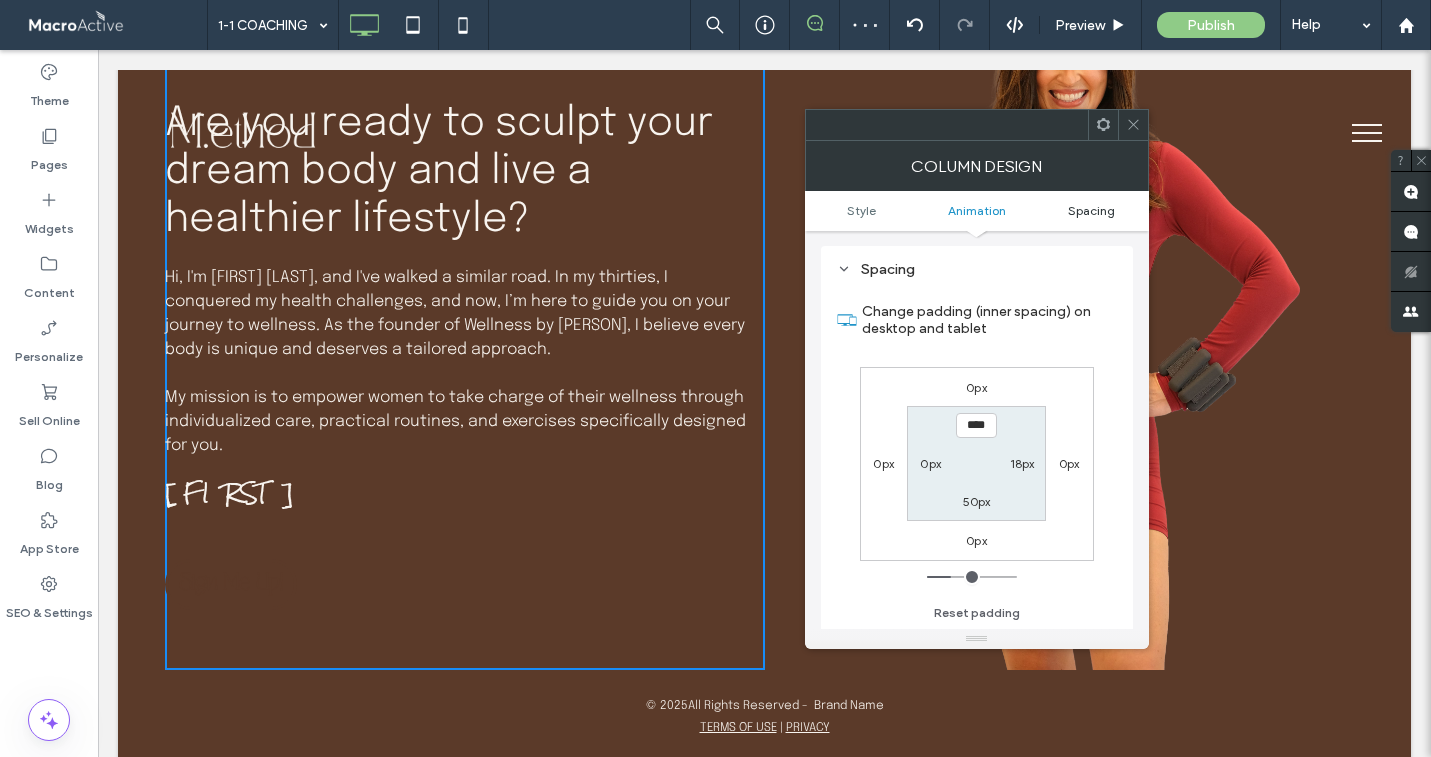 scroll, scrollTop: 470, scrollLeft: 0, axis: vertical 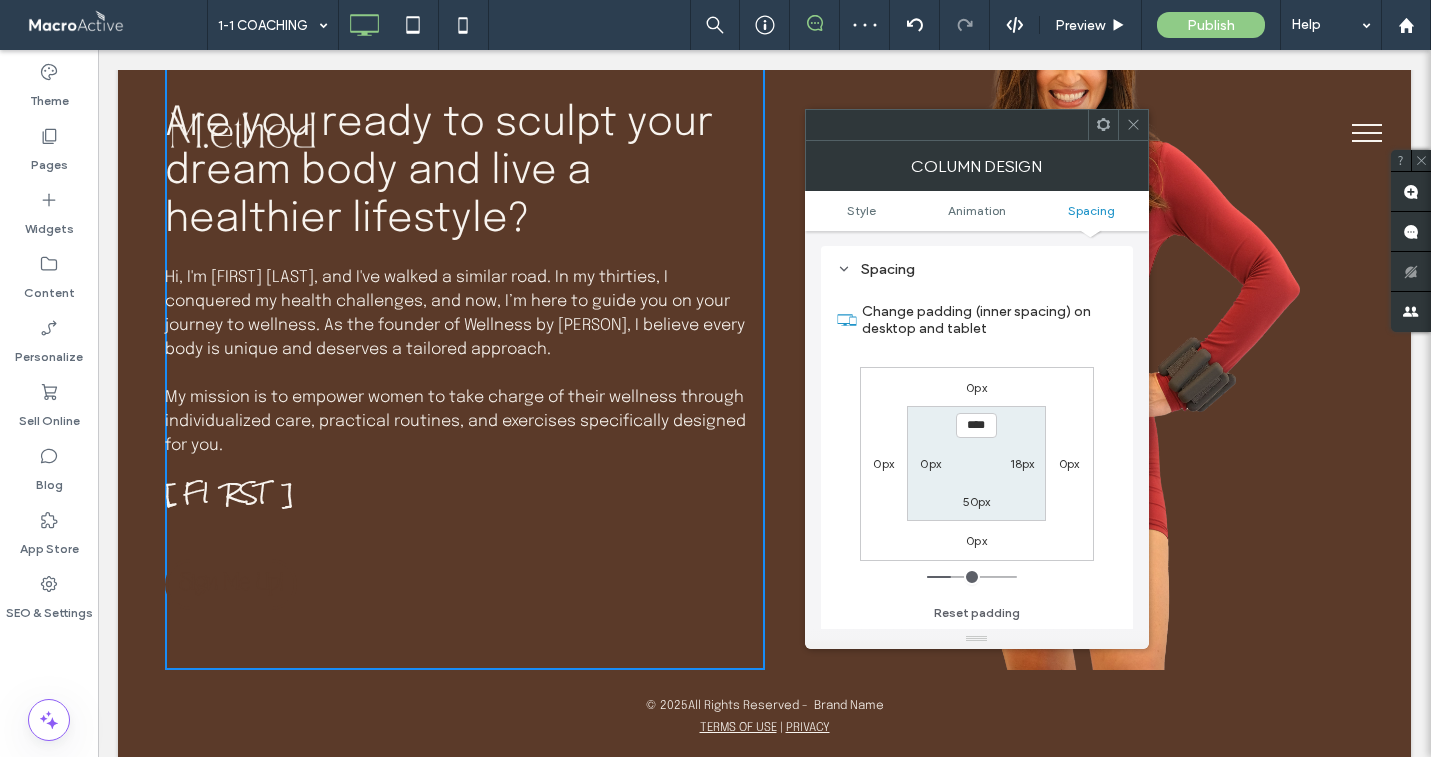 click at bounding box center (1133, 125) 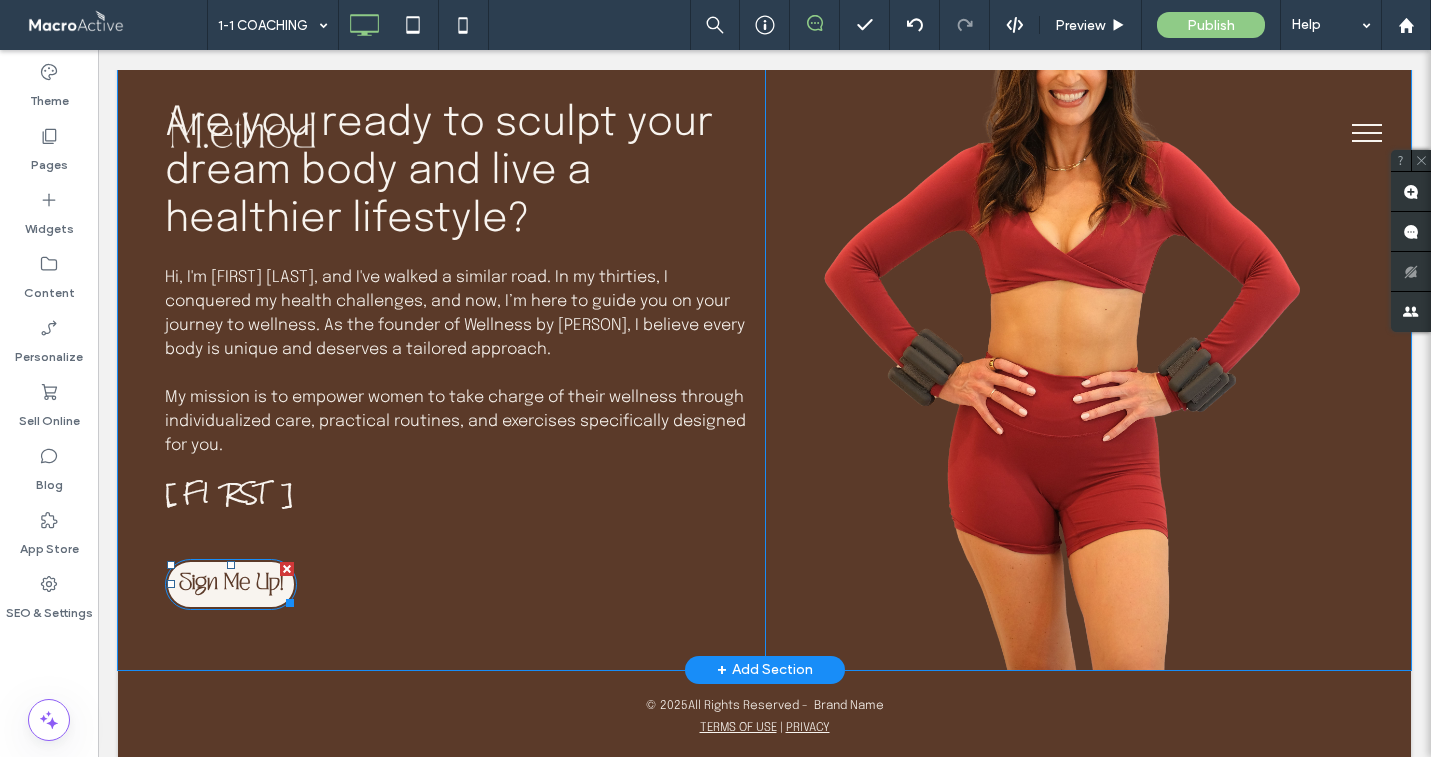 click on "Sign Me Up!" at bounding box center [231, 584] 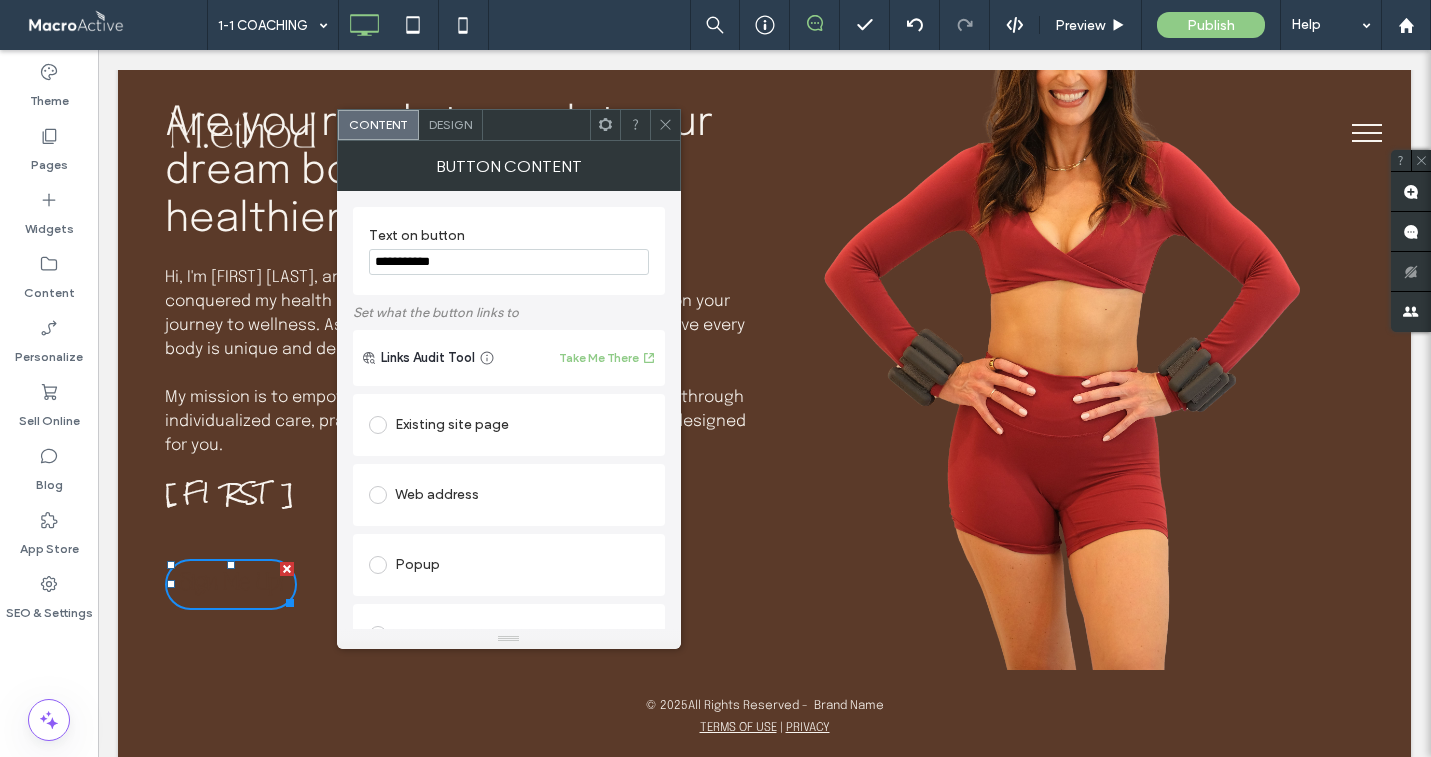 click on "Design" at bounding box center [450, 124] 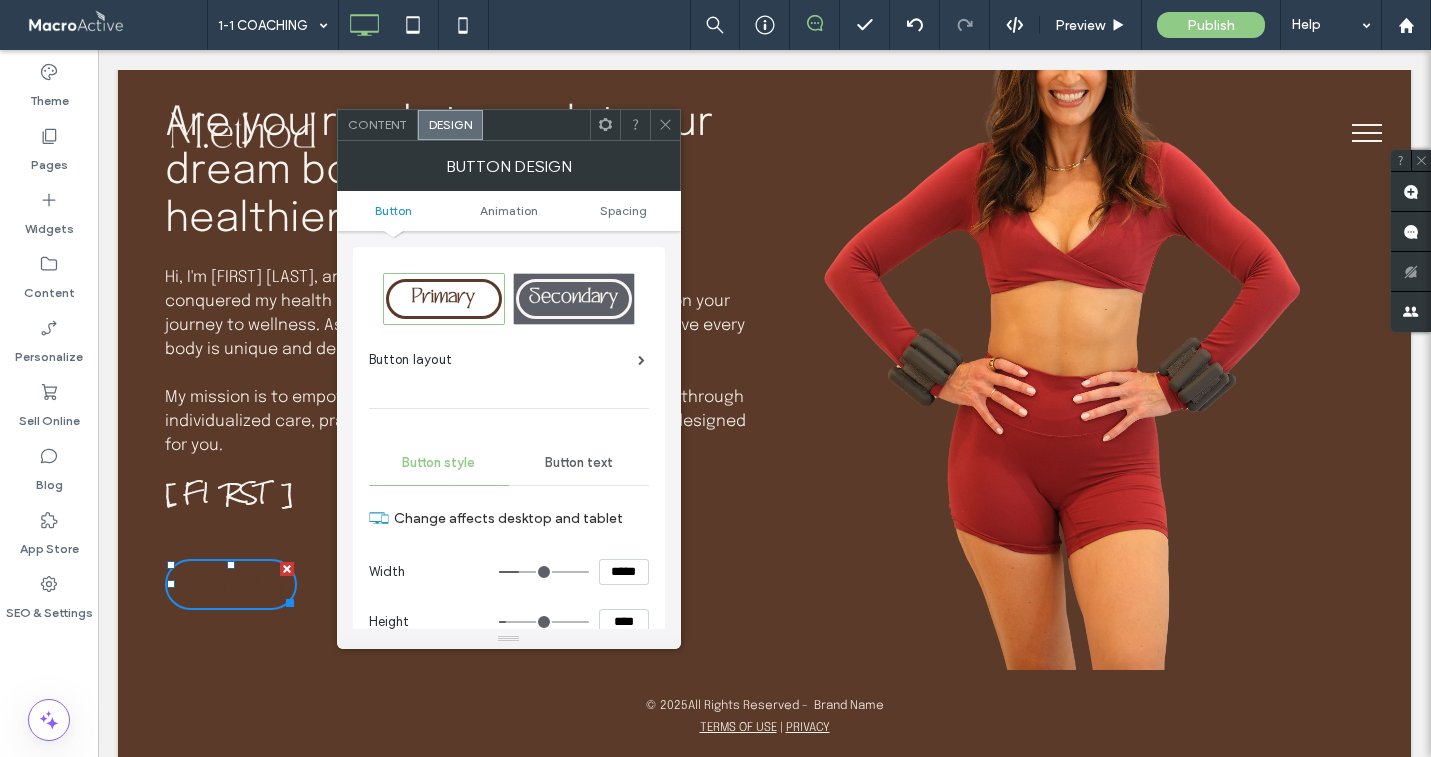 click on "Secondary" at bounding box center [573, 298] 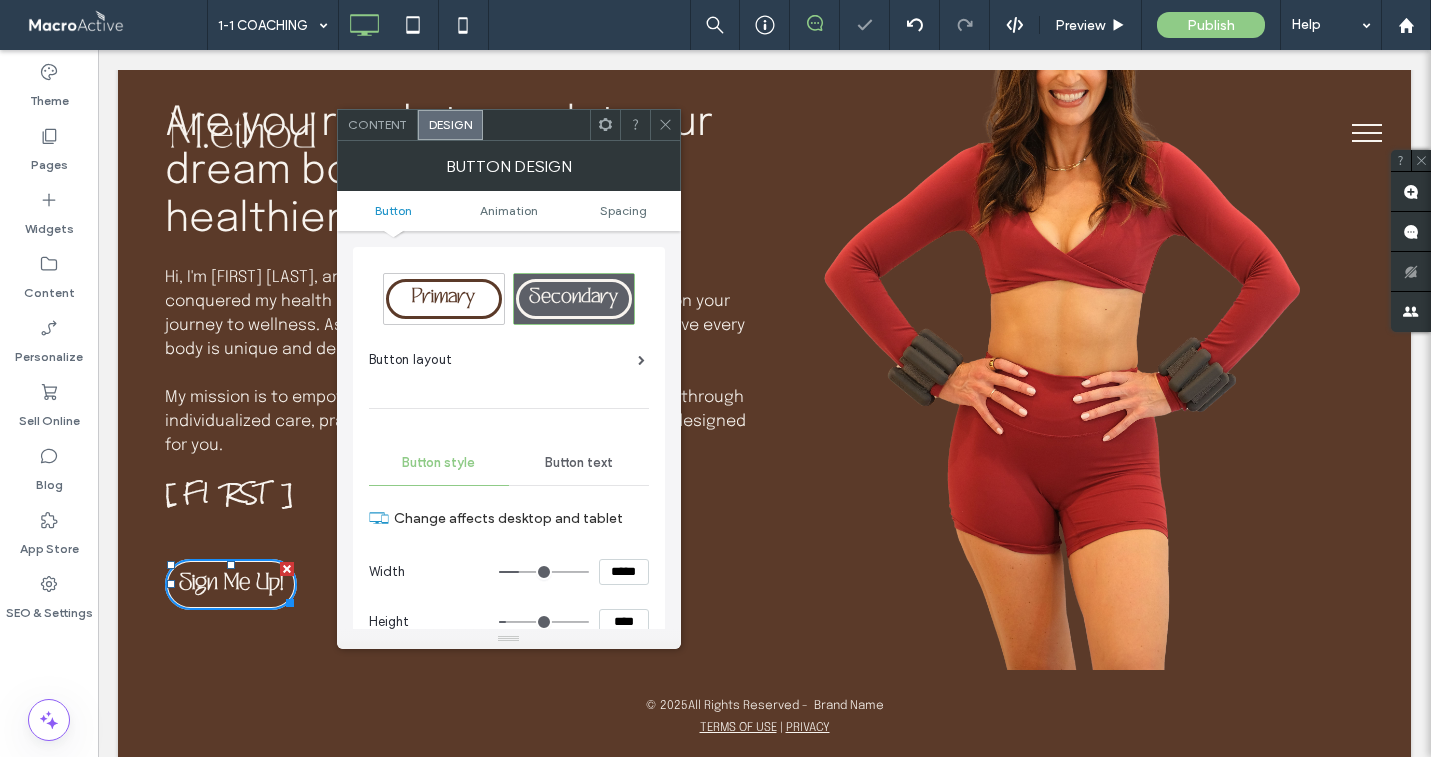 click 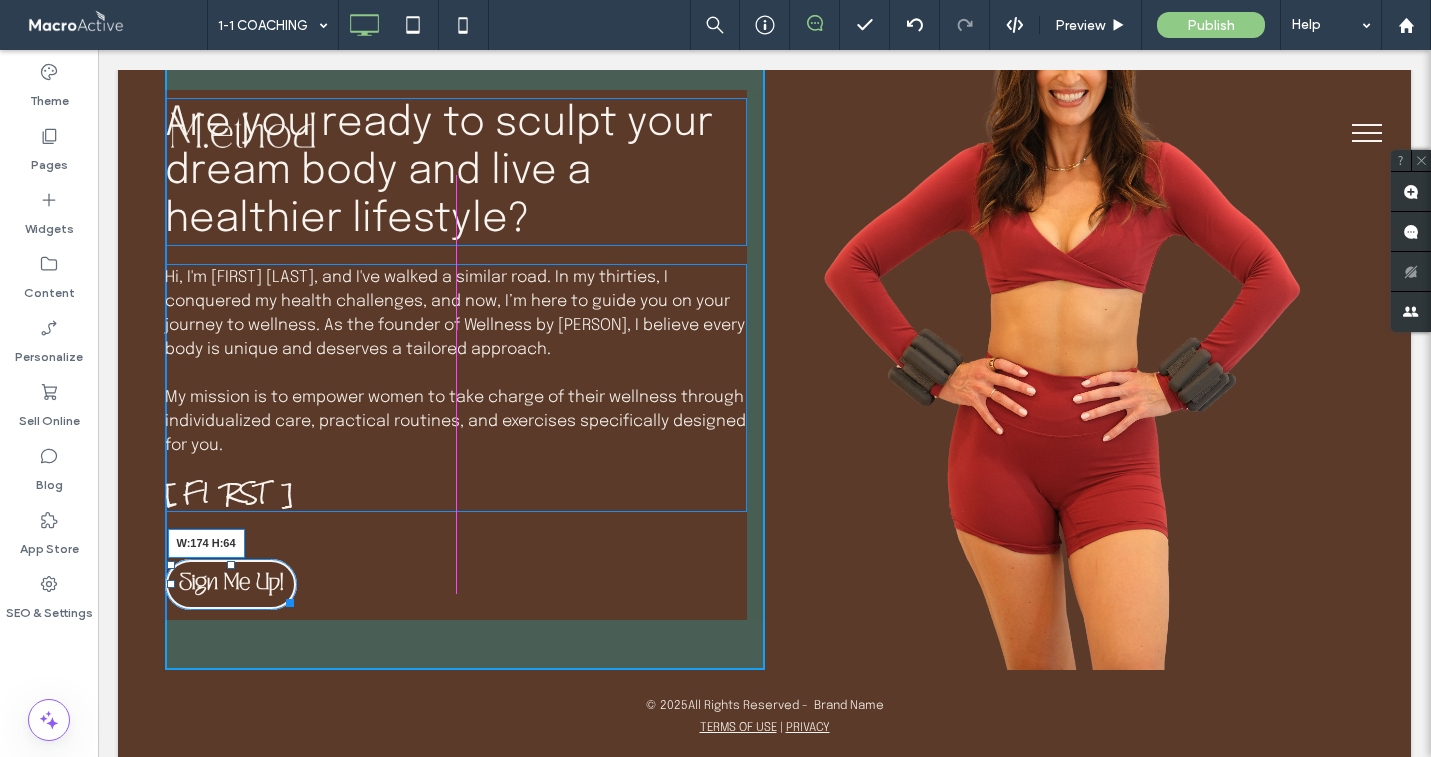 drag, startPoint x: 289, startPoint y: 606, endPoint x: 310, endPoint y: 619, distance: 24.698177 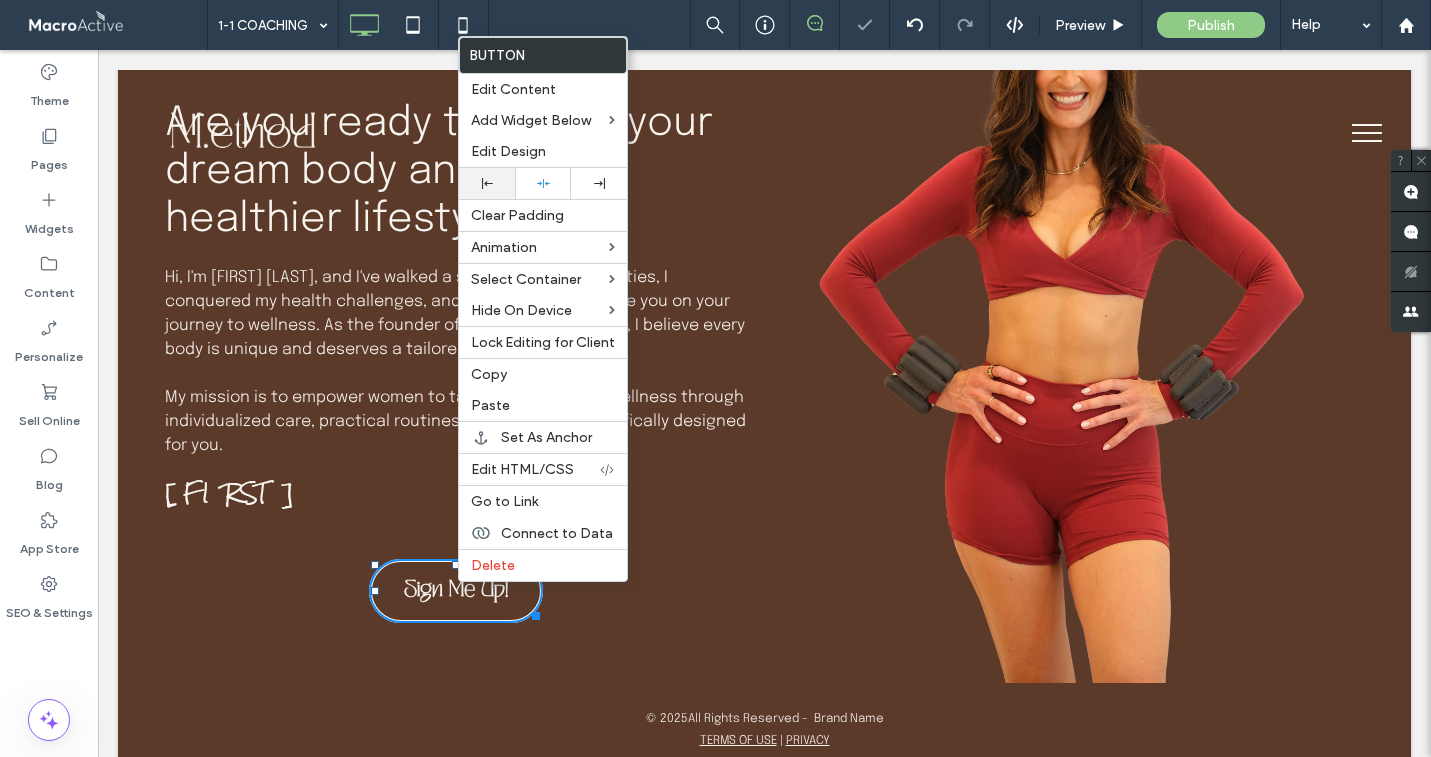 click at bounding box center (487, 183) 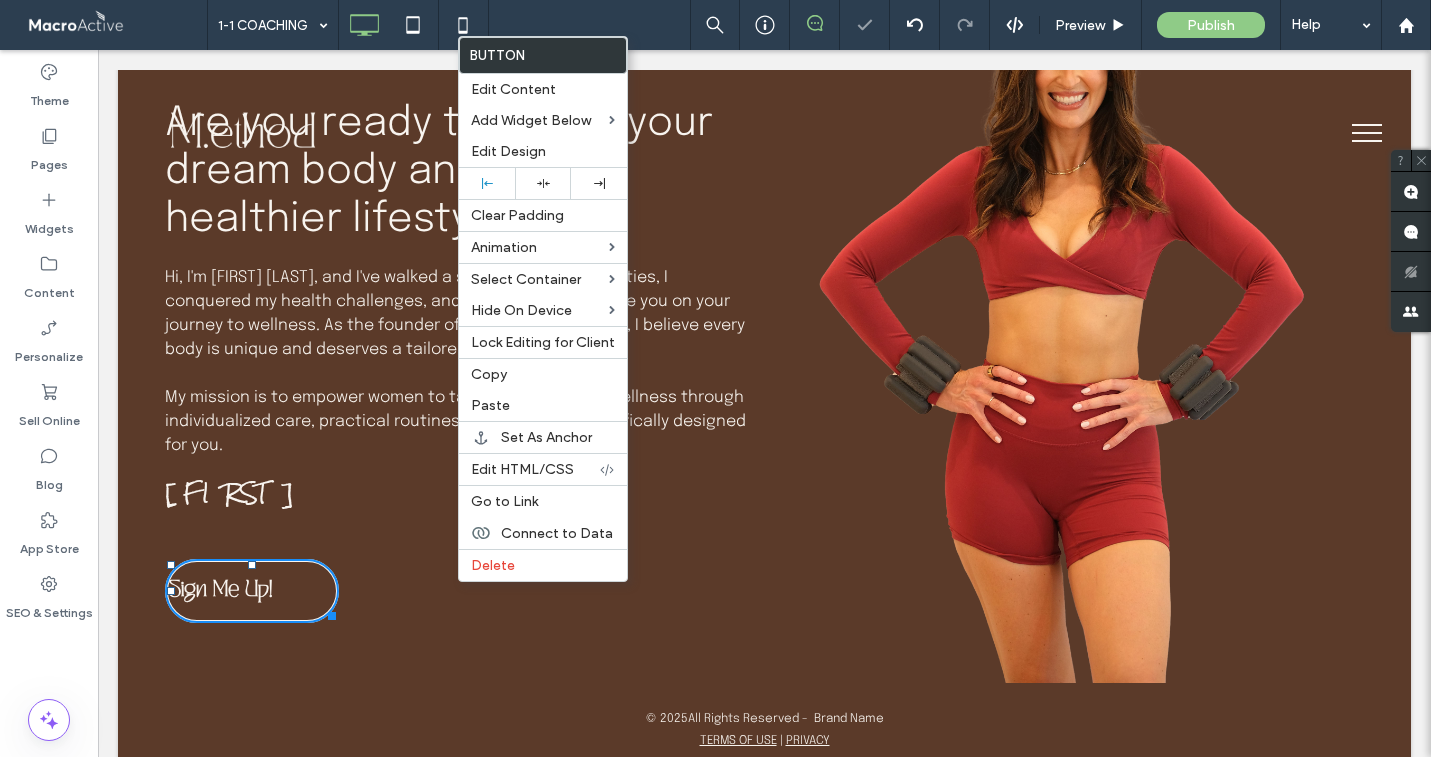 click on "Are you ready to sculpt your dream body and live a healthier lifestyle?   Hi, I'm [FIRST] [LAST], and I've walked a similar road. In my thirties, I conquered my health challenges, and now, I’m here to guide you on your journey to wellness. As the founder of Wellness by [PERSON], I believe every body is unique and deserves a tailored approach. My mission is to empower women to take charge of their wellness through individualized care, practical routines, and exercises specifically designed for you. [PERSON]
Sign Me Up!
Click To Paste" at bounding box center (465, 346) 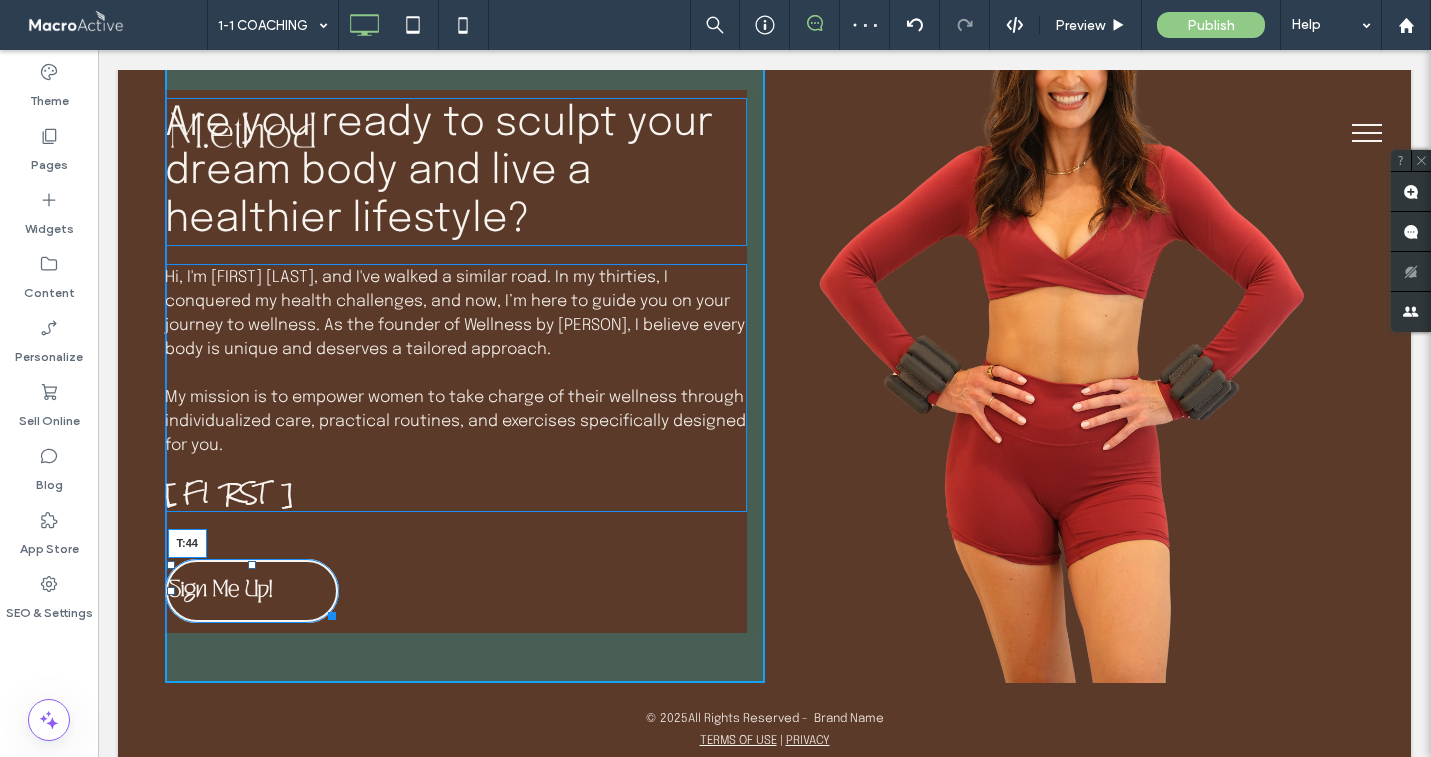 drag, startPoint x: 251, startPoint y: 569, endPoint x: 358, endPoint y: 613, distance: 115.69356 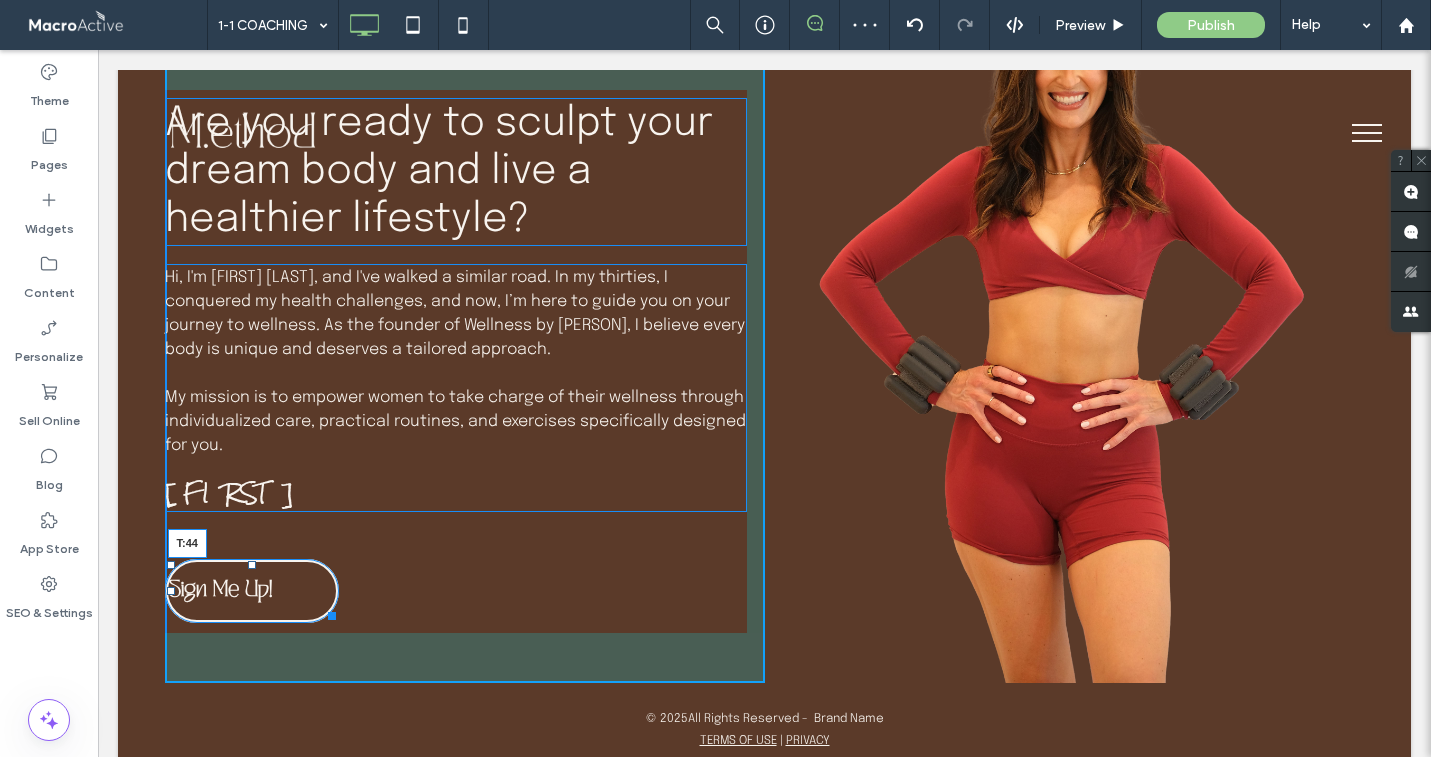 click at bounding box center (252, 565) 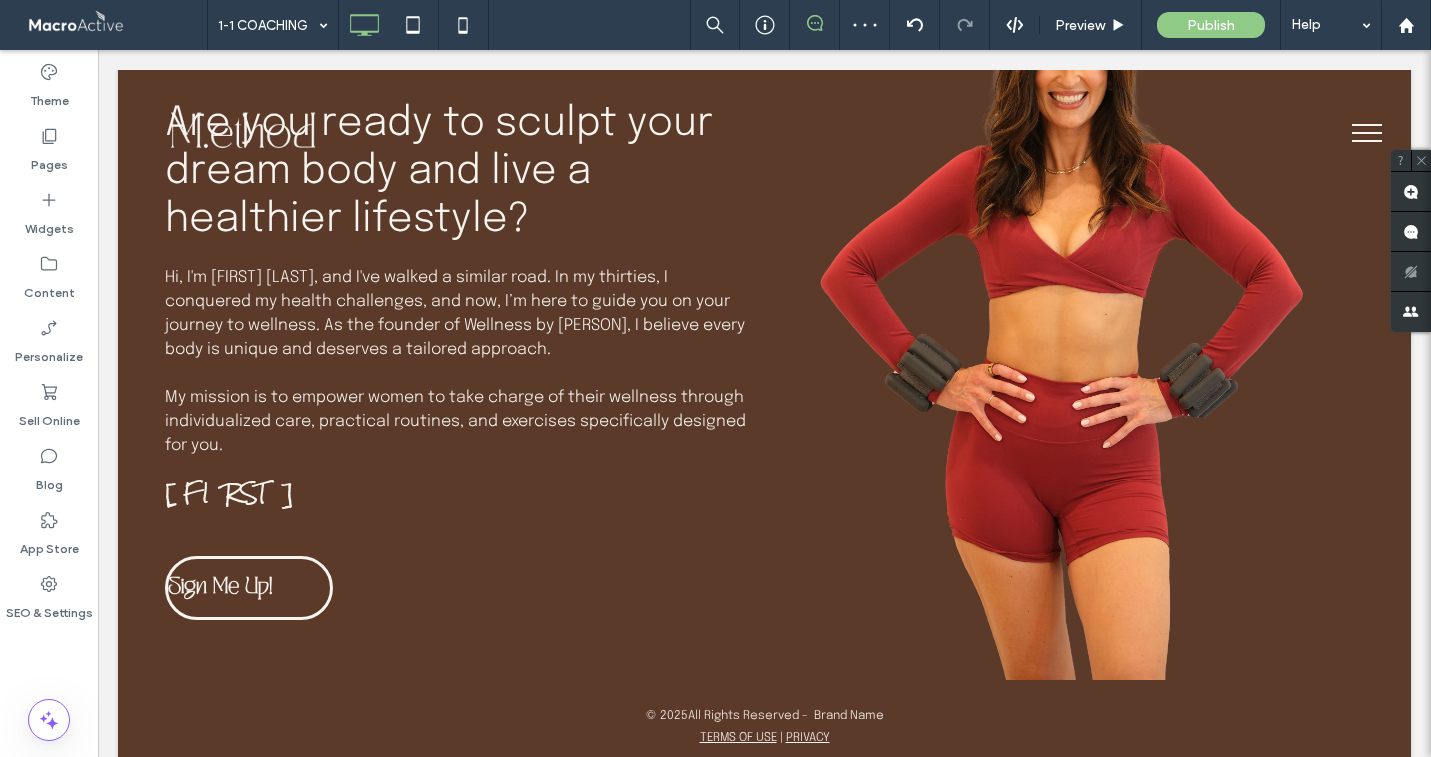 click on "Click To Paste     Click To Paste
Row
1-1 COACHING
Personalised Program
FAQ
Contact
Click To Paste     Click To Paste
Row
Click To Paste     Click To Paste
Row
Menu
Click To Paste     Click To Paste
Header
Placeholder Click To Paste
Row + Add Section
Click To Paste
Row + Add Section
The Hot & Healthy Method Click To Paste
Row + Add Section
Click To Paste     a a a a
Row + Add Section
Phone mockups  will be updated with app screenshots once dashboard is available. Click To Paste
1:1 Coaching
Click To Paste
Accountability
Click To Paste" at bounding box center (764, -603) 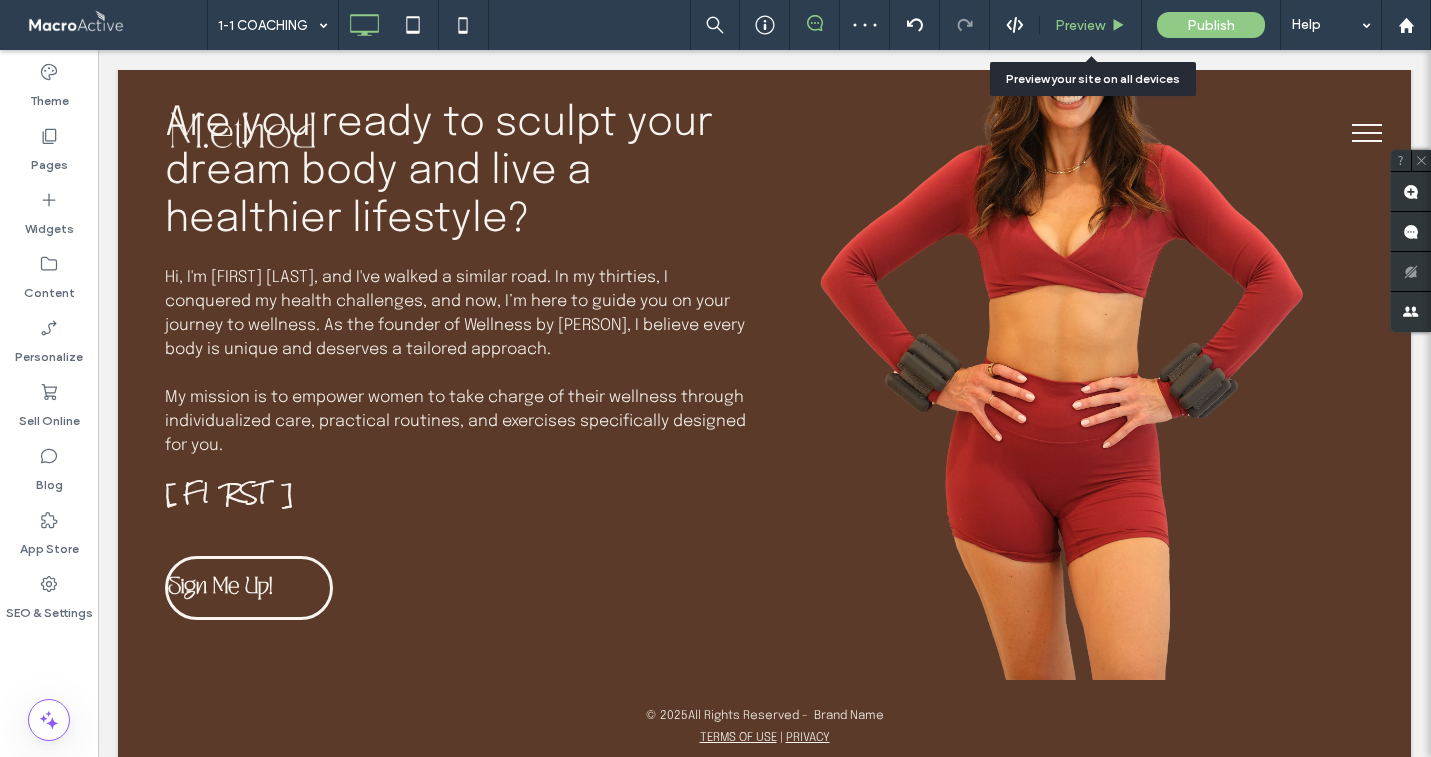 click on "Preview" at bounding box center (1091, 25) 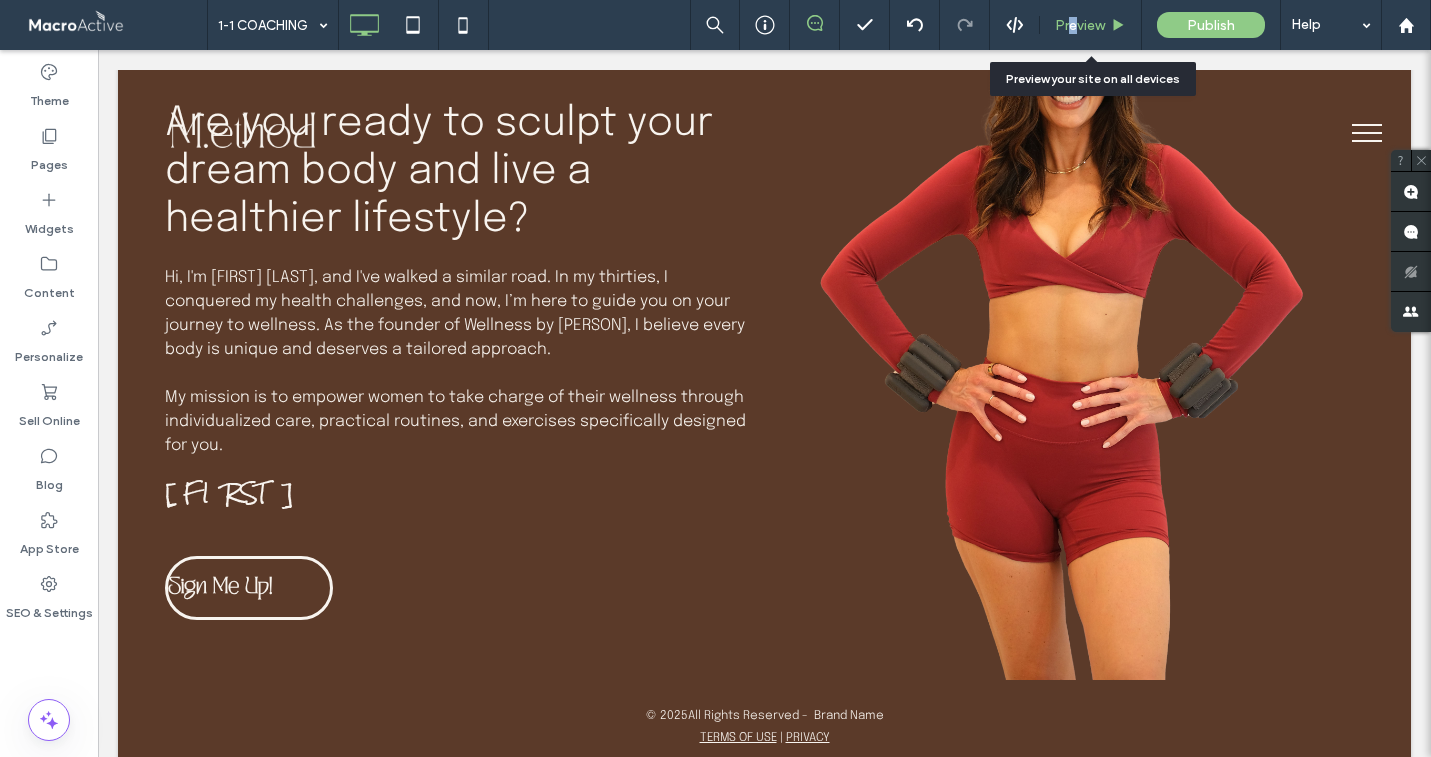 click on "Preview" at bounding box center [1080, 25] 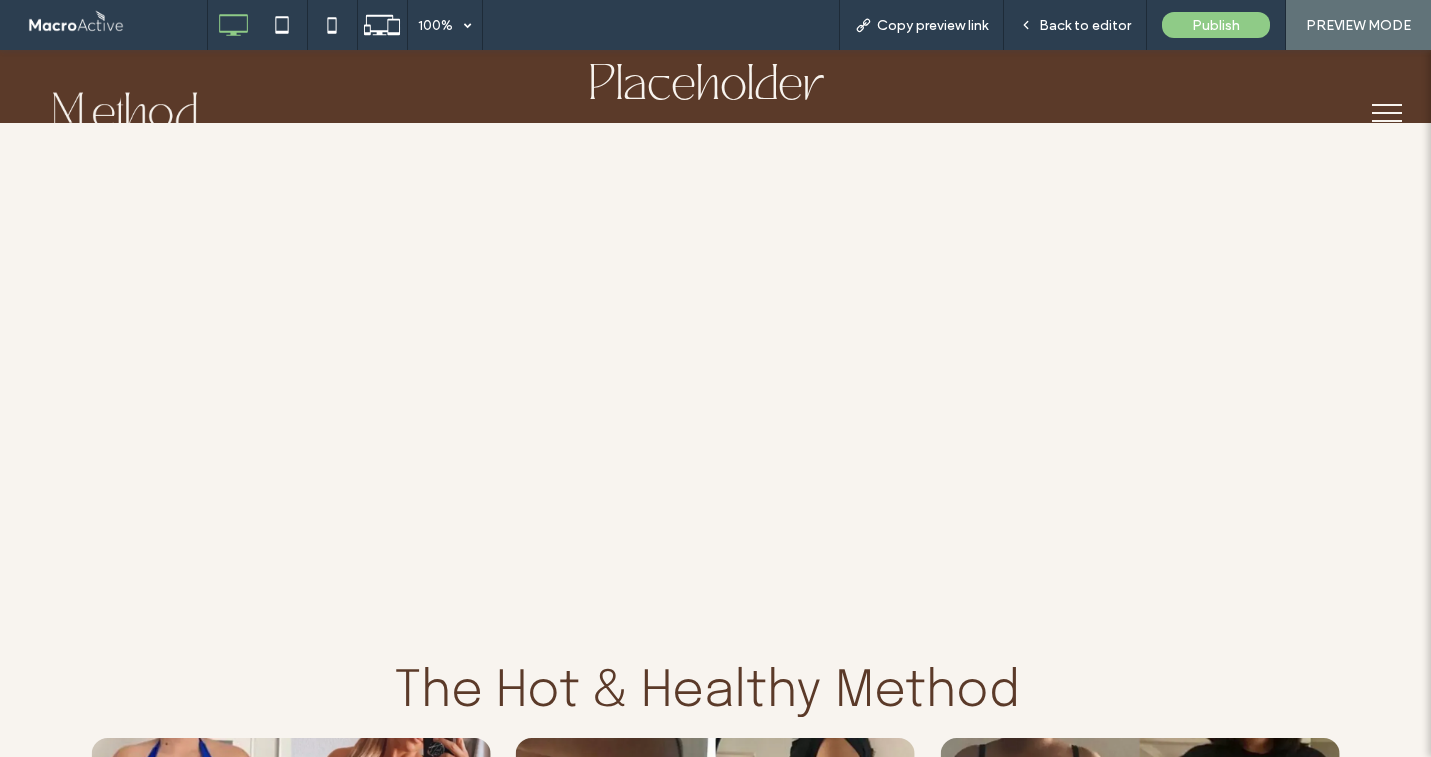 scroll, scrollTop: 331, scrollLeft: 0, axis: vertical 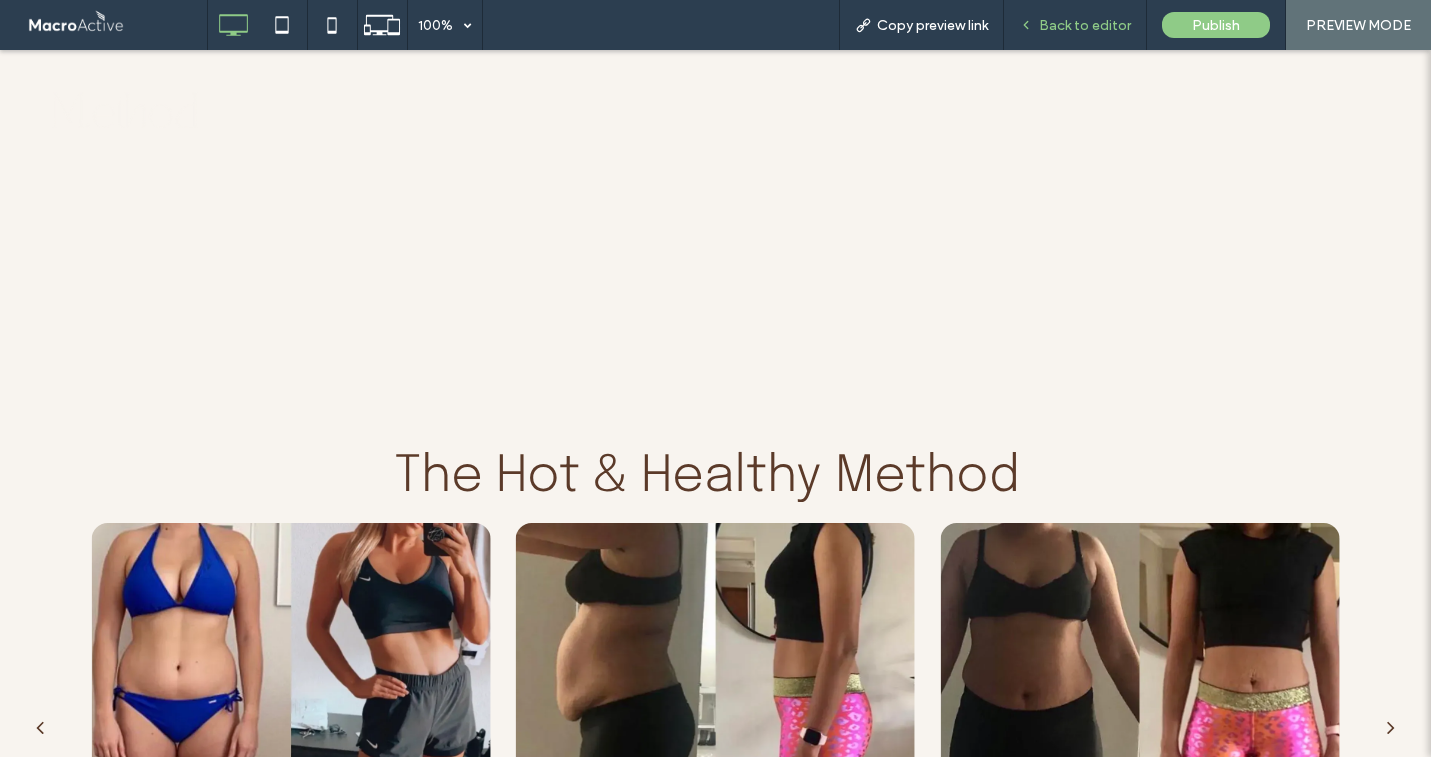 click on "Back to editor" at bounding box center [1075, 25] 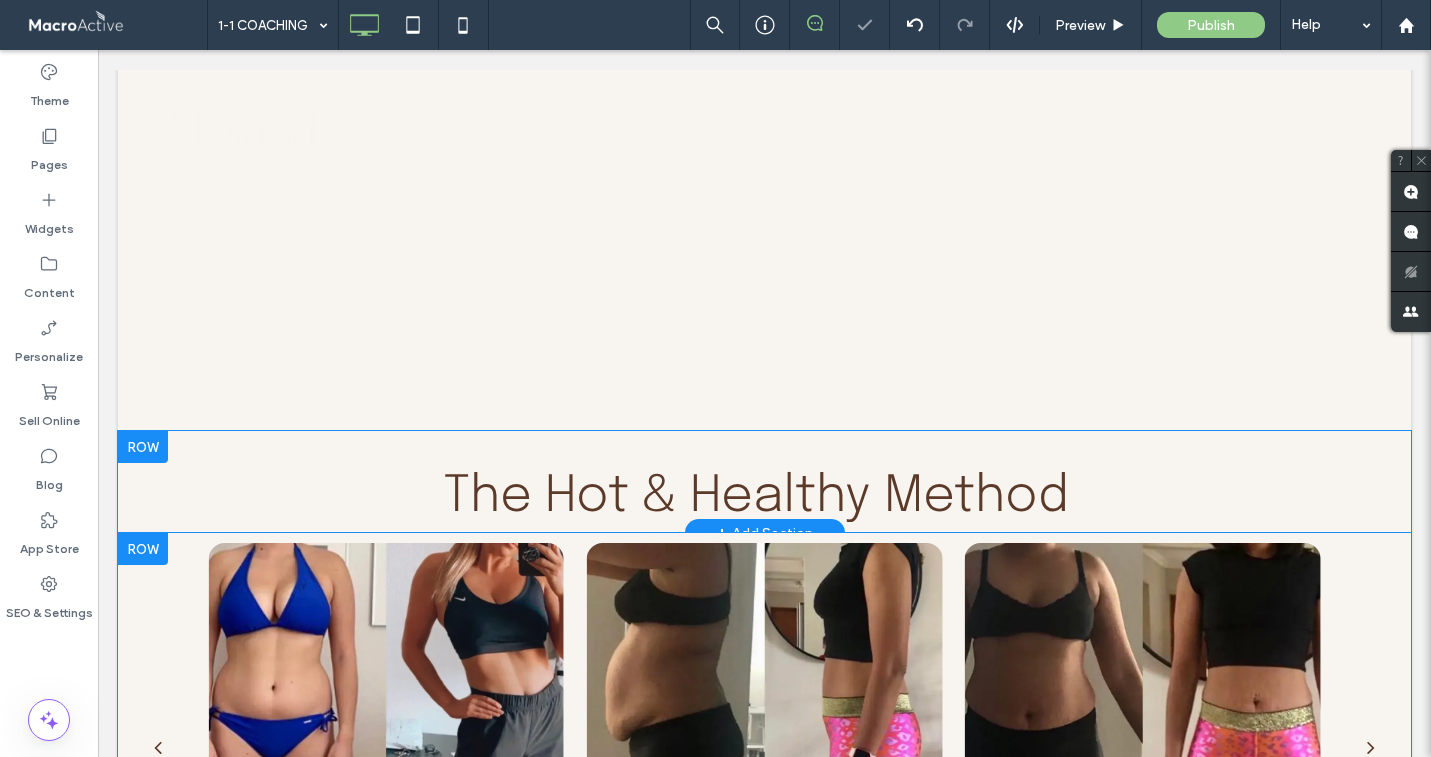 click on "The Hot & Healthy Method Click To Paste
Row + Add Section" at bounding box center (764, 482) 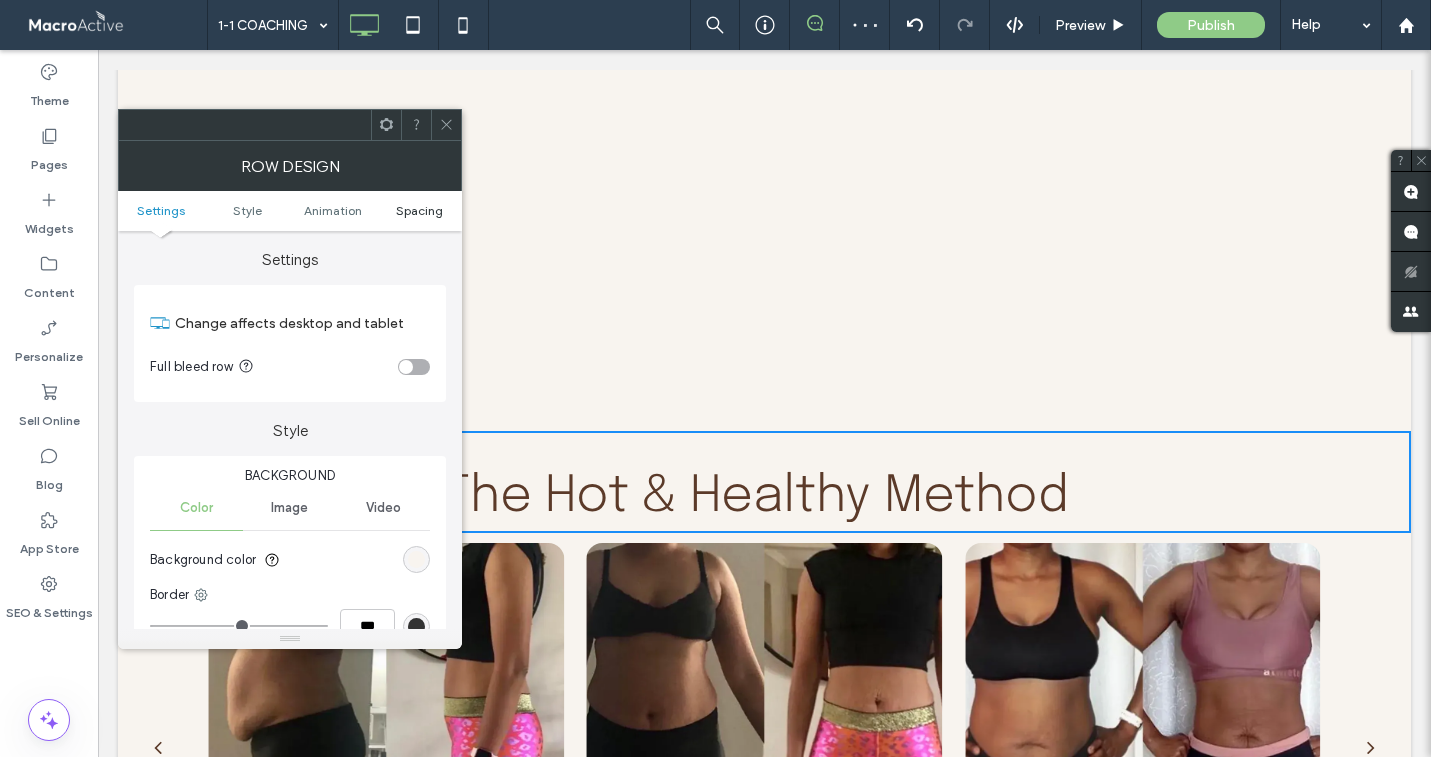 click on "Spacing" at bounding box center (419, 210) 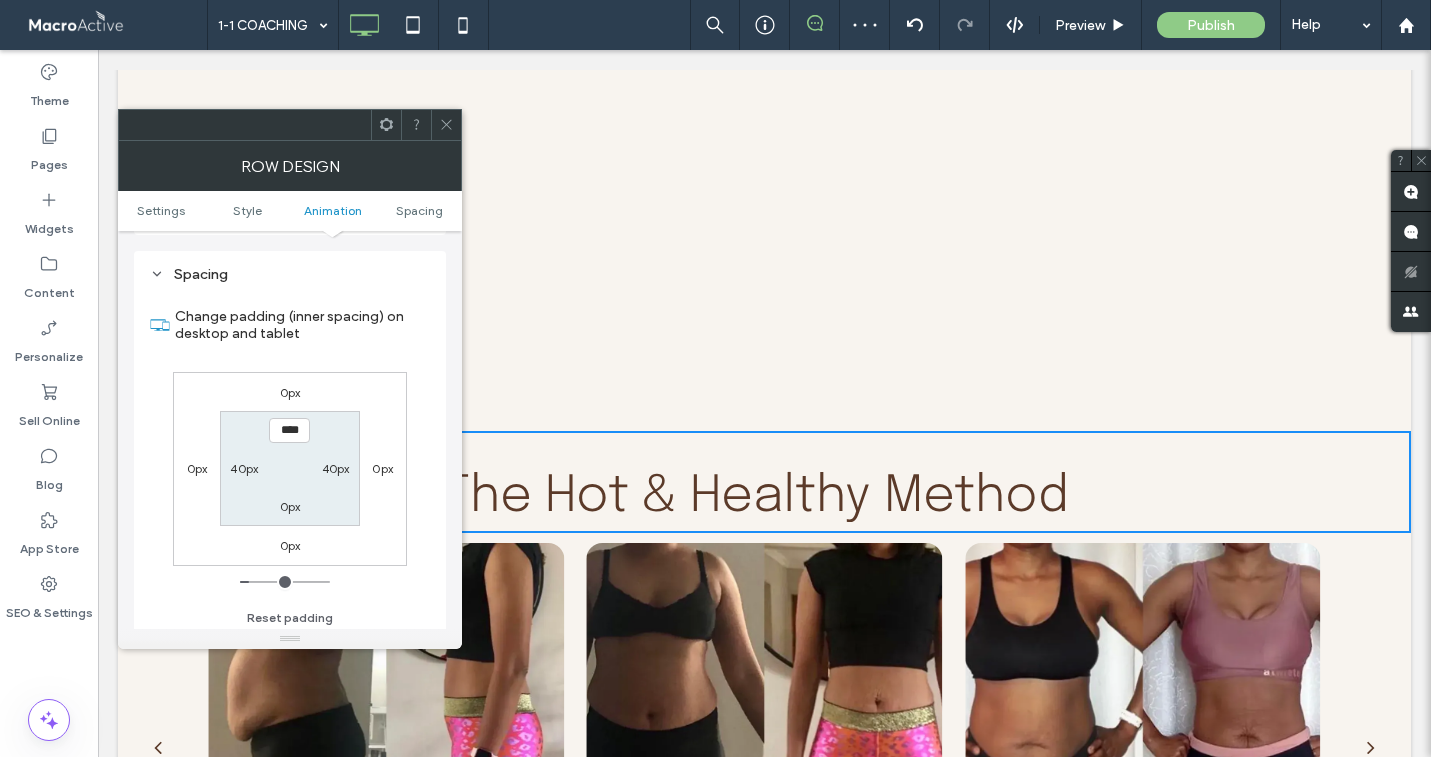 scroll, scrollTop: 566, scrollLeft: 0, axis: vertical 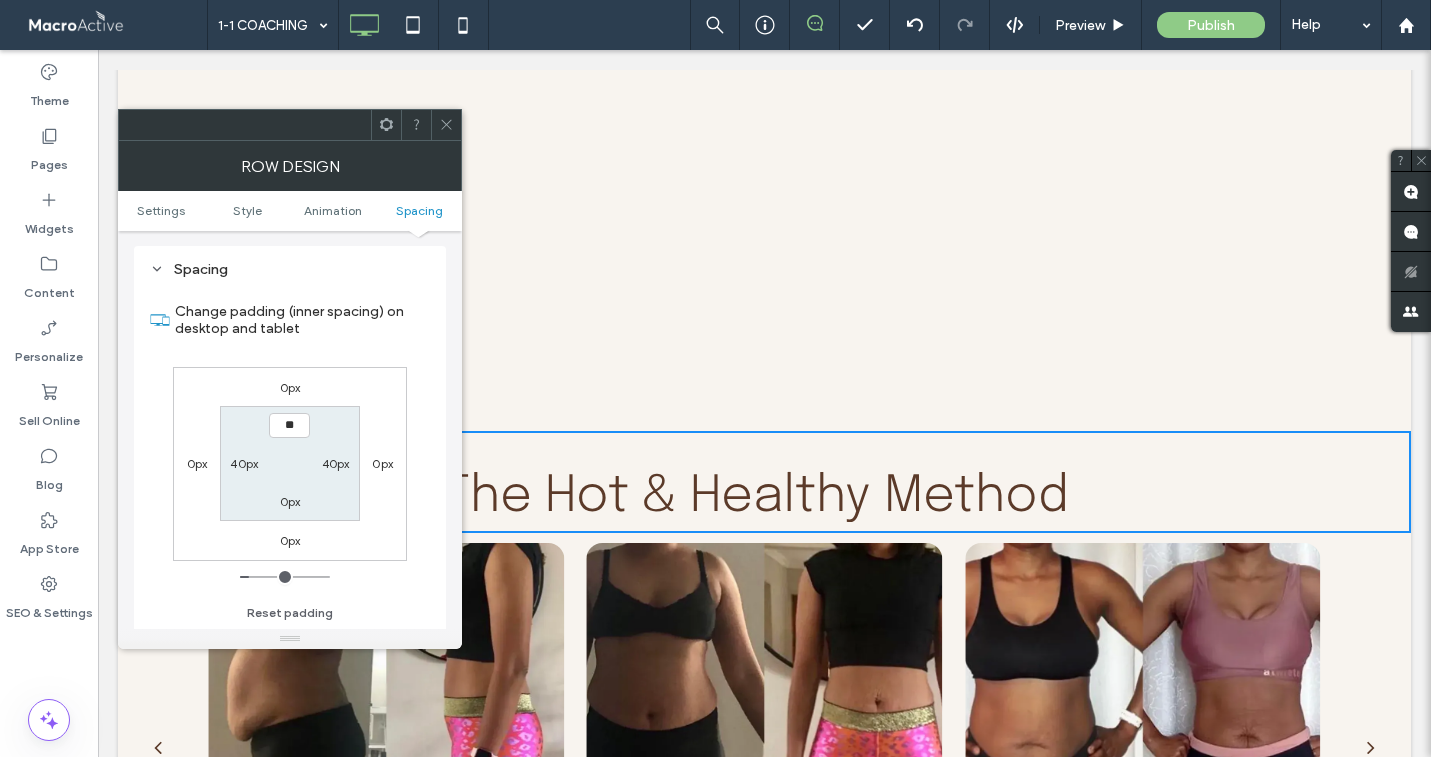 type on "****" 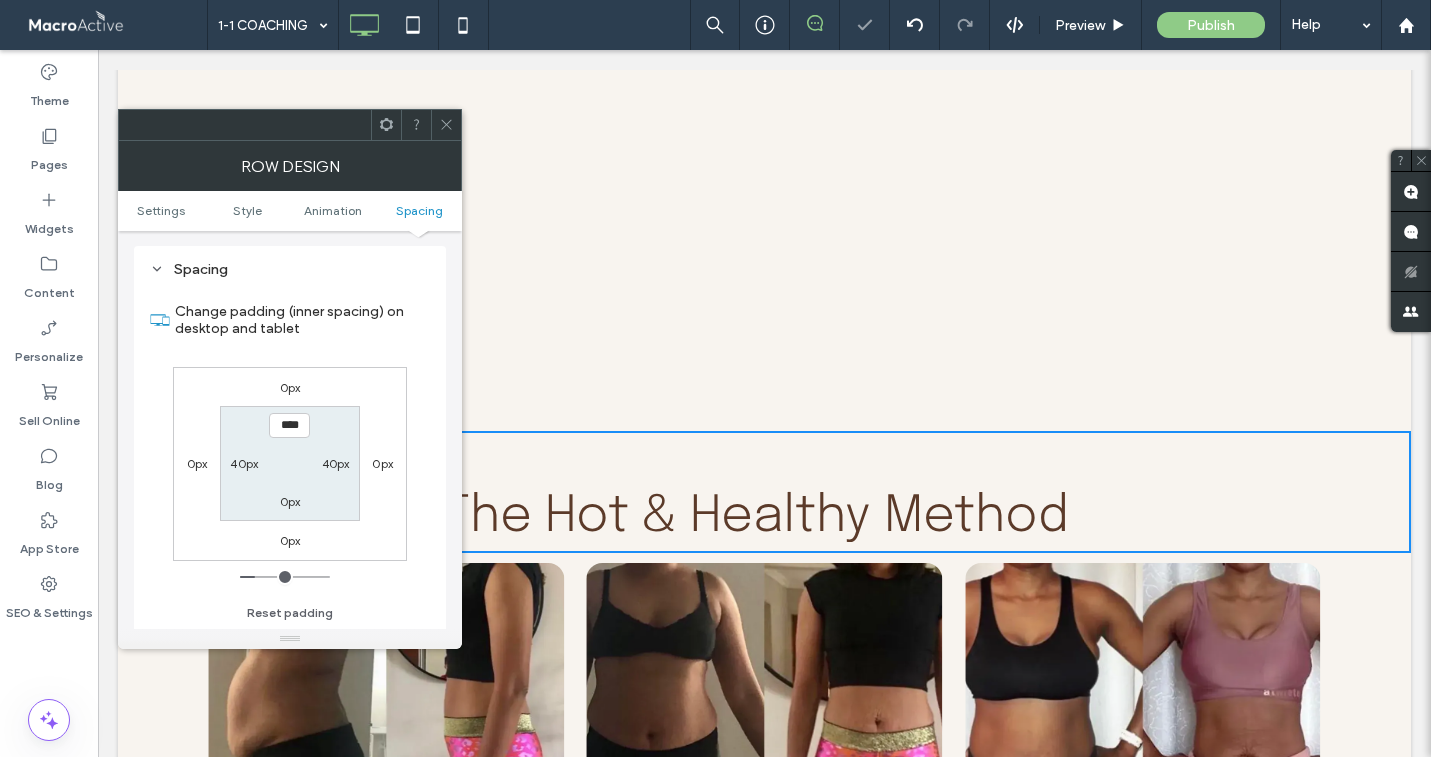 click on "0px" at bounding box center [290, 501] 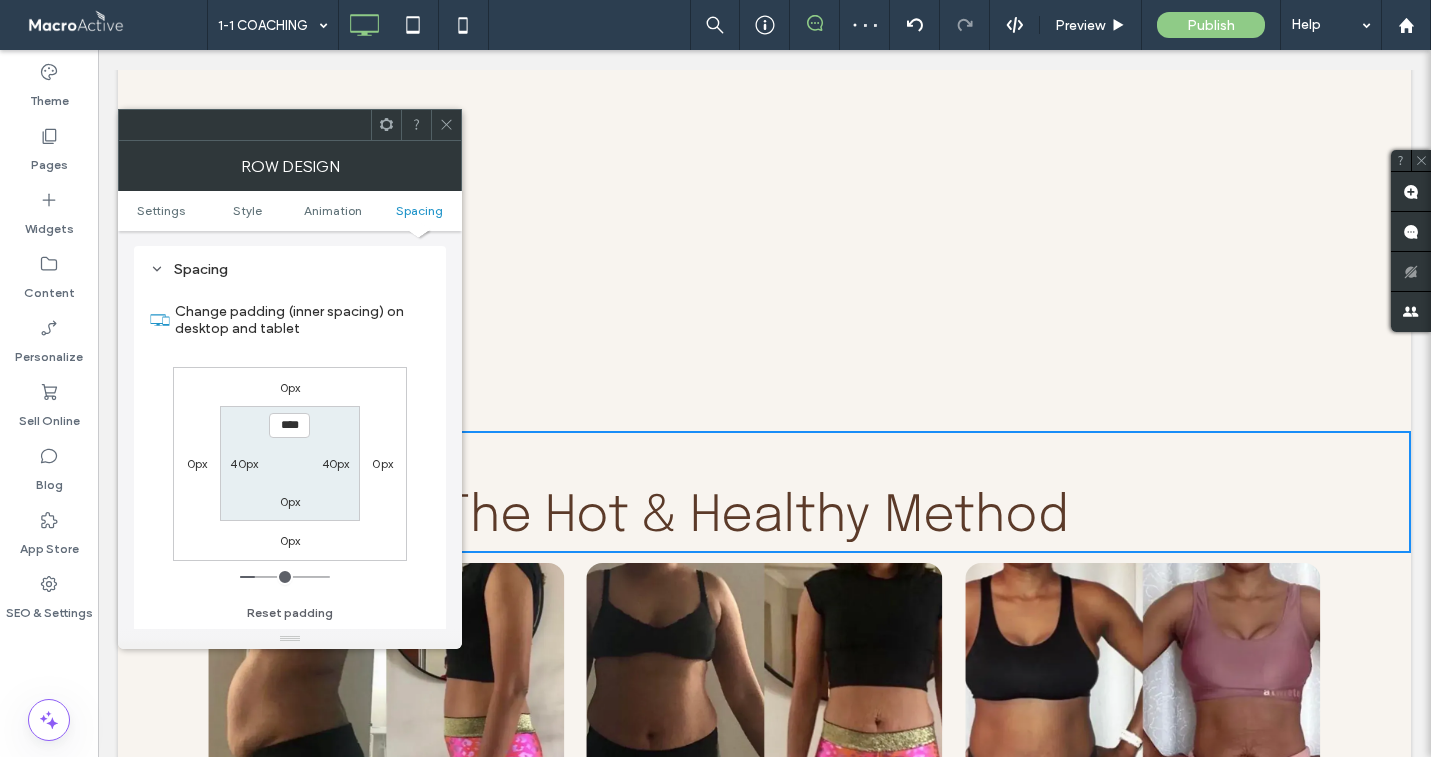 click on "0px" at bounding box center (290, 501) 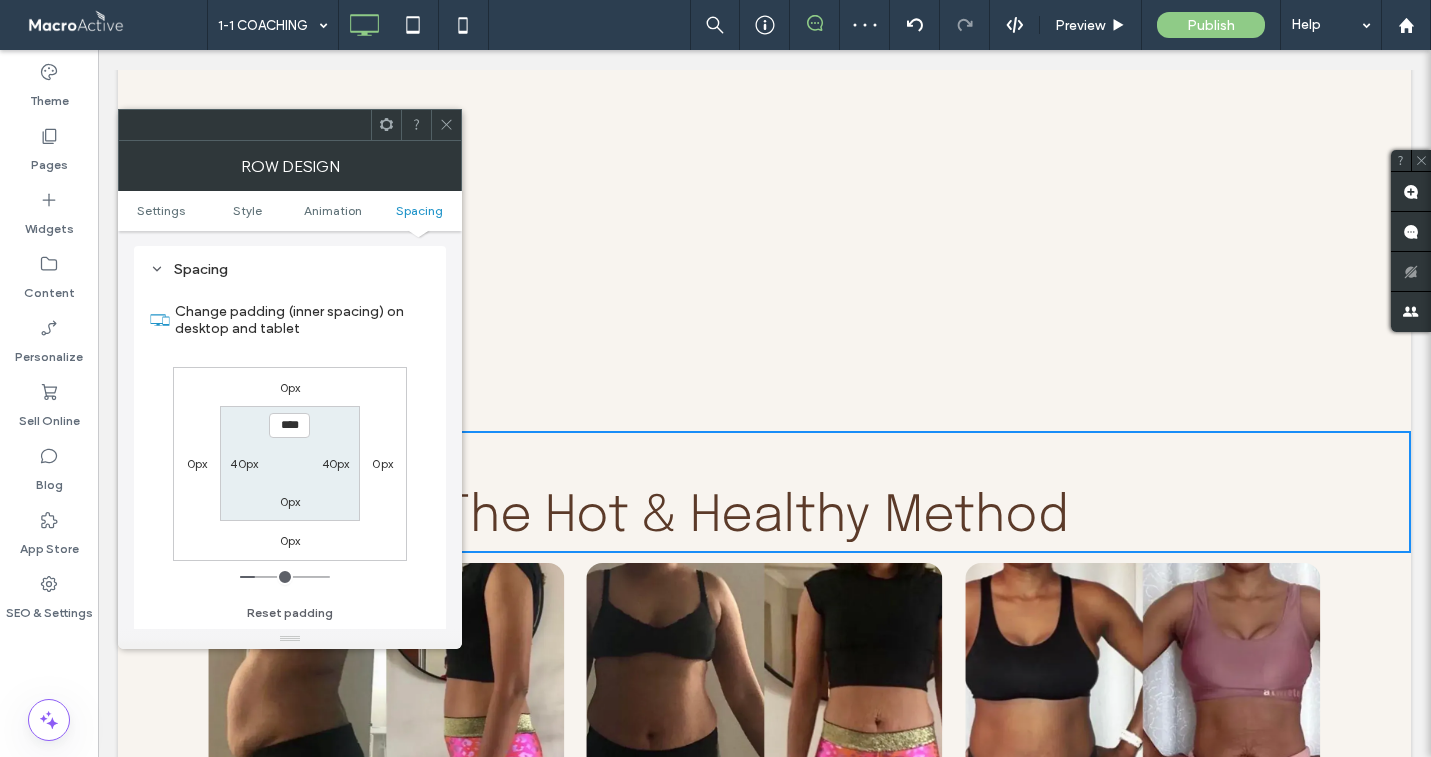 type on "*" 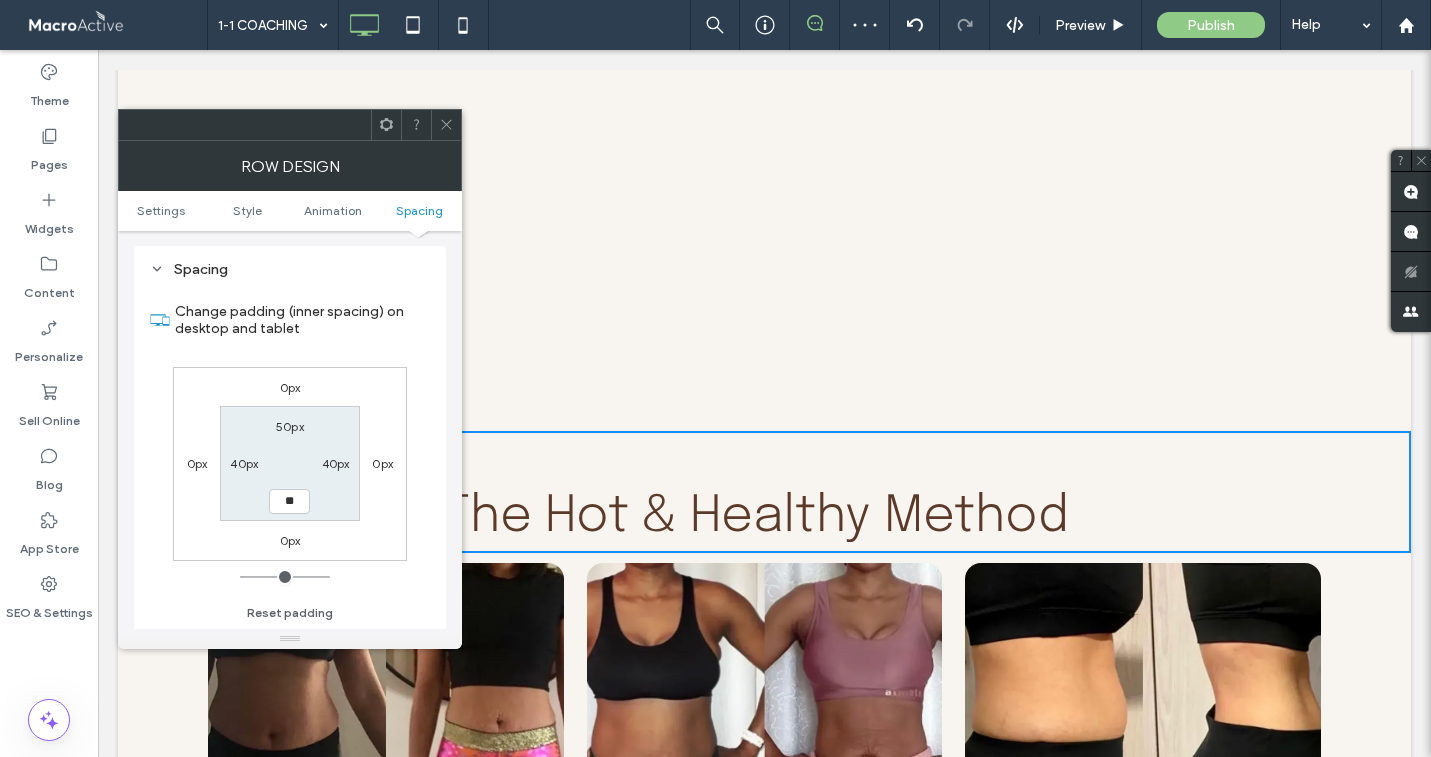 type on "**" 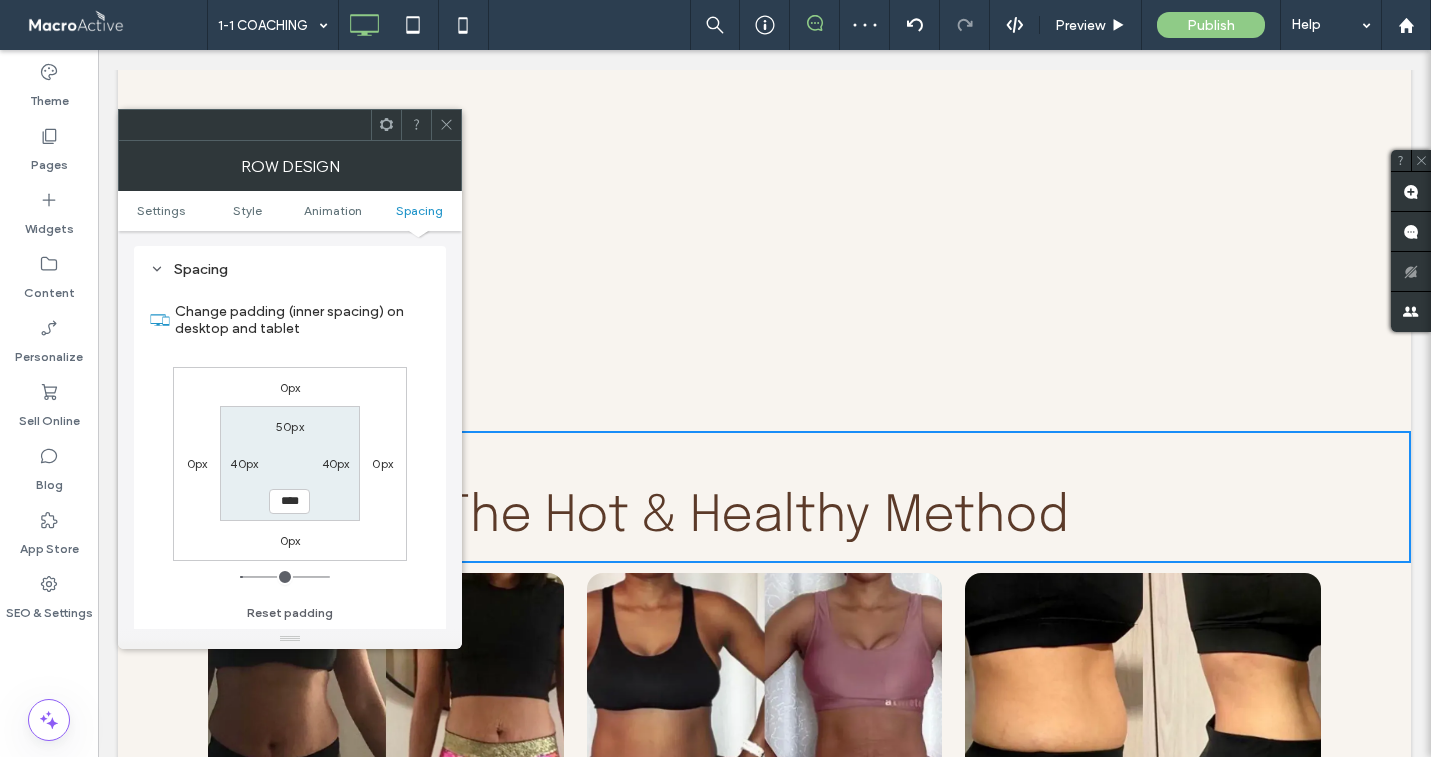 click 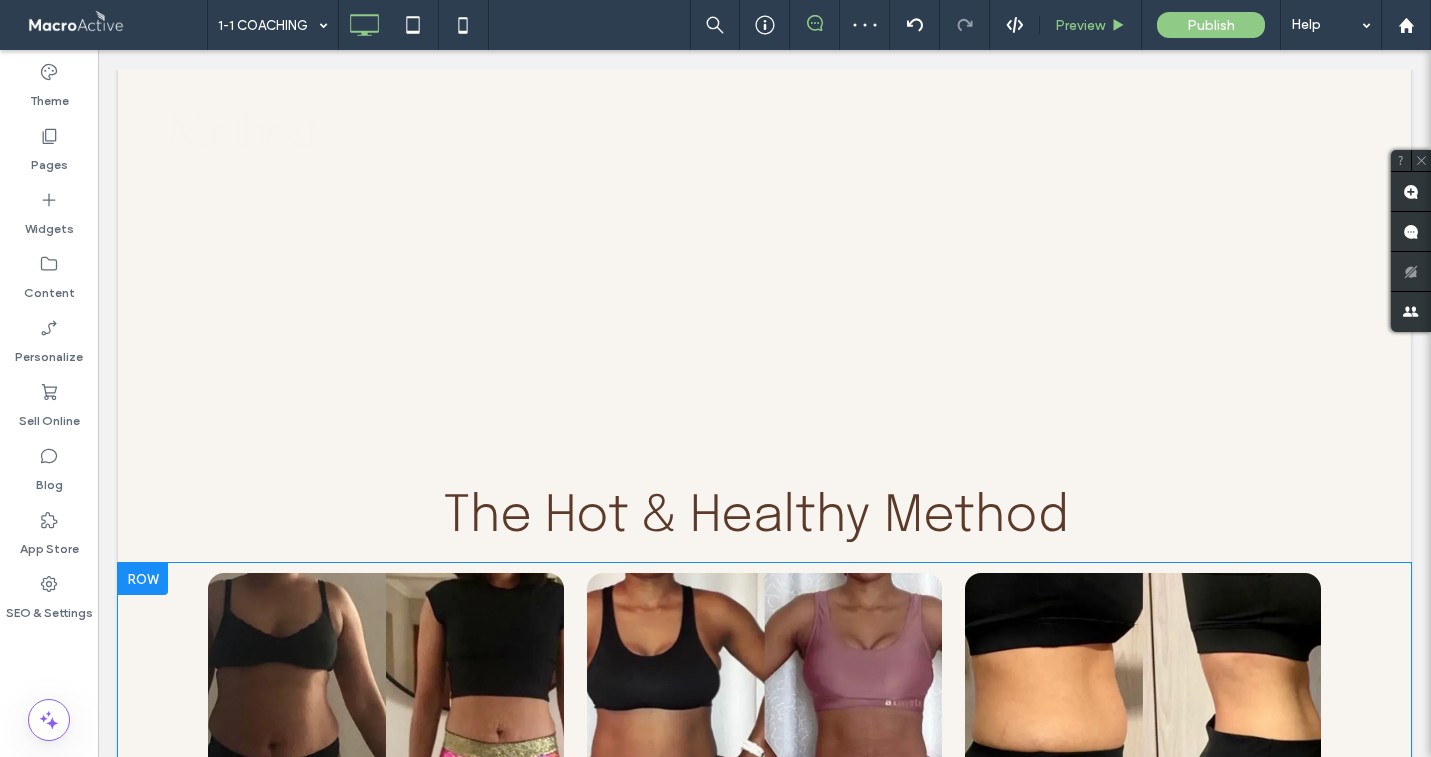 click on "Preview" at bounding box center [1080, 25] 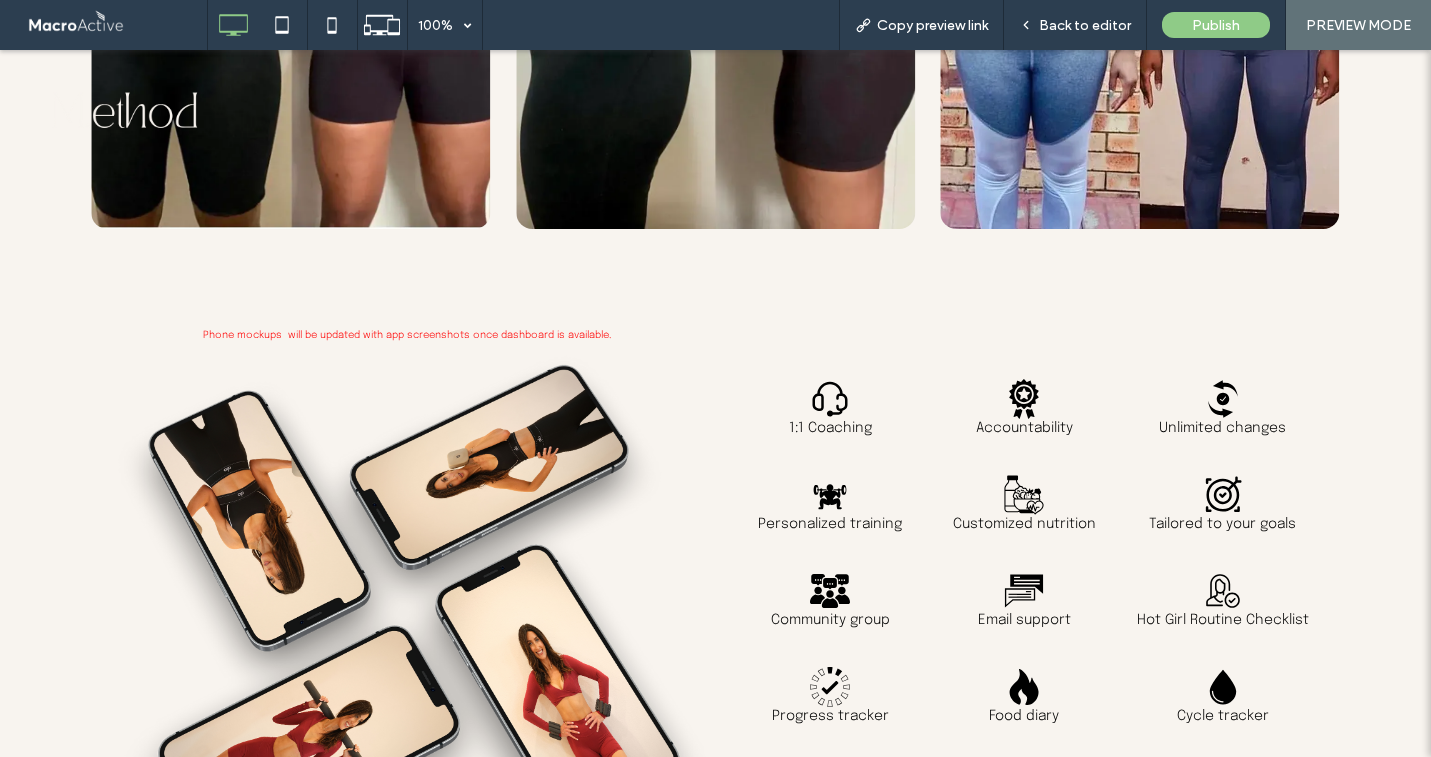 scroll, scrollTop: 1263, scrollLeft: 0, axis: vertical 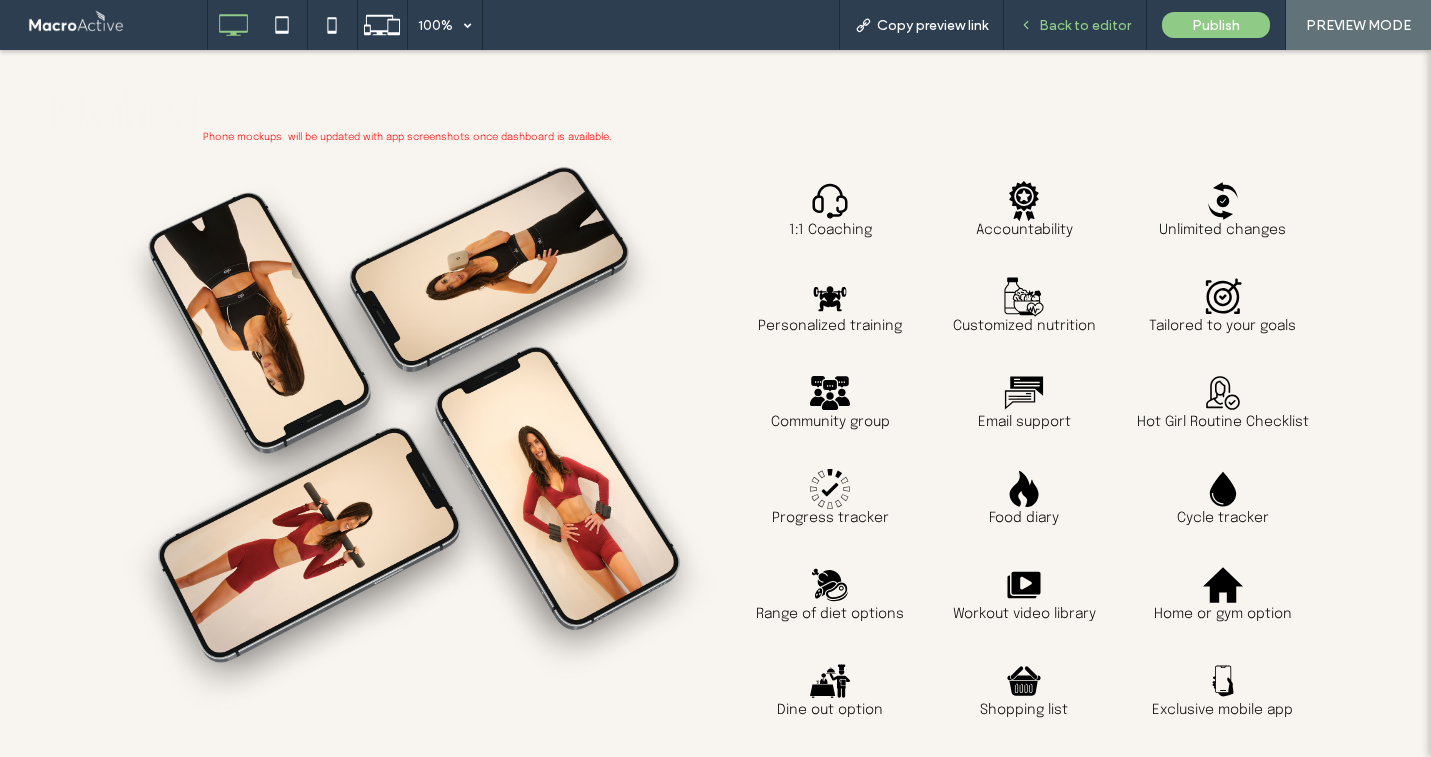 click on "Back to editor" at bounding box center (1085, 25) 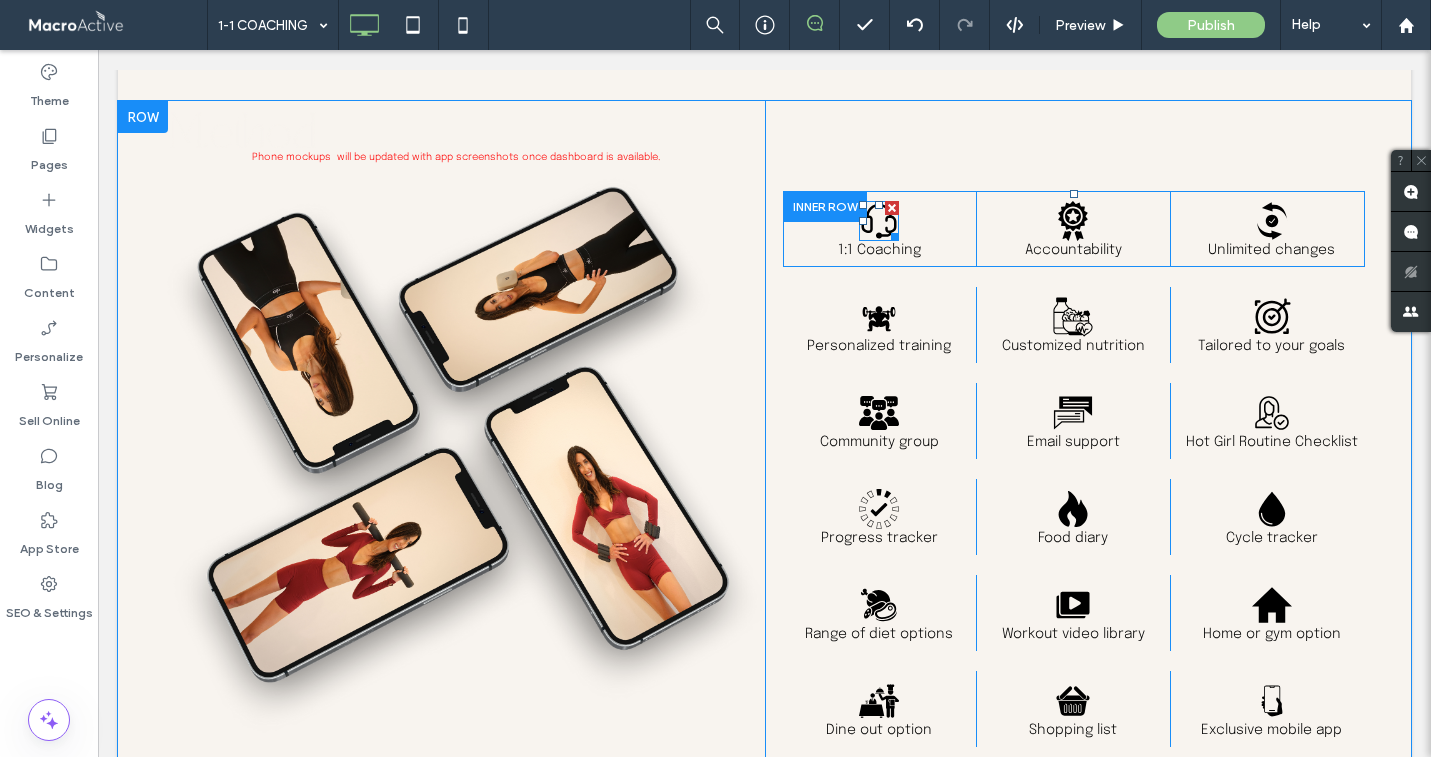 click at bounding box center [891, 233] 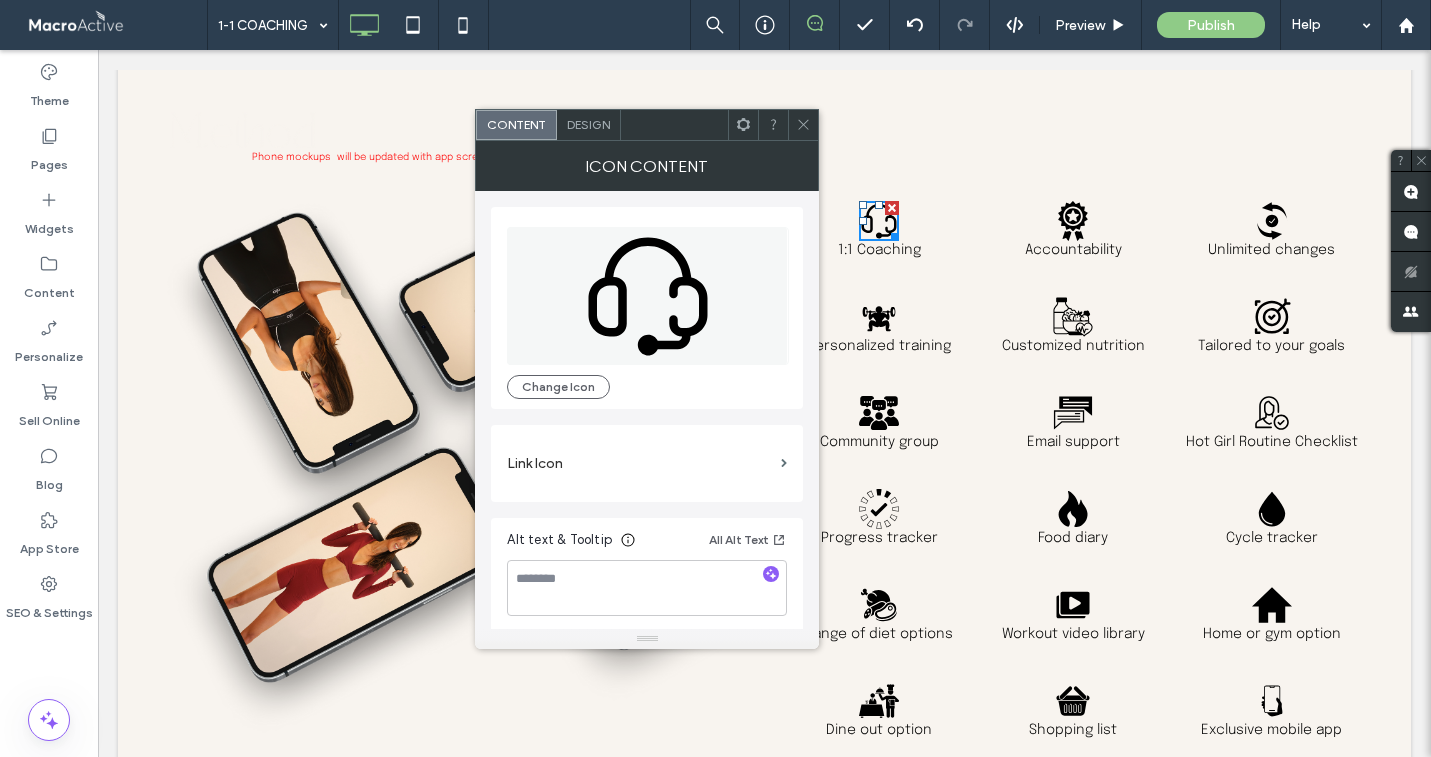click on "Design" at bounding box center [589, 125] 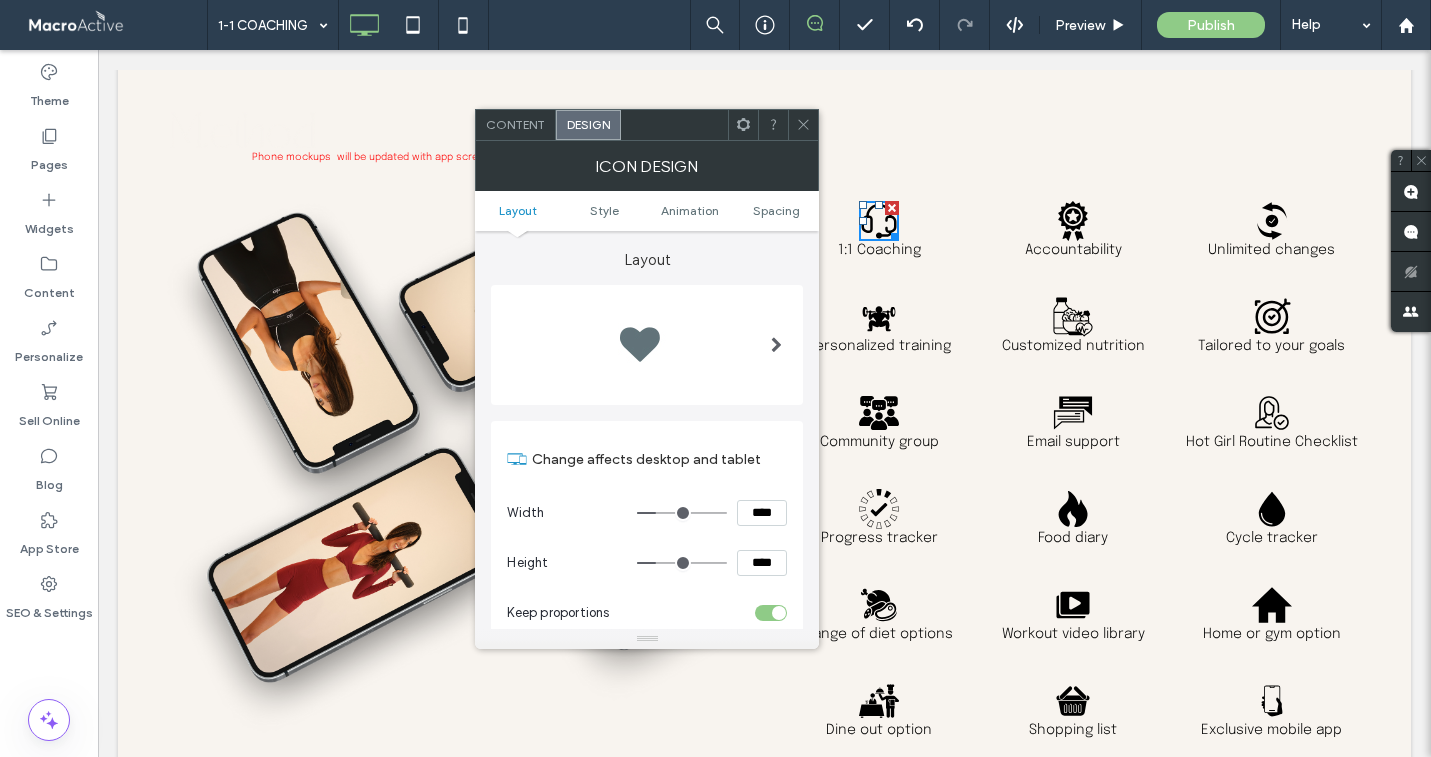 click on "Content" at bounding box center (516, 125) 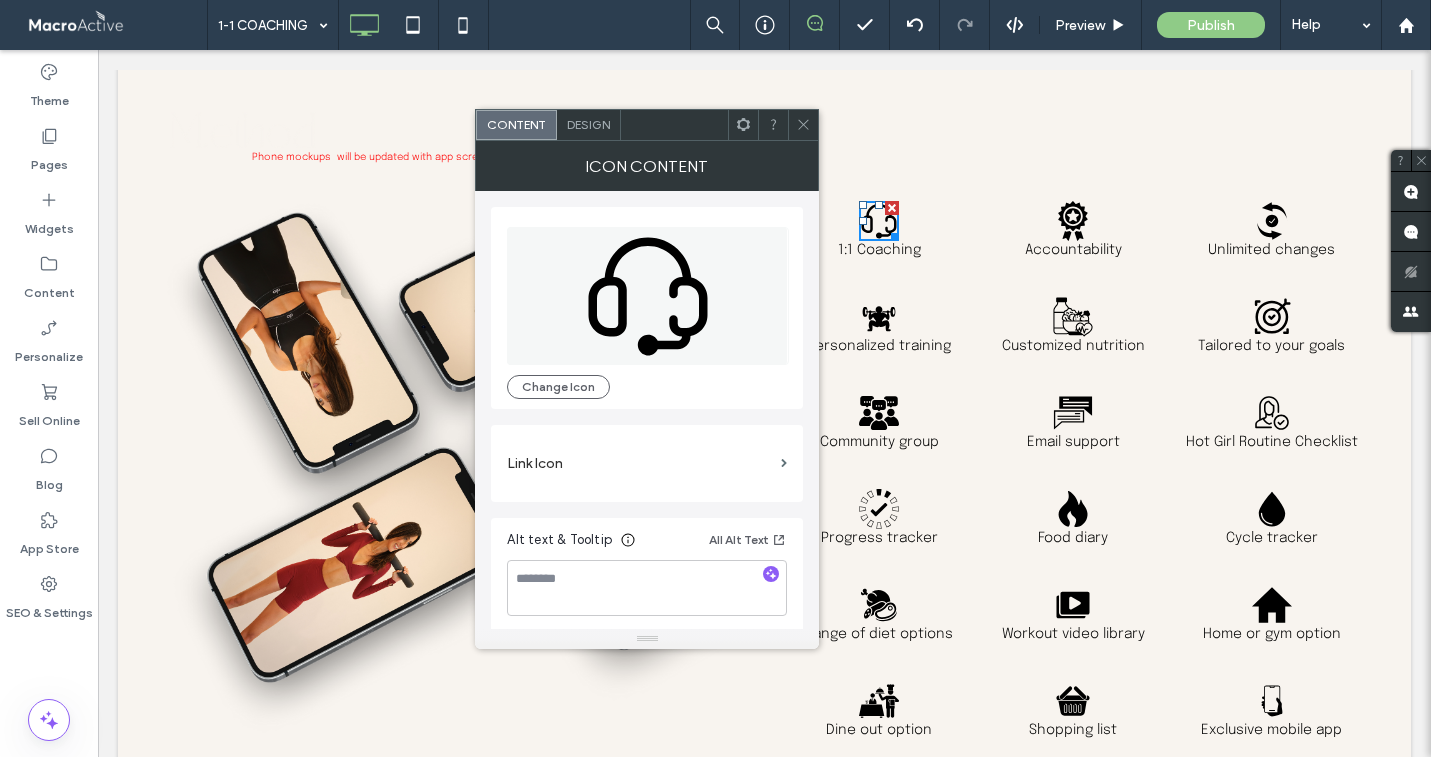 scroll, scrollTop: 5, scrollLeft: 0, axis: vertical 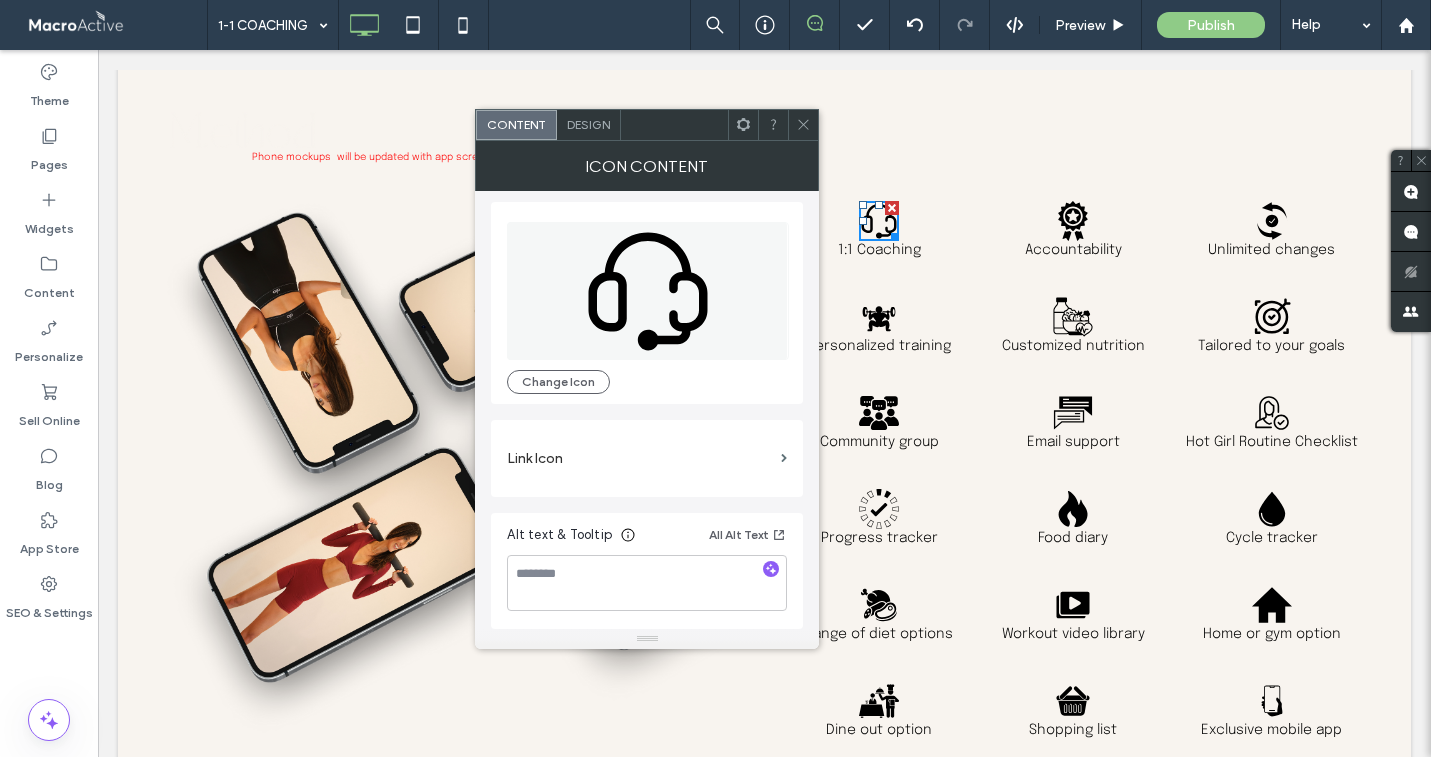 click on "Design" at bounding box center [588, 124] 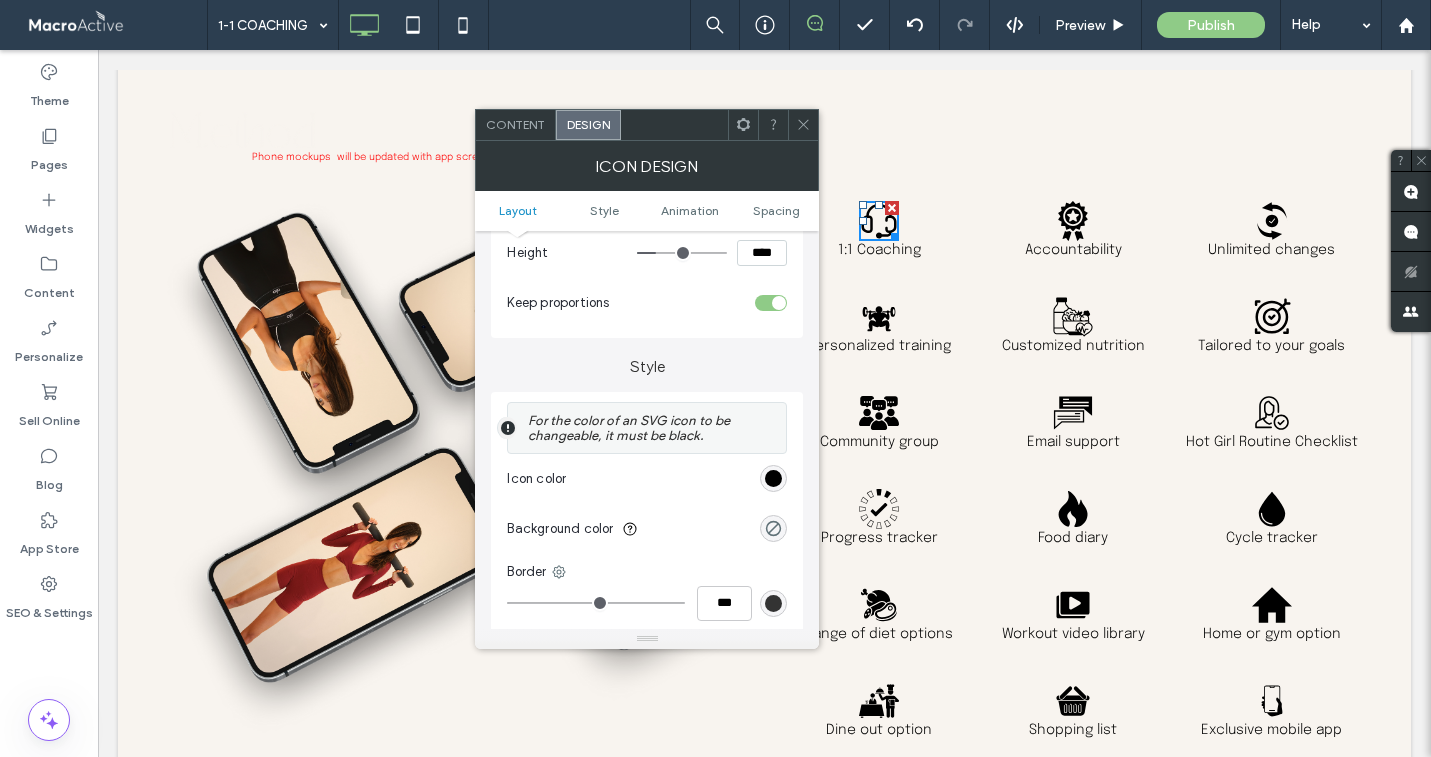 scroll, scrollTop: 309, scrollLeft: 0, axis: vertical 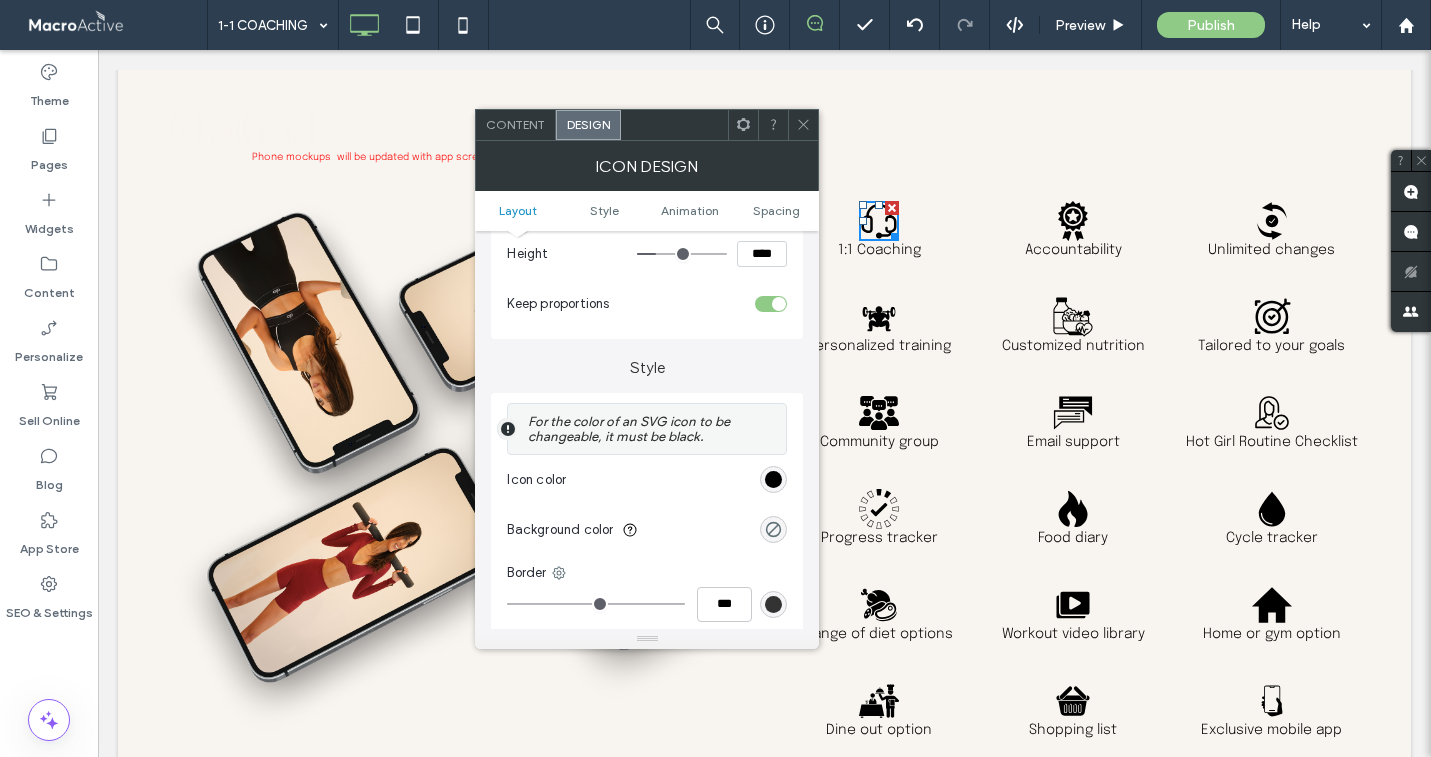 click at bounding box center [773, 479] 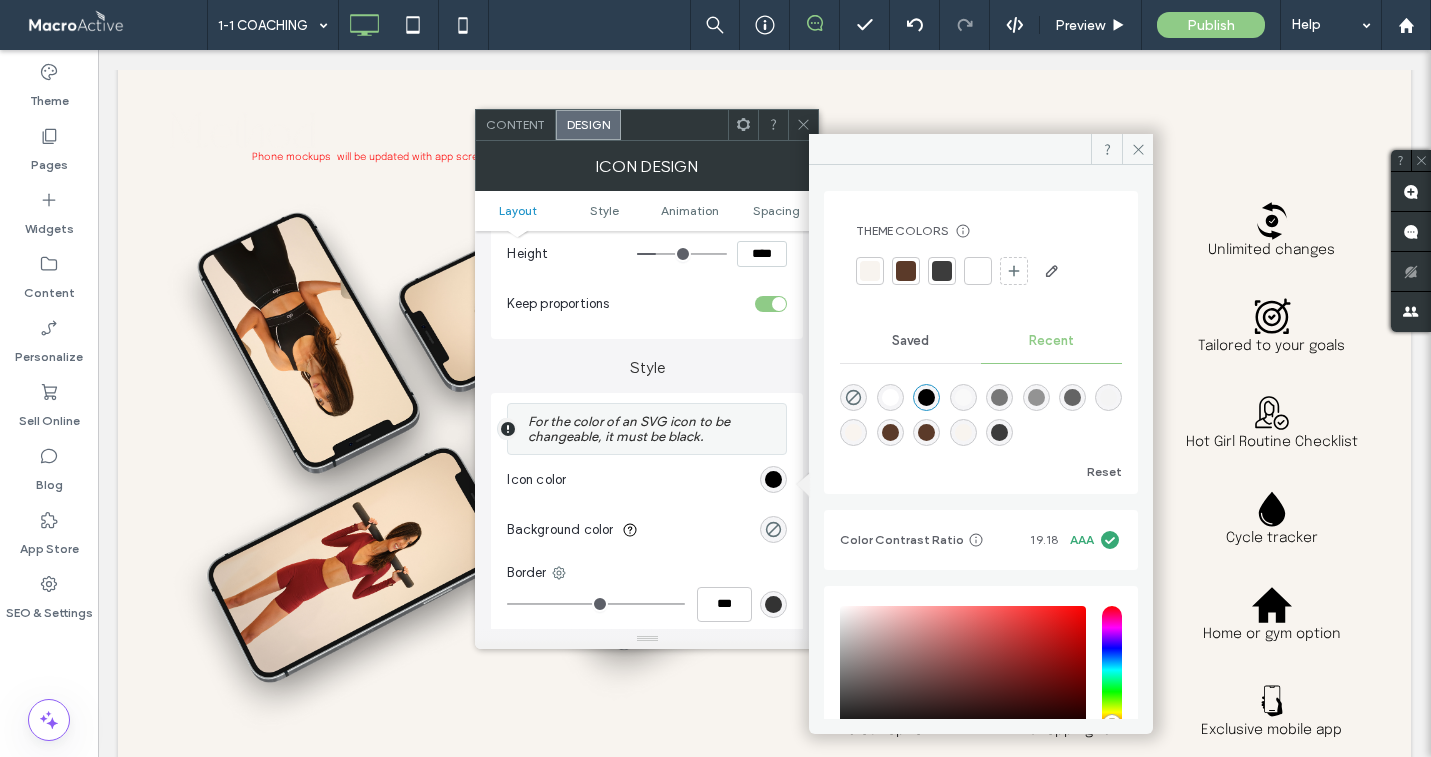 click at bounding box center [906, 271] 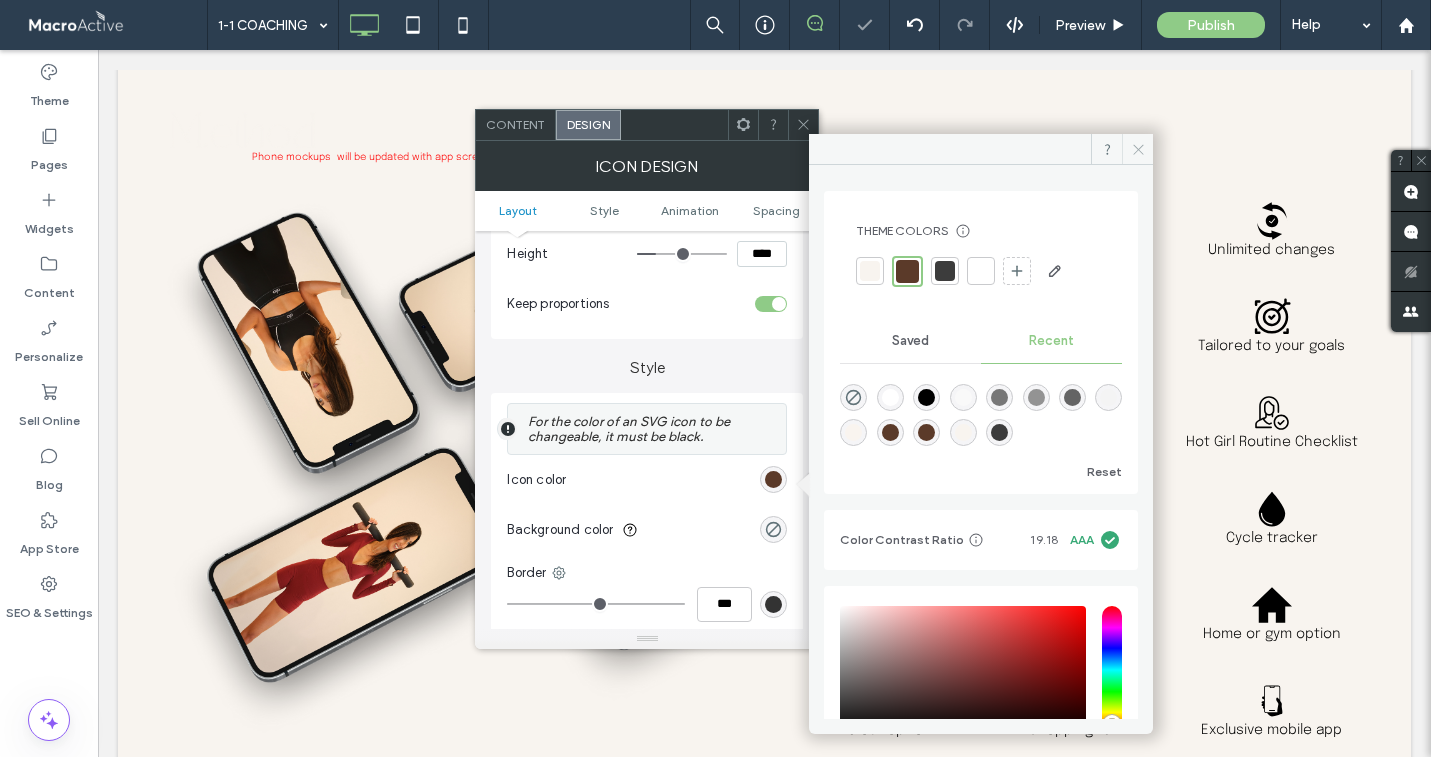 click 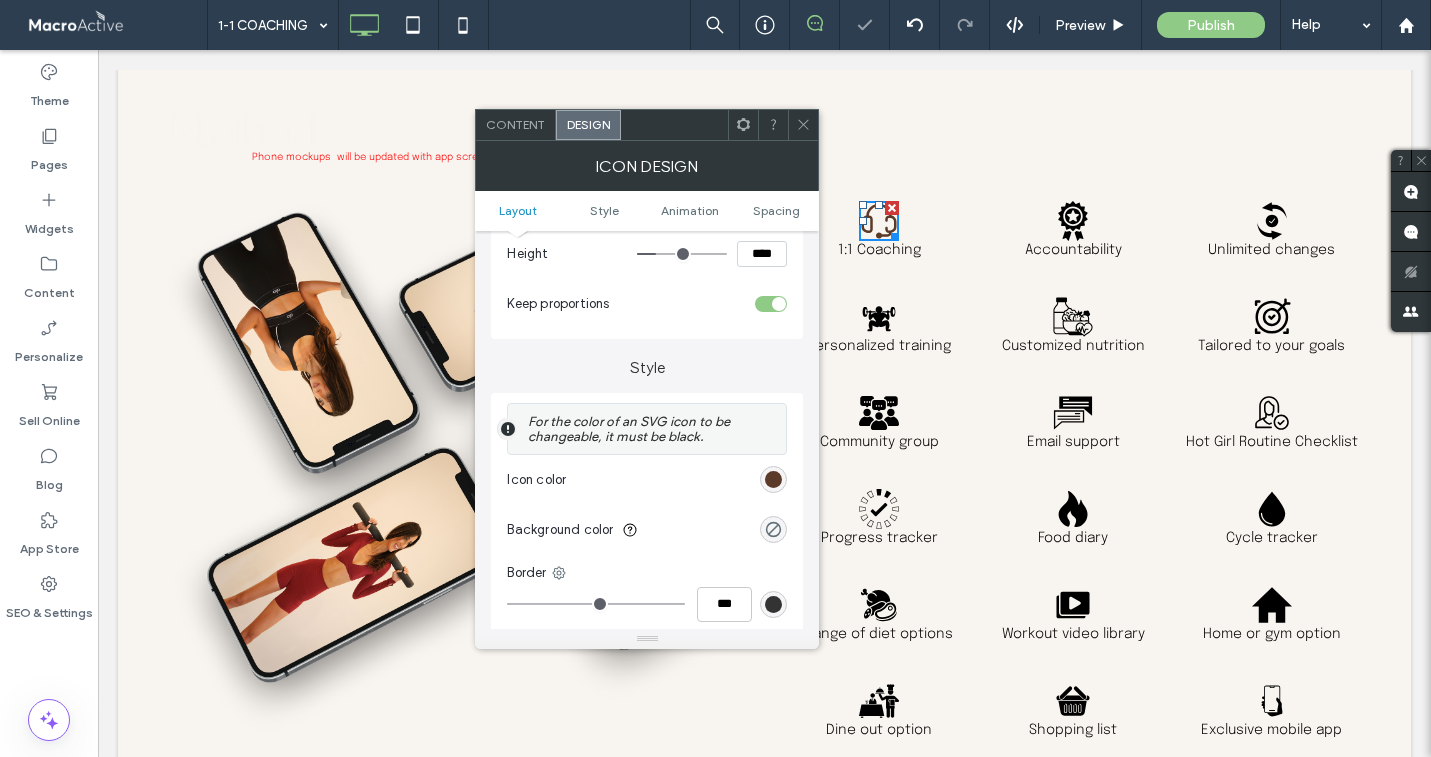 click 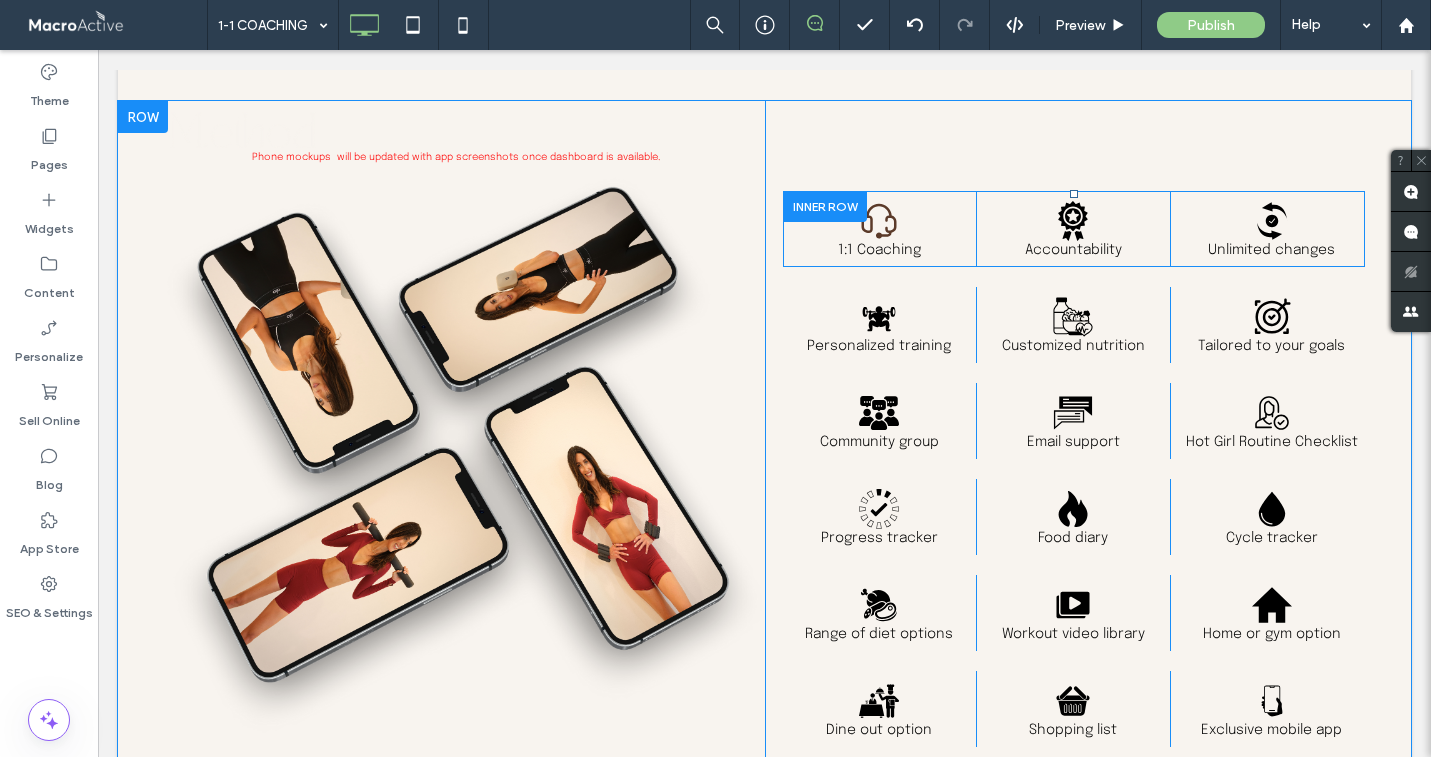 click on "1:1 Coaching
Click To Paste" at bounding box center [880, 229] 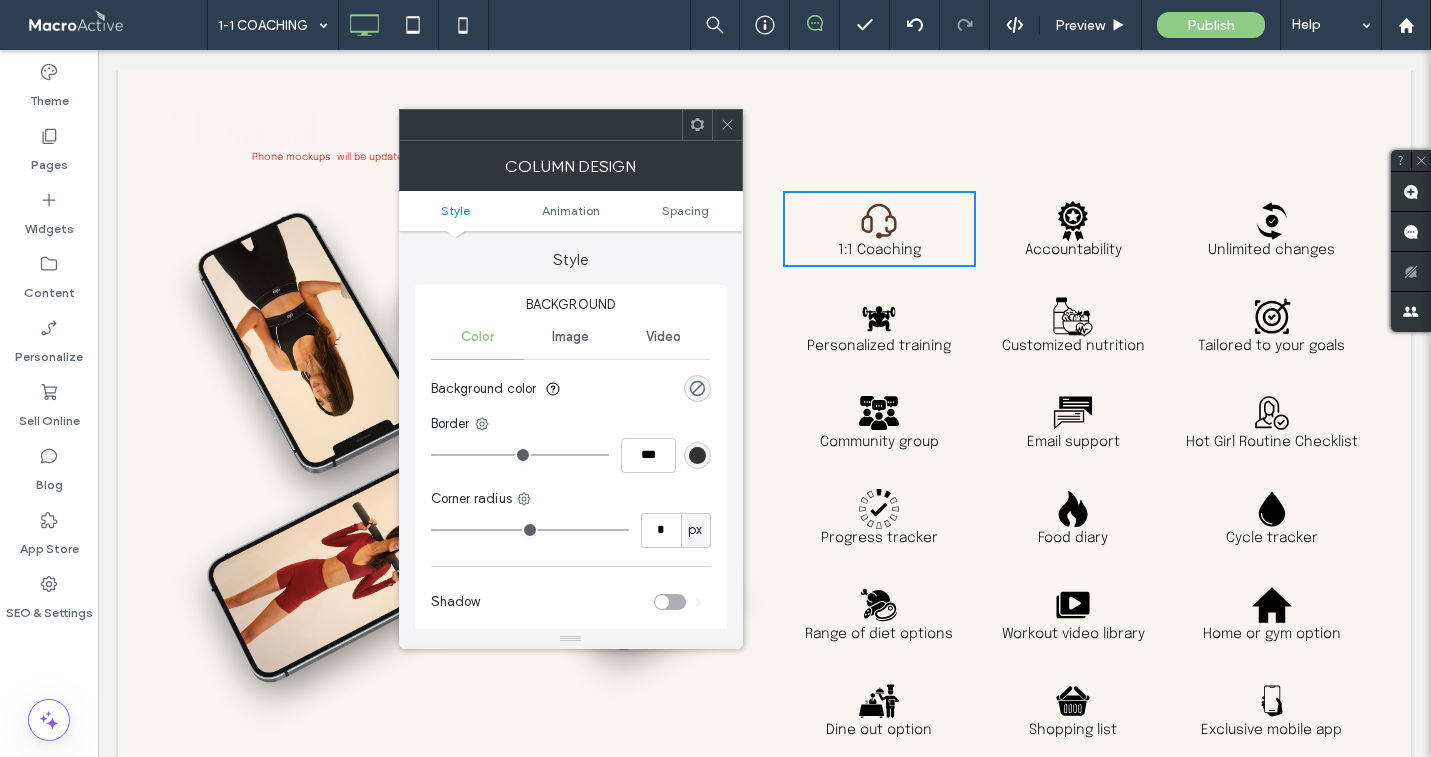 click 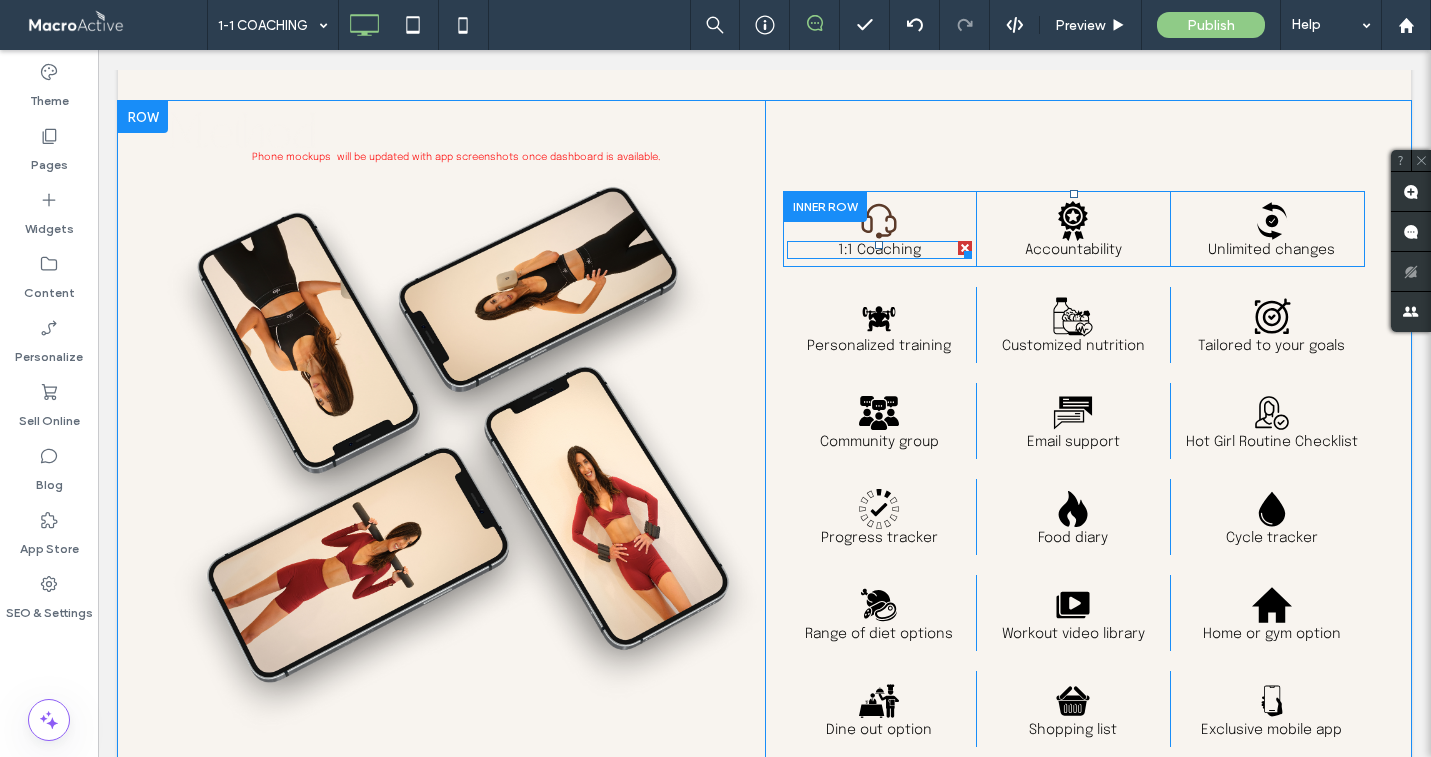 click on "1:1 Coaching" at bounding box center (879, 250) 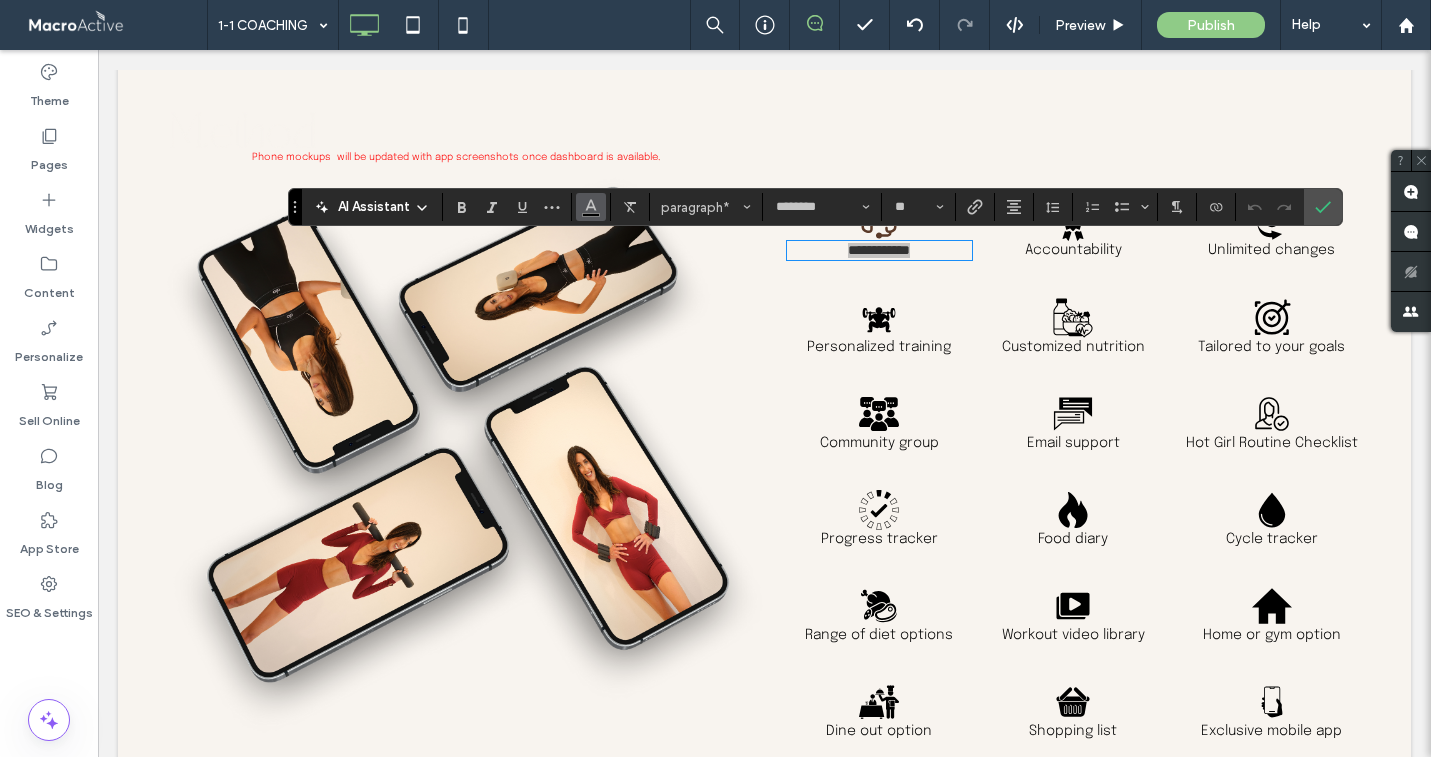 click 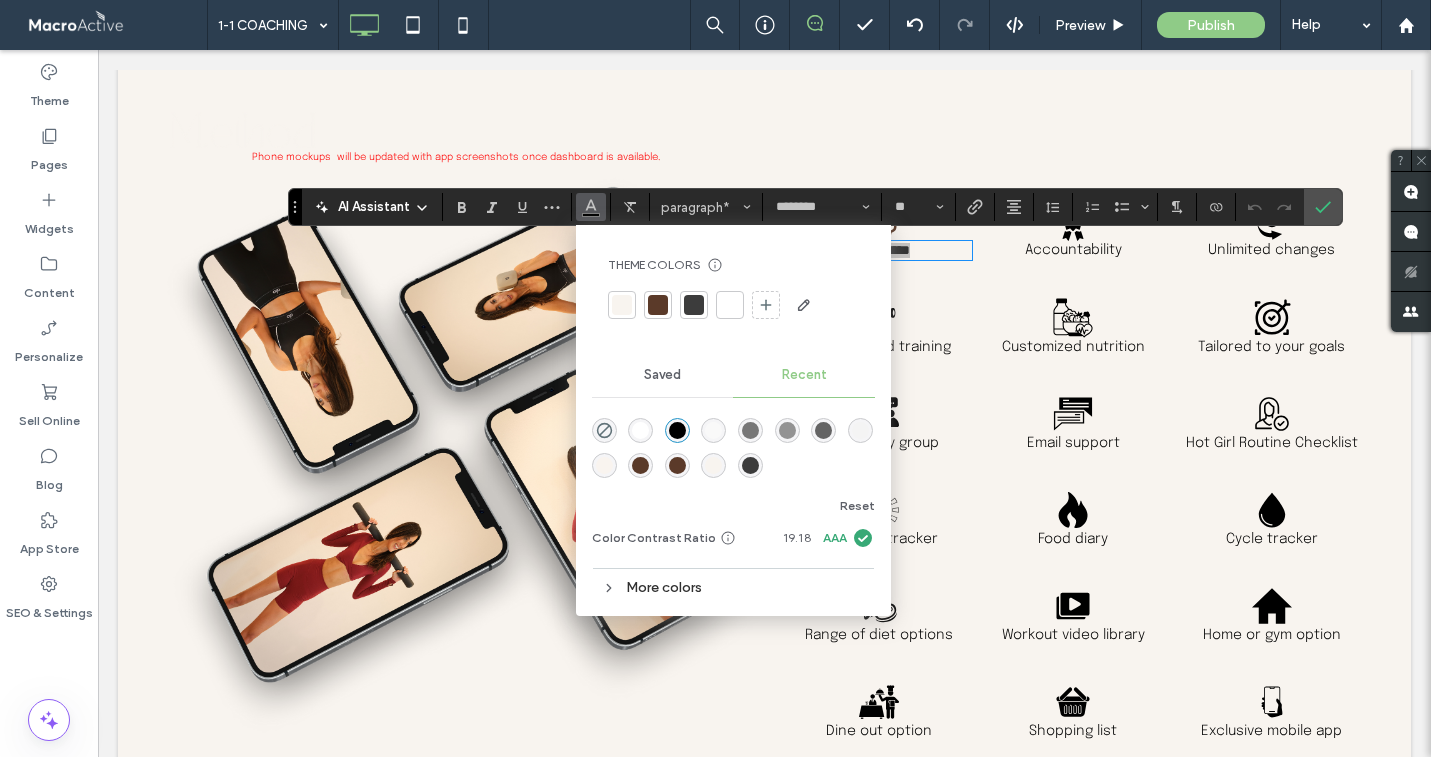 click at bounding box center (658, 305) 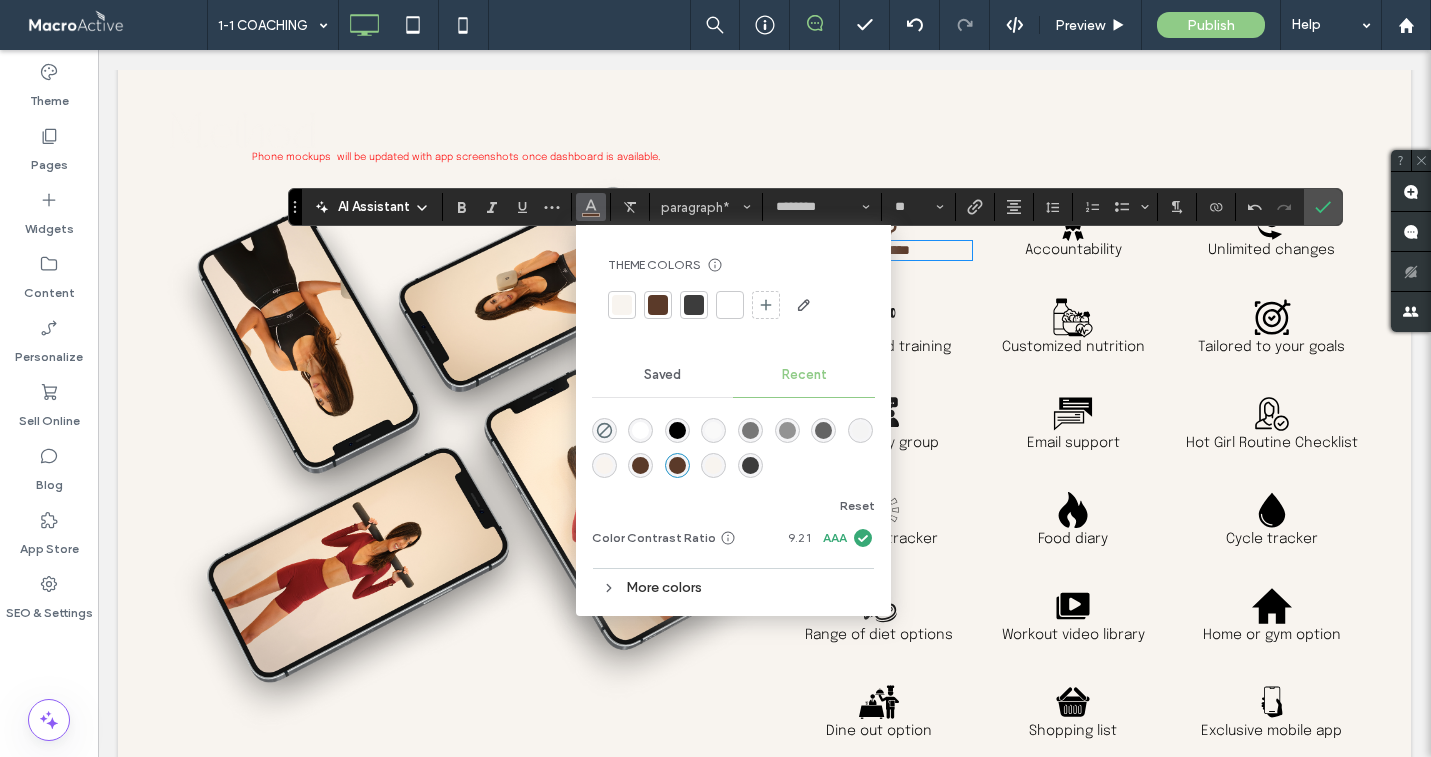 click on "Accountability" at bounding box center [1073, 250] 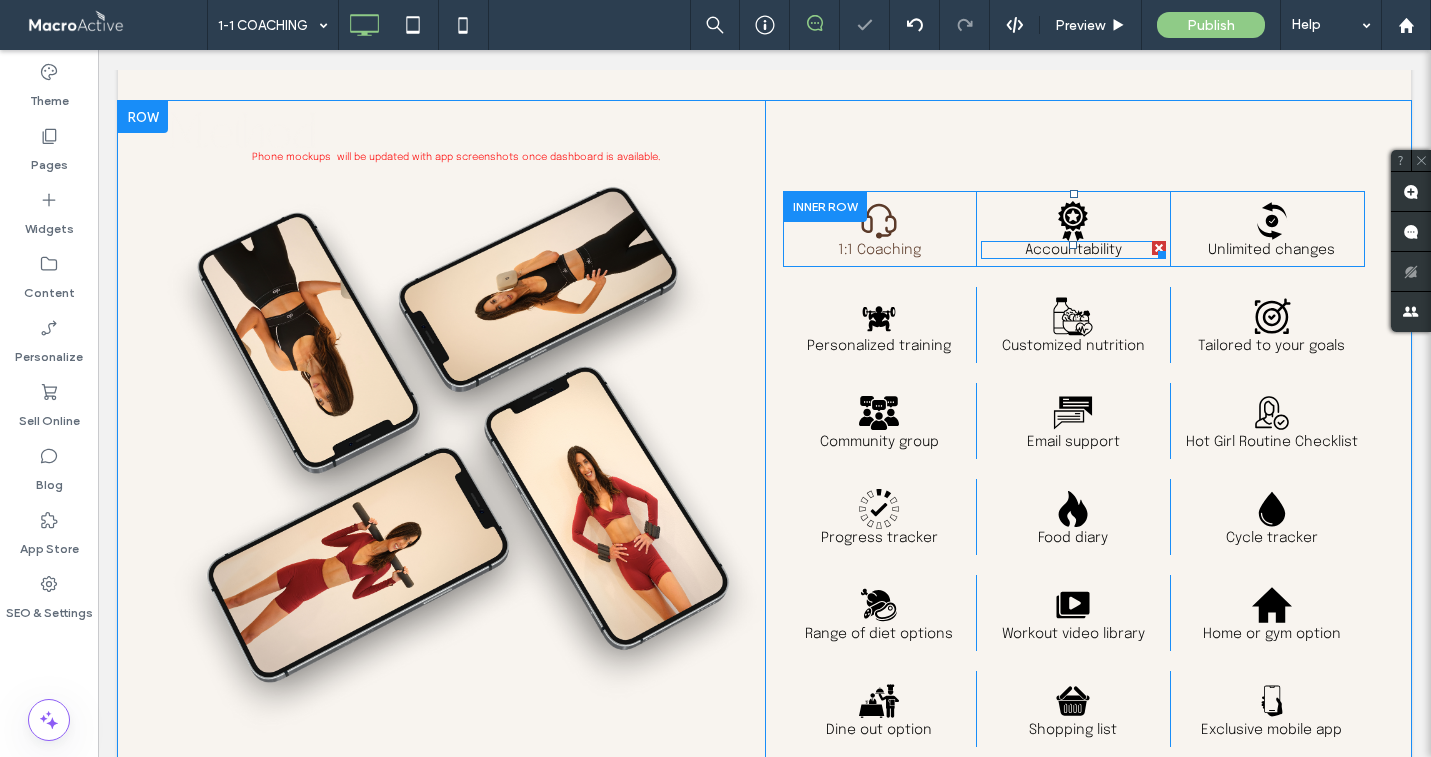 click on "Accountability" at bounding box center [1073, 250] 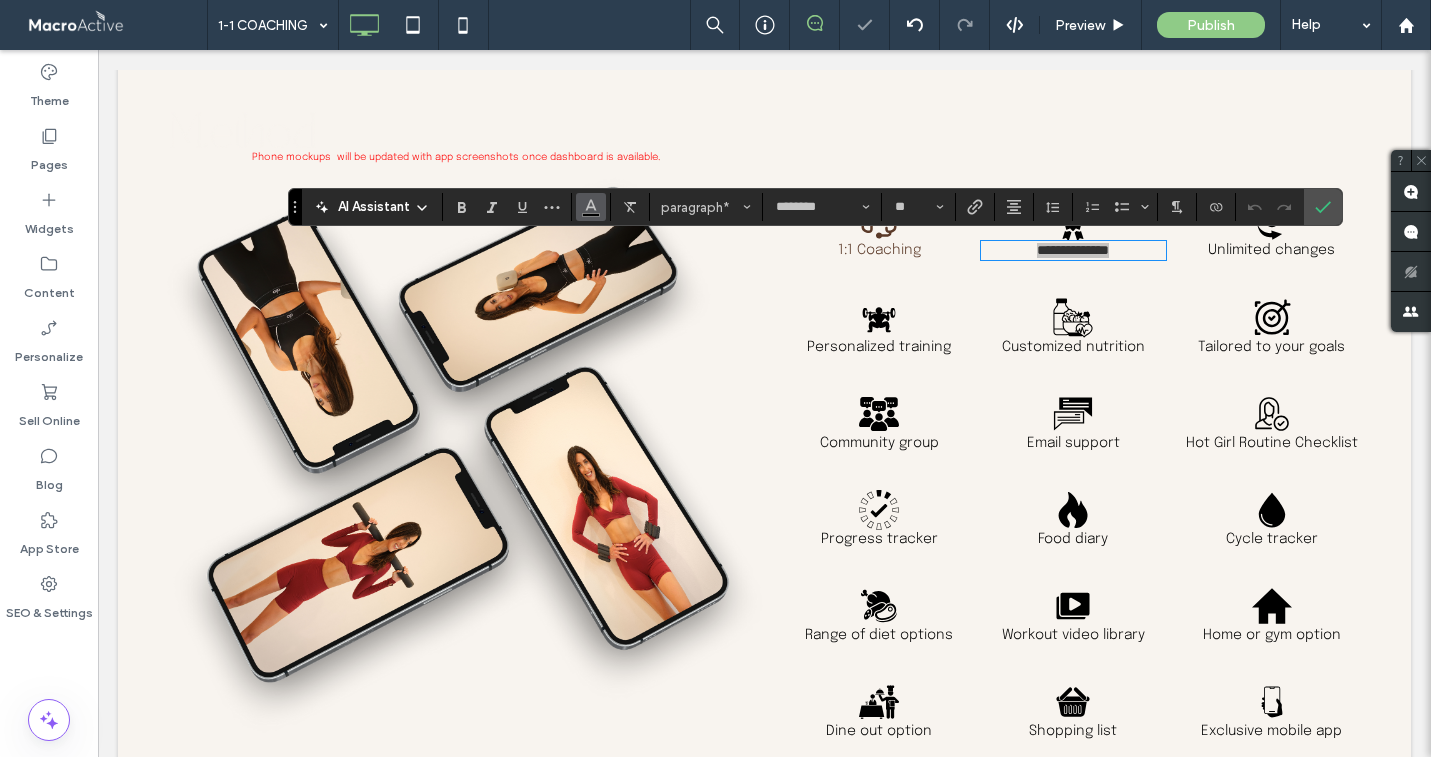 click at bounding box center [591, 207] 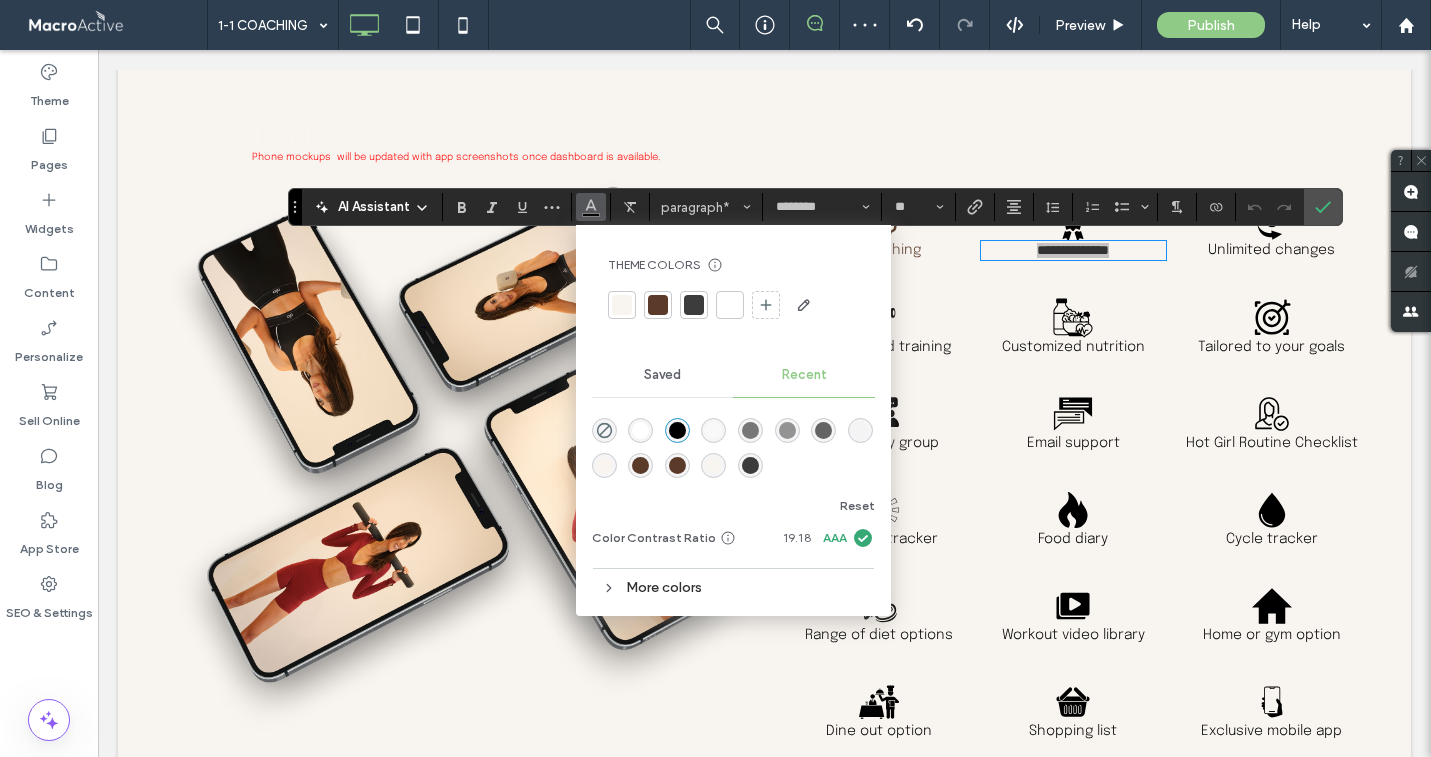 click at bounding box center [658, 305] 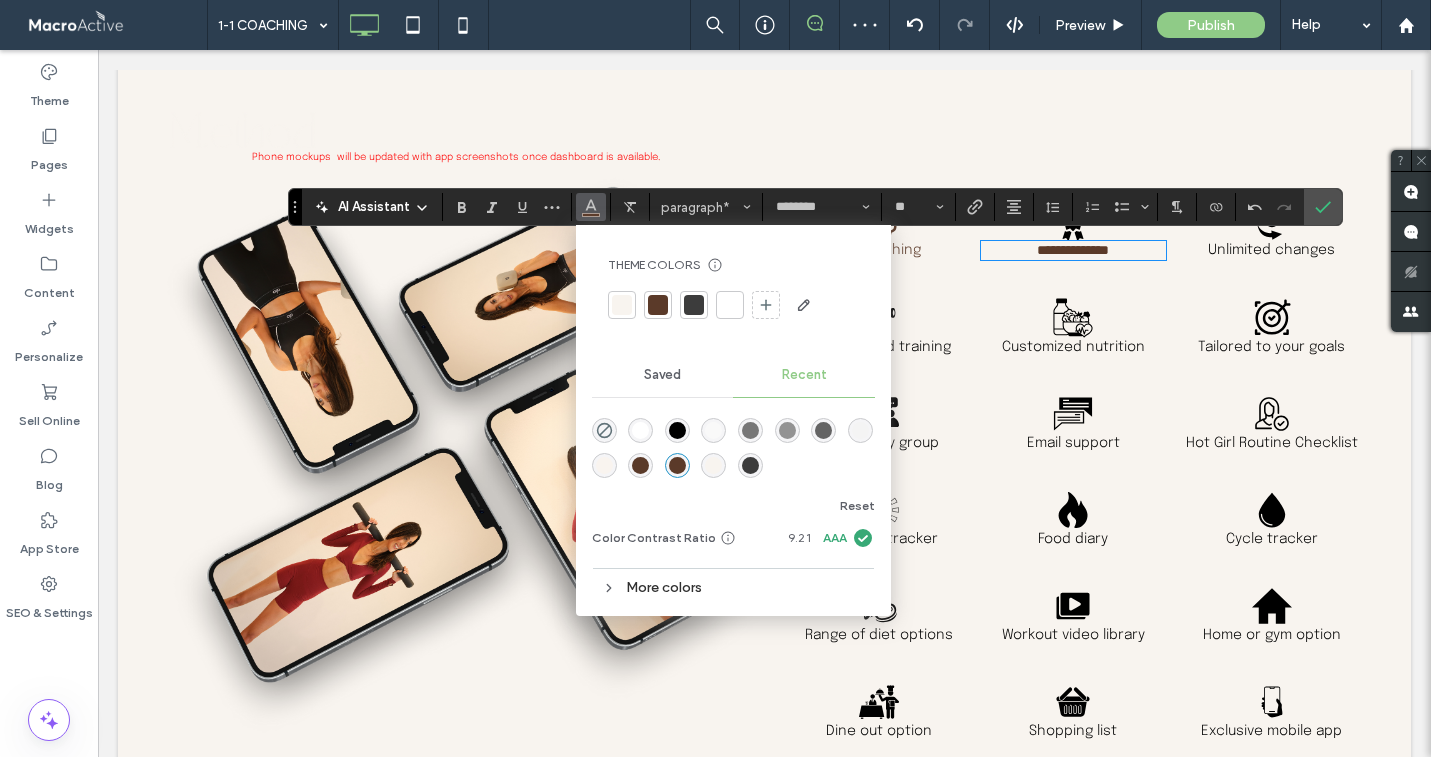 click on "Unlimited changes" at bounding box center [1271, 250] 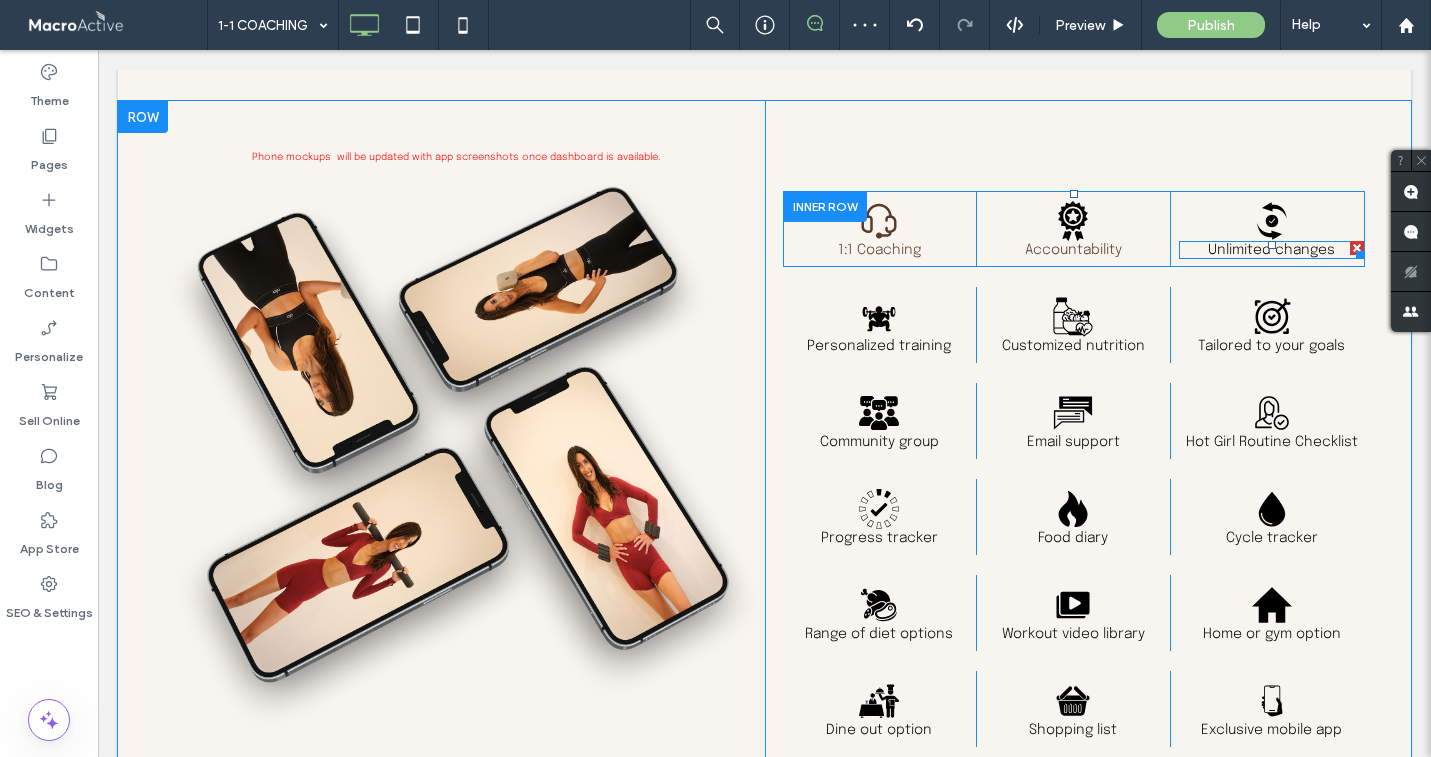 click on "Unlimited changes" at bounding box center [1271, 250] 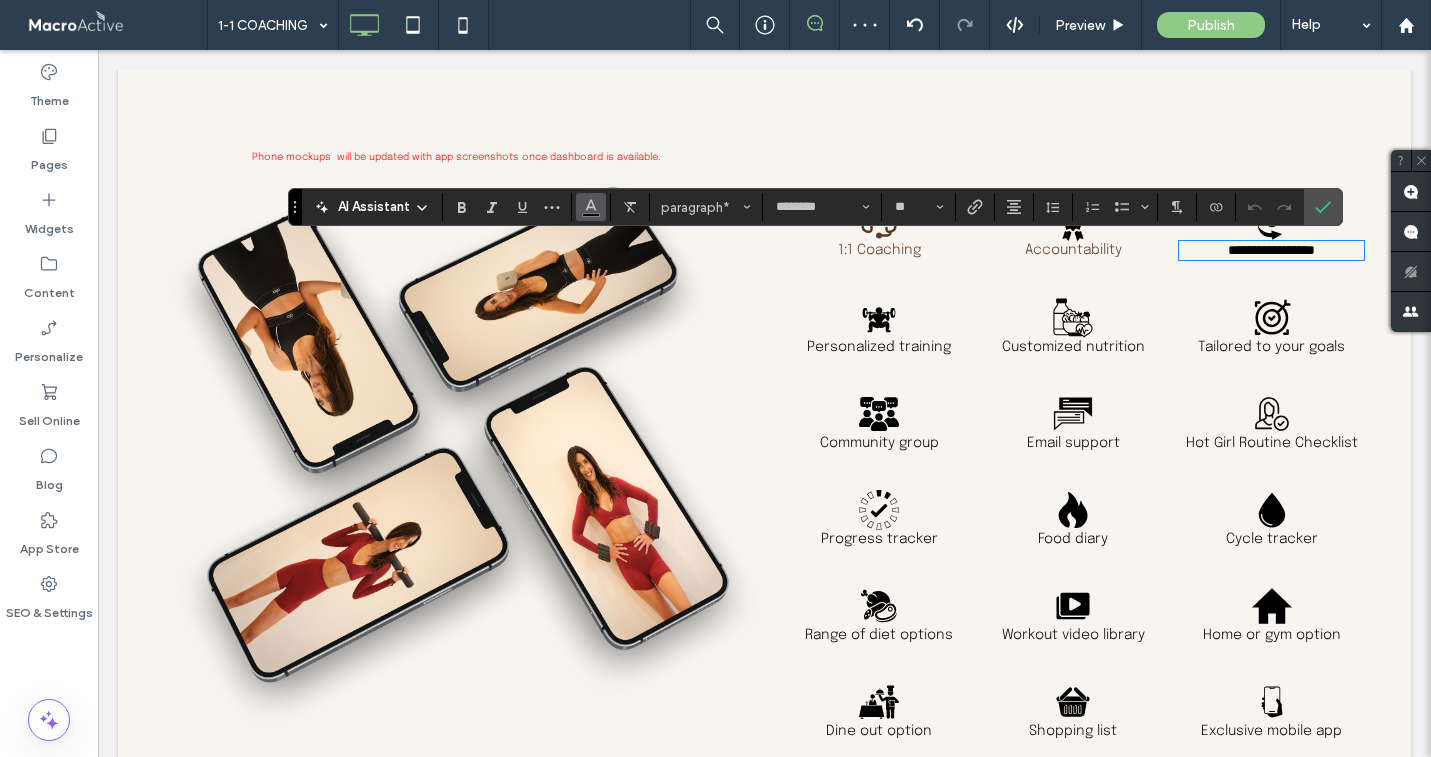 click 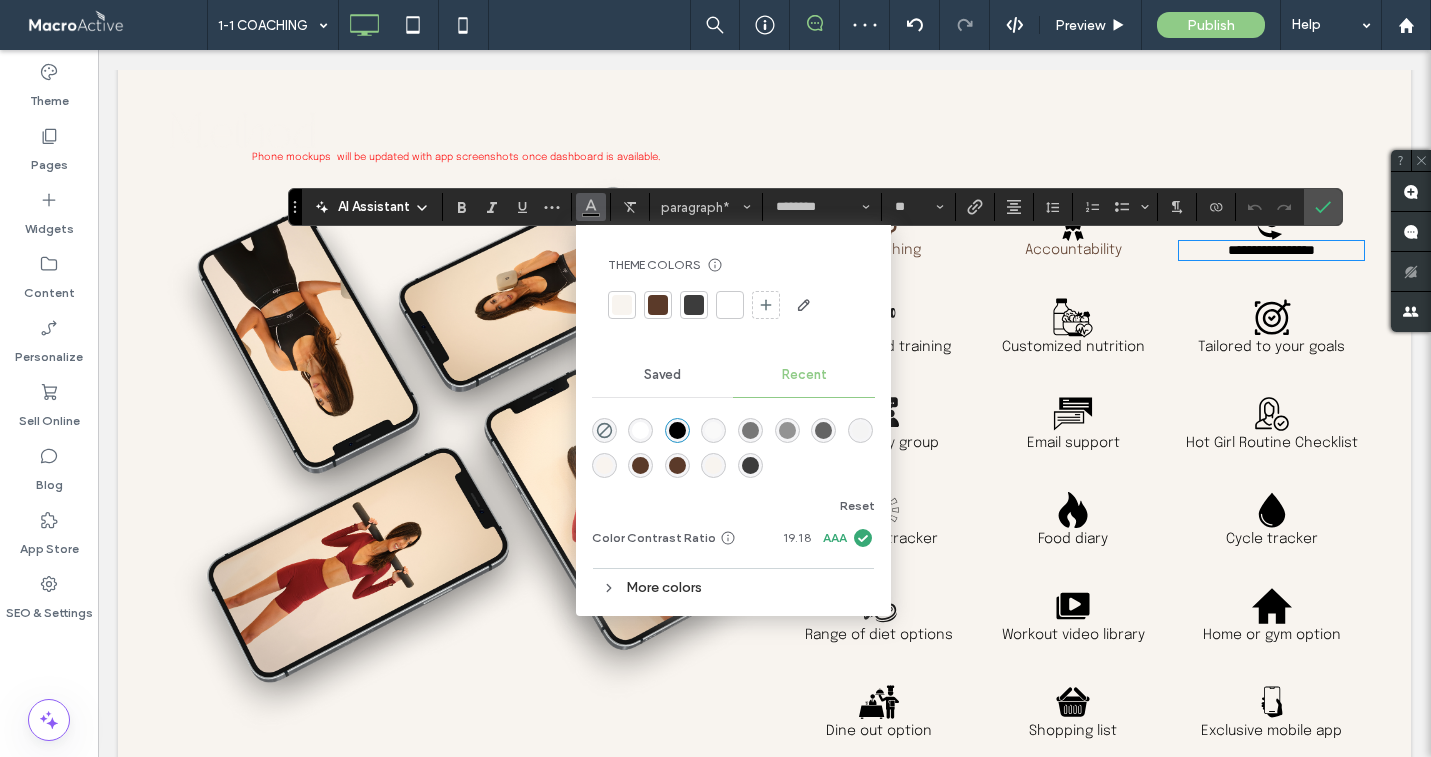click at bounding box center [658, 305] 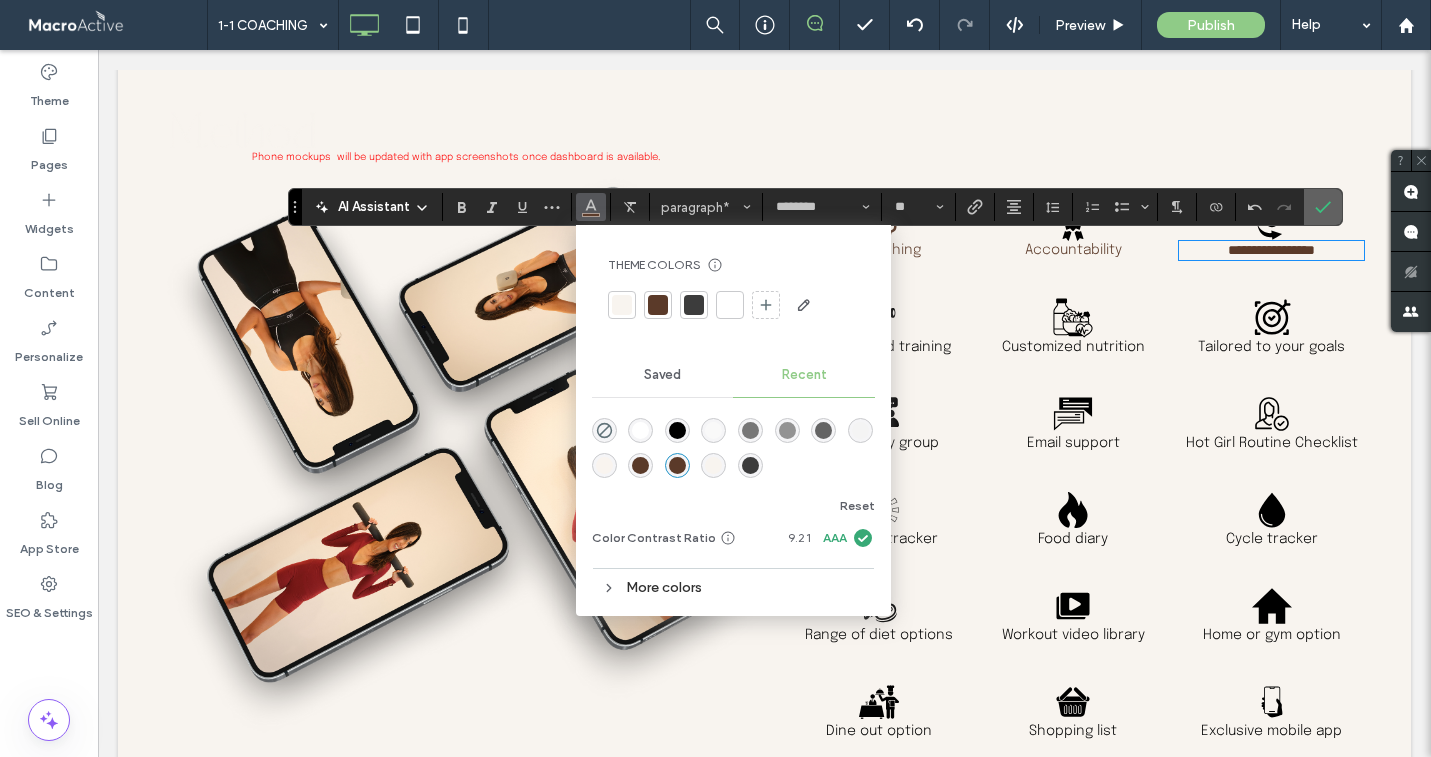 click at bounding box center (1319, 207) 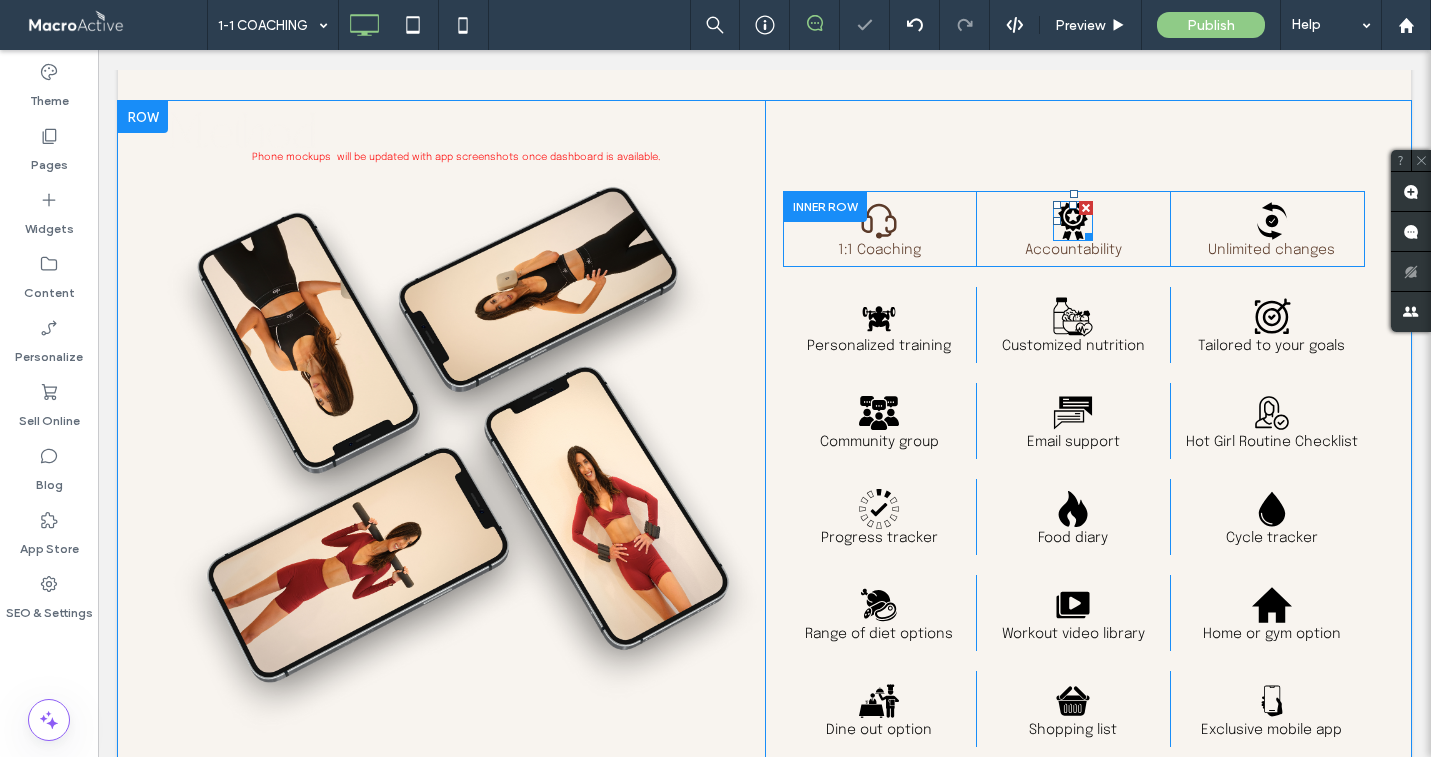 click 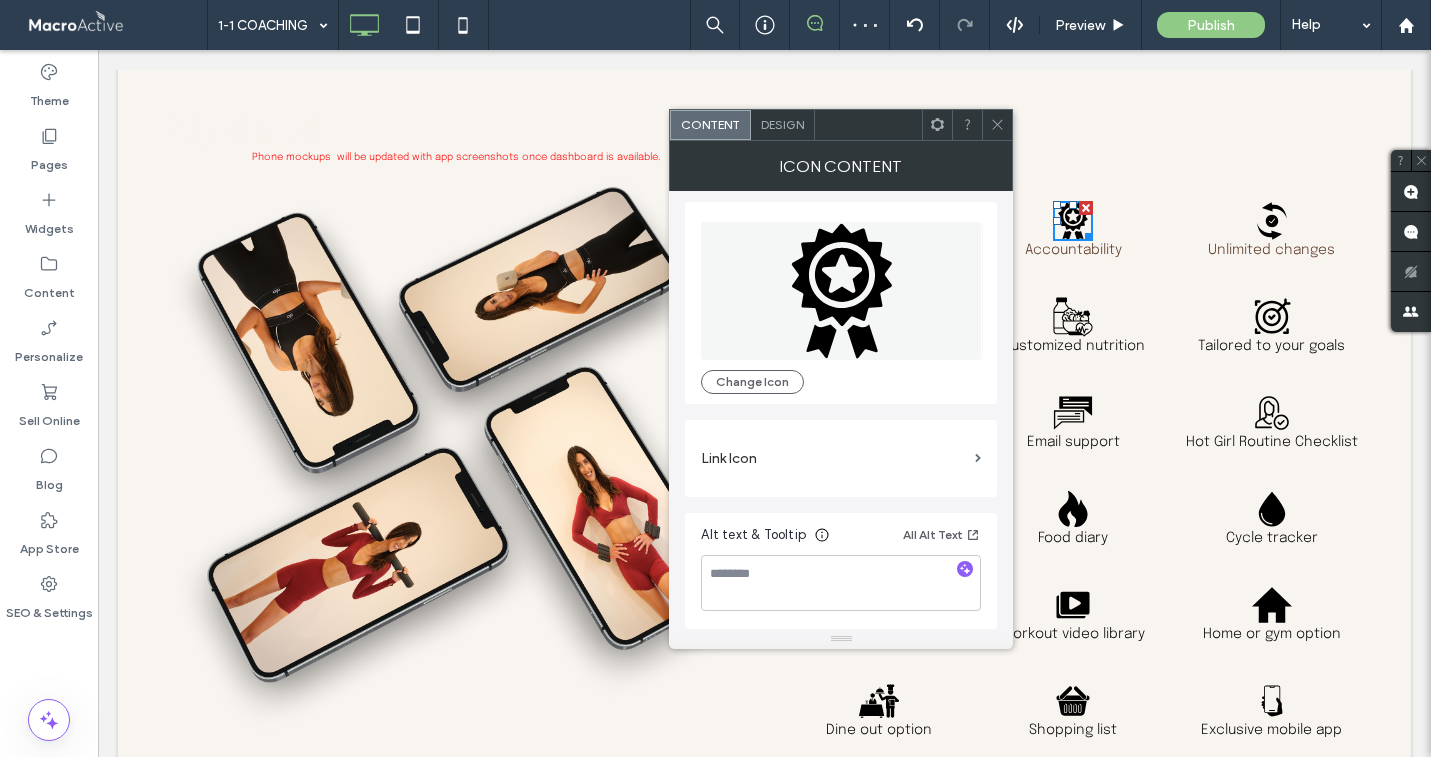 scroll, scrollTop: 0, scrollLeft: 0, axis: both 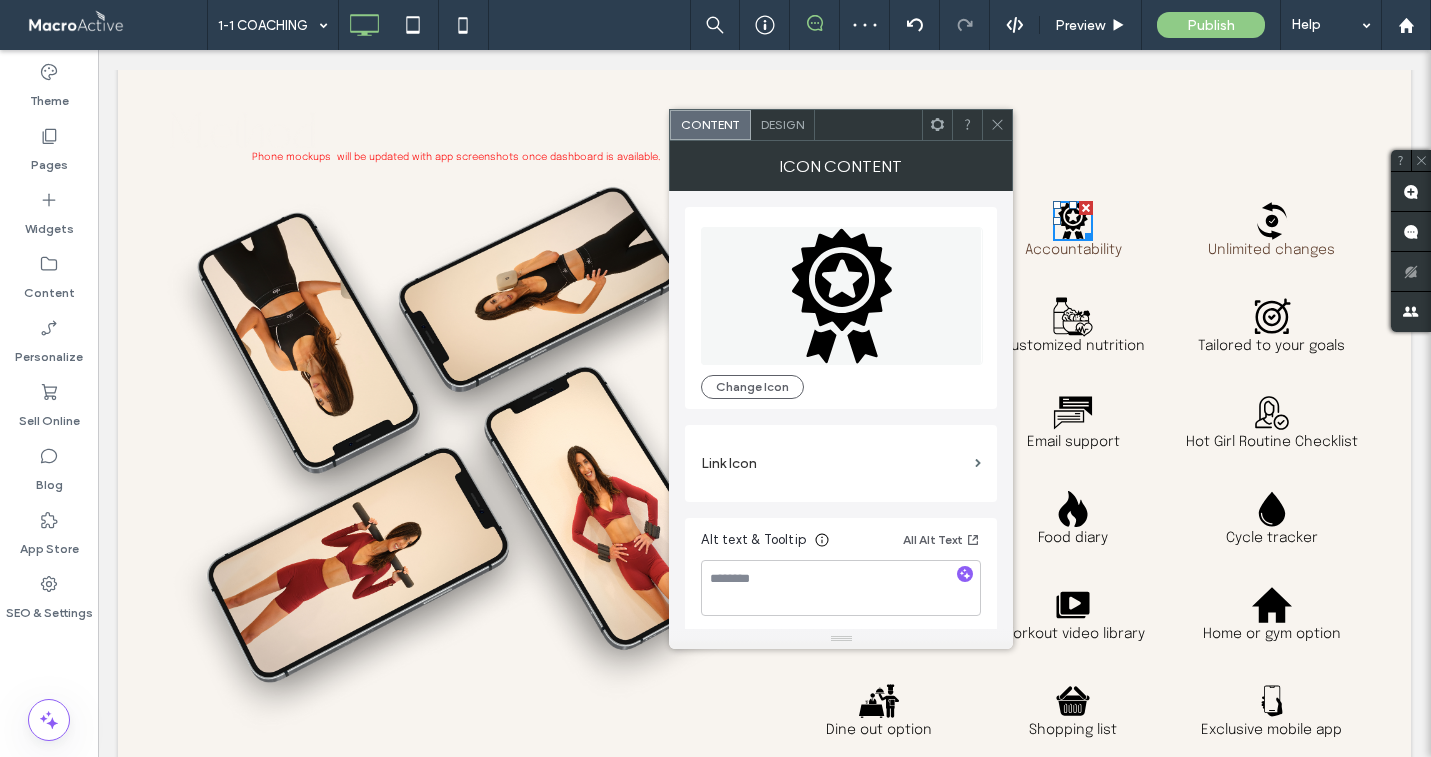 click on "Design" at bounding box center [782, 124] 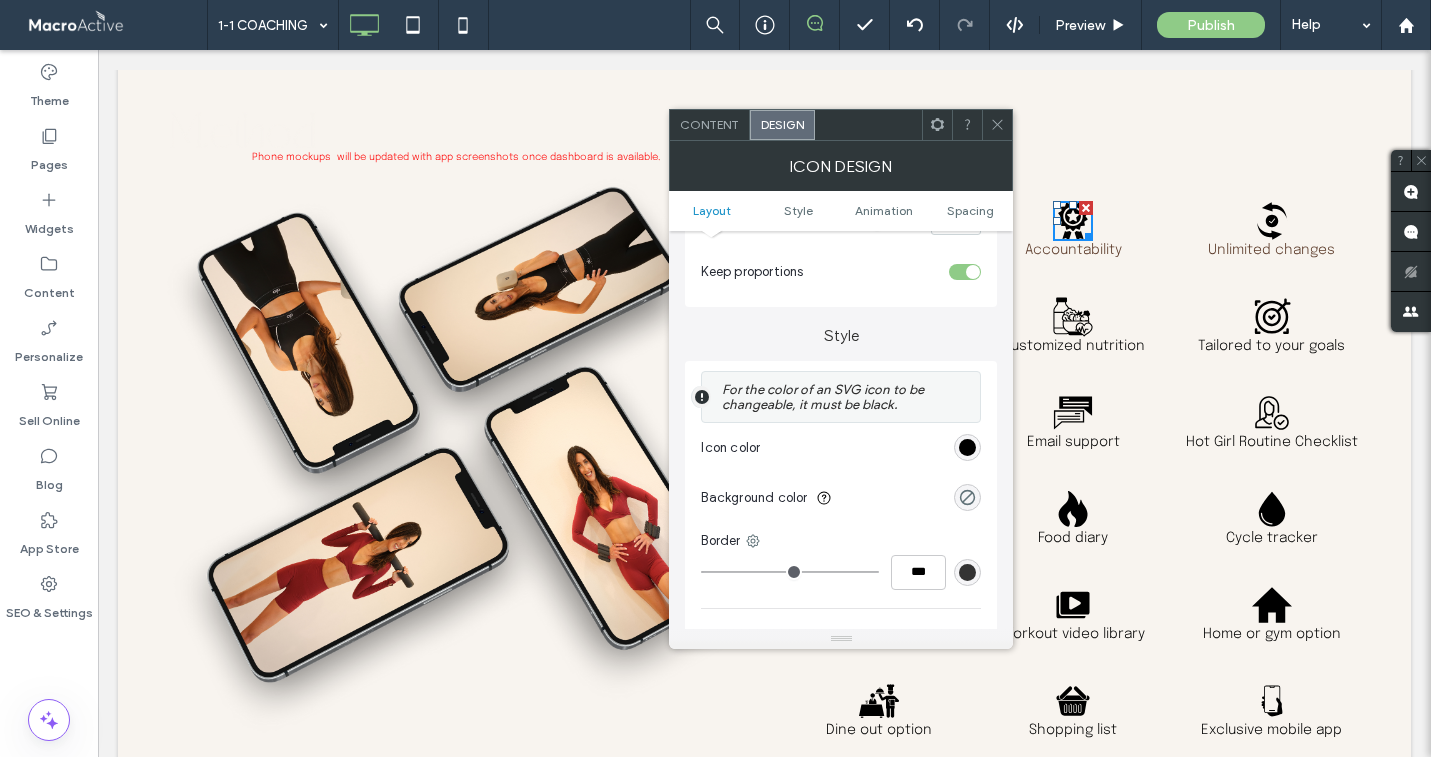 scroll, scrollTop: 345, scrollLeft: 0, axis: vertical 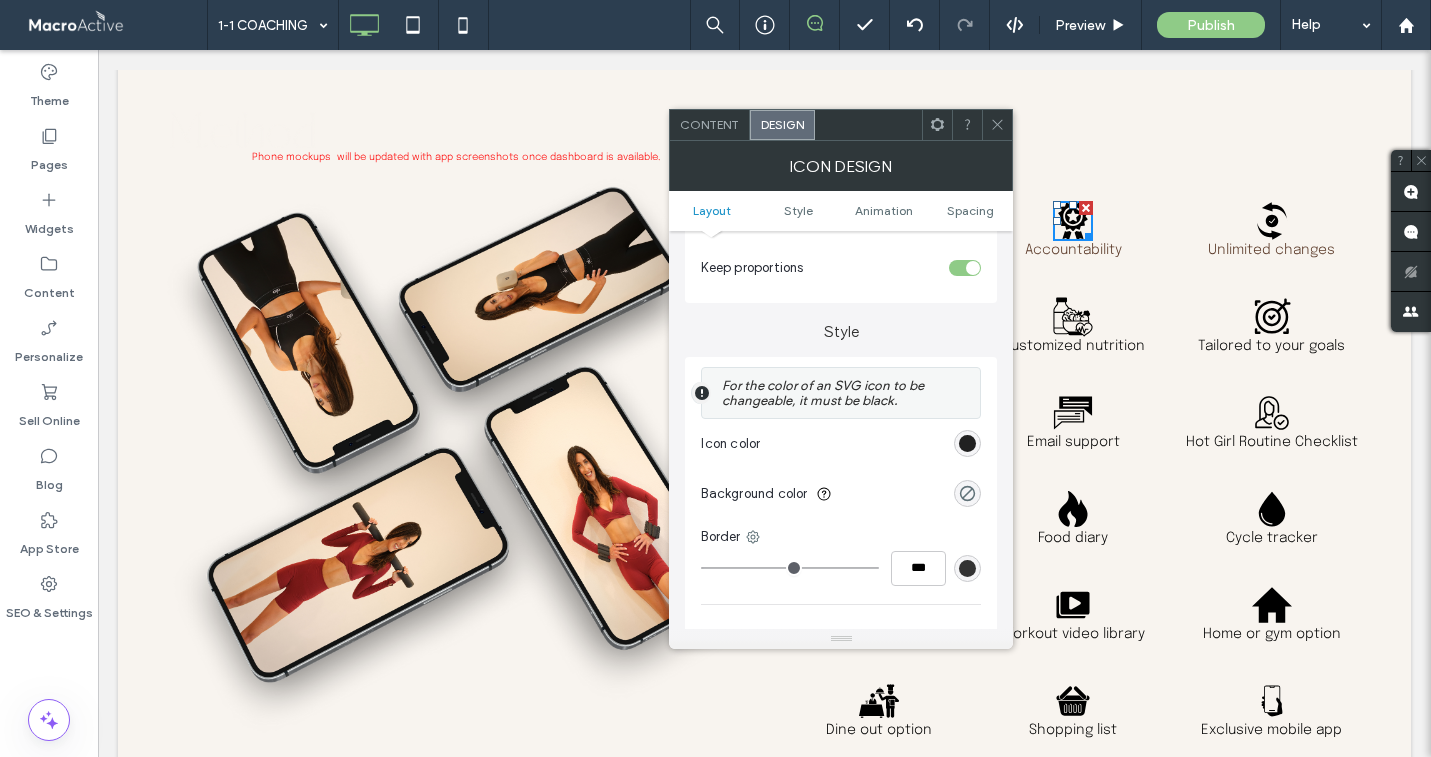 click at bounding box center (967, 443) 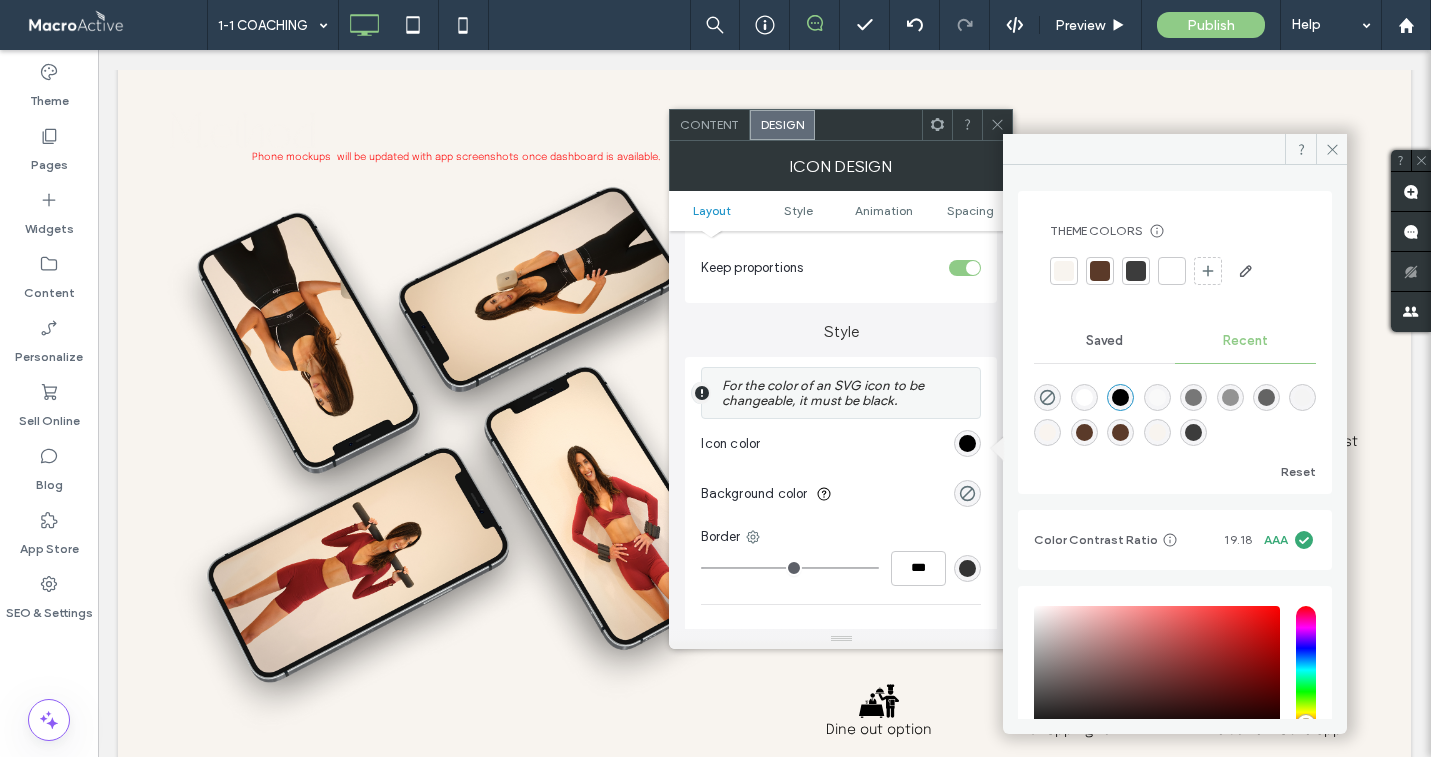 click at bounding box center [1100, 271] 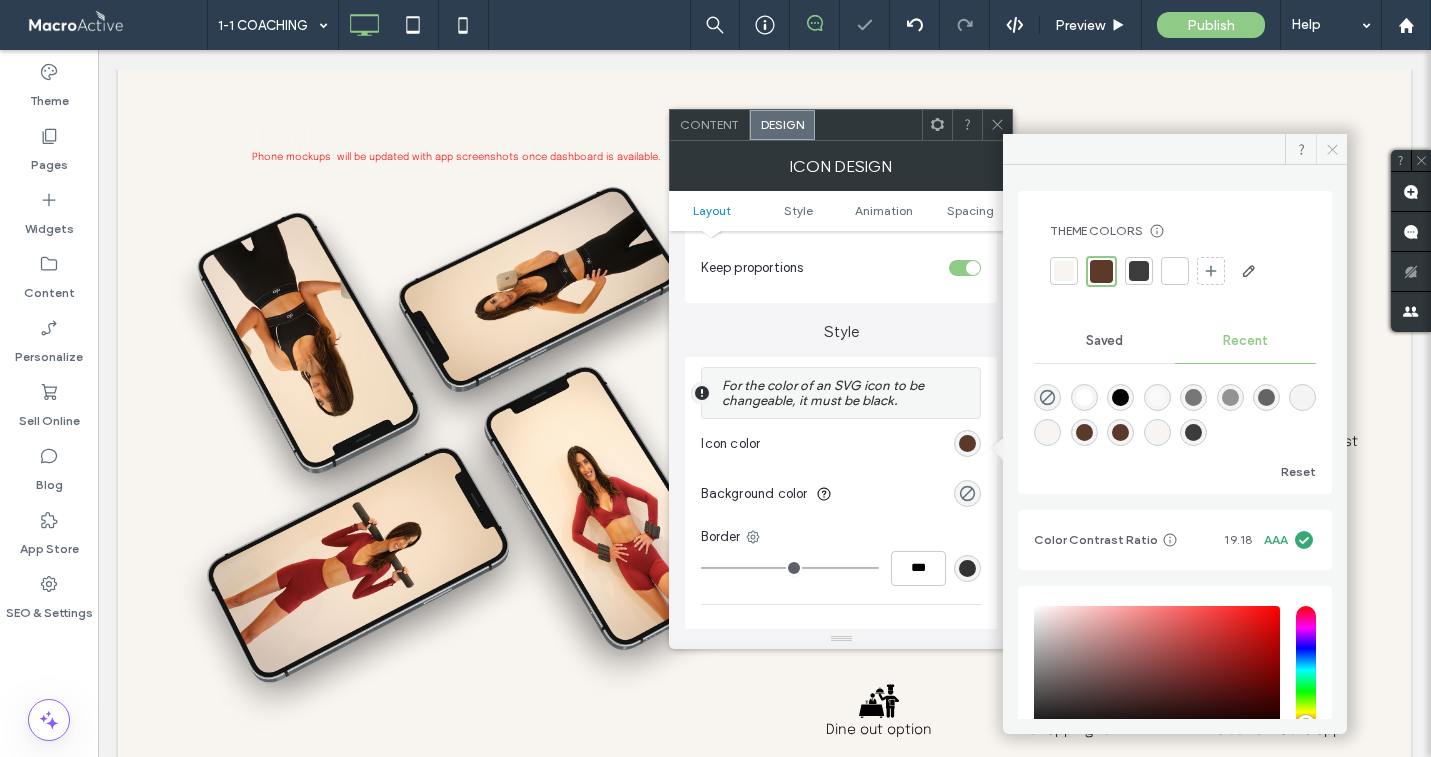 click 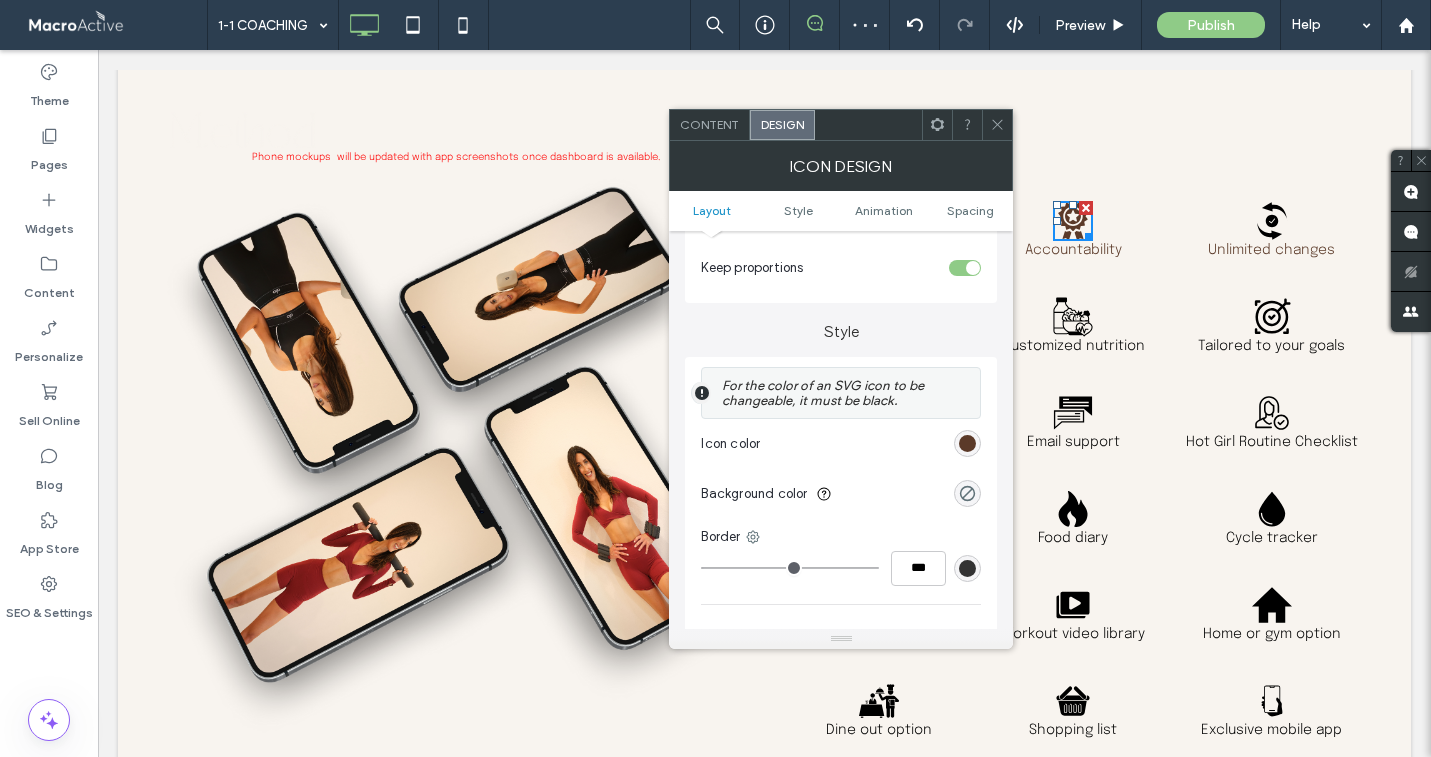 click 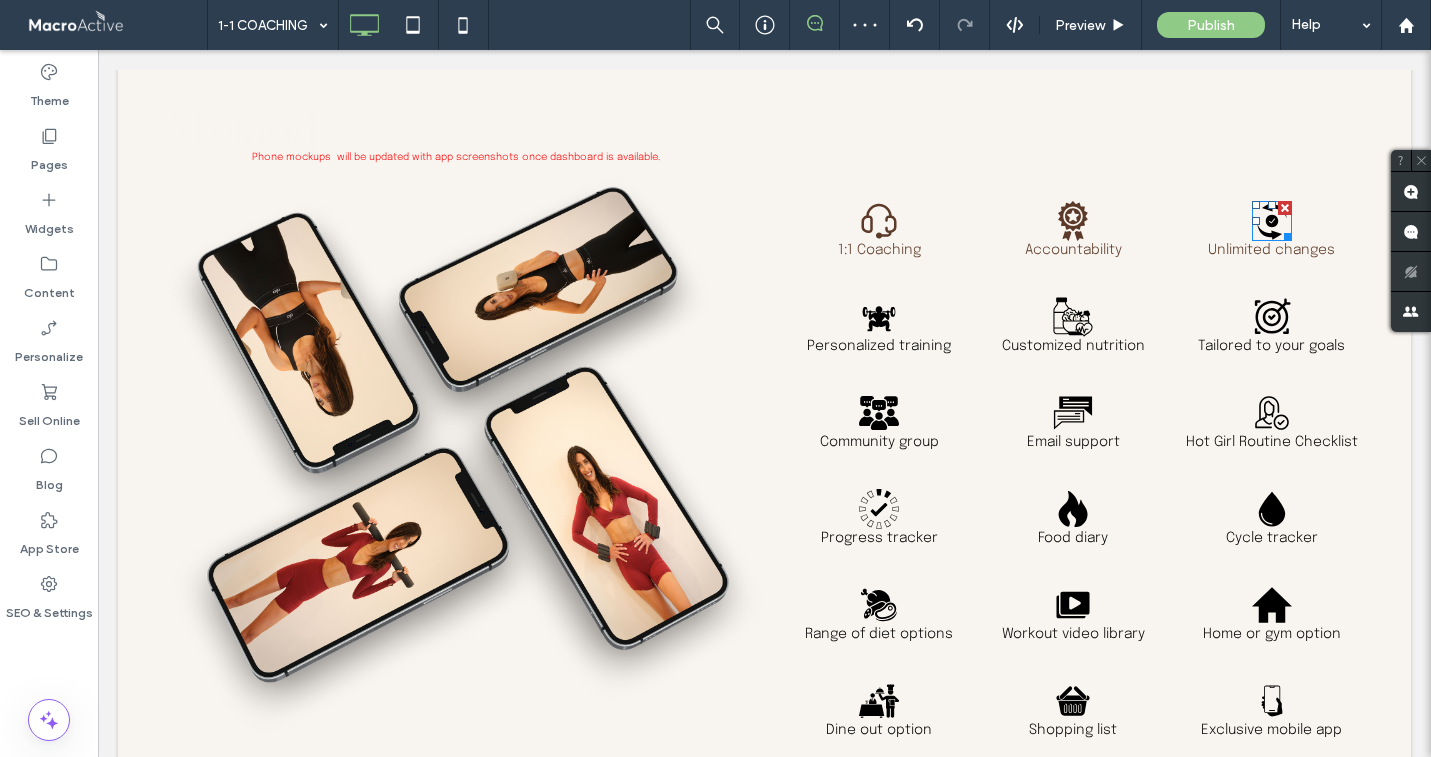click 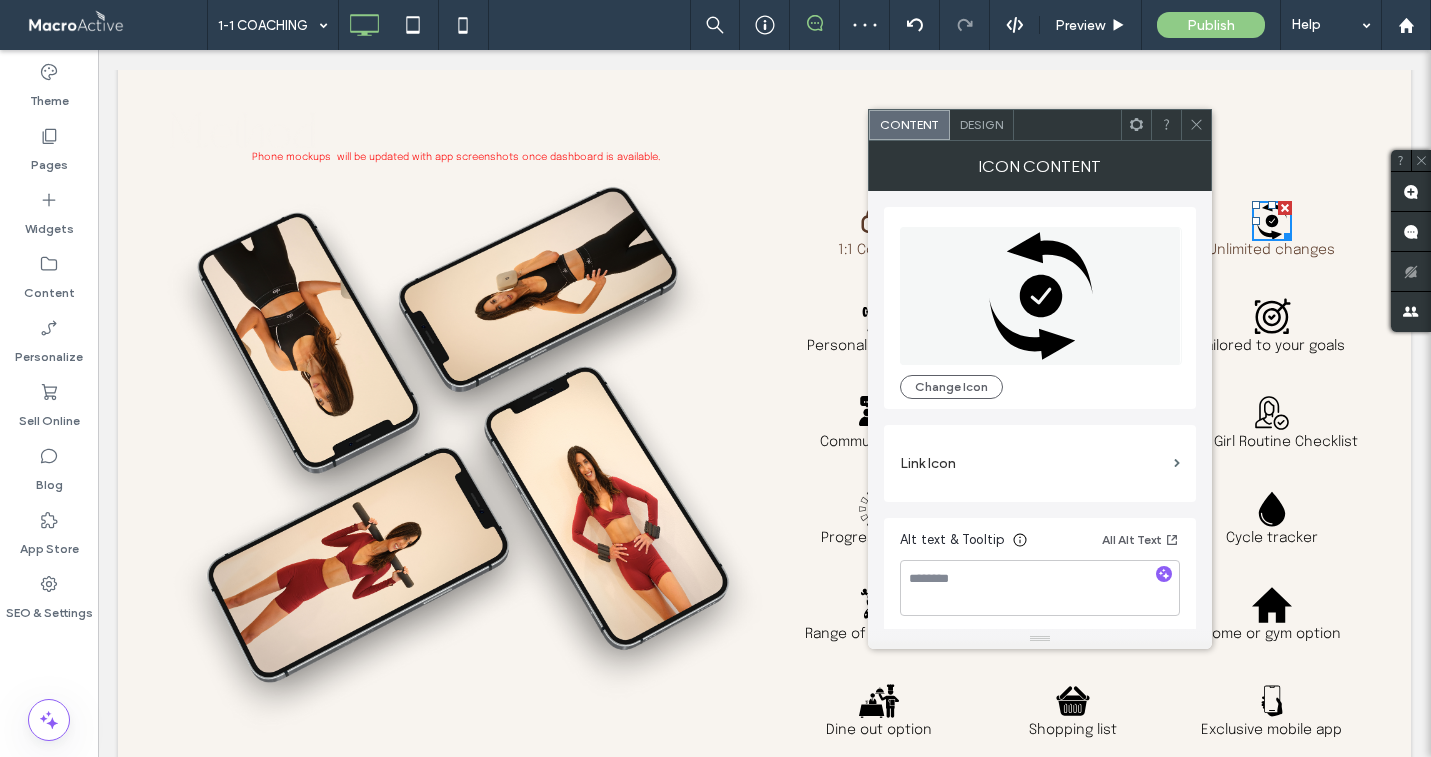 click on "Design" at bounding box center [982, 125] 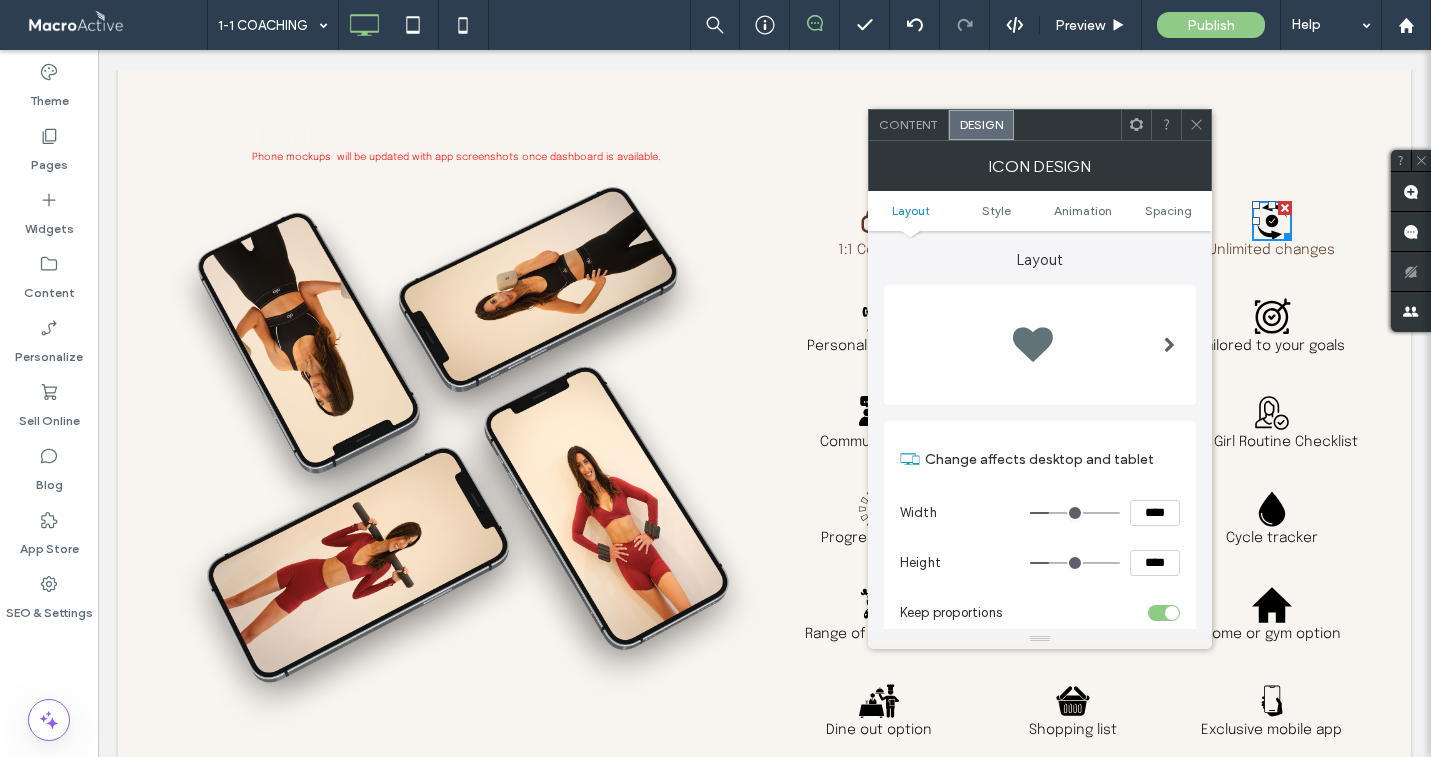 scroll, scrollTop: 239, scrollLeft: 0, axis: vertical 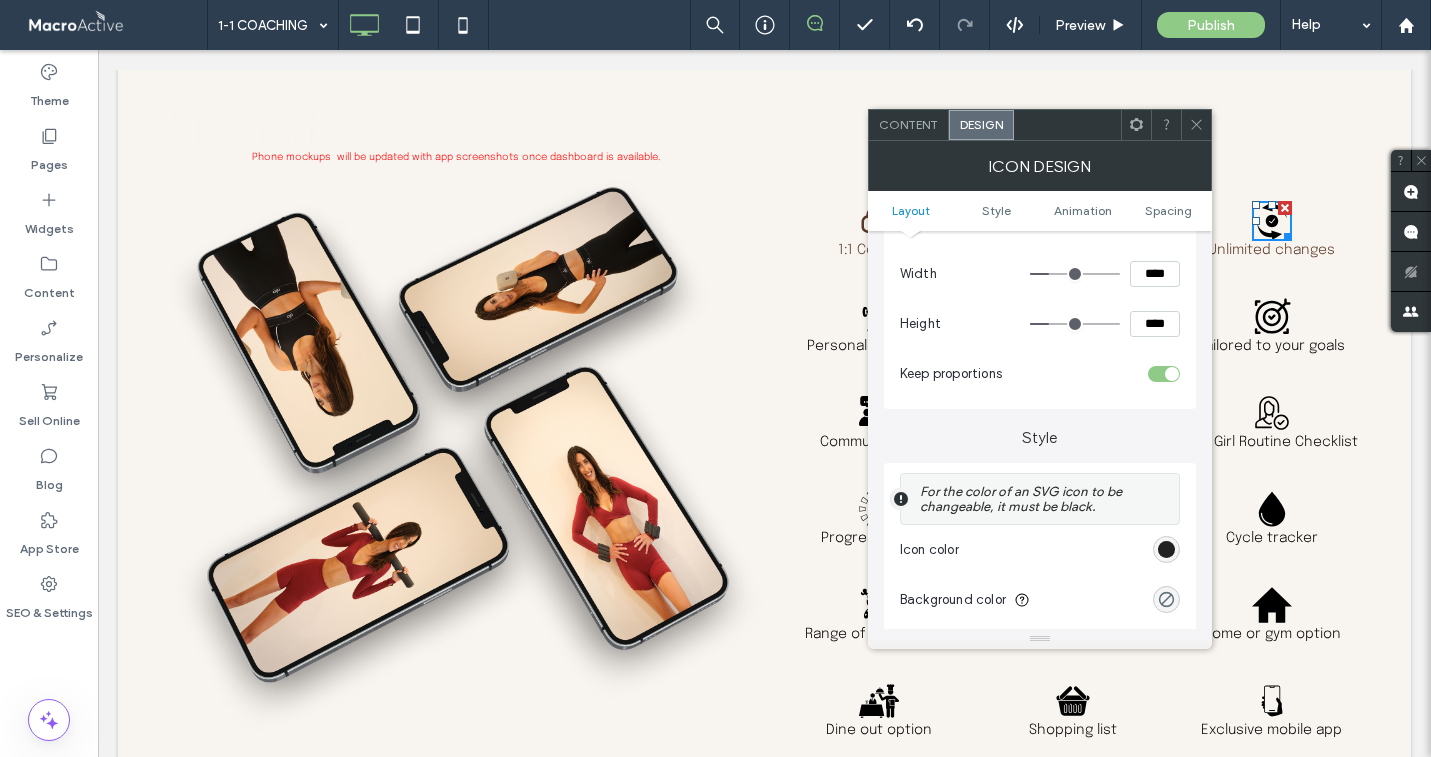 click at bounding box center (1166, 549) 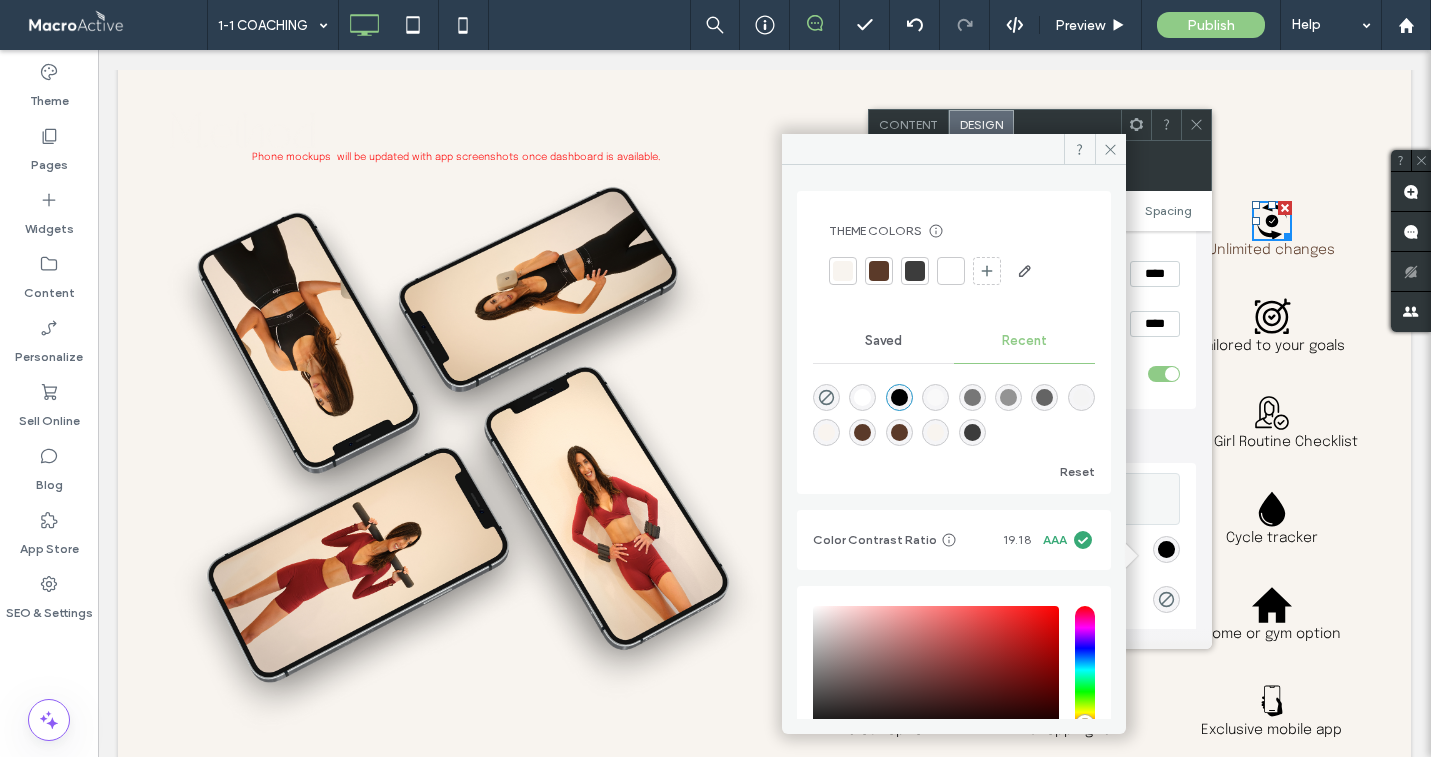 click at bounding box center (879, 271) 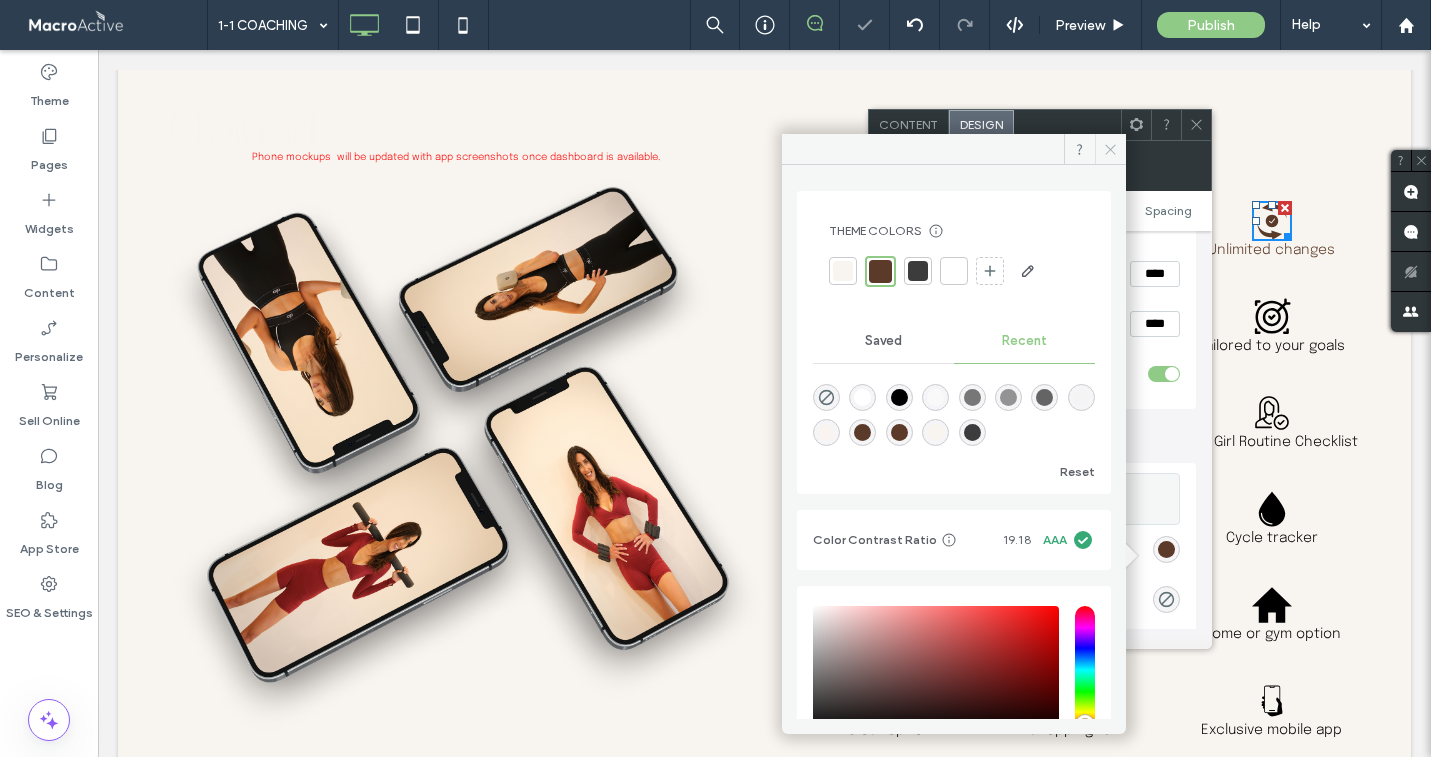 click at bounding box center [1110, 149] 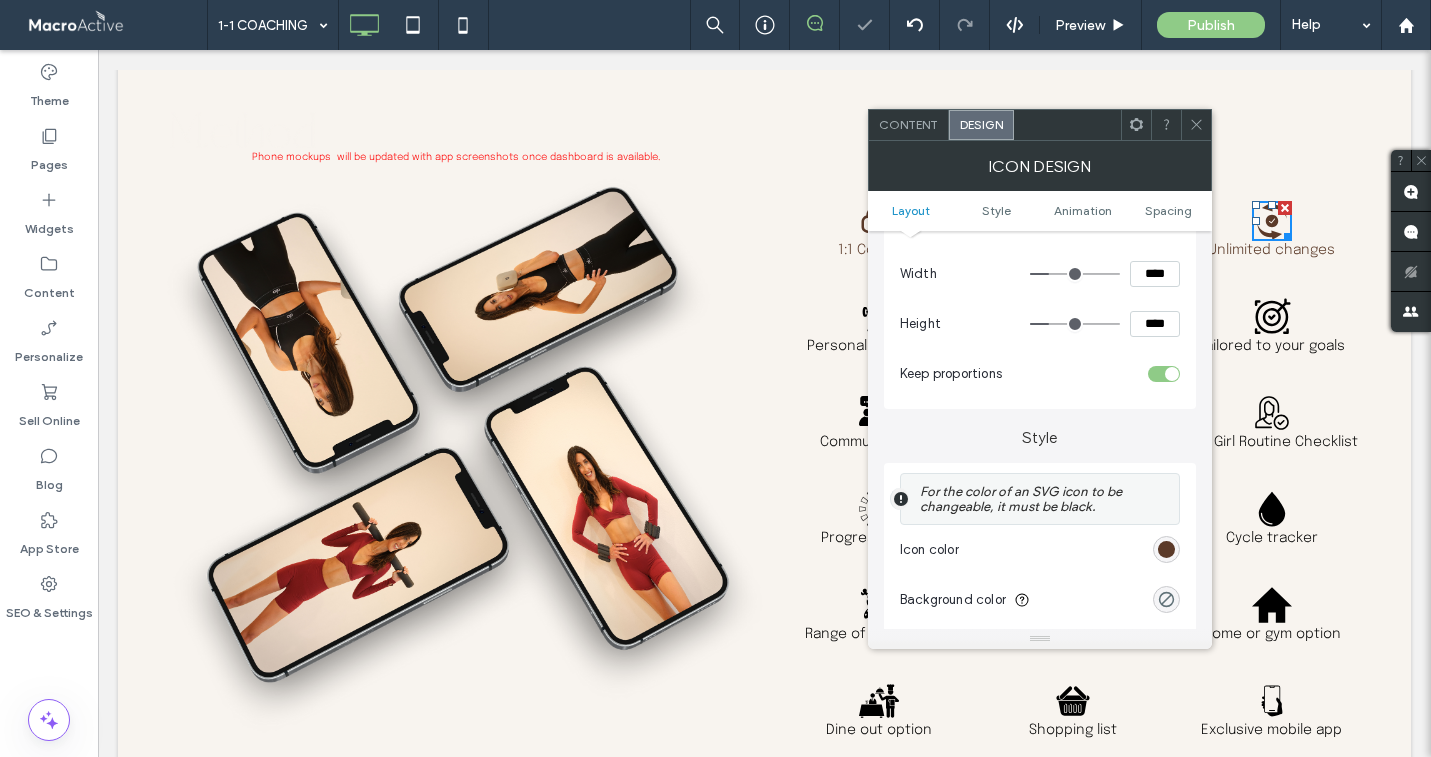 click 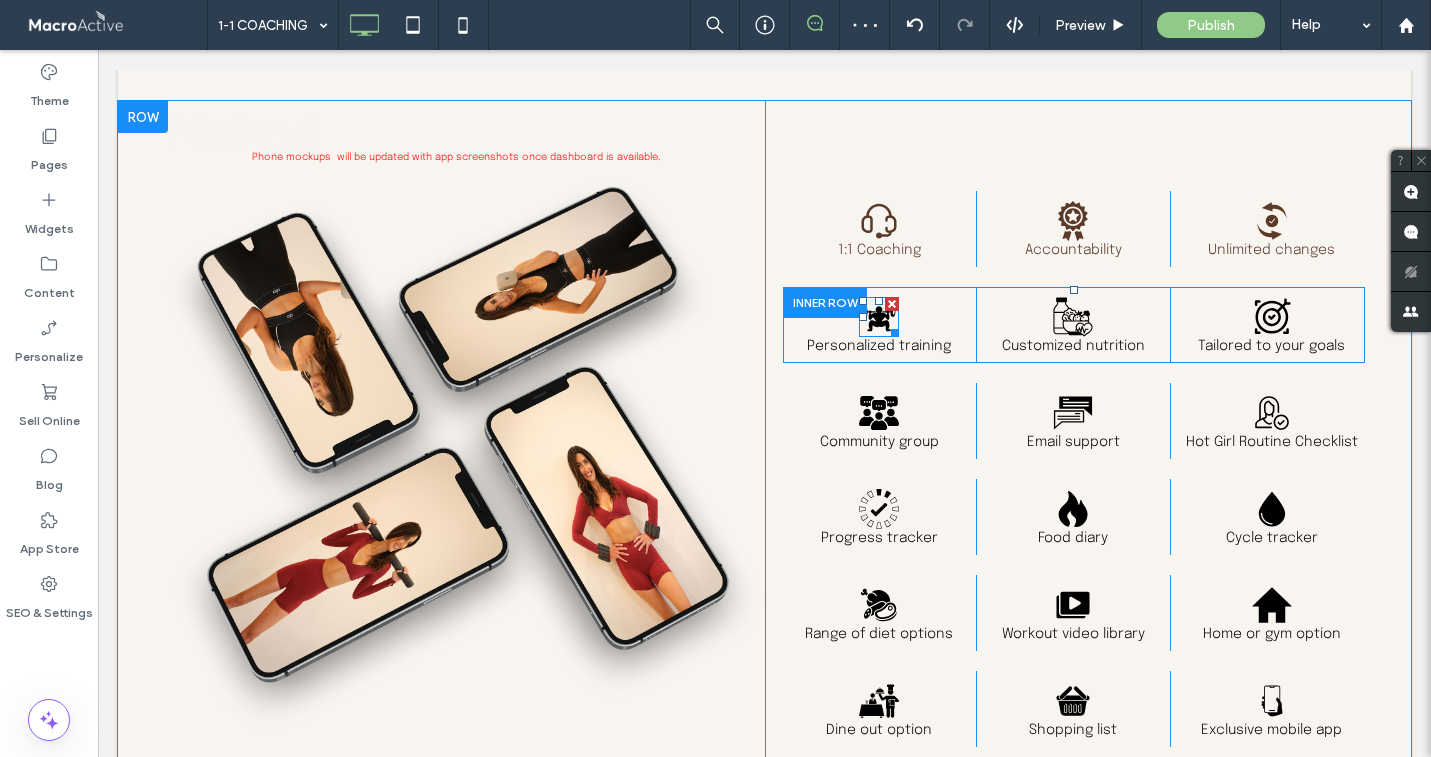 click 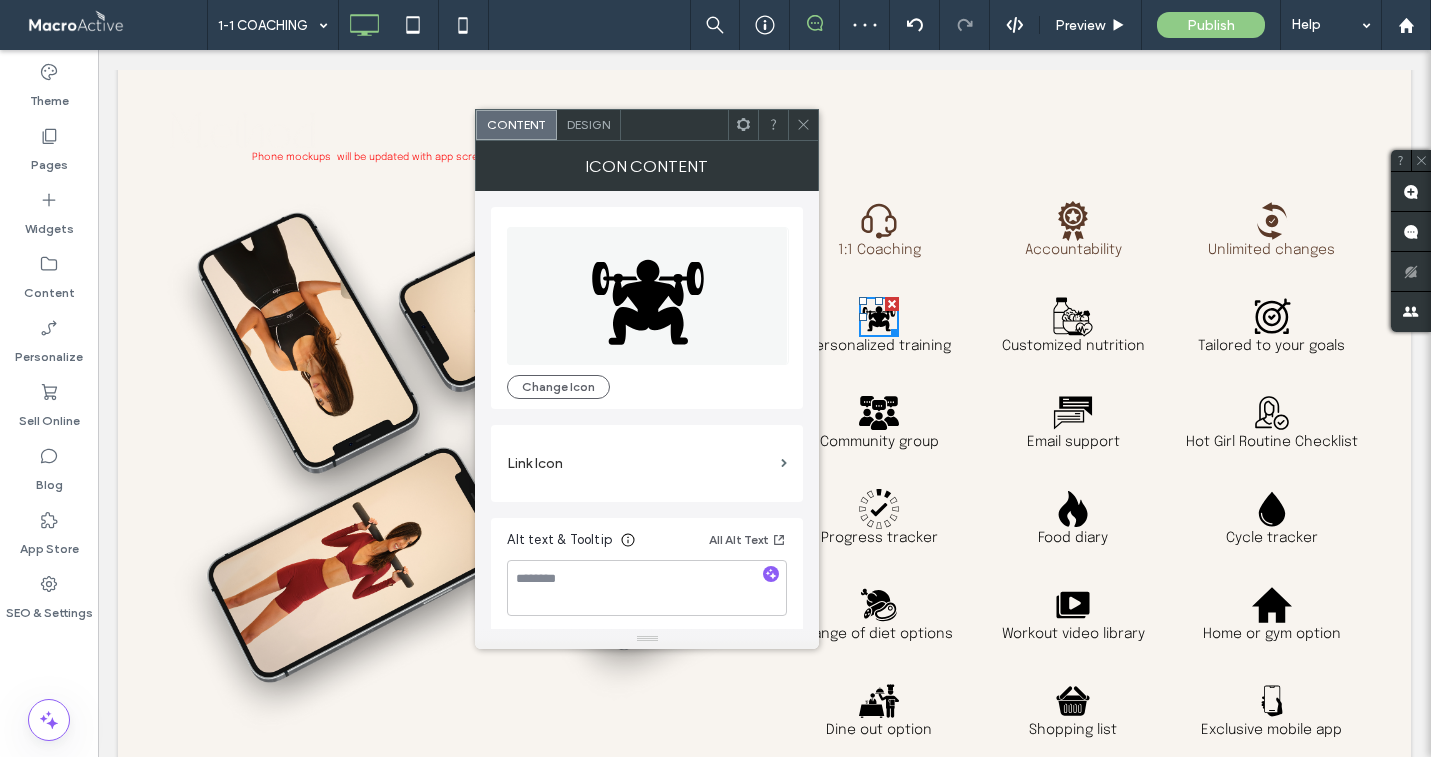 click on "Design" at bounding box center (588, 124) 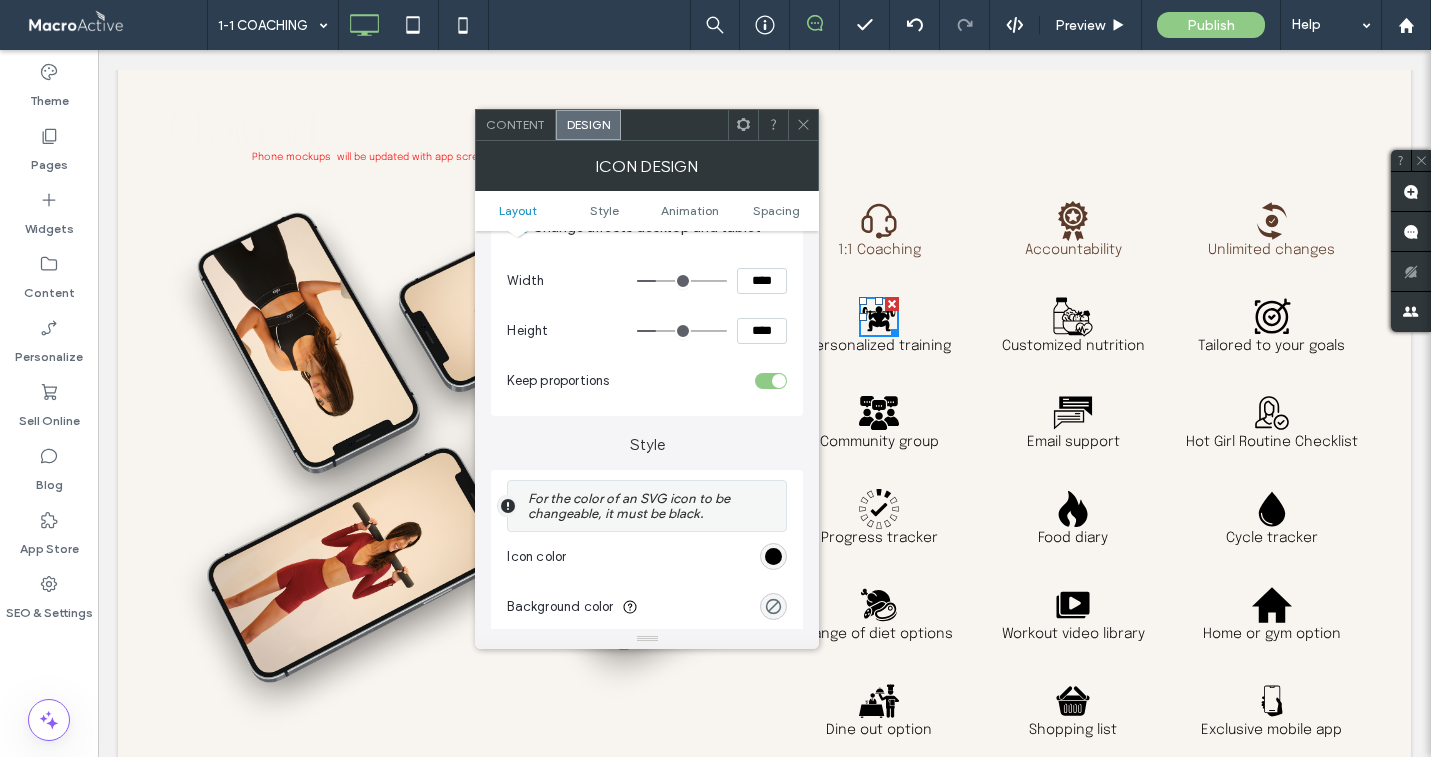 scroll, scrollTop: 334, scrollLeft: 0, axis: vertical 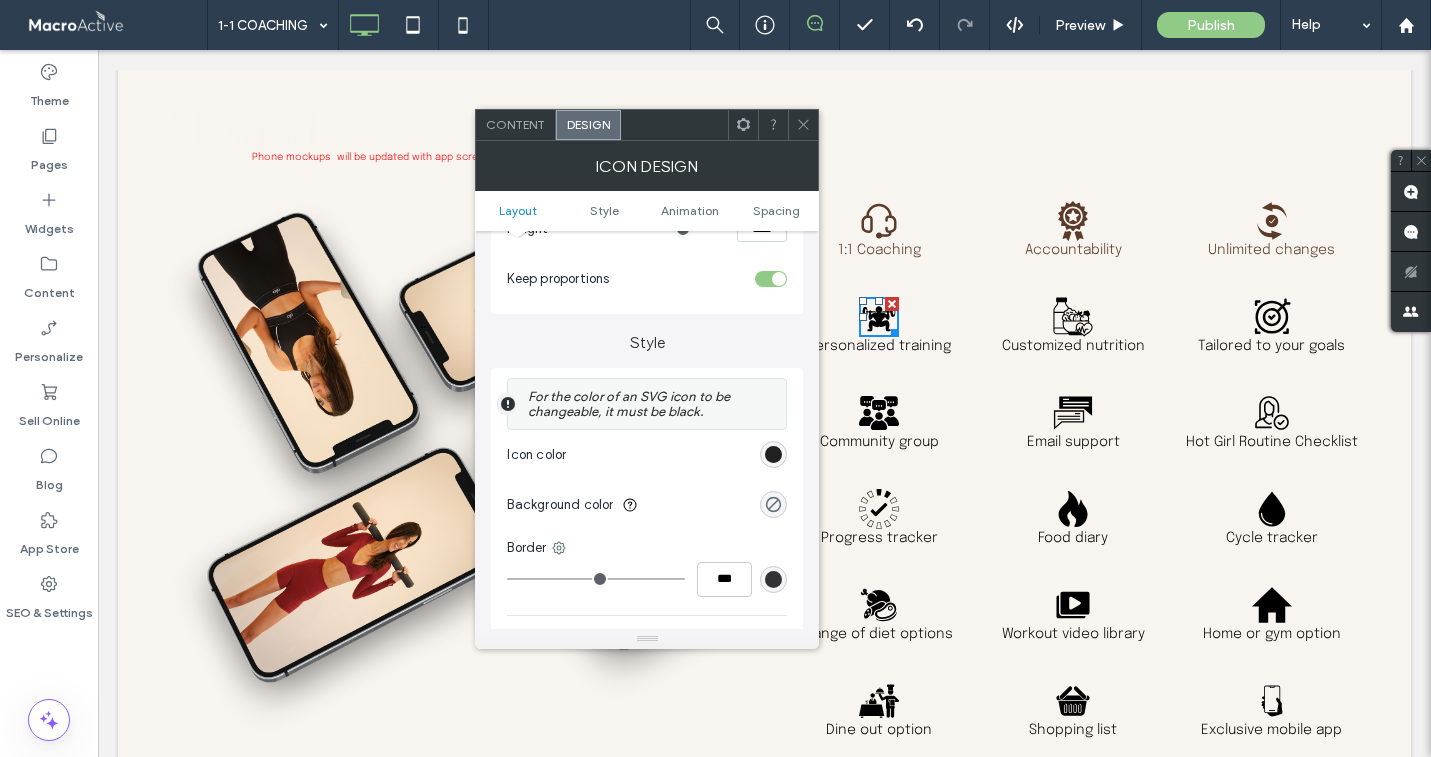 click at bounding box center [773, 454] 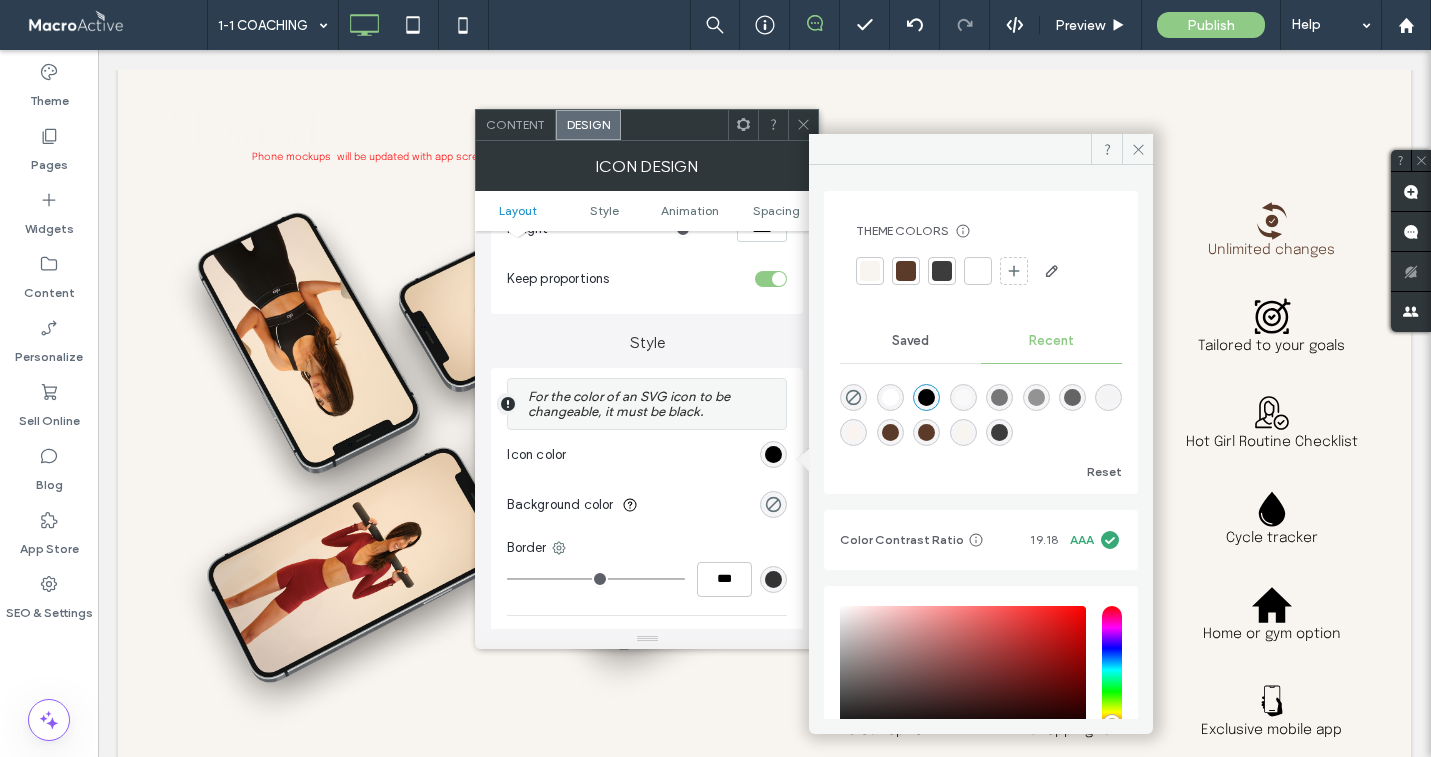 click at bounding box center (906, 271) 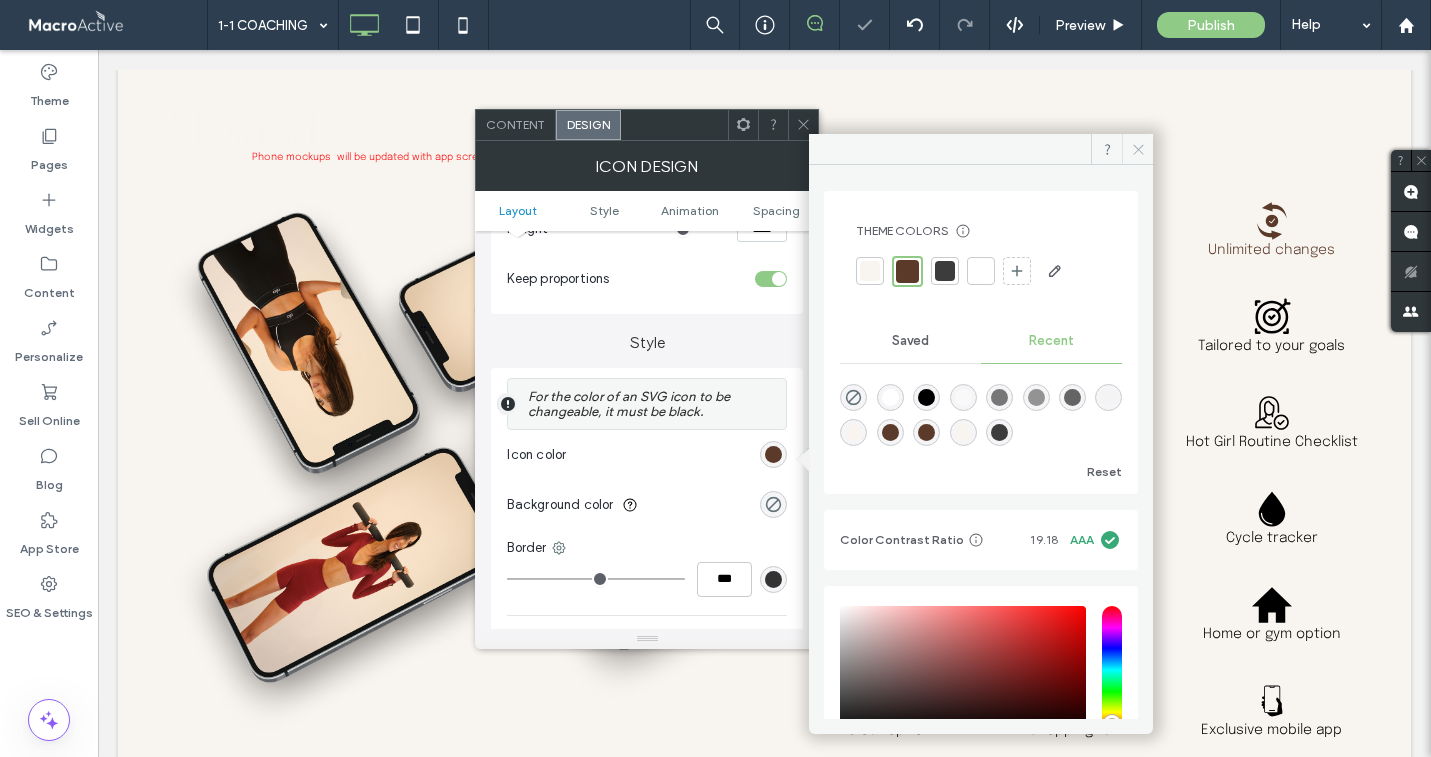 click 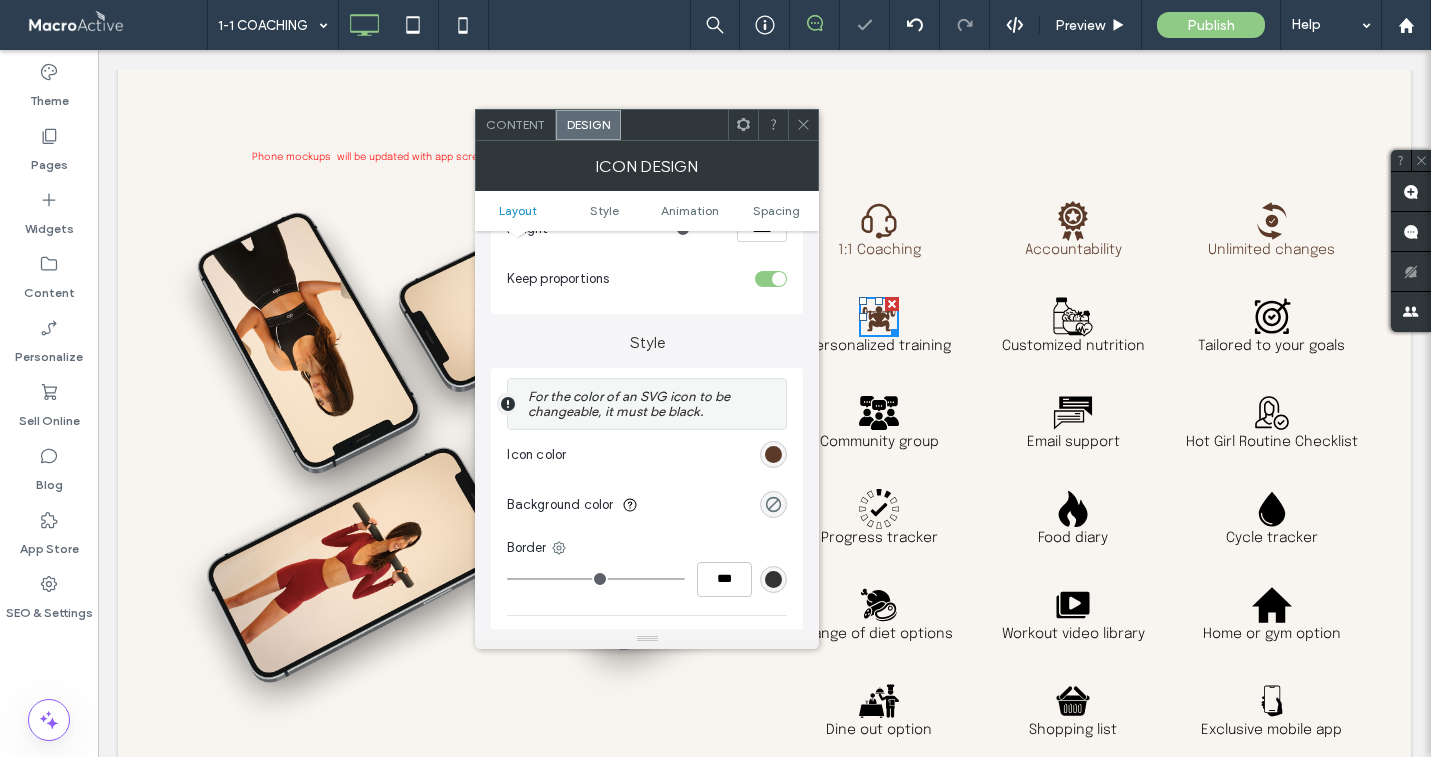 click at bounding box center (803, 125) 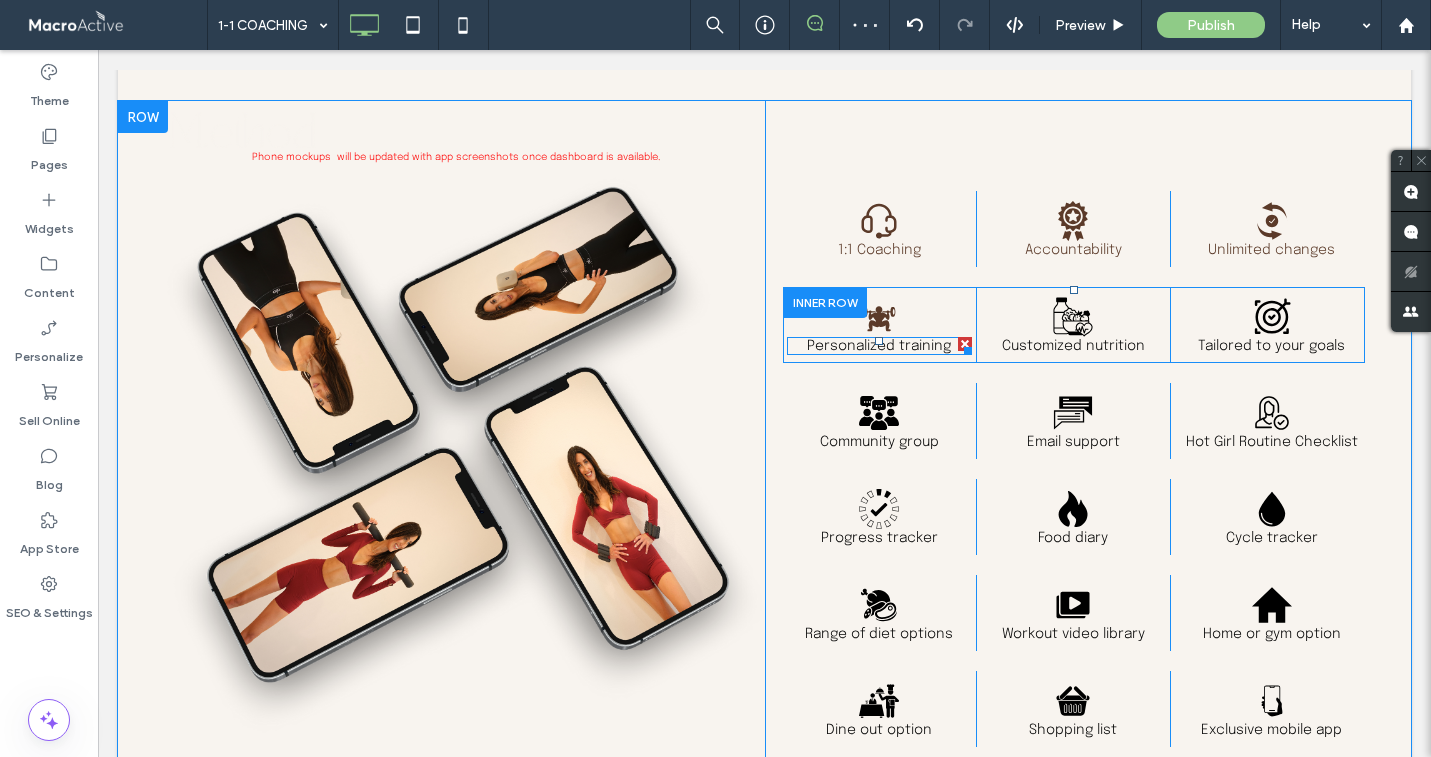 click at bounding box center [879, 341] 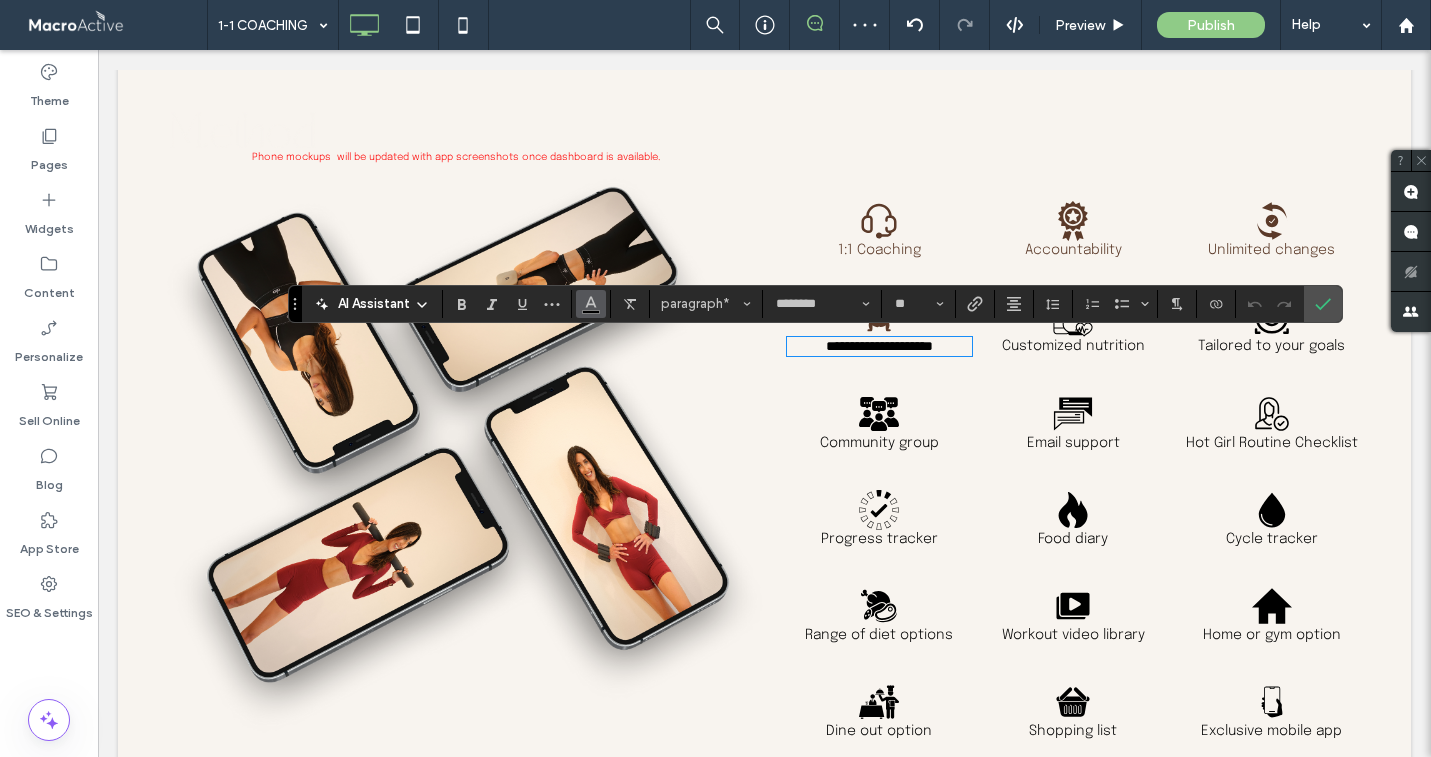 click 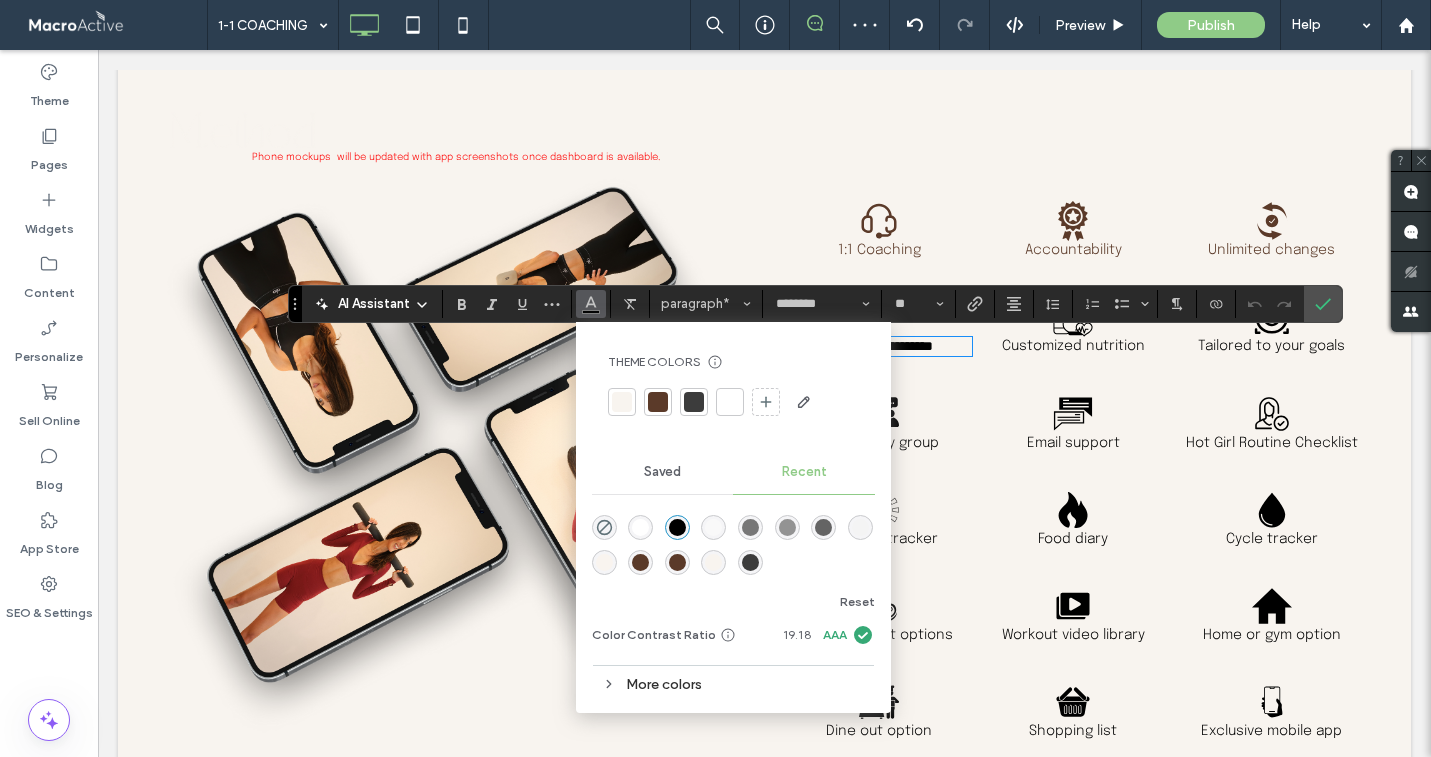 click at bounding box center (658, 402) 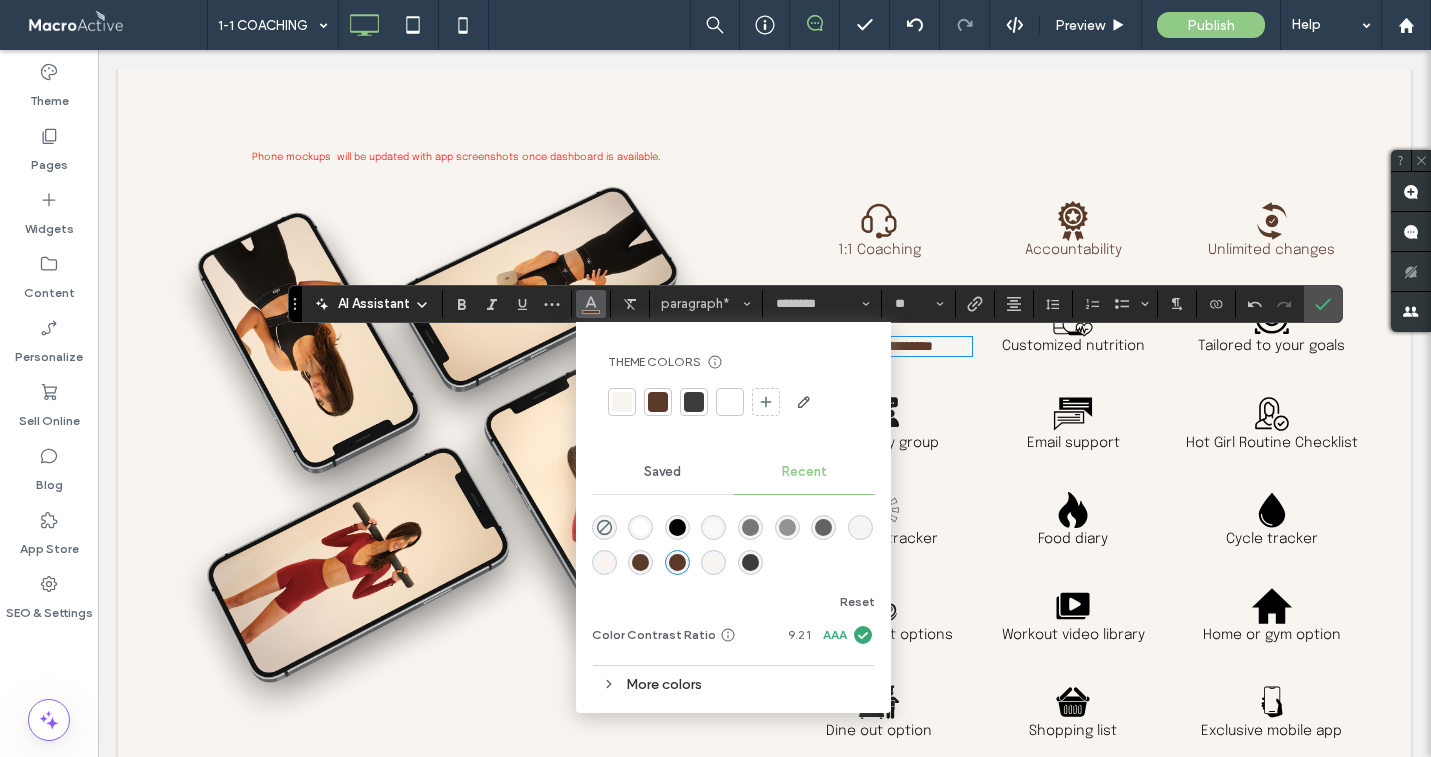 click on "Customized nutrition" at bounding box center [1073, 346] 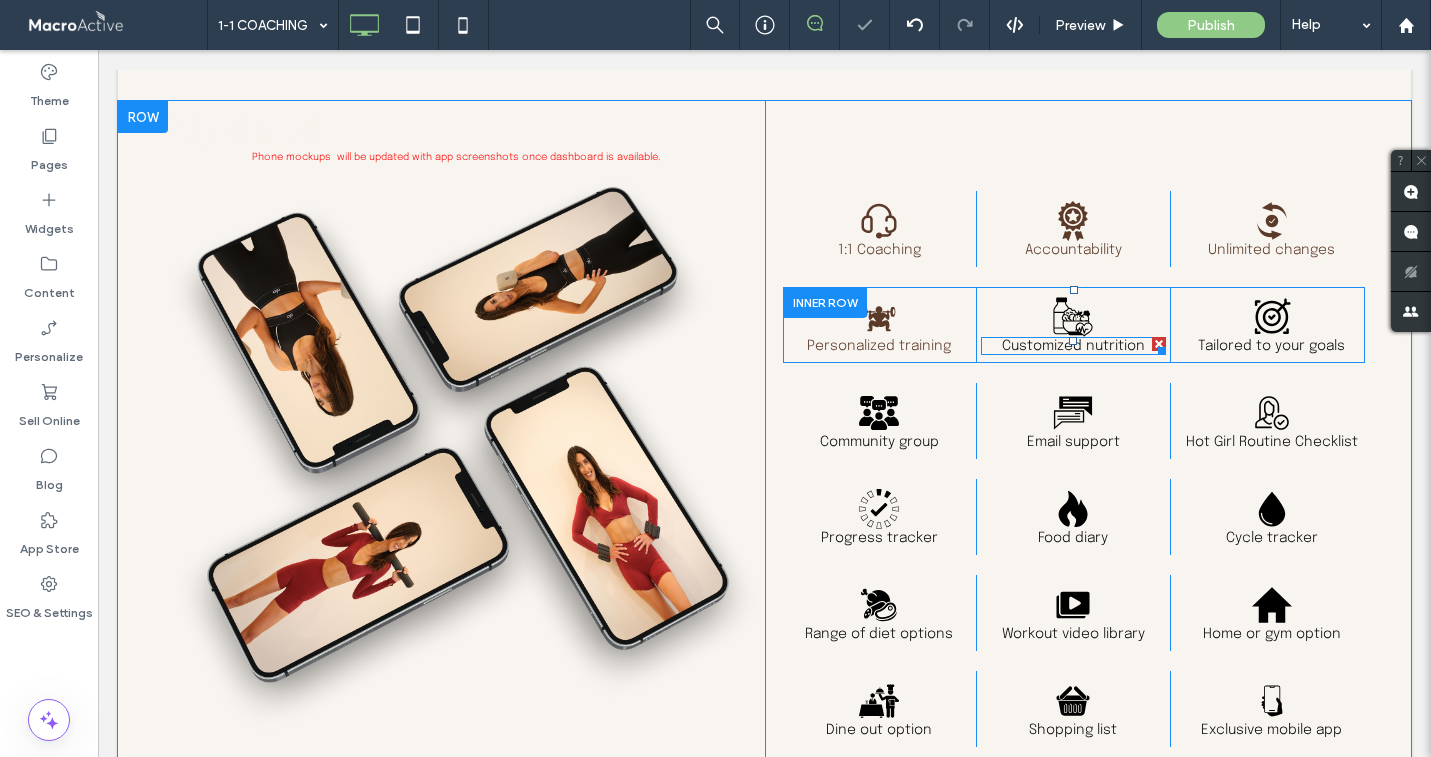 click on "Customized nutrition" at bounding box center (1073, 346) 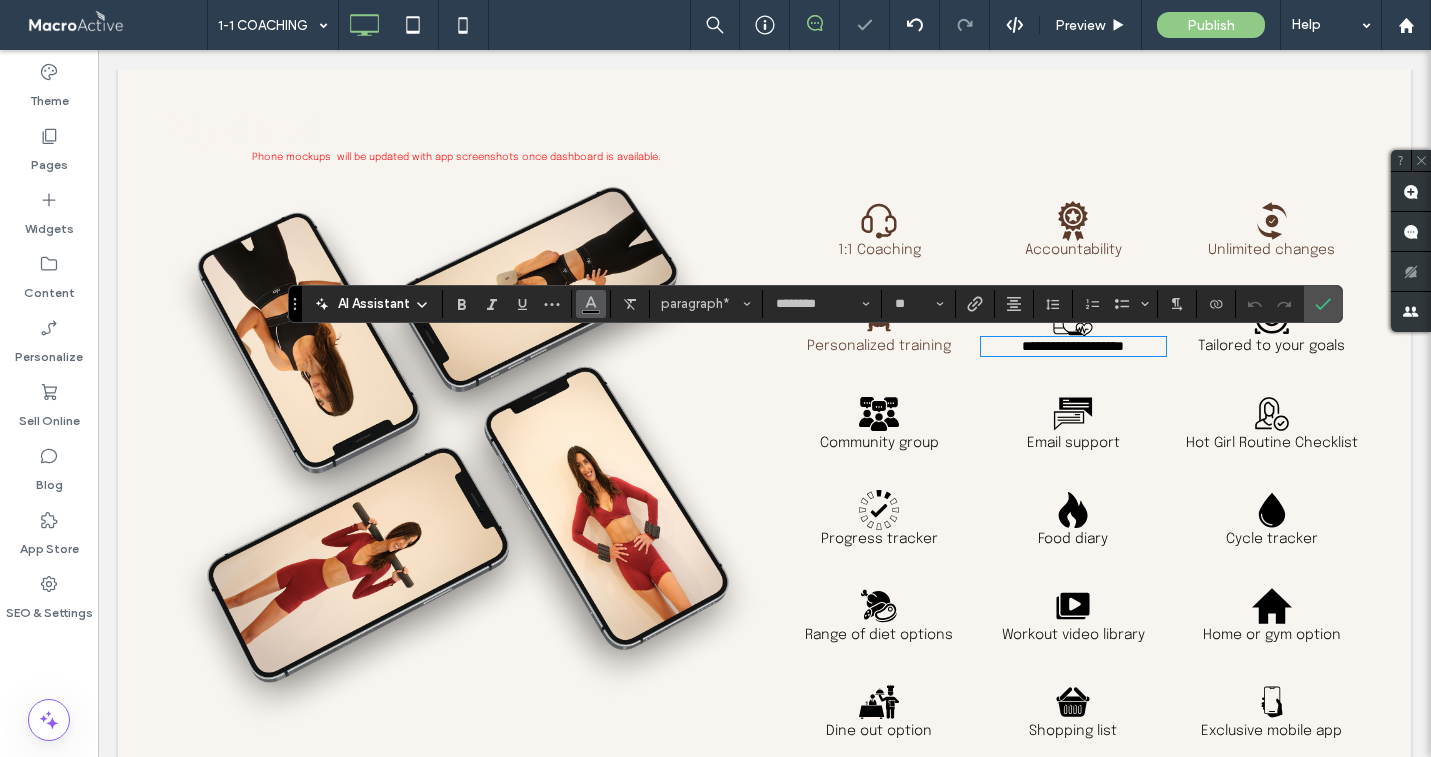 click 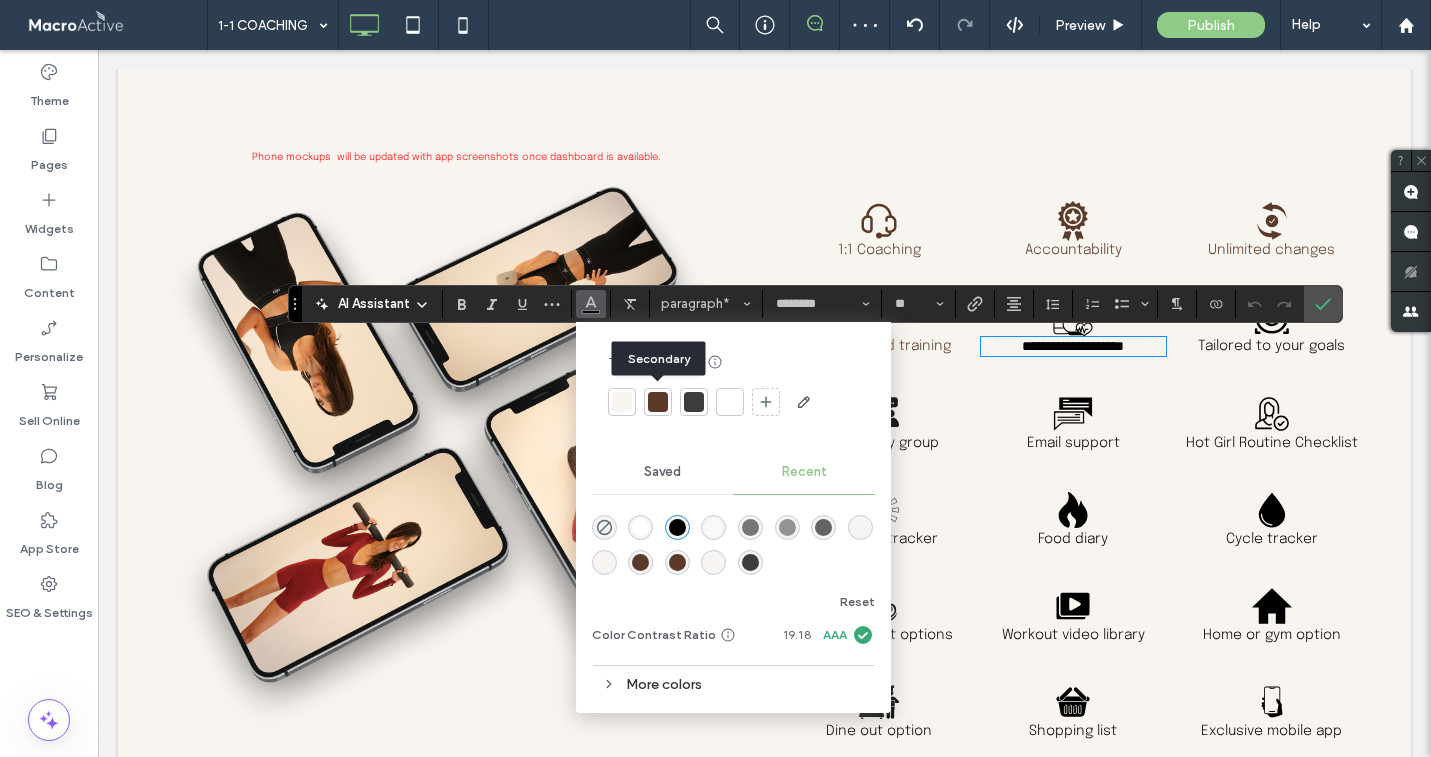 click at bounding box center [658, 402] 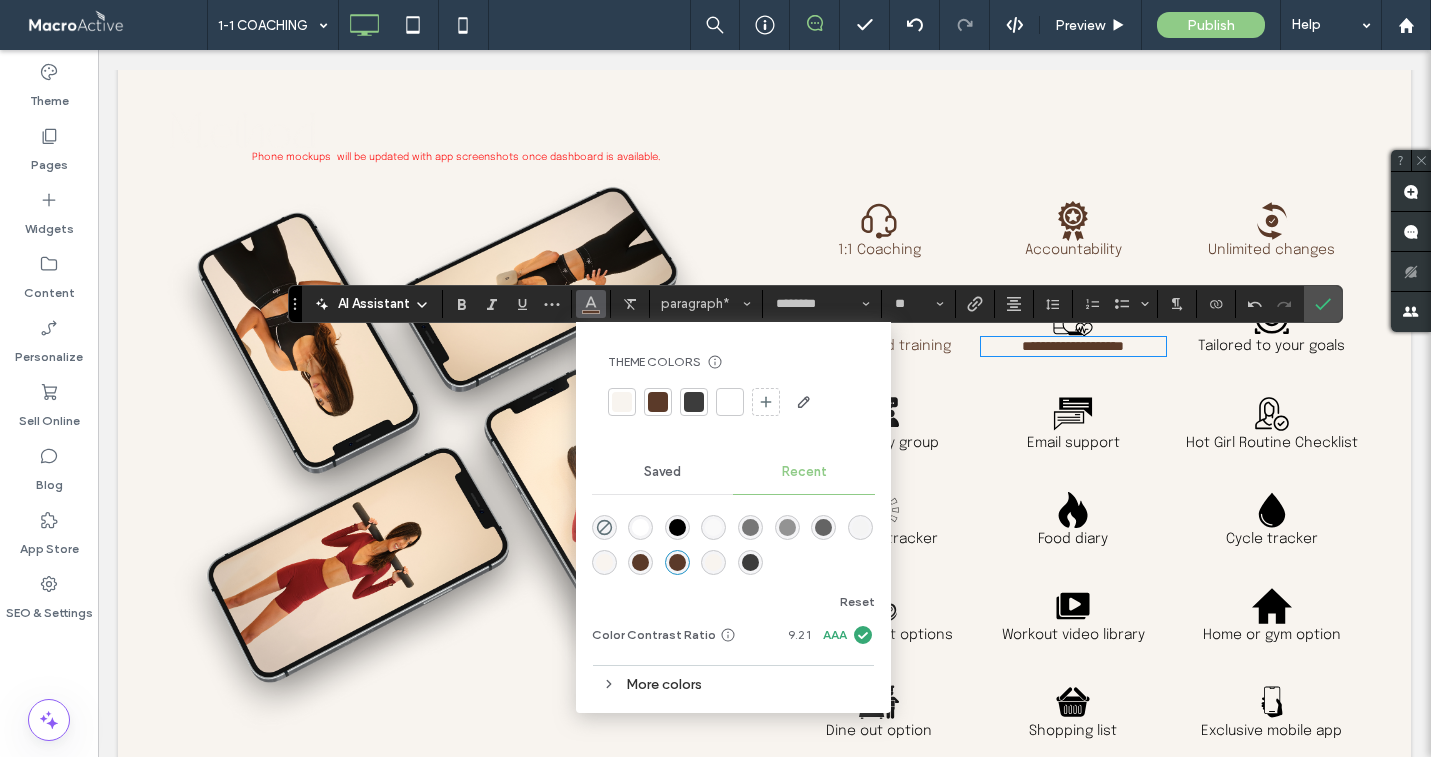 click on "Tailored to your goals" at bounding box center (1271, 346) 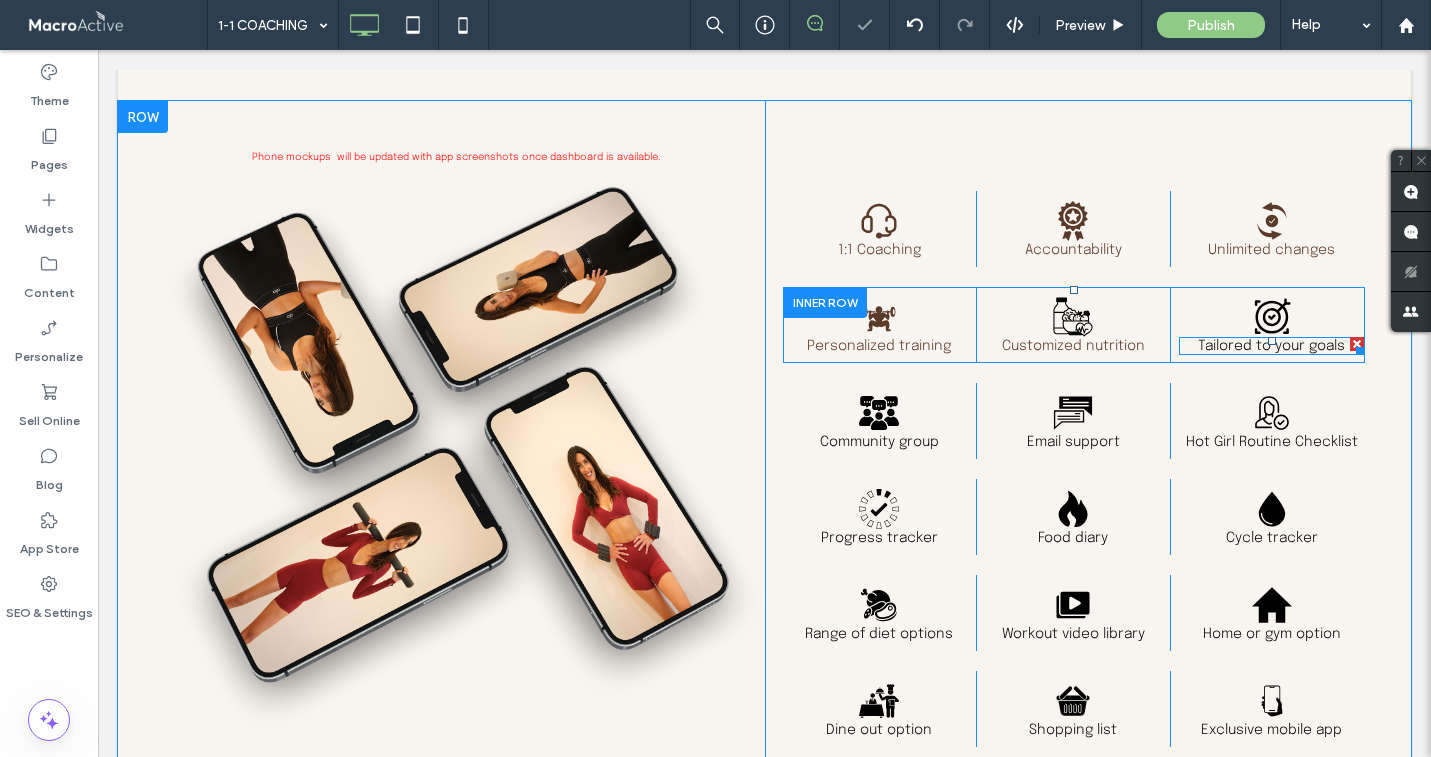 click on "Tailored to your goals" at bounding box center (1271, 346) 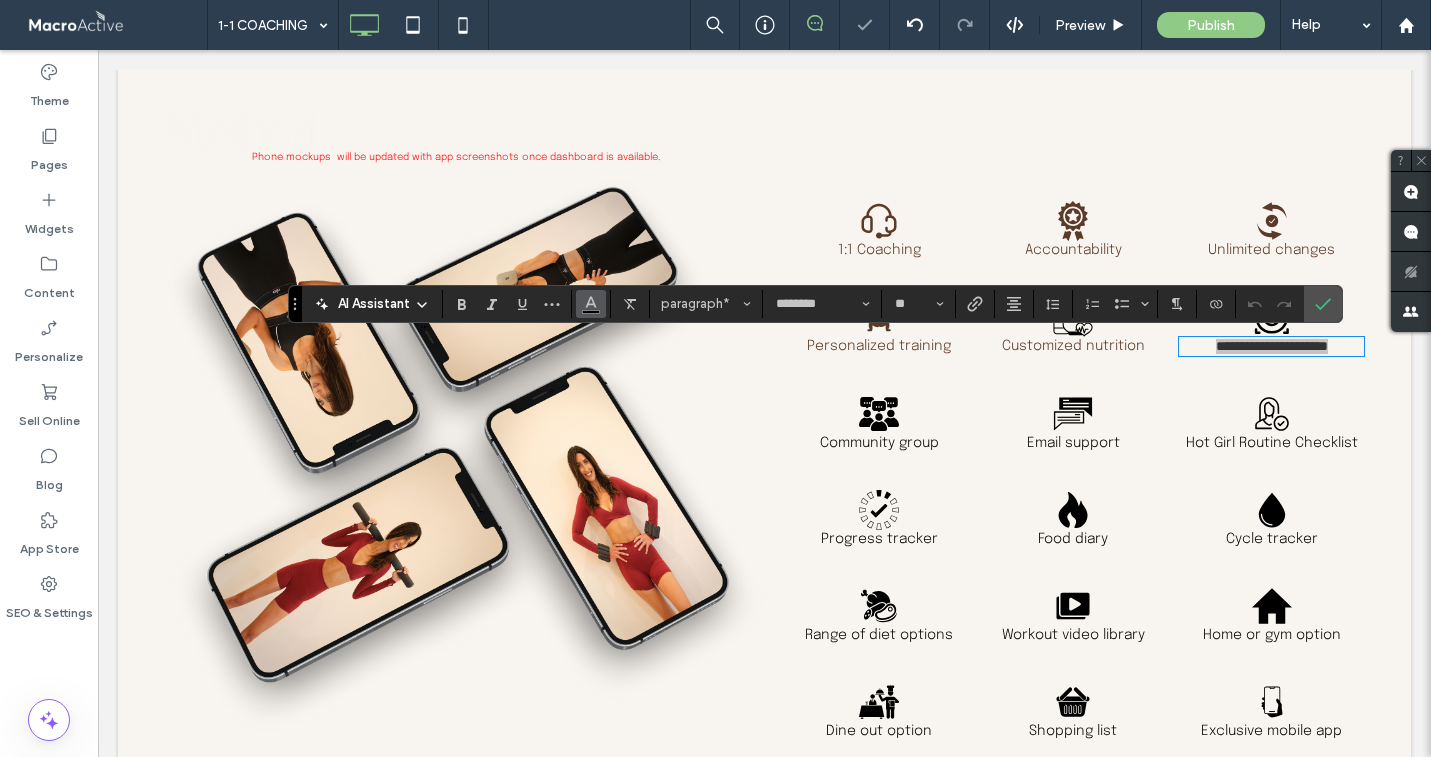 click 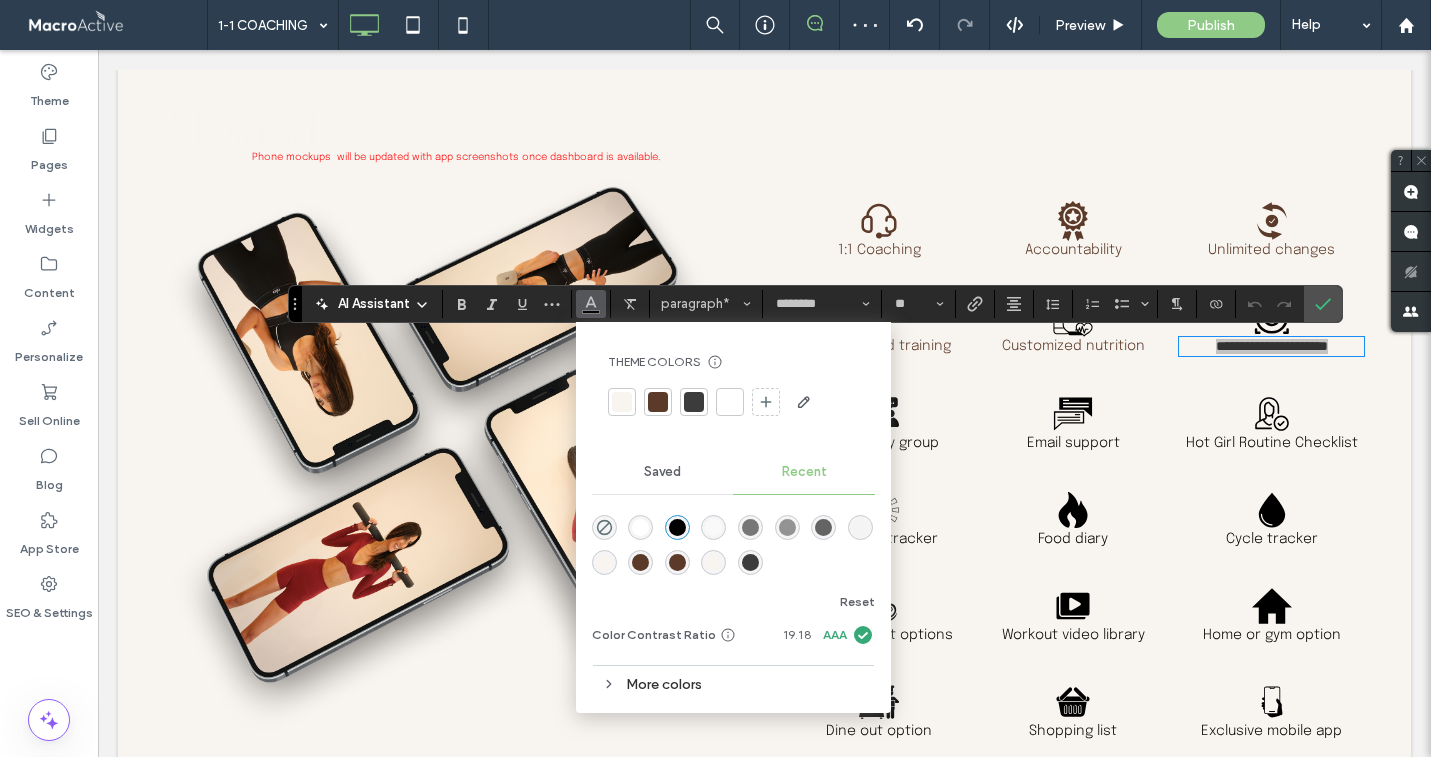 click at bounding box center (658, 402) 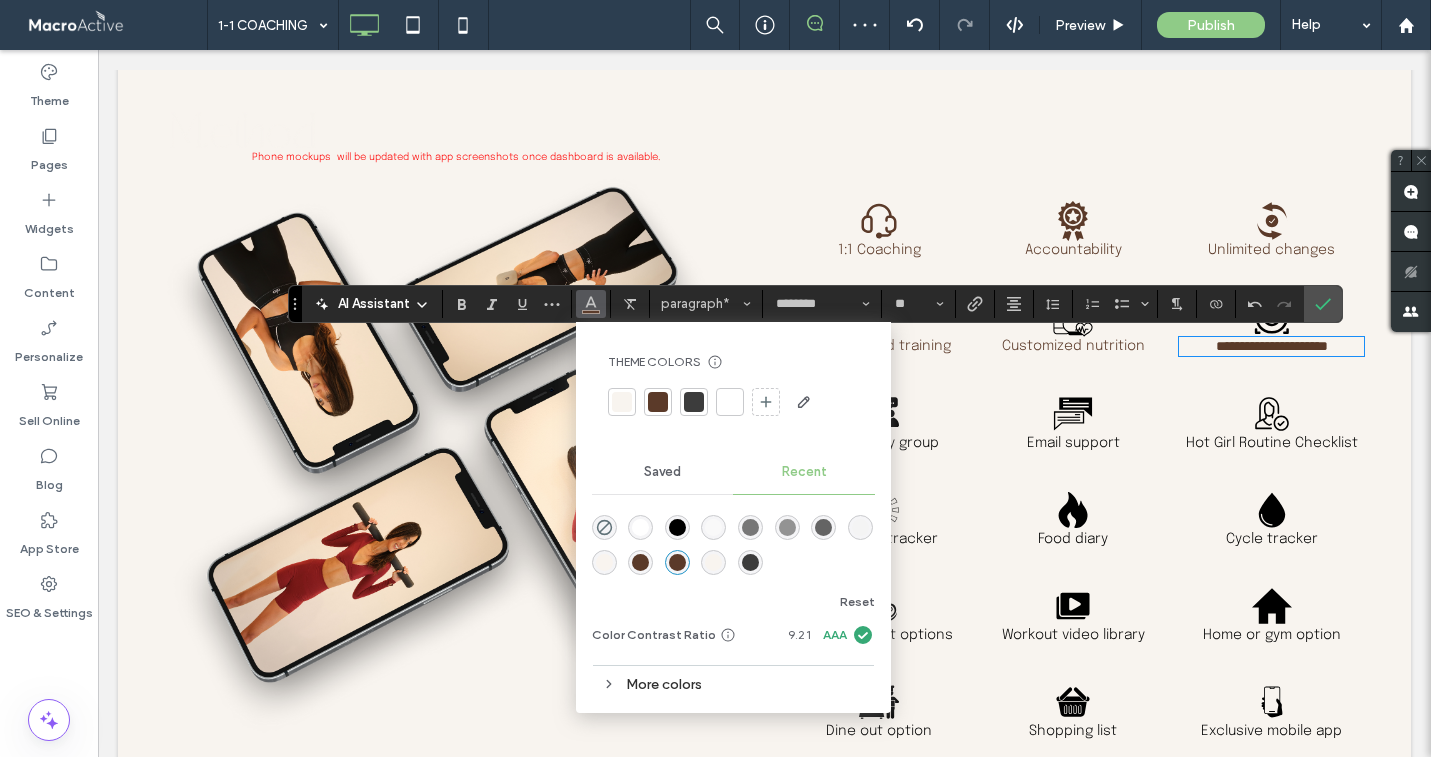 click on "Email support" at bounding box center (1073, 443) 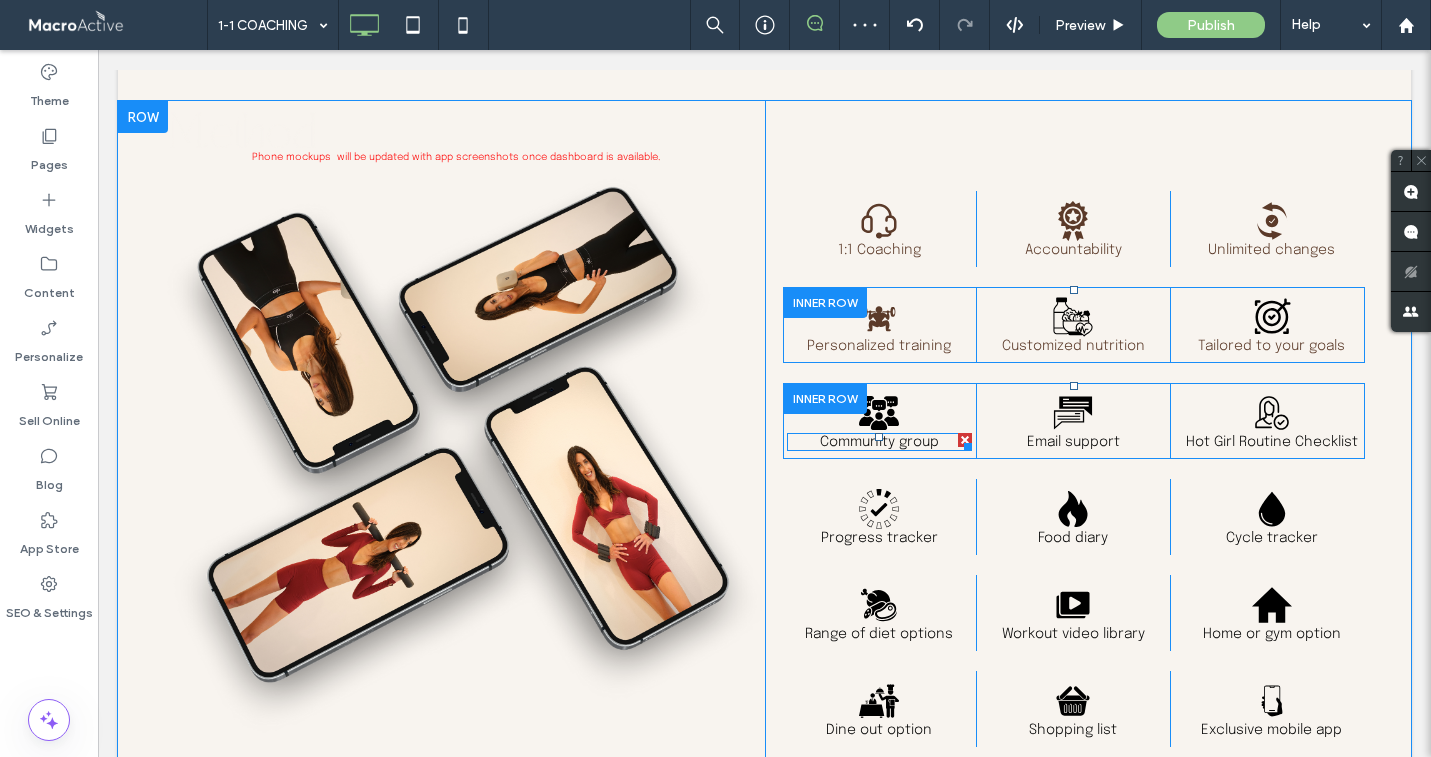 click on "Community group" at bounding box center [879, 442] 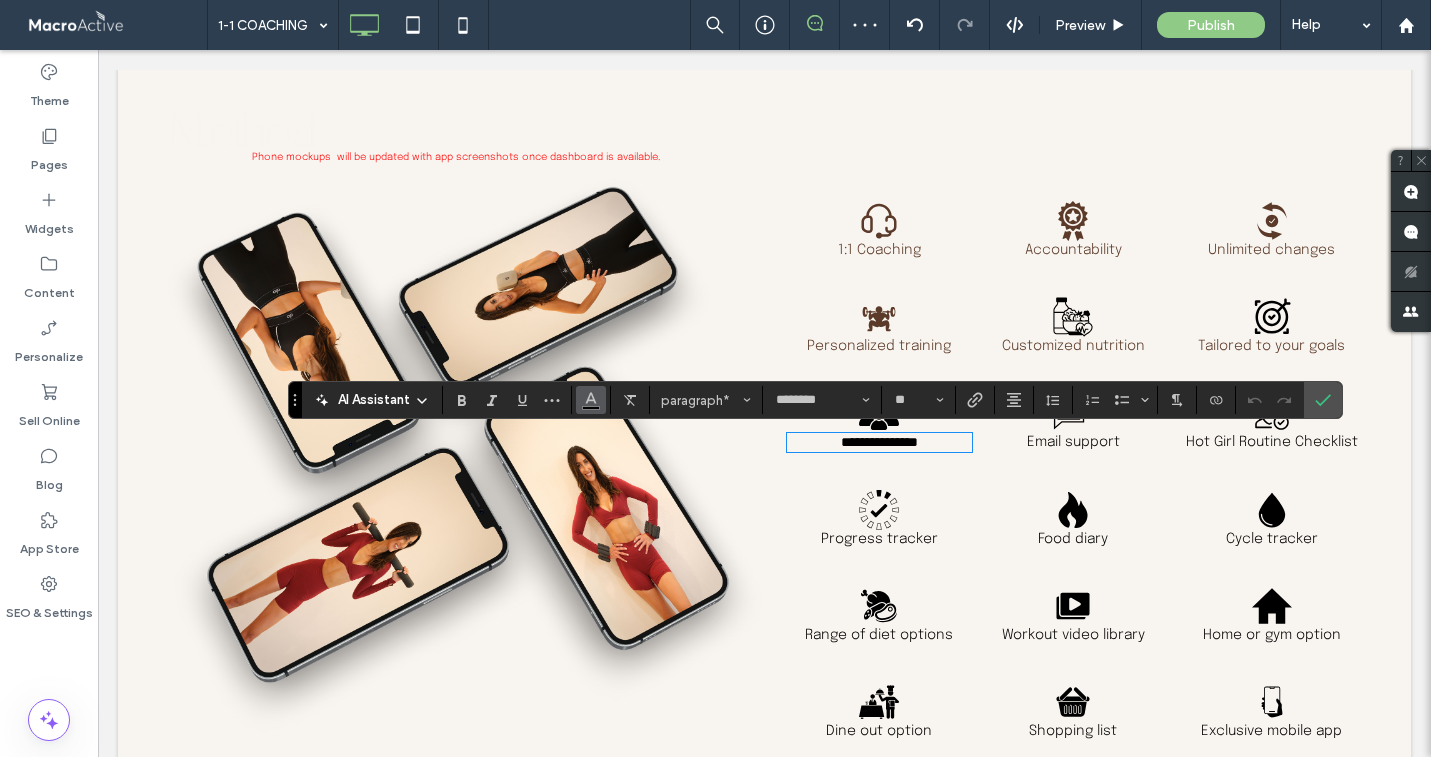 click 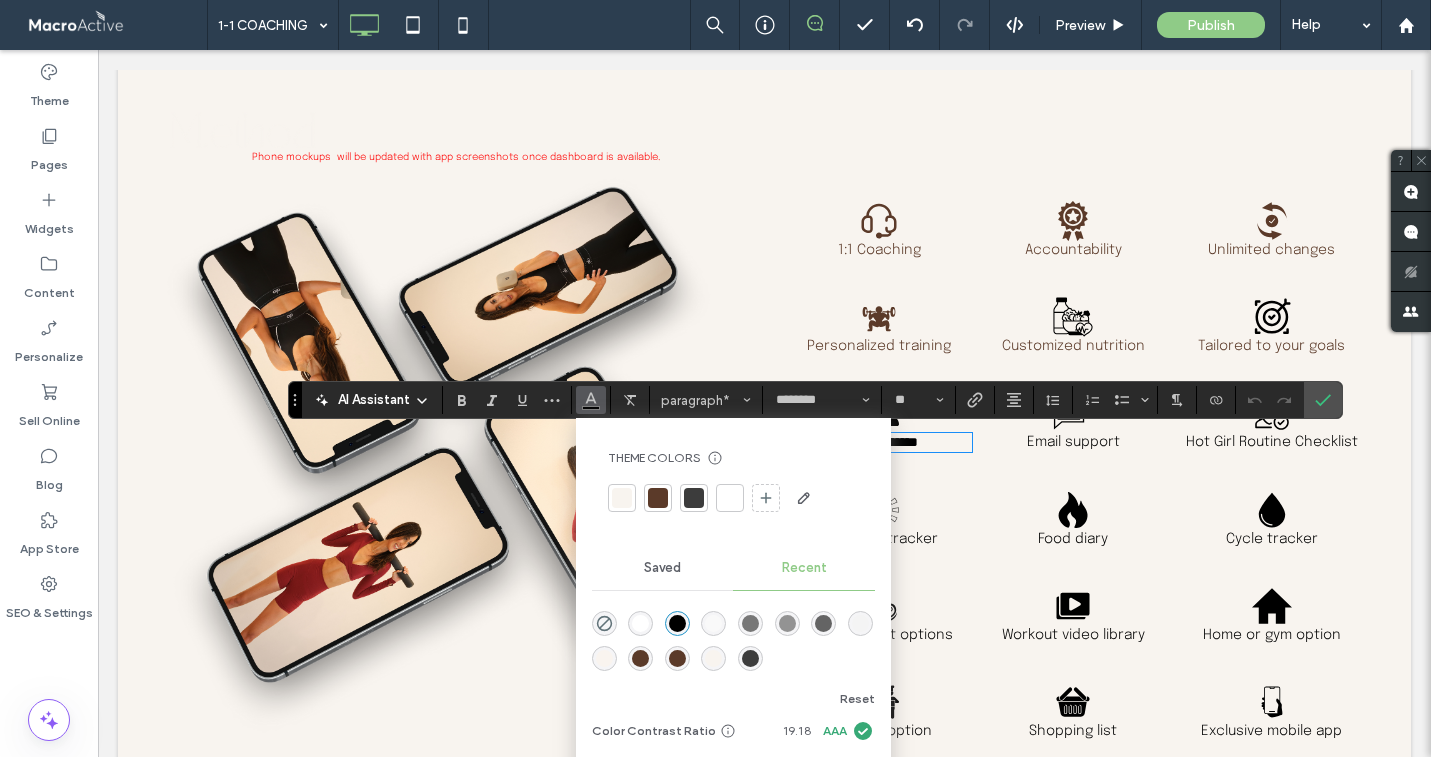 click at bounding box center (658, 498) 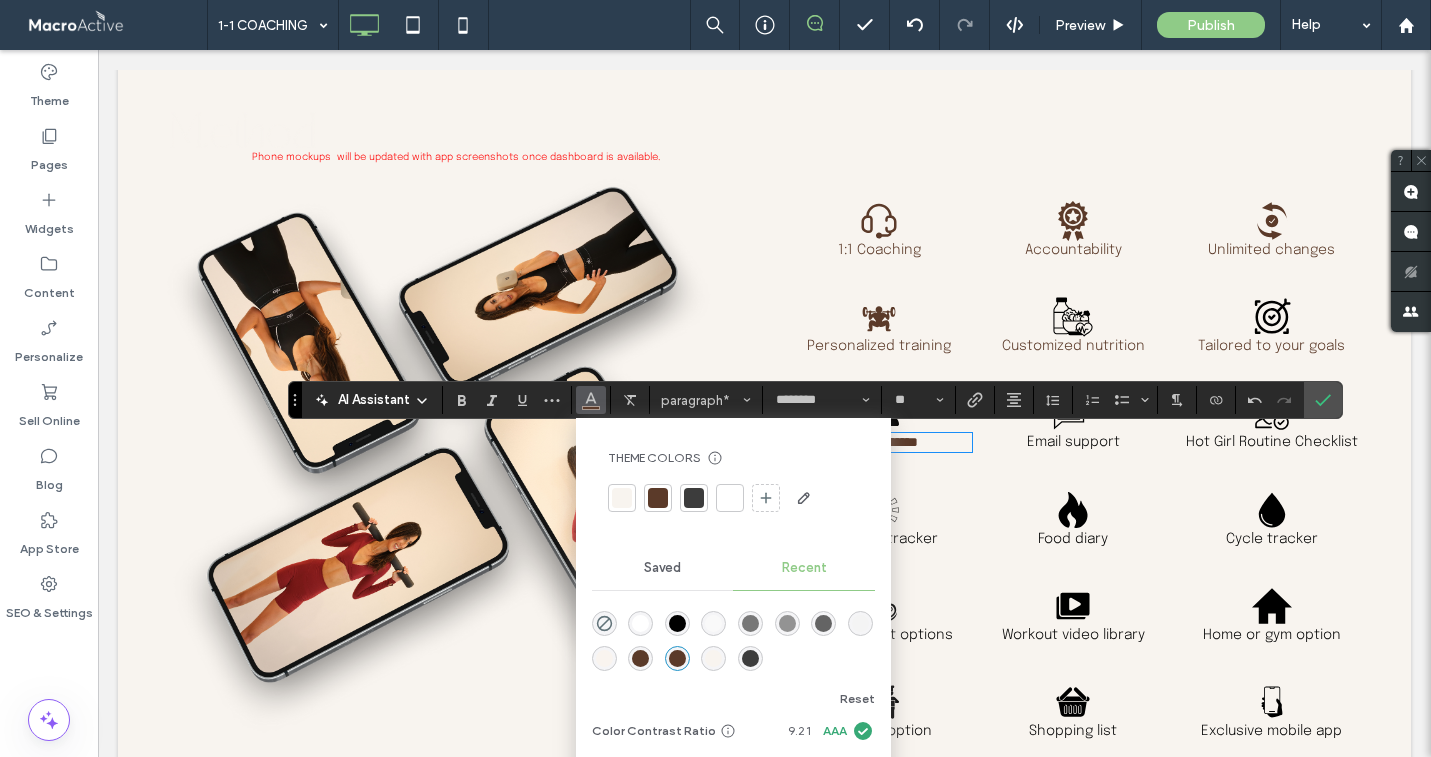 click on "Email support" at bounding box center (1073, 442) 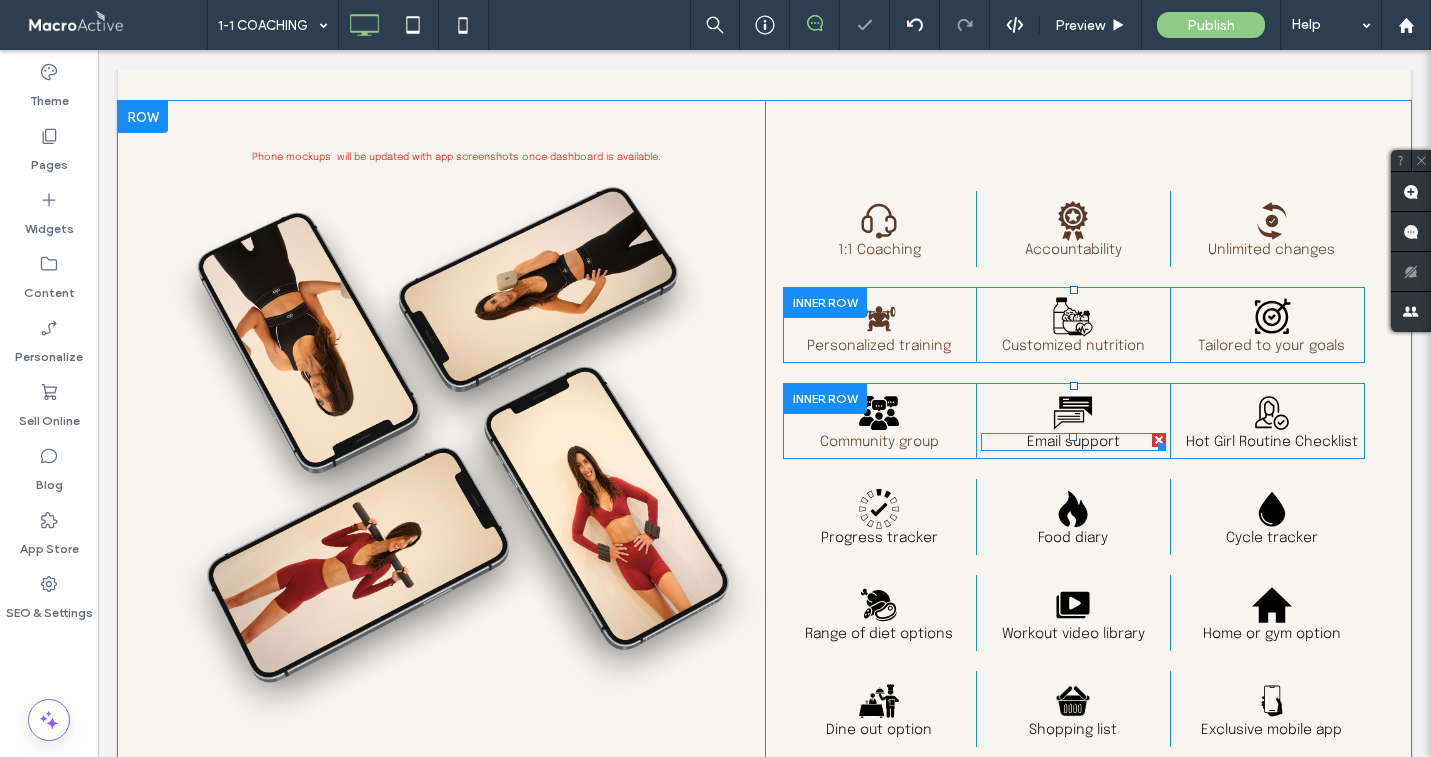 click on "Email support" at bounding box center (1073, 442) 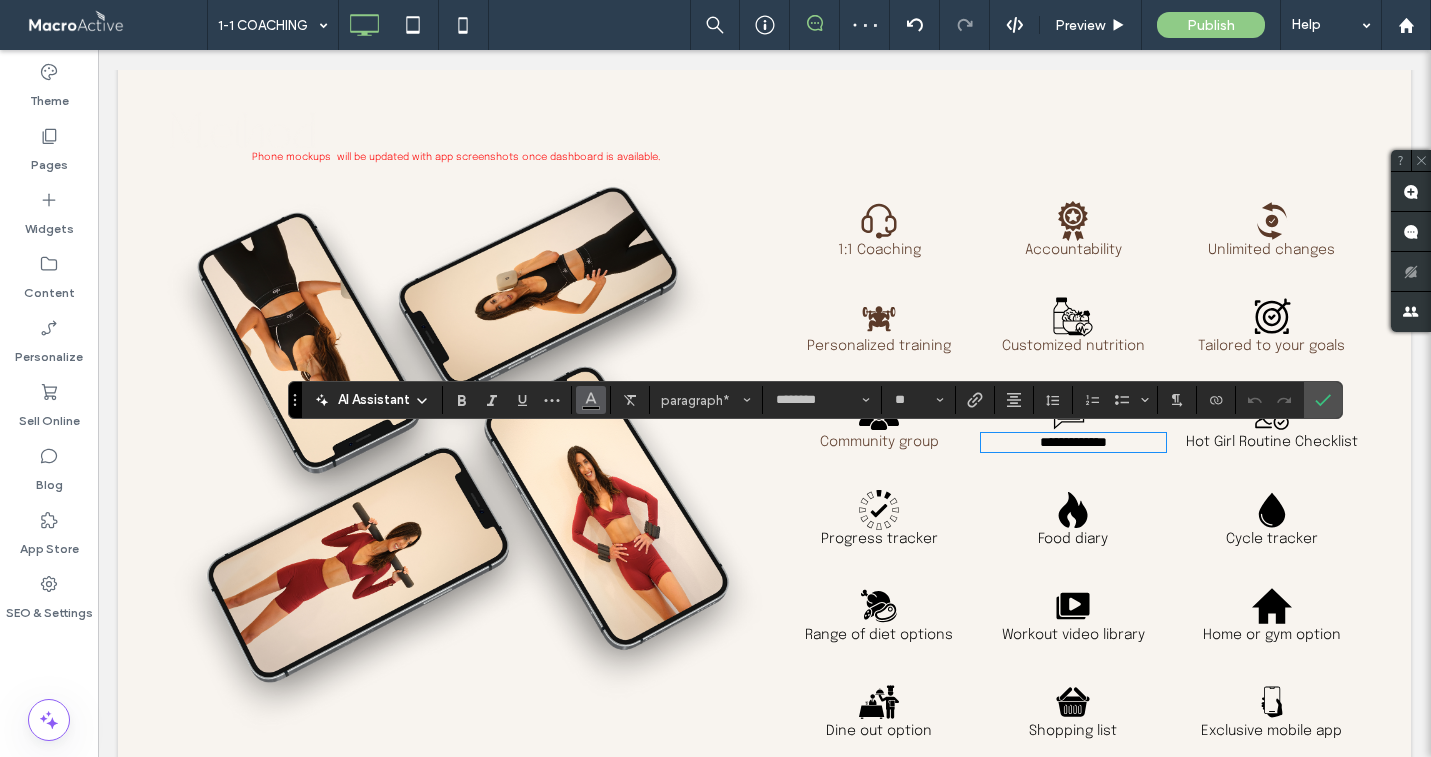 click 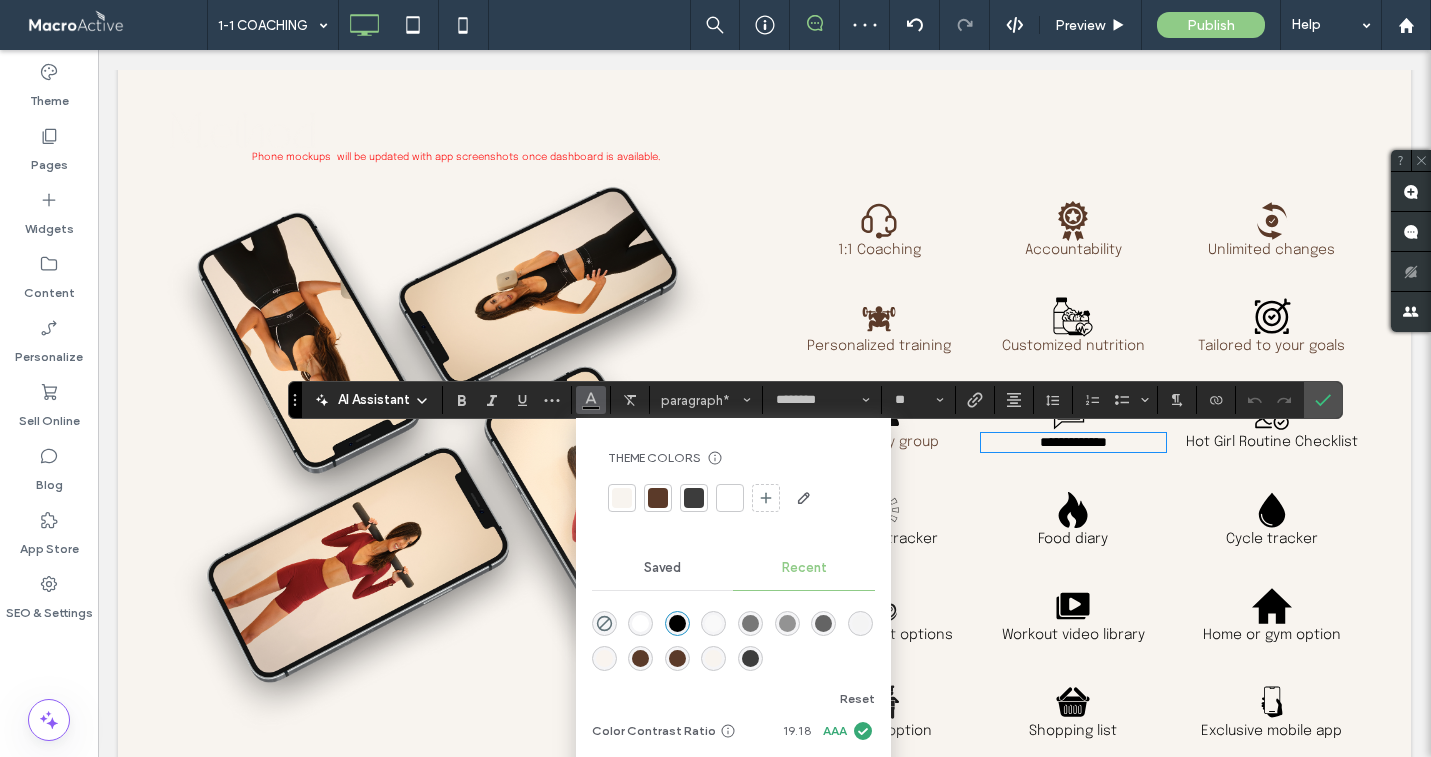 click at bounding box center [658, 498] 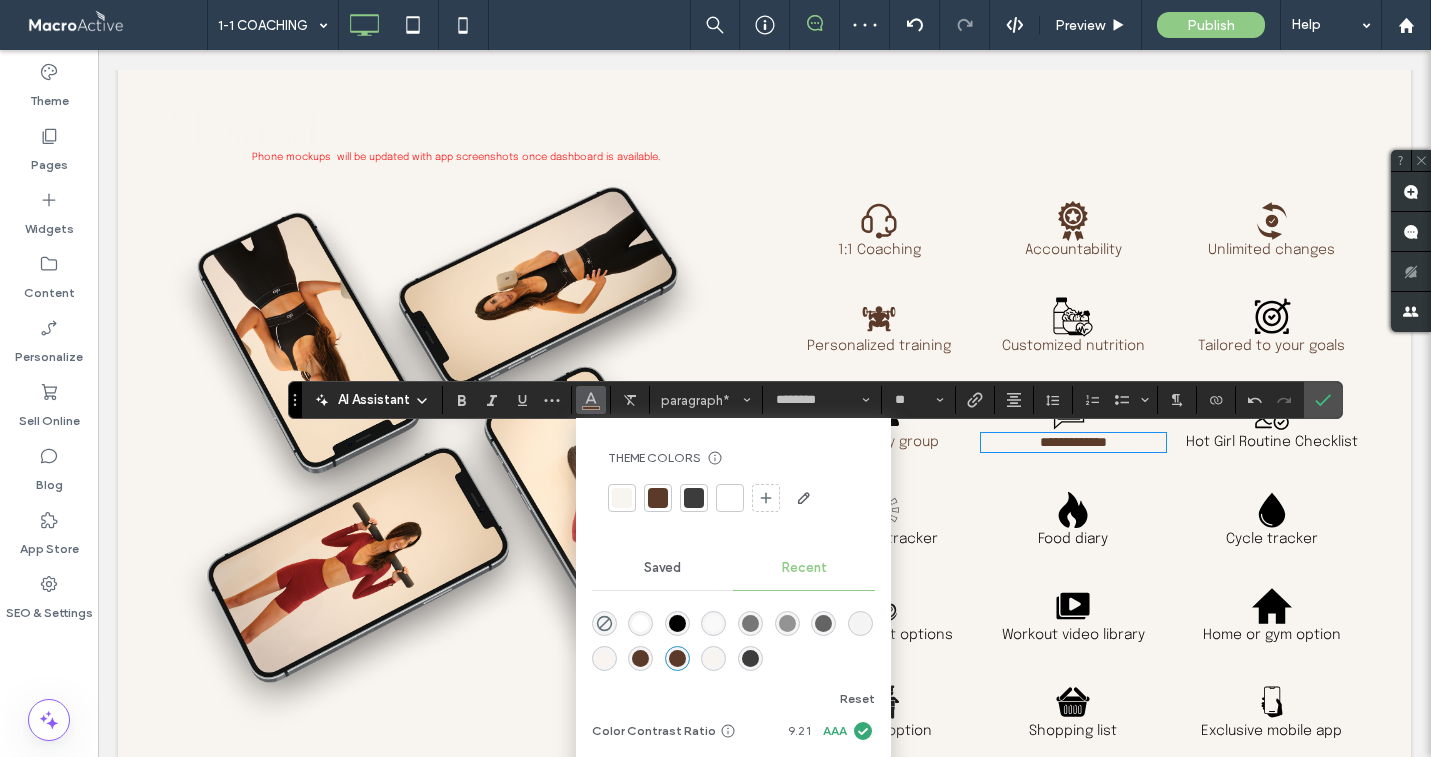 click on "Hot Girl Routine Checklist ﻿" at bounding box center (1272, 442) 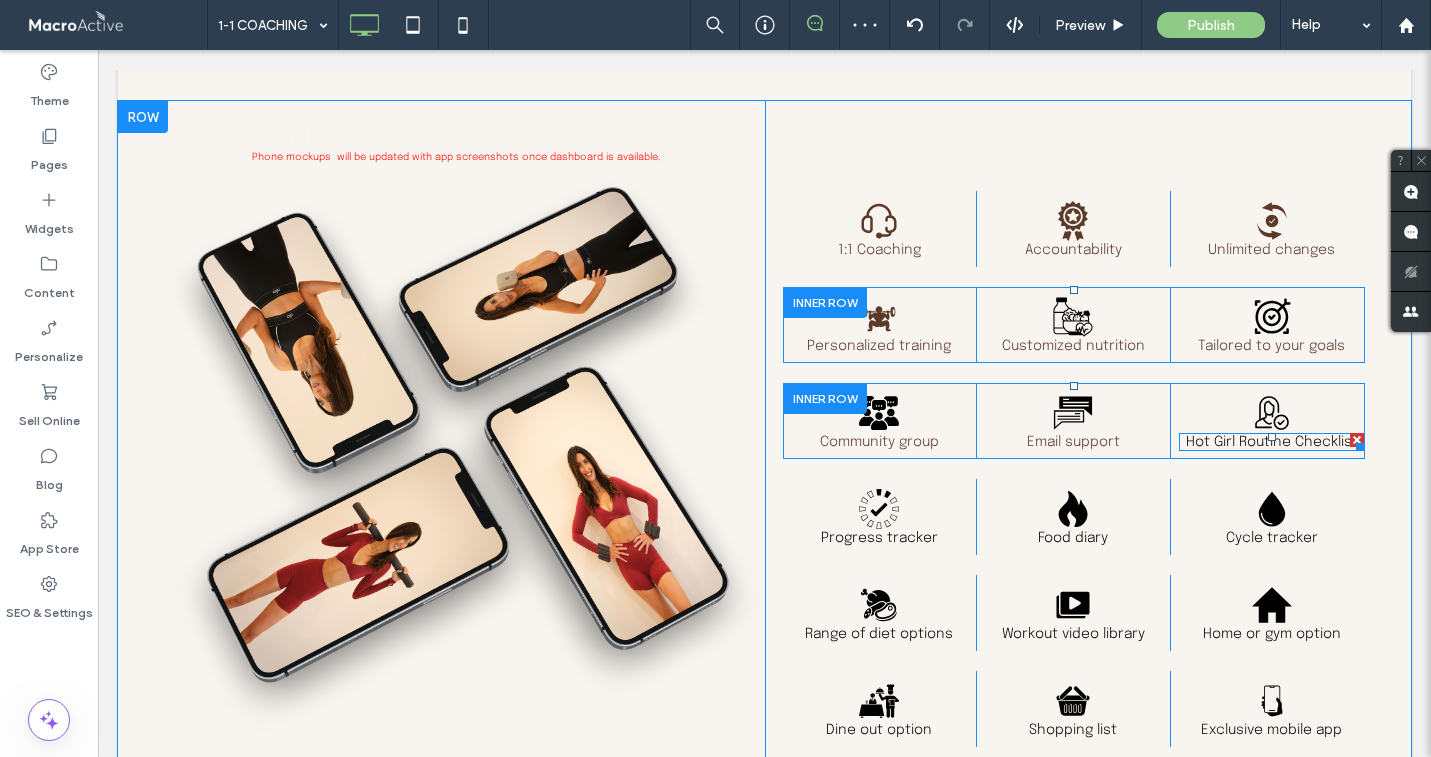 click on "Hot Girl Routine Checklist ﻿" at bounding box center [1272, 442] 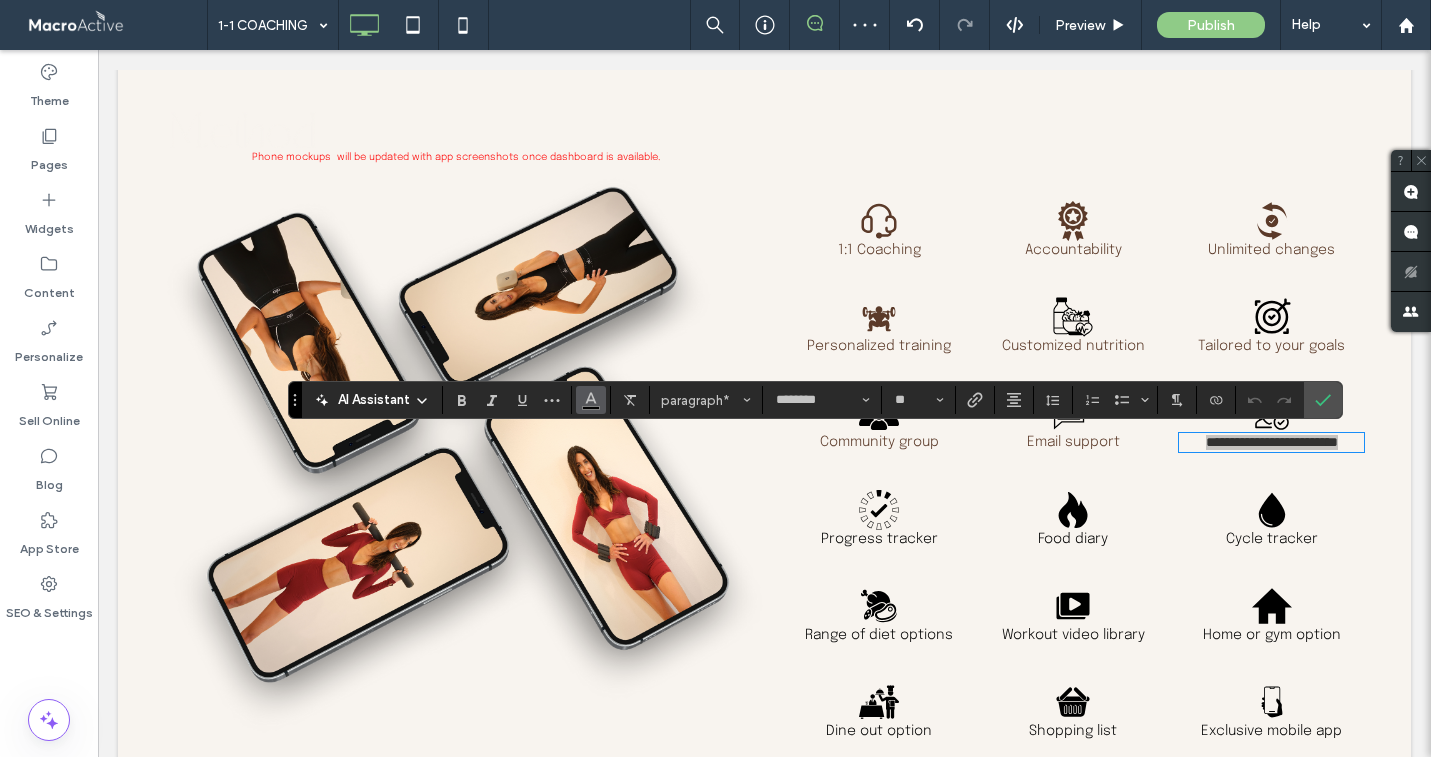 click 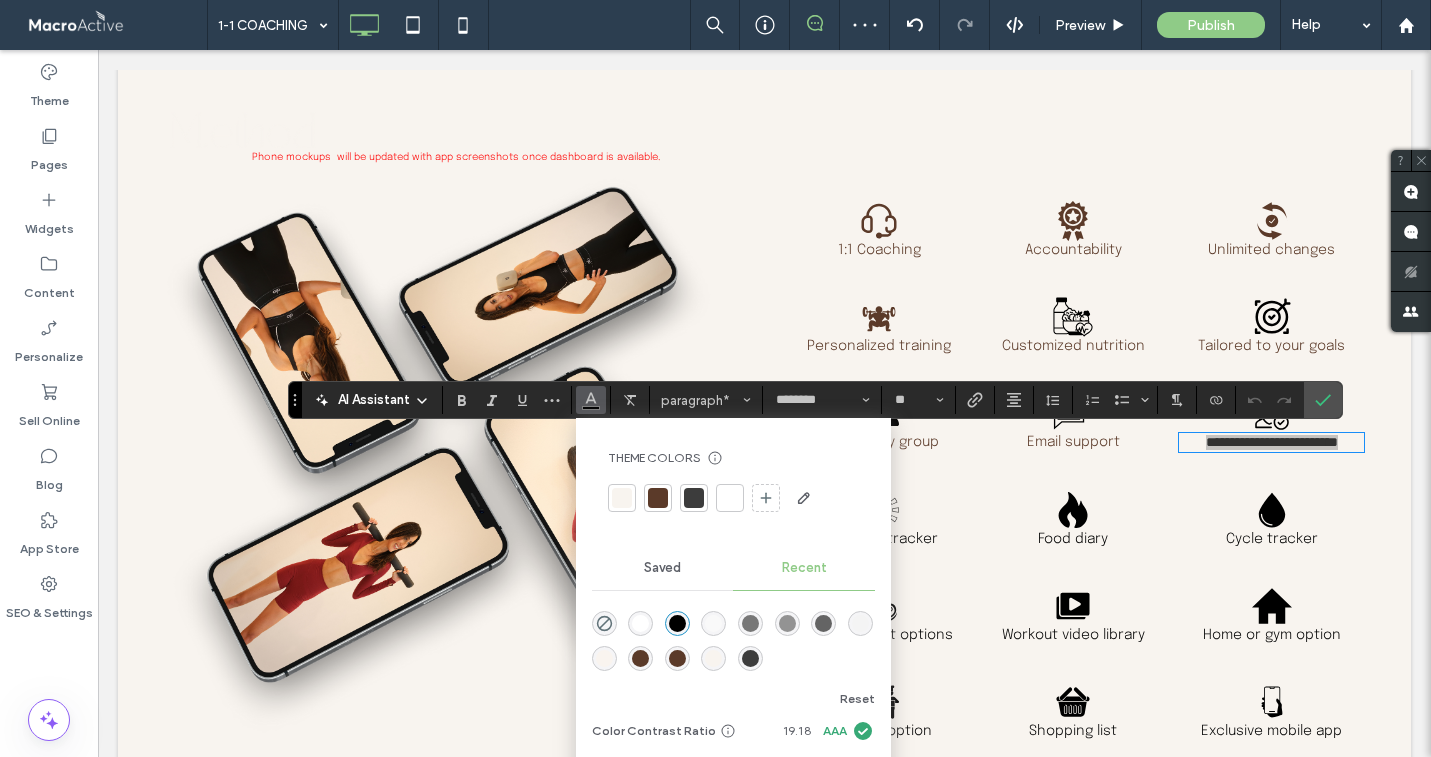 click at bounding box center (658, 498) 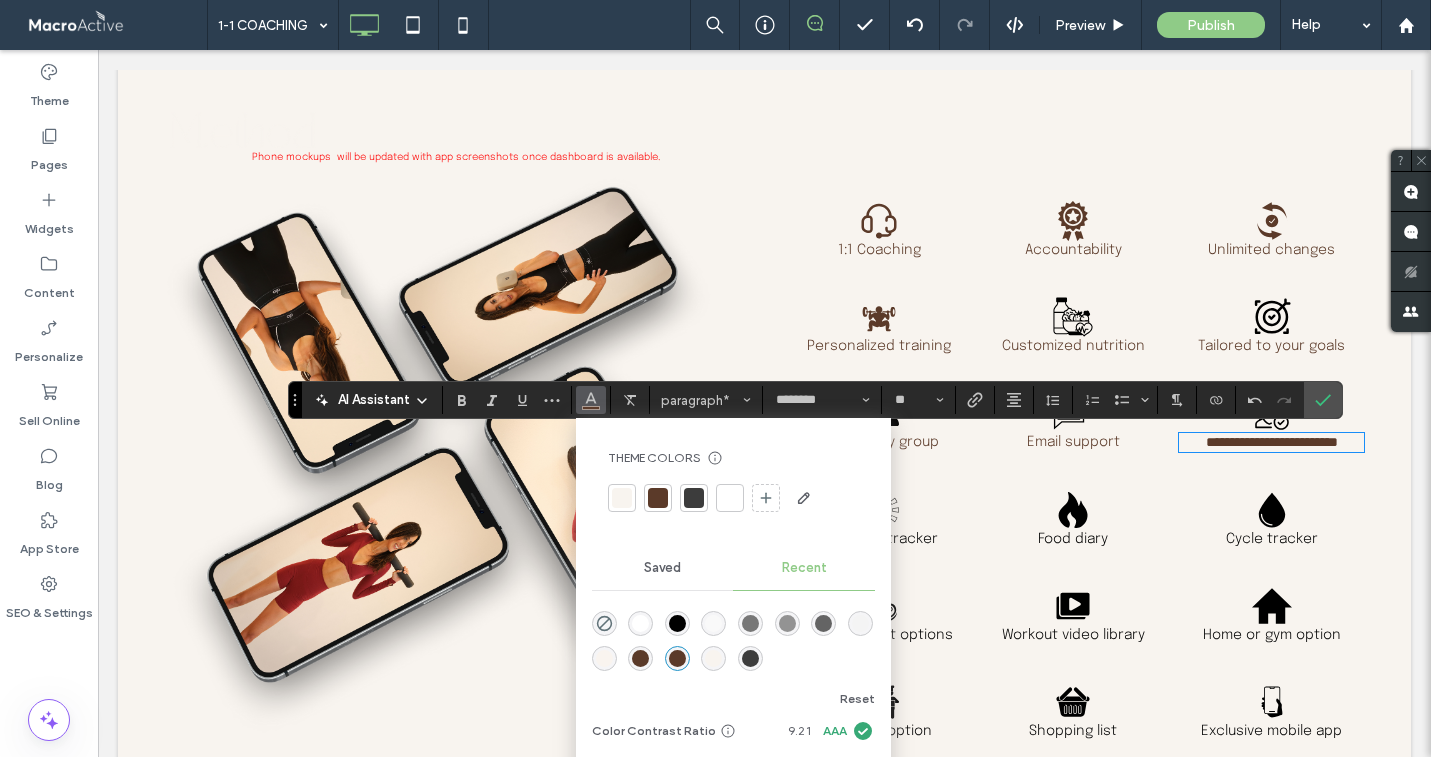 click on "Cycle tracker" at bounding box center [1272, 539] 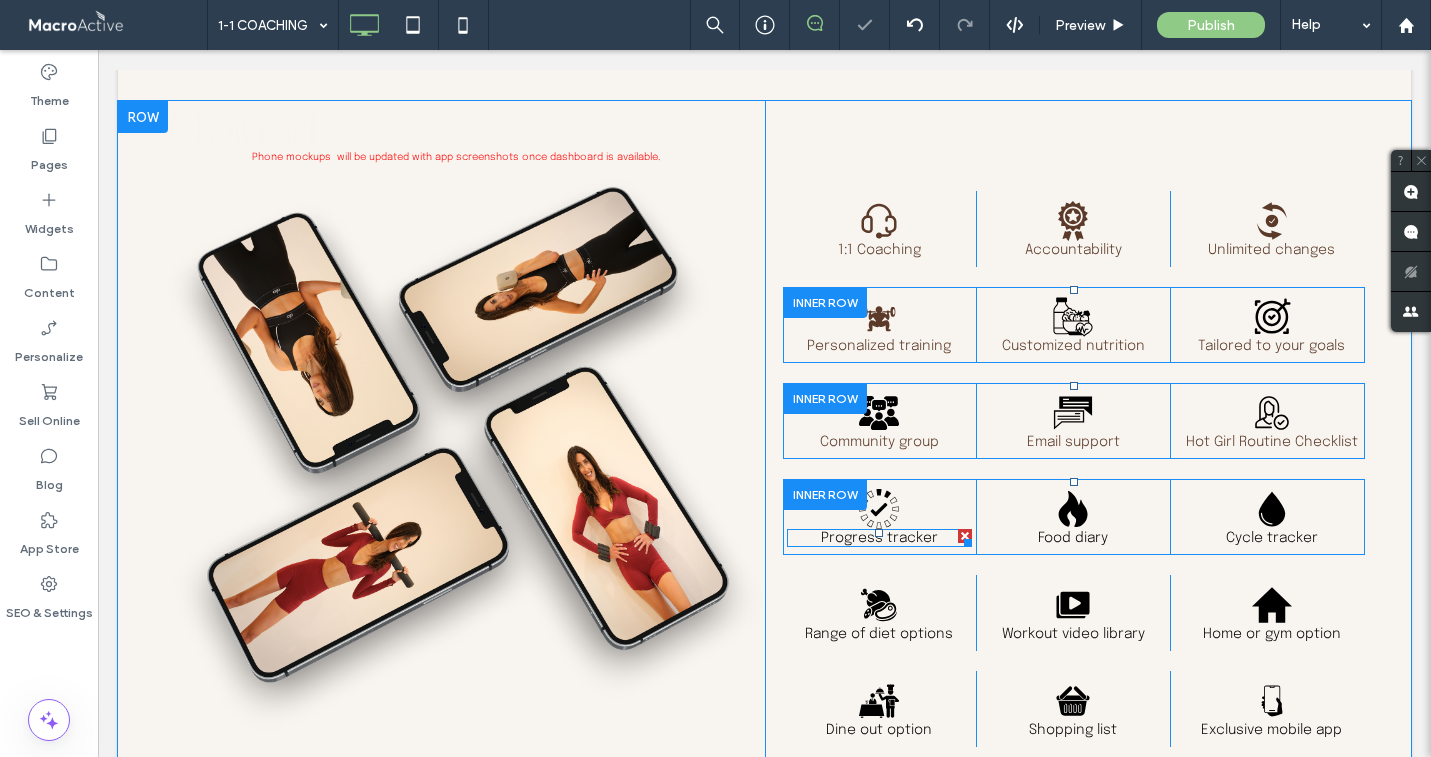 click on "Progress tracker" at bounding box center [880, 538] 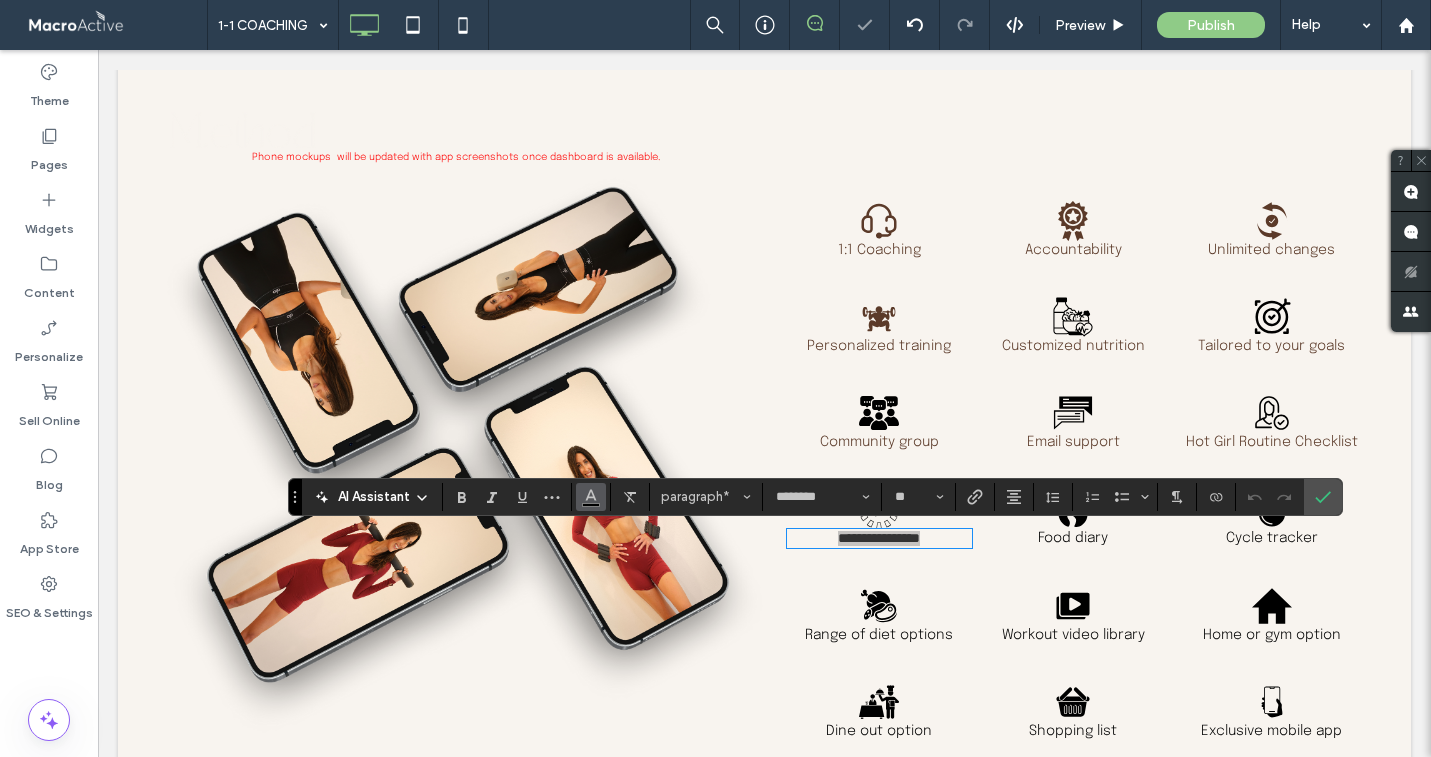 click 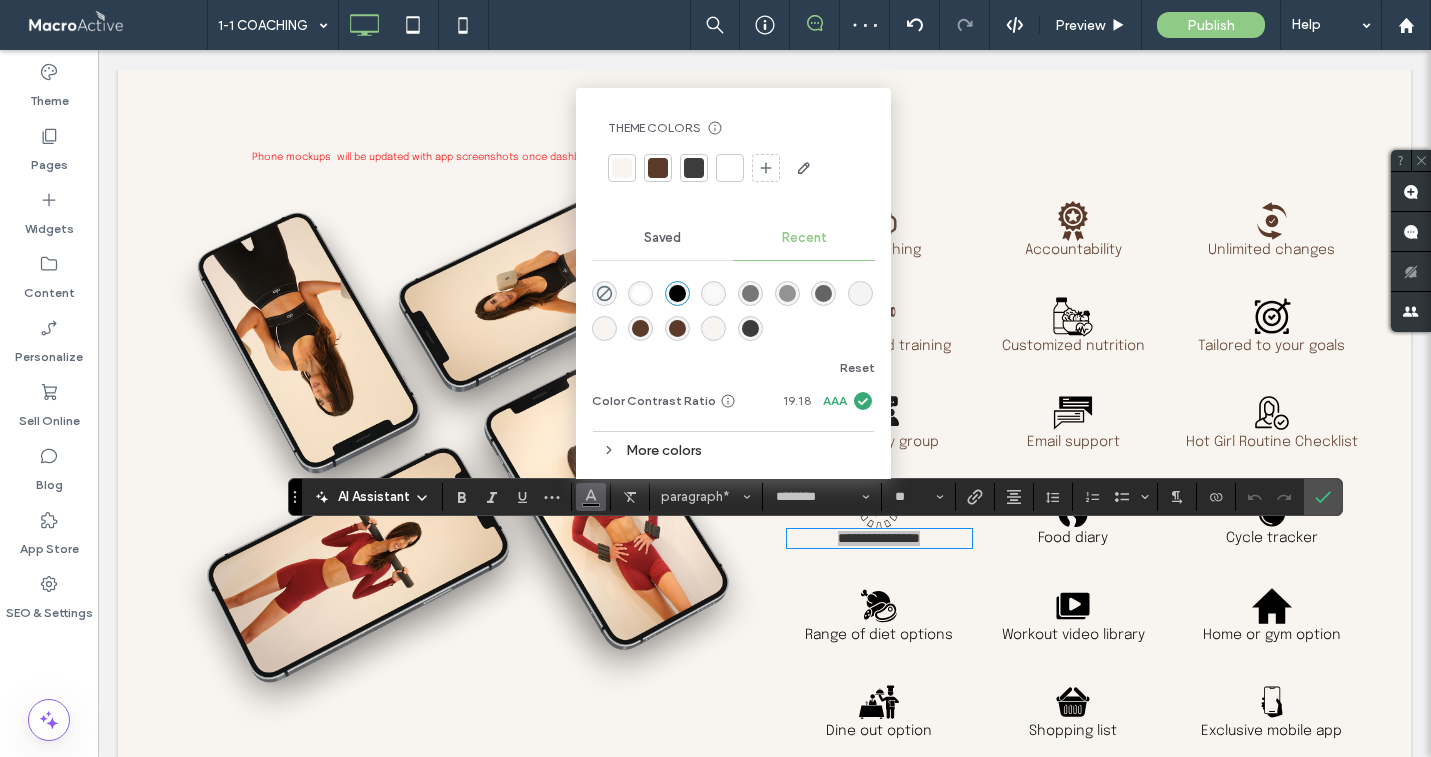 click at bounding box center (658, 168) 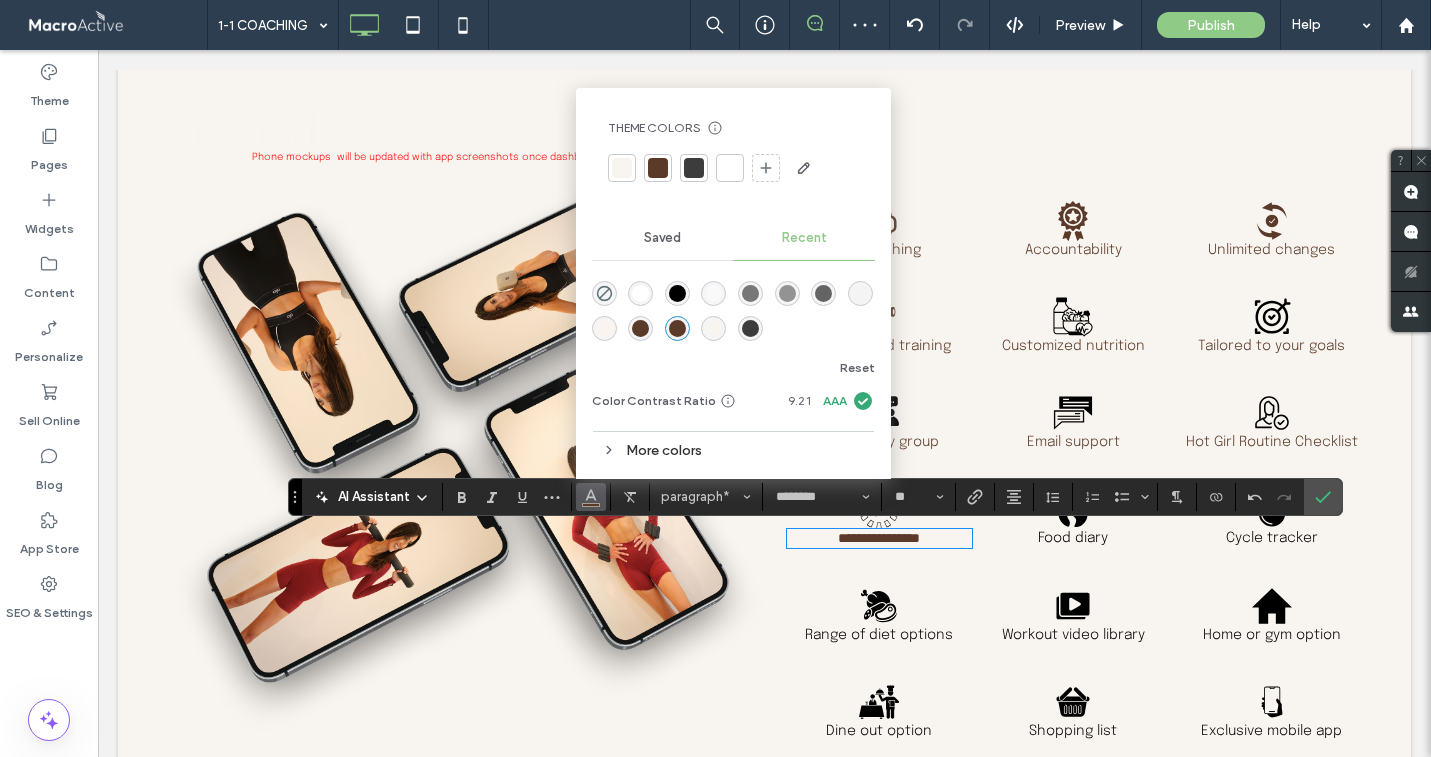 click on "Food diary" at bounding box center (1073, 538) 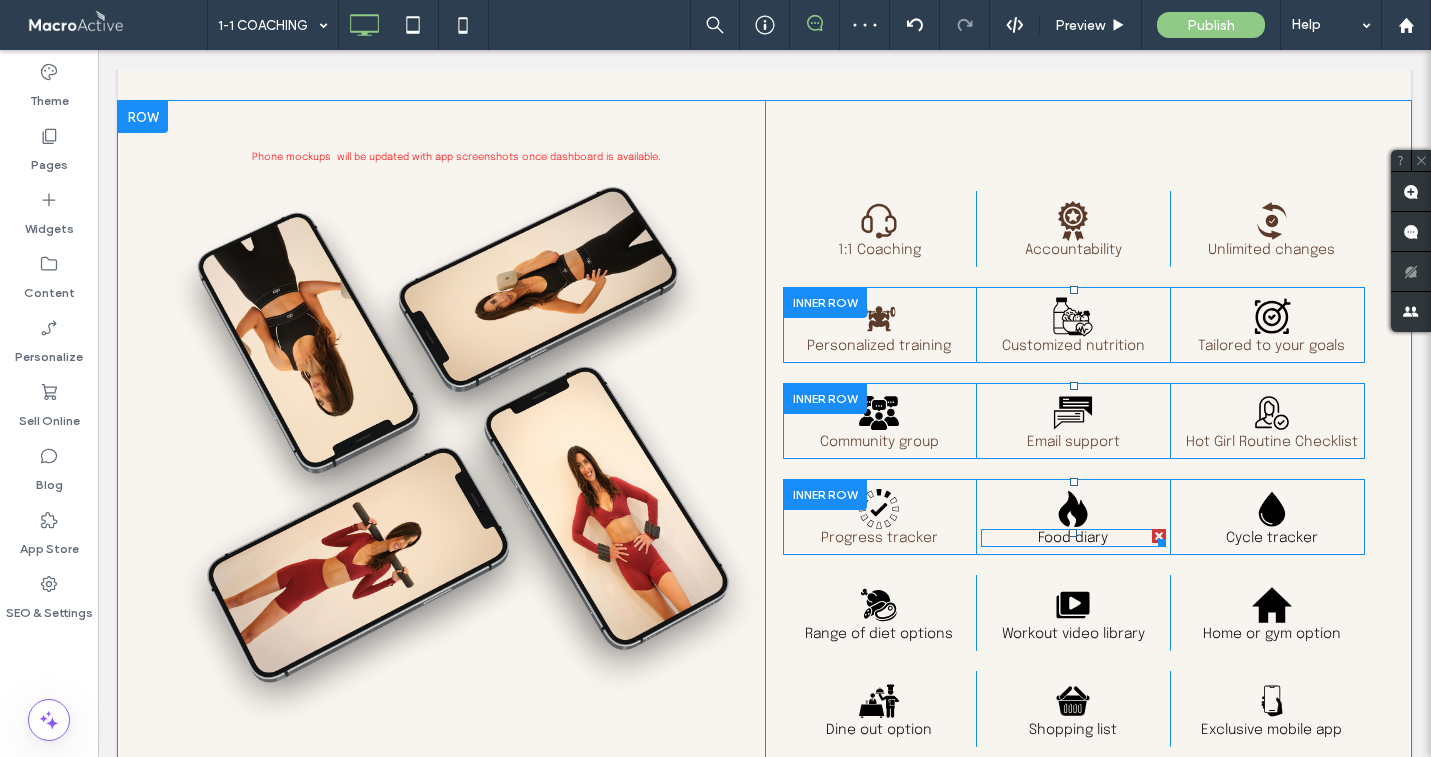 click on "Food diary" at bounding box center [1073, 538] 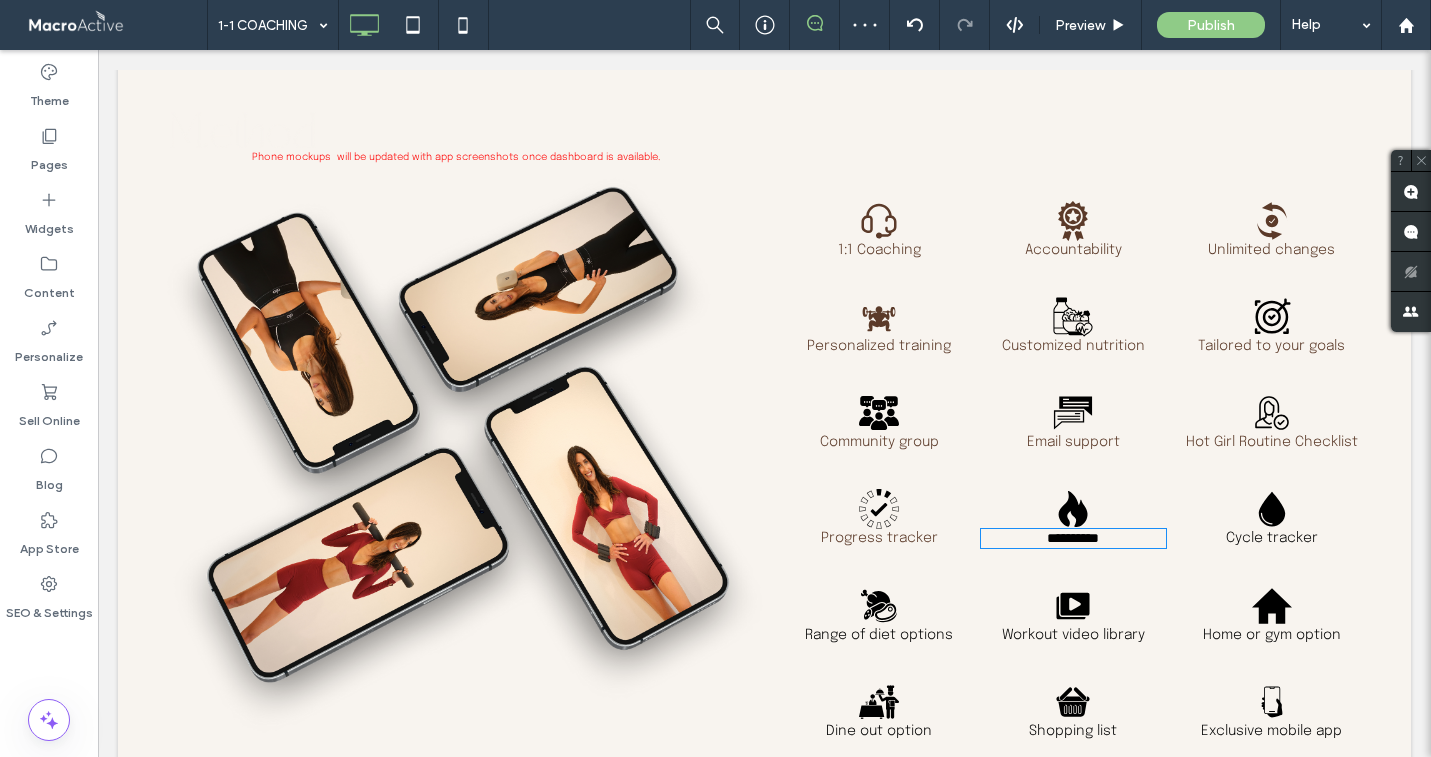 type on "********" 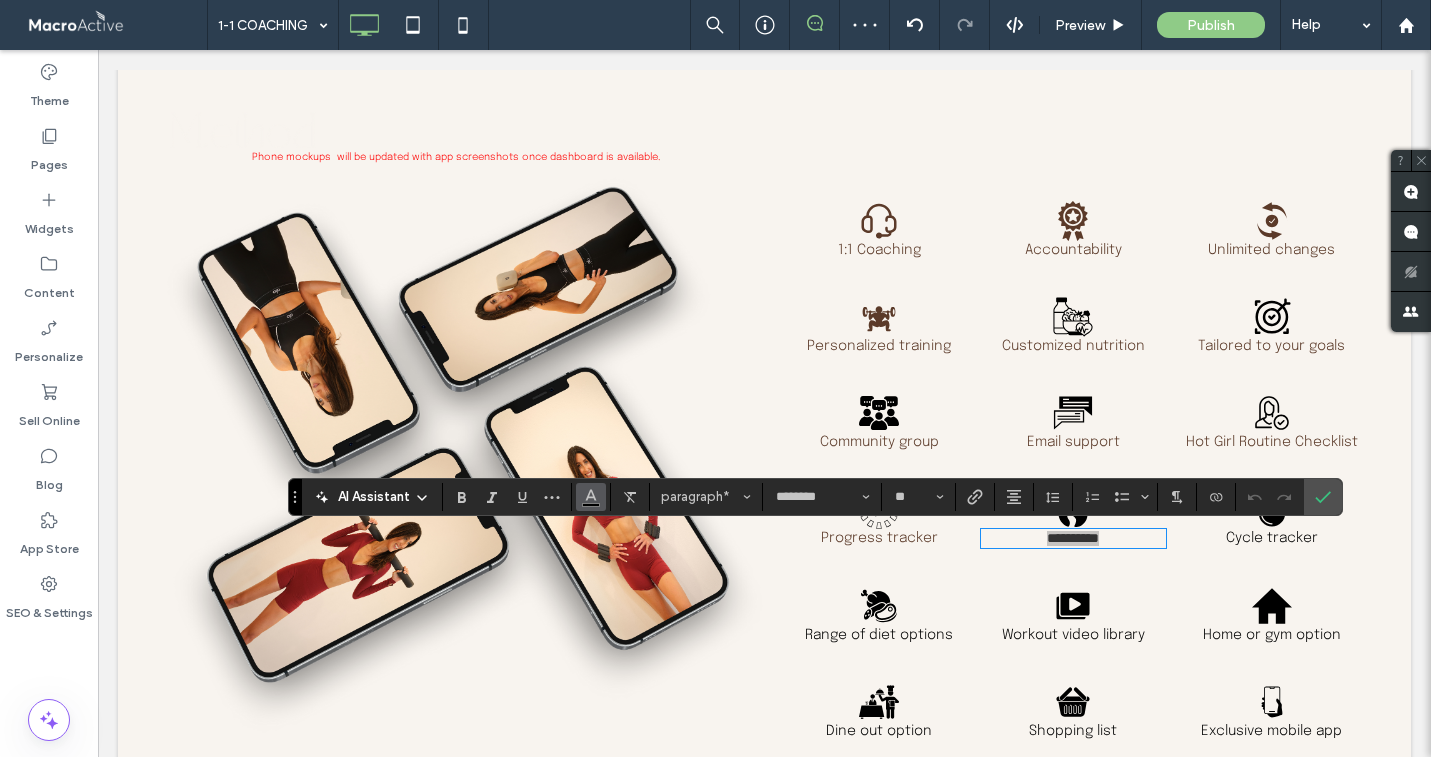 click 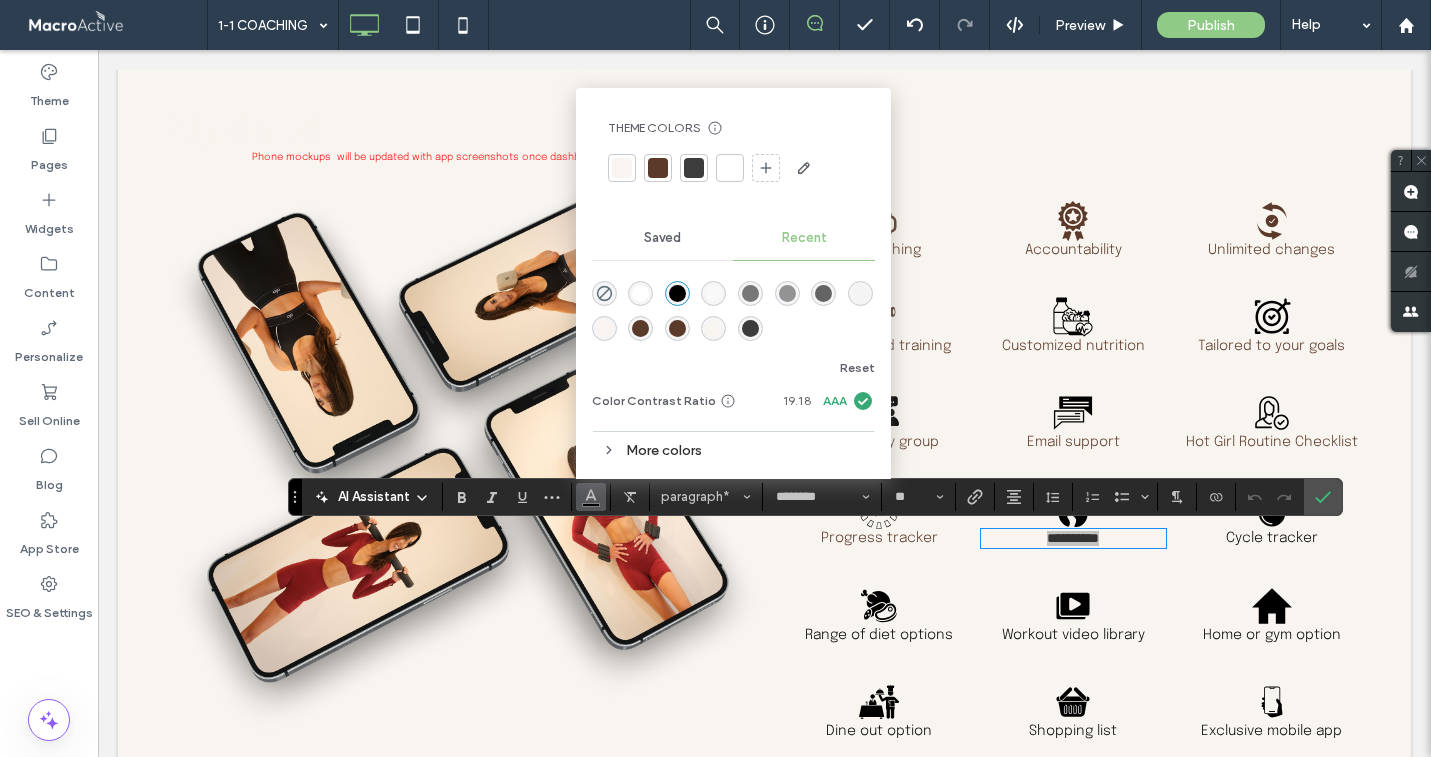 click at bounding box center (658, 168) 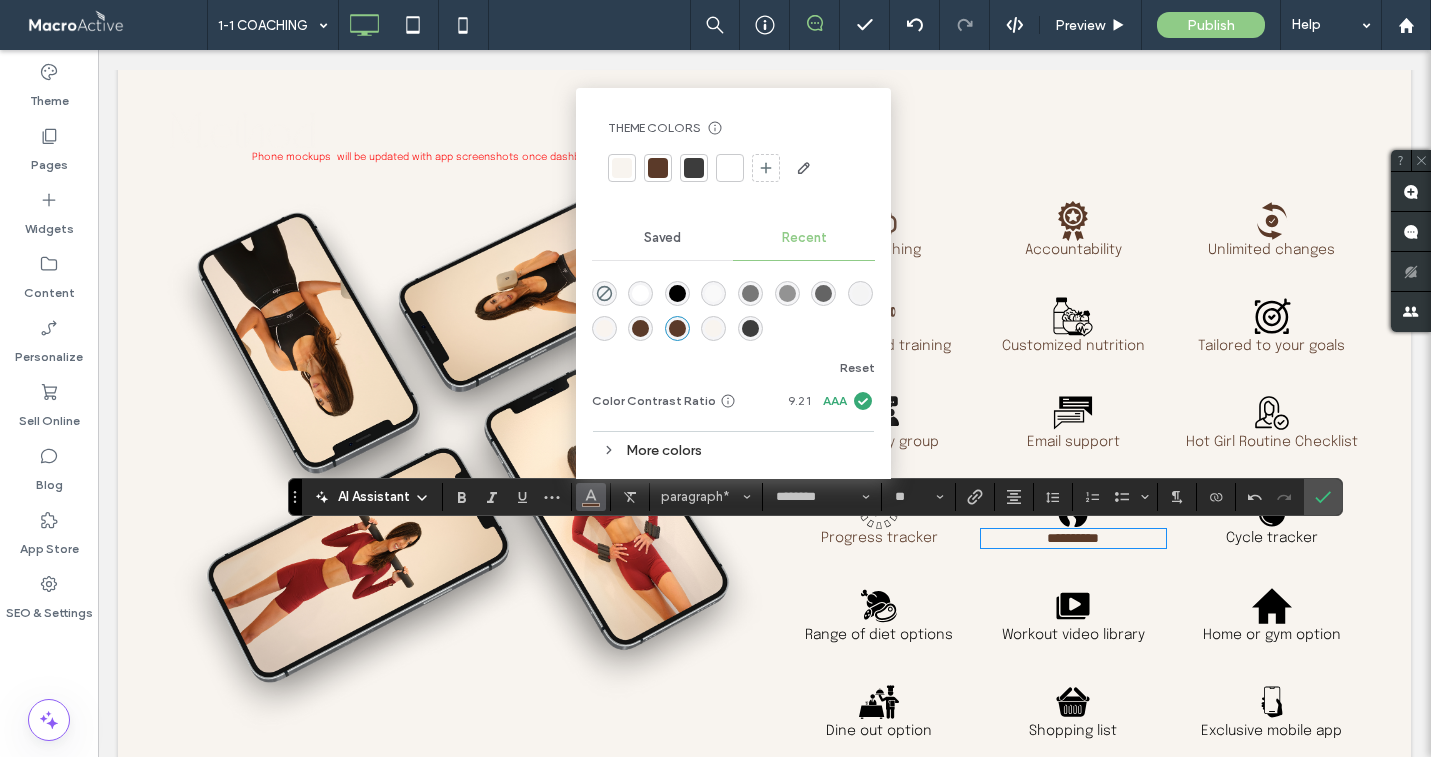 click on "Cycle tracker" at bounding box center (1272, 538) 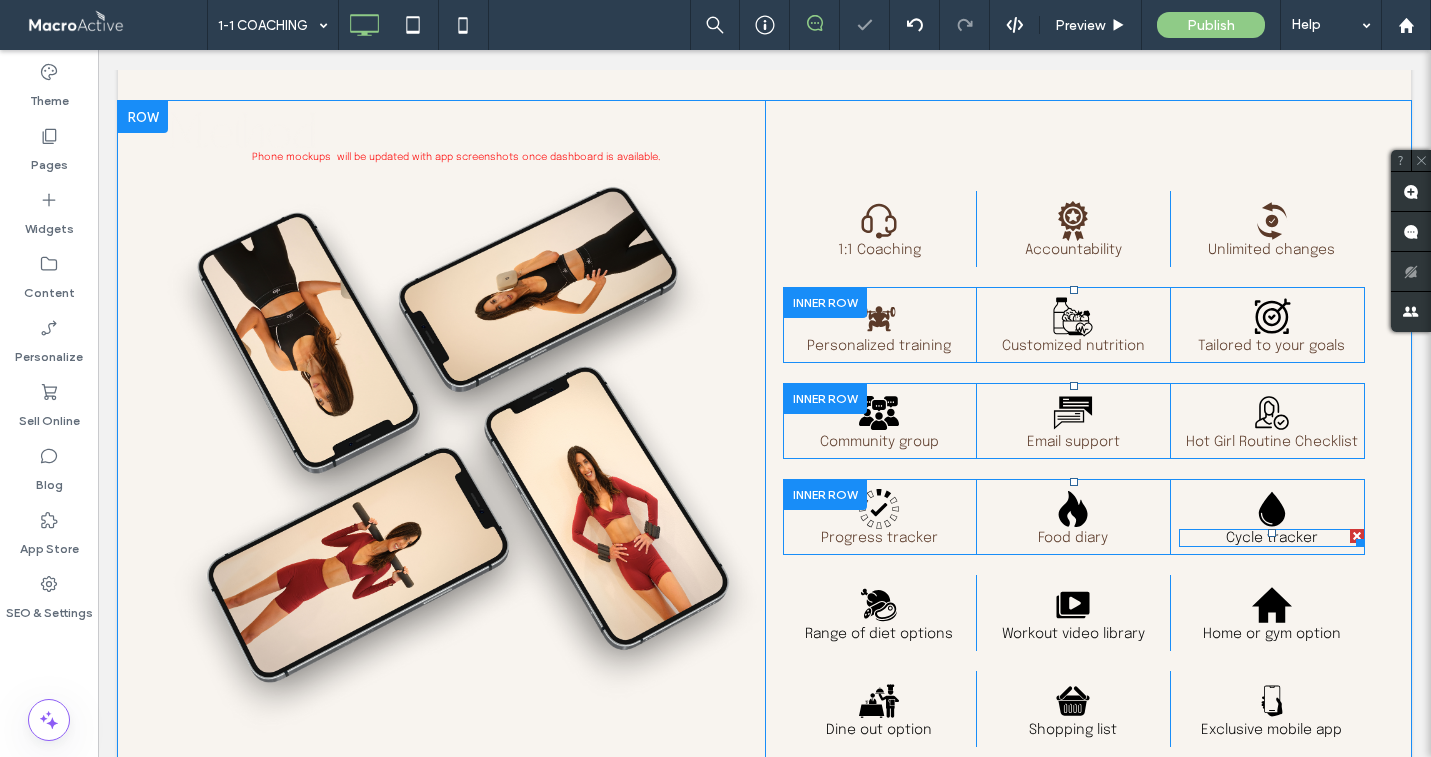 click on "Cycle tracker" at bounding box center (1272, 538) 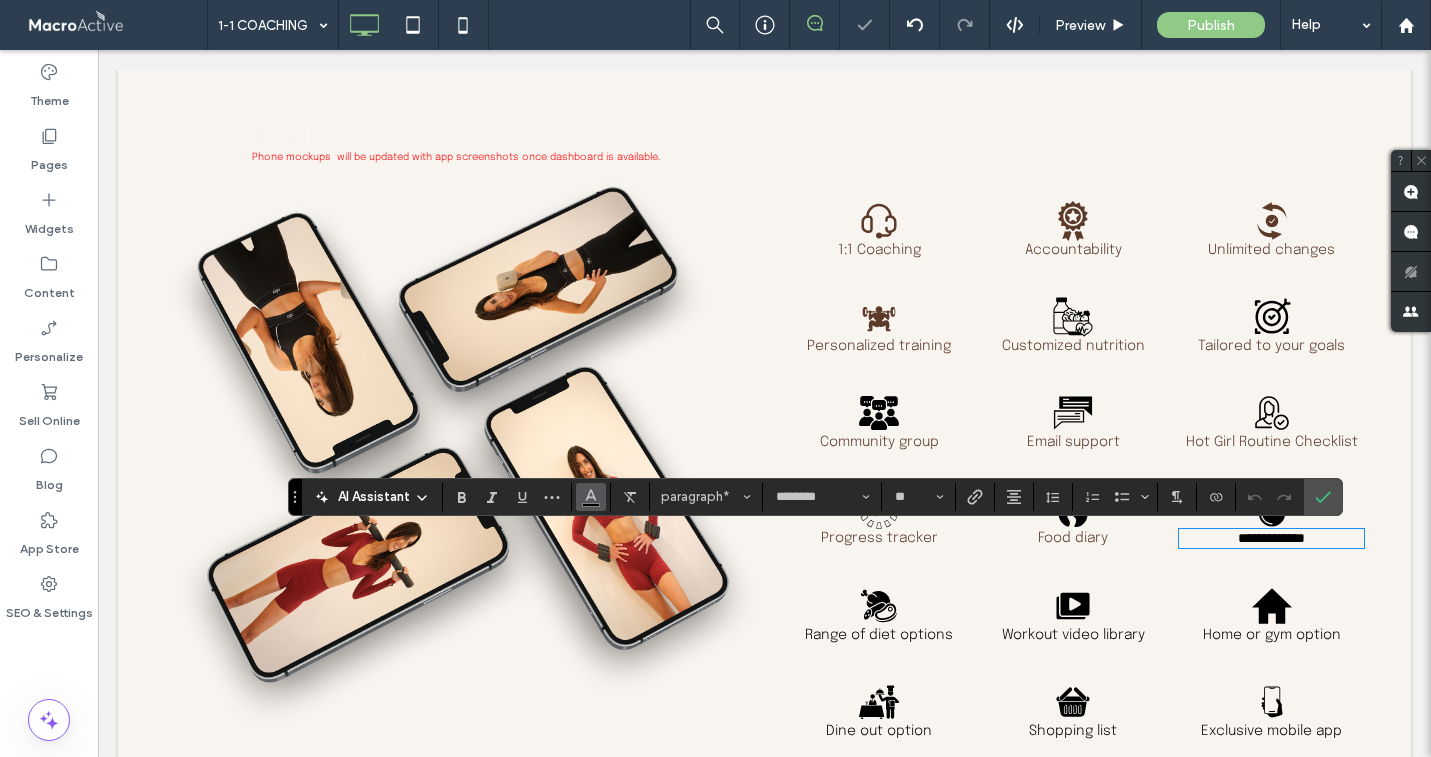 click 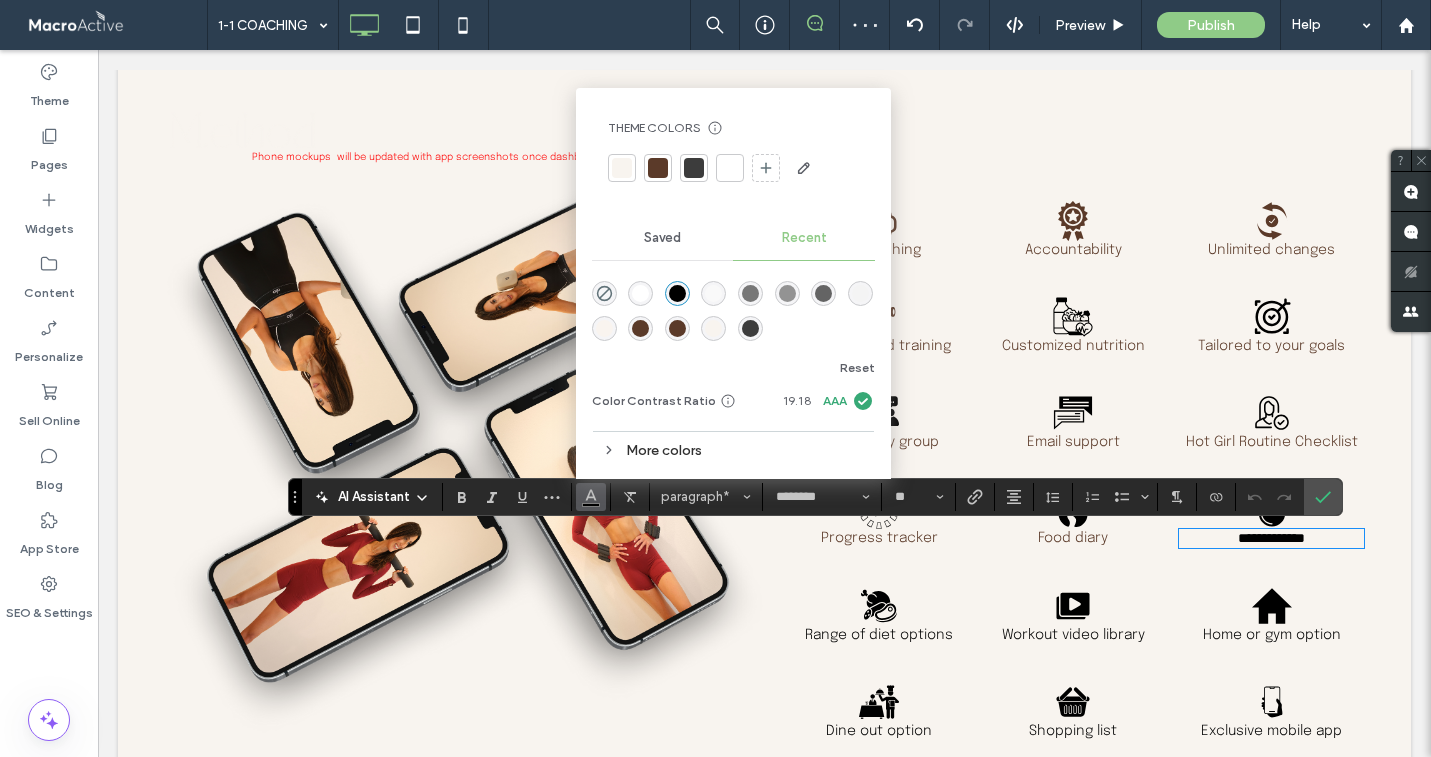 click at bounding box center (658, 168) 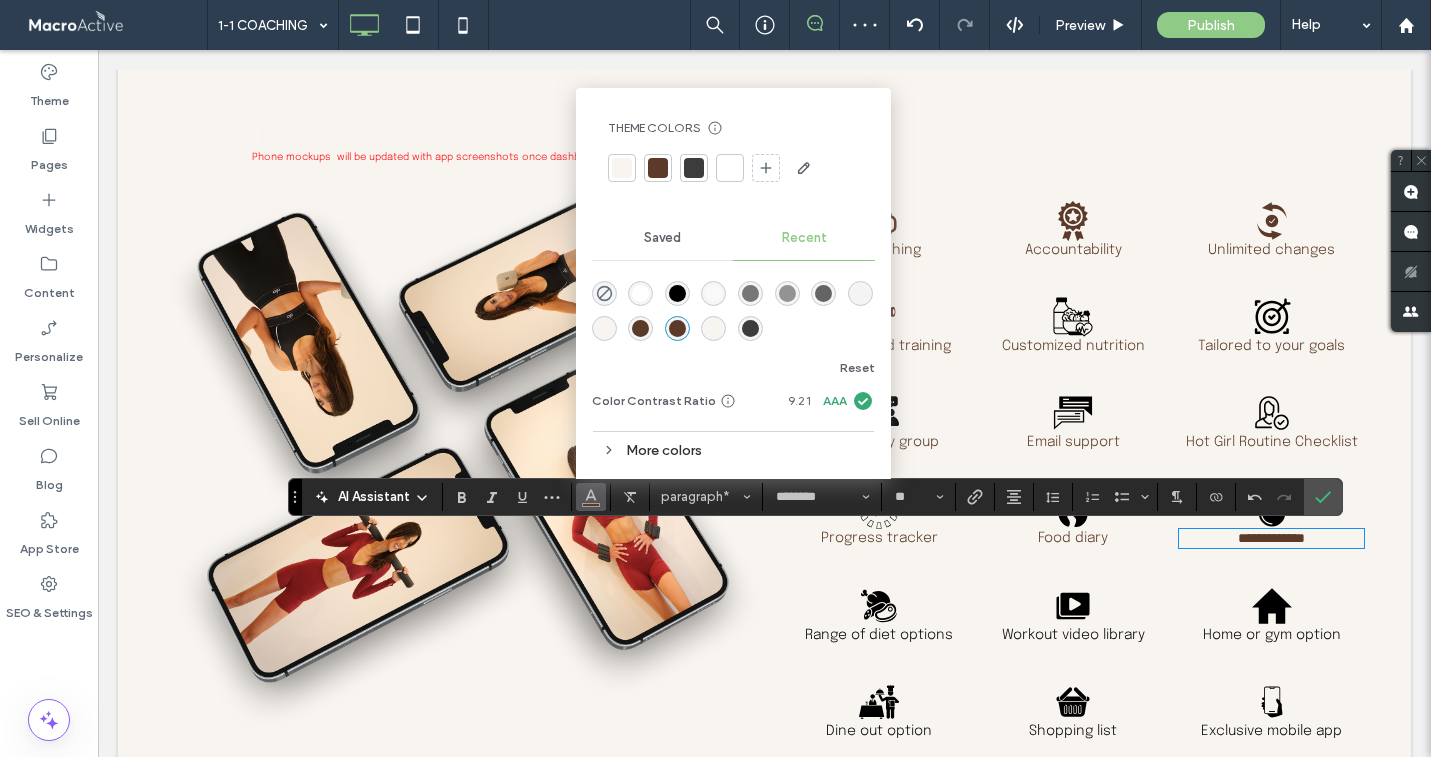 click on "Range of diet options" at bounding box center (879, 635) 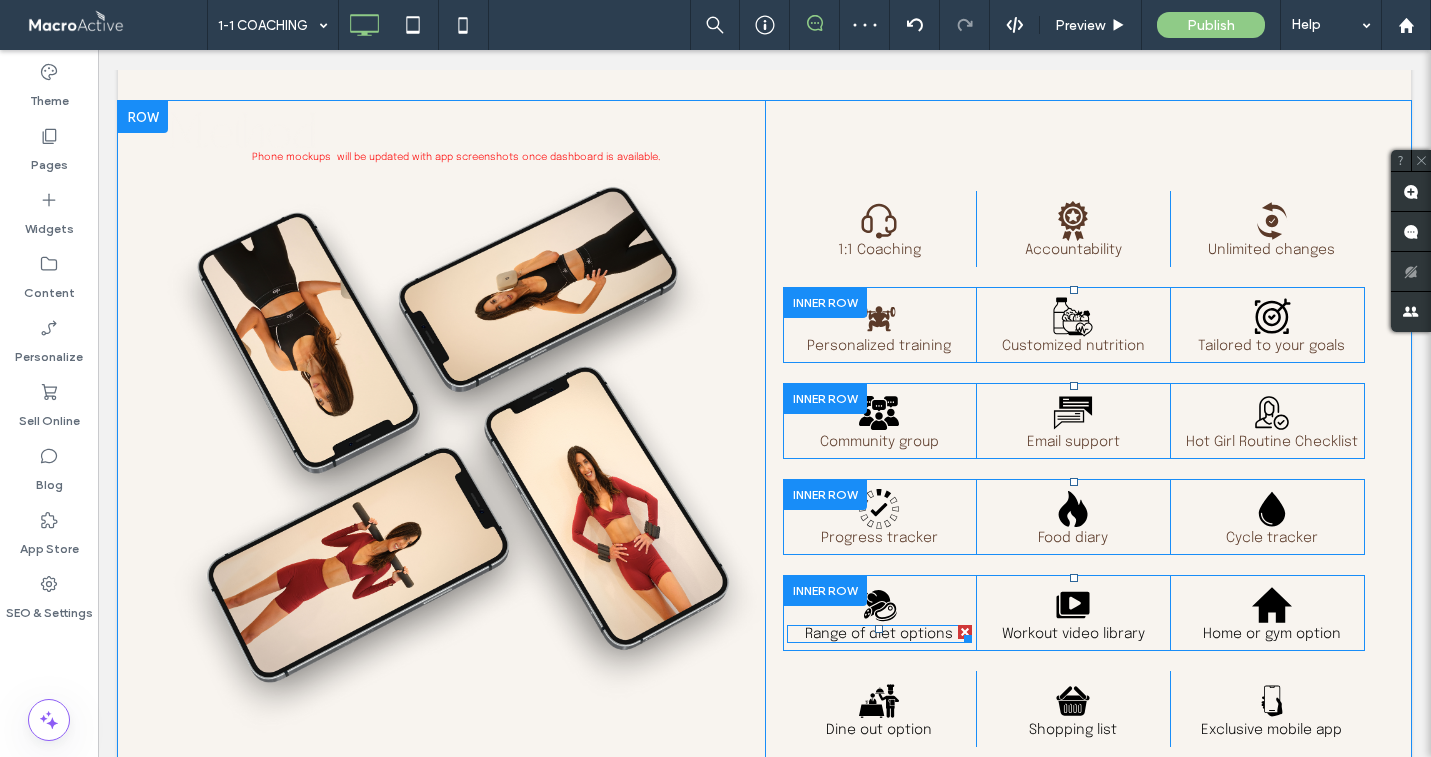 click on "Range of diet options" at bounding box center (879, 634) 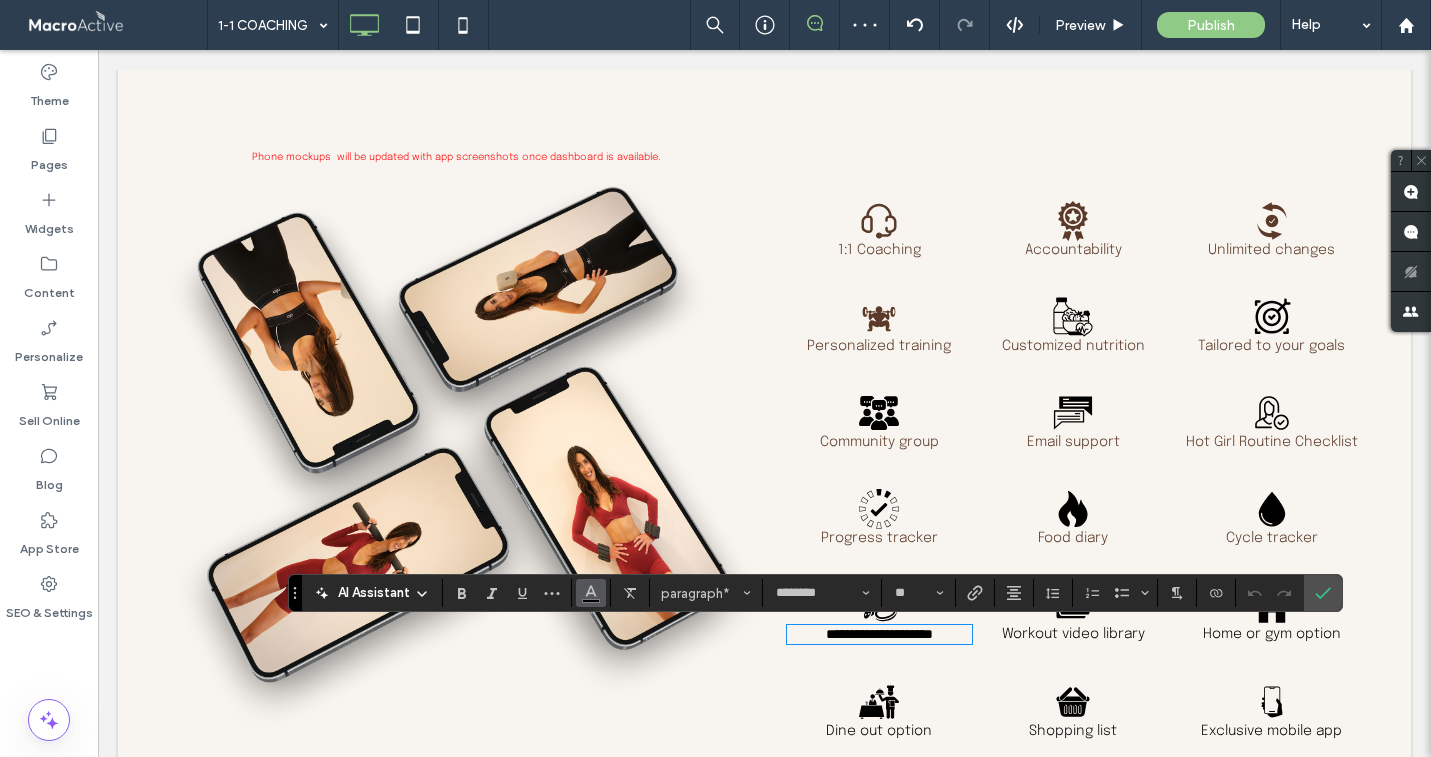 click at bounding box center (591, 593) 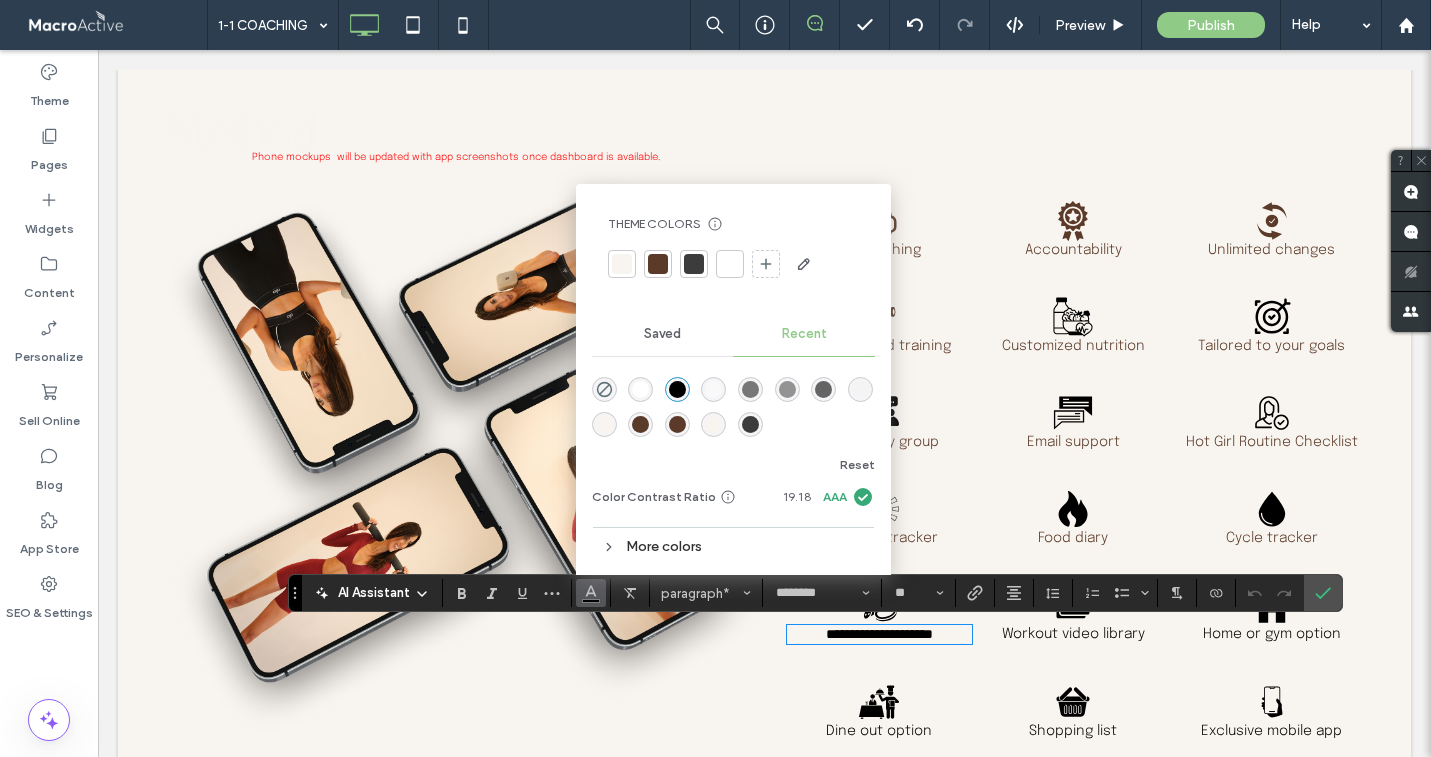 click at bounding box center [658, 264] 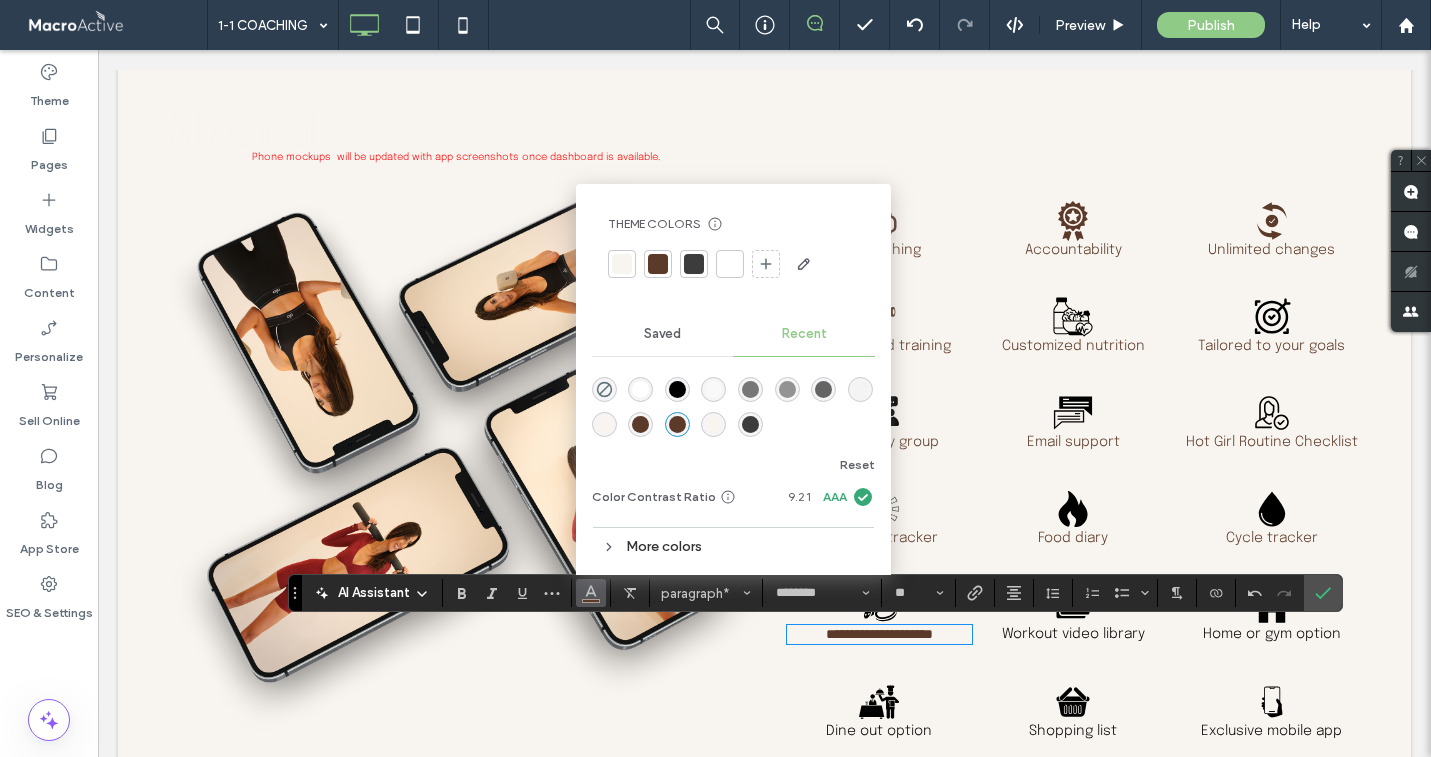 click on "Workout video library" at bounding box center (1073, 634) 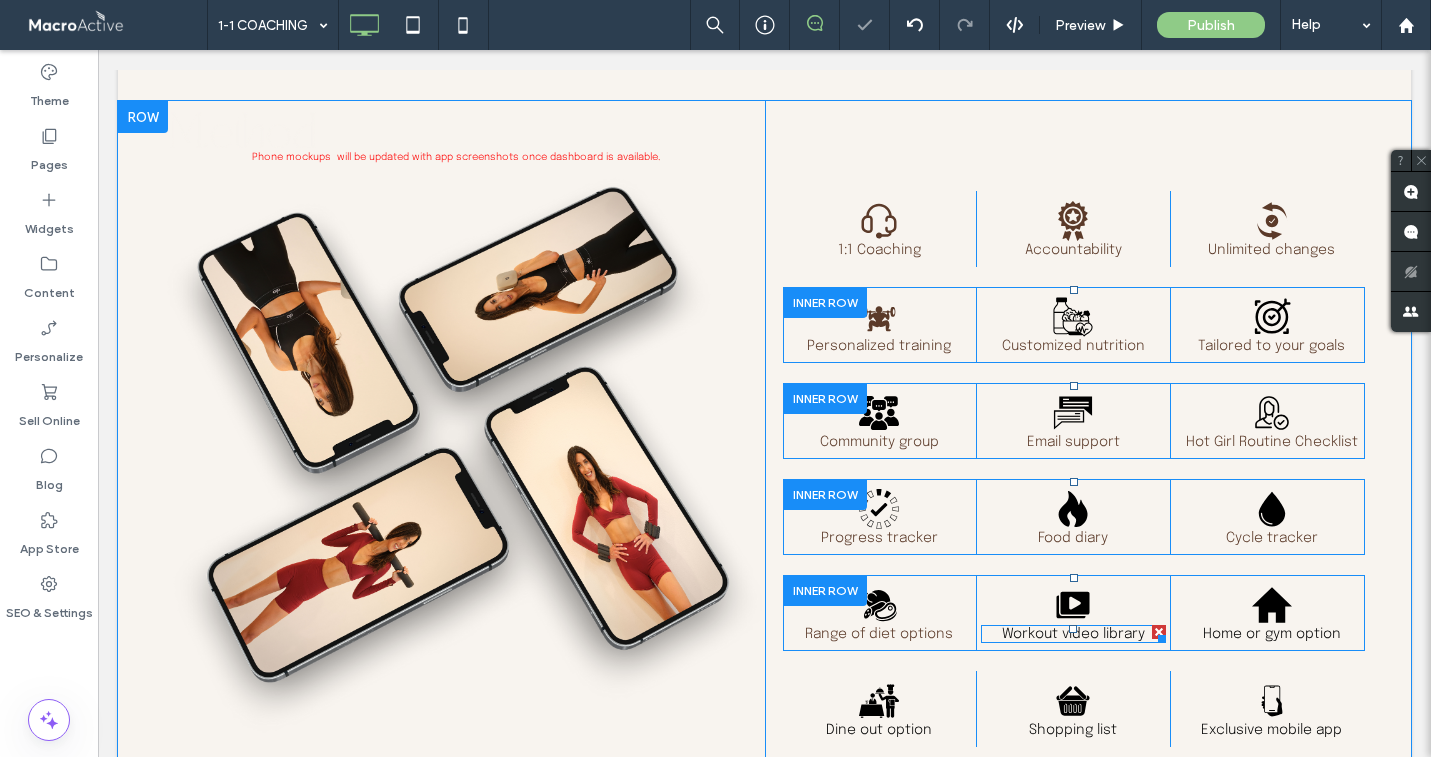 click on "Workout video library" at bounding box center [1073, 634] 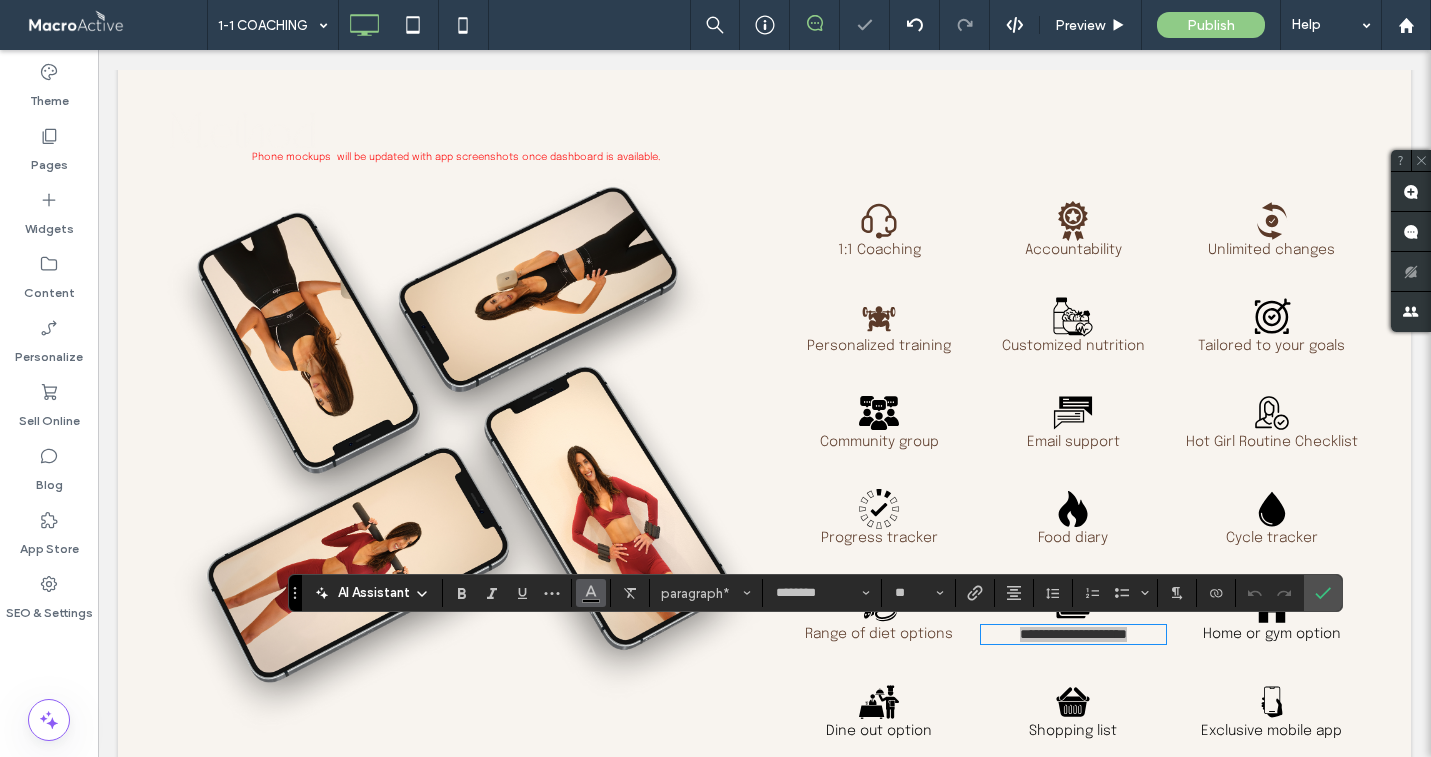 click 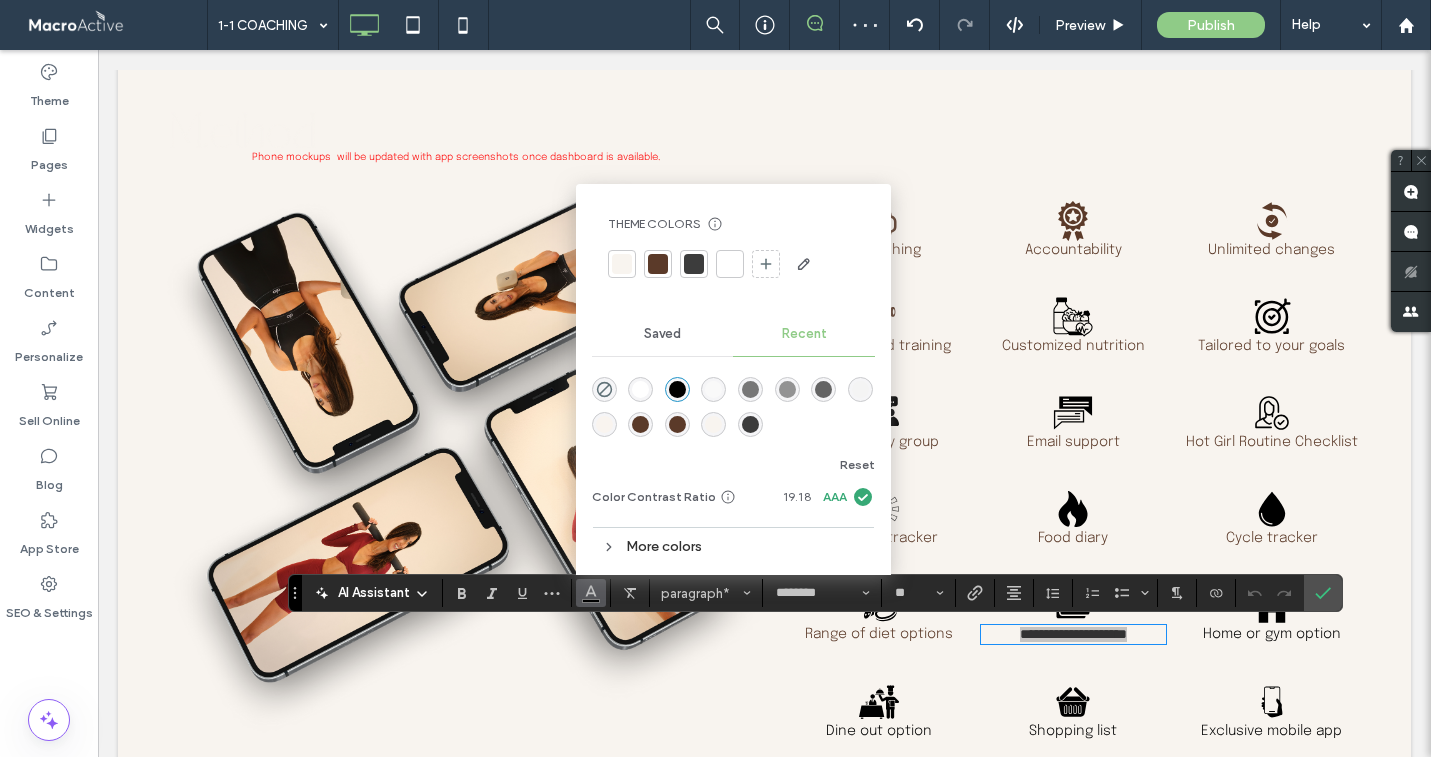 click at bounding box center [658, 264] 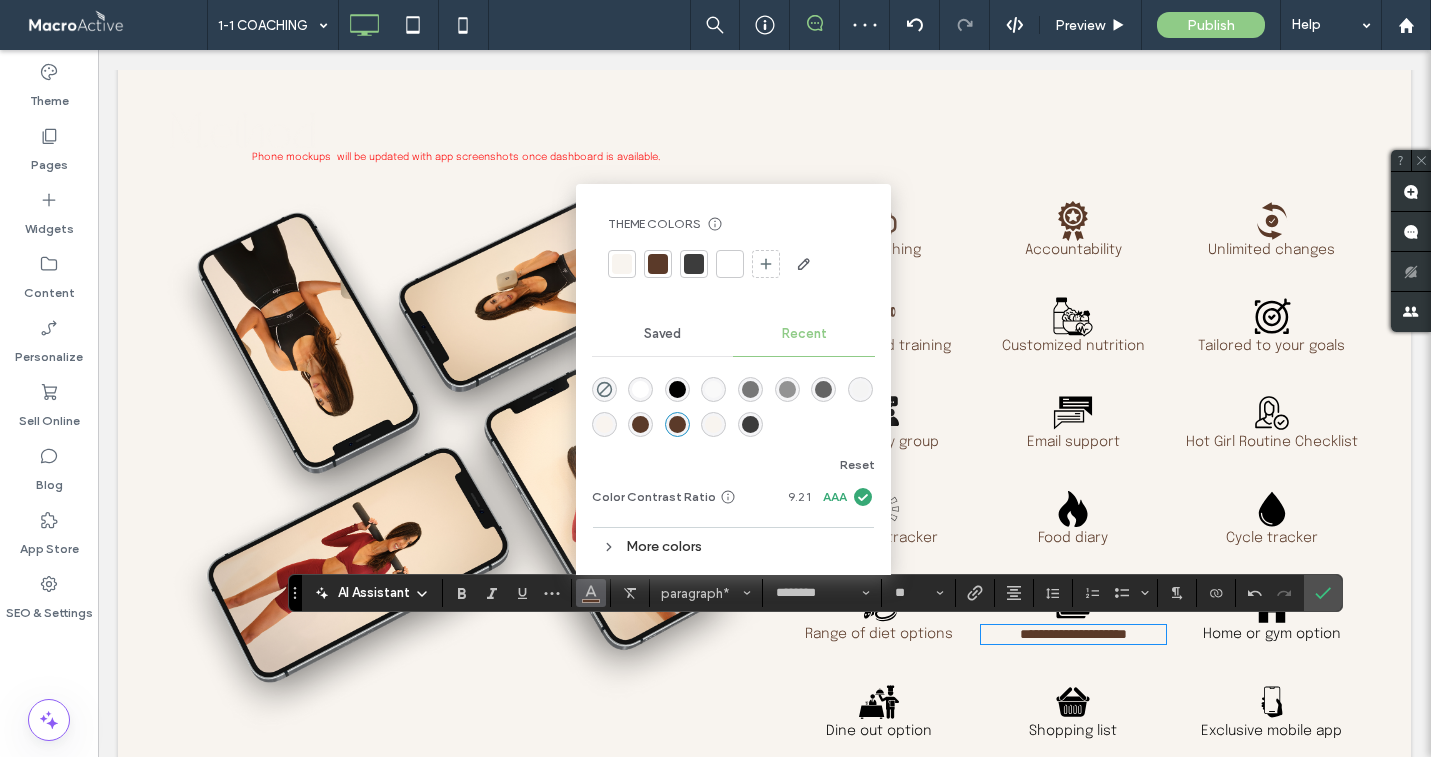 click 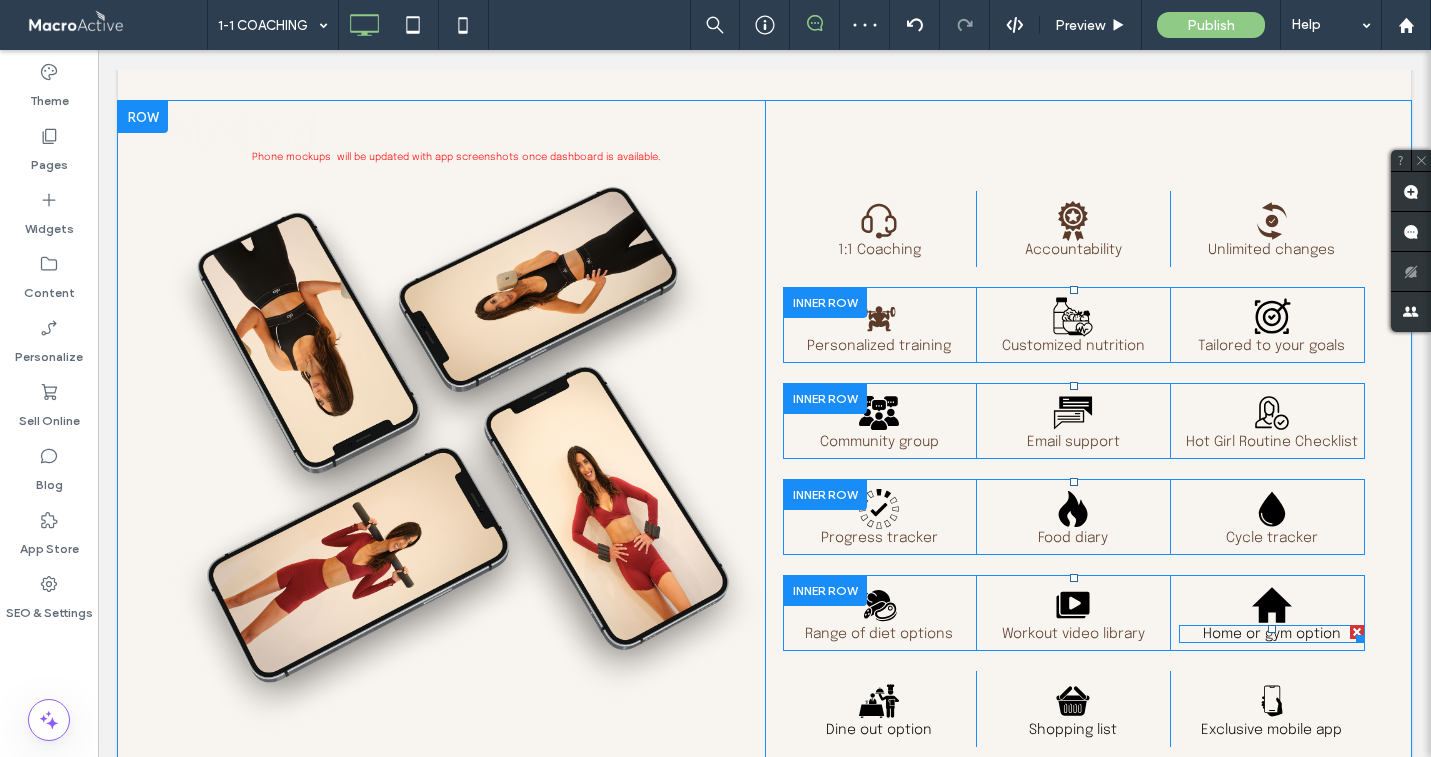 click on "Home or gym option" at bounding box center [1272, 634] 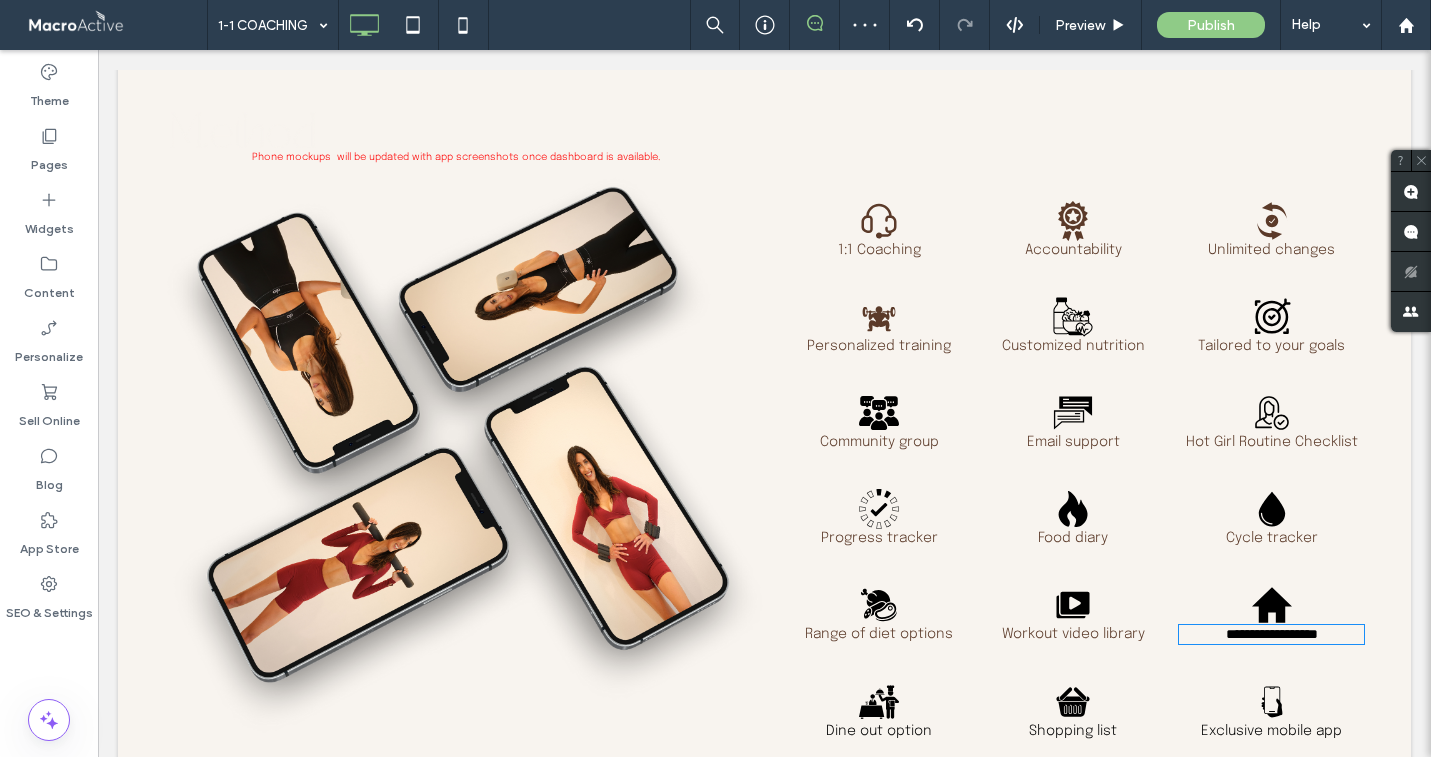 type on "********" 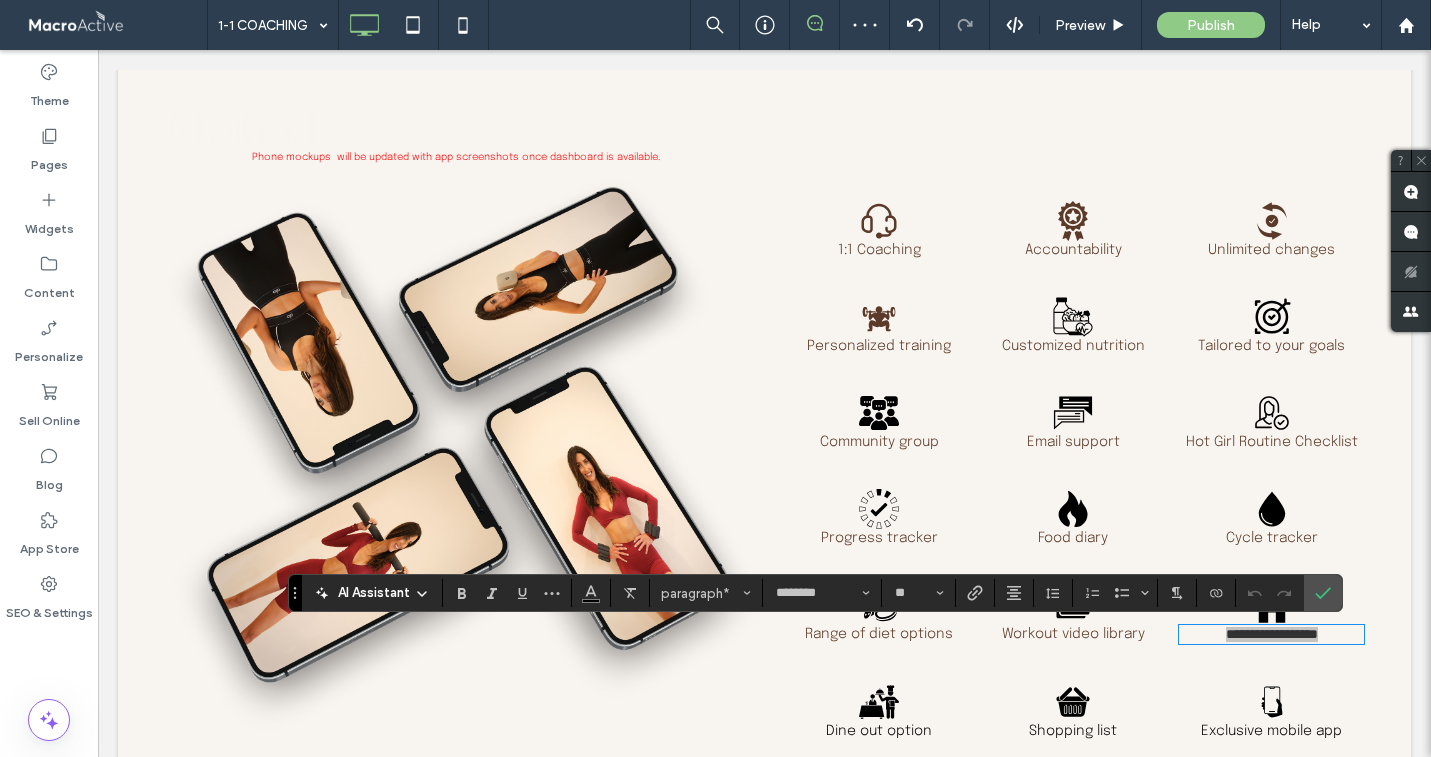 click at bounding box center (591, 593) 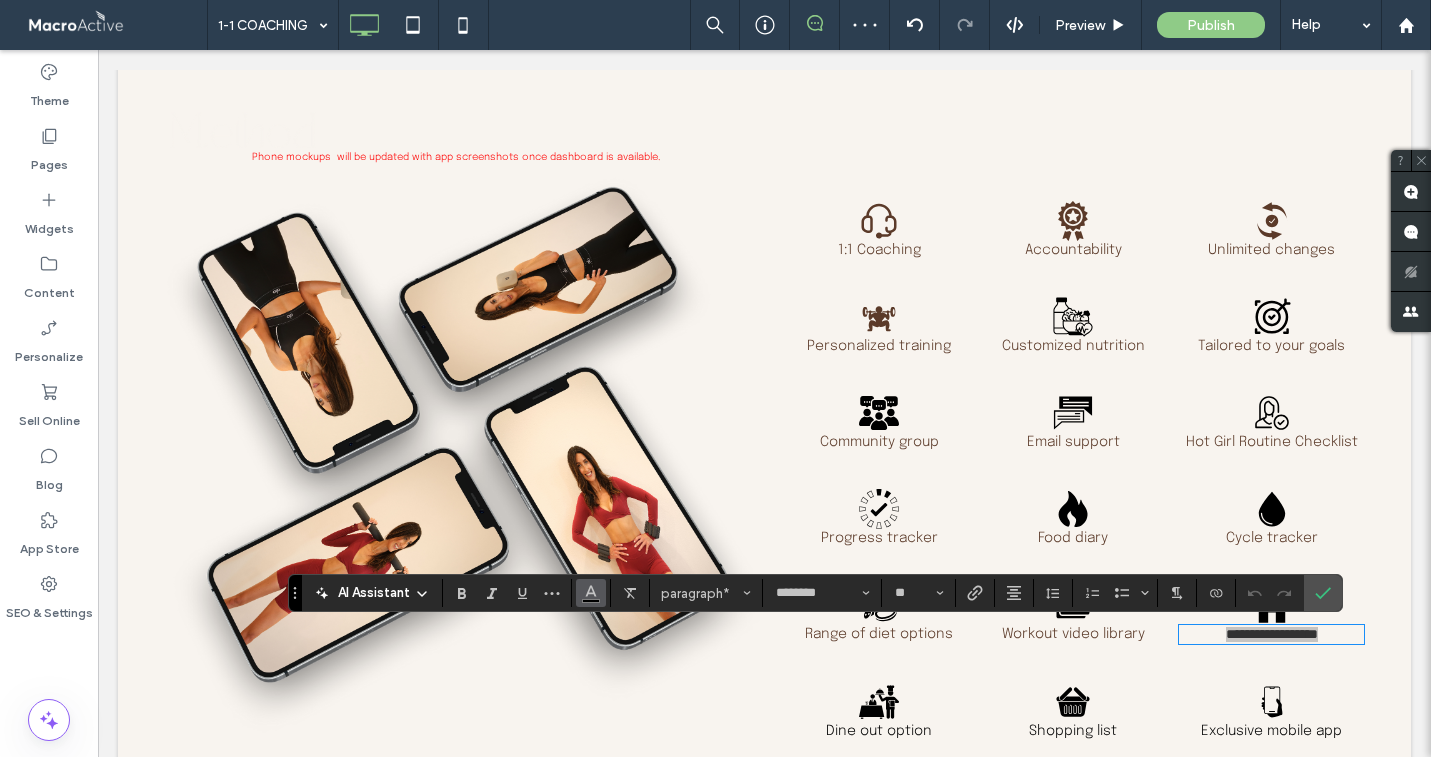 click 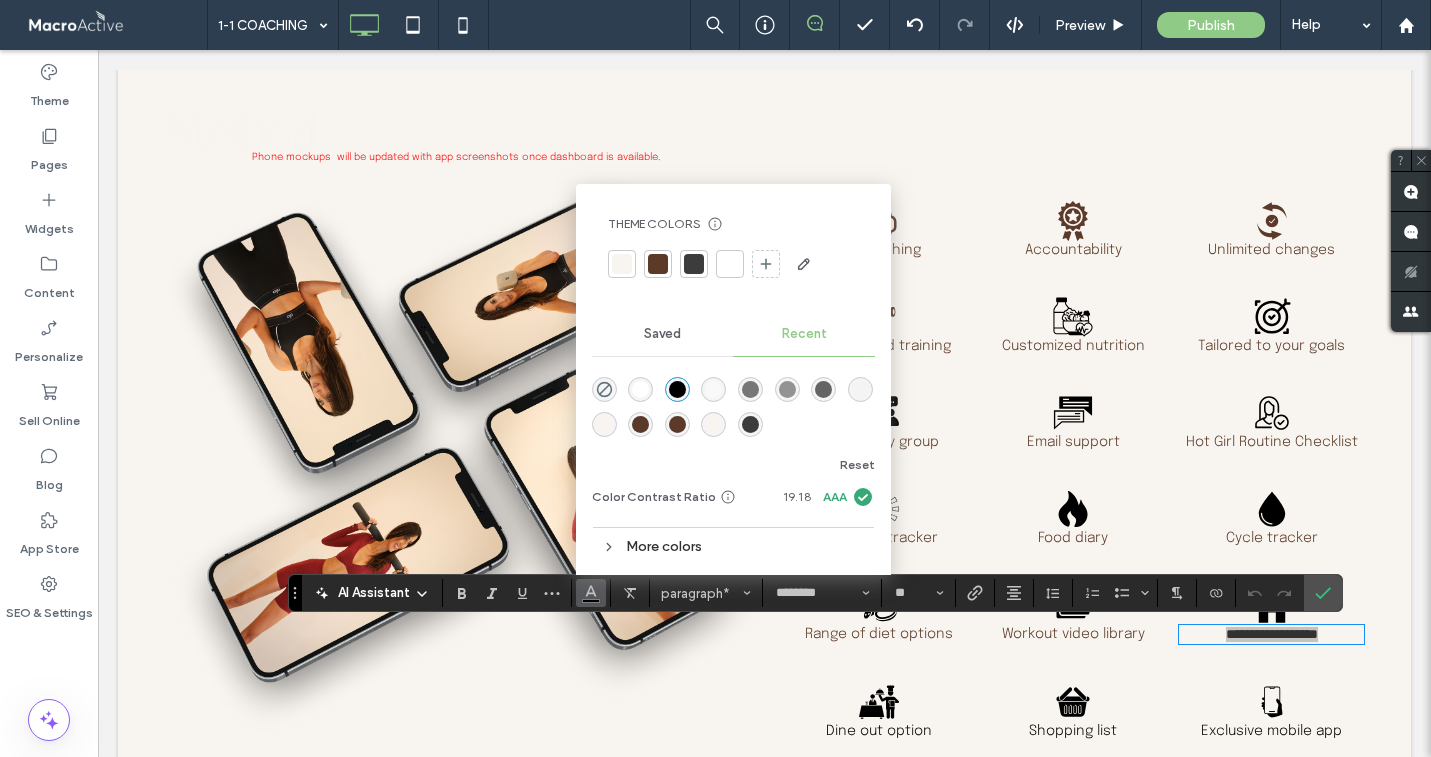 click at bounding box center [658, 264] 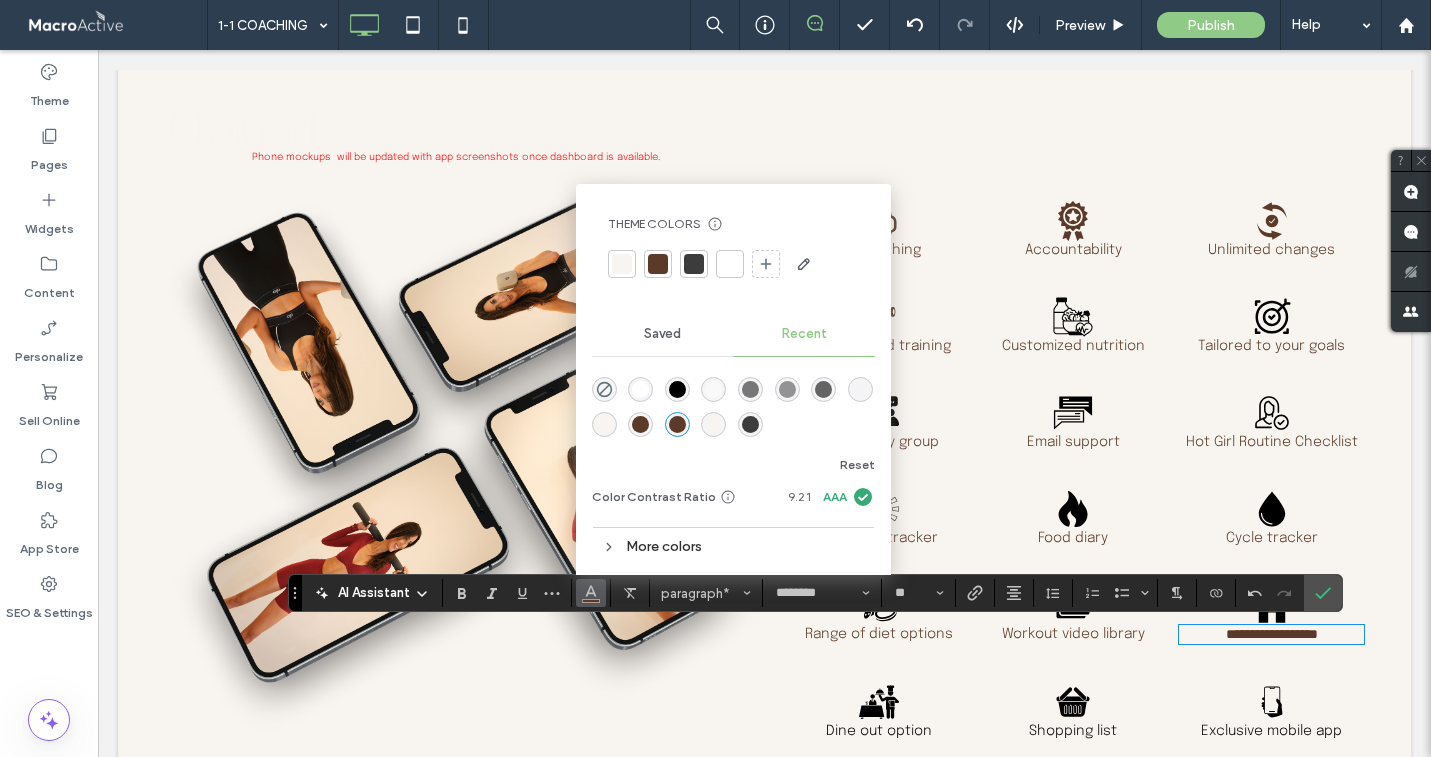 click on "Email support" at bounding box center [1073, 442] 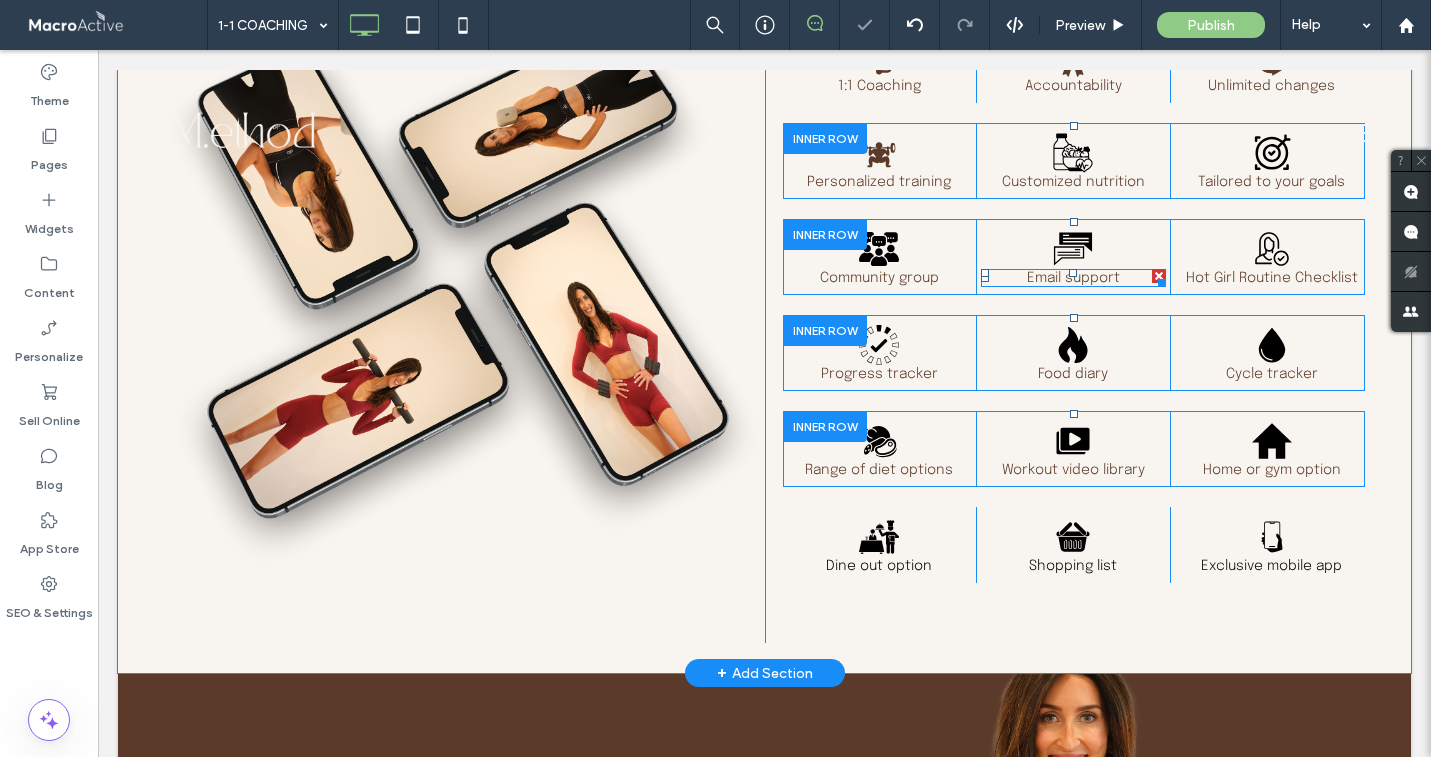 scroll, scrollTop: 1432, scrollLeft: 0, axis: vertical 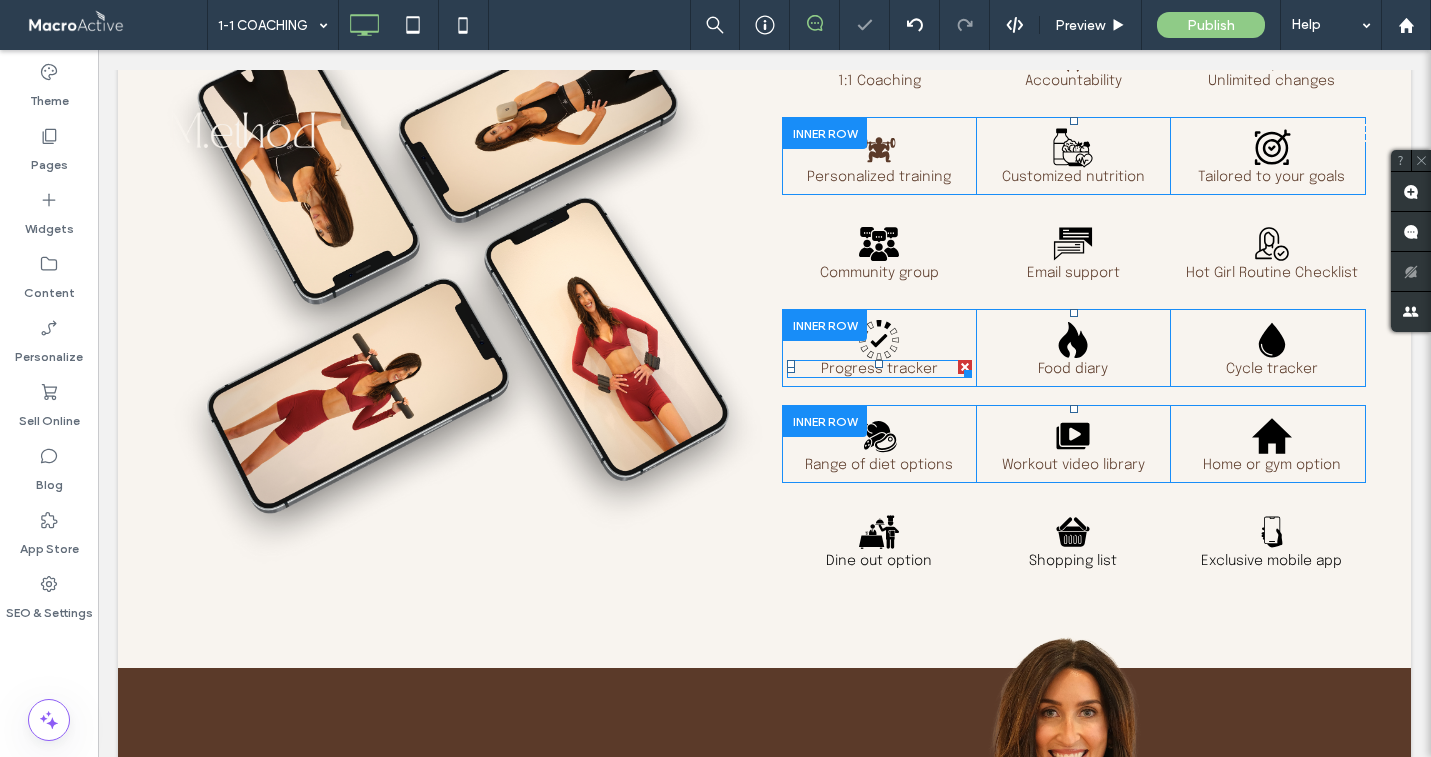 click on "Progress tracker" at bounding box center [879, 369] 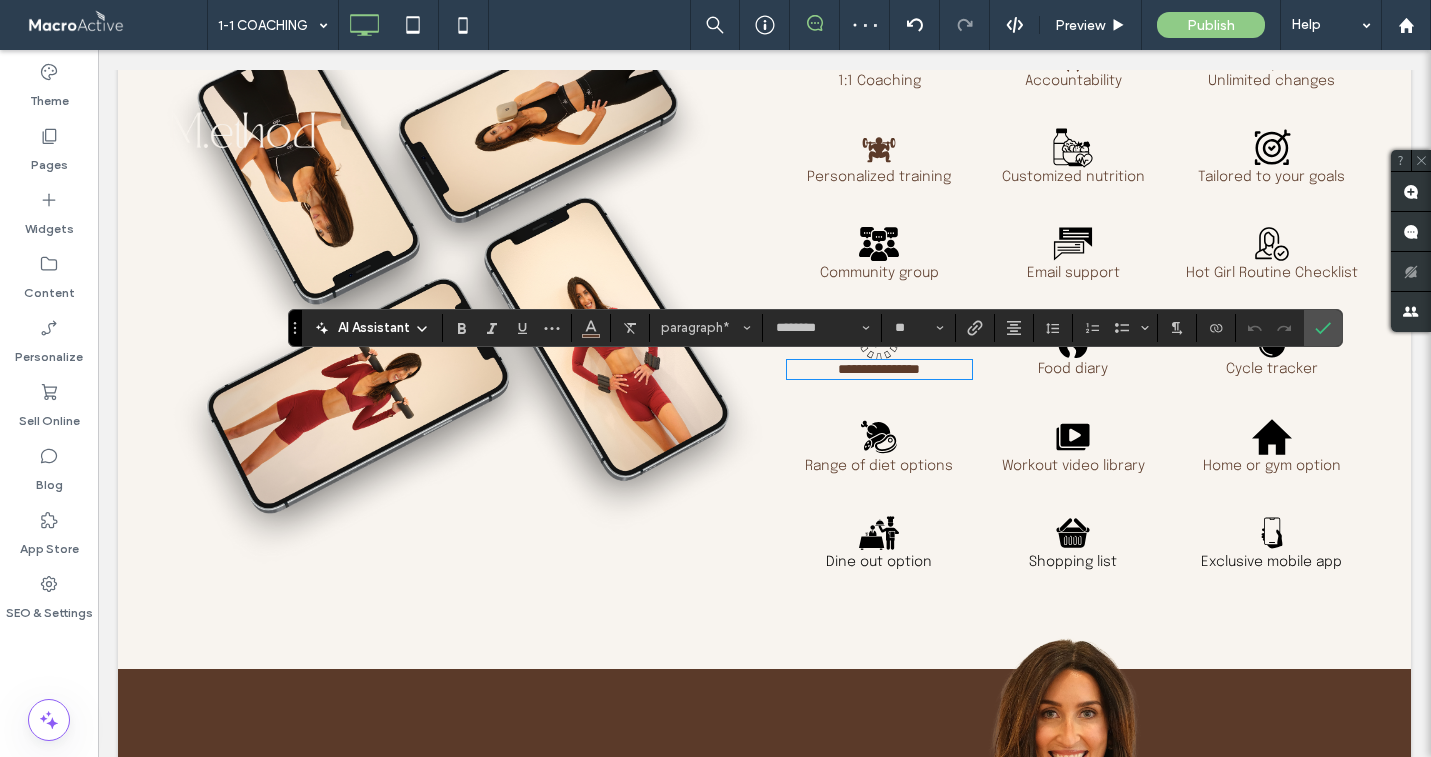 click on "Food diary" at bounding box center (1073, 369) 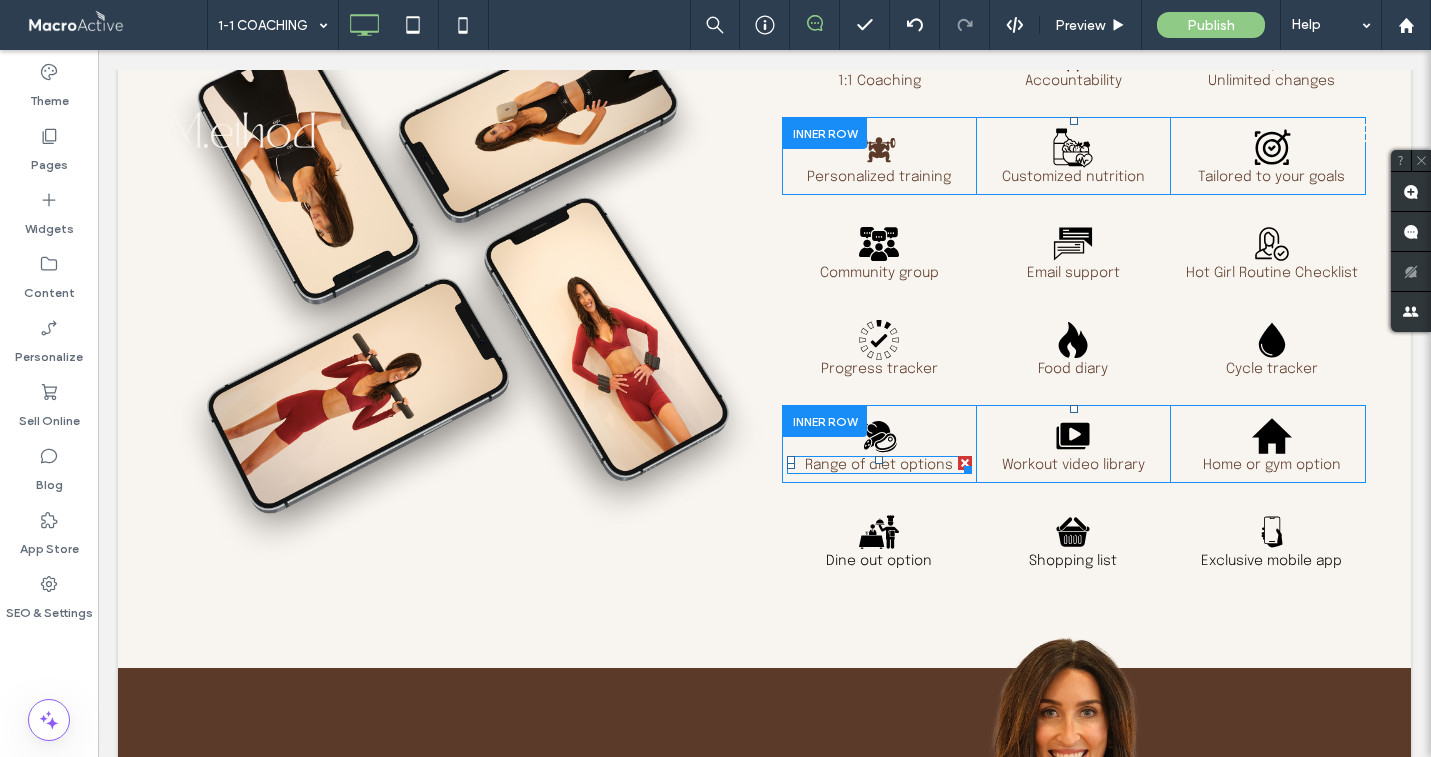 click on "Range of diet options" at bounding box center (879, 465) 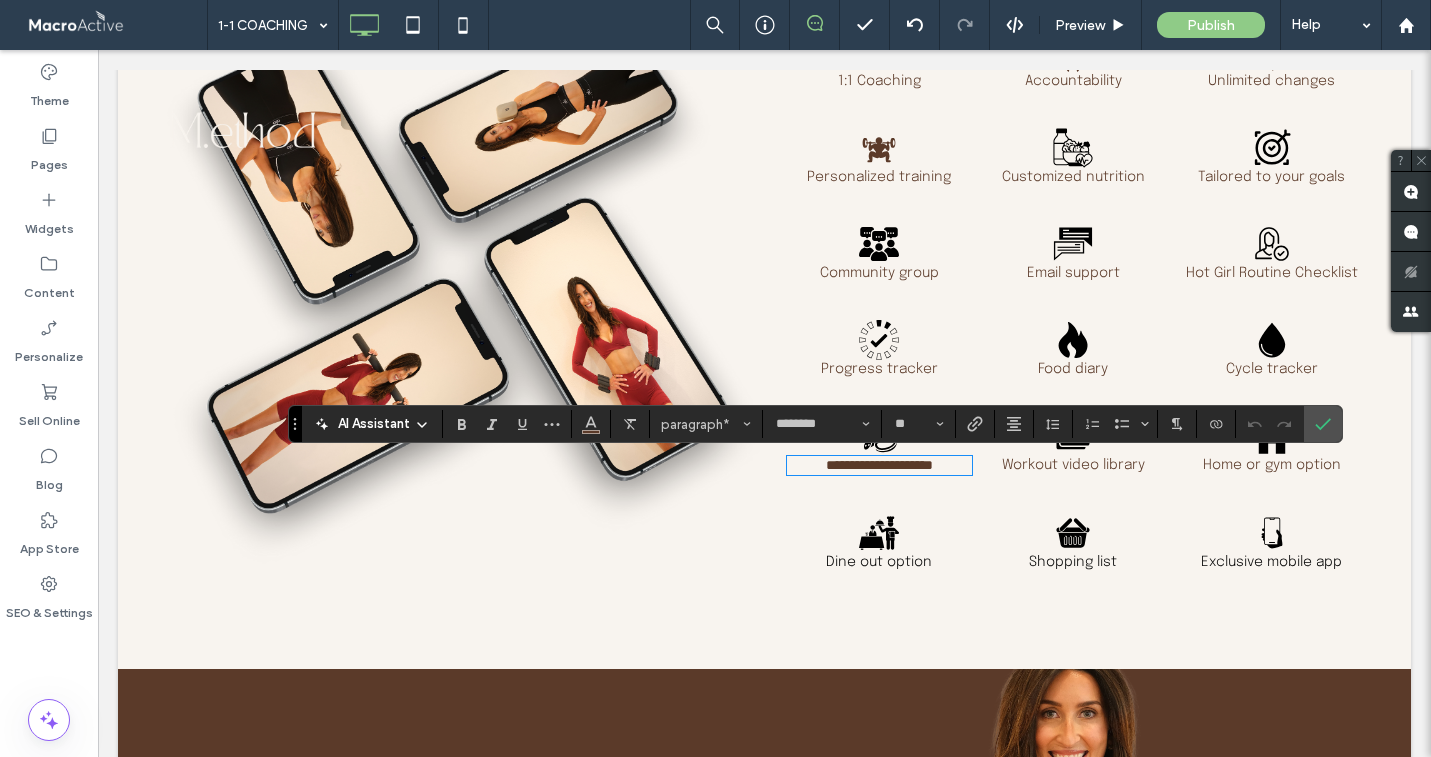 click on "Dine out option" at bounding box center [879, 562] 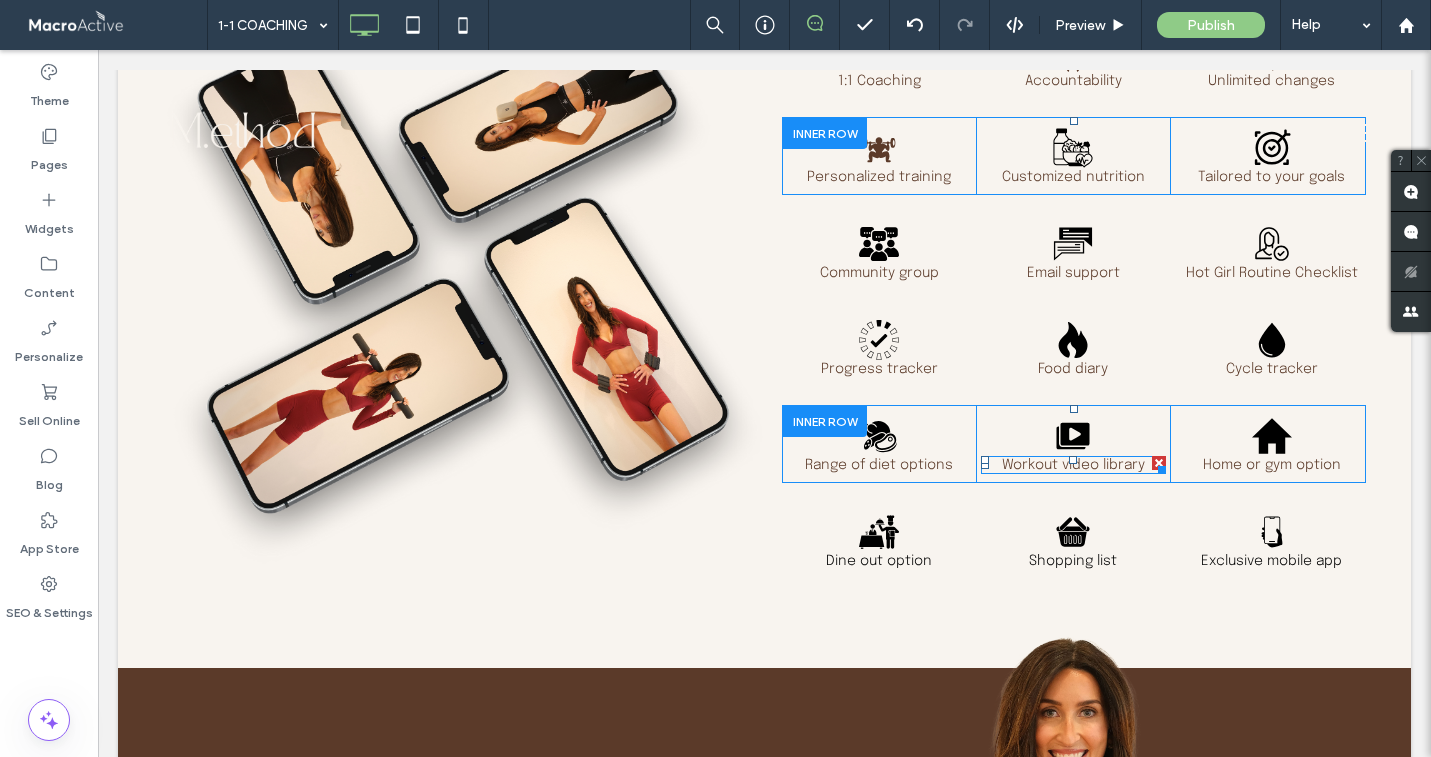 click on "Workout video library" at bounding box center (1073, 465) 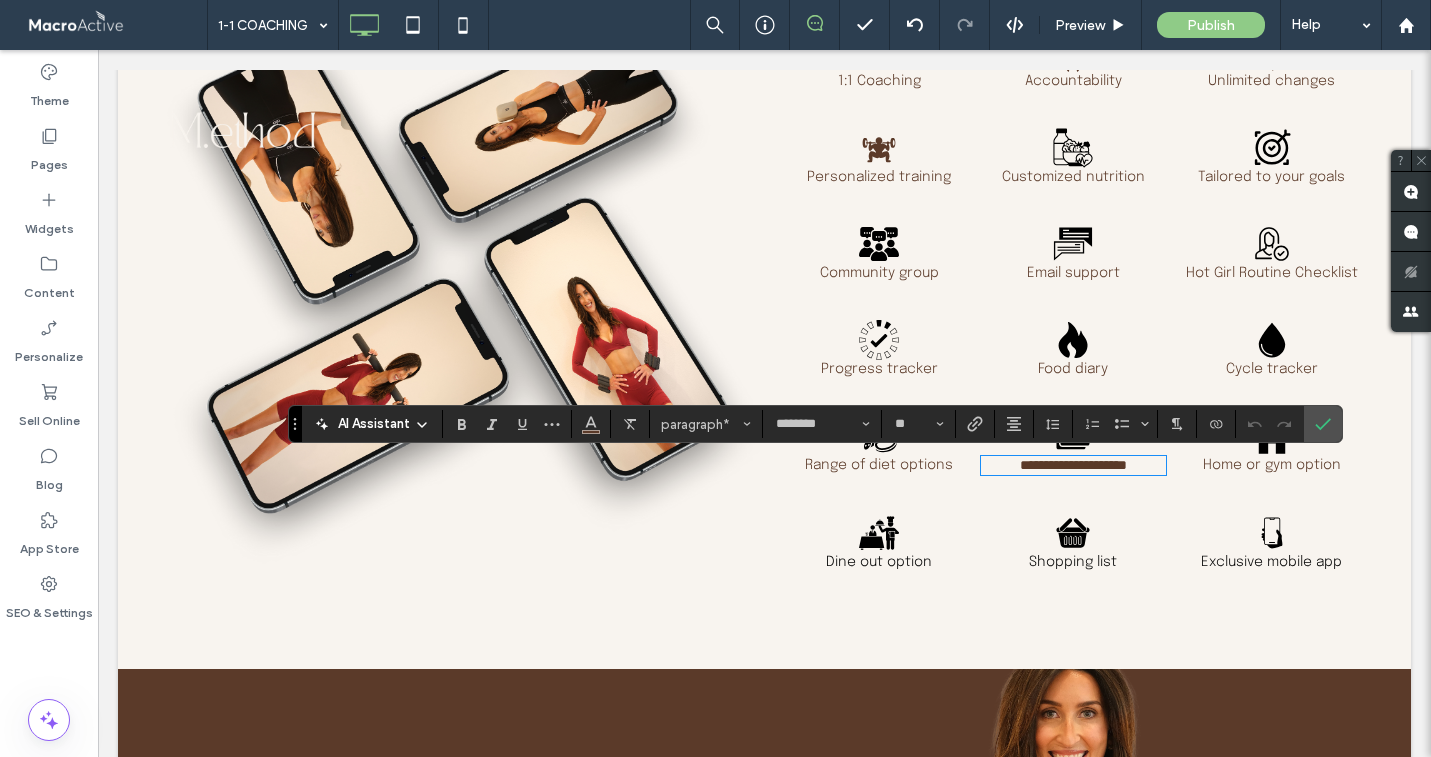 click on "Dine out option" at bounding box center (879, 562) 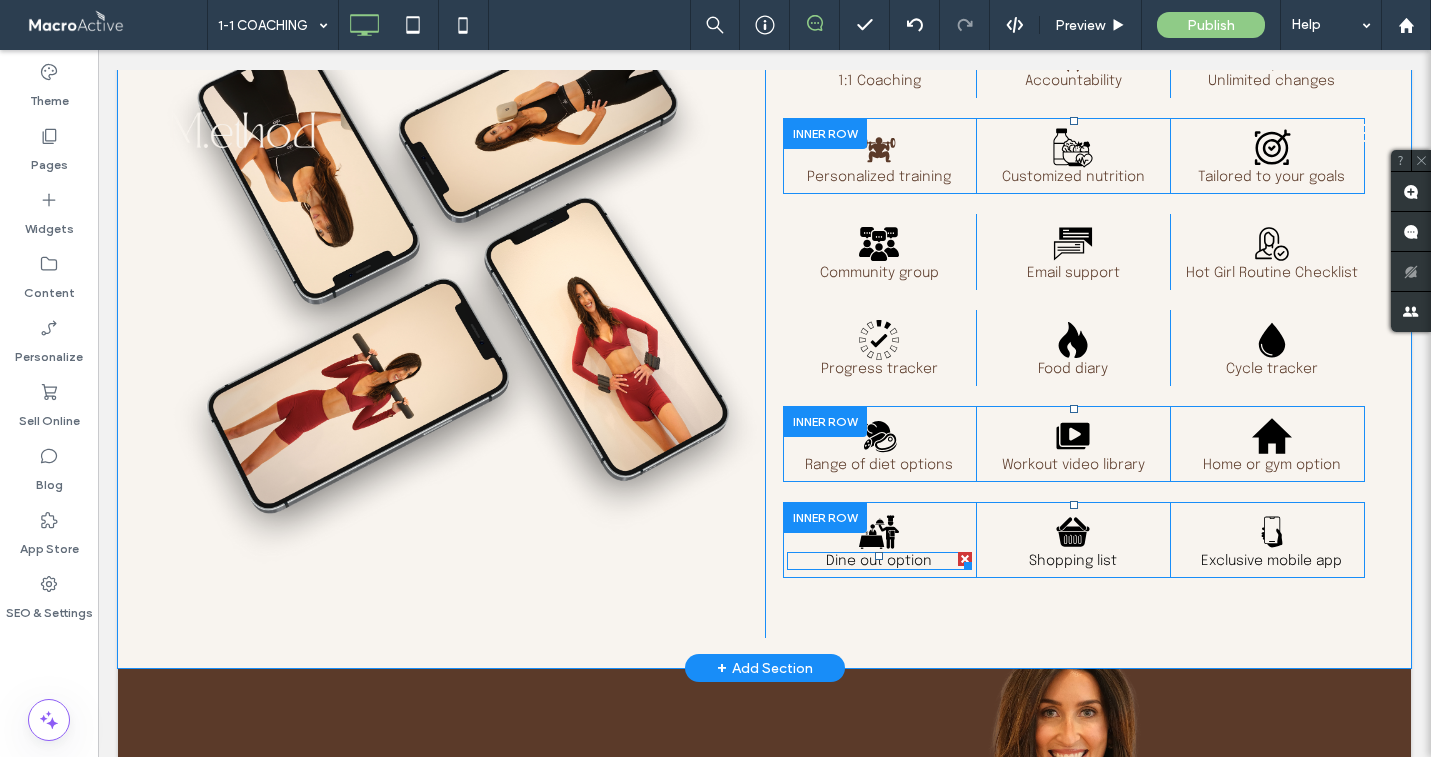 click on "Dine out option" at bounding box center [879, 561] 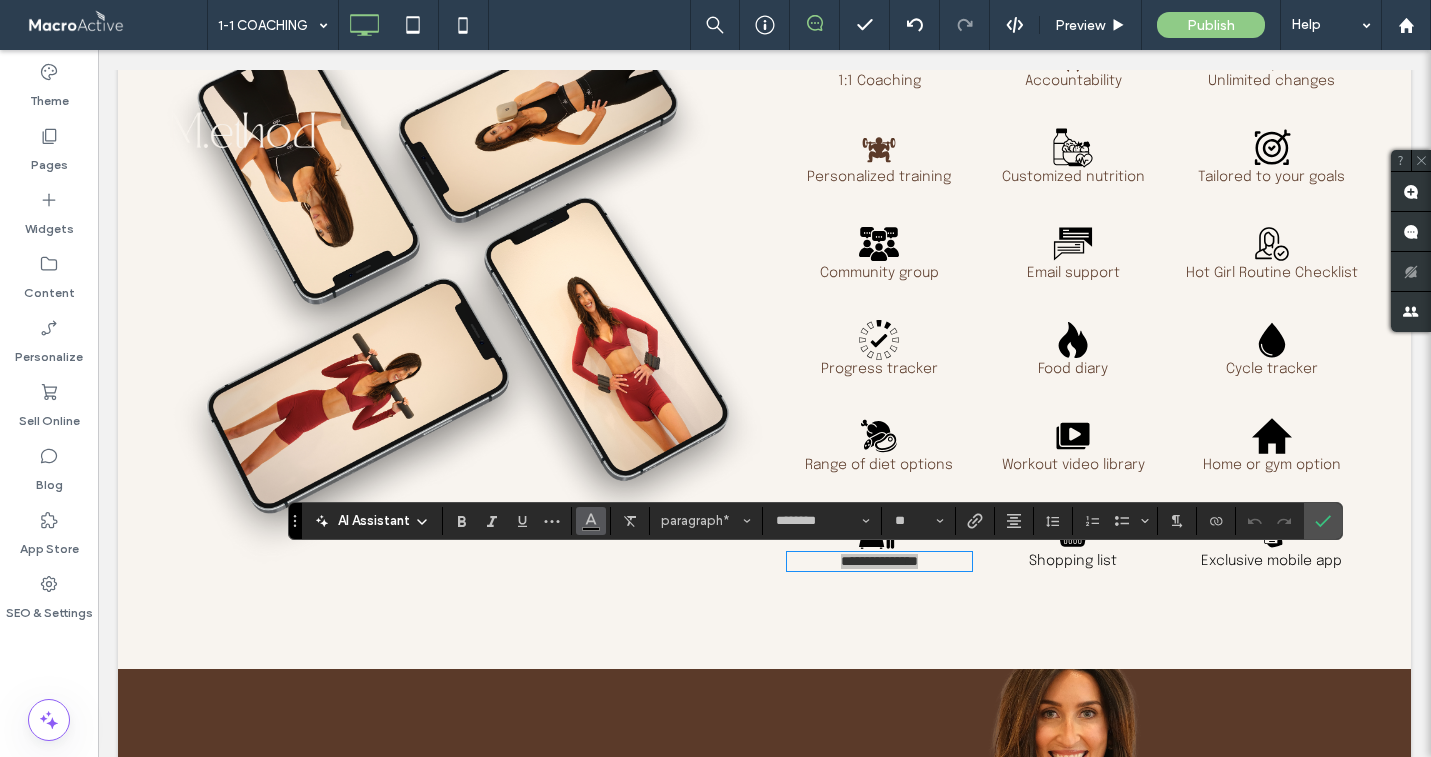 click 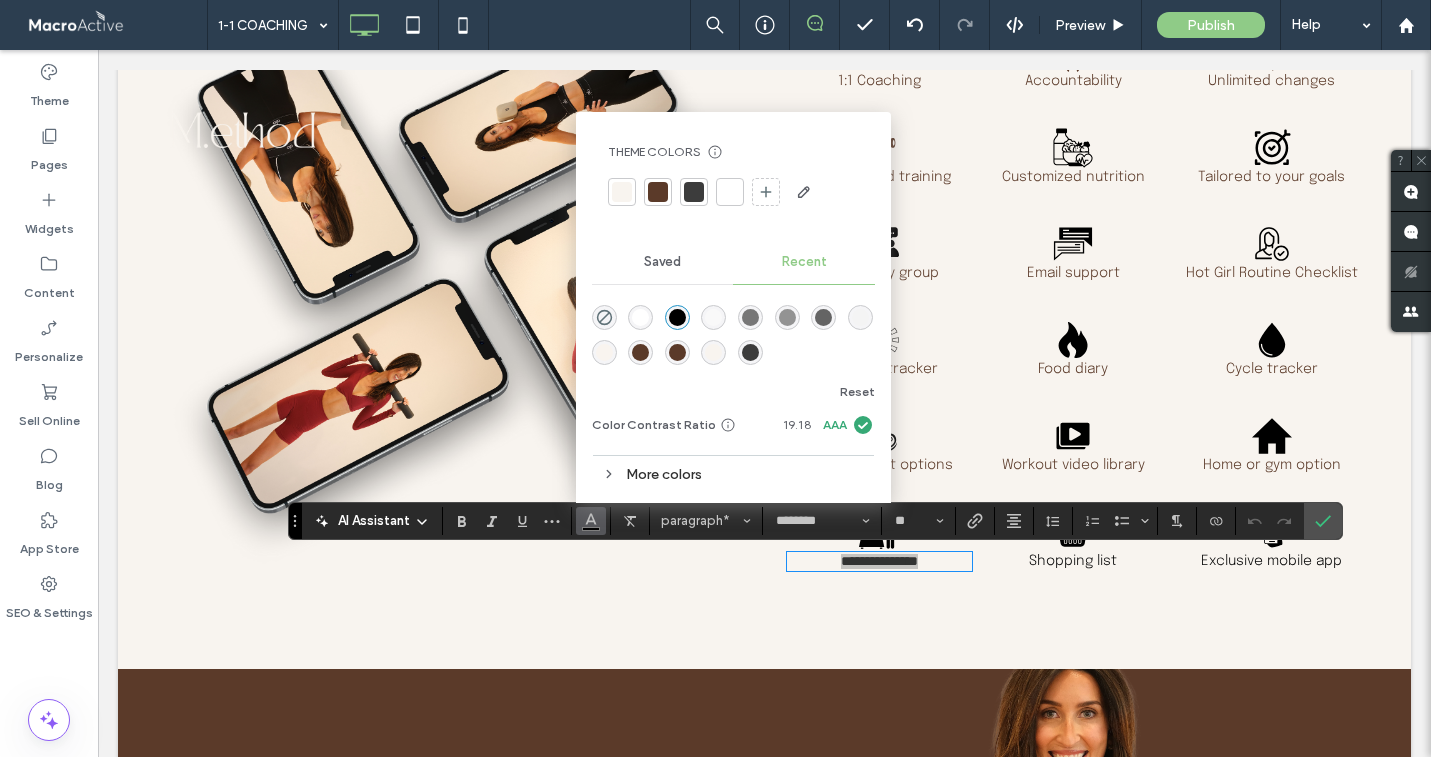 click at bounding box center [658, 192] 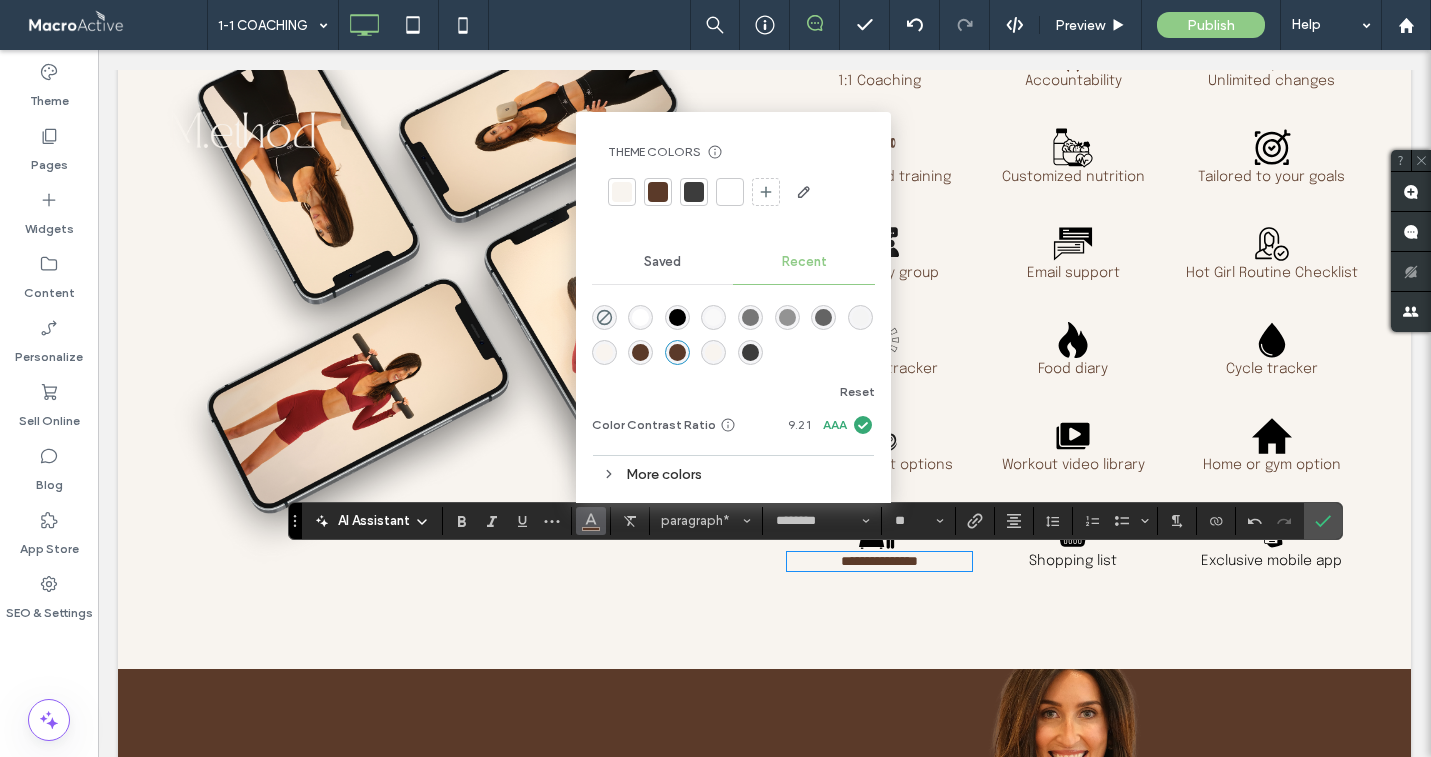 click on "Shopping list" at bounding box center [1073, 561] 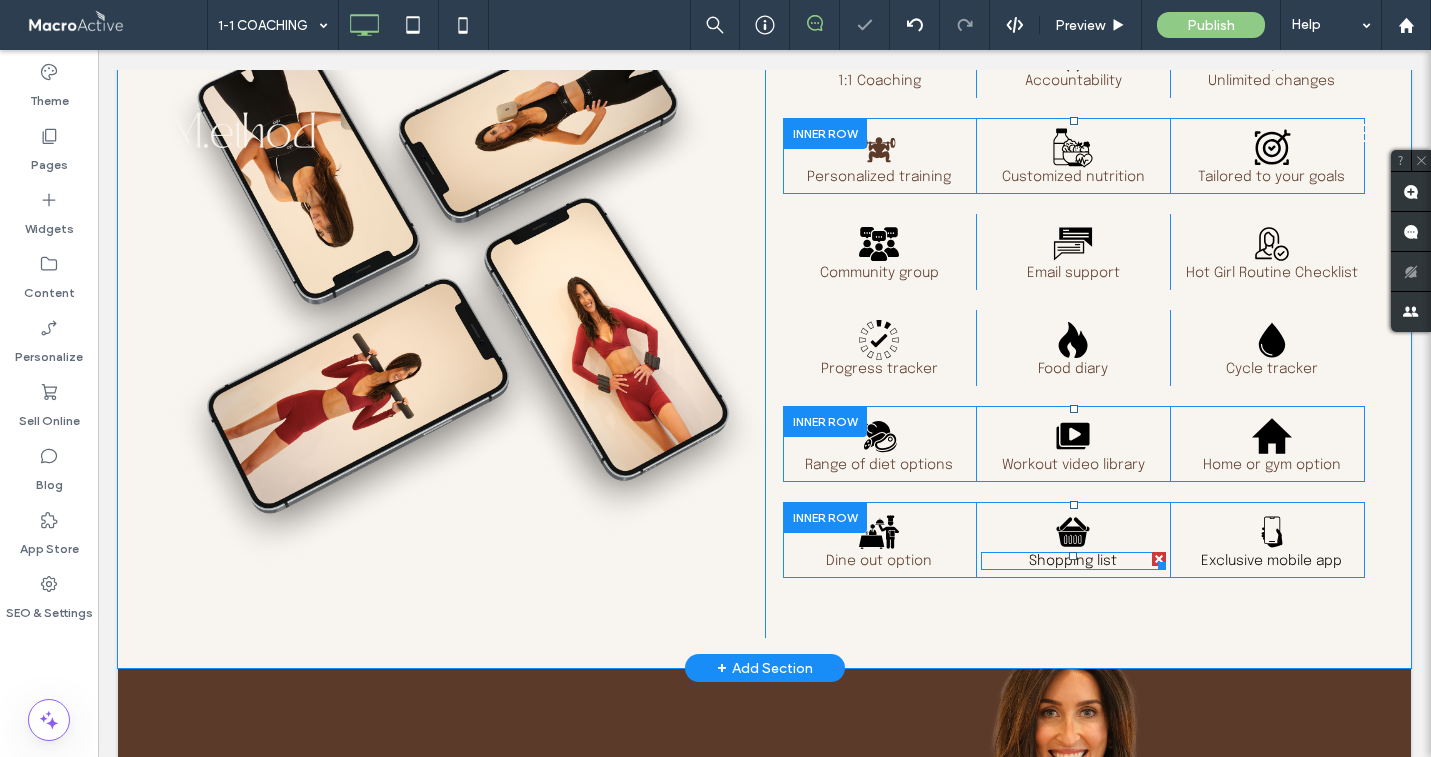 click on "Shopping list" at bounding box center (1073, 561) 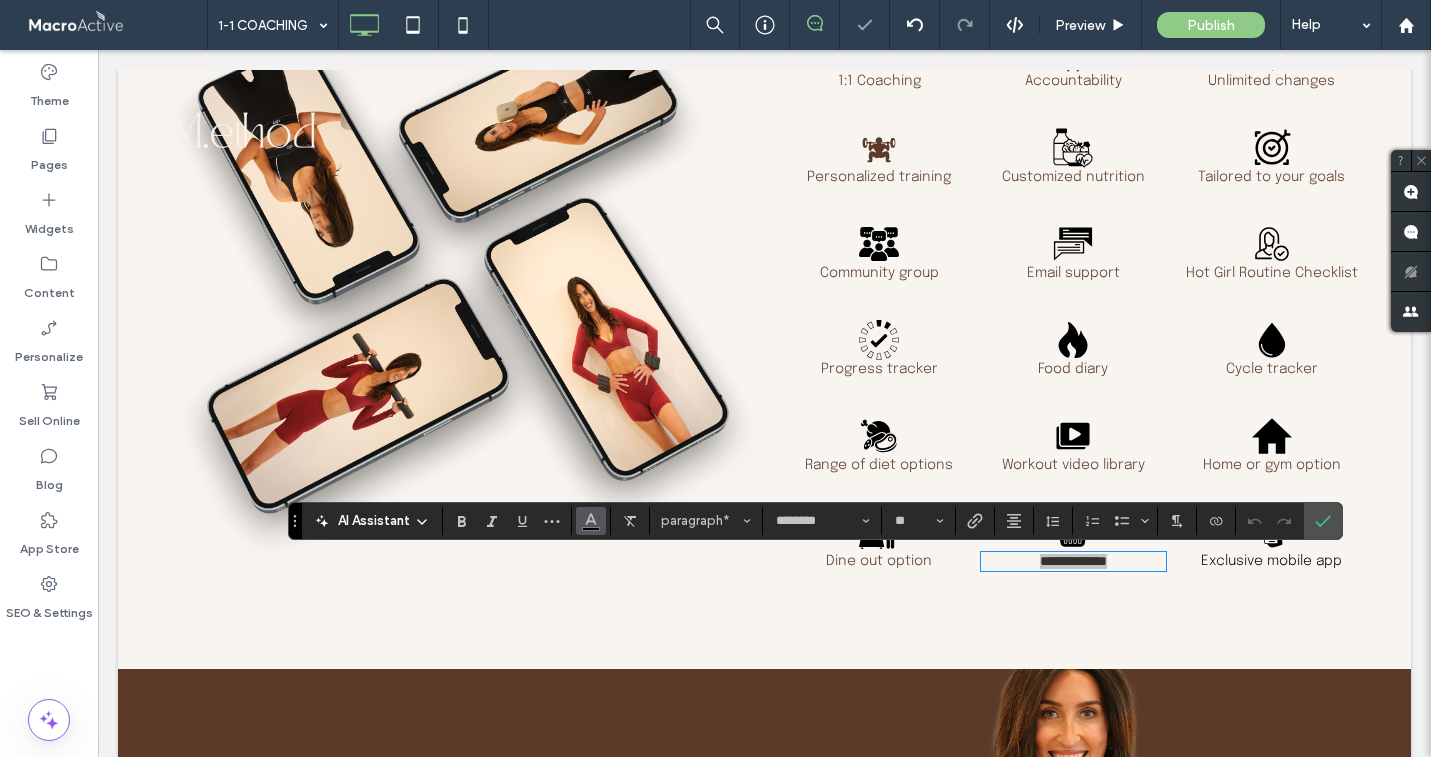 click at bounding box center [591, 519] 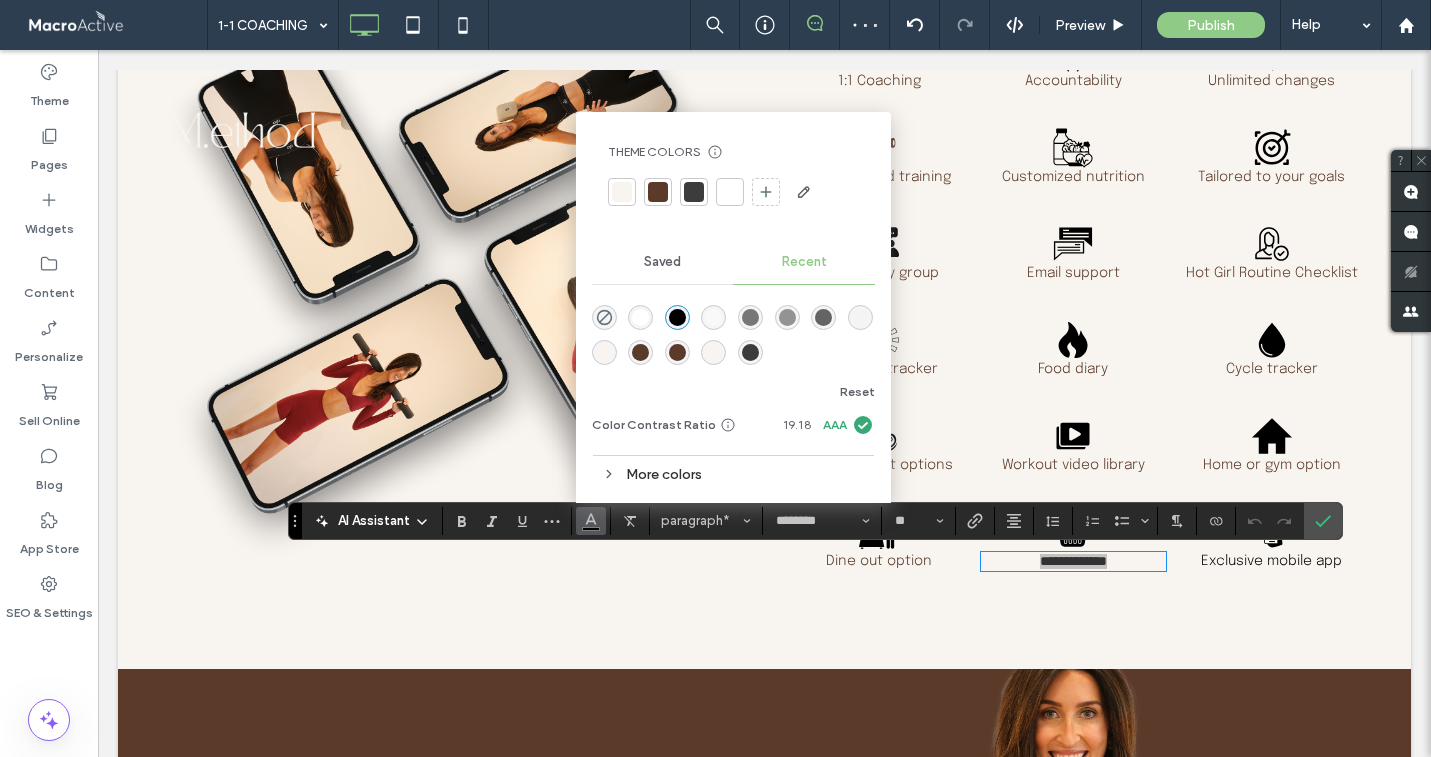 click at bounding box center (658, 192) 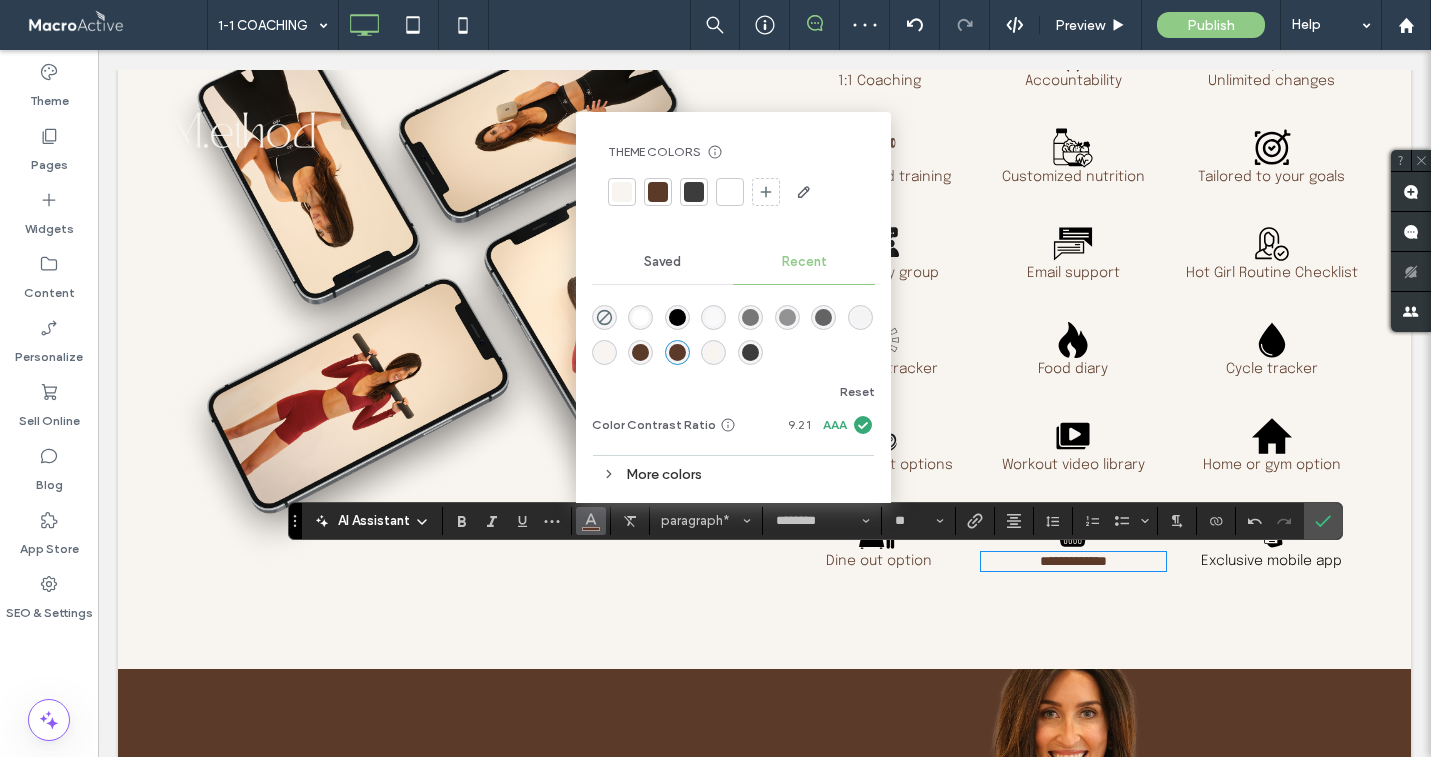 click on "Exclusive mobile app" at bounding box center [1271, 561] 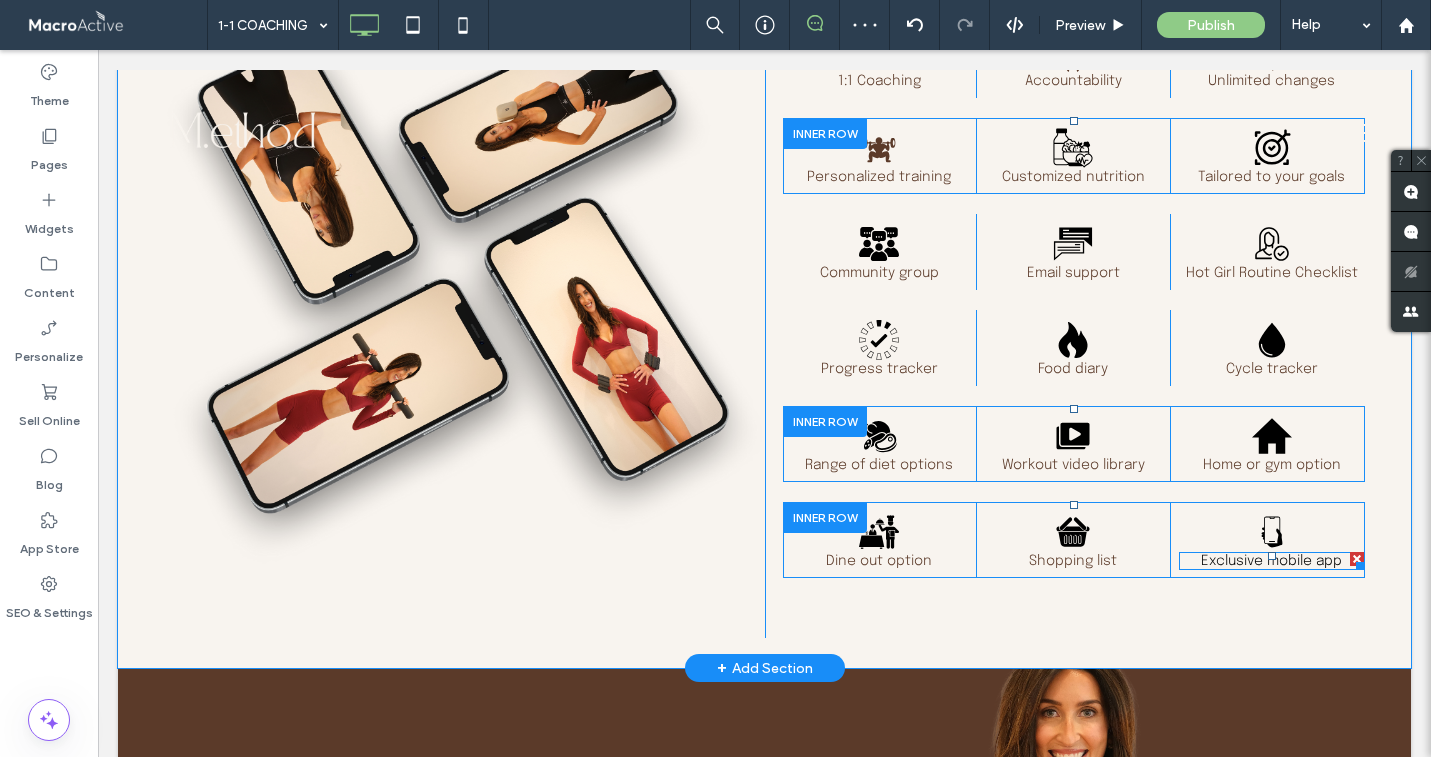 click on "Exclusive mobile app" at bounding box center (1271, 561) 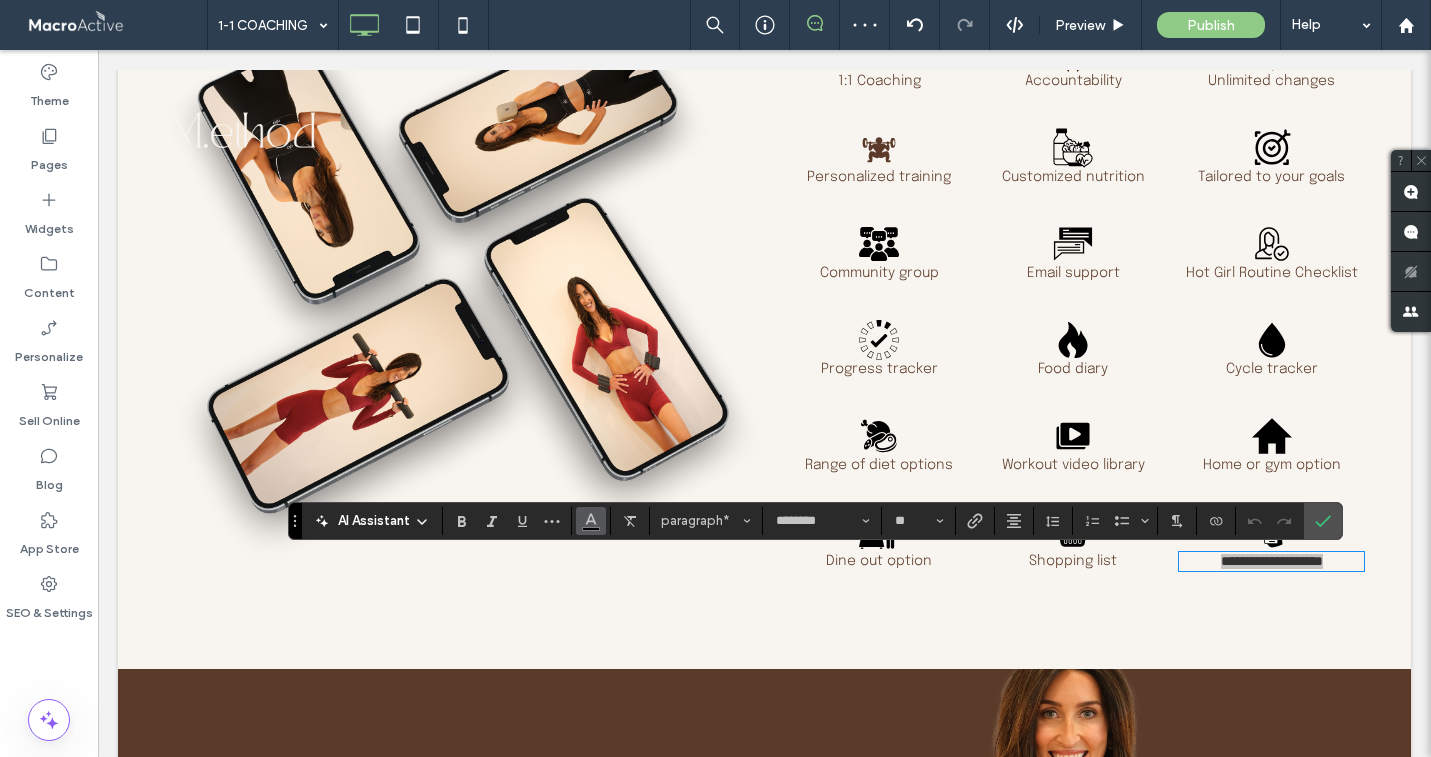 click 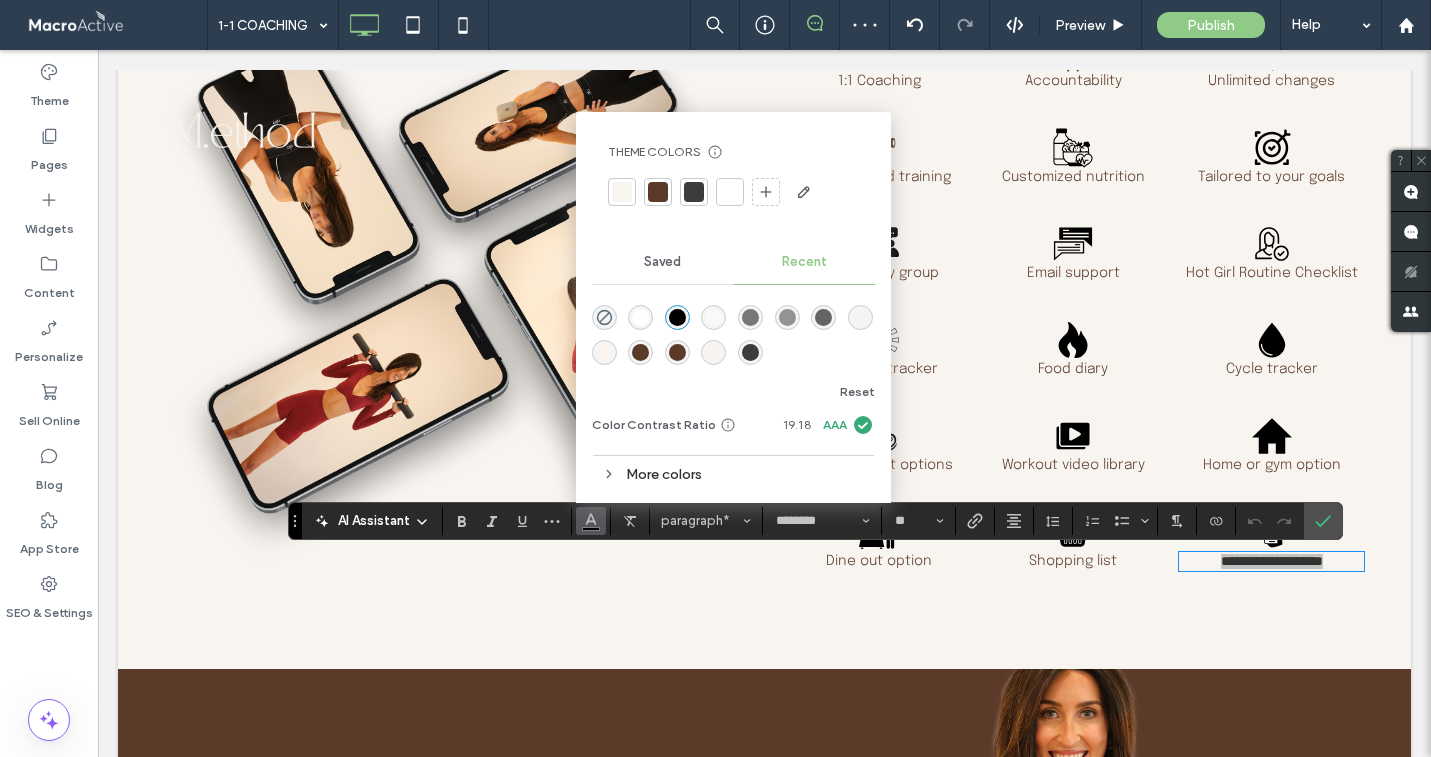 click at bounding box center (658, 192) 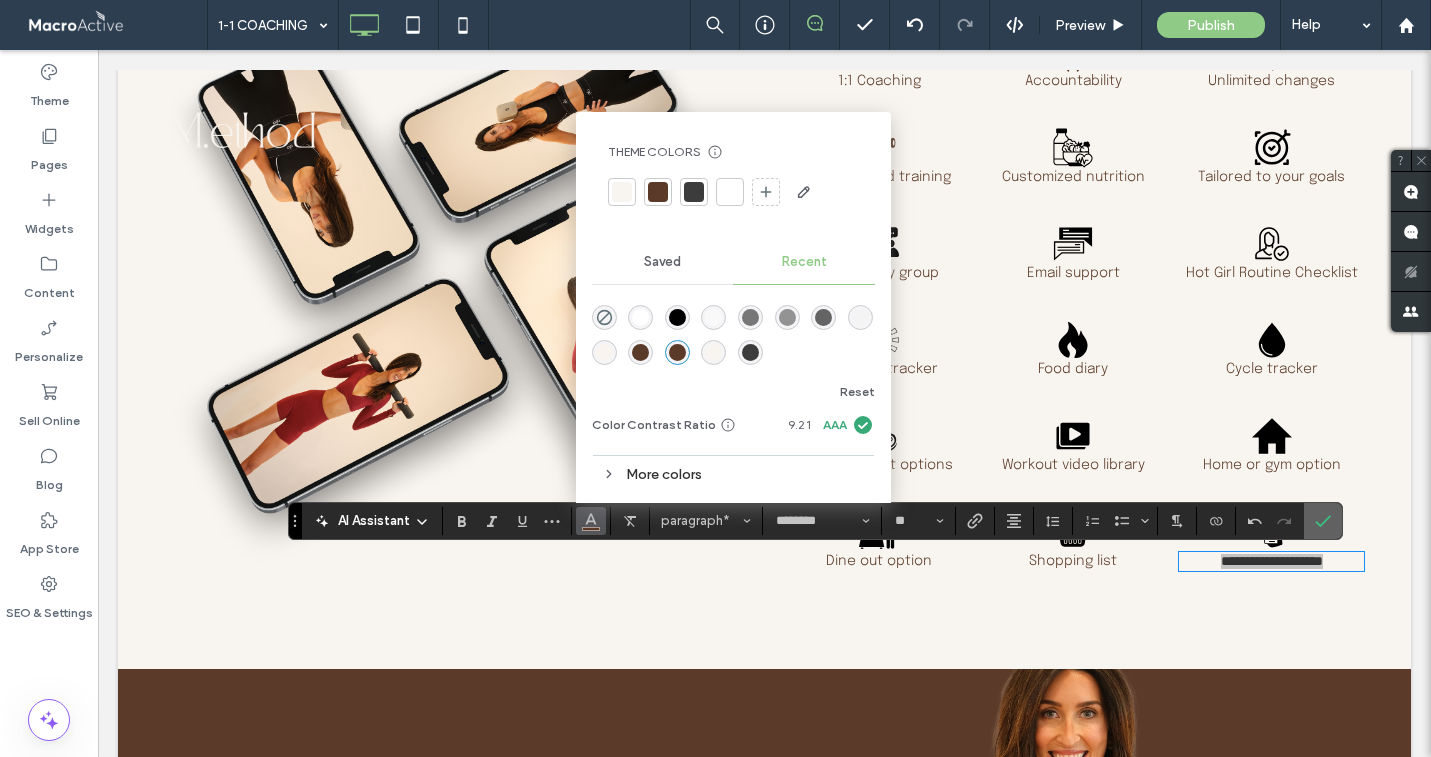 click at bounding box center [1323, 521] 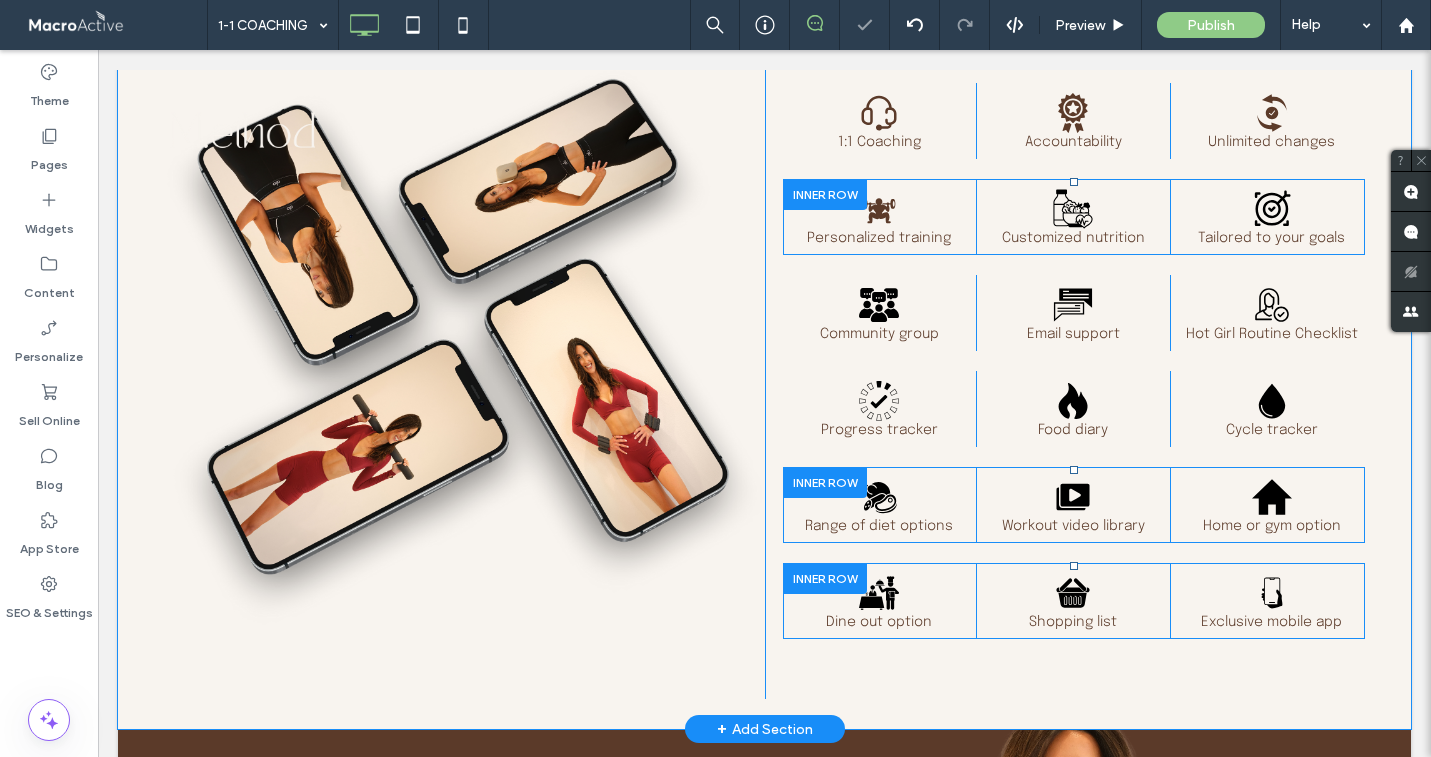 scroll, scrollTop: 1353, scrollLeft: 0, axis: vertical 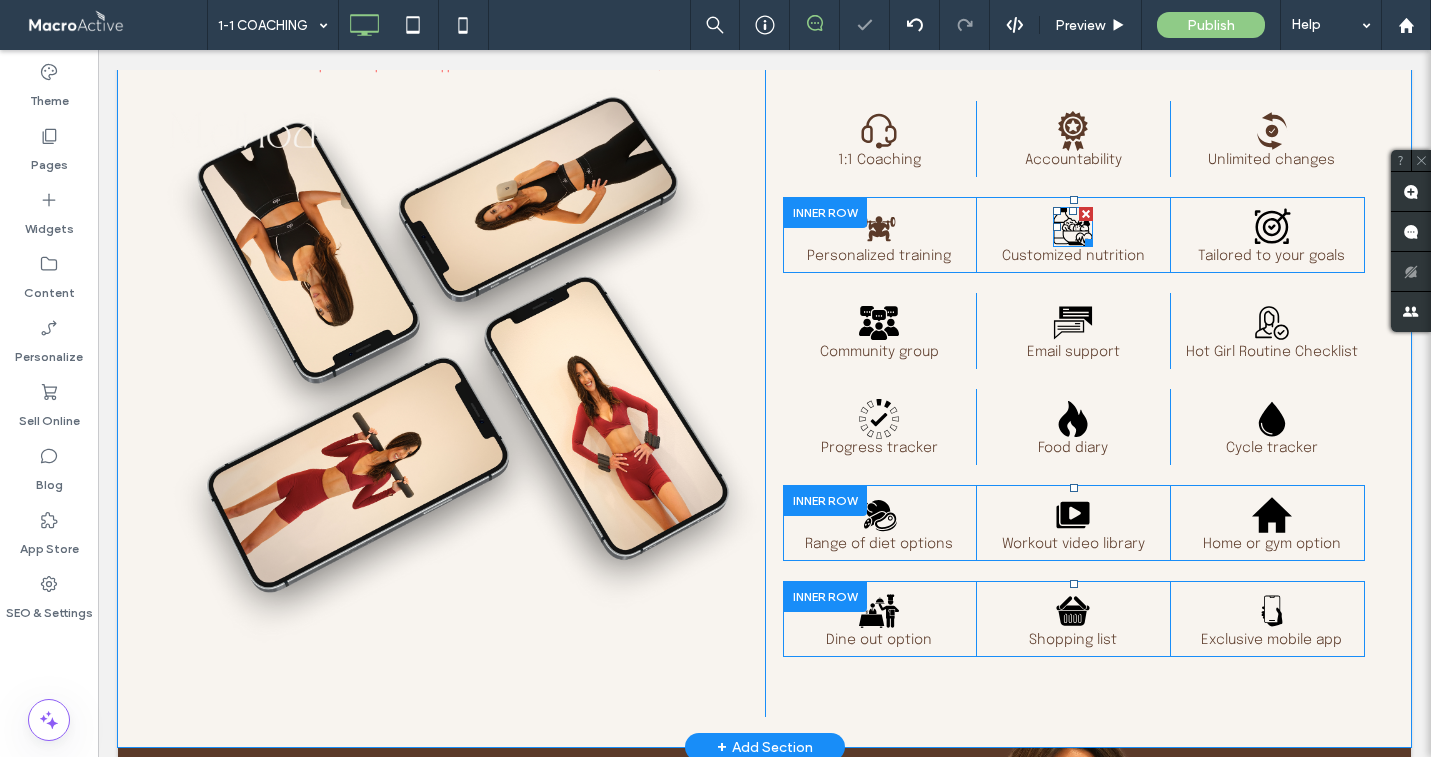 click 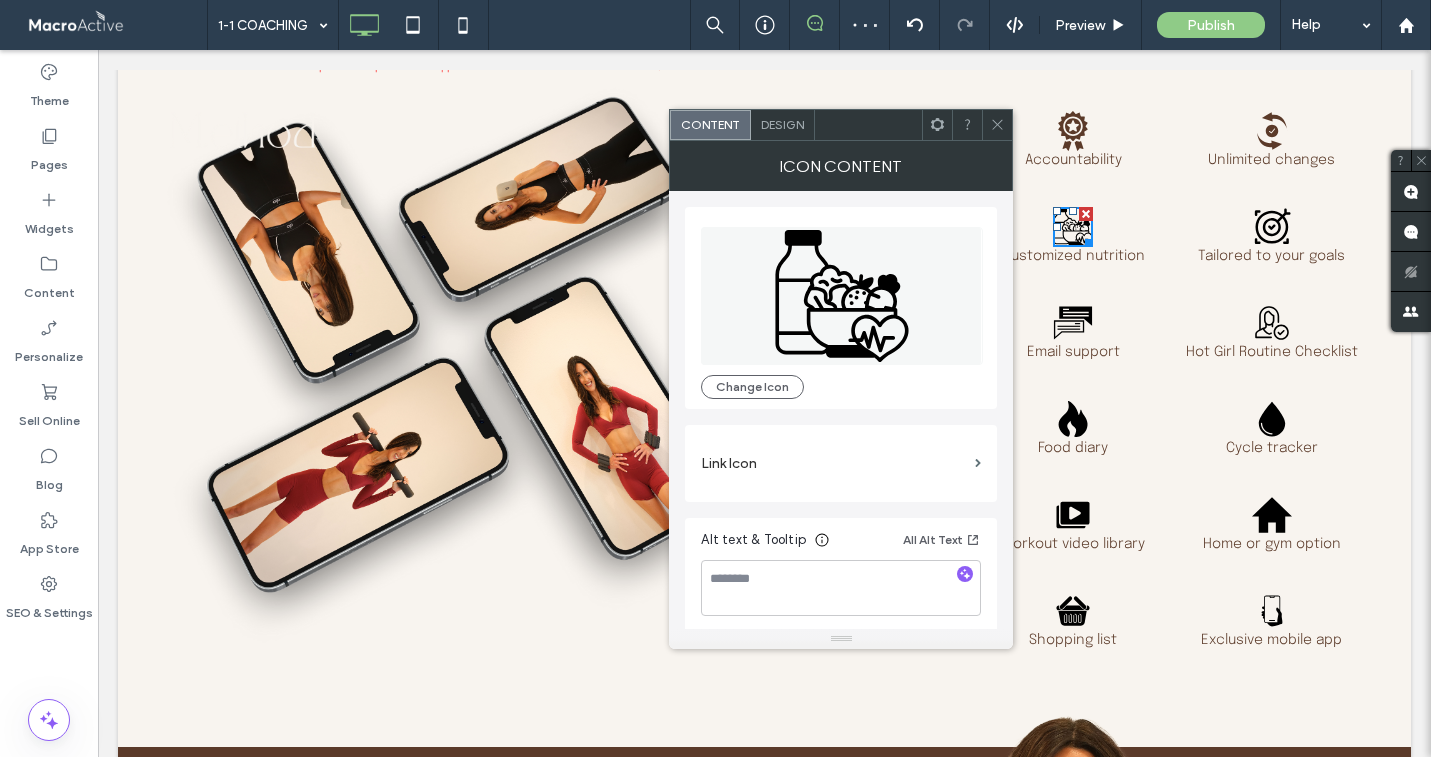 click on "Design" at bounding box center (783, 125) 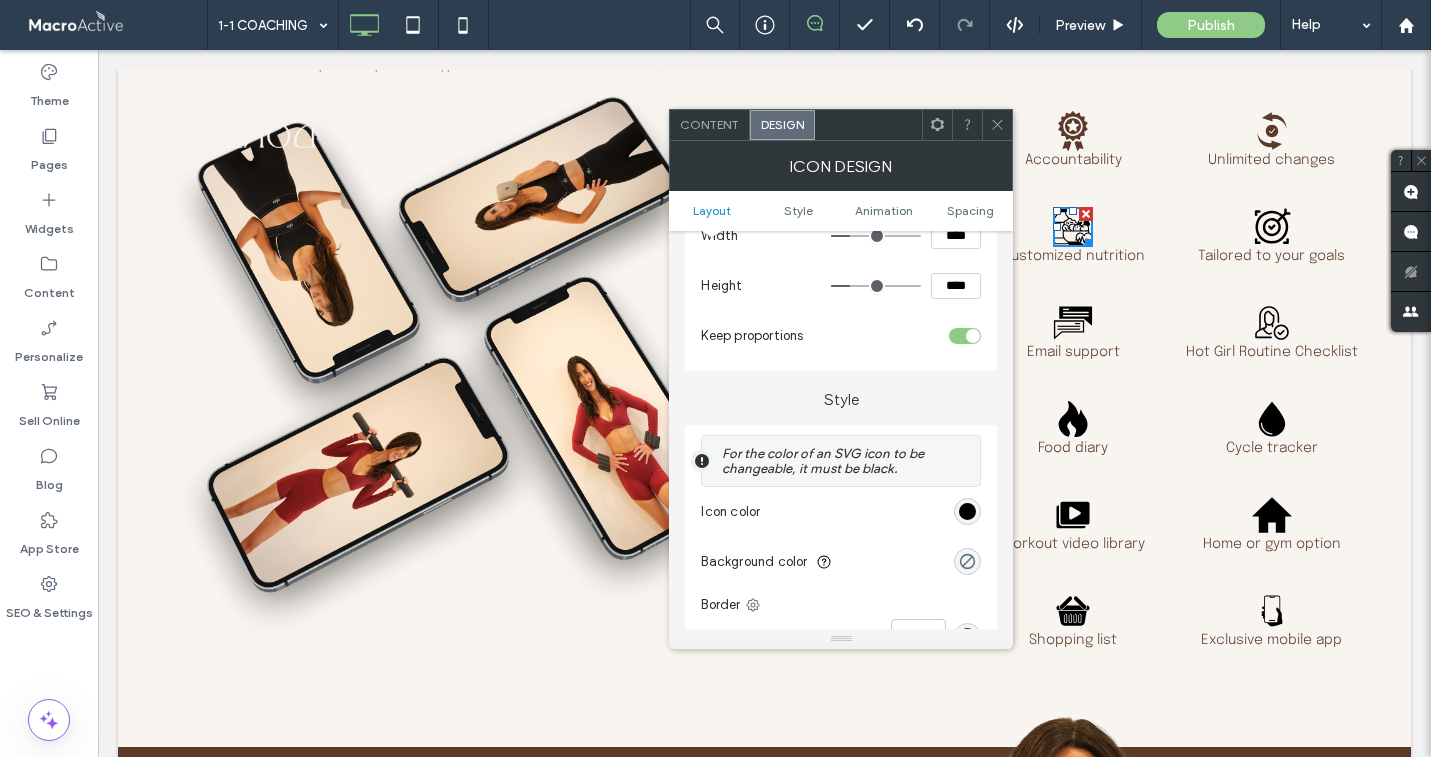 scroll, scrollTop: 294, scrollLeft: 0, axis: vertical 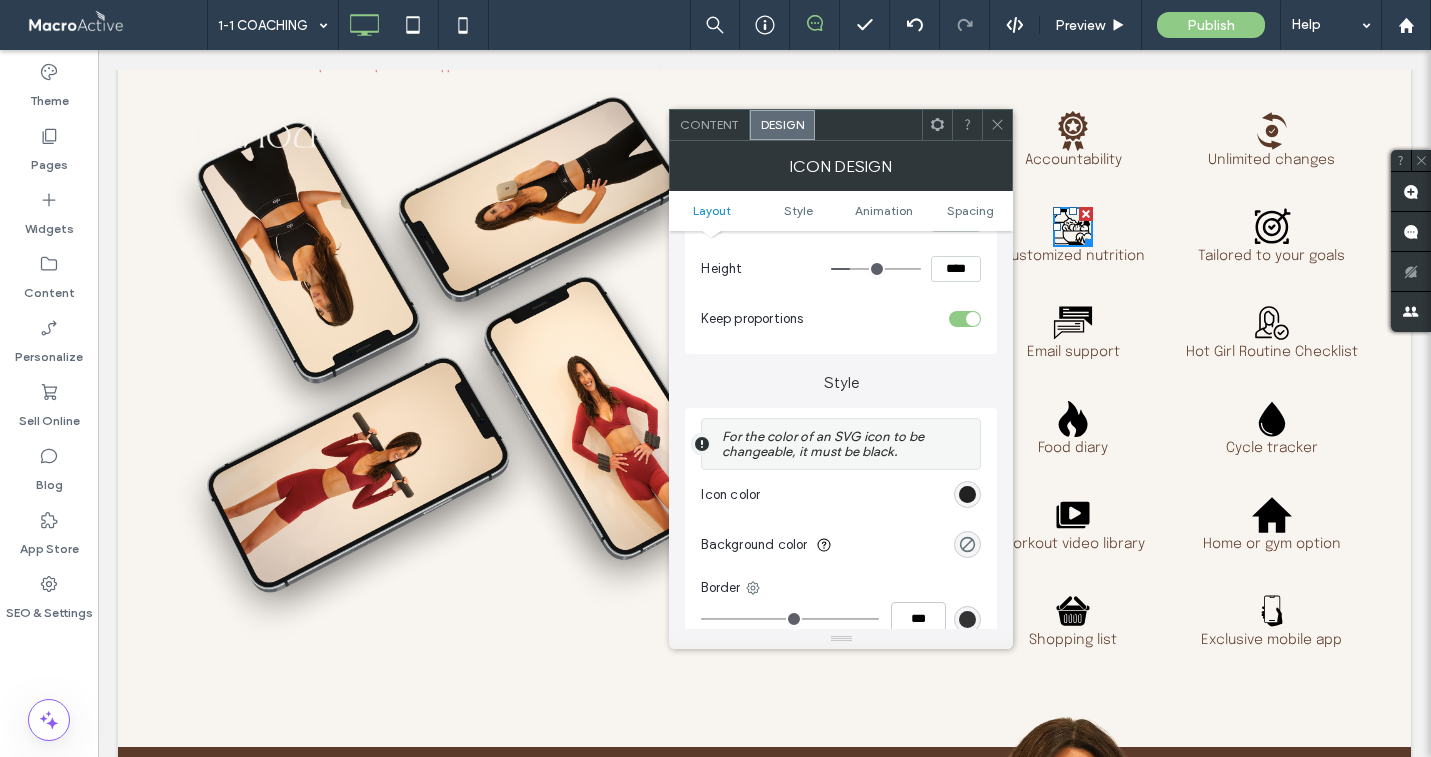 click at bounding box center [967, 494] 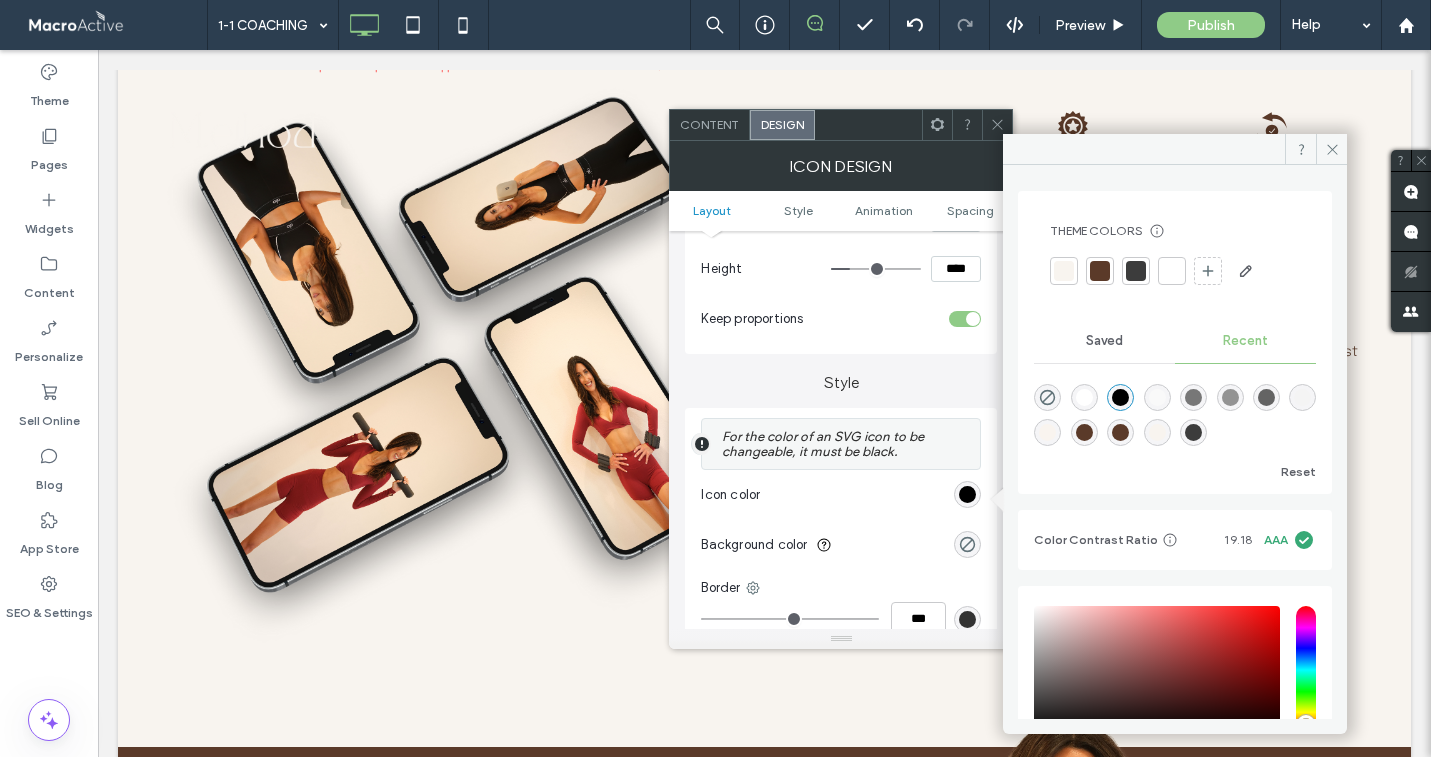 click at bounding box center [1100, 271] 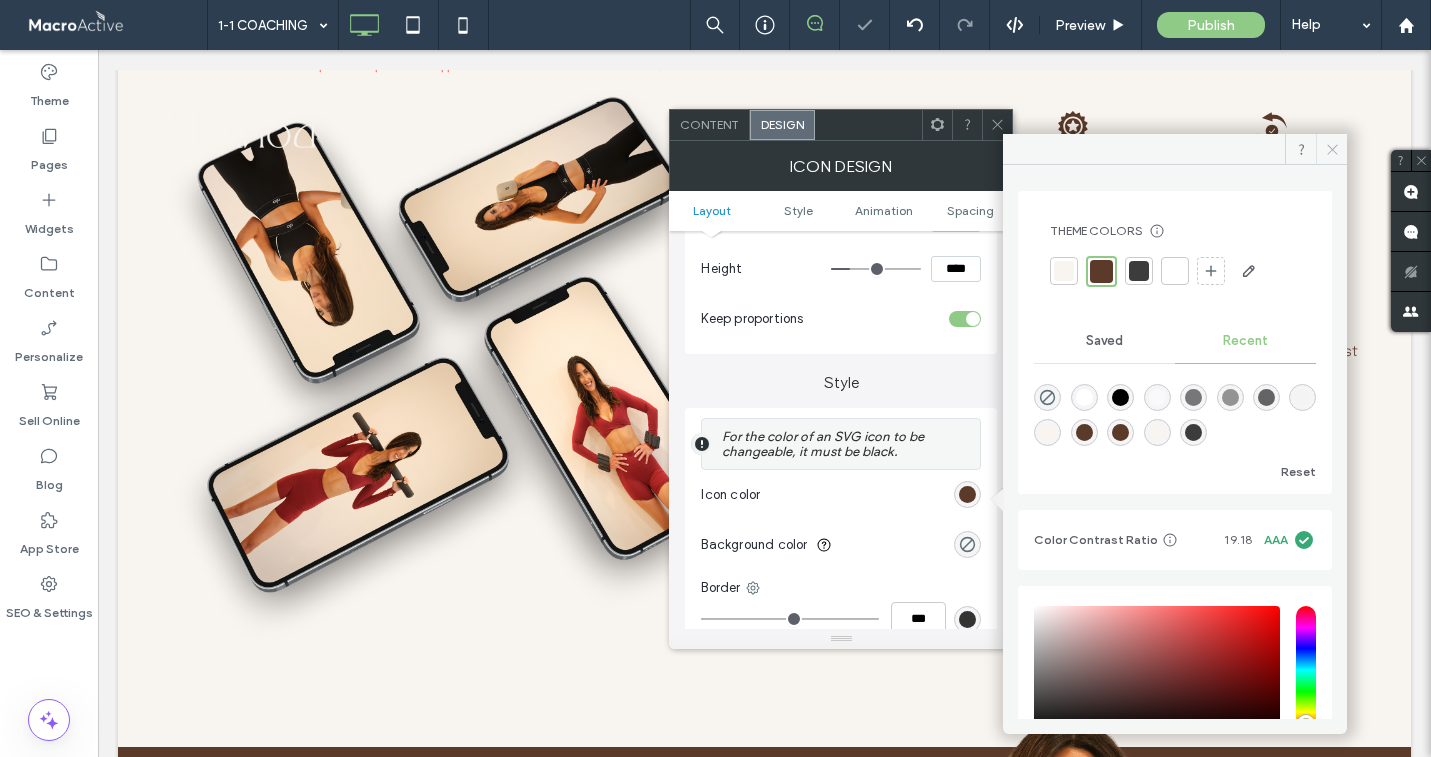 click 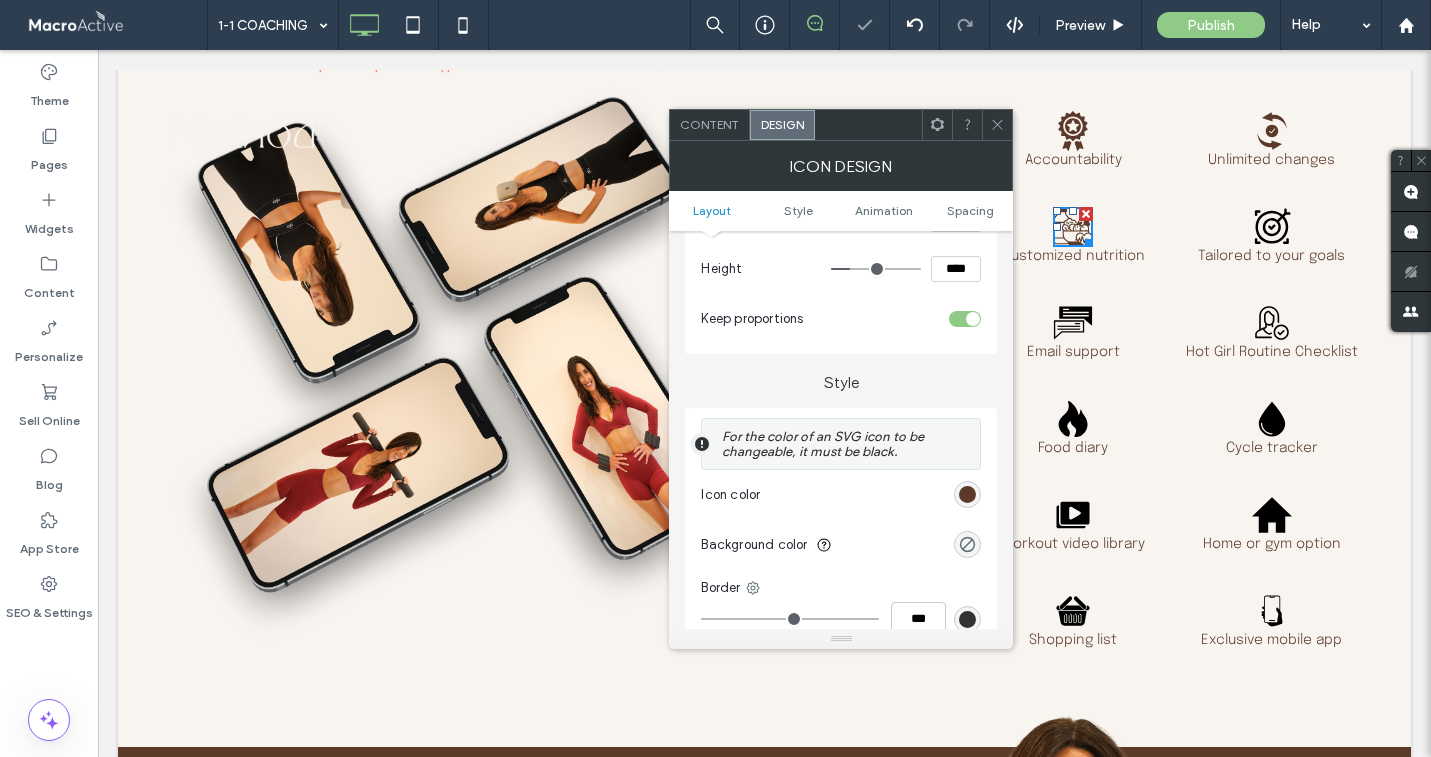 click 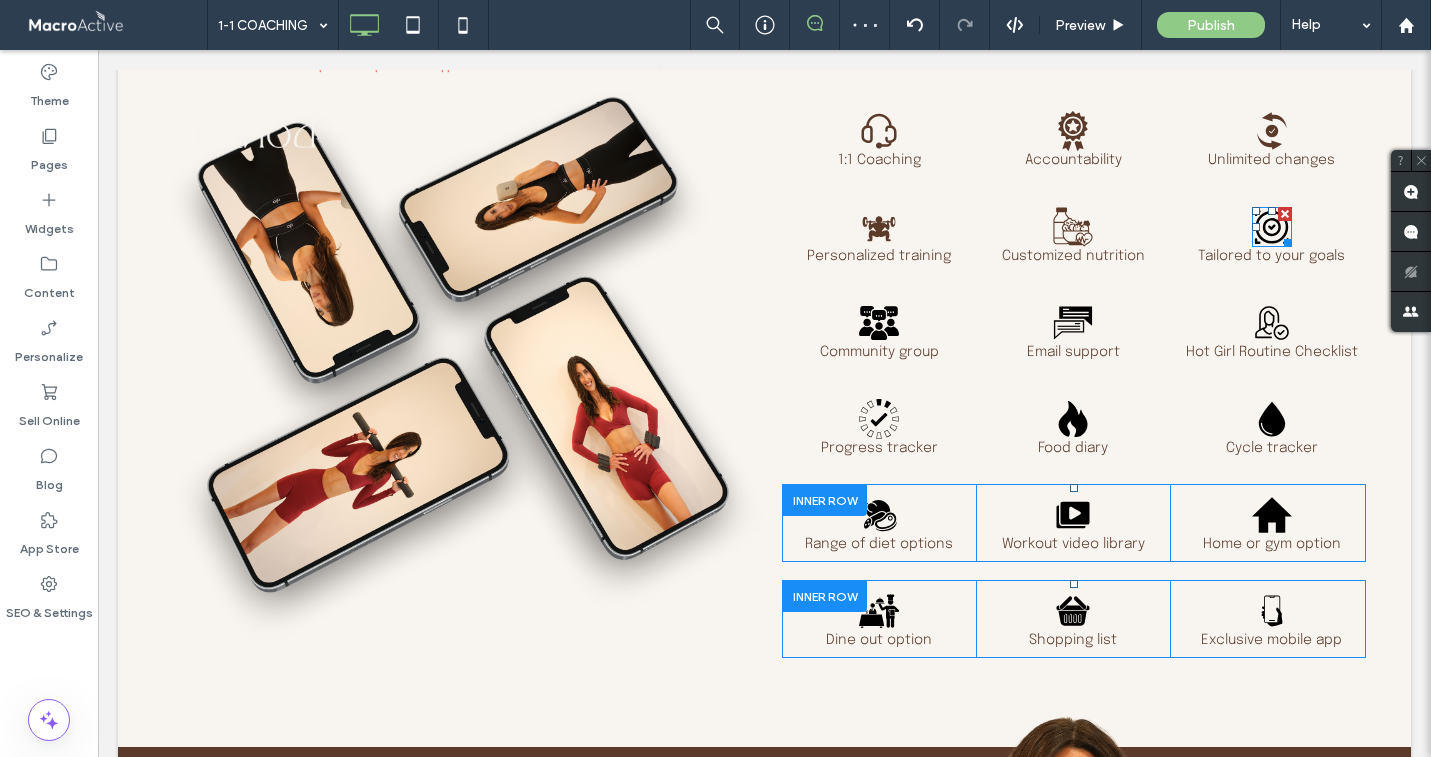 click 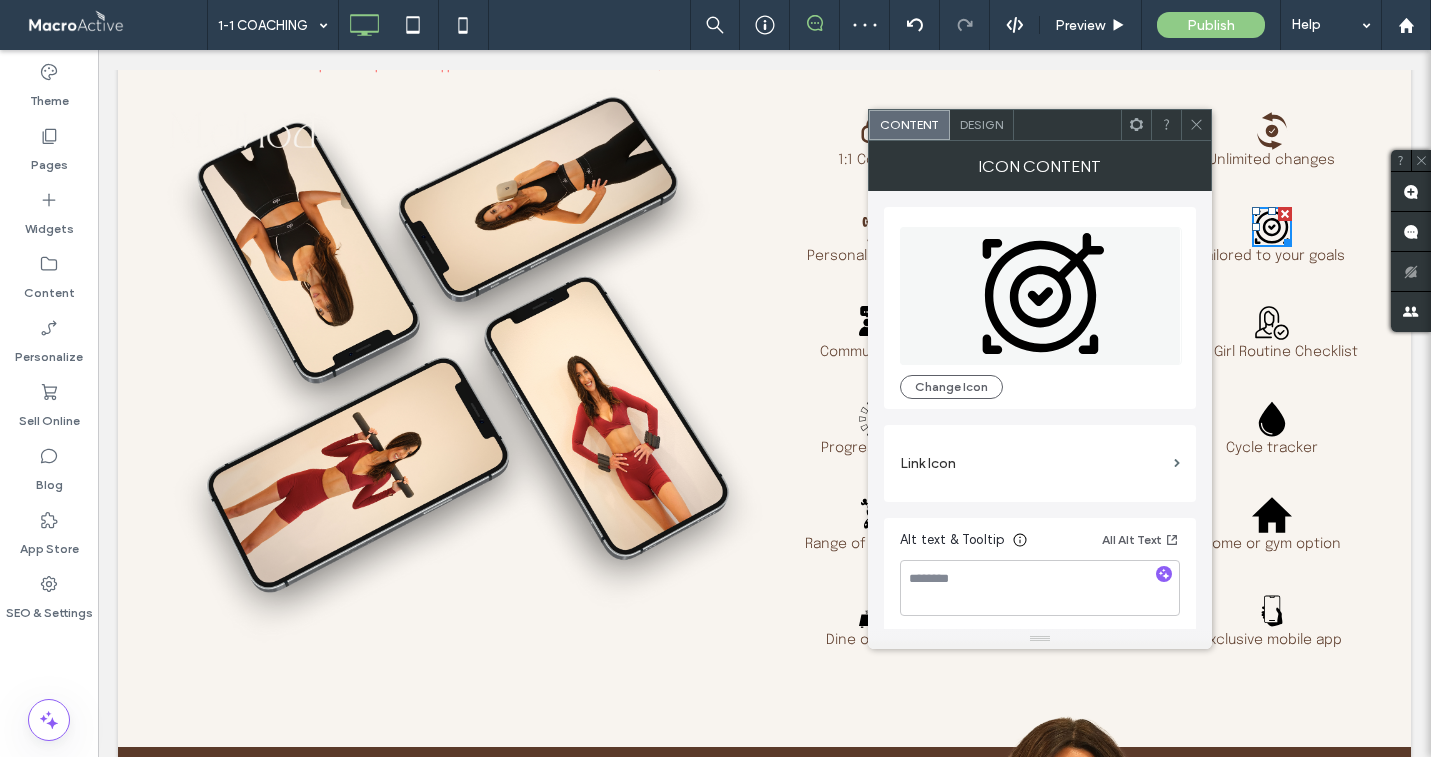 click on "Design" at bounding box center (981, 124) 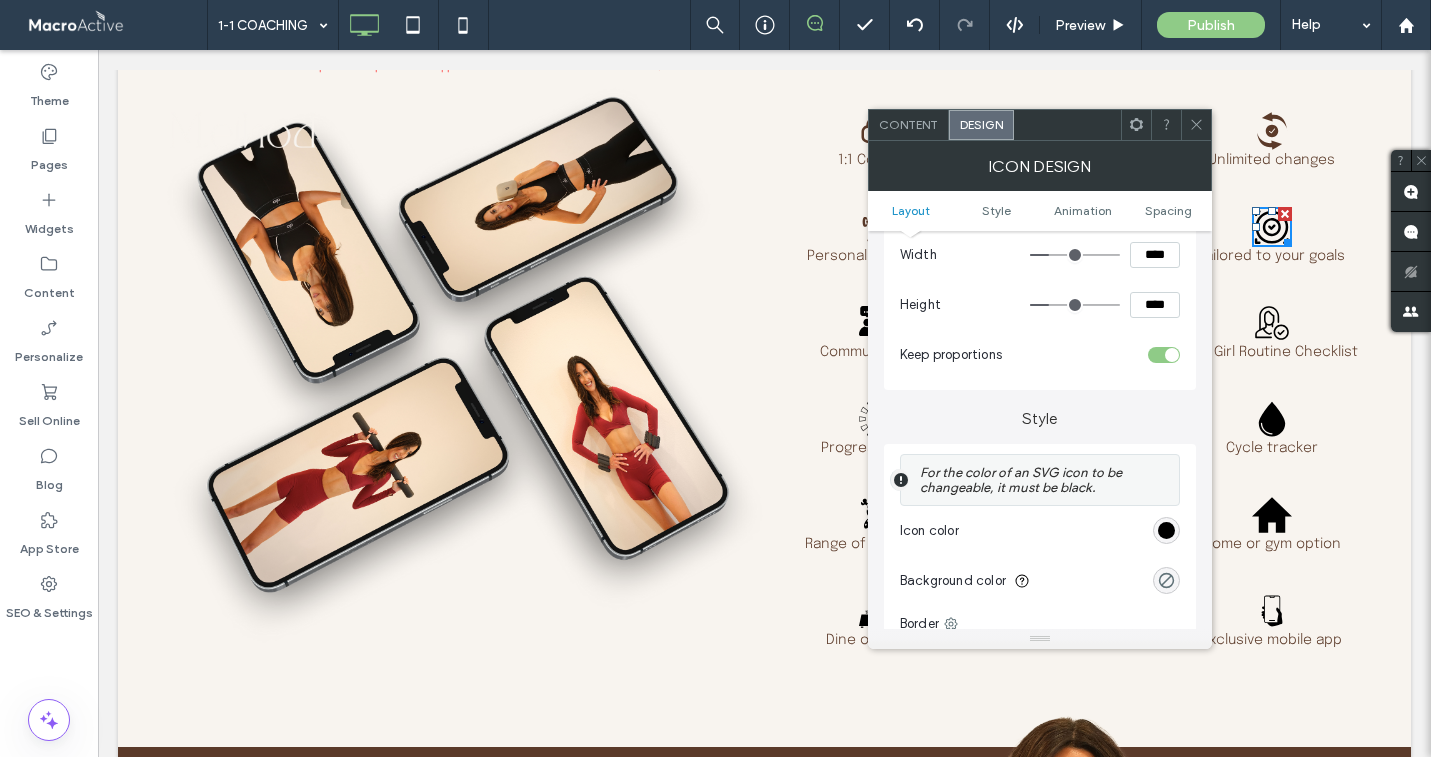 scroll, scrollTop: 337, scrollLeft: 0, axis: vertical 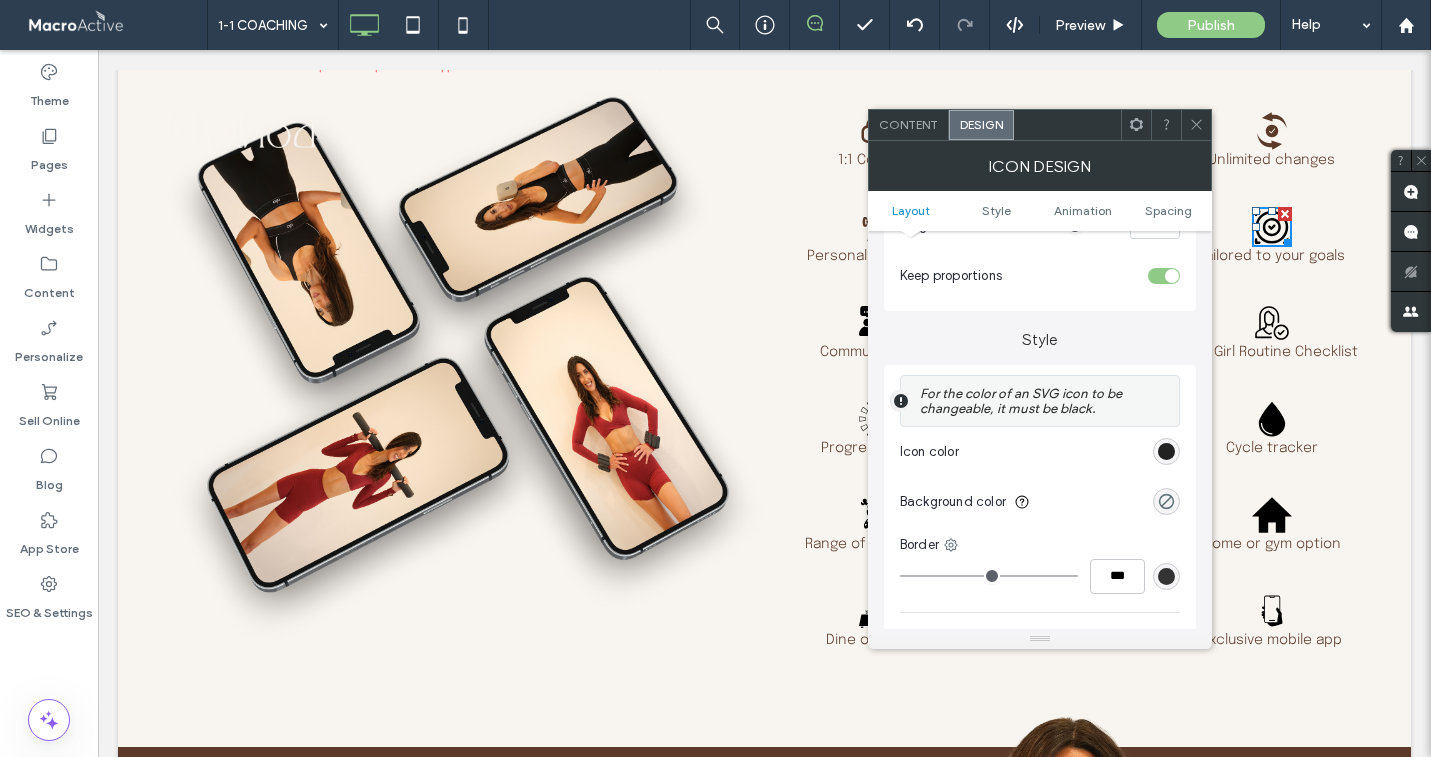 click at bounding box center (1166, 451) 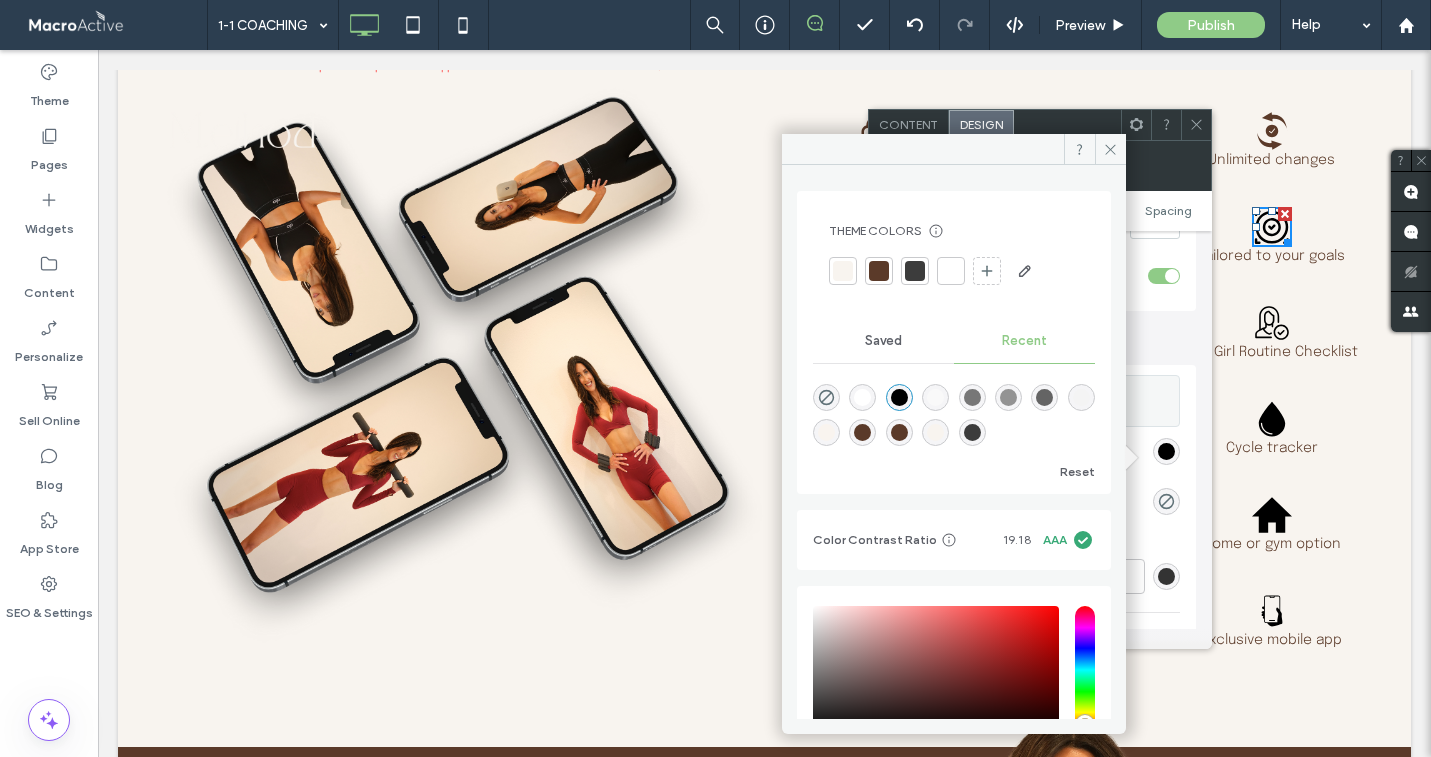 click at bounding box center (879, 271) 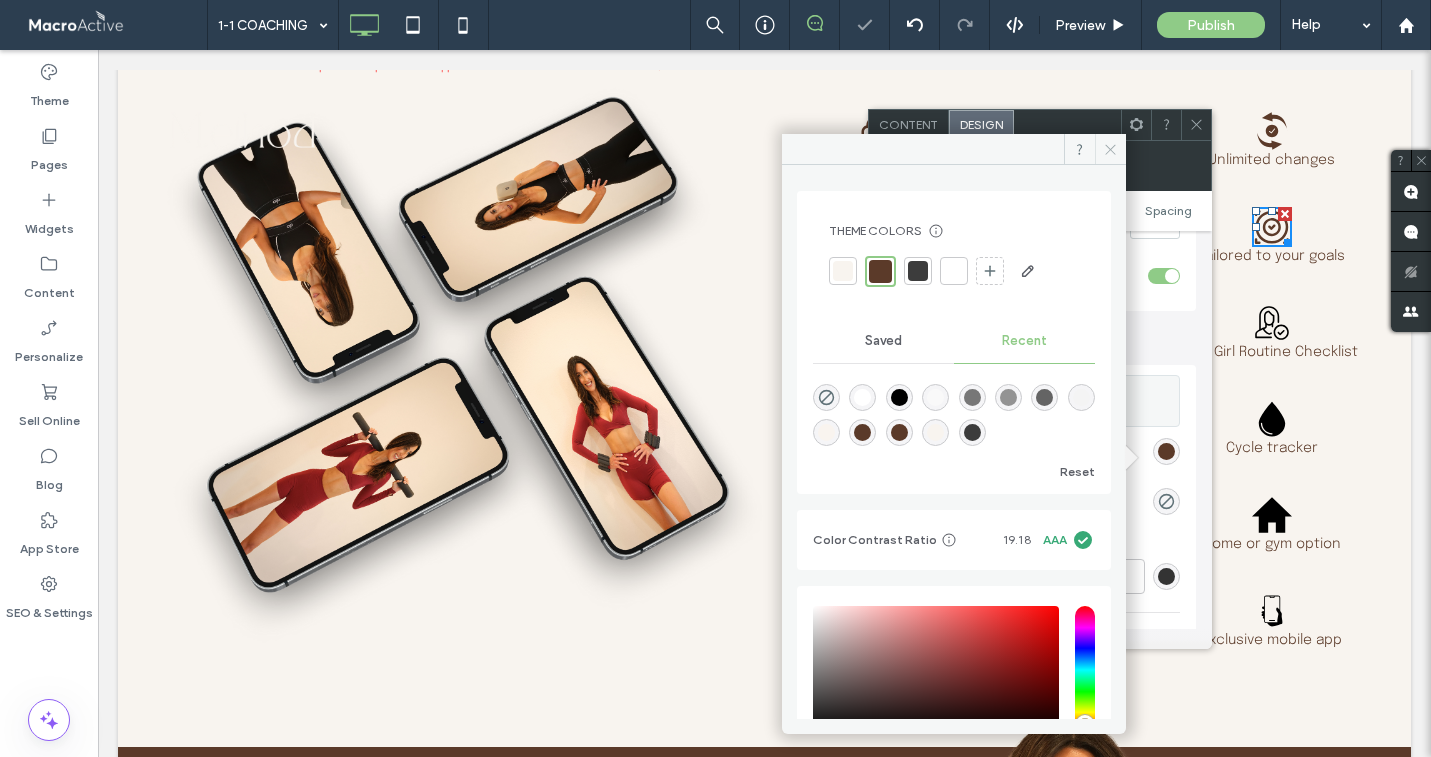 click 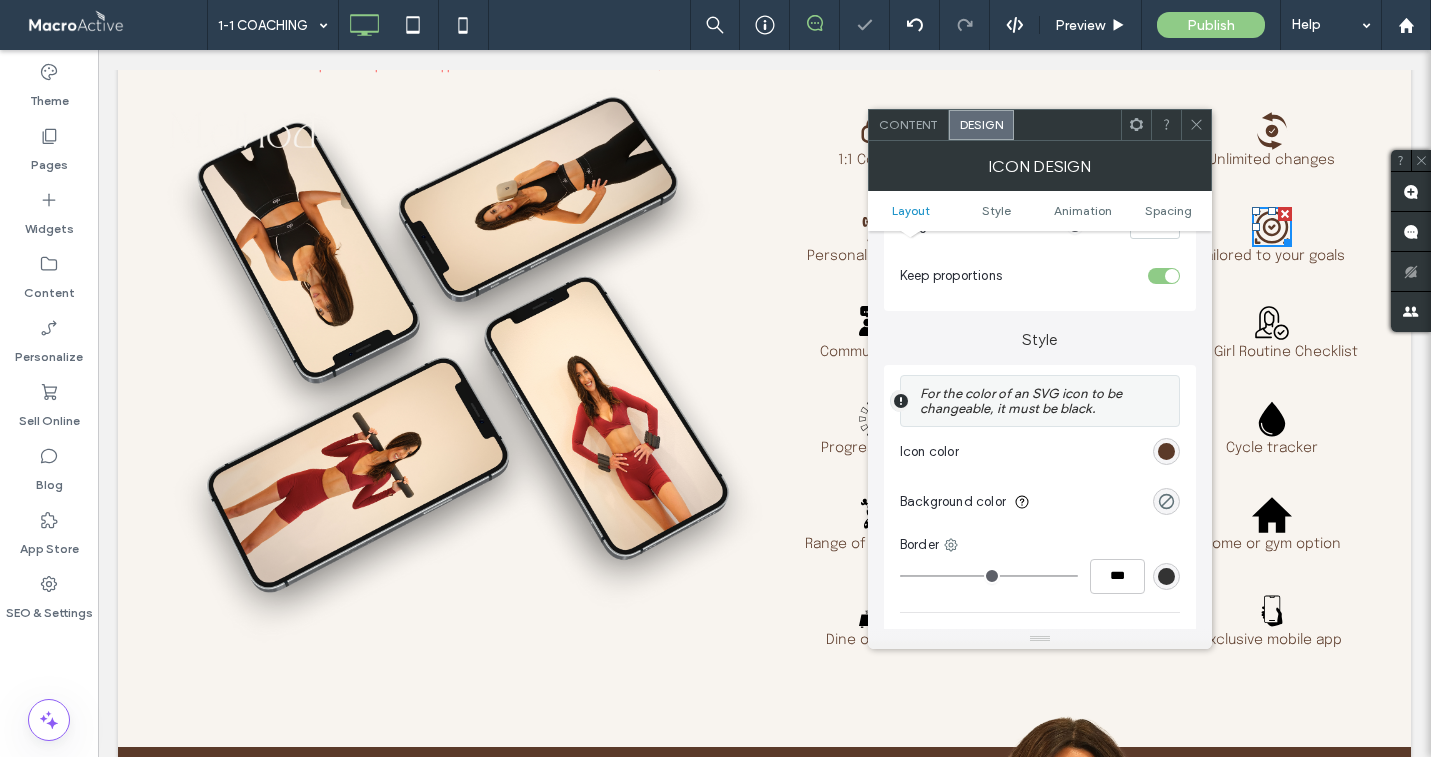 click 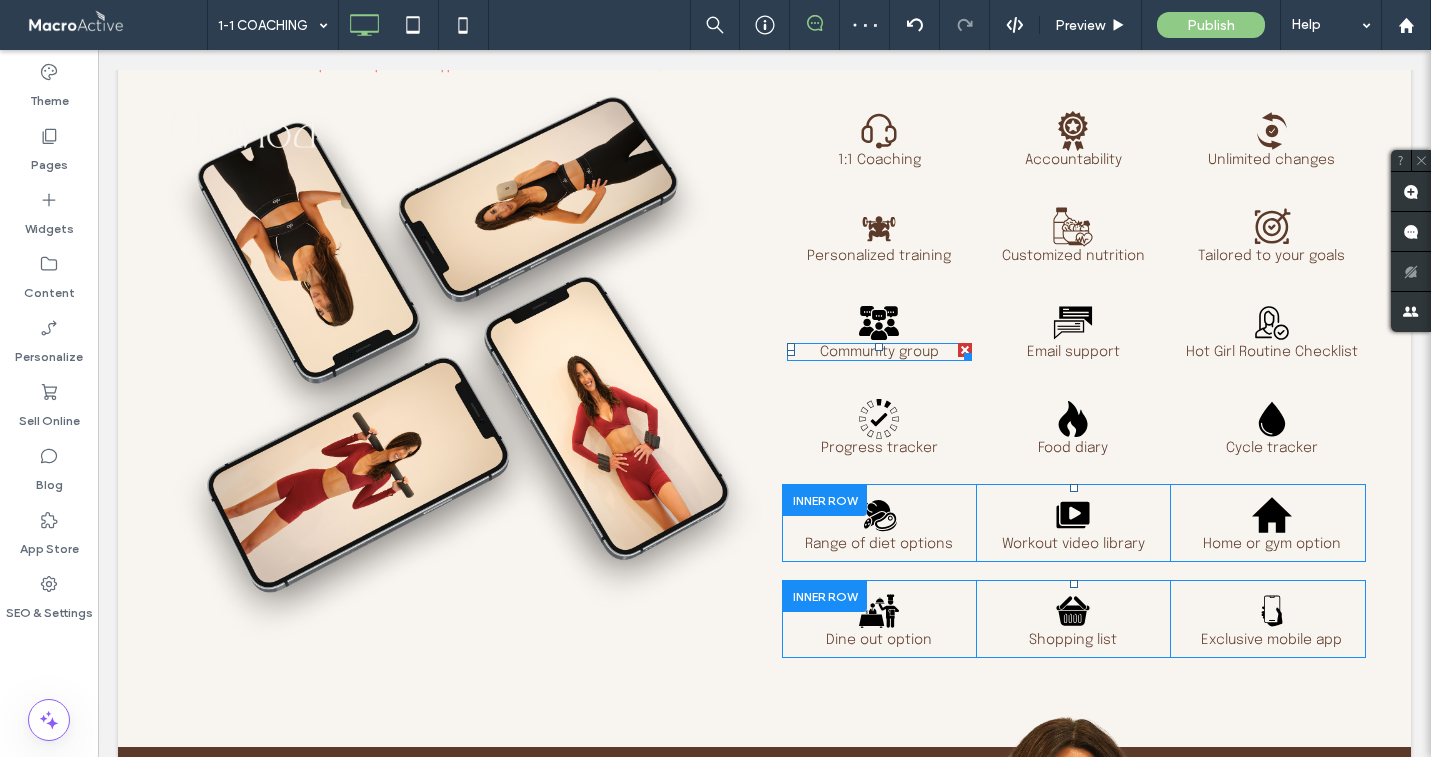 click 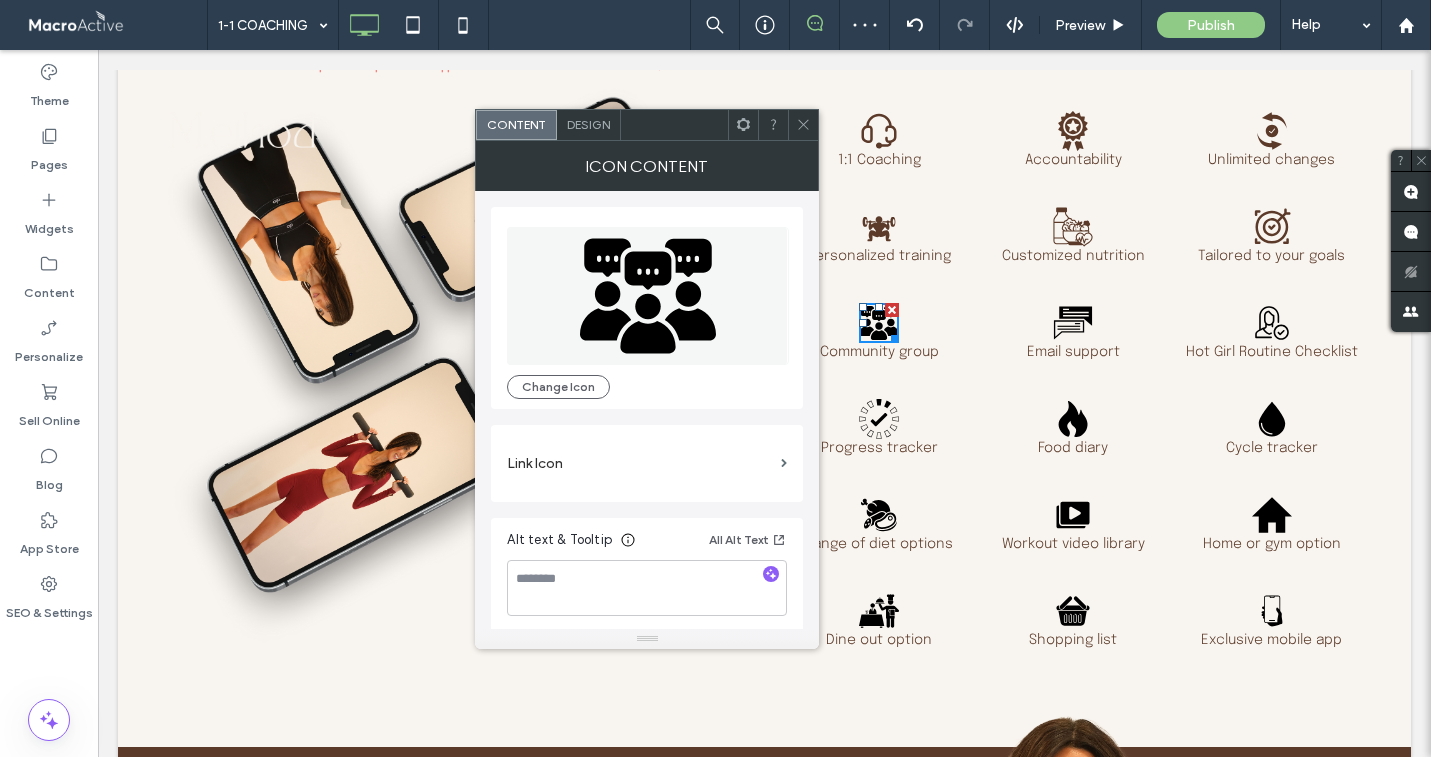 click on "Design" at bounding box center (589, 125) 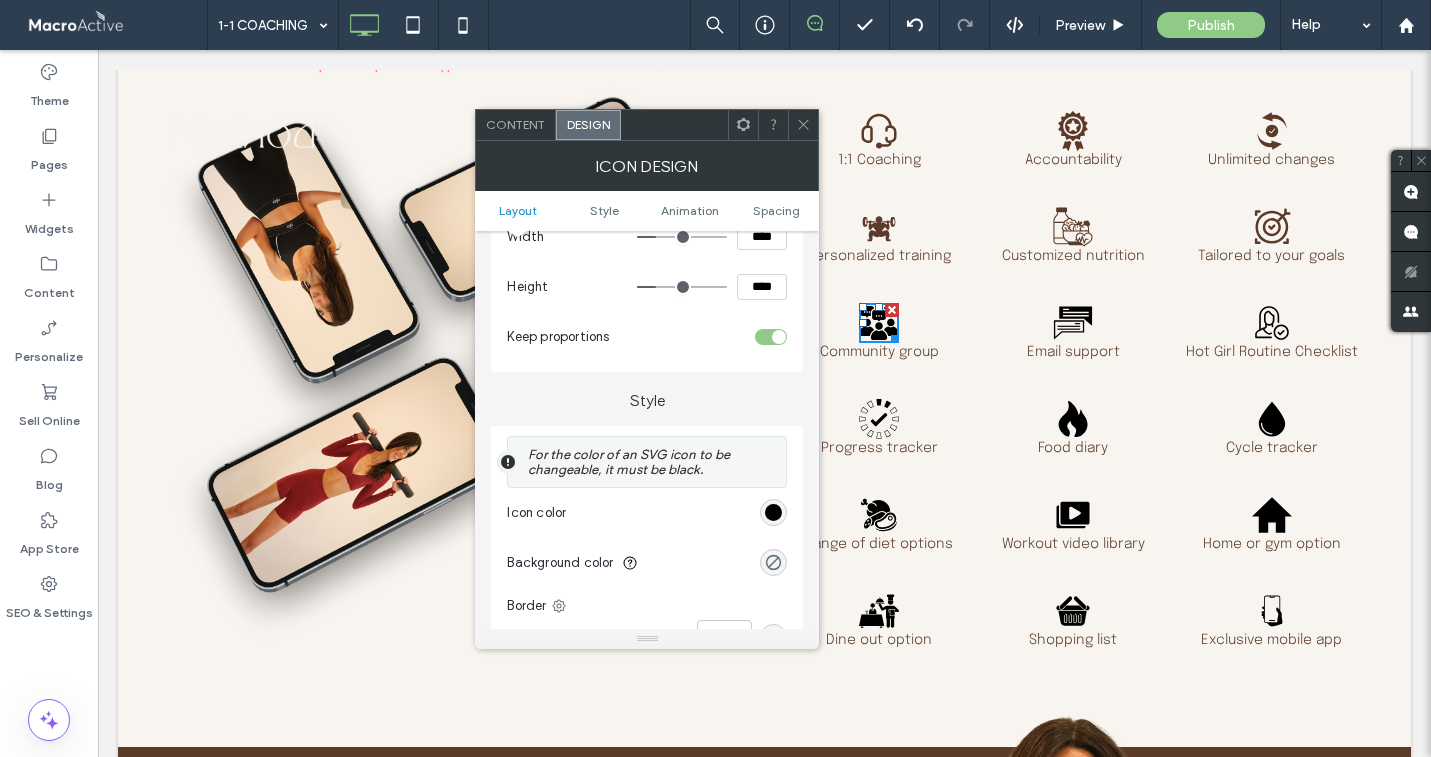 scroll, scrollTop: 297, scrollLeft: 0, axis: vertical 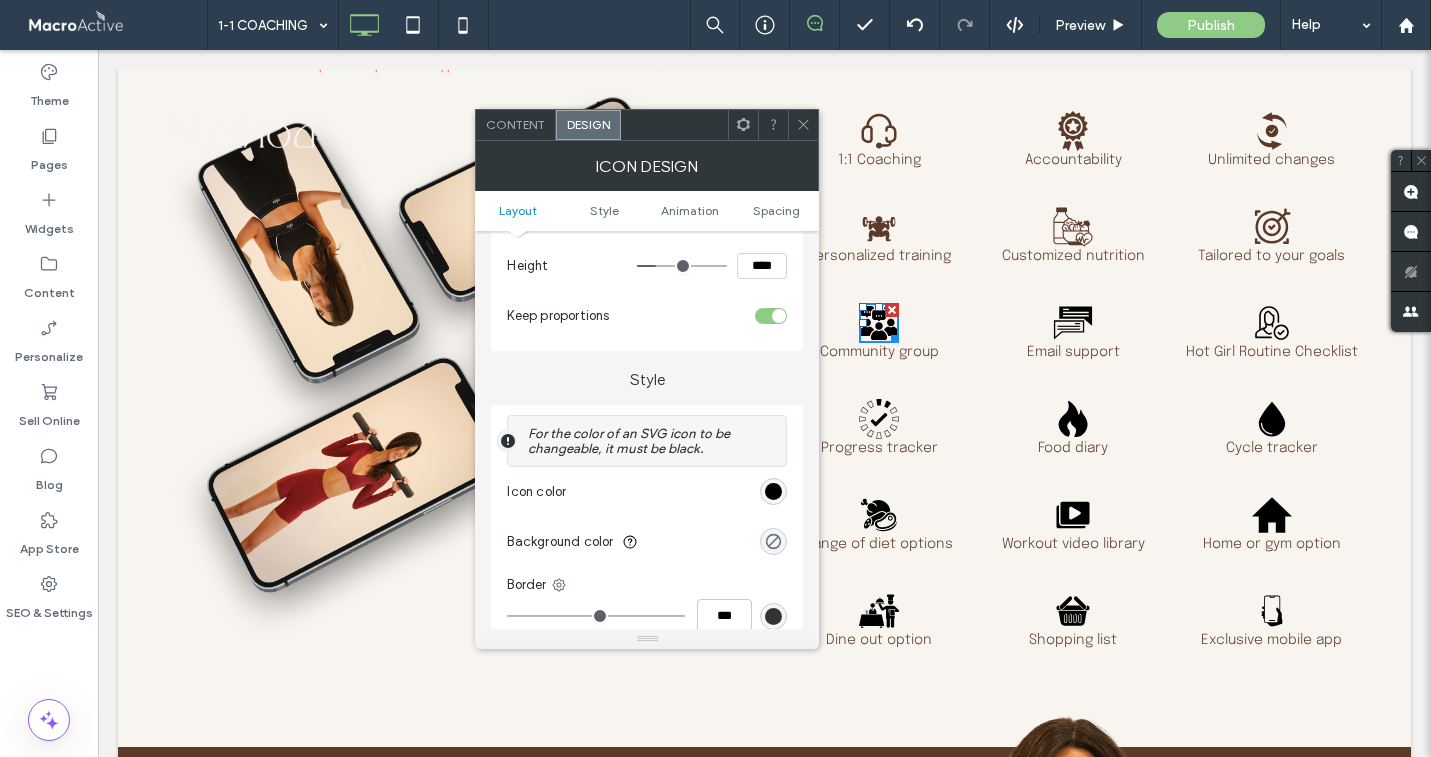 click at bounding box center (773, 491) 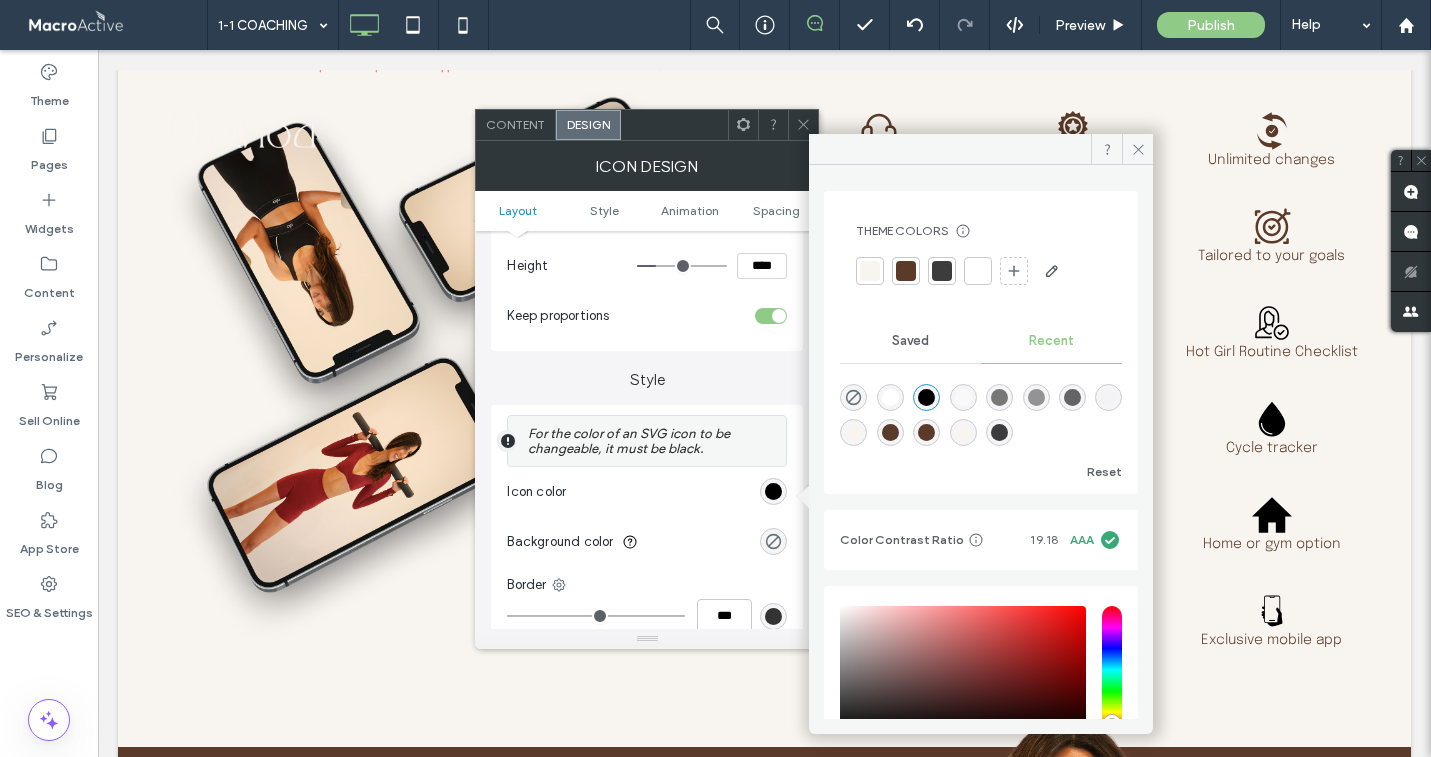 click at bounding box center [906, 271] 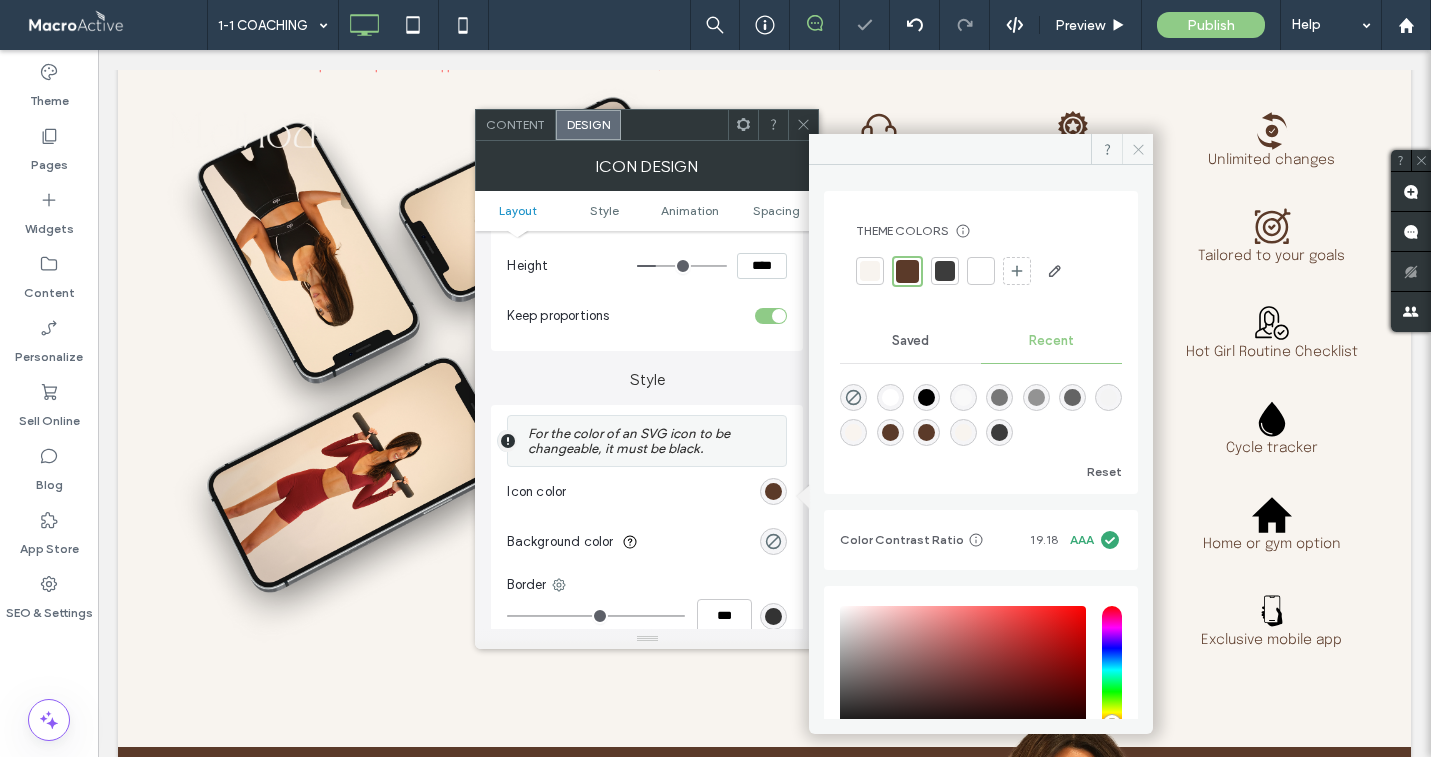 click 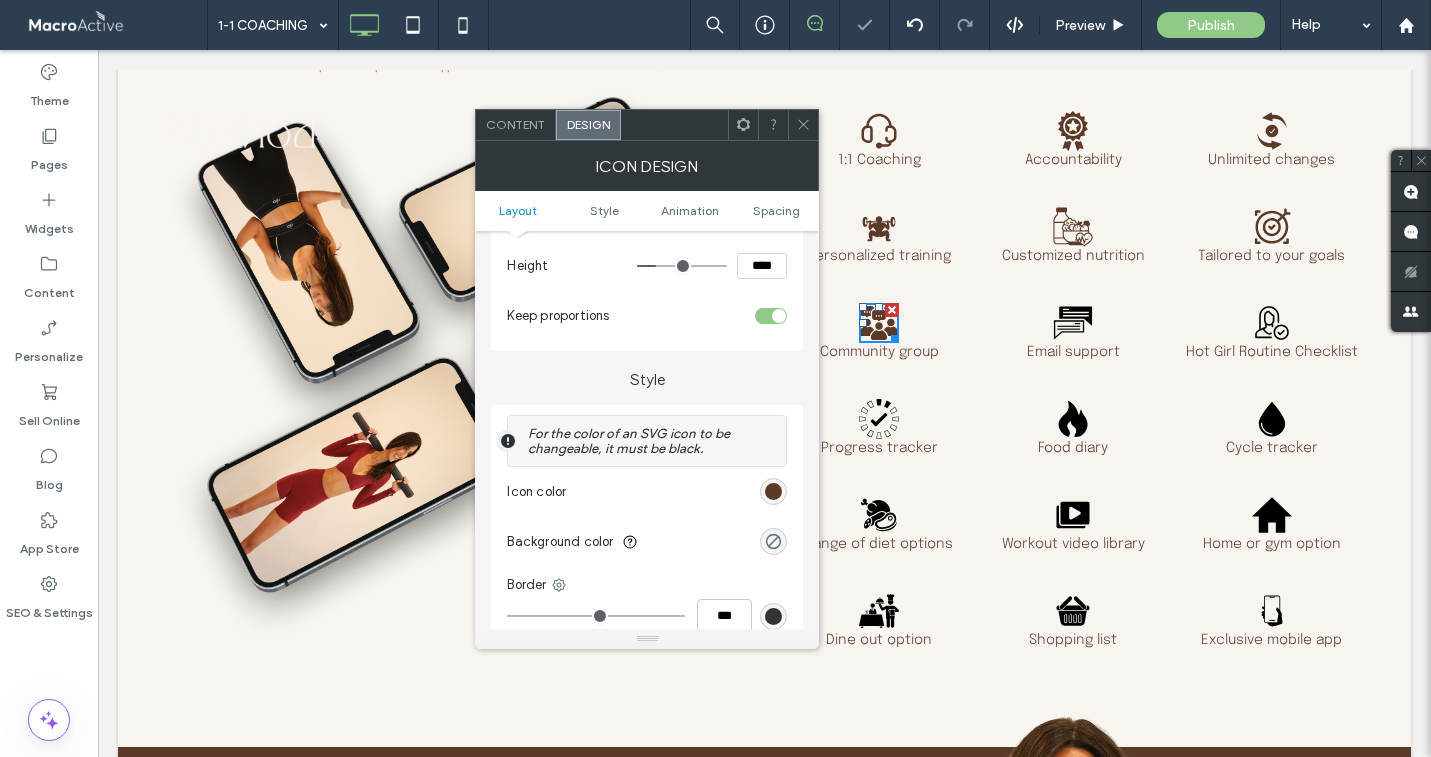 click 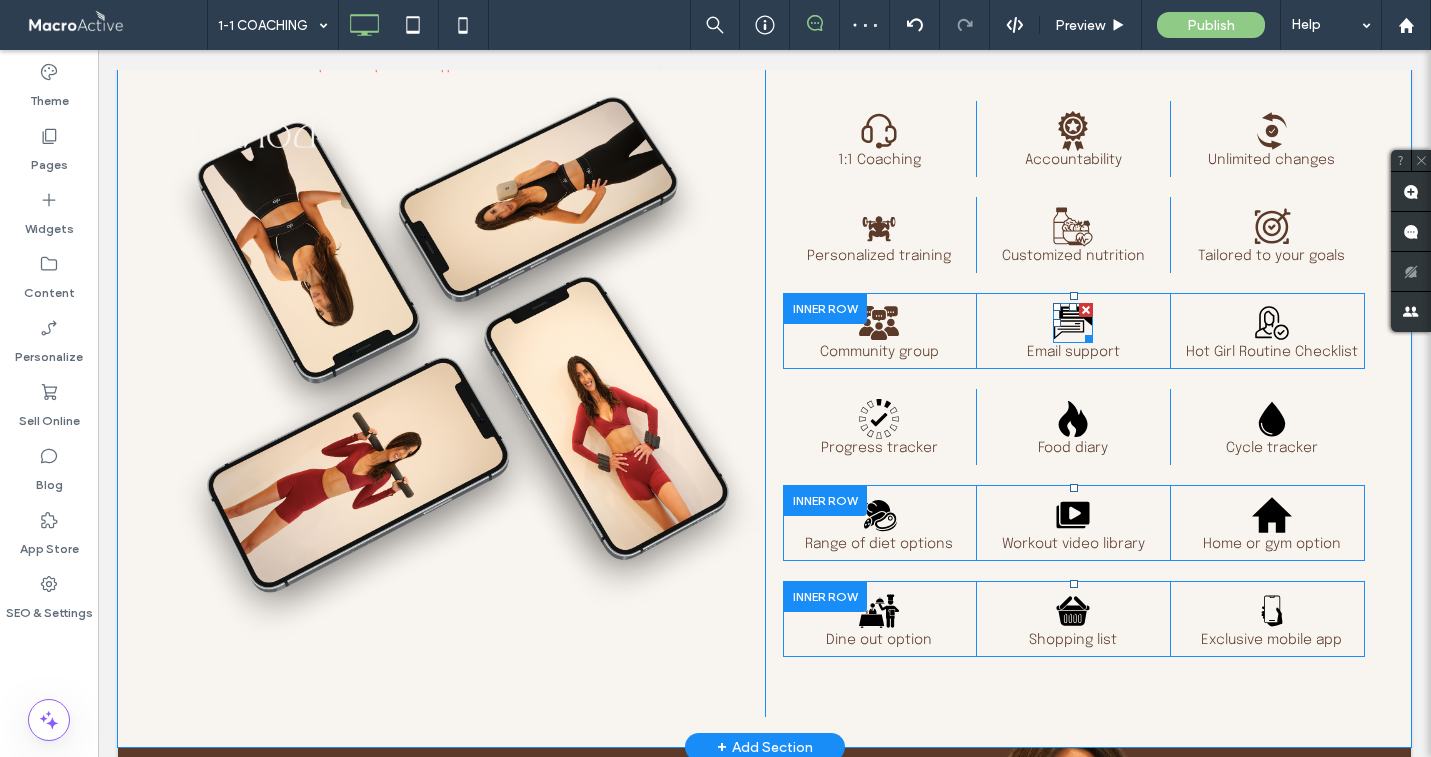 click at bounding box center [1085, 335] 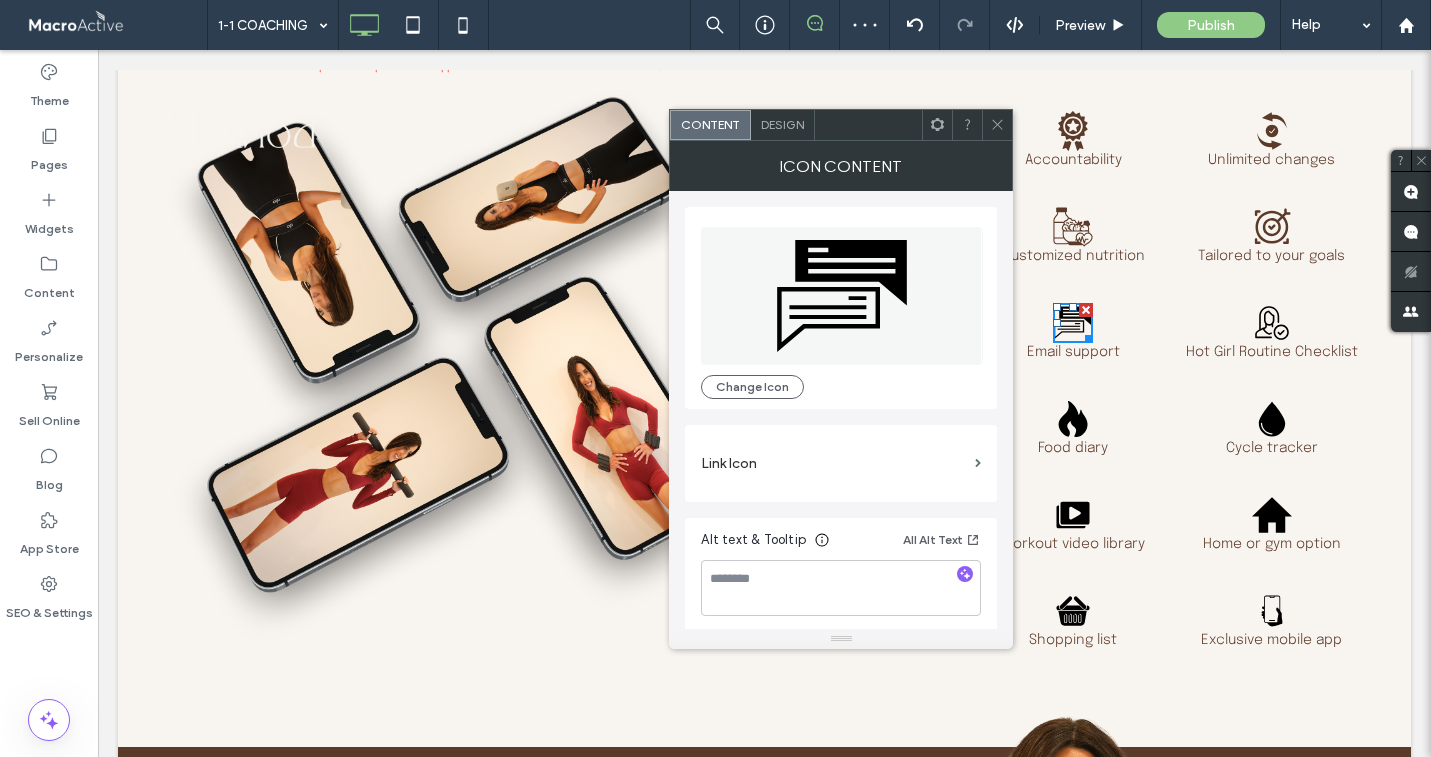 click on "Design" at bounding box center (782, 124) 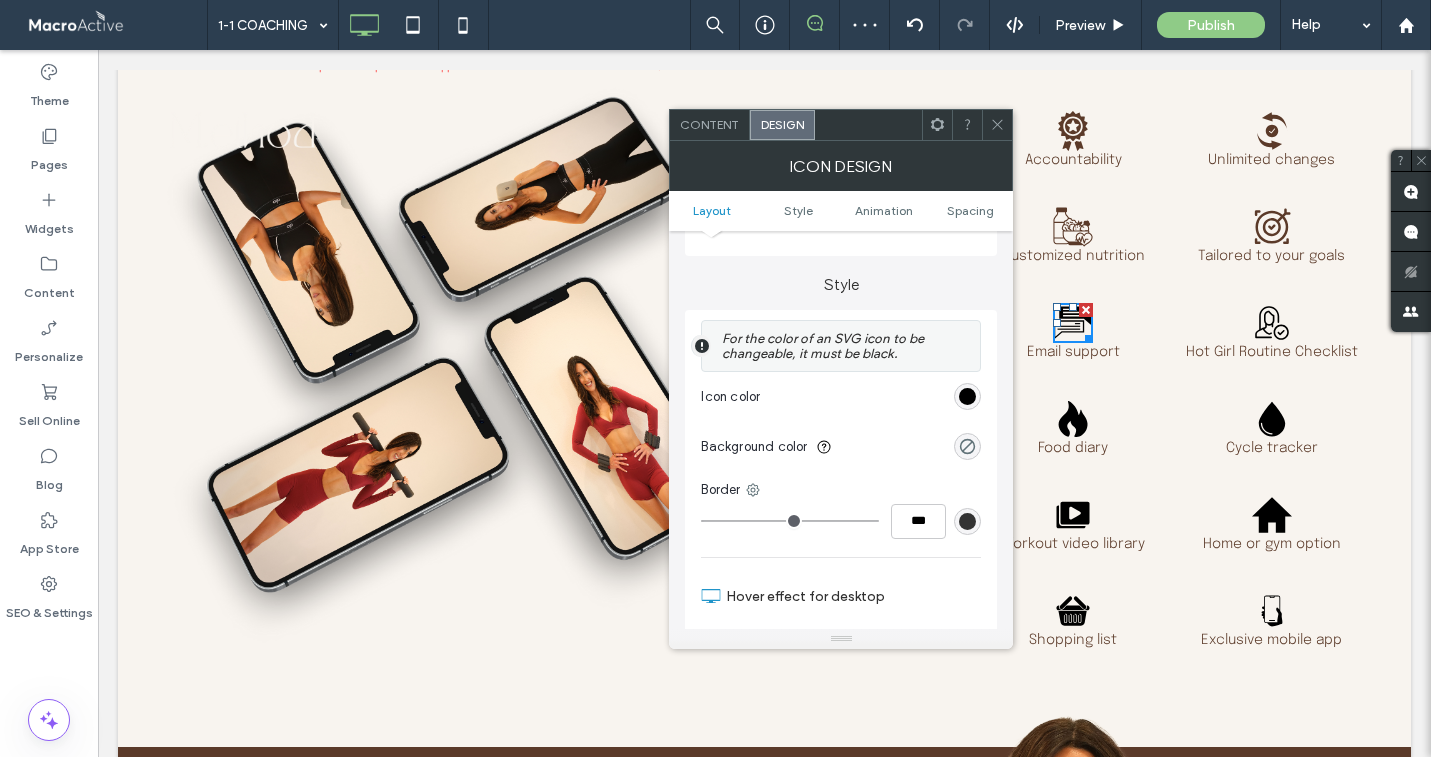 scroll, scrollTop: 458, scrollLeft: 0, axis: vertical 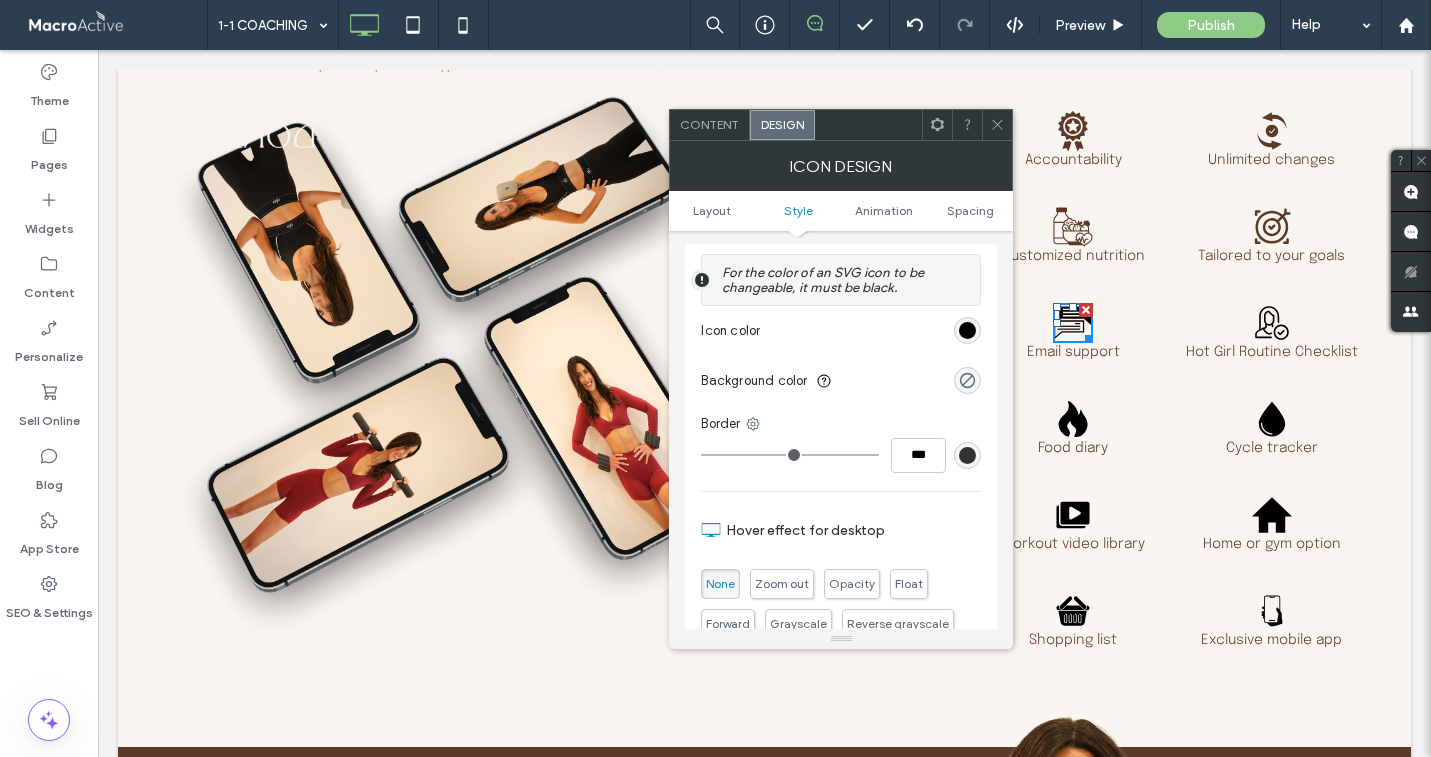 click at bounding box center (967, 330) 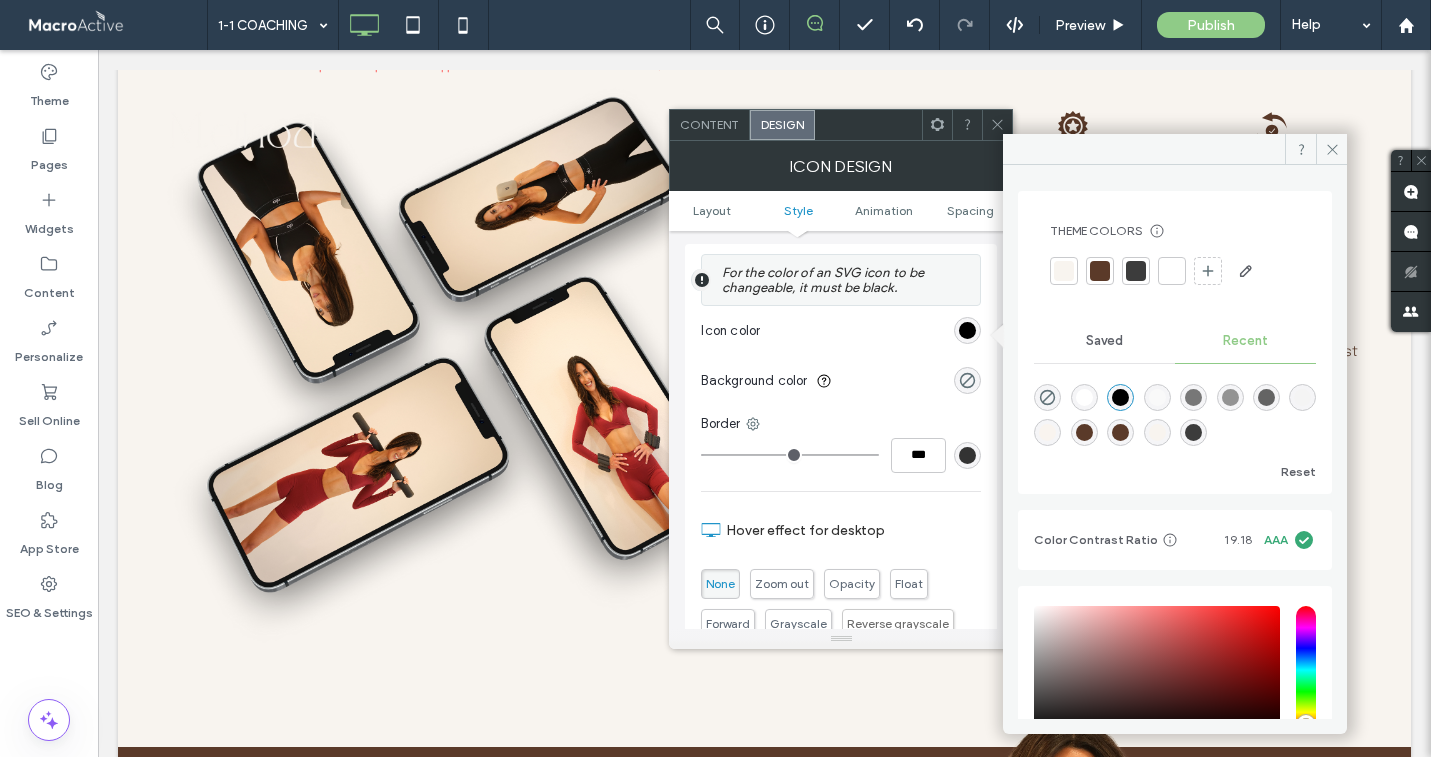 click at bounding box center (1100, 271) 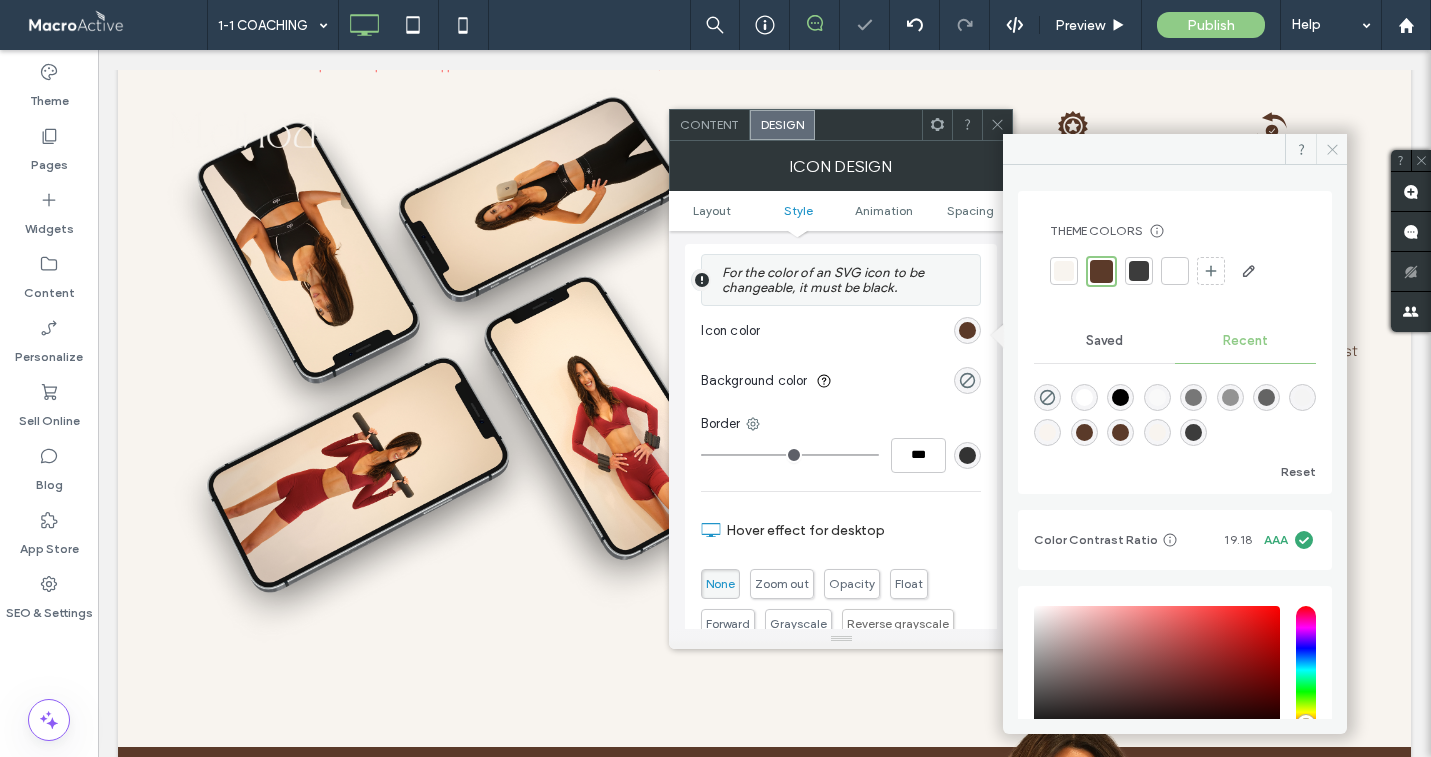 click 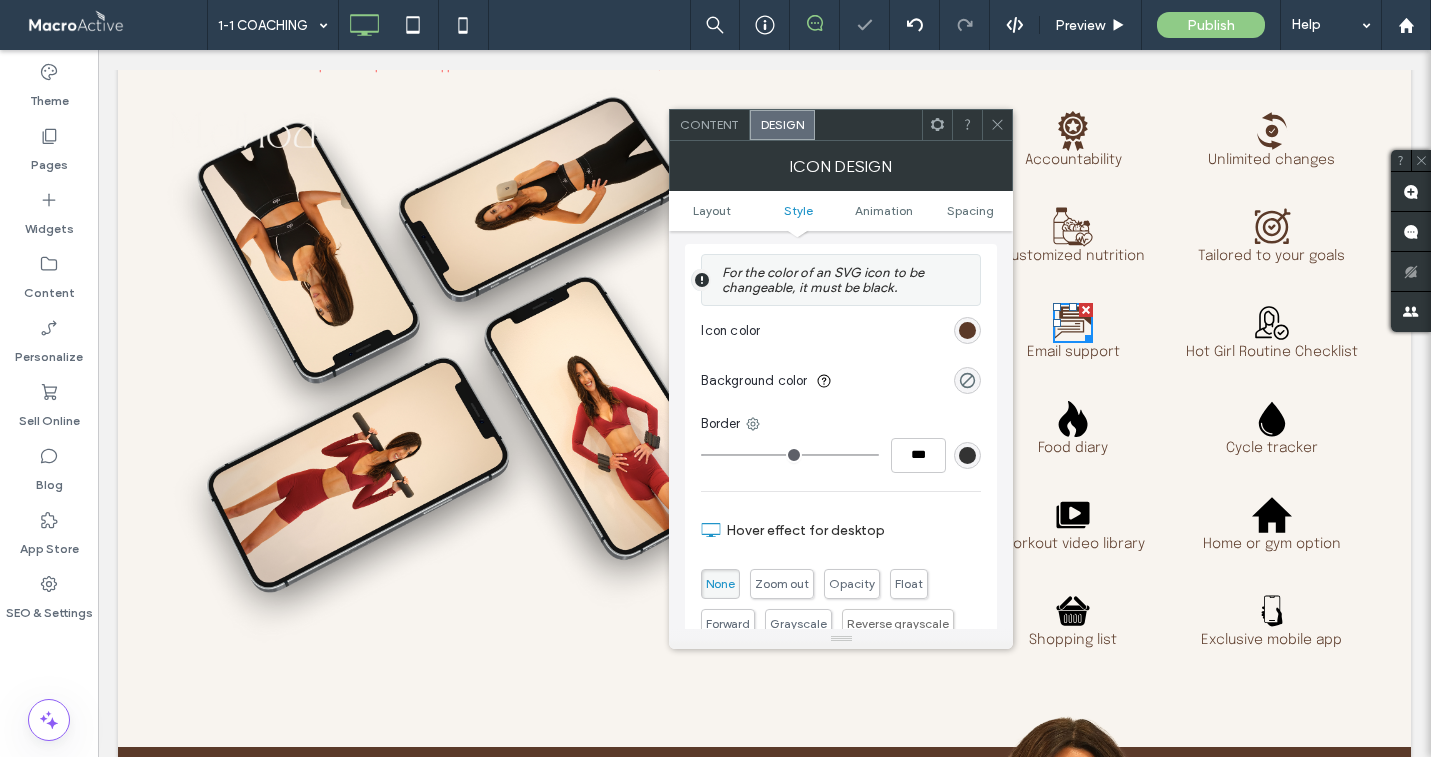 click 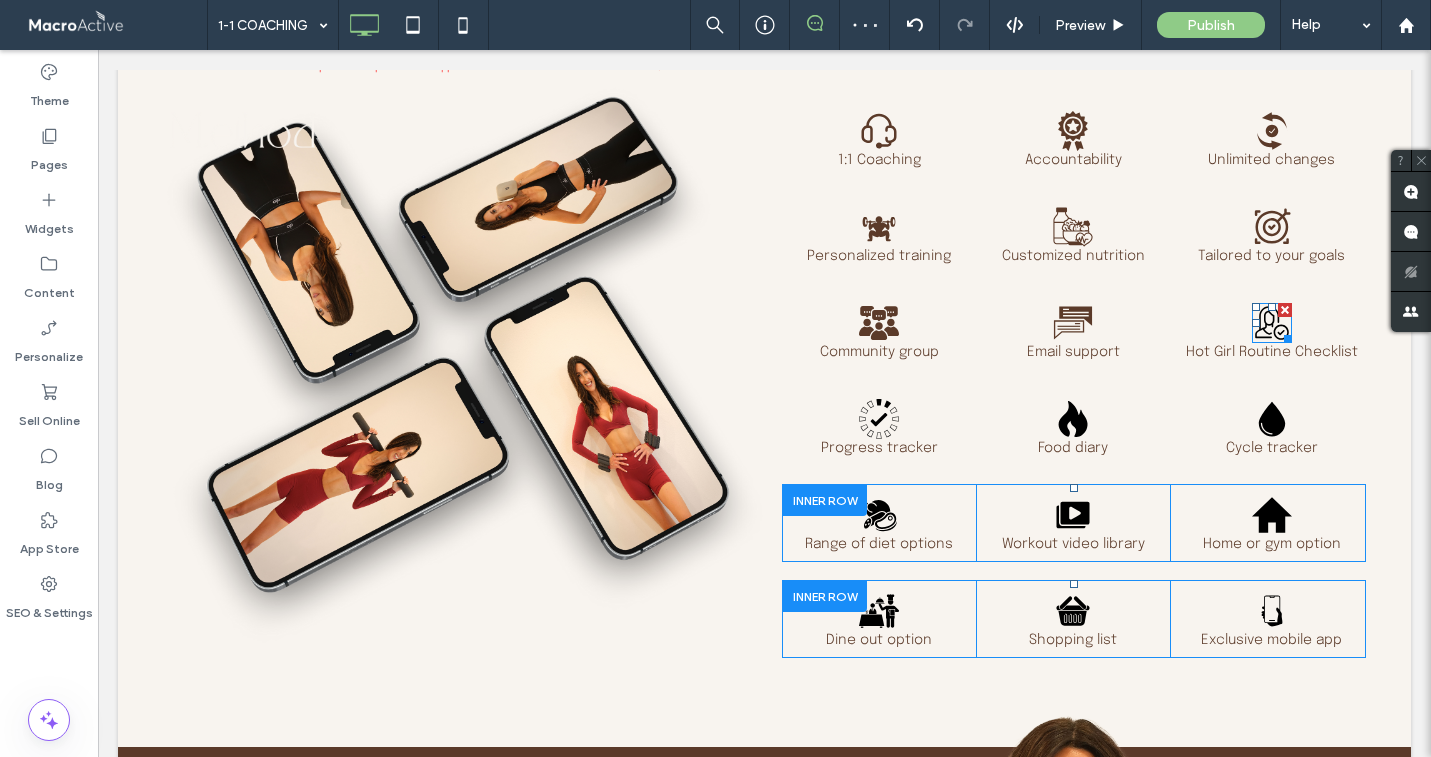 click 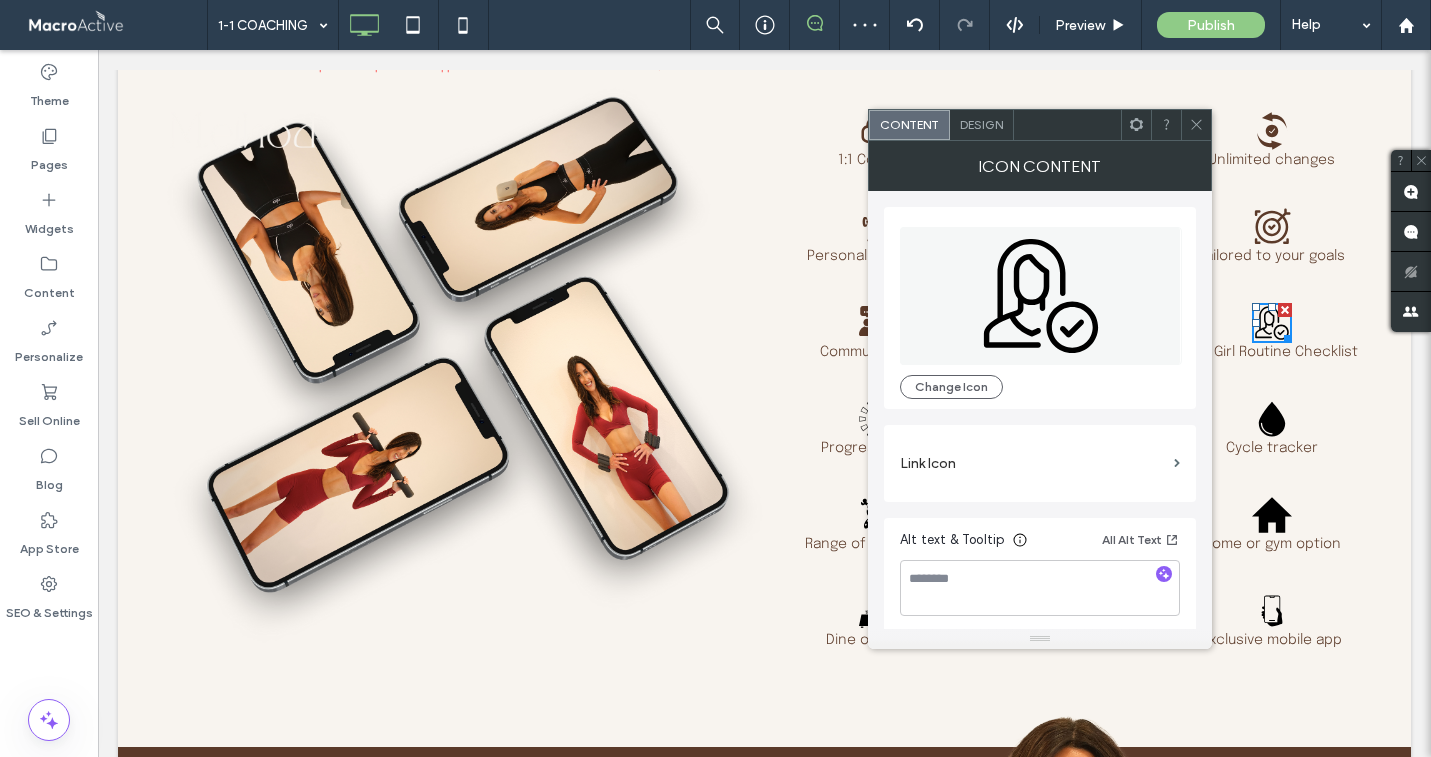 click on "Design" at bounding box center (981, 124) 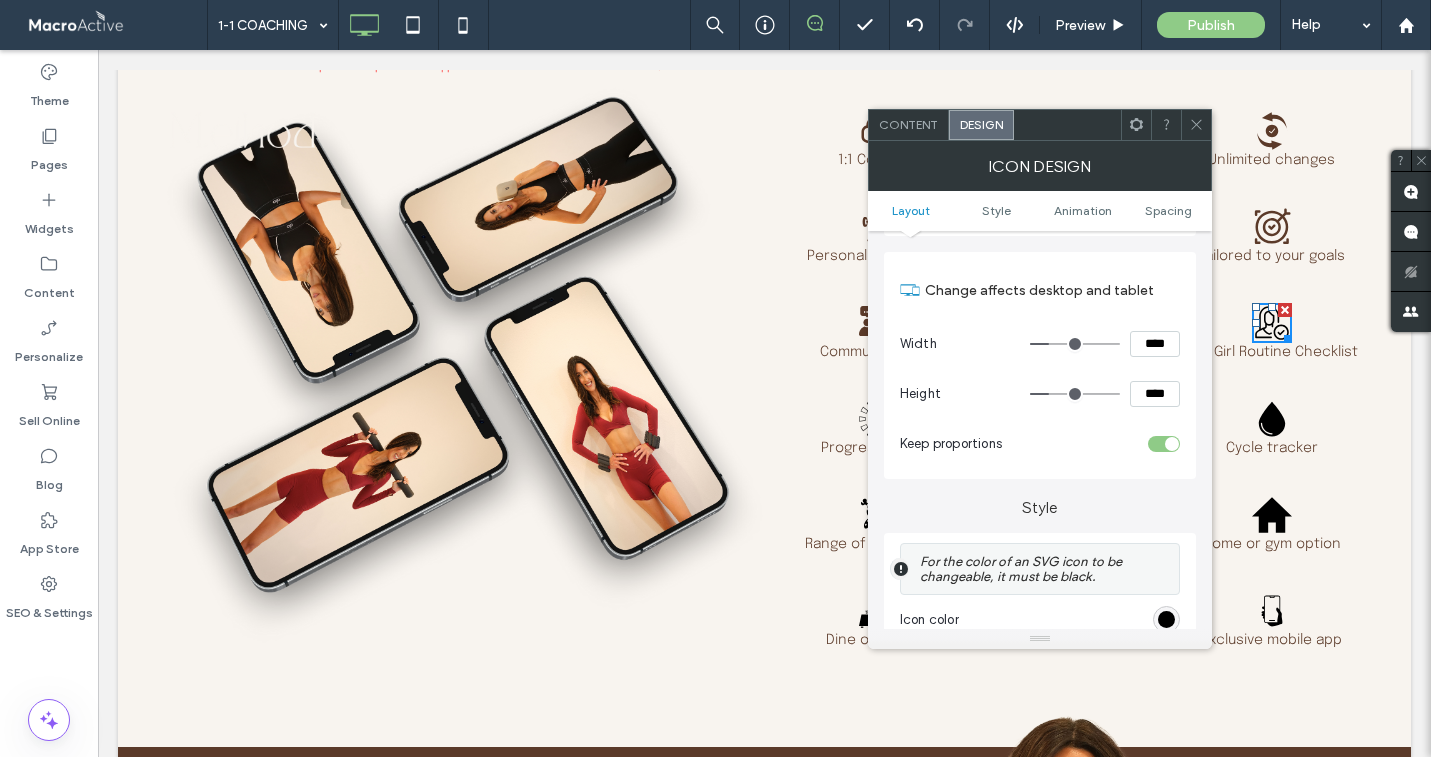 scroll, scrollTop: 247, scrollLeft: 0, axis: vertical 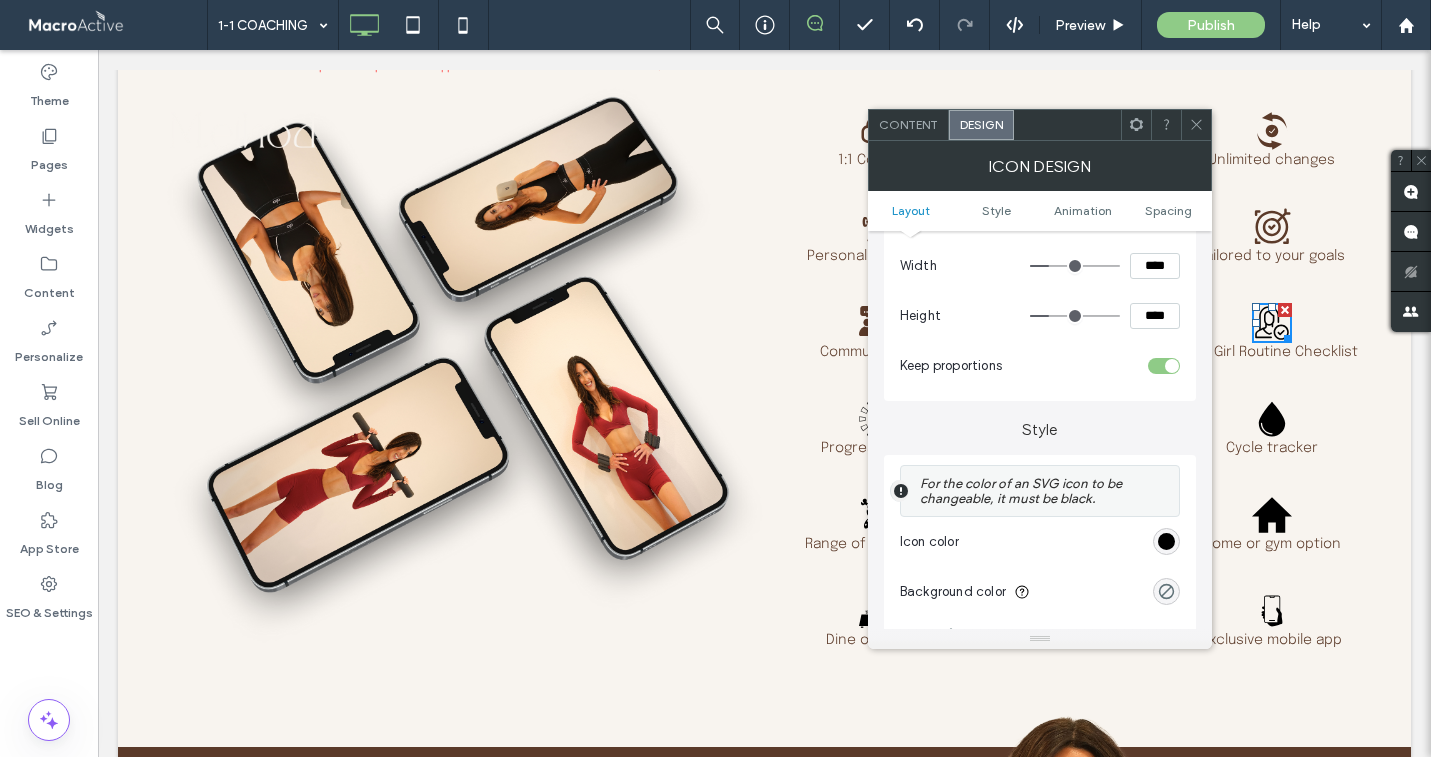 click at bounding box center (1166, 541) 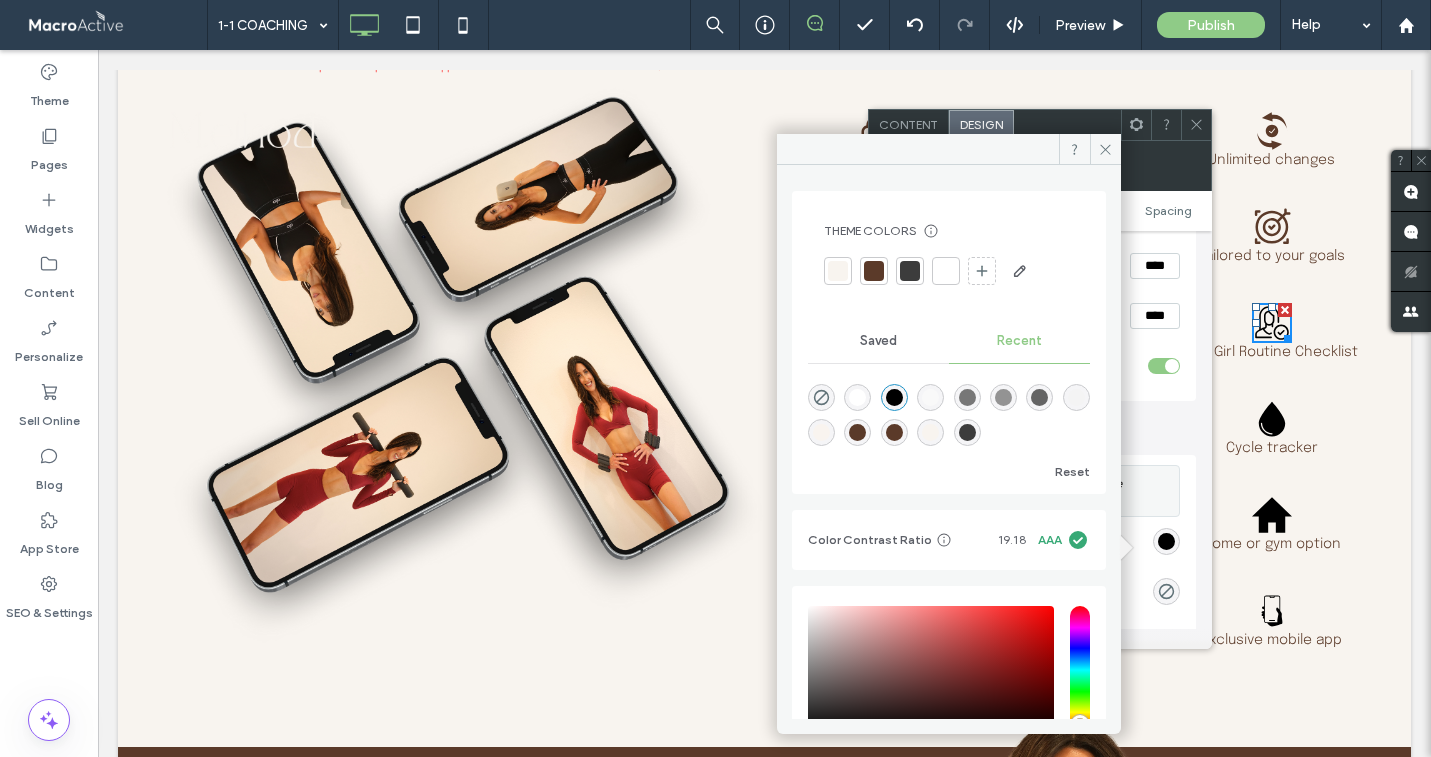 click at bounding box center [874, 271] 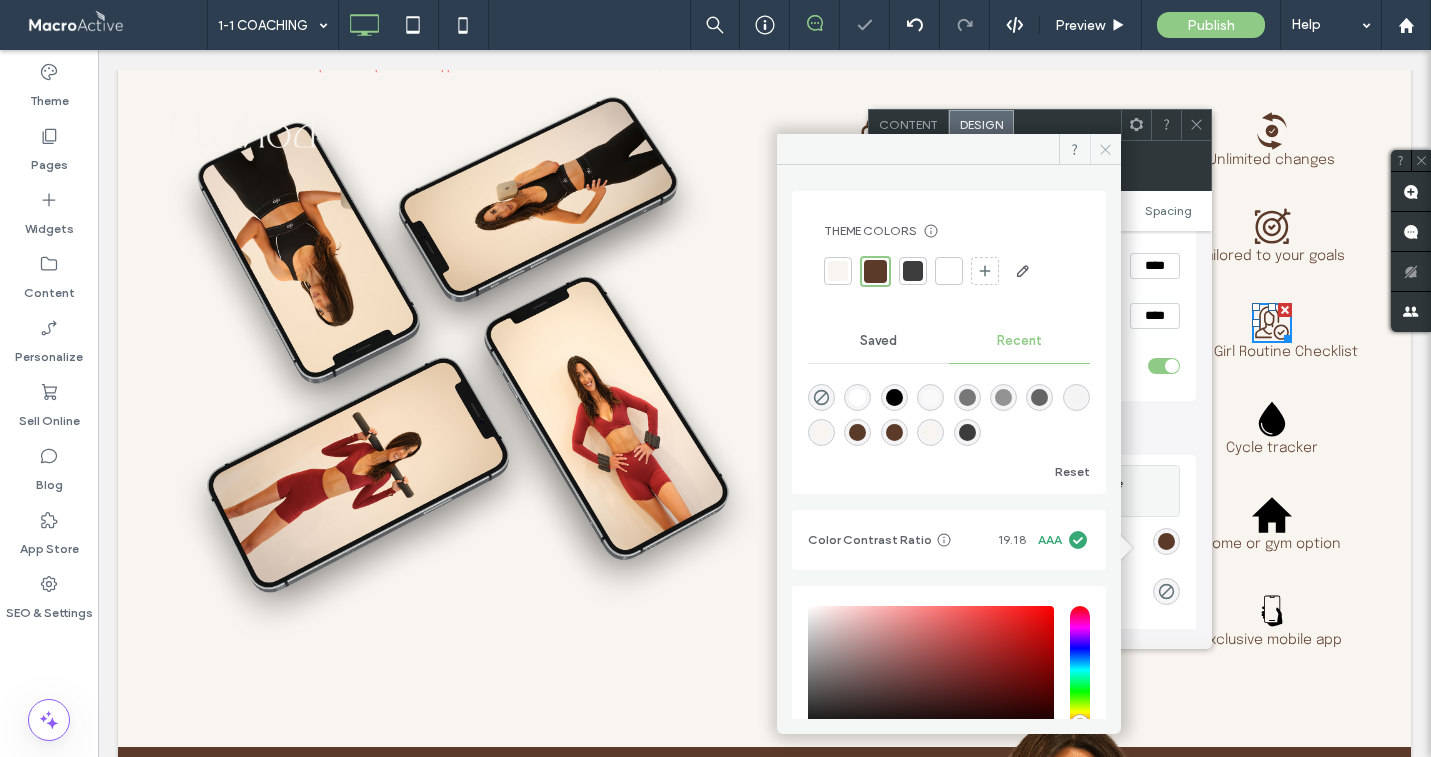 click 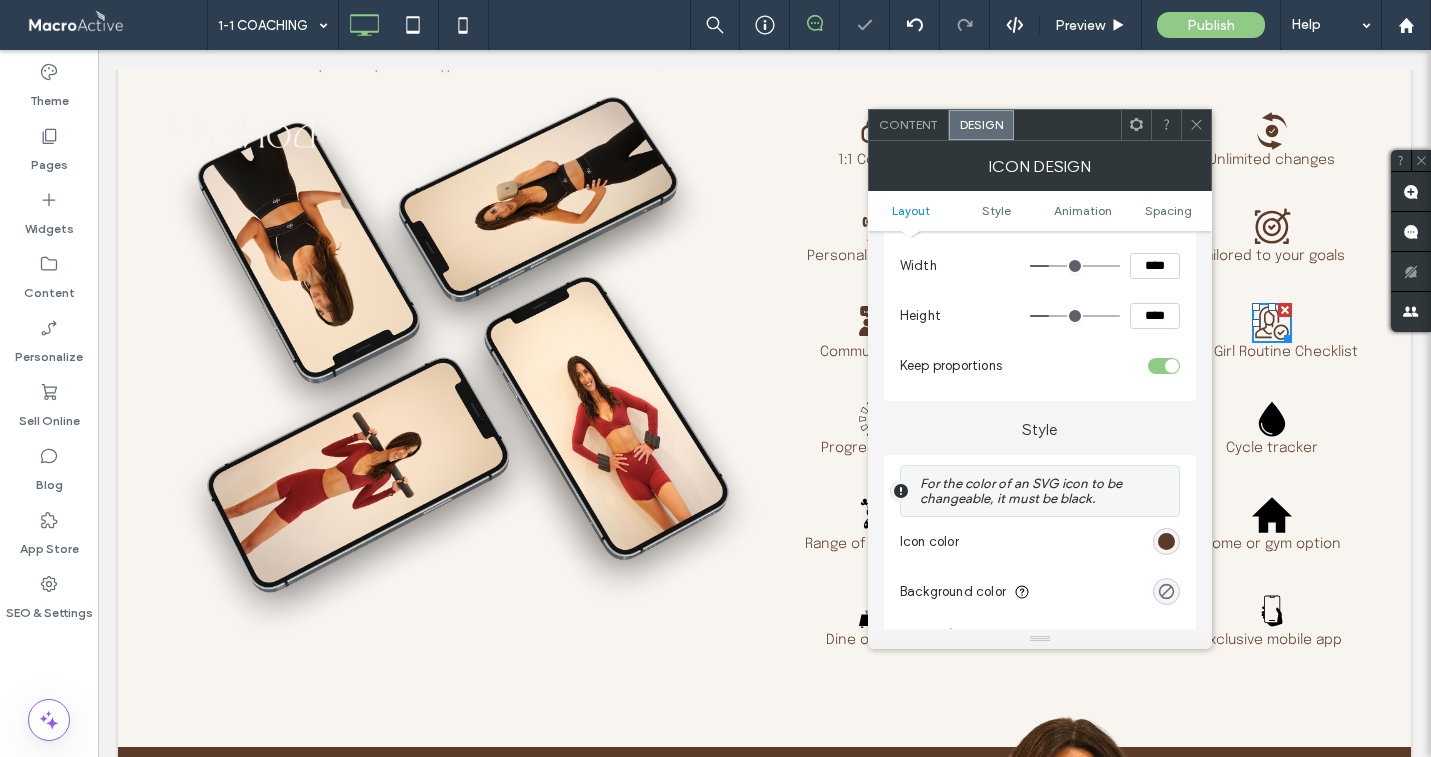 click at bounding box center [1196, 125] 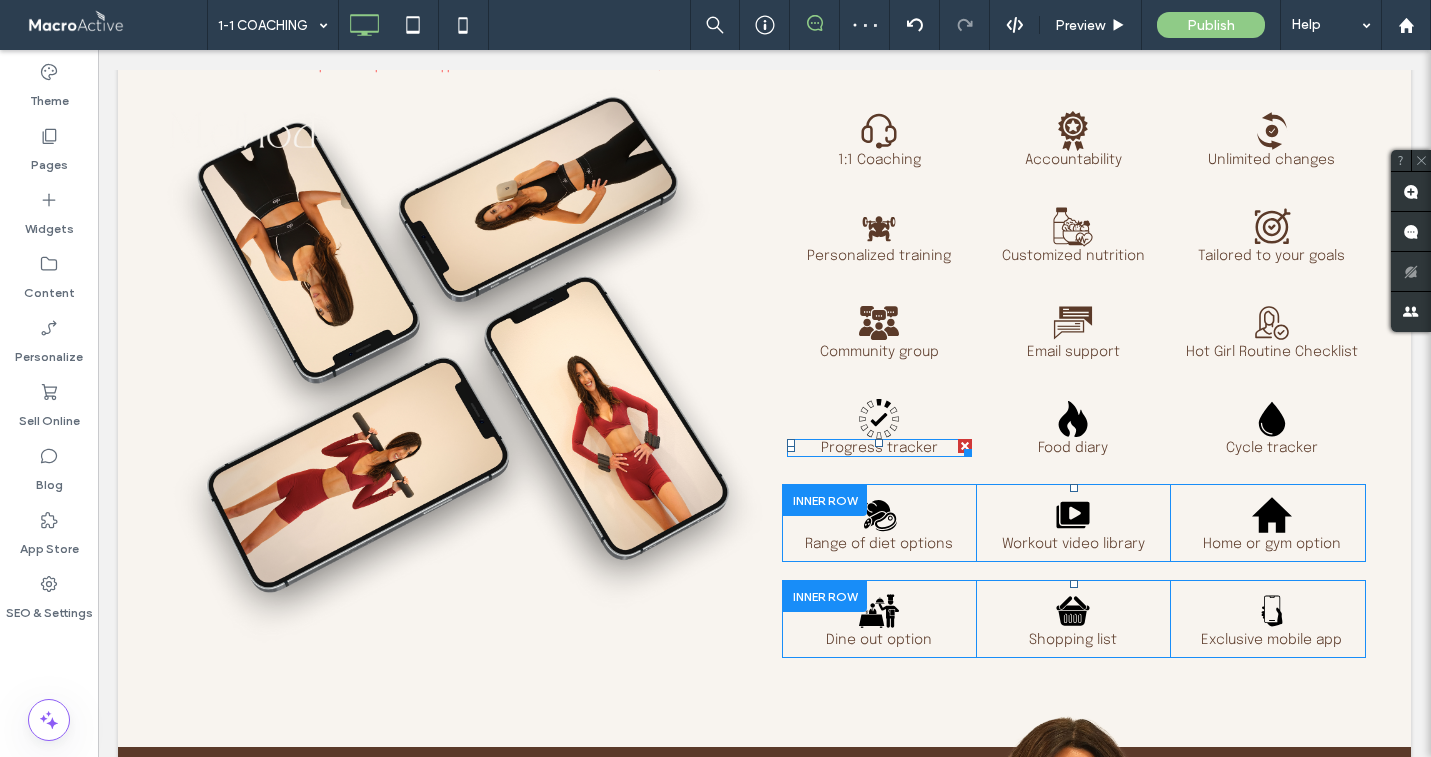 click 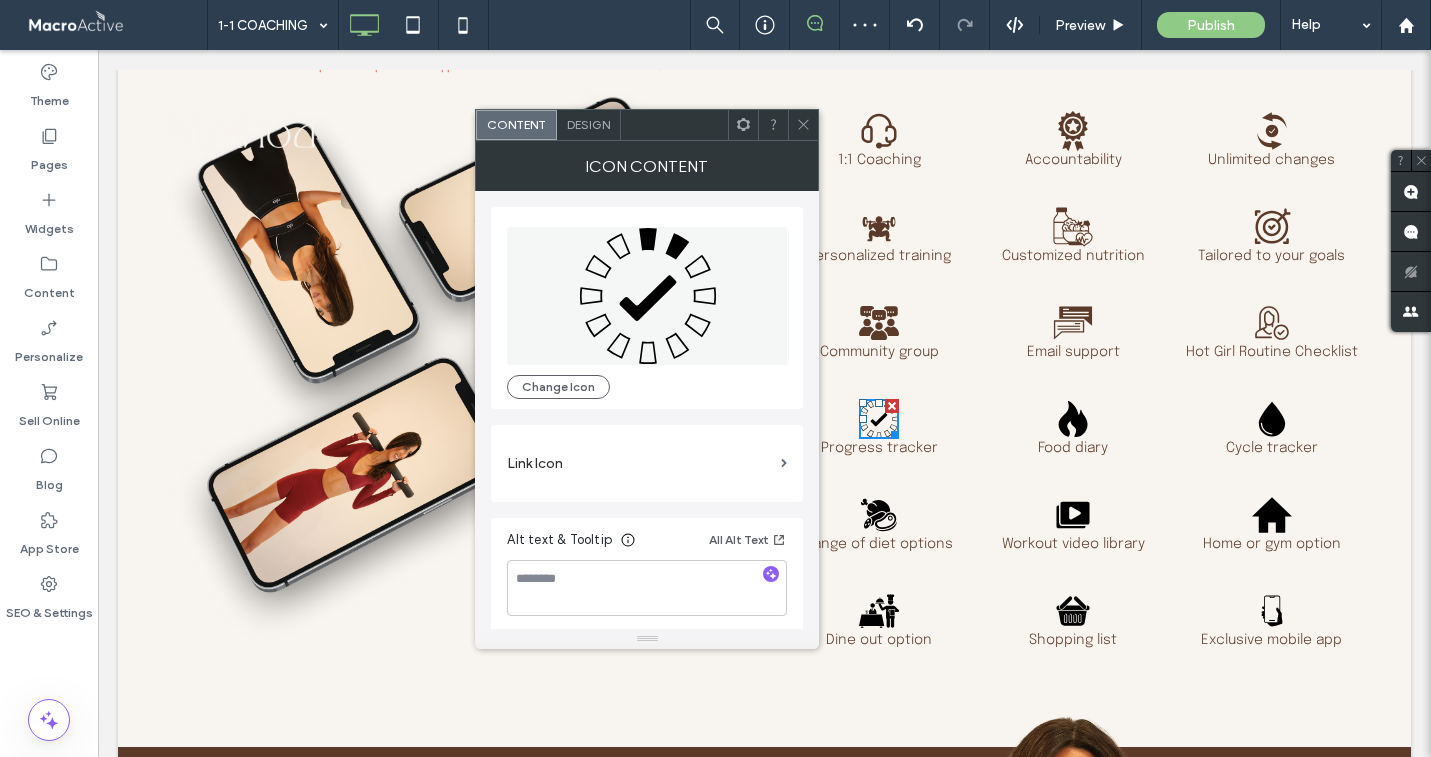 click on "Design" at bounding box center (589, 125) 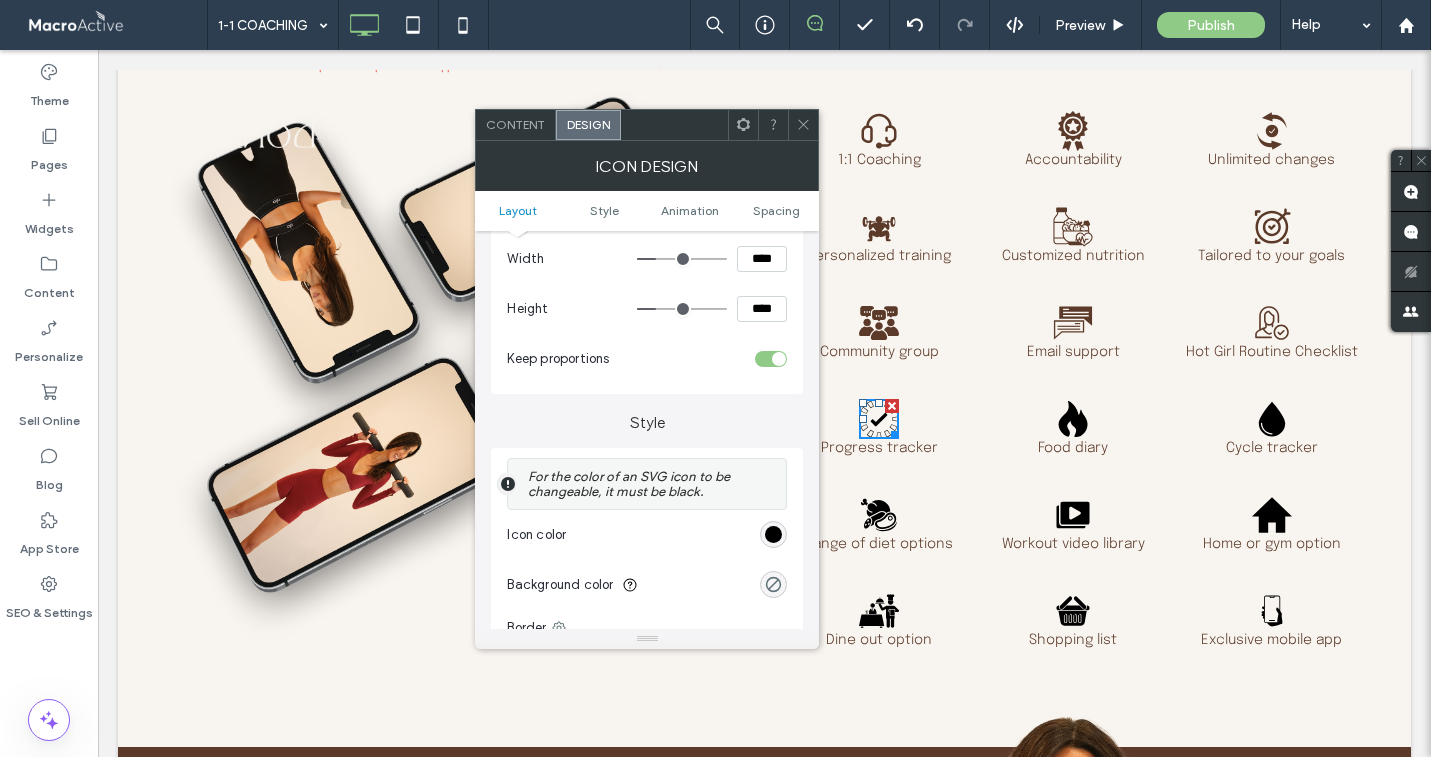scroll, scrollTop: 311, scrollLeft: 0, axis: vertical 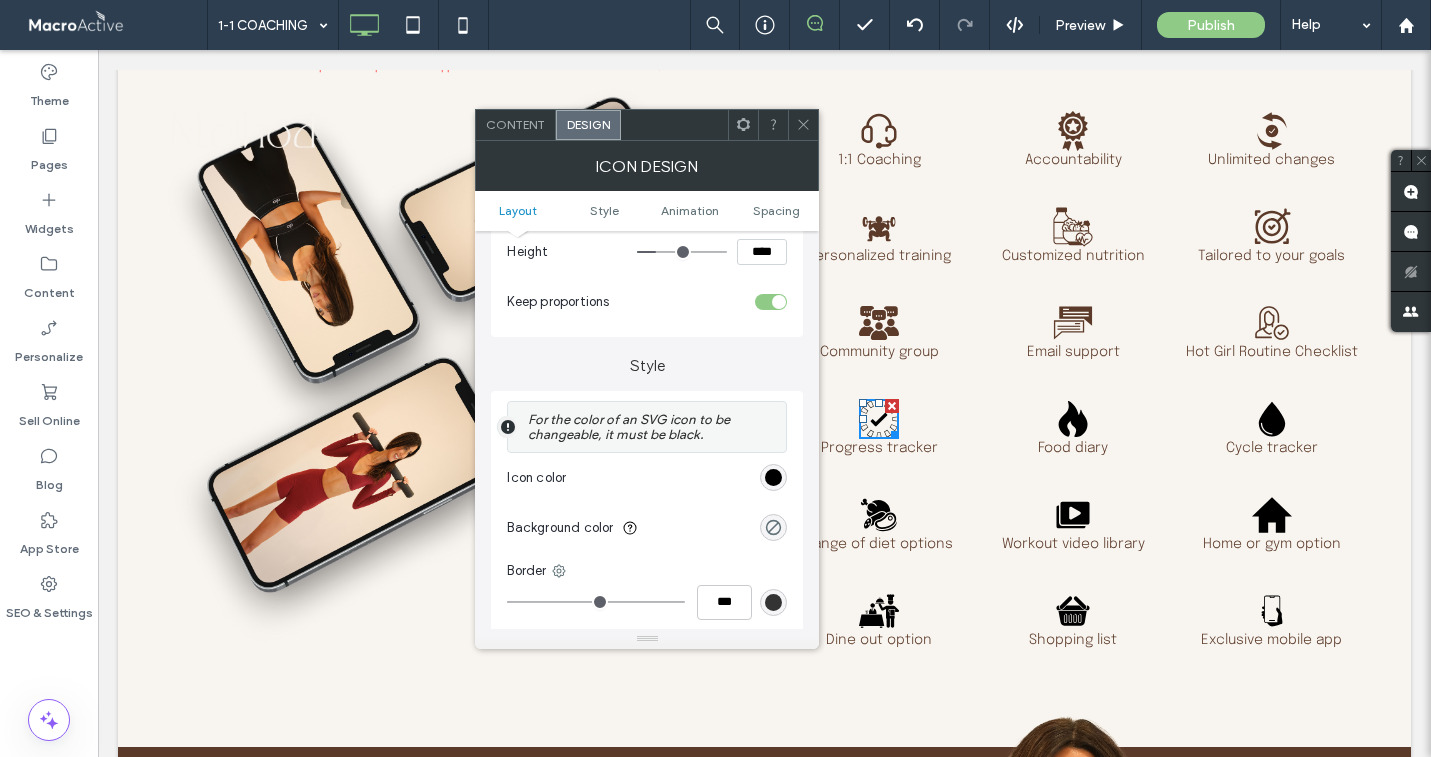 click at bounding box center [773, 477] 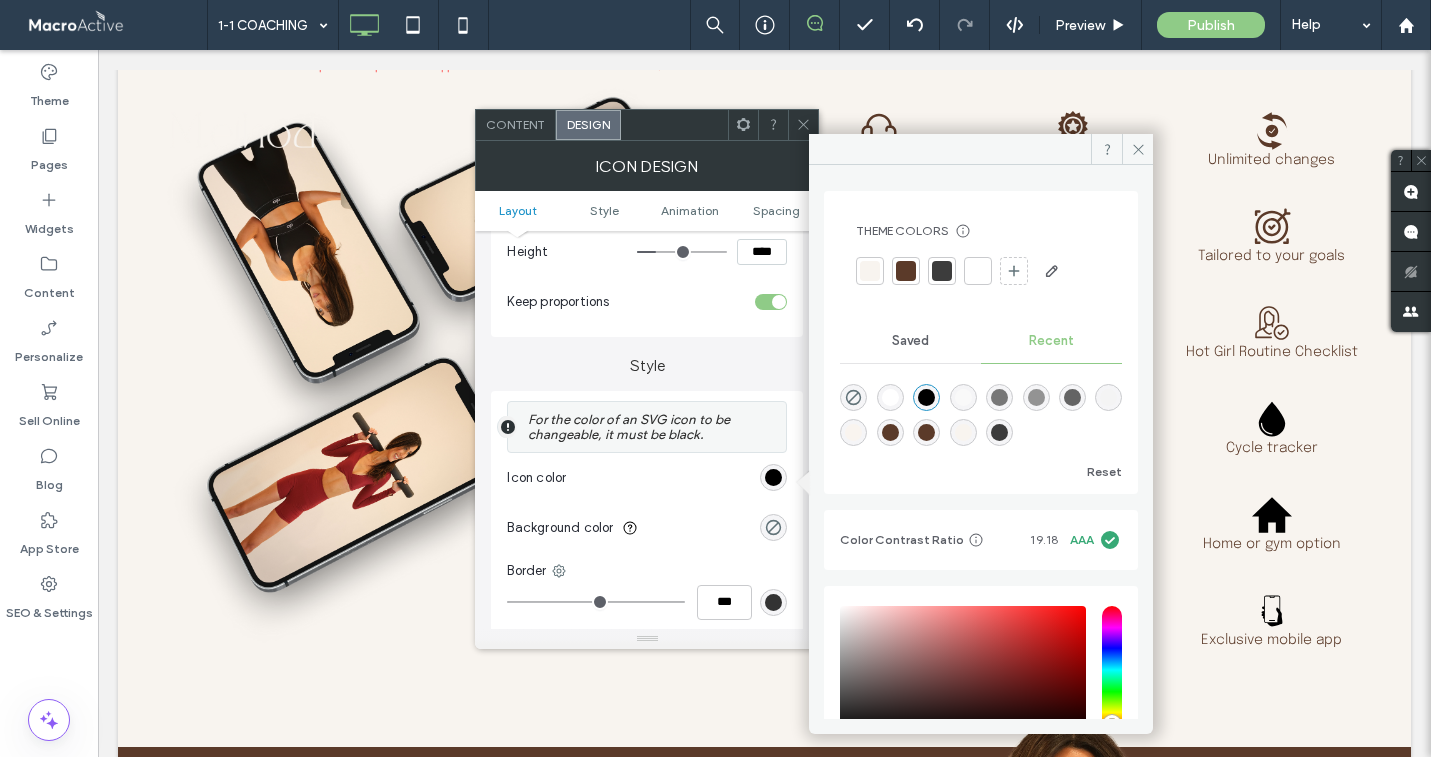 click at bounding box center [906, 271] 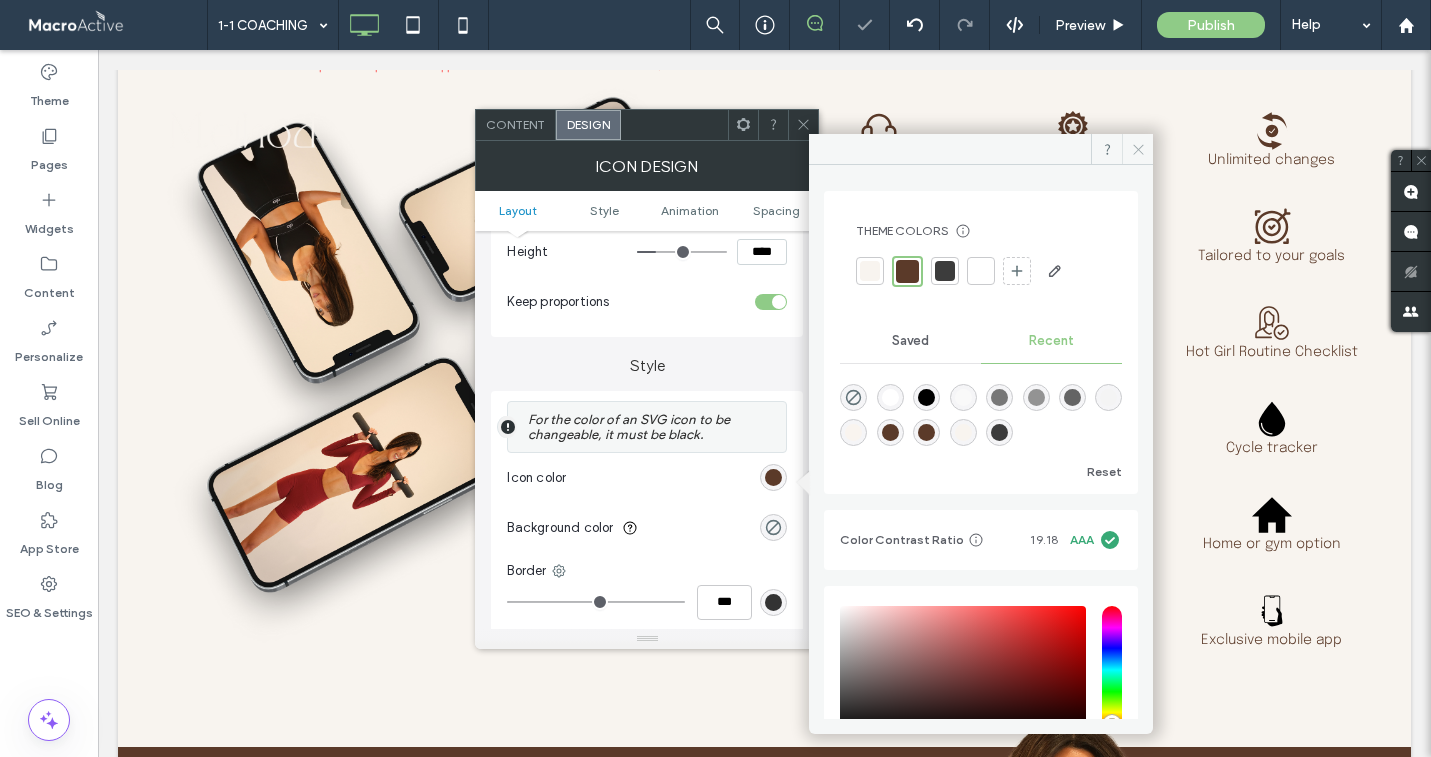 click 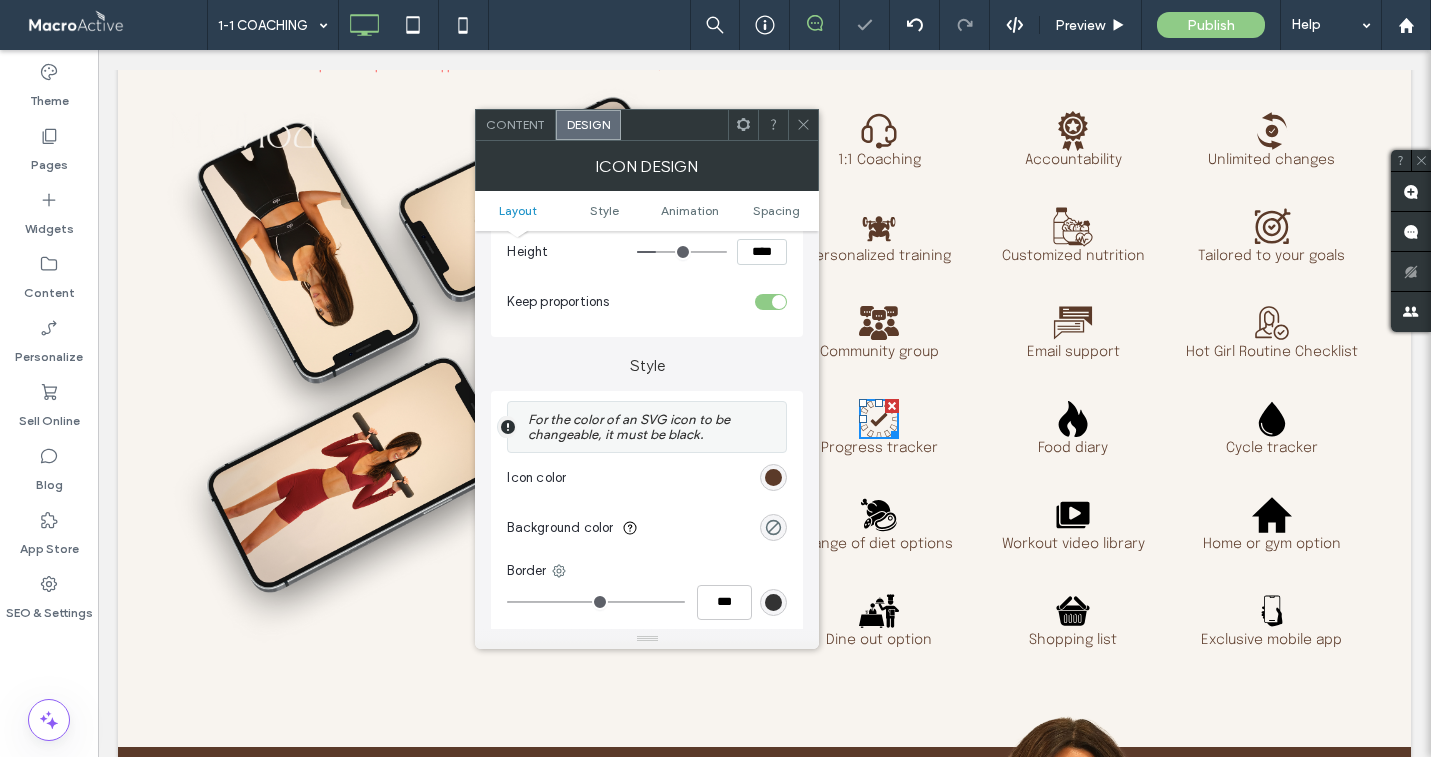 click at bounding box center (803, 125) 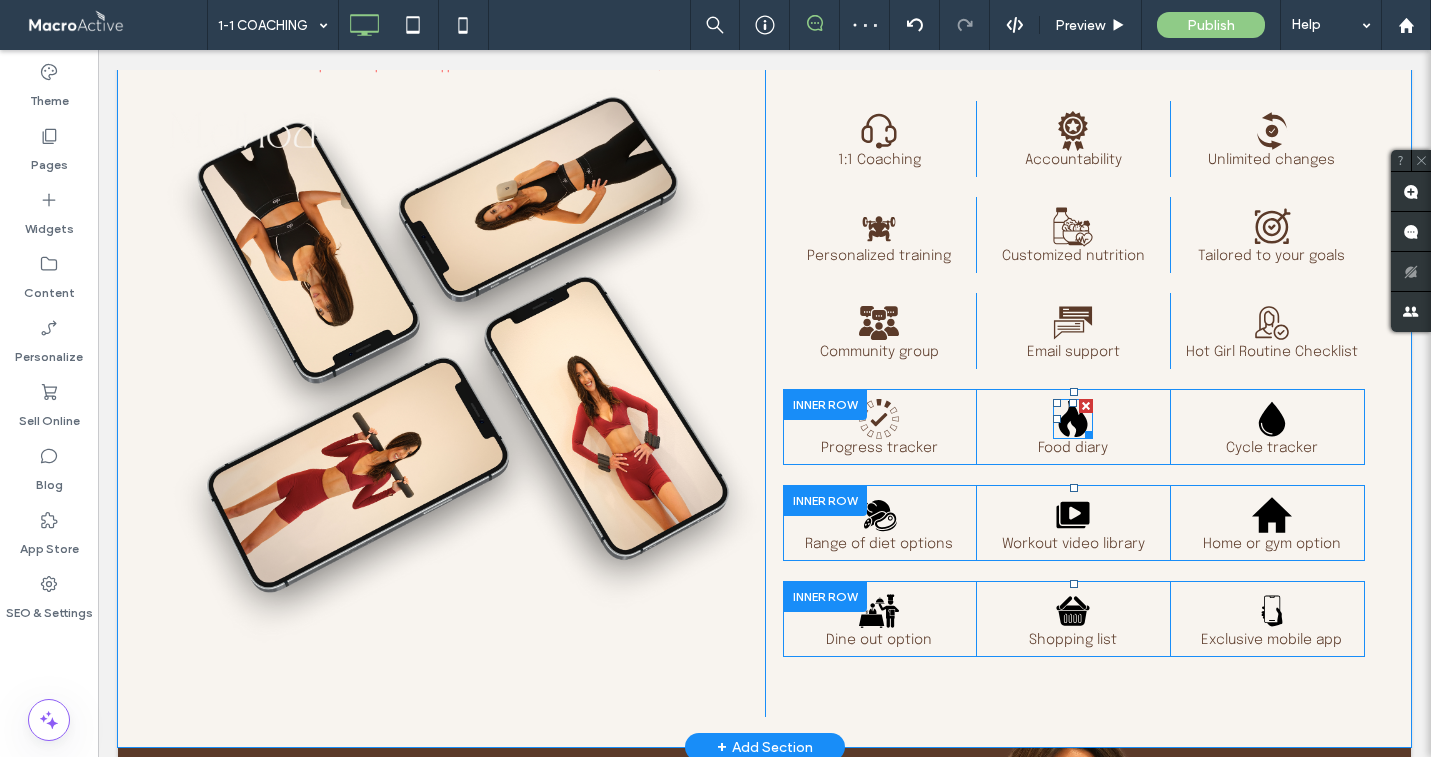 click 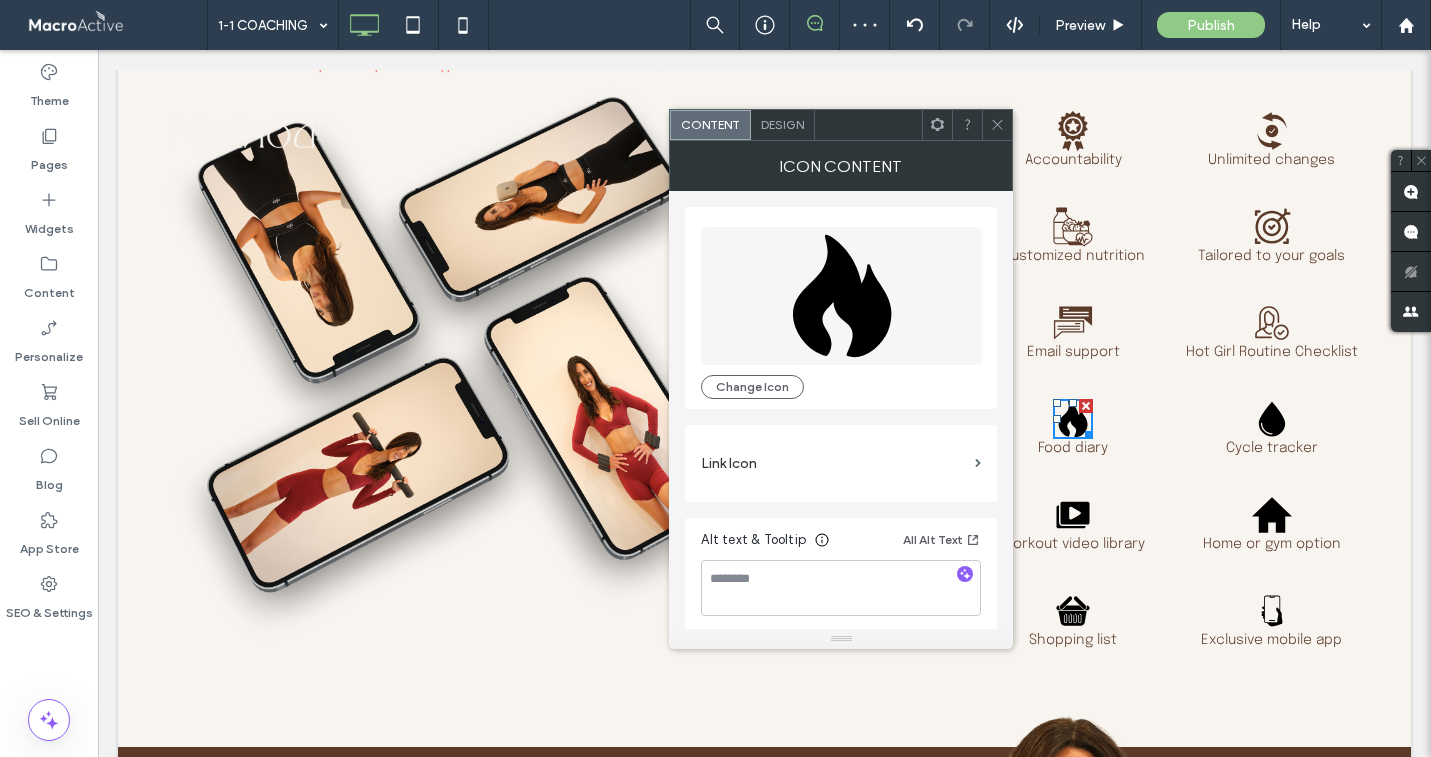click on "Design" at bounding box center (782, 124) 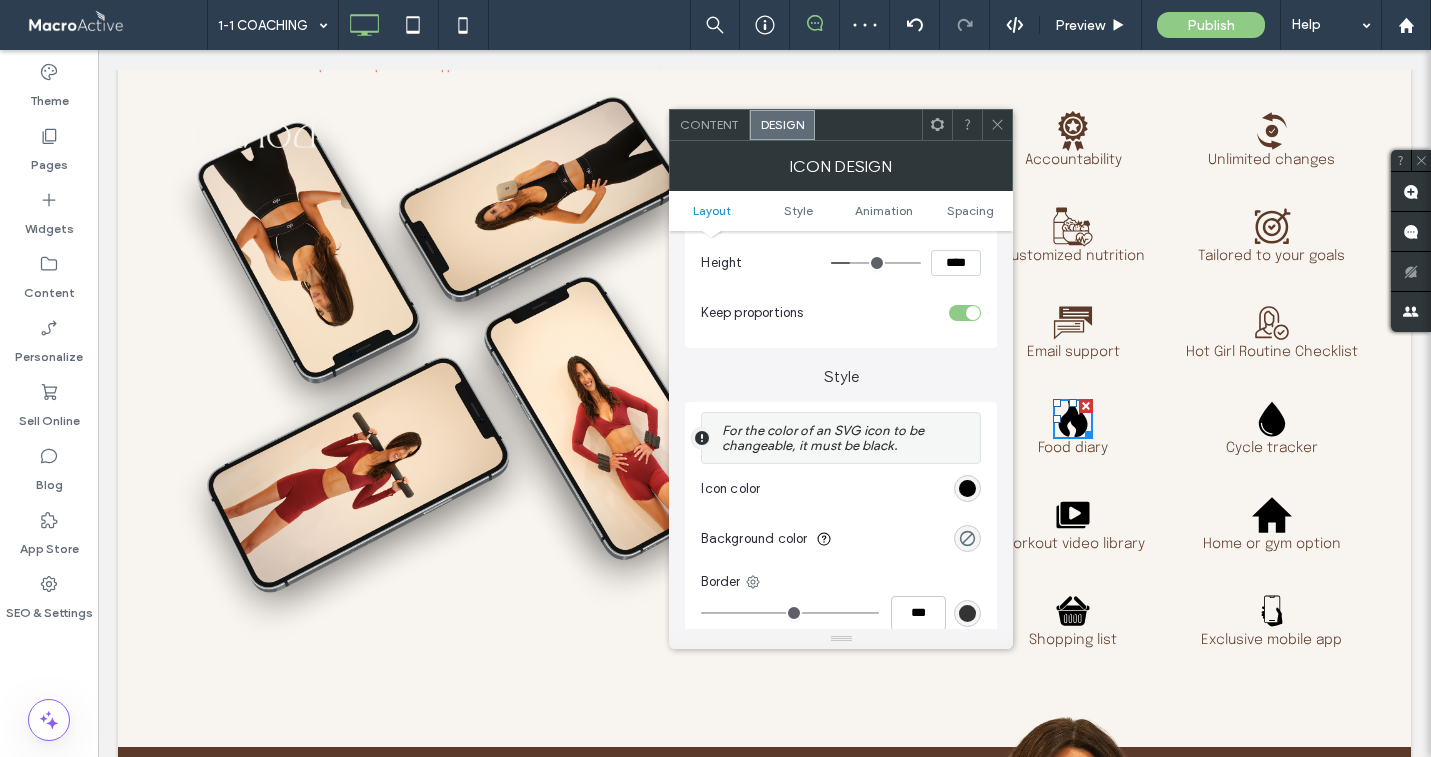 scroll, scrollTop: 415, scrollLeft: 0, axis: vertical 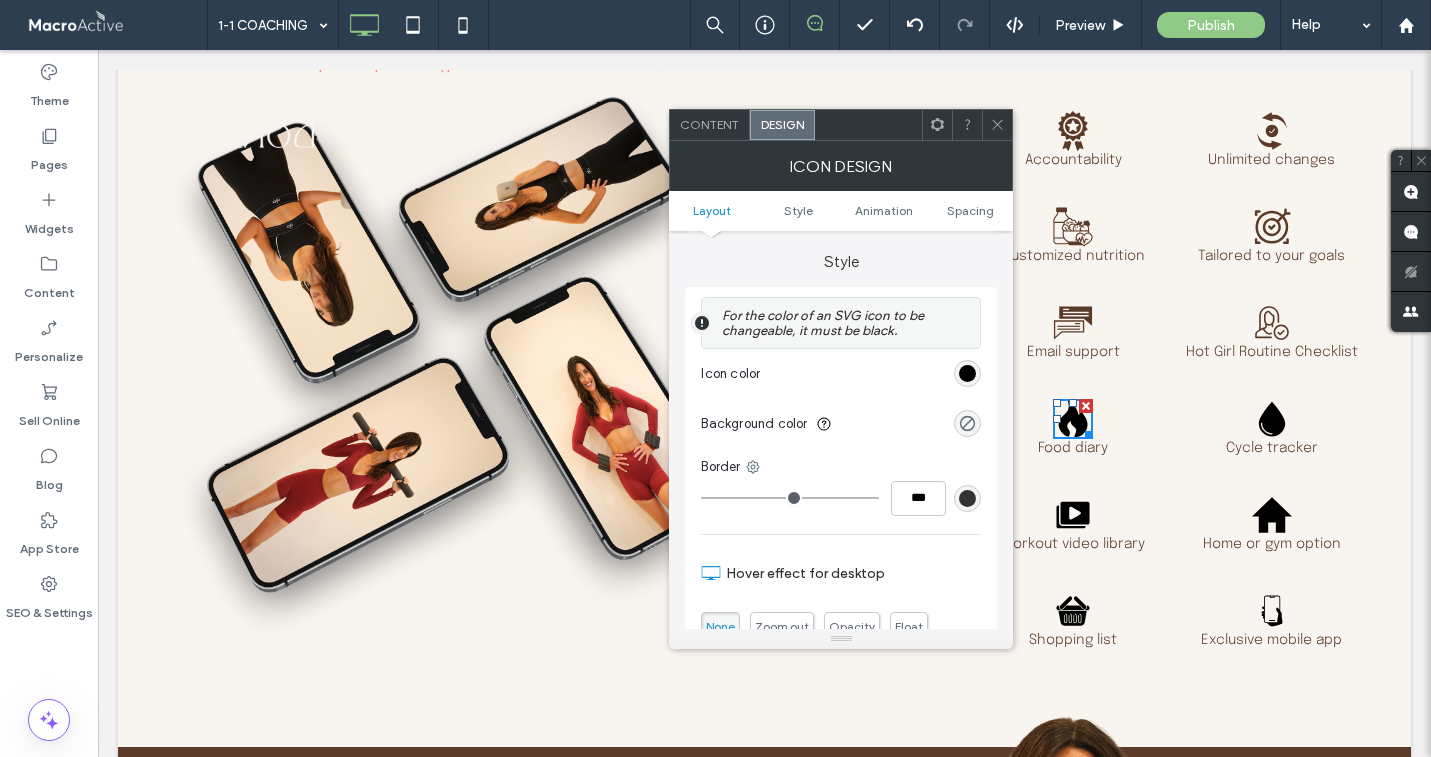 click at bounding box center (967, 373) 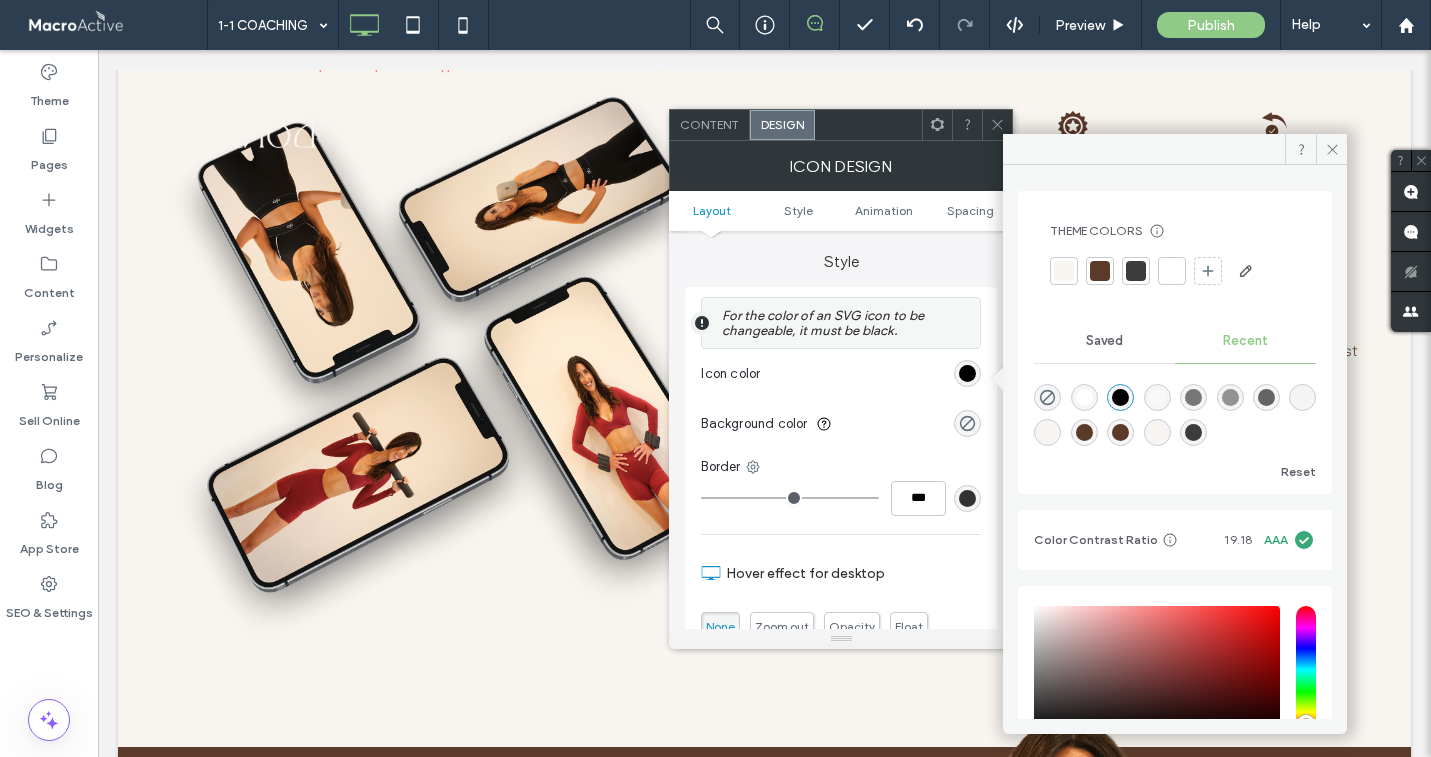 click at bounding box center [1100, 271] 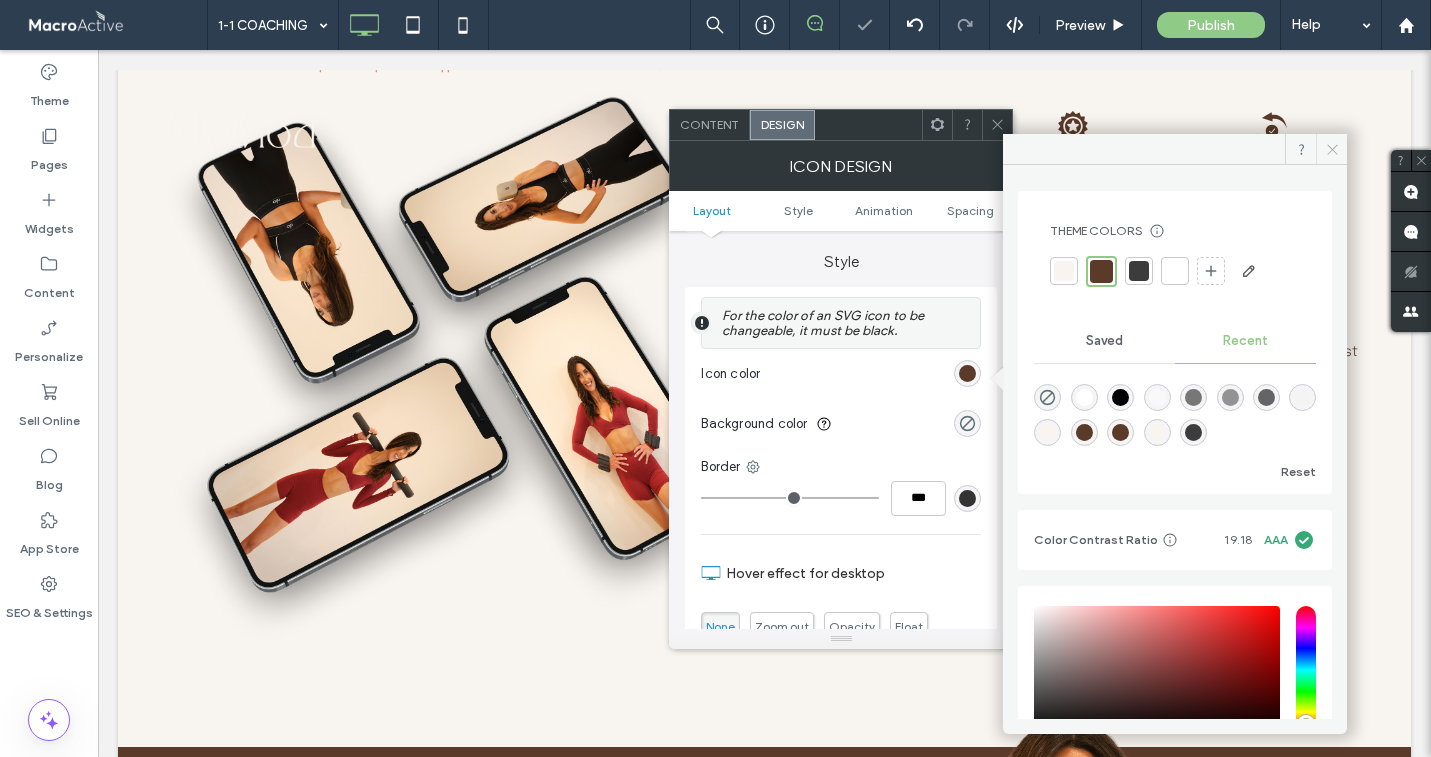 click 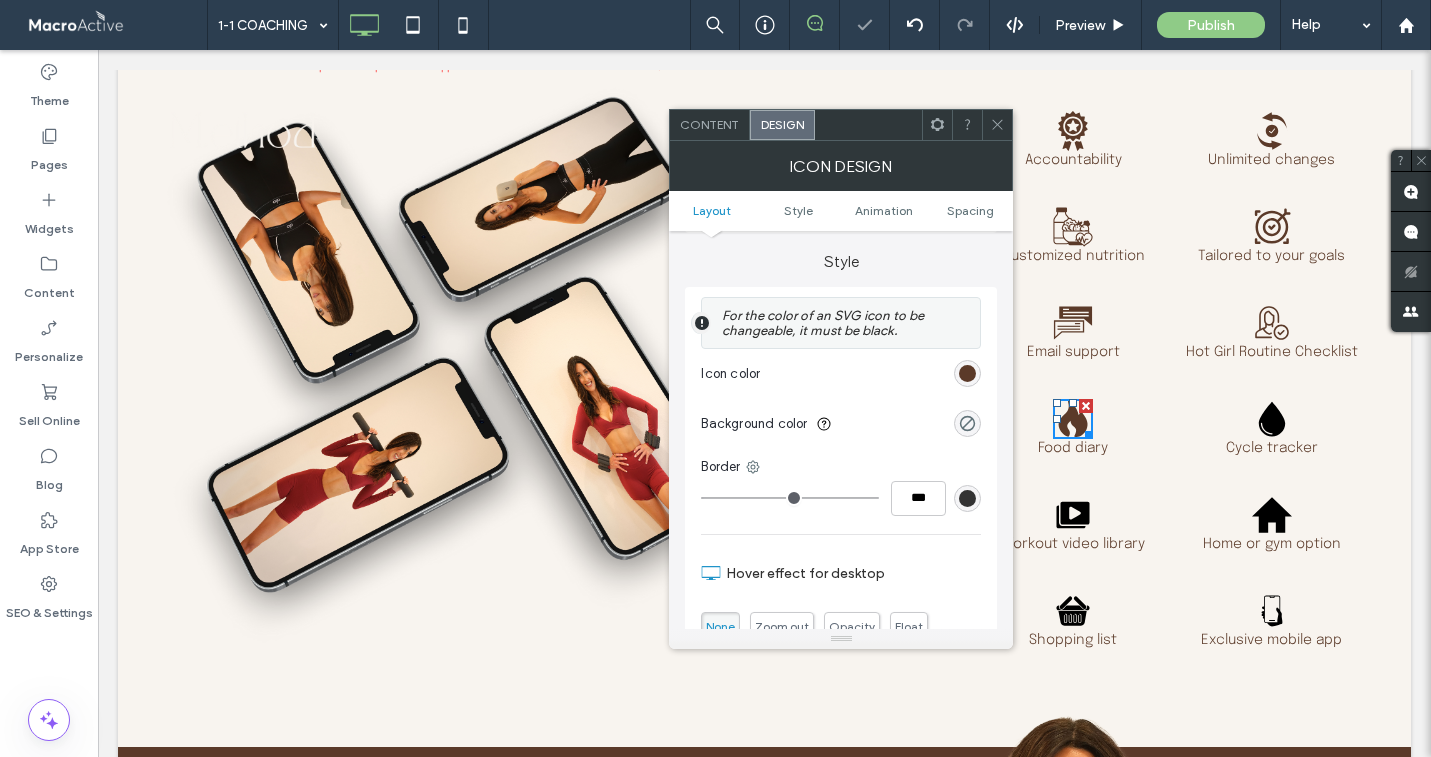 click at bounding box center [997, 125] 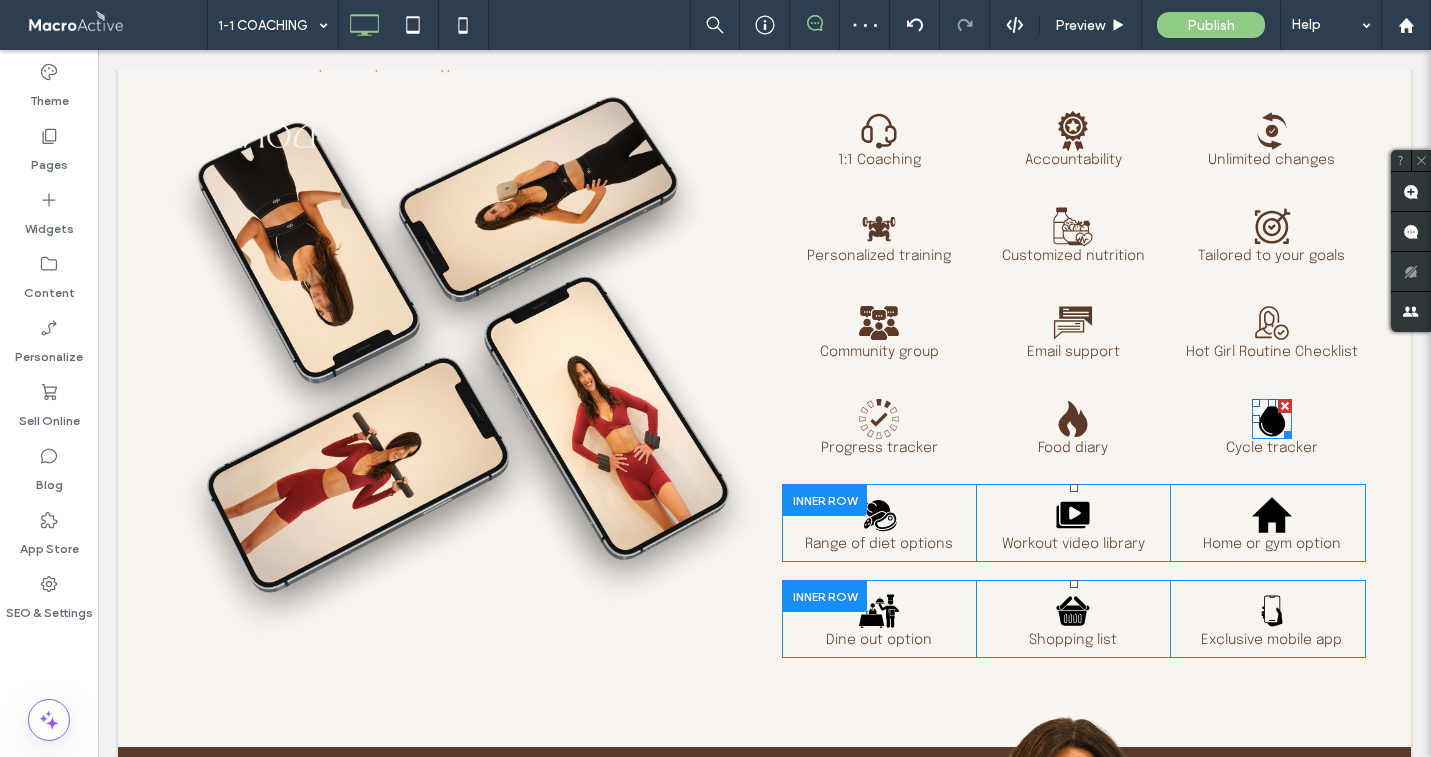 click 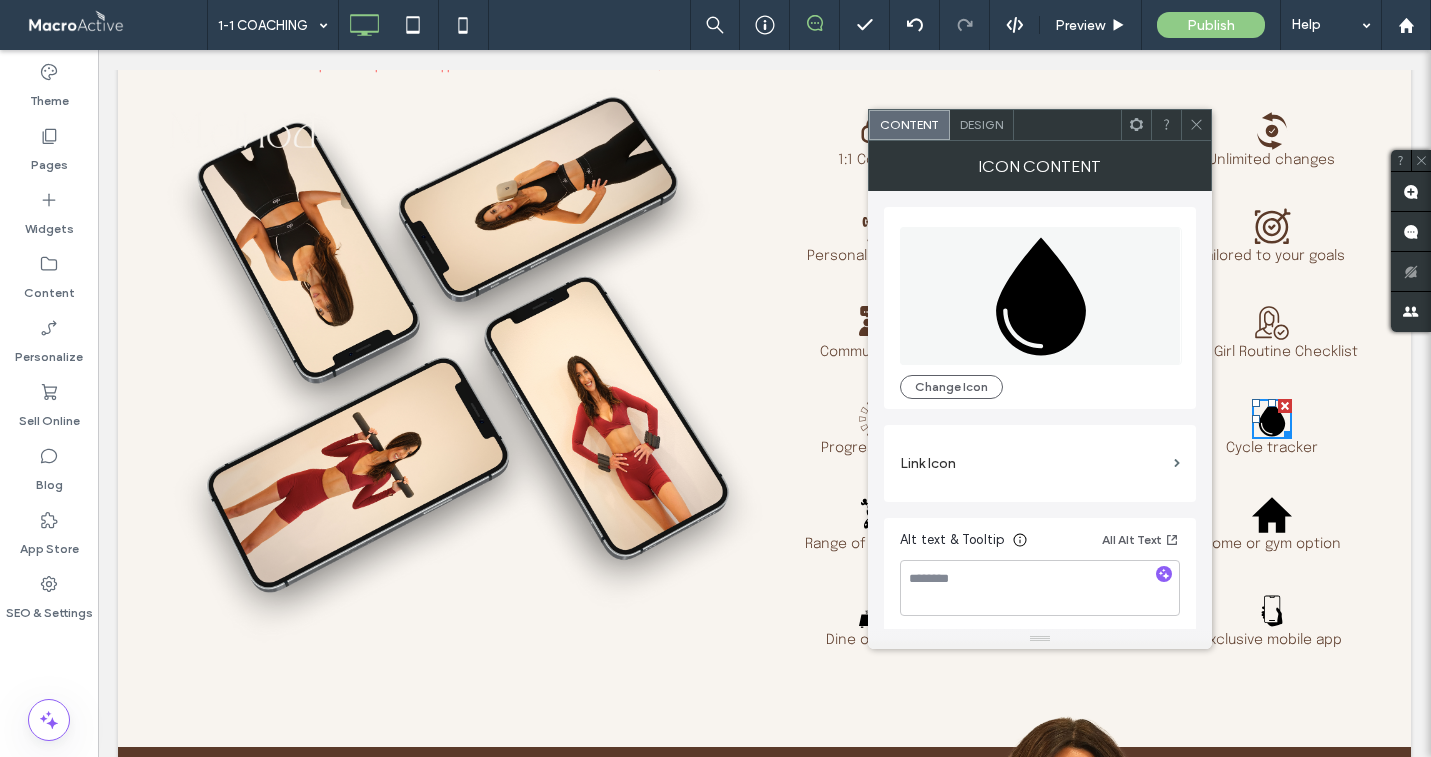 click on "Design" at bounding box center [981, 124] 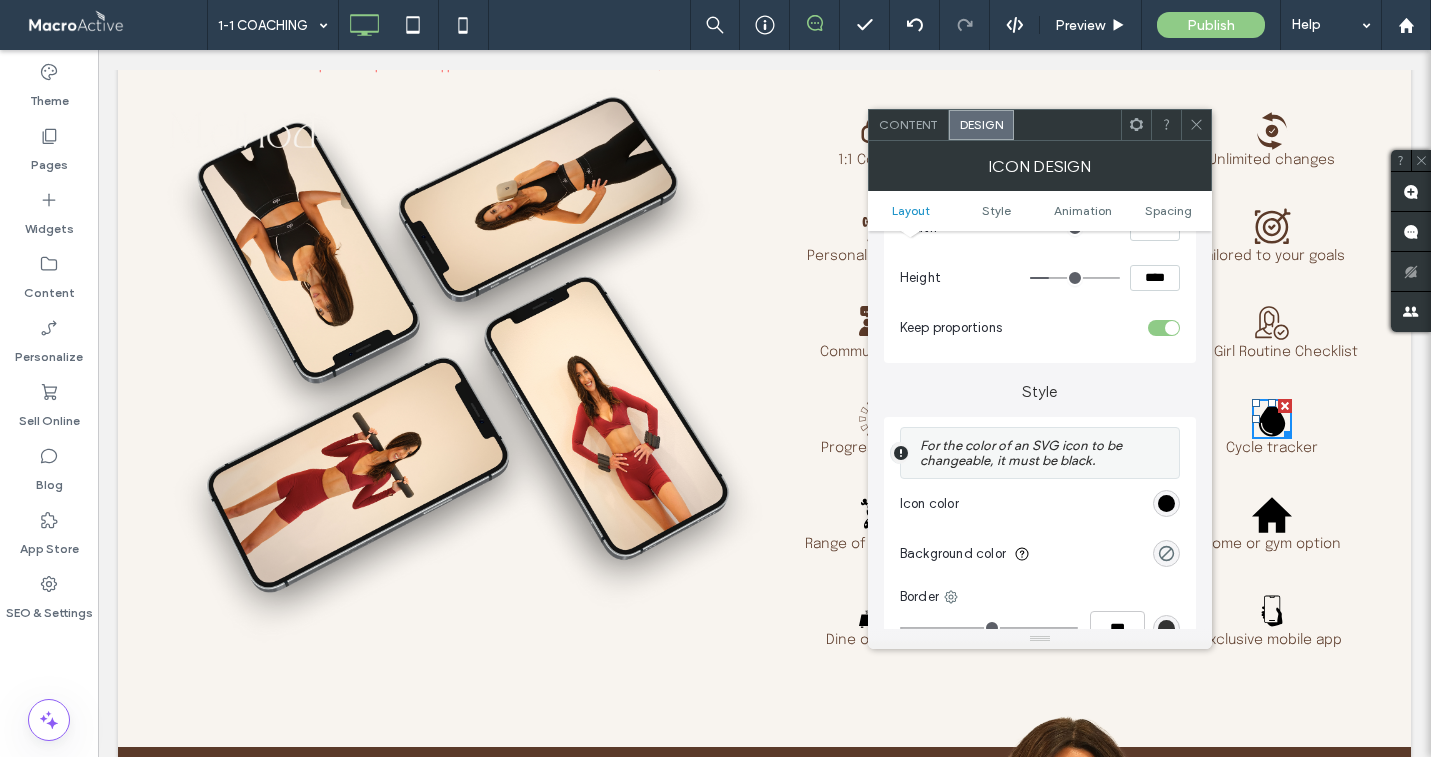 scroll, scrollTop: 288, scrollLeft: 0, axis: vertical 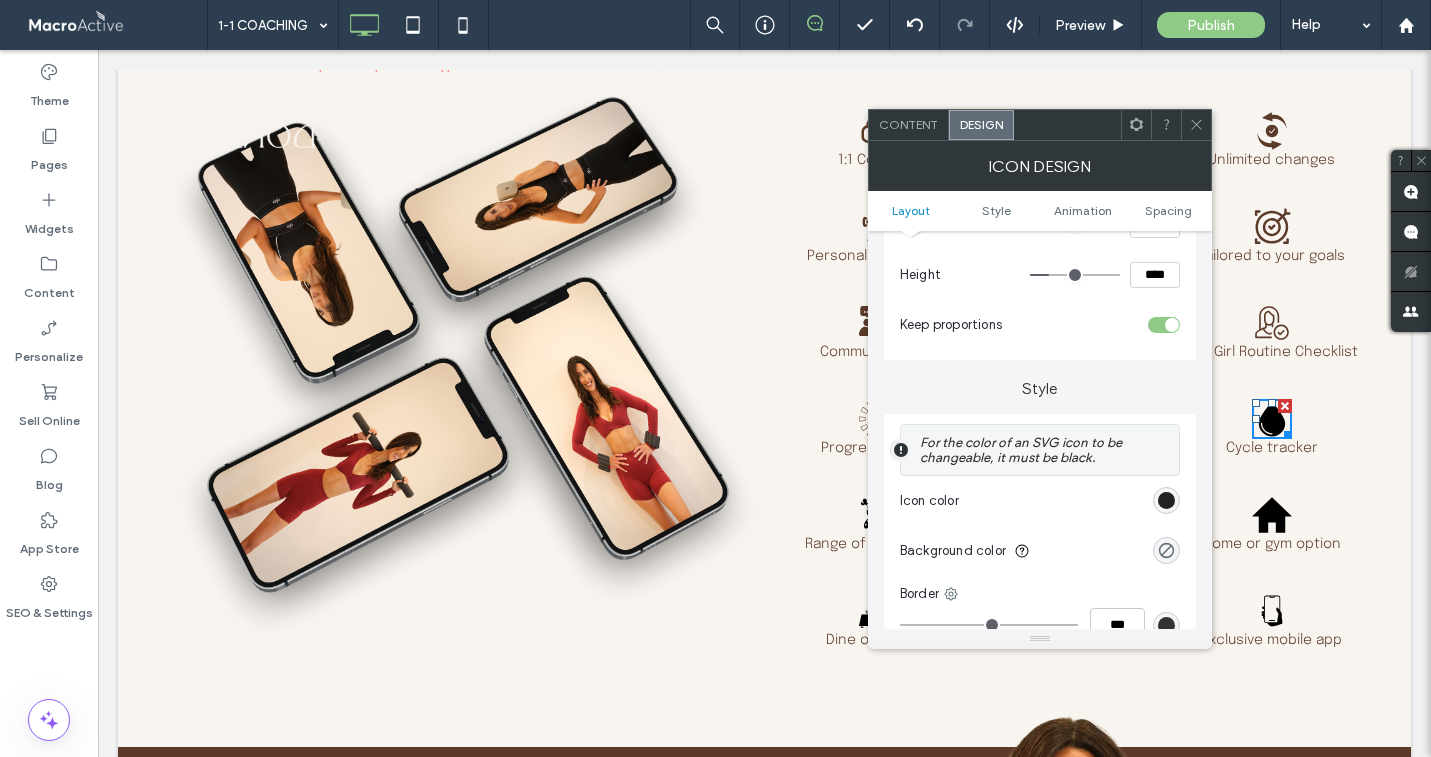 click at bounding box center [1166, 500] 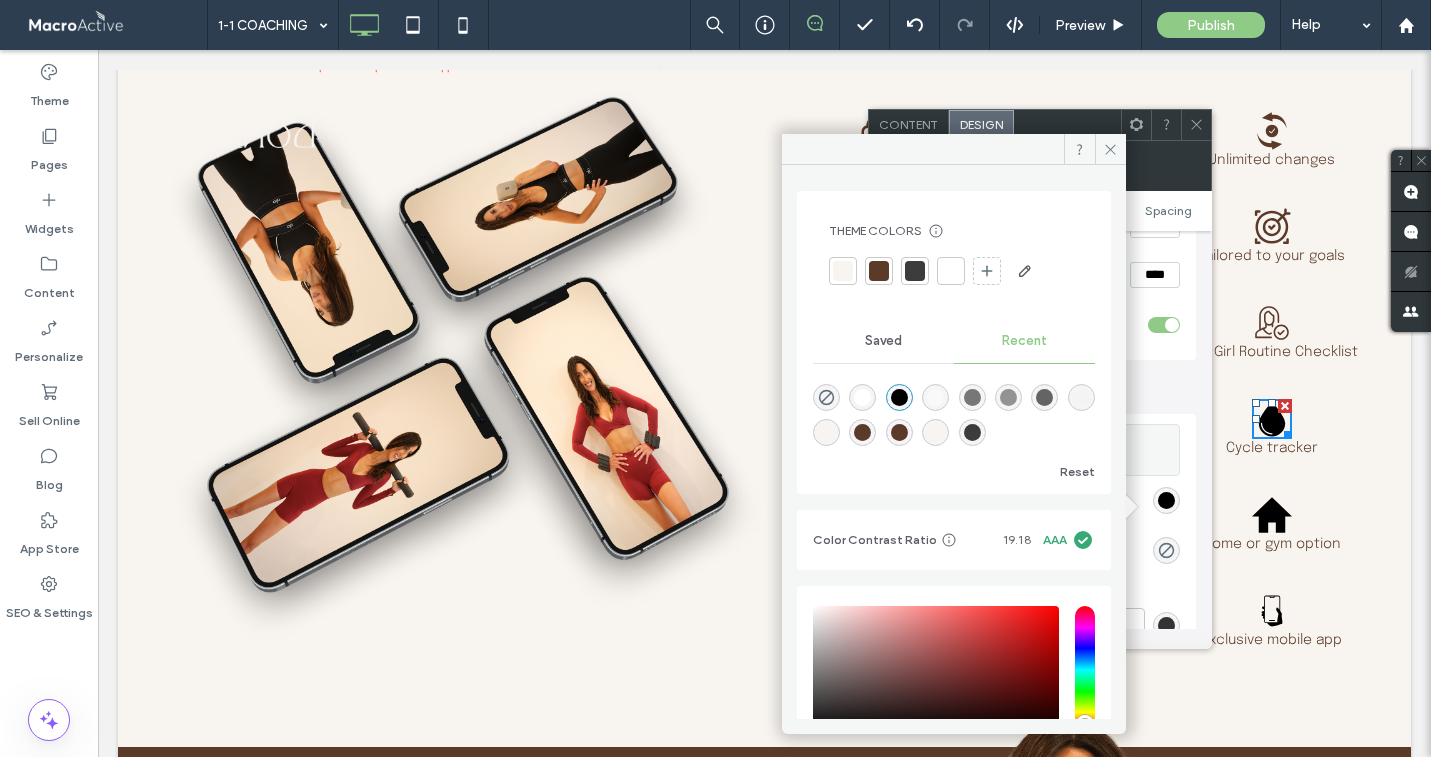 click at bounding box center [879, 271] 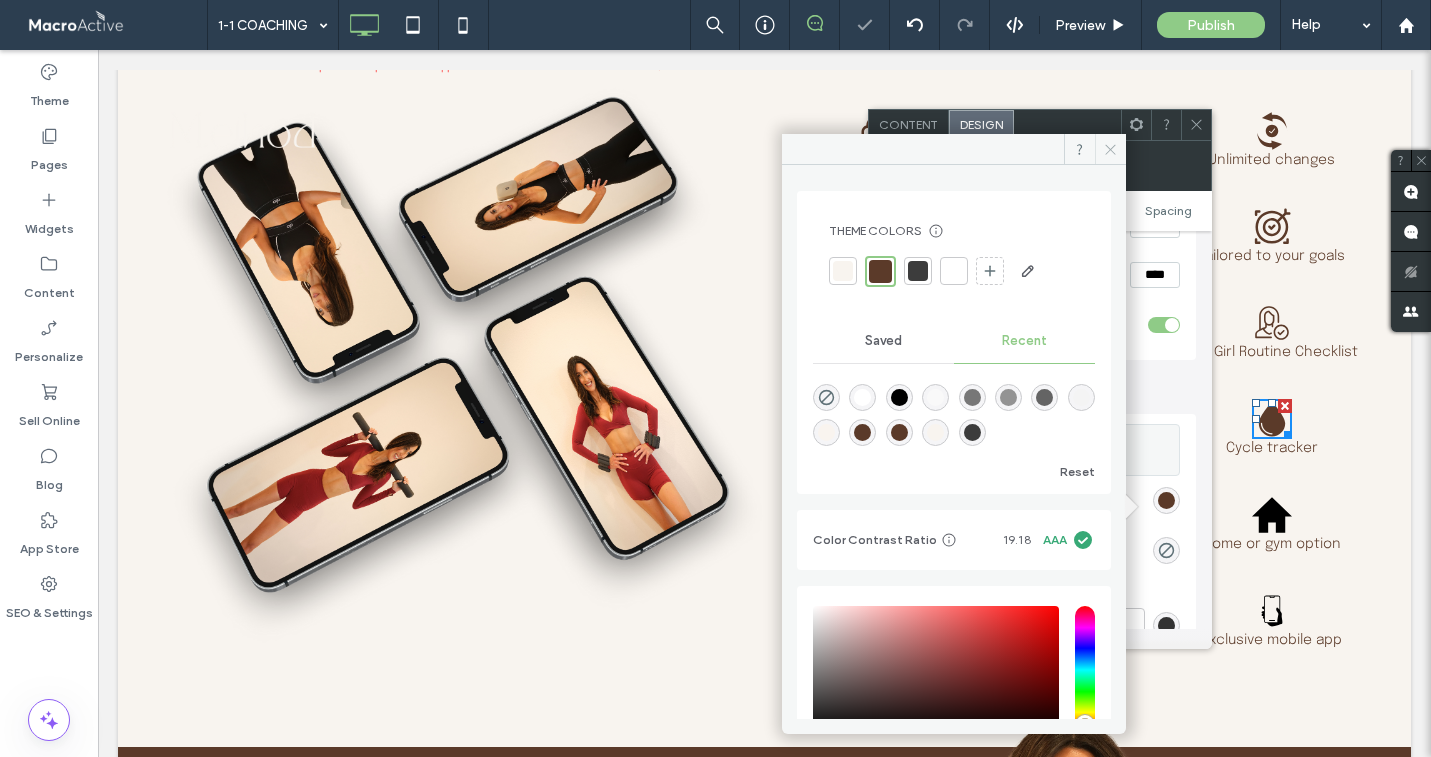 click 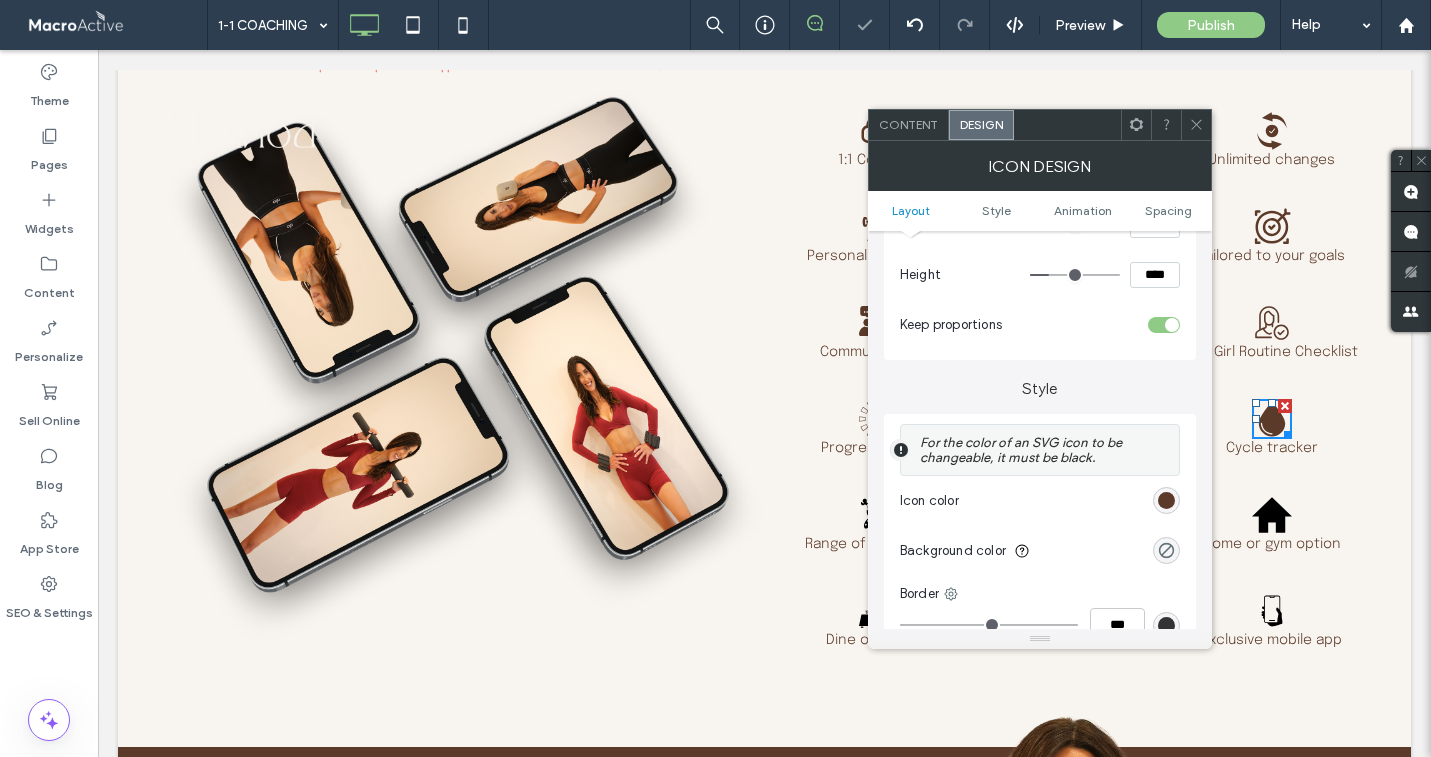 click at bounding box center [1196, 125] 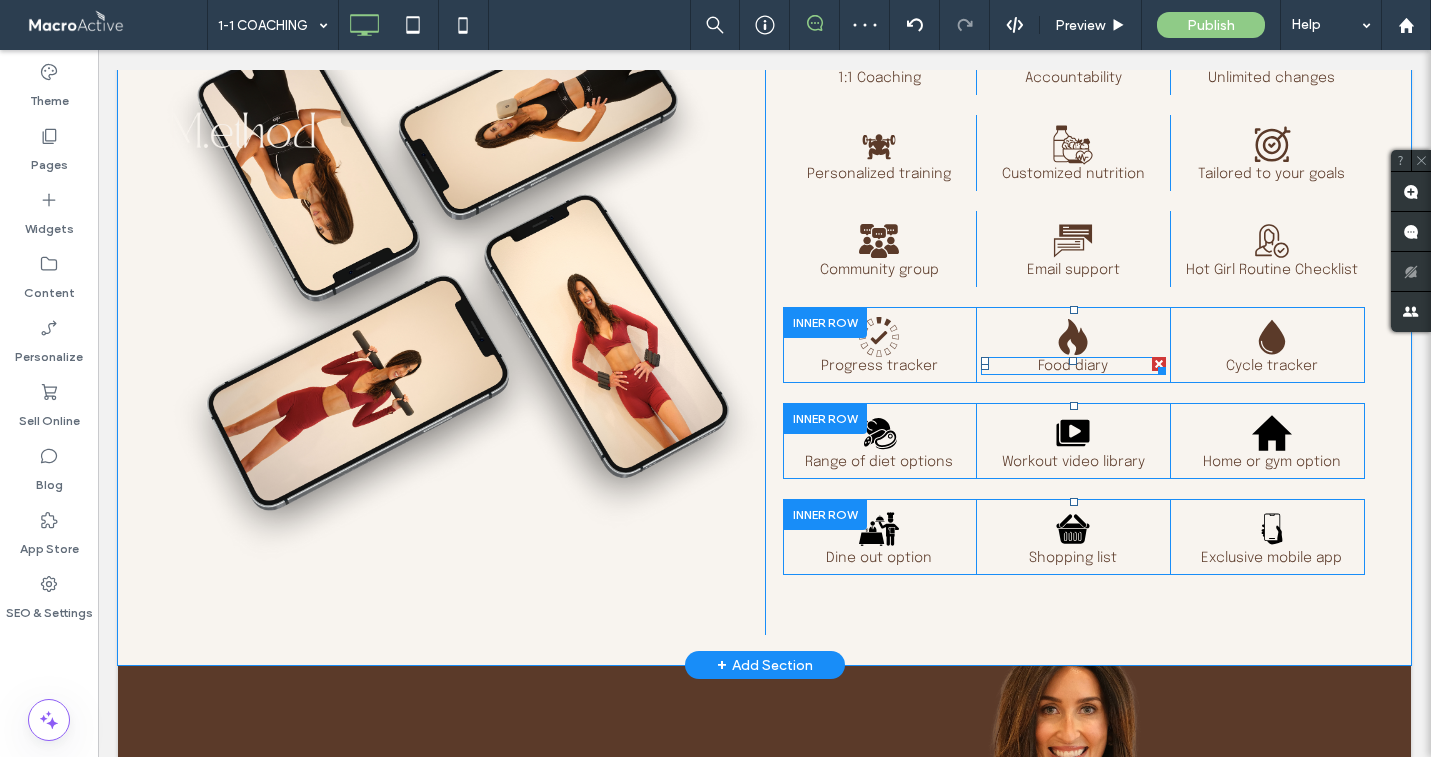 scroll, scrollTop: 1468, scrollLeft: 0, axis: vertical 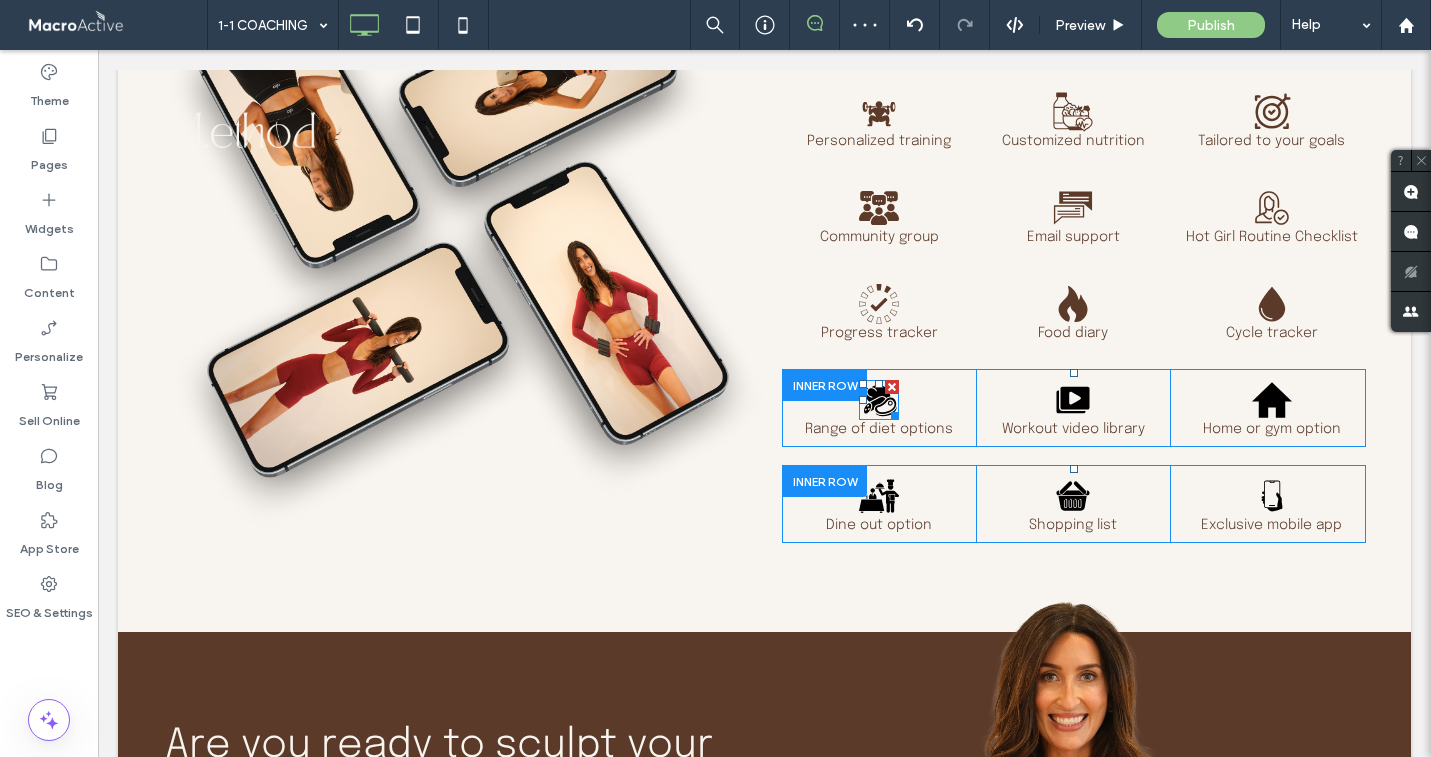click 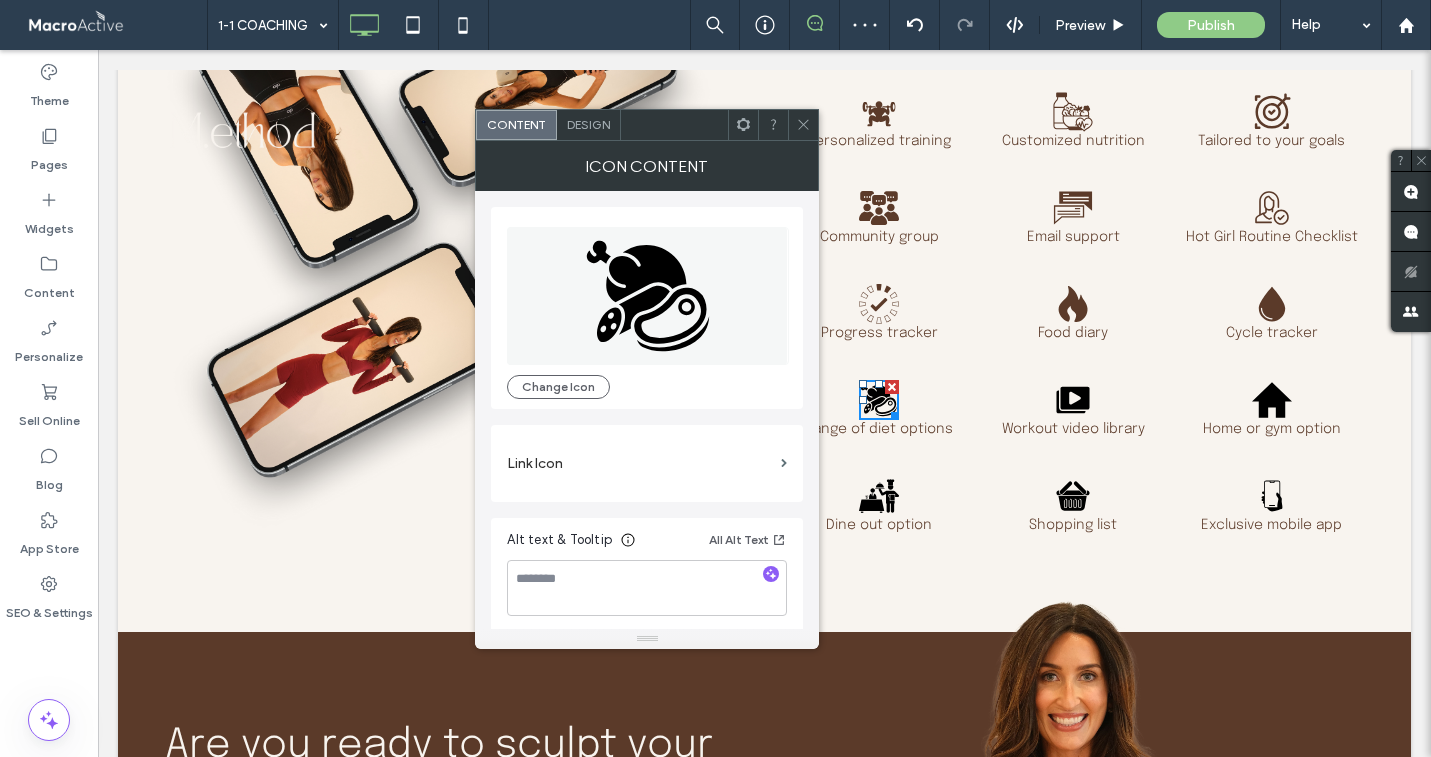 click on "Design" at bounding box center [589, 125] 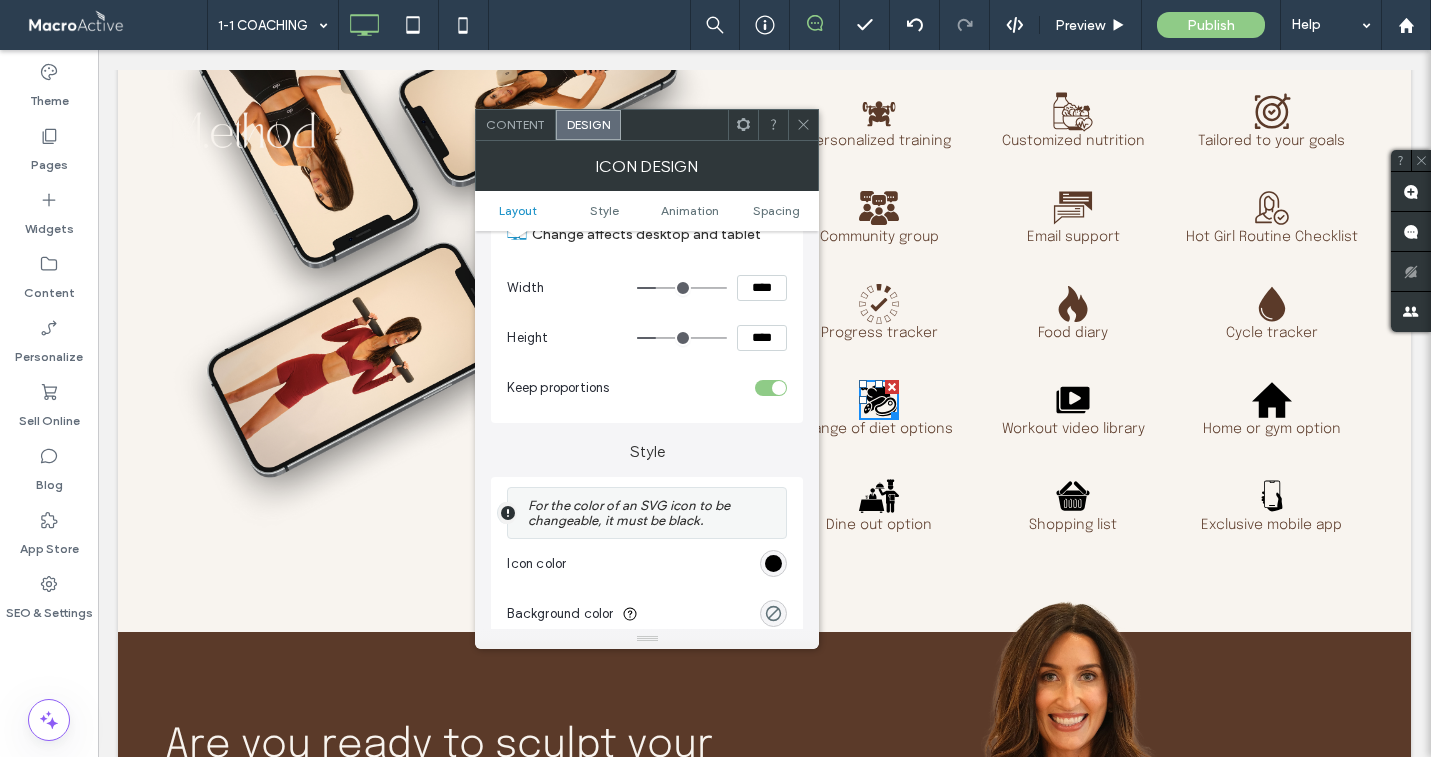 scroll, scrollTop: 315, scrollLeft: 0, axis: vertical 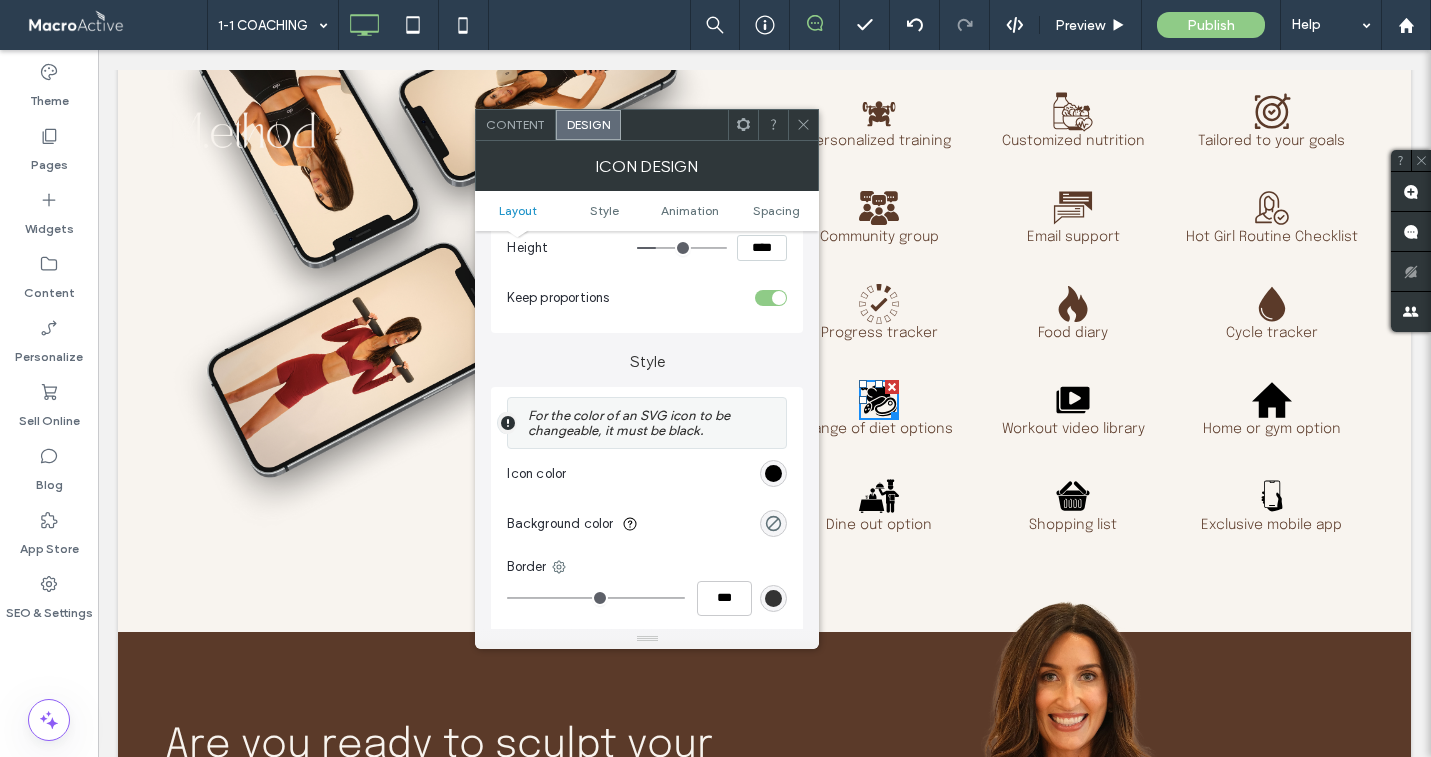 click at bounding box center (773, 473) 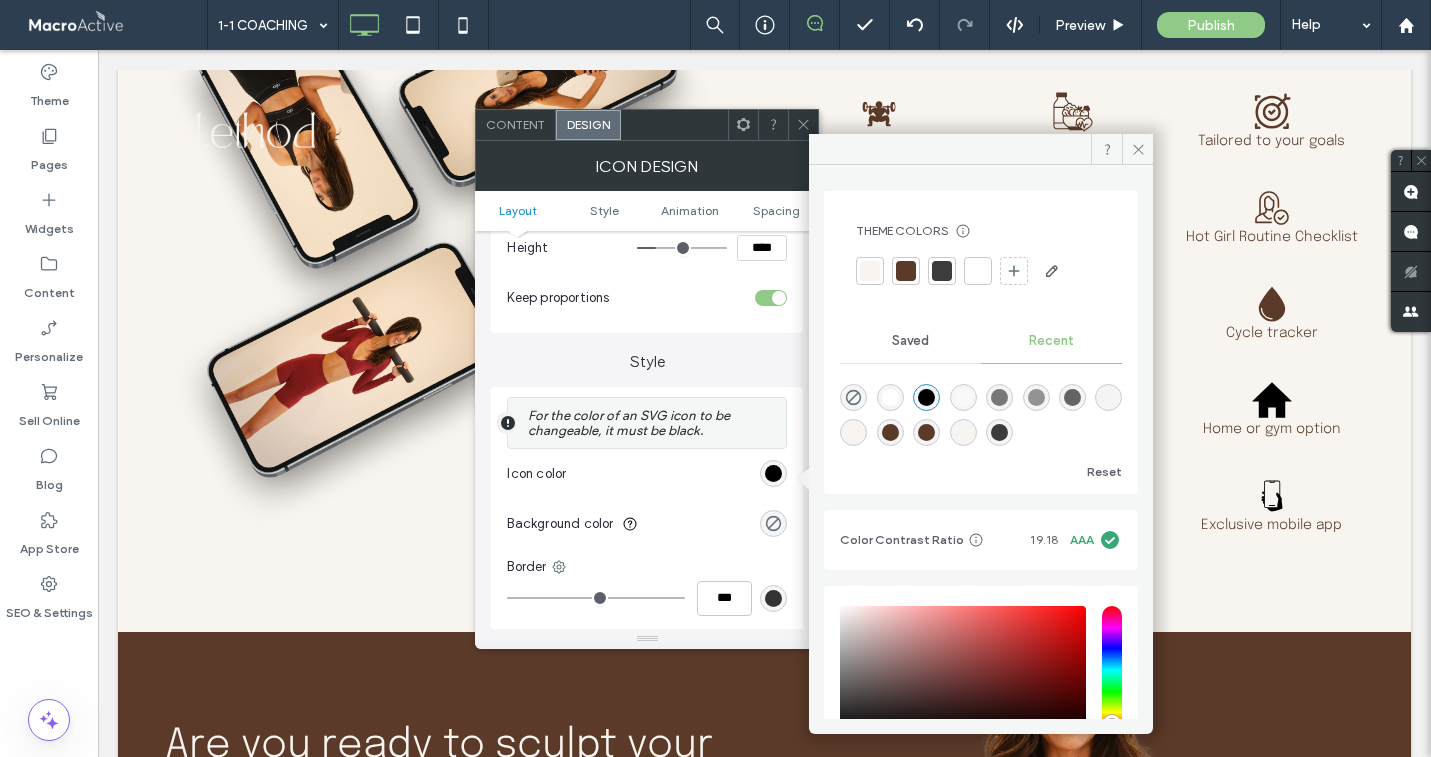 click at bounding box center (906, 271) 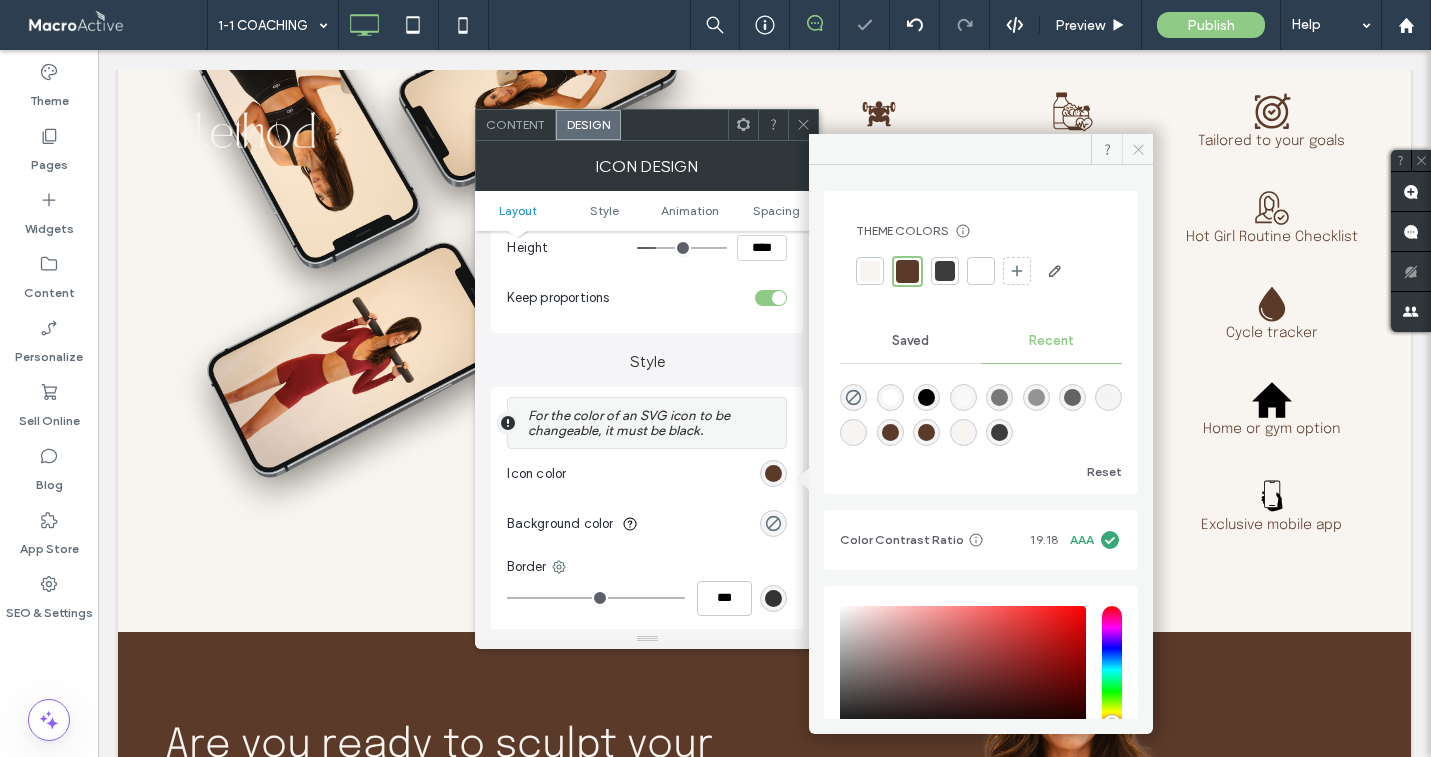 click 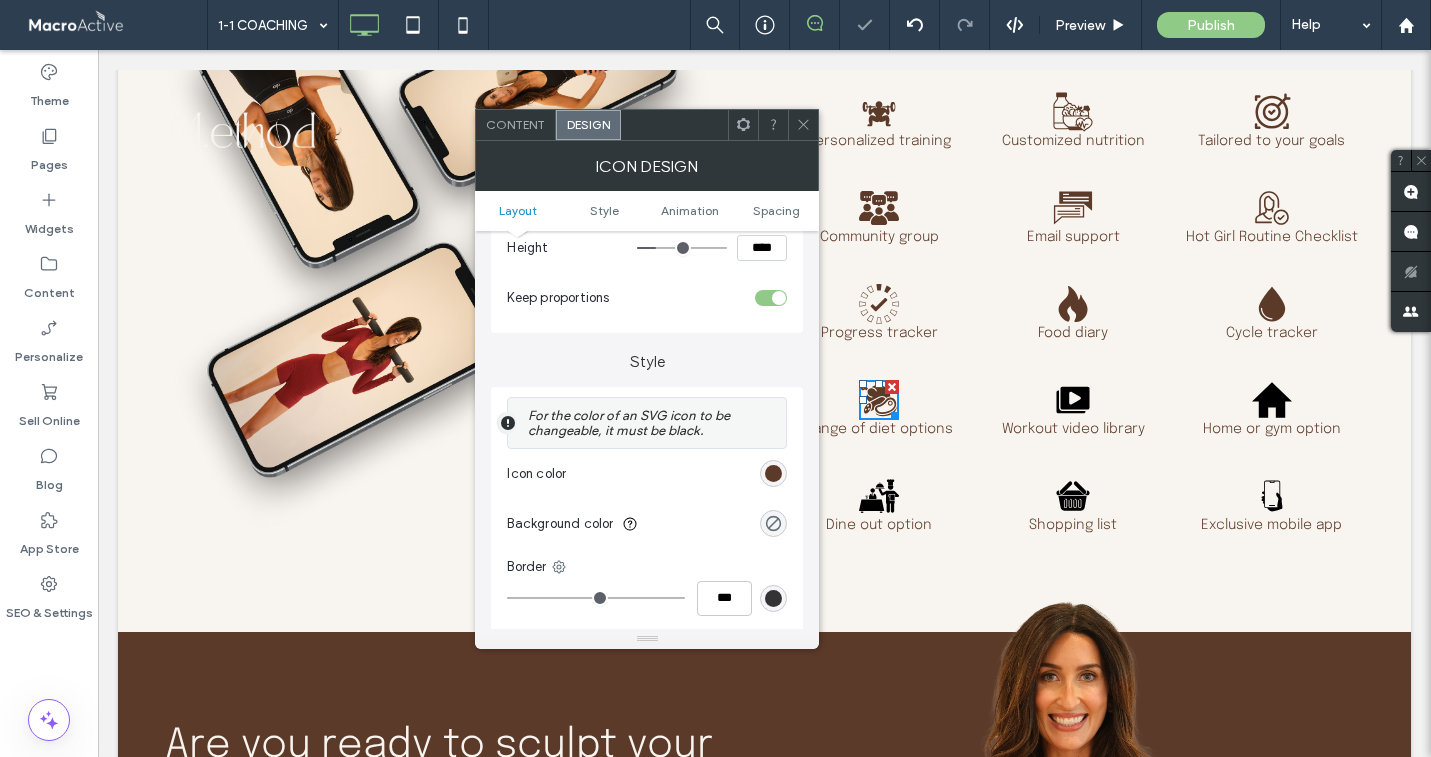 click 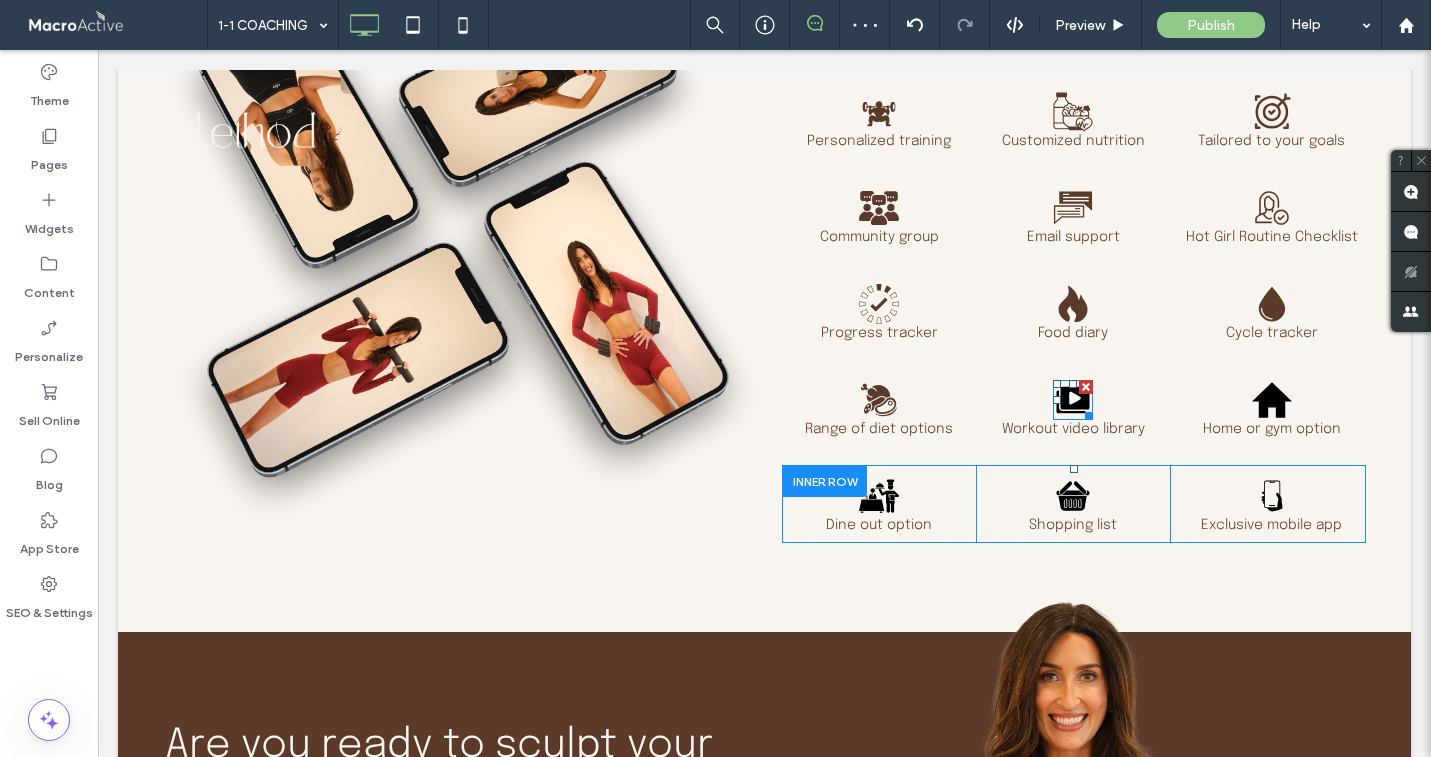 click at bounding box center (1085, 412) 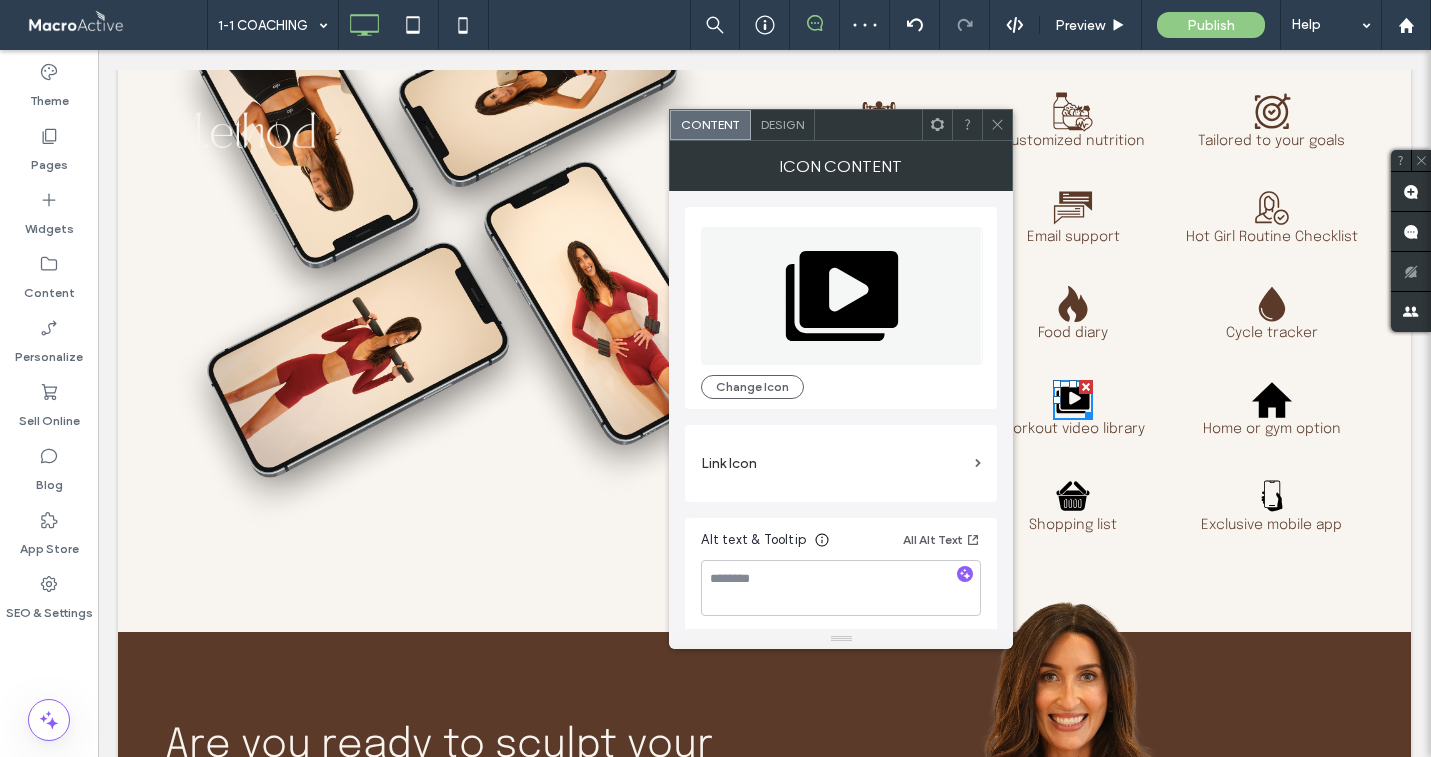 click on "Design" at bounding box center [782, 124] 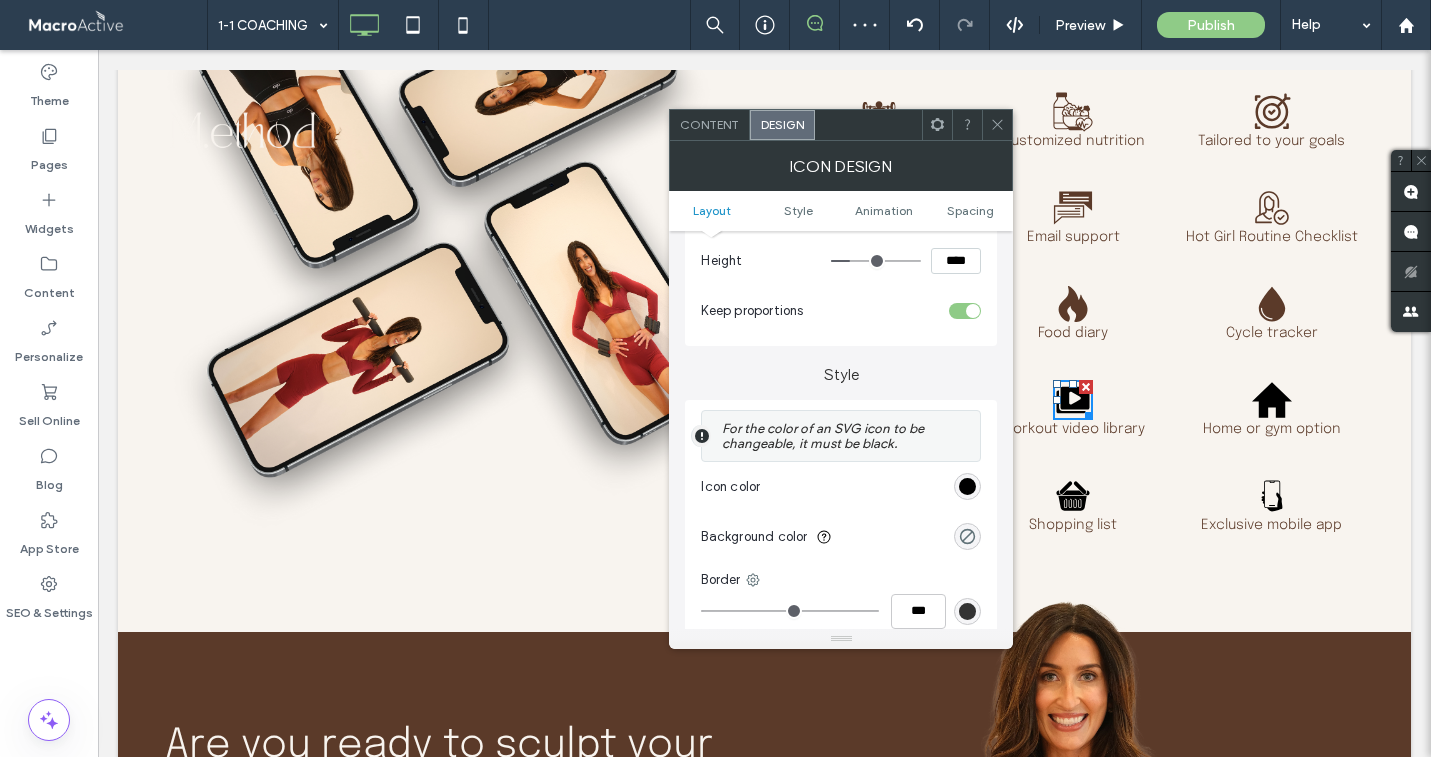 scroll, scrollTop: 359, scrollLeft: 0, axis: vertical 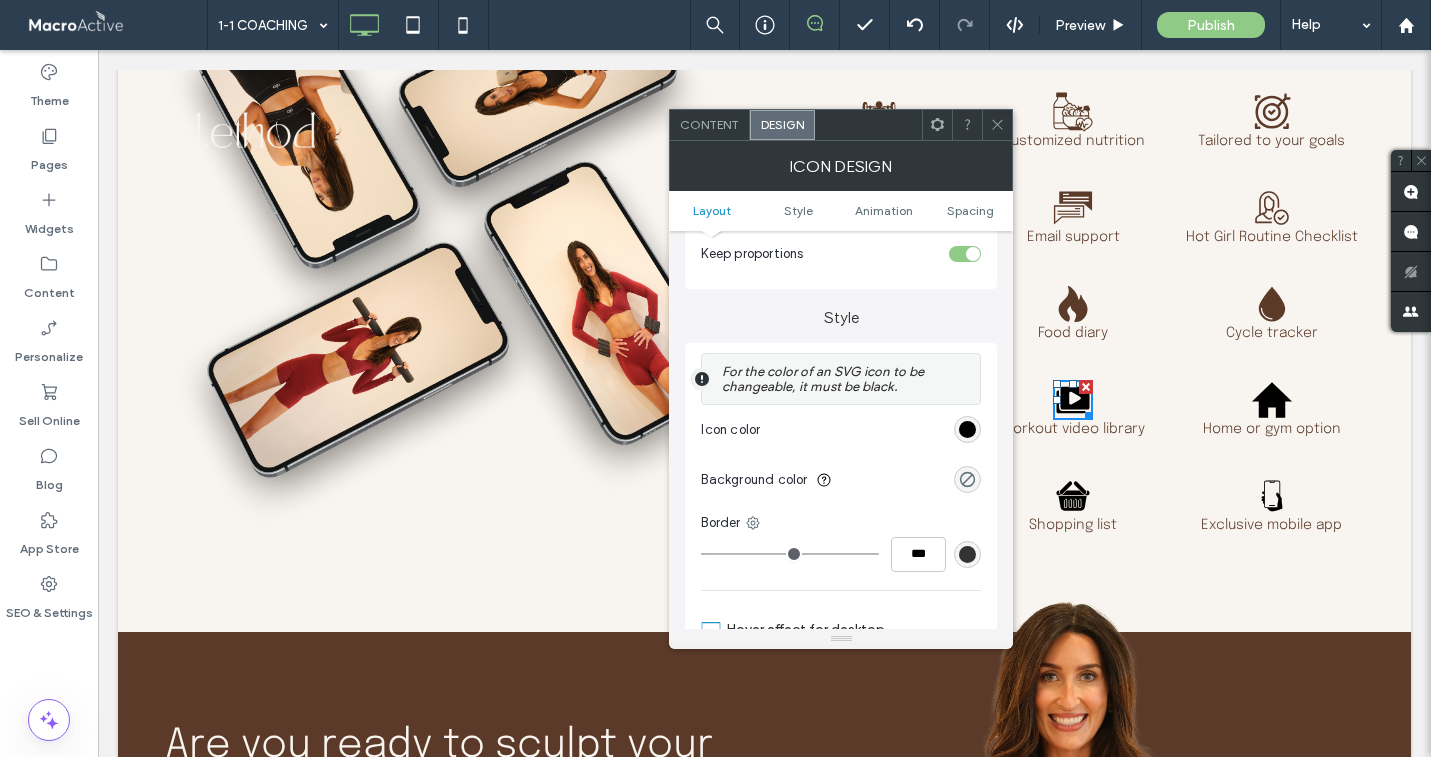 click at bounding box center (967, 429) 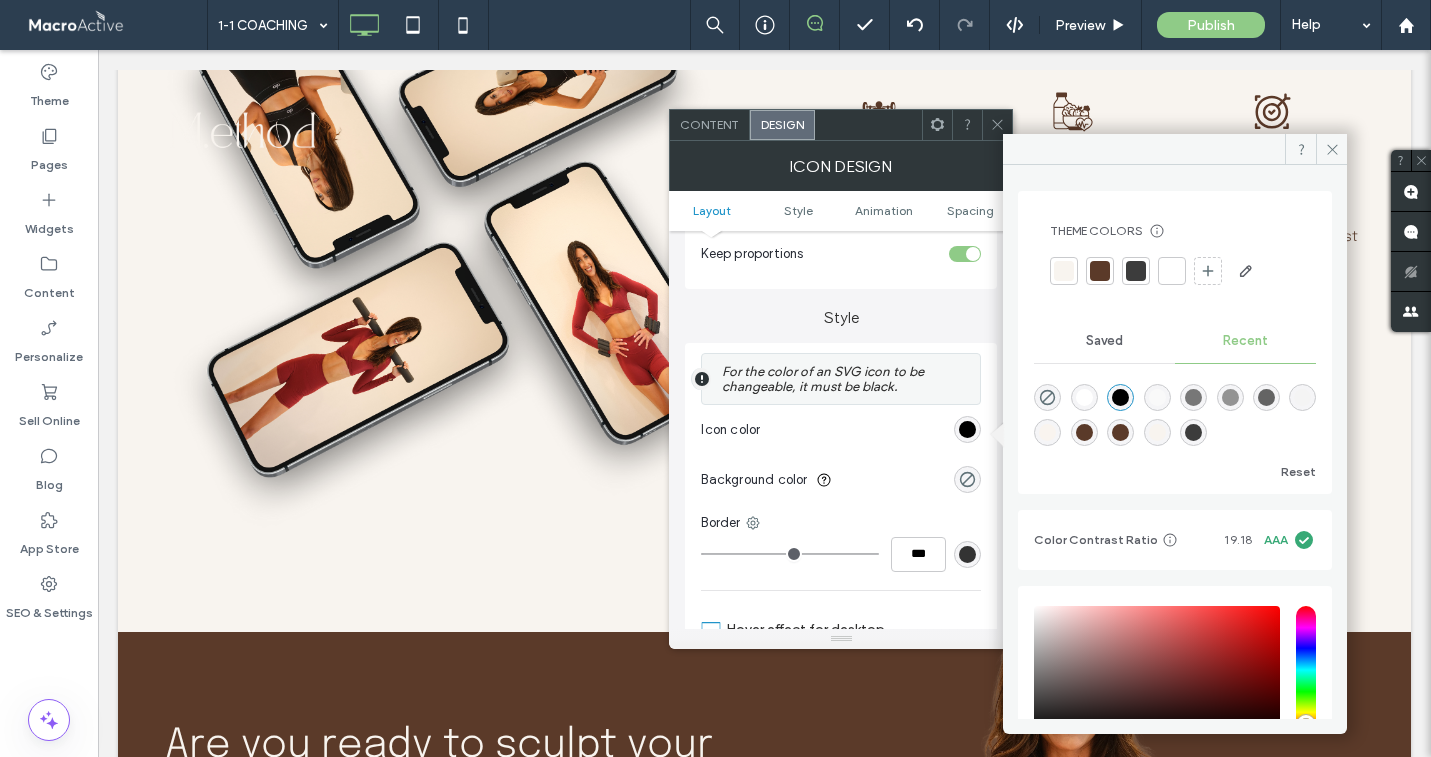 click at bounding box center [1100, 271] 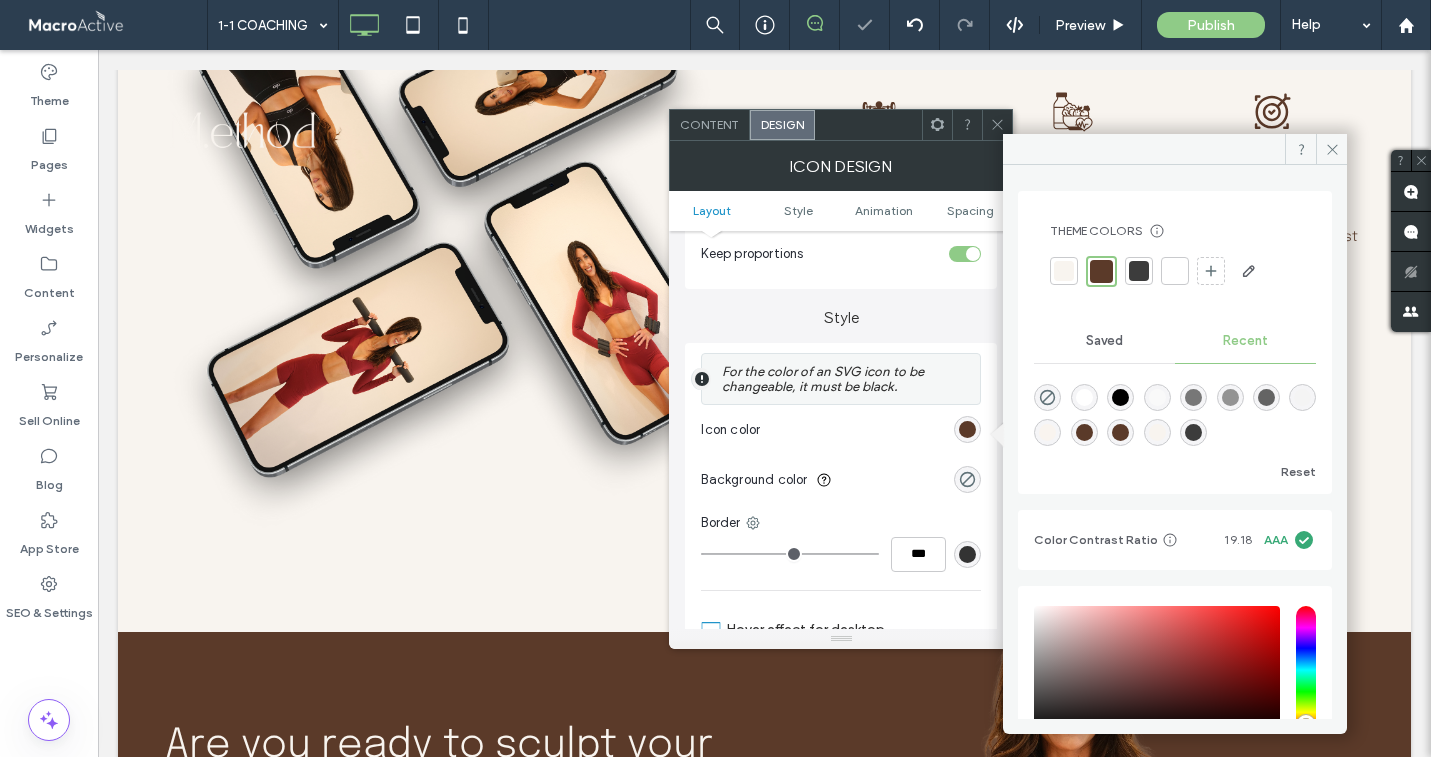 click on "Click To Paste     Click To Paste" at bounding box center [764, 133] 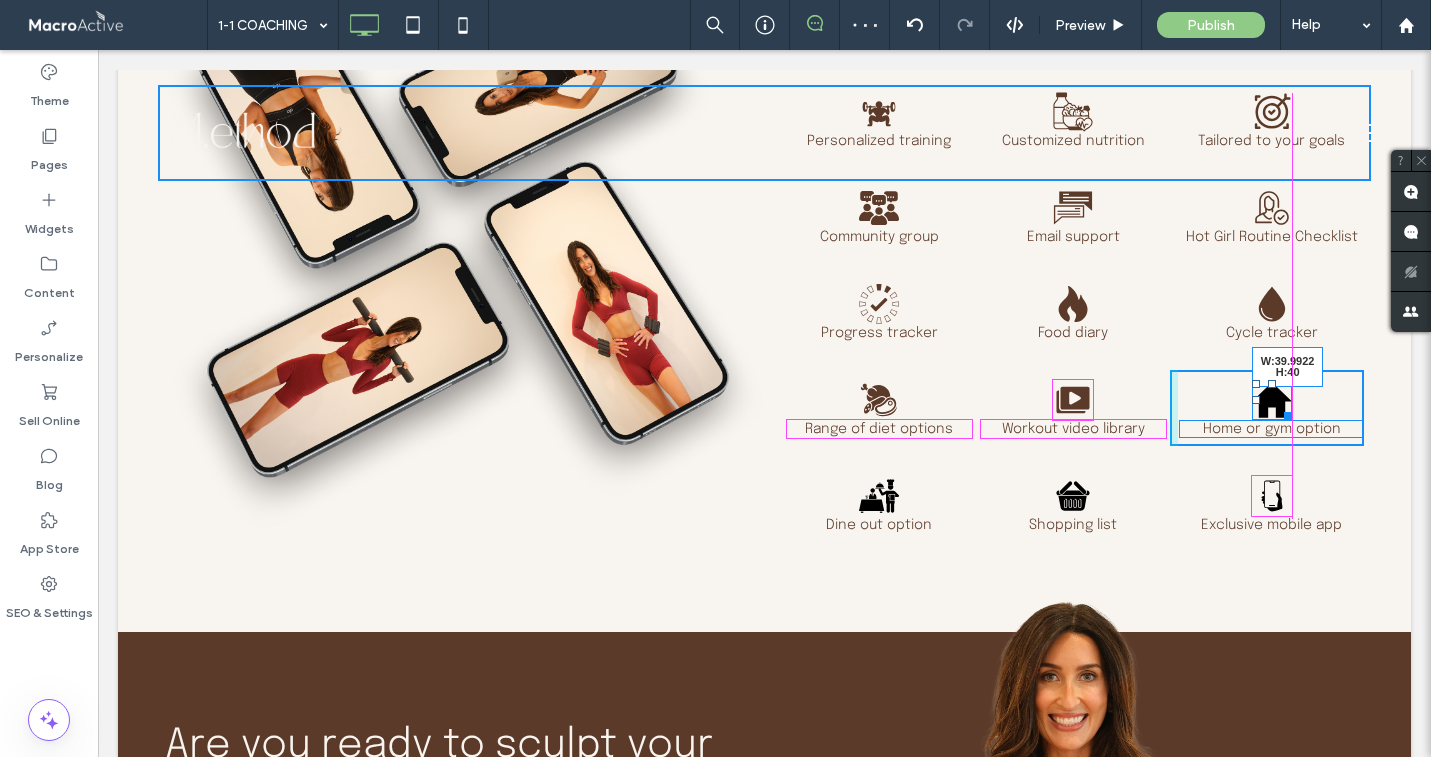 click at bounding box center (1284, 412) 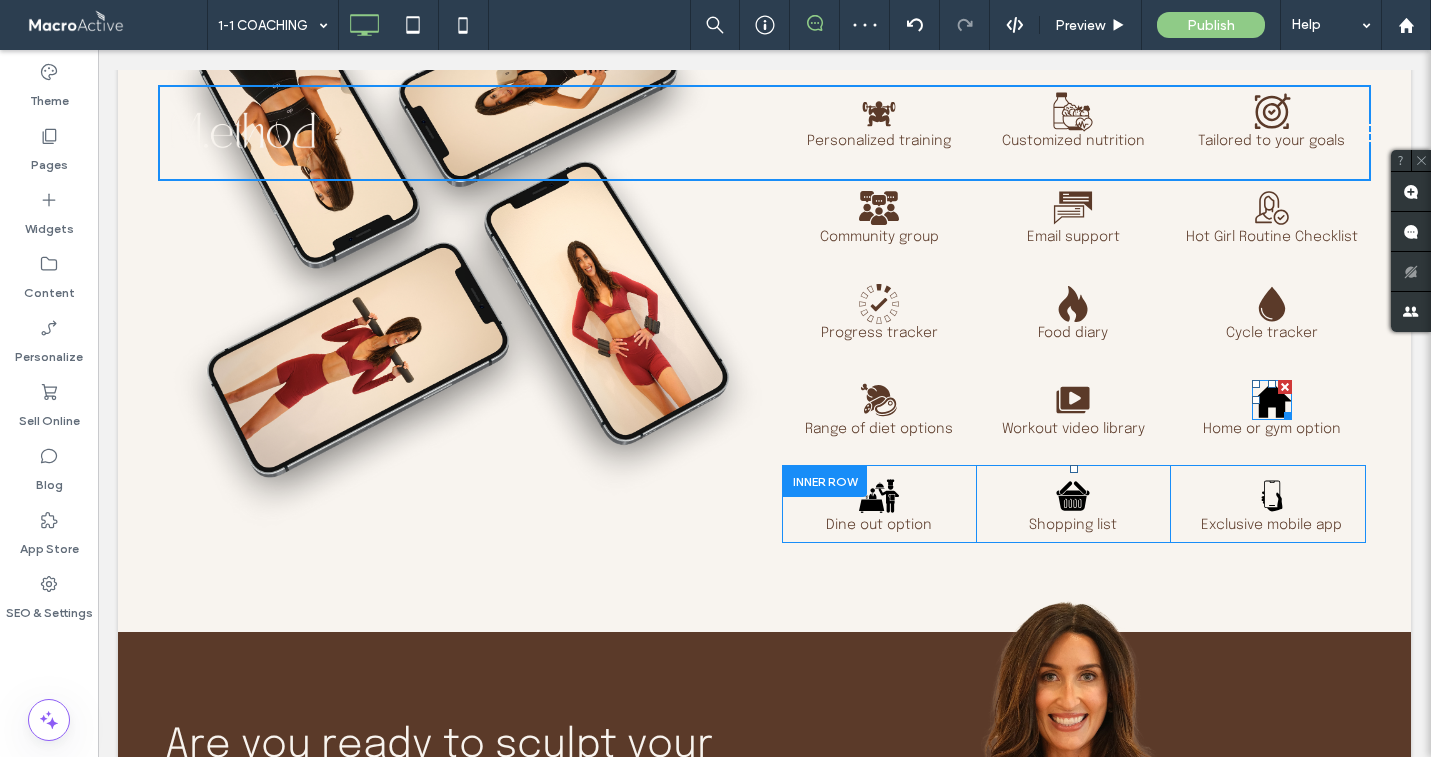 click 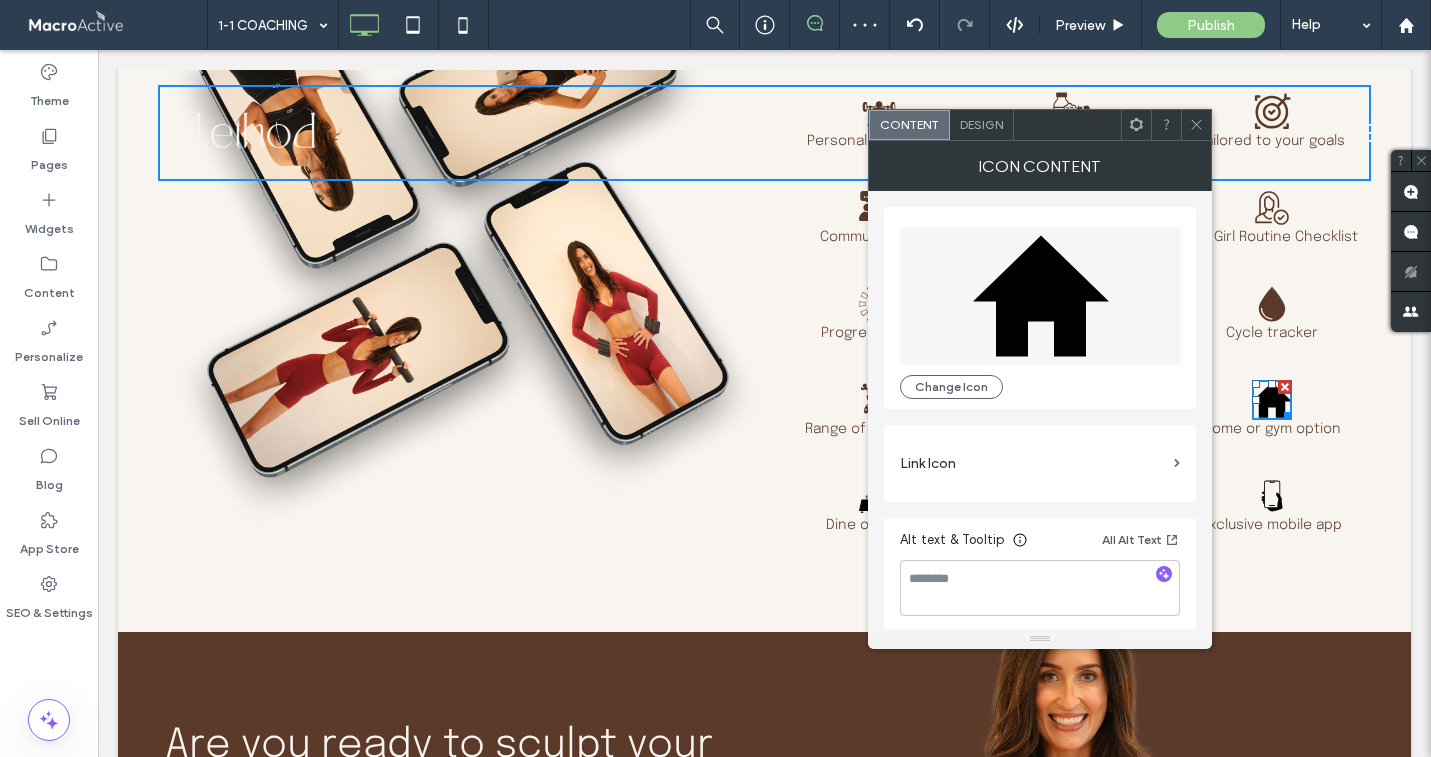 click on "Design" at bounding box center (981, 124) 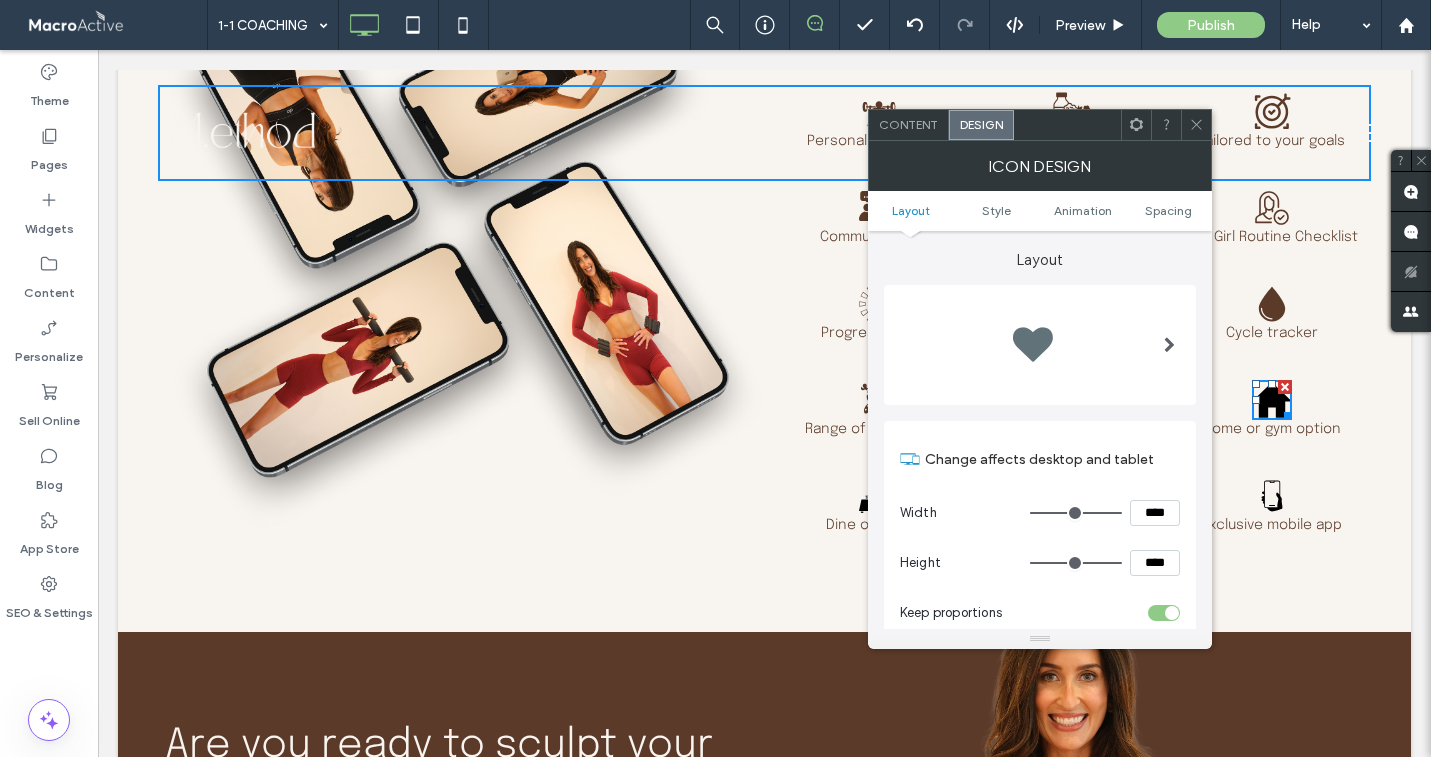click at bounding box center (1196, 125) 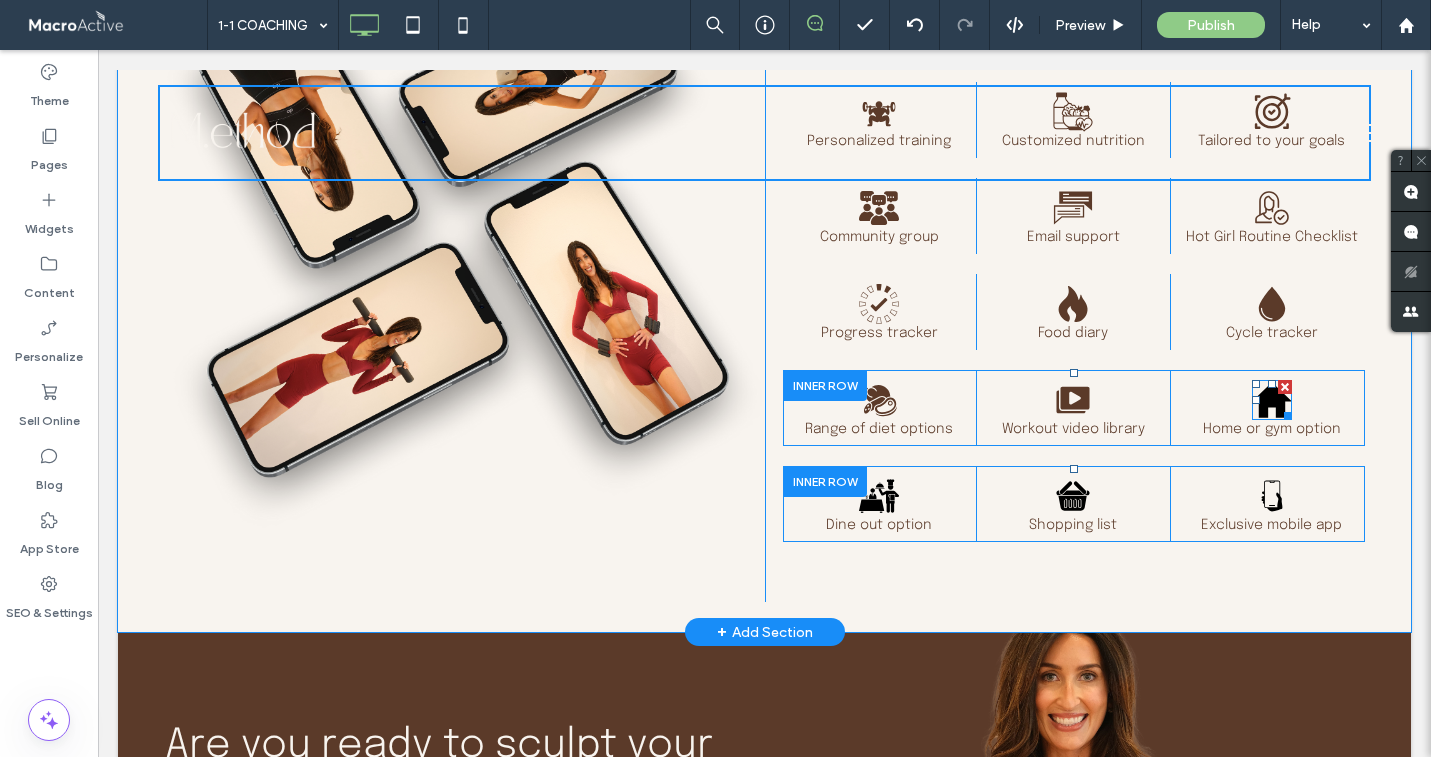 click 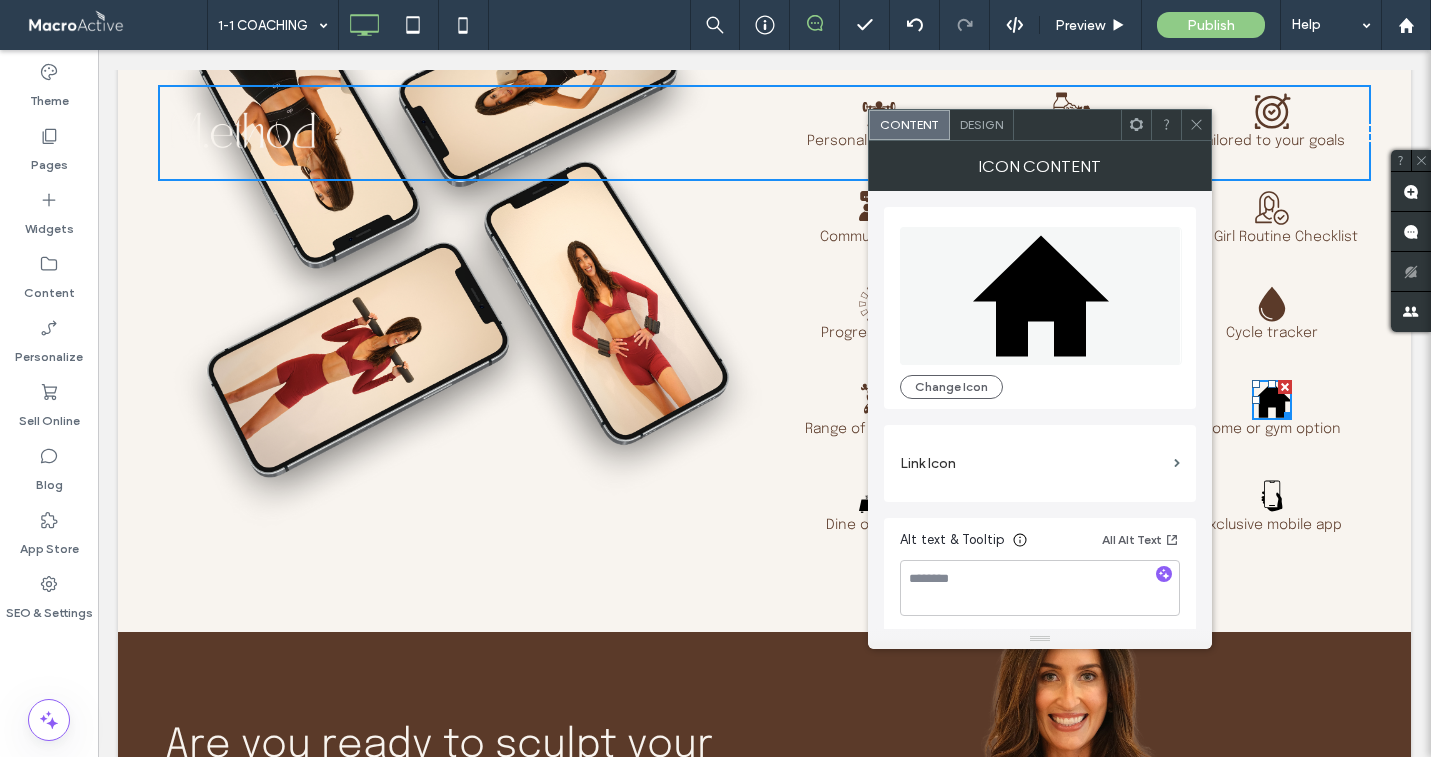 click on "Design" at bounding box center [981, 124] 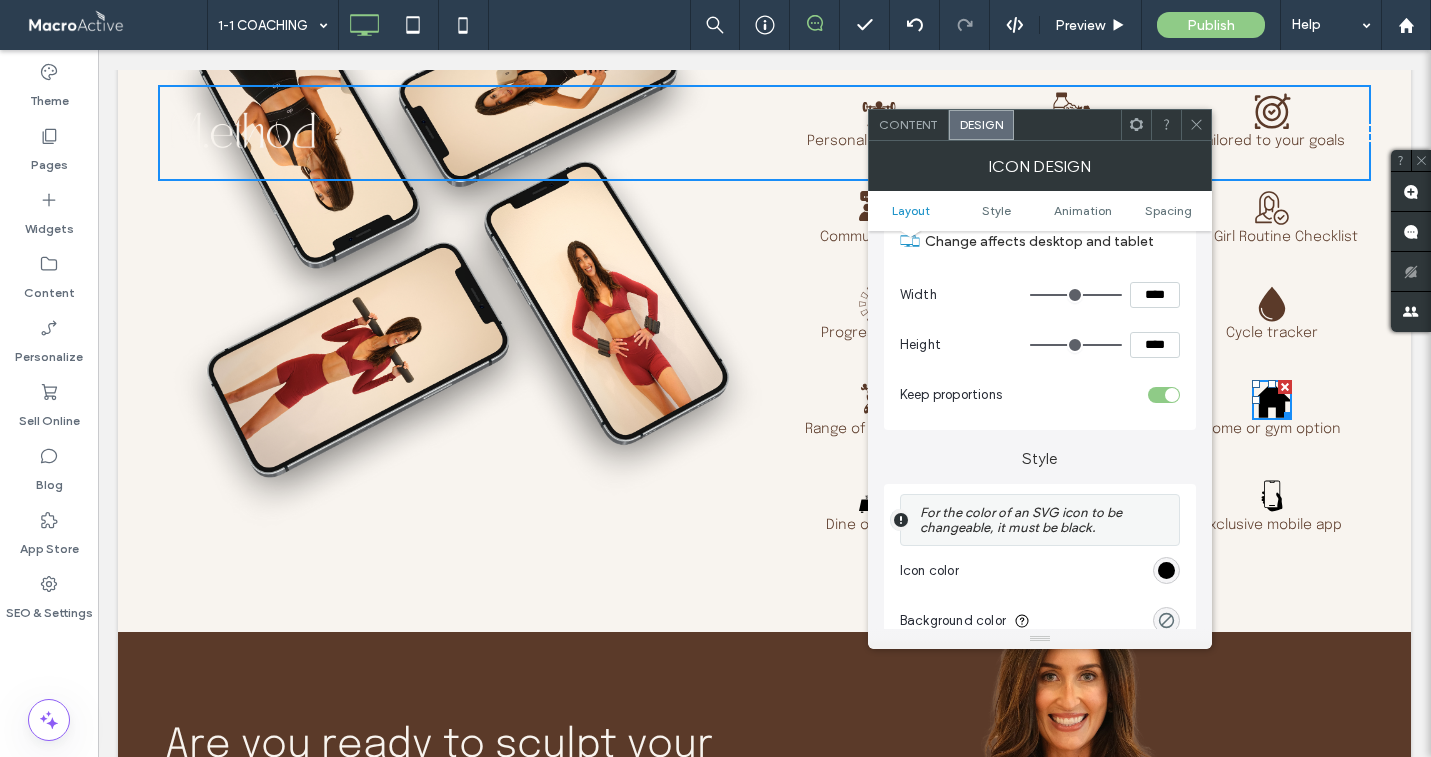 scroll, scrollTop: 279, scrollLeft: 0, axis: vertical 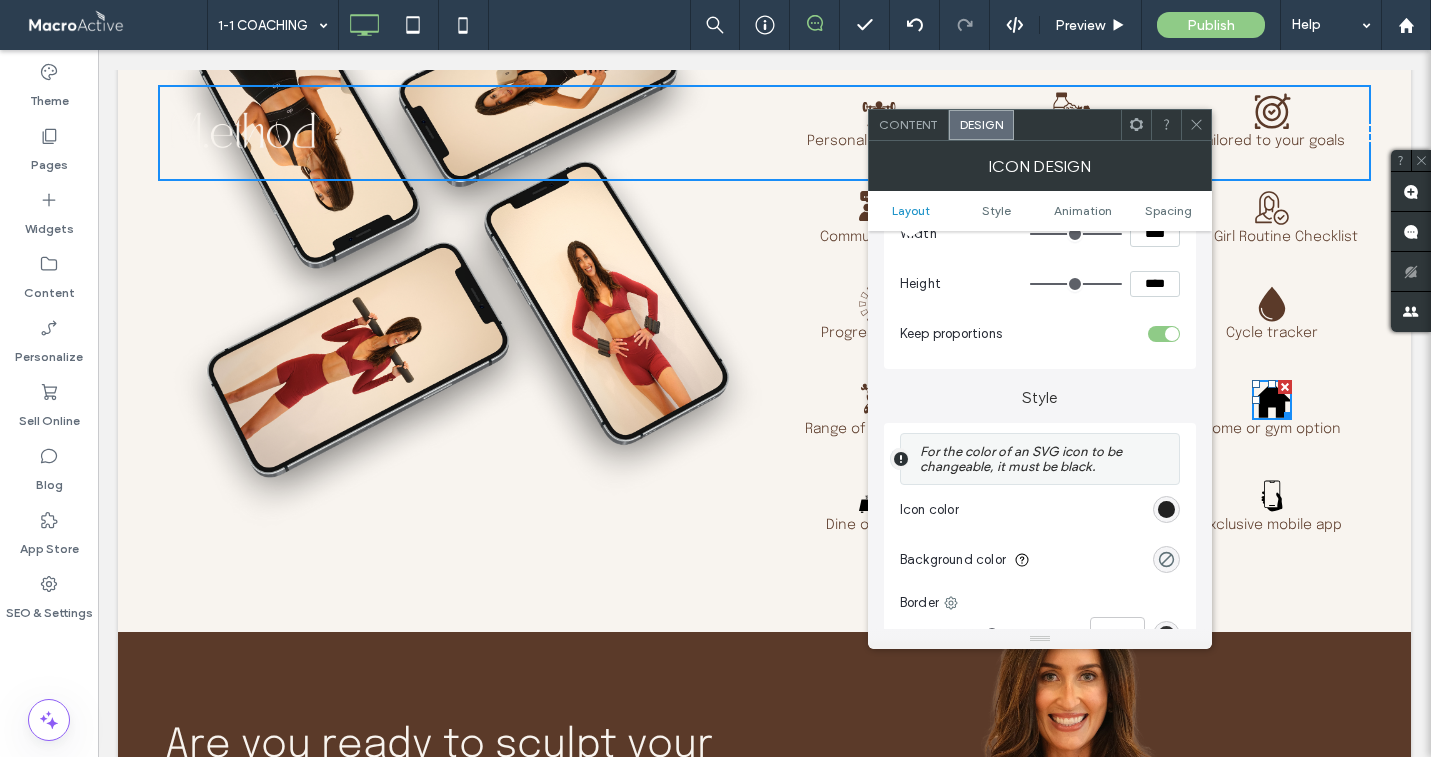 click at bounding box center [1166, 509] 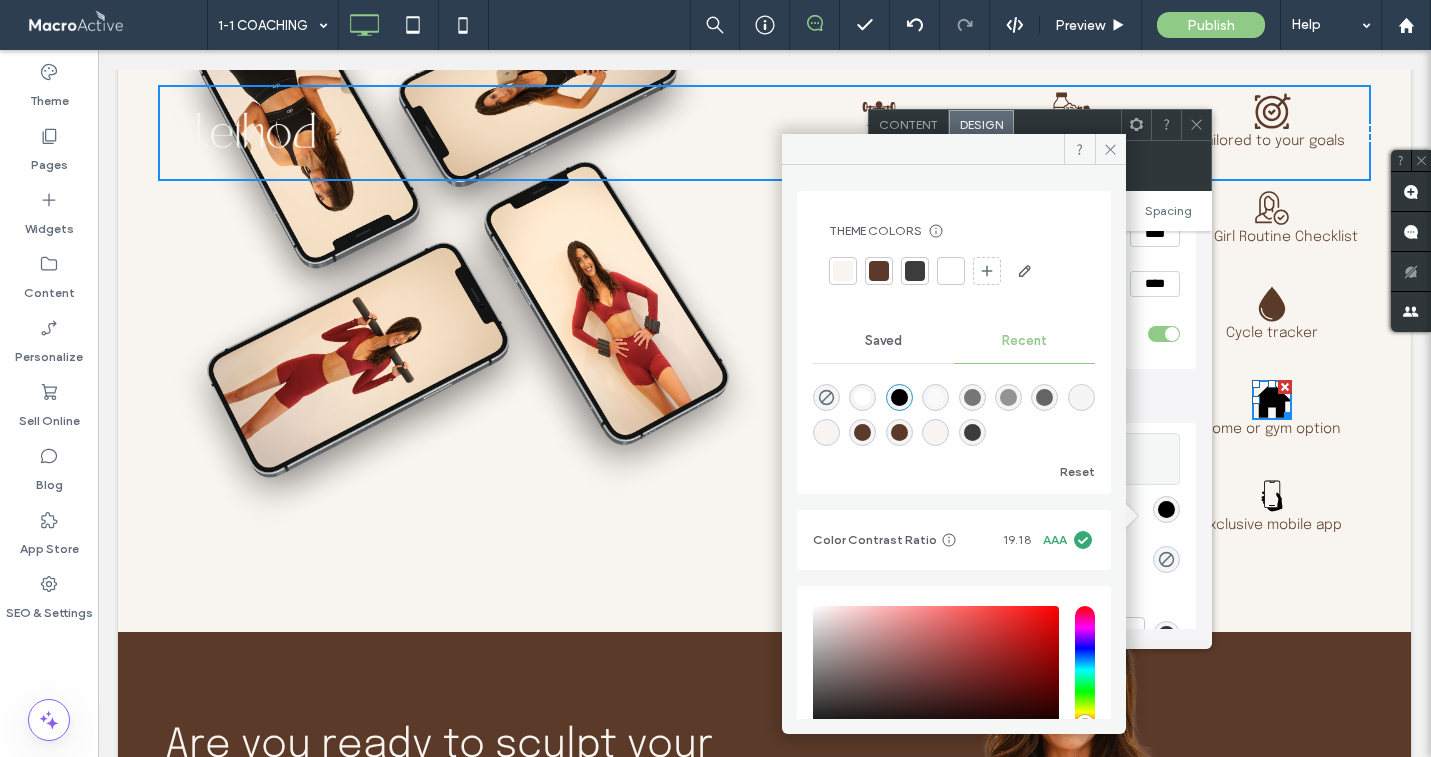 click at bounding box center (879, 271) 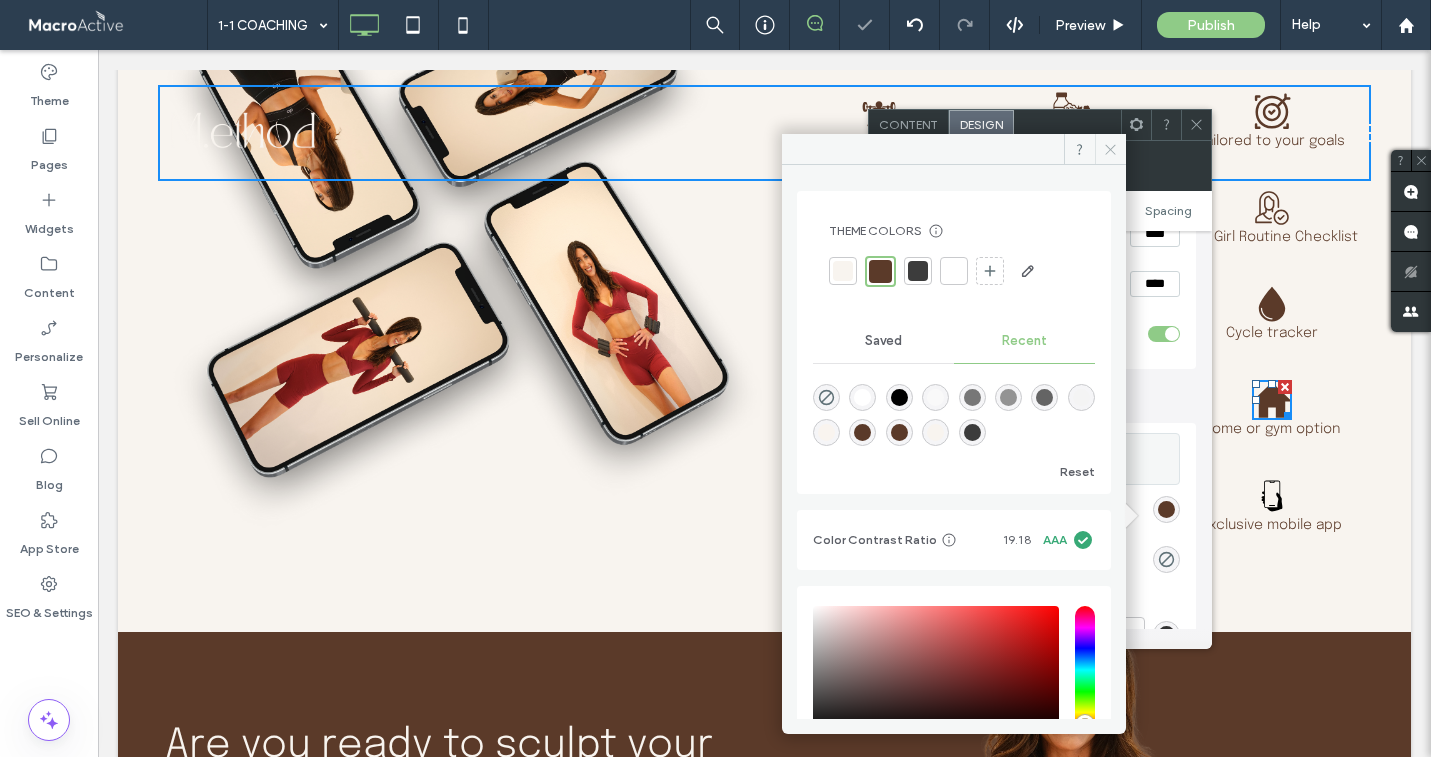 click at bounding box center [1110, 149] 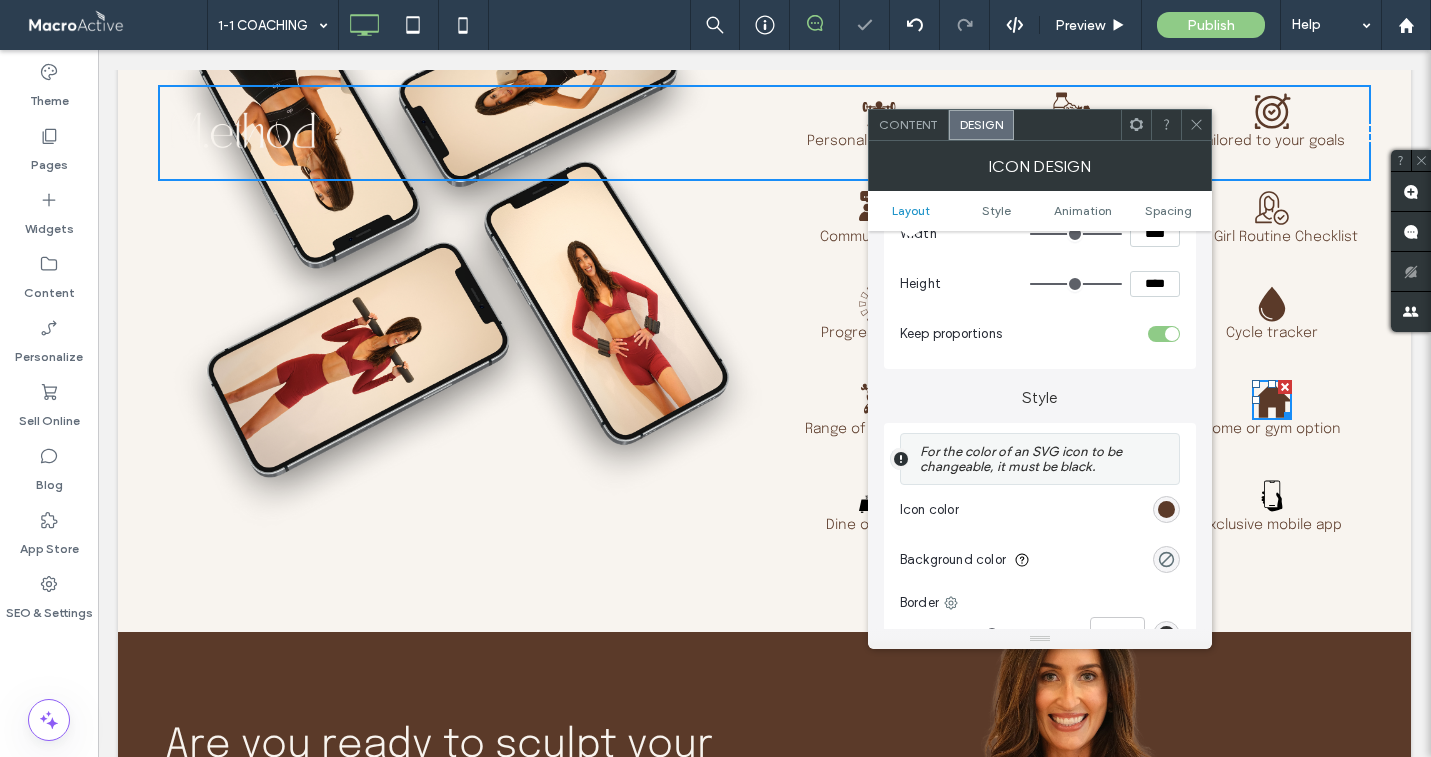 click at bounding box center [1196, 125] 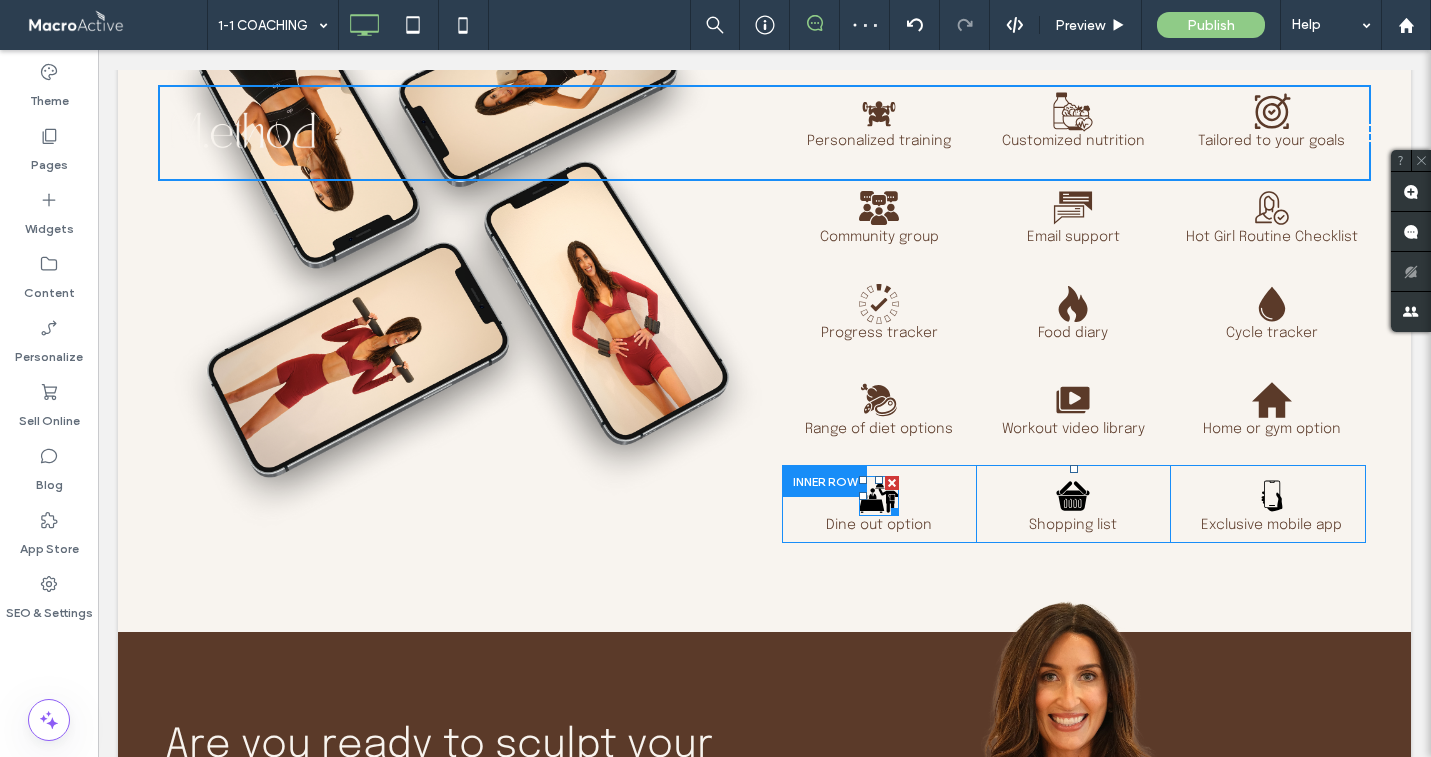 click at bounding box center (891, 508) 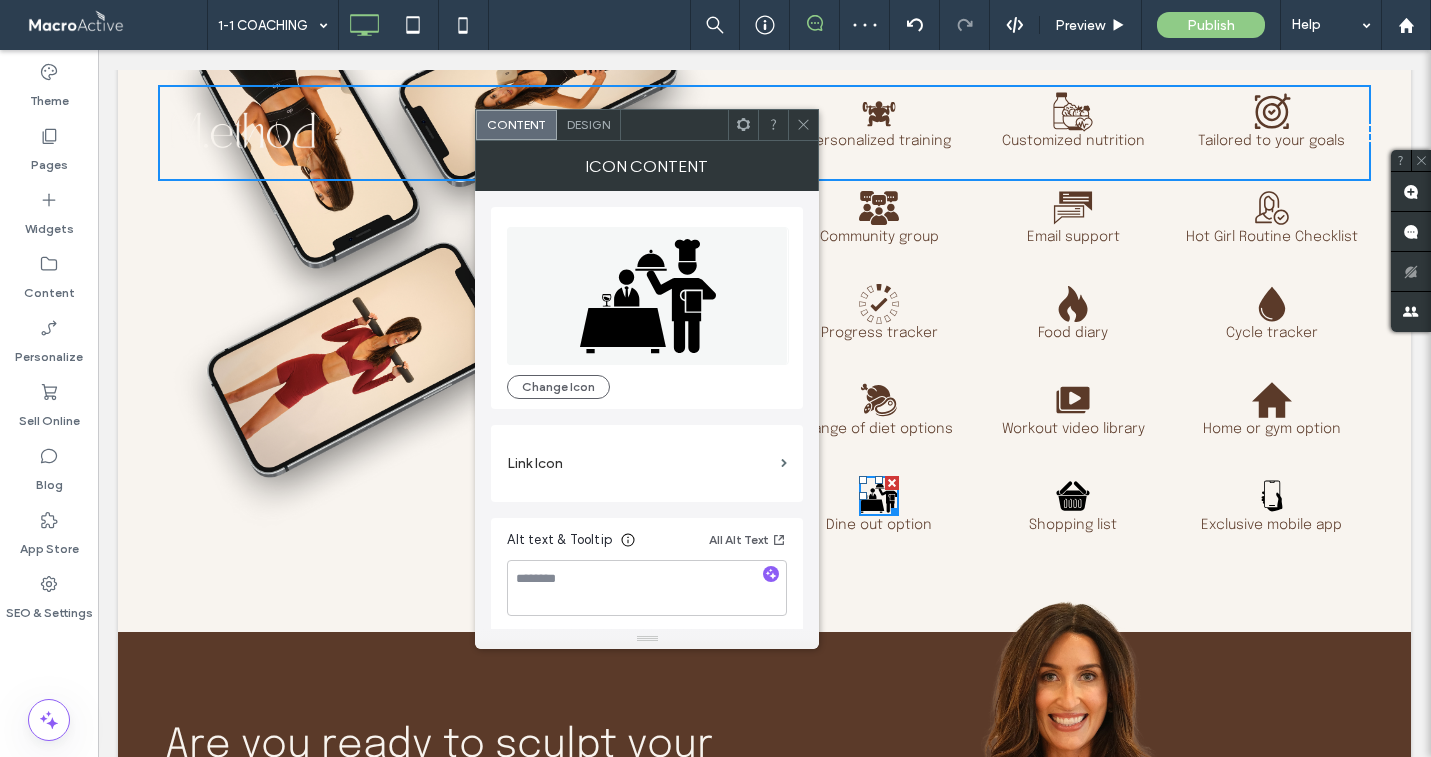 click on "Design" at bounding box center (589, 125) 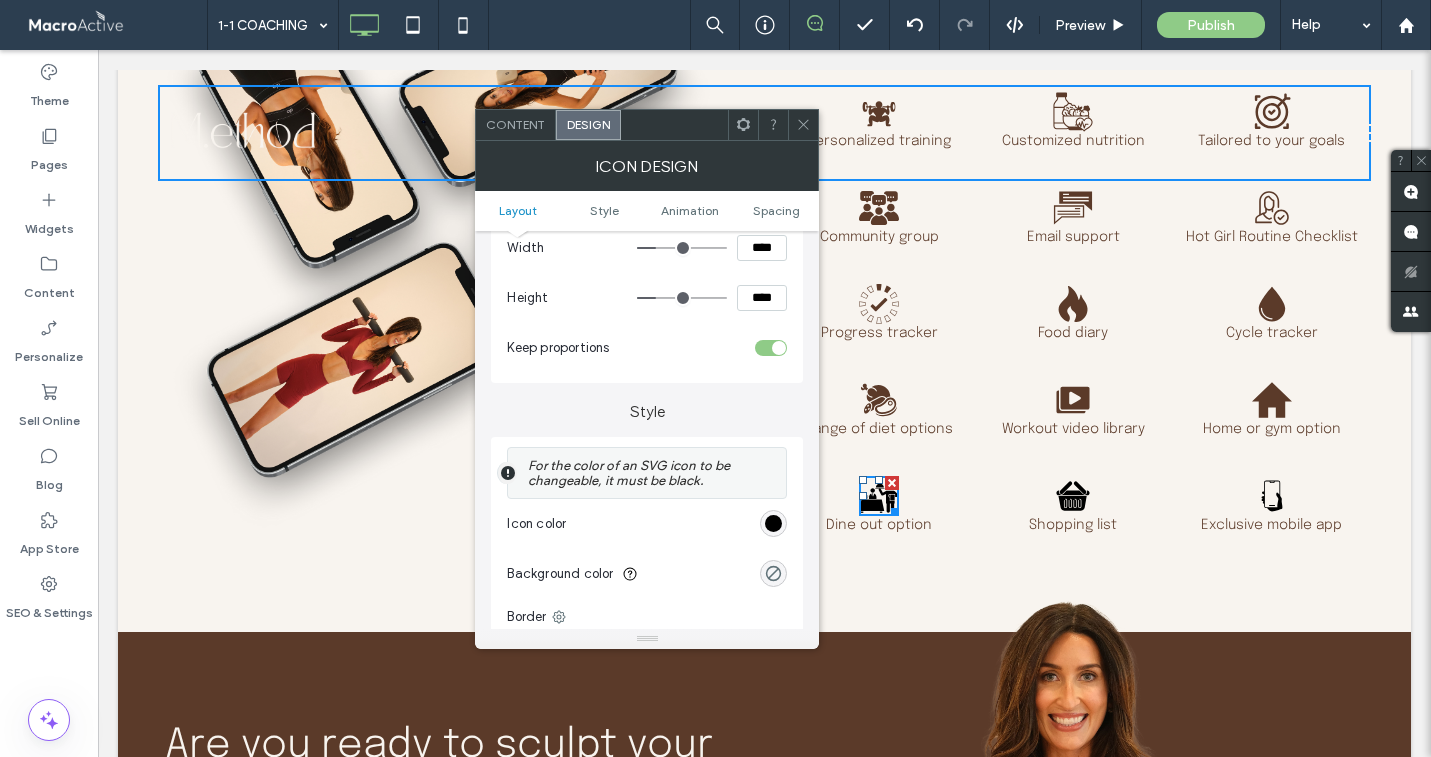 scroll, scrollTop: 339, scrollLeft: 0, axis: vertical 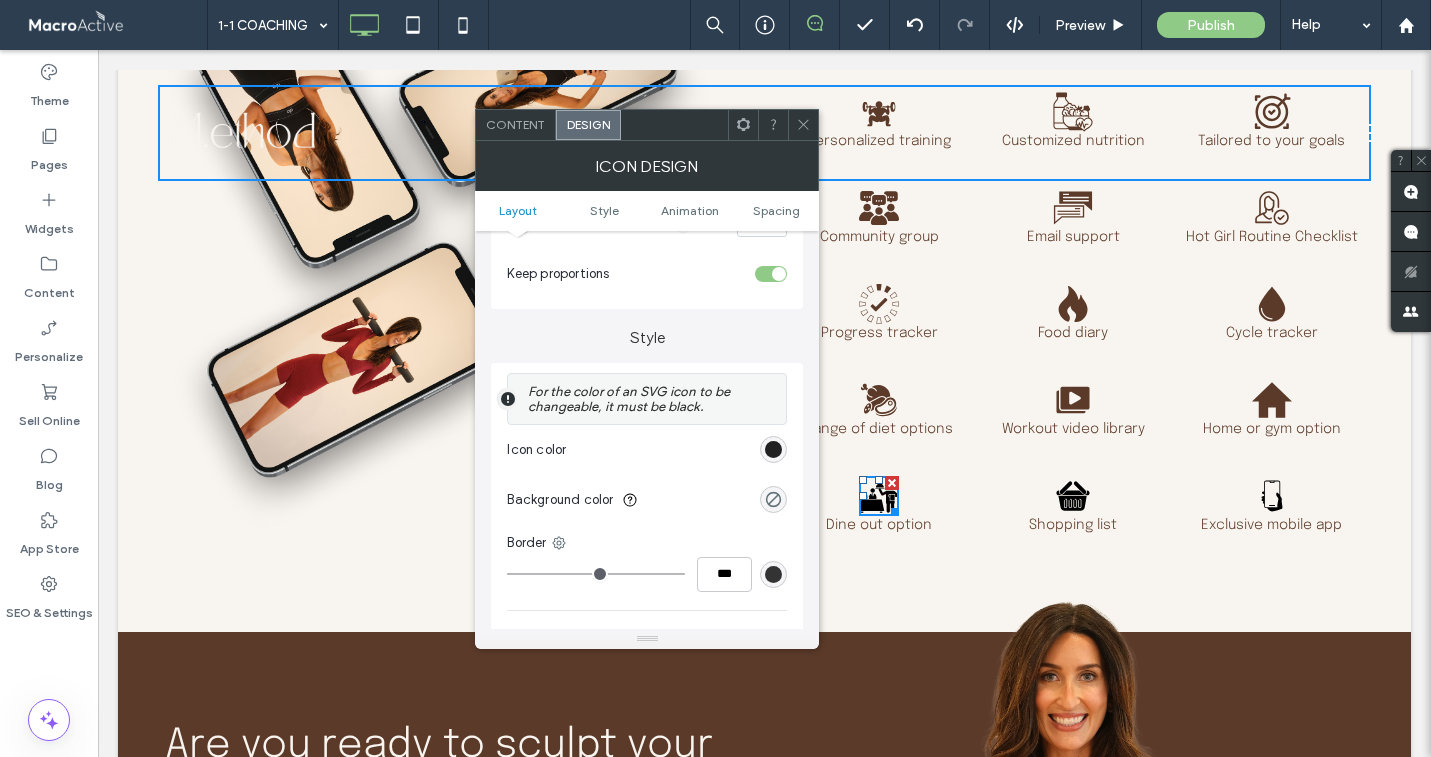 click at bounding box center (773, 449) 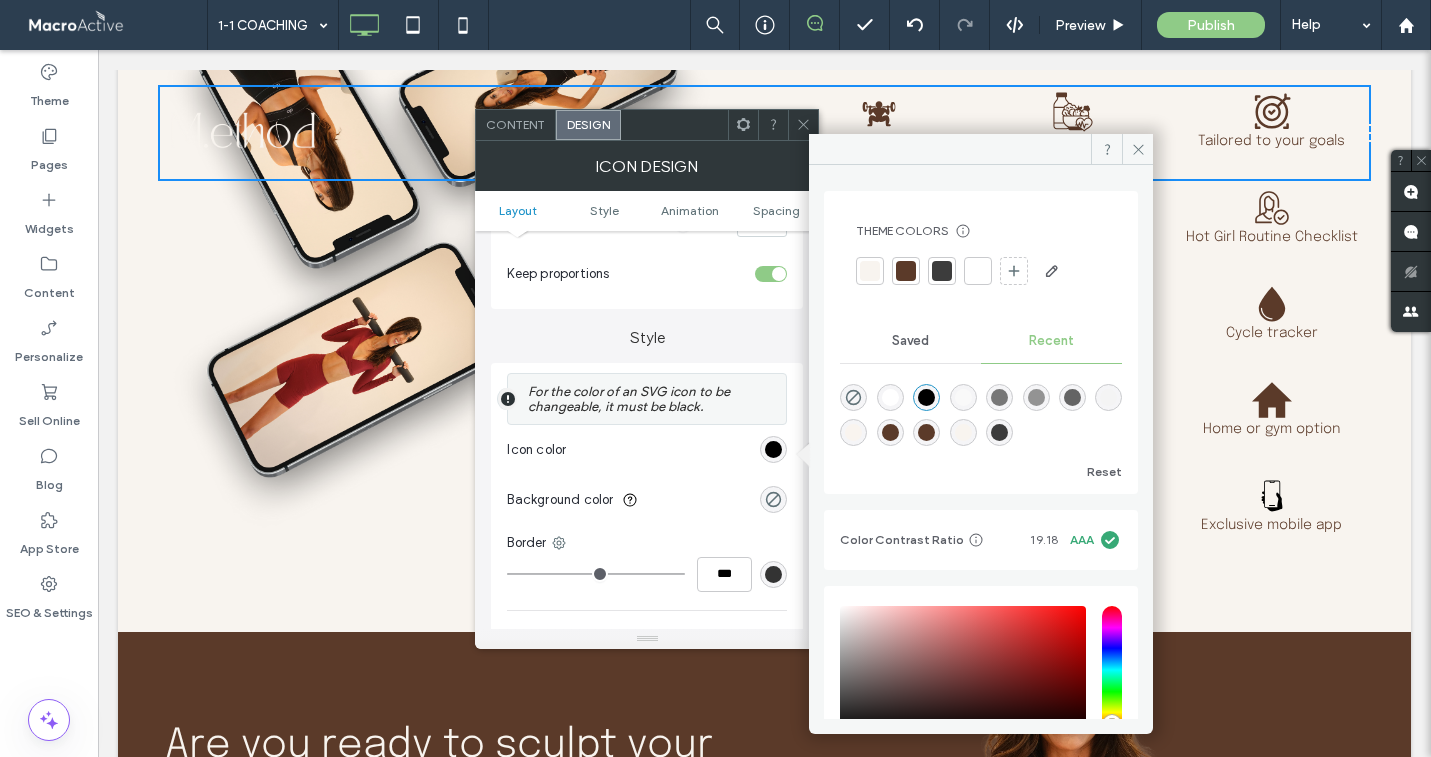 click at bounding box center (906, 271) 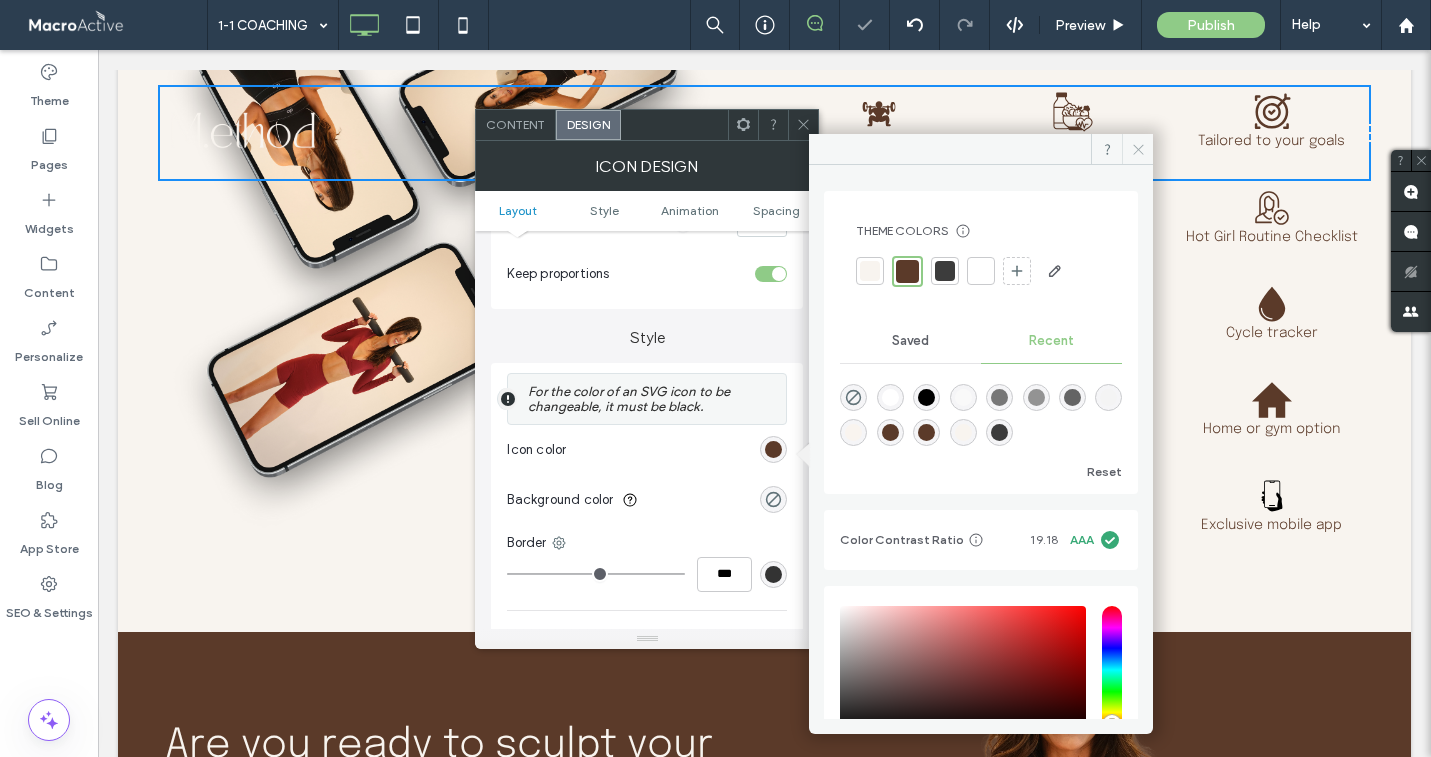 click 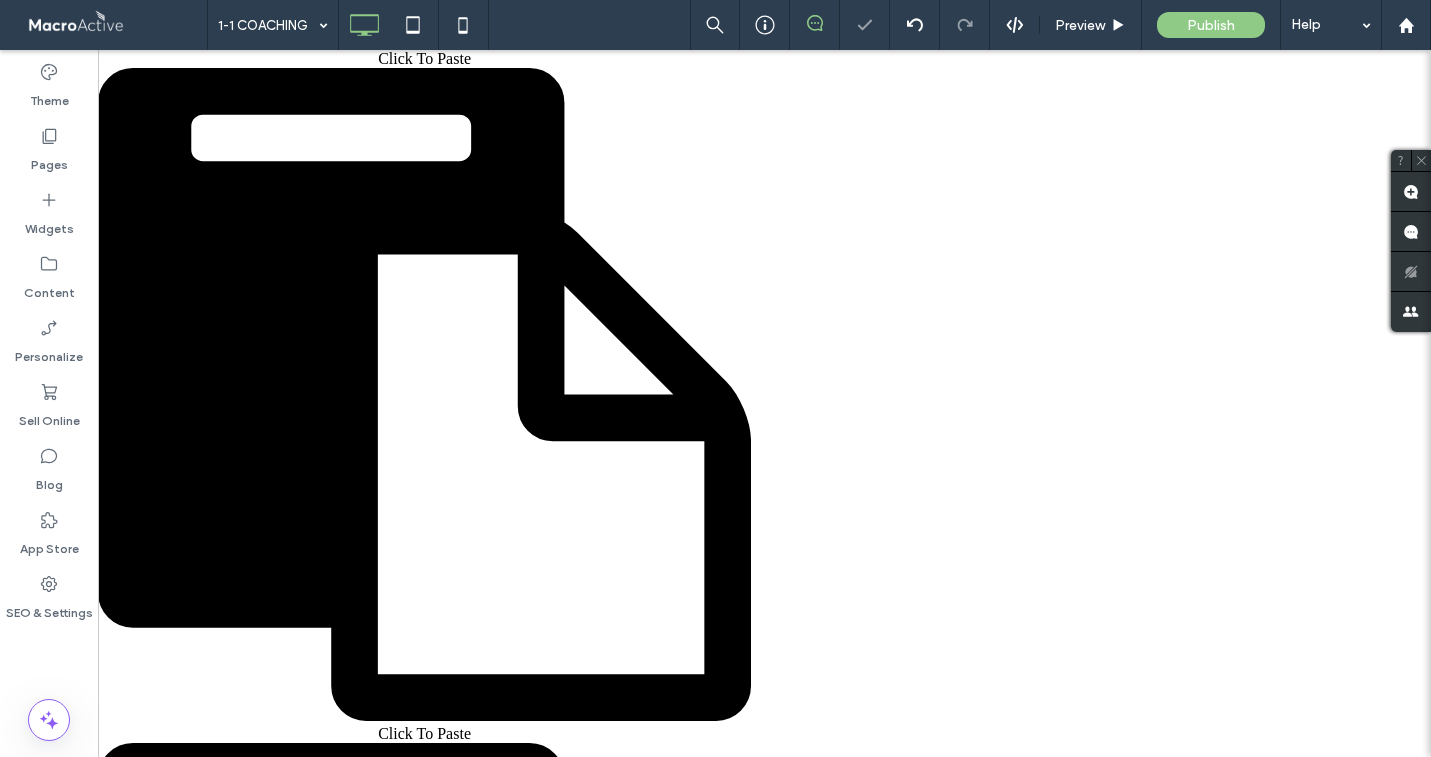scroll, scrollTop: 1468, scrollLeft: 0, axis: vertical 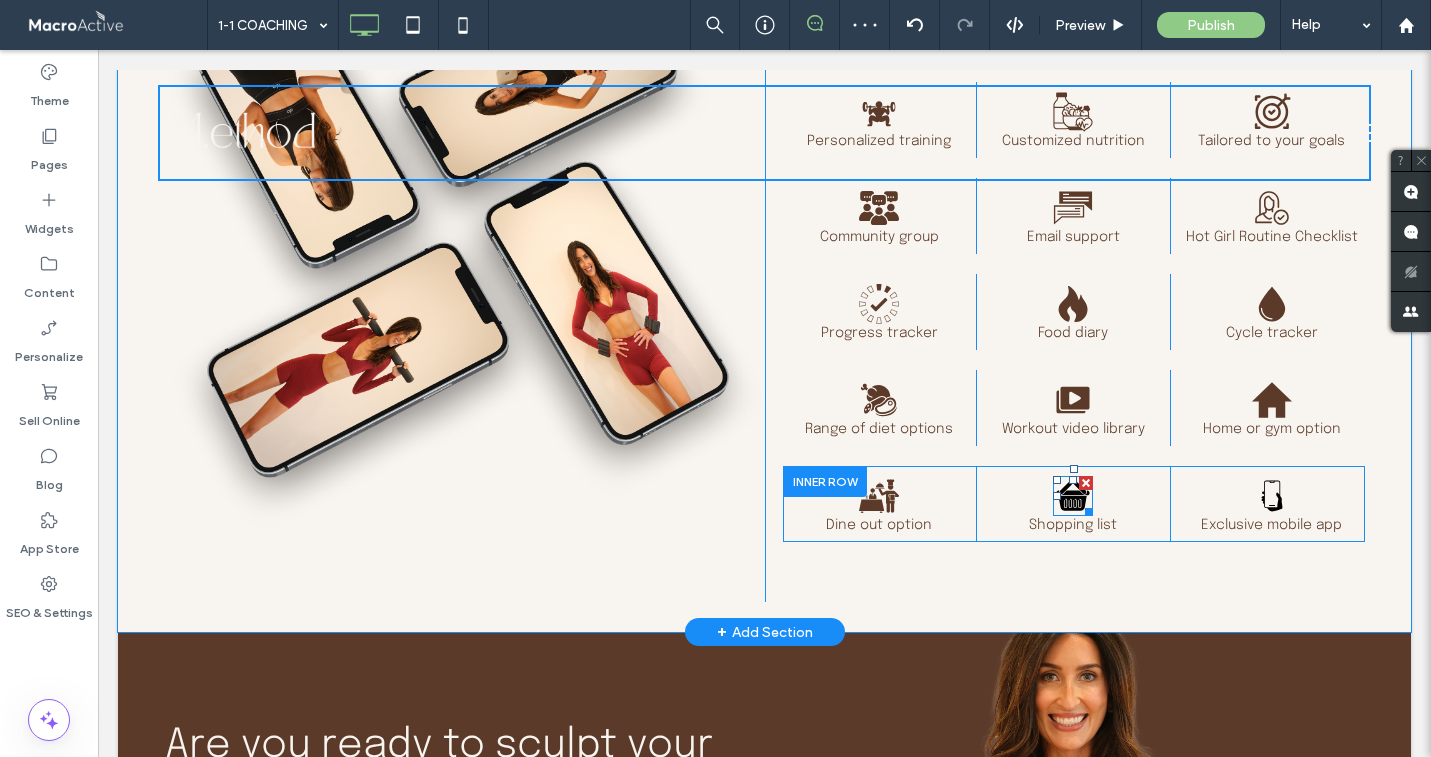 click 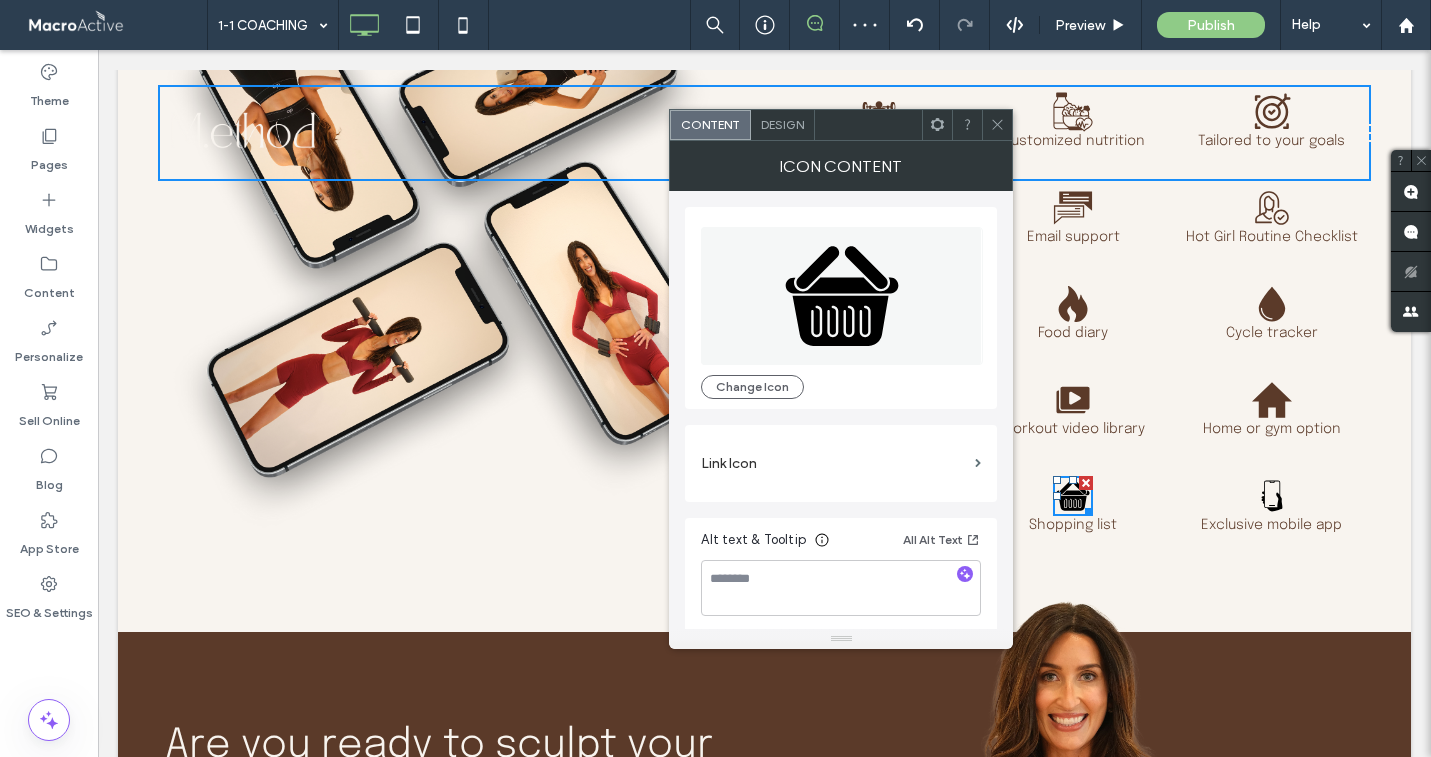 click on "Design" at bounding box center (782, 124) 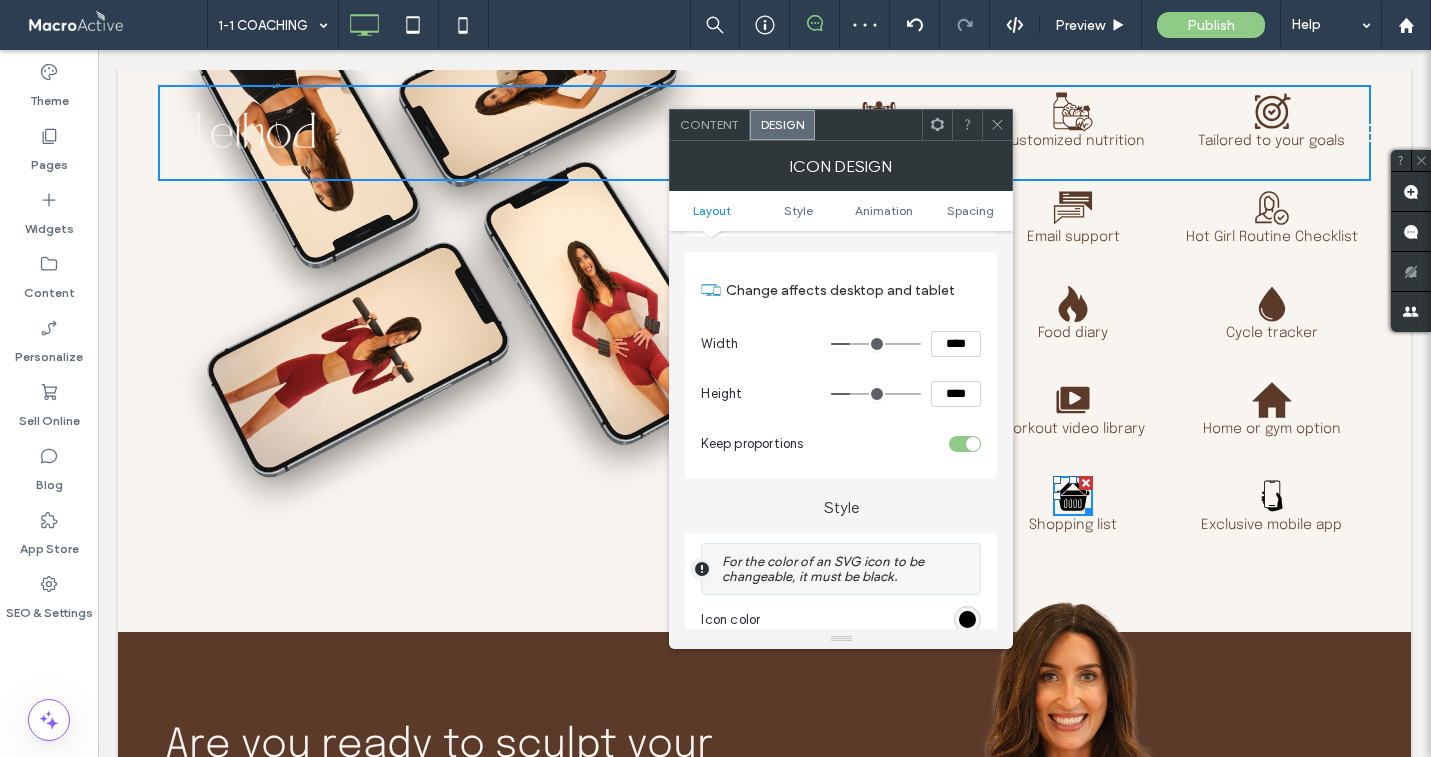 scroll, scrollTop: 250, scrollLeft: 0, axis: vertical 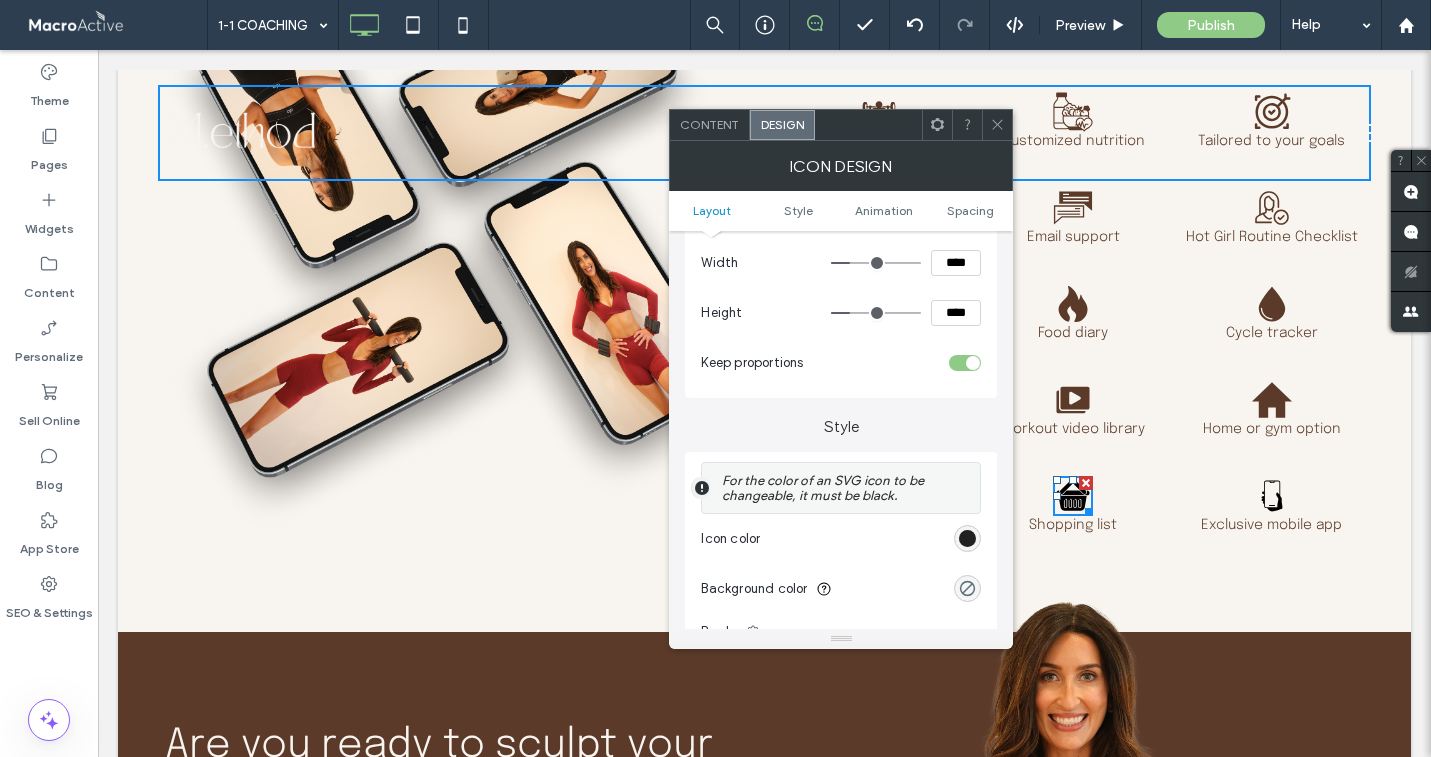 click at bounding box center [967, 538] 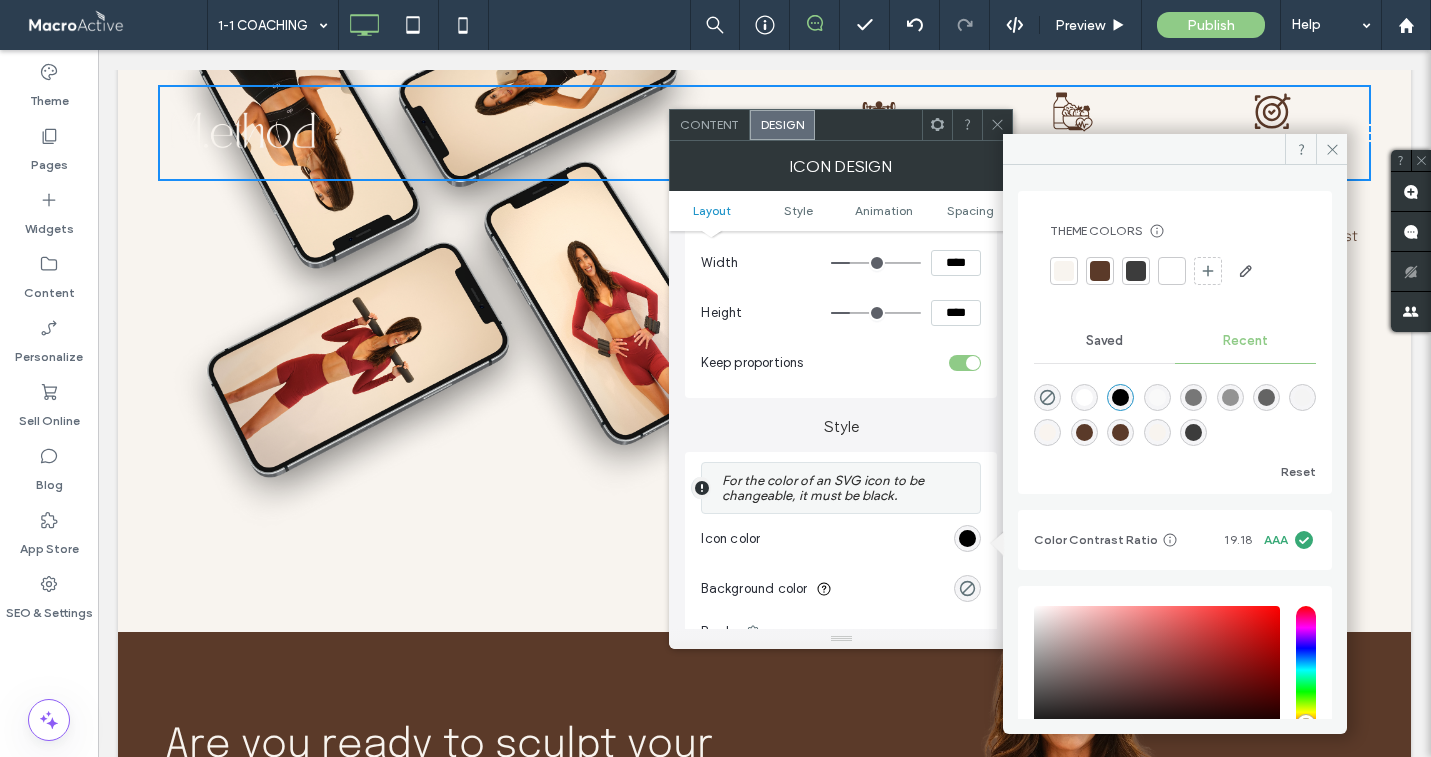 click at bounding box center (1100, 271) 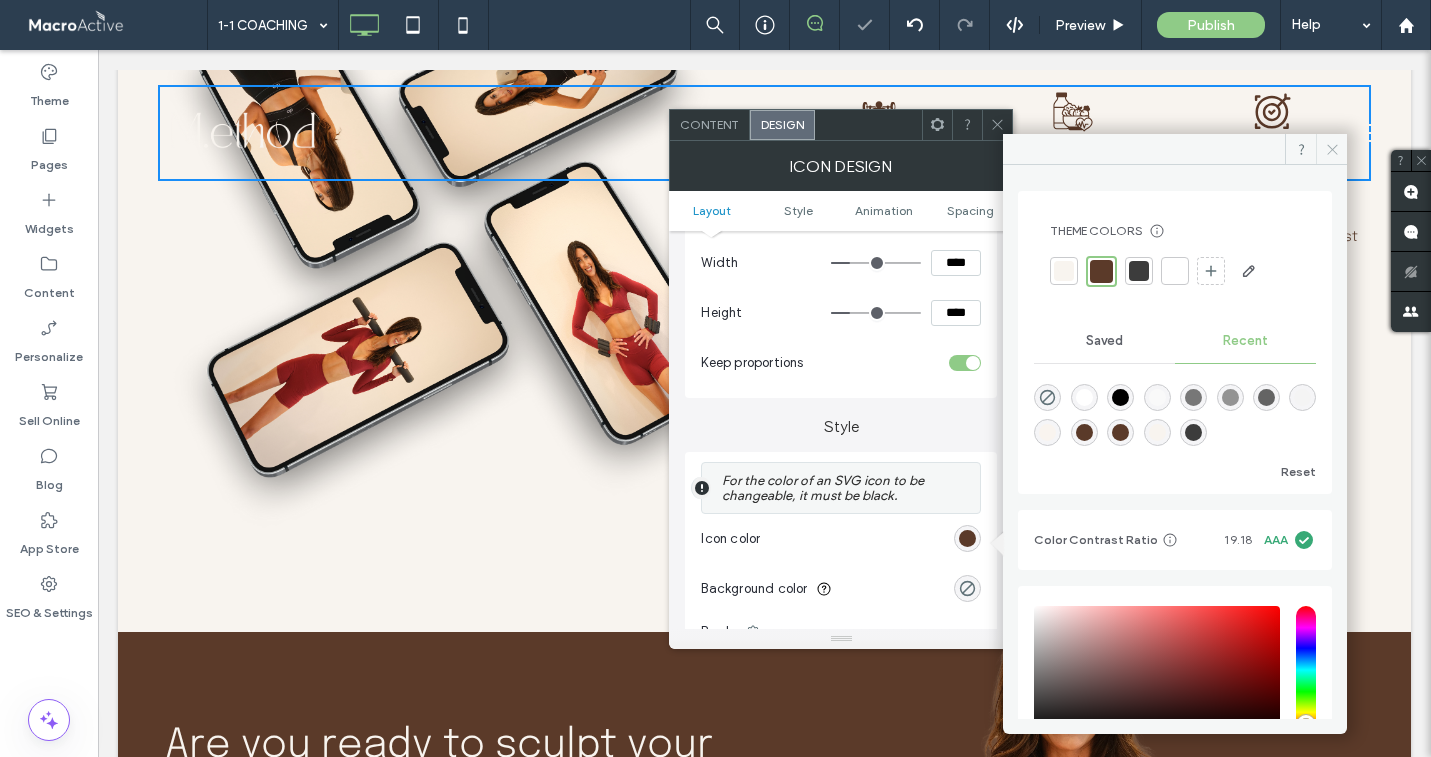 click 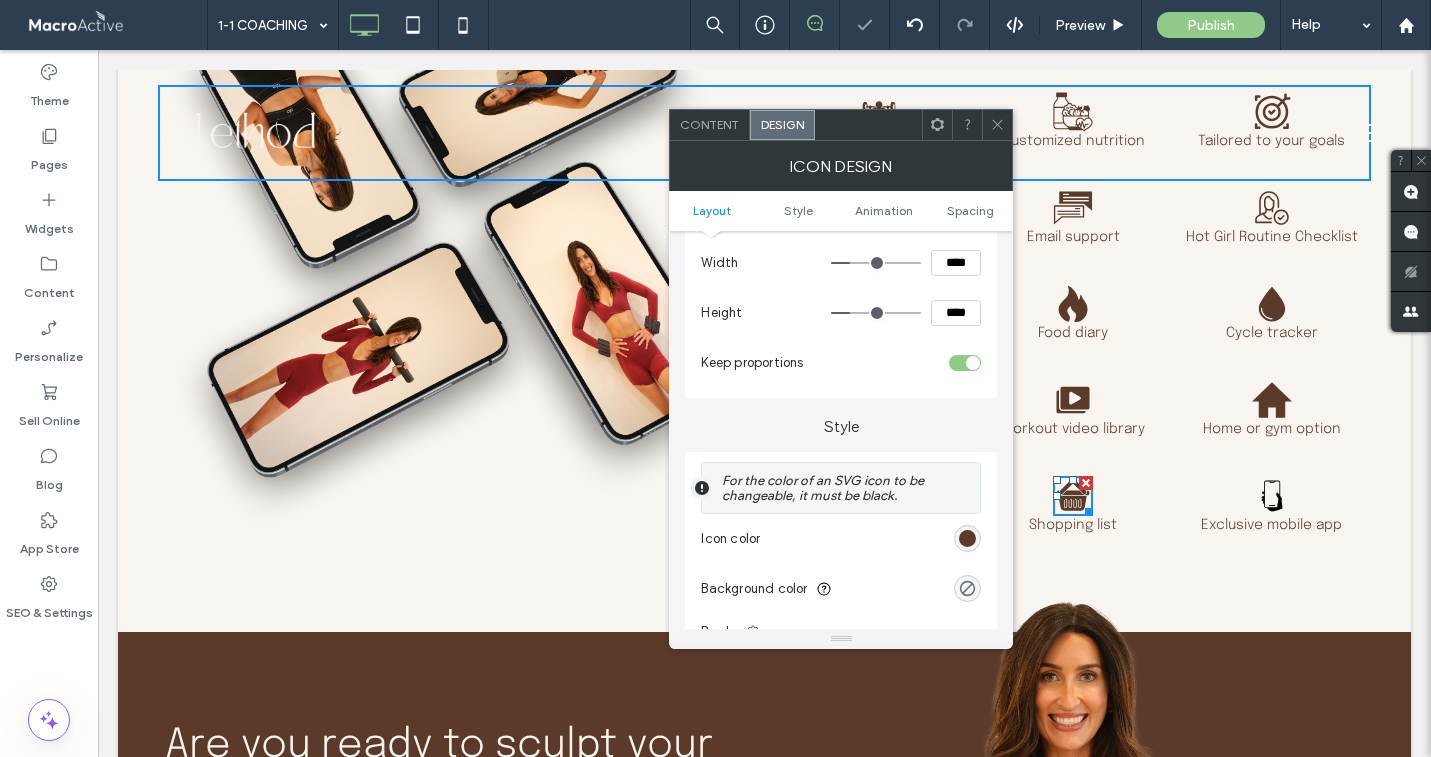 click 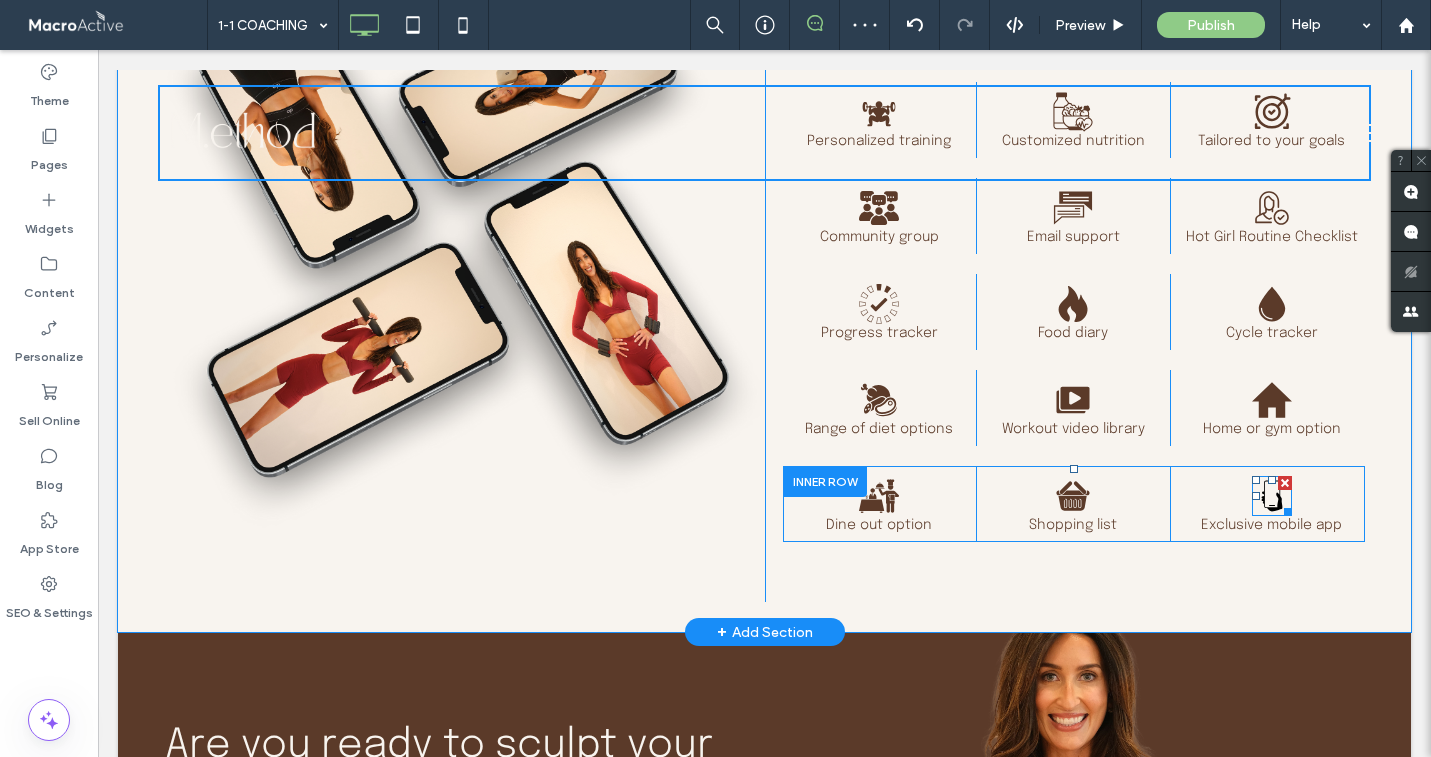 click 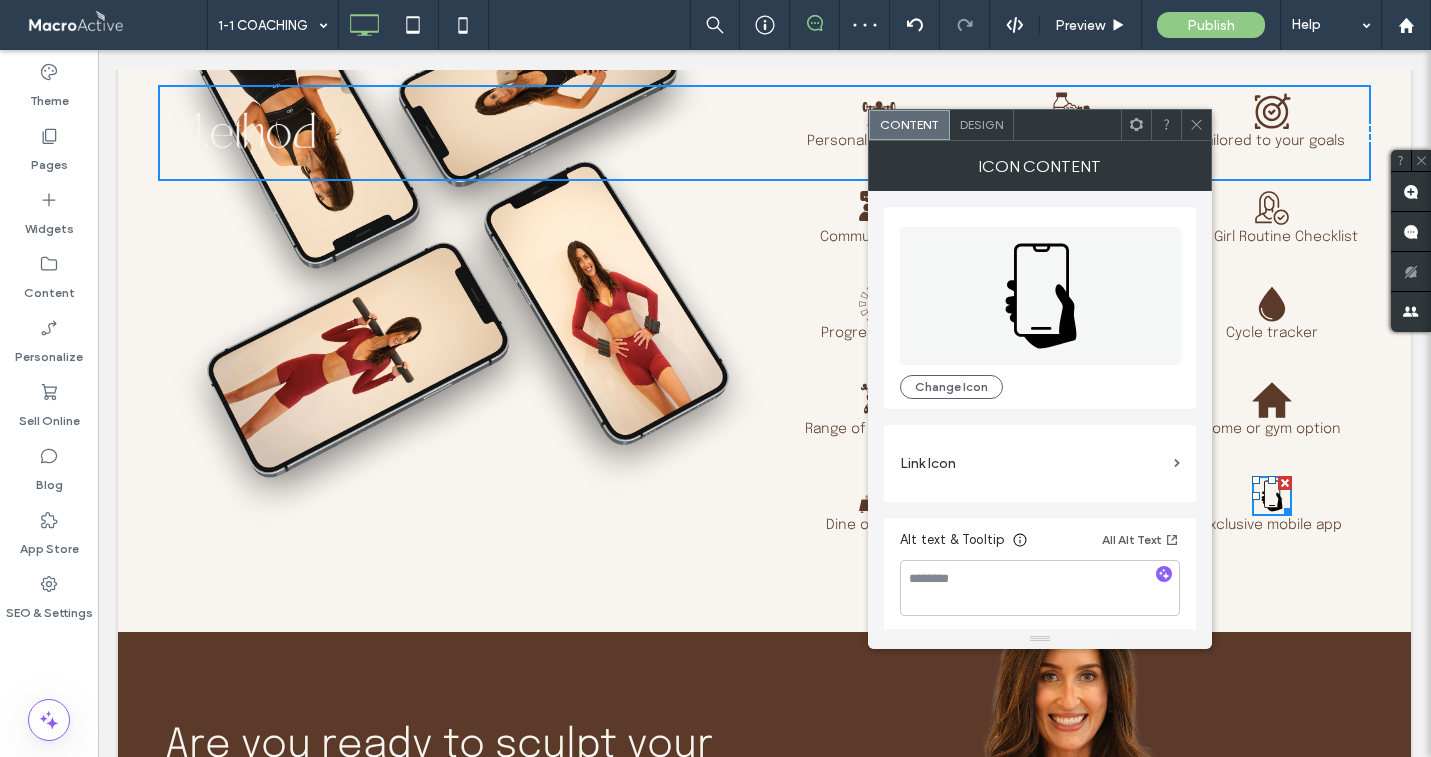 click on "Design" at bounding box center [981, 124] 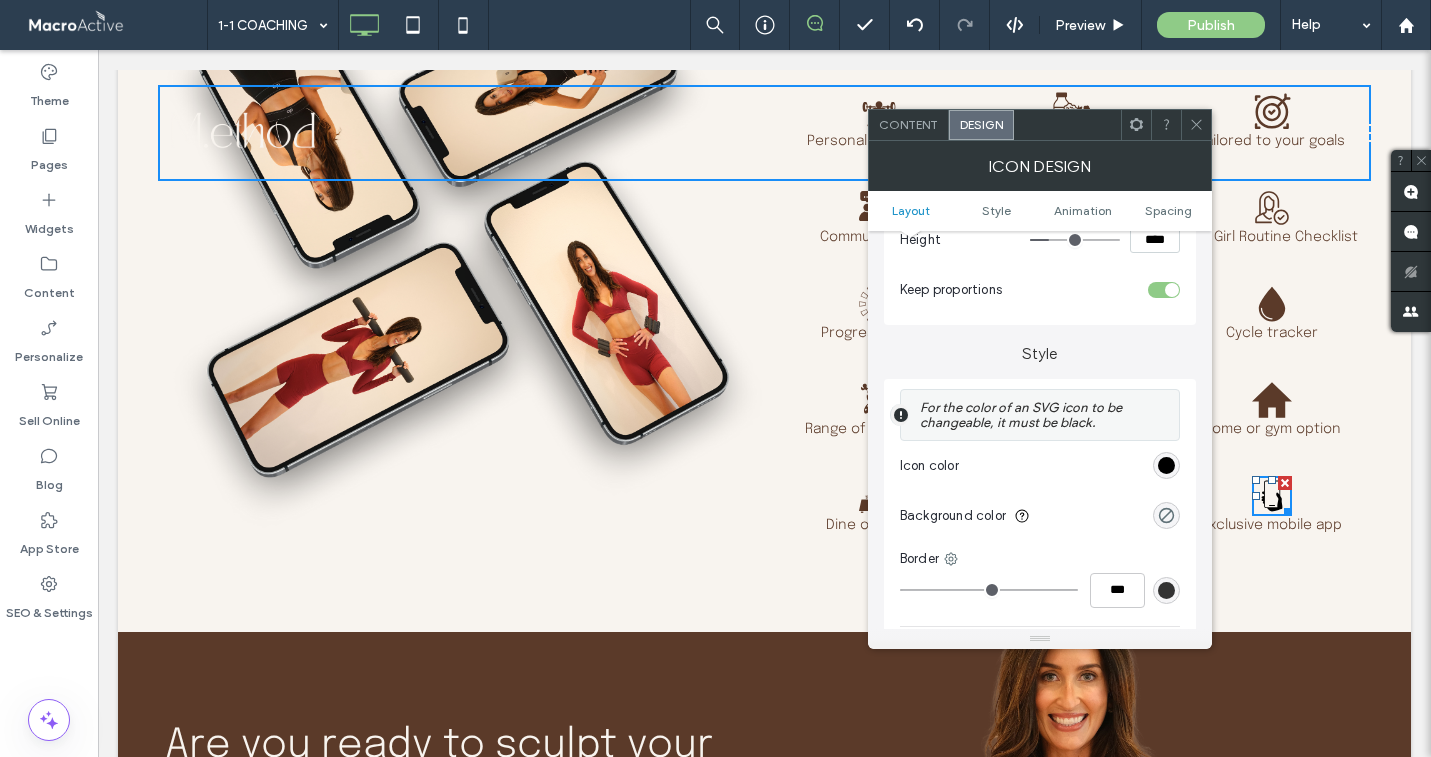 scroll, scrollTop: 433, scrollLeft: 0, axis: vertical 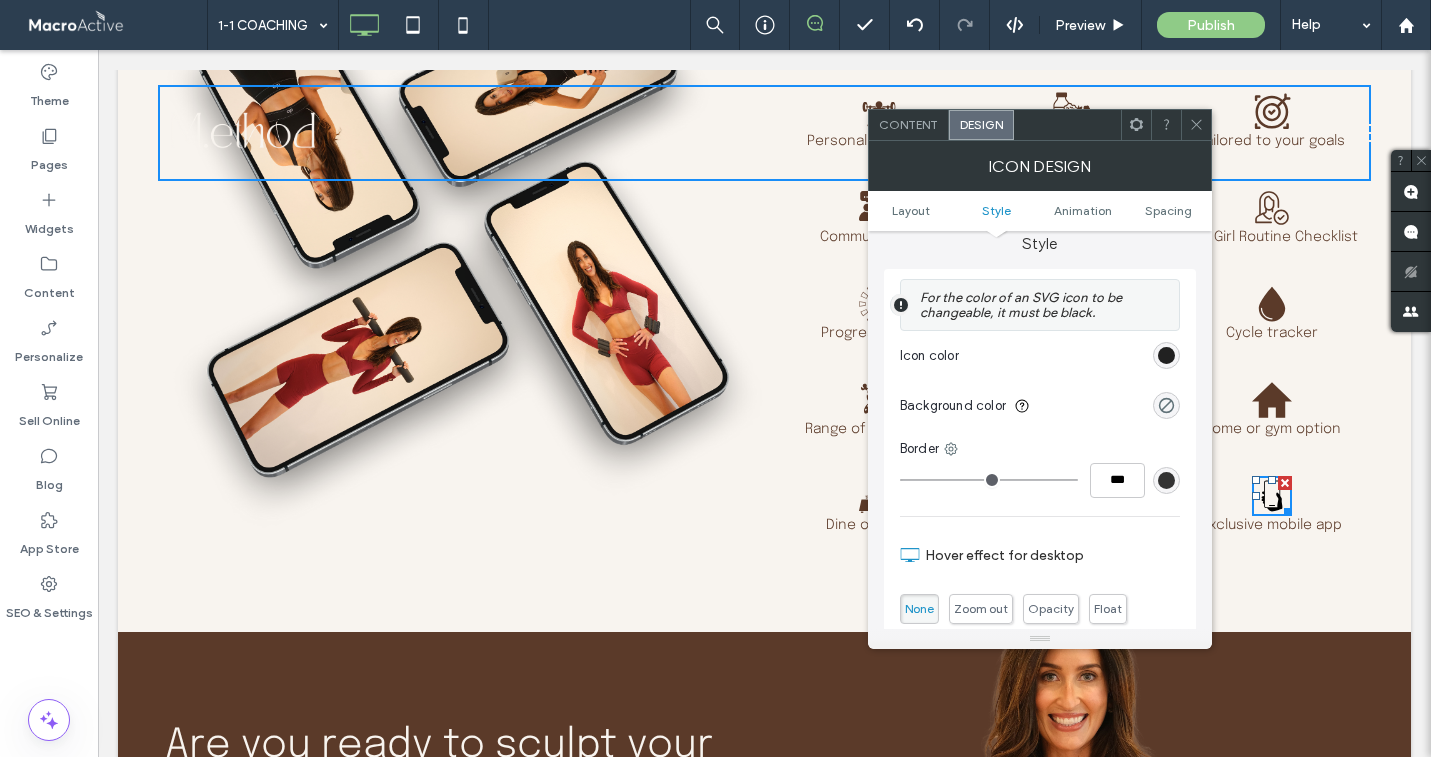 click at bounding box center (1166, 355) 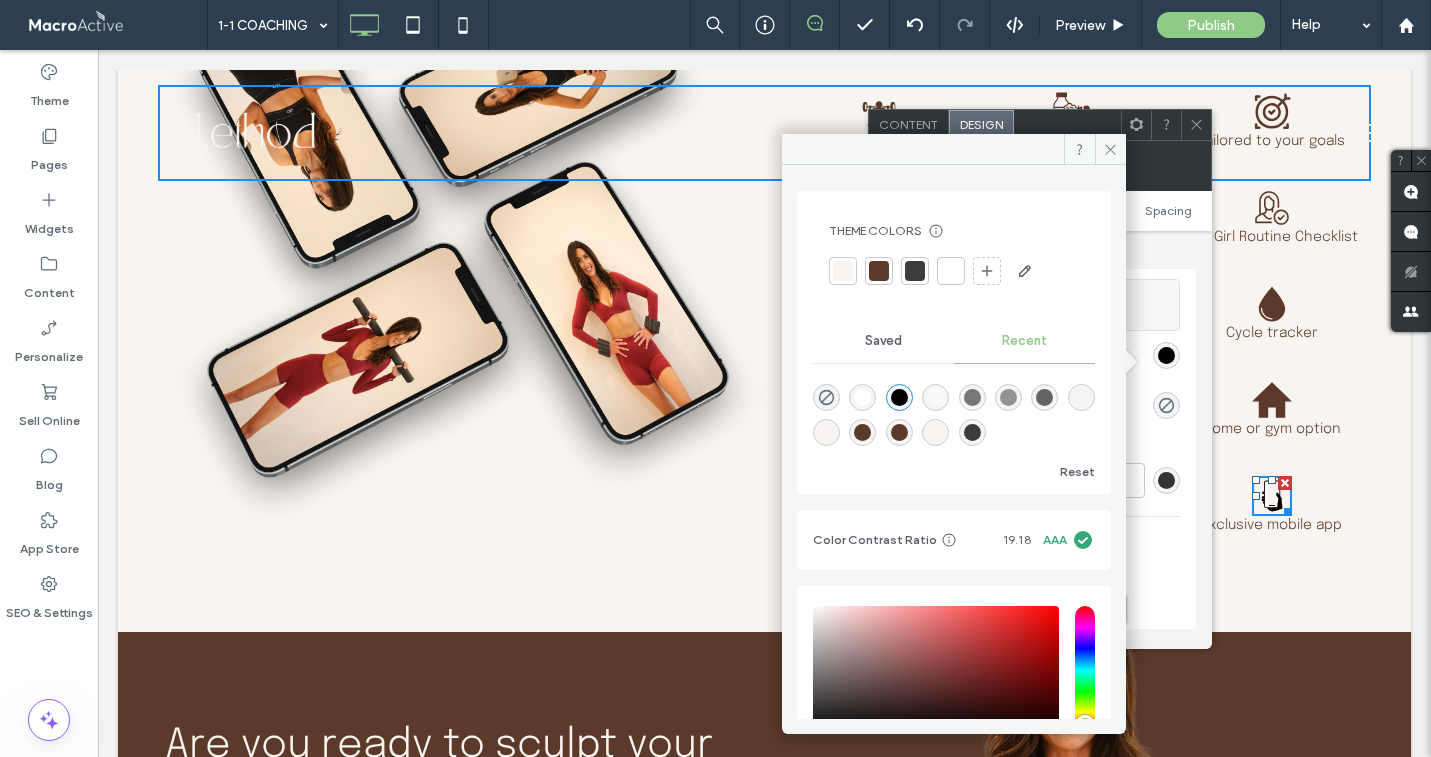 click at bounding box center [879, 271] 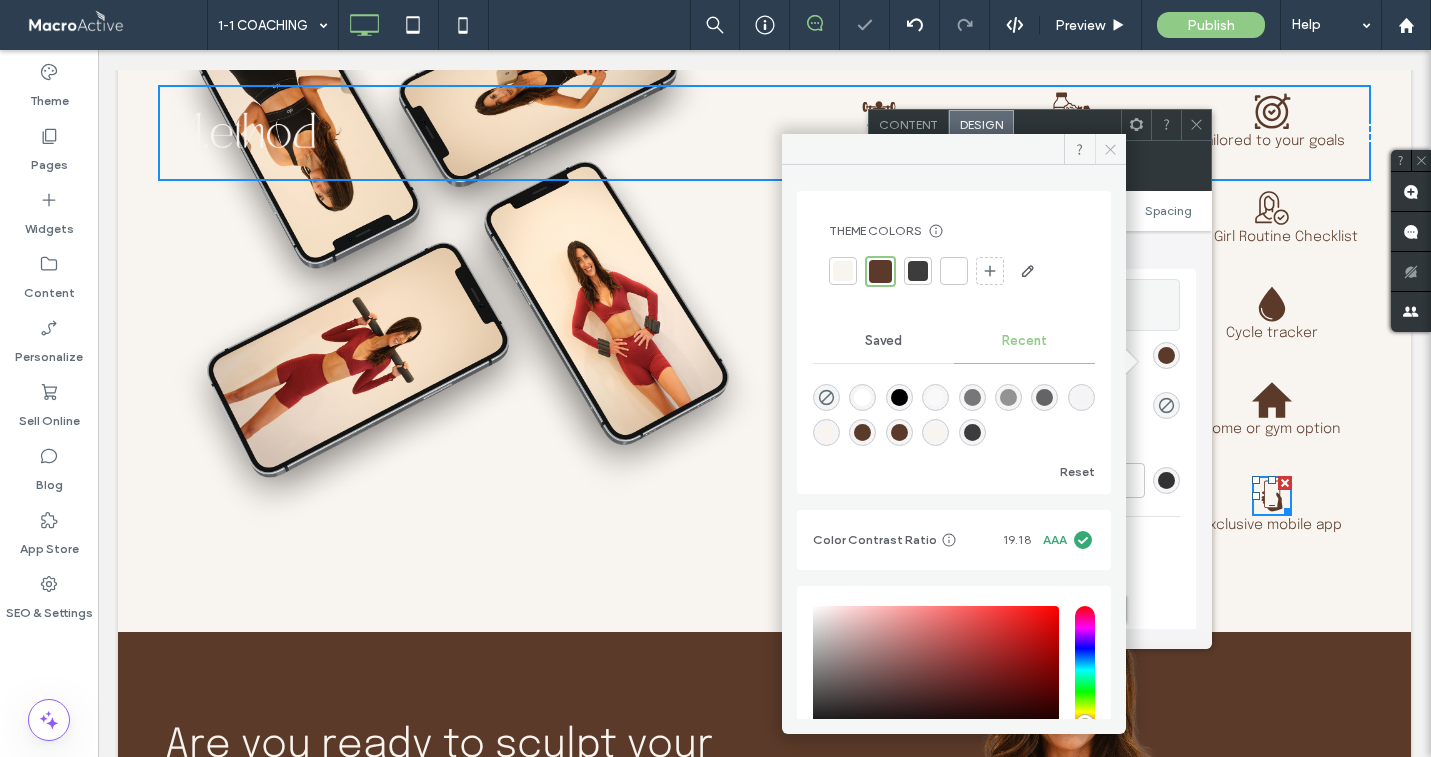 click 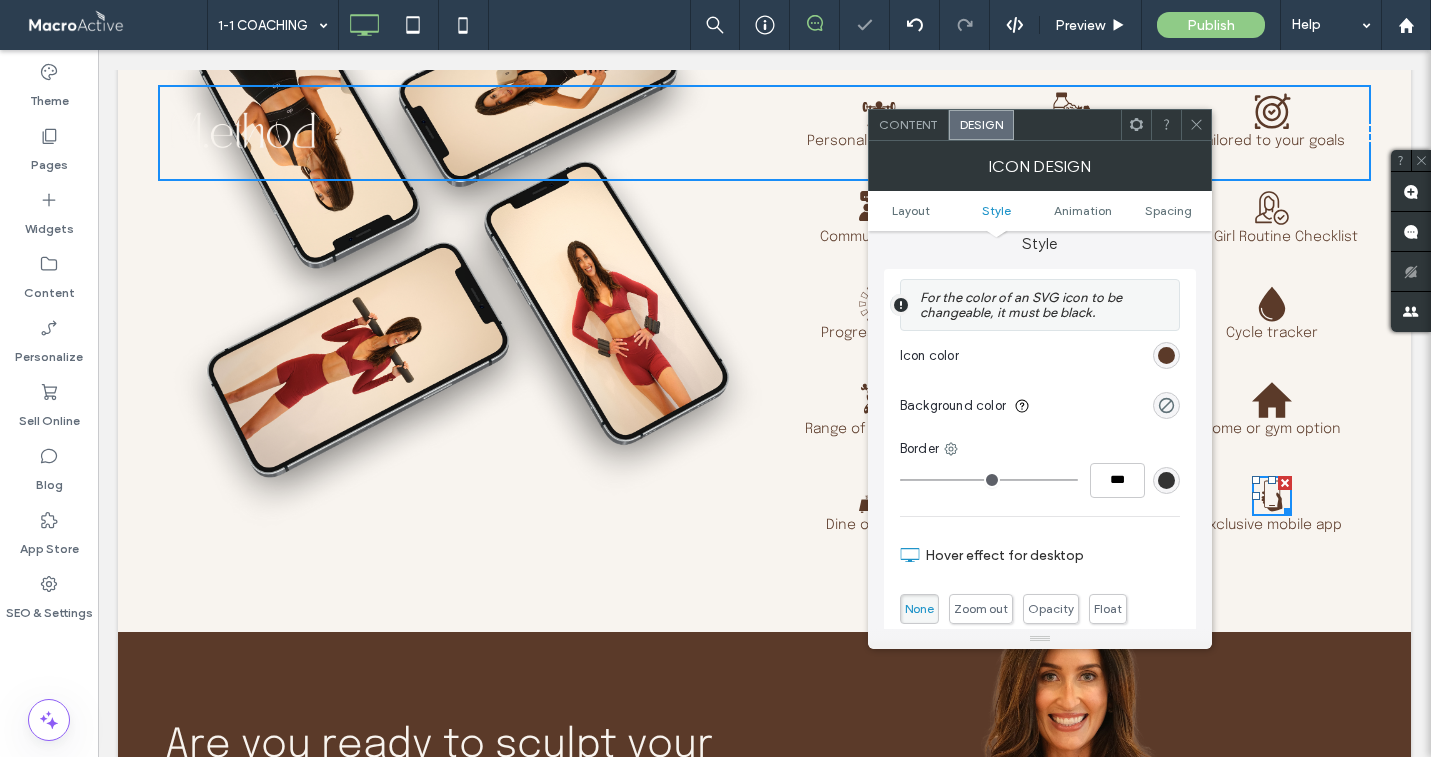 click at bounding box center (1196, 125) 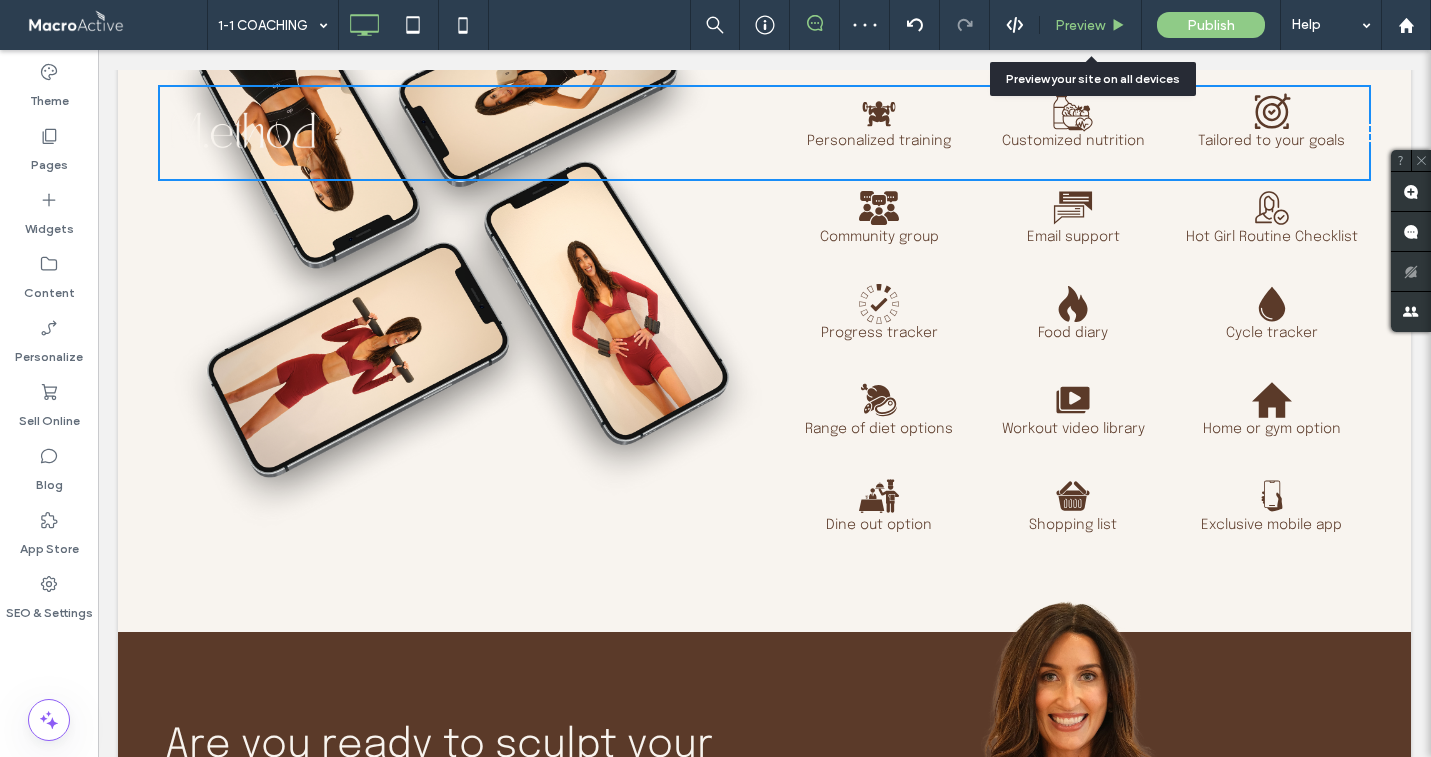 click on "Preview" at bounding box center (1091, 25) 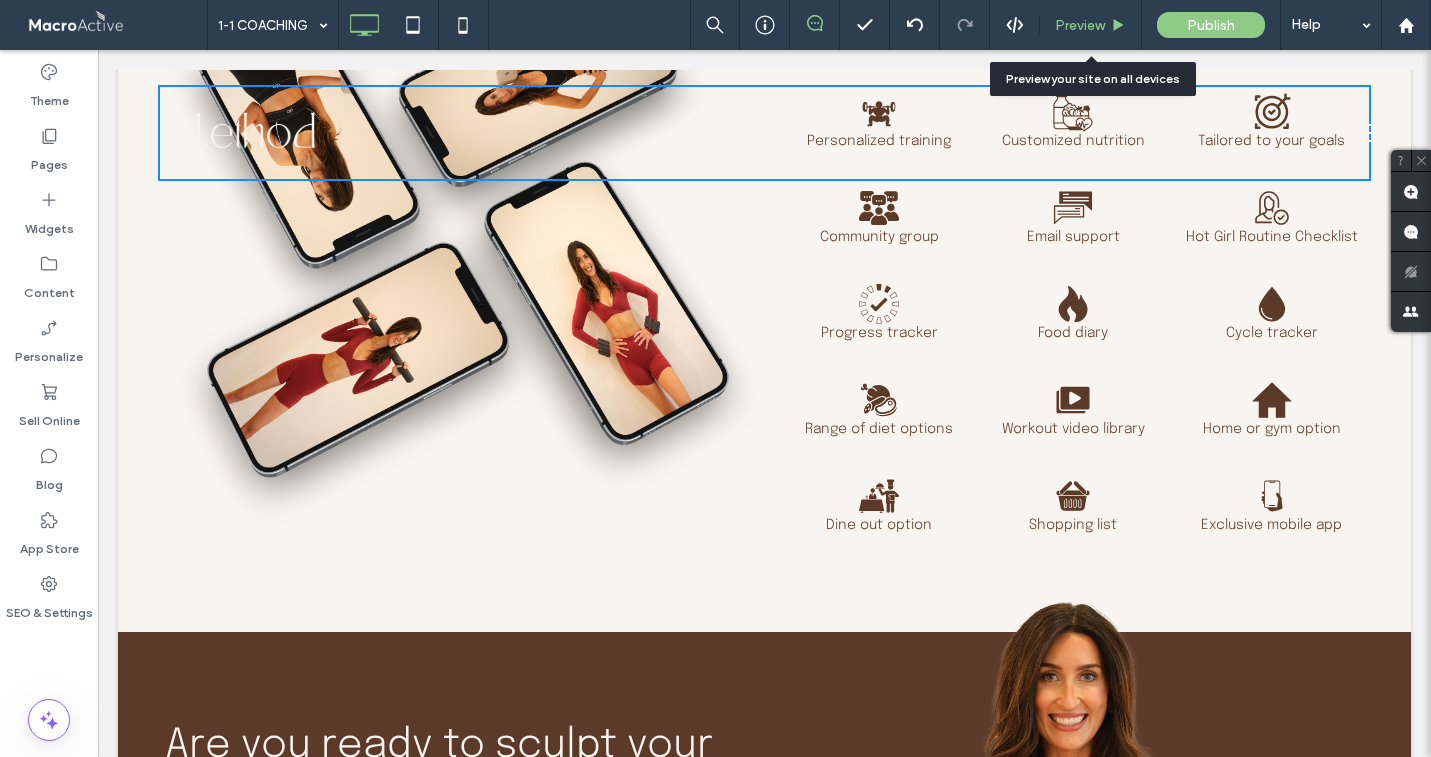 click on "Preview" at bounding box center [1091, 25] 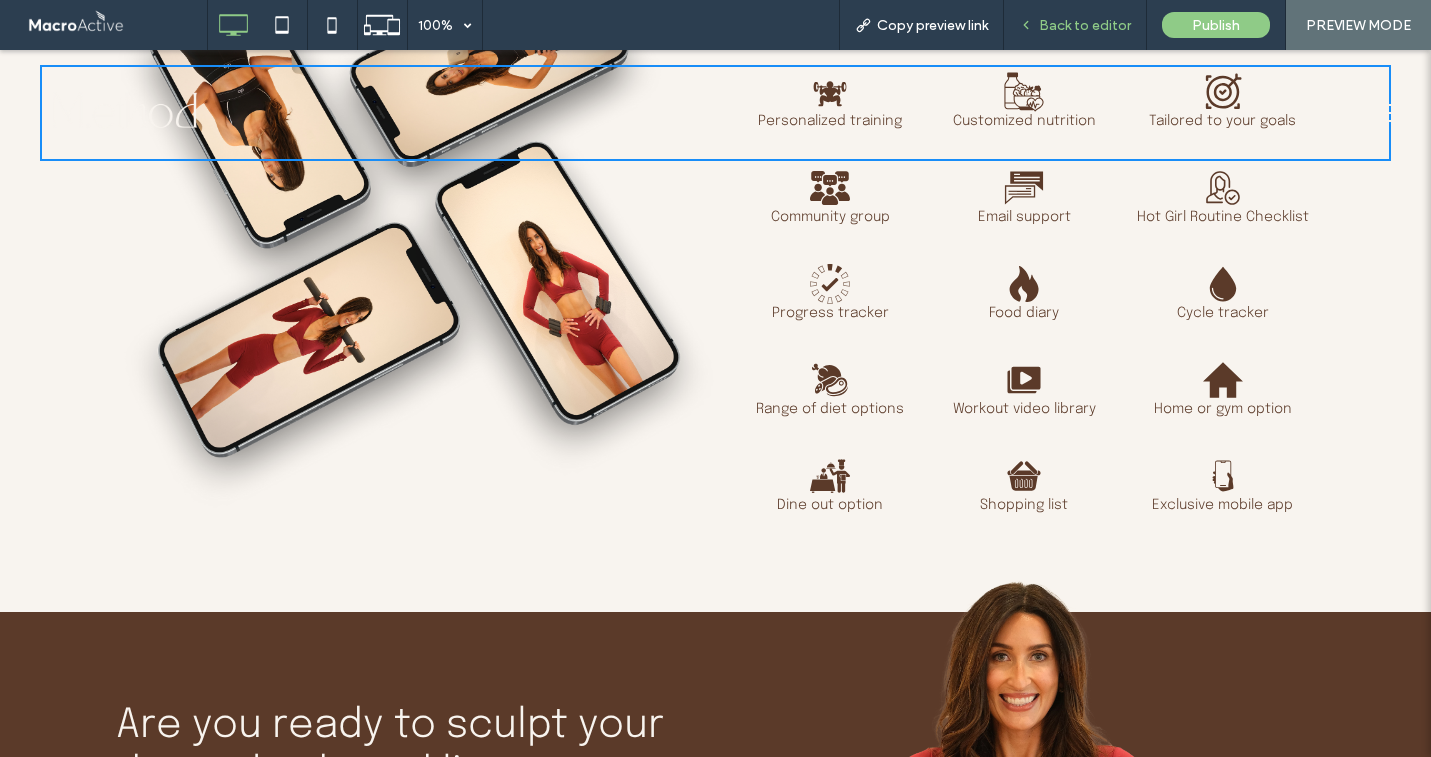 click on "Back to editor" at bounding box center [1085, 25] 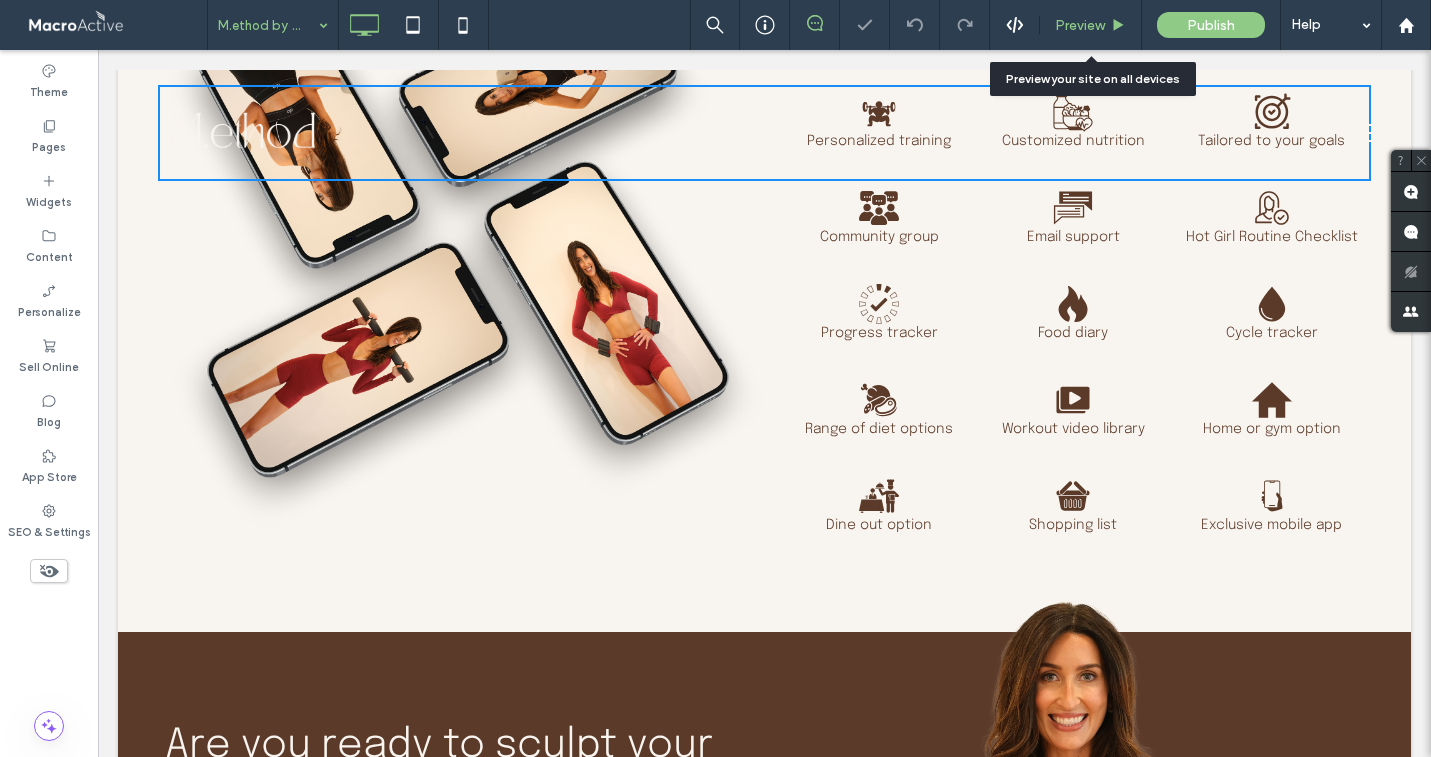 click on "Preview" at bounding box center (1080, 25) 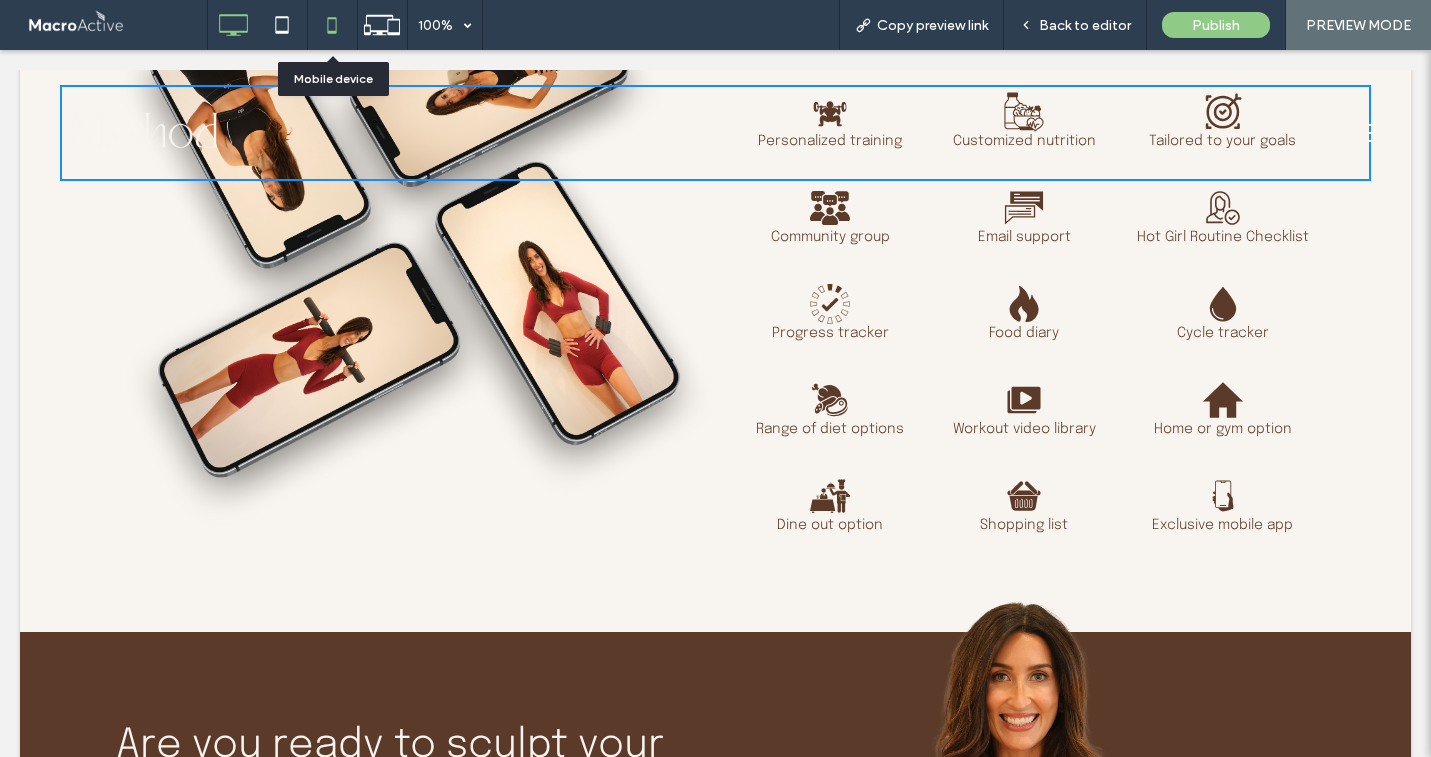 click 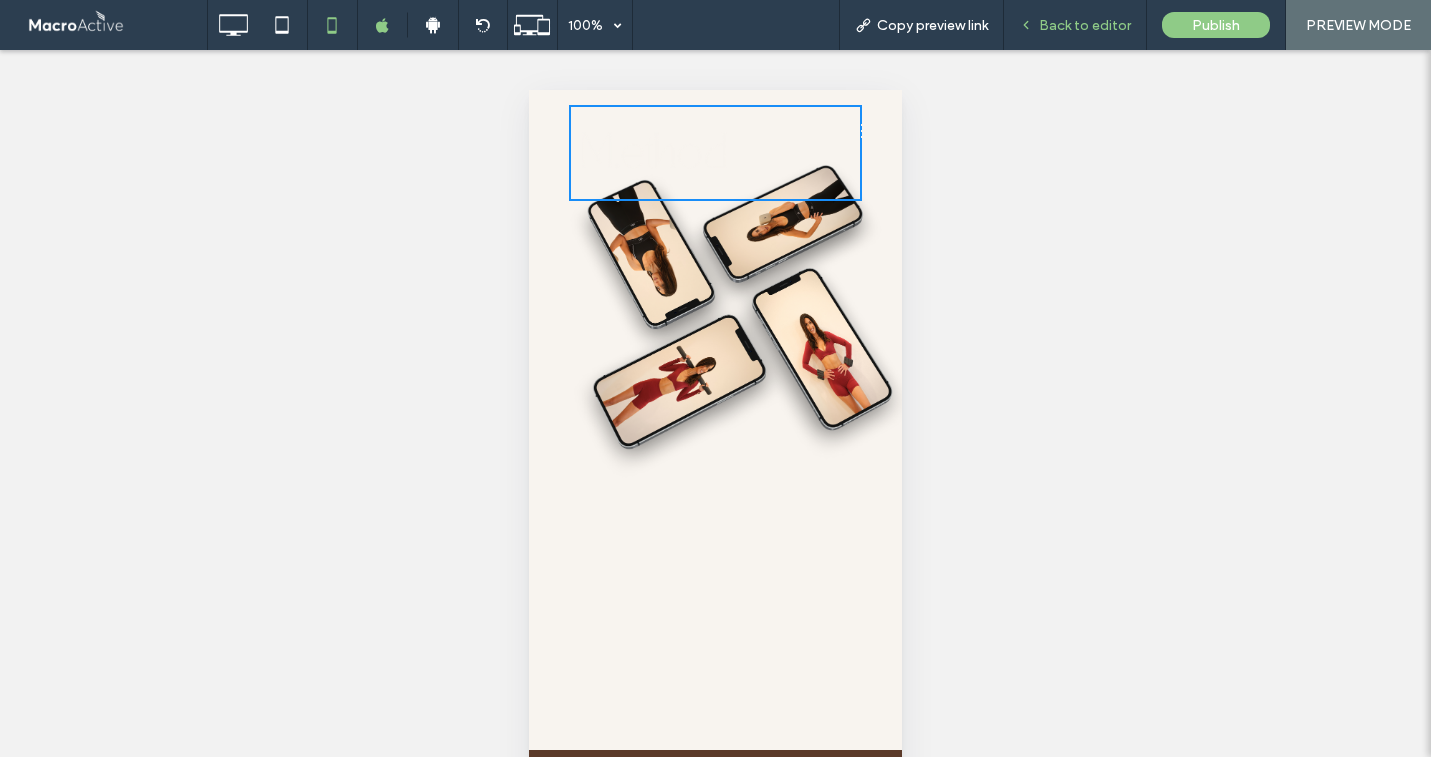 click on "Back to editor" at bounding box center (1085, 25) 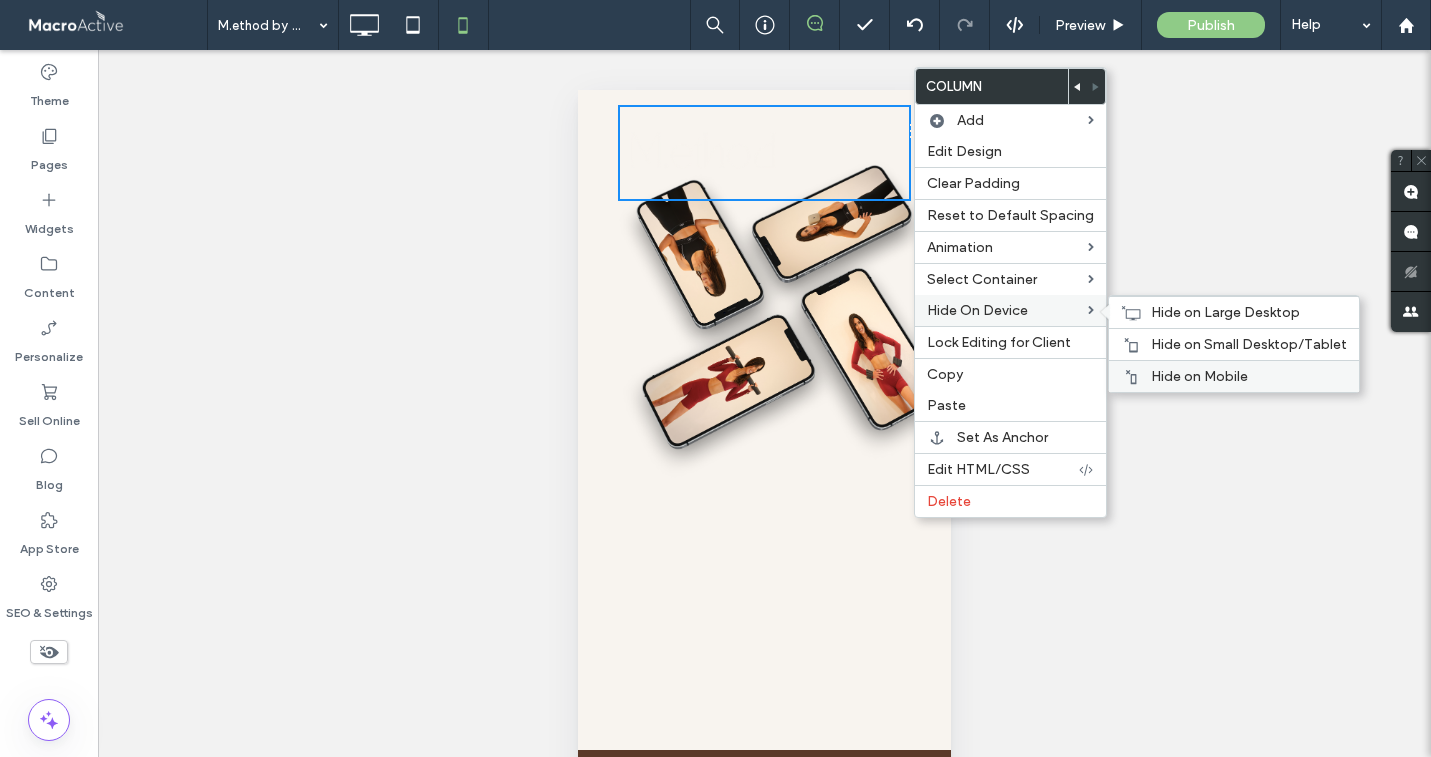 click on "Hide on Mobile" at bounding box center (1199, 376) 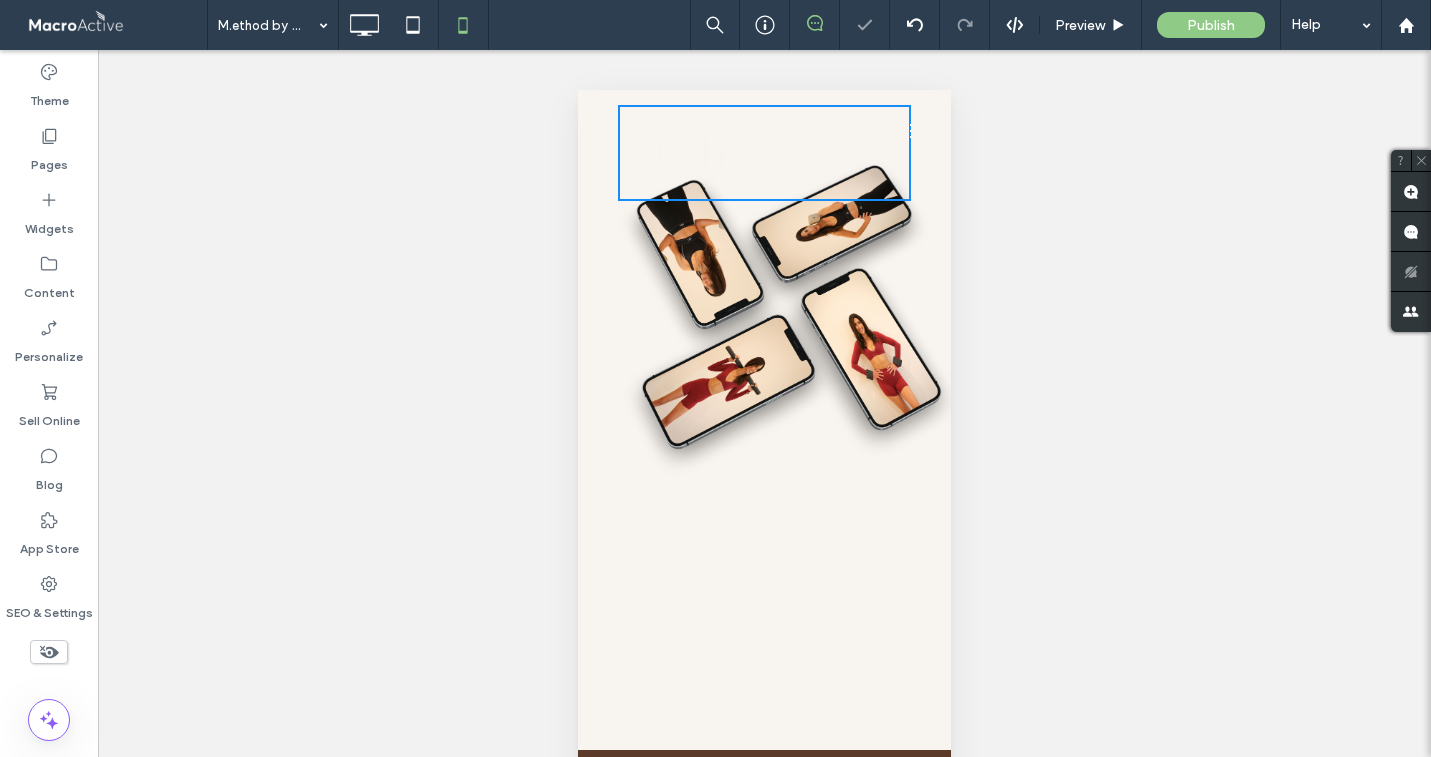 scroll, scrollTop: 70, scrollLeft: 0, axis: vertical 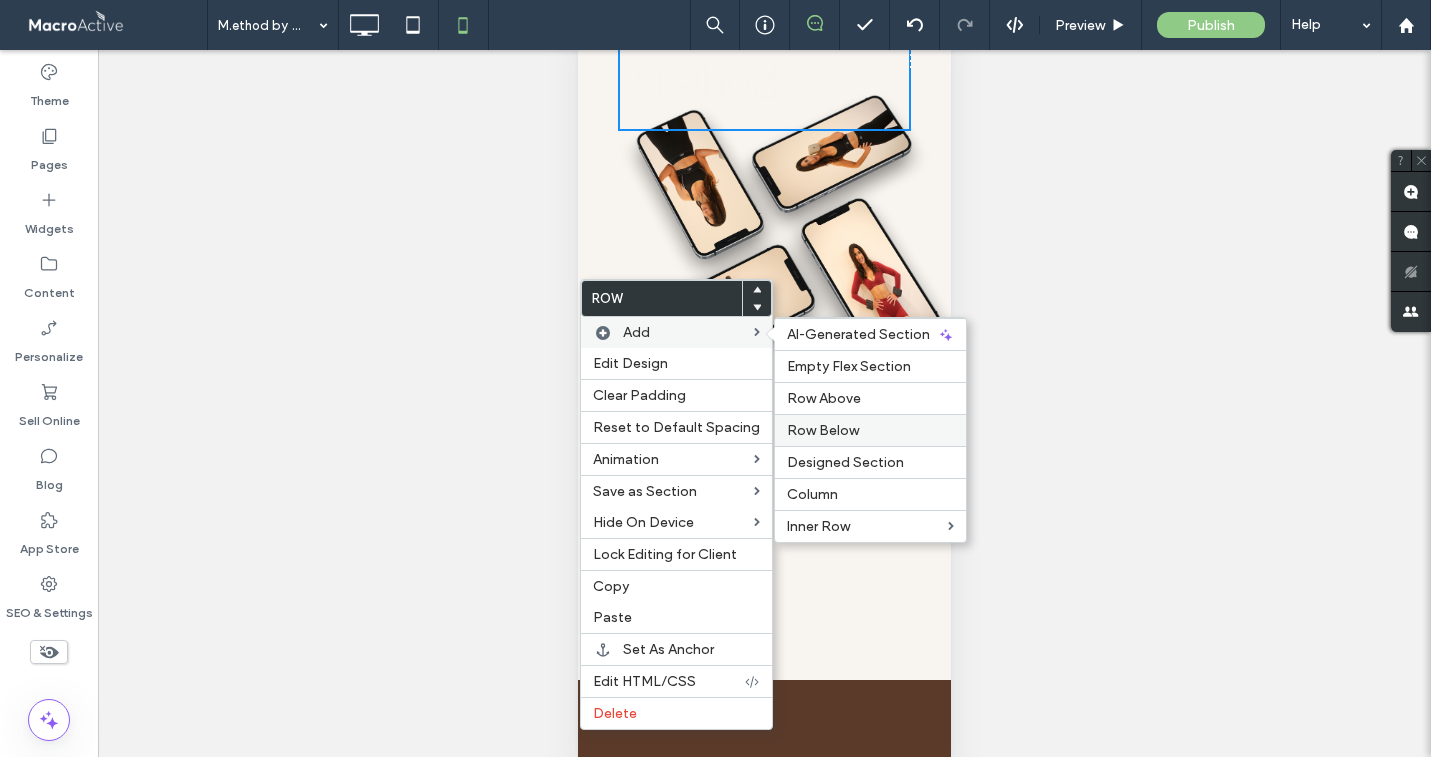 click on "Row Below" at bounding box center [870, 430] 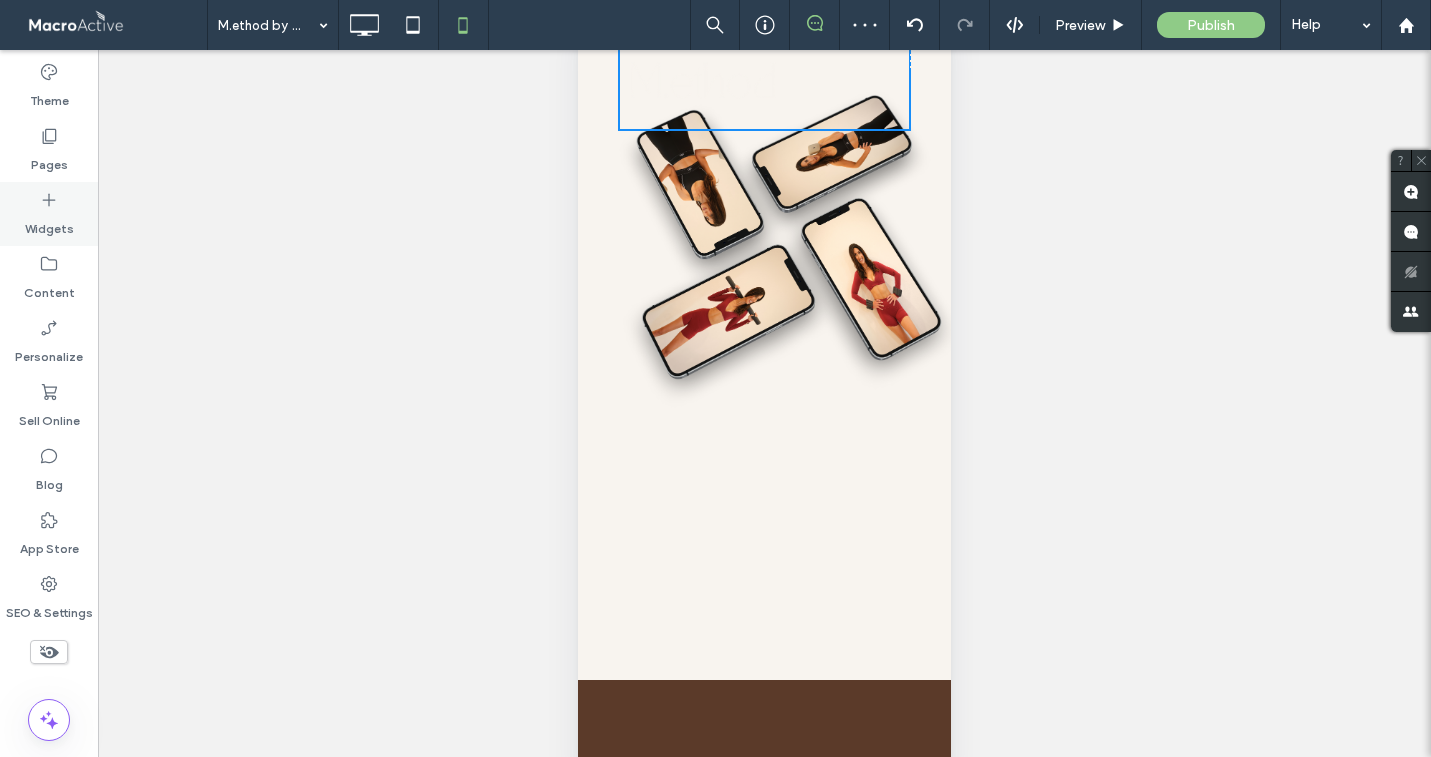 click 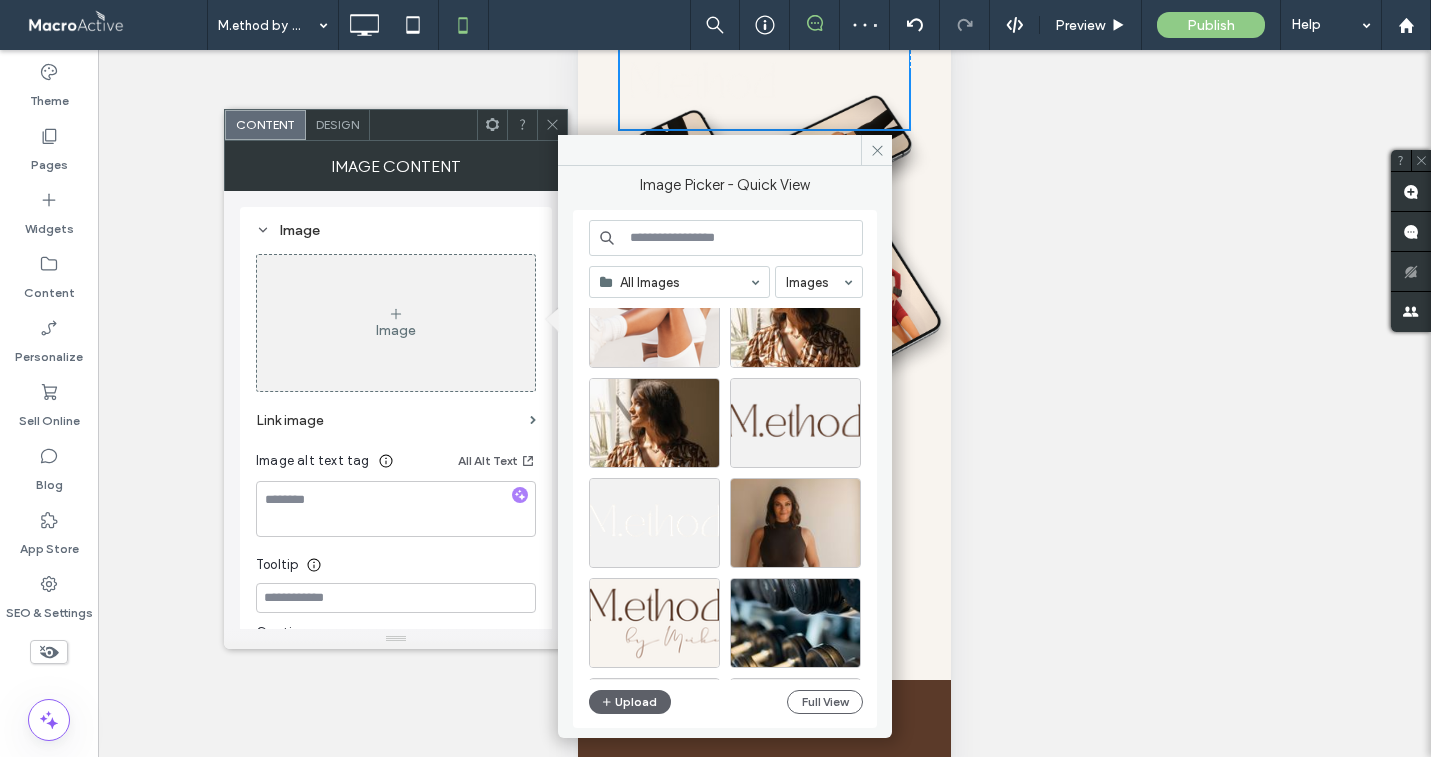 scroll, scrollTop: 1551, scrollLeft: 0, axis: vertical 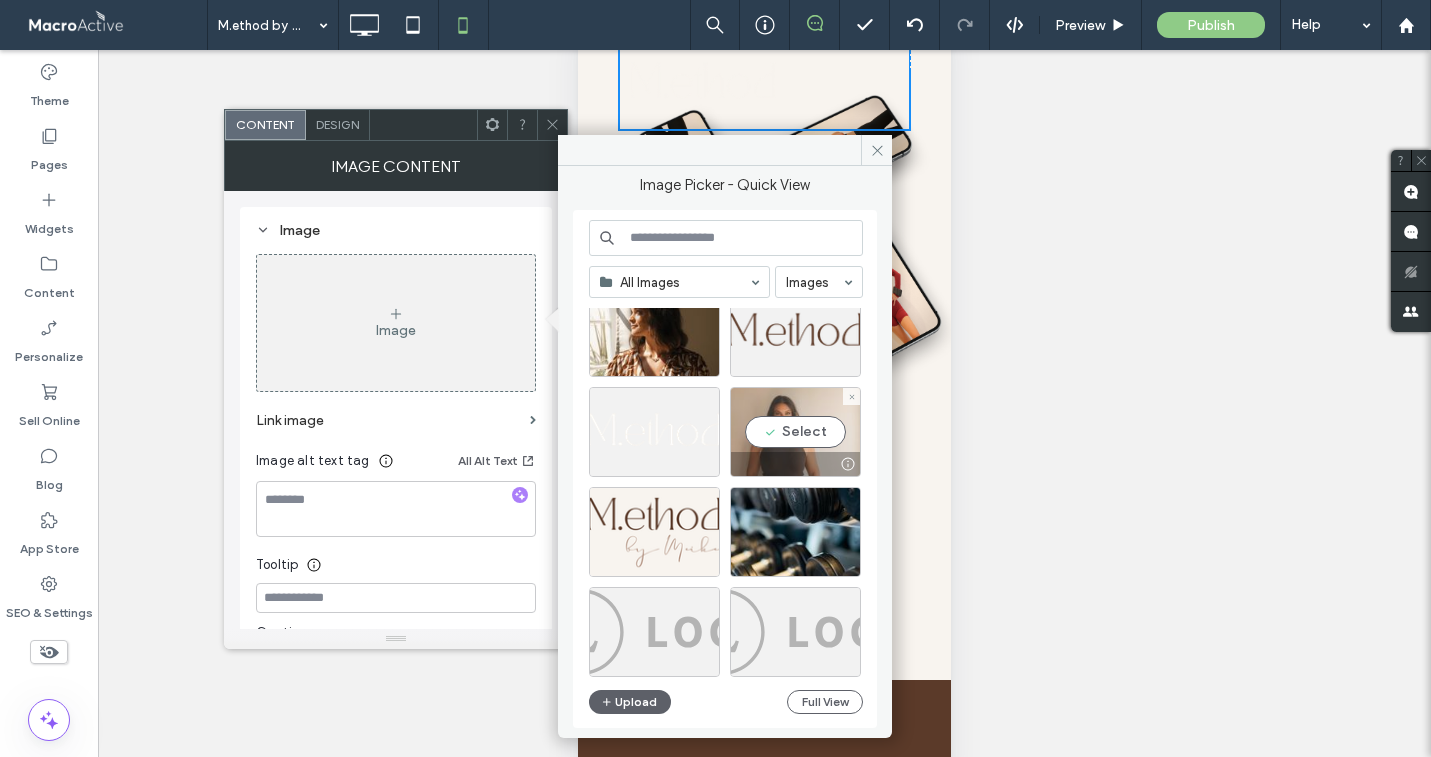 click on "Select" at bounding box center [795, 432] 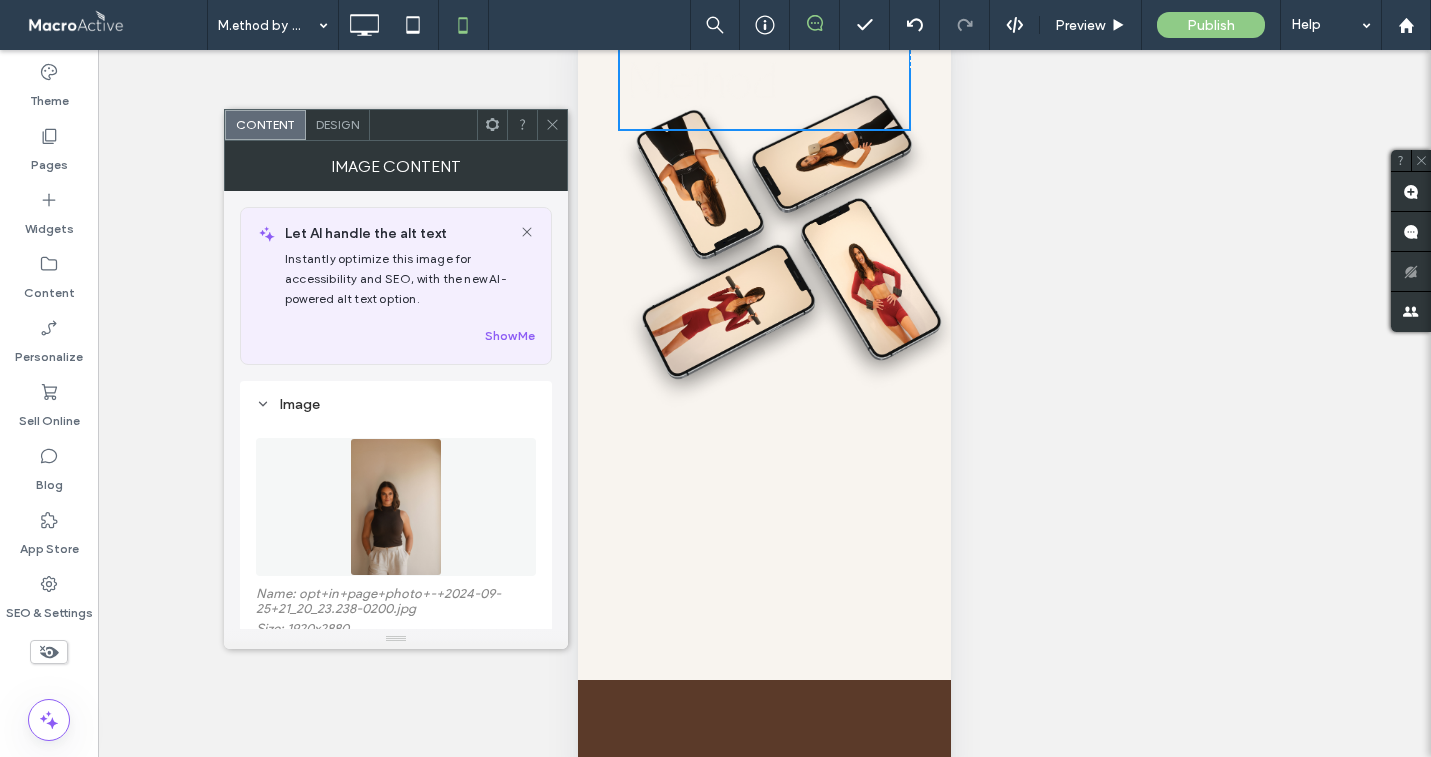 click on "Design" at bounding box center [337, 124] 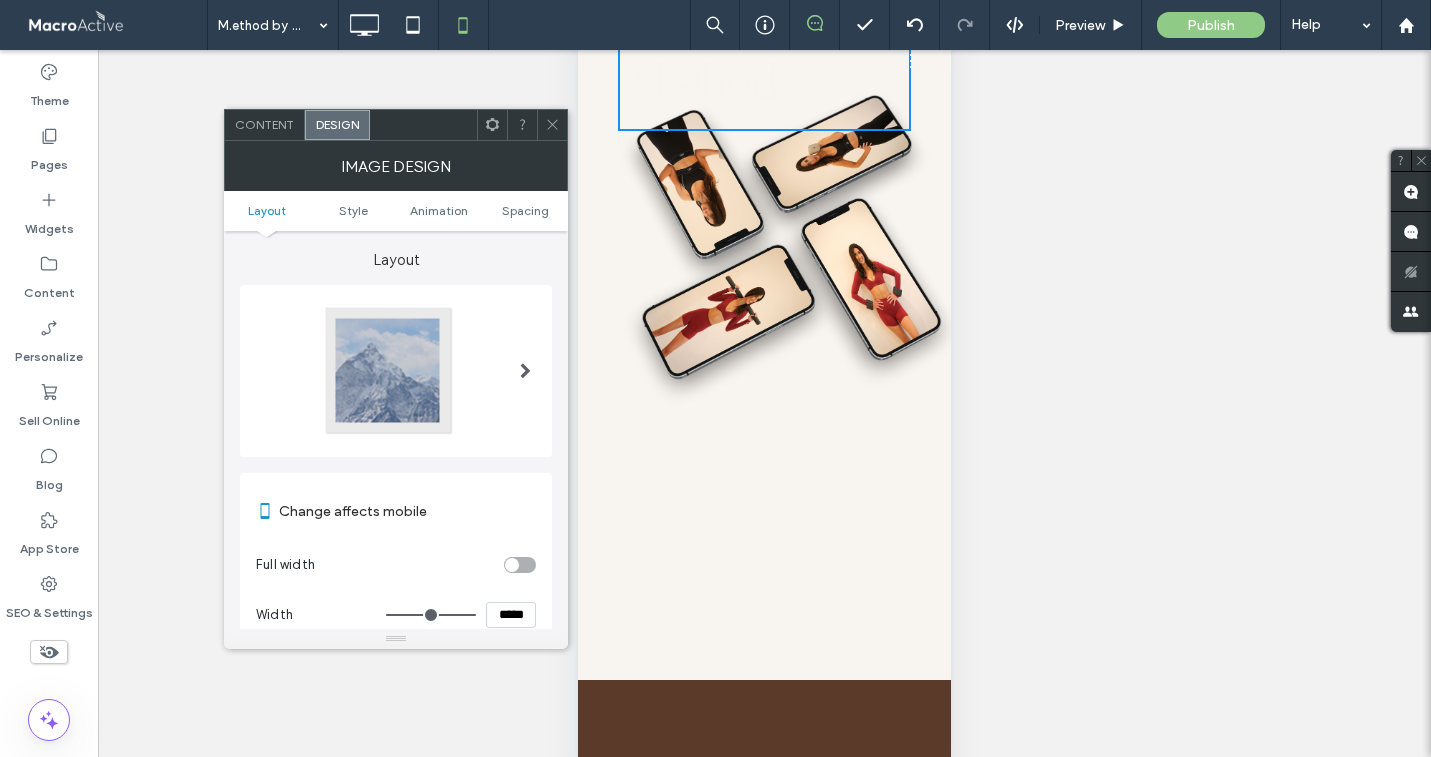 click at bounding box center (552, 125) 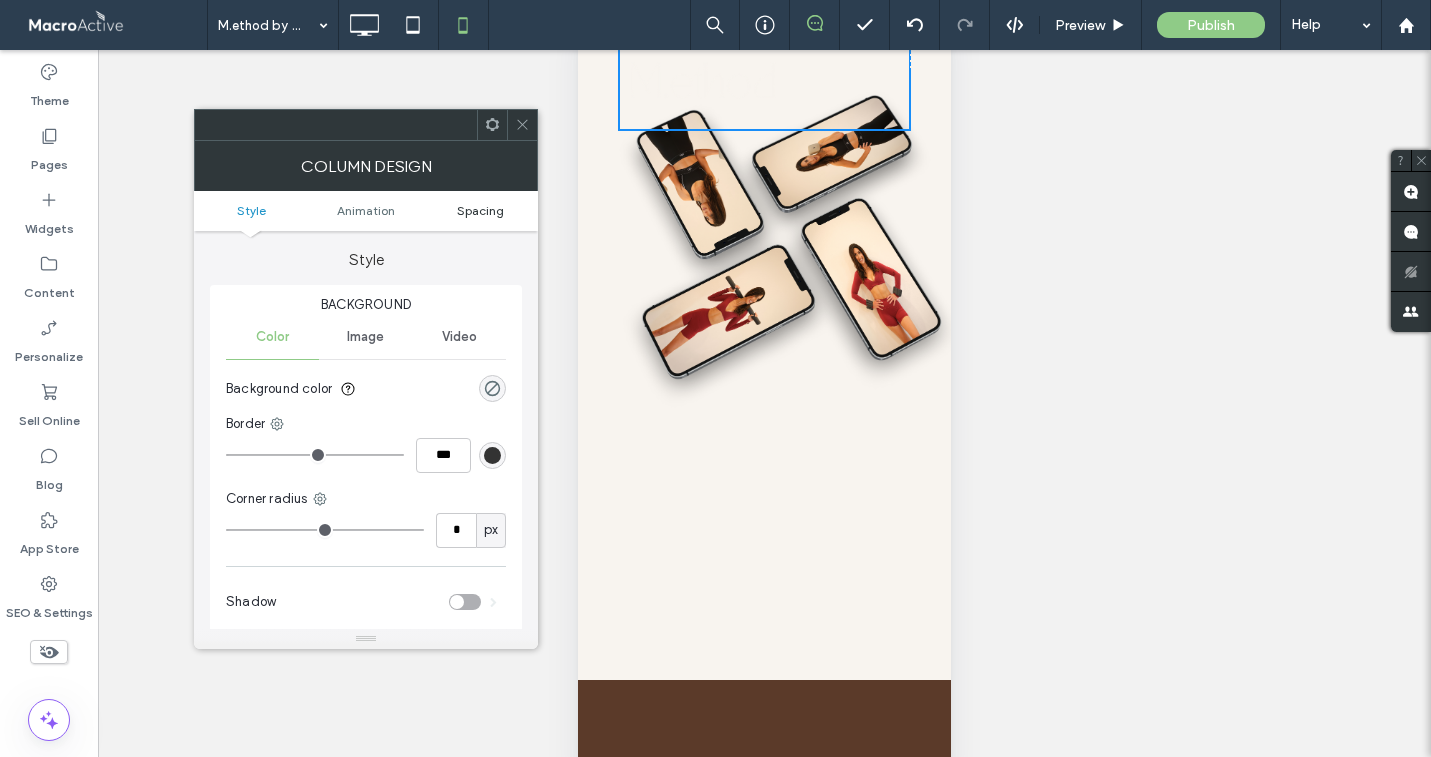 click on "Spacing" at bounding box center (480, 210) 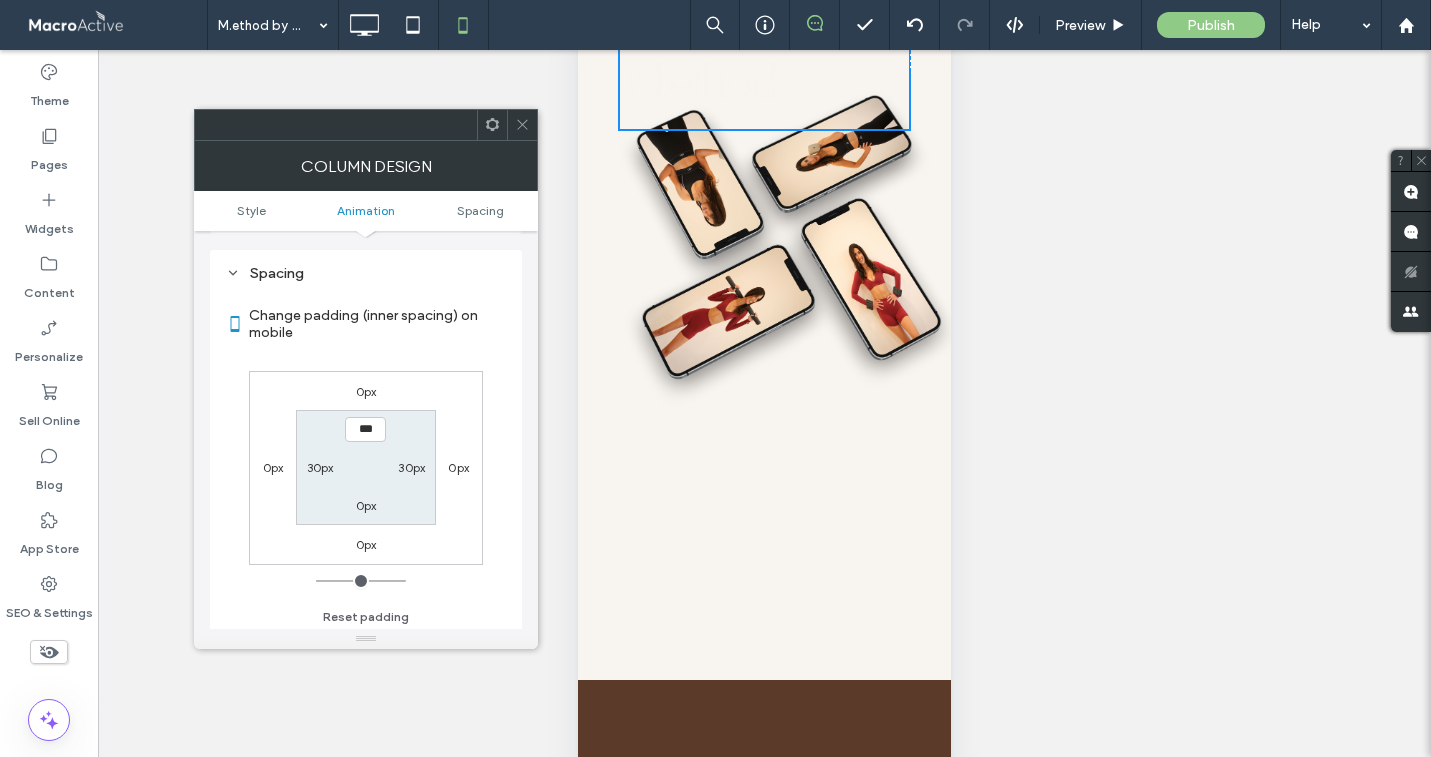 scroll, scrollTop: 470, scrollLeft: 0, axis: vertical 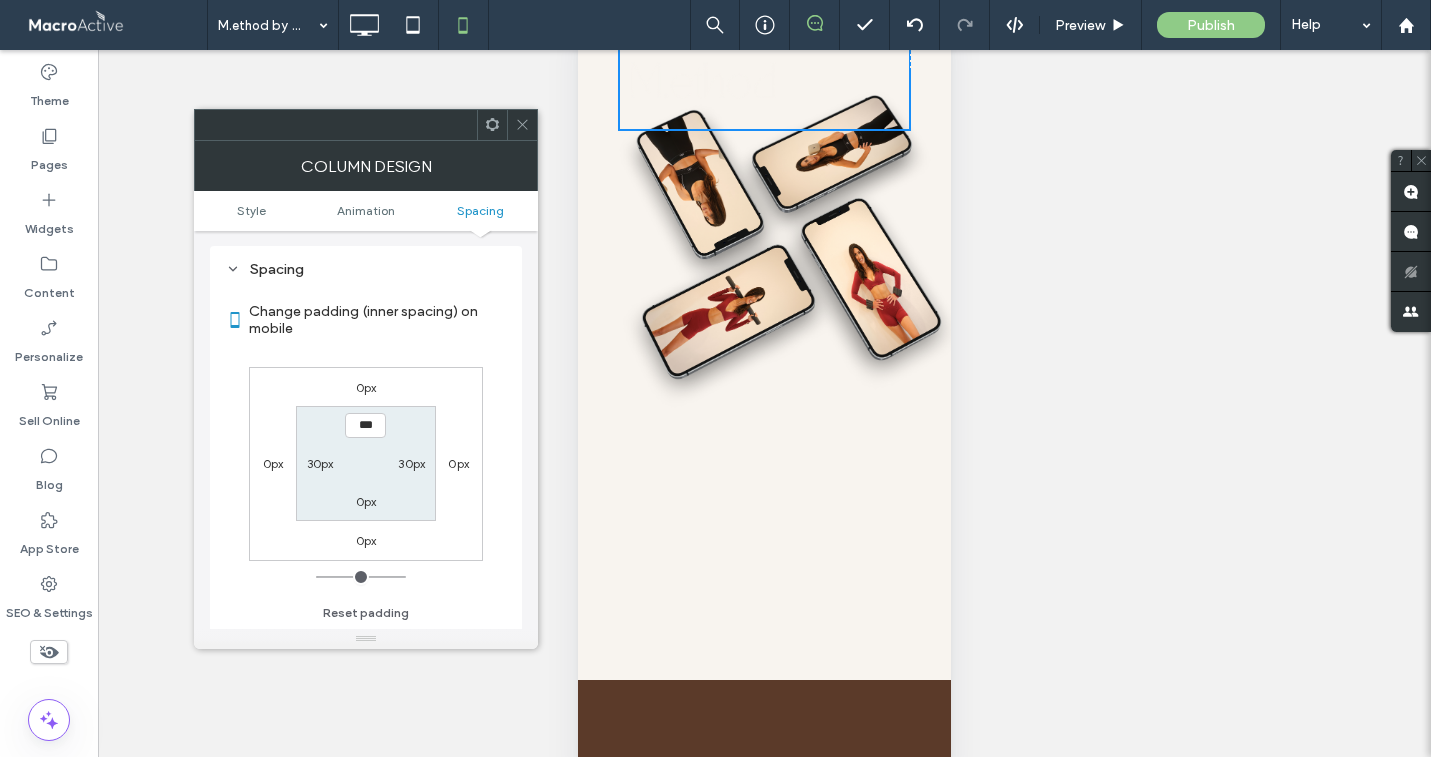 click 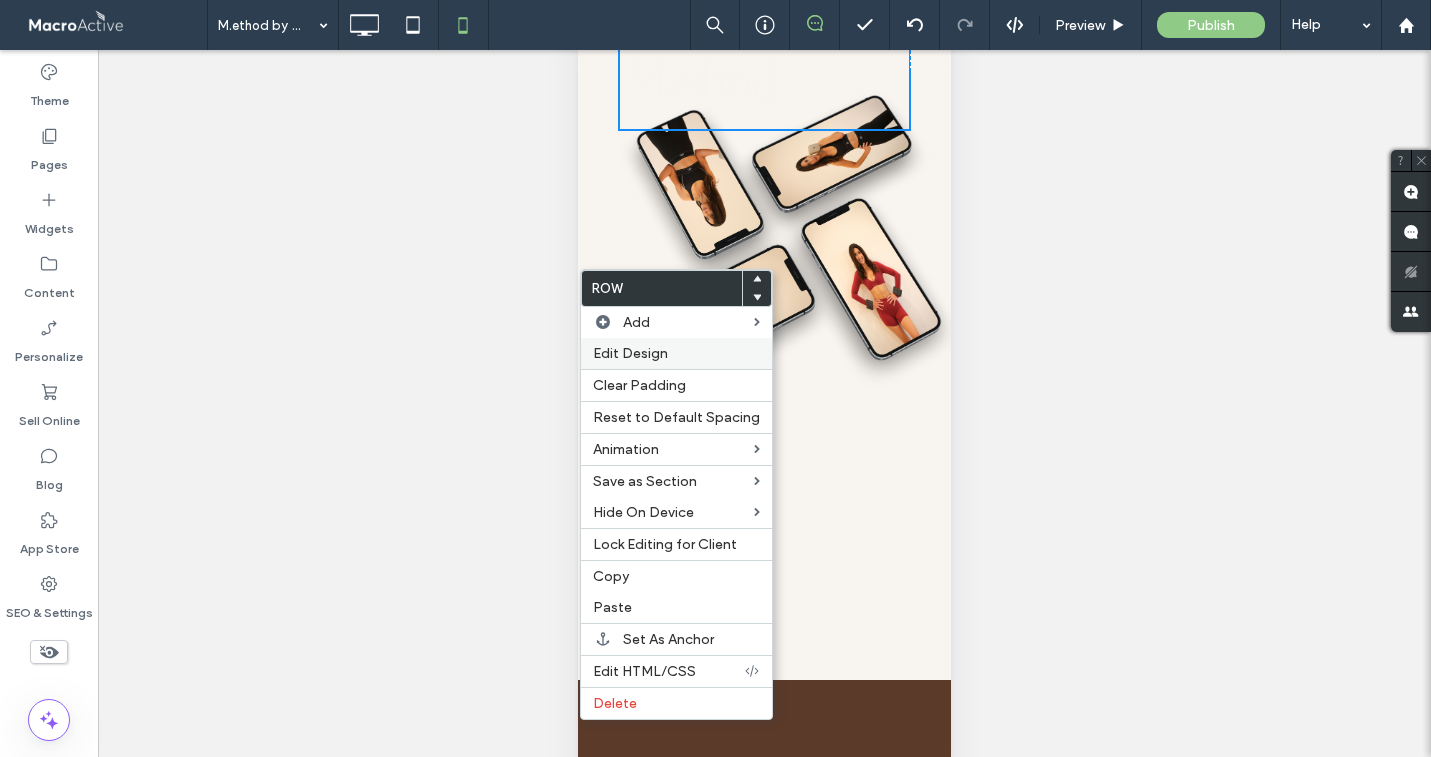 click on "Edit Design" at bounding box center (630, 353) 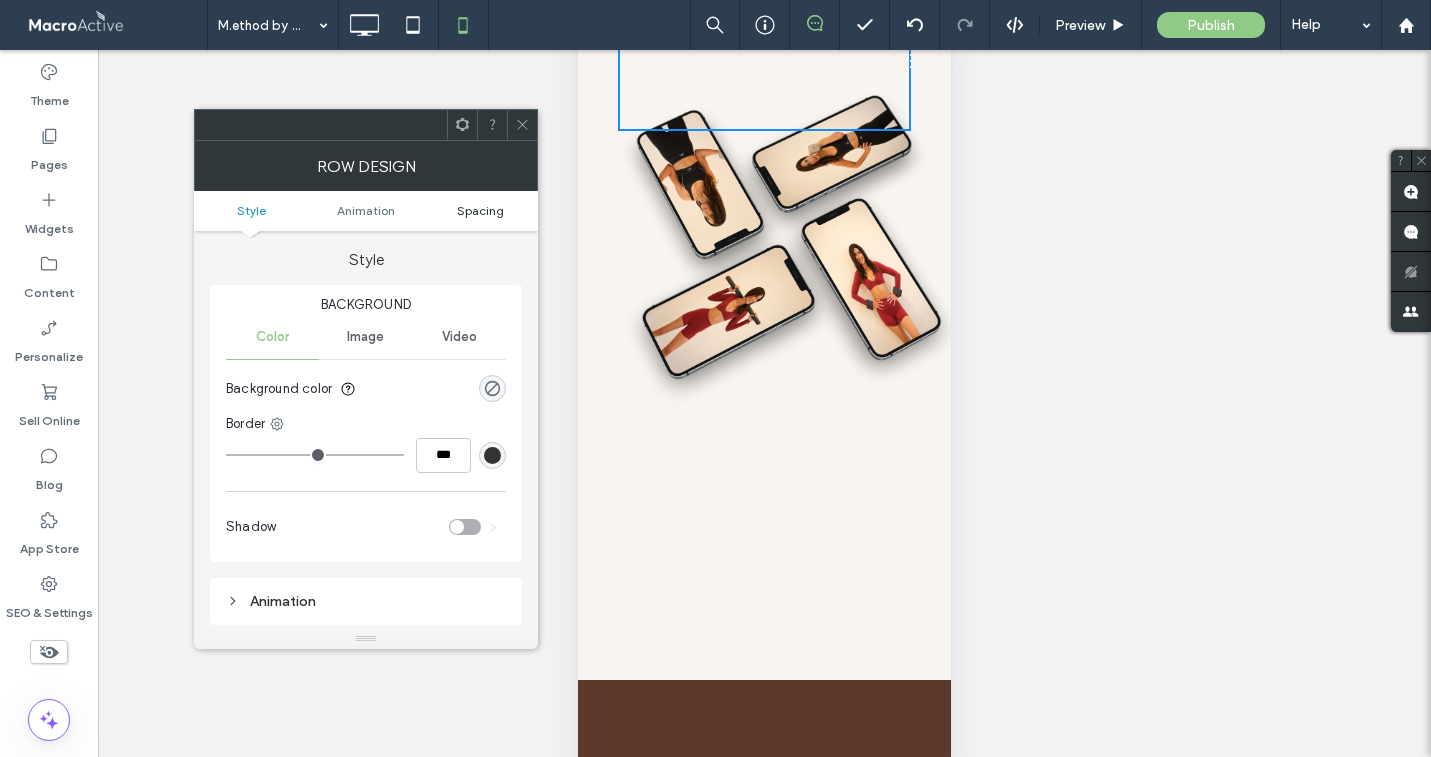 click on "Spacing" at bounding box center (480, 210) 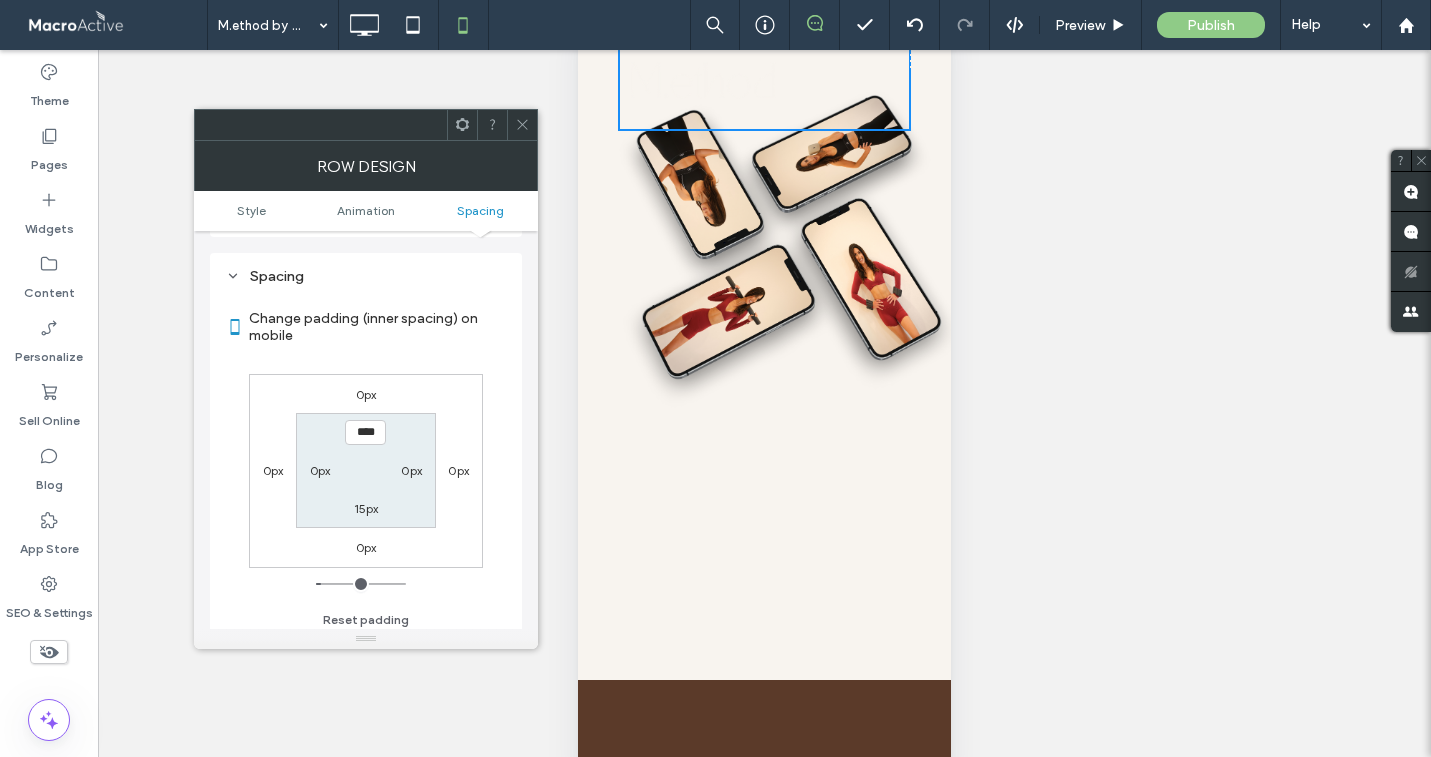 scroll, scrollTop: 395, scrollLeft: 0, axis: vertical 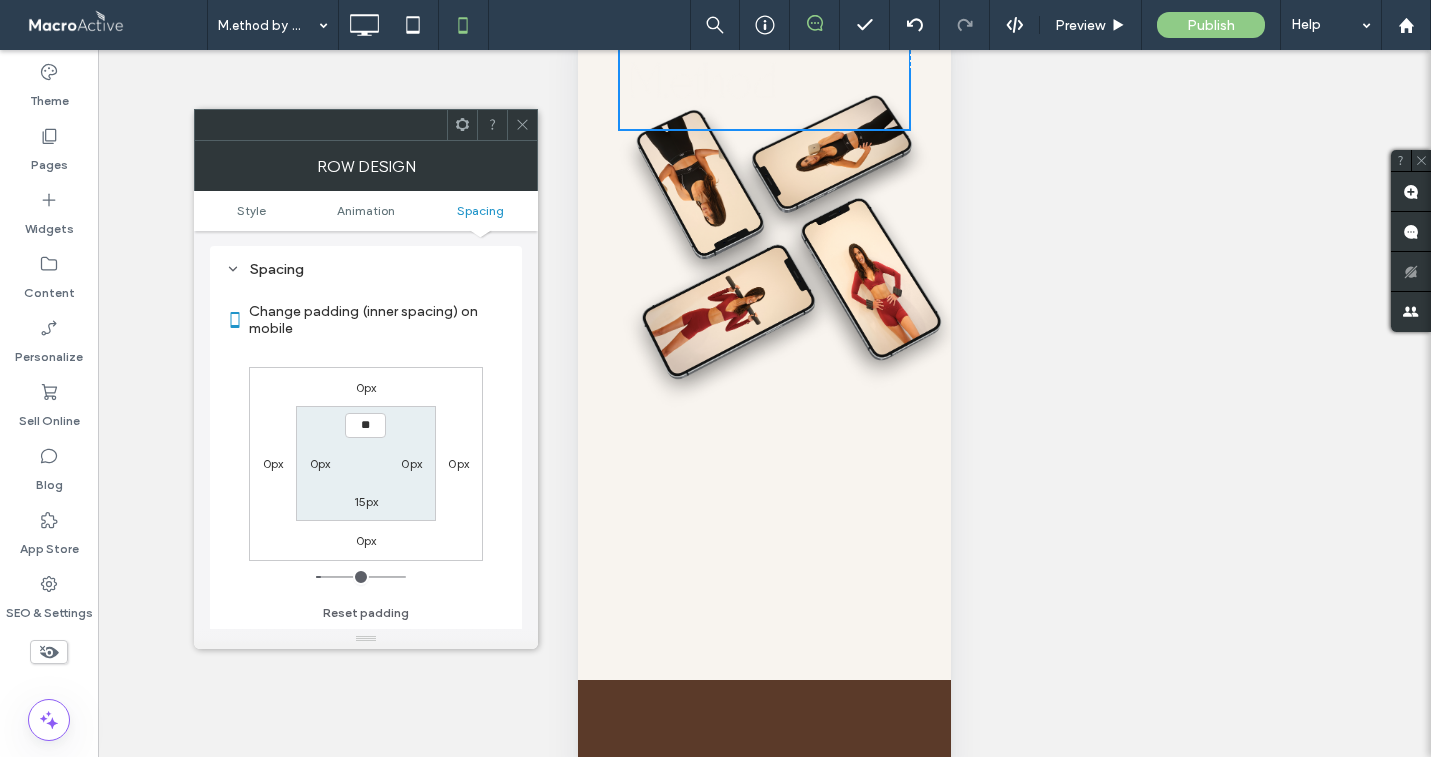 type on "****" 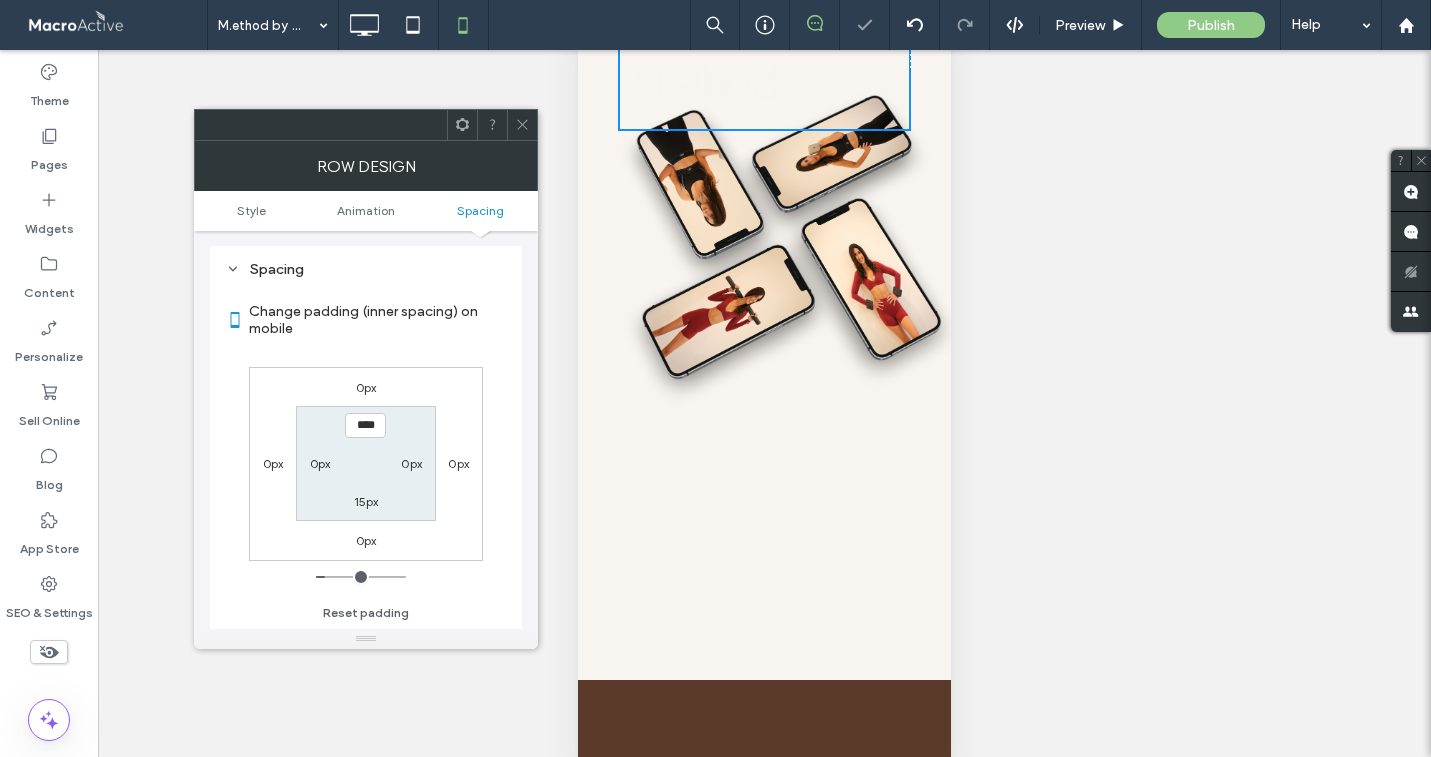 click 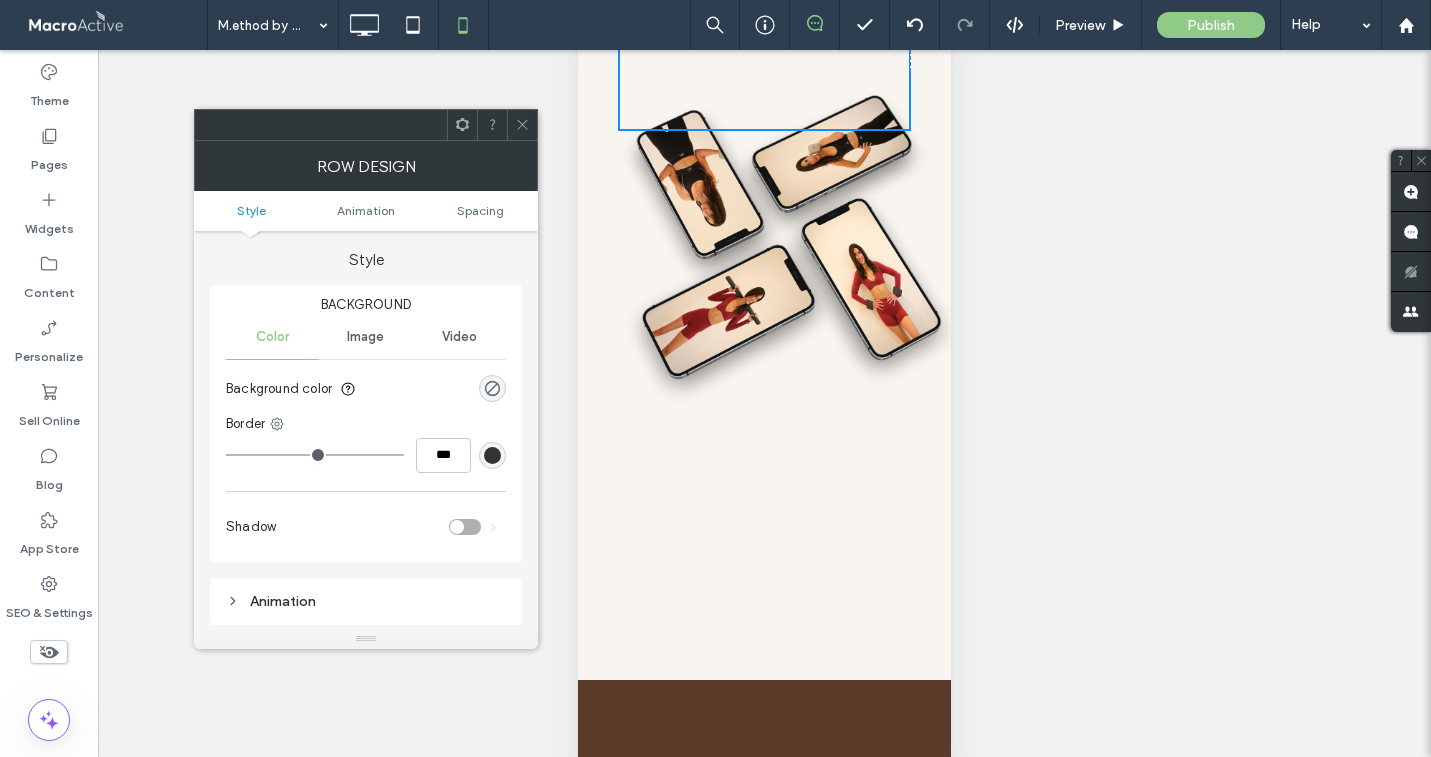 click on "Style" at bounding box center [366, 250] 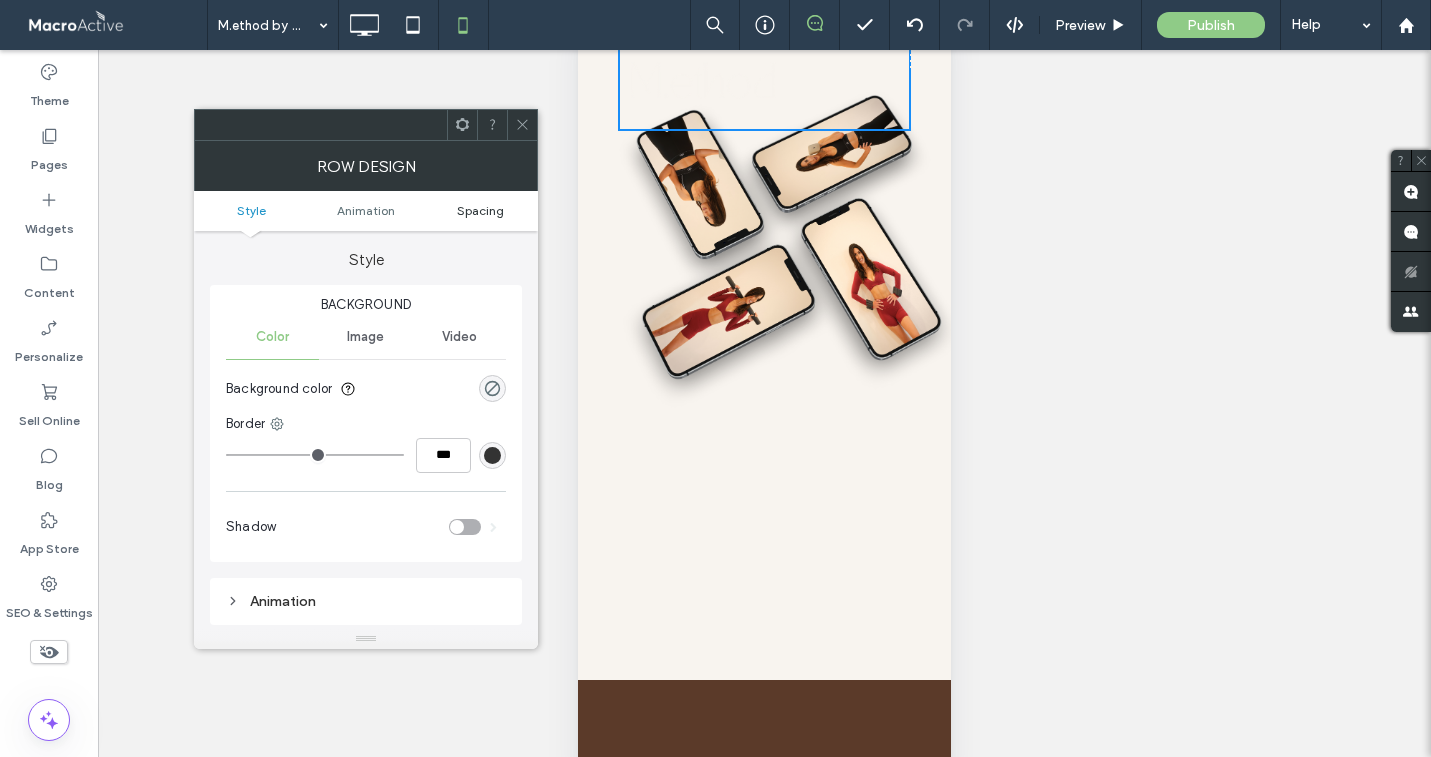 click on "Spacing" at bounding box center [480, 210] 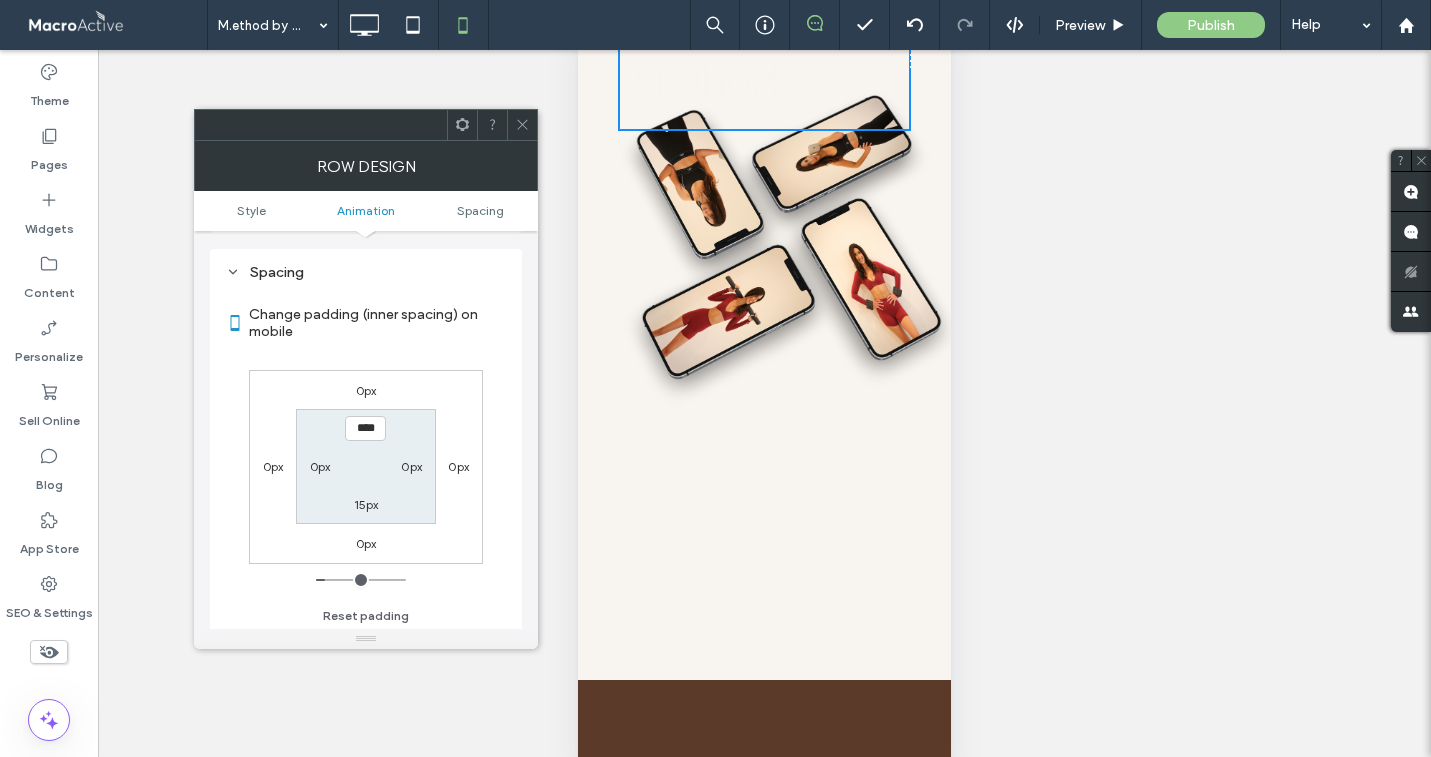 scroll, scrollTop: 395, scrollLeft: 0, axis: vertical 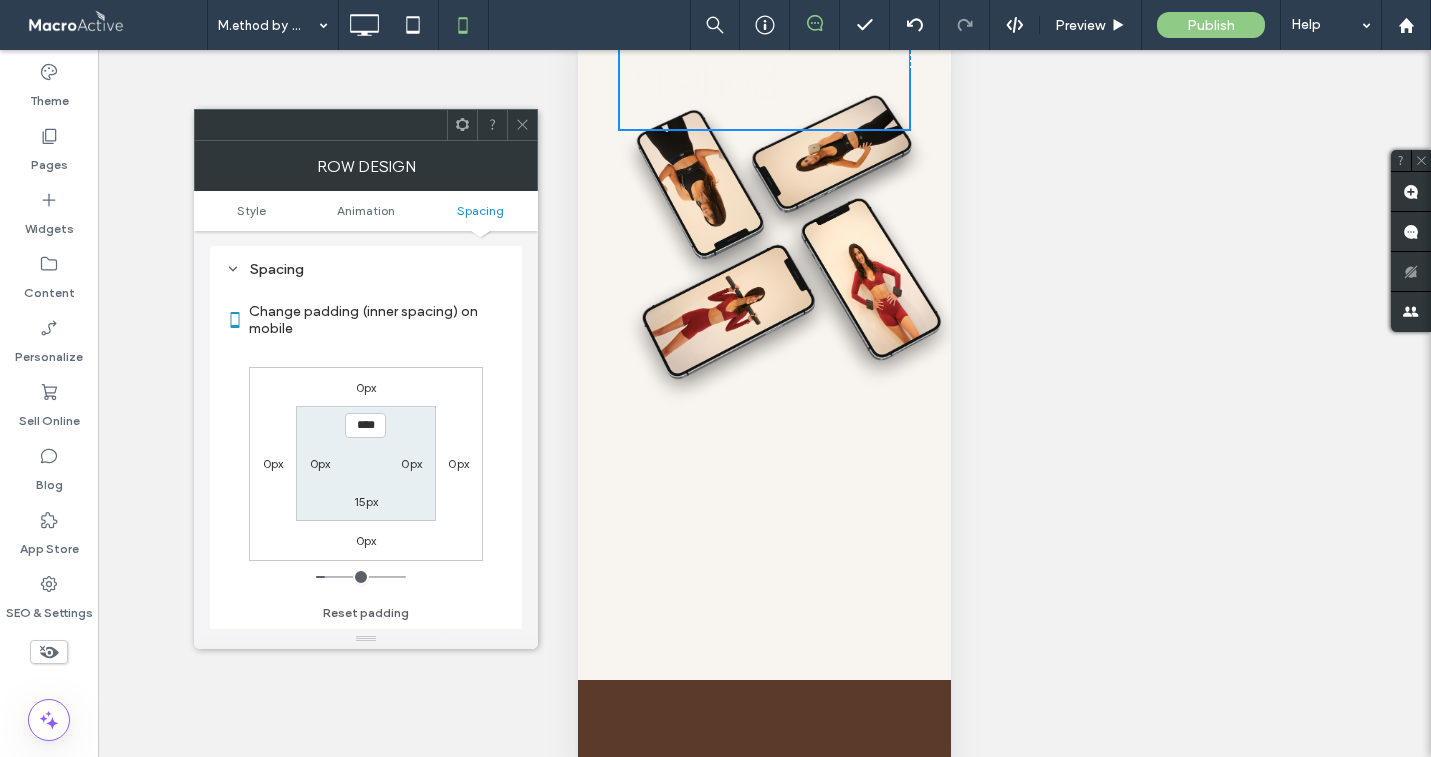 click on "15px" at bounding box center (366, 501) 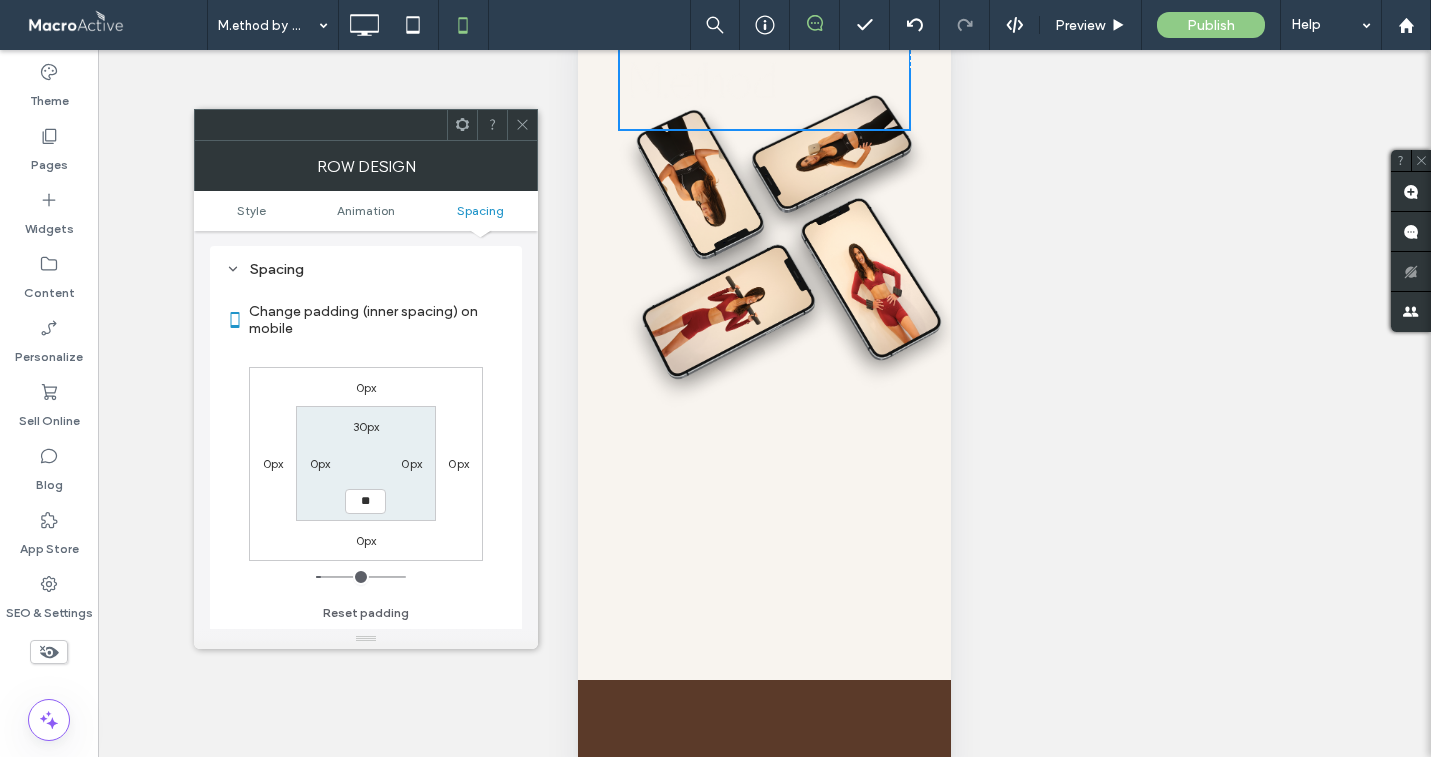 type on "**" 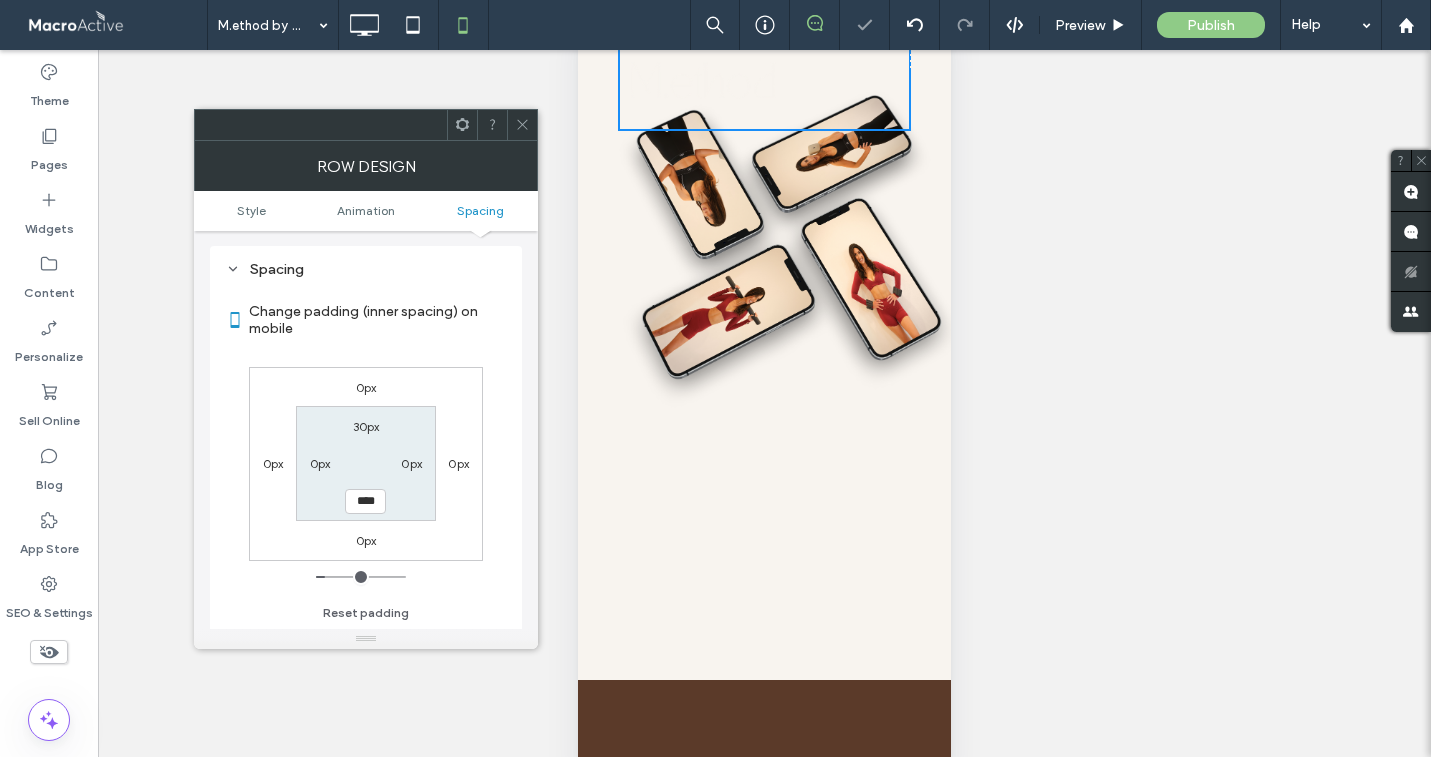 click 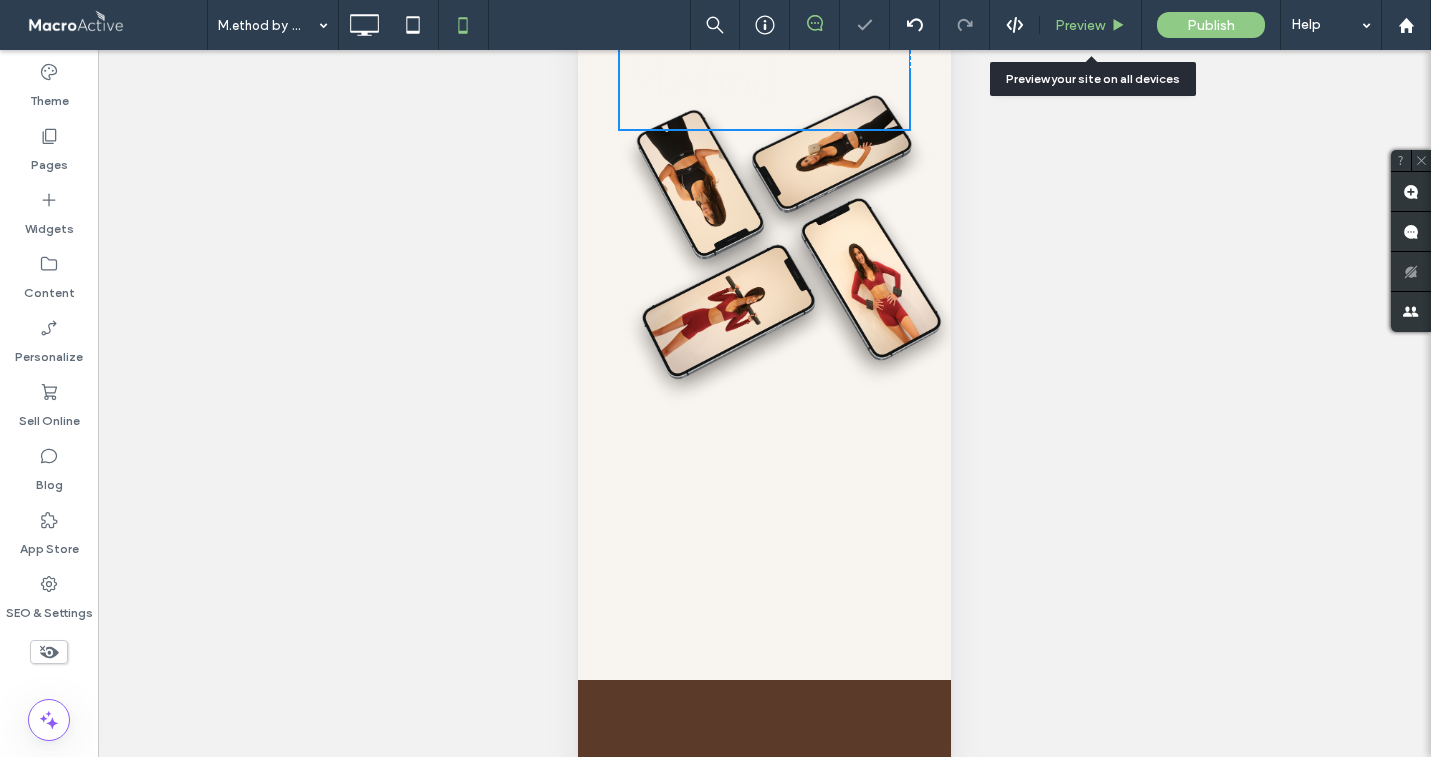 click on "Preview" at bounding box center [1091, 25] 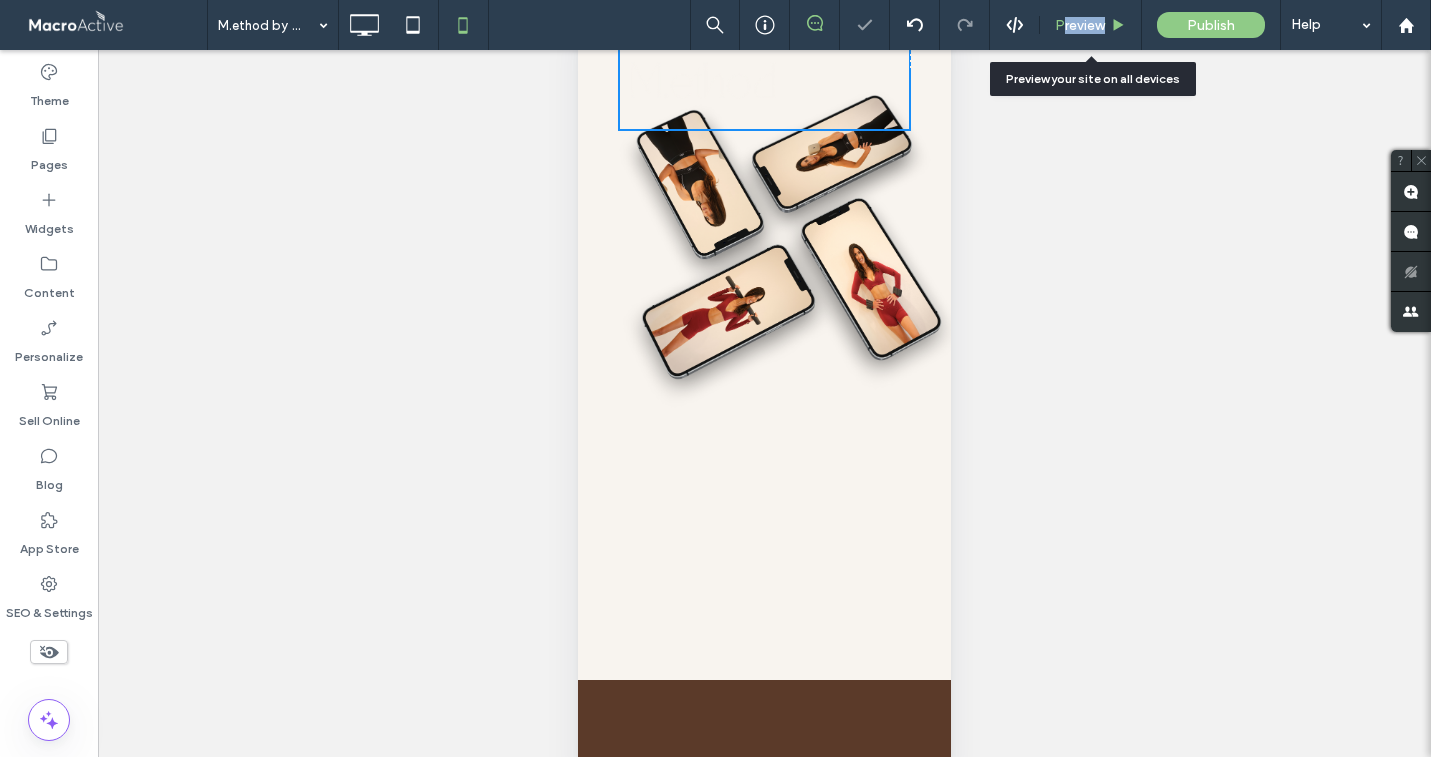 click on "Preview" at bounding box center [1091, 25] 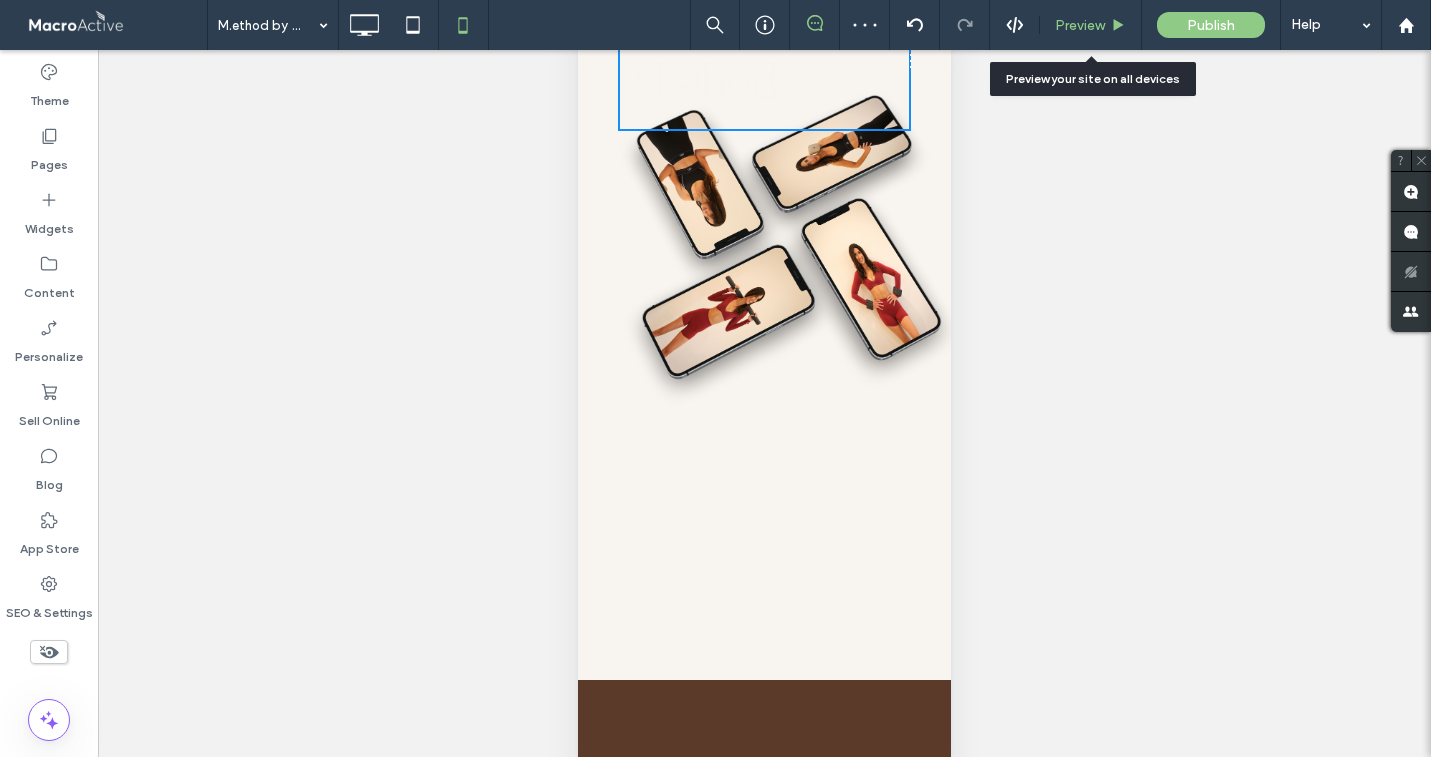 click on "Preview" at bounding box center [1091, 25] 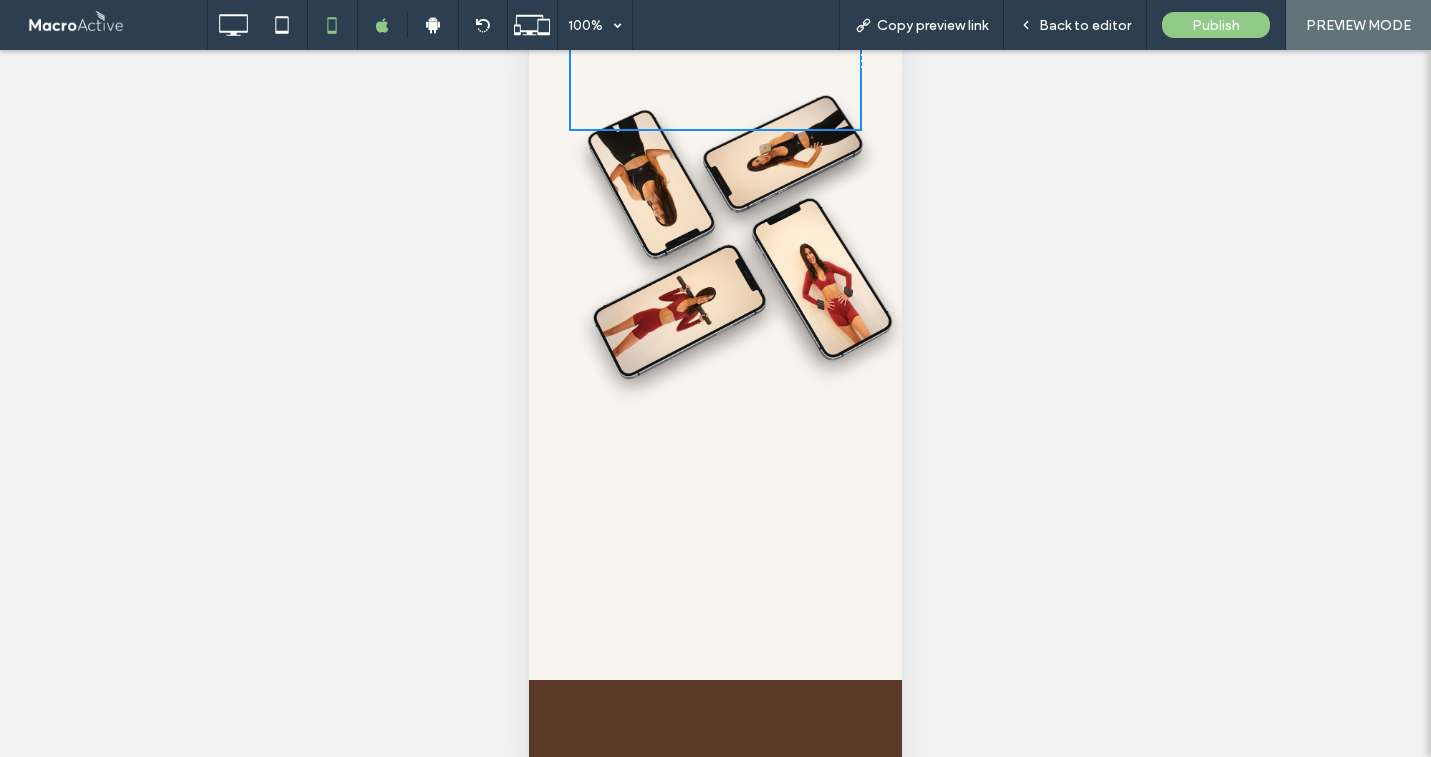 scroll, scrollTop: 0, scrollLeft: 0, axis: both 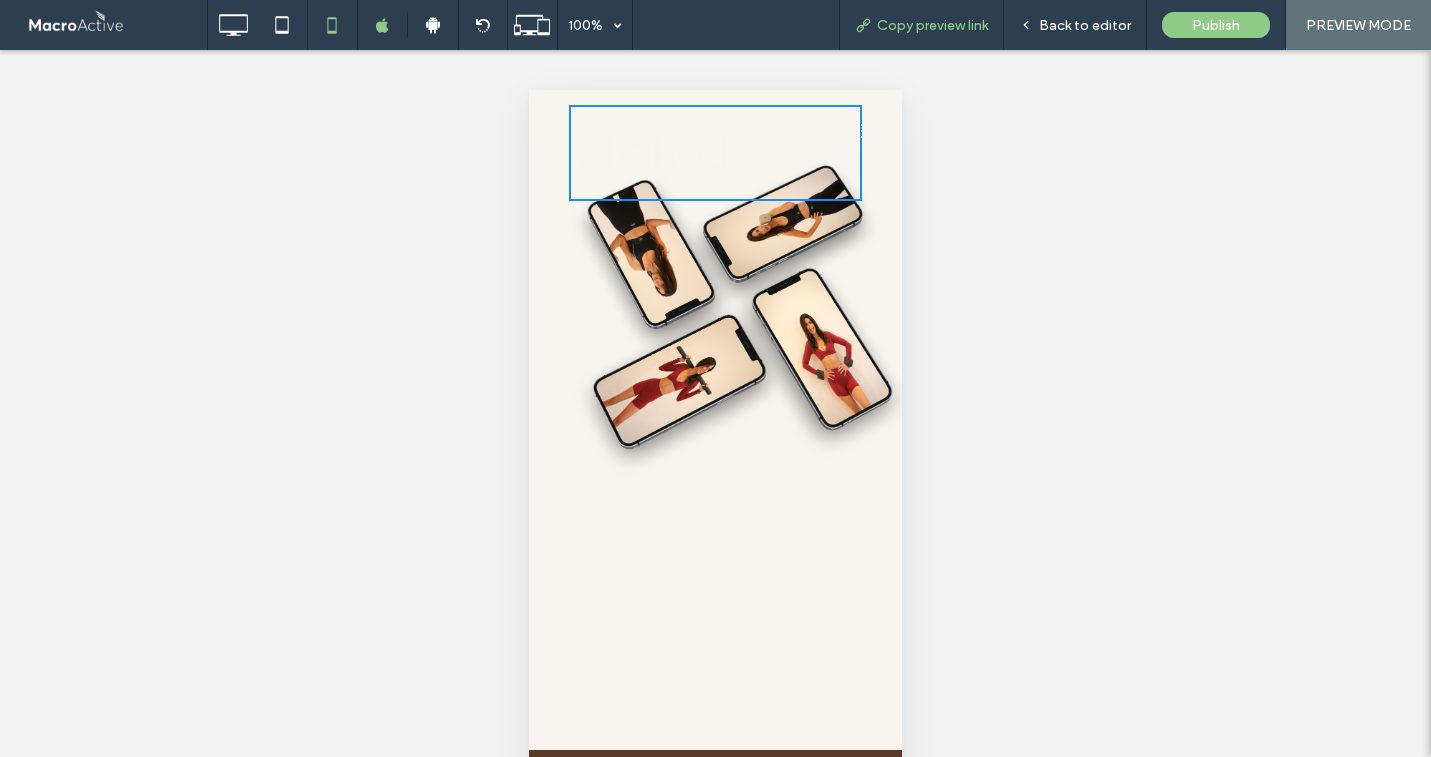 click on "Copy preview link" at bounding box center (932, 25) 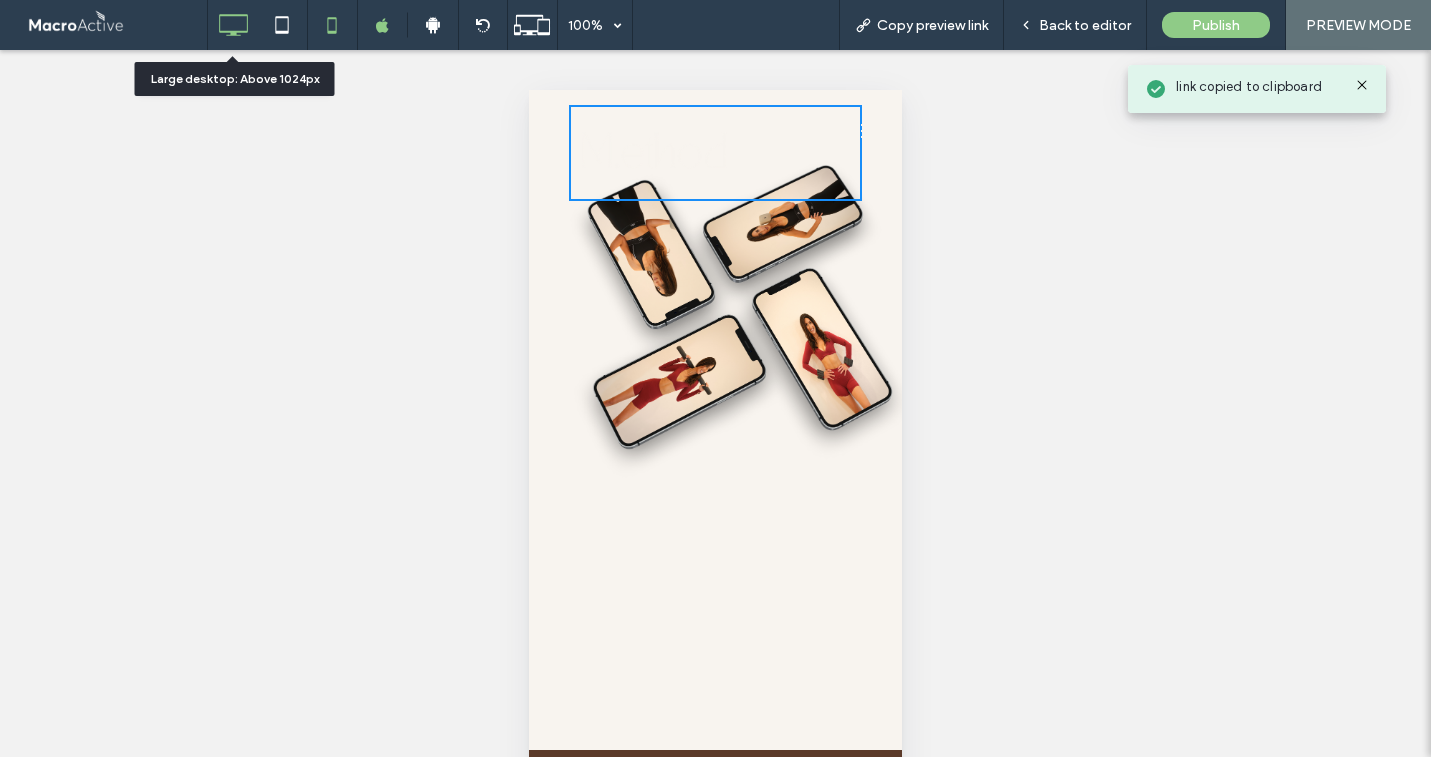 click 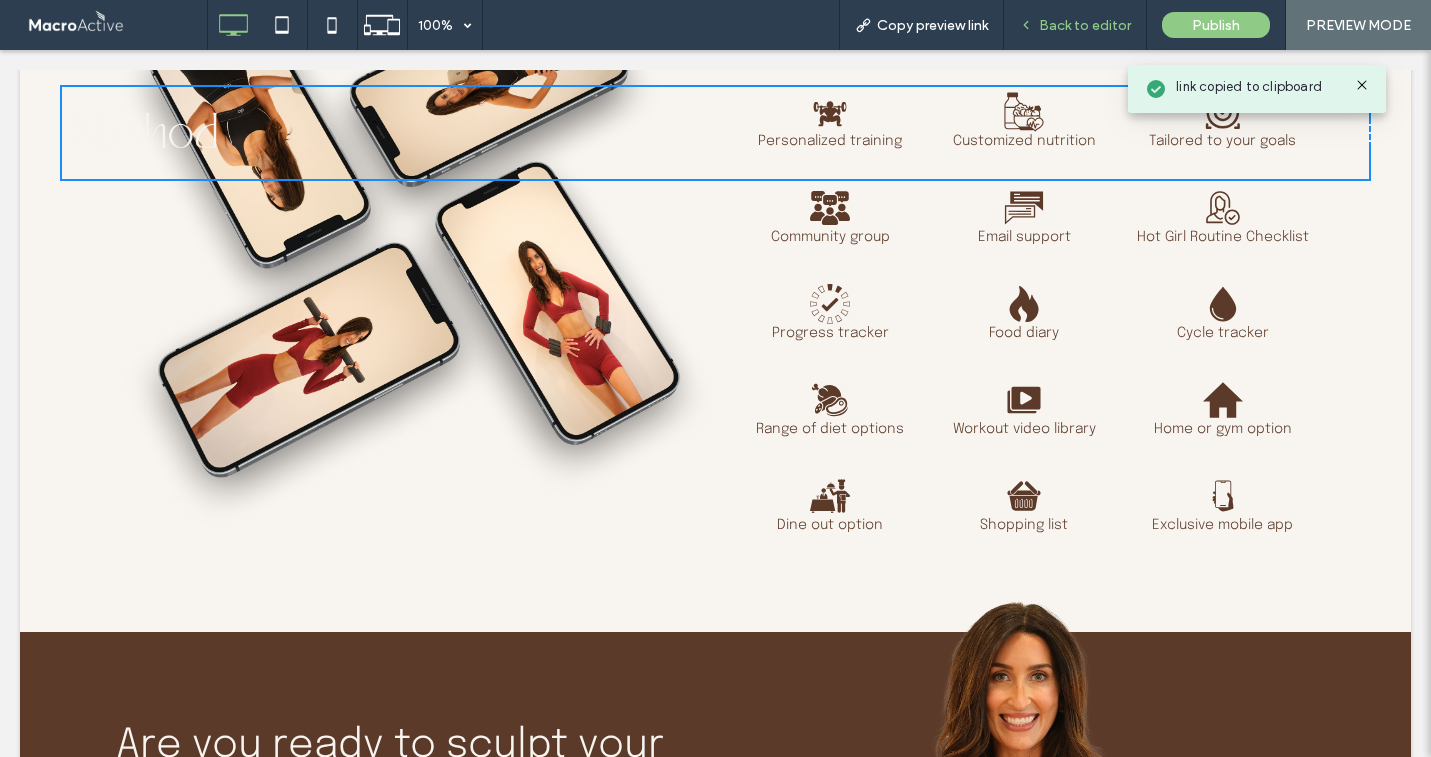 click on "Back to editor" at bounding box center [1075, 25] 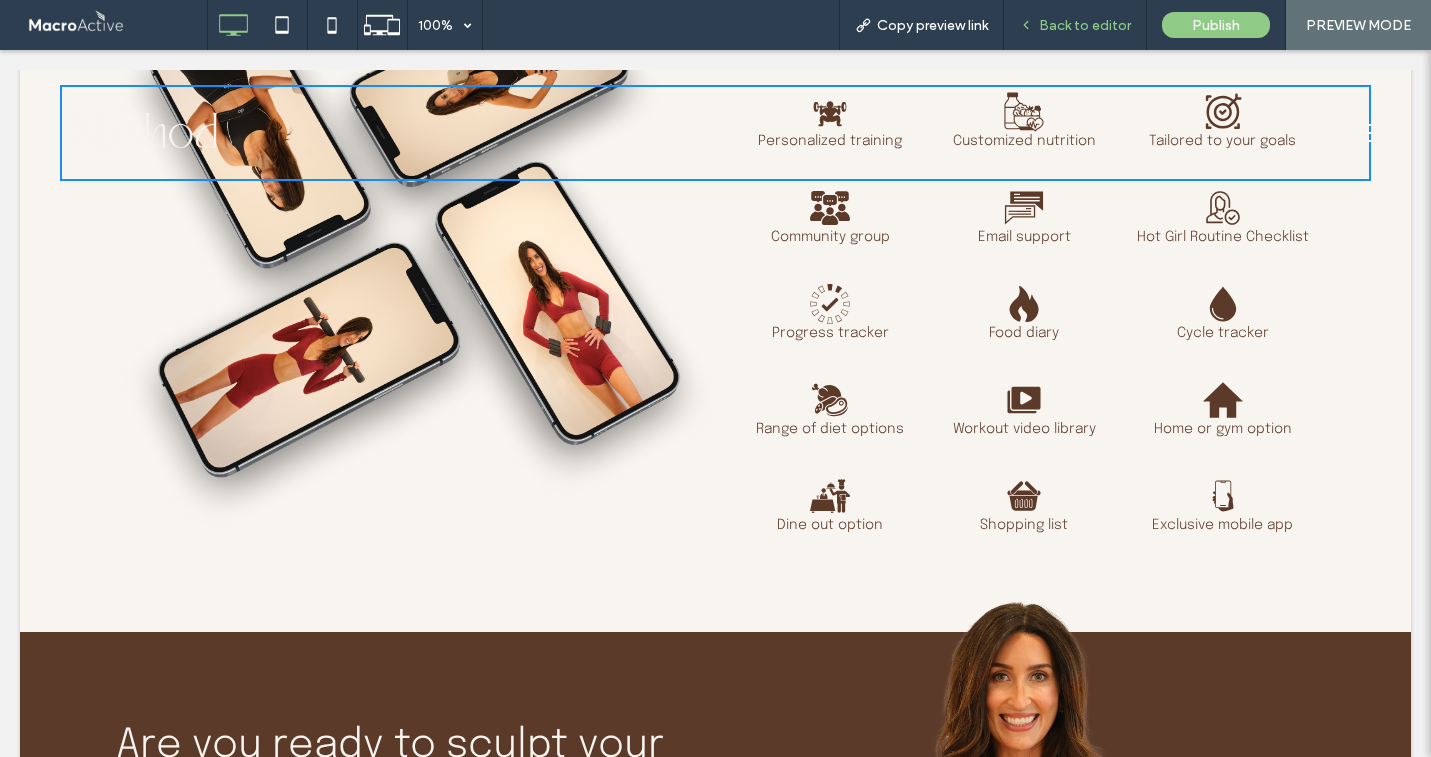 click on "Back to editor" at bounding box center (1085, 25) 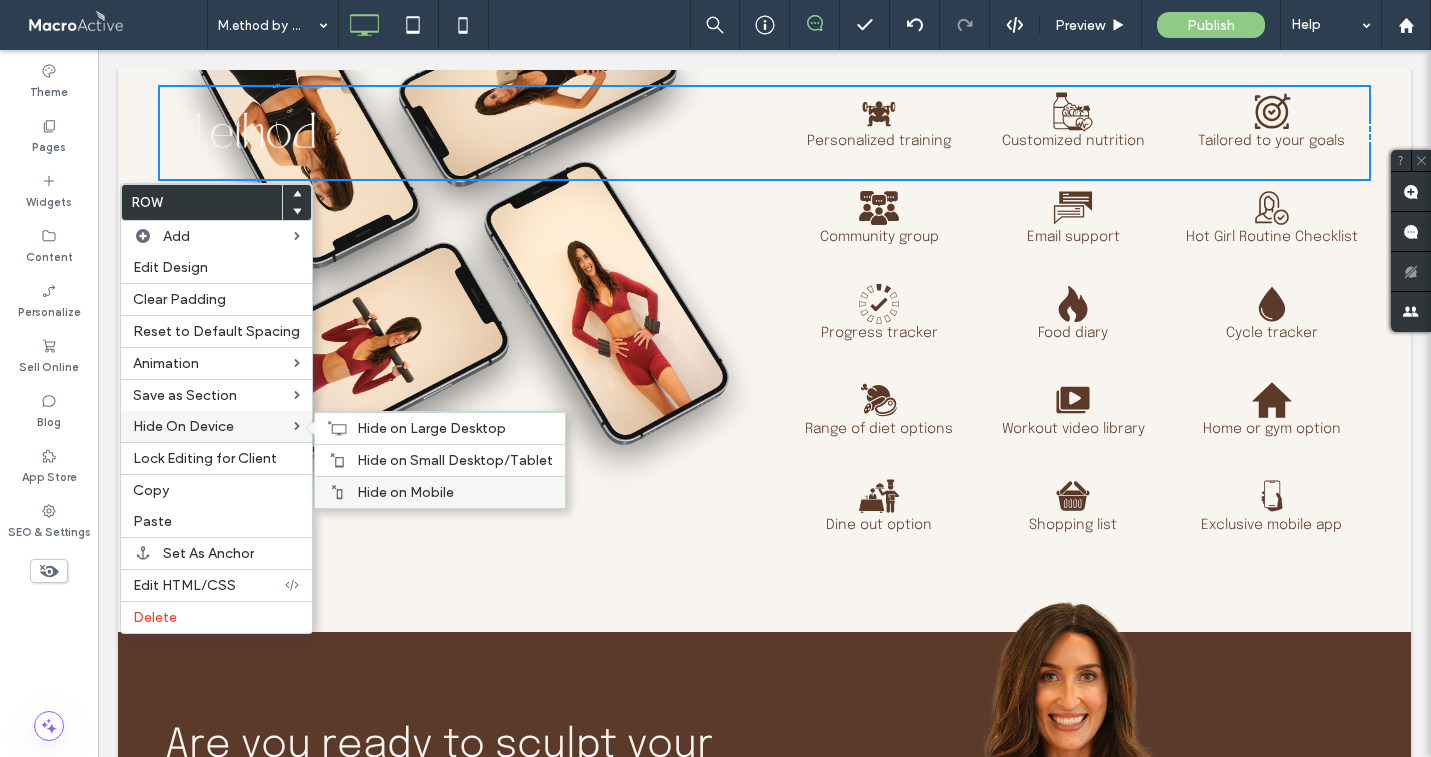 click on "Hide on Mobile" at bounding box center [405, 492] 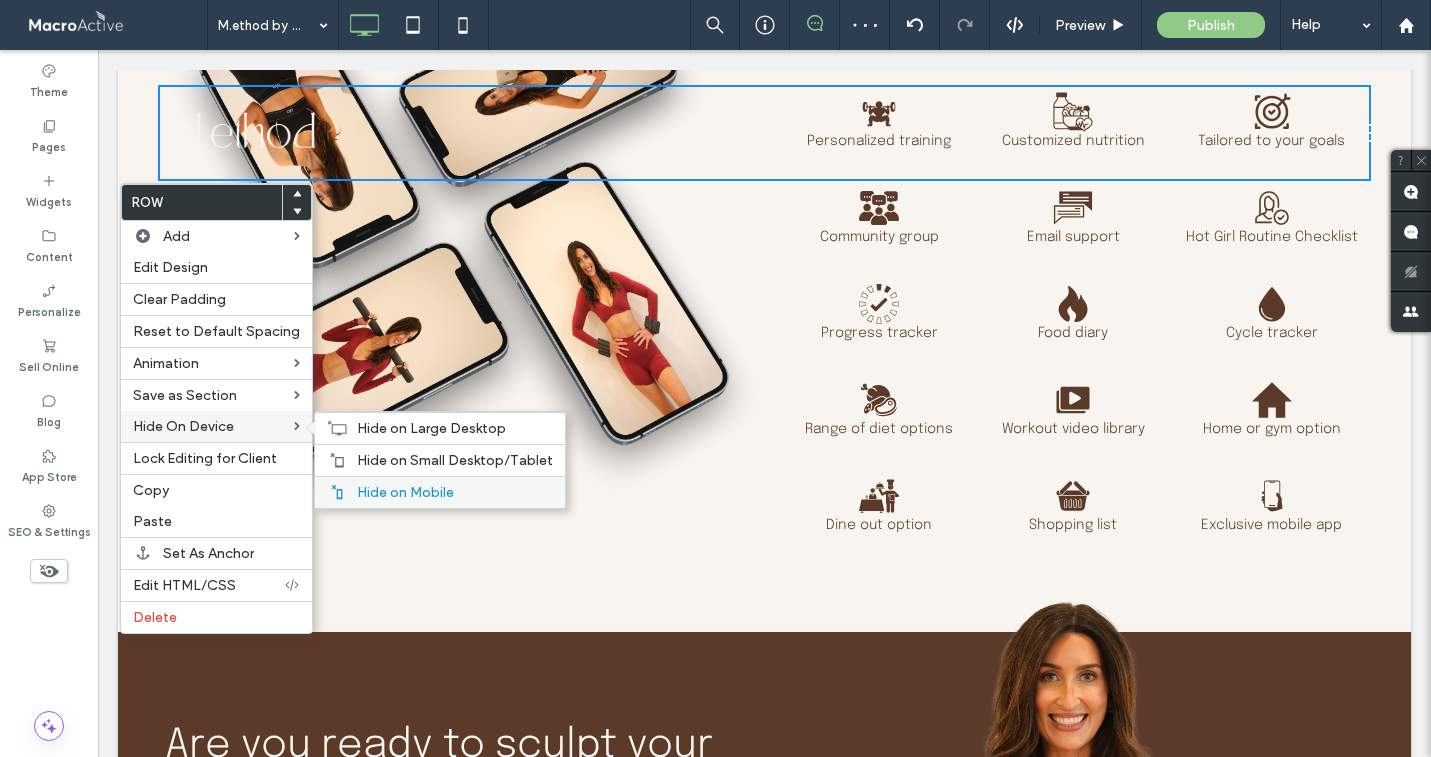 click on "Hide on Mobile" at bounding box center (440, 492) 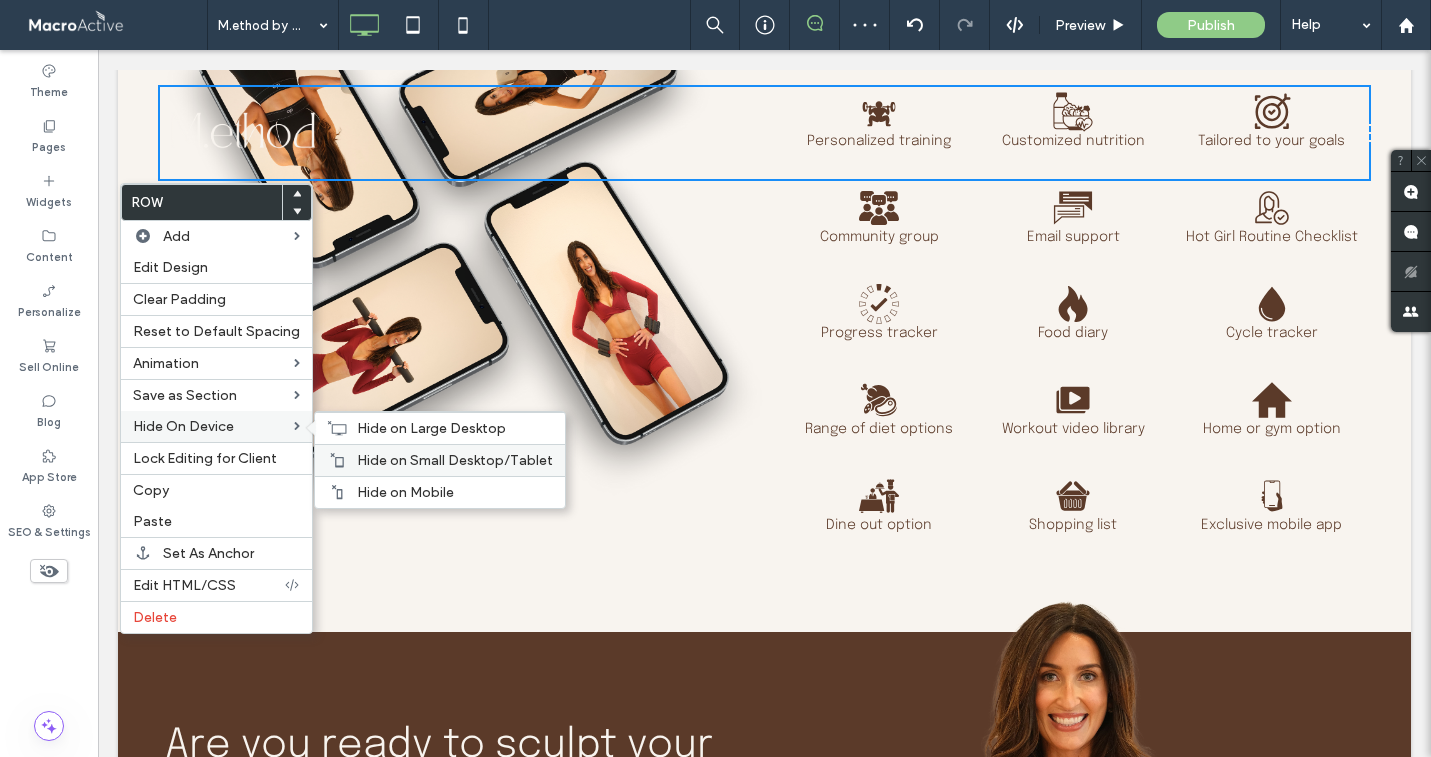 click on "Hide on Small Desktop/Tablet" at bounding box center (455, 460) 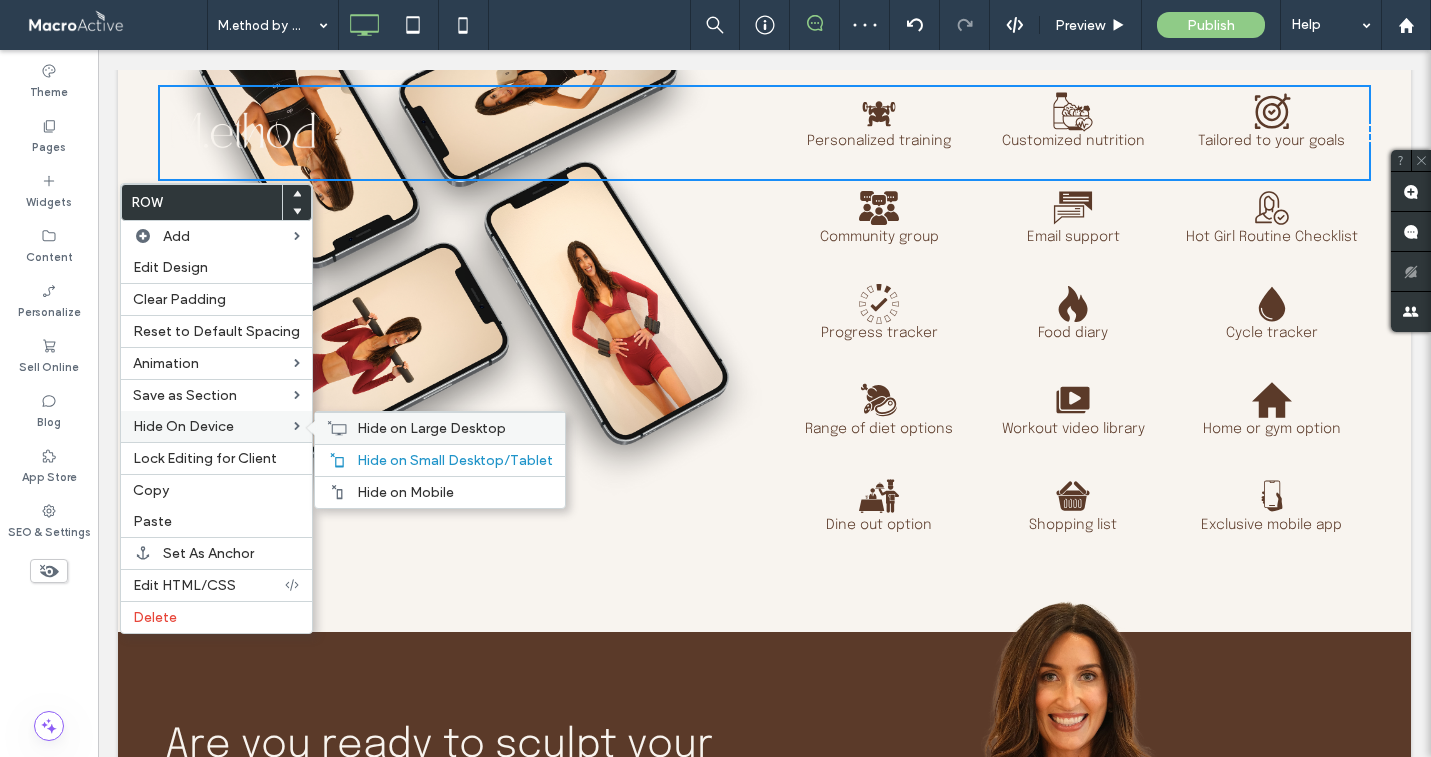 click on "Hide on Large Desktop" at bounding box center (431, 428) 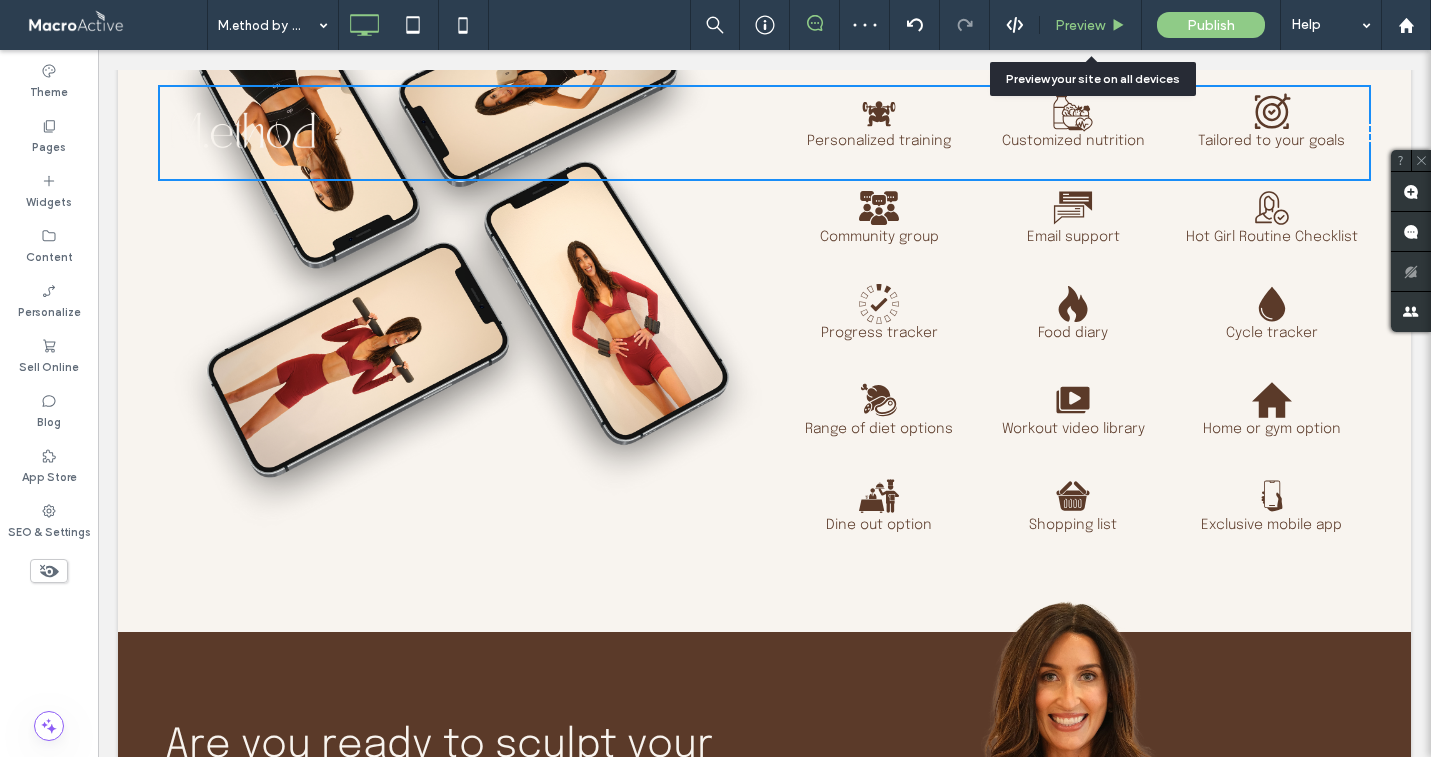click on "Preview" at bounding box center (1080, 25) 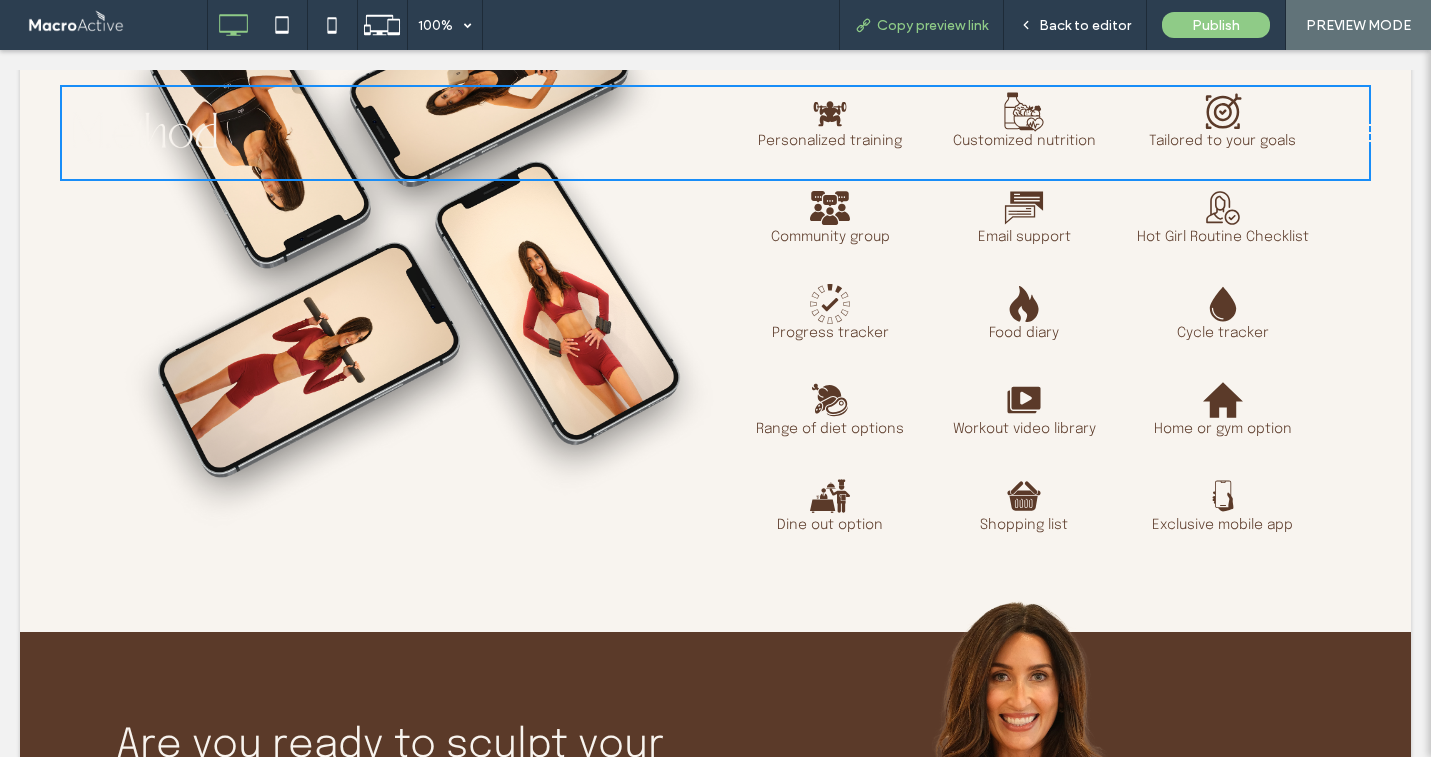click on "Copy preview link" at bounding box center [932, 25] 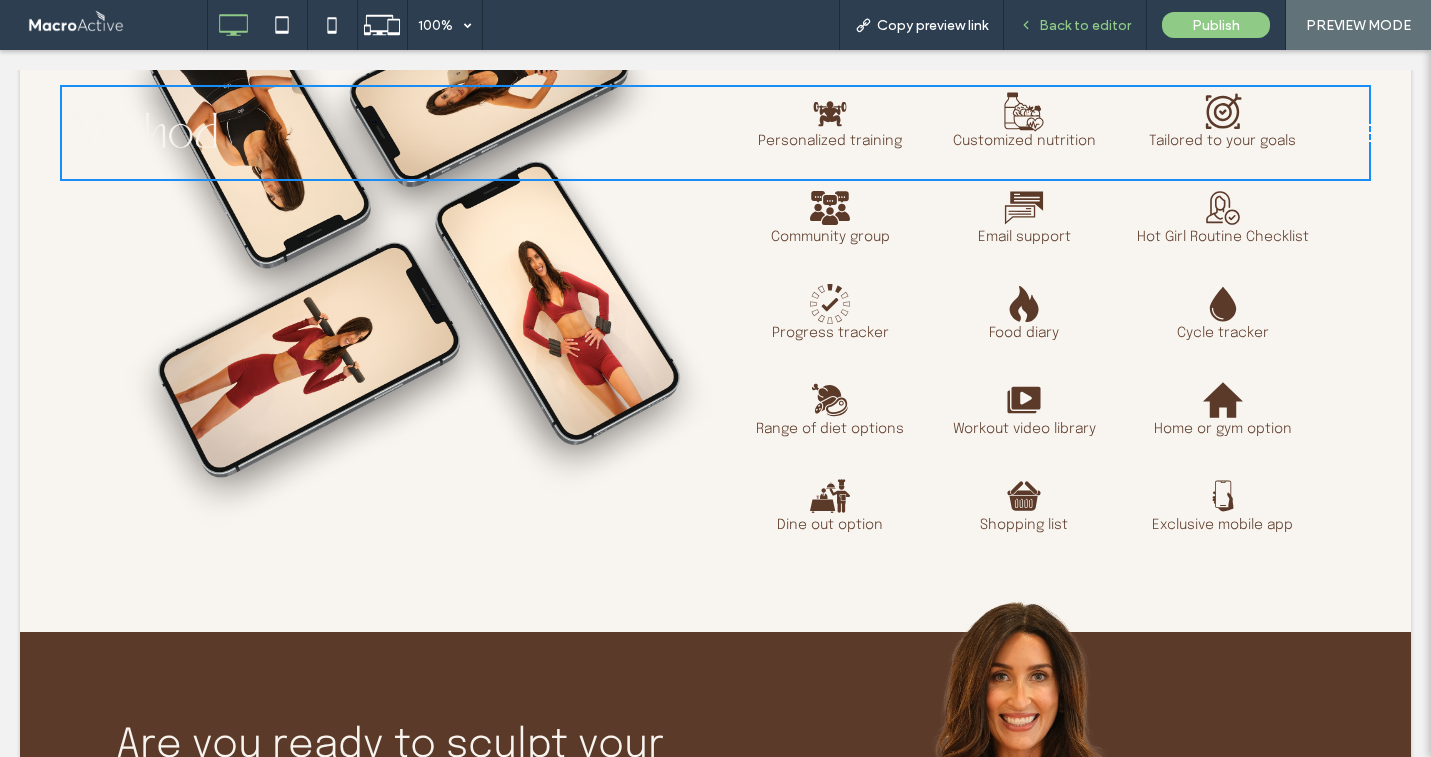 click on "Back to editor" at bounding box center [1075, 25] 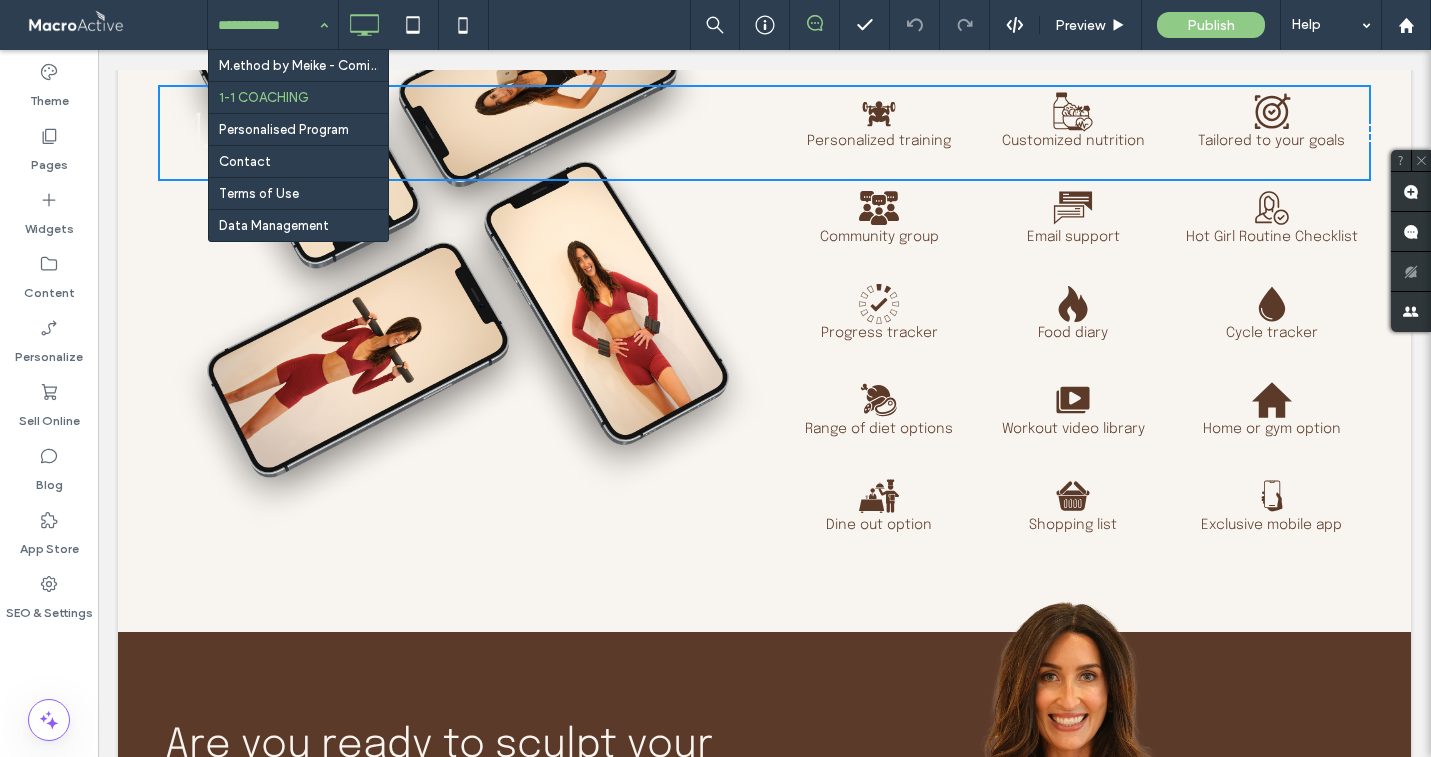 click at bounding box center (268, 25) 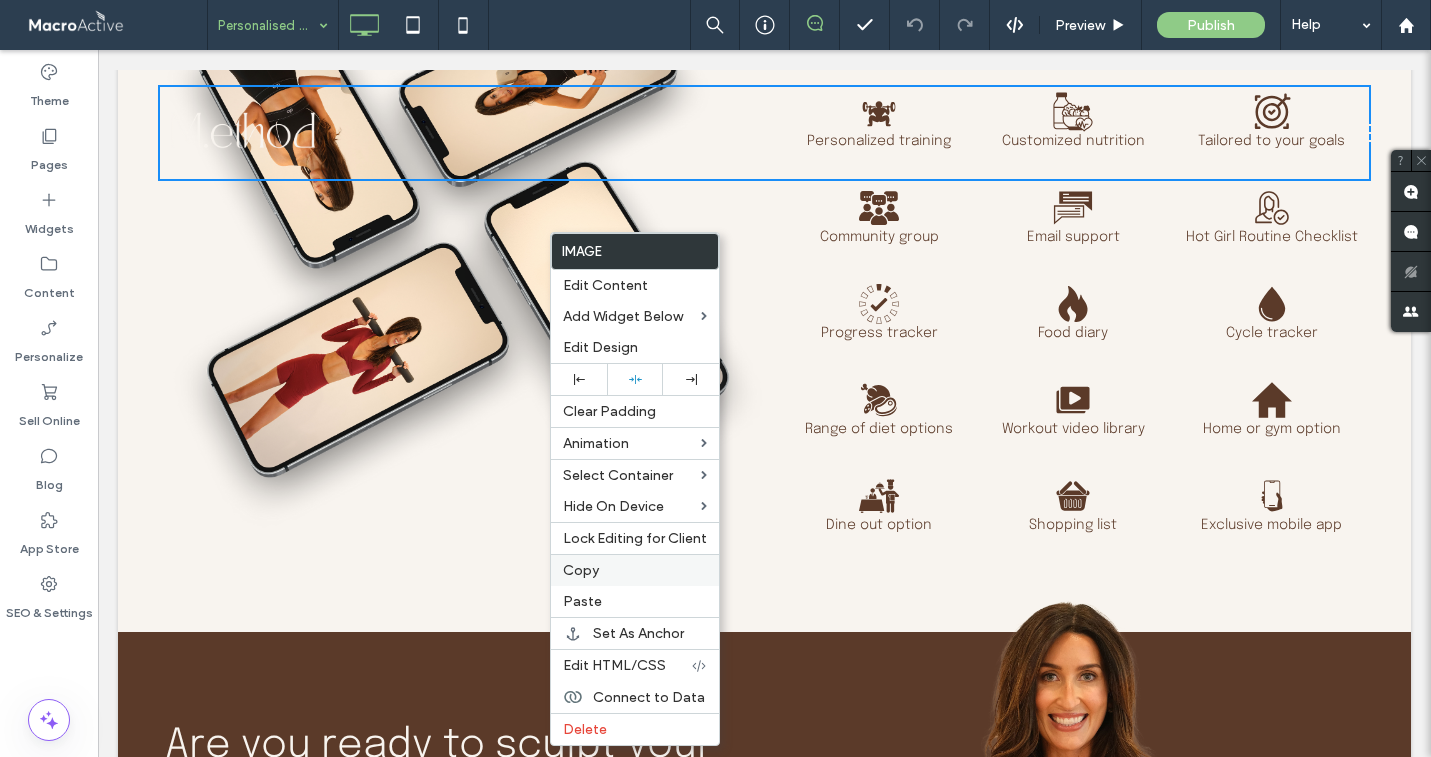 click on "Copy" at bounding box center (635, 570) 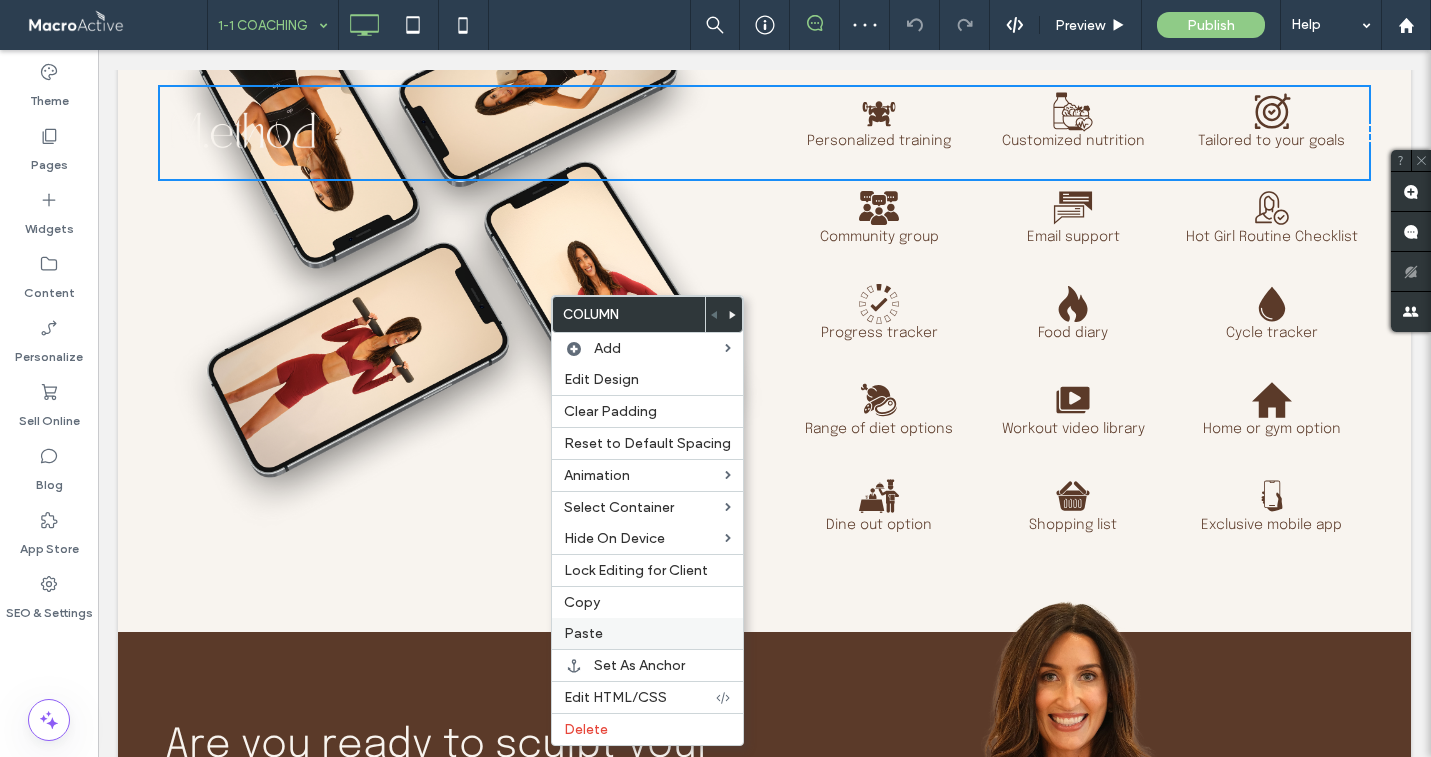 click on "Paste" at bounding box center (647, 633) 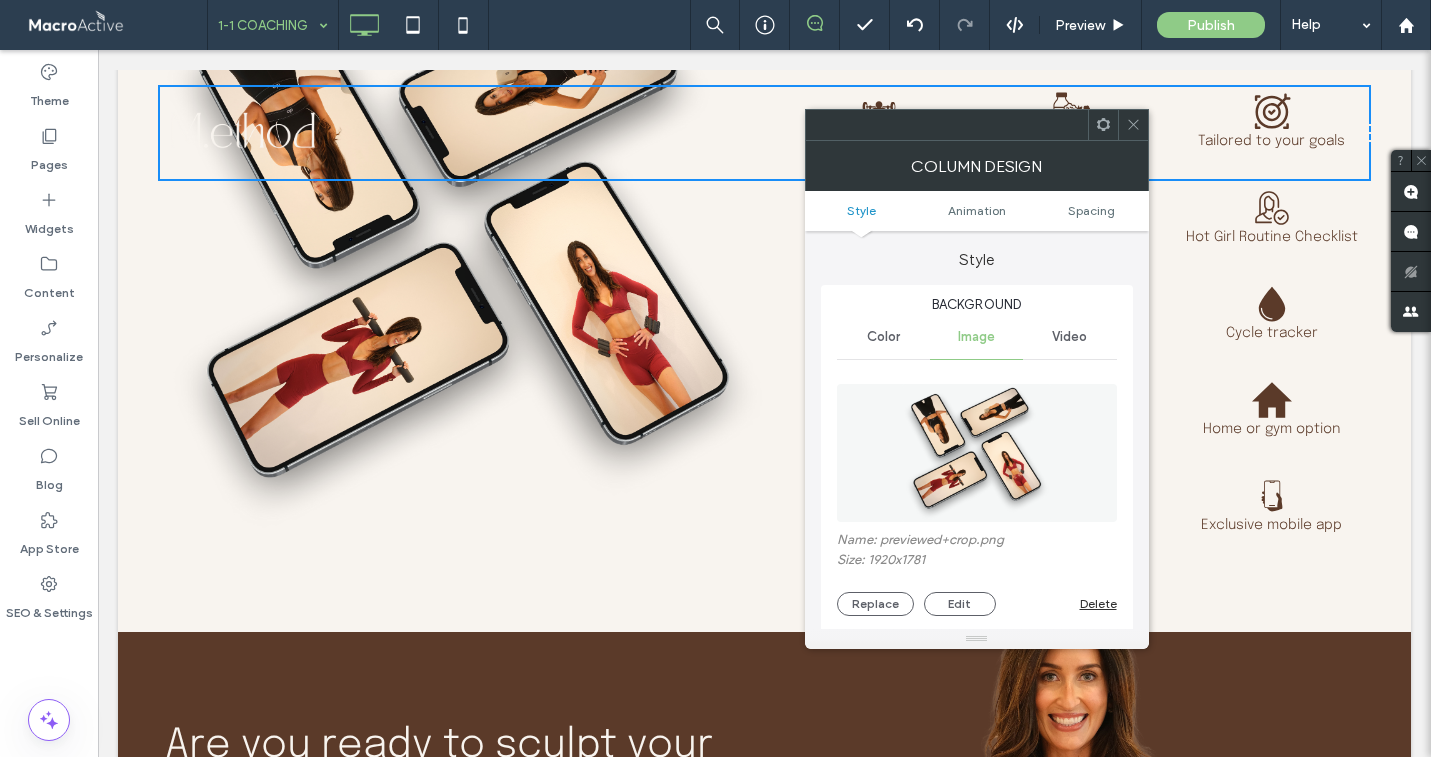 click on "Delete" at bounding box center (1098, 603) 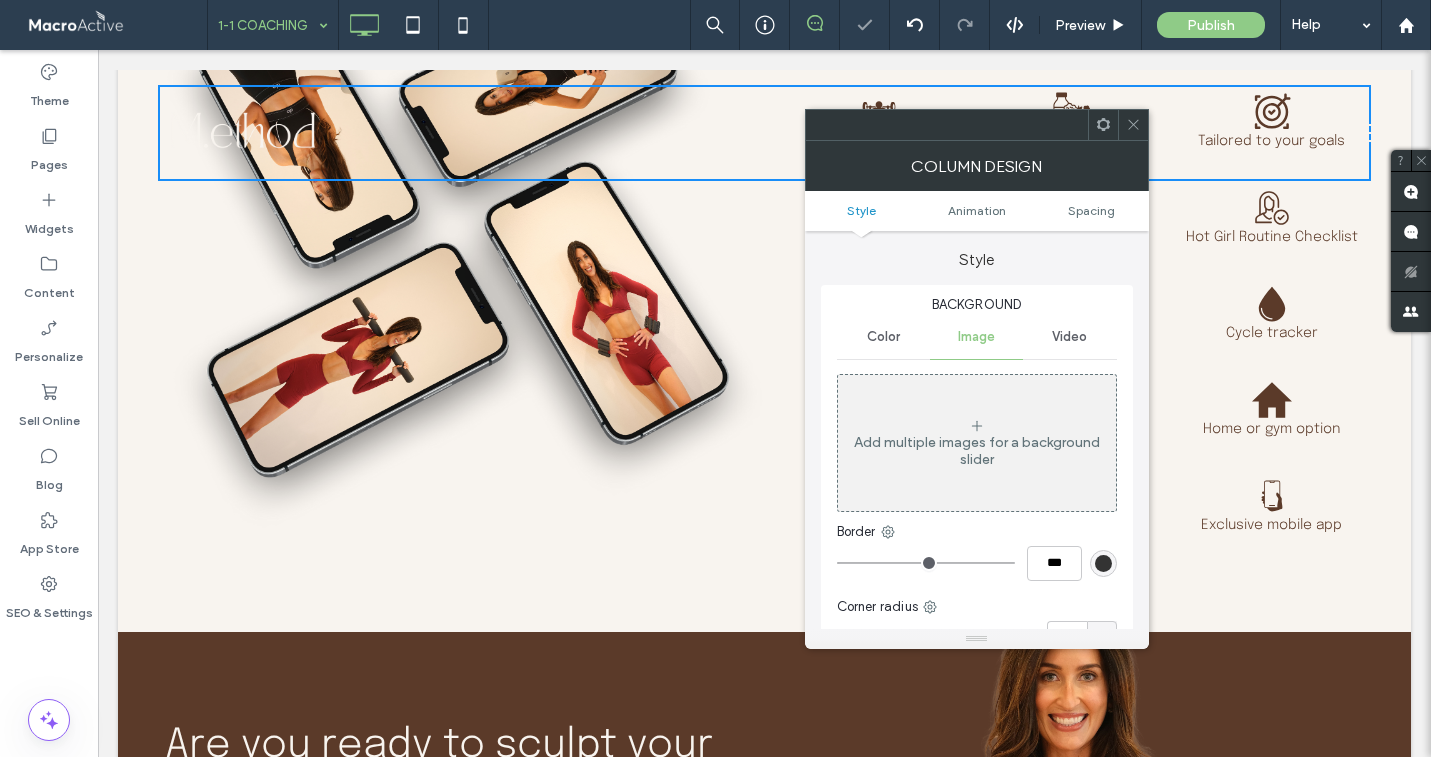 click 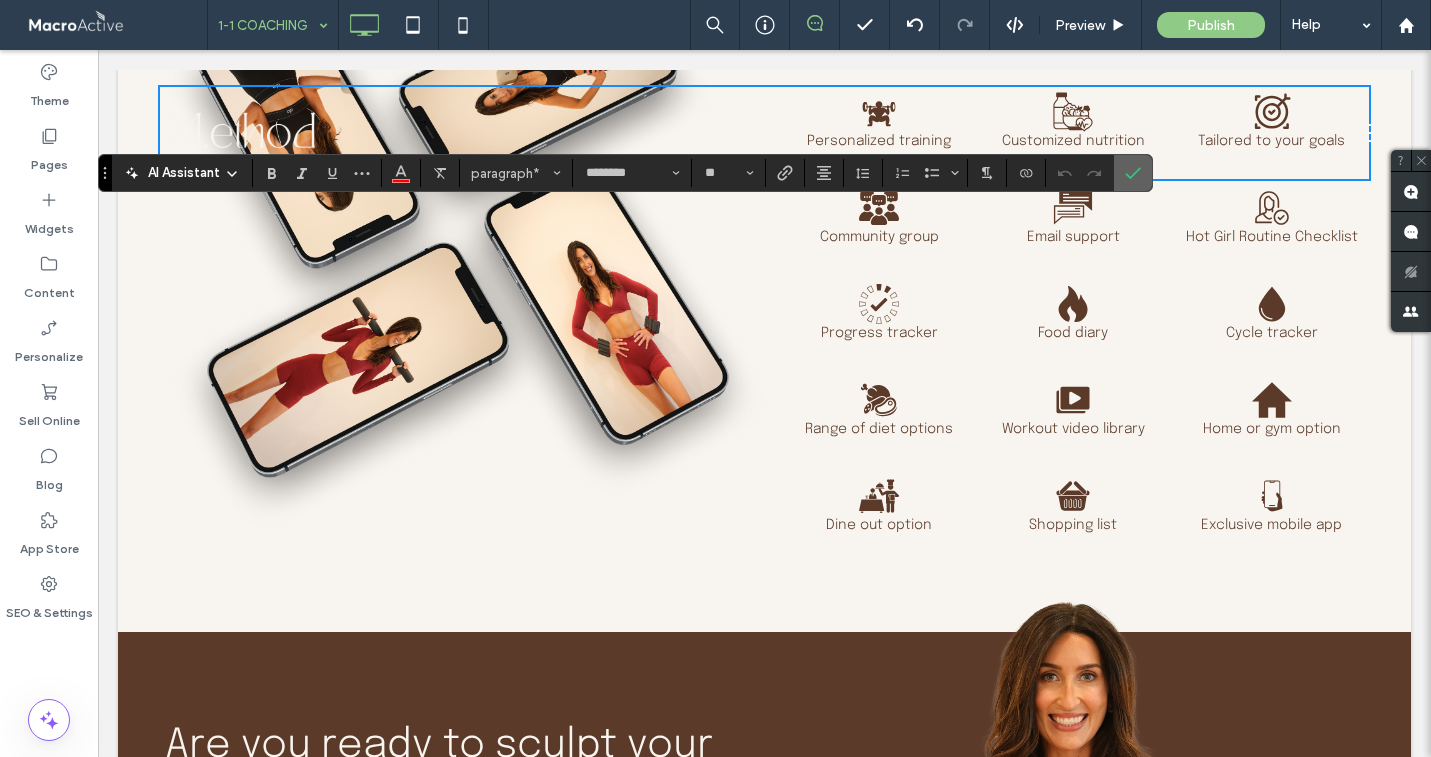 click 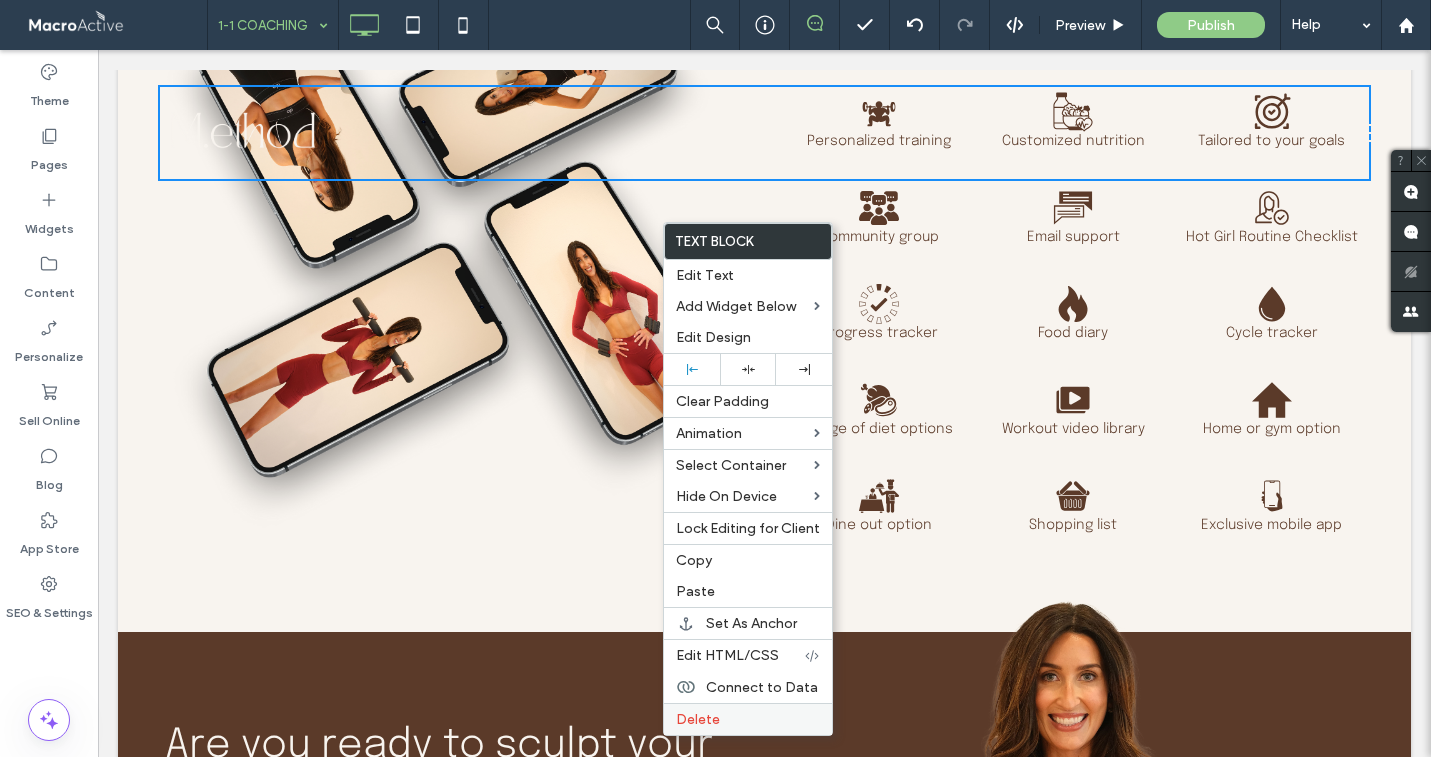 click on "Delete" at bounding box center (748, 719) 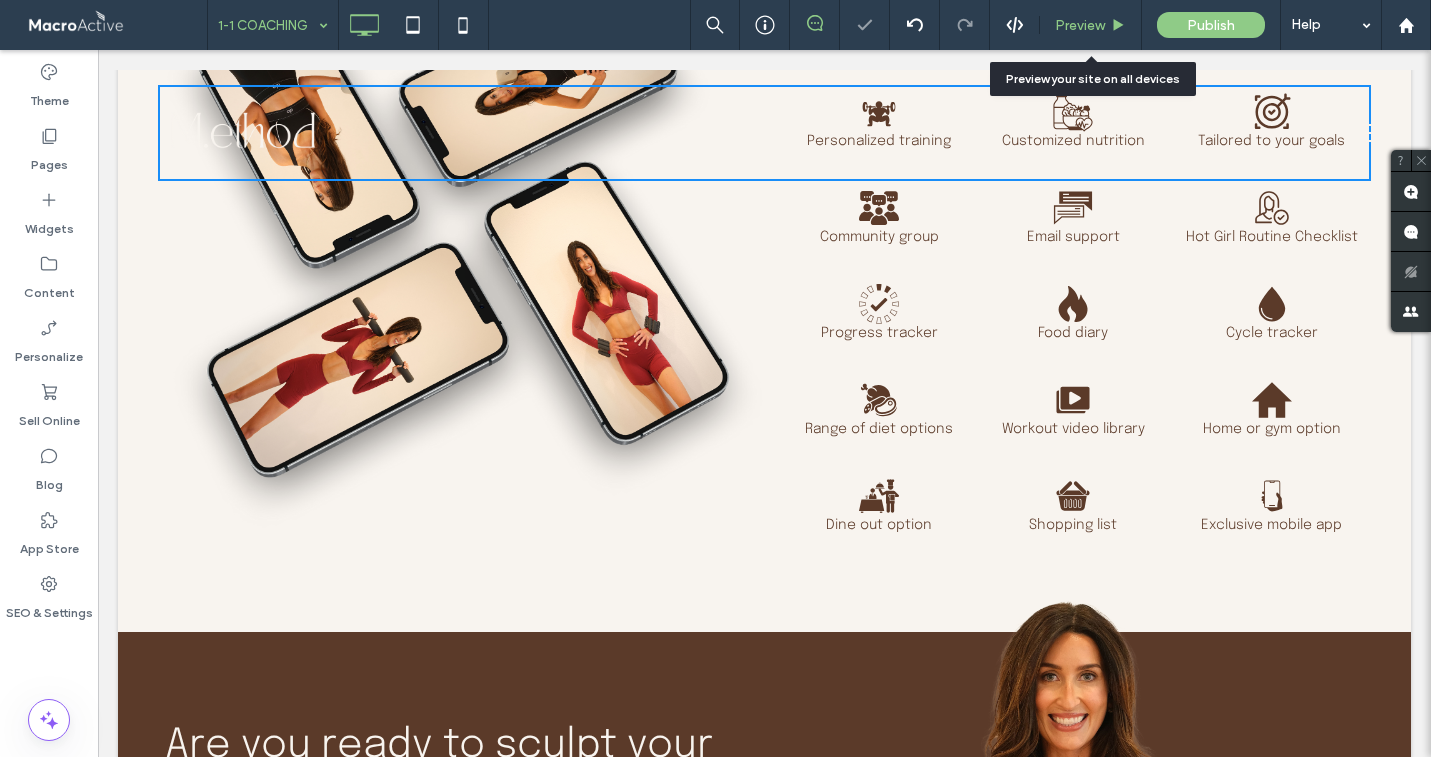 click on "Preview" at bounding box center [1080, 25] 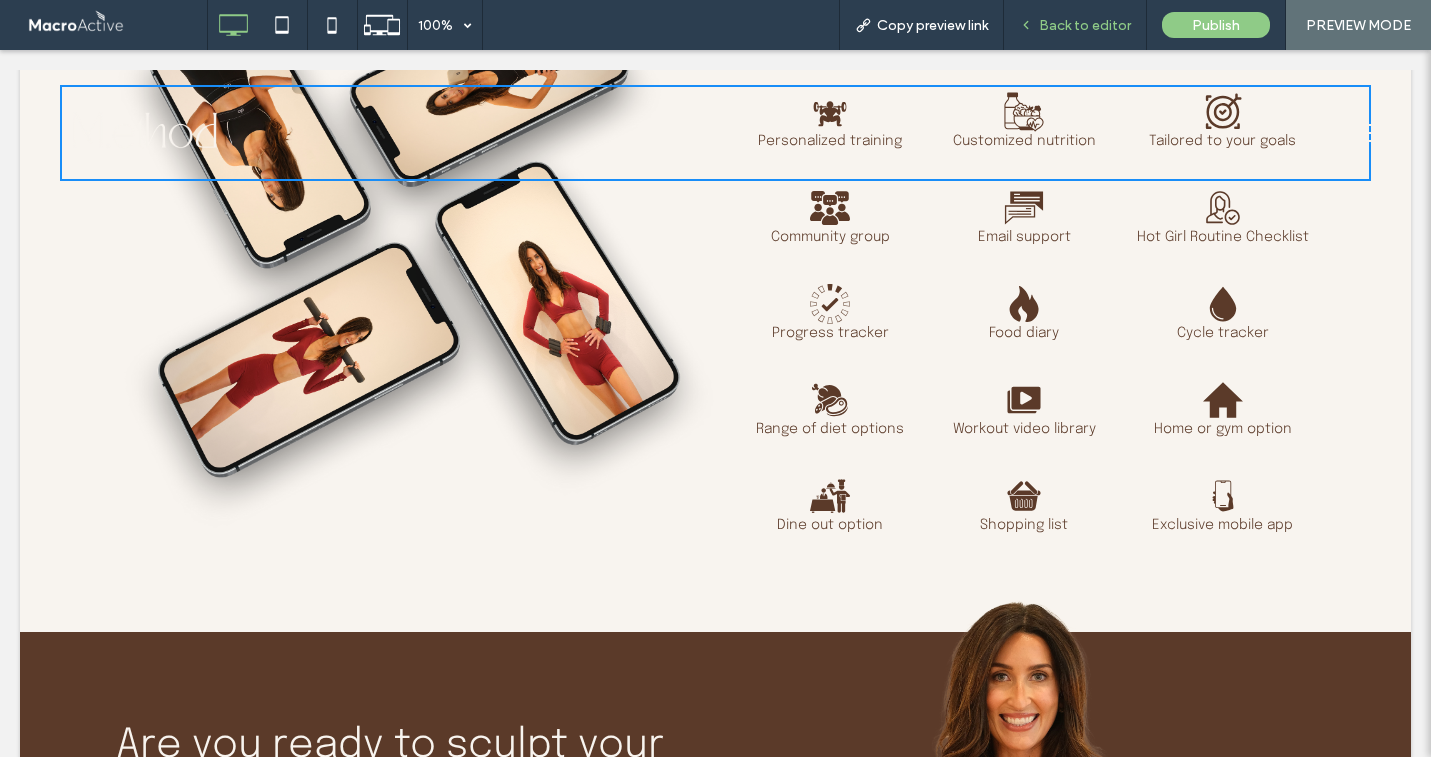 click on "Back to editor" at bounding box center (1085, 25) 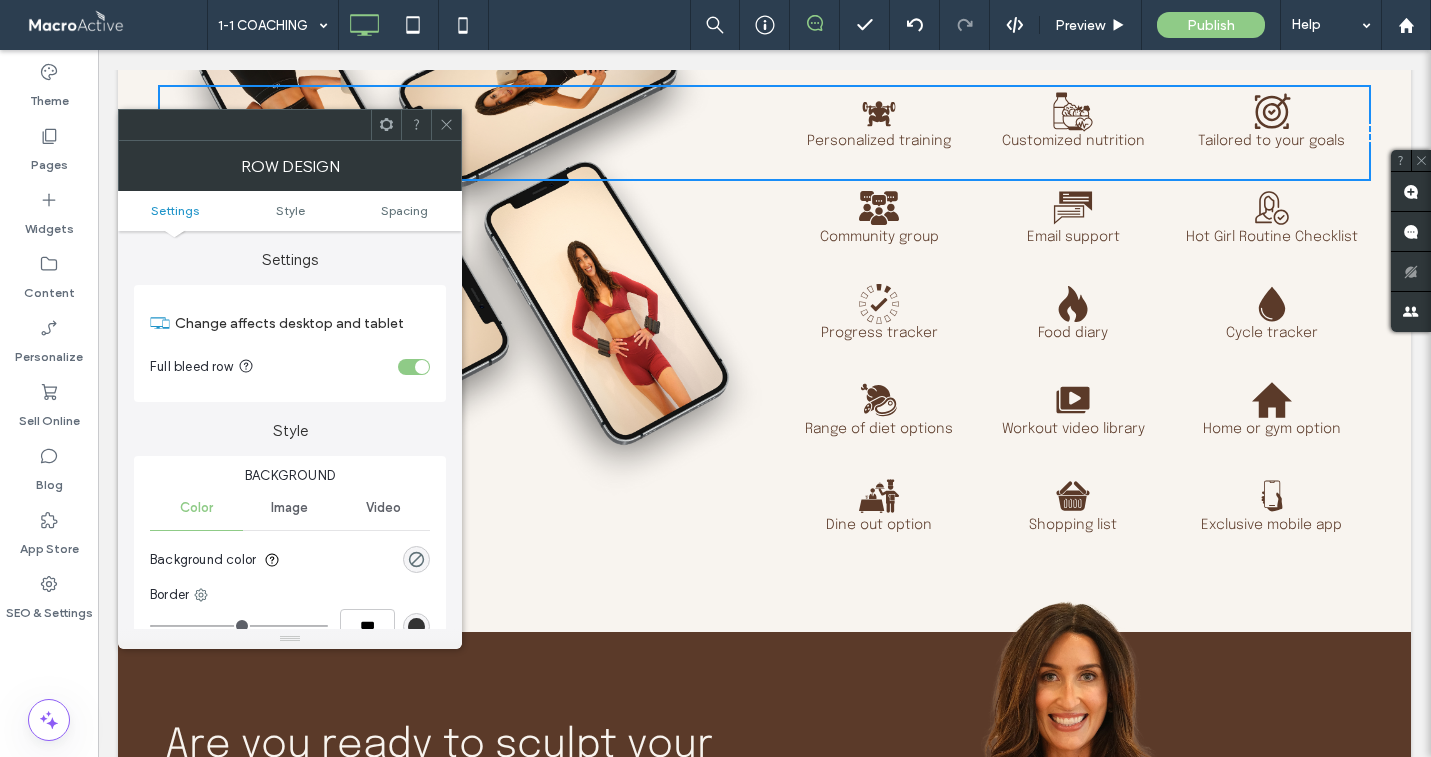 click 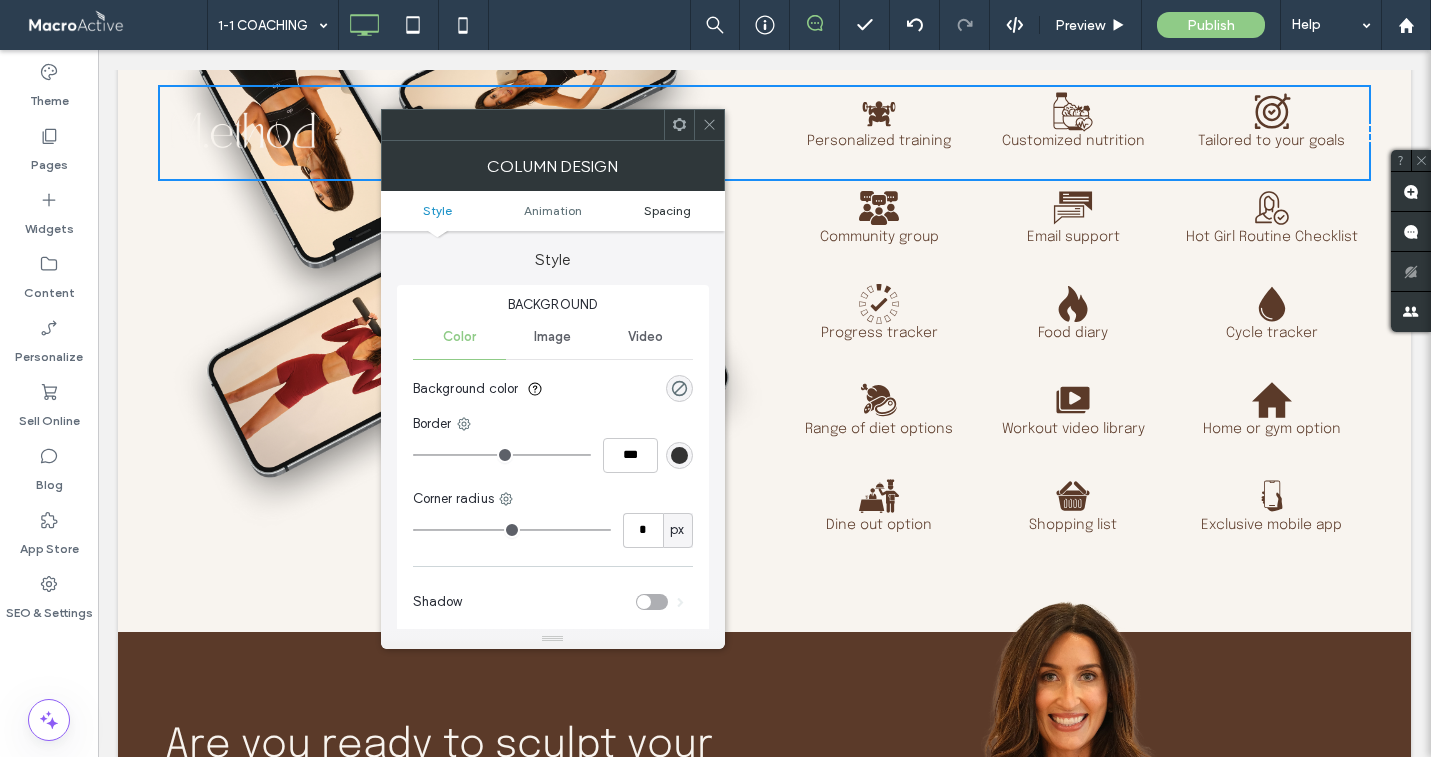 click on "Spacing" at bounding box center [667, 210] 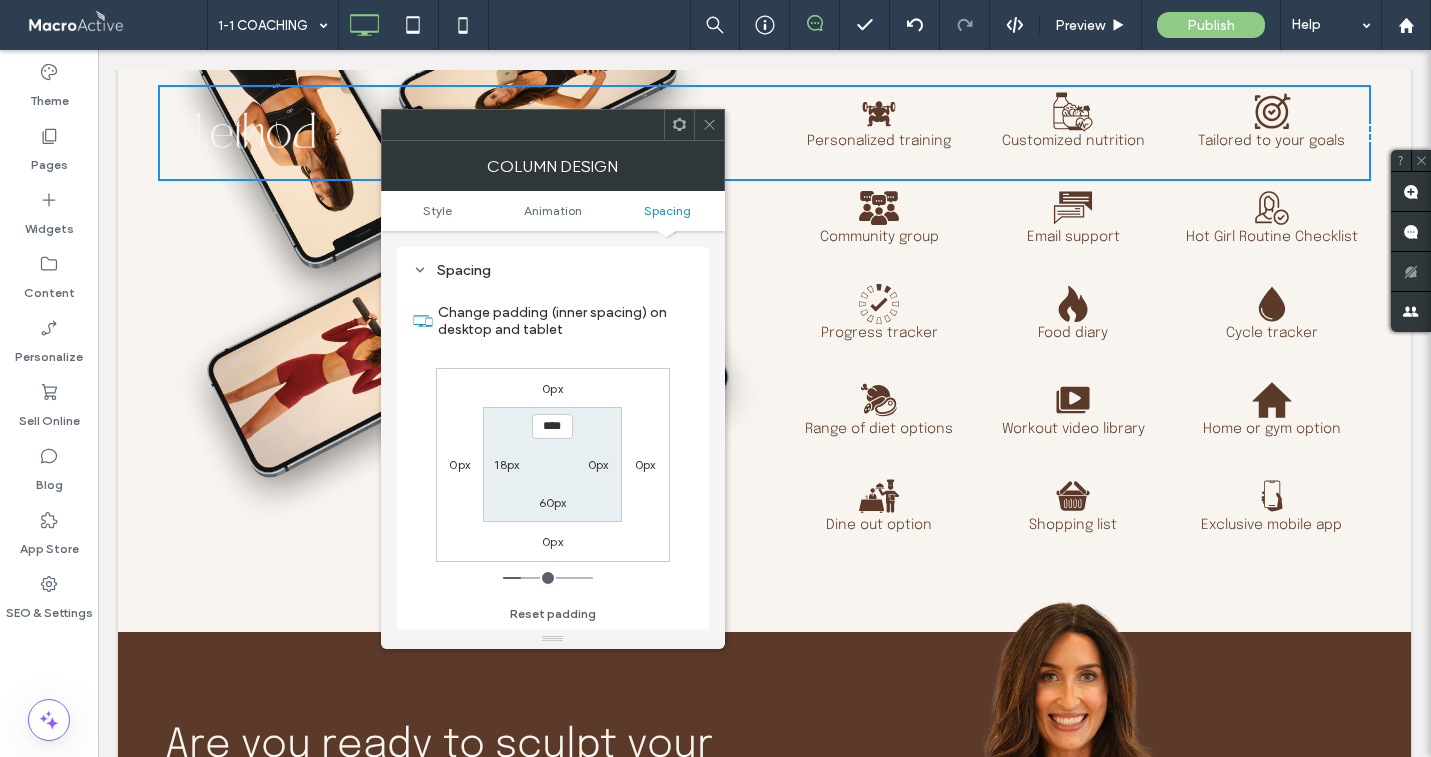 scroll, scrollTop: 470, scrollLeft: 0, axis: vertical 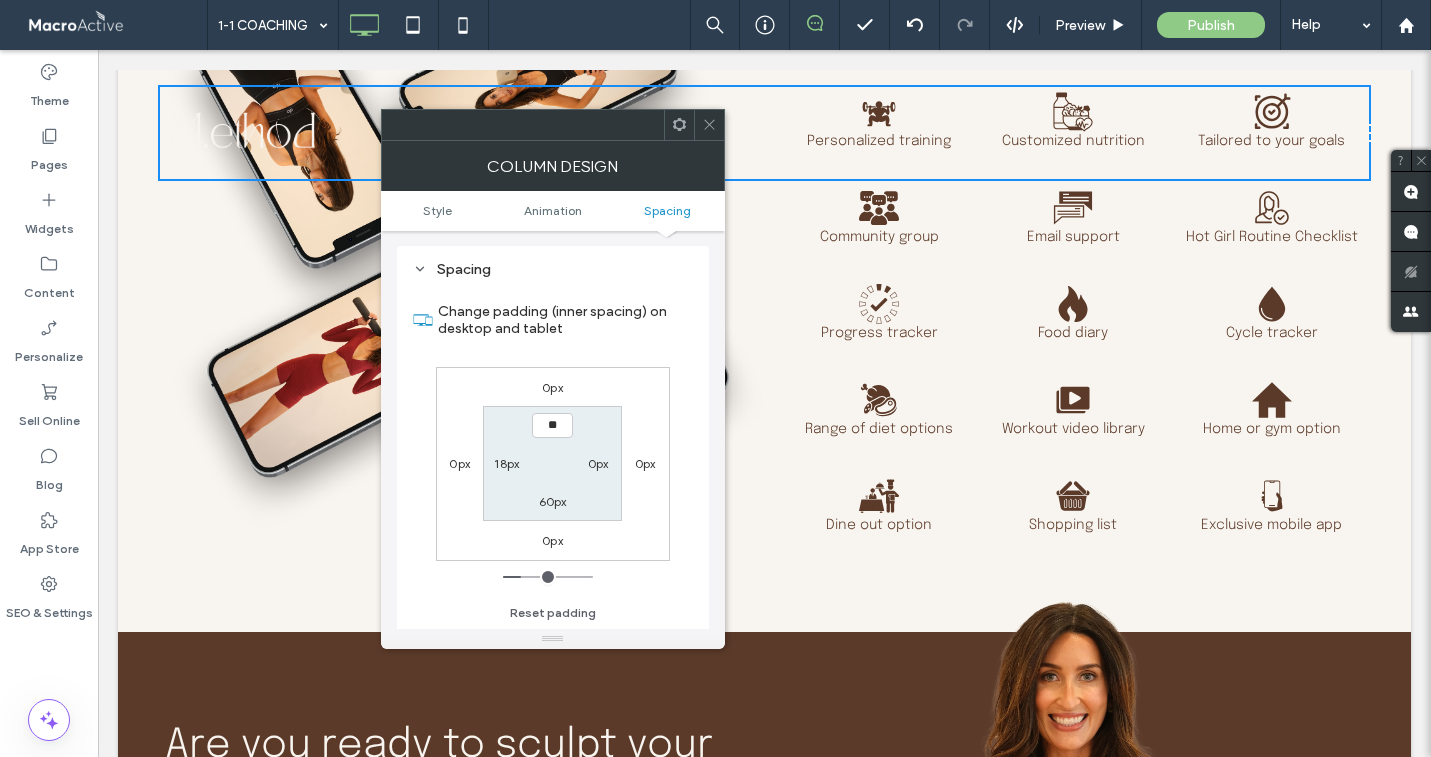 type on "****" 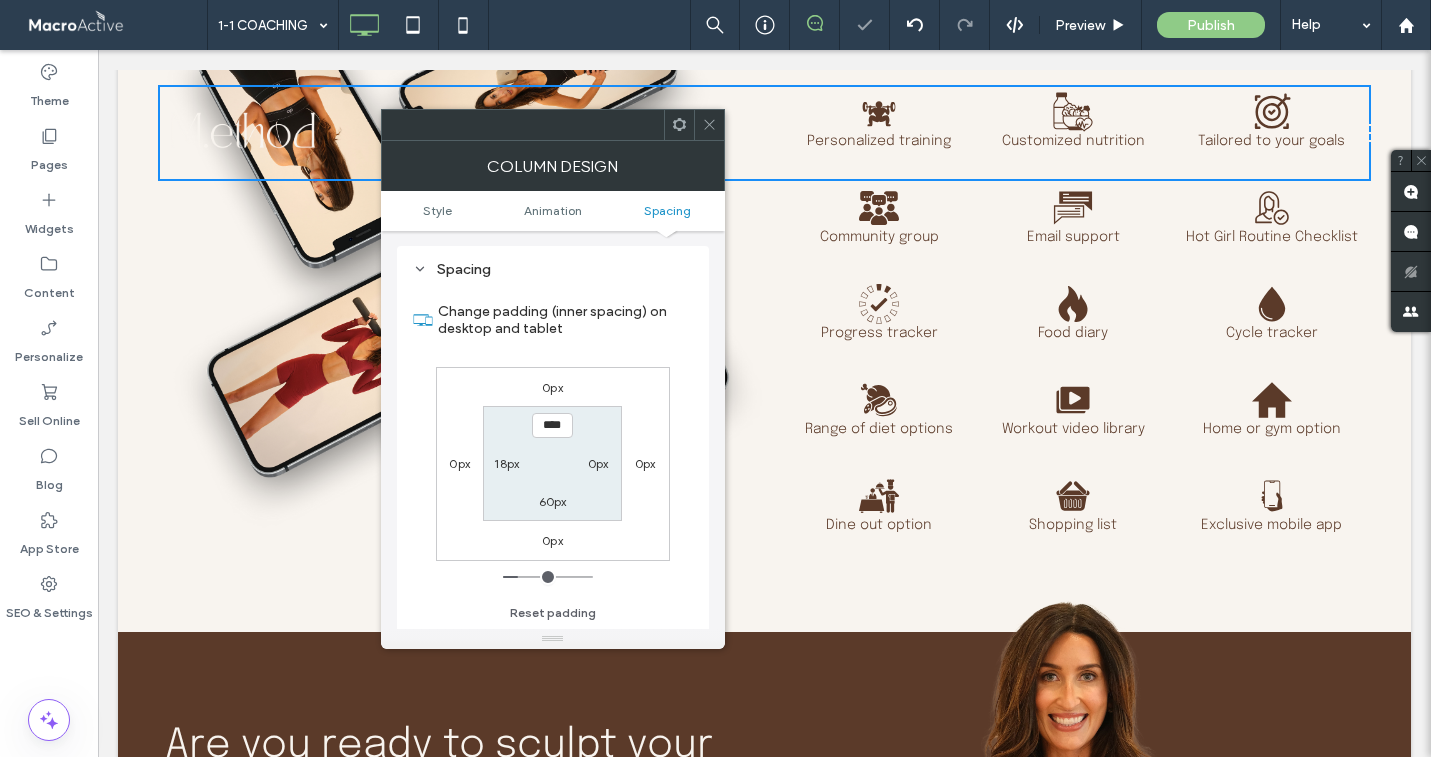 click on "****" at bounding box center (552, 425) 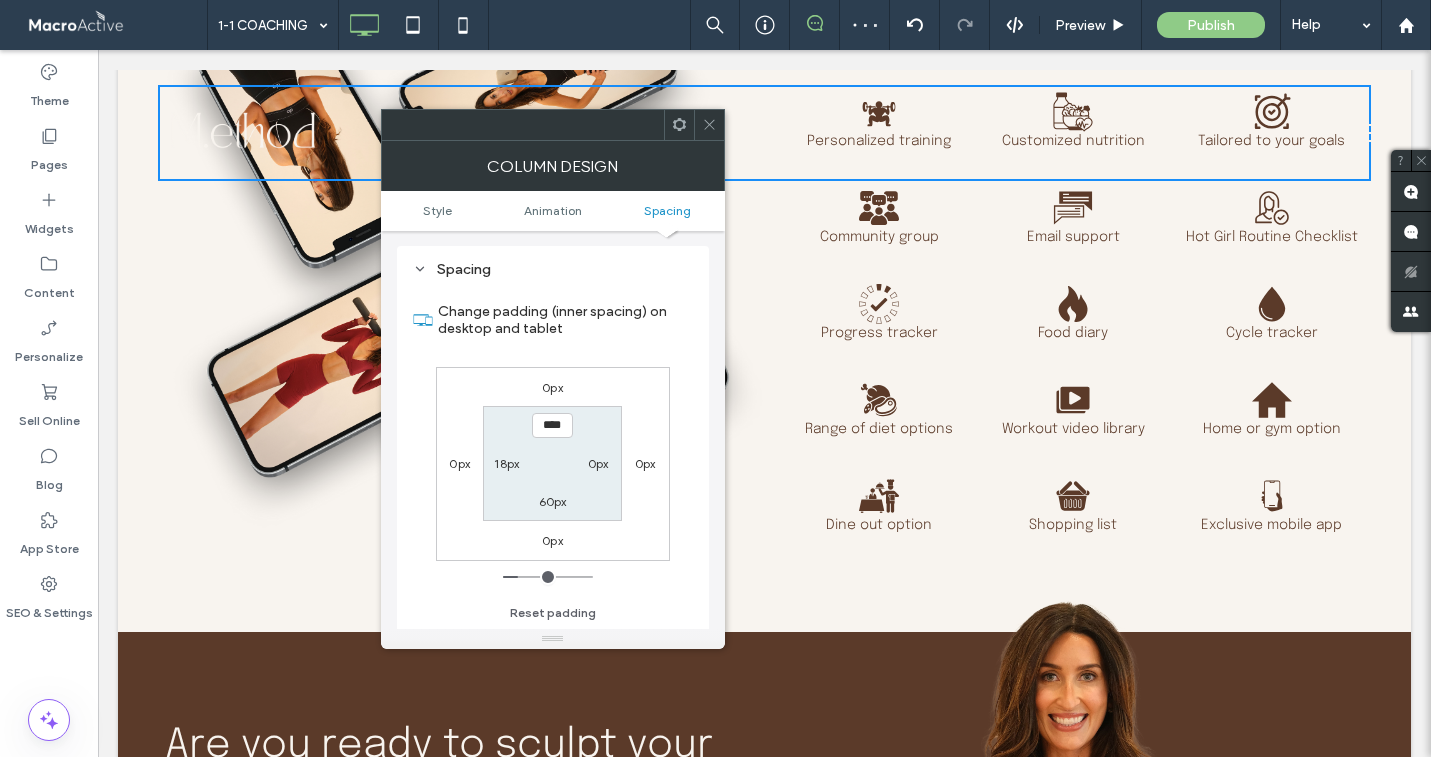 click on "****" at bounding box center [552, 425] 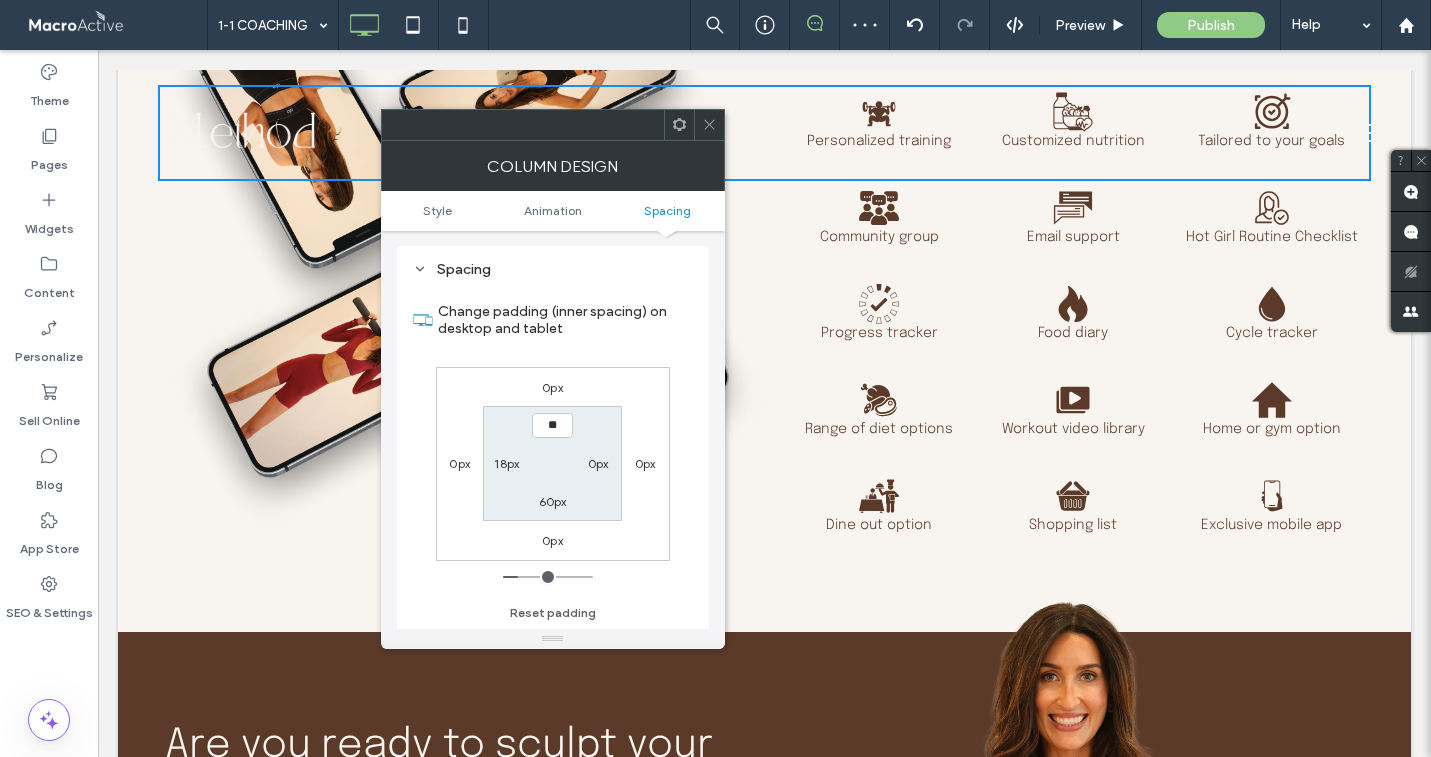 type on "****" 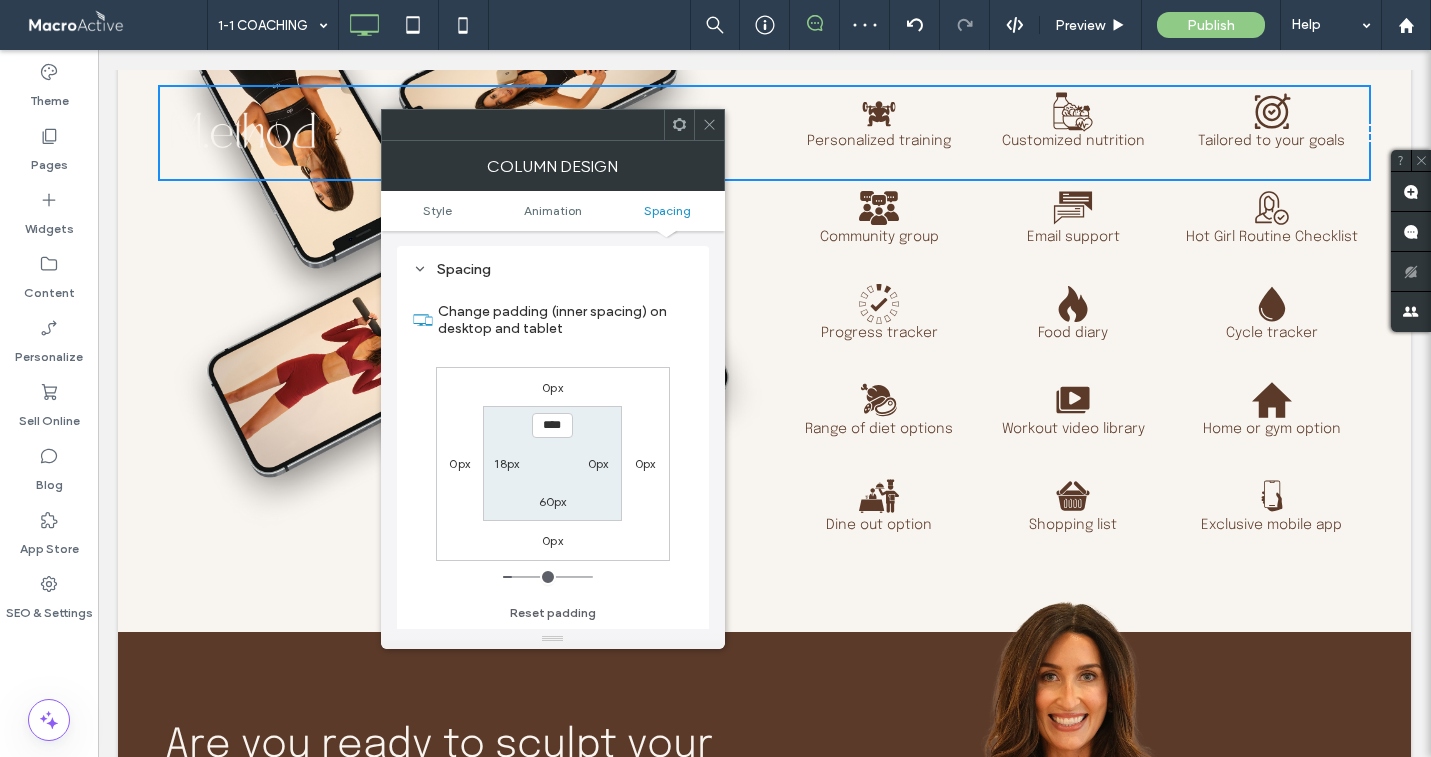 click 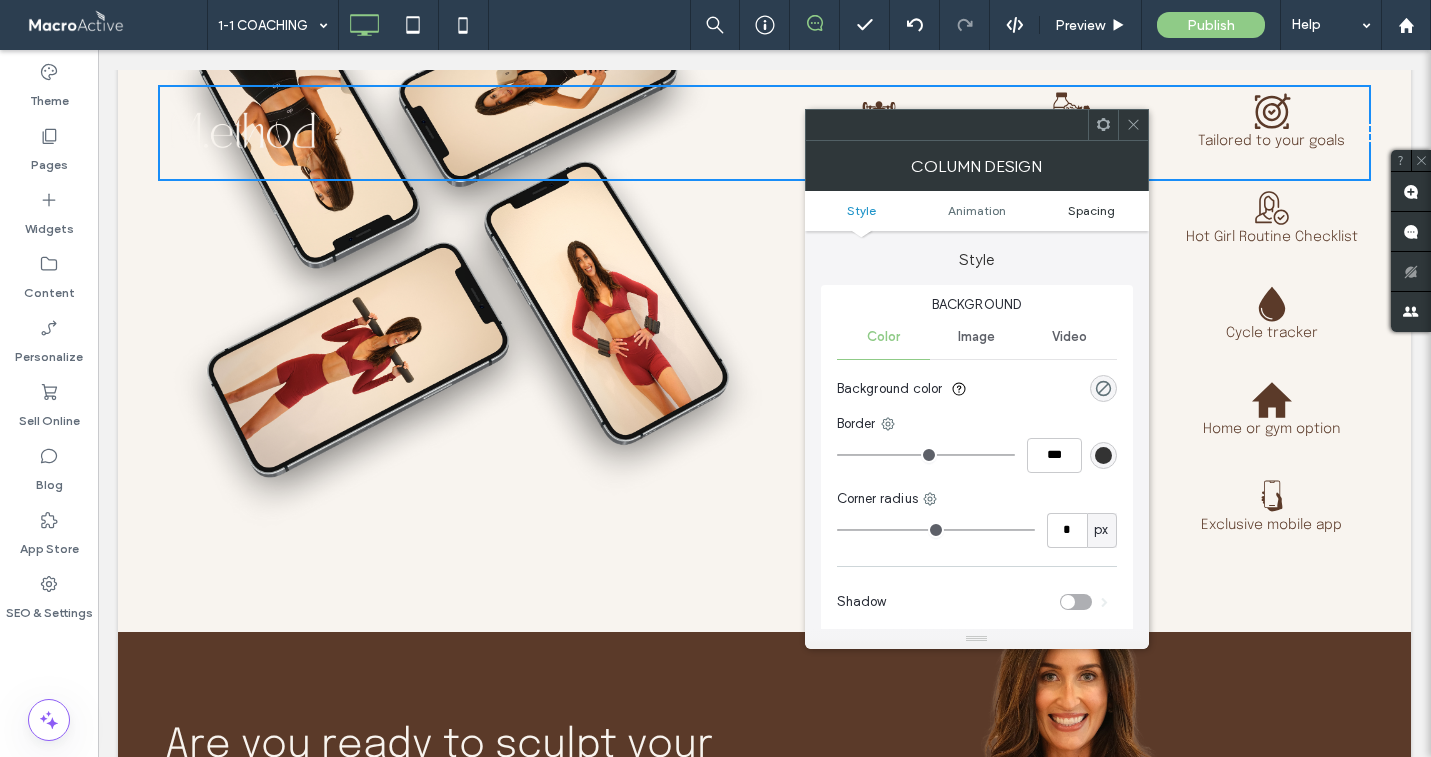 click on "Spacing" at bounding box center (1091, 210) 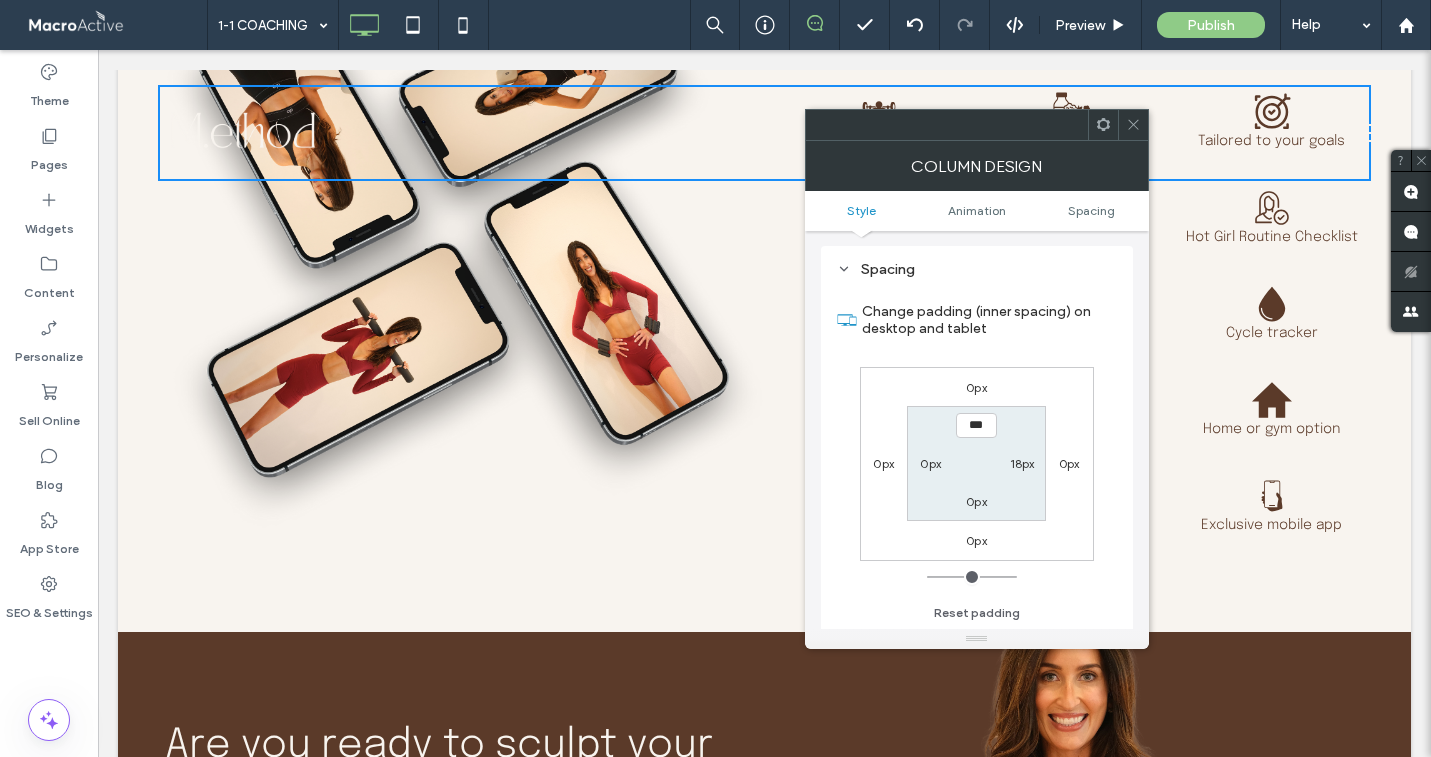 scroll, scrollTop: 470, scrollLeft: 0, axis: vertical 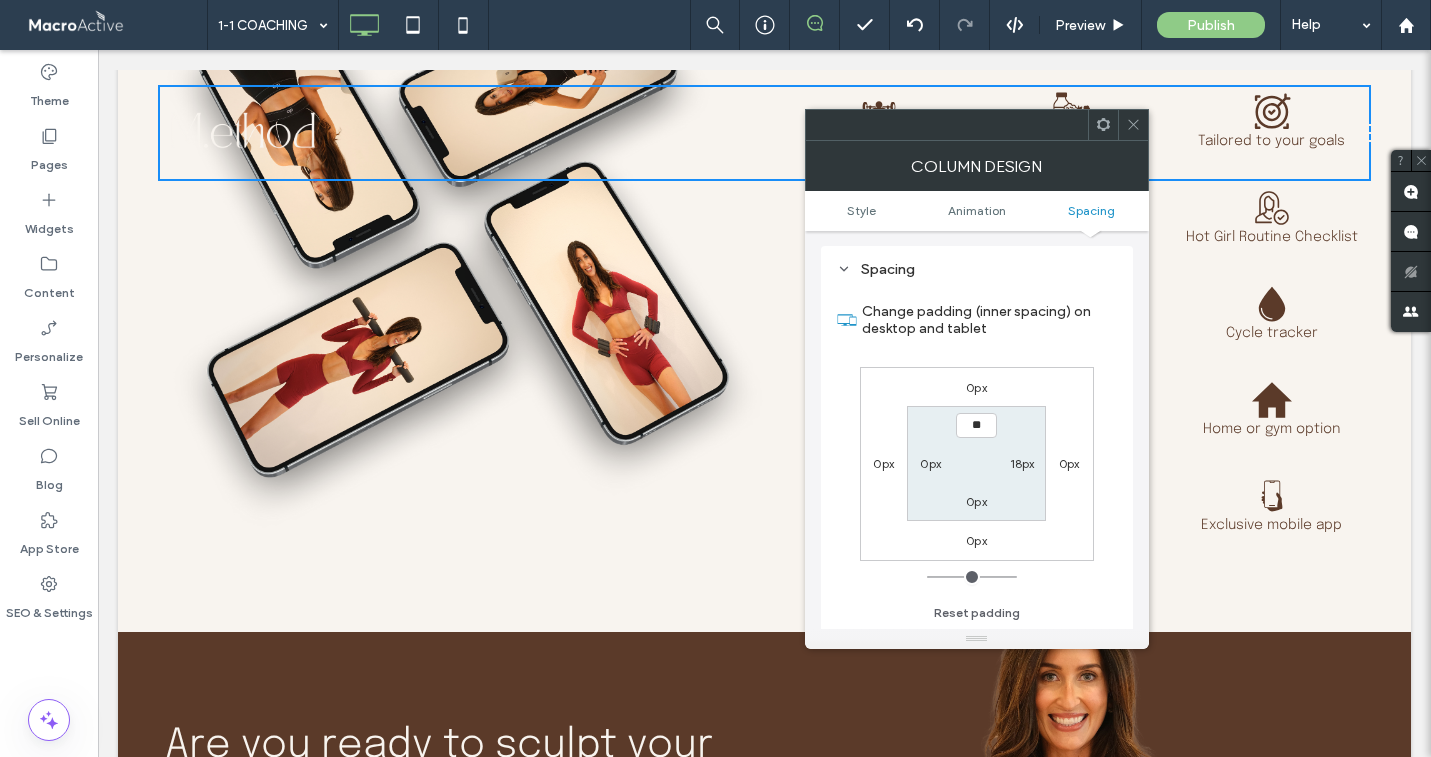 type on "****" 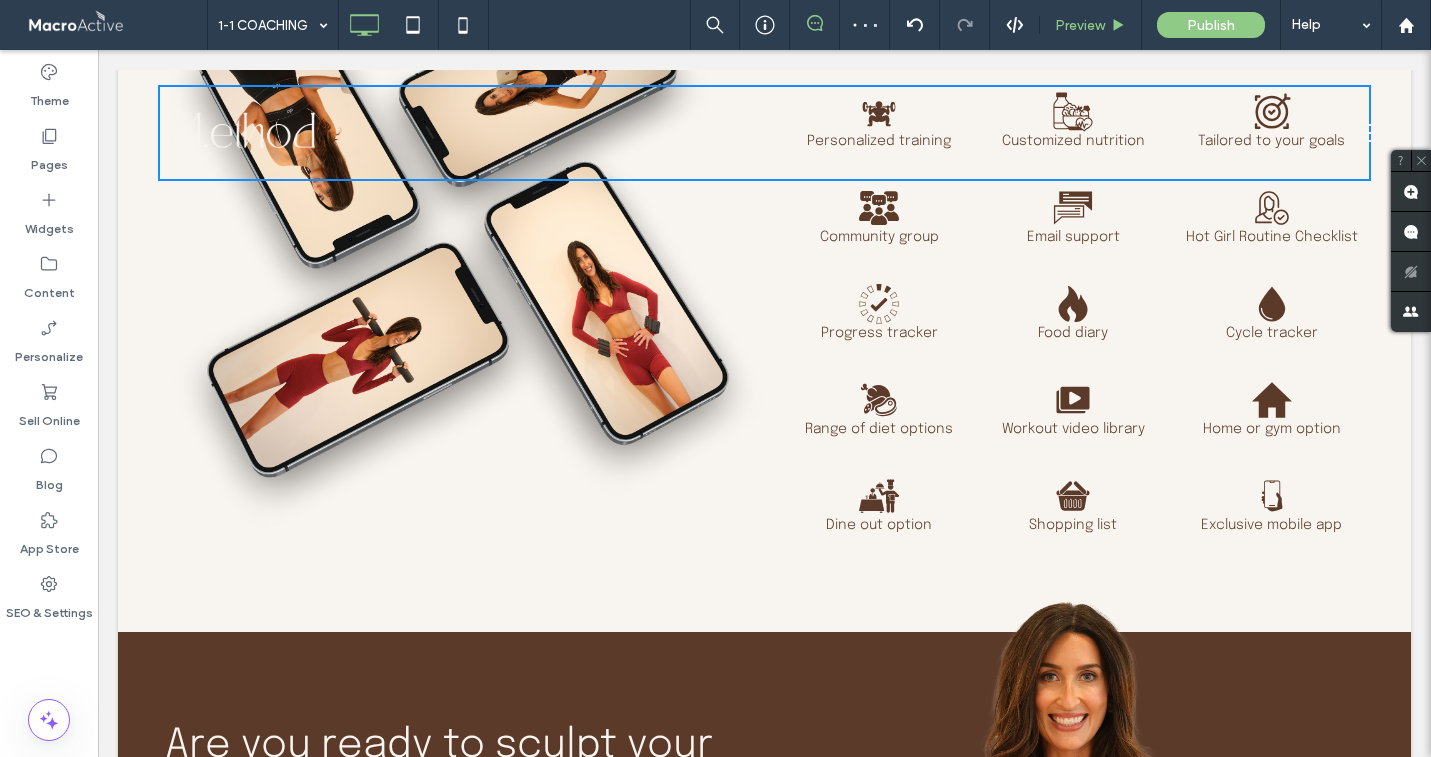 click on "Preview" at bounding box center [1080, 25] 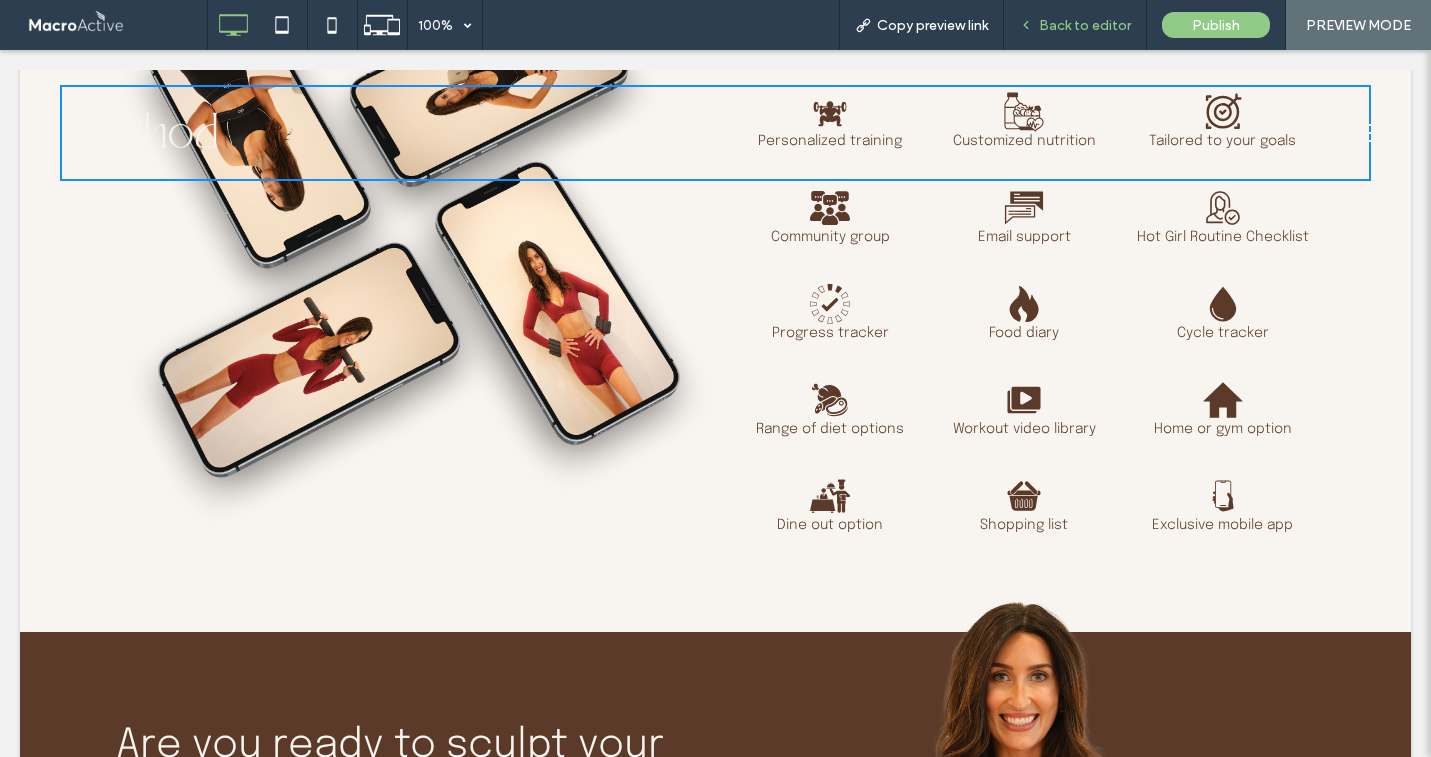 click on "Back to editor" at bounding box center (1085, 25) 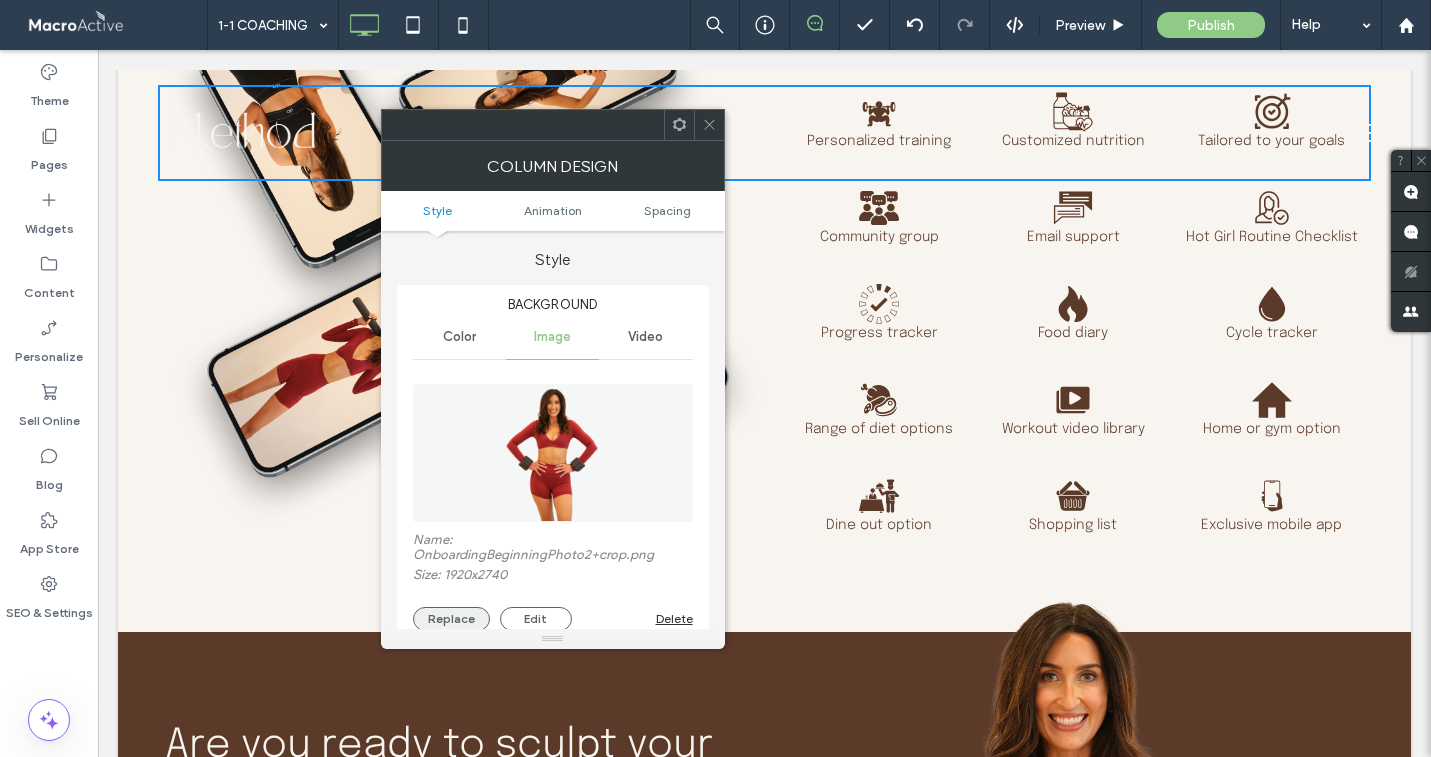 click on "Replace" at bounding box center [451, 619] 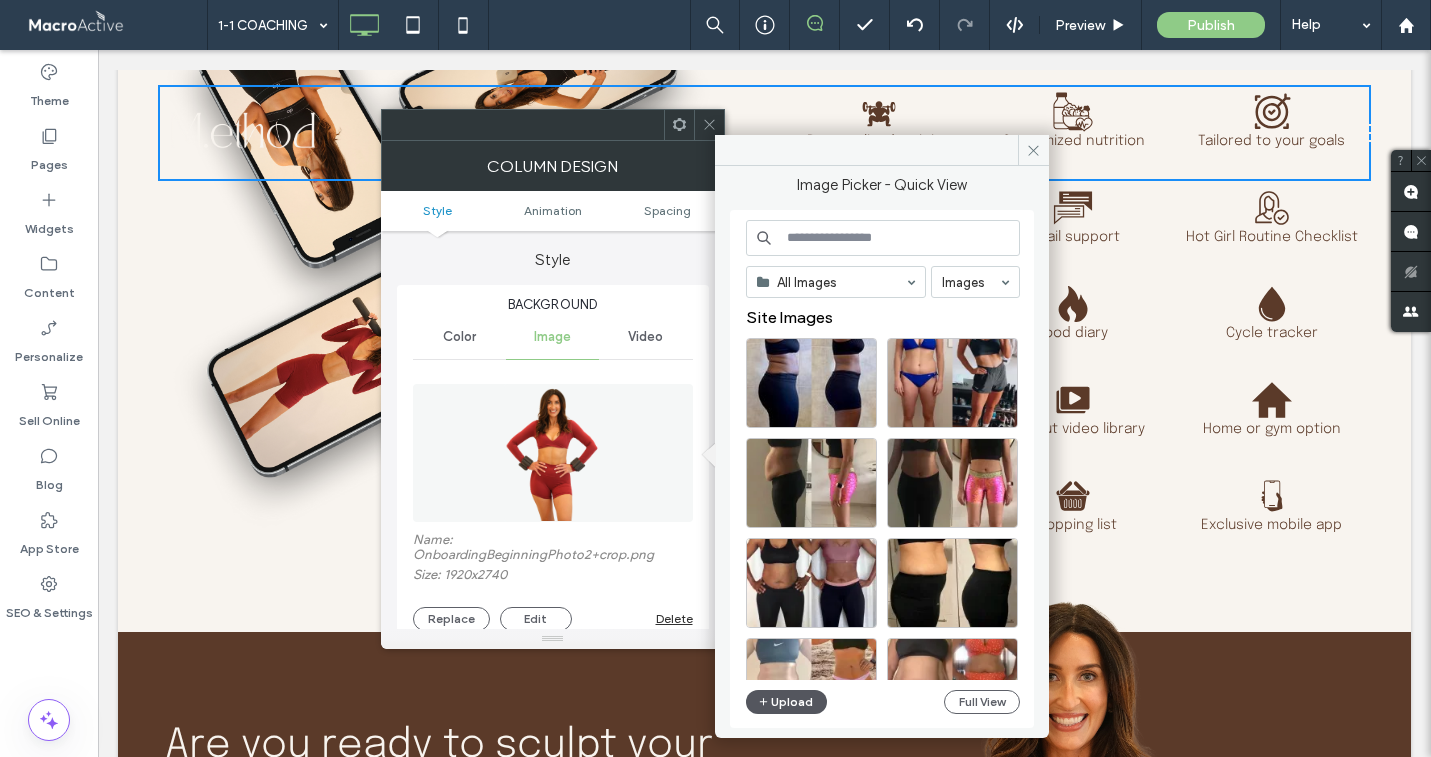 click on "Upload" at bounding box center (787, 702) 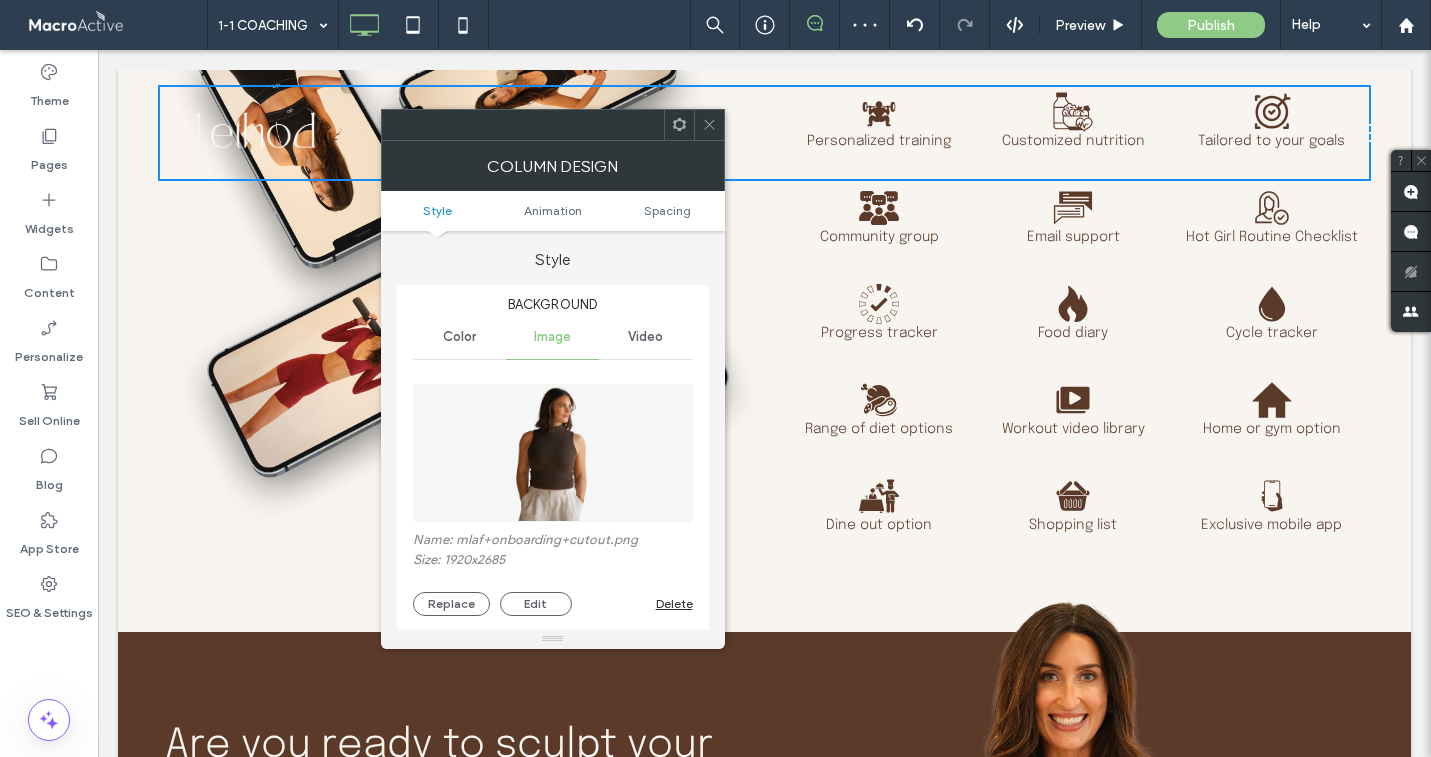 click 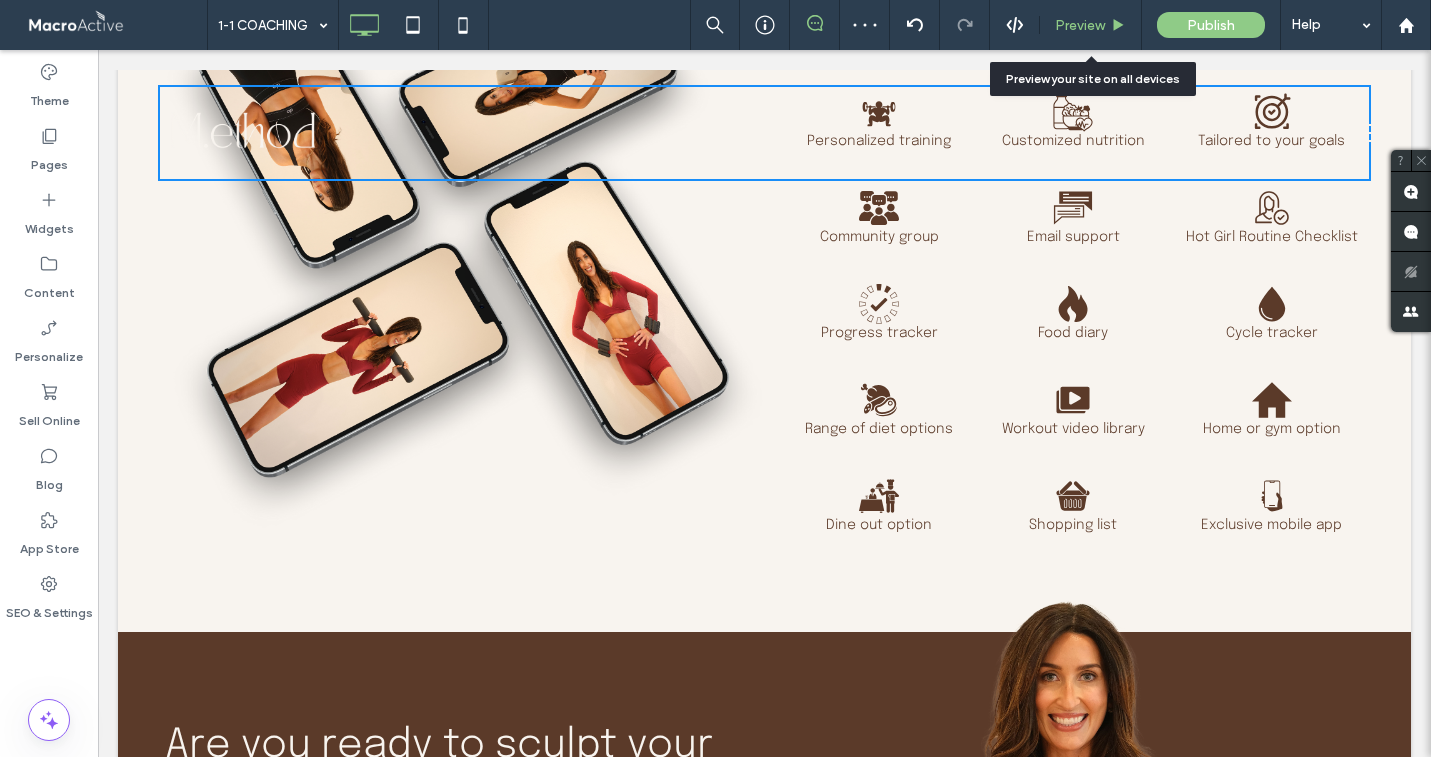 click on "Preview" at bounding box center [1080, 25] 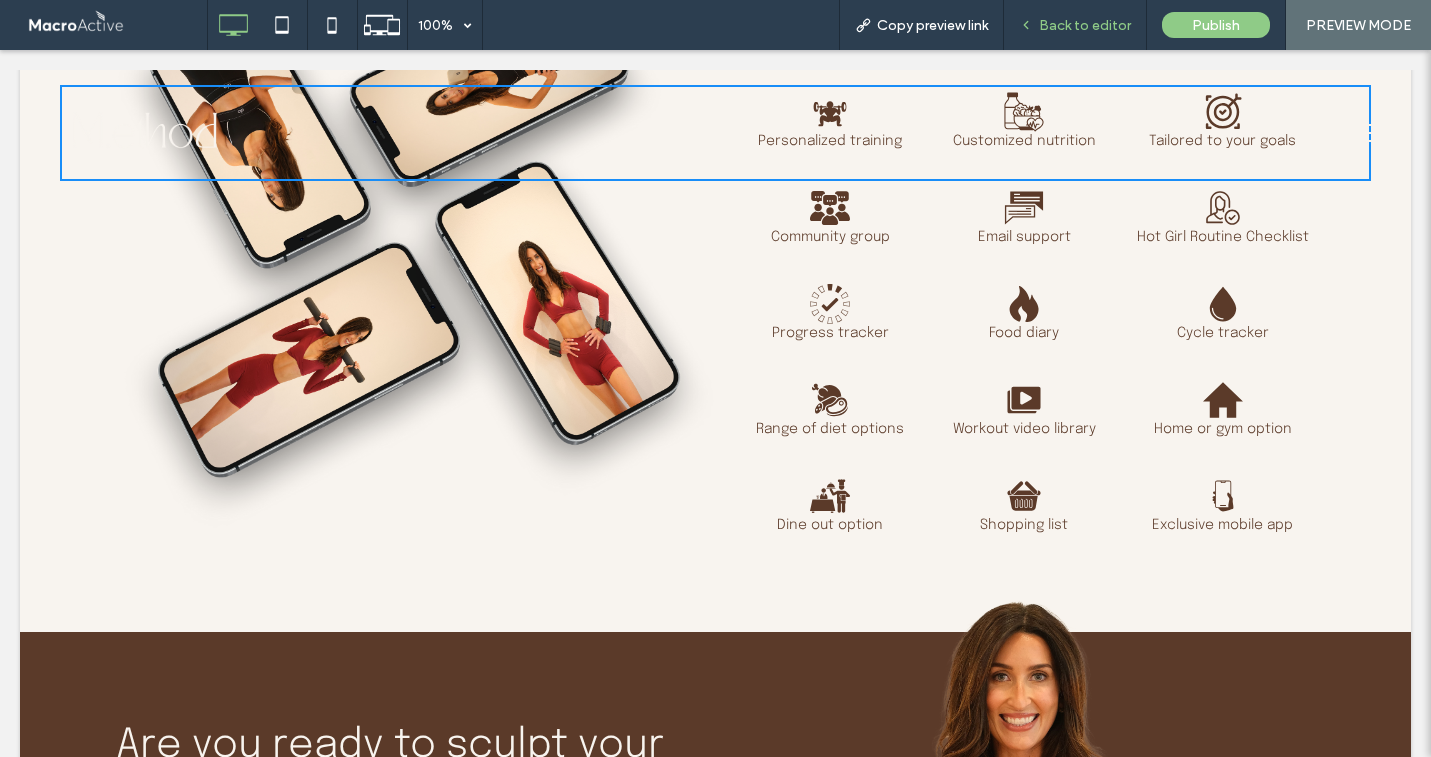 click on "Back to editor" at bounding box center [1085, 25] 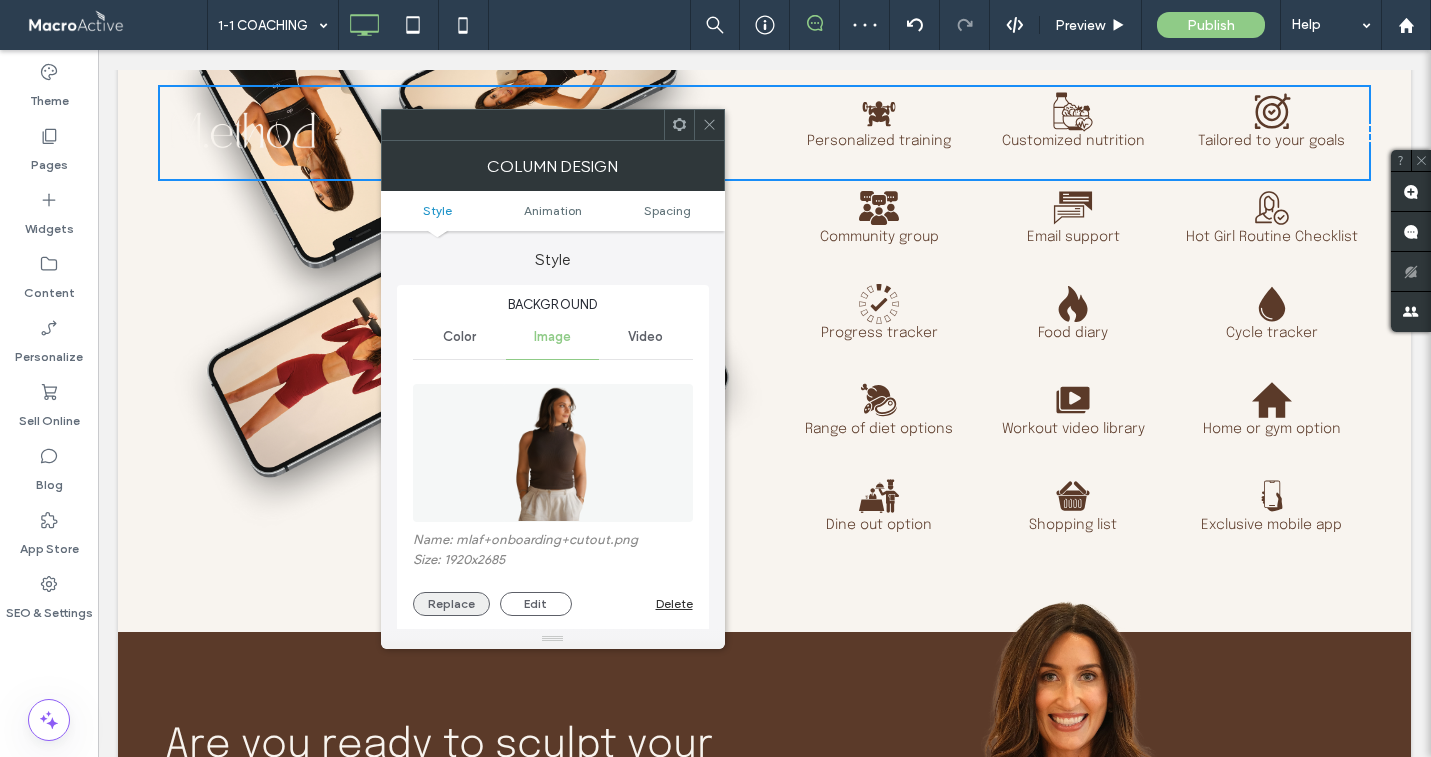 click on "Replace" at bounding box center [451, 604] 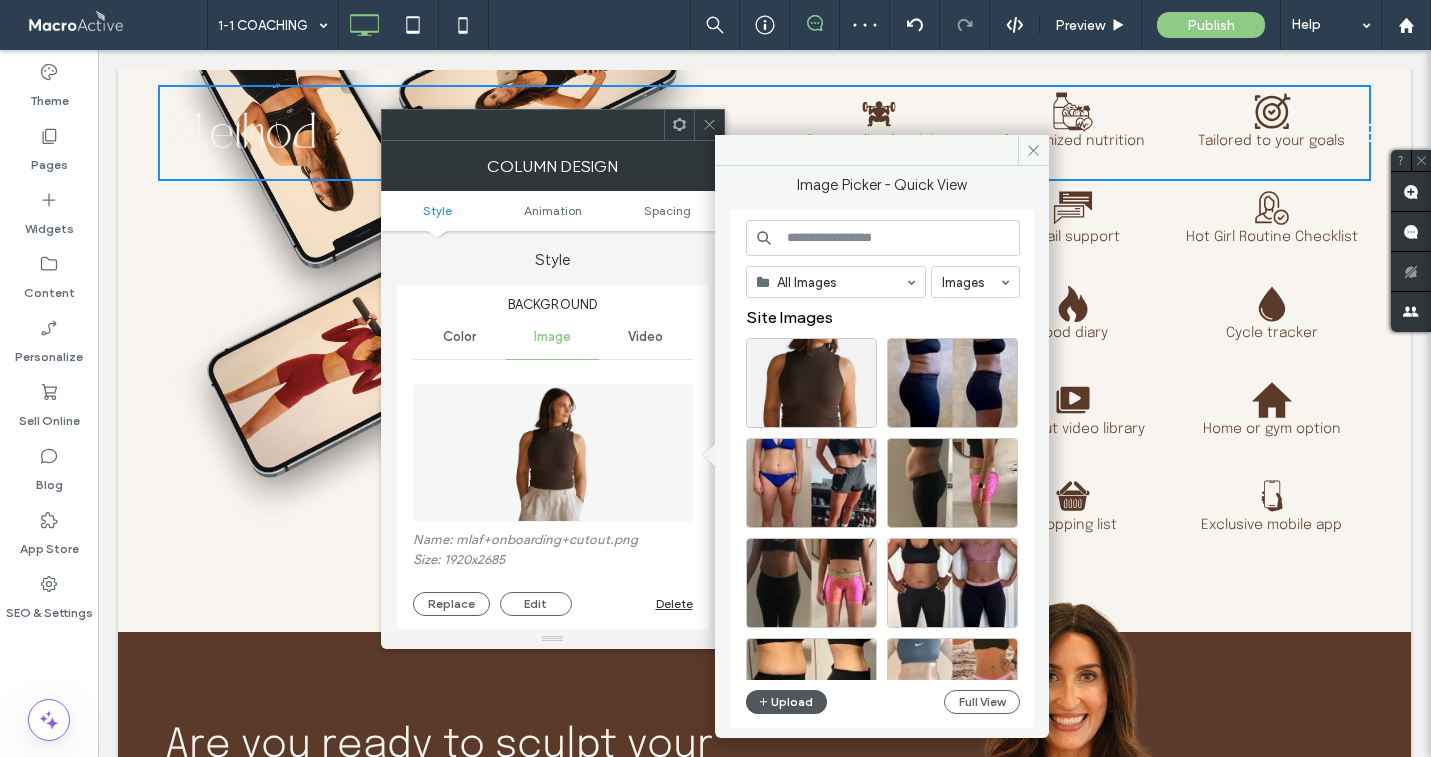 click on "Upload" at bounding box center (787, 702) 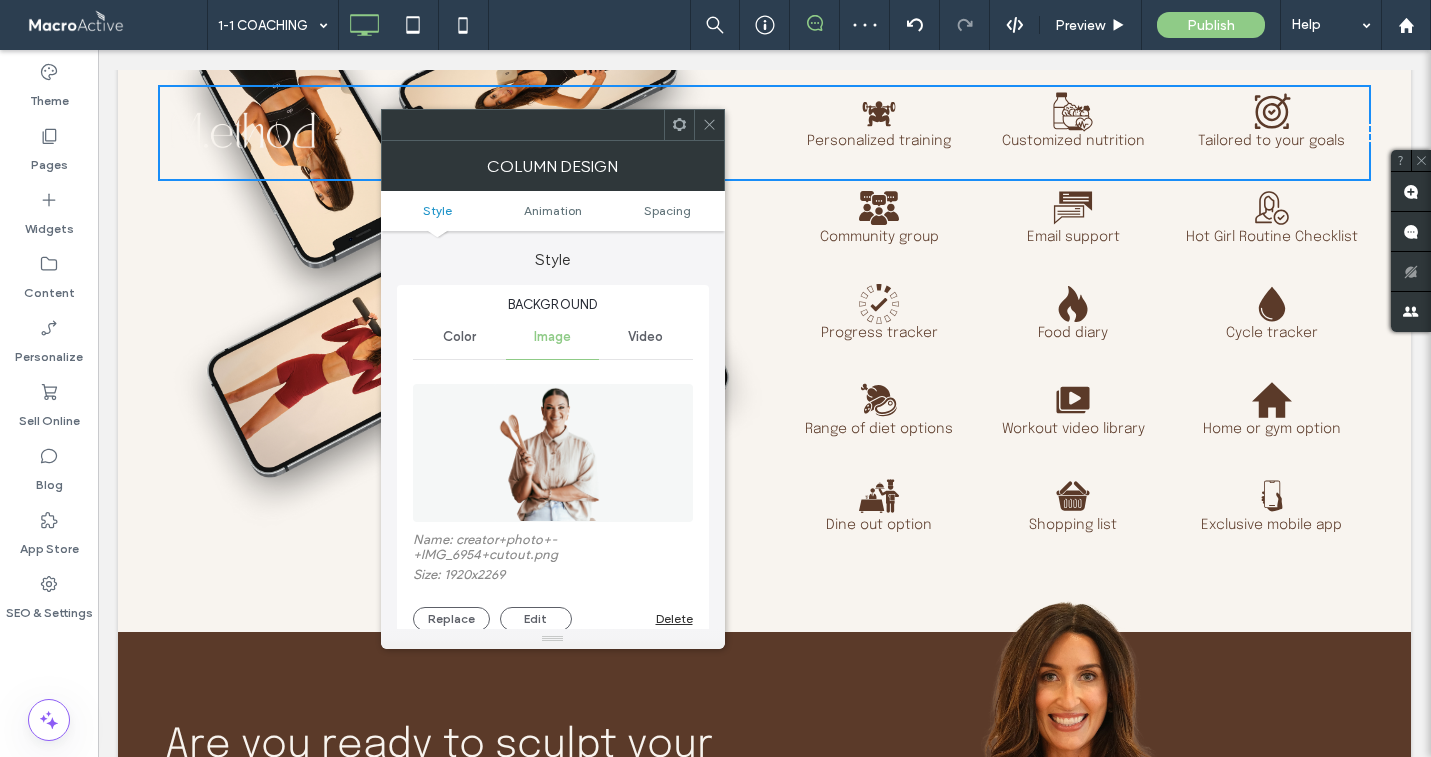 click 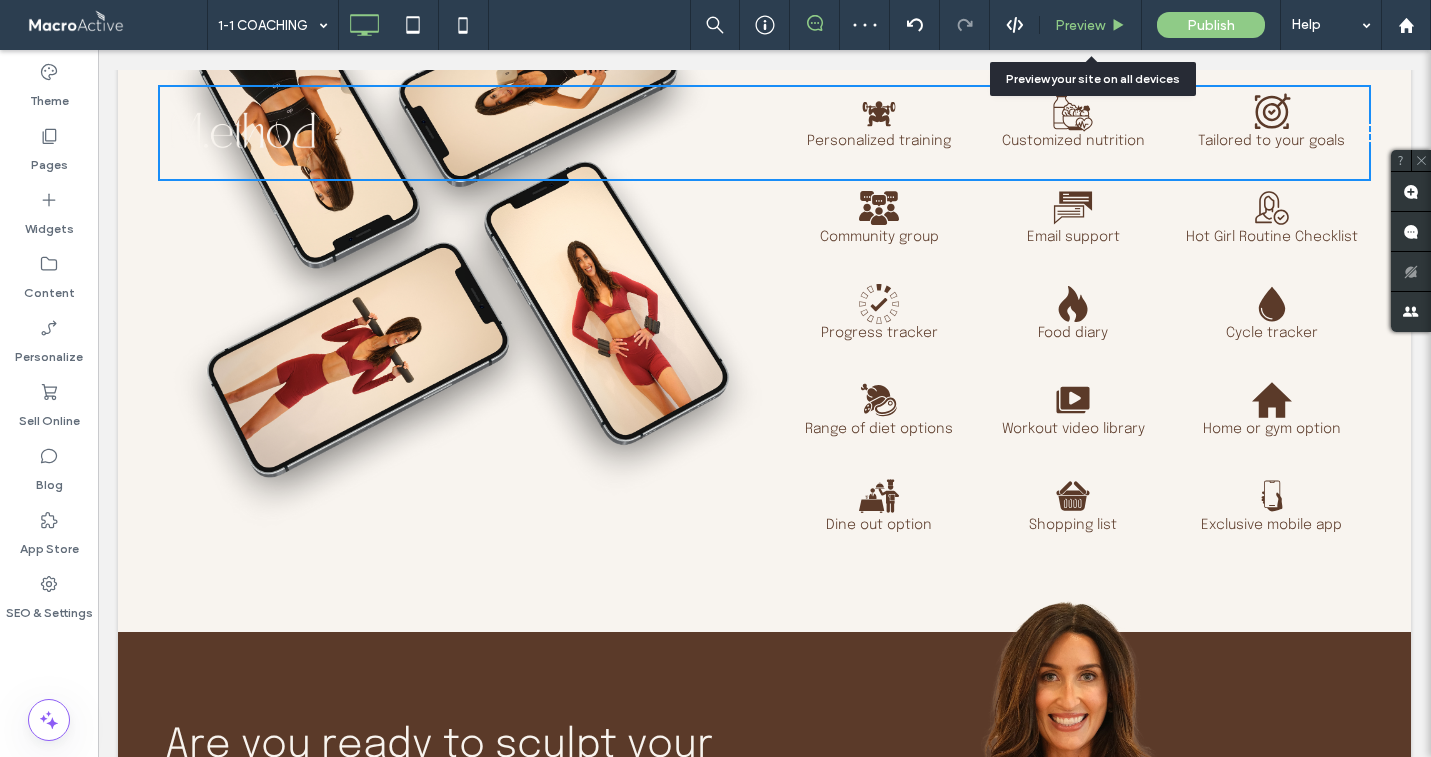 click on "Preview" at bounding box center [1080, 25] 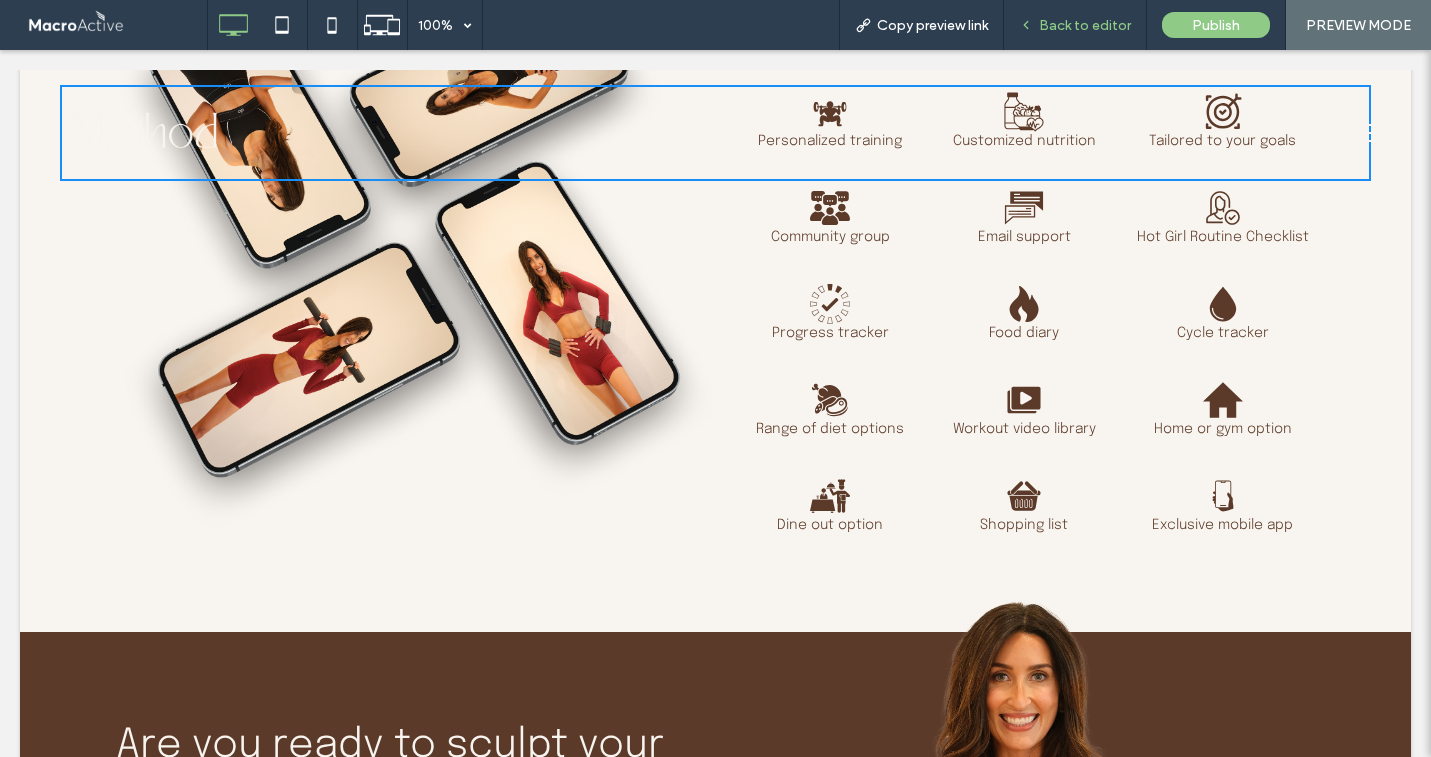 click on "Back to editor" at bounding box center (1075, 25) 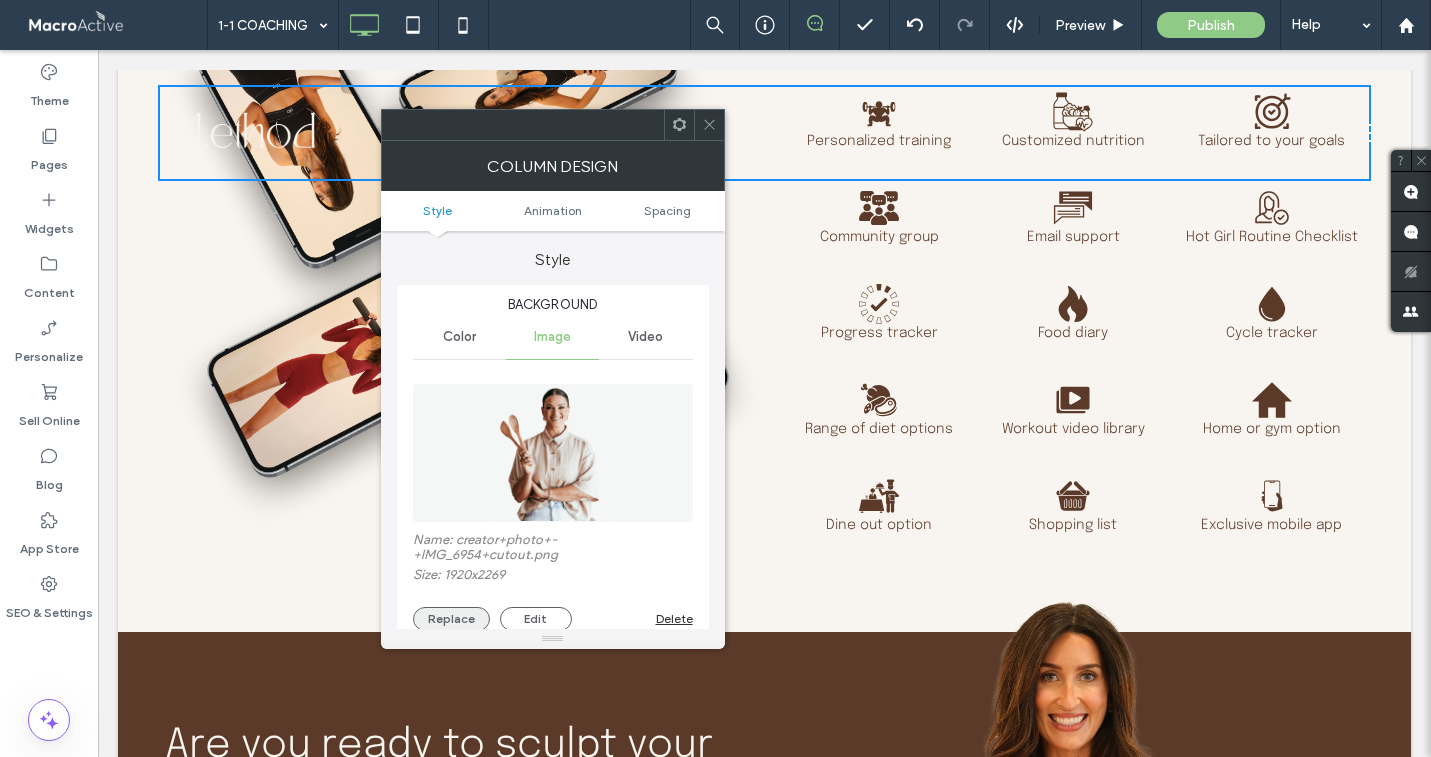 click on "Replace" at bounding box center (451, 619) 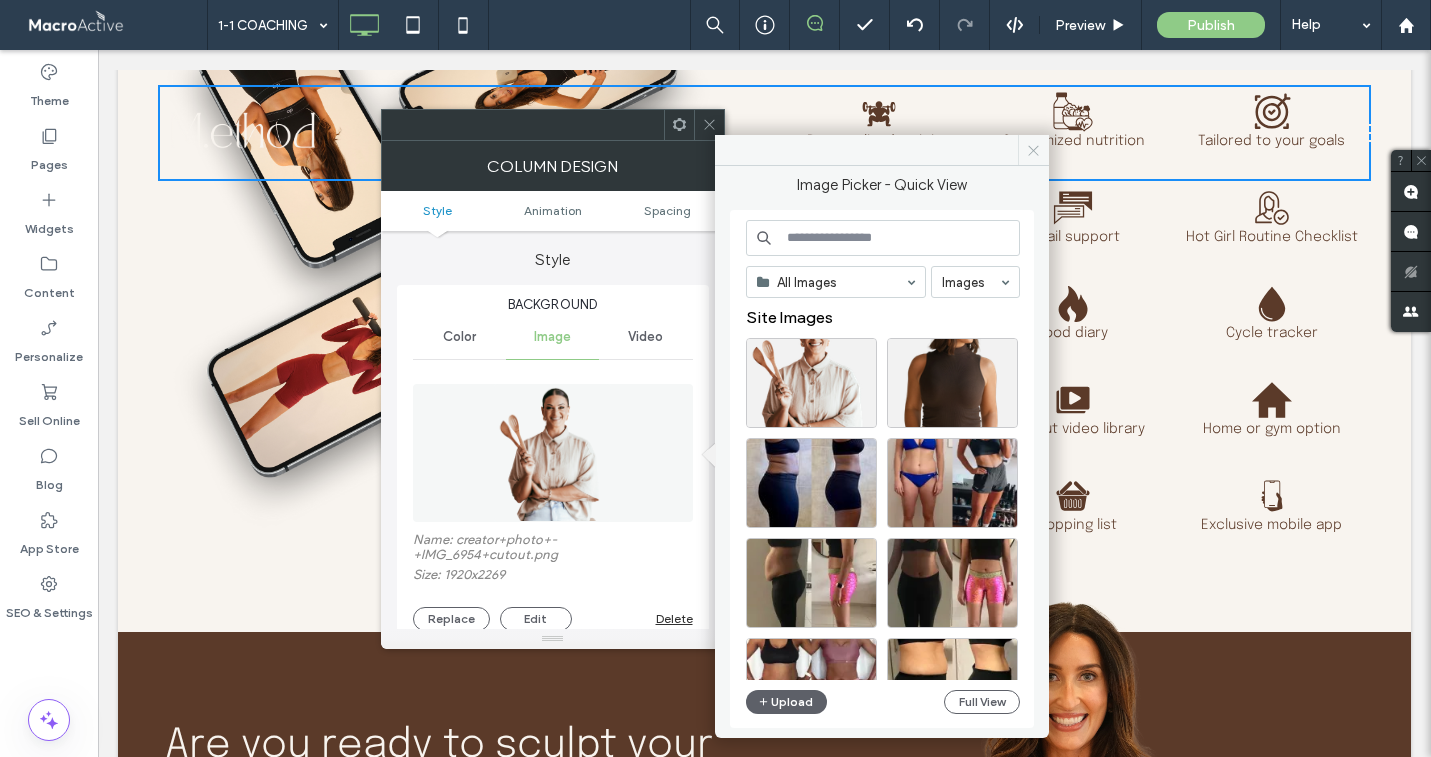 click 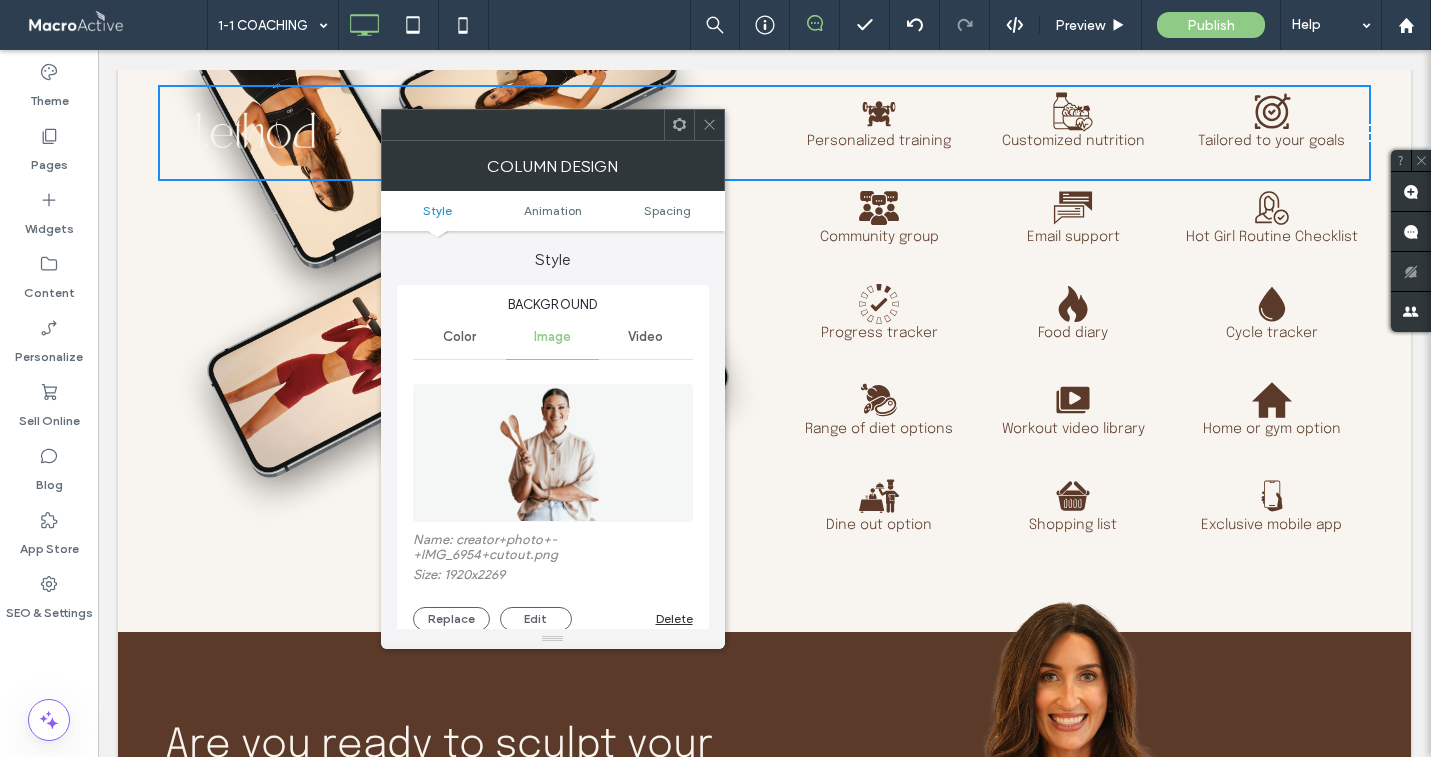 click at bounding box center (709, 125) 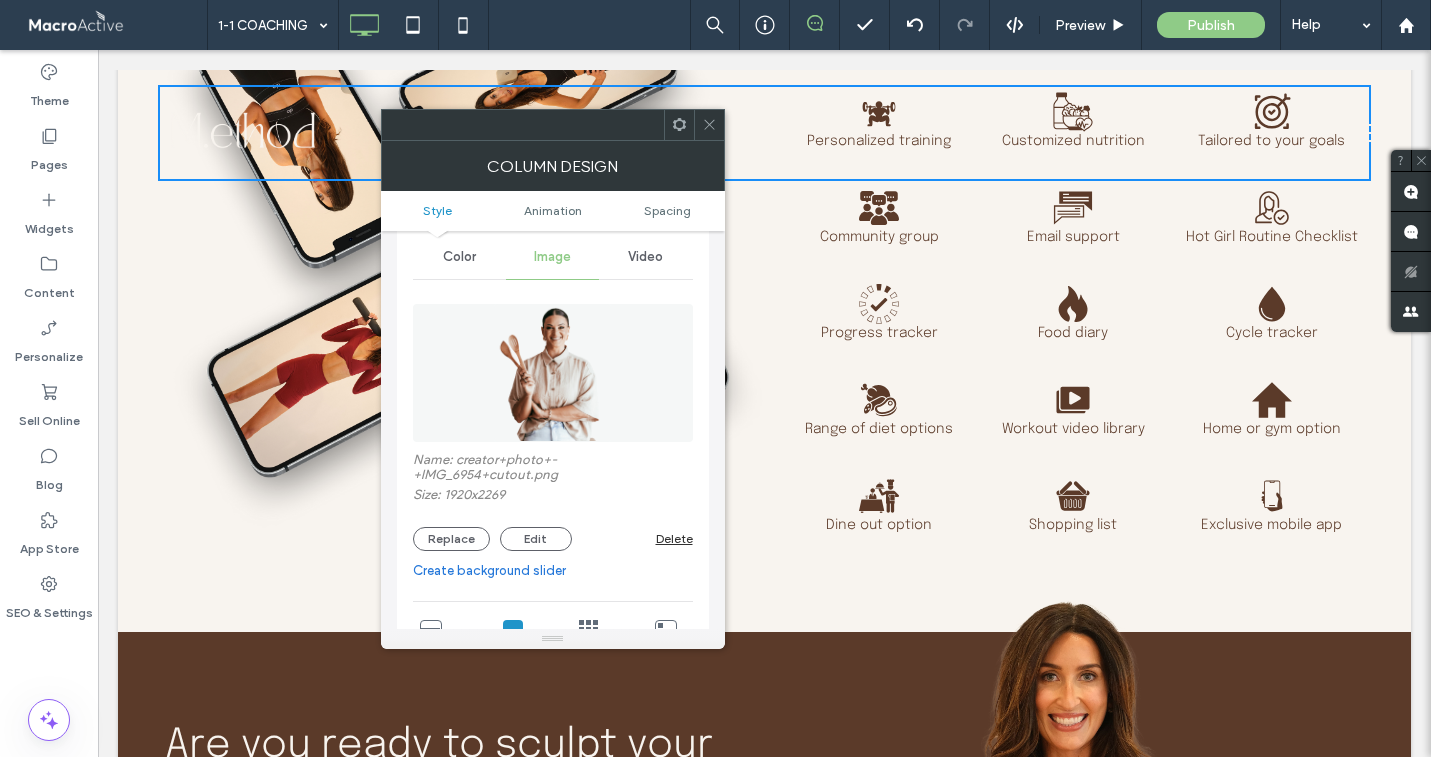 scroll, scrollTop: 90, scrollLeft: 0, axis: vertical 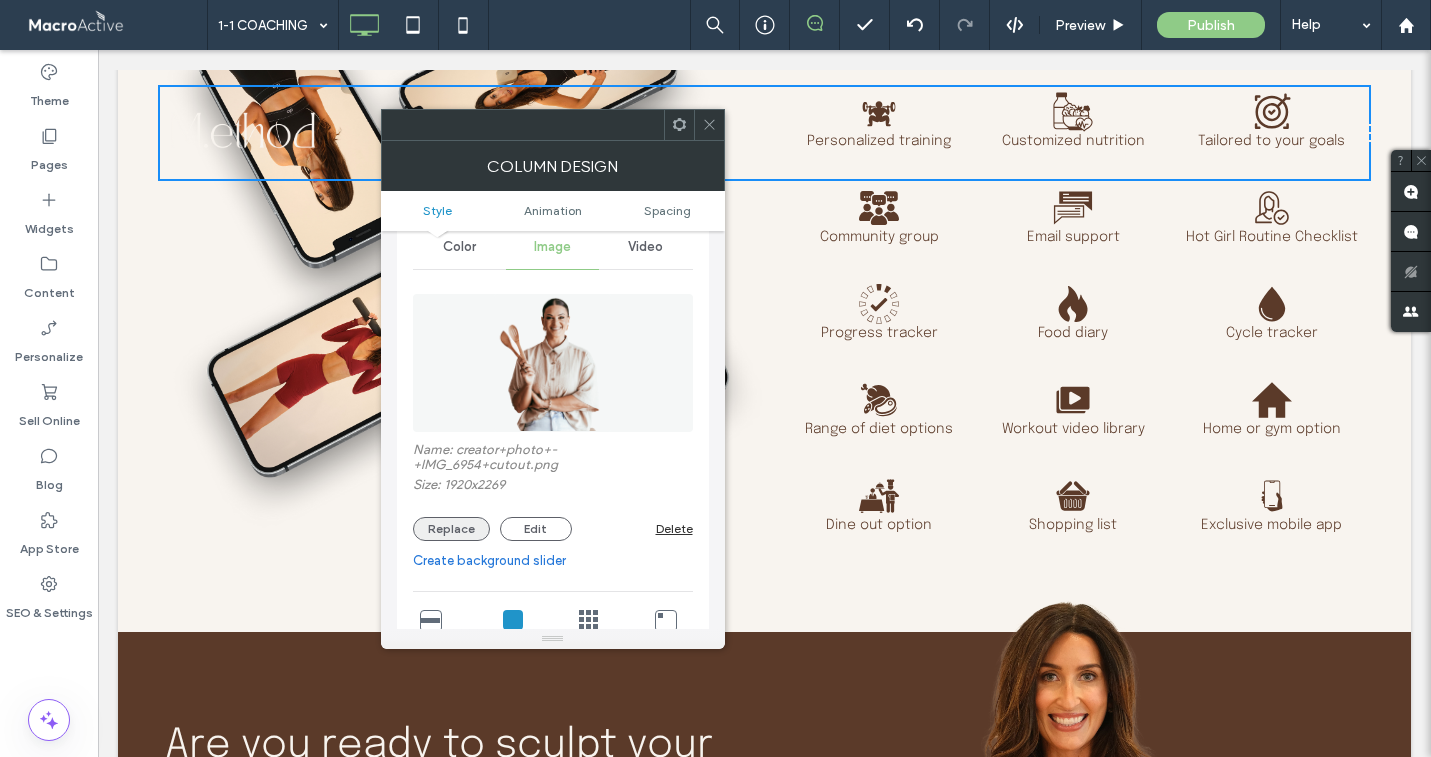 click on "Replace" at bounding box center (451, 529) 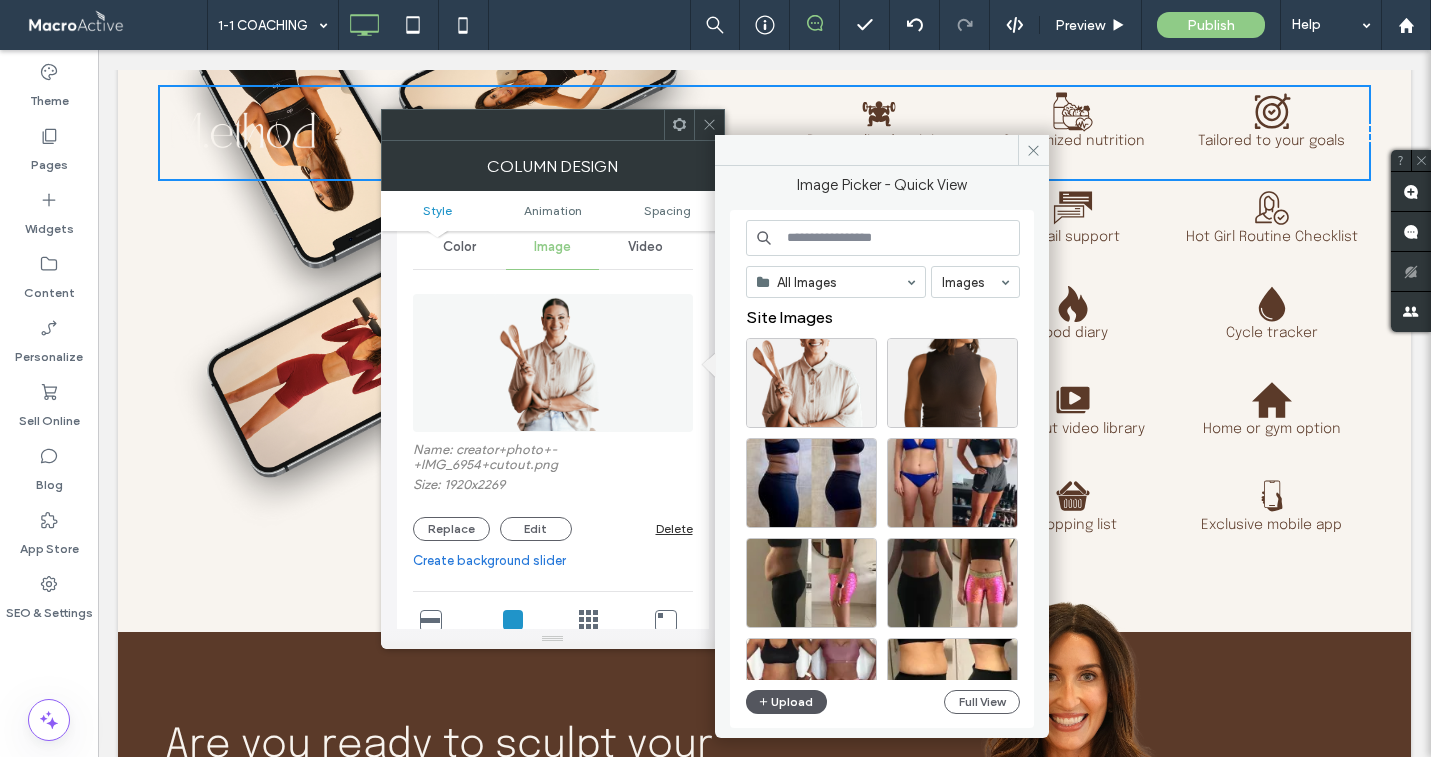 click on "Upload" at bounding box center [787, 702] 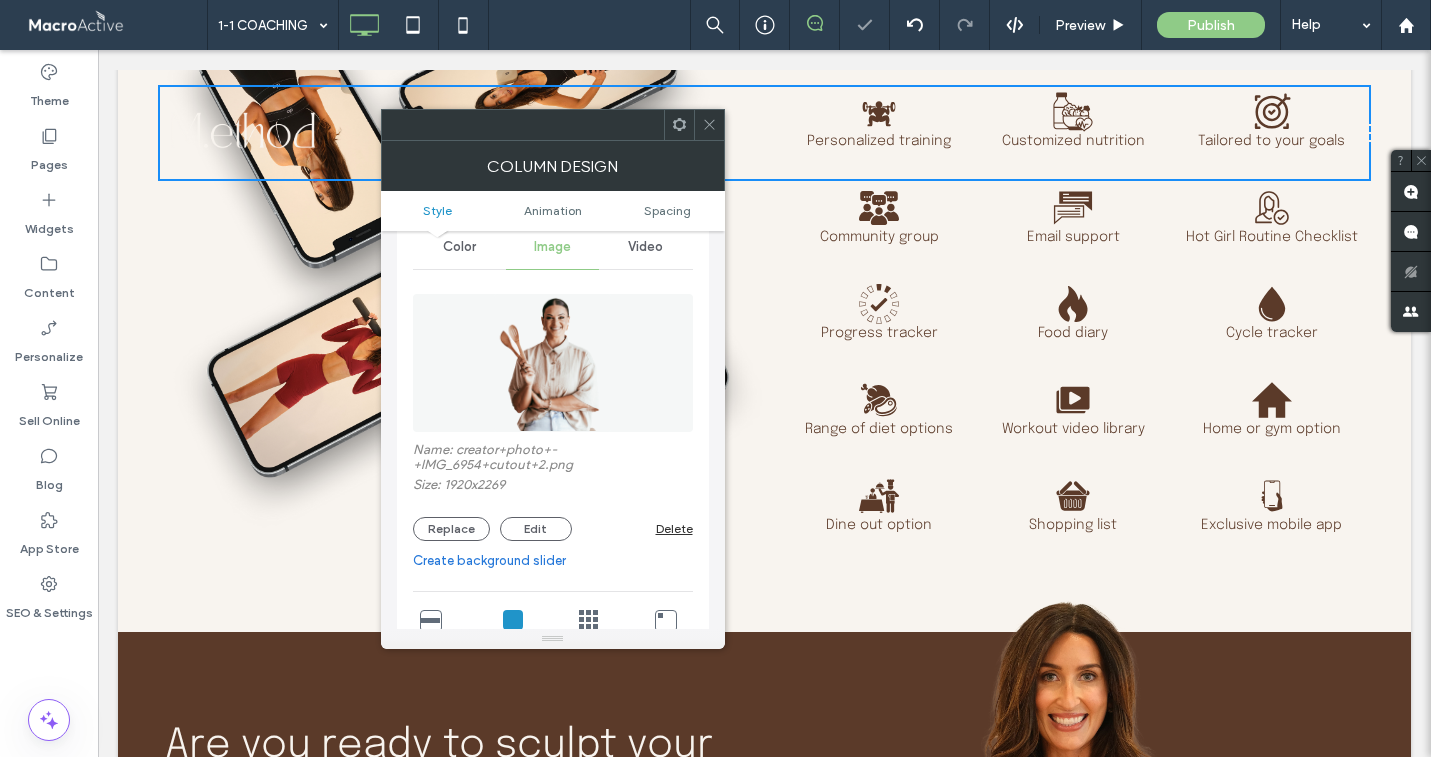 click 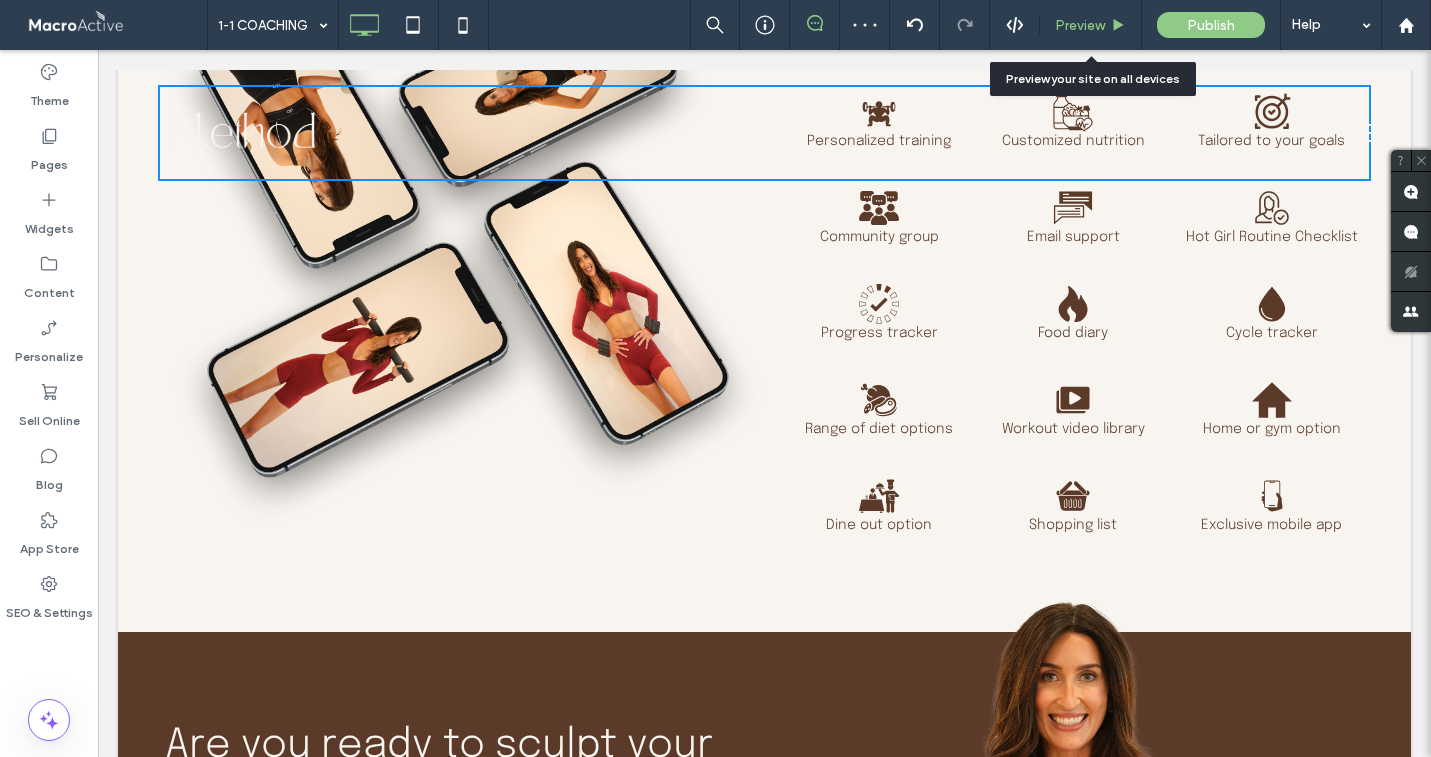 click on "Preview" at bounding box center [1091, 25] 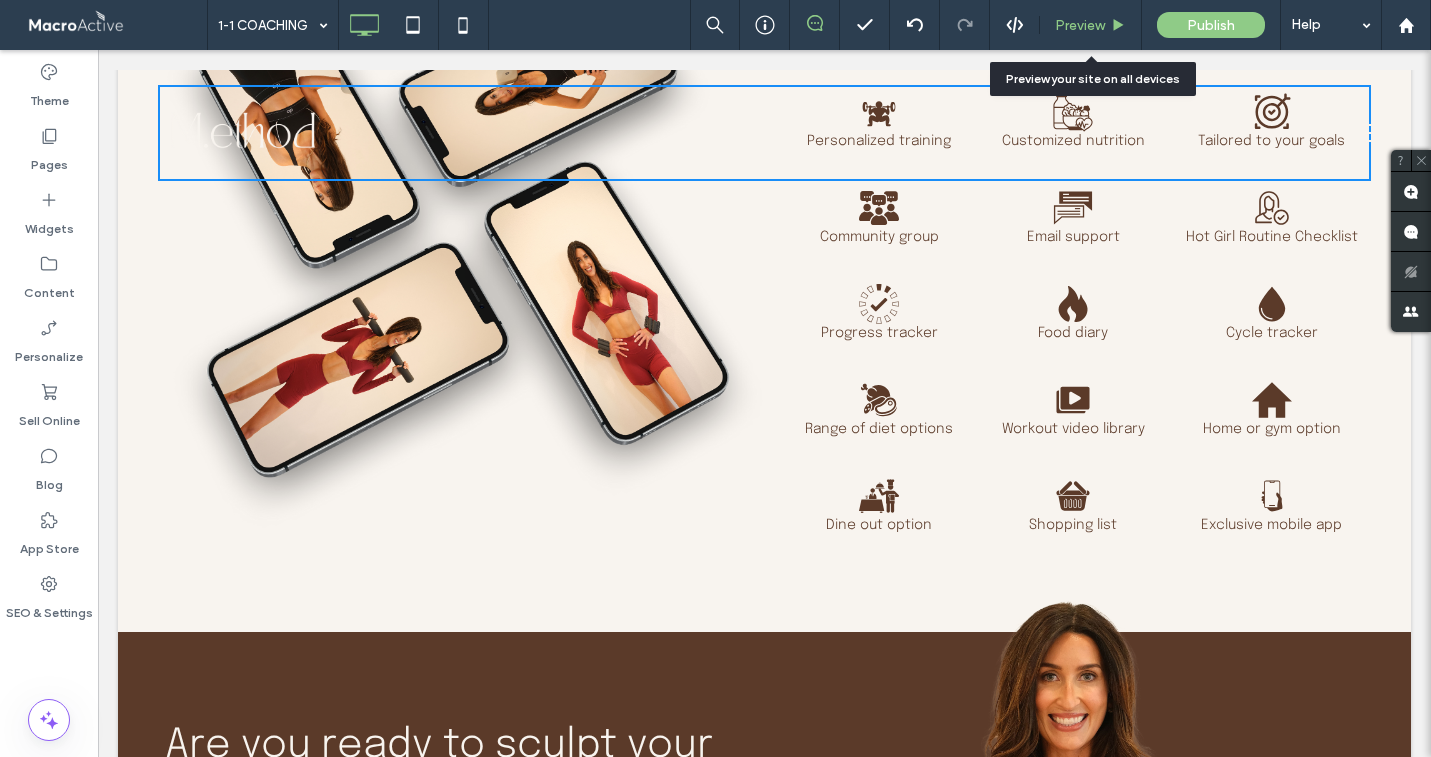 click on "Preview" at bounding box center [1091, 25] 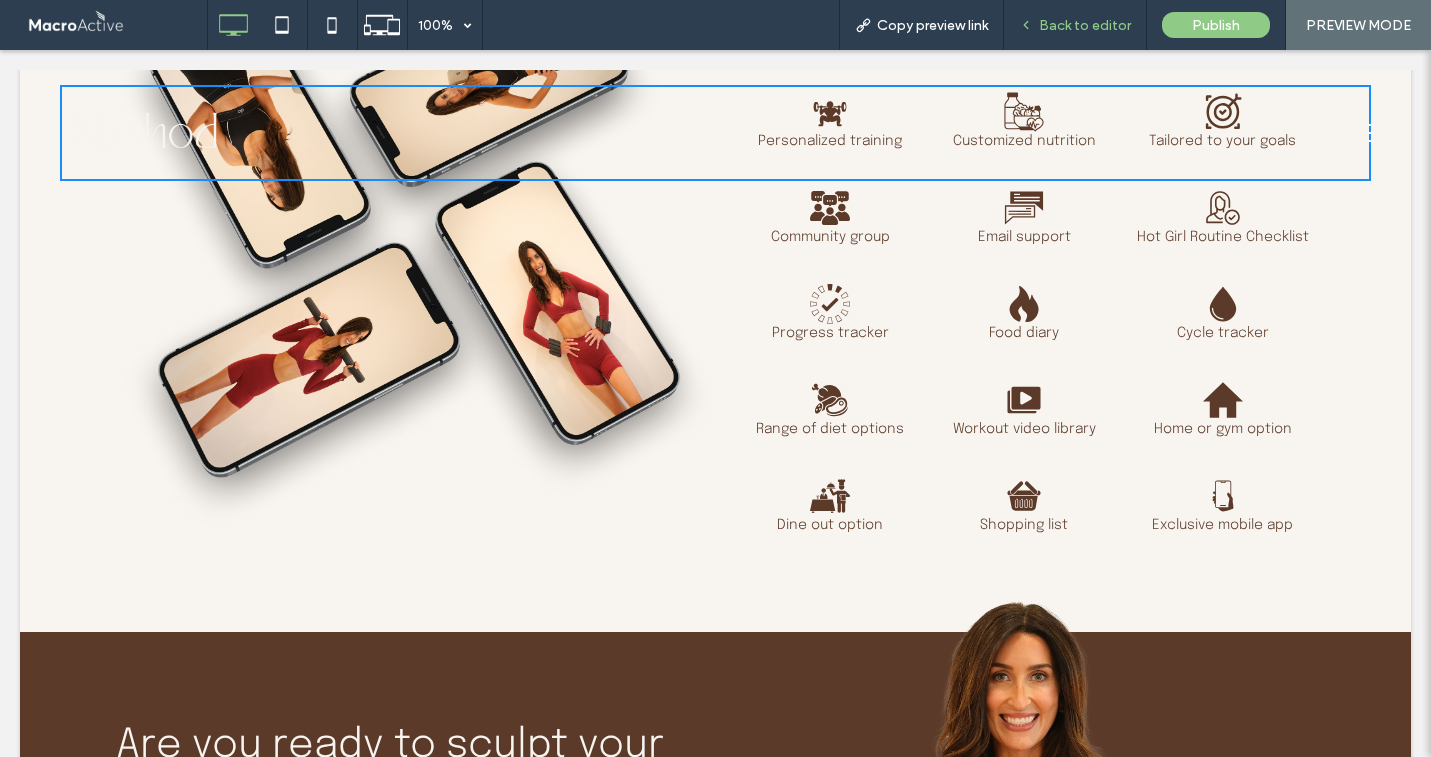 click on "Back to editor" at bounding box center (1085, 25) 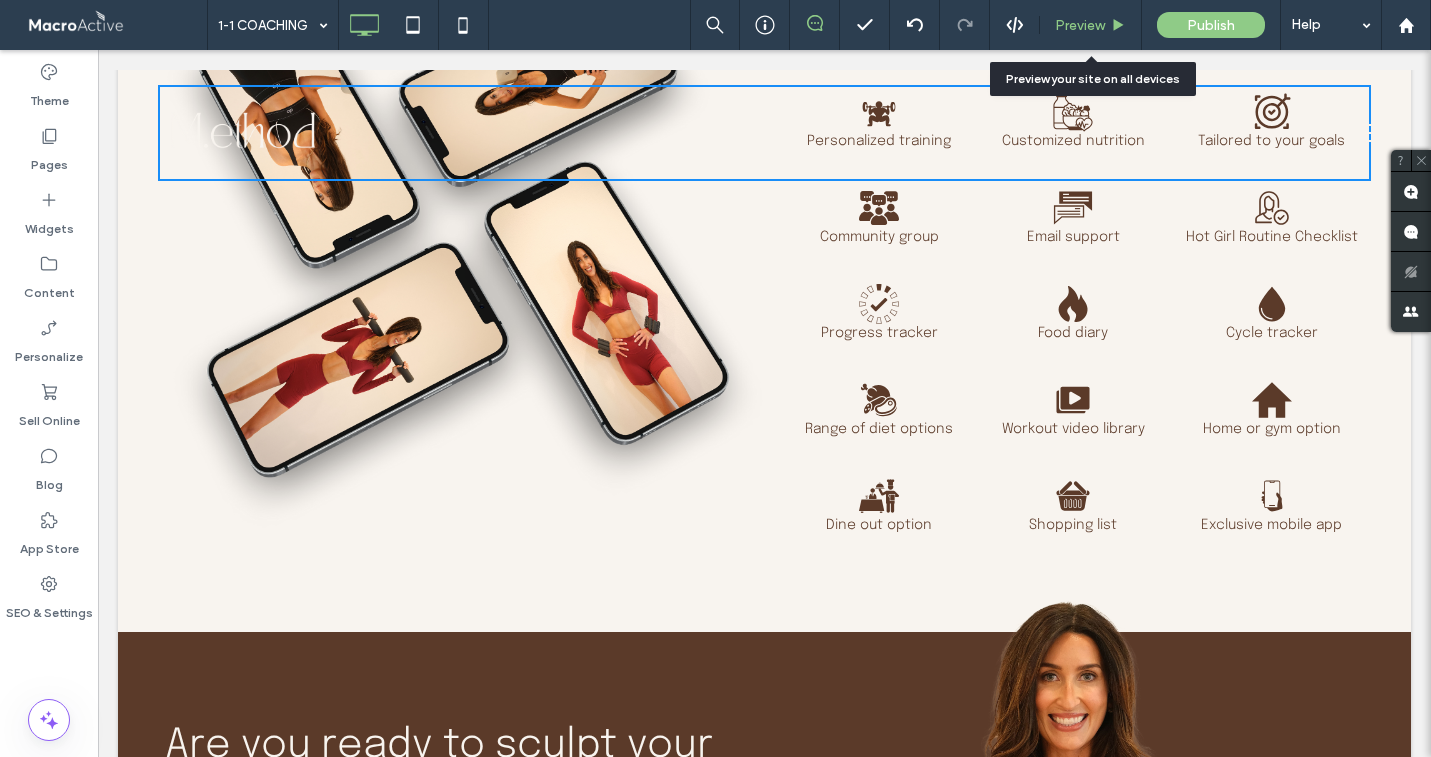 click on "Preview" at bounding box center (1080, 25) 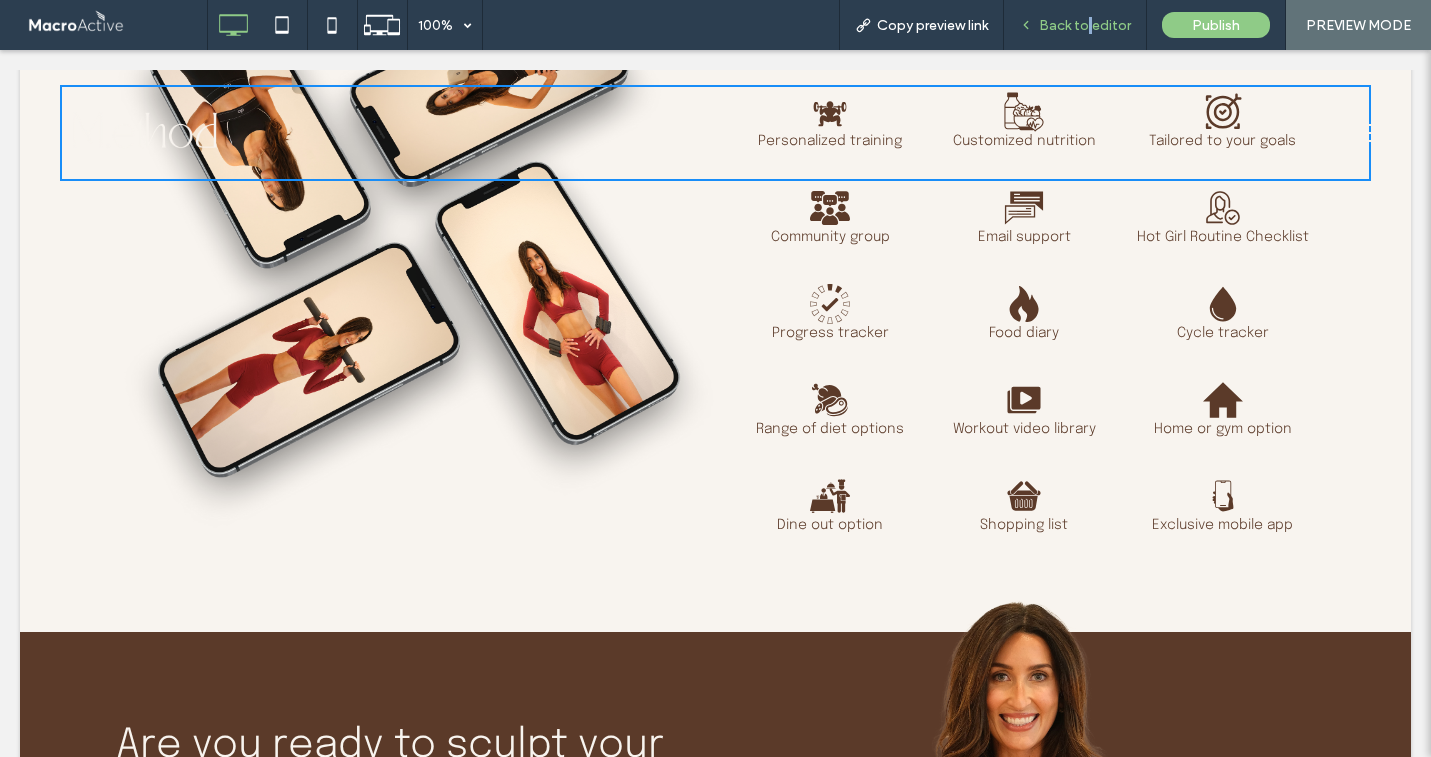 click on "Back to editor" at bounding box center (1085, 25) 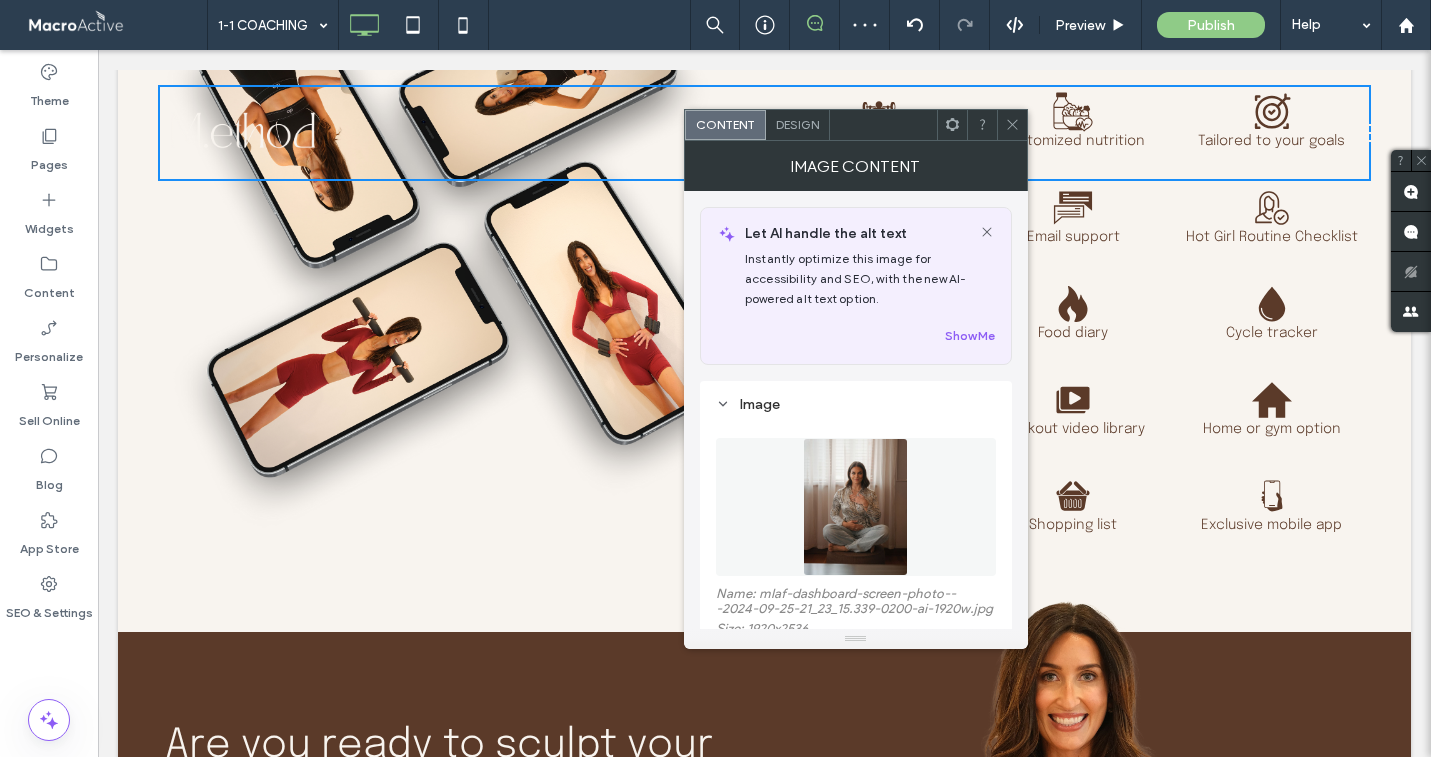 click 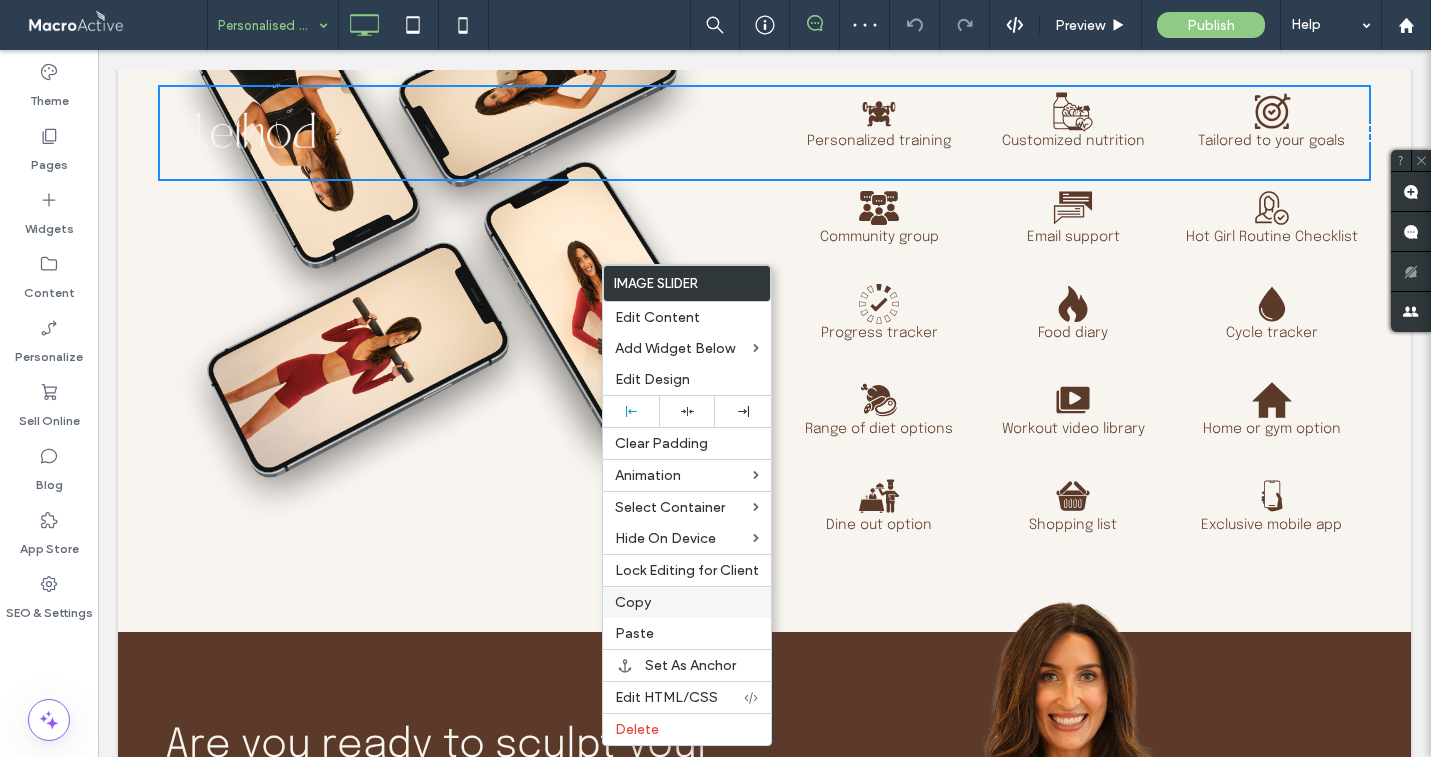 click on "Copy" at bounding box center (687, 602) 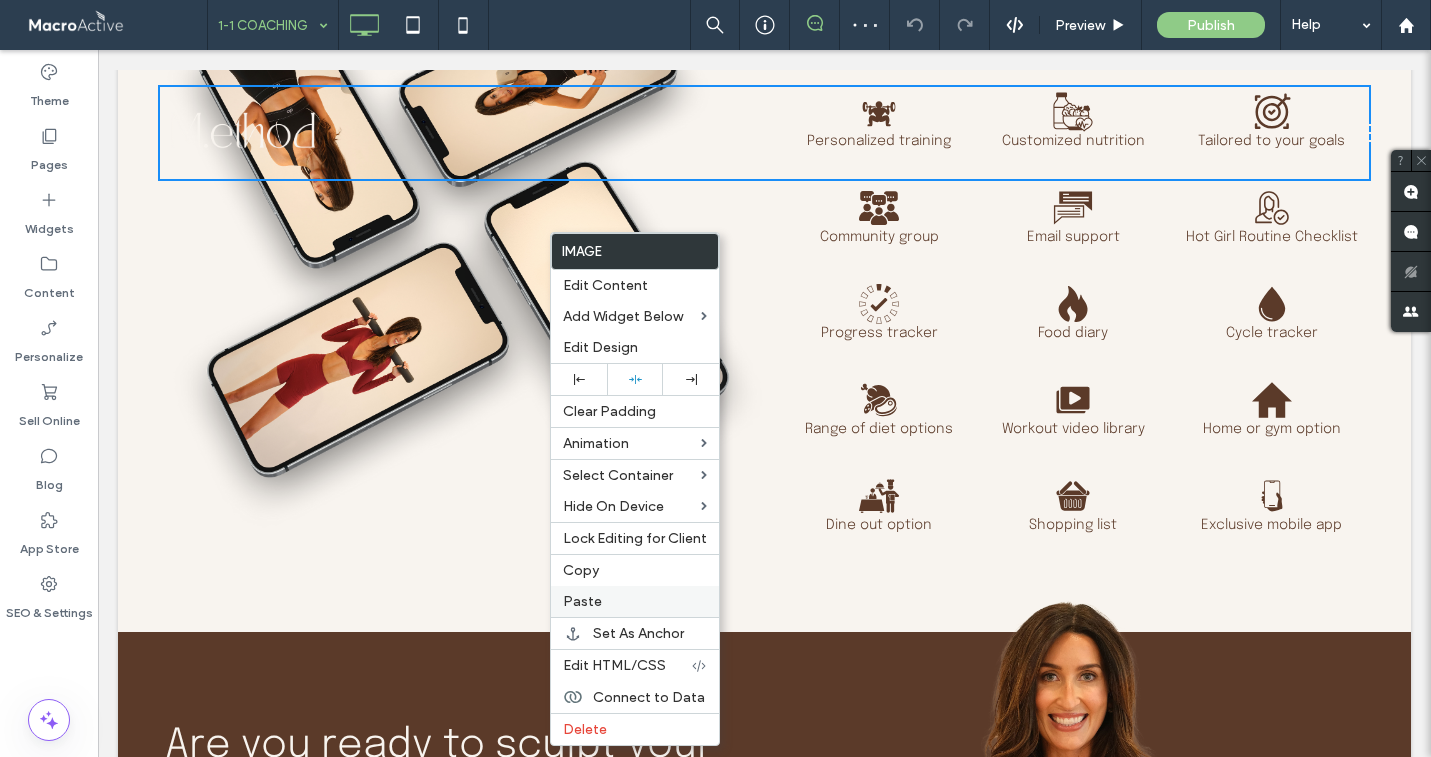 click on "Paste" at bounding box center (635, 601) 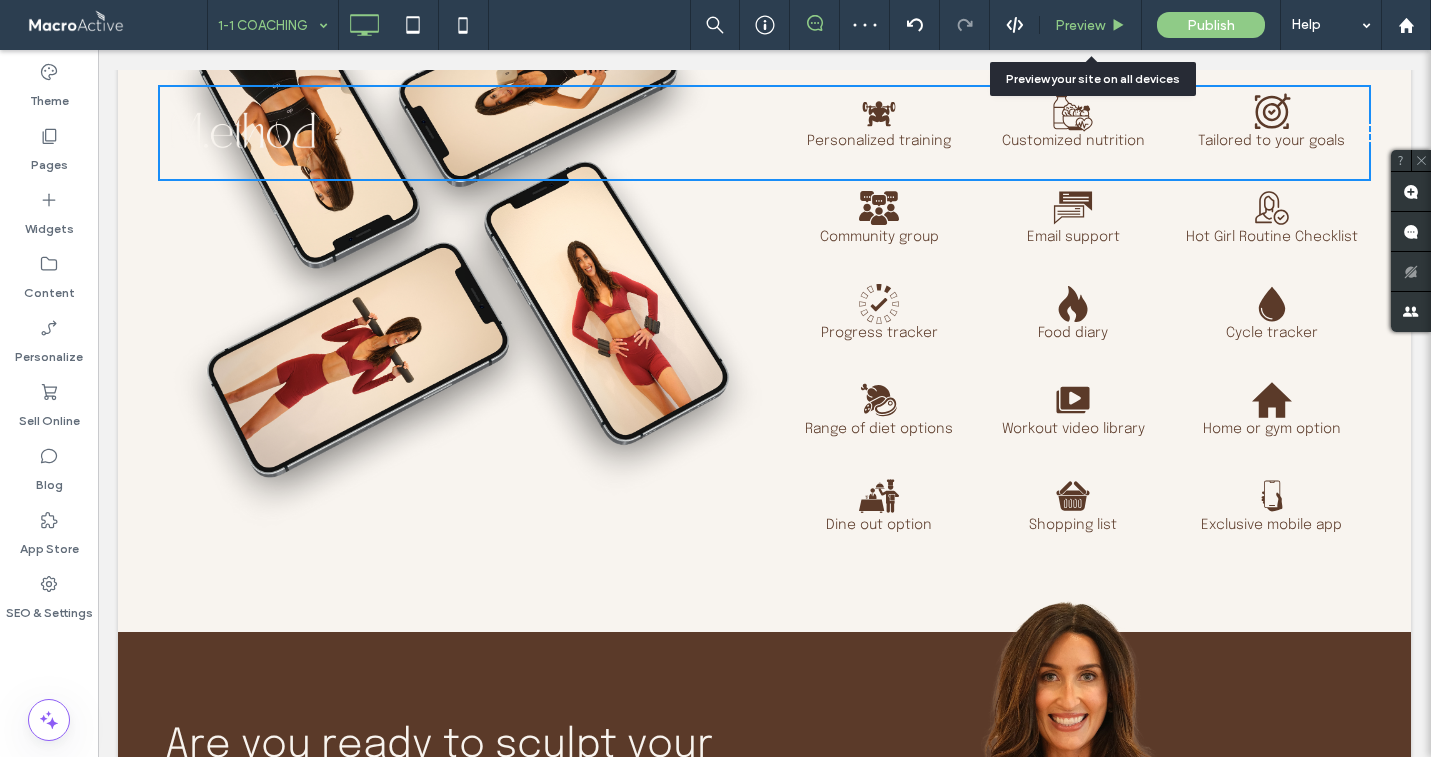 click on "Preview" at bounding box center (1080, 25) 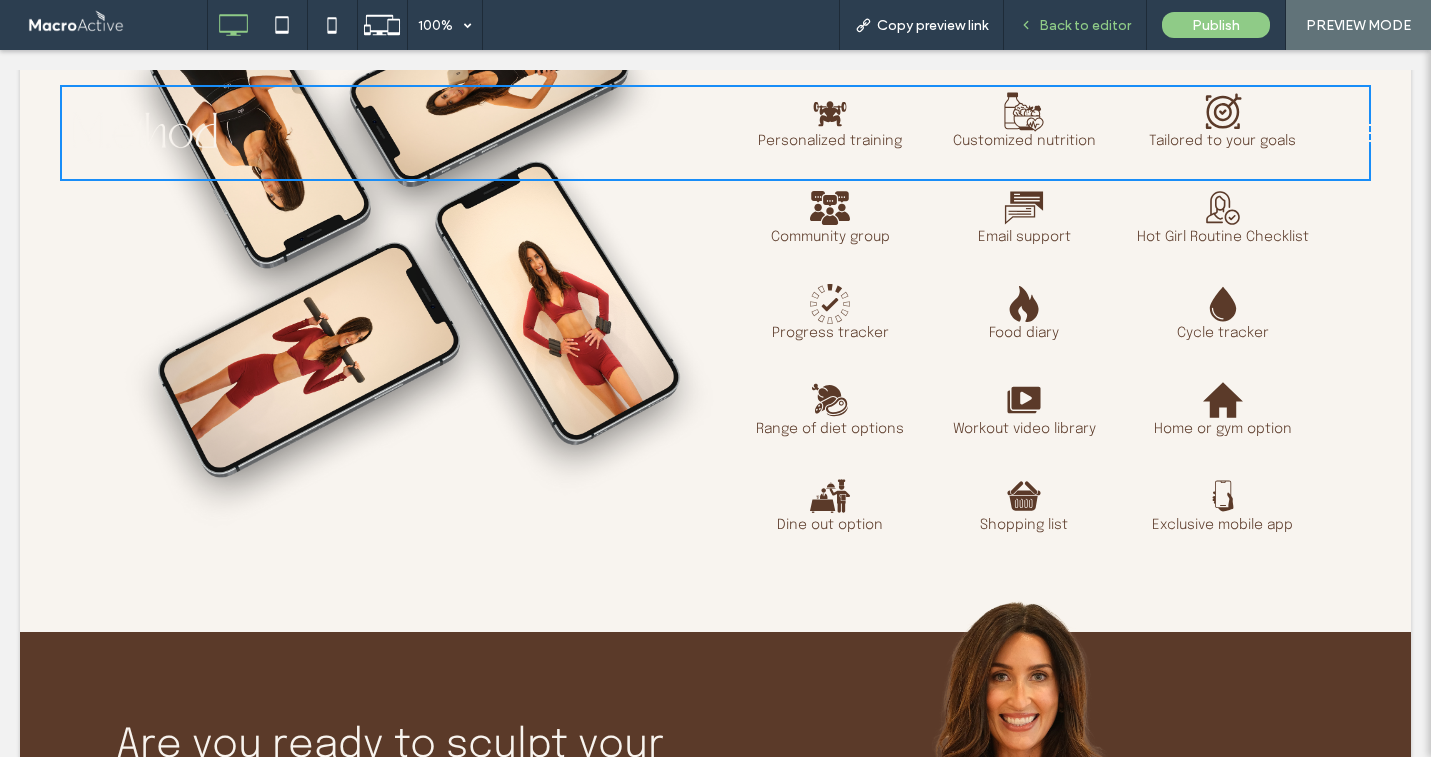 click on "Back to editor" at bounding box center (1085, 25) 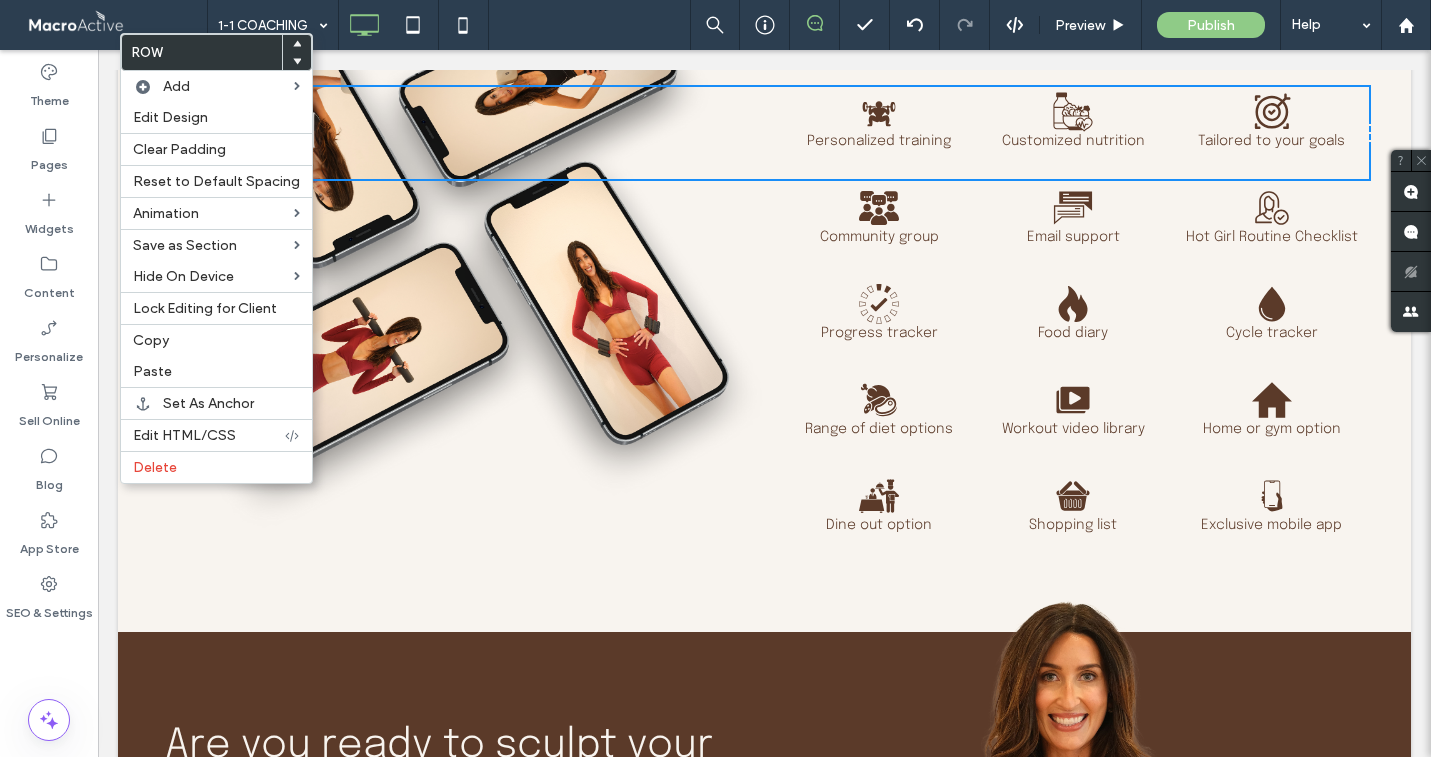 click 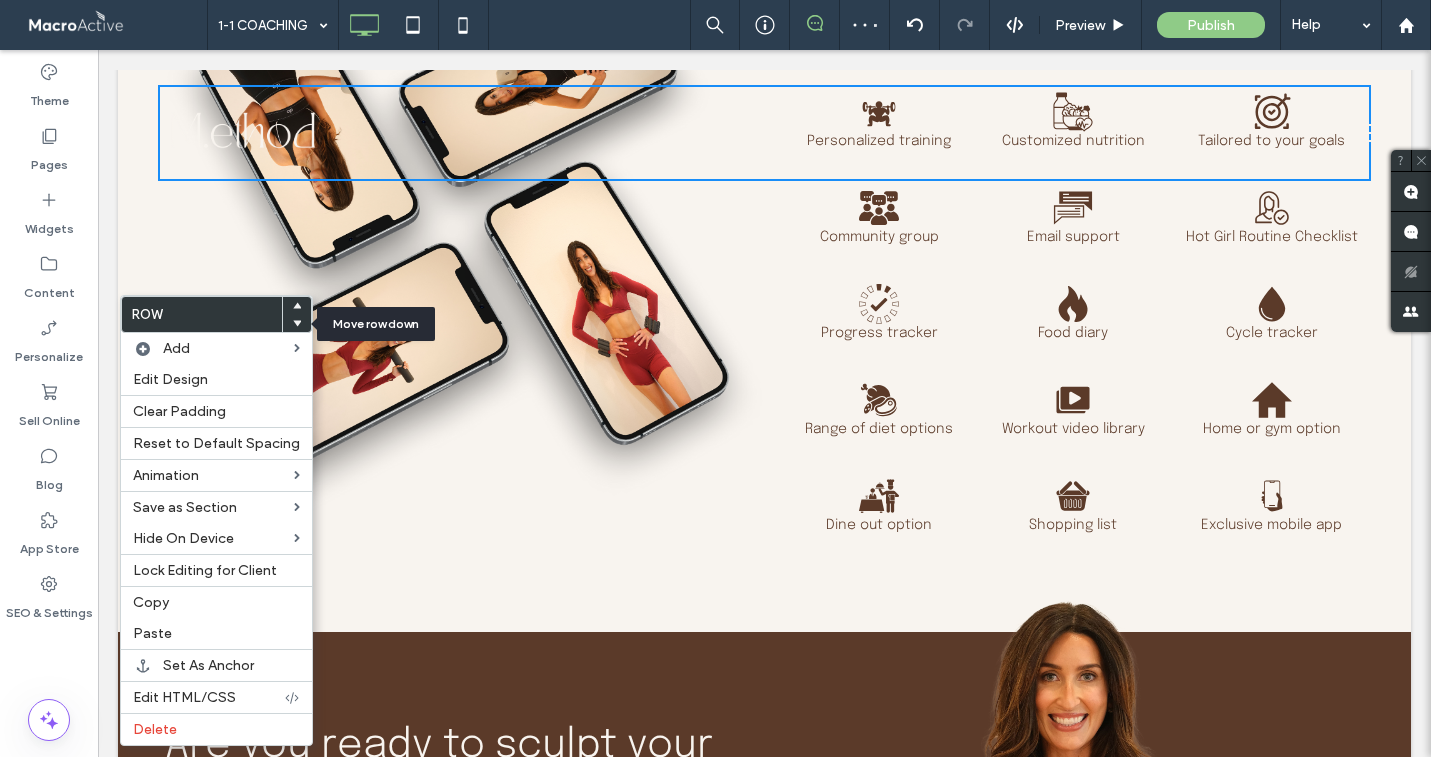 click 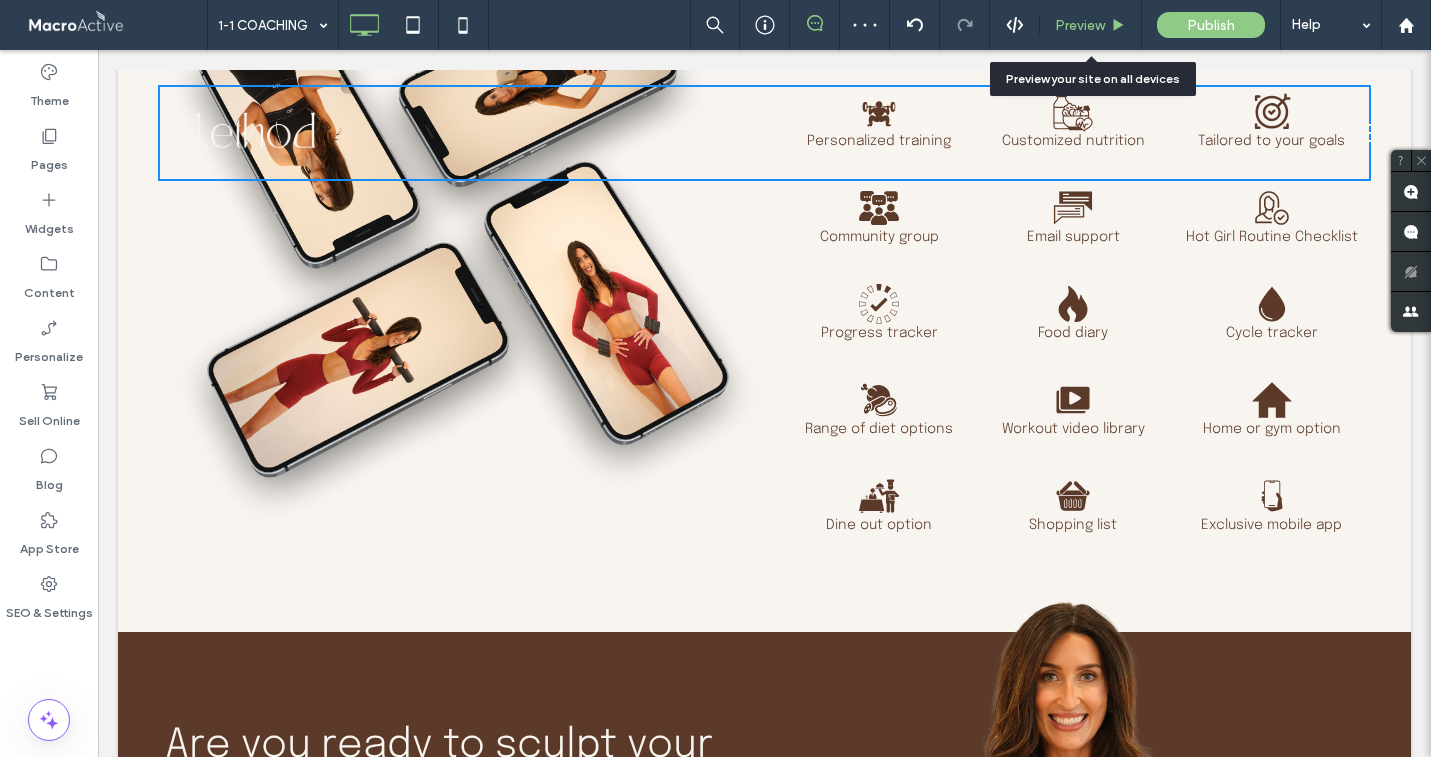click on "Preview" at bounding box center [1080, 25] 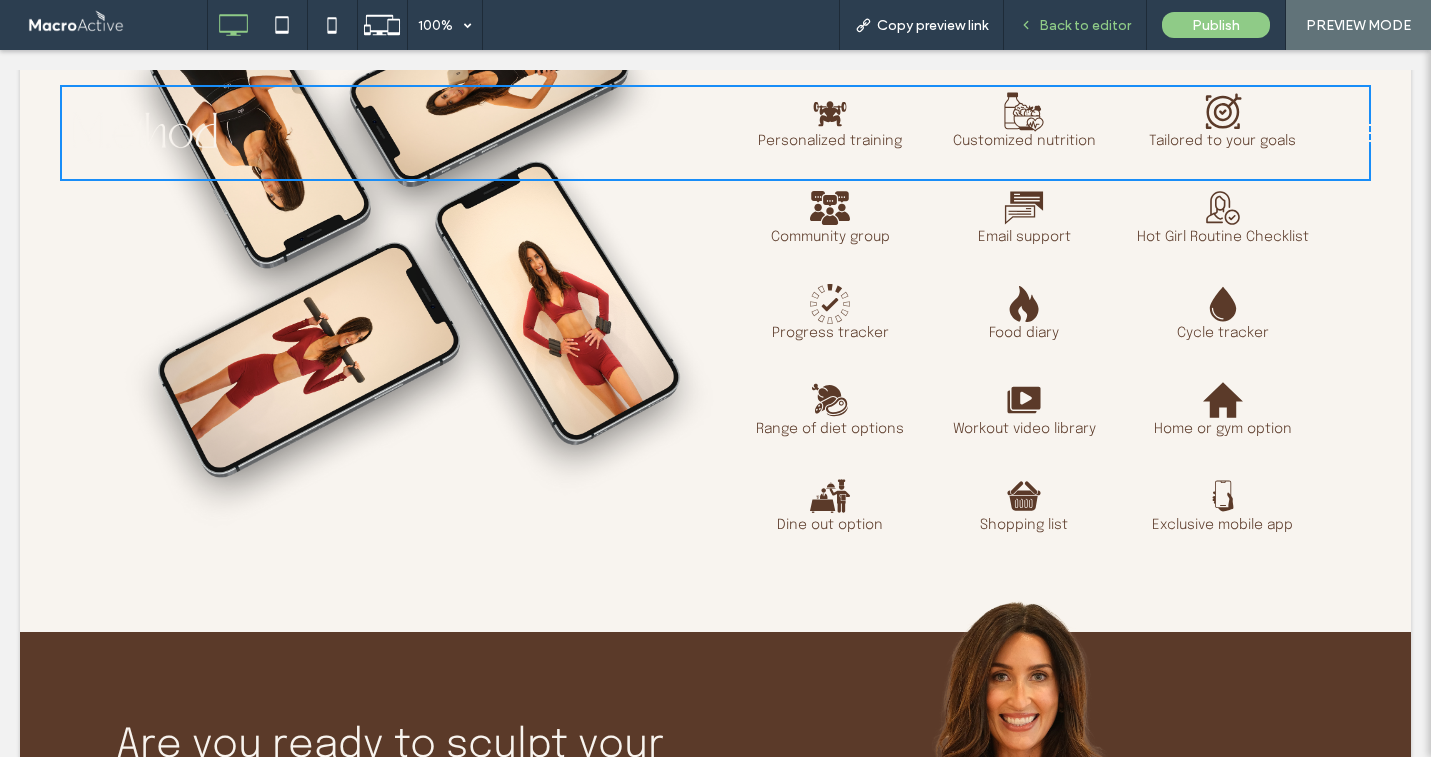 click on "Back to editor" at bounding box center [1085, 25] 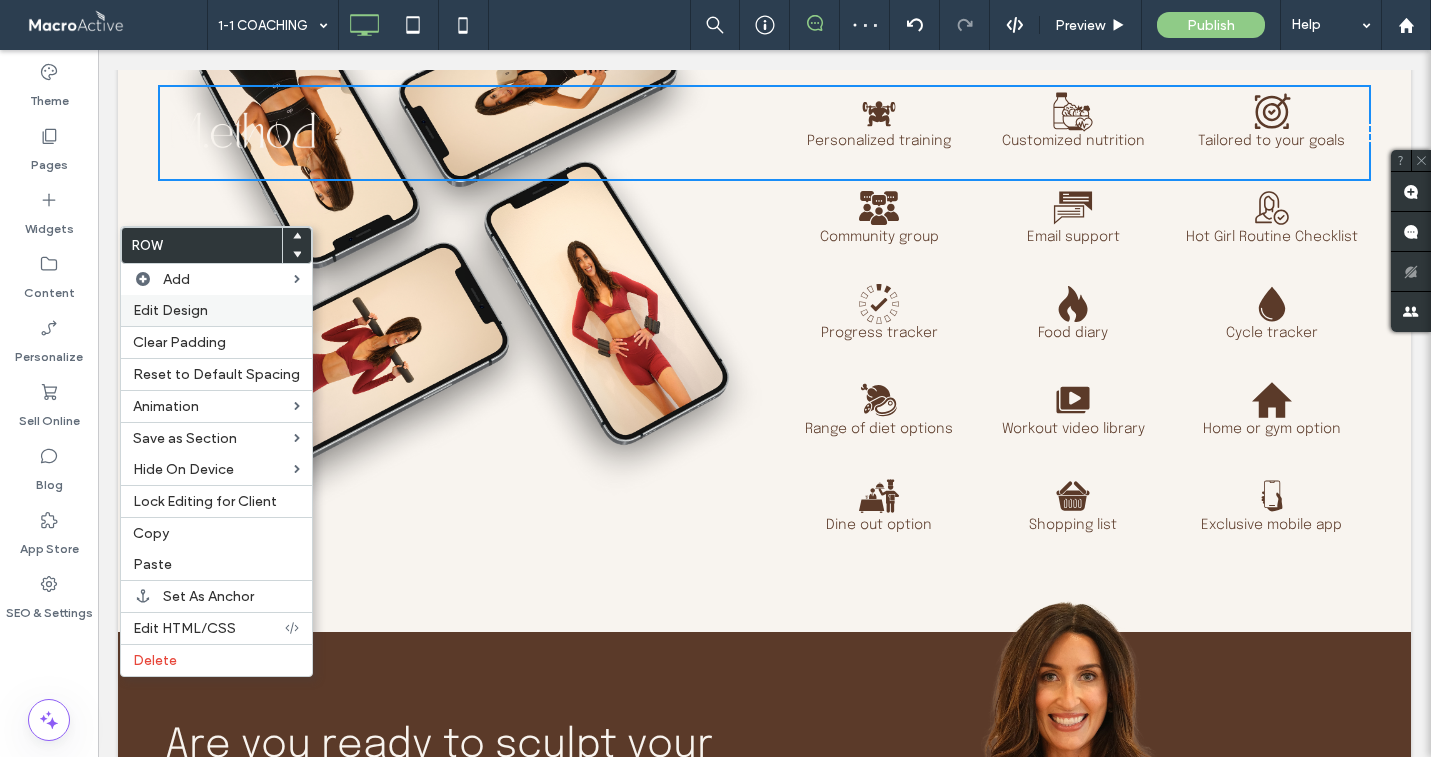 click on "Edit Design" at bounding box center (170, 310) 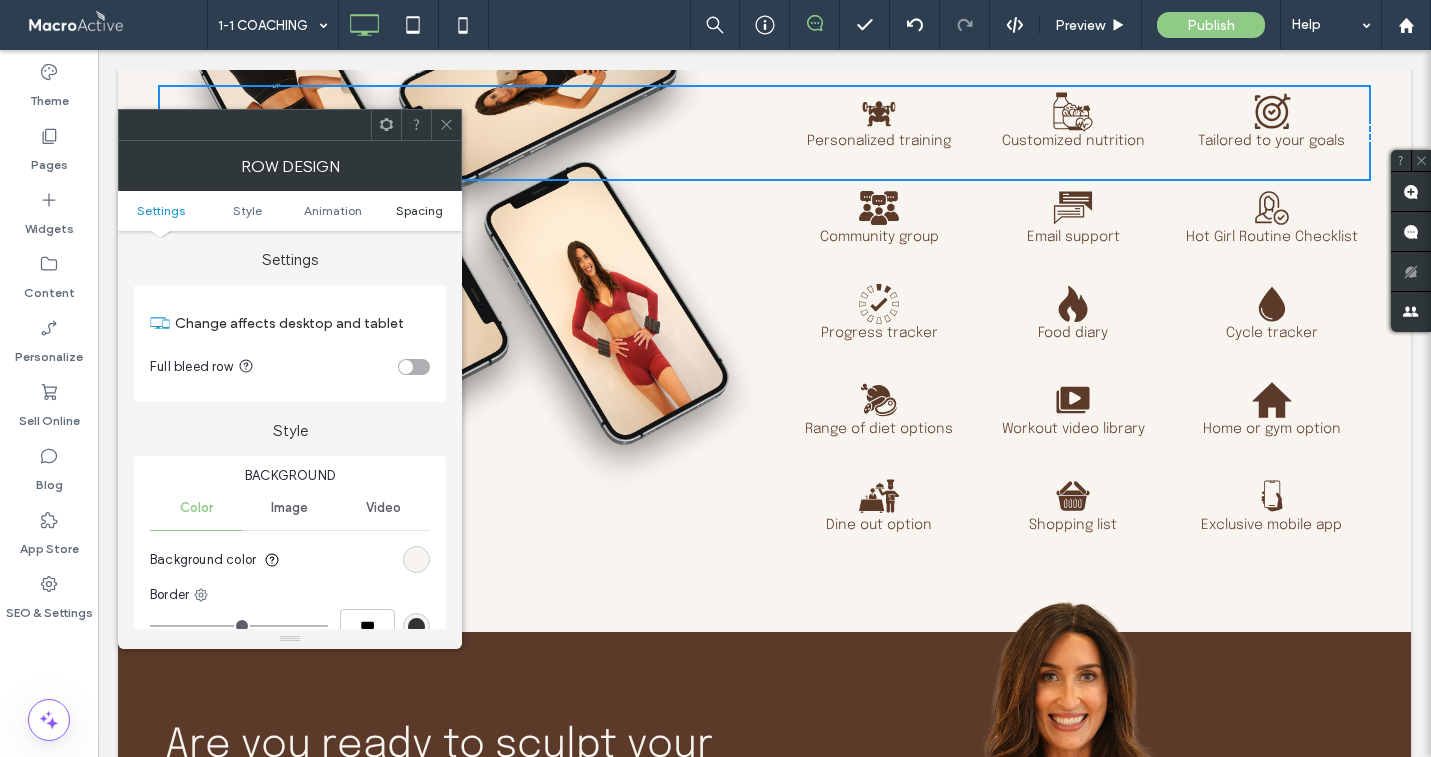 click on "Spacing" at bounding box center (419, 210) 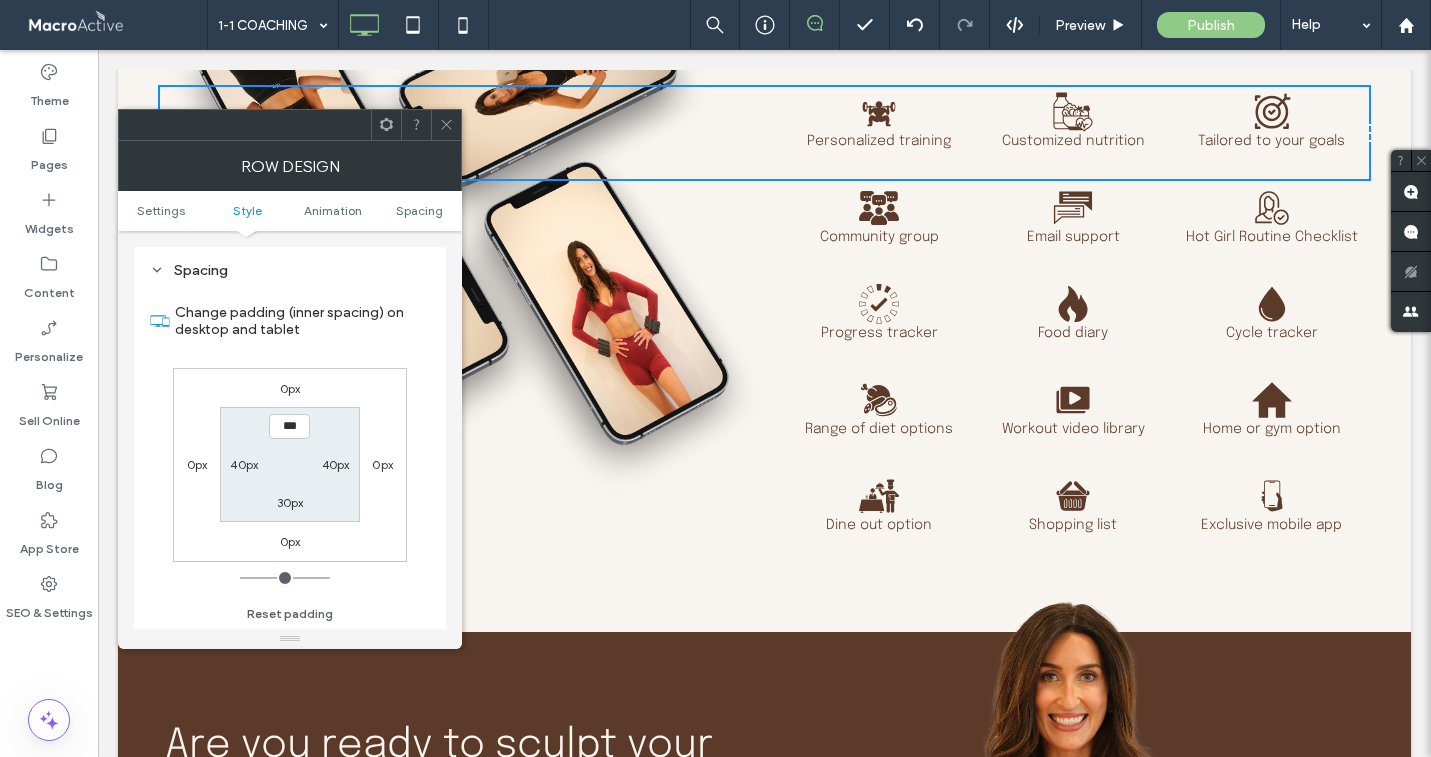 scroll, scrollTop: 566, scrollLeft: 0, axis: vertical 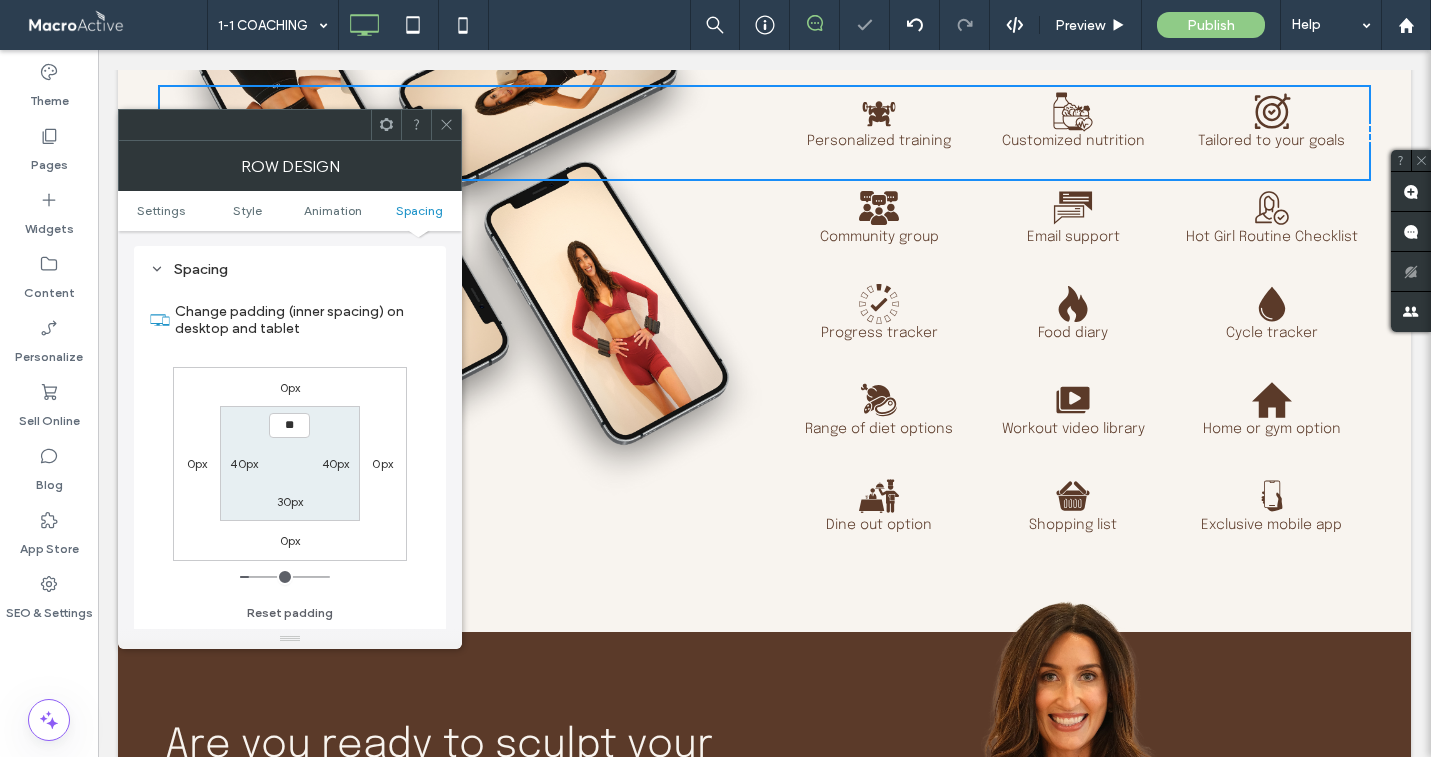 type on "****" 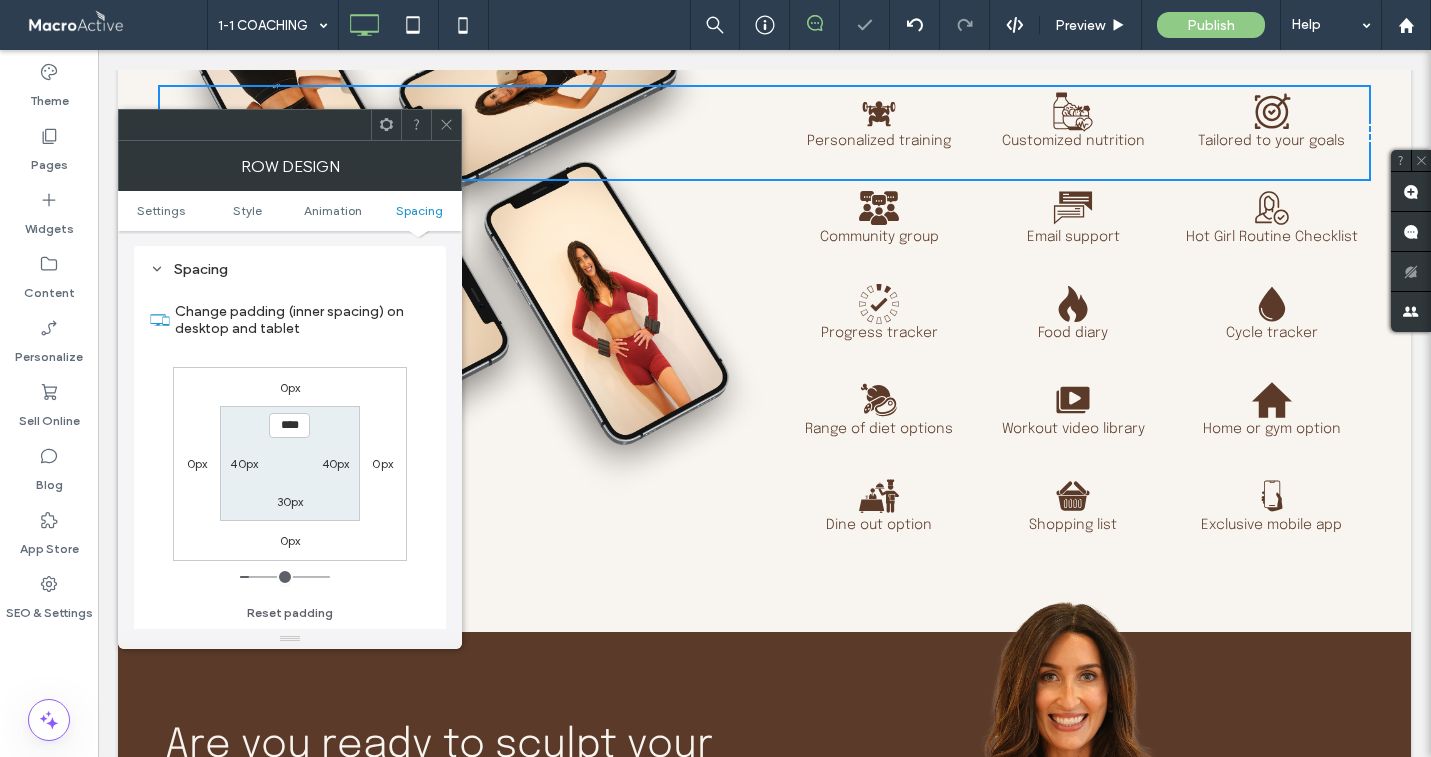 click on "****" at bounding box center (289, 425) 